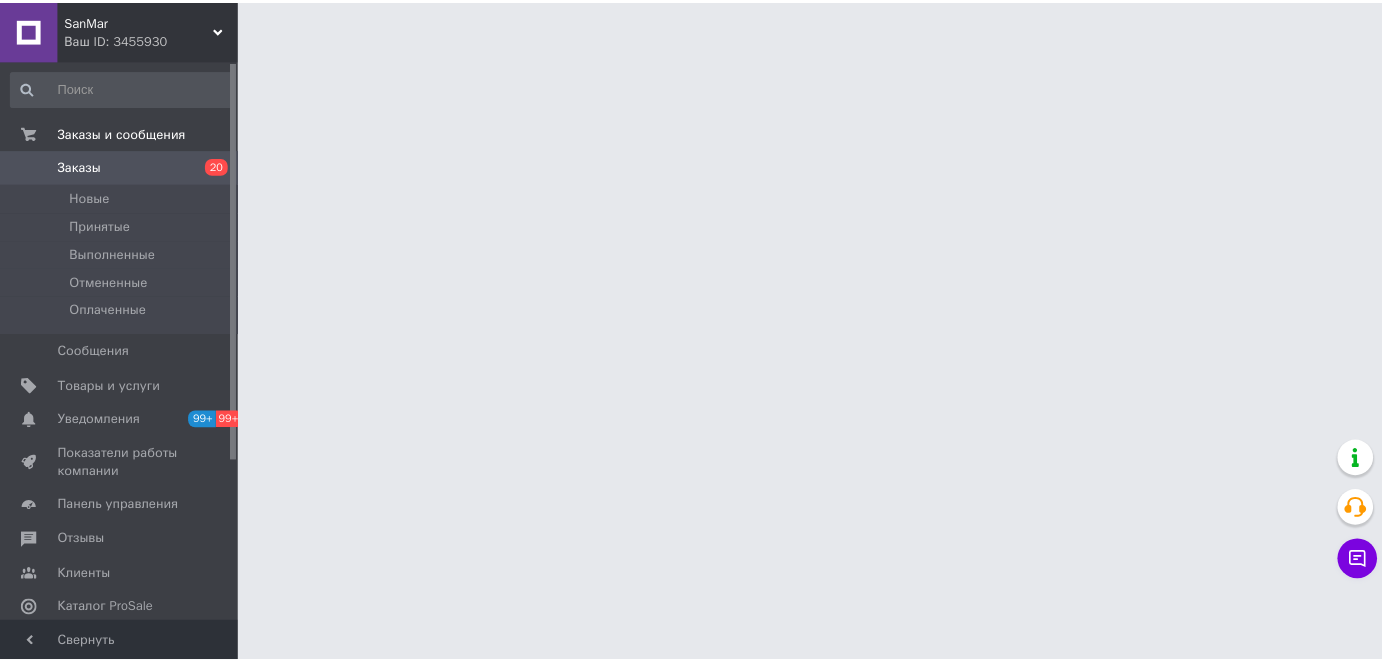 scroll, scrollTop: 0, scrollLeft: 0, axis: both 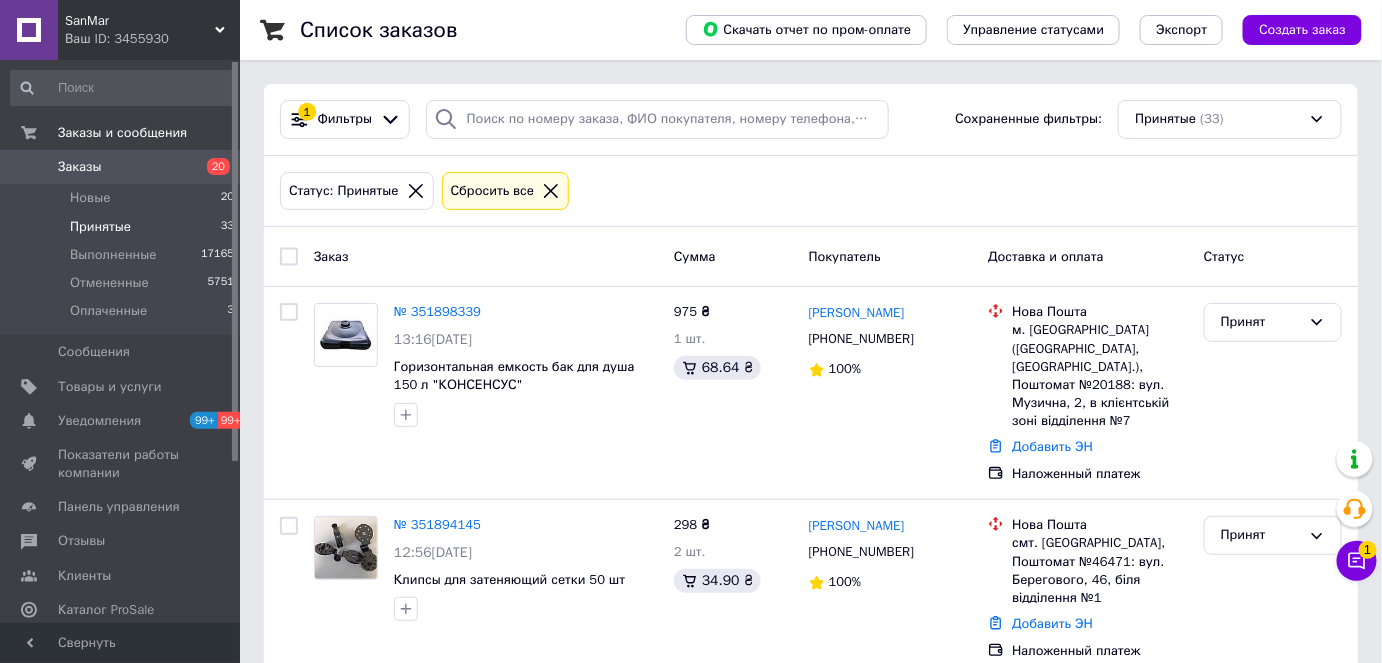 click on "Принятые" at bounding box center (100, 227) 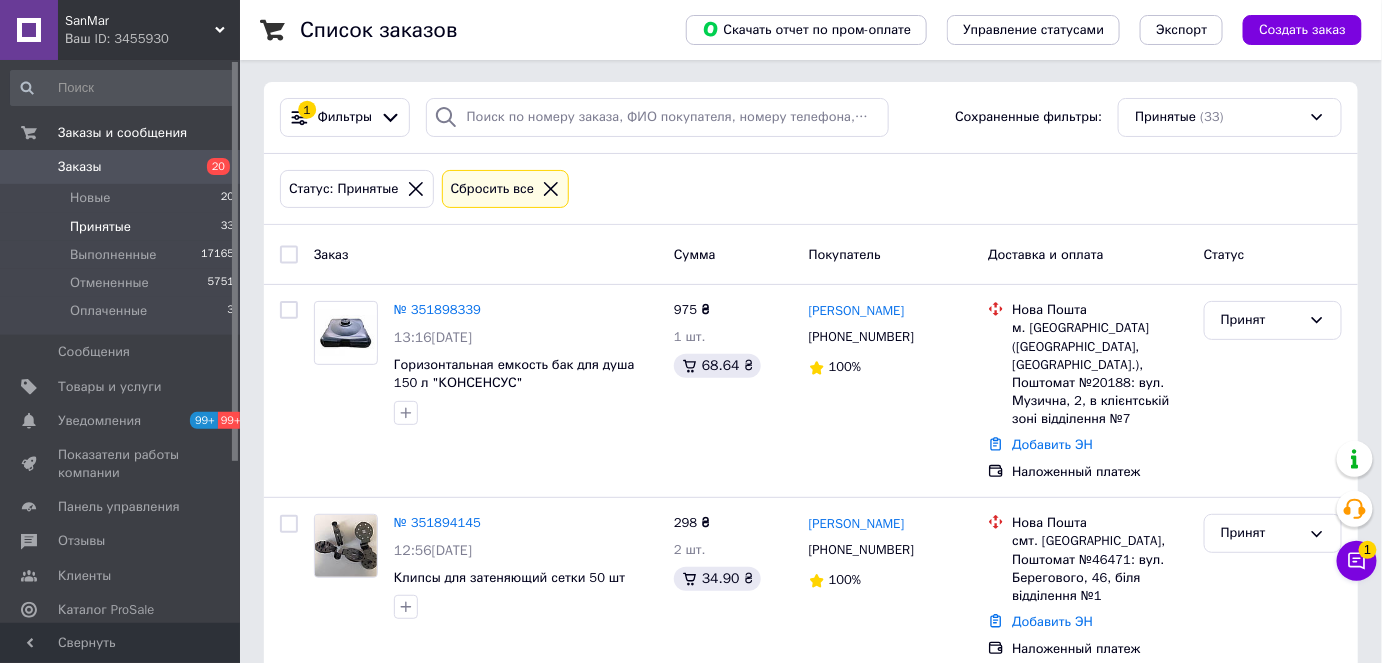 scroll, scrollTop: 0, scrollLeft: 0, axis: both 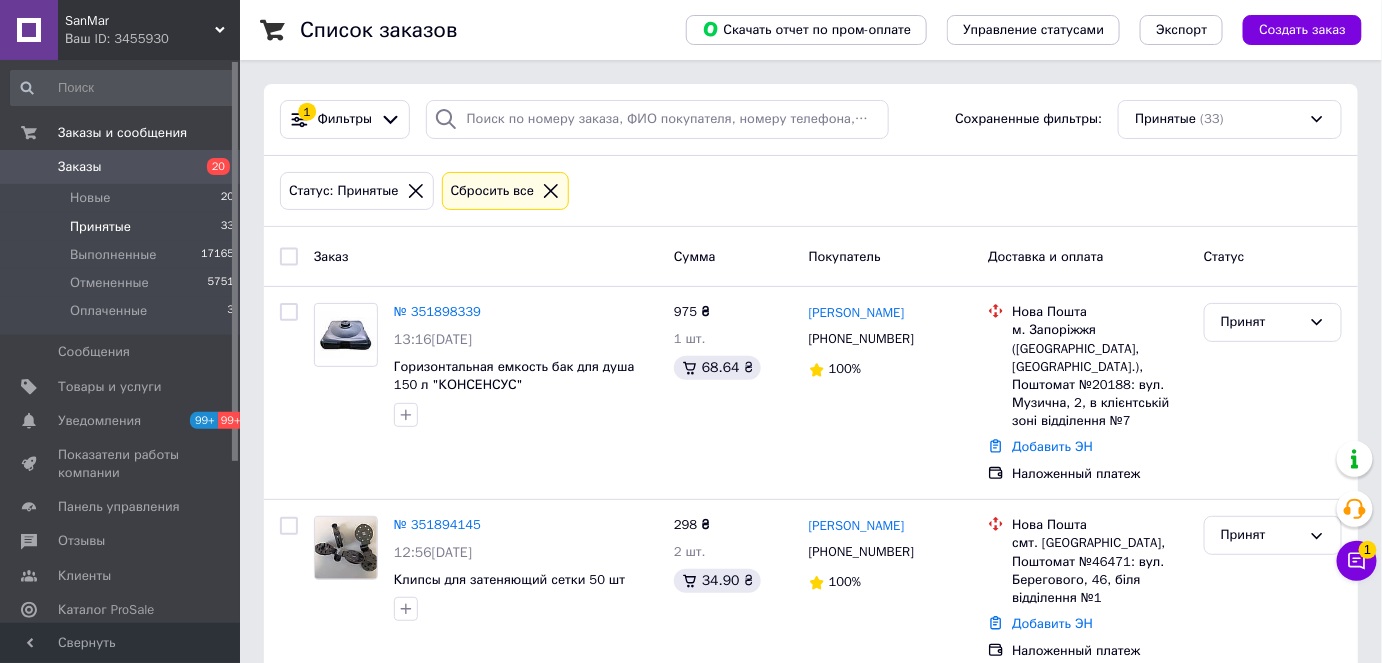 click on "Принятые" at bounding box center [100, 227] 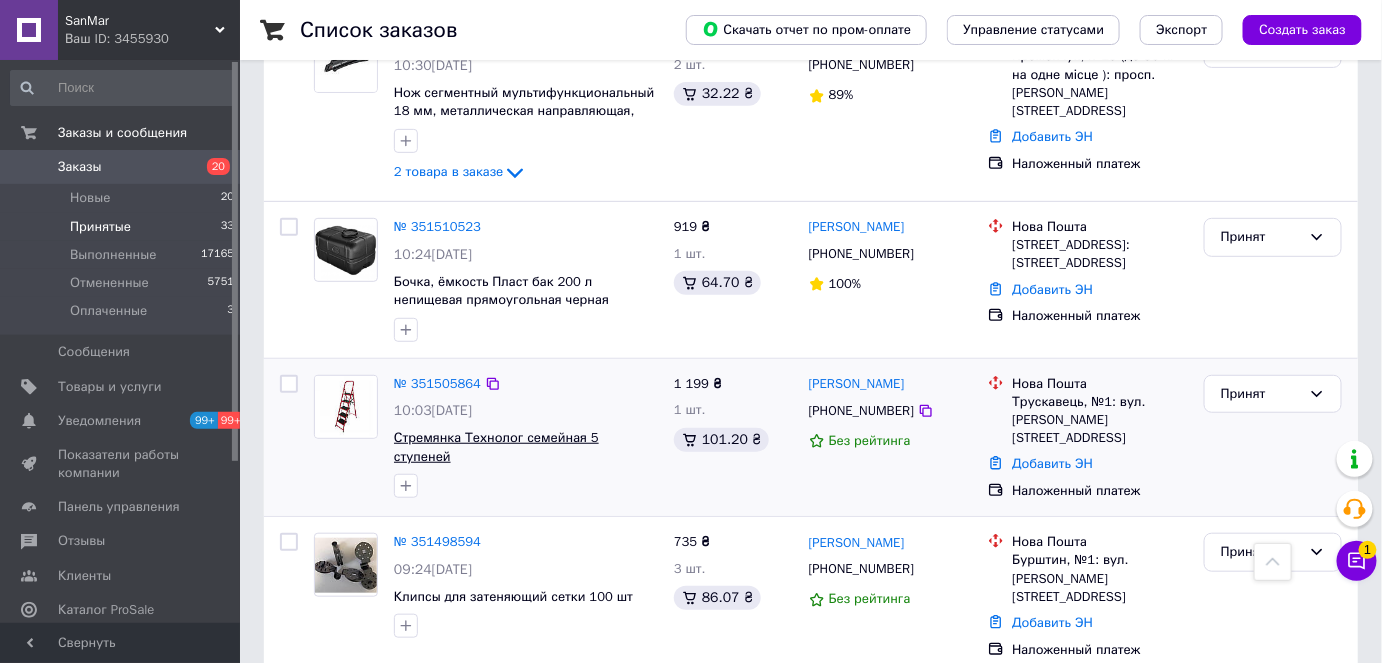 scroll, scrollTop: 2554, scrollLeft: 0, axis: vertical 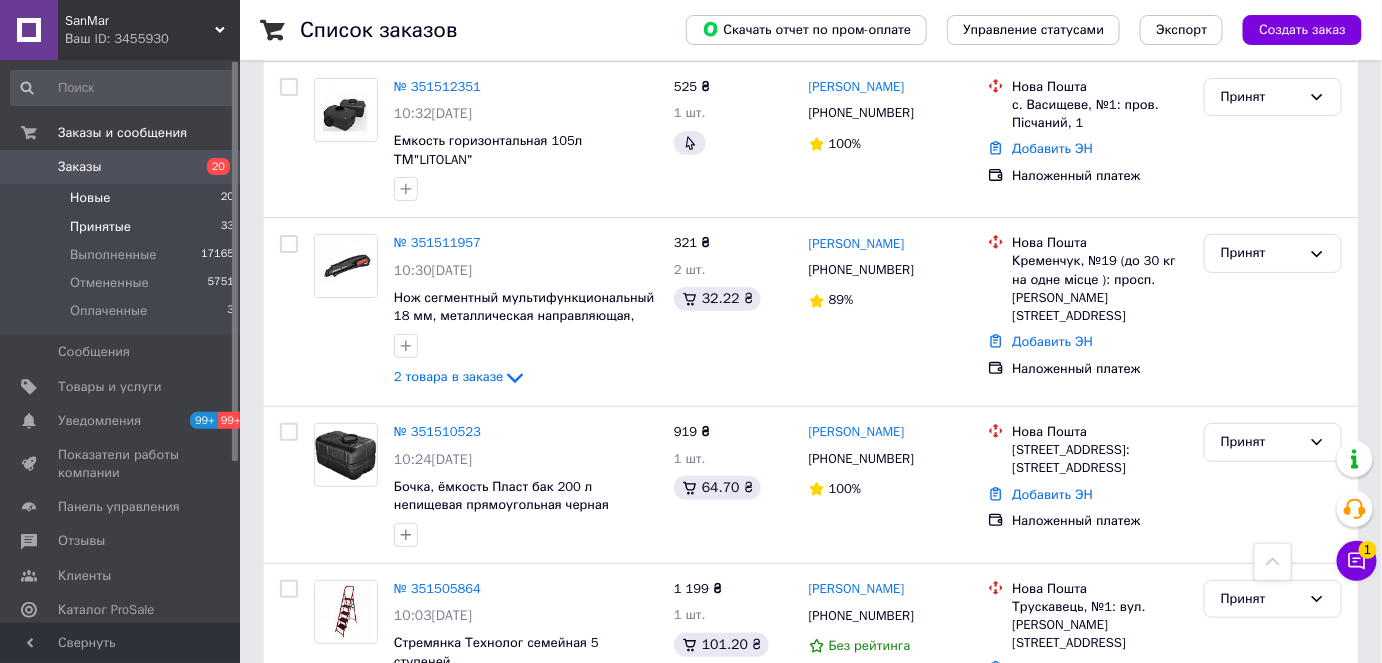 click on "Новые" at bounding box center [90, 198] 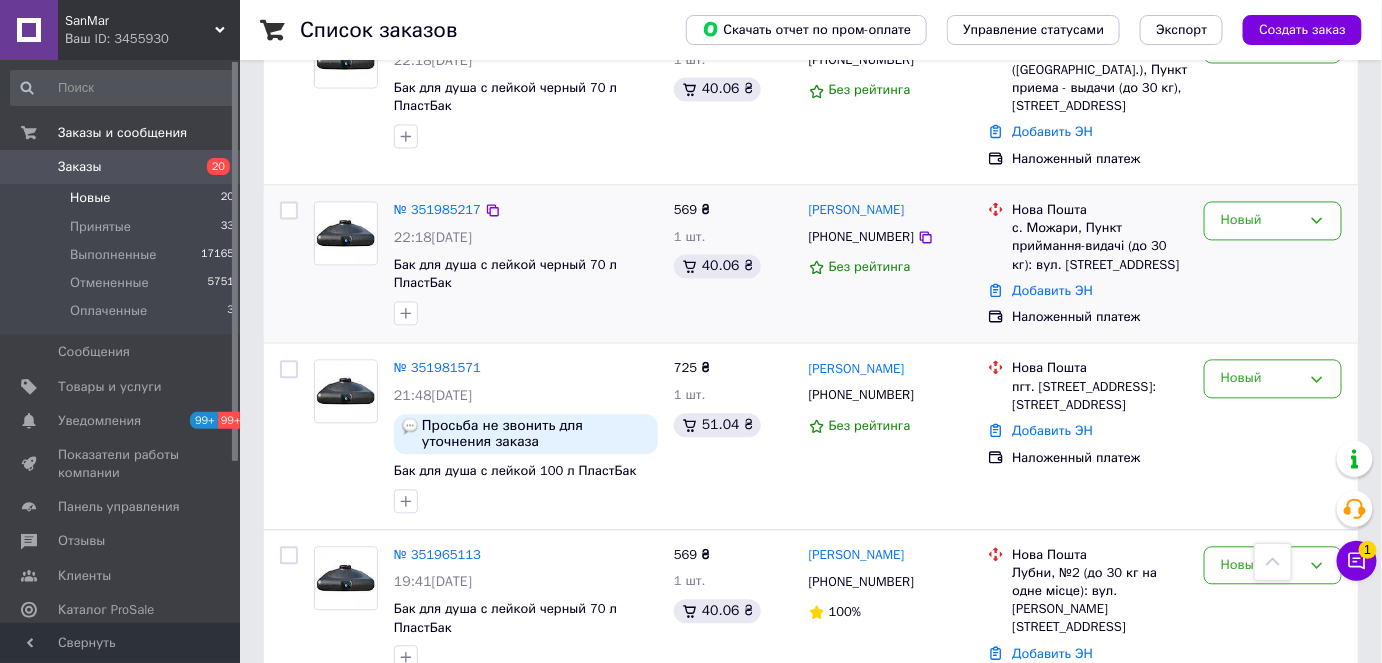 scroll, scrollTop: 793, scrollLeft: 0, axis: vertical 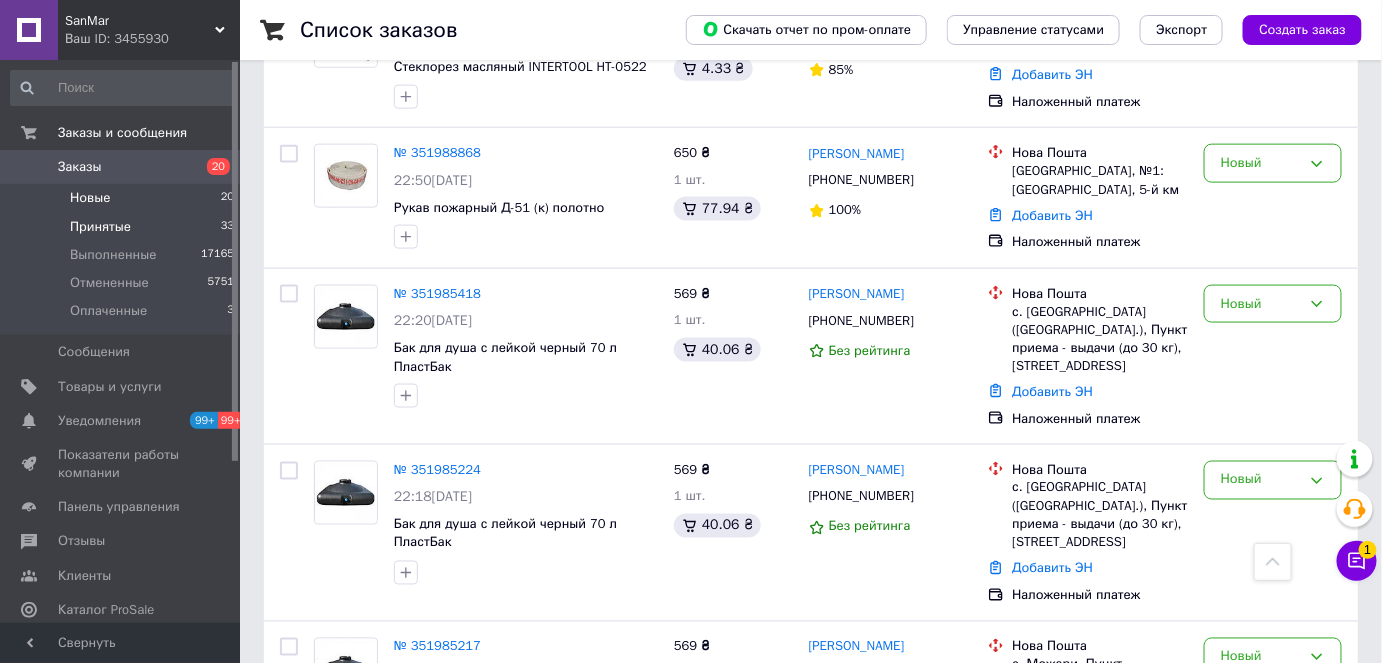 click on "Принятые" at bounding box center (100, 227) 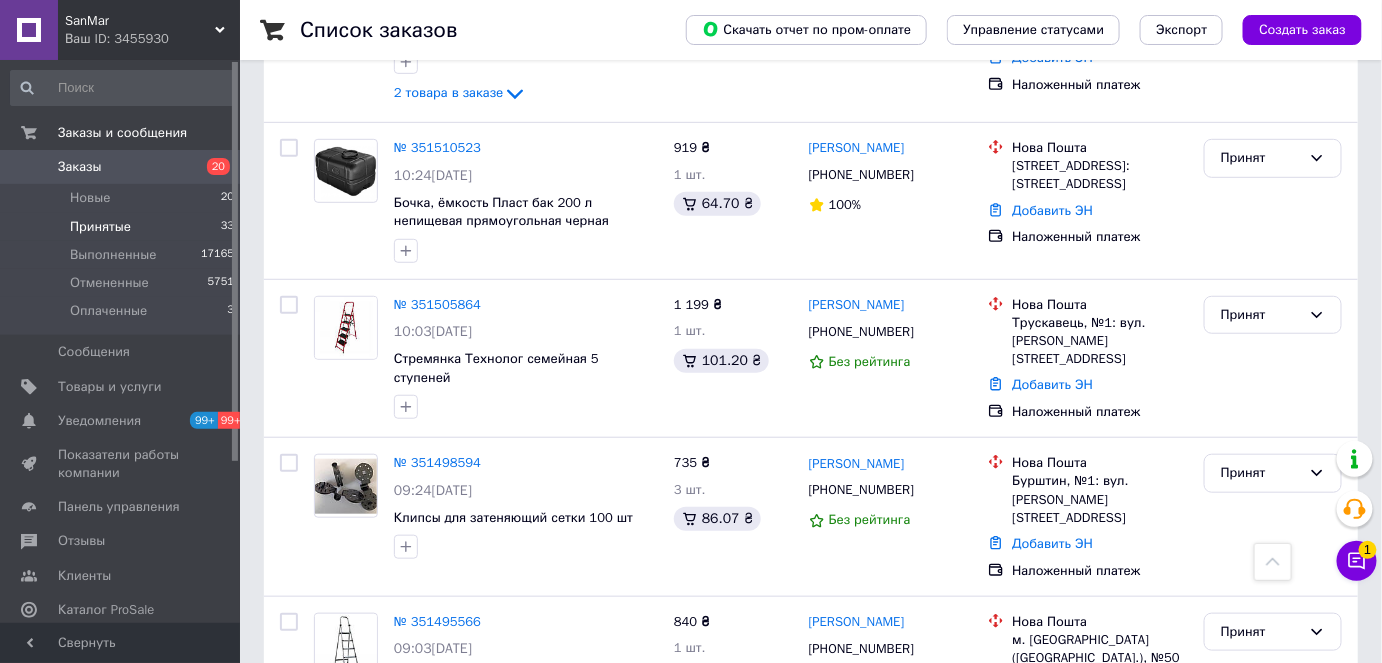 scroll, scrollTop: 2918, scrollLeft: 0, axis: vertical 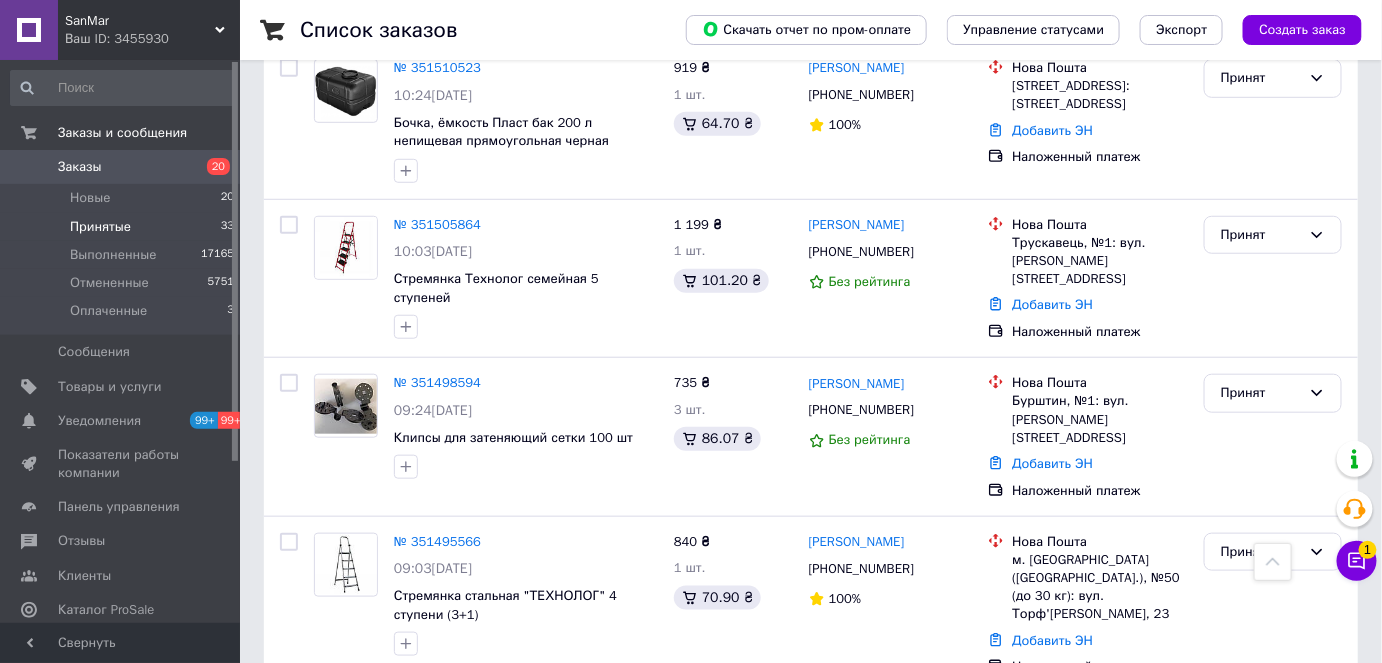 click on "2" at bounding box center [327, 737] 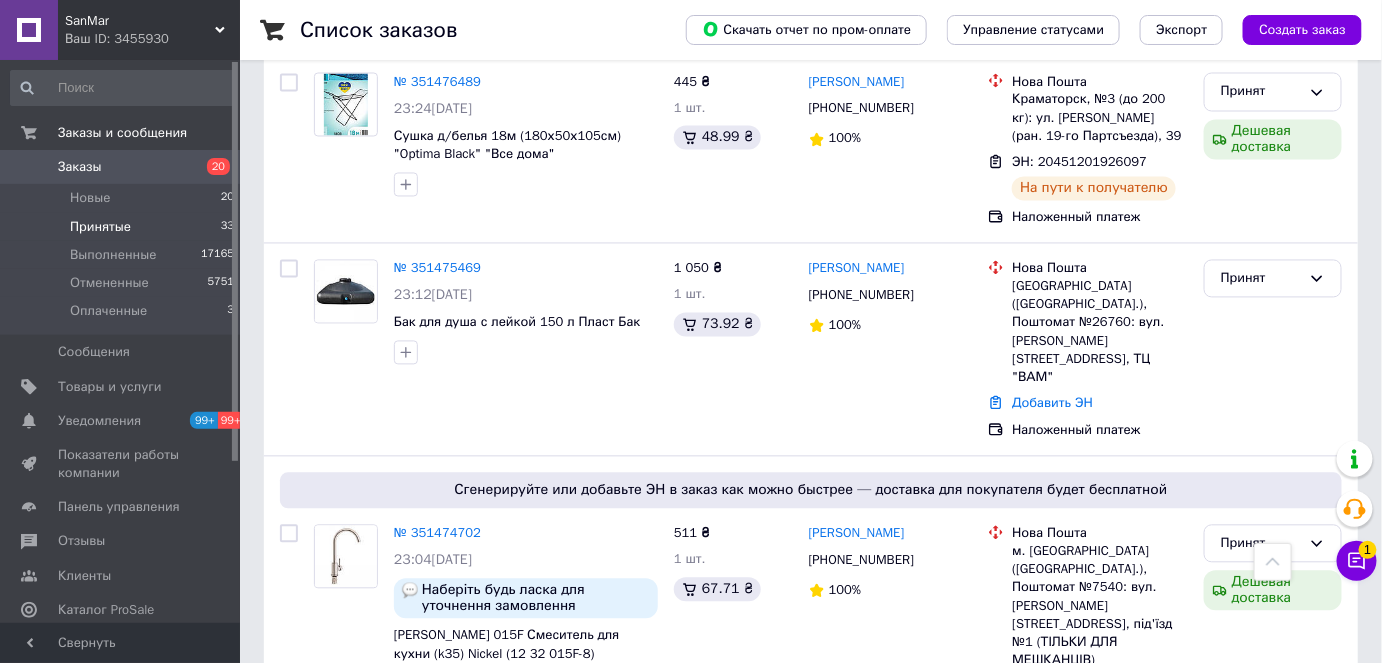 scroll, scrollTop: 1363, scrollLeft: 0, axis: vertical 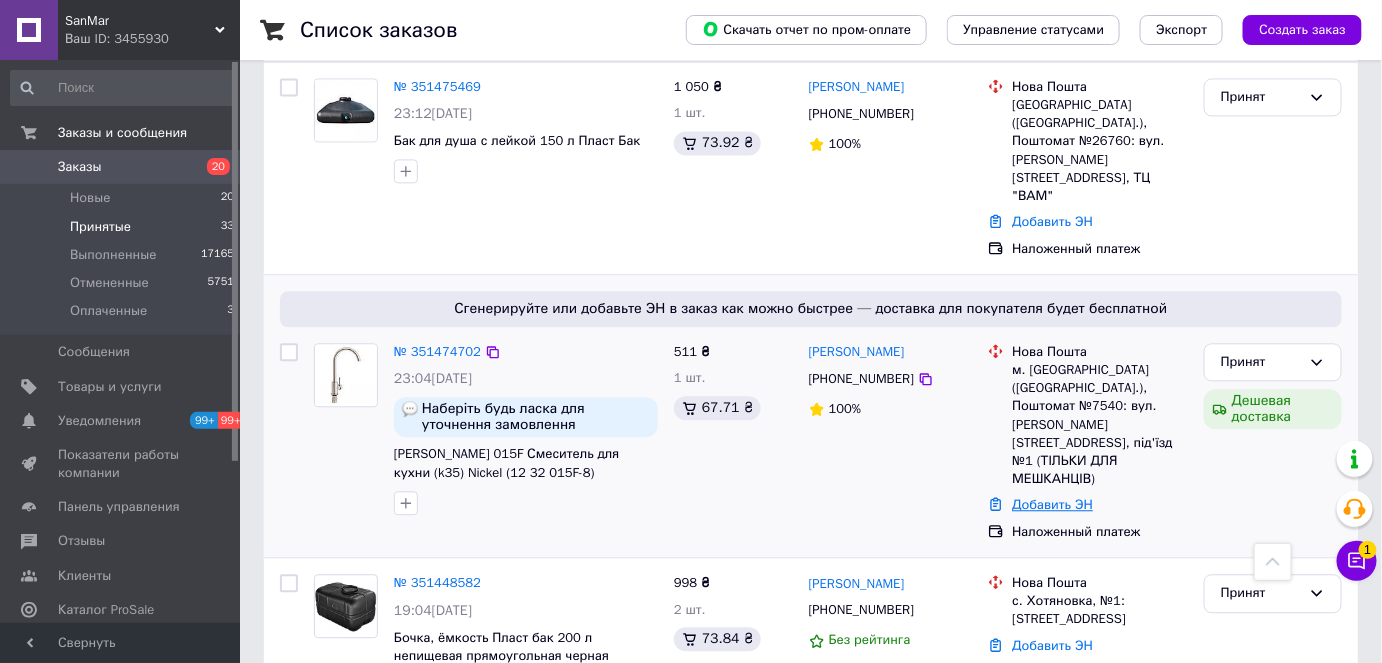 click on "Добавить ЭН" at bounding box center (1052, 504) 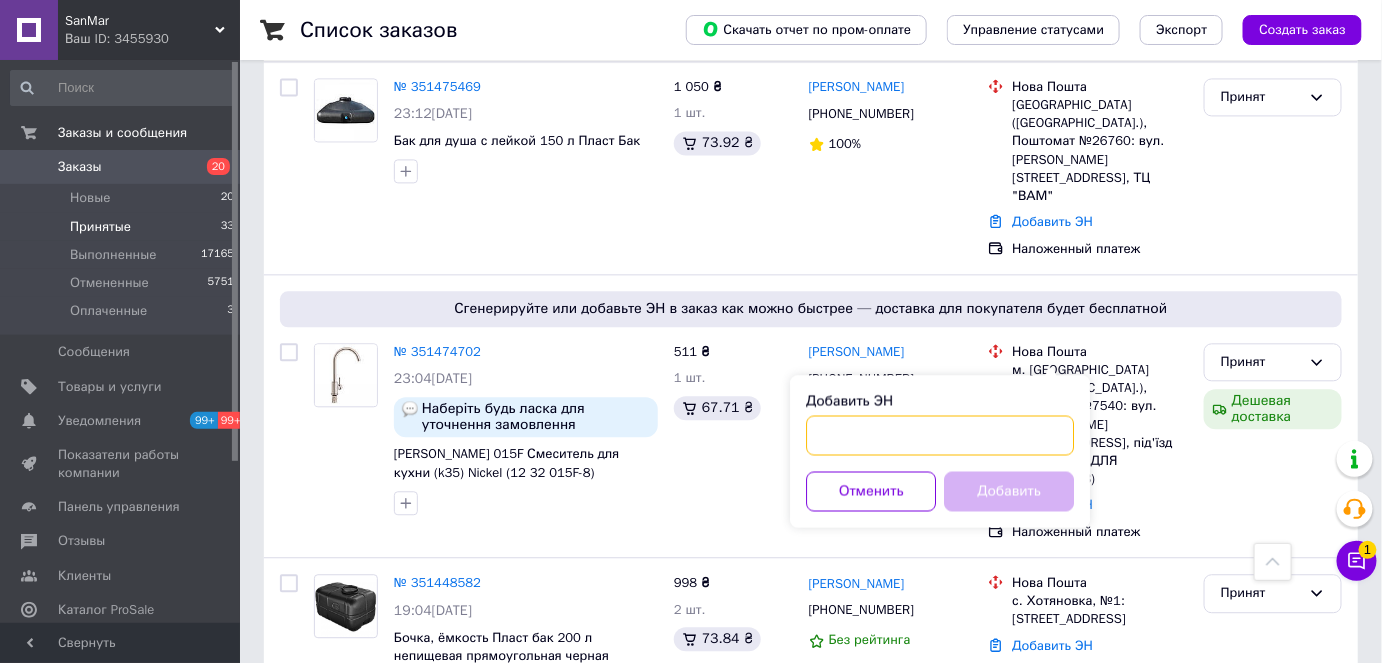 click on "Добавить ЭН" at bounding box center (940, 435) 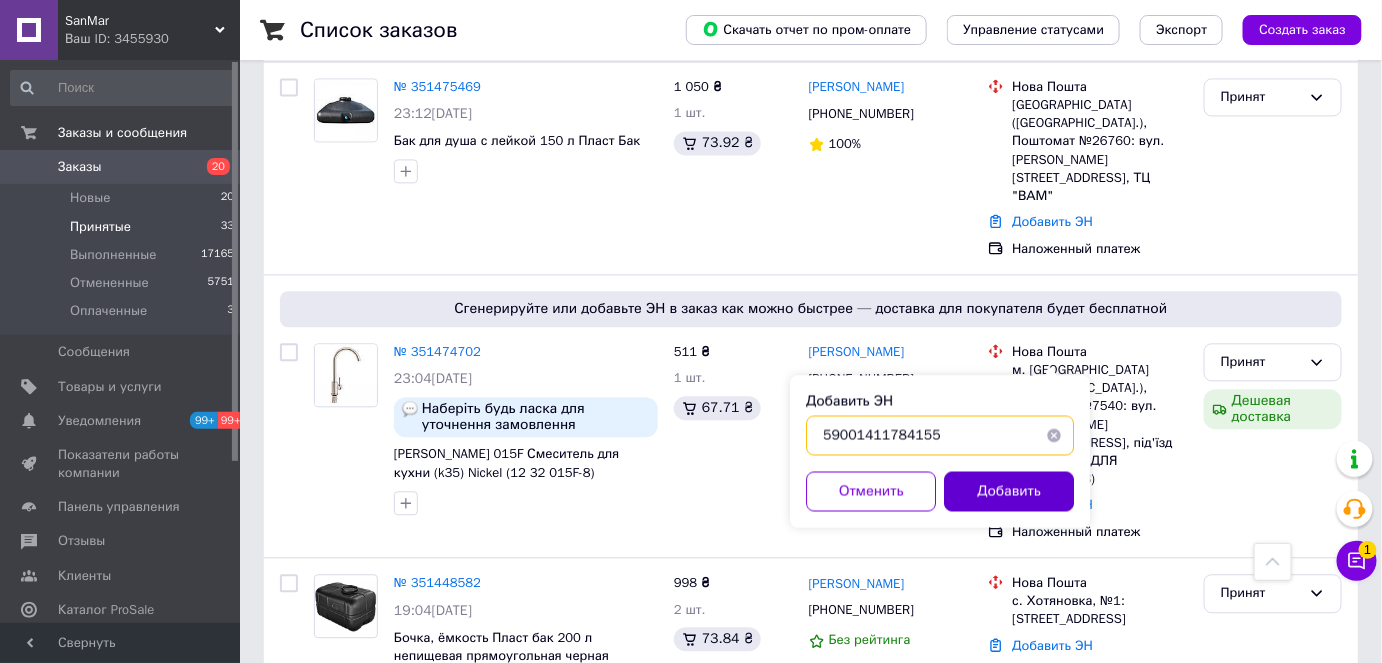 type on "59001411784155" 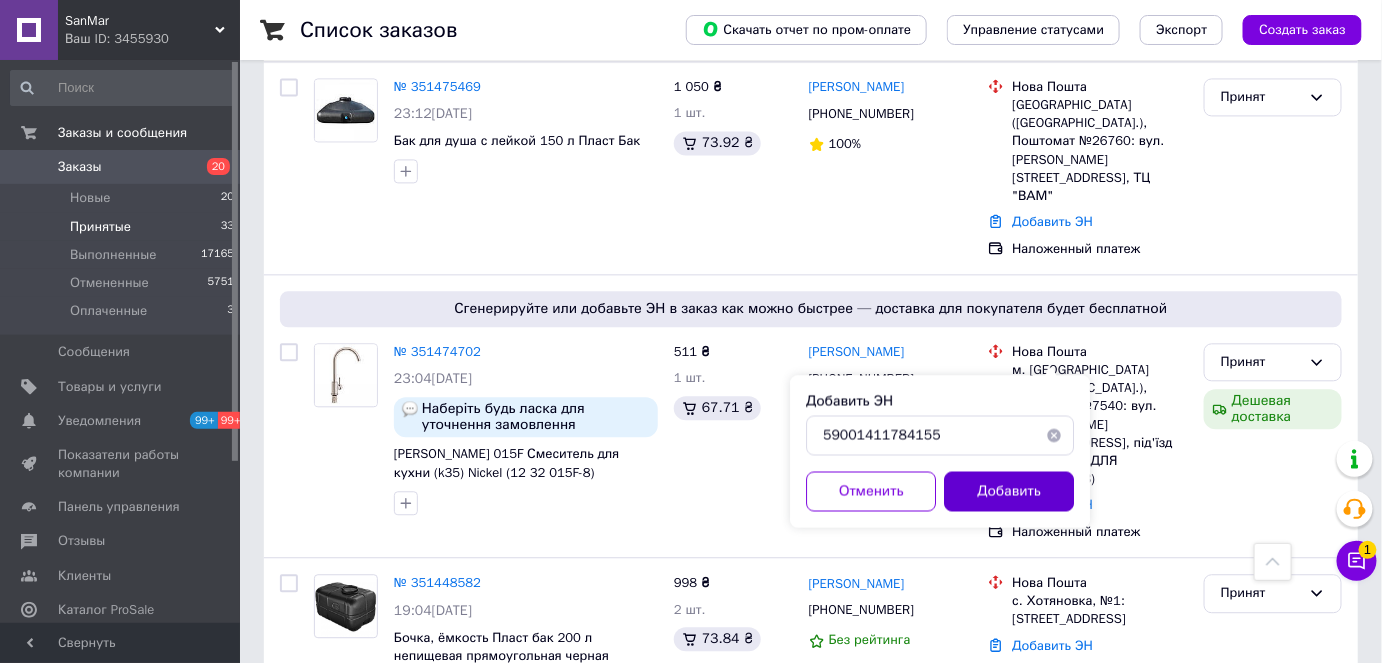 click on "Добавить" at bounding box center [1009, 491] 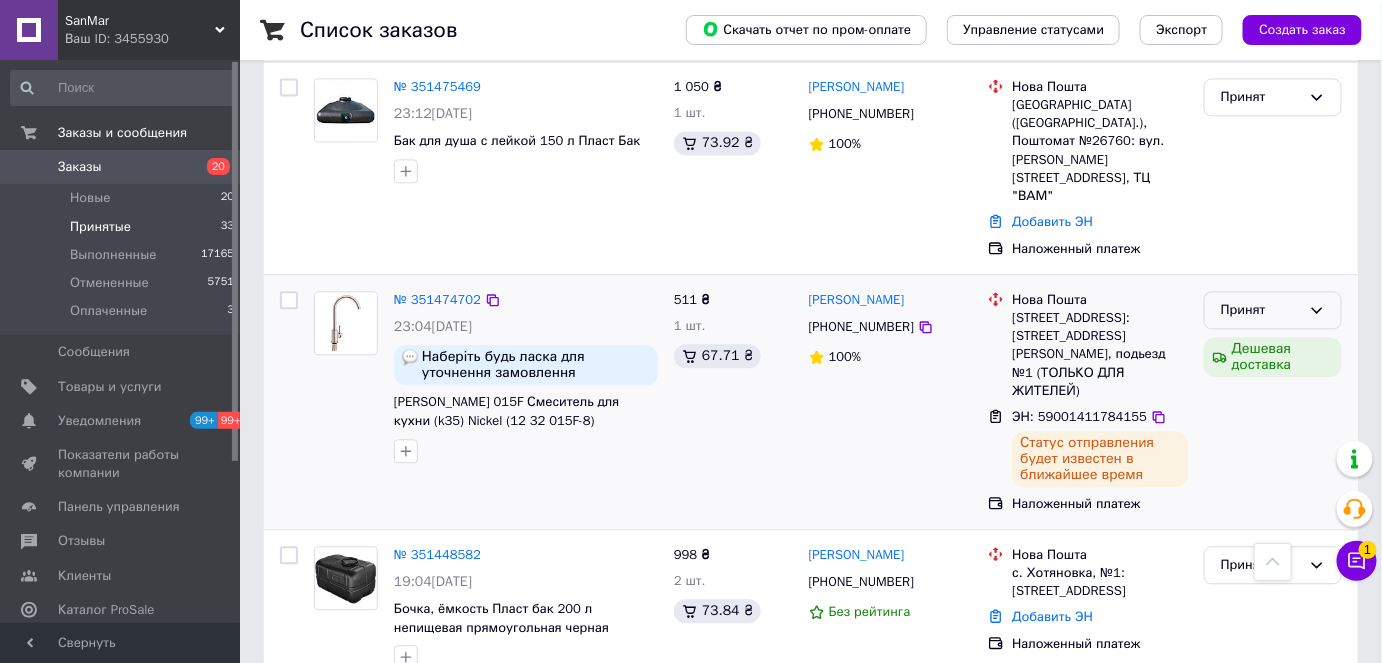 click 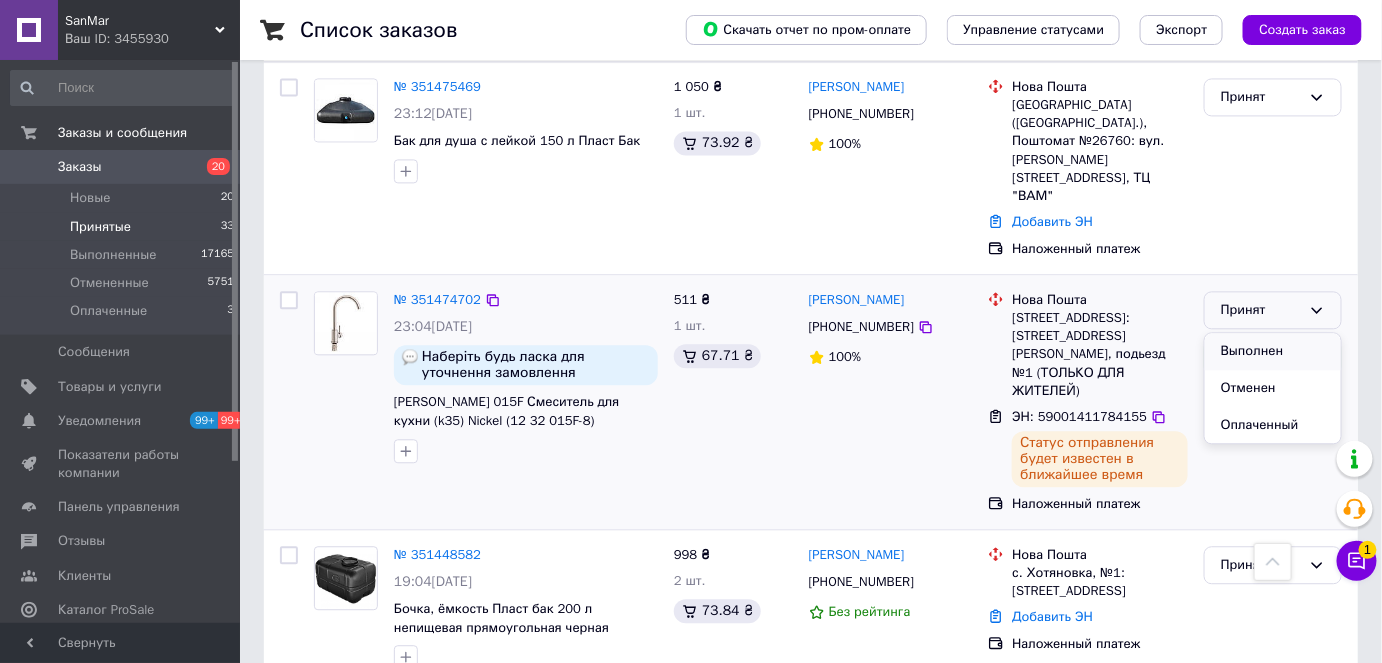 click on "Выполнен" at bounding box center [1273, 351] 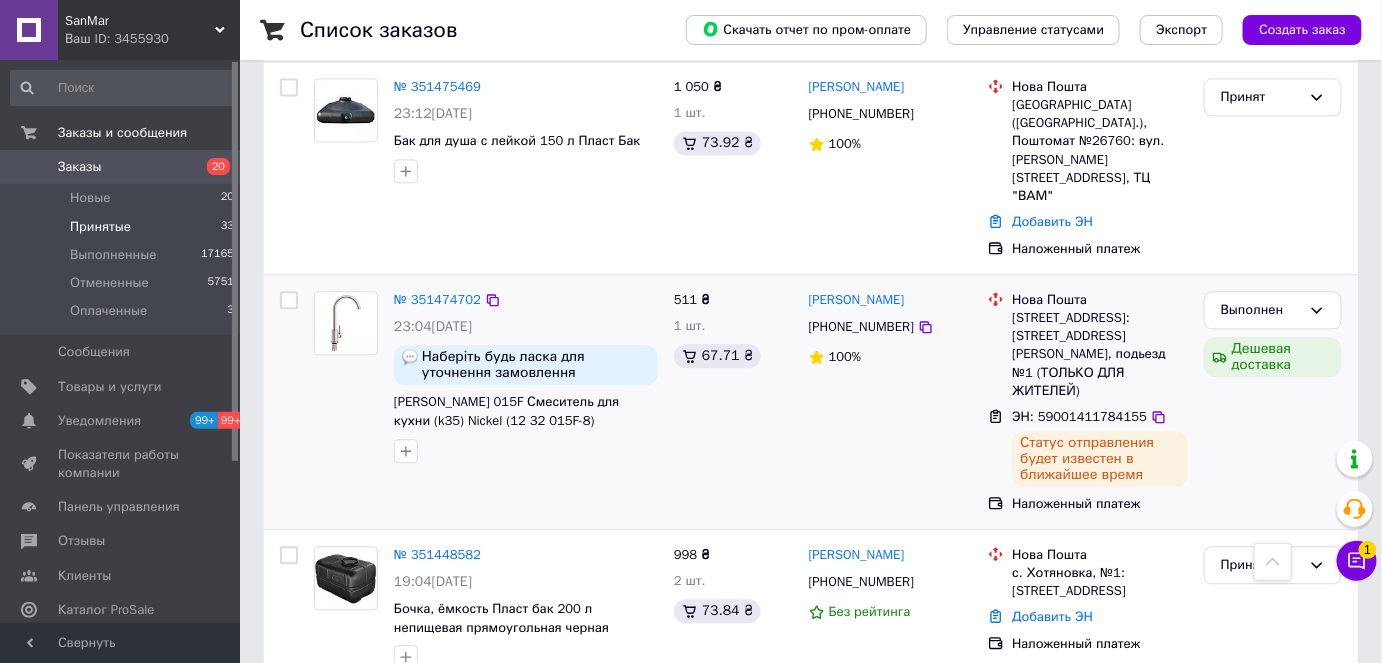 click 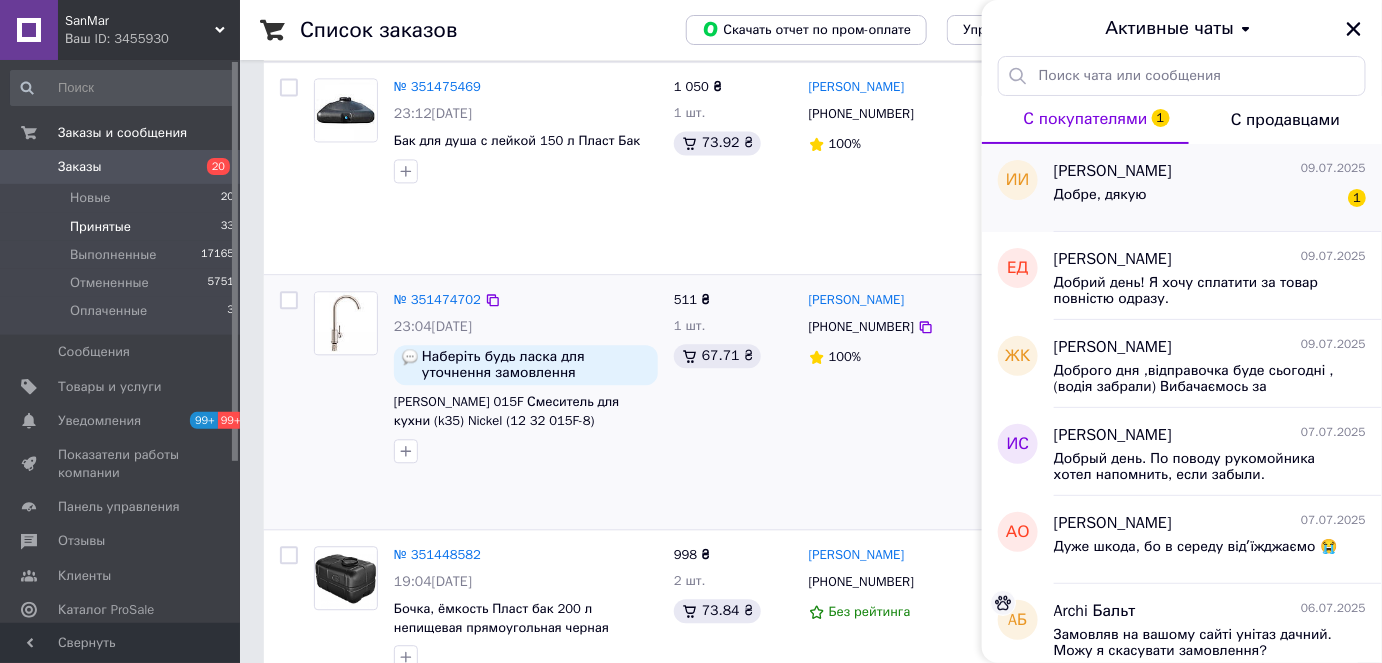 click on "Иван Игоревич 09.07.2025" at bounding box center [1210, 171] 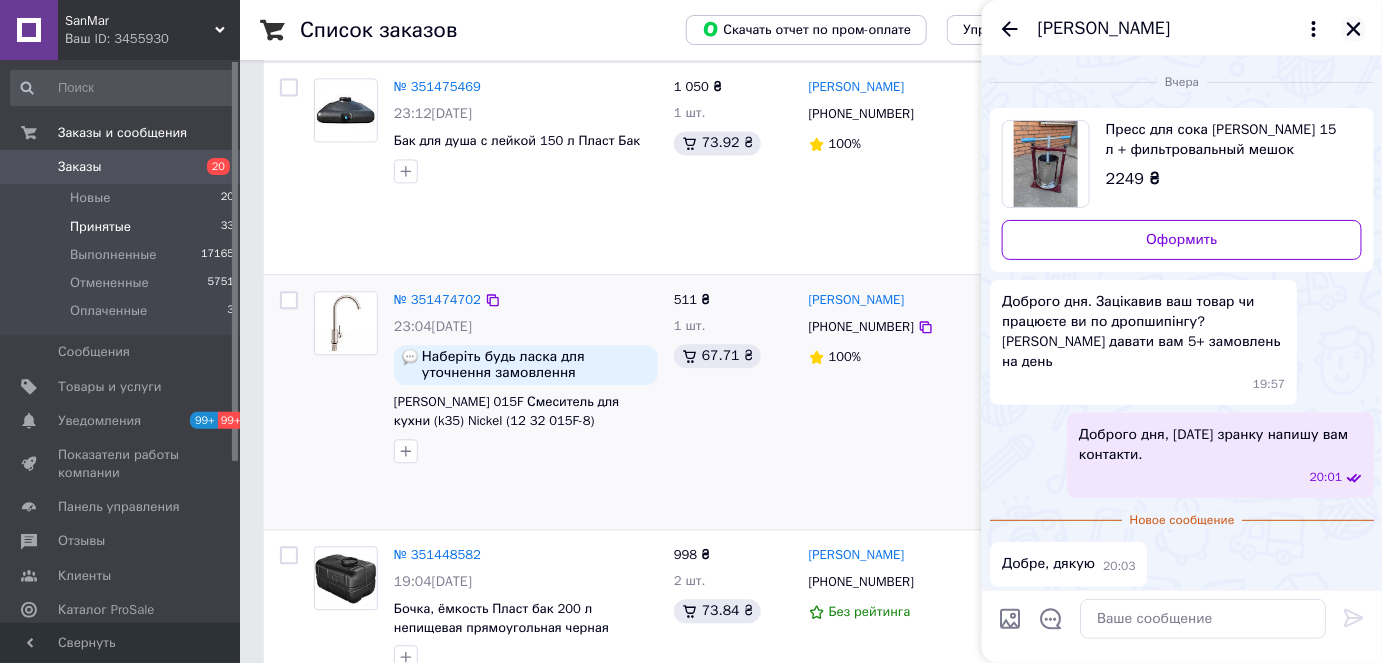 click 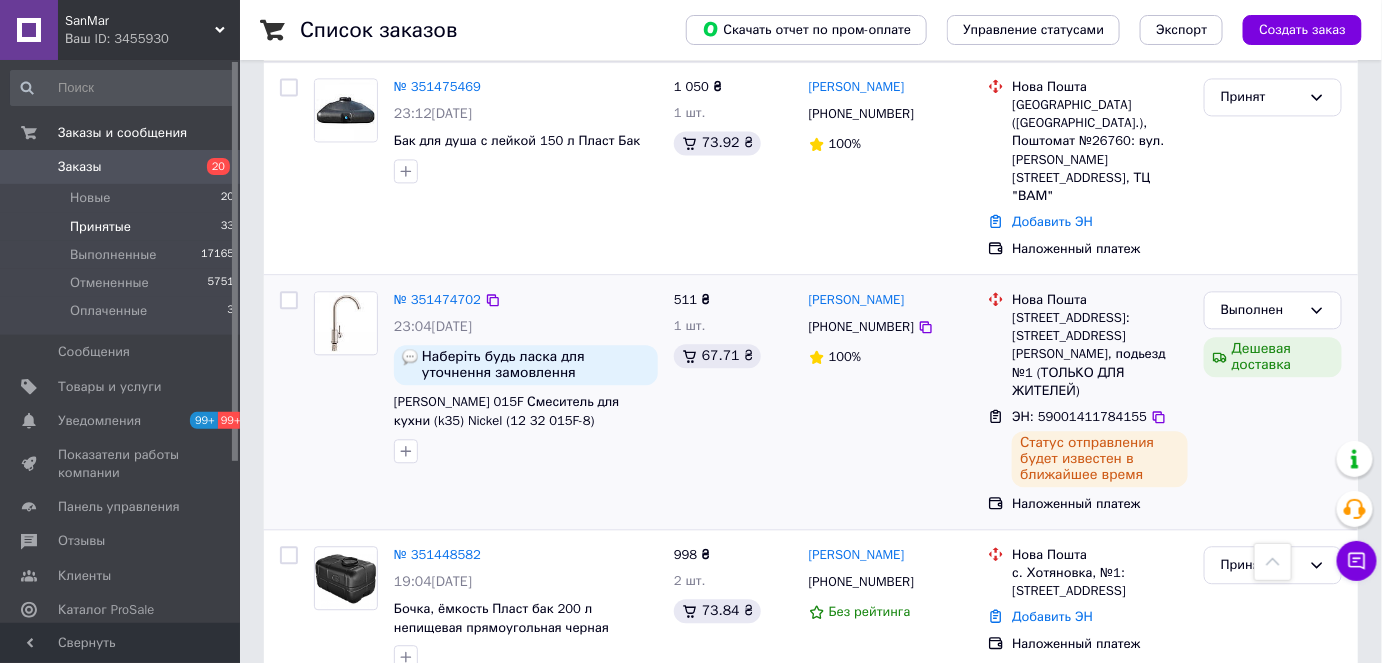click on "Принятые 33" at bounding box center [123, 227] 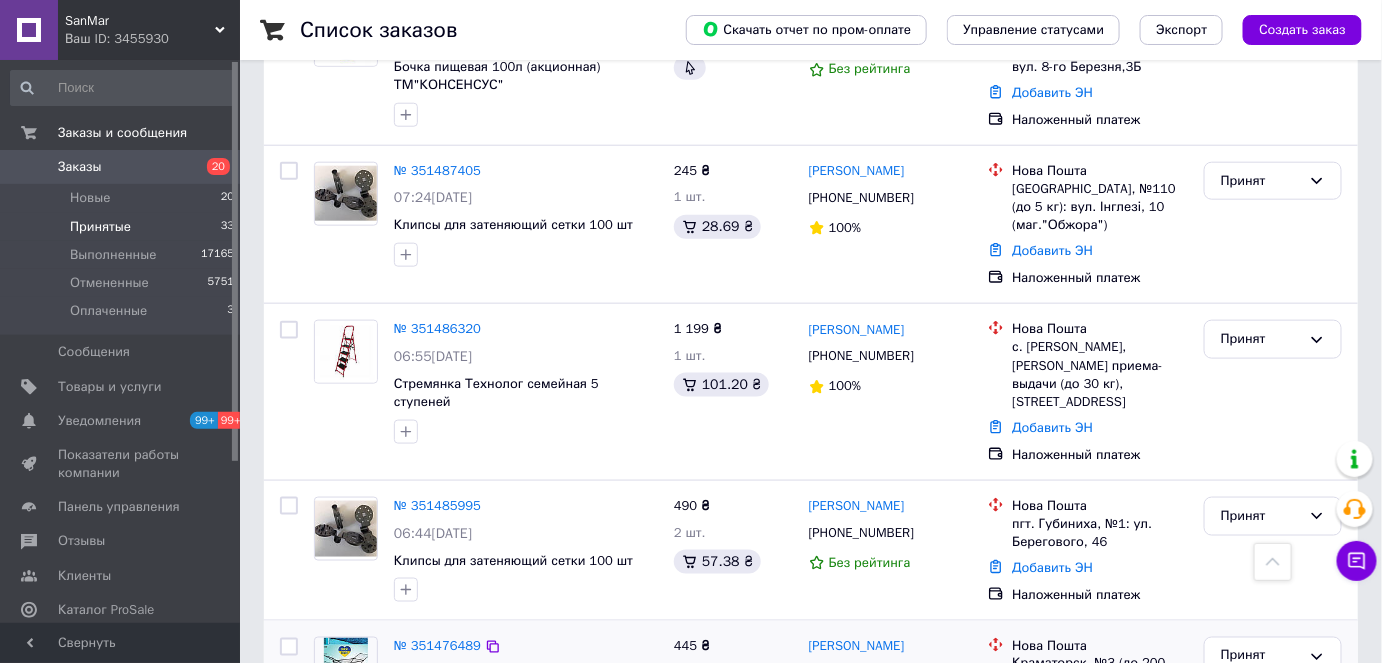 scroll, scrollTop: 818, scrollLeft: 0, axis: vertical 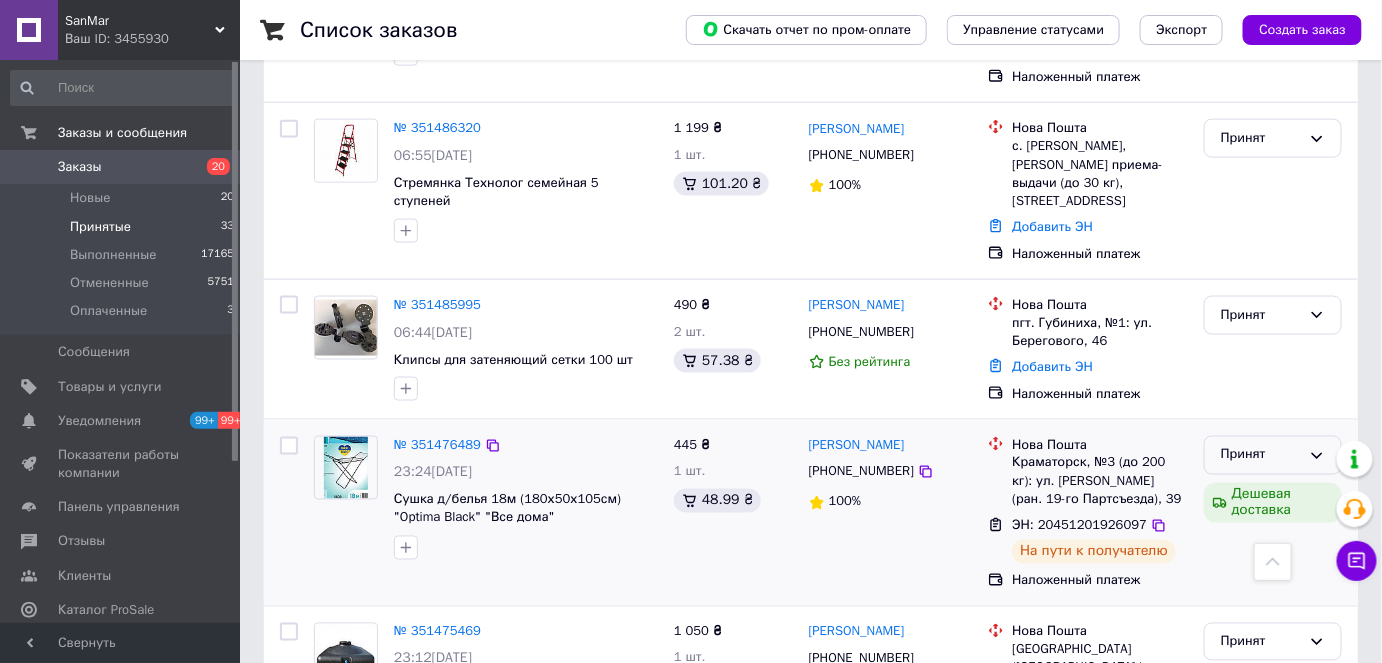 click on "Принят" at bounding box center [1273, 455] 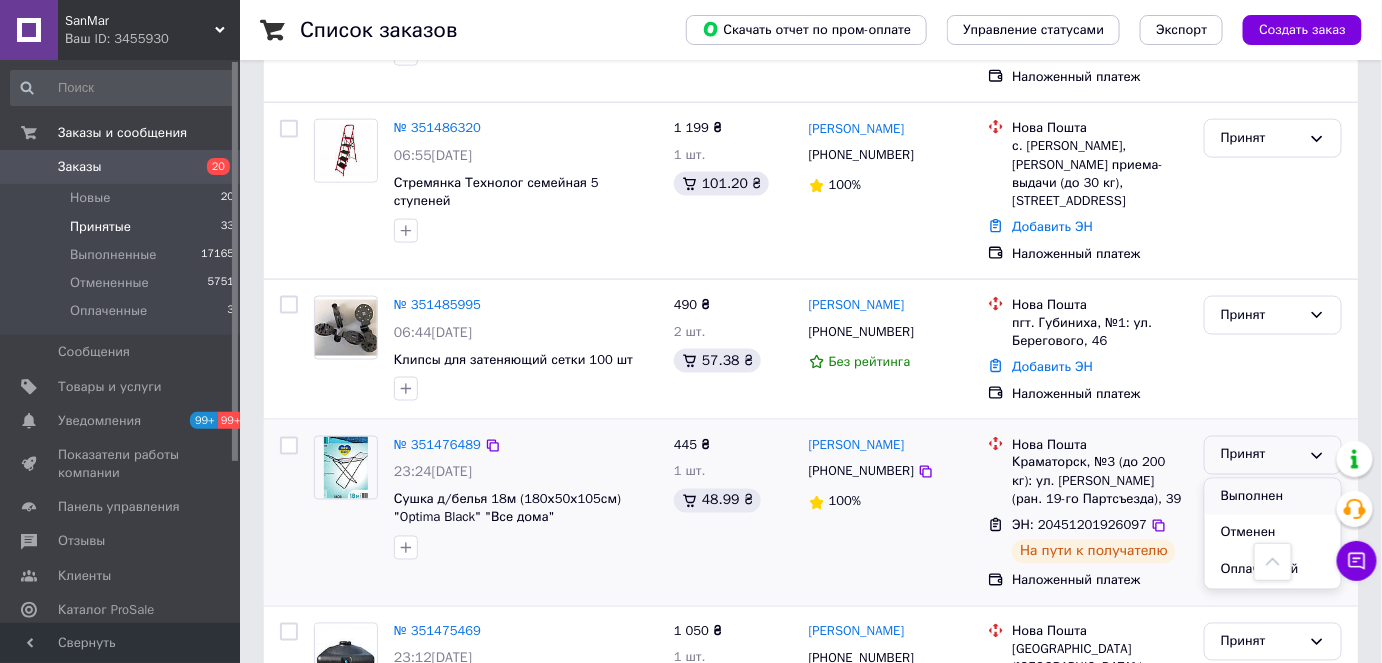 click on "Выполнен" at bounding box center [1273, 497] 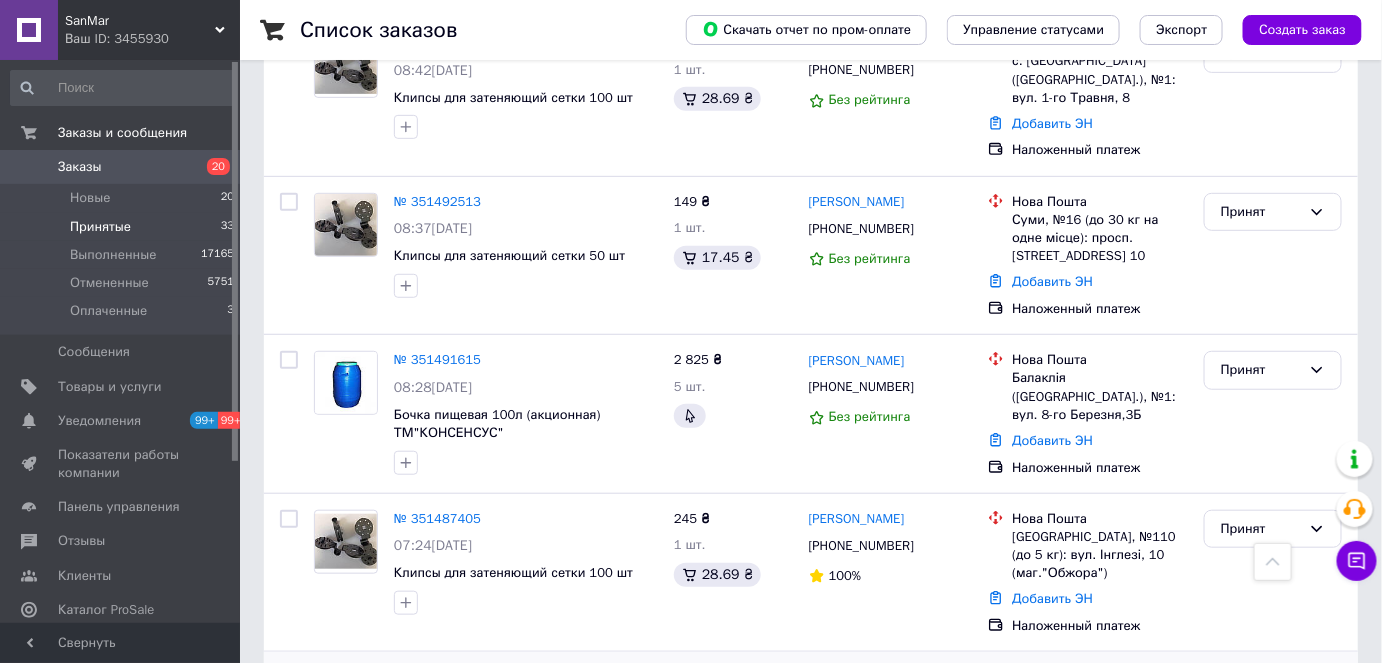 scroll, scrollTop: 181, scrollLeft: 0, axis: vertical 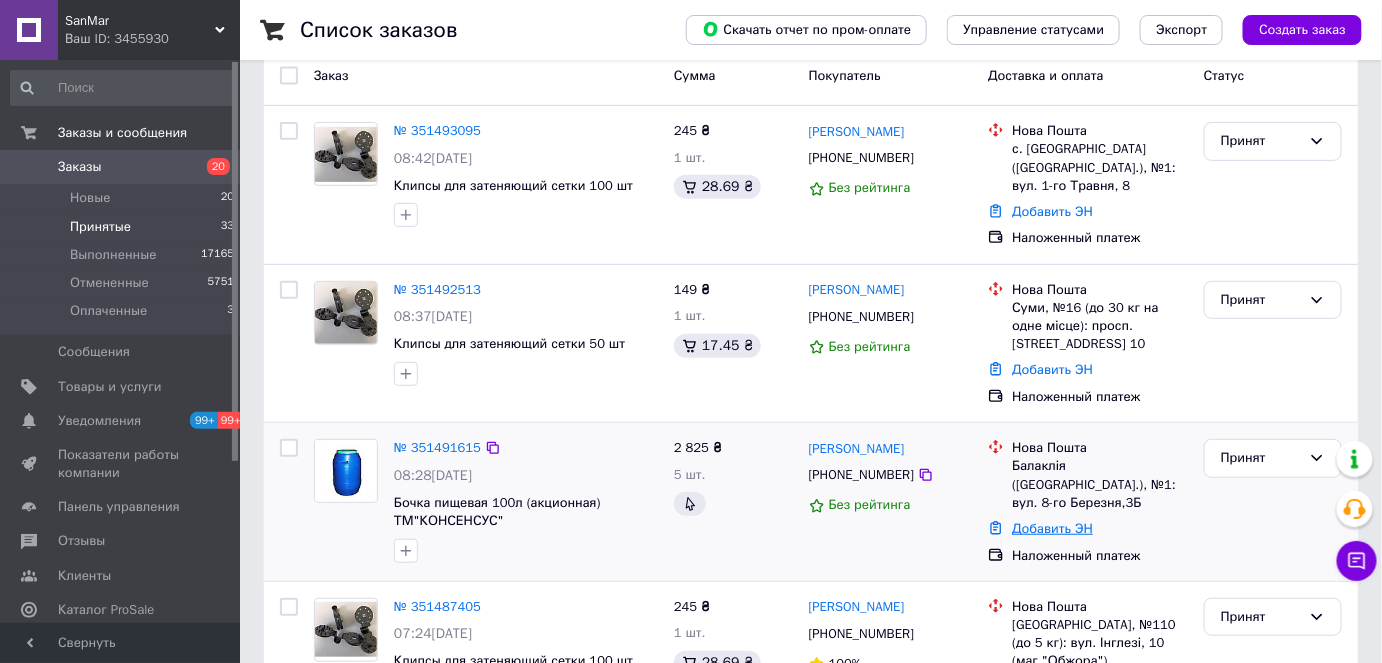 click on "Добавить ЭН" at bounding box center (1052, 528) 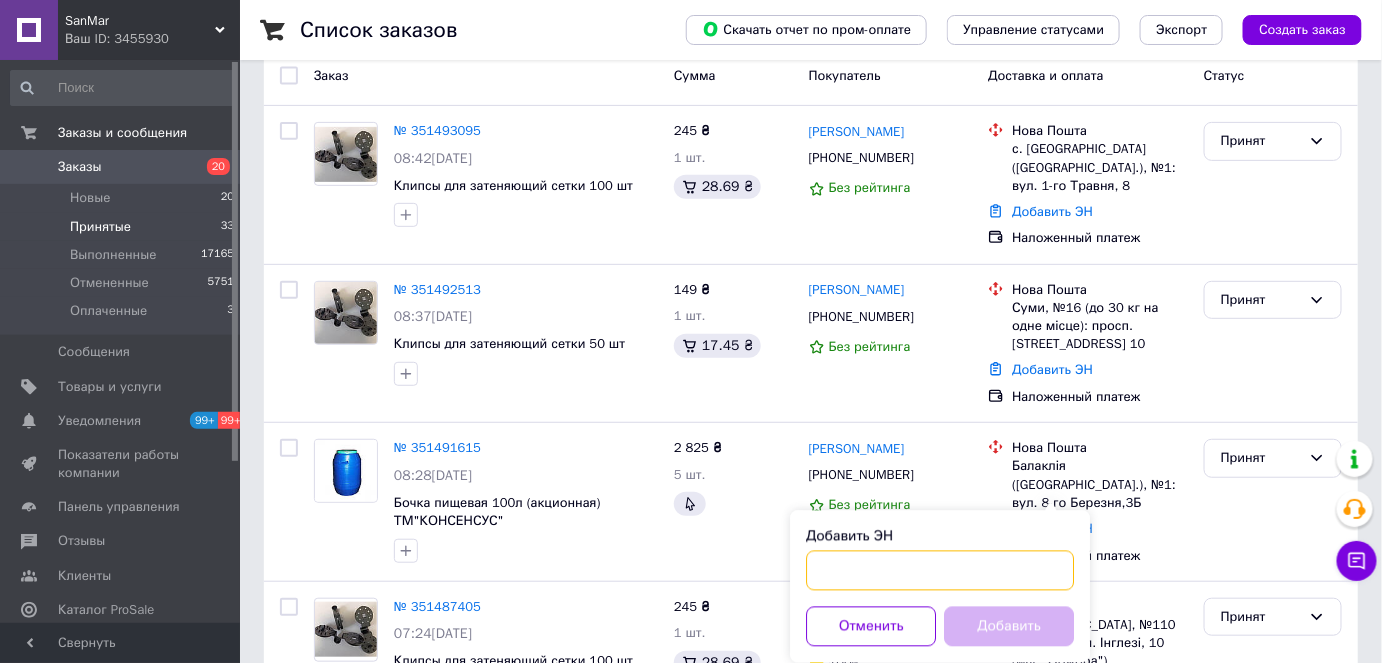 click on "Добавить ЭН" at bounding box center (940, 571) 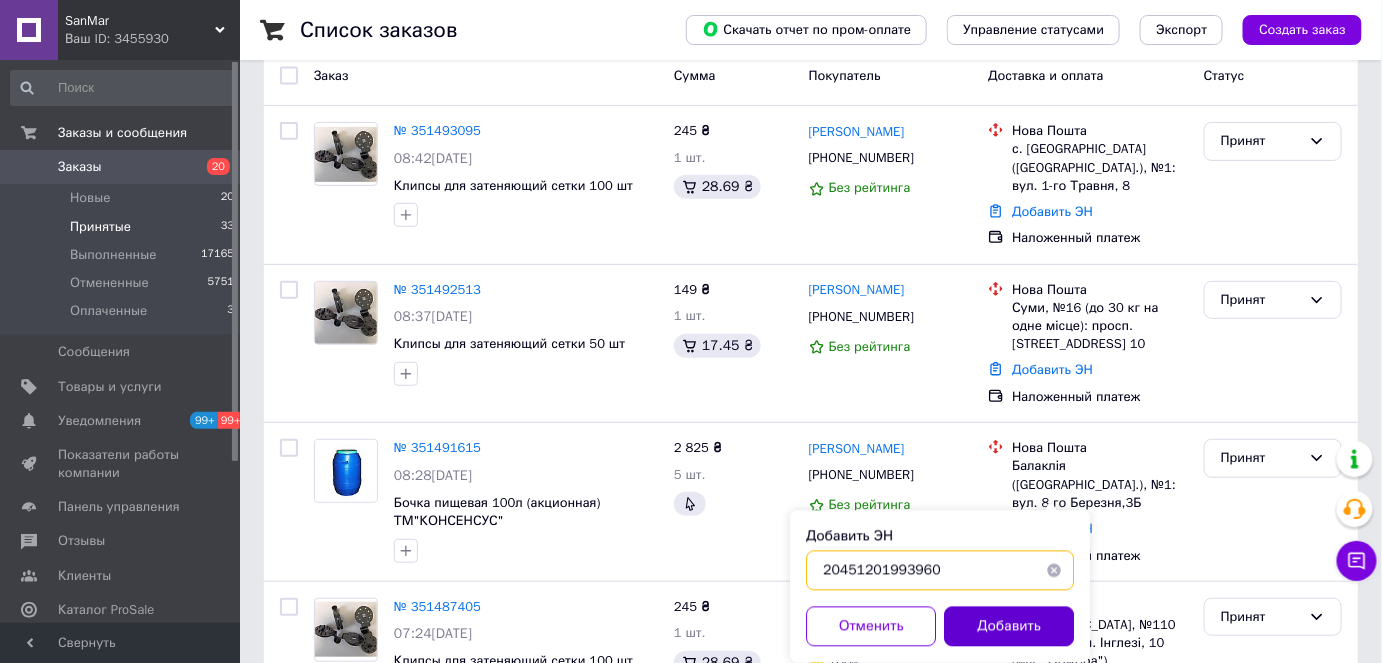 type on "20451201993960" 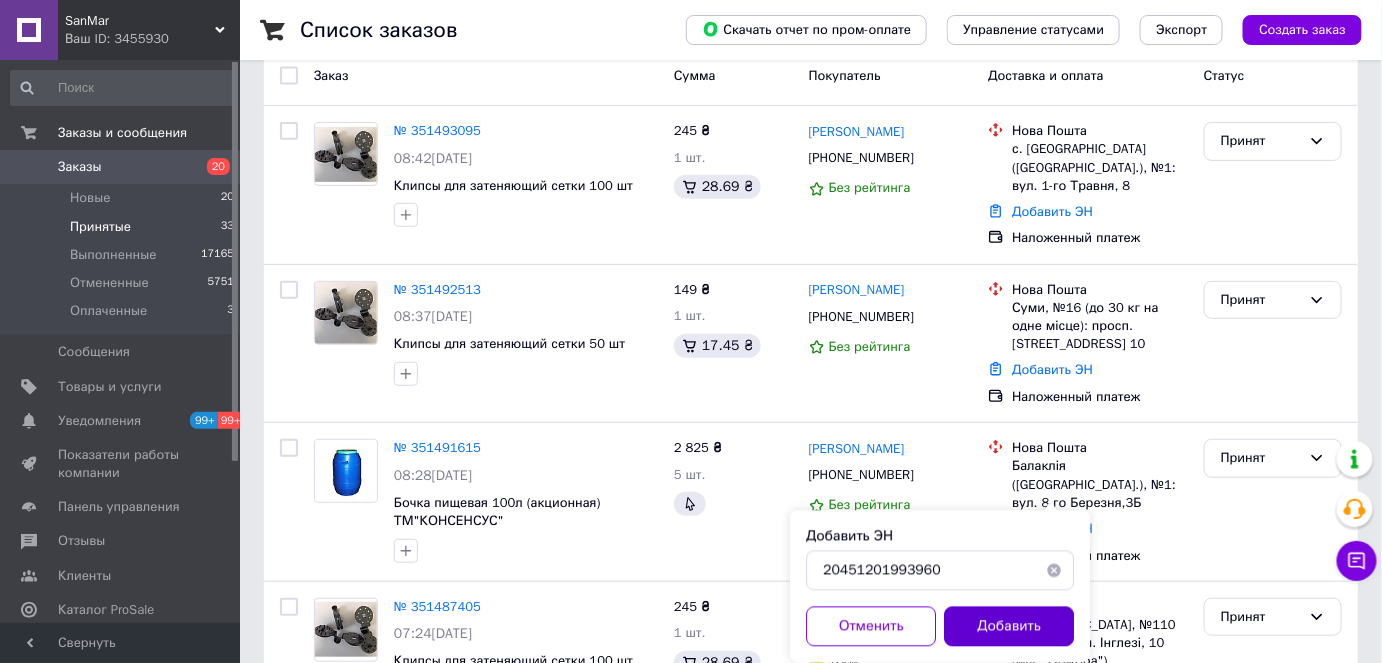 click on "Добавить" at bounding box center [1009, 627] 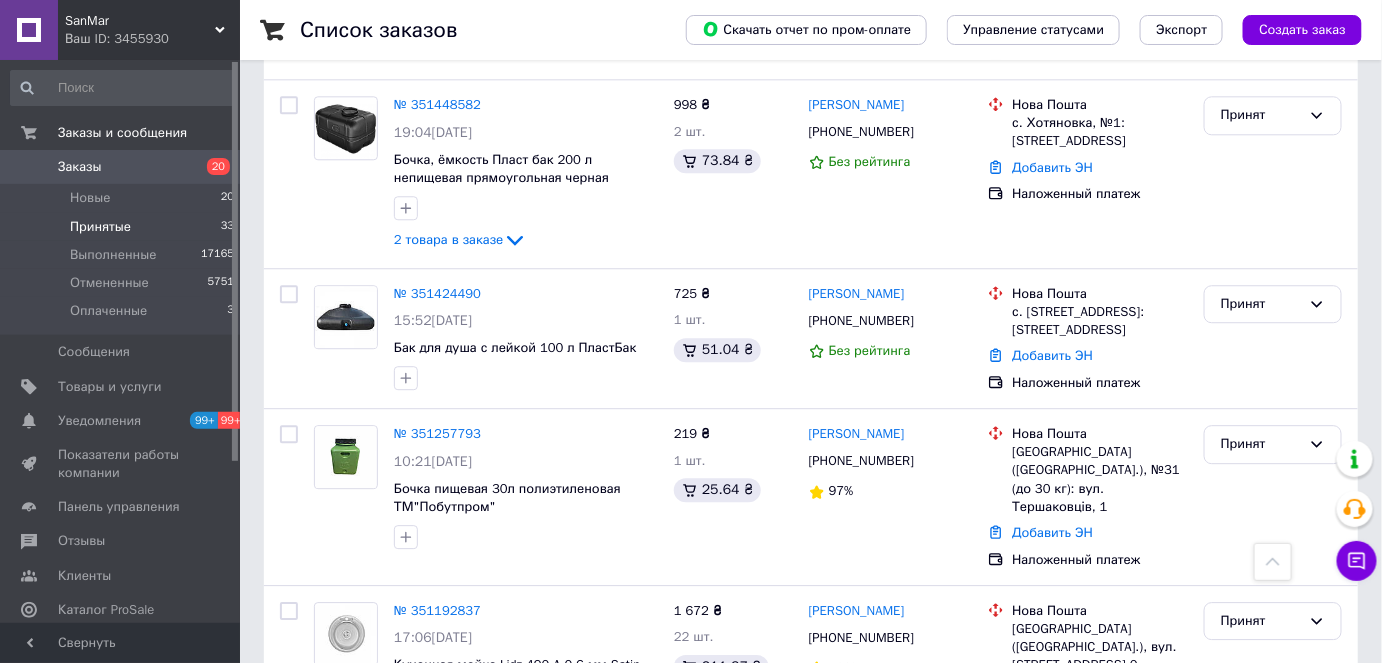 scroll, scrollTop: 1664, scrollLeft: 0, axis: vertical 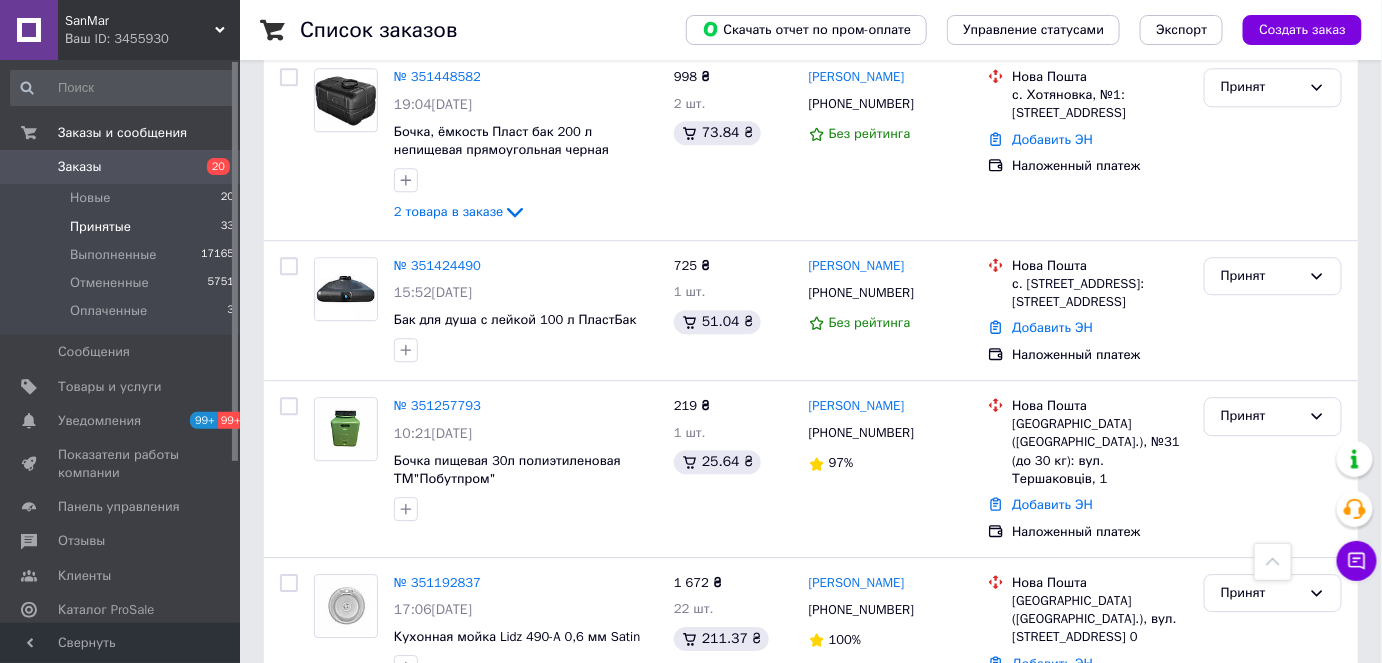 click on "1" at bounding box center [415, 772] 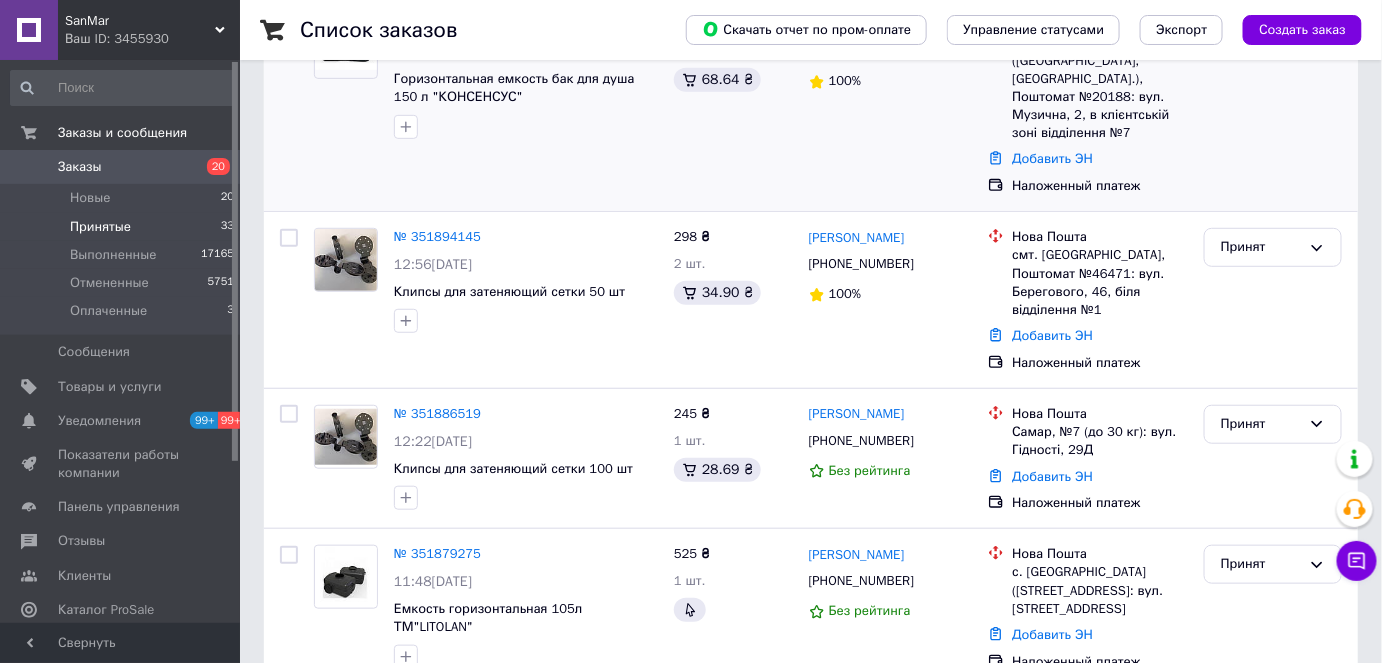 scroll, scrollTop: 363, scrollLeft: 0, axis: vertical 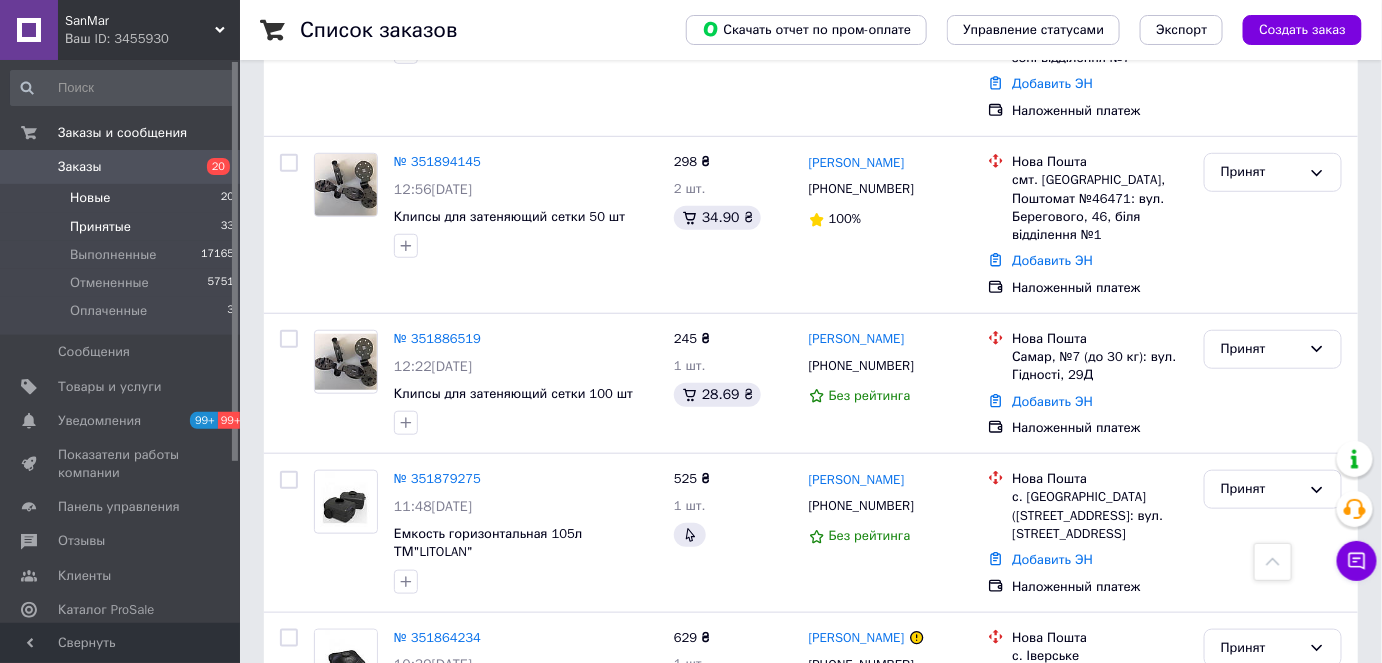 click on "Новые 20" at bounding box center [123, 198] 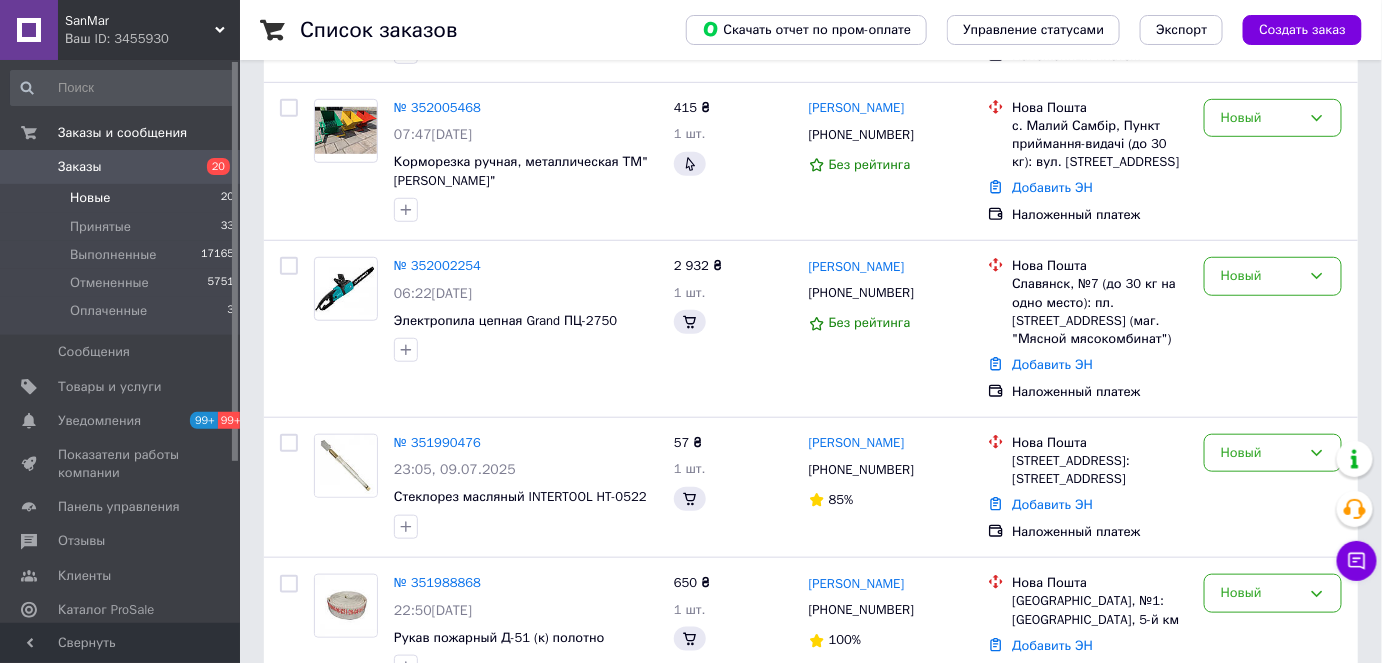 scroll, scrollTop: 0, scrollLeft: 0, axis: both 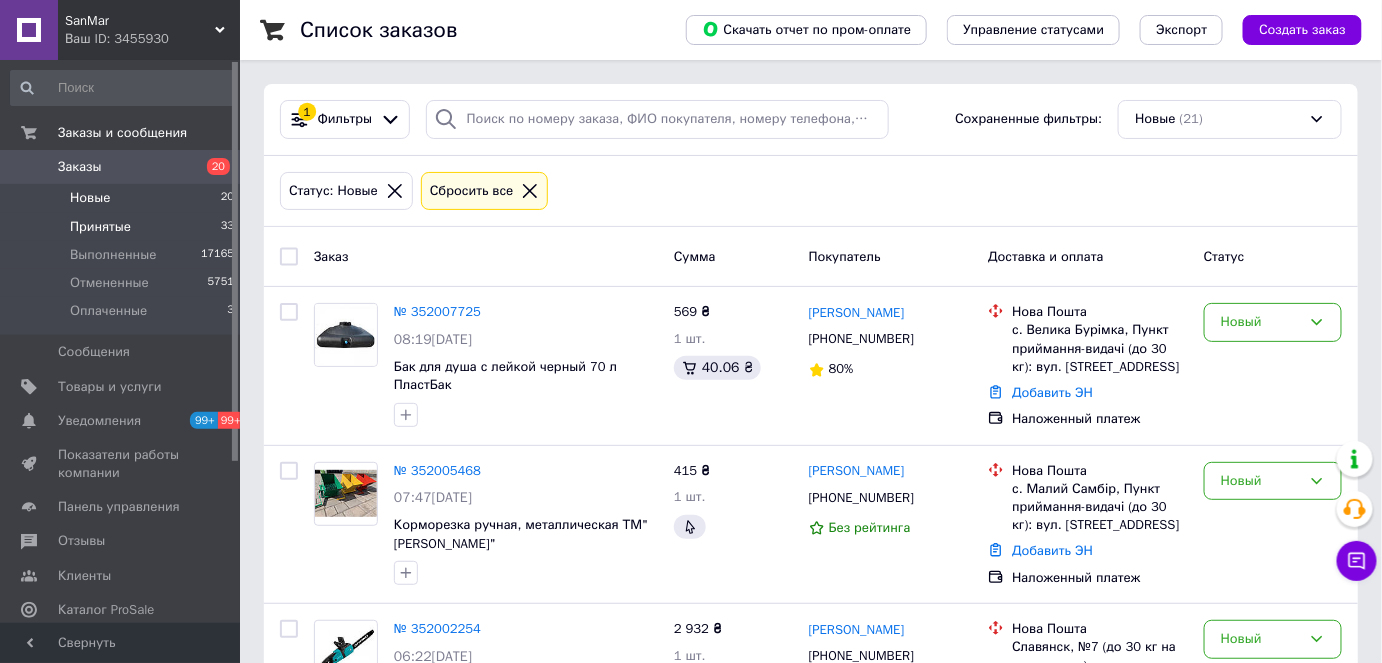 click on "Принятые 33" at bounding box center (123, 227) 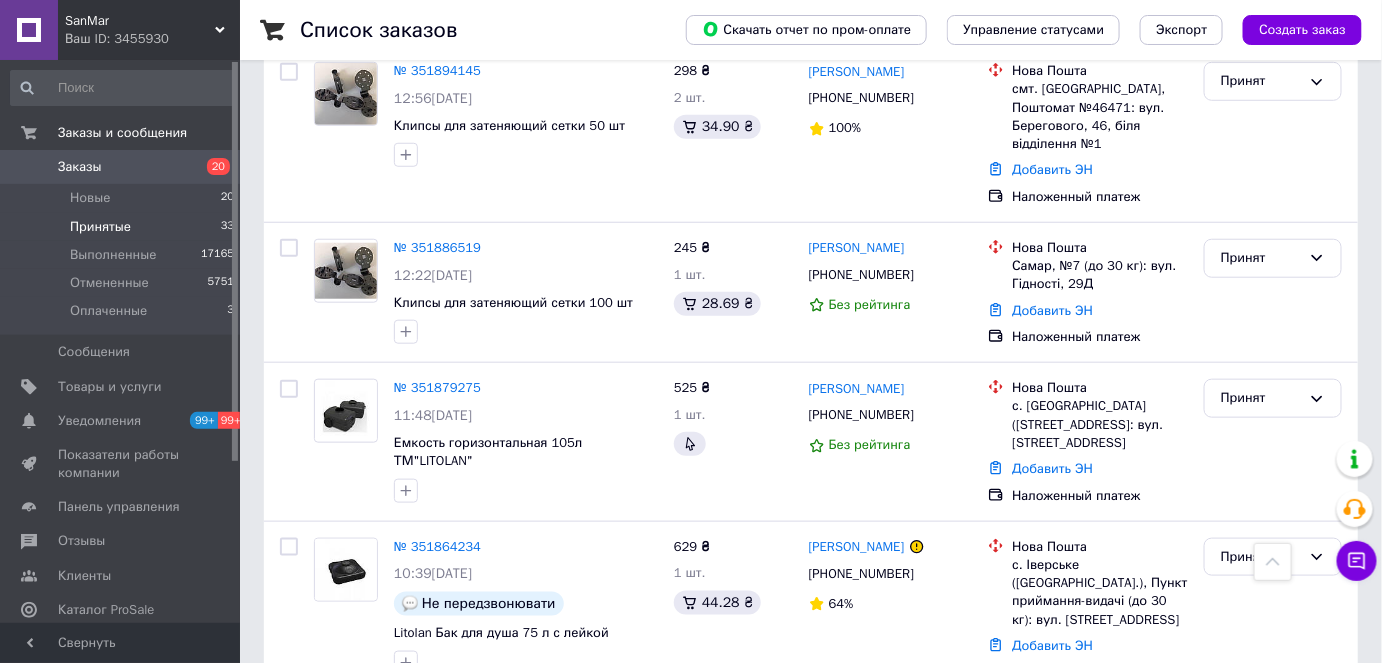 scroll, scrollTop: 636, scrollLeft: 0, axis: vertical 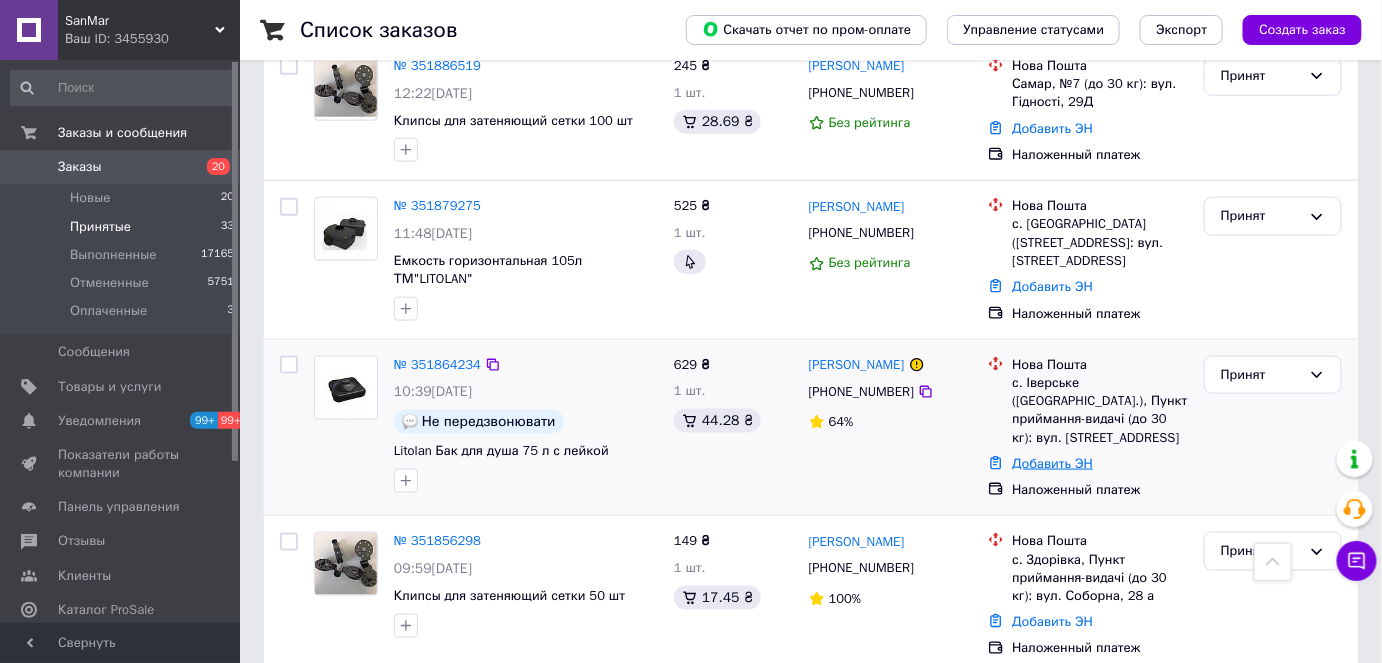 click on "Добавить ЭН" at bounding box center (1052, 463) 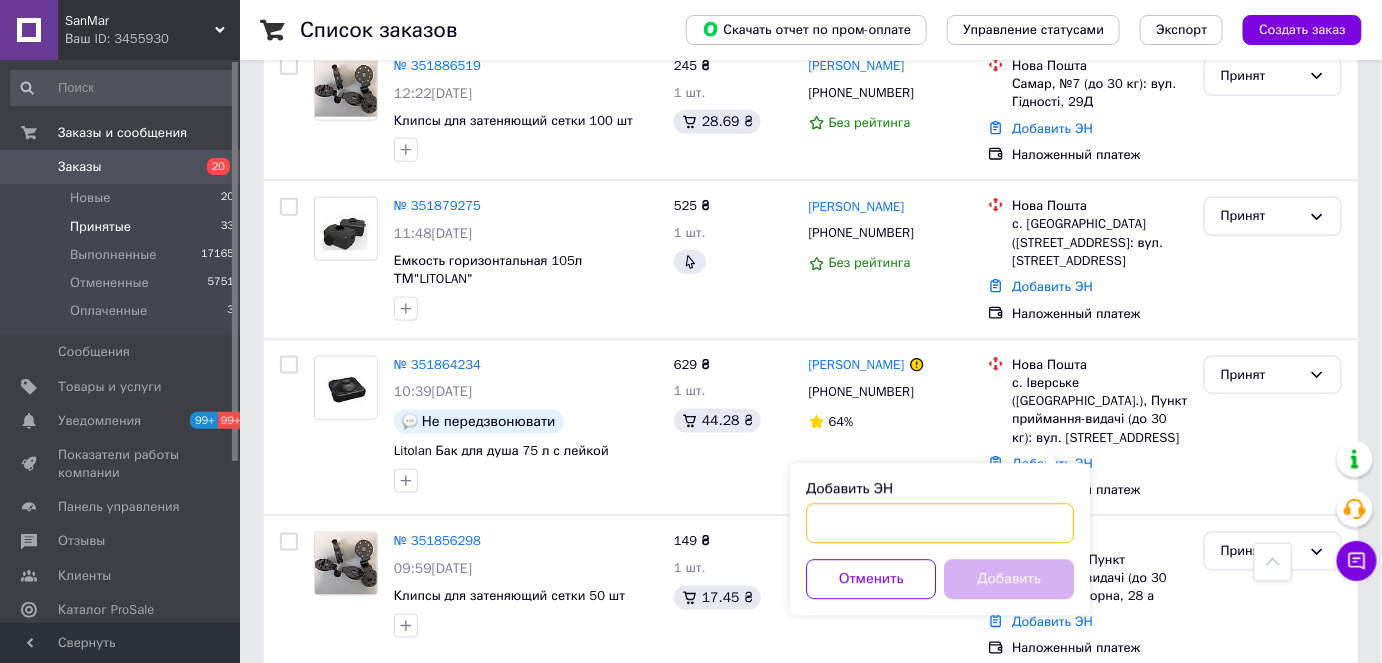 click on "Добавить ЭН" at bounding box center (940, 524) 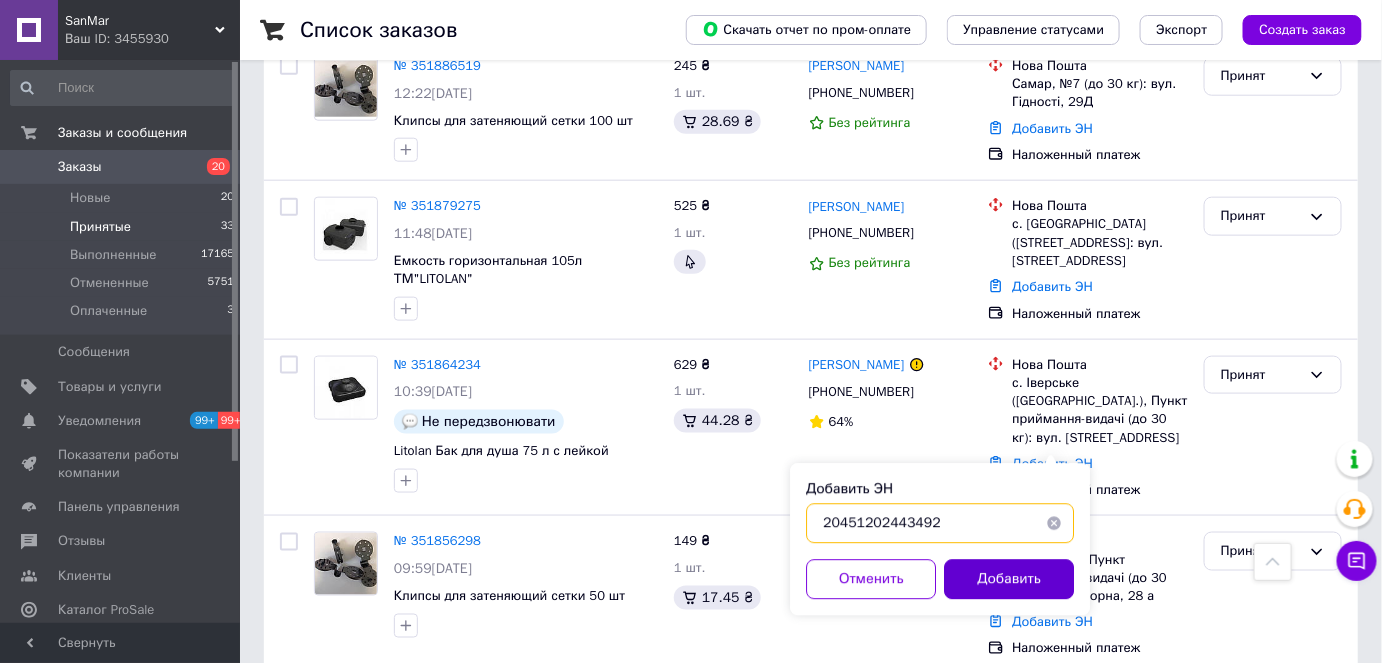 type on "20451202443492" 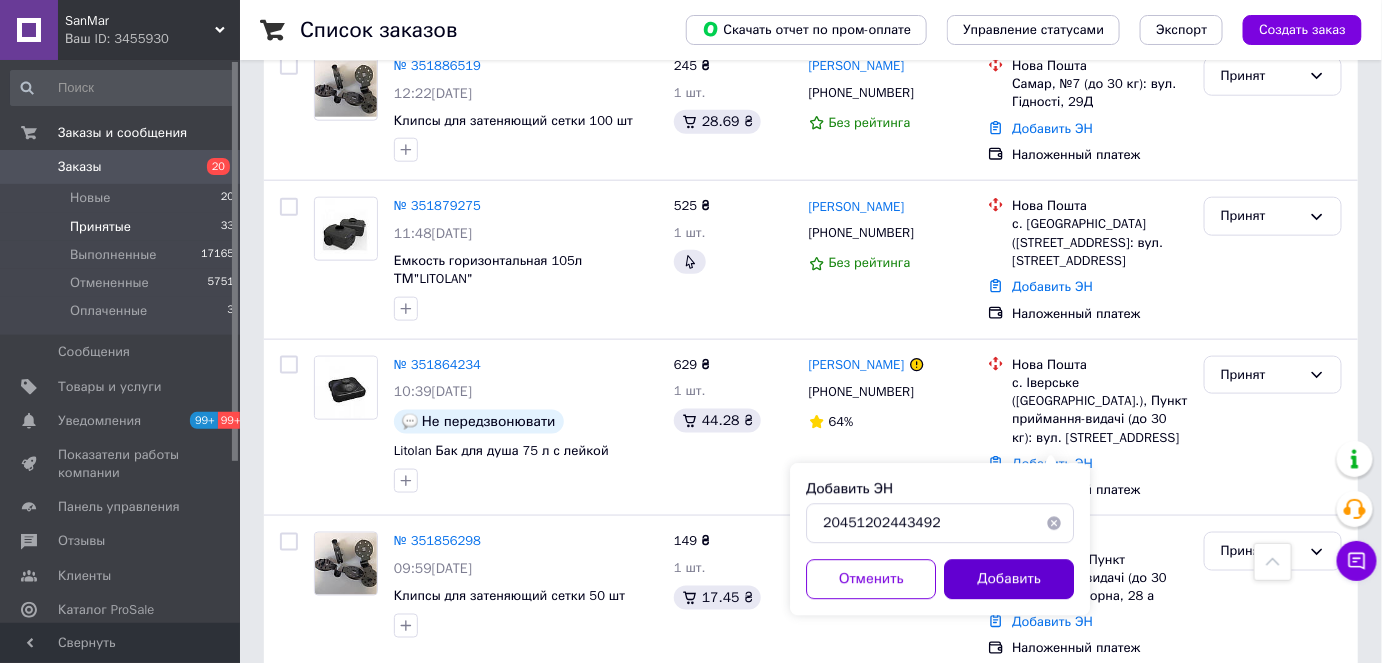 click on "Добавить" at bounding box center (1009, 580) 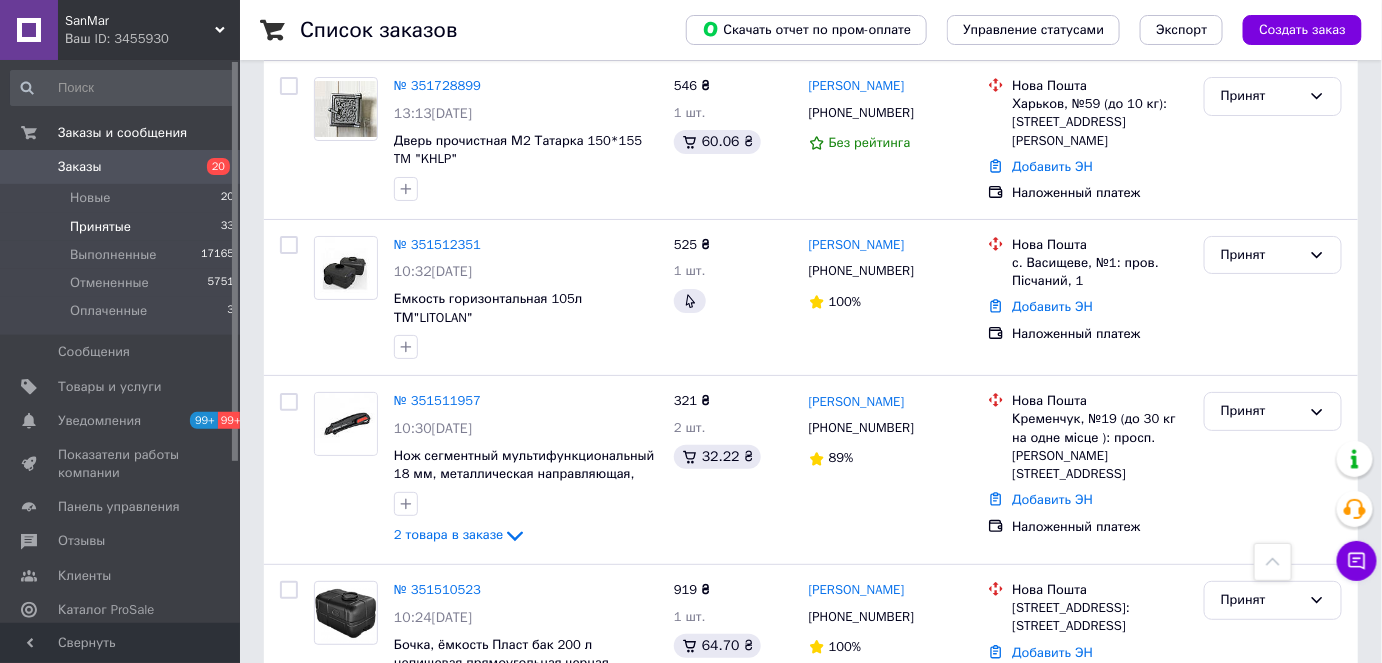 scroll, scrollTop: 2454, scrollLeft: 0, axis: vertical 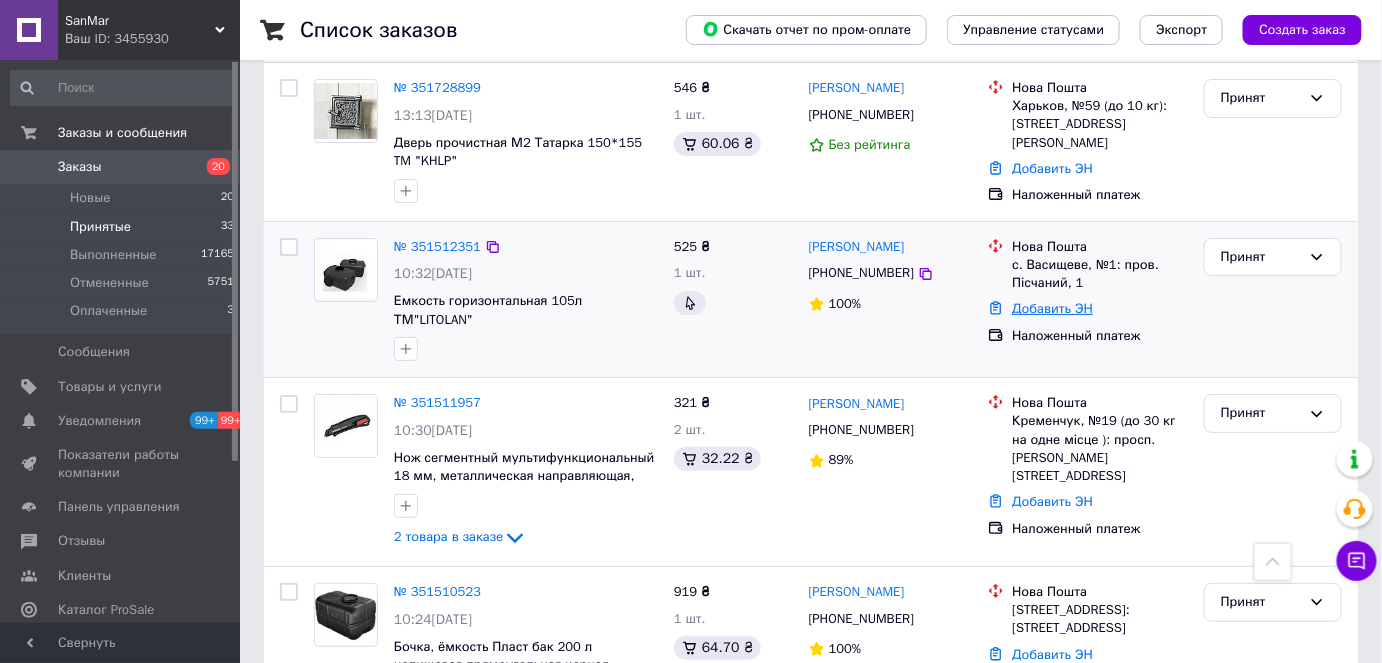 click on "Добавить ЭН" at bounding box center [1052, 308] 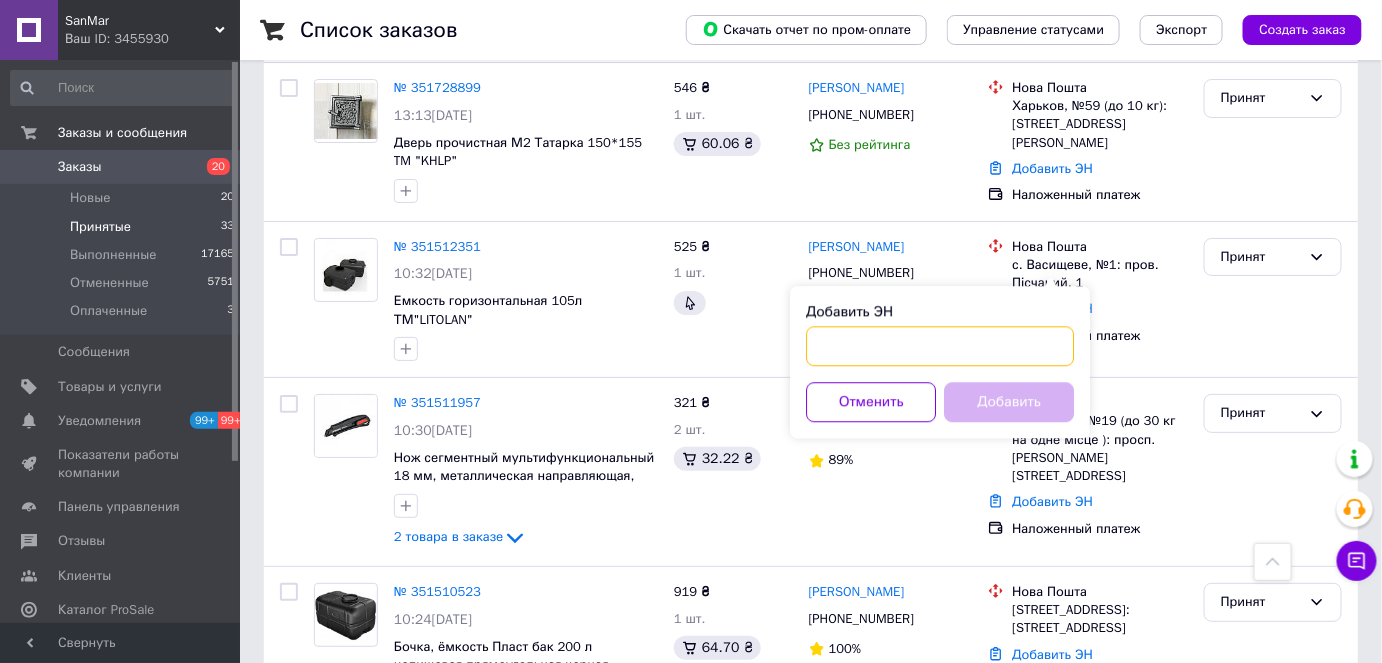 click on "Добавить ЭН" at bounding box center (940, 346) 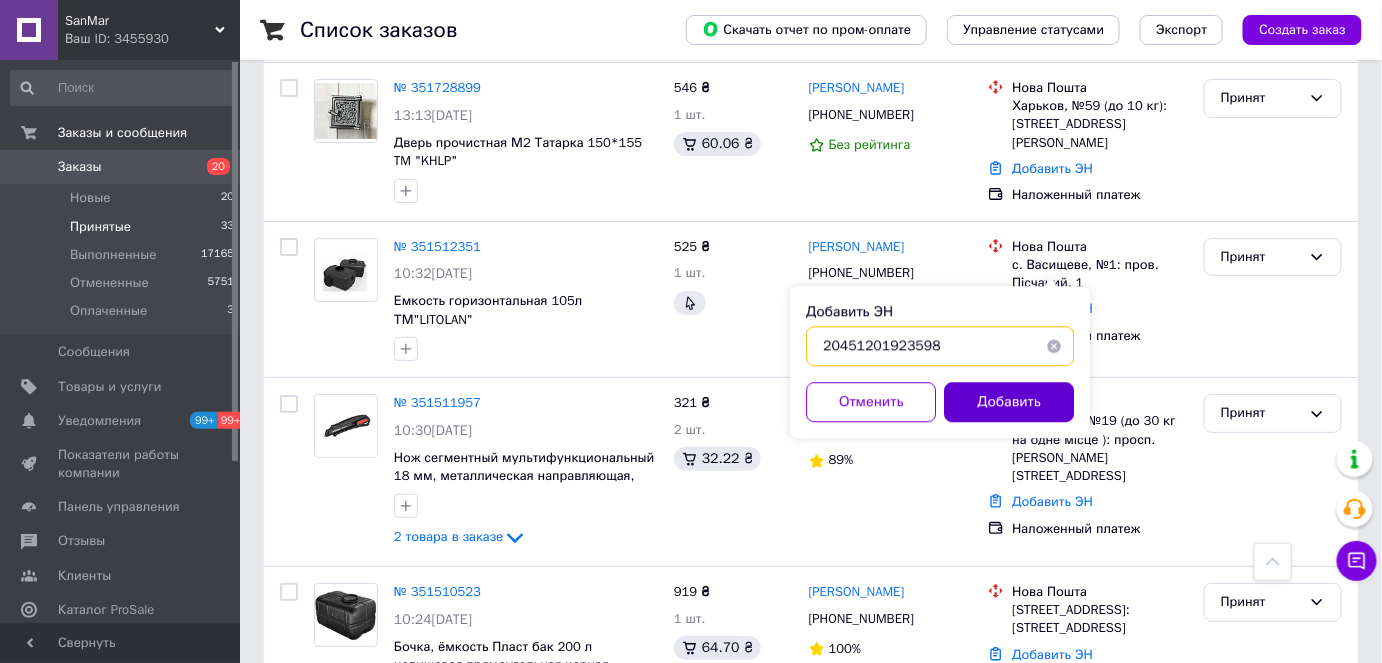 type on "20451201923598" 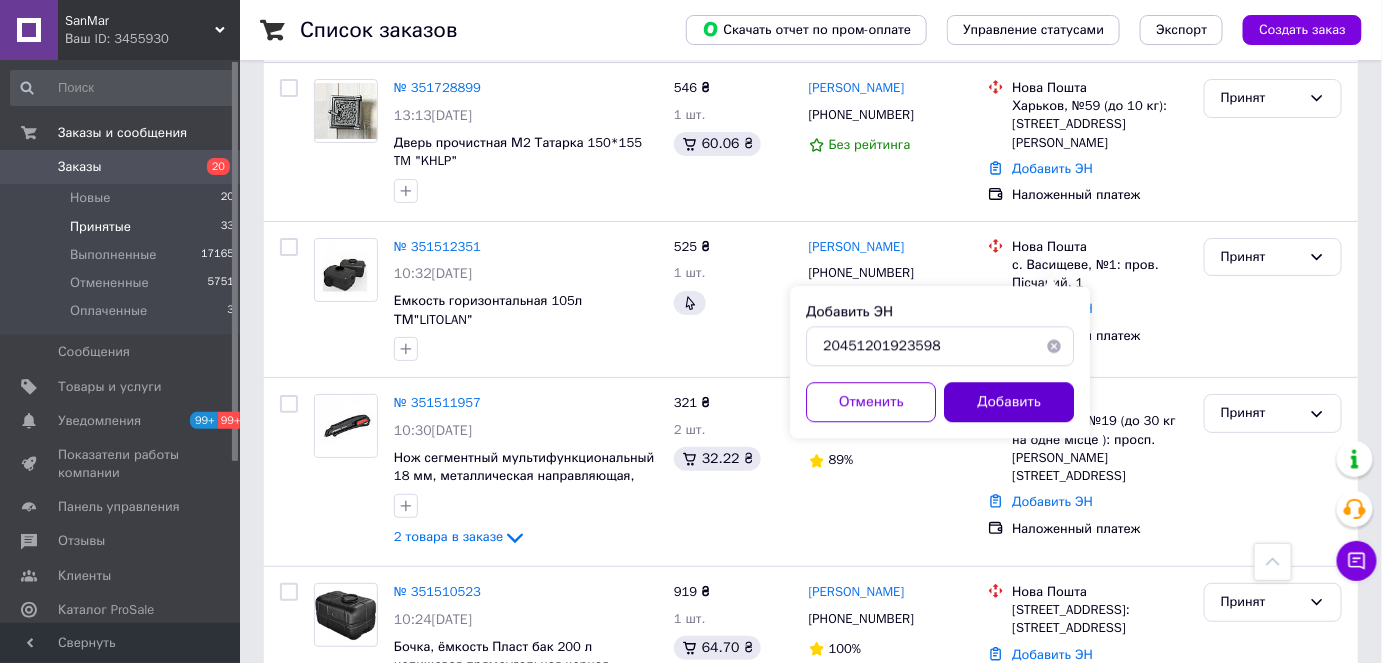 click on "Добавить" at bounding box center (1009, 402) 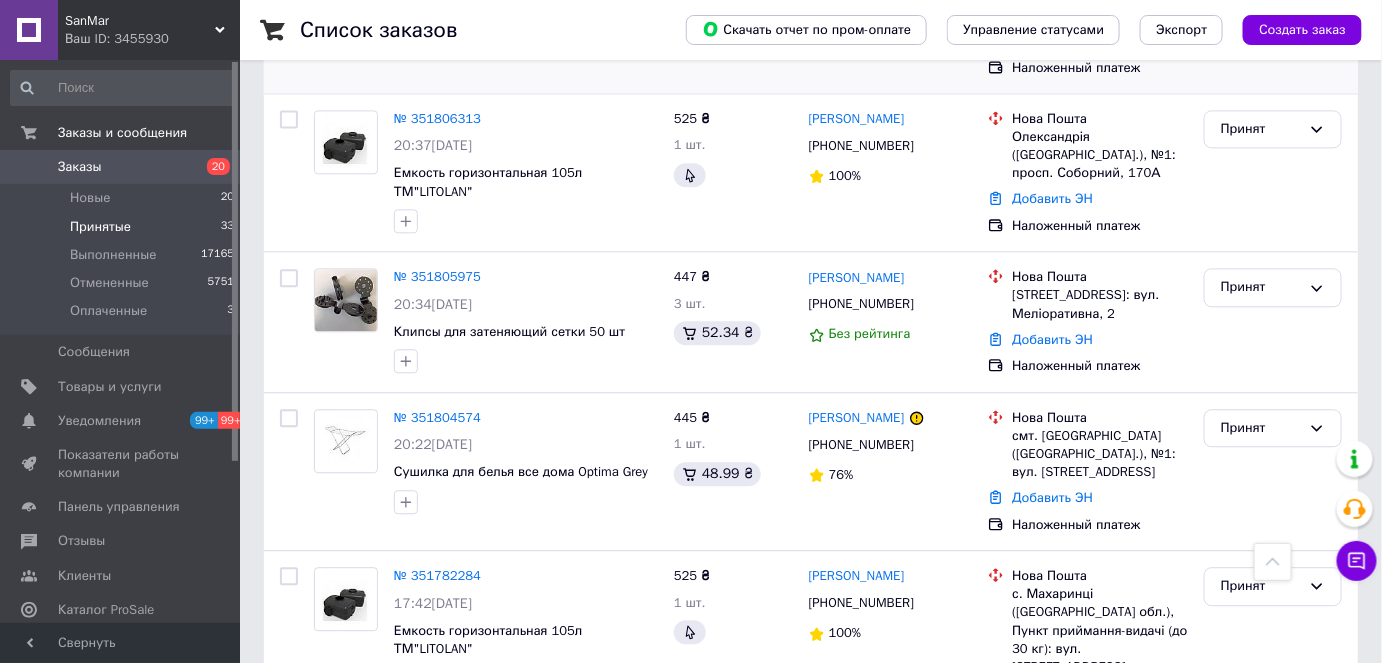 scroll, scrollTop: 1636, scrollLeft: 0, axis: vertical 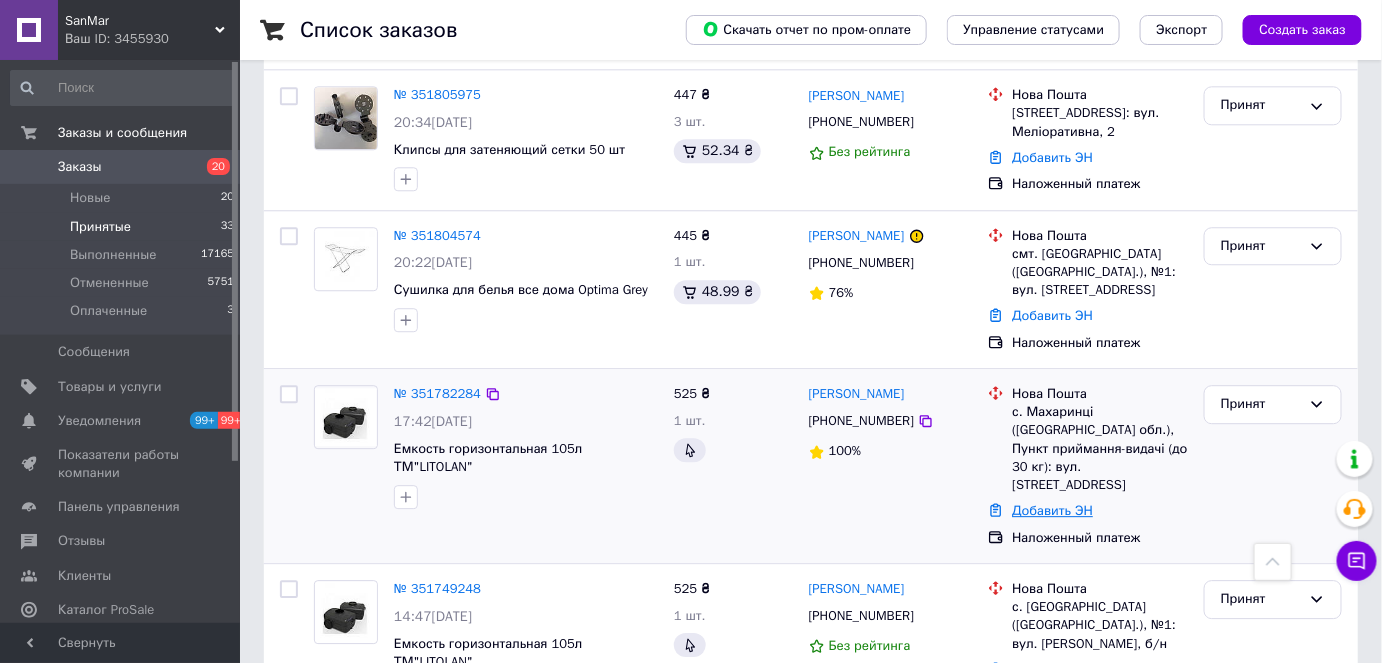 click on "Добавить ЭН" at bounding box center [1052, 510] 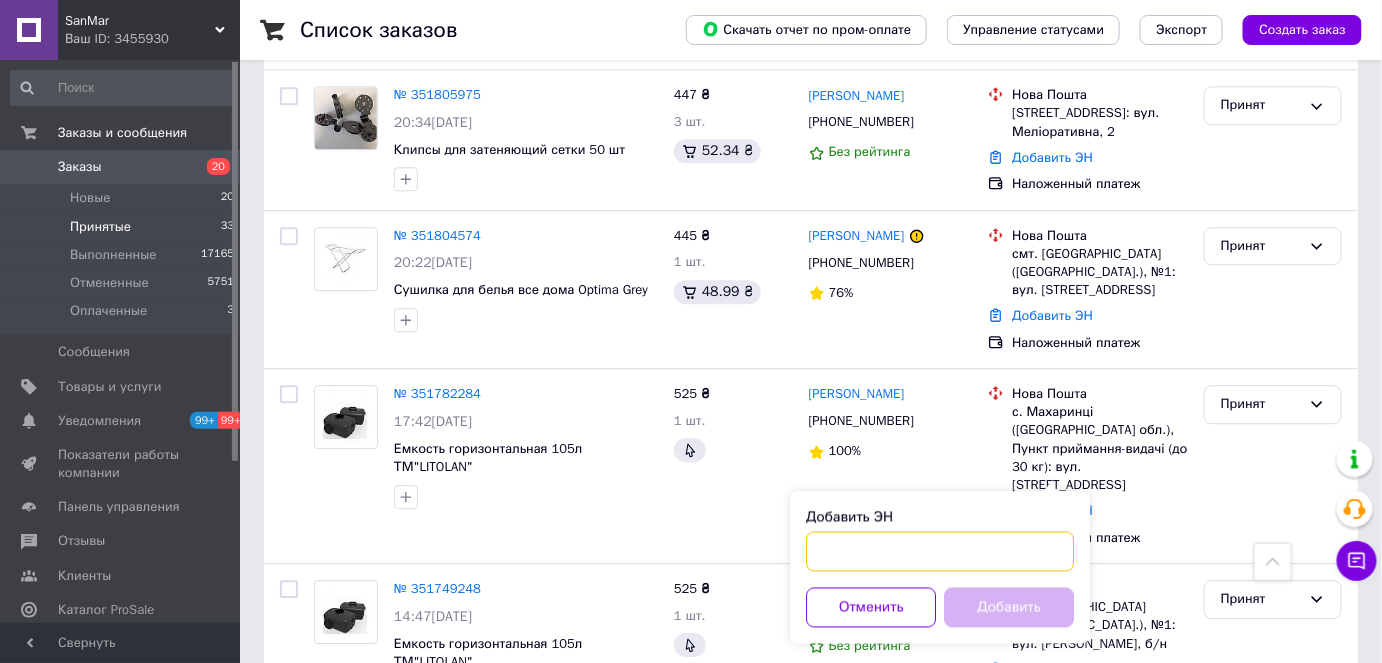 click on "Добавить ЭН" at bounding box center (940, 551) 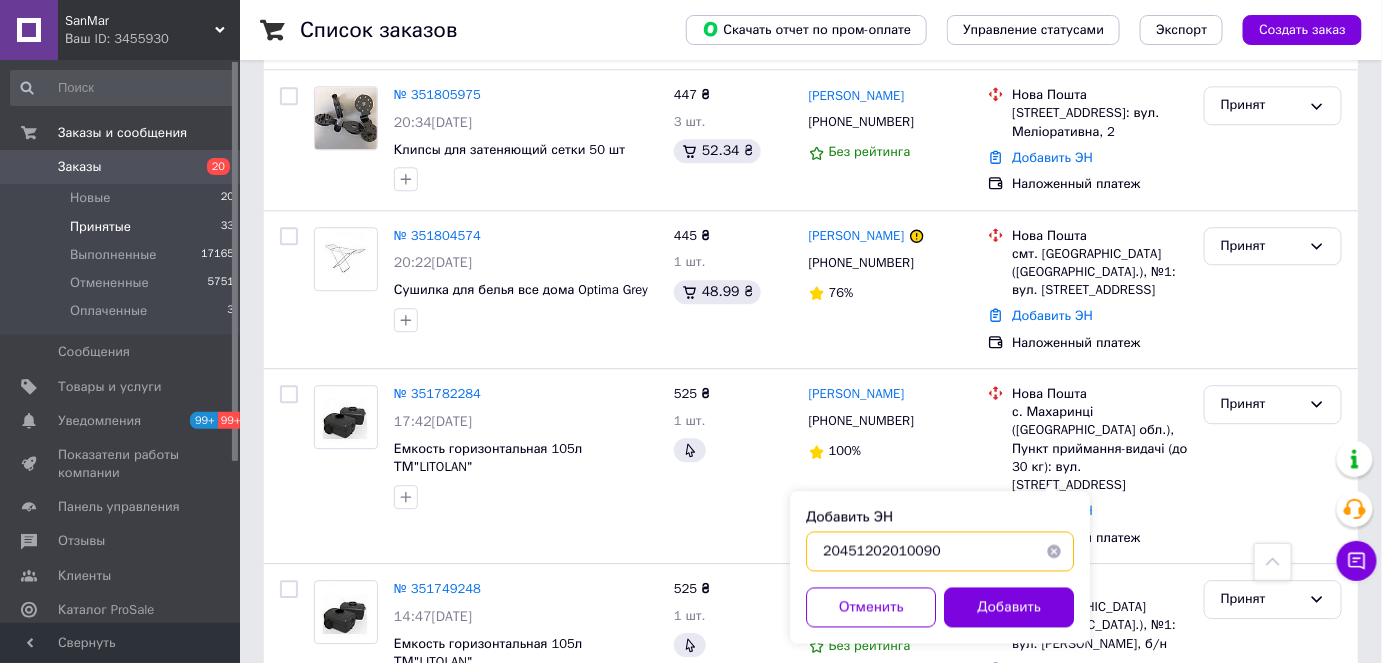 type on "20451202010090" 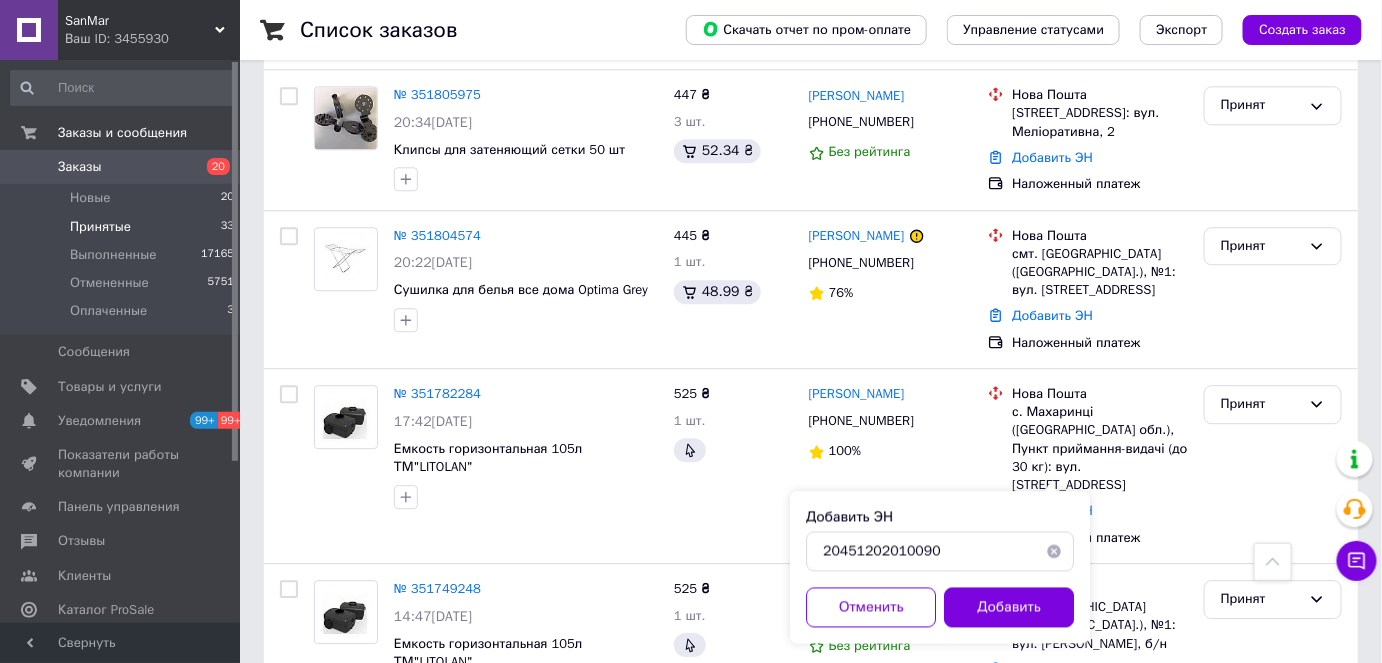 click on "Добавить" at bounding box center [1009, 607] 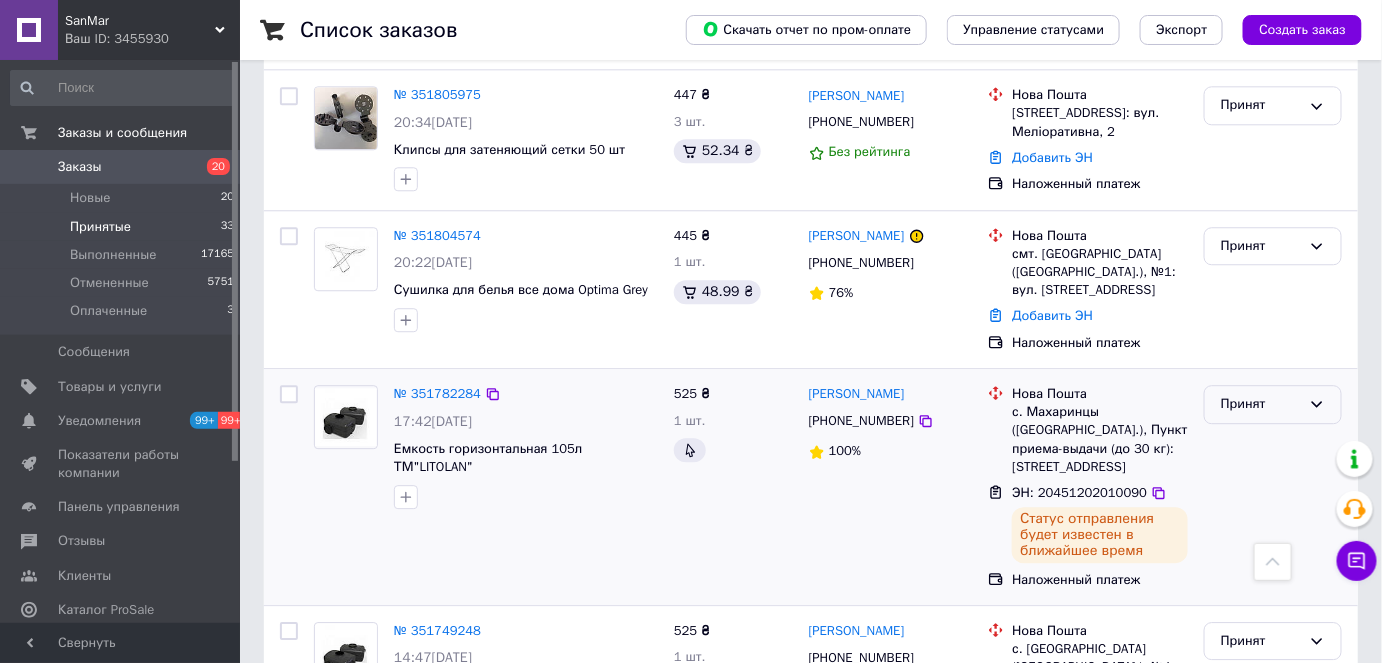 click 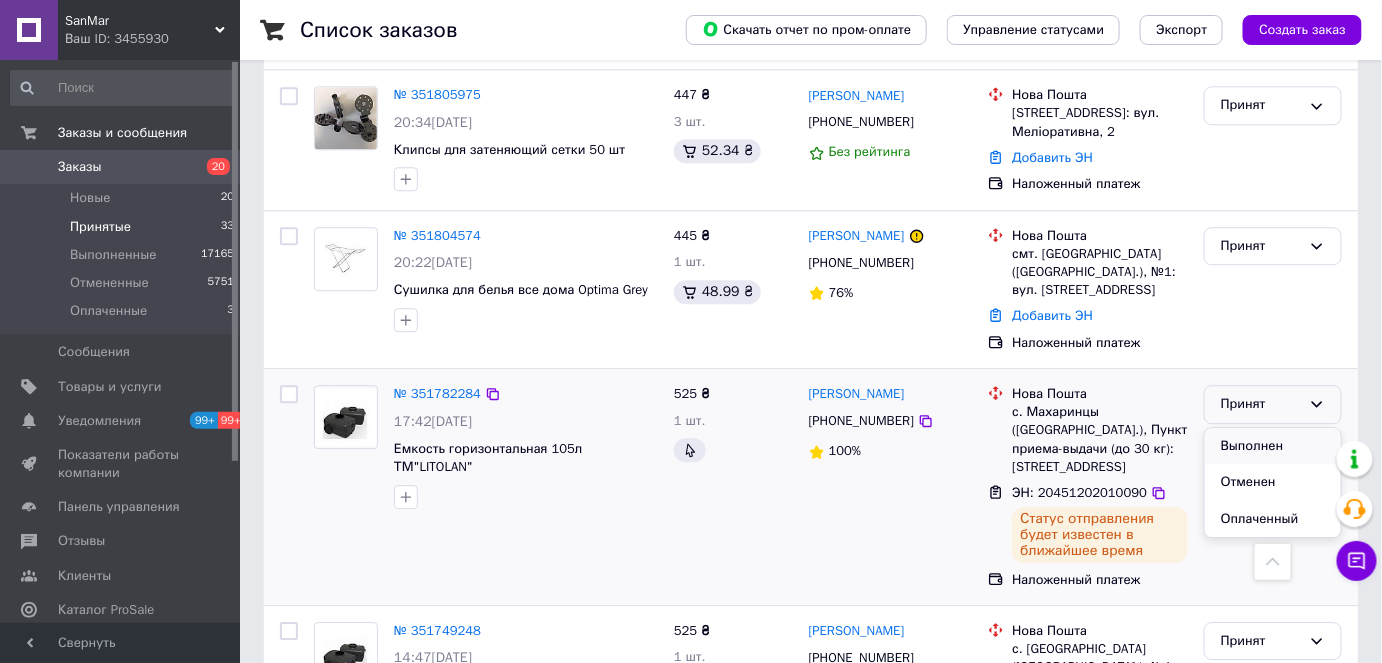 click on "Выполнен" at bounding box center (1273, 446) 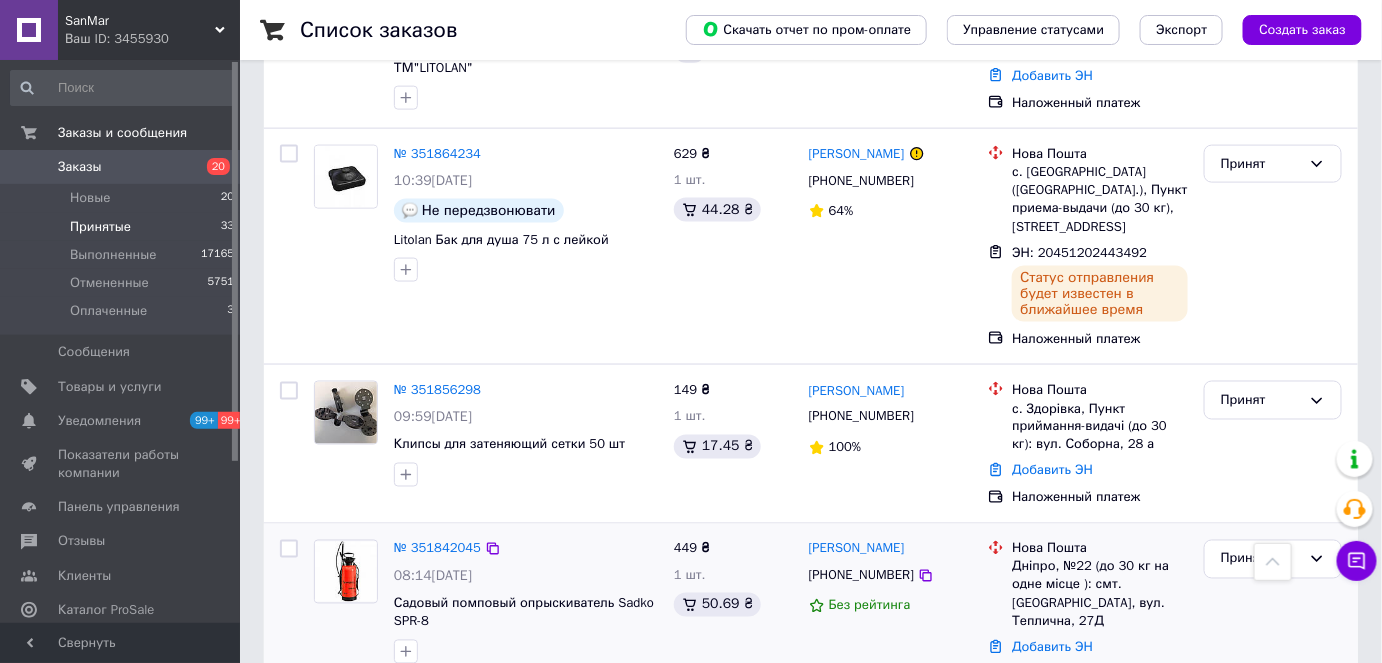 scroll, scrollTop: 818, scrollLeft: 0, axis: vertical 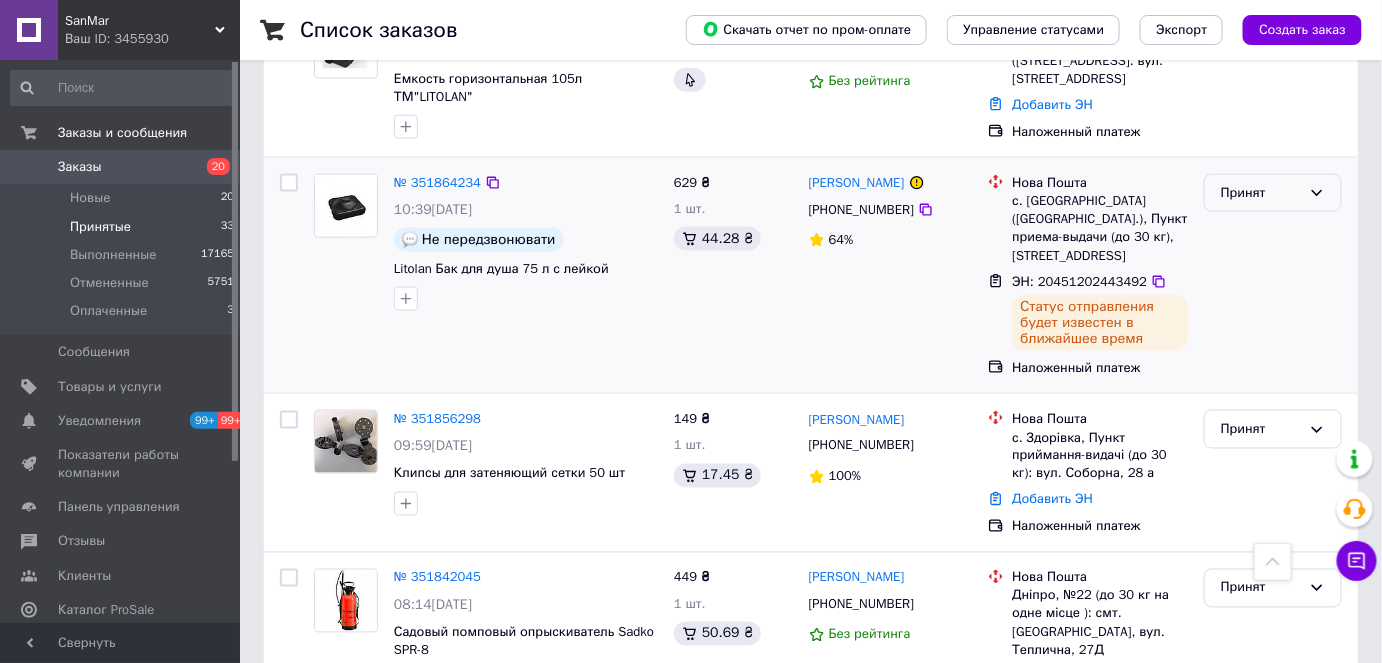 click on "Принят" at bounding box center [1273, 193] 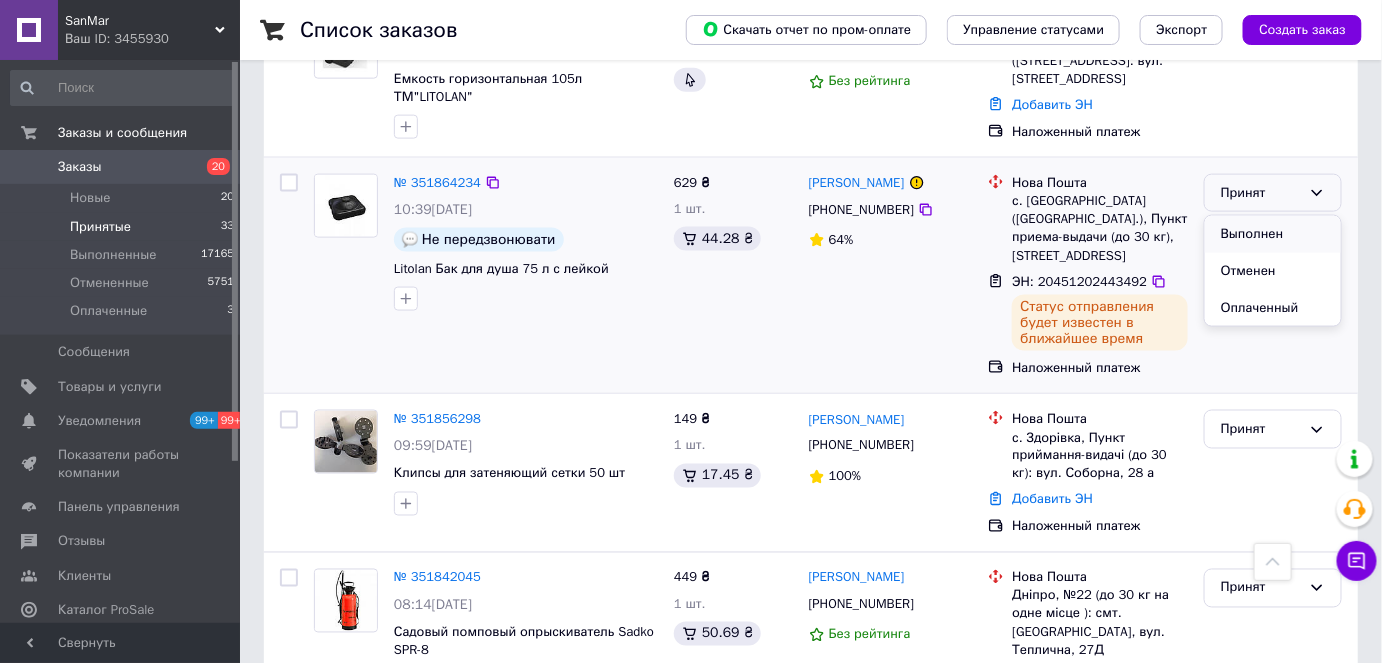 click on "Выполнен" at bounding box center (1273, 234) 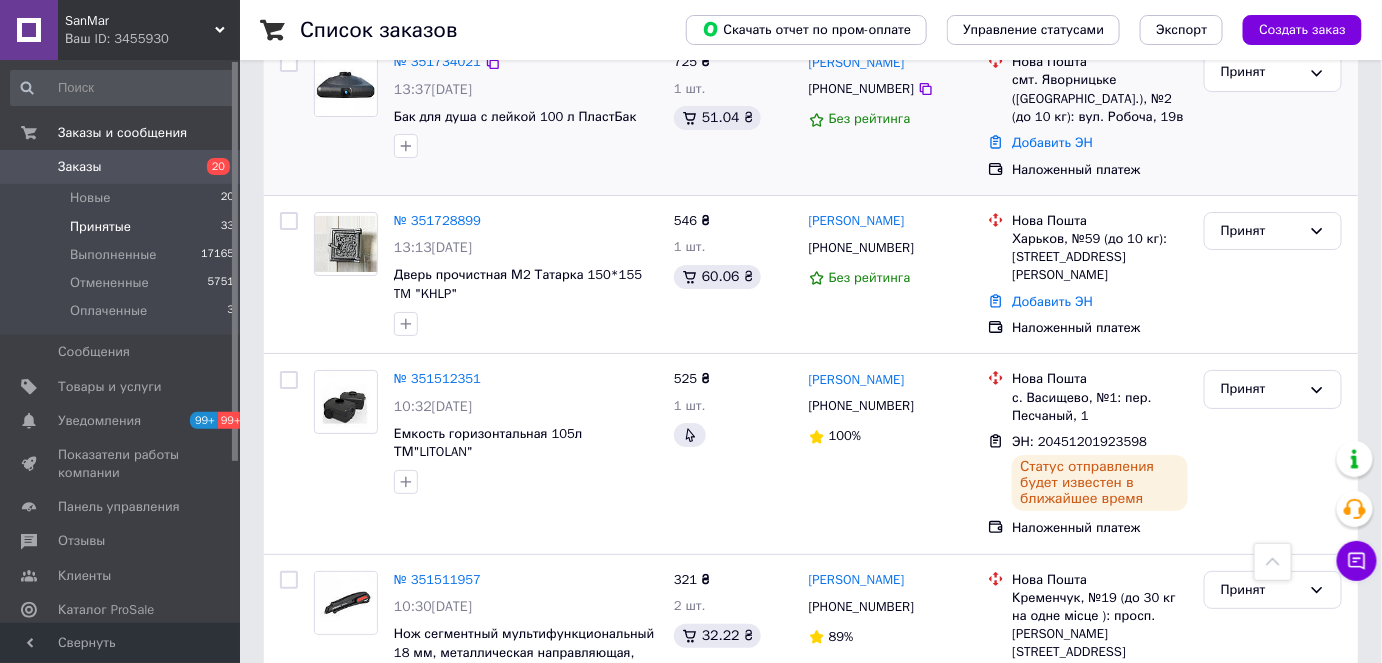 scroll, scrollTop: 2545, scrollLeft: 0, axis: vertical 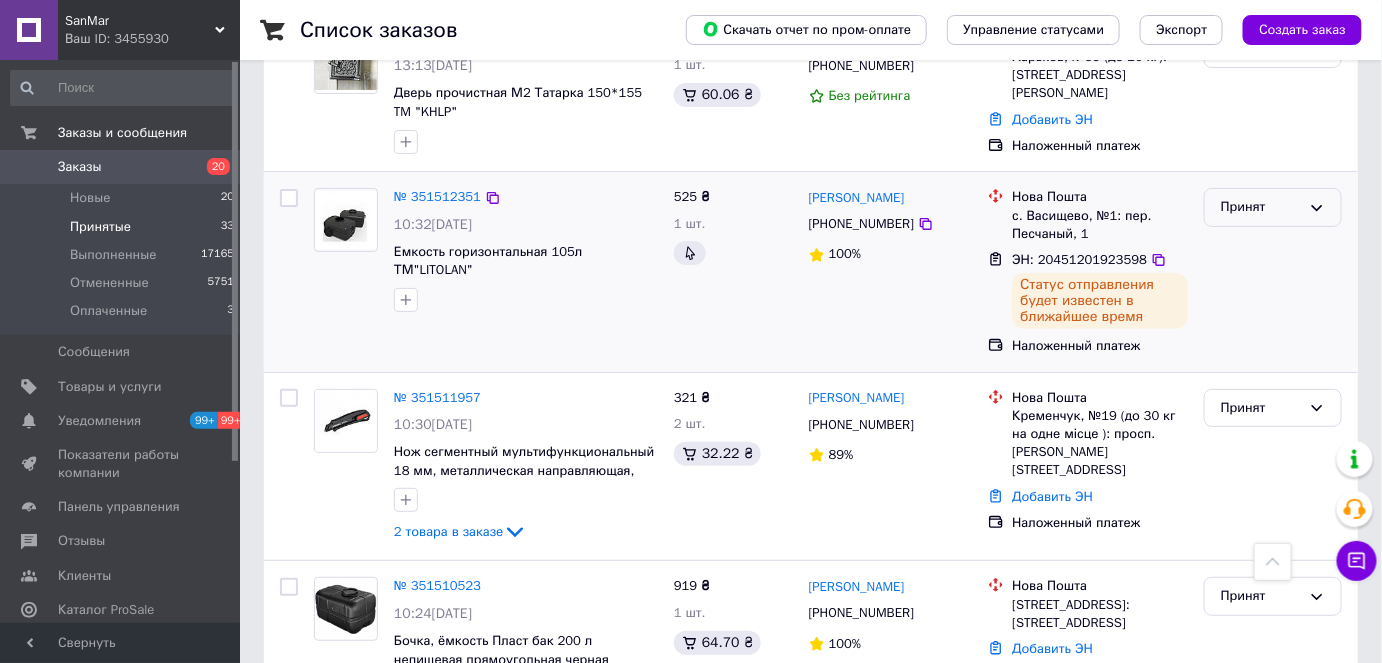 click on "Принят" at bounding box center (1273, 207) 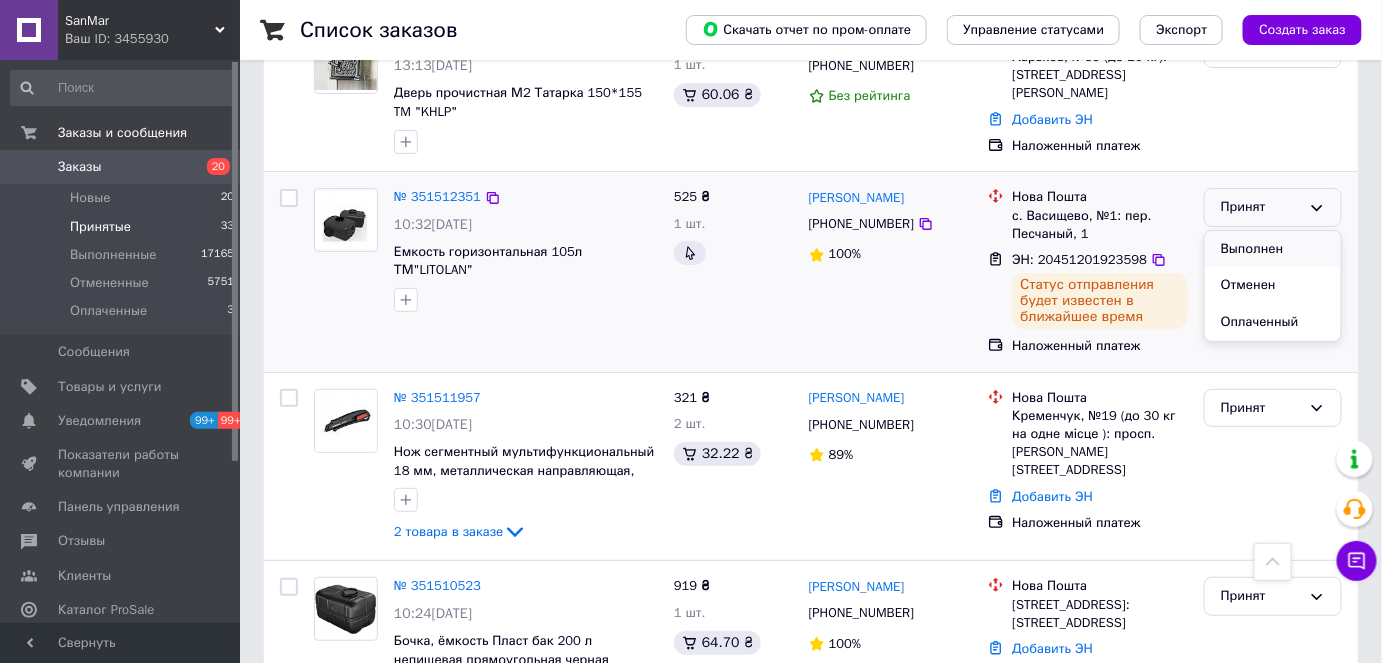 click on "Выполнен" at bounding box center [1273, 249] 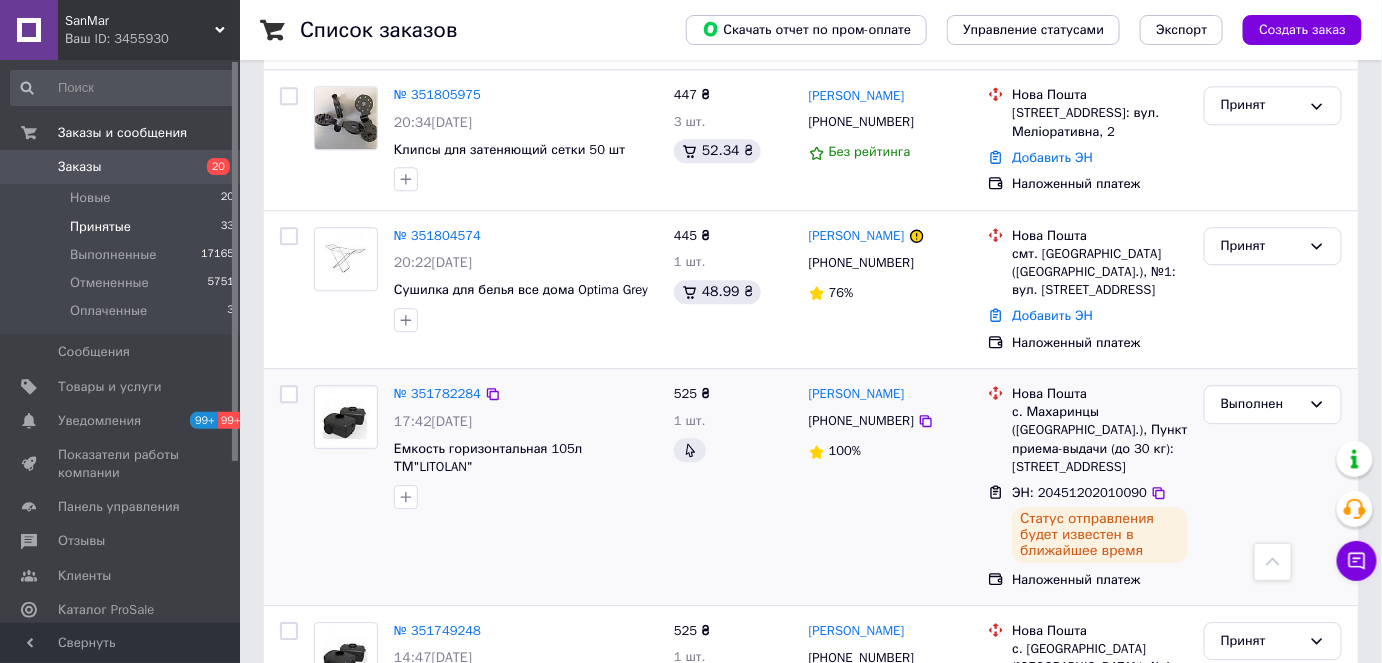 scroll, scrollTop: 1818, scrollLeft: 0, axis: vertical 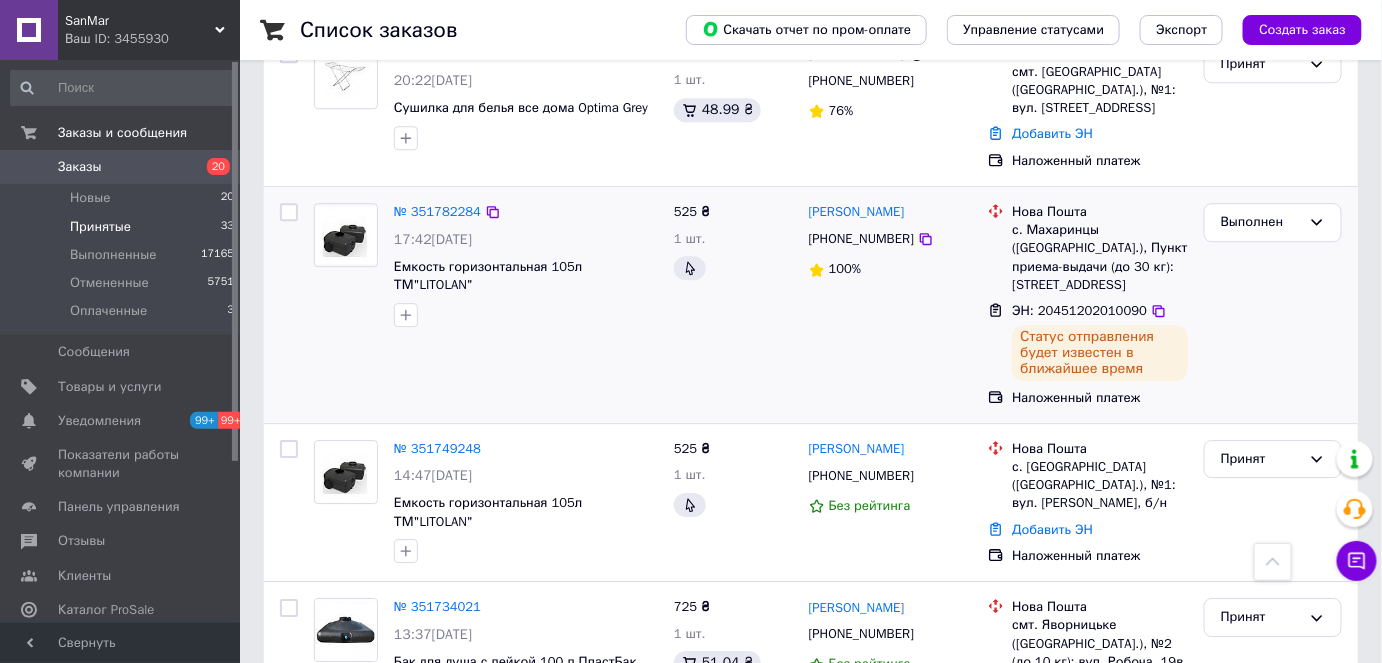 click on "Принятые 33" at bounding box center [123, 227] 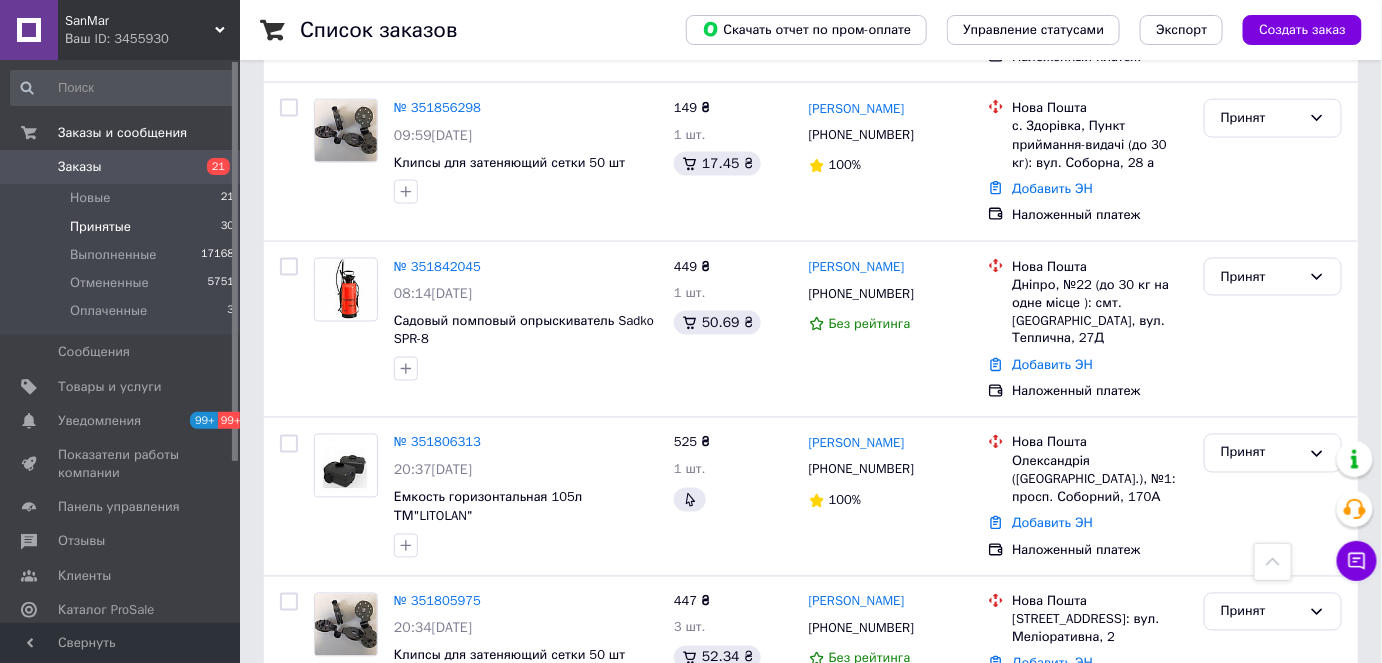 scroll, scrollTop: 818, scrollLeft: 0, axis: vertical 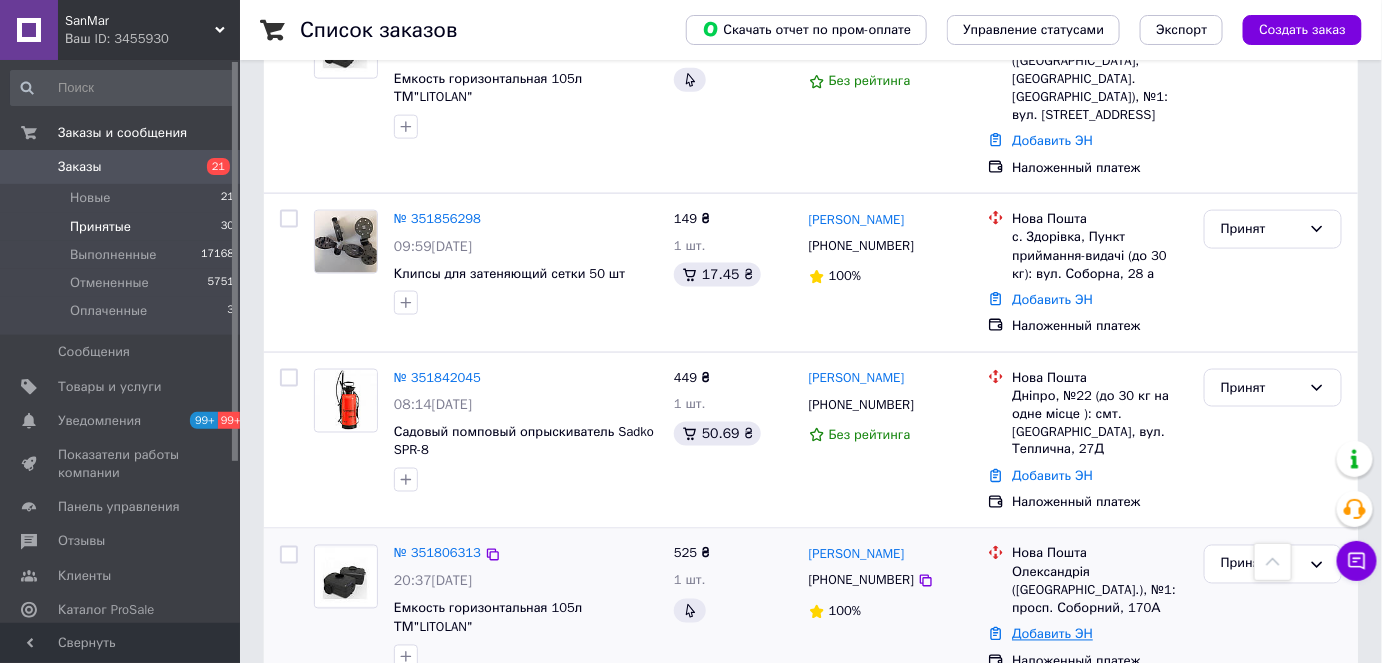 click on "Добавить ЭН" at bounding box center [1052, 634] 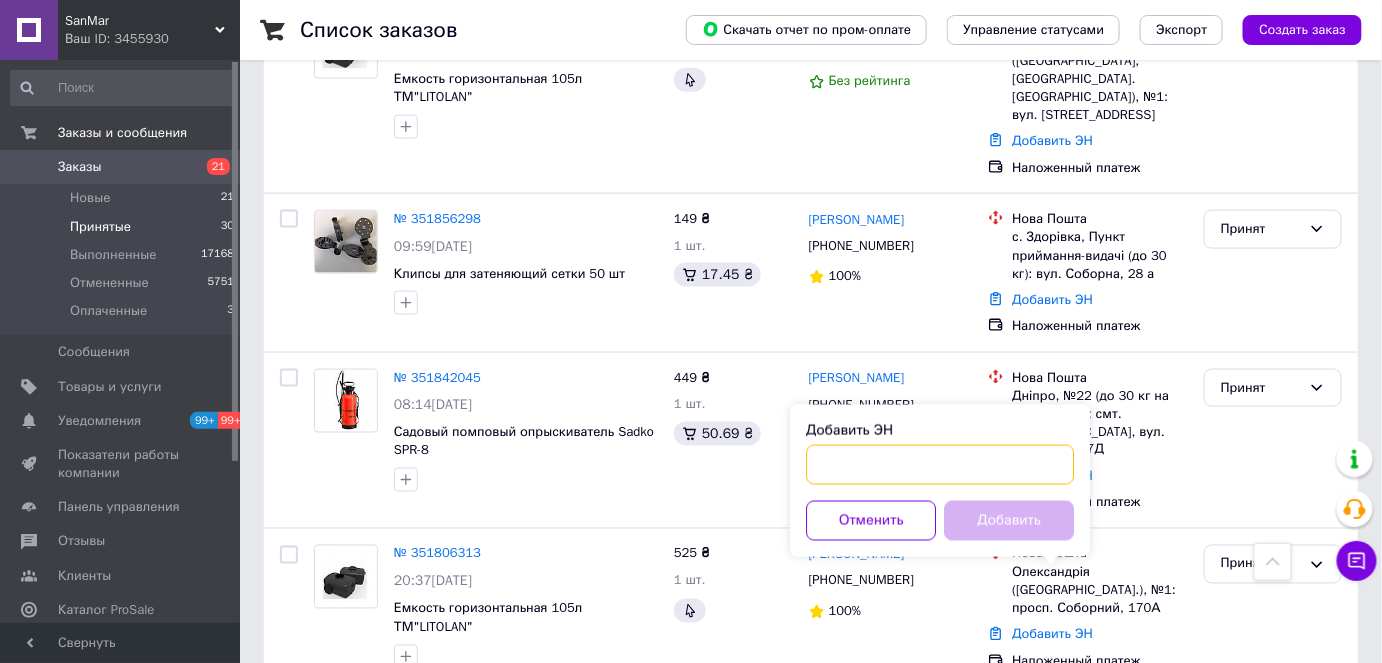 click on "Добавить ЭН" at bounding box center (940, 465) 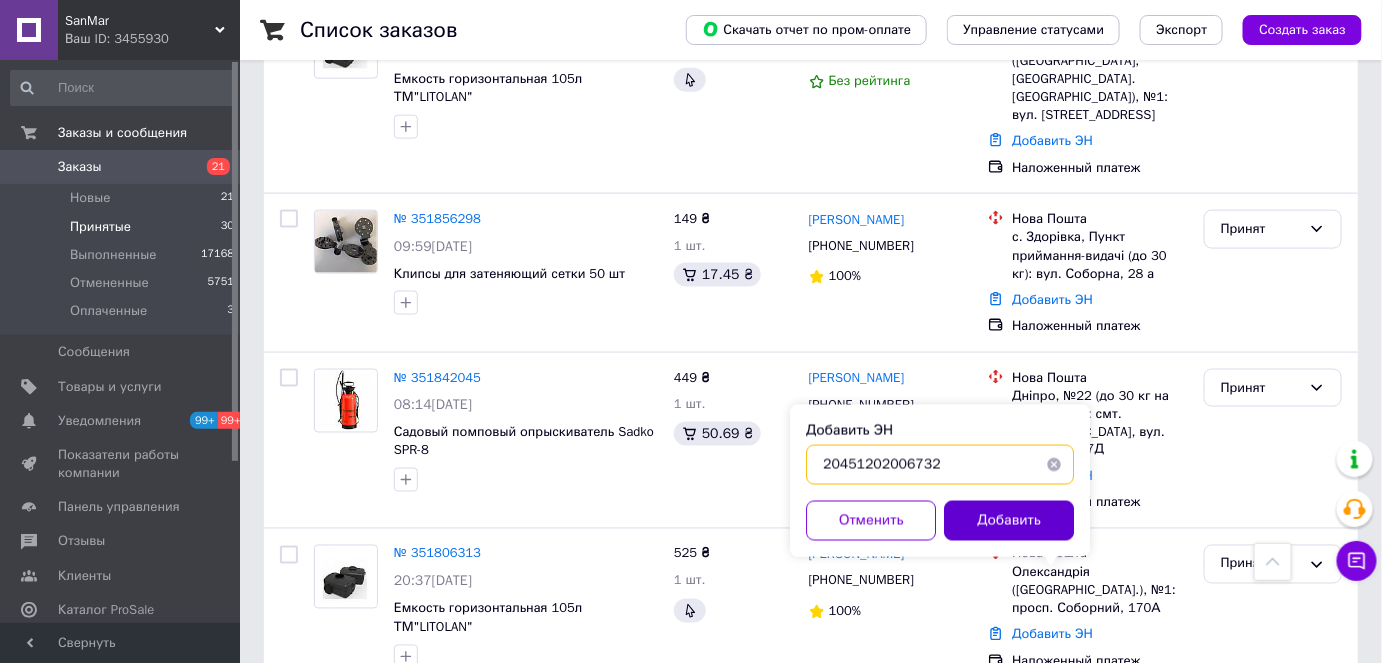 type on "20451202006732" 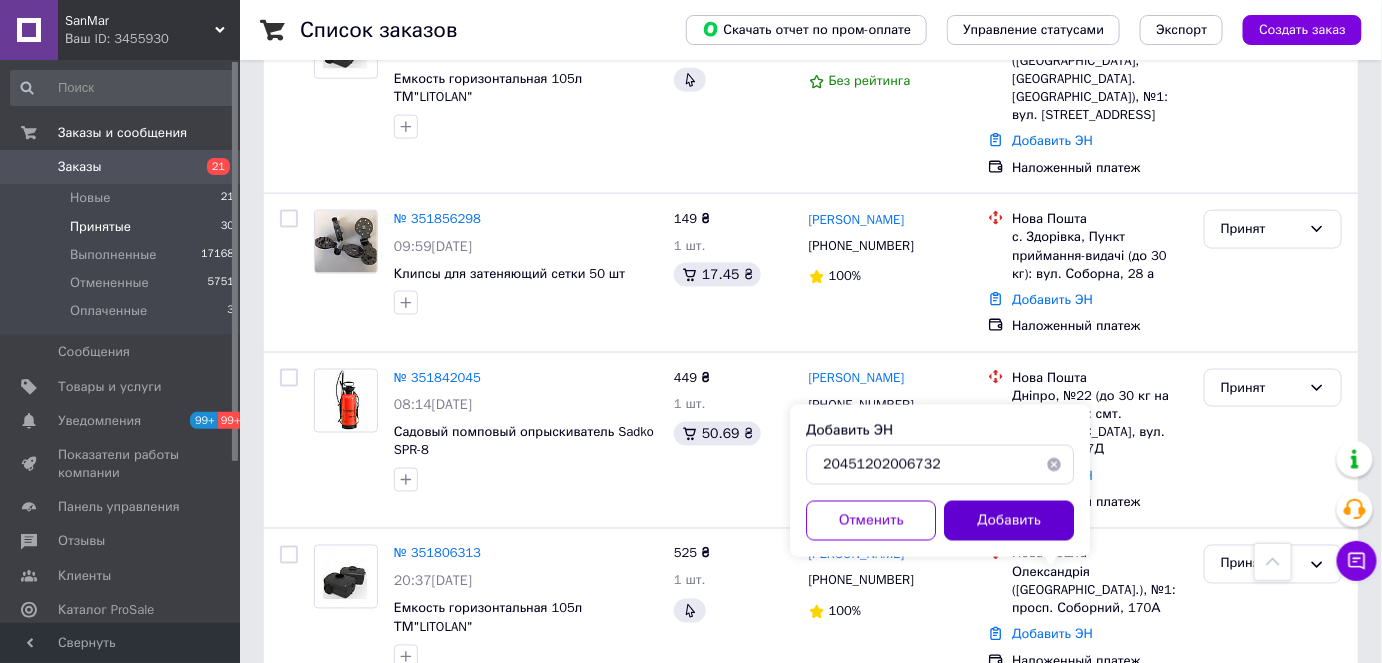 click on "Добавить" at bounding box center (1009, 521) 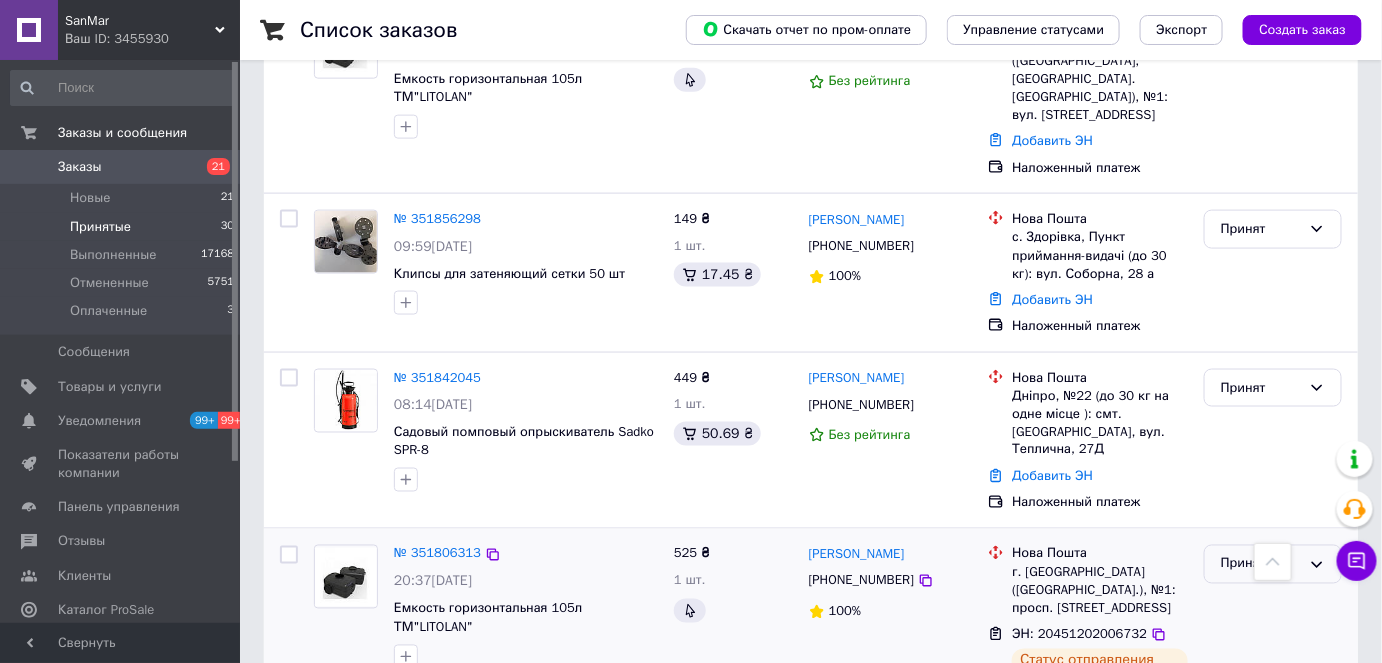 click 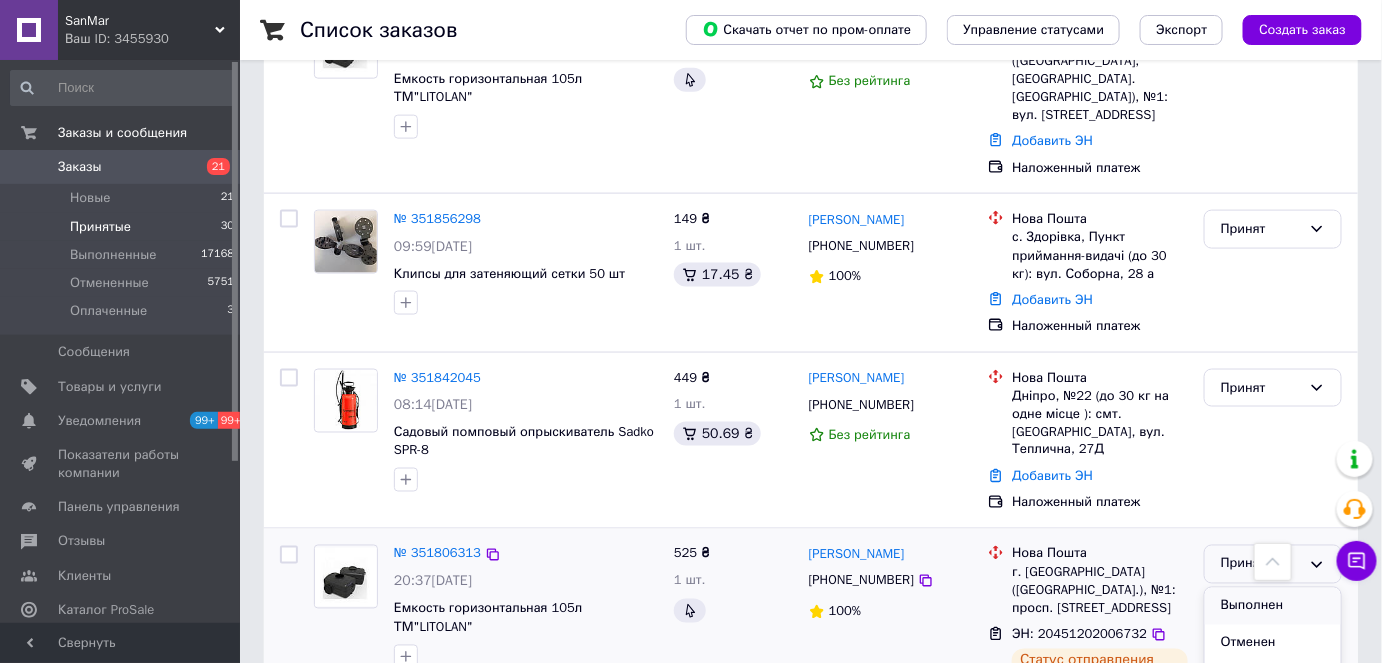 click on "Выполнен" at bounding box center [1273, 606] 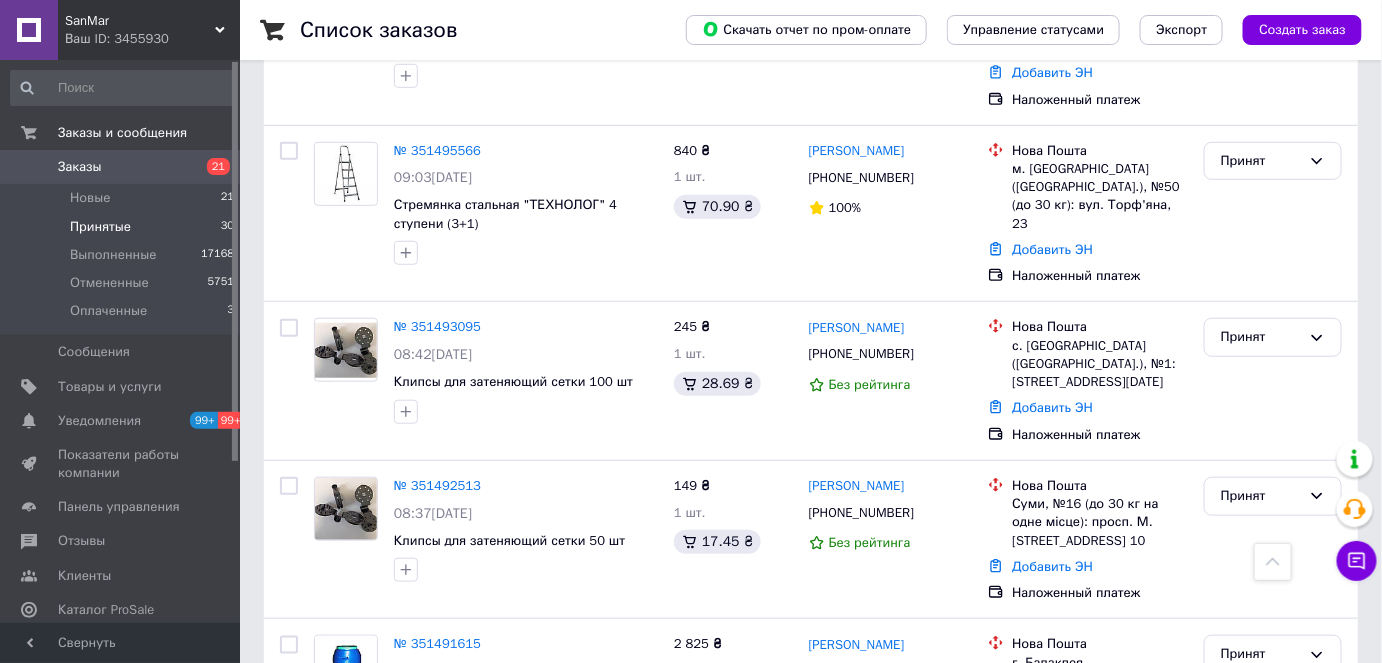 scroll, scrollTop: 2970, scrollLeft: 0, axis: vertical 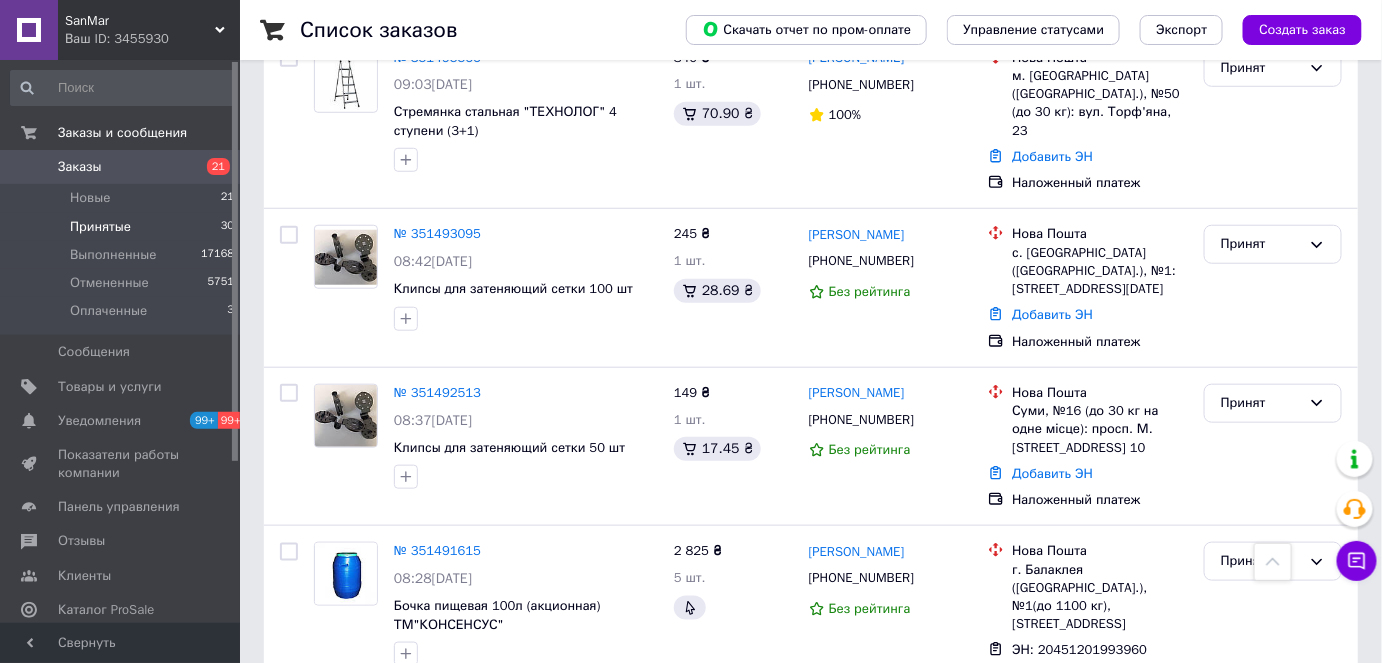 click on "2" at bounding box center (327, 775) 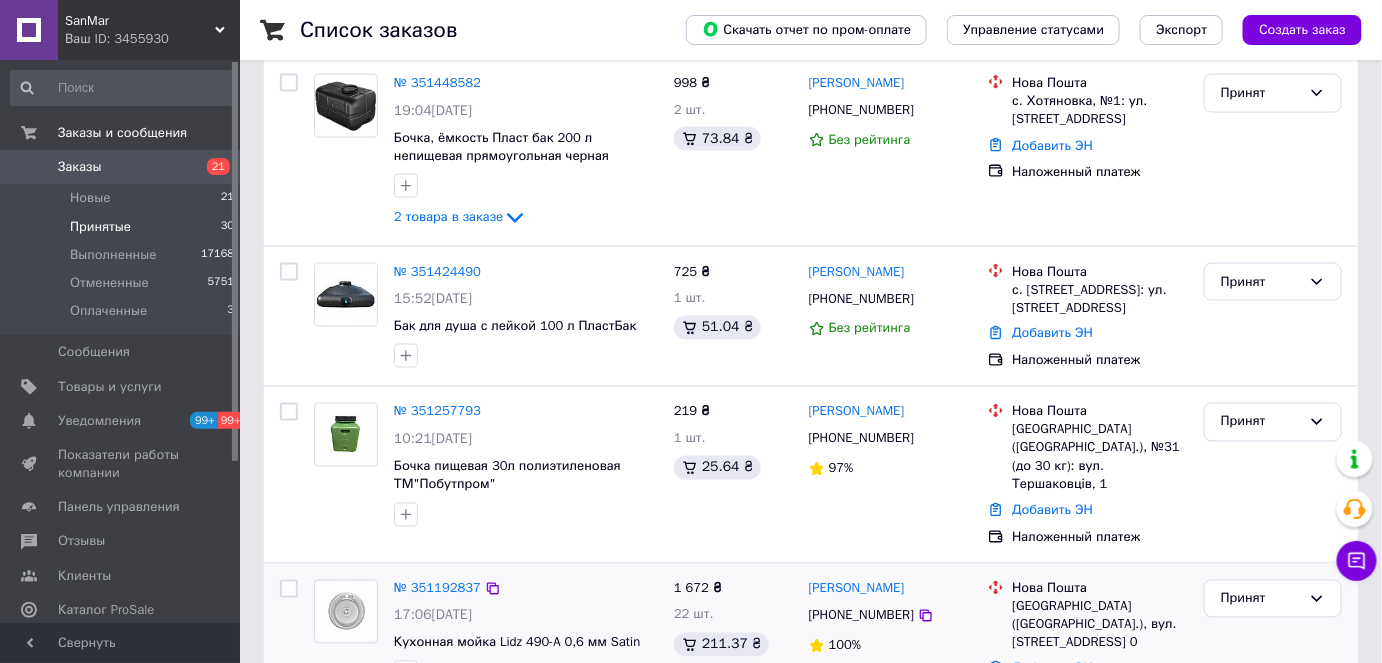 scroll, scrollTop: 961, scrollLeft: 0, axis: vertical 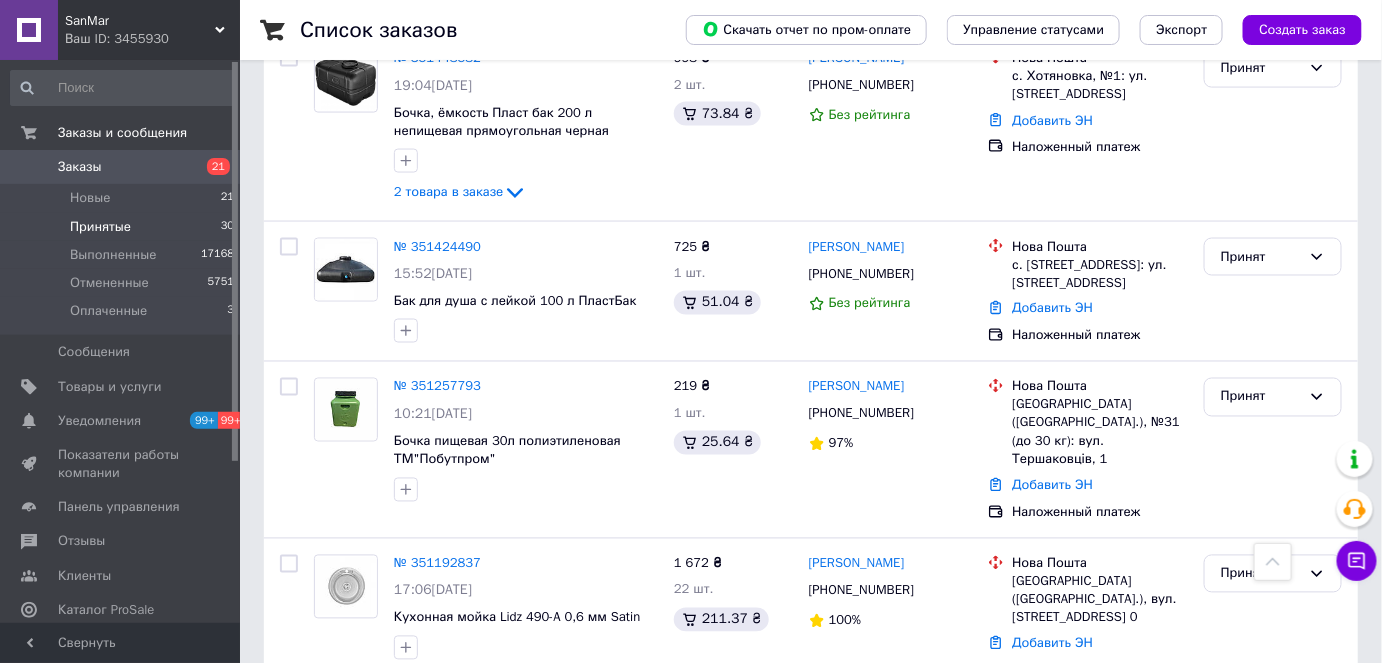 click on "1" at bounding box center [415, 753] 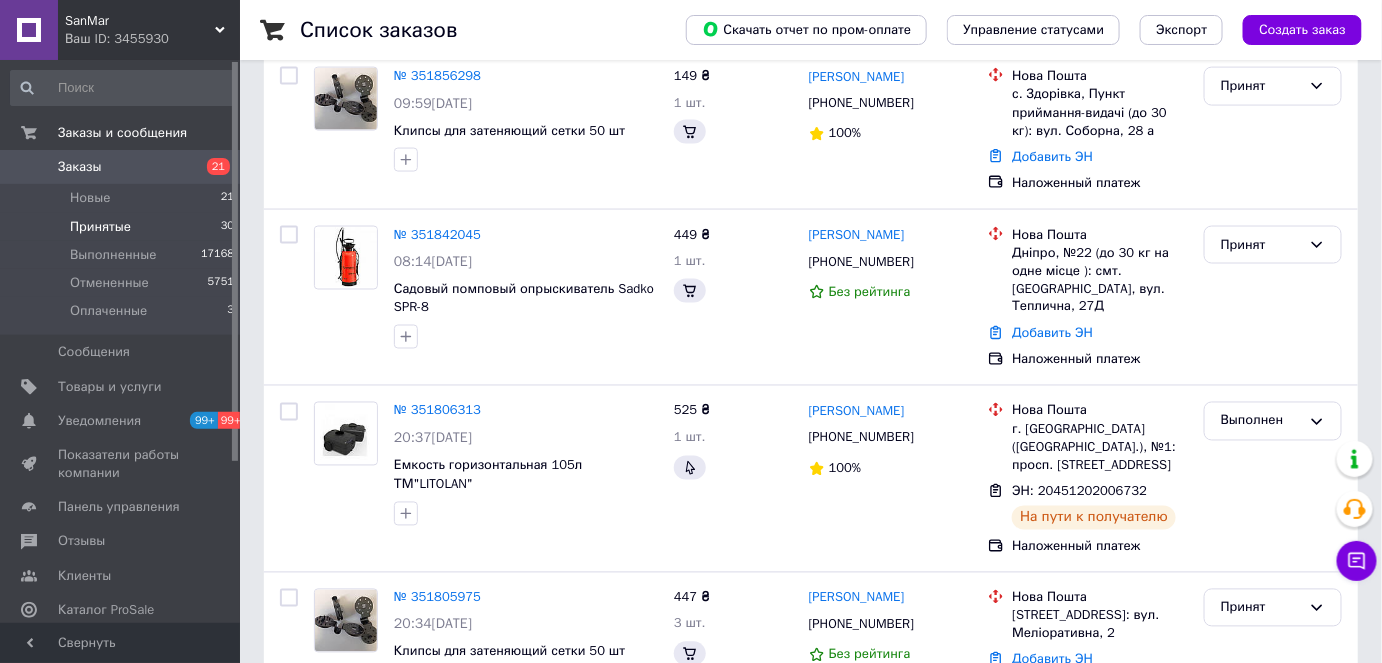 scroll, scrollTop: 0, scrollLeft: 0, axis: both 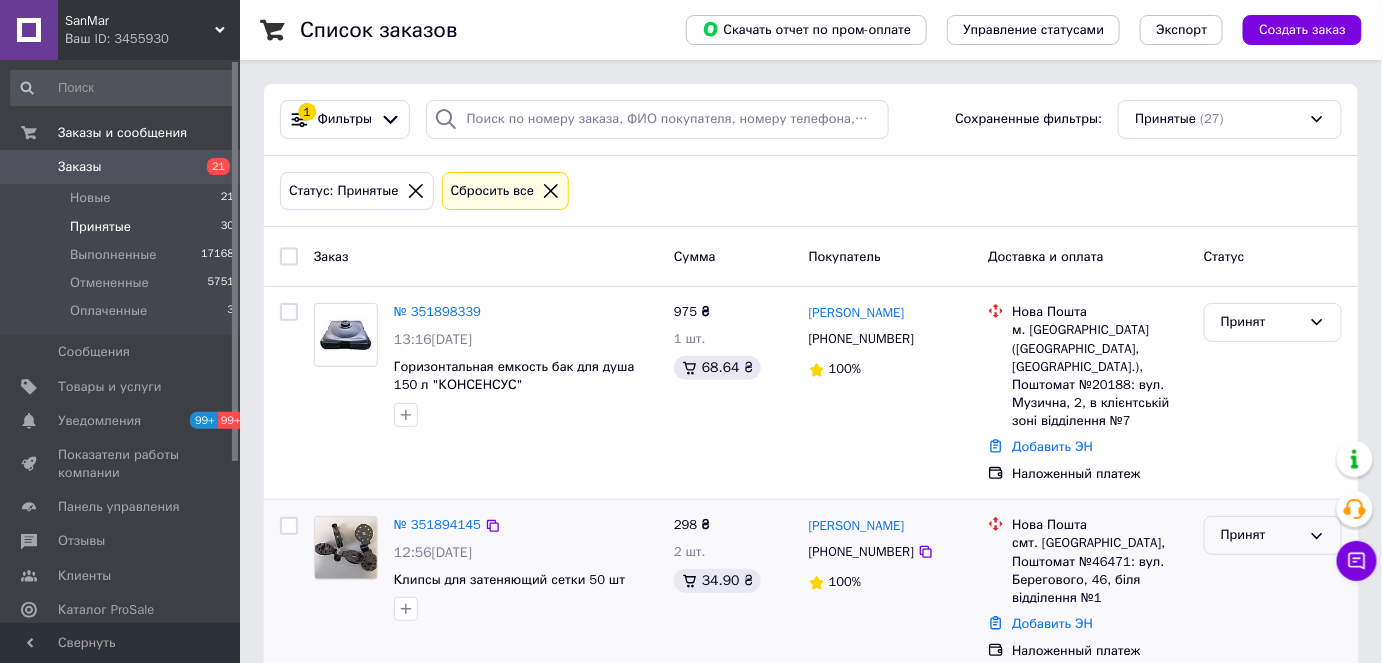 click on "Принят" at bounding box center [1273, 535] 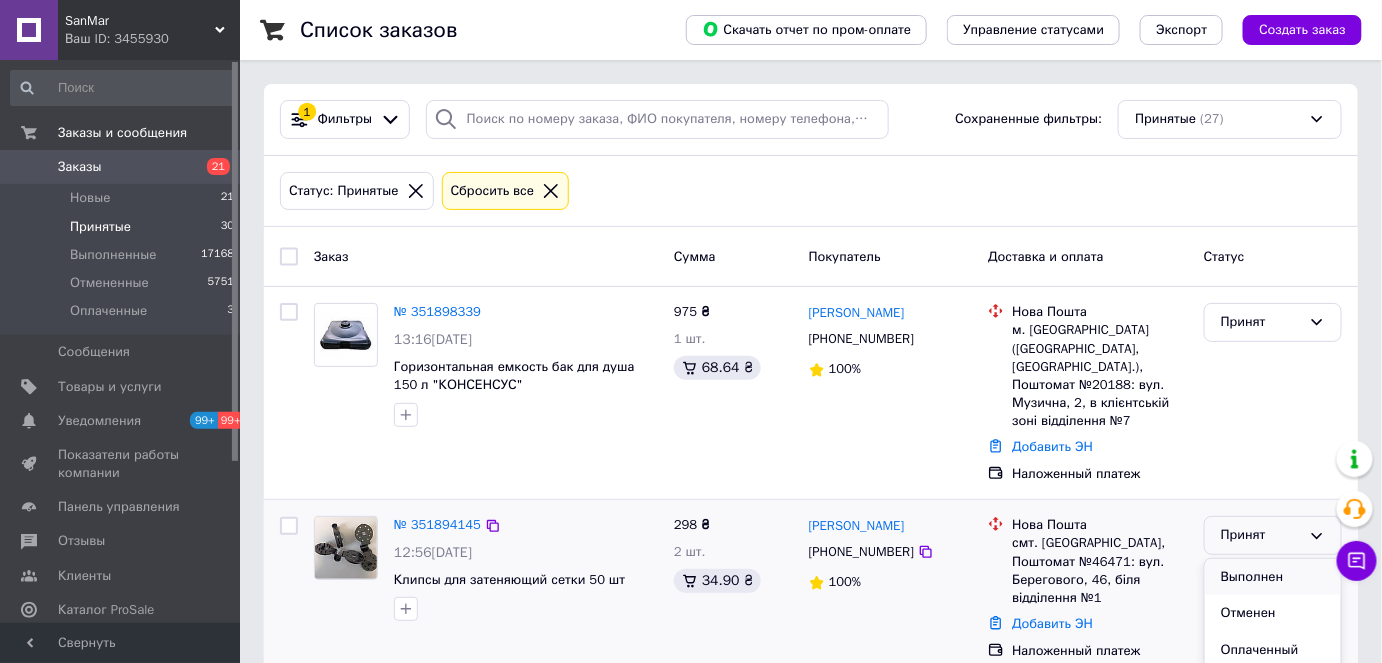 click on "Выполнен" at bounding box center (1273, 577) 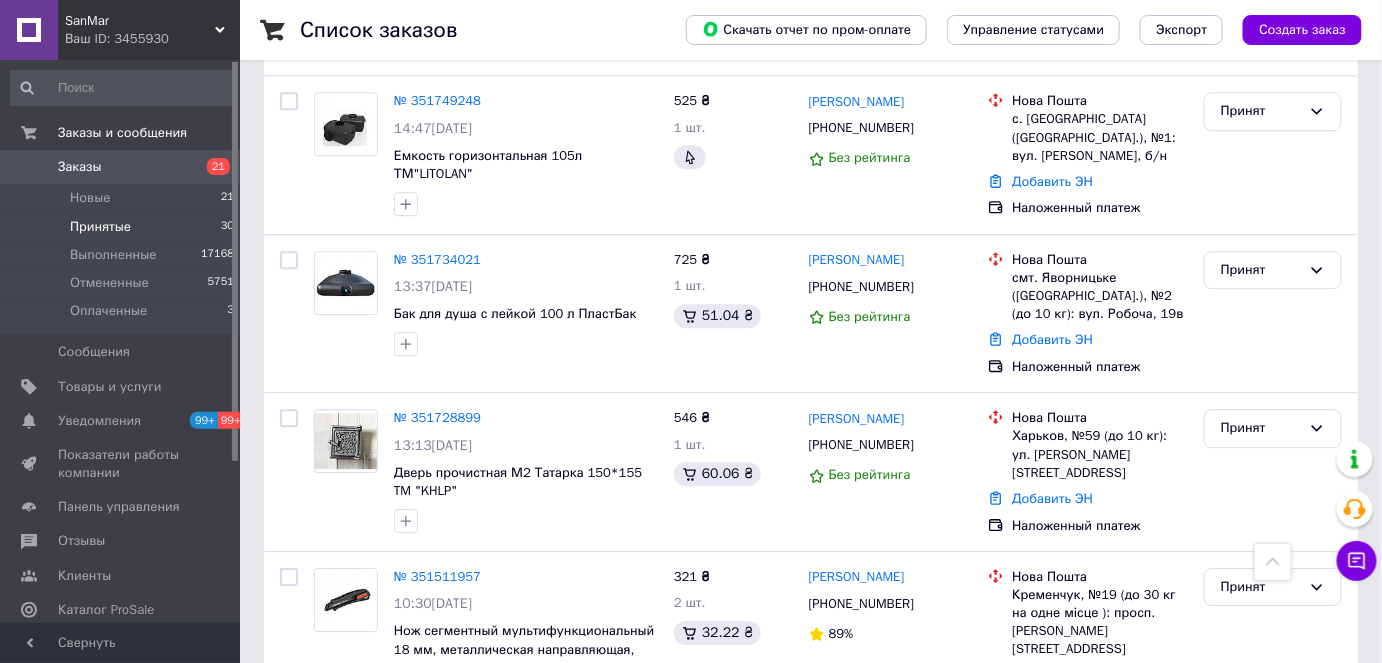 scroll, scrollTop: 1818, scrollLeft: 0, axis: vertical 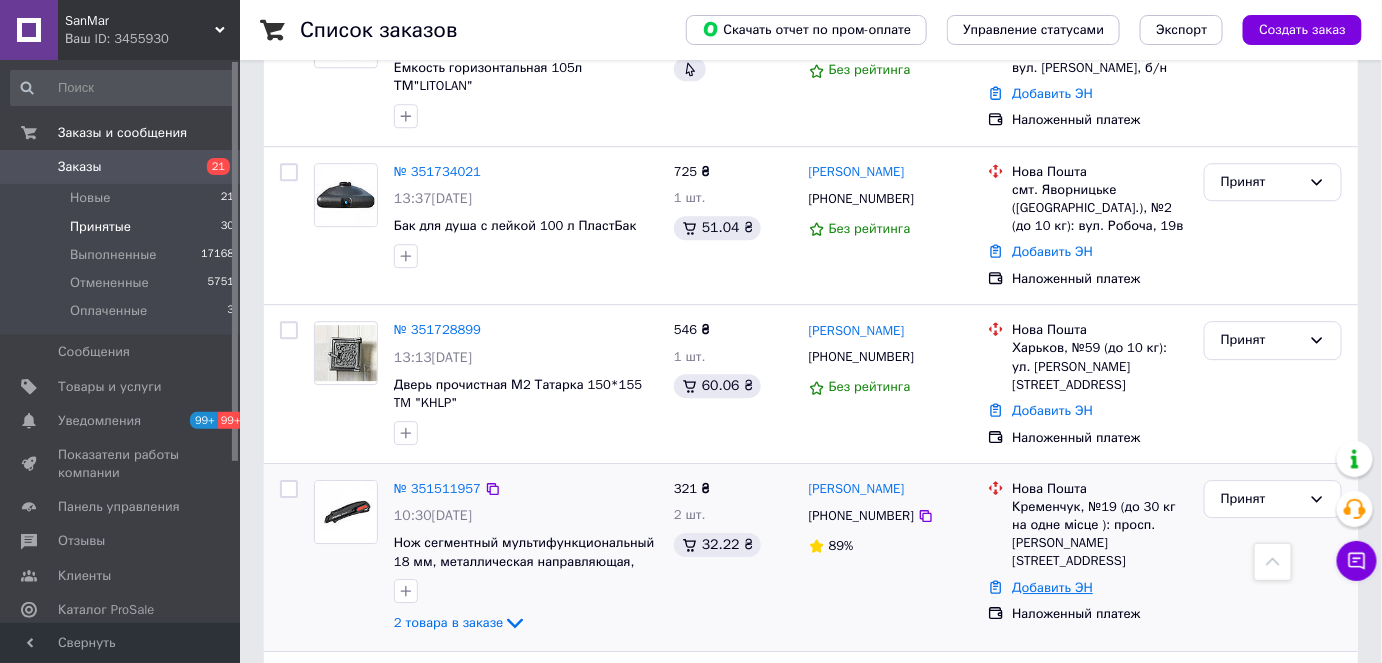 click on "Добавить ЭН" at bounding box center [1052, 587] 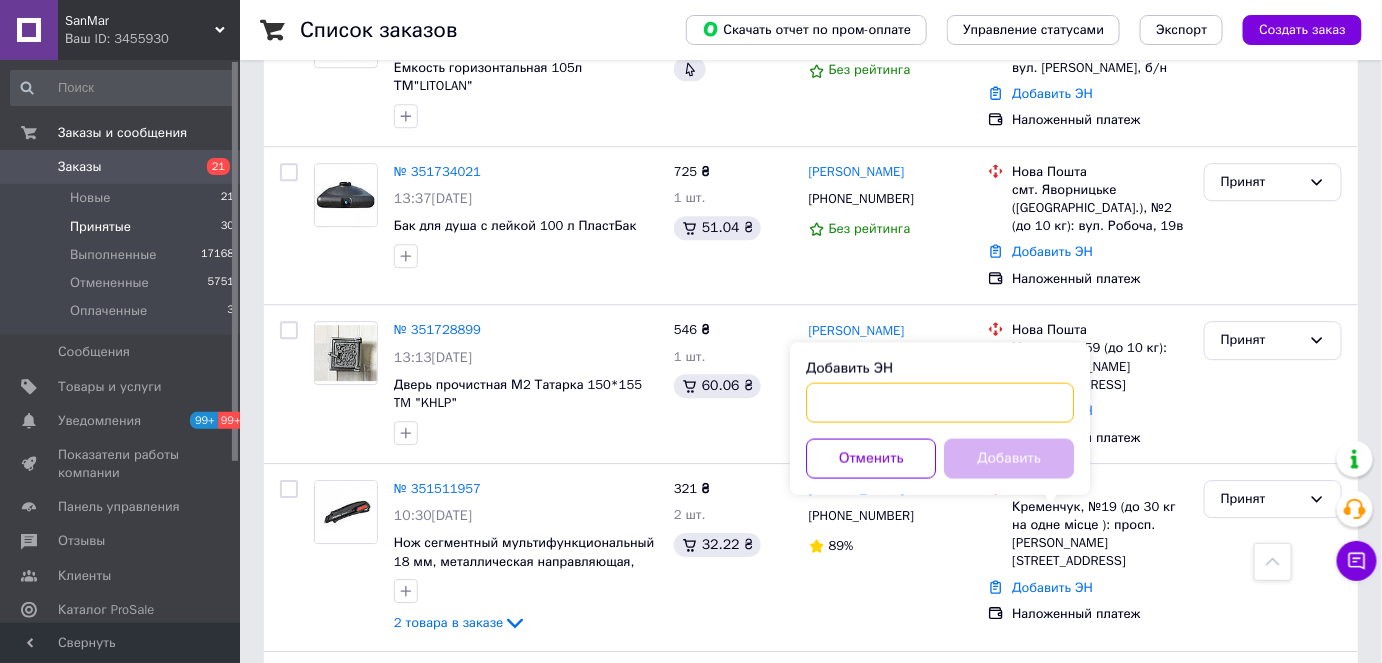 click on "Добавить ЭН" at bounding box center [940, 402] 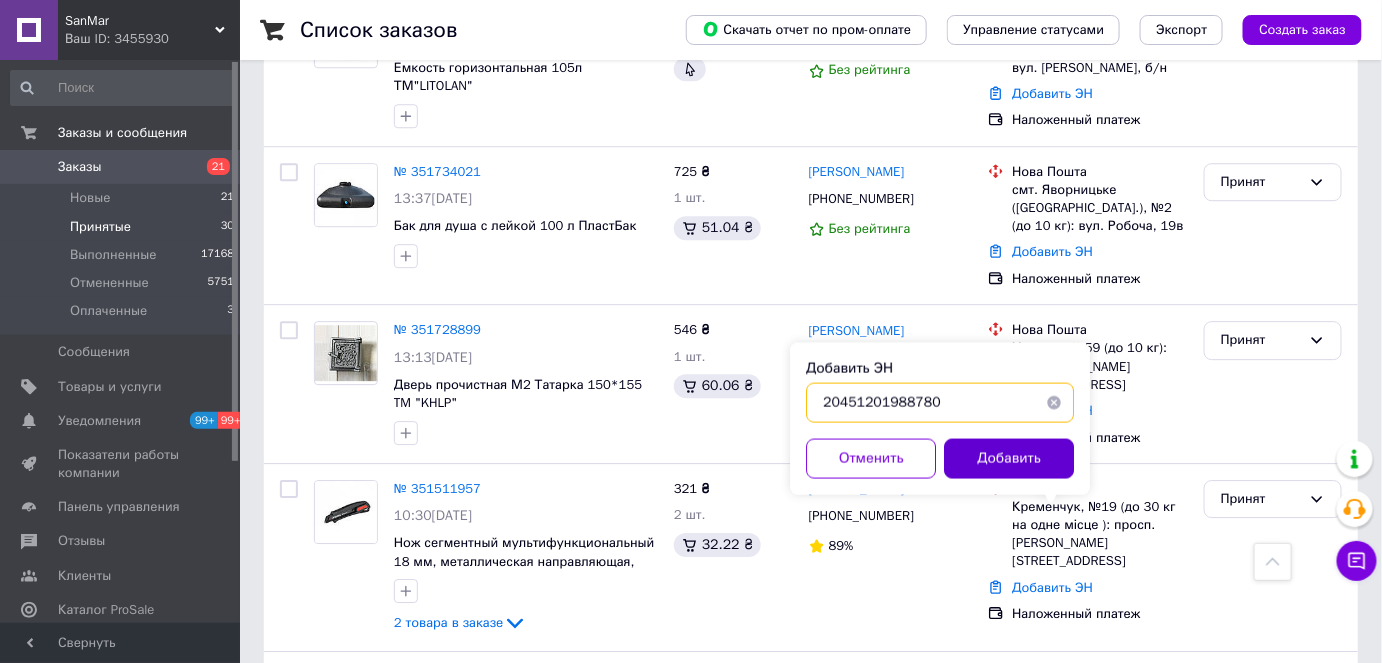 type on "20451201988780" 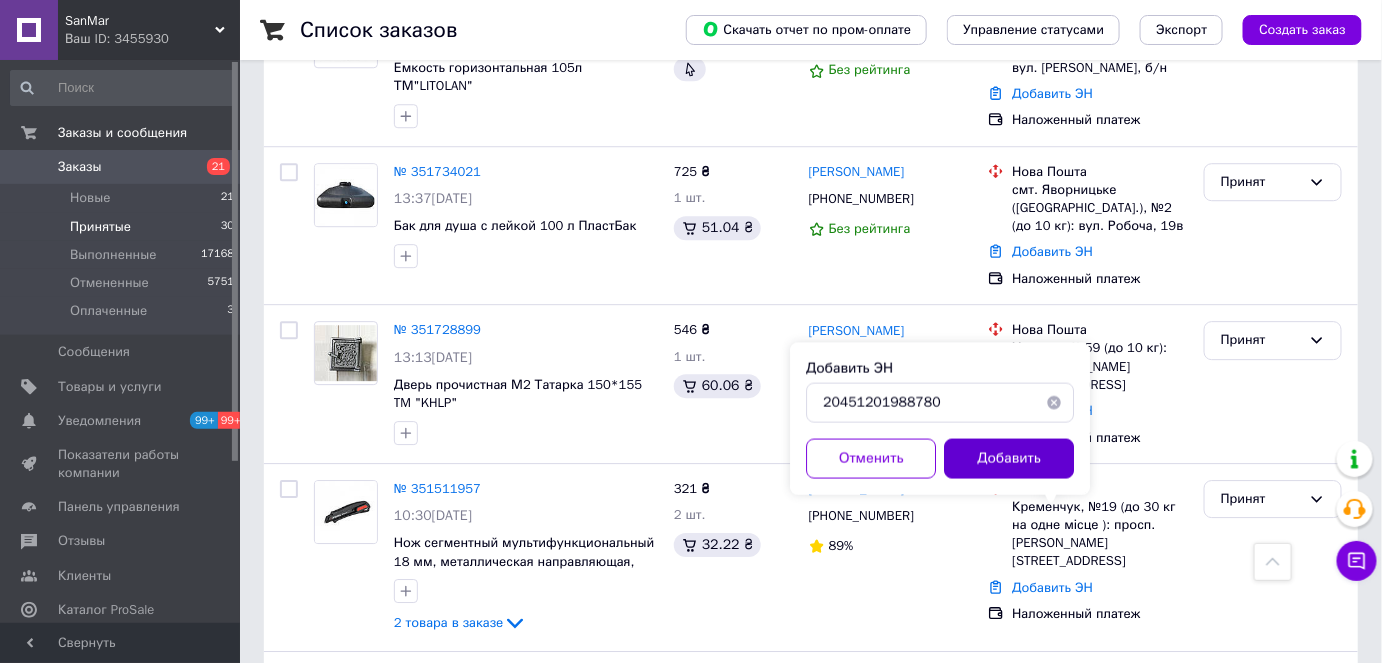 click on "Добавить" at bounding box center (1009, 458) 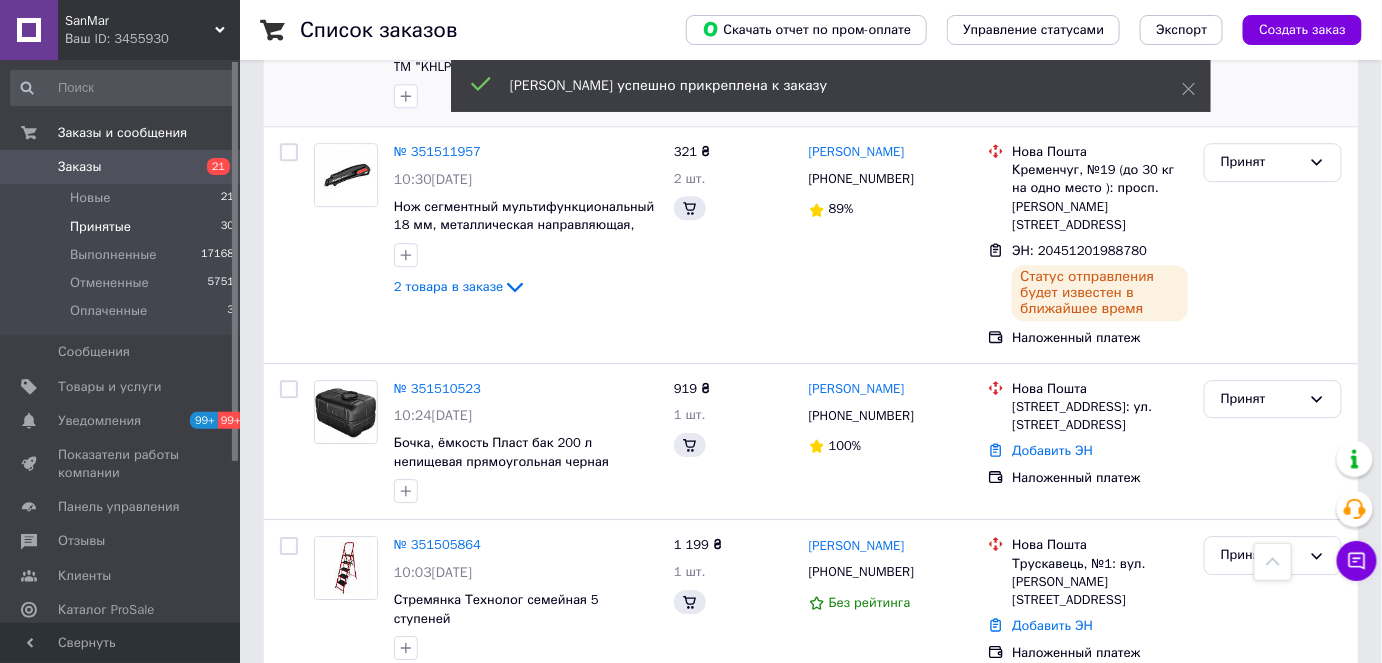 scroll, scrollTop: 1493, scrollLeft: 0, axis: vertical 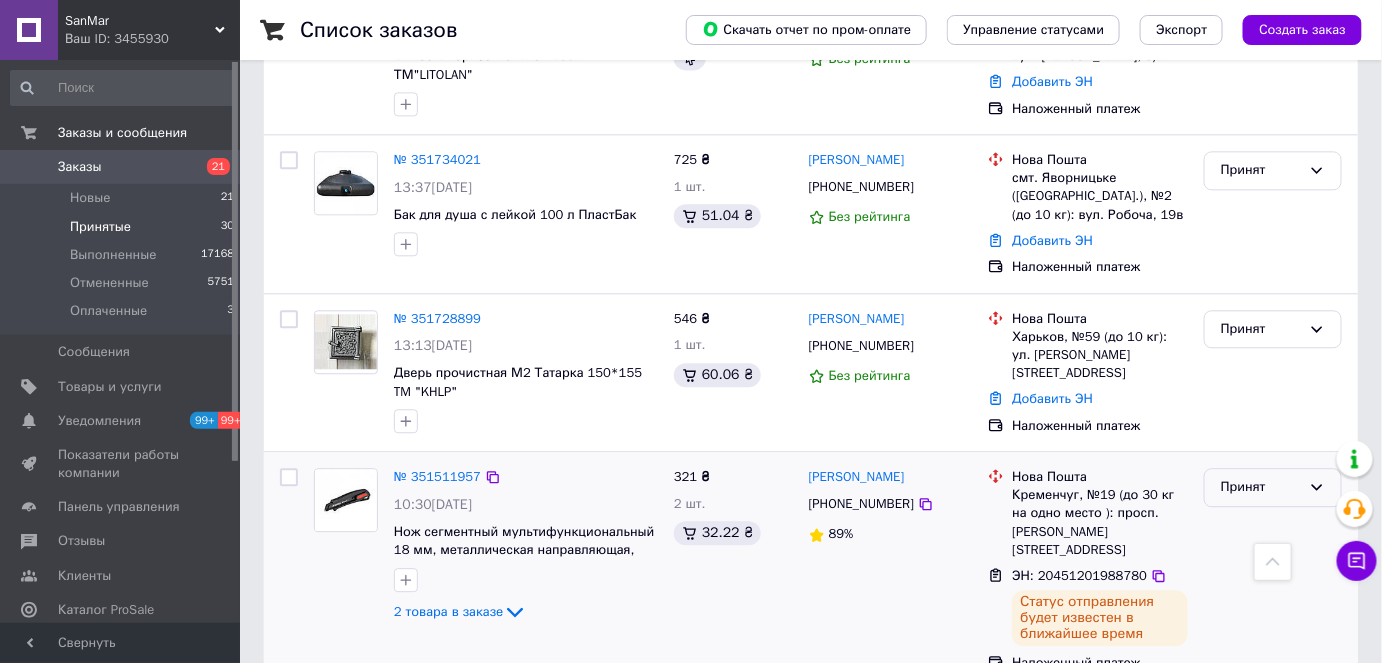 click on "Принят" at bounding box center [1273, 487] 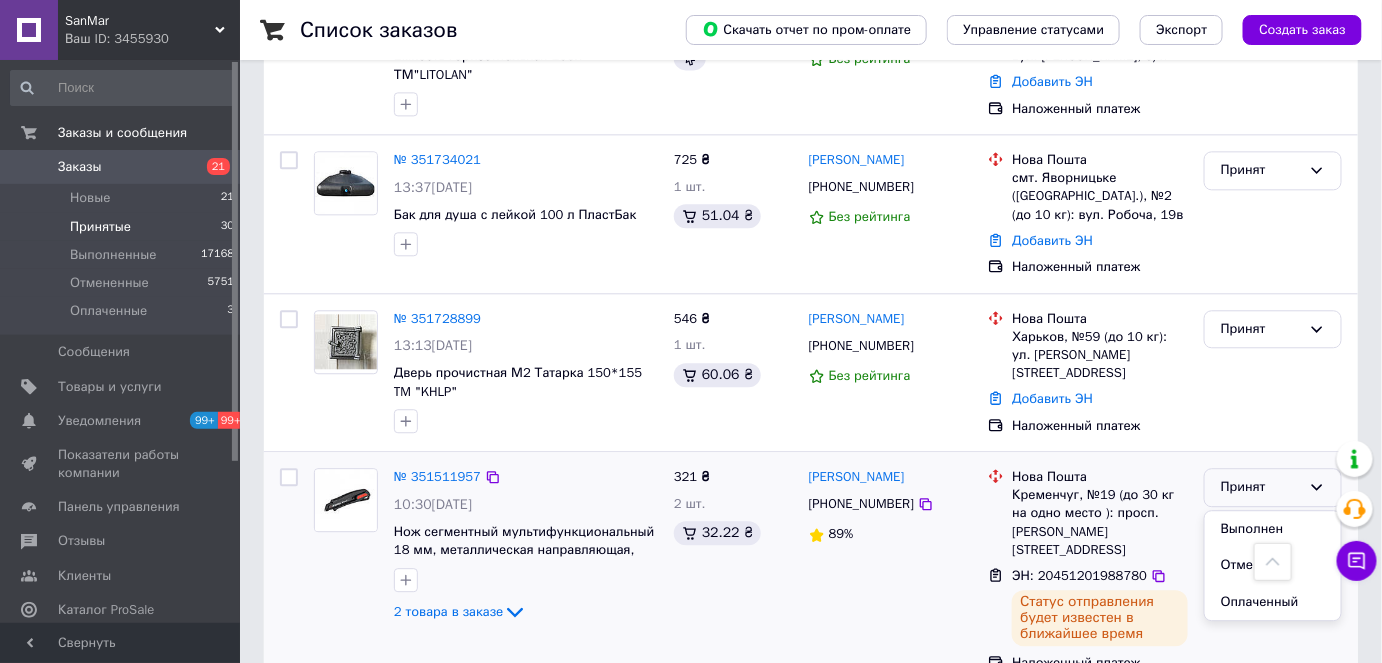 click on "Выполнен" at bounding box center (1273, 529) 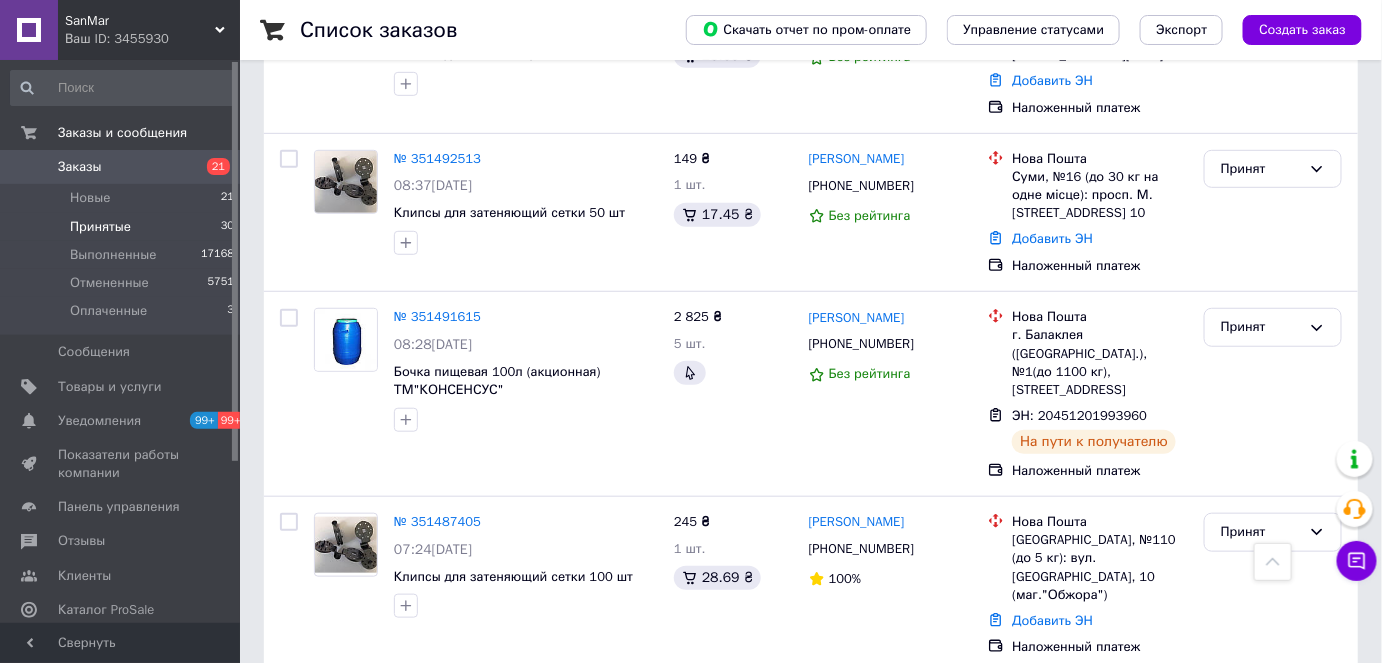 scroll, scrollTop: 2921, scrollLeft: 0, axis: vertical 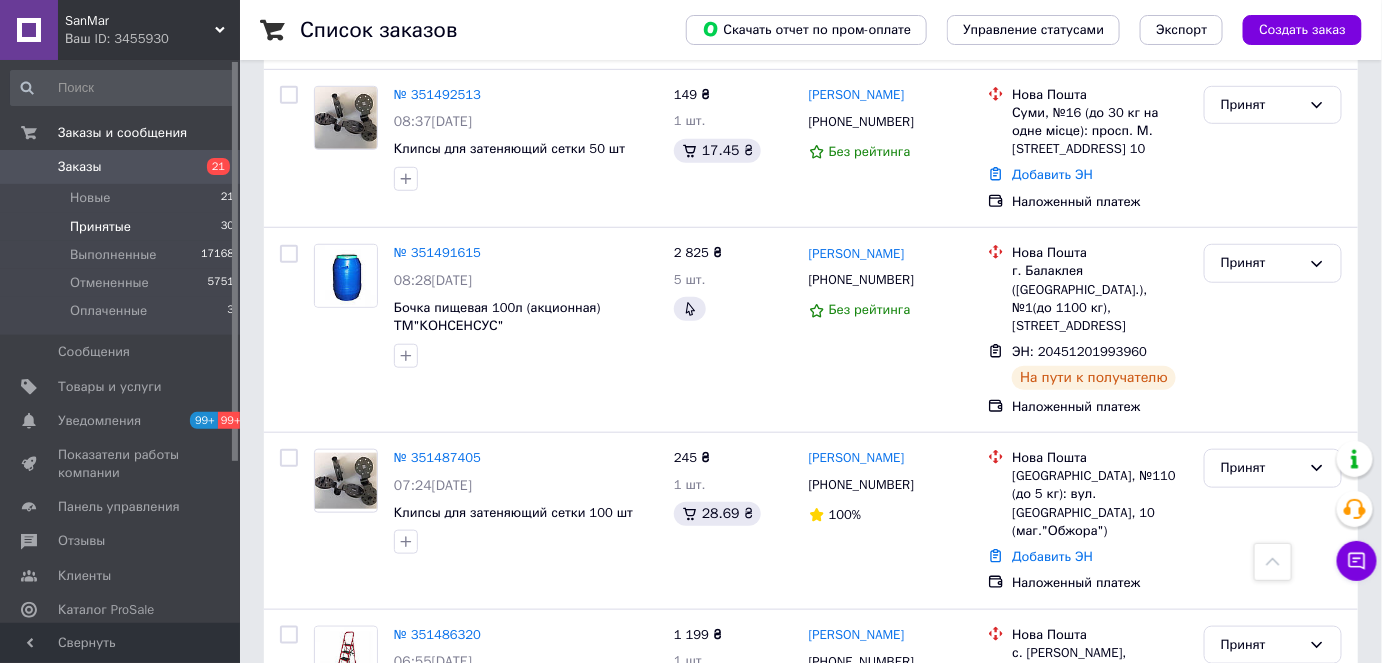click on "2" at bounding box center [327, 830] 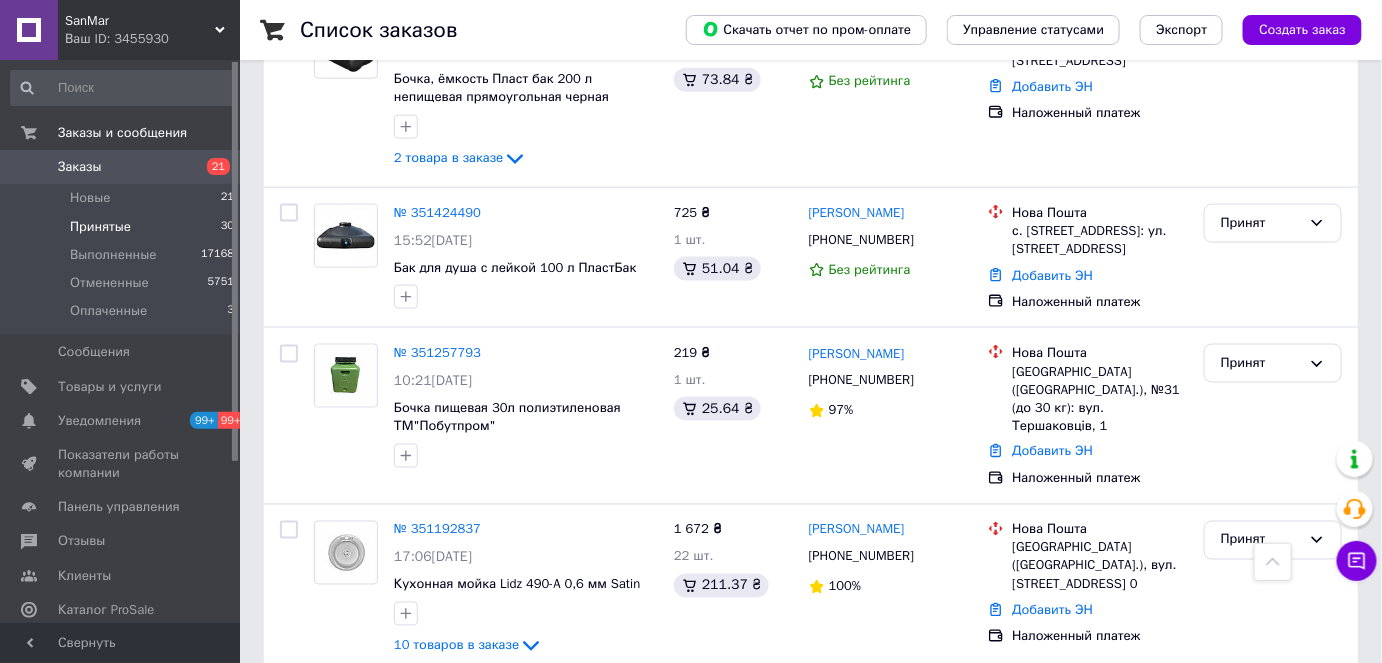 scroll, scrollTop: 821, scrollLeft: 0, axis: vertical 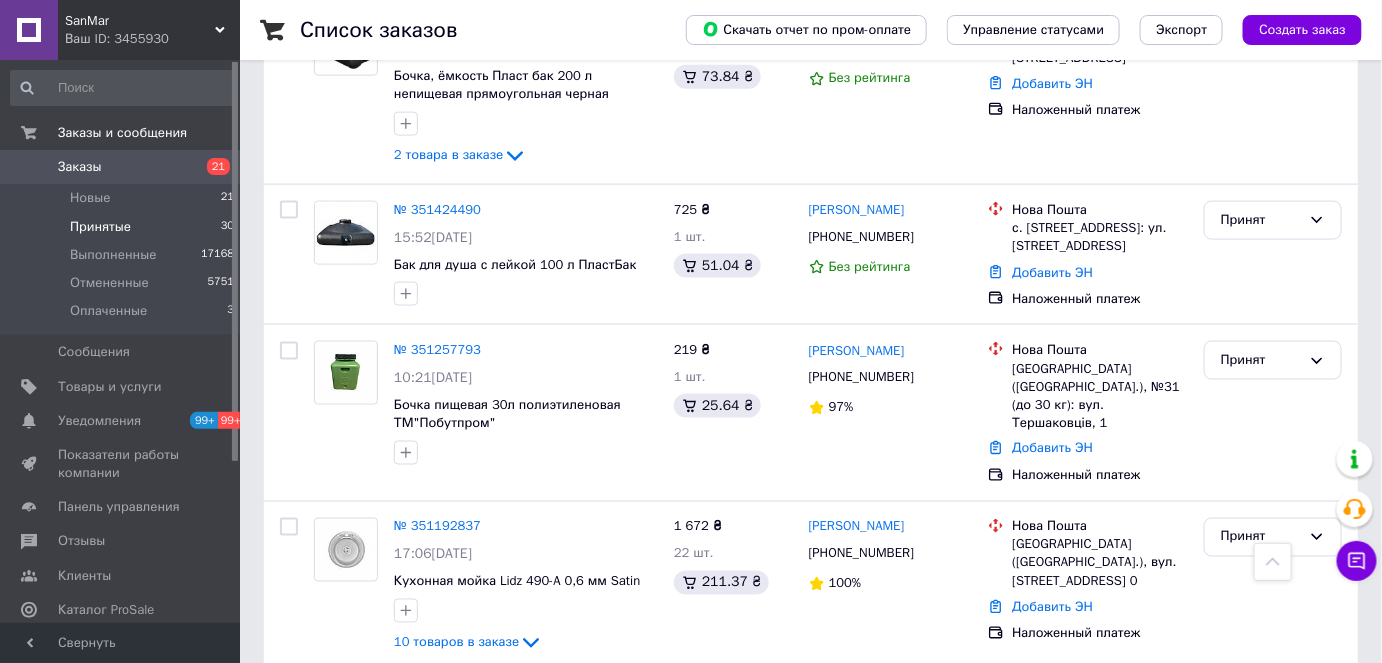 click on "1" at bounding box center (415, 716) 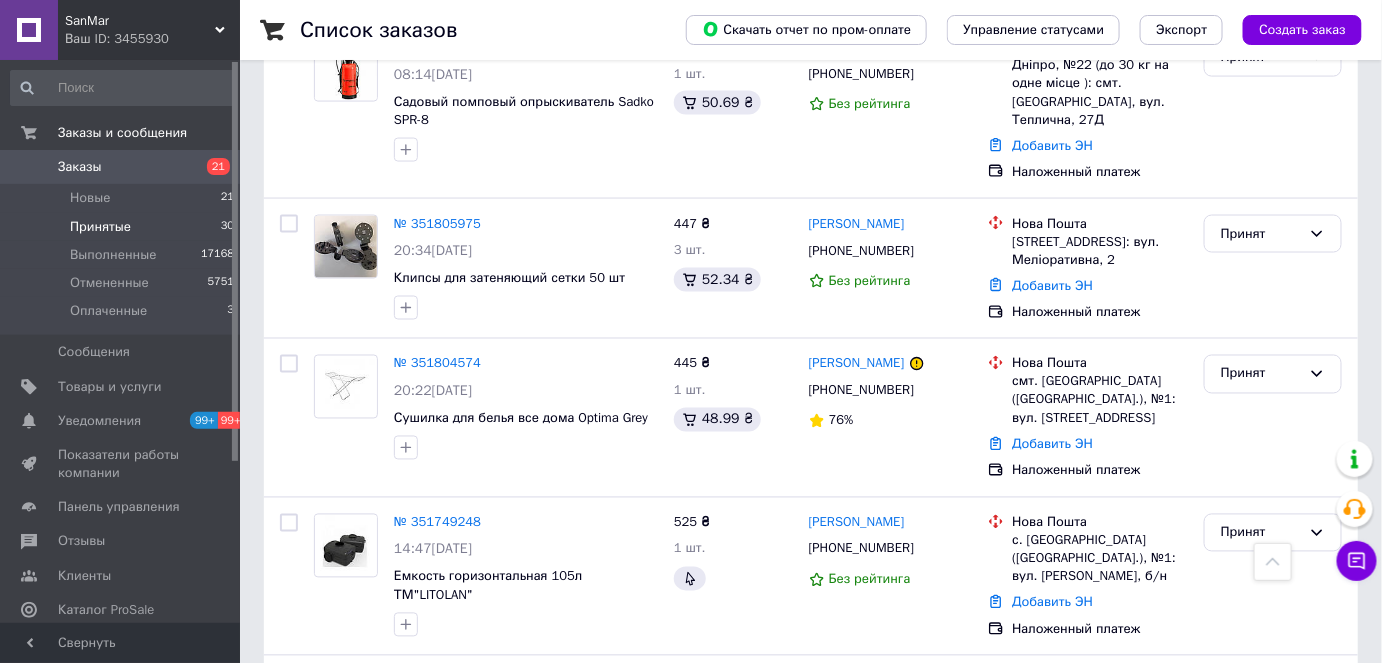 scroll, scrollTop: 1000, scrollLeft: 0, axis: vertical 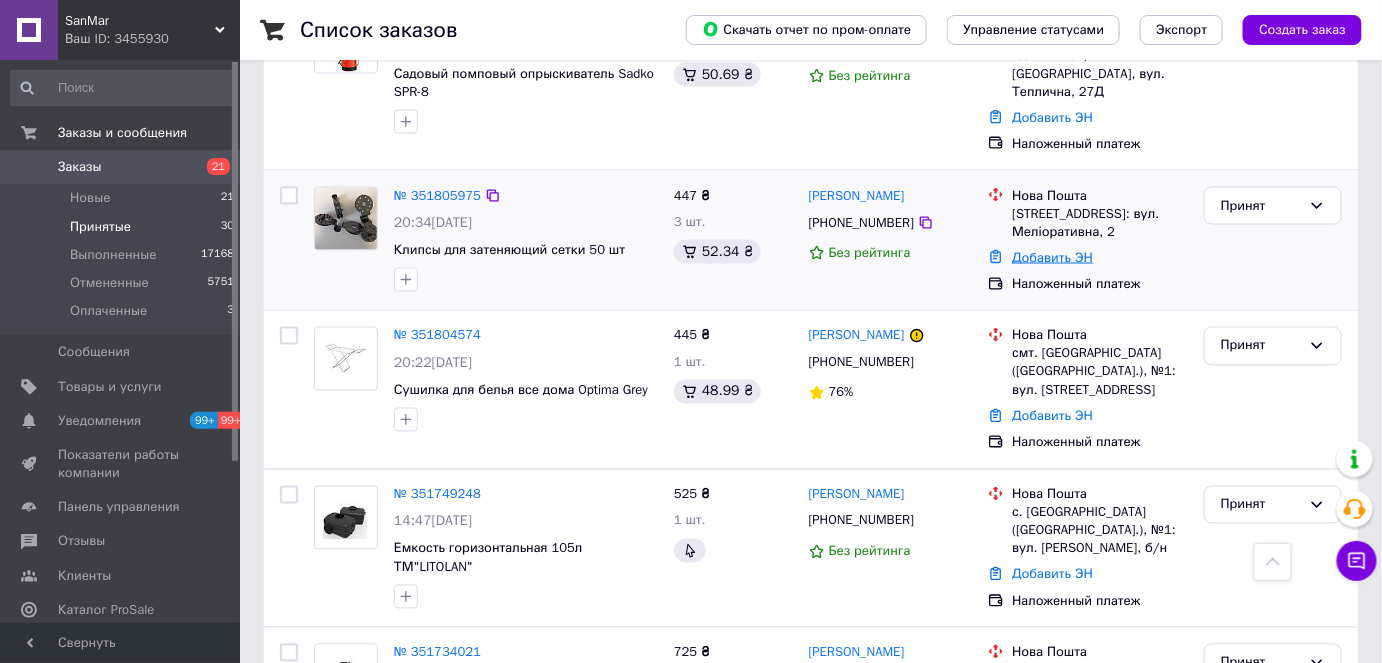 click on "Добавить ЭН" at bounding box center (1052, 257) 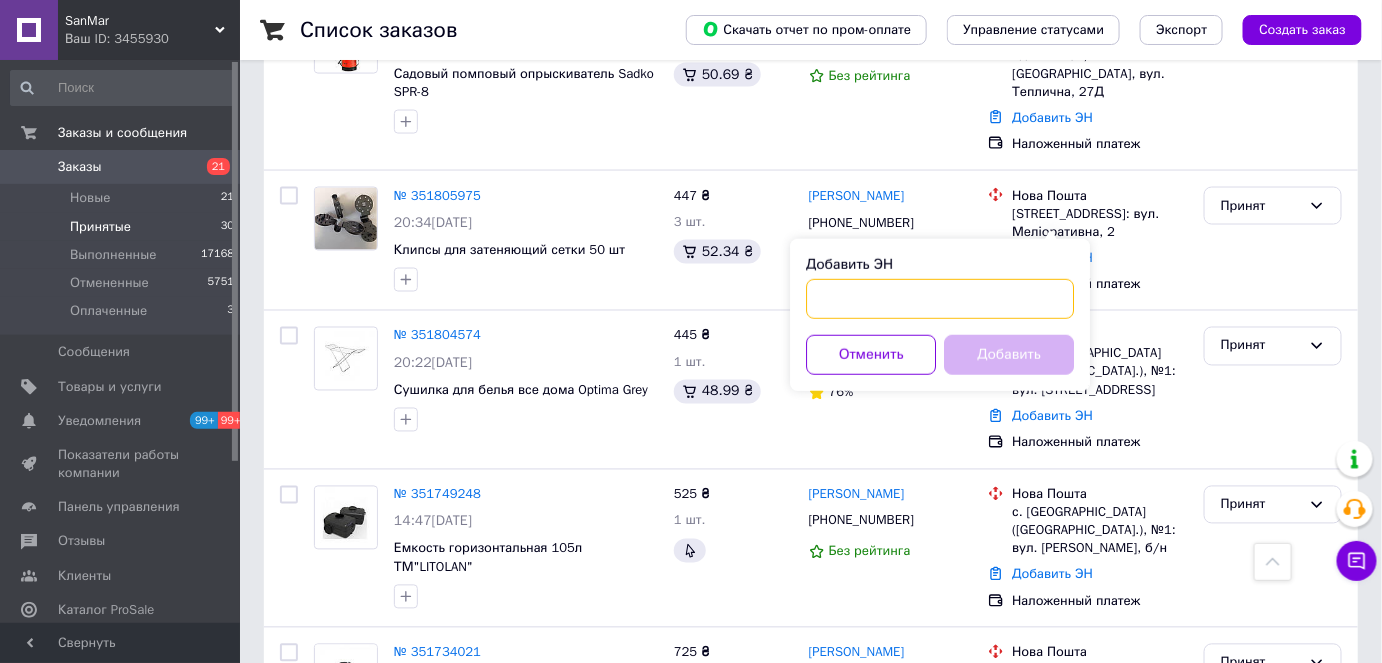 click on "Добавить ЭН" at bounding box center [940, 299] 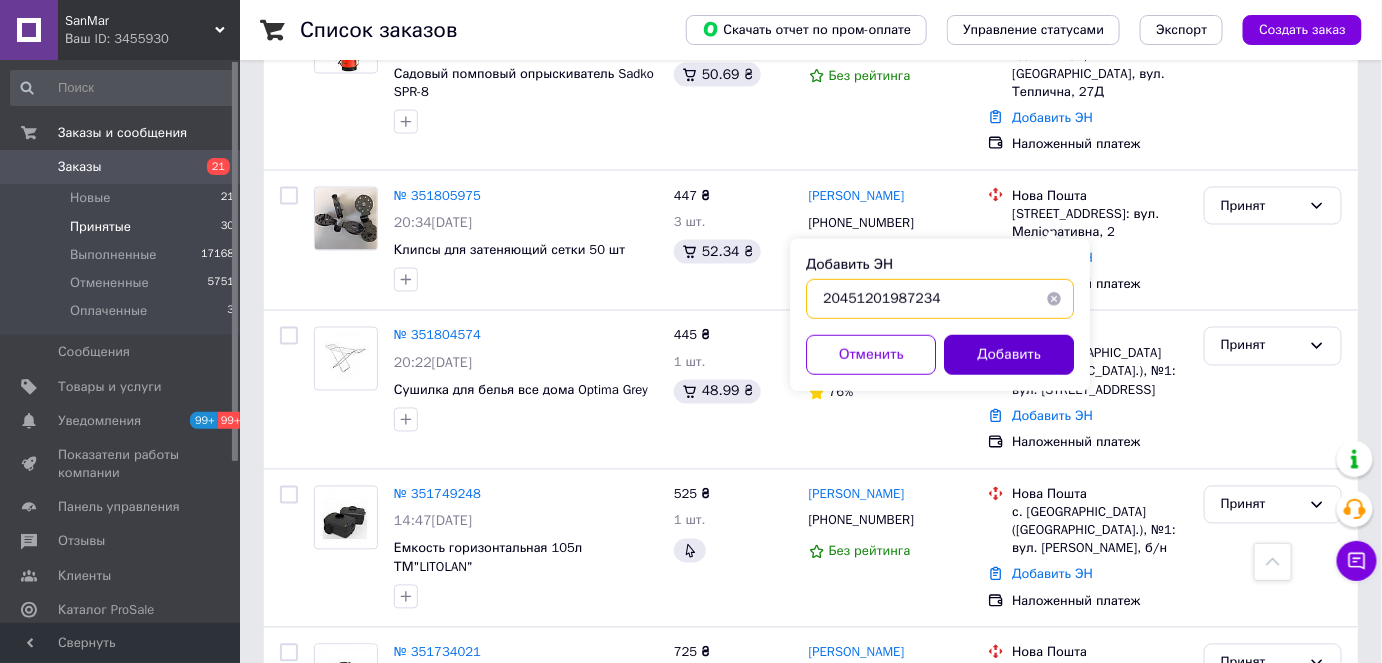 type on "20451201987234" 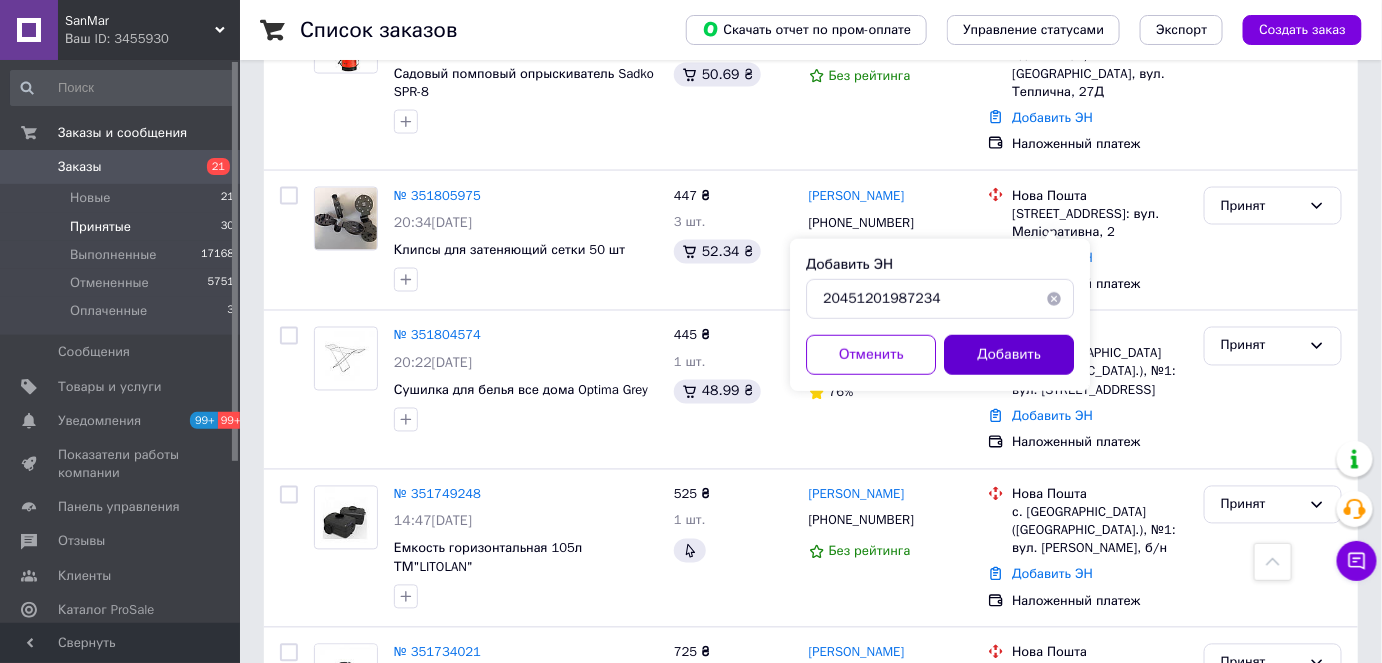 click on "Добавить" at bounding box center [1009, 355] 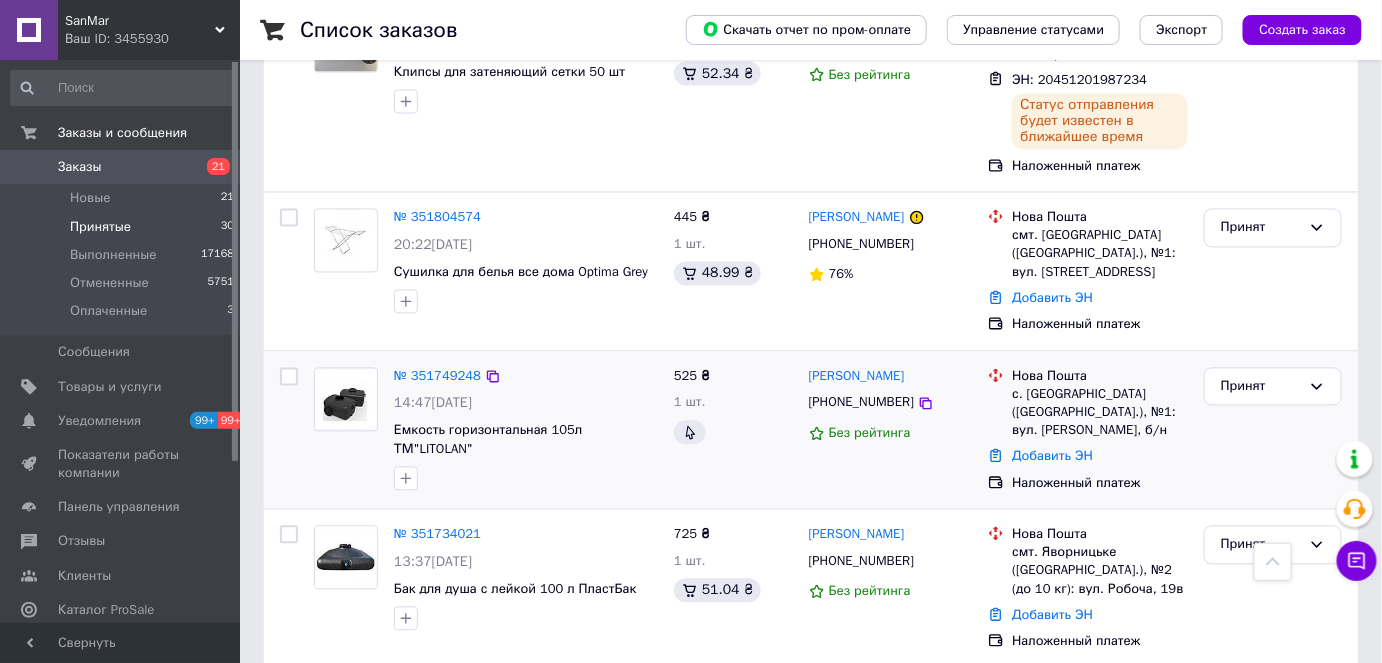 scroll, scrollTop: 1181, scrollLeft: 0, axis: vertical 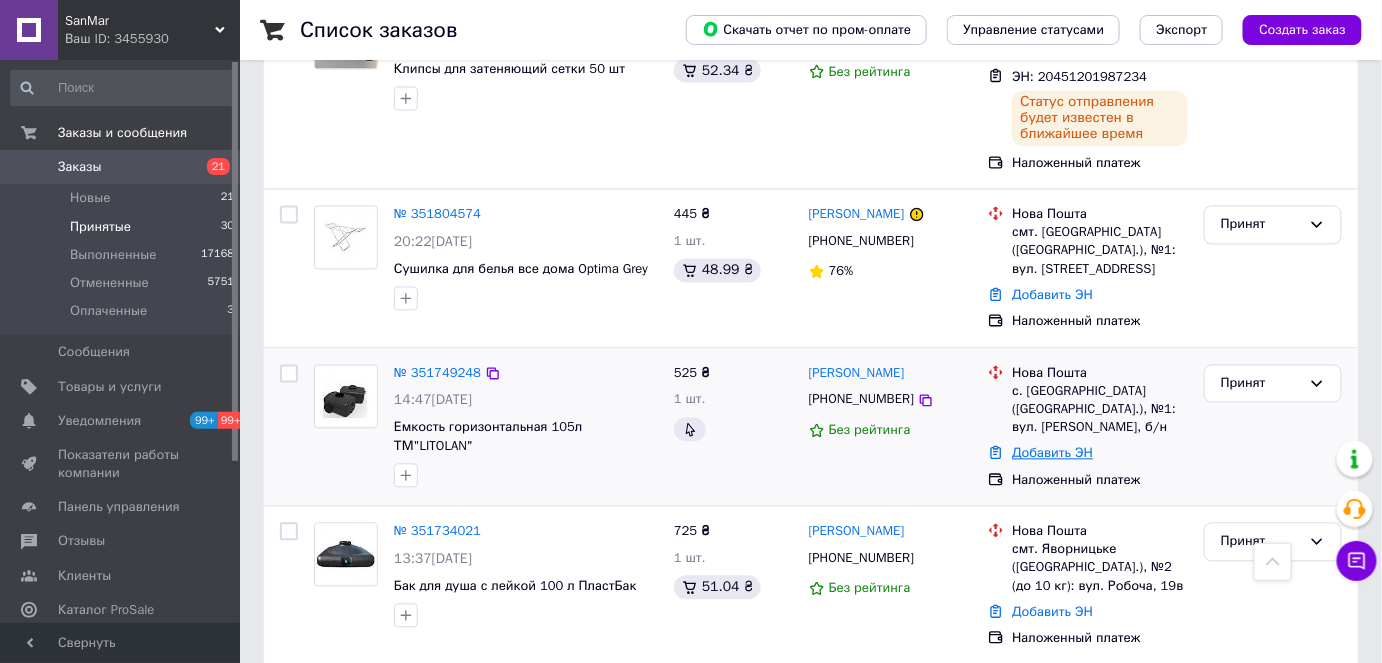 click on "Добавить ЭН" at bounding box center (1052, 453) 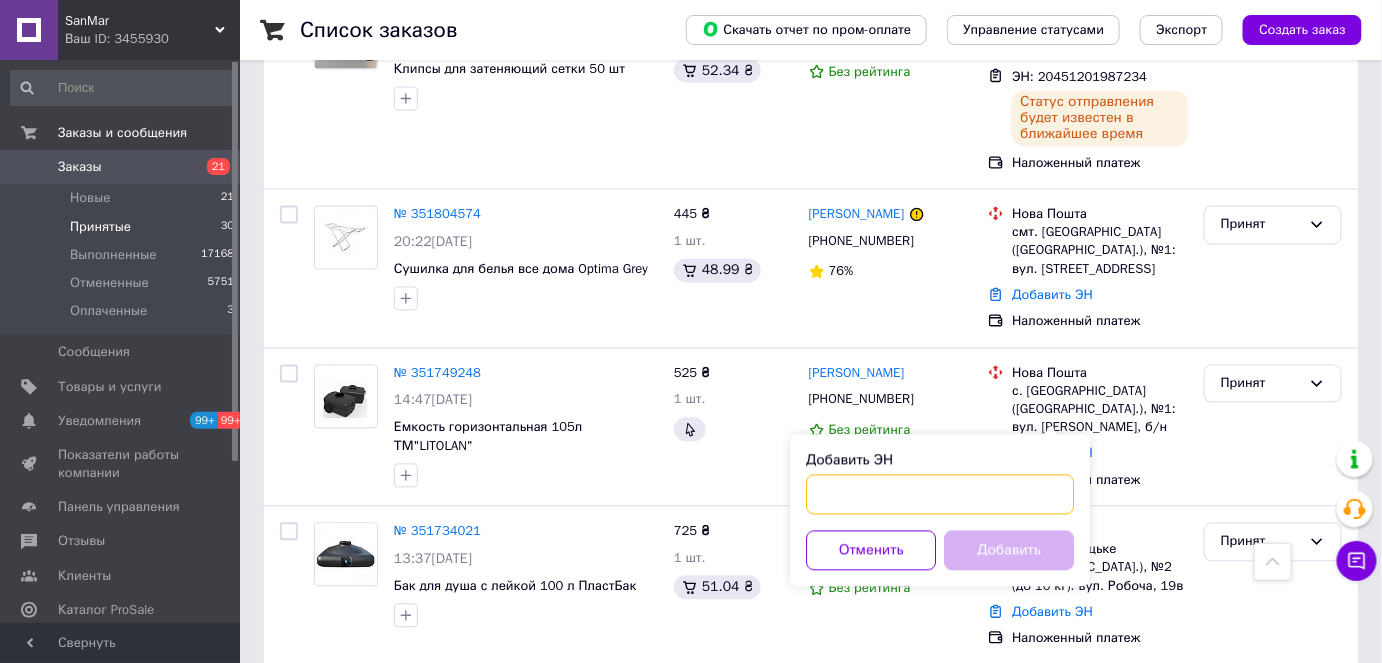 click on "Добавить ЭН" at bounding box center (940, 495) 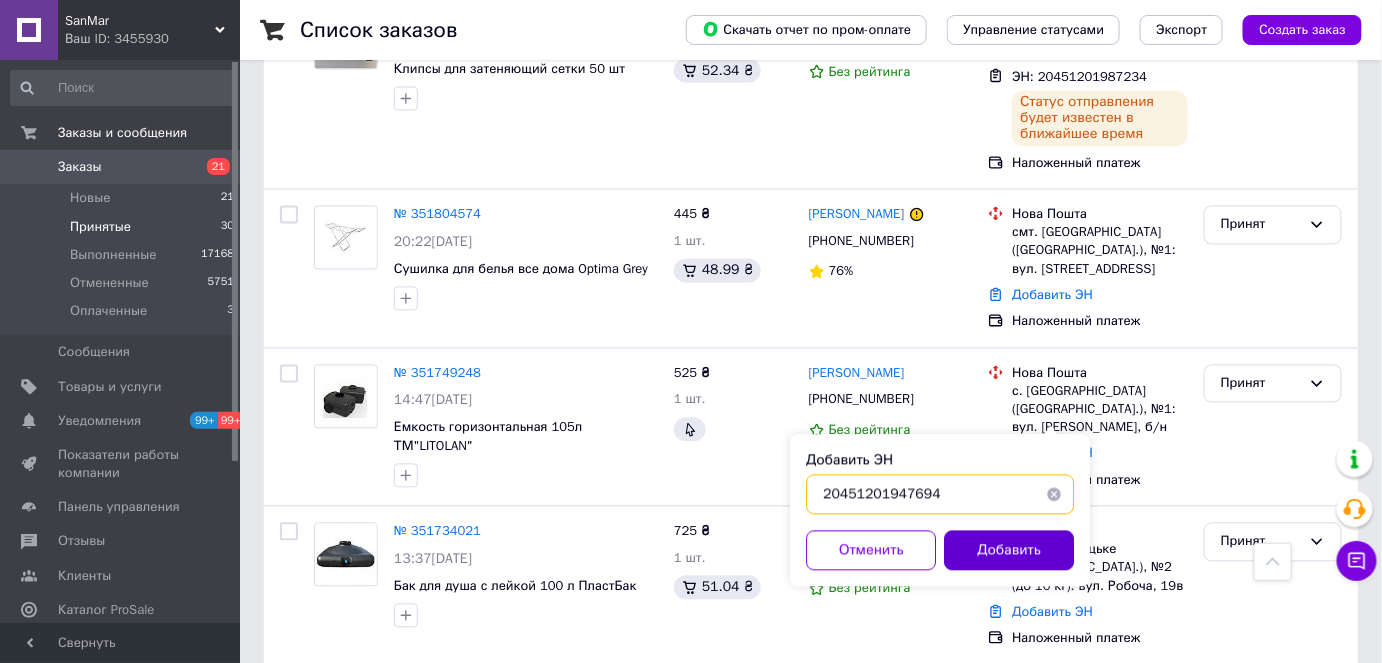 type on "20451201947694" 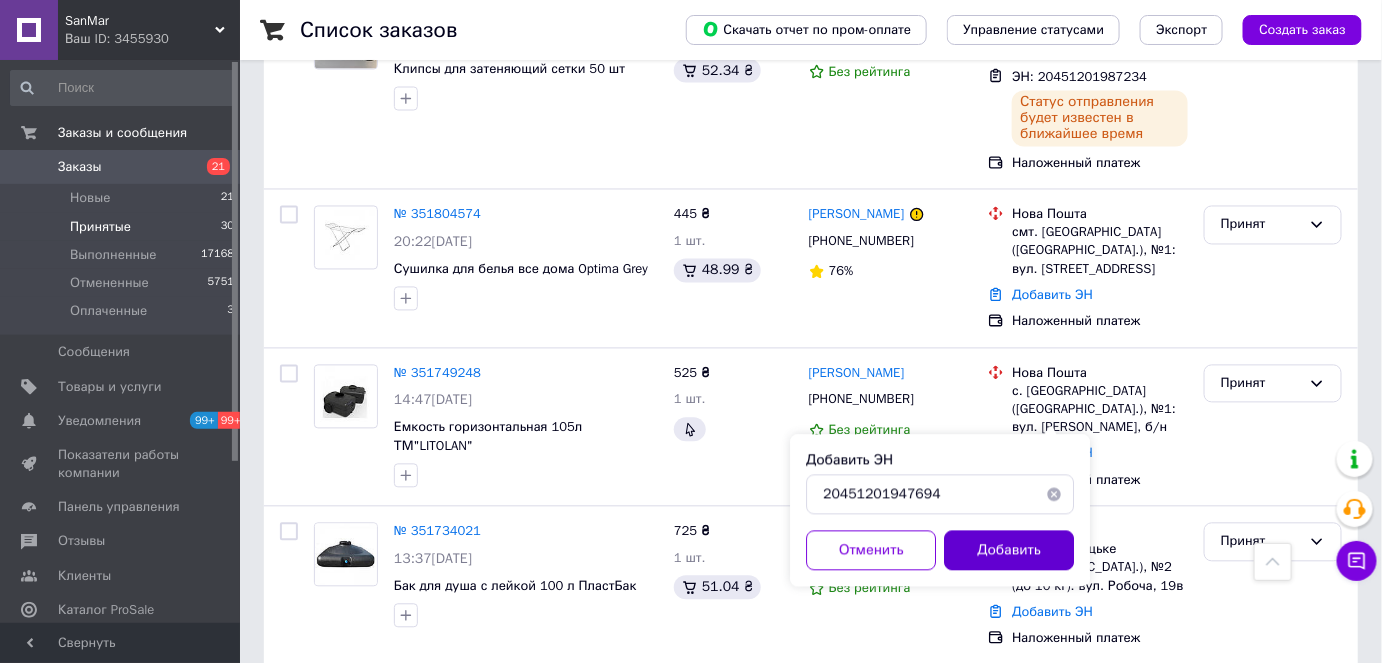 click on "Добавить" at bounding box center [1009, 551] 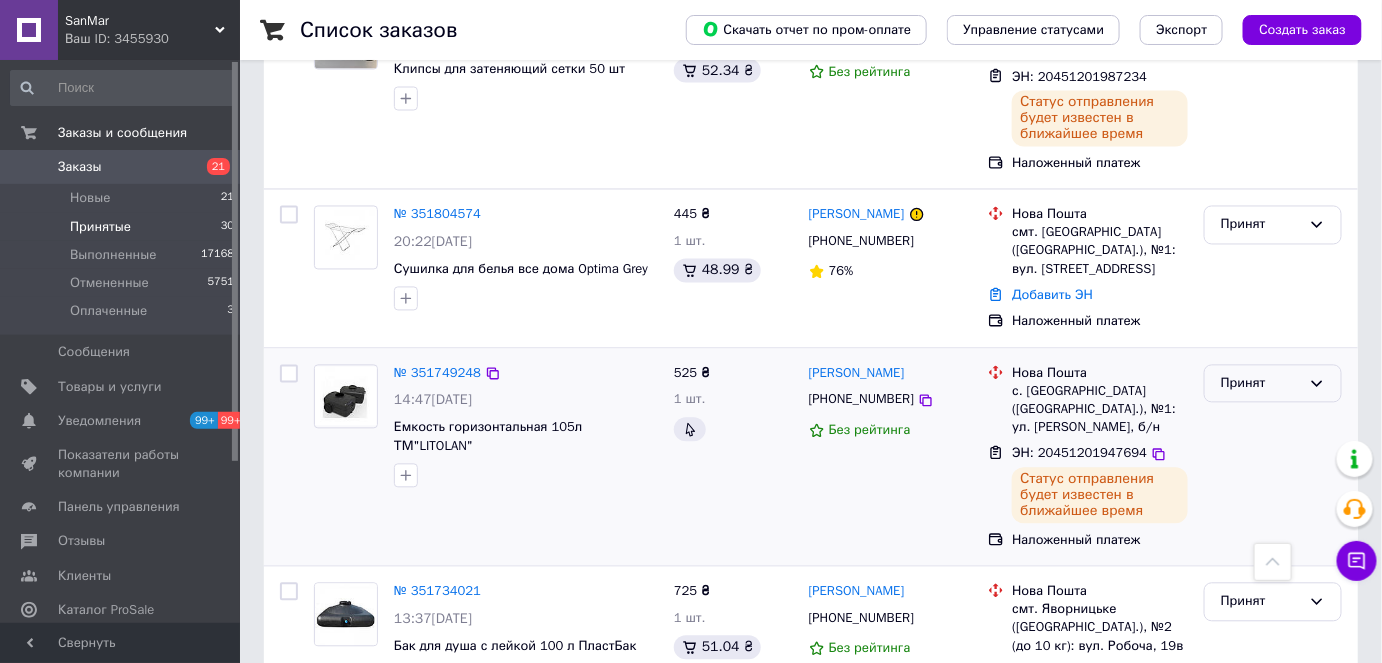 click 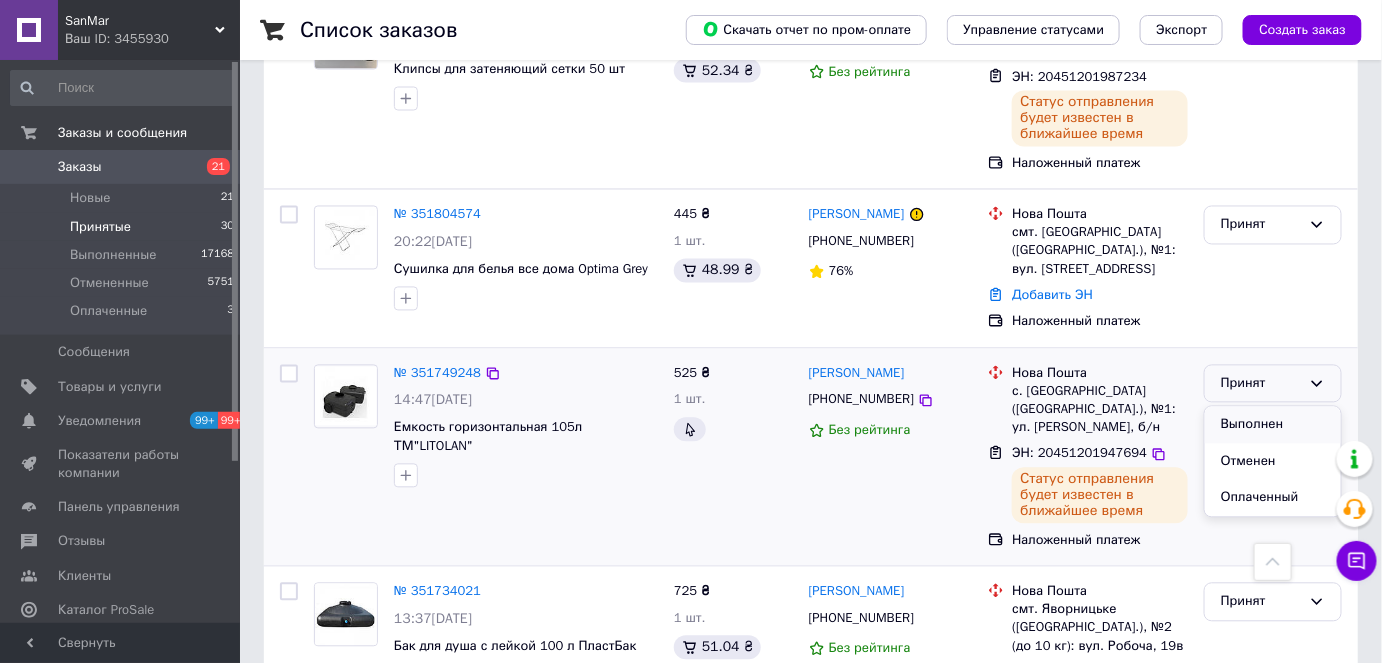 click on "Выполнен" at bounding box center [1273, 425] 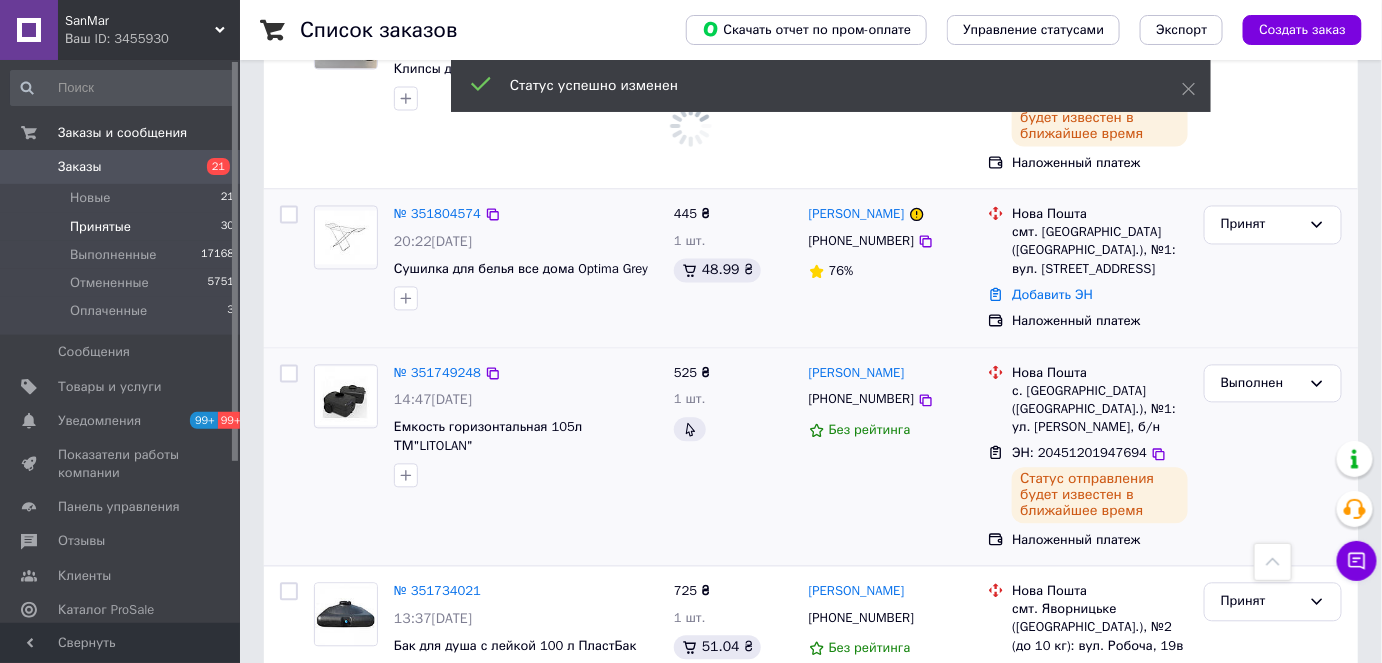 scroll, scrollTop: 1000, scrollLeft: 0, axis: vertical 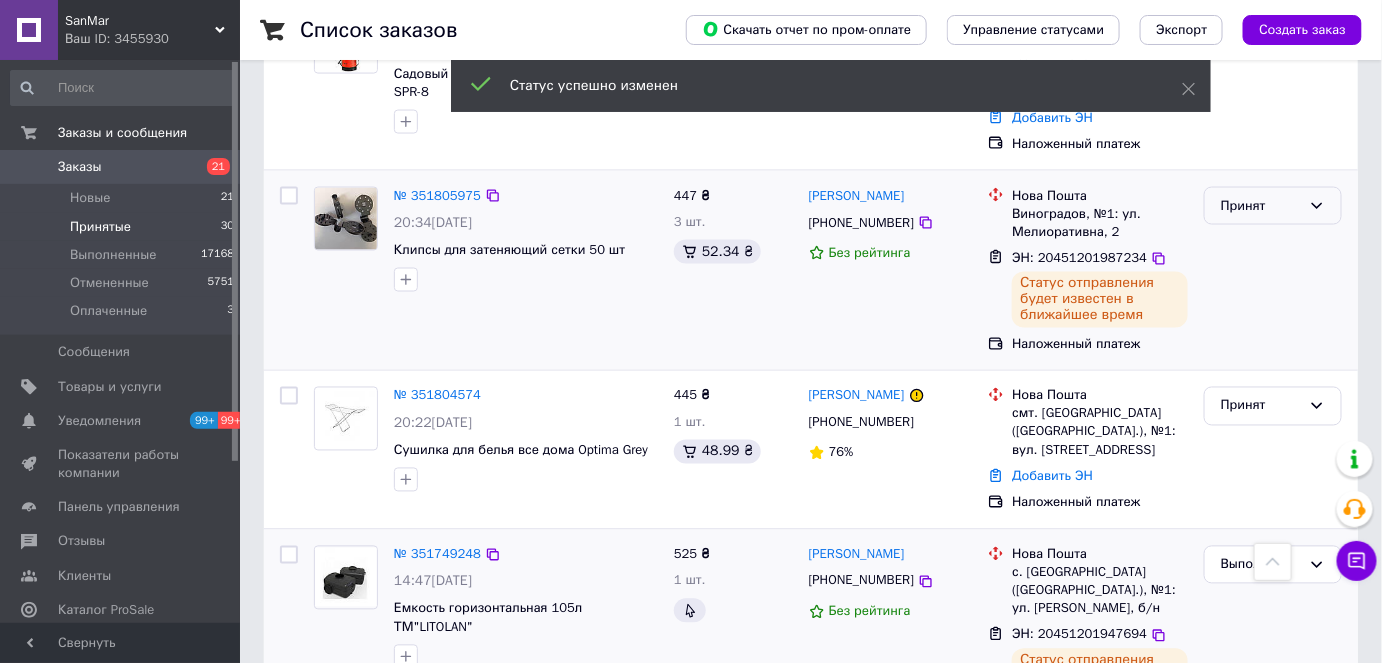 click 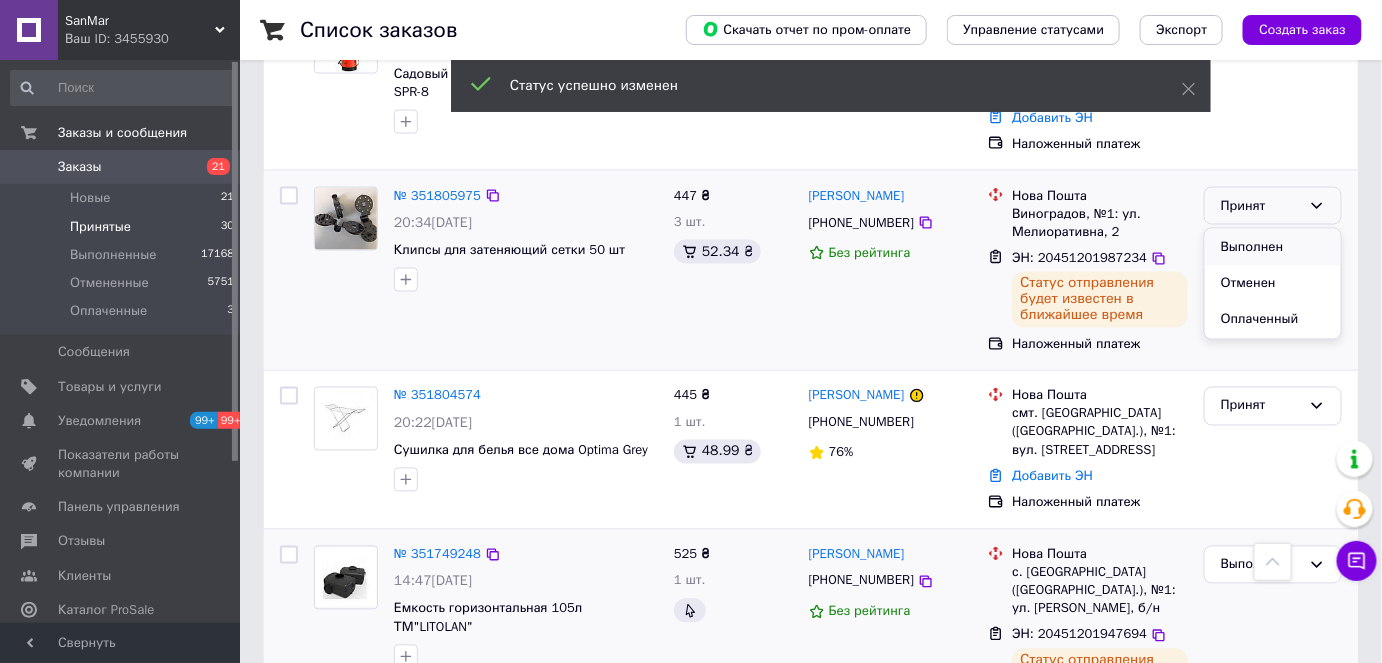 click on "Выполнен" at bounding box center [1273, 247] 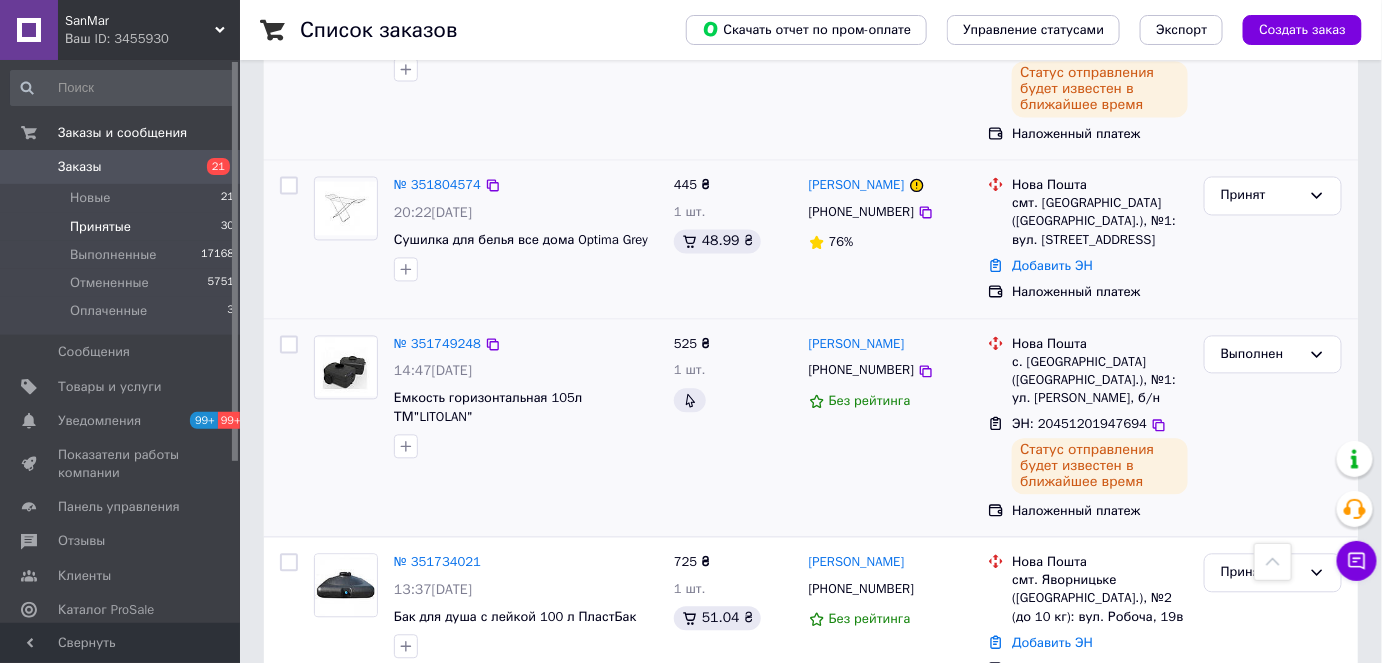 scroll, scrollTop: 1181, scrollLeft: 0, axis: vertical 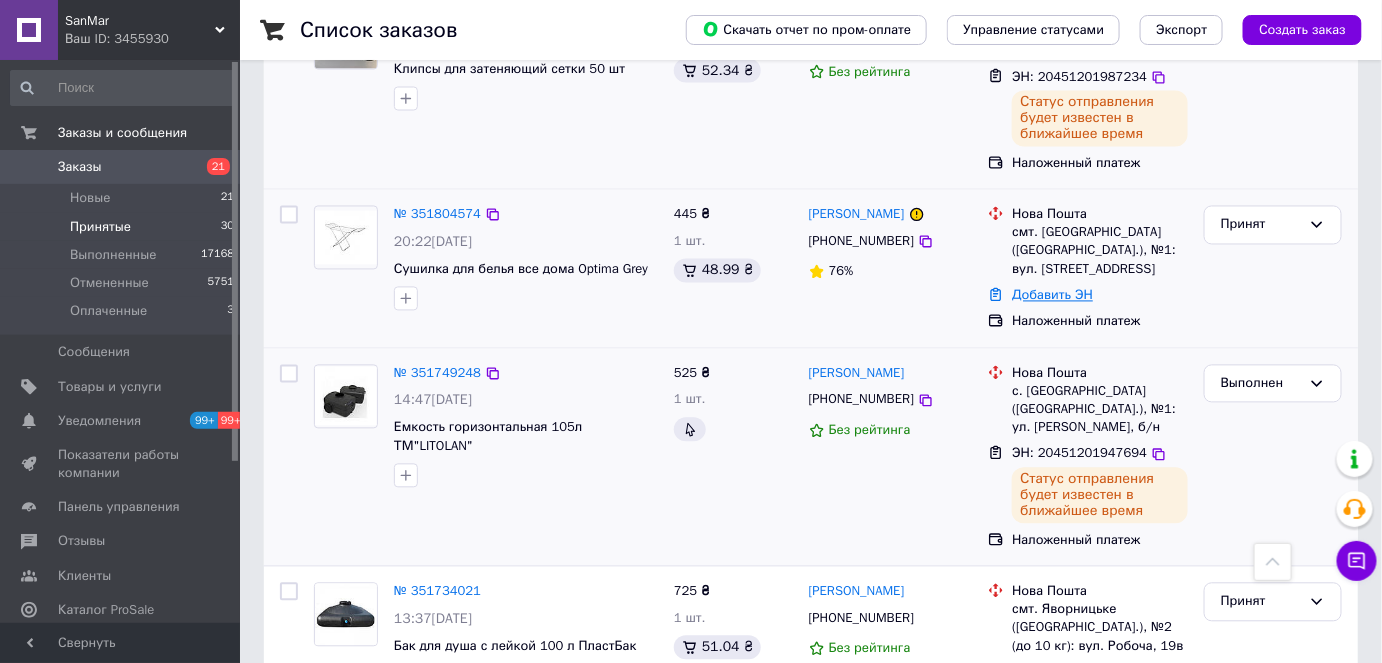 click on "Добавить ЭН" at bounding box center [1052, 295] 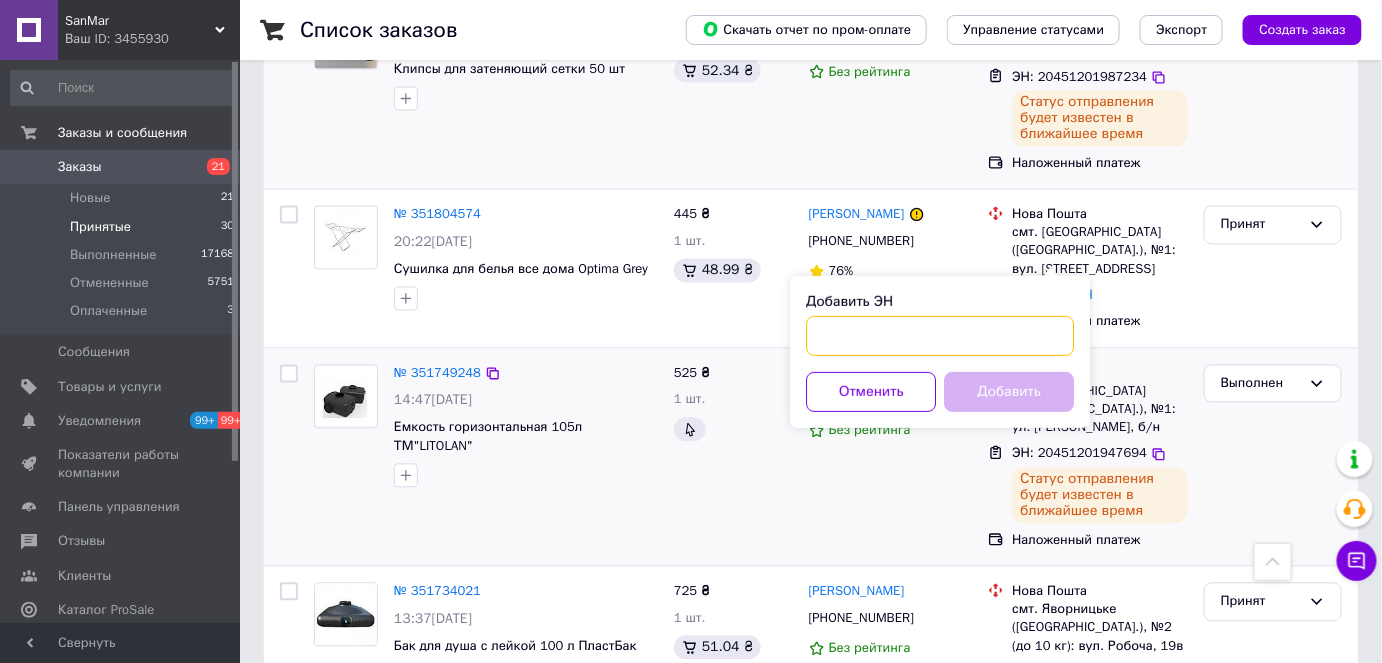click on "Добавить ЭН" at bounding box center (940, 336) 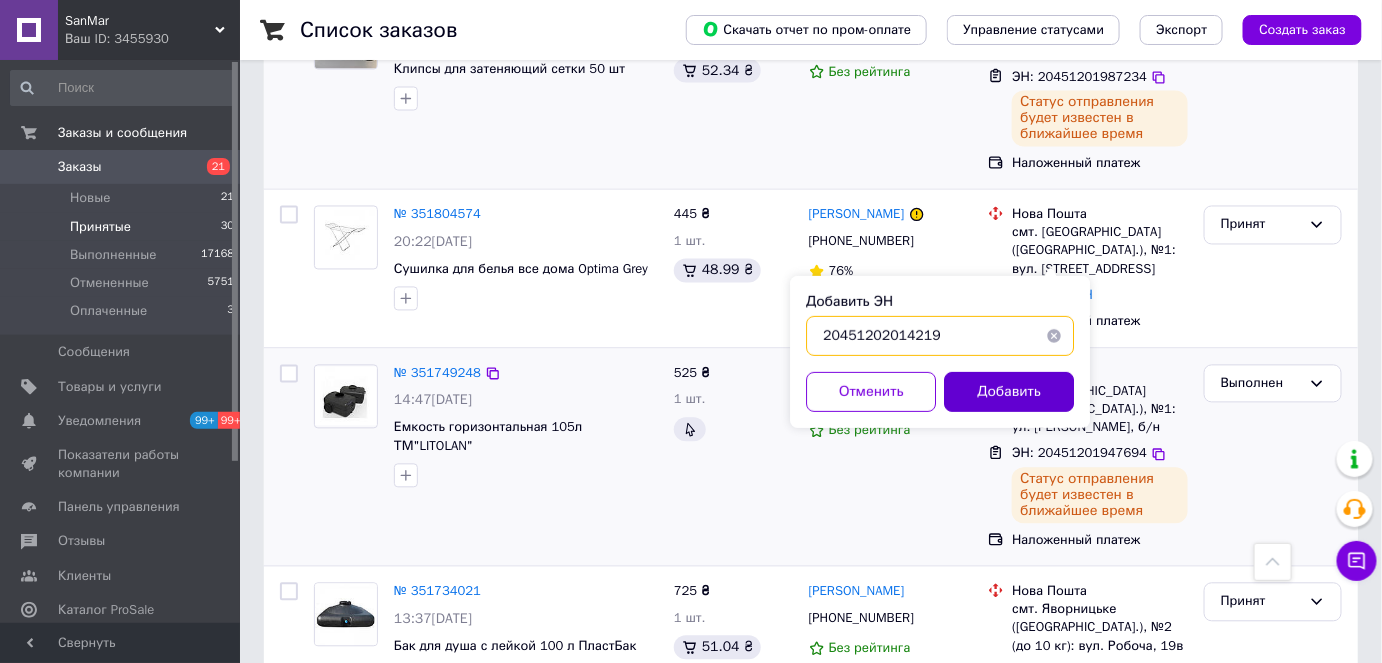 type on "20451202014219" 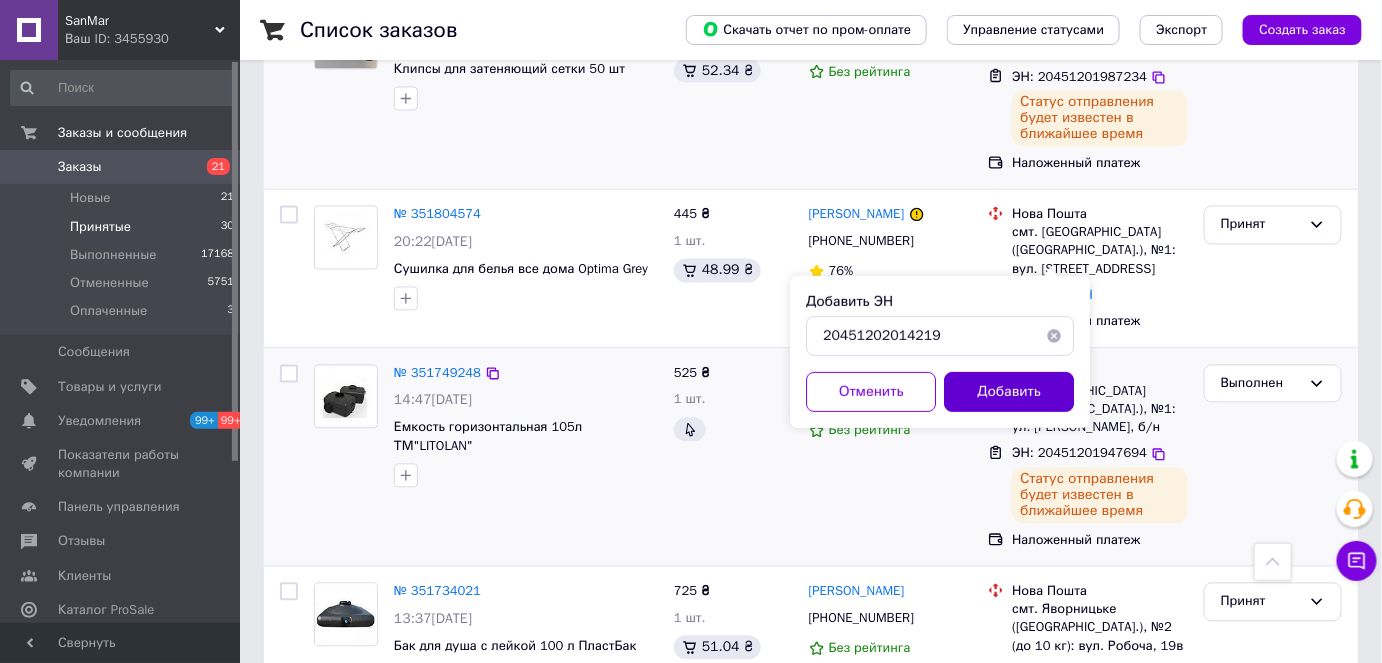 click on "Добавить" at bounding box center [1009, 392] 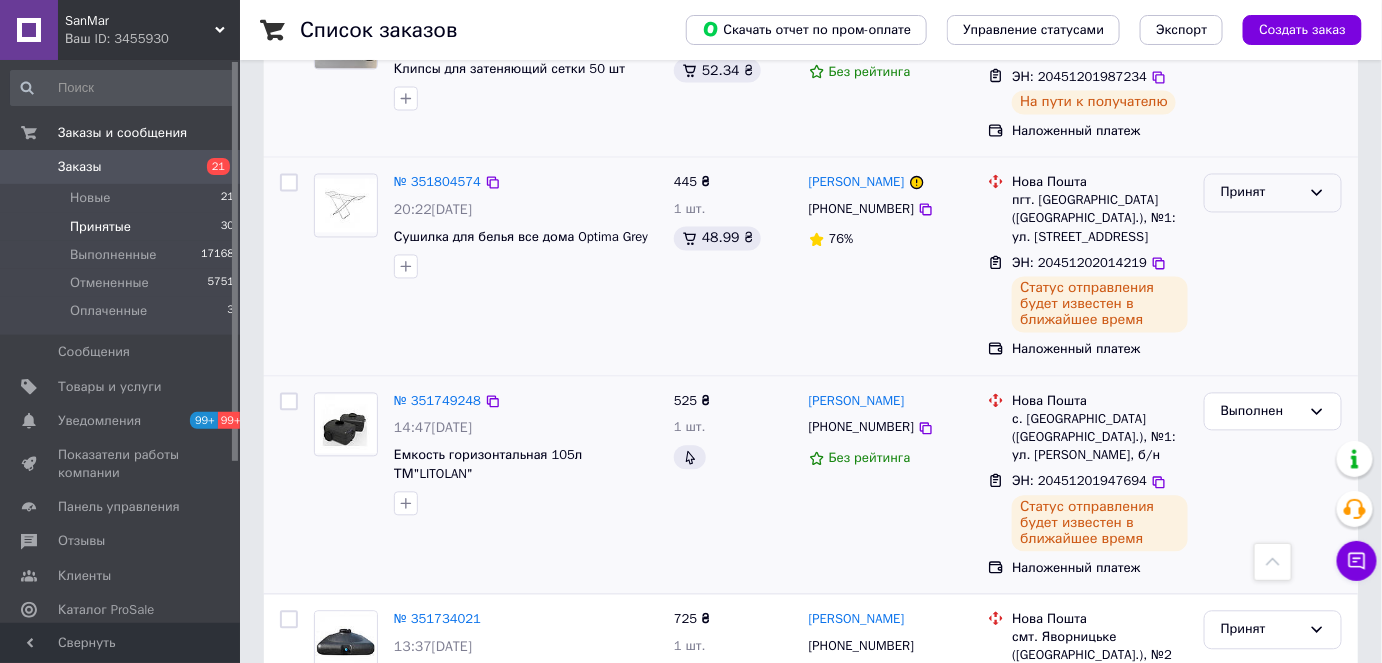 click 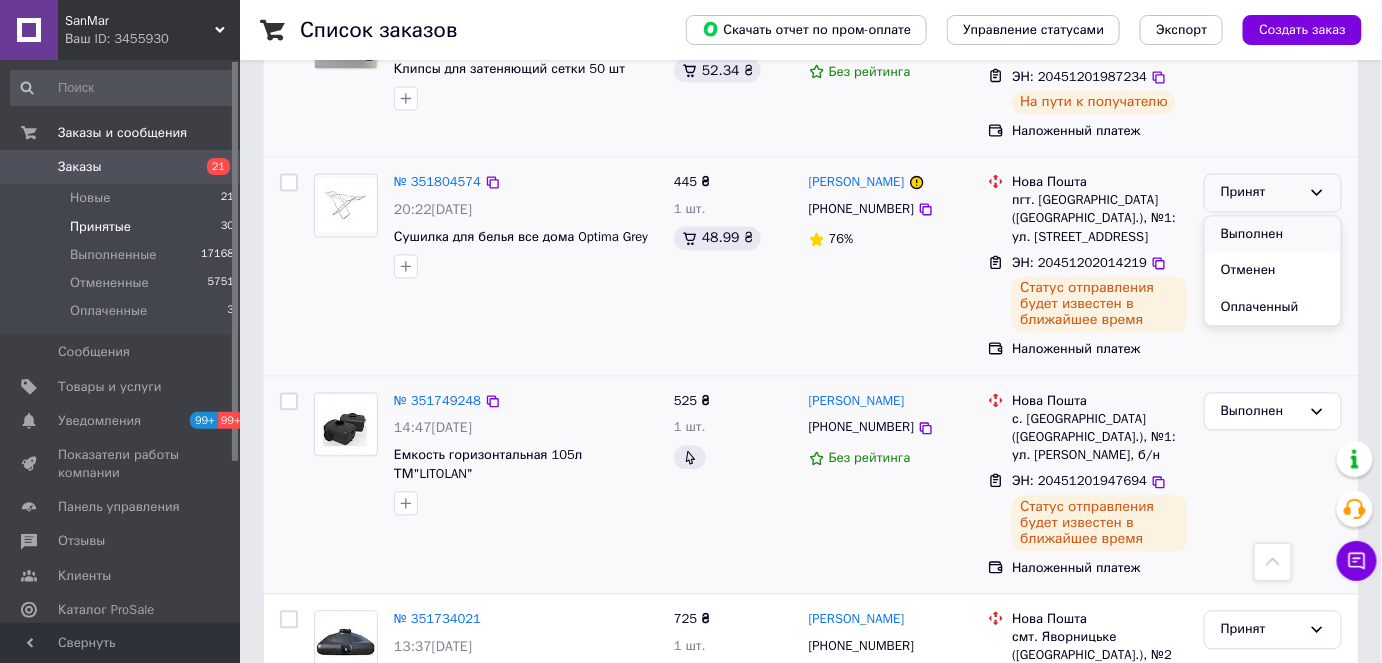 click on "Выполнен" at bounding box center [1273, 235] 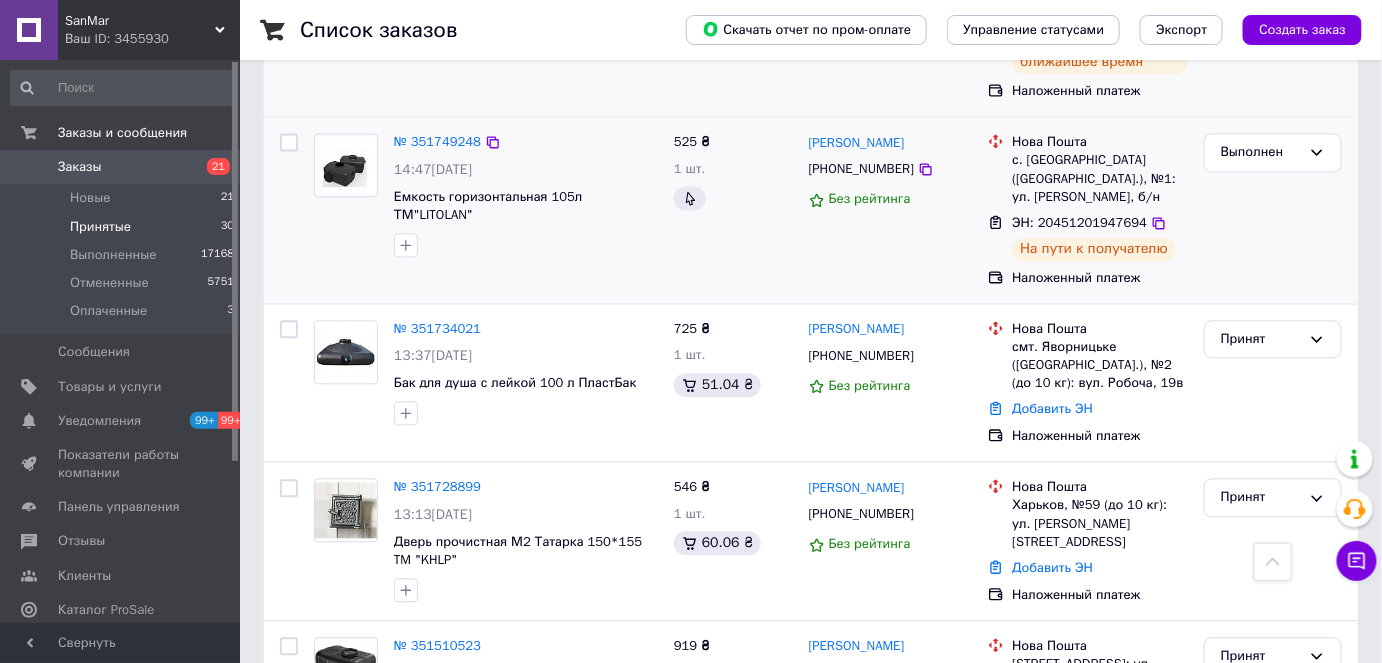 scroll, scrollTop: 1454, scrollLeft: 0, axis: vertical 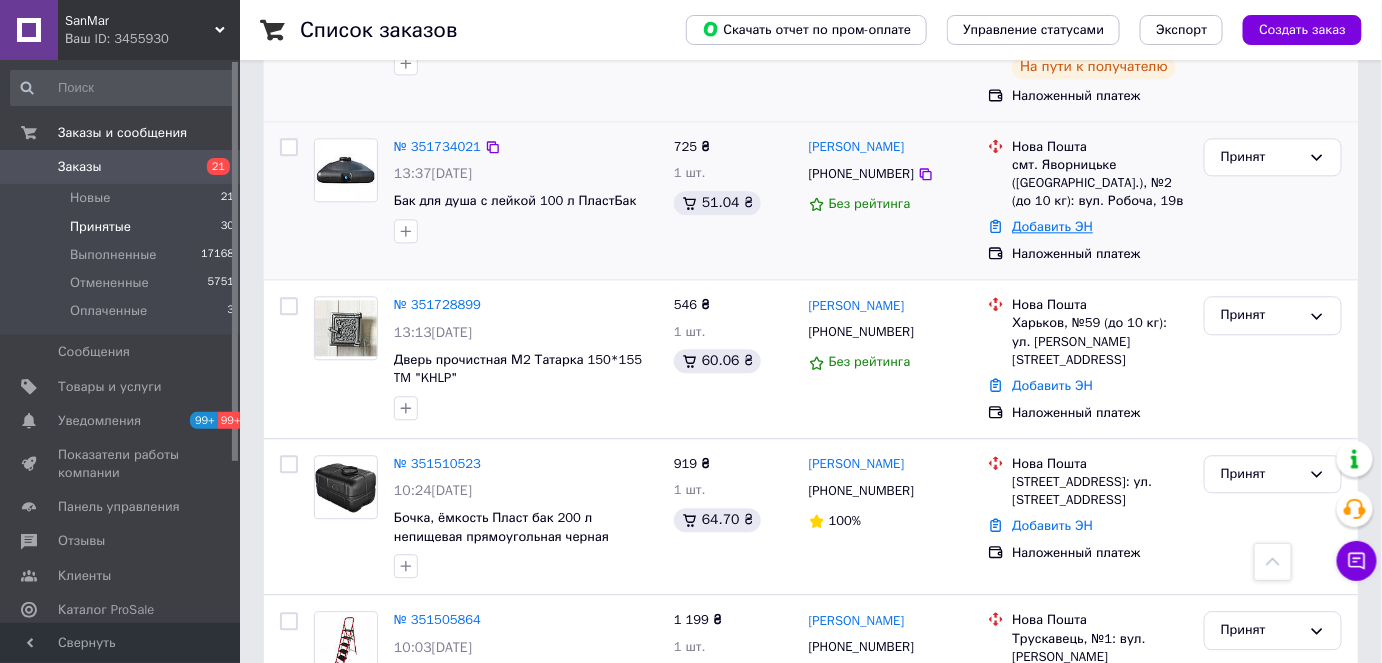 click on "Добавить ЭН" at bounding box center (1052, 226) 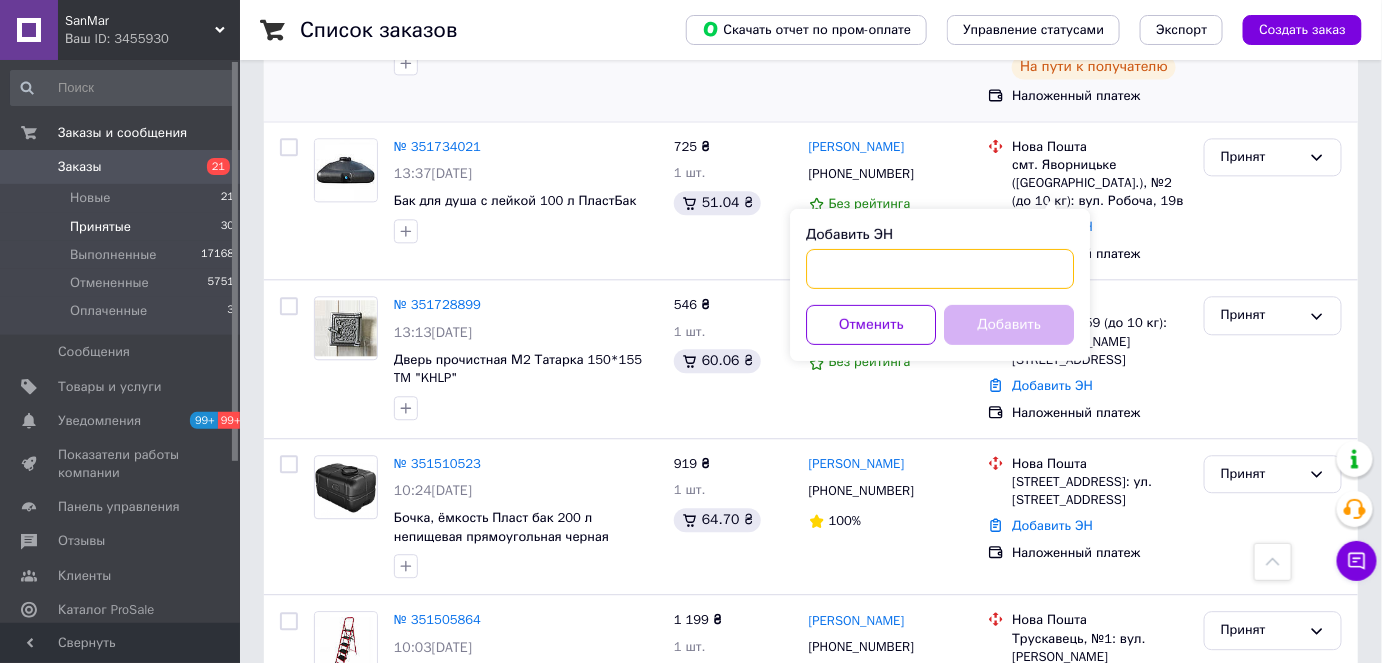 click on "Добавить ЭН" at bounding box center [940, 269] 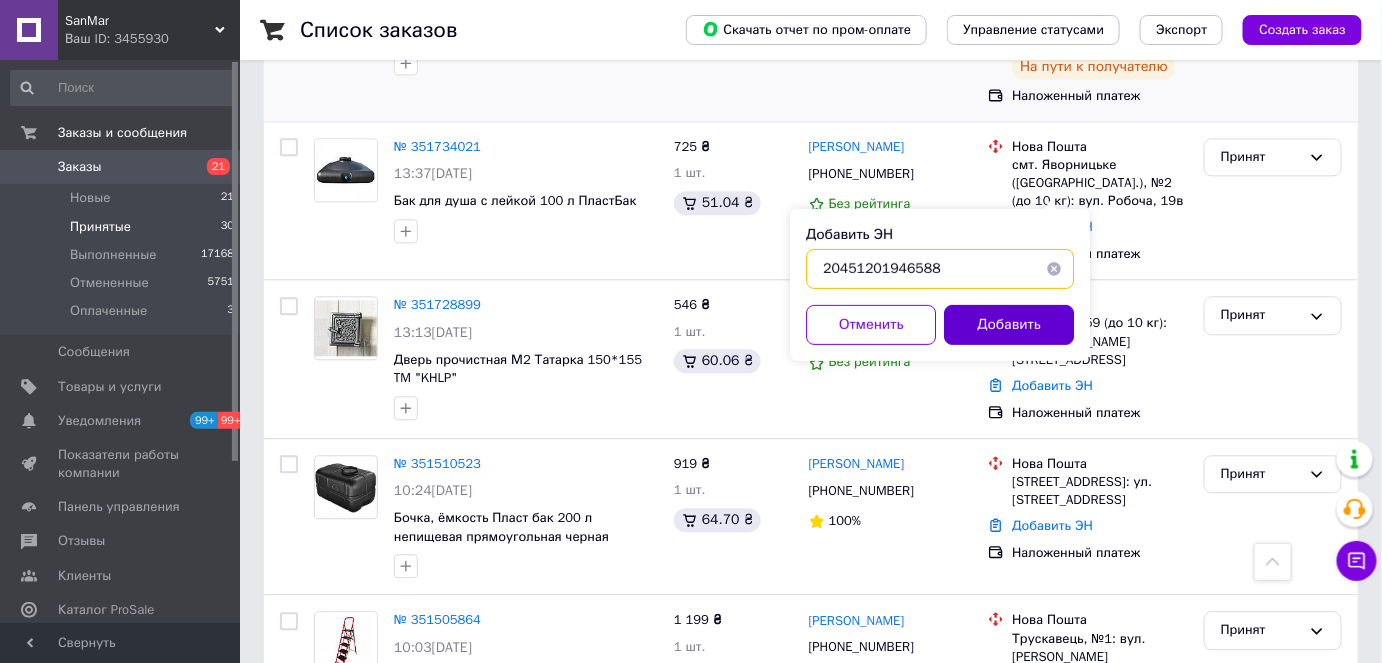 type on "20451201946588" 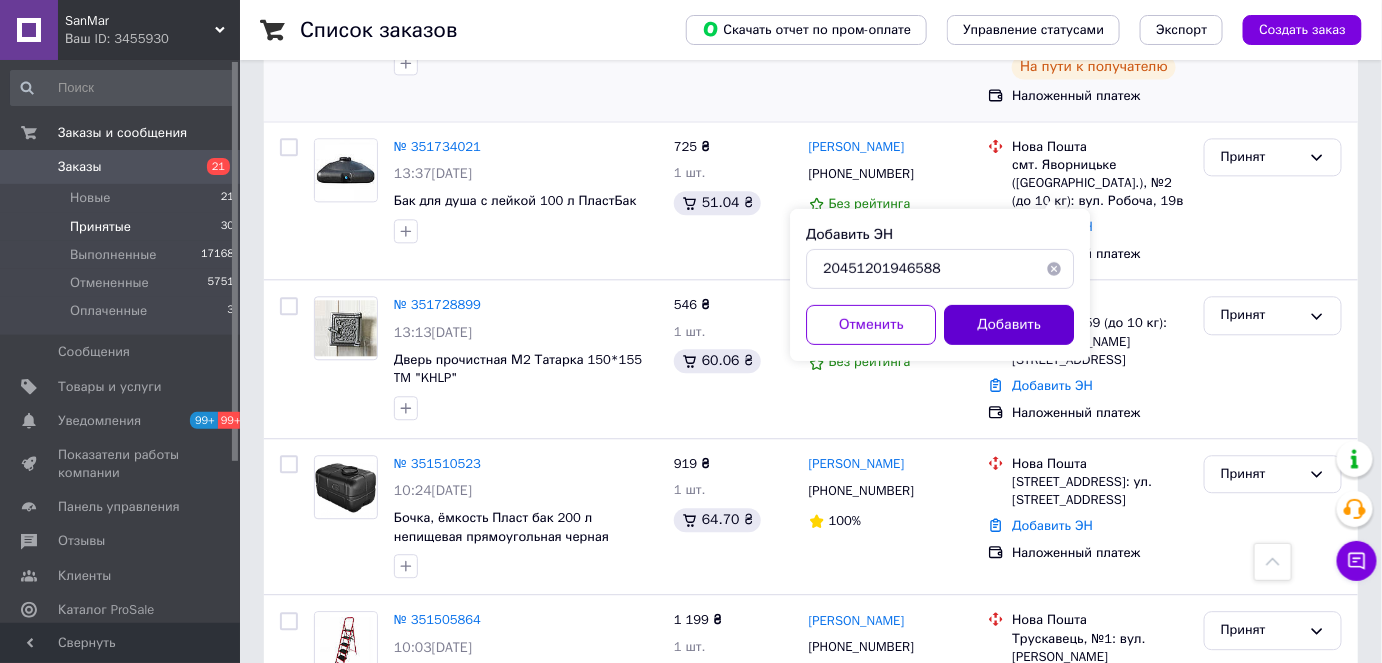 click on "Добавить" at bounding box center [1009, 325] 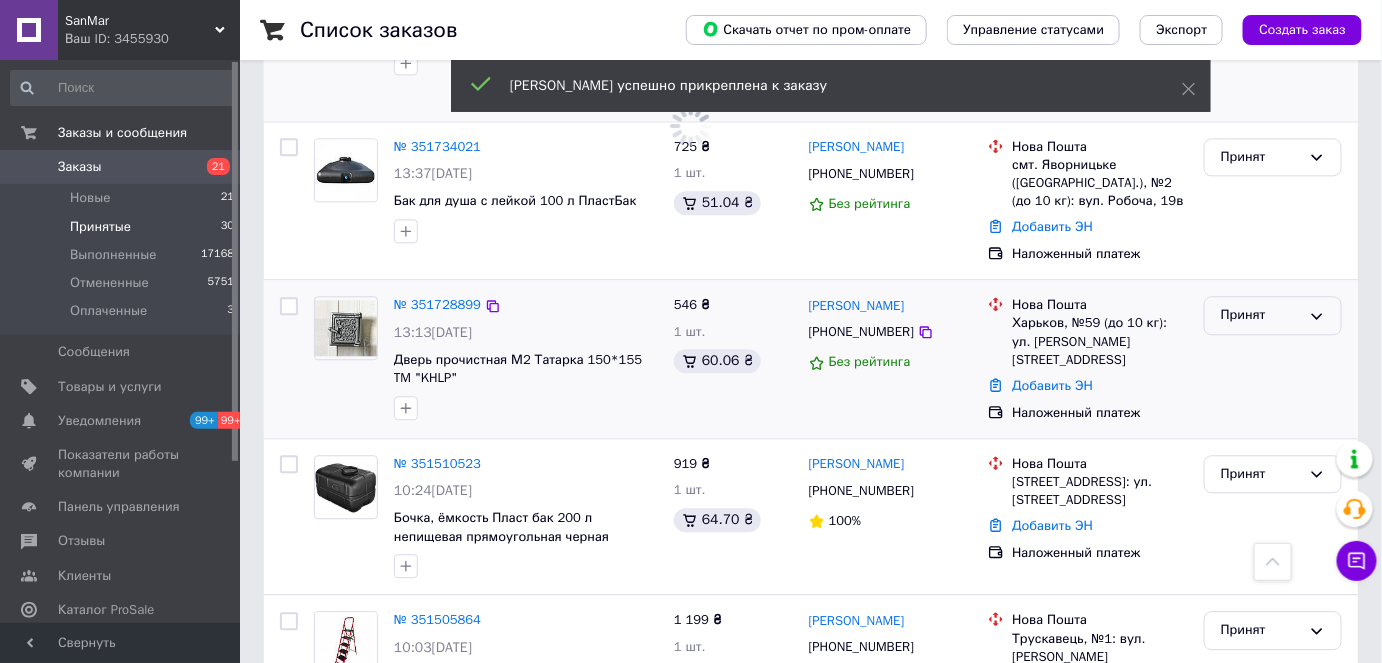 click on "Принят" at bounding box center [1273, 315] 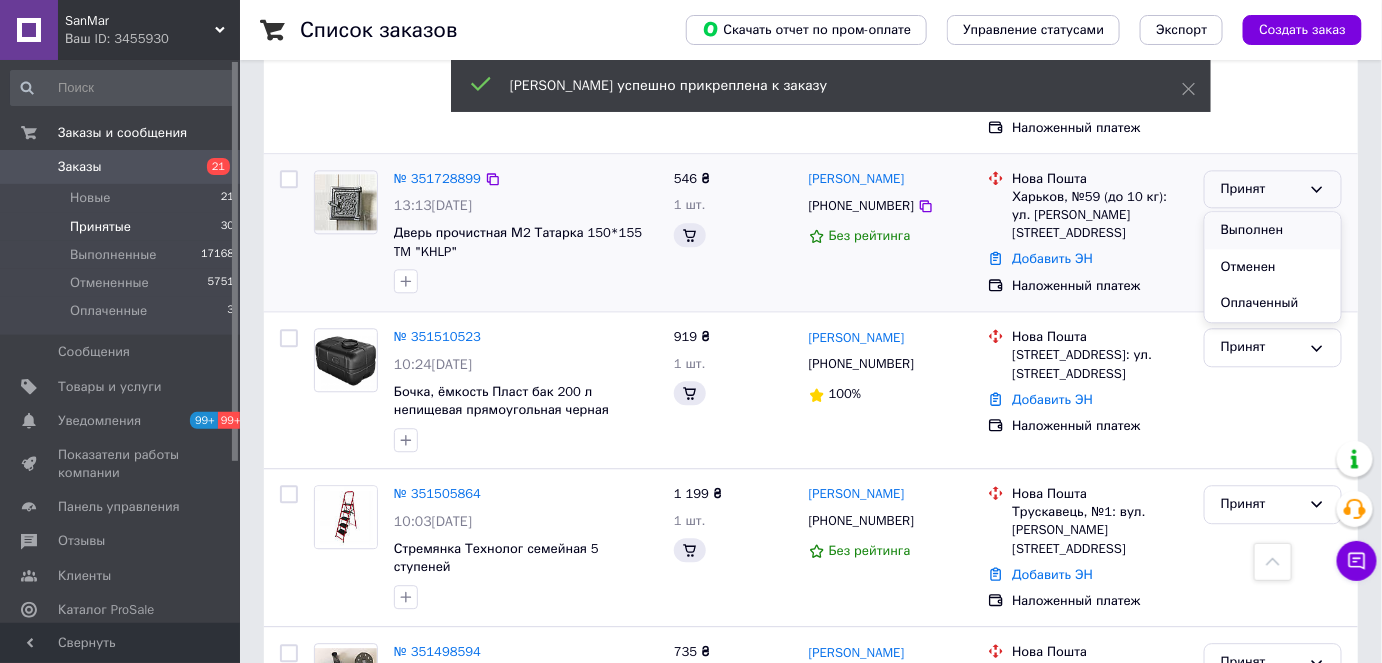 scroll, scrollTop: 1268, scrollLeft: 0, axis: vertical 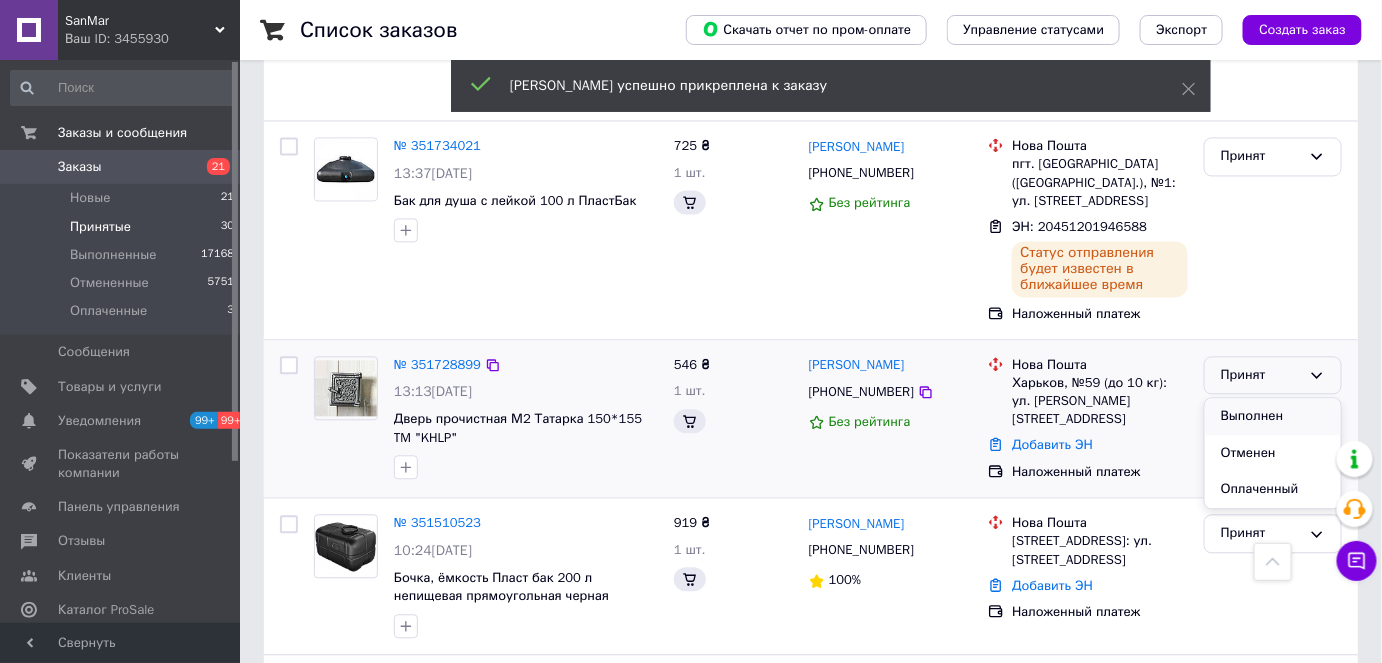 click on "Принят Выполнен Отменен Оплаченный" at bounding box center [1273, 375] 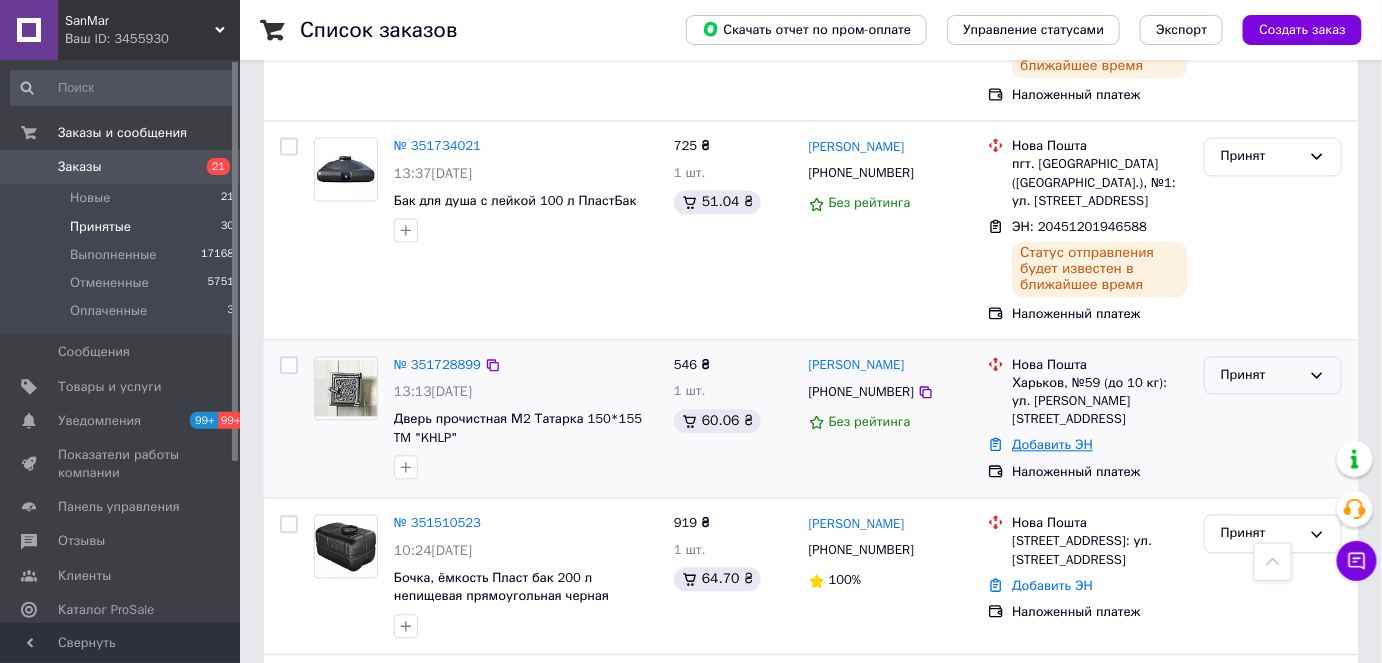 click on "Добавить ЭН" at bounding box center [1052, 444] 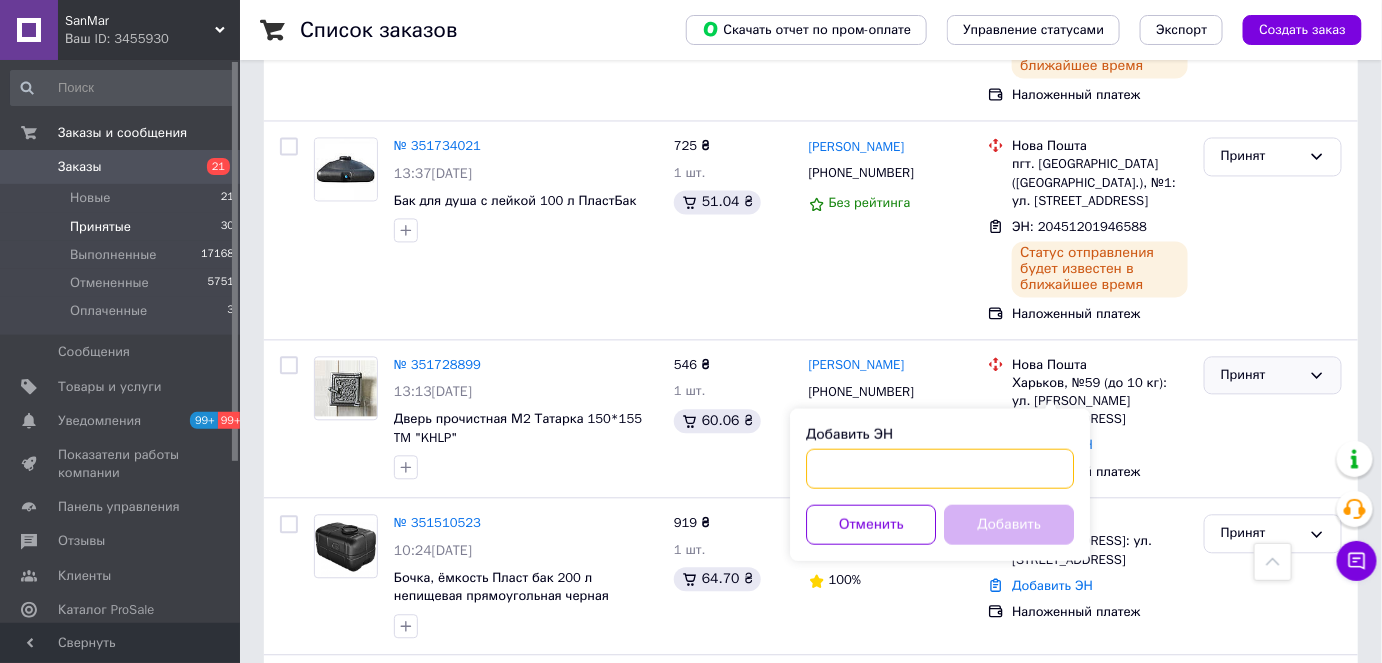 click on "Добавить ЭН" at bounding box center (940, 468) 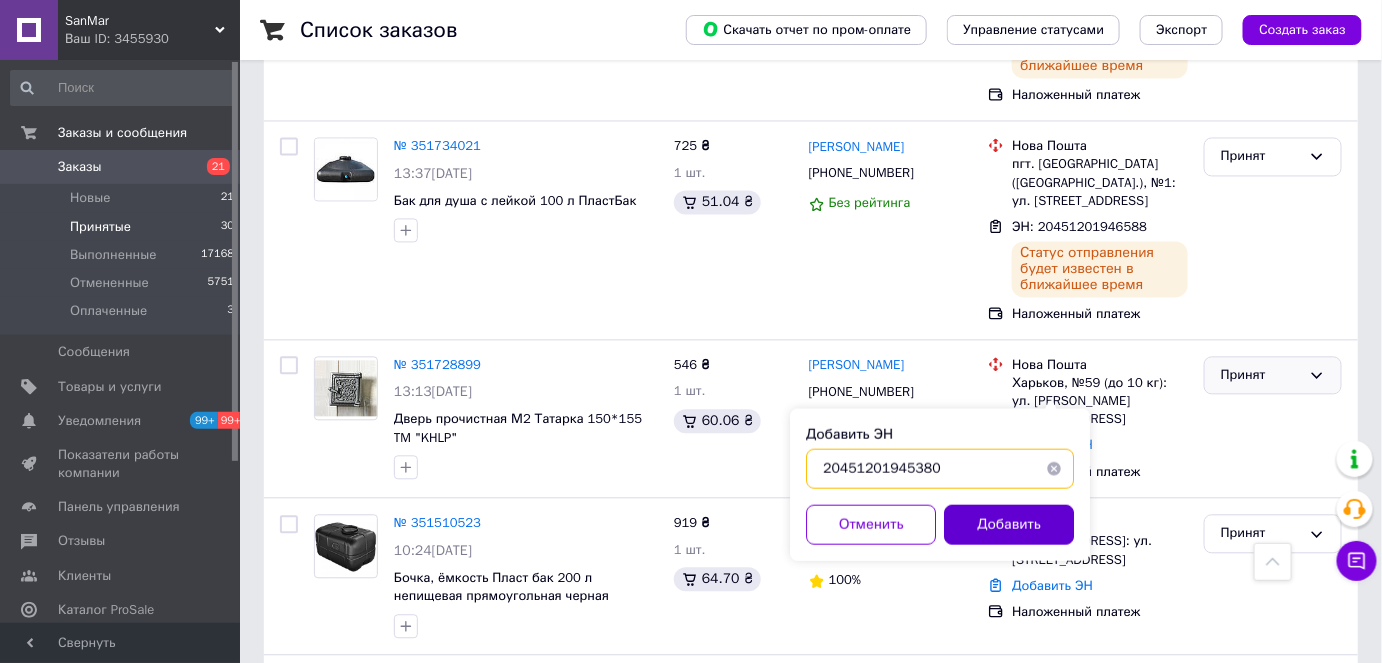type on "20451201945380" 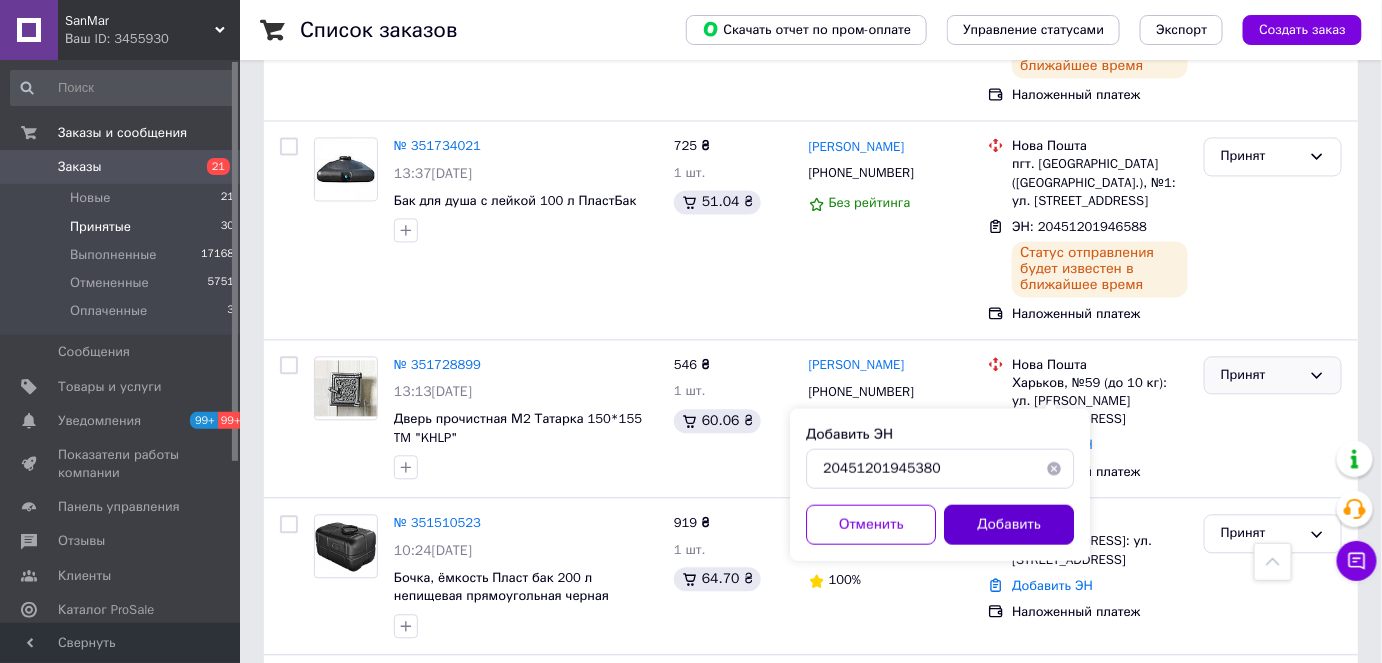 click on "Добавить" at bounding box center (1009, 524) 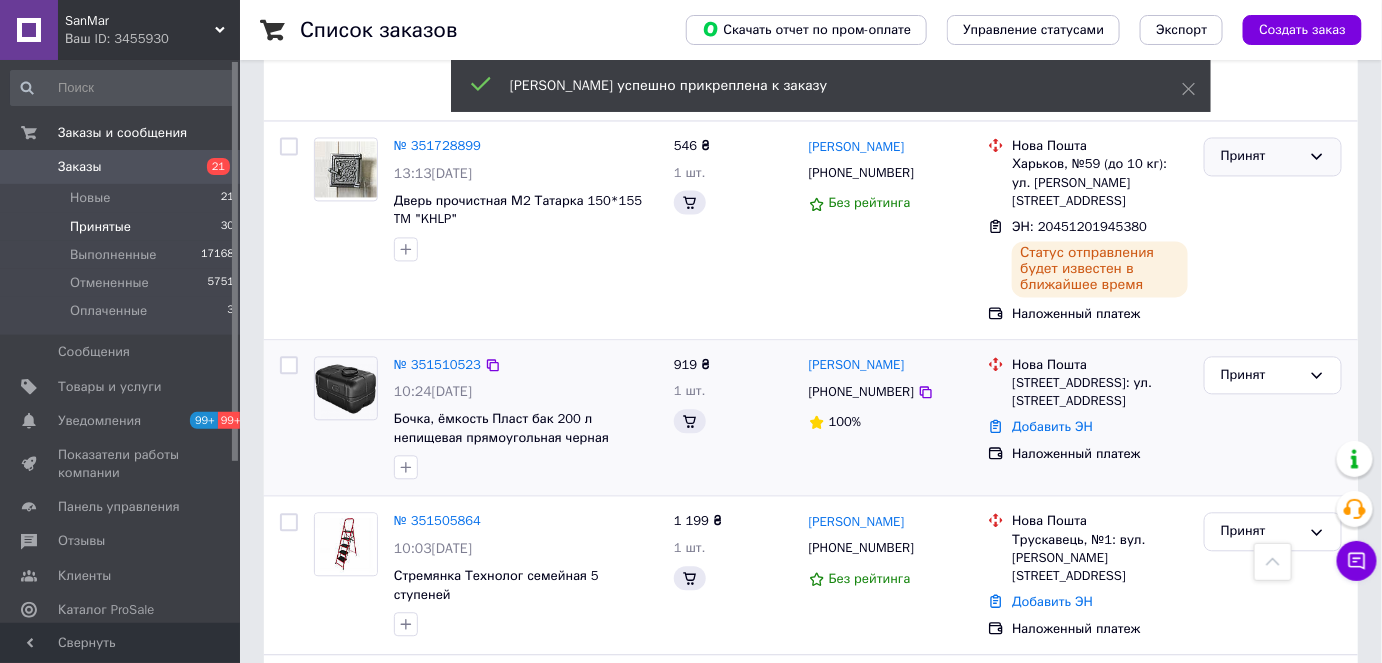 scroll, scrollTop: 1050, scrollLeft: 0, axis: vertical 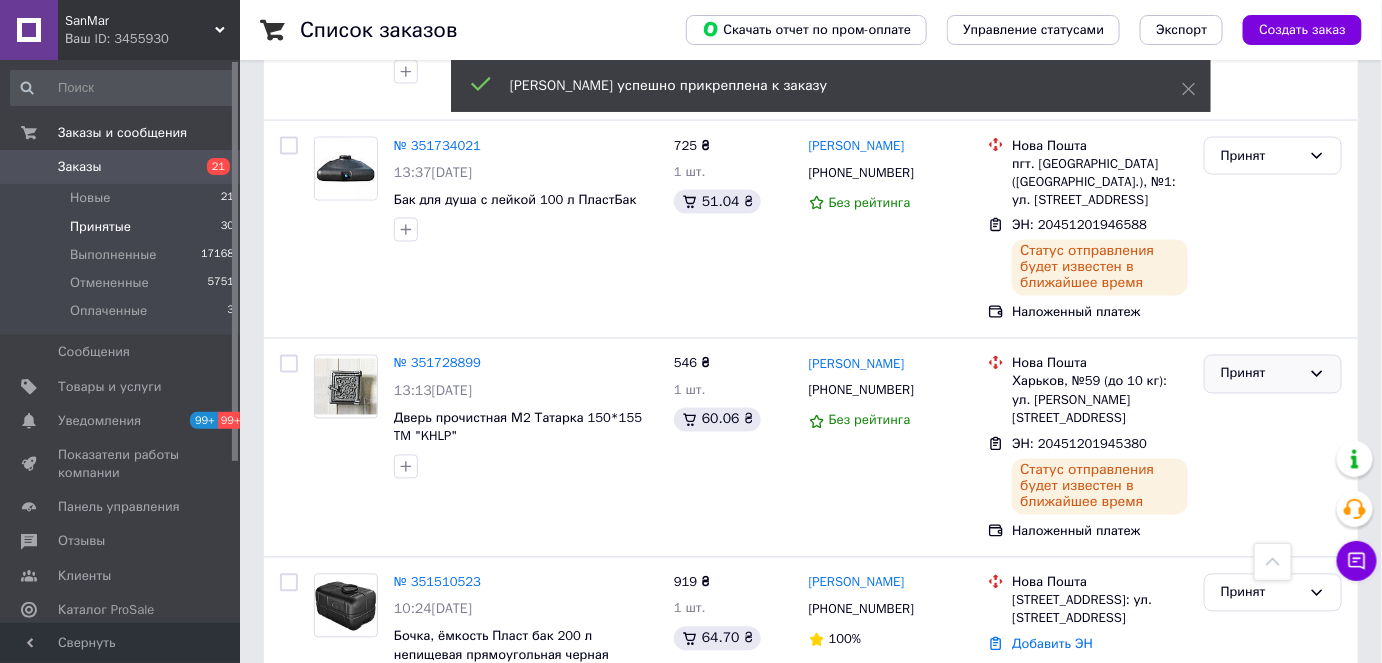 click 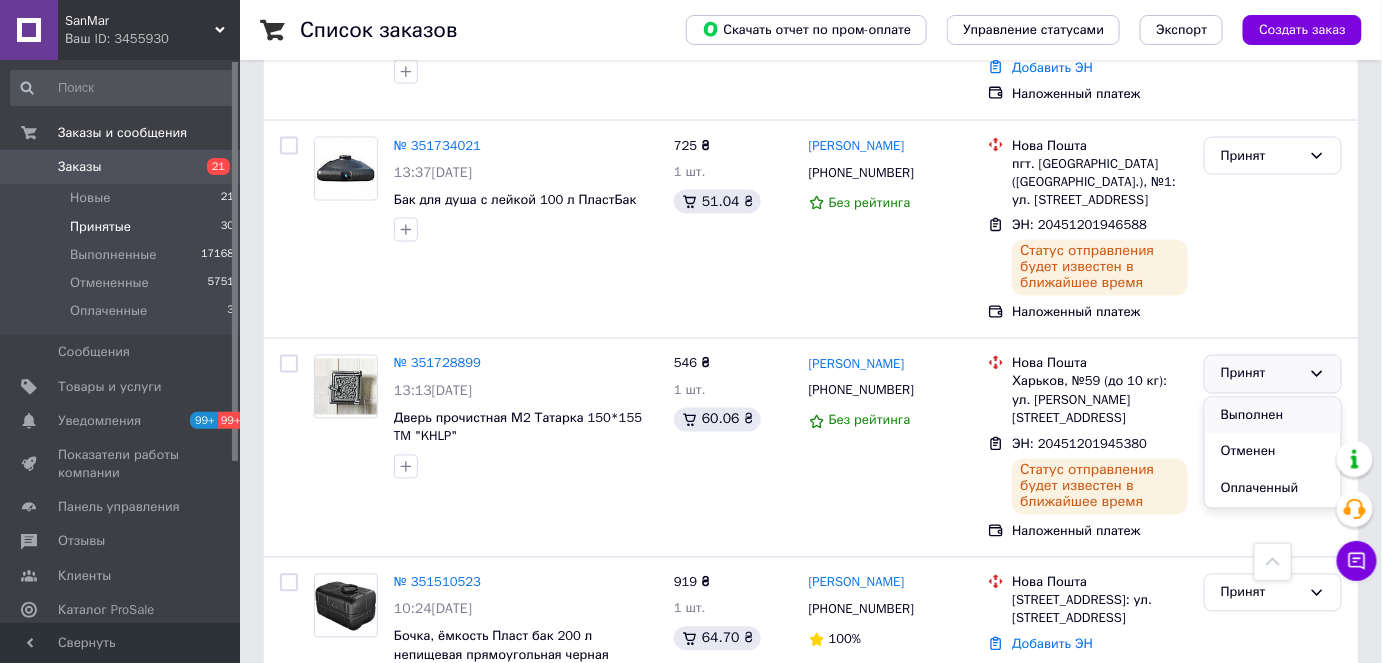 click on "Выполнен" at bounding box center (1273, 416) 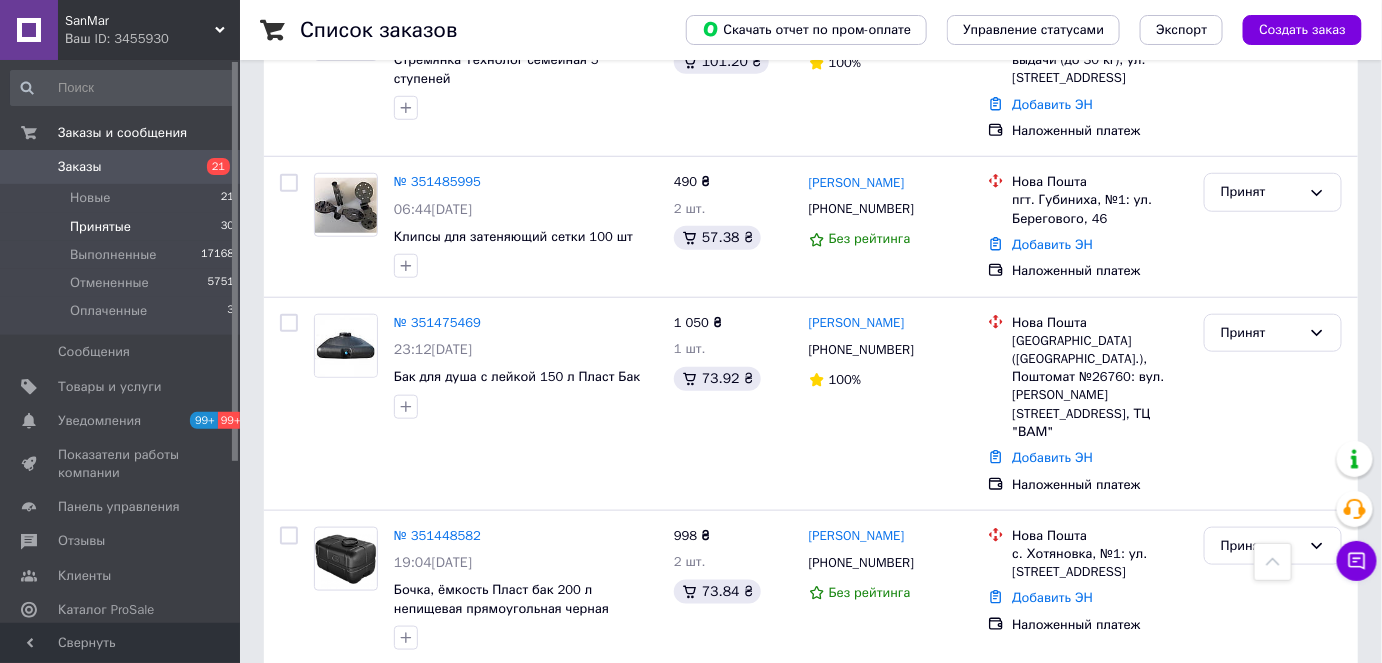 scroll, scrollTop: 2977, scrollLeft: 0, axis: vertical 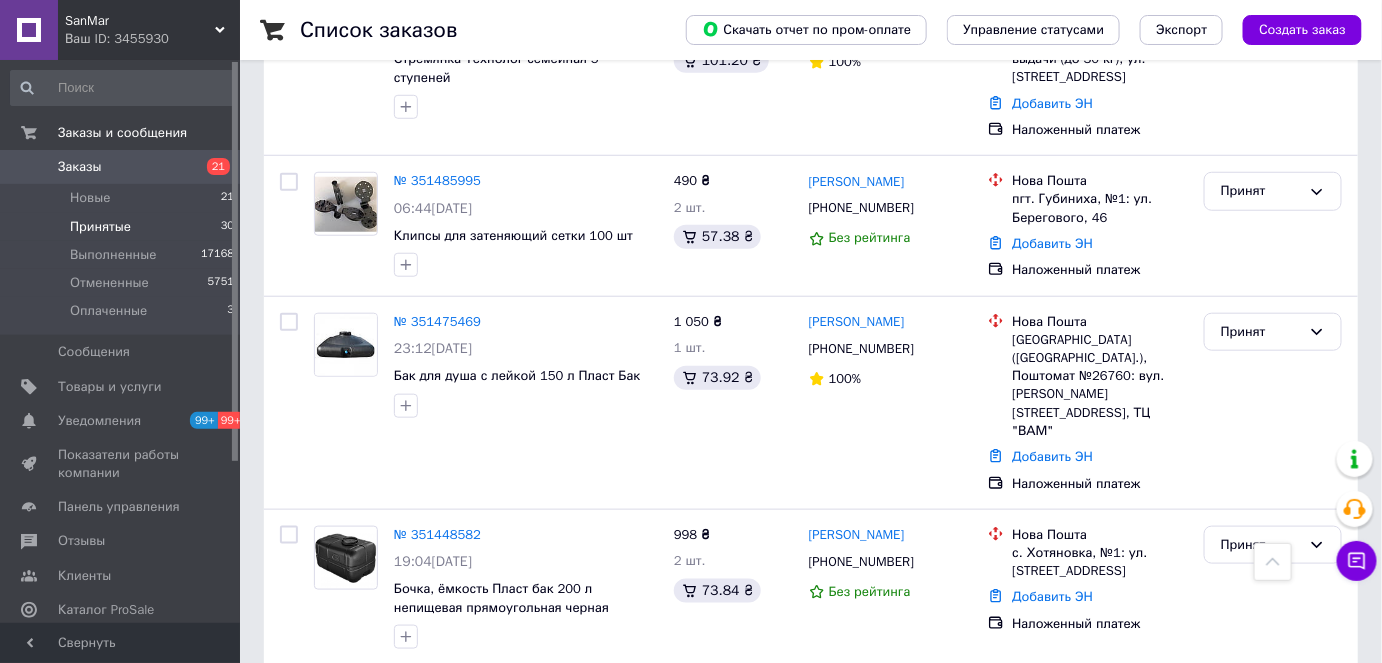 click on "2" at bounding box center (327, 883) 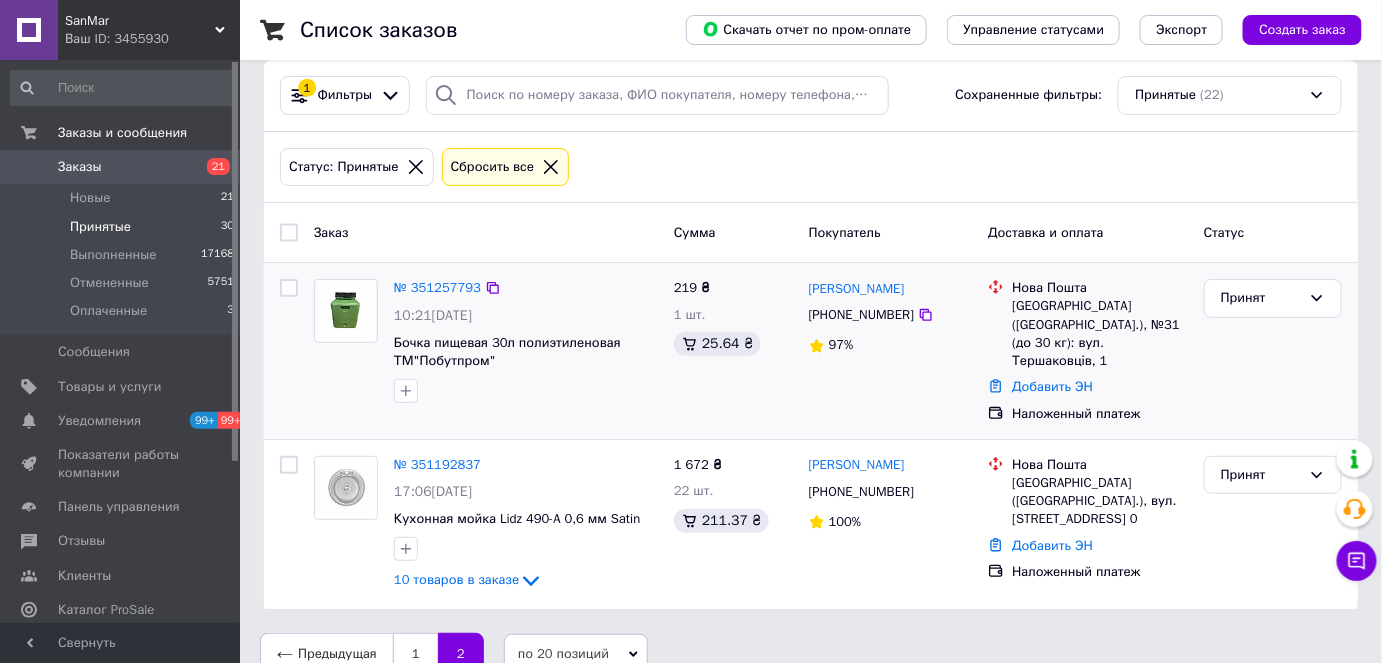 scroll, scrollTop: 36, scrollLeft: 0, axis: vertical 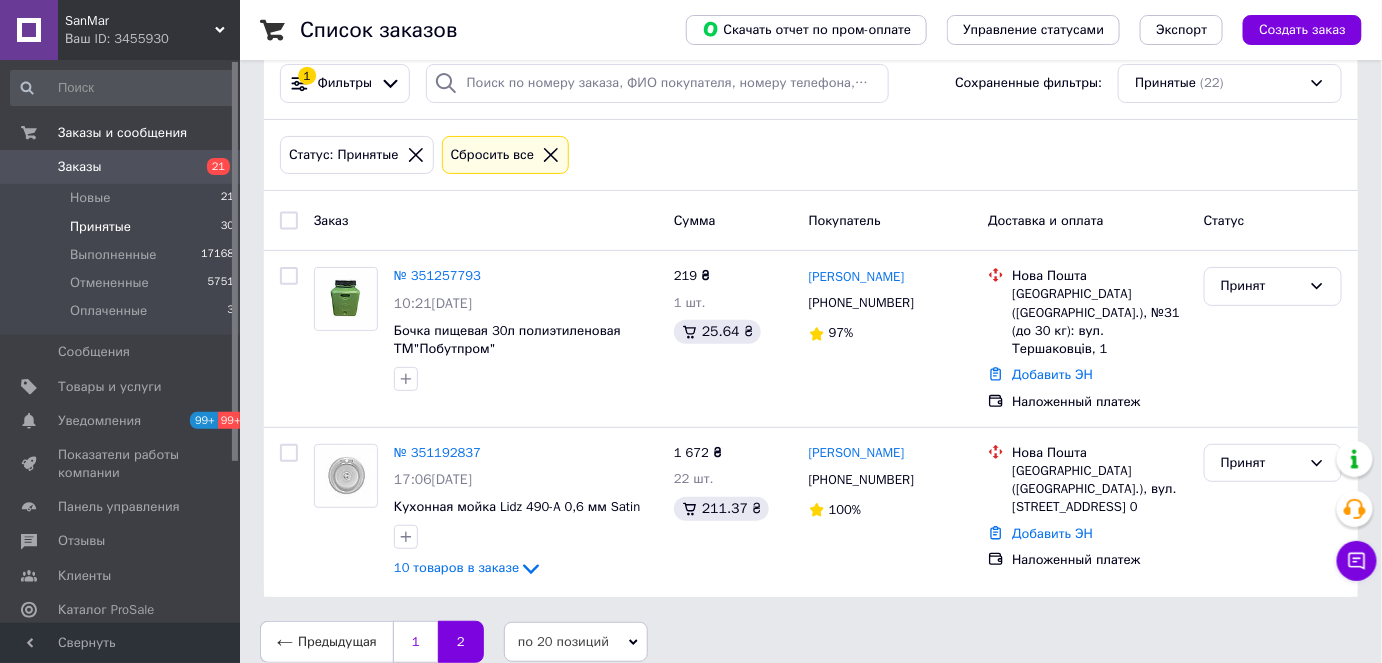 click on "1" at bounding box center [415, 642] 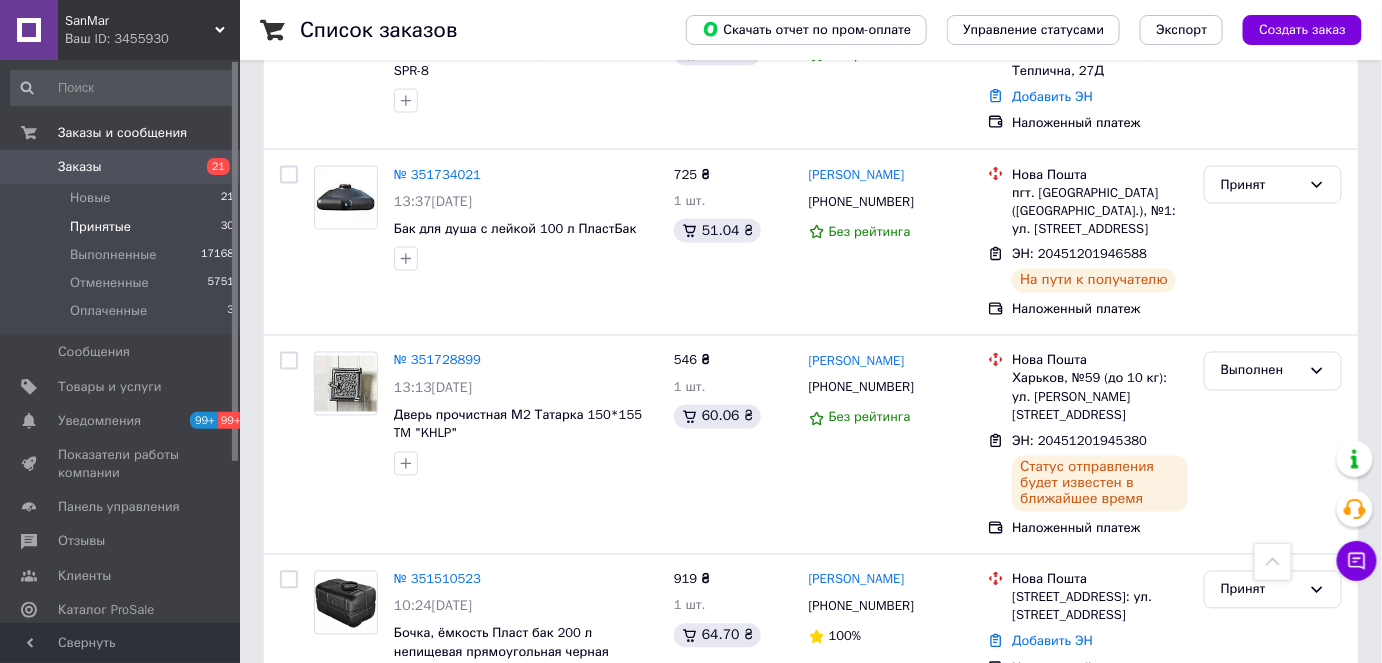 scroll, scrollTop: 1181, scrollLeft: 0, axis: vertical 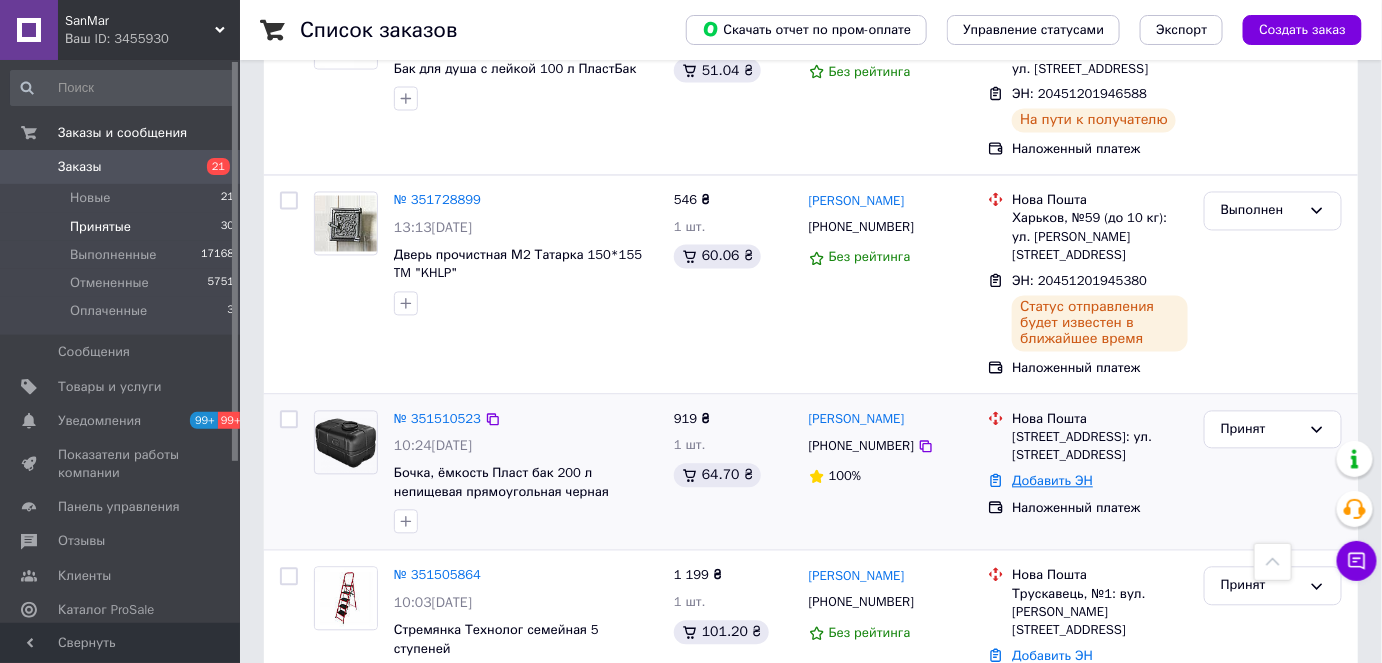 click on "Добавить ЭН" at bounding box center [1052, 481] 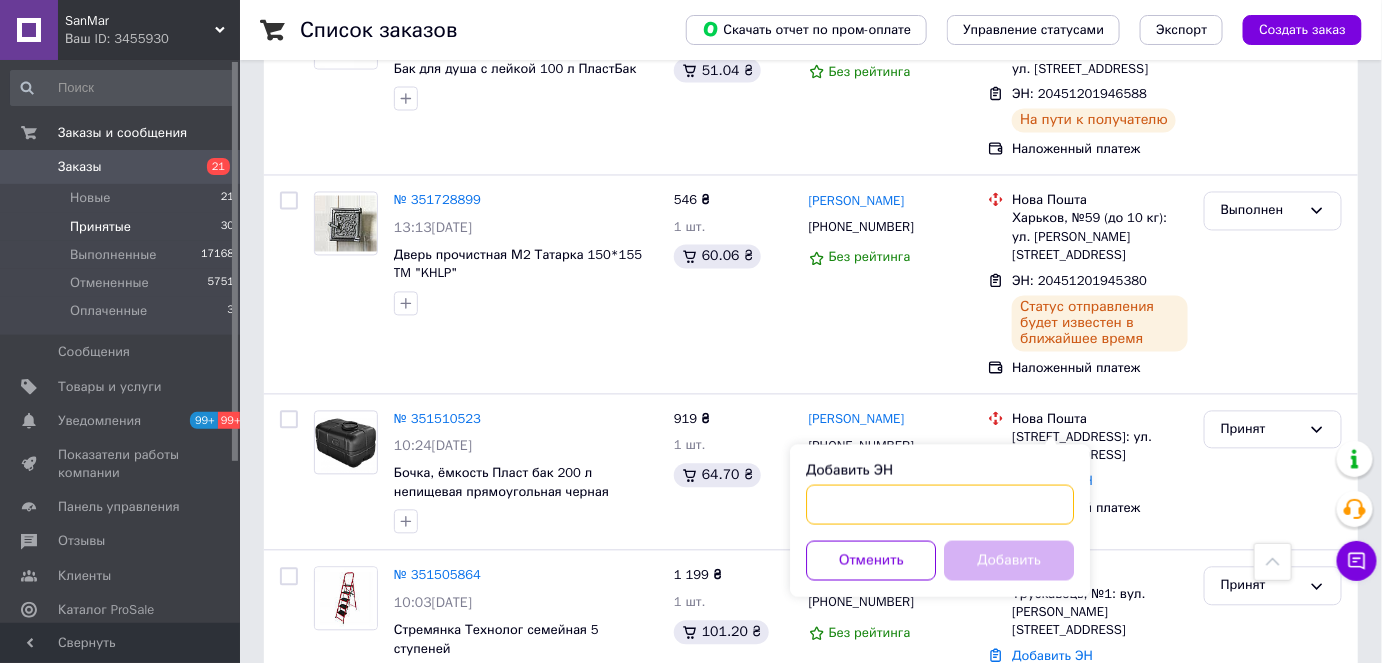 click on "Добавить ЭН" at bounding box center (940, 505) 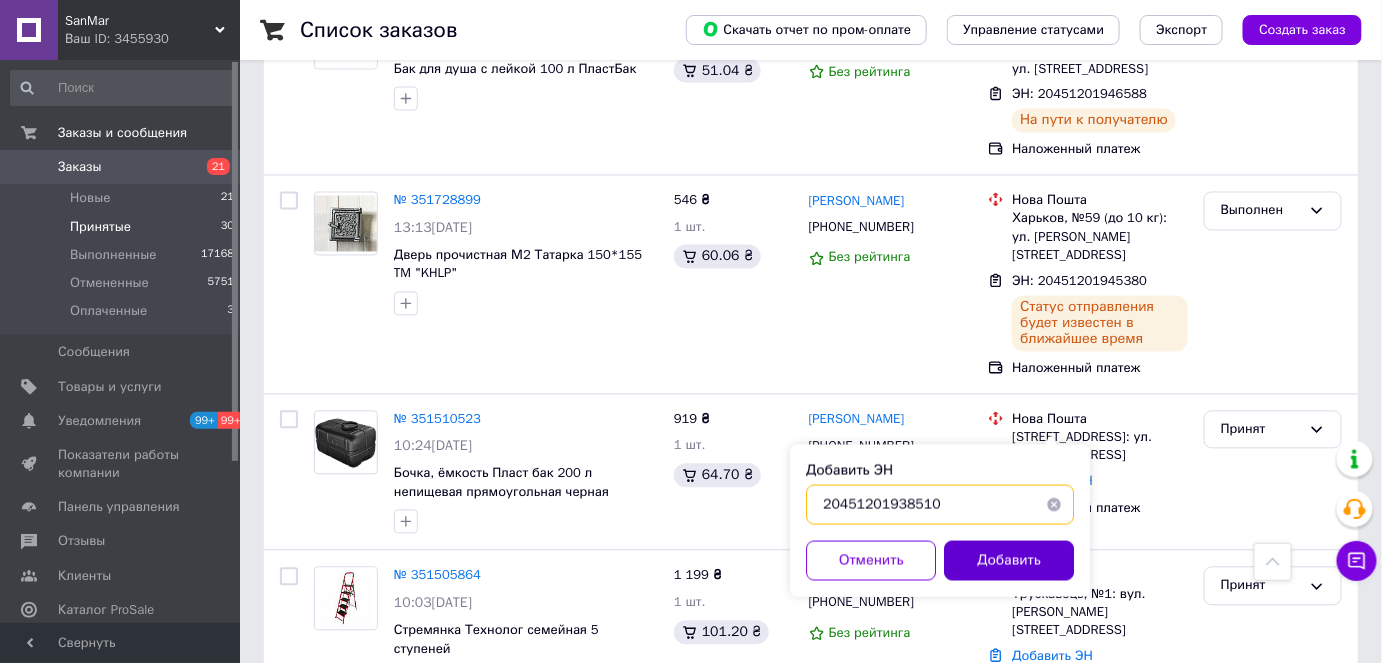 type on "20451201938510" 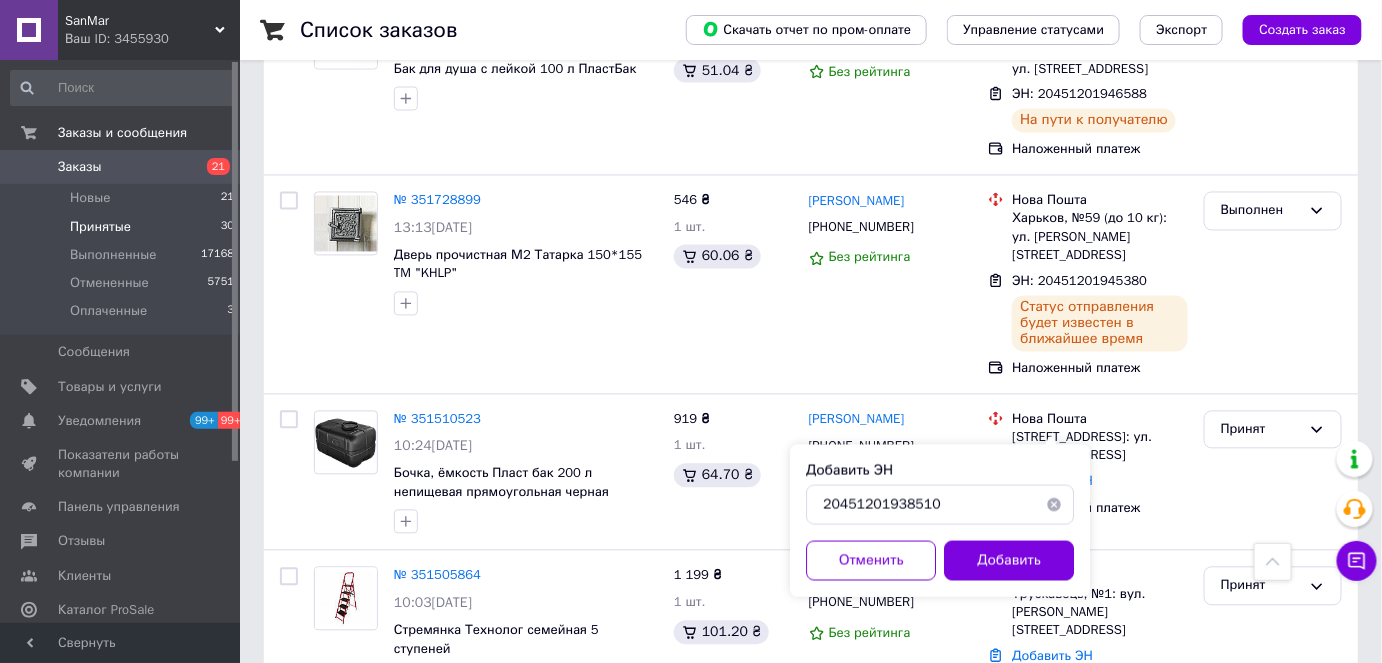click on "Добавить" at bounding box center [1009, 561] 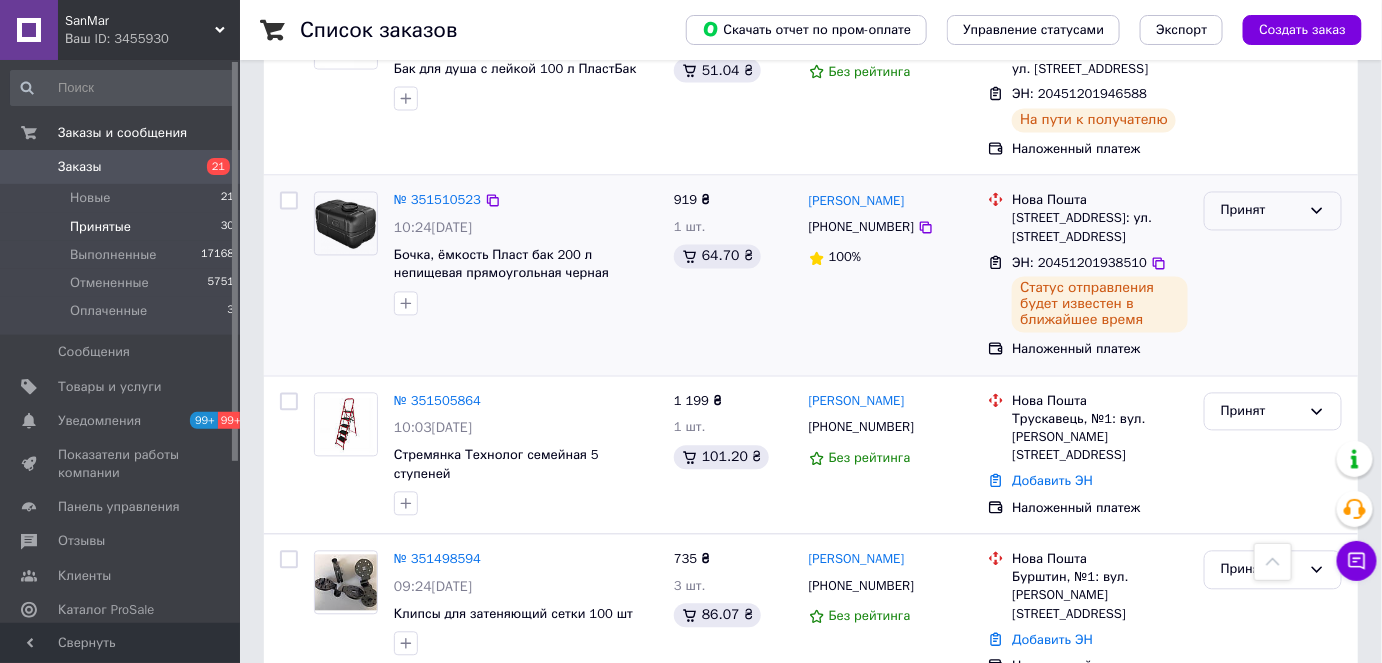 click on "Принят" at bounding box center (1273, 211) 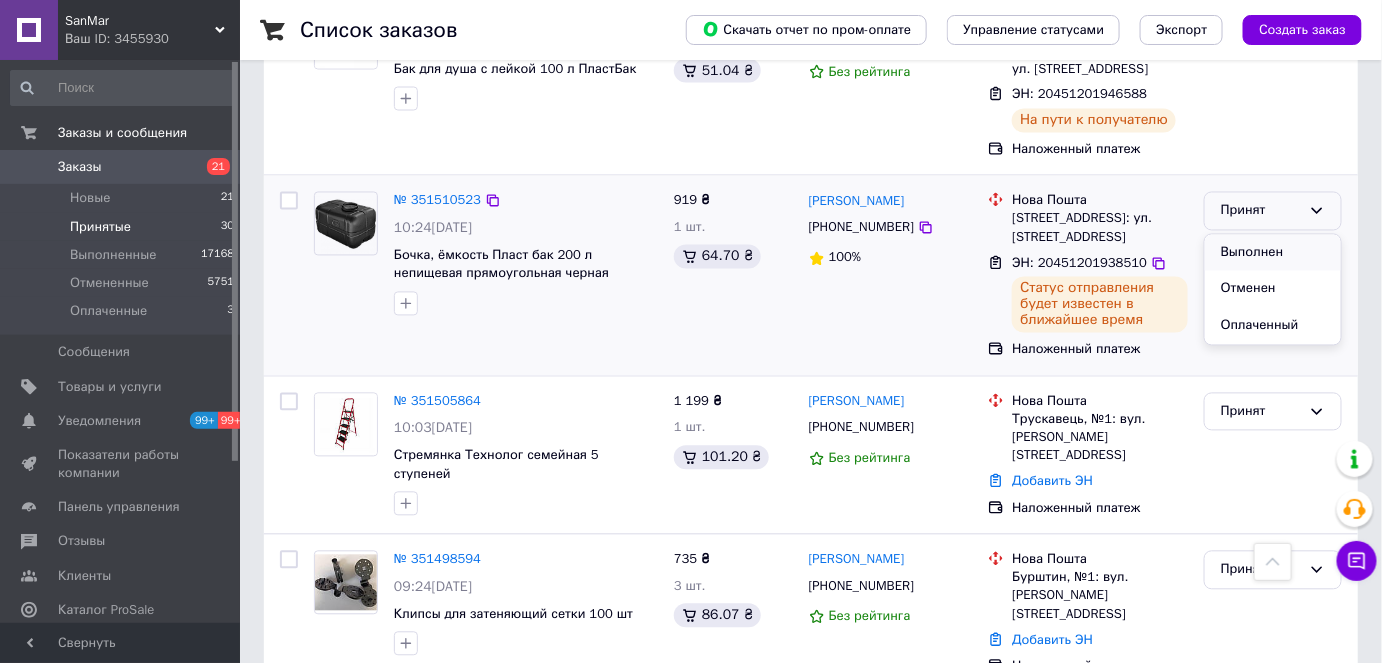 click on "Выполнен" at bounding box center (1273, 253) 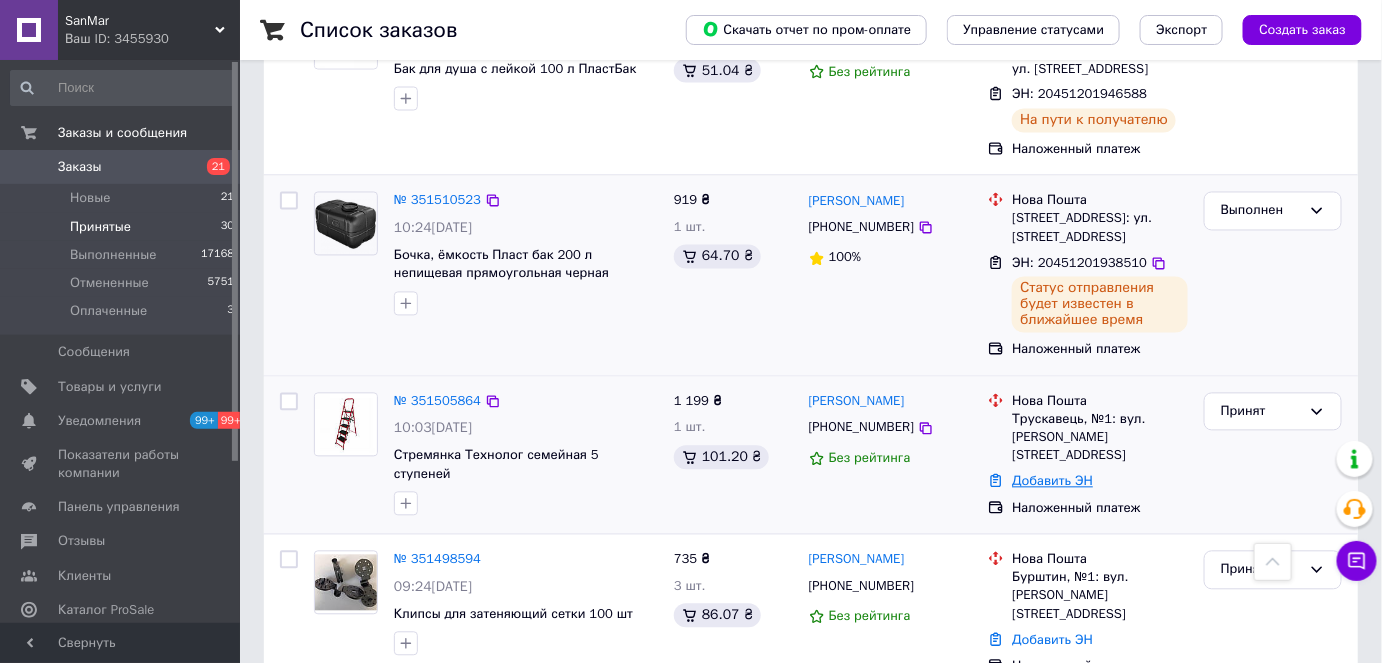 click on "Добавить ЭН" at bounding box center [1052, 481] 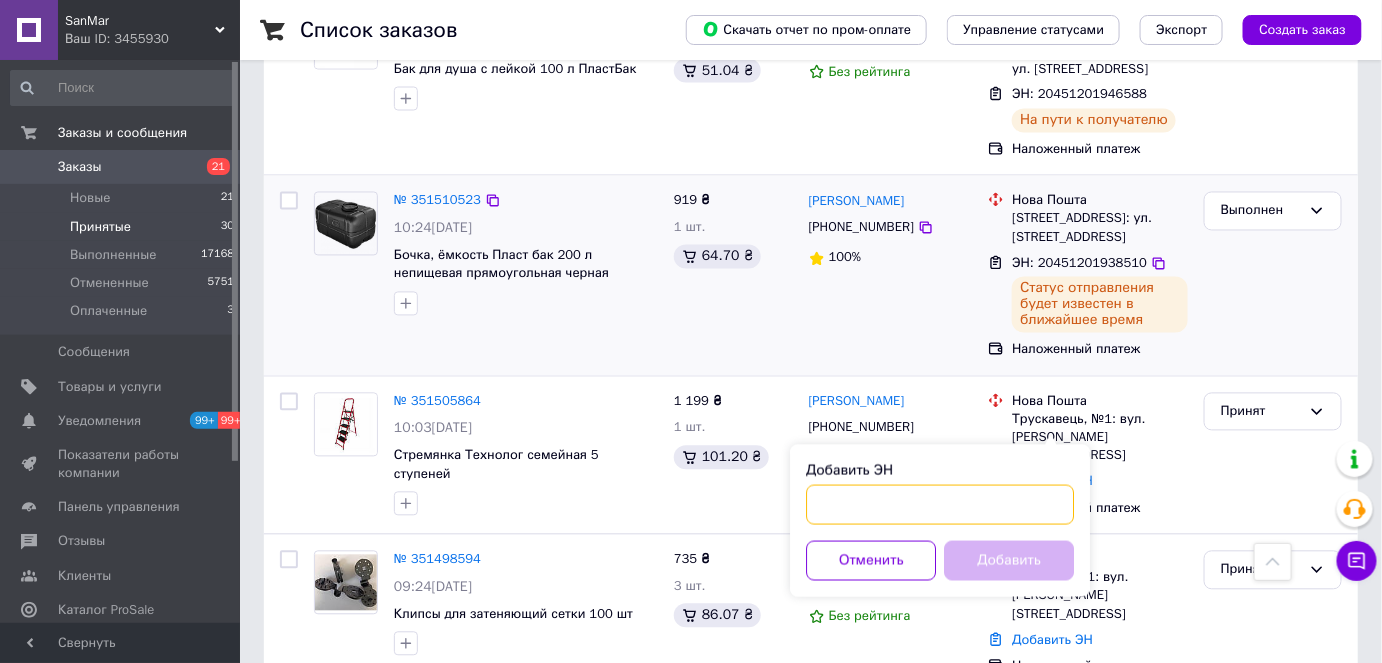 click on "Добавить ЭН" at bounding box center (940, 505) 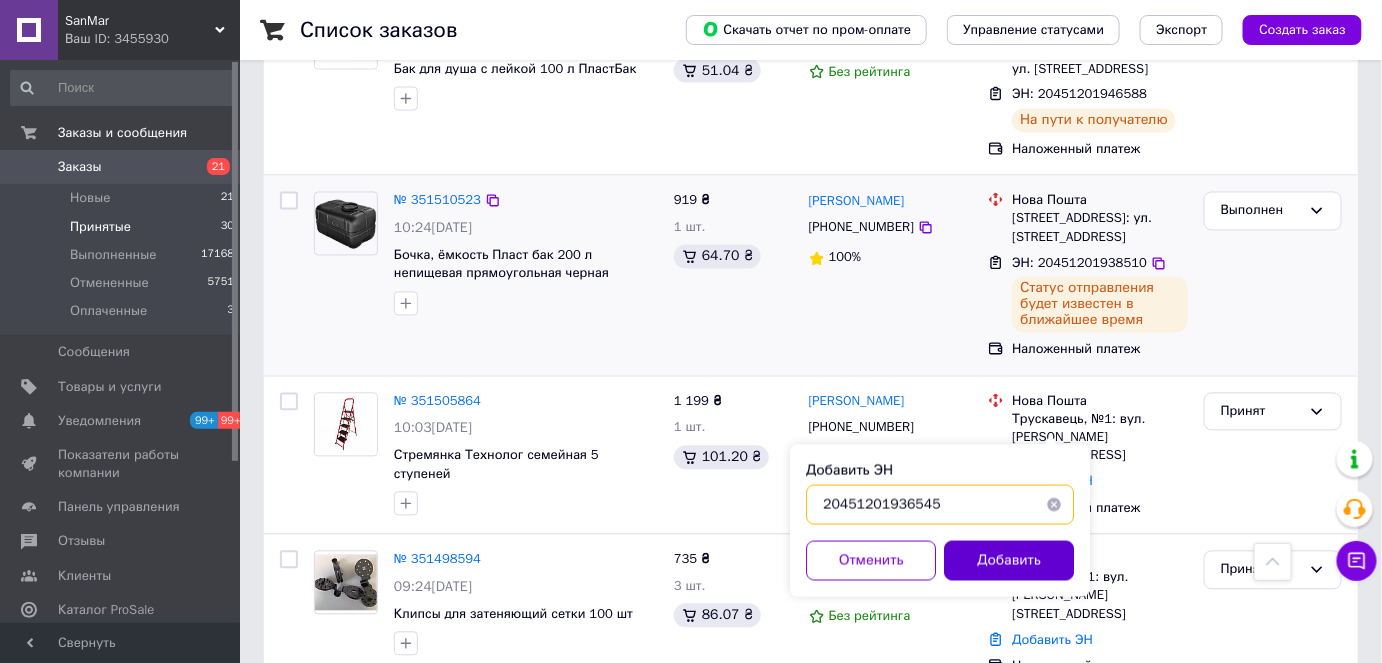 type on "20451201936545" 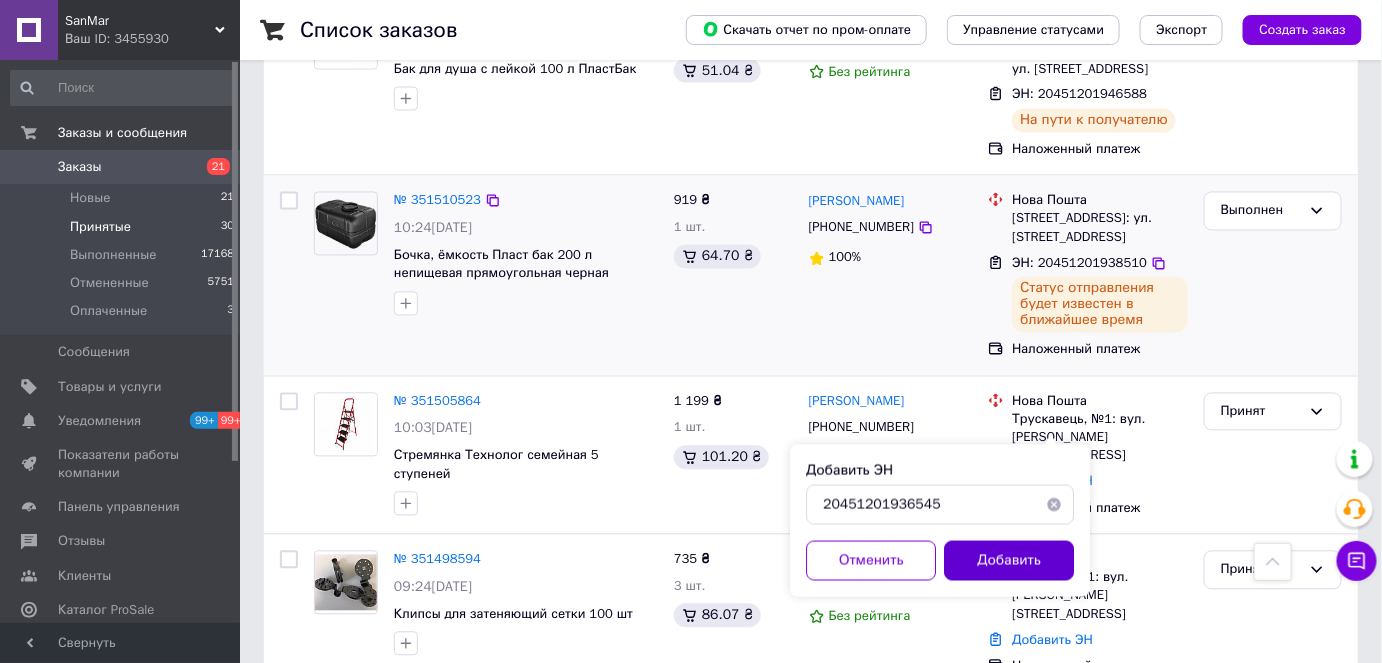 click on "Добавить" at bounding box center [1009, 561] 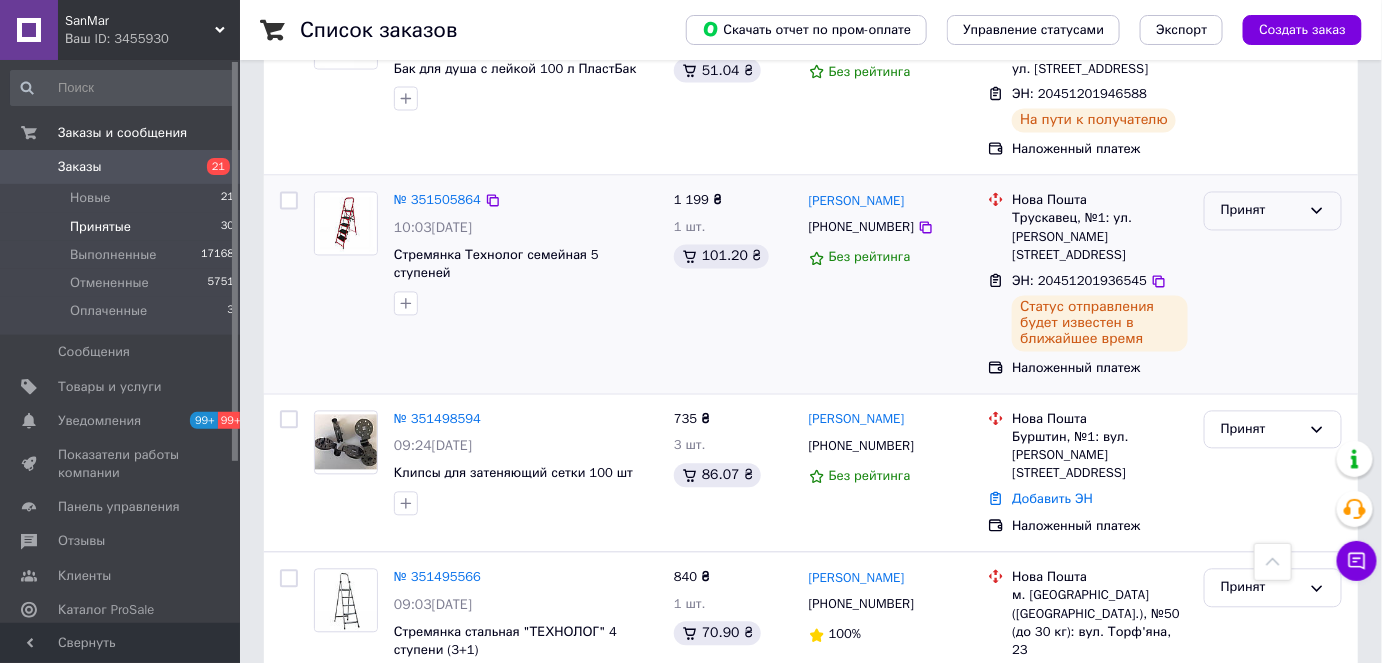 click on "Принят" at bounding box center (1273, 211) 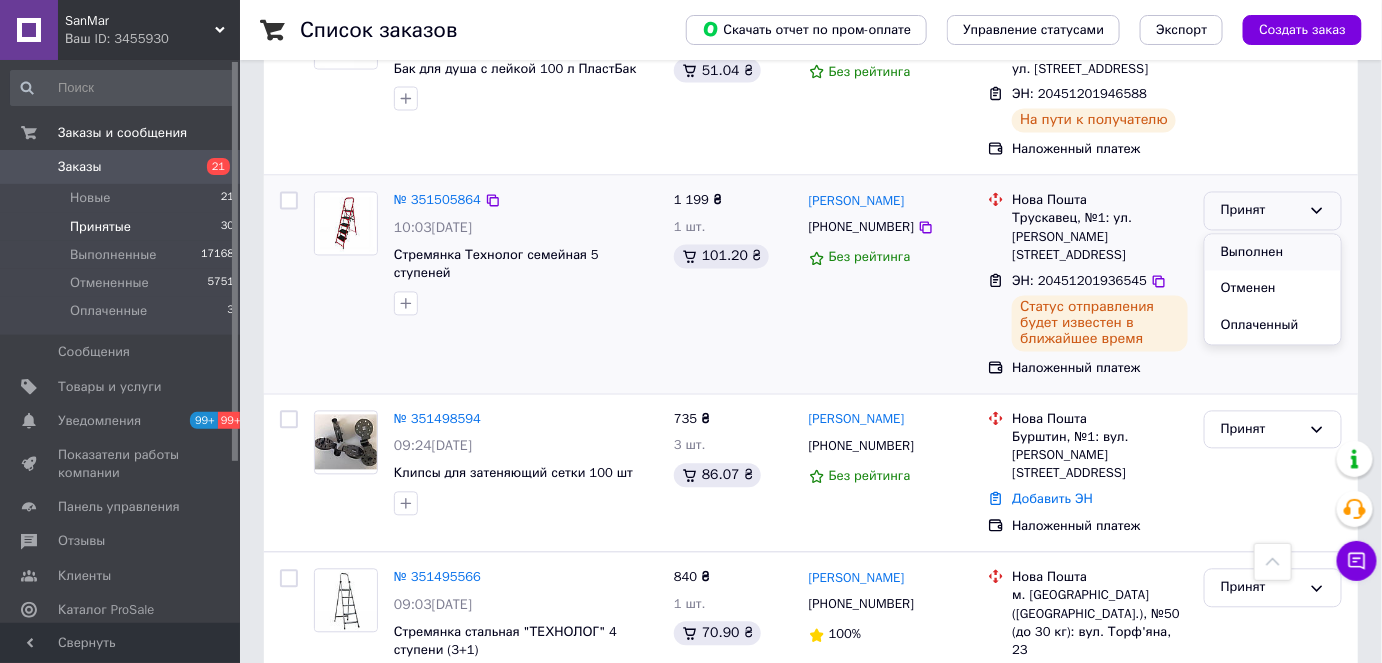 click on "Выполнен" at bounding box center (1273, 253) 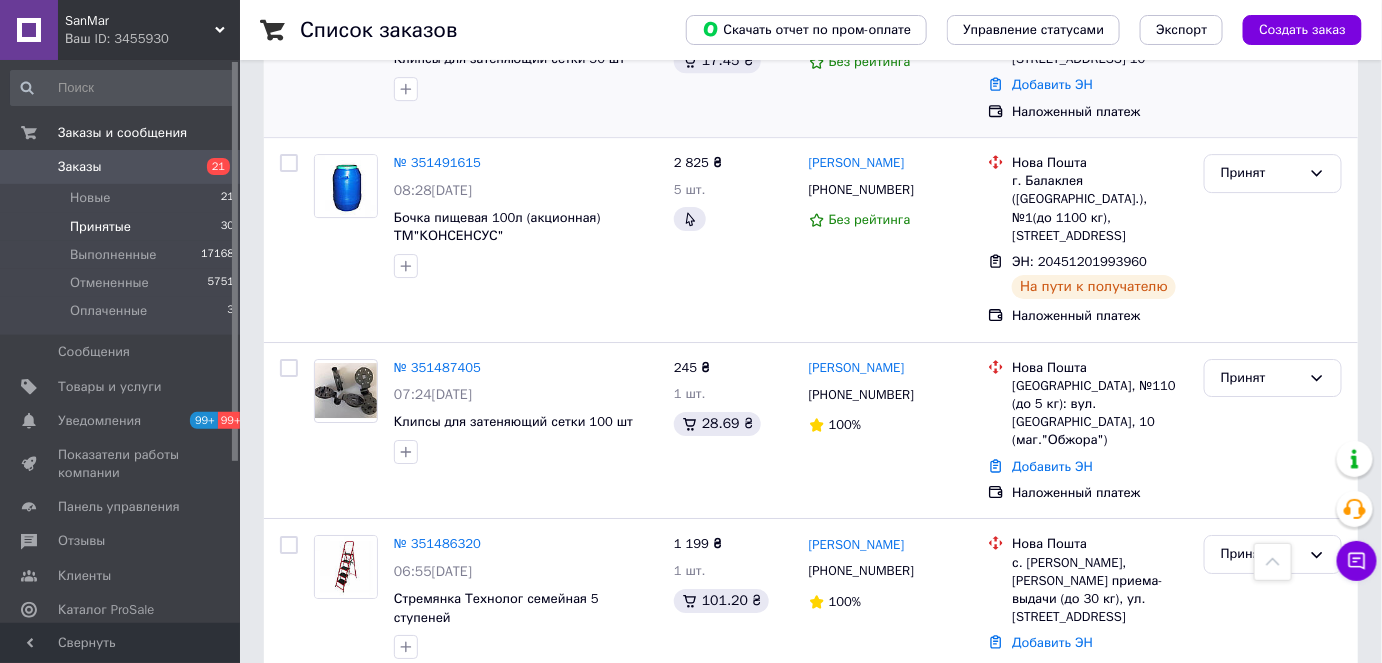 scroll, scrollTop: 2181, scrollLeft: 0, axis: vertical 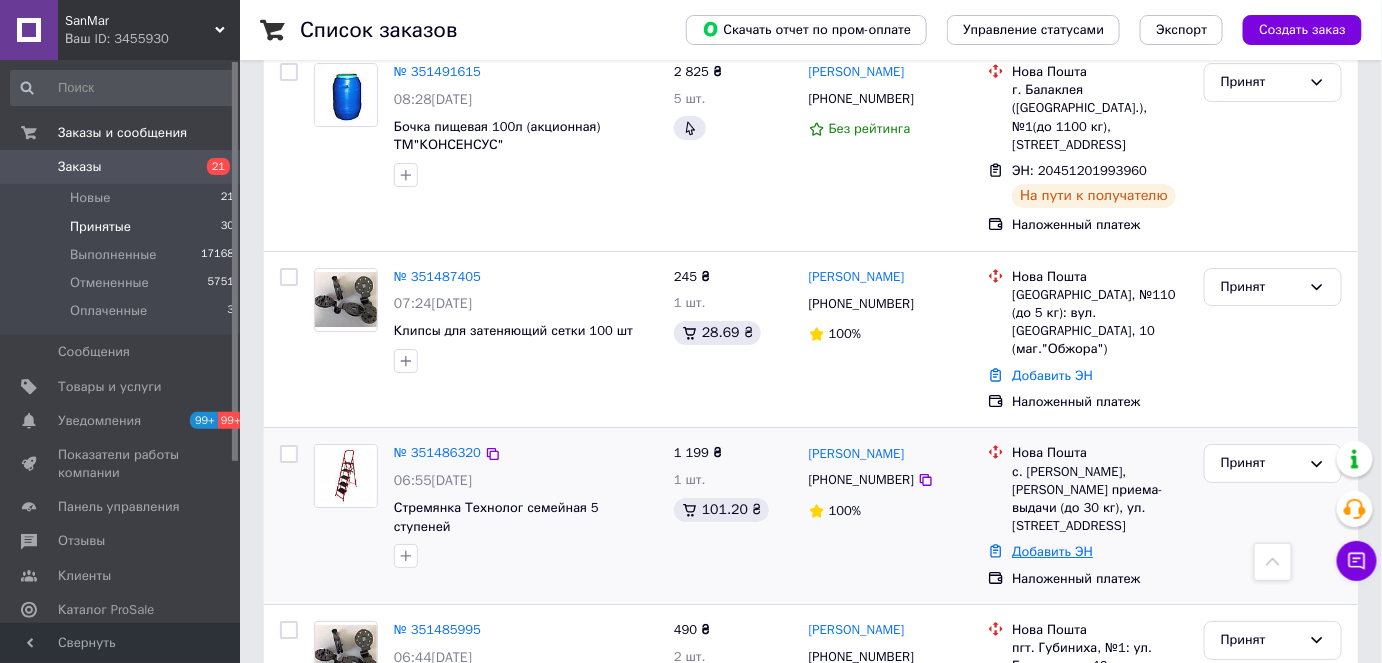 click on "Добавить ЭН" at bounding box center (1052, 551) 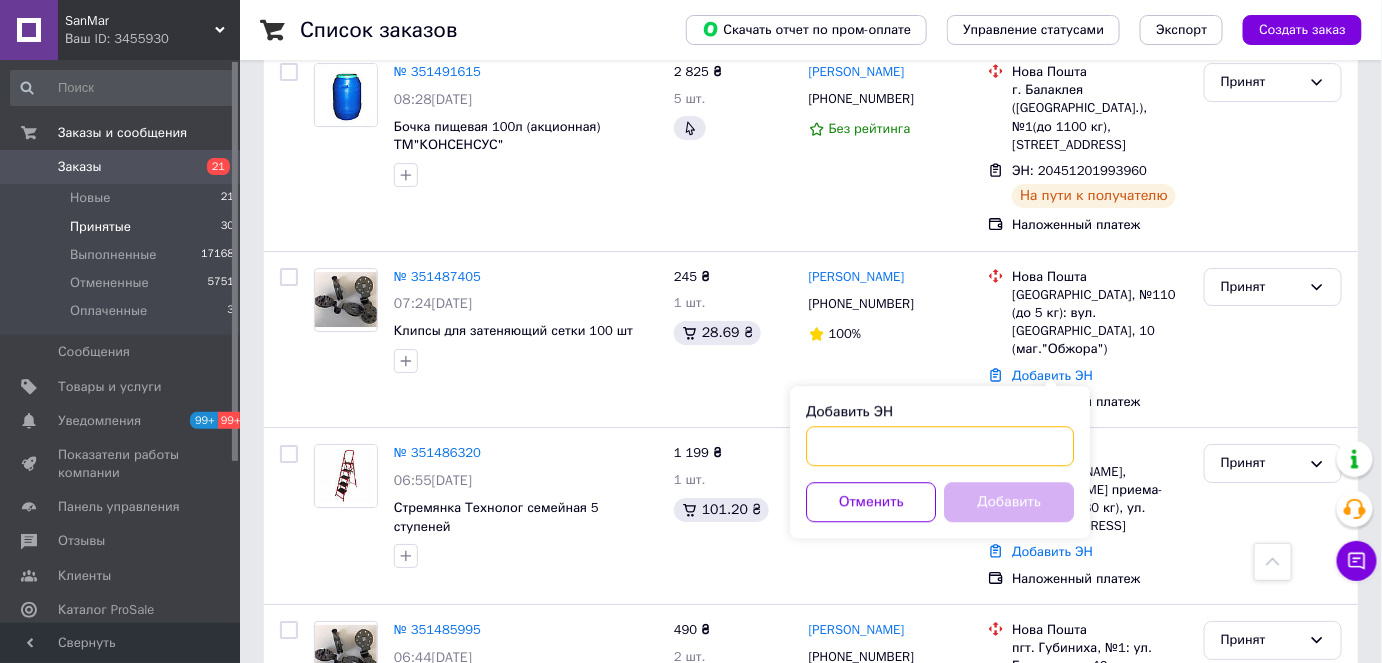click on "Добавить ЭН" at bounding box center [940, 446] 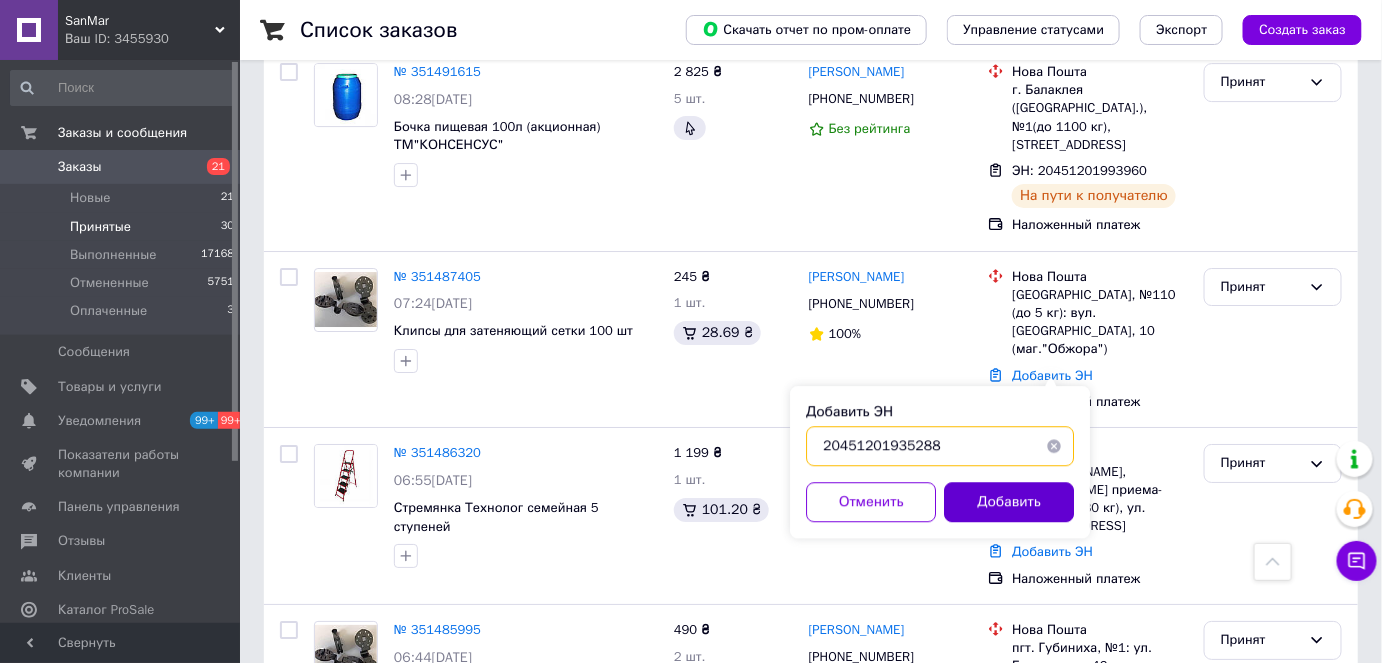 type on "20451201935288" 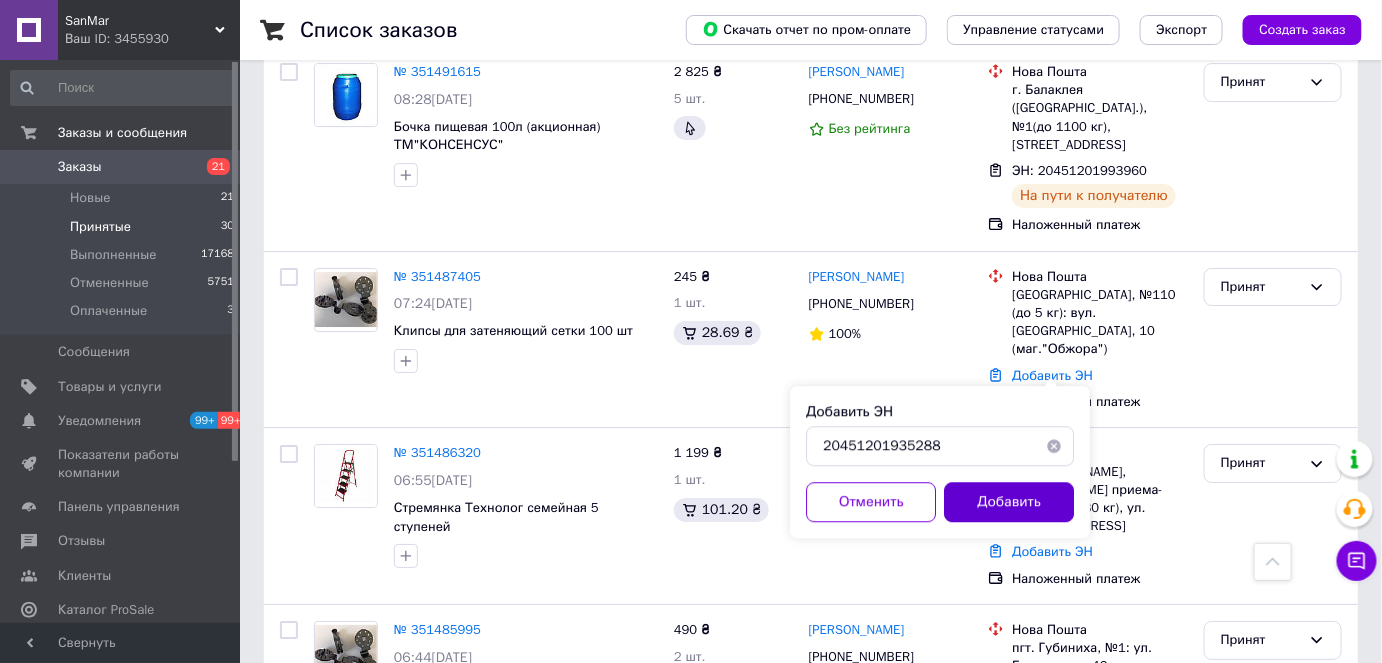 click on "Добавить" at bounding box center (1009, 502) 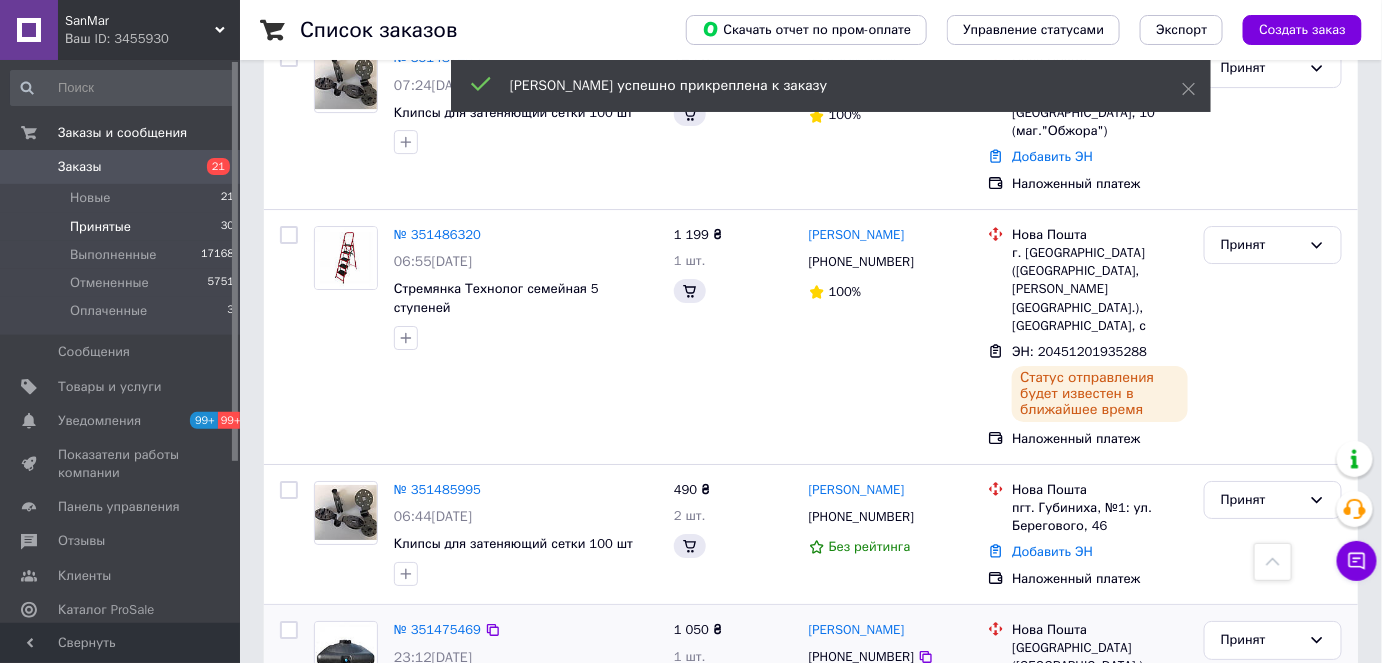 scroll, scrollTop: 1981, scrollLeft: 0, axis: vertical 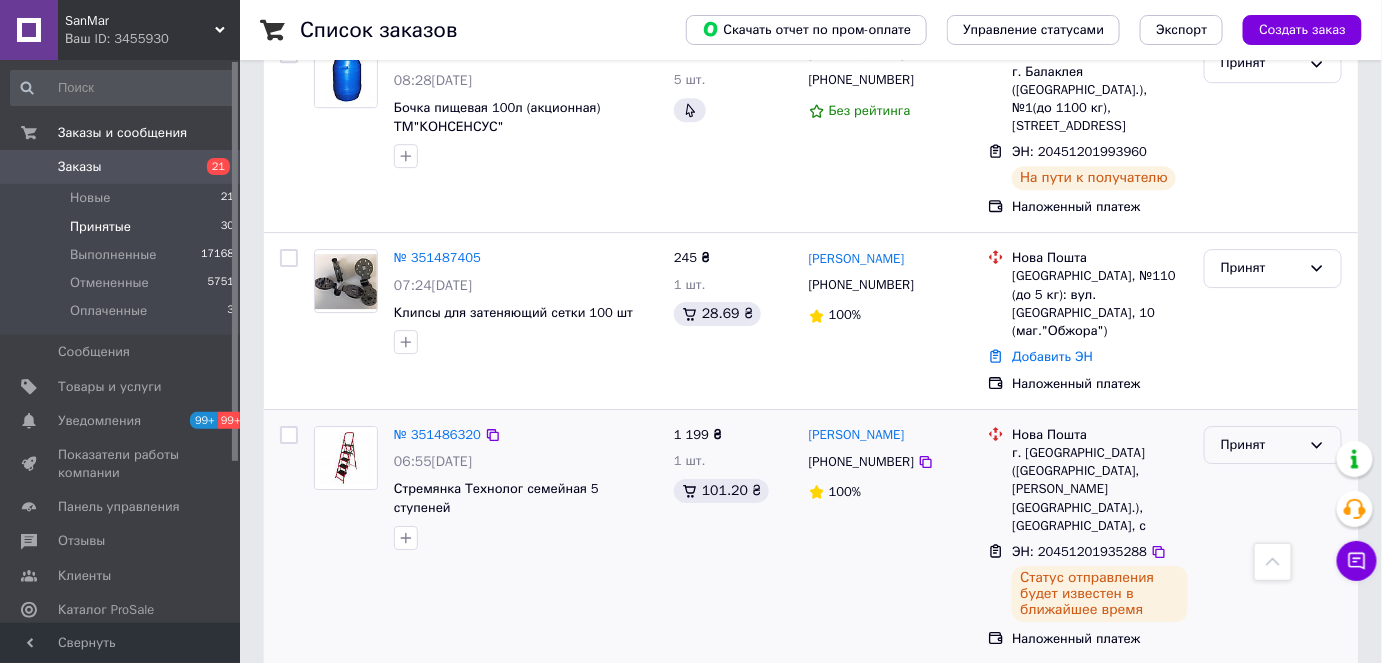 click on "Принят" at bounding box center (1273, 445) 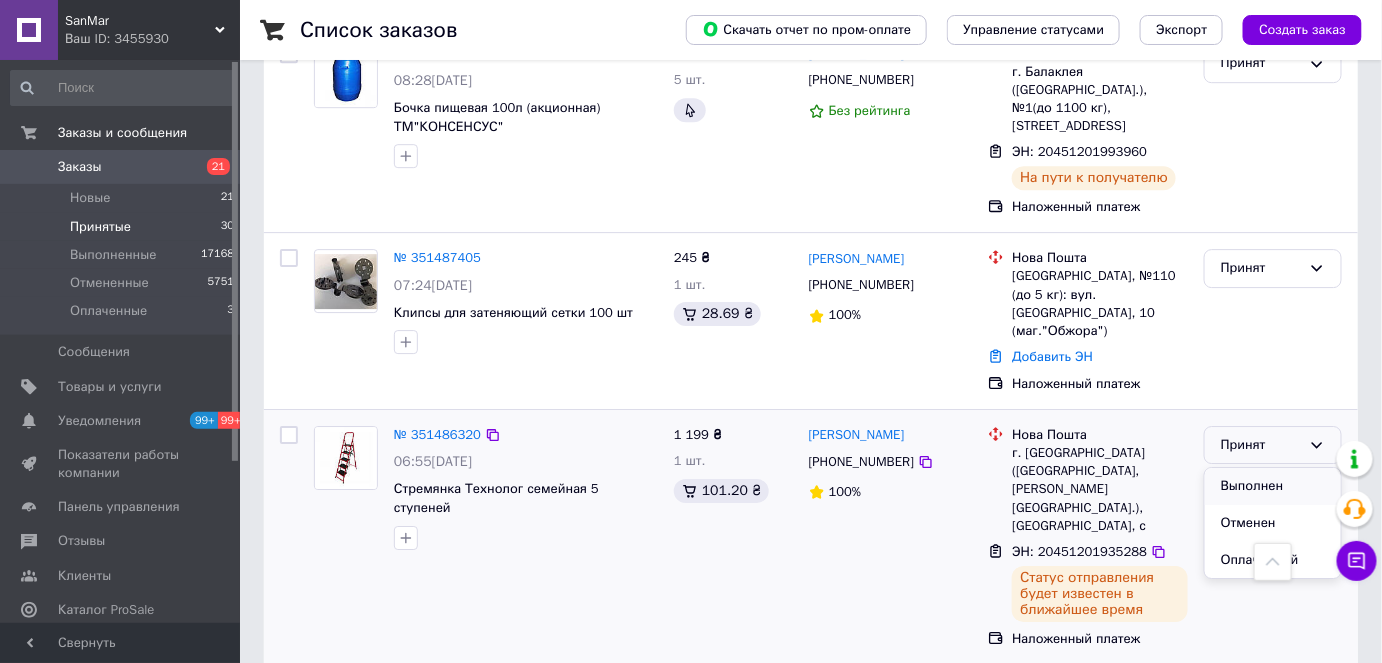 click on "Выполнен" at bounding box center [1273, 486] 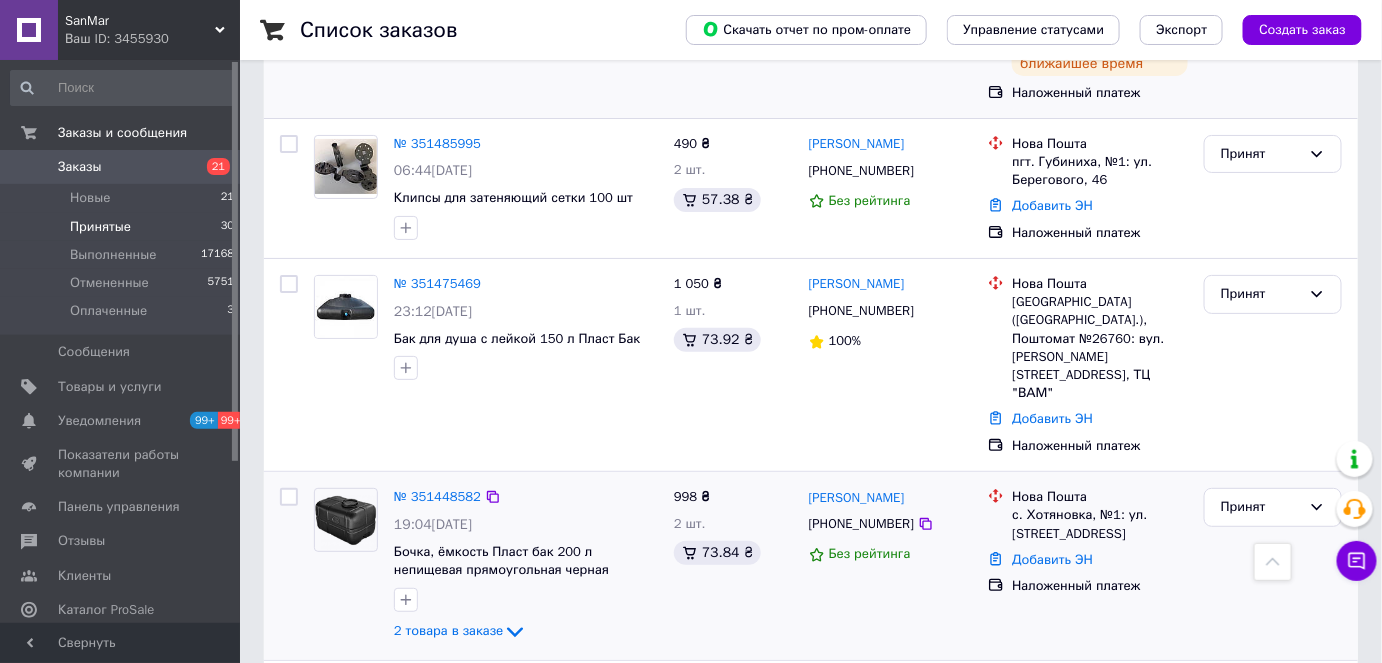 scroll, scrollTop: 2618, scrollLeft: 0, axis: vertical 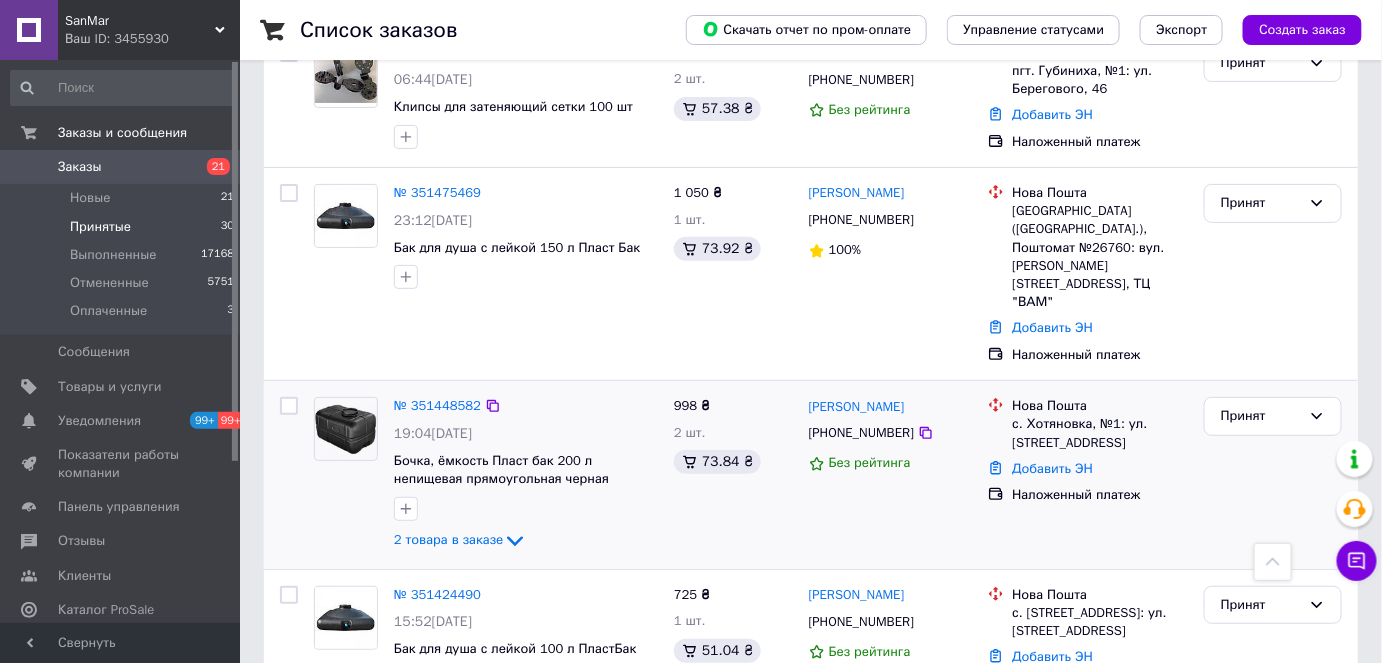 click on "Добавить ЭН" at bounding box center (1100, 469) 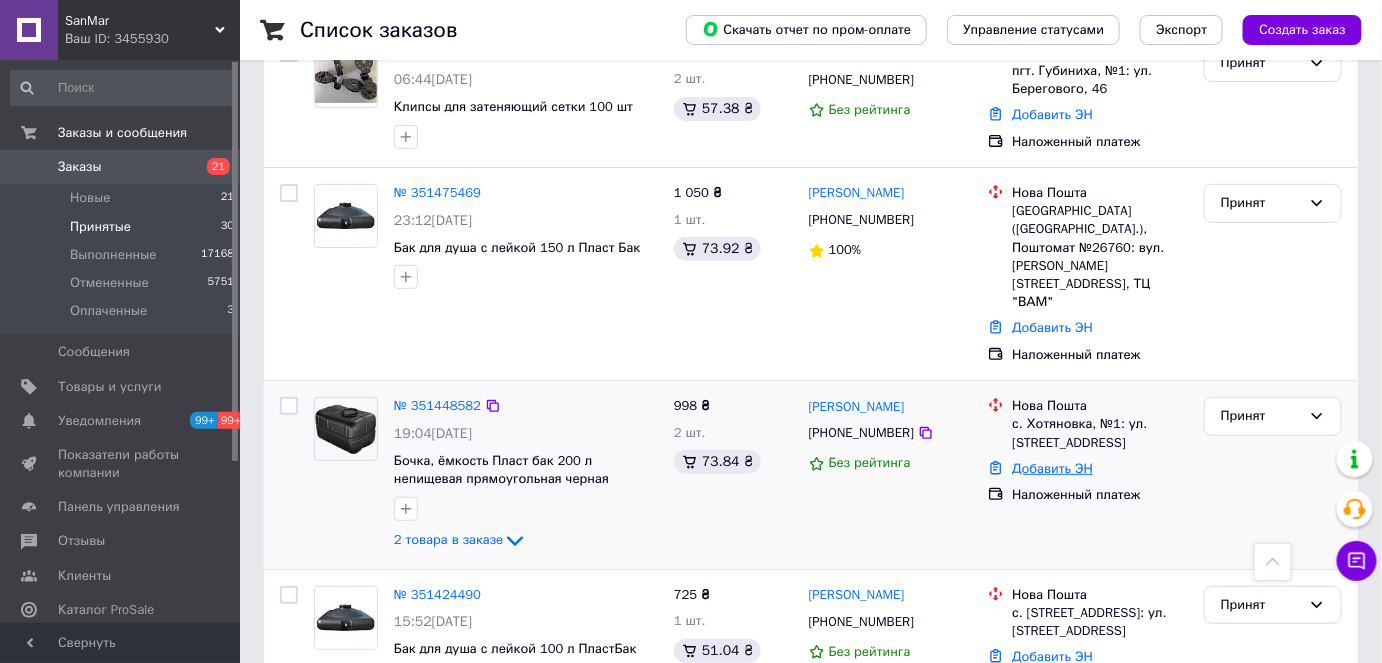 click on "Добавить ЭН" at bounding box center [1052, 468] 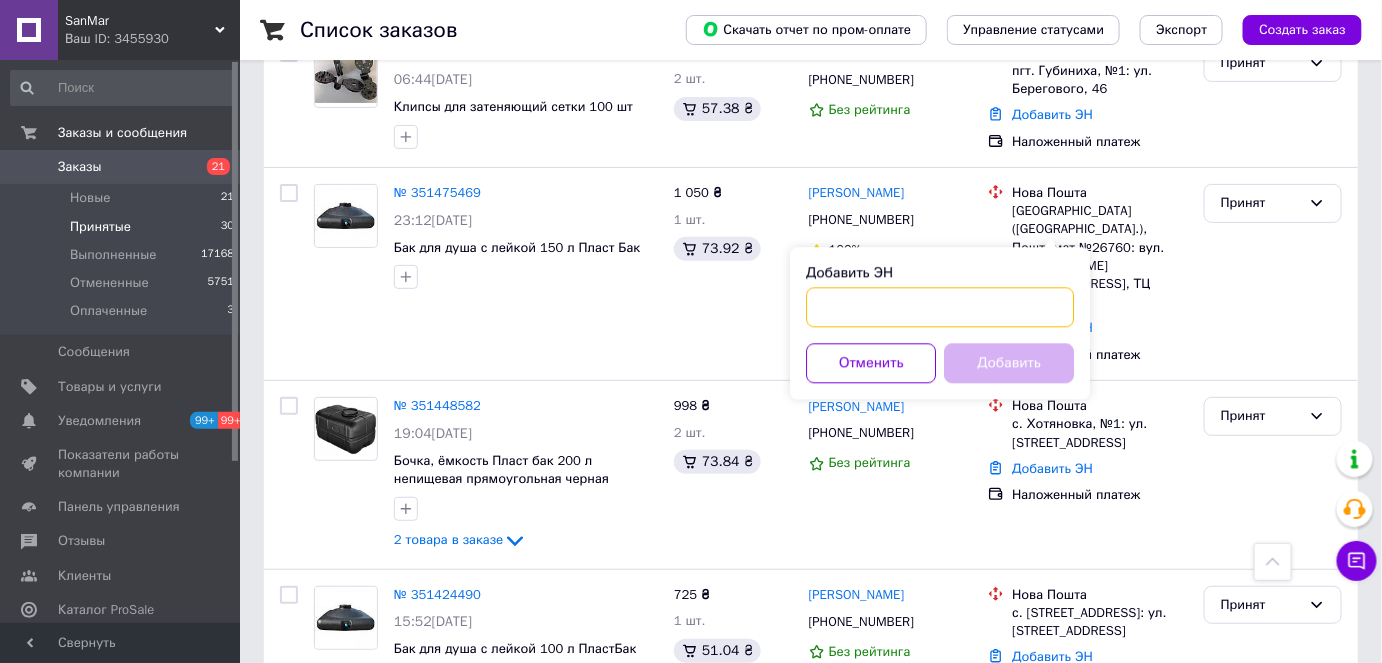 click on "Добавить ЭН" at bounding box center [940, 307] 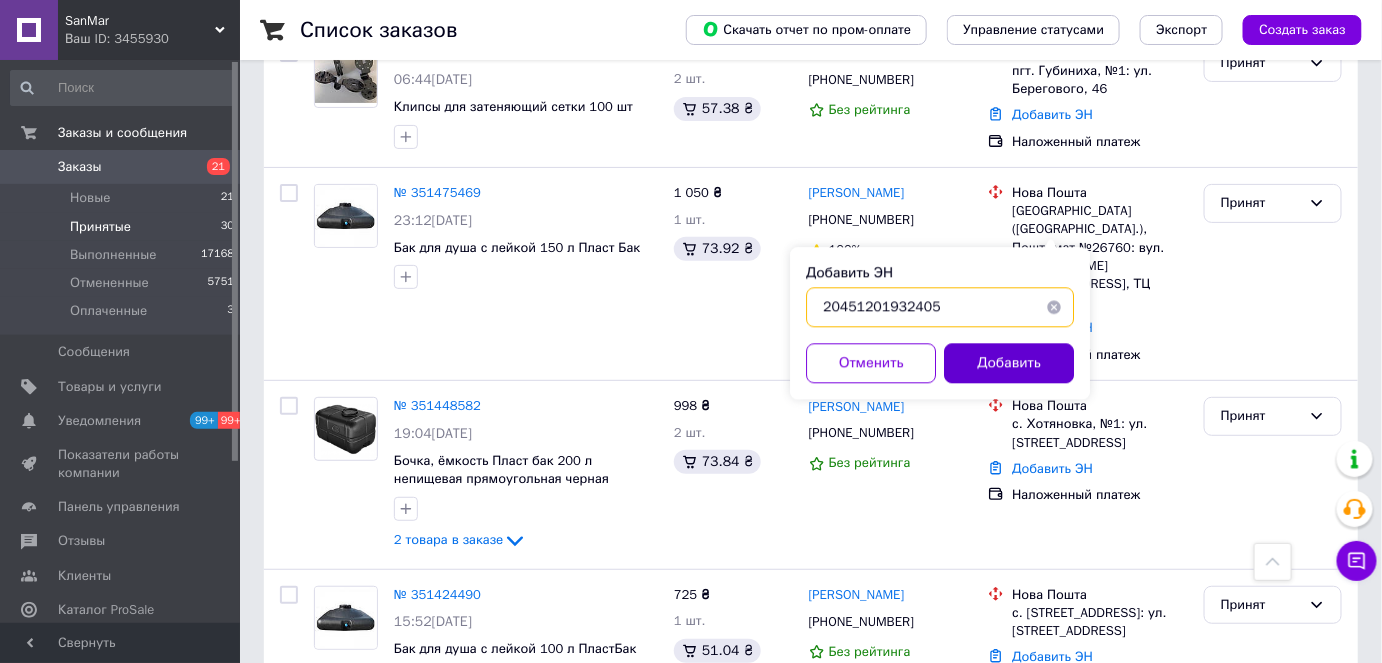 type on "20451201932405" 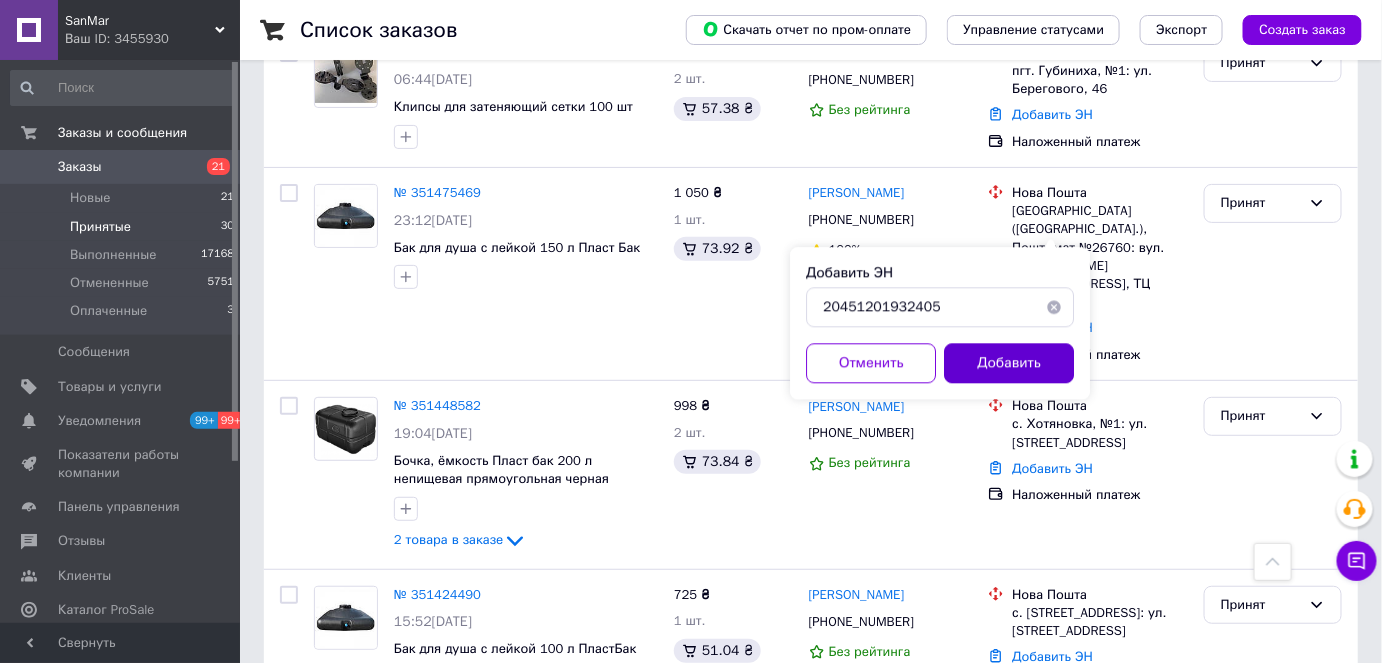 click on "Добавить" at bounding box center (1009, 363) 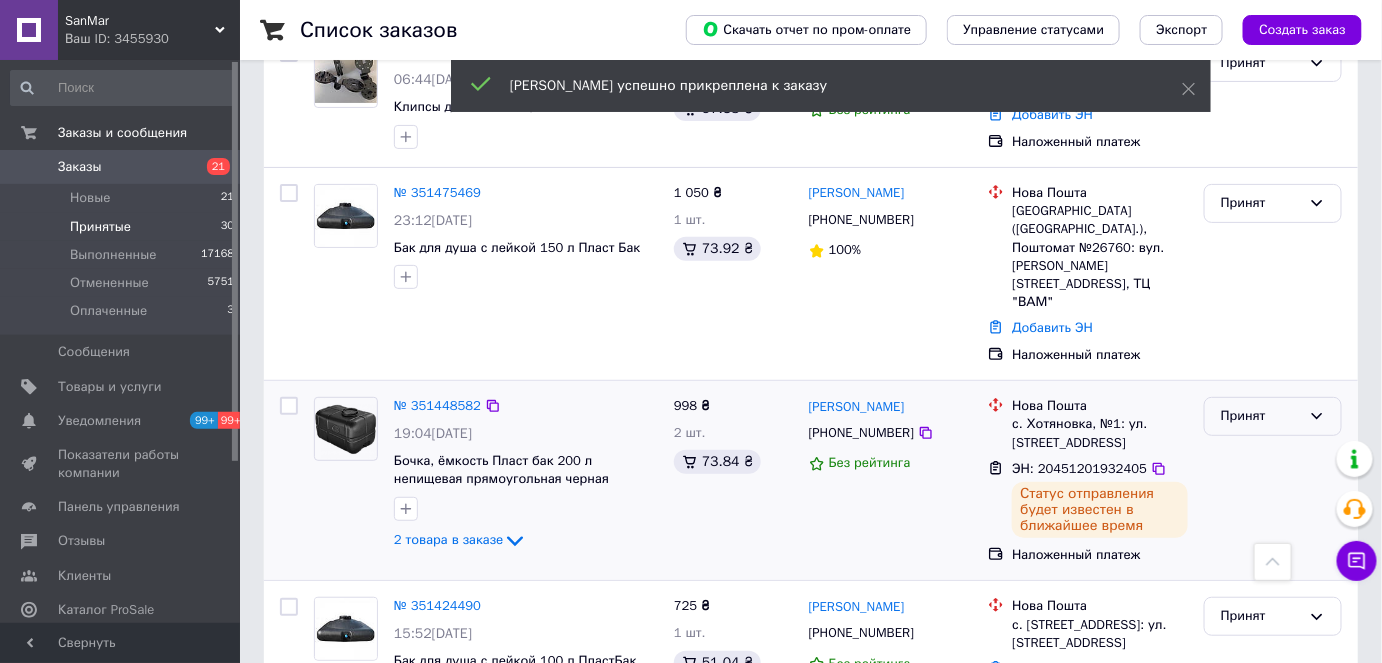 click on "Принят" at bounding box center (1273, 416) 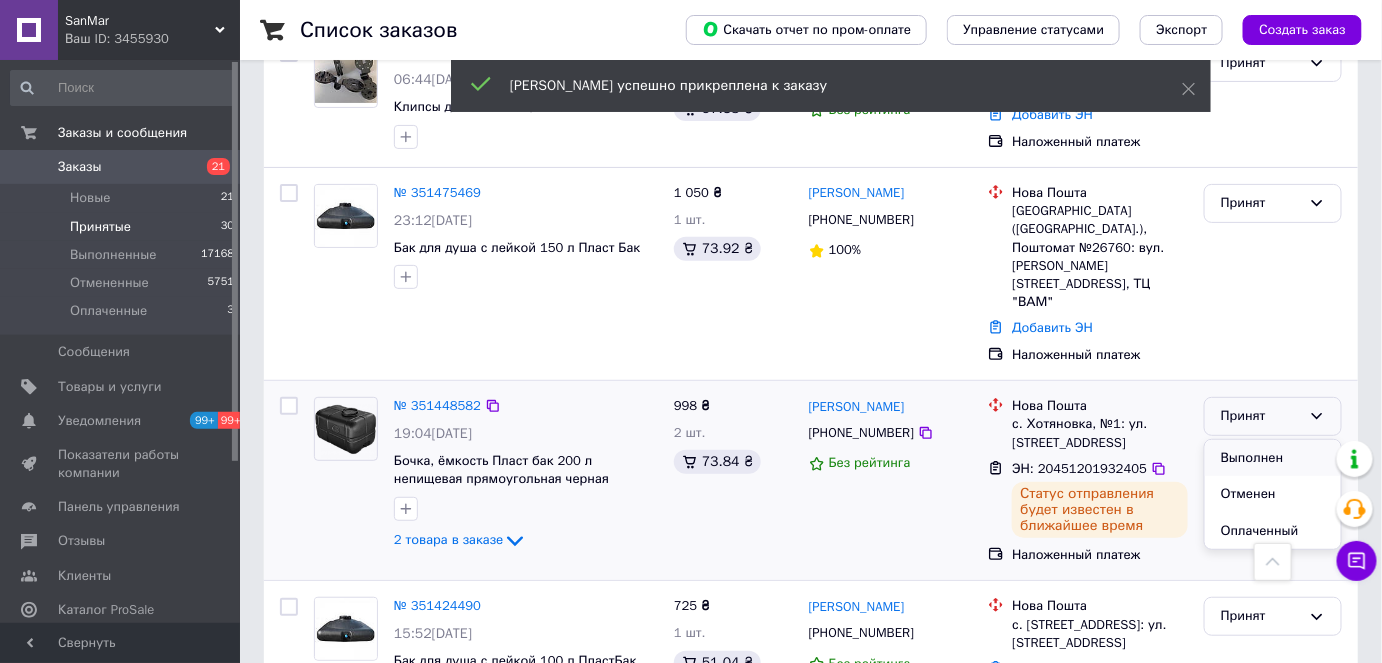 click on "Выполнен" at bounding box center (1273, 458) 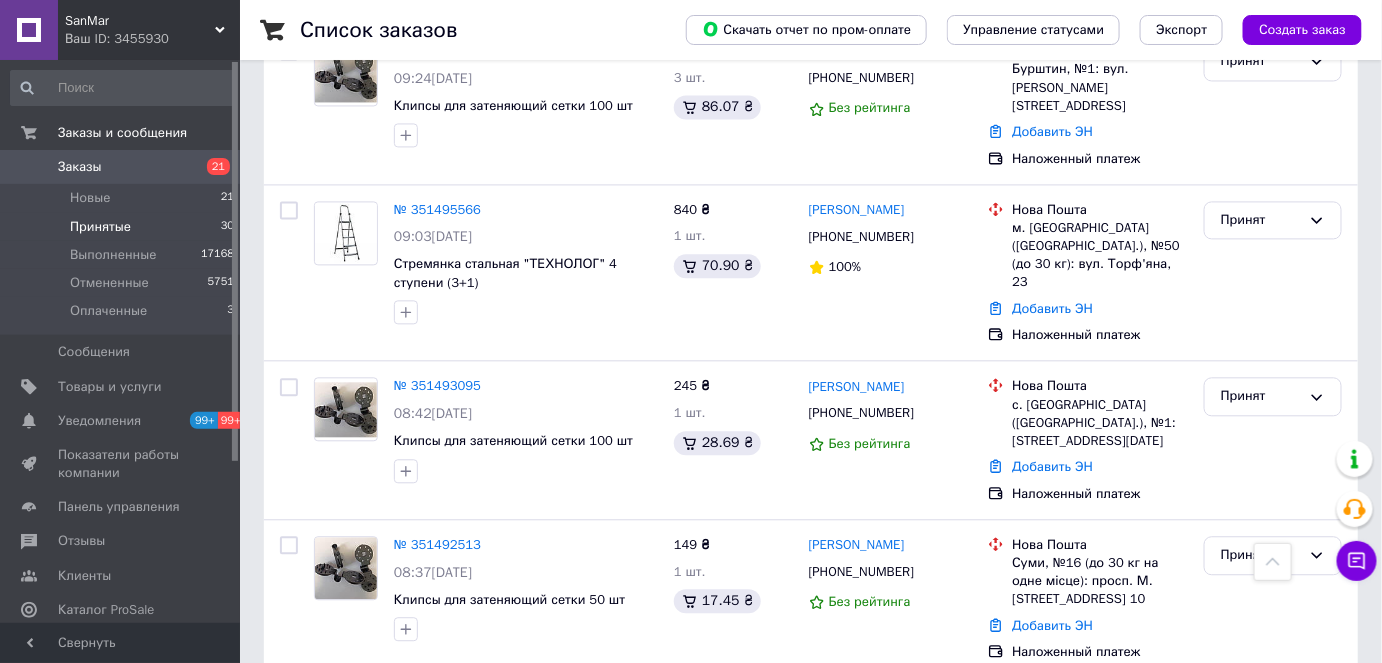 scroll, scrollTop: 1262, scrollLeft: 0, axis: vertical 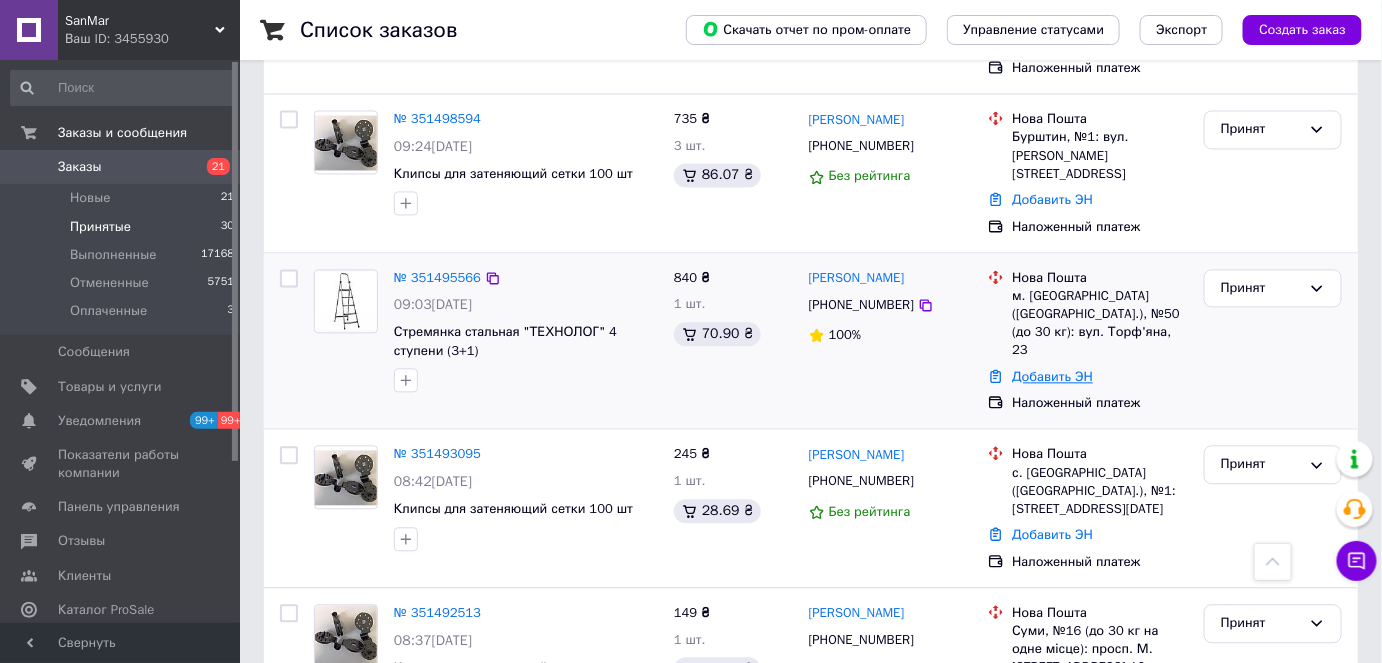 click on "Добавить ЭН" at bounding box center [1052, 377] 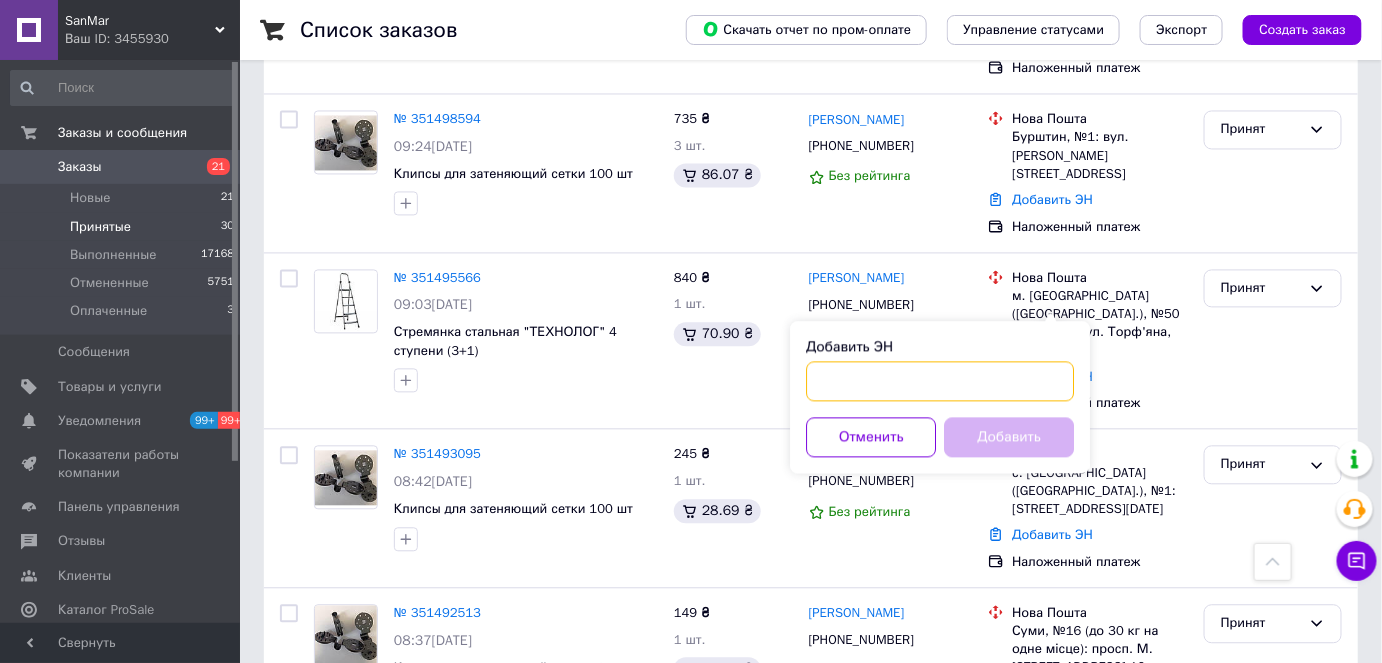 click on "Добавить ЭН" at bounding box center (940, 382) 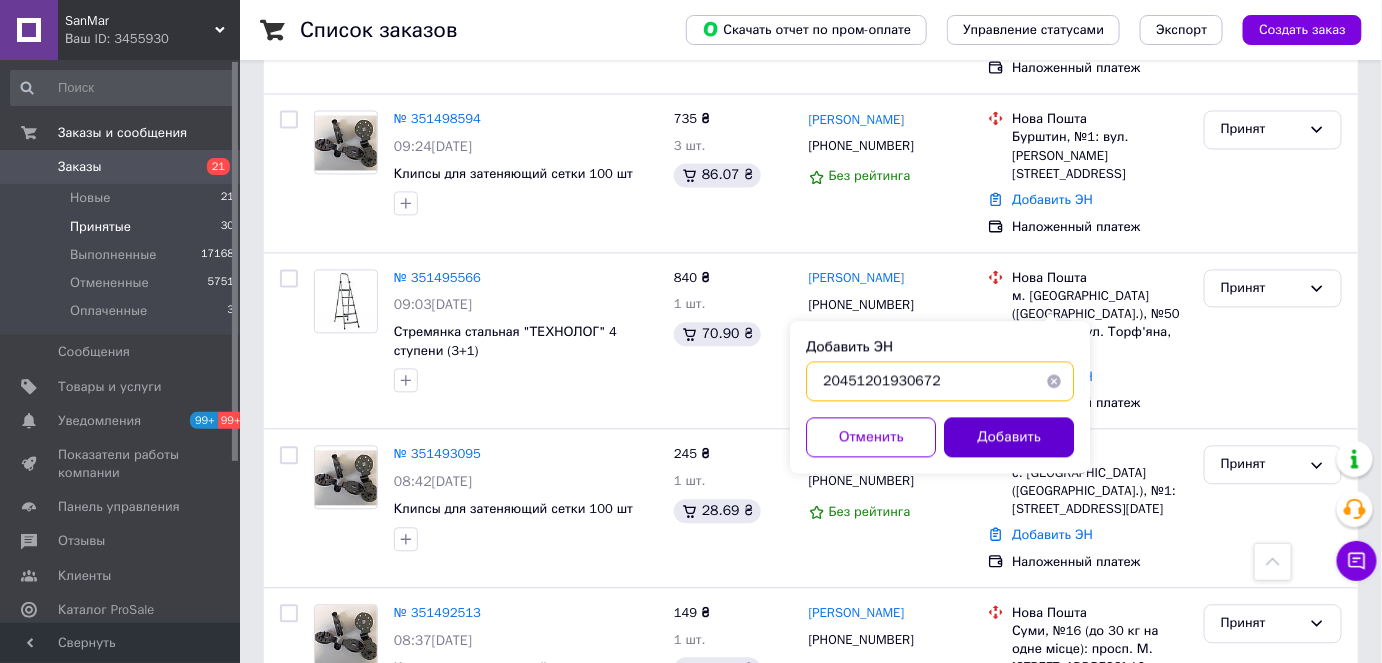 type on "20451201930672" 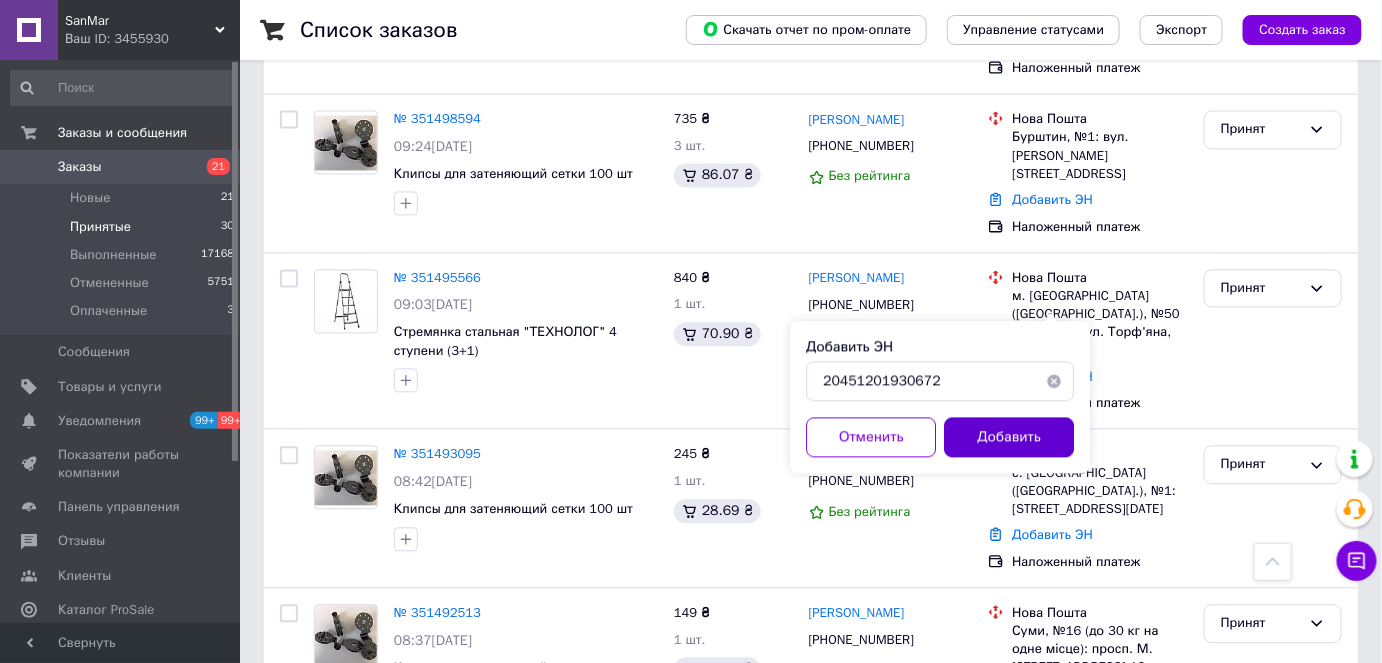 click on "Добавить" at bounding box center (1009, 438) 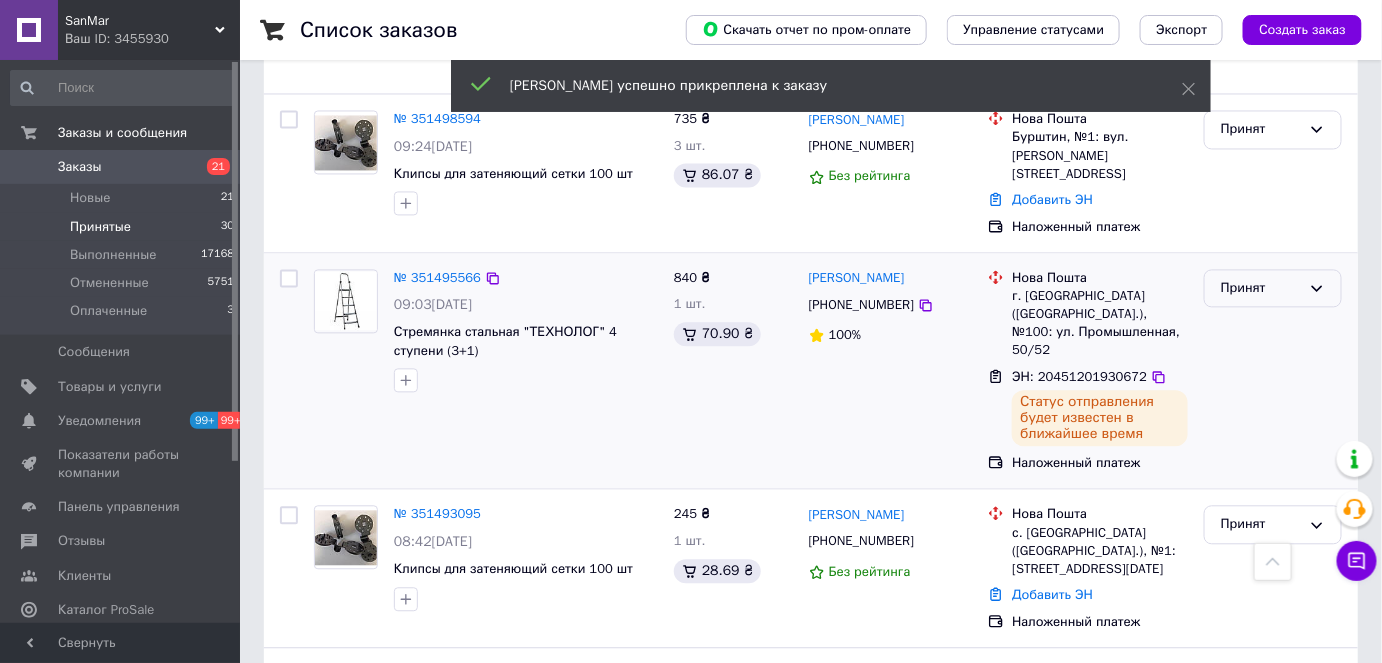 click 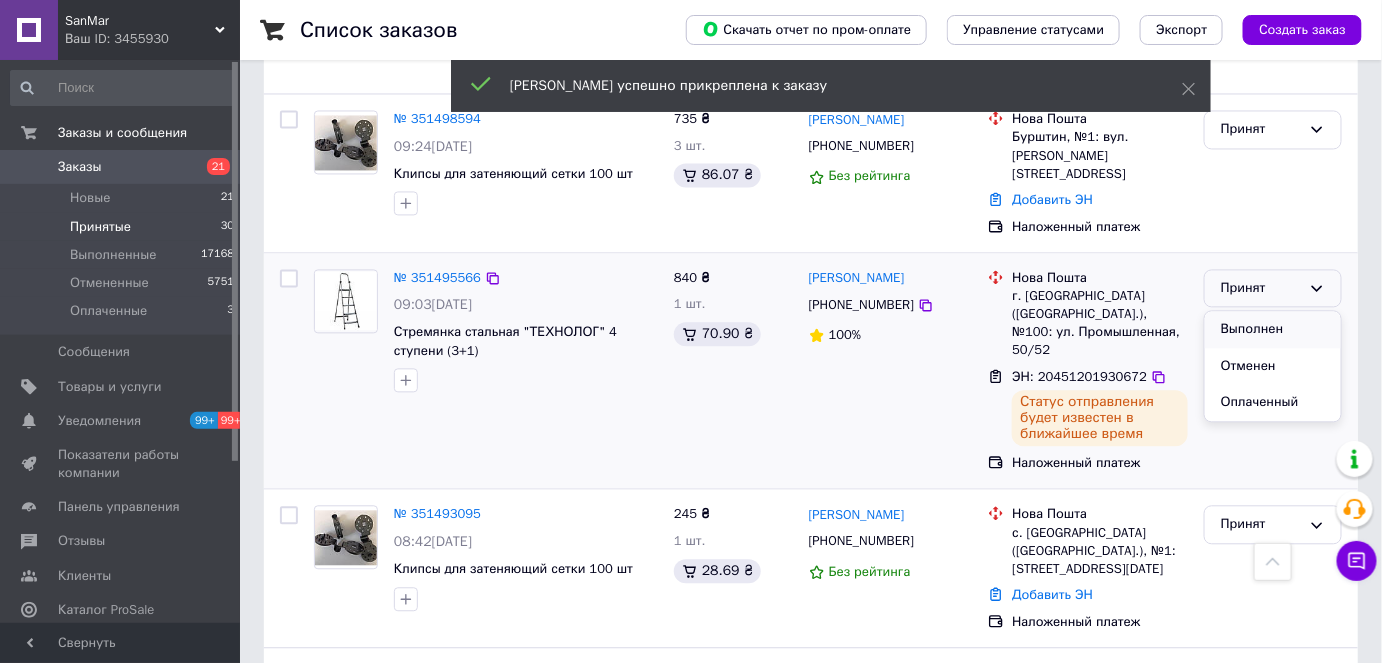 click on "Выполнен" at bounding box center [1273, 330] 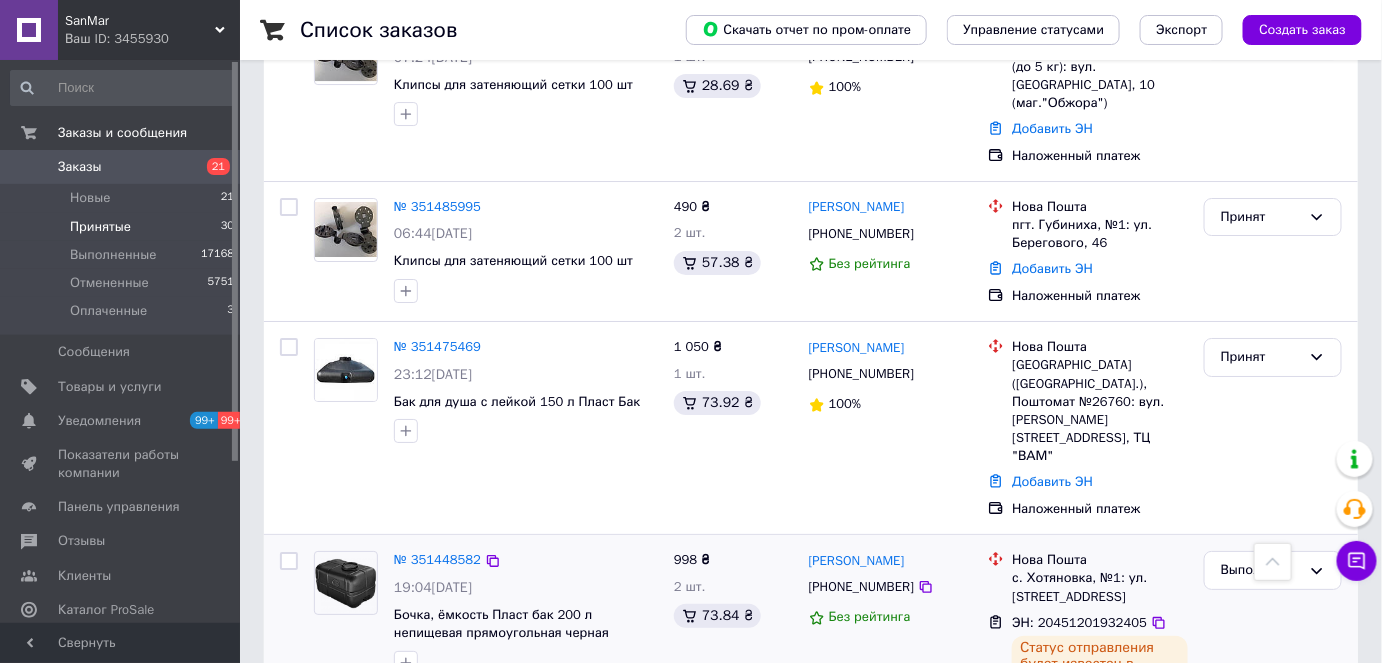 scroll, scrollTop: 2272, scrollLeft: 0, axis: vertical 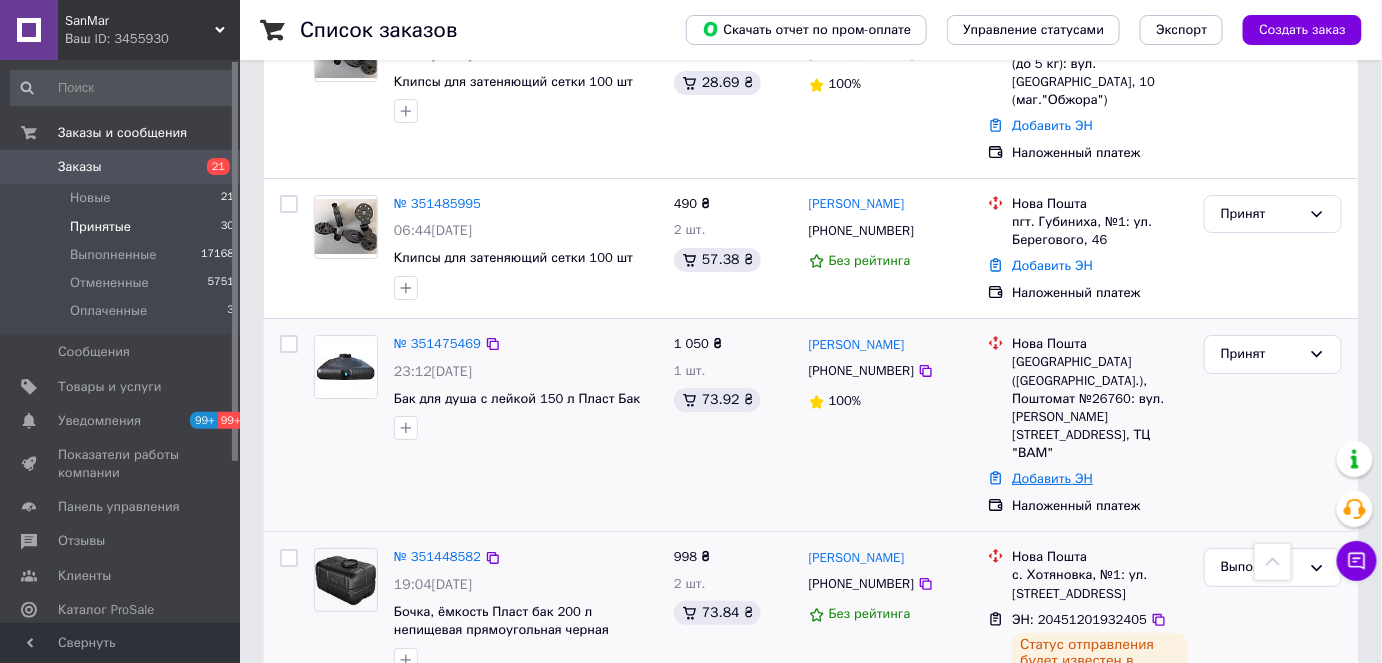click on "Добавить ЭН" at bounding box center [1052, 478] 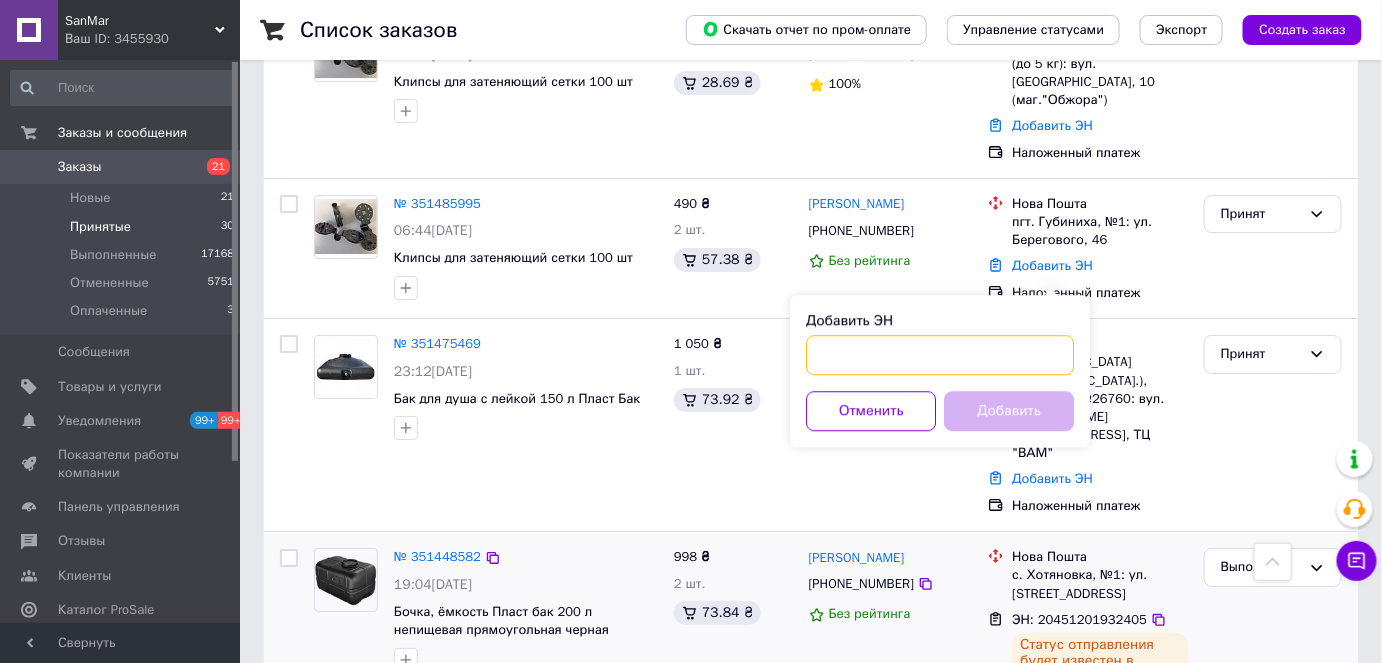 click on "Добавить ЭН" at bounding box center [940, 355] 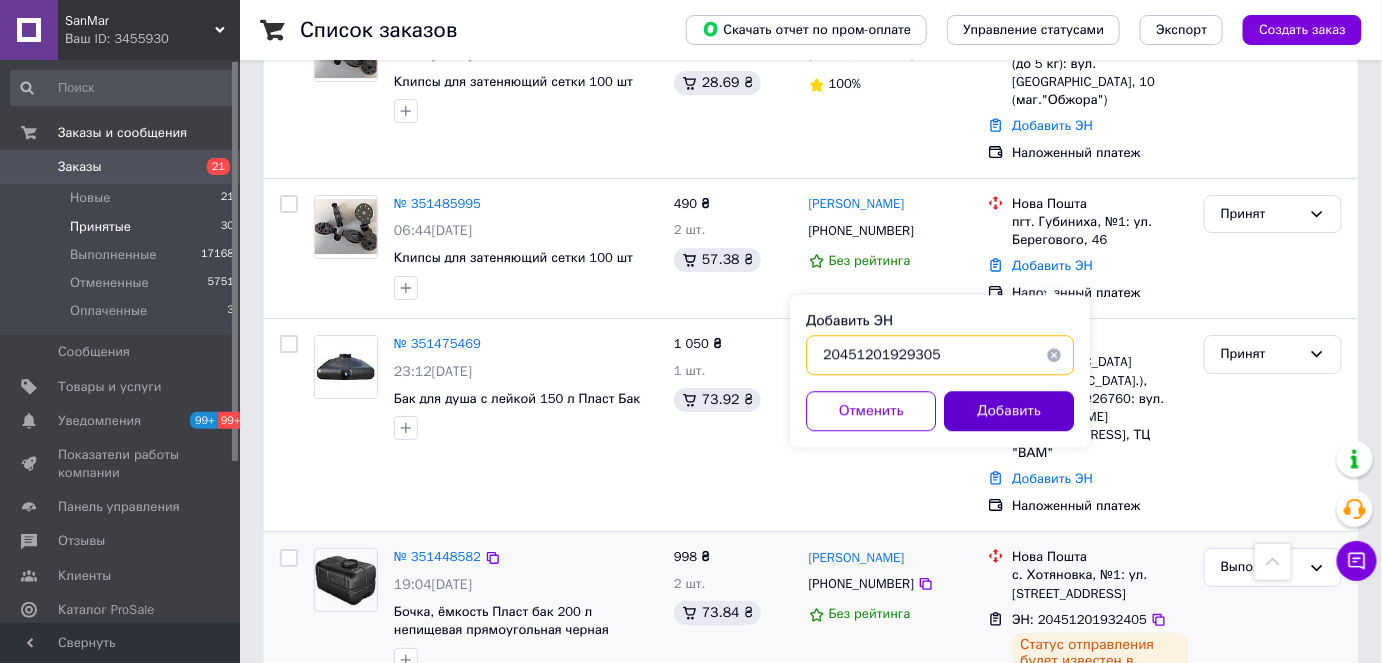 type on "20451201929305" 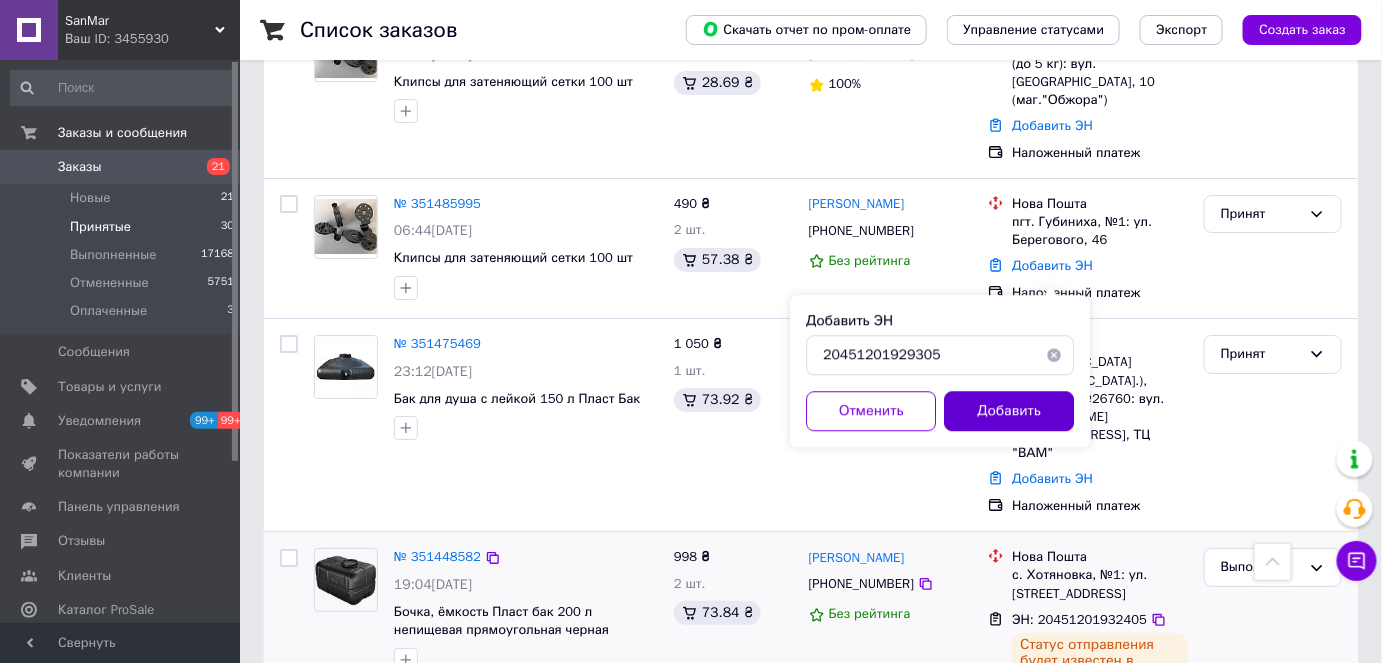 click on "Добавить" at bounding box center [1009, 411] 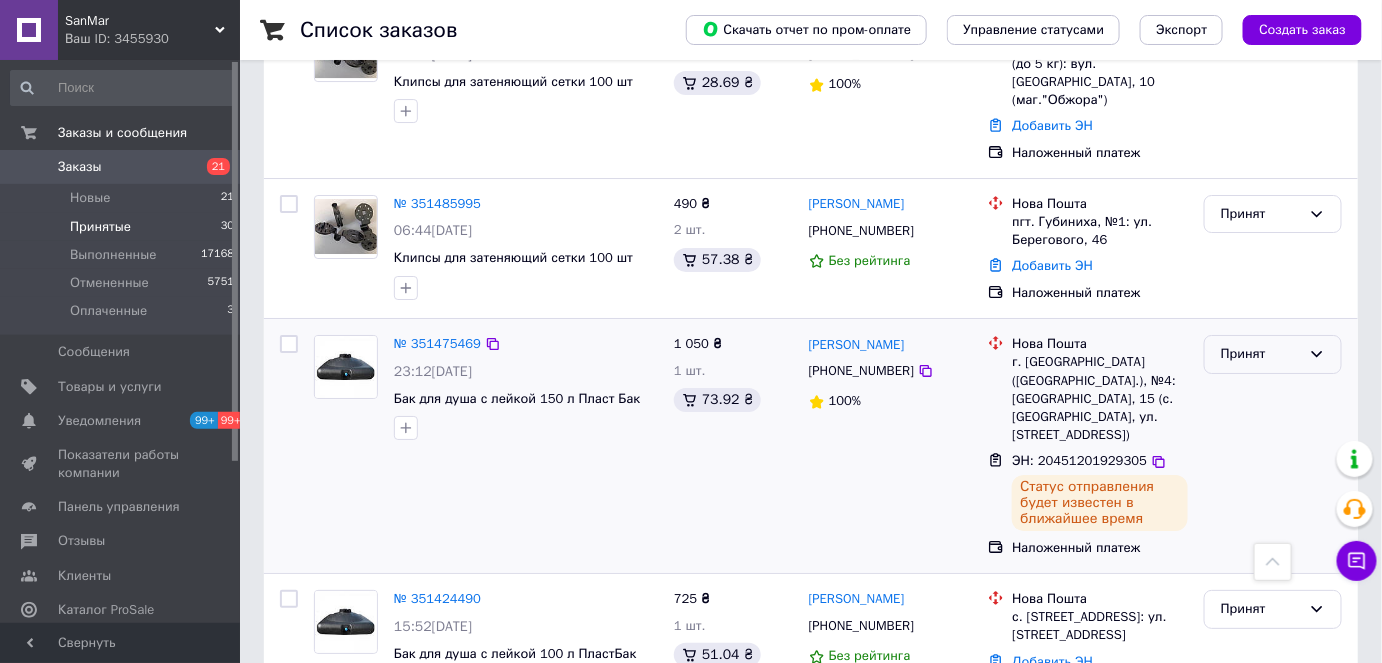 click on "Принят" at bounding box center (1273, 354) 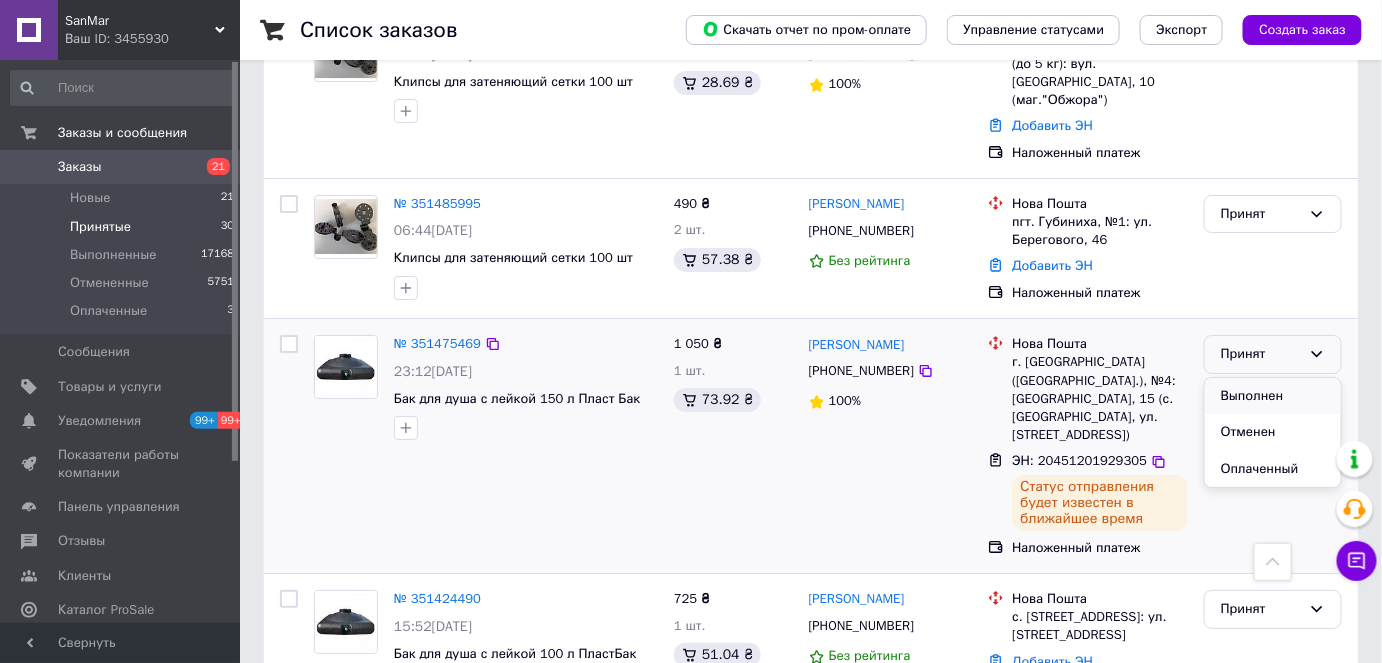 click on "Выполнен" at bounding box center (1273, 396) 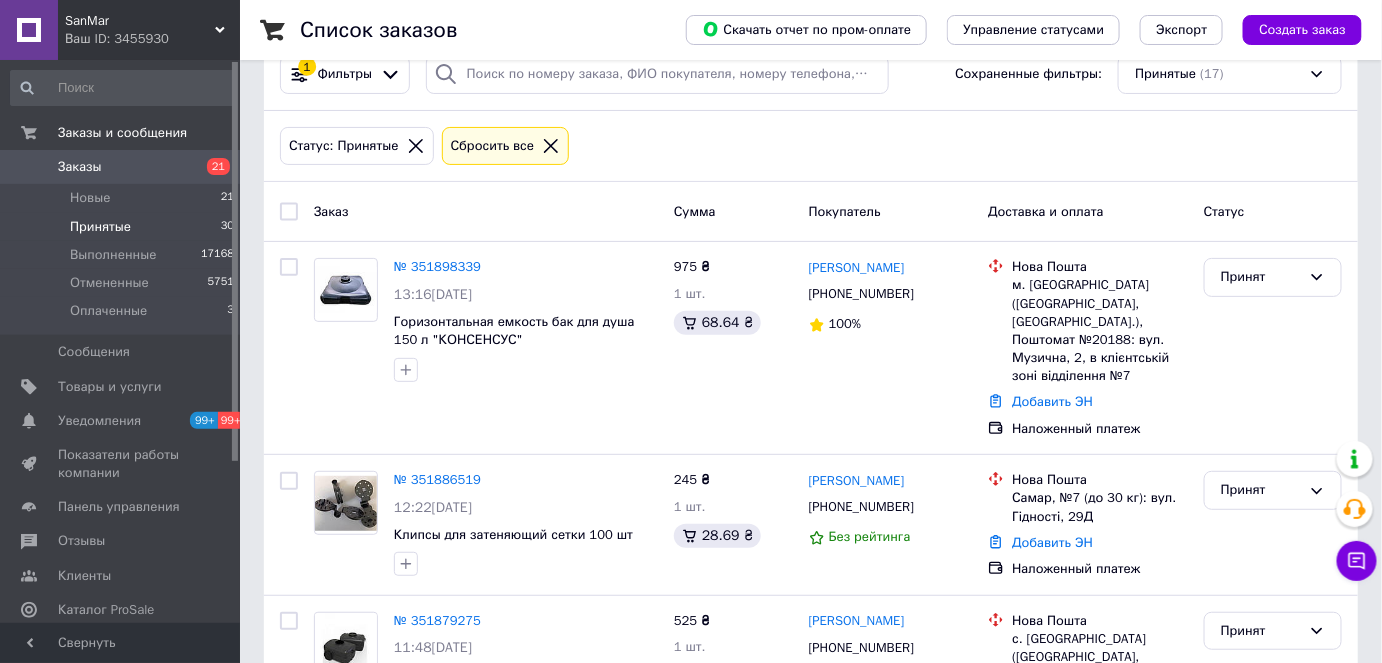 scroll, scrollTop: 14, scrollLeft: 0, axis: vertical 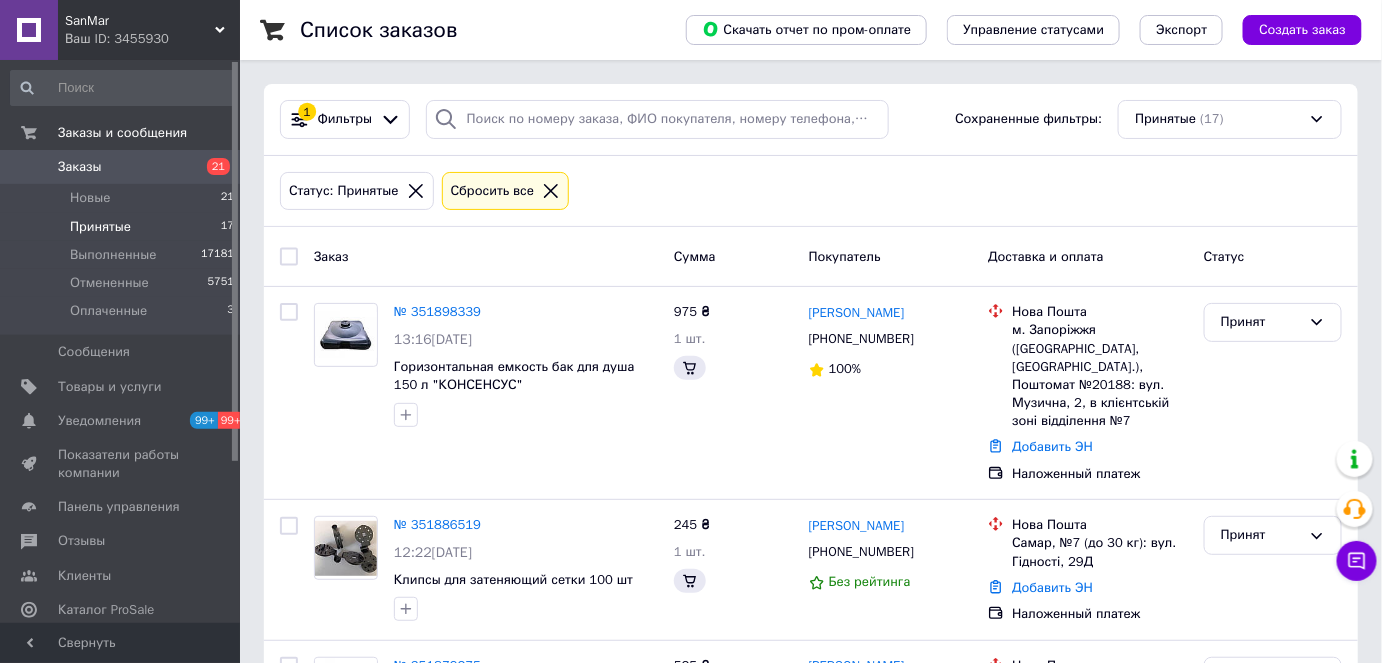 click on "Принятые 17" at bounding box center [123, 227] 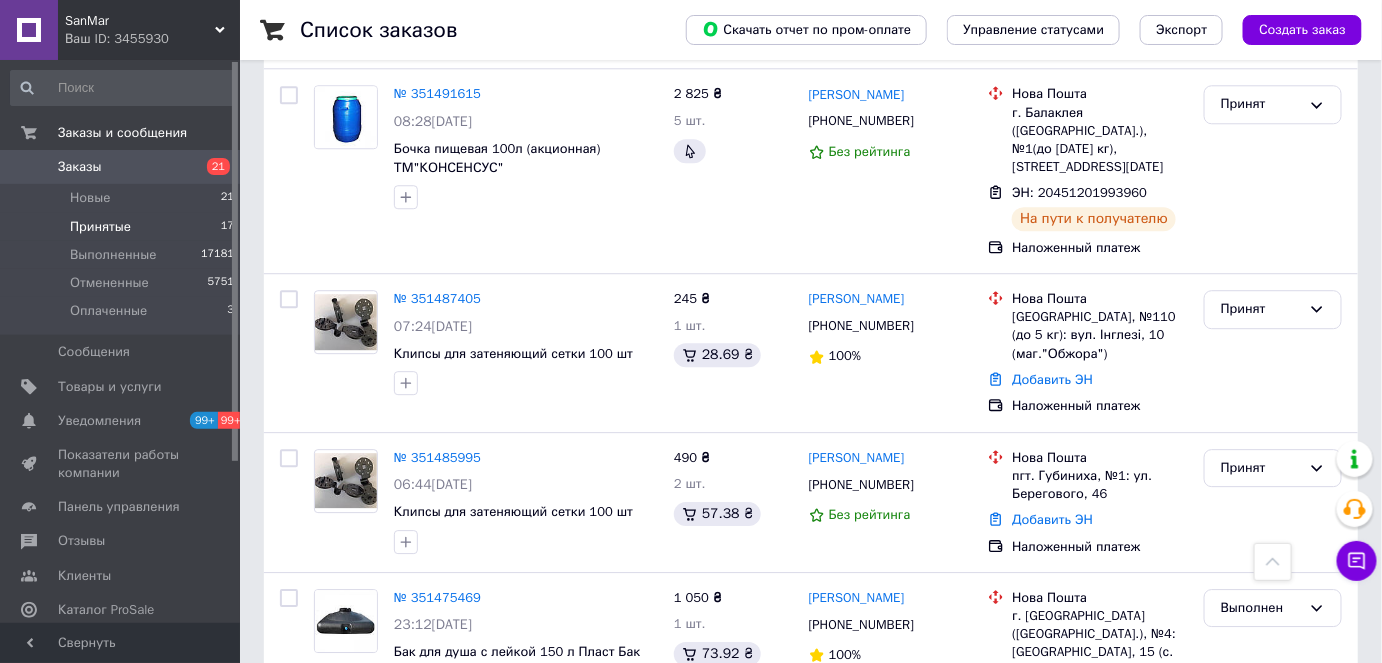 scroll, scrollTop: 1818, scrollLeft: 0, axis: vertical 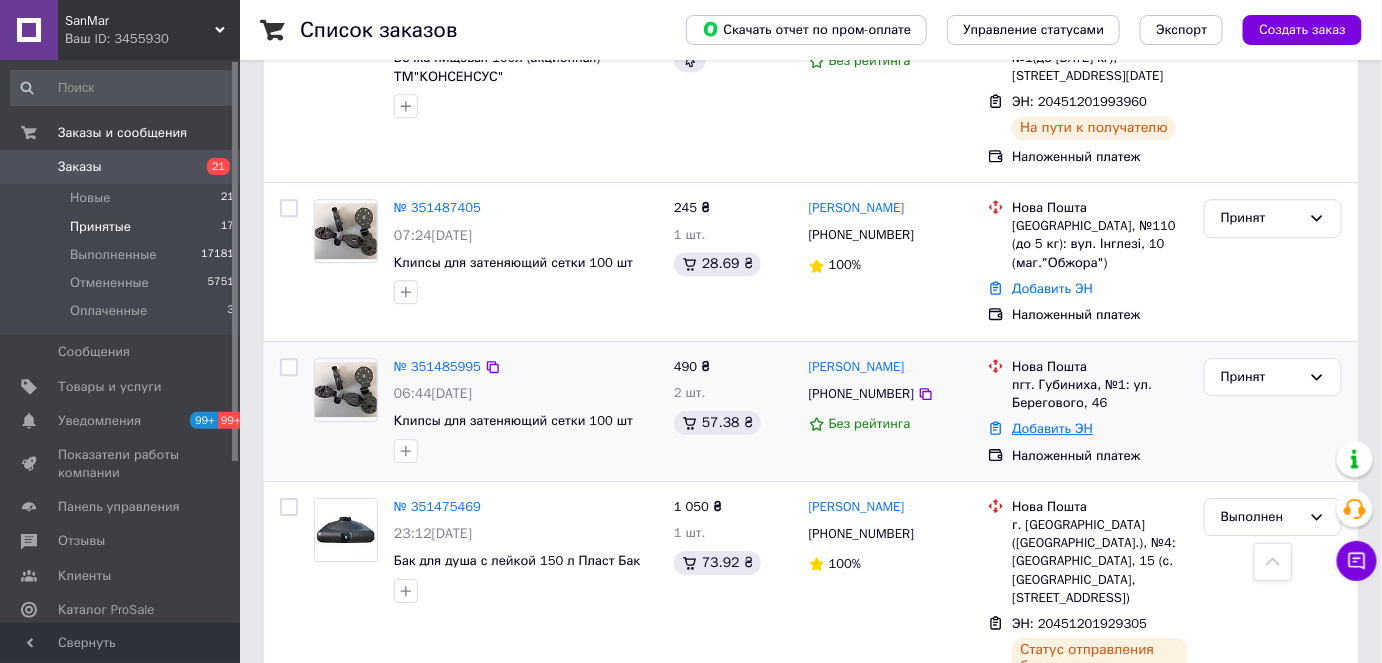 click on "Добавить ЭН" at bounding box center [1052, 428] 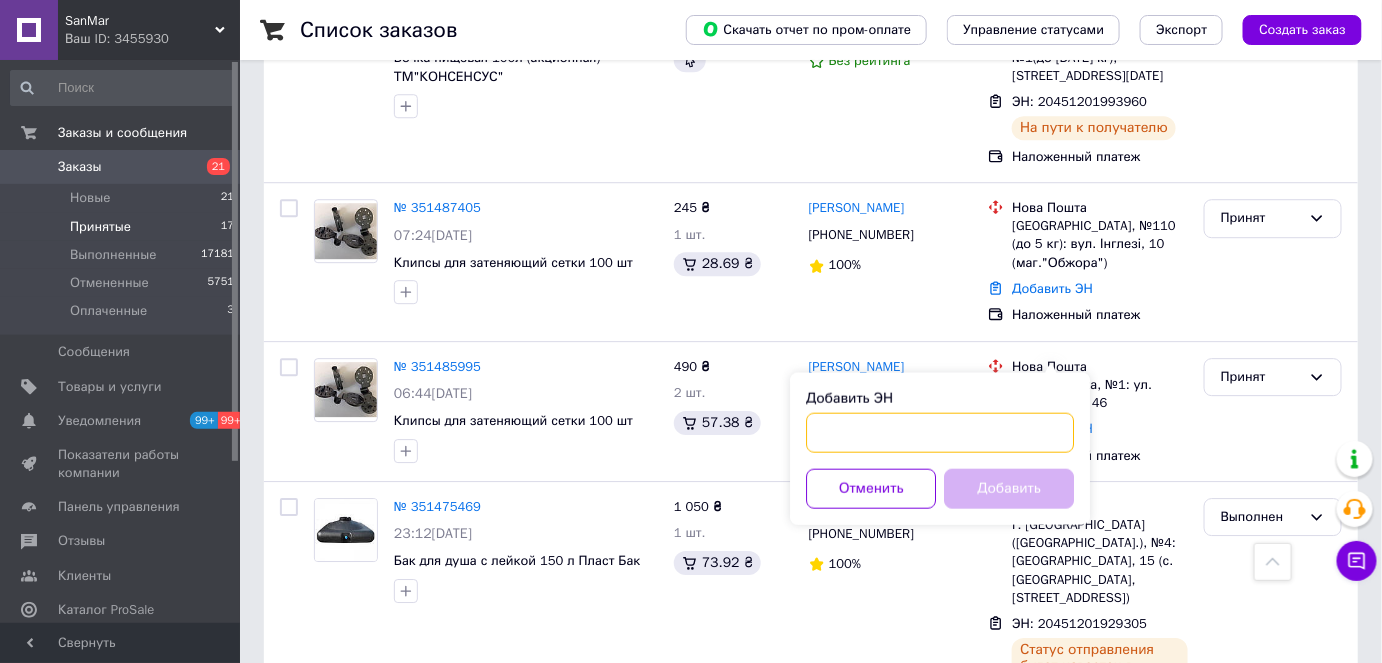 click on "Добавить ЭН" at bounding box center (940, 433) 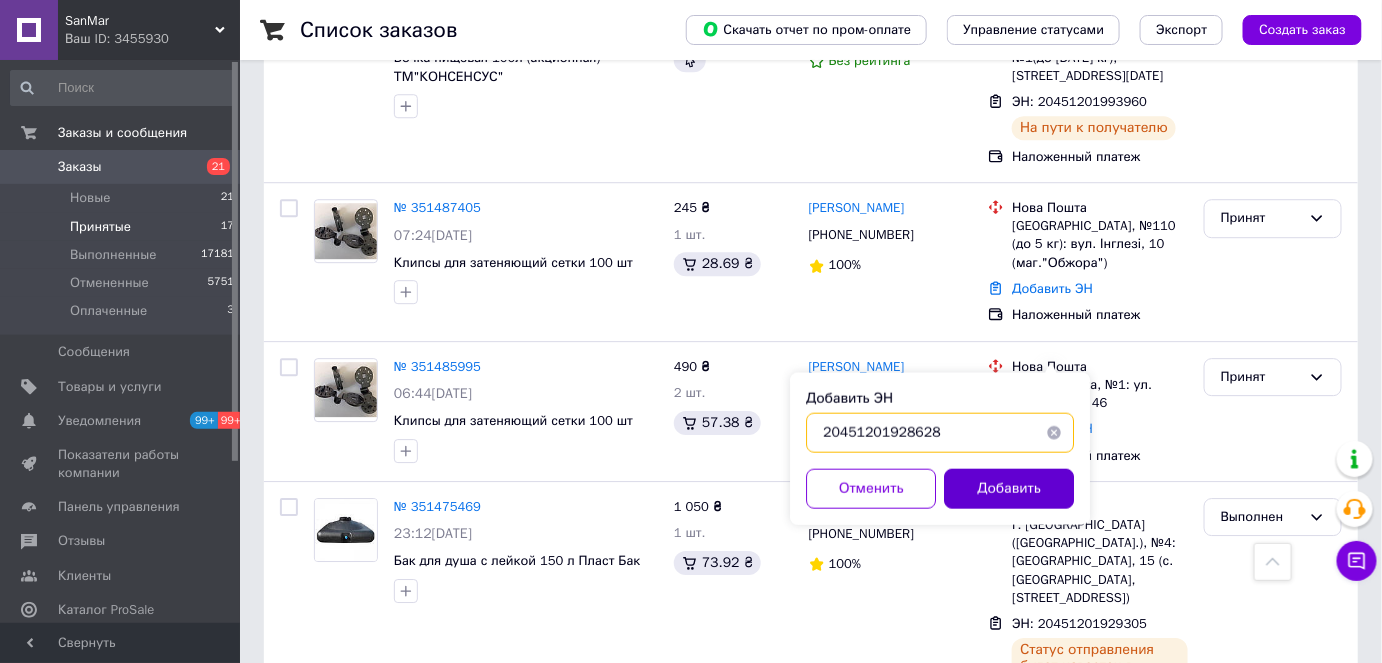 type on "20451201928628" 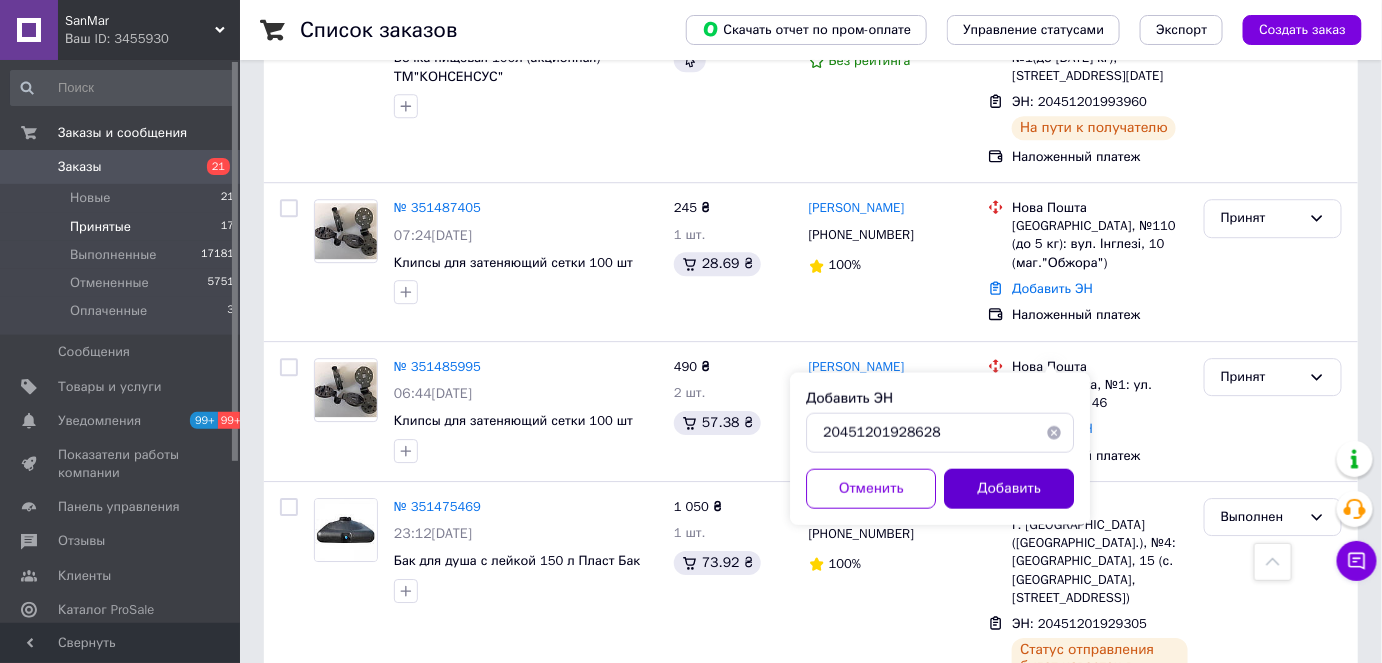 click on "Добавить" at bounding box center (1009, 489) 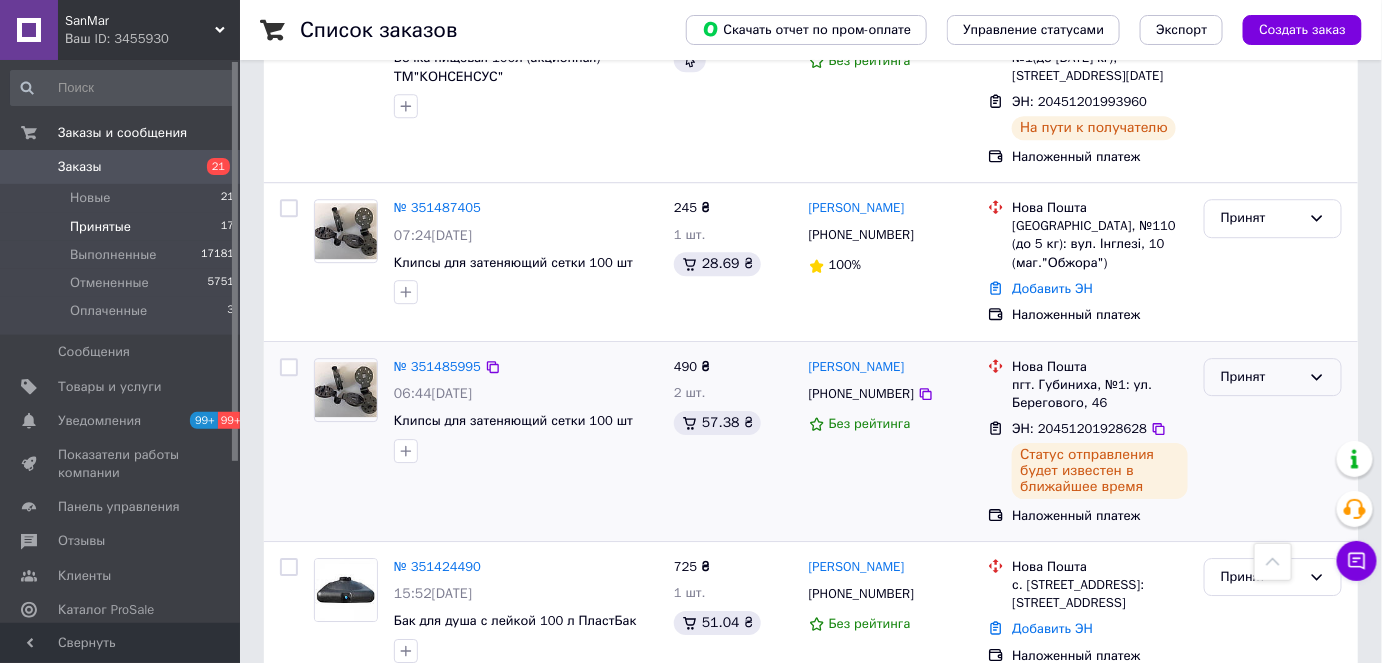 click 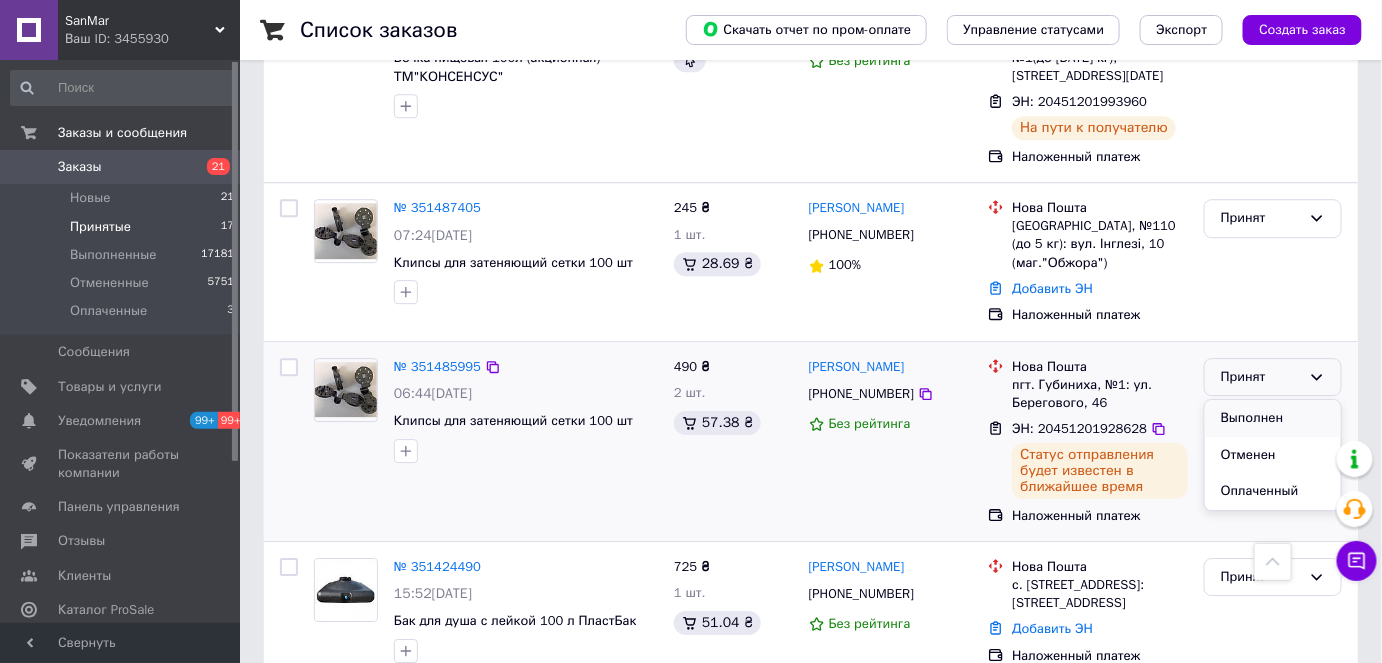 click on "Выполнен" at bounding box center [1273, 418] 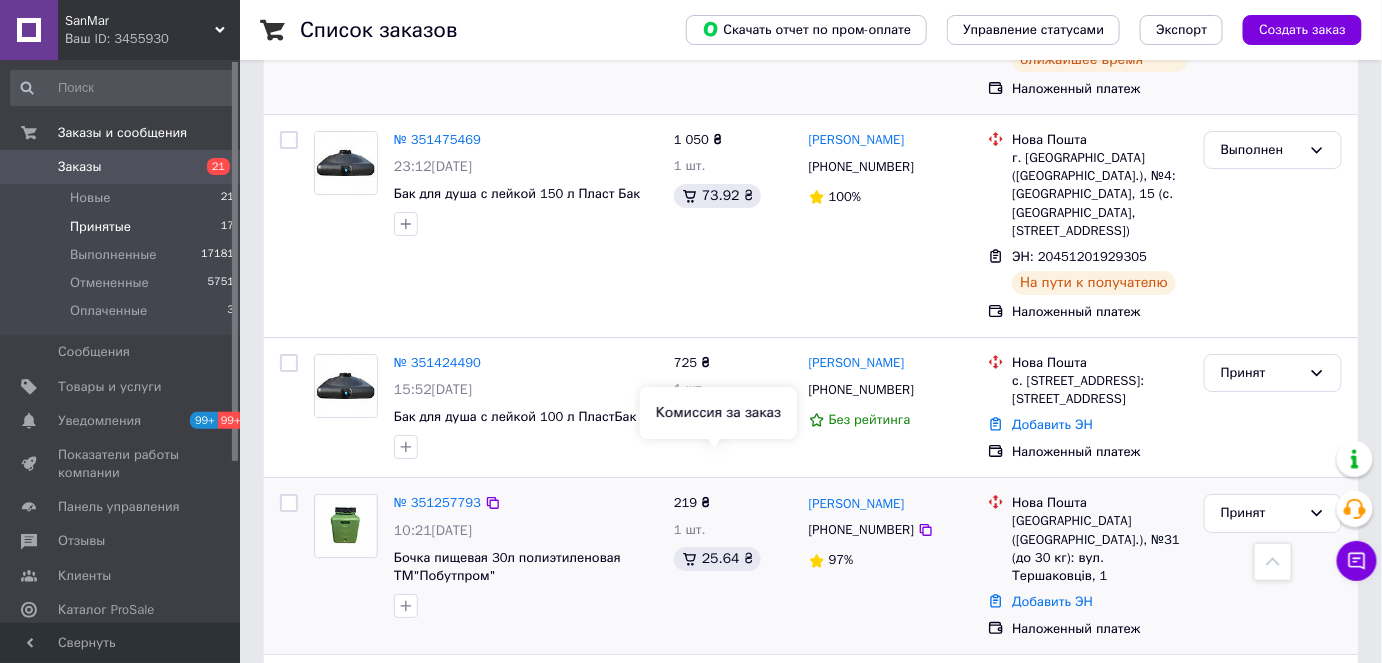 scroll, scrollTop: 2315, scrollLeft: 0, axis: vertical 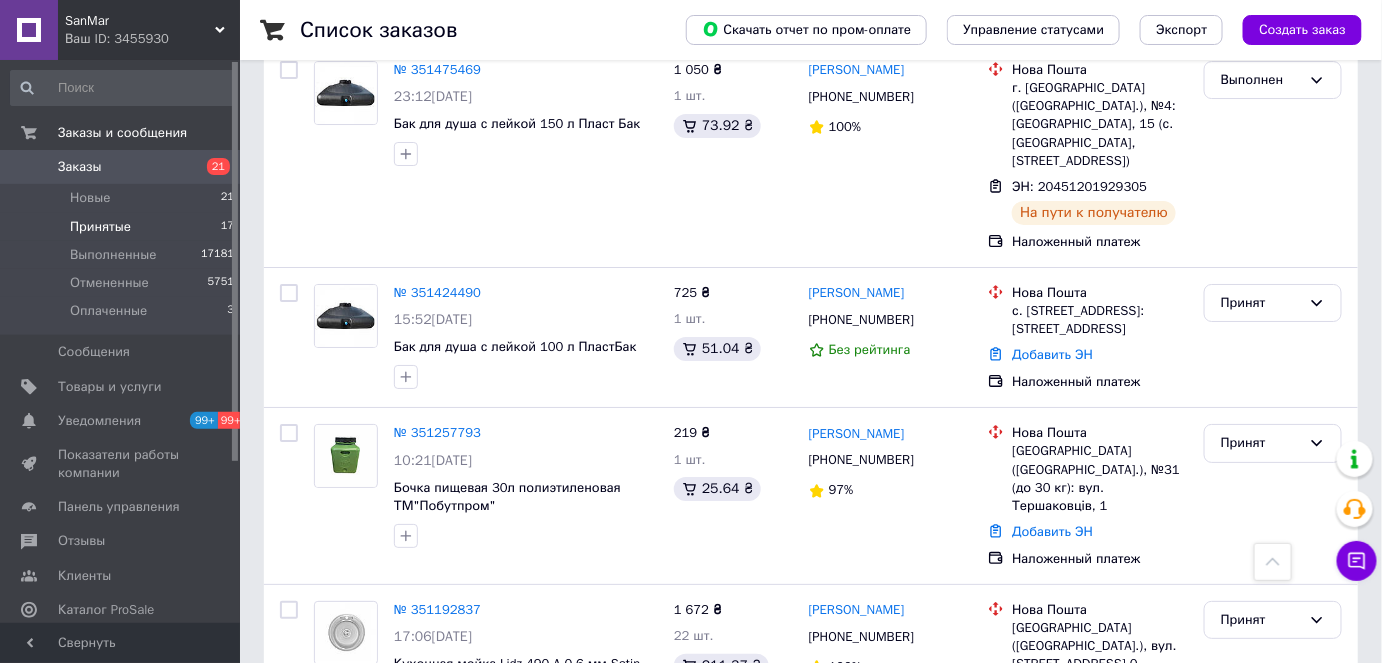 click on "Принятые" at bounding box center (100, 227) 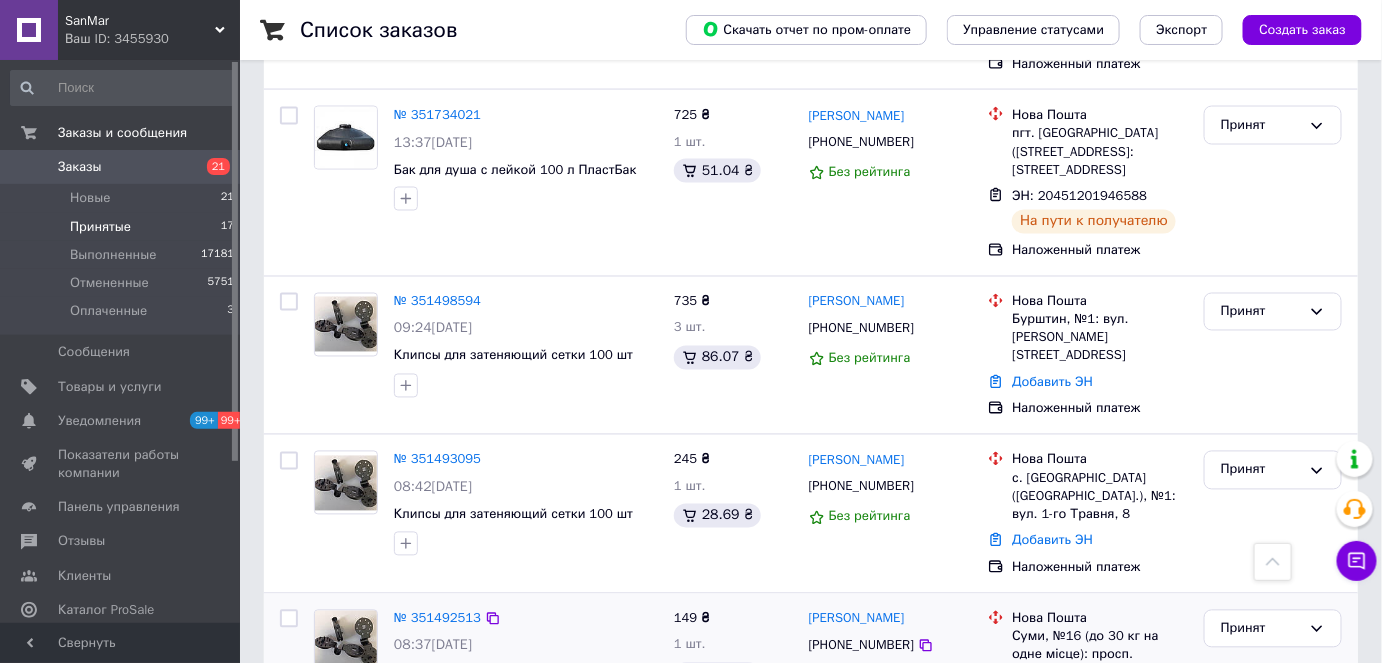 scroll, scrollTop: 1315, scrollLeft: 0, axis: vertical 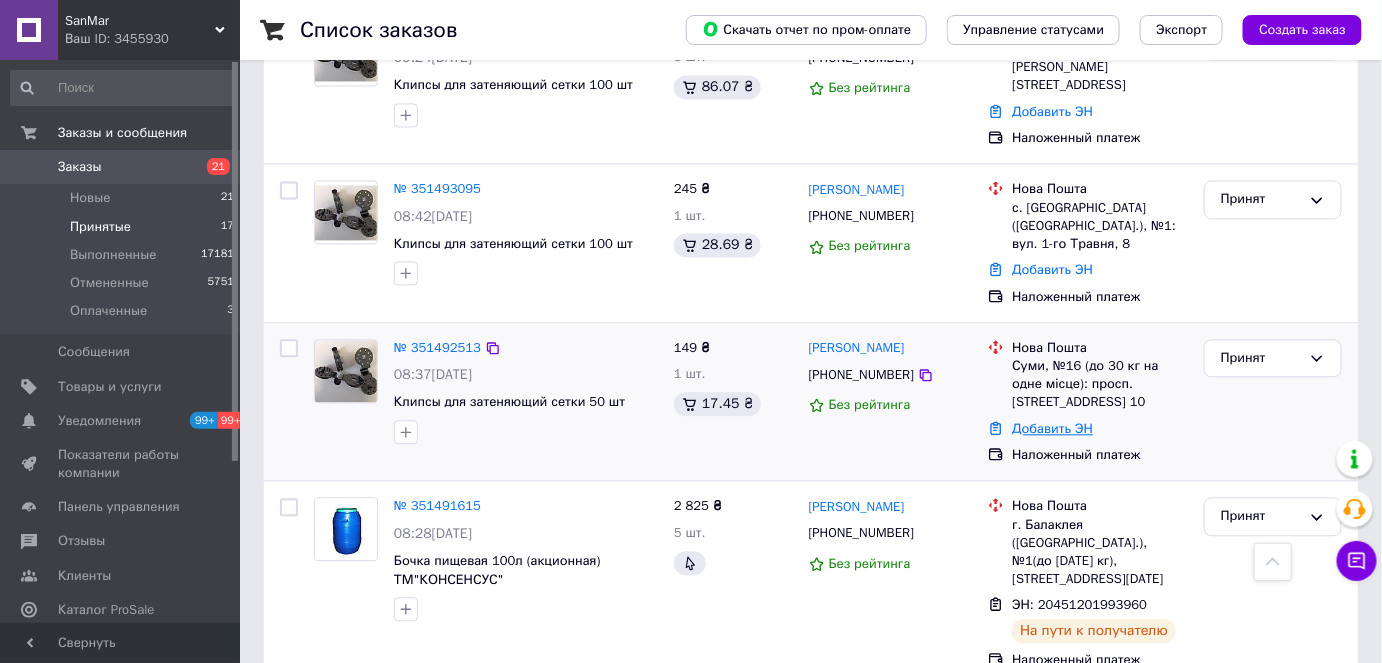 click on "Добавить ЭН" at bounding box center (1052, 428) 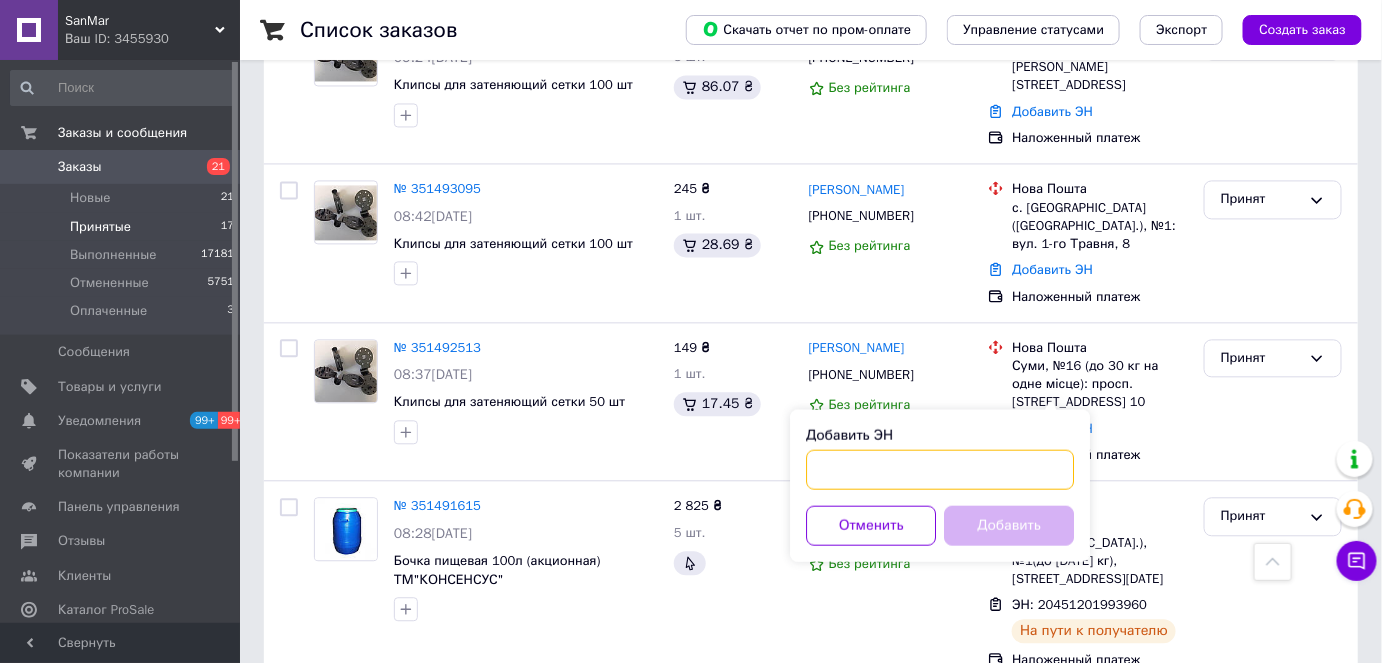 click on "Добавить ЭН" at bounding box center (940, 469) 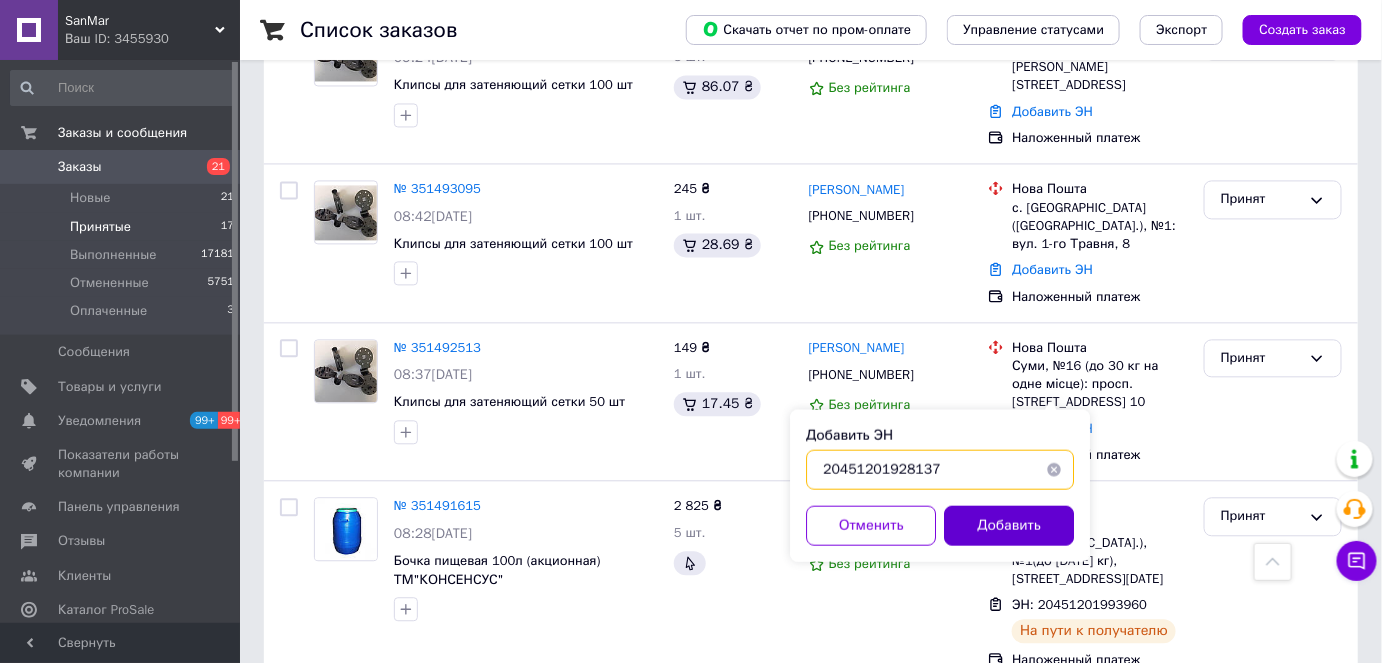 type on "20451201928137" 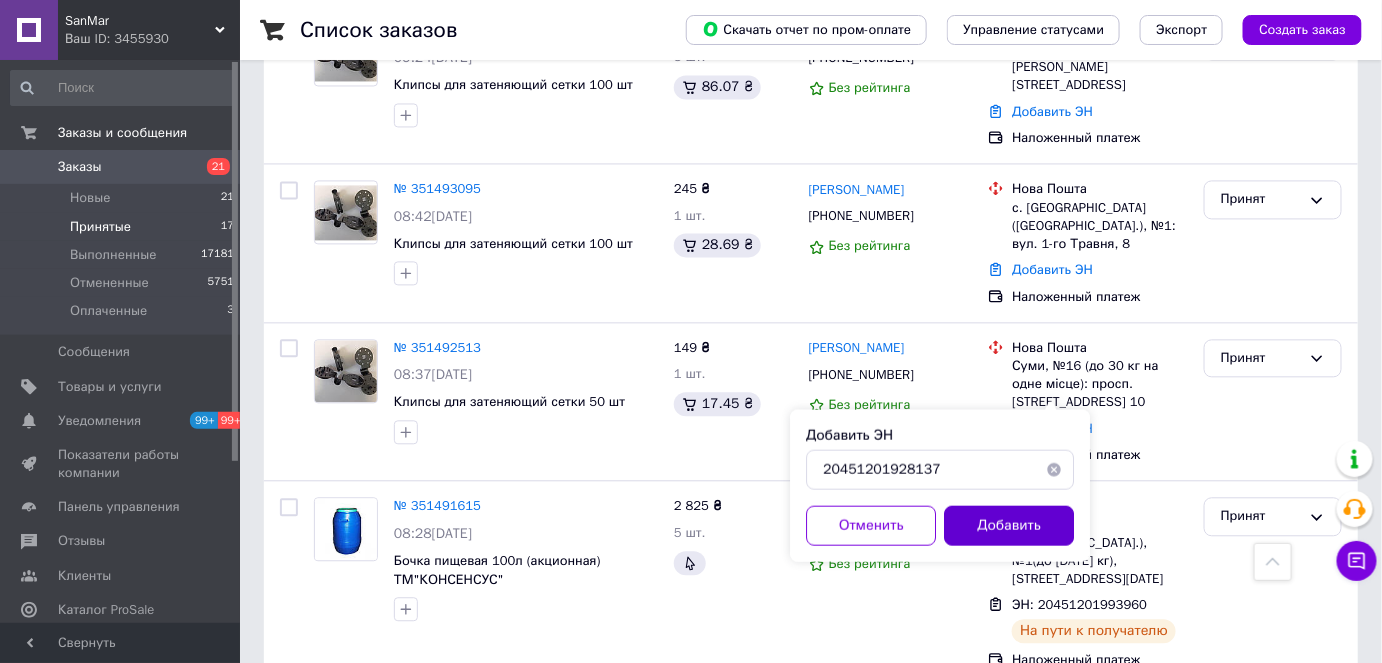 click on "Добавить" at bounding box center (1009, 525) 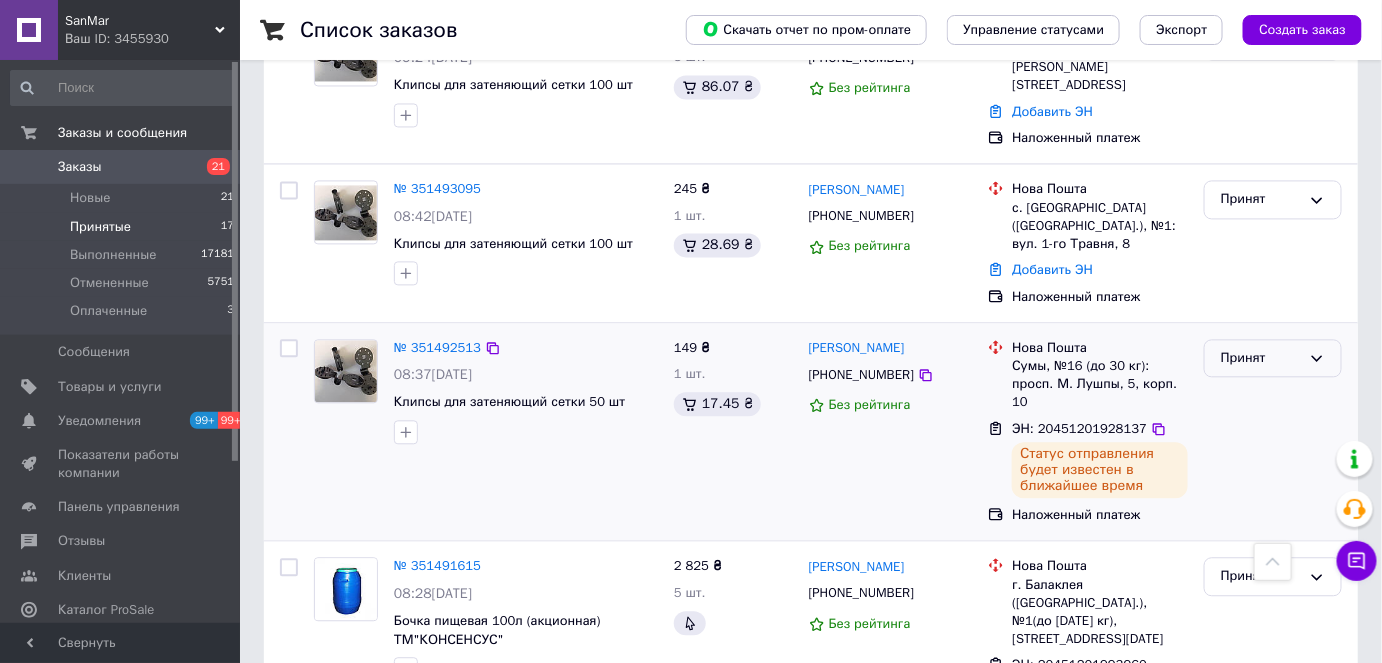 click 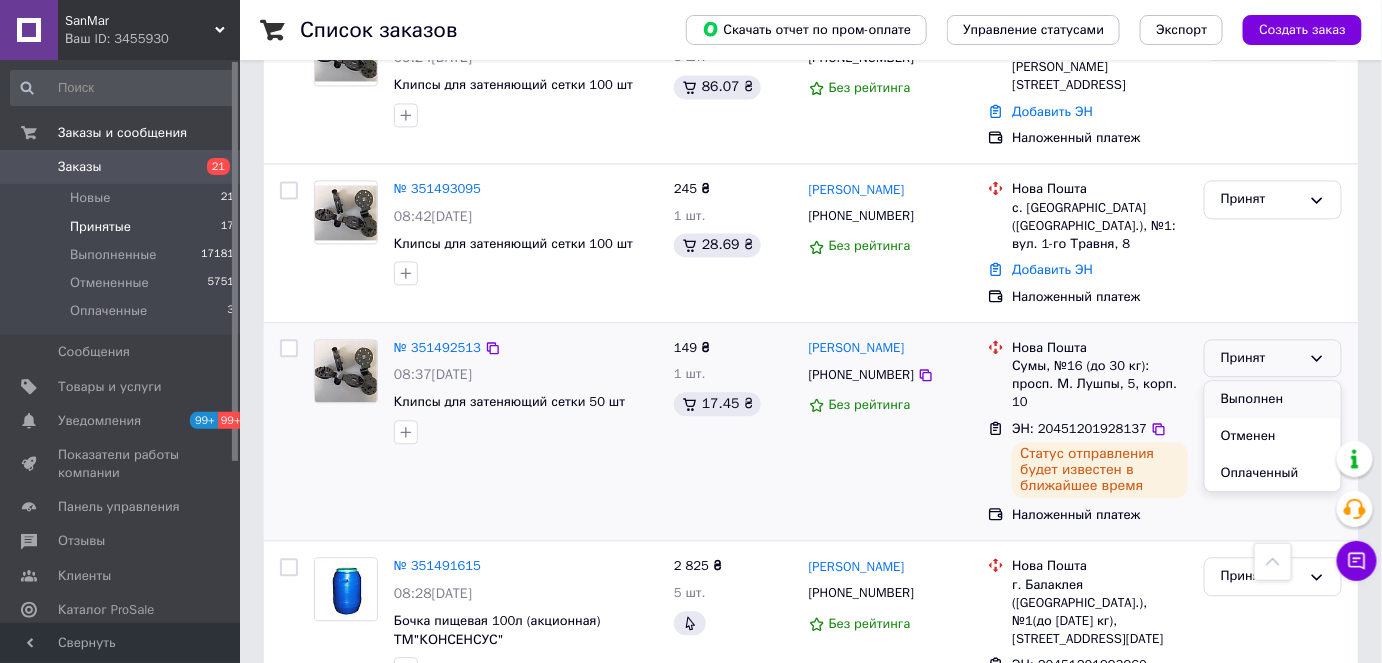 click on "Выполнен" at bounding box center (1273, 399) 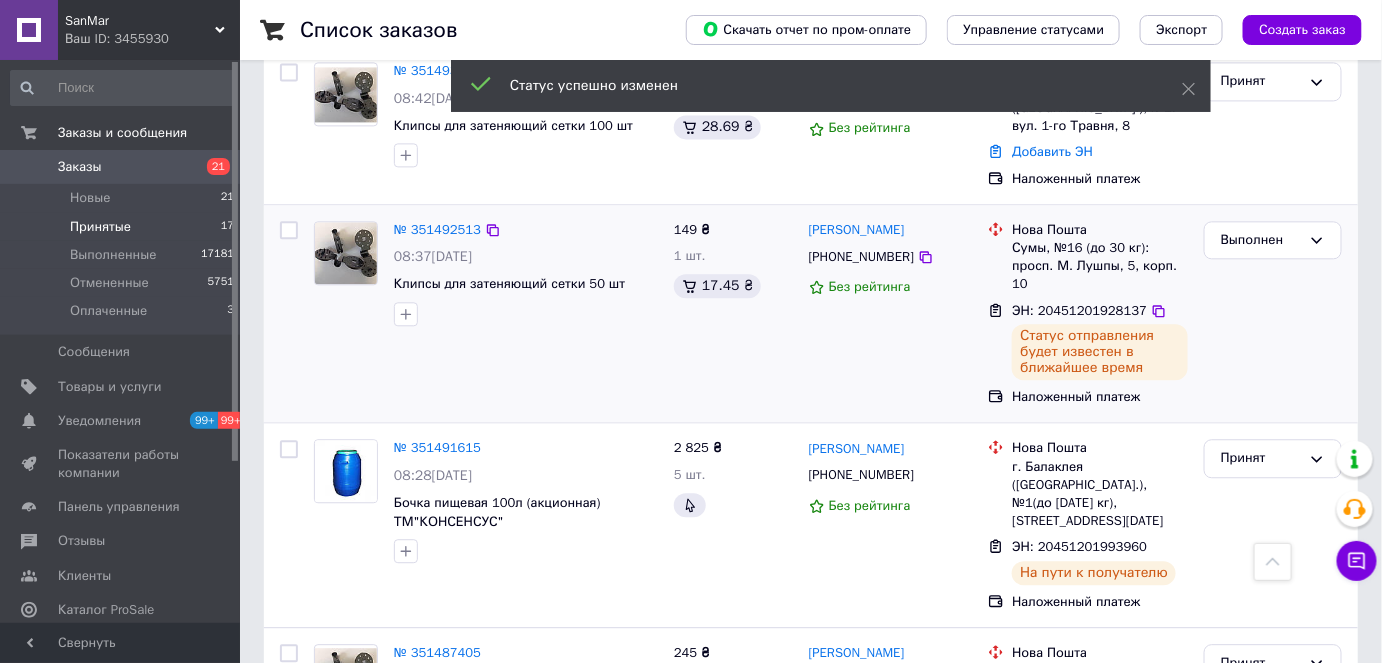 scroll, scrollTop: 1588, scrollLeft: 0, axis: vertical 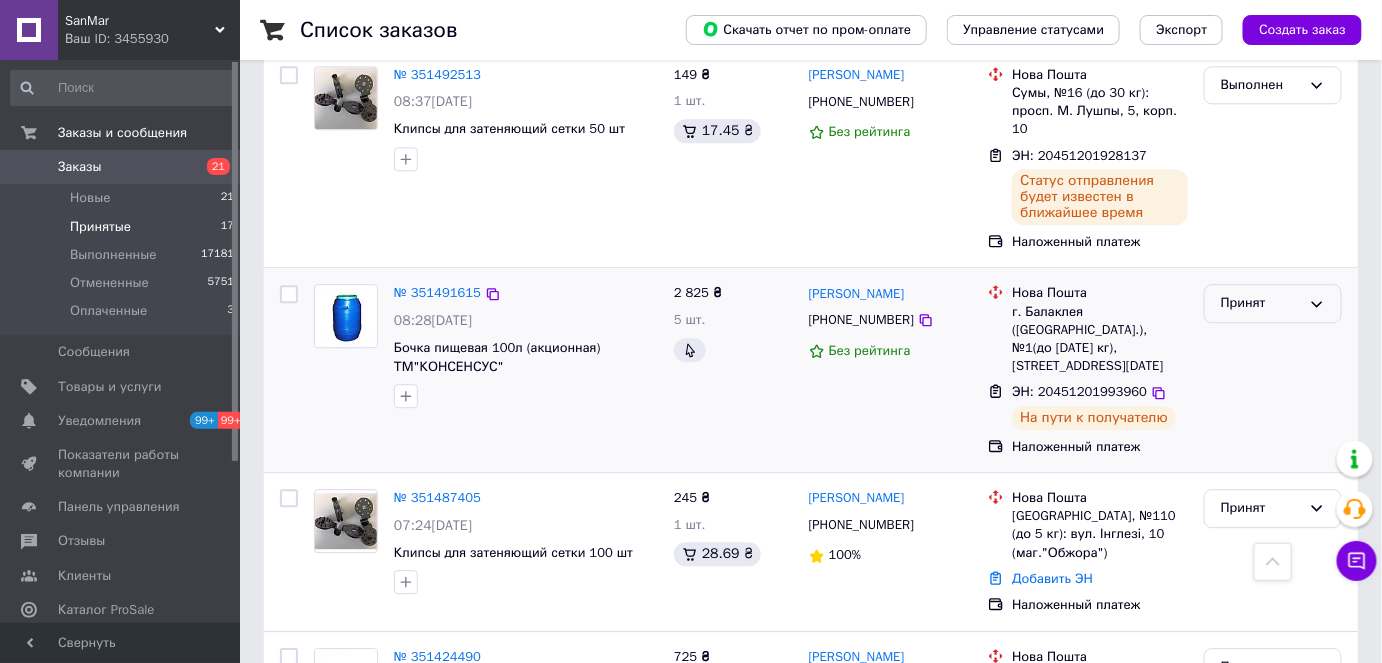 click on "Принят" at bounding box center (1273, 303) 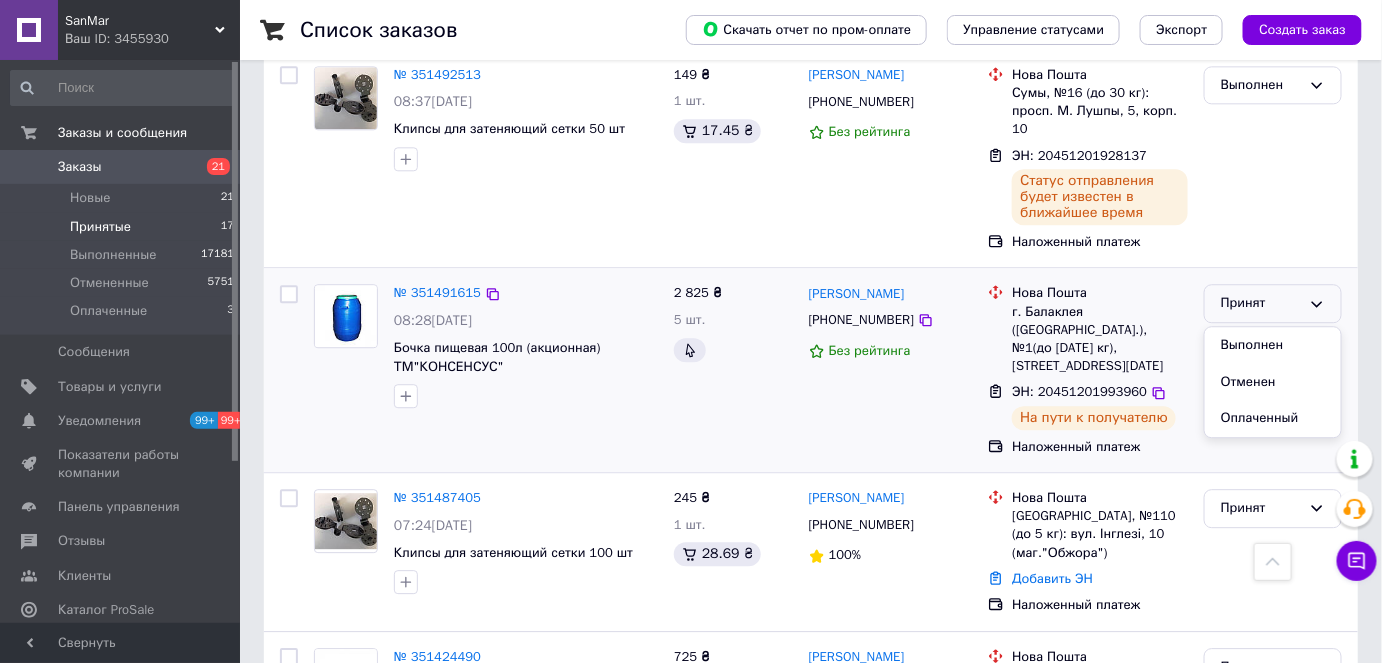 click on "Выполнен" at bounding box center [1273, 345] 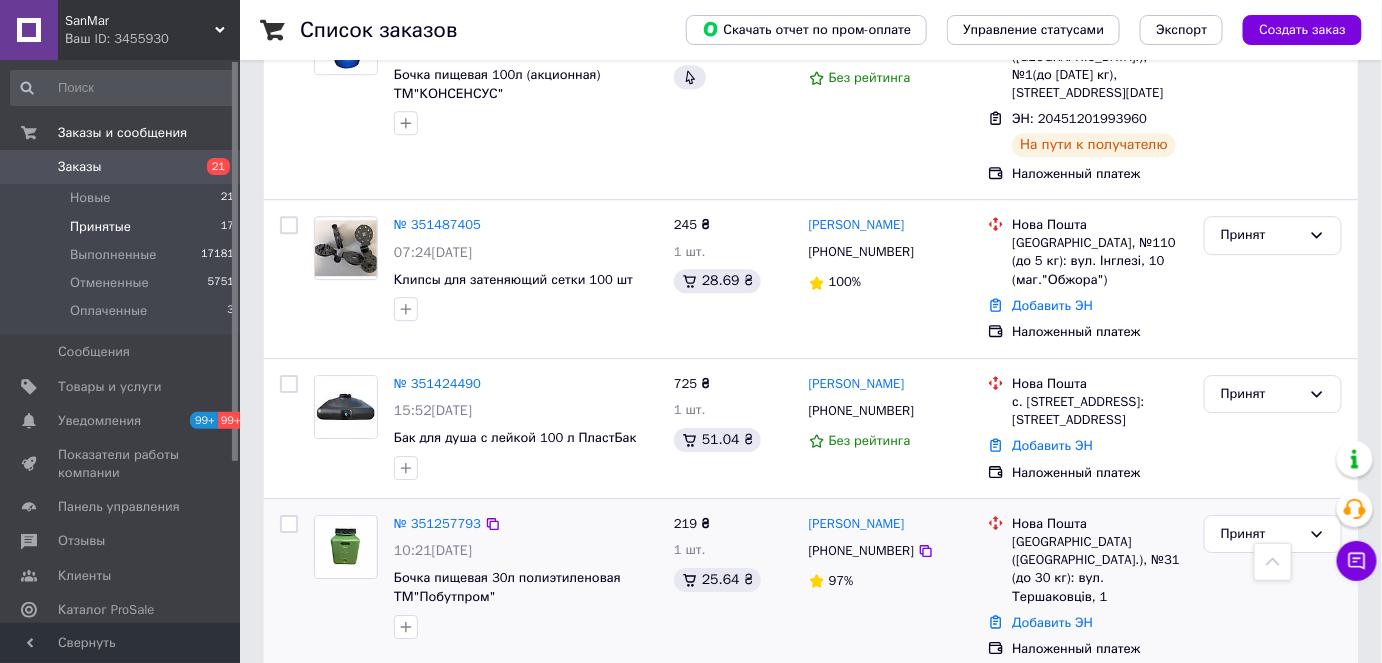 scroll, scrollTop: 1952, scrollLeft: 0, axis: vertical 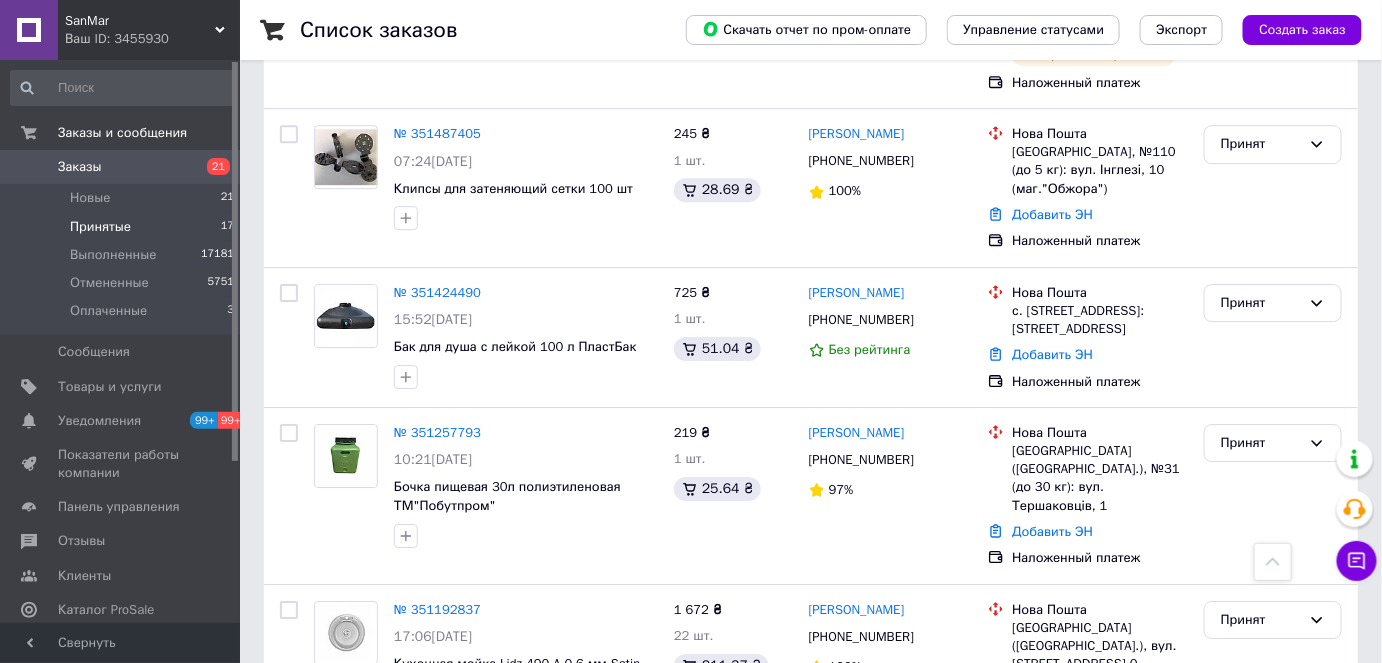 click on "Принятые 17" at bounding box center (123, 227) 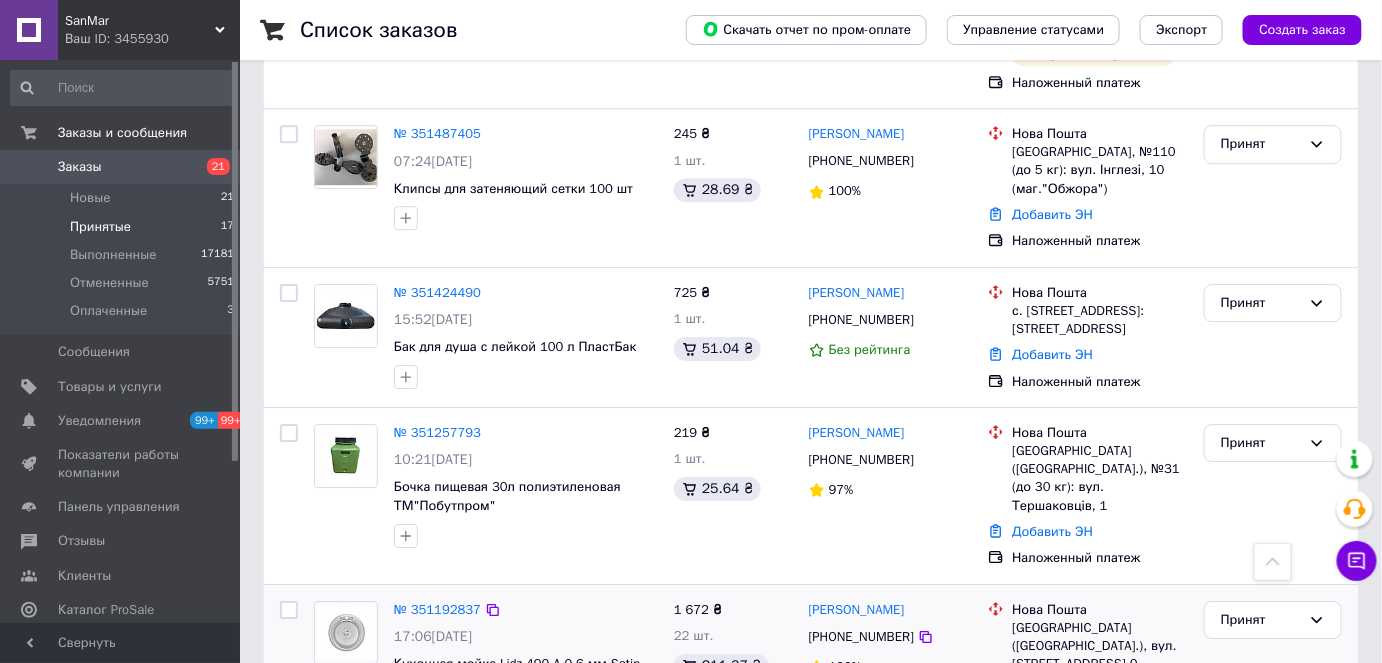click on "10 товаров в заказе" at bounding box center [456, 724] 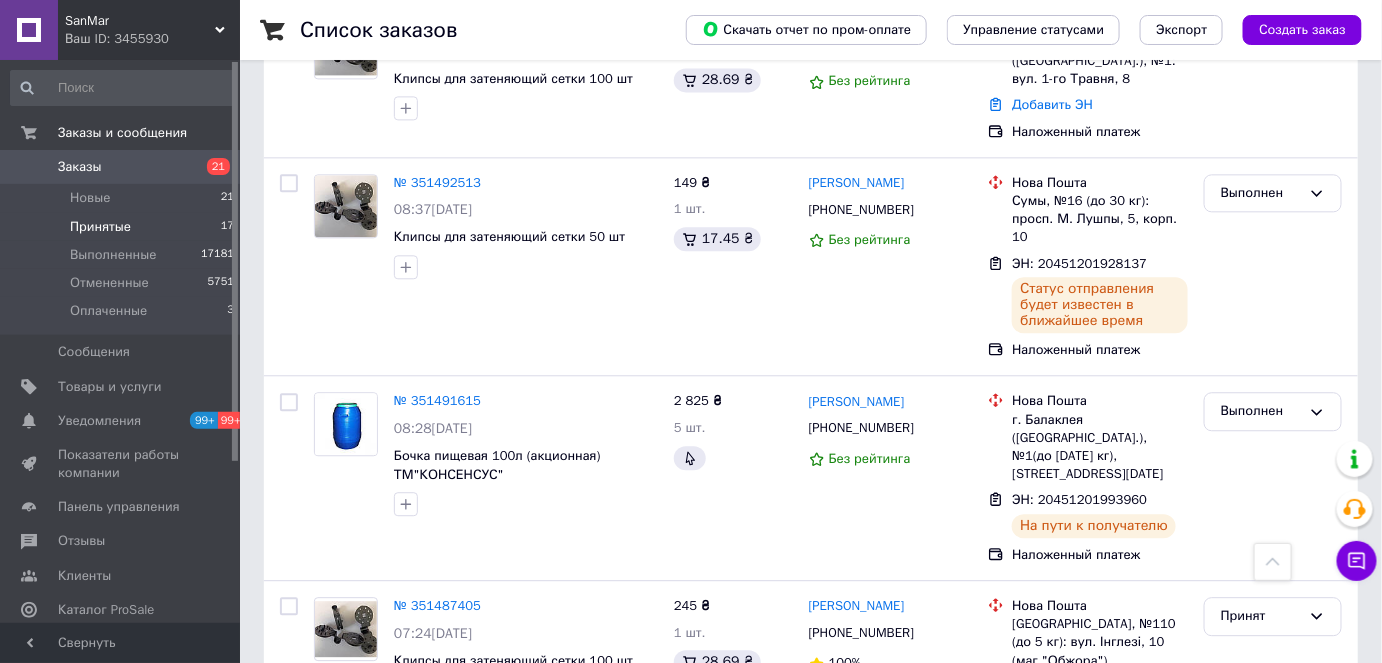 scroll, scrollTop: 1662, scrollLeft: 0, axis: vertical 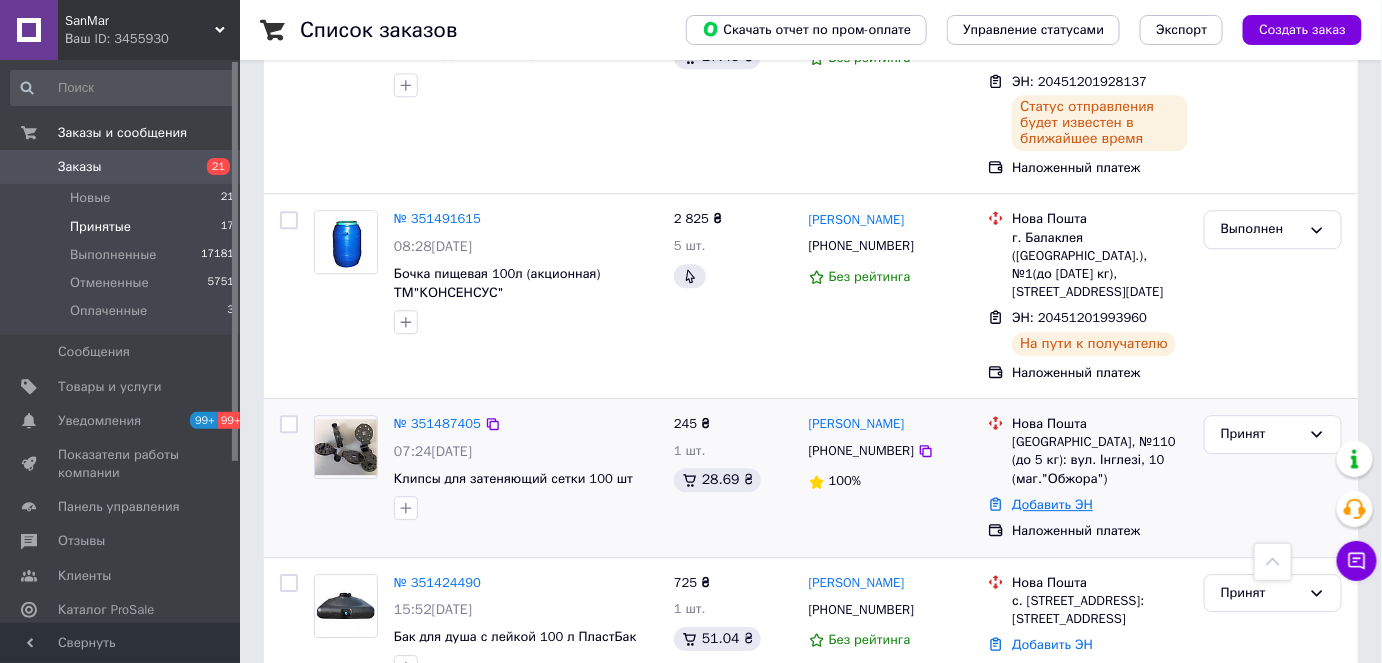 click on "Добавить ЭН" at bounding box center [1052, 504] 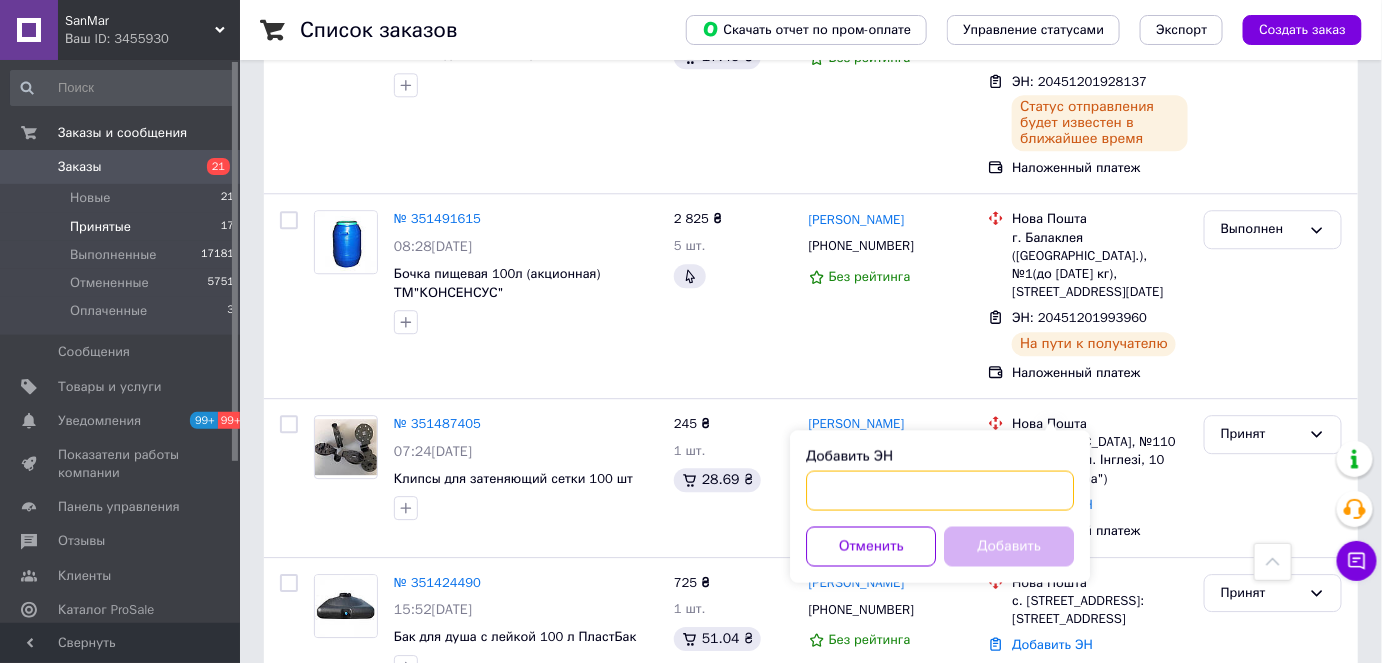 click on "Добавить ЭН" at bounding box center (940, 490) 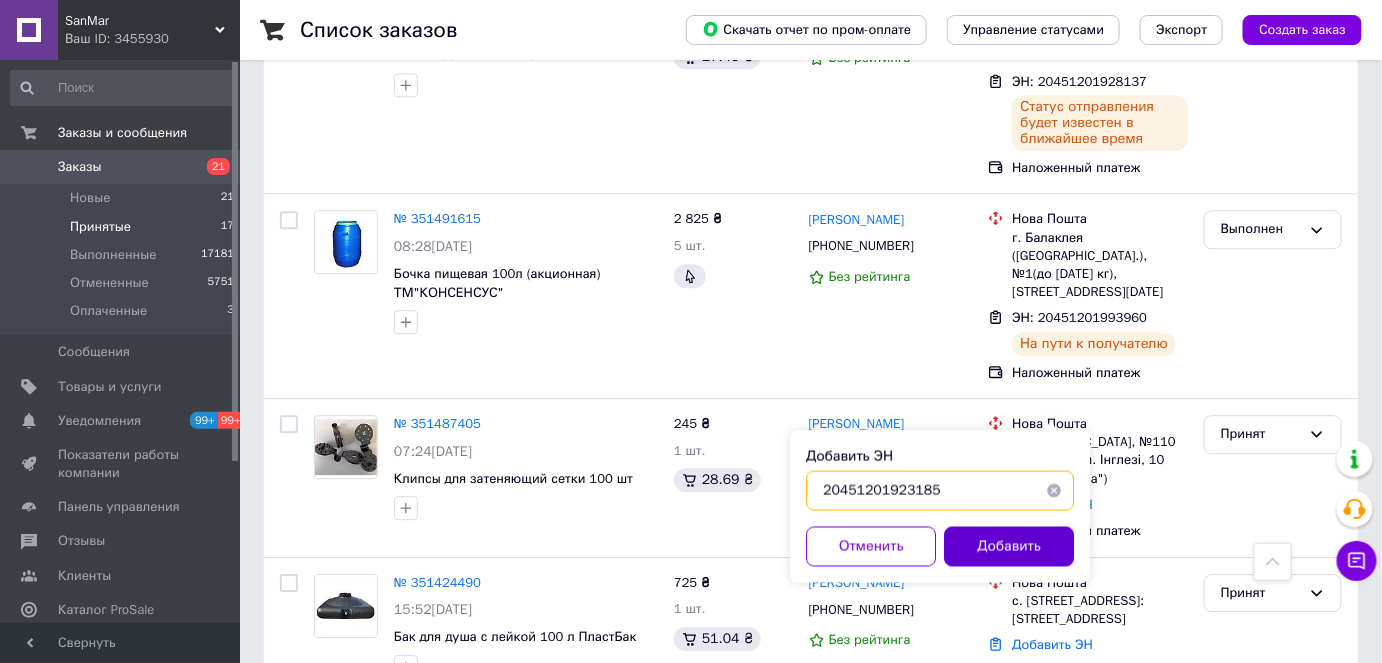 type on "20451201923185" 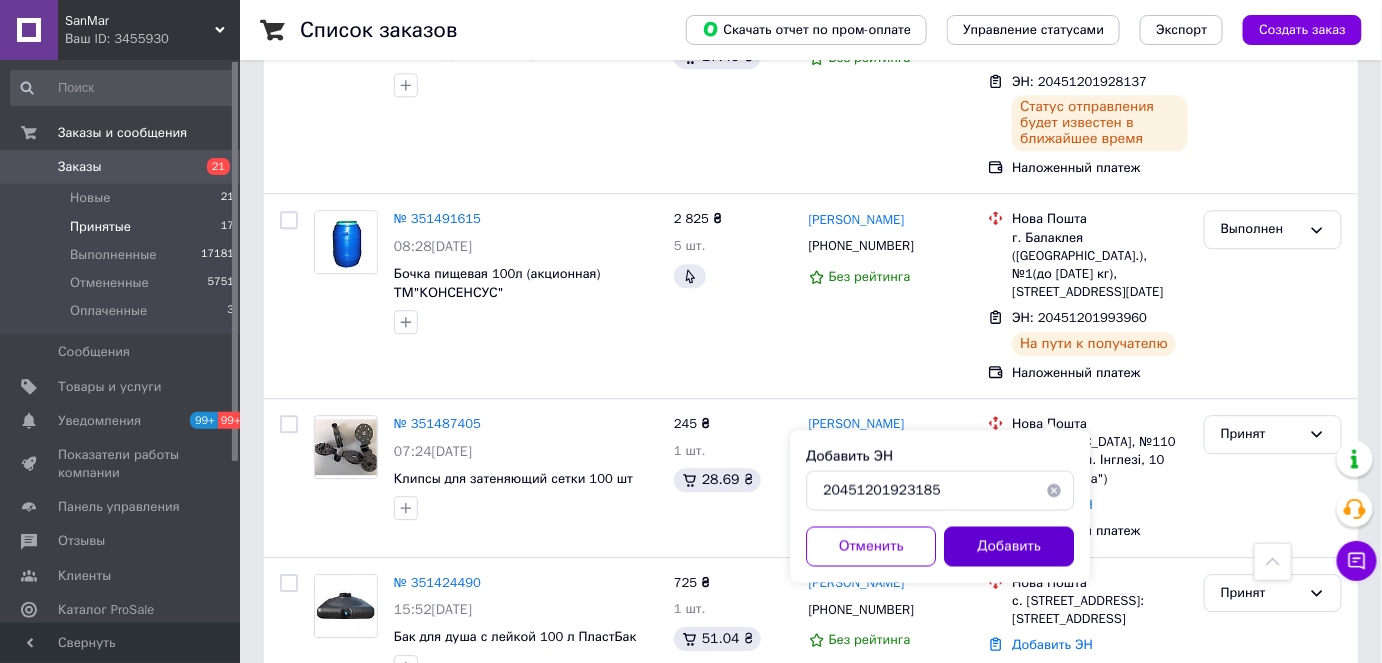 click on "Добавить" at bounding box center (1009, 546) 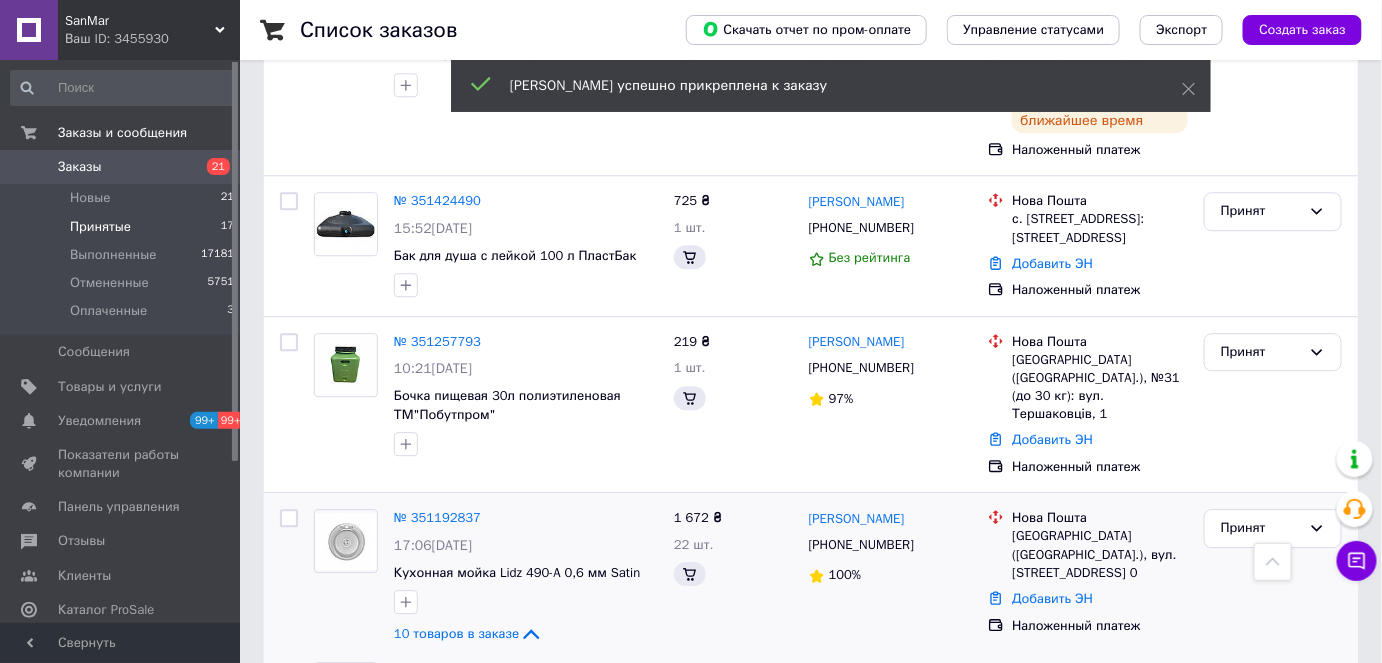 scroll, scrollTop: 1276, scrollLeft: 0, axis: vertical 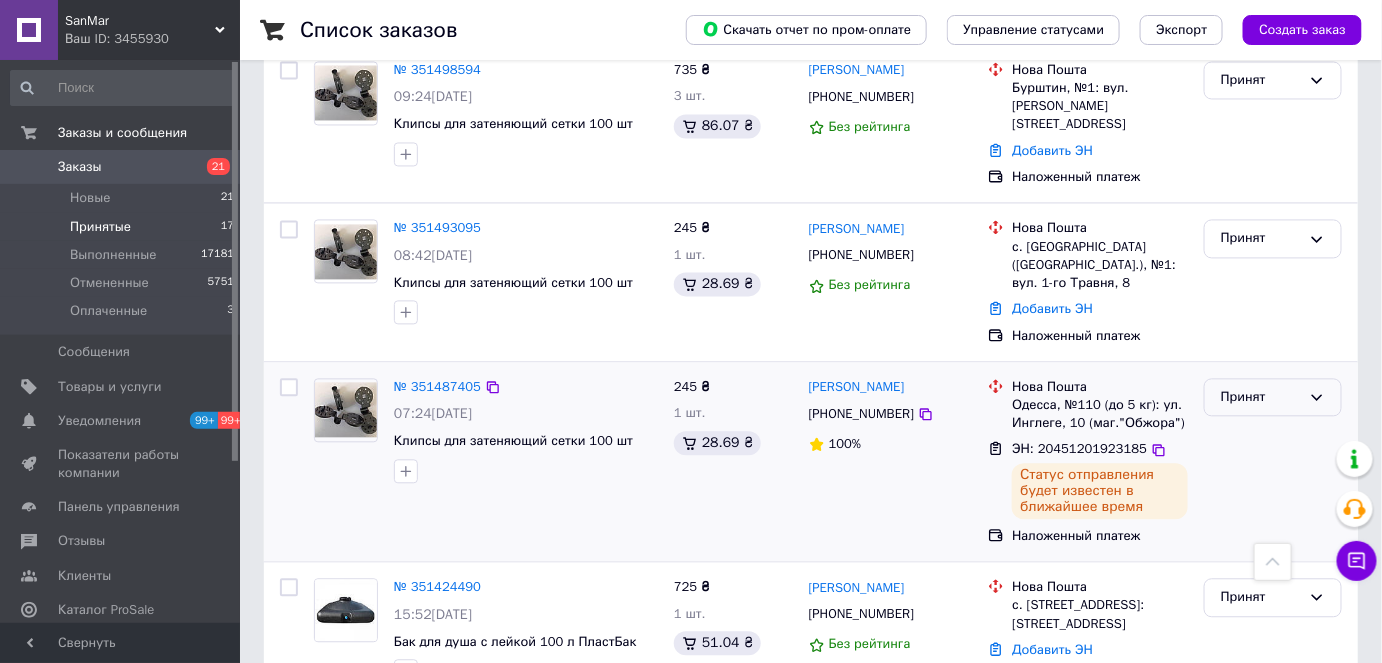 click on "Принят" at bounding box center (1273, 397) 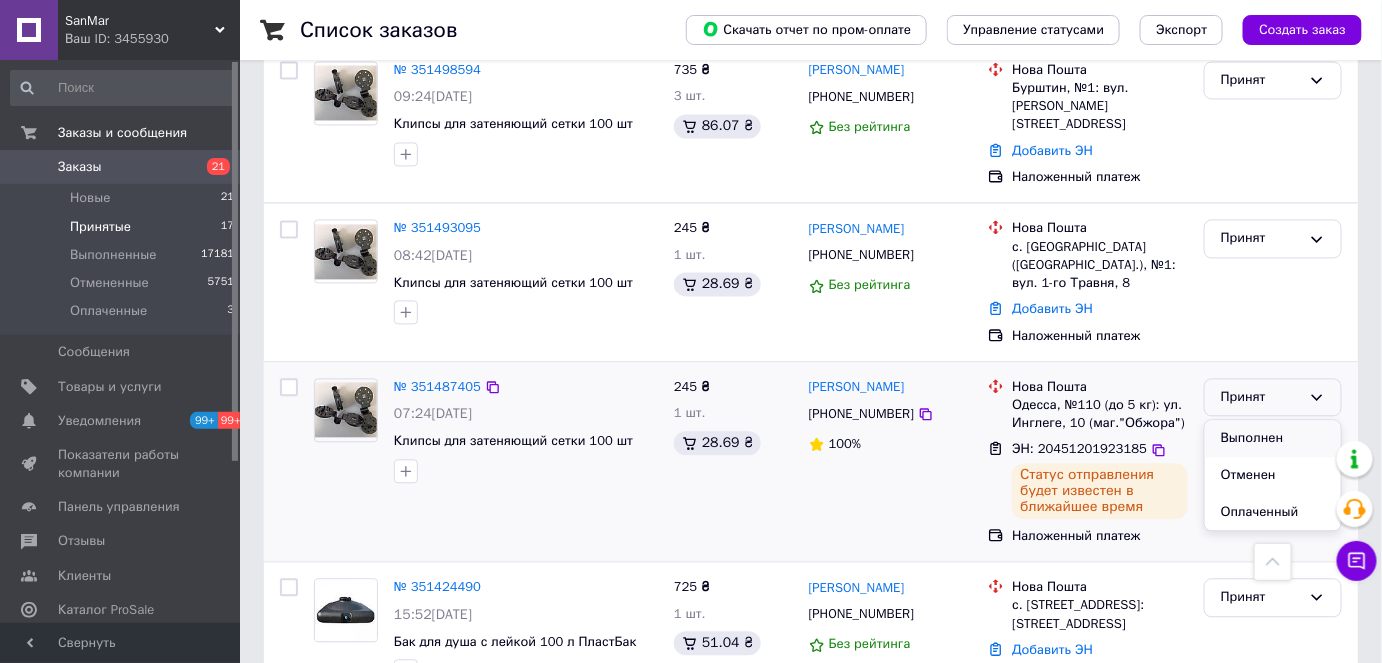 click on "Выполнен" at bounding box center [1273, 438] 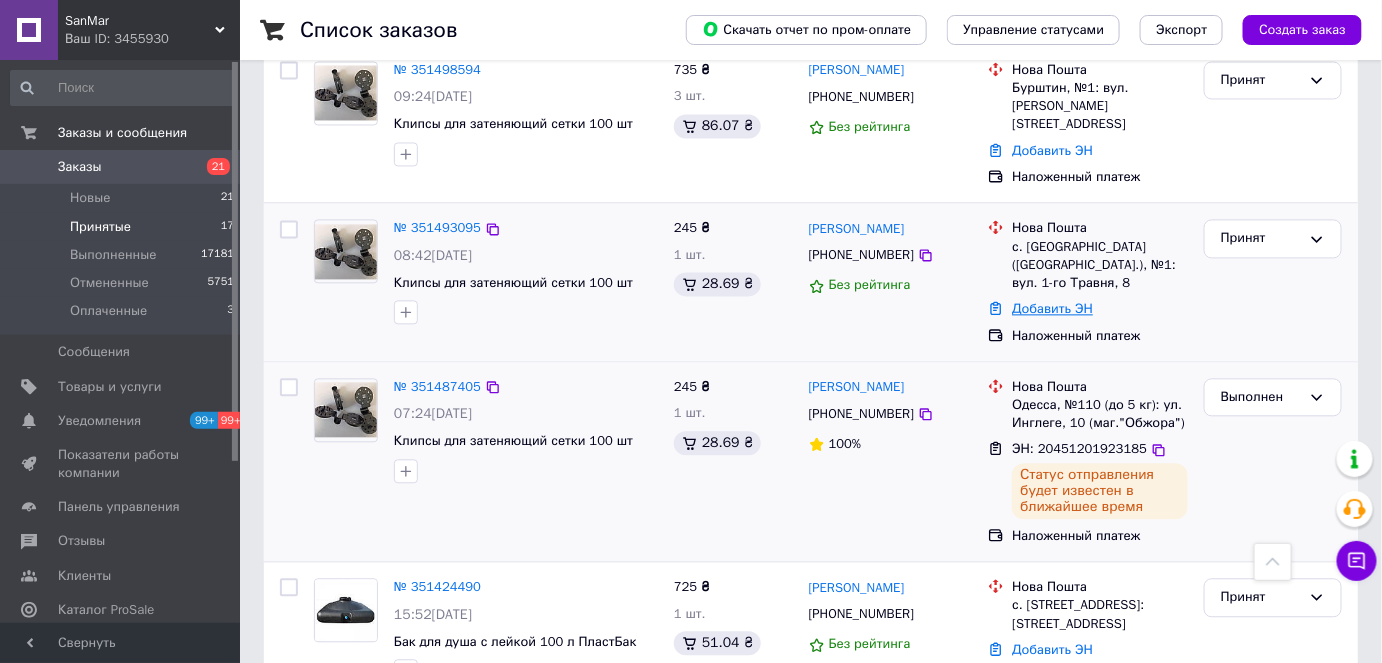 click on "Добавить ЭН" at bounding box center [1052, 308] 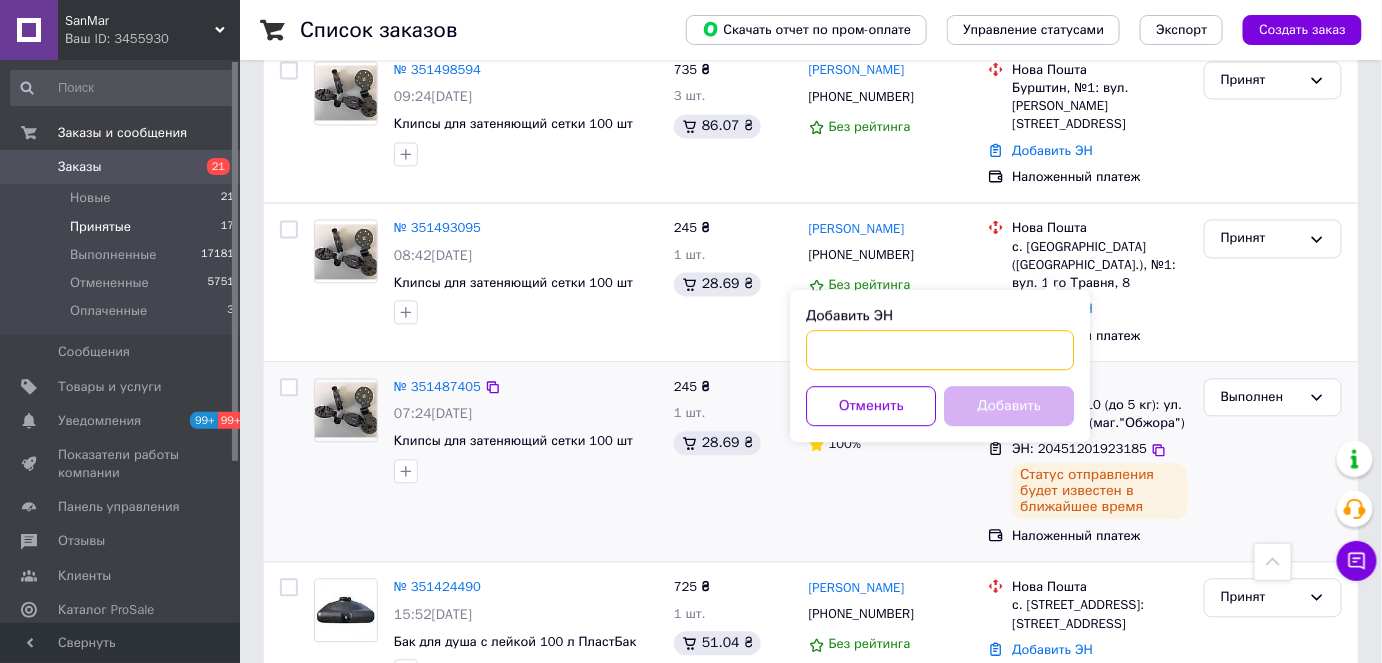 click on "Добавить ЭН" at bounding box center (940, 350) 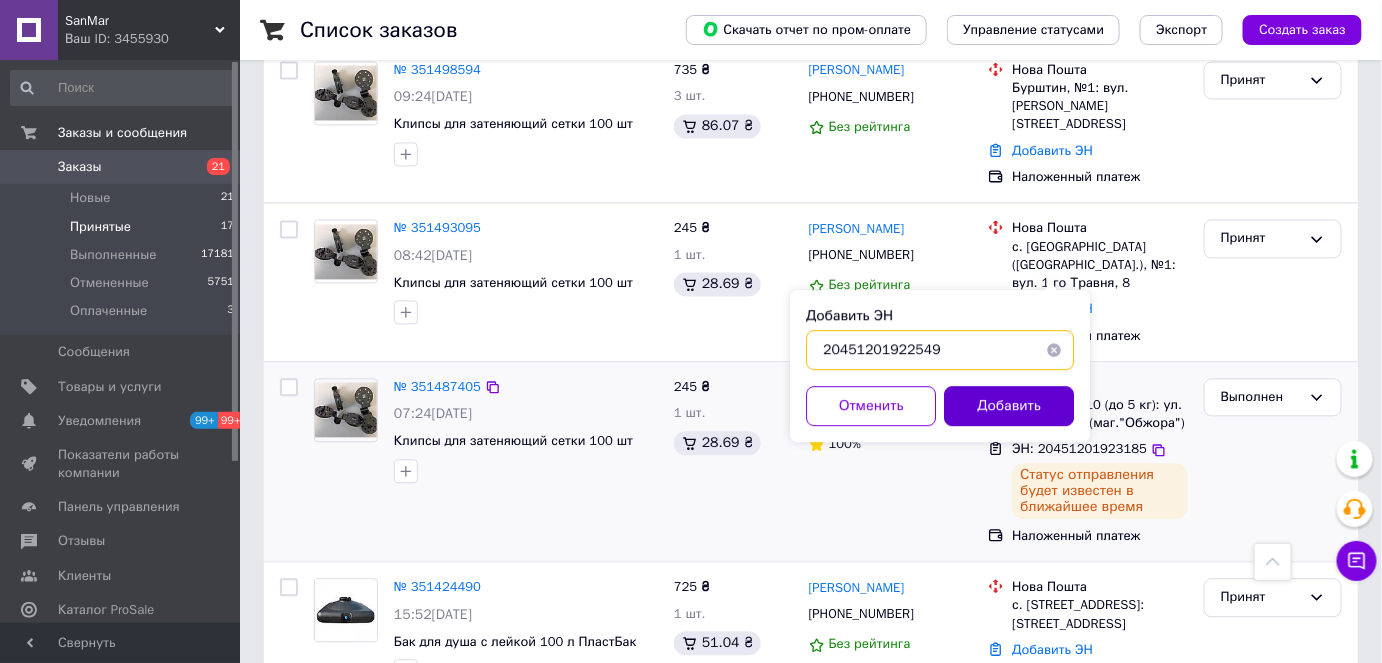 type on "20451201922549" 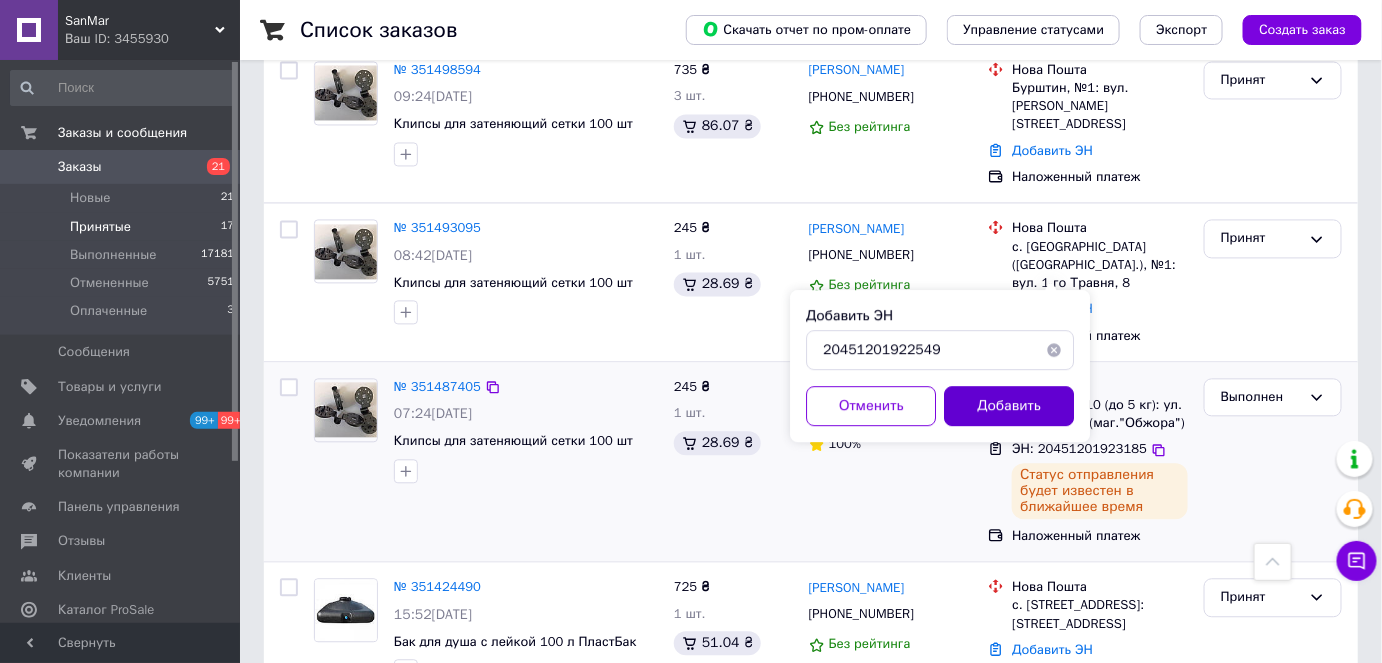 click on "Добавить" at bounding box center [1009, 406] 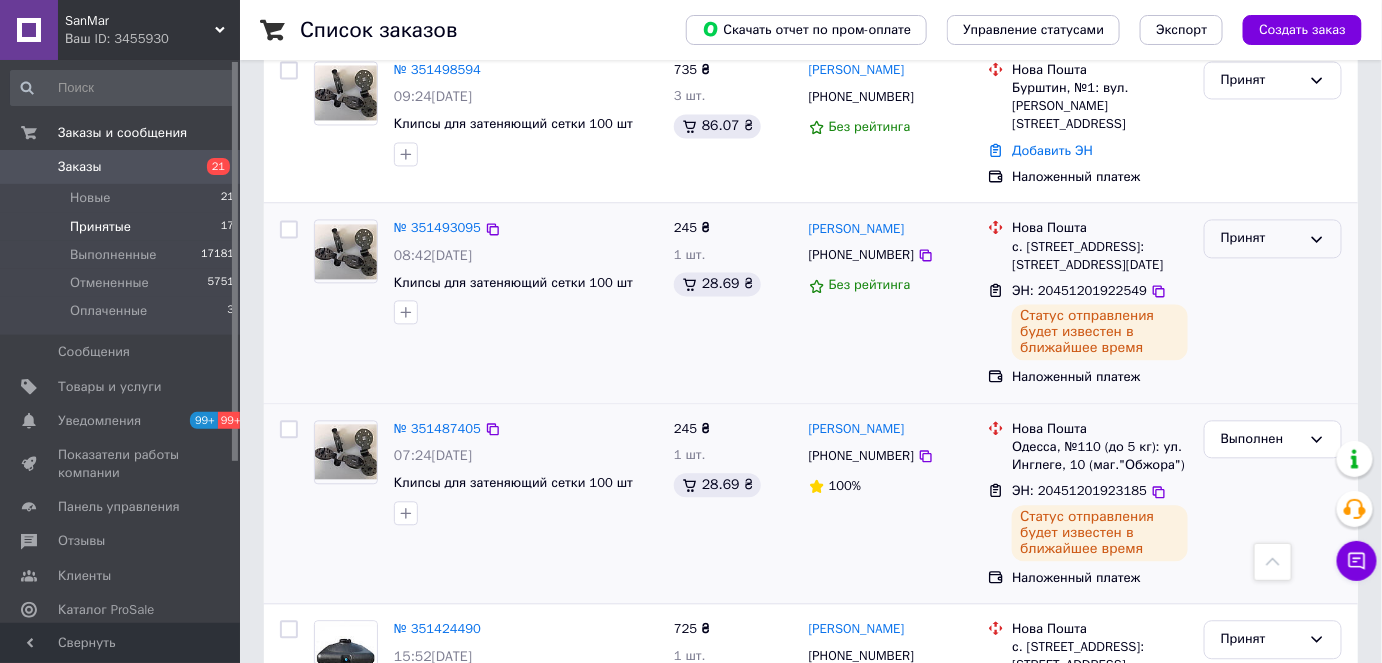 click 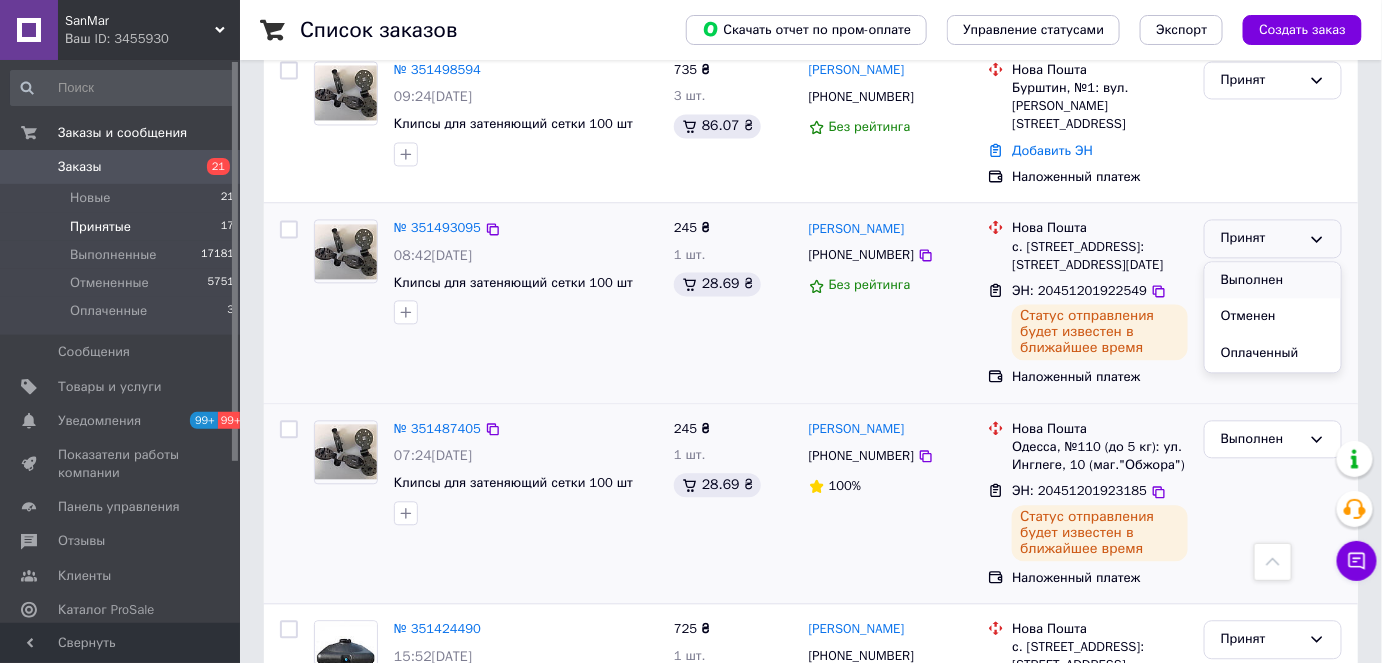 click on "Выполнен" at bounding box center [1273, 280] 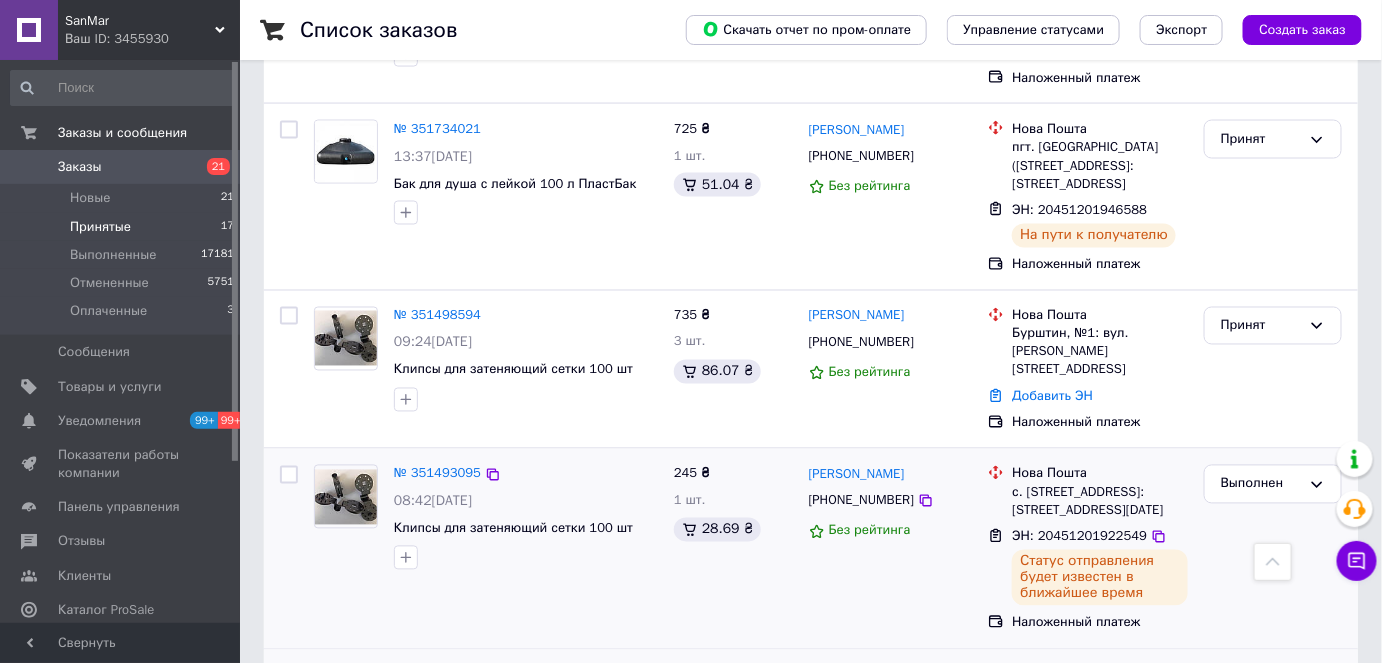 scroll, scrollTop: 821, scrollLeft: 0, axis: vertical 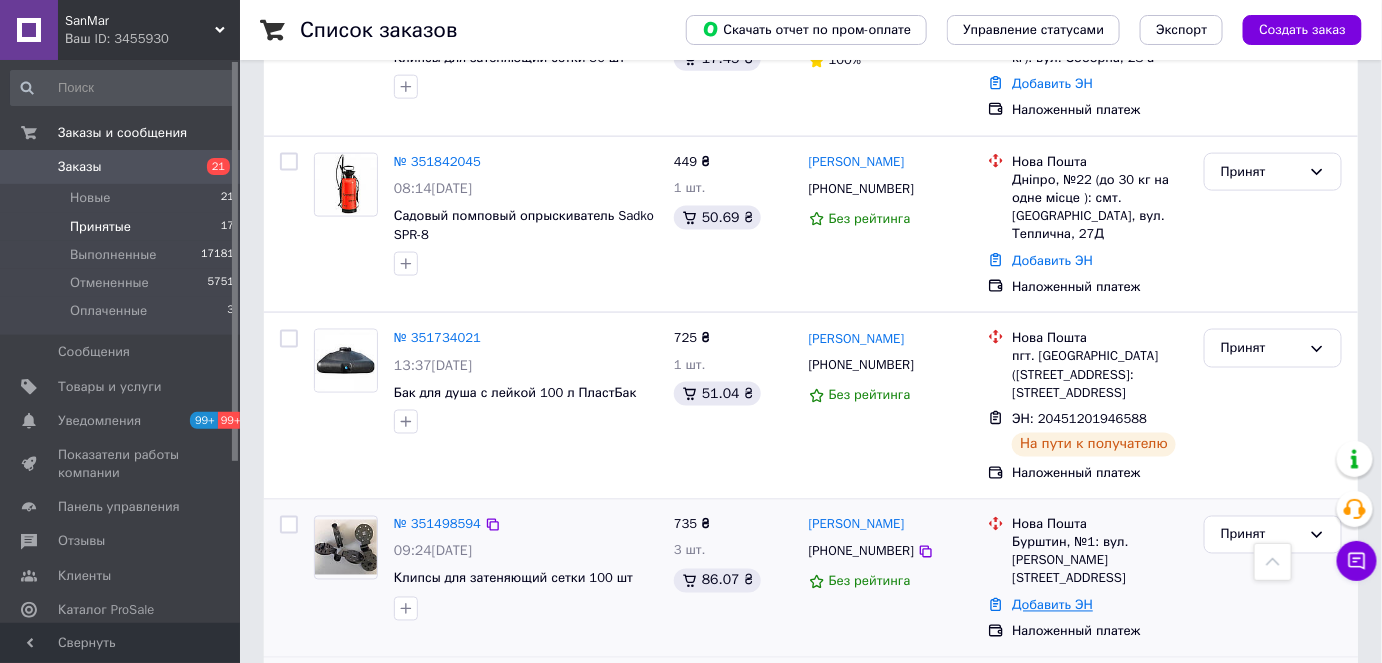 click on "Добавить ЭН" at bounding box center (1052, 605) 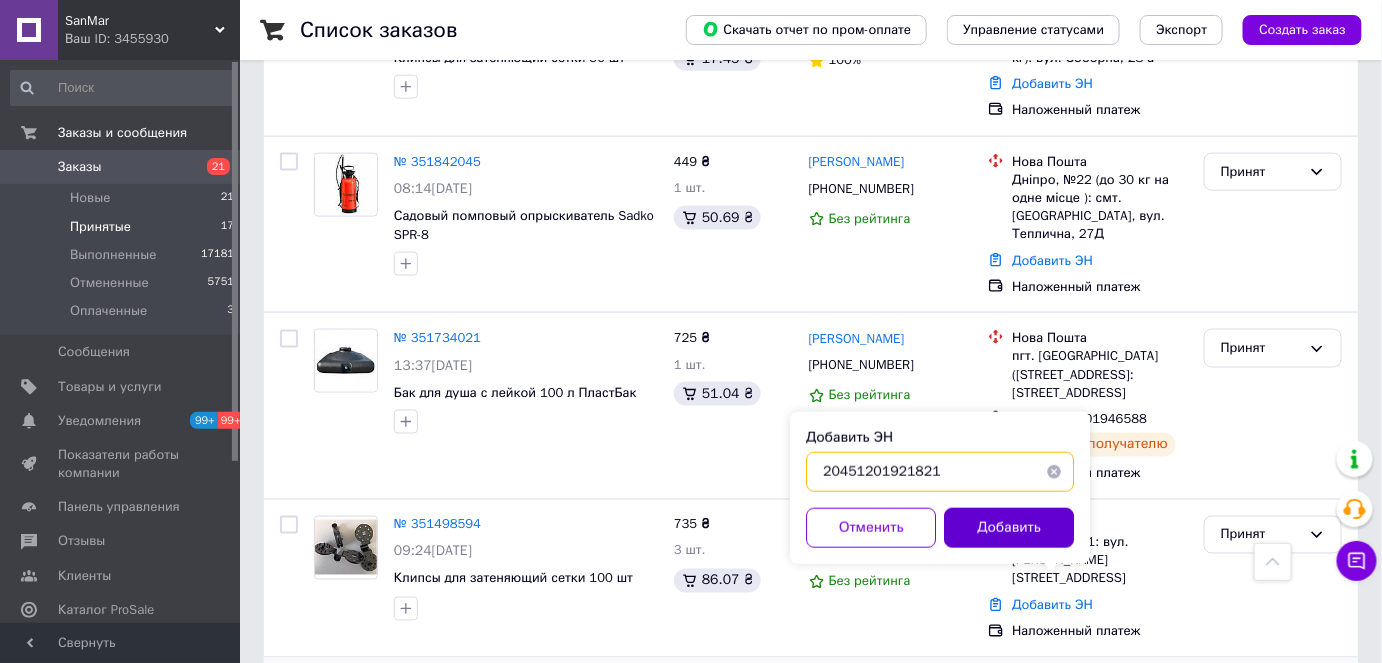 type on "20451201921821" 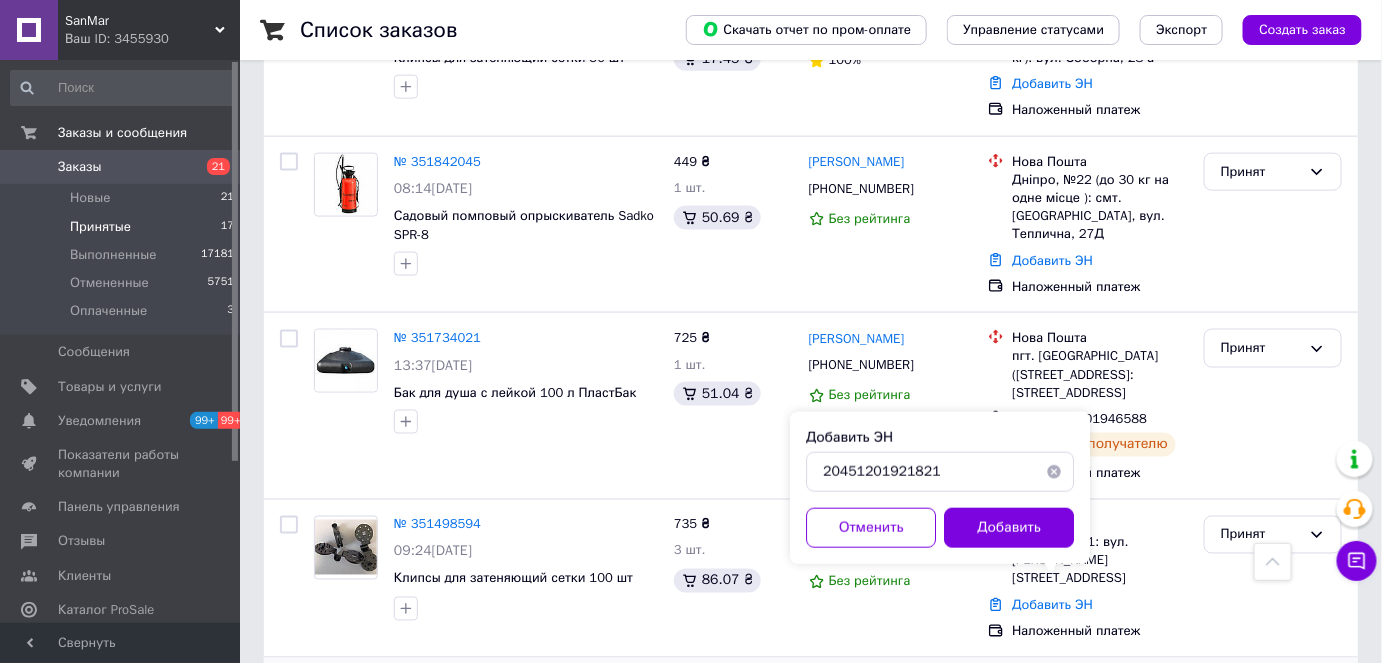 click on "Добавить" at bounding box center (1009, 528) 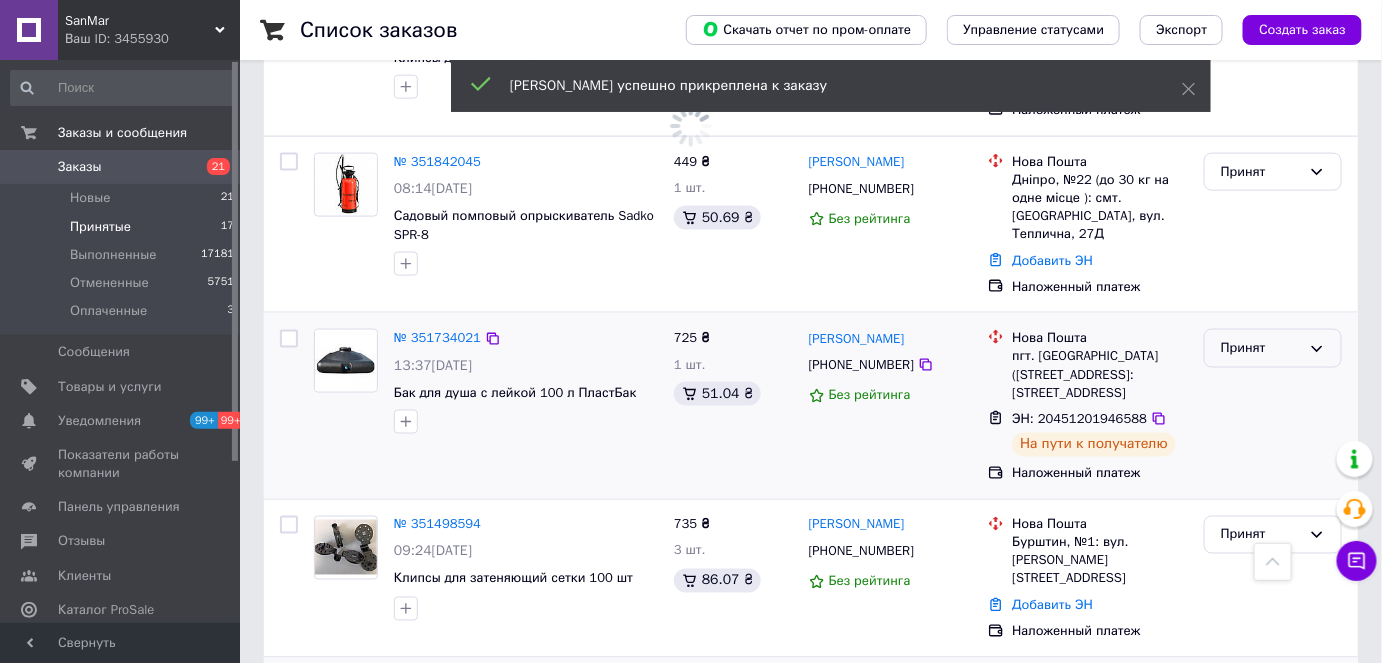 click on "Принят" at bounding box center (1273, 348) 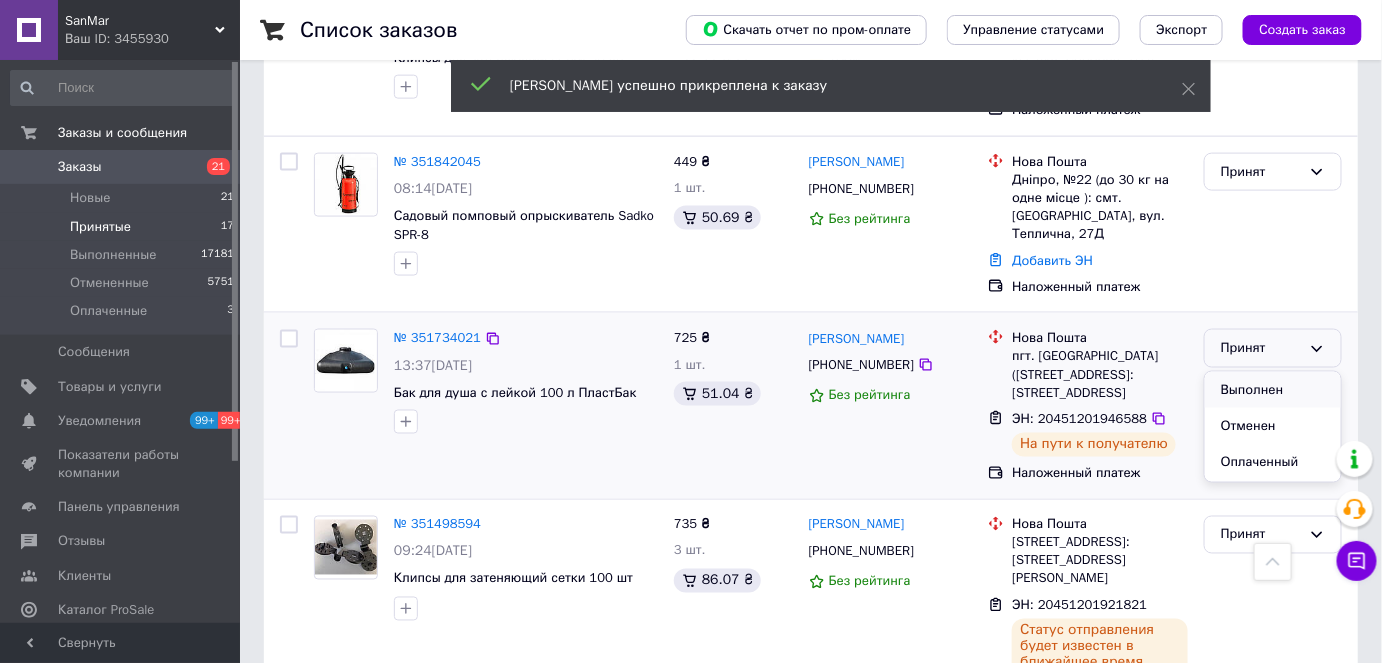 click on "Выполнен" at bounding box center (1273, 390) 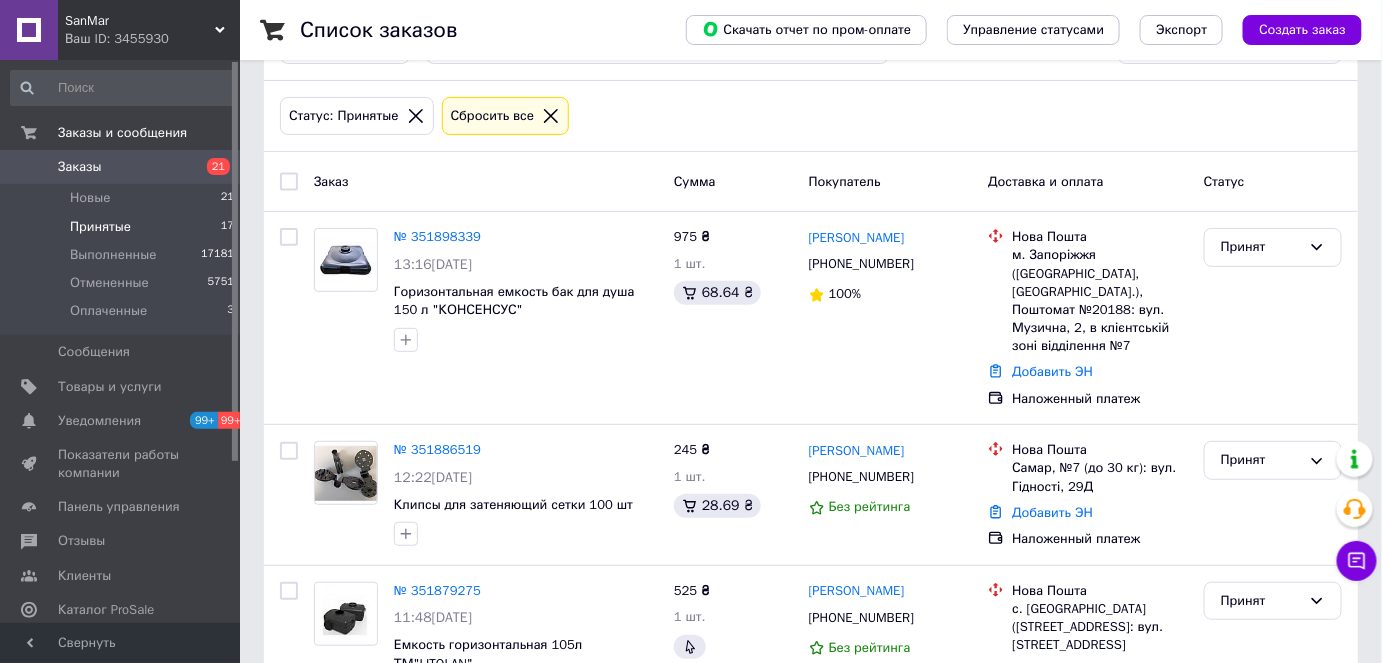 scroll, scrollTop: 181, scrollLeft: 0, axis: vertical 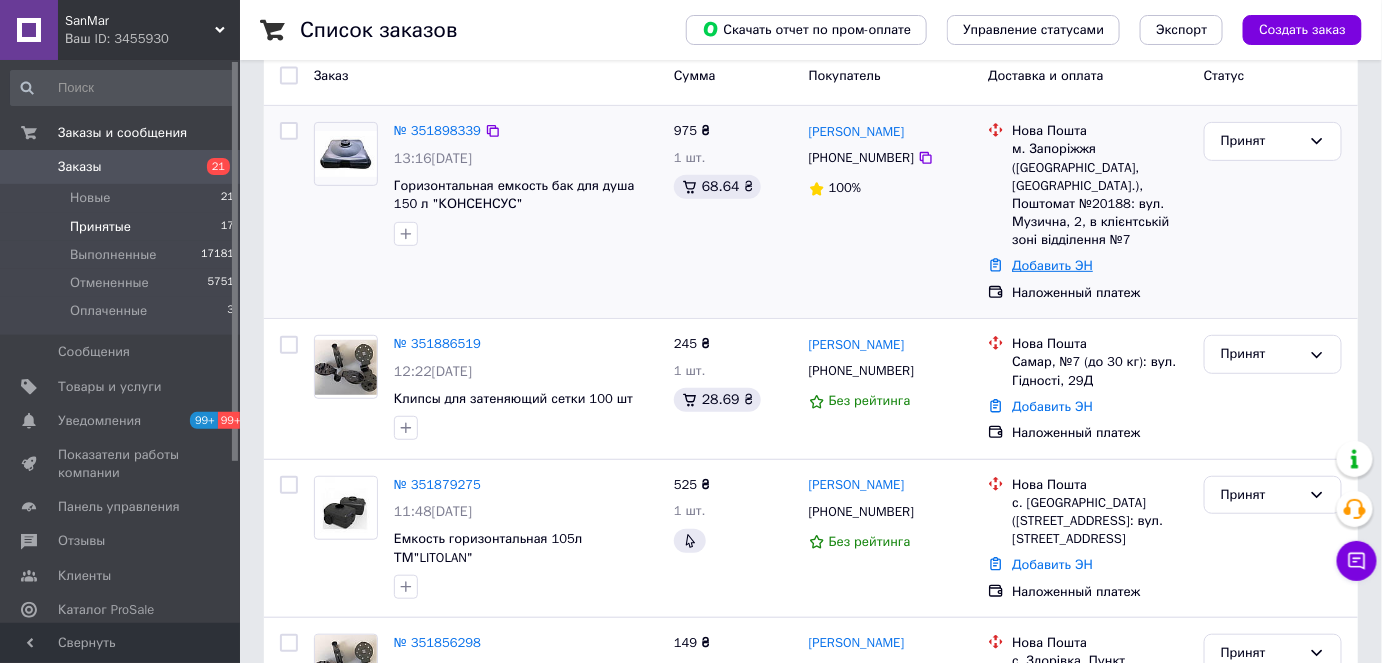 click on "Добавить ЭН" at bounding box center (1052, 265) 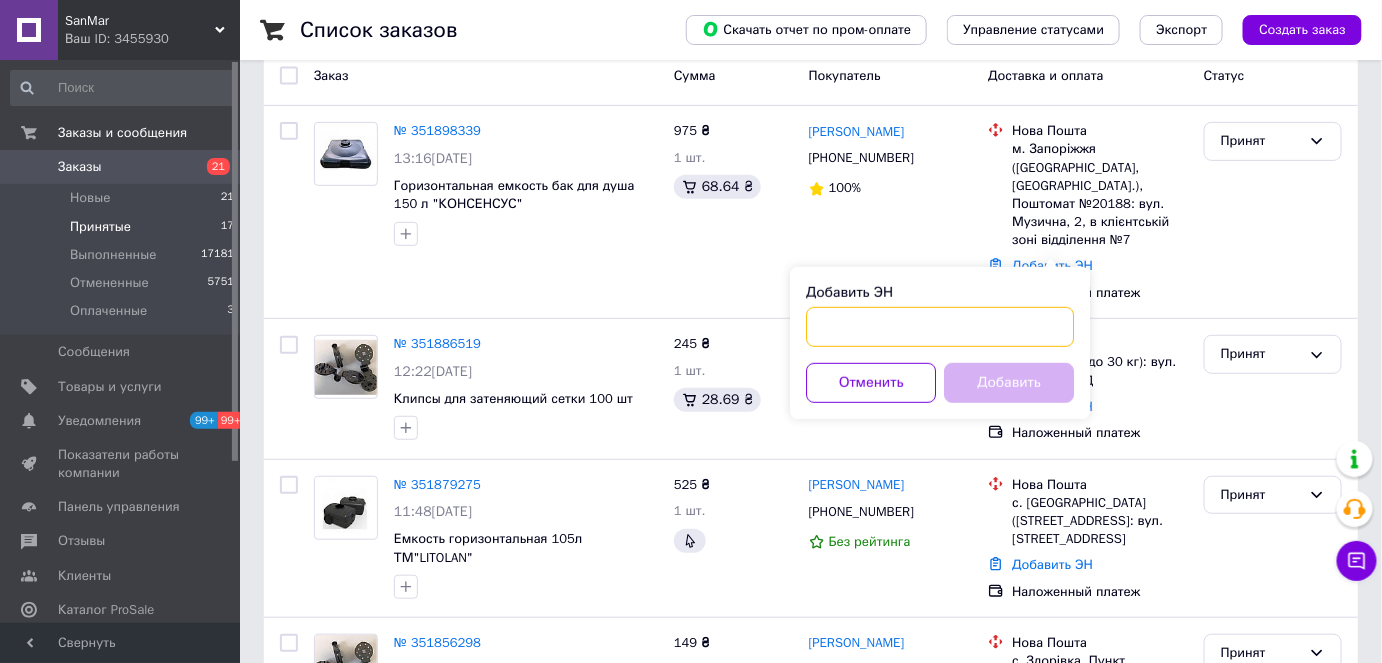 click on "Добавить ЭН" at bounding box center [940, 327] 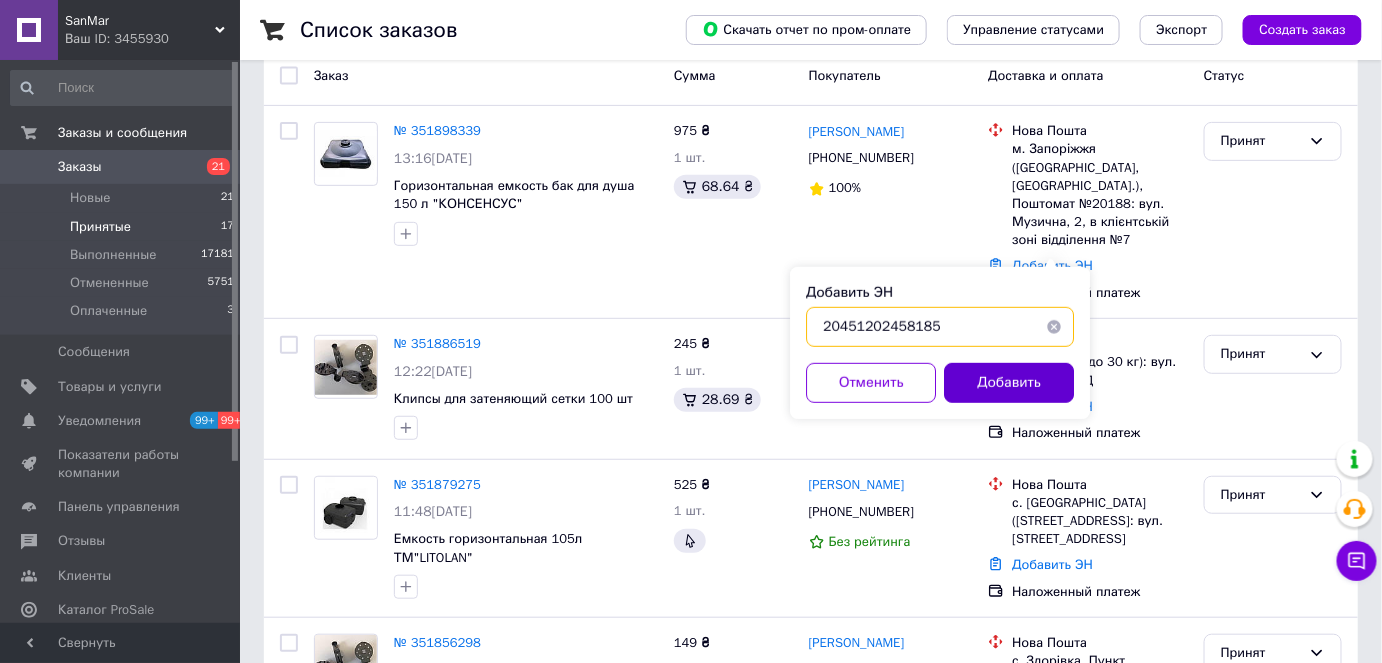 type on "20451202458185" 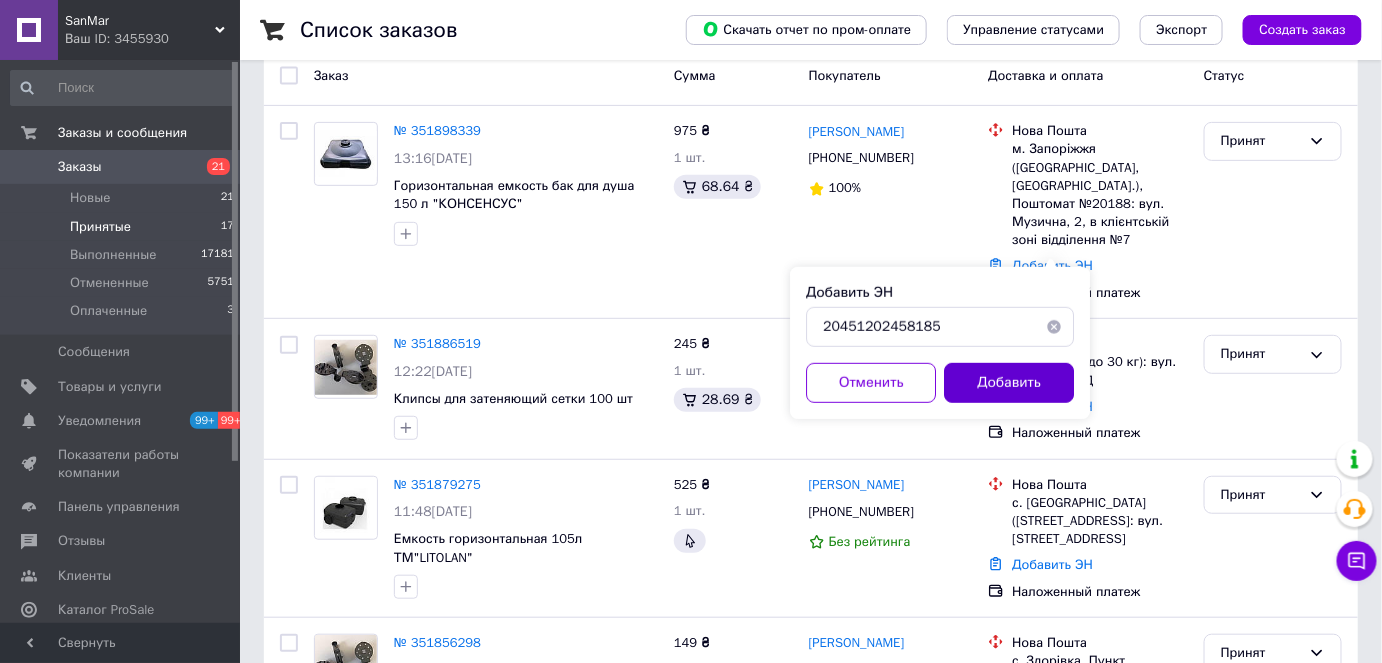 click on "Добавить" at bounding box center (1009, 383) 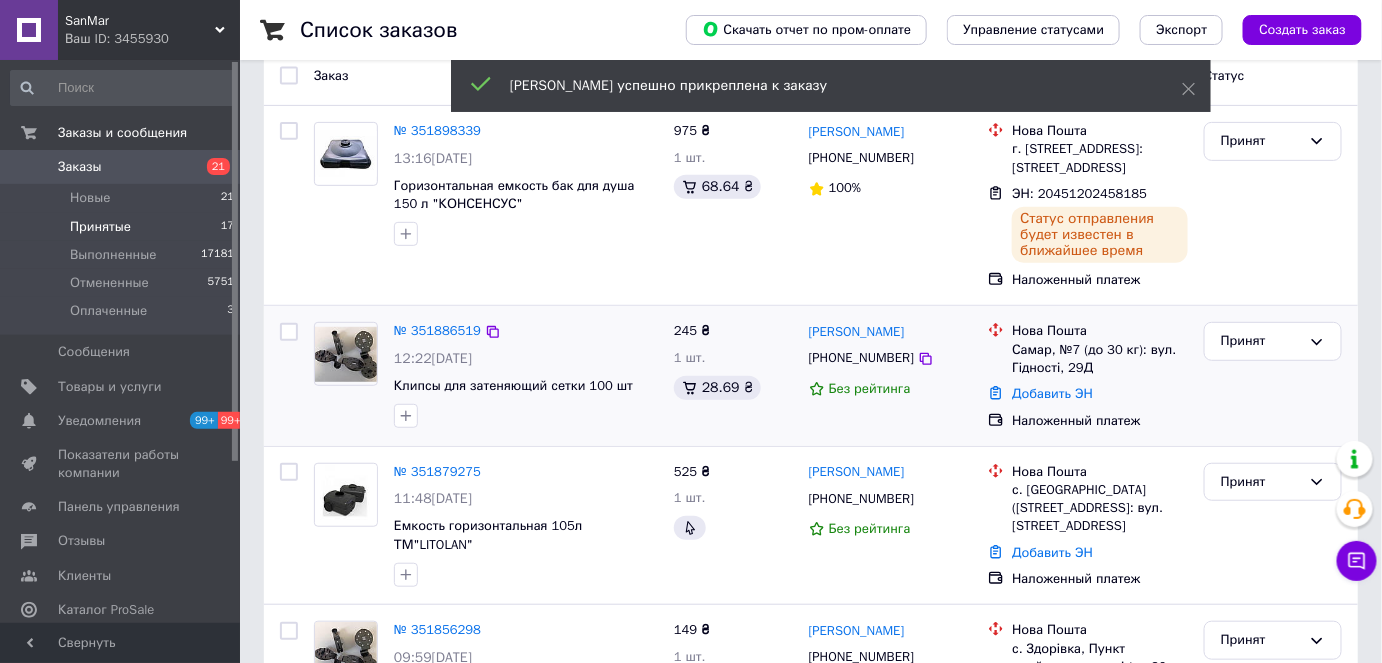 click on "Самар, №7 (до 30 кг): вул. Гідності, 29Д" at bounding box center (1100, 359) 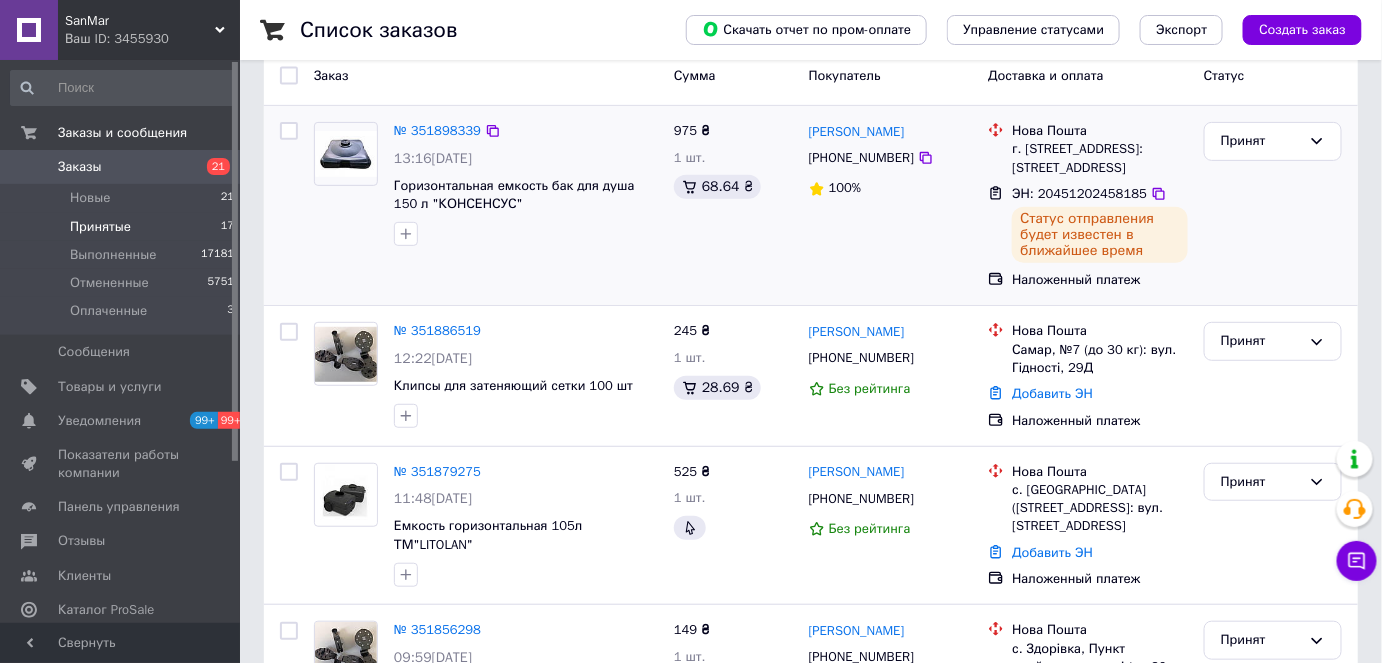 scroll, scrollTop: 0, scrollLeft: 0, axis: both 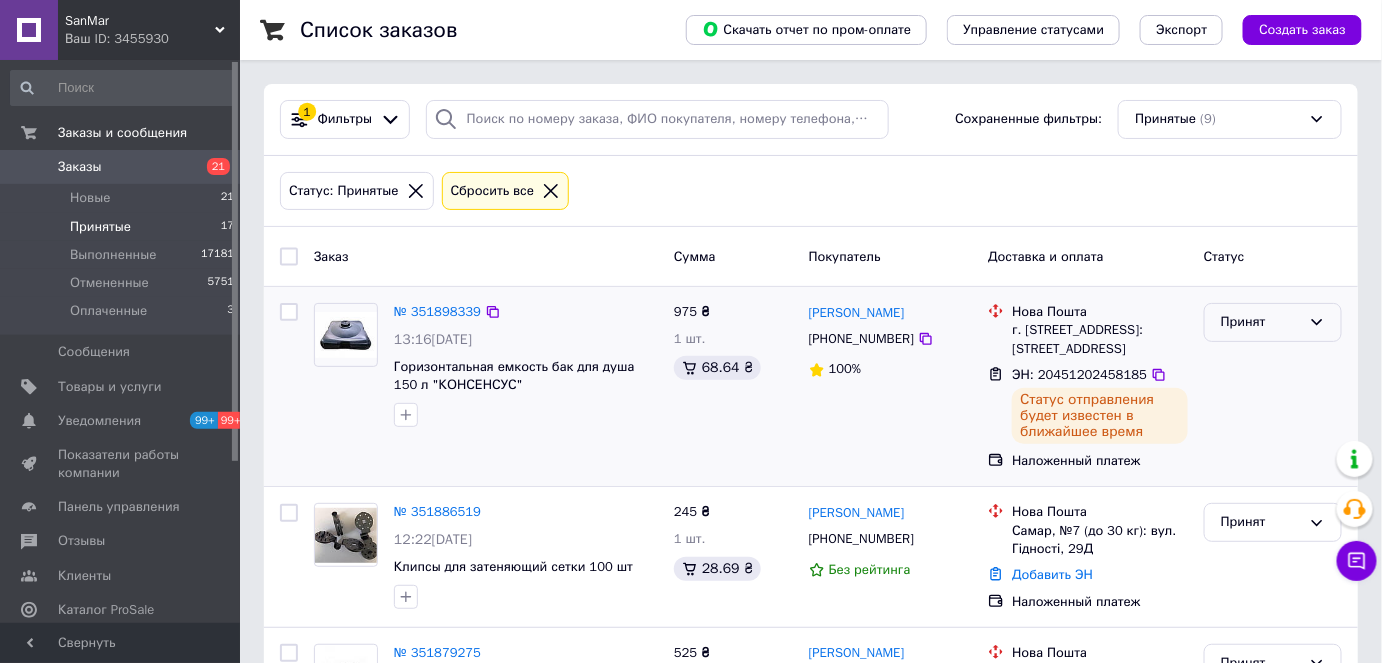 click on "Принят" at bounding box center [1273, 322] 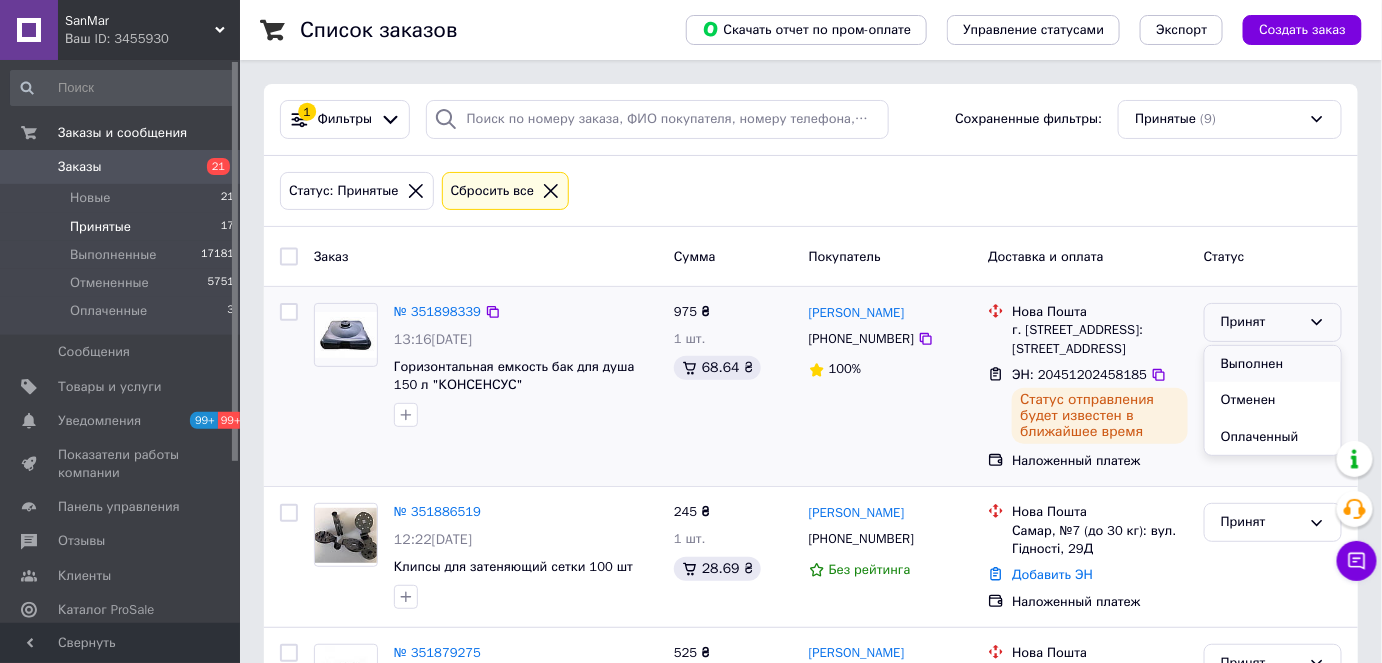 click on "Выполнен" at bounding box center (1273, 364) 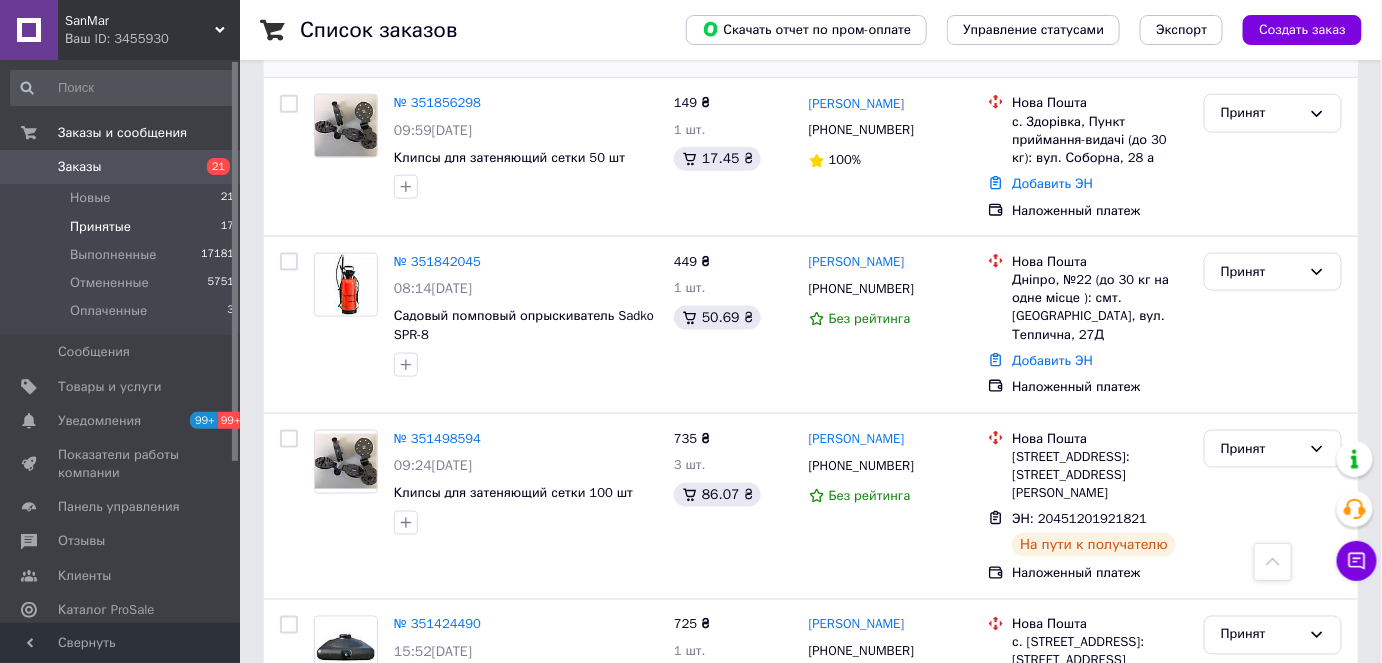 scroll, scrollTop: 818, scrollLeft: 0, axis: vertical 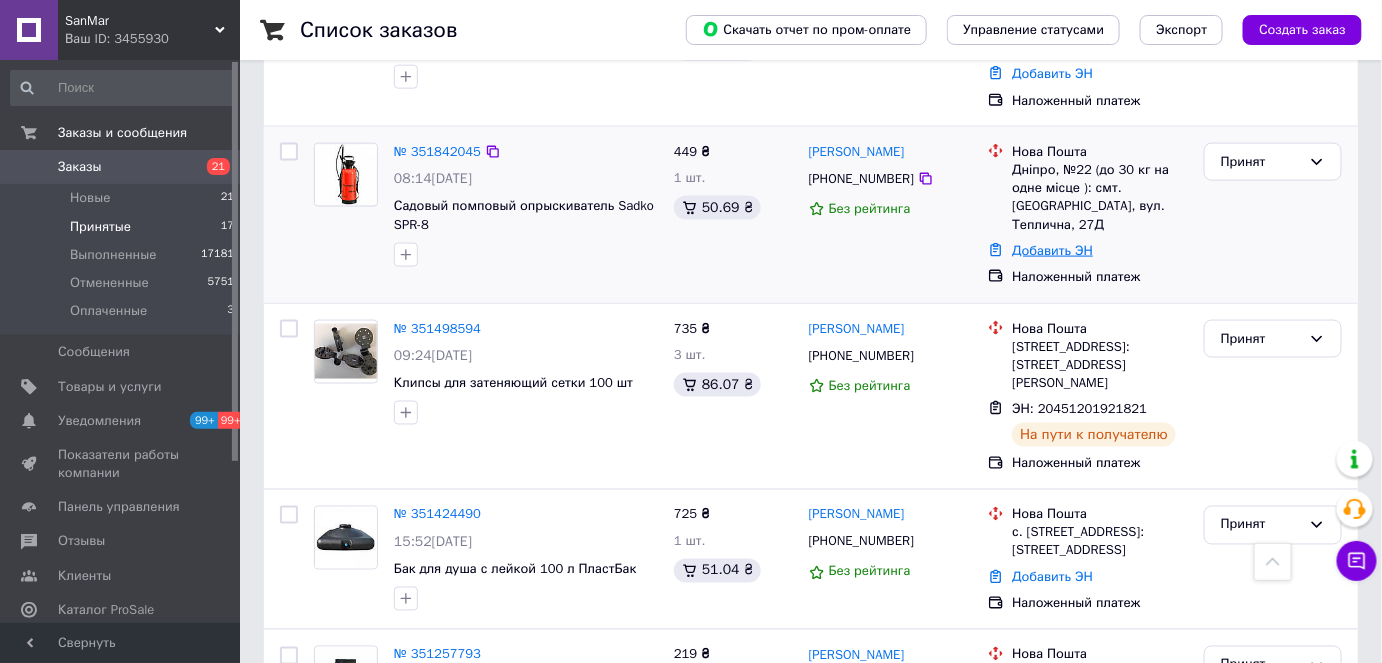 click on "Добавить ЭН" at bounding box center [1052, 250] 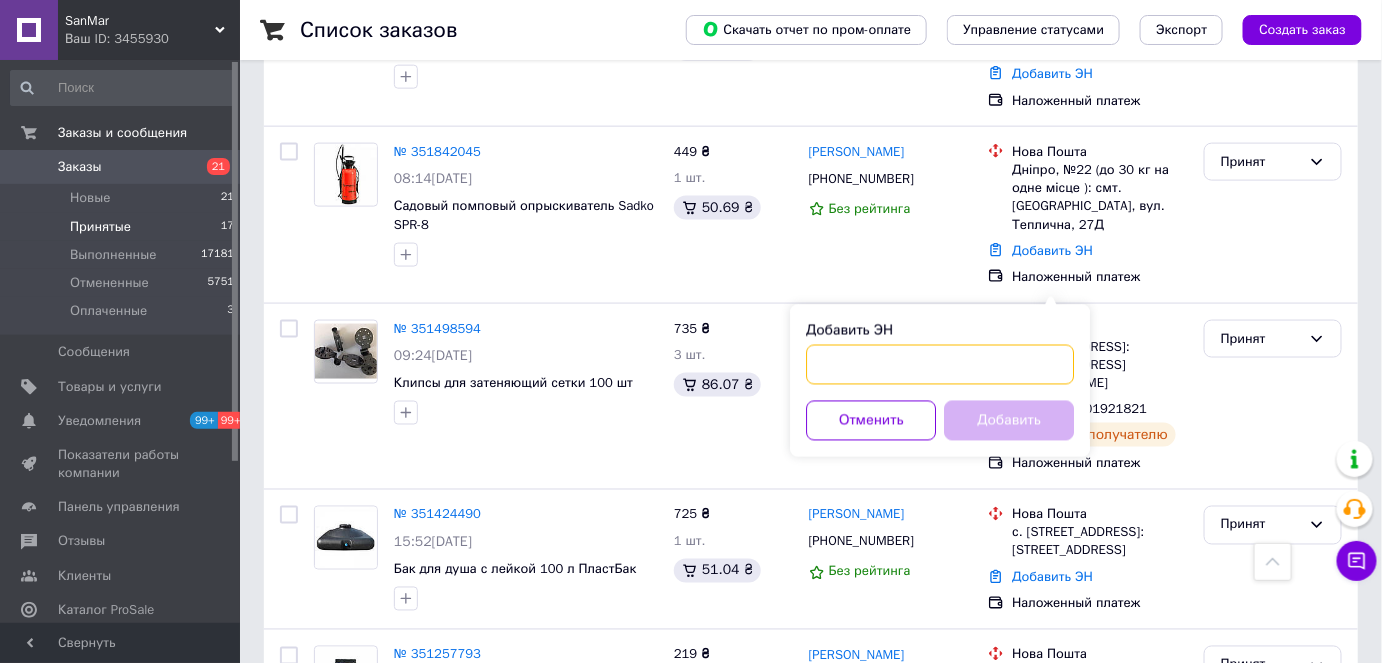 click on "Добавить ЭН" at bounding box center [940, 365] 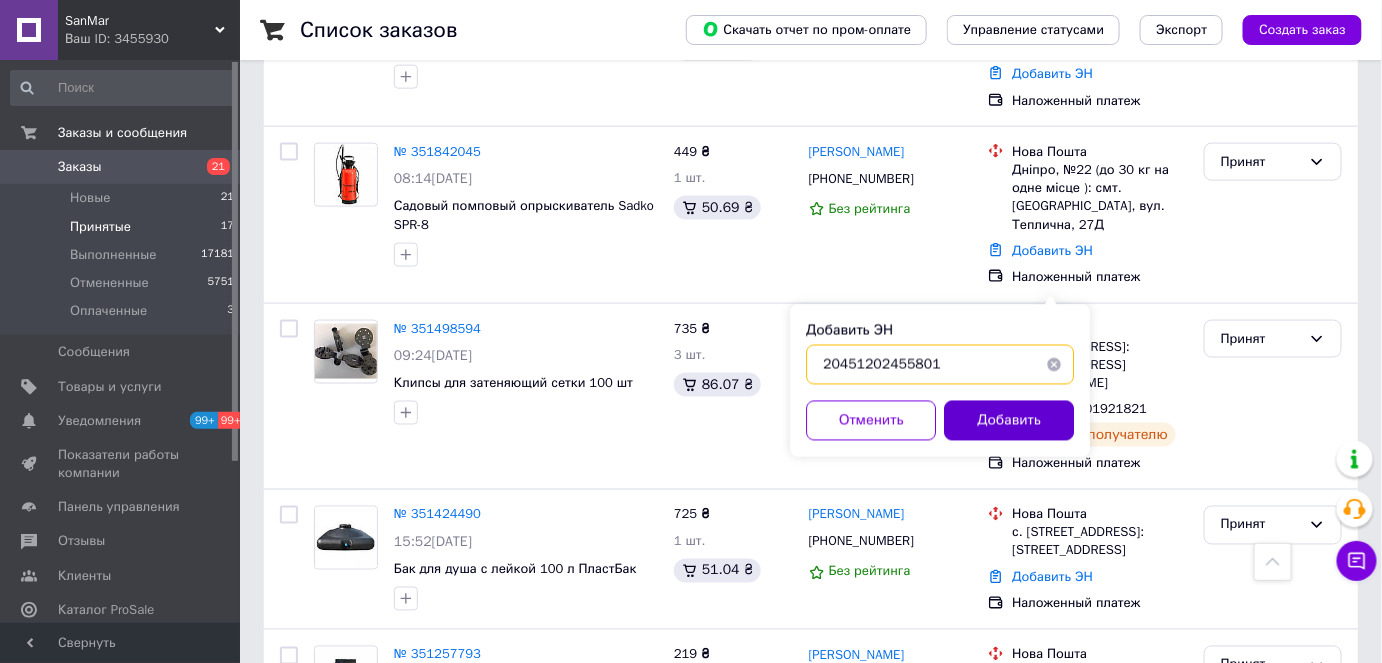 type on "20451202455801" 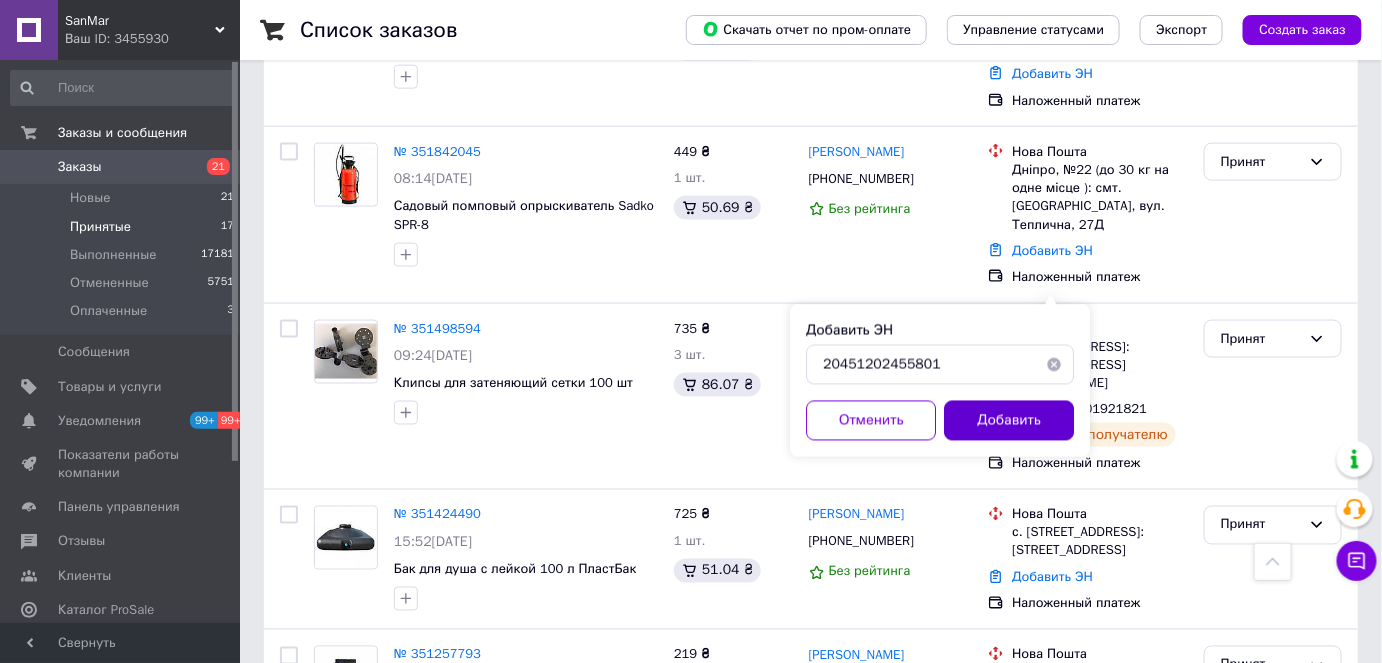click on "Добавить" at bounding box center [1009, 421] 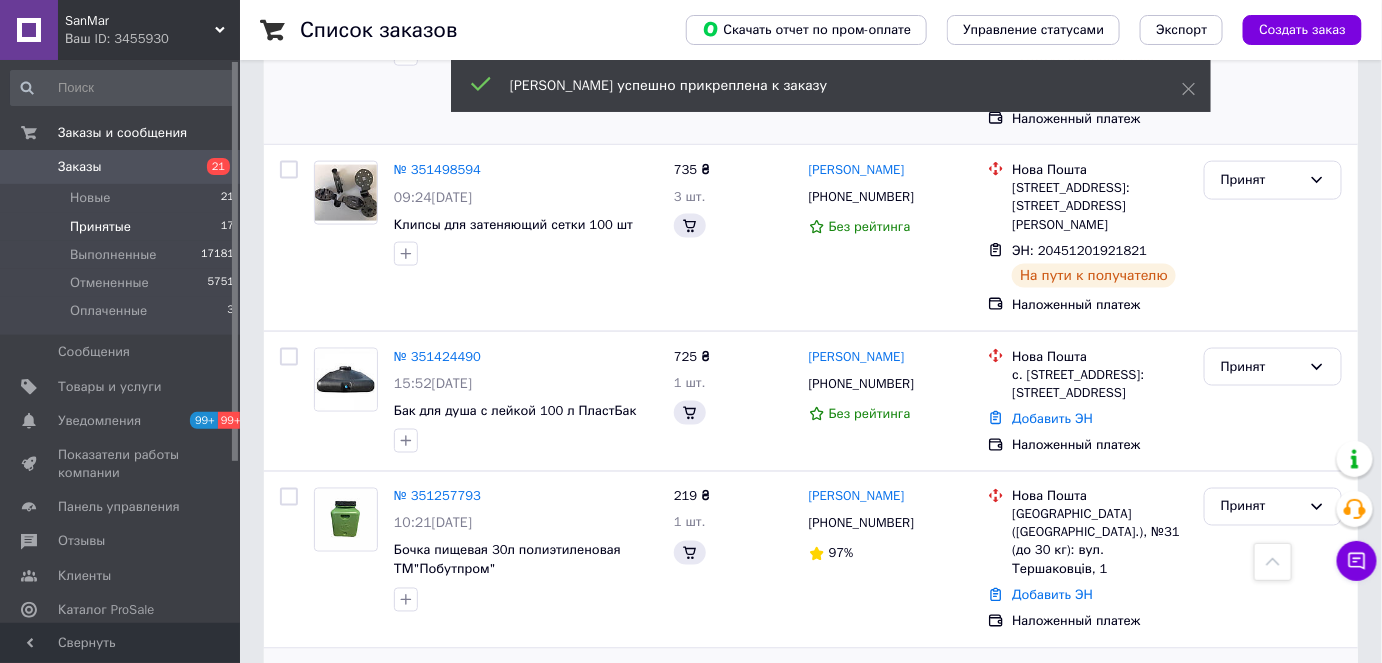 scroll, scrollTop: 600, scrollLeft: 0, axis: vertical 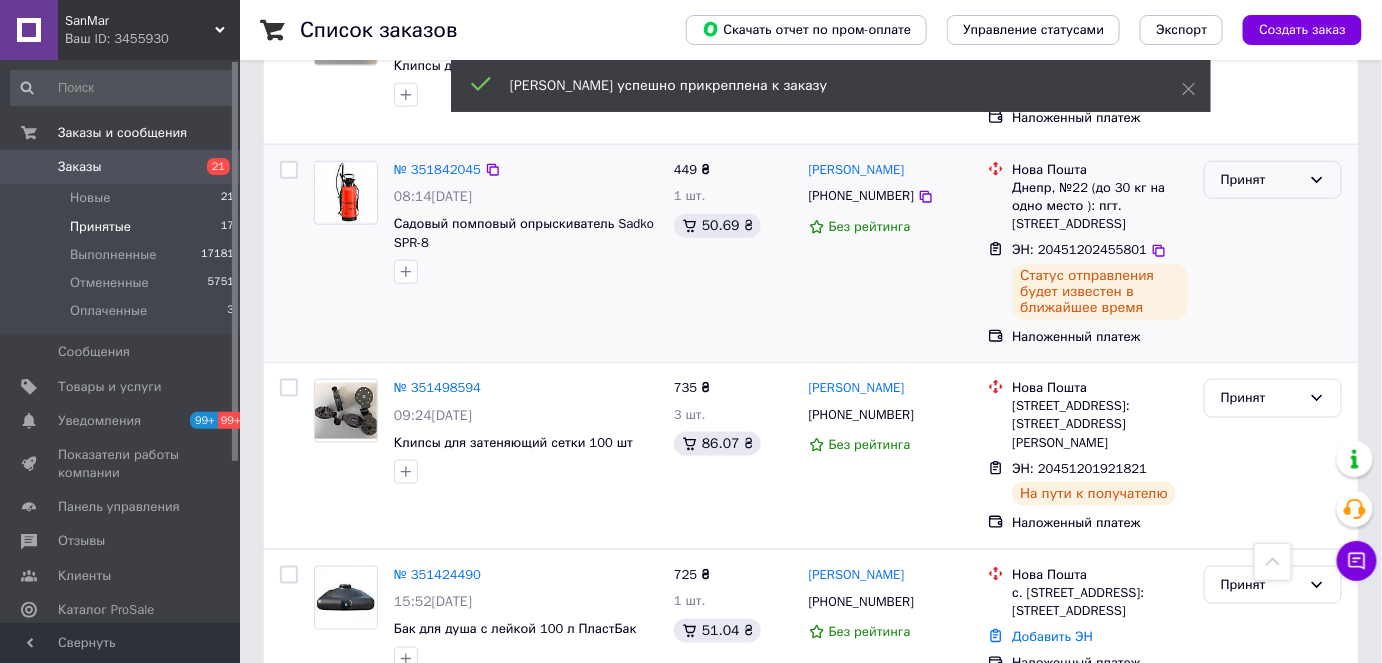 click on "Принят" at bounding box center (1273, 180) 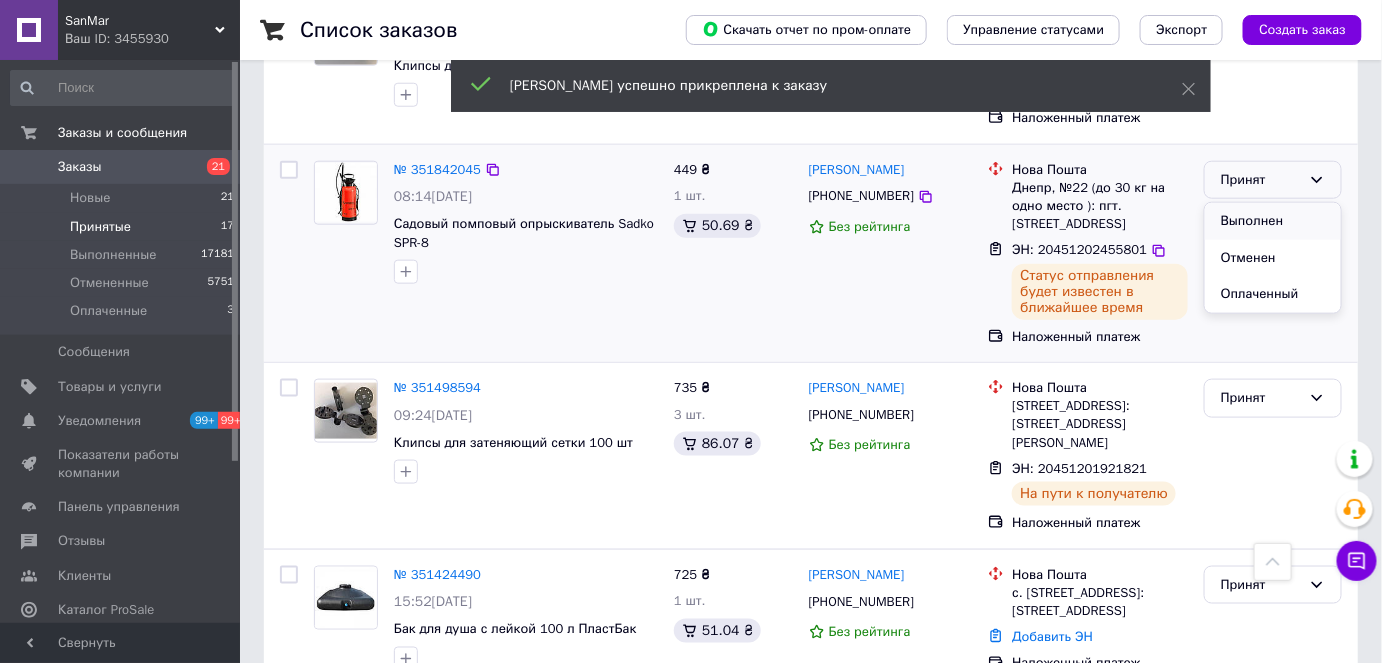 click on "Выполнен" at bounding box center (1273, 221) 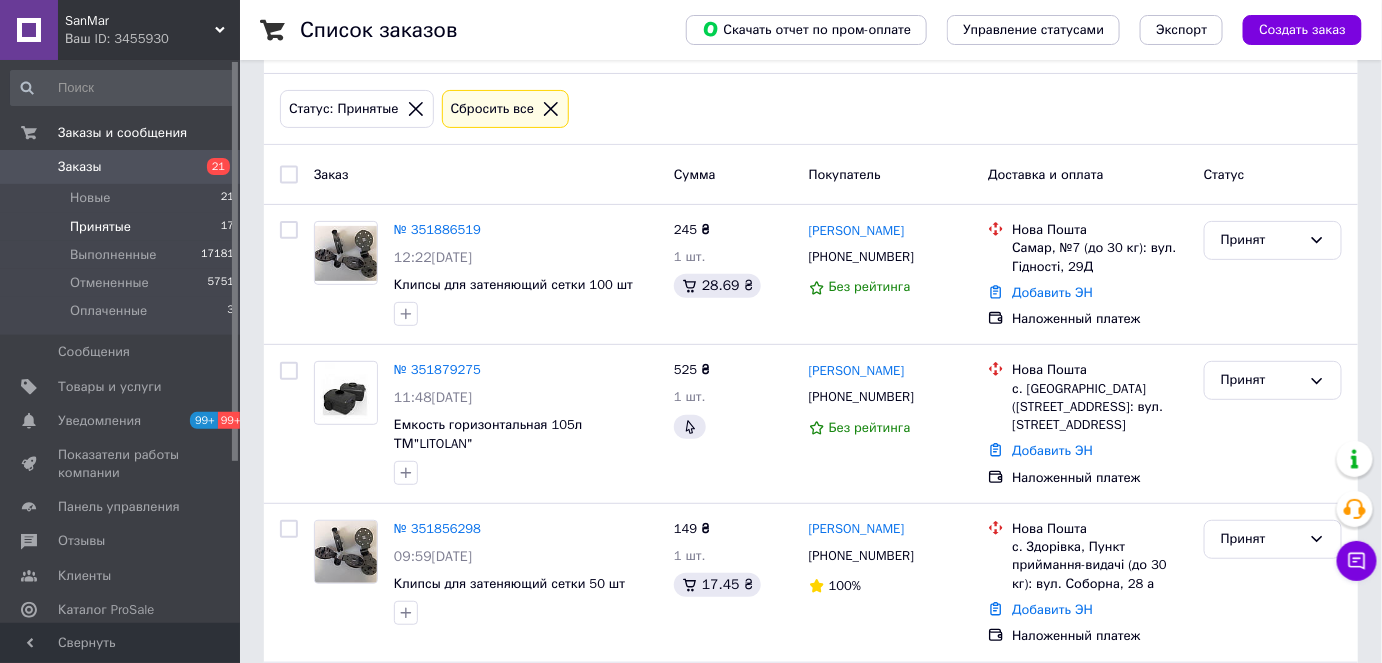 scroll, scrollTop: 54, scrollLeft: 0, axis: vertical 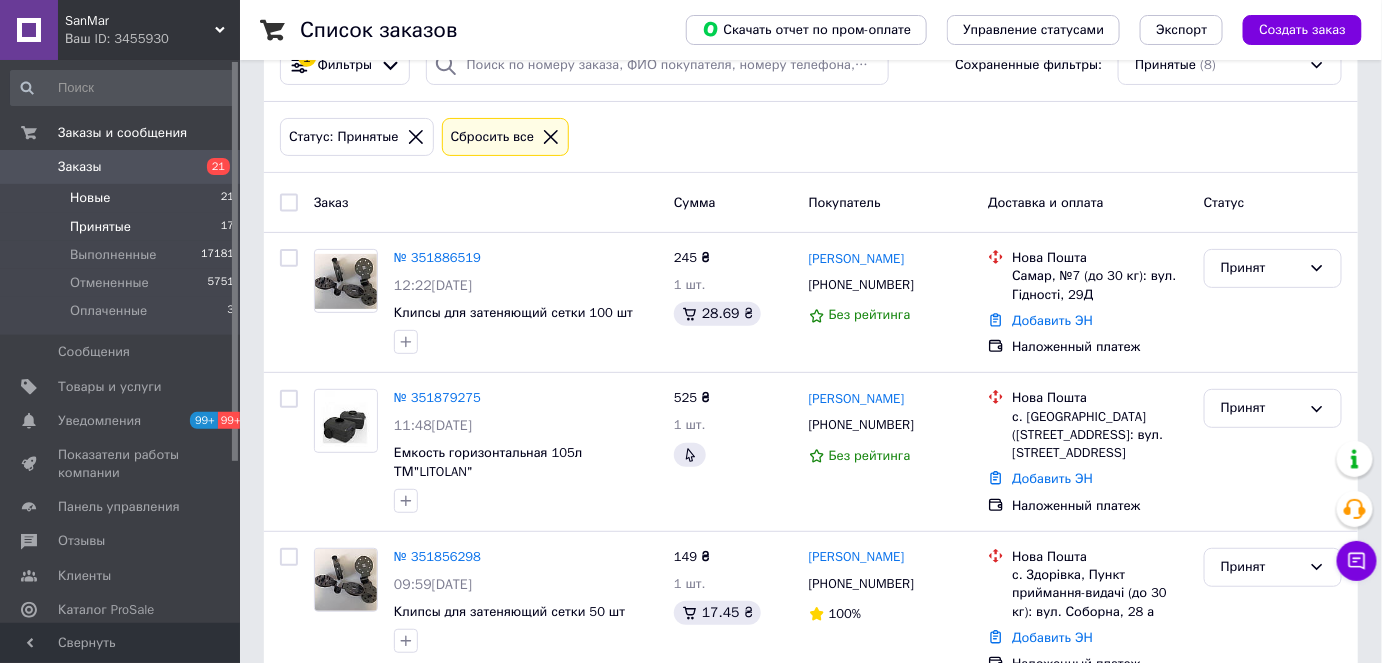 click on "Новые 21" at bounding box center [123, 198] 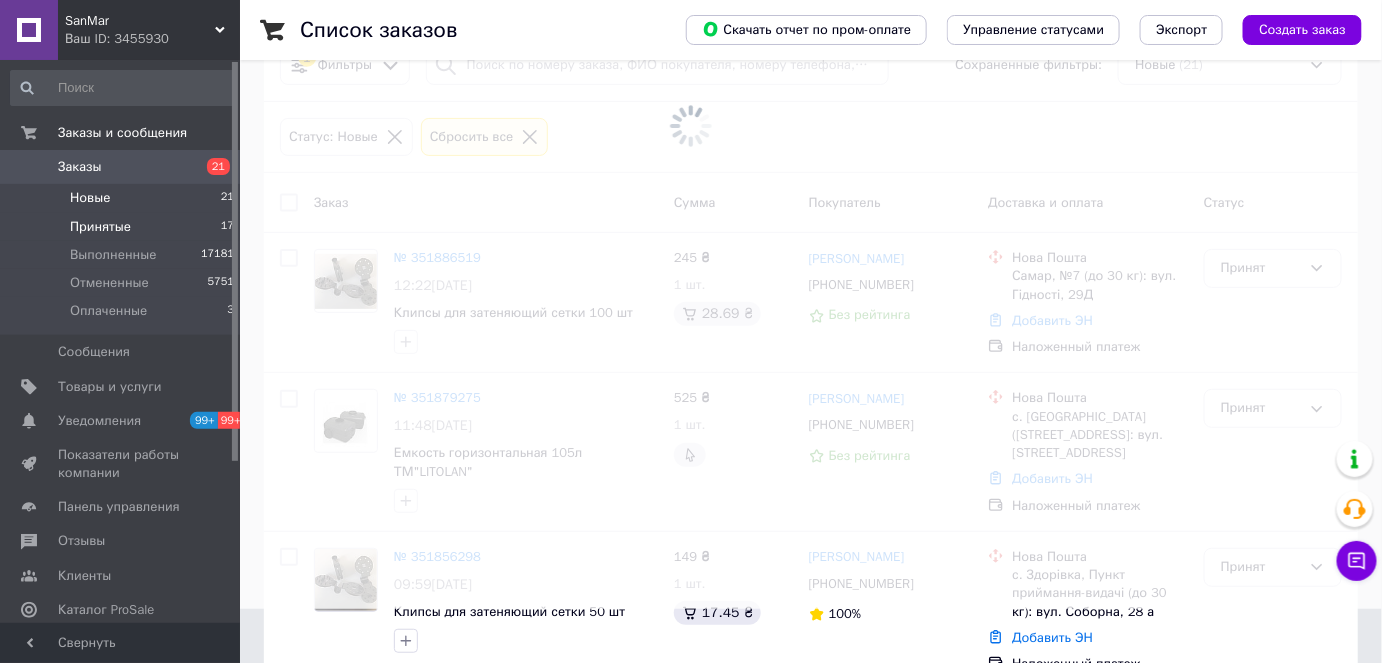 click on "Принятые 17" at bounding box center [123, 227] 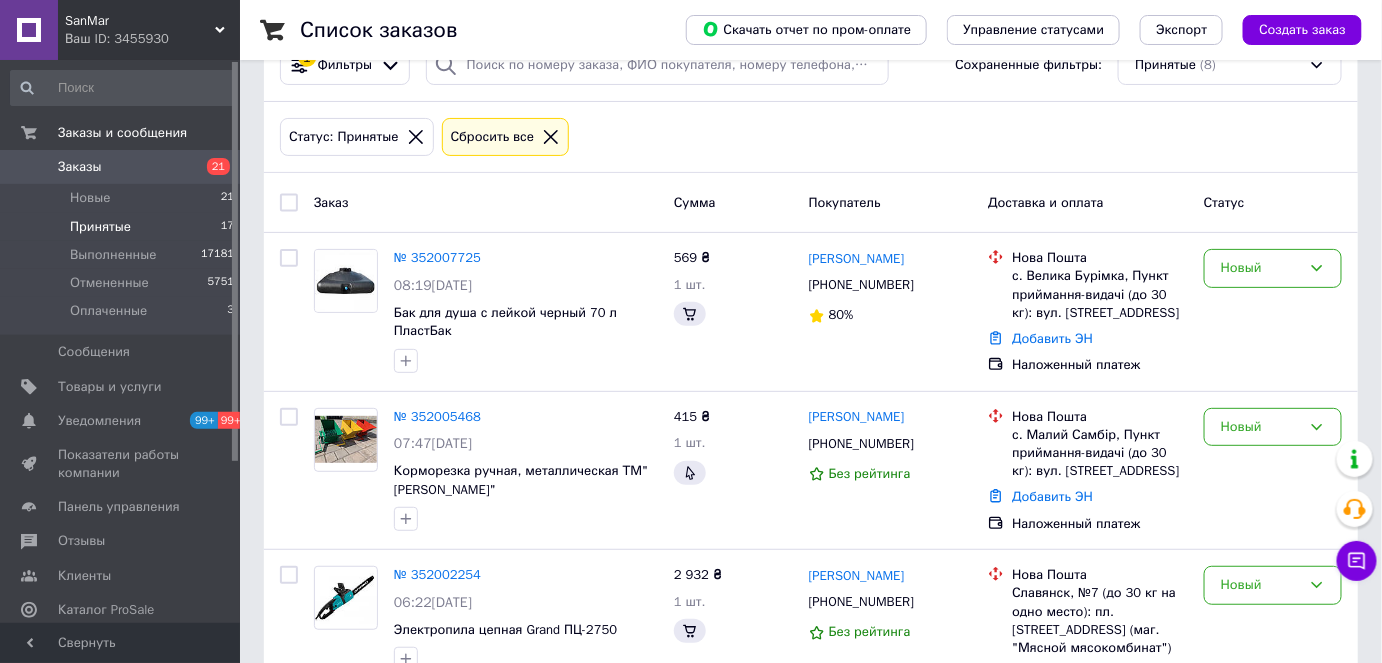 scroll, scrollTop: 0, scrollLeft: 0, axis: both 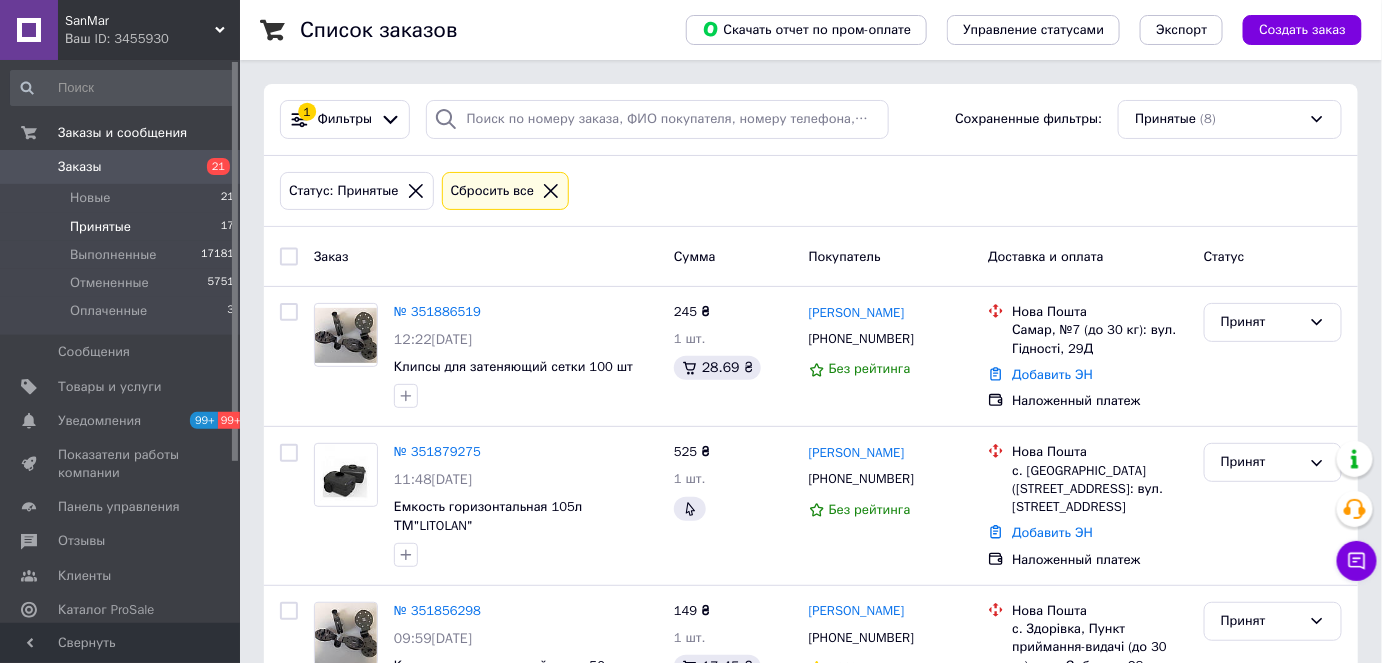 click on "Принятые 17" at bounding box center (123, 227) 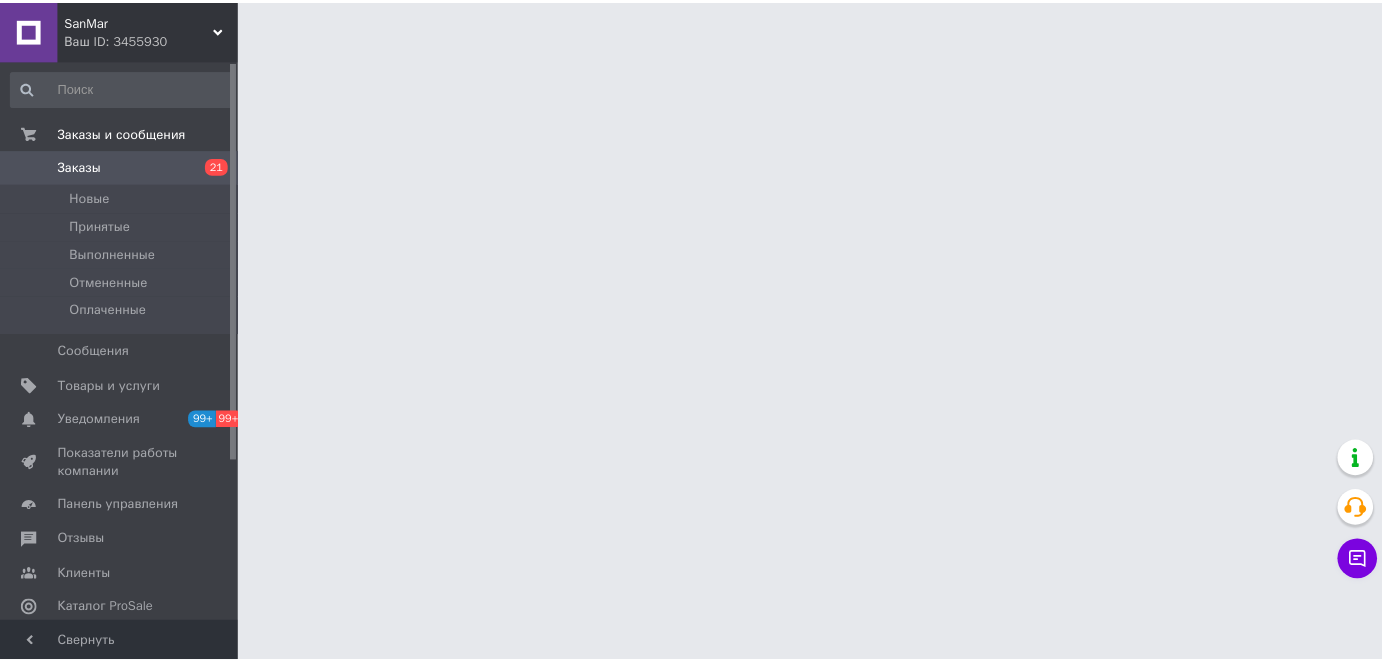 scroll, scrollTop: 0, scrollLeft: 0, axis: both 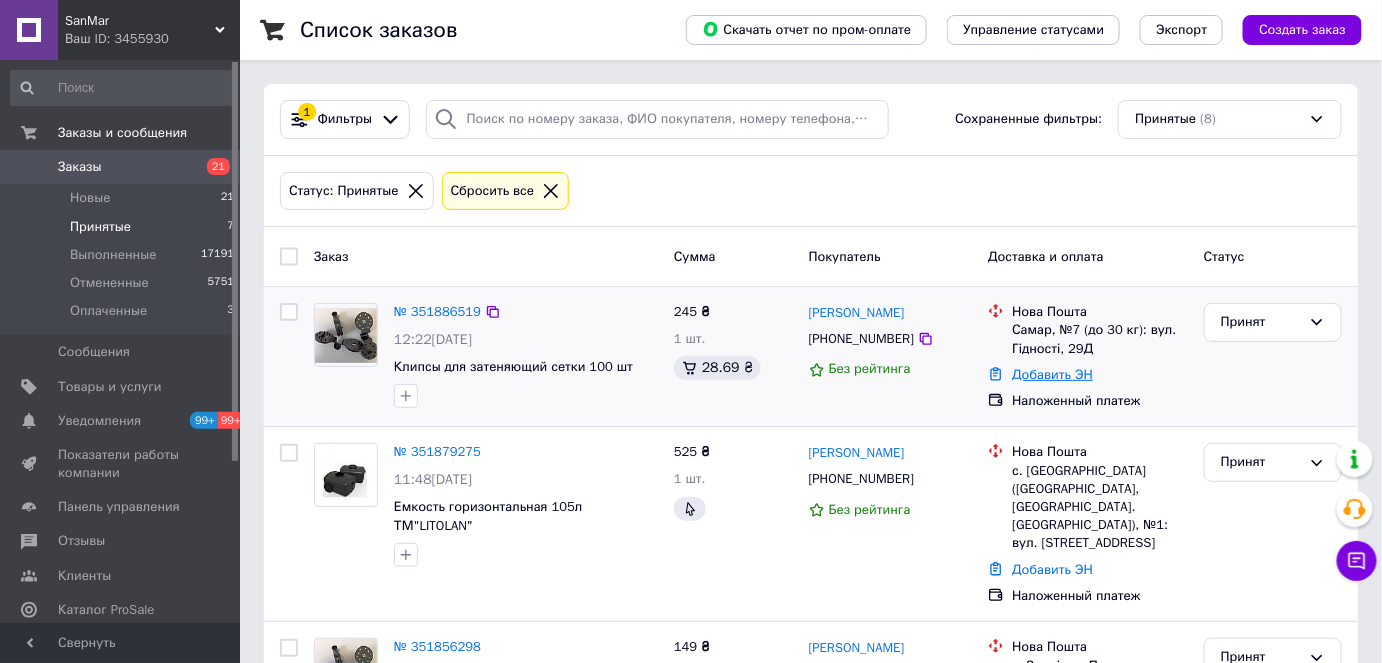 click on "Добавить ЭН" at bounding box center (1052, 374) 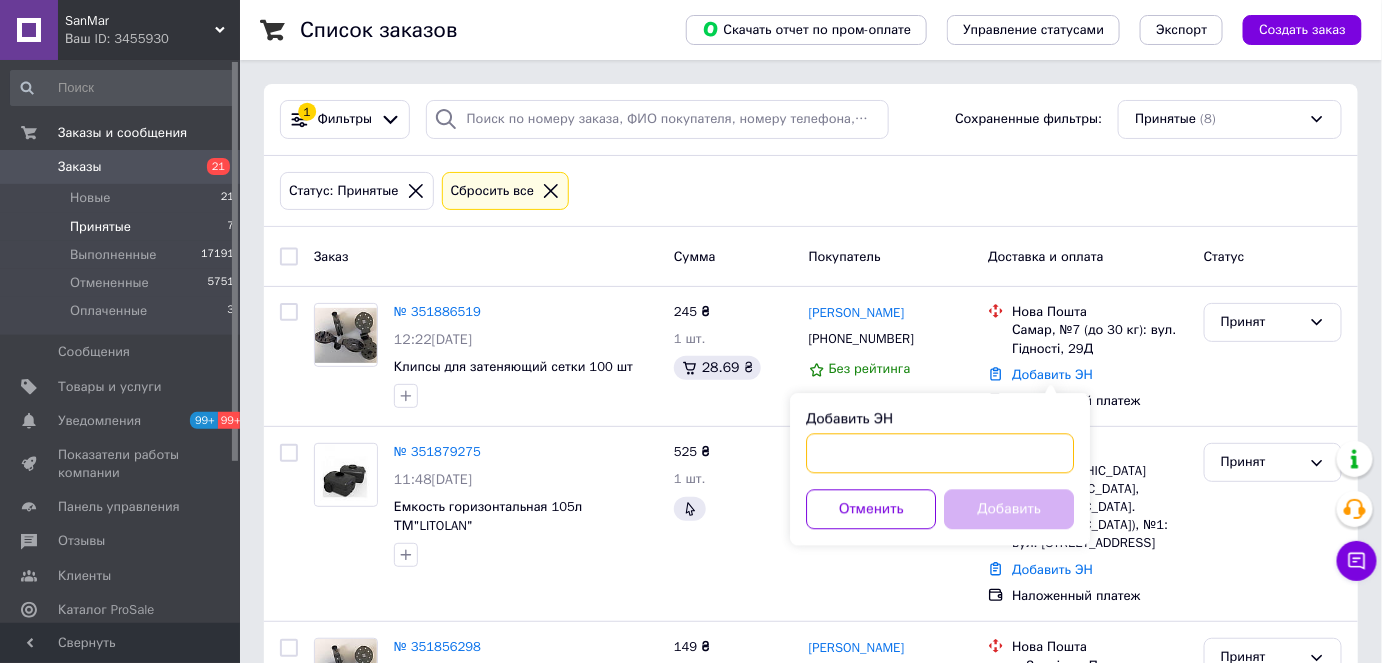 click on "Добавить ЭН" at bounding box center [940, 453] 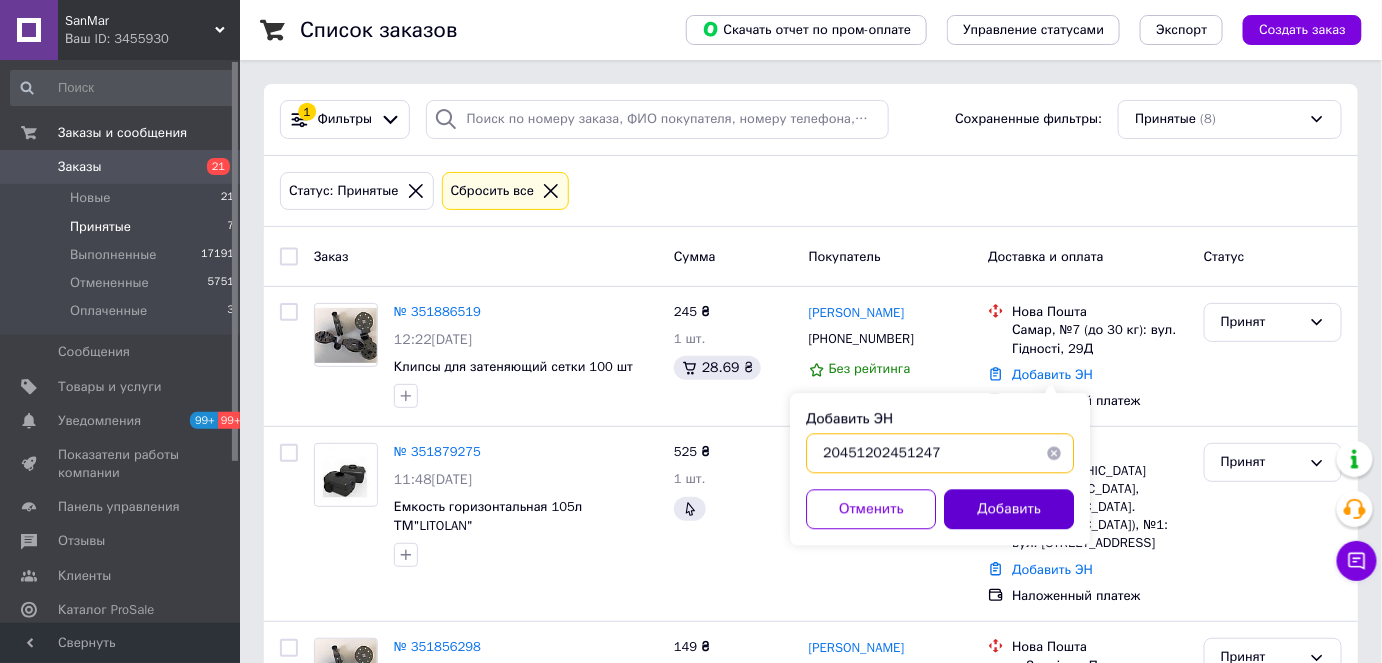 type on "20451202451247" 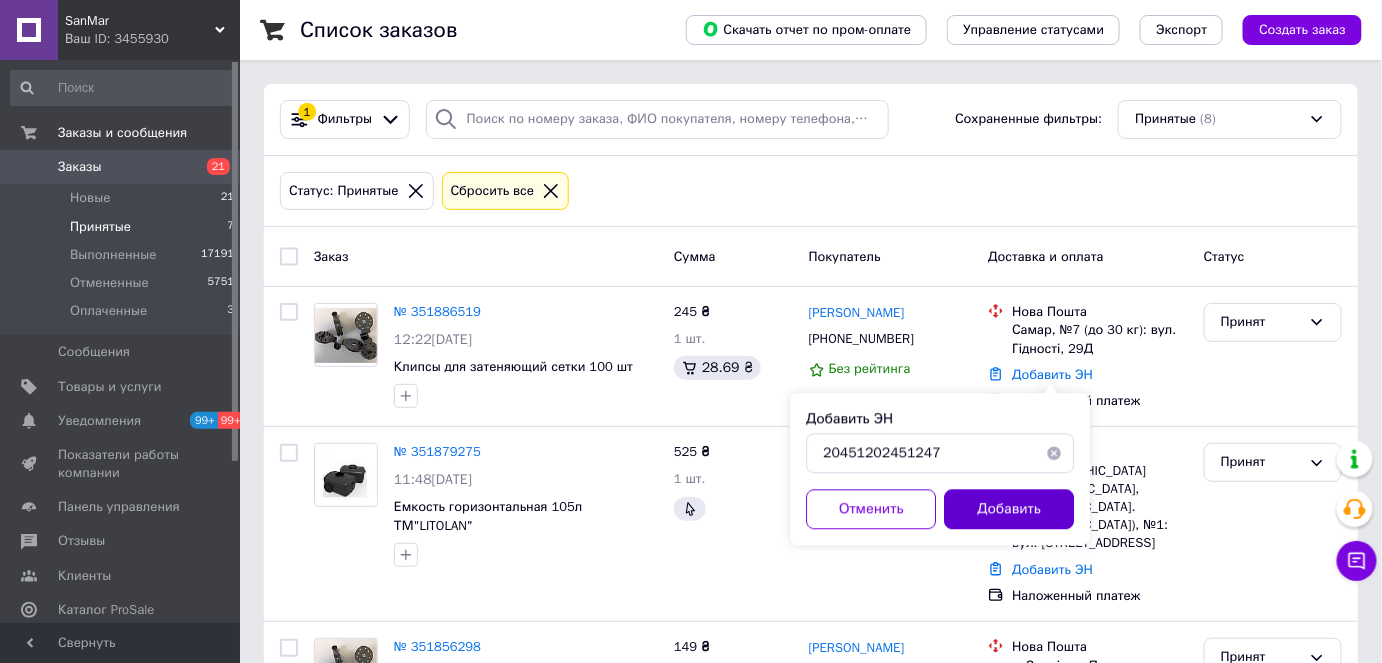 click on "Добавить" at bounding box center [1009, 509] 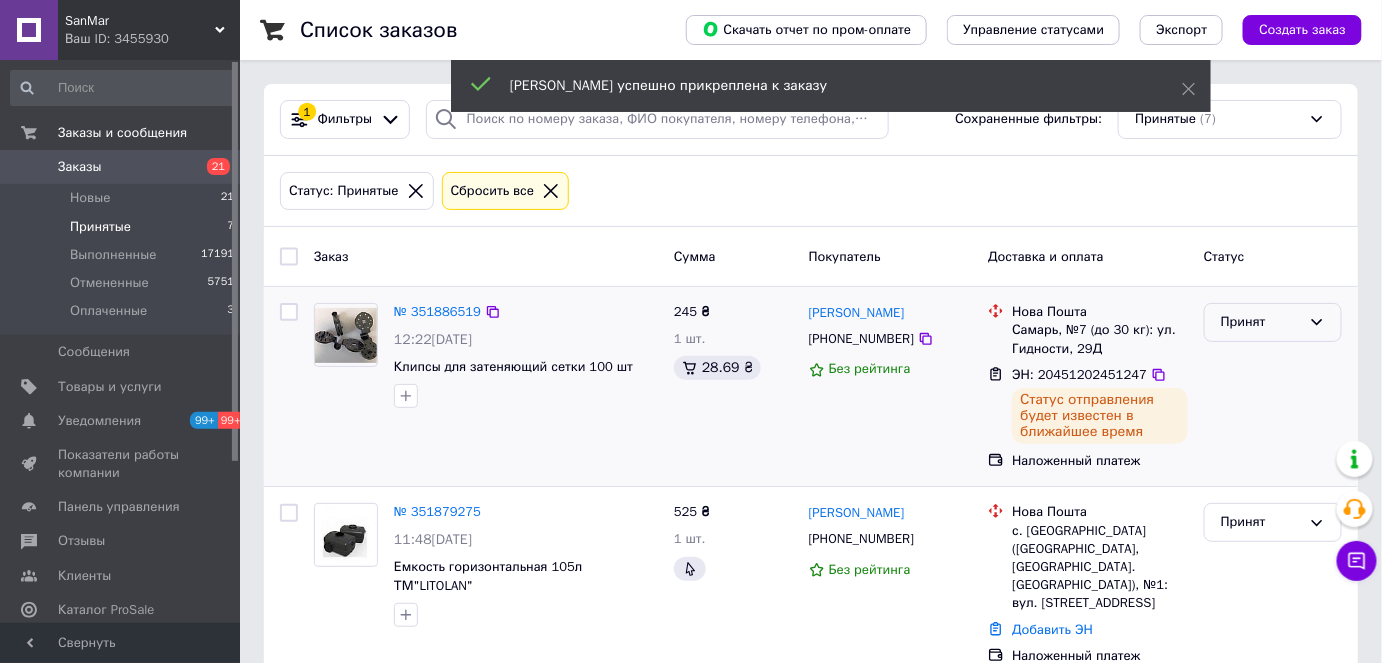 click 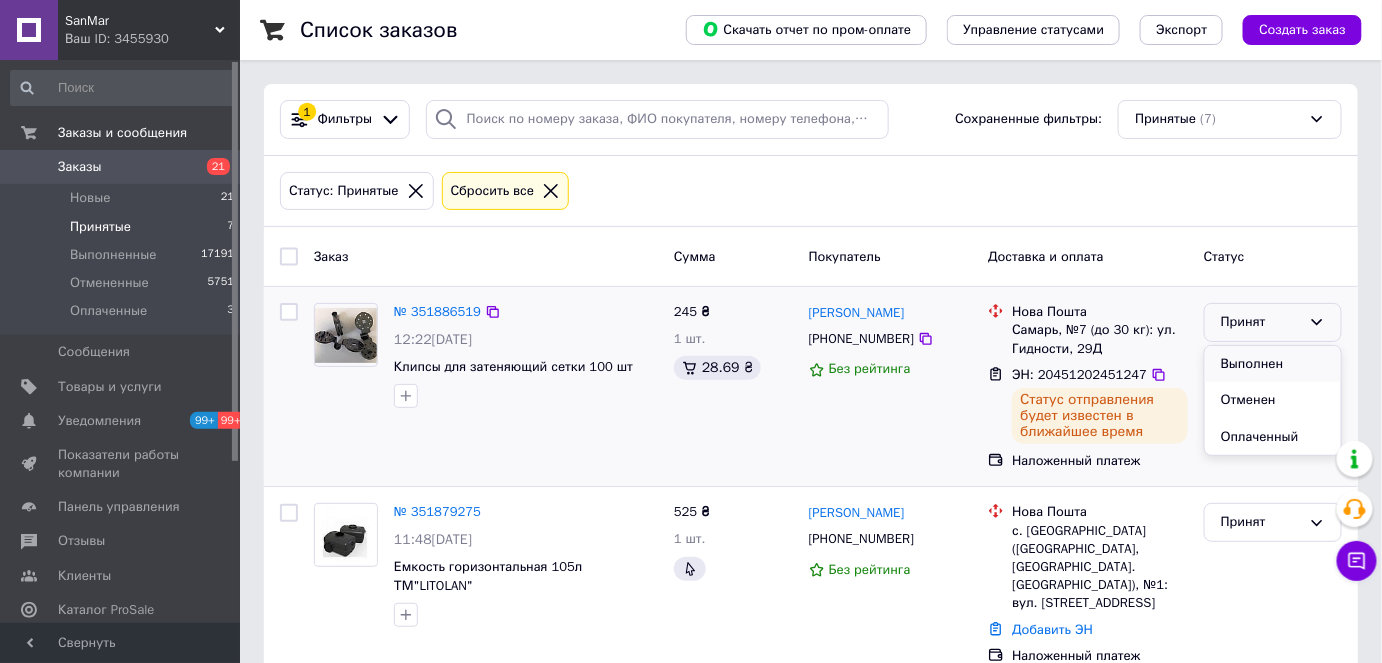 click on "Выполнен" at bounding box center (1273, 364) 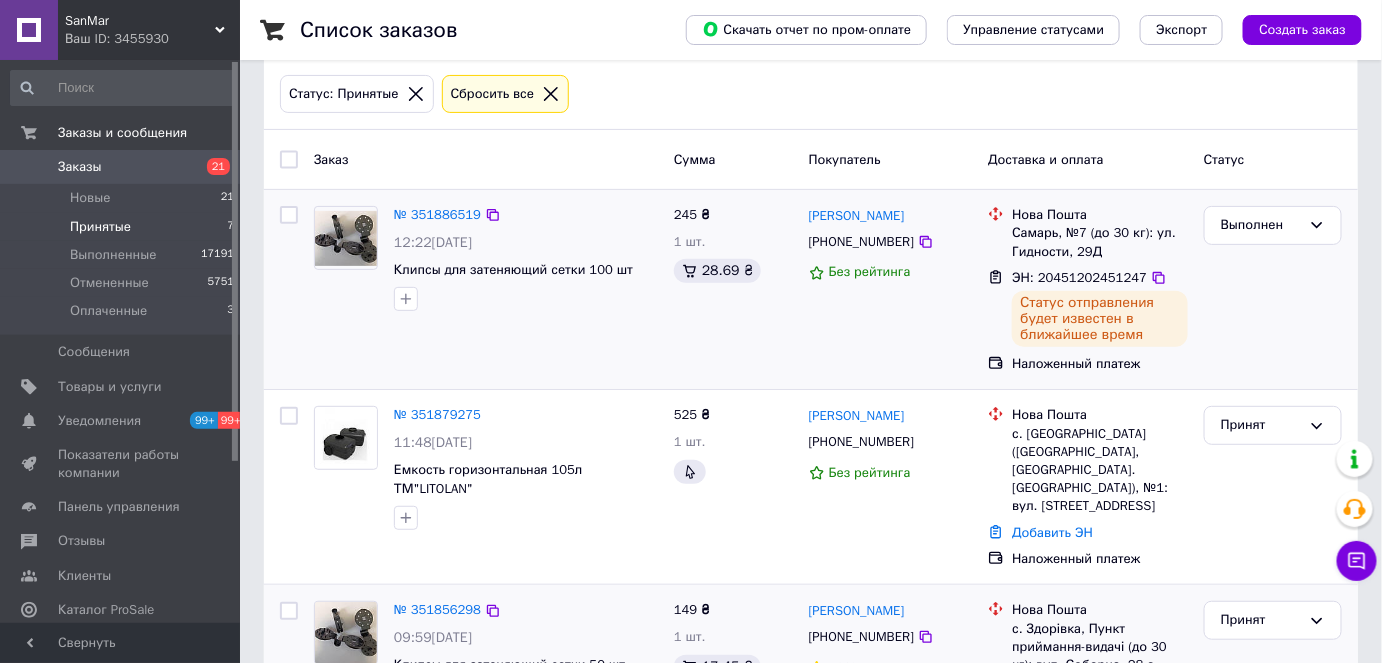 scroll, scrollTop: 181, scrollLeft: 0, axis: vertical 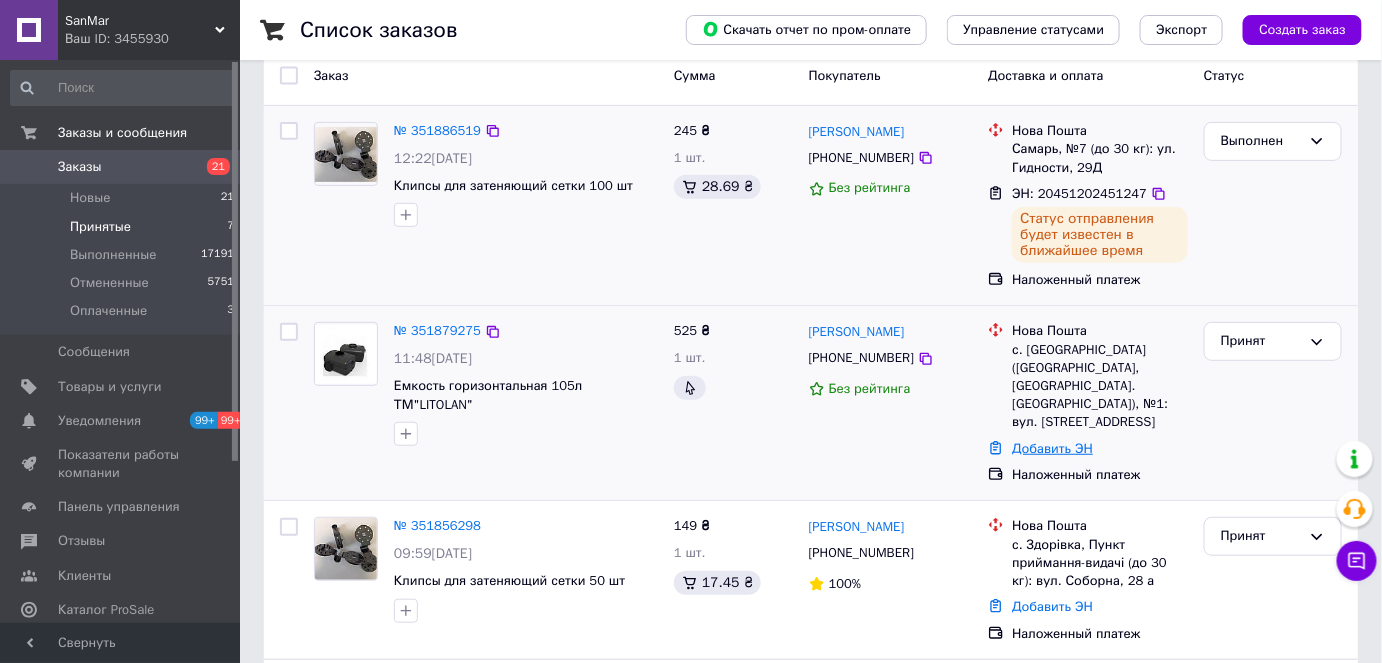 click on "Добавить ЭН" at bounding box center [1052, 448] 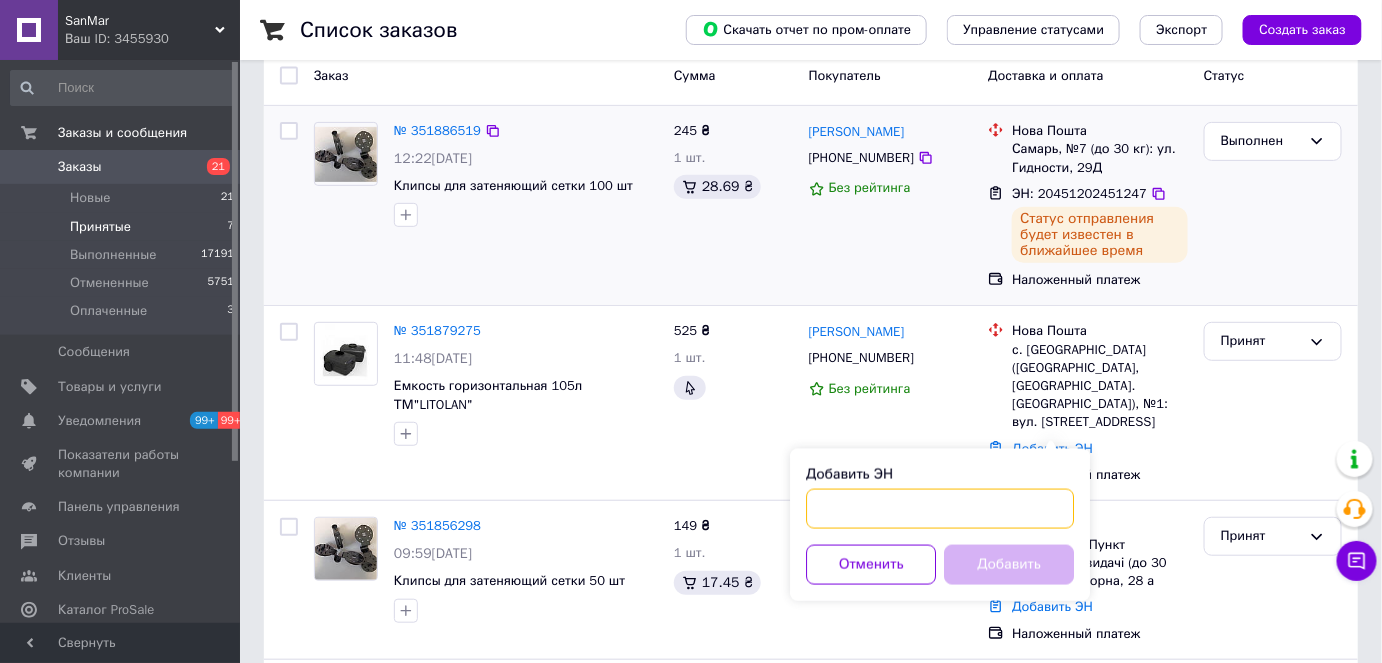click on "Добавить ЭН" at bounding box center [940, 509] 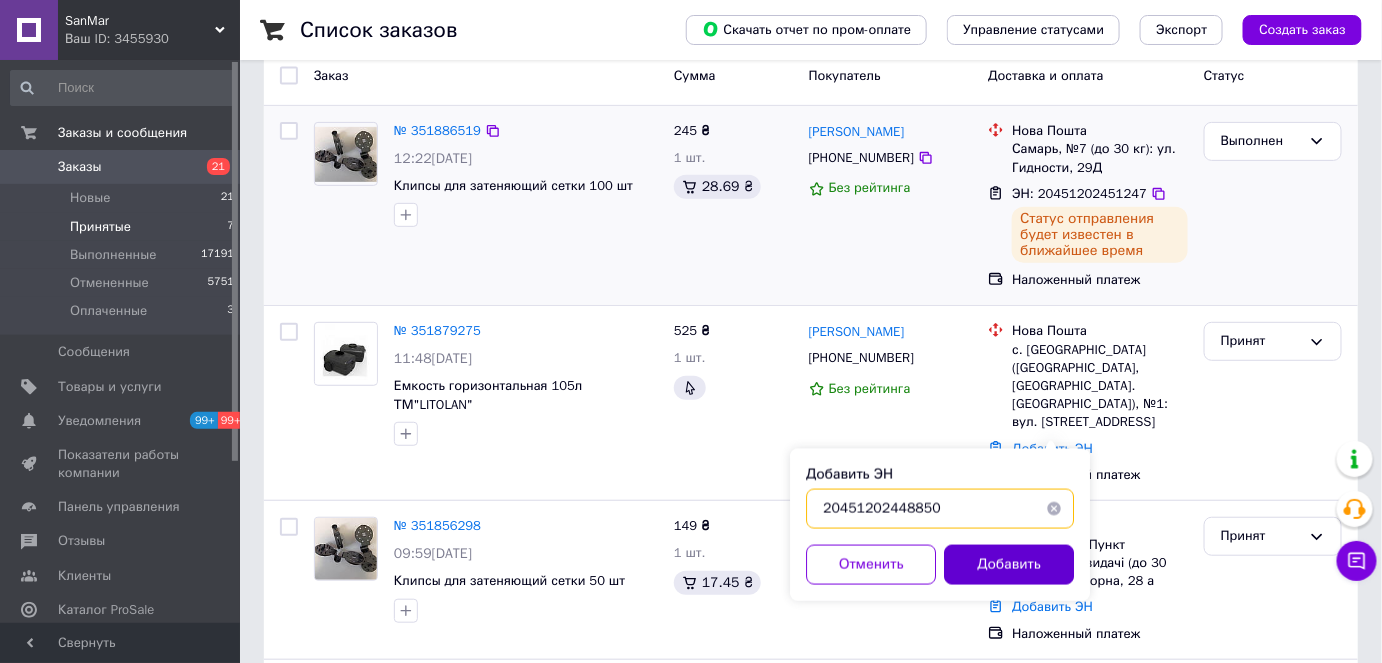 type on "20451202448850" 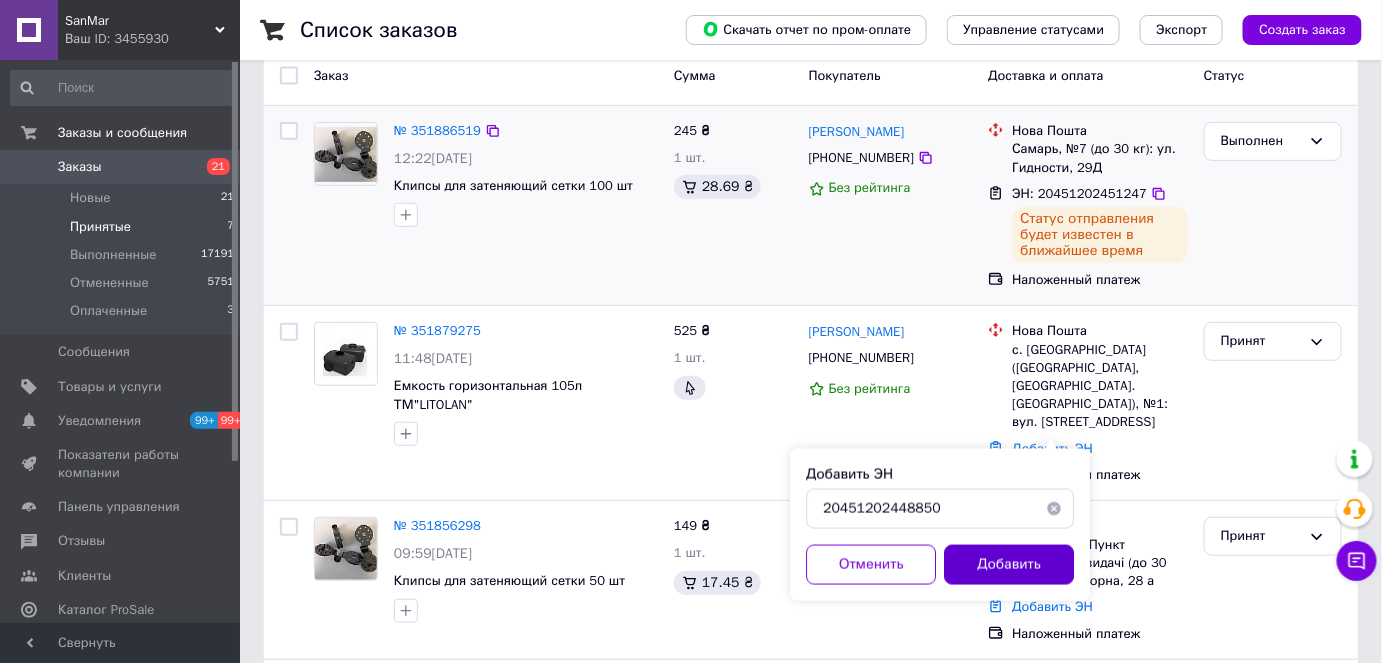 click on "Добавить" at bounding box center [1009, 565] 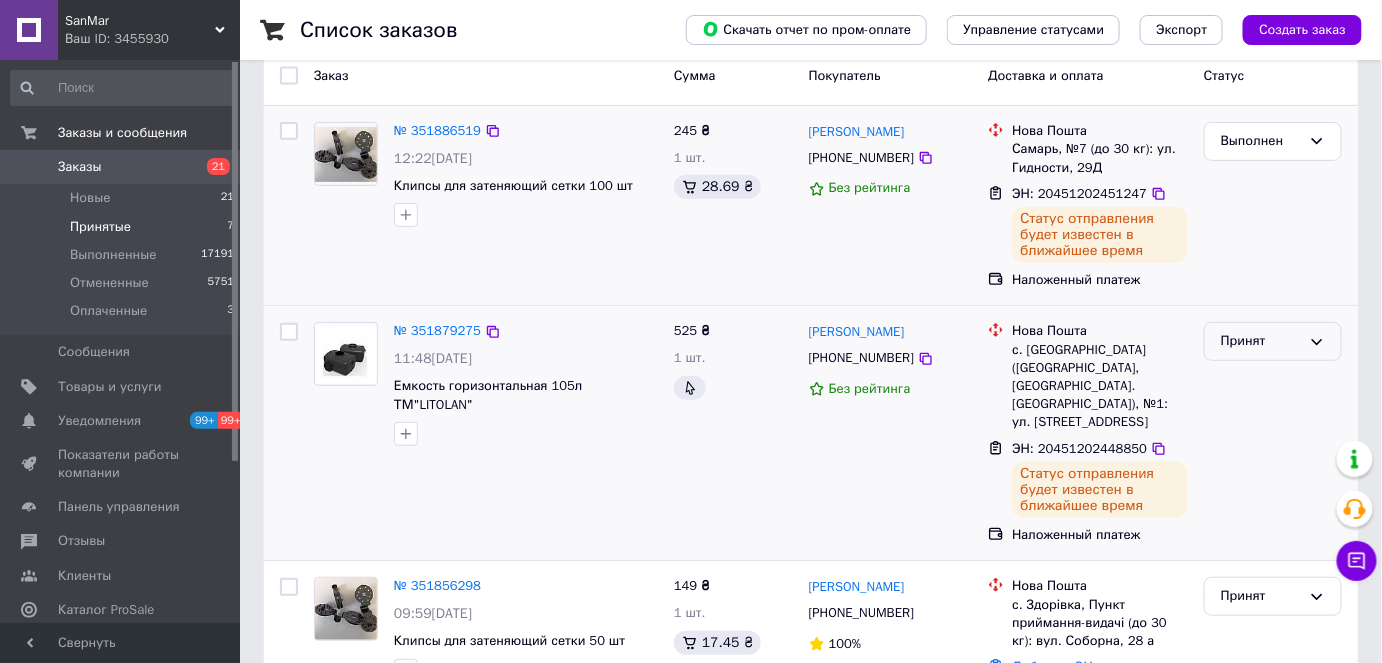 click on "Принят" at bounding box center (1273, 341) 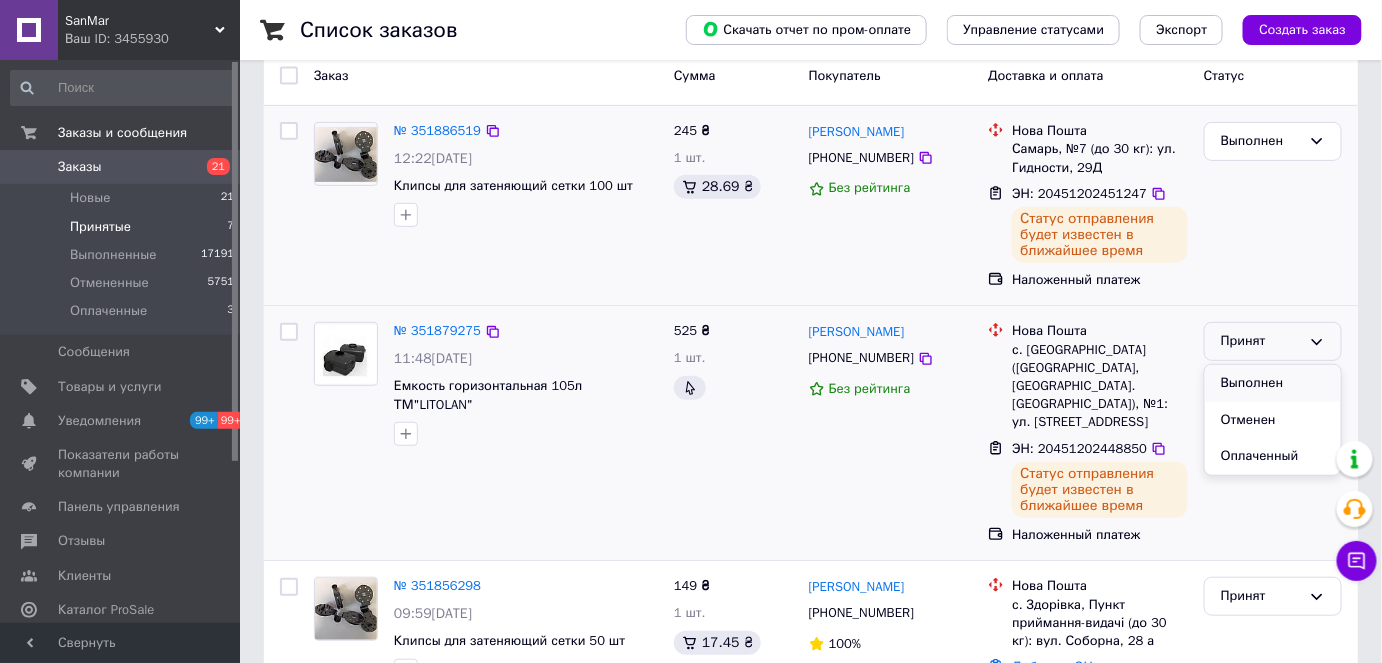 click on "Выполнен" at bounding box center [1273, 383] 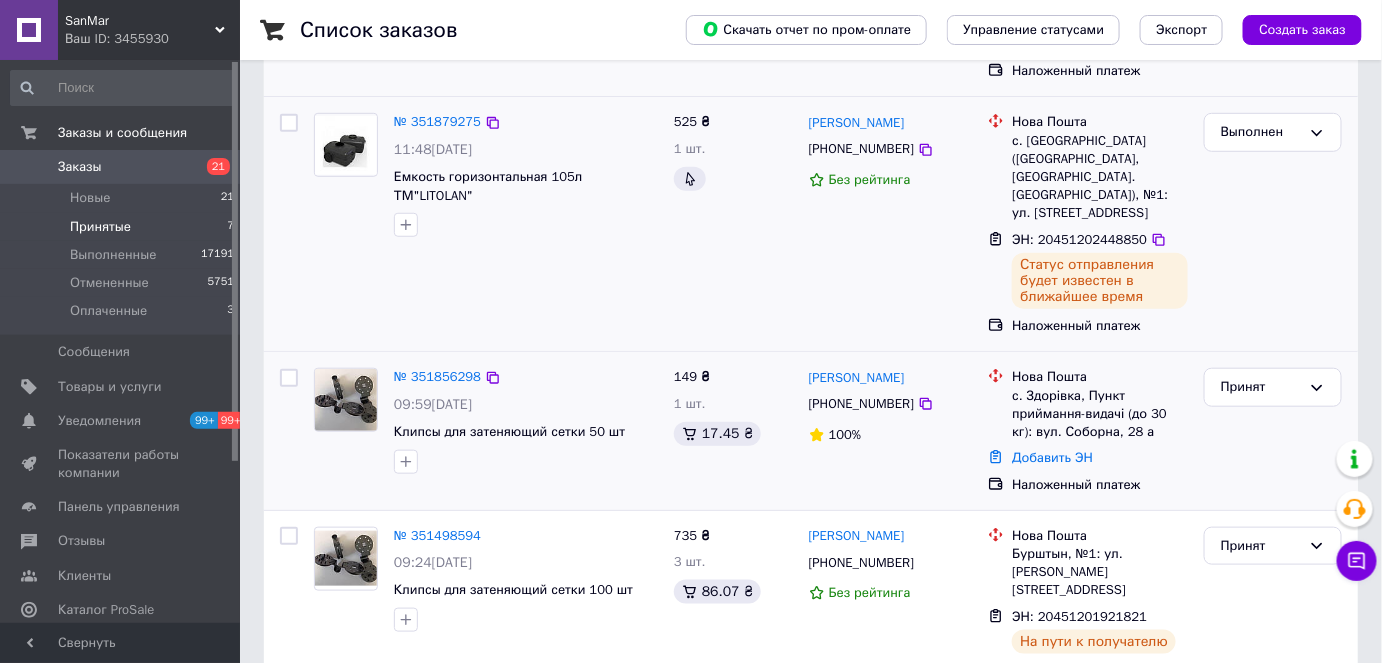 scroll, scrollTop: 454, scrollLeft: 0, axis: vertical 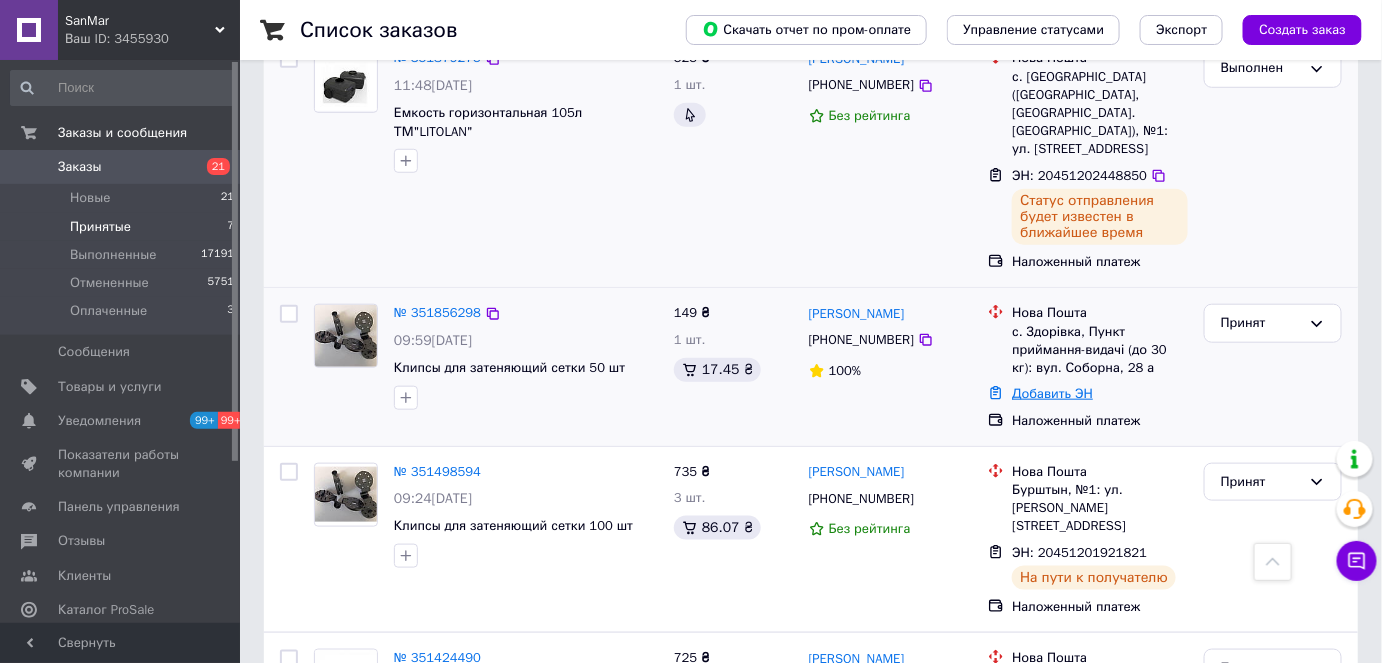 click on "Добавить ЭН" at bounding box center [1052, 393] 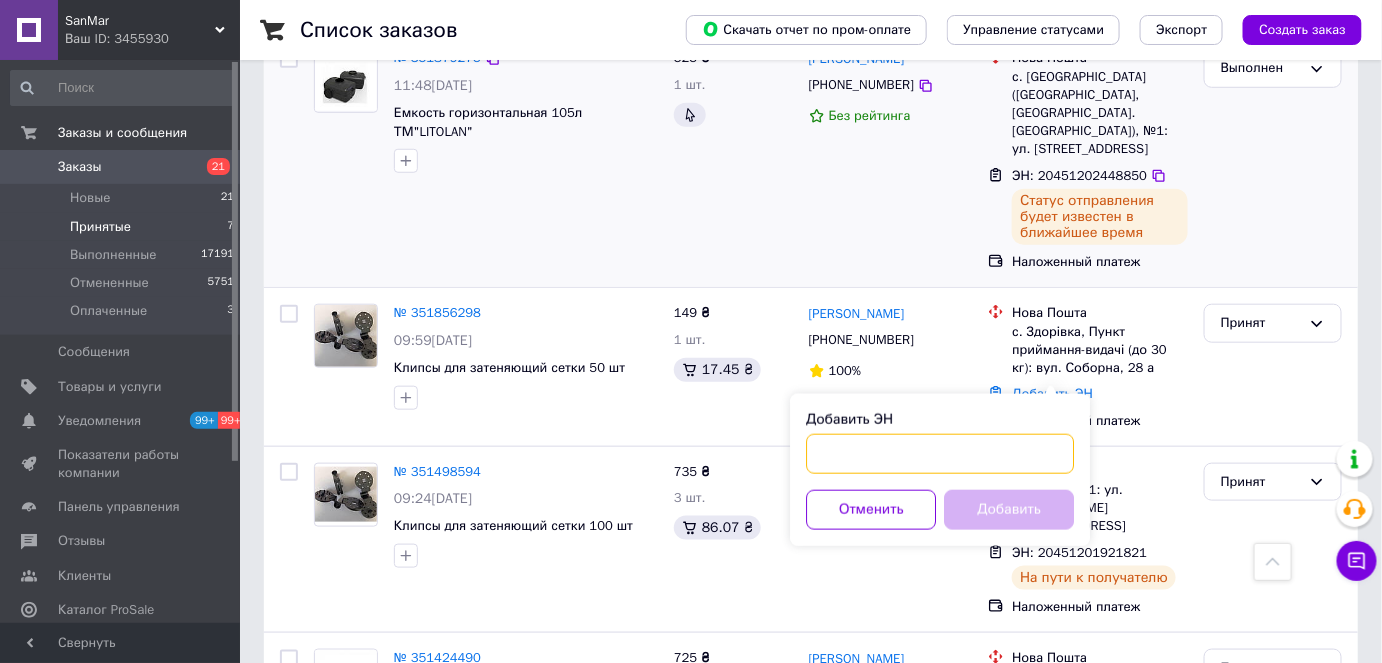click on "Добавить ЭН" at bounding box center (940, 454) 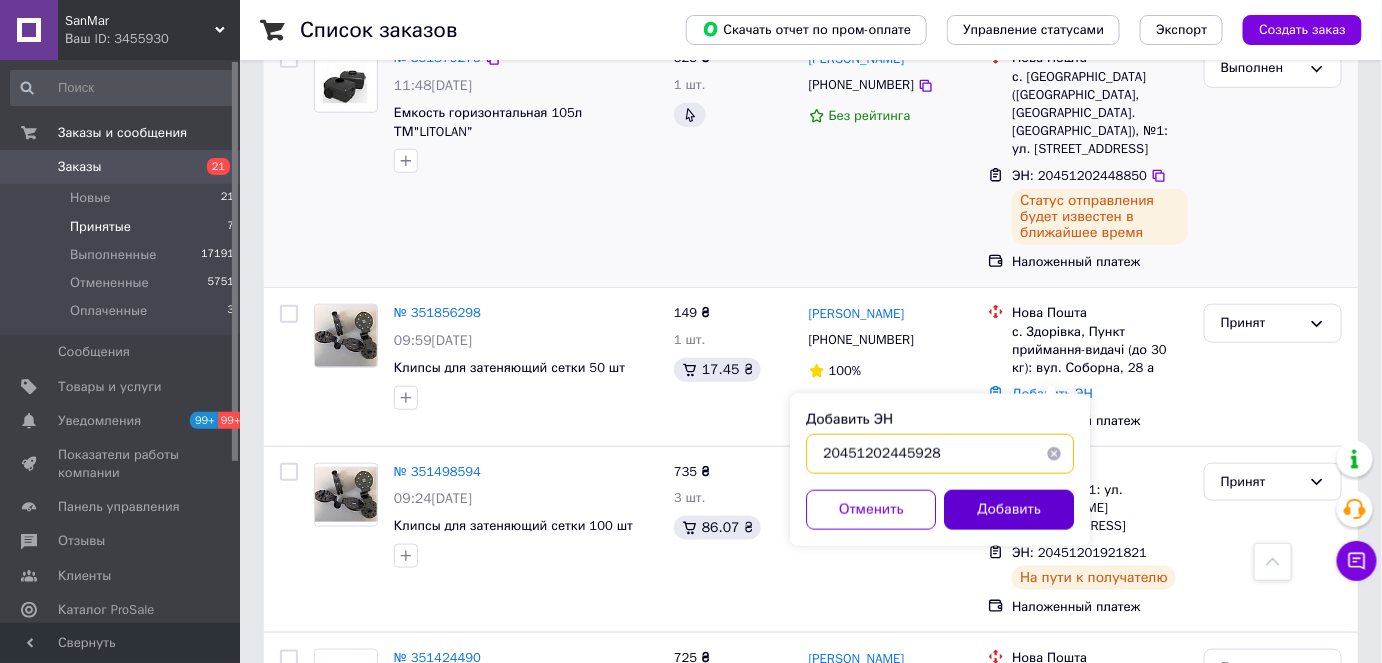 type on "20451202445928" 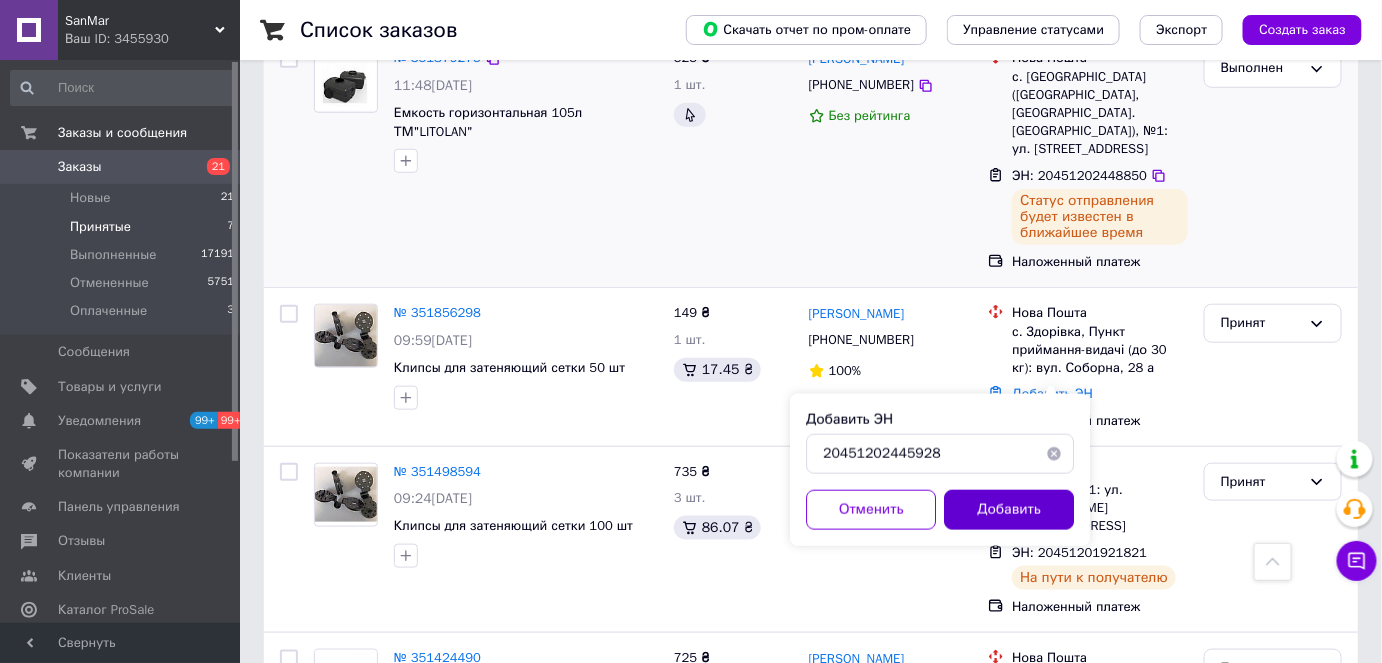click on "Добавить" at bounding box center [1009, 510] 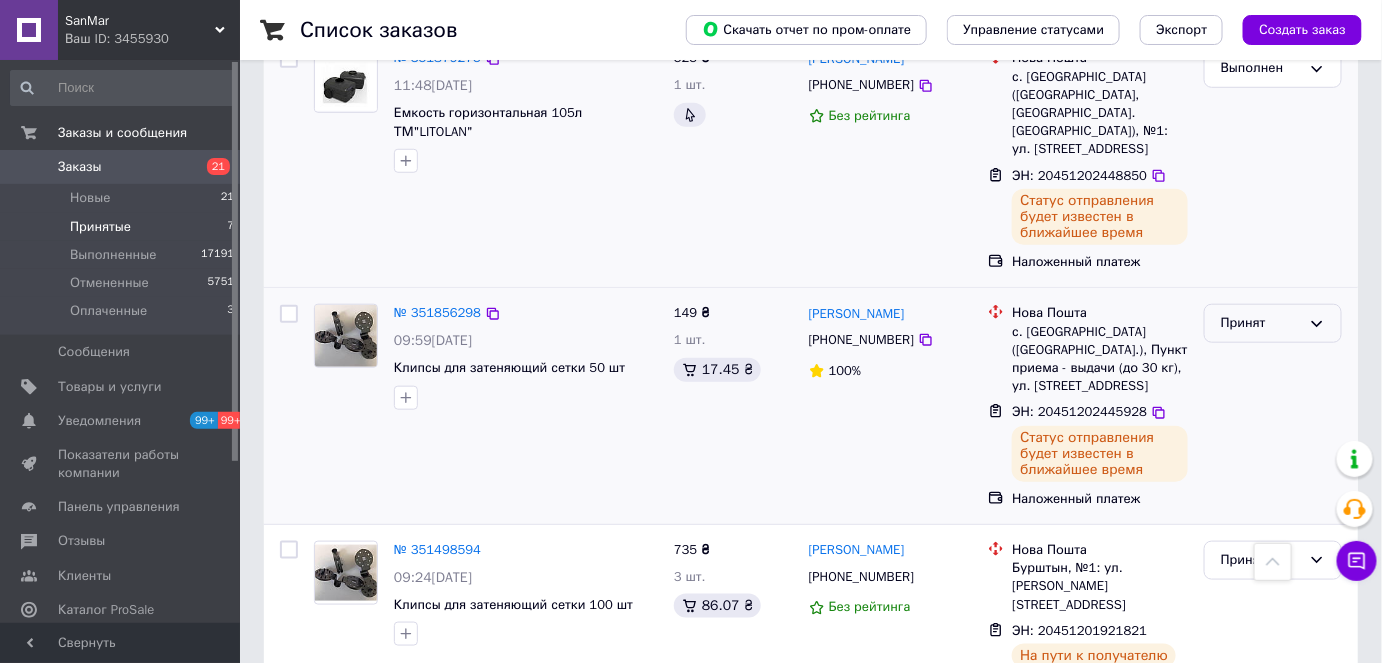click 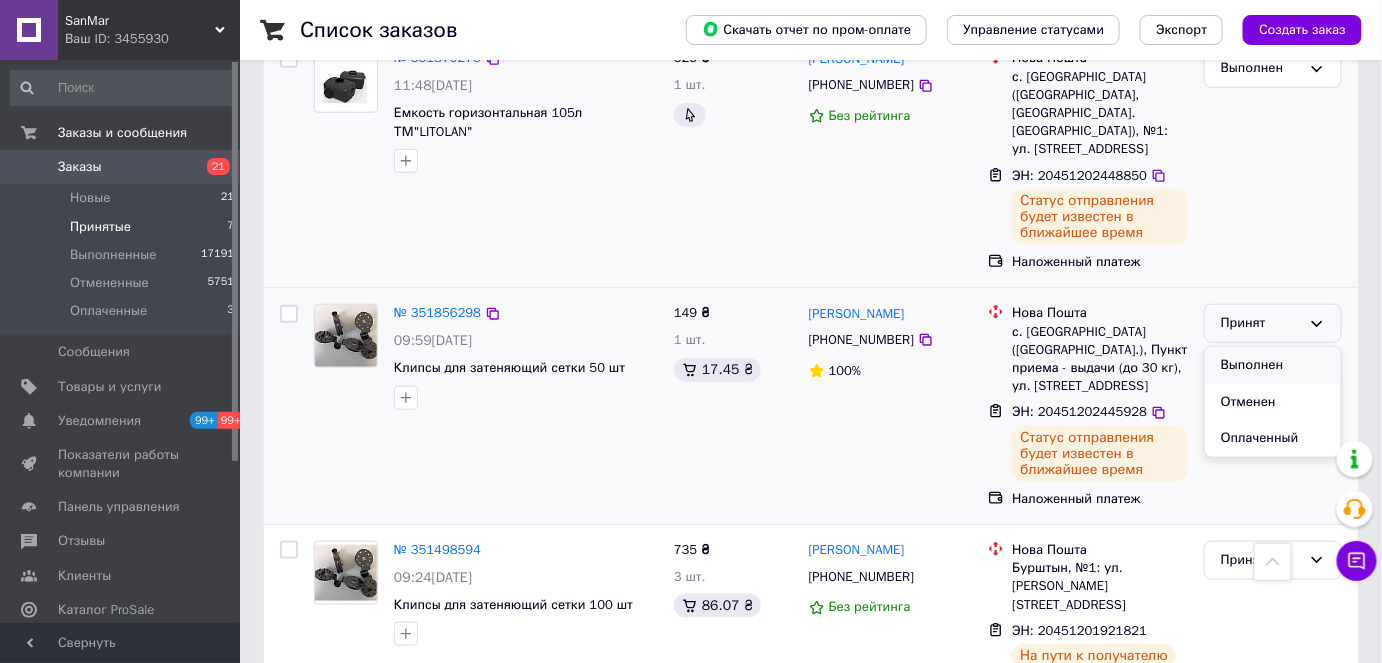 click on "Выполнен" at bounding box center (1273, 365) 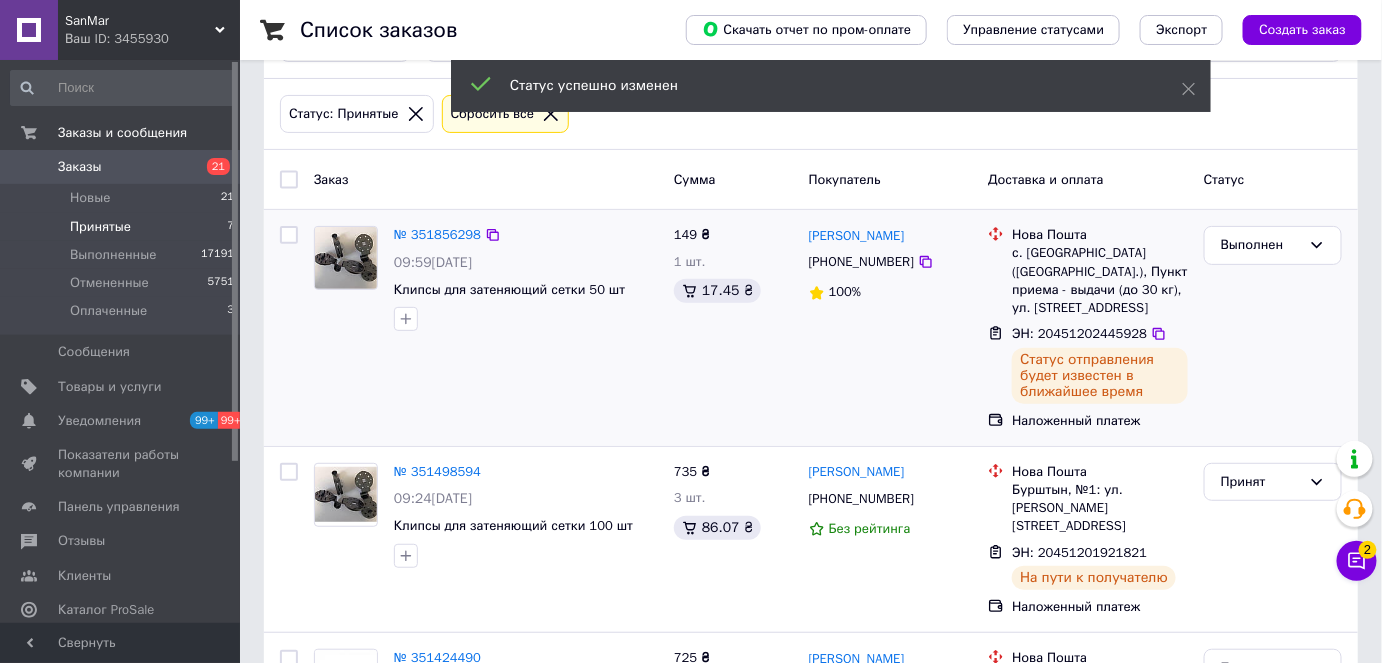 scroll, scrollTop: 109, scrollLeft: 0, axis: vertical 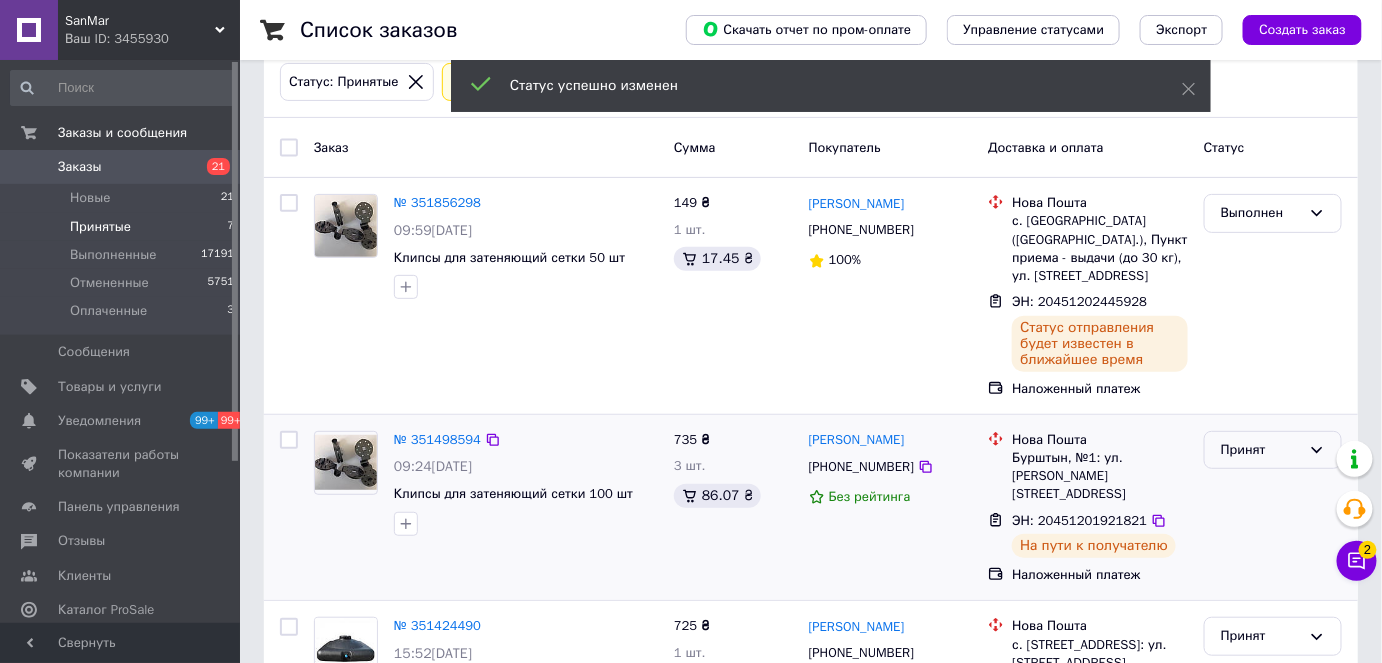 click 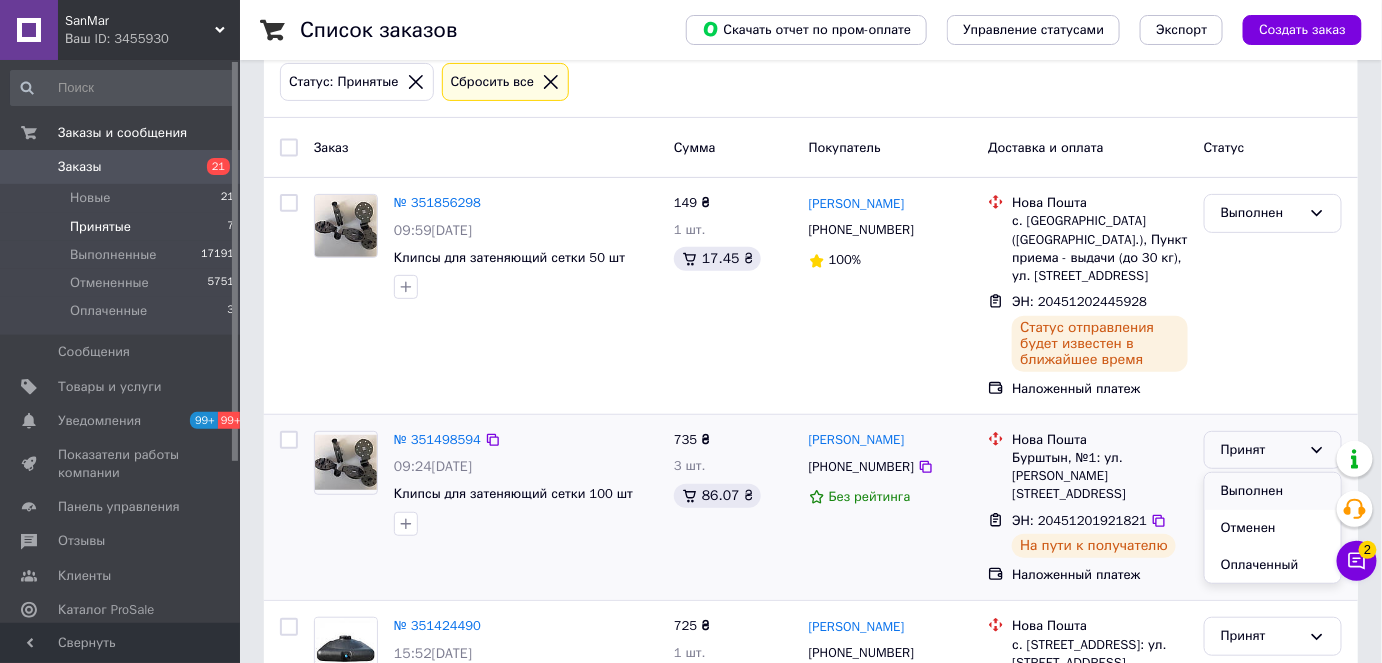 click on "Выполнен" at bounding box center (1273, 491) 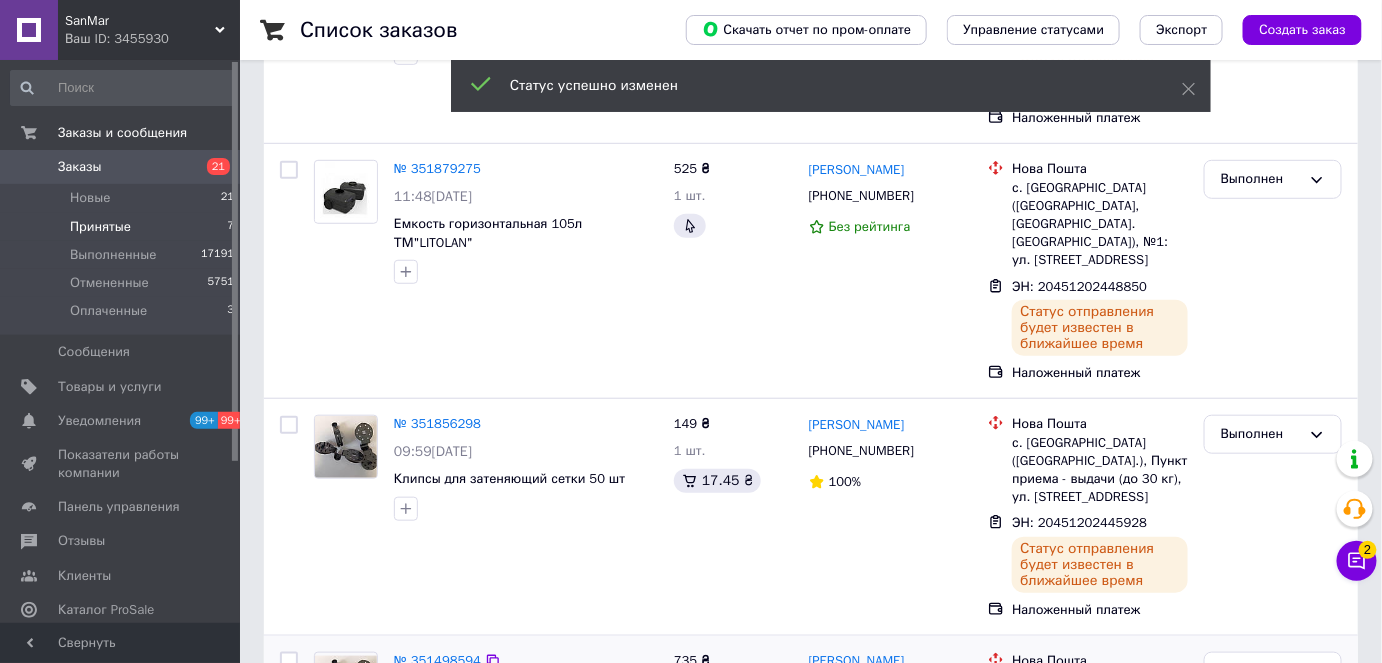 scroll, scrollTop: 472, scrollLeft: 0, axis: vertical 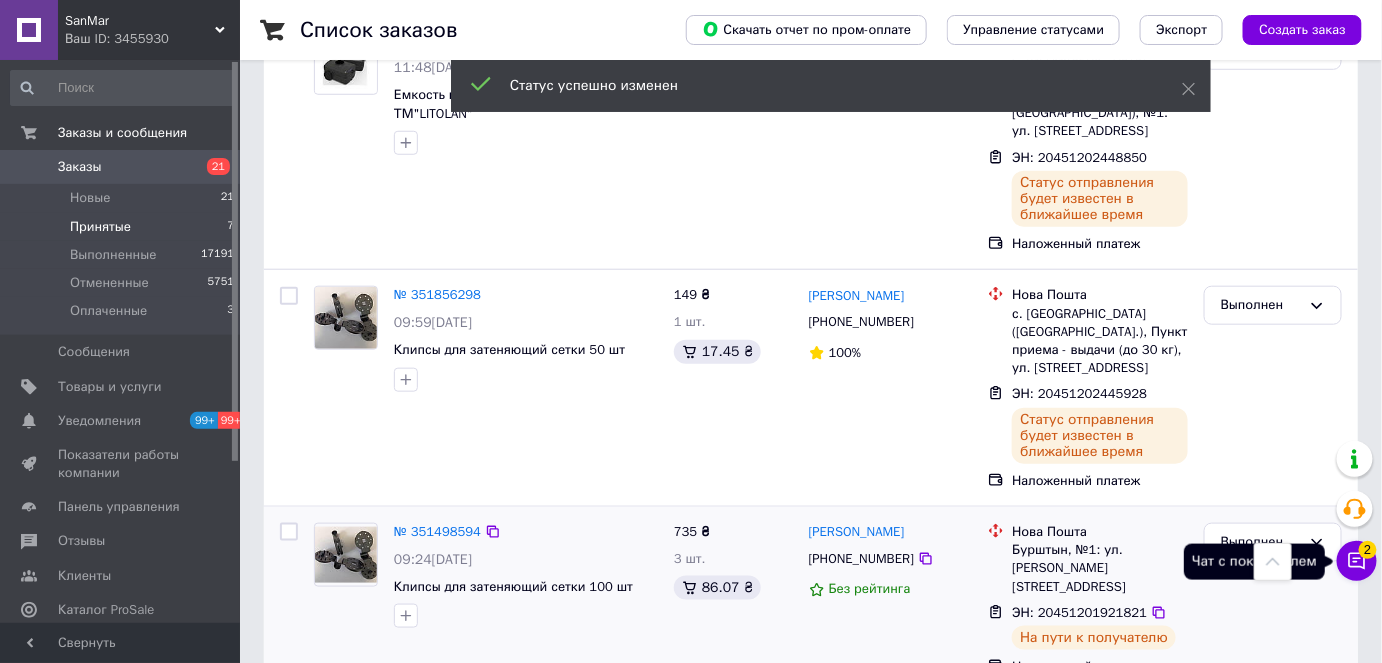 click 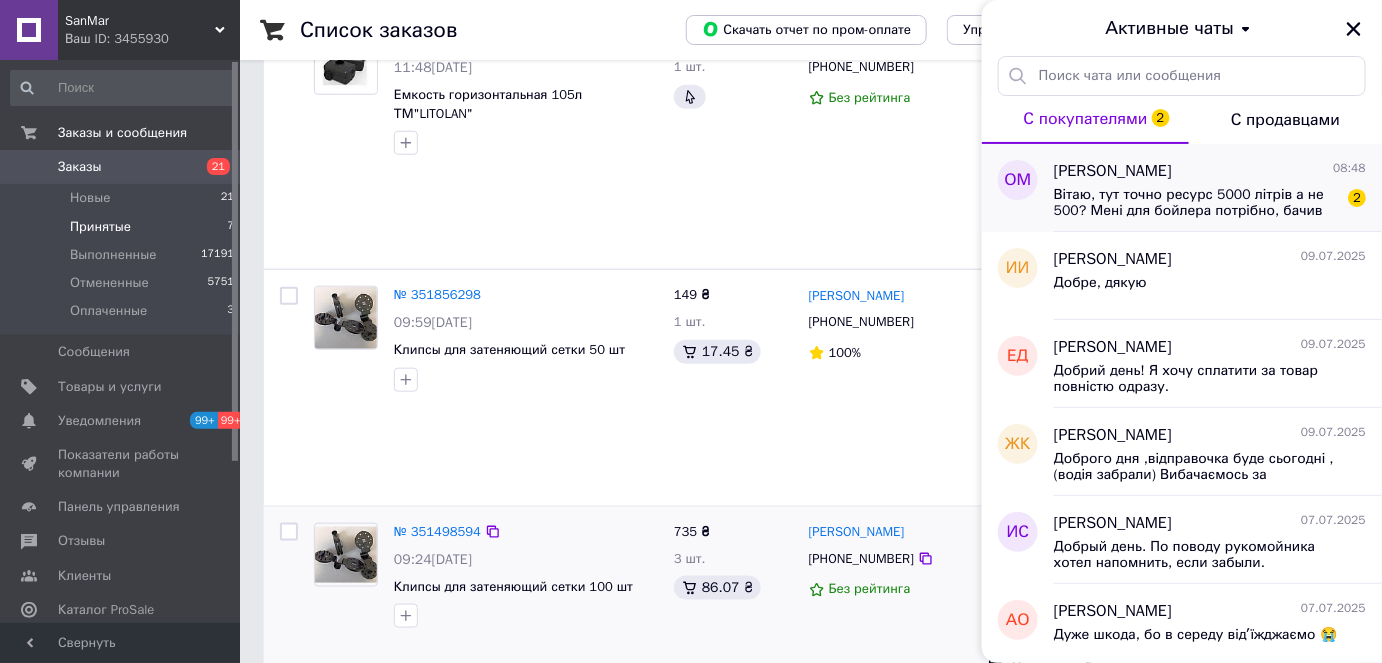 click on "Вітаю, тут точно ресурс 5000 літрів а не 500? Мені для бойлера потрібно, бачив катіонова смола ресурс всього 500 літрів тому перепитую" at bounding box center (1196, 203) 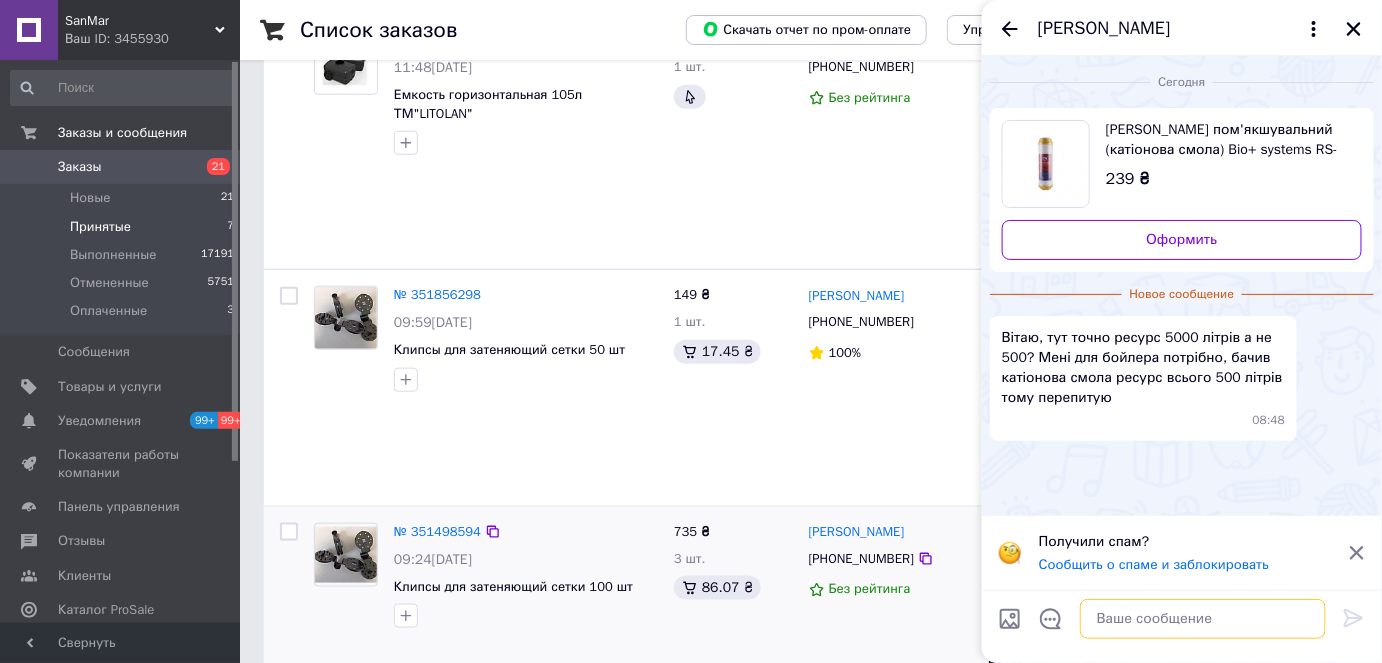 click at bounding box center (1203, 619) 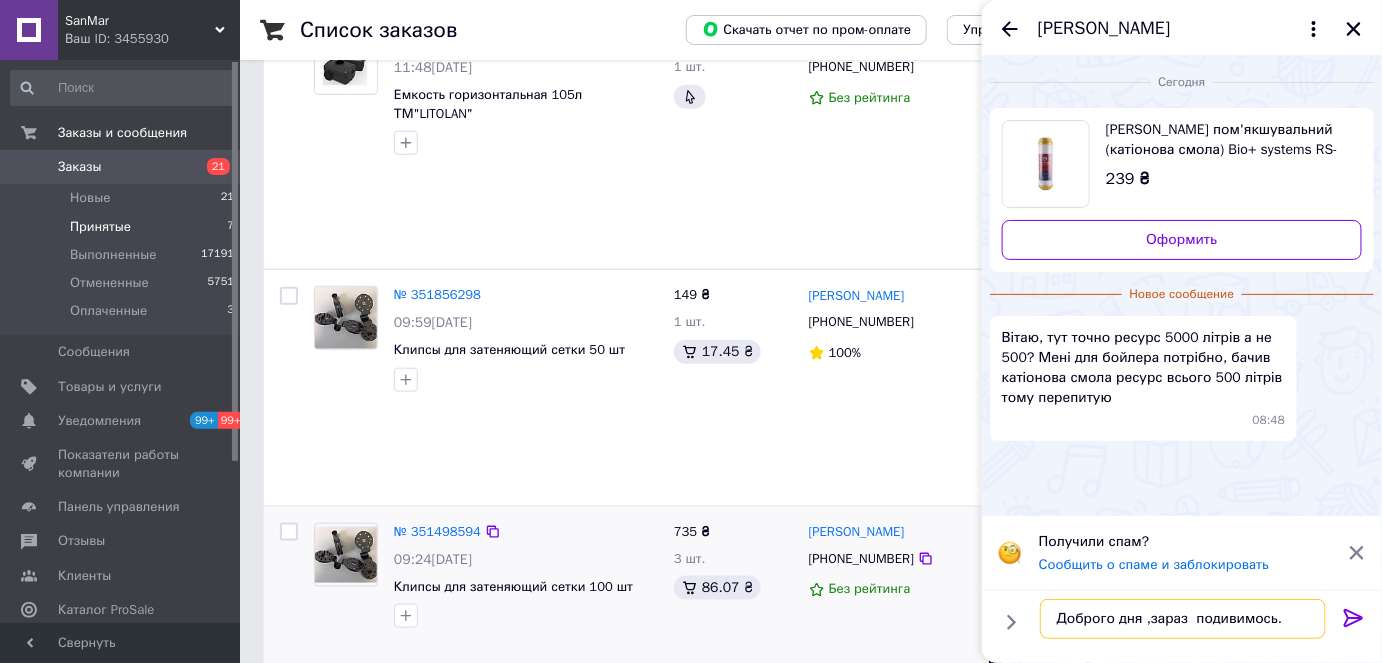 type on "Доброго дня ,зараз  подивимось." 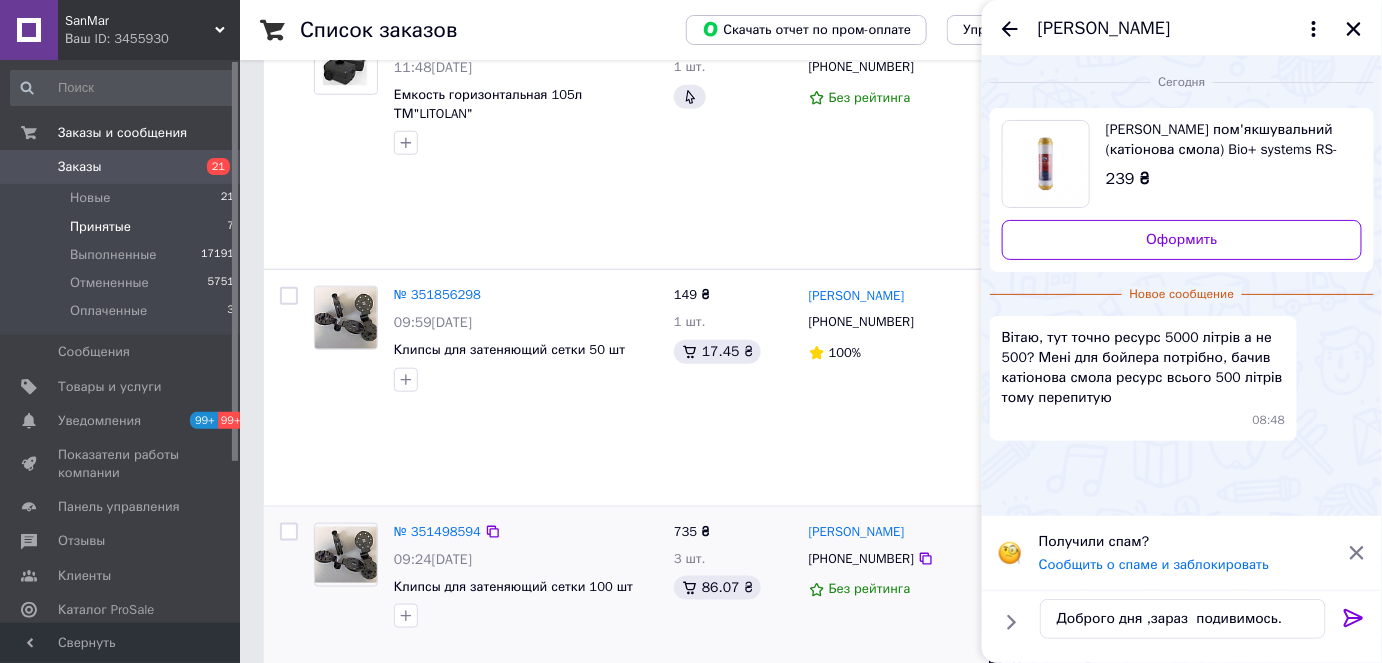 click 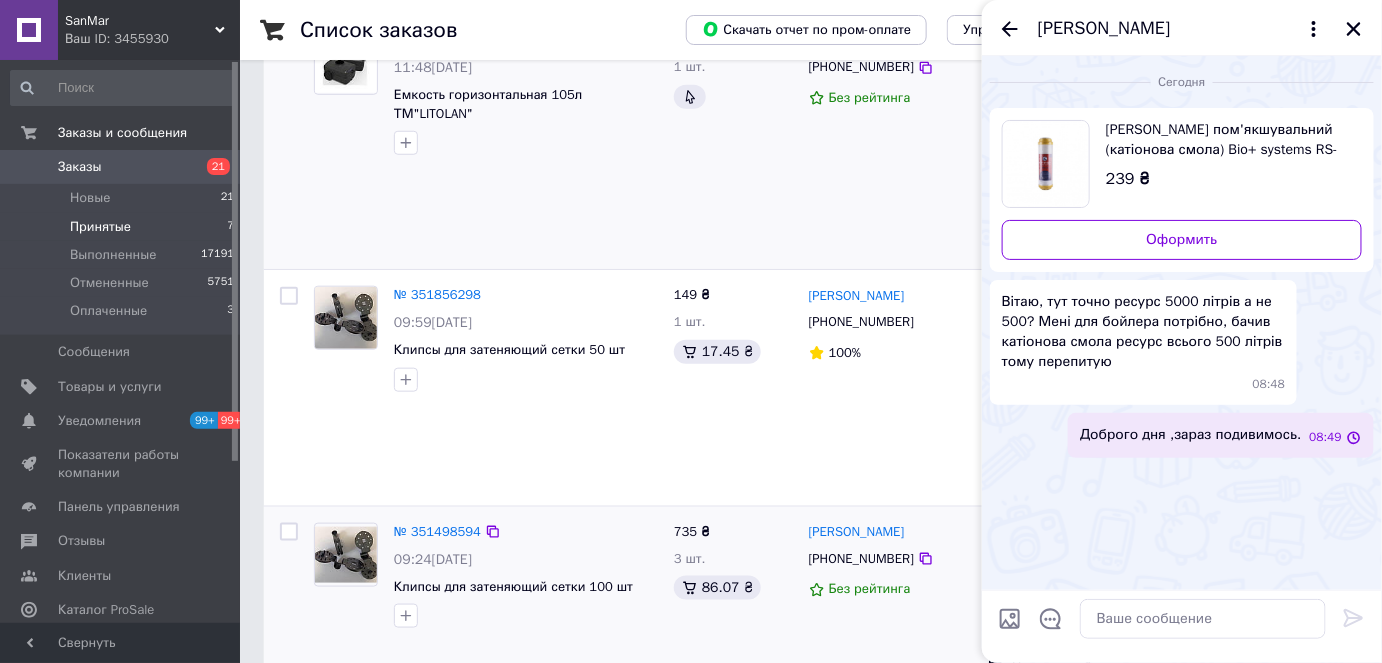 click on "[PERSON_NAME] [PHONE_NUMBER] Без рейтинга" at bounding box center [891, 142] 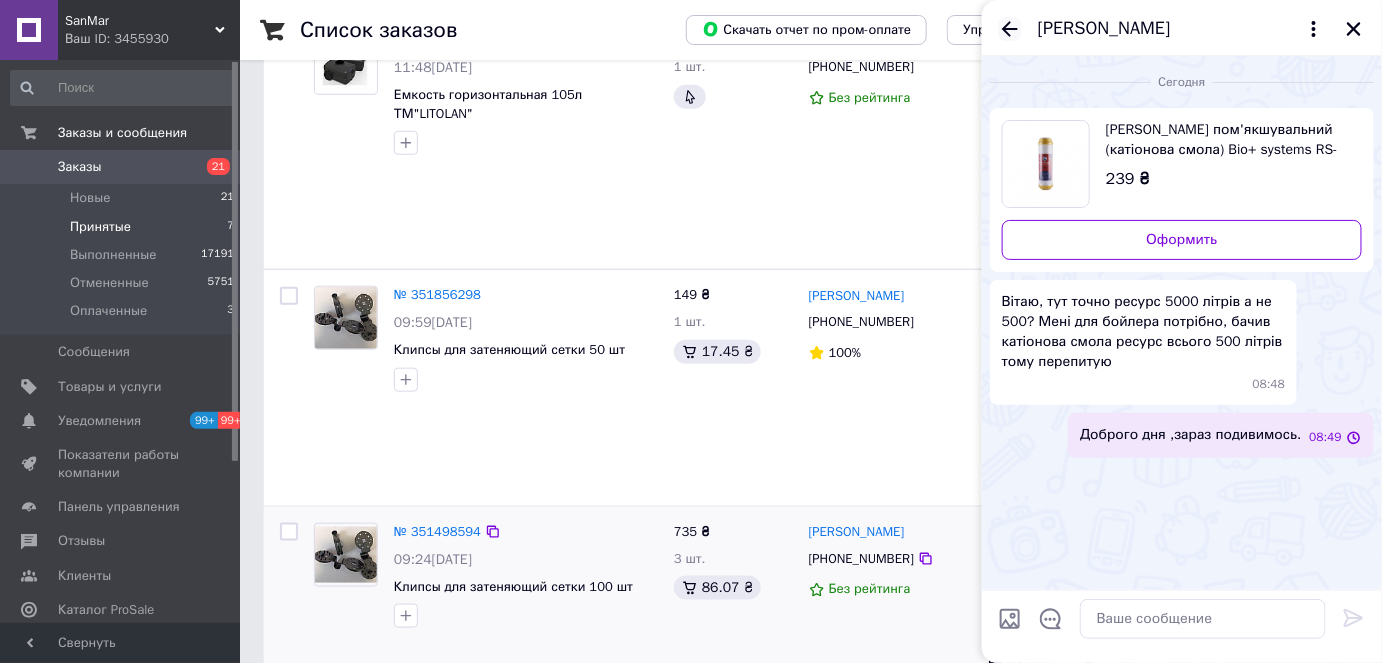 click 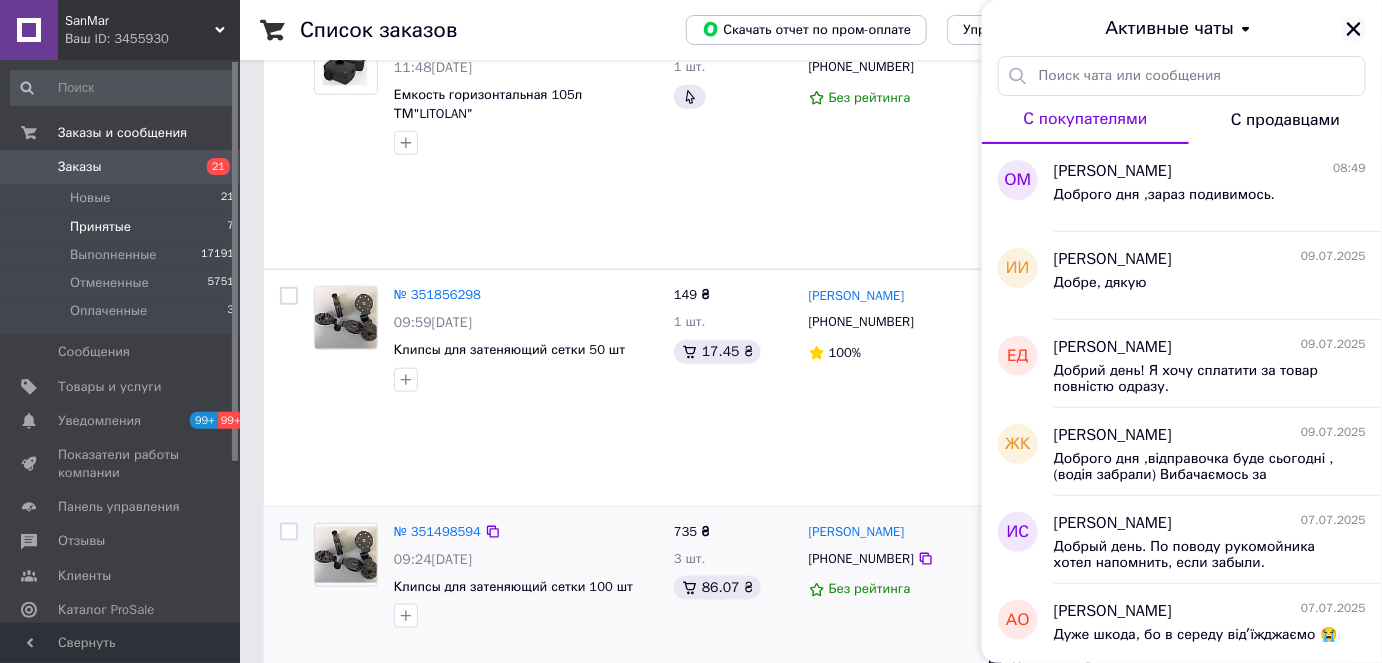click 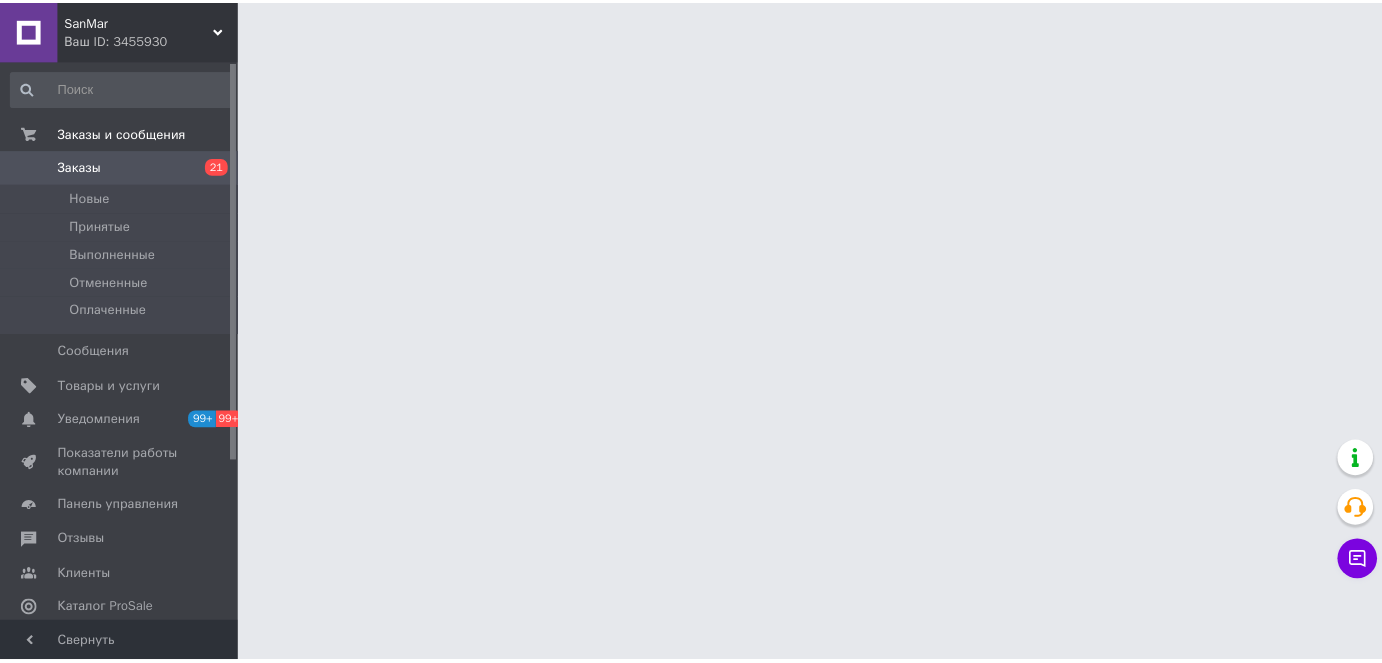 scroll, scrollTop: 0, scrollLeft: 0, axis: both 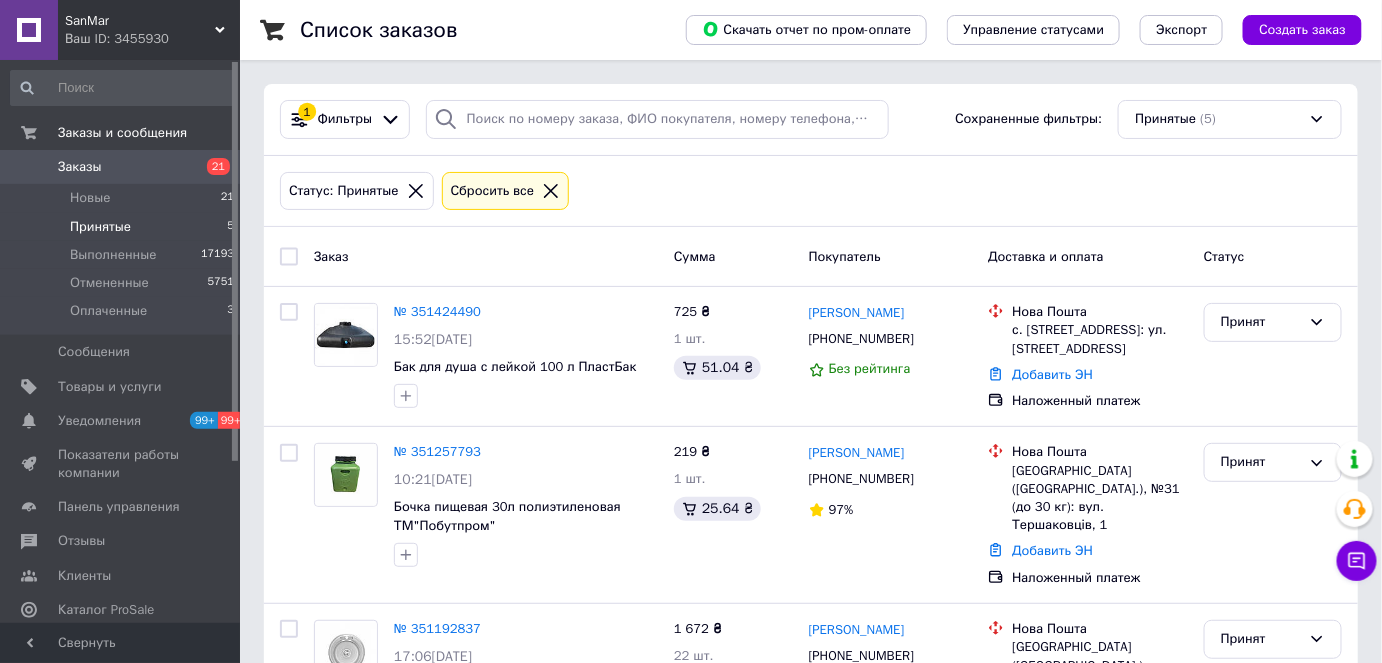 click on "Принятые 5" at bounding box center [123, 227] 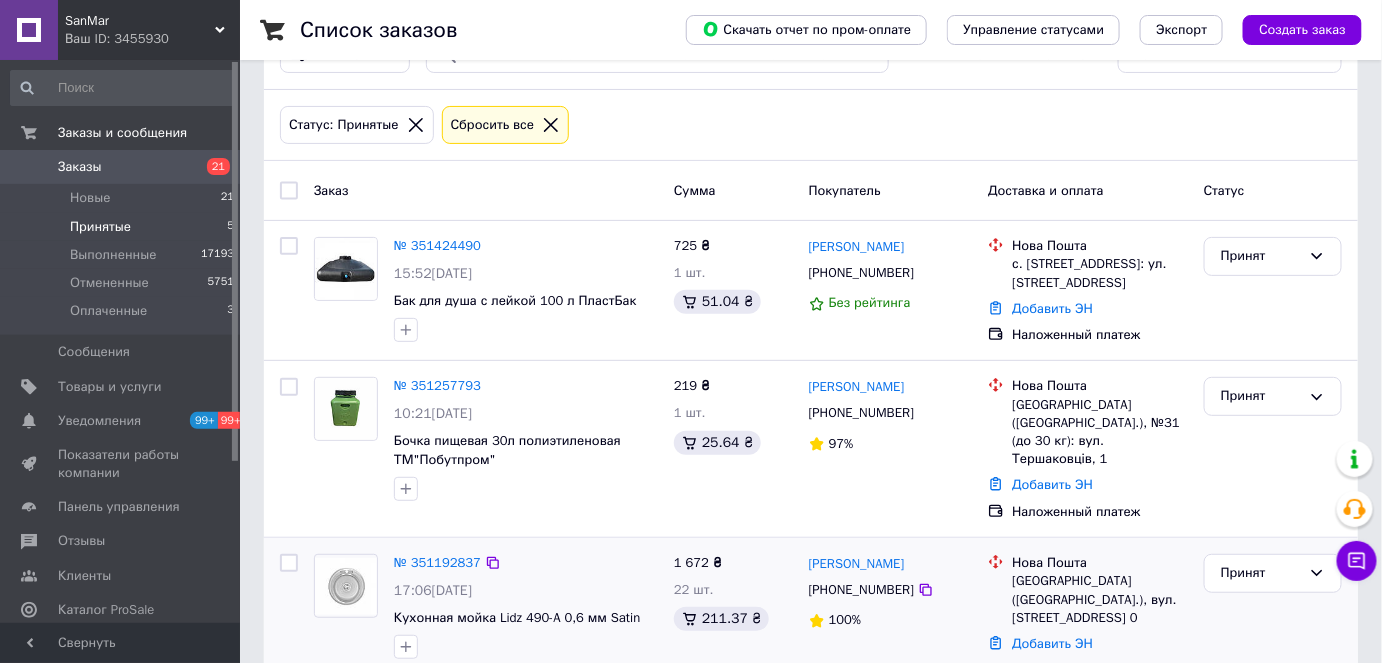 scroll, scrollTop: 113, scrollLeft: 0, axis: vertical 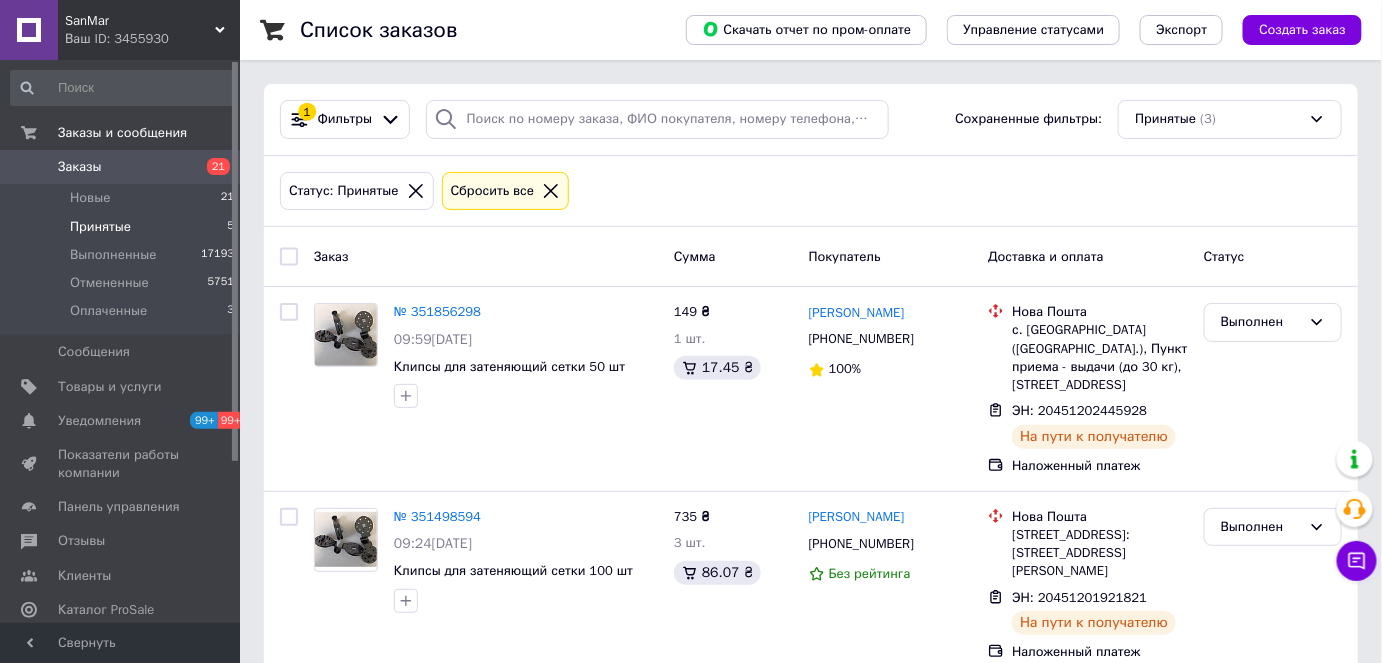 click on "Принятые 5" at bounding box center [123, 227] 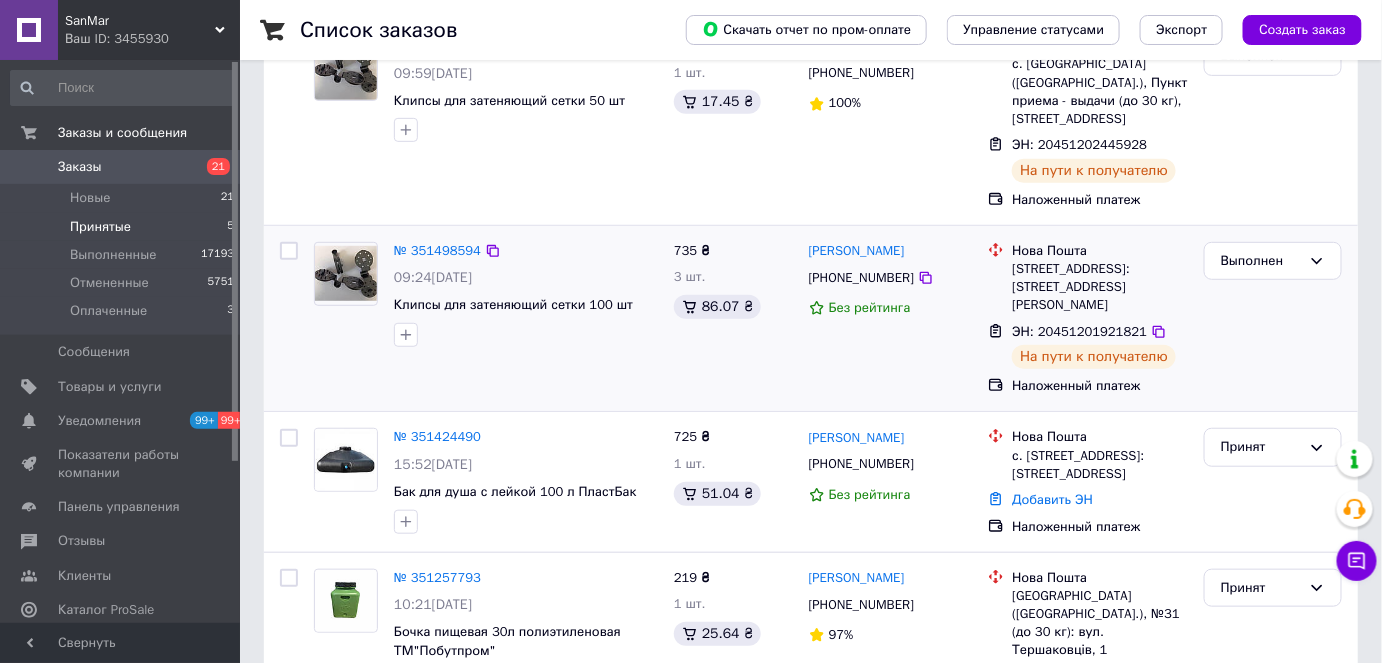 scroll, scrollTop: 377, scrollLeft: 0, axis: vertical 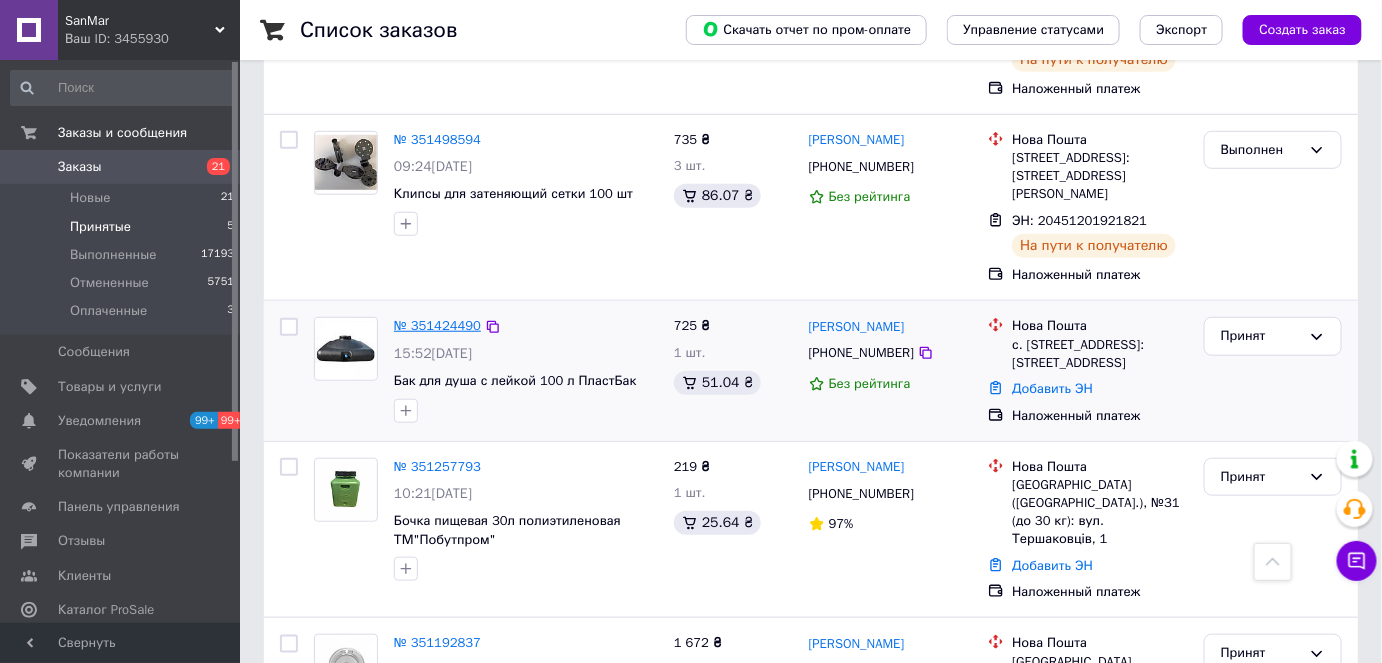 click on "№ 351424490" at bounding box center [437, 325] 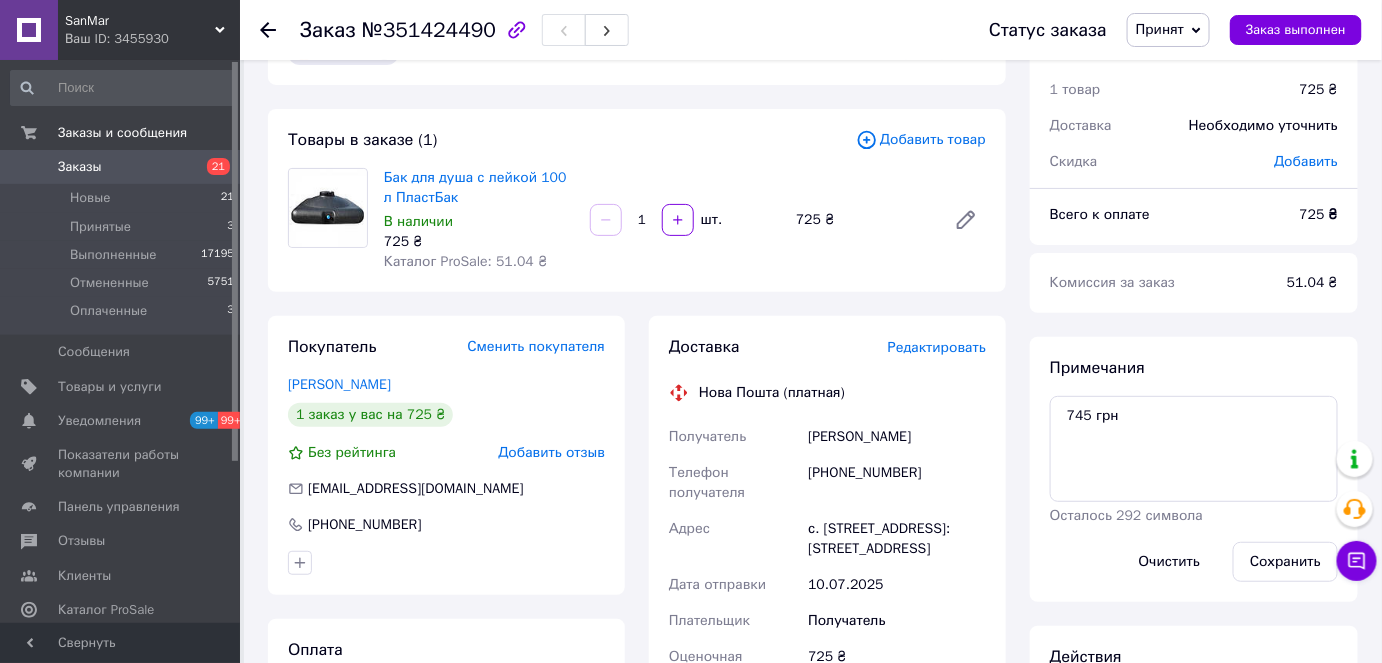scroll, scrollTop: 0, scrollLeft: 0, axis: both 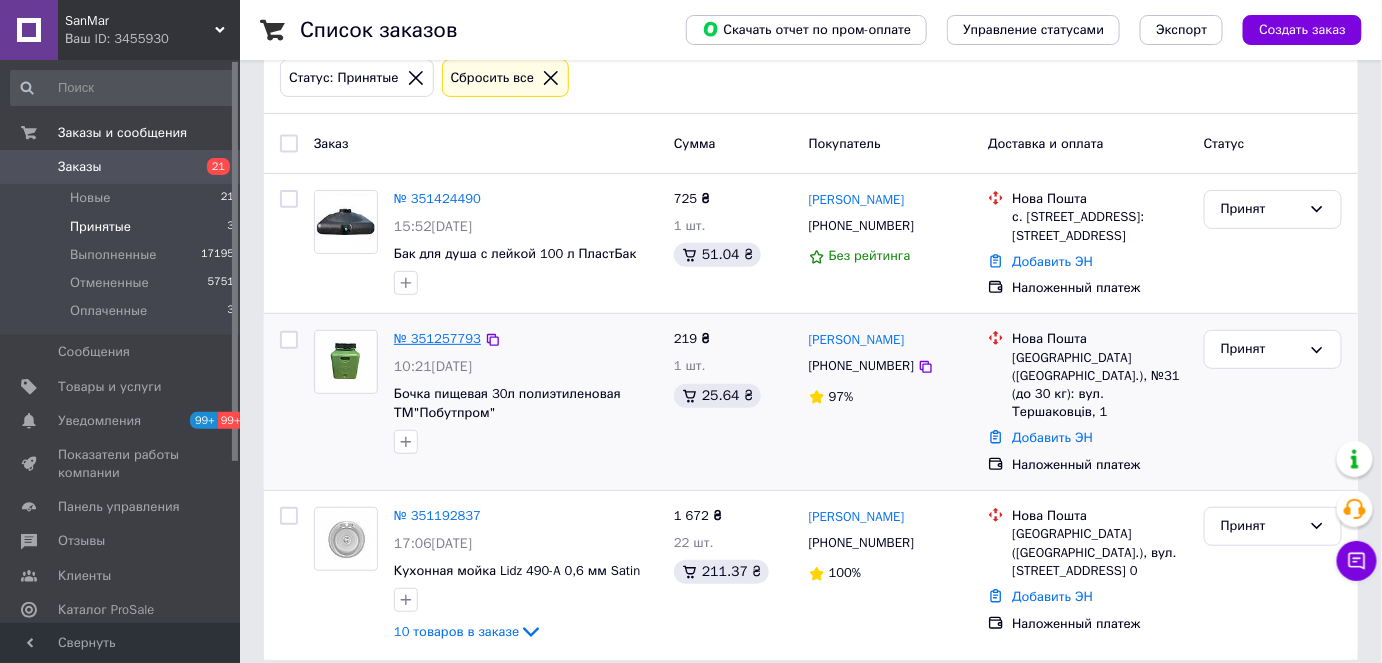click on "№ 351257793" at bounding box center (437, 338) 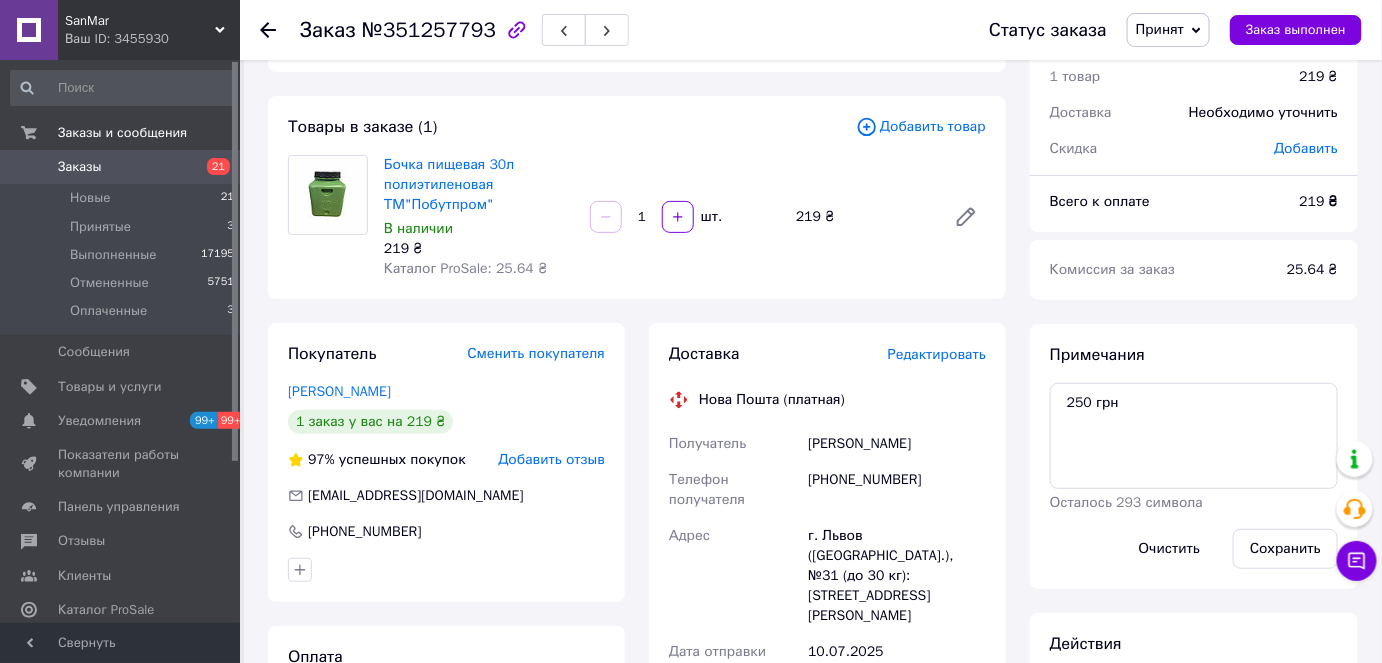 scroll, scrollTop: 0, scrollLeft: 0, axis: both 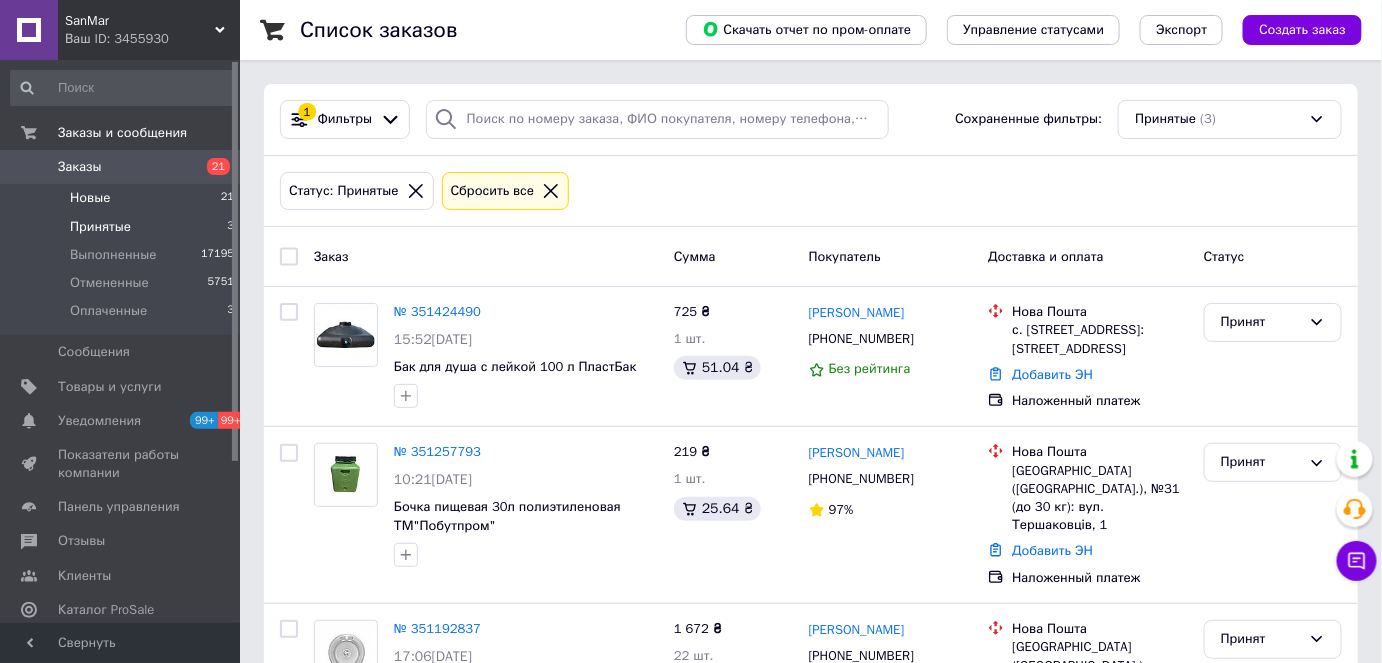 click on "Новые 21" at bounding box center [123, 198] 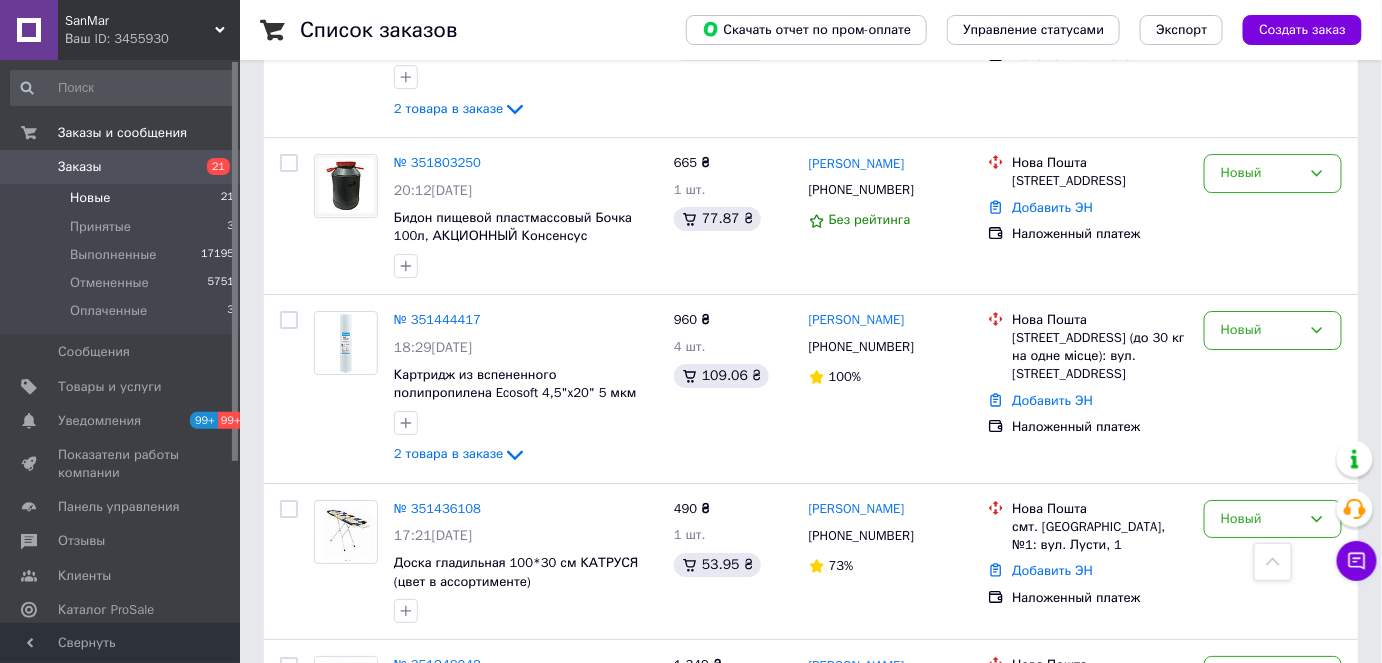 scroll, scrollTop: 2181, scrollLeft: 0, axis: vertical 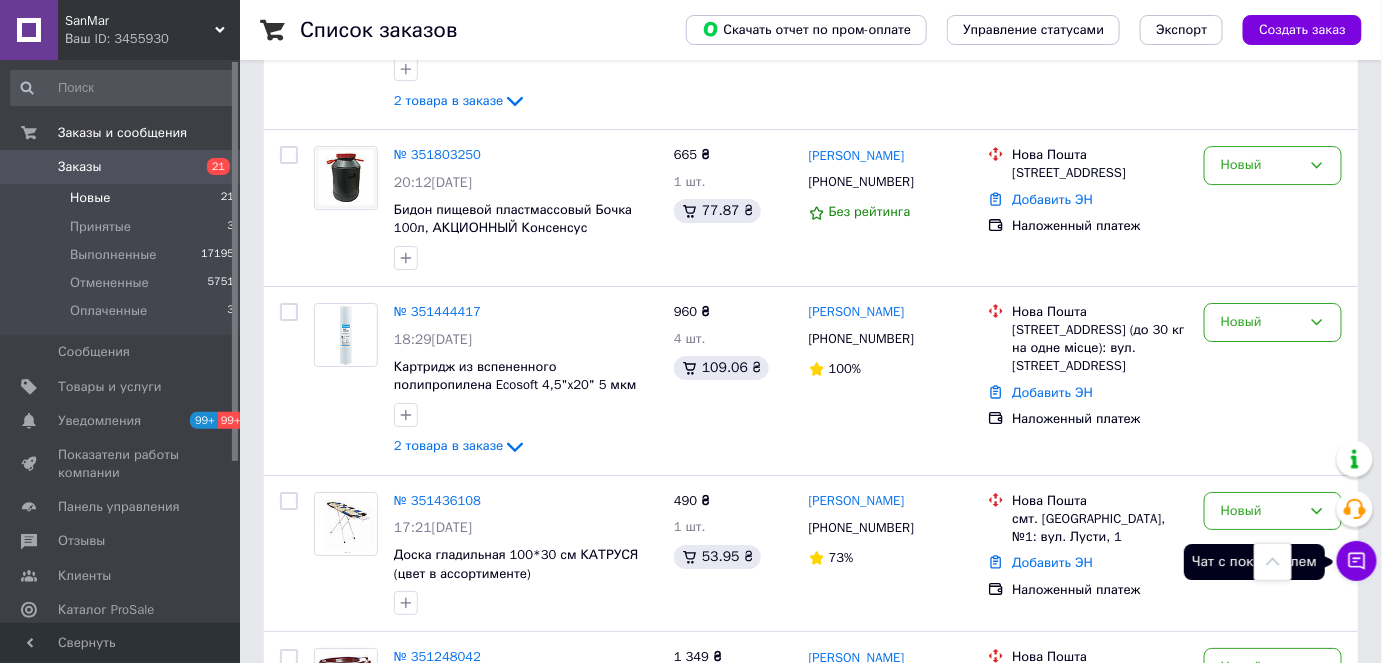 click on "Чат с покупателем" at bounding box center [1357, 561] 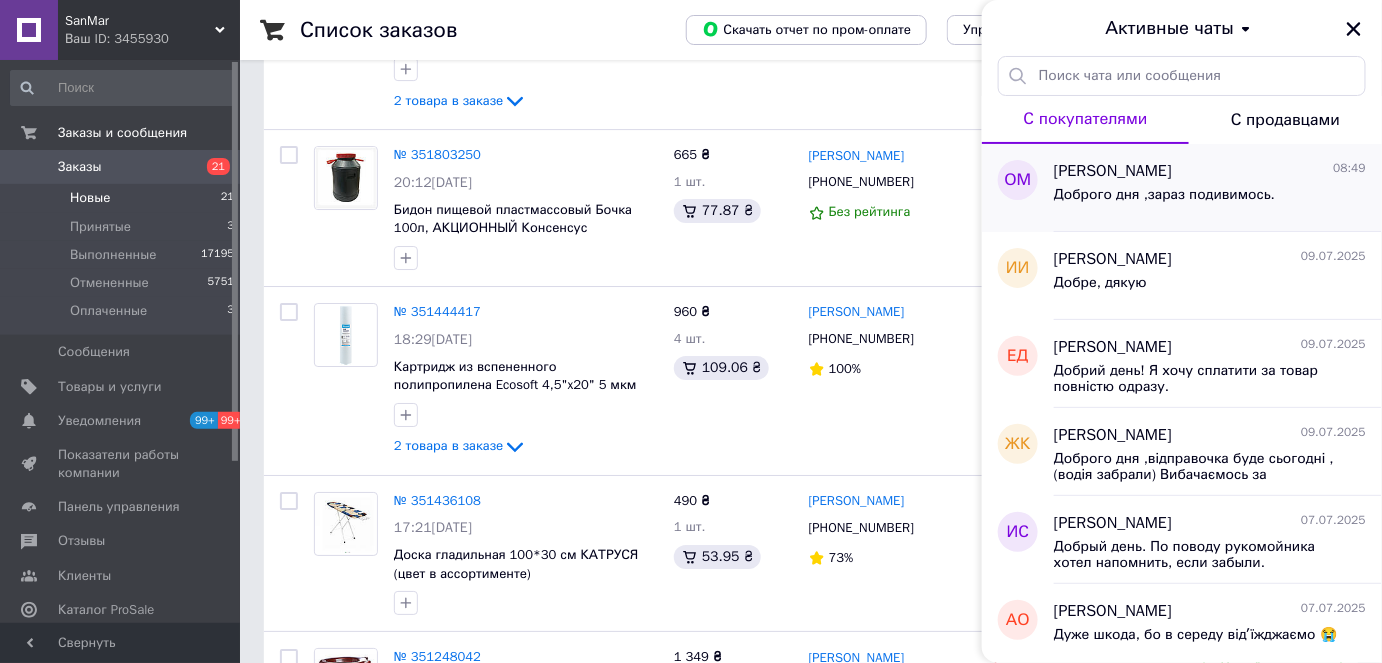 click on "[PERSON_NAME]" at bounding box center (1113, 171) 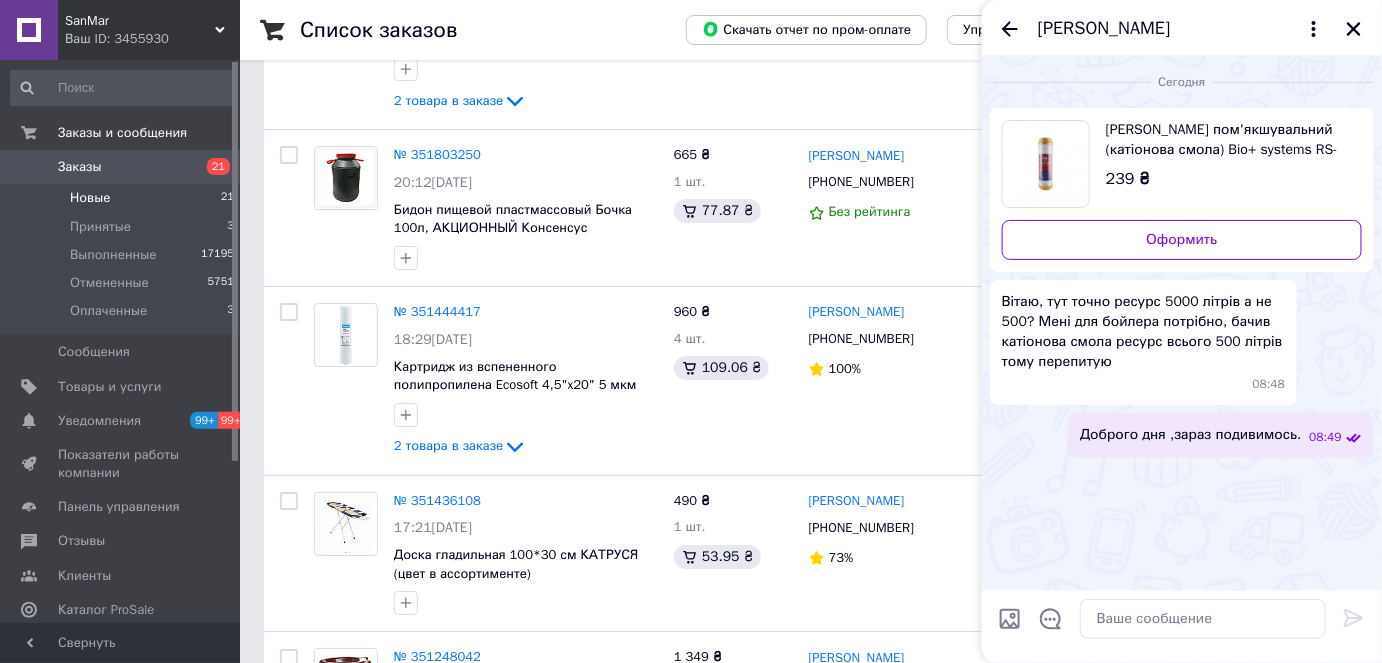 click at bounding box center (1046, 164) 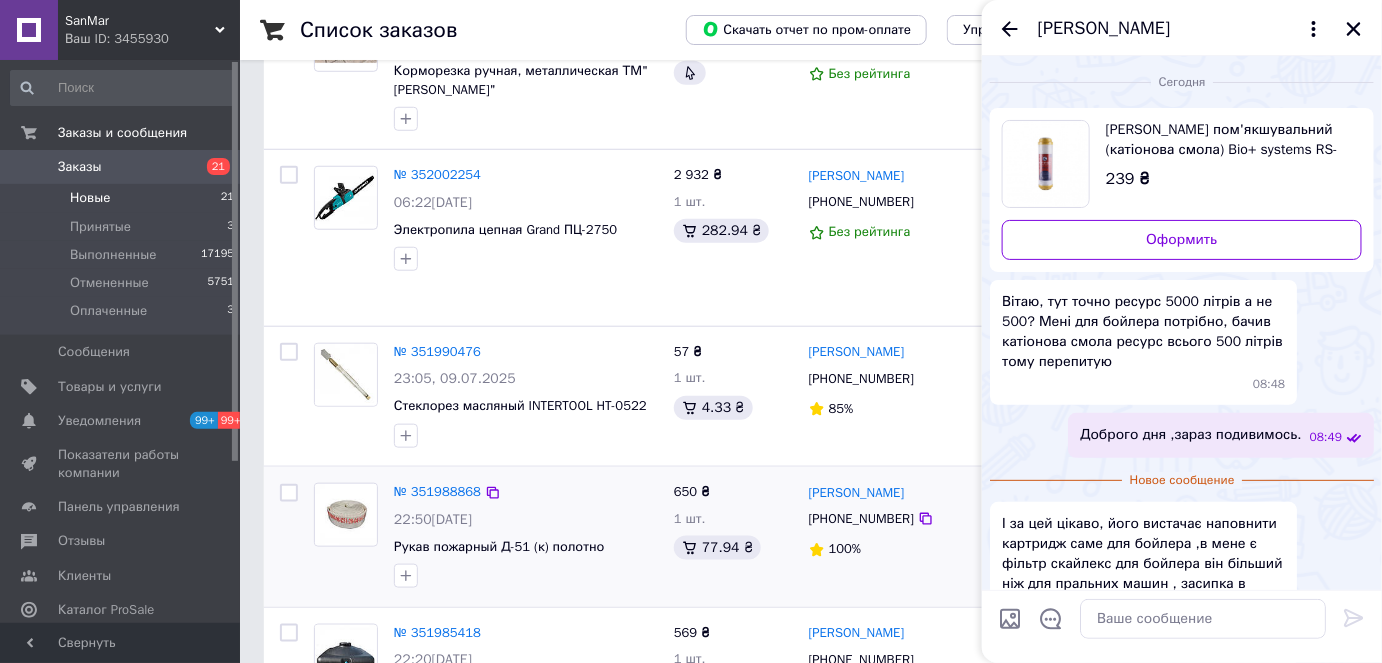 scroll, scrollTop: 0, scrollLeft: 0, axis: both 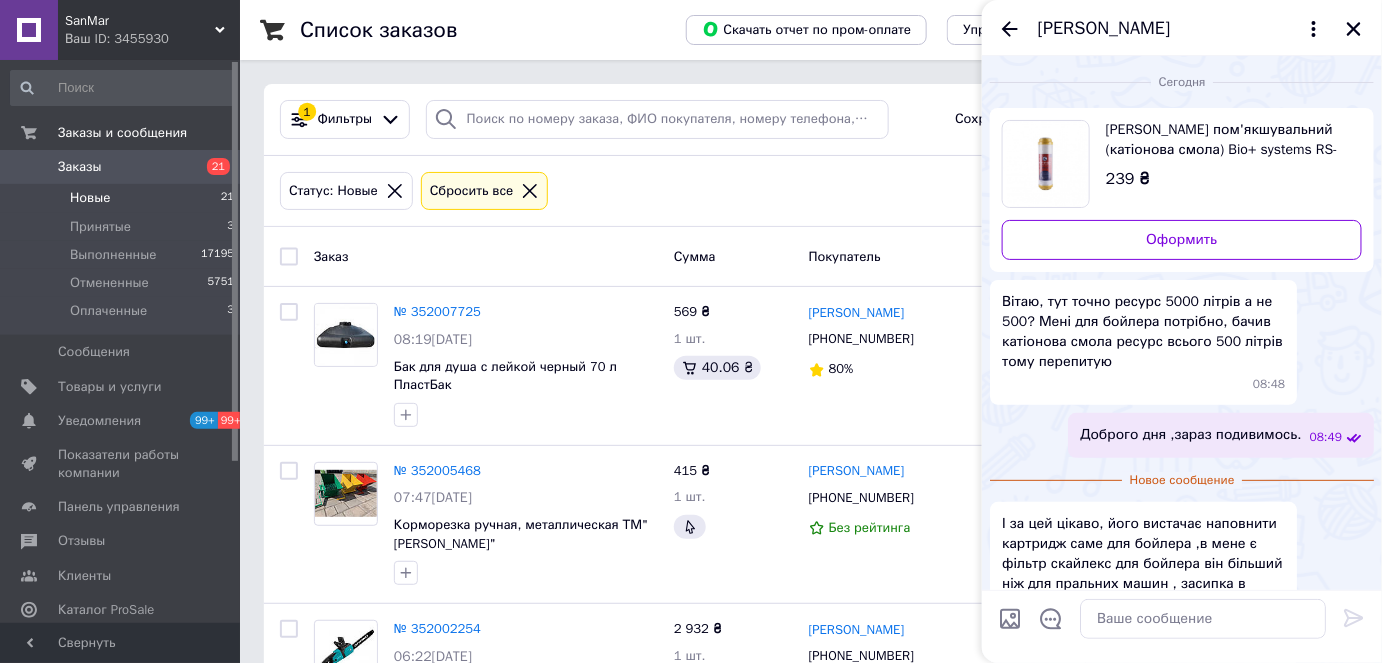 click 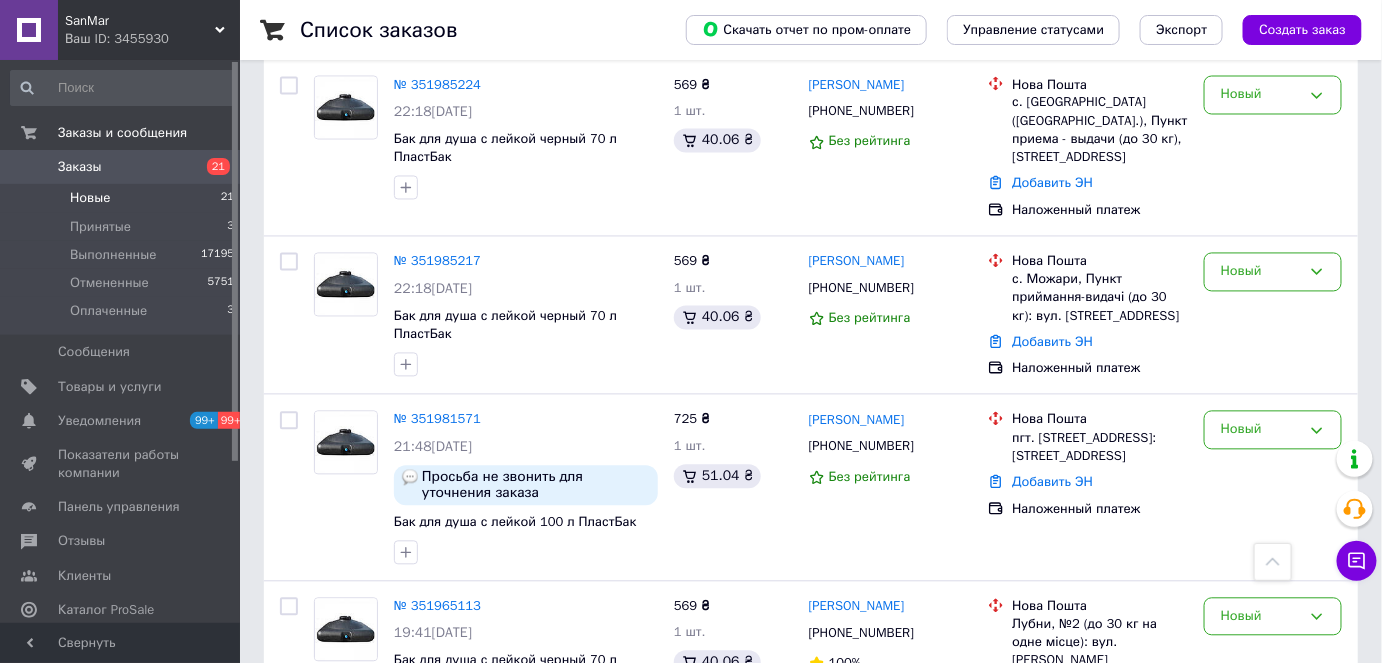 scroll, scrollTop: 1181, scrollLeft: 0, axis: vertical 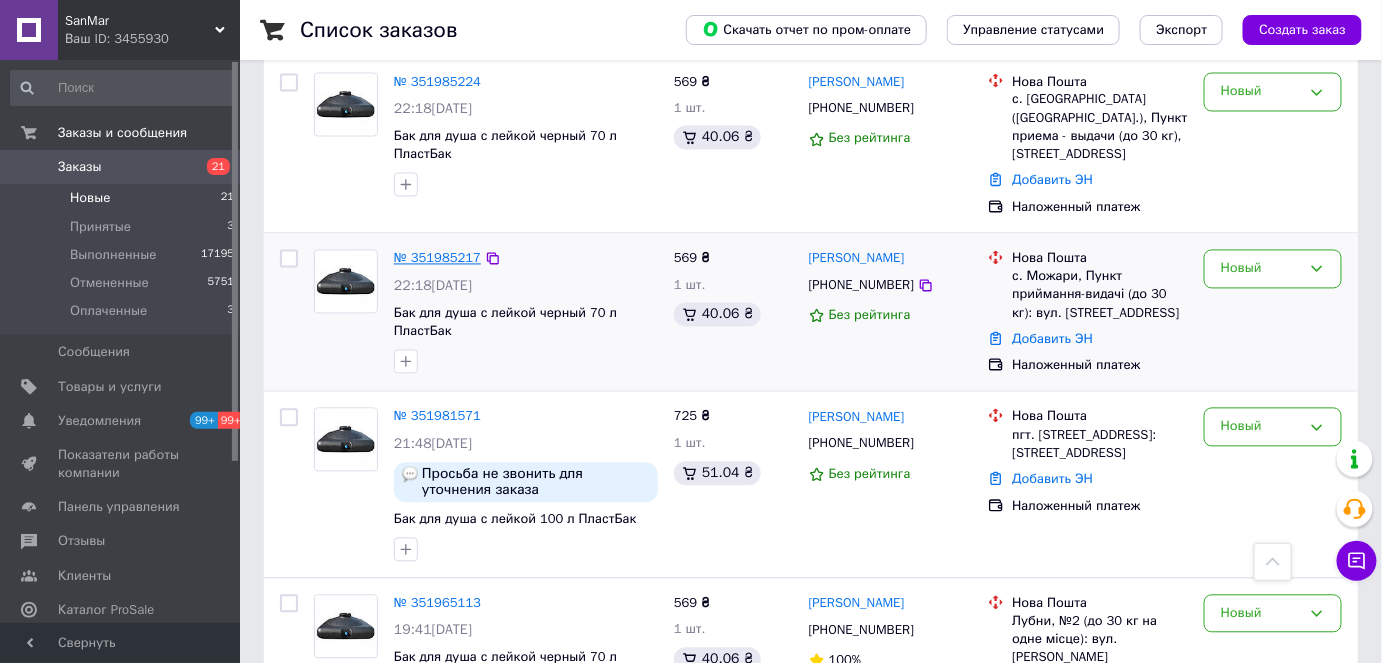 click on "№ 351985217" at bounding box center [437, 258] 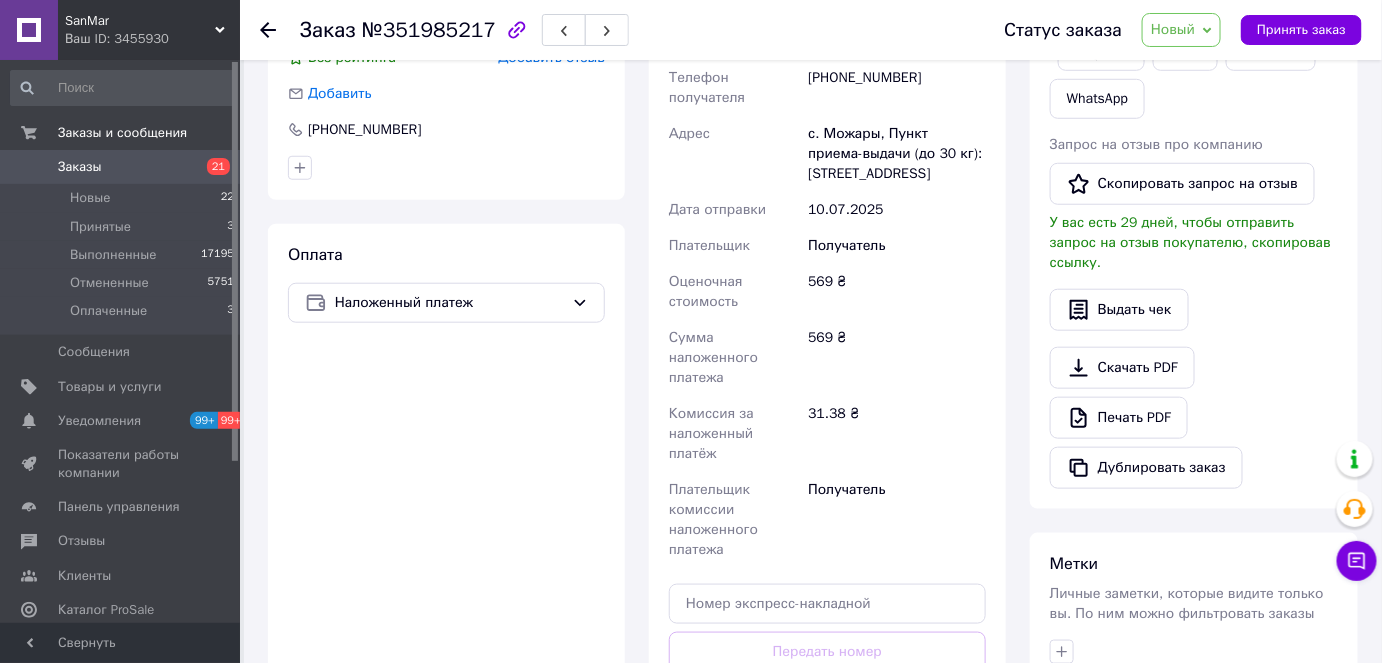 scroll, scrollTop: 636, scrollLeft: 0, axis: vertical 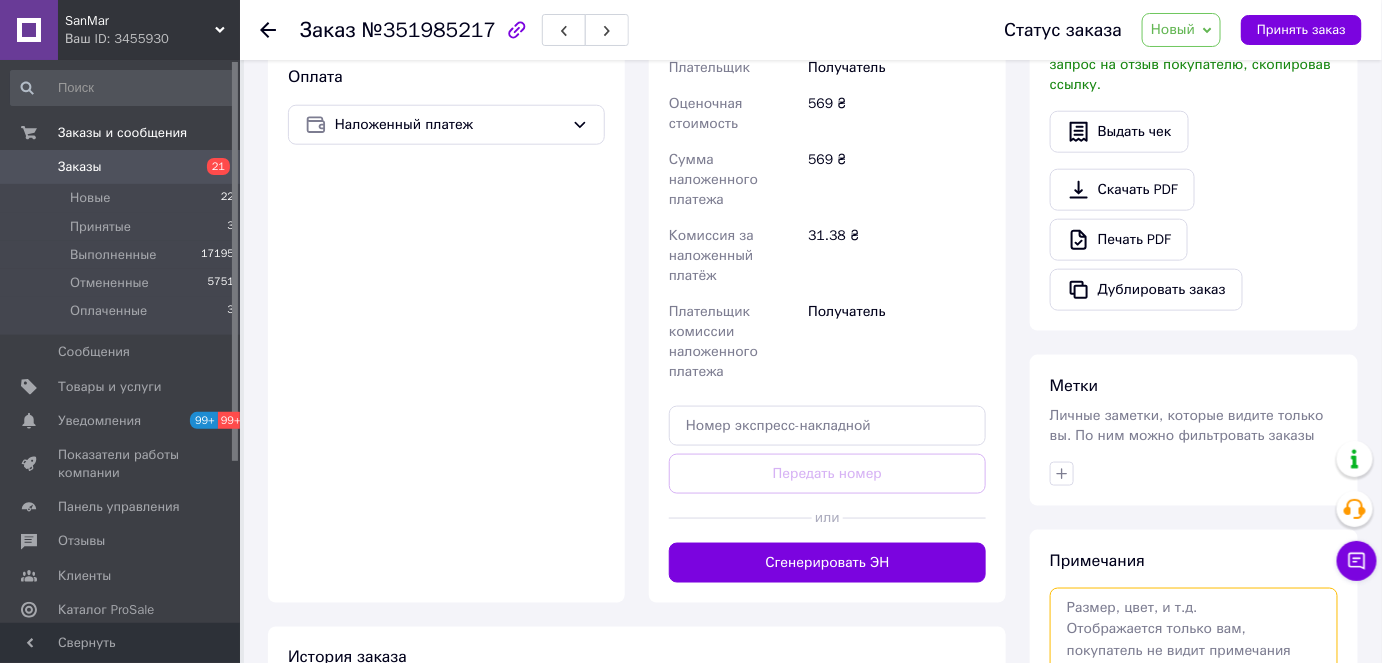 click at bounding box center (1194, 641) 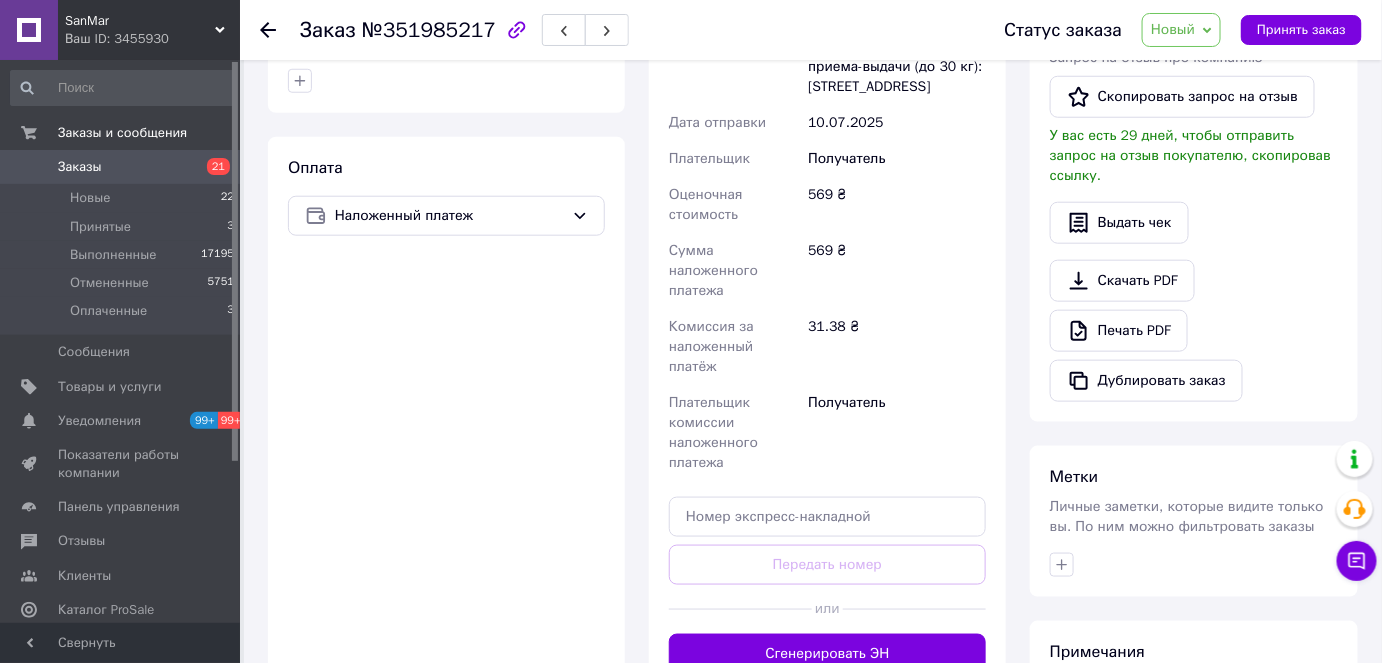 scroll, scrollTop: 767, scrollLeft: 0, axis: vertical 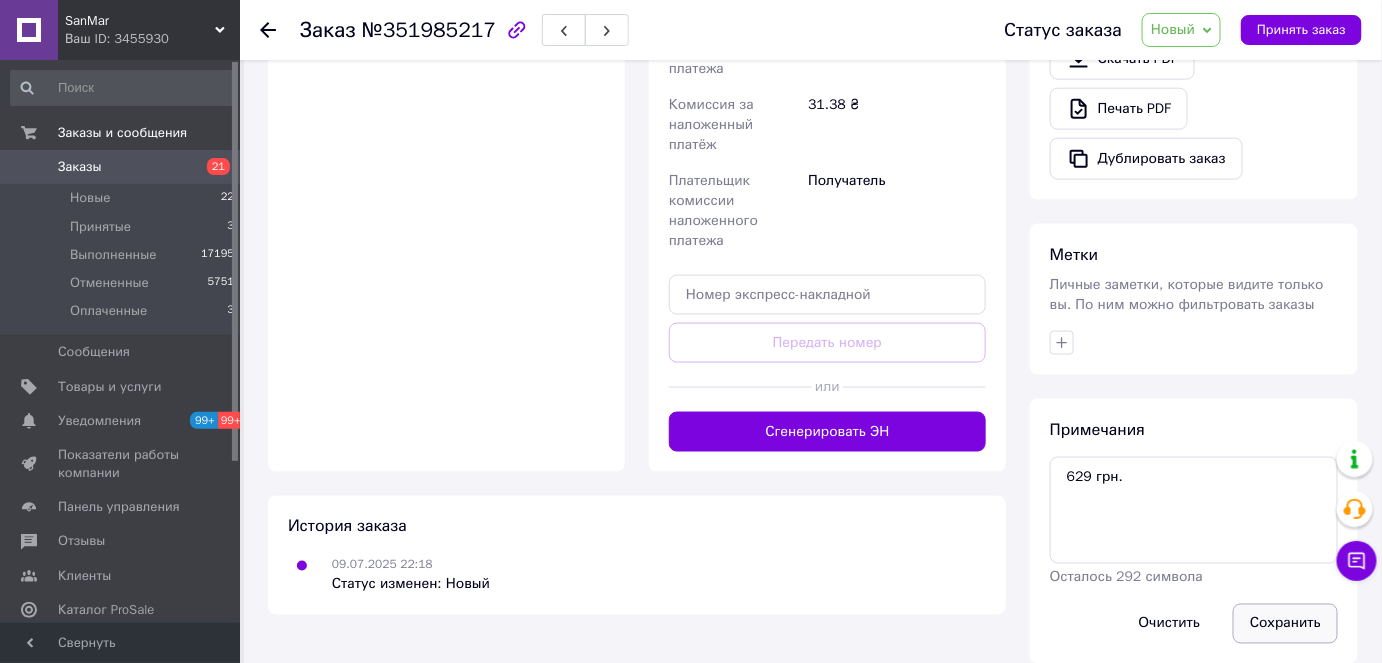 click on "Сохранить" at bounding box center [1285, 624] 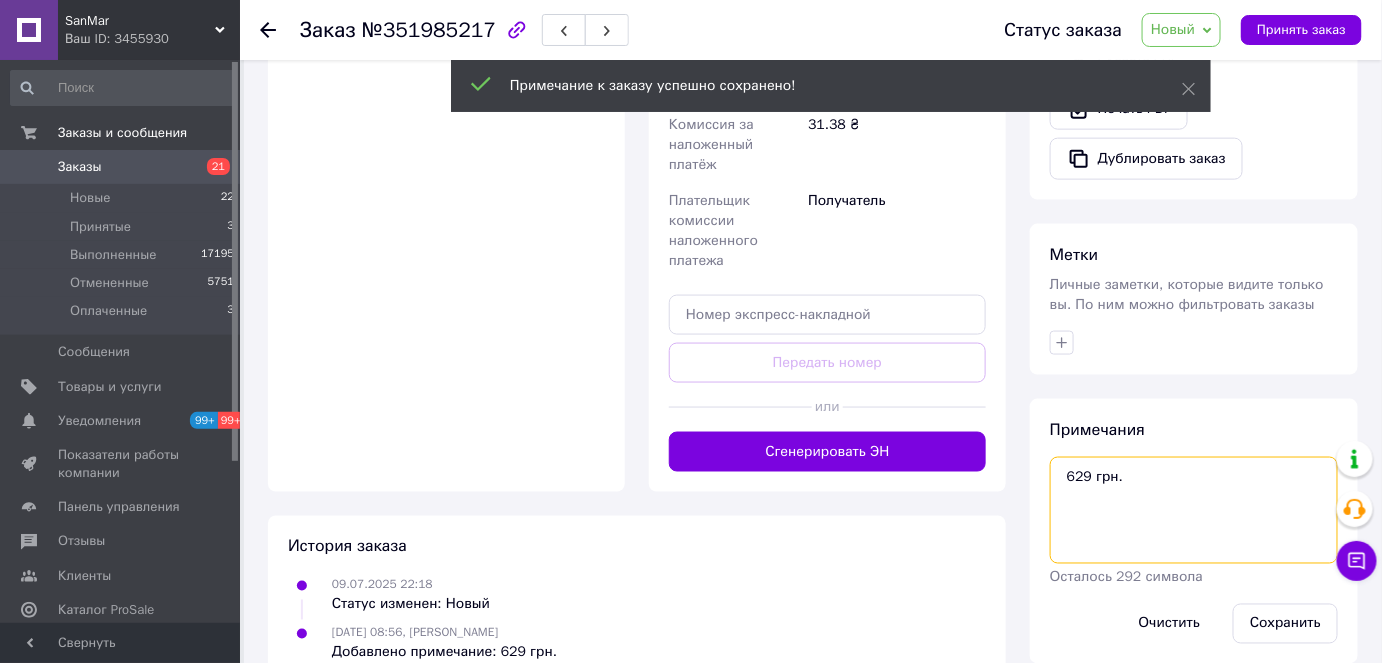 click on "629 грн." at bounding box center [1194, 510] 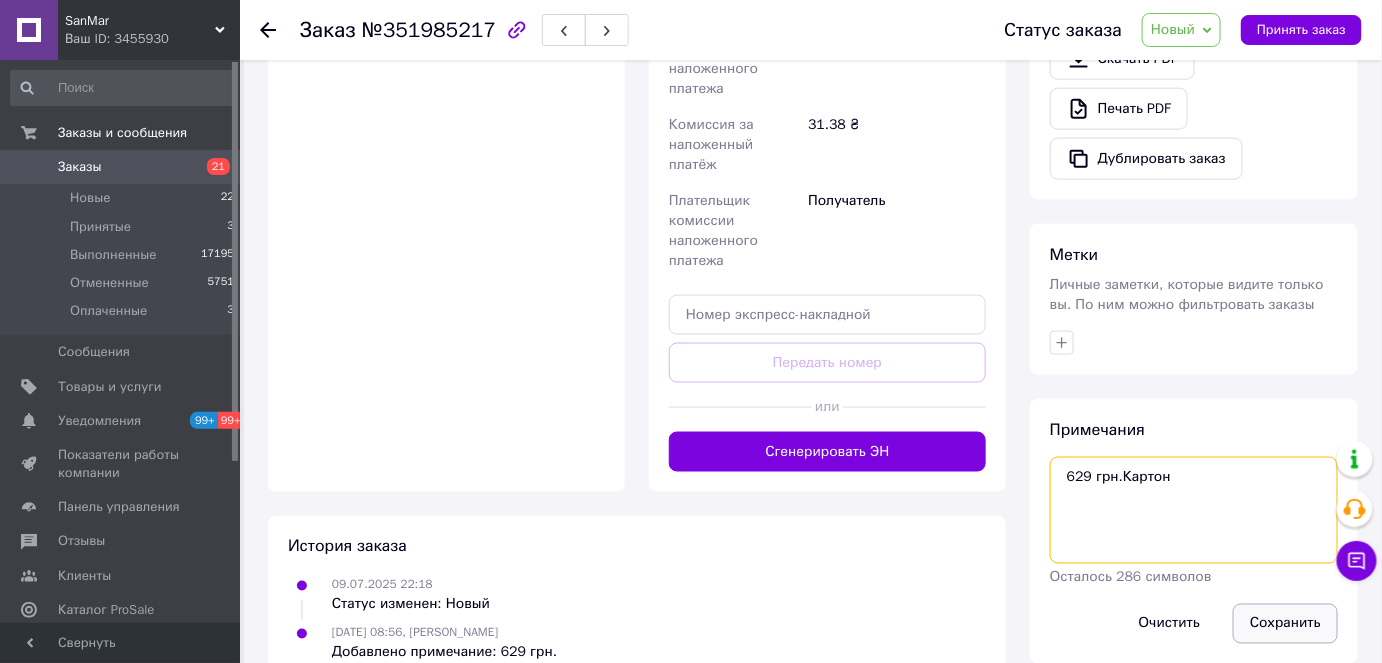 type on "629 грн.Картон" 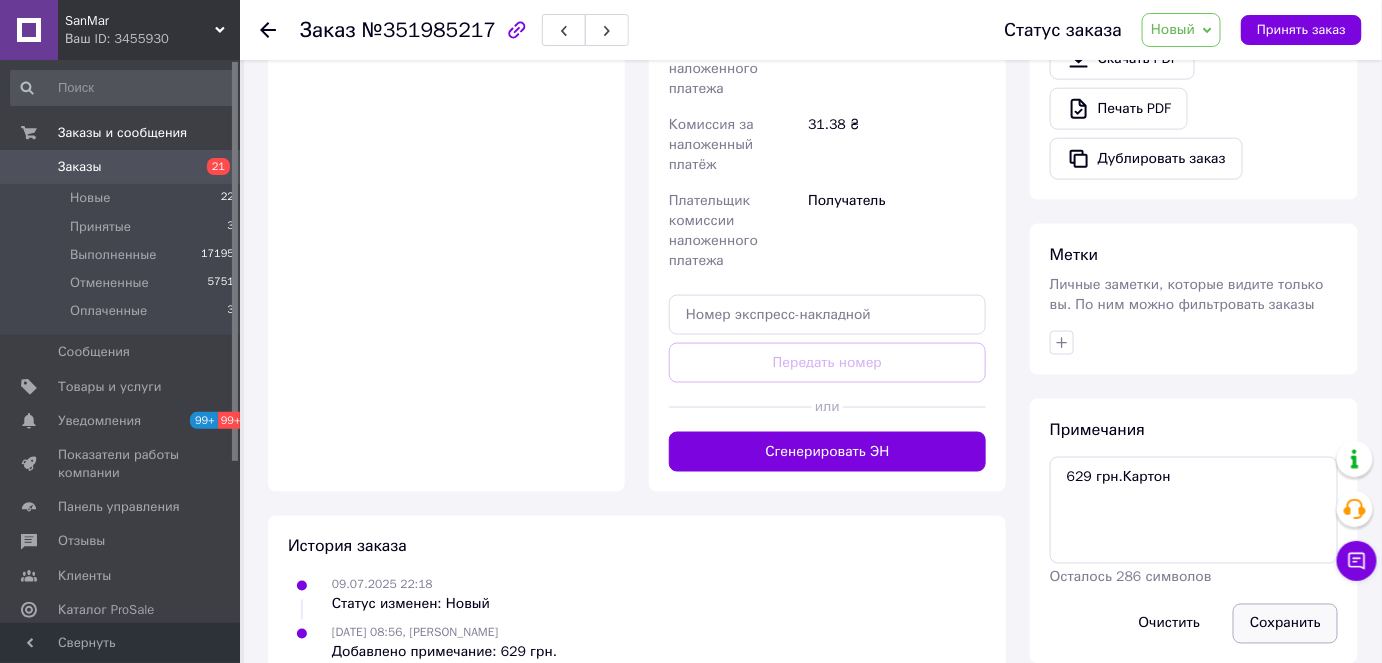 click on "Сохранить" at bounding box center [1285, 624] 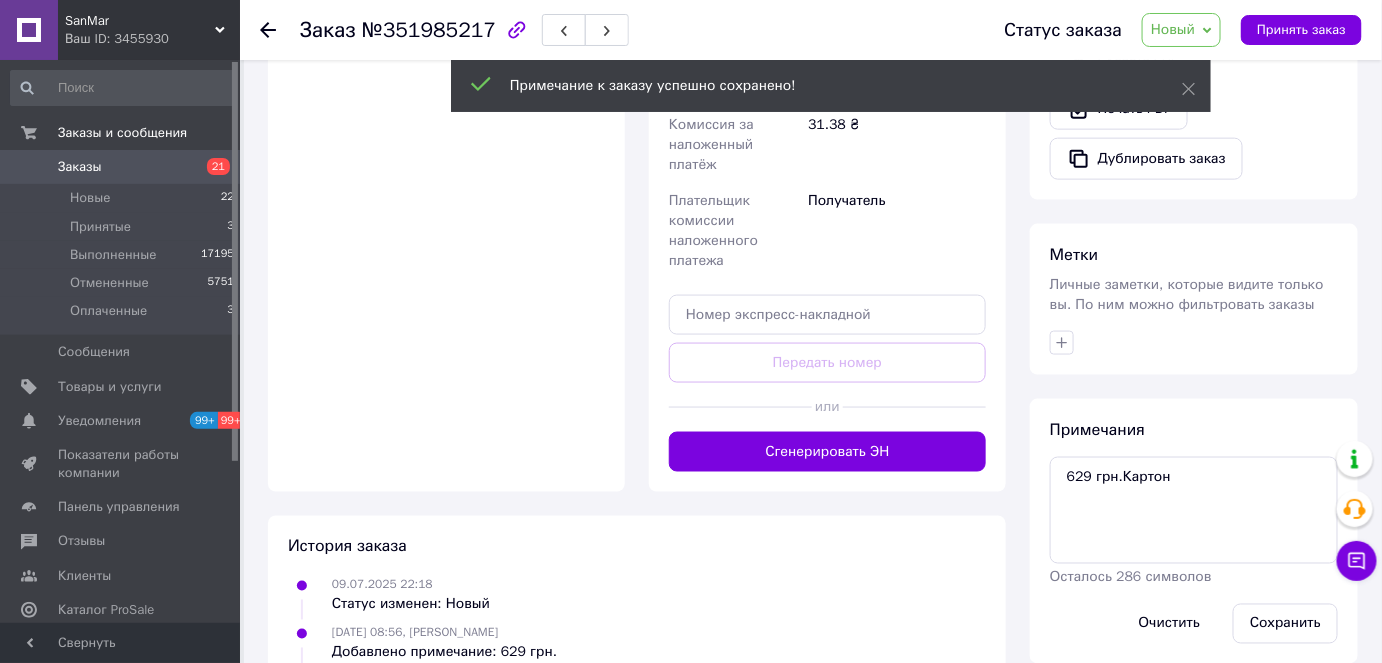 click 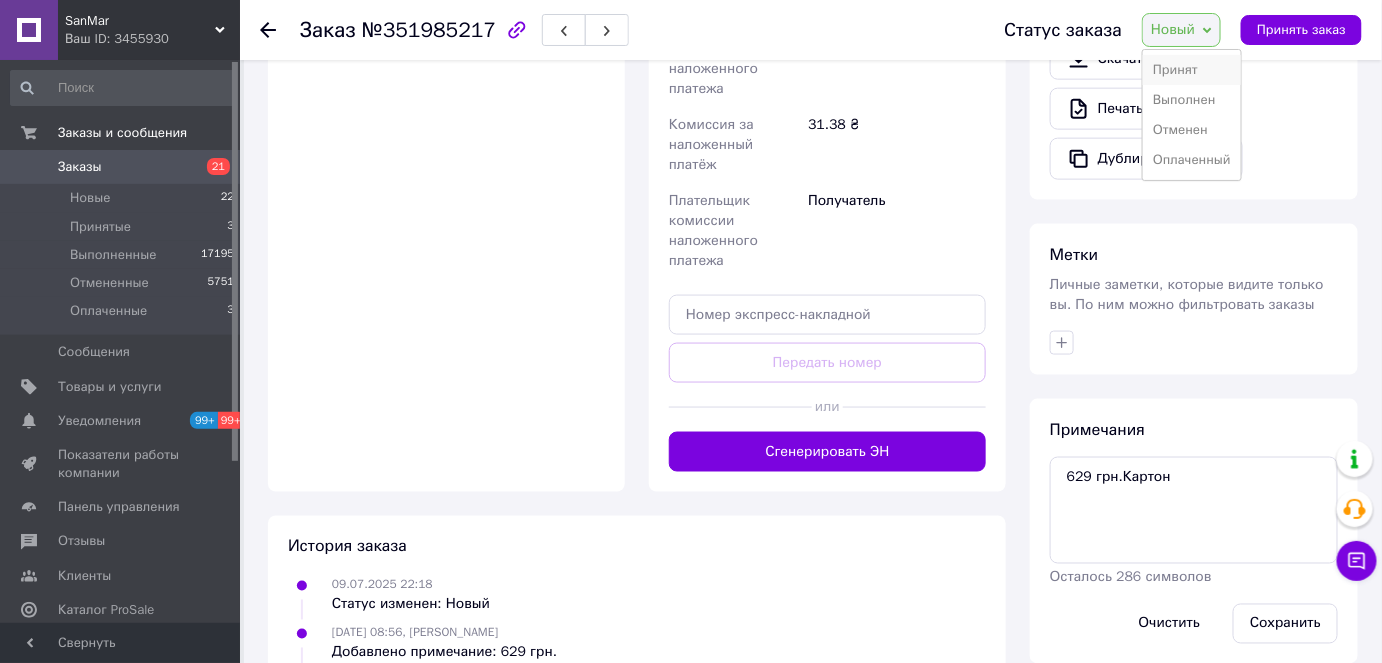 click on "Принят" at bounding box center (1192, 70) 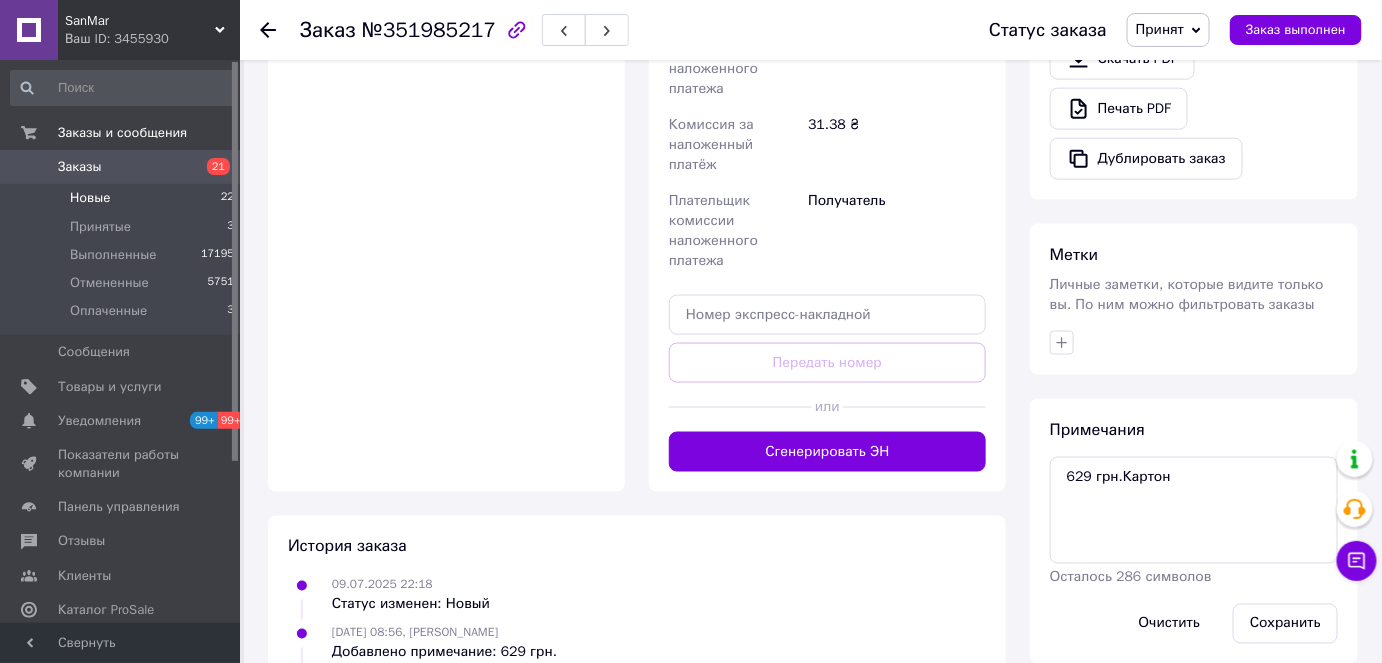 click on "Новые 22" at bounding box center (123, 198) 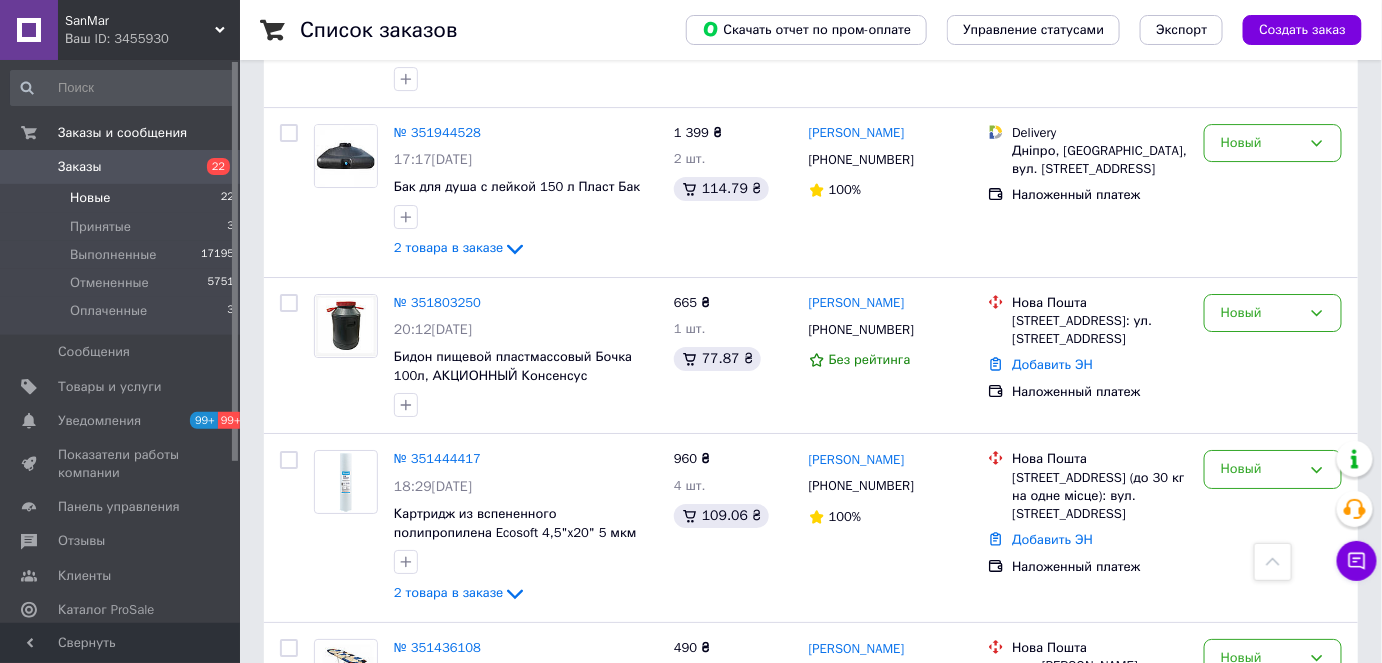 scroll, scrollTop: 2181, scrollLeft: 0, axis: vertical 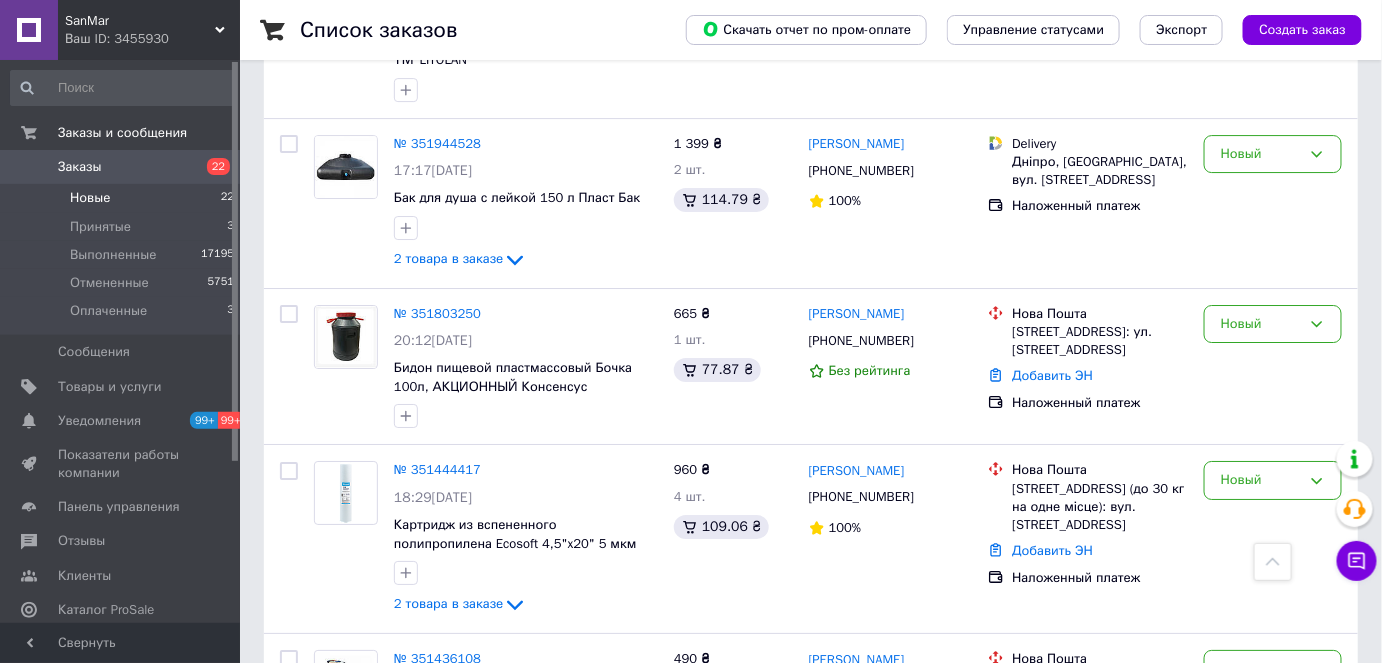 click 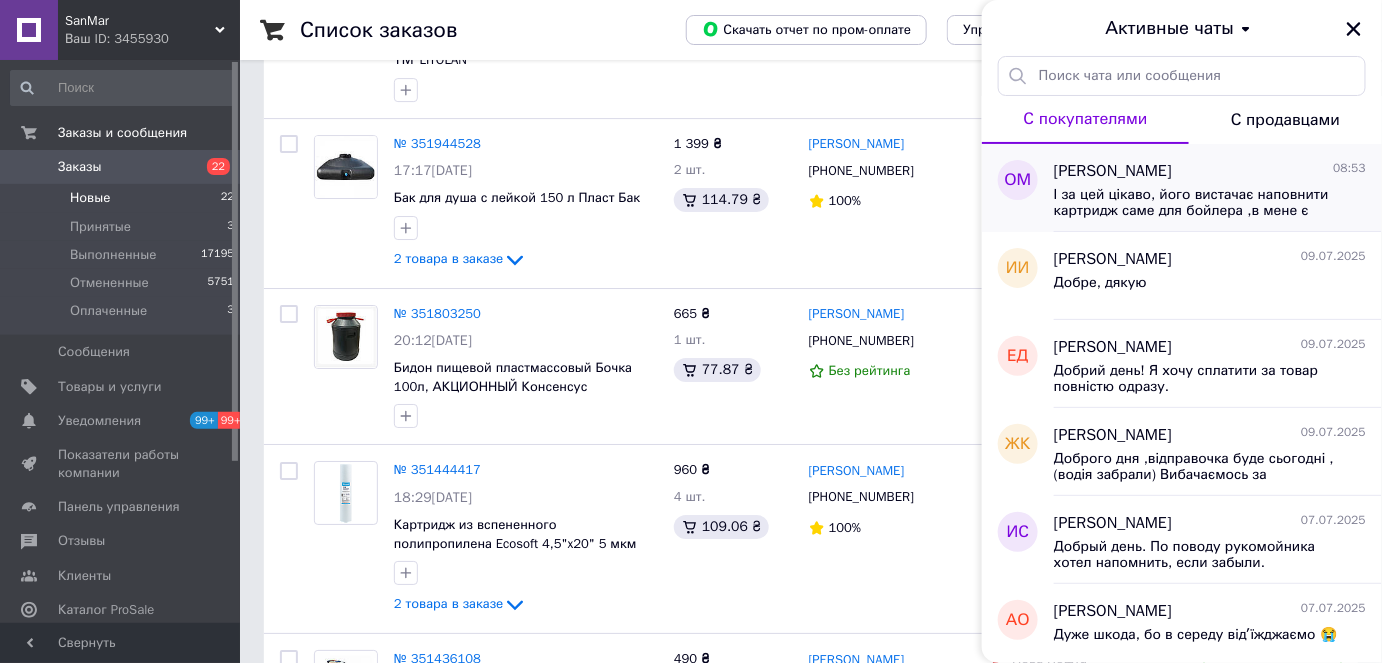 click on "[PERSON_NAME]" at bounding box center (1113, 171) 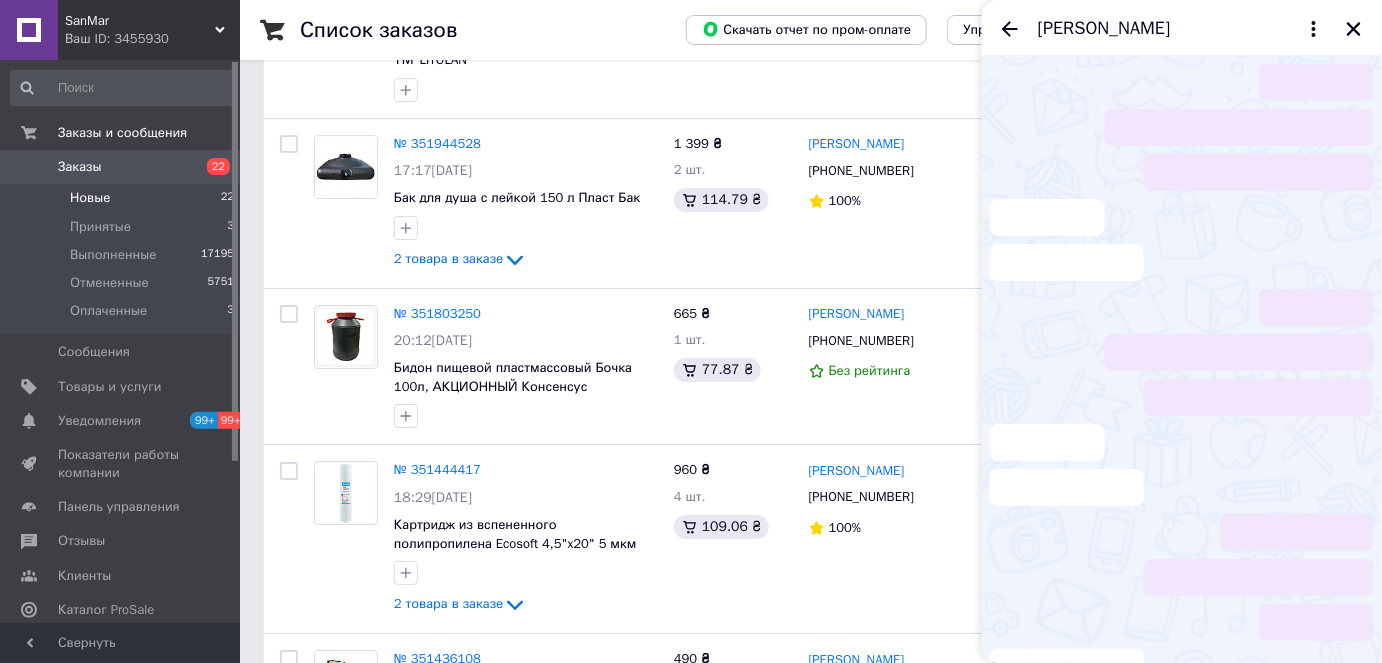 scroll, scrollTop: 219, scrollLeft: 0, axis: vertical 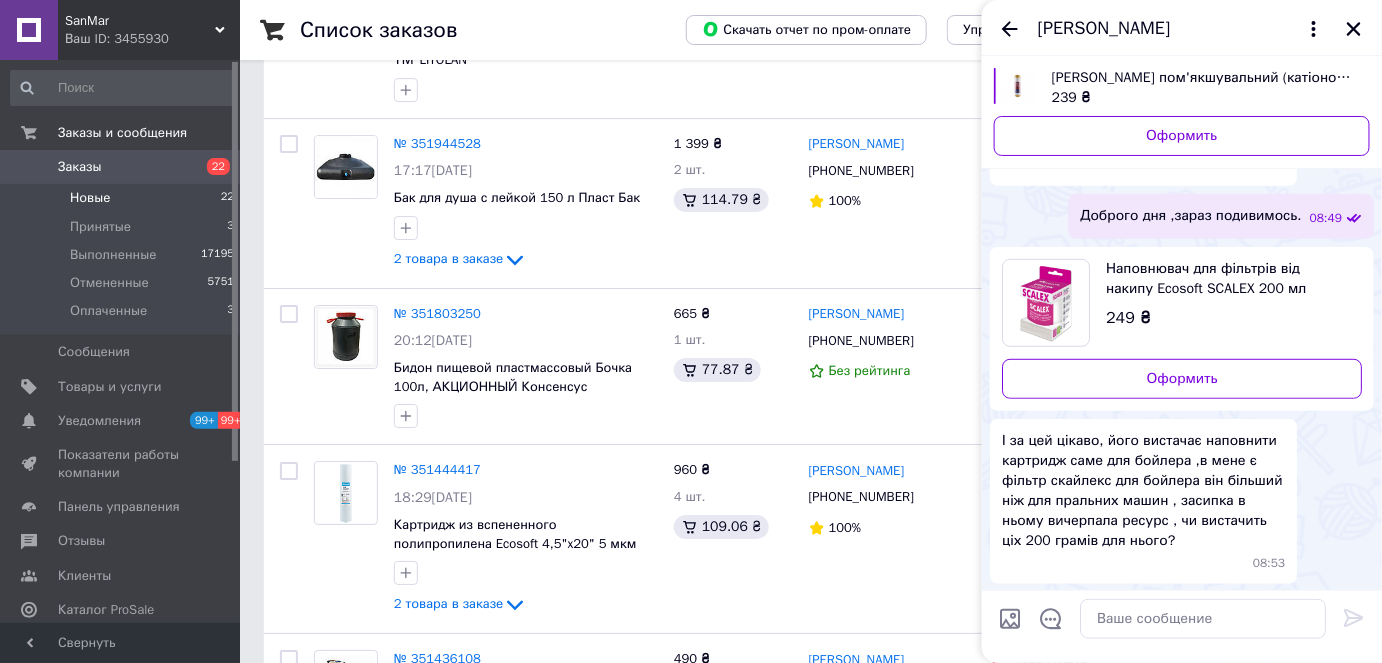 click on "Наповнювач для фільтрів від накипу Ecosoft SCALEX 200 мл" at bounding box center [1226, 279] 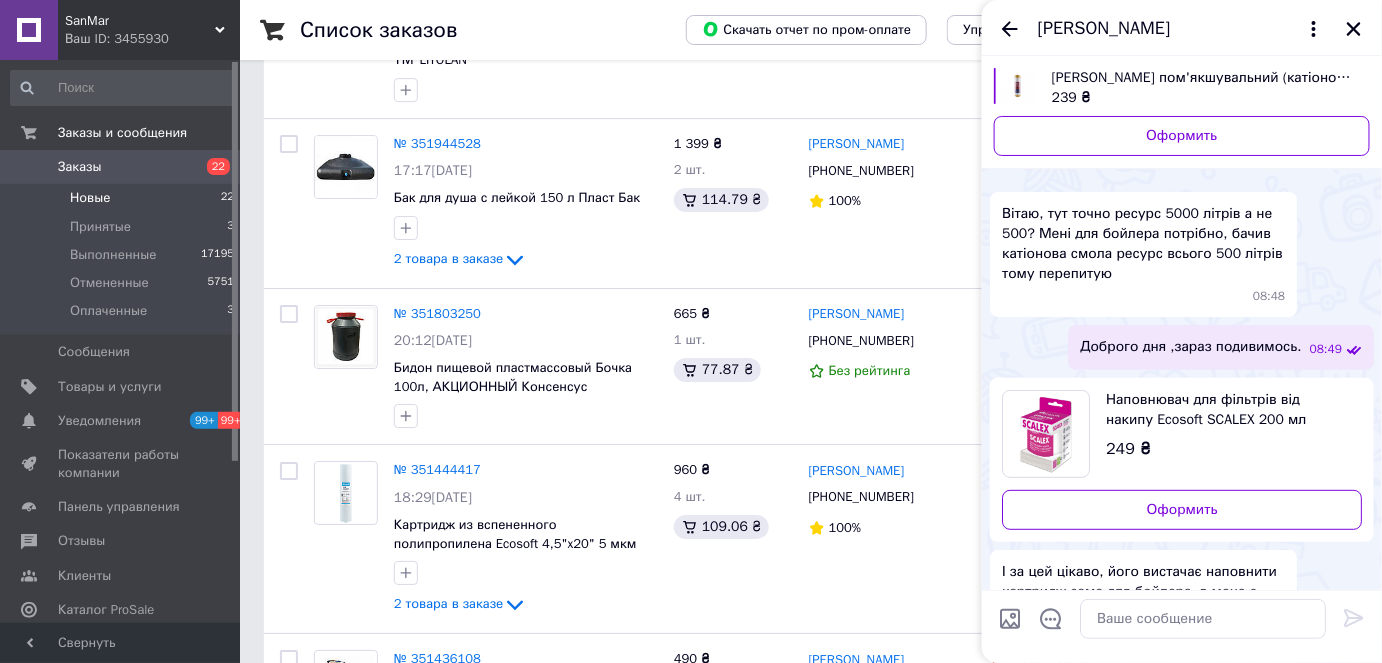 scroll, scrollTop: 0, scrollLeft: 0, axis: both 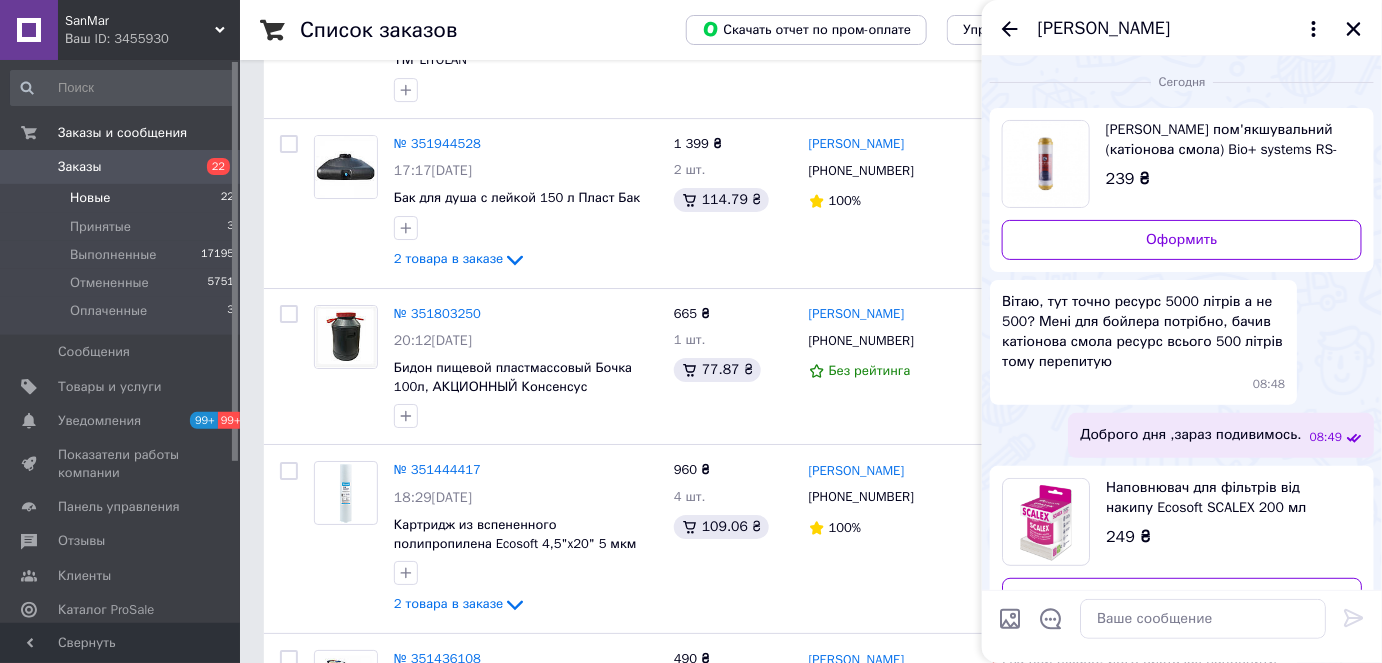 click on "[PERSON_NAME] пом'якшувальний (катіонова смола) Bio+ systems RS-10" at bounding box center [1226, 140] 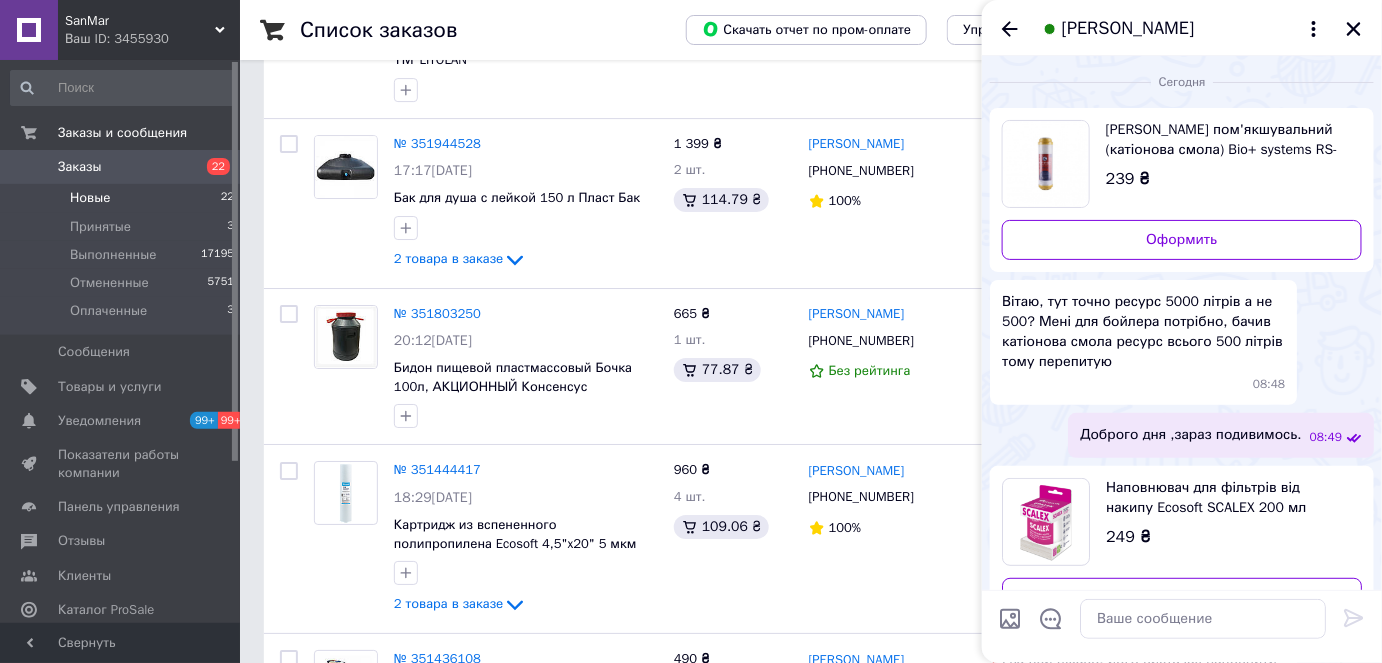 scroll, scrollTop: 168, scrollLeft: 0, axis: vertical 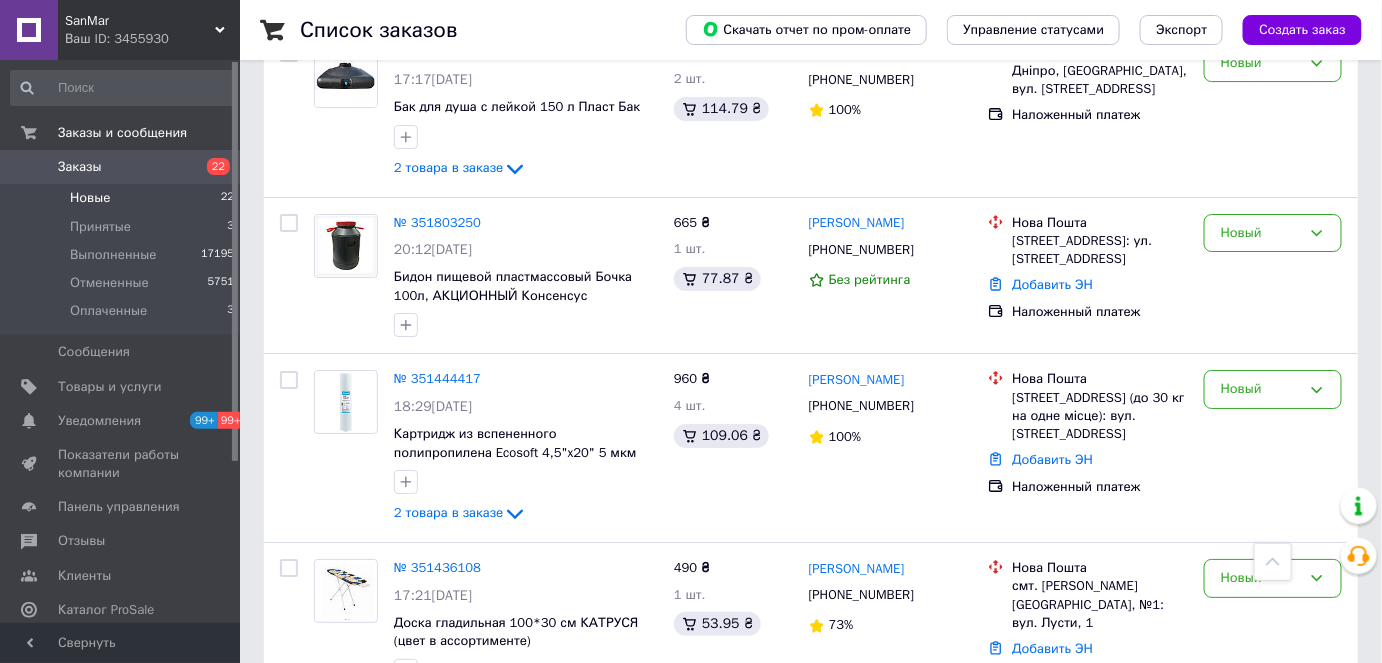 click on "Новые 22" at bounding box center (123, 198) 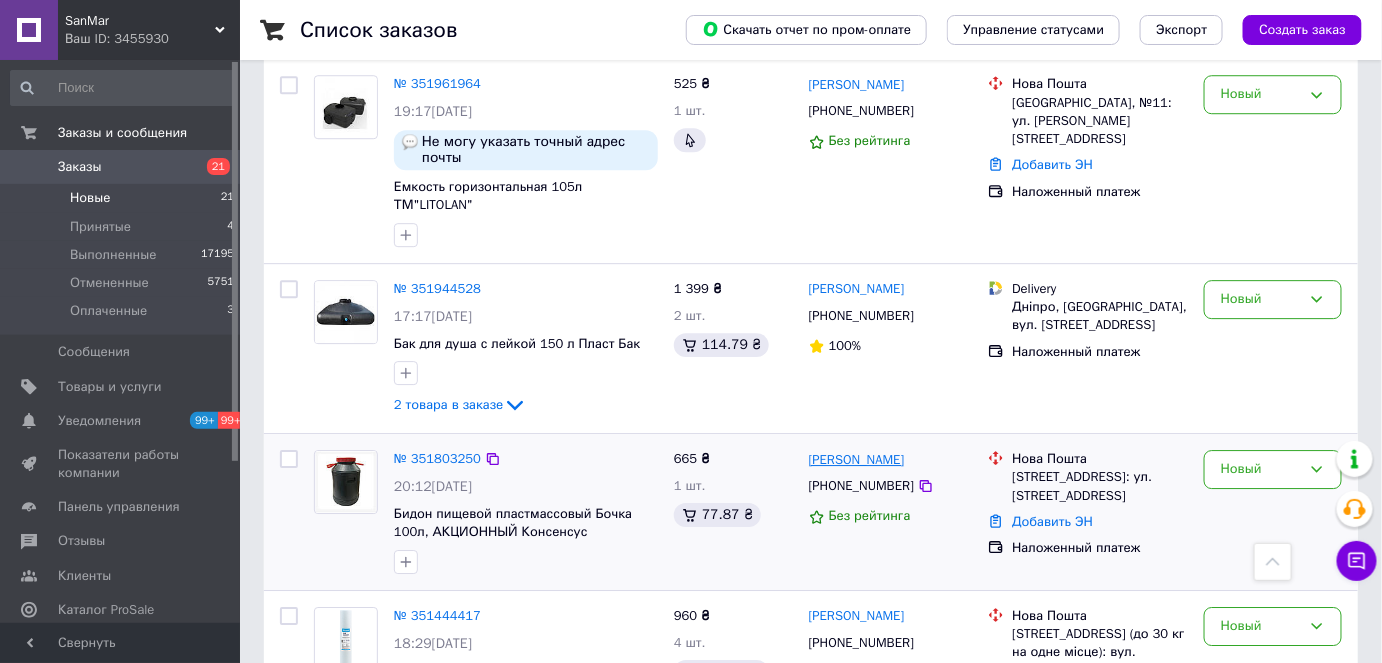 scroll, scrollTop: 1909, scrollLeft: 0, axis: vertical 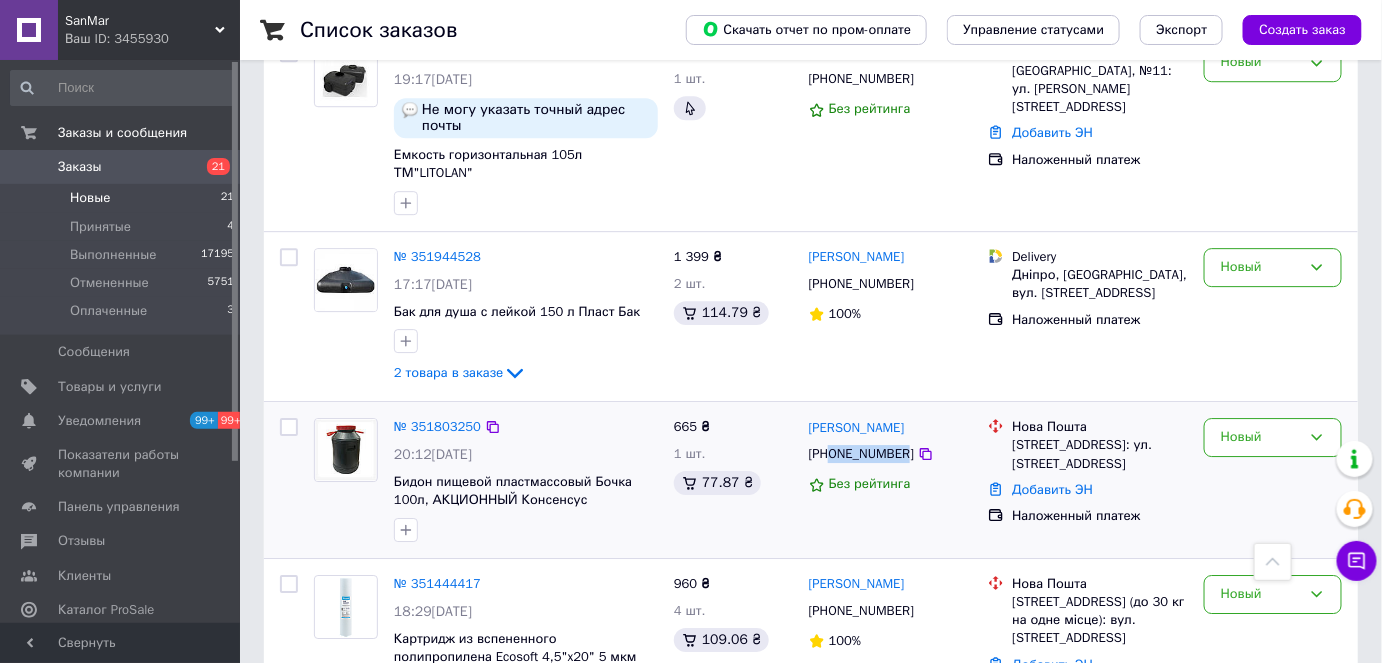 drag, startPoint x: 832, startPoint y: 416, endPoint x: 902, endPoint y: 416, distance: 70 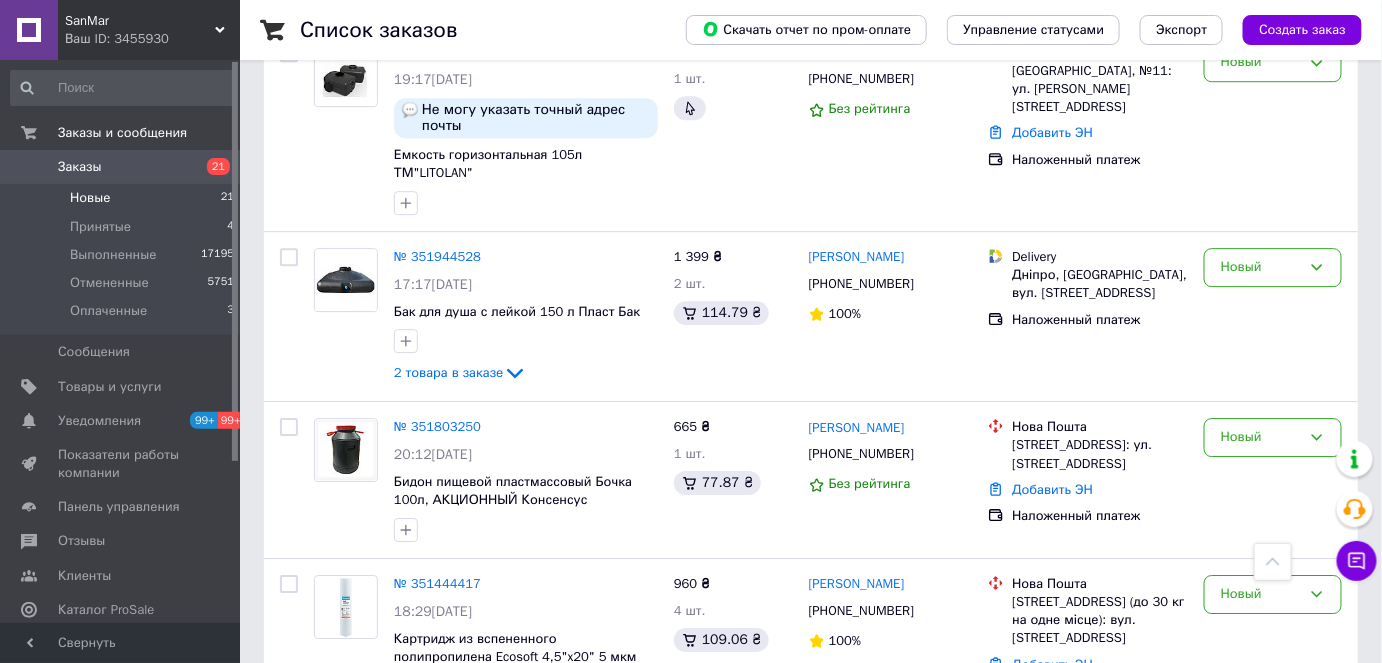 click at bounding box center (280, 30) 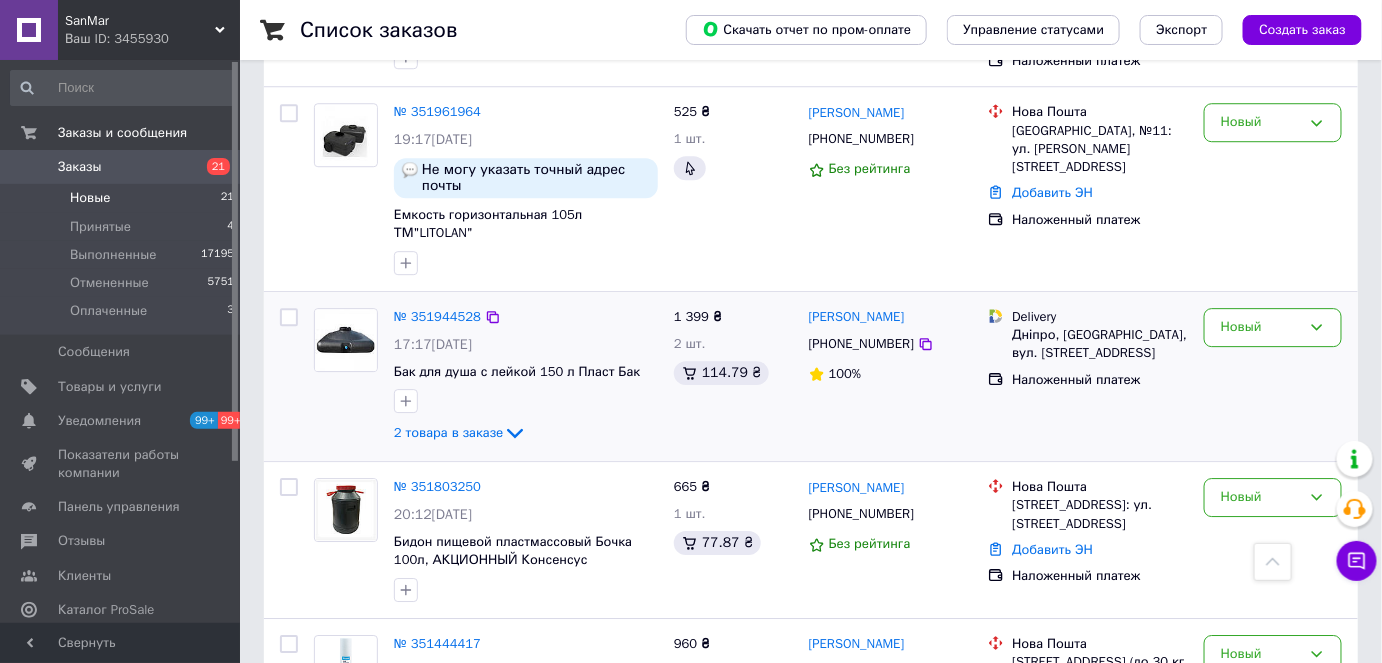 scroll, scrollTop: 1818, scrollLeft: 0, axis: vertical 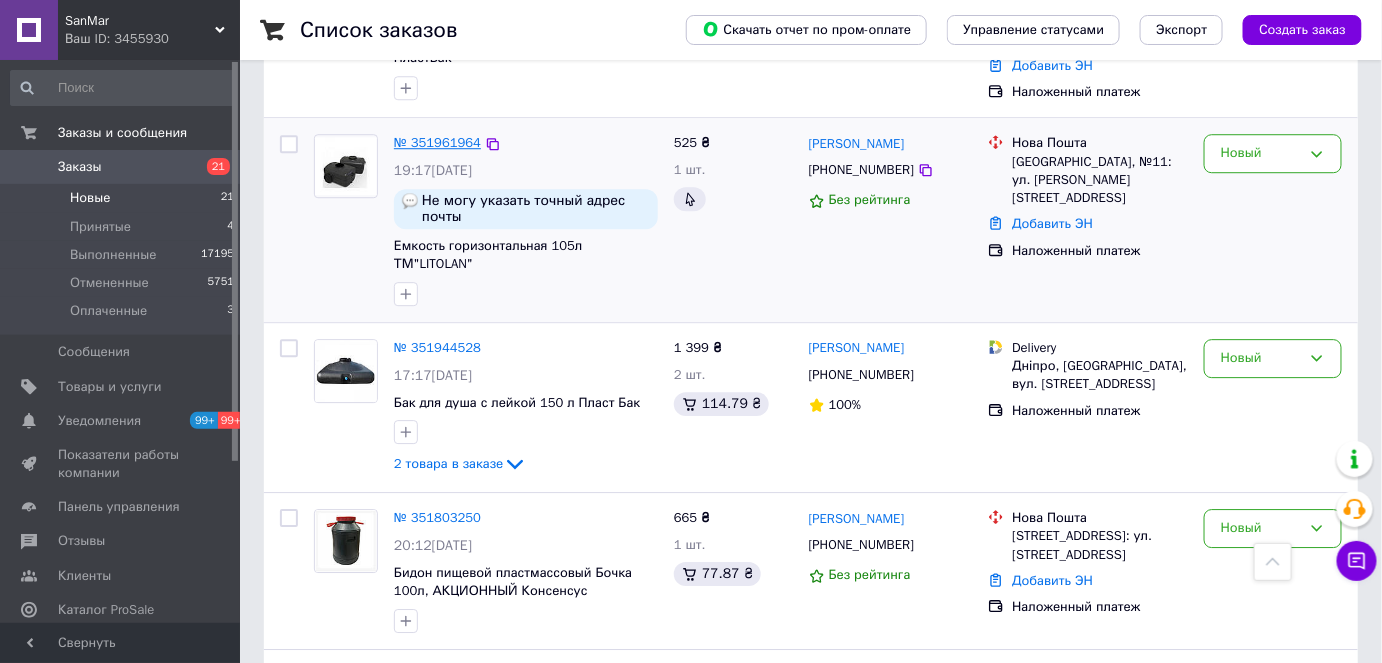 click on "№ 351961964" at bounding box center (437, 142) 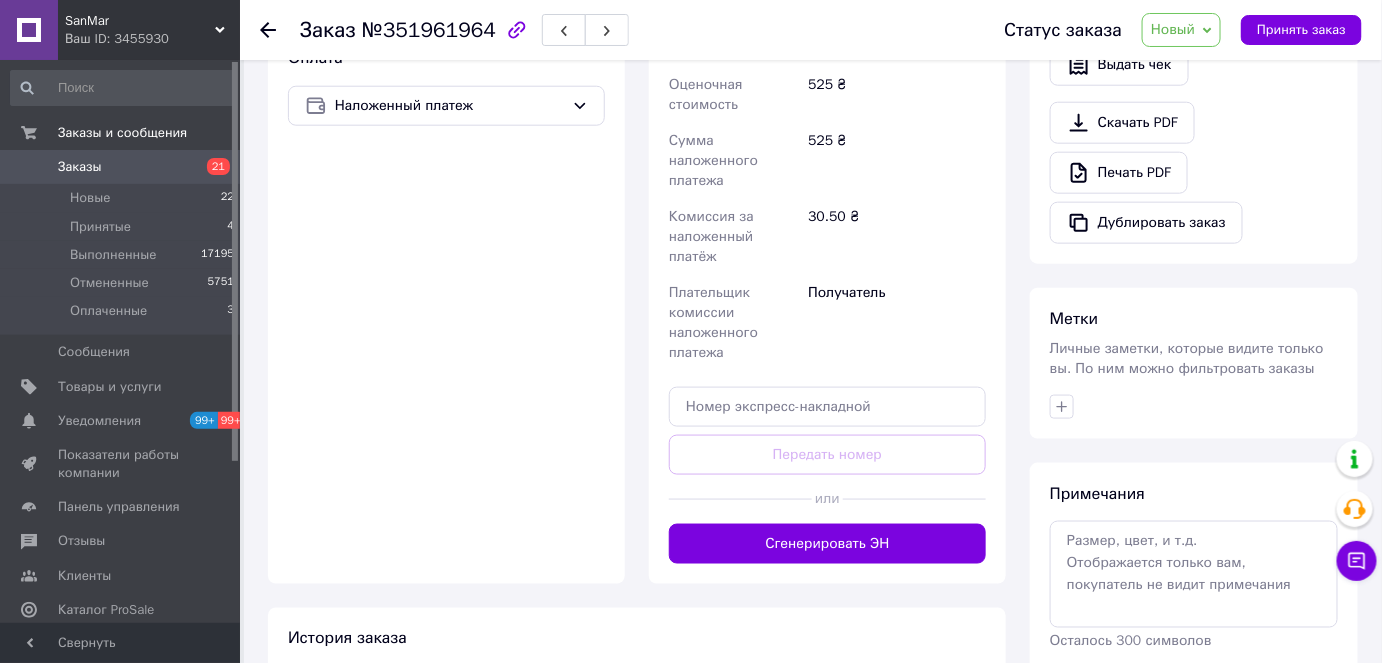 scroll, scrollTop: 636, scrollLeft: 0, axis: vertical 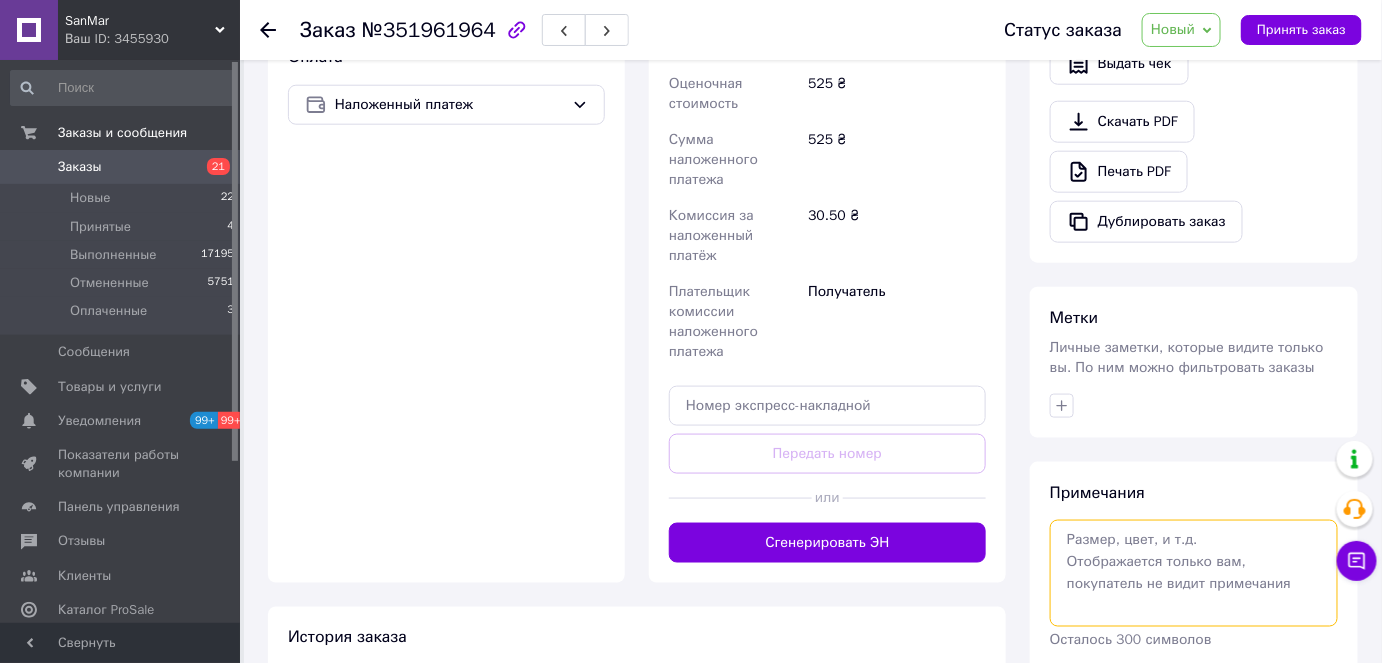 click at bounding box center (1194, 573) 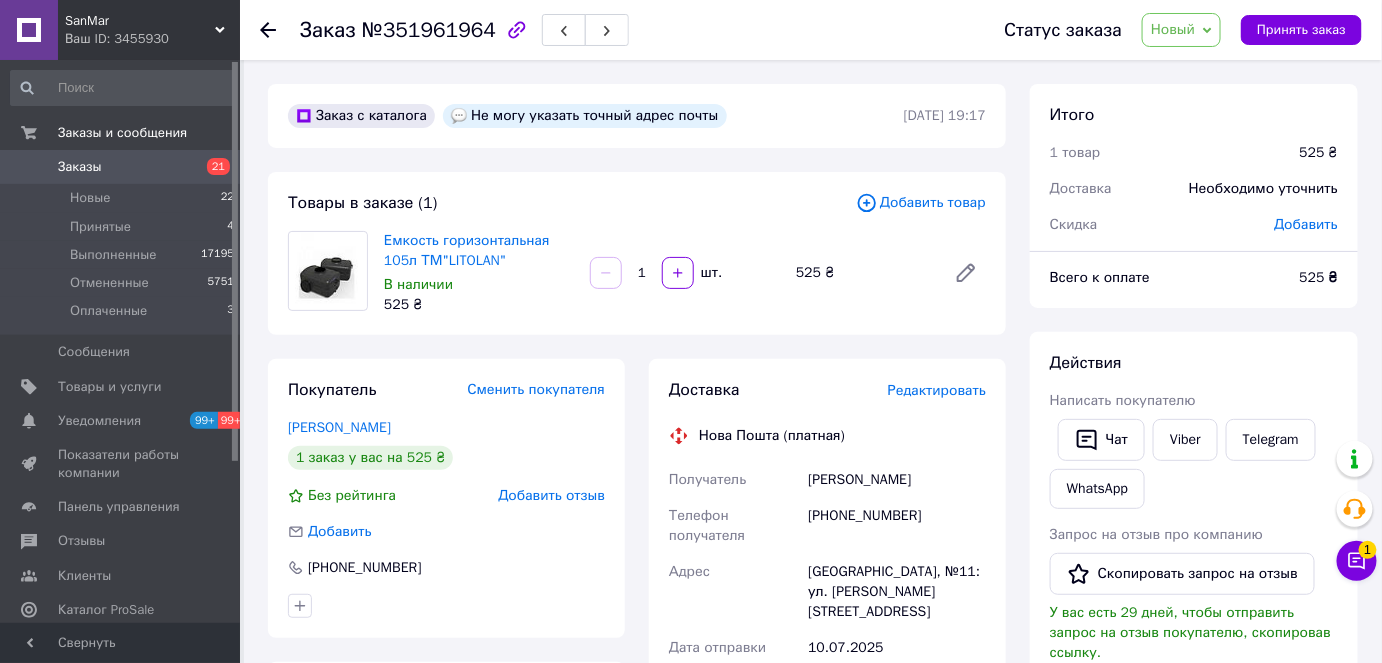 scroll, scrollTop: 272, scrollLeft: 0, axis: vertical 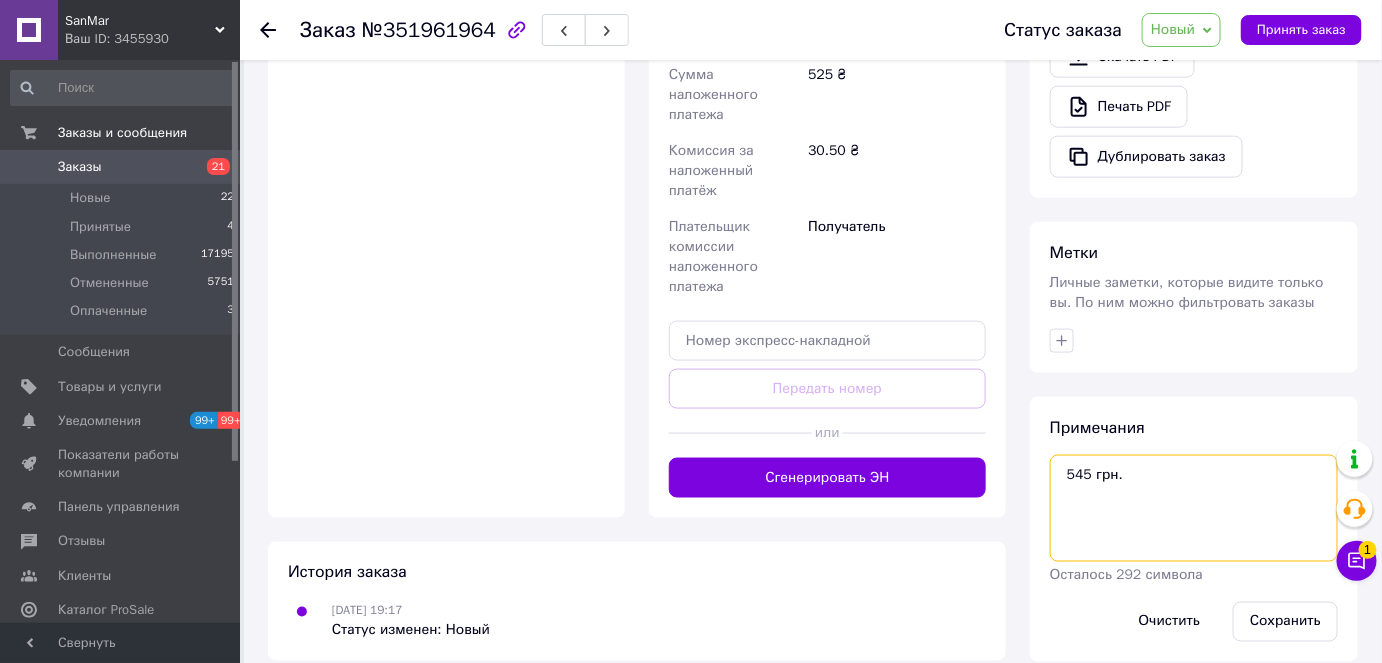 click on "545 грн." at bounding box center [1194, 508] 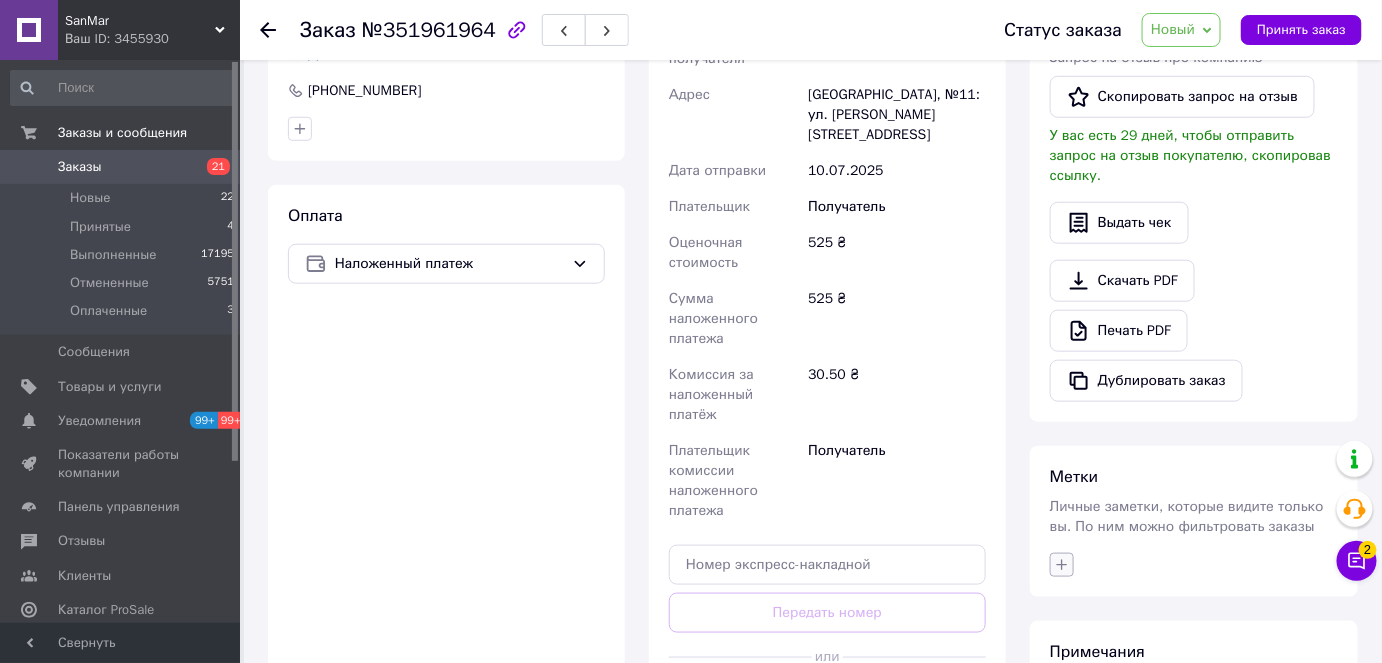 scroll, scrollTop: 545, scrollLeft: 0, axis: vertical 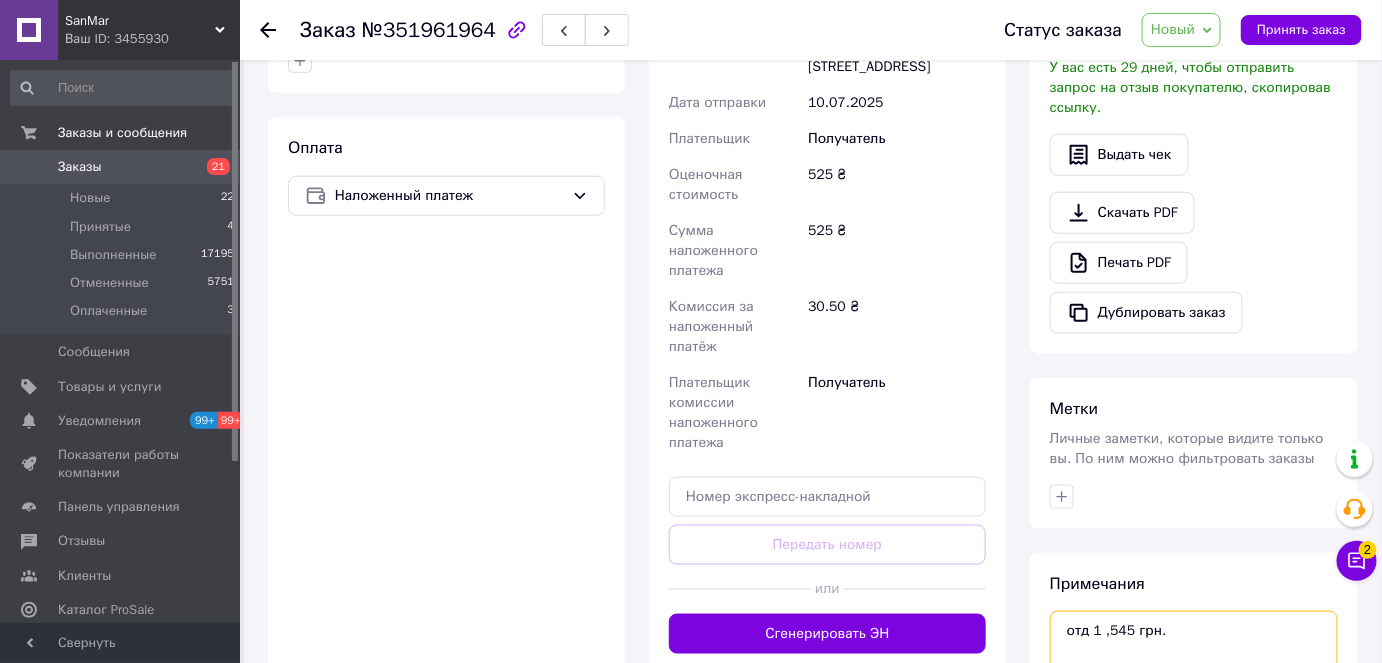 click on "отд 1 ,545 грн." at bounding box center [1194, 664] 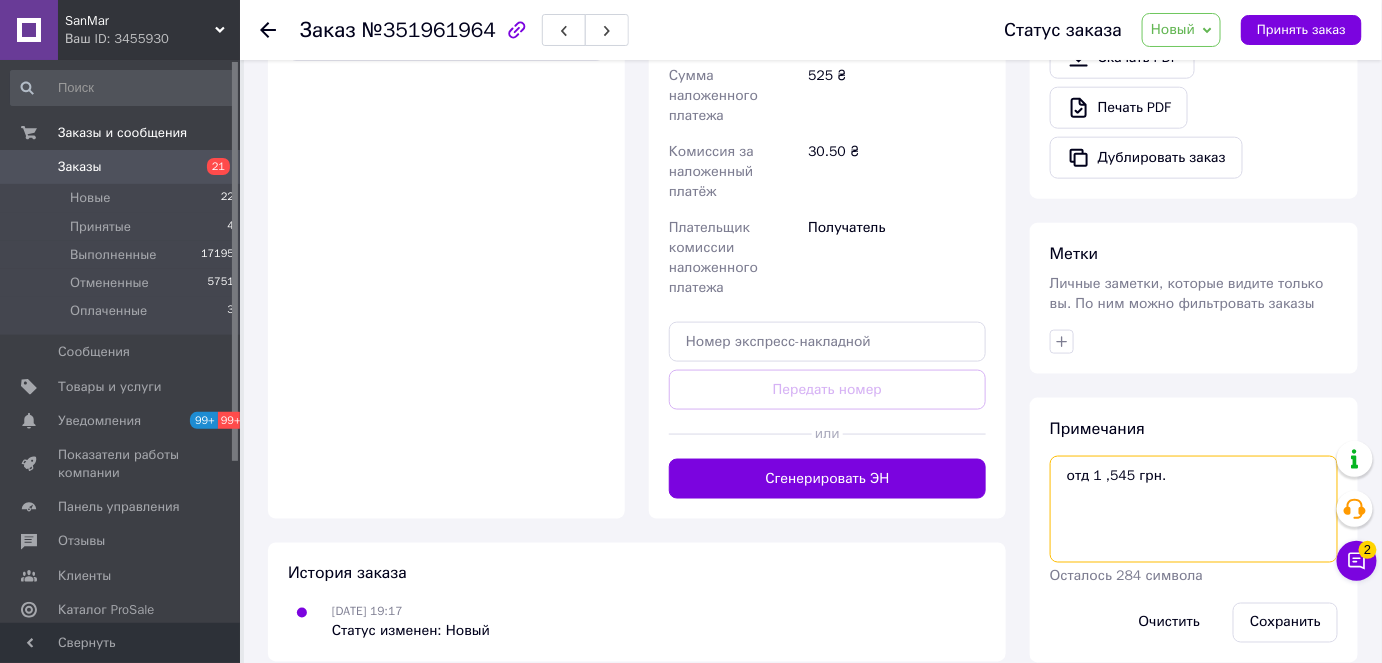 scroll, scrollTop: 701, scrollLeft: 0, axis: vertical 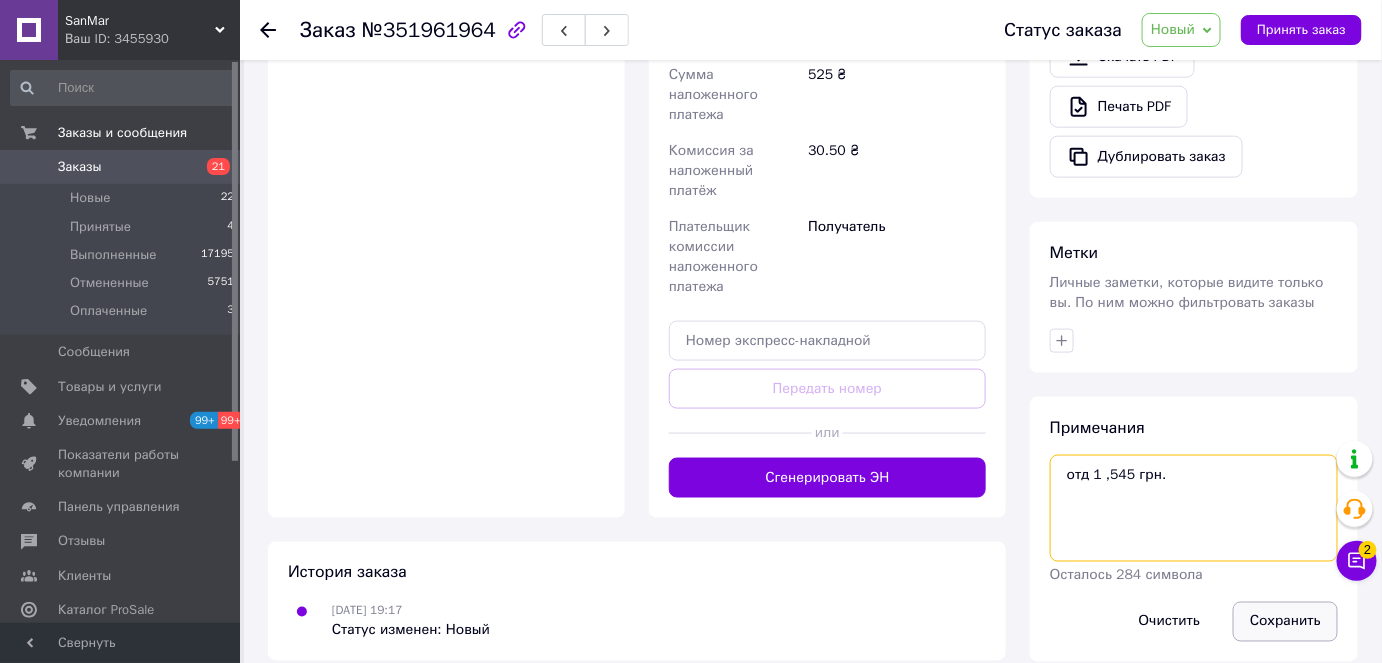 type on "отд 1 ,545 грн." 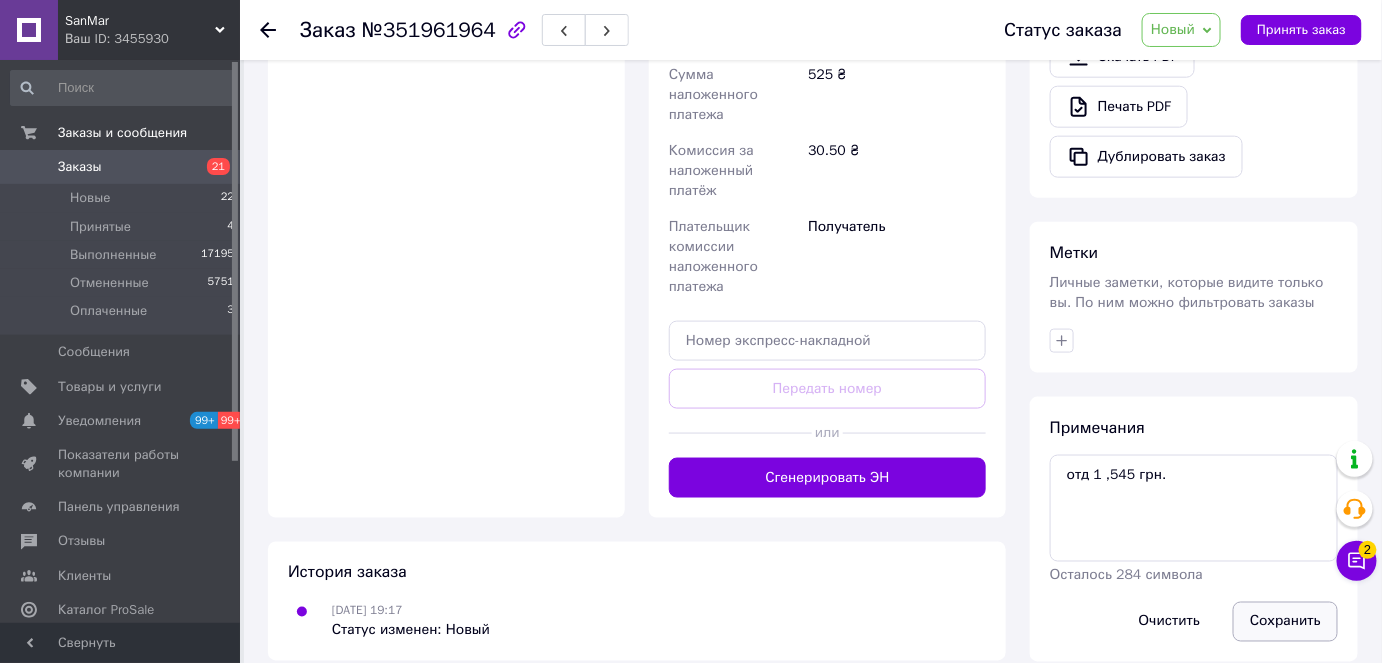 click on "Сохранить" at bounding box center (1285, 622) 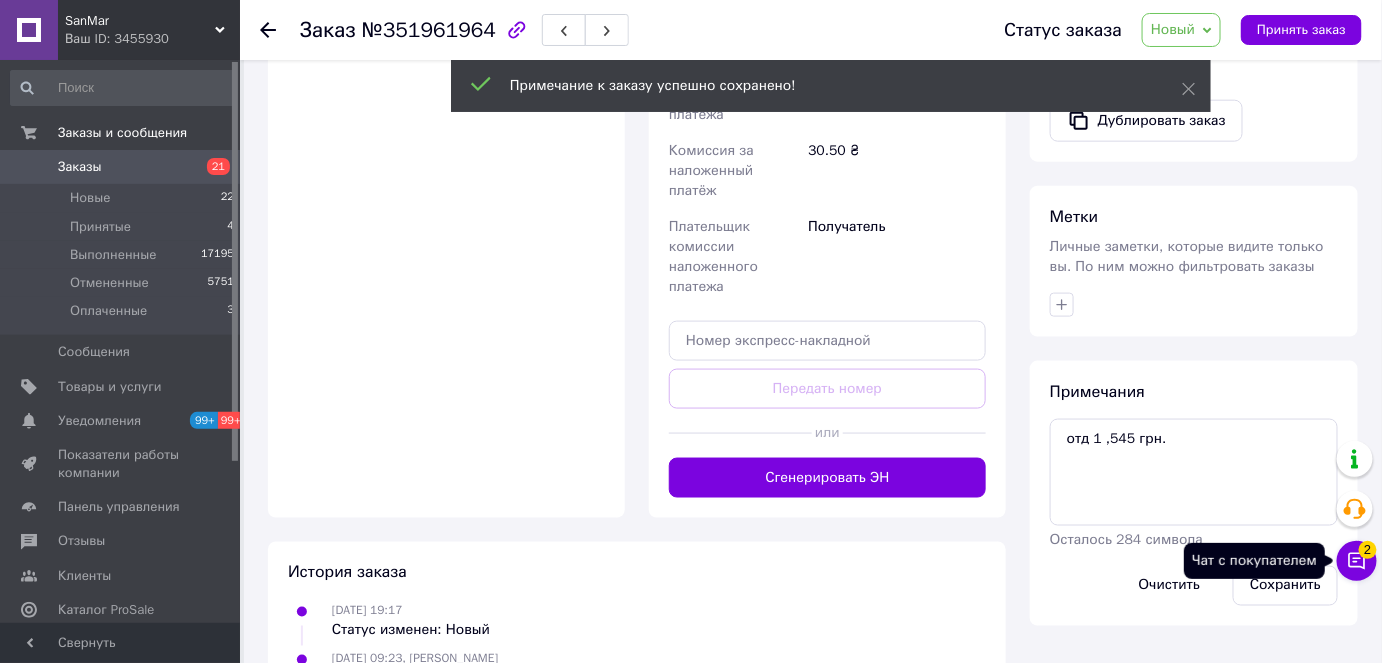 click on "Чат с покупателем 2" at bounding box center [1357, 561] 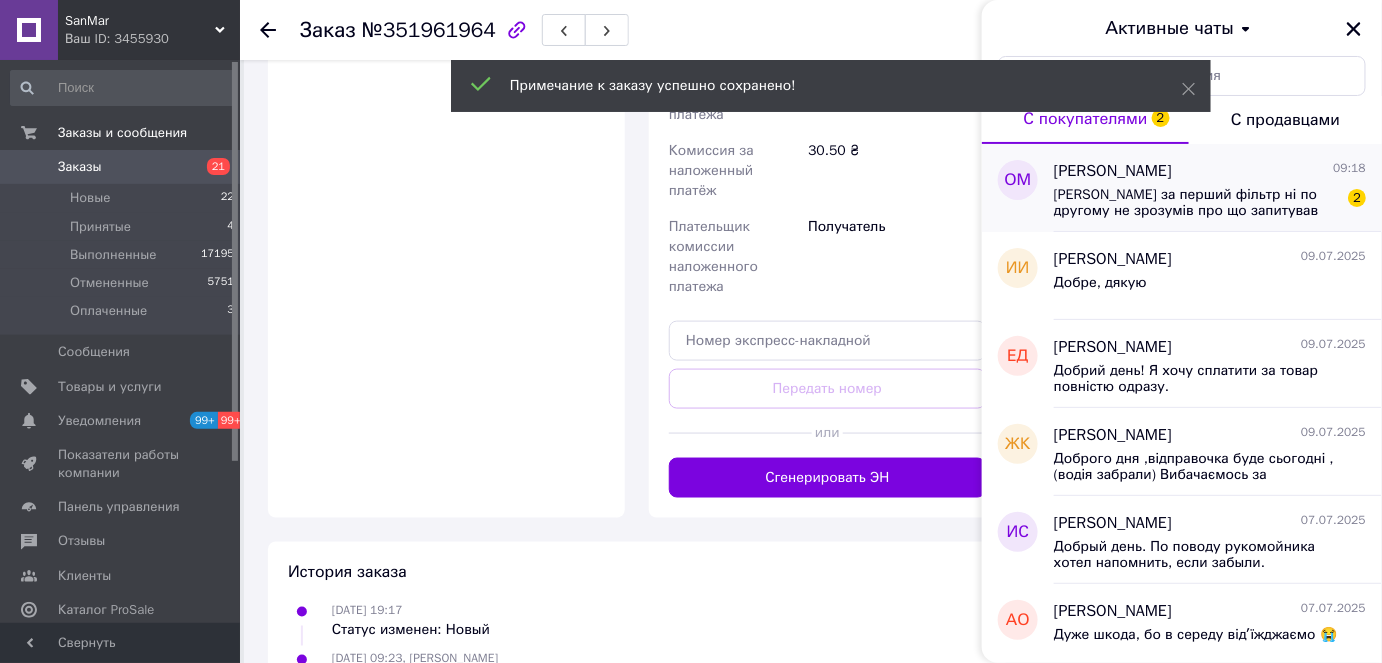 click on "[PERSON_NAME] за перший фільтр ні по другому не зрозумів про що запитував" at bounding box center [1196, 203] 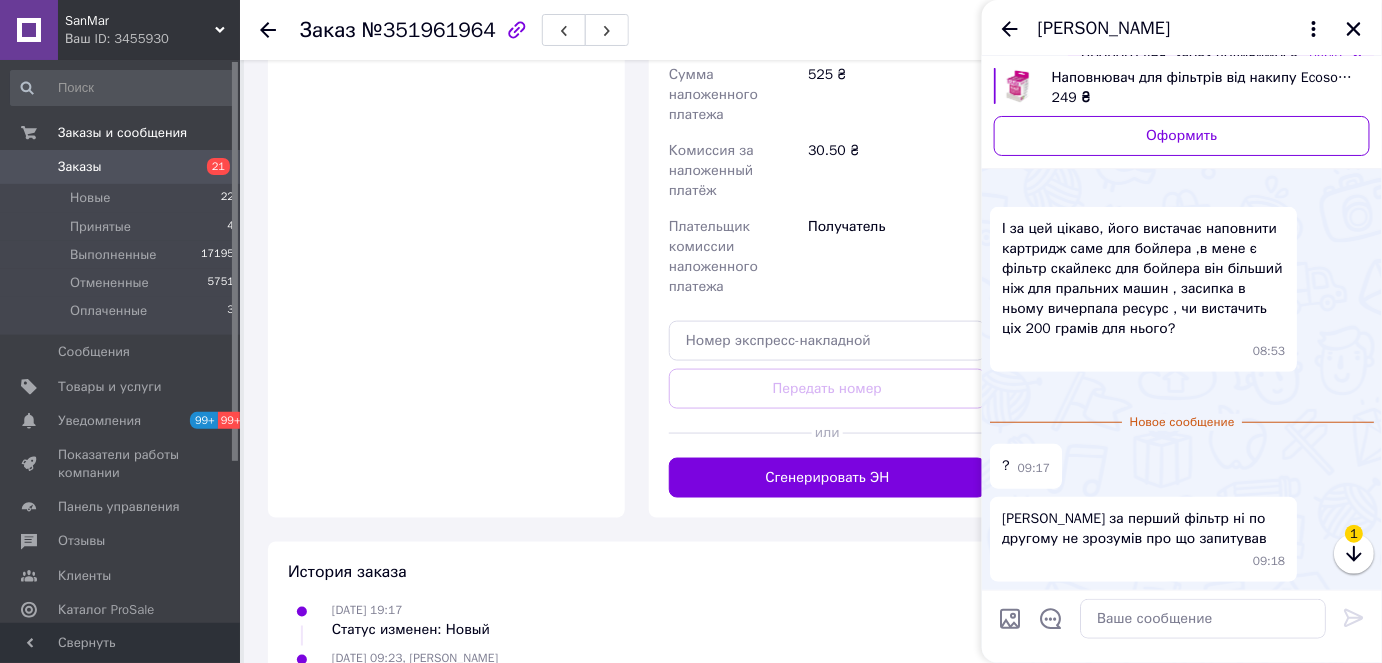 scroll, scrollTop: 608, scrollLeft: 0, axis: vertical 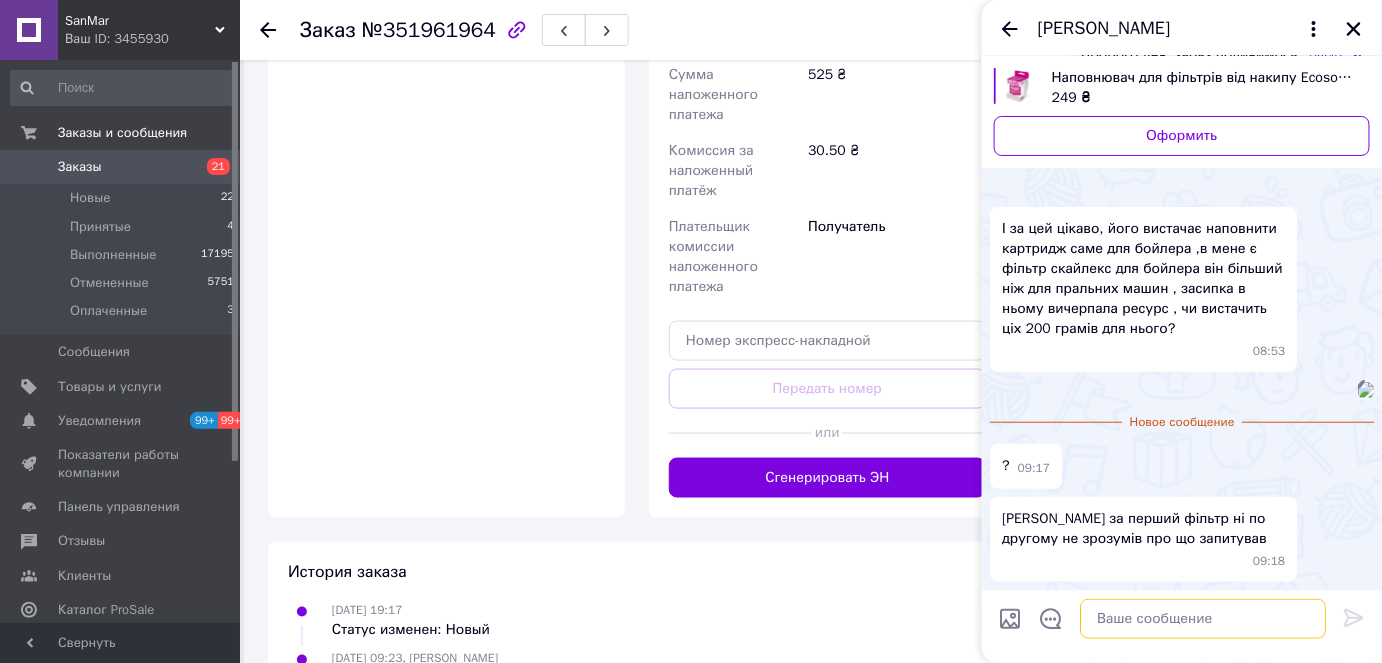 click at bounding box center (1203, 619) 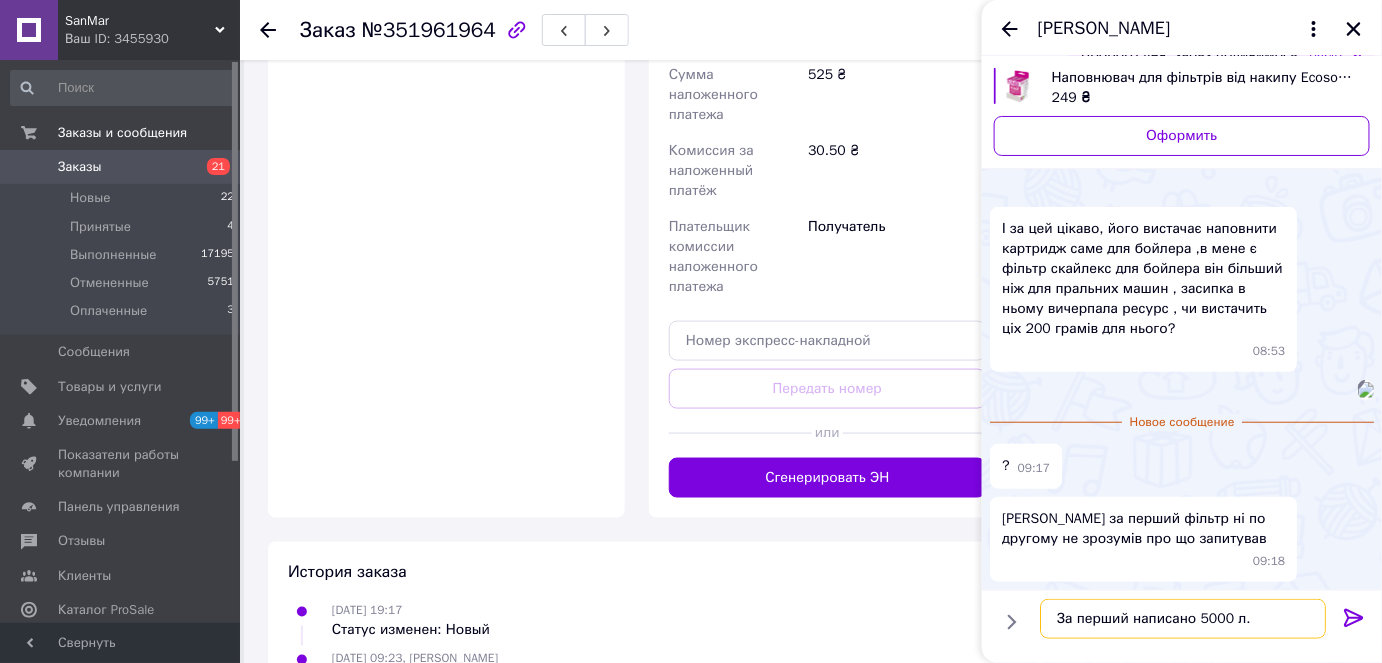 type on "За перший написано 5000 л." 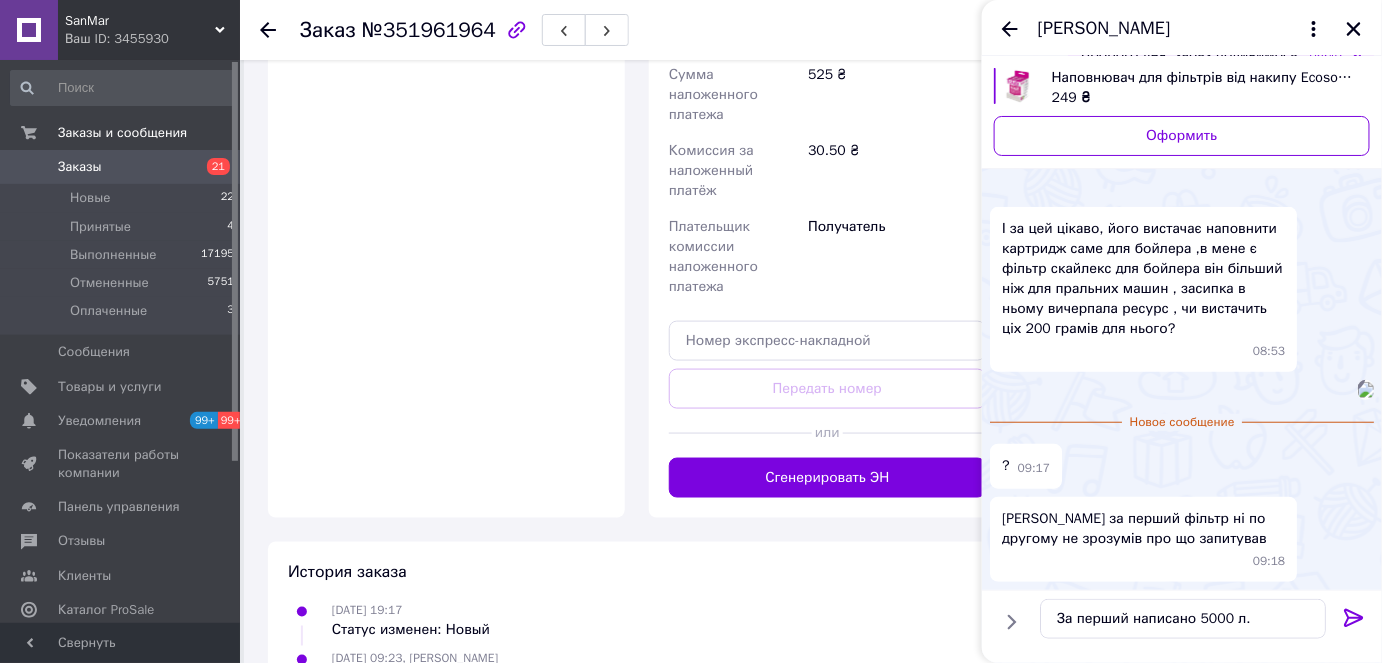 click 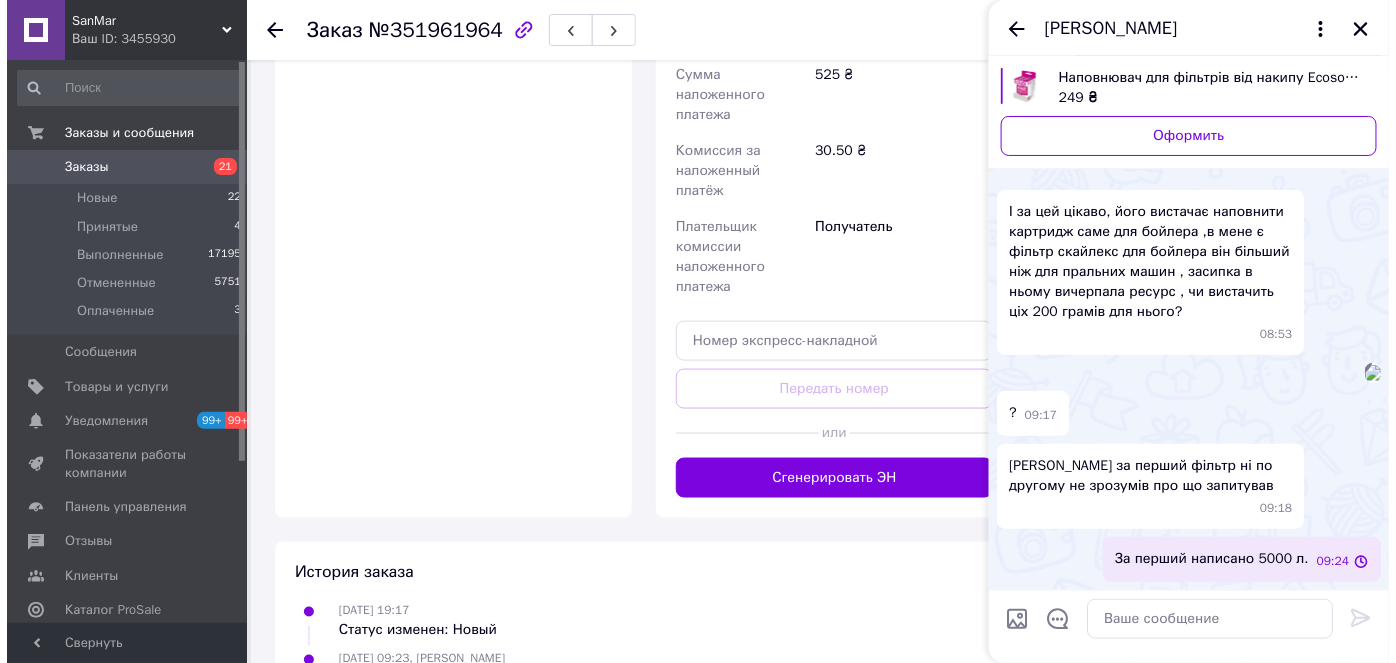 scroll, scrollTop: 624, scrollLeft: 0, axis: vertical 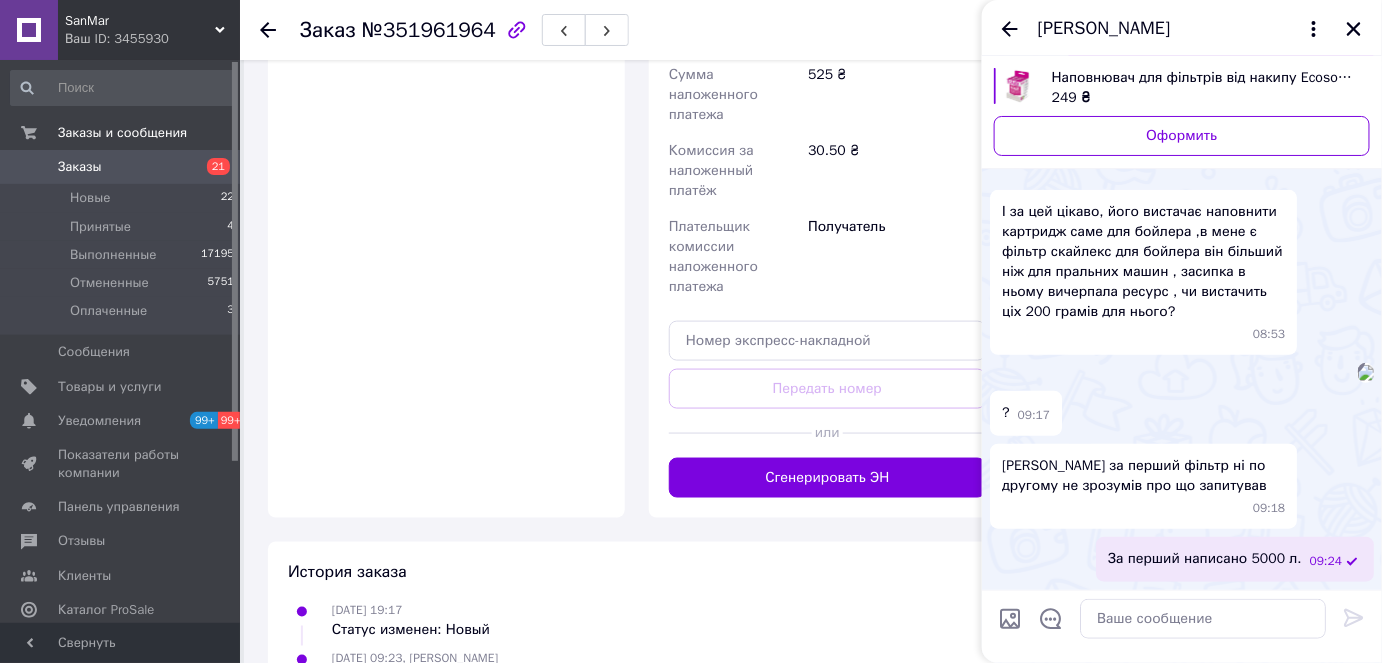 click at bounding box center [1366, 373] 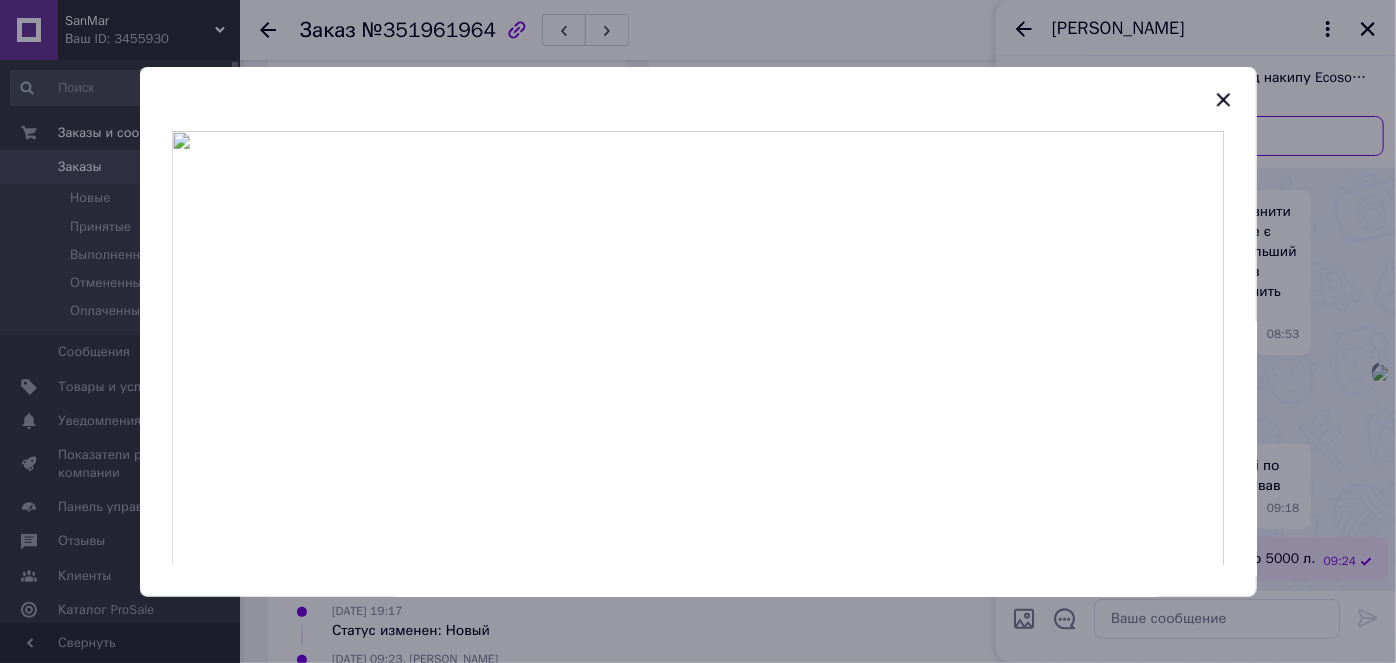 click 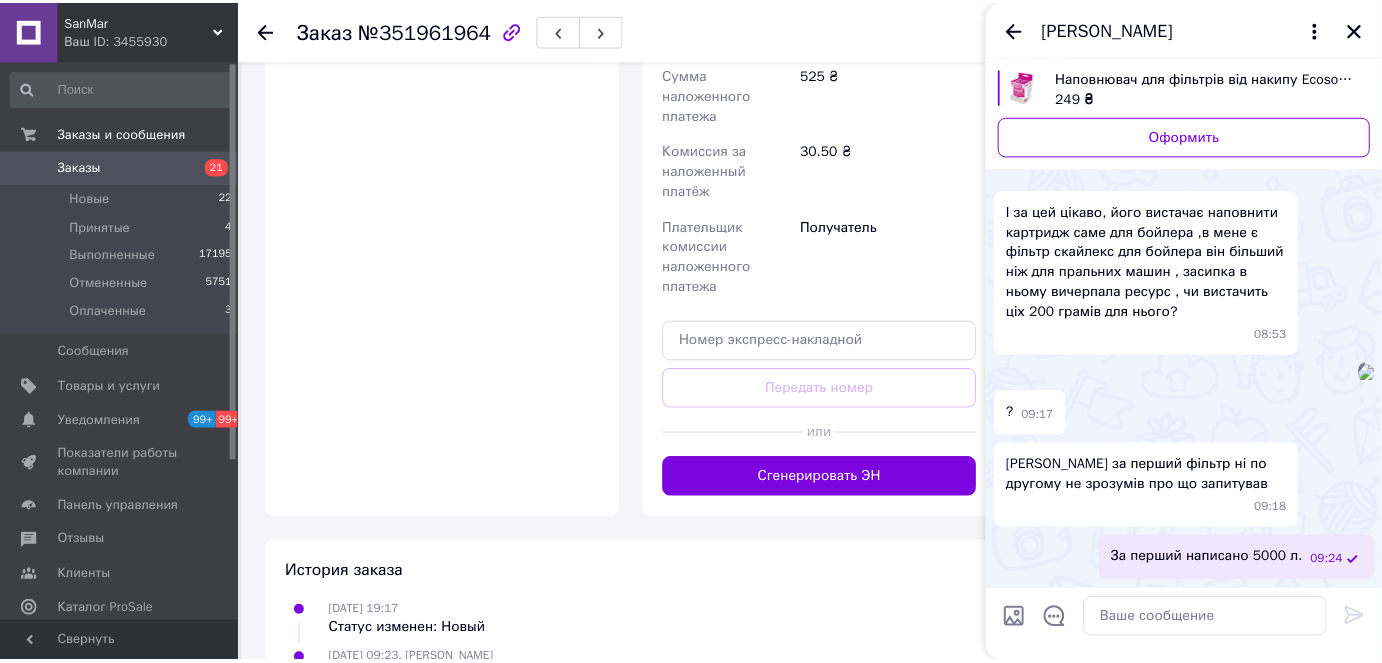 scroll, scrollTop: 699, scrollLeft: 0, axis: vertical 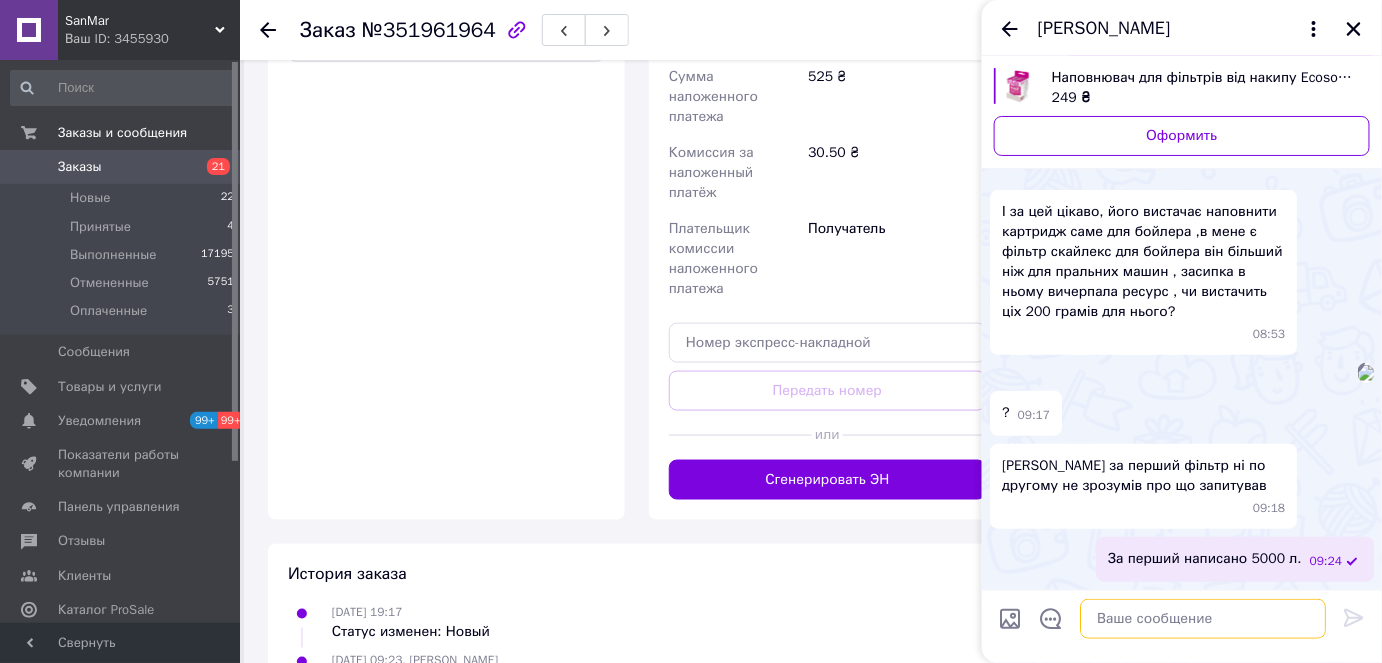 click at bounding box center [1203, 619] 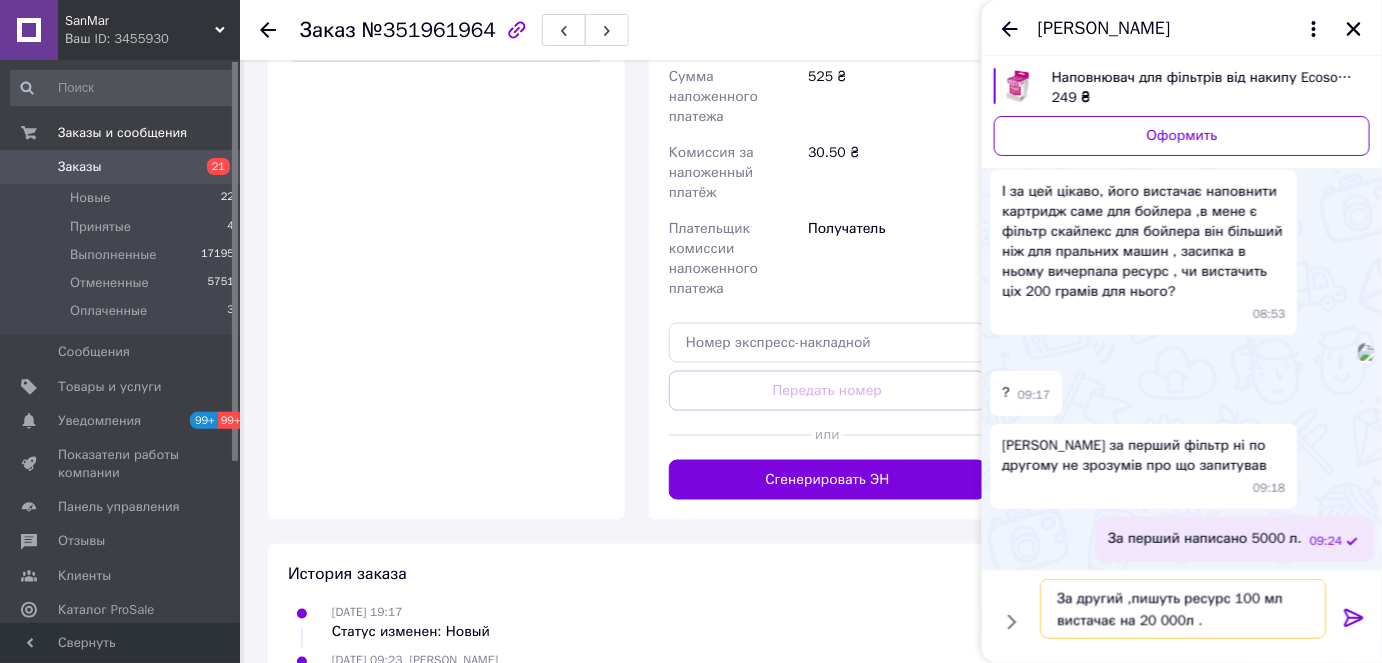 type on "За другий ,пишуть ресурс 100 мл вистачає на 20 000л ." 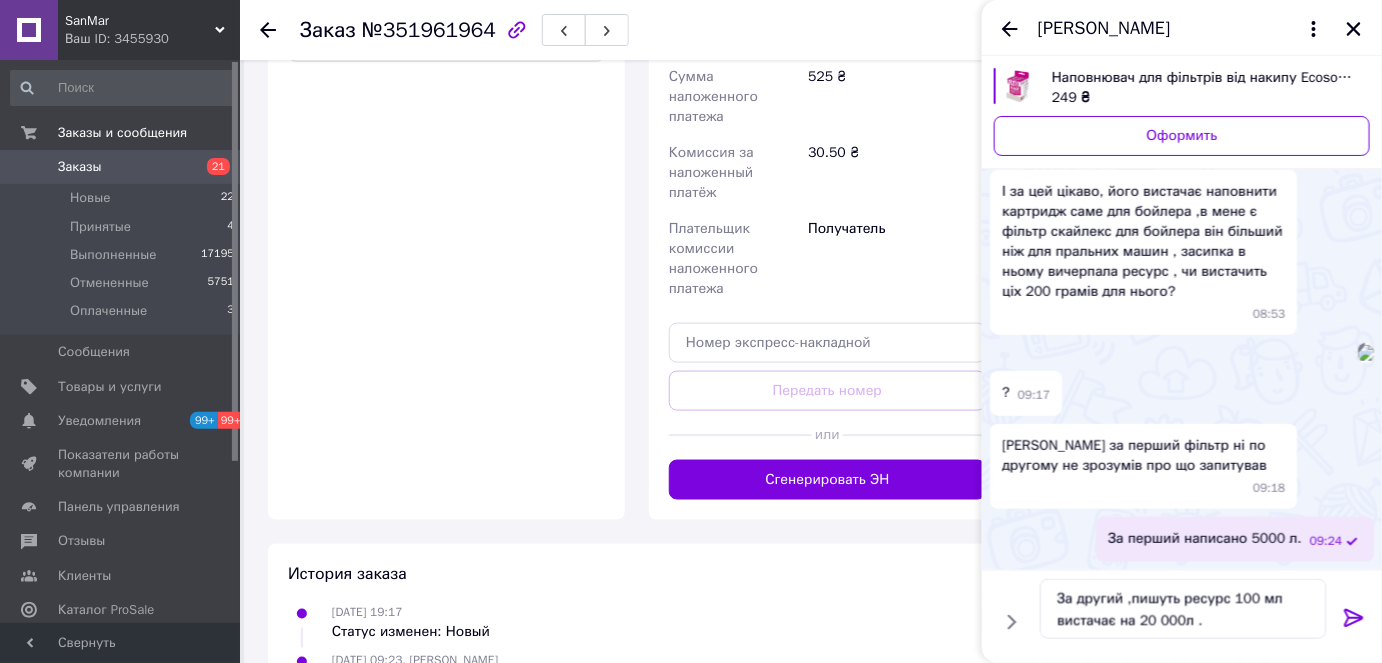 click 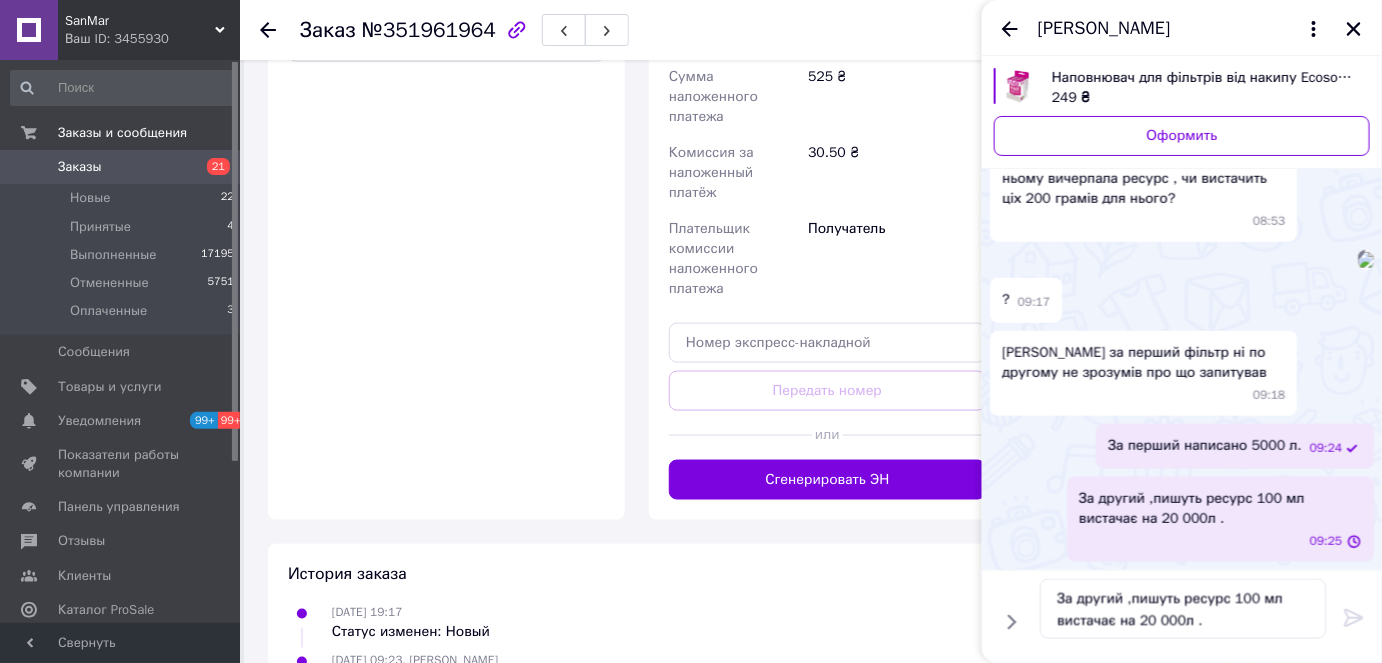type 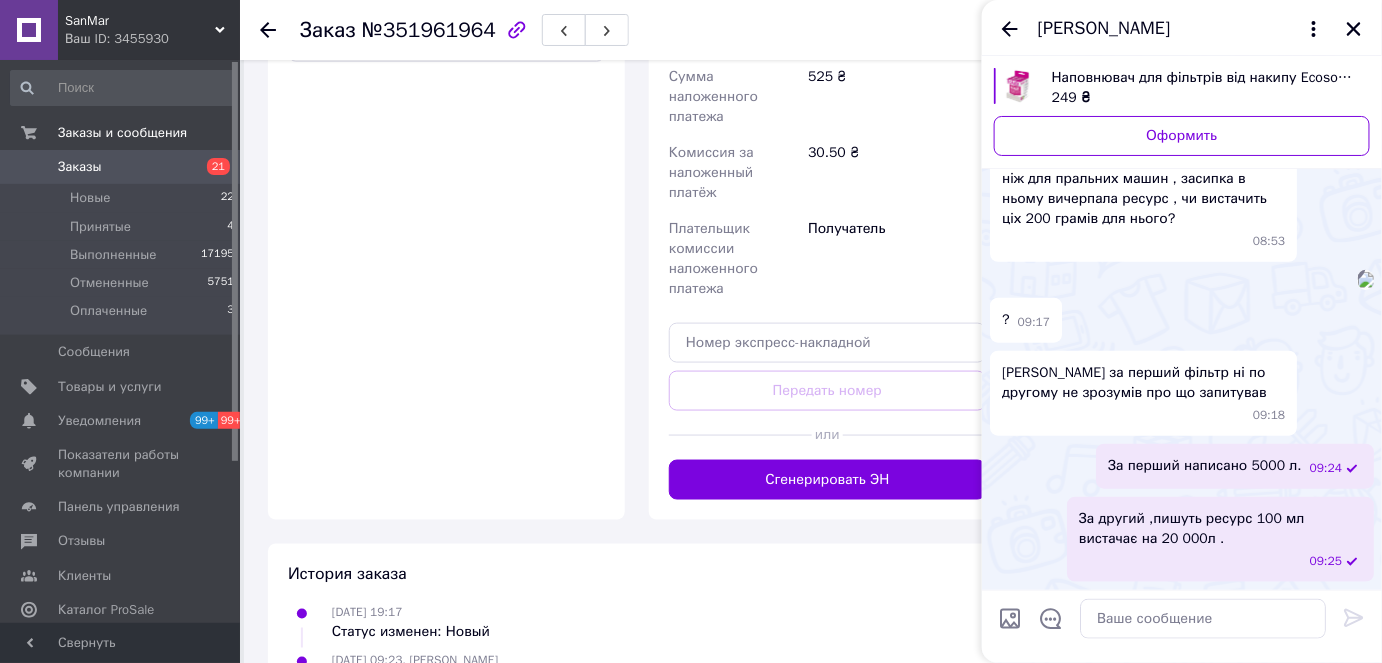 scroll, scrollTop: 717, scrollLeft: 0, axis: vertical 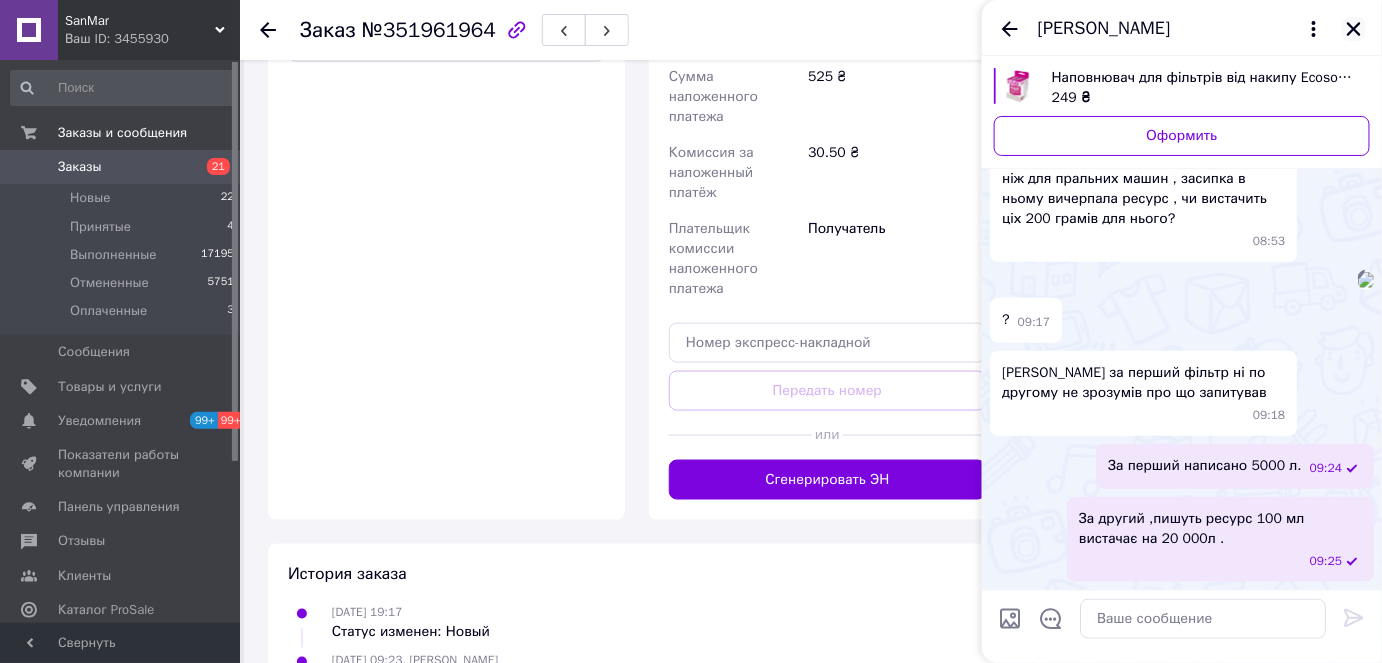 click 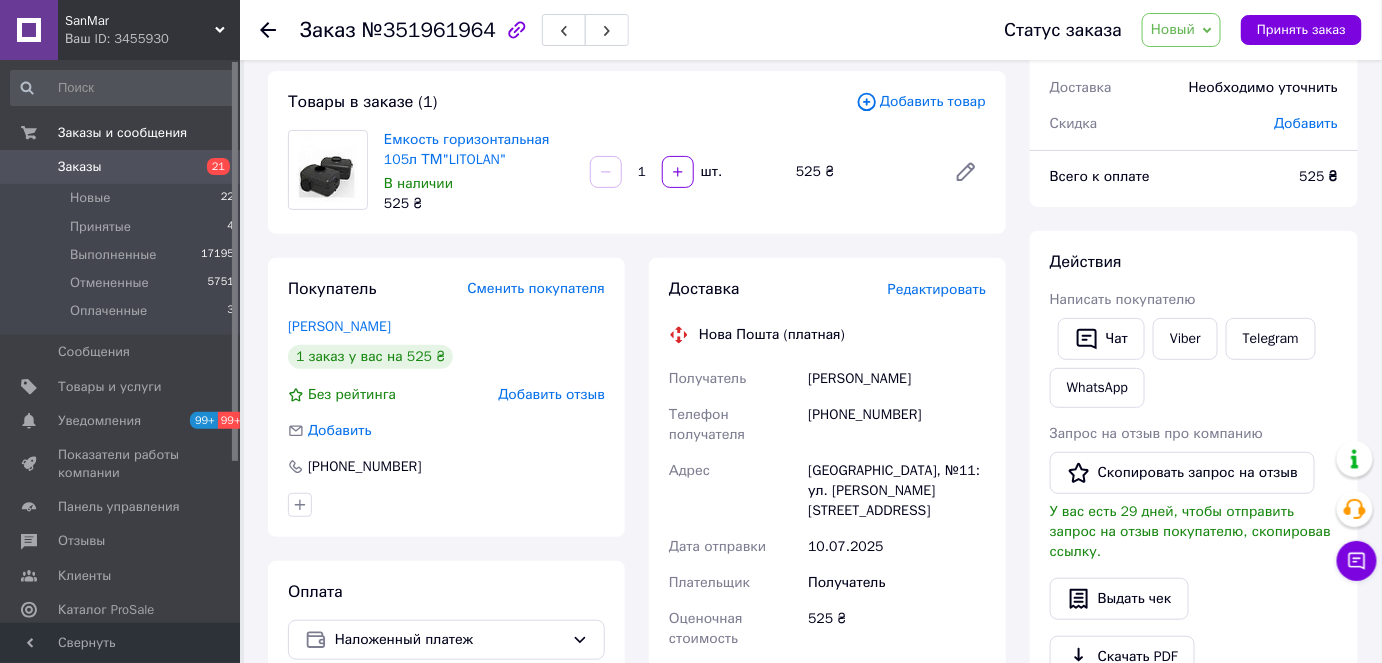 scroll, scrollTop: 0, scrollLeft: 0, axis: both 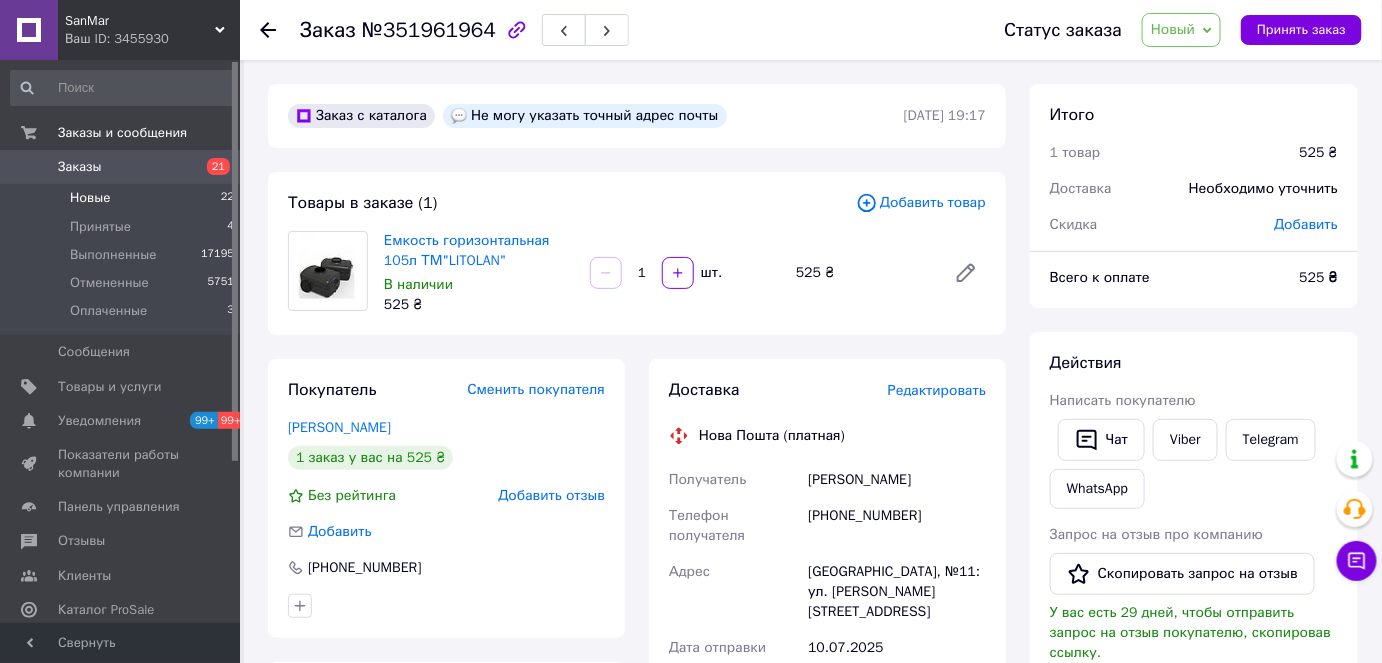 click on "Новые 22" at bounding box center (123, 198) 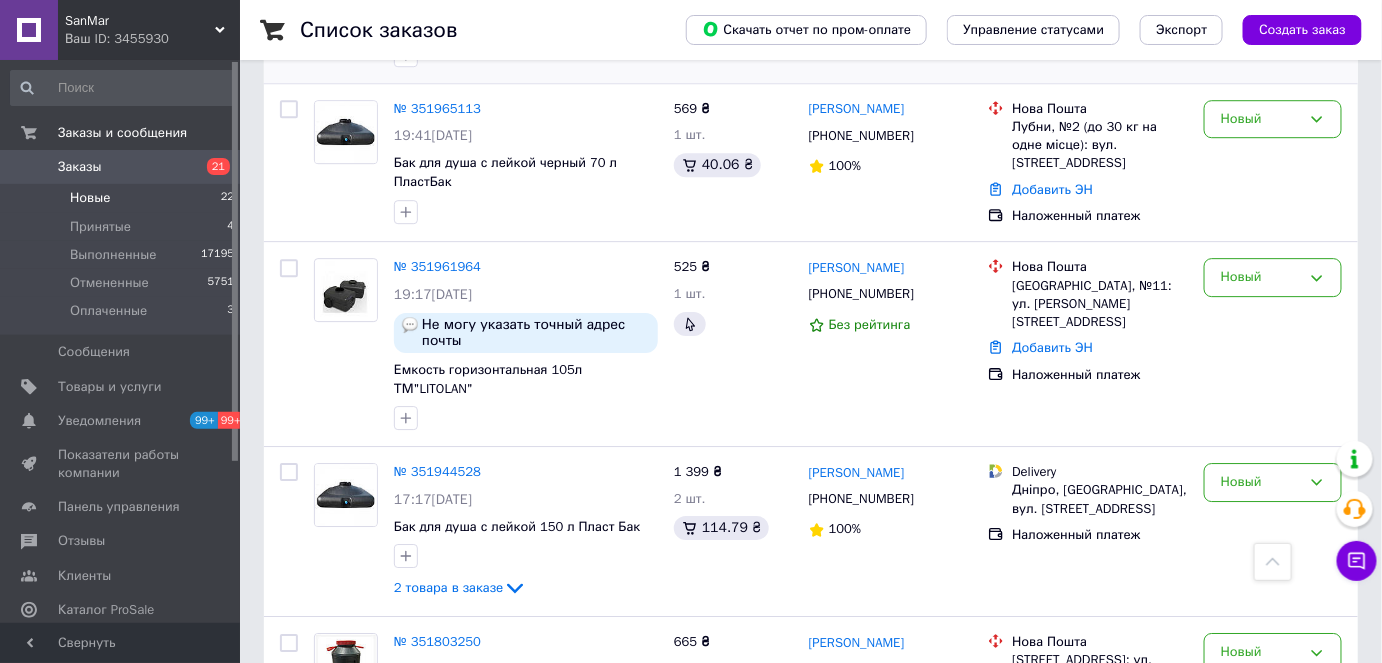 scroll, scrollTop: 1909, scrollLeft: 0, axis: vertical 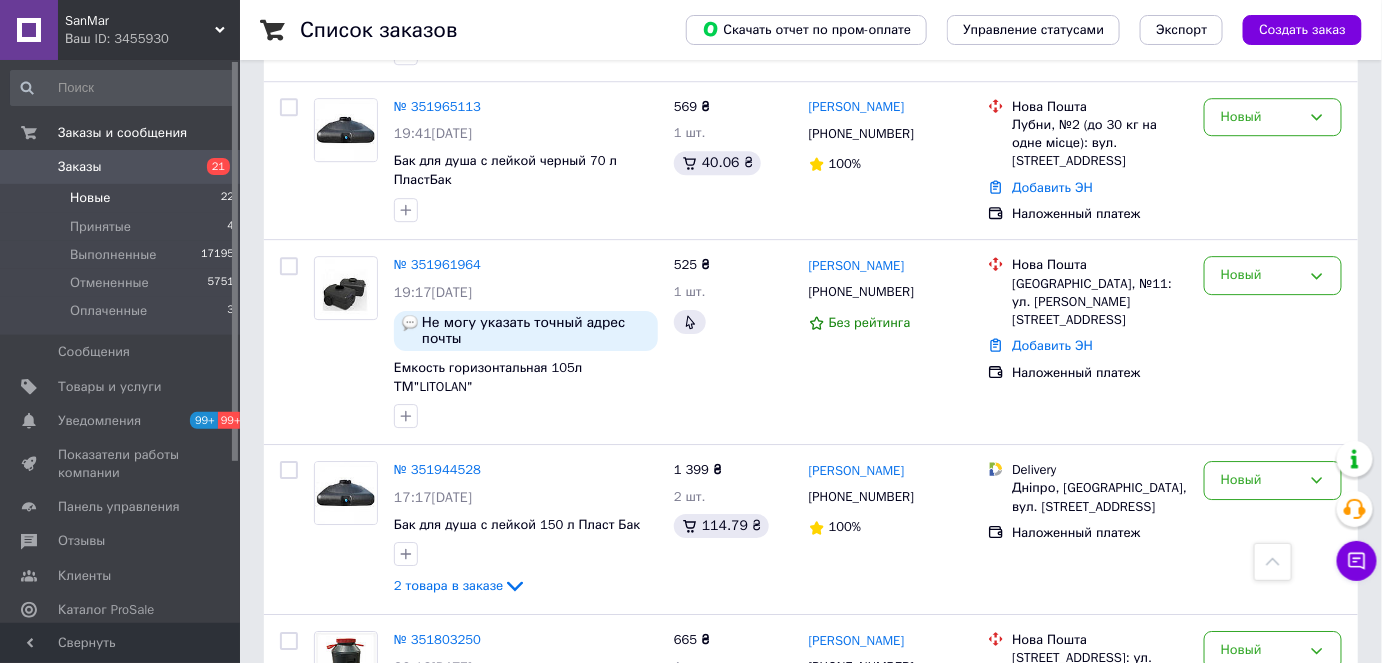 click on "Новые 22" at bounding box center [123, 198] 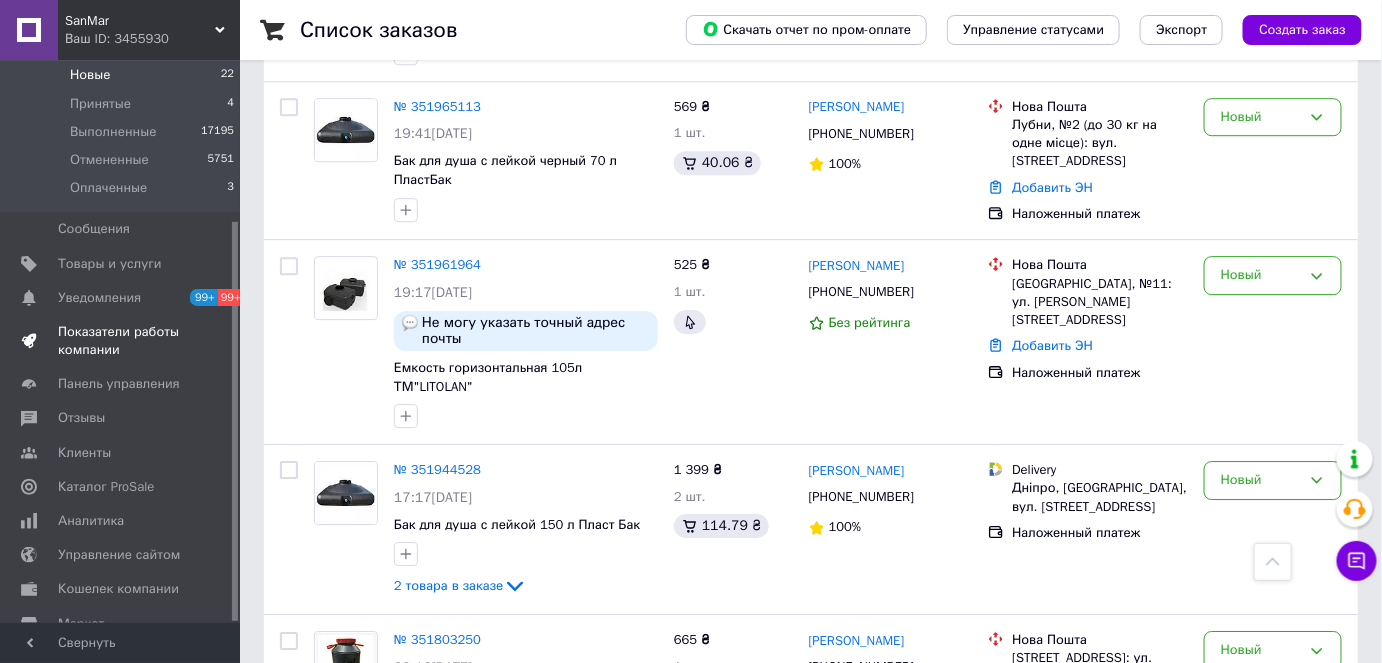 scroll, scrollTop: 226, scrollLeft: 0, axis: vertical 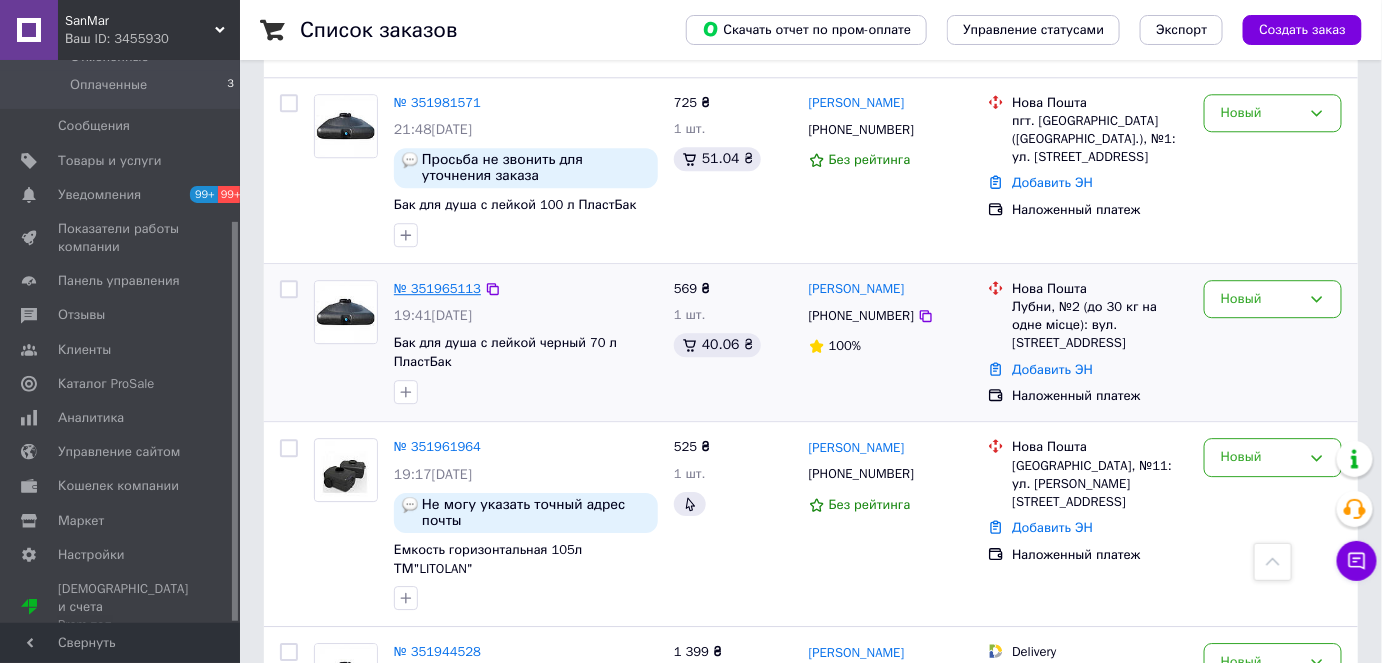 click on "№ 351965113" at bounding box center (437, 288) 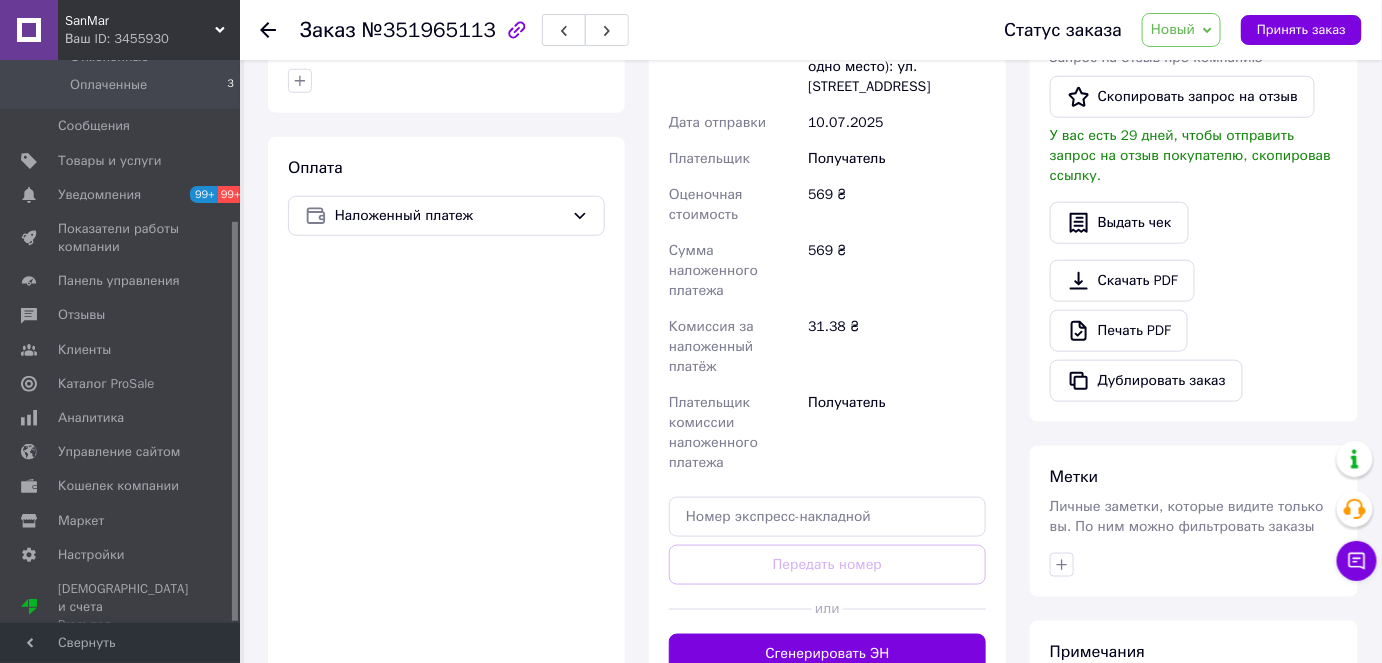 scroll, scrollTop: 767, scrollLeft: 0, axis: vertical 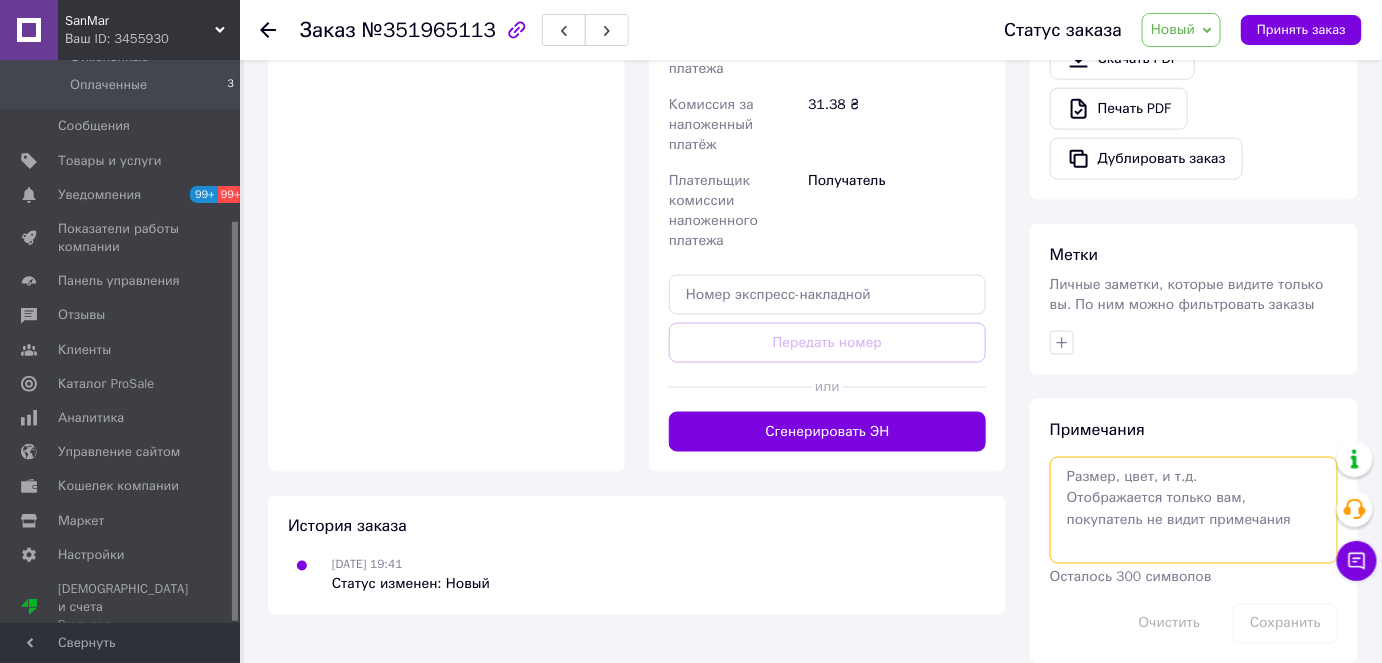 click at bounding box center [1194, 510] 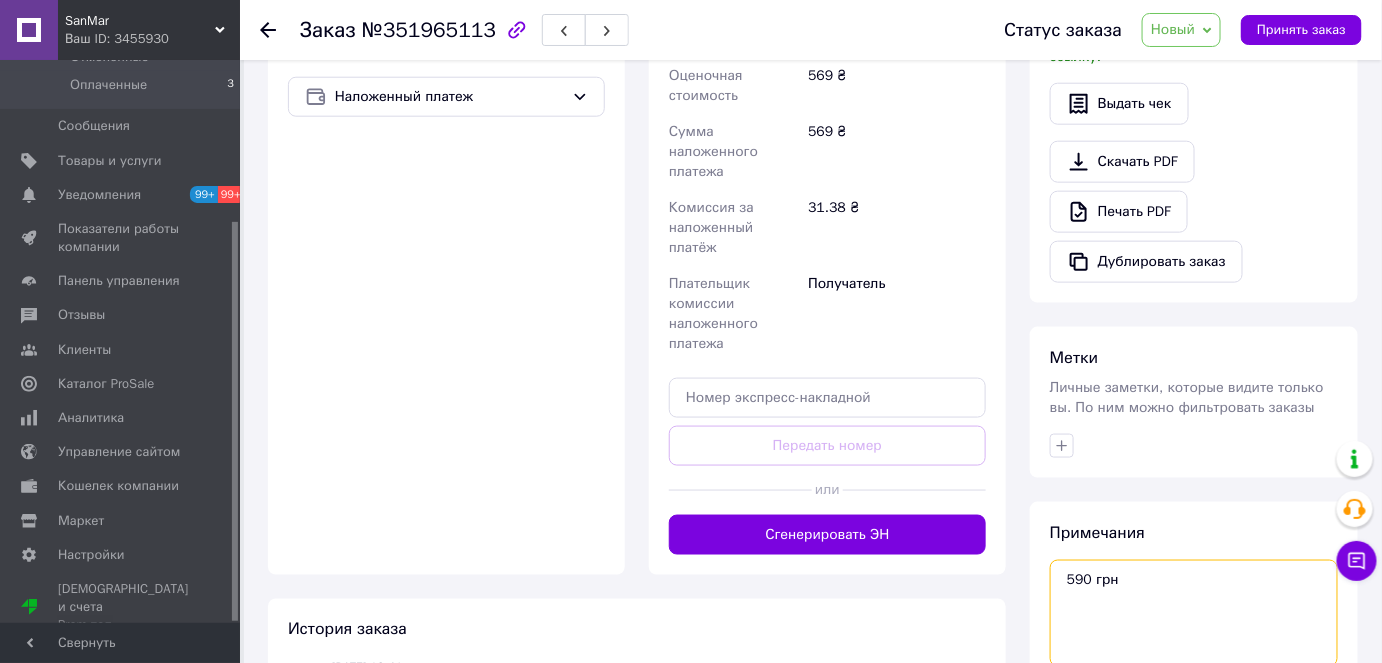 scroll, scrollTop: 767, scrollLeft: 0, axis: vertical 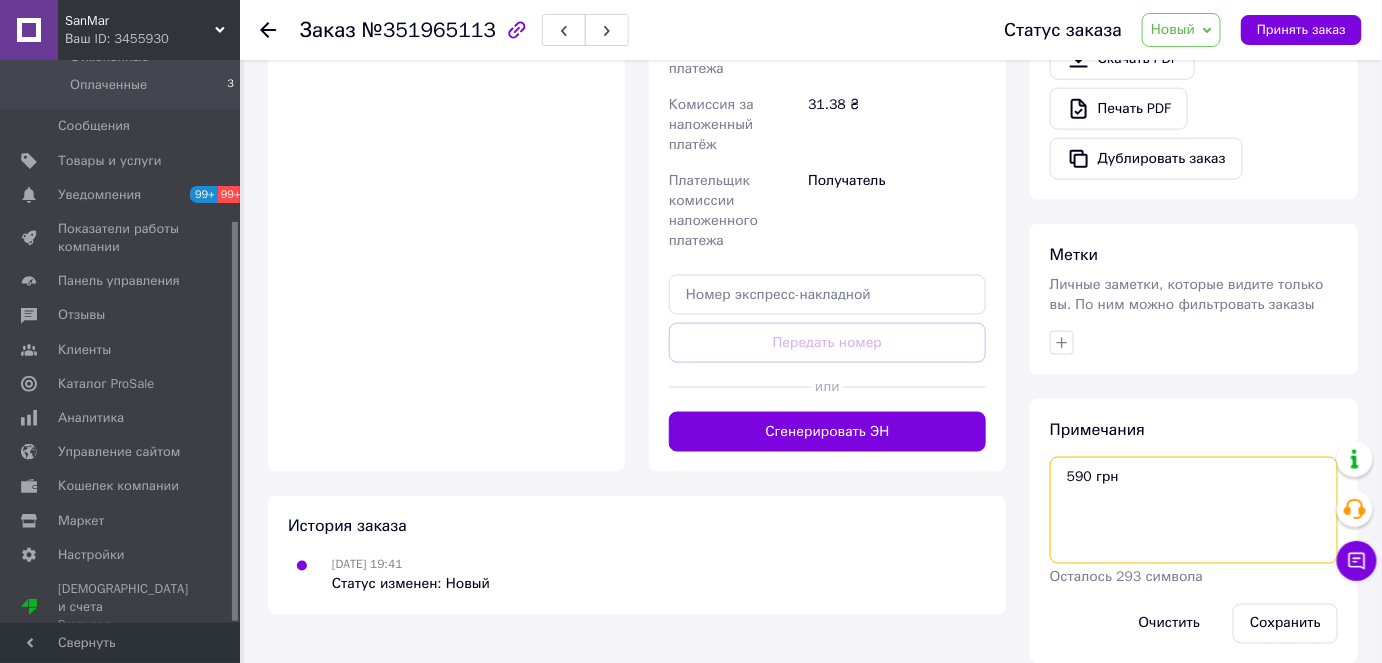 drag, startPoint x: 1192, startPoint y: 491, endPoint x: 1061, endPoint y: 497, distance: 131.13733 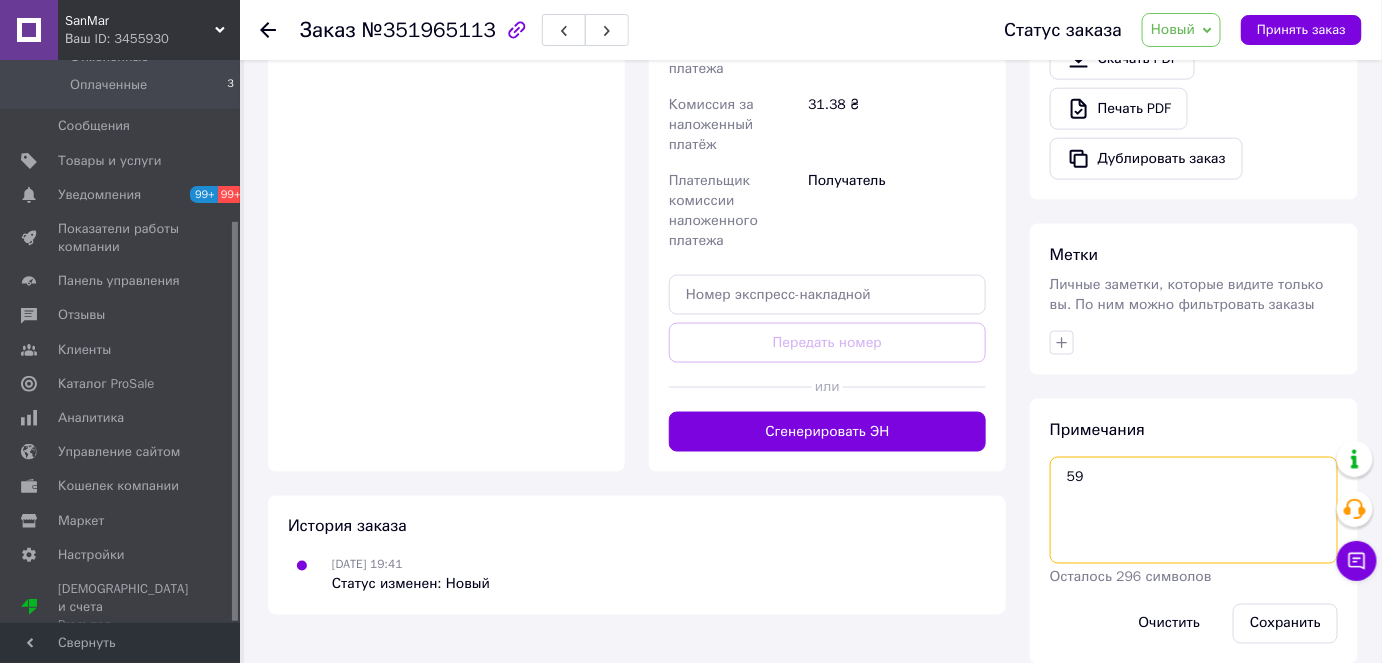 type on "5" 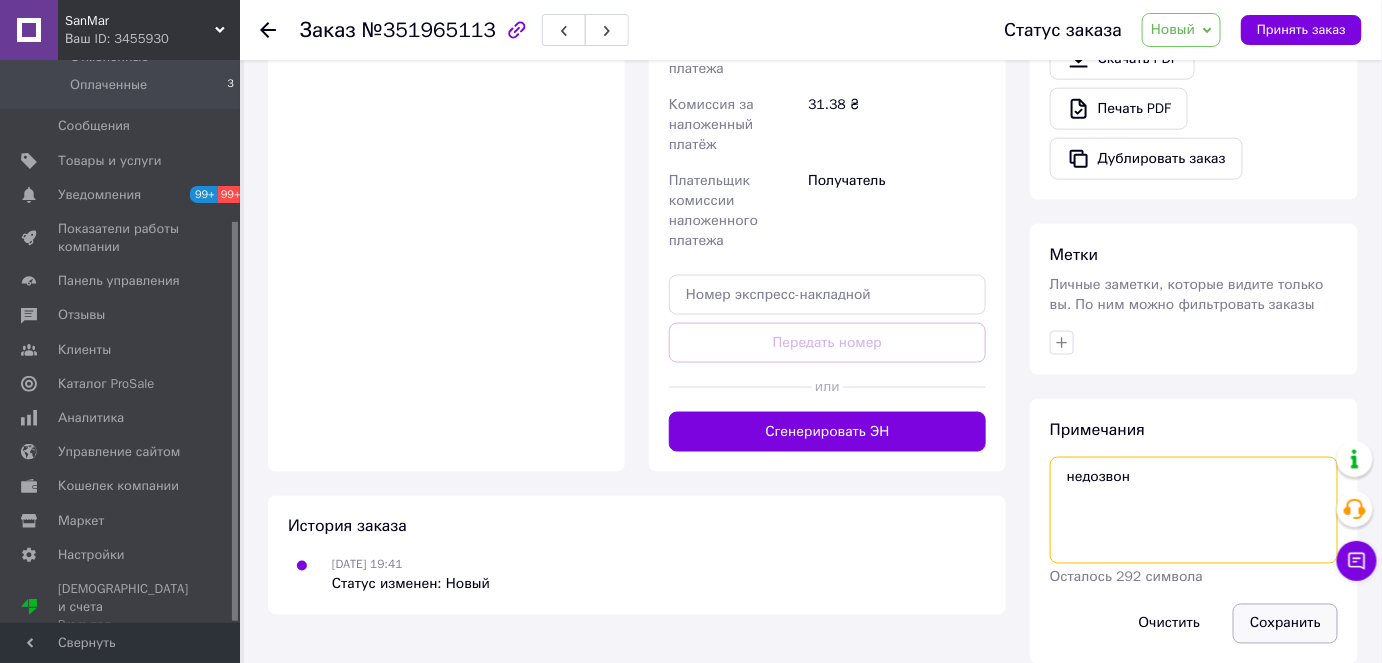 type on "недозвон" 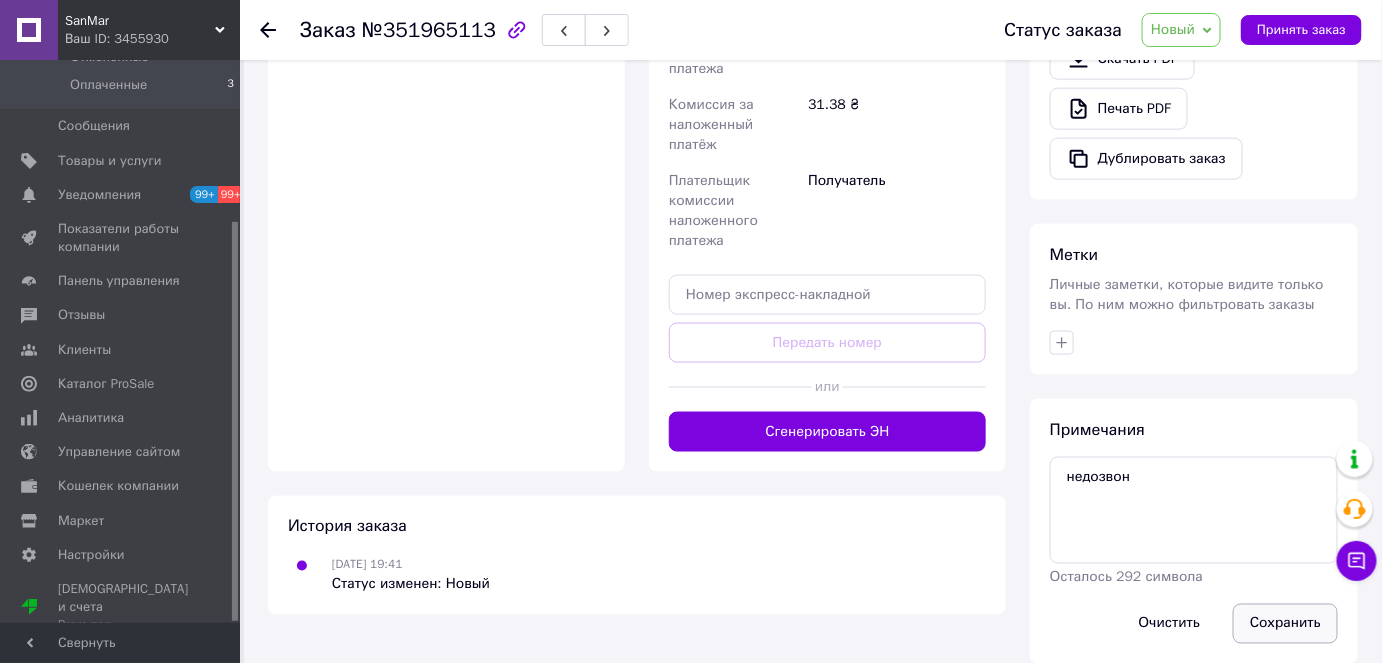 click on "Сохранить" at bounding box center [1285, 624] 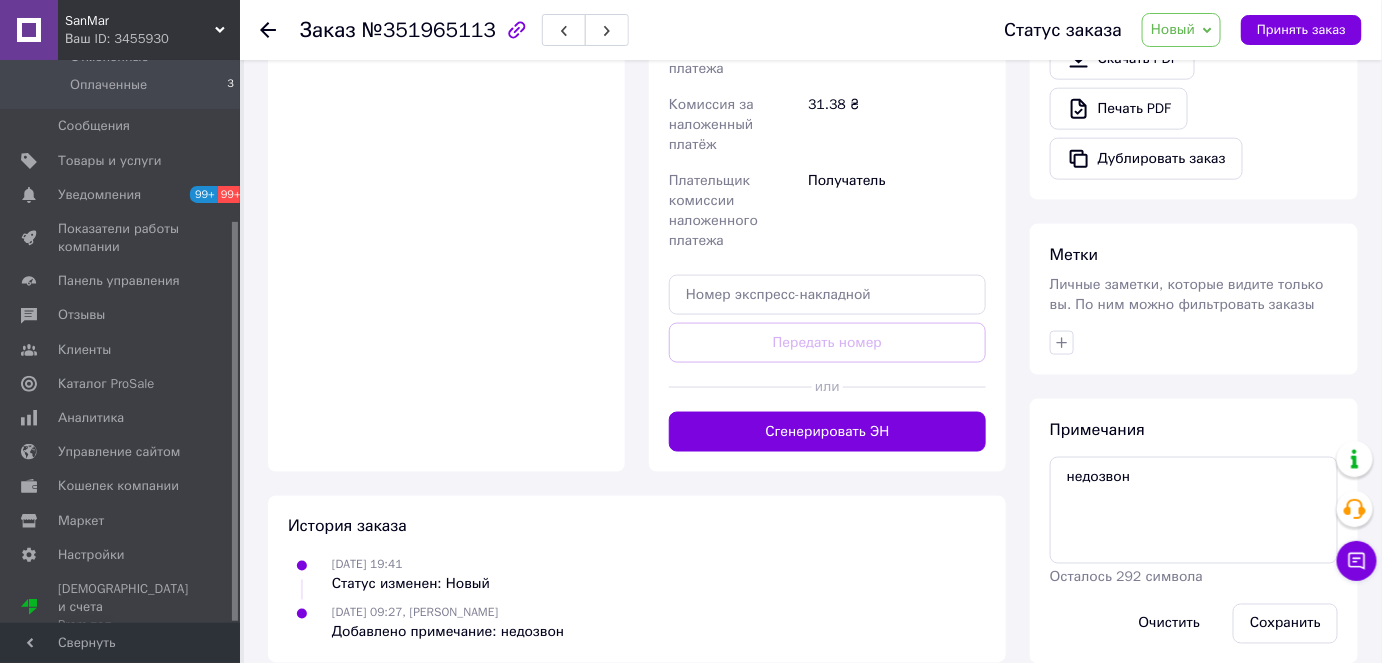 click on "Оплата Наложенный платеж" at bounding box center [446, 193] 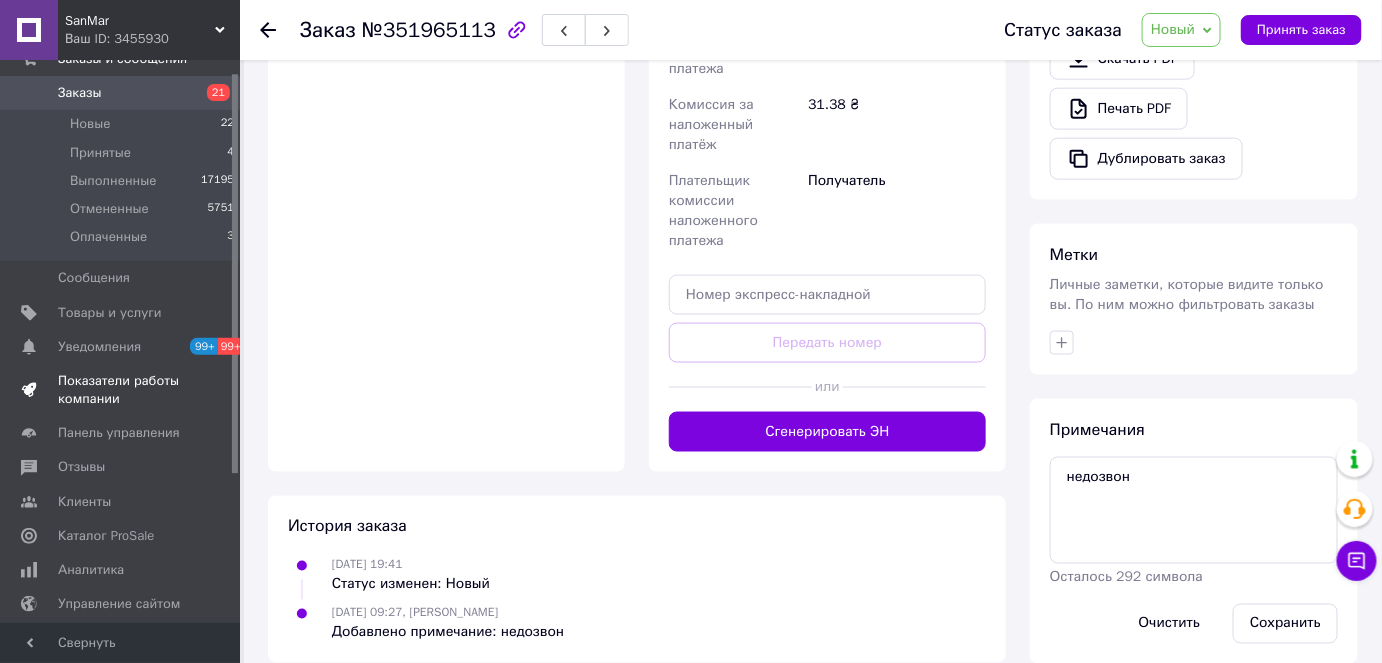 scroll, scrollTop: 0, scrollLeft: 0, axis: both 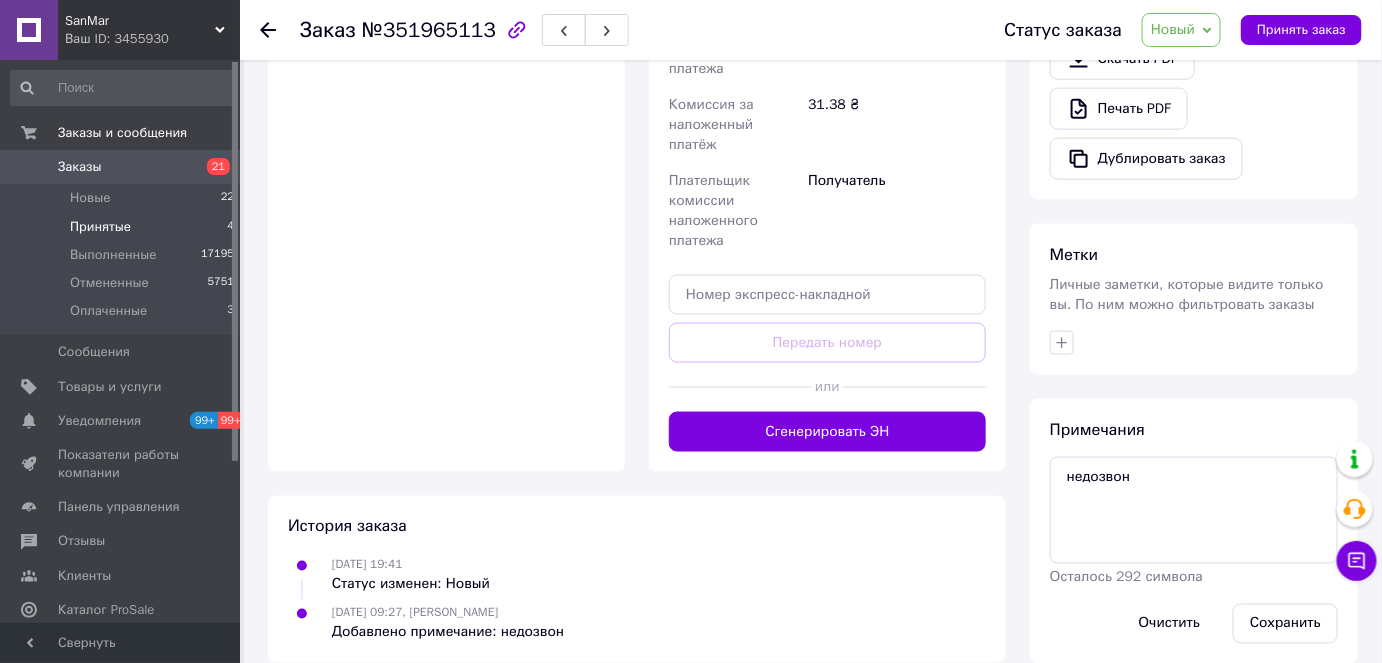 click on "Принятые" at bounding box center (100, 227) 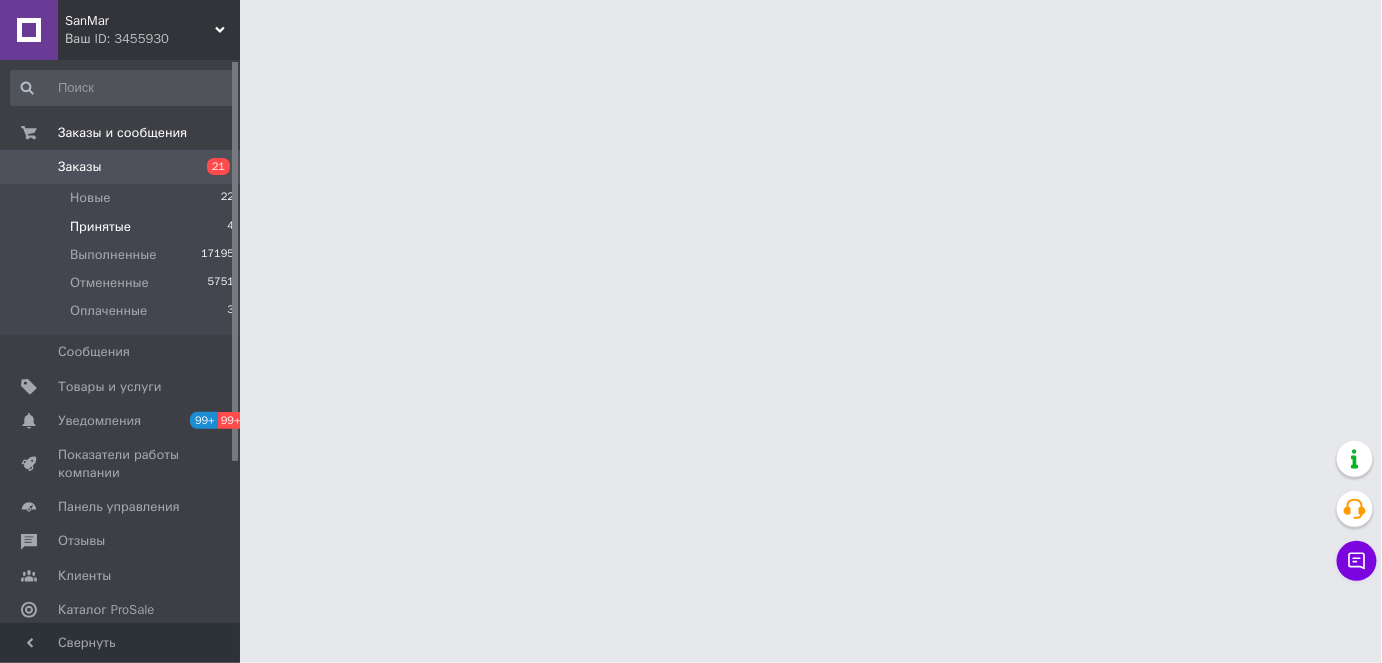 scroll, scrollTop: 0, scrollLeft: 0, axis: both 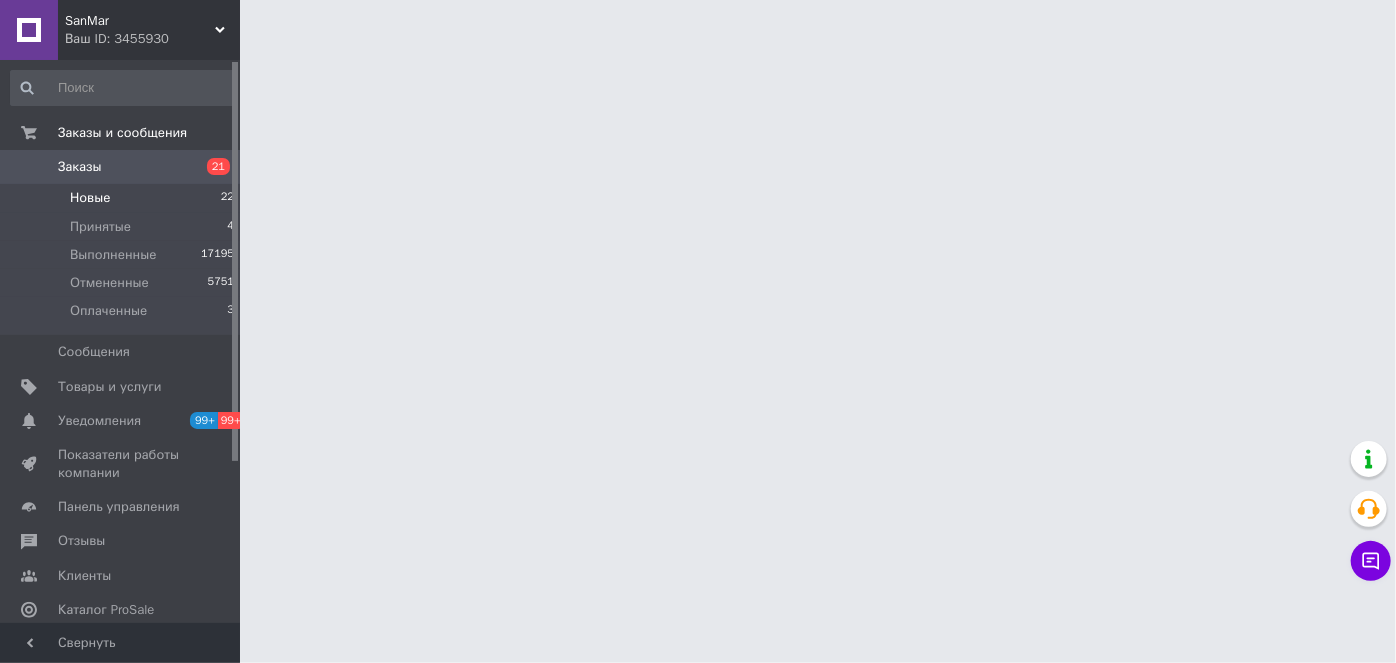 click on "Новые 22" at bounding box center (123, 198) 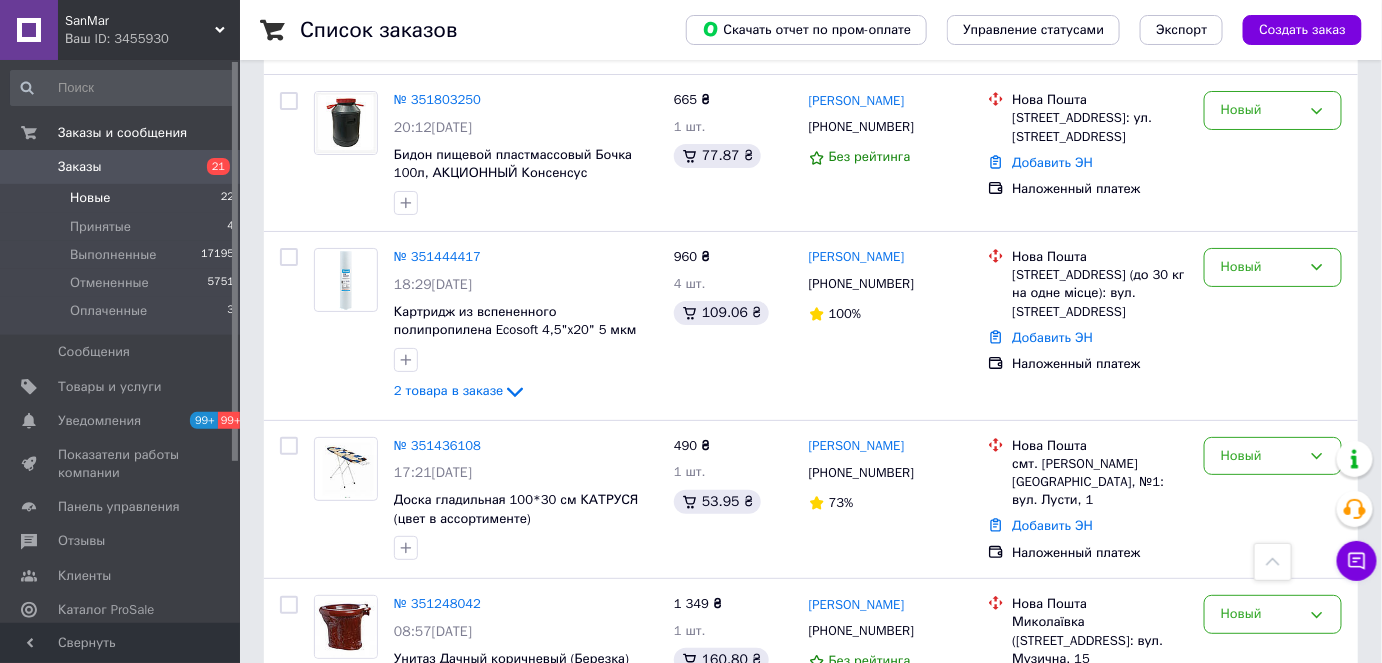scroll, scrollTop: 2363, scrollLeft: 0, axis: vertical 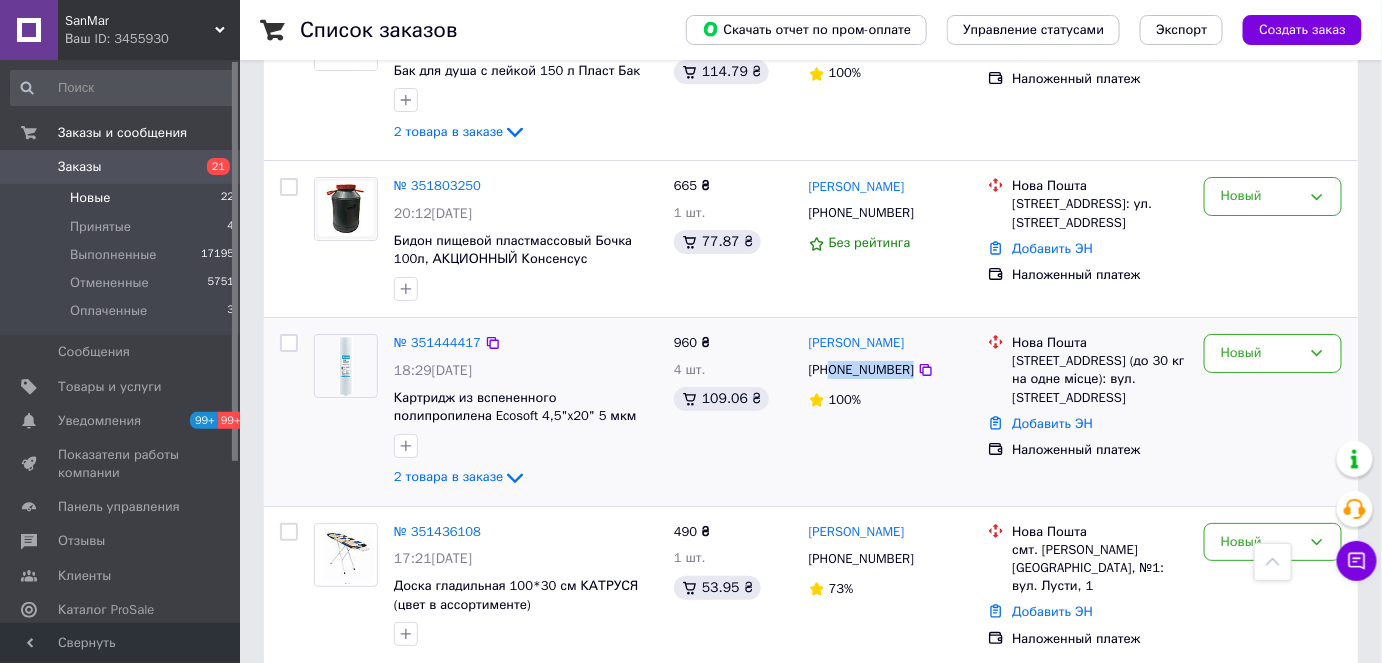 drag, startPoint x: 834, startPoint y: 291, endPoint x: 912, endPoint y: 301, distance: 78.63841 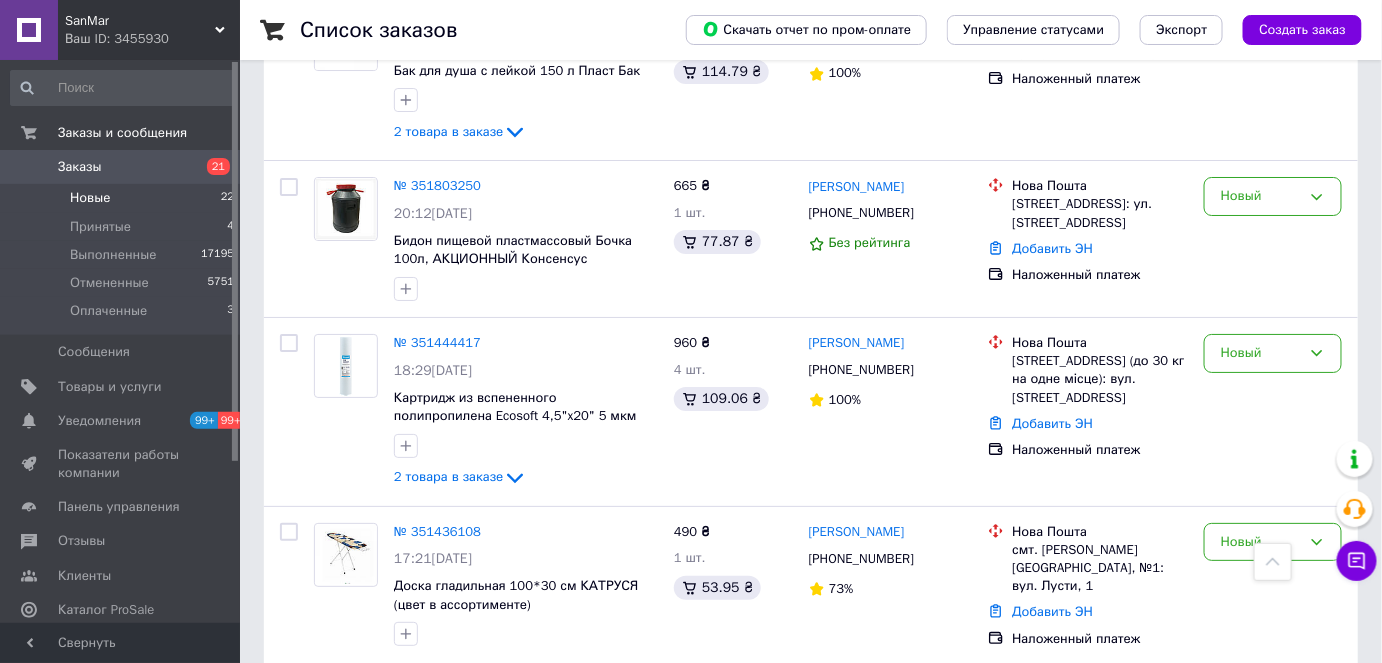 click on "Новые 22" at bounding box center (123, 198) 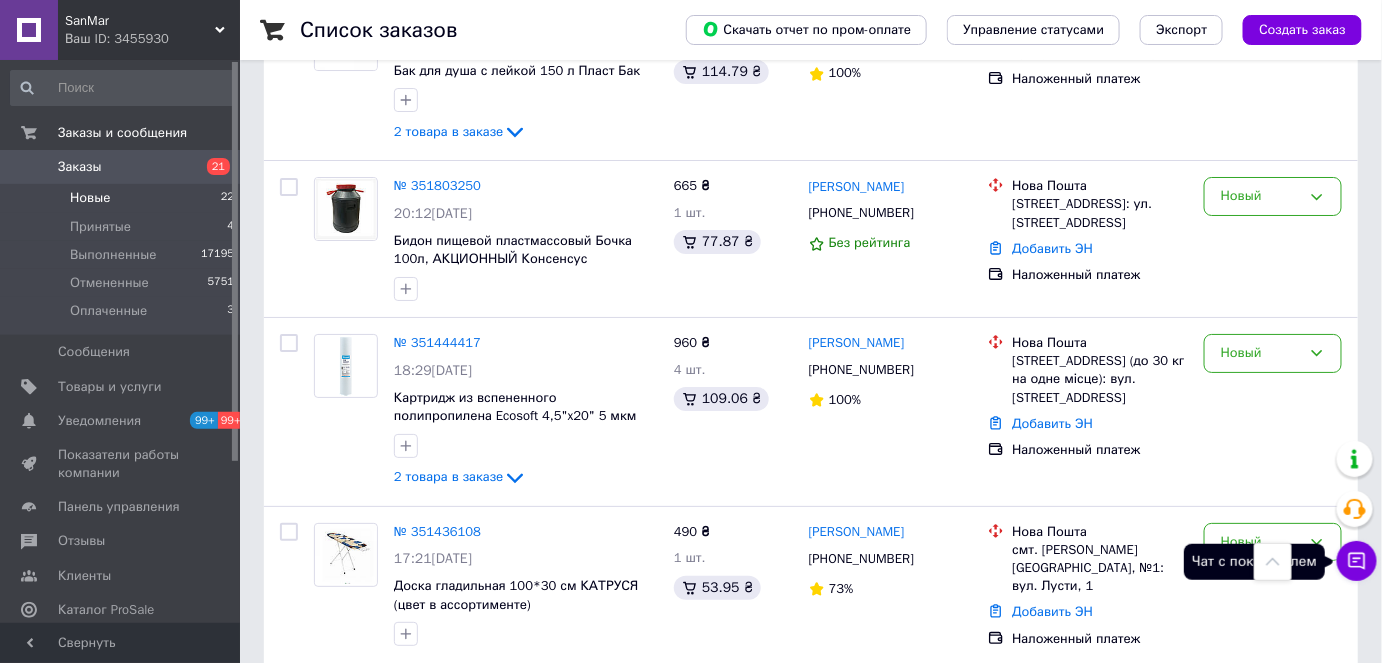 click 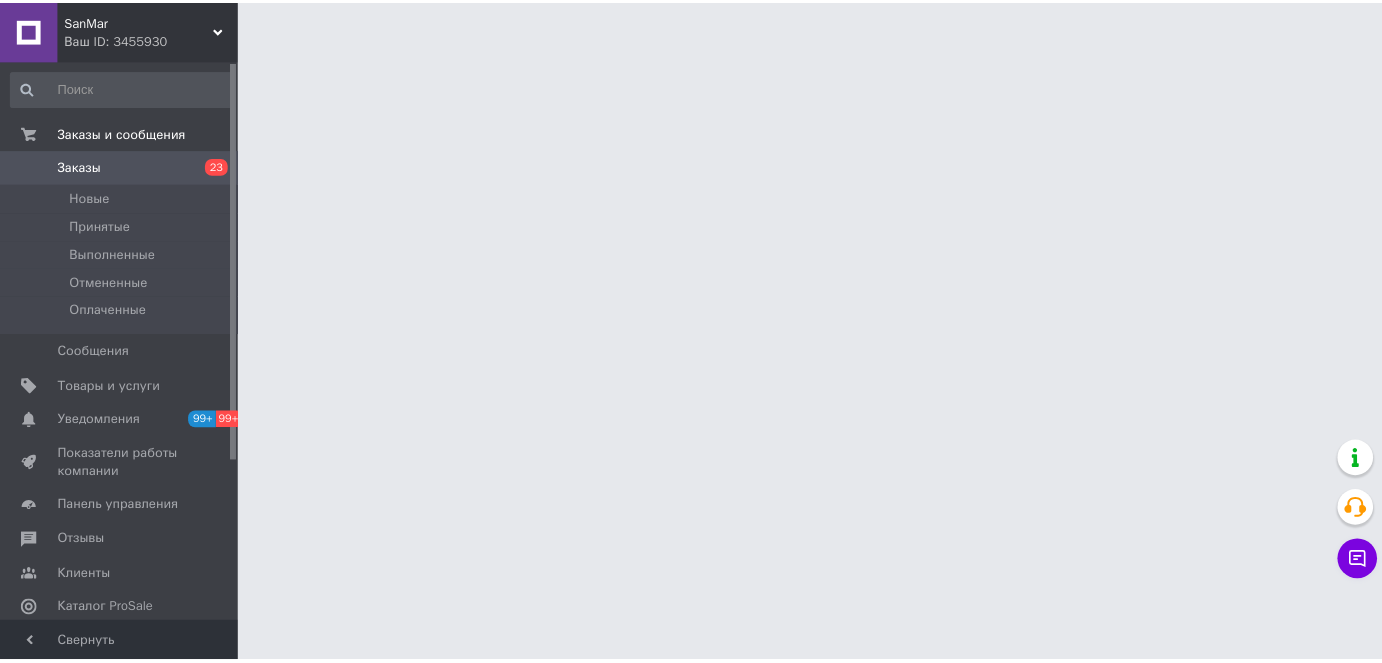 scroll, scrollTop: 0, scrollLeft: 0, axis: both 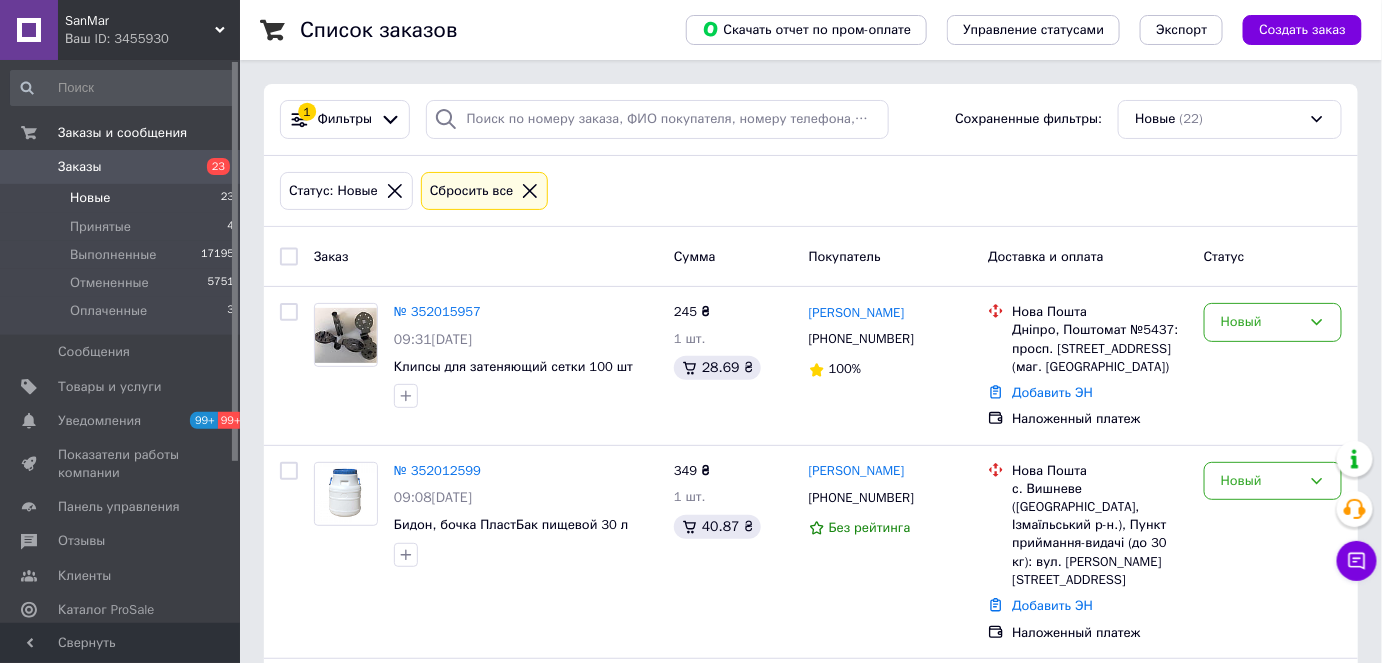 click on "Новые 23" at bounding box center (123, 198) 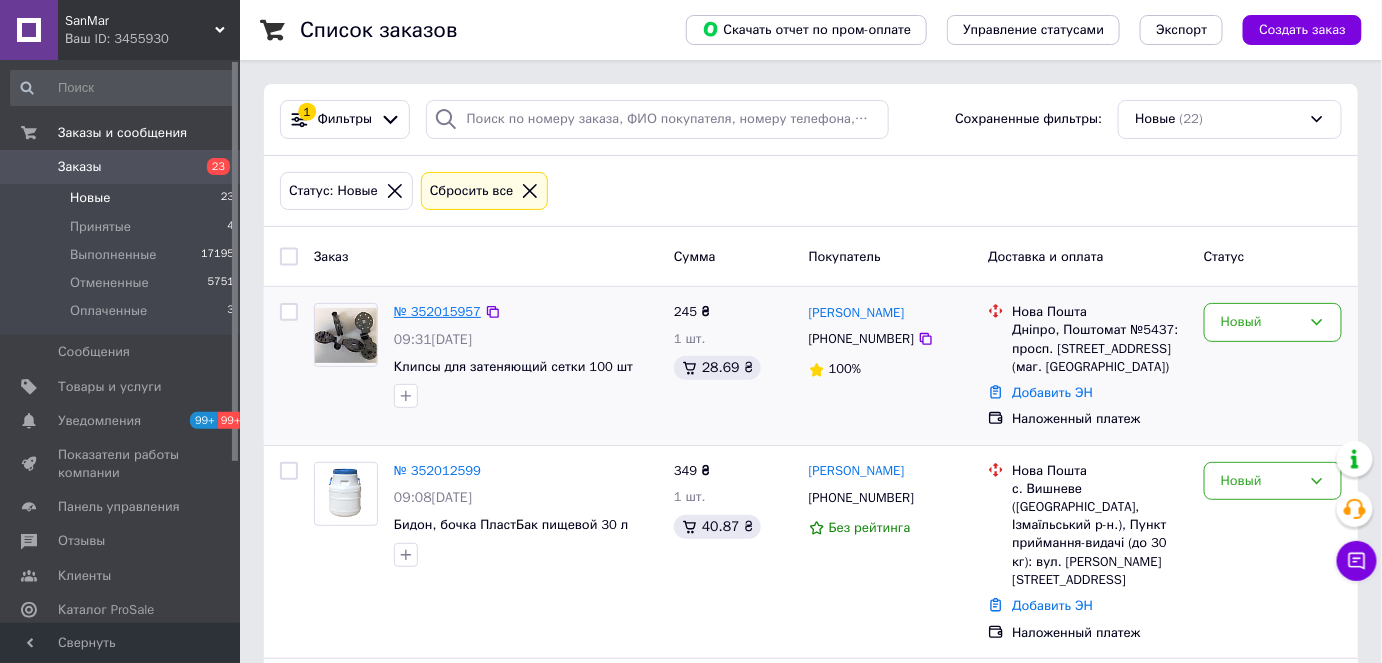click on "№ 352015957" at bounding box center (437, 311) 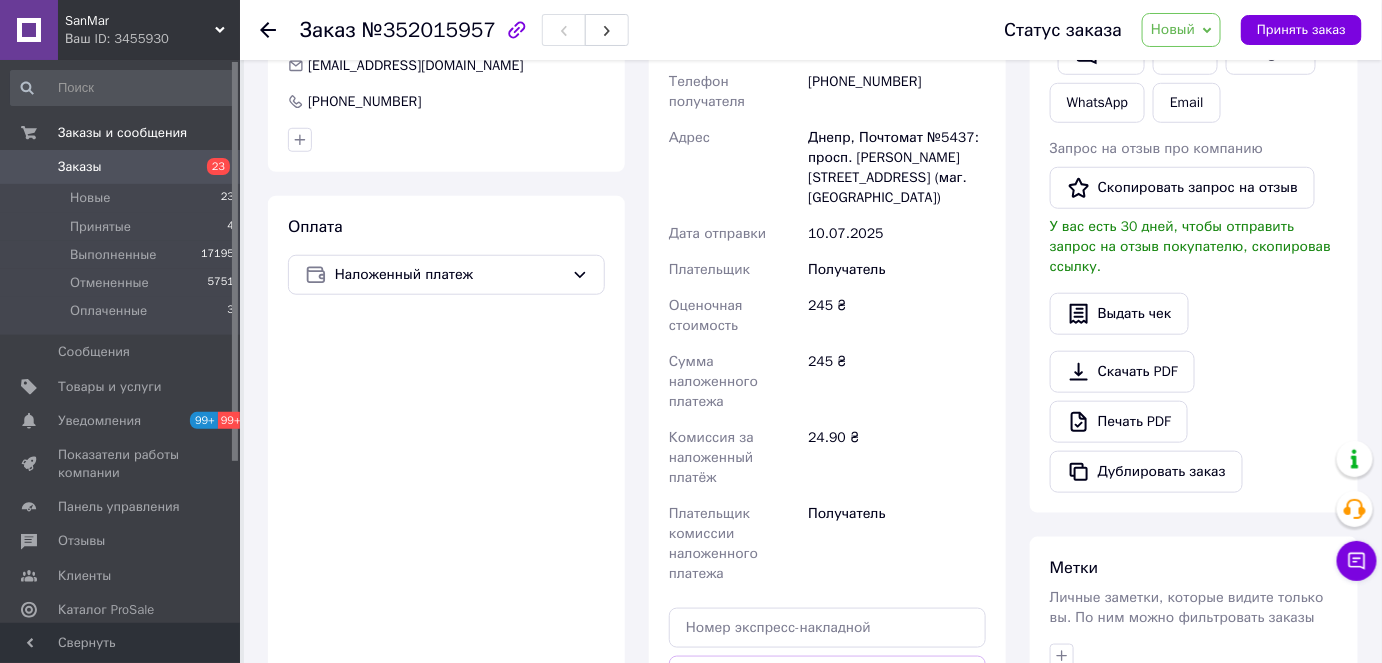 scroll, scrollTop: 767, scrollLeft: 0, axis: vertical 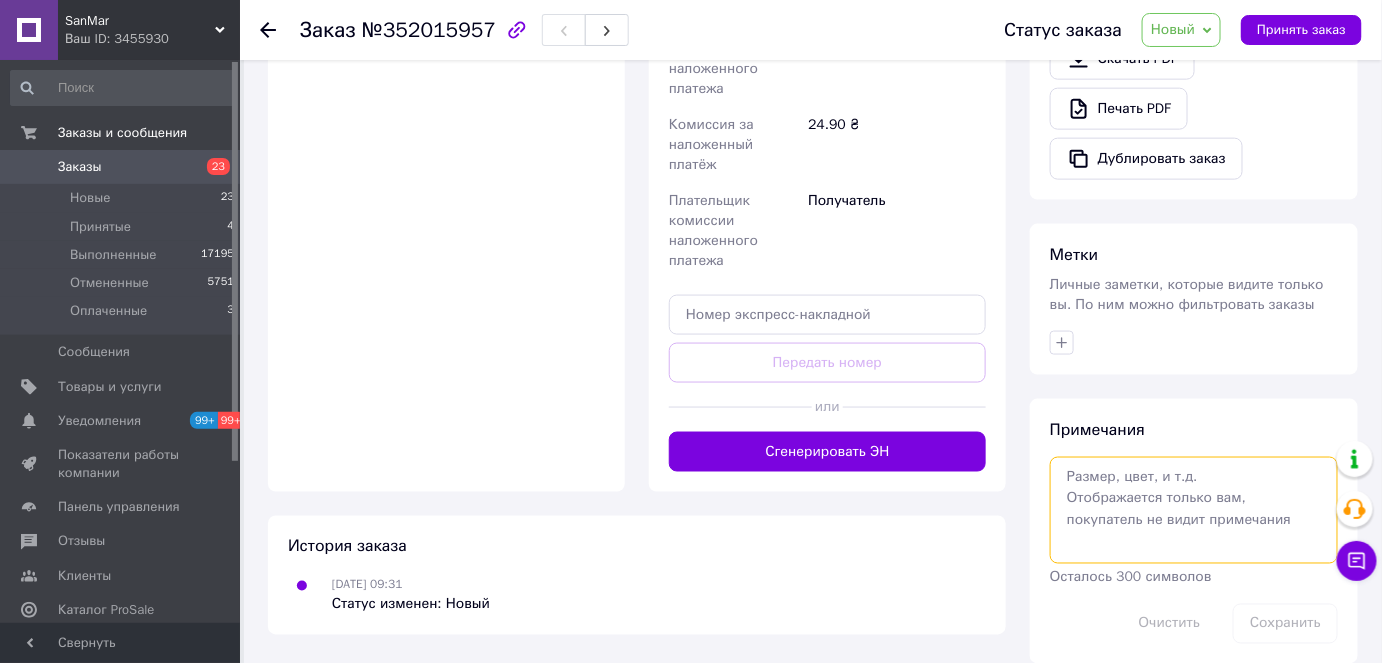 click at bounding box center (1194, 510) 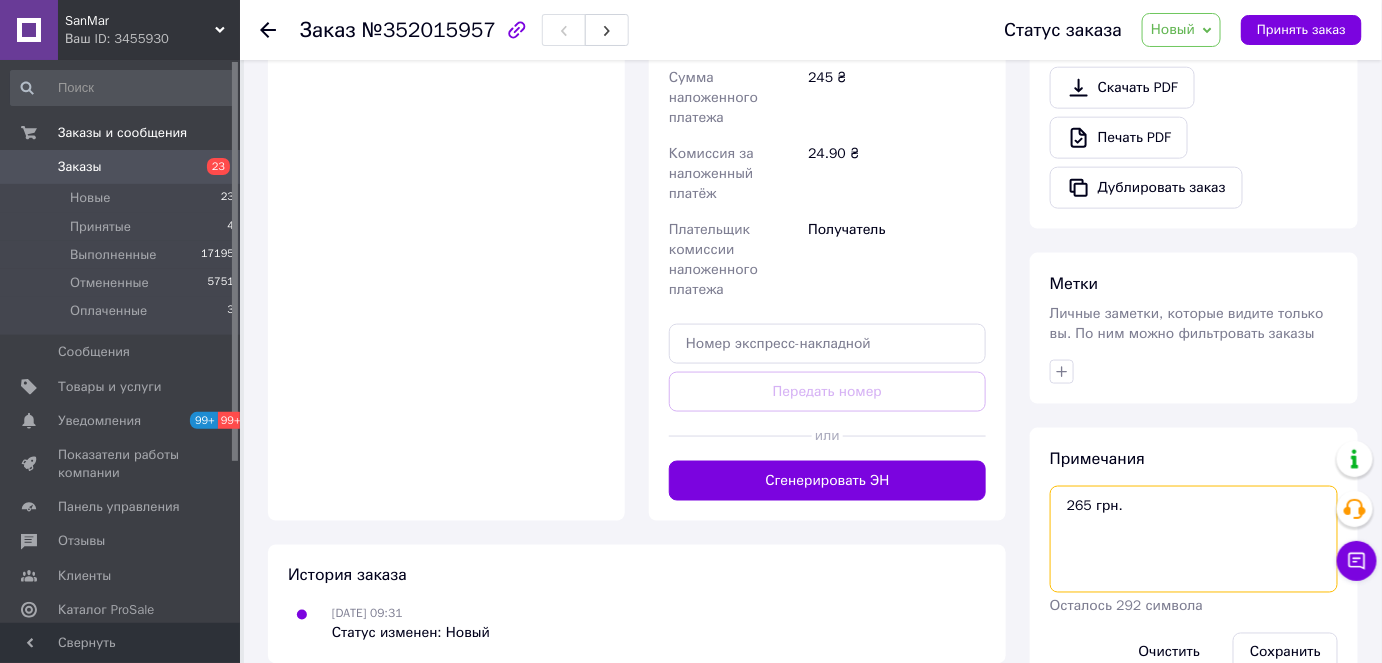 scroll, scrollTop: 767, scrollLeft: 0, axis: vertical 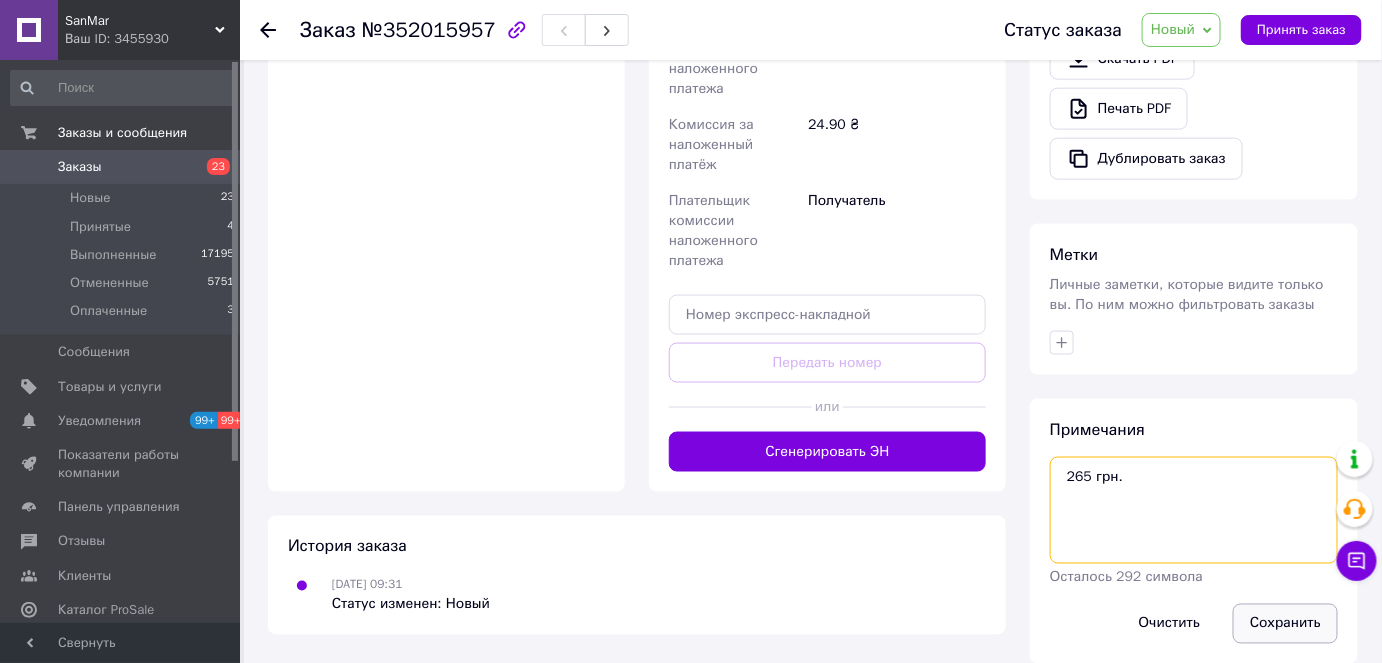 type on "265 грн." 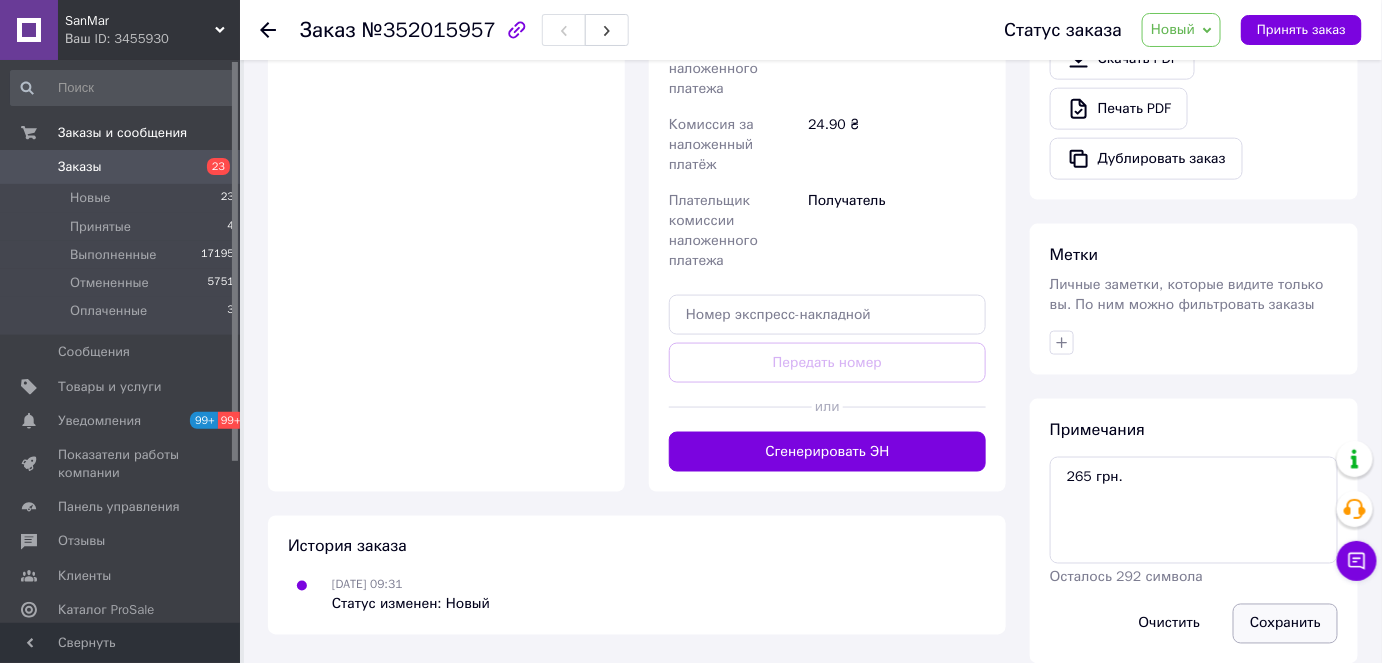 click on "Сохранить" at bounding box center [1285, 624] 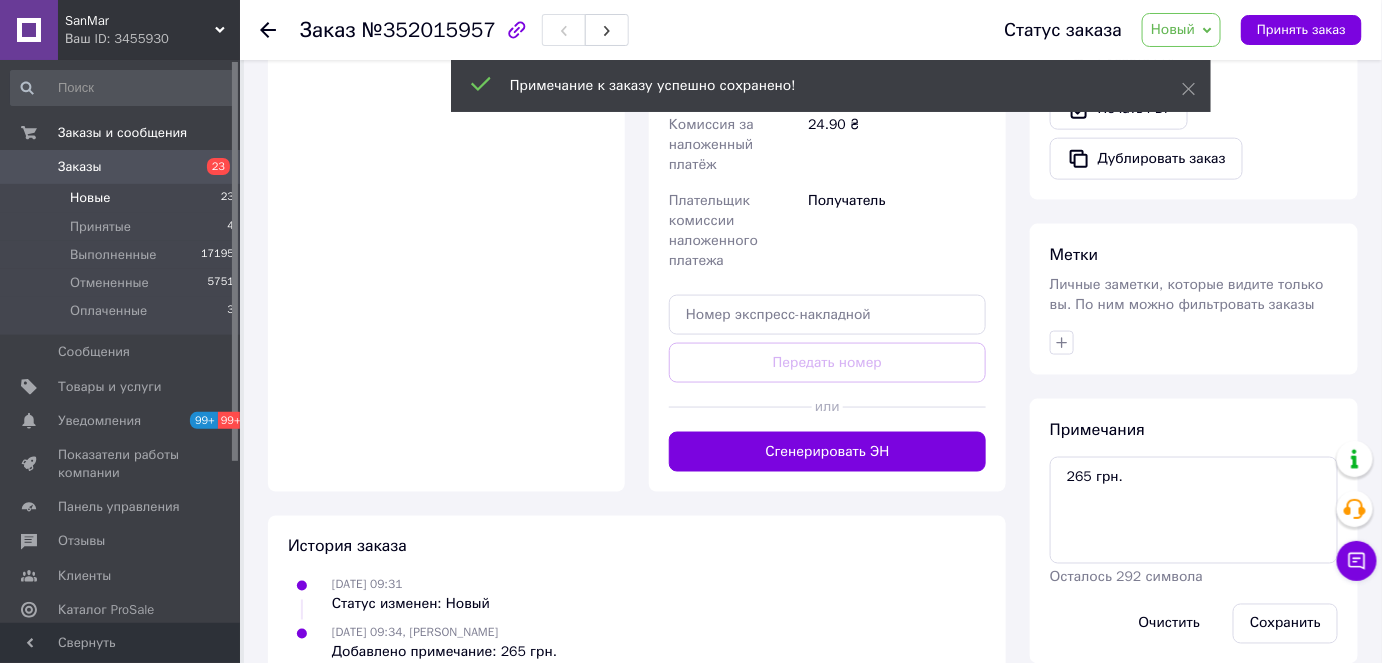 click on "Новые 23" at bounding box center (123, 198) 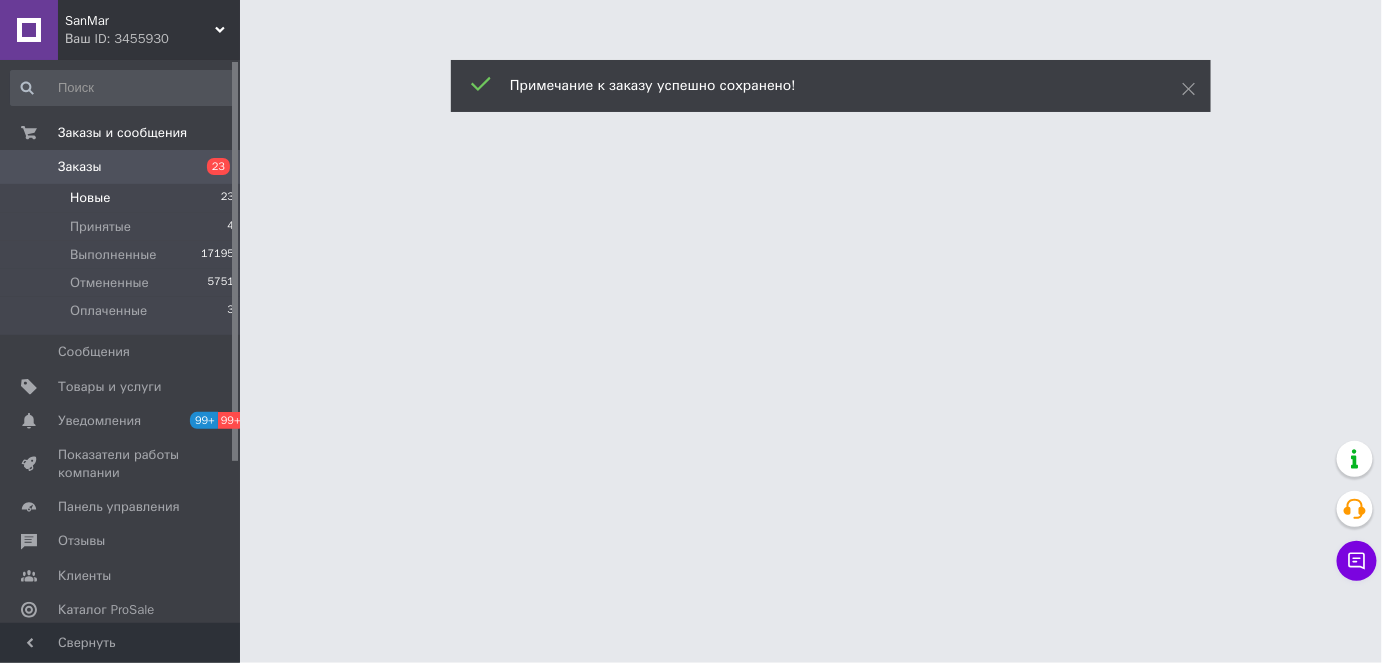 scroll, scrollTop: 0, scrollLeft: 0, axis: both 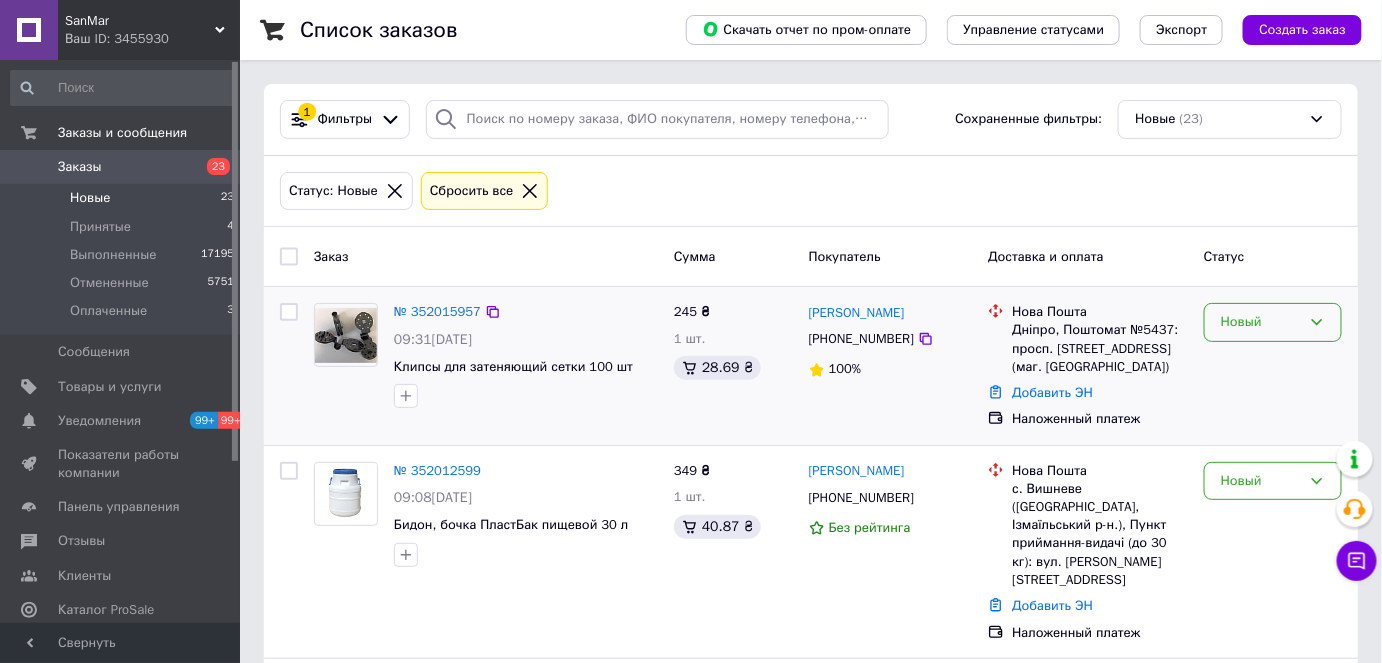 click on "Новый" at bounding box center [1273, 322] 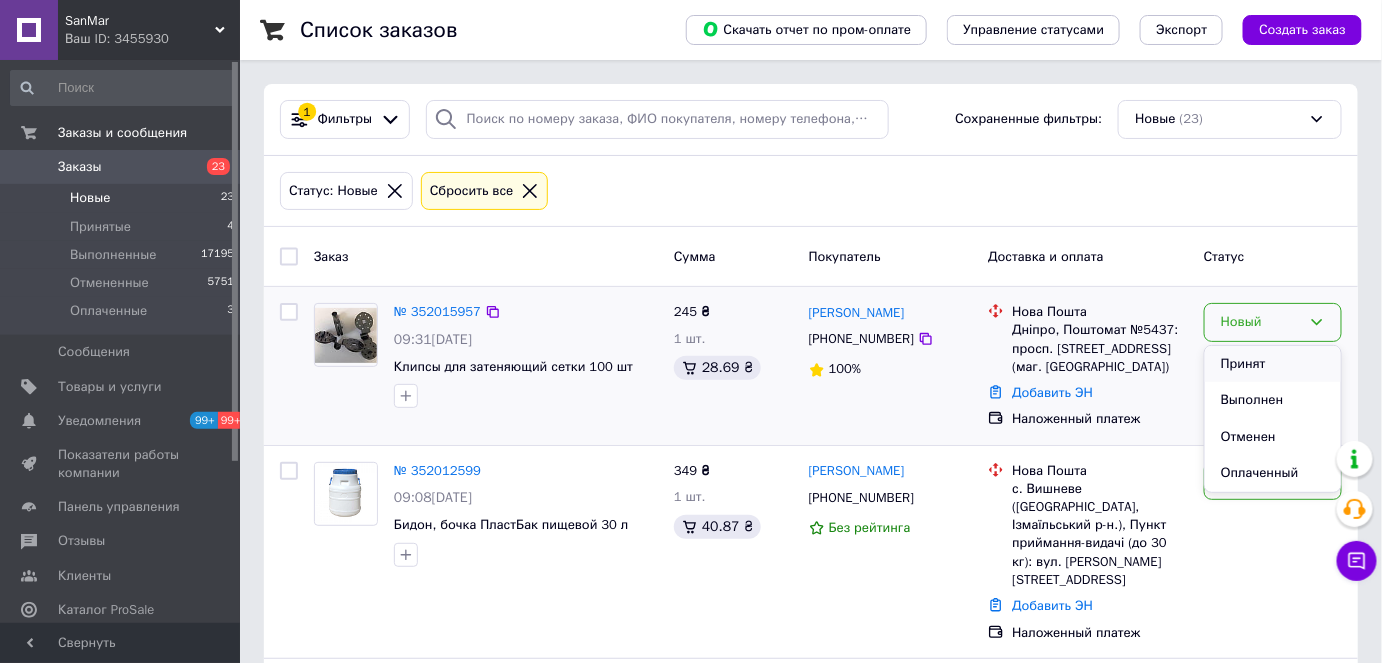 click on "Принят" at bounding box center [1273, 364] 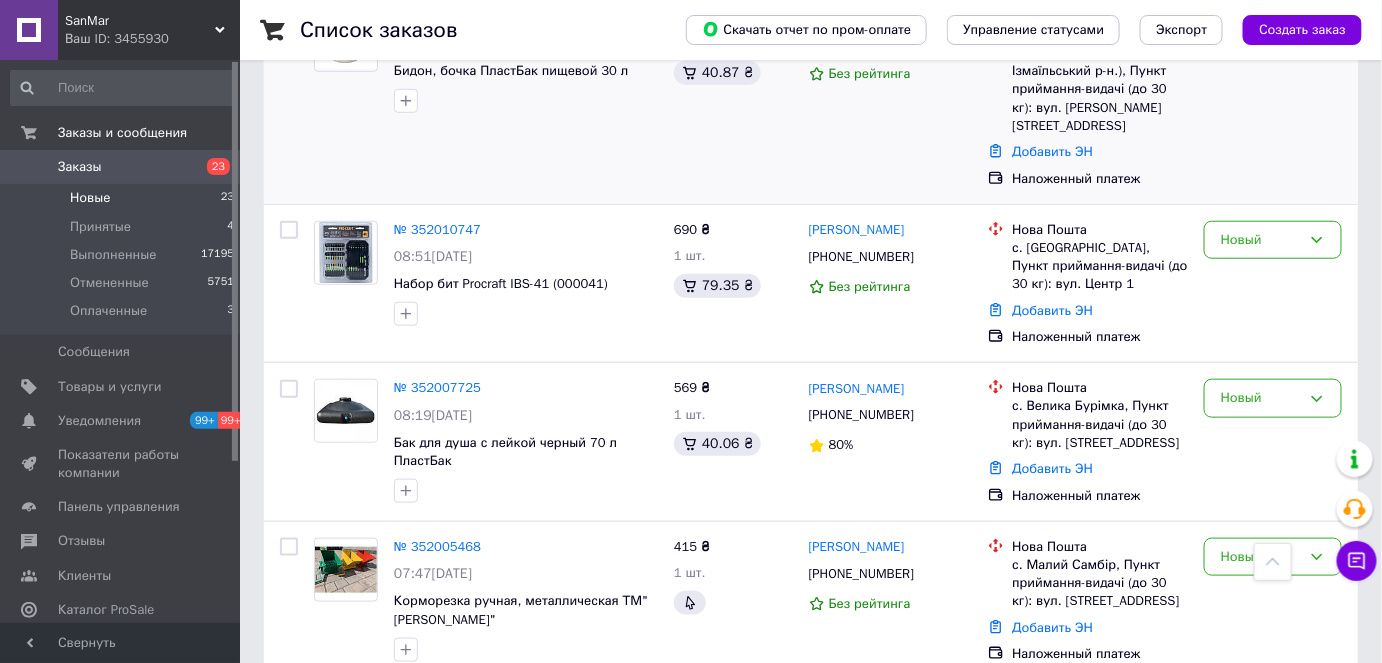 scroll, scrollTop: 636, scrollLeft: 0, axis: vertical 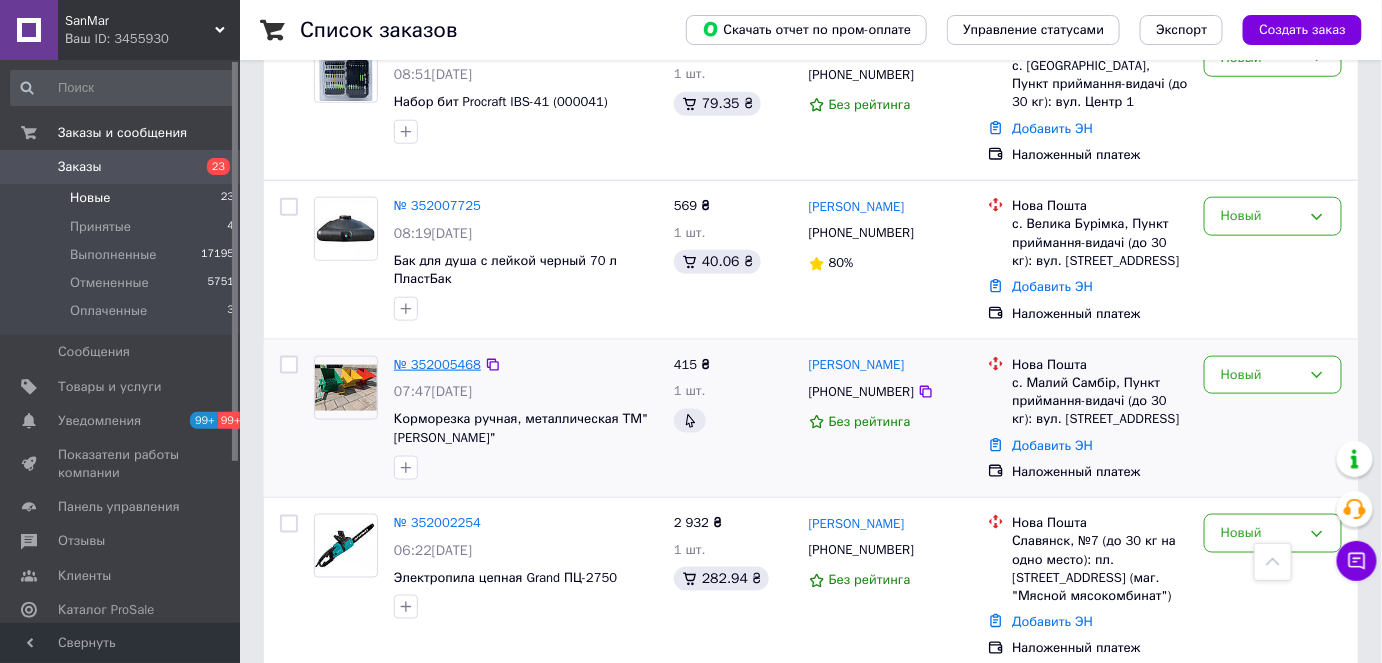 click on "№ 352005468" at bounding box center (437, 364) 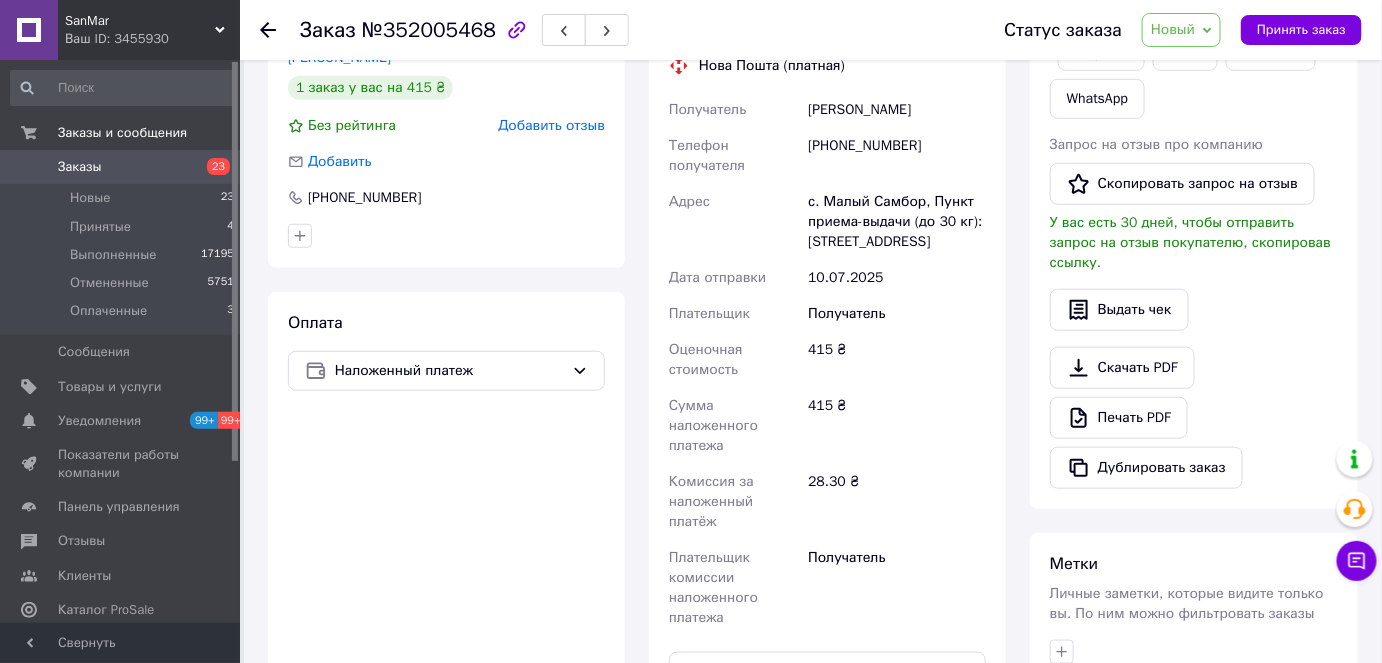 scroll, scrollTop: 741, scrollLeft: 0, axis: vertical 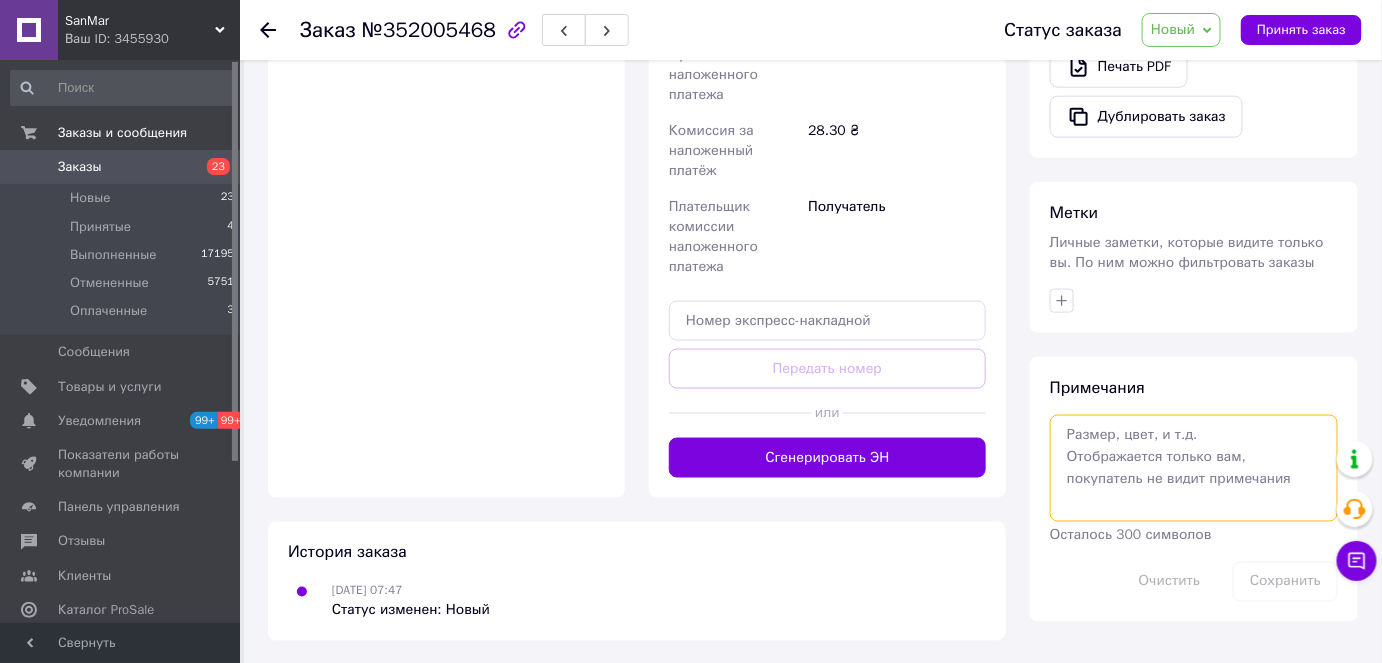 click at bounding box center [1194, 468] 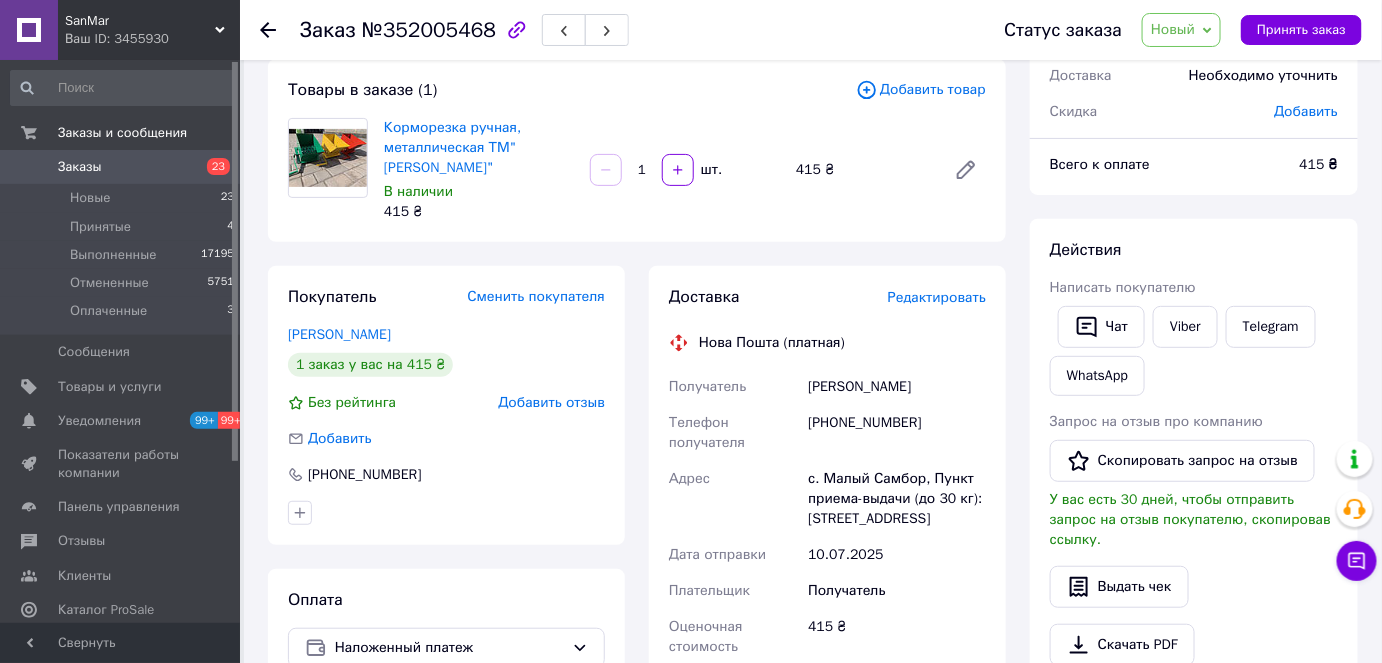 scroll, scrollTop: 104, scrollLeft: 0, axis: vertical 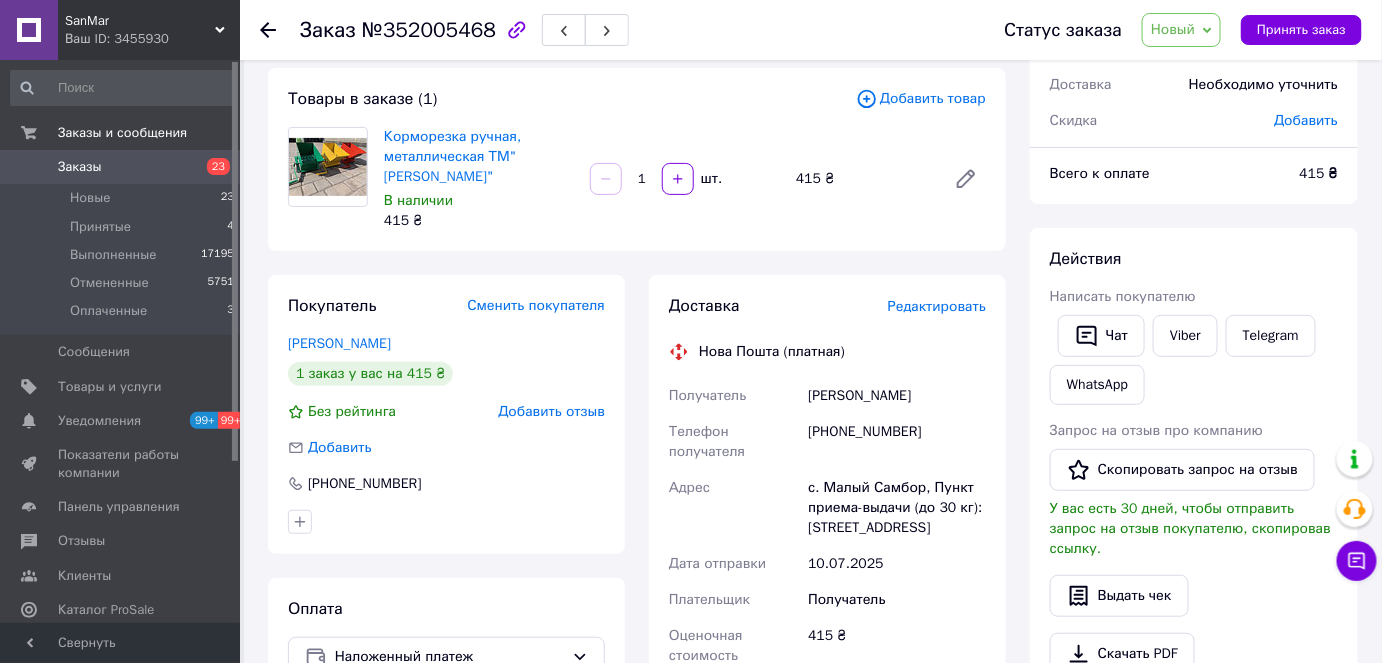 type on "435 грн." 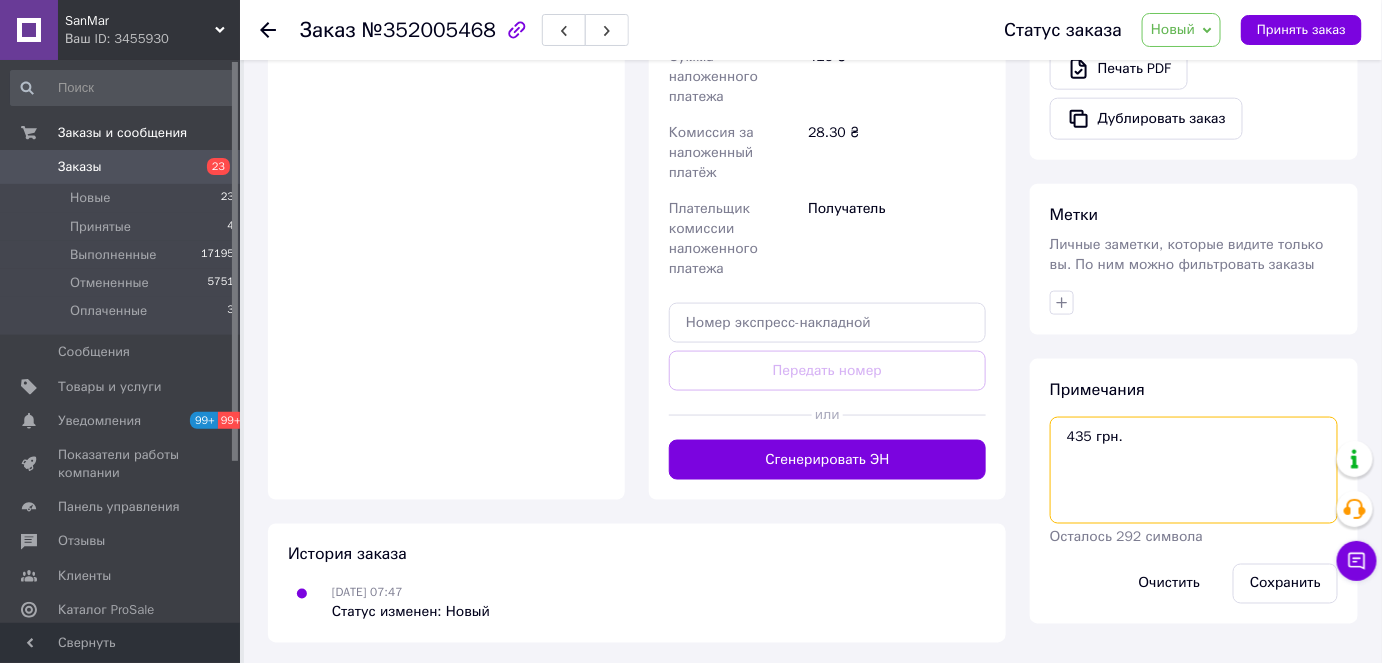 scroll, scrollTop: 741, scrollLeft: 0, axis: vertical 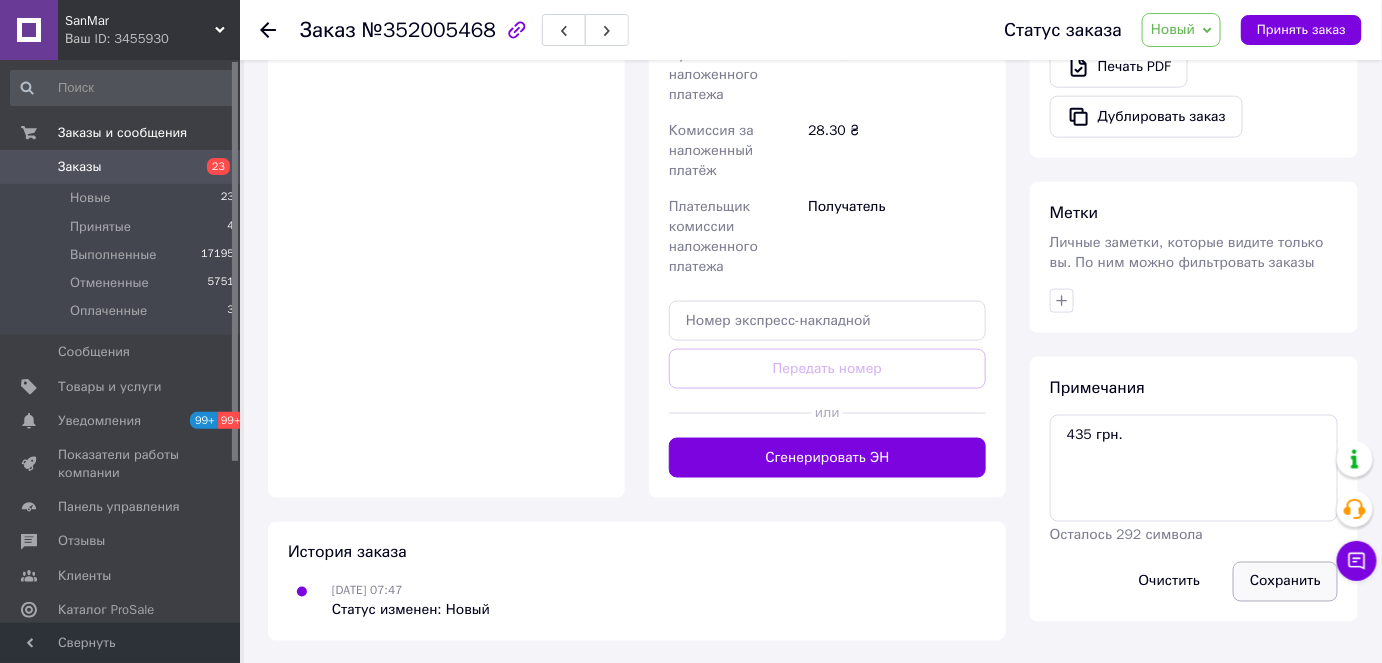 click on "Сохранить" at bounding box center (1285, 582) 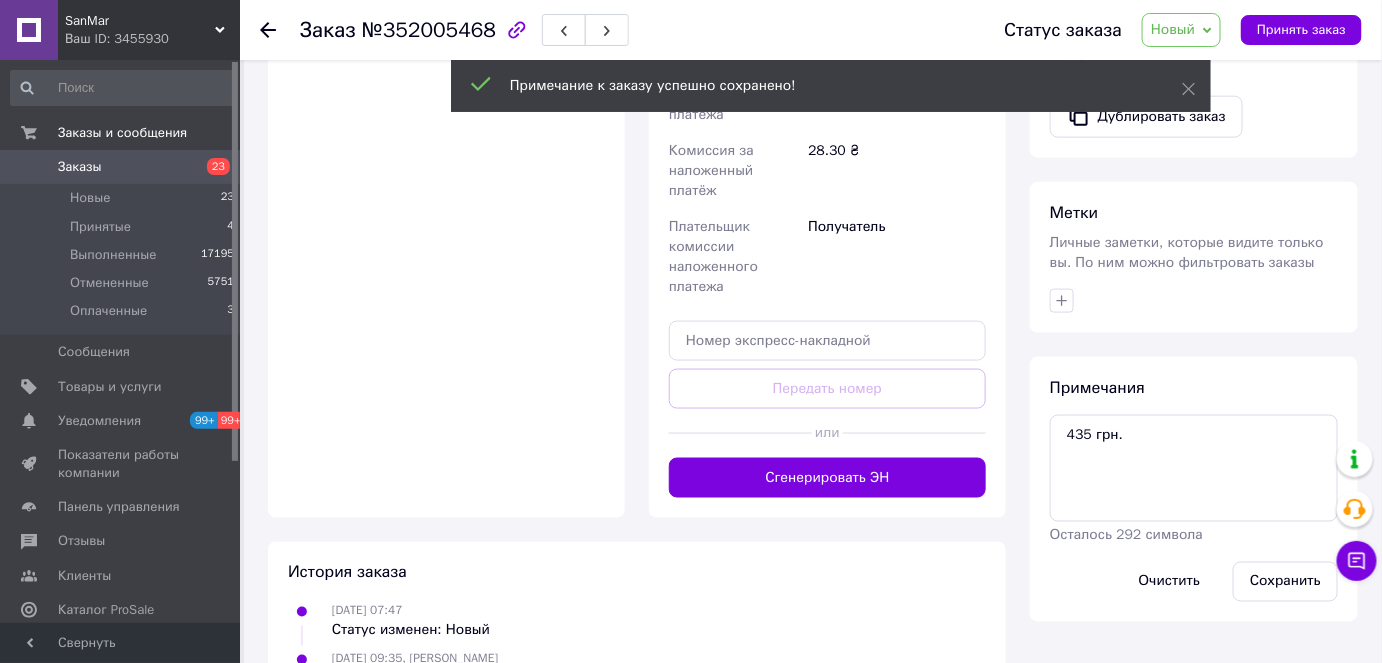 click 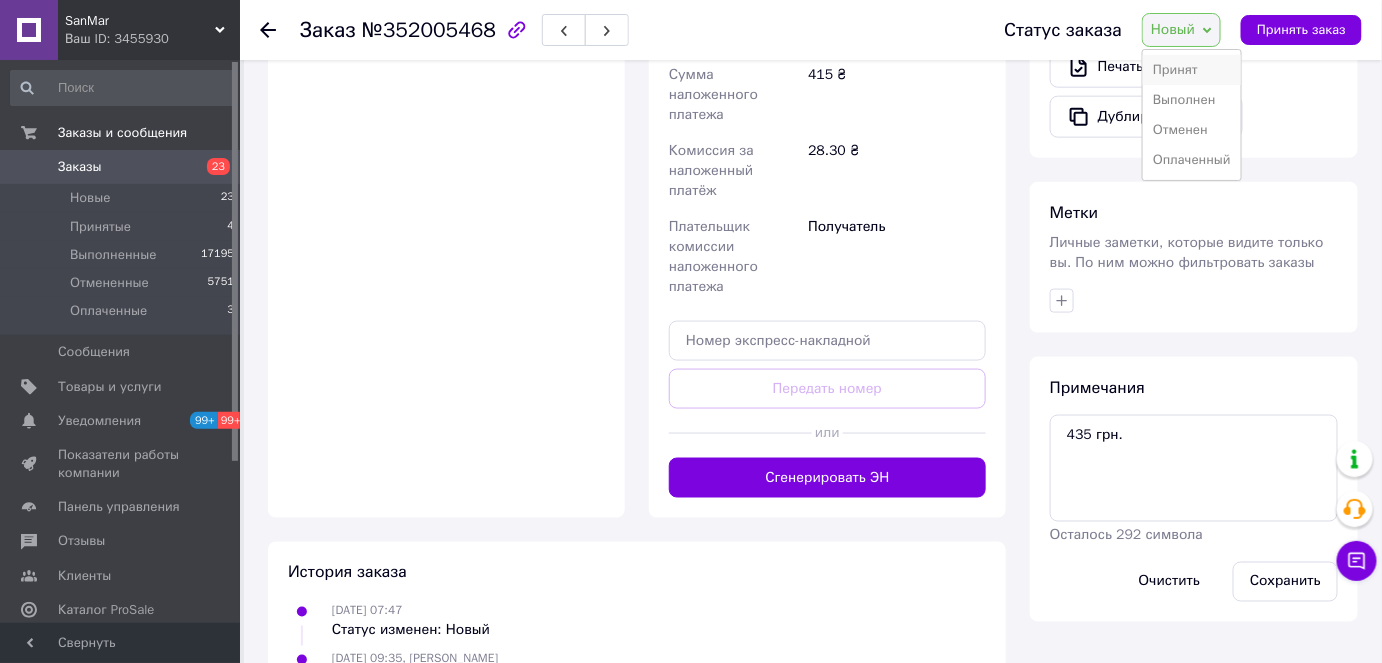 click on "Принят" at bounding box center (1192, 70) 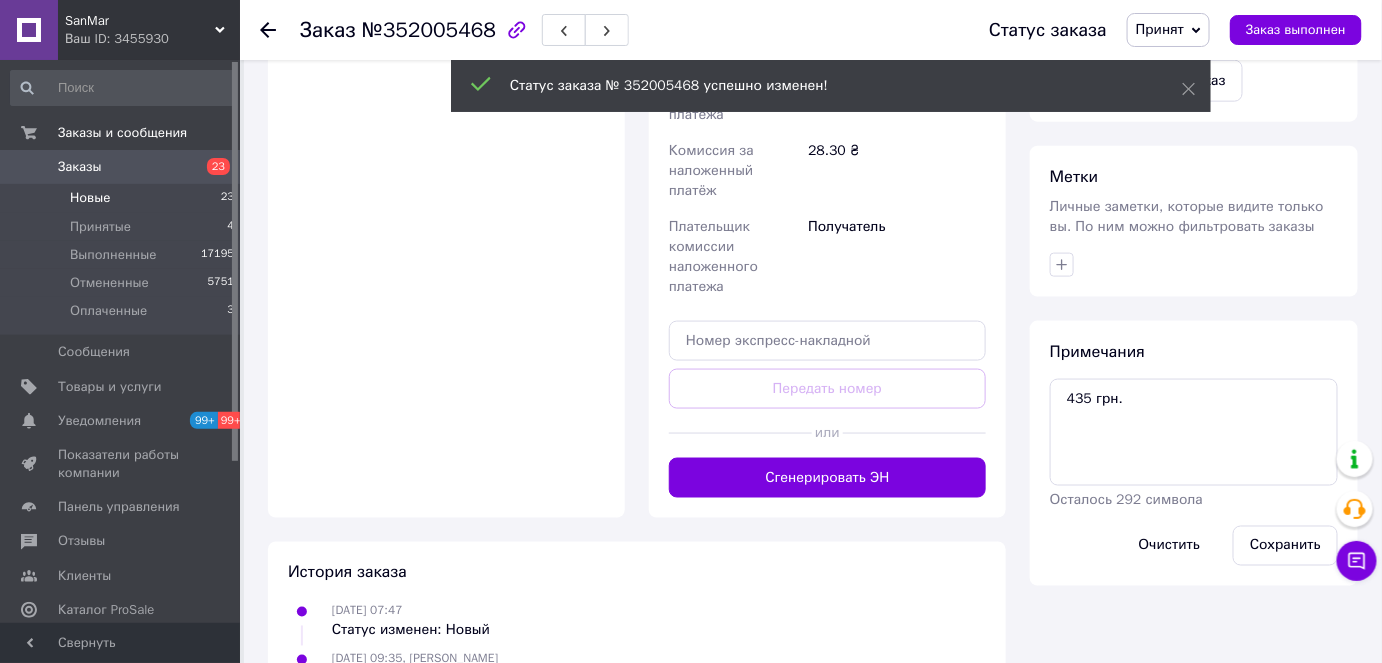 click on "Новые 23" at bounding box center (123, 198) 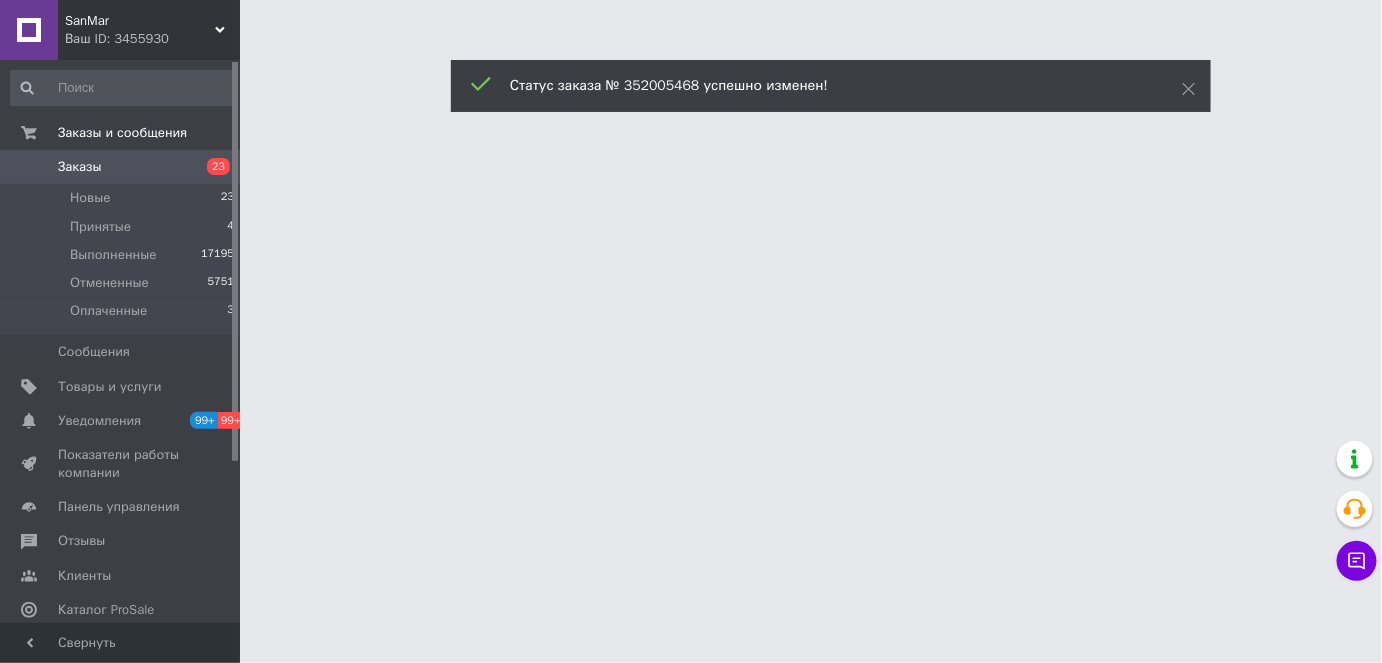 scroll, scrollTop: 0, scrollLeft: 0, axis: both 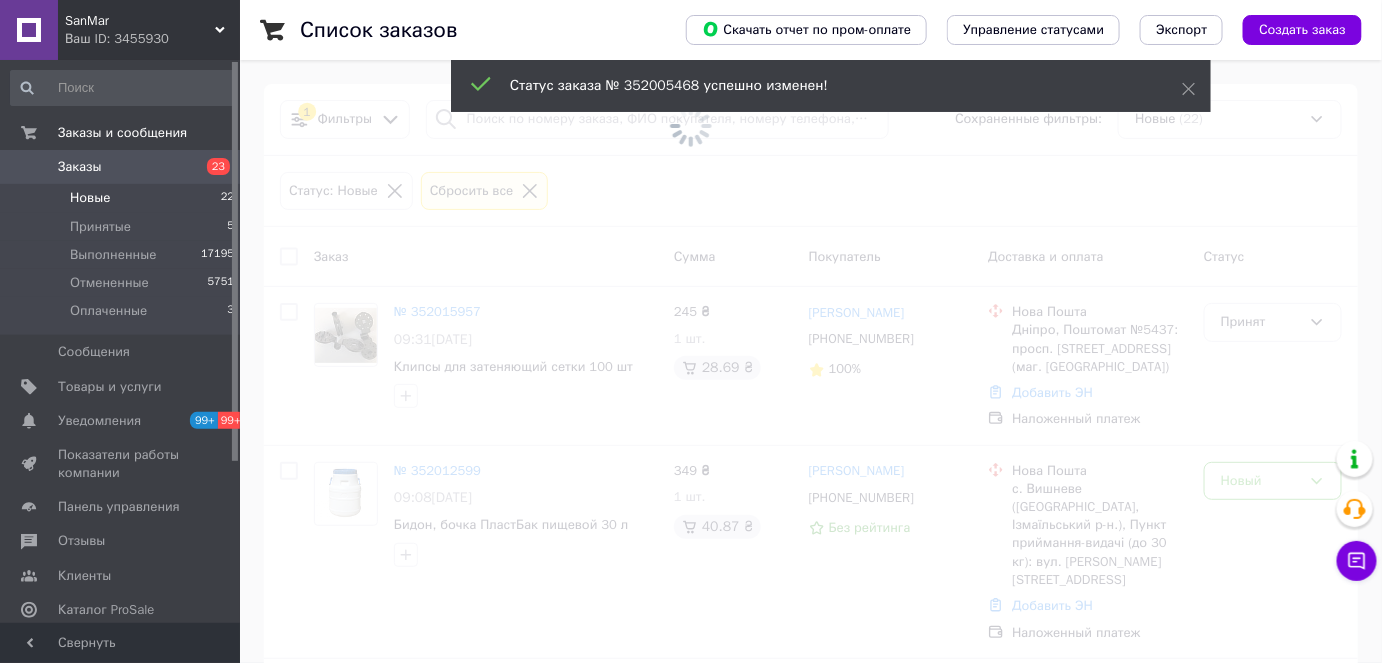 click on "Новые 22" at bounding box center (123, 198) 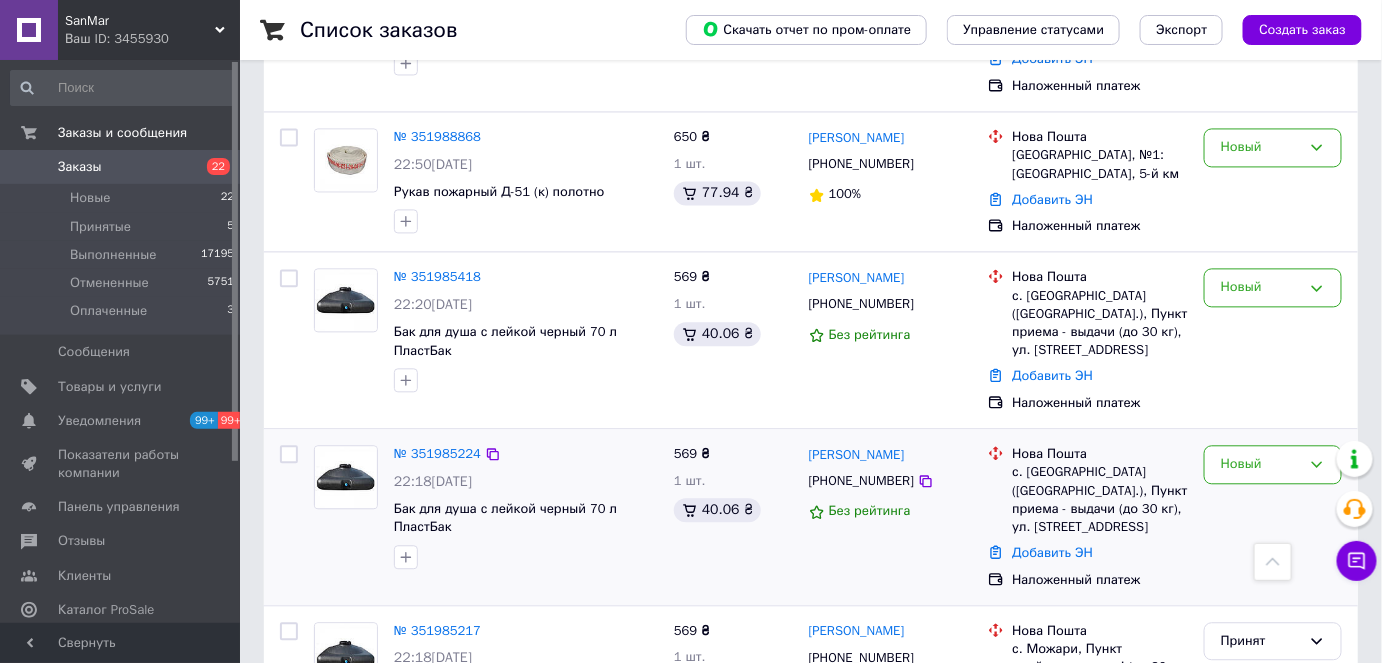 scroll, scrollTop: 1272, scrollLeft: 0, axis: vertical 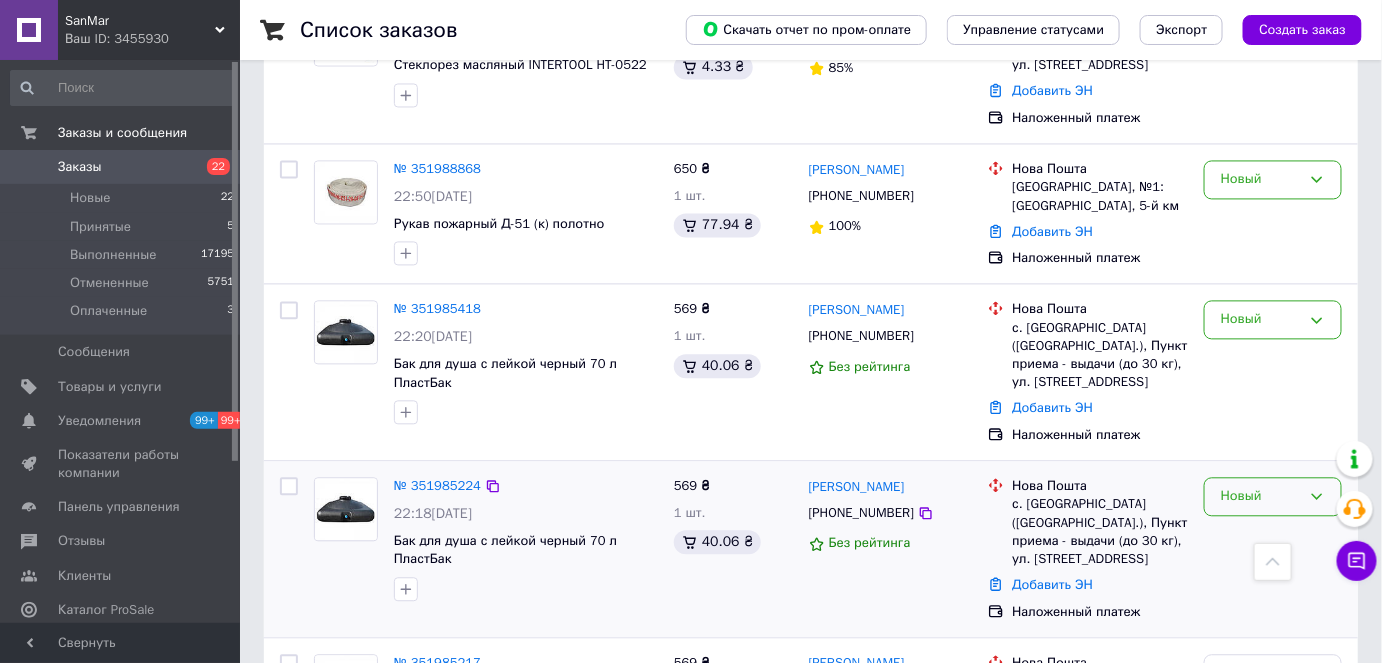 click 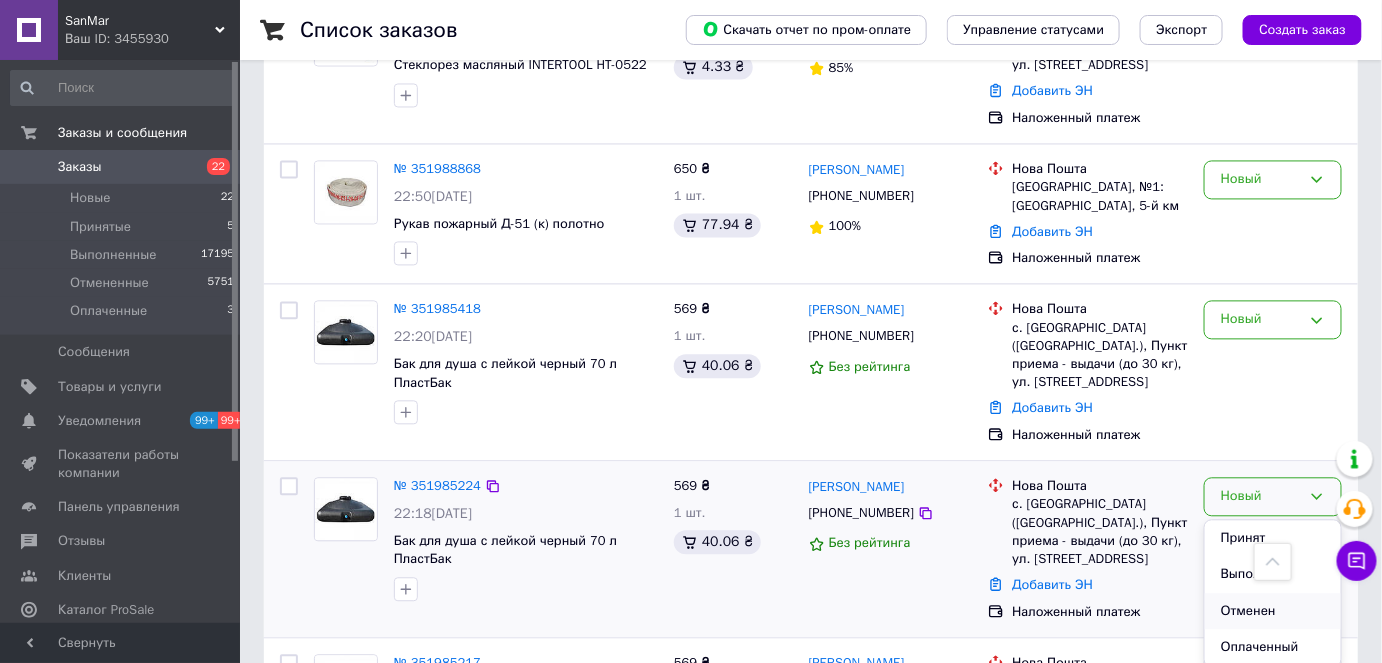 click on "Отменен" at bounding box center [1273, 611] 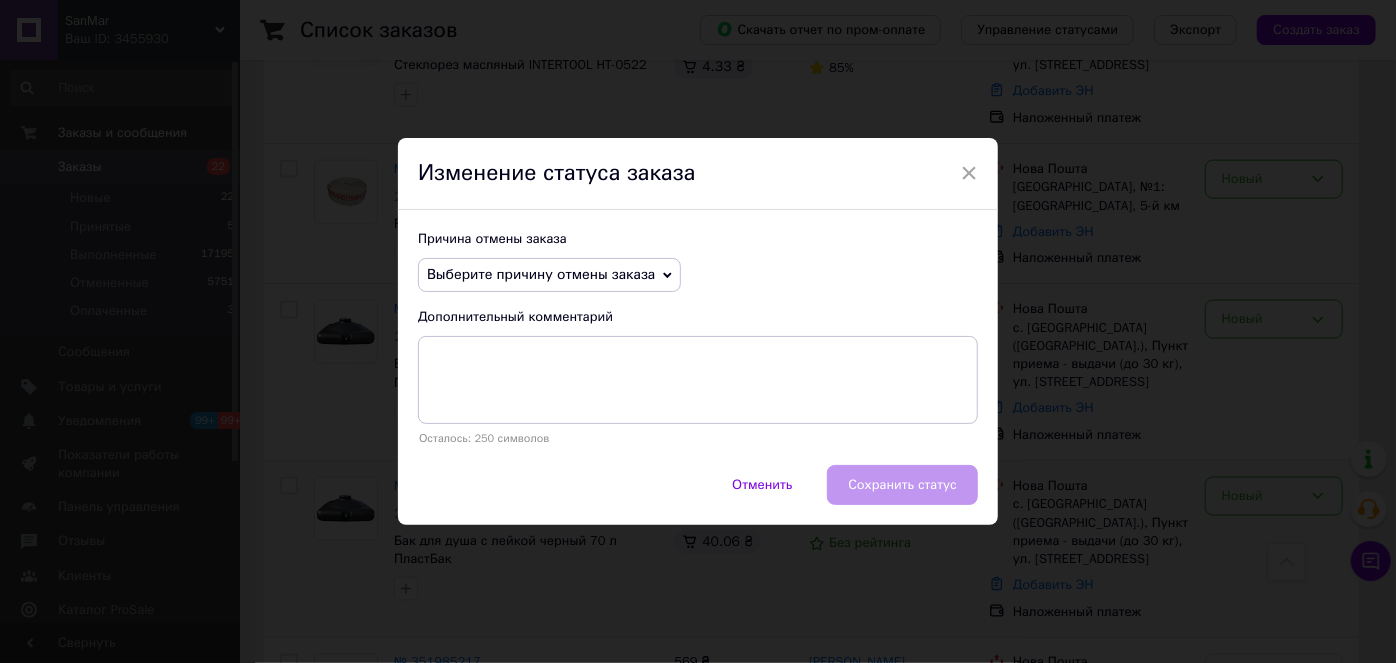 click 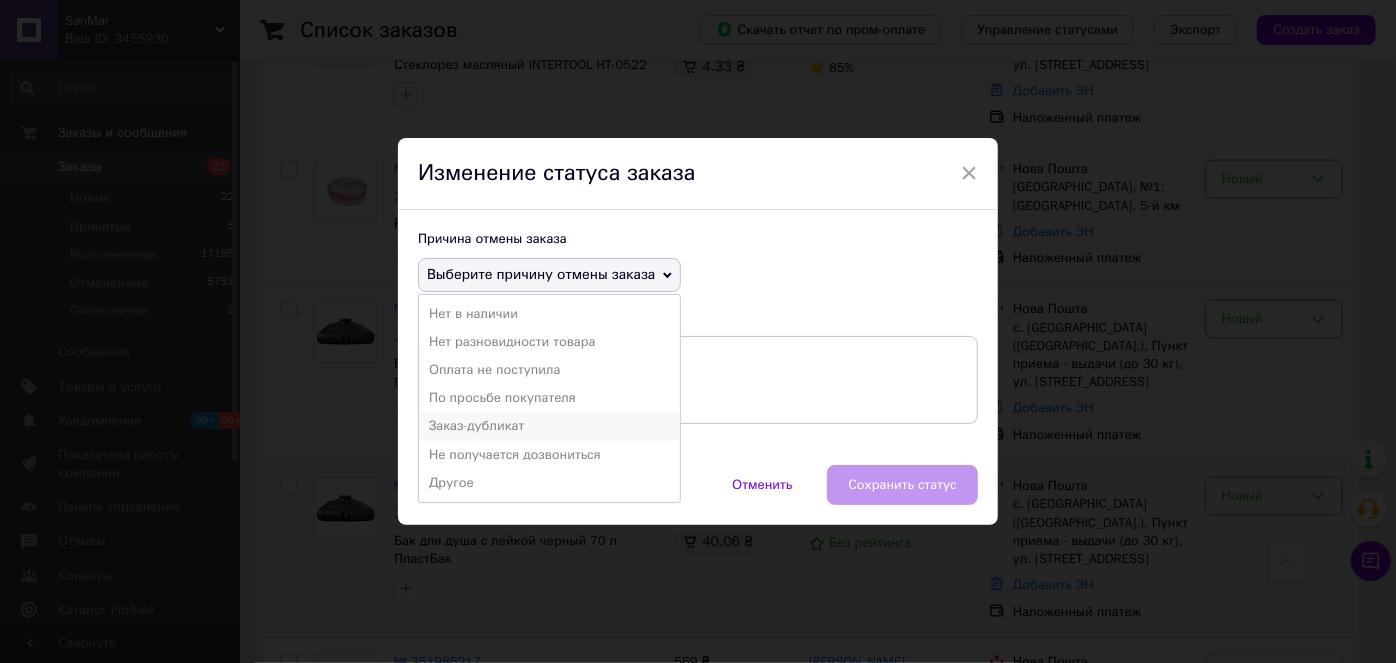 click on "Заказ-дубликат" at bounding box center (549, 426) 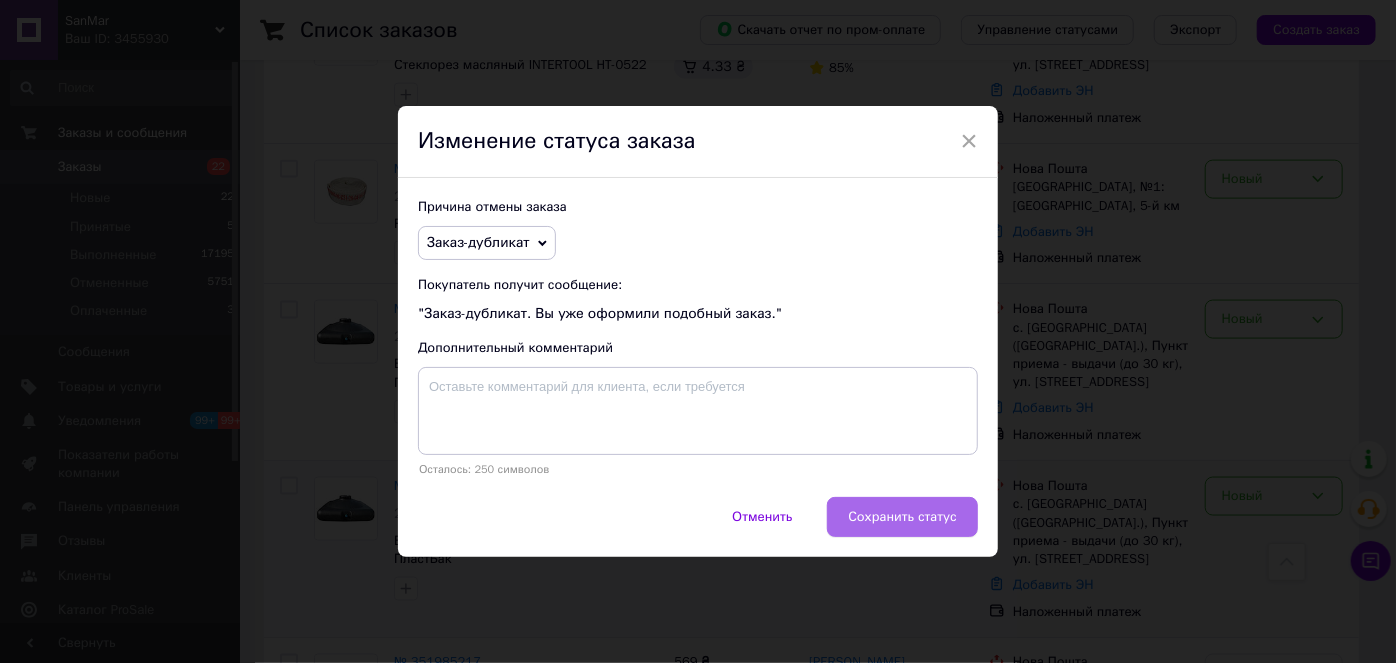 click on "Сохранить статус" at bounding box center [902, 517] 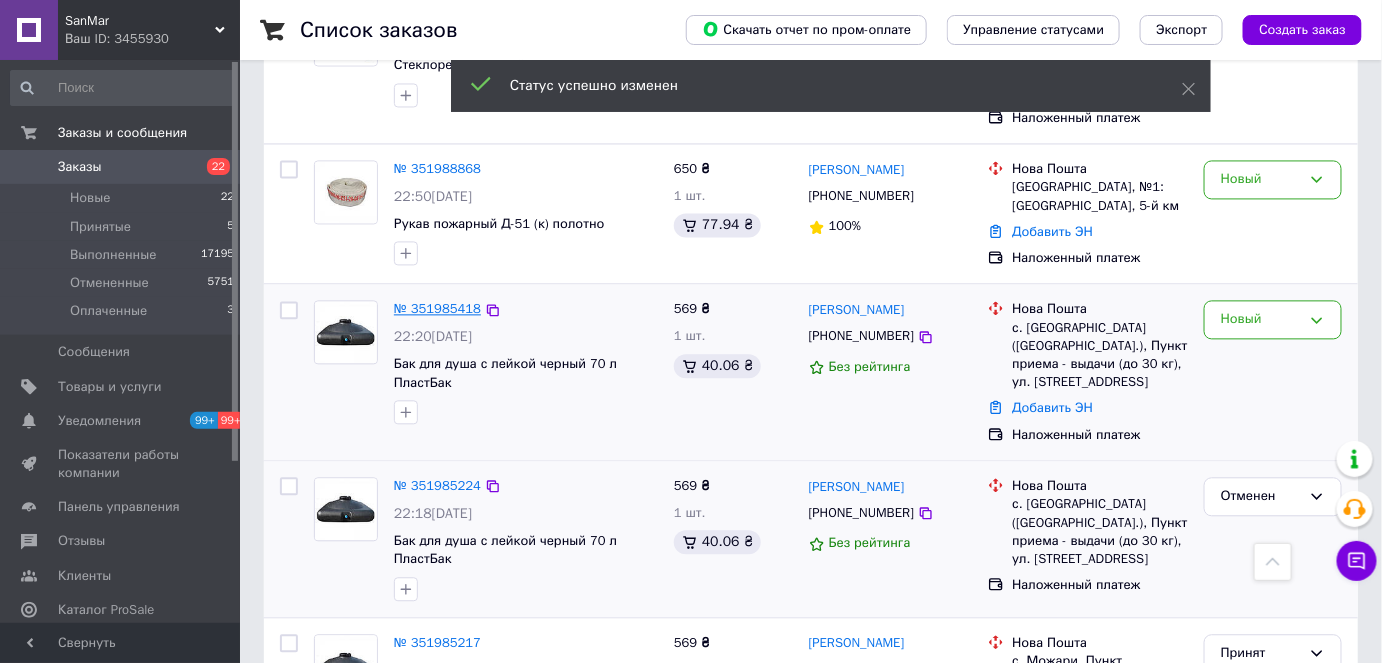 click on "№ 351985418" at bounding box center (437, 308) 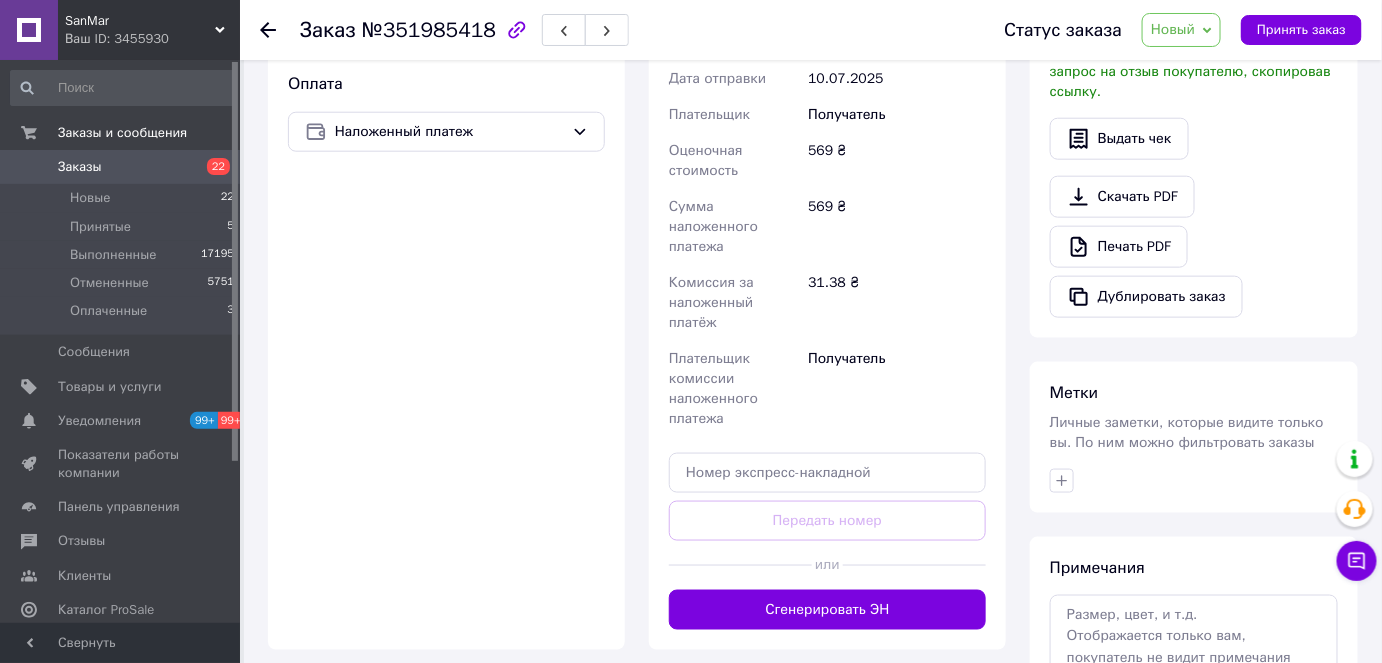 scroll, scrollTop: 727, scrollLeft: 0, axis: vertical 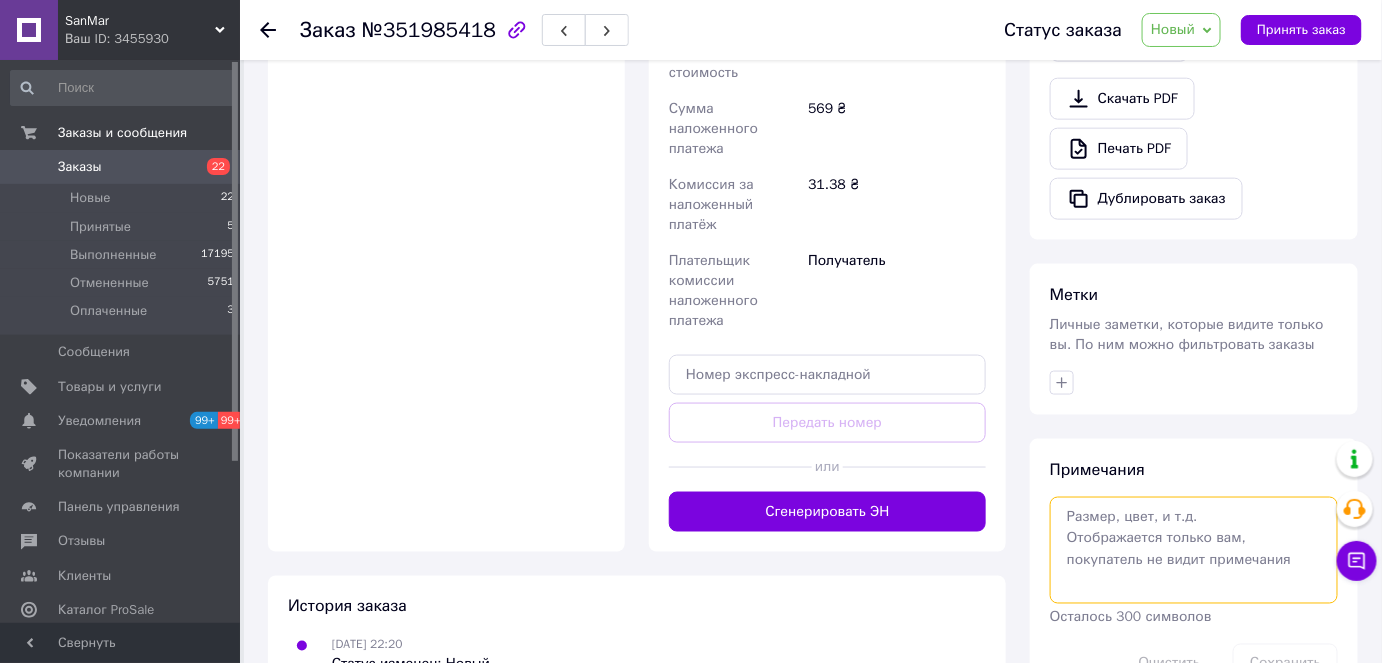 click at bounding box center [1194, 550] 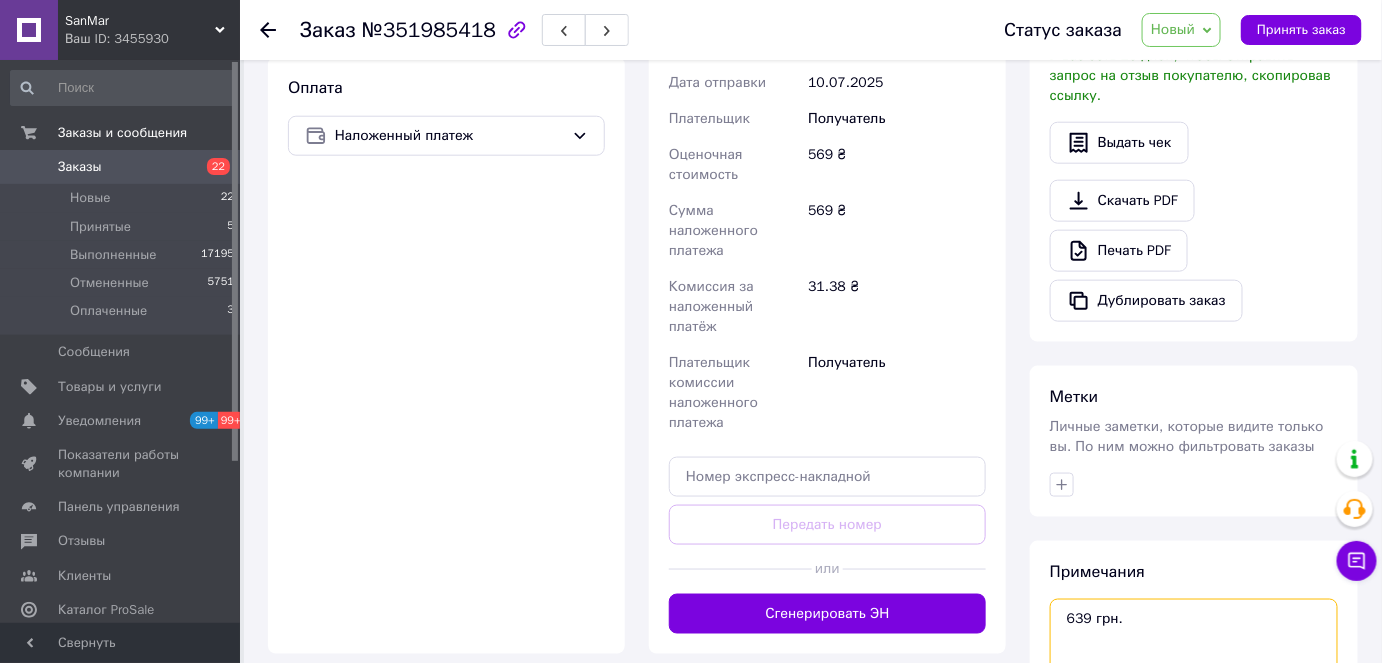 scroll, scrollTop: 767, scrollLeft: 0, axis: vertical 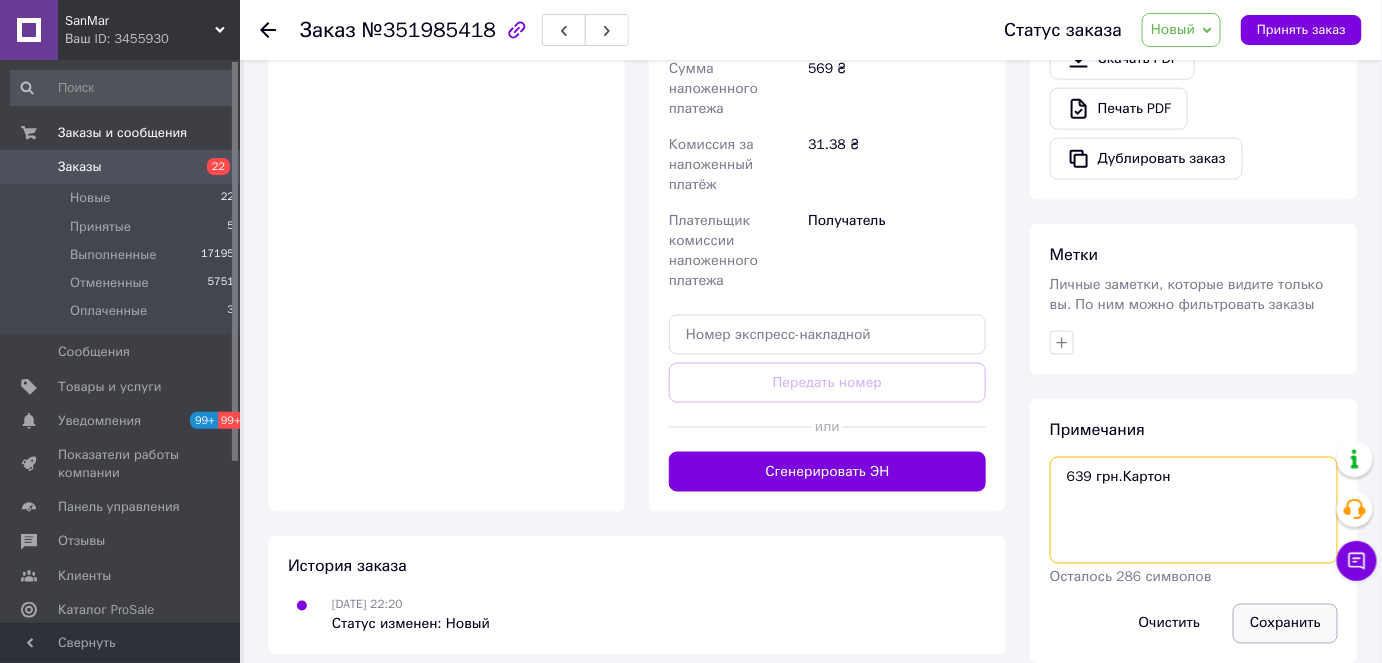 type on "639 грн.Картон" 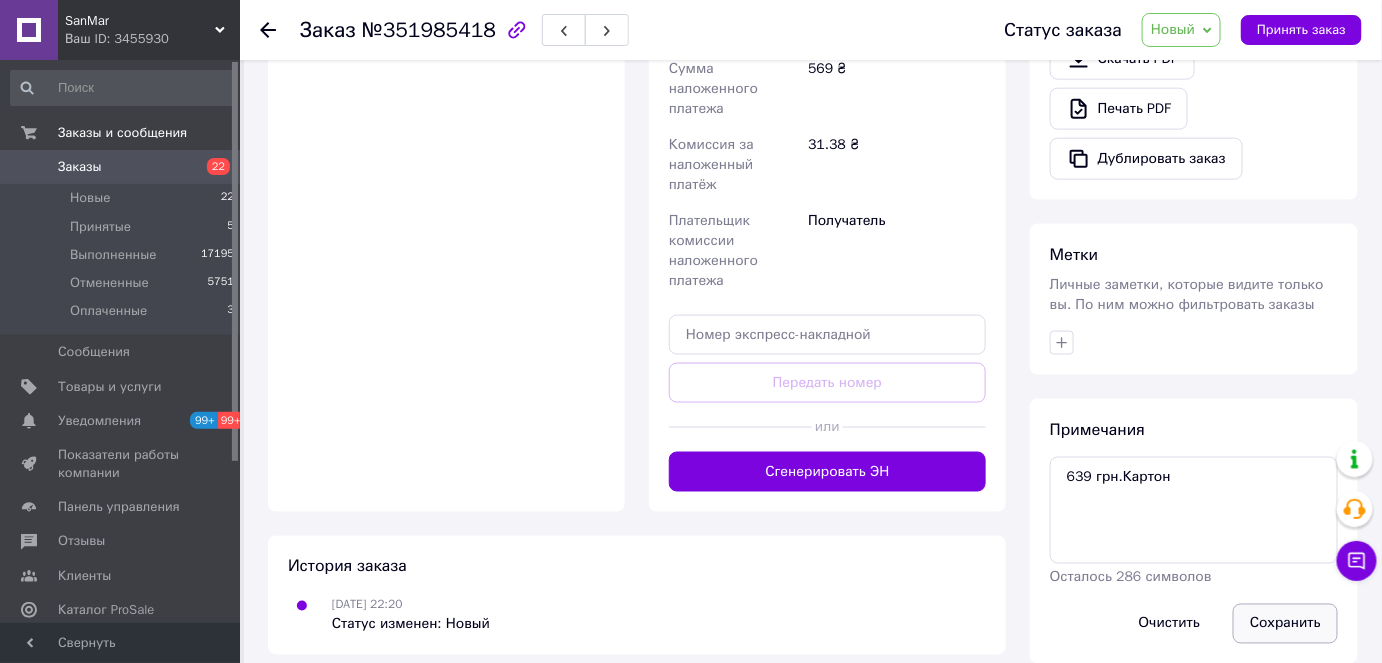 click on "Сохранить" at bounding box center [1285, 624] 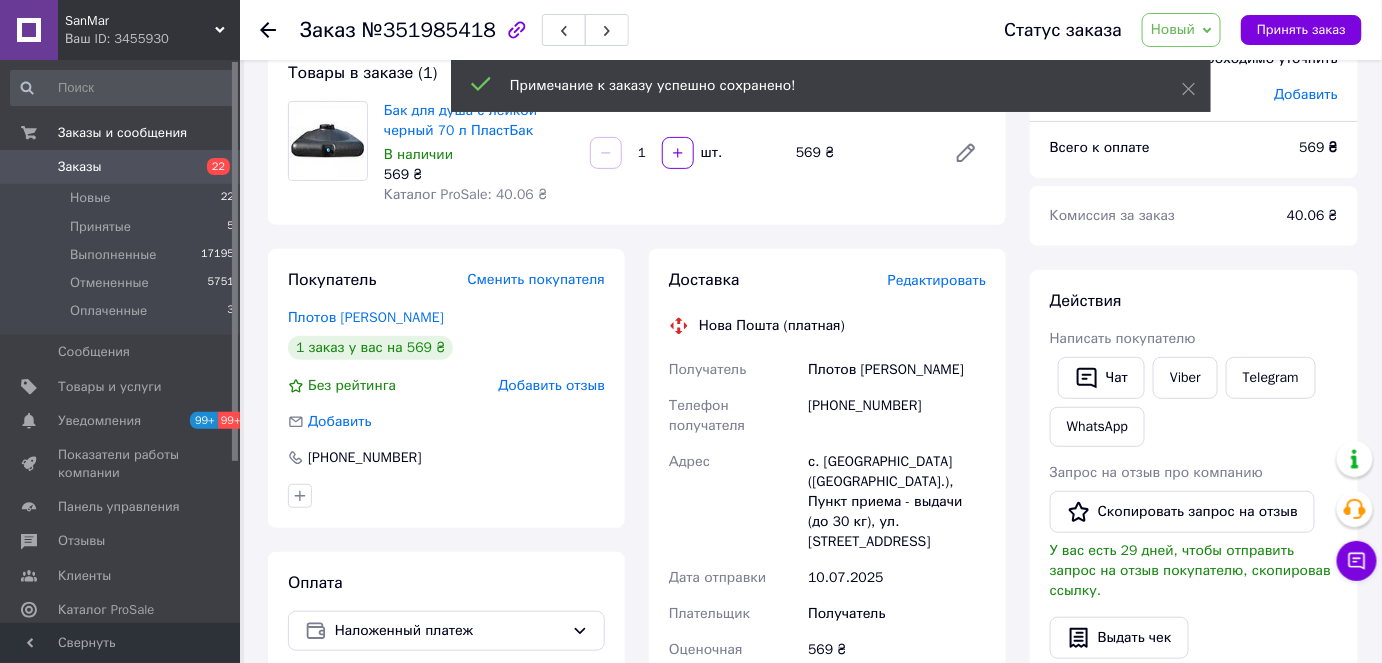scroll, scrollTop: 0, scrollLeft: 0, axis: both 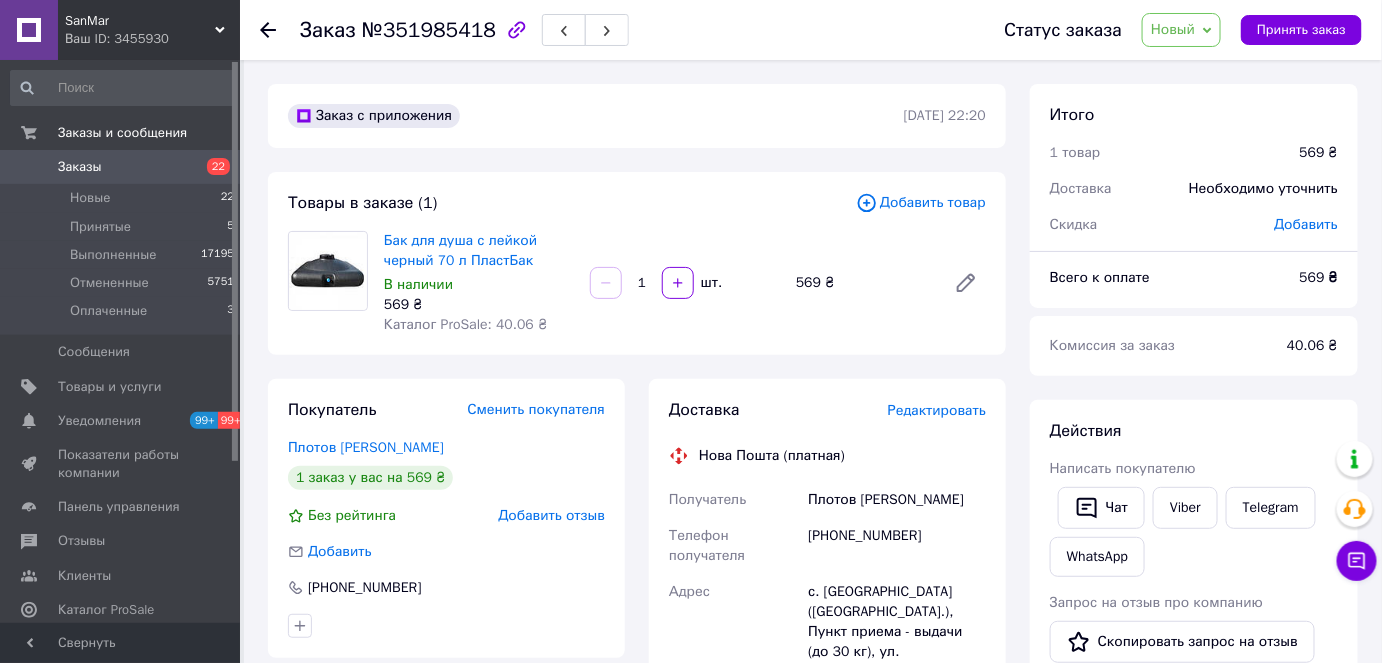 click 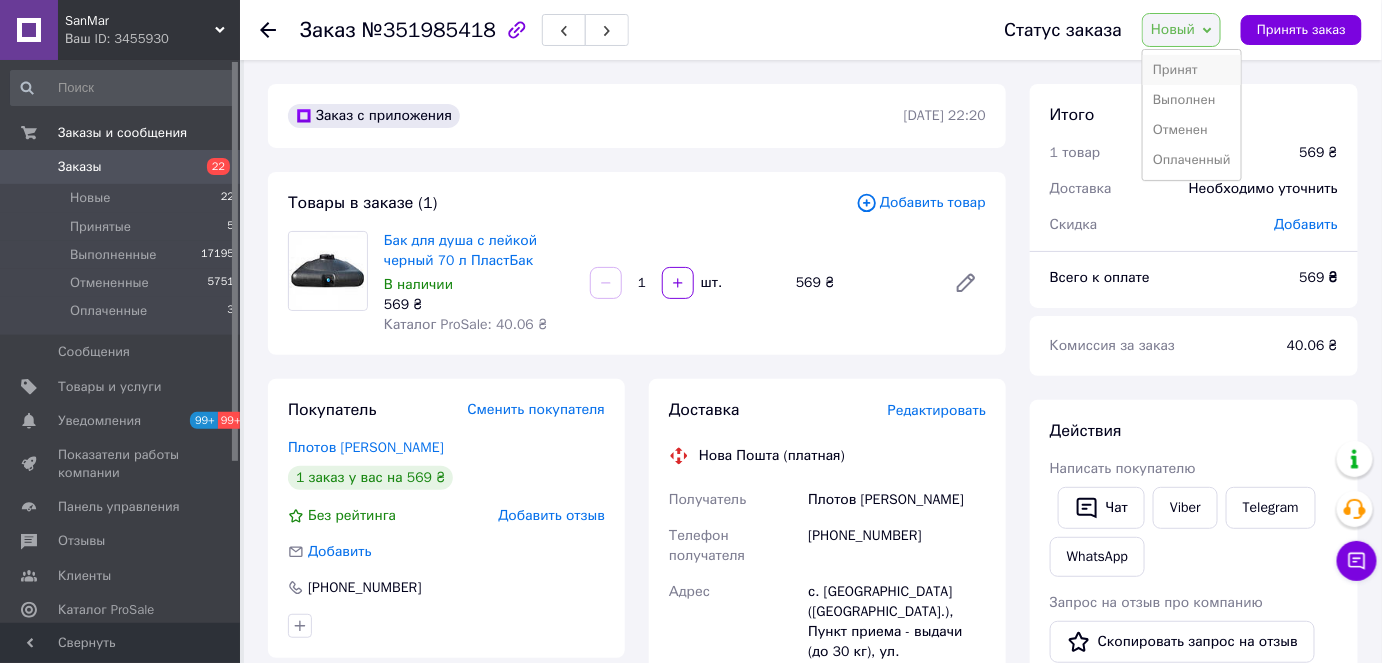 click on "Принят" at bounding box center [1192, 70] 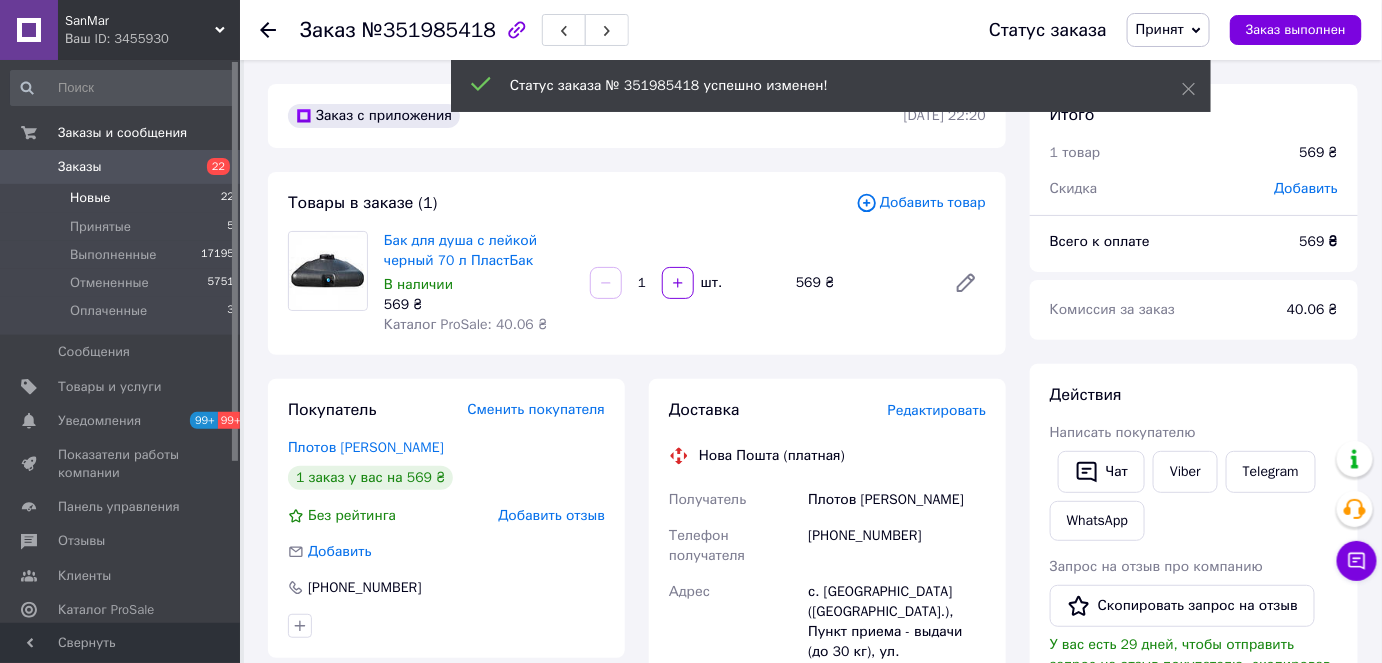 click on "Новые 22" at bounding box center [123, 198] 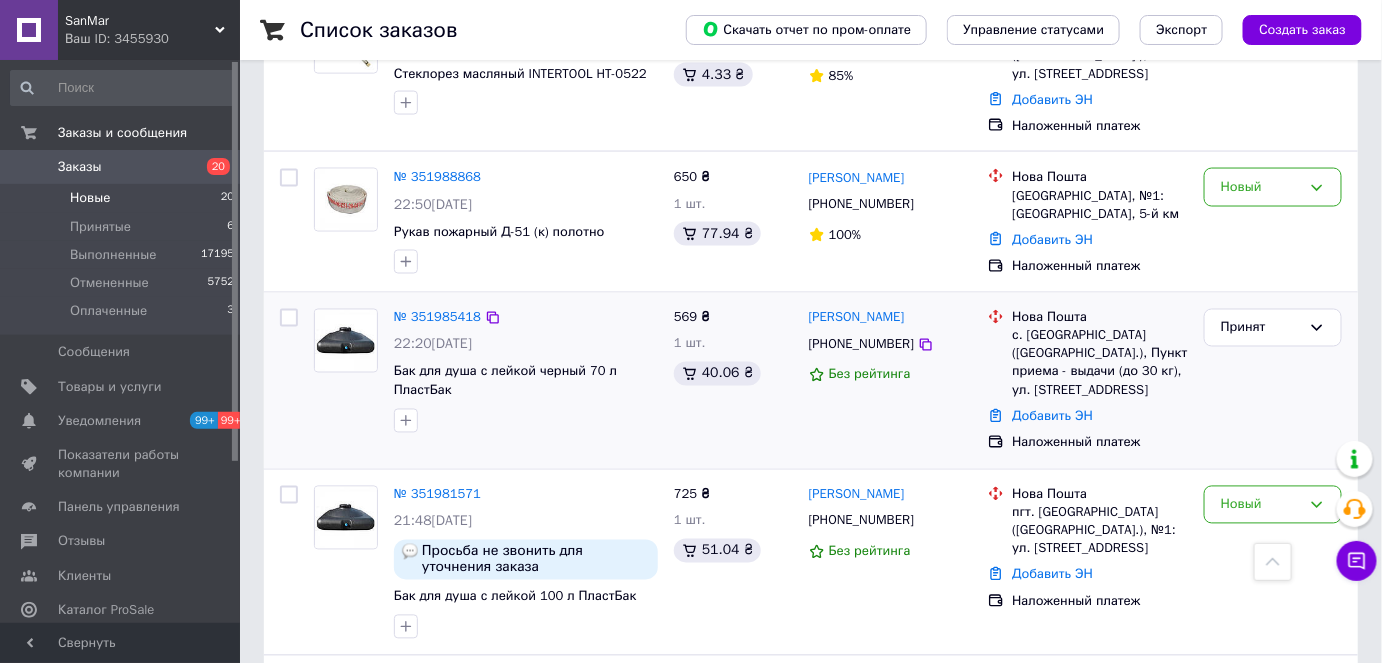 scroll, scrollTop: 1090, scrollLeft: 0, axis: vertical 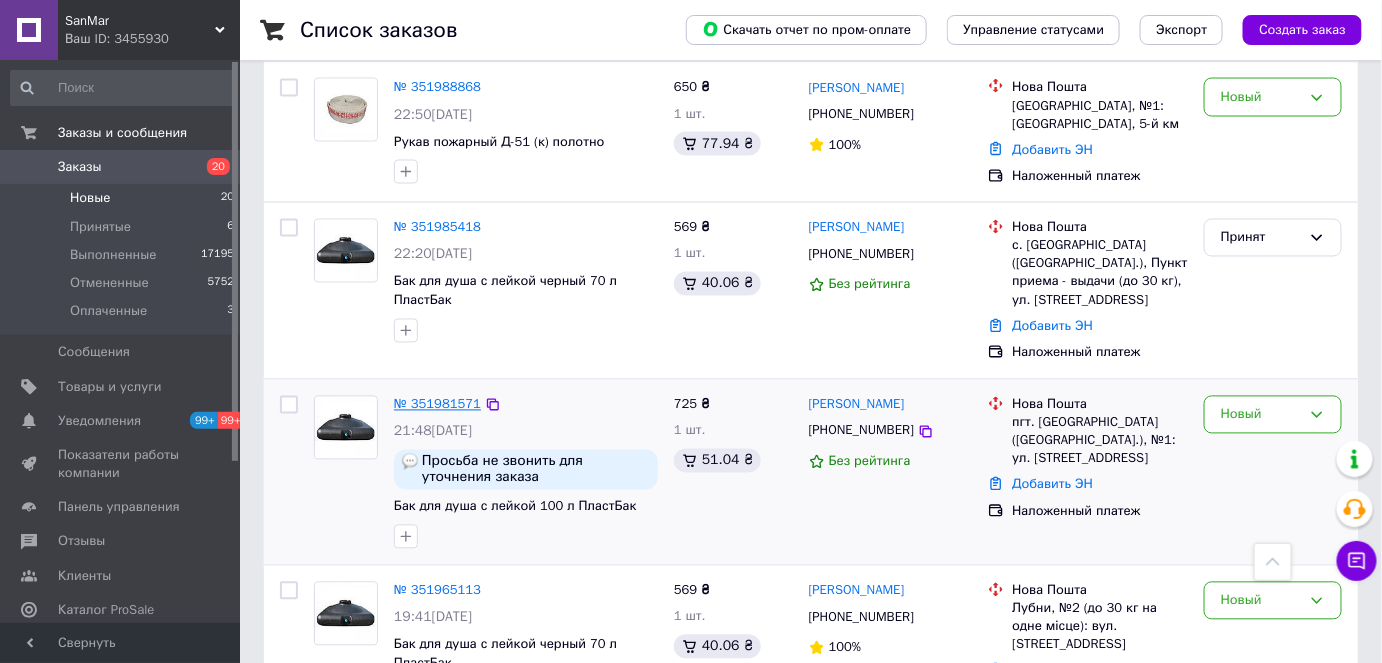 click on "№ 351981571" at bounding box center (437, 404) 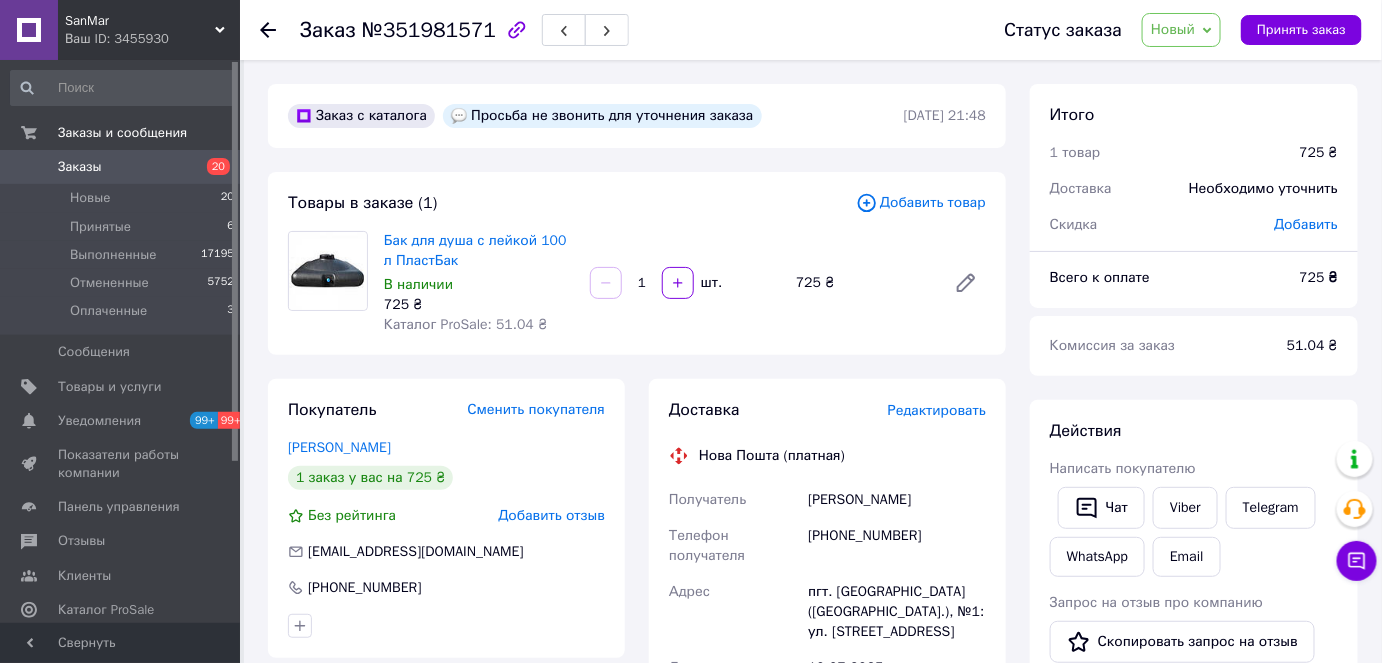 scroll, scrollTop: 90, scrollLeft: 0, axis: vertical 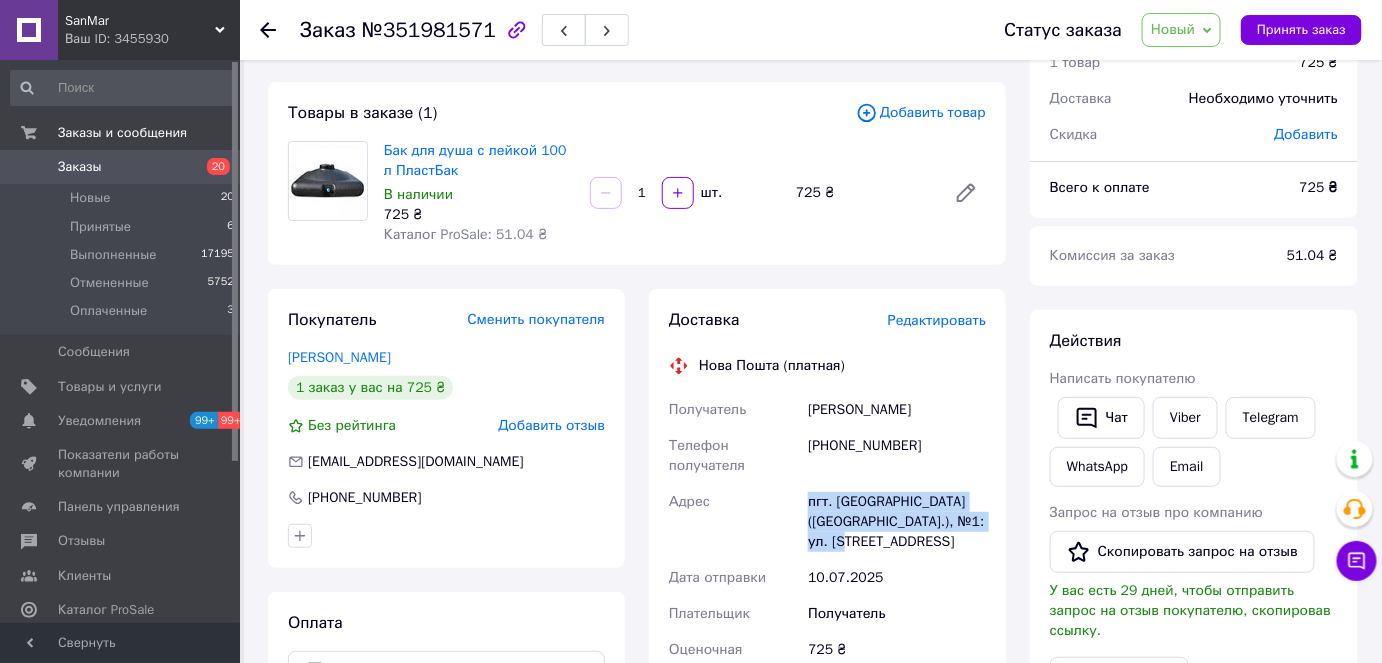 drag, startPoint x: 806, startPoint y: 502, endPoint x: 963, endPoint y: 532, distance: 159.84055 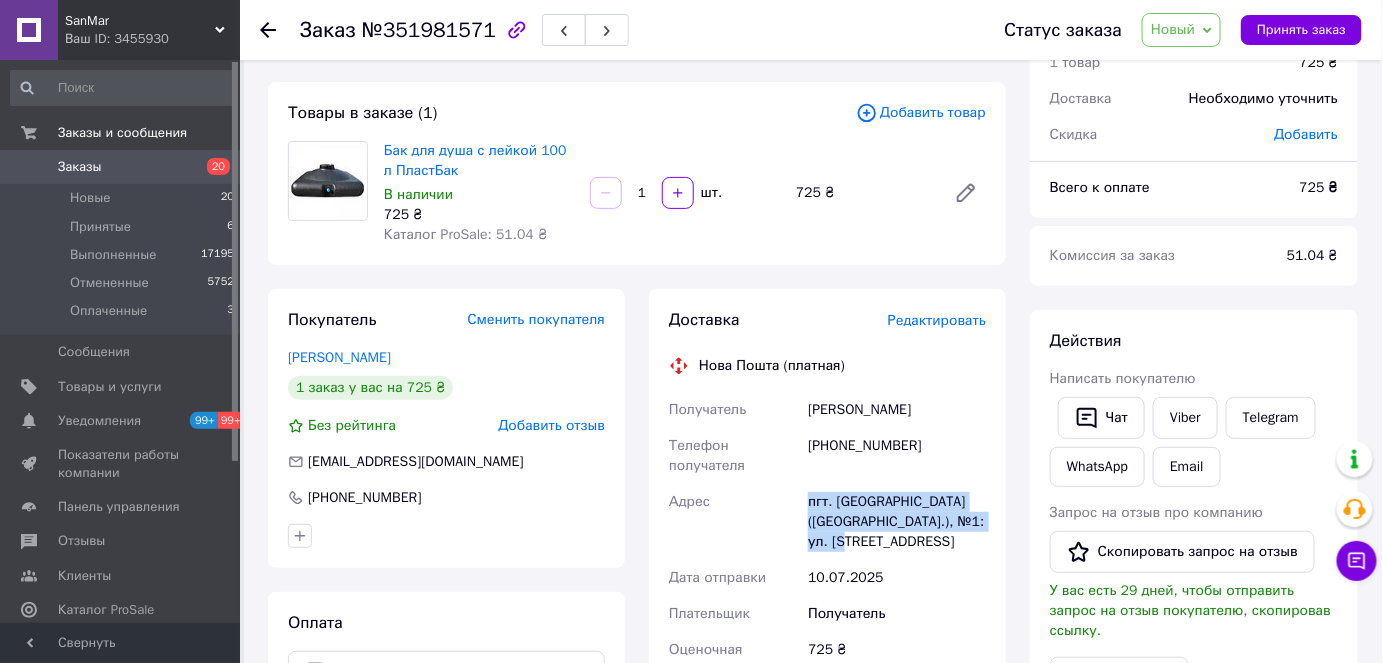 copy on "пгт. [GEOGRAPHIC_DATA] ([GEOGRAPHIC_DATA].), №1: ул. [STREET_ADDRESS]" 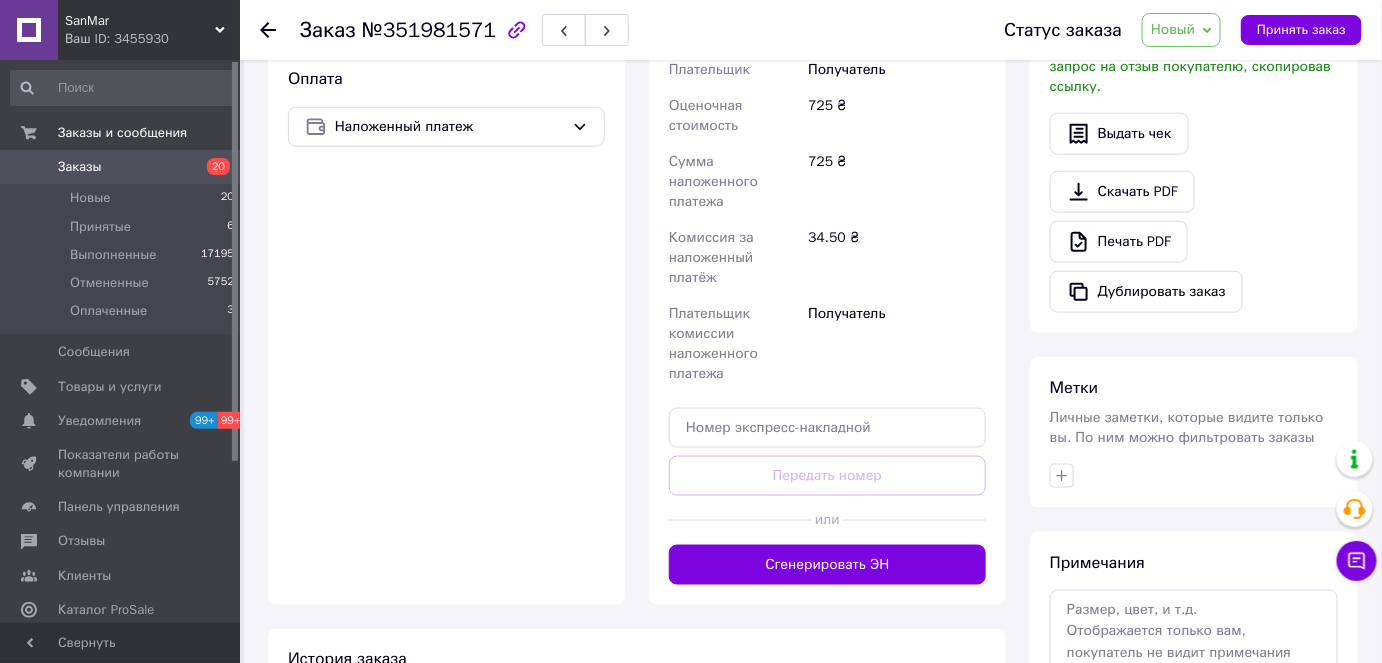 scroll, scrollTop: 767, scrollLeft: 0, axis: vertical 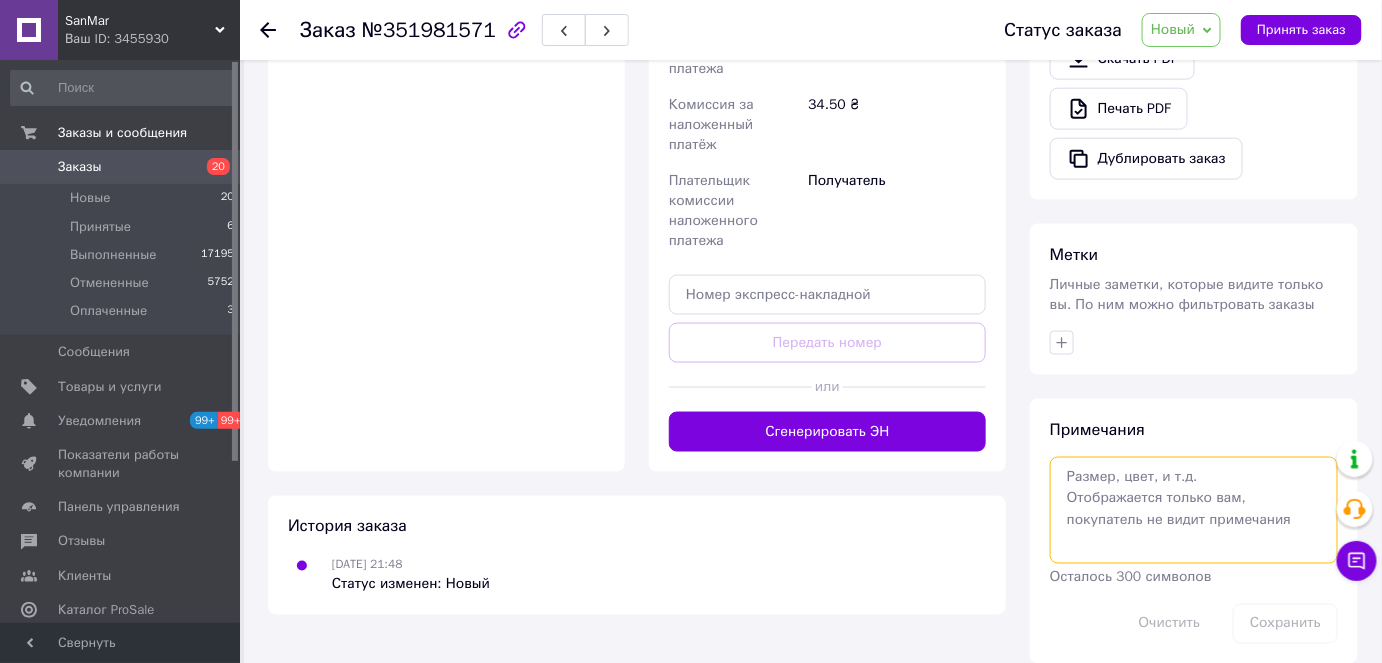click at bounding box center [1194, 510] 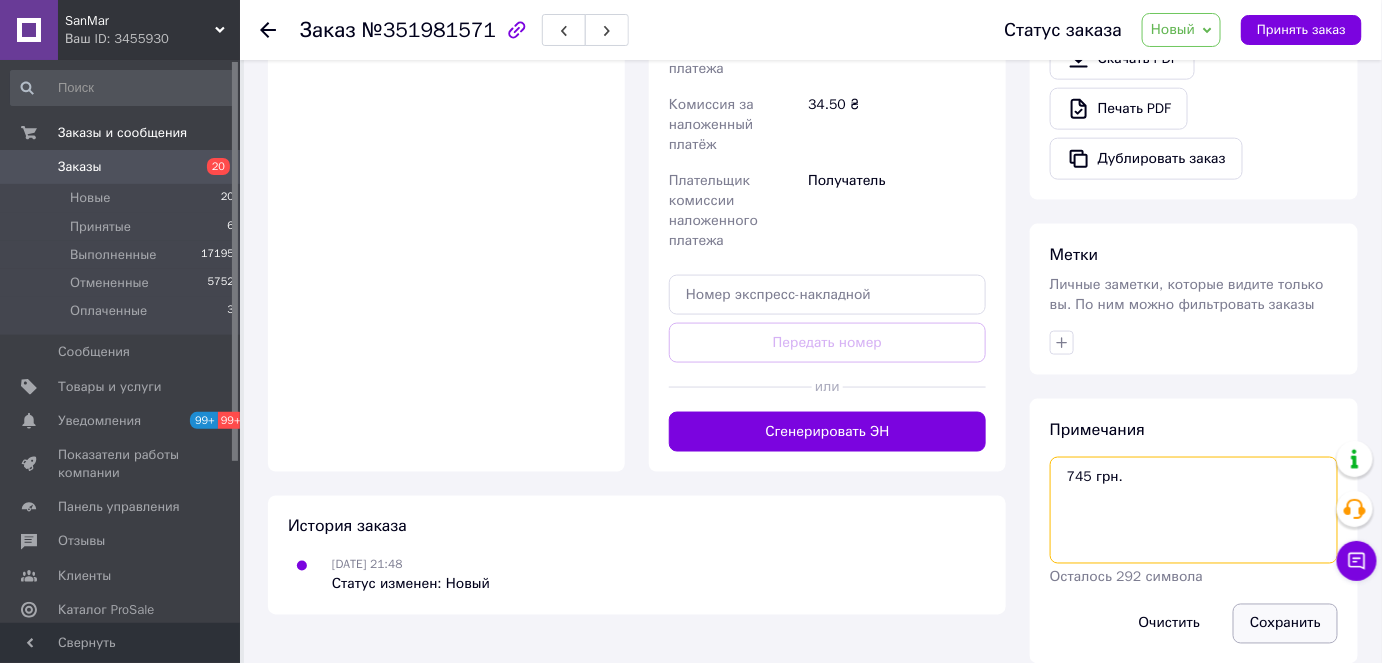 type on "745 грн." 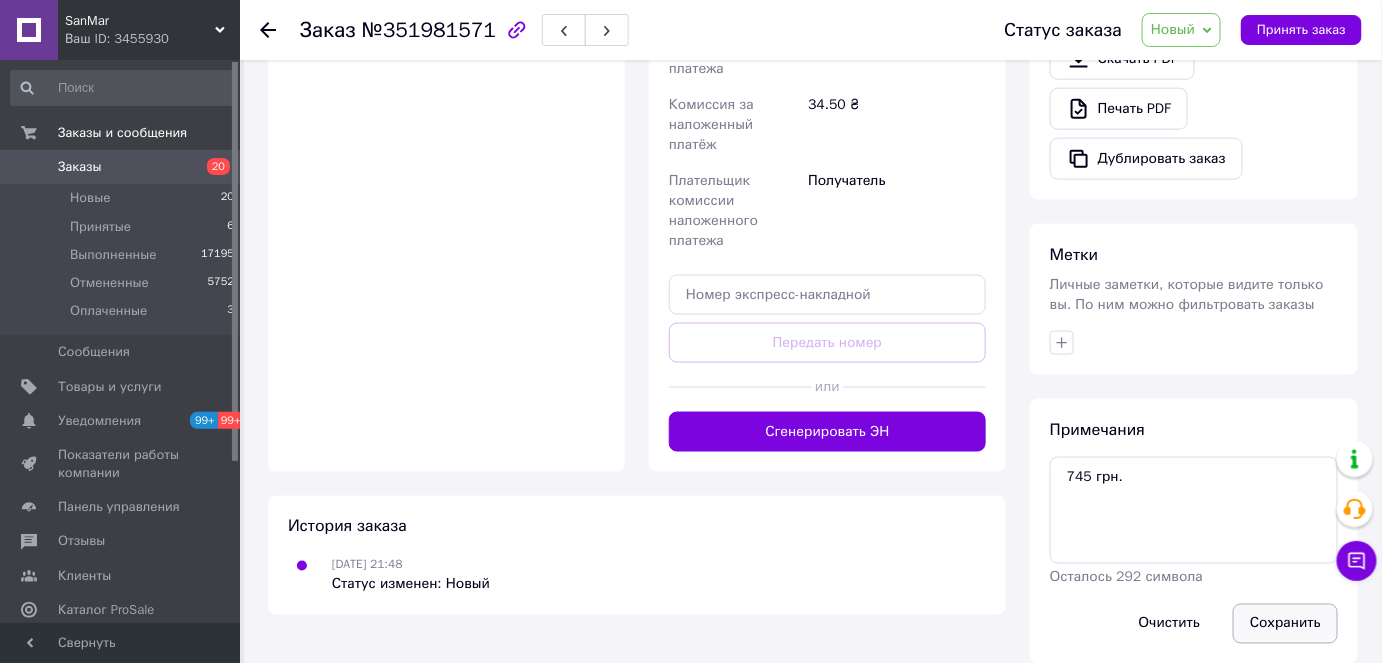 click on "Сохранить" at bounding box center (1285, 624) 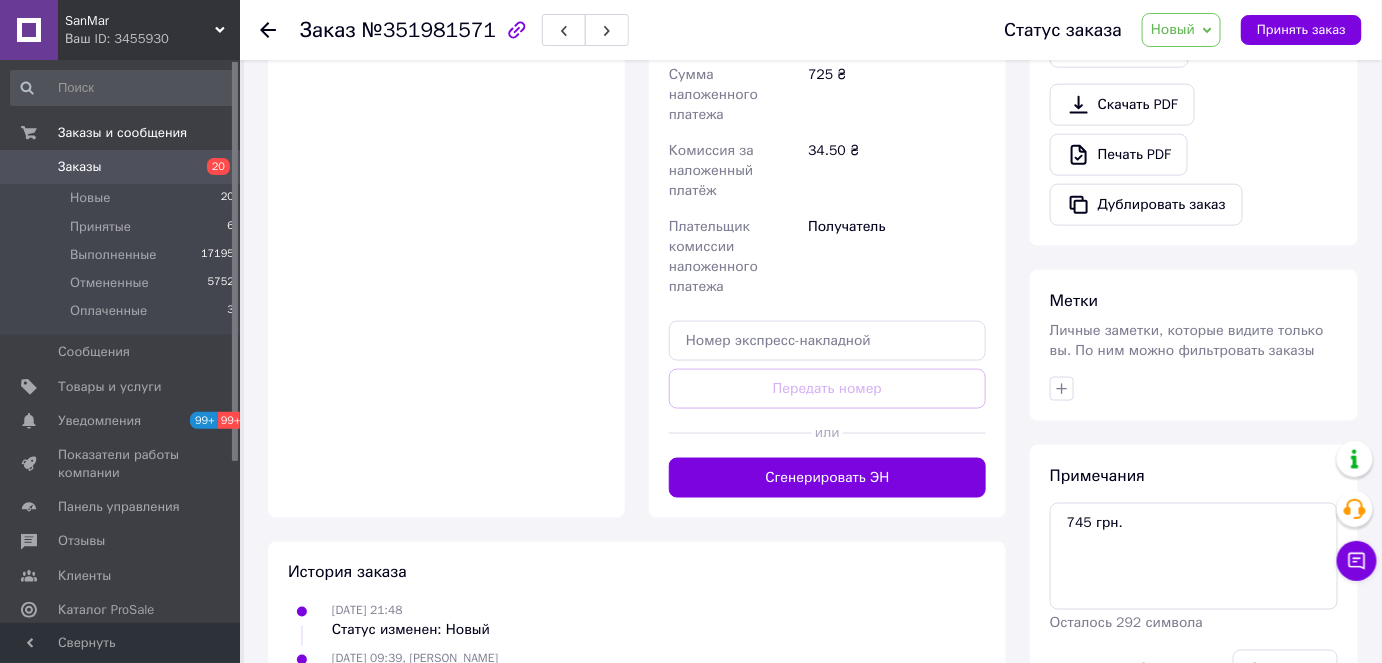 scroll, scrollTop: 789, scrollLeft: 0, axis: vertical 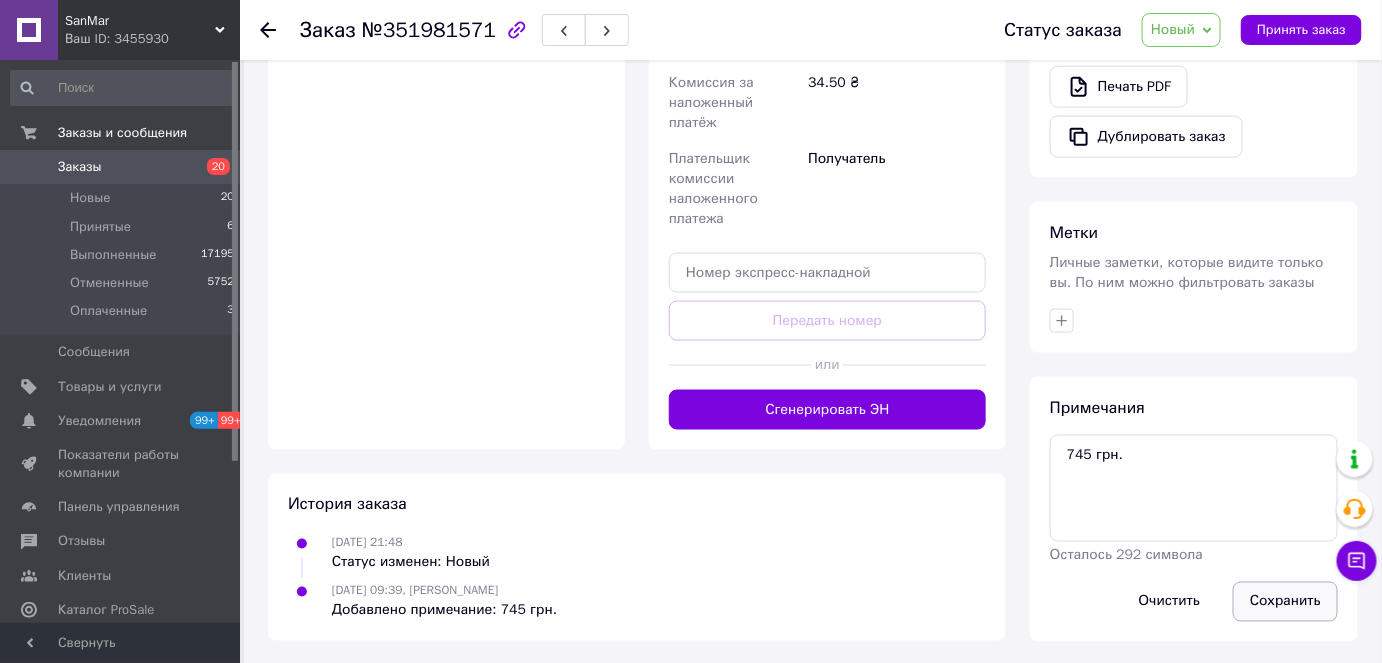 click on "Сохранить" at bounding box center [1285, 602] 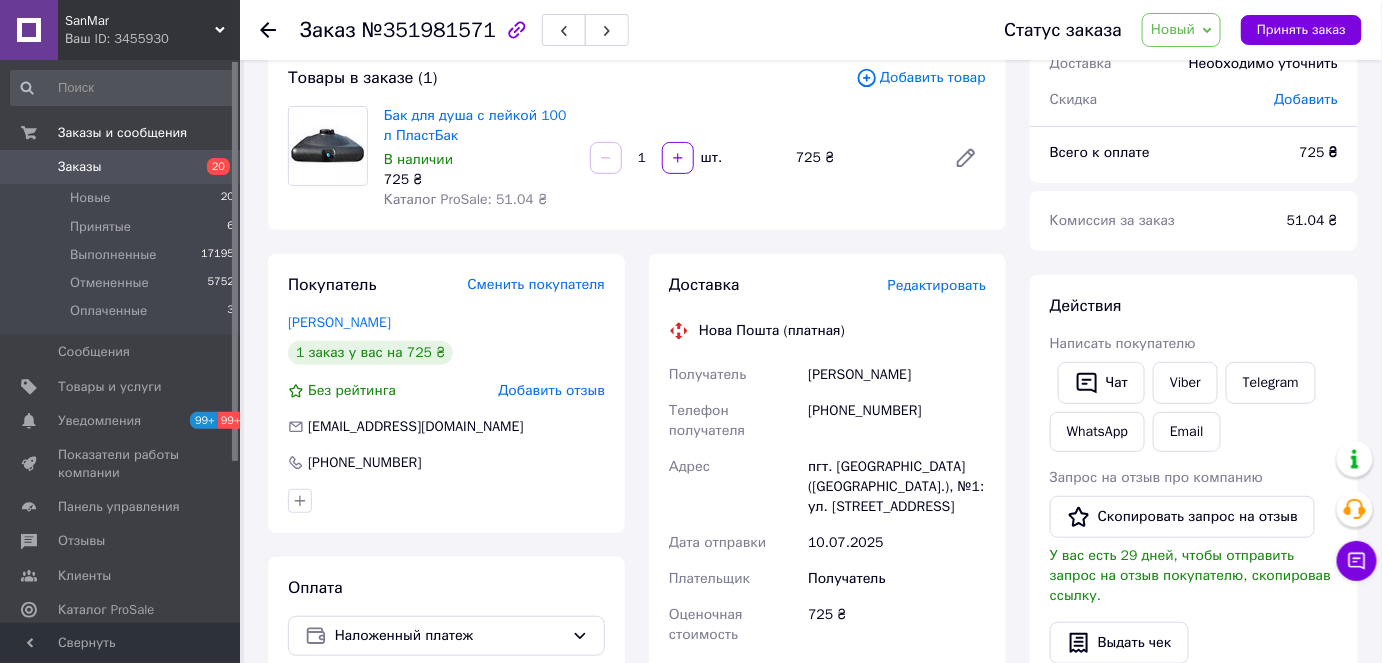 scroll, scrollTop: 0, scrollLeft: 0, axis: both 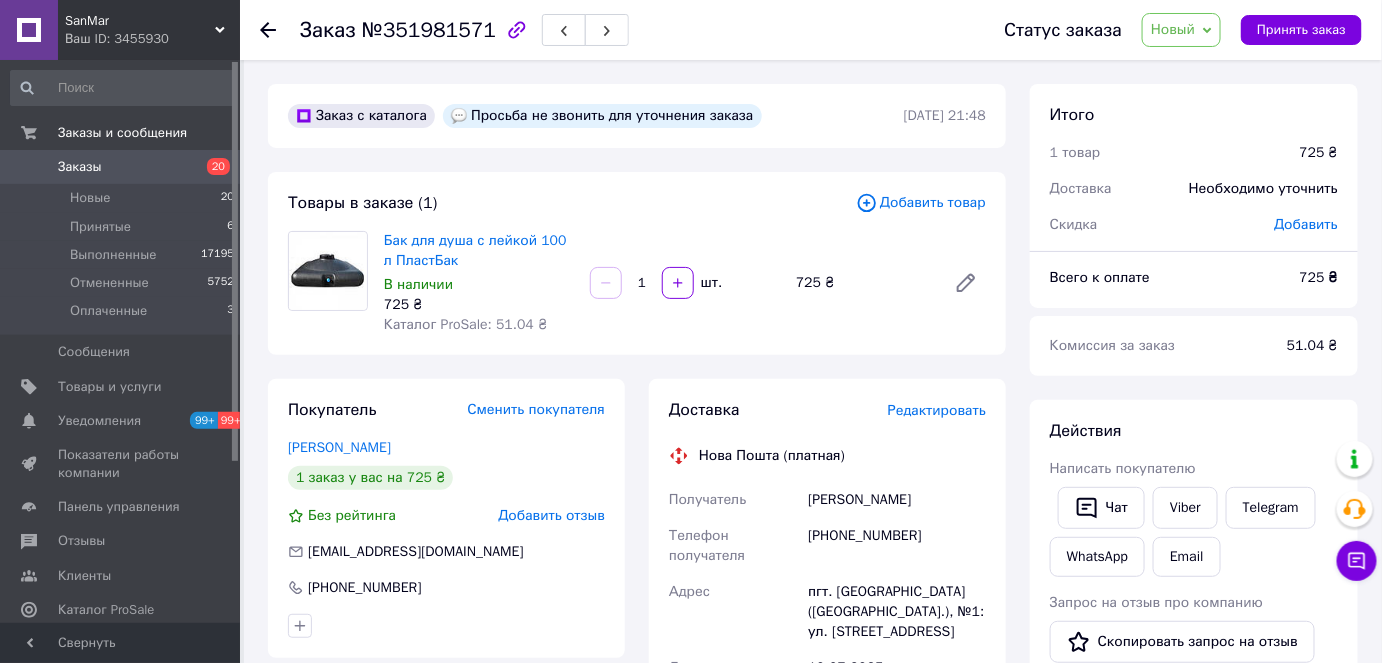 click 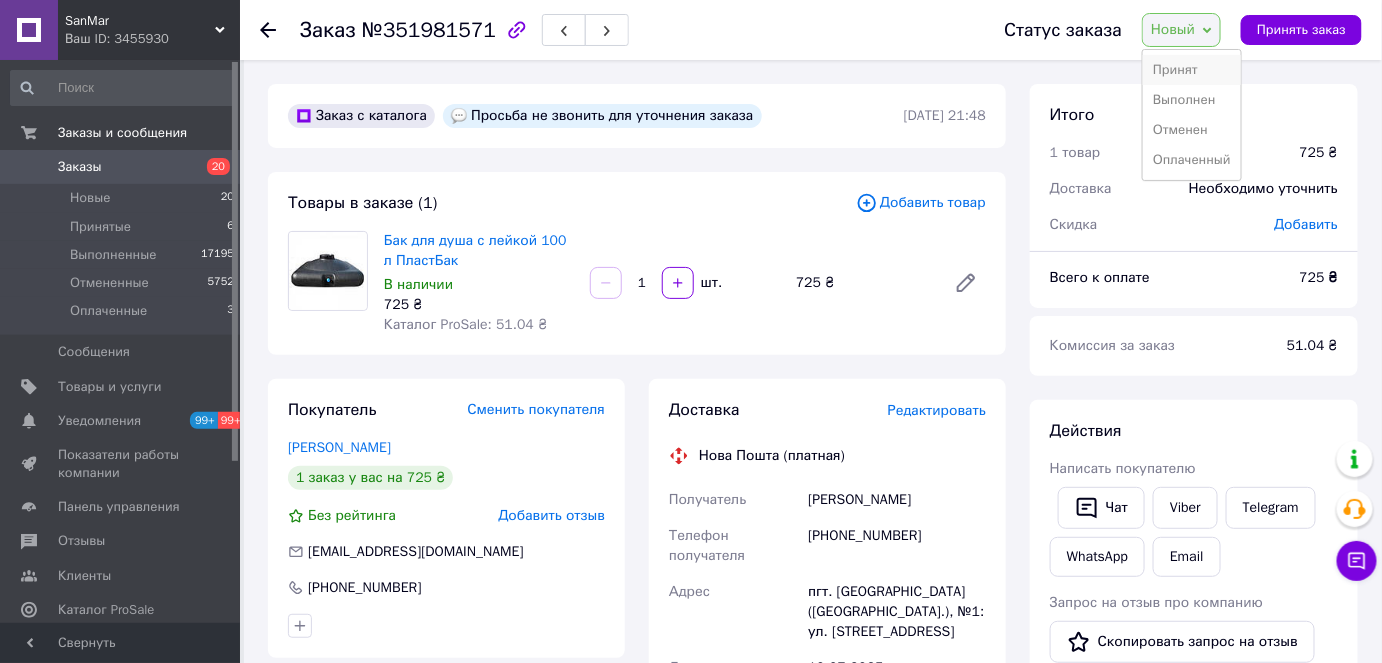 click on "Принят" at bounding box center (1192, 70) 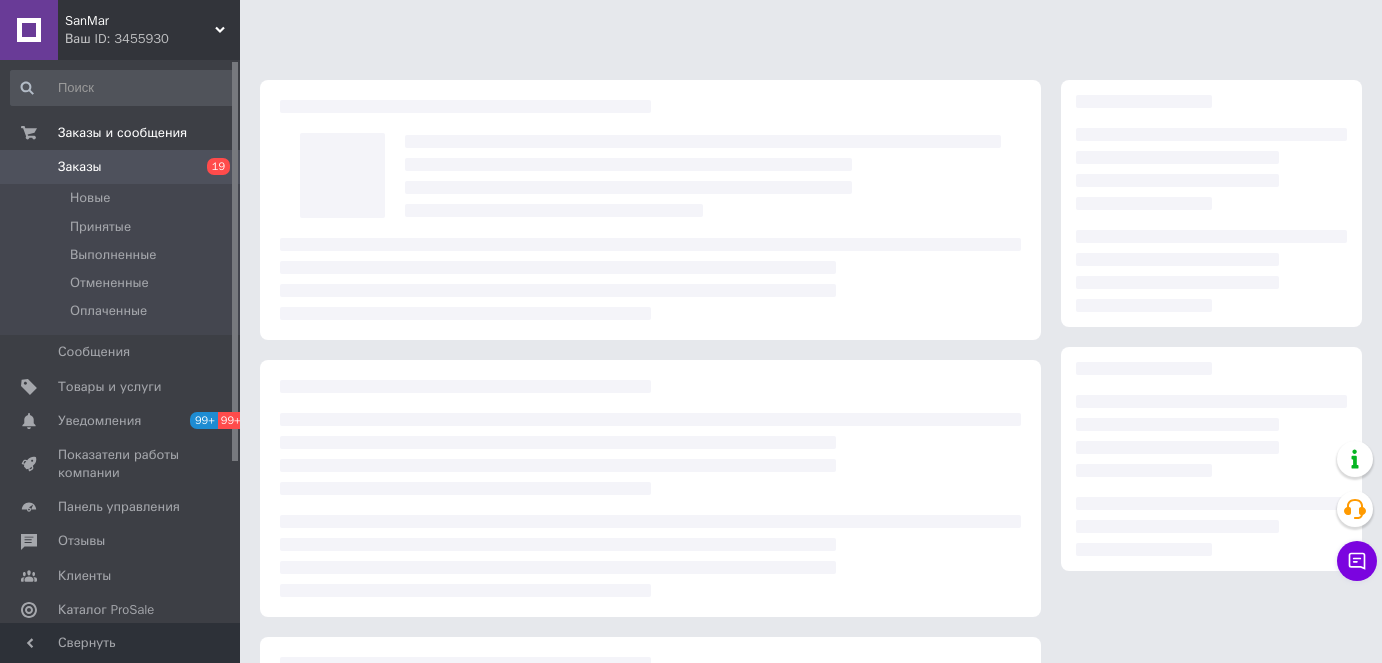 scroll, scrollTop: 0, scrollLeft: 0, axis: both 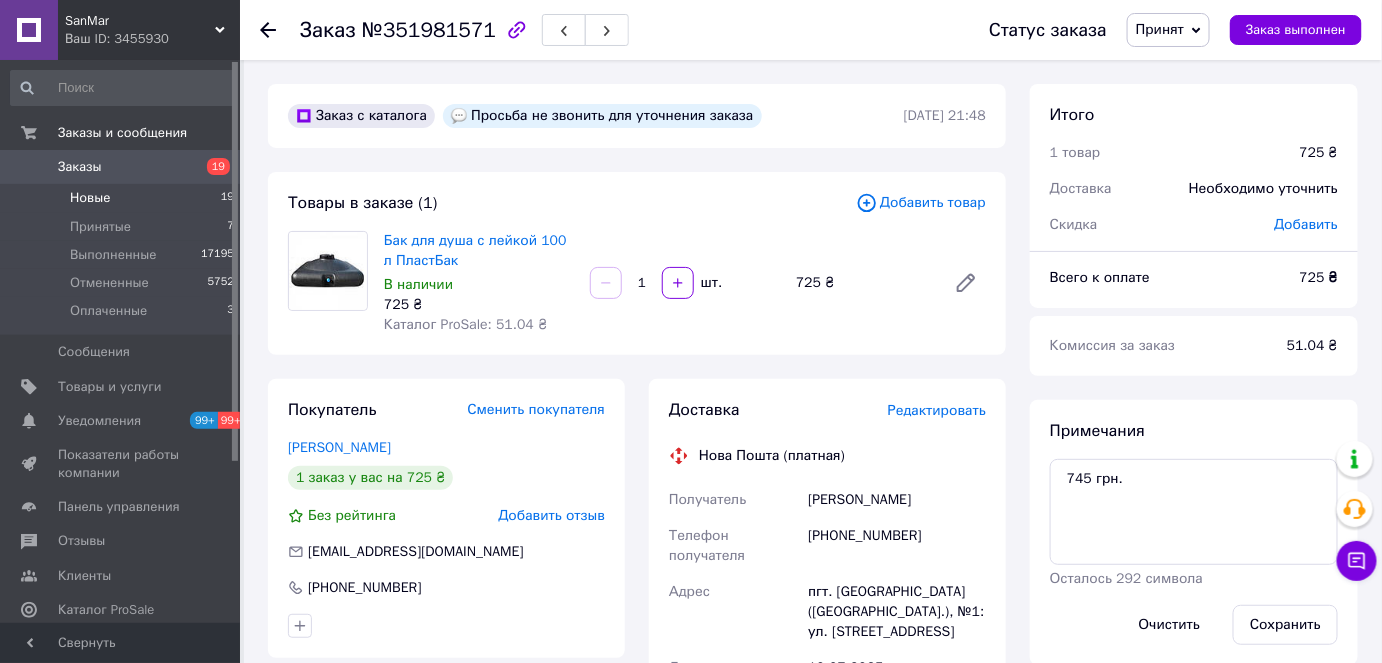 click on "Новые 19" at bounding box center (123, 198) 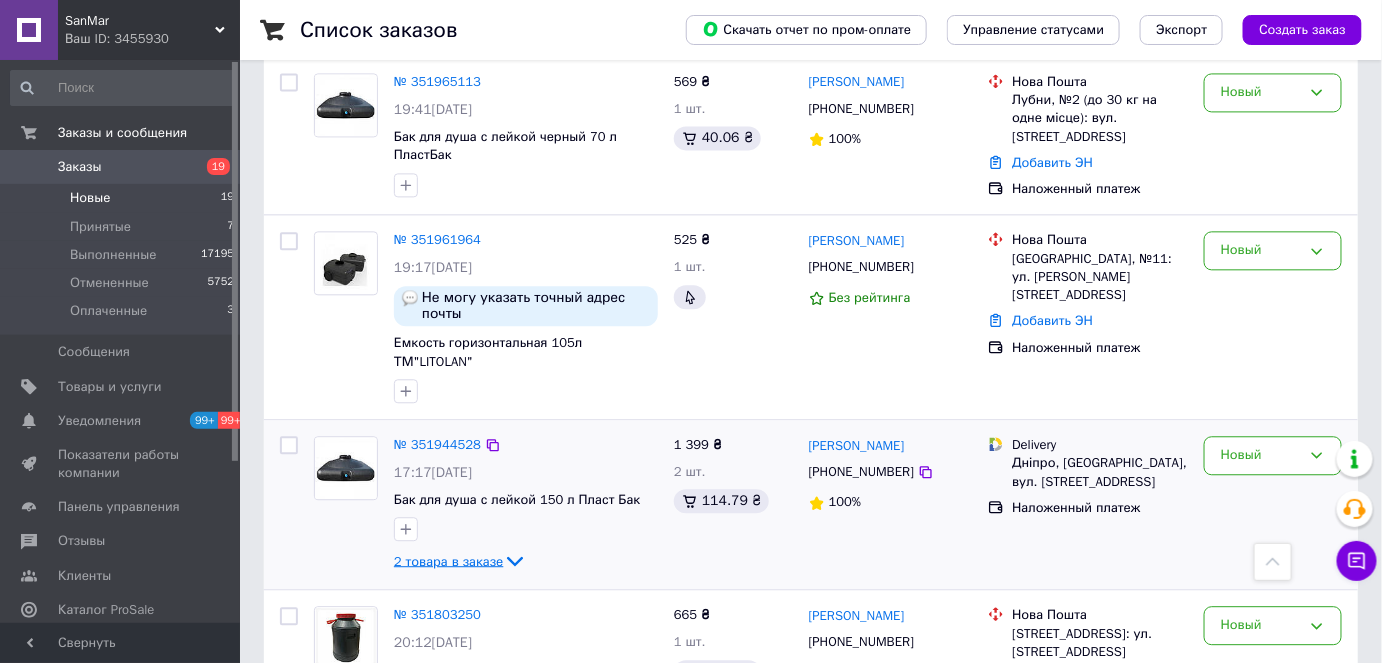 scroll, scrollTop: 1454, scrollLeft: 0, axis: vertical 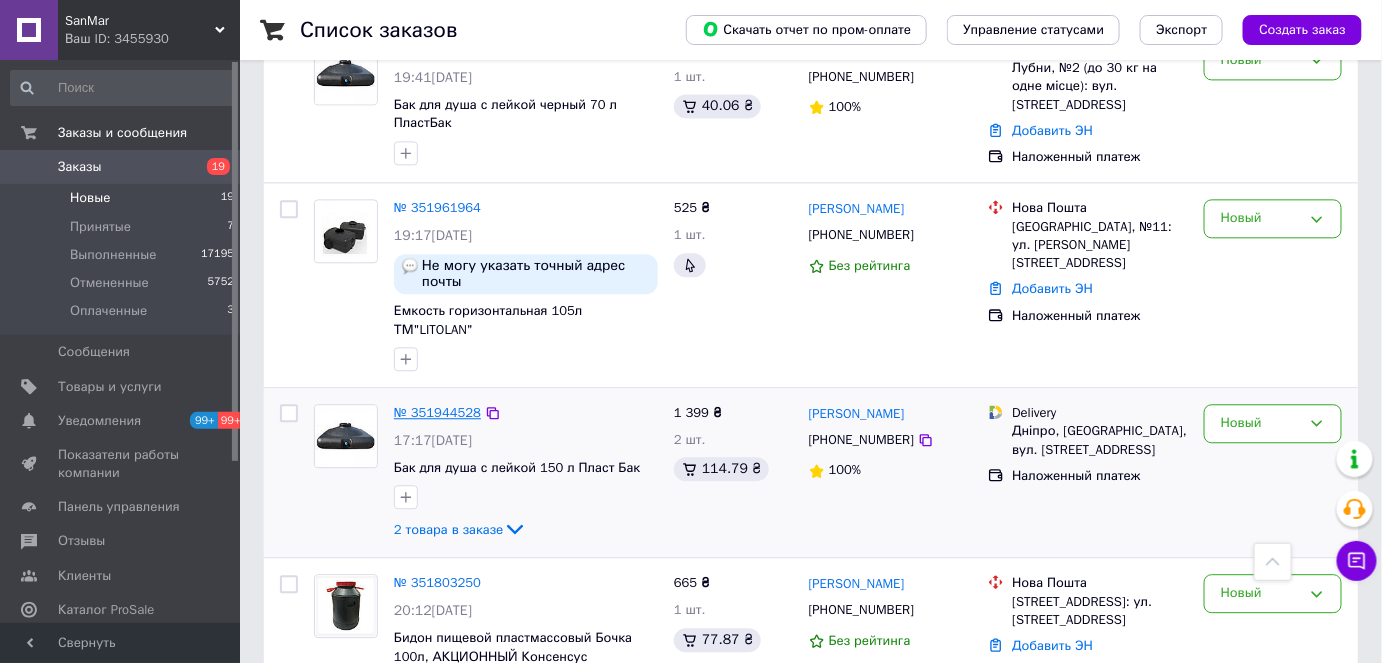 click on "№ 351944528" at bounding box center [437, 412] 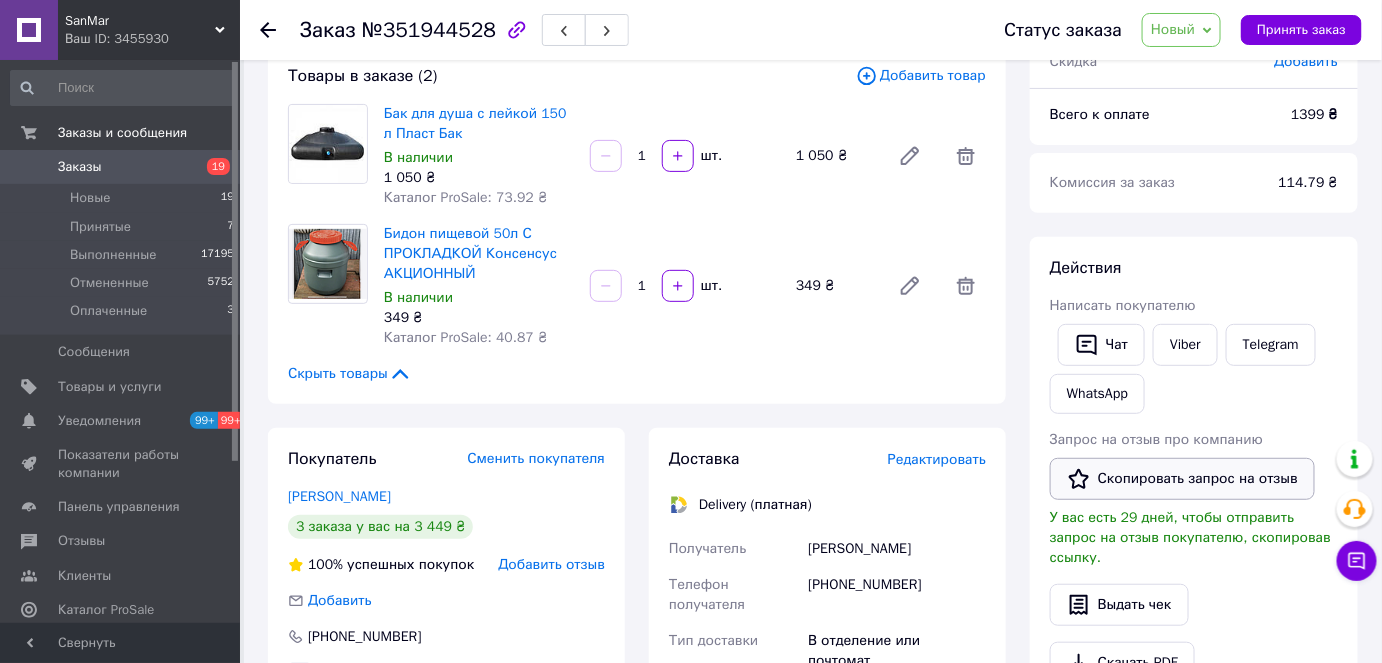 scroll, scrollTop: 95, scrollLeft: 0, axis: vertical 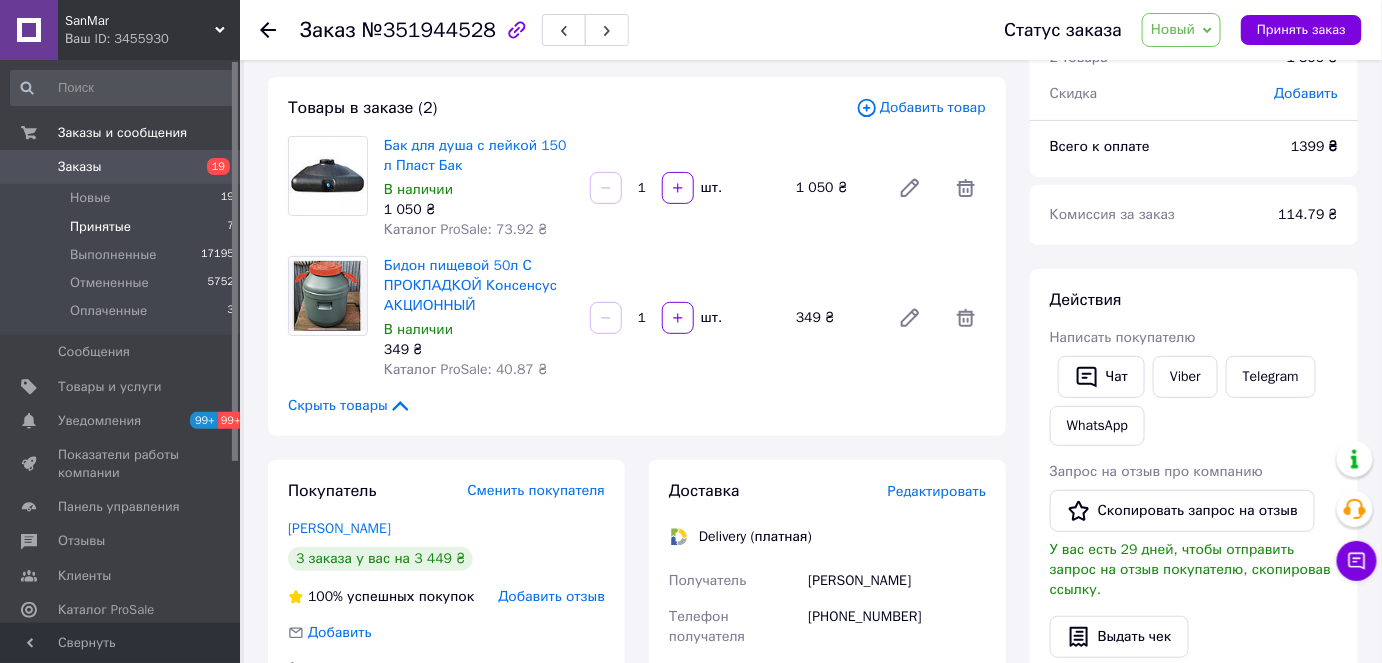 click on "Принятые 7" at bounding box center [123, 227] 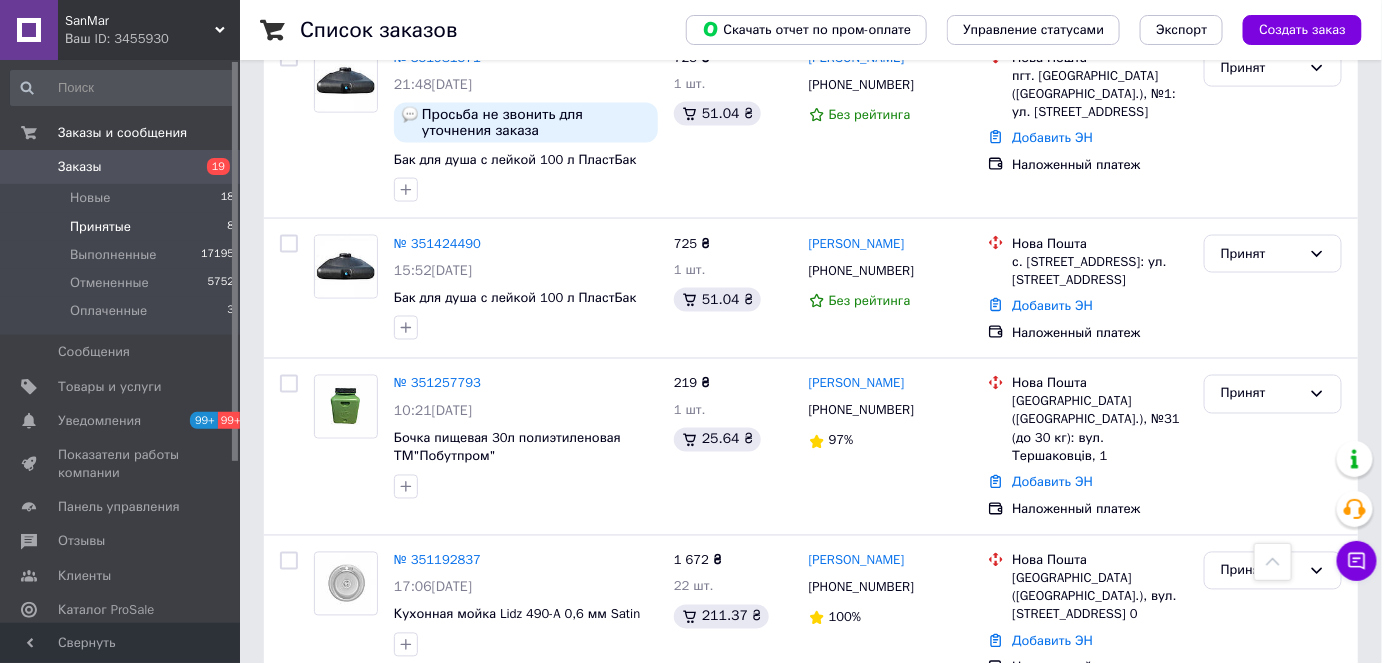 scroll, scrollTop: 951, scrollLeft: 0, axis: vertical 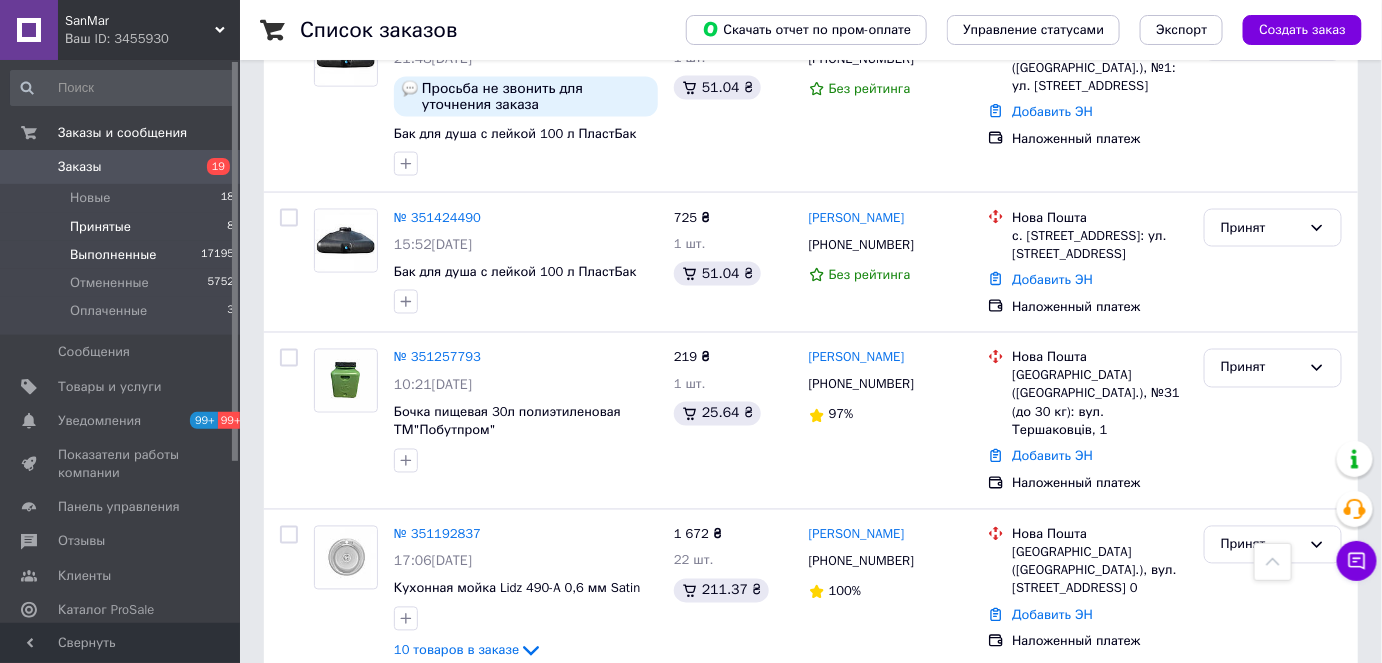 click on "Выполненные" at bounding box center (113, 255) 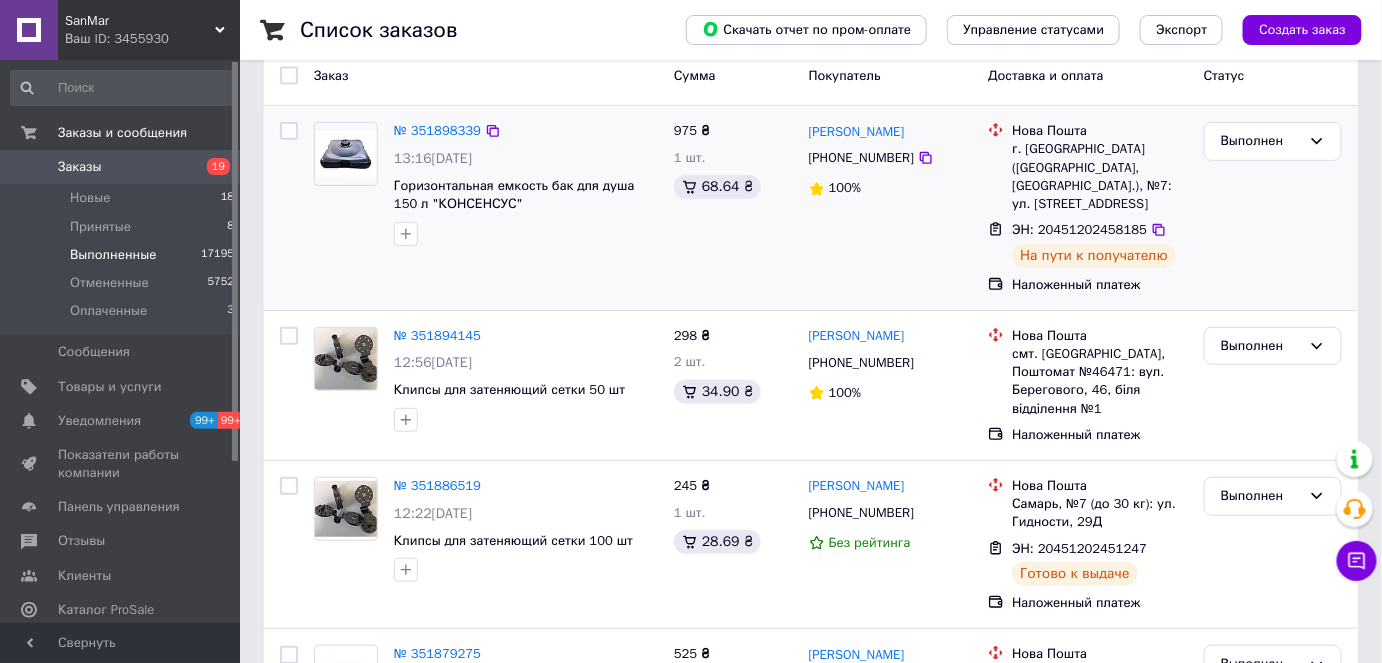 scroll, scrollTop: 181, scrollLeft: 0, axis: vertical 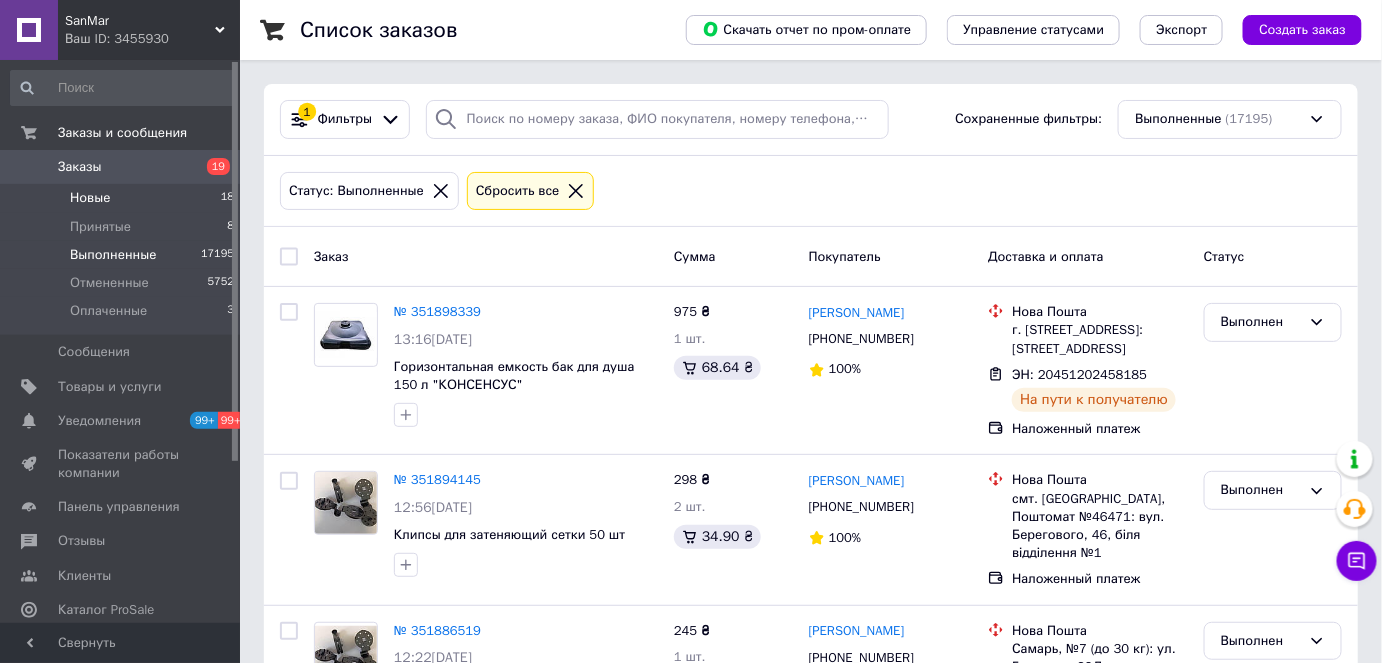 click on "Новые 18" at bounding box center [123, 198] 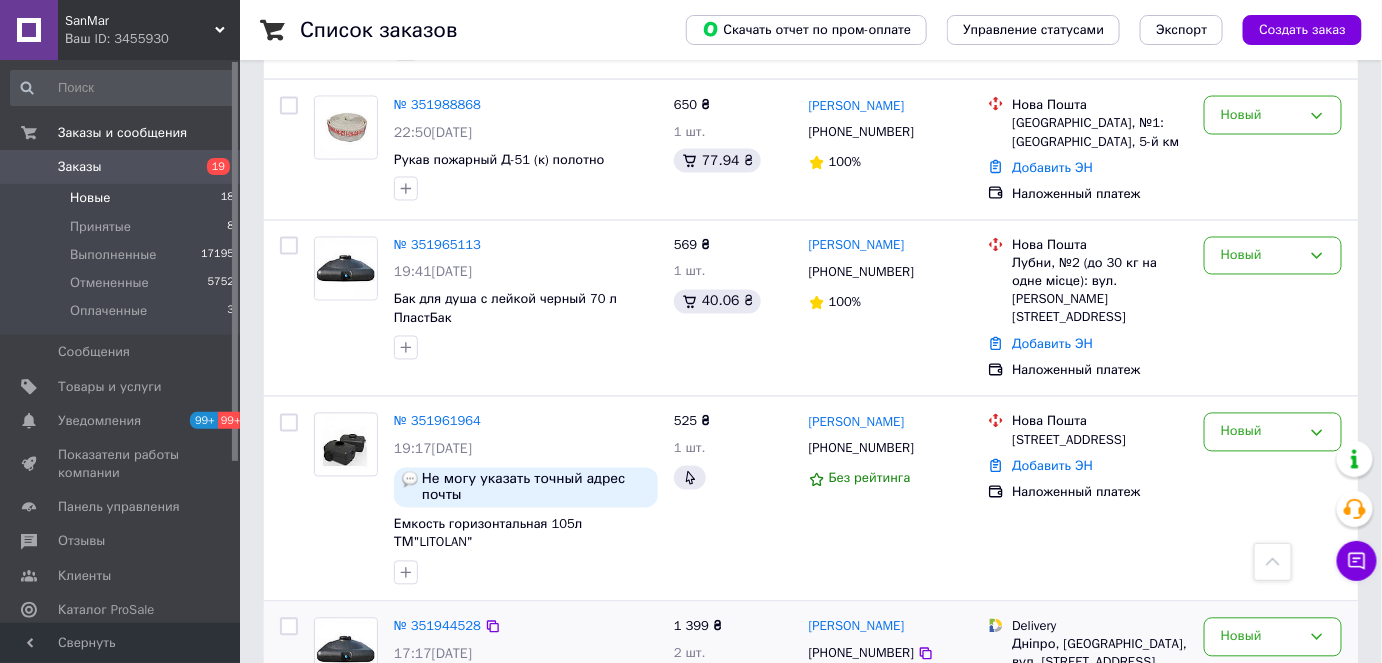 scroll, scrollTop: 1000, scrollLeft: 0, axis: vertical 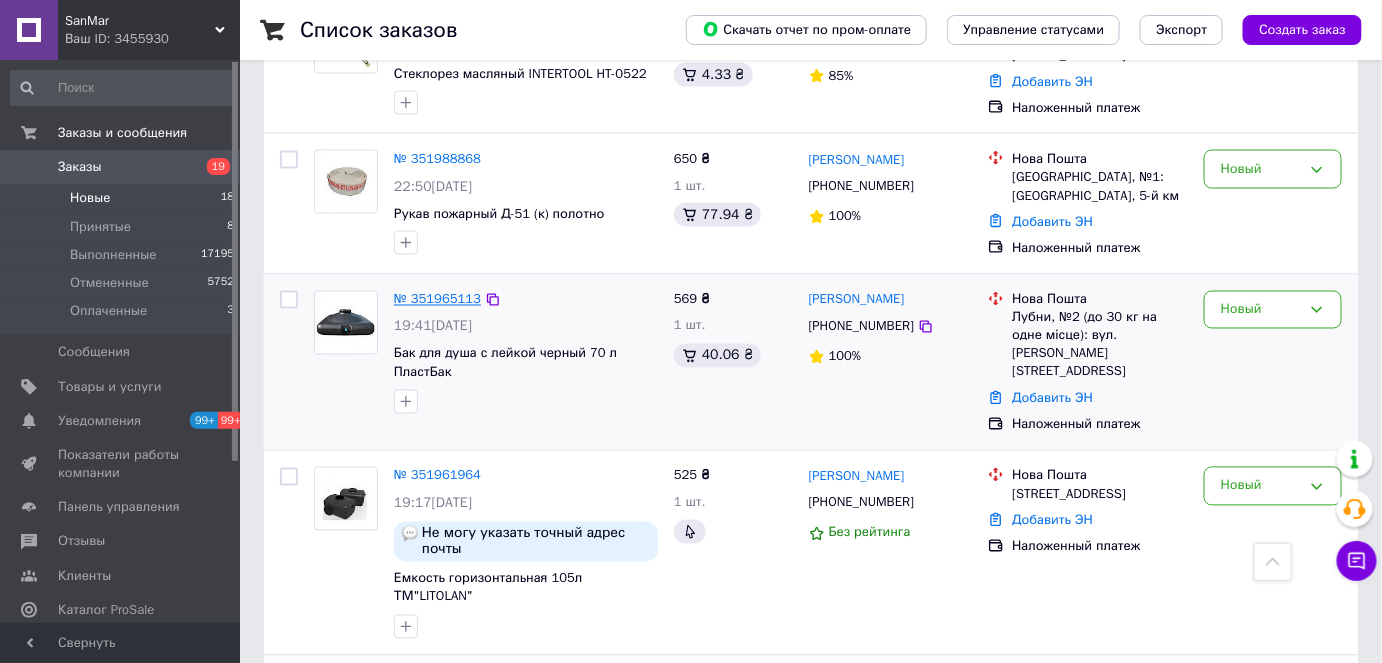 click on "№ 351965113" at bounding box center [437, 299] 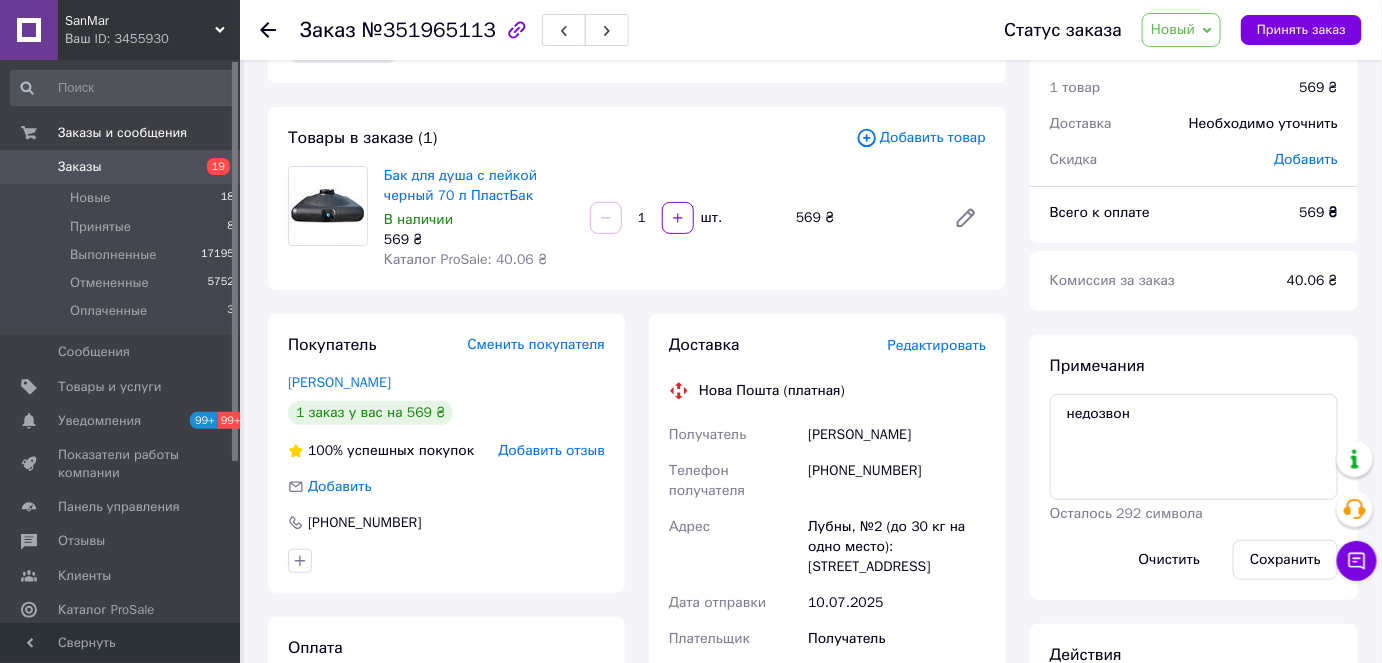scroll, scrollTop: 0, scrollLeft: 0, axis: both 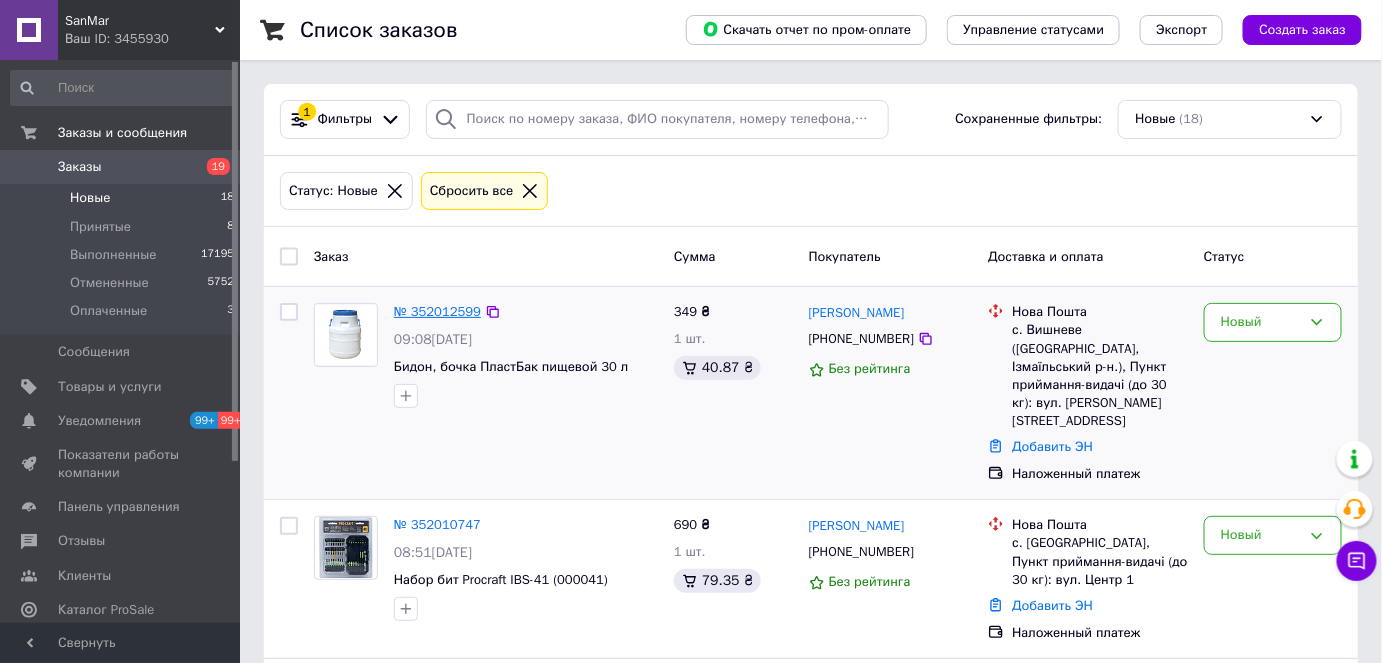 click on "№ 352012599" at bounding box center (437, 311) 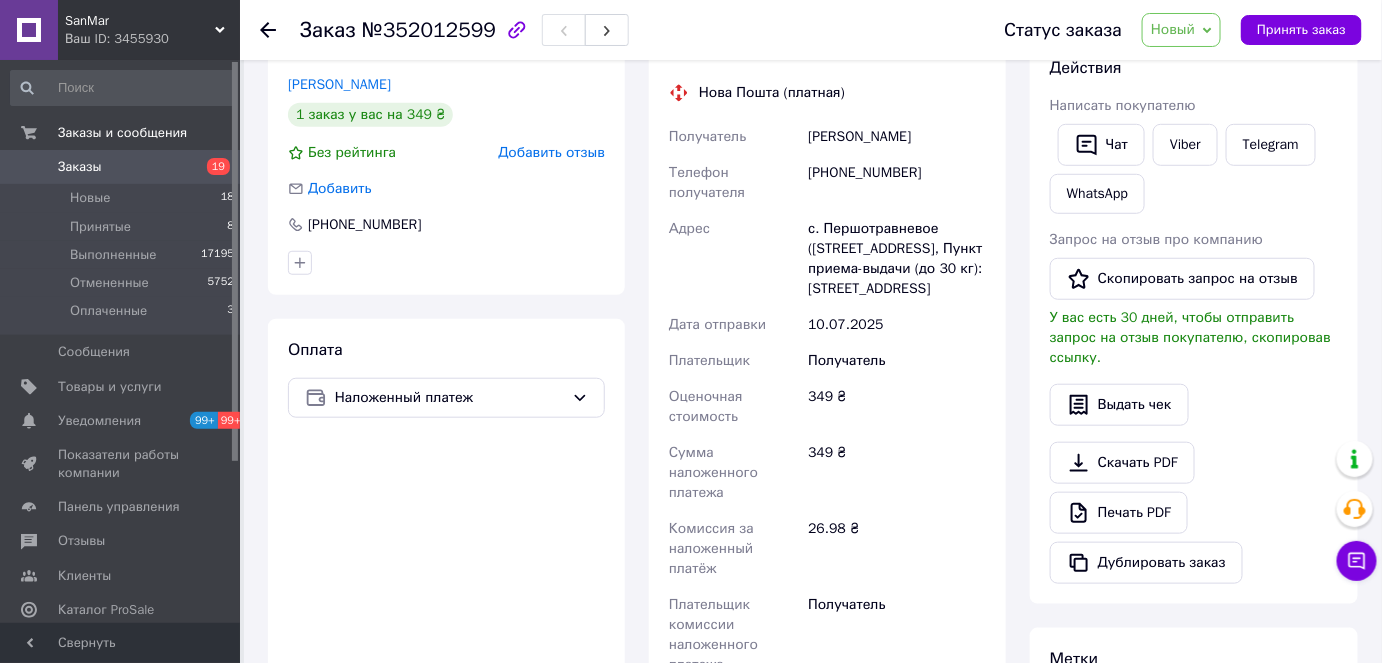 scroll, scrollTop: 0, scrollLeft: 0, axis: both 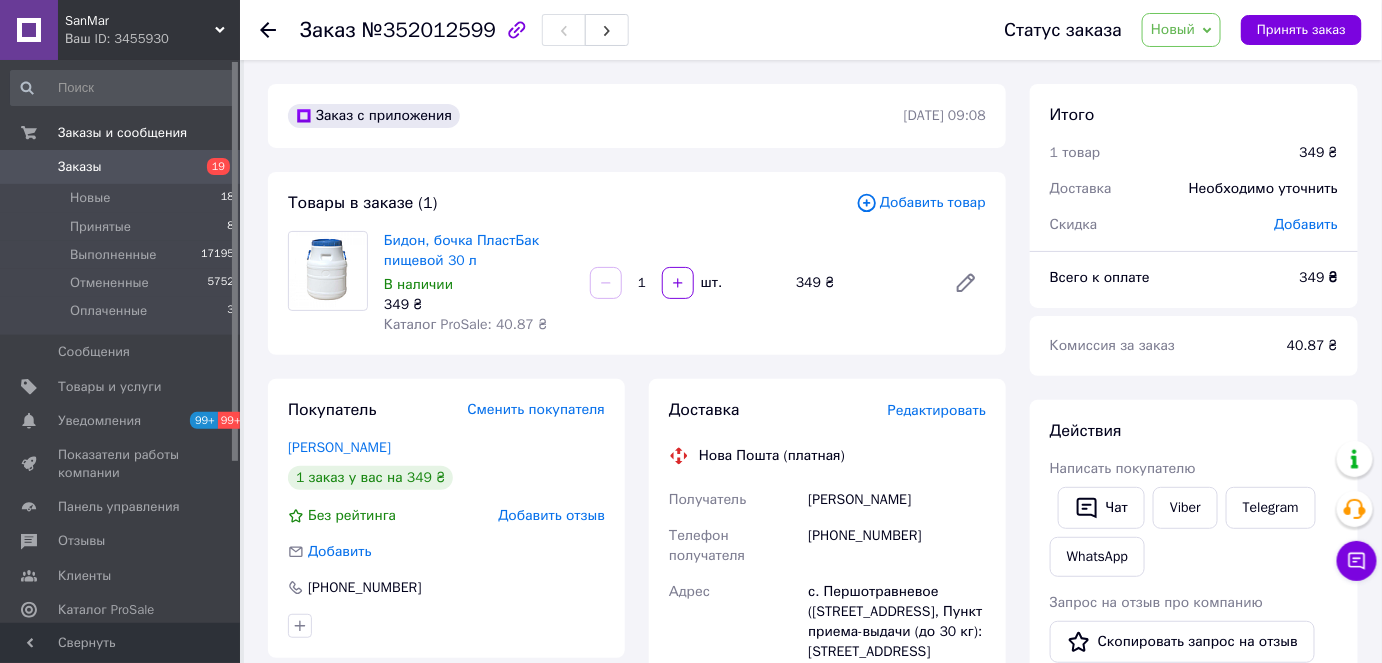 click at bounding box center (328, 271) 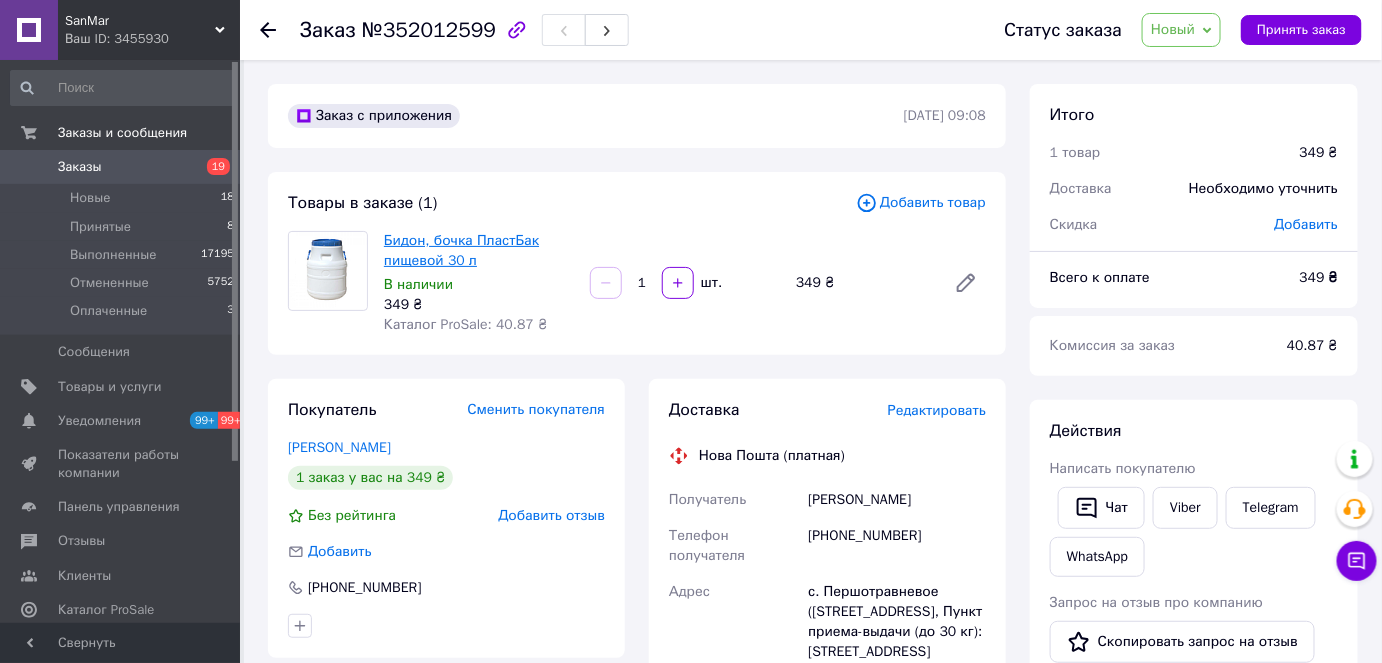 click on "Бидон, бочка ПластБак пищевой 30 л" at bounding box center (461, 250) 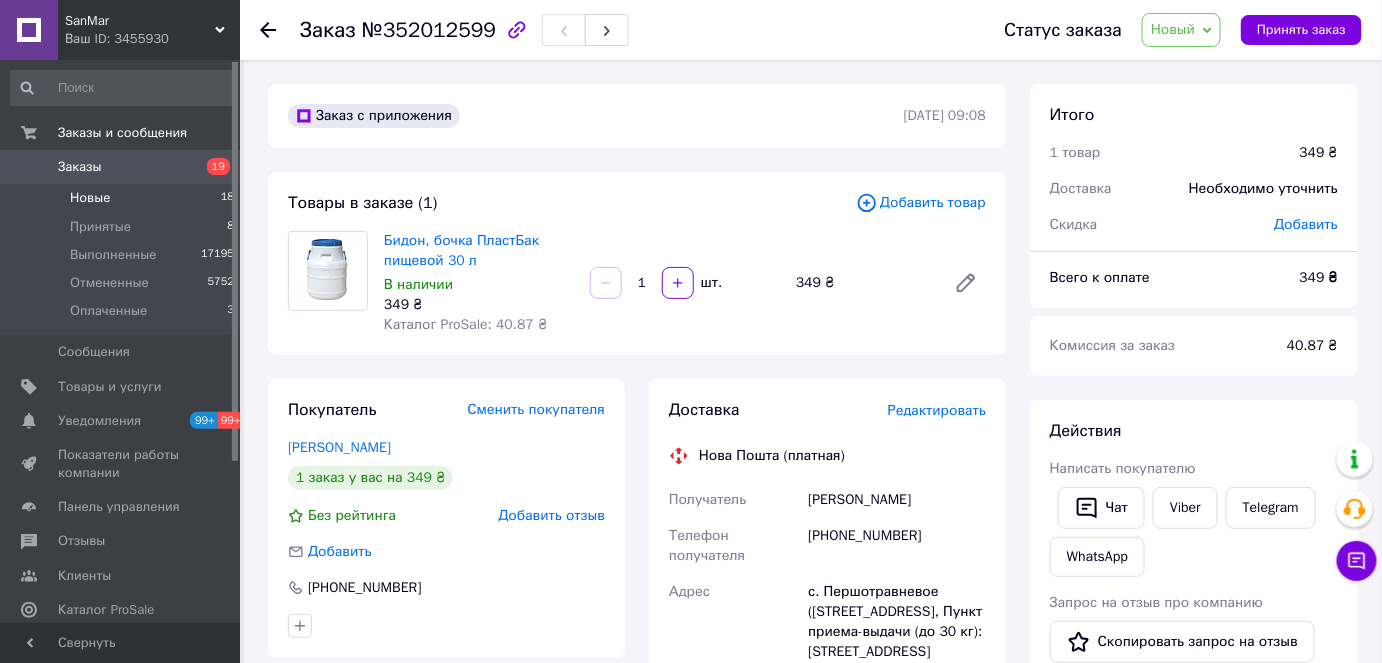 click on "Новые 18" at bounding box center [123, 198] 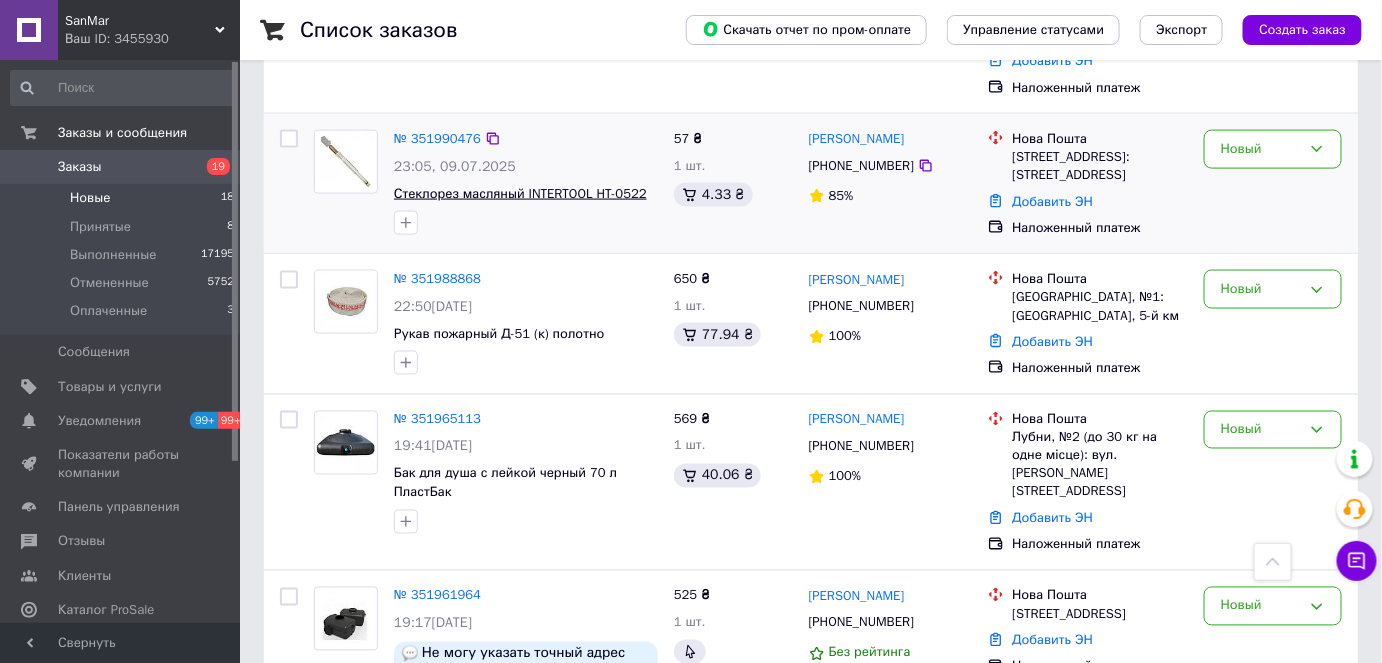 scroll, scrollTop: 909, scrollLeft: 0, axis: vertical 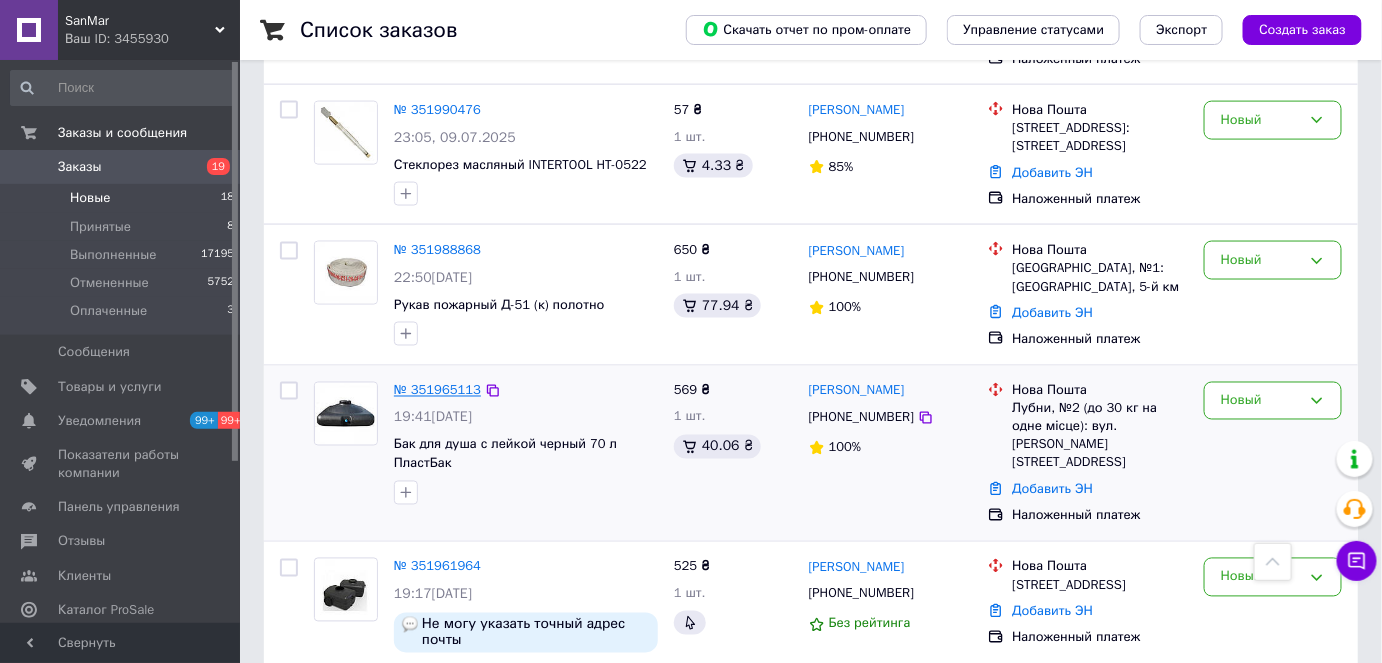 click on "№ 351965113" at bounding box center (437, 390) 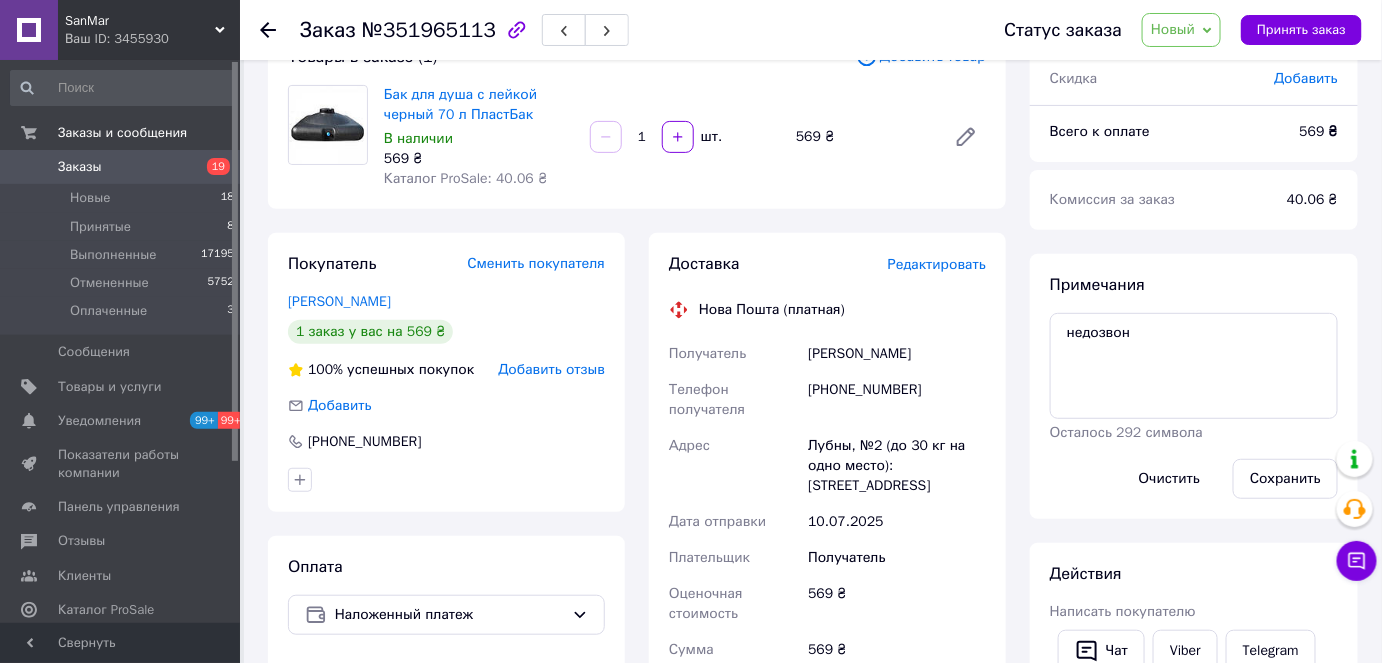 scroll, scrollTop: 0, scrollLeft: 0, axis: both 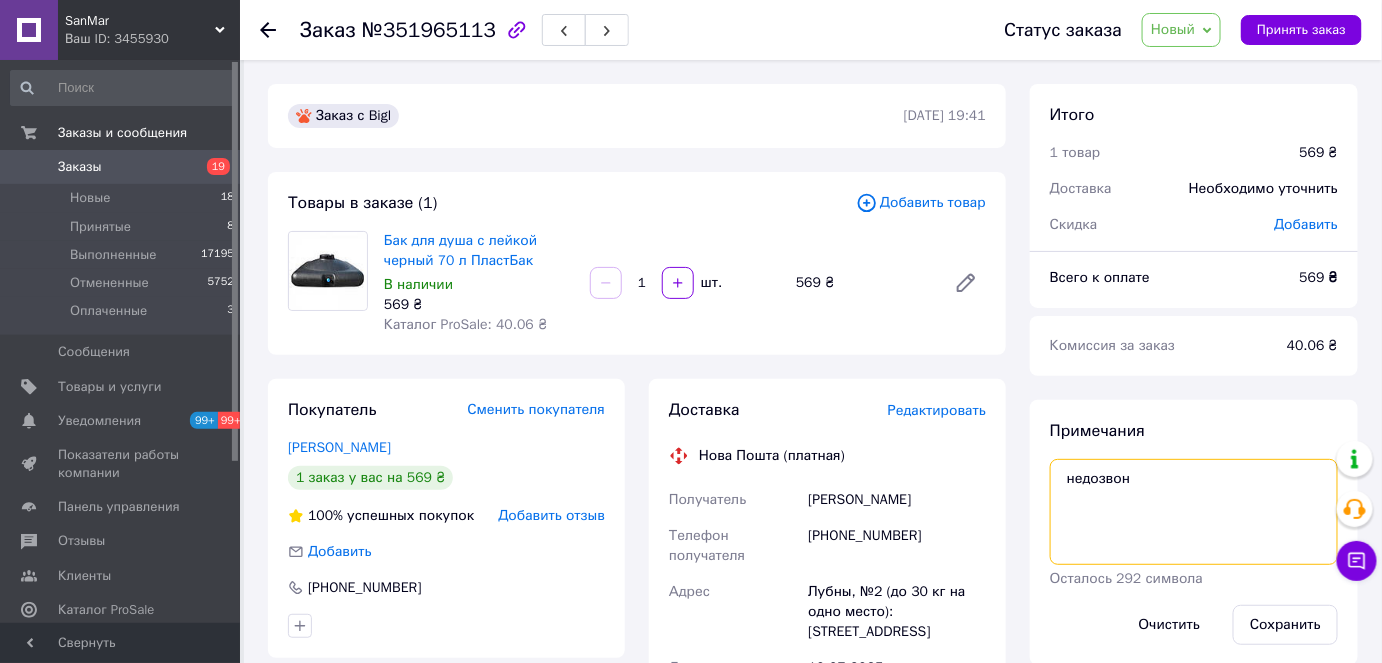 drag, startPoint x: 1130, startPoint y: 478, endPoint x: 848, endPoint y: 440, distance: 284.54877 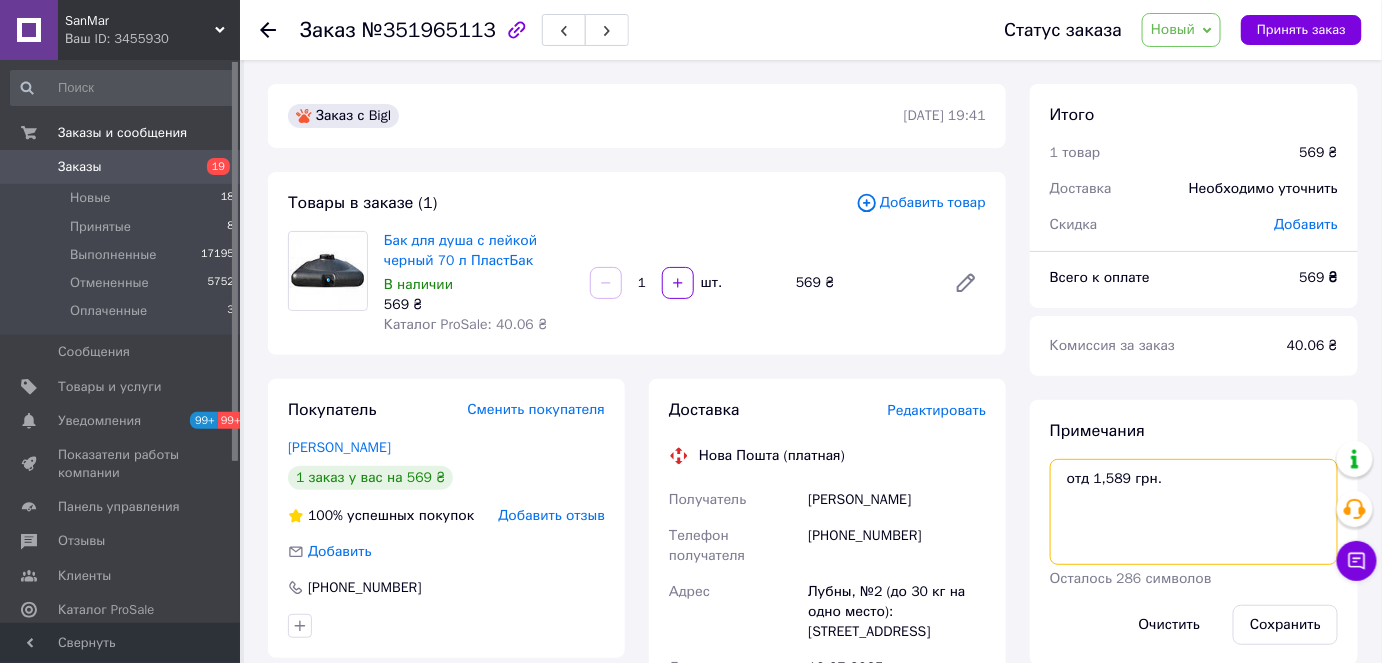 click on "отд 1,589 грн." at bounding box center [1194, 512] 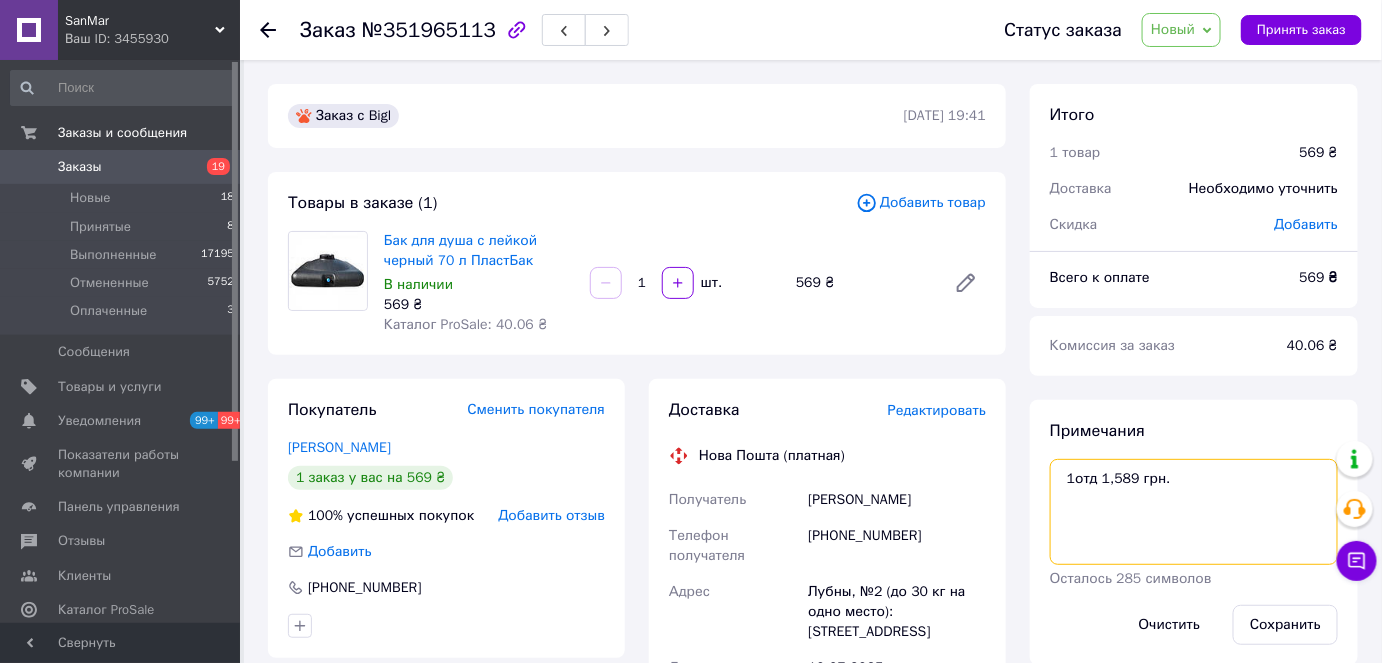 click on "1отд 1,589 грн." at bounding box center [1194, 512] 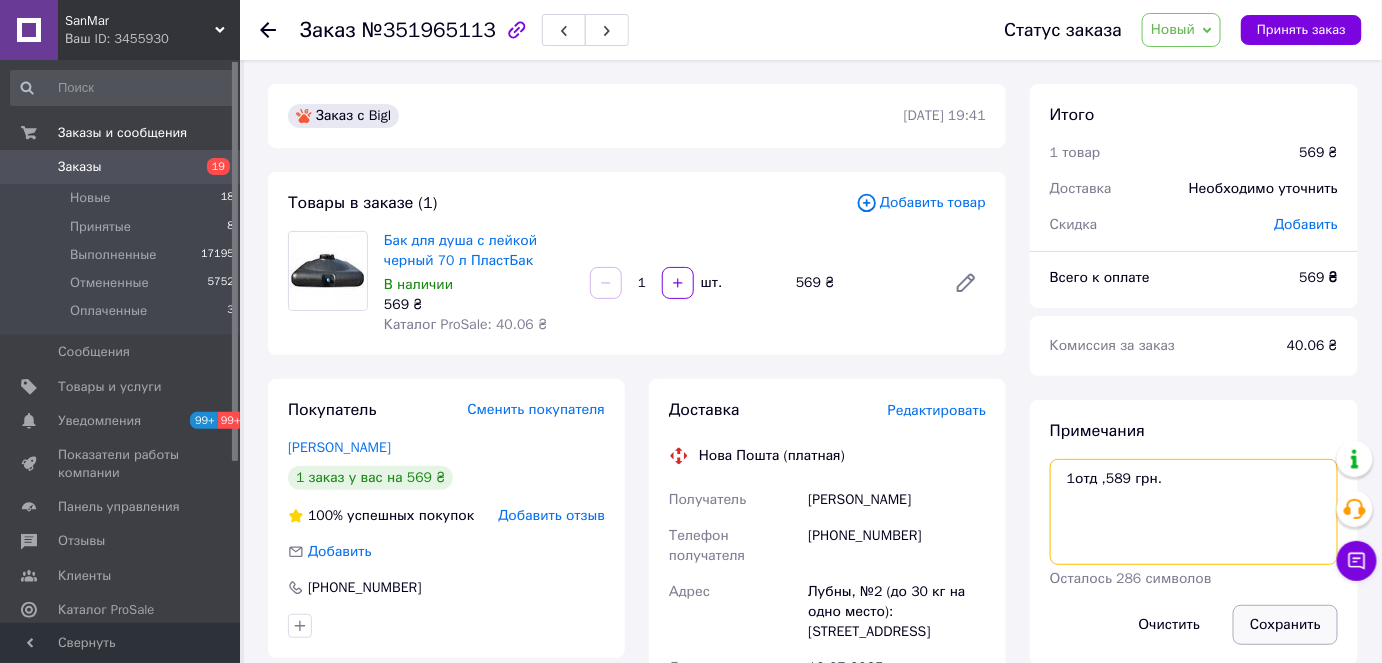 type on "1отд ,589 грн." 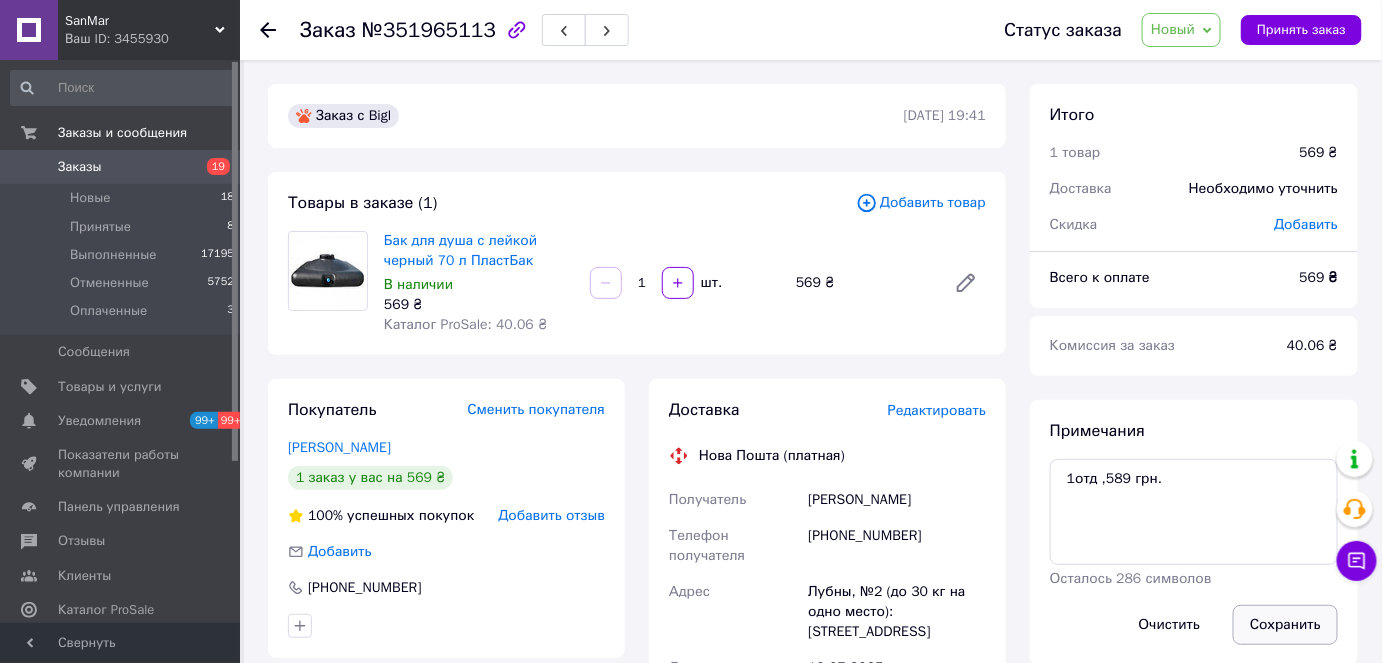click on "Сохранить" at bounding box center (1285, 625) 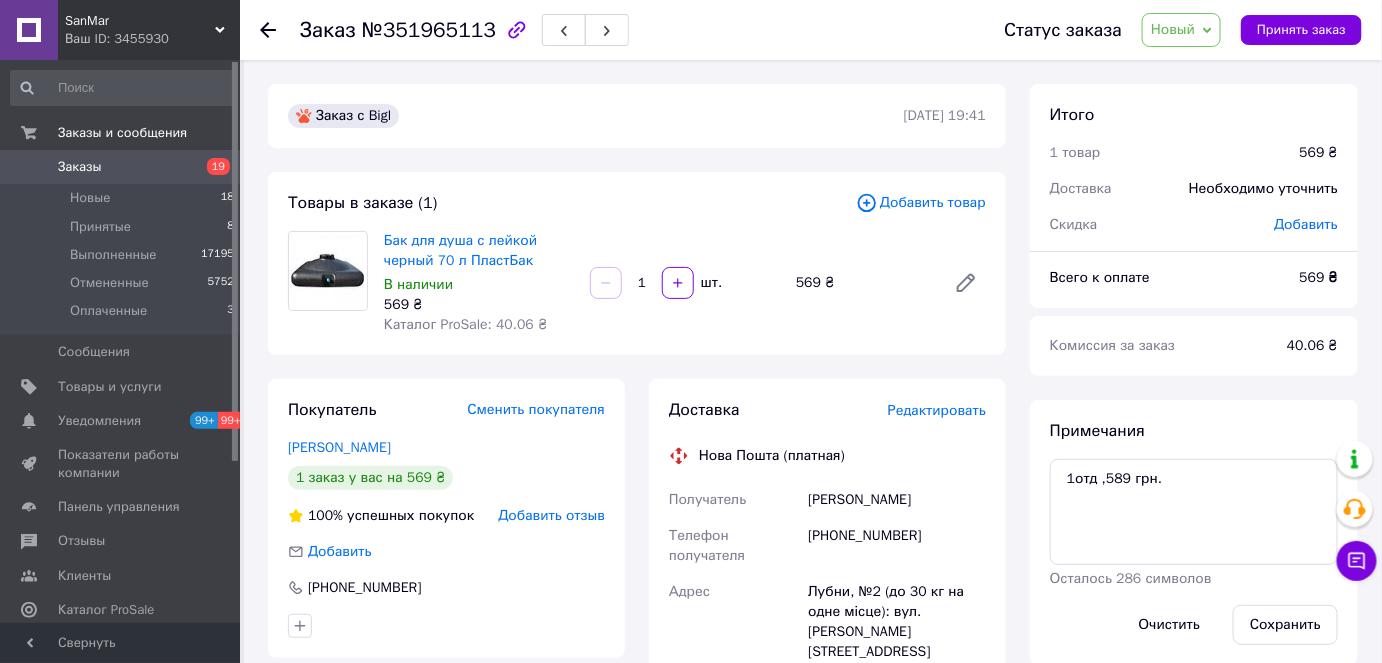 click on "Новый" at bounding box center (1181, 30) 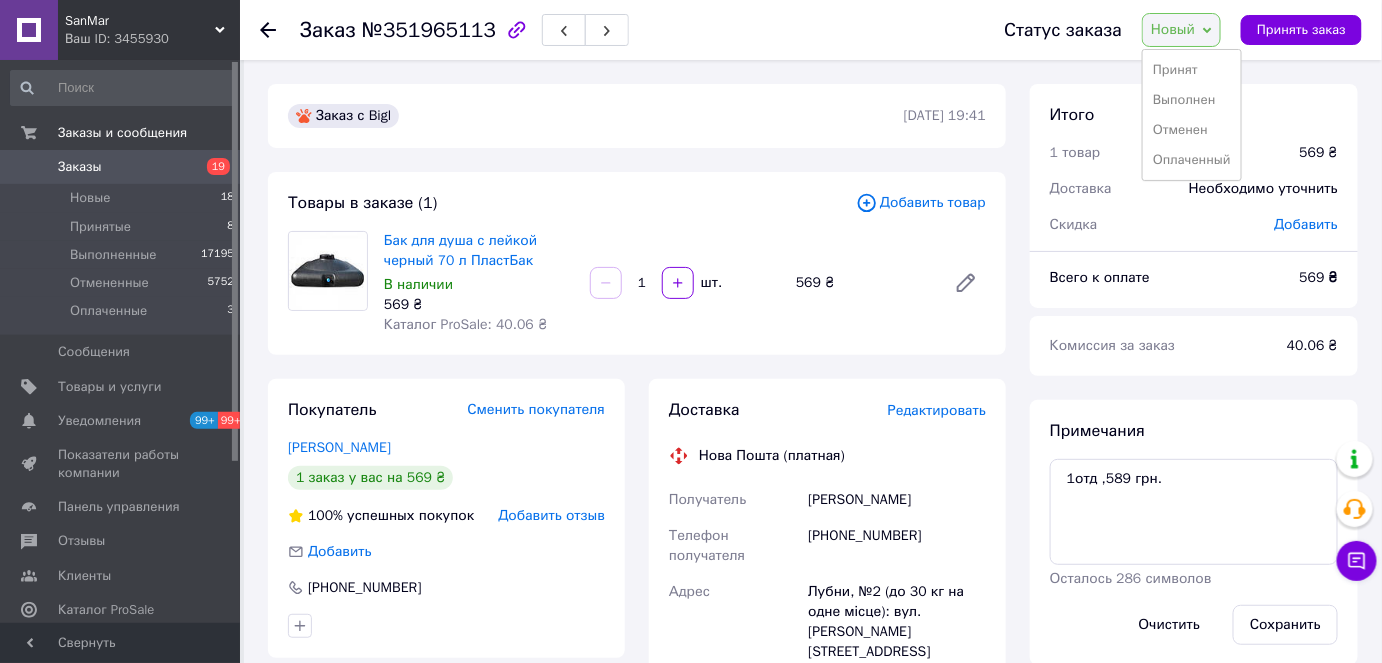 click on "Принят" at bounding box center (1192, 70) 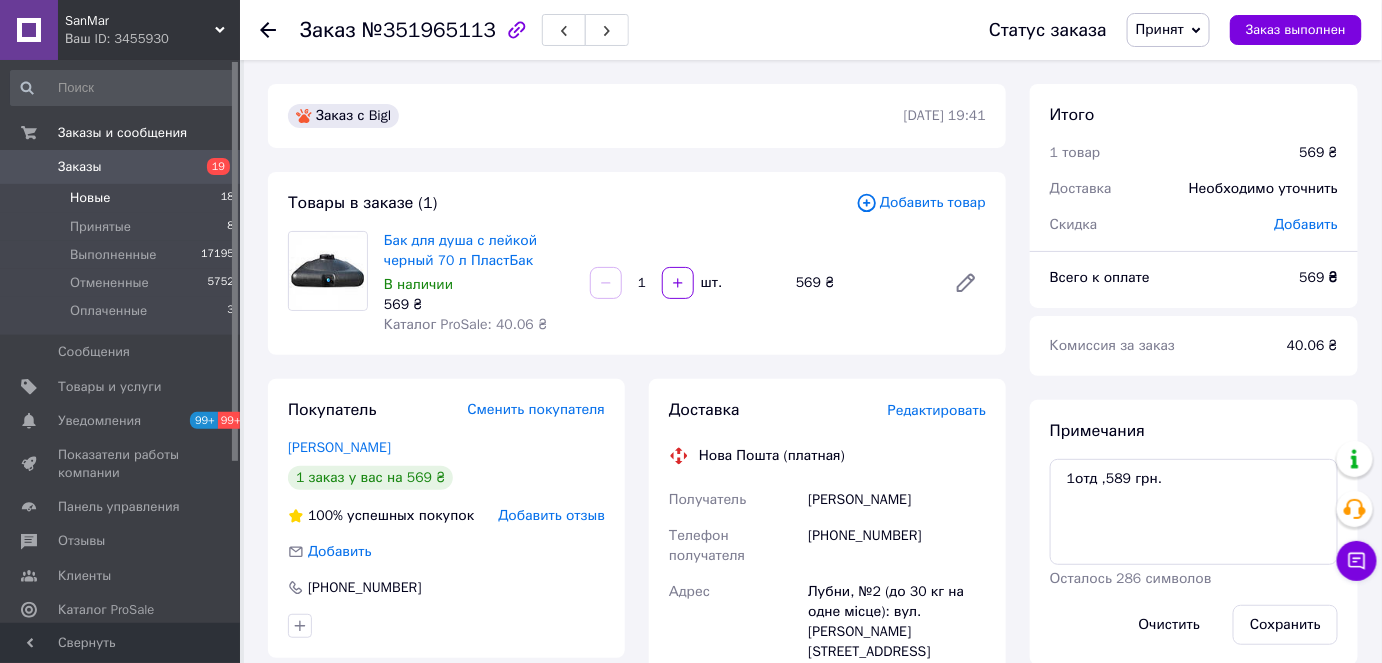 click on "Новые" at bounding box center (90, 198) 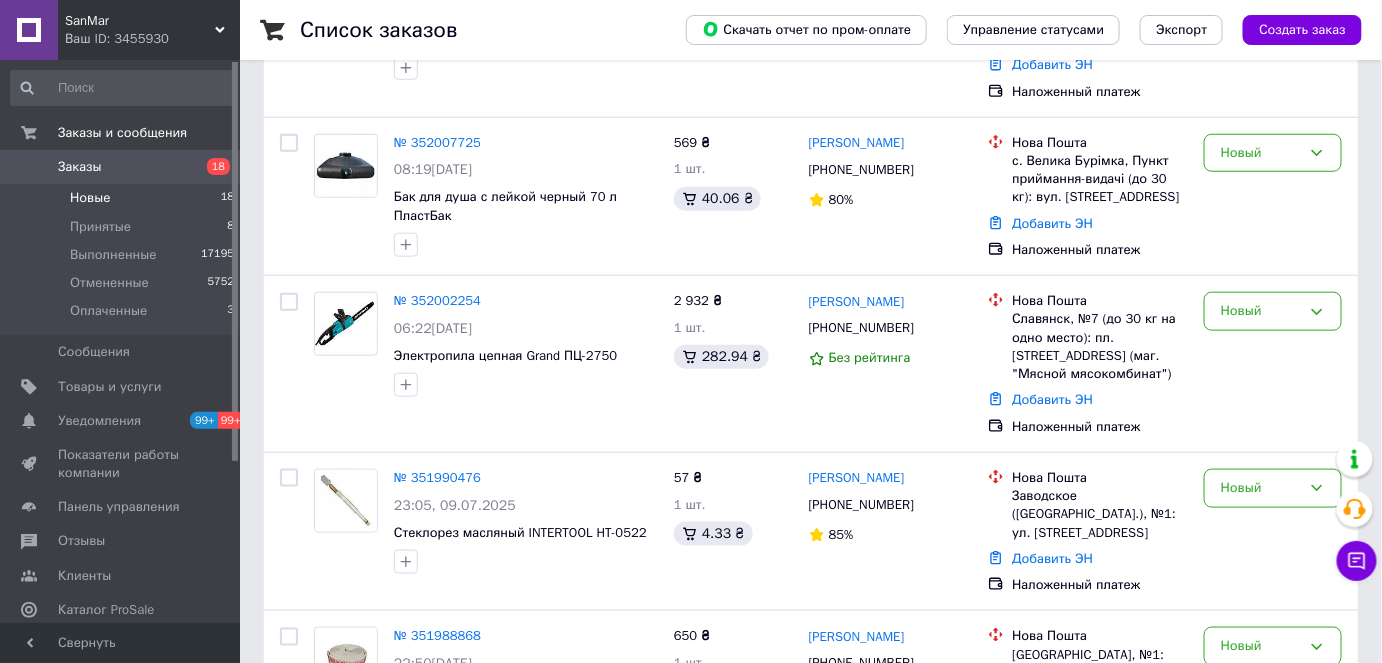scroll, scrollTop: 545, scrollLeft: 0, axis: vertical 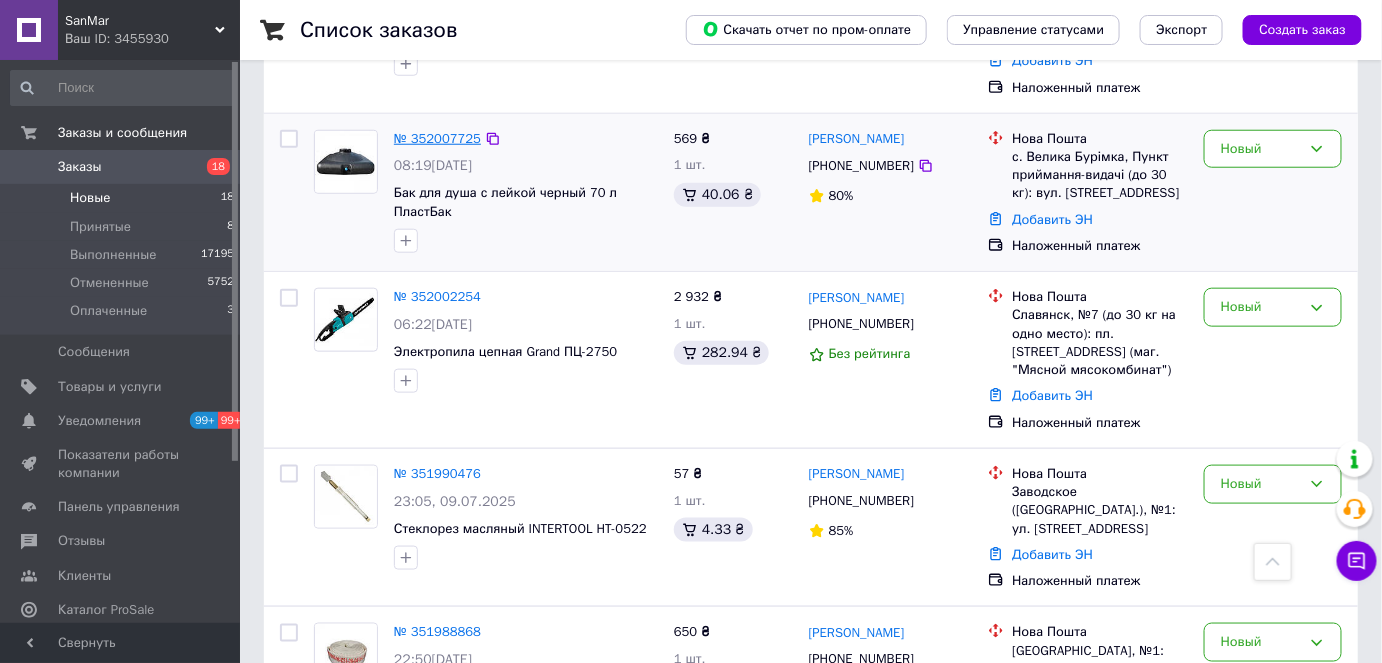 click on "№ 352007725" at bounding box center (437, 138) 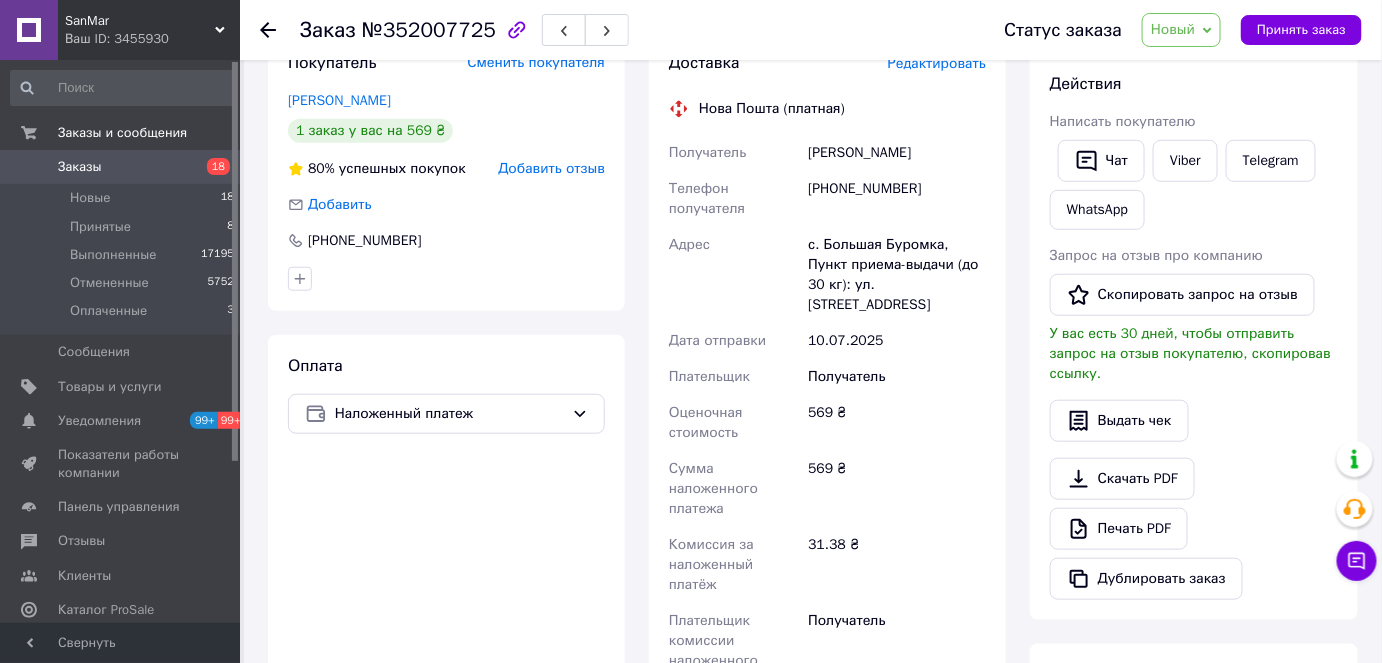 scroll, scrollTop: 272, scrollLeft: 0, axis: vertical 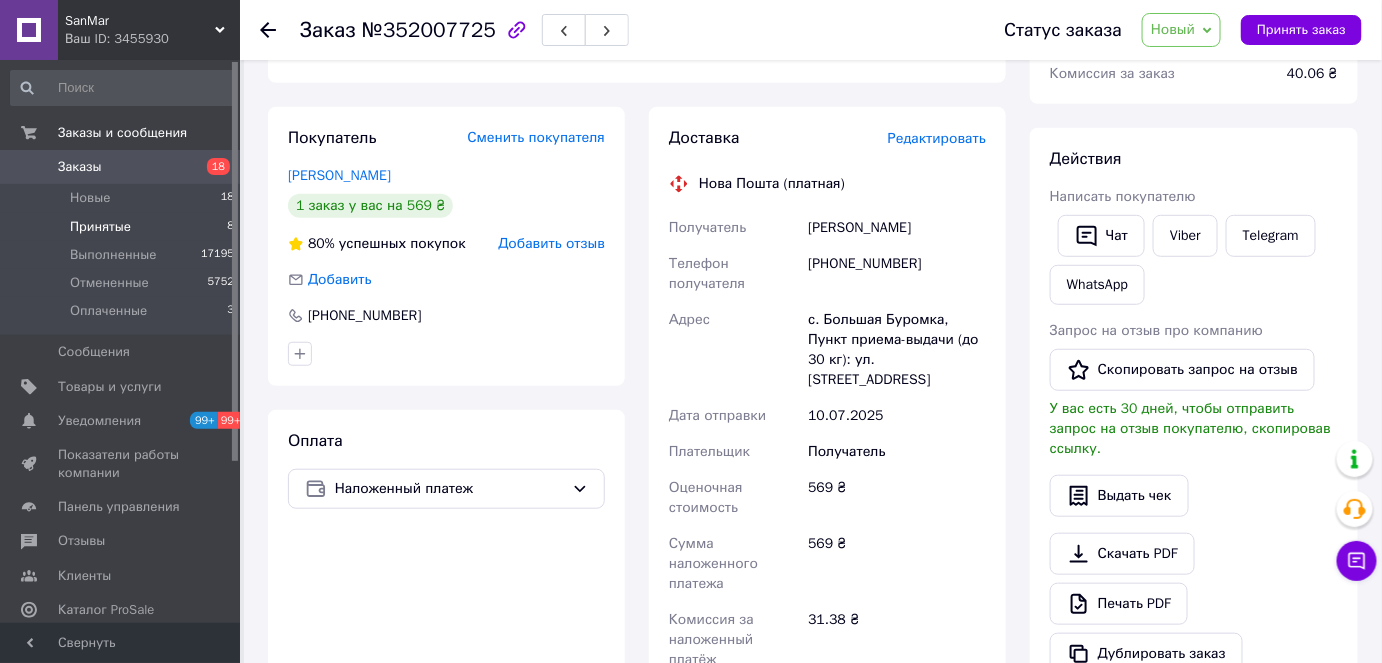 click on "Принятые" at bounding box center [100, 227] 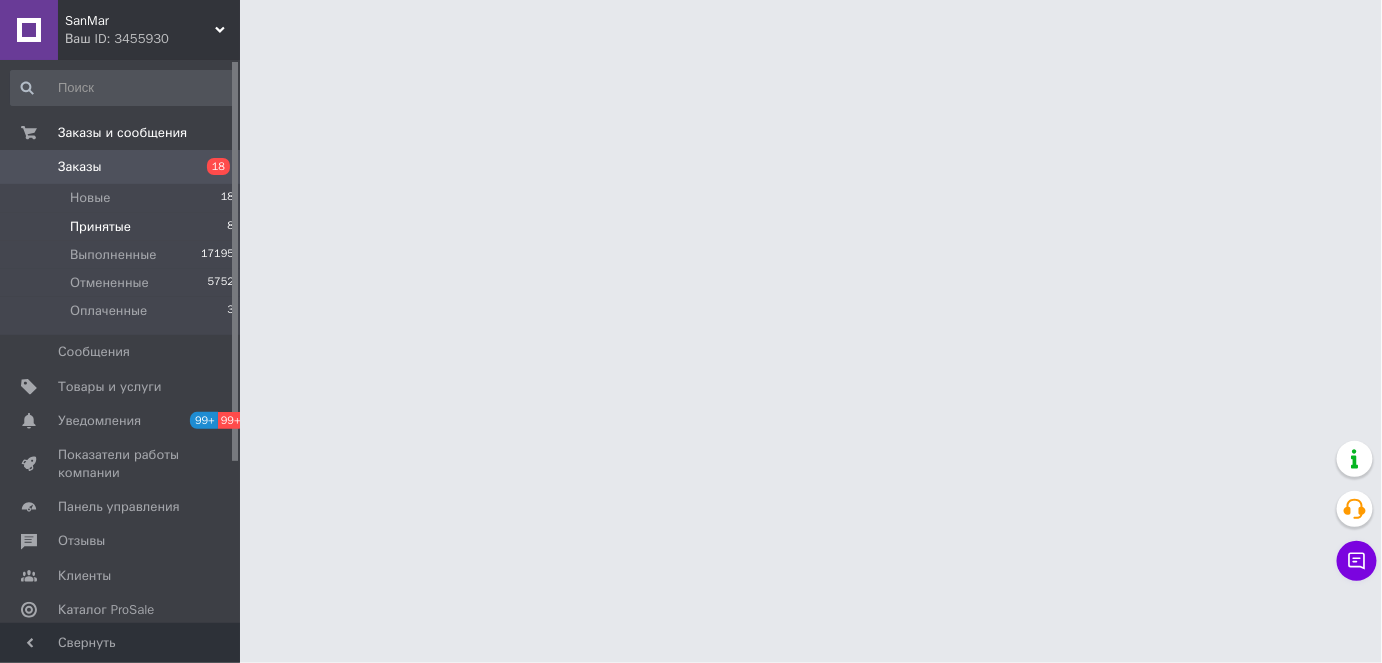 scroll, scrollTop: 0, scrollLeft: 0, axis: both 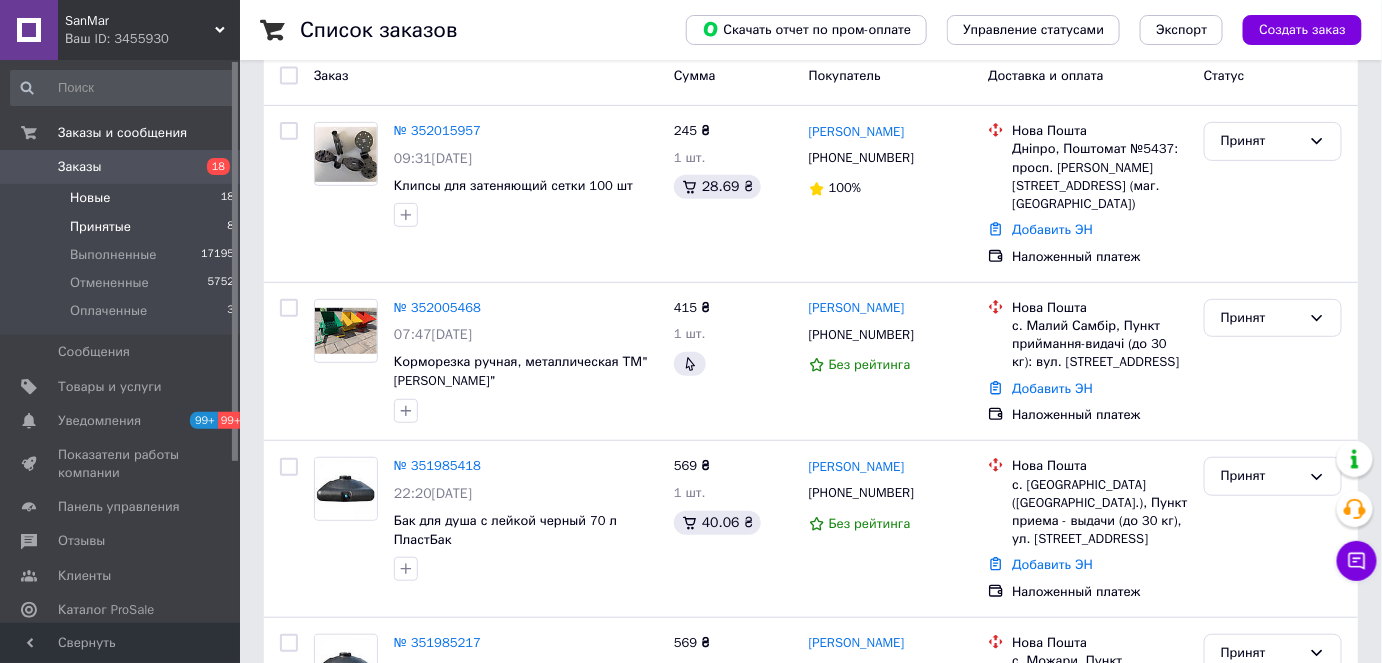click on "Новые 18" at bounding box center (123, 198) 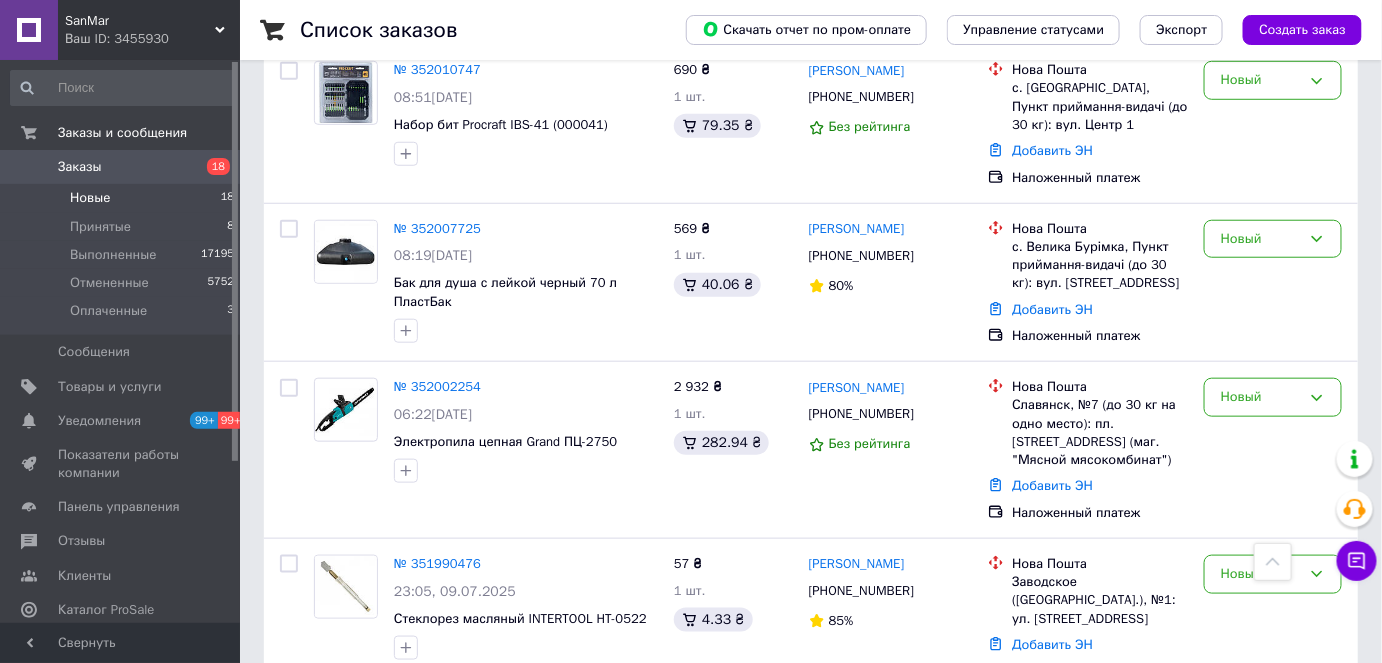 scroll, scrollTop: 454, scrollLeft: 0, axis: vertical 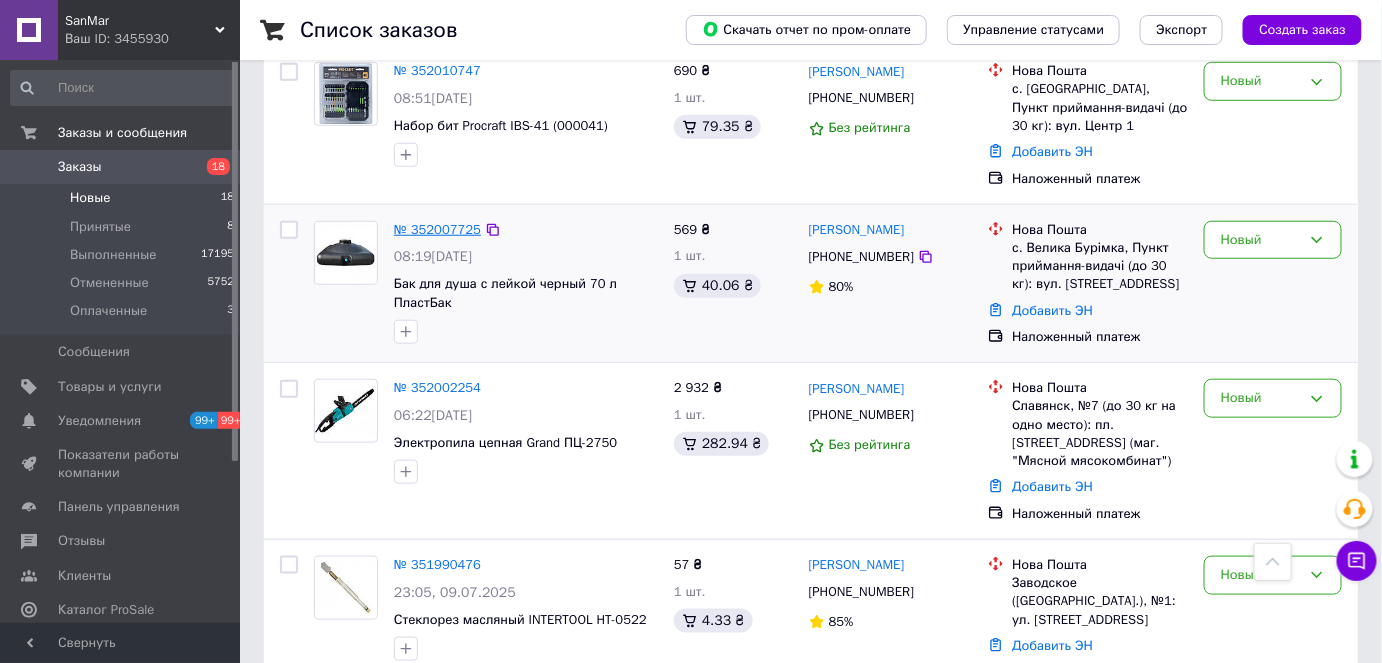 click on "№ 352007725" at bounding box center (437, 229) 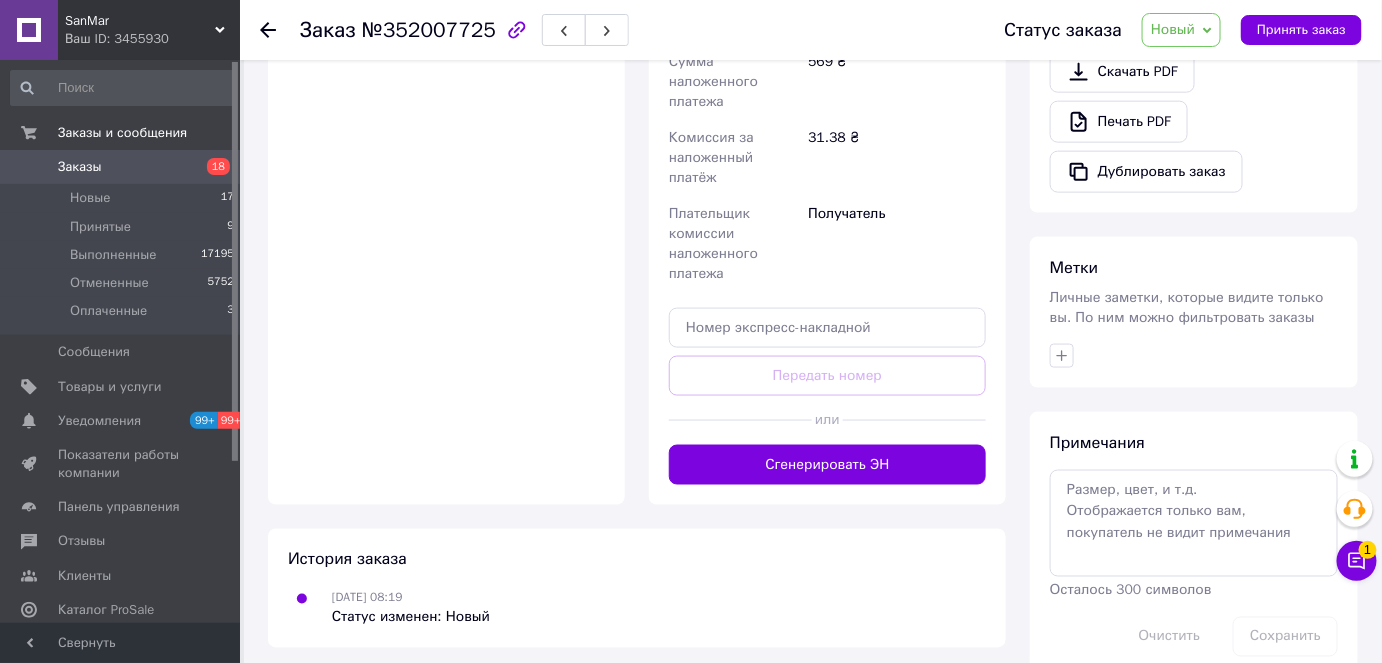 scroll, scrollTop: 767, scrollLeft: 0, axis: vertical 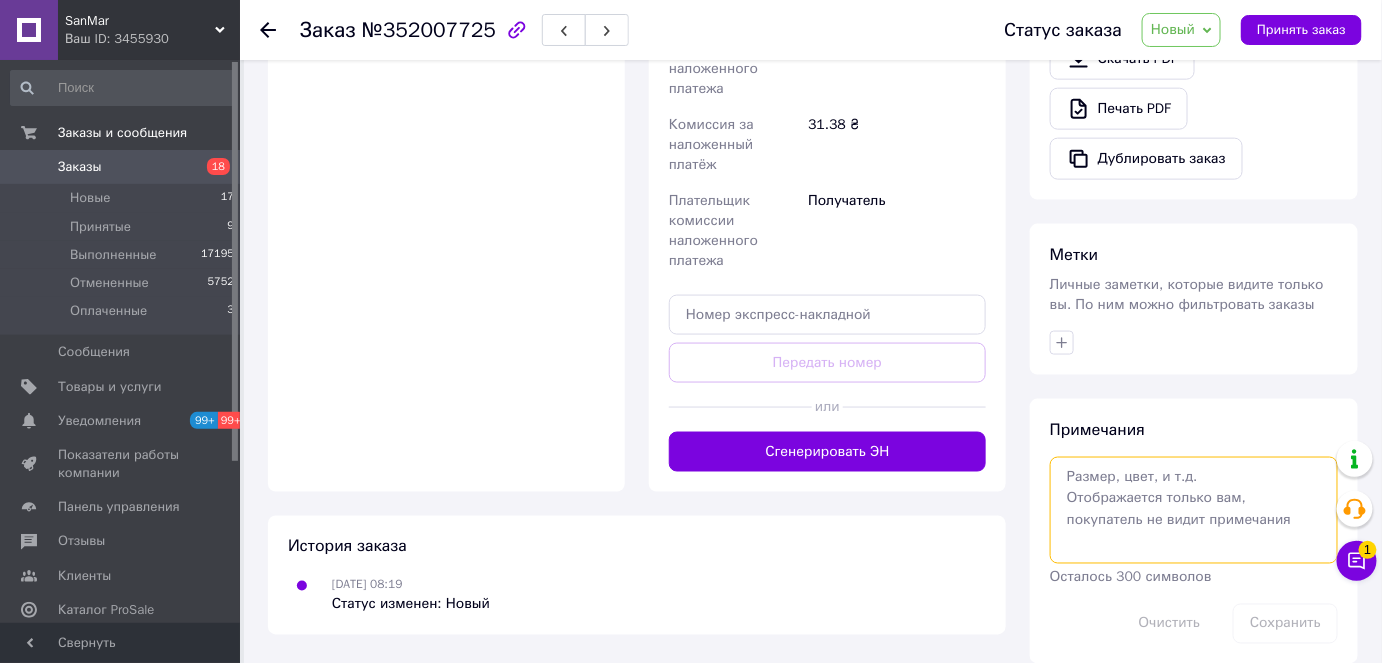 click at bounding box center (1194, 510) 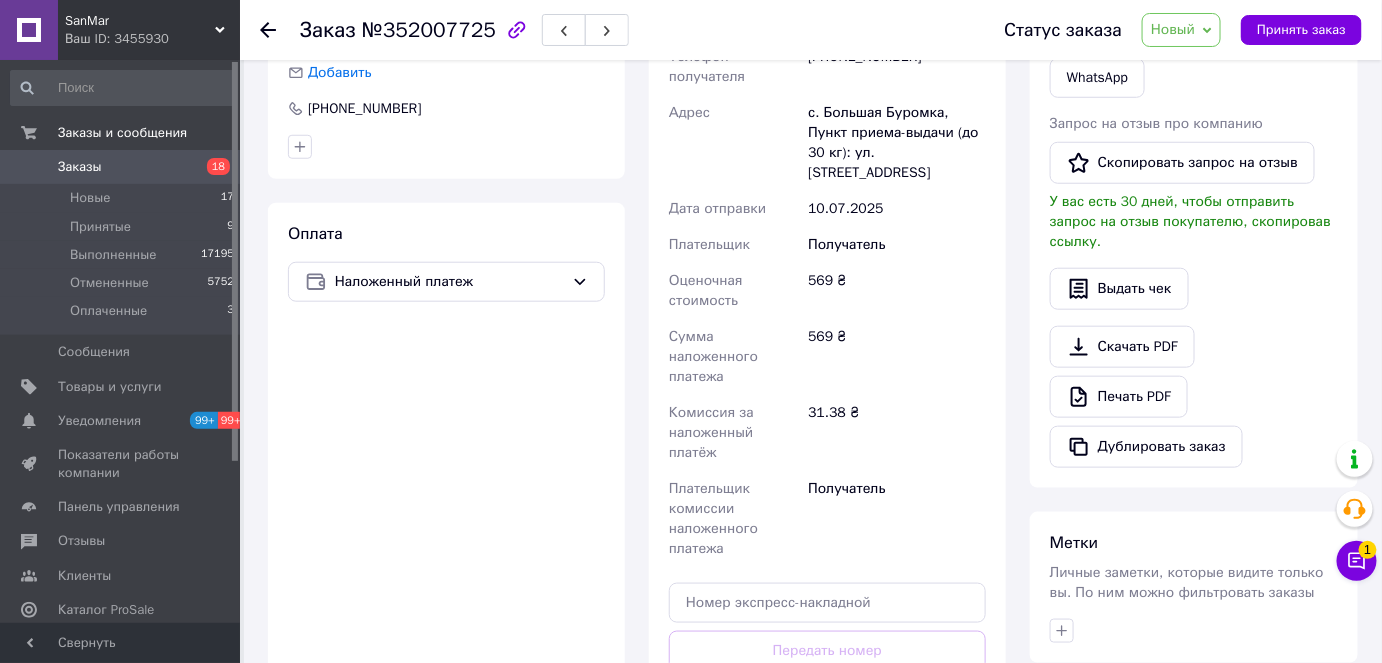 scroll, scrollTop: 767, scrollLeft: 0, axis: vertical 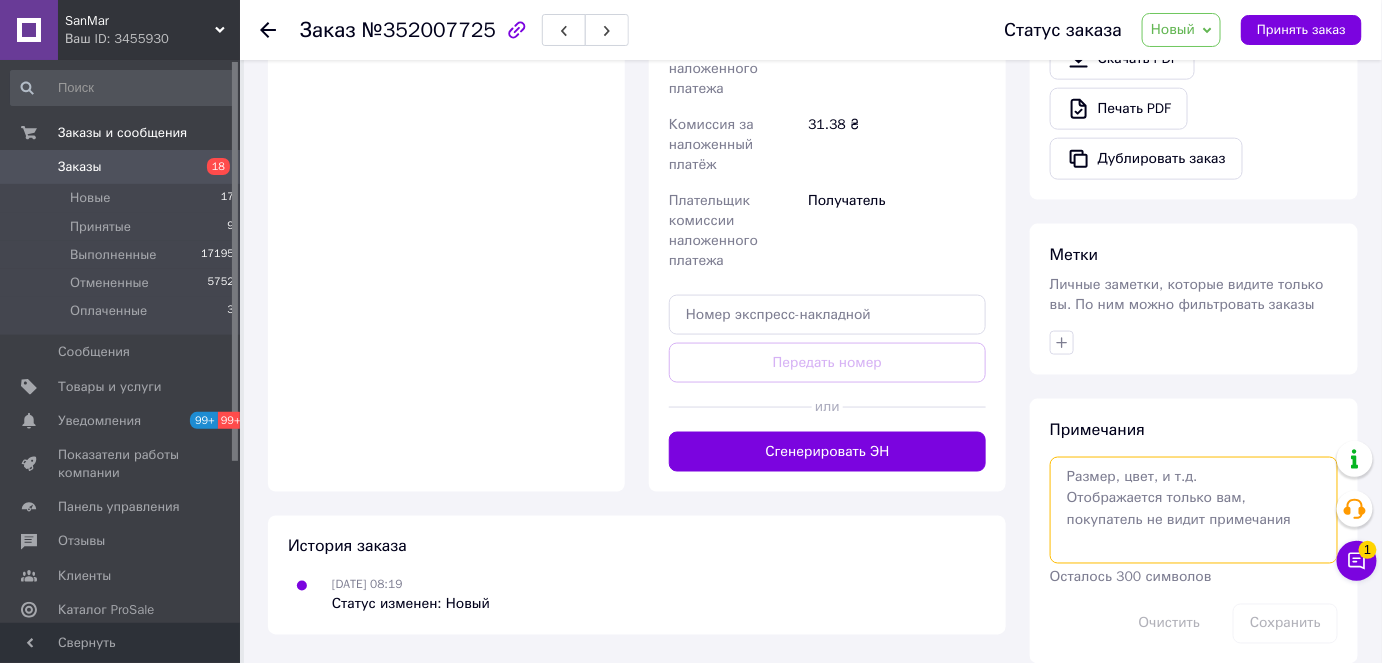 click at bounding box center (1194, 510) 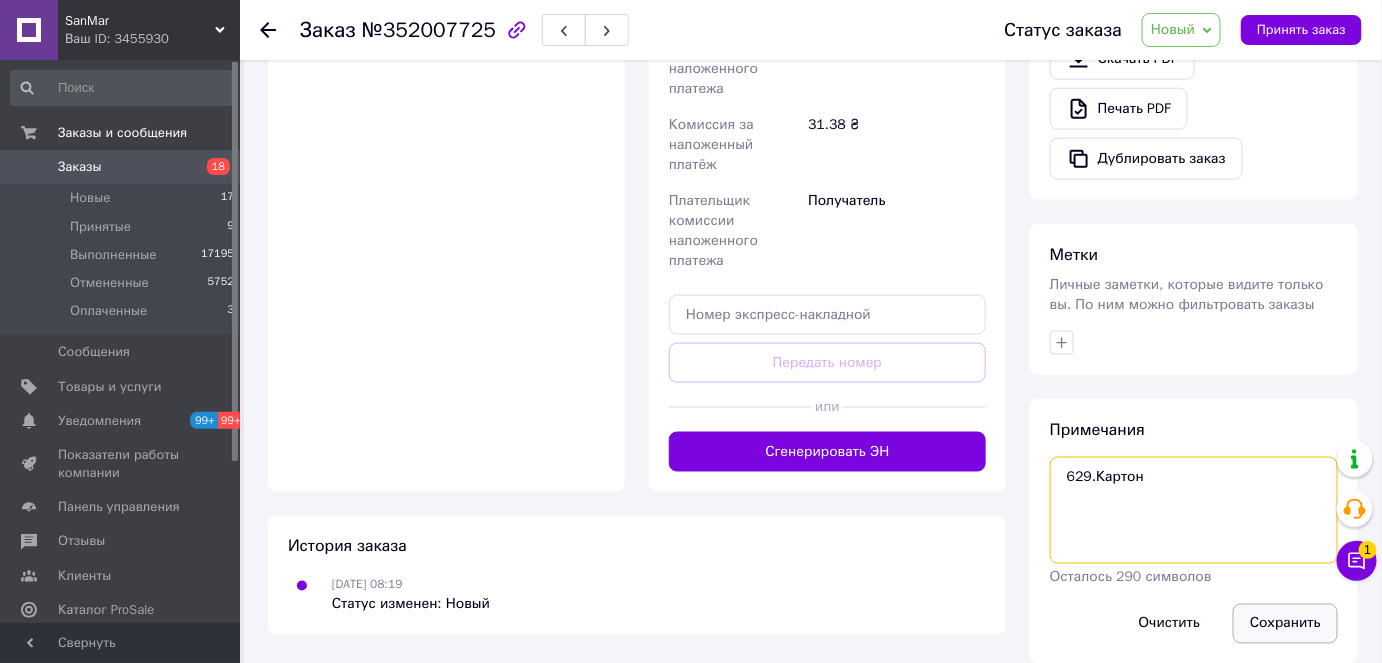 type on "629.Картон" 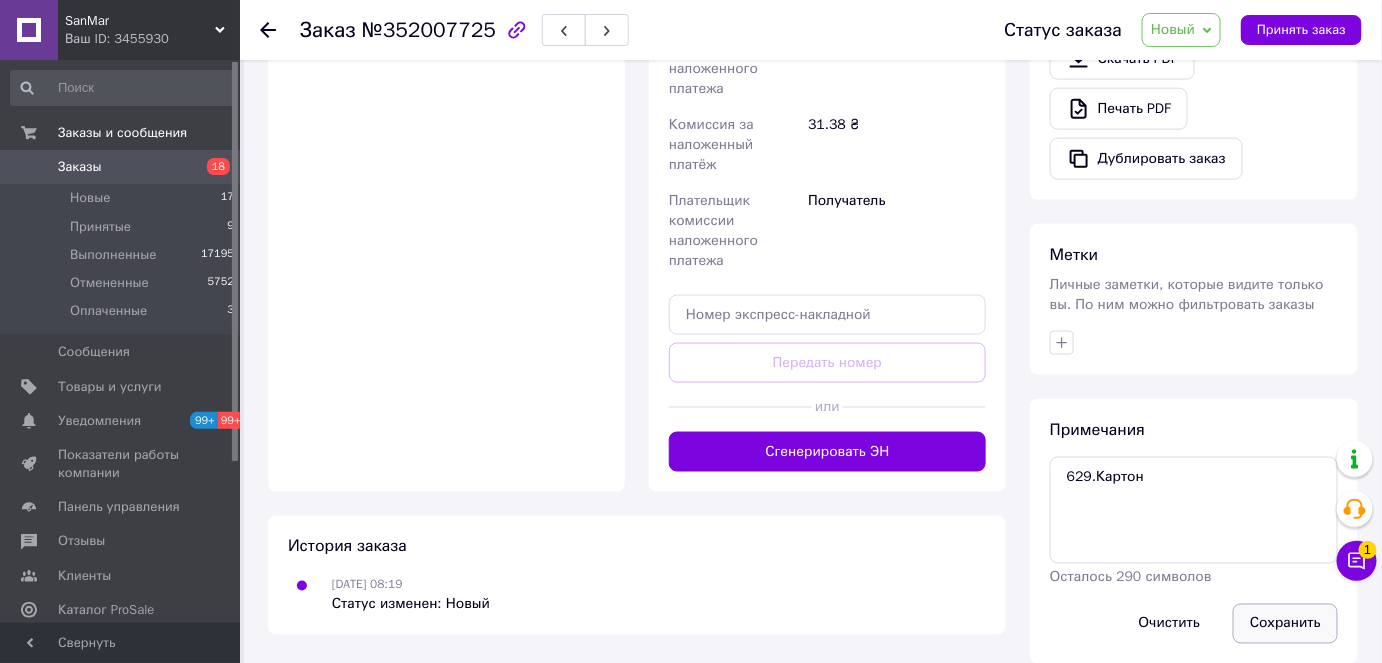 click on "Сохранить" at bounding box center [1285, 624] 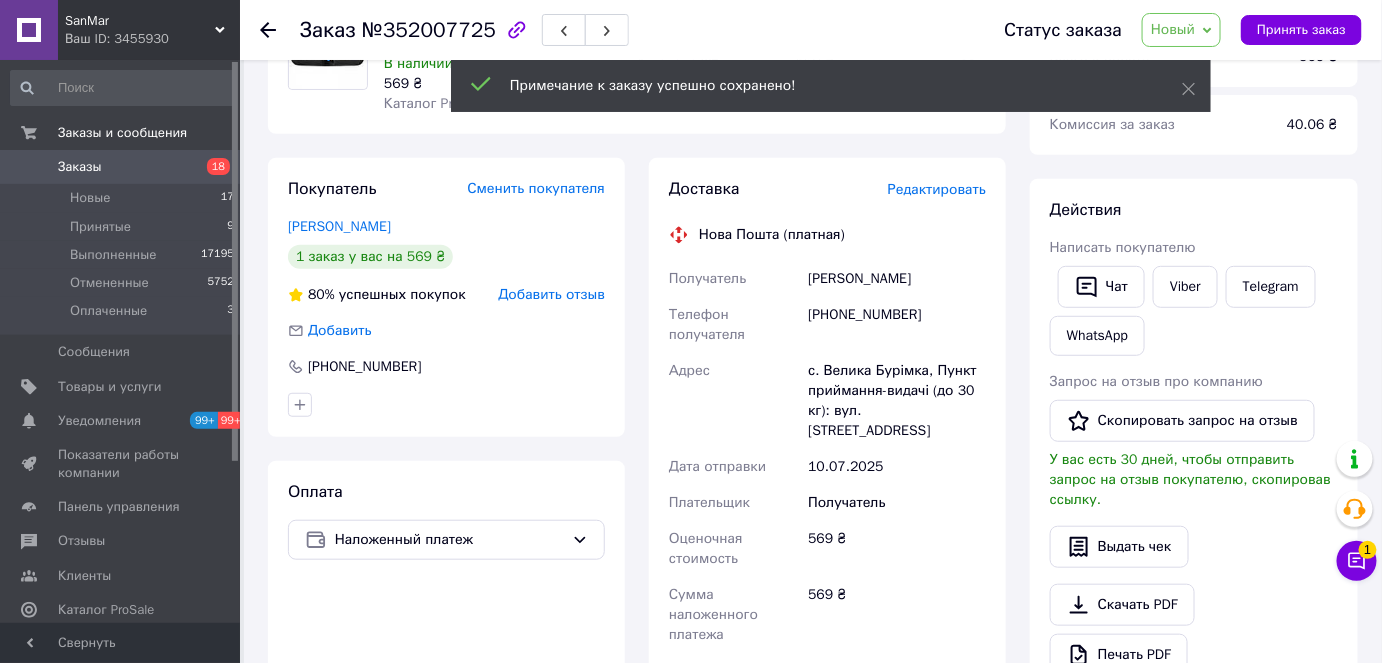 scroll, scrollTop: 0, scrollLeft: 0, axis: both 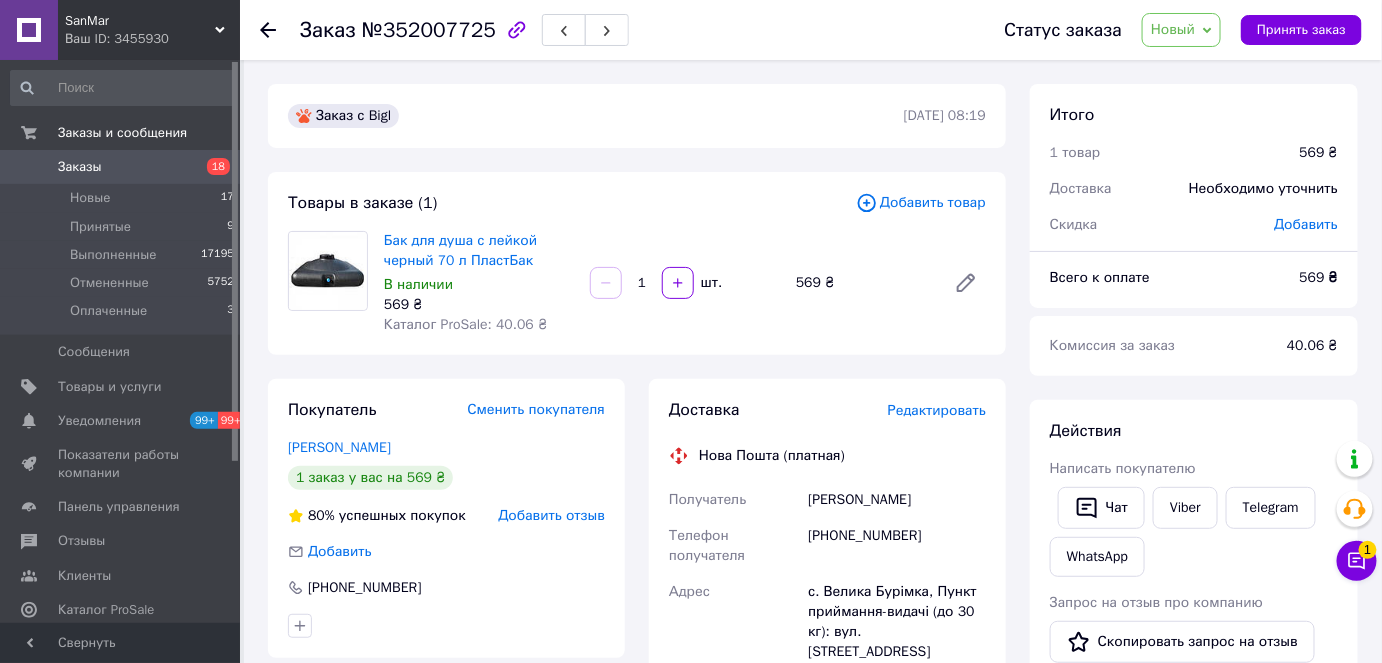 click on "Новый" at bounding box center (1181, 30) 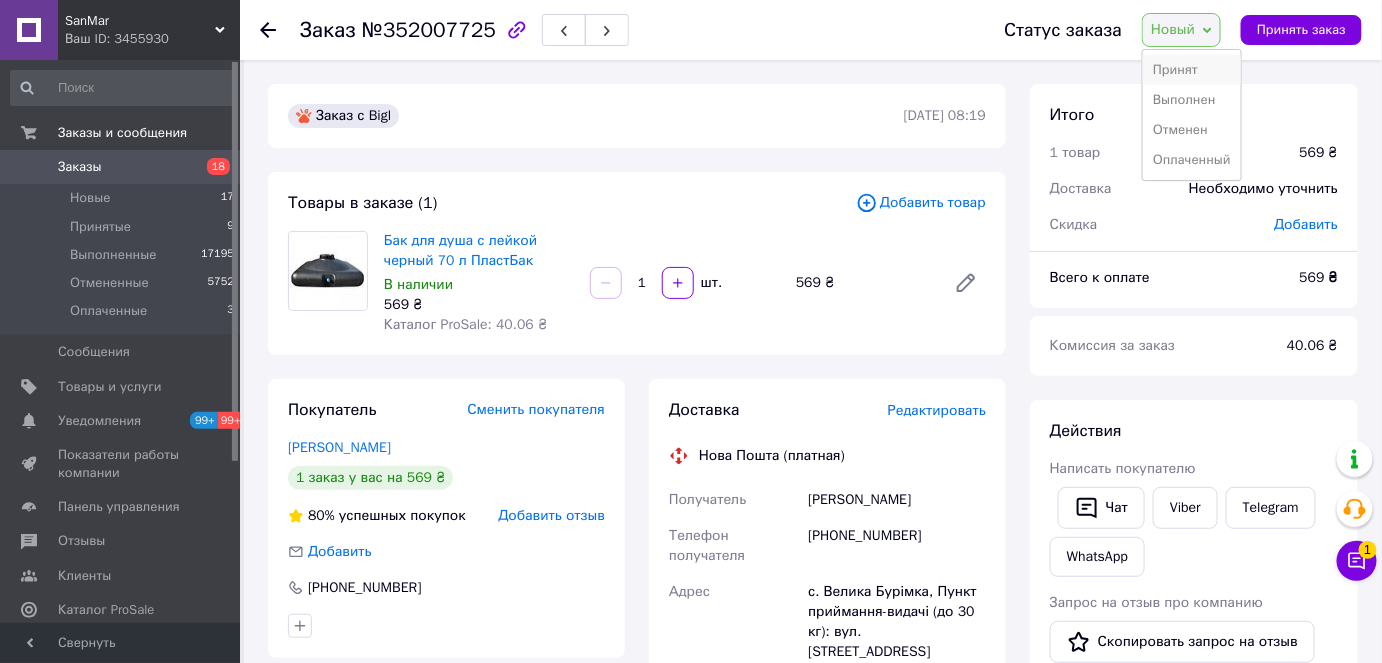 click on "Принят" at bounding box center [1192, 70] 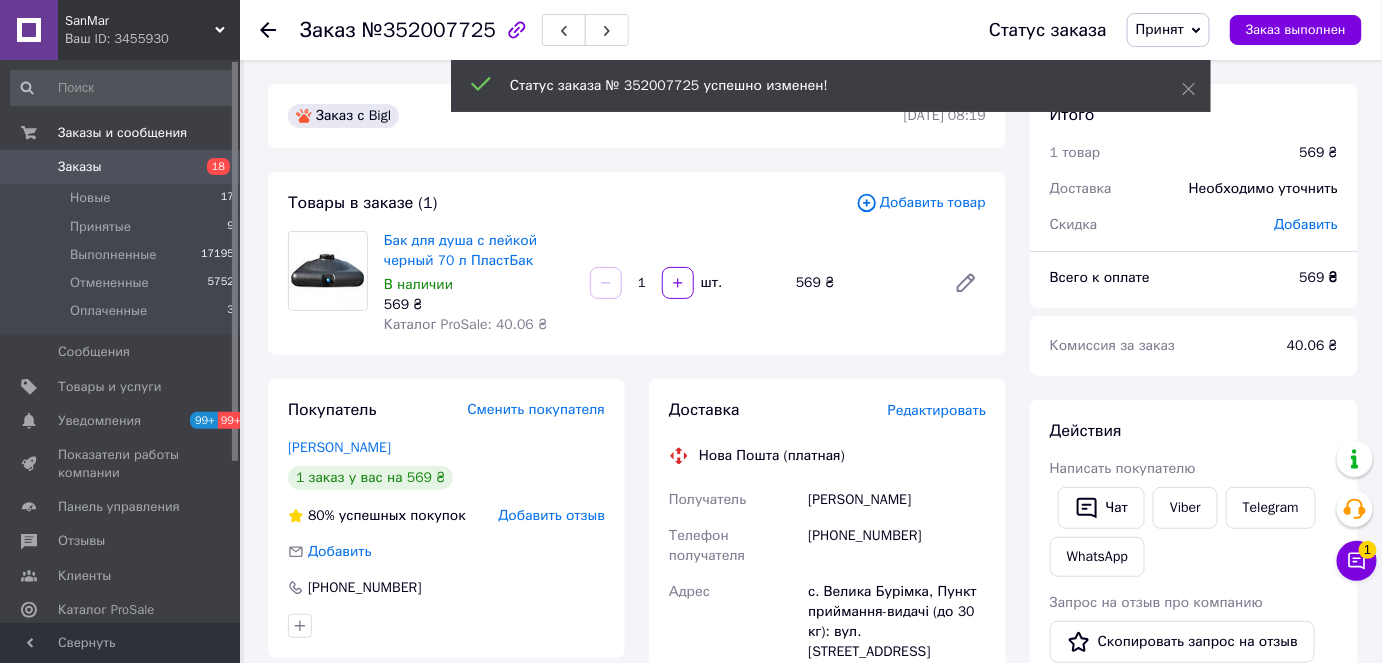click on "Новые 17" at bounding box center (123, 198) 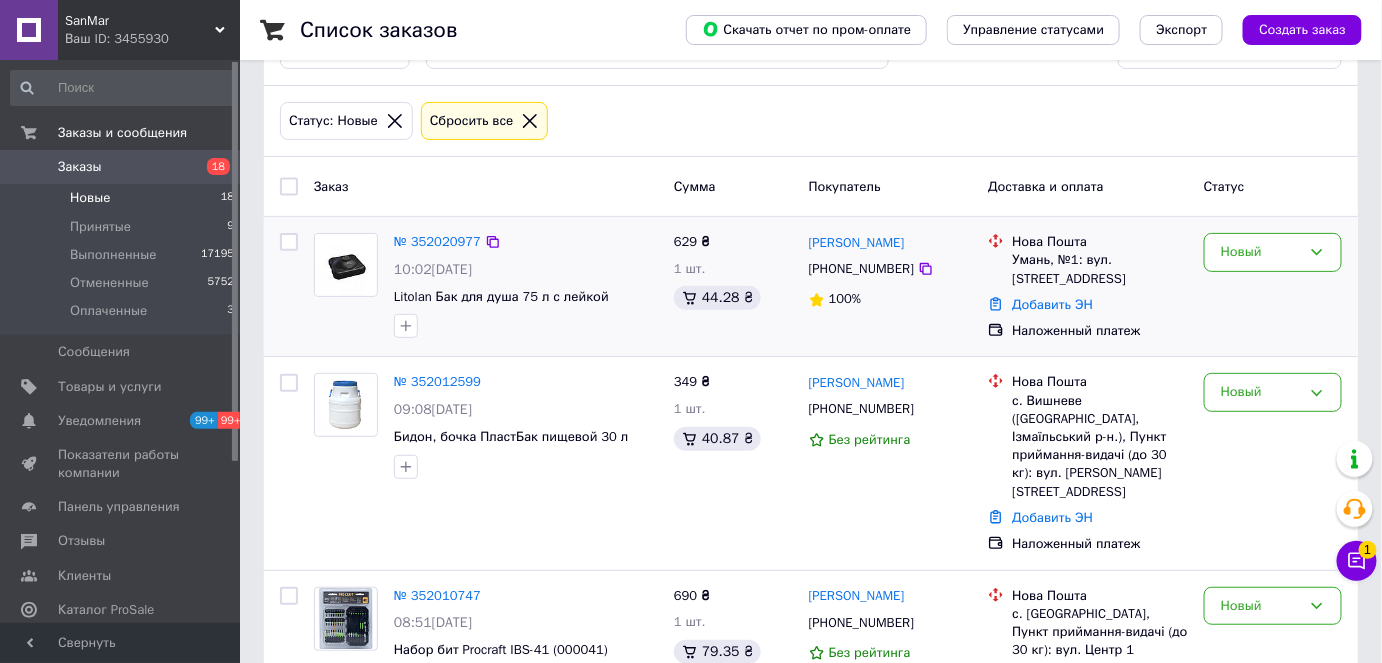 scroll, scrollTop: 90, scrollLeft: 0, axis: vertical 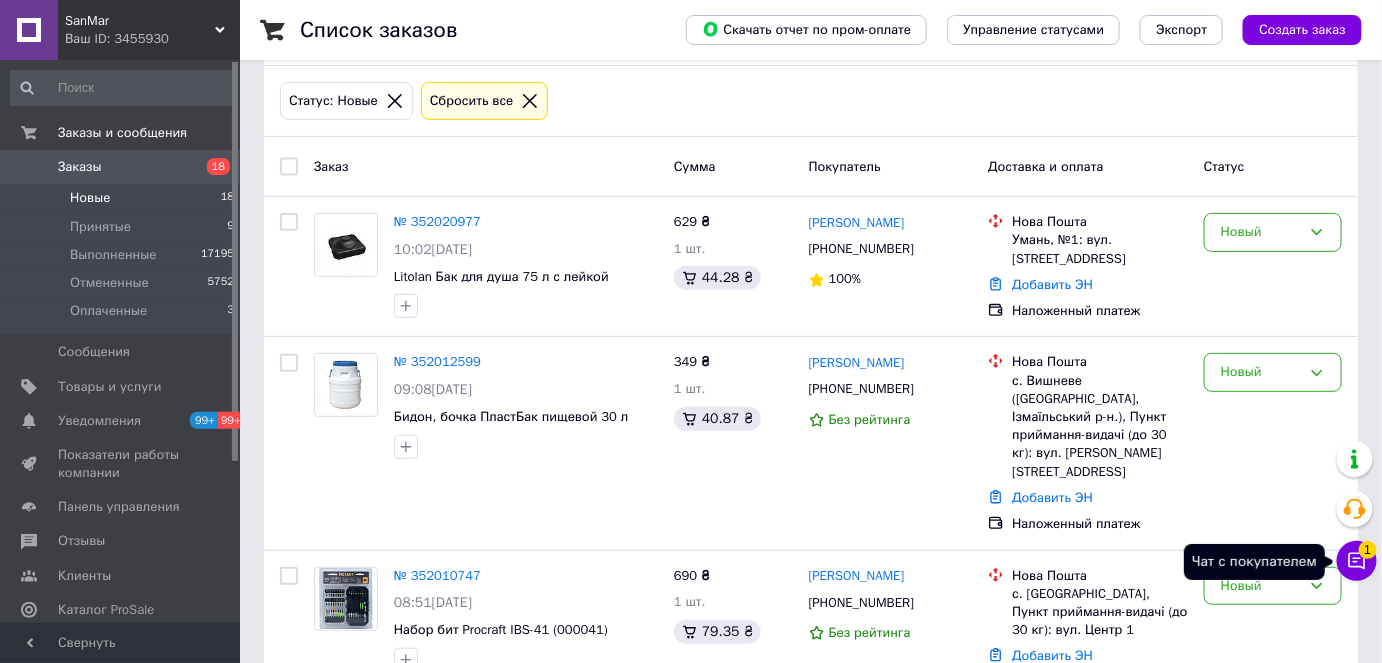 click 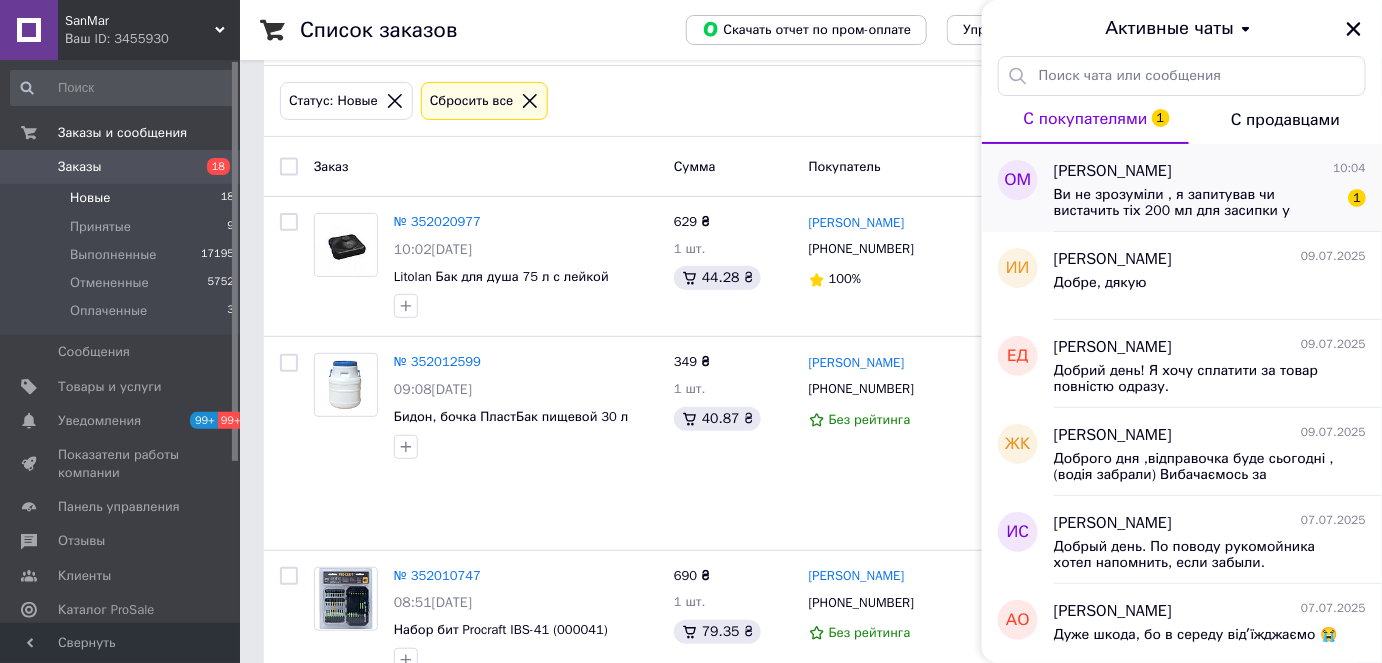 click on "Ви не зрозуміли , я запитував чи вистачить тіх 200 мл для засипки у фільтр для бойлера" at bounding box center [1196, 203] 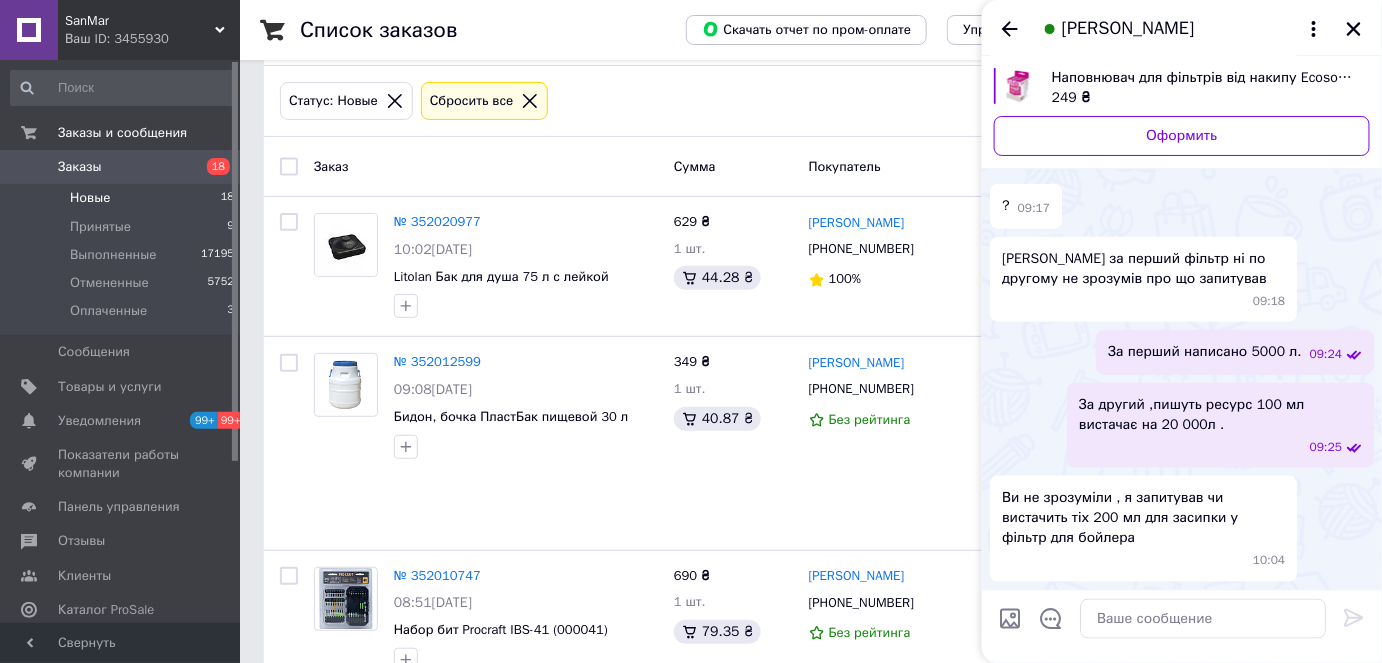scroll, scrollTop: 867, scrollLeft: 0, axis: vertical 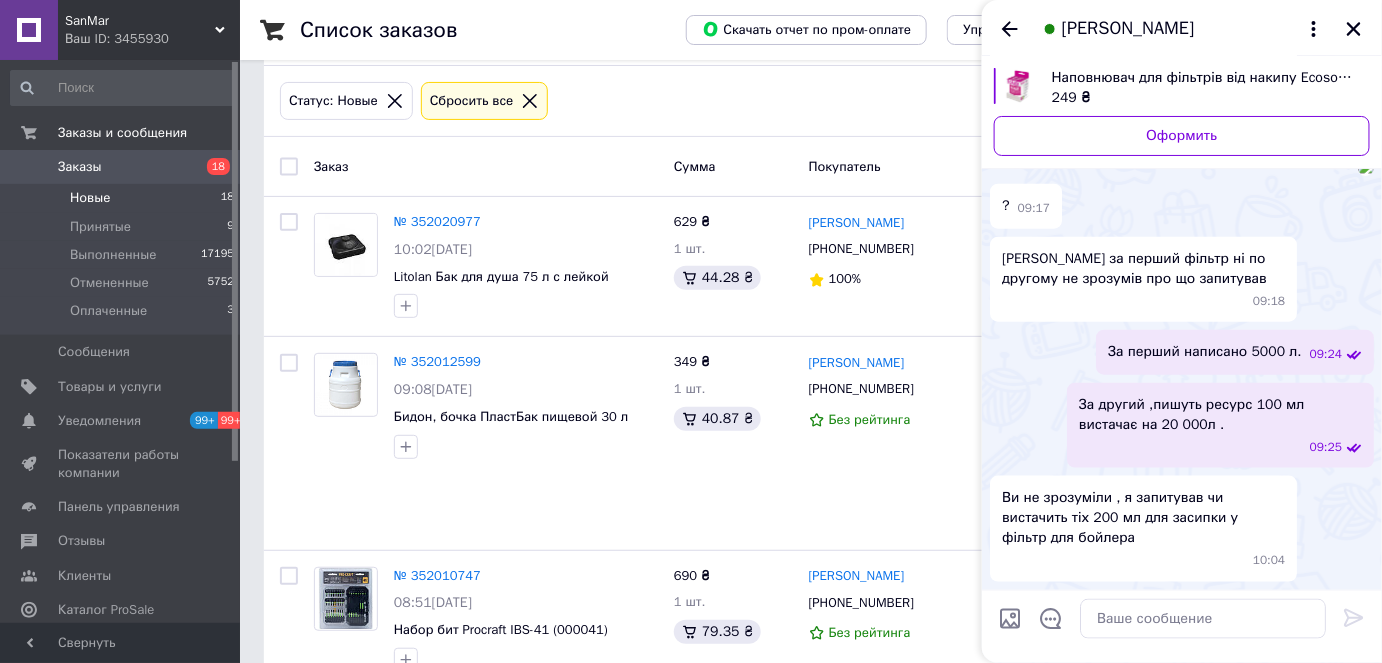 click on "Новые 18" at bounding box center [123, 198] 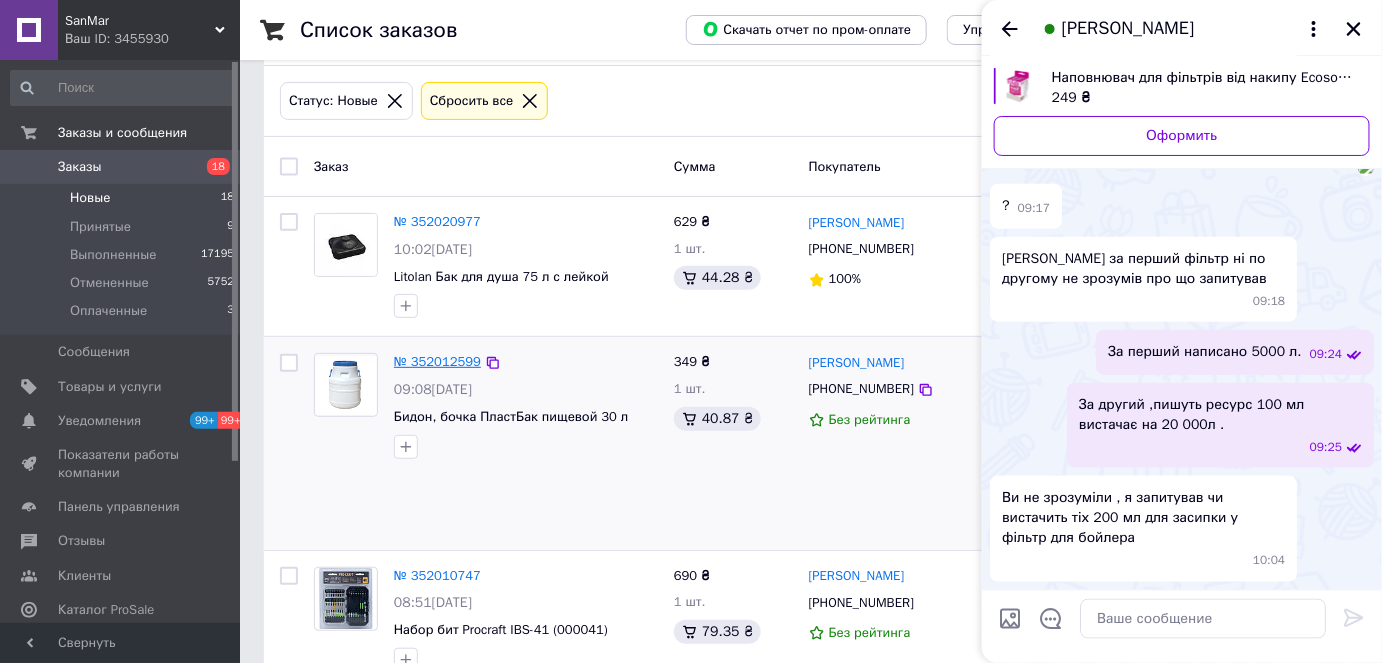 click on "№ 352012599" at bounding box center [437, 361] 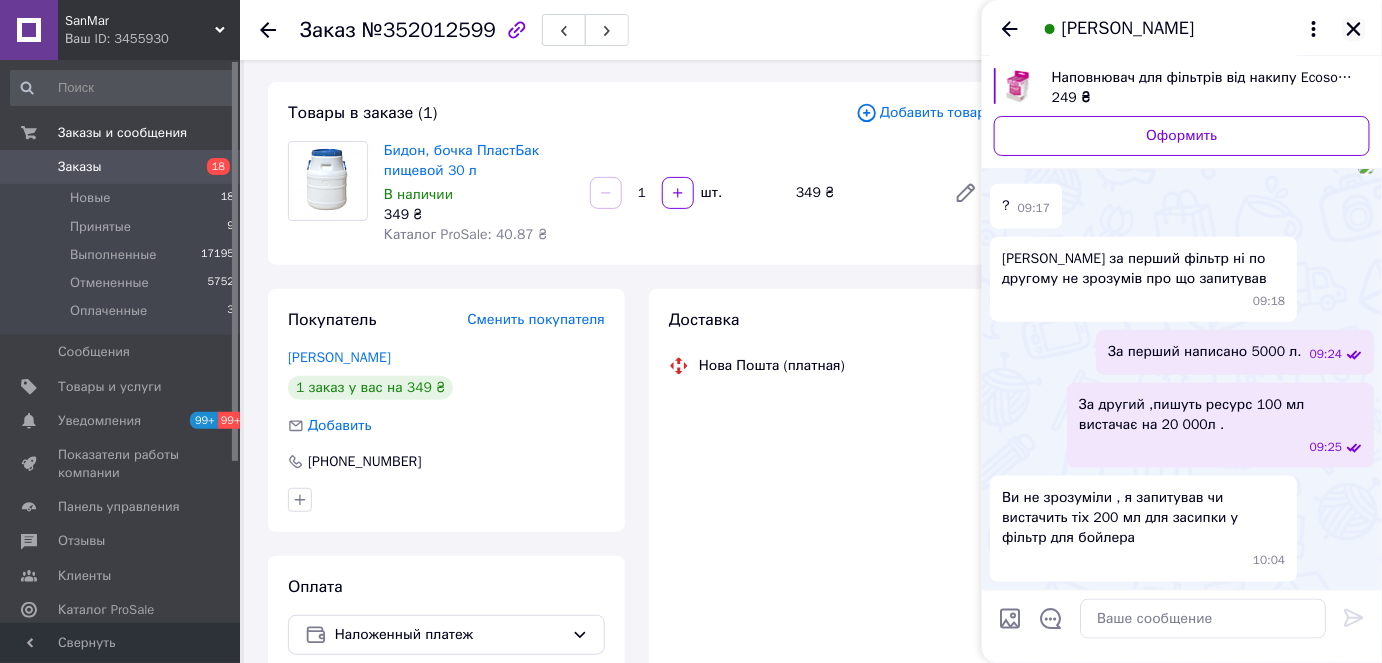 click 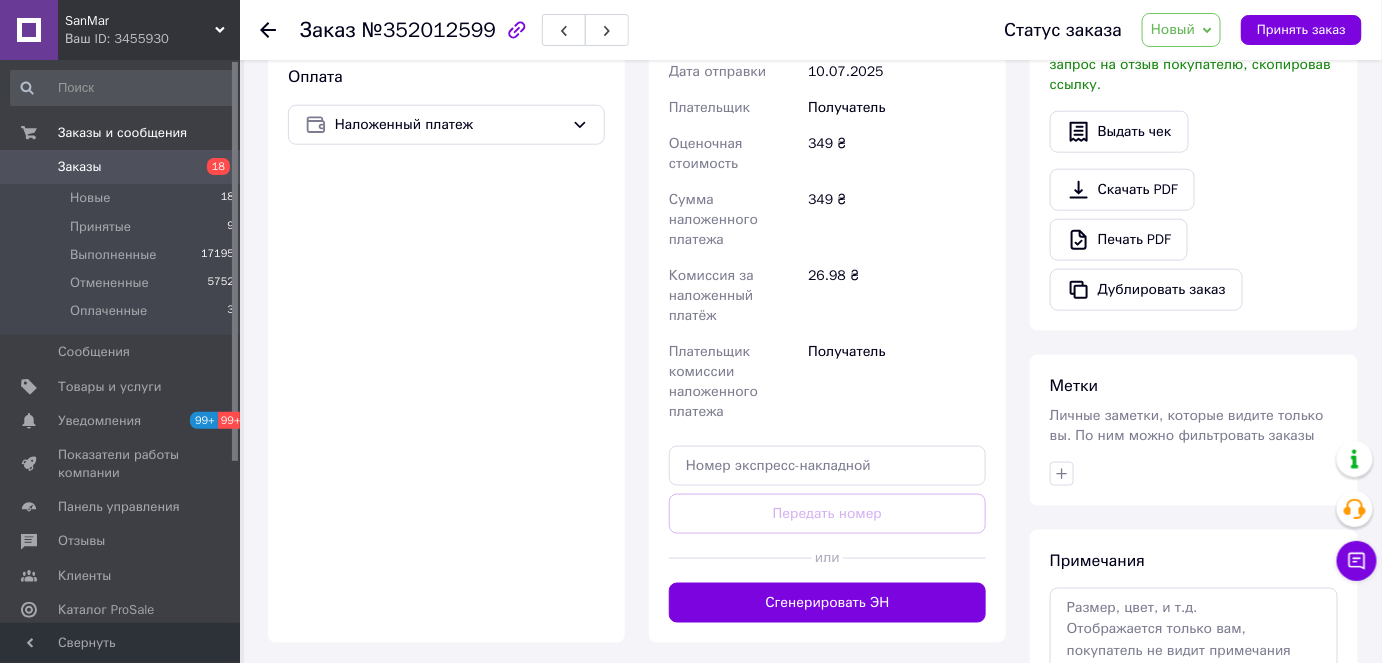 scroll, scrollTop: 781, scrollLeft: 0, axis: vertical 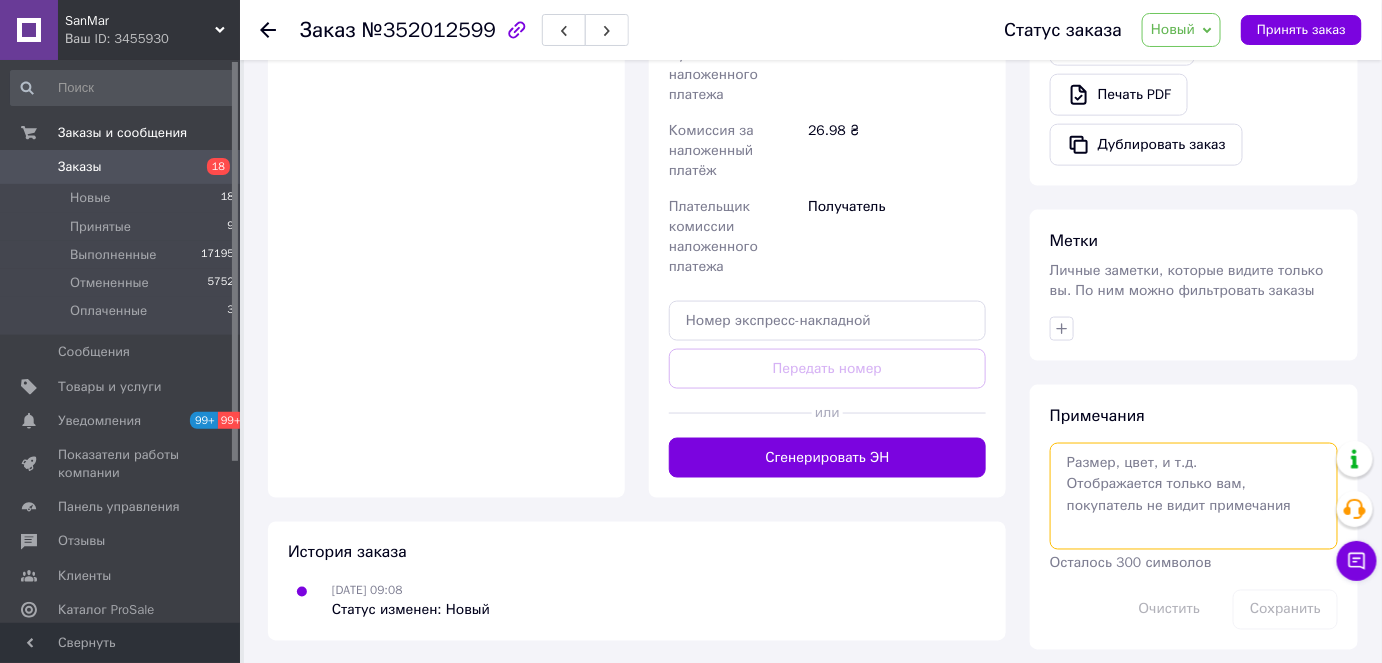 click at bounding box center [1194, 496] 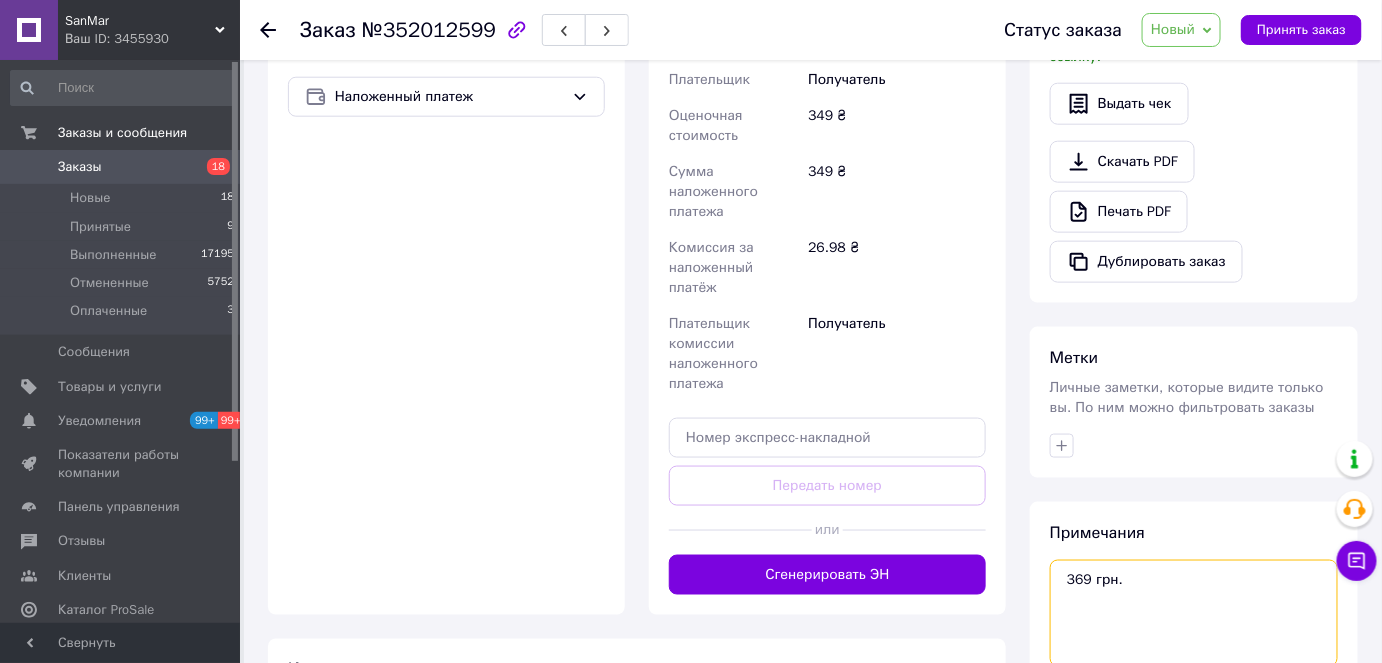 scroll, scrollTop: 781, scrollLeft: 0, axis: vertical 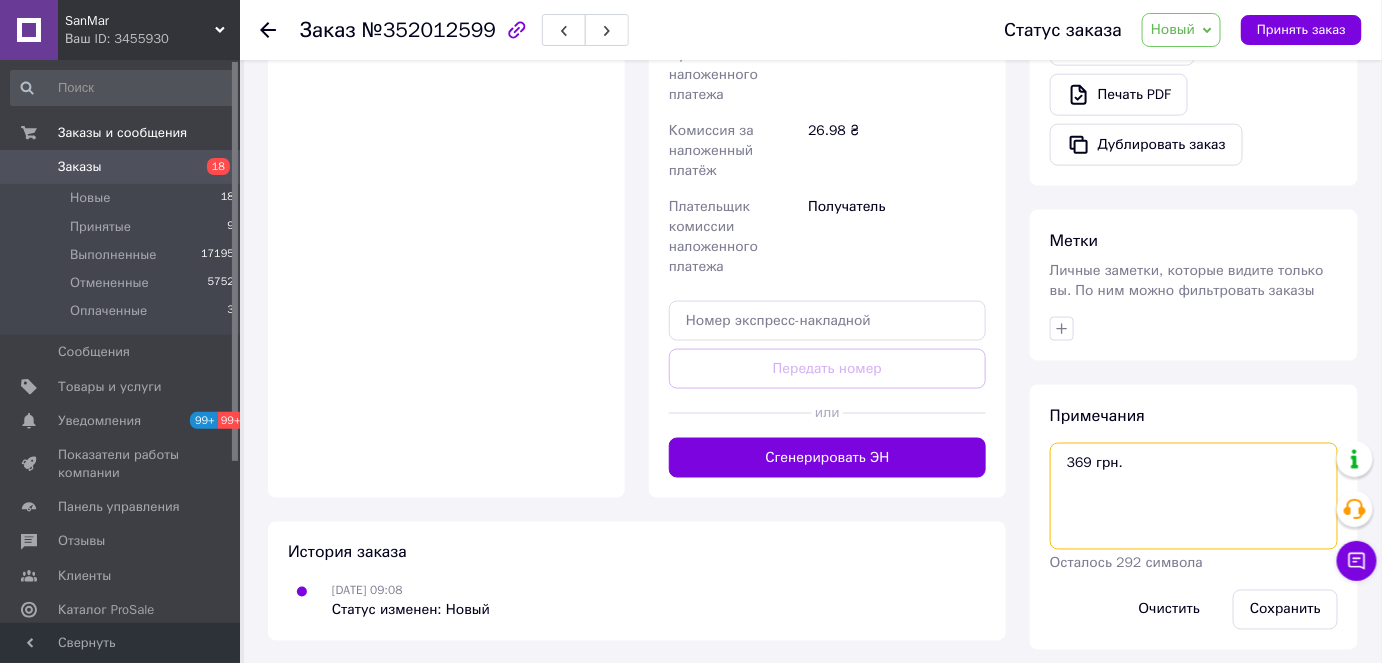 click on "369 грн." at bounding box center [1194, 496] 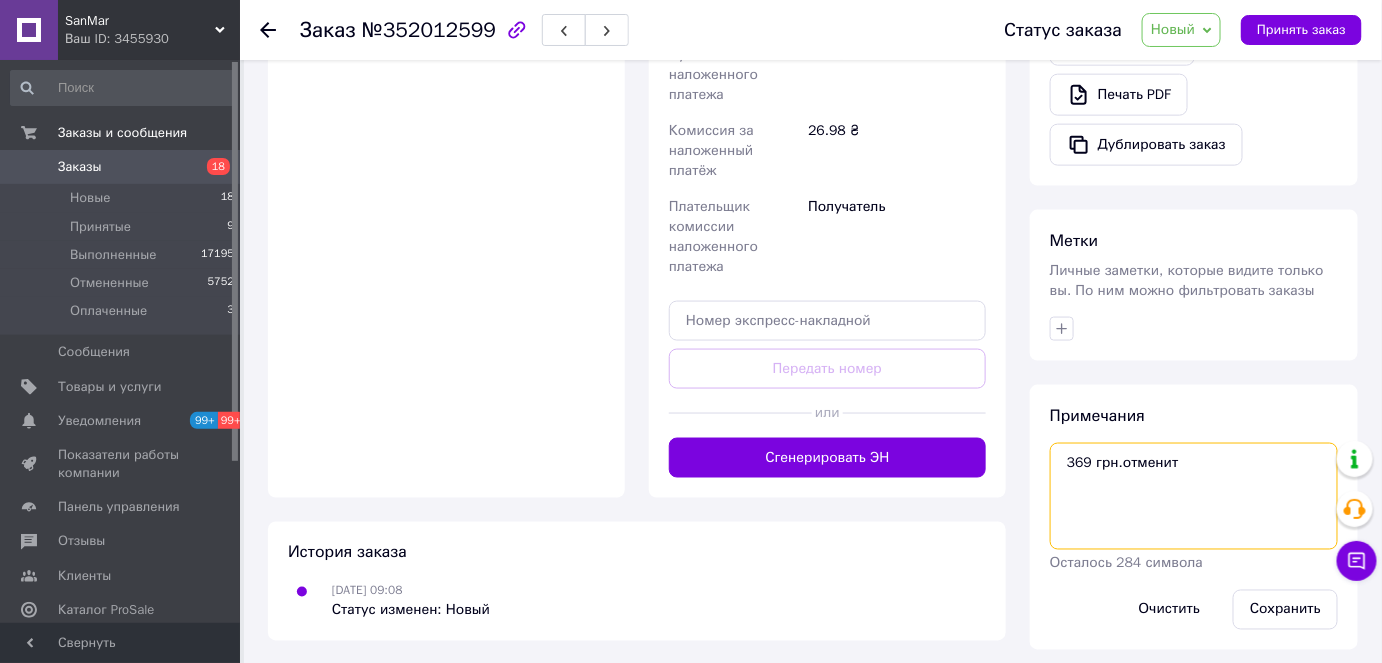 click on "369 грн.отменит" at bounding box center [1194, 496] 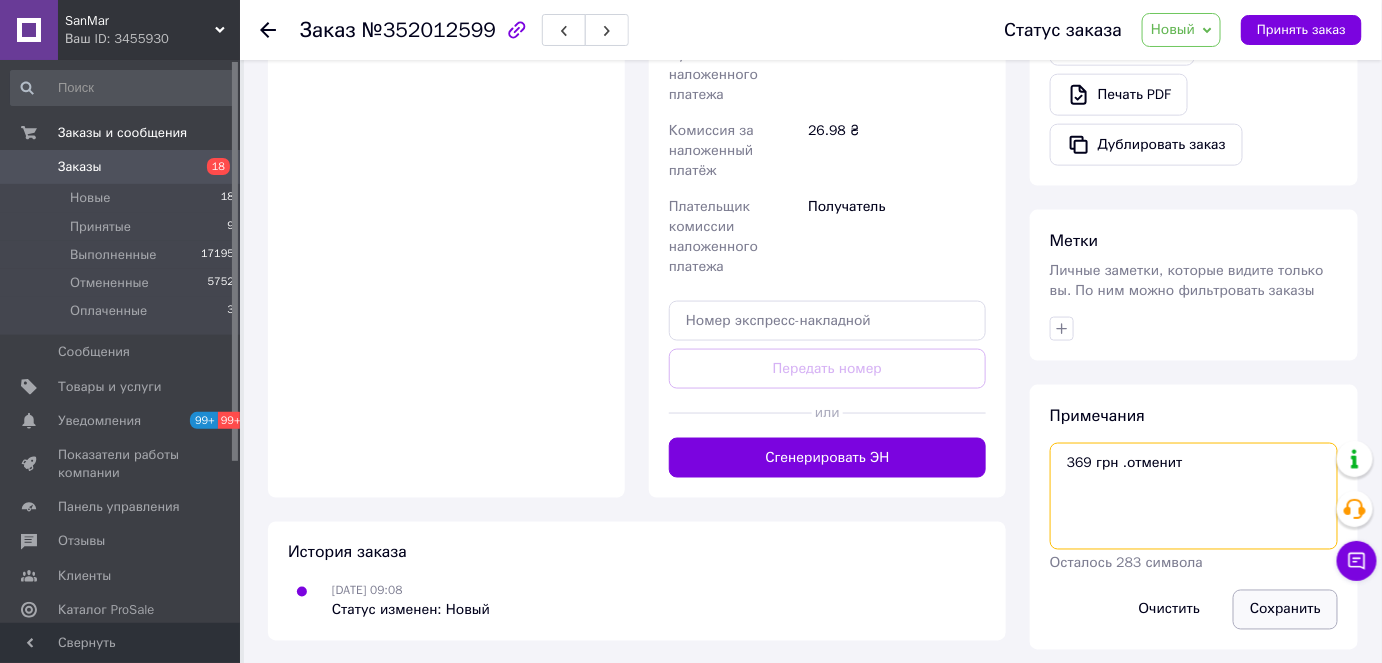 type on "369 грн .отменит" 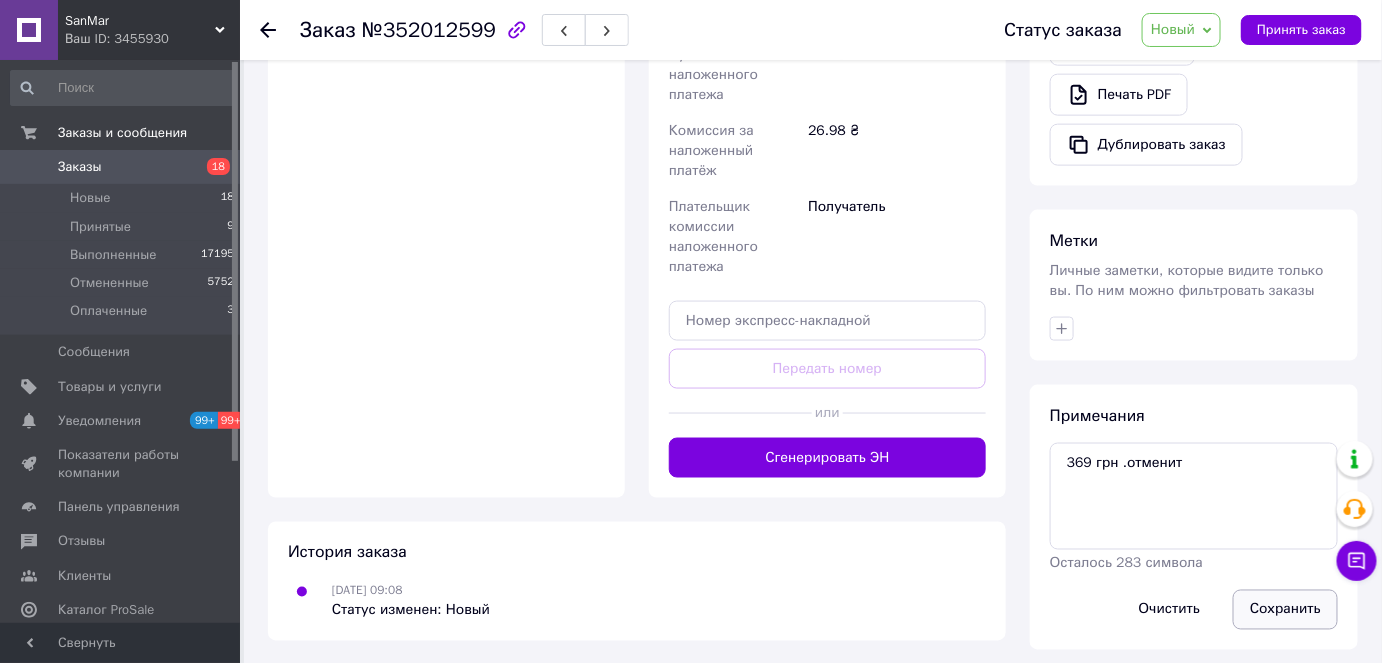 click on "Сохранить" at bounding box center [1285, 610] 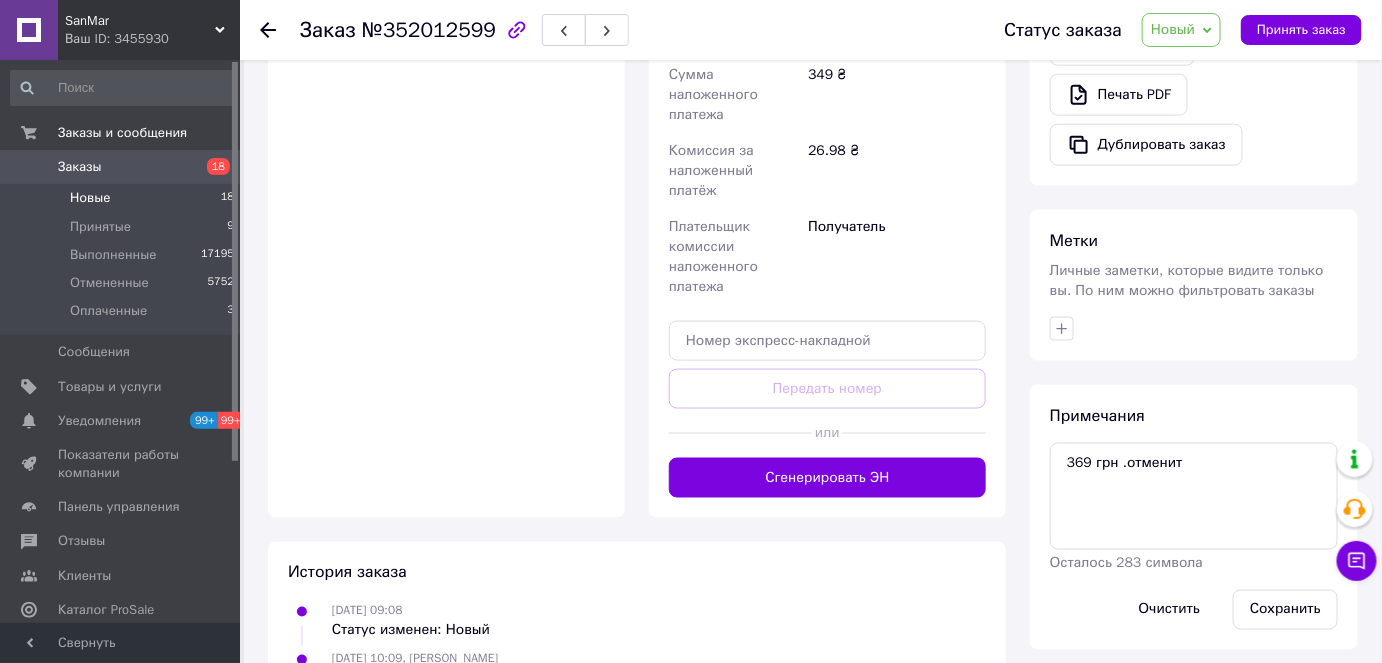 click on "Новые" at bounding box center (90, 198) 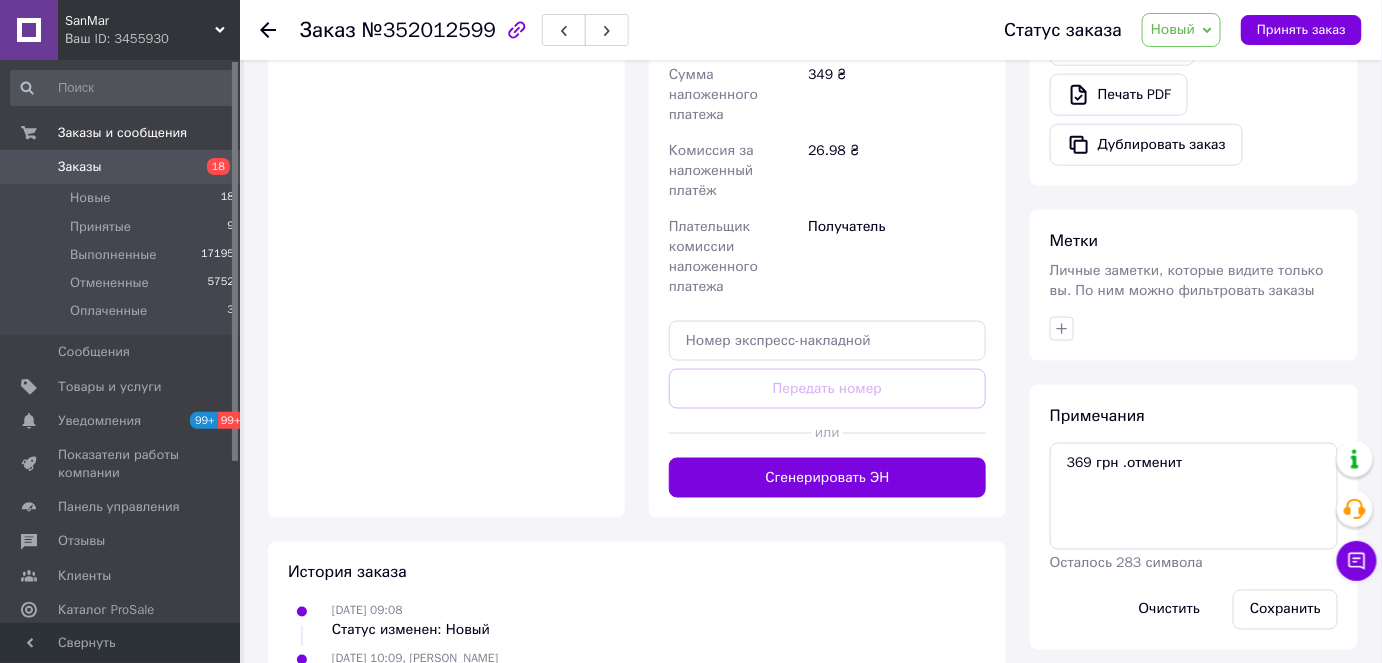scroll, scrollTop: 0, scrollLeft: 0, axis: both 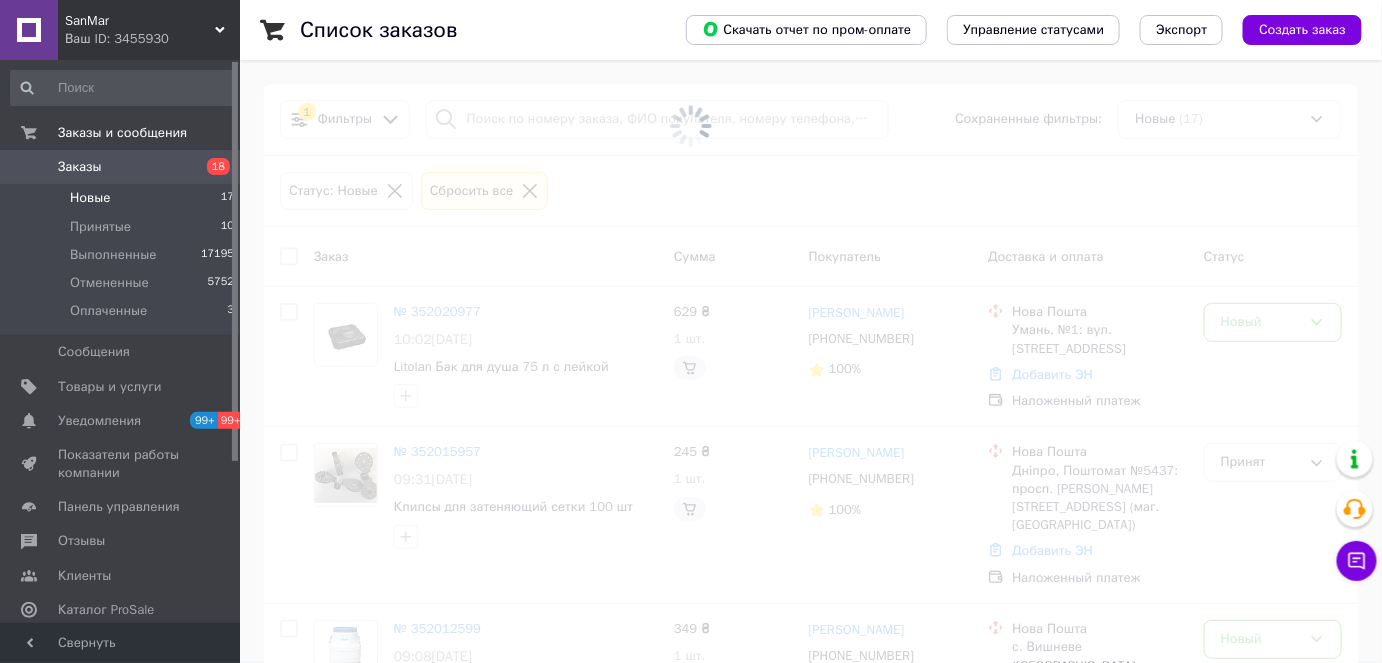 click on "Новые 17" at bounding box center (123, 198) 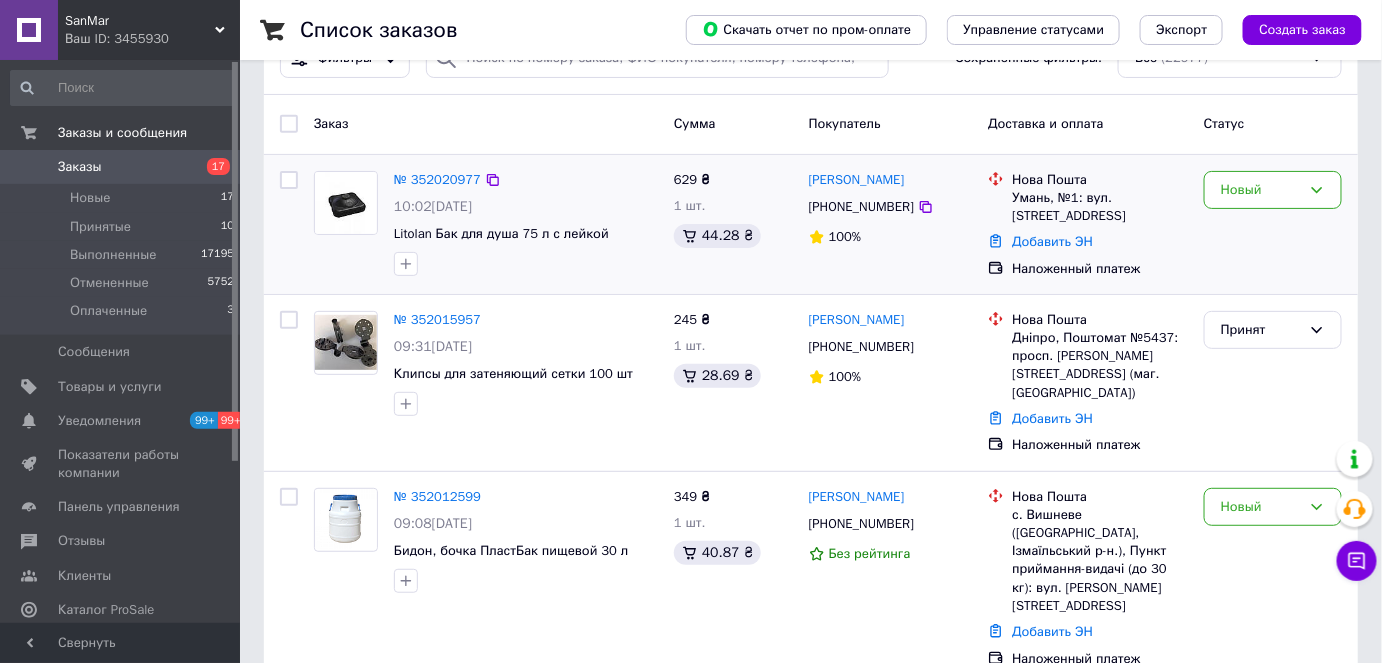 scroll, scrollTop: 181, scrollLeft: 0, axis: vertical 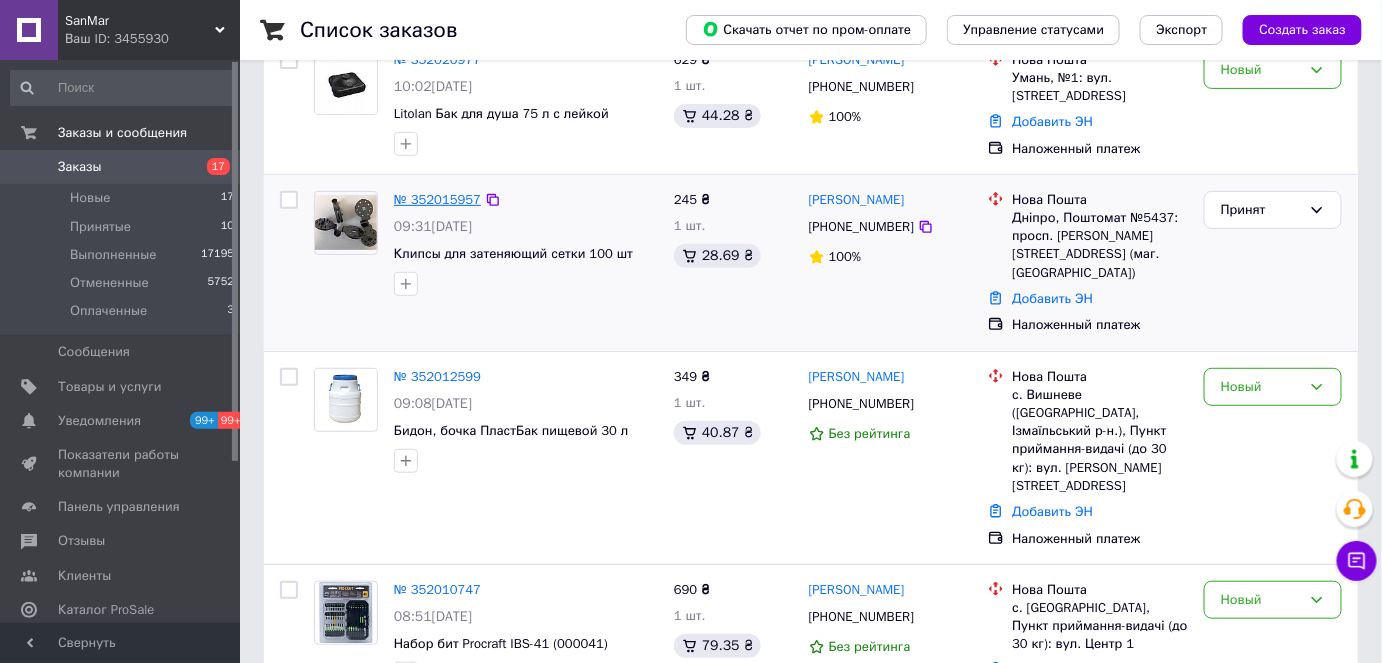 click on "№ 352015957" at bounding box center (437, 199) 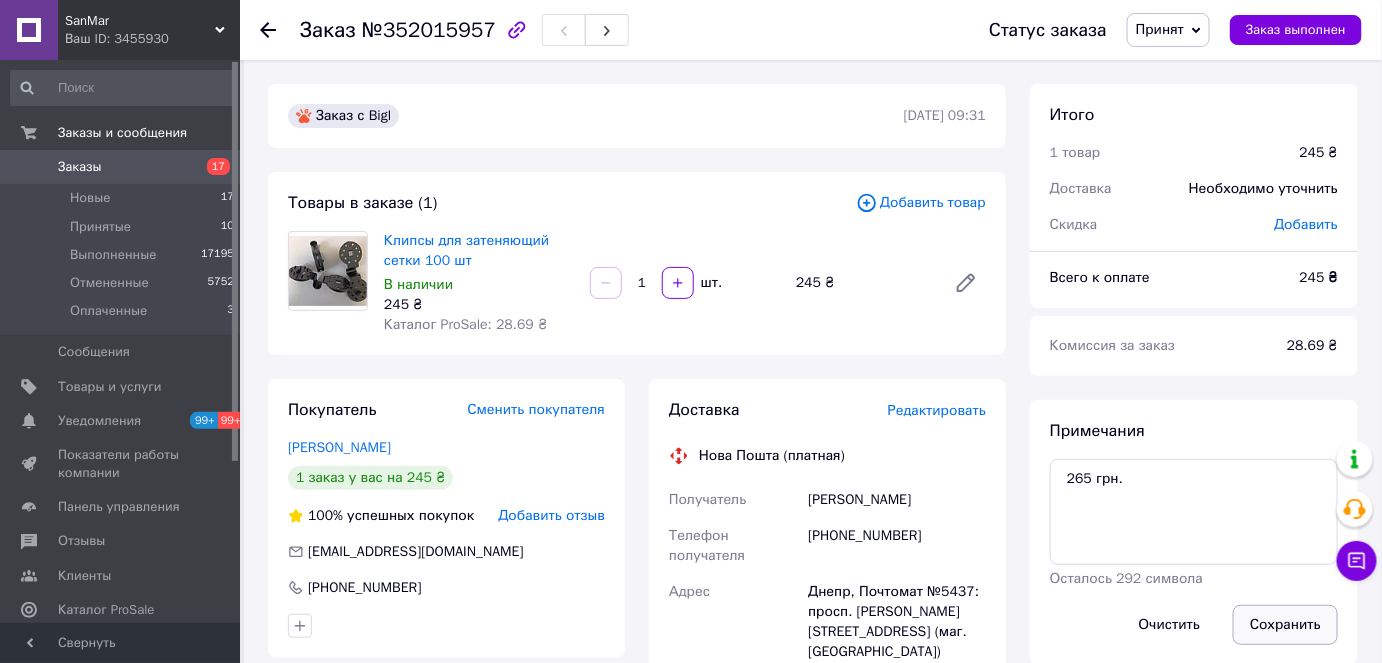 click on "Сохранить" at bounding box center [1285, 625] 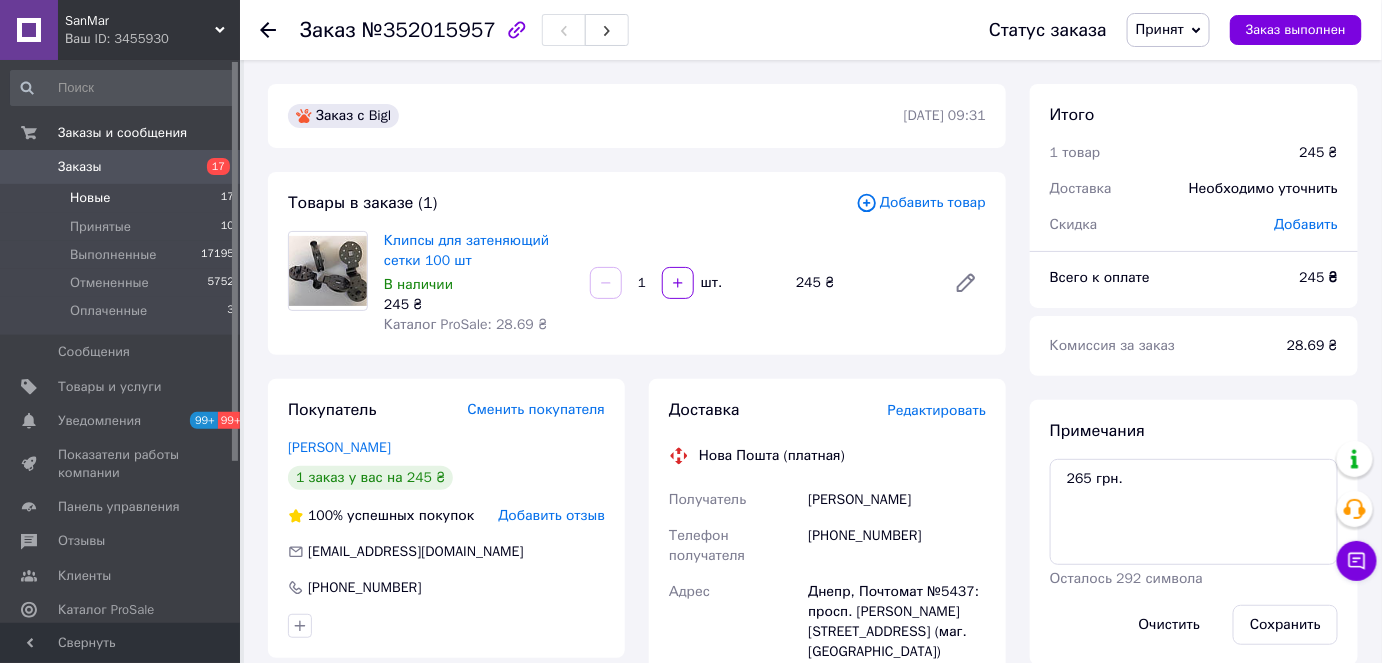 click on "Новые 17" at bounding box center [123, 198] 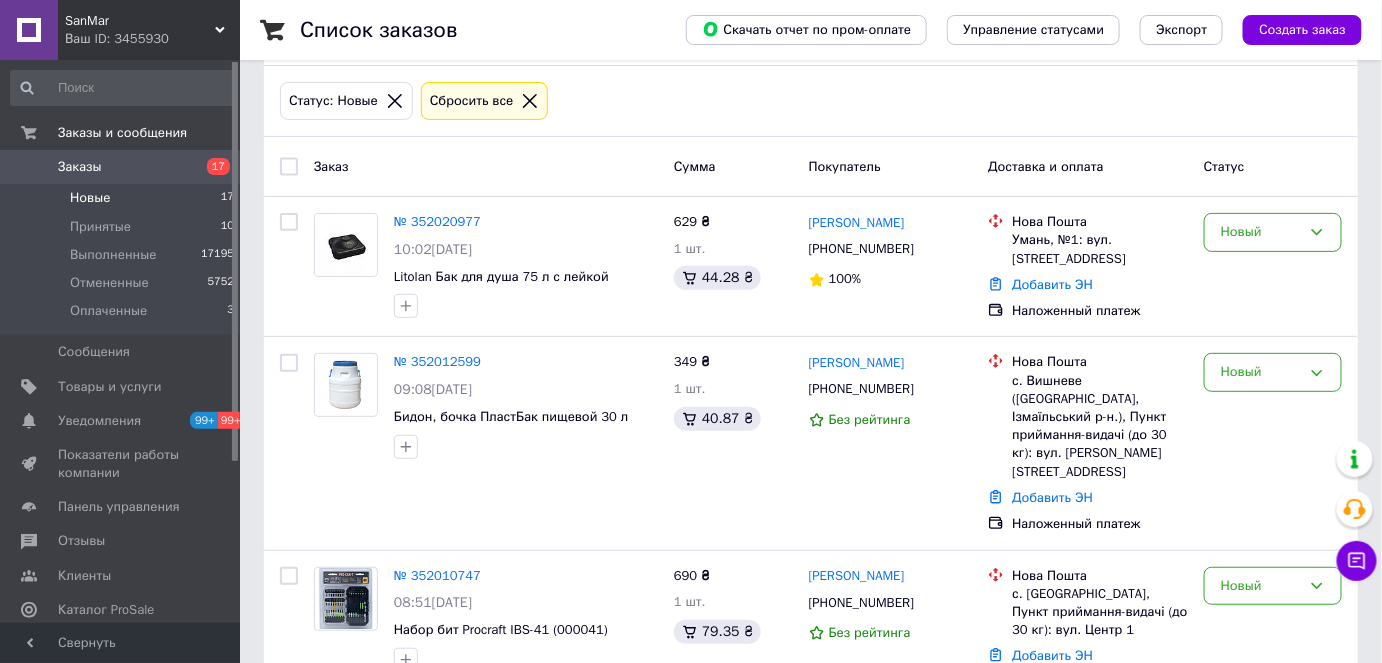 scroll, scrollTop: 0, scrollLeft: 0, axis: both 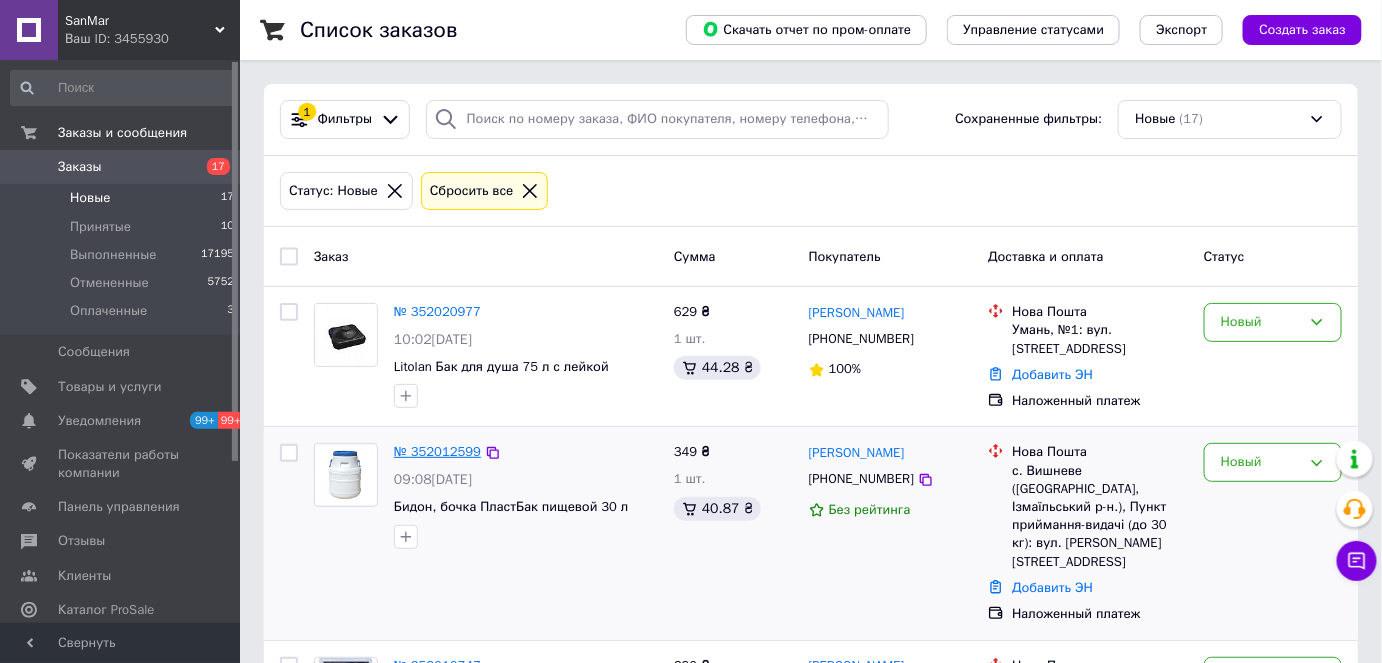 click on "№ 352012599" at bounding box center (437, 451) 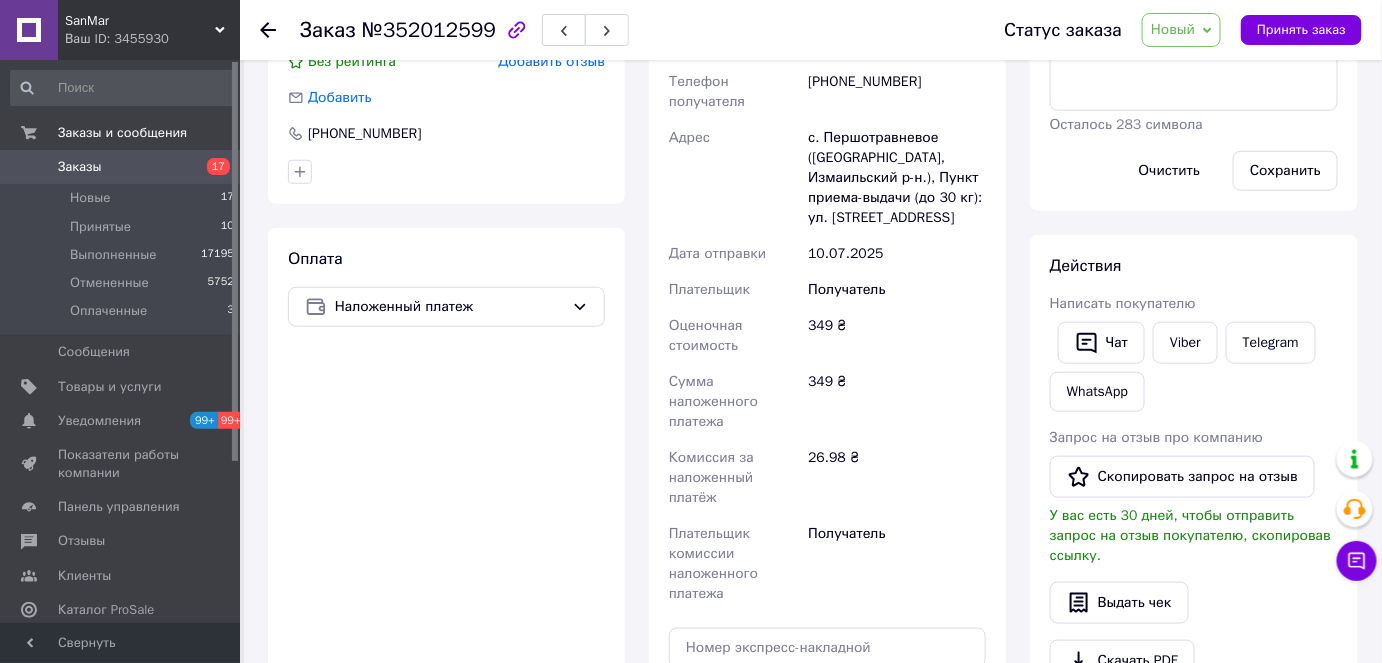 scroll, scrollTop: 181, scrollLeft: 0, axis: vertical 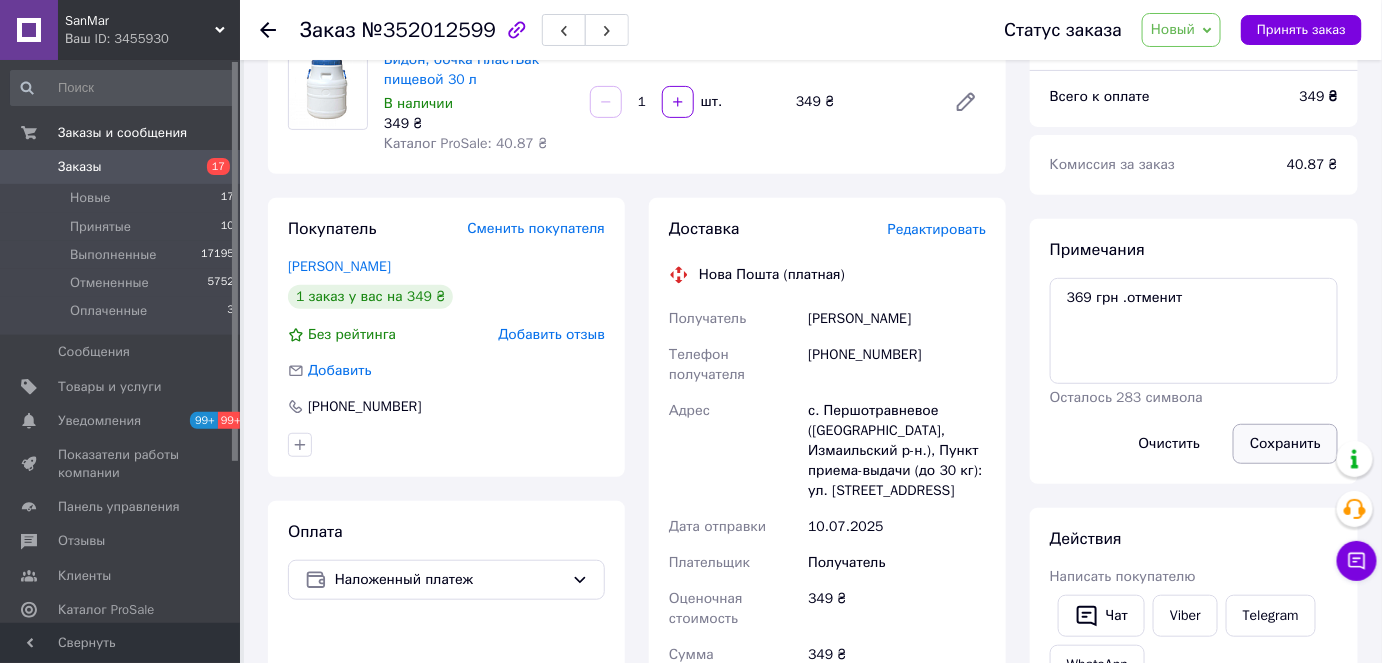 click on "Сохранить" at bounding box center [1285, 444] 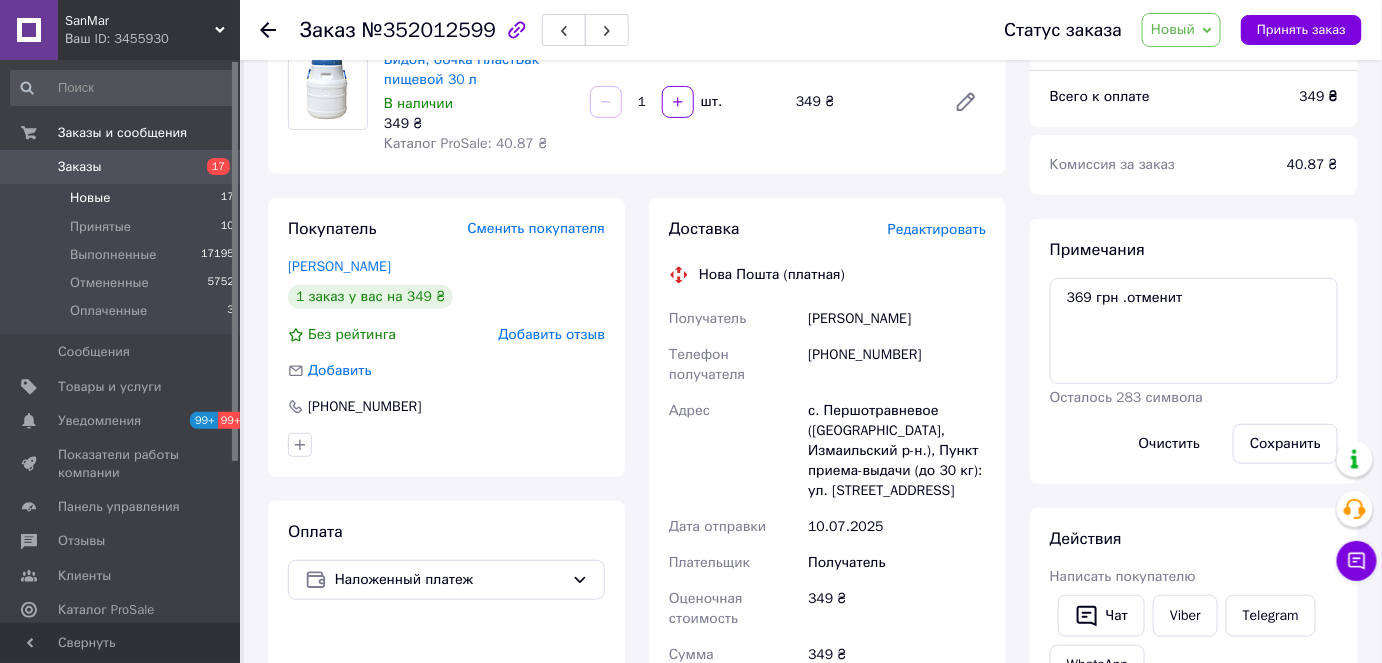 click on "Новые 17" at bounding box center (123, 198) 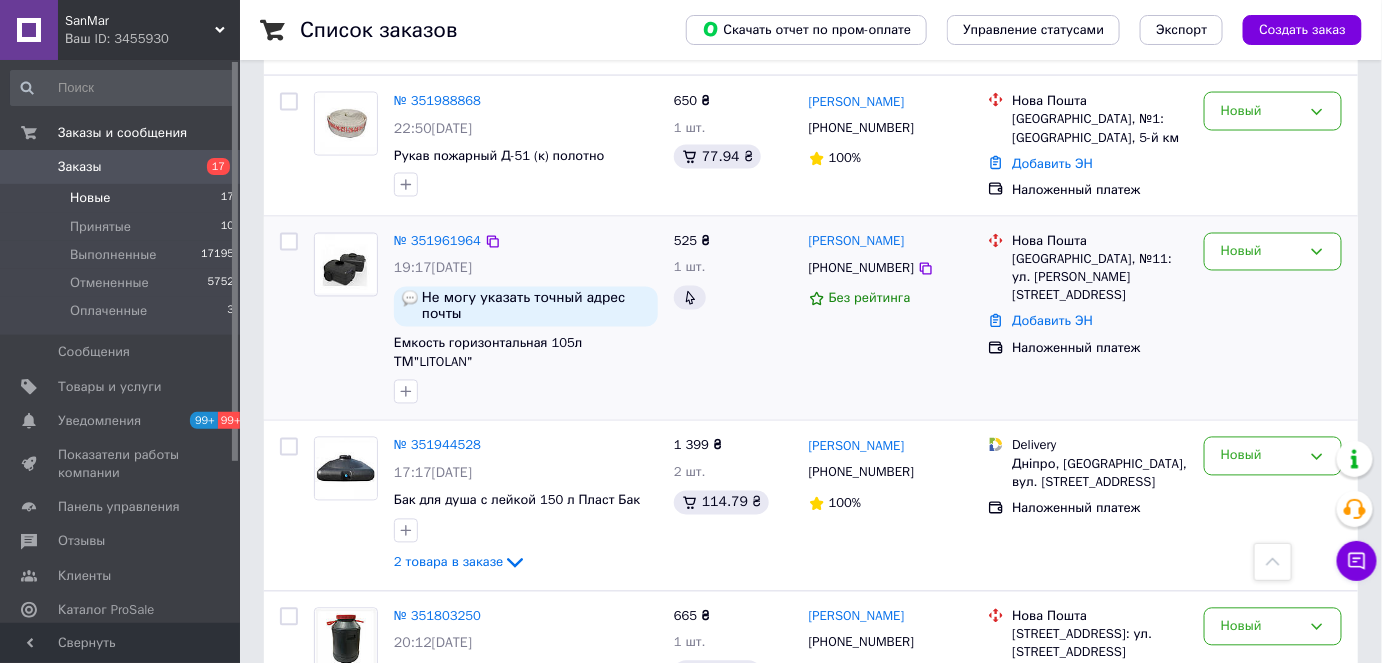 scroll, scrollTop: 1090, scrollLeft: 0, axis: vertical 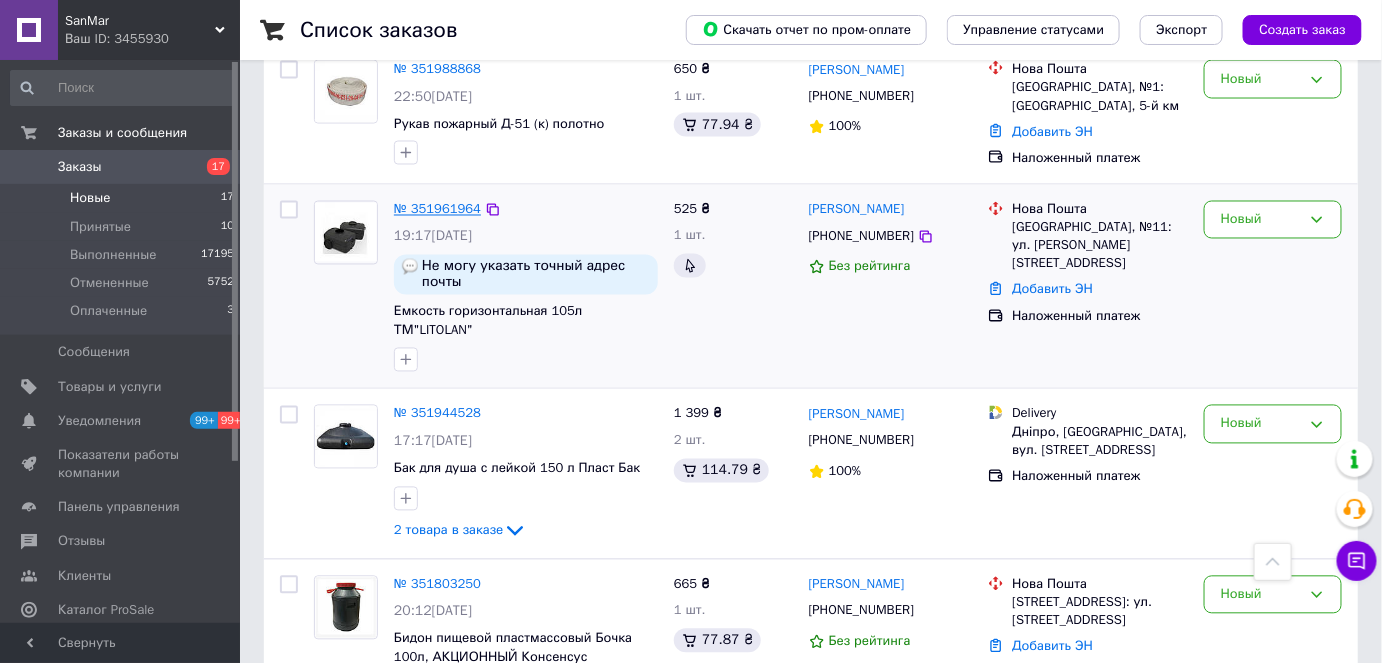 click on "№ 351961964" at bounding box center [437, 209] 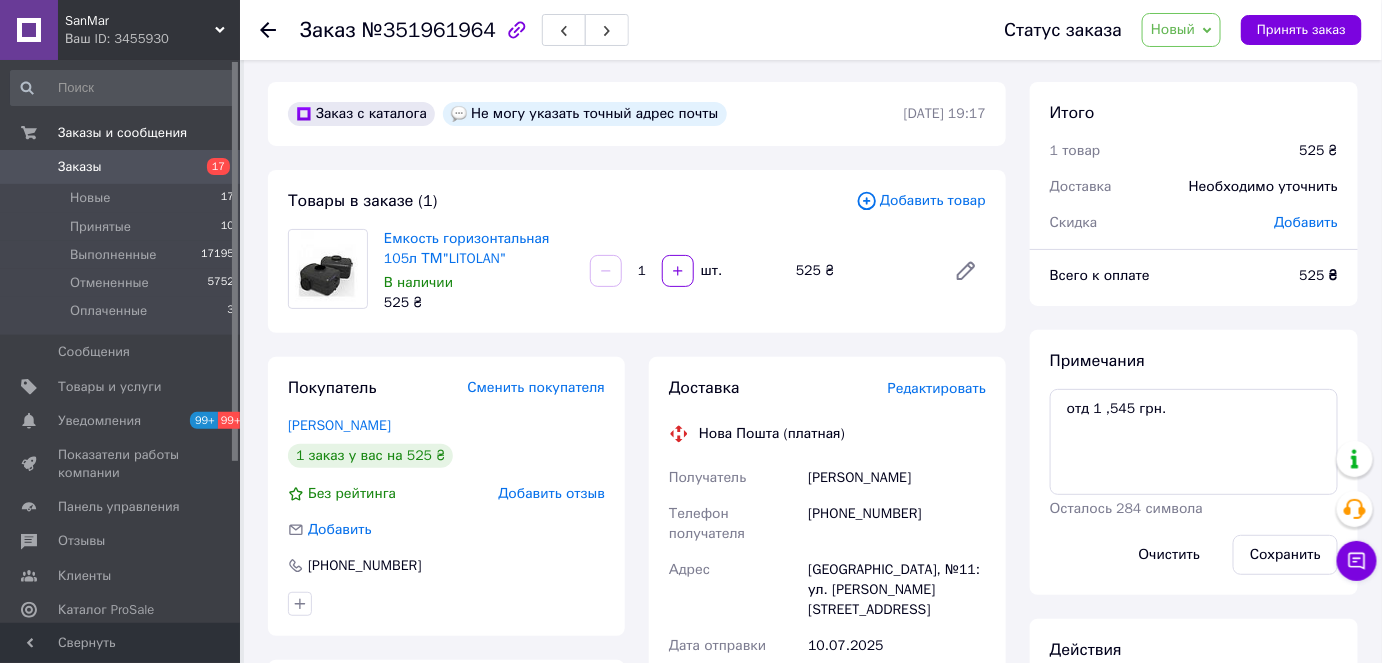 scroll, scrollTop: 0, scrollLeft: 0, axis: both 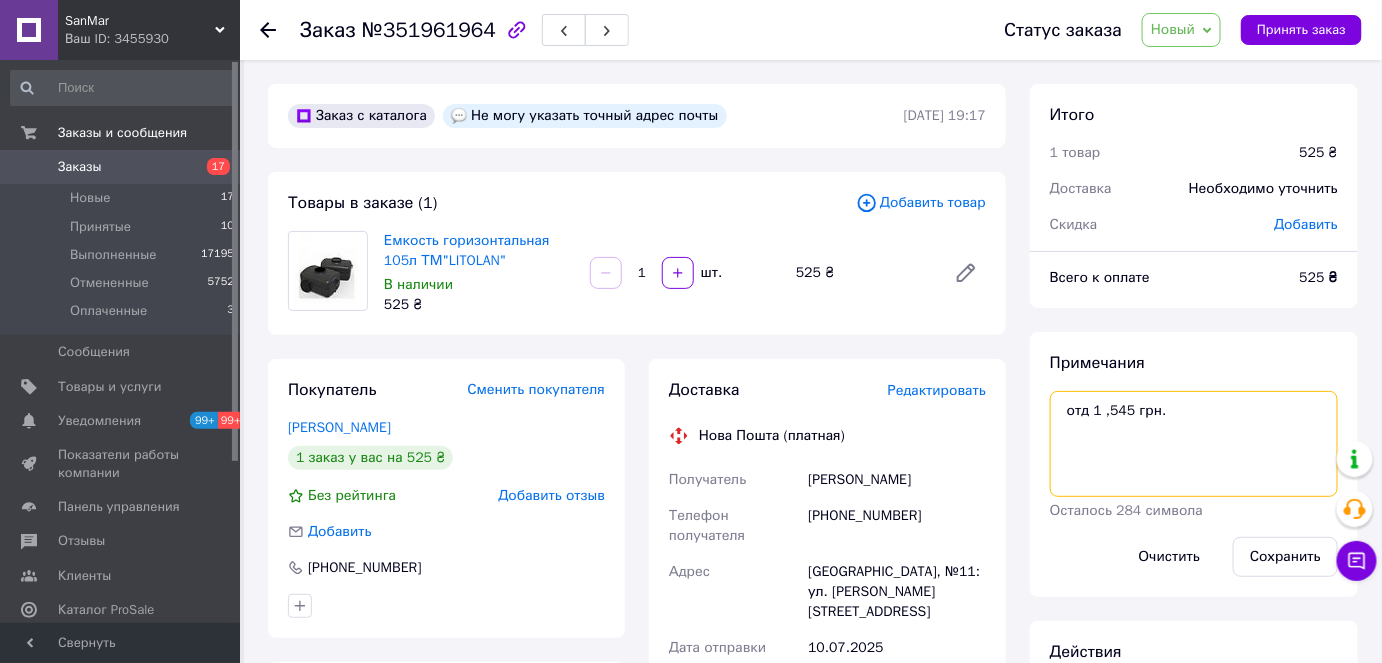 click on "отд 1 ,545 грн." at bounding box center [1194, 444] 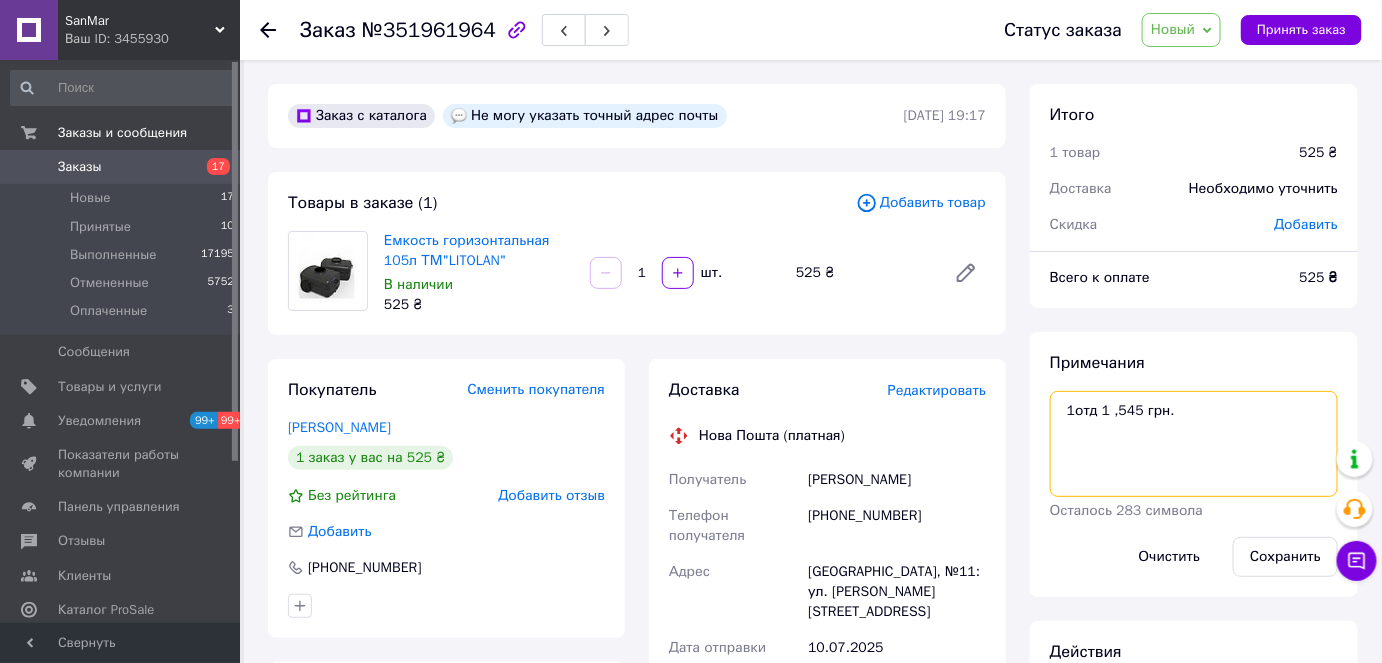drag, startPoint x: 1102, startPoint y: 411, endPoint x: 1207, endPoint y: 410, distance: 105.00476 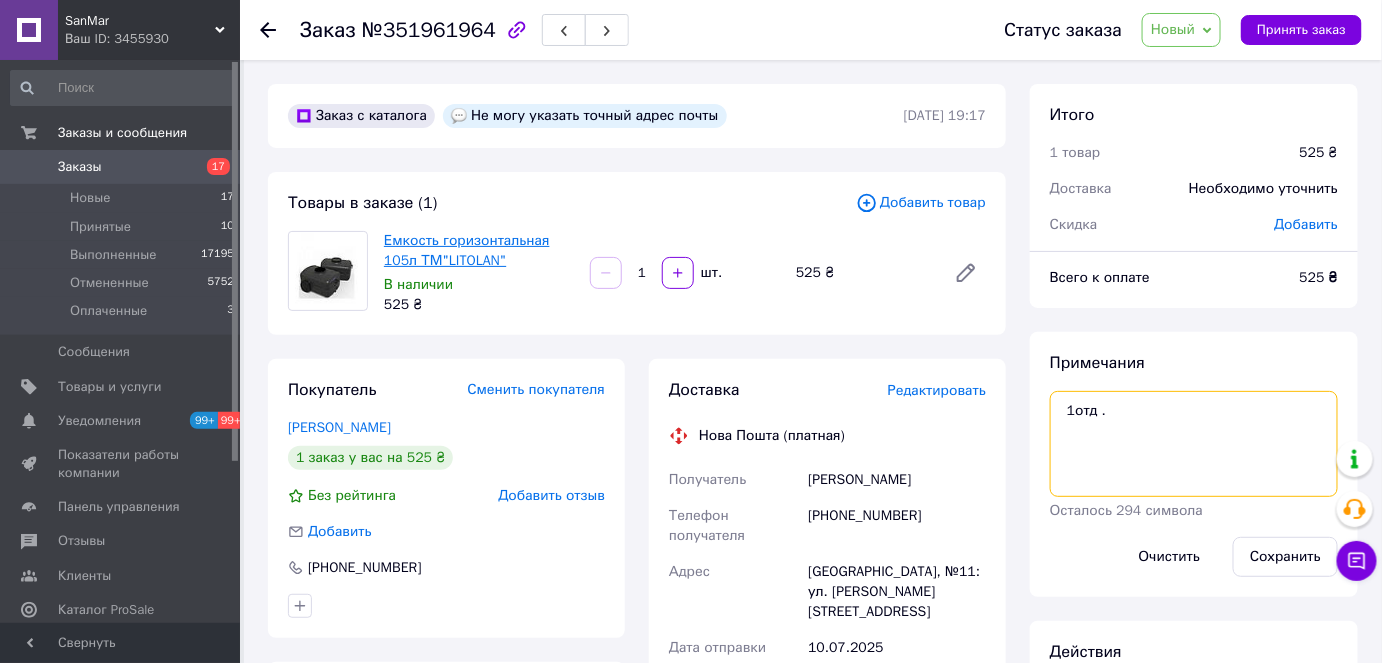type on "1отд ." 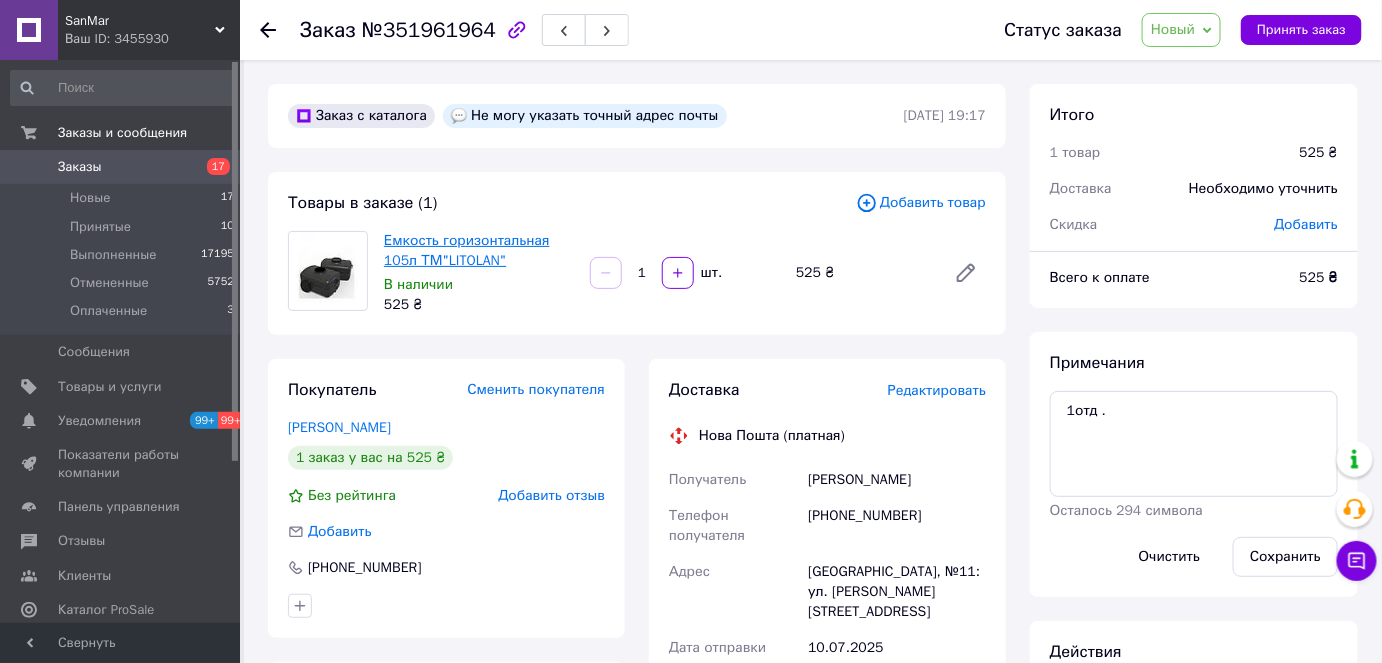 click on "Емкость горизонтальная 105л ТМ"LITOLAN"" at bounding box center [467, 250] 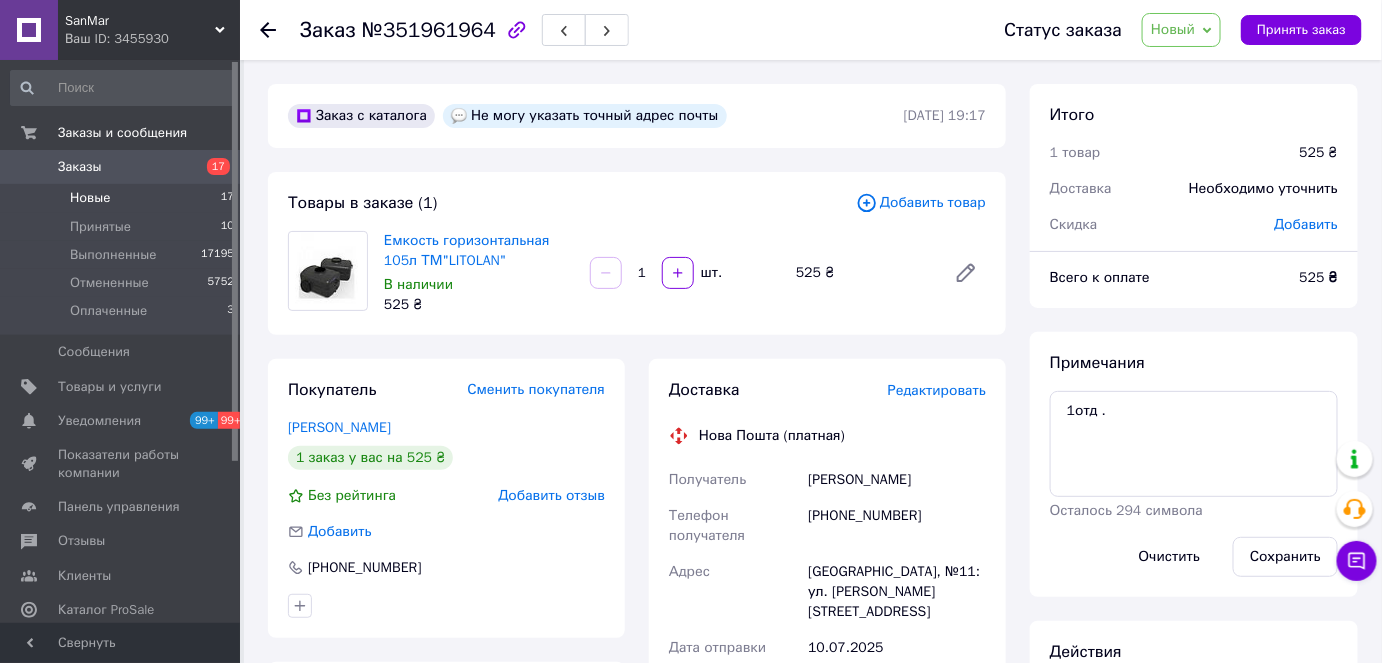 click on "Новые 17" at bounding box center (123, 198) 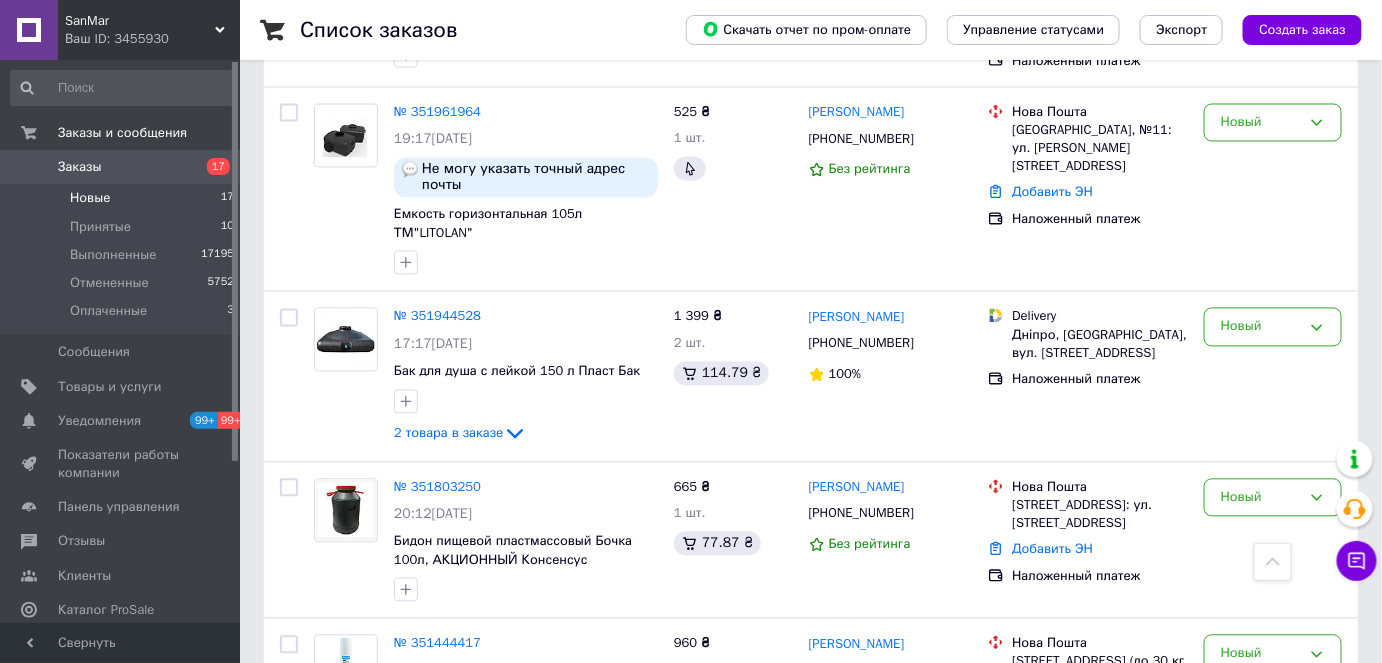 scroll, scrollTop: 1090, scrollLeft: 0, axis: vertical 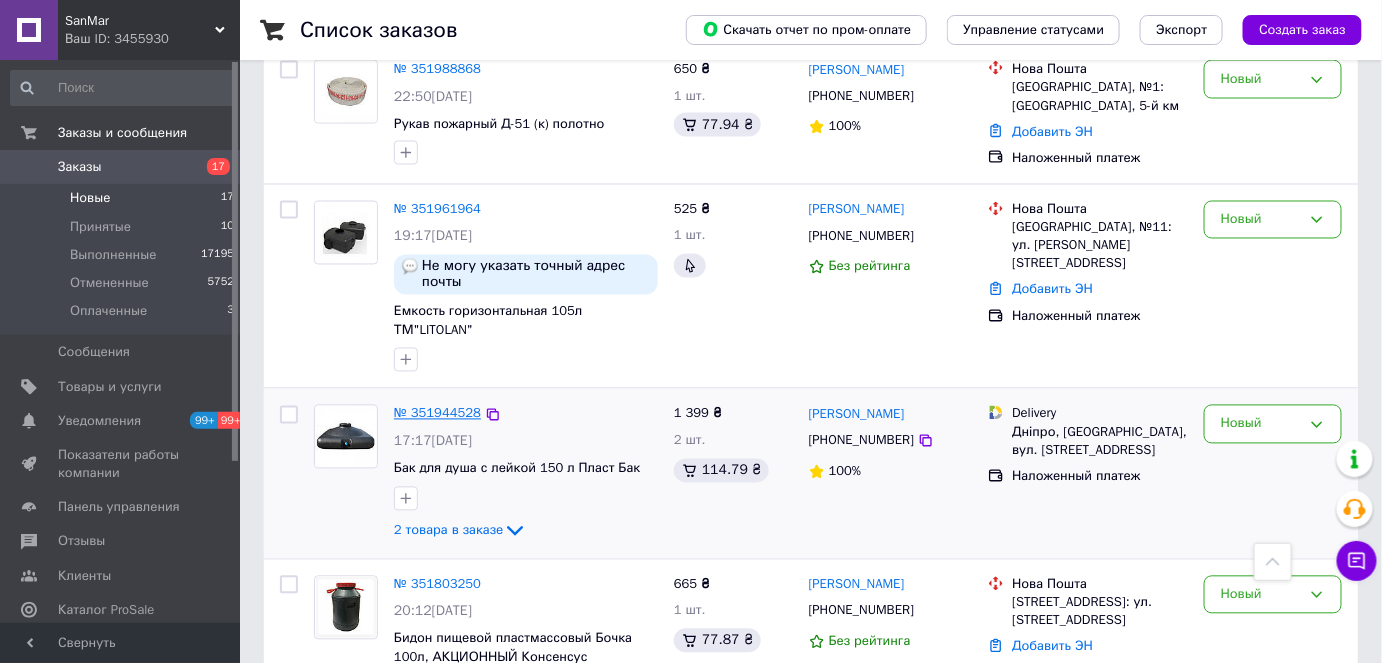 click on "№ 351944528" at bounding box center [437, 413] 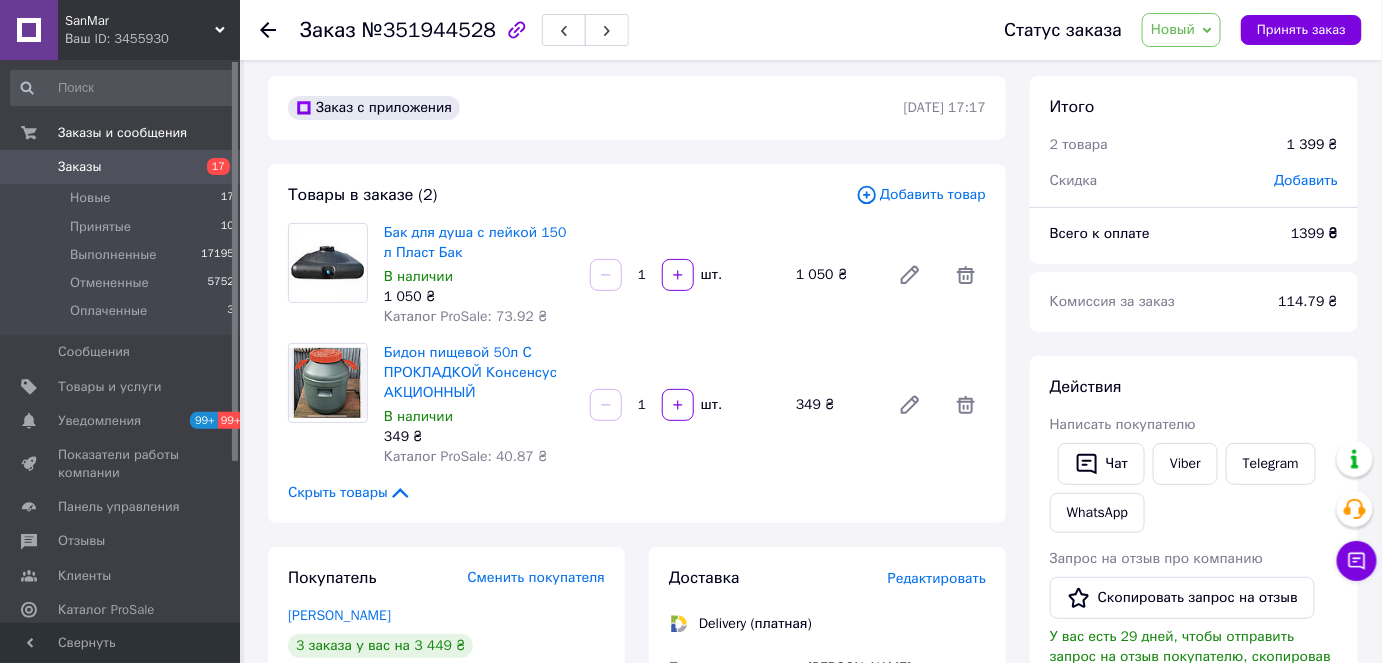 scroll, scrollTop: 0, scrollLeft: 0, axis: both 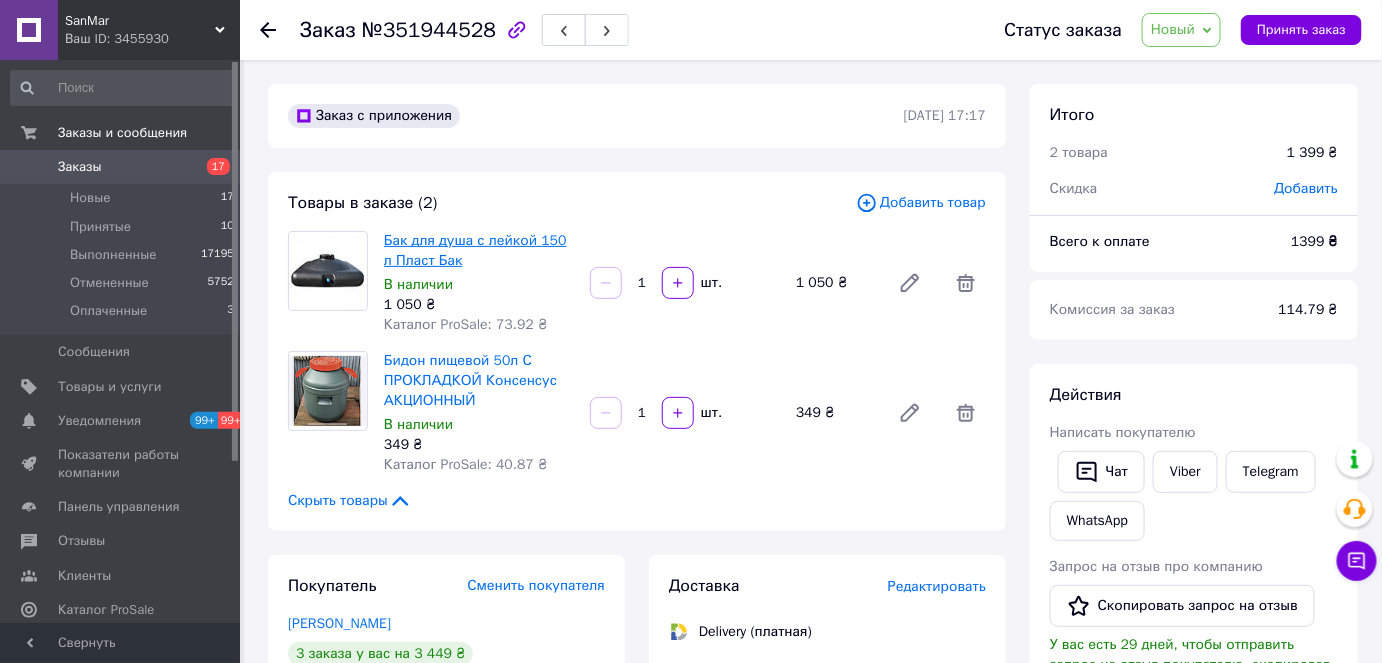 click on "Бак для душа с лейкой 150 л Пласт Бак" at bounding box center (475, 250) 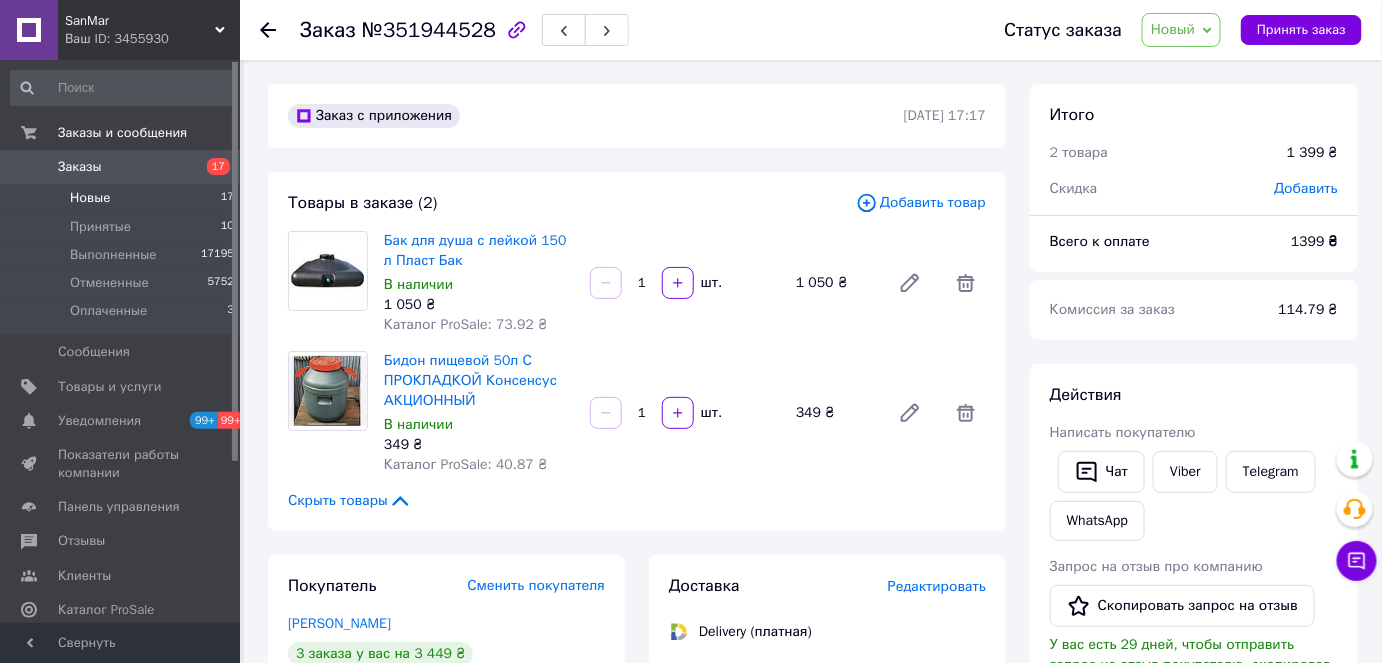 click on "Новые 17" at bounding box center [123, 198] 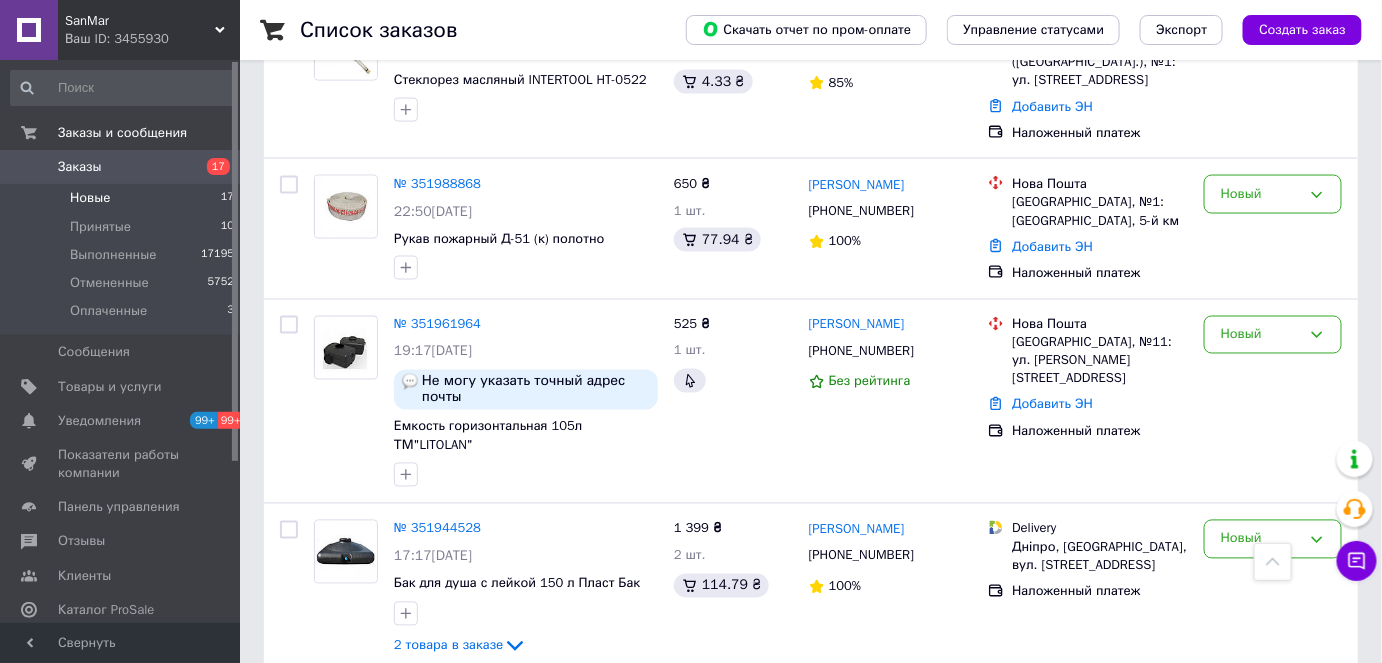 scroll, scrollTop: 1000, scrollLeft: 0, axis: vertical 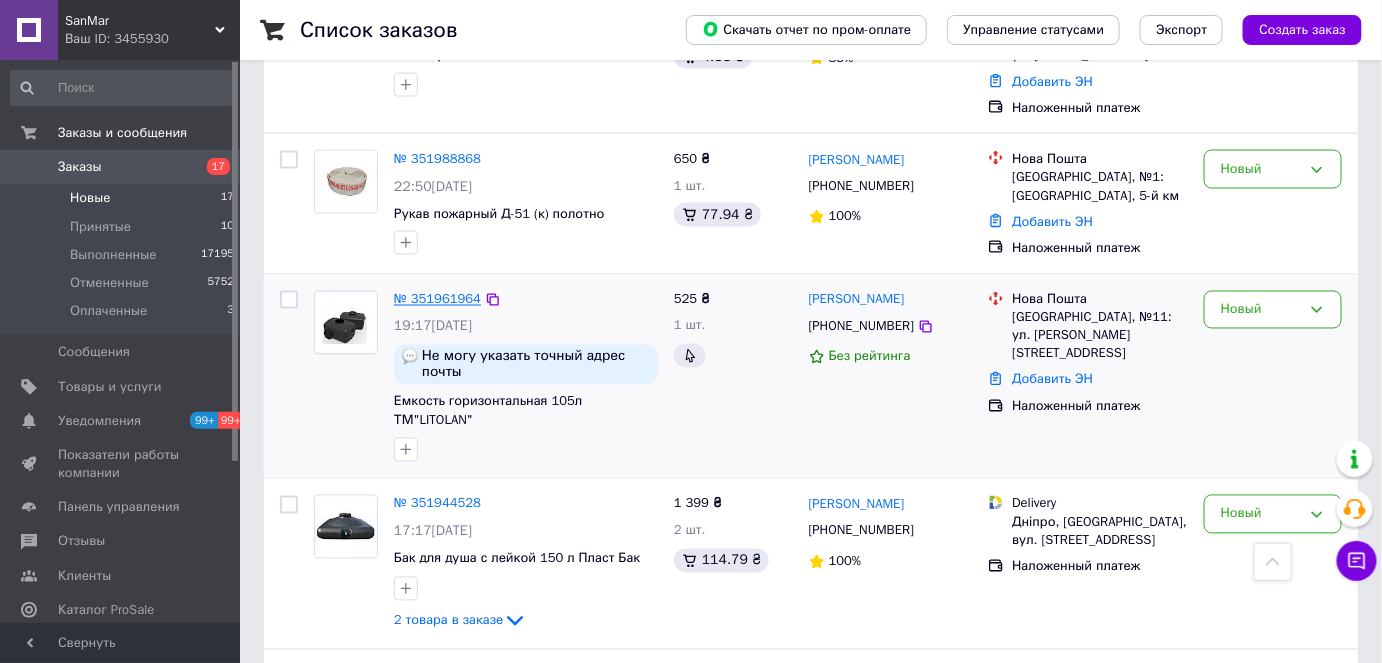 click on "№ 351961964" at bounding box center (437, 299) 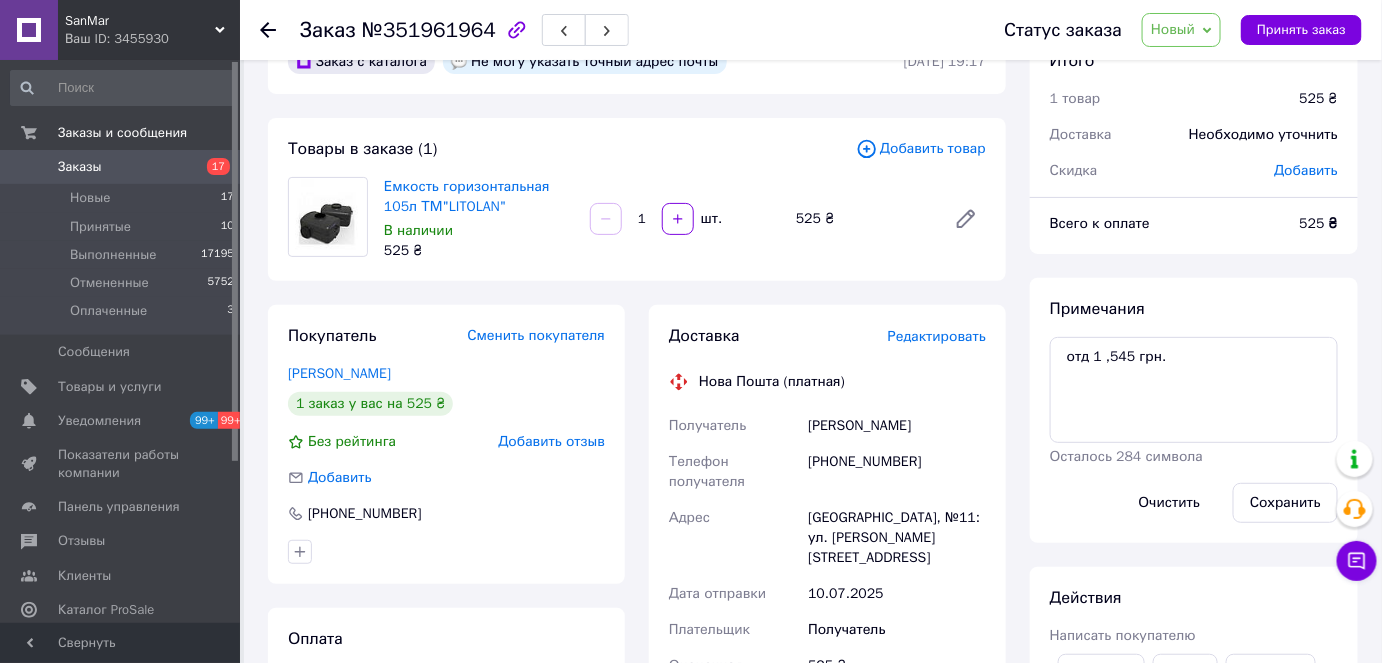 scroll, scrollTop: 0, scrollLeft: 0, axis: both 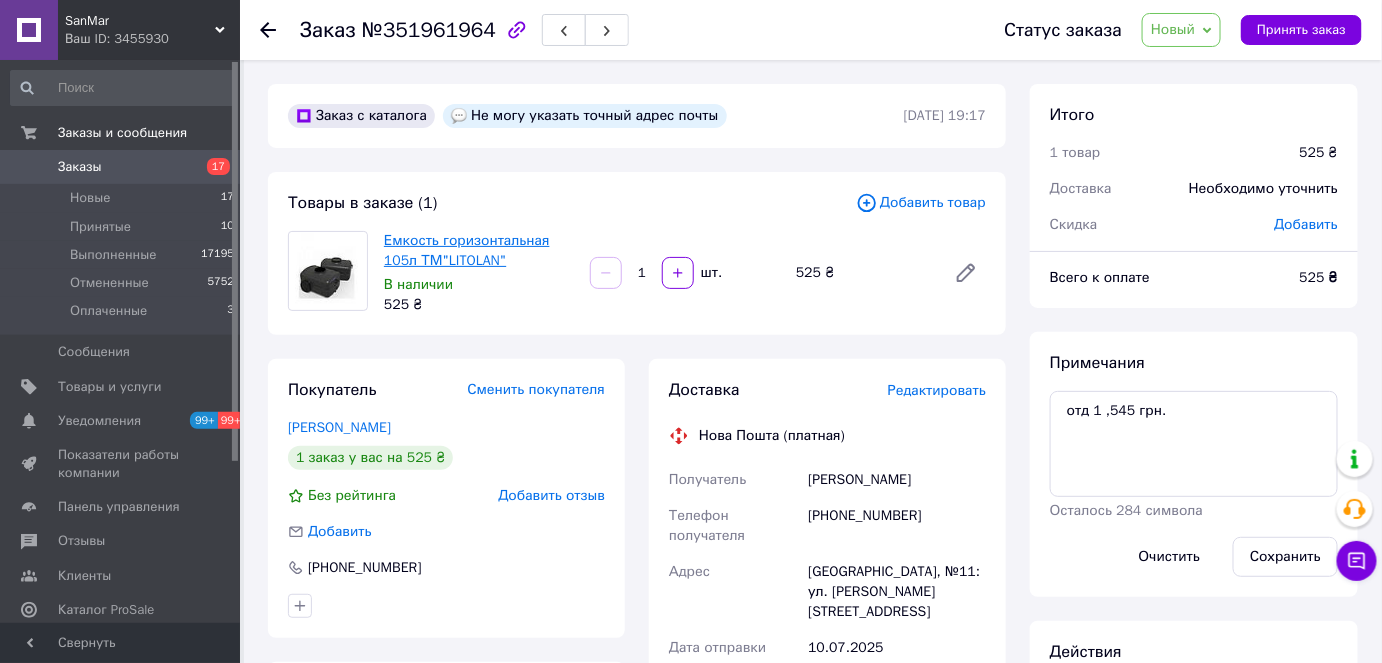 click on "Емкость горизонтальная 105л ТМ"LITOLAN"" at bounding box center (467, 250) 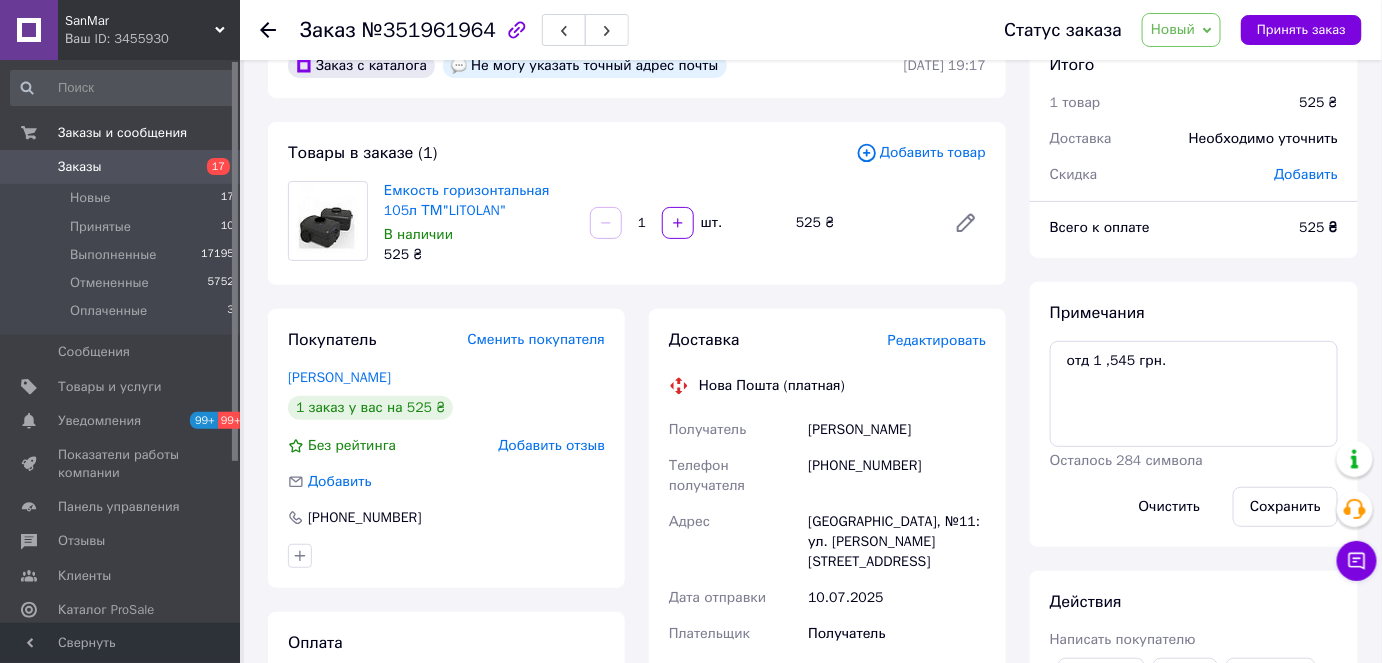 scroll, scrollTop: 181, scrollLeft: 0, axis: vertical 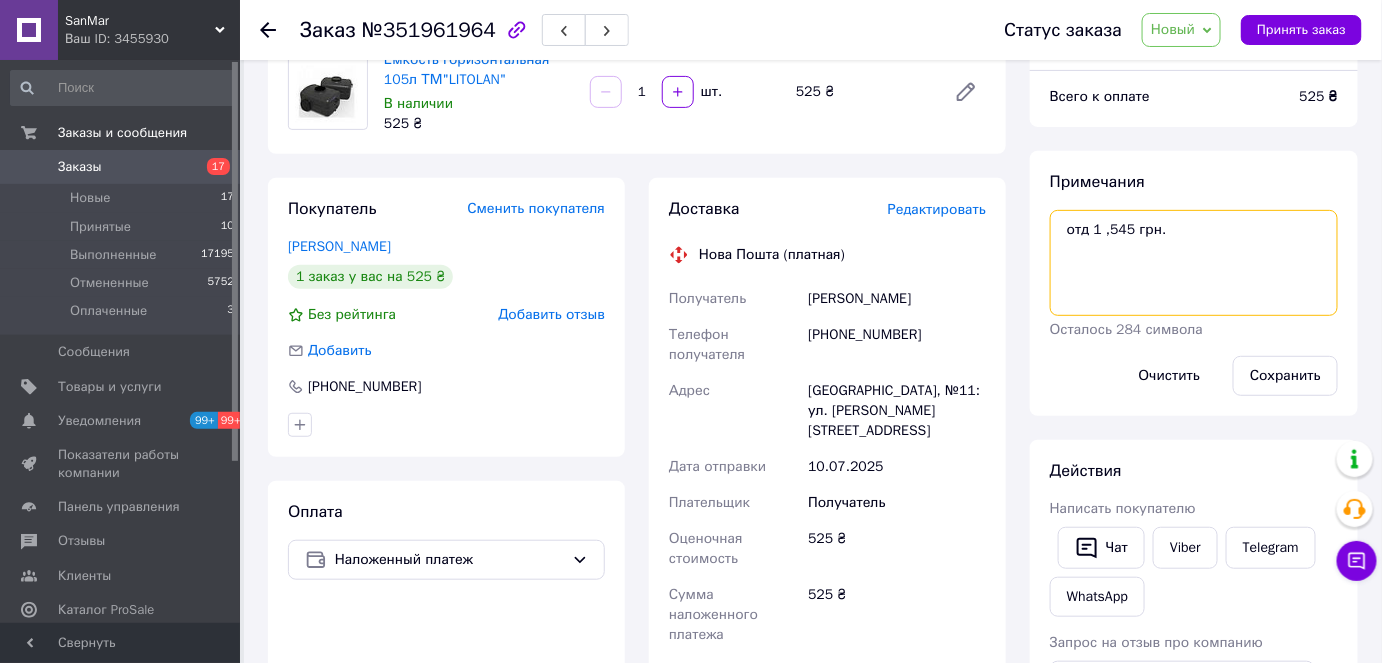 click on "отд 1 ,545 грн." at bounding box center (1194, 263) 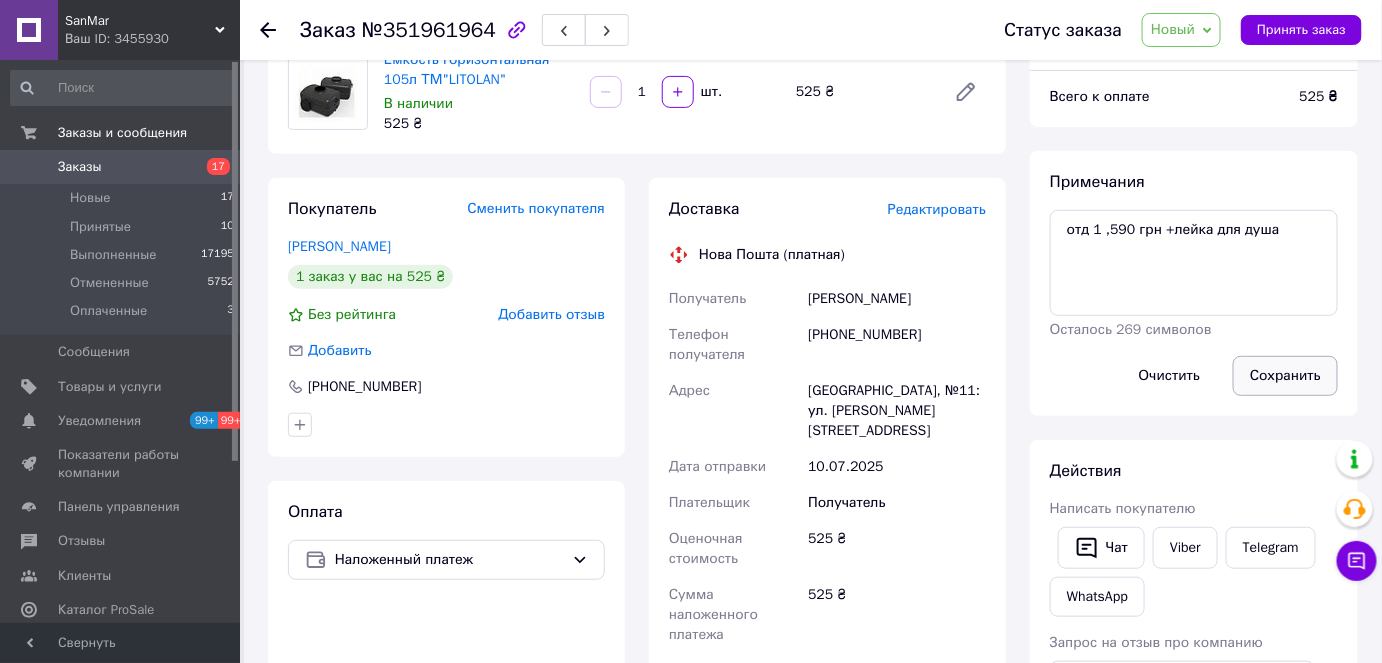 click on "Сохранить" at bounding box center (1285, 376) 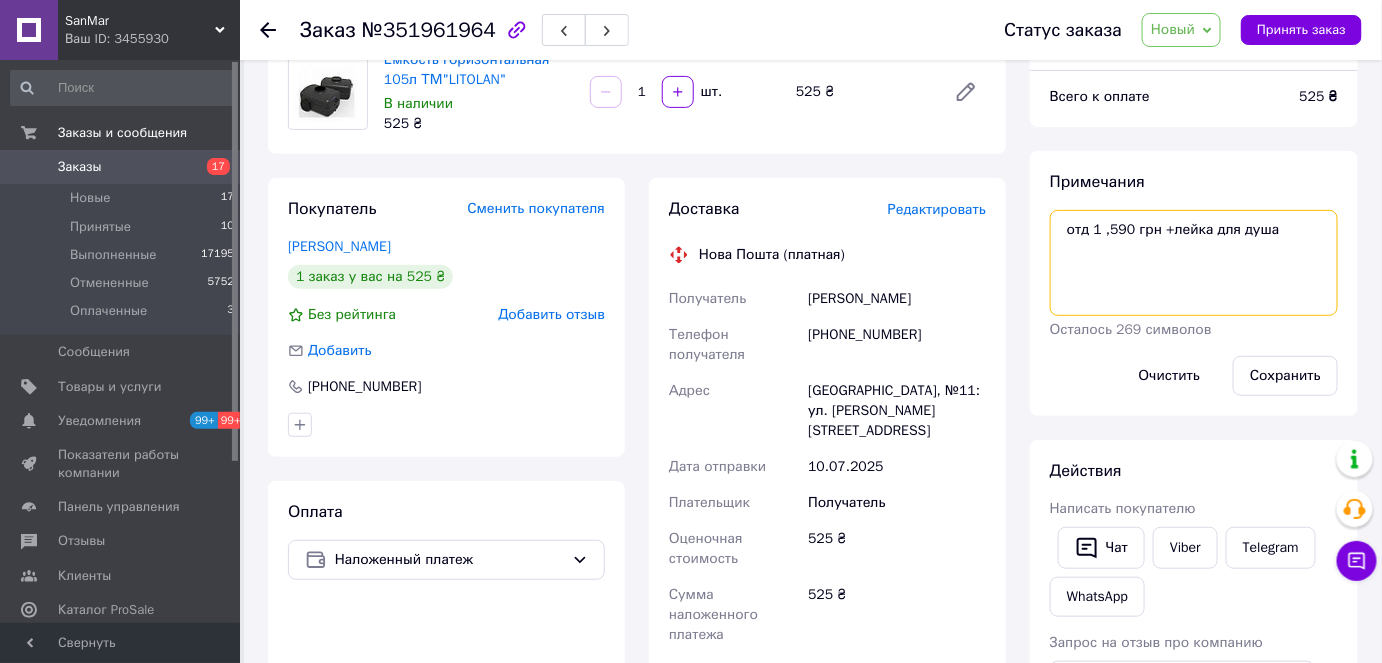 click on "отд 1 ,590 грн +лейка для душа" at bounding box center [1194, 263] 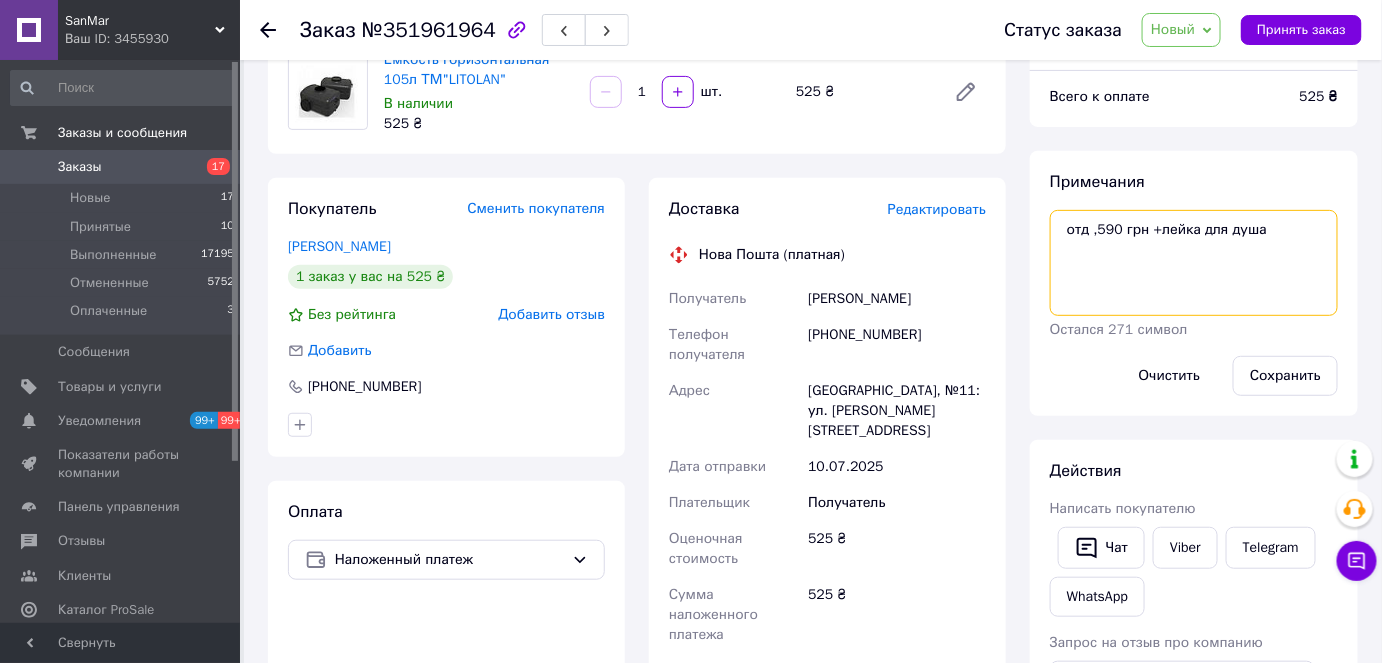 click on "отд ,590 грн +лейка для душа" at bounding box center [1194, 263] 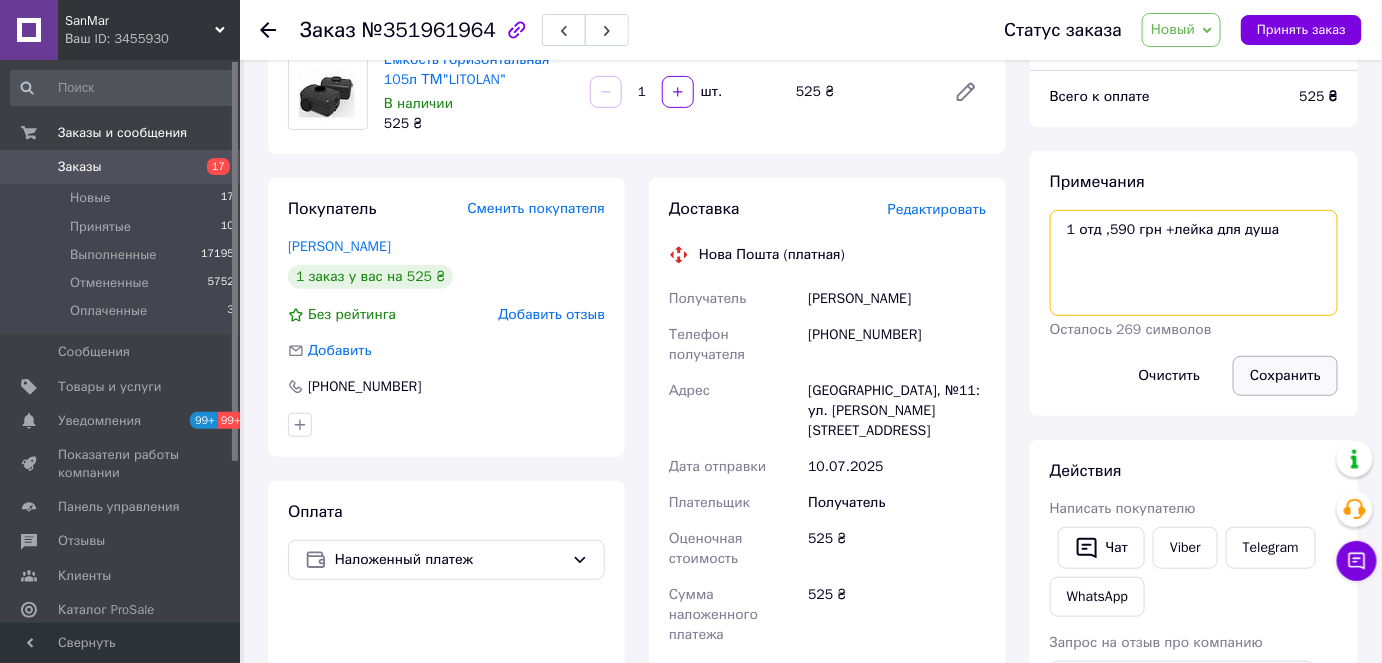 type on "1 отд ,590 грн +лейка для душа" 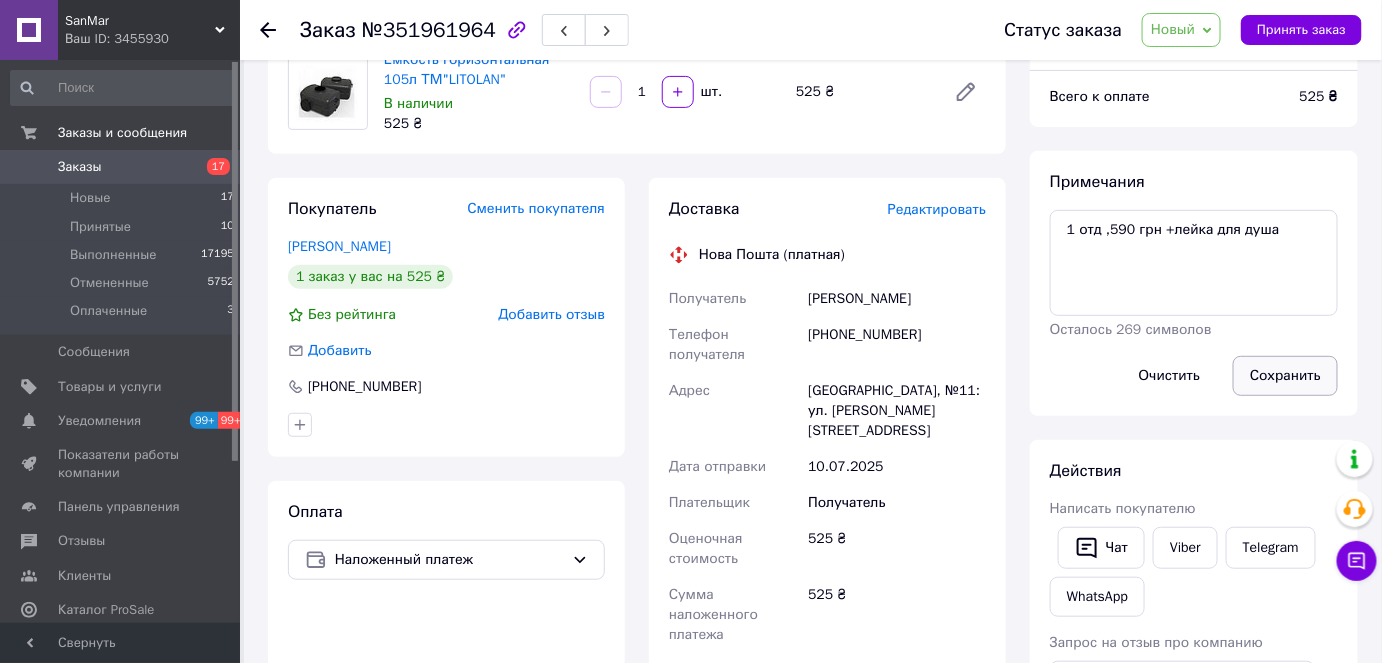 click on "Сохранить" at bounding box center [1285, 376] 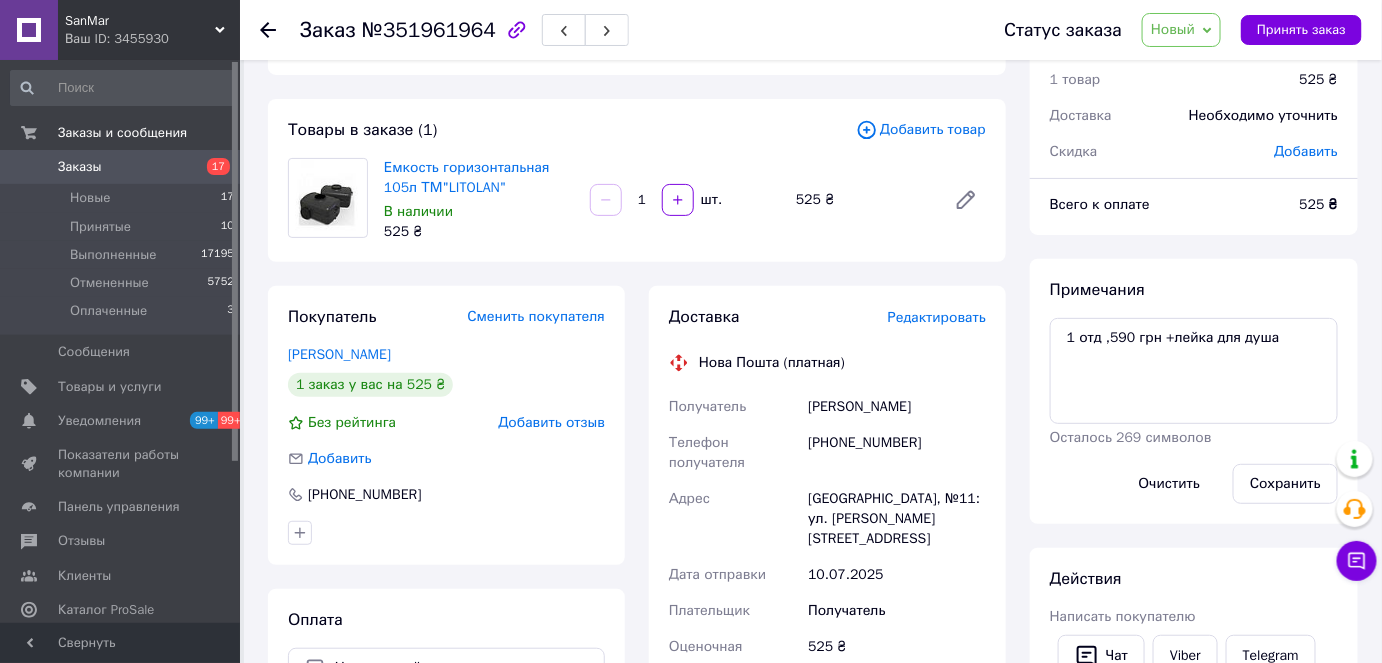scroll, scrollTop: 0, scrollLeft: 0, axis: both 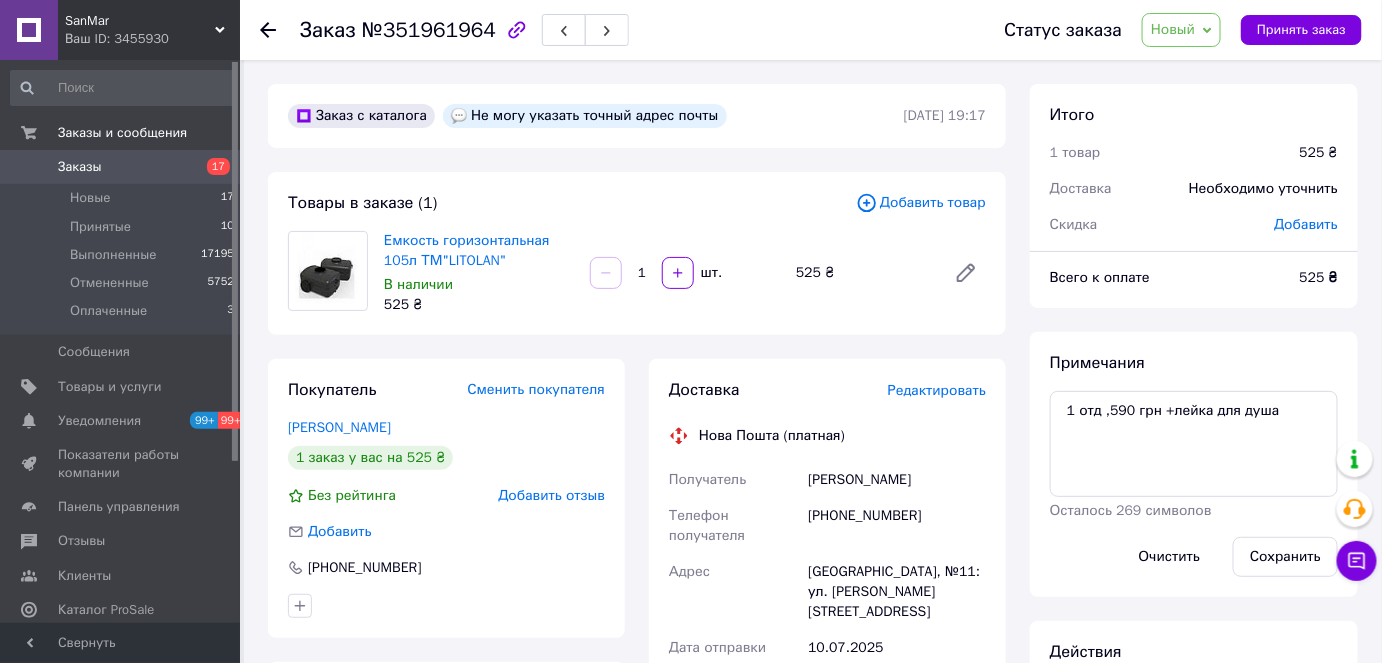 click 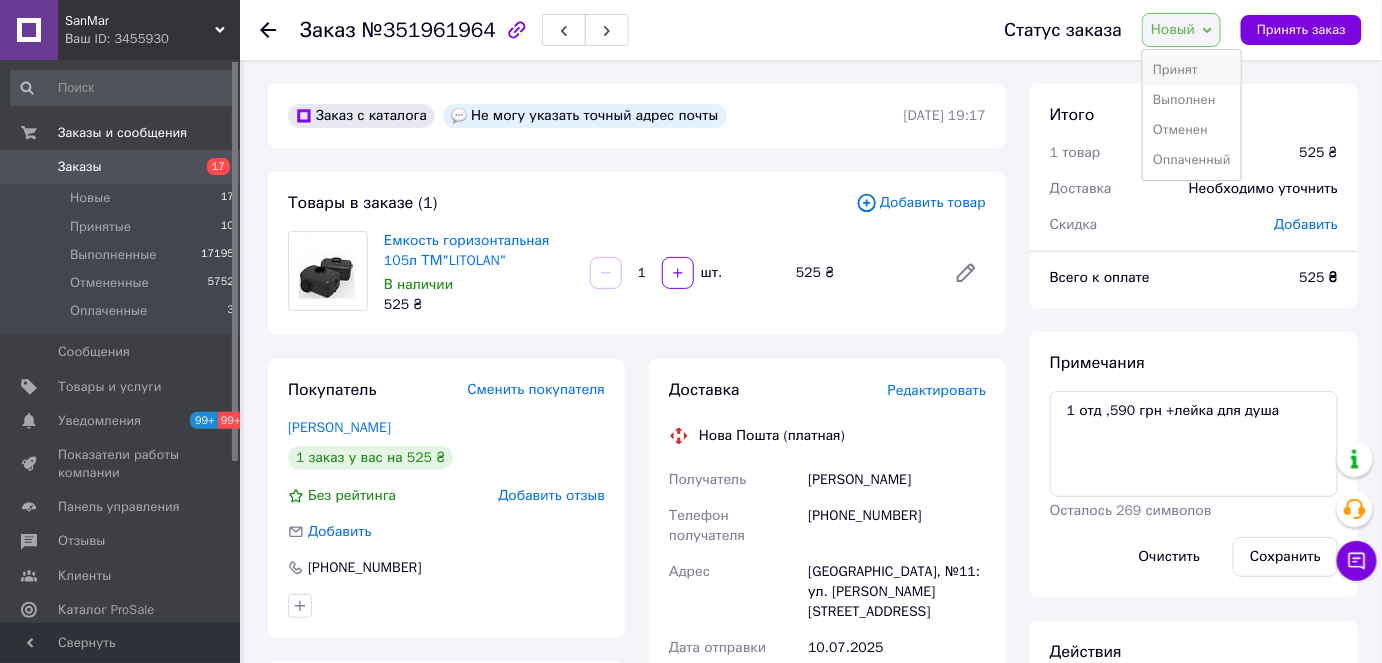 click on "Принят" at bounding box center (1192, 70) 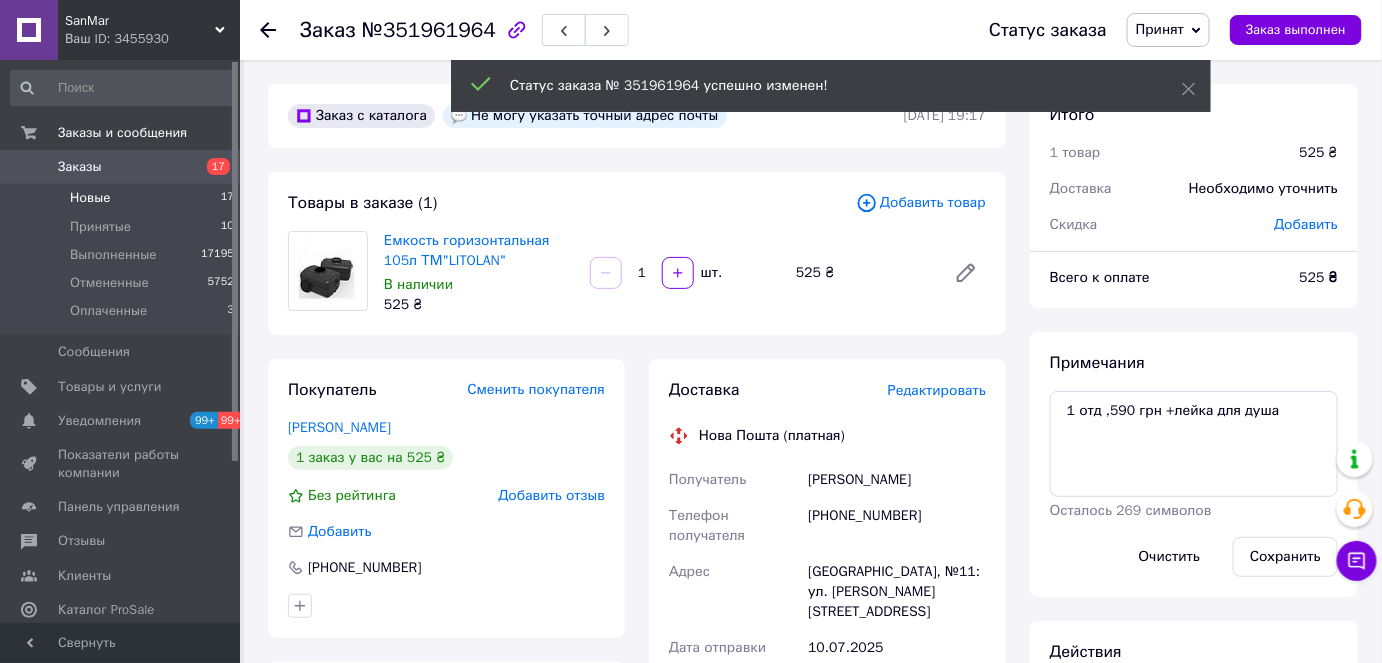 click on "Новые 17" at bounding box center (123, 198) 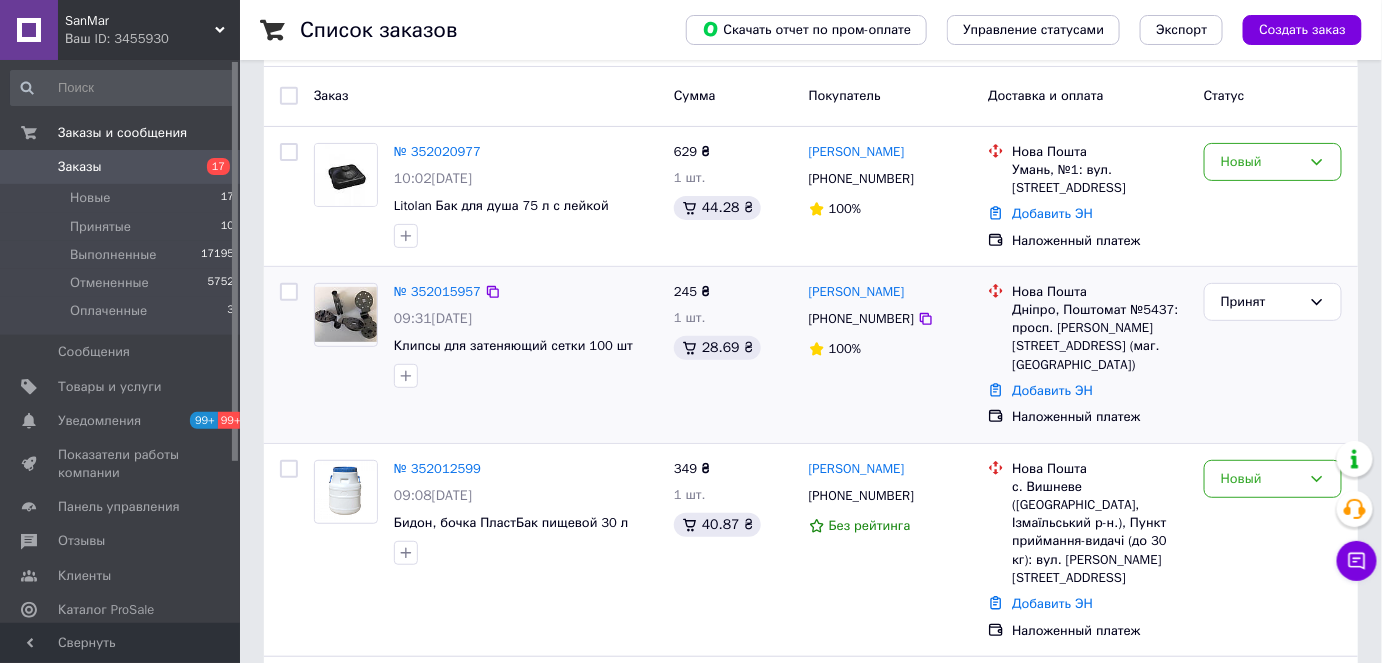 scroll, scrollTop: 181, scrollLeft: 0, axis: vertical 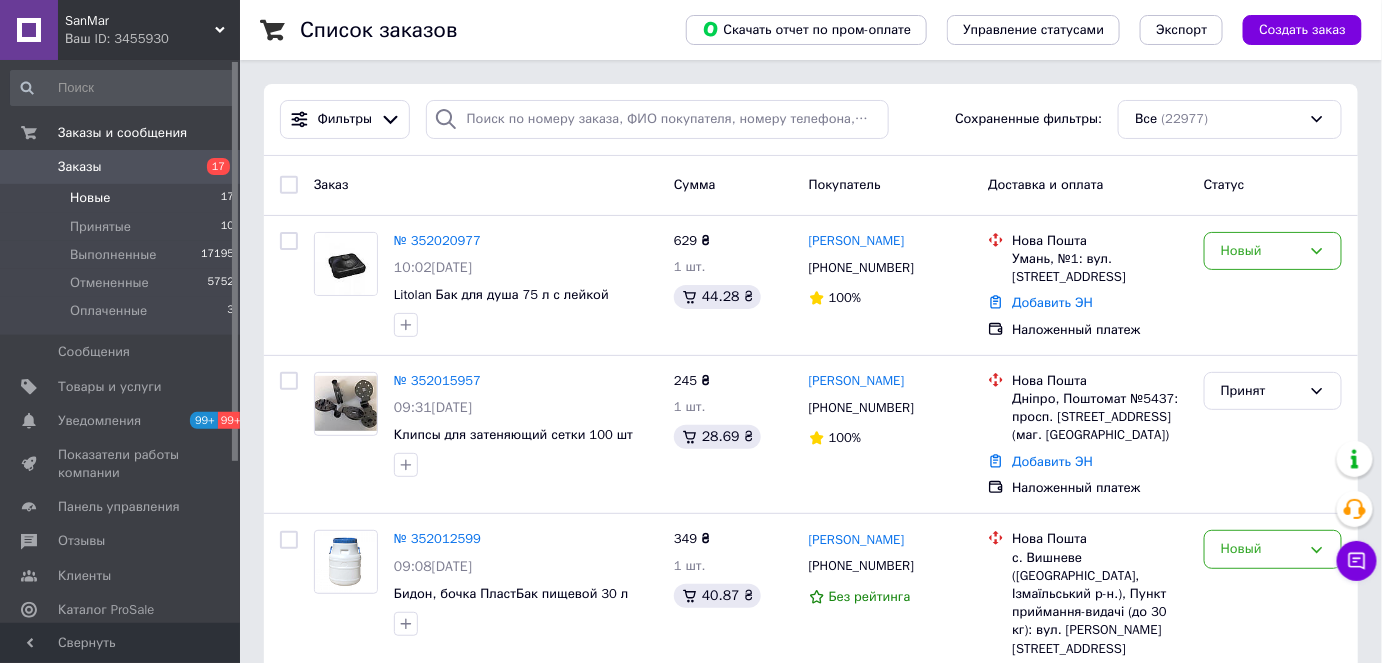 click on "Новые 17" at bounding box center [123, 198] 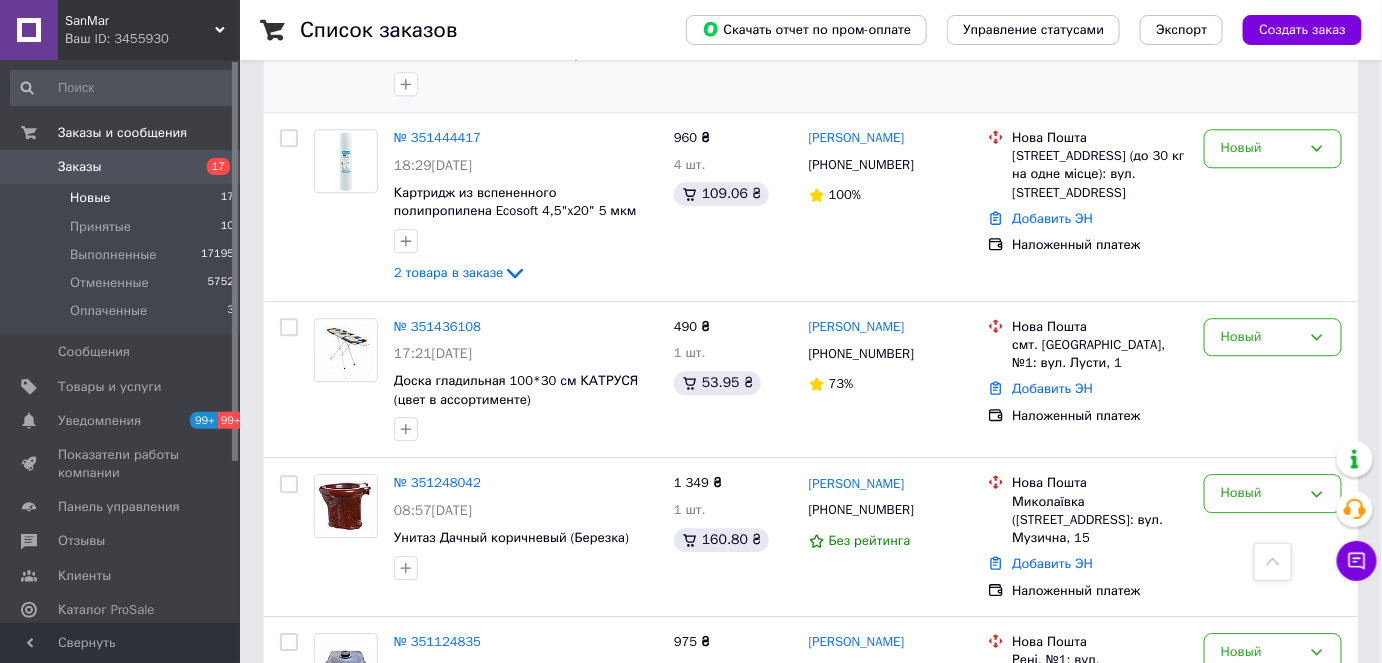 scroll, scrollTop: 1818, scrollLeft: 0, axis: vertical 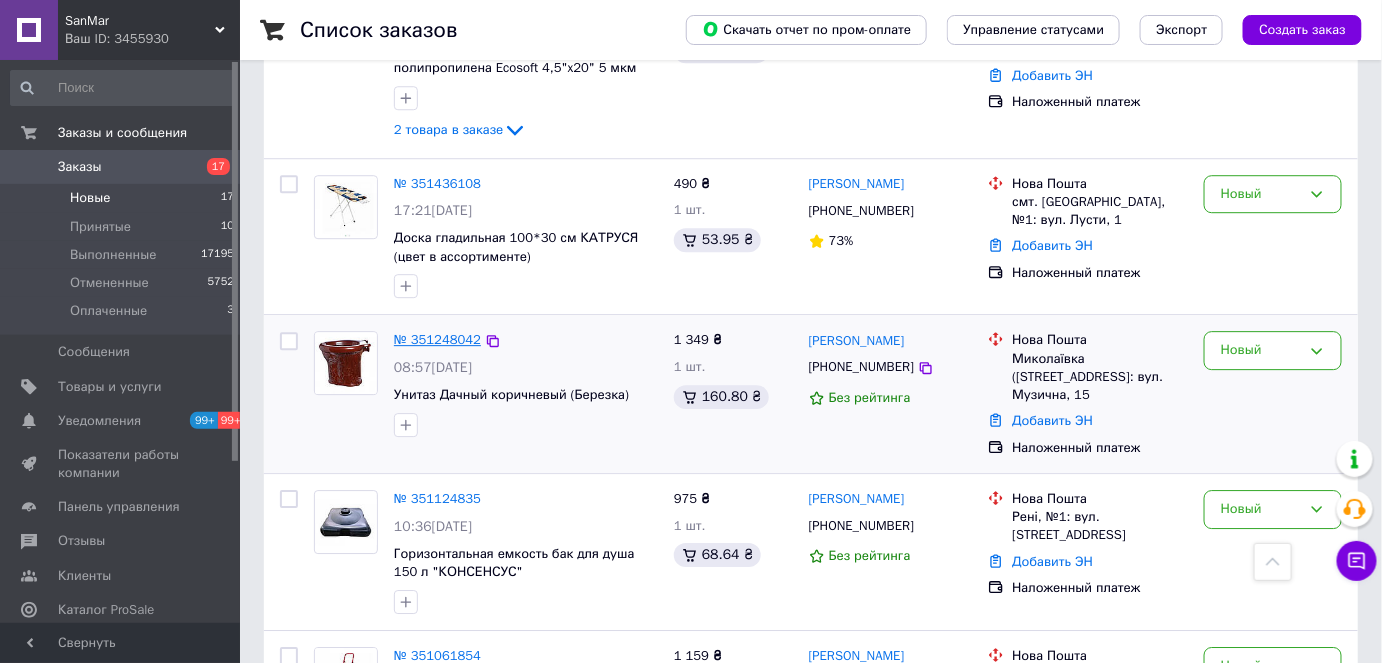 click on "№ 351248042" at bounding box center (437, 339) 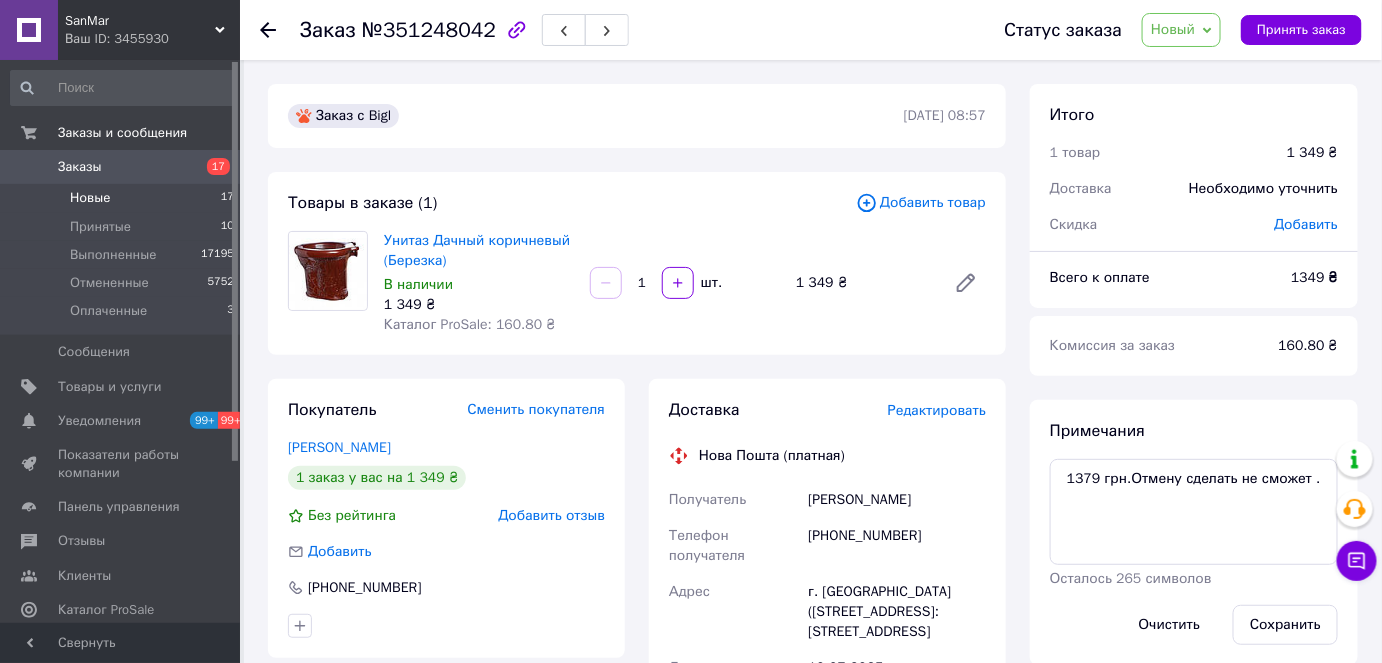 click on "Новые" at bounding box center (90, 198) 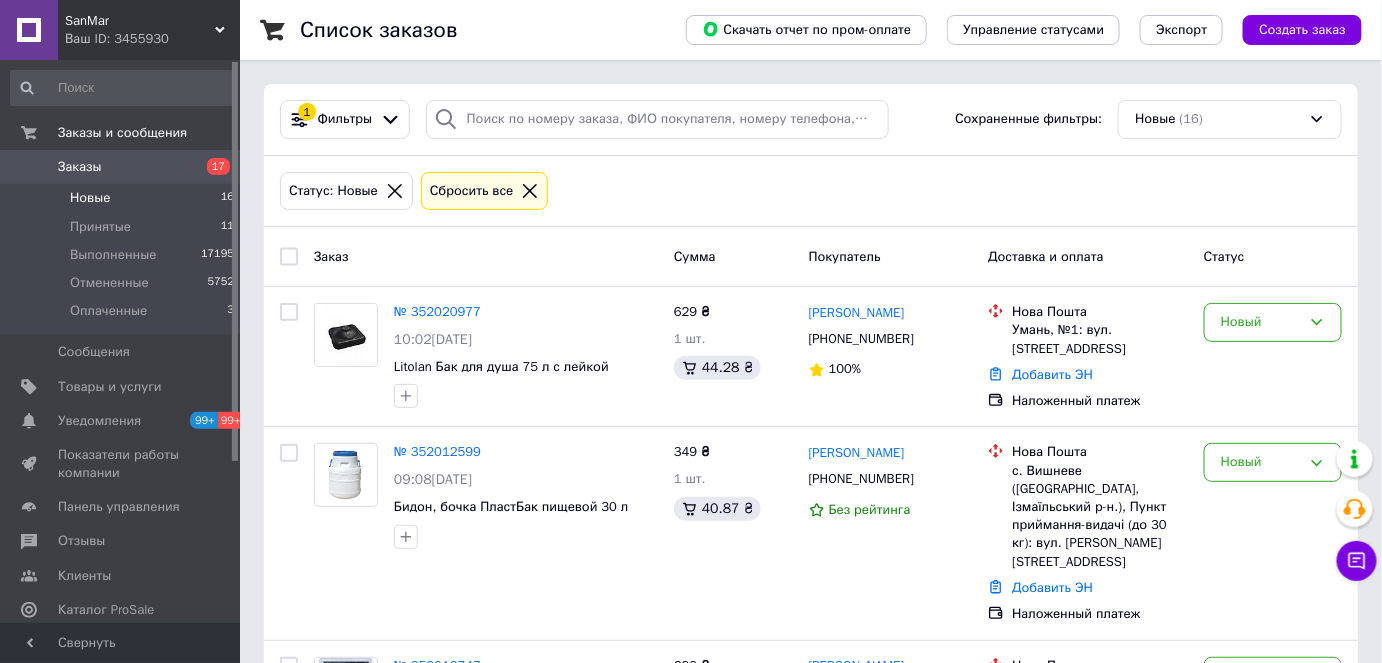 click on "Новые 16" at bounding box center [123, 198] 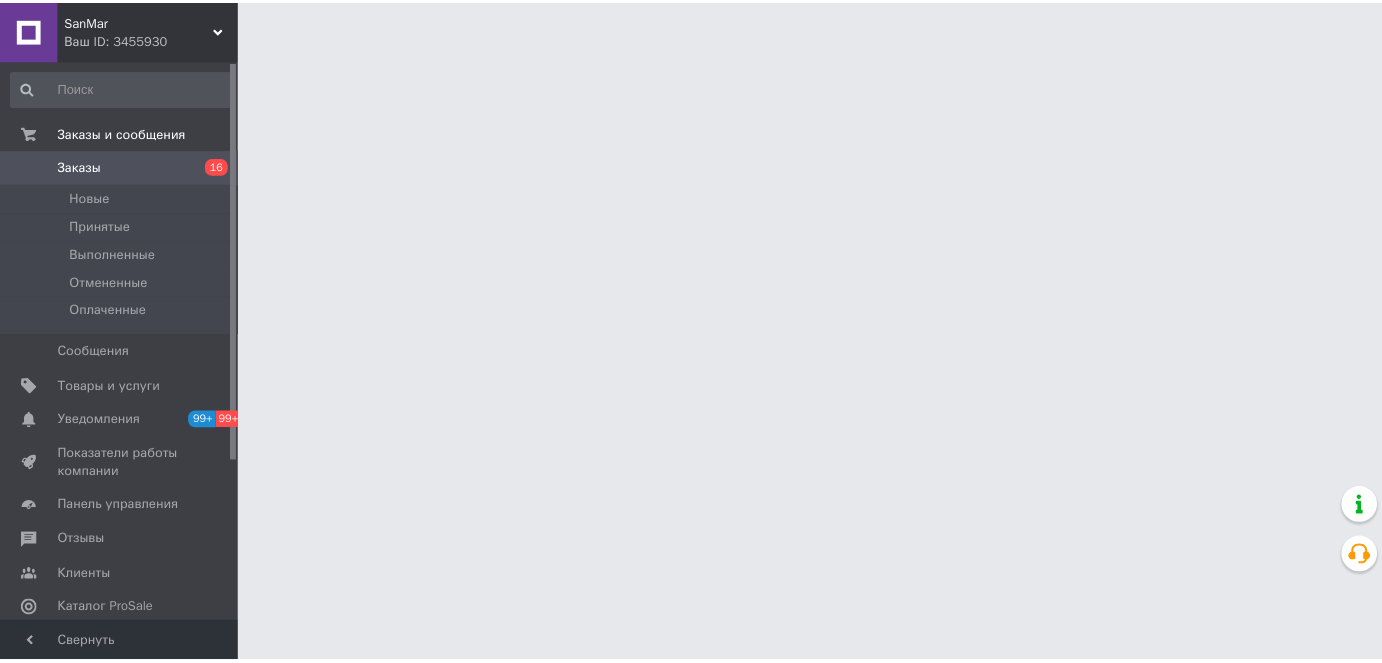 scroll, scrollTop: 0, scrollLeft: 0, axis: both 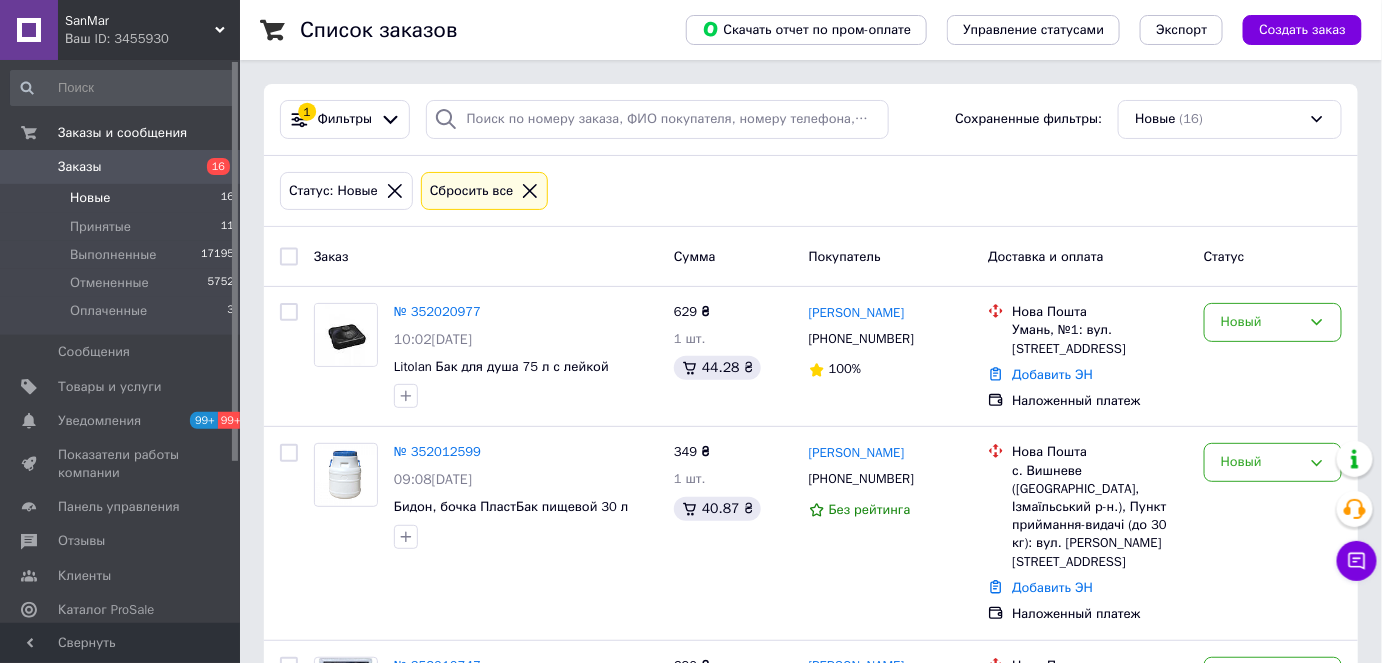 click on "Новые 16" at bounding box center (123, 198) 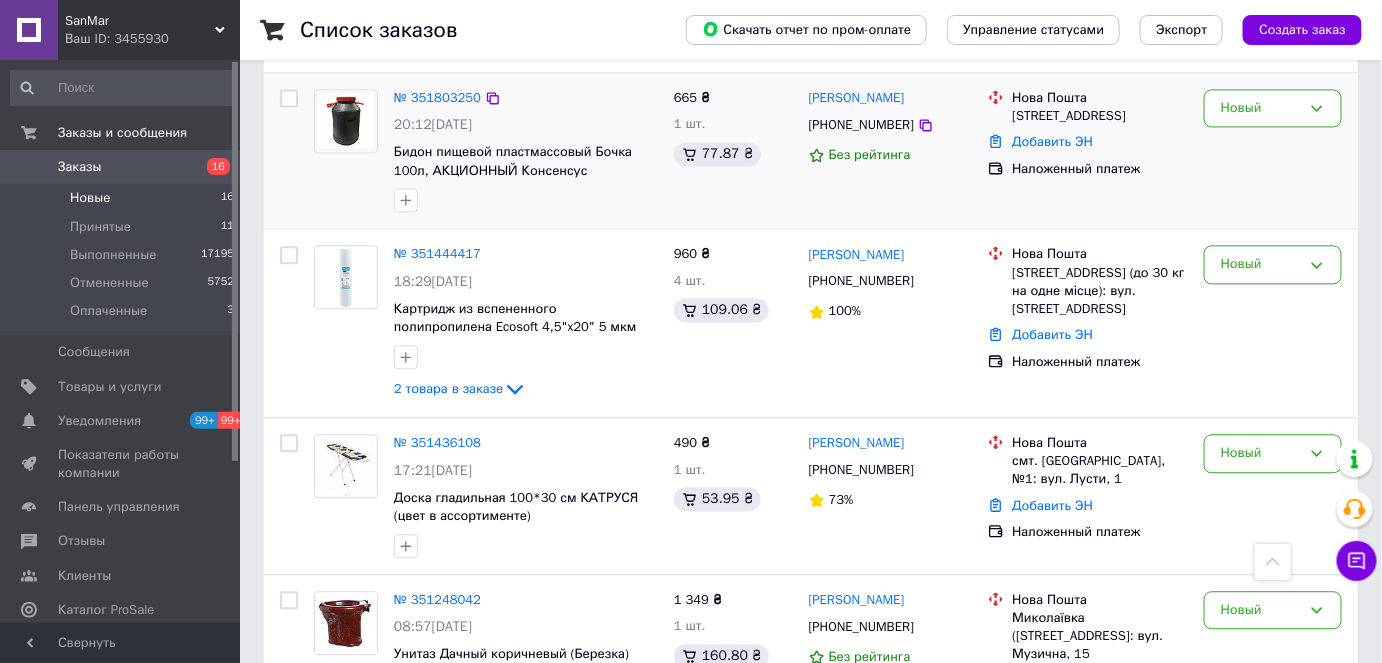 scroll, scrollTop: 1545, scrollLeft: 0, axis: vertical 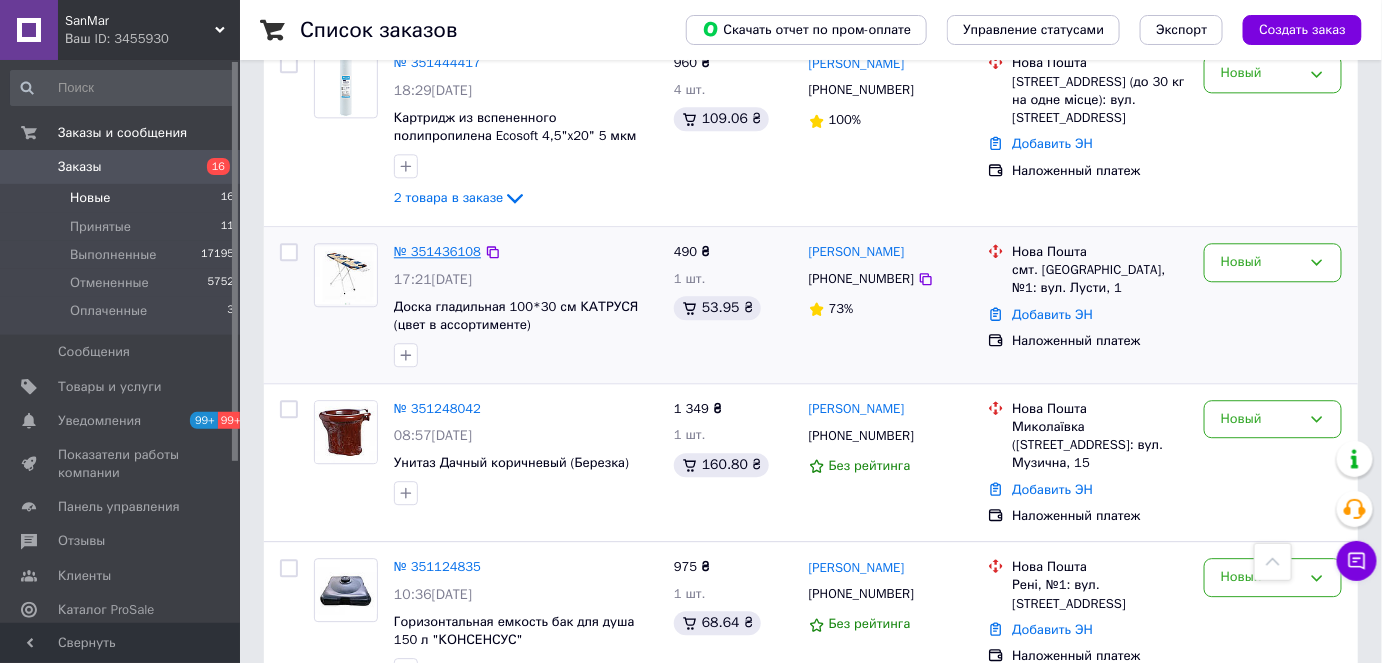 click on "№ 351436108" at bounding box center (437, 251) 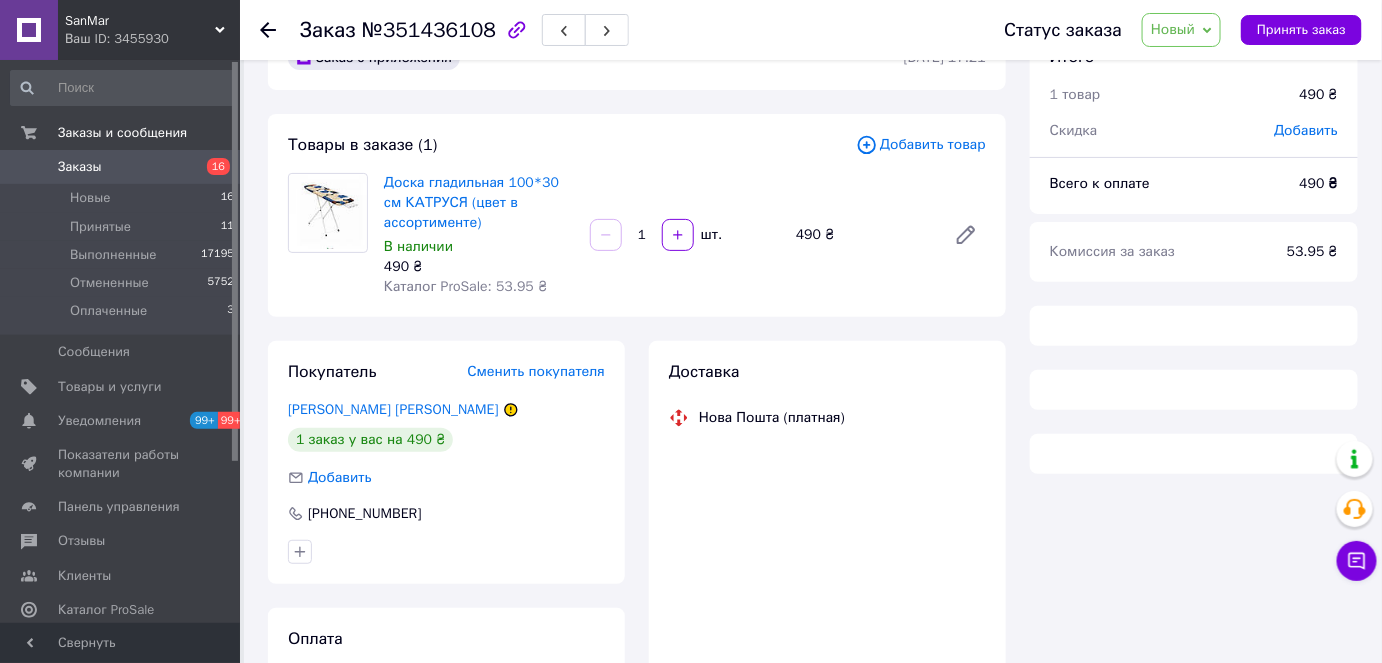 scroll, scrollTop: 90, scrollLeft: 0, axis: vertical 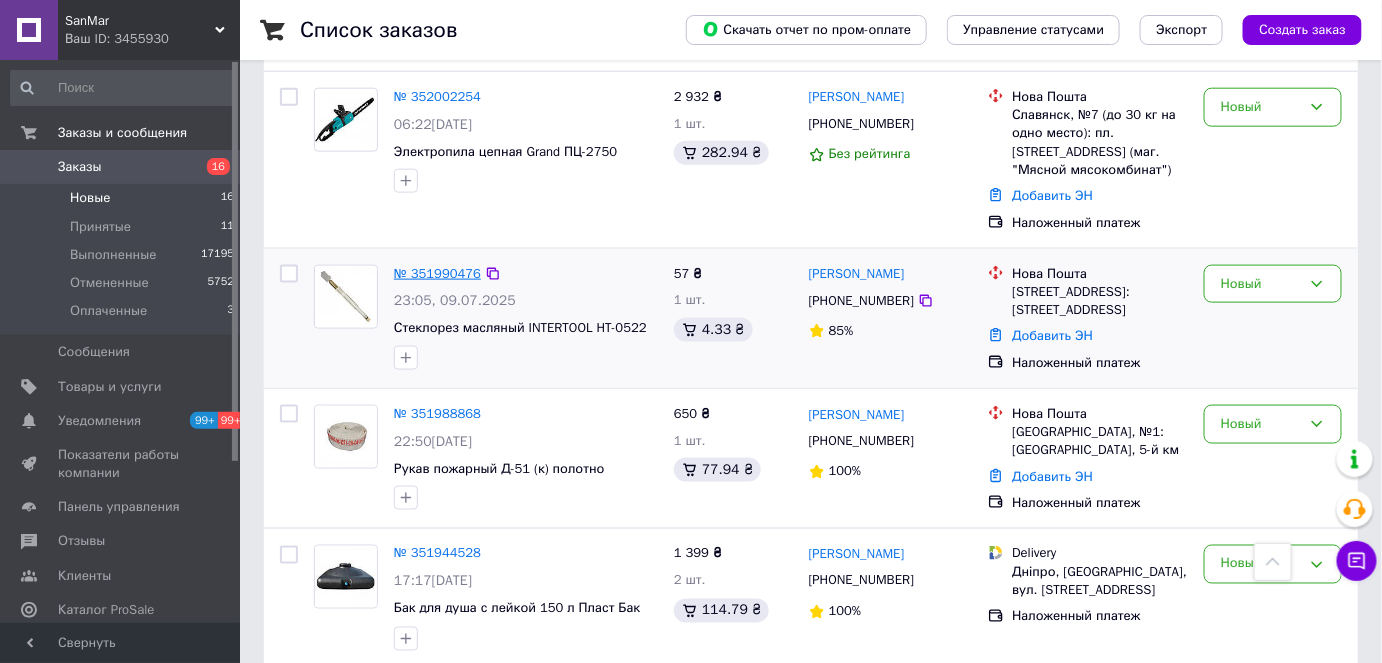 click on "№ 351990476" at bounding box center [437, 273] 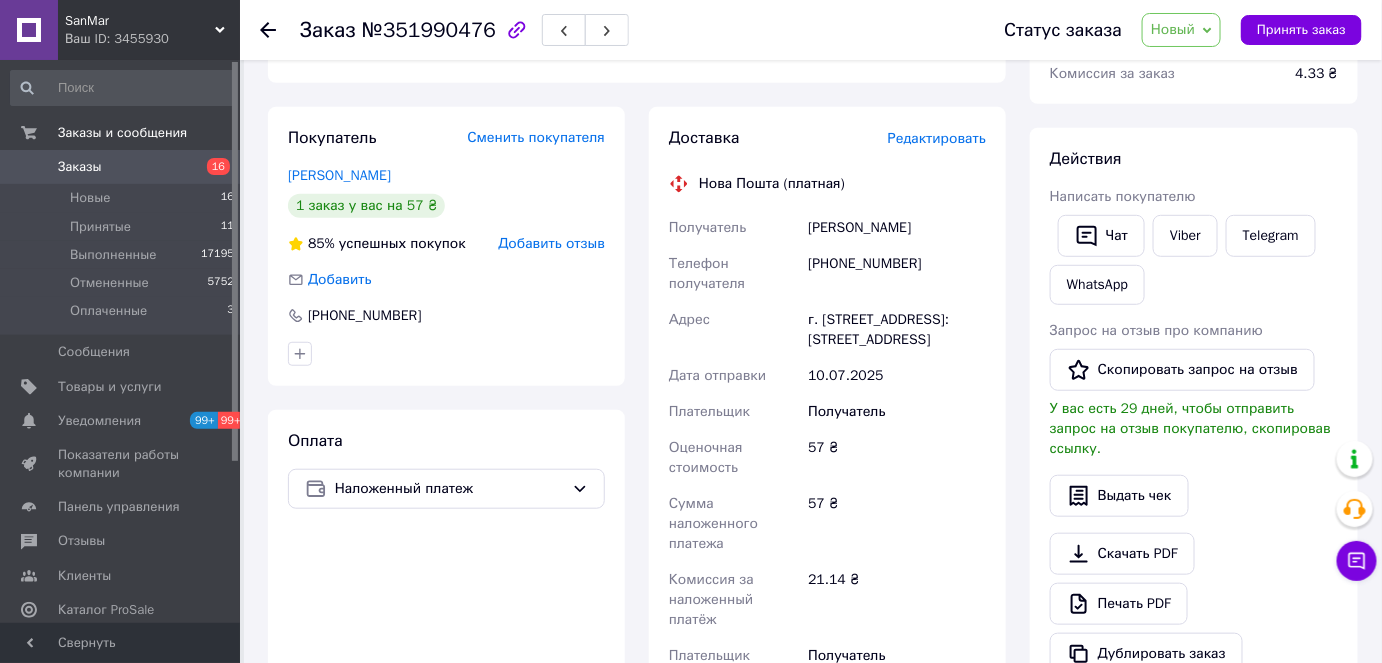 scroll, scrollTop: 0, scrollLeft: 0, axis: both 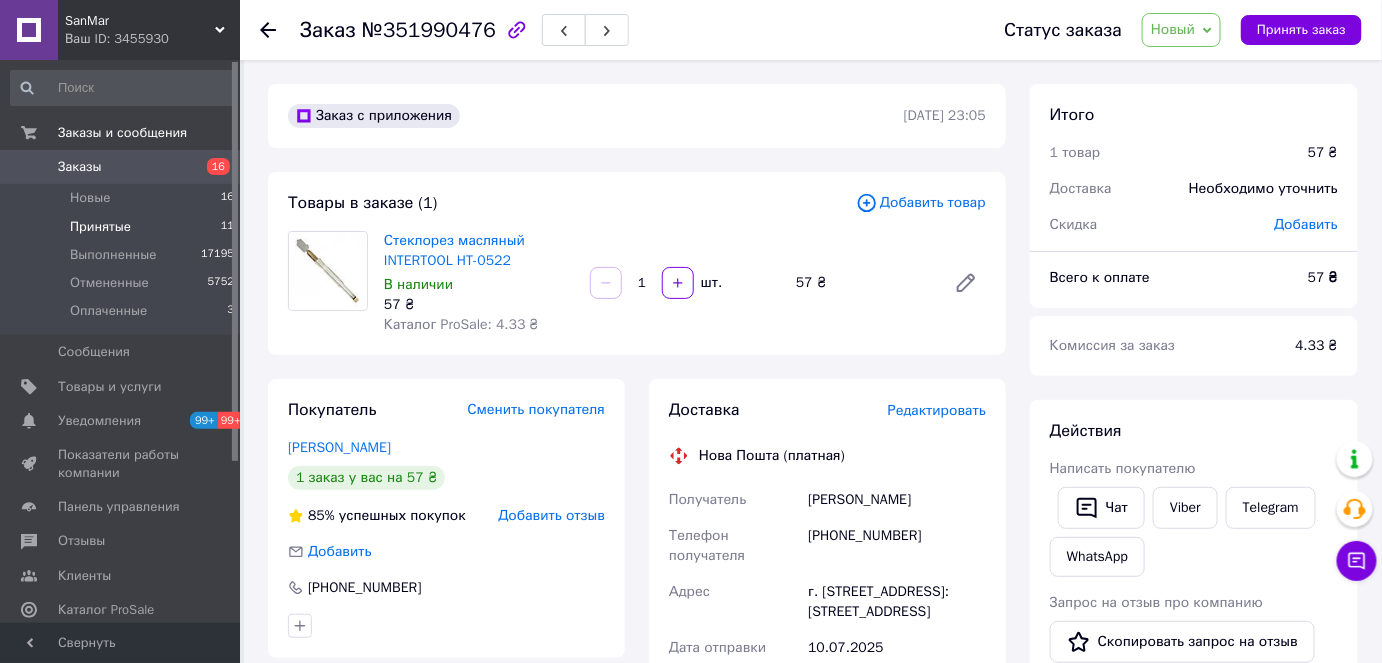 click on "Принятые" at bounding box center [100, 227] 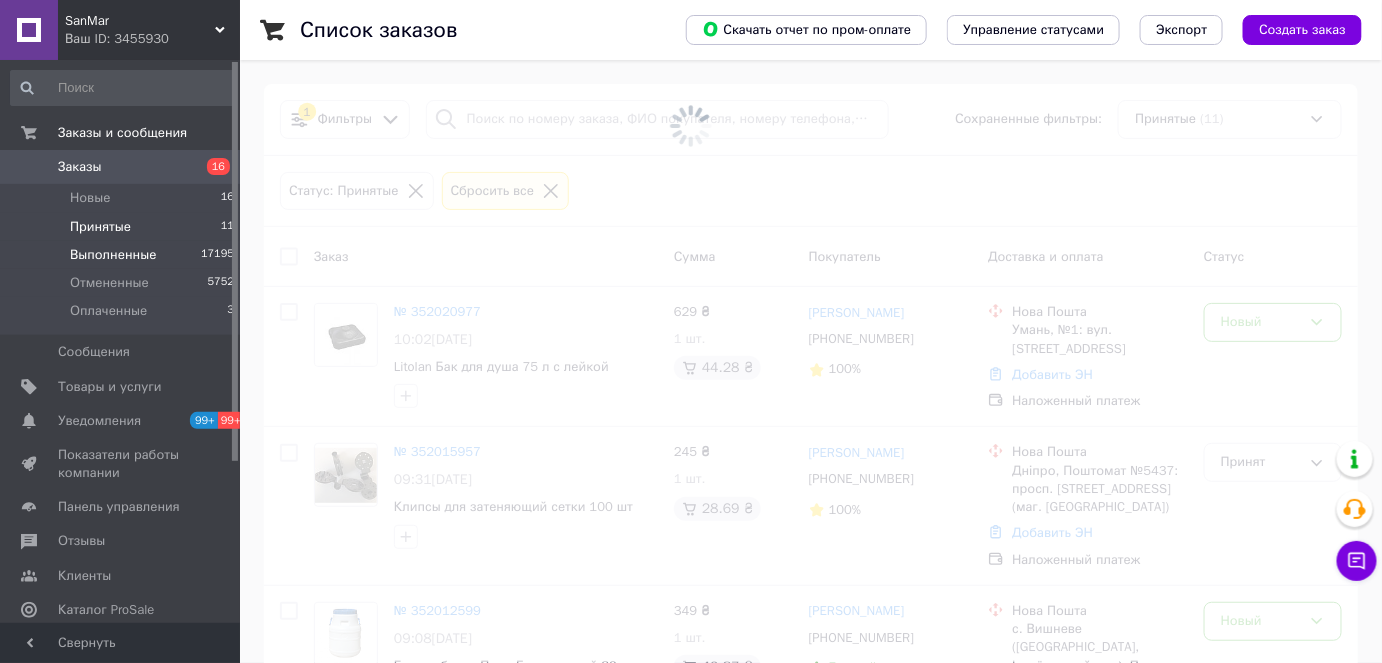 click on "Выполненные 17195" at bounding box center [123, 255] 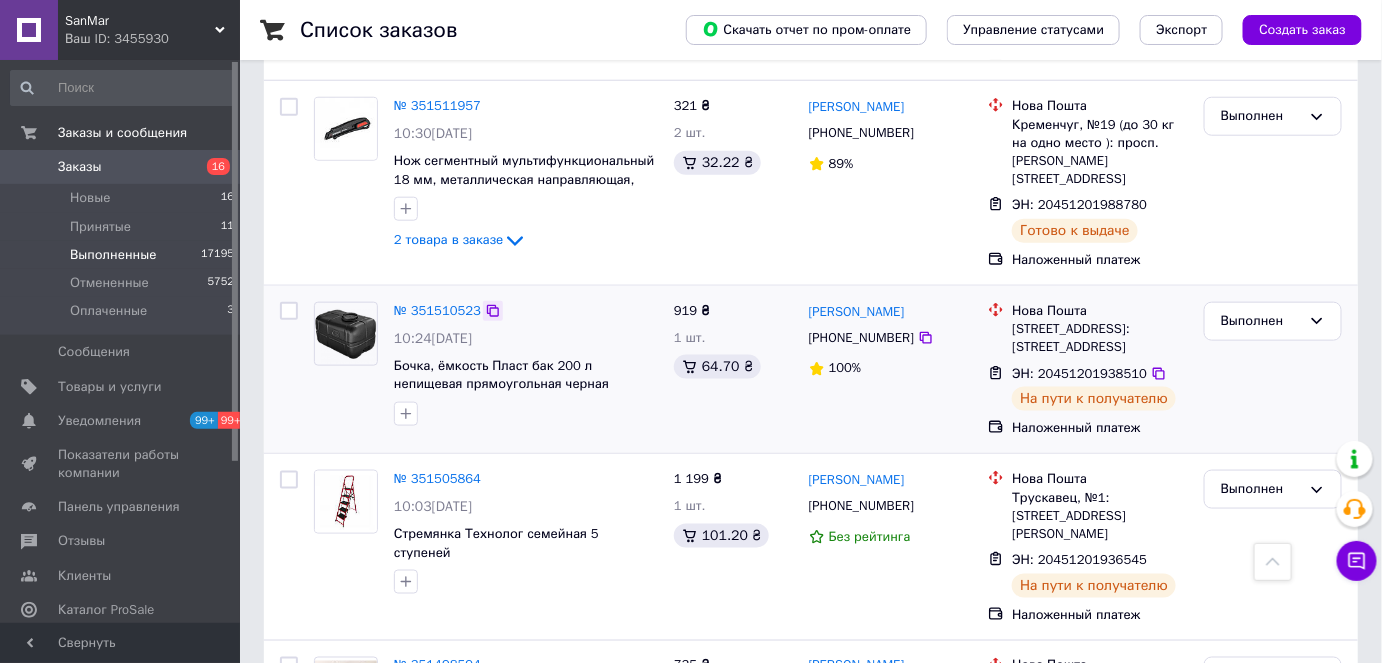 scroll, scrollTop: 3030, scrollLeft: 0, axis: vertical 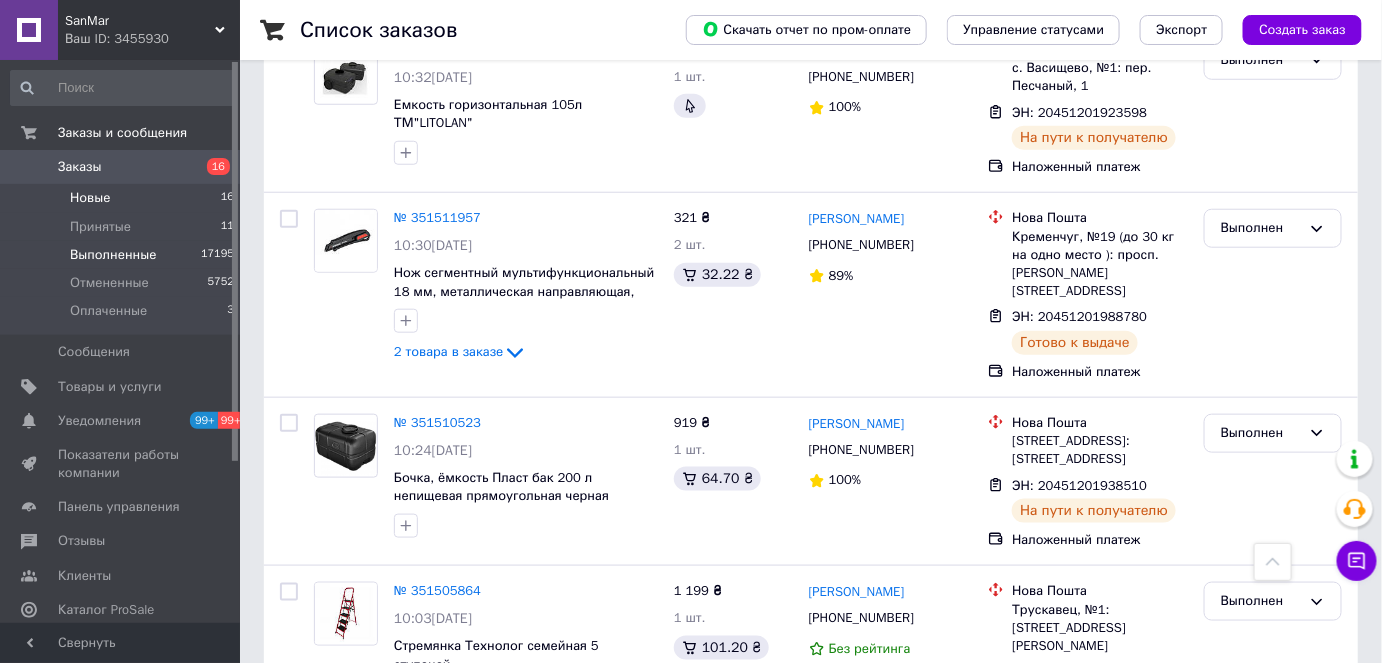 click on "Новые 16" at bounding box center [123, 198] 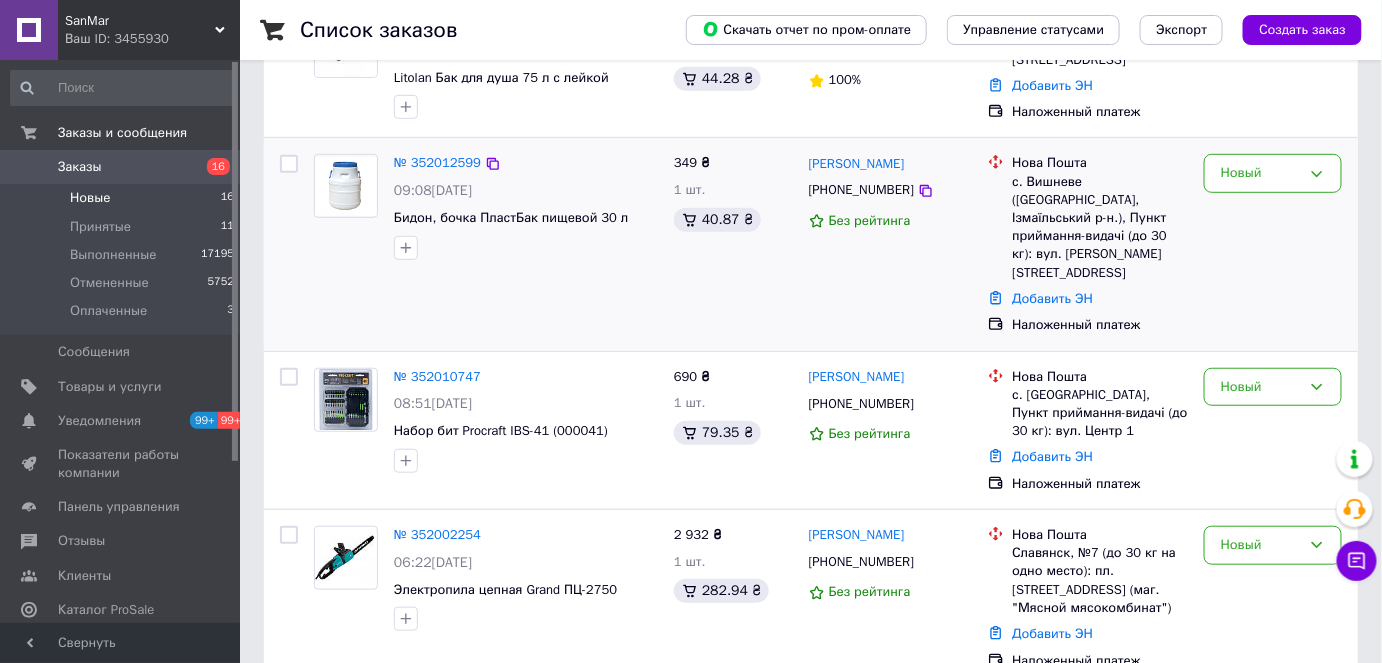 scroll, scrollTop: 545, scrollLeft: 0, axis: vertical 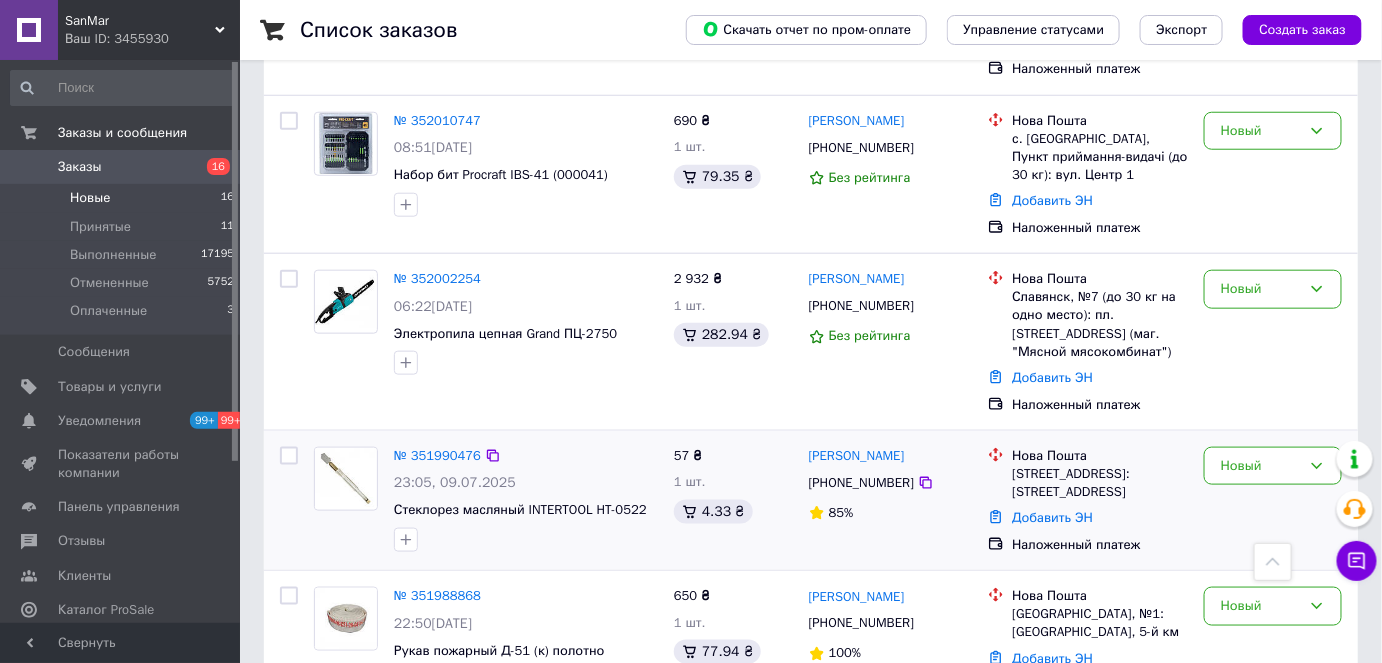 click on "№ 351990476" at bounding box center [437, 456] 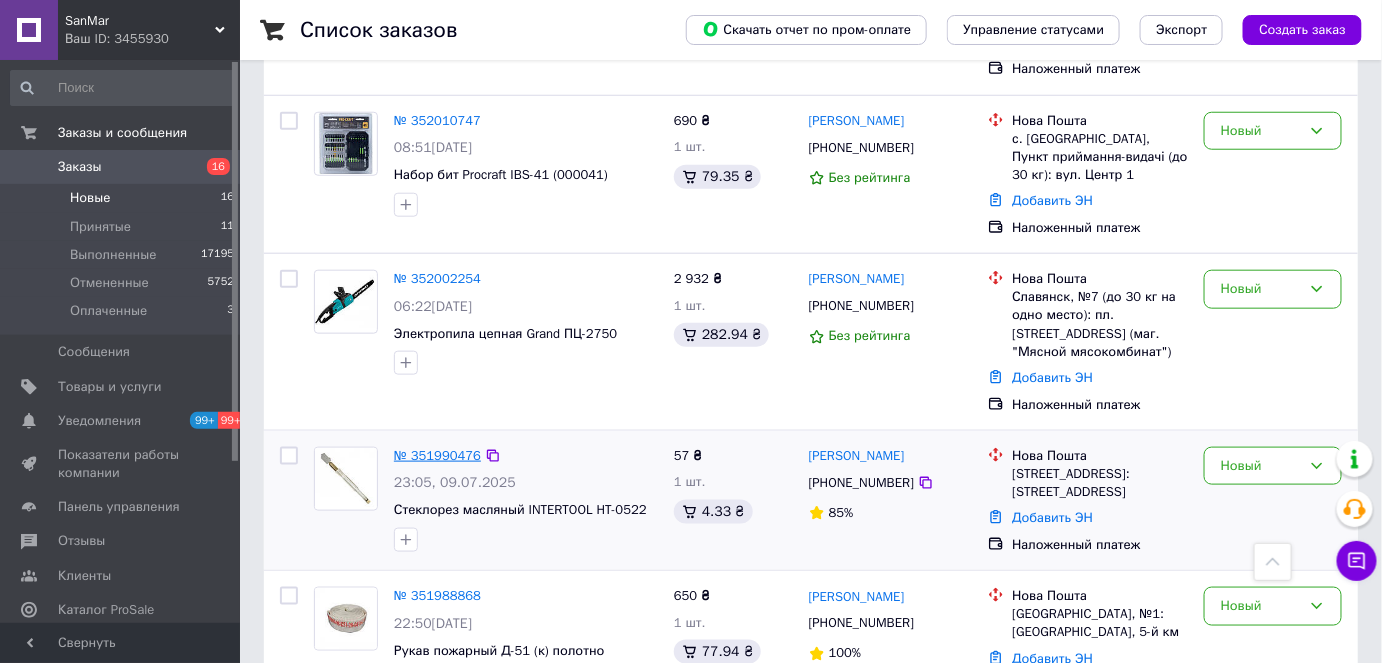 click on "№ 351990476" at bounding box center [437, 455] 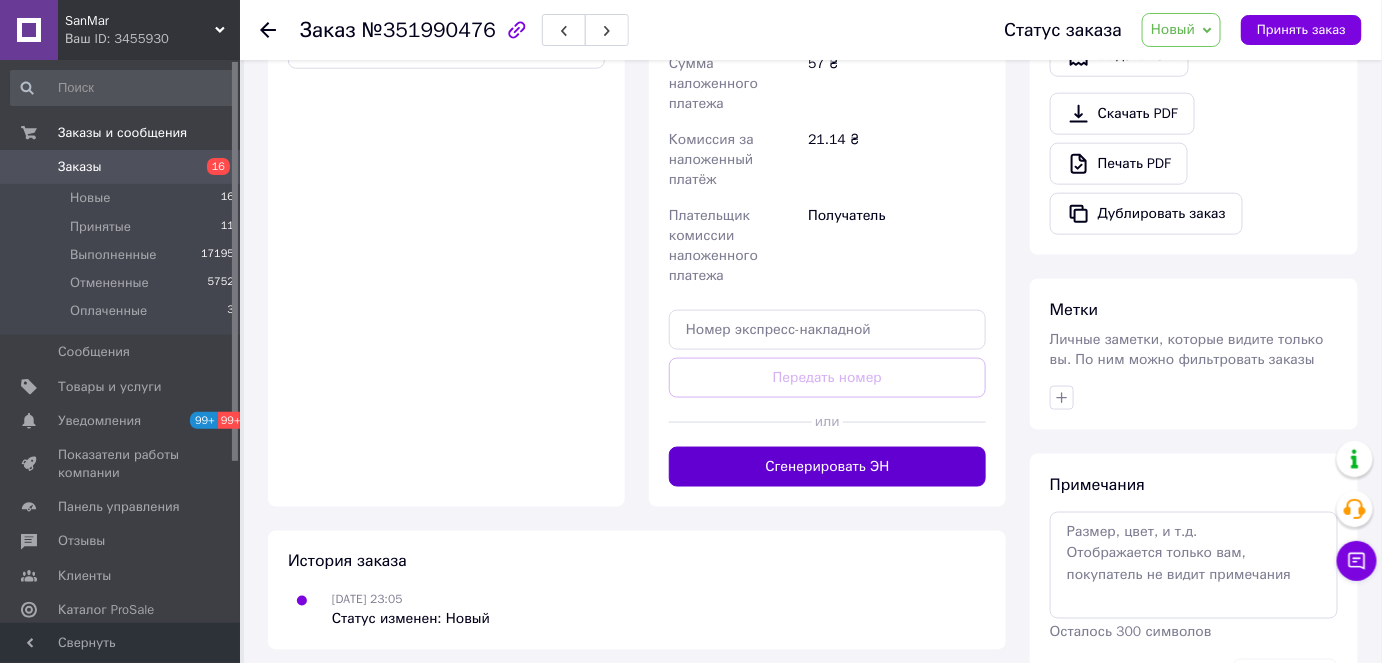 scroll, scrollTop: 767, scrollLeft: 0, axis: vertical 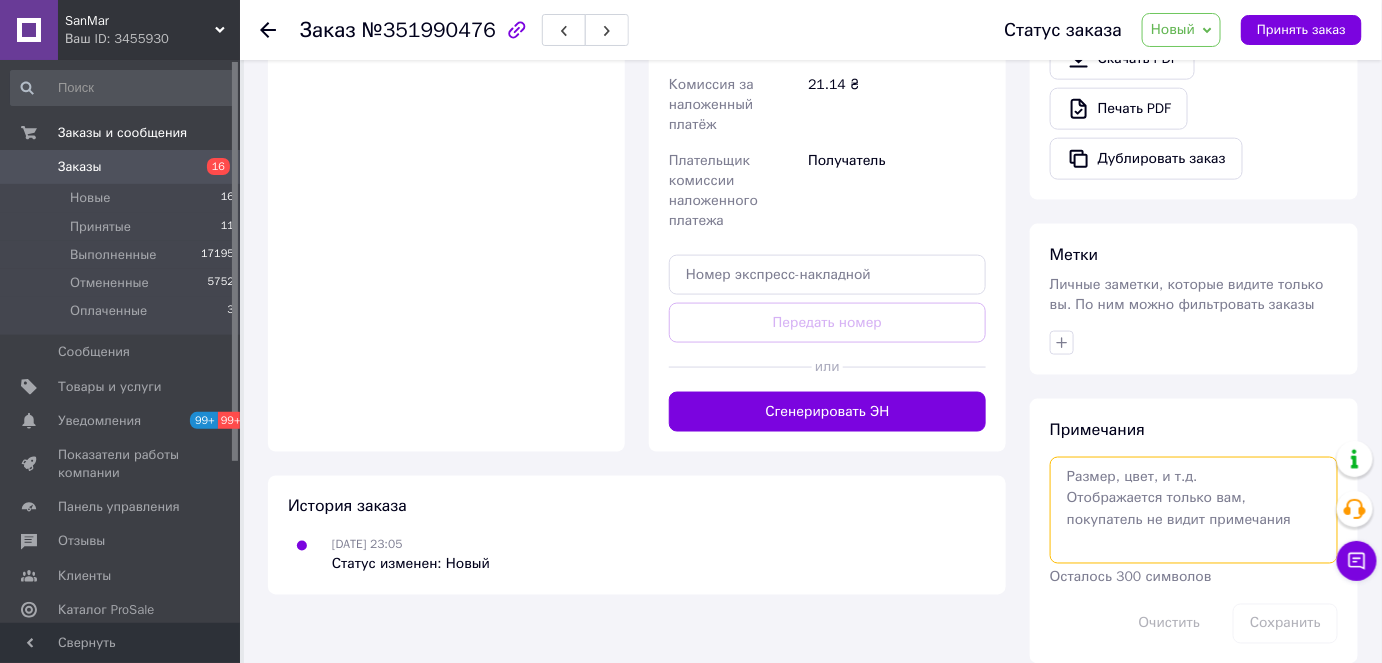 click at bounding box center [1194, 510] 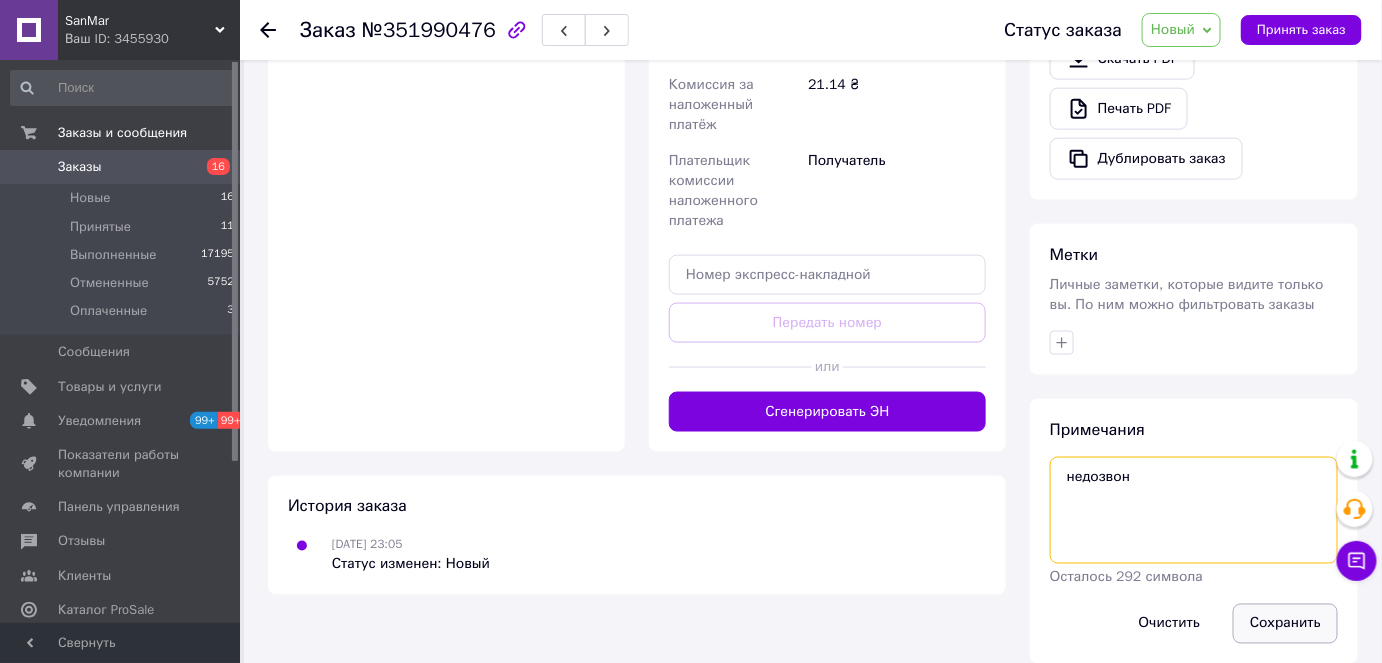 type on "недозвон" 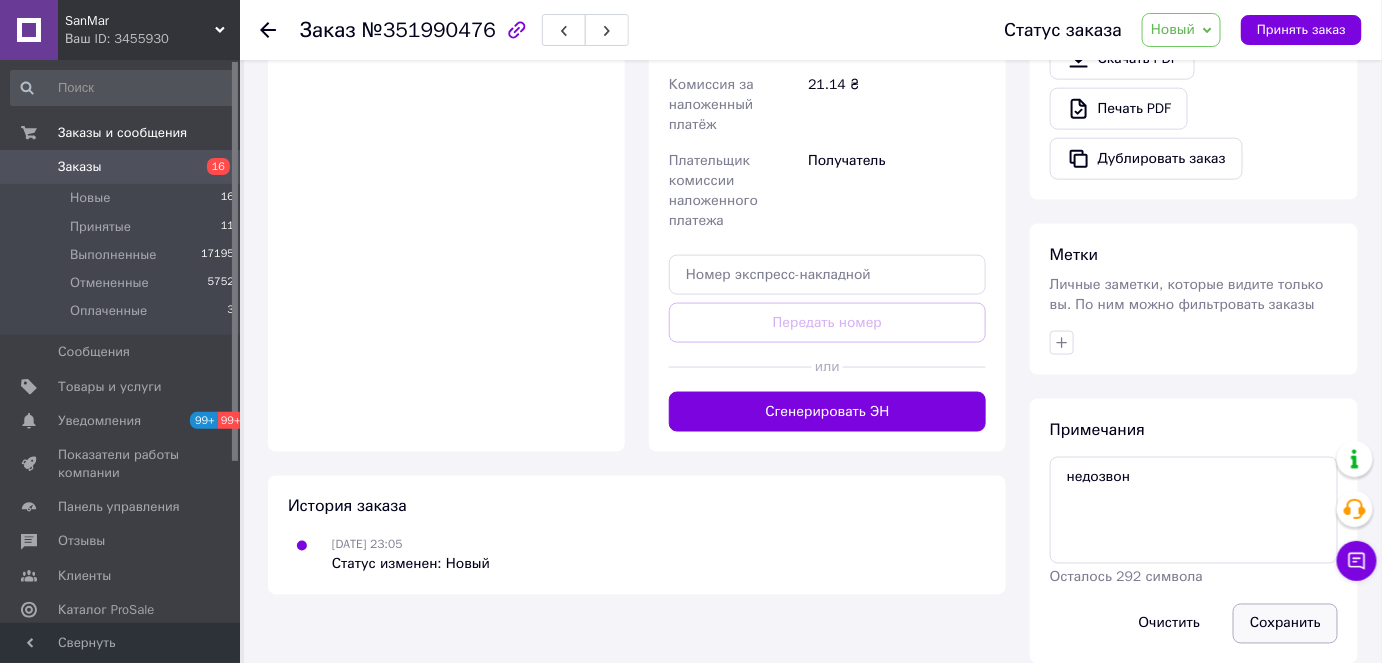 click on "Сохранить" at bounding box center (1285, 624) 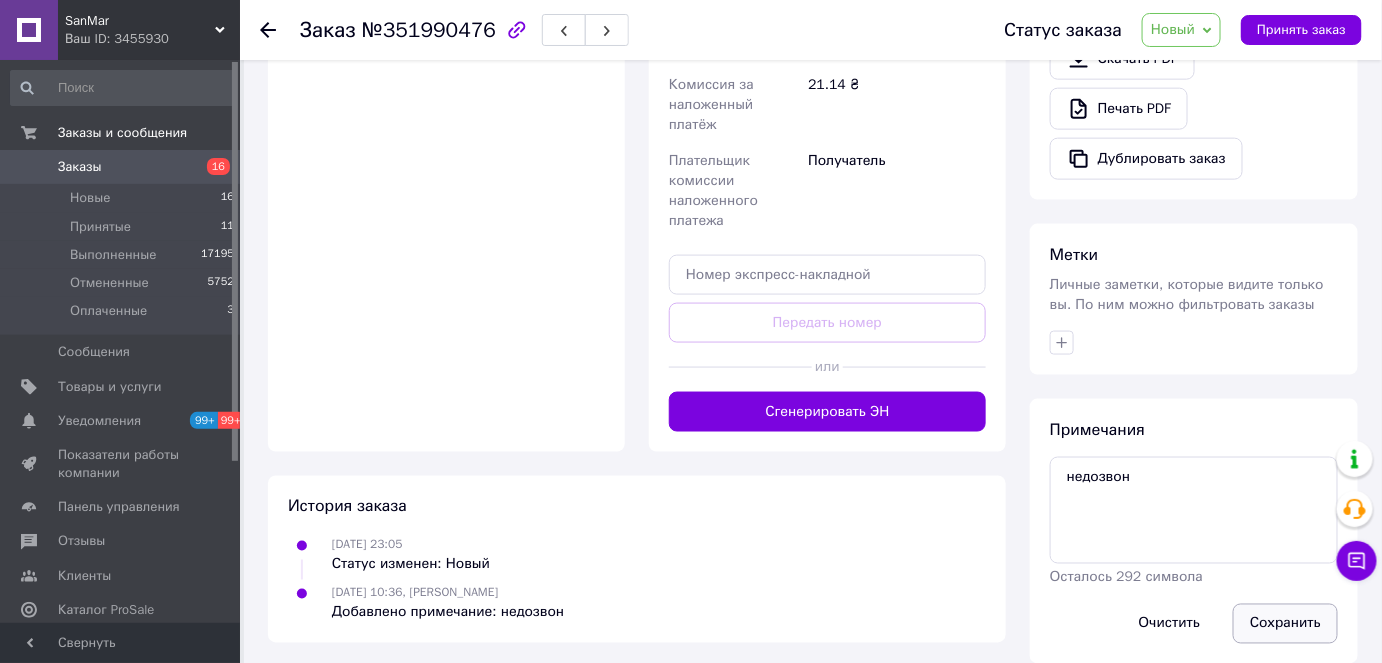 click on "Сохранить" at bounding box center [1285, 624] 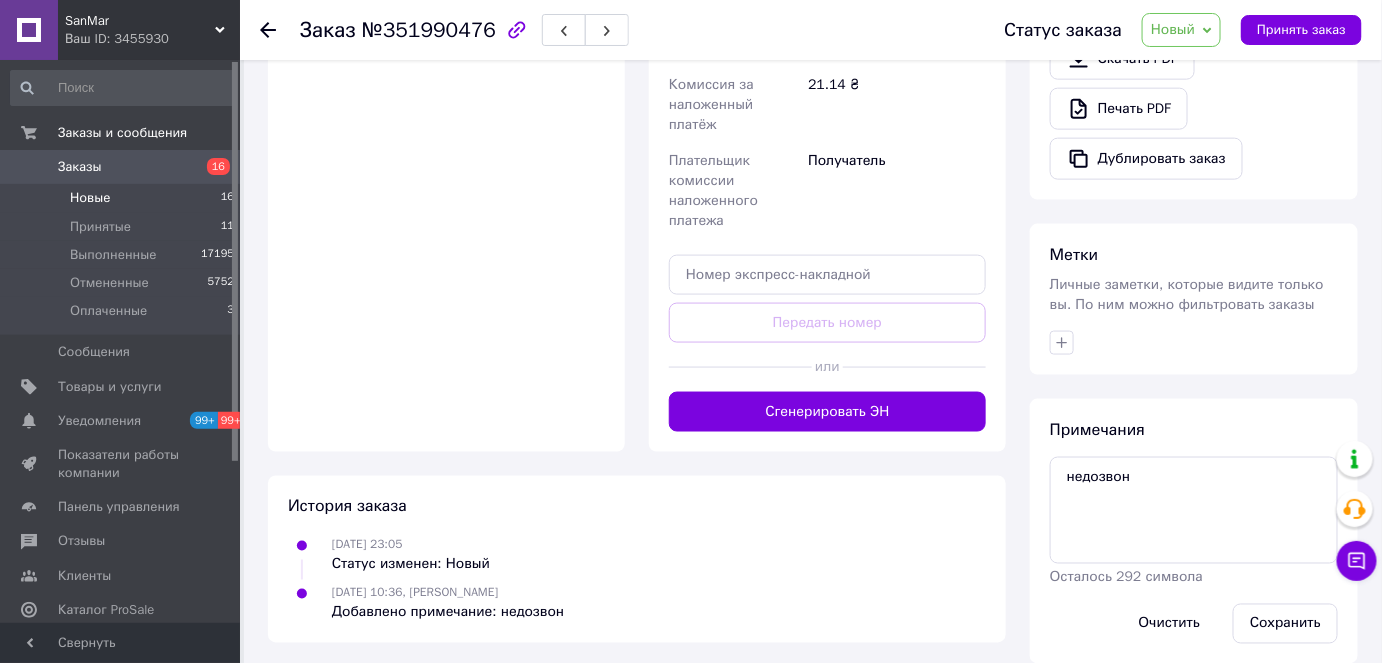 click on "Новые 16" at bounding box center [123, 198] 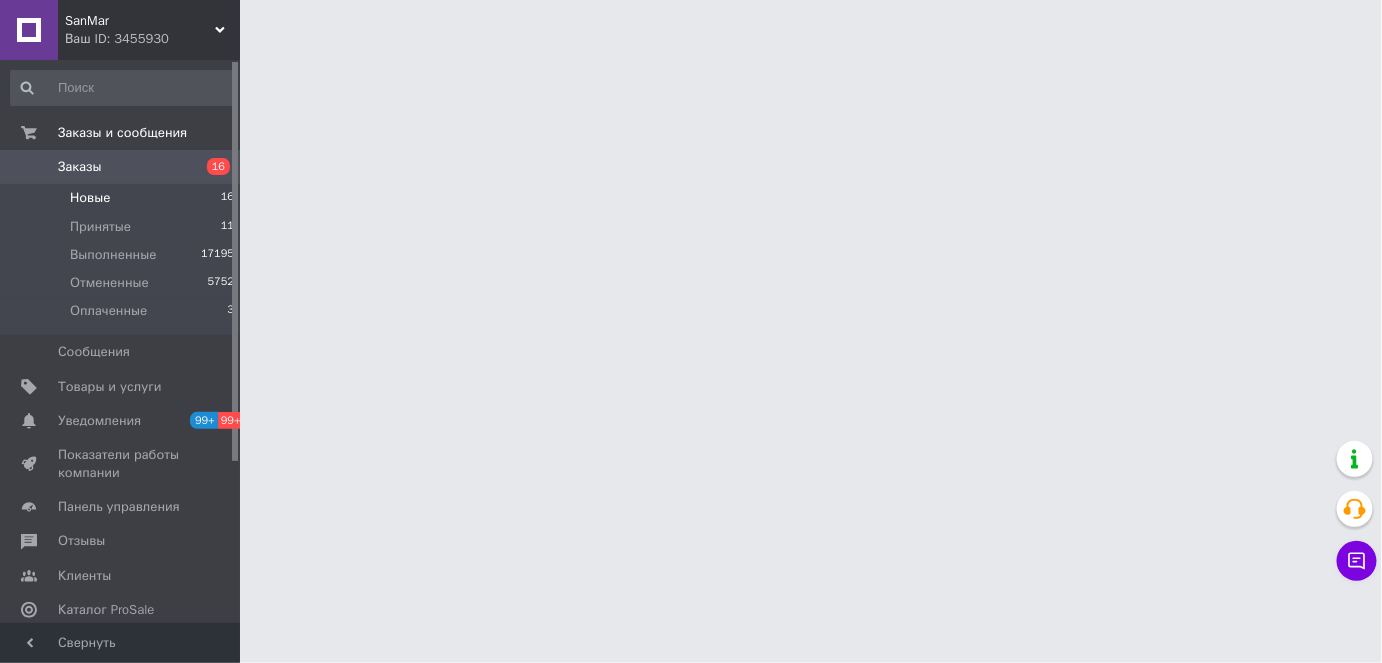 scroll, scrollTop: 0, scrollLeft: 0, axis: both 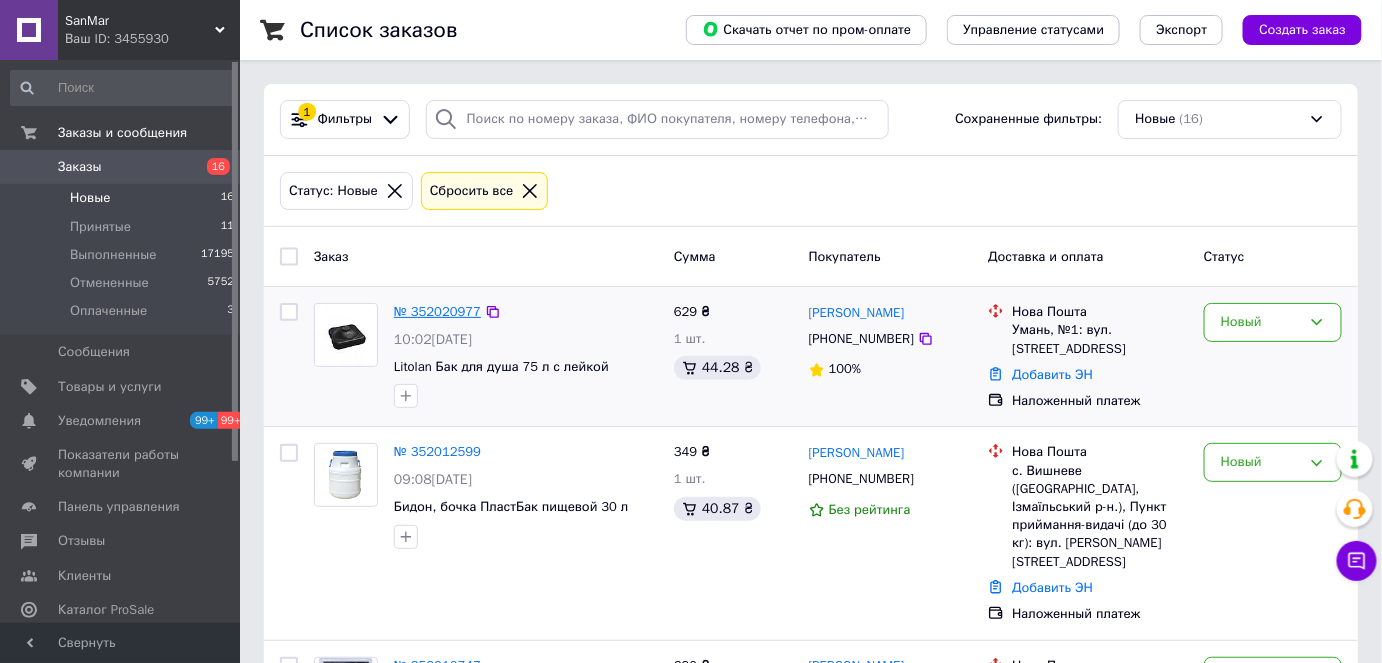 click on "№ 352020977" at bounding box center [437, 311] 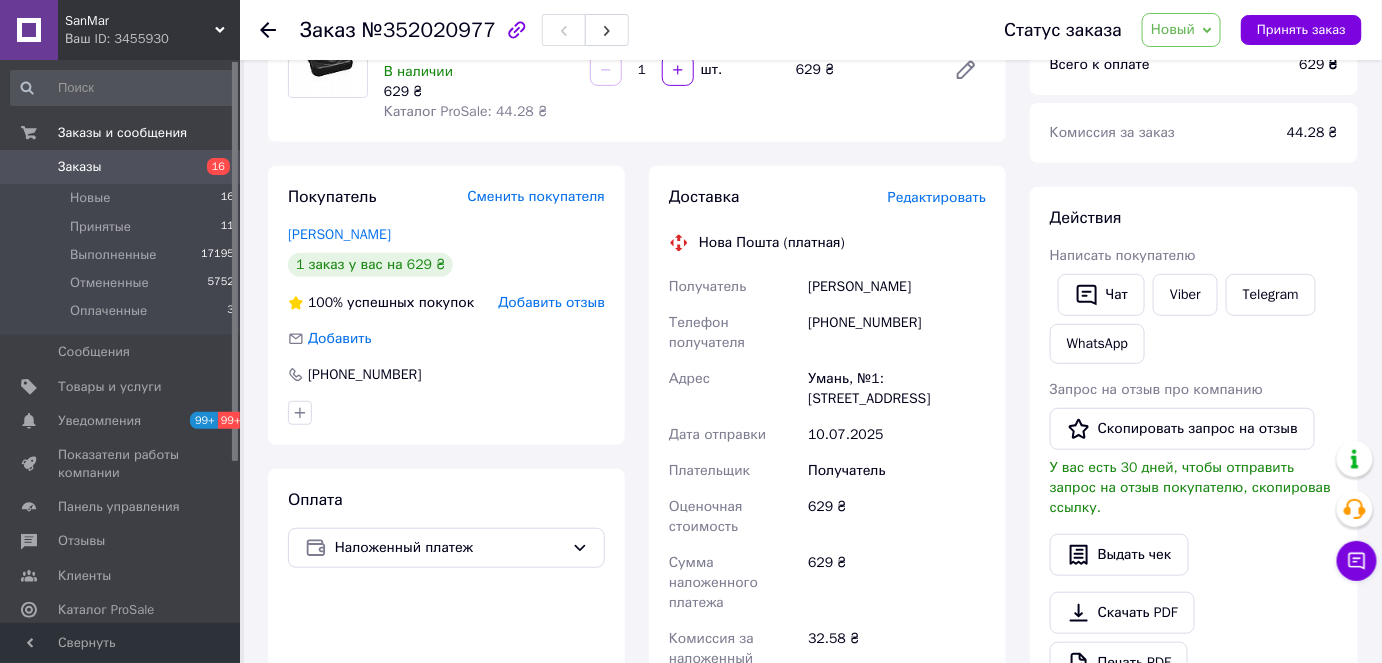 scroll, scrollTop: 181, scrollLeft: 0, axis: vertical 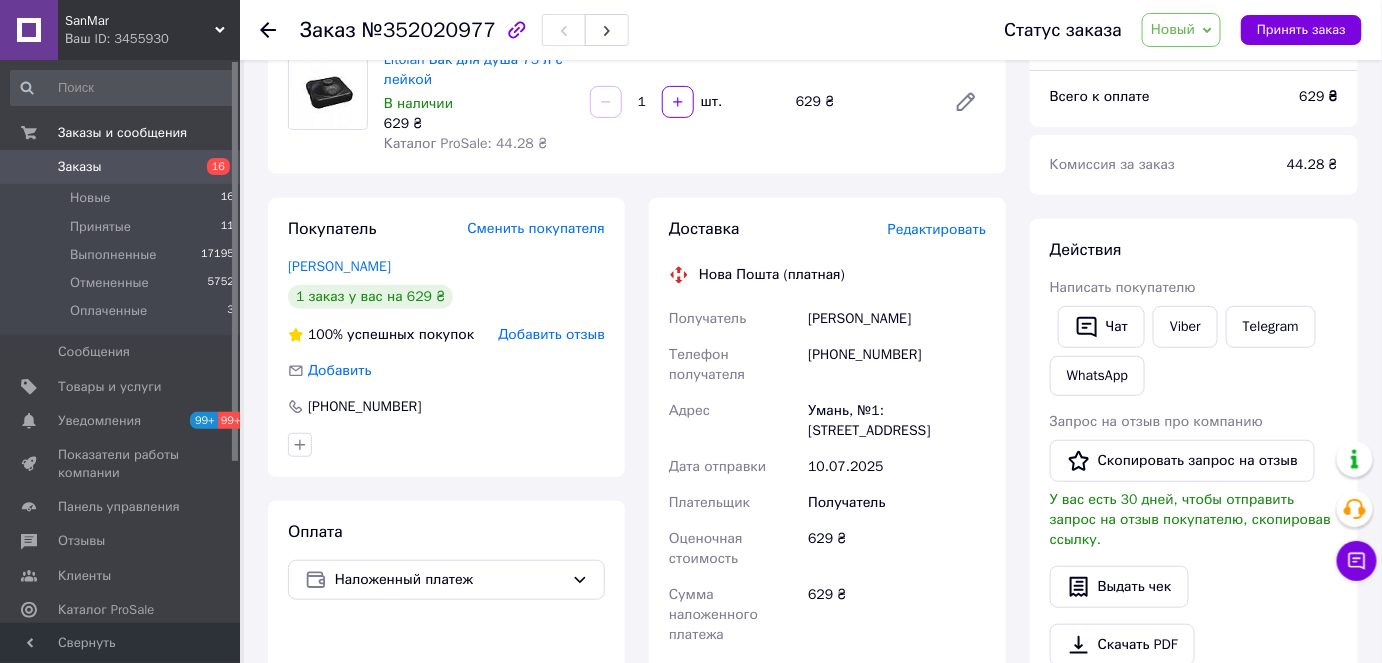 drag, startPoint x: 812, startPoint y: 409, endPoint x: 957, endPoint y: 425, distance: 145.88008 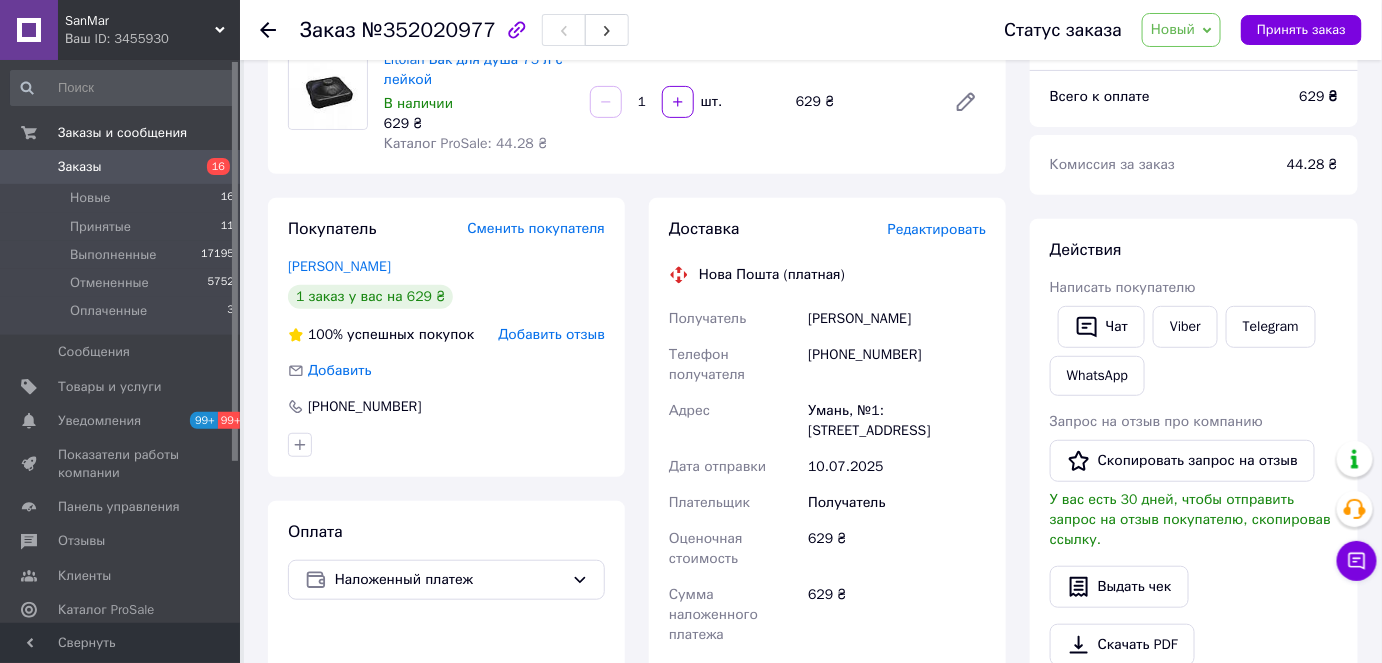 click on "Чиж Віталій" at bounding box center (897, 319) 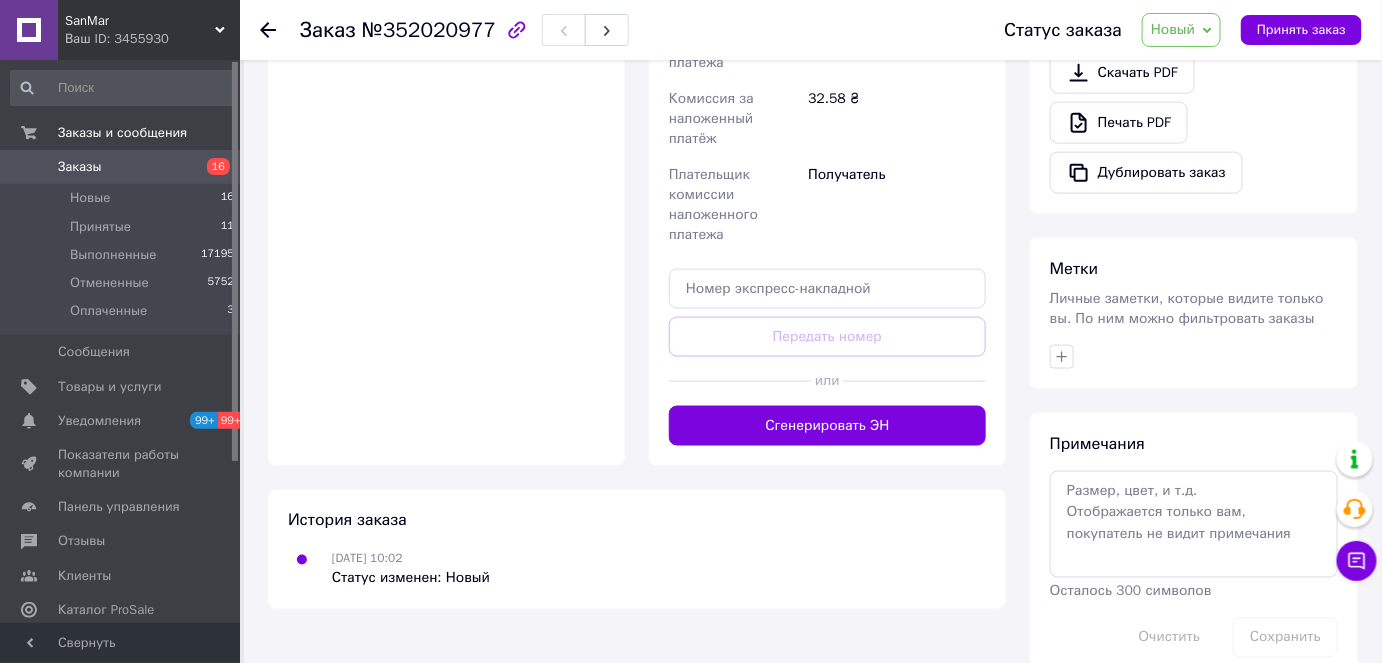 scroll, scrollTop: 767, scrollLeft: 0, axis: vertical 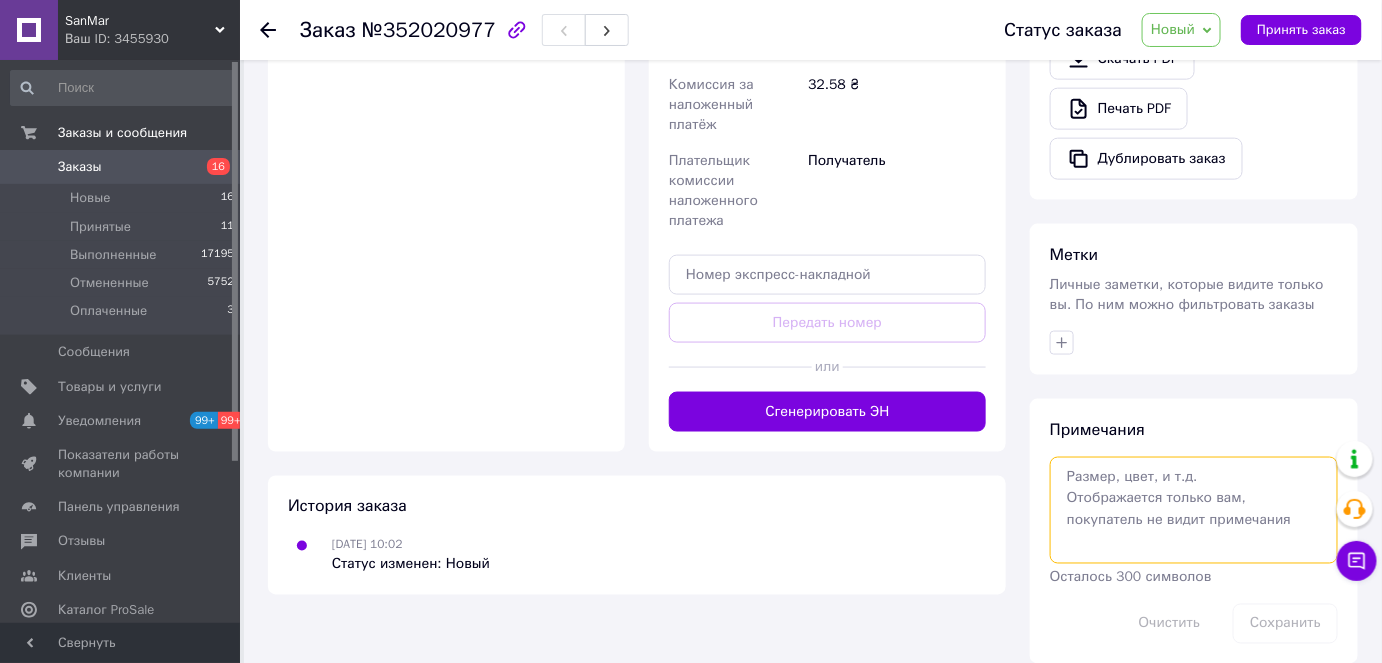 click at bounding box center (1194, 510) 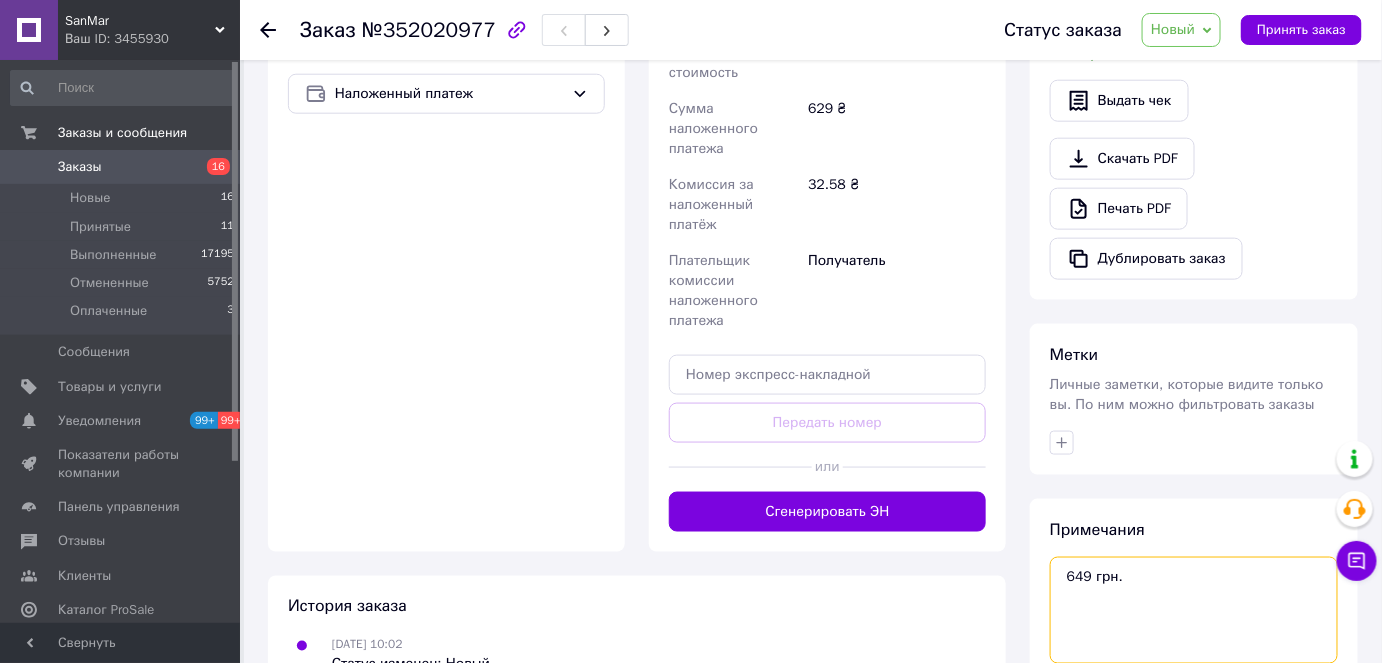 scroll, scrollTop: 767, scrollLeft: 0, axis: vertical 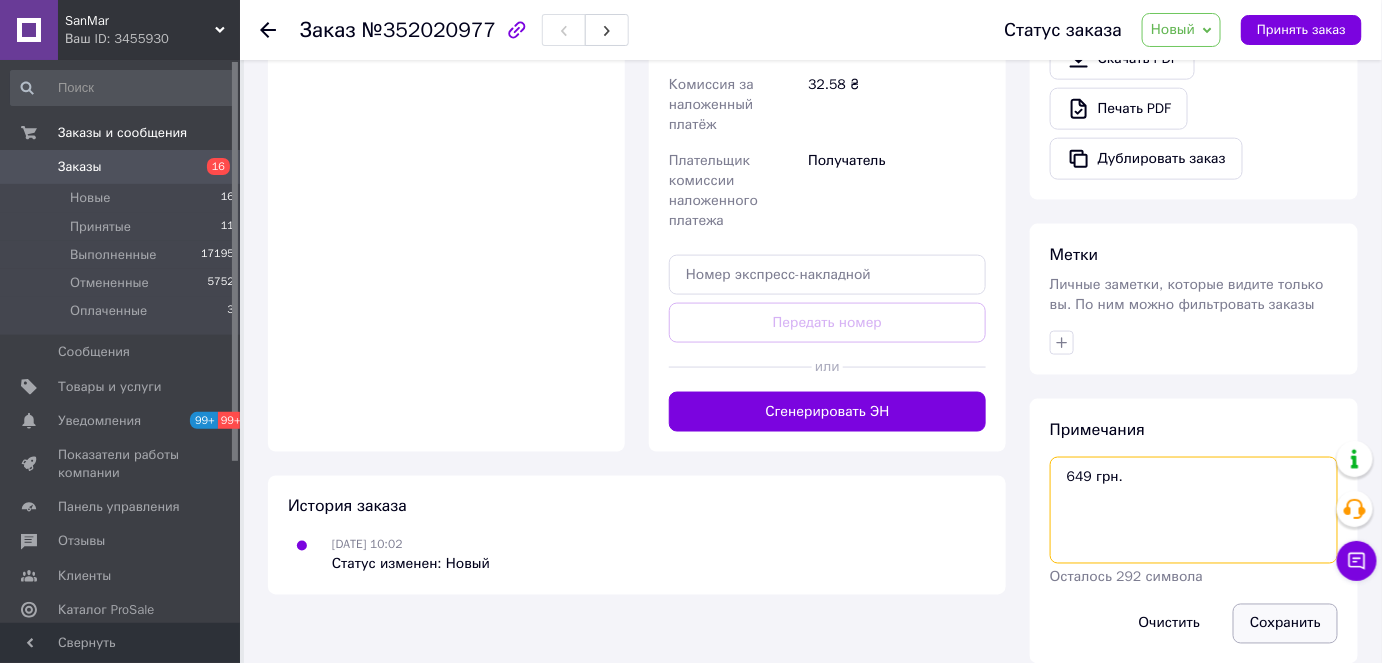 type on "649 грн." 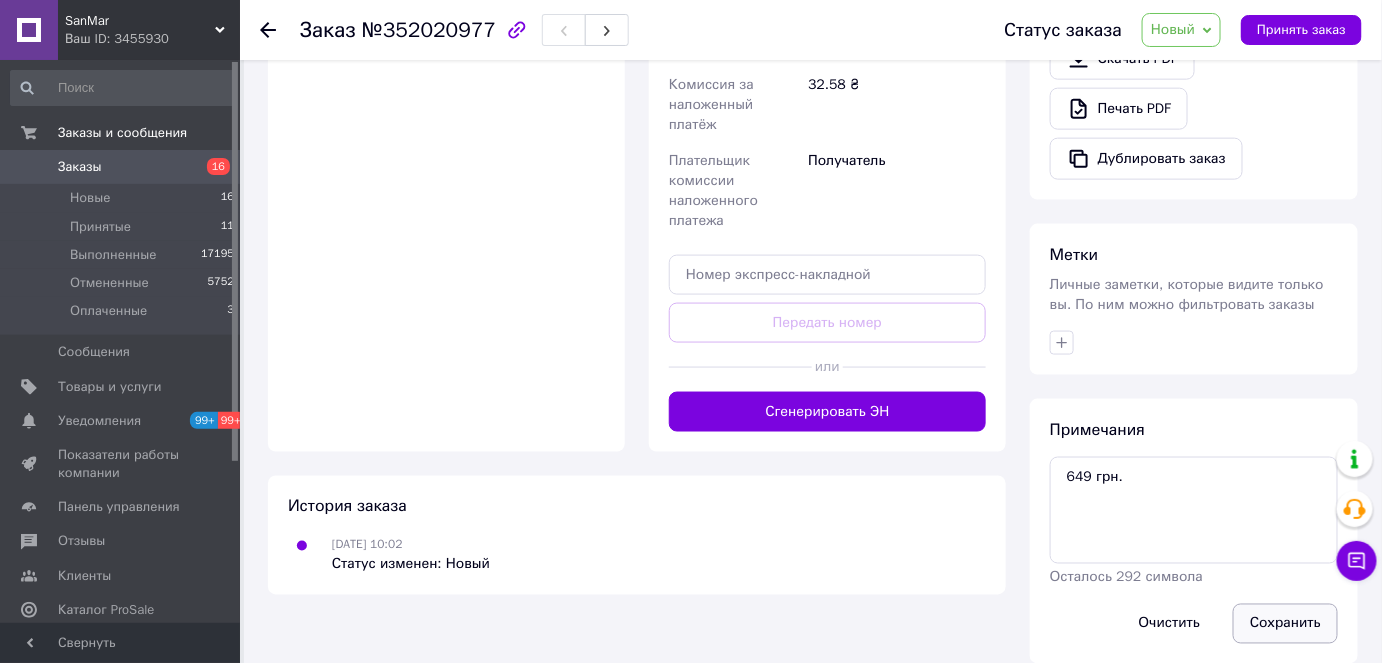 click on "Сохранить" at bounding box center (1285, 624) 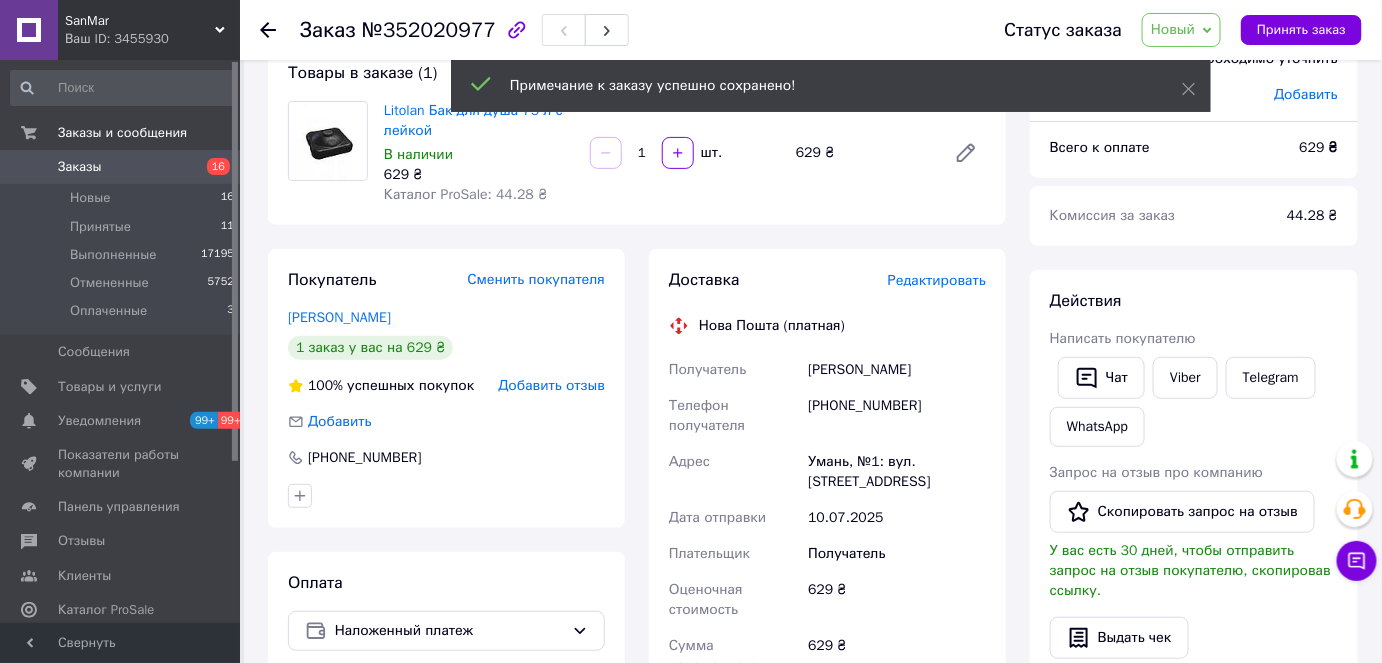 scroll, scrollTop: 0, scrollLeft: 0, axis: both 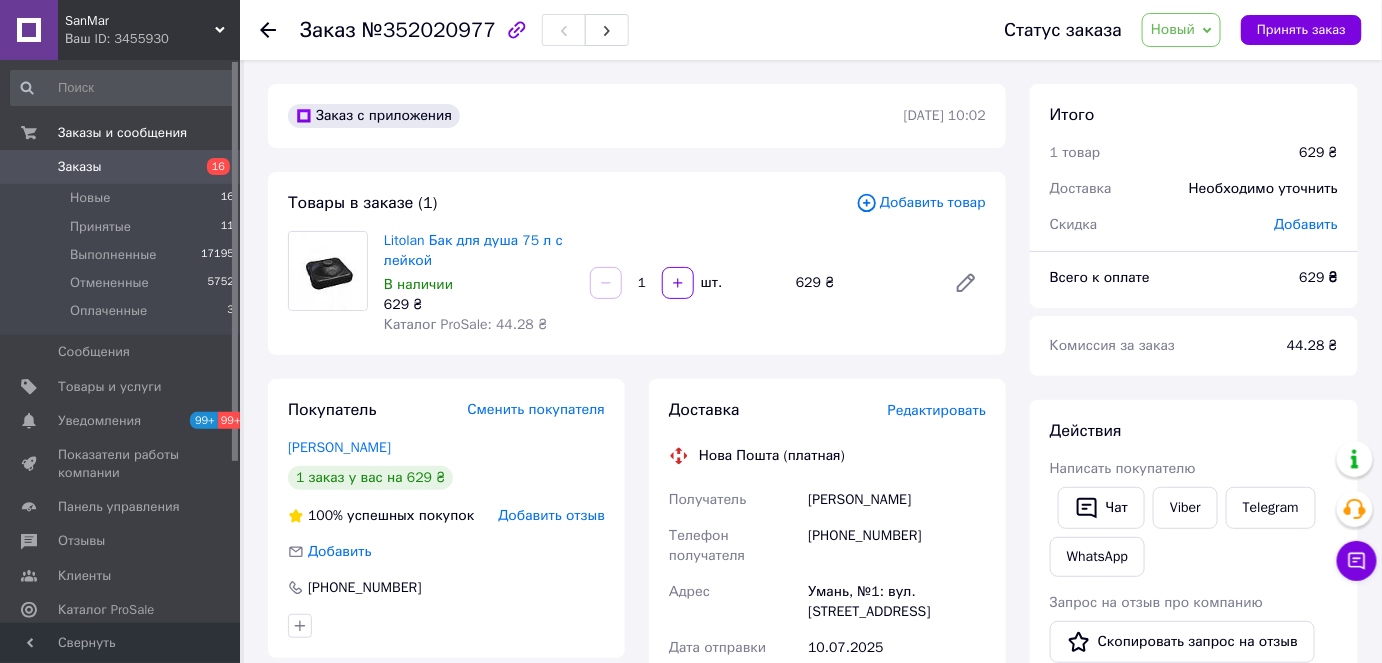 click on "Новый" at bounding box center (1181, 30) 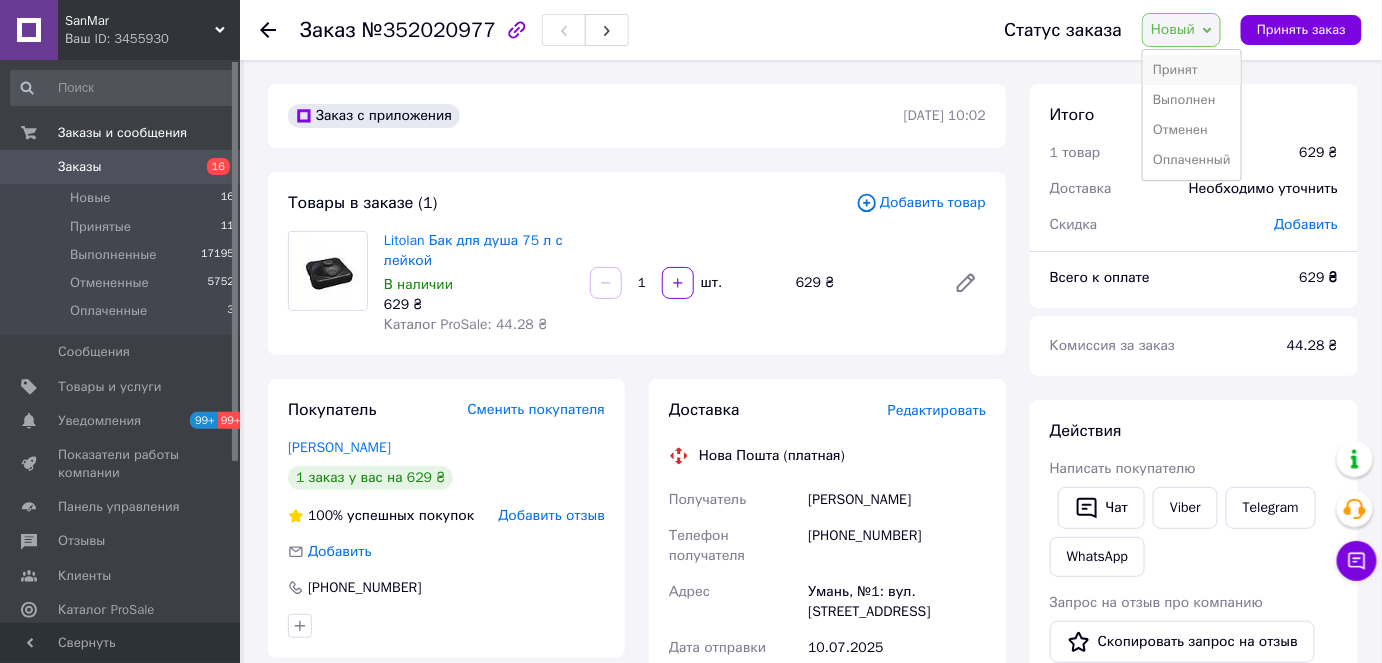 click on "Принят" at bounding box center (1192, 70) 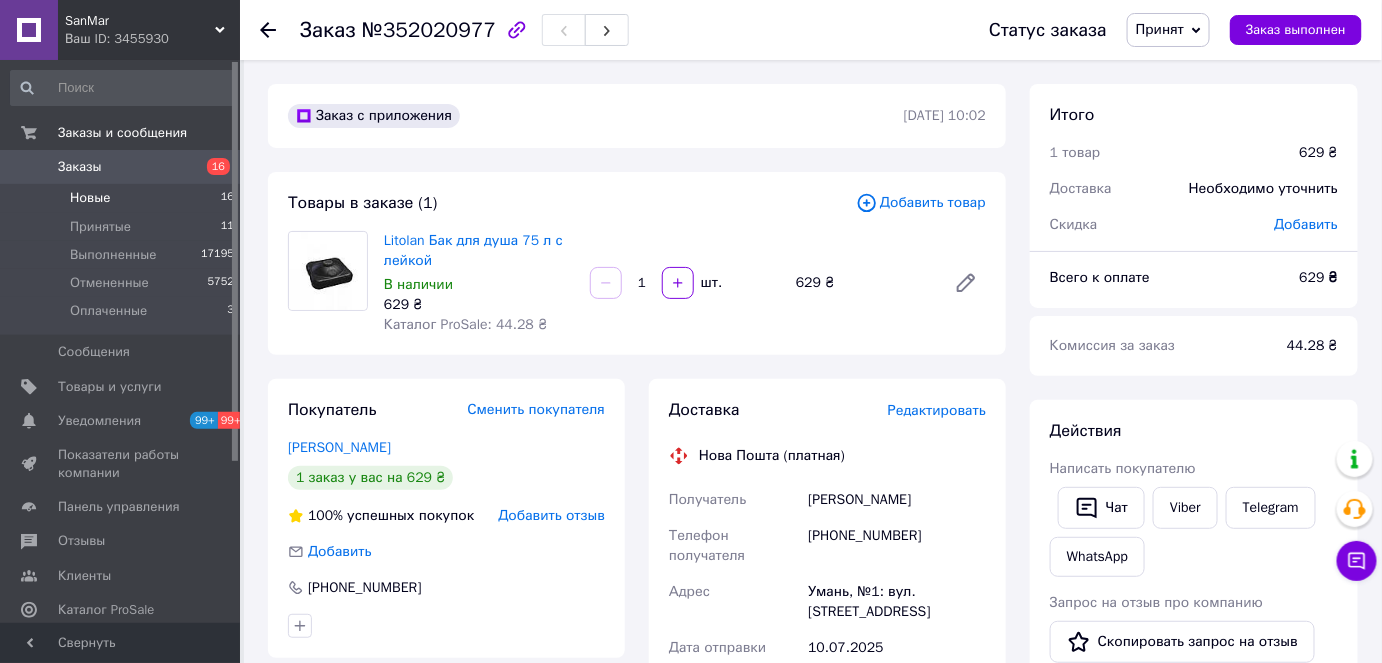 click on "Новые" at bounding box center (90, 198) 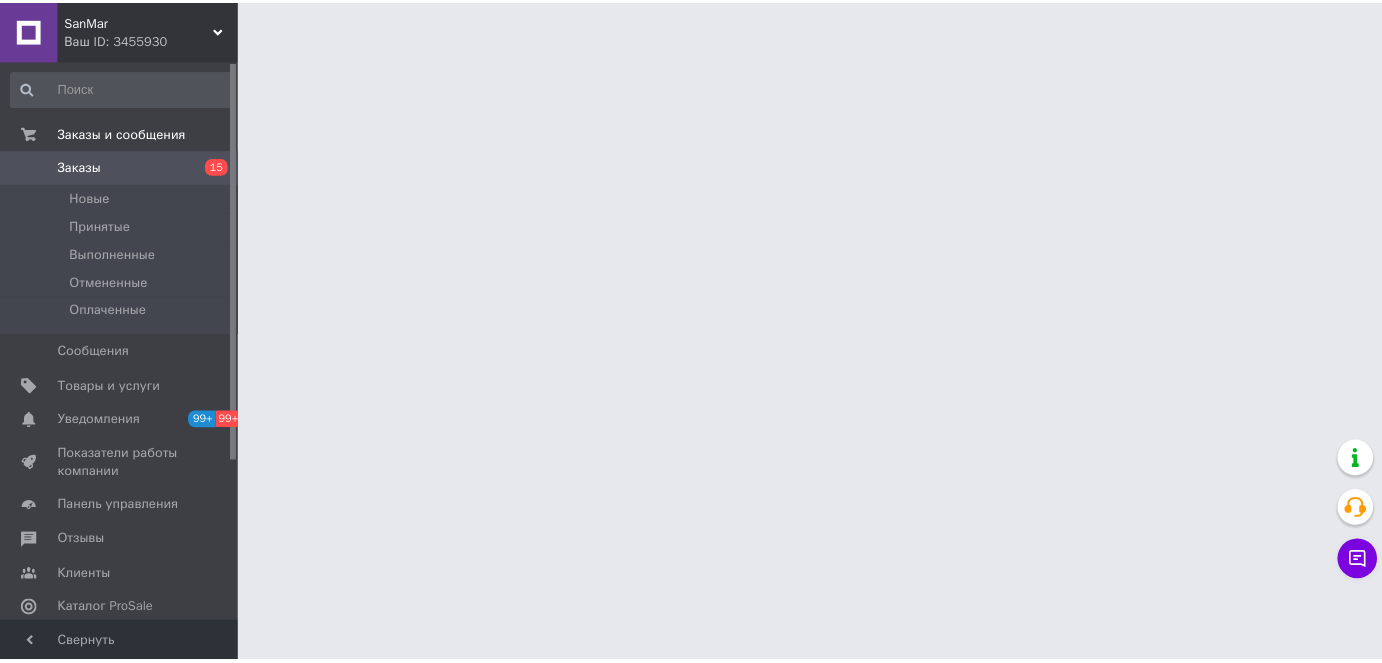 scroll, scrollTop: 0, scrollLeft: 0, axis: both 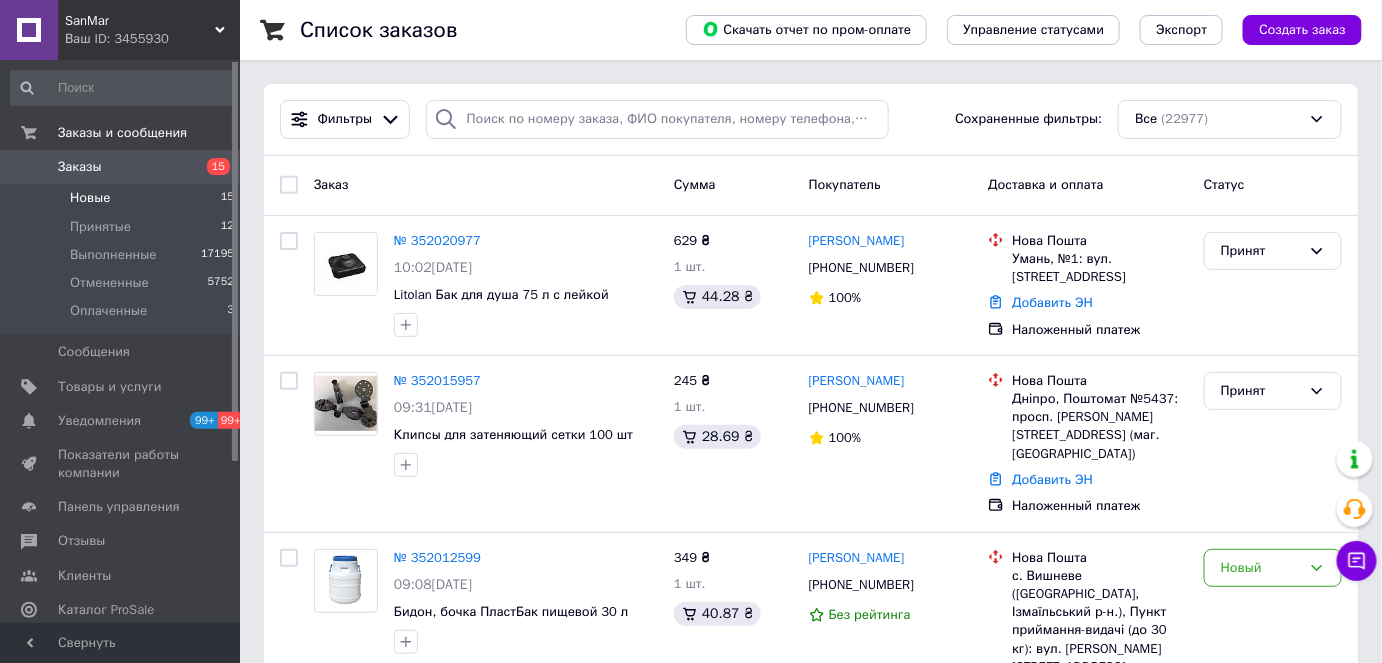 click on "Новые 15" at bounding box center [123, 198] 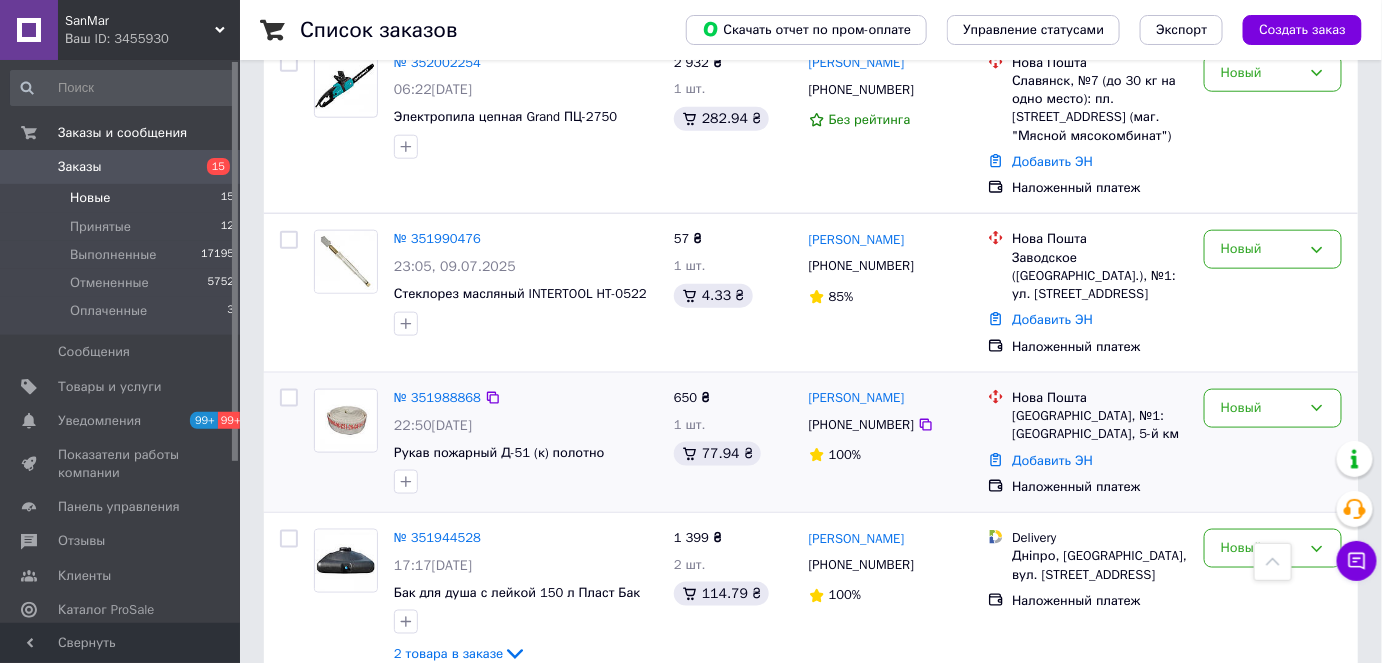 scroll, scrollTop: 727, scrollLeft: 0, axis: vertical 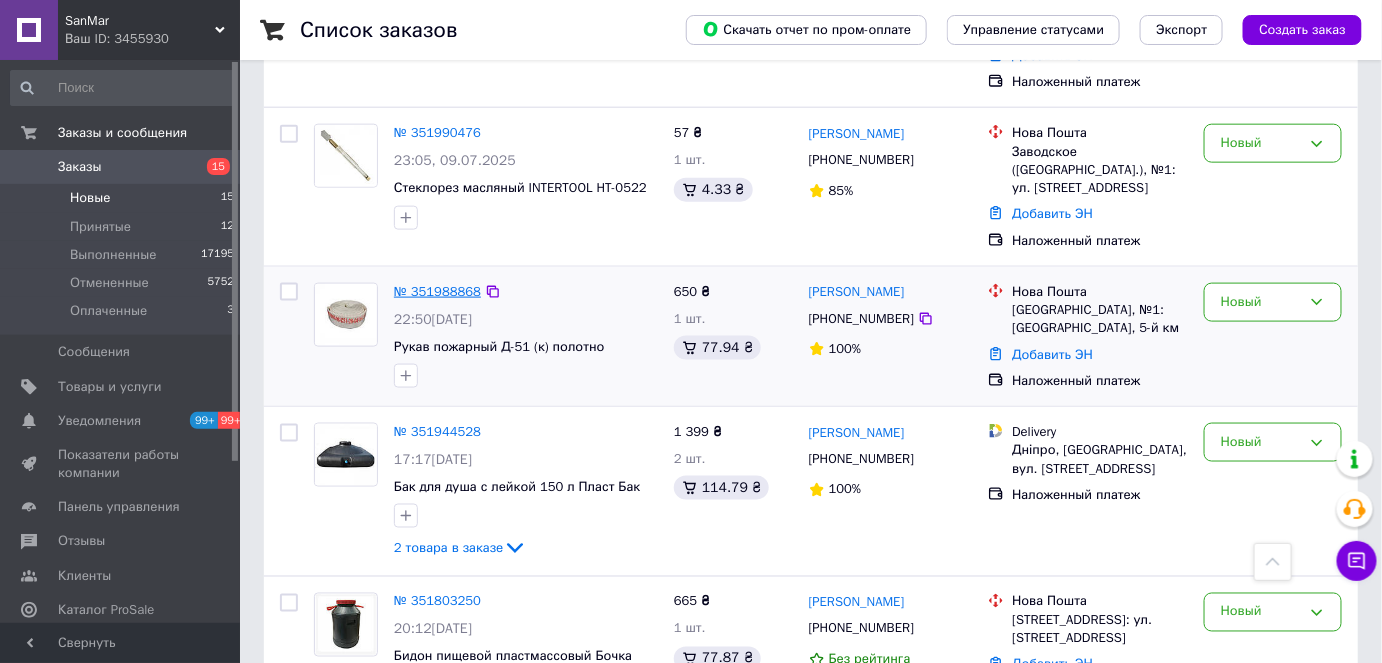 click on "№ 351988868" at bounding box center [437, 291] 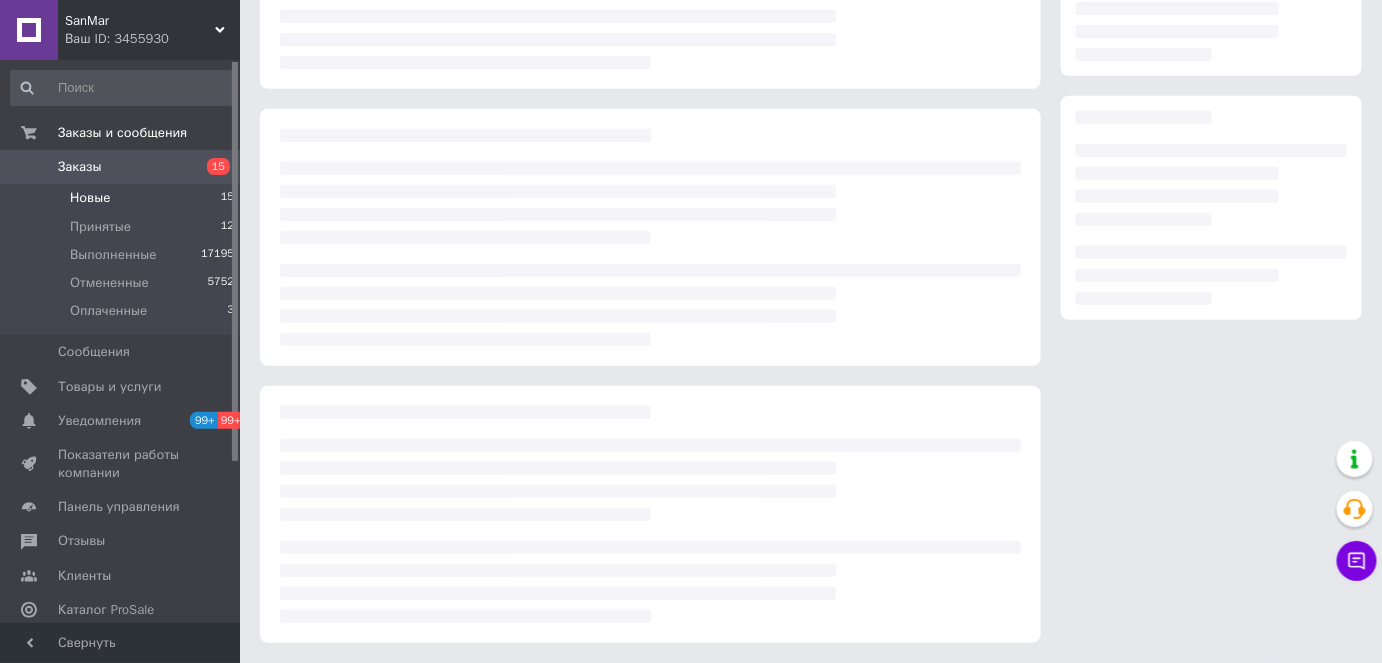 scroll, scrollTop: 0, scrollLeft: 0, axis: both 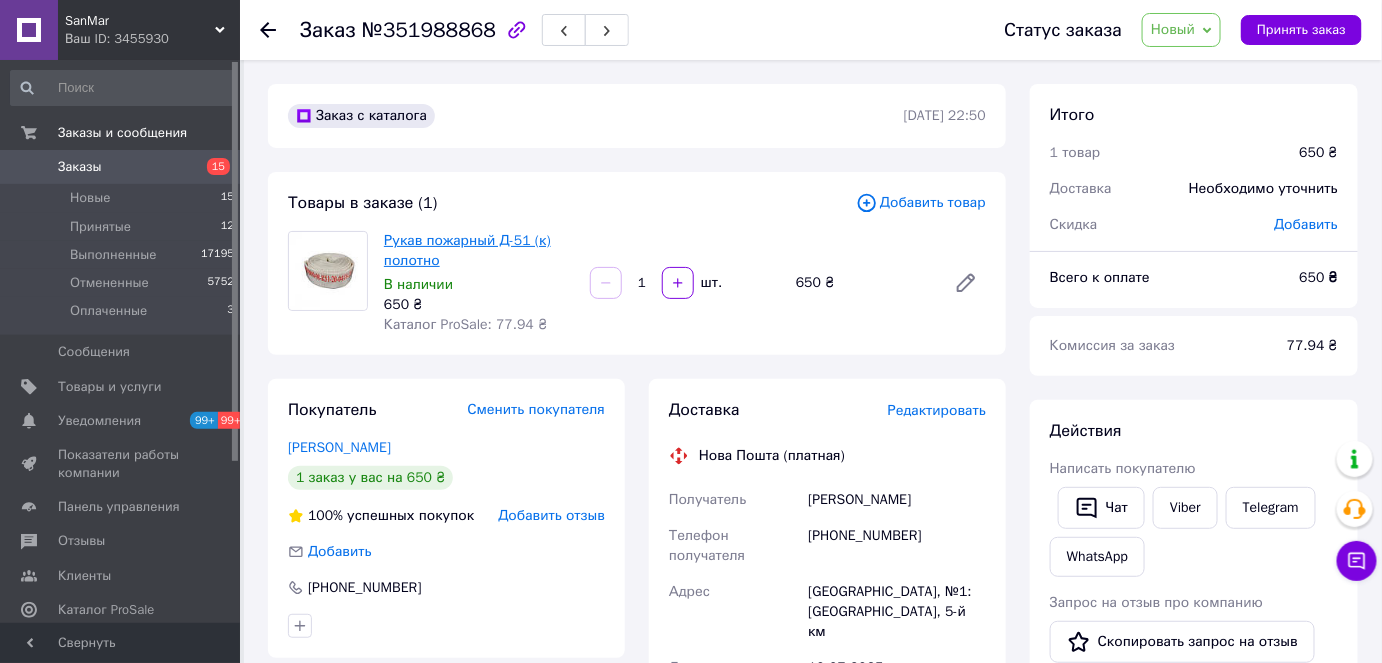 click on "Рукав пожарный Д-51 (к) полотно" at bounding box center [467, 250] 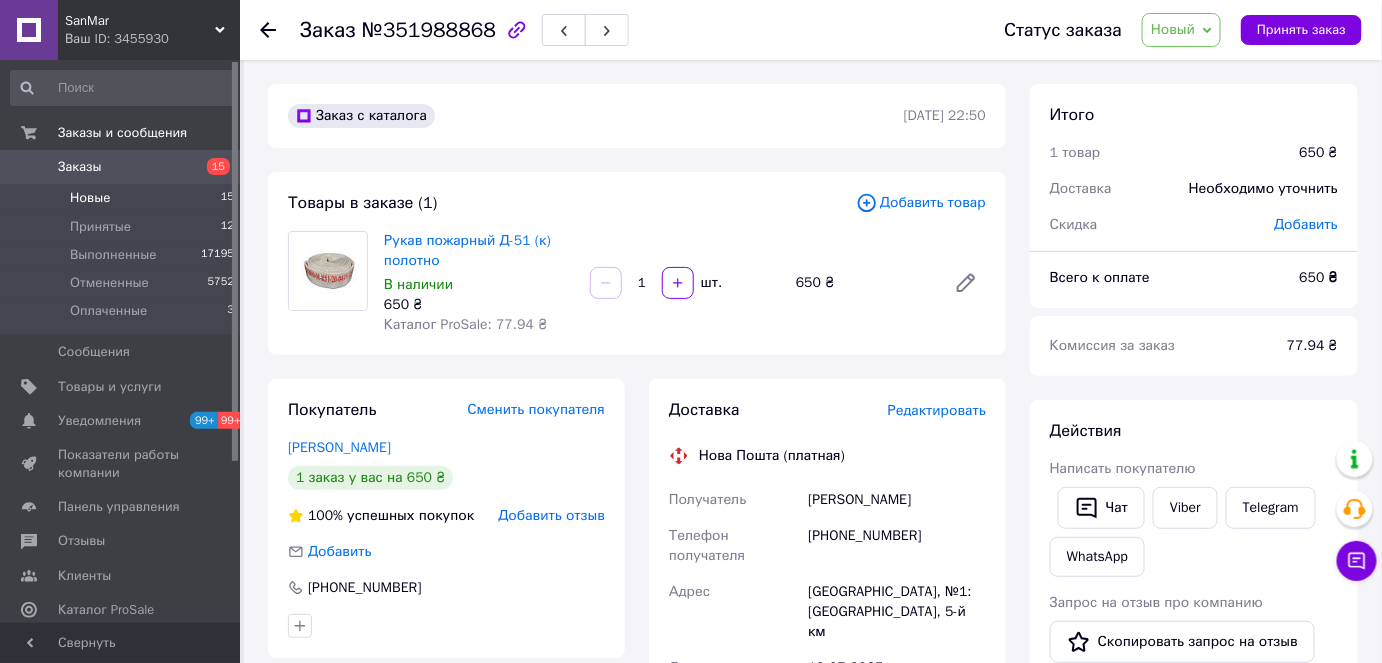click on "Новые" at bounding box center (90, 198) 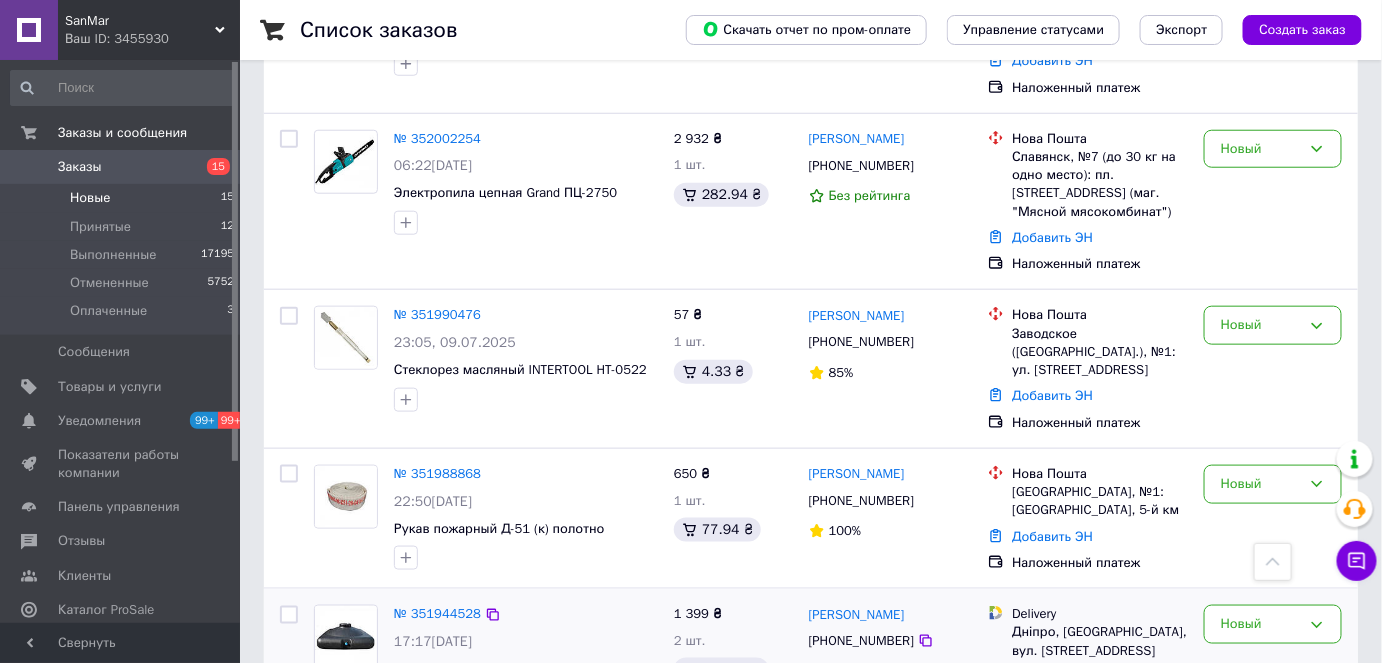 scroll, scrollTop: 363, scrollLeft: 0, axis: vertical 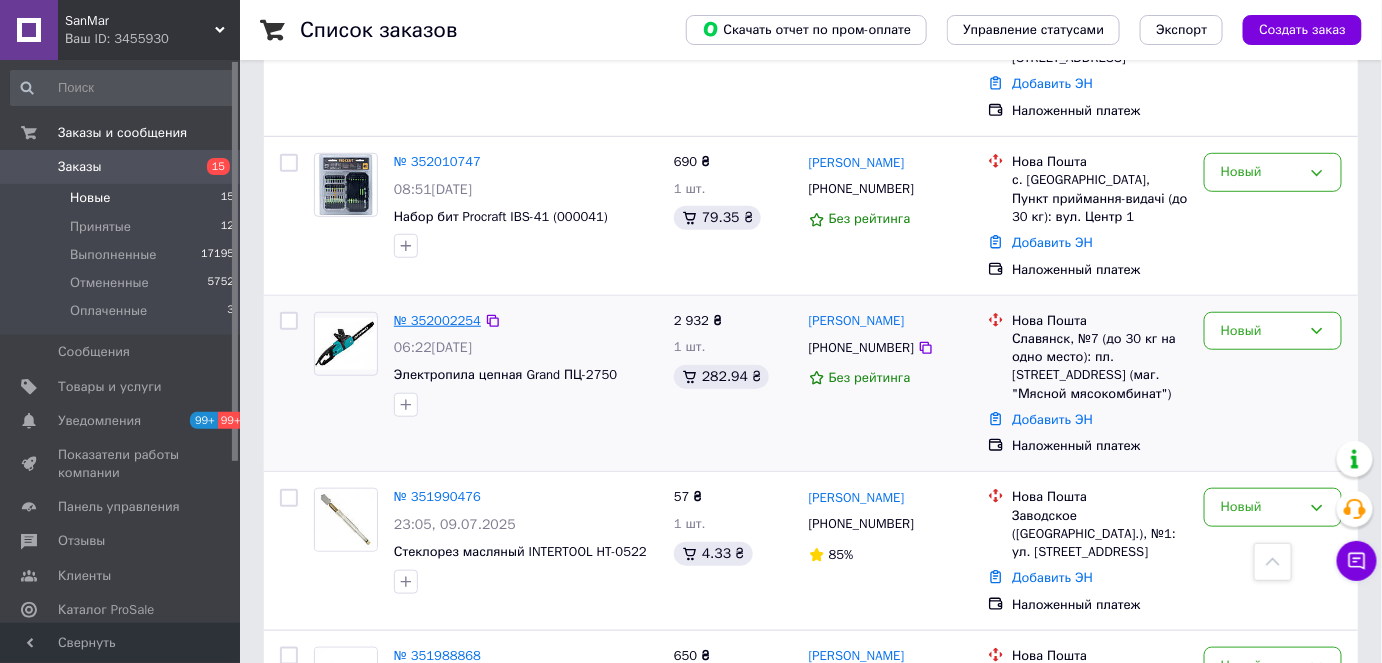click on "№ 352002254" at bounding box center [437, 320] 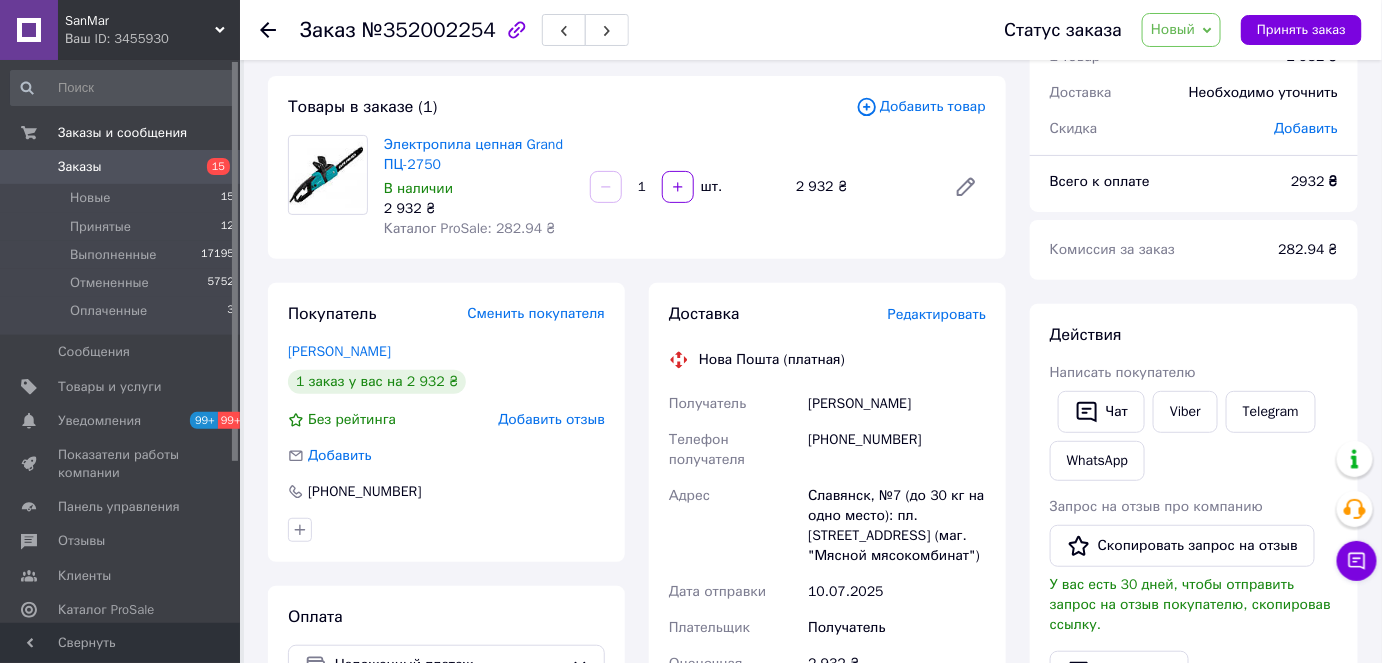 scroll, scrollTop: 0, scrollLeft: 0, axis: both 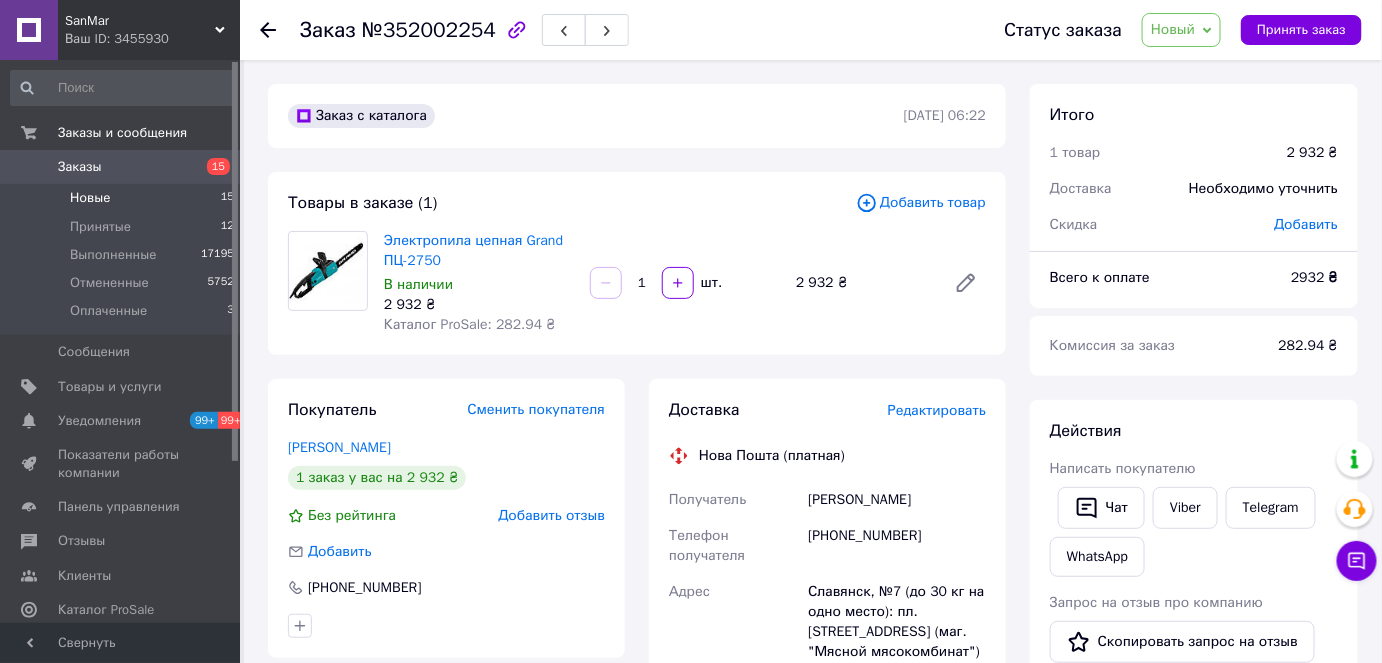 click on "Новые" at bounding box center (90, 198) 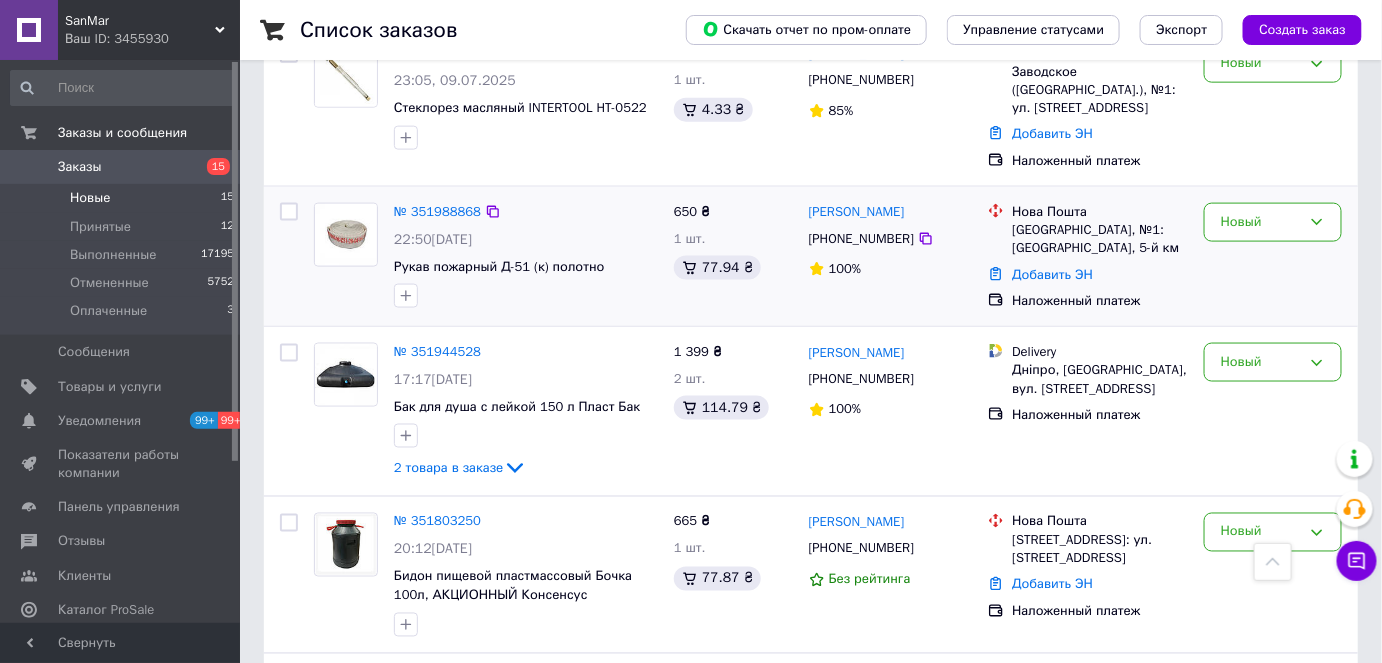 scroll, scrollTop: 818, scrollLeft: 0, axis: vertical 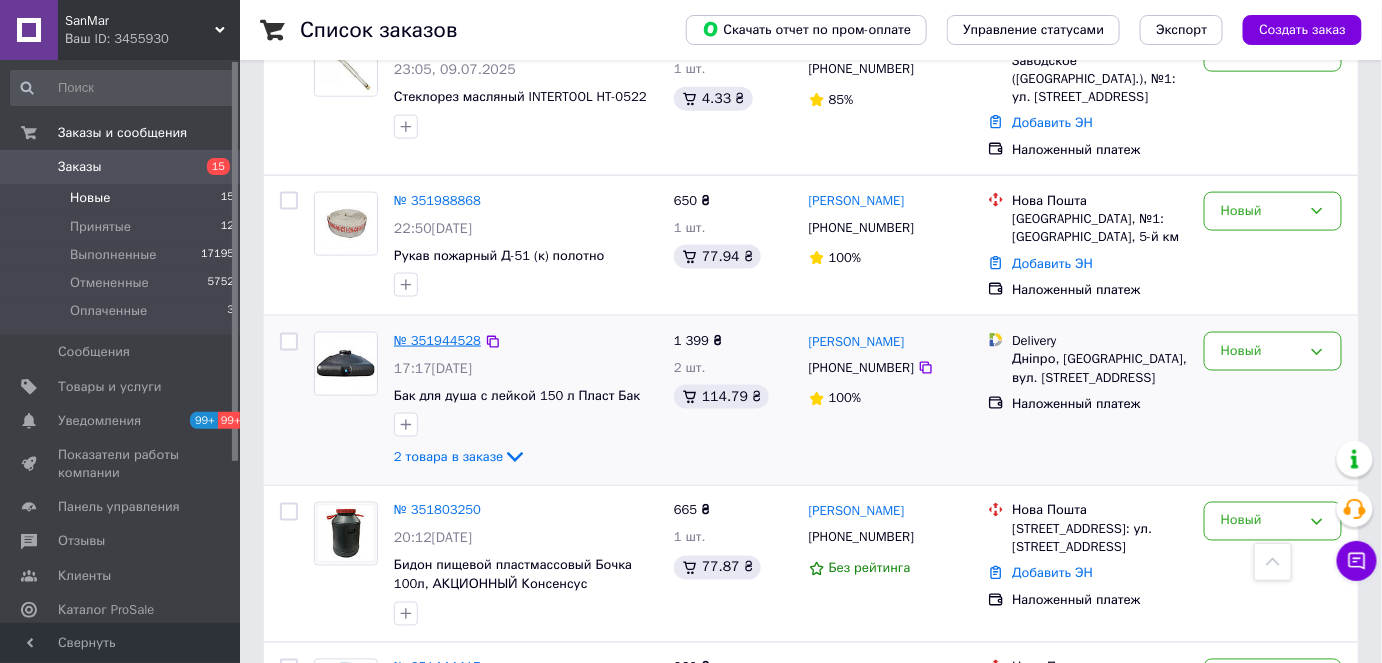 click on "№ 351944528" at bounding box center [437, 340] 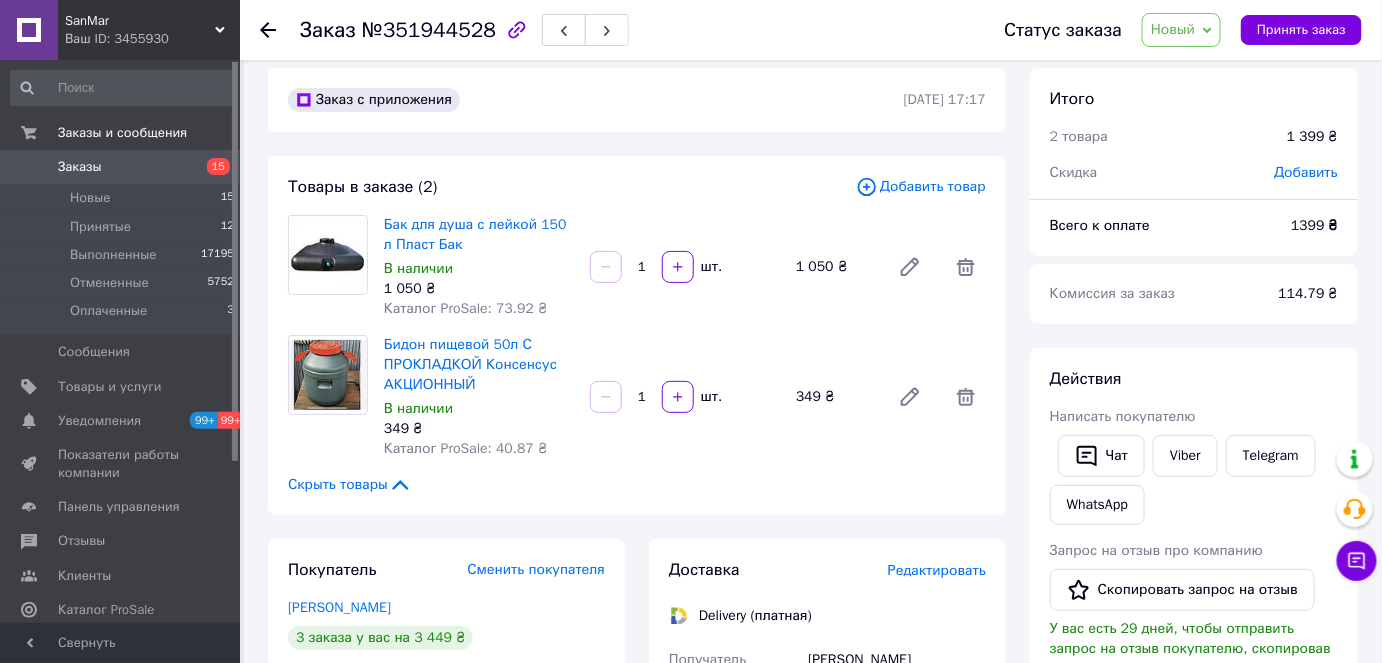scroll, scrollTop: 4, scrollLeft: 0, axis: vertical 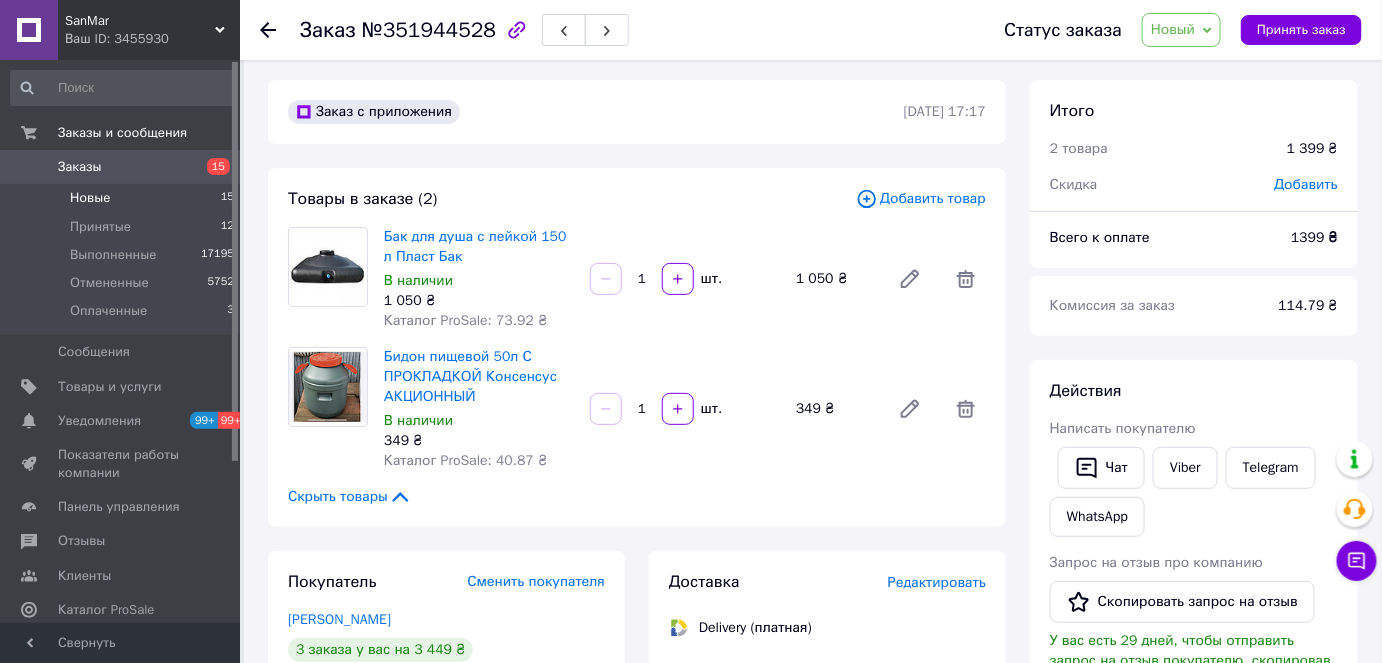click on "Новые 15" at bounding box center (123, 198) 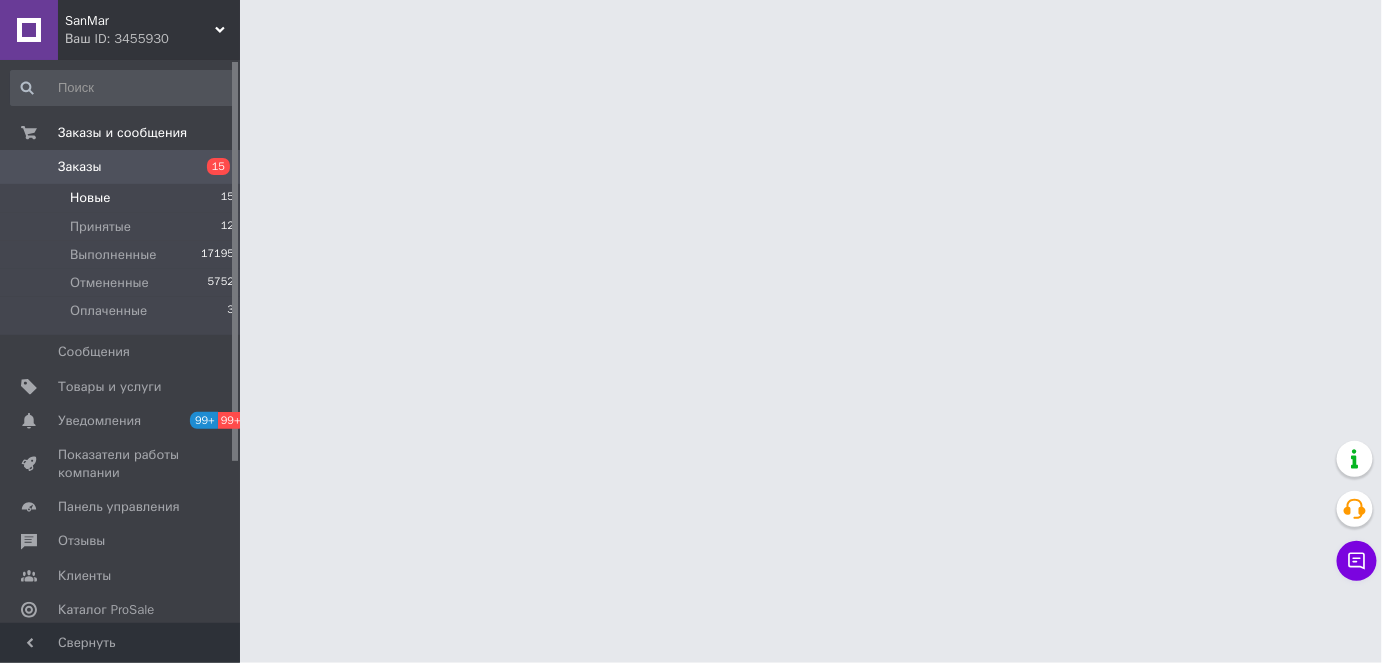 scroll, scrollTop: 0, scrollLeft: 0, axis: both 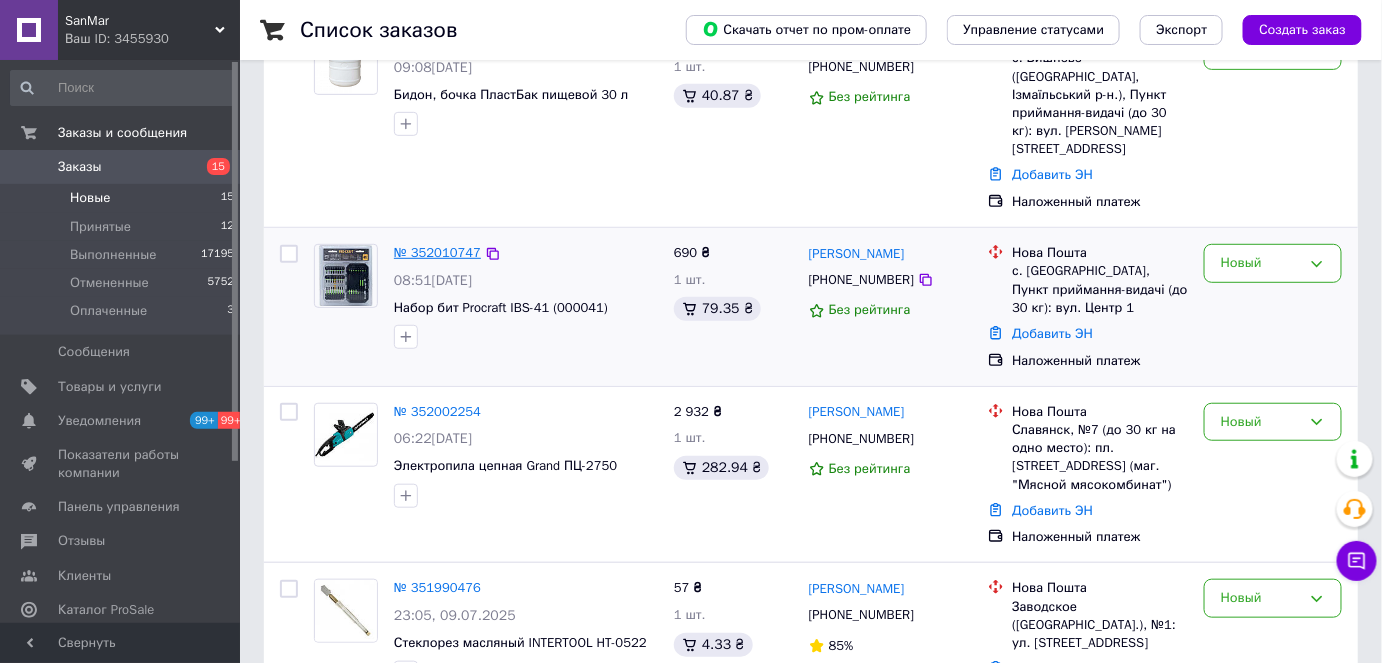 click on "№ 352010747" at bounding box center [437, 252] 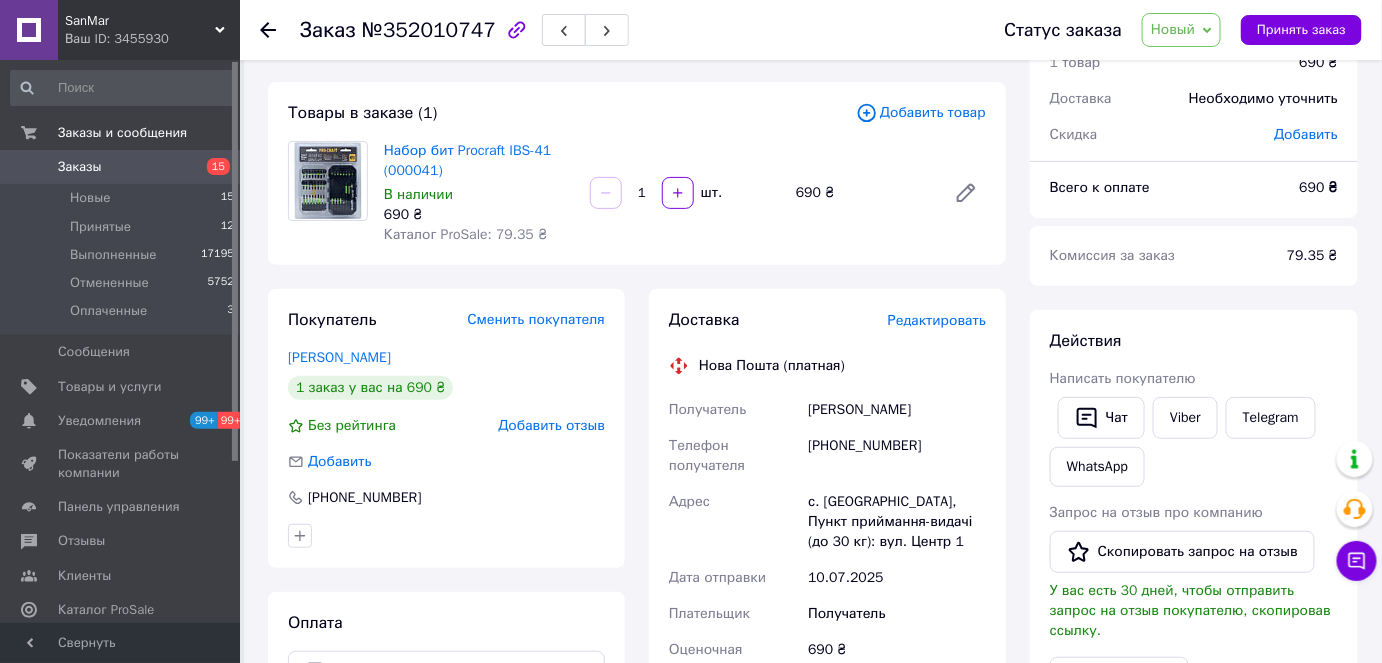 scroll, scrollTop: 89, scrollLeft: 0, axis: vertical 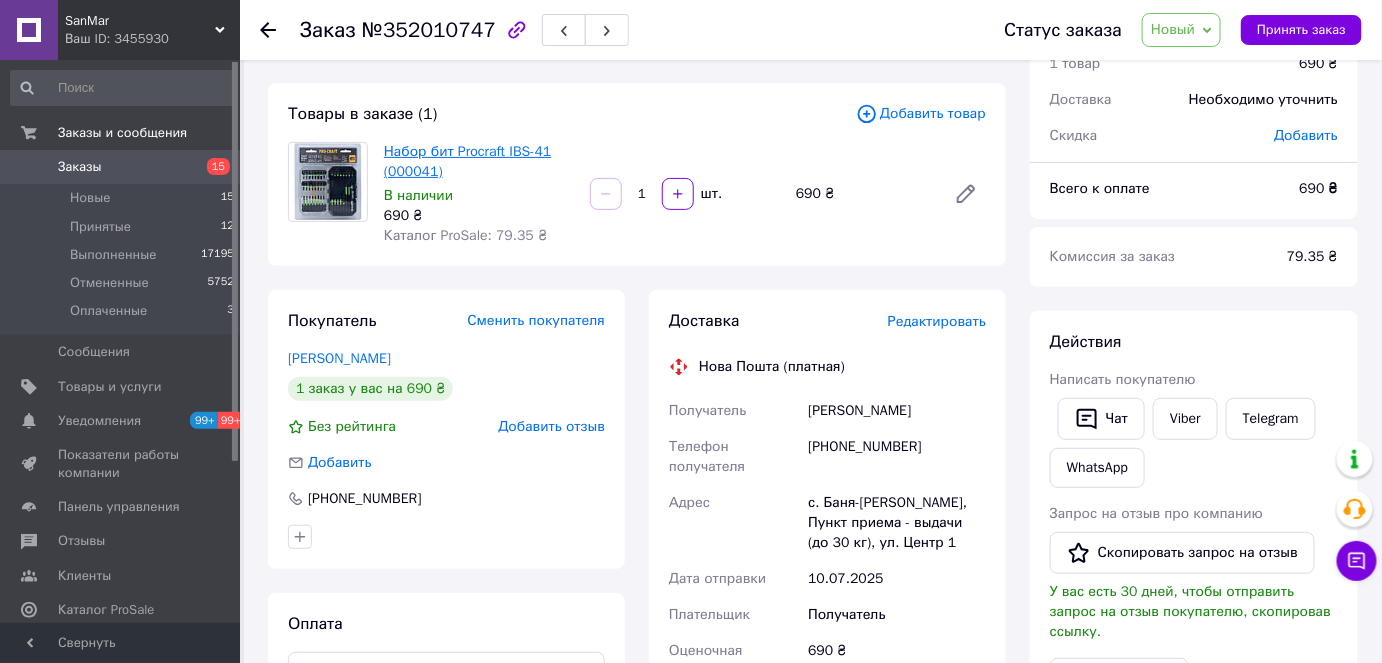 click on "Набор бит Procraft IBS-41 (000041)" at bounding box center (467, 161) 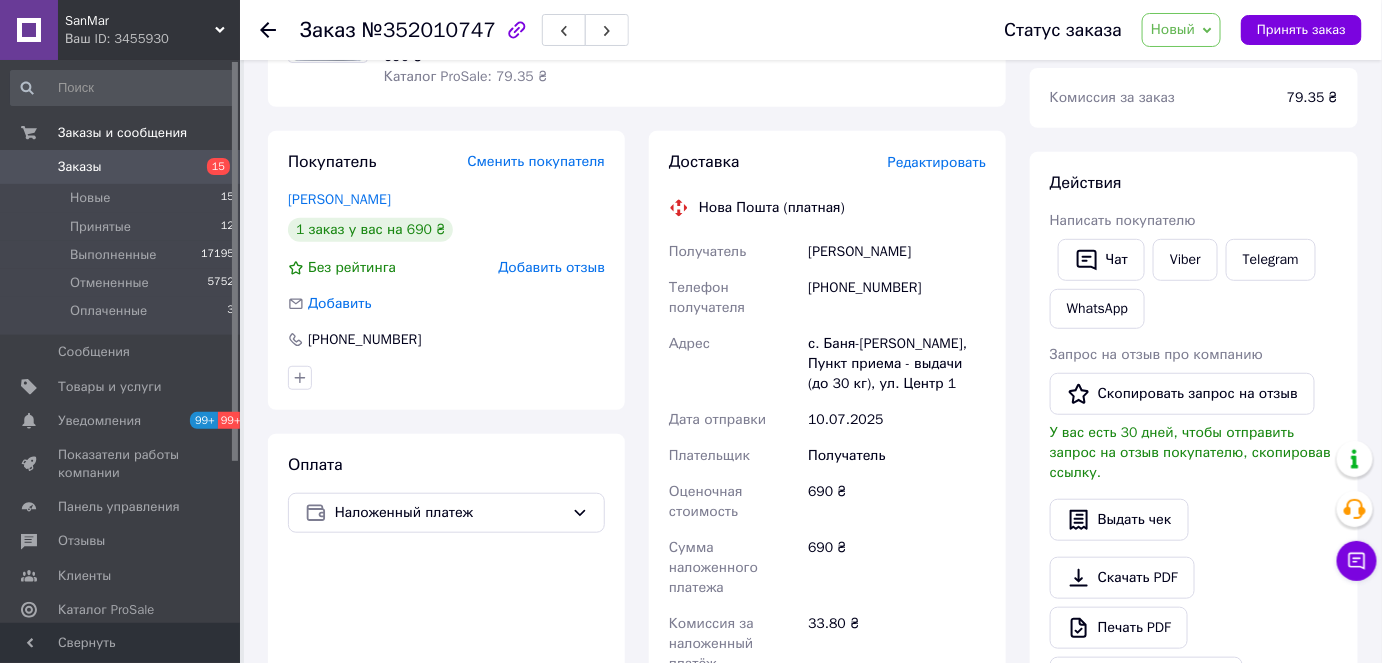 scroll, scrollTop: 89, scrollLeft: 0, axis: vertical 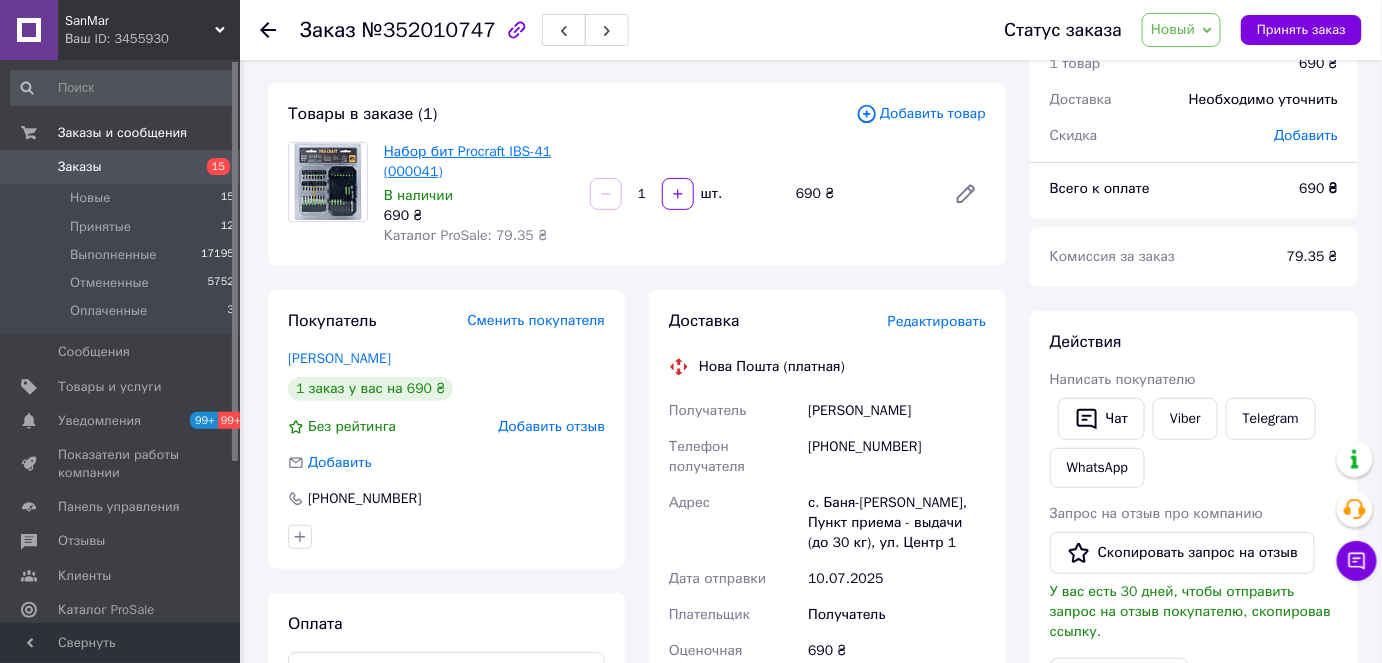 click on "Набор бит Procraft IBS-41 (000041)" at bounding box center [467, 161] 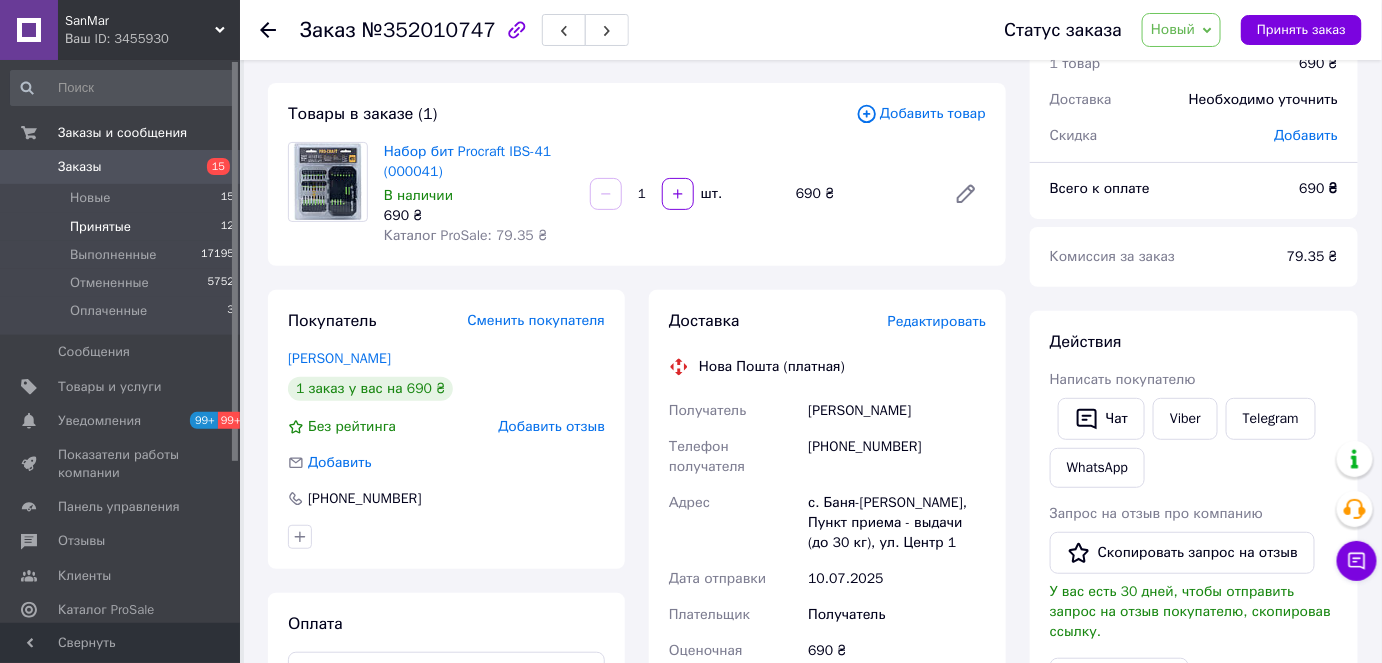 click on "Принятые 12" at bounding box center (123, 227) 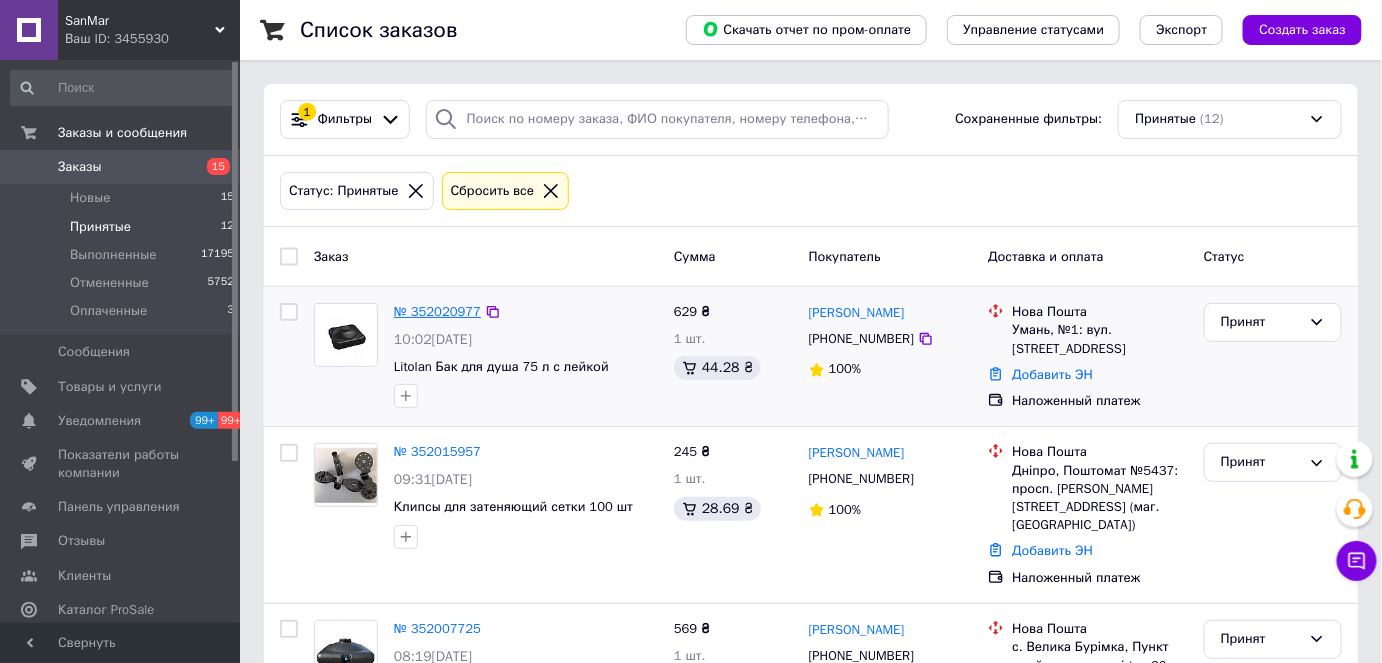 click on "№ 352020977" at bounding box center [437, 311] 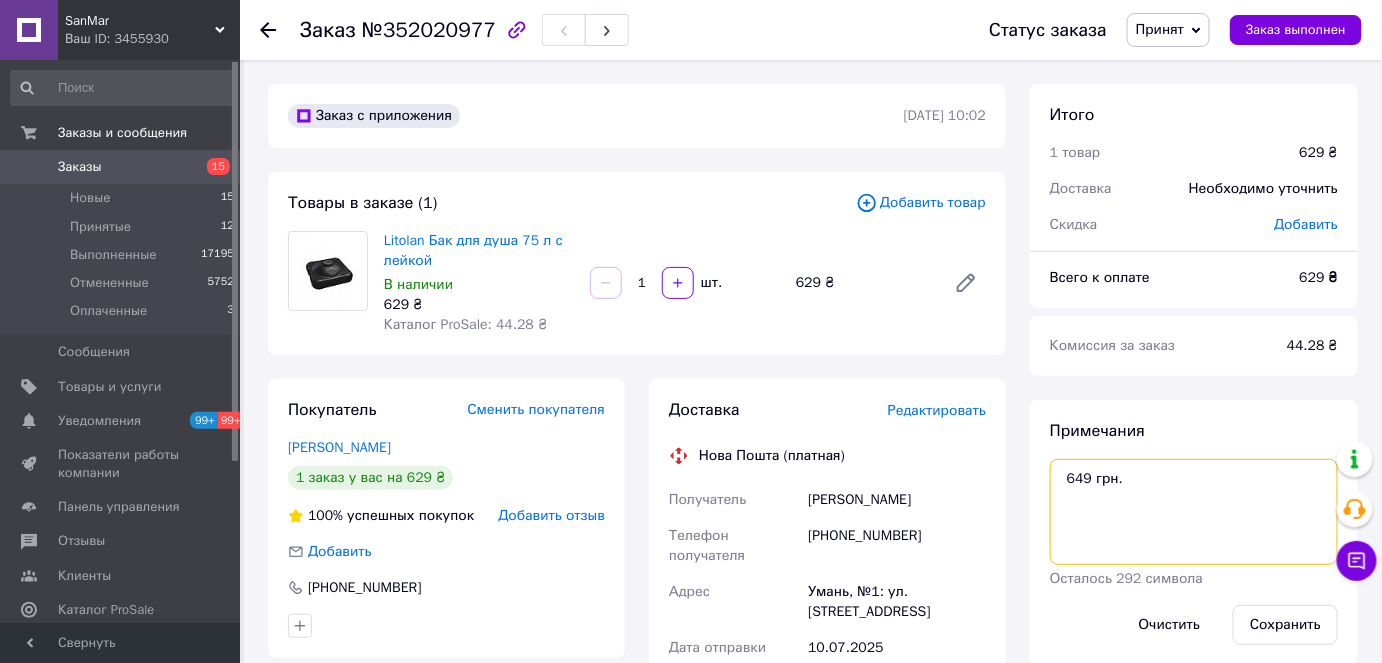 click on "649 грн." at bounding box center (1194, 512) 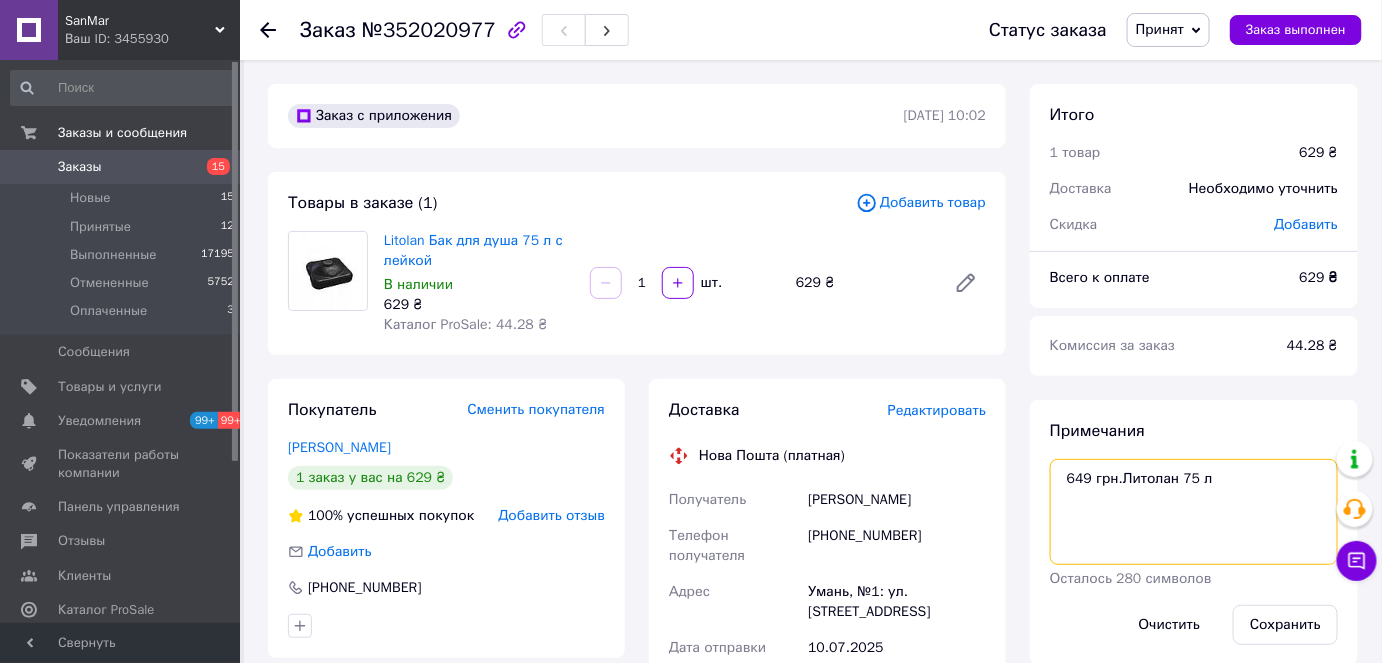click on "649 грн.Литолан 75 л" at bounding box center [1194, 512] 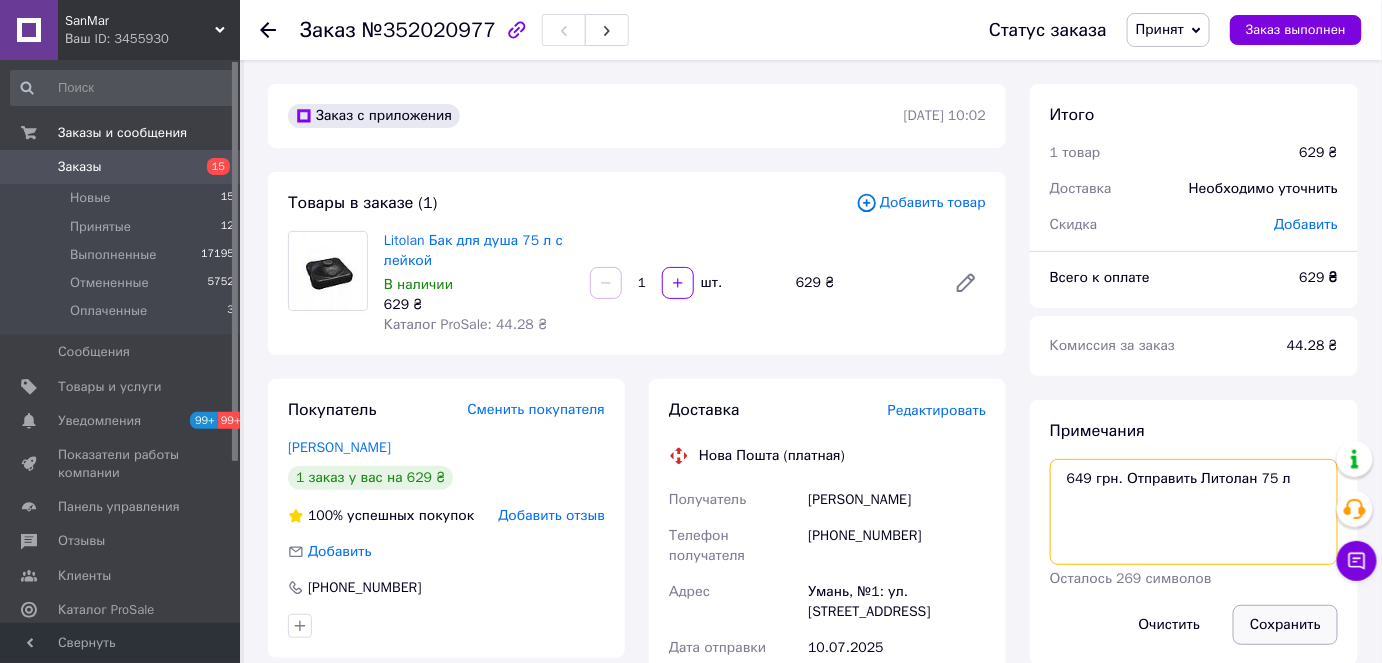 type on "649 грн. Отправить Литолан 75 л" 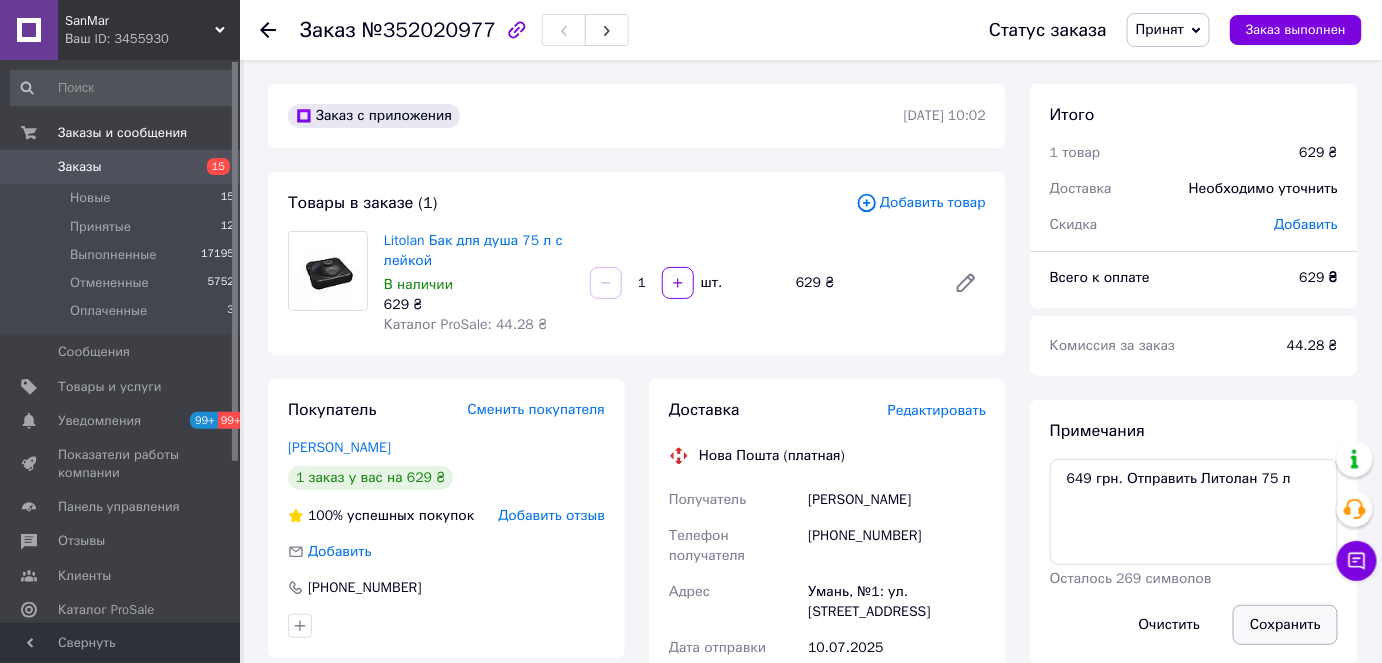 click on "Сохранить" at bounding box center (1285, 625) 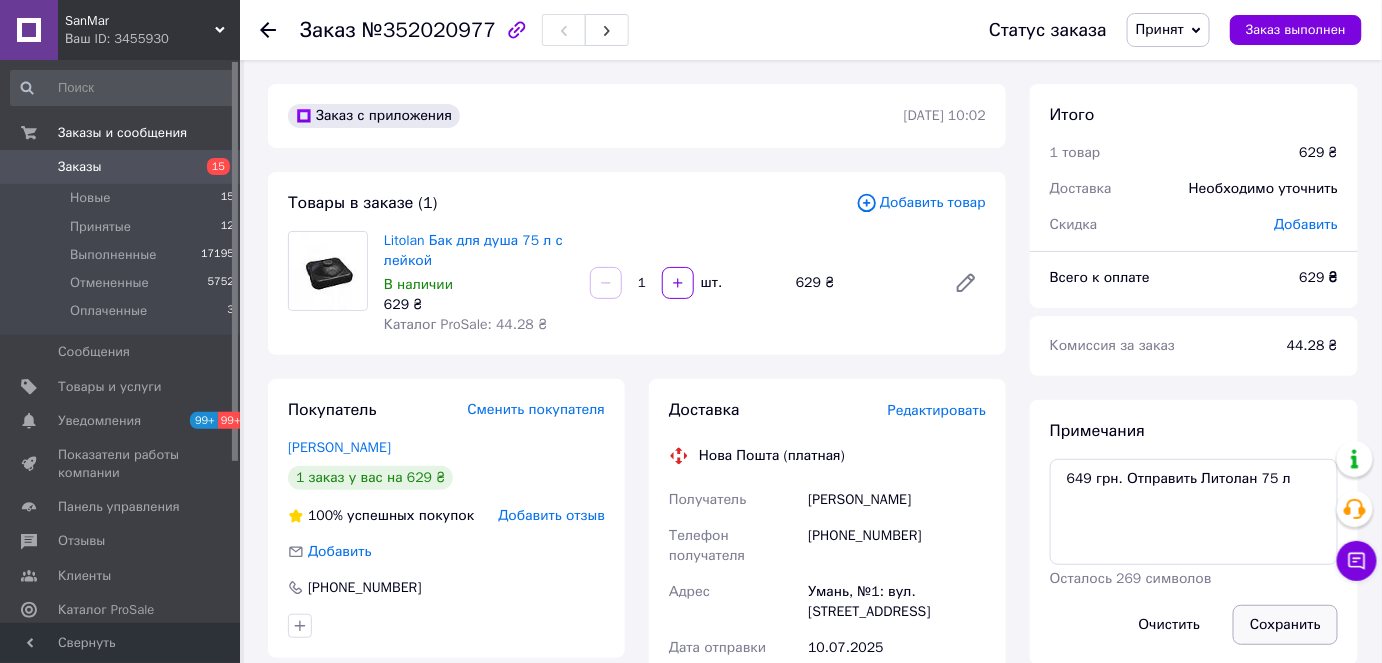 click on "Сохранить" at bounding box center [1285, 625] 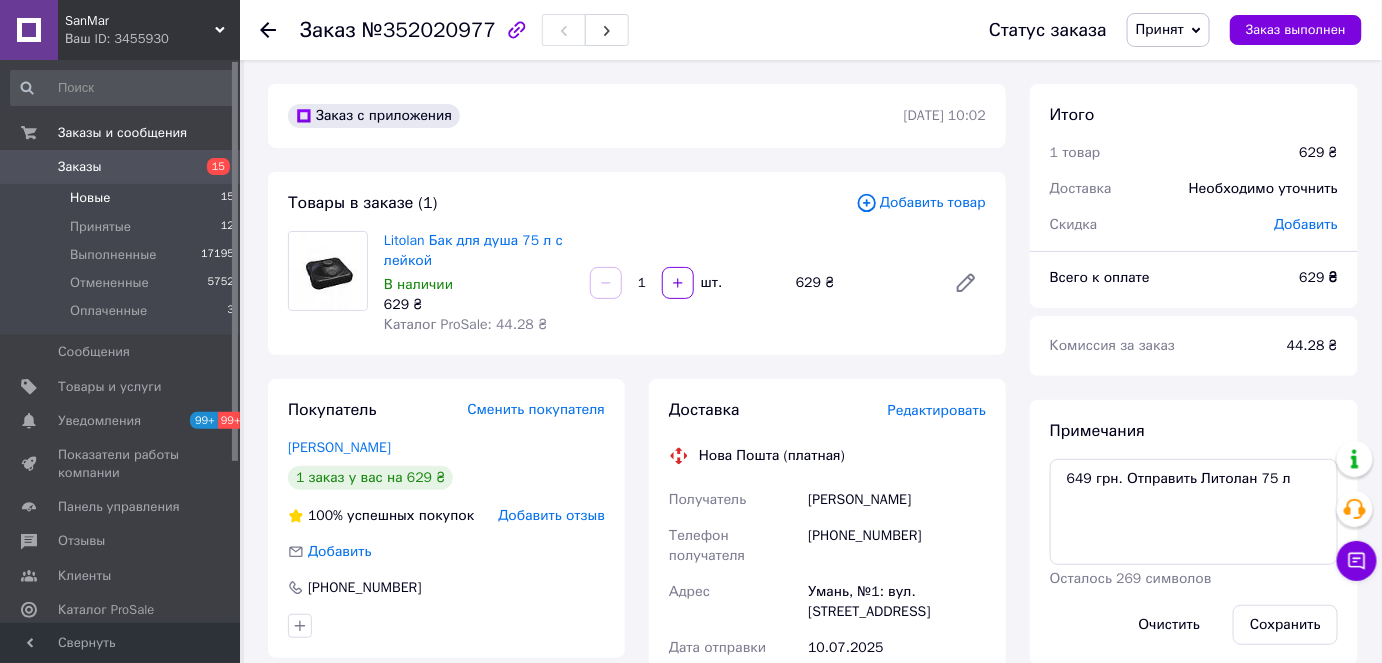 click on "Новые 15" at bounding box center (123, 198) 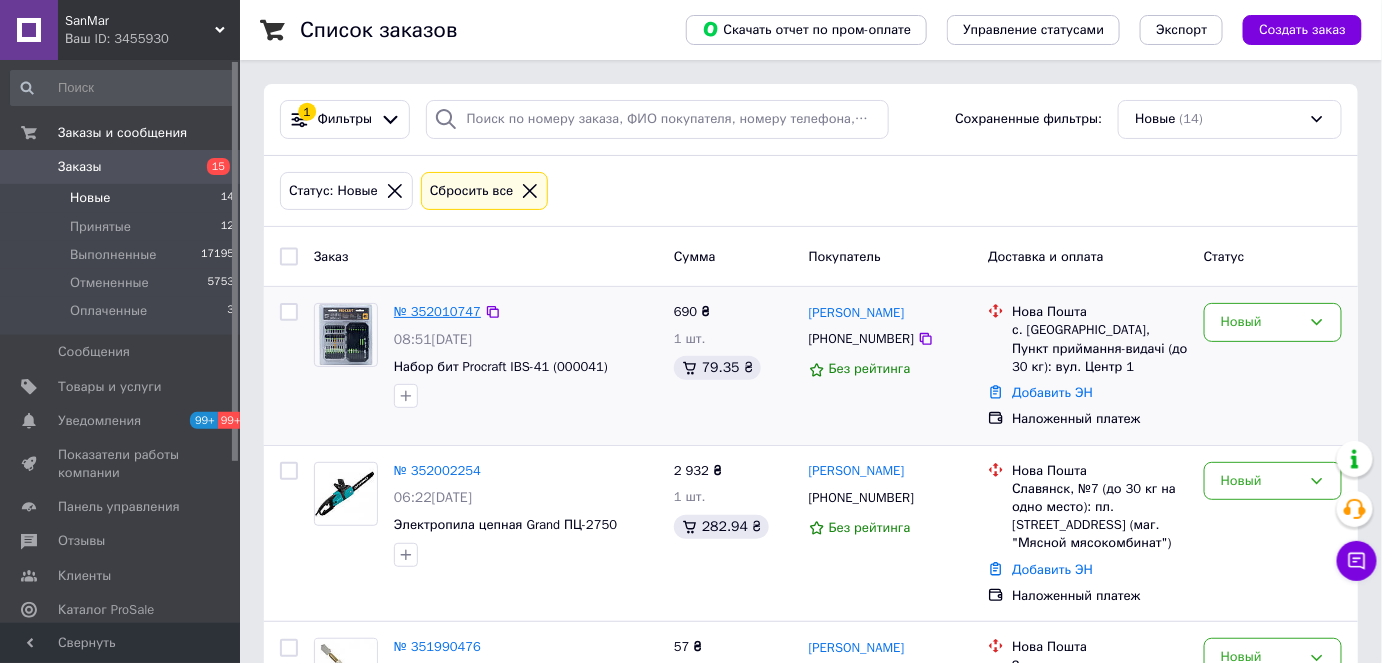 click on "№ 352010747" at bounding box center (437, 311) 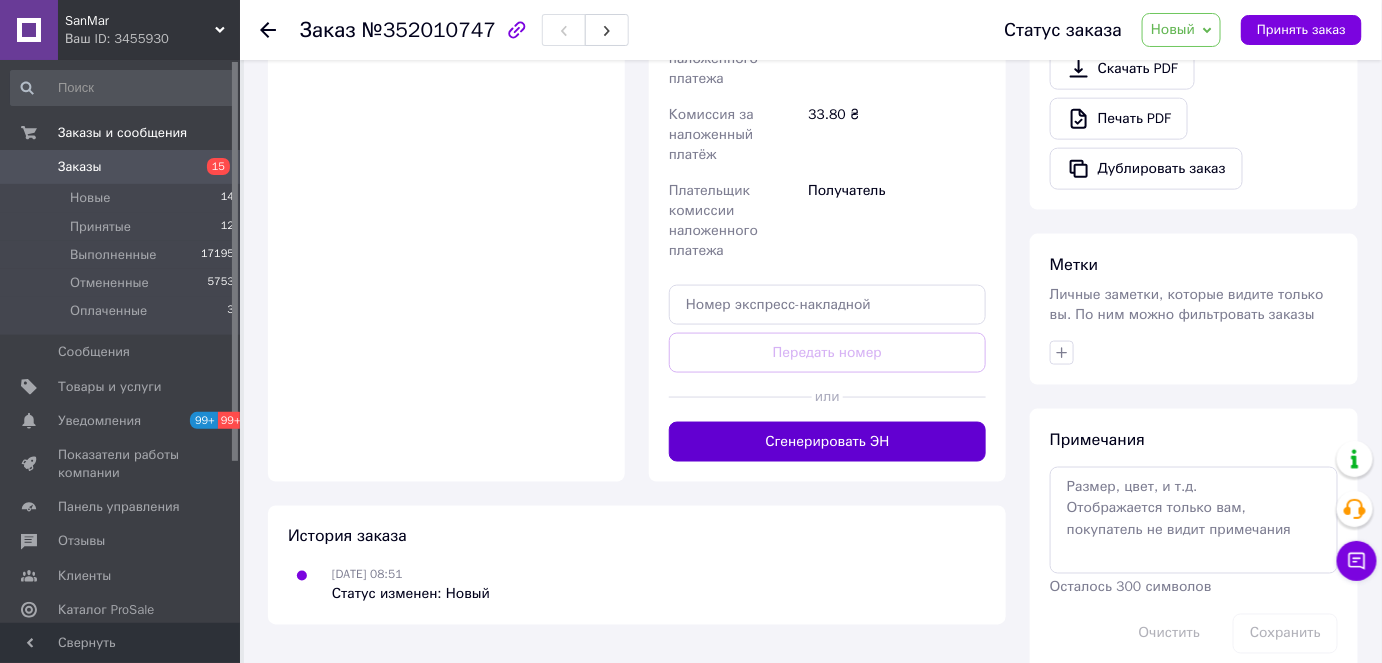 scroll, scrollTop: 767, scrollLeft: 0, axis: vertical 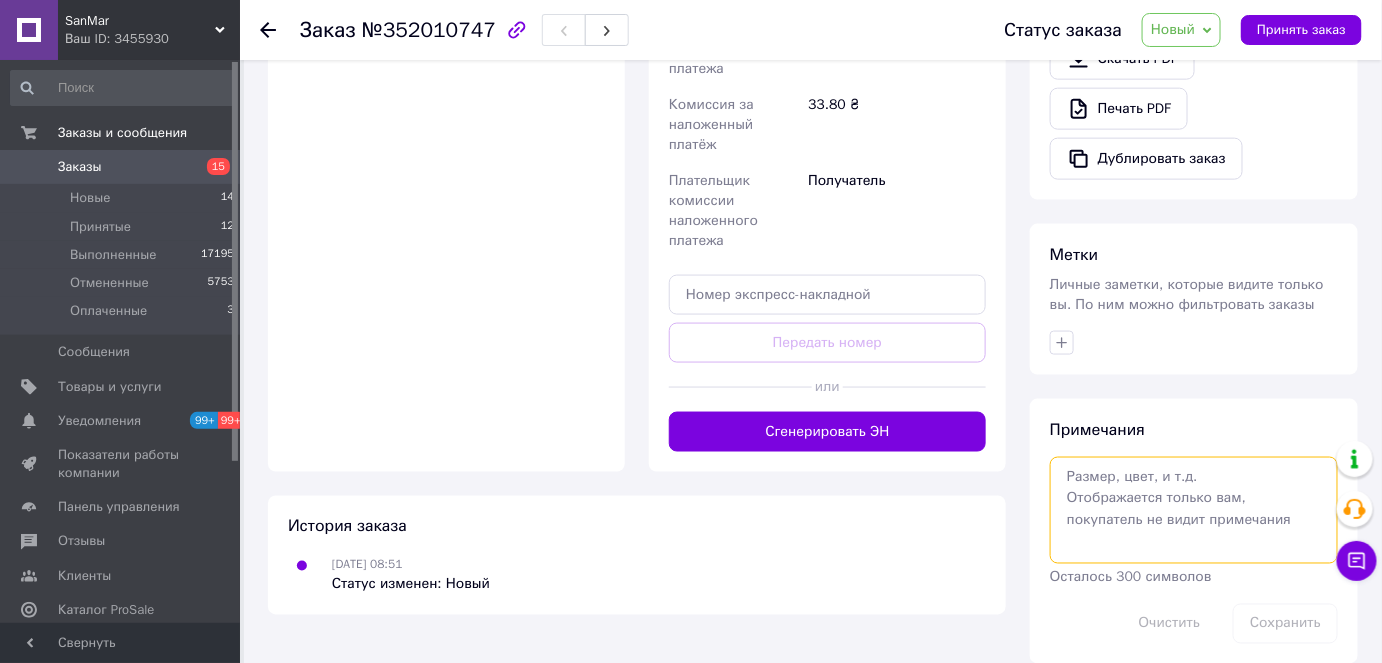 click at bounding box center [1194, 510] 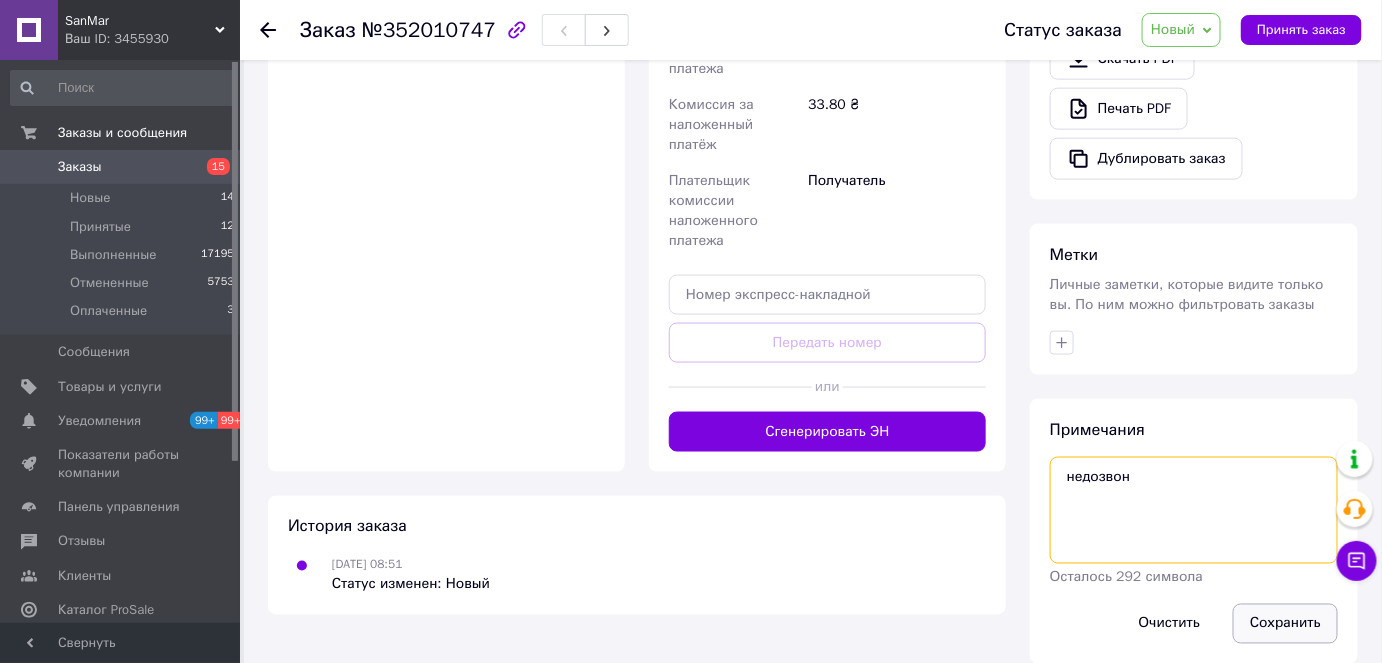 type on "недозвон" 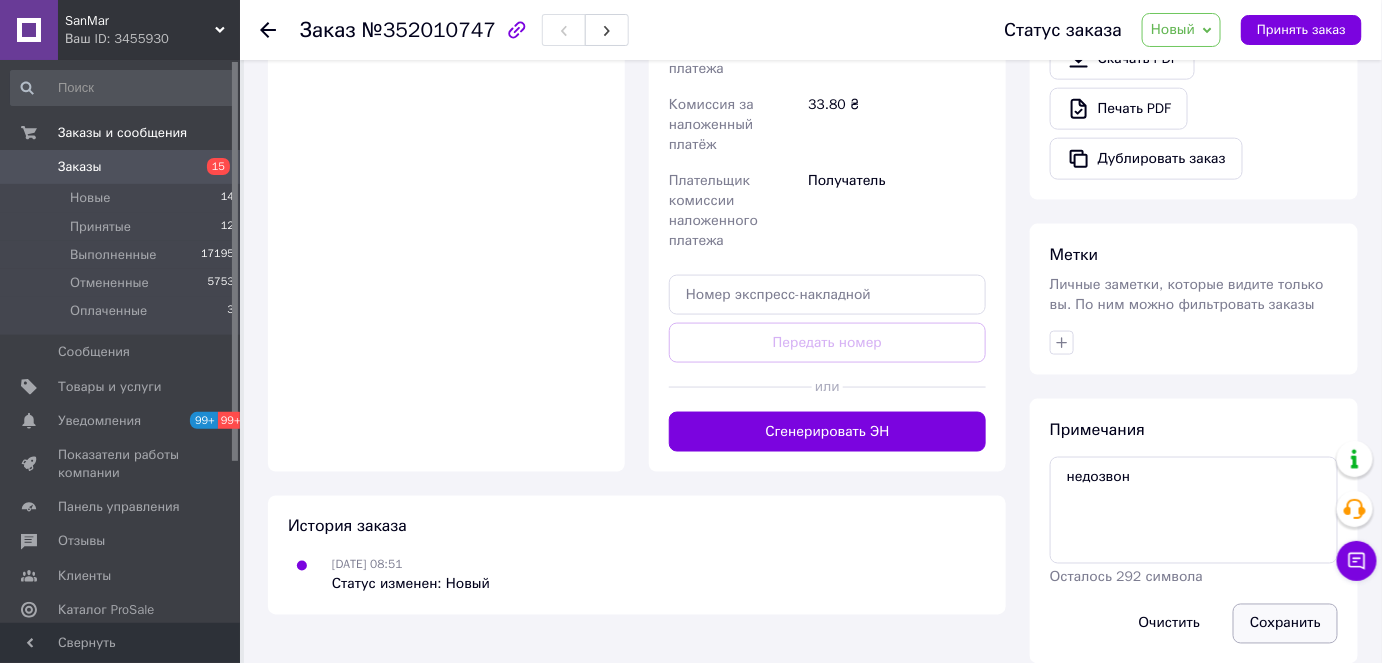 click on "Сохранить" at bounding box center (1285, 624) 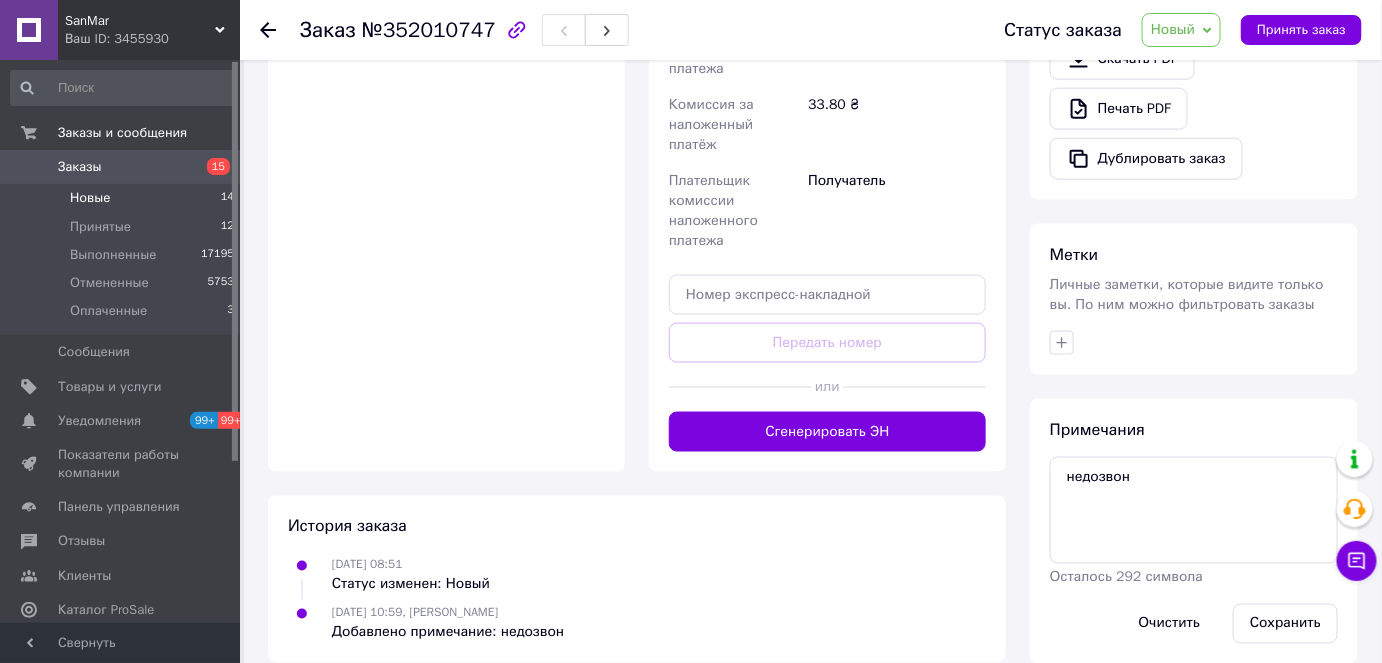 click on "Новые 14" at bounding box center [123, 198] 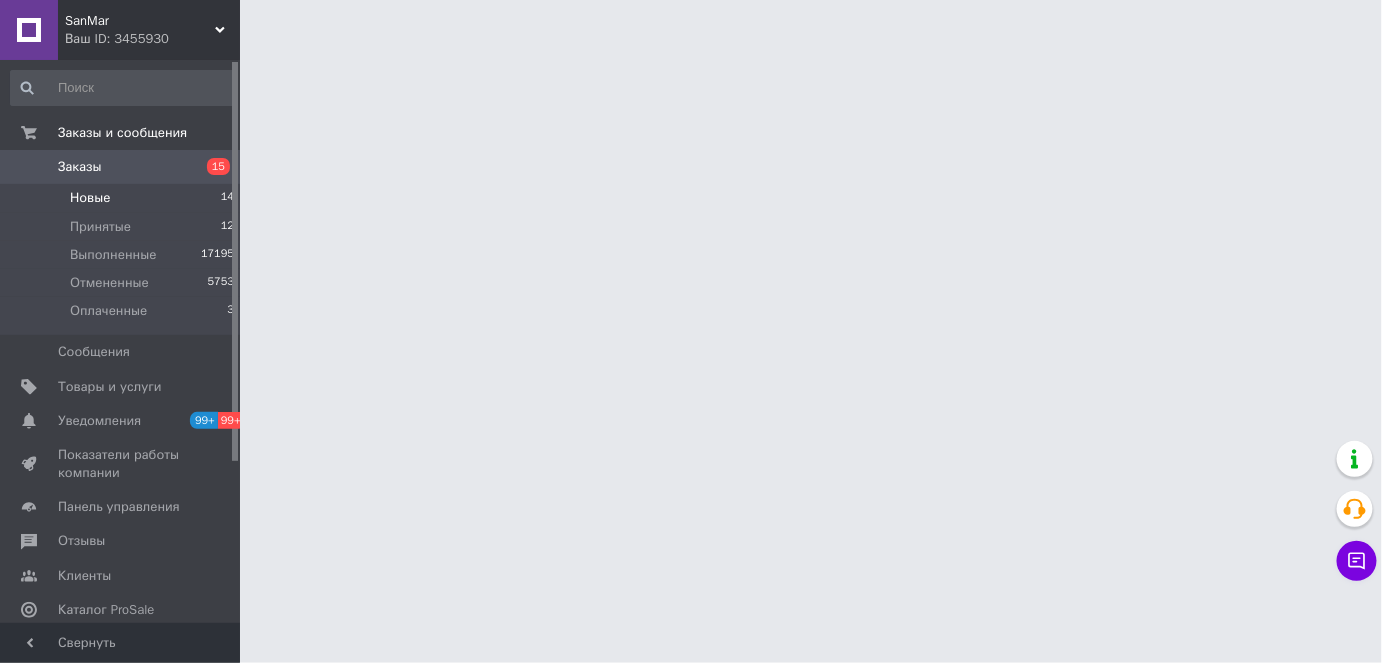 scroll, scrollTop: 0, scrollLeft: 0, axis: both 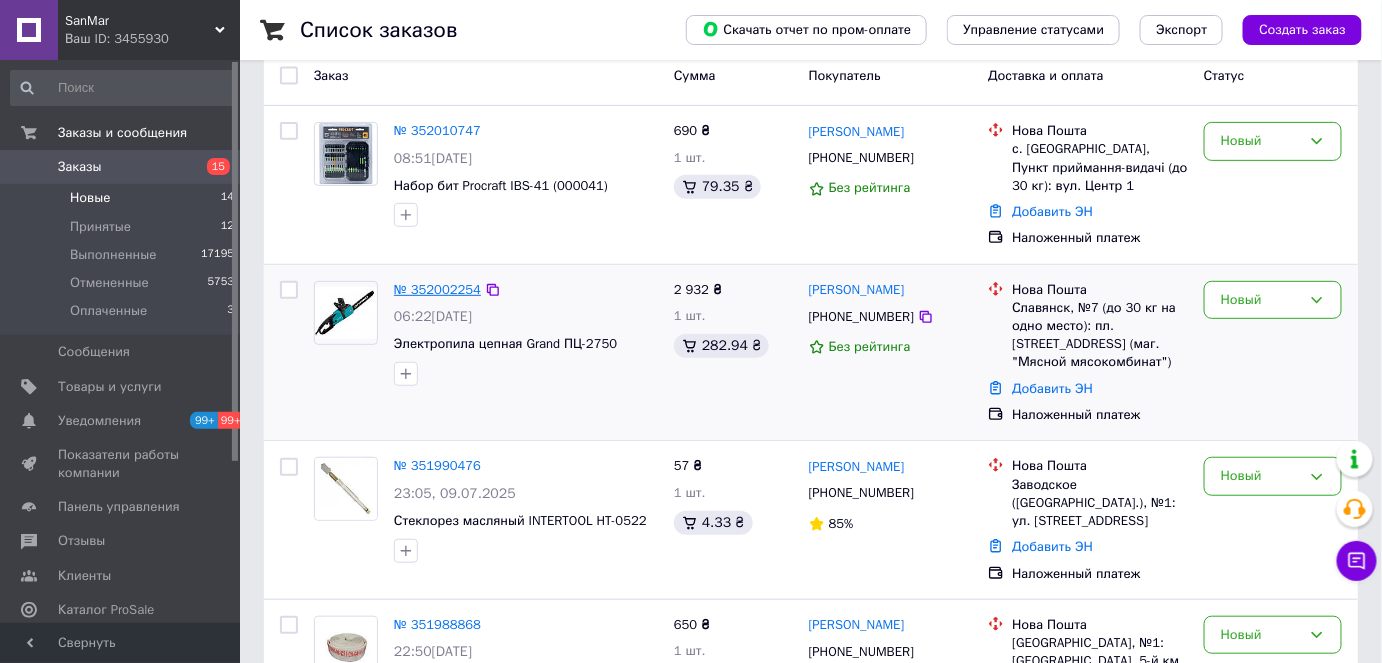 click on "№ 352002254" at bounding box center [437, 289] 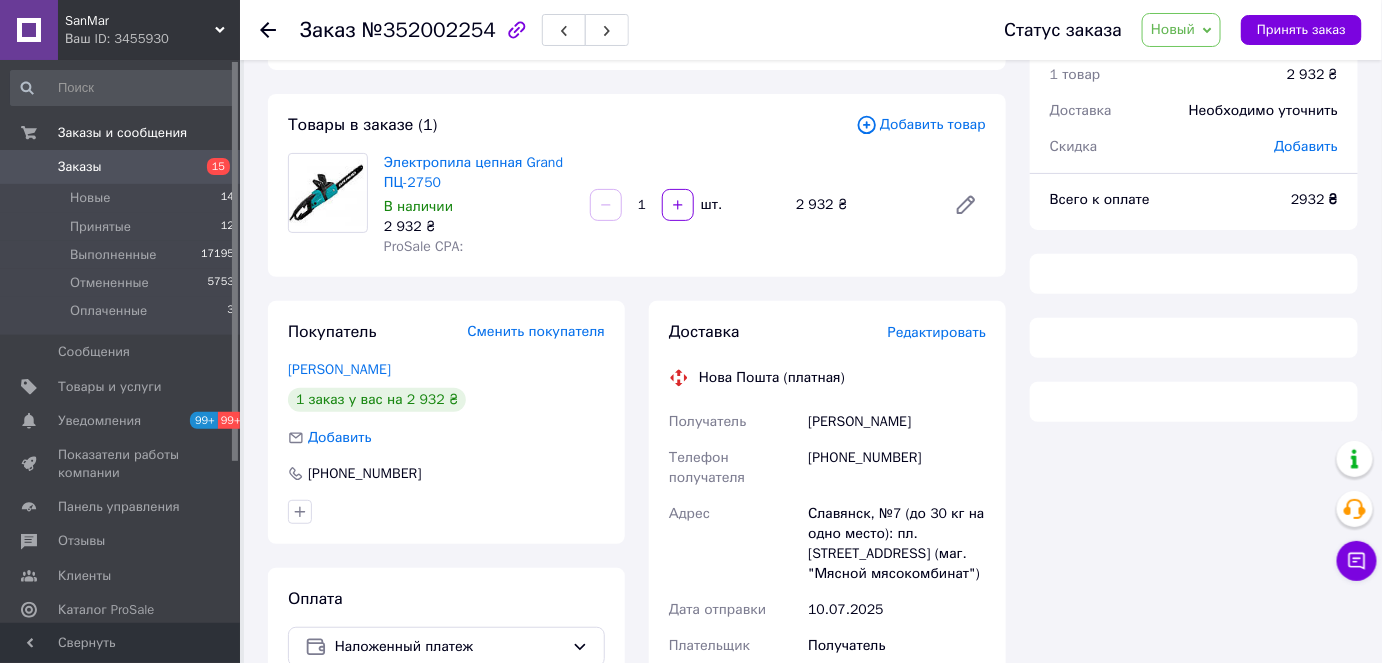 scroll, scrollTop: 0, scrollLeft: 0, axis: both 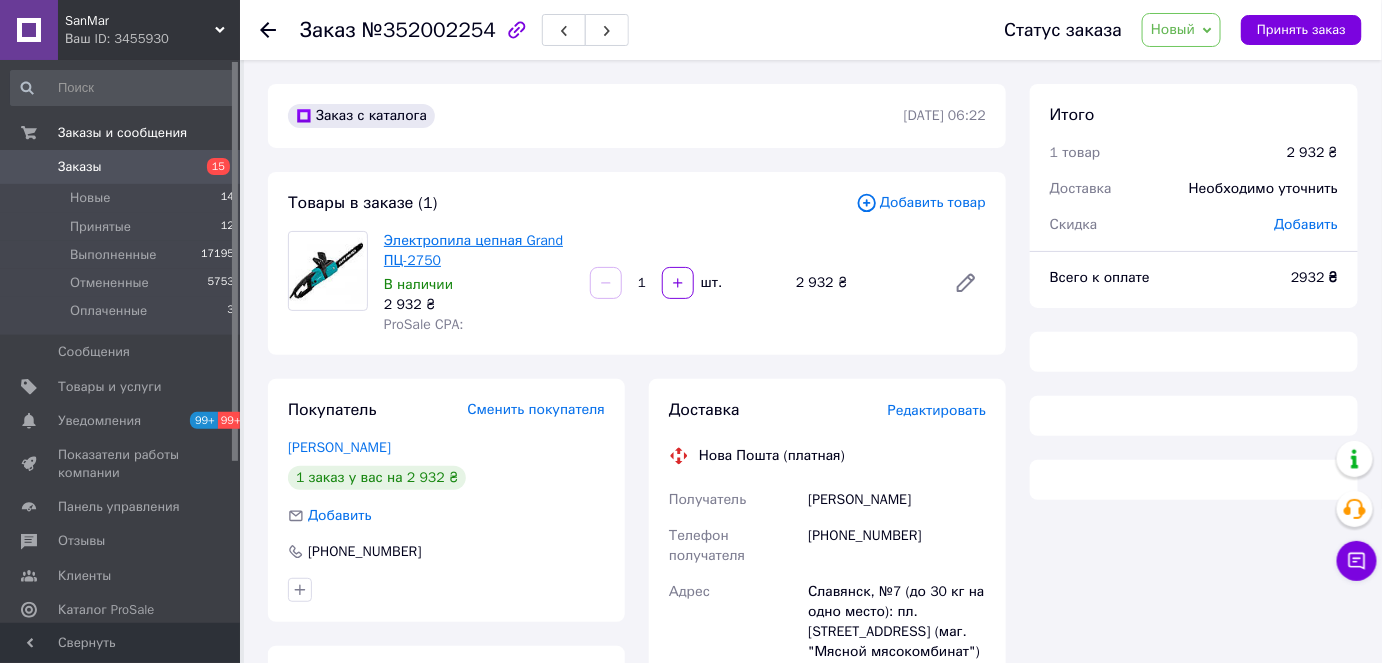 click on "Электропила цепная Grand ПЦ-2750" at bounding box center [473, 250] 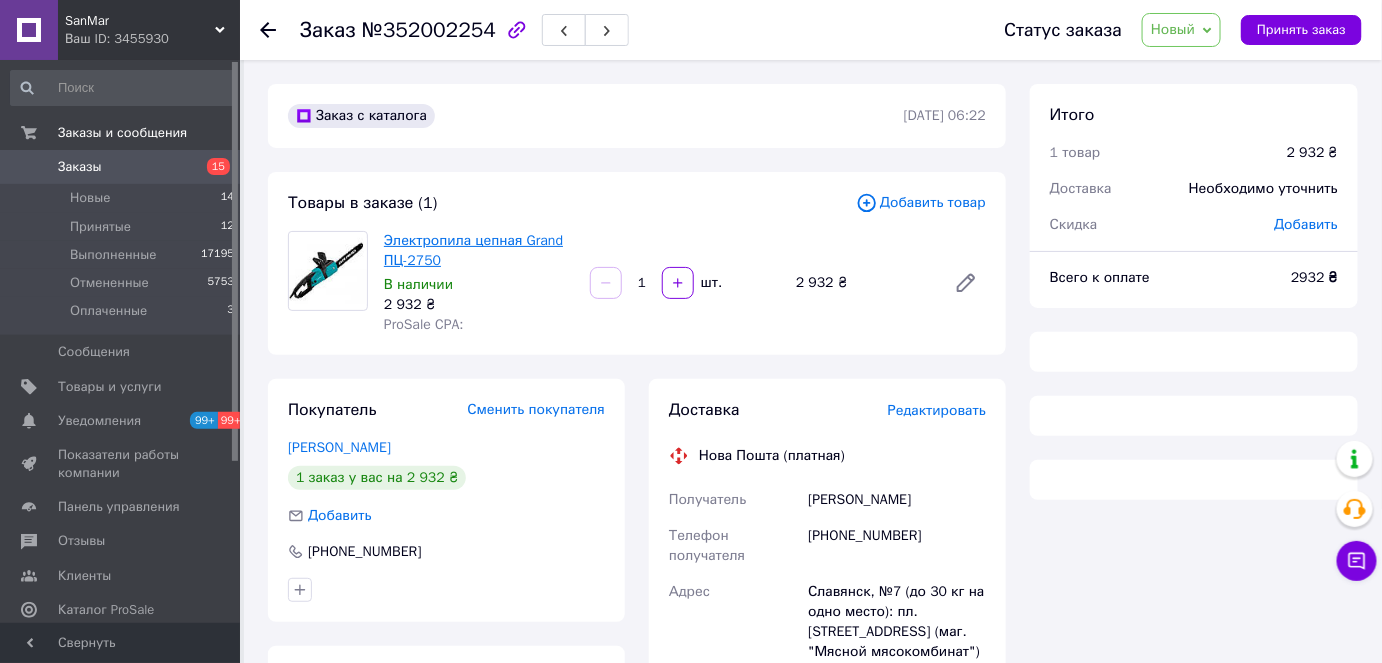 click on "Электропила цепная Grand ПЦ-2750" at bounding box center (473, 250) 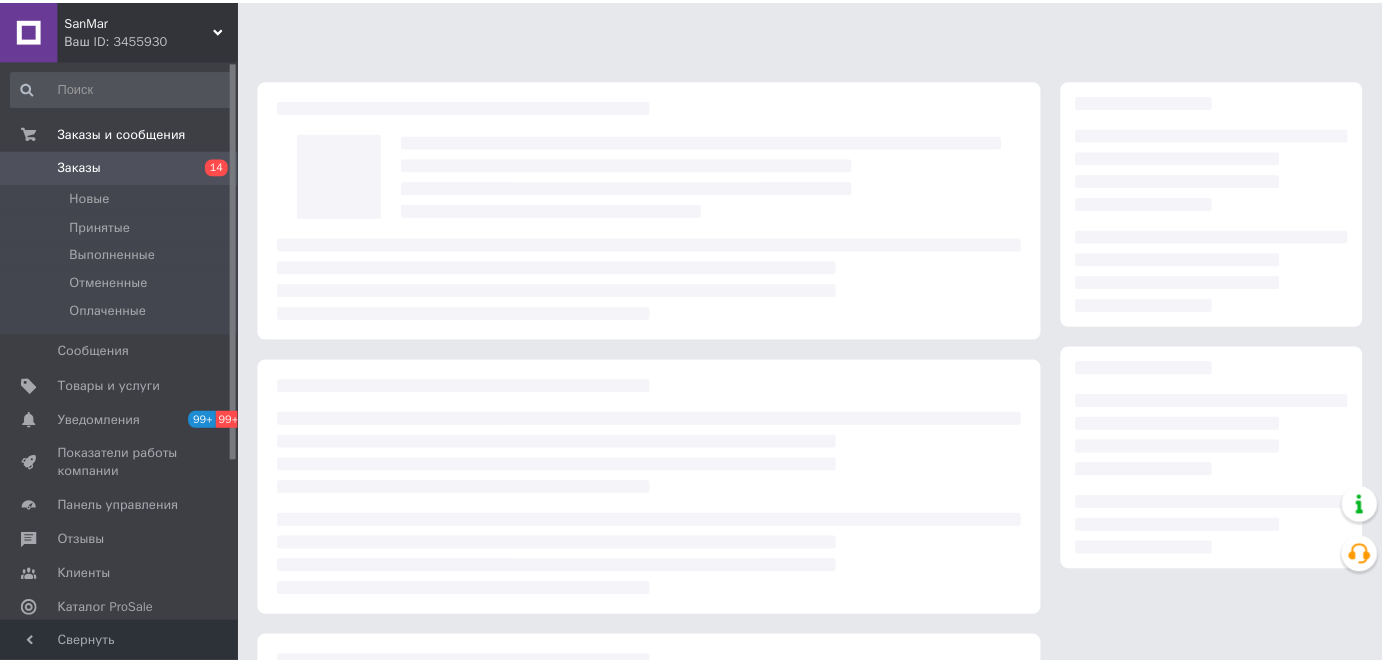 scroll, scrollTop: 0, scrollLeft: 0, axis: both 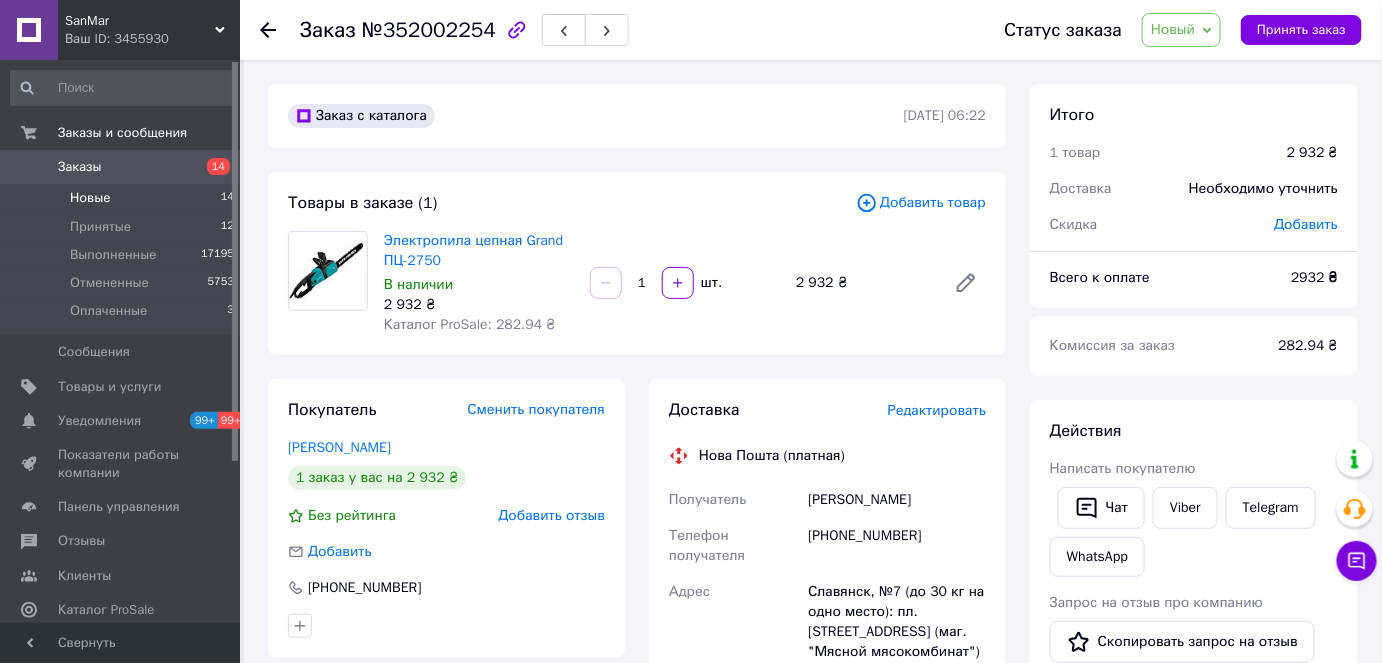 click on "Новые 14" at bounding box center (123, 198) 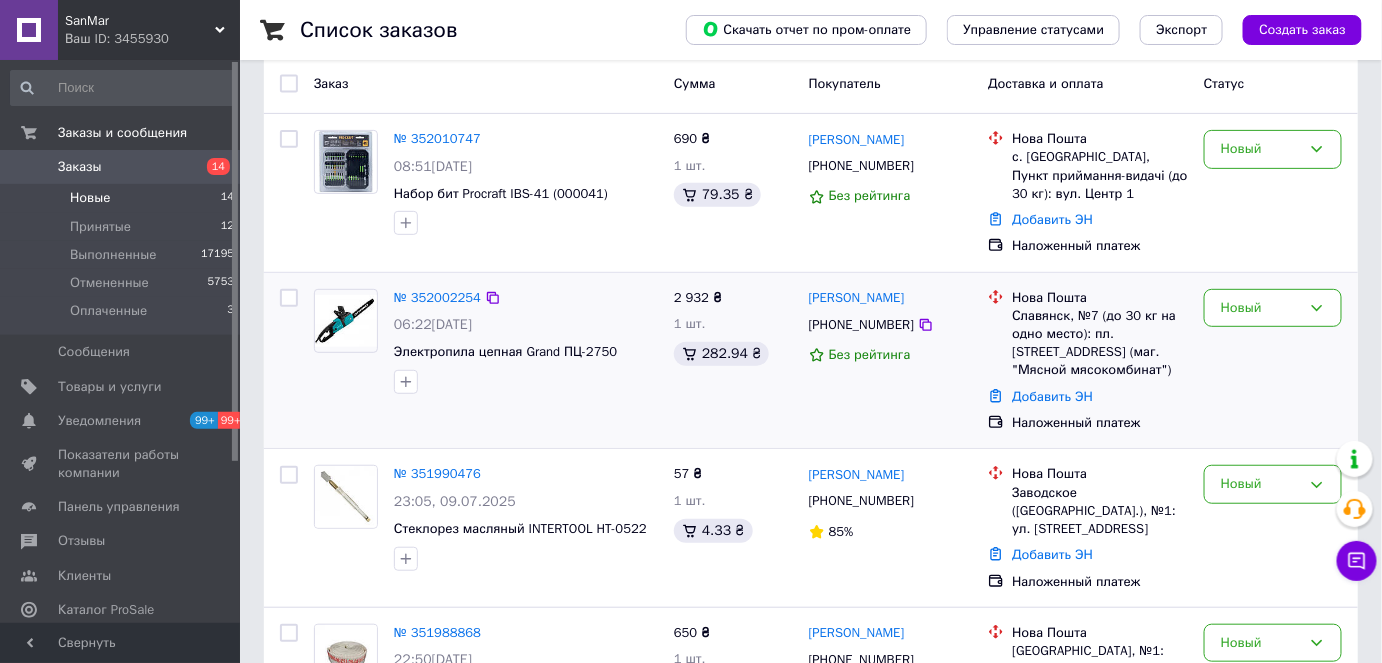 scroll, scrollTop: 90, scrollLeft: 0, axis: vertical 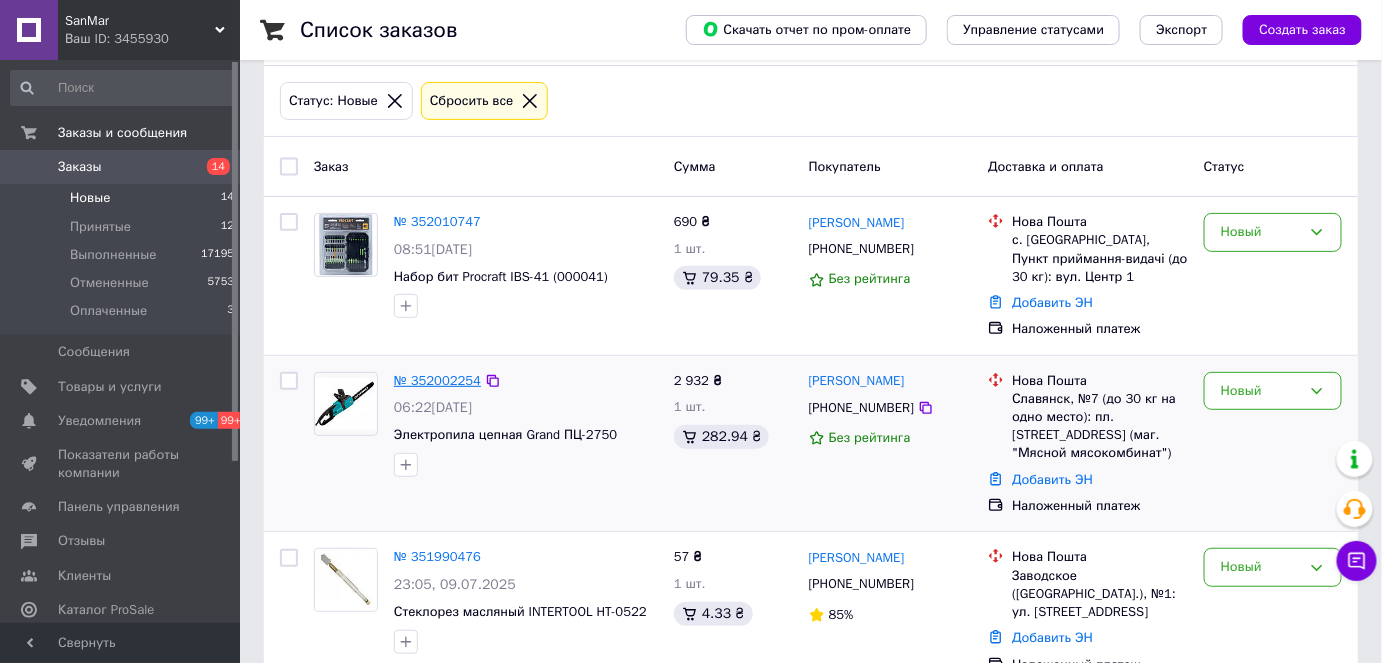 click on "№ 352002254" at bounding box center (437, 380) 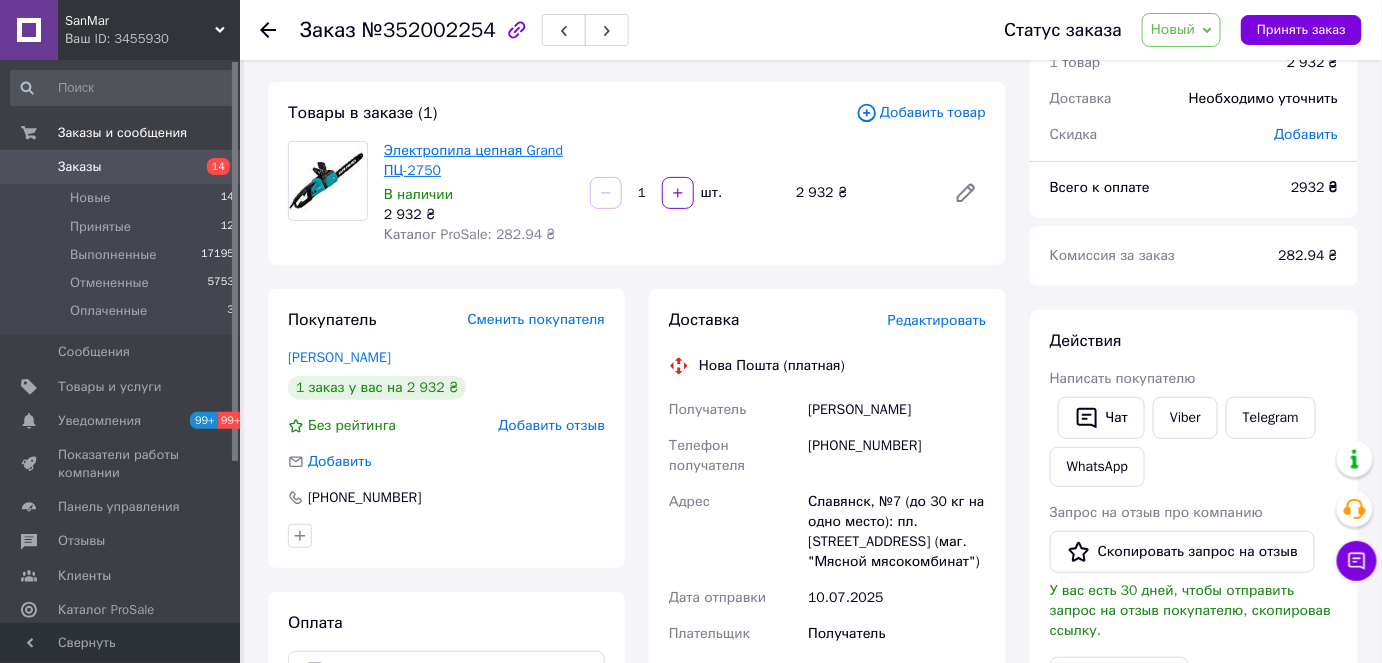click on "Электропила цепная Grand ПЦ-2750" at bounding box center (473, 160) 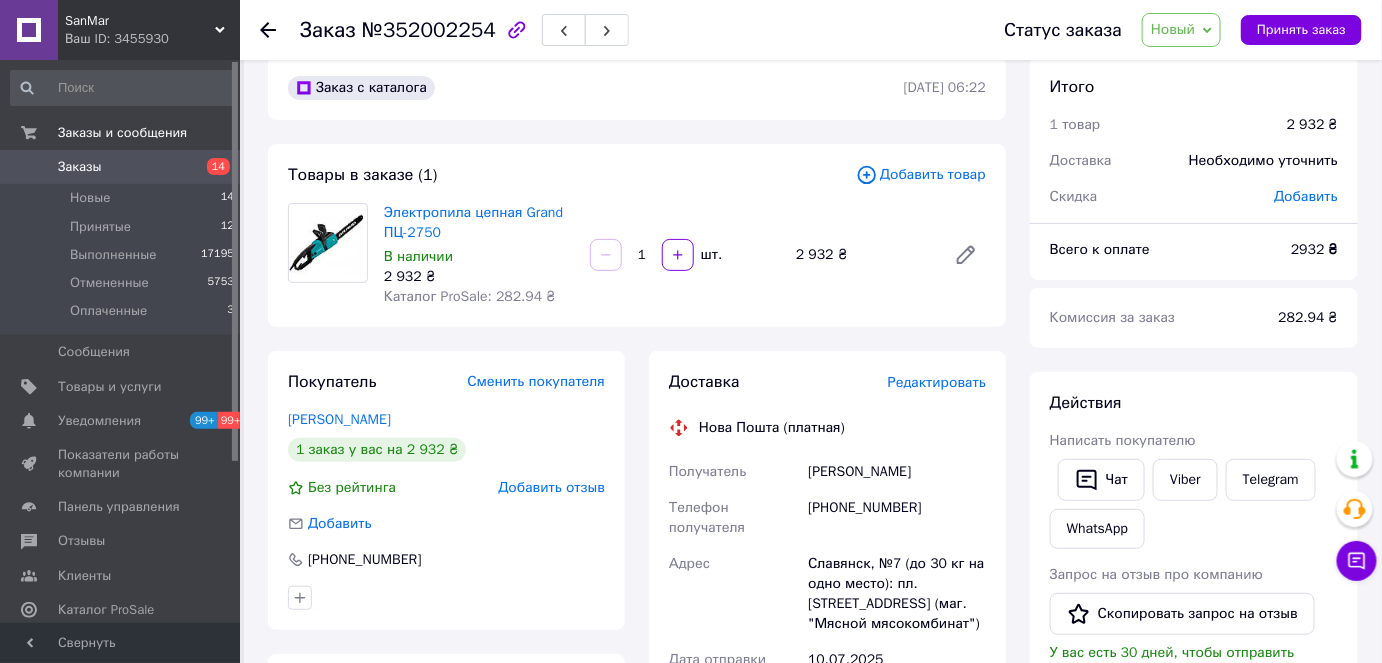 scroll, scrollTop: 0, scrollLeft: 0, axis: both 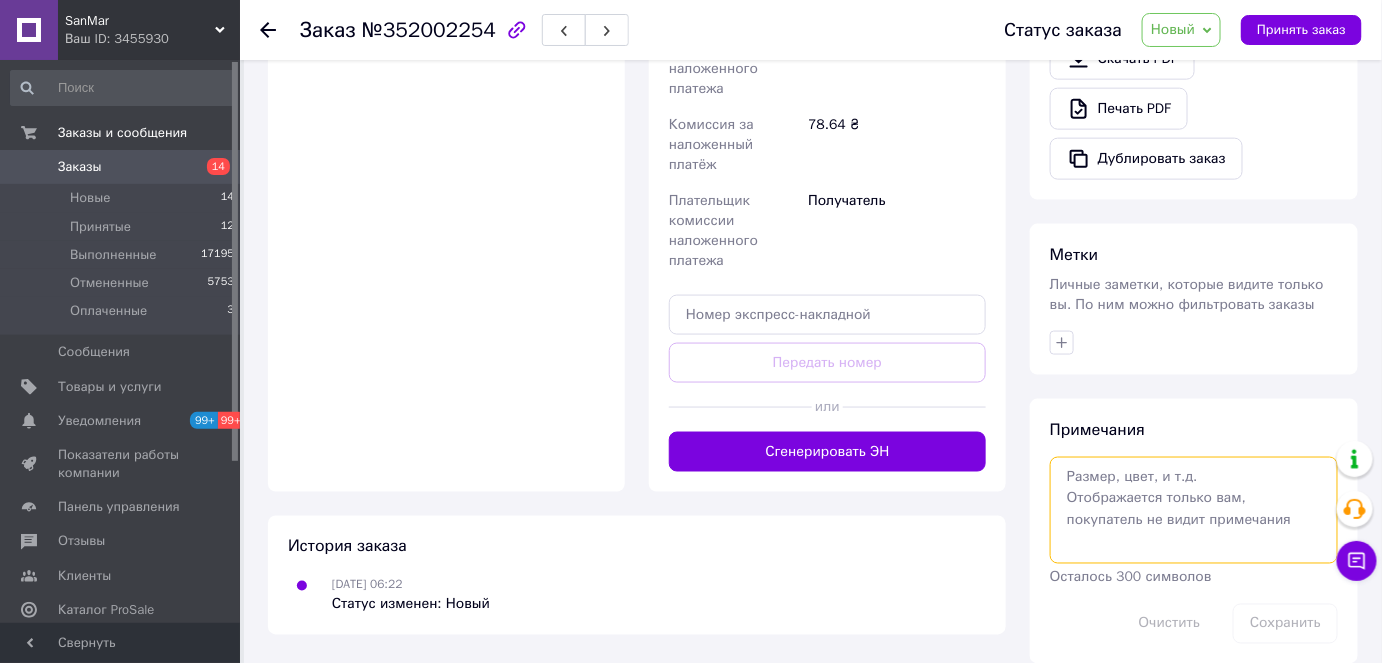 drag, startPoint x: 1111, startPoint y: 487, endPoint x: 1096, endPoint y: 487, distance: 15 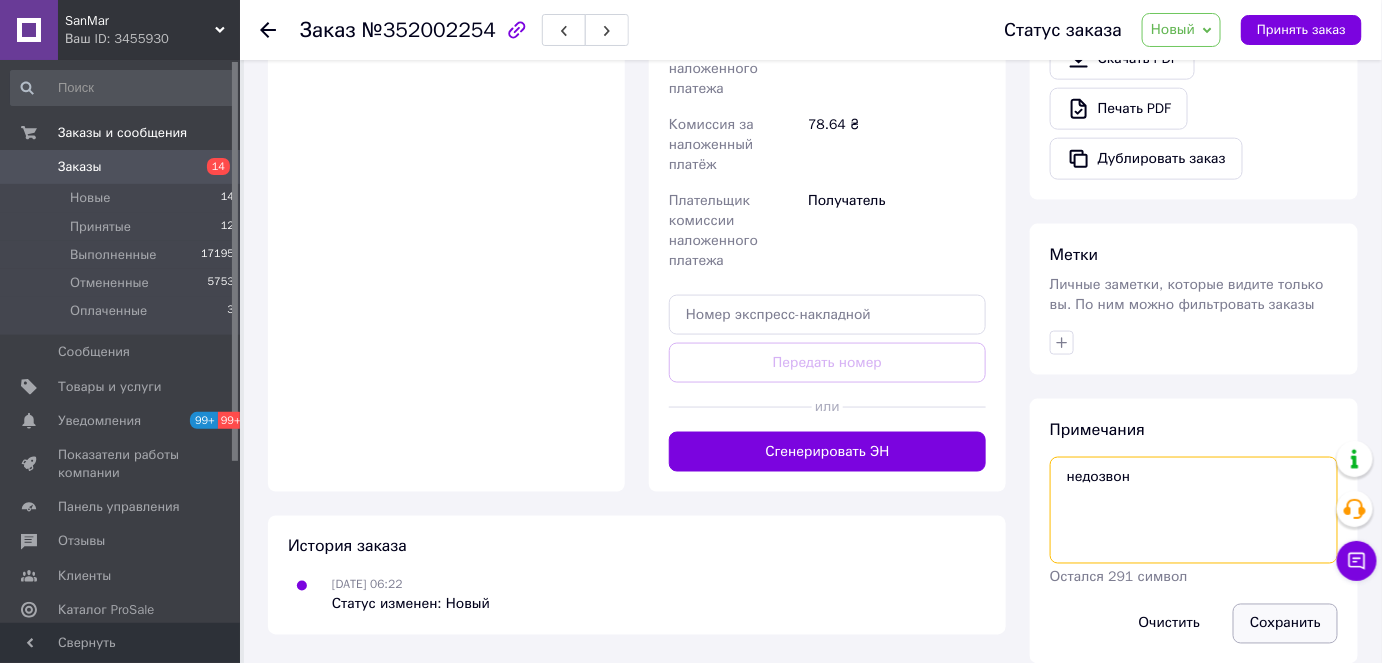 type on "недозвон" 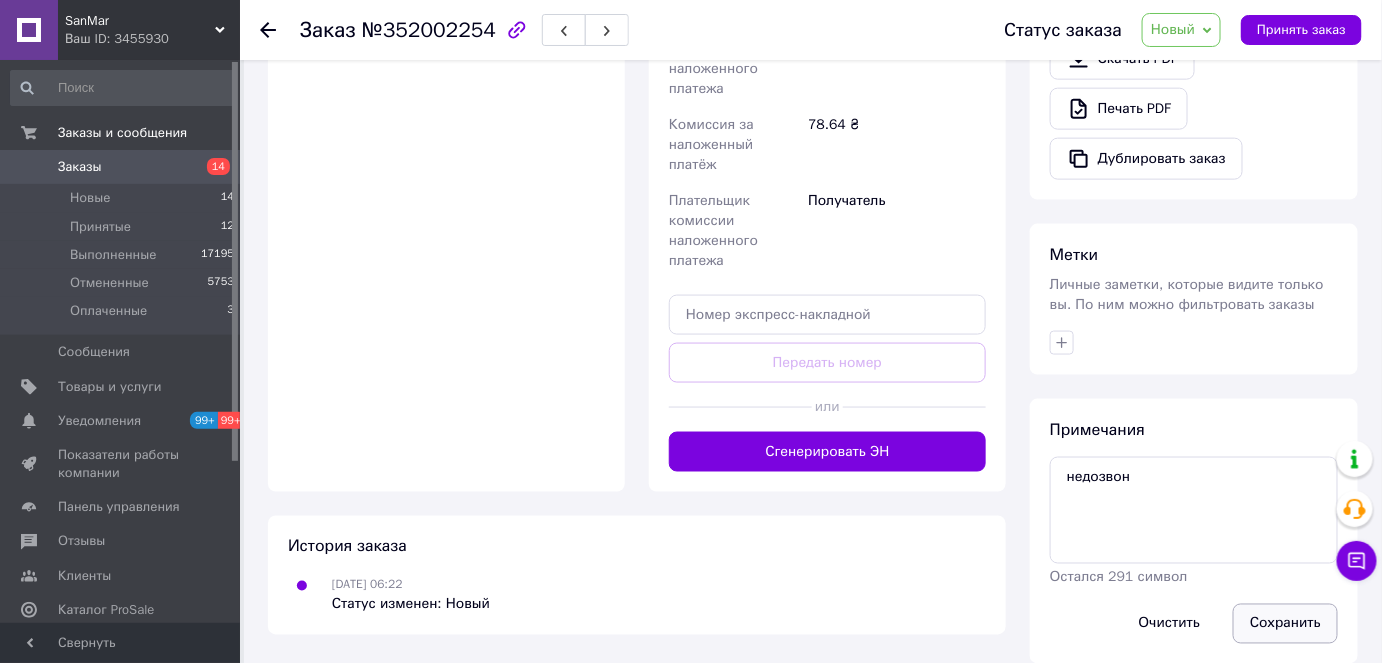 click on "Сохранить" at bounding box center [1285, 624] 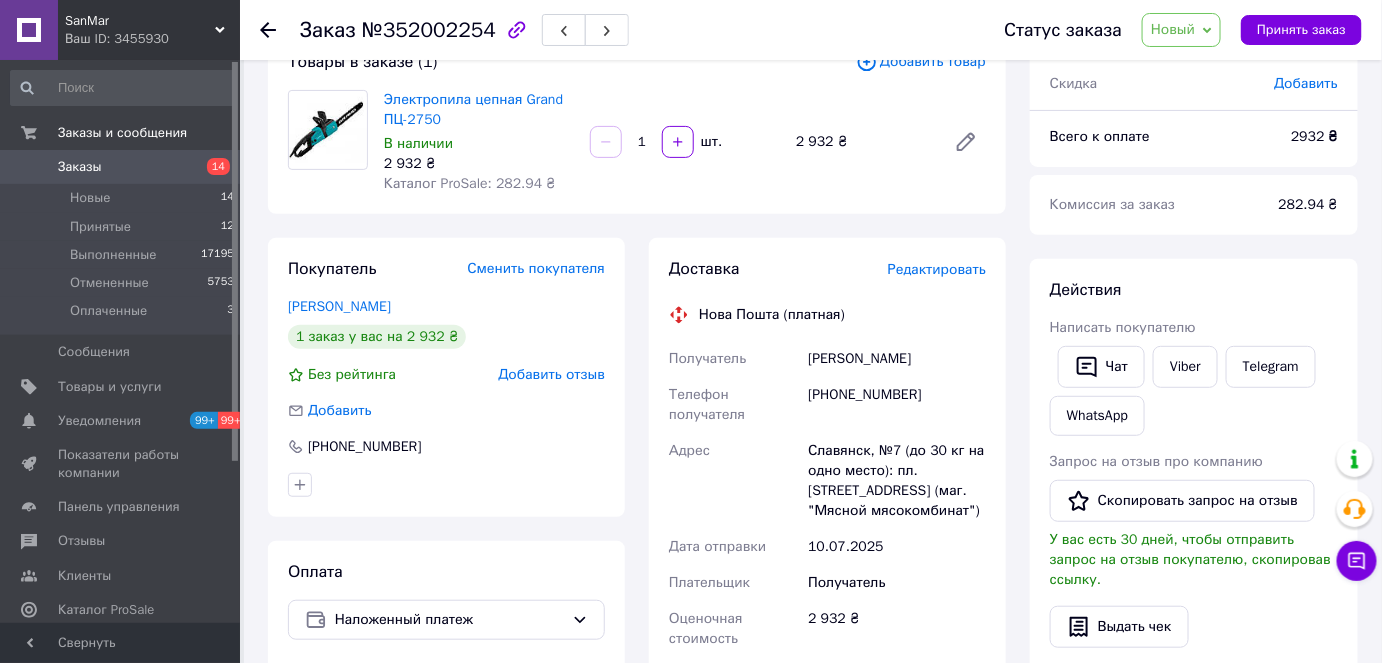 scroll, scrollTop: 40, scrollLeft: 0, axis: vertical 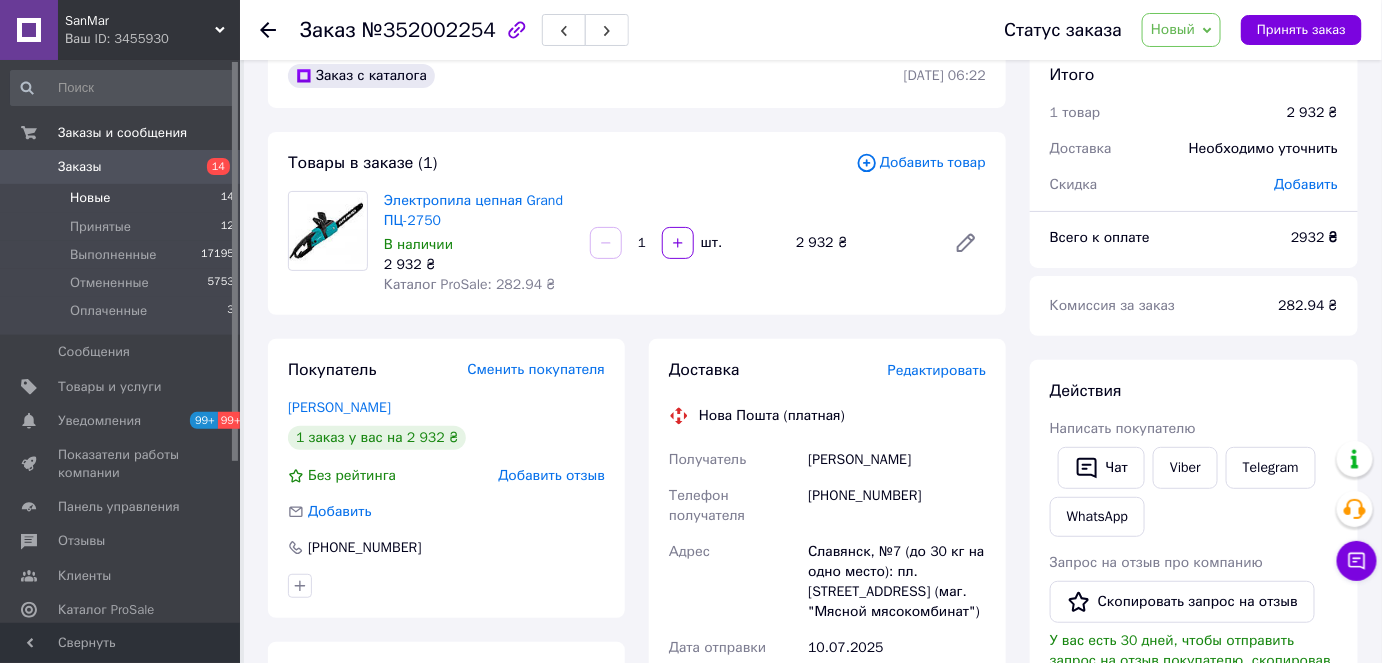 click on "Новые 14" at bounding box center [123, 198] 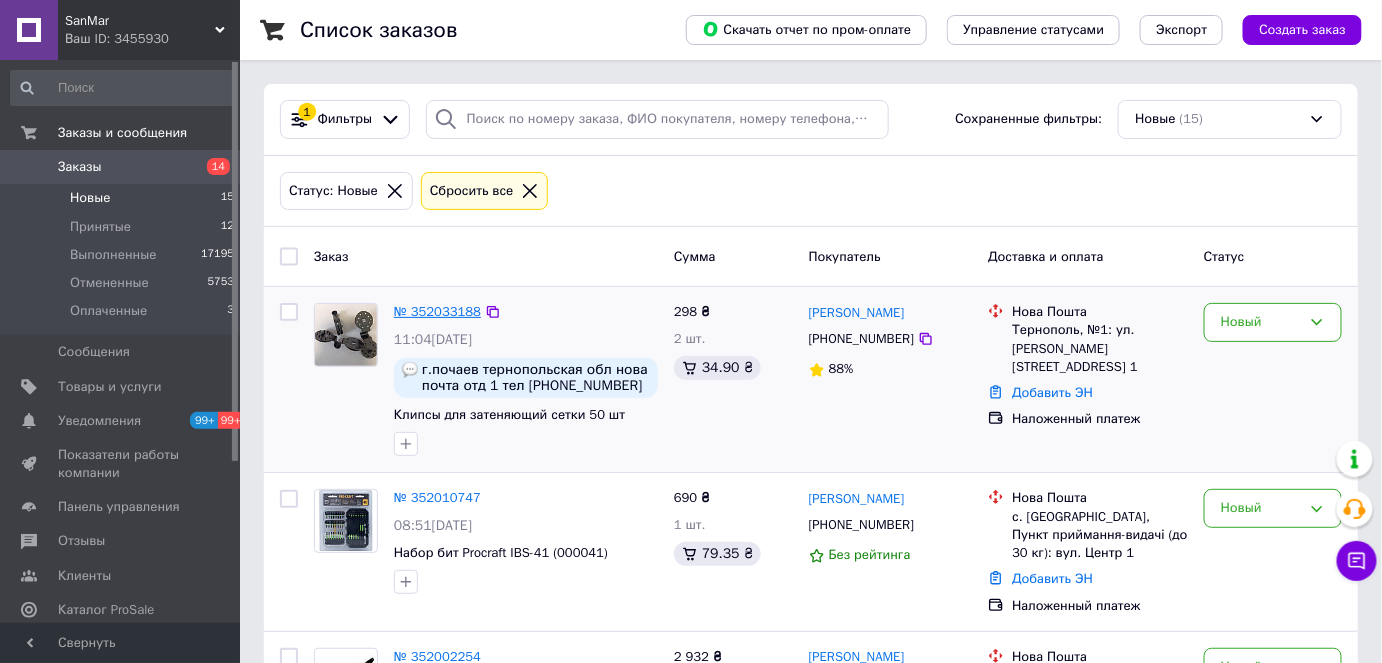 click on "№ 352033188" at bounding box center [437, 311] 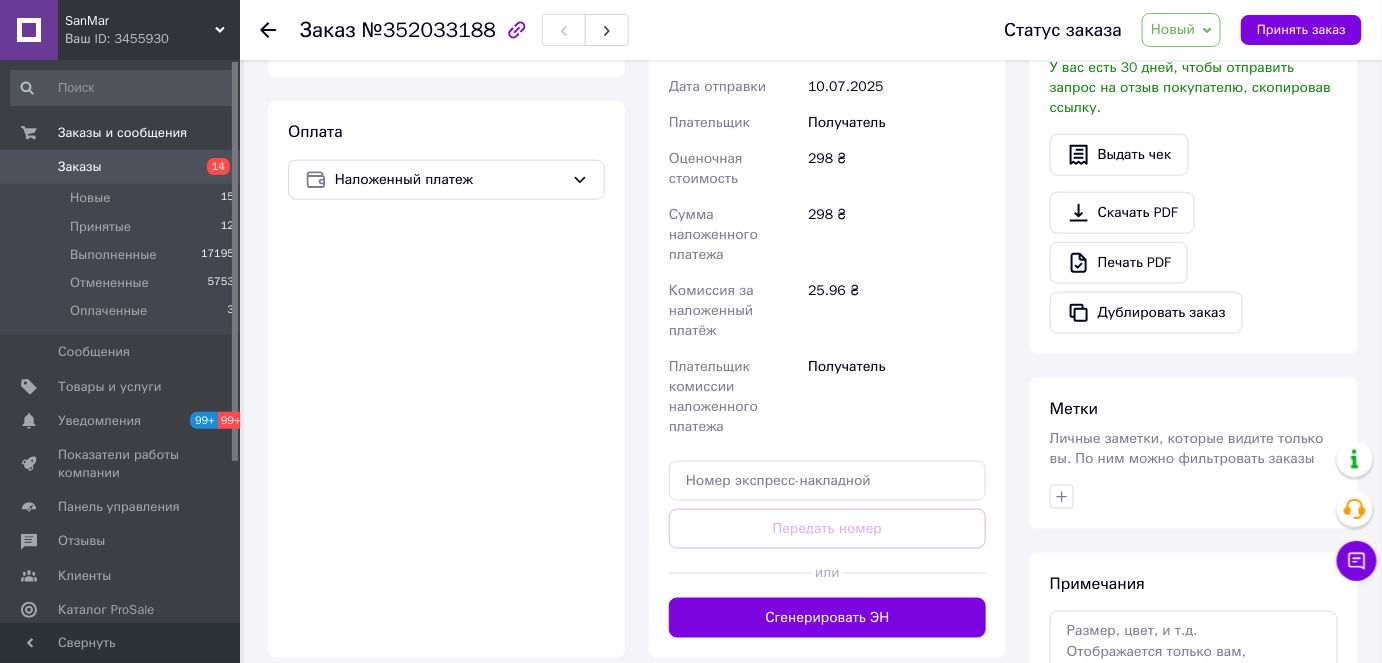 scroll, scrollTop: 767, scrollLeft: 0, axis: vertical 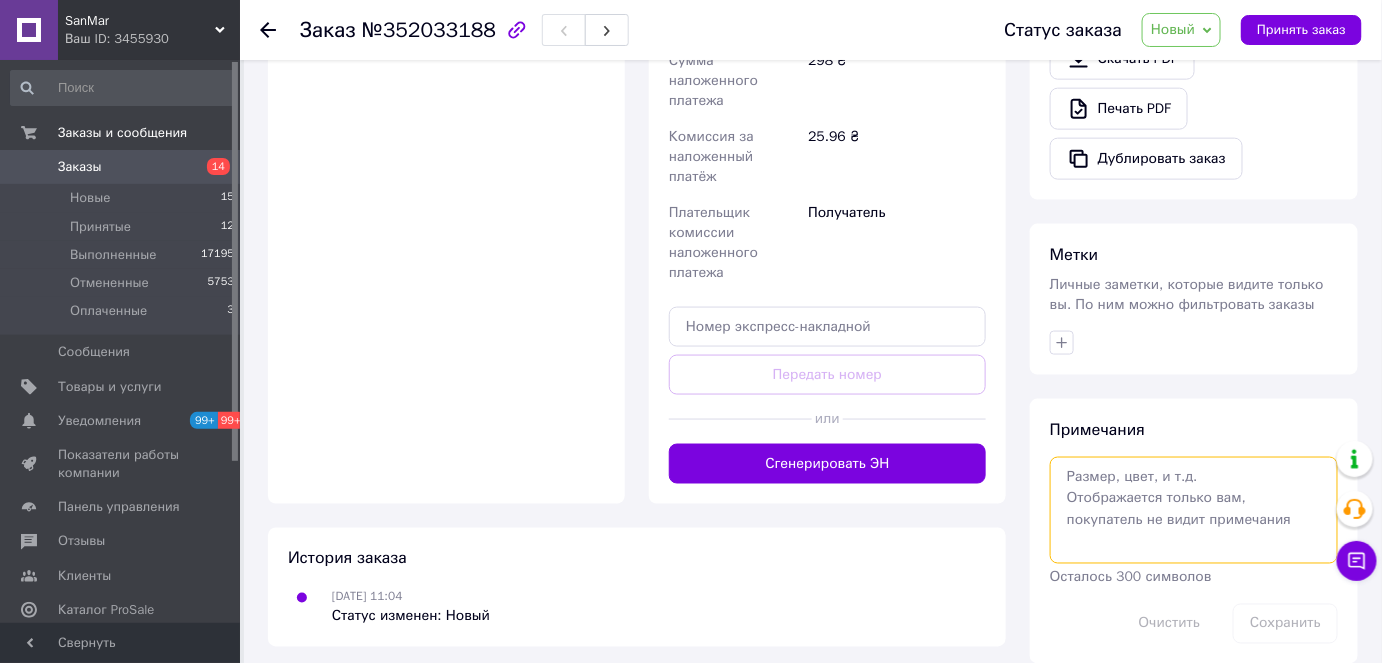 click at bounding box center [1194, 510] 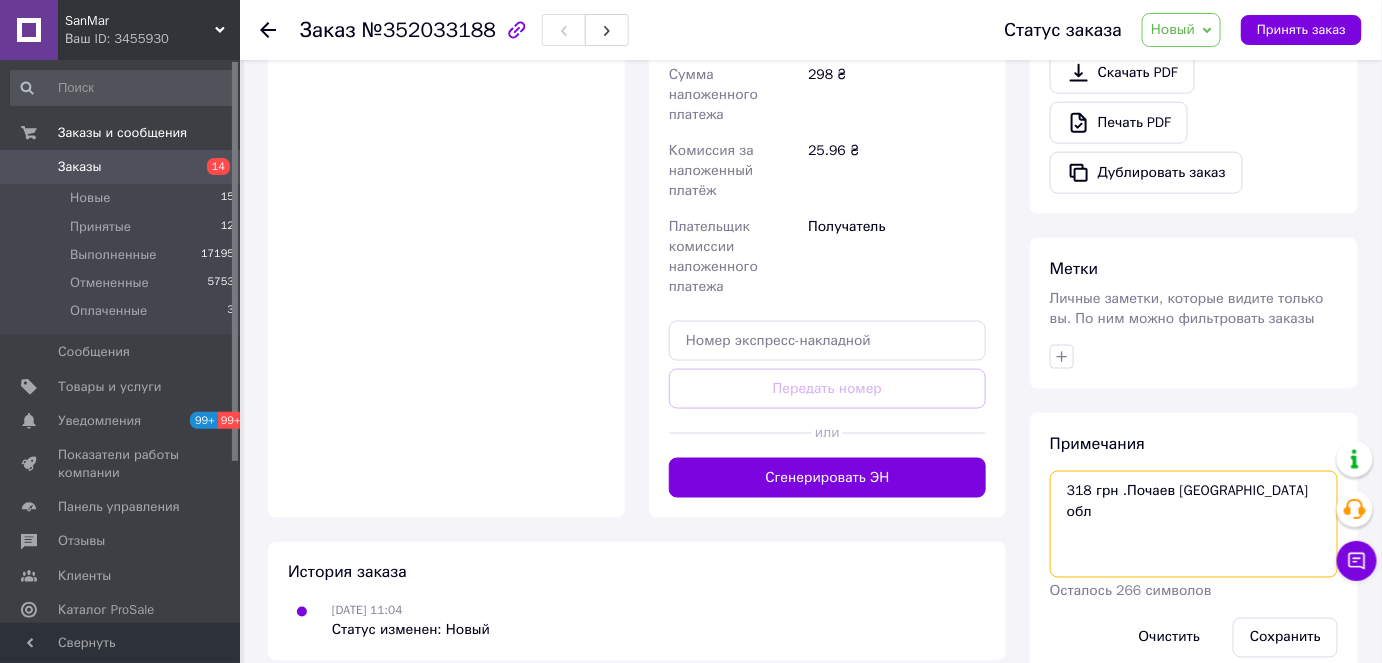 scroll, scrollTop: 767, scrollLeft: 0, axis: vertical 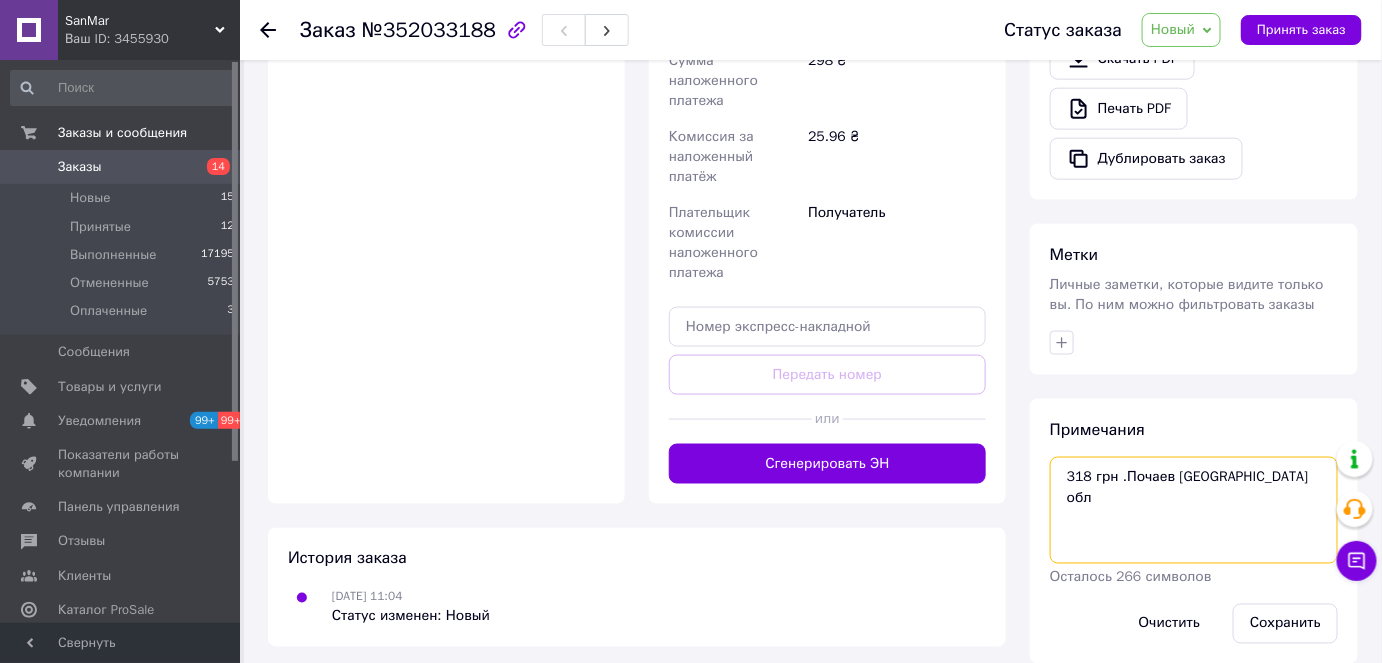 click on "318 грн .Почаев [GEOGRAPHIC_DATA] обл" at bounding box center [1194, 510] 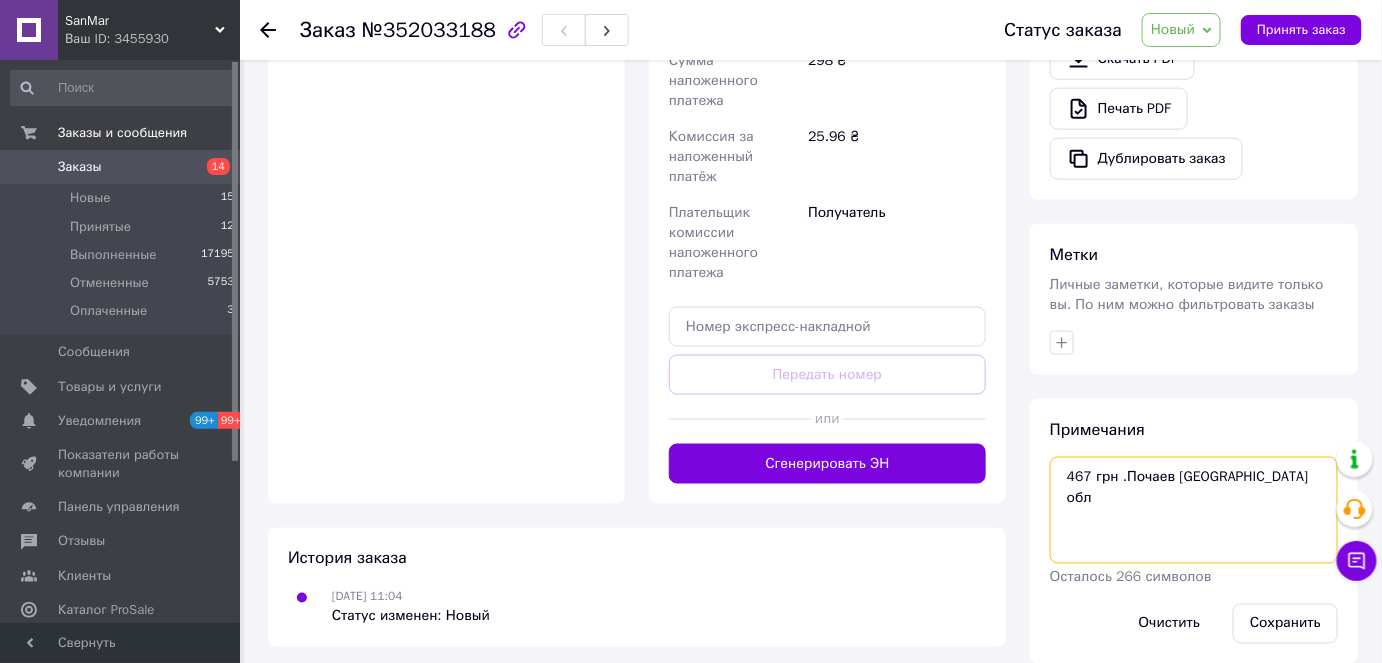 click on "467 грн .Почаев [GEOGRAPHIC_DATA] обл" at bounding box center (1194, 510) 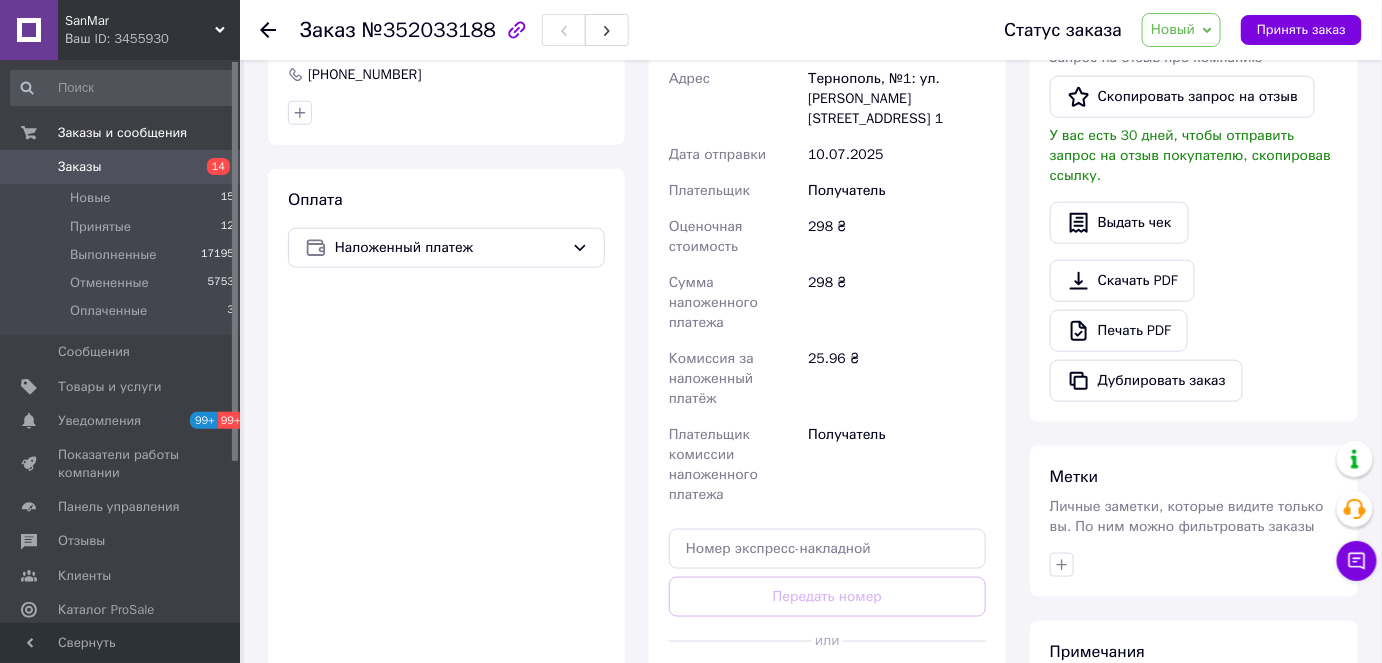 scroll, scrollTop: 727, scrollLeft: 0, axis: vertical 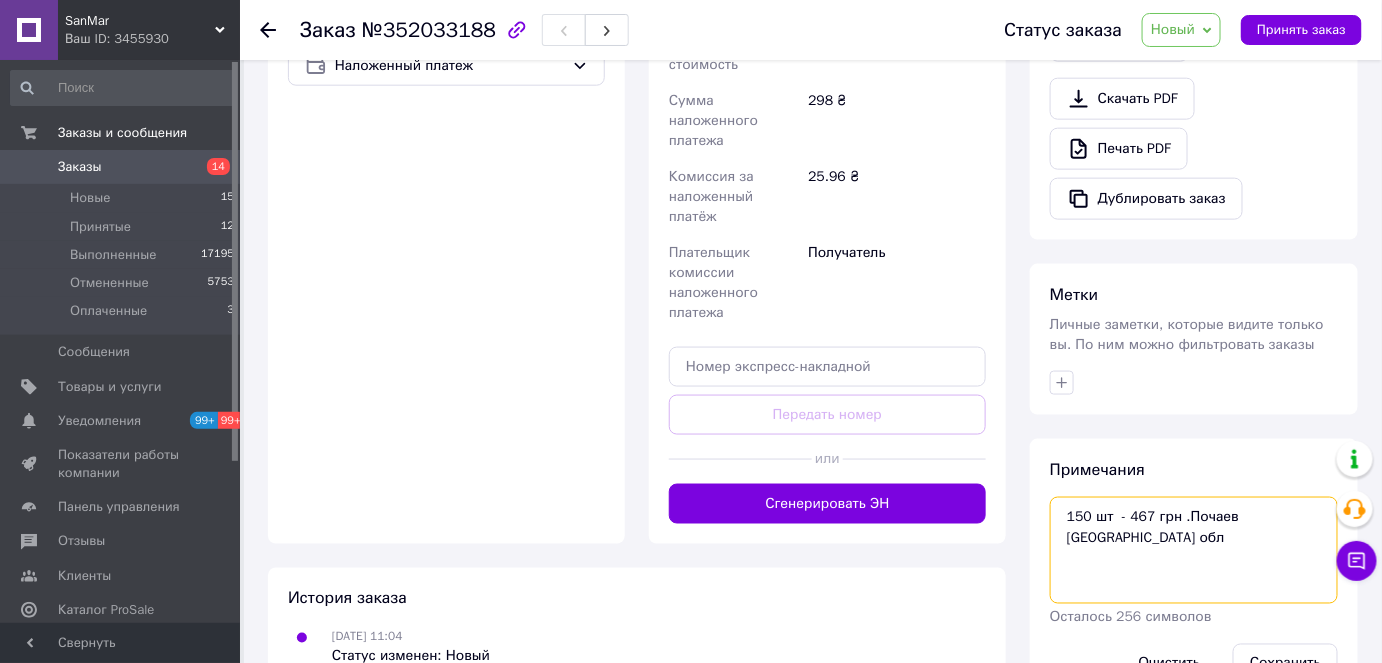click on "150 шт  - 467 грн .Почаев [GEOGRAPHIC_DATA] обл" at bounding box center [1194, 550] 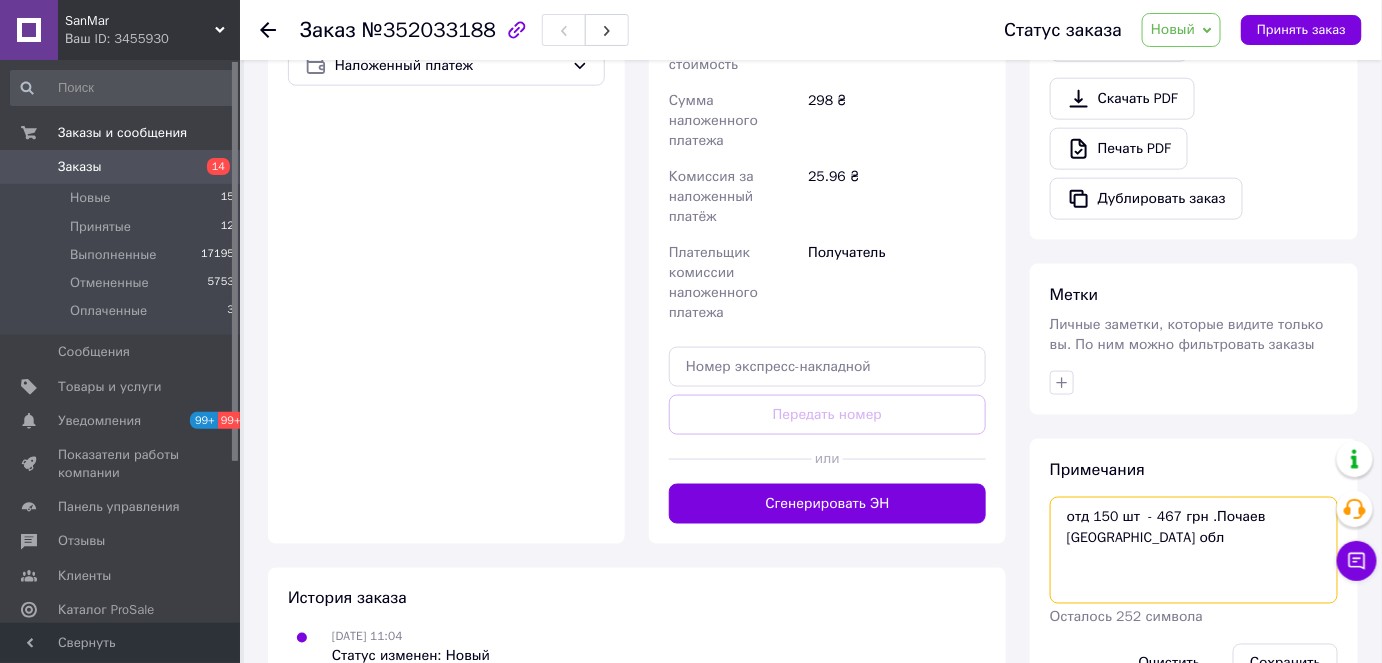 click on "отд 150 шт  - 467 грн .Почаев [GEOGRAPHIC_DATA] обл" at bounding box center [1194, 550] 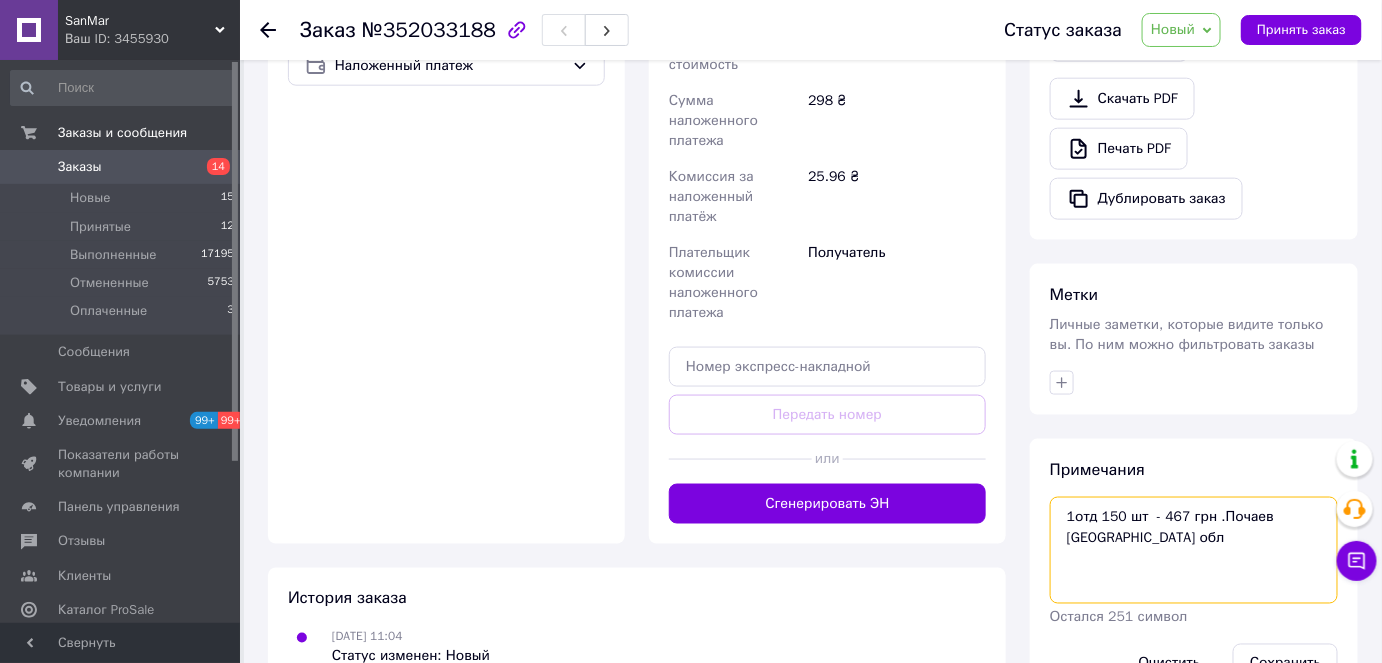 drag, startPoint x: 1096, startPoint y: 494, endPoint x: 1048, endPoint y: 496, distance: 48.04165 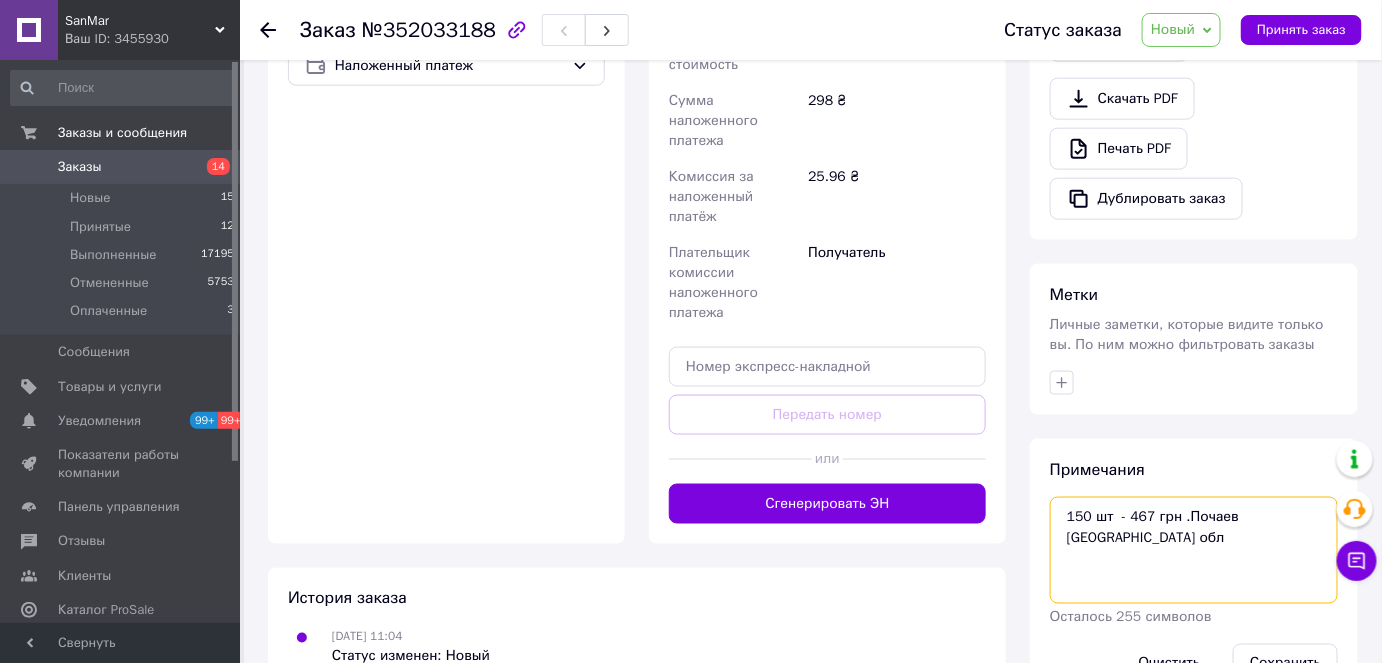 click on "150 шт  - 467 грн .Почаев [GEOGRAPHIC_DATA] обл" at bounding box center (1194, 550) 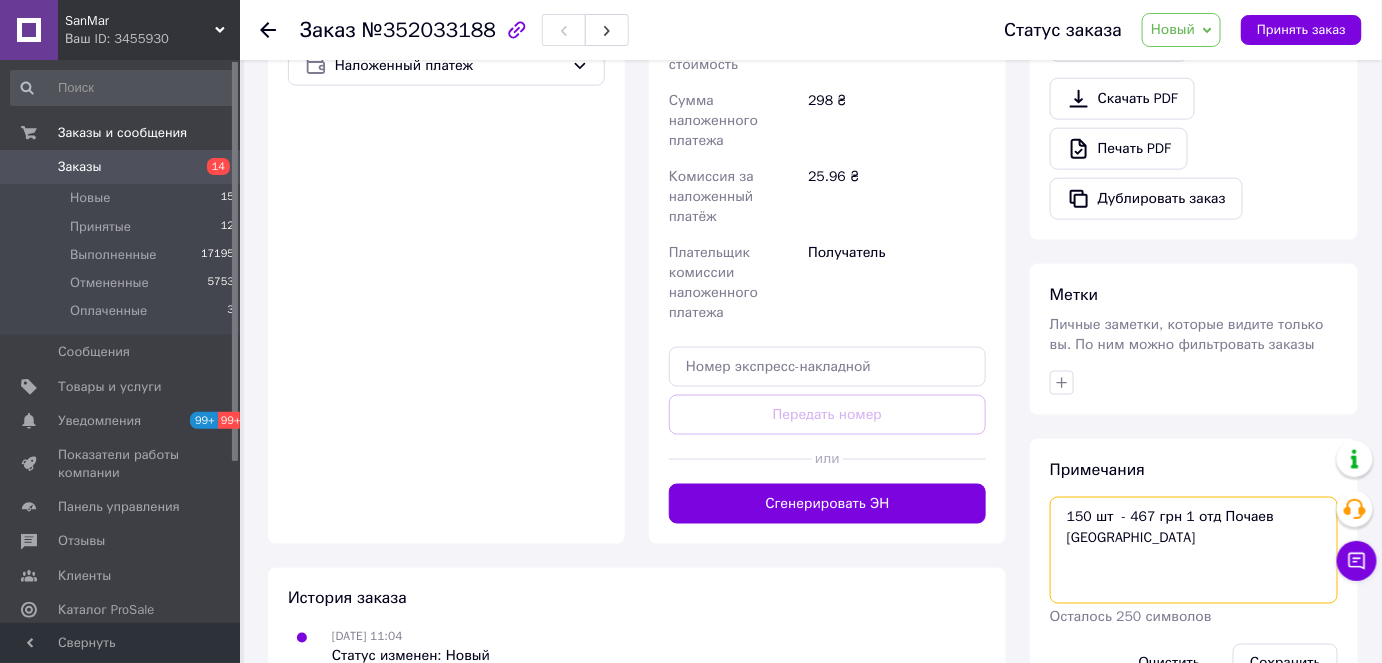 click on "150 шт  - 467 грн 1 отд Почаев [GEOGRAPHIC_DATA]" at bounding box center (1194, 550) 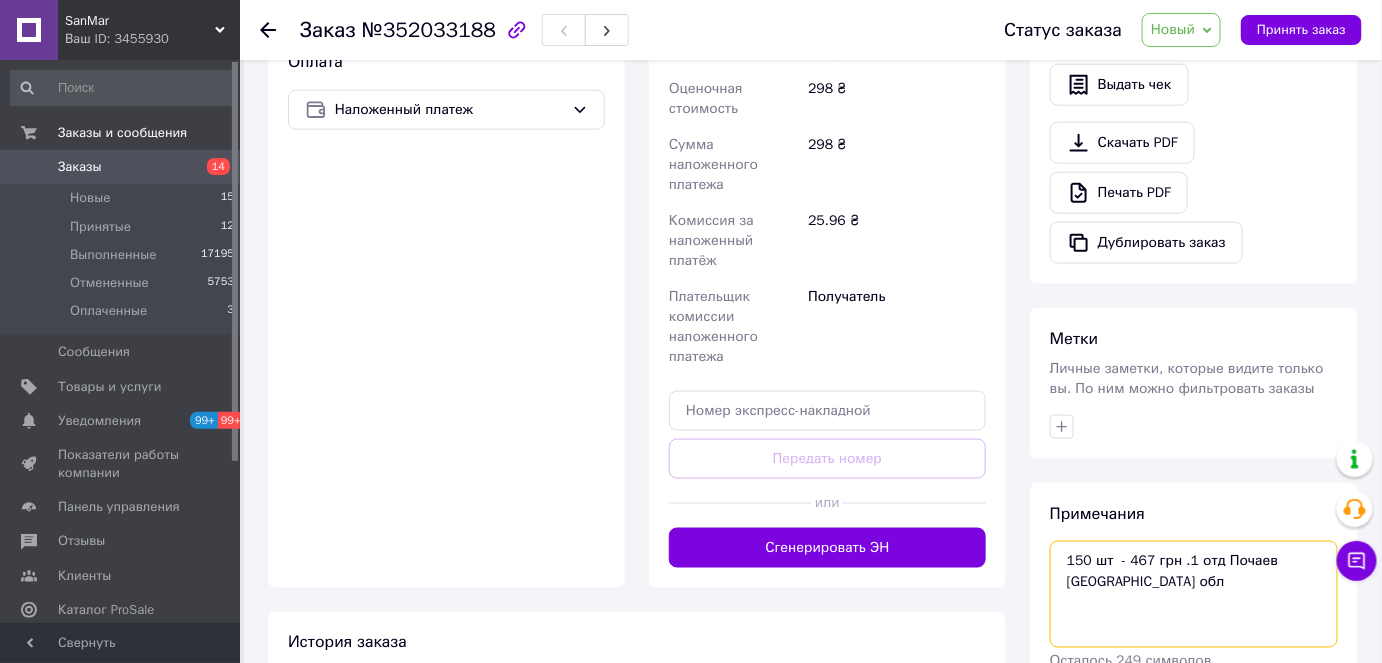 scroll, scrollTop: 767, scrollLeft: 0, axis: vertical 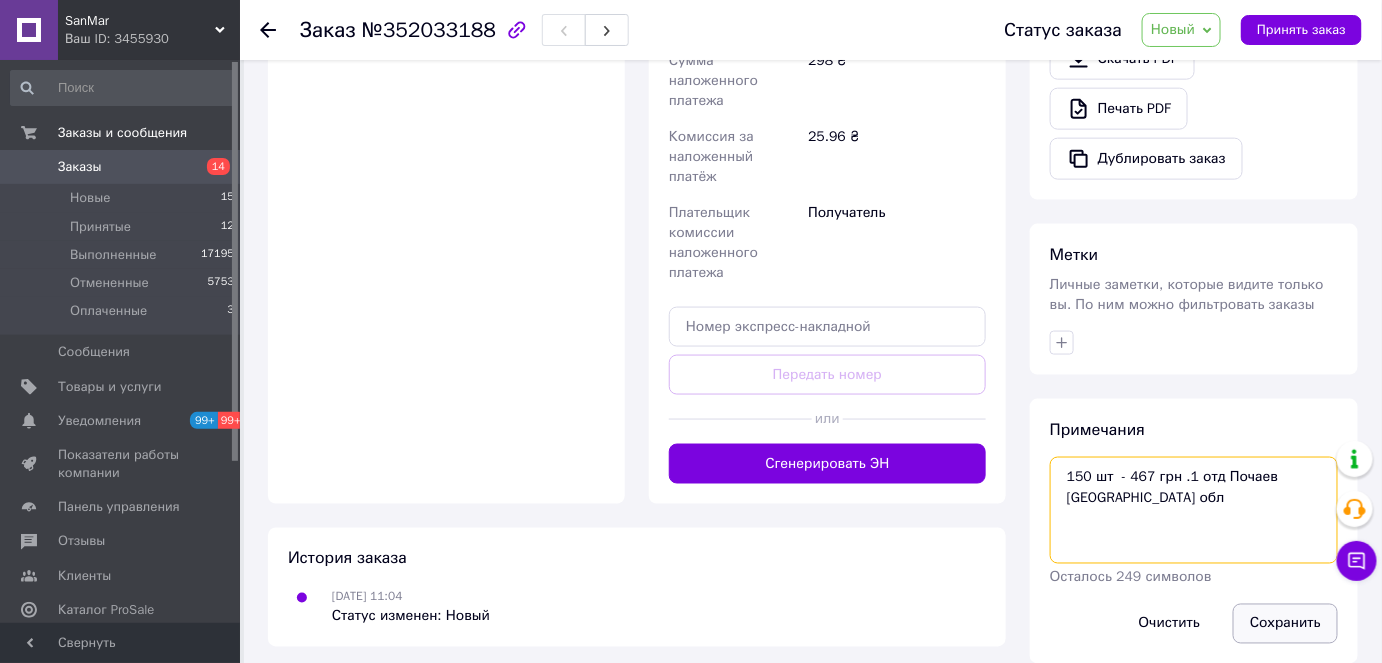 type on "150 шт  - 467 грн .1 отд Почаев Тернопільська обл" 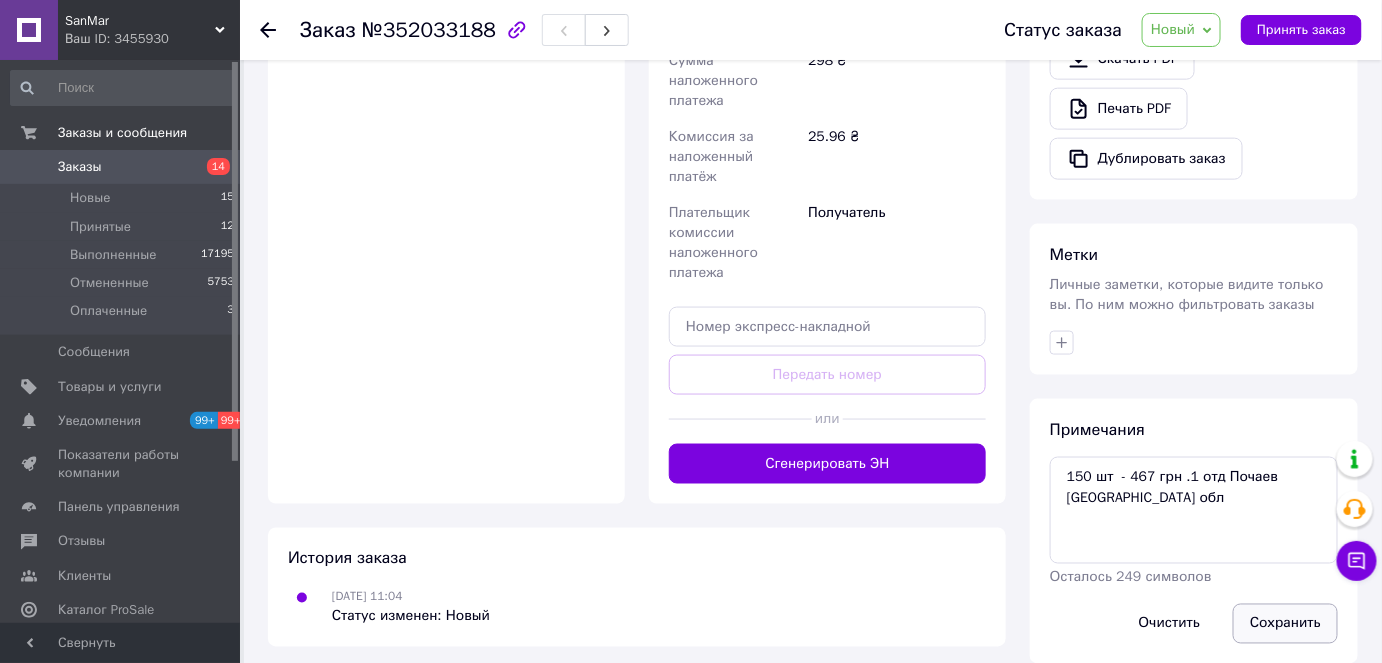 click on "Сохранить" at bounding box center [1285, 624] 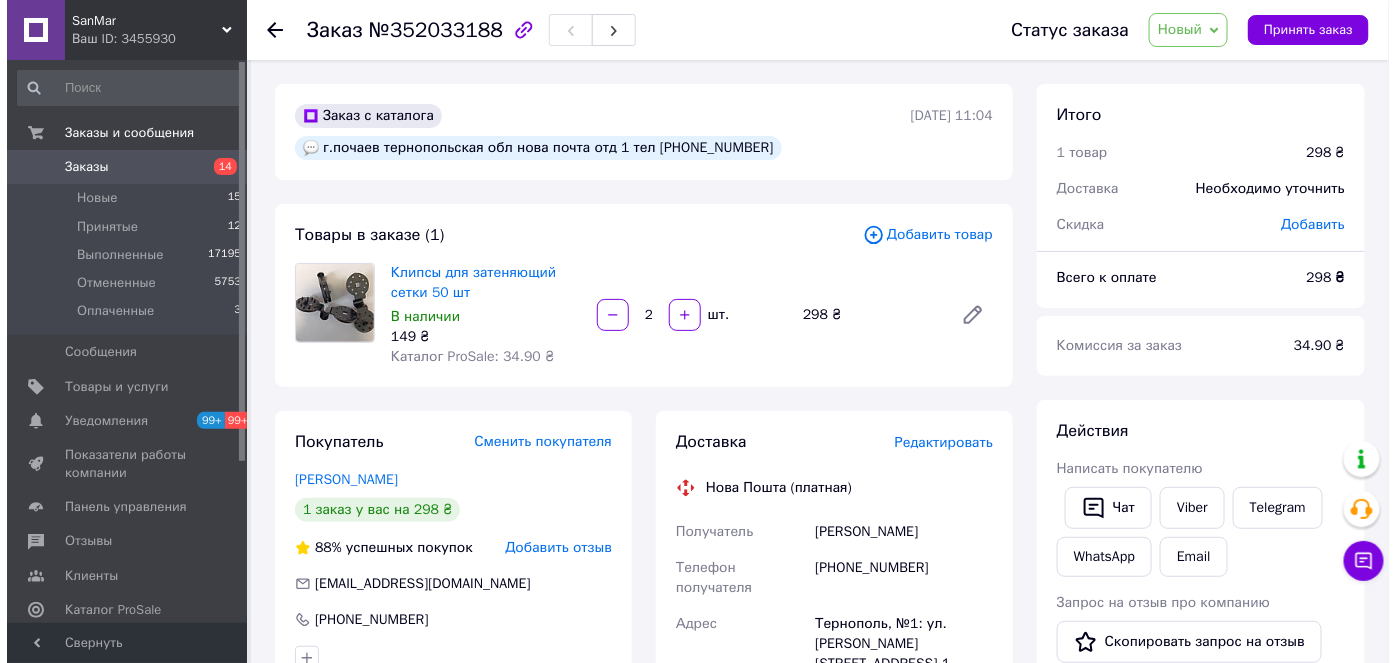 scroll, scrollTop: 0, scrollLeft: 0, axis: both 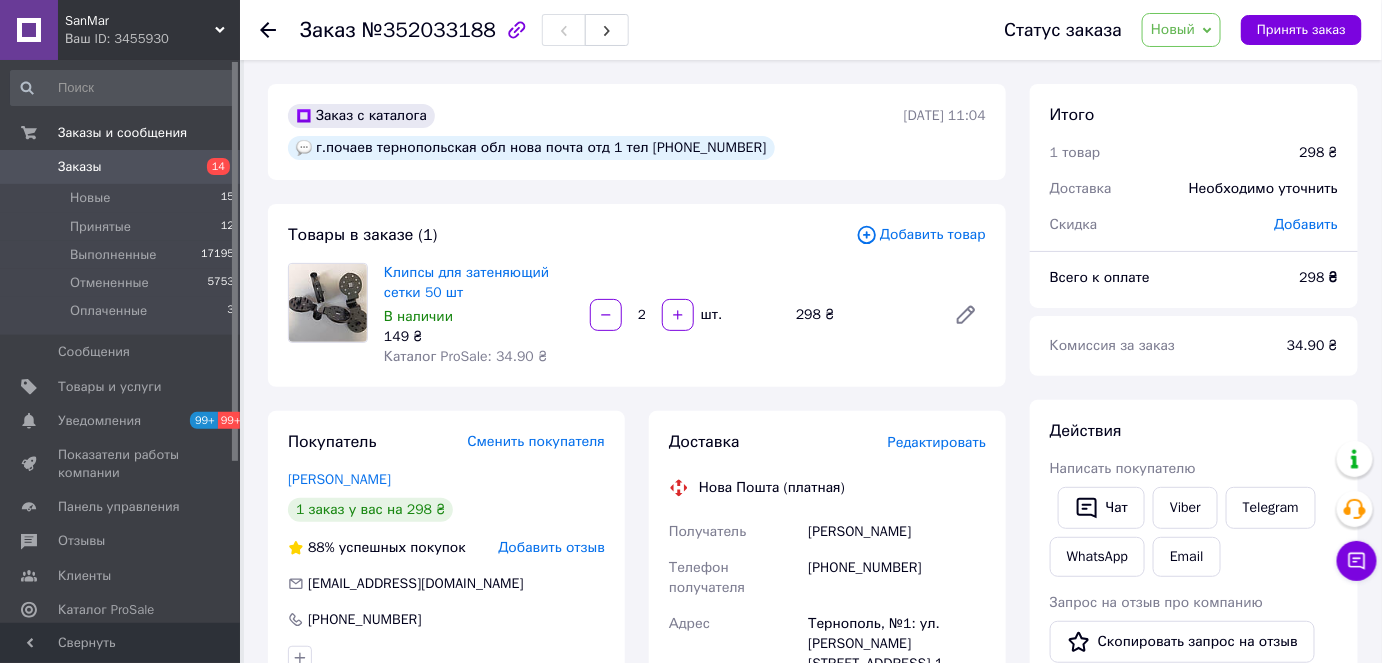 click on "Новый" at bounding box center (1173, 29) 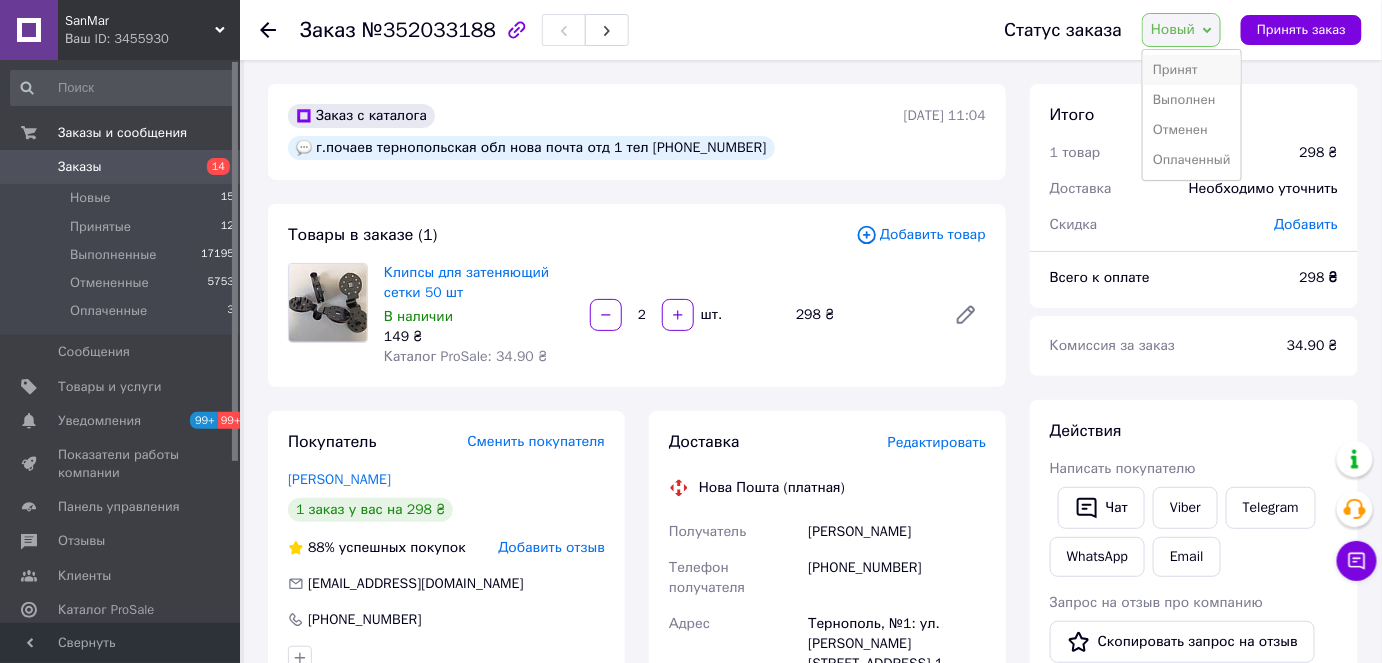click on "Принят" at bounding box center (1192, 70) 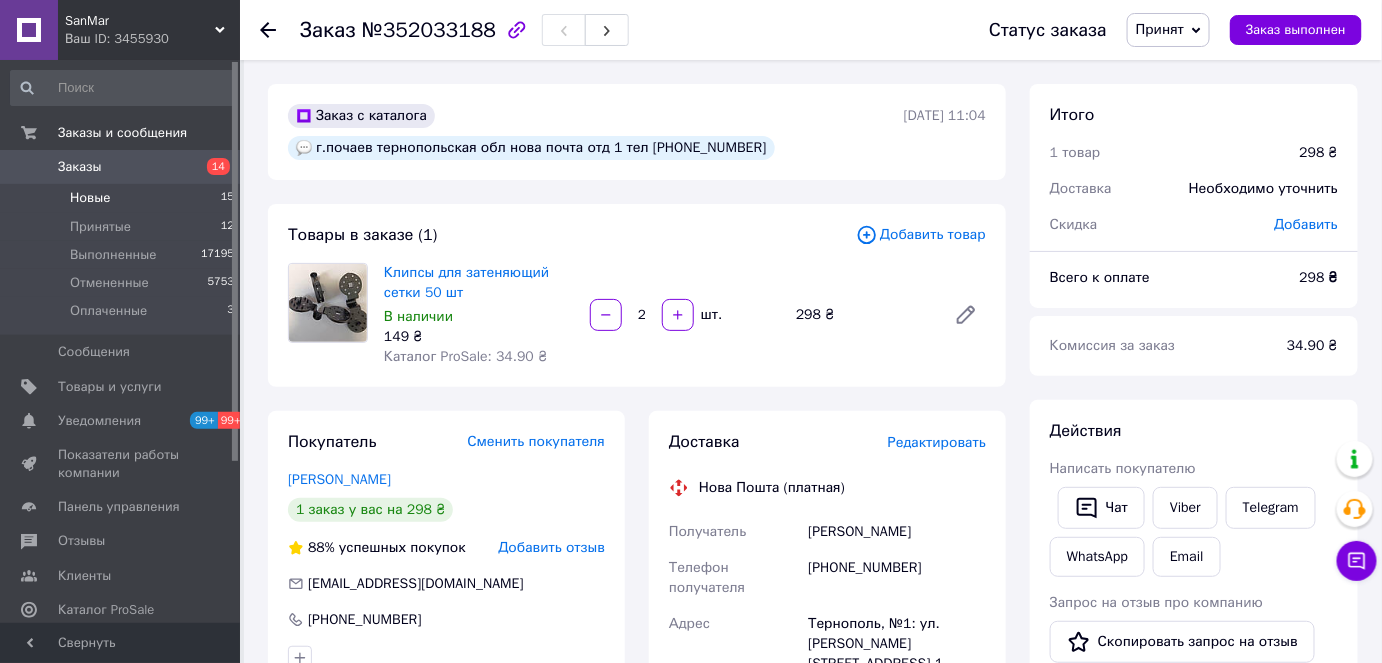 click on "Новые 15" at bounding box center (123, 198) 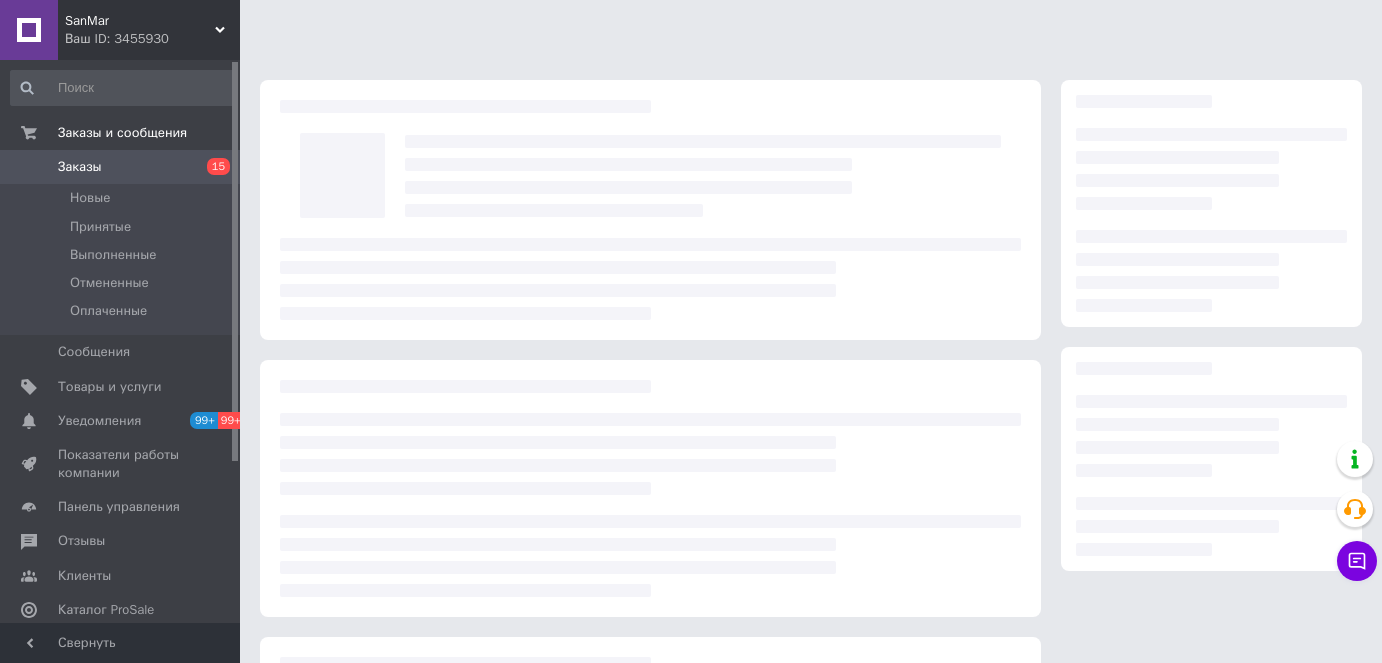 scroll, scrollTop: 0, scrollLeft: 0, axis: both 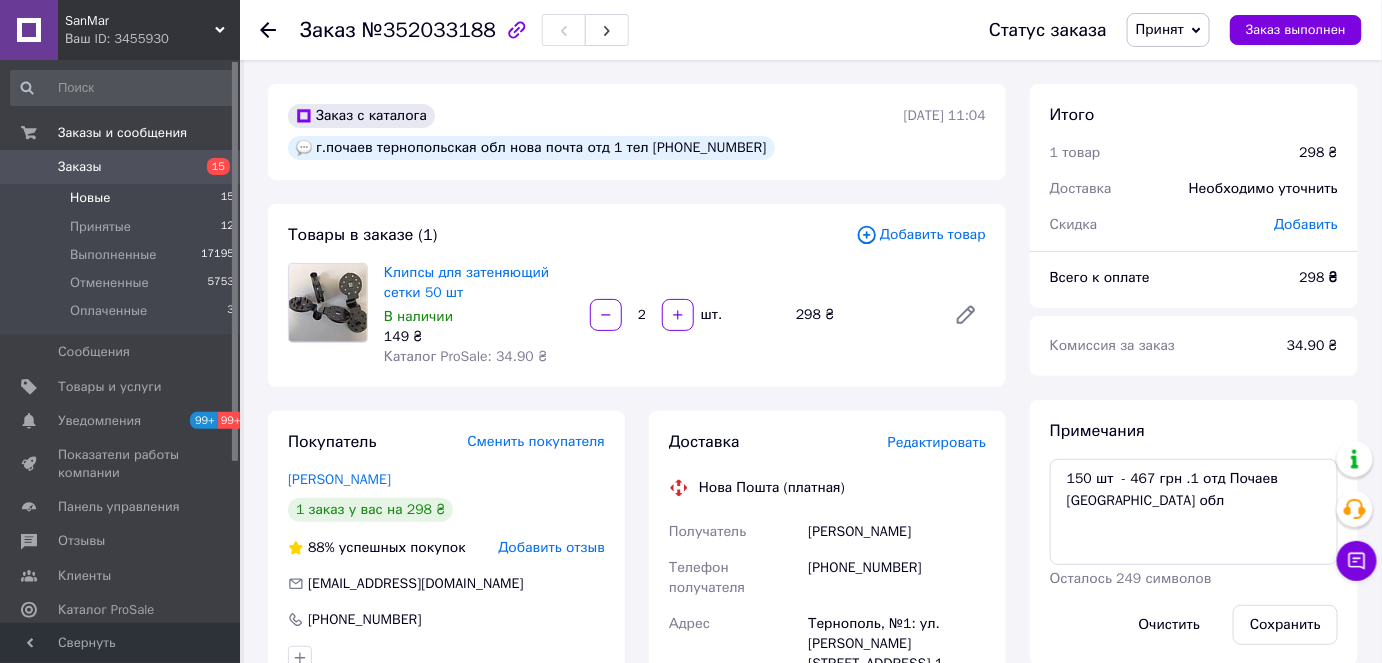 click on "Новые 15" at bounding box center (123, 198) 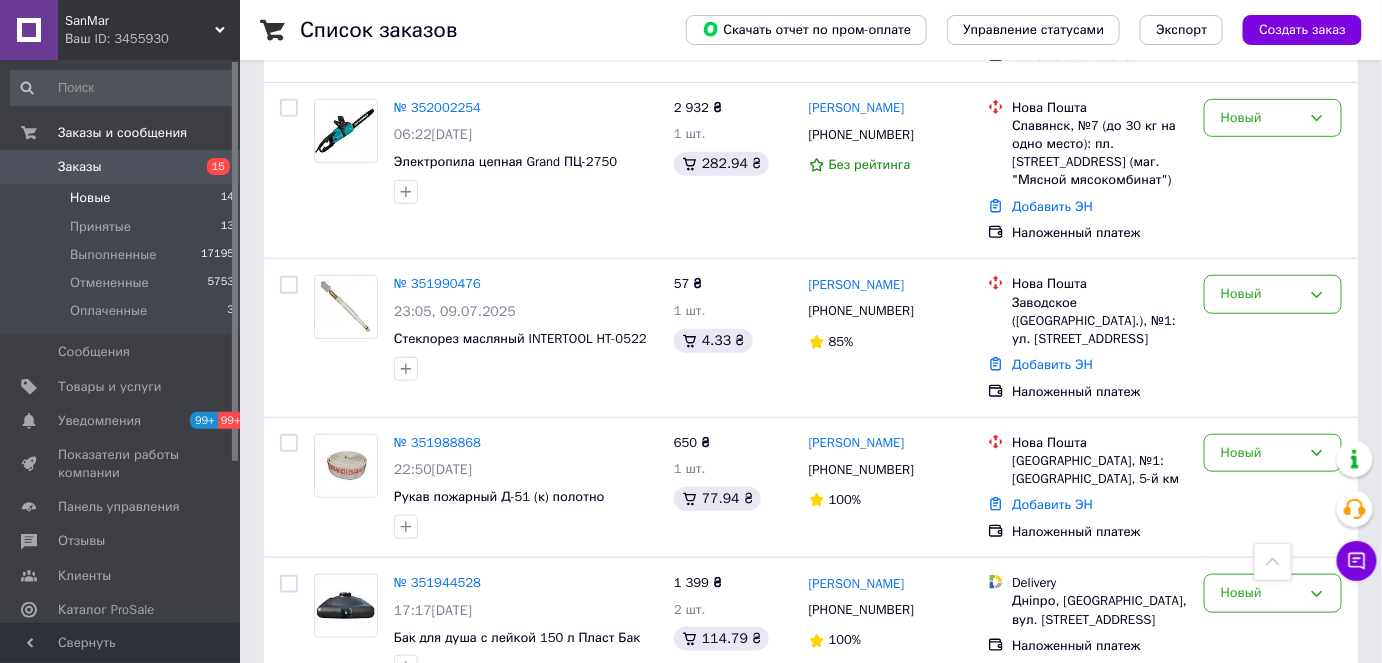 scroll, scrollTop: 0, scrollLeft: 0, axis: both 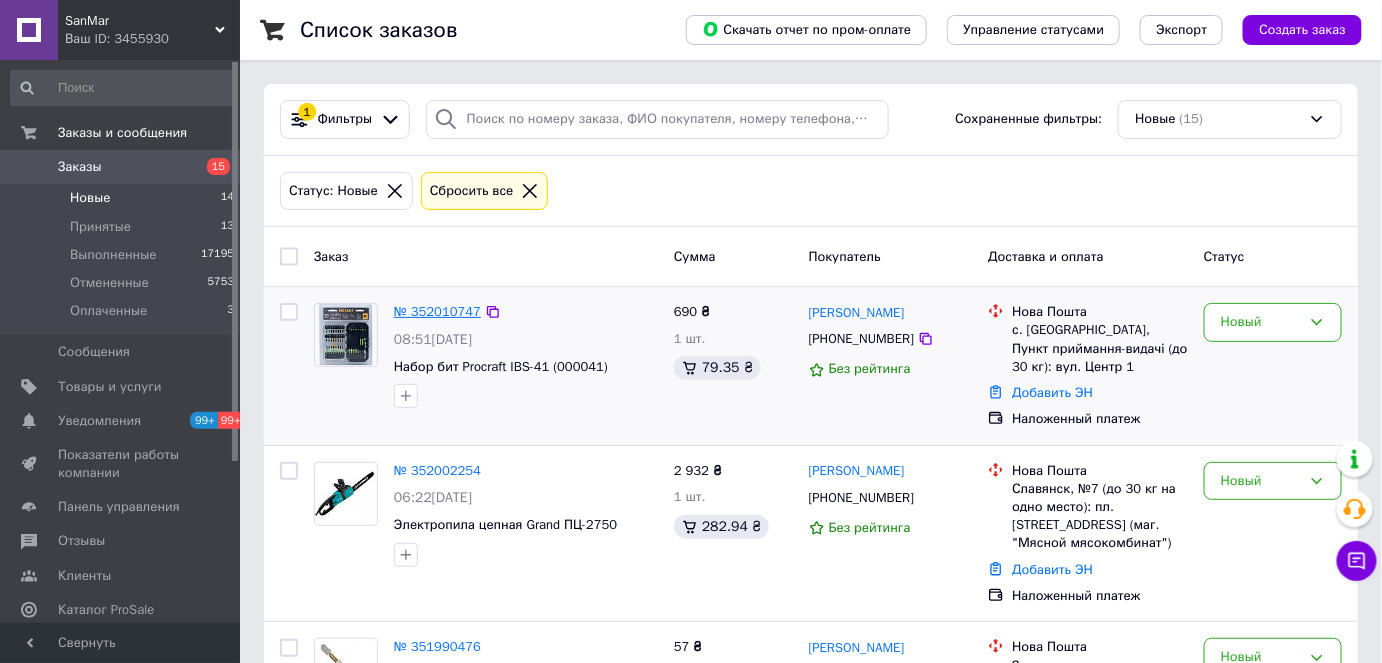 click on "№ 352010747" at bounding box center (437, 311) 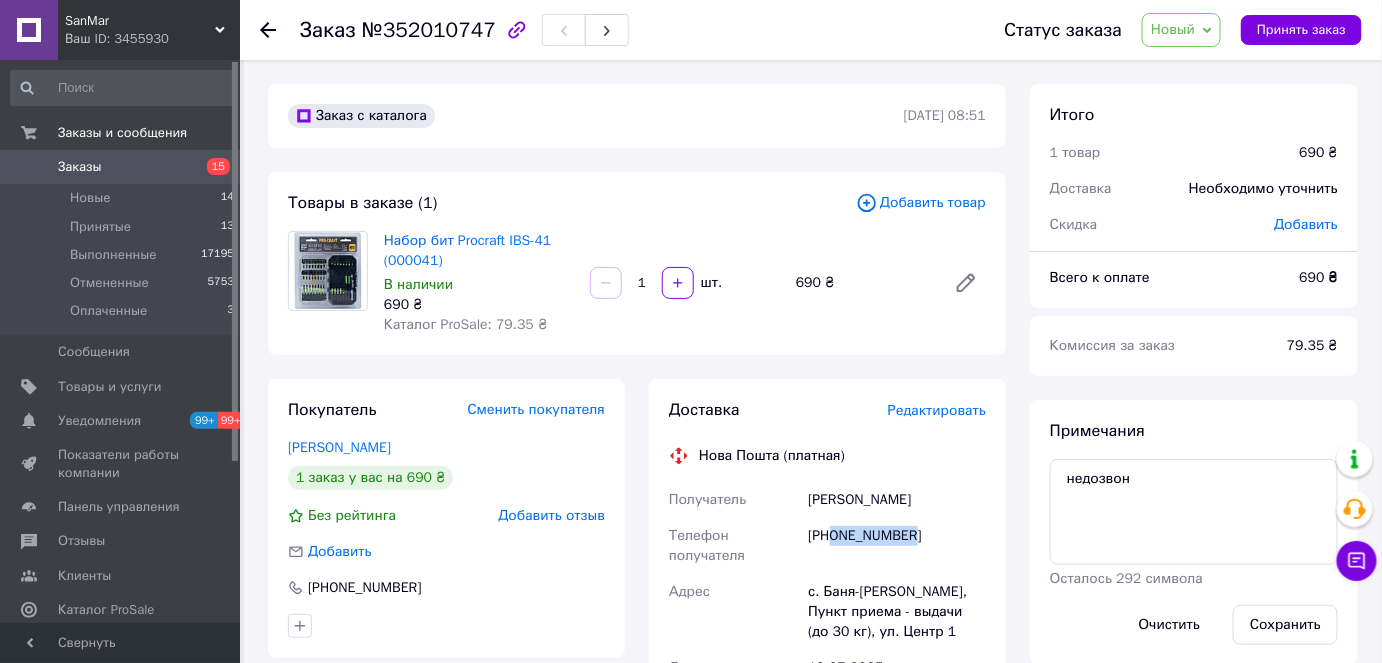 drag, startPoint x: 832, startPoint y: 534, endPoint x: 907, endPoint y: 541, distance: 75.32596 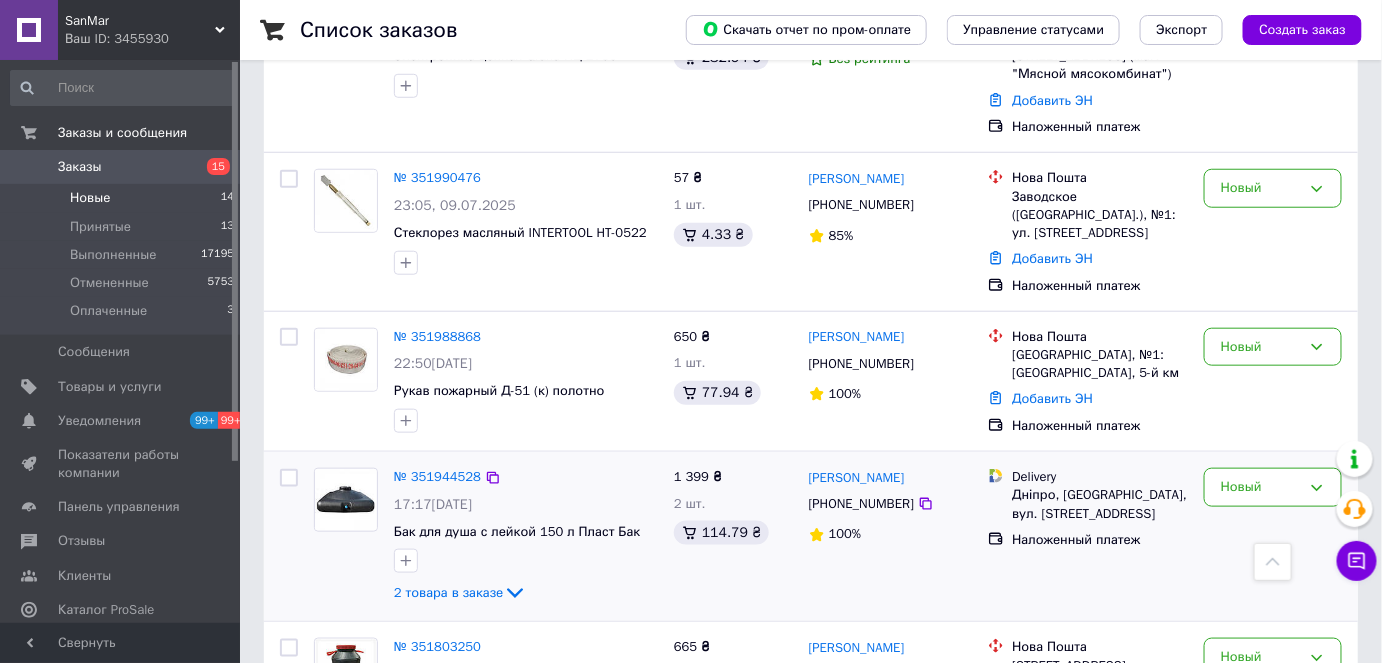 scroll, scrollTop: 454, scrollLeft: 0, axis: vertical 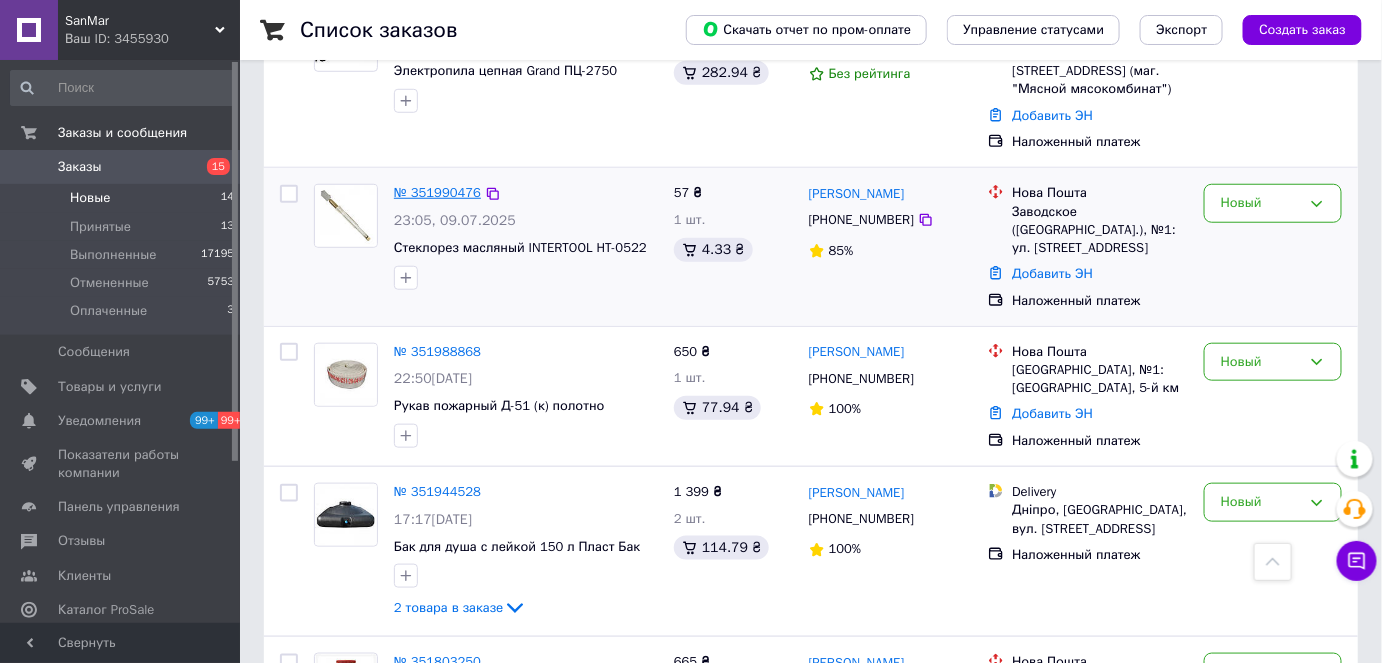 click on "№ 351990476" at bounding box center [437, 192] 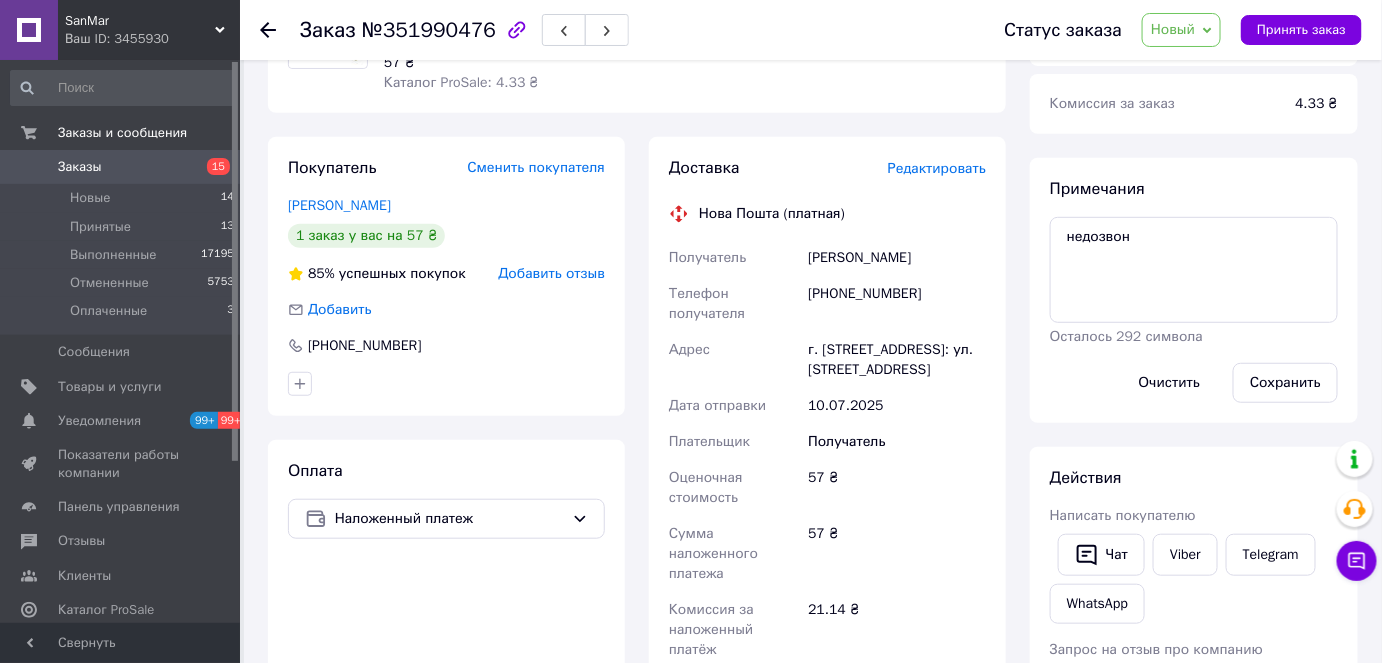 scroll, scrollTop: 0, scrollLeft: 0, axis: both 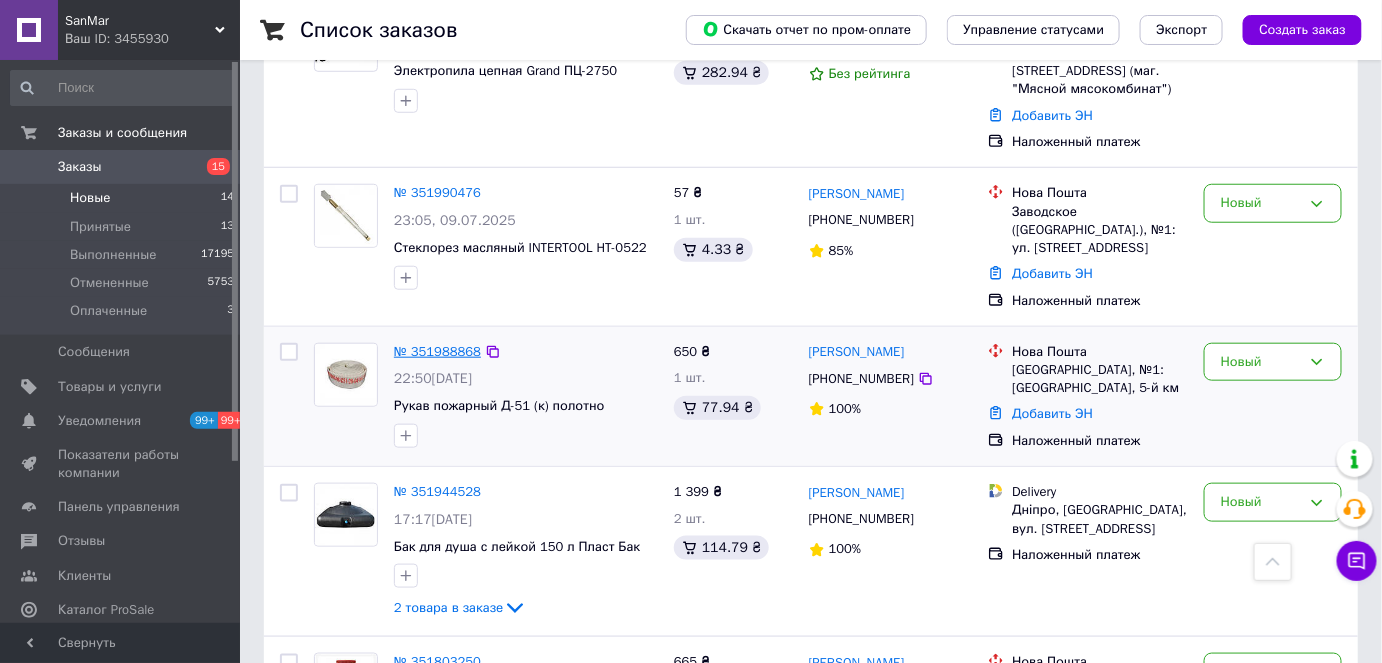click on "№ 351988868" at bounding box center [437, 351] 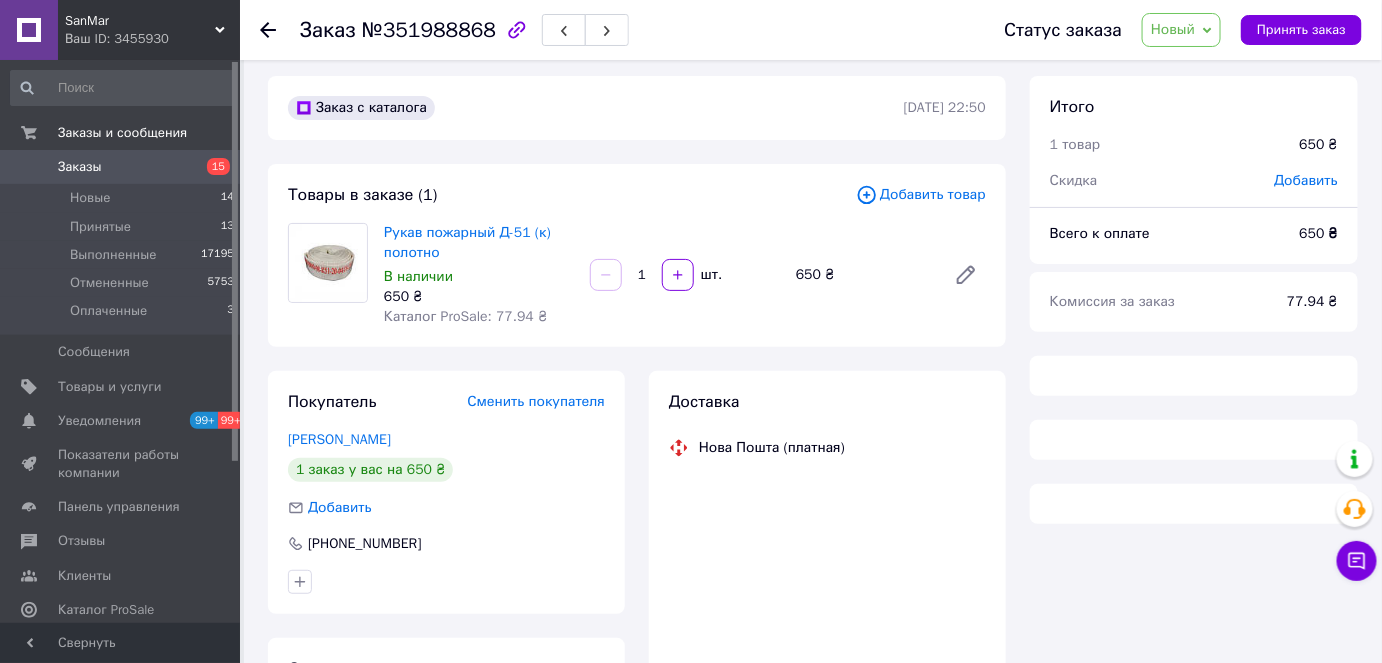 scroll, scrollTop: 0, scrollLeft: 0, axis: both 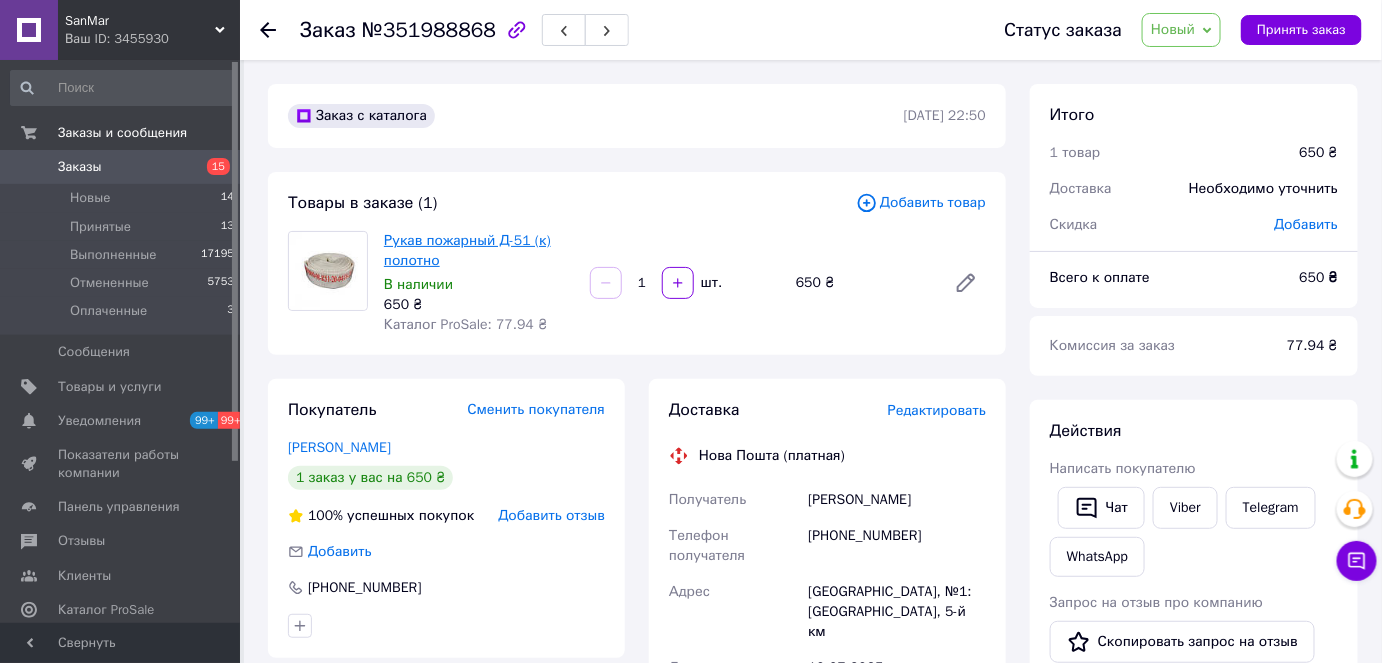 click on "Рукав пожарный Д-51 (к) полотно" at bounding box center (467, 250) 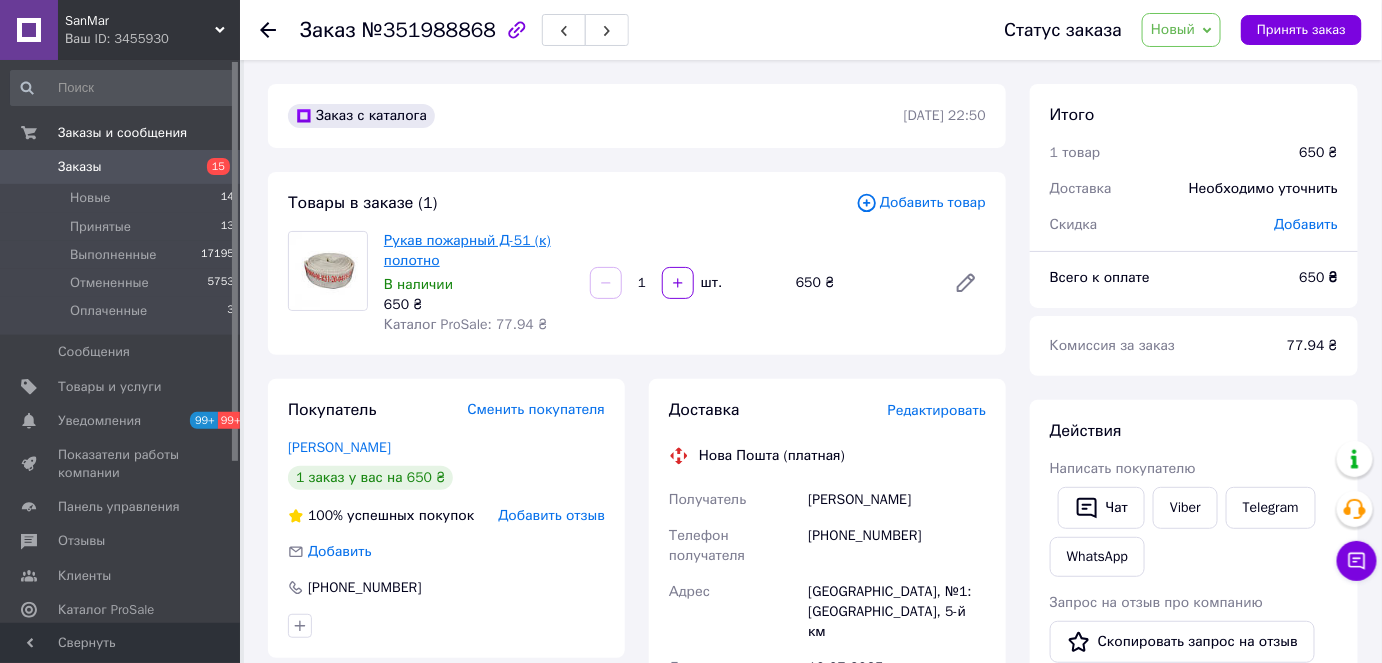 click on "Рукав пожарный Д-51 (к) полотно" at bounding box center [467, 250] 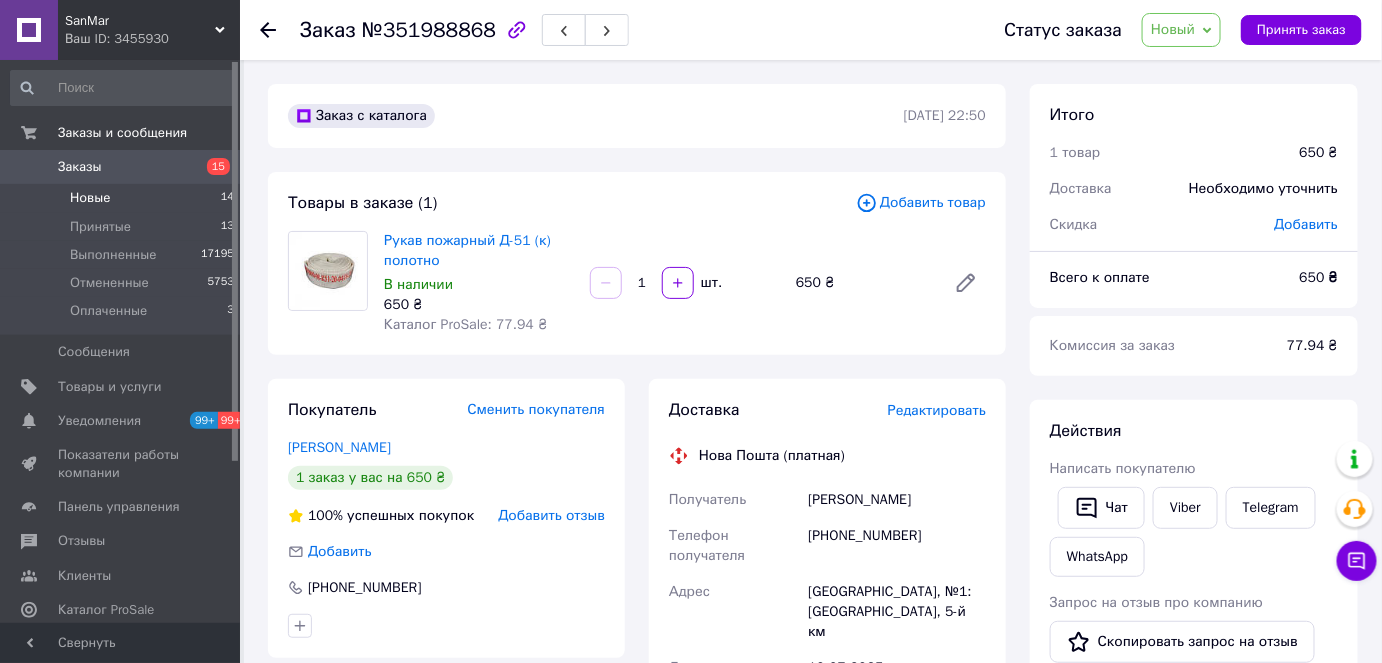 click on "Новые 14" at bounding box center (123, 198) 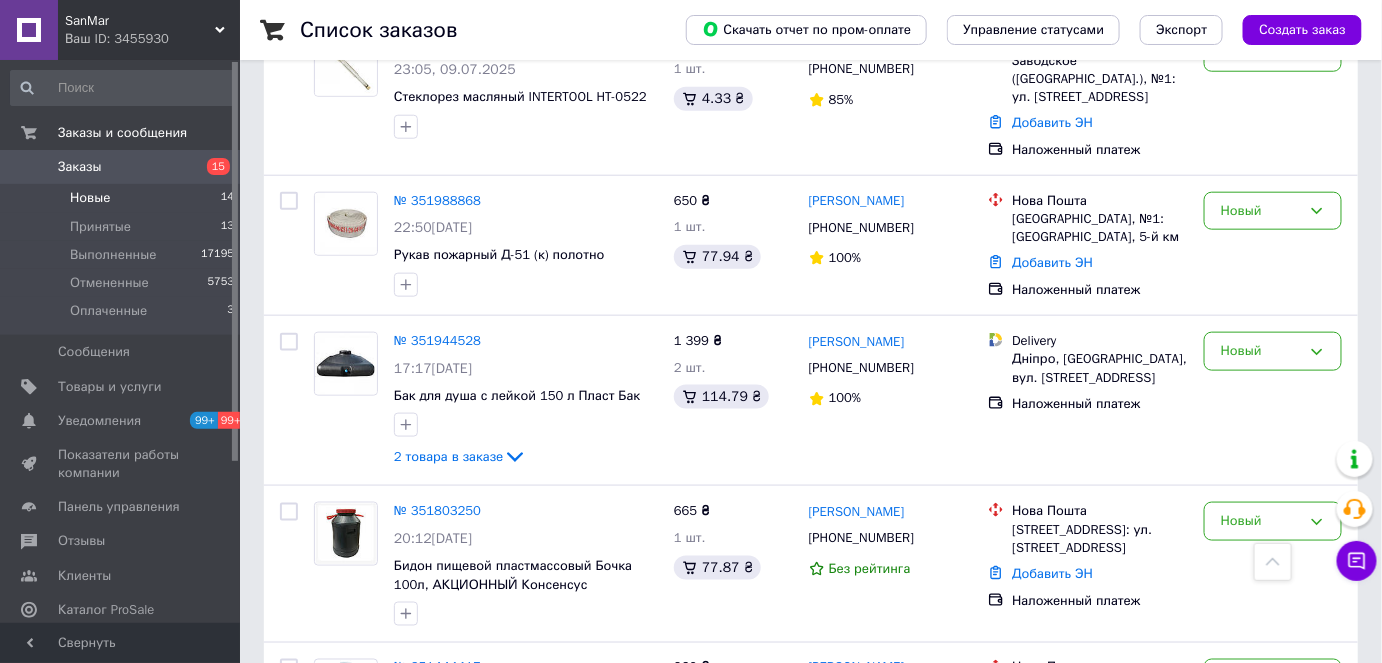 scroll, scrollTop: 636, scrollLeft: 0, axis: vertical 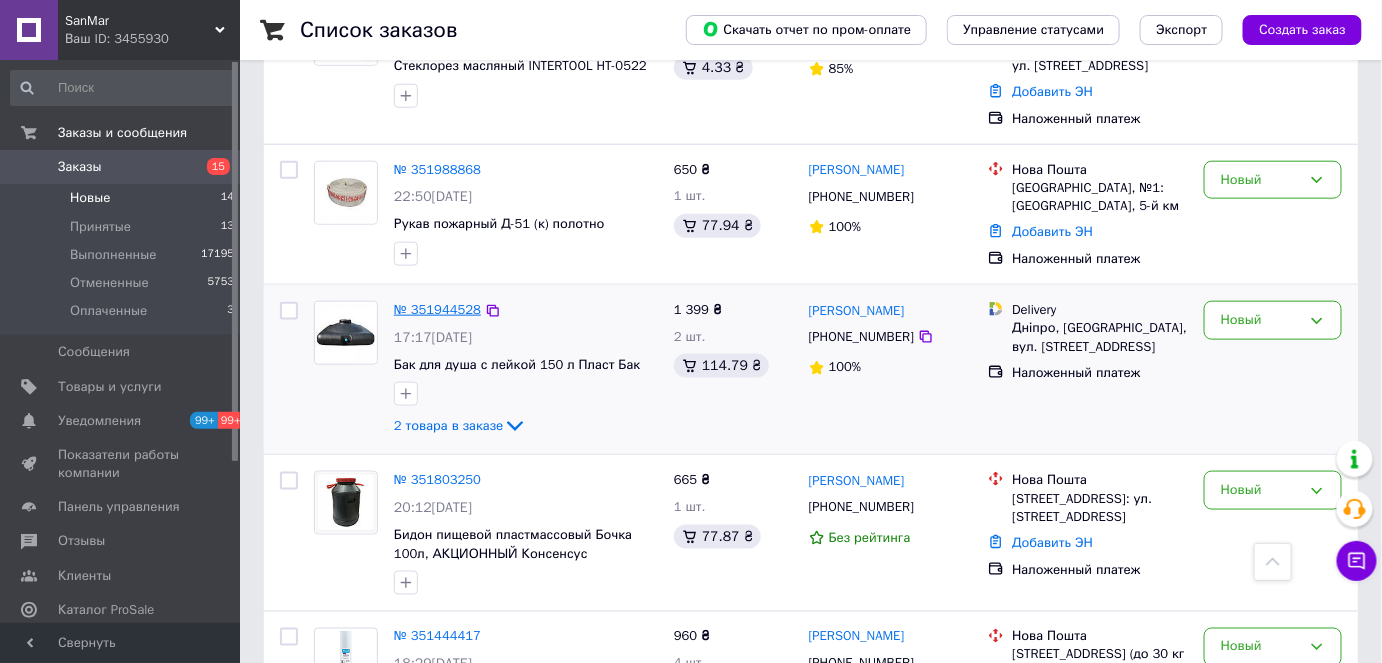 click on "№ 351944528" at bounding box center [437, 309] 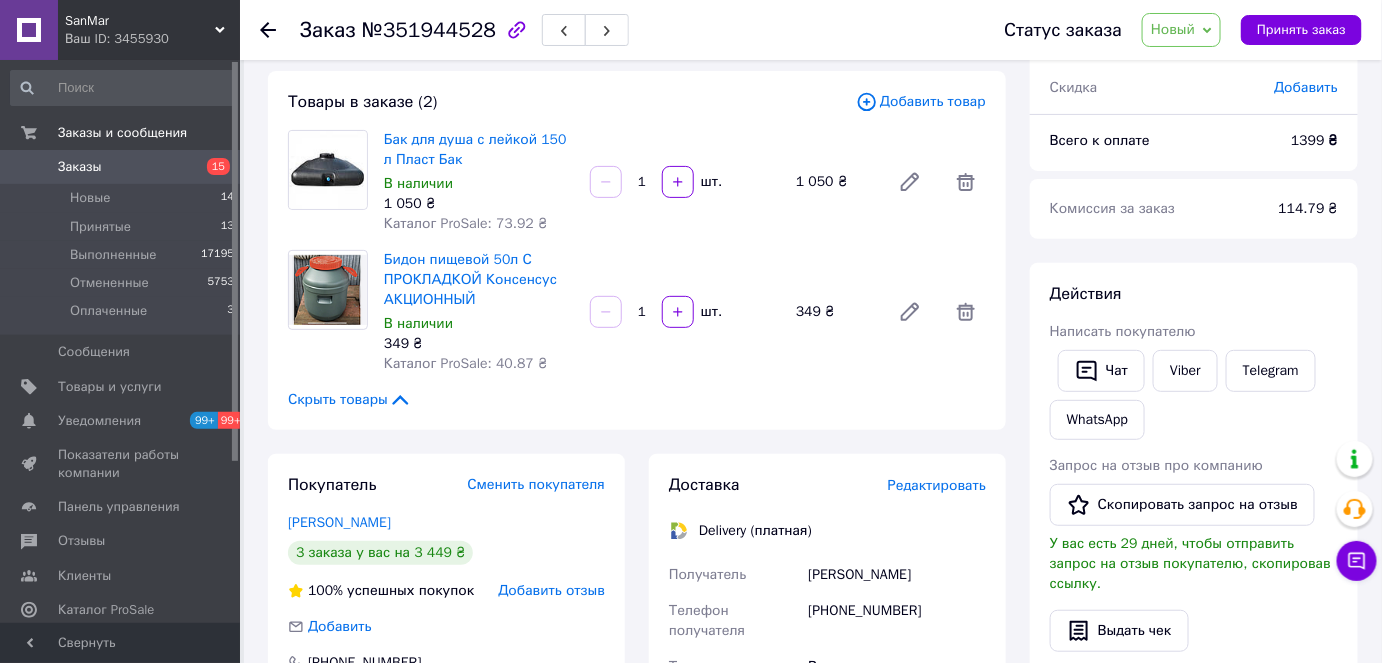 scroll, scrollTop: 90, scrollLeft: 0, axis: vertical 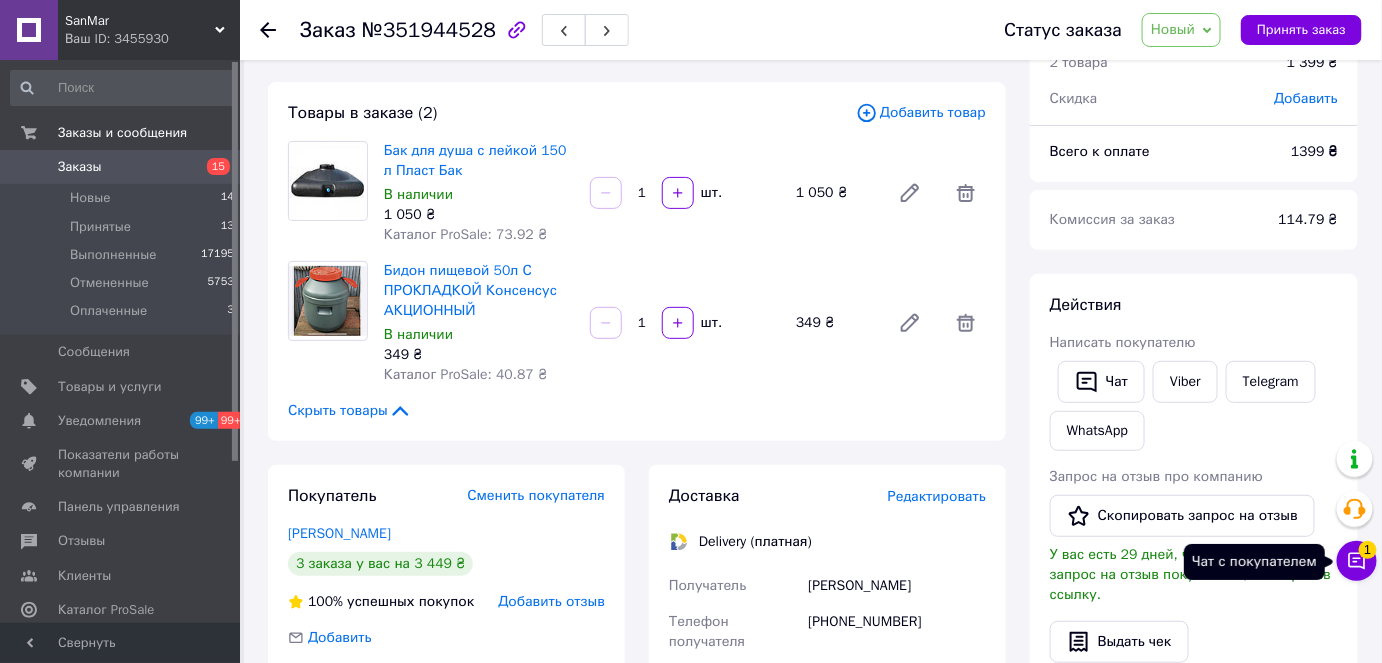 click on "Чат с покупателем 1" at bounding box center (1357, 561) 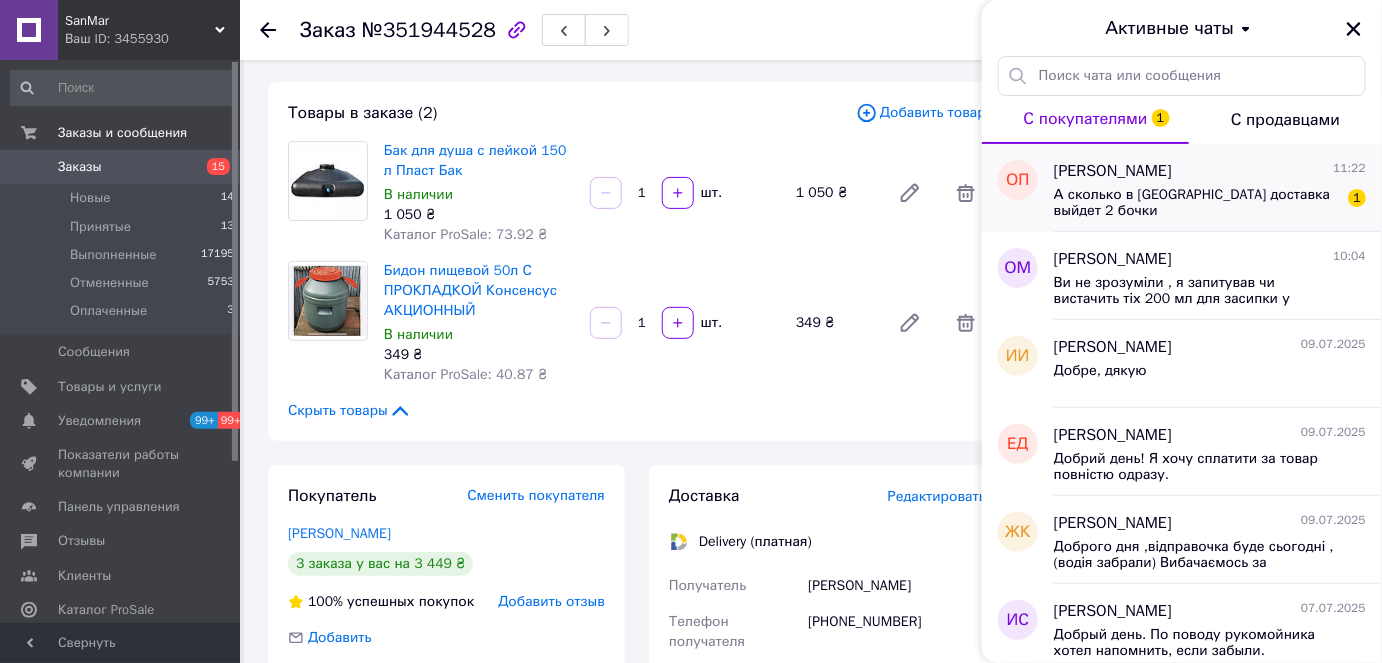 click on "А сколько в харьков доставка выйдет 2 бочки" at bounding box center [1196, 203] 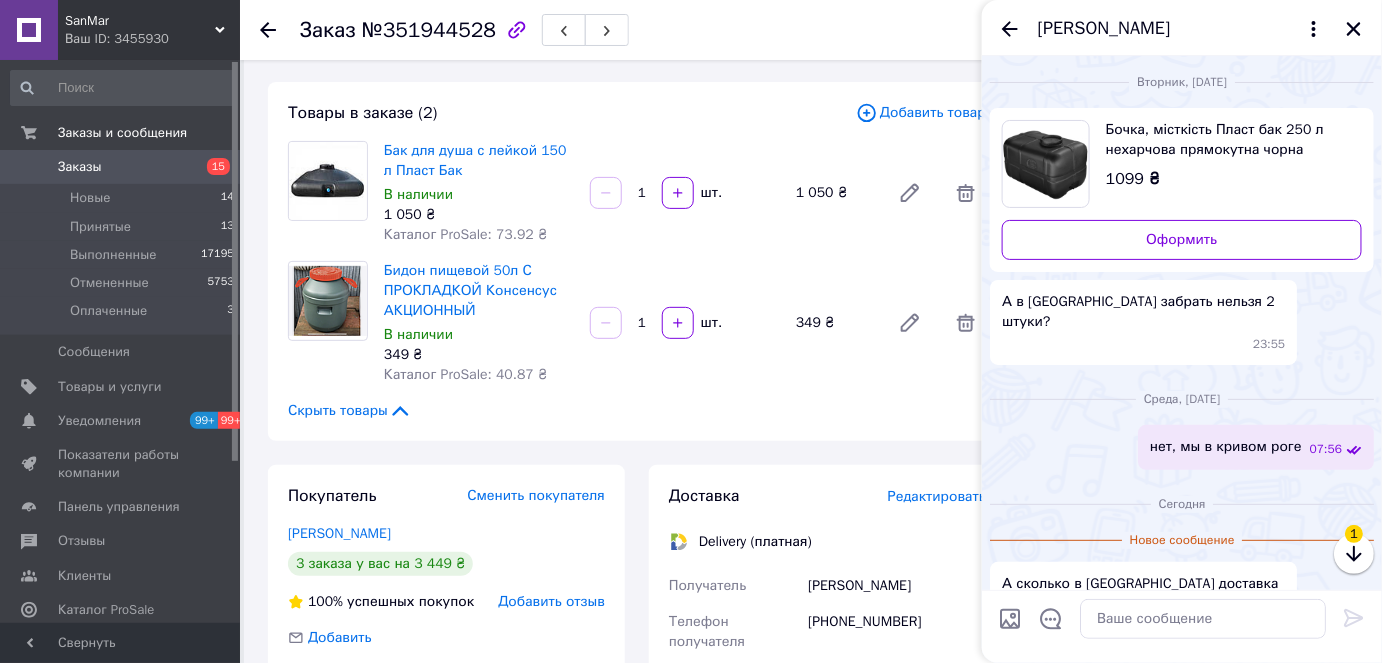 scroll, scrollTop: 24, scrollLeft: 0, axis: vertical 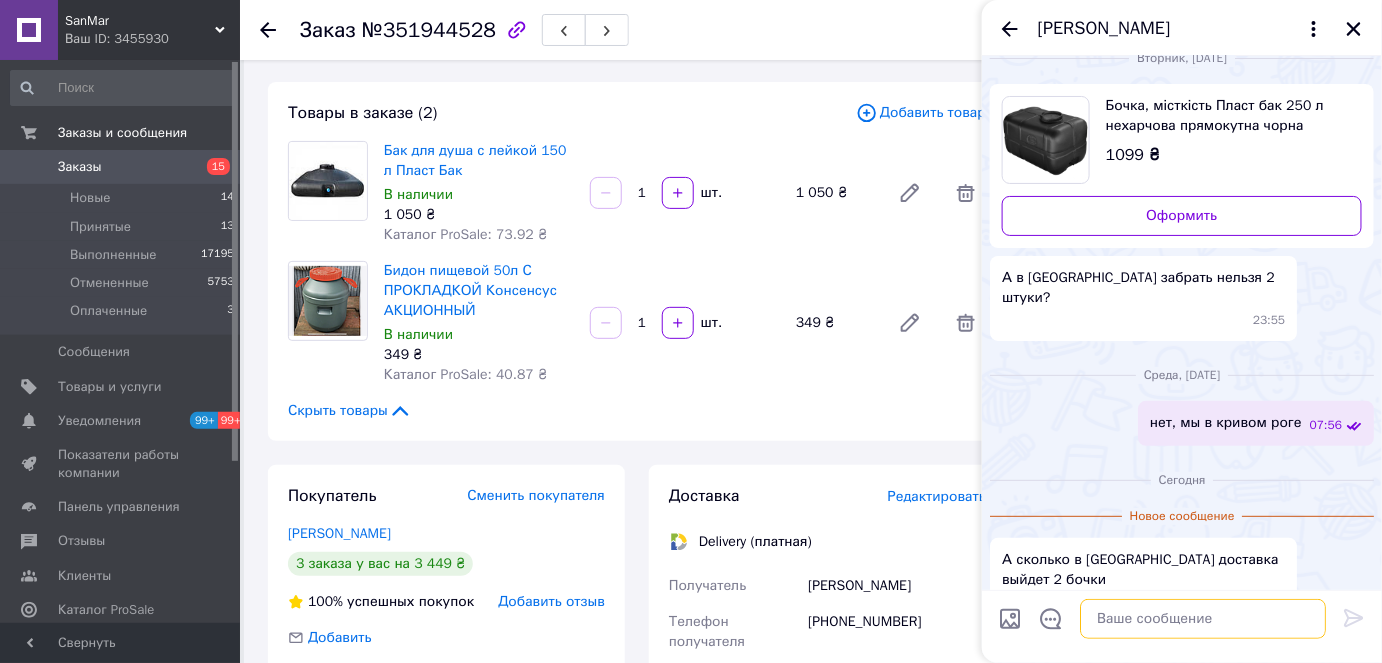 click at bounding box center (1203, 619) 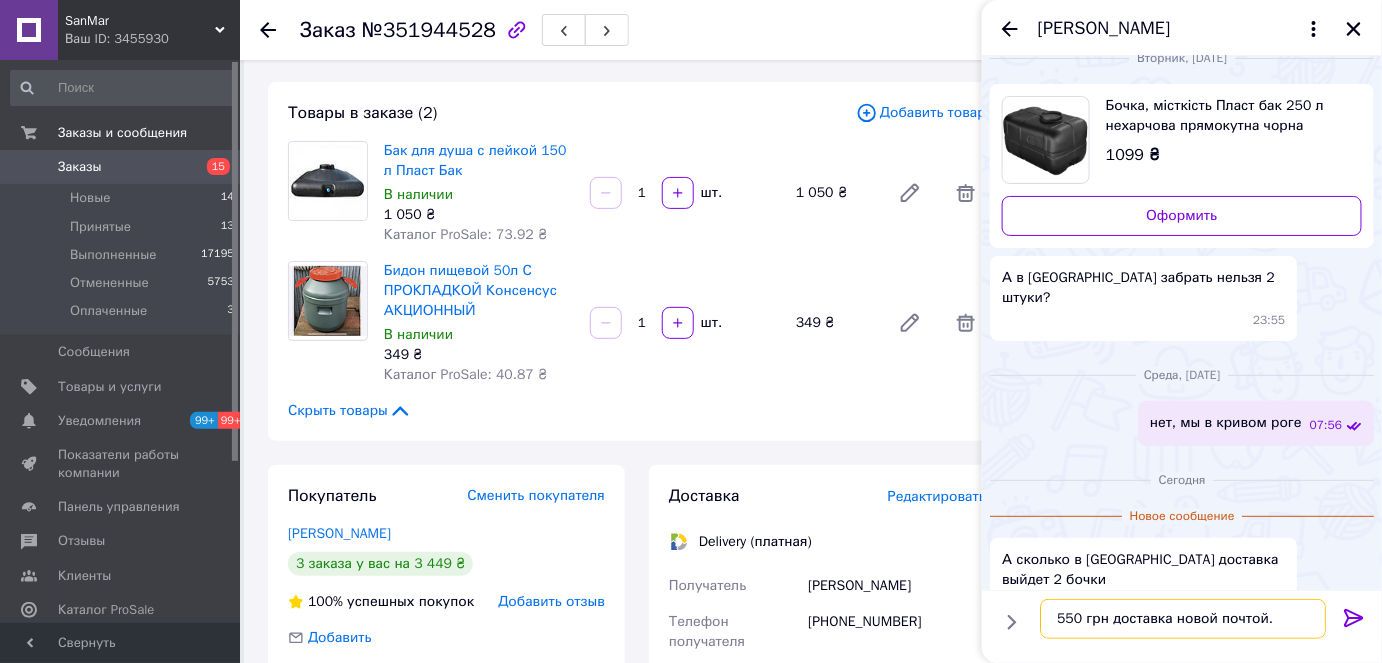 type on "550 грн доставка новой почтой." 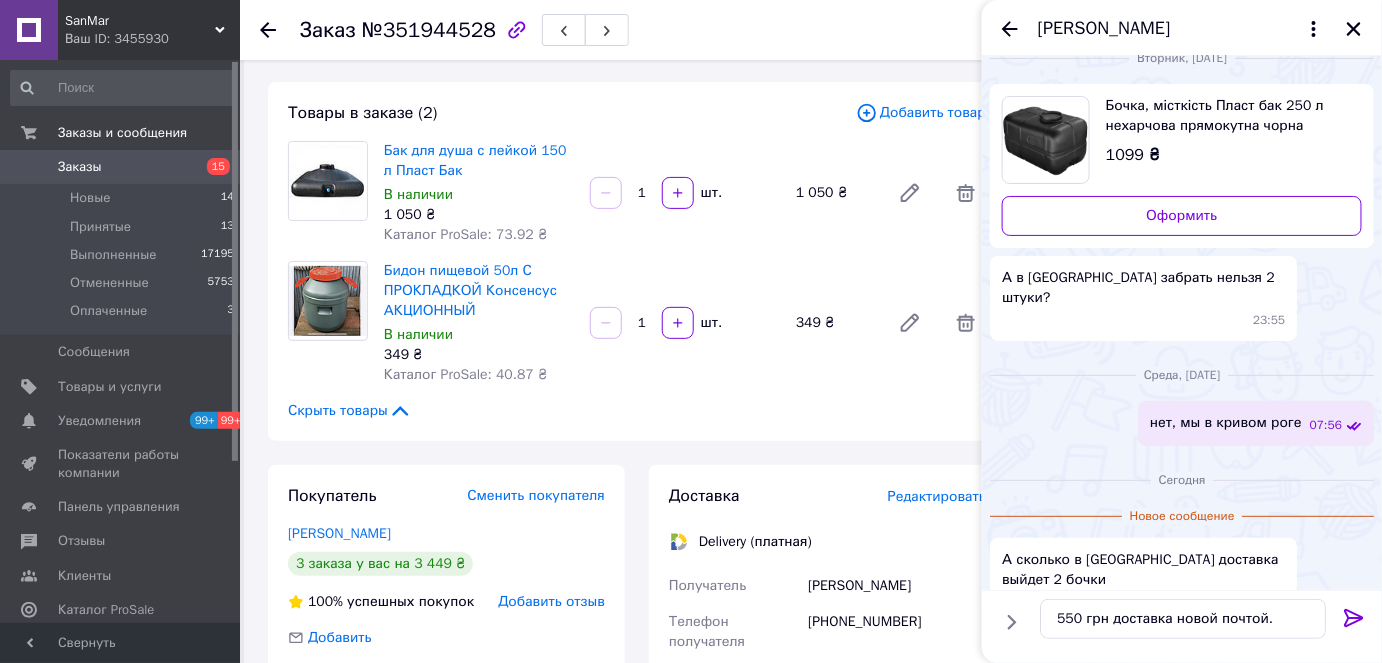 click 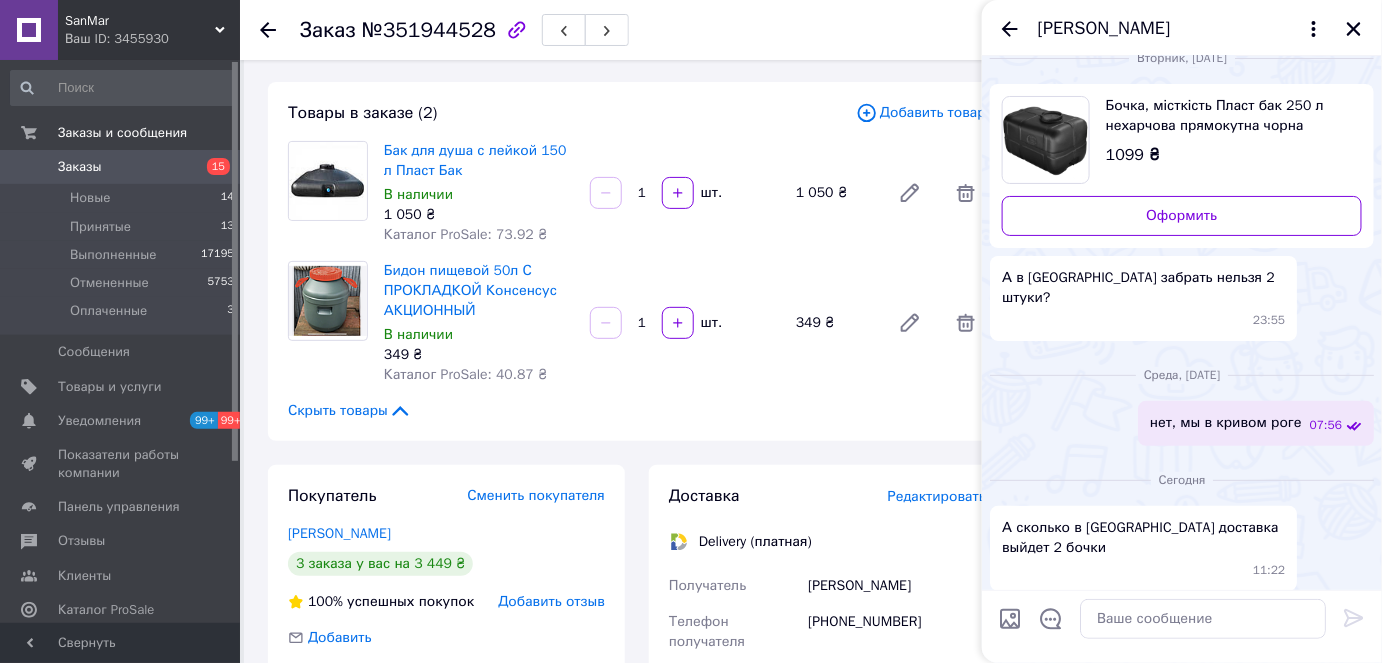 scroll, scrollTop: 45, scrollLeft: 0, axis: vertical 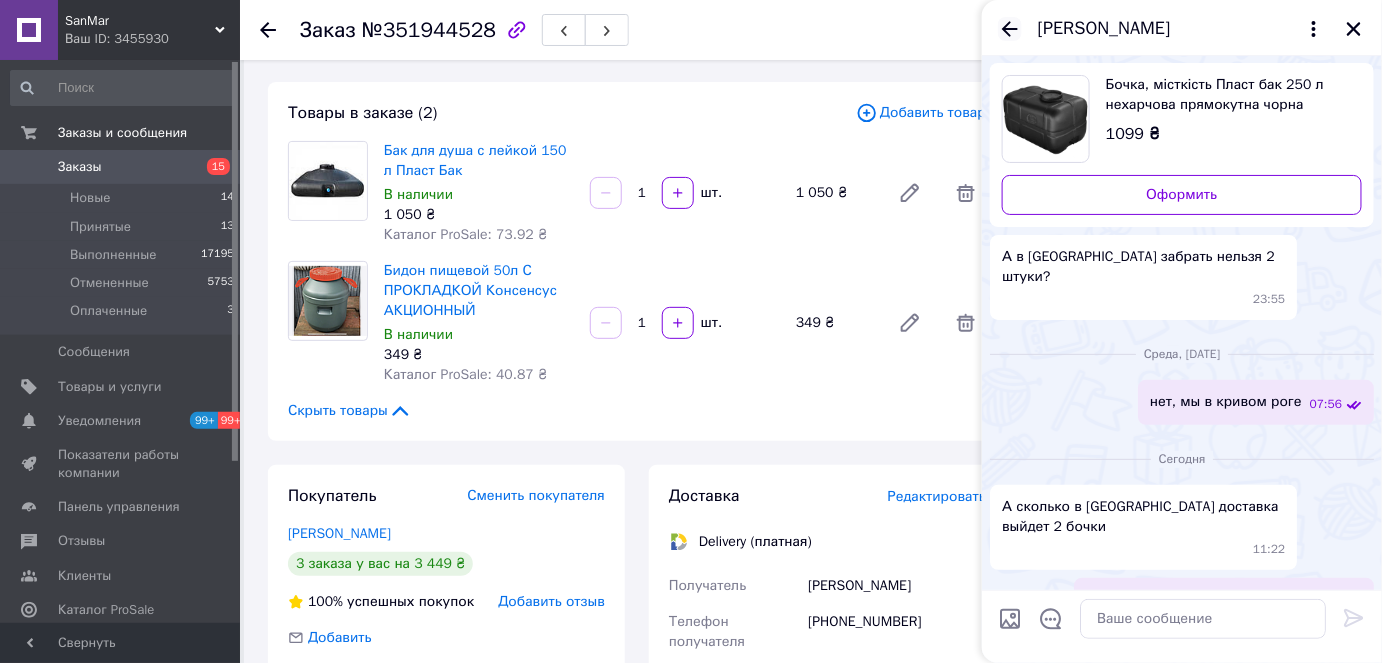 click 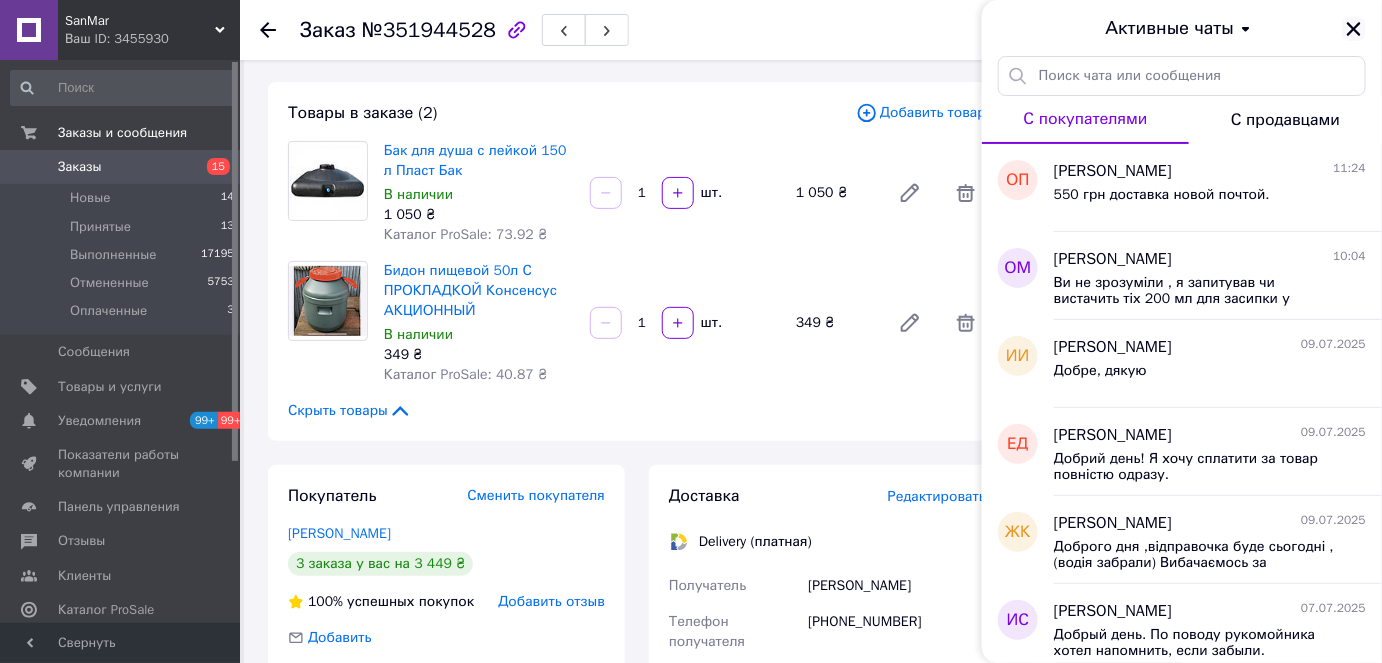 click 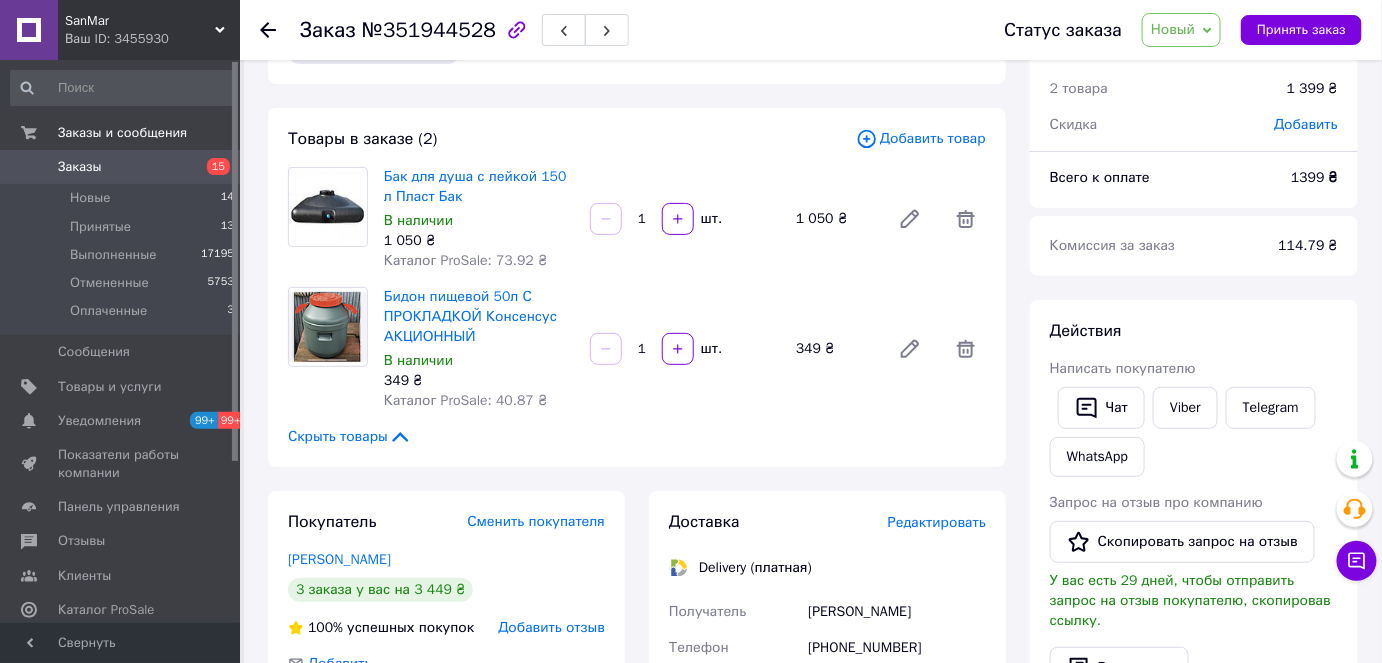 scroll, scrollTop: 0, scrollLeft: 0, axis: both 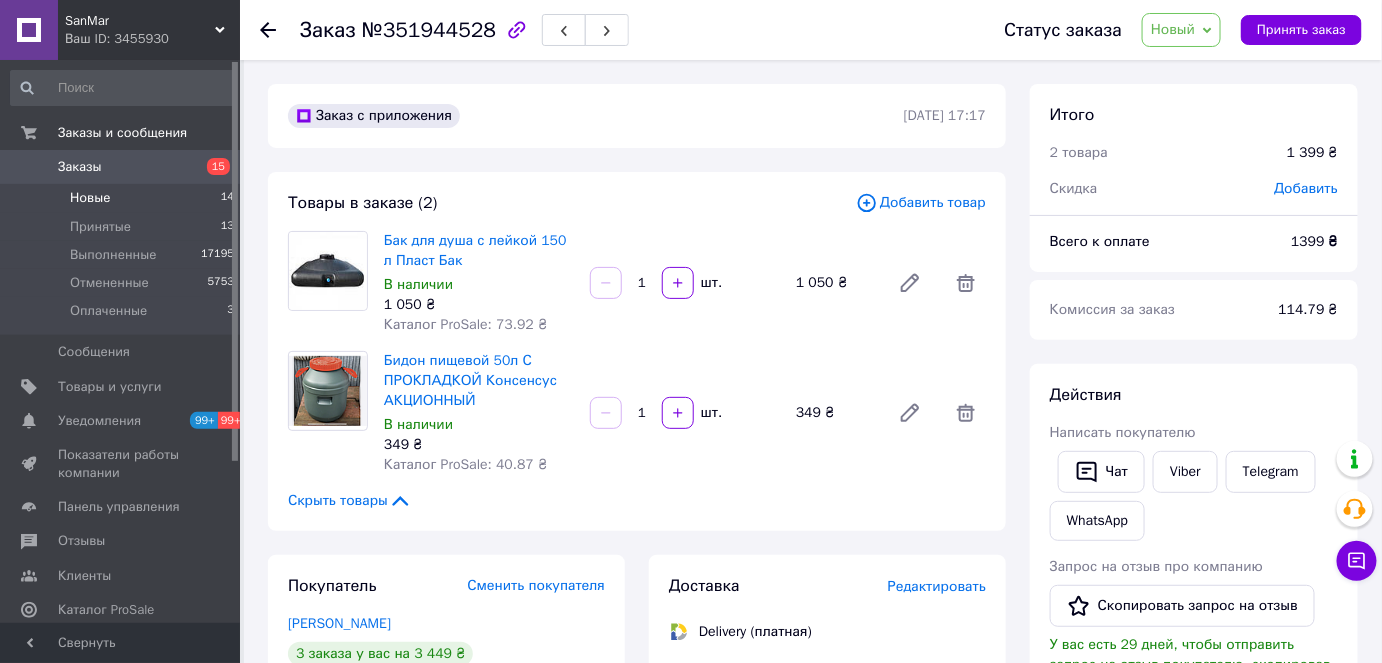 click on "Новые 14" at bounding box center [123, 198] 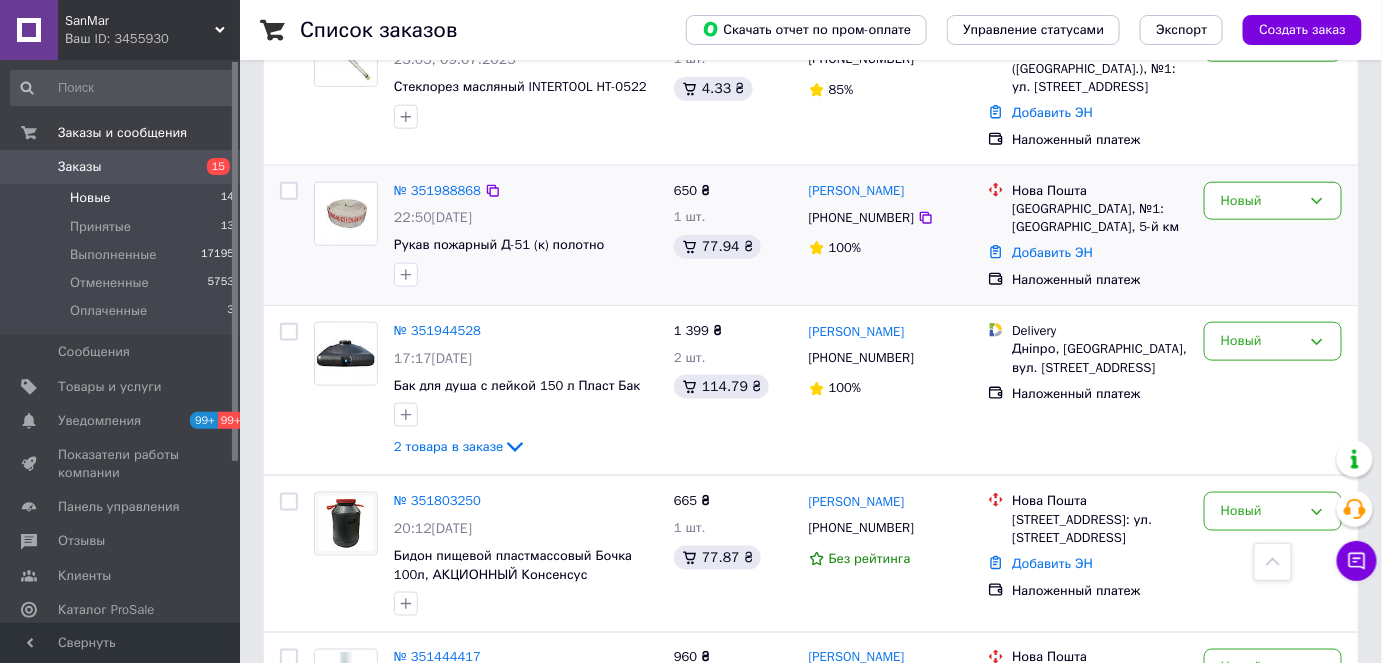 scroll, scrollTop: 636, scrollLeft: 0, axis: vertical 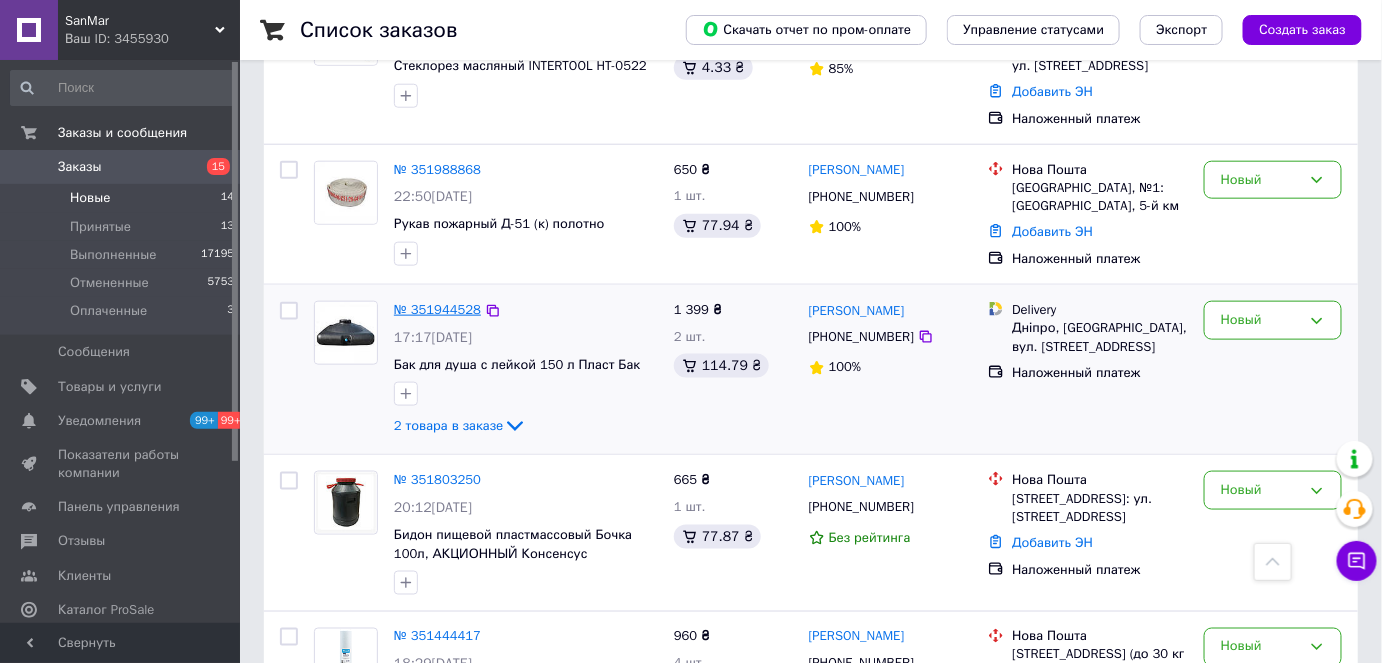 click on "№ 351944528" at bounding box center [437, 309] 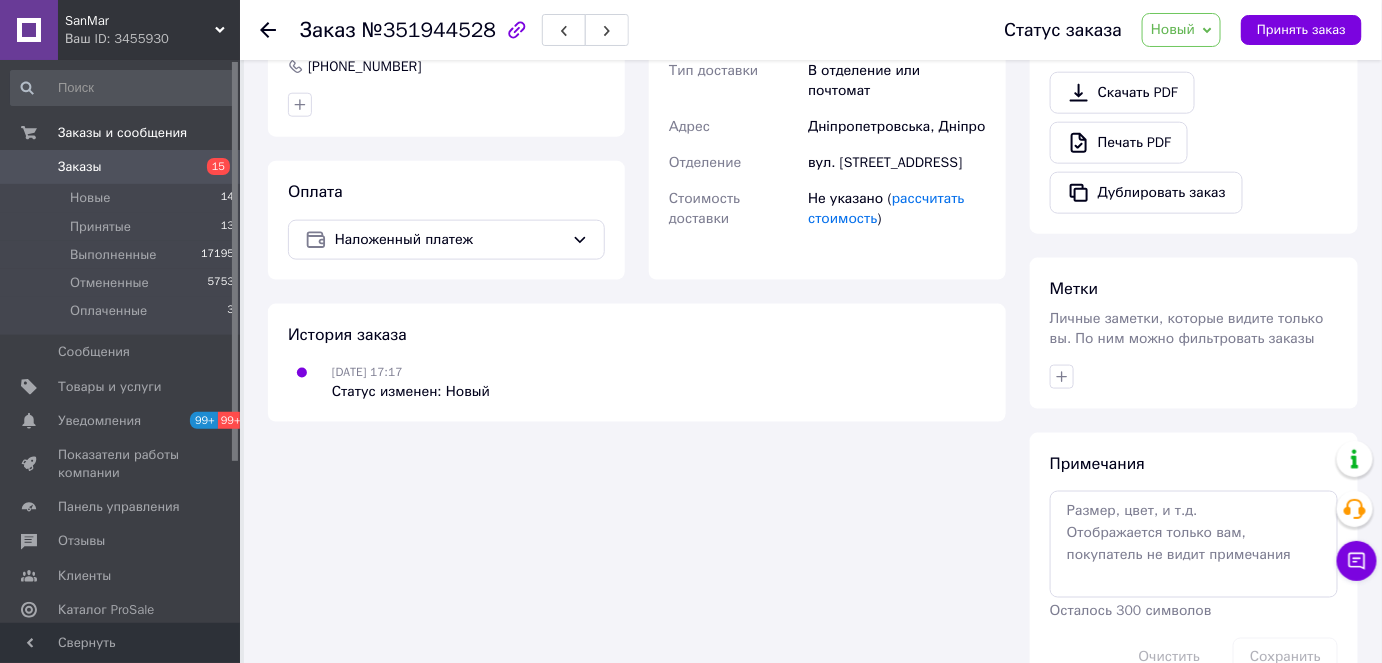 scroll, scrollTop: 727, scrollLeft: 0, axis: vertical 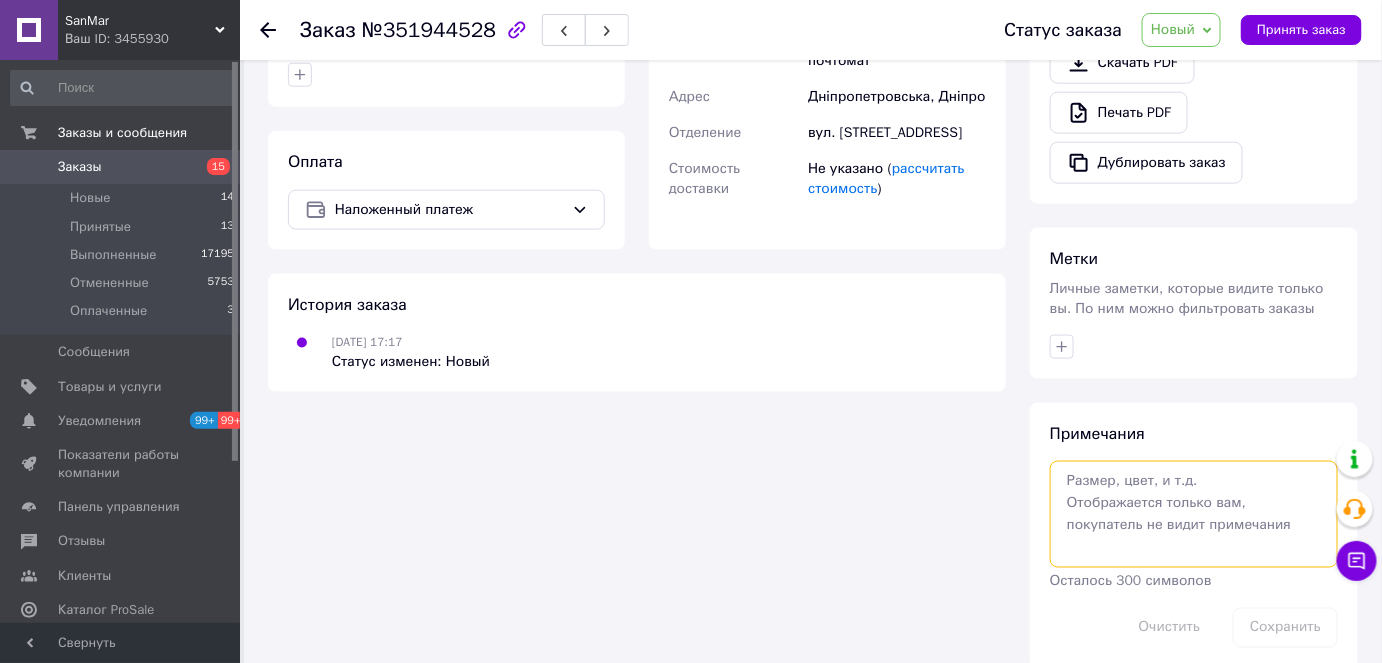 click at bounding box center [1194, 514] 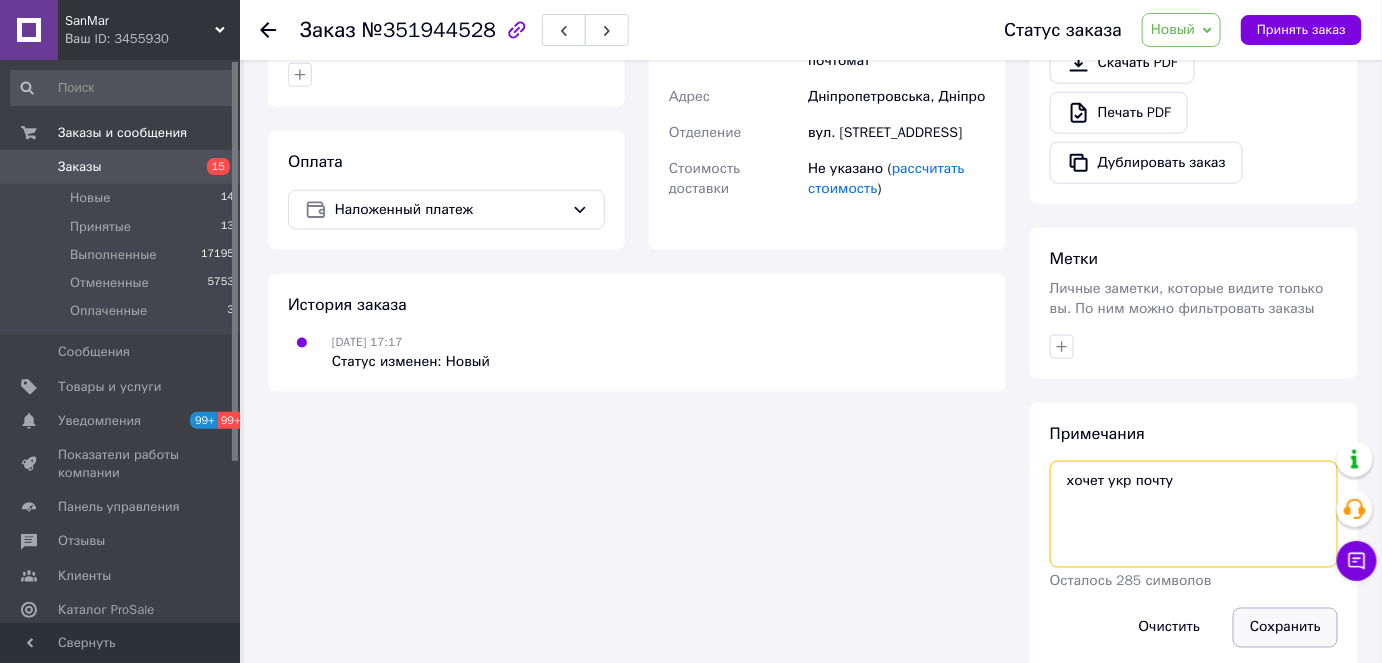 type on "хочет укр почту" 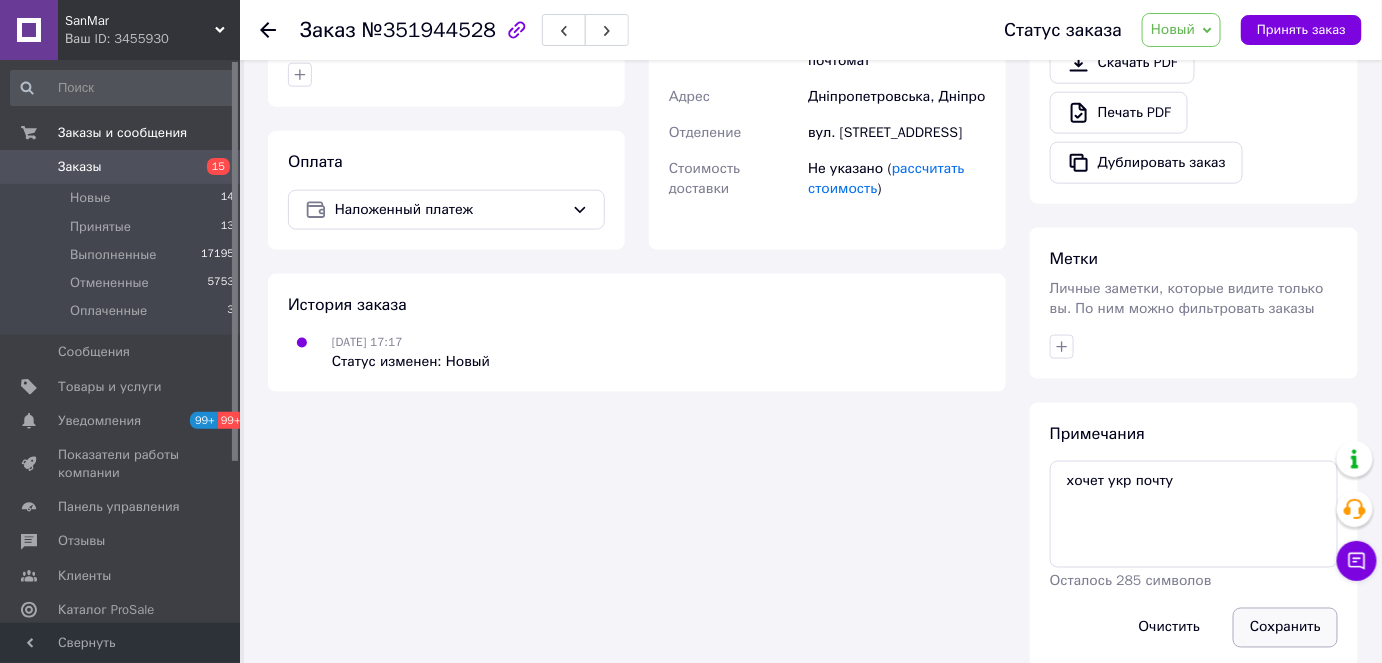 click on "Сохранить" at bounding box center (1285, 628) 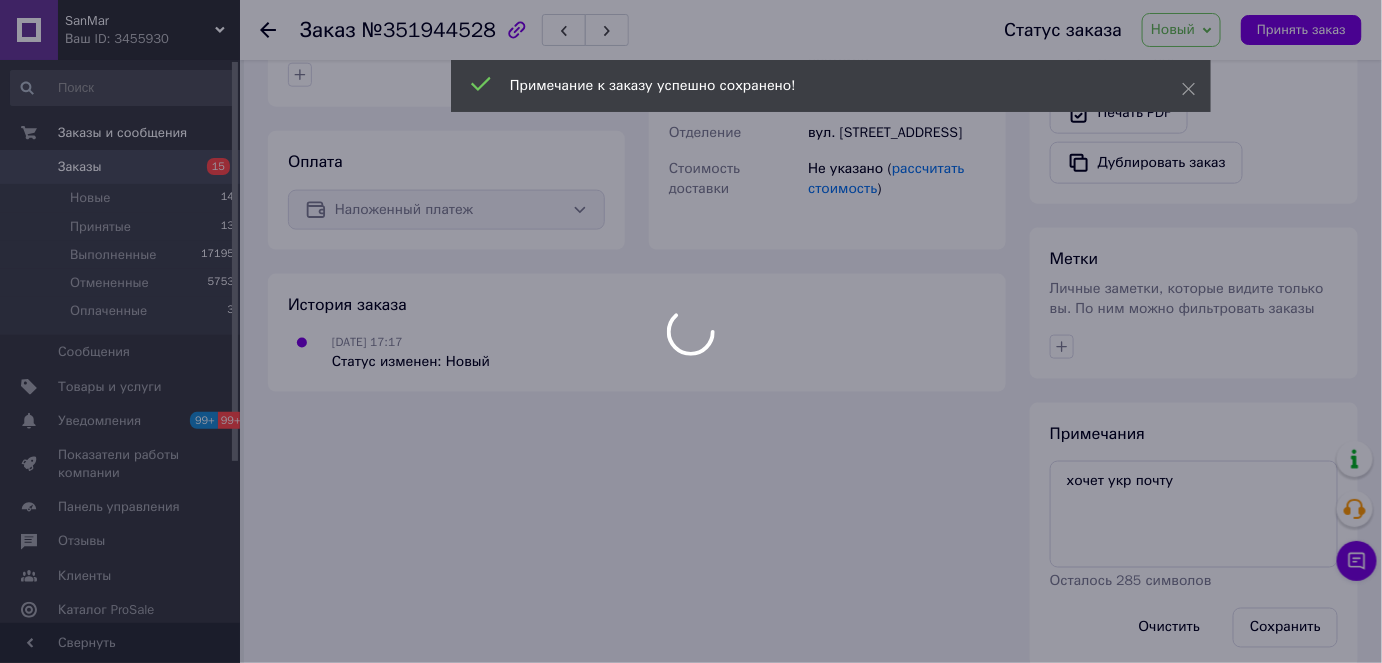 click on "Новые 14" at bounding box center [123, 198] 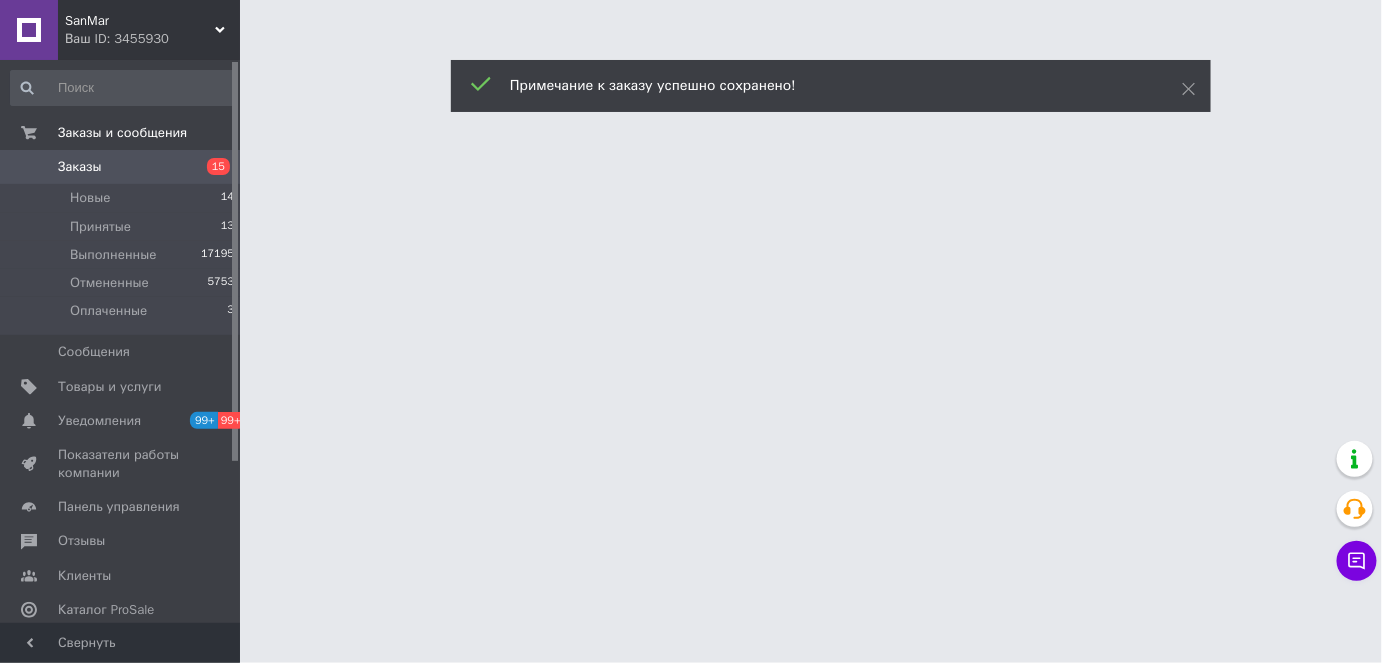 scroll, scrollTop: 0, scrollLeft: 0, axis: both 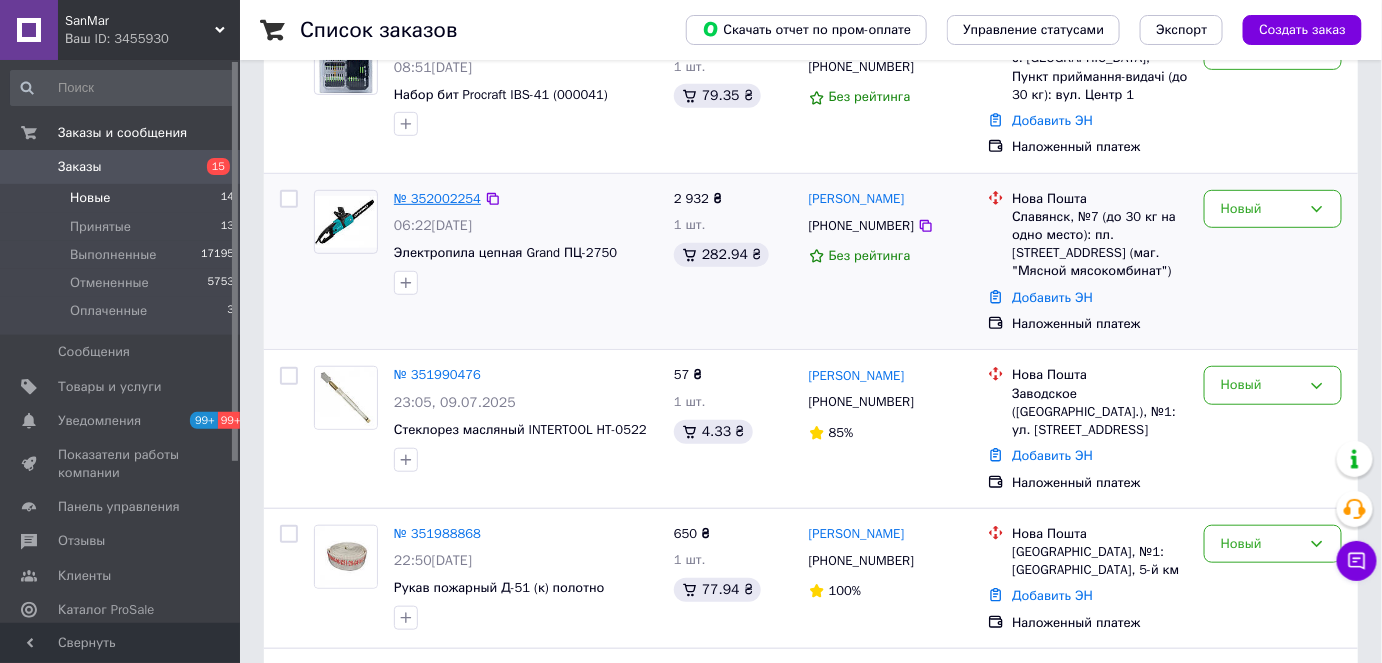 click on "№ 352002254" at bounding box center (437, 198) 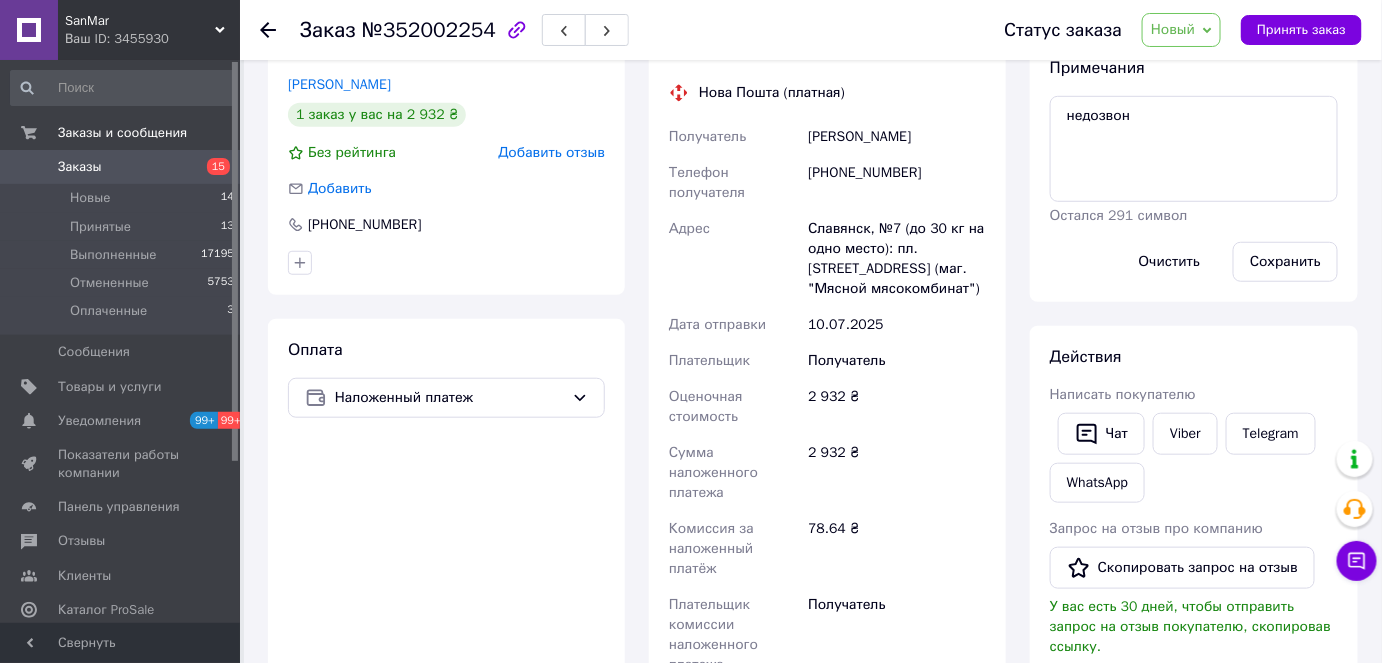 scroll, scrollTop: 272, scrollLeft: 0, axis: vertical 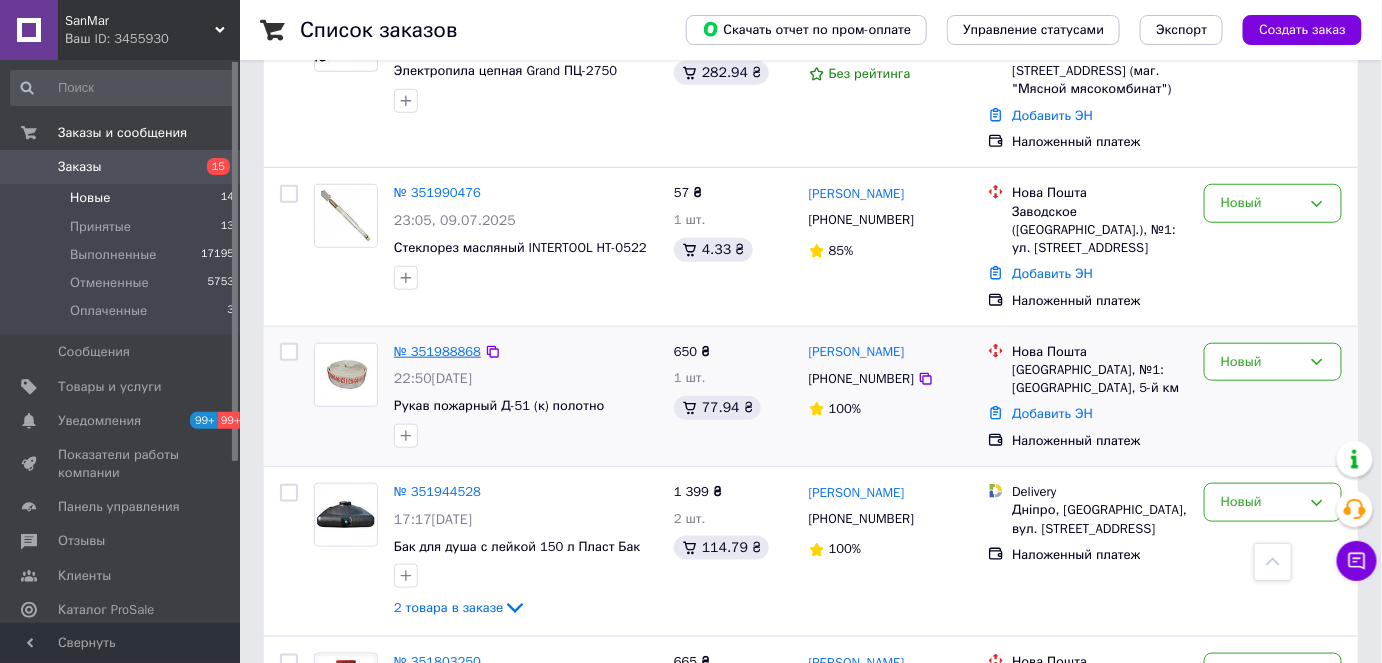 click on "№ 351988868" at bounding box center (437, 351) 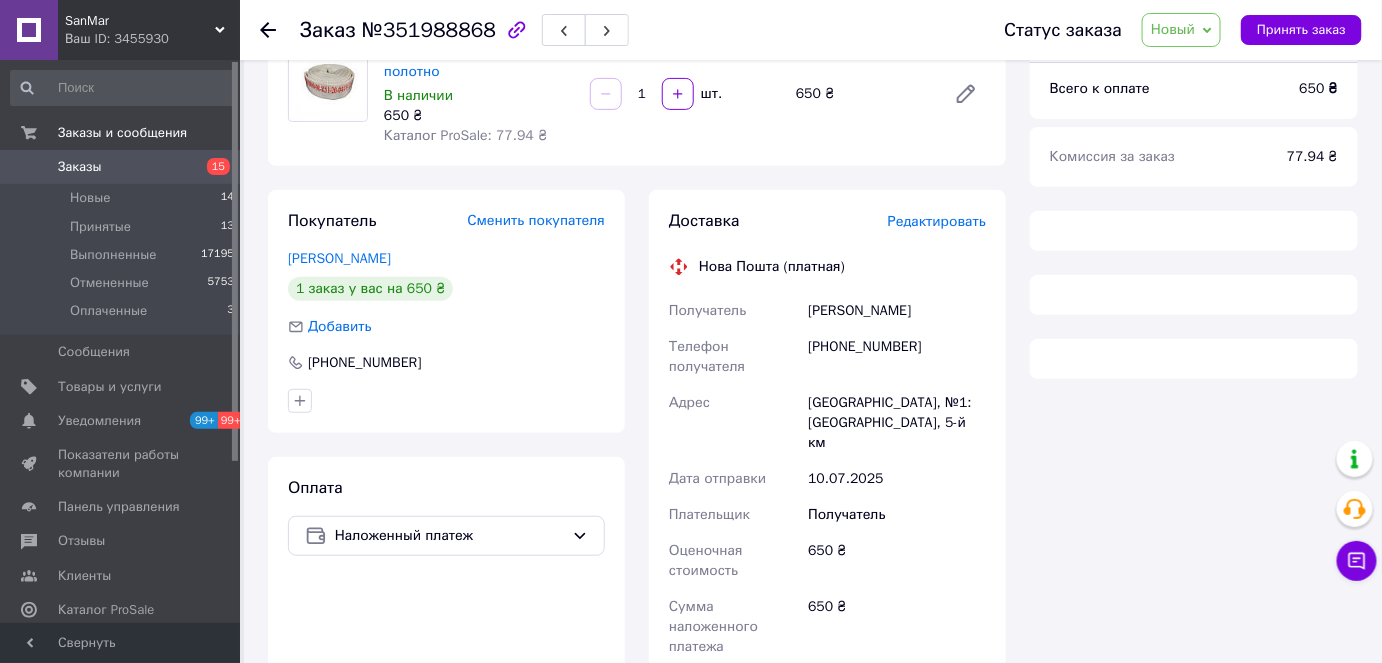 scroll, scrollTop: 454, scrollLeft: 0, axis: vertical 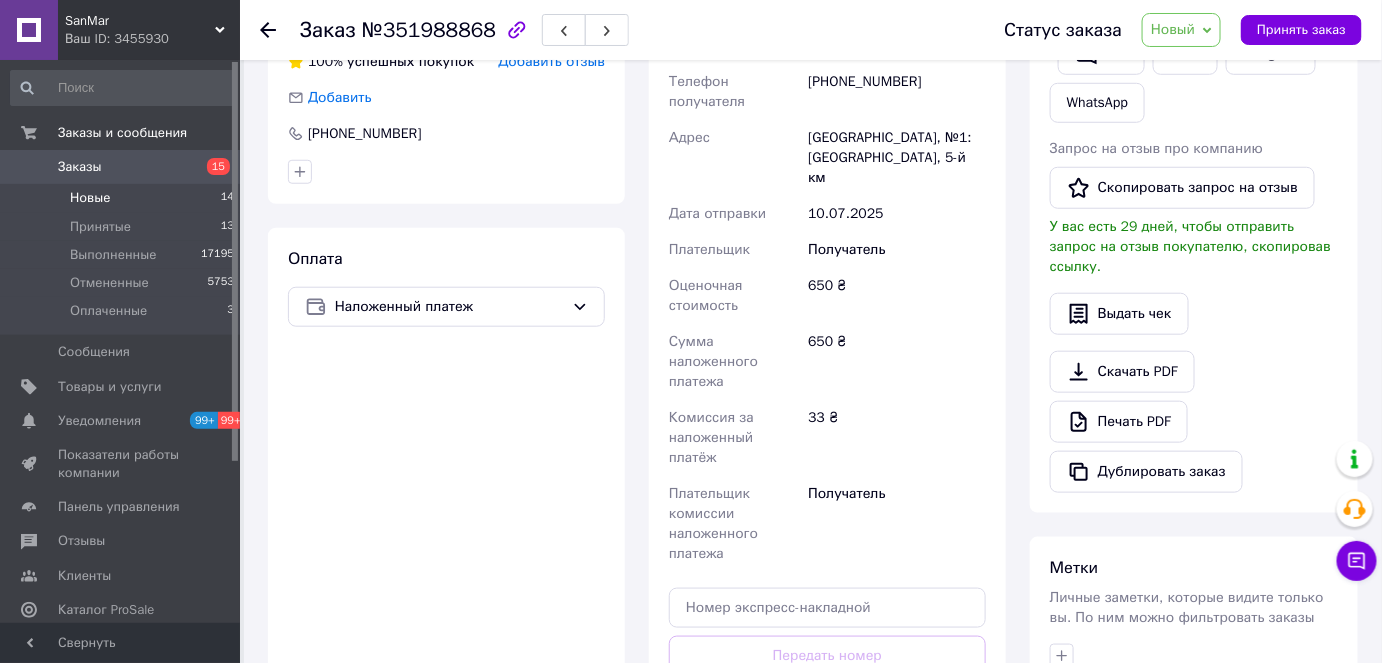 click on "Новые" at bounding box center (90, 198) 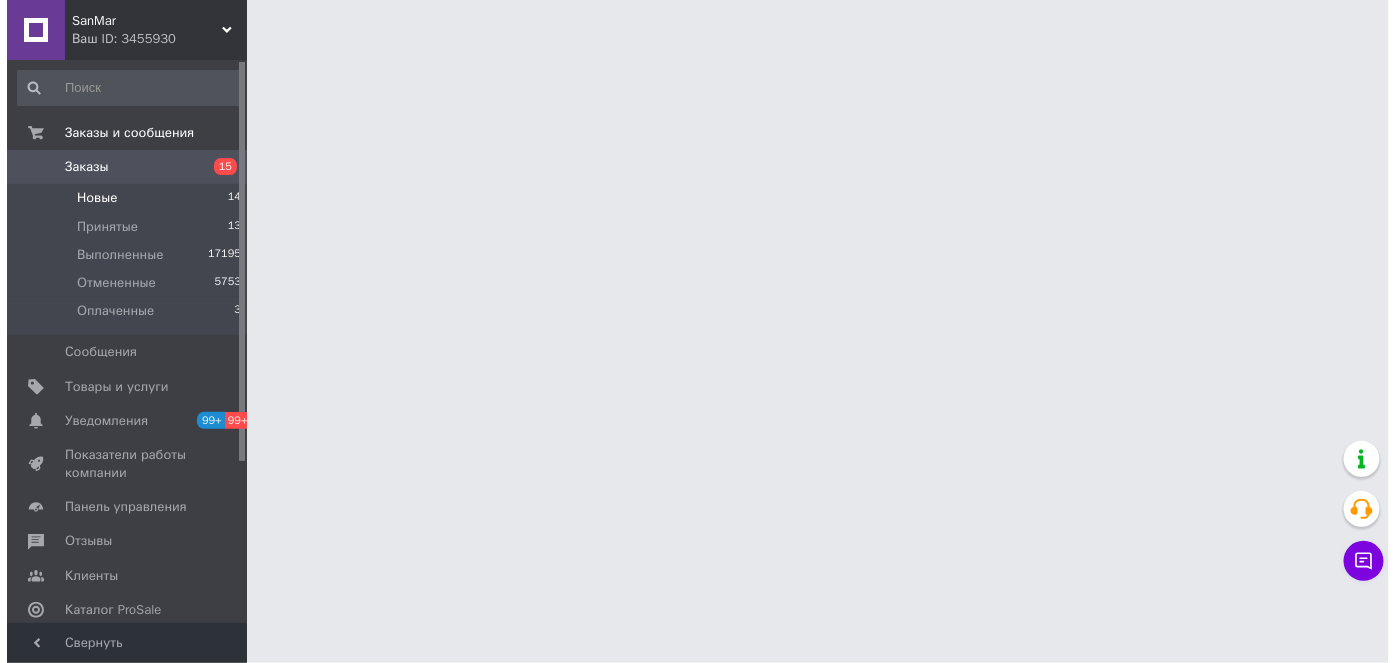 scroll, scrollTop: 0, scrollLeft: 0, axis: both 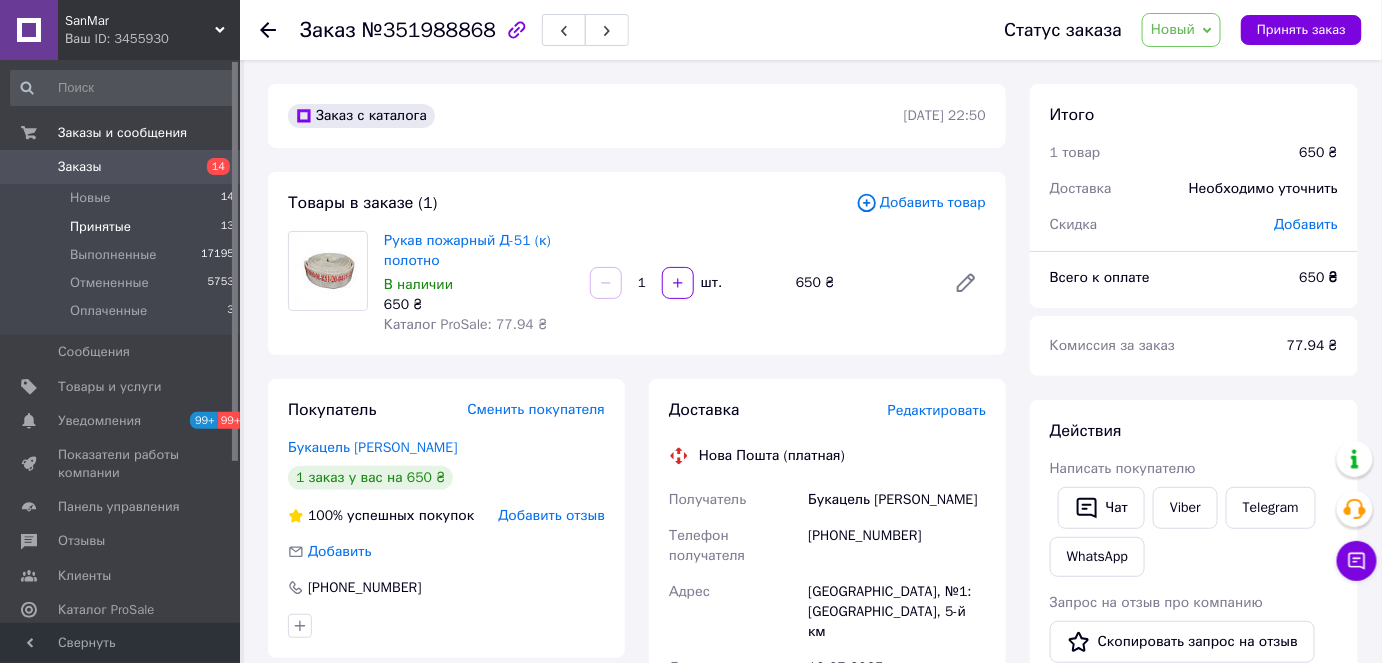 click on "Принятые" at bounding box center [100, 227] 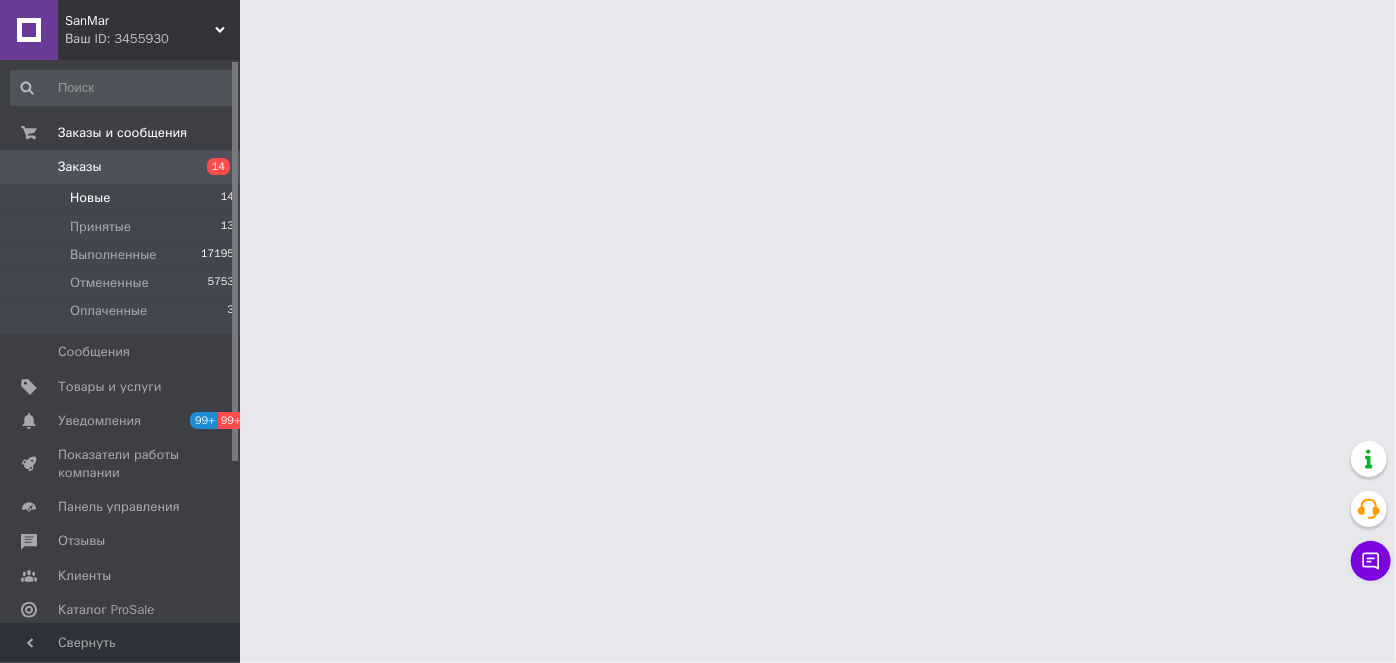 click on "Новые 14" at bounding box center (123, 198) 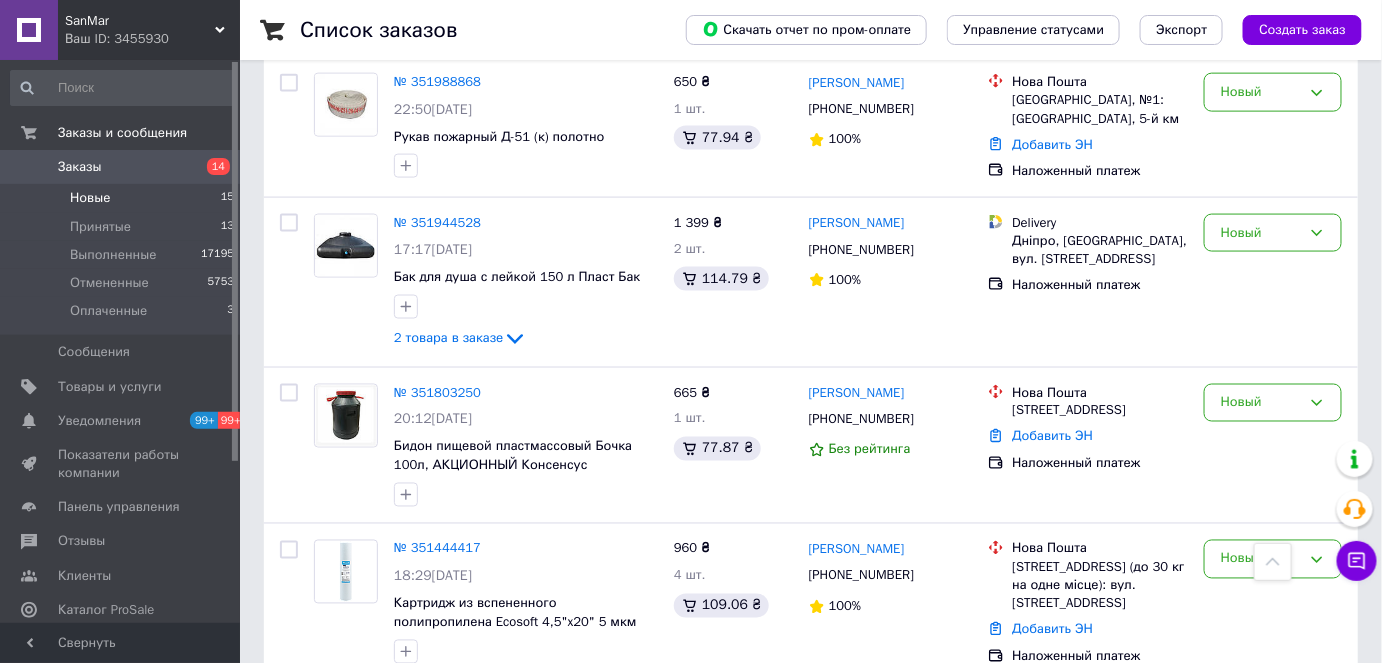 scroll, scrollTop: 1000, scrollLeft: 0, axis: vertical 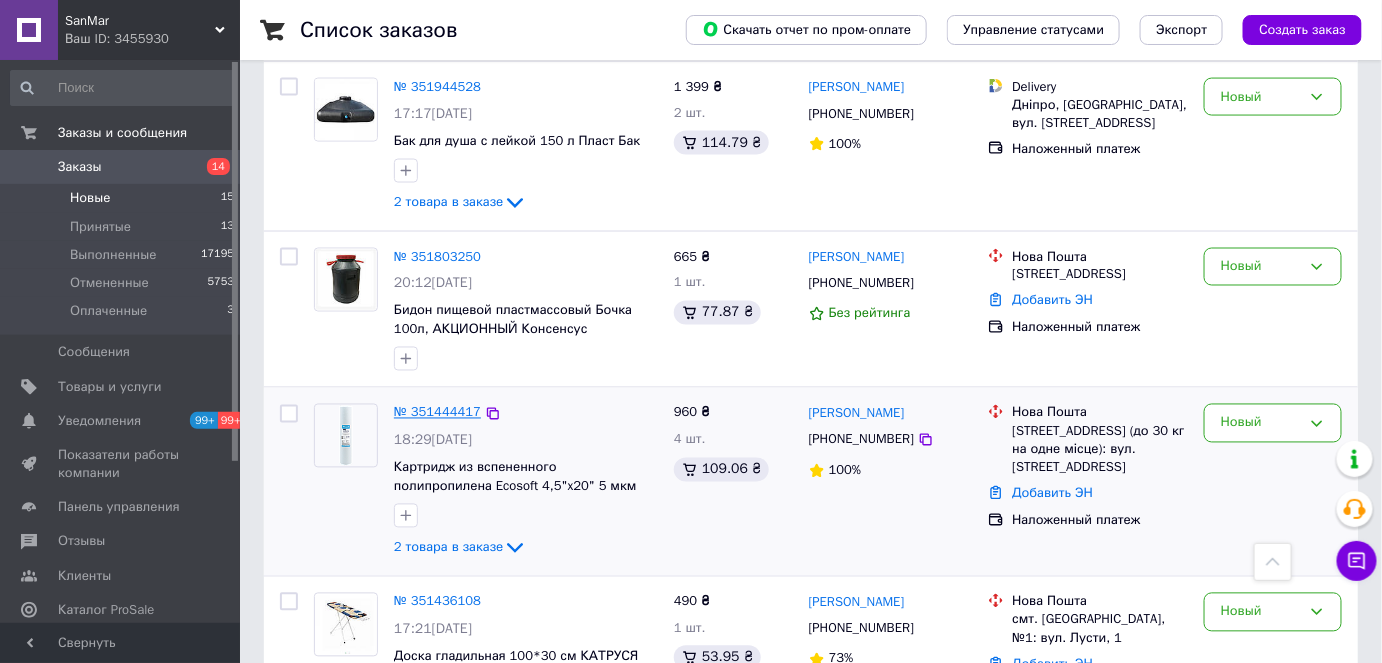 click on "№ 351444417" at bounding box center (437, 412) 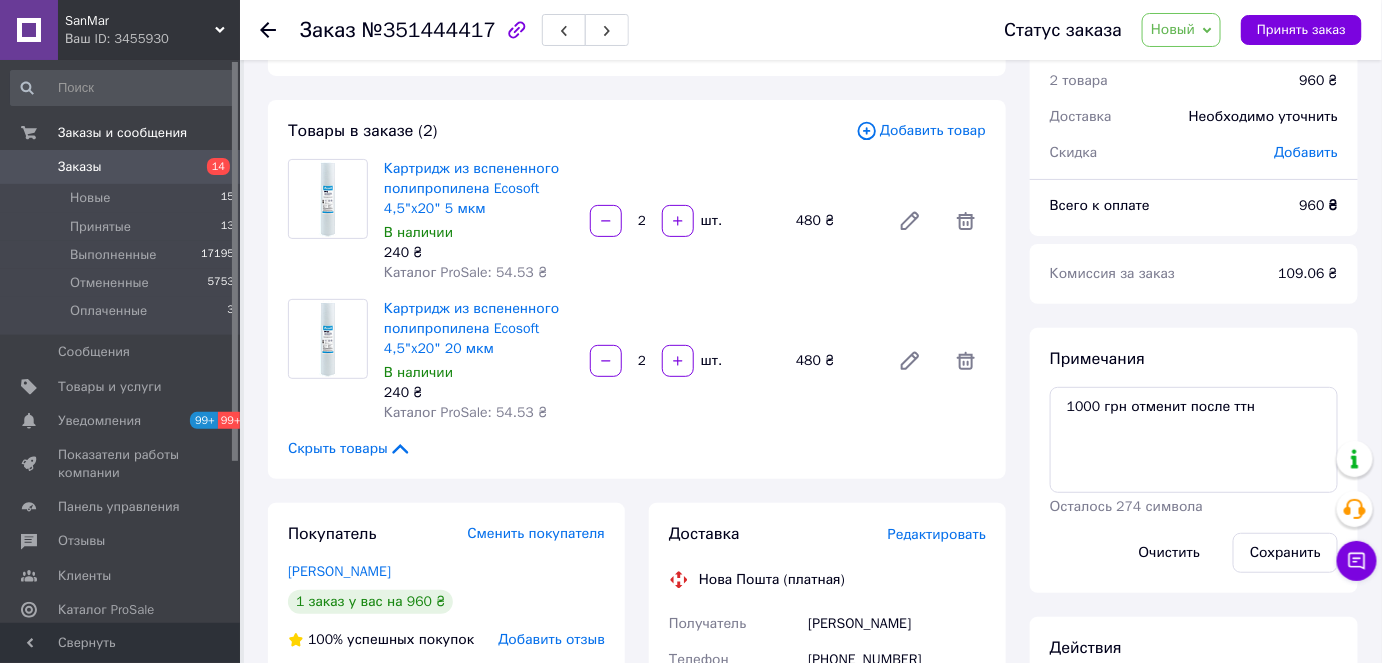 scroll, scrollTop: 0, scrollLeft: 0, axis: both 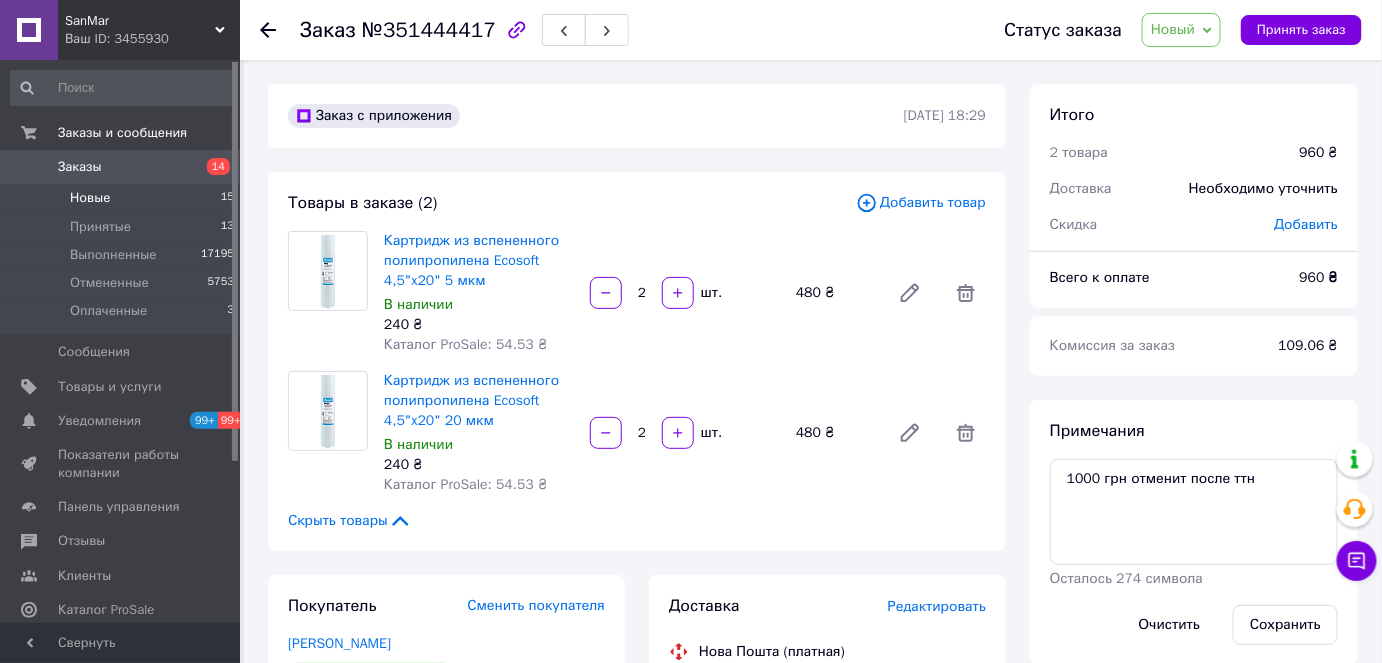 click on "Новые 15" at bounding box center (123, 198) 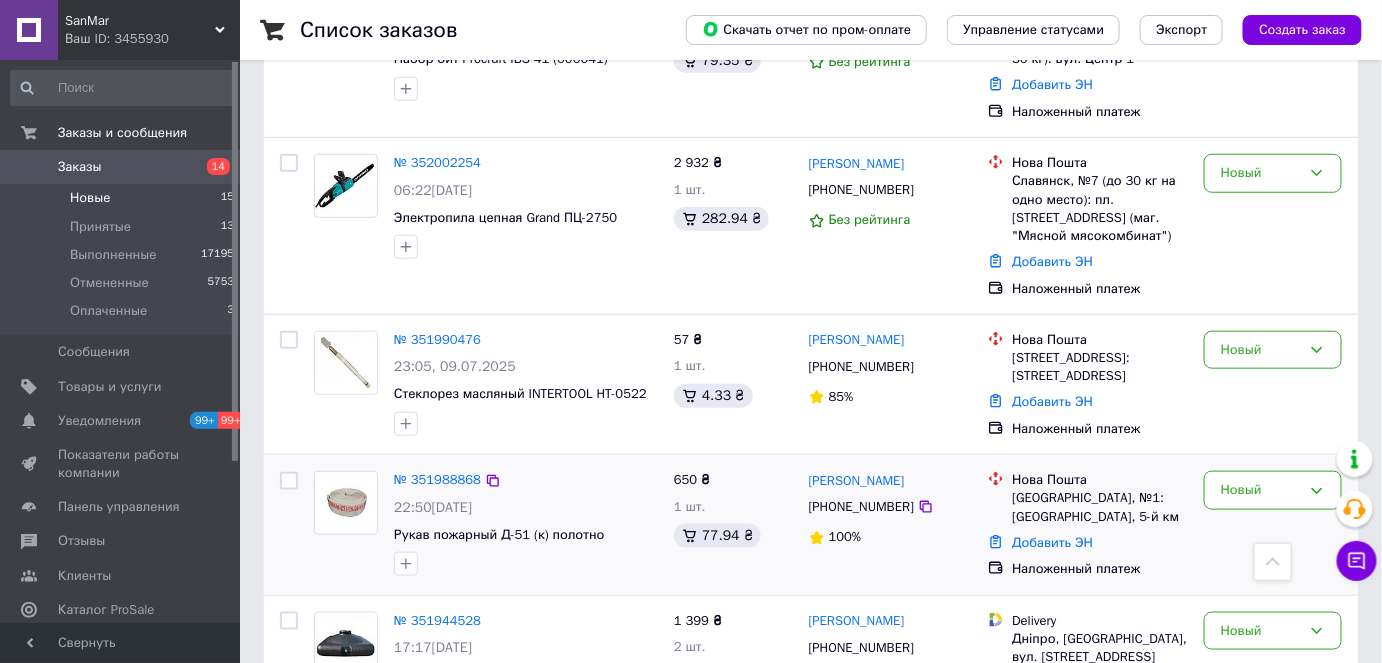 scroll, scrollTop: 636, scrollLeft: 0, axis: vertical 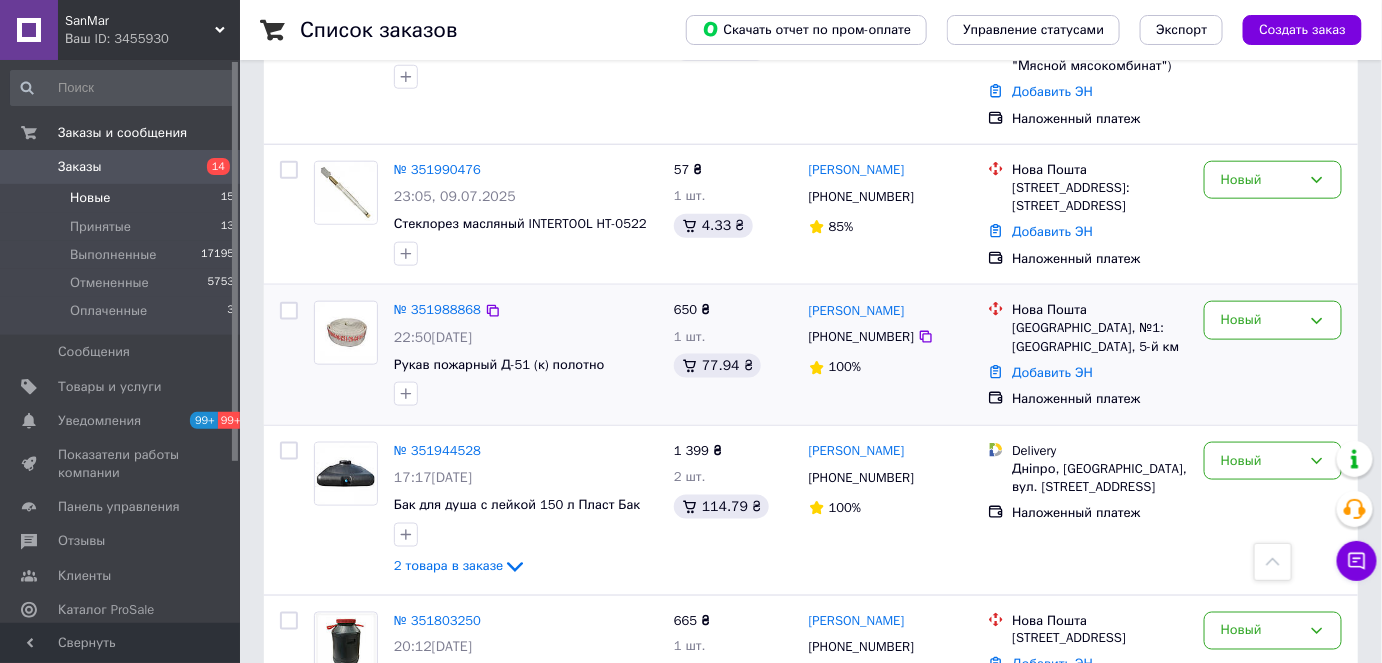 click on "№ 351988868" at bounding box center [437, 310] 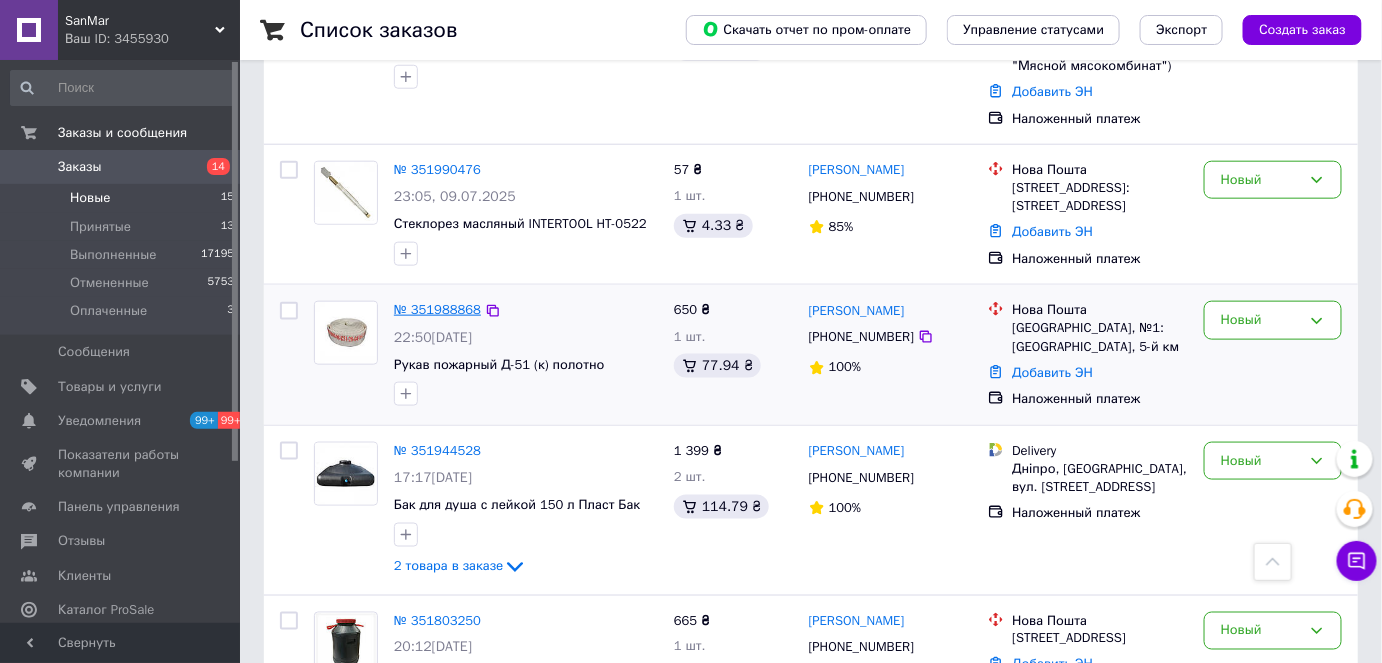 click on "№ 351988868" at bounding box center (437, 309) 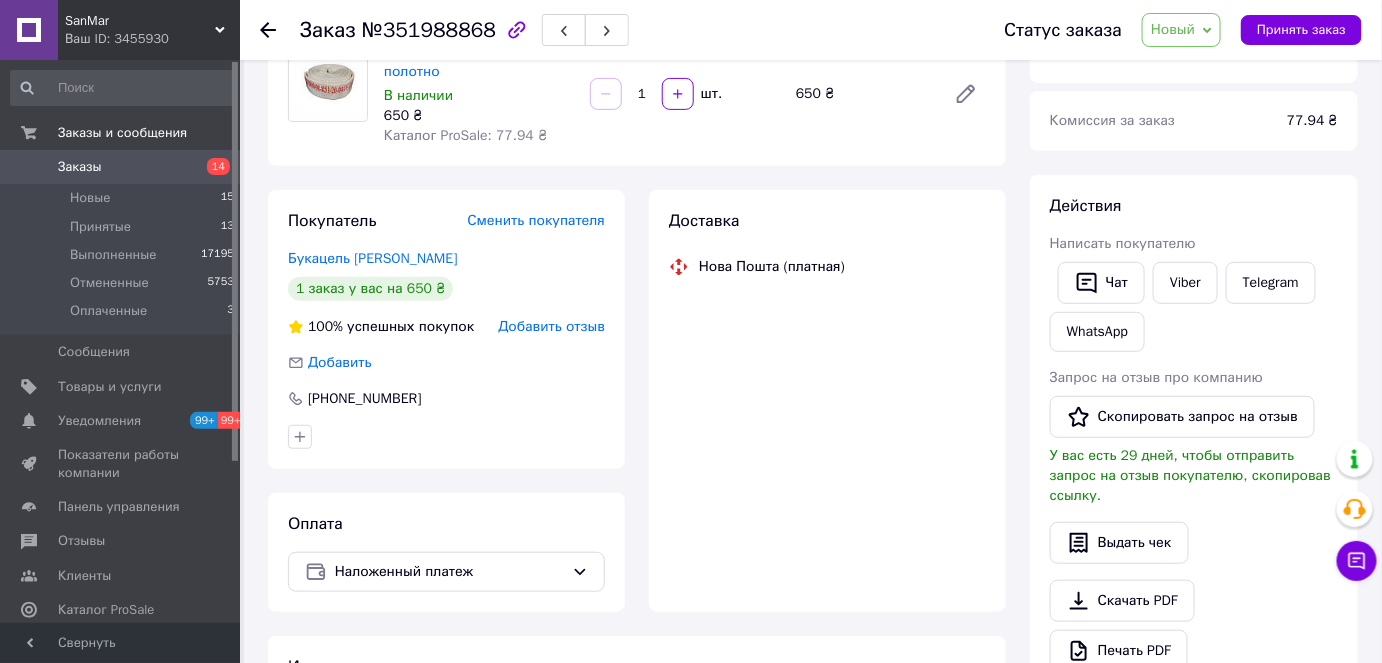 scroll, scrollTop: 636, scrollLeft: 0, axis: vertical 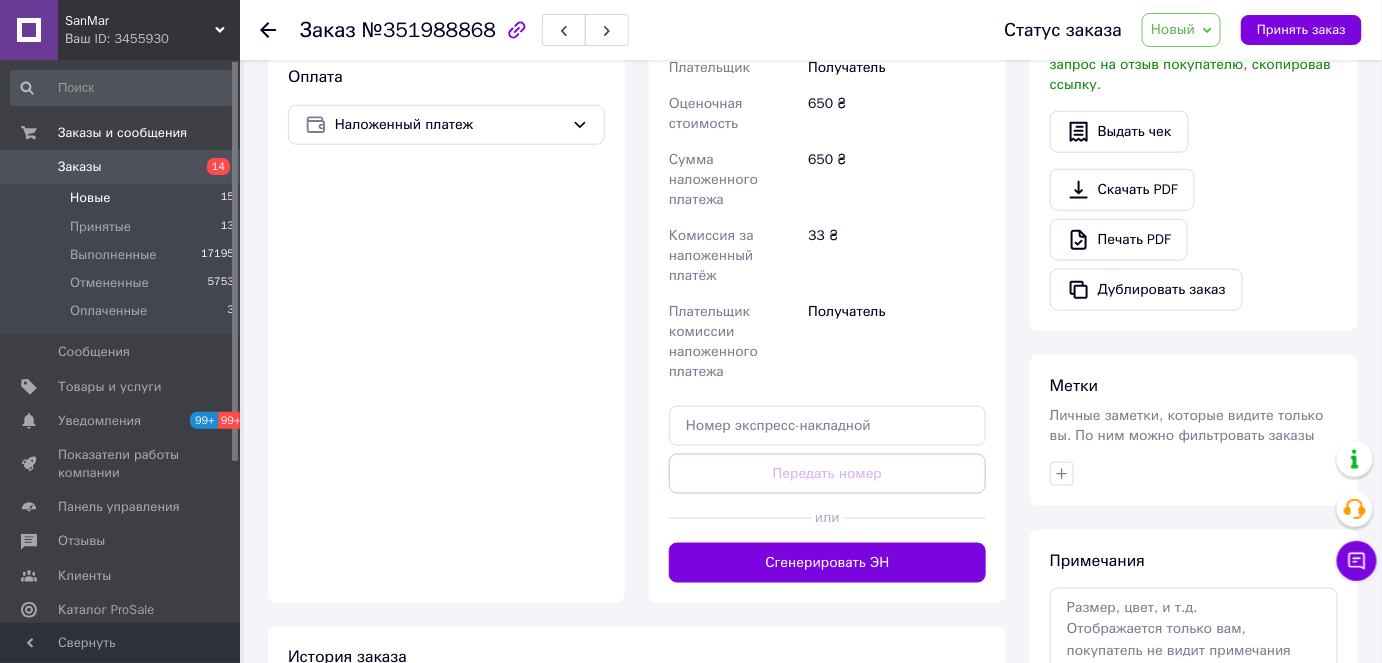 click on "Новые" at bounding box center [90, 198] 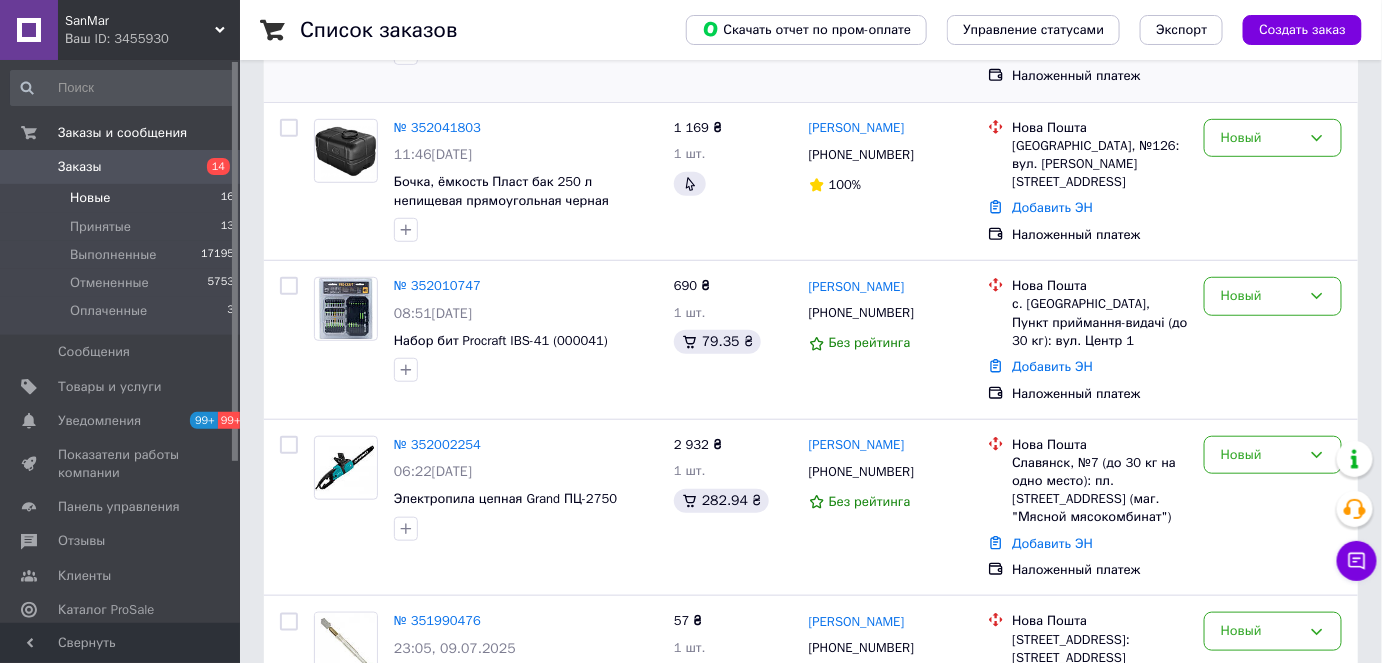 scroll, scrollTop: 454, scrollLeft: 0, axis: vertical 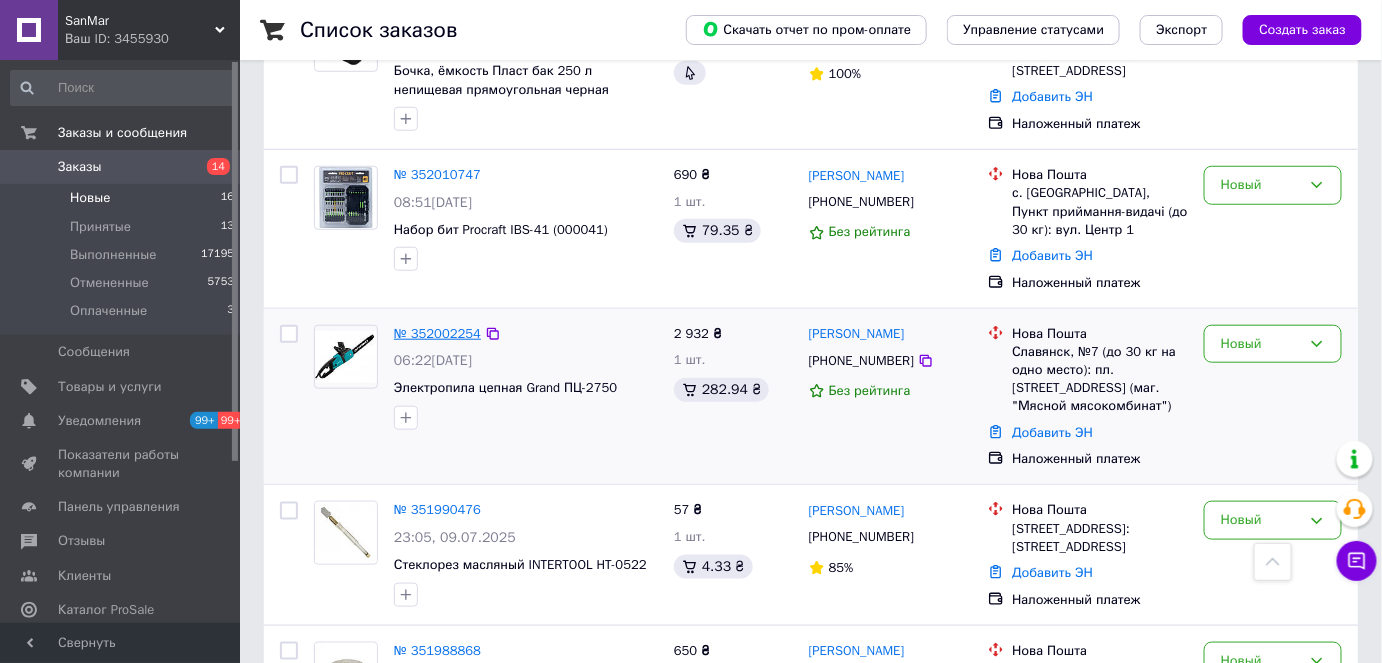click on "№ 352002254" at bounding box center (437, 333) 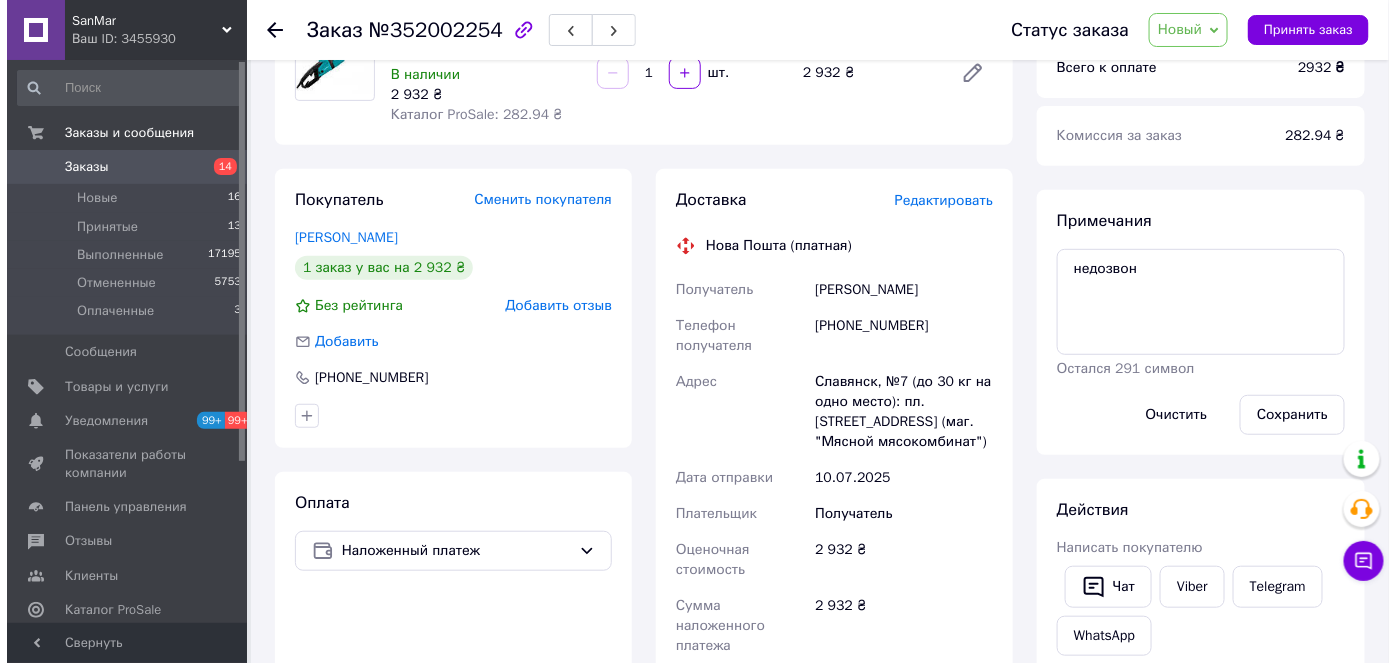 scroll, scrollTop: 0, scrollLeft: 0, axis: both 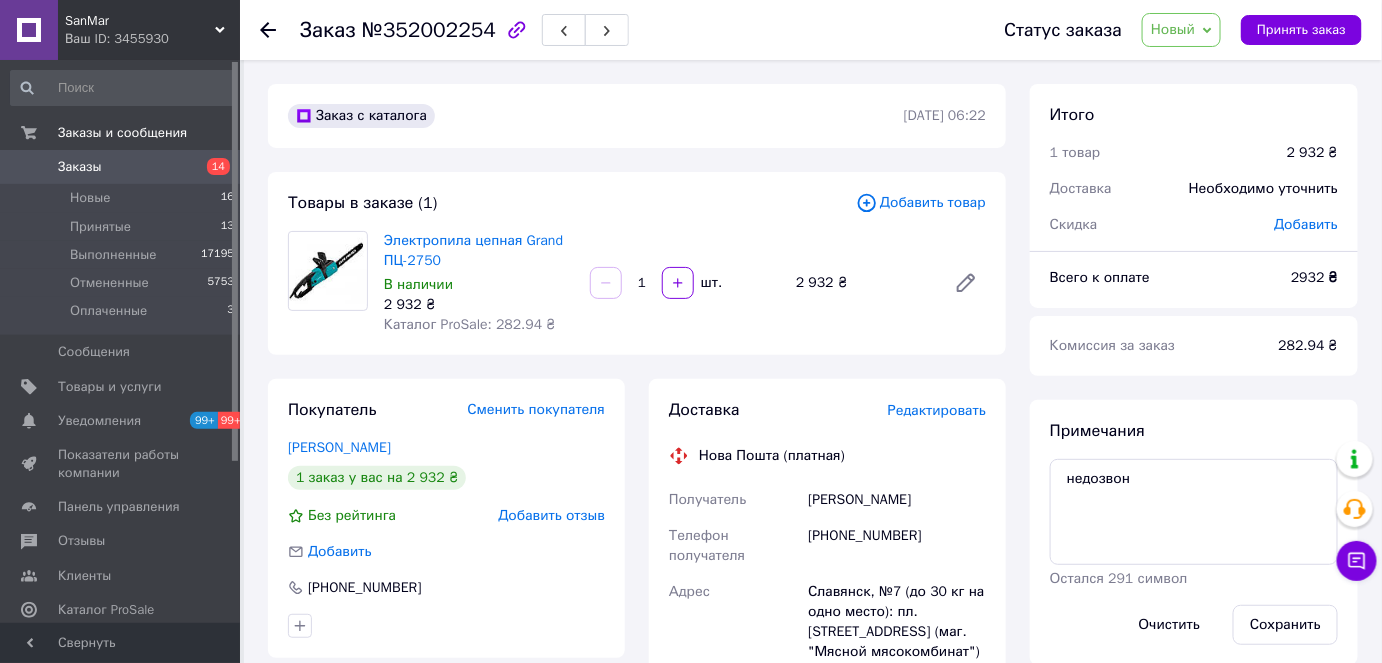 click on "Новый" at bounding box center [1181, 30] 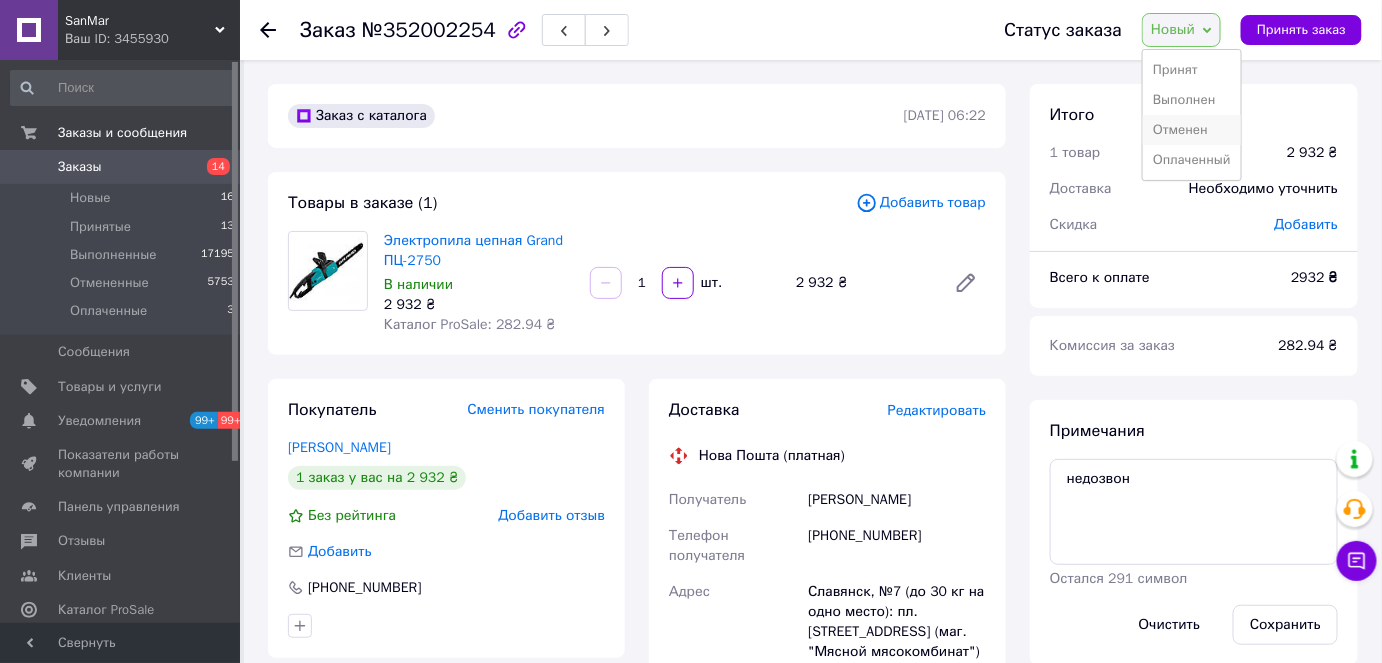 click on "Отменен" at bounding box center [1192, 130] 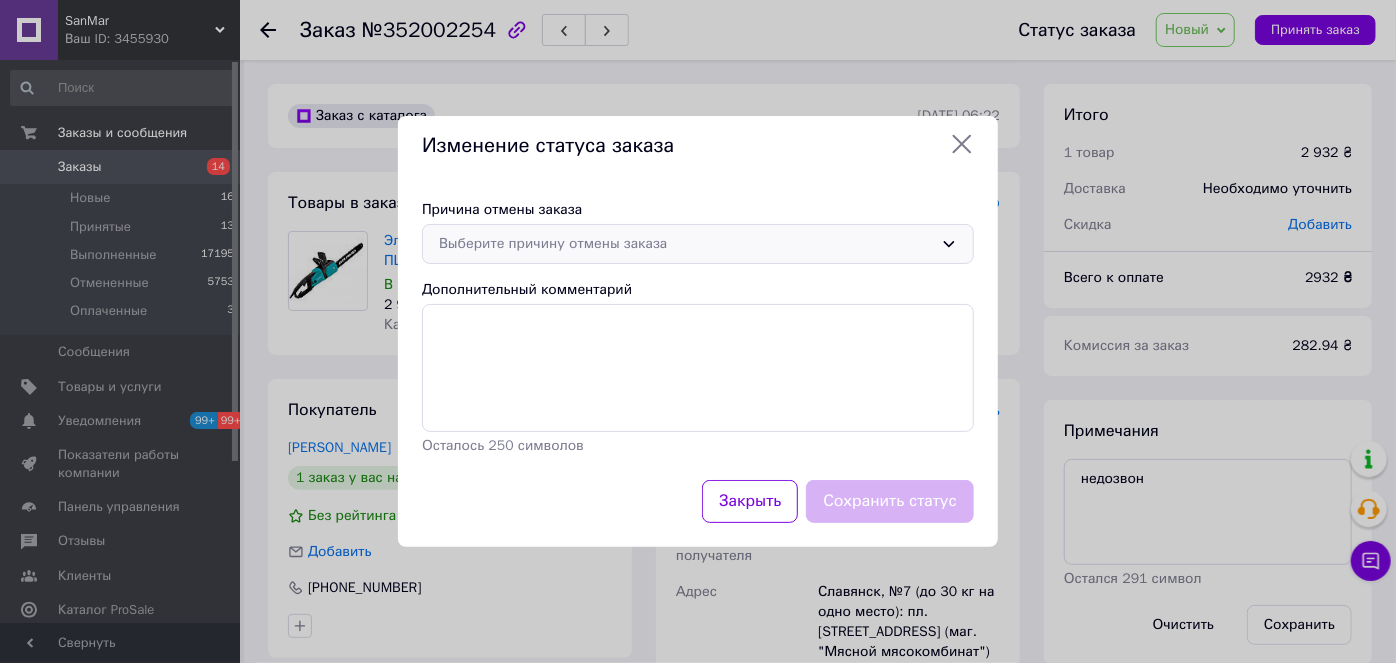 click on "Выберите причину отмены заказа" at bounding box center (686, 244) 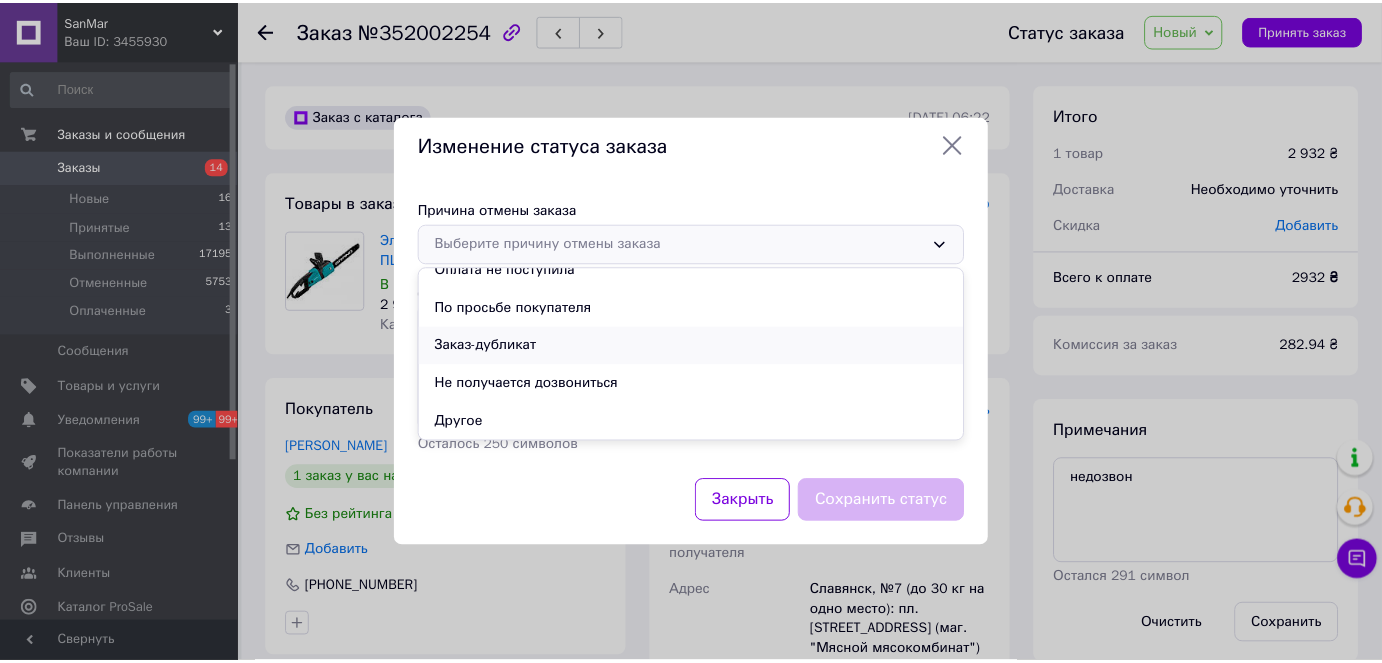 scroll, scrollTop: 93, scrollLeft: 0, axis: vertical 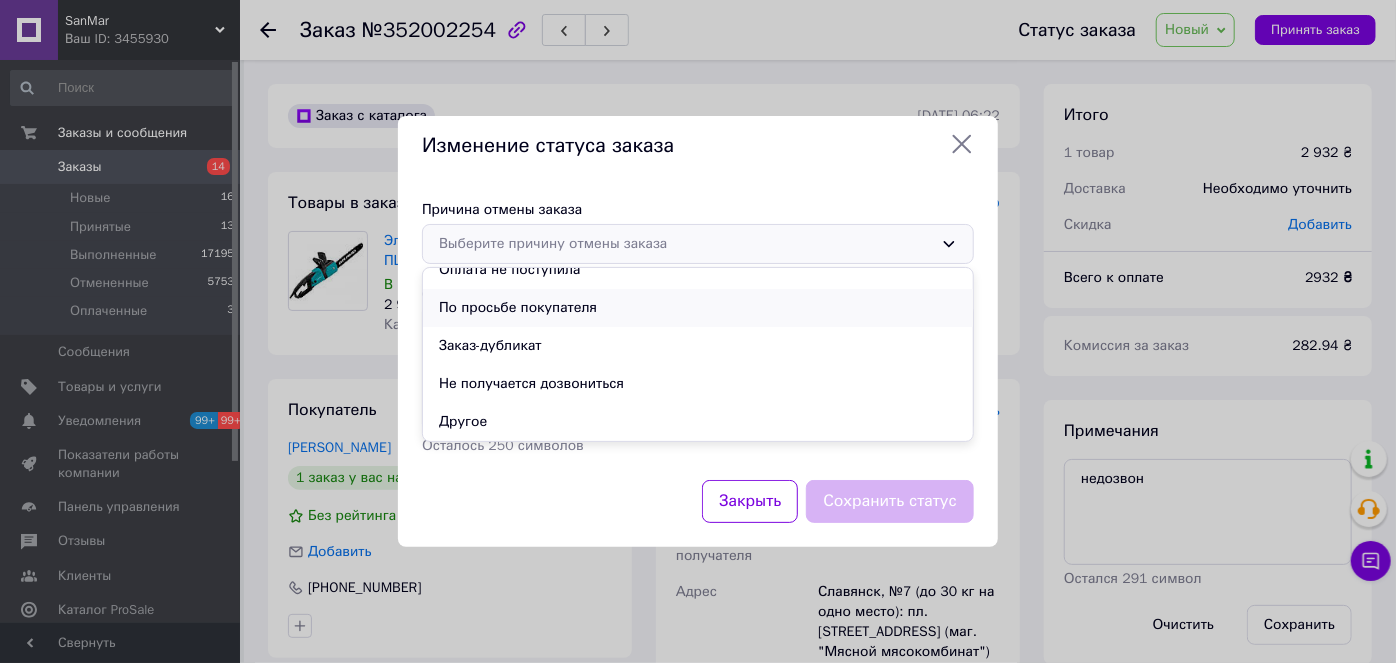click on "По просьбе покупателя" at bounding box center [698, 308] 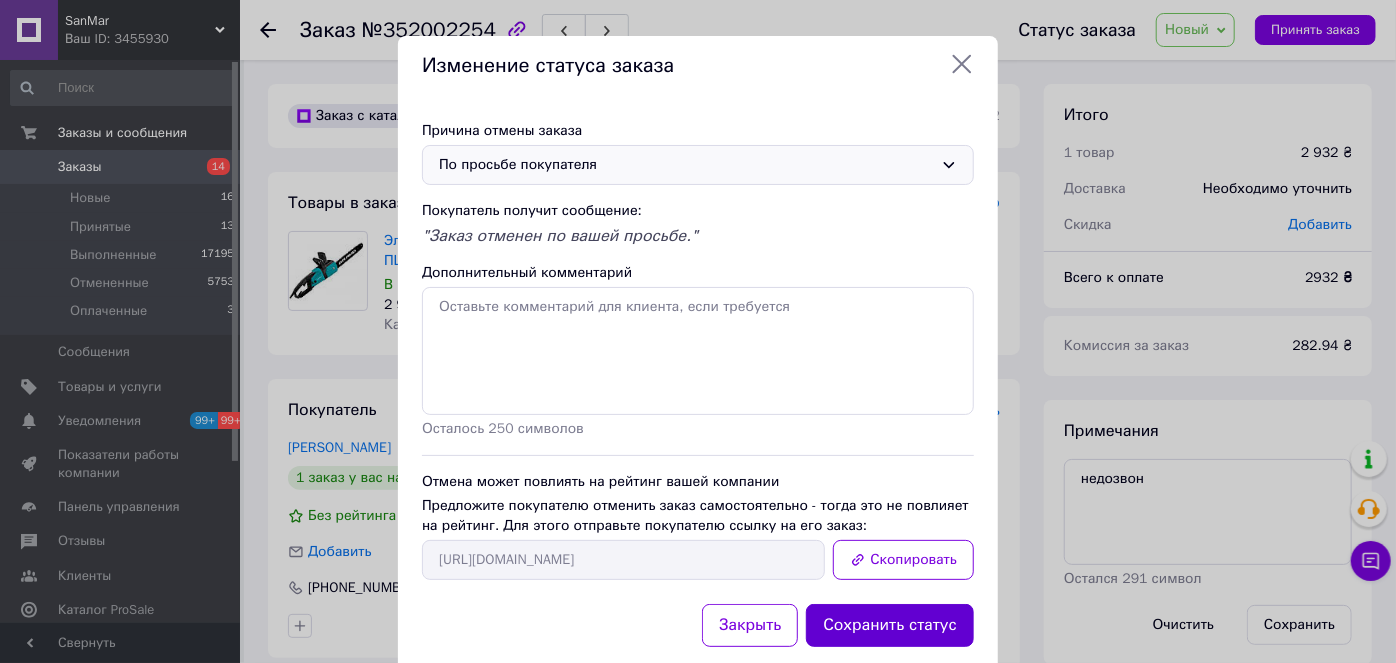 click on "Сохранить статус" at bounding box center [890, 625] 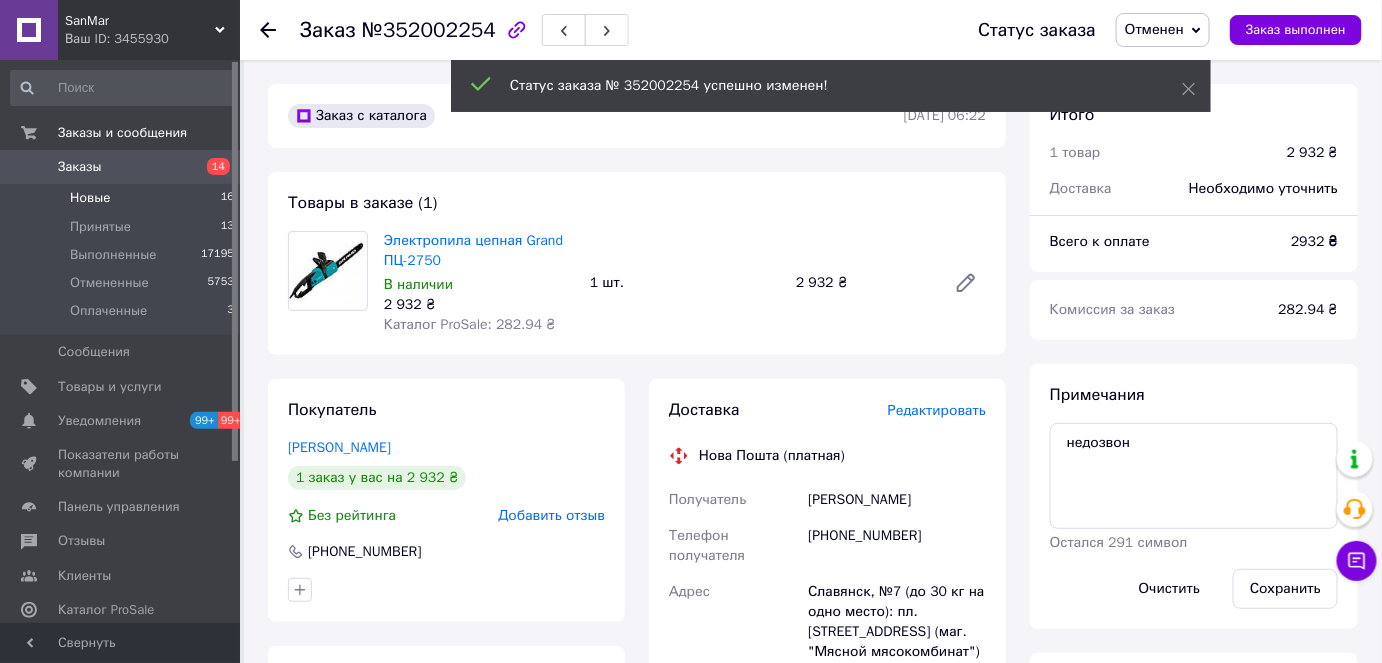 click on "Новые 16" at bounding box center [123, 198] 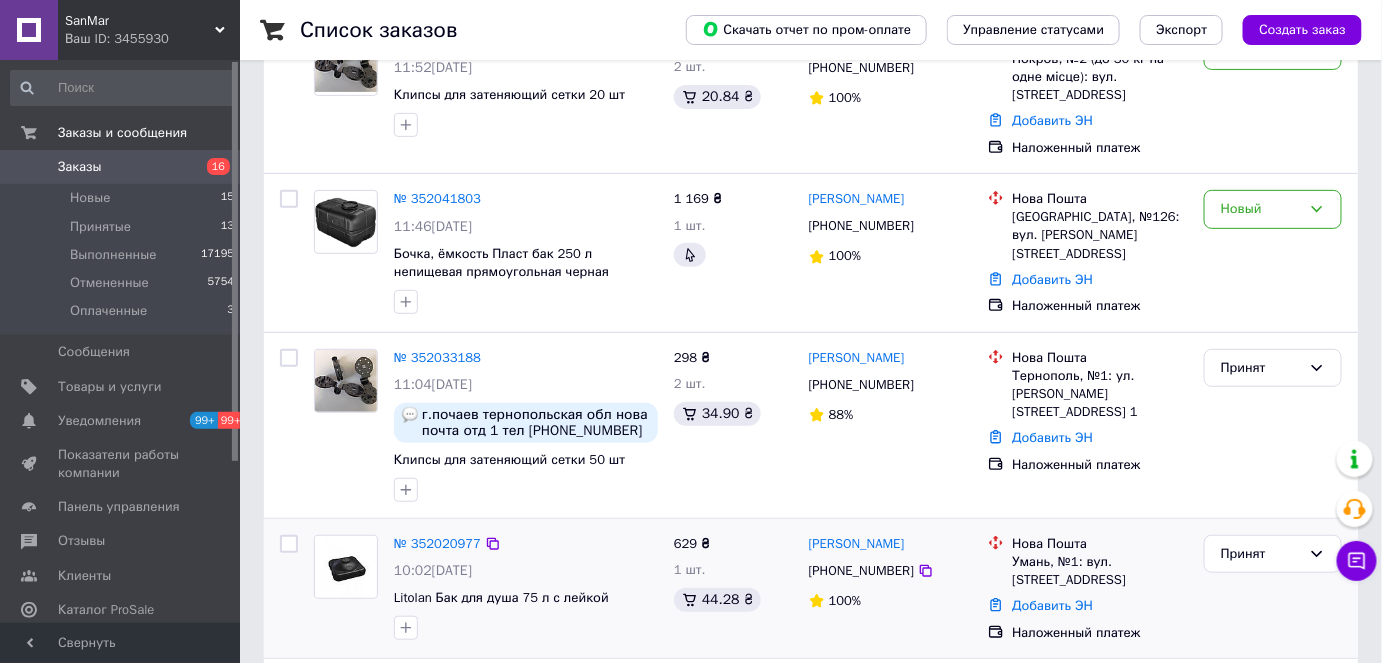 scroll, scrollTop: 0, scrollLeft: 0, axis: both 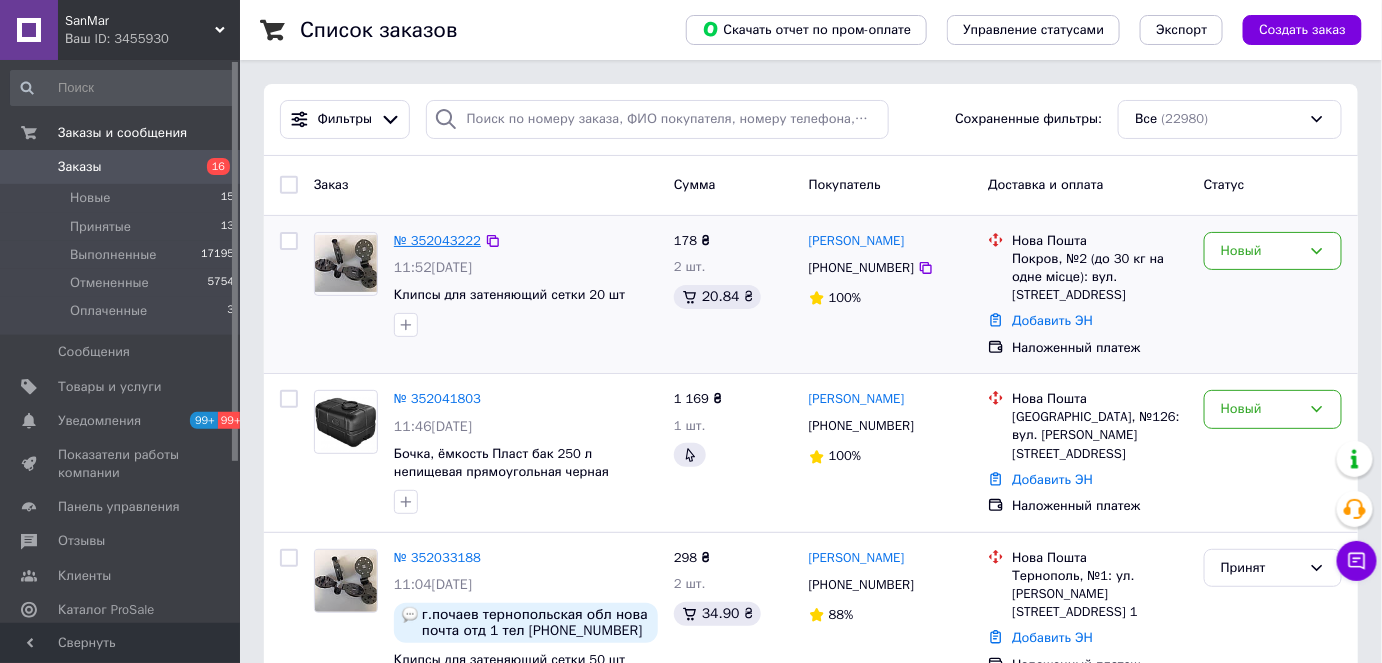 click on "№ 352043222" at bounding box center [437, 240] 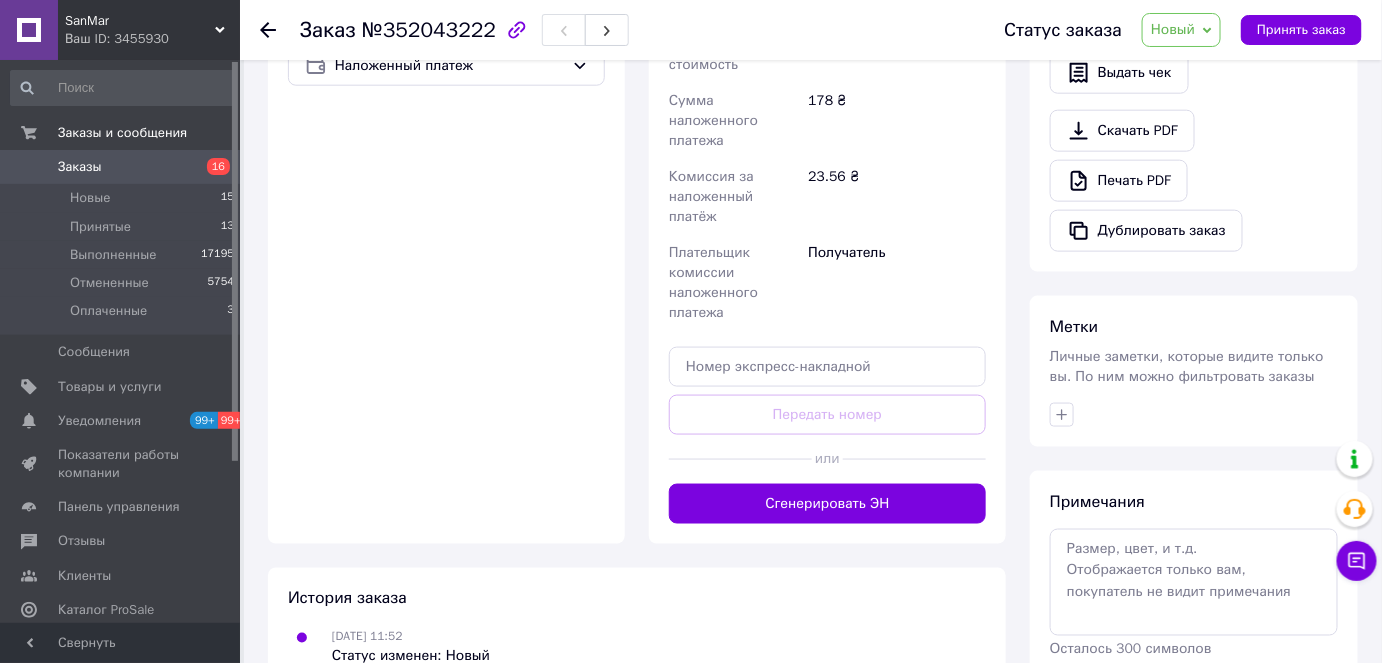 scroll, scrollTop: 727, scrollLeft: 0, axis: vertical 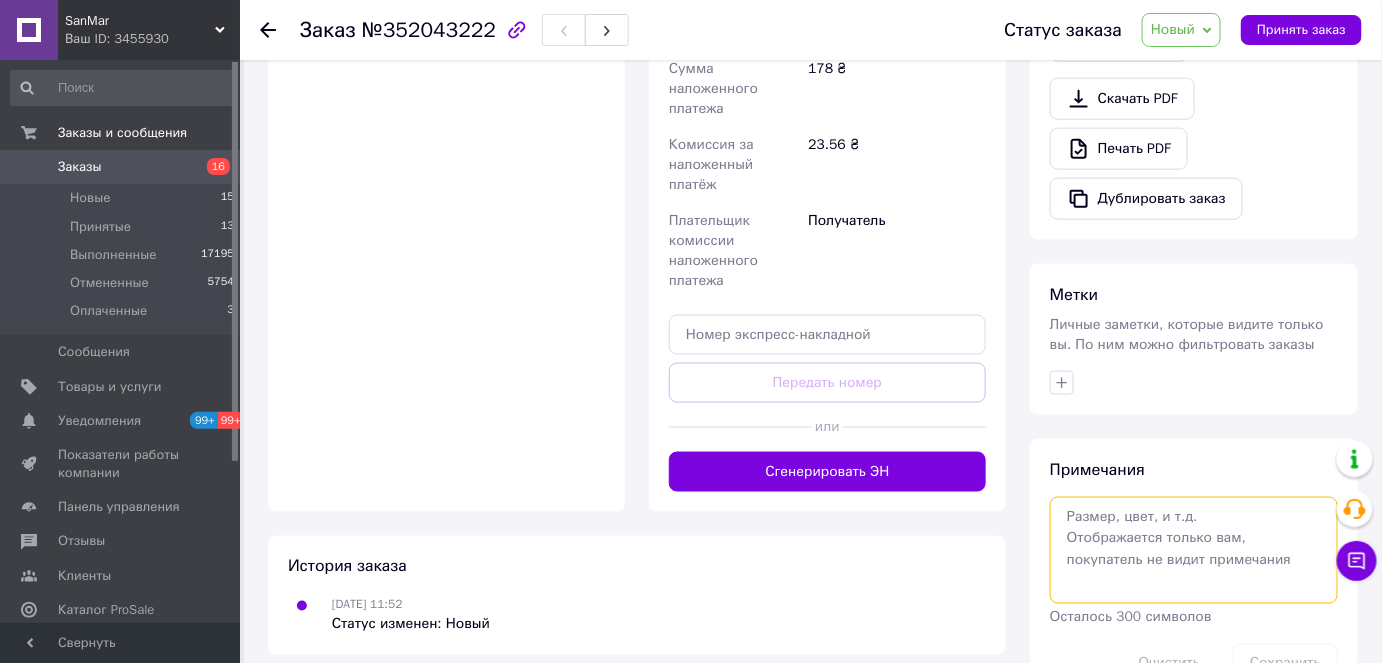 click at bounding box center (1194, 550) 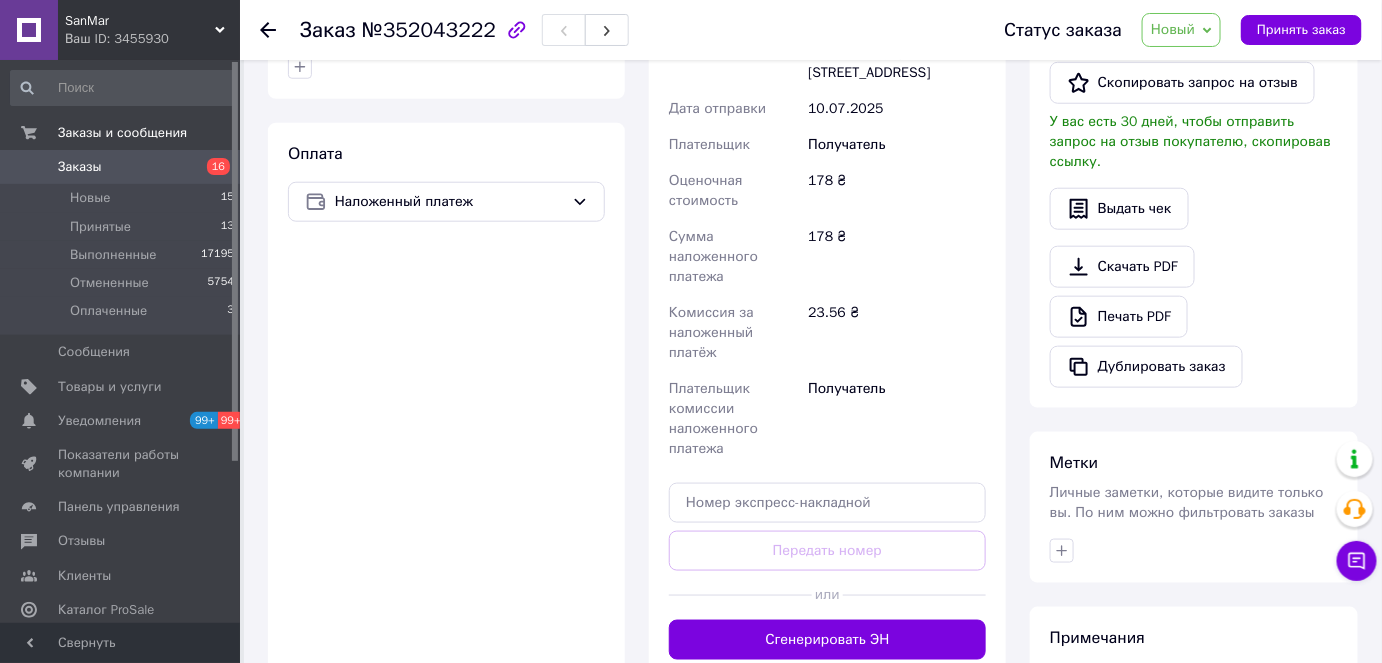 scroll, scrollTop: 767, scrollLeft: 0, axis: vertical 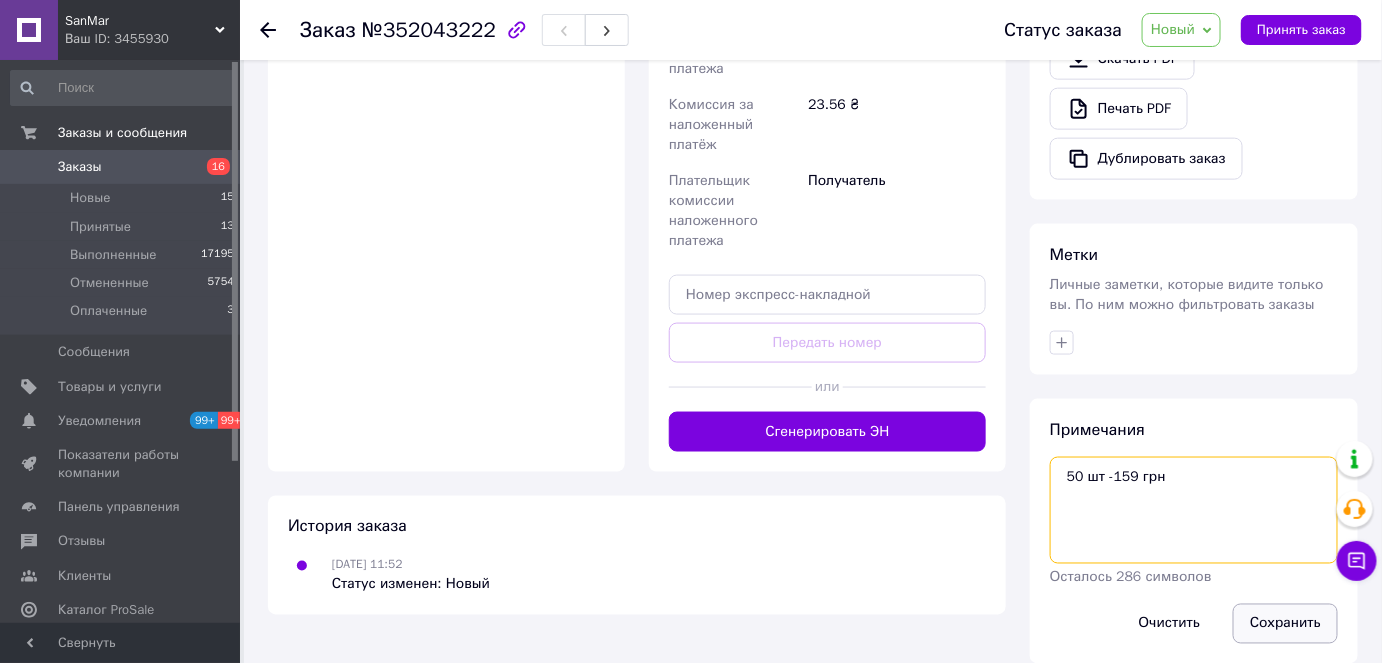 type on "50 шт -159 грн" 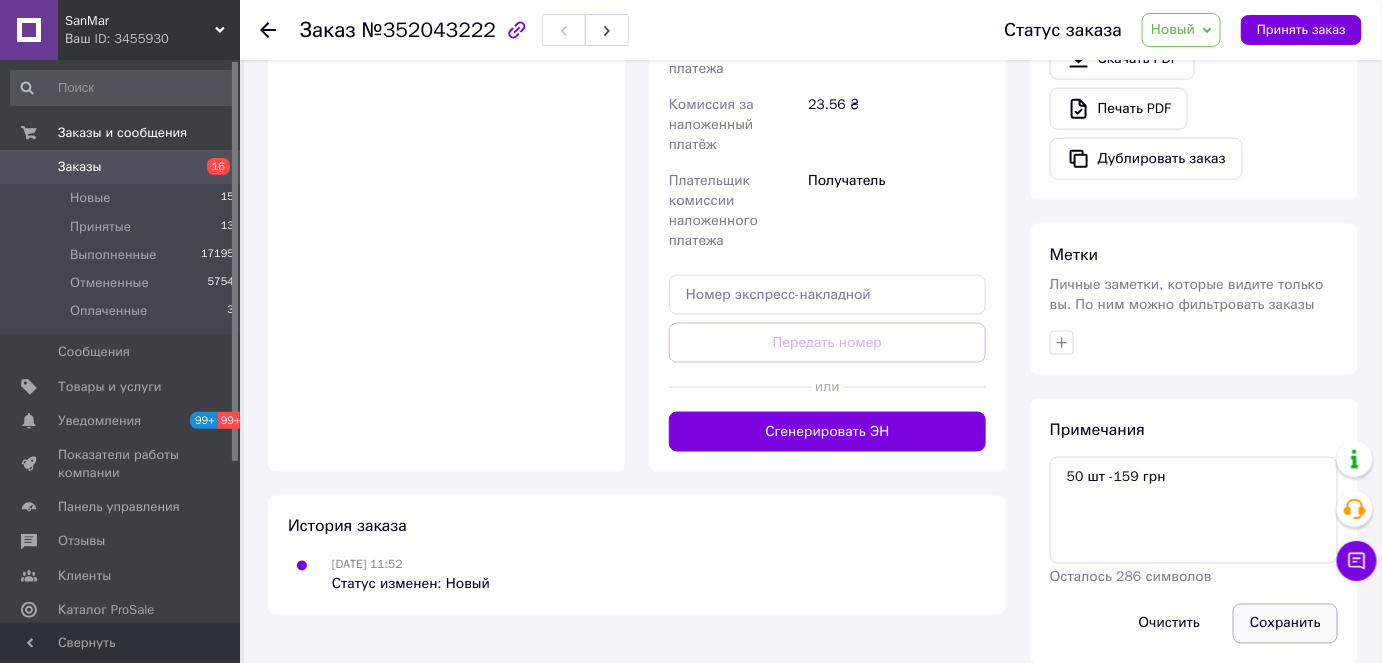 click on "Сохранить" at bounding box center (1285, 624) 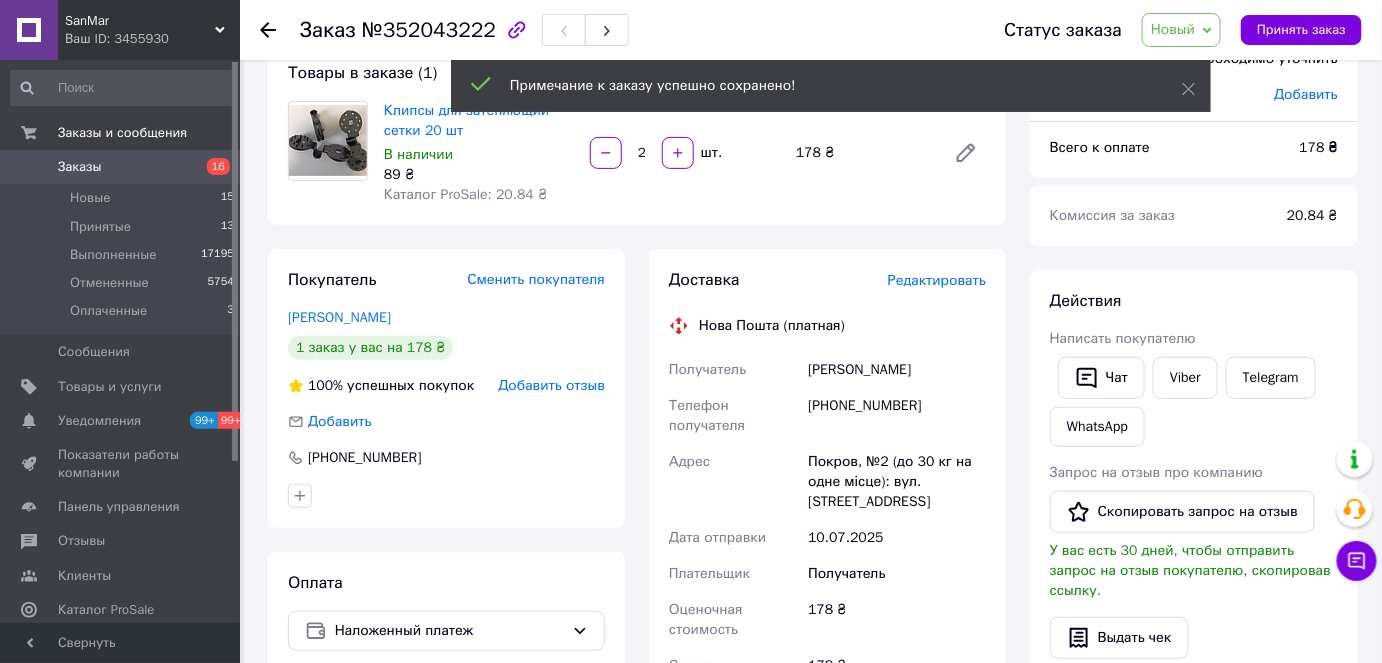 scroll, scrollTop: 0, scrollLeft: 0, axis: both 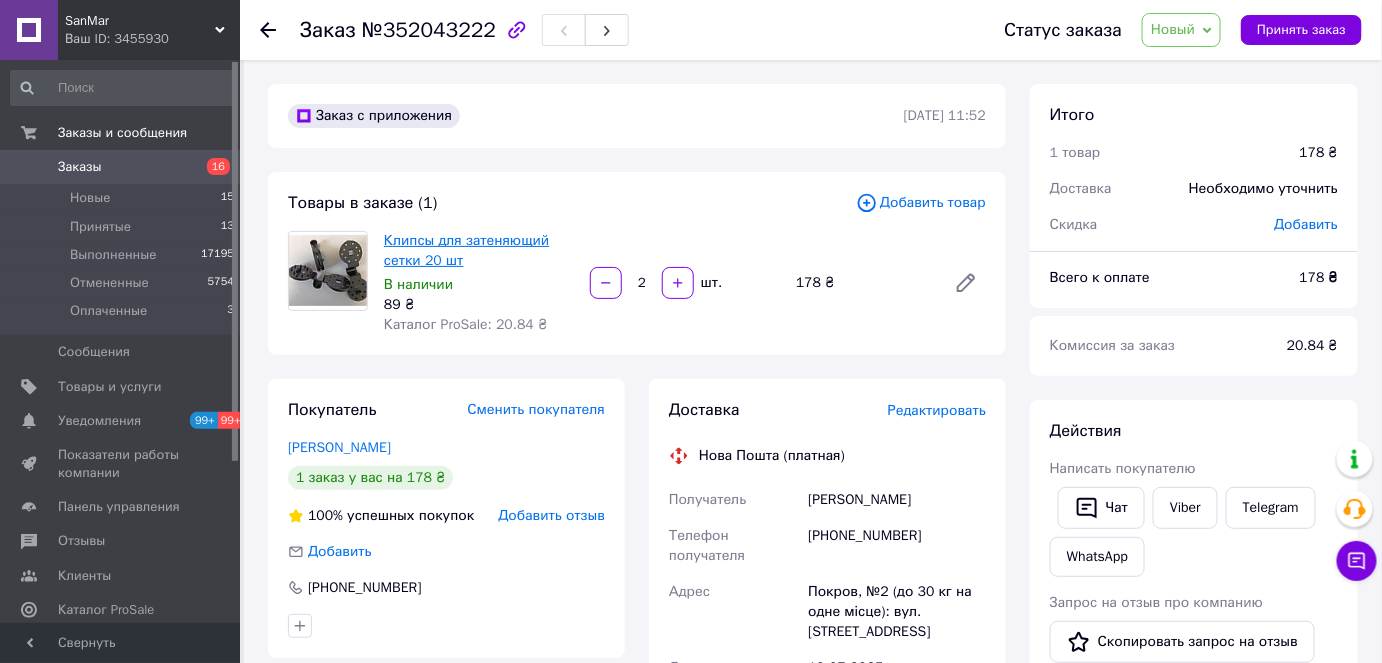 click on "Клипсы для затеняющий сетки 20 шт" at bounding box center (466, 250) 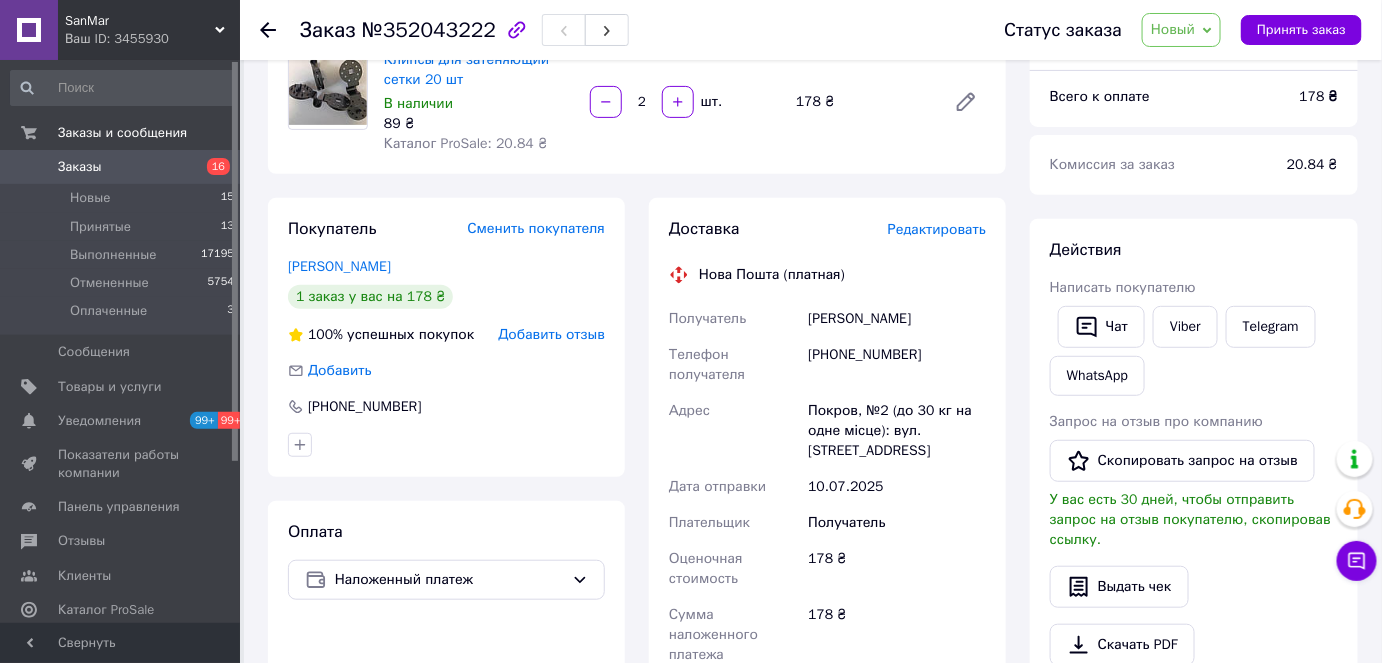scroll, scrollTop: 0, scrollLeft: 0, axis: both 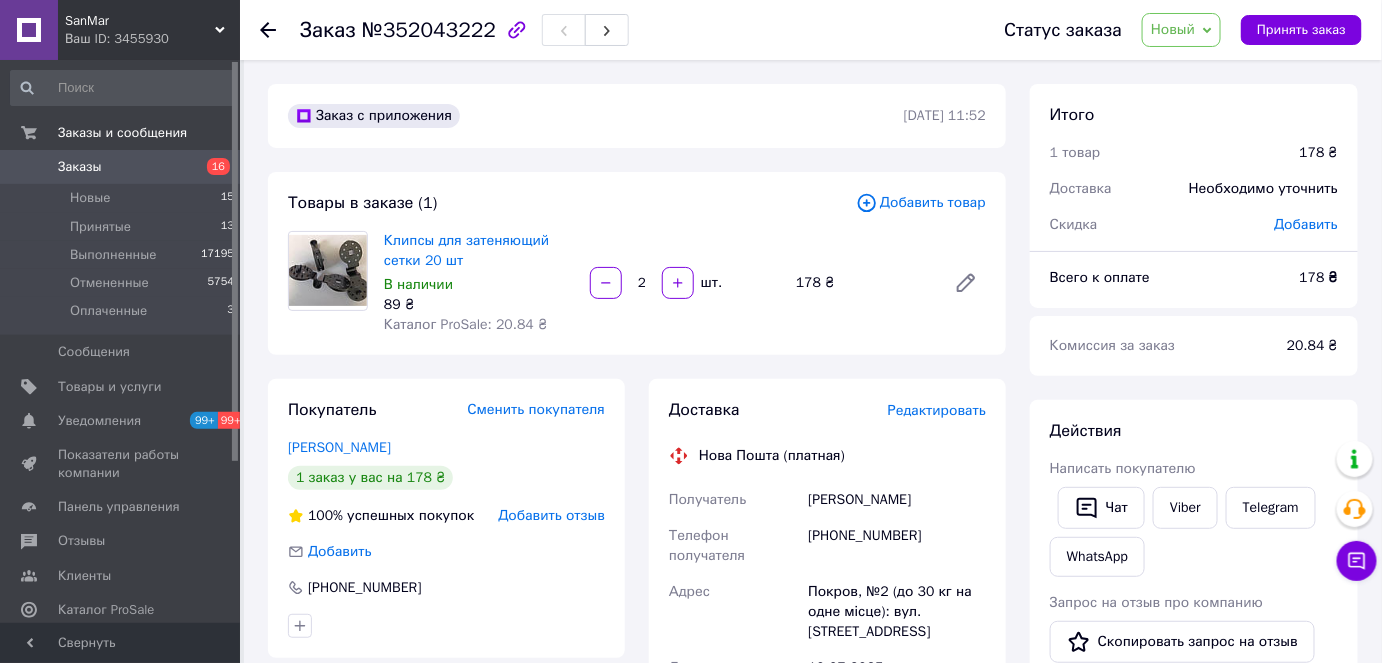 click on "Новый" at bounding box center [1181, 30] 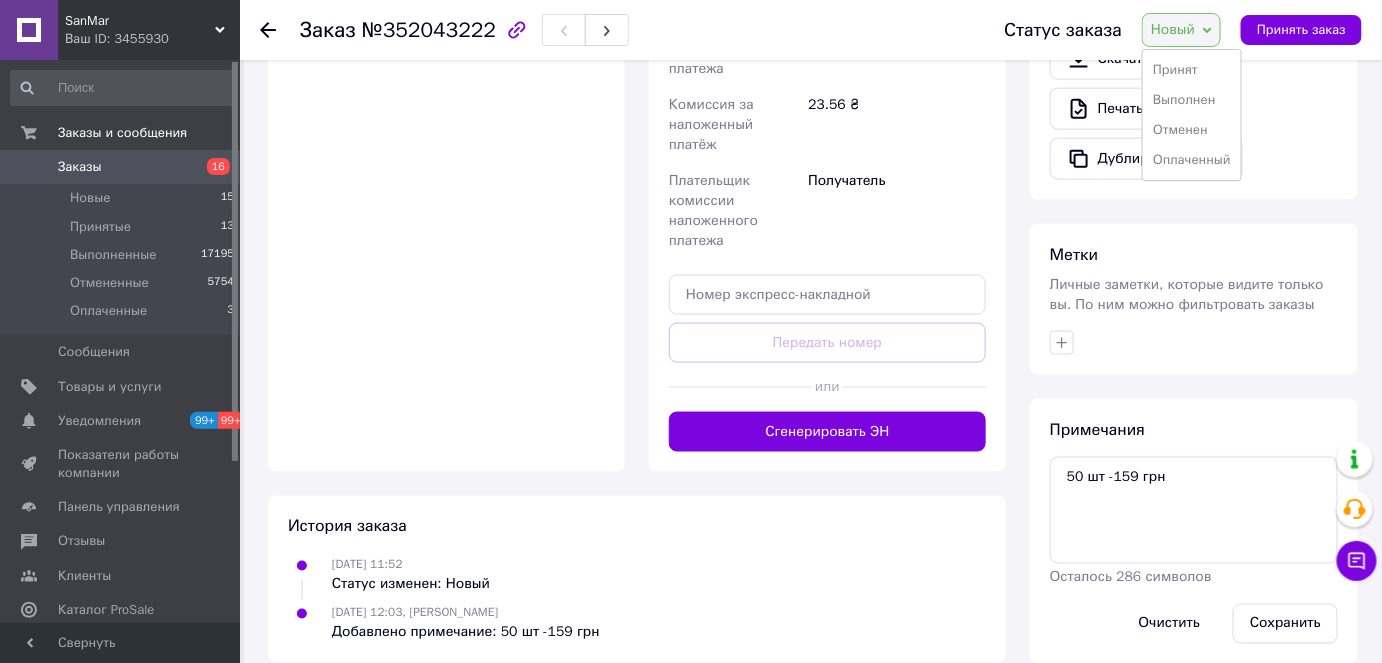 scroll, scrollTop: 789, scrollLeft: 0, axis: vertical 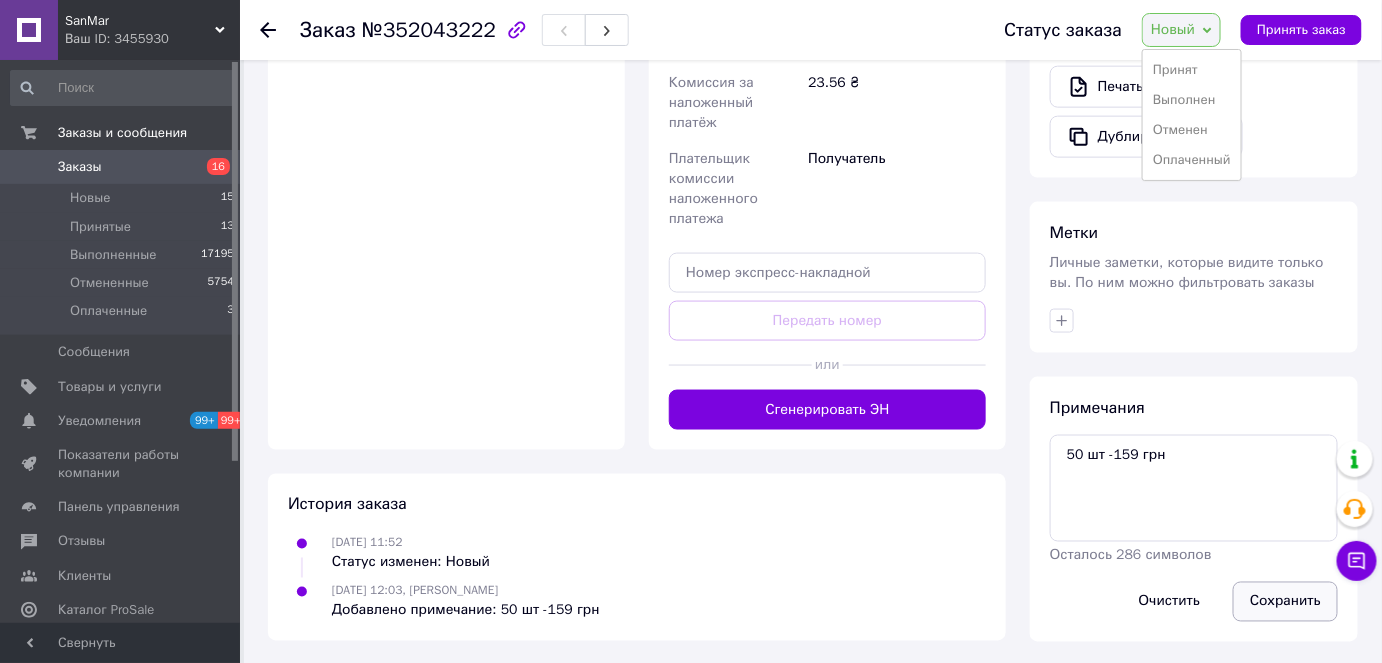 click on "Сохранить" at bounding box center (1285, 602) 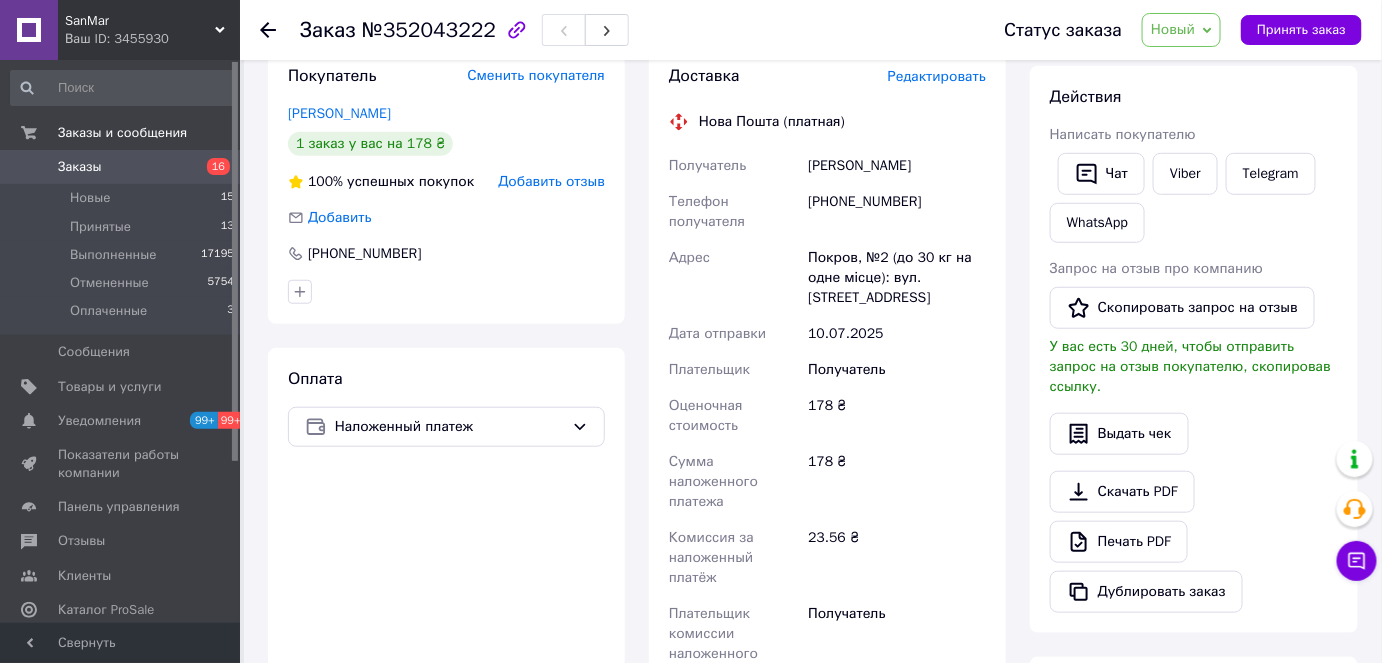 scroll, scrollTop: 61, scrollLeft: 0, axis: vertical 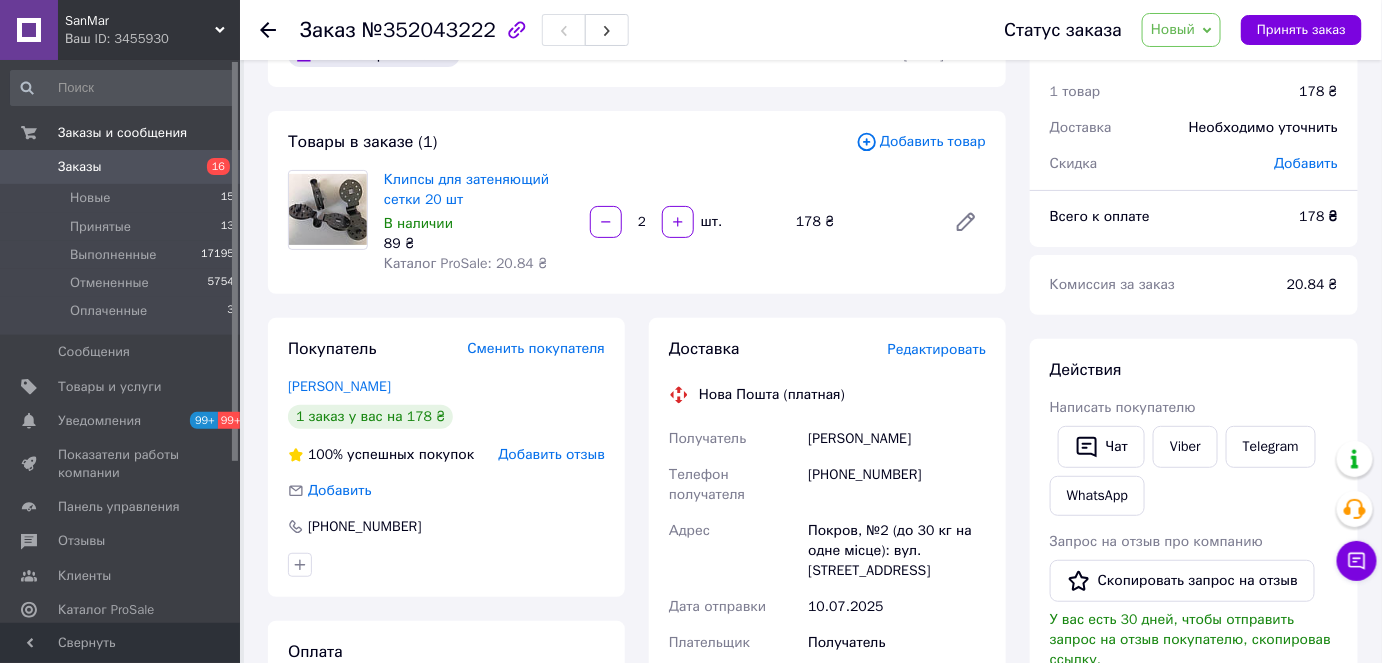 click on "Новый" at bounding box center [1181, 30] 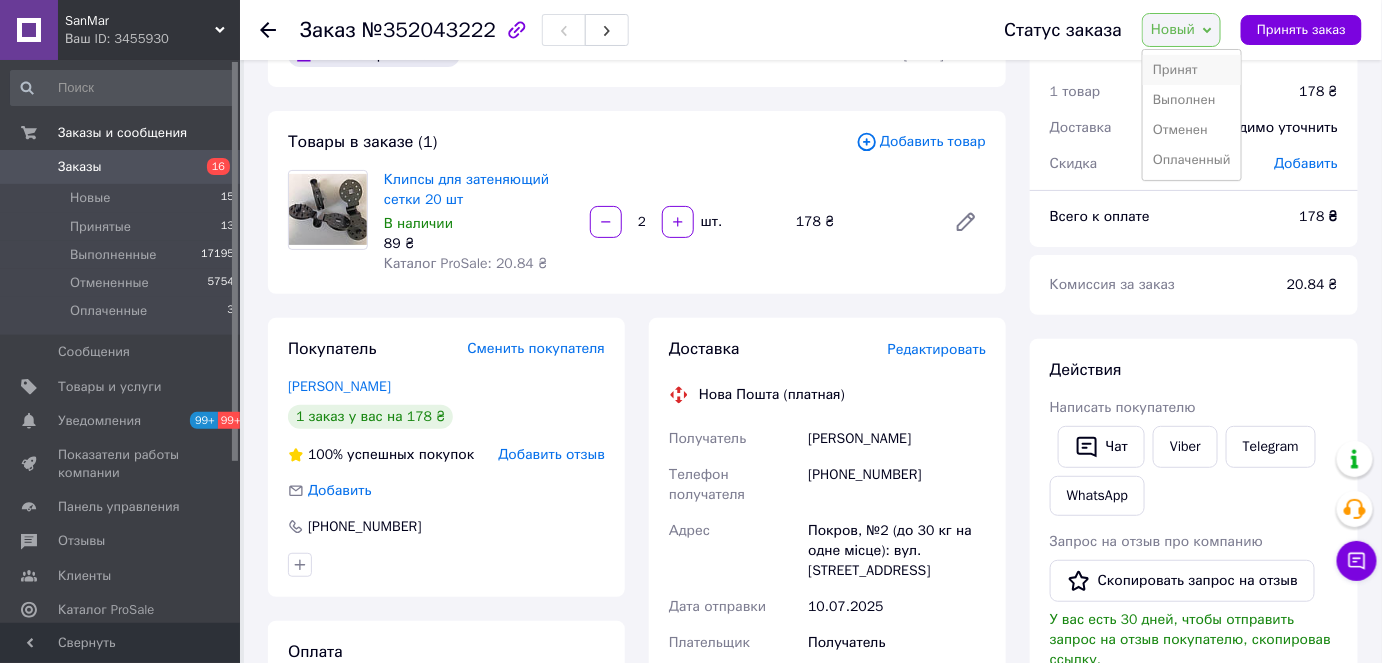click on "Принят" at bounding box center [1192, 70] 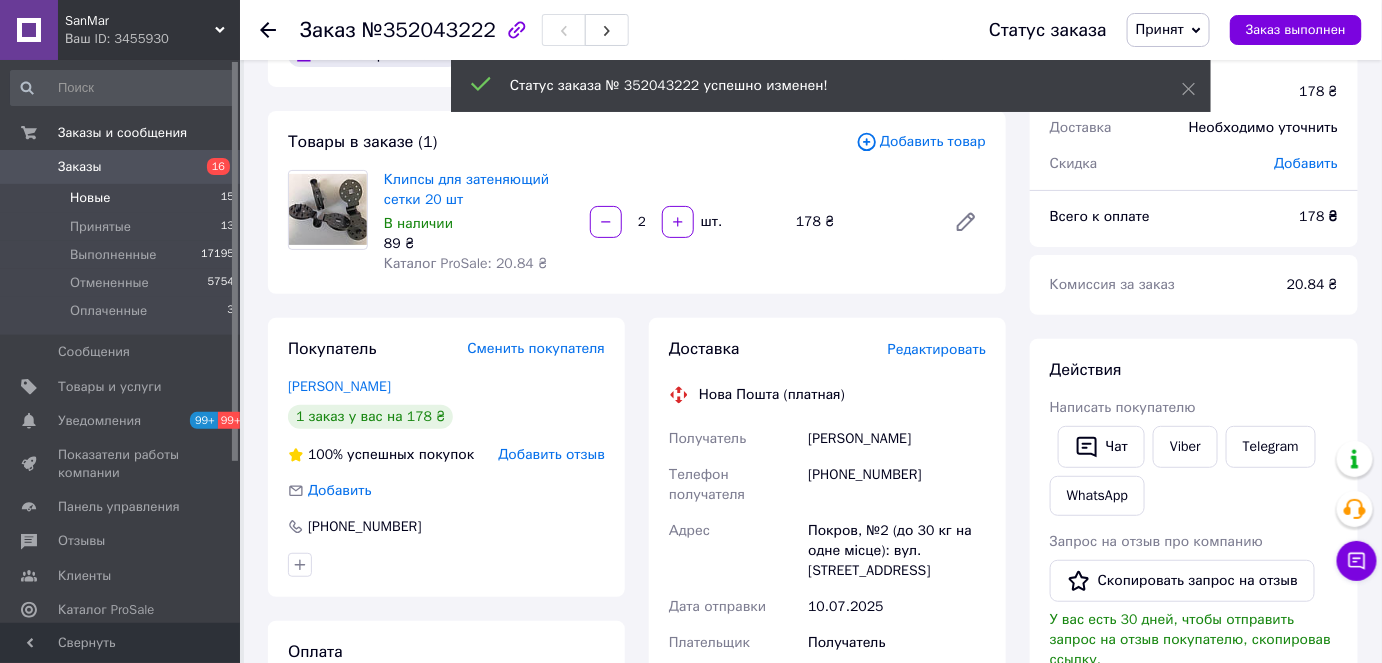click on "Новые 15" at bounding box center (123, 198) 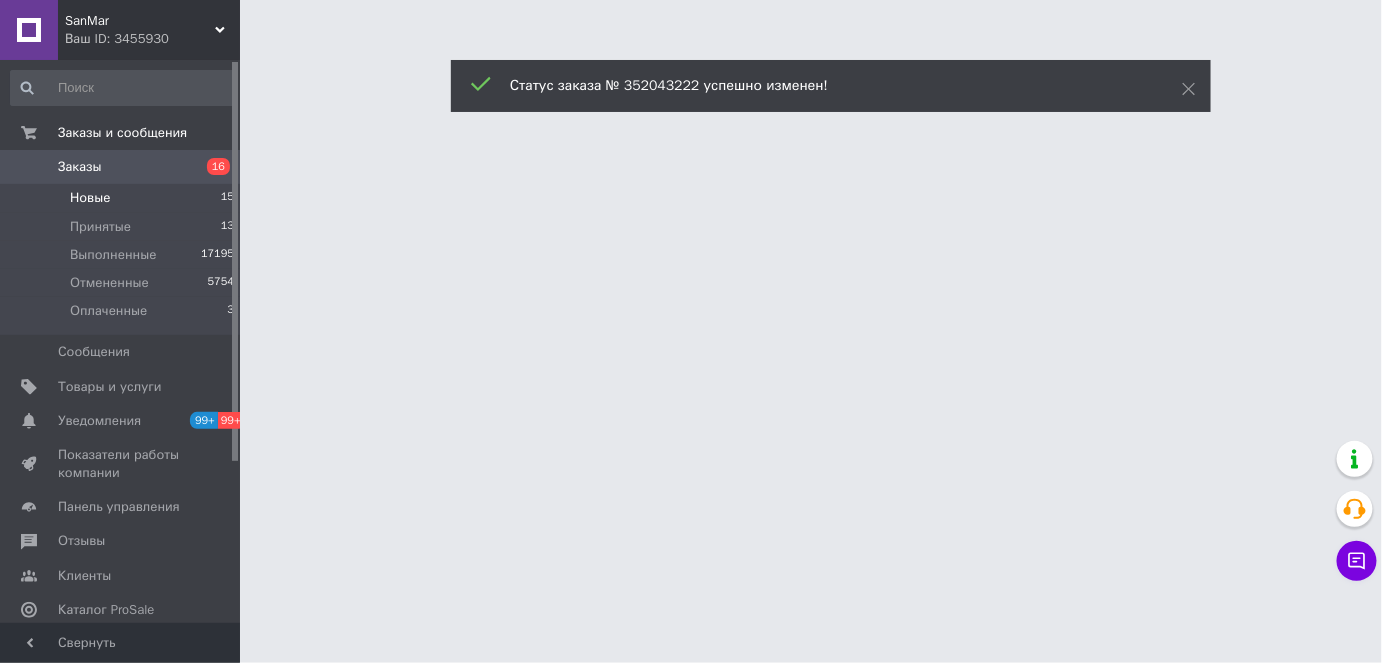 scroll, scrollTop: 0, scrollLeft: 0, axis: both 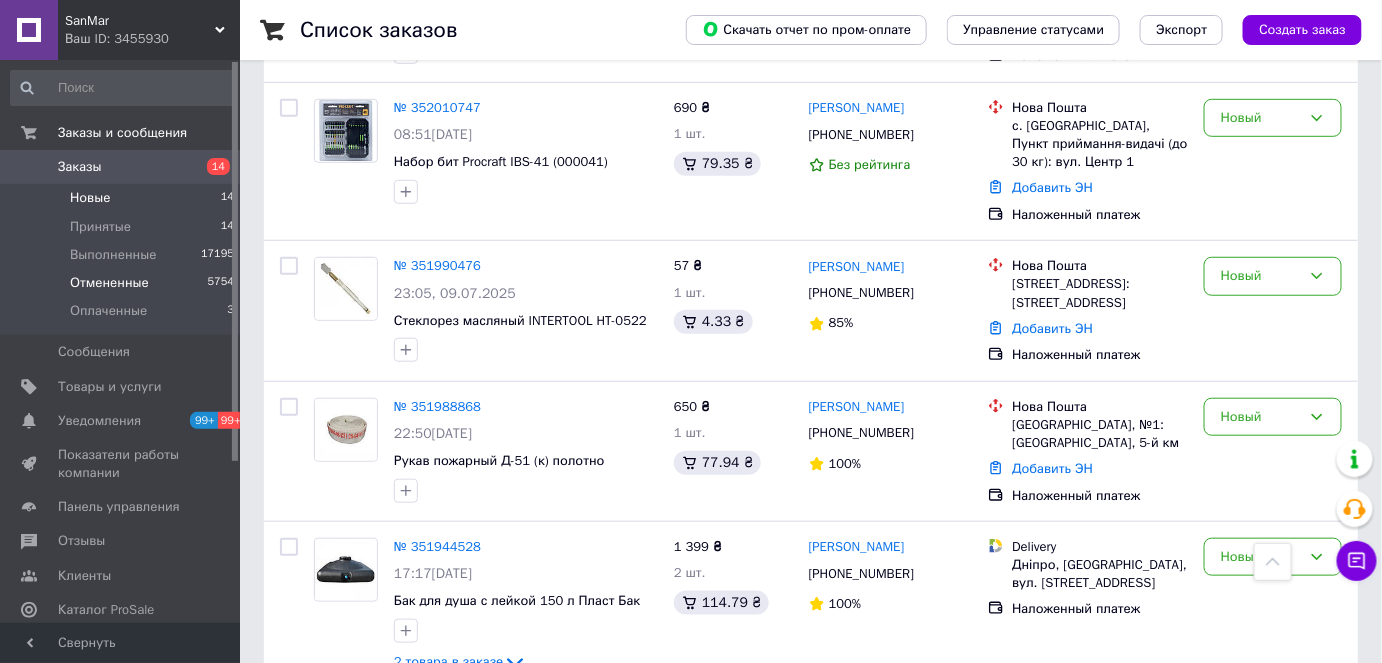 click on "Отмененные" at bounding box center [109, 283] 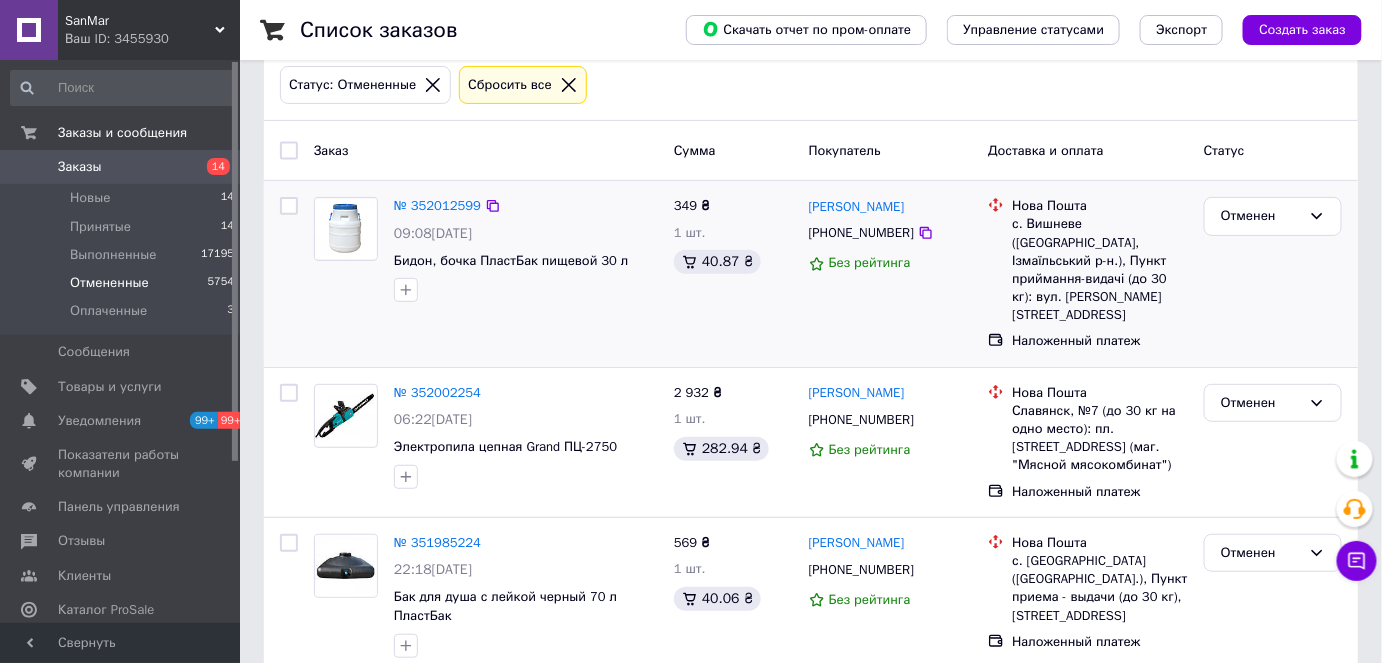scroll, scrollTop: 181, scrollLeft: 0, axis: vertical 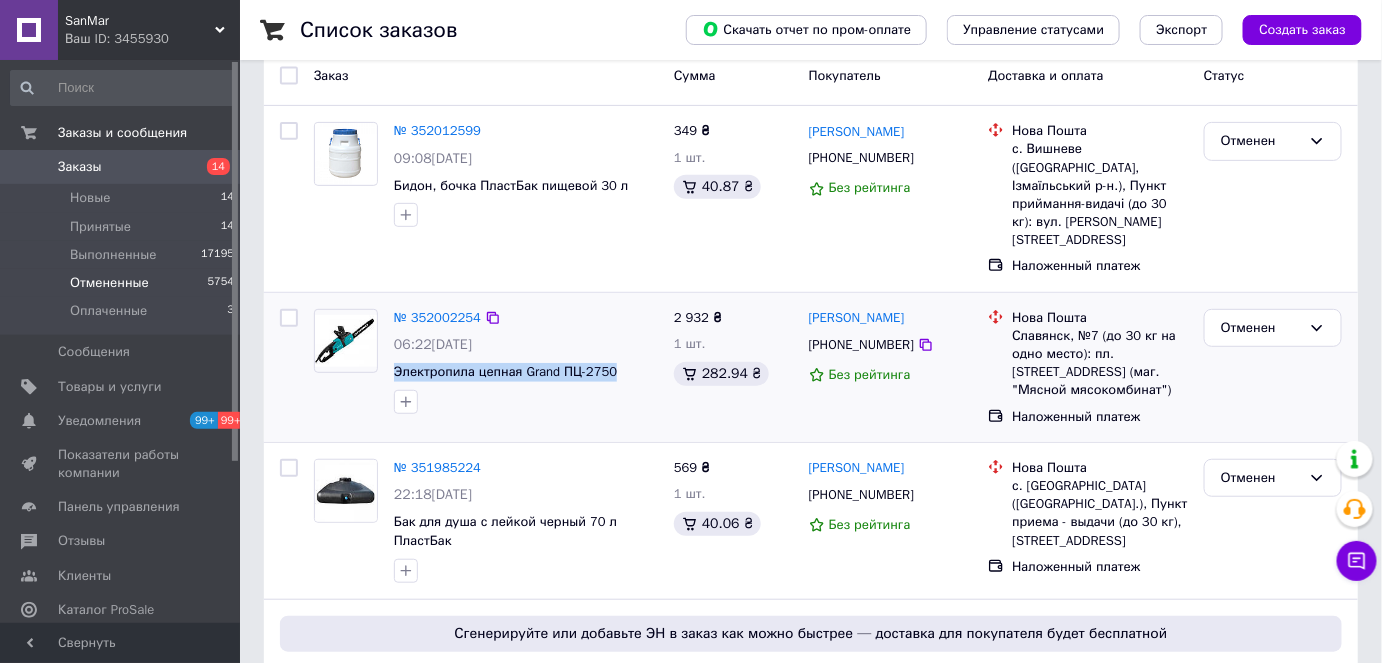drag, startPoint x: 392, startPoint y: 333, endPoint x: 614, endPoint y: 335, distance: 222.009 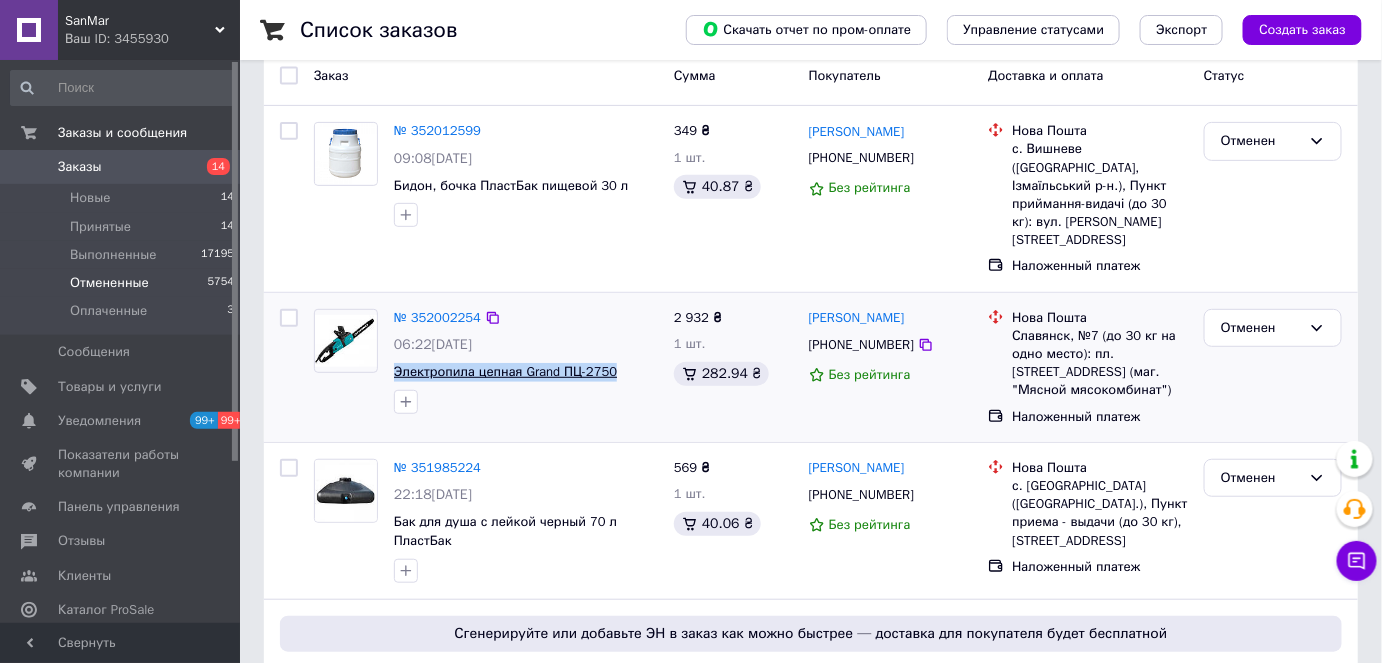 copy on "Электропила цепная Grand ПЦ-2750" 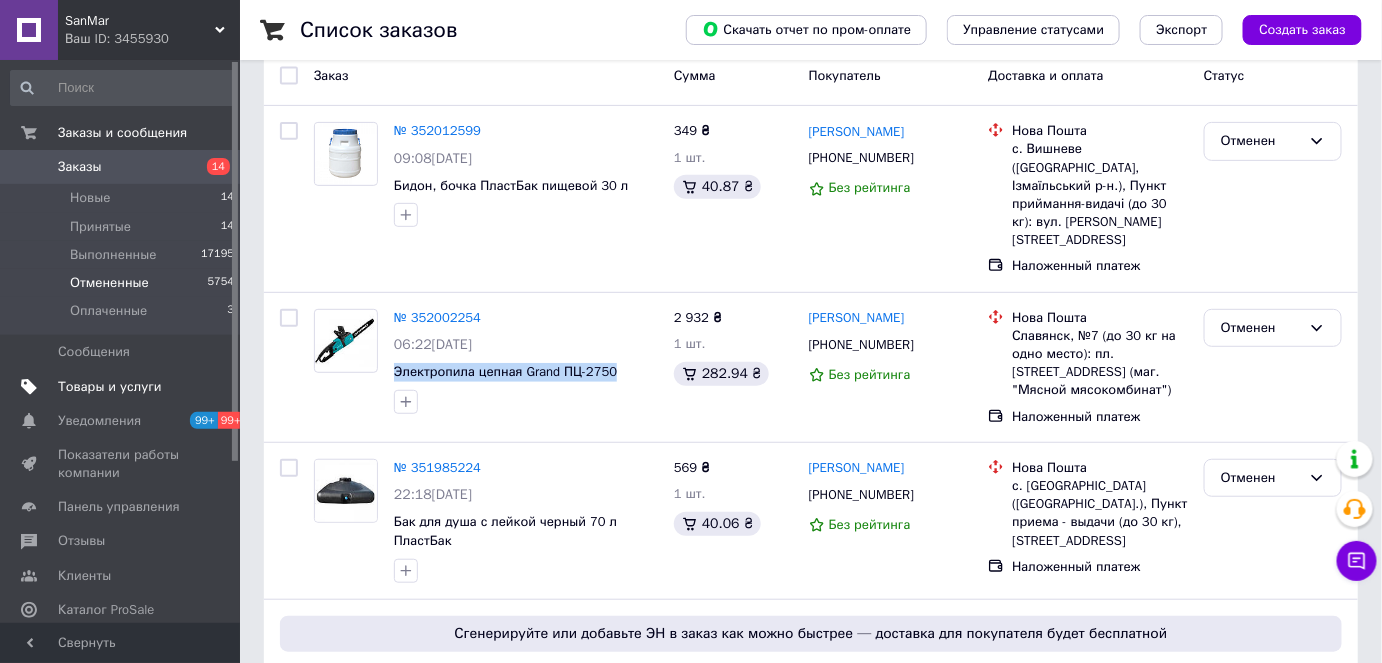 click on "Товары и услуги" at bounding box center [123, 387] 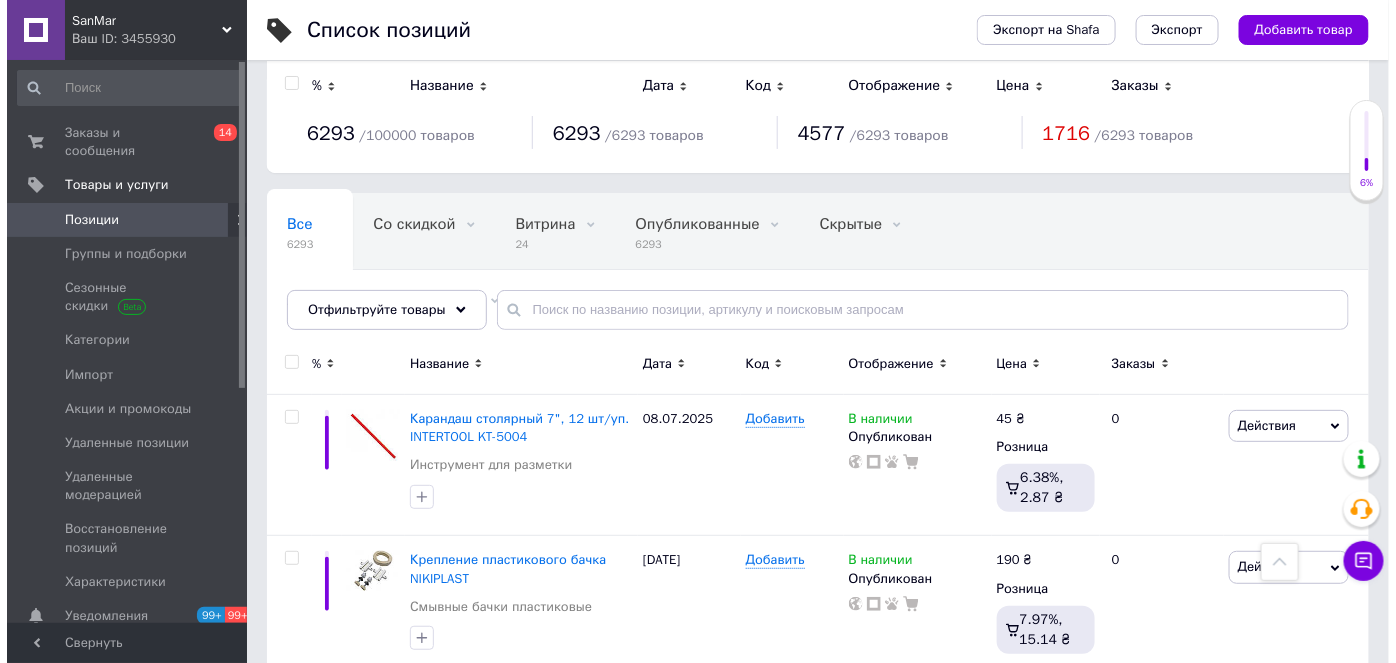 scroll, scrollTop: 0, scrollLeft: 0, axis: both 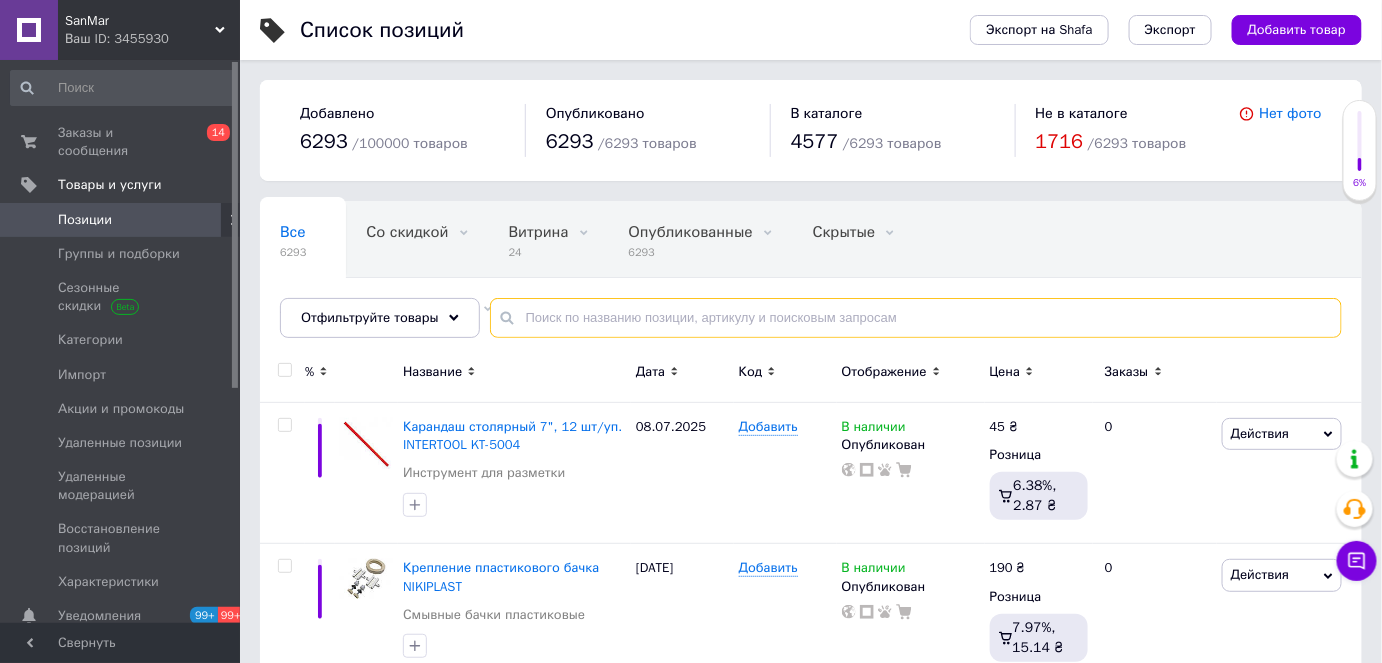 click at bounding box center [916, 318] 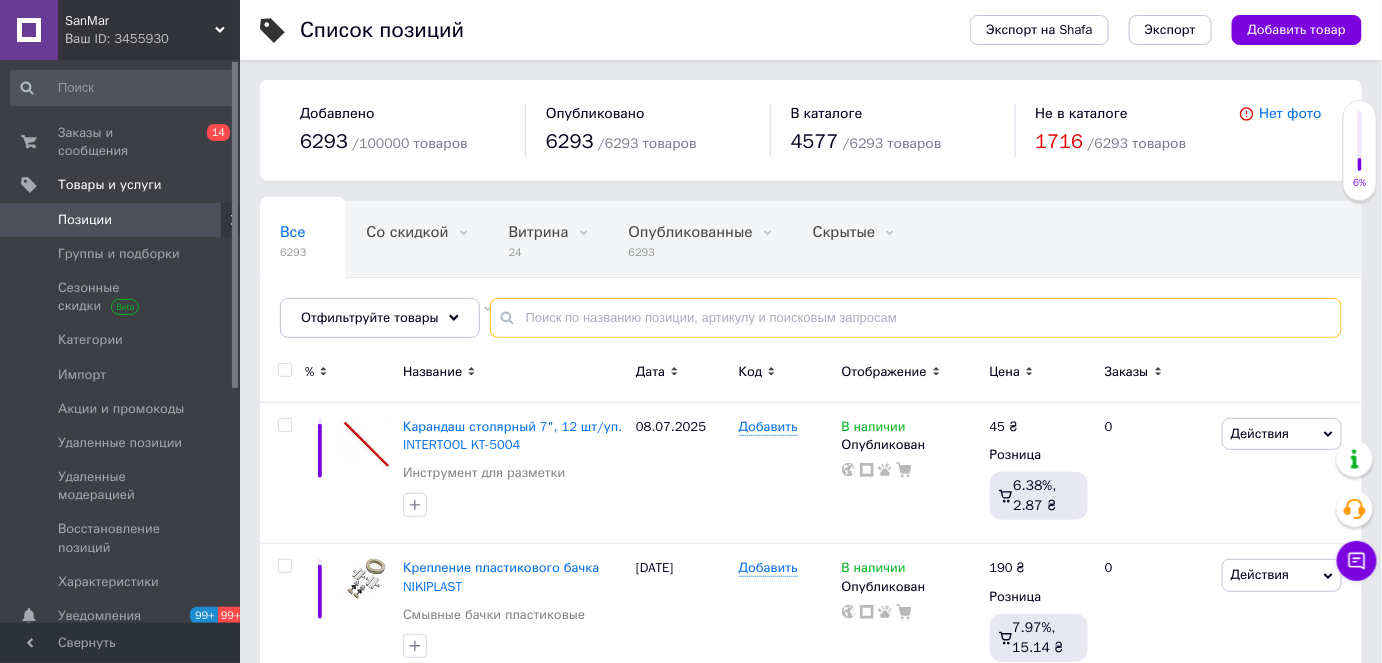 paste on "Электропила цепная Grand ПЦ-2750" 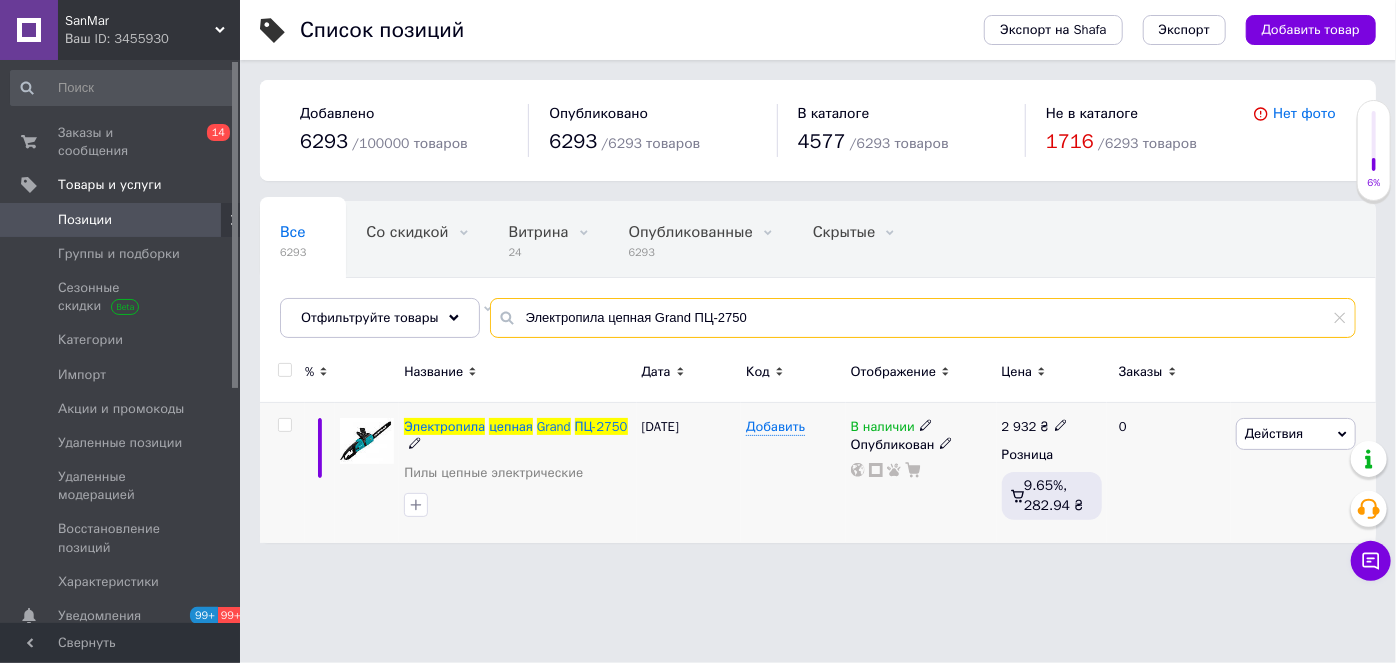 type on "Электропила цепная Grand ПЦ-2750" 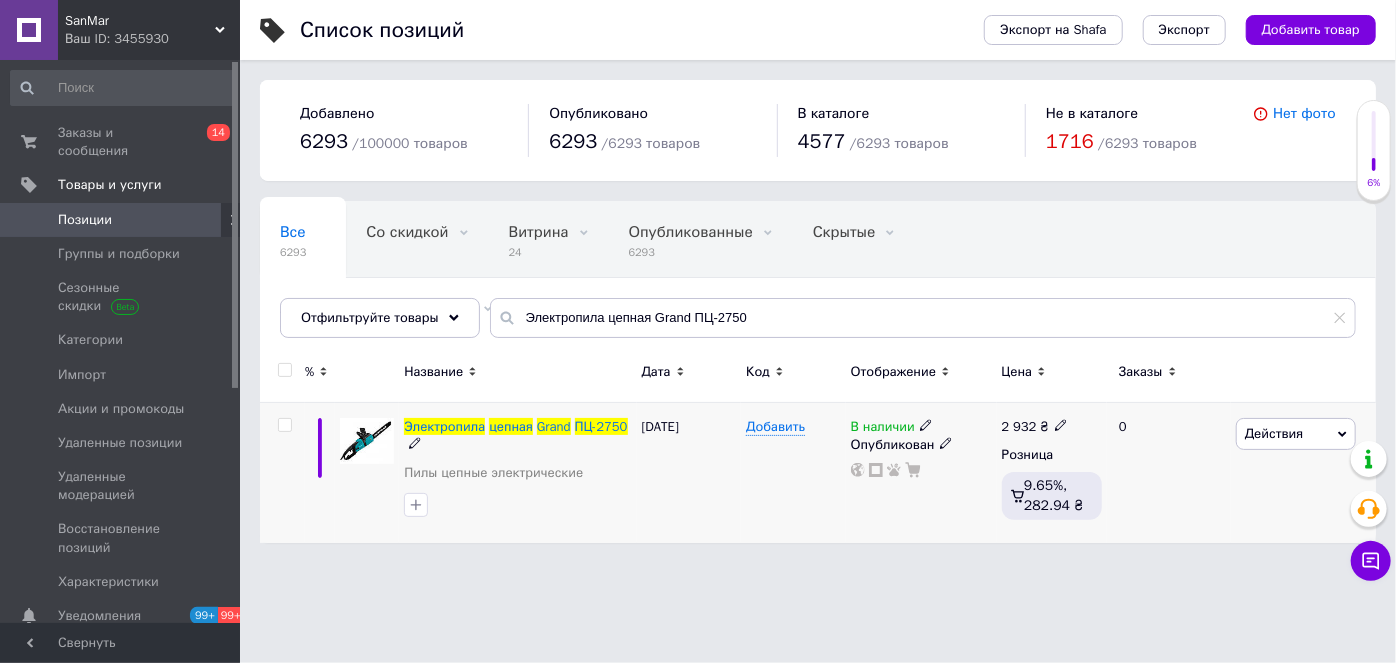 click 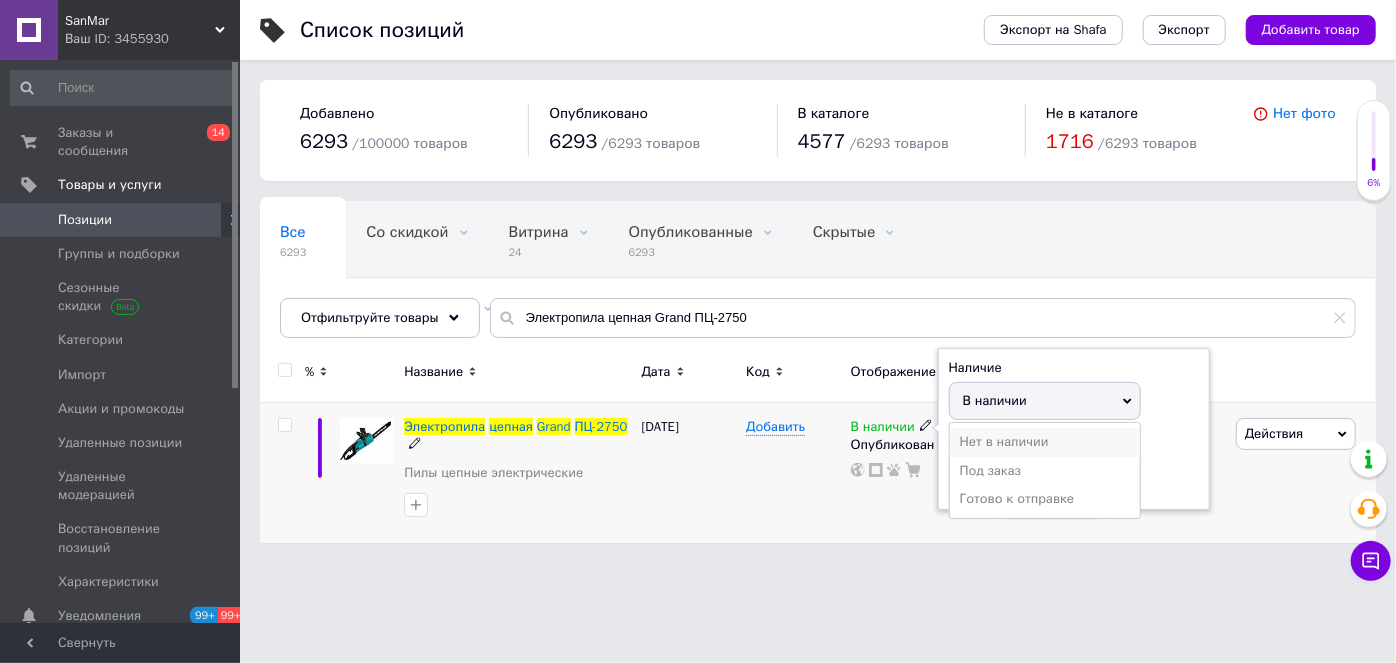click on "Нет в наличии" at bounding box center [1045, 442] 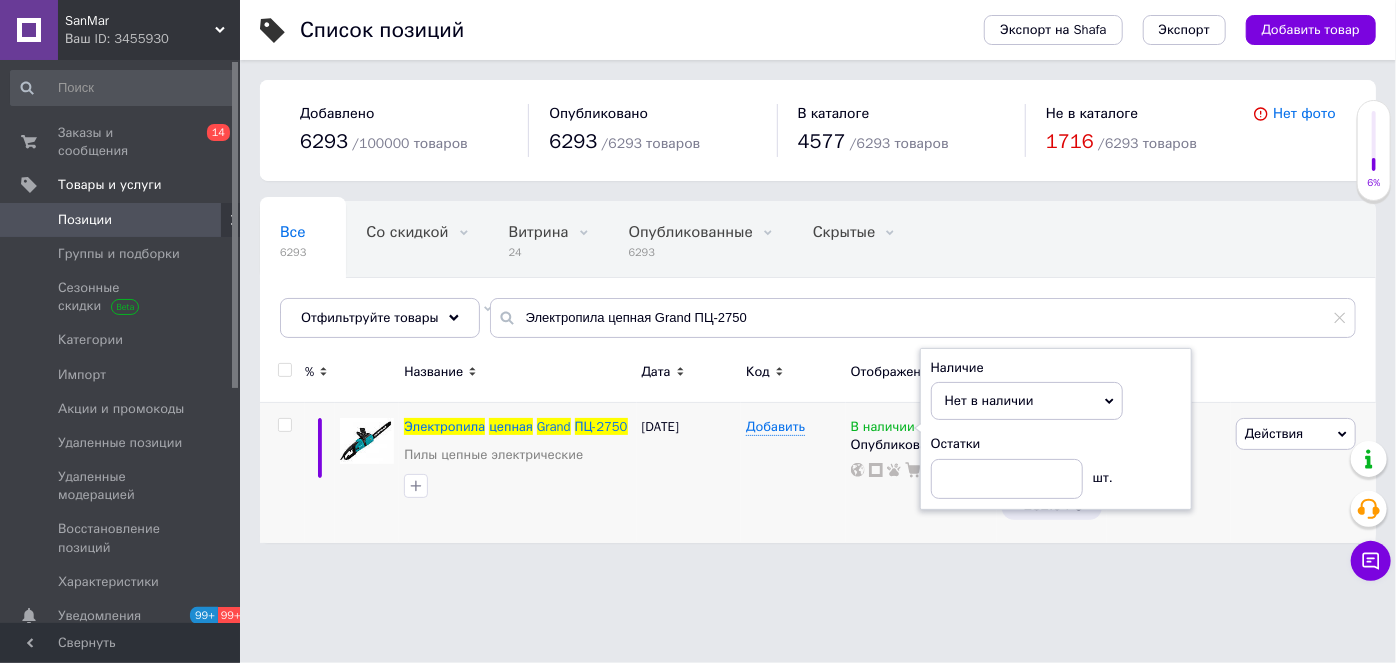 click on "SanMar Ваш ID: 3455930 Сайт SanMar Кабинет покупателя Проверить состояние системы Страница на портале Справка Выйти Заказы и сообщения 0 14 Товары и услуги Позиции Группы и подборки Сезонные скидки Категории Импорт Акции и промокоды Удаленные позиции Удаленные модерацией Восстановление позиций Характеристики Уведомления 99+ 99+ Показатели работы компании Панель управления Отзывы Клиенты Каталог ProSale Аналитика Управление сайтом Кошелек компании Маркет Настройки Тарифы и счета Prom топ Свернуть
Экспорт" at bounding box center (698, 281) 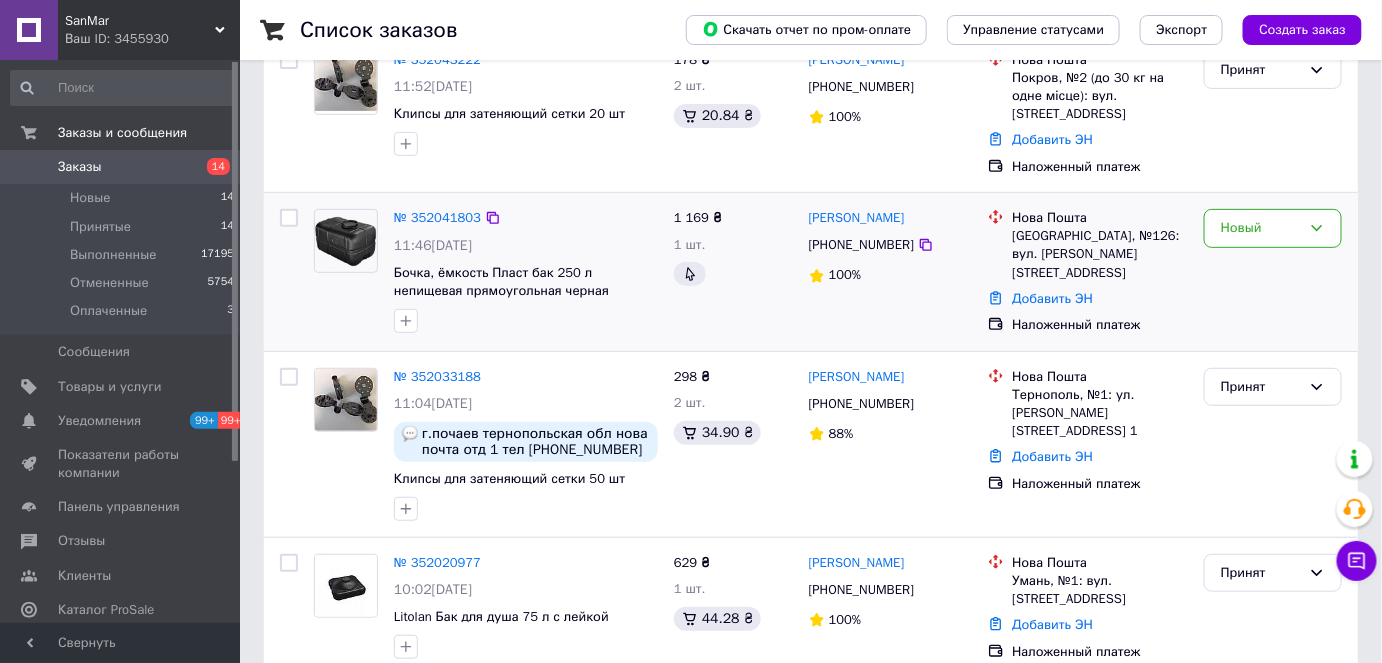 scroll, scrollTop: 0, scrollLeft: 0, axis: both 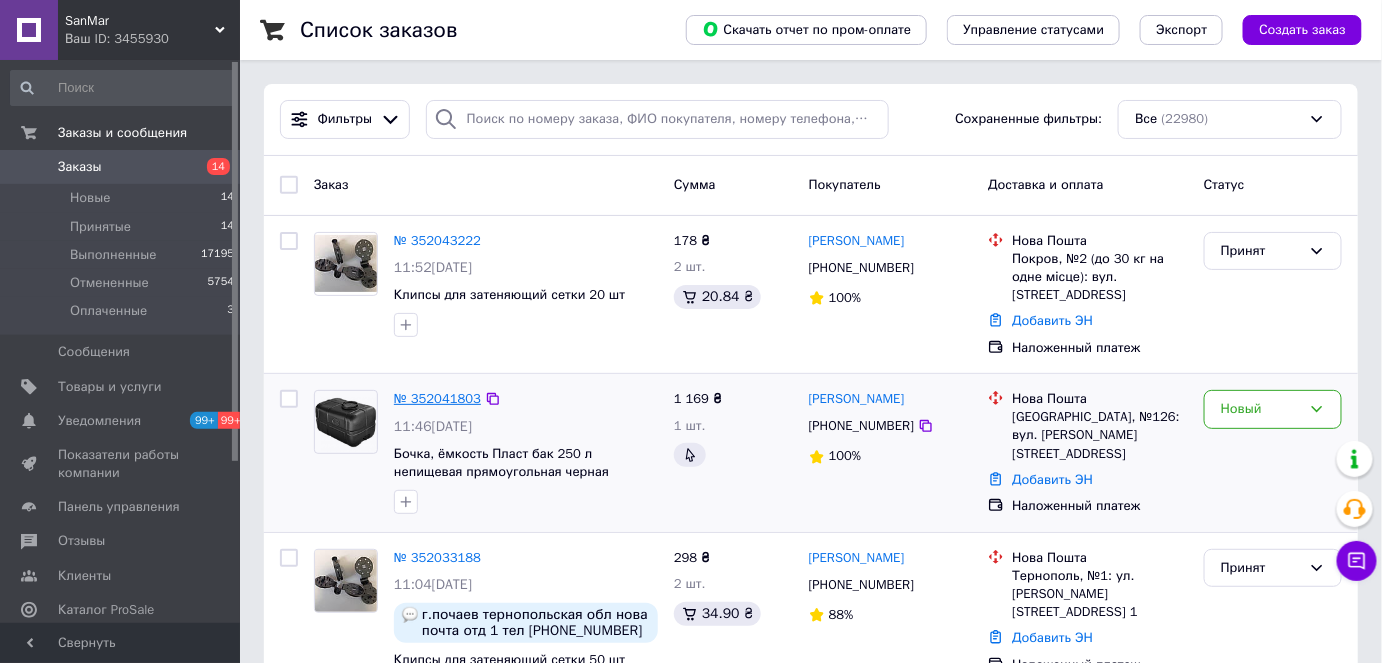 click on "№ 352041803" at bounding box center [437, 398] 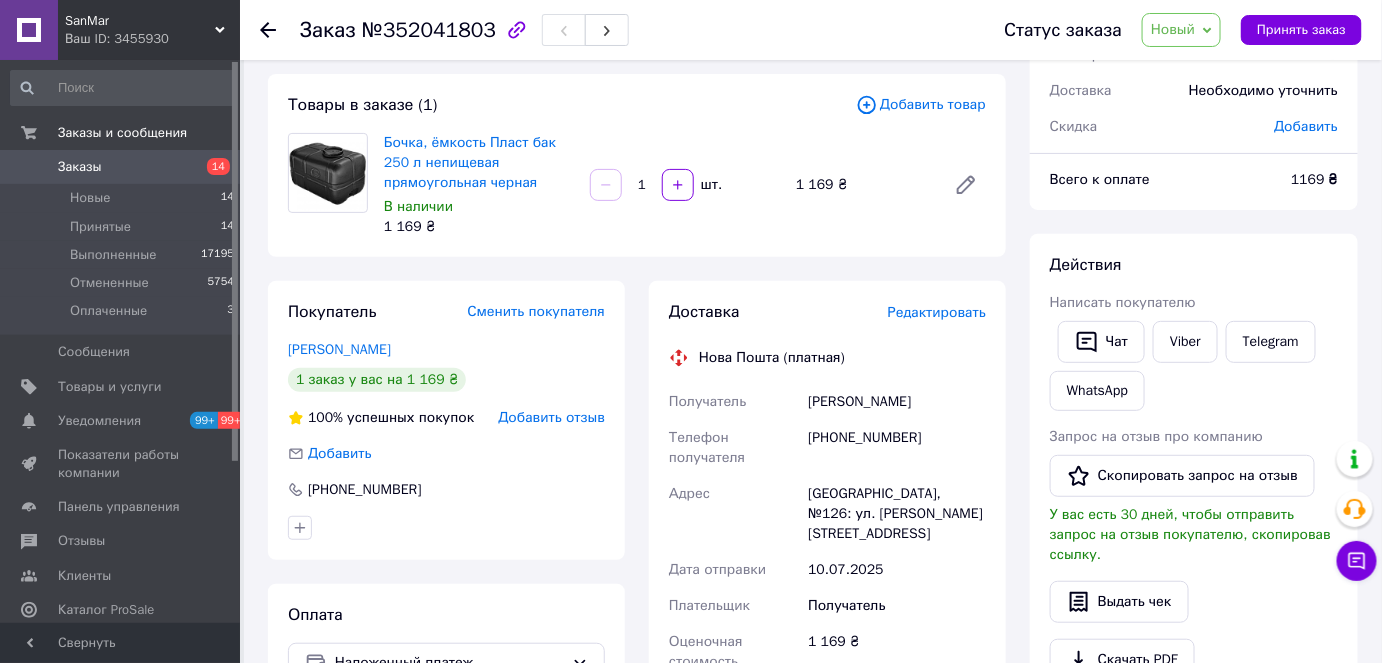 scroll, scrollTop: 90, scrollLeft: 0, axis: vertical 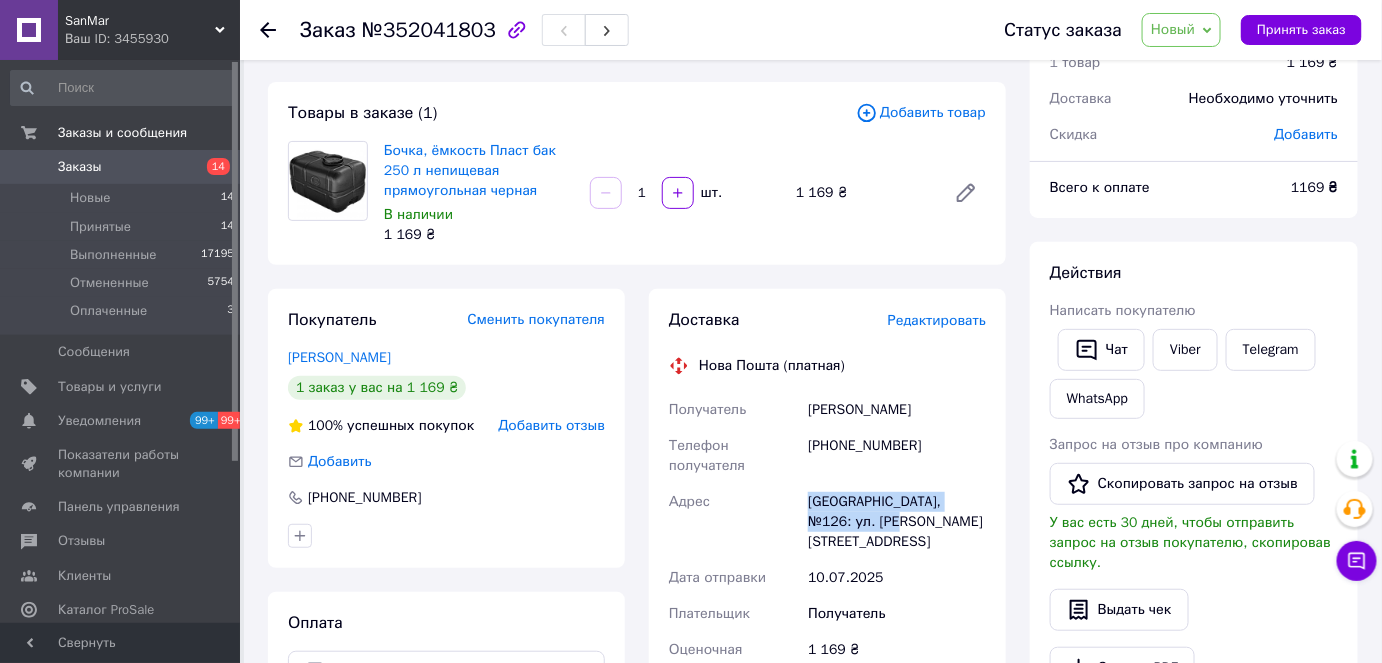 drag, startPoint x: 810, startPoint y: 507, endPoint x: 907, endPoint y: 518, distance: 97.62172 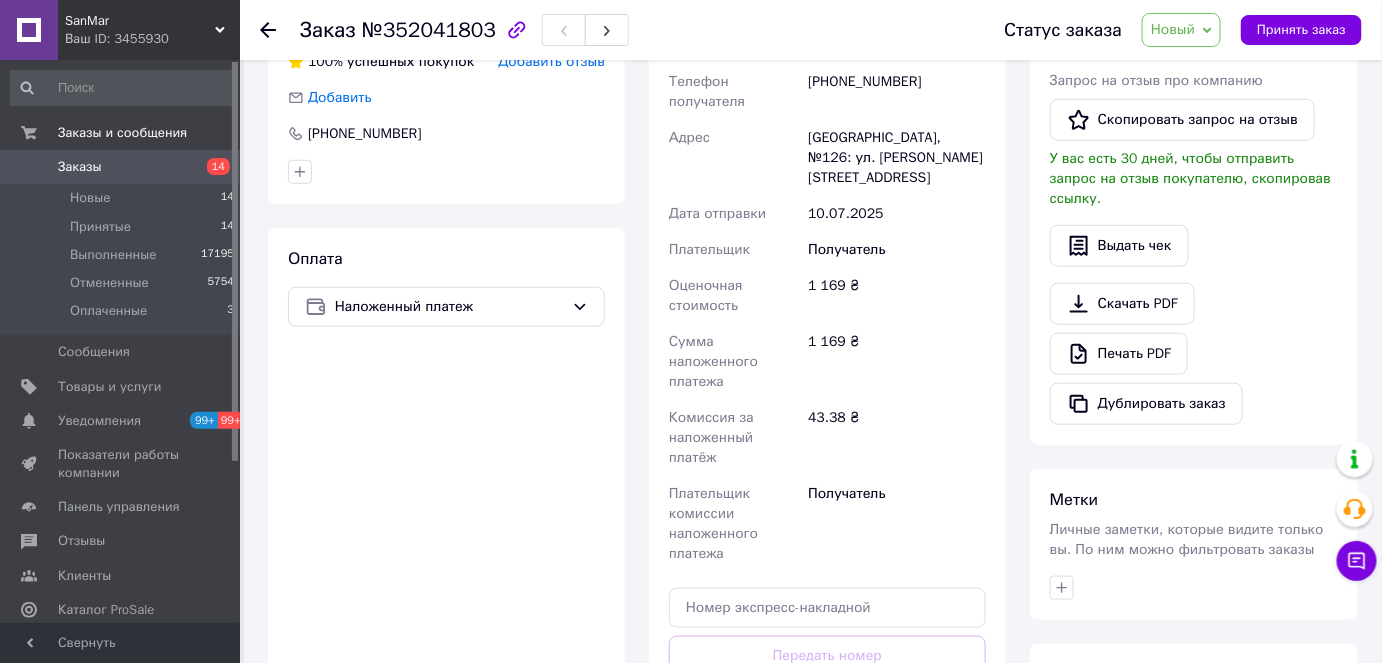 click on "1 169 ₴" at bounding box center [897, 362] 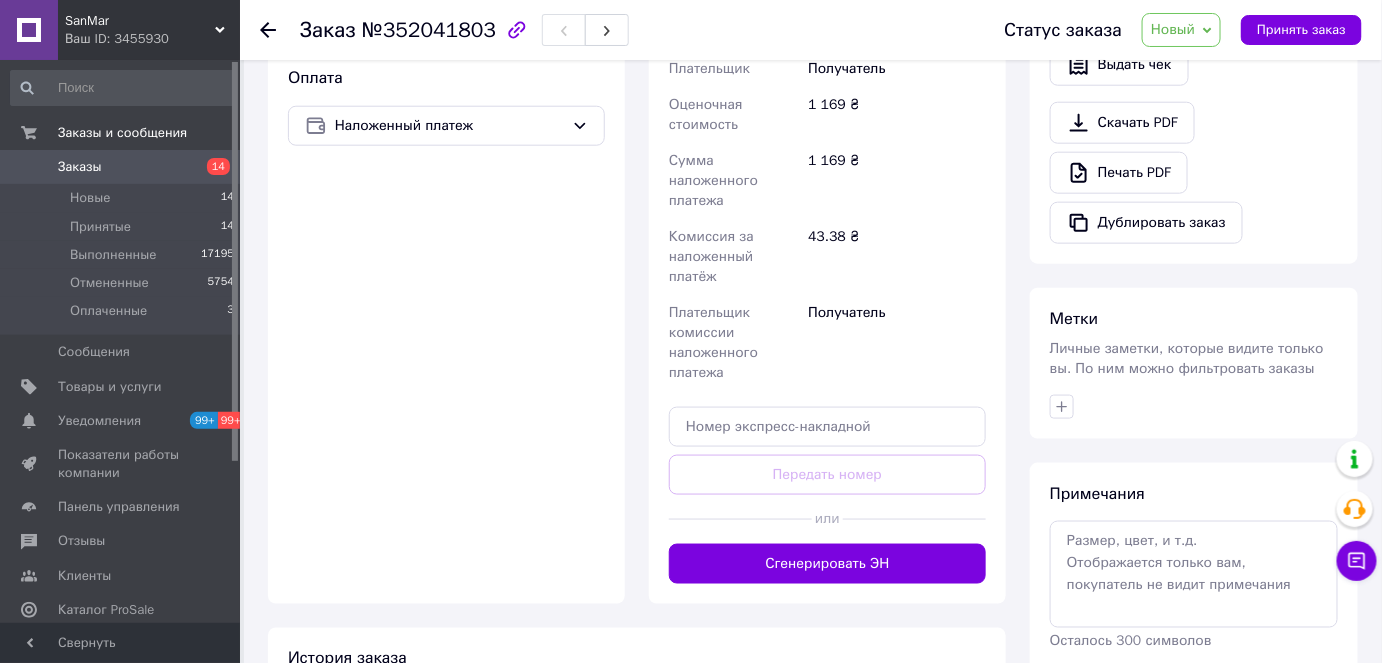 scroll, scrollTop: 720, scrollLeft: 0, axis: vertical 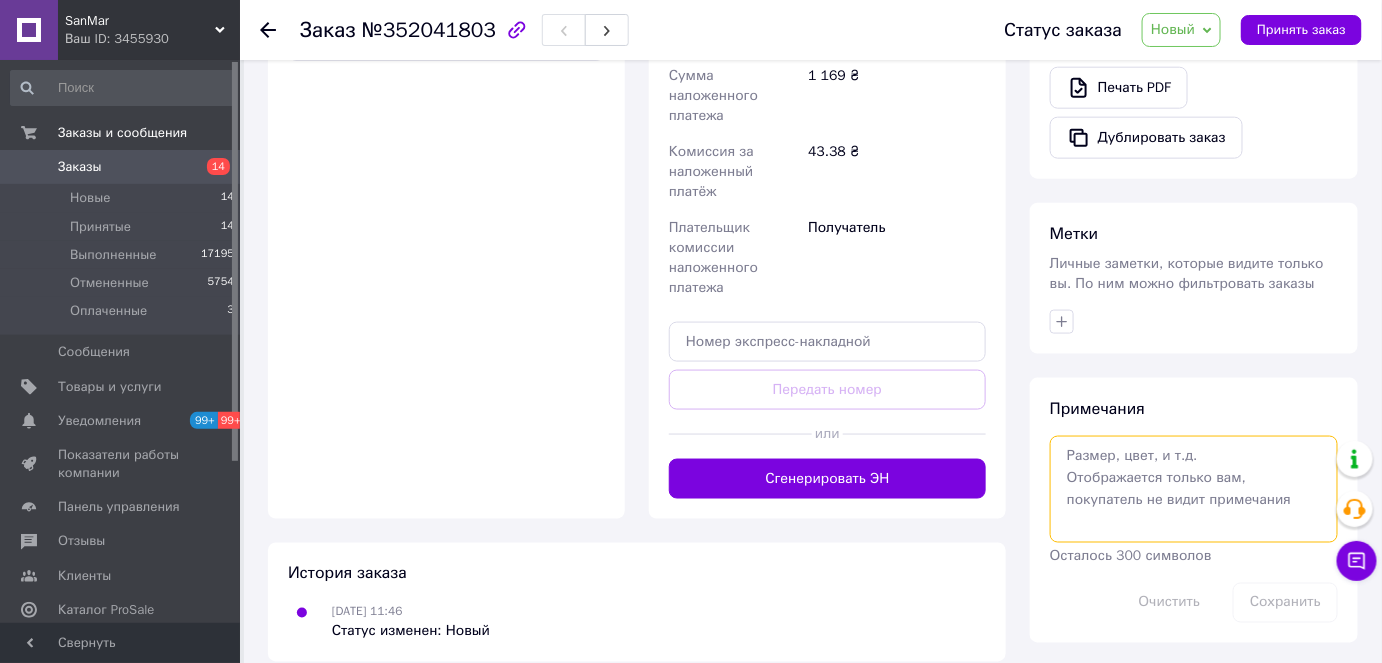 click at bounding box center [1194, 489] 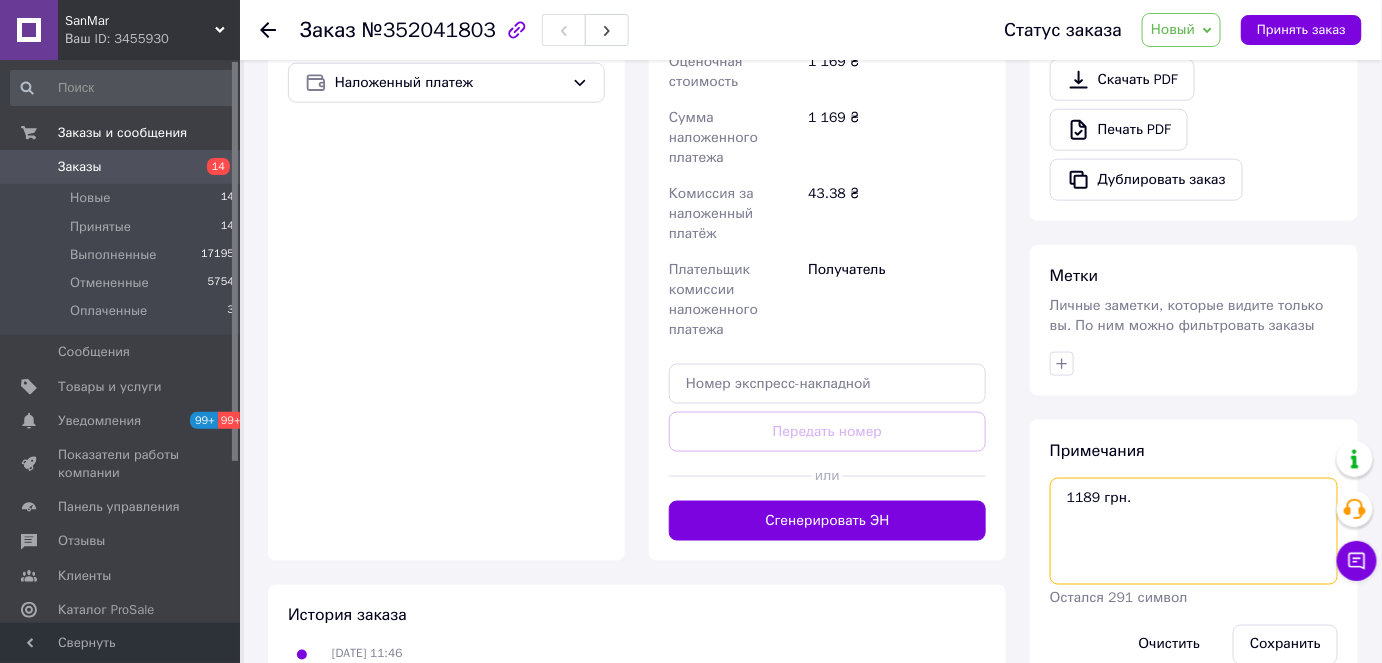scroll, scrollTop: 720, scrollLeft: 0, axis: vertical 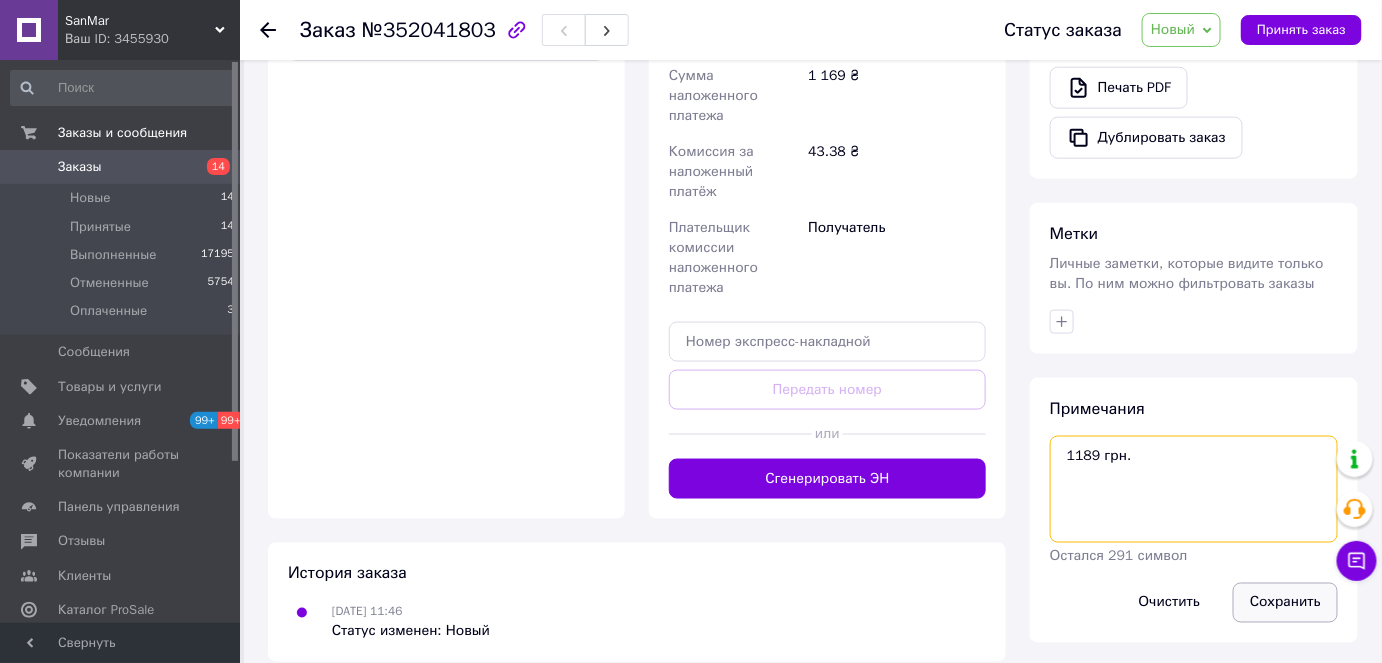 type on "1189 грн." 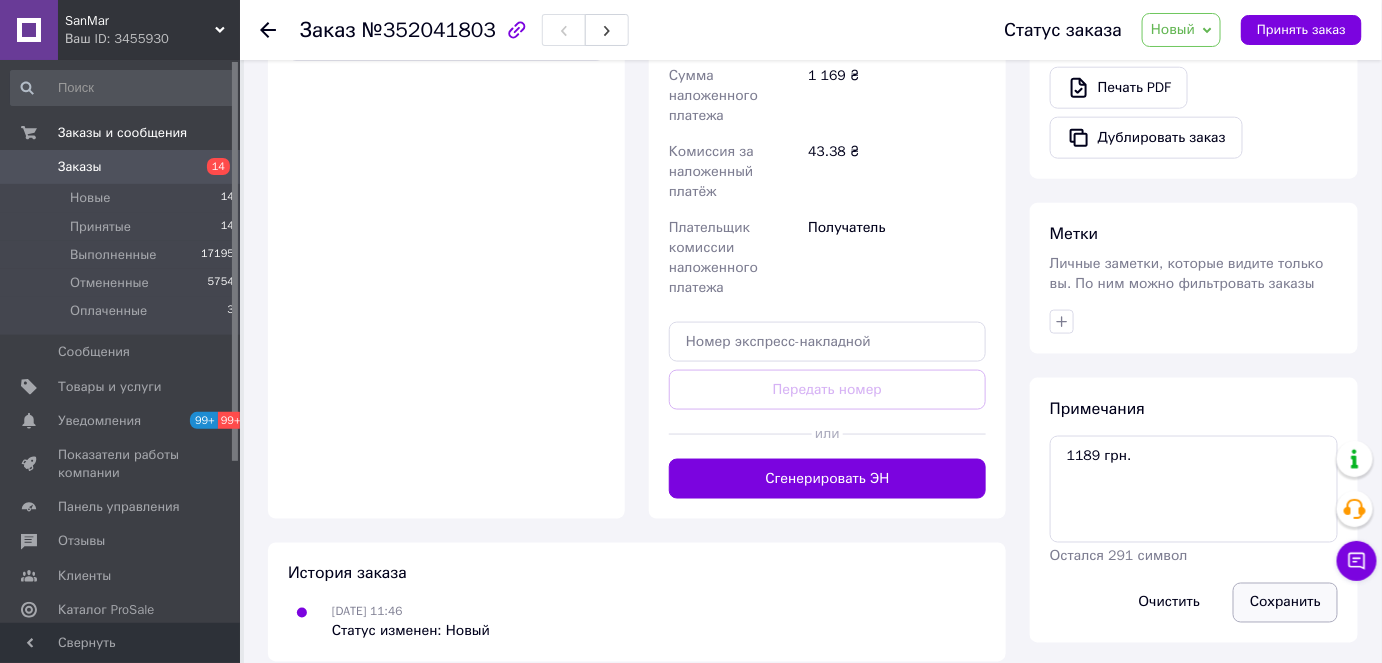 click on "Сохранить" at bounding box center [1285, 603] 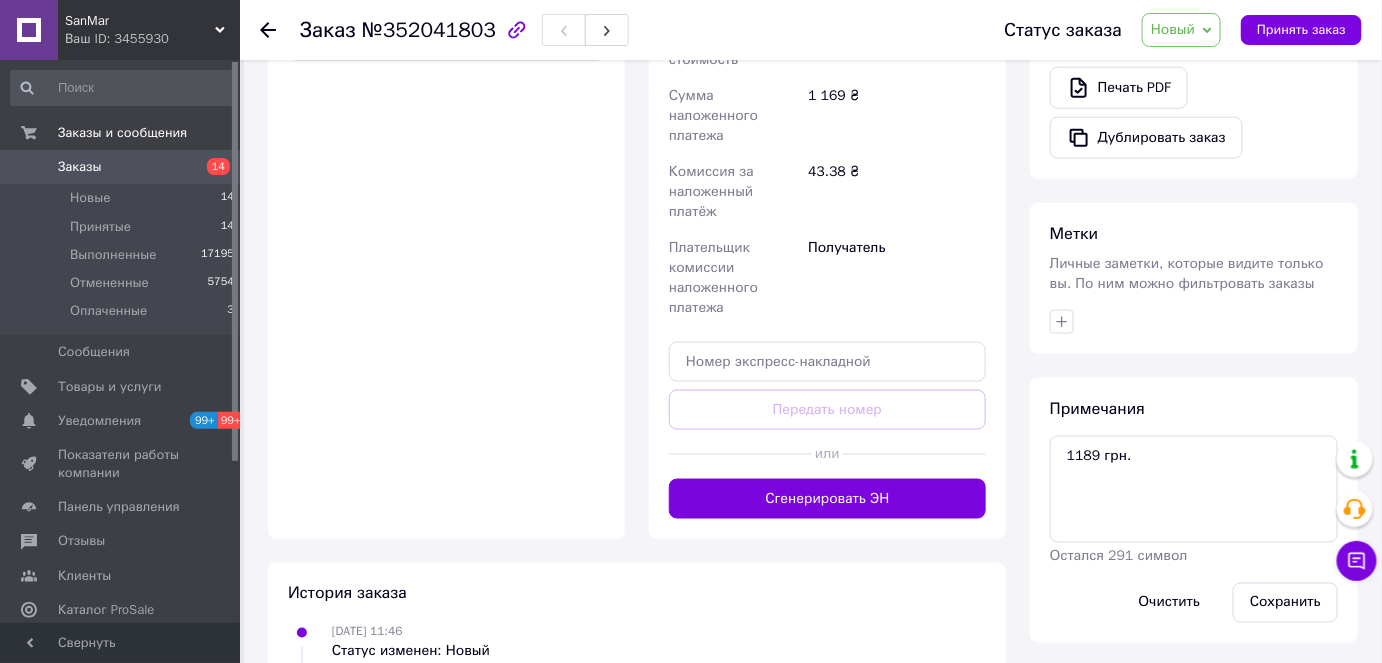 click on "Новый" at bounding box center [1181, 30] 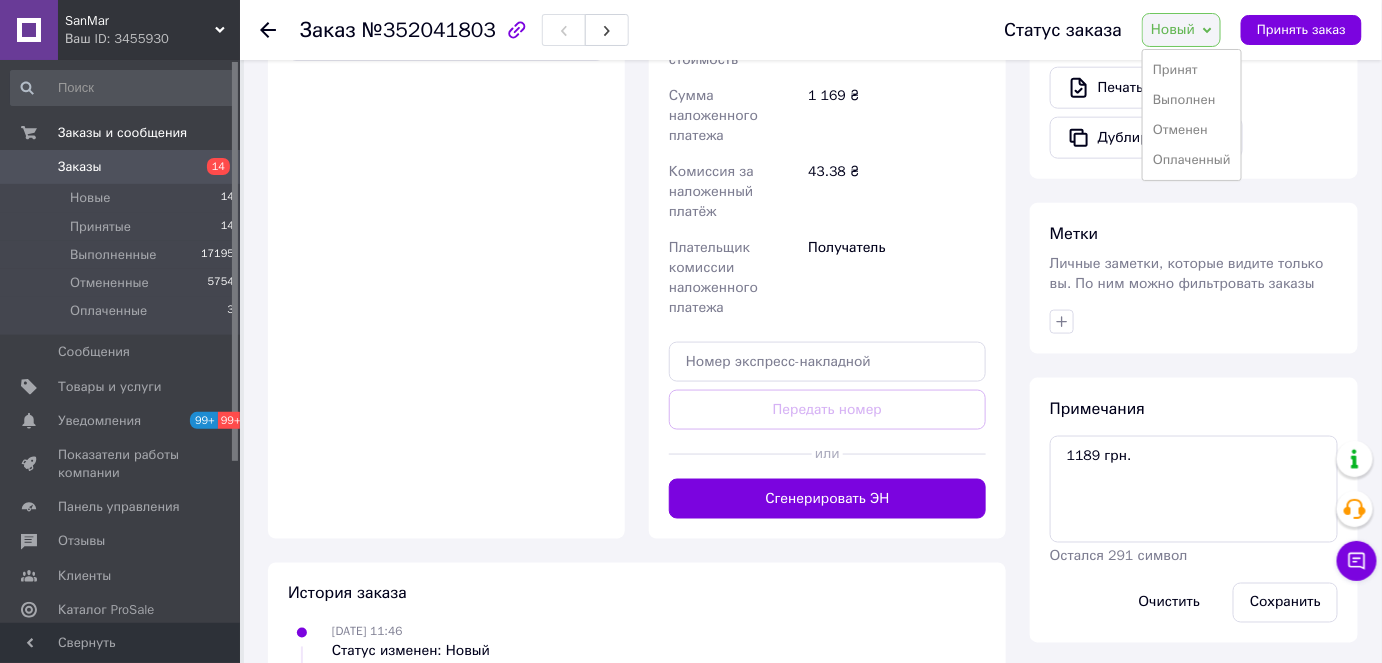 click on "Принят" at bounding box center (1192, 70) 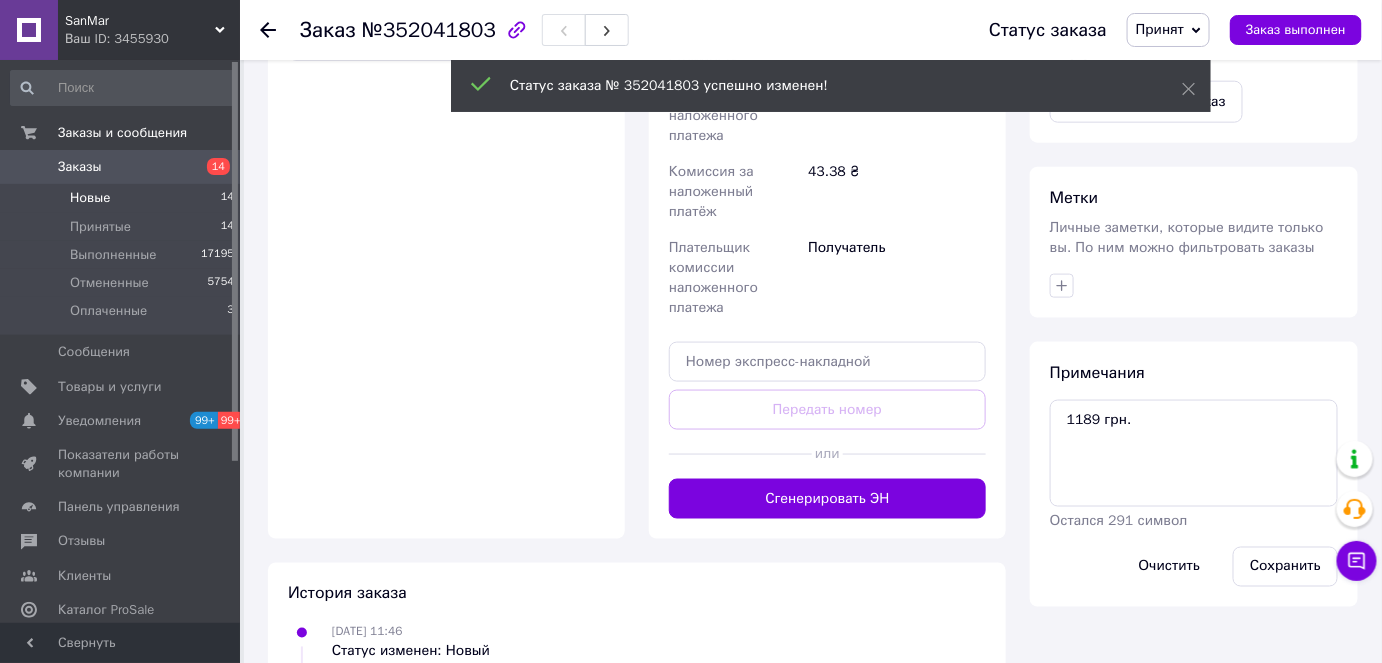 click on "Новые 14" at bounding box center [123, 198] 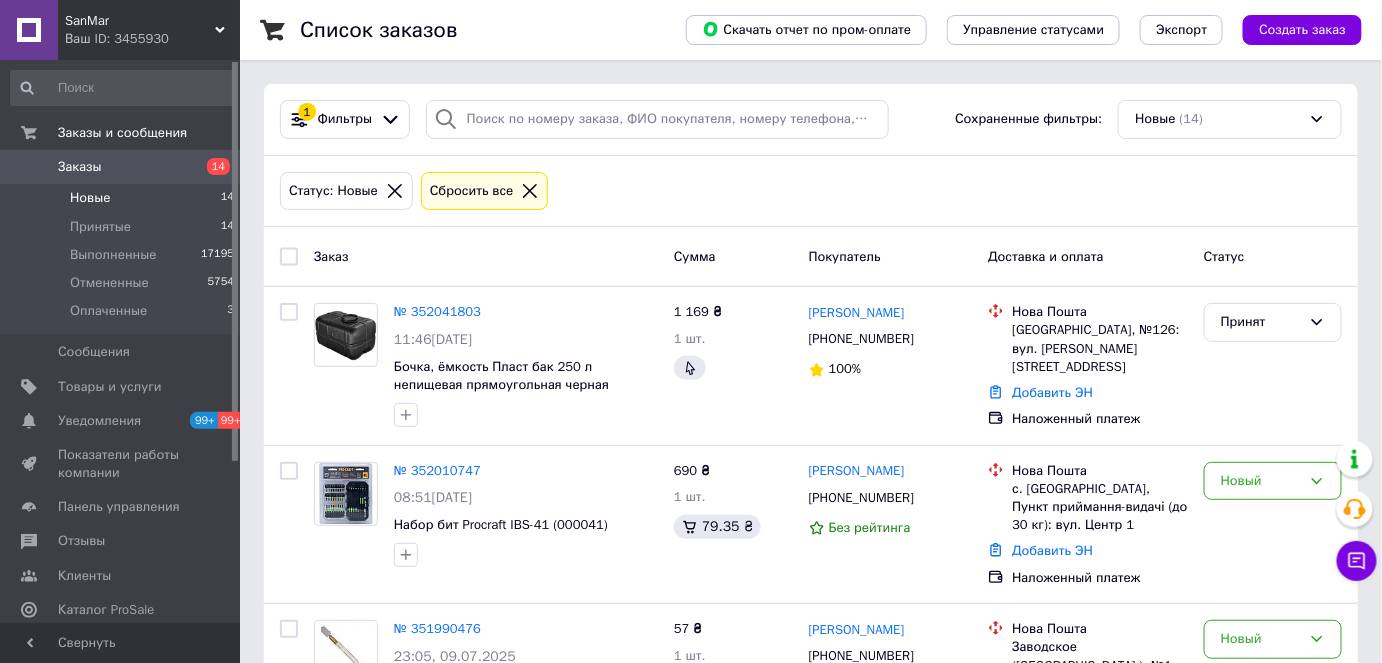 click on "Новые 14" at bounding box center (123, 198) 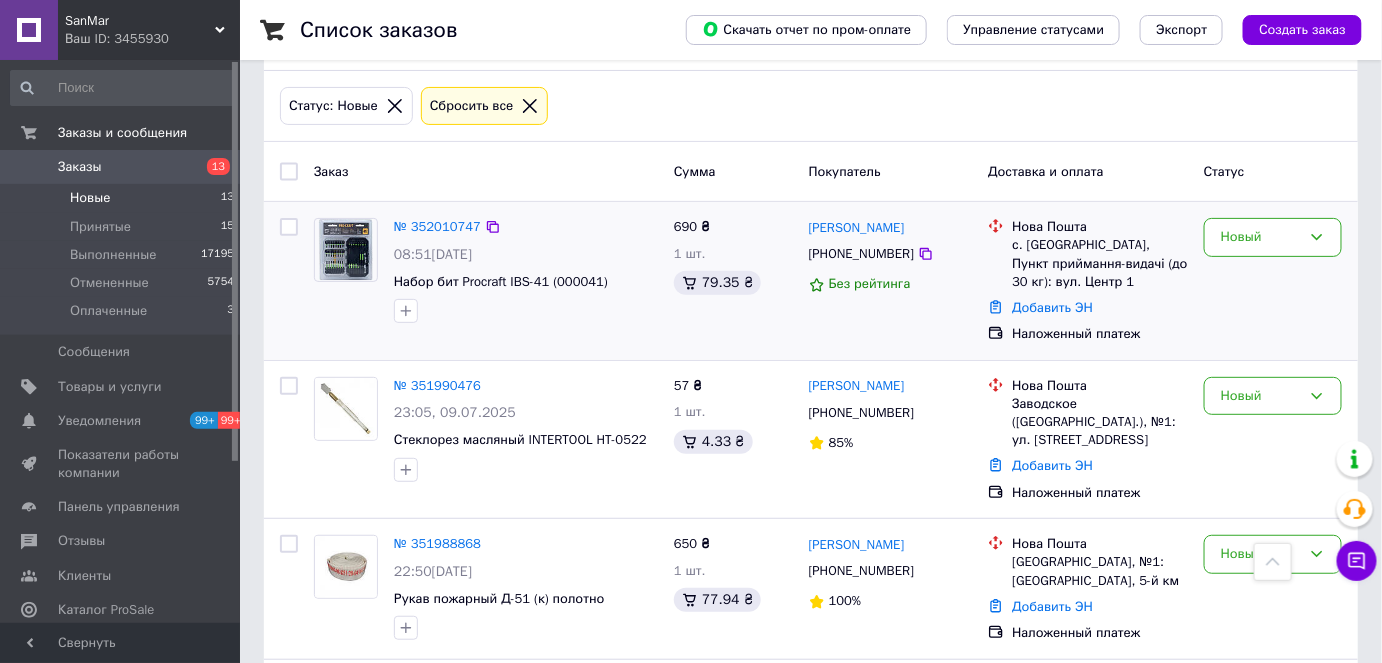scroll, scrollTop: 0, scrollLeft: 0, axis: both 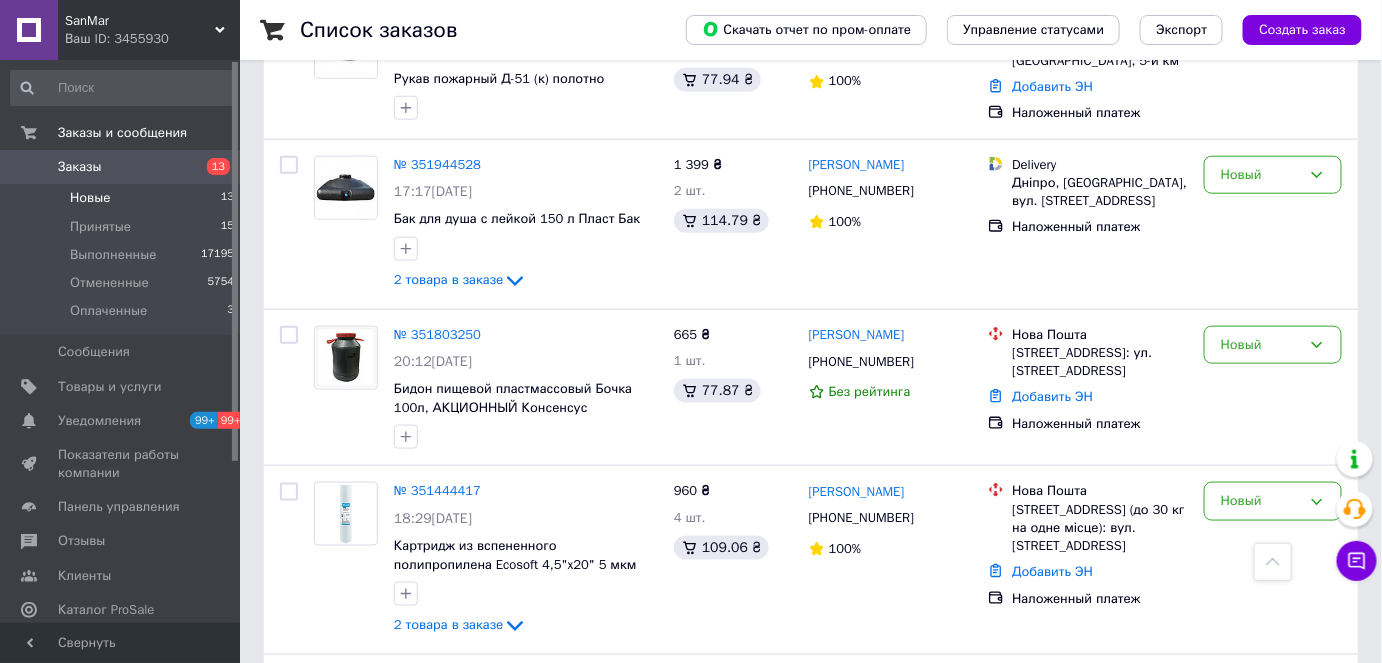 click on "Новые 13" at bounding box center (123, 198) 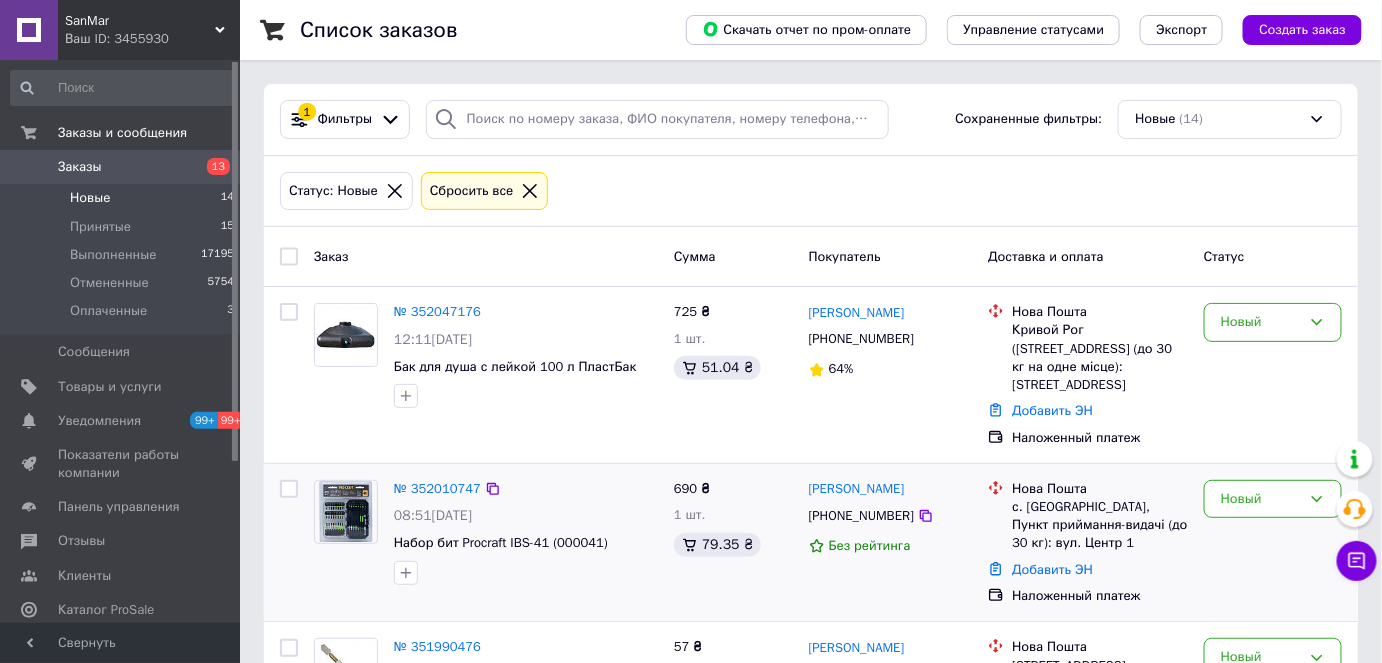 scroll, scrollTop: 0, scrollLeft: 0, axis: both 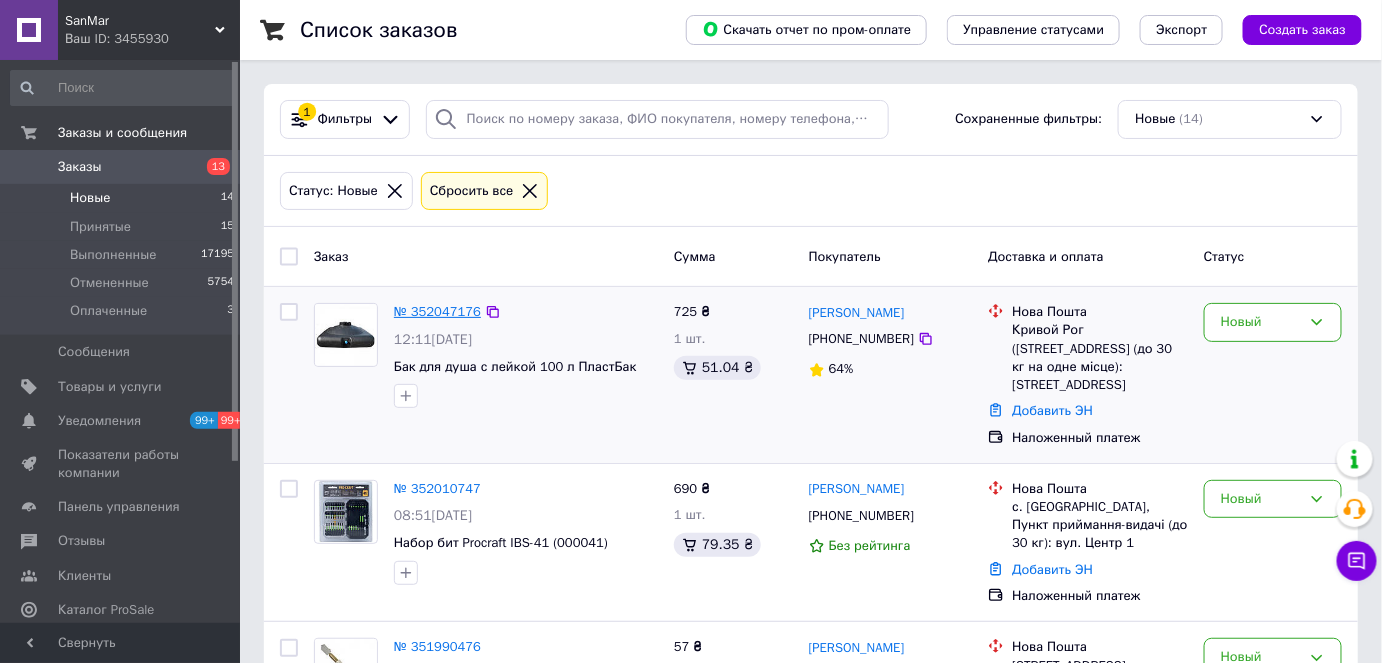 click on "№ 352047176" at bounding box center (437, 311) 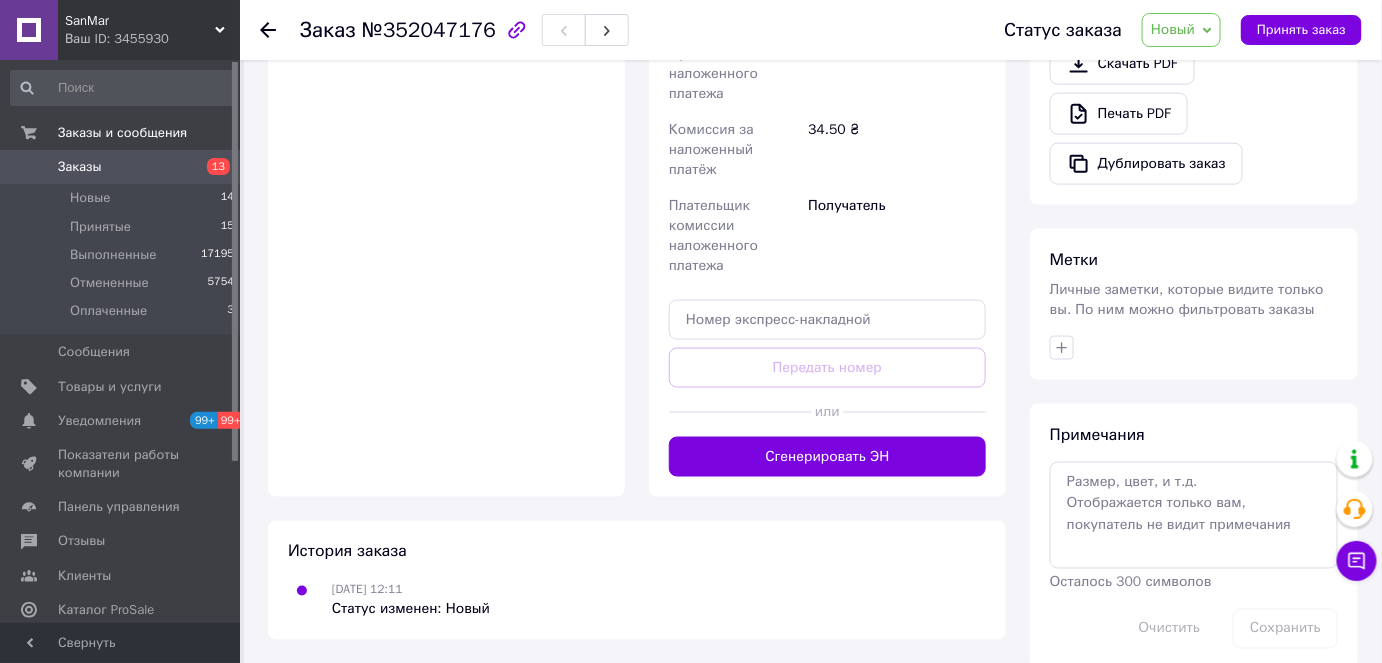 scroll, scrollTop: 767, scrollLeft: 0, axis: vertical 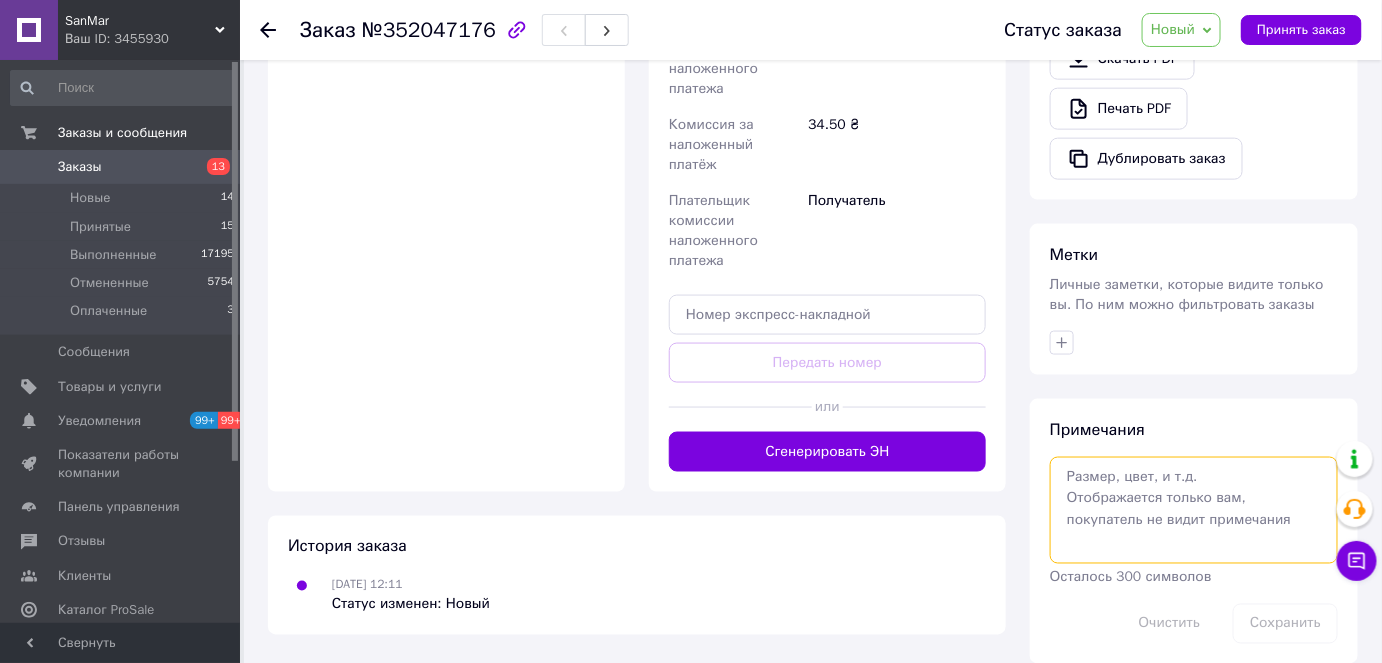click at bounding box center (1194, 510) 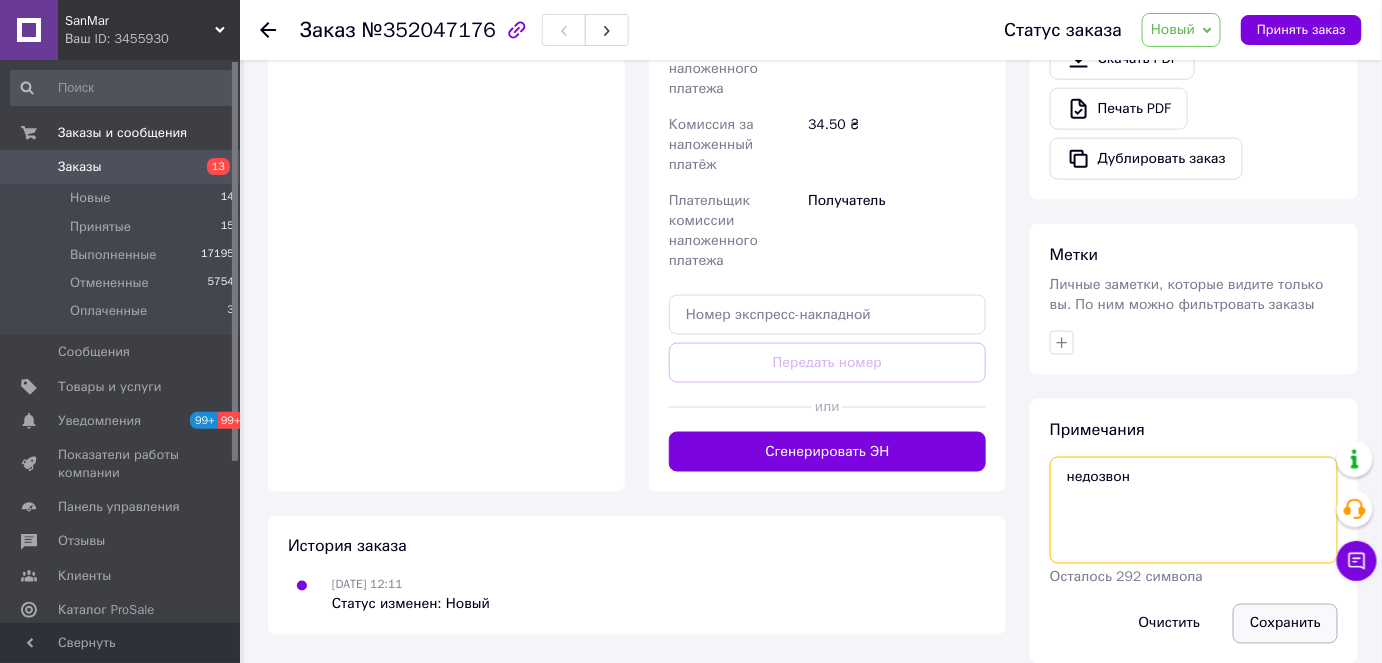 type on "недозвон" 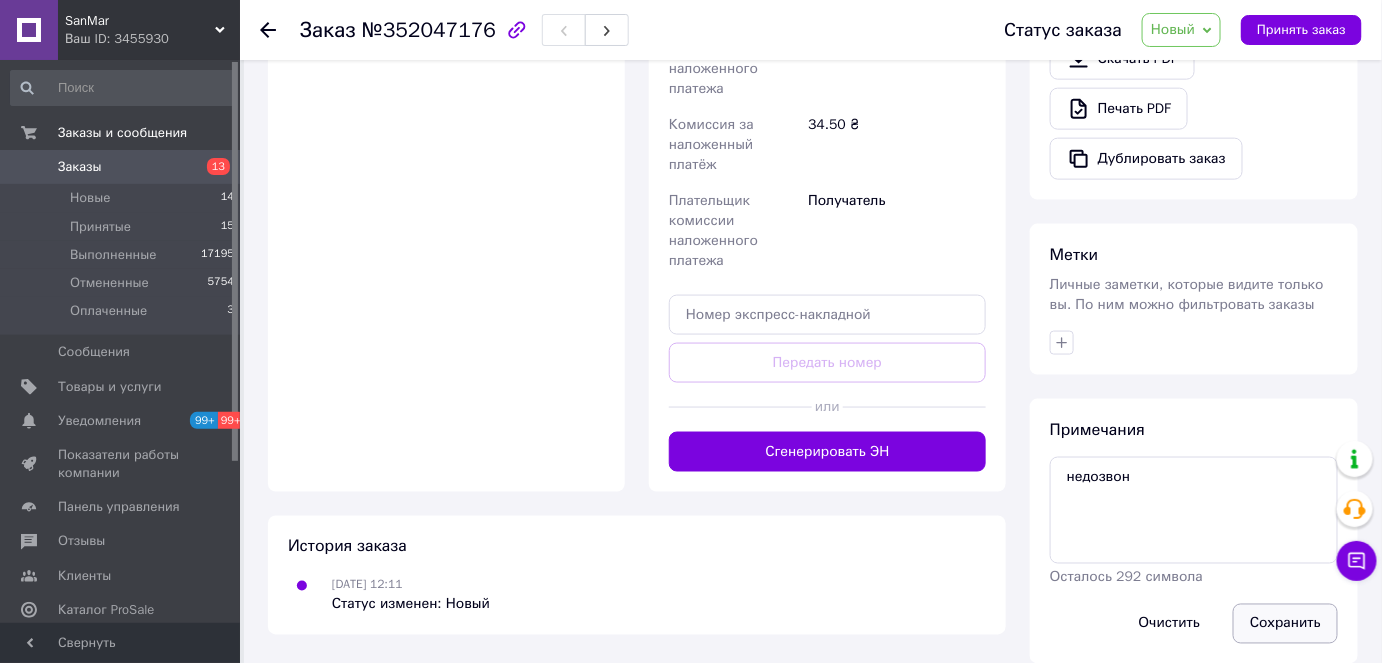 click on "Сохранить" at bounding box center (1285, 624) 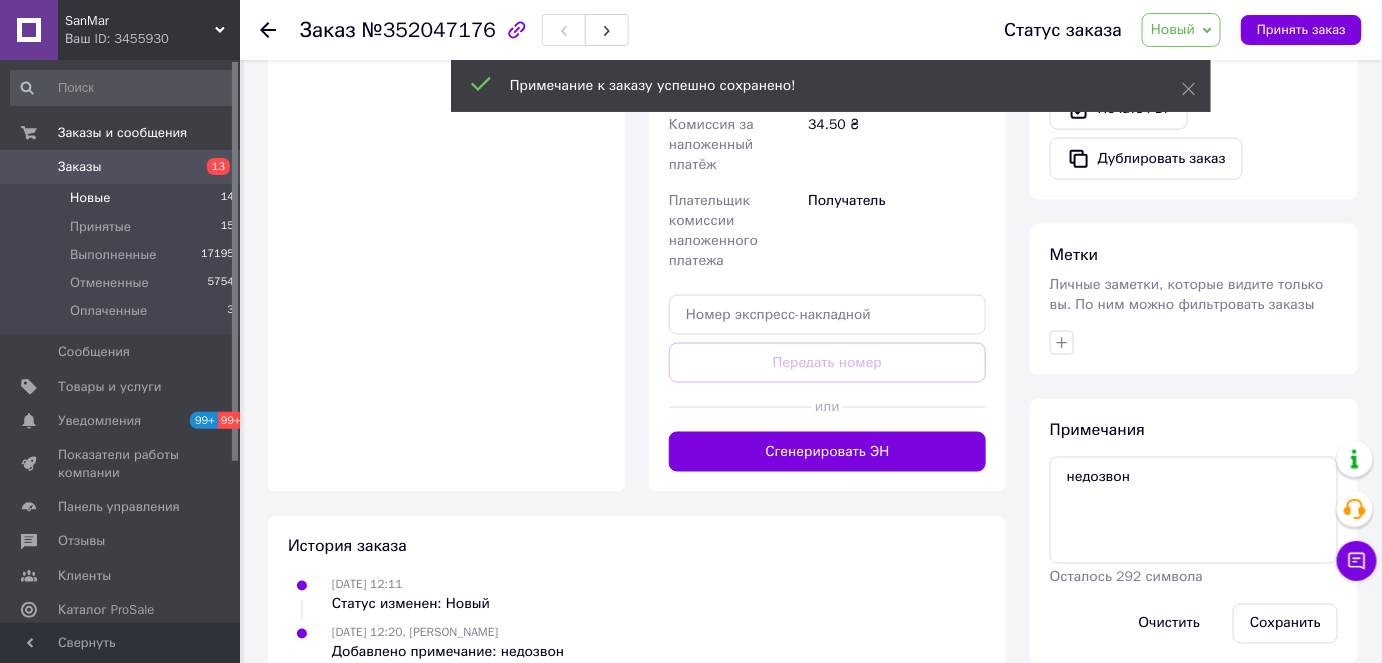 click on "Новые 14" at bounding box center [123, 198] 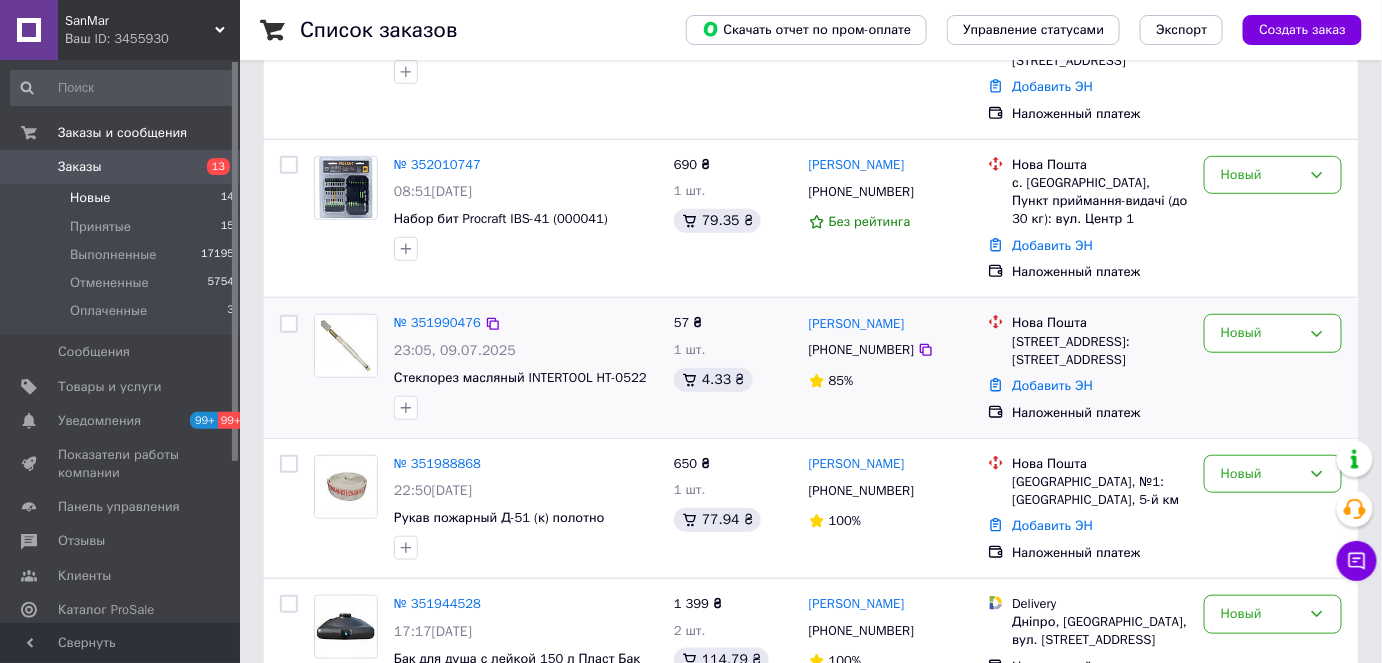 scroll, scrollTop: 454, scrollLeft: 0, axis: vertical 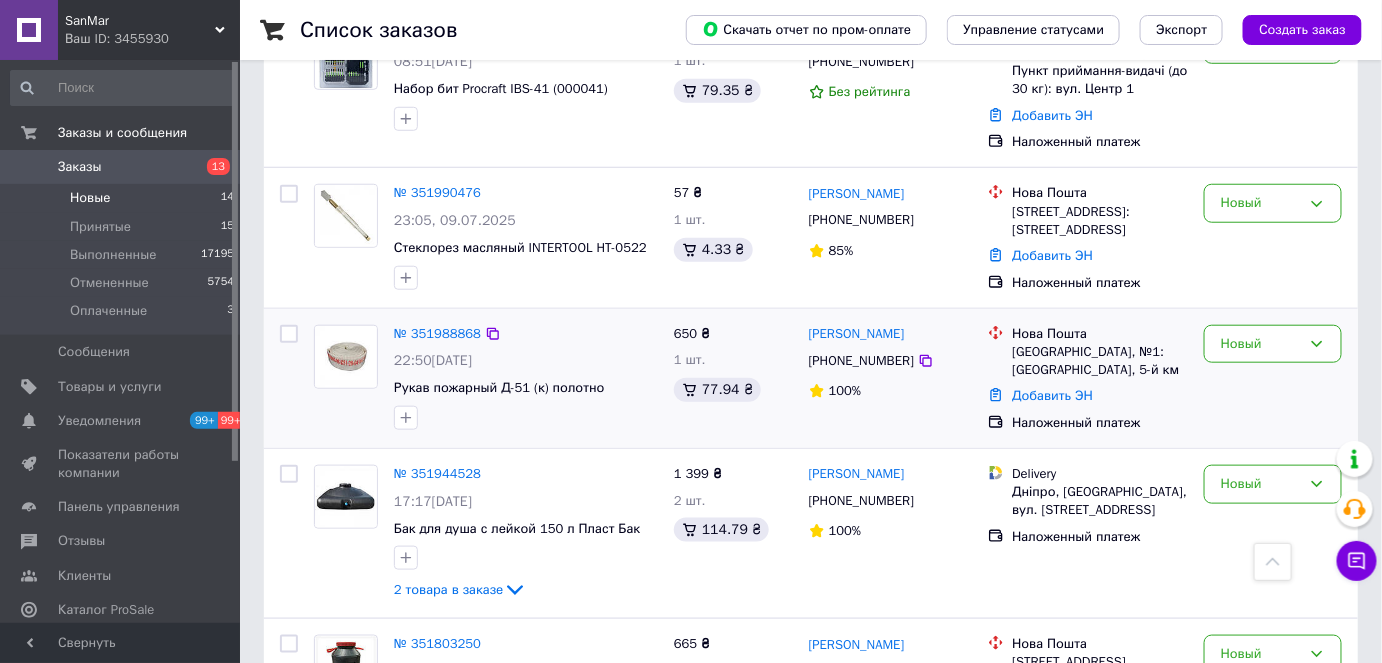 click on "№ 351988868 22:50, 09.07.2025 Рукав пожарный Д-51 (к) полотно" at bounding box center [526, 377] 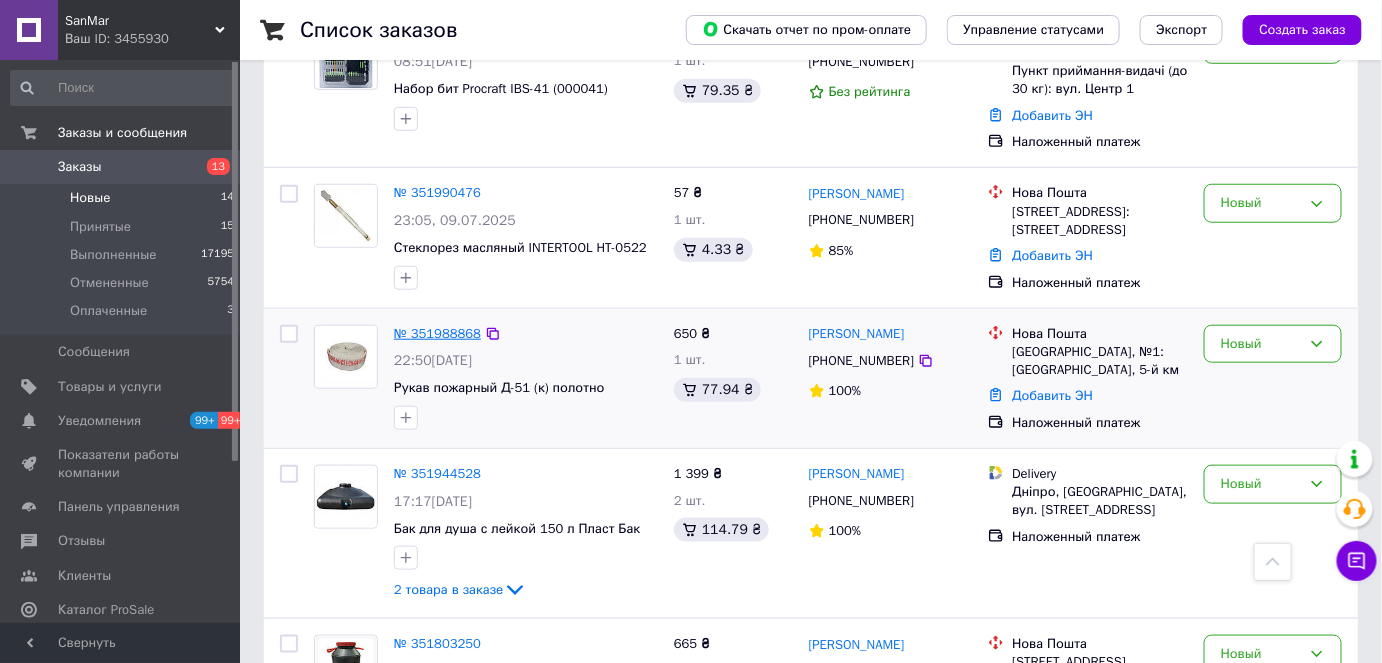 click on "№ 351988868" at bounding box center (437, 333) 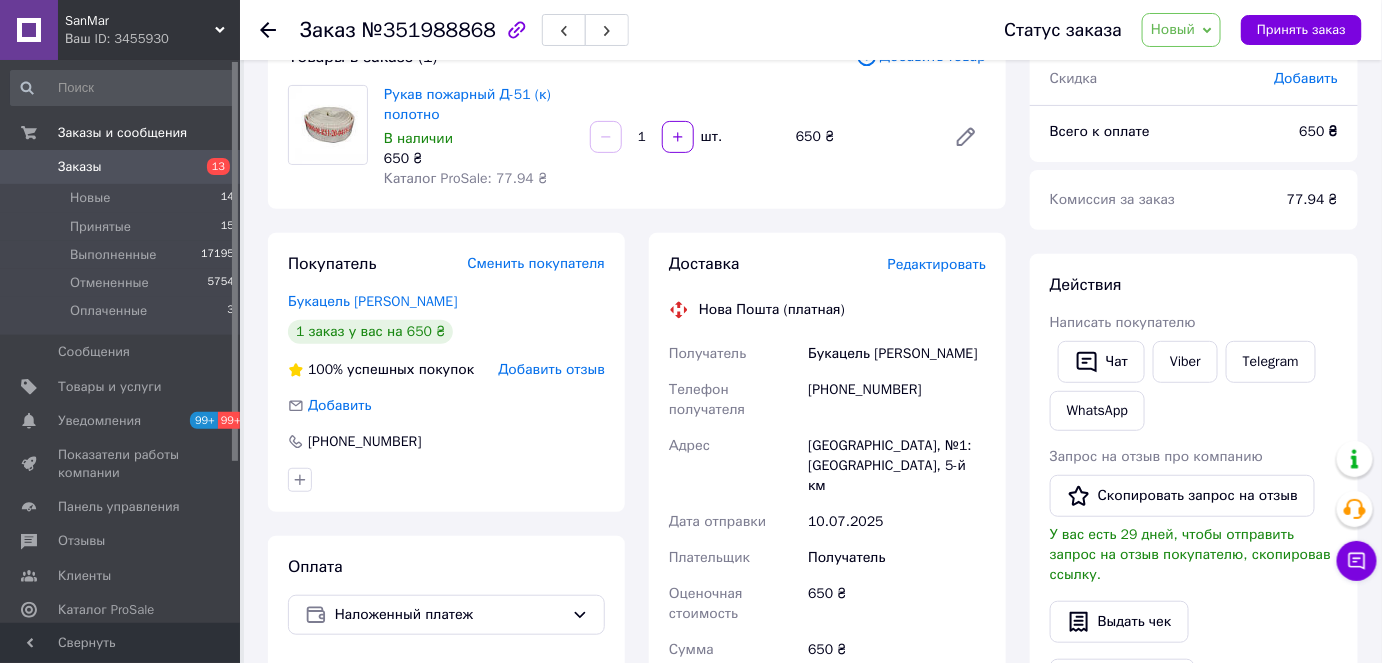 scroll, scrollTop: 90, scrollLeft: 0, axis: vertical 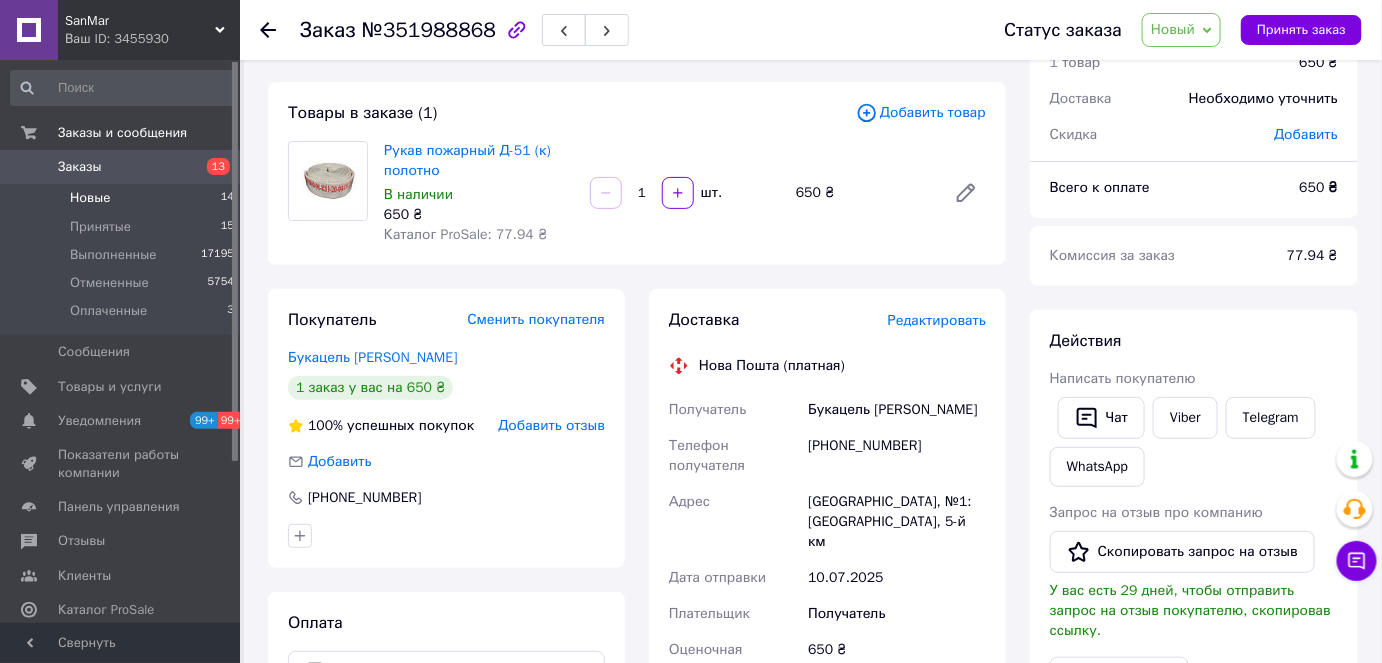 click on "Новые" at bounding box center (90, 198) 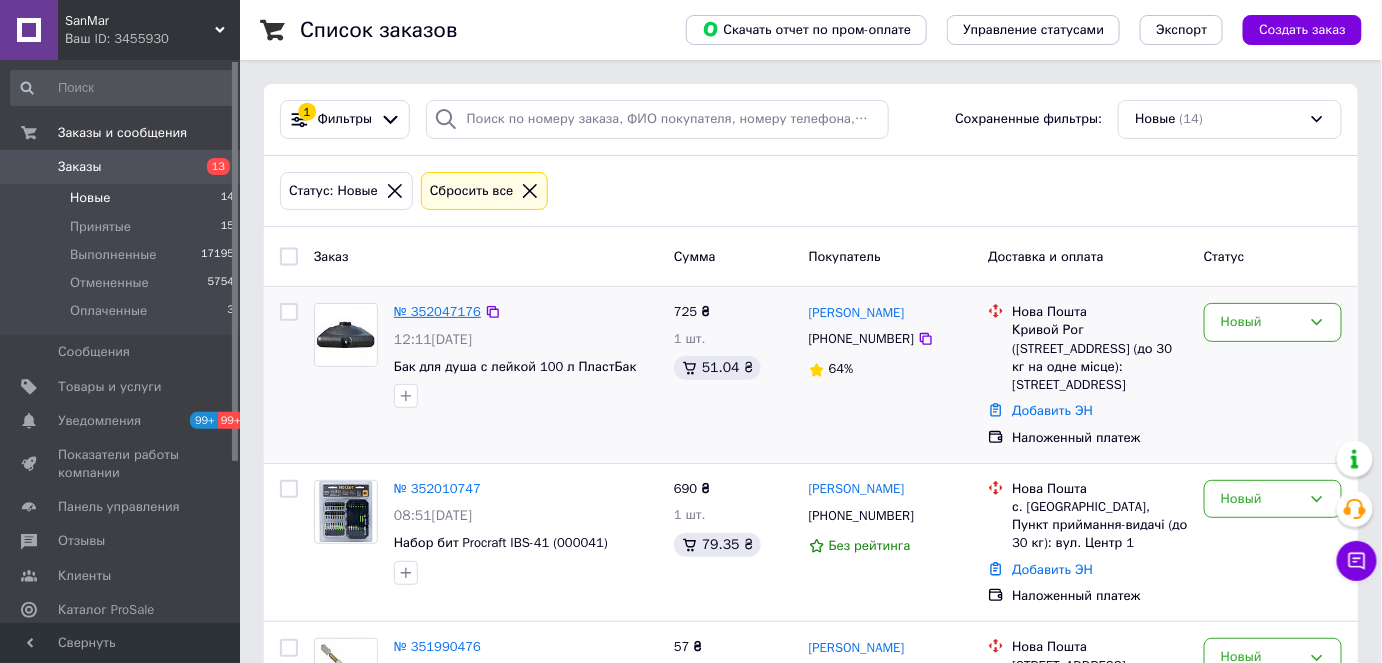click on "№ 352047176" at bounding box center [437, 311] 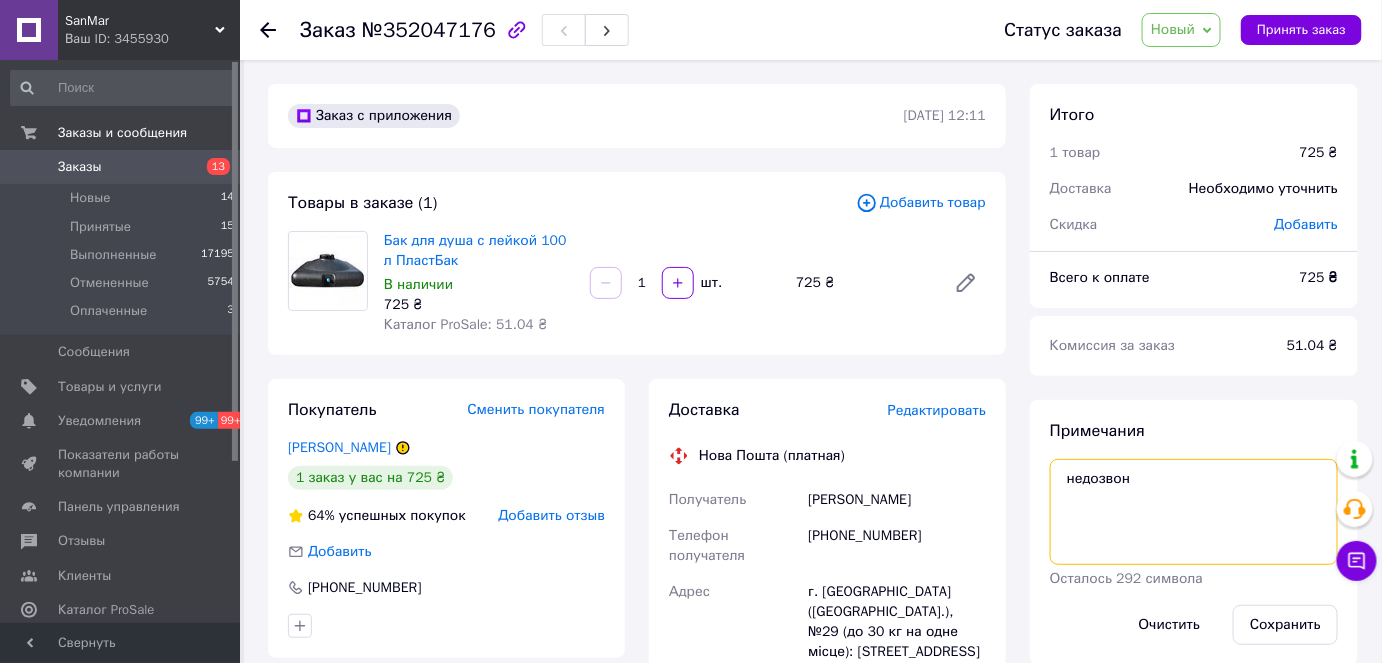 drag, startPoint x: 1149, startPoint y: 476, endPoint x: 820, endPoint y: 454, distance: 329.73474 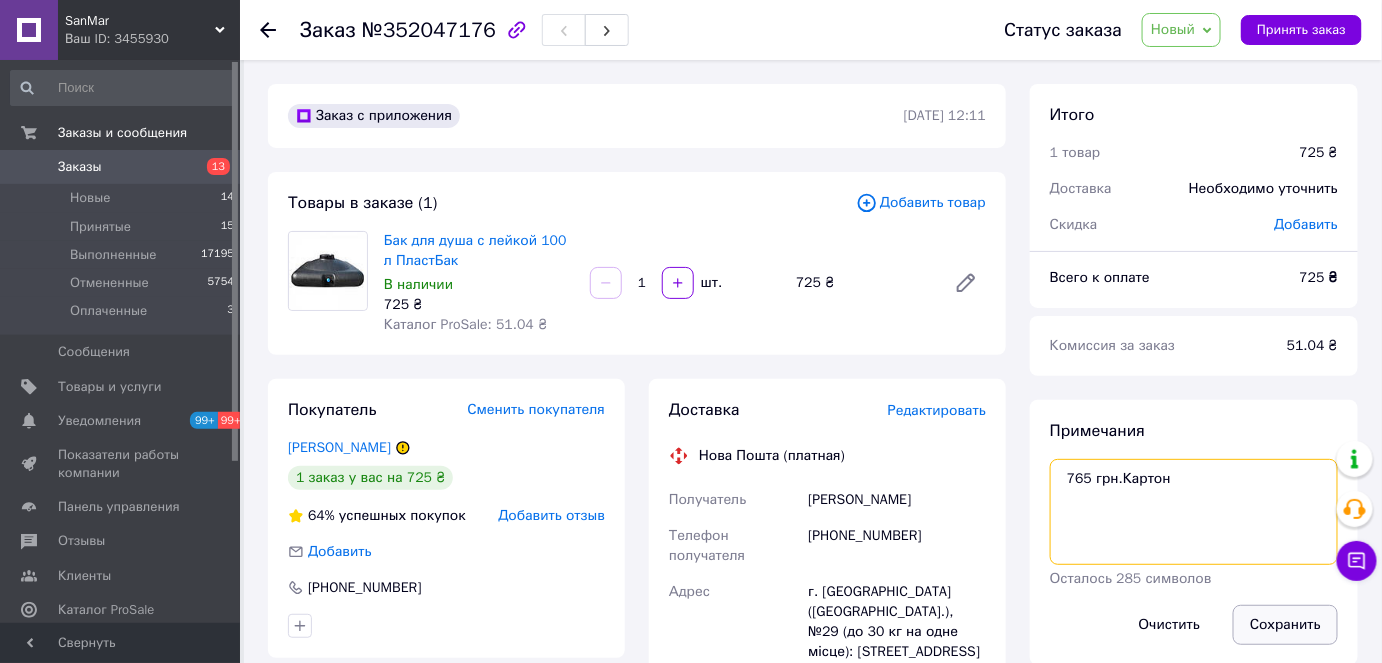 type on "765 грн.Картон" 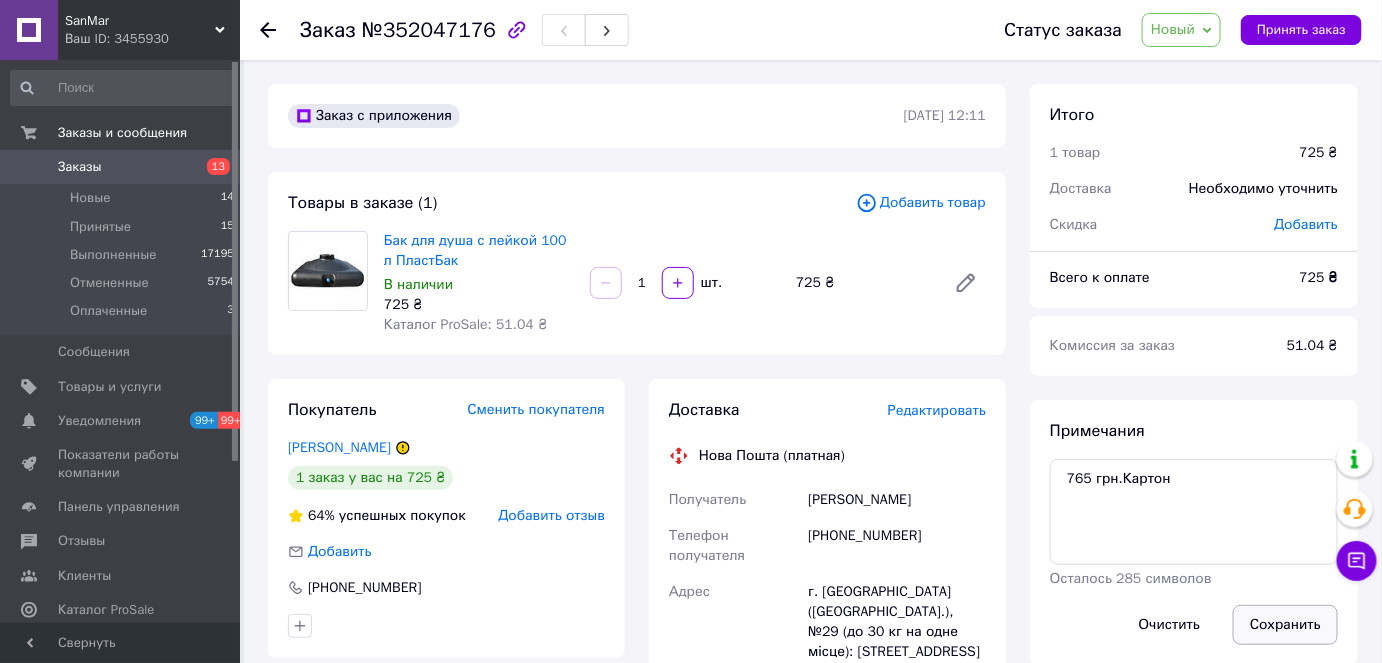 click on "Сохранить" at bounding box center [1285, 625] 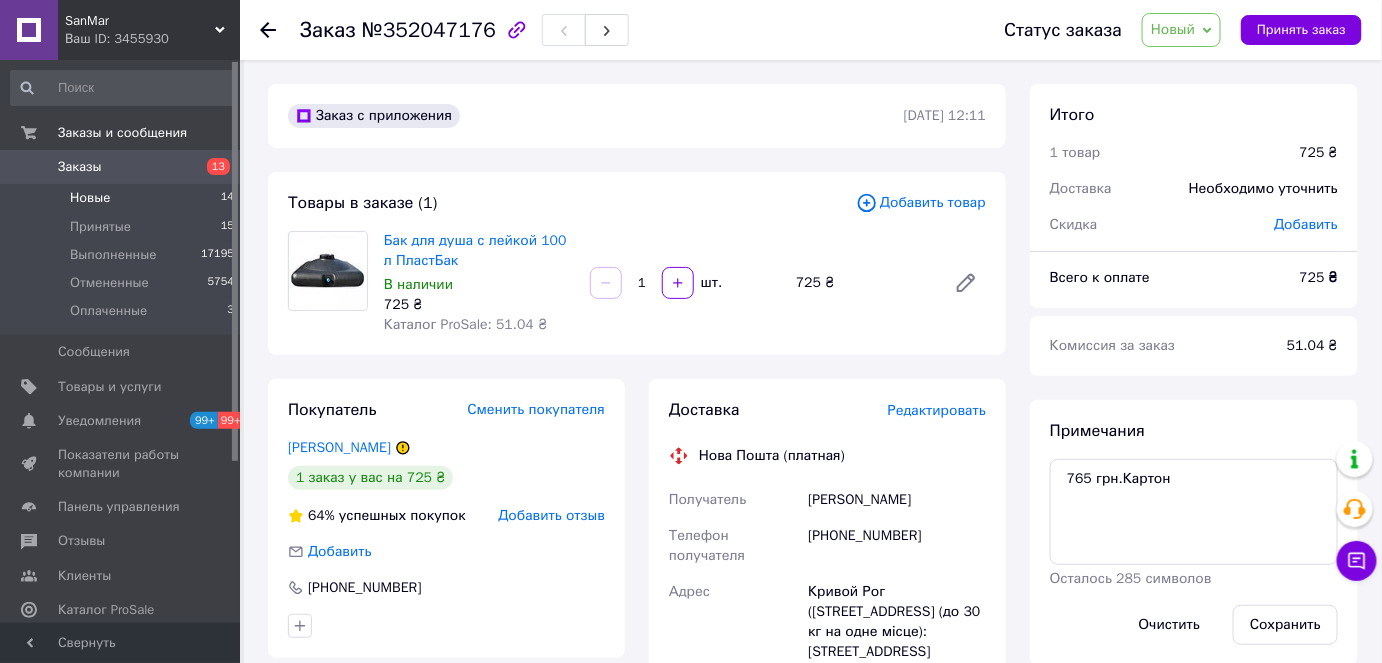 click on "Новые" at bounding box center [90, 198] 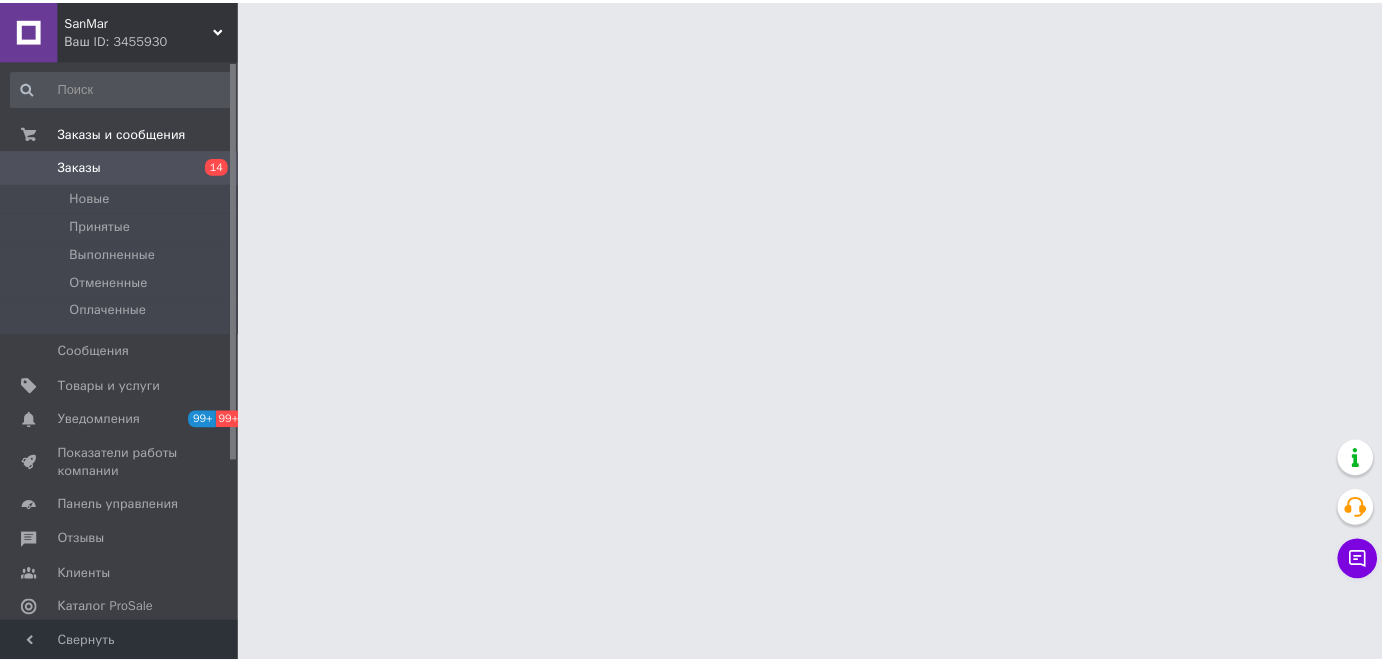 scroll, scrollTop: 0, scrollLeft: 0, axis: both 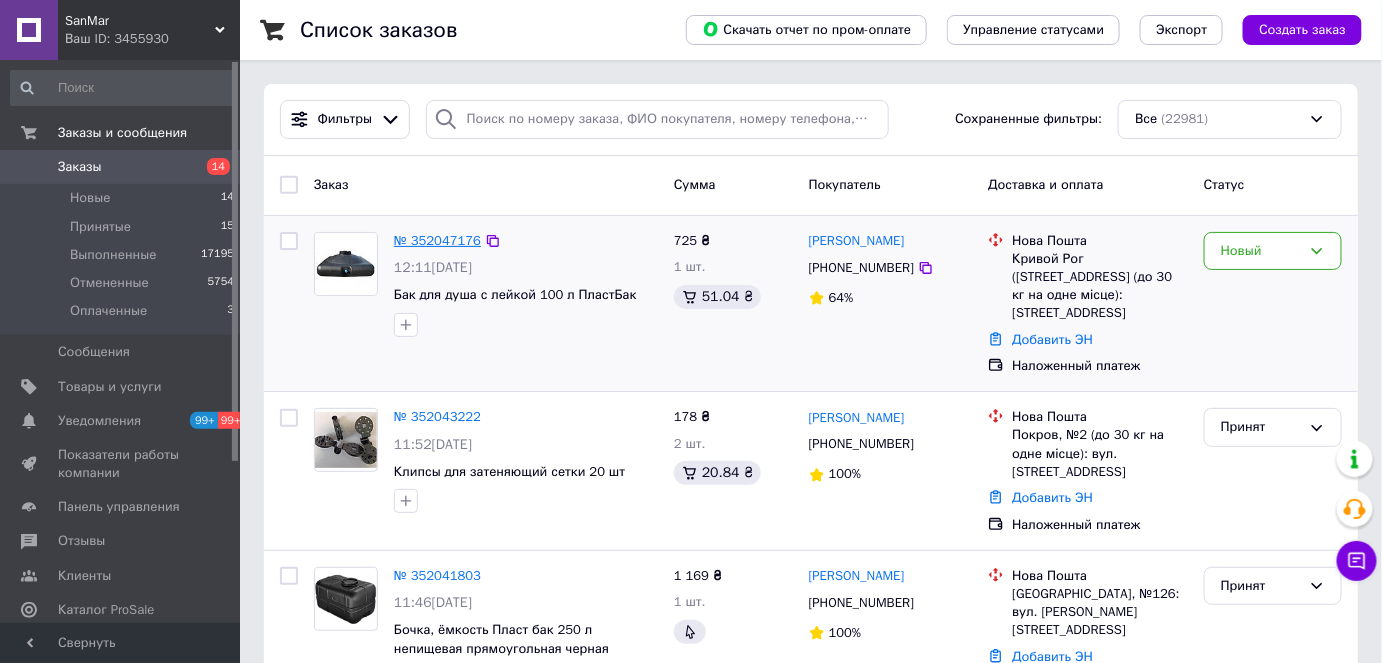 click on "№ 352047176" at bounding box center (437, 240) 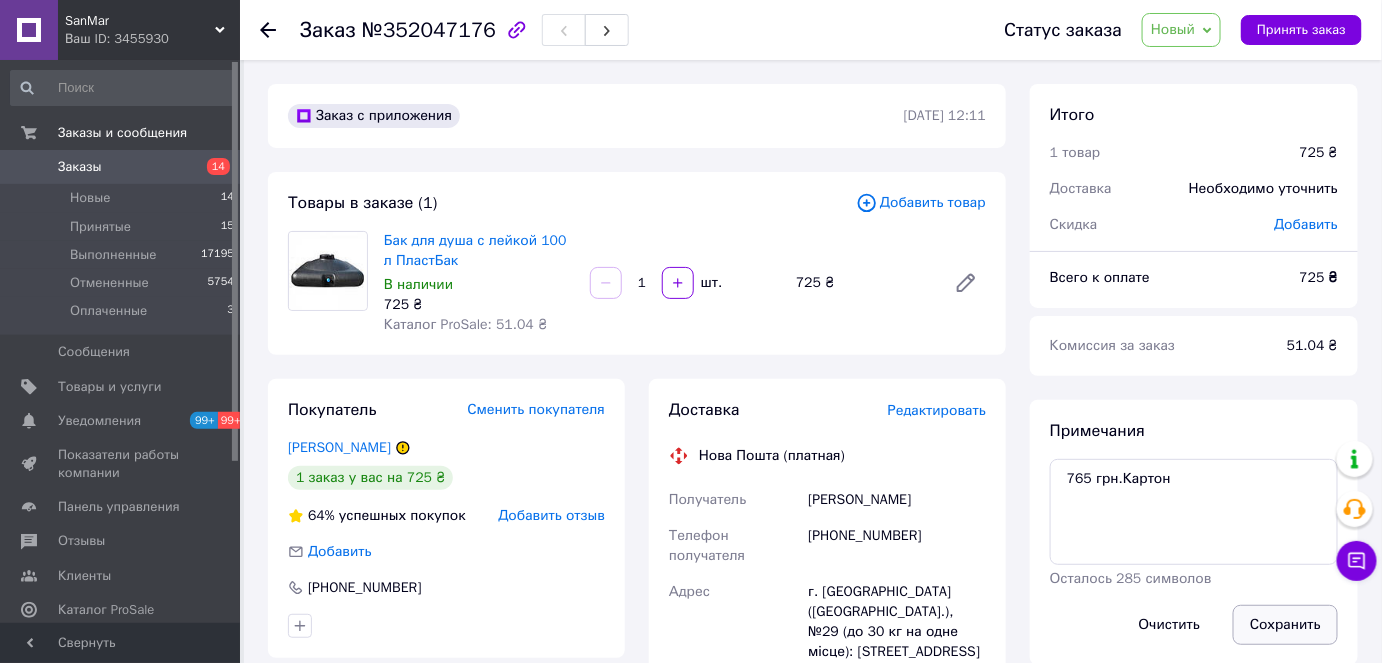 click on "Сохранить" at bounding box center (1285, 625) 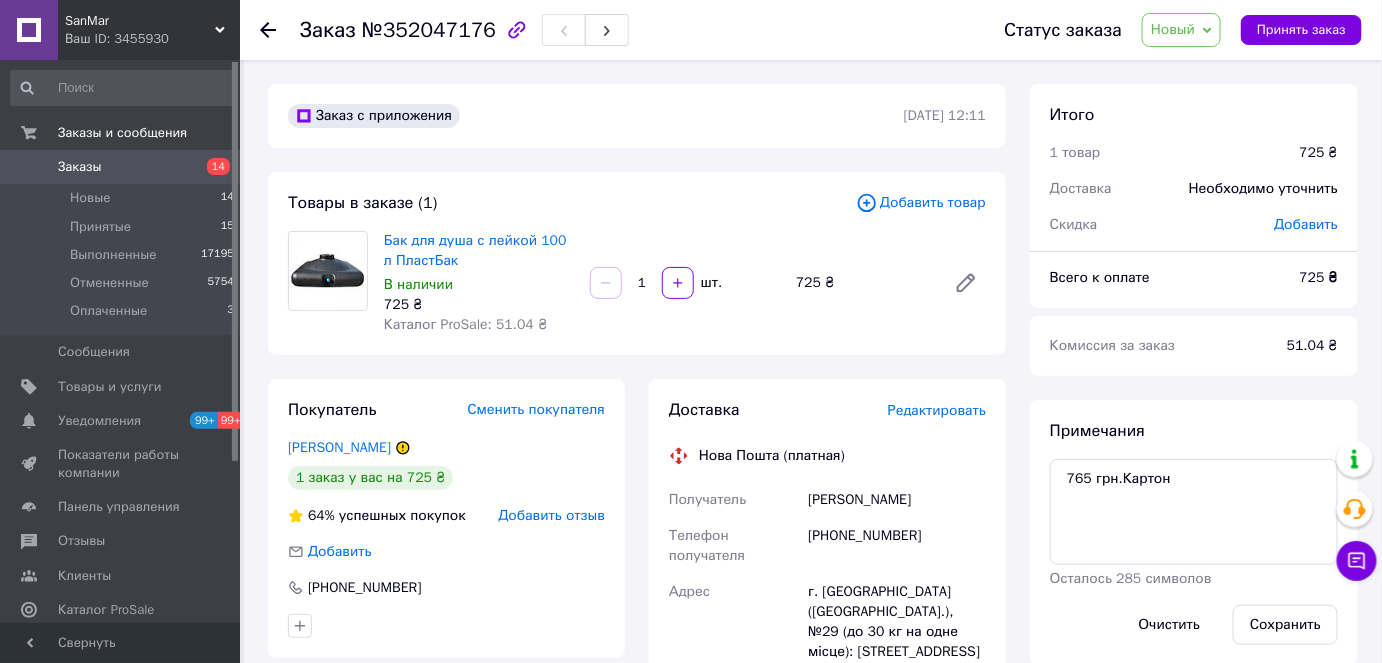 click on "Новый" at bounding box center [1181, 30] 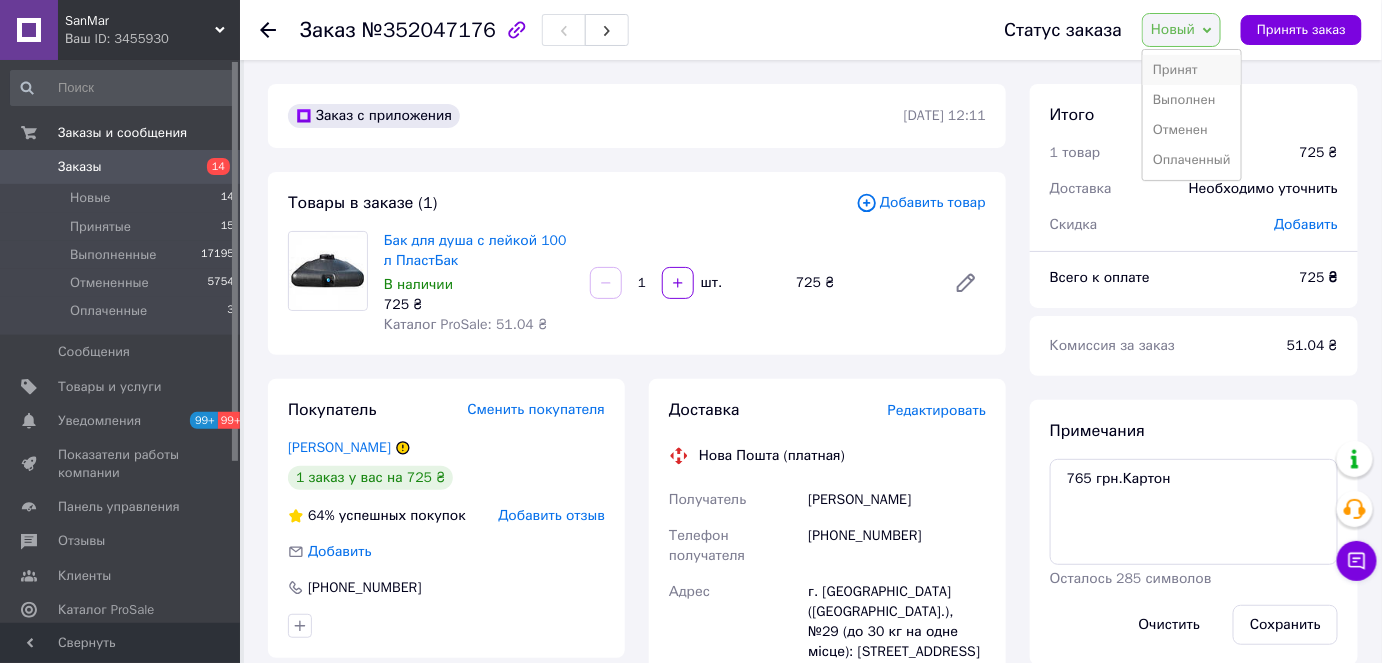click on "Принят" at bounding box center (1192, 70) 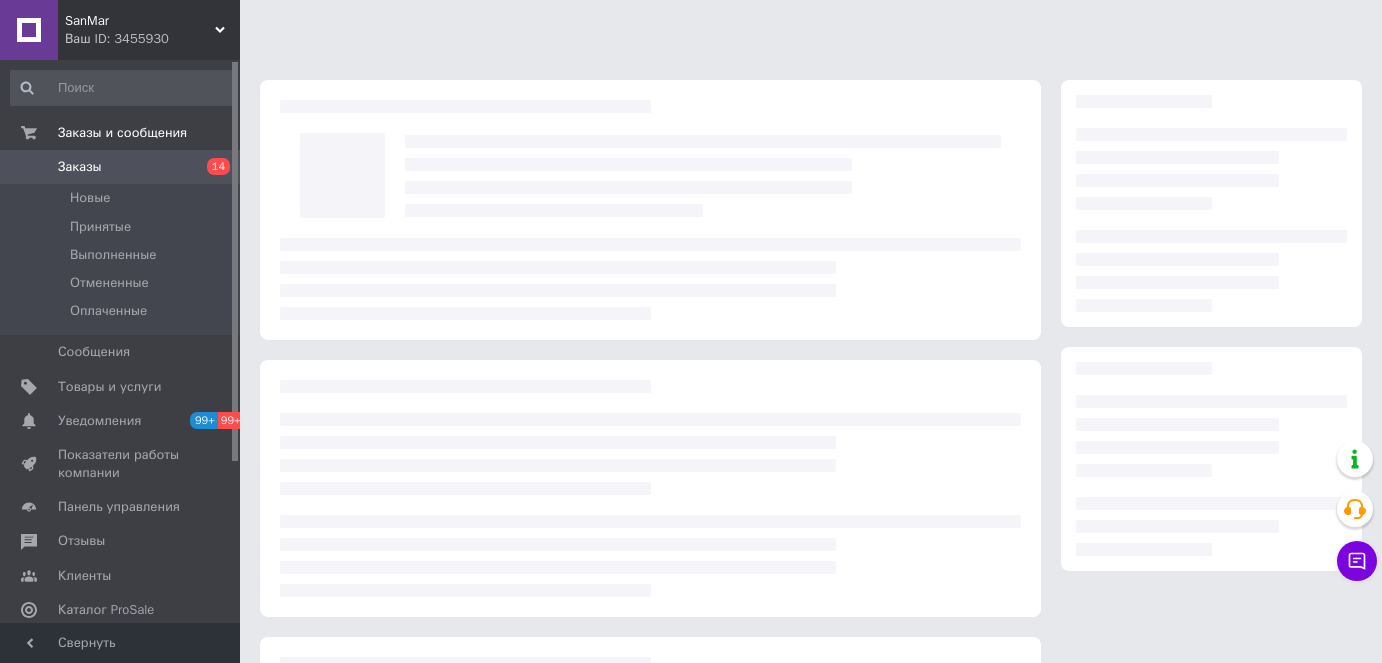 scroll, scrollTop: 0, scrollLeft: 0, axis: both 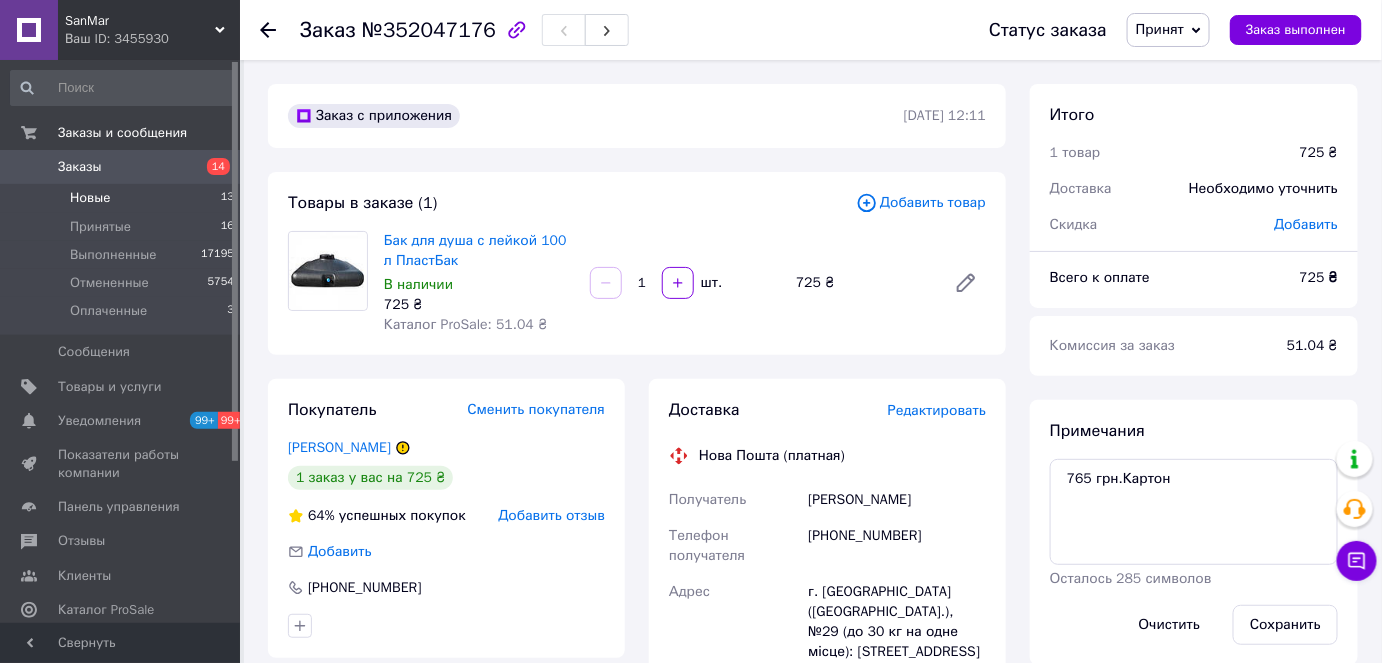 click on "Новые 13" at bounding box center [123, 198] 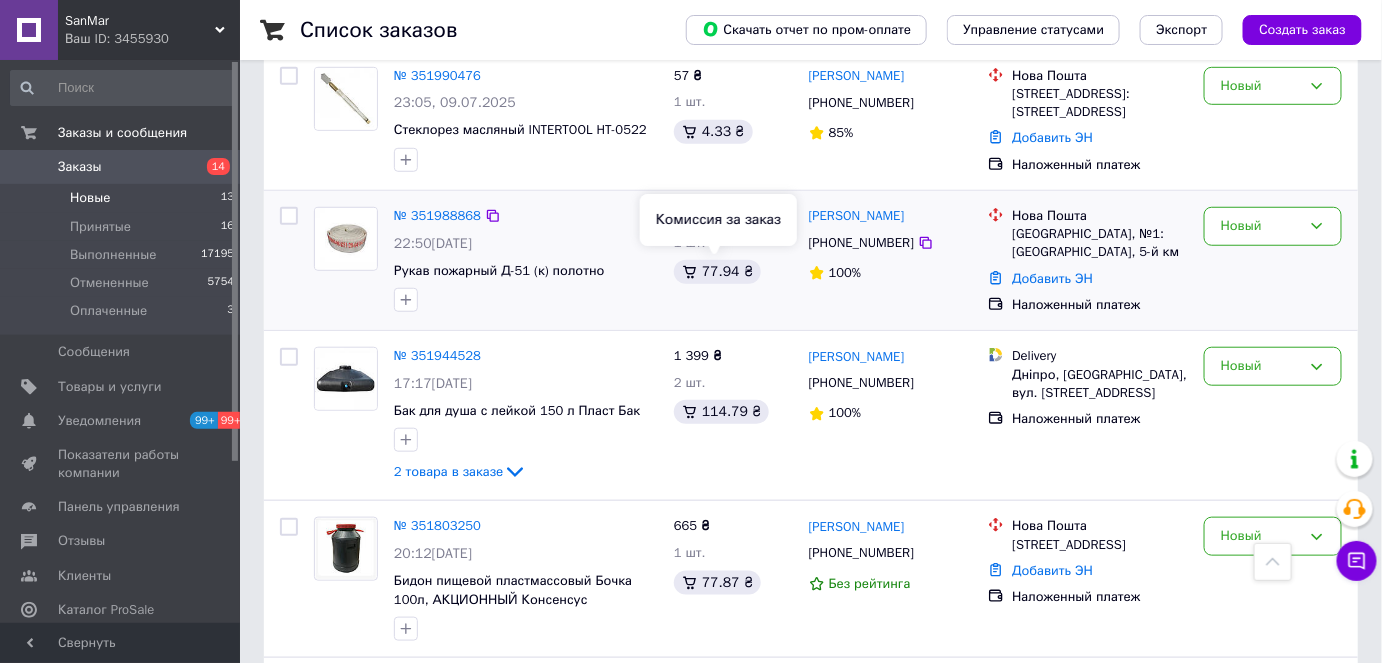 scroll, scrollTop: 363, scrollLeft: 0, axis: vertical 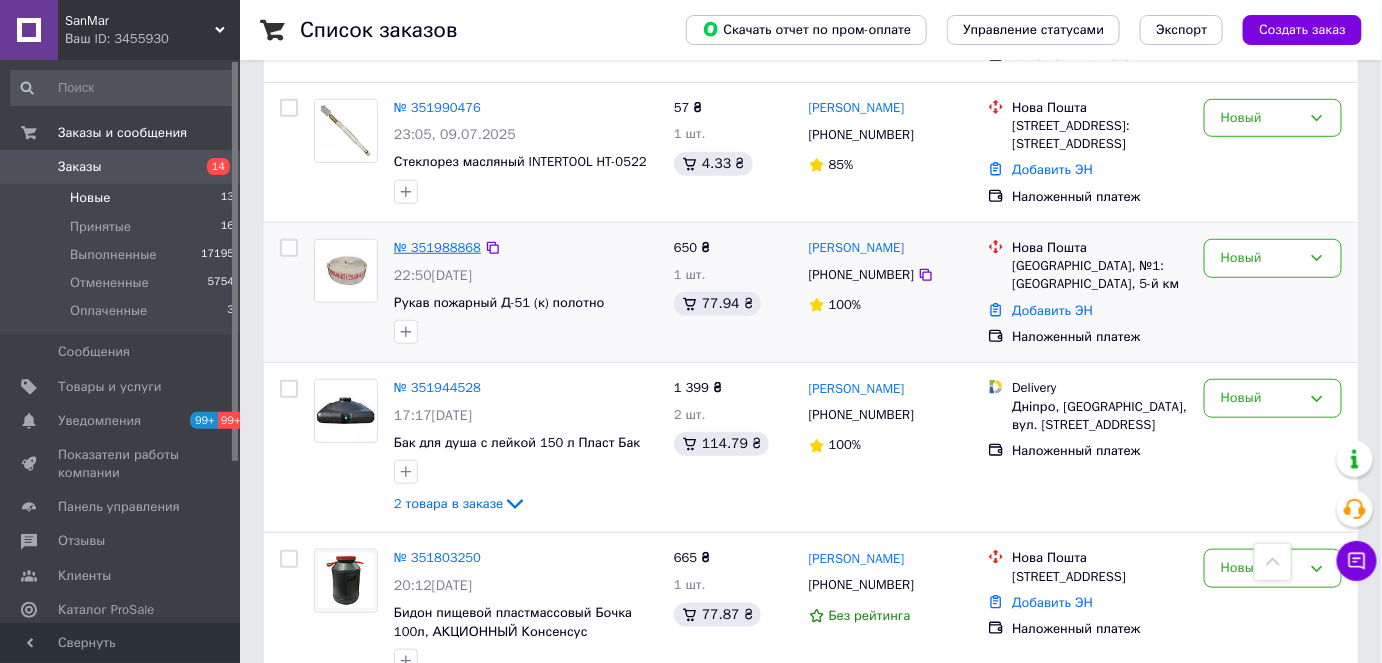 click on "№ 351988868" at bounding box center [437, 247] 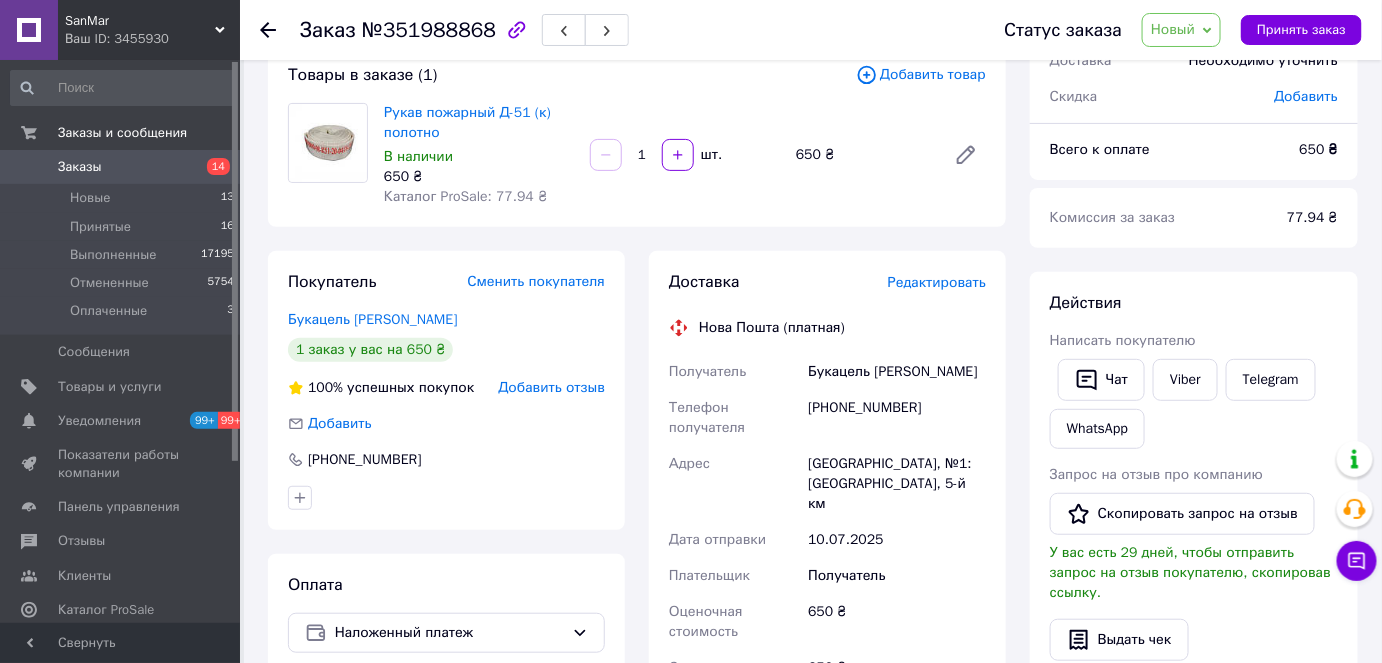 scroll, scrollTop: 0, scrollLeft: 0, axis: both 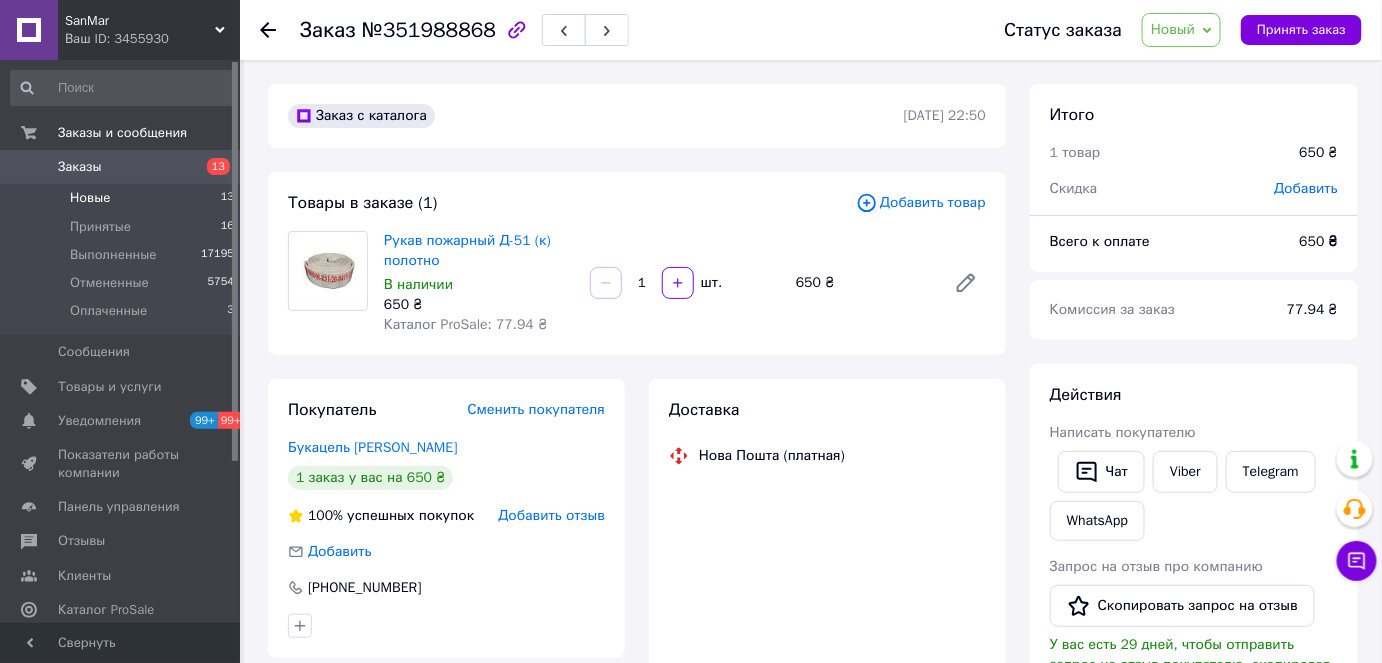 click on "Новые 13" at bounding box center (123, 198) 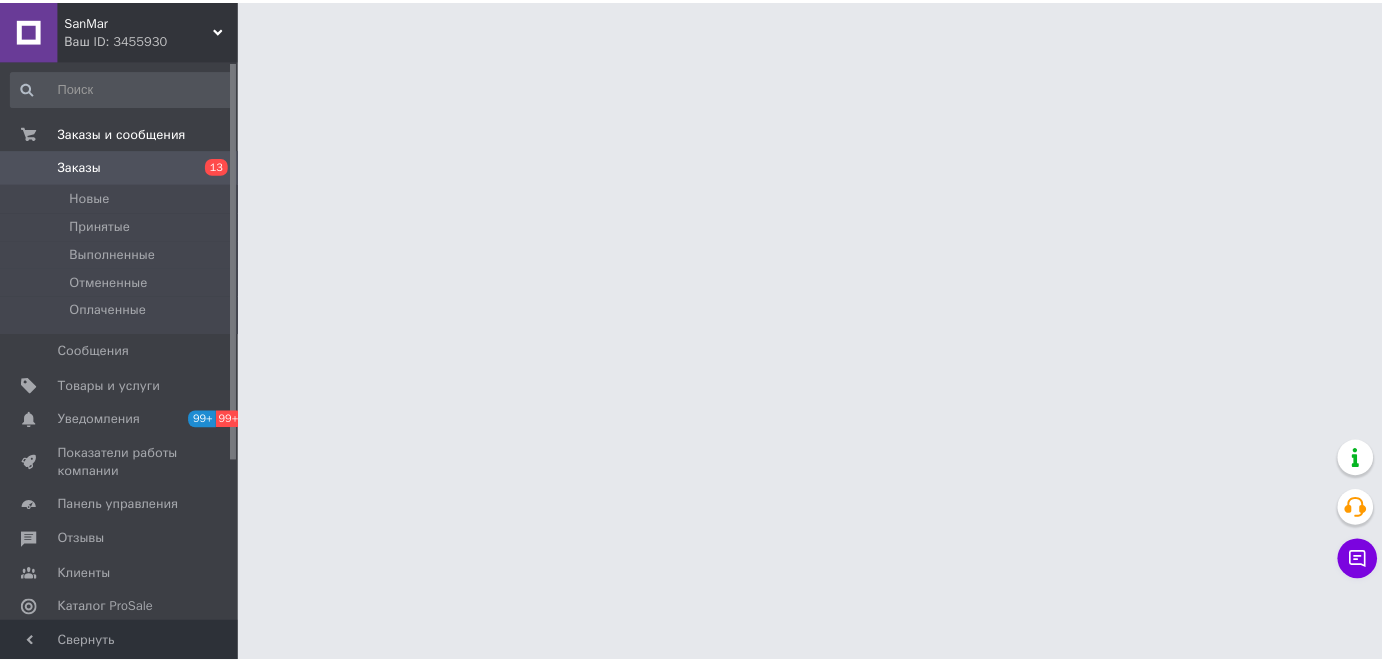 scroll, scrollTop: 0, scrollLeft: 0, axis: both 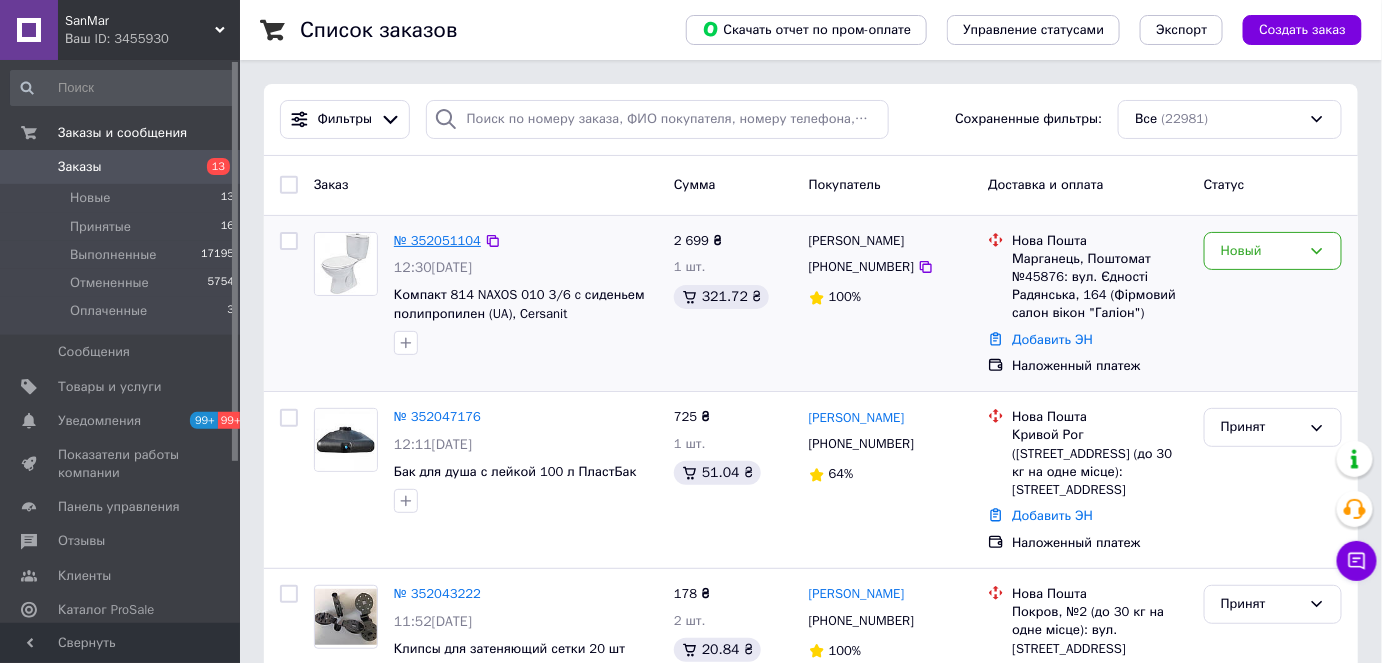 click on "№ 352051104" at bounding box center [437, 240] 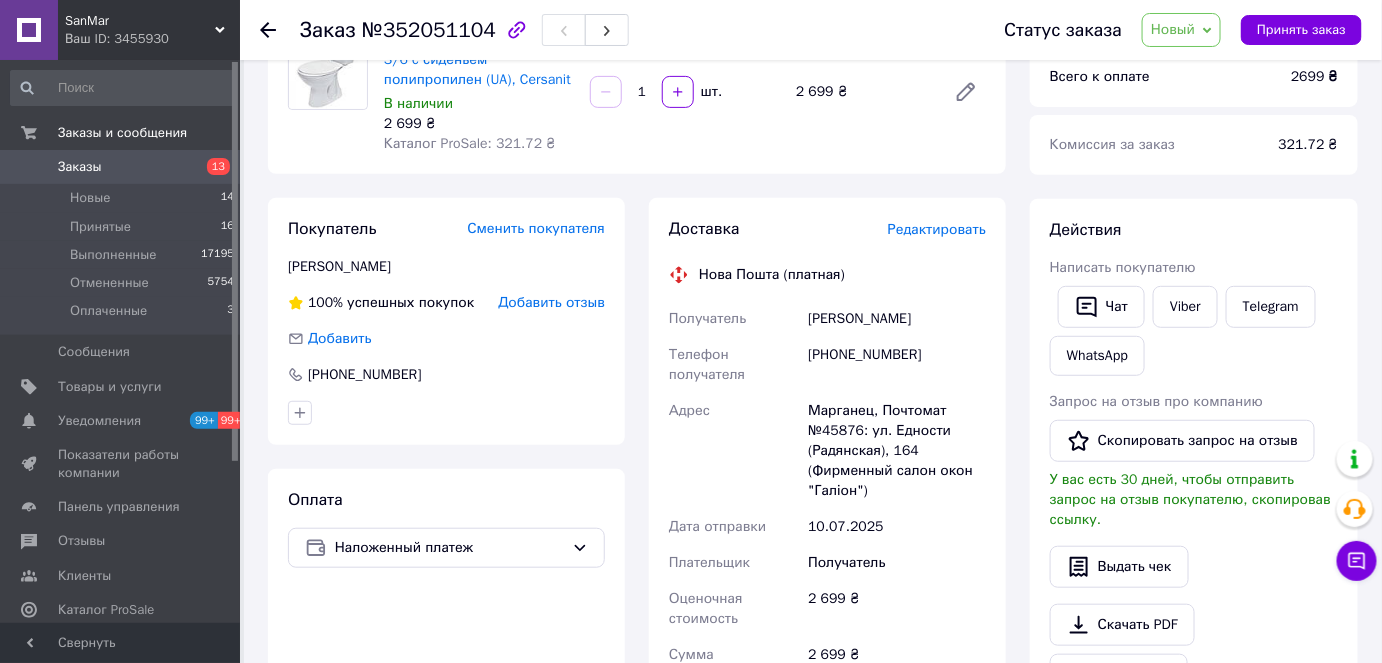 scroll, scrollTop: 0, scrollLeft: 0, axis: both 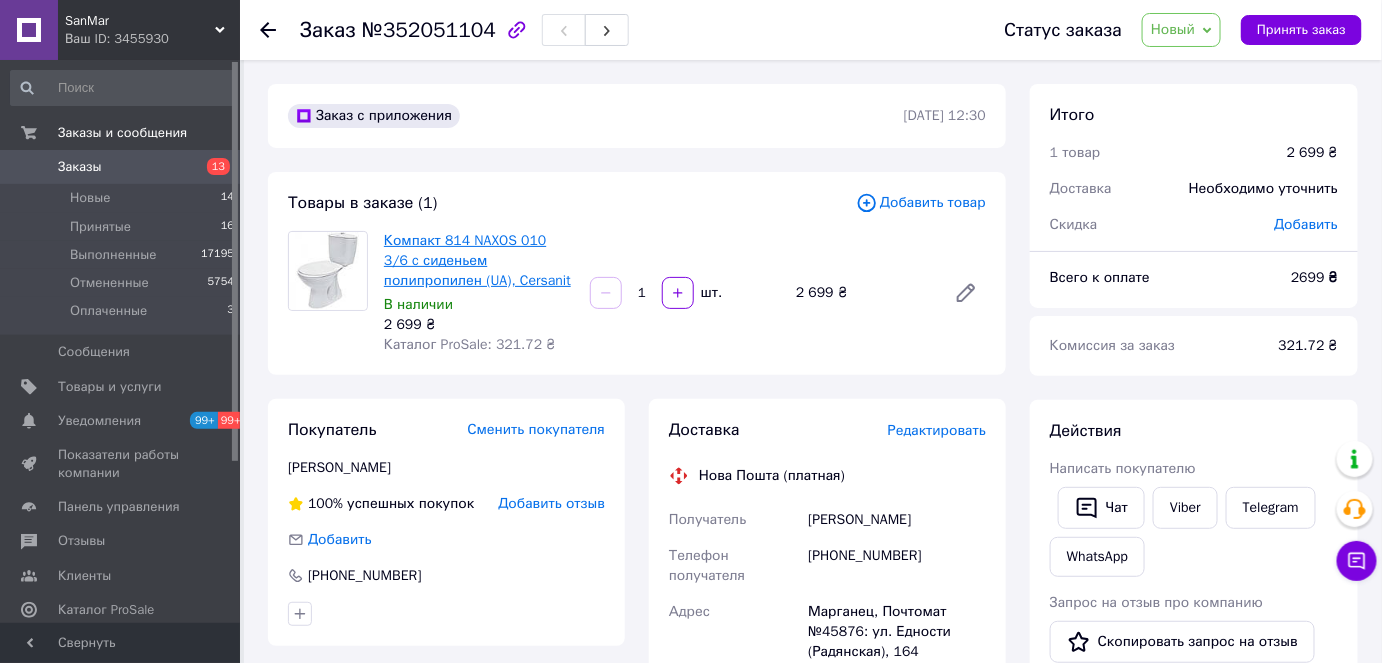 click on "Компакт 814 NAXOS 010 3/6 c сиденьем полипропилен (UA), Cersanit" at bounding box center [477, 260] 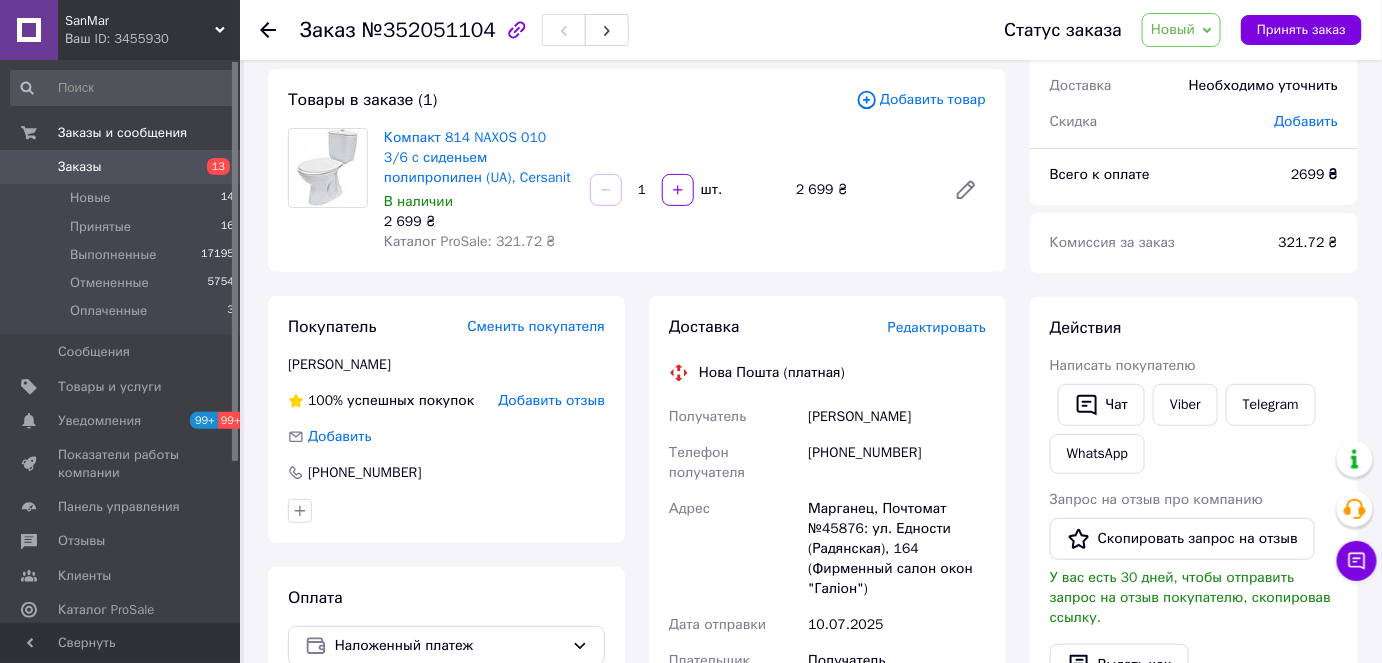 scroll, scrollTop: 181, scrollLeft: 0, axis: vertical 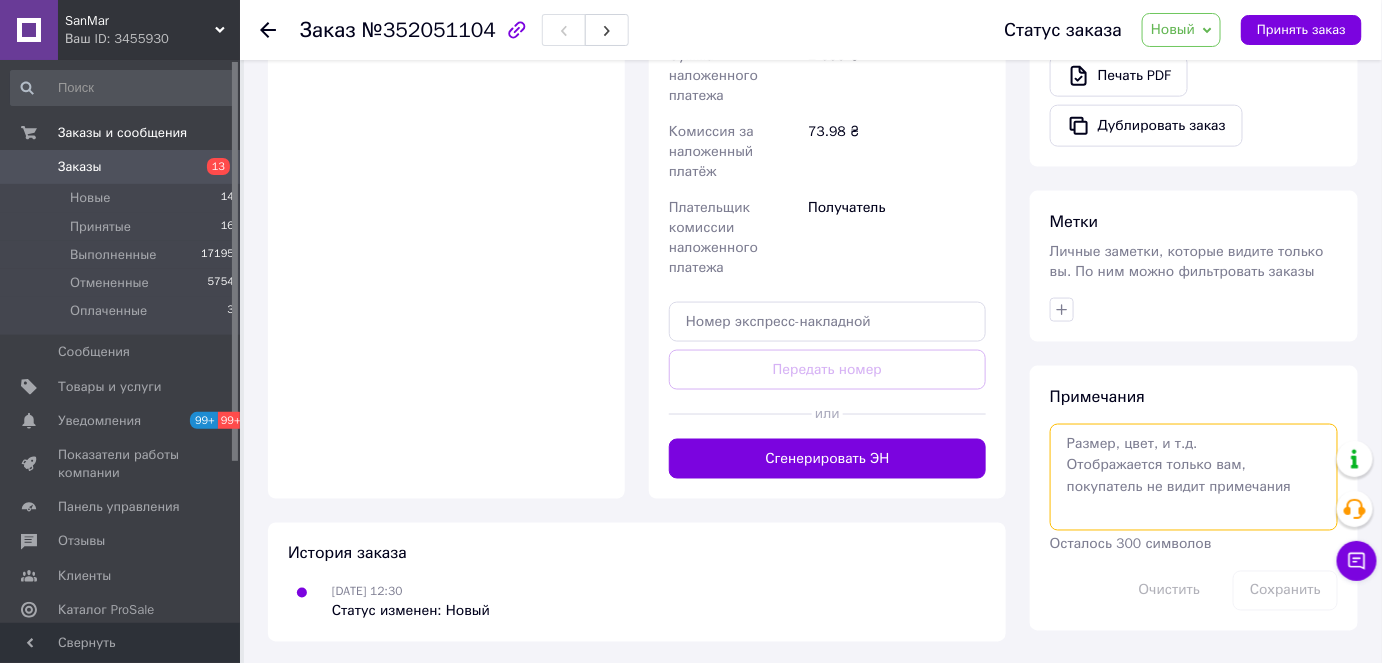 click at bounding box center (1194, 477) 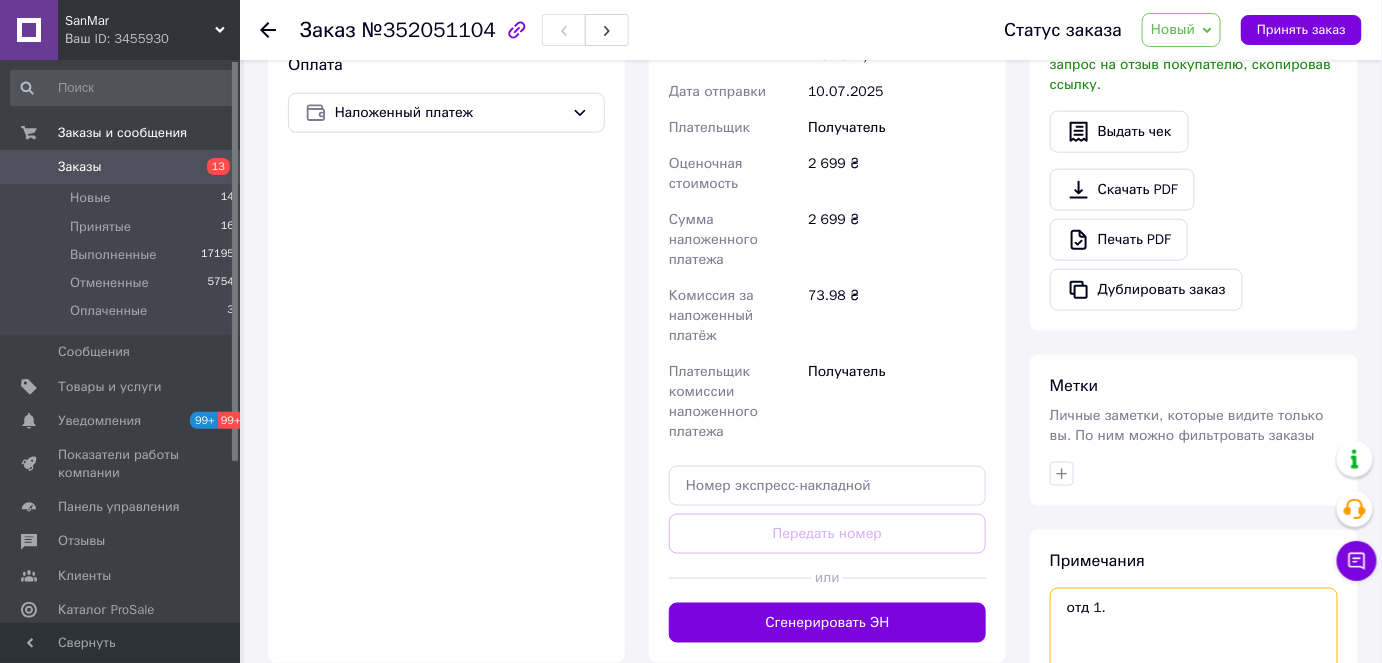scroll, scrollTop: 800, scrollLeft: 0, axis: vertical 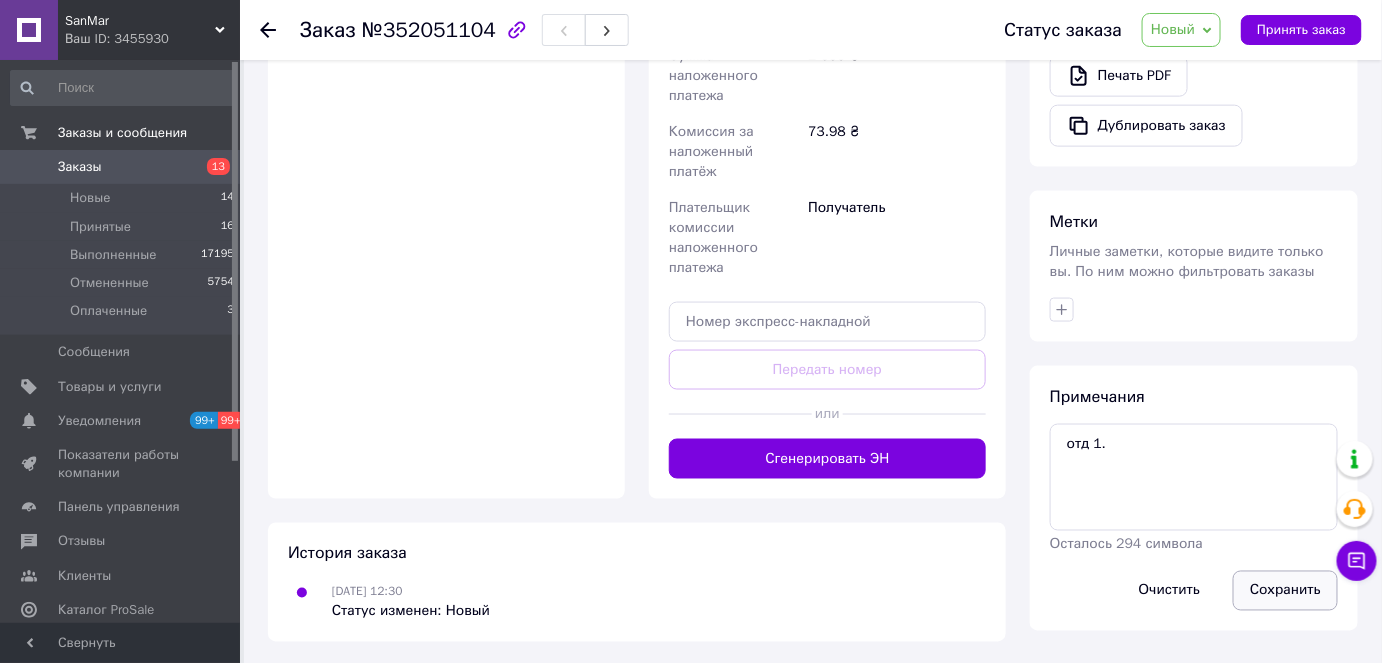 click on "Сохранить" at bounding box center (1285, 591) 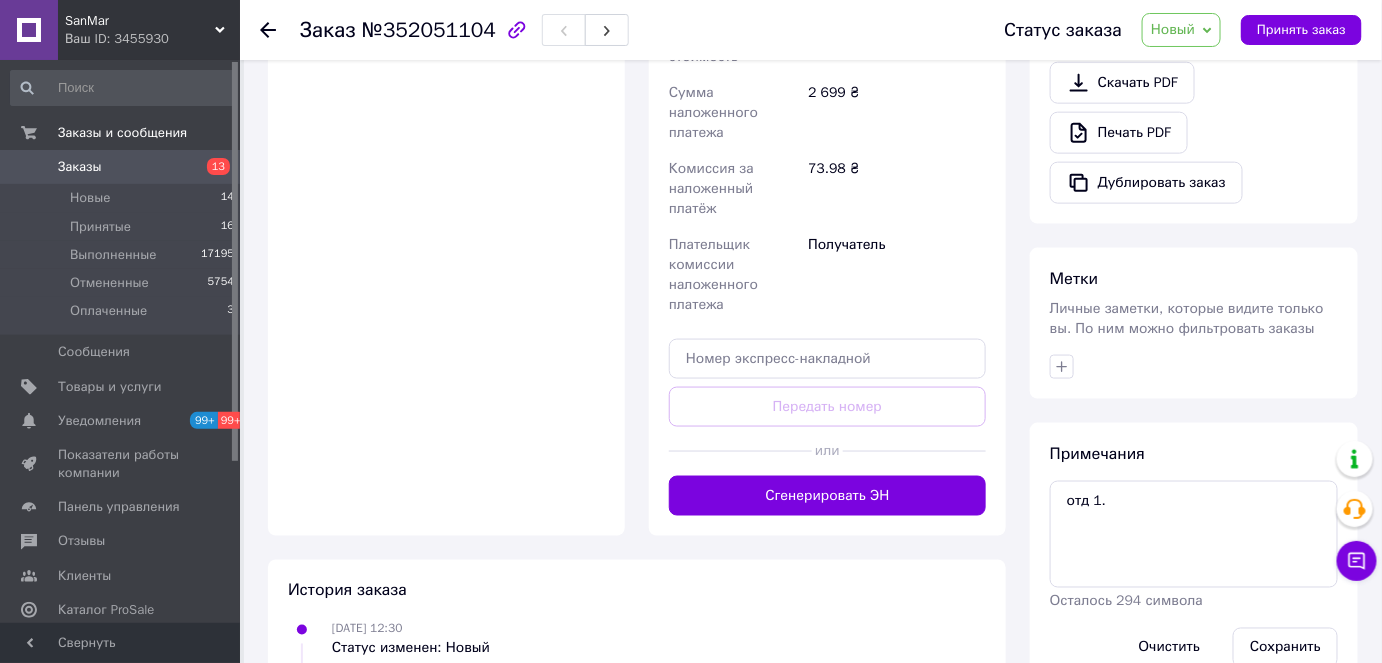 scroll, scrollTop: 818, scrollLeft: 0, axis: vertical 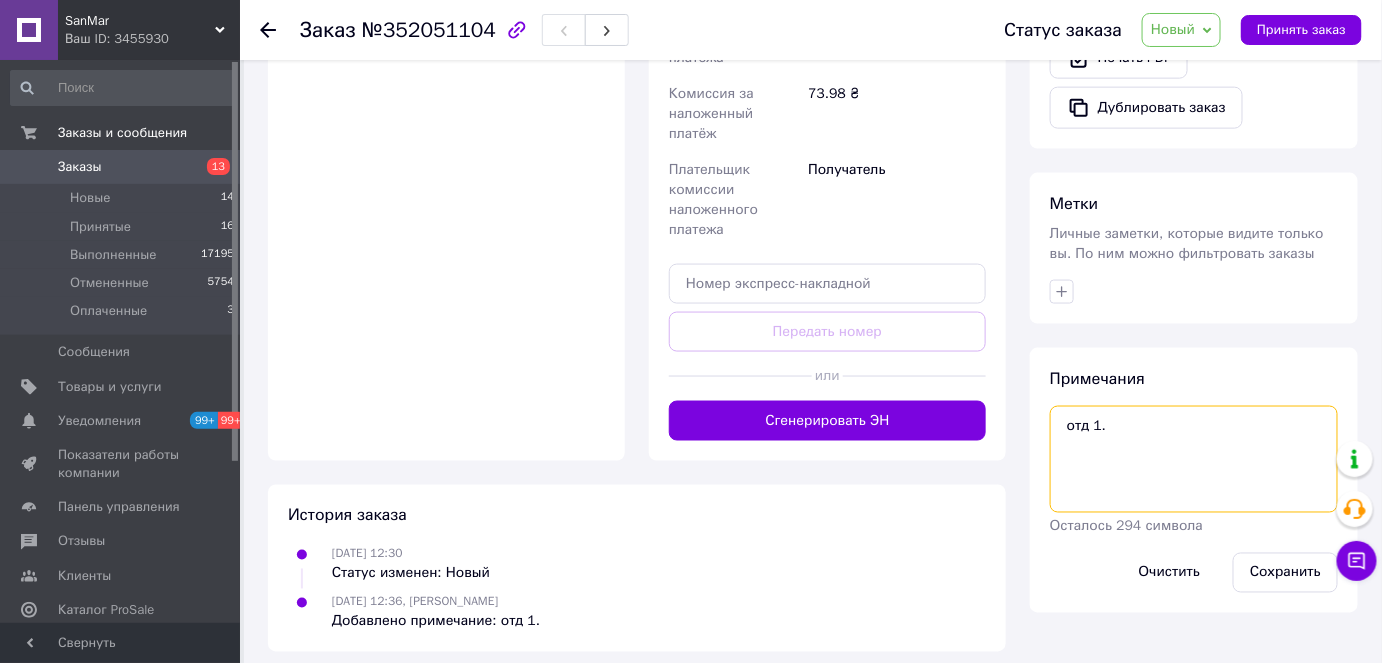 click on "отд 1." at bounding box center [1194, 459] 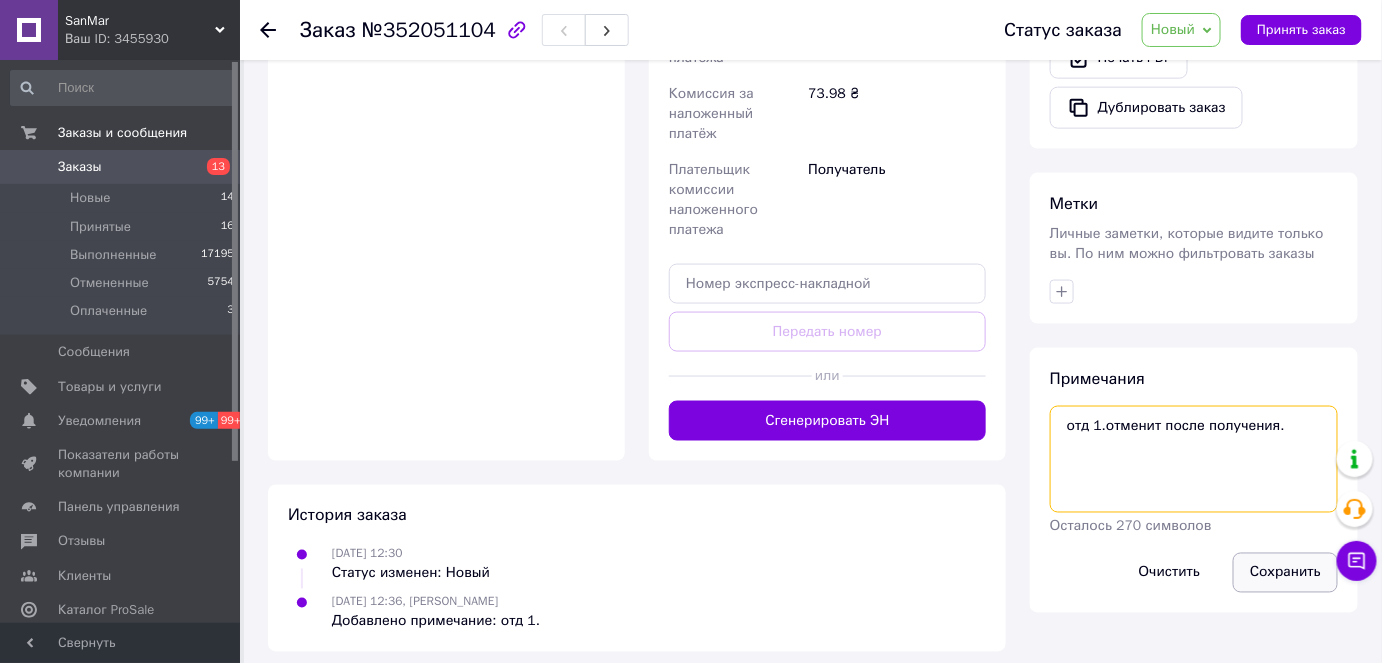 type on "отд 1.отменит после получения." 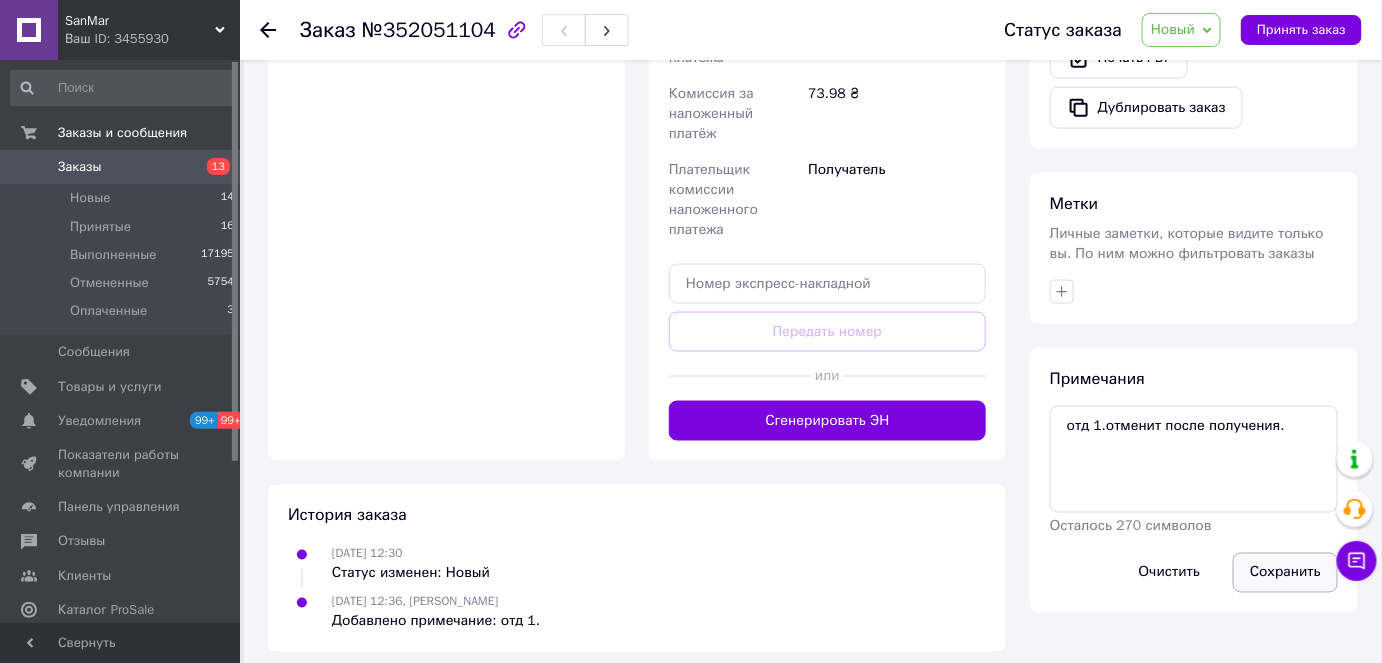 click on "Сохранить" at bounding box center [1285, 573] 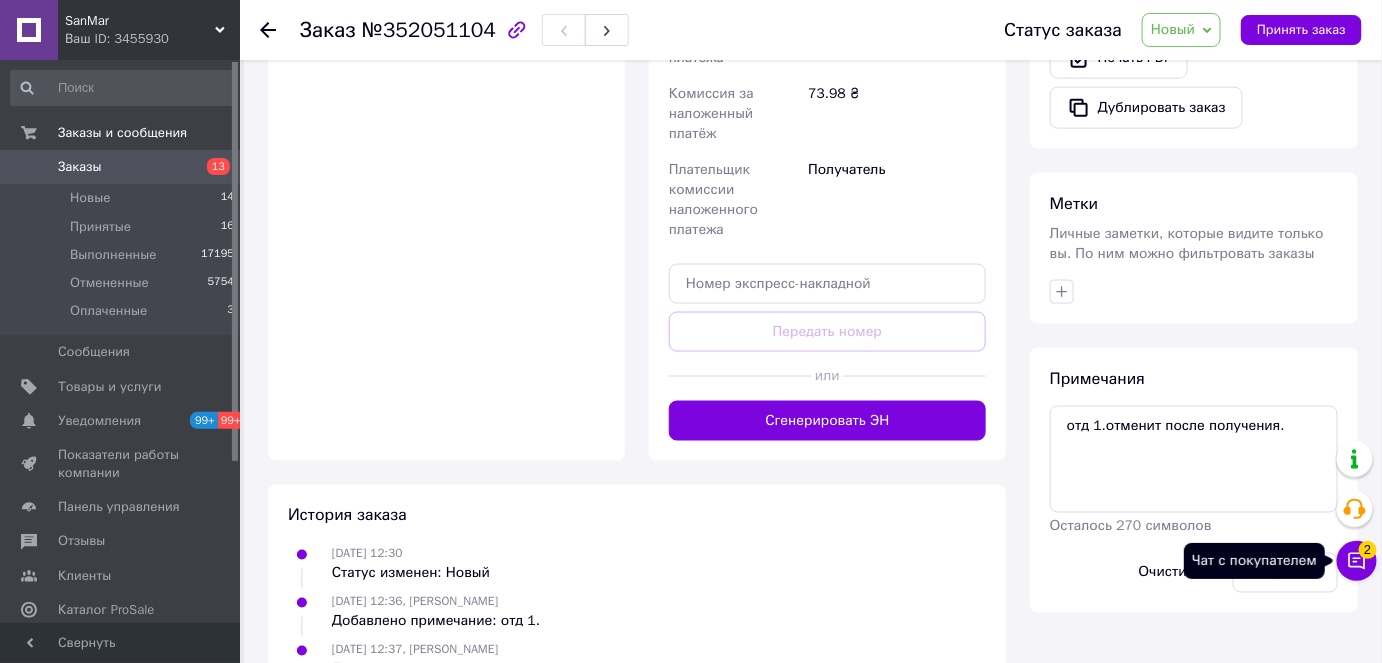 click on "Чат с покупателем 2" at bounding box center [1357, 561] 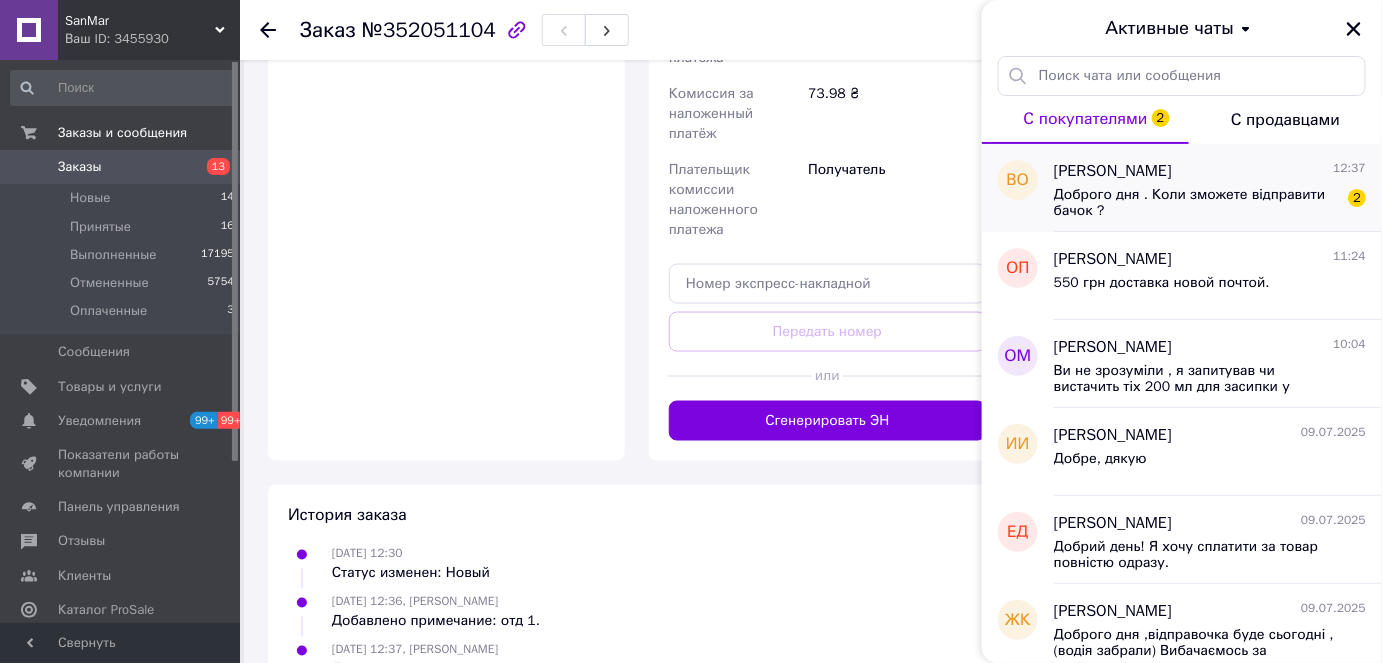 click on "Доброго дня . Коли зможете відправити бачок ?" at bounding box center [1196, 203] 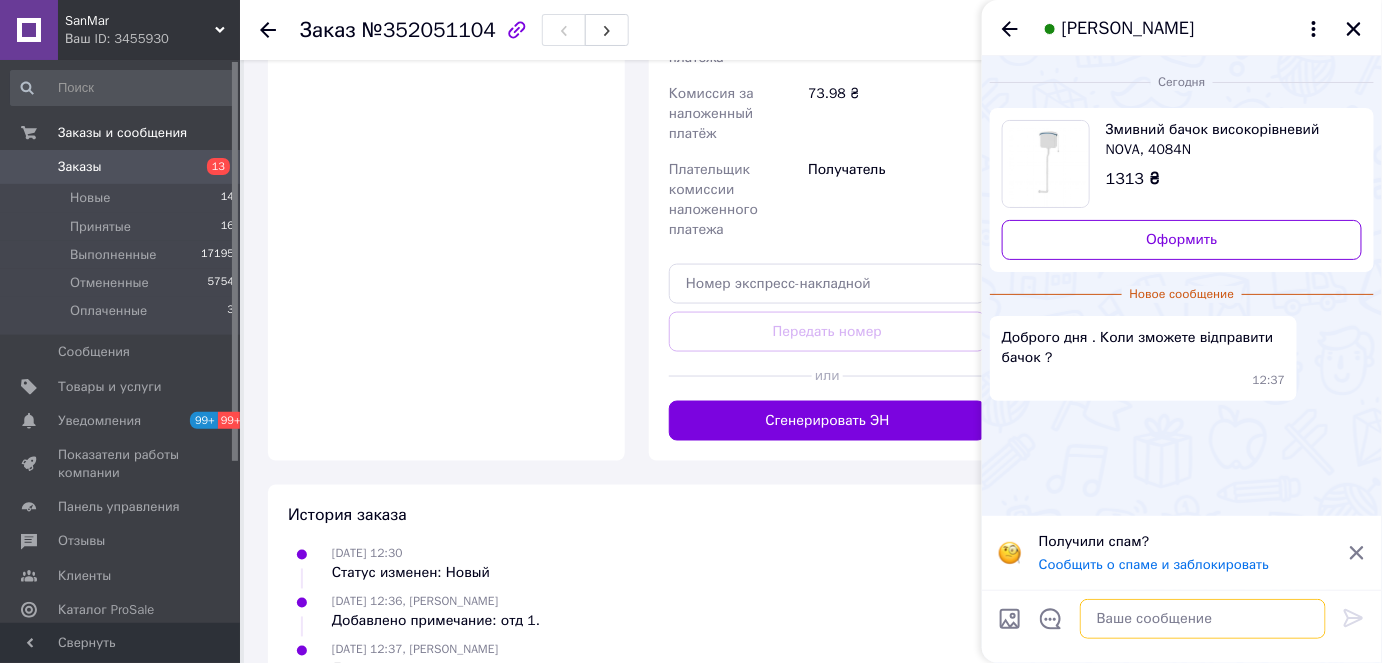 click at bounding box center [1203, 619] 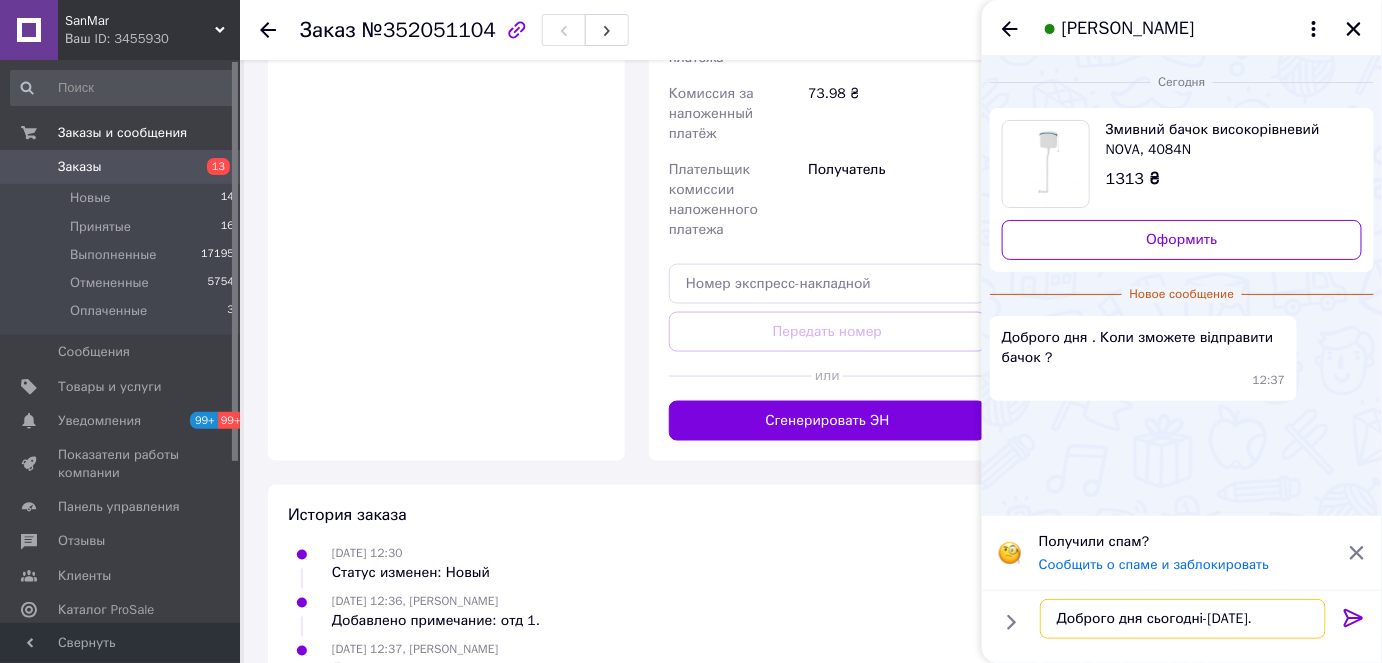 type on "Доброго дня сьогодні-завтра." 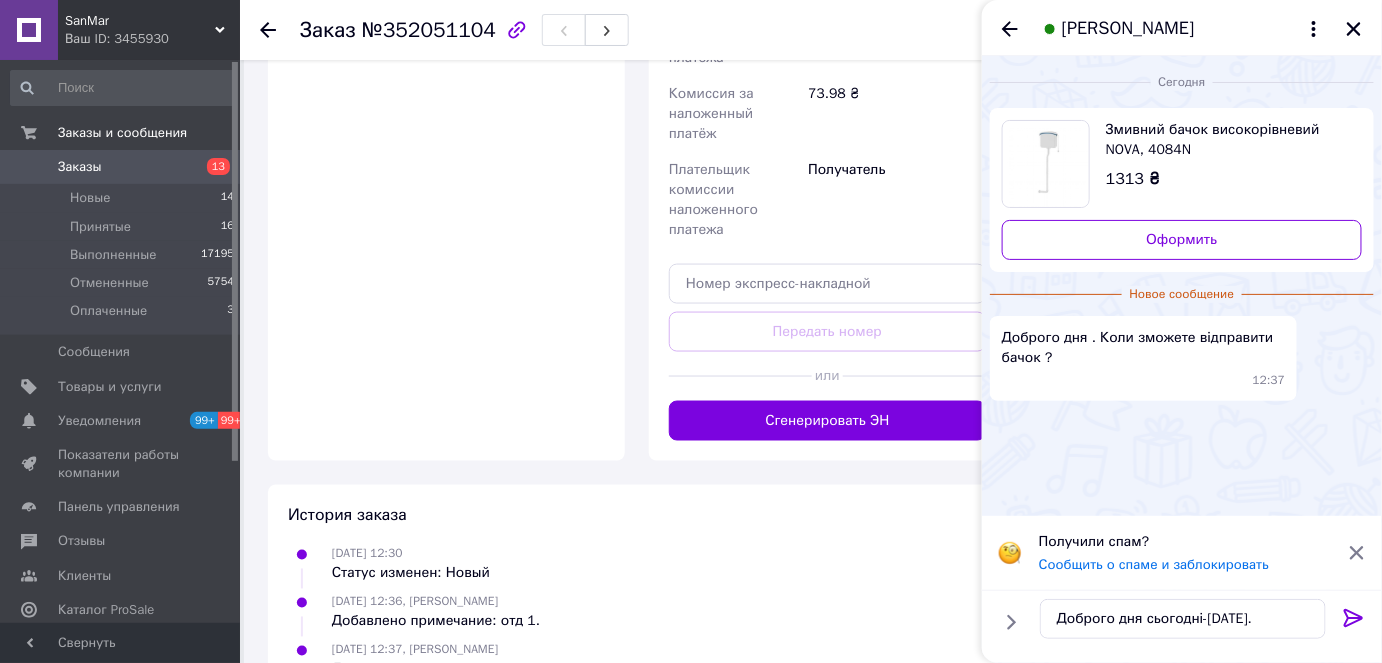 click 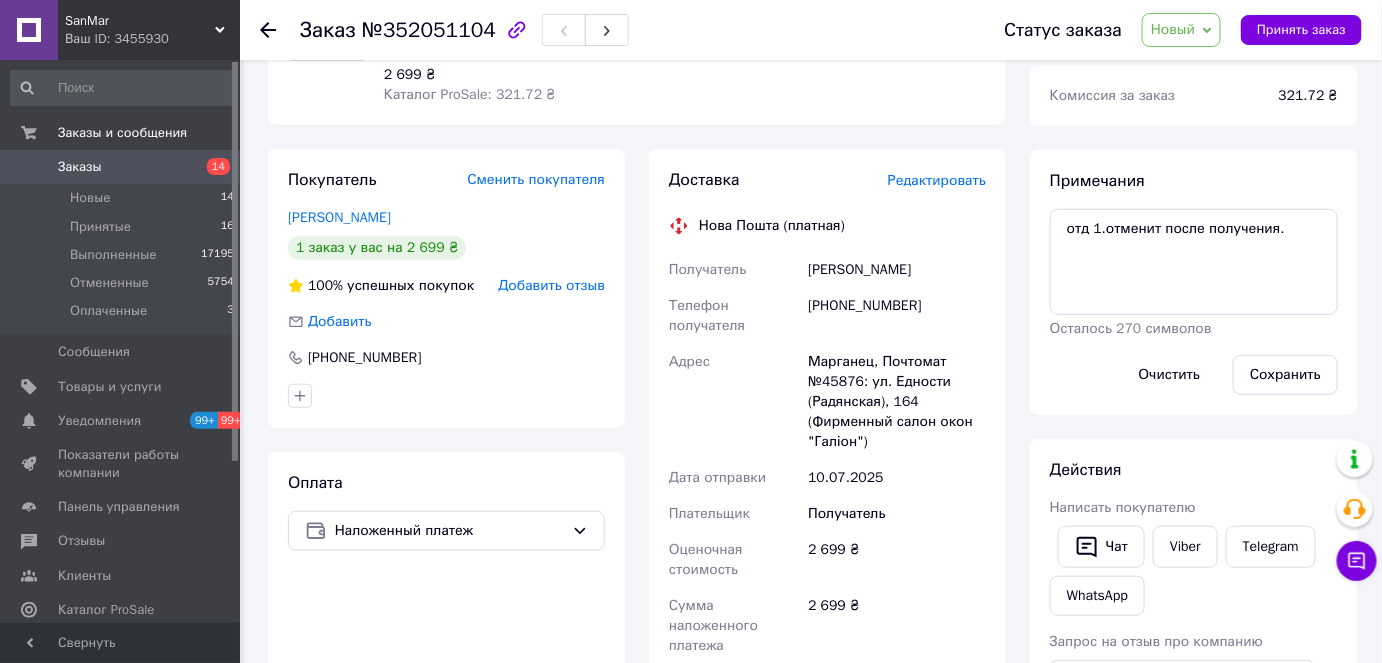 scroll, scrollTop: 0, scrollLeft: 0, axis: both 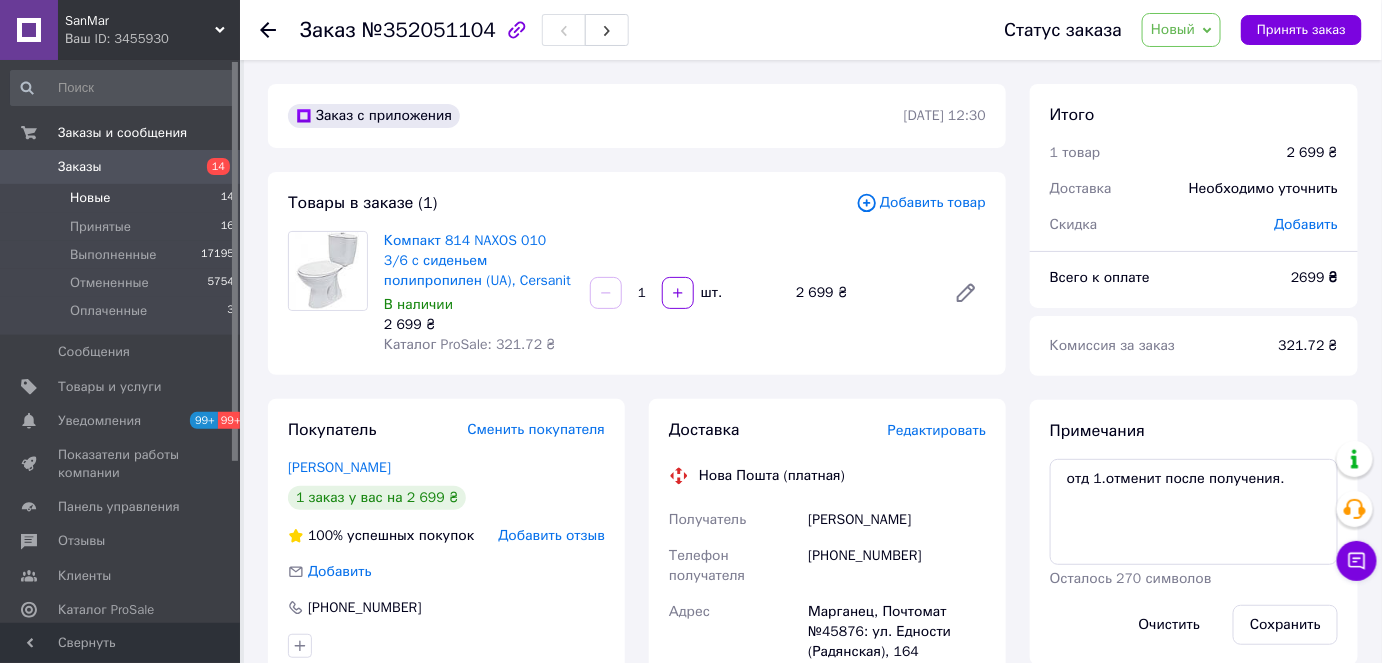 click on "Новые 14" at bounding box center [123, 198] 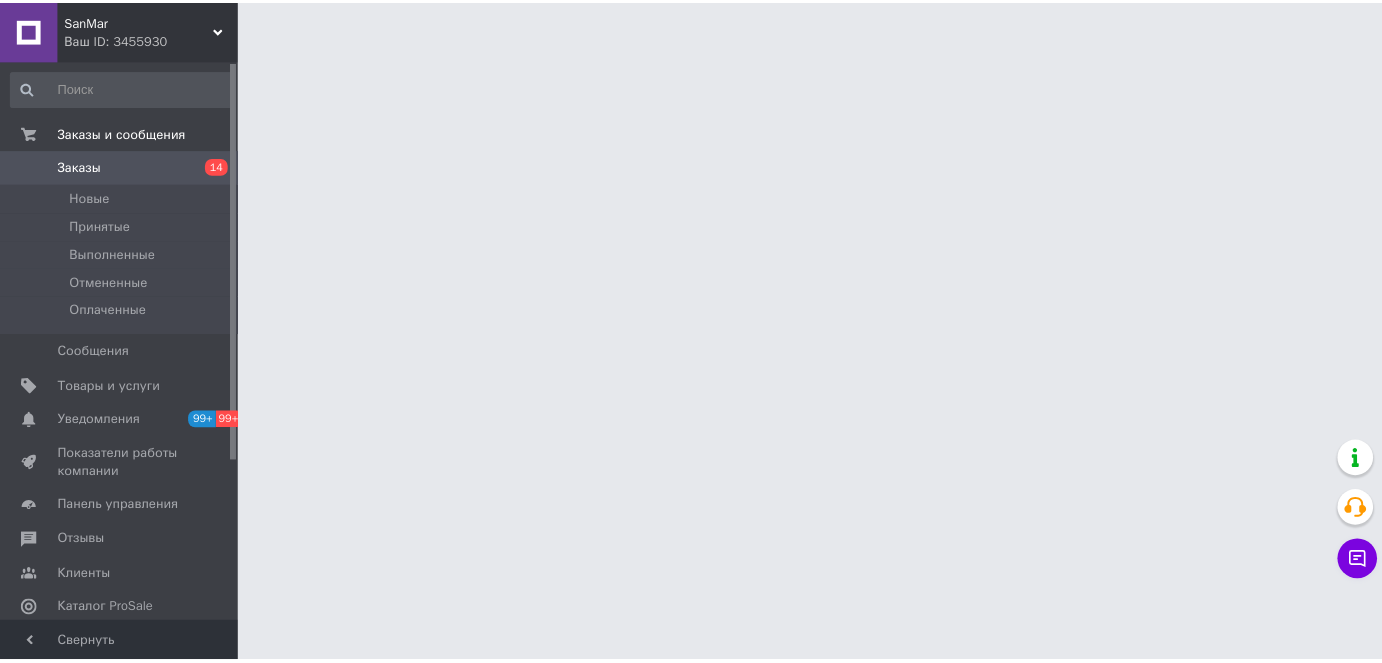 scroll, scrollTop: 0, scrollLeft: 0, axis: both 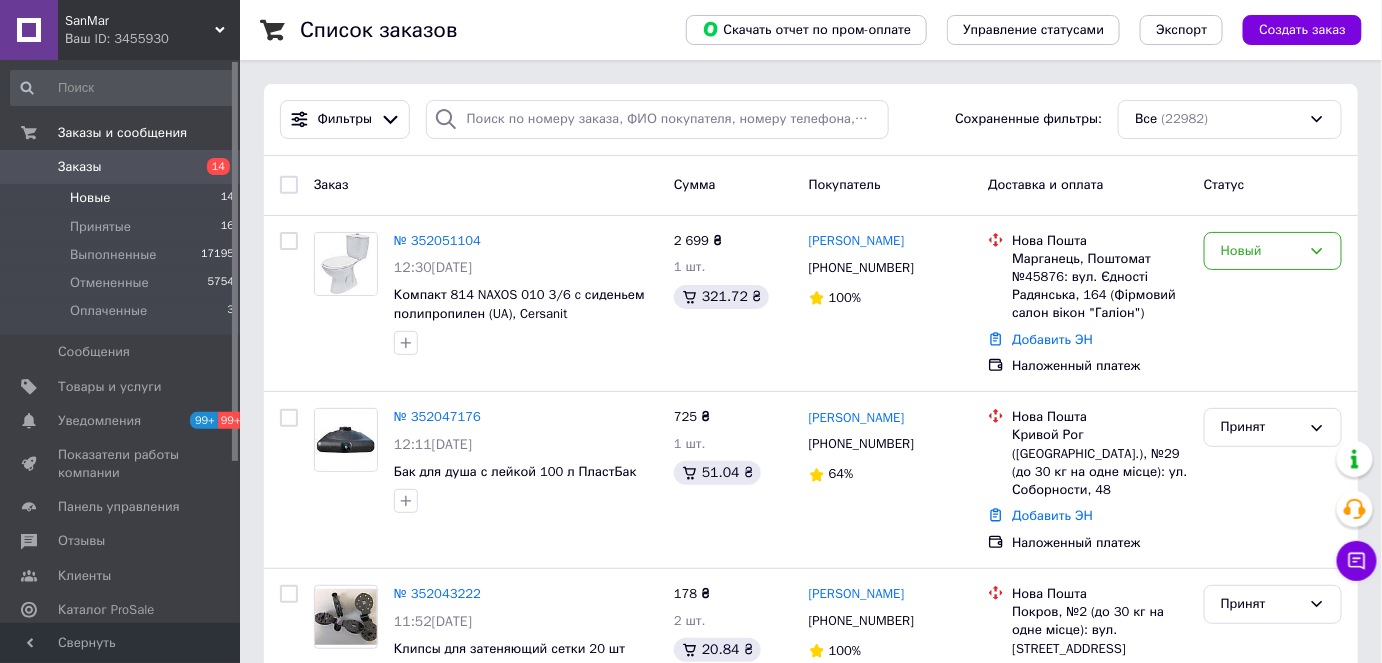 click on "Новые 14" at bounding box center (123, 198) 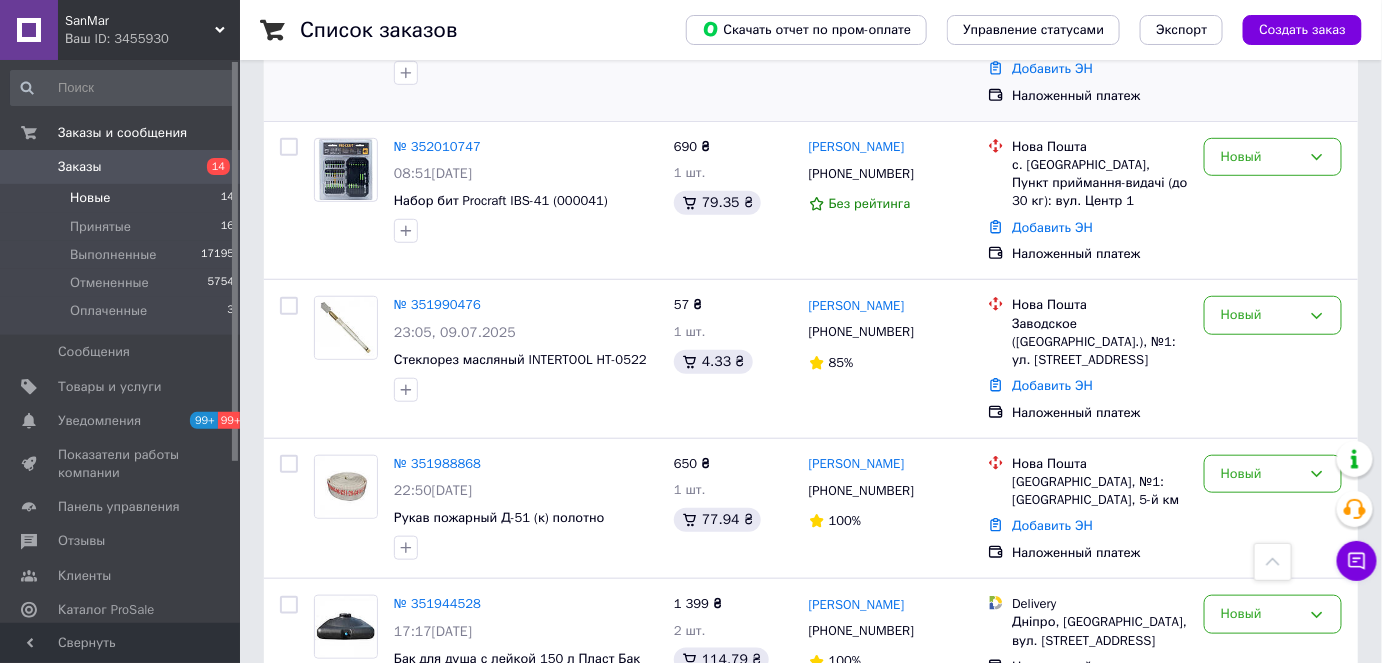 scroll, scrollTop: 181, scrollLeft: 0, axis: vertical 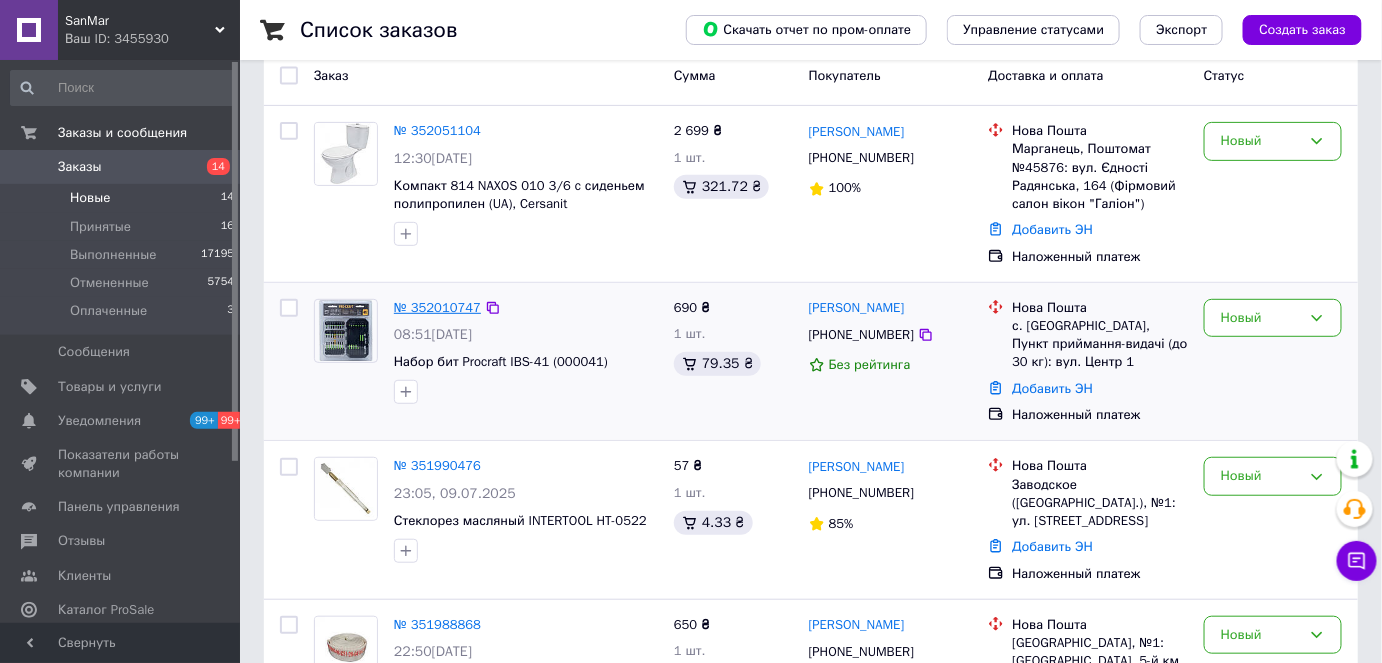 click on "№ 352010747" at bounding box center [437, 307] 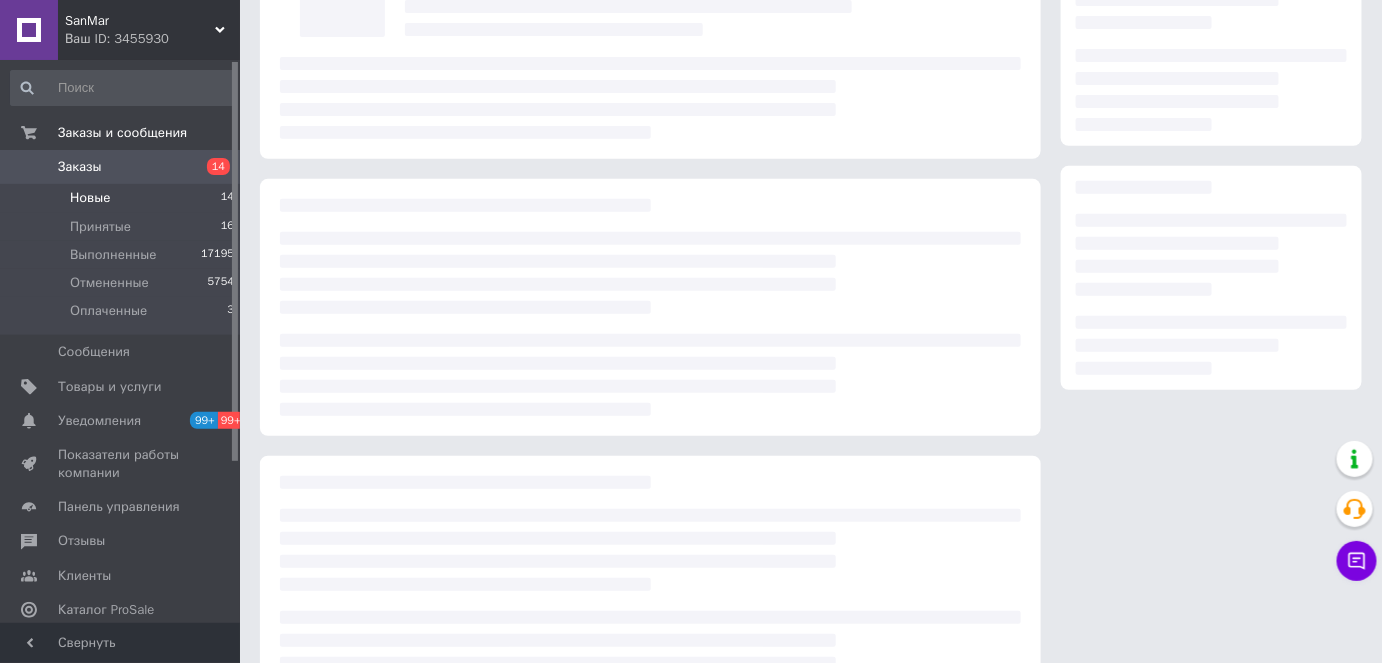 scroll, scrollTop: 0, scrollLeft: 0, axis: both 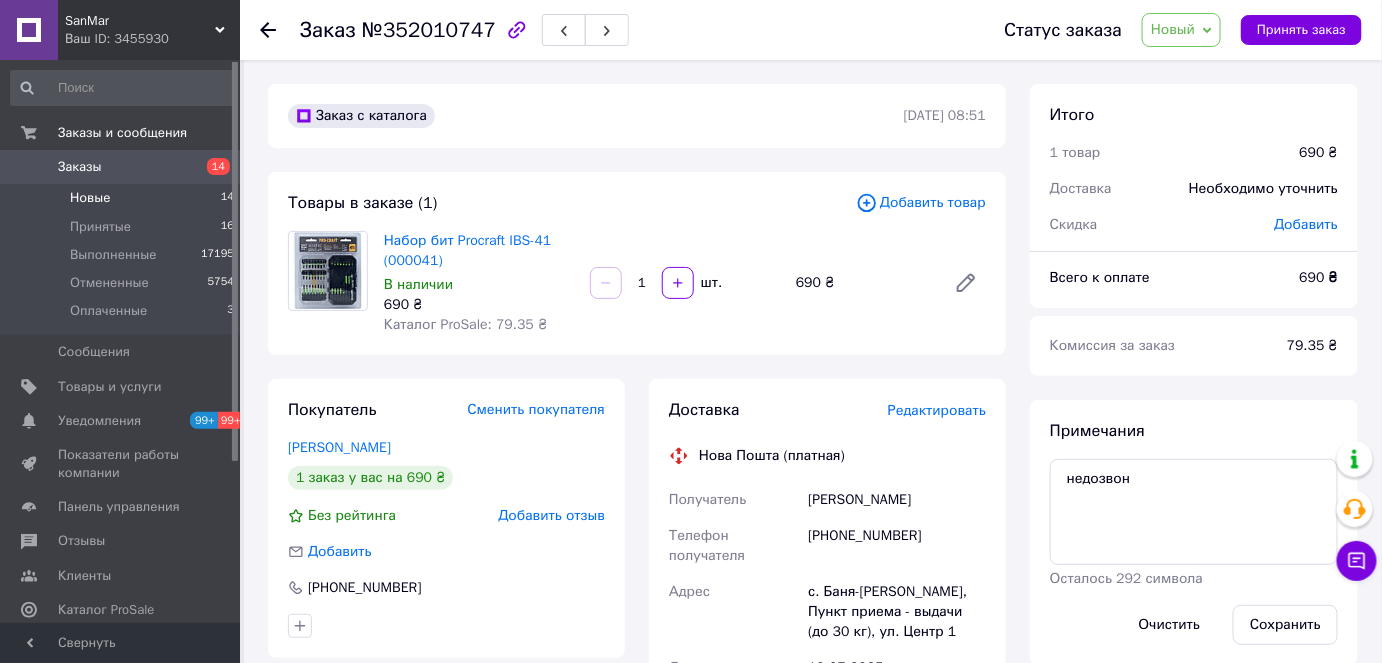 click on "Новые 14" at bounding box center [123, 198] 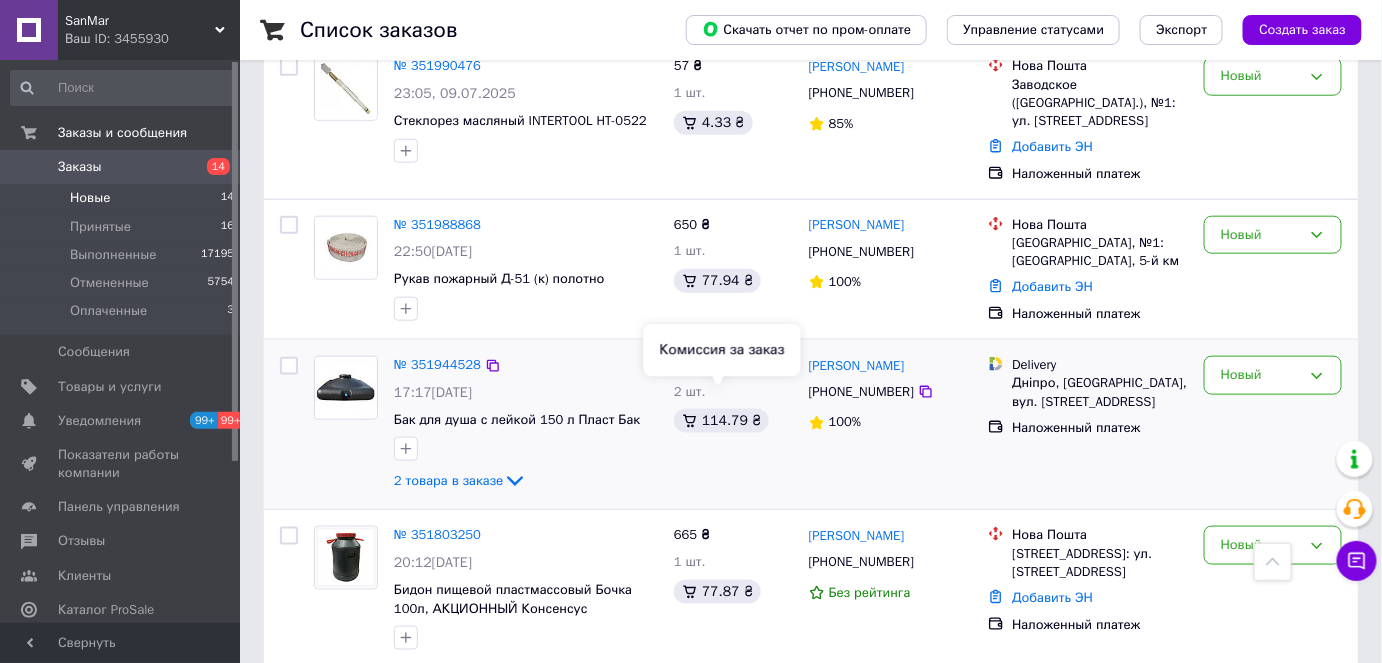 scroll, scrollTop: 363, scrollLeft: 0, axis: vertical 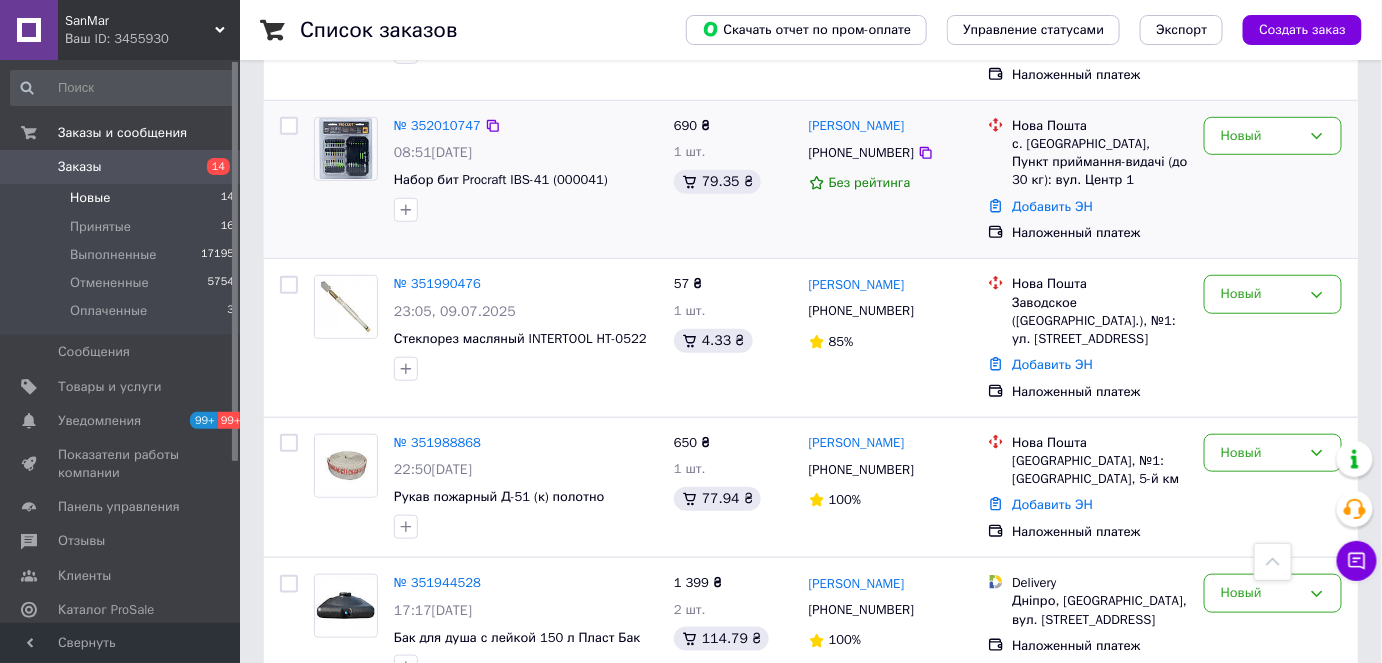 click on "№ 352010747 08:51[DATE] Набор бит Procraft IBS-41 (000041)" at bounding box center [526, 169] 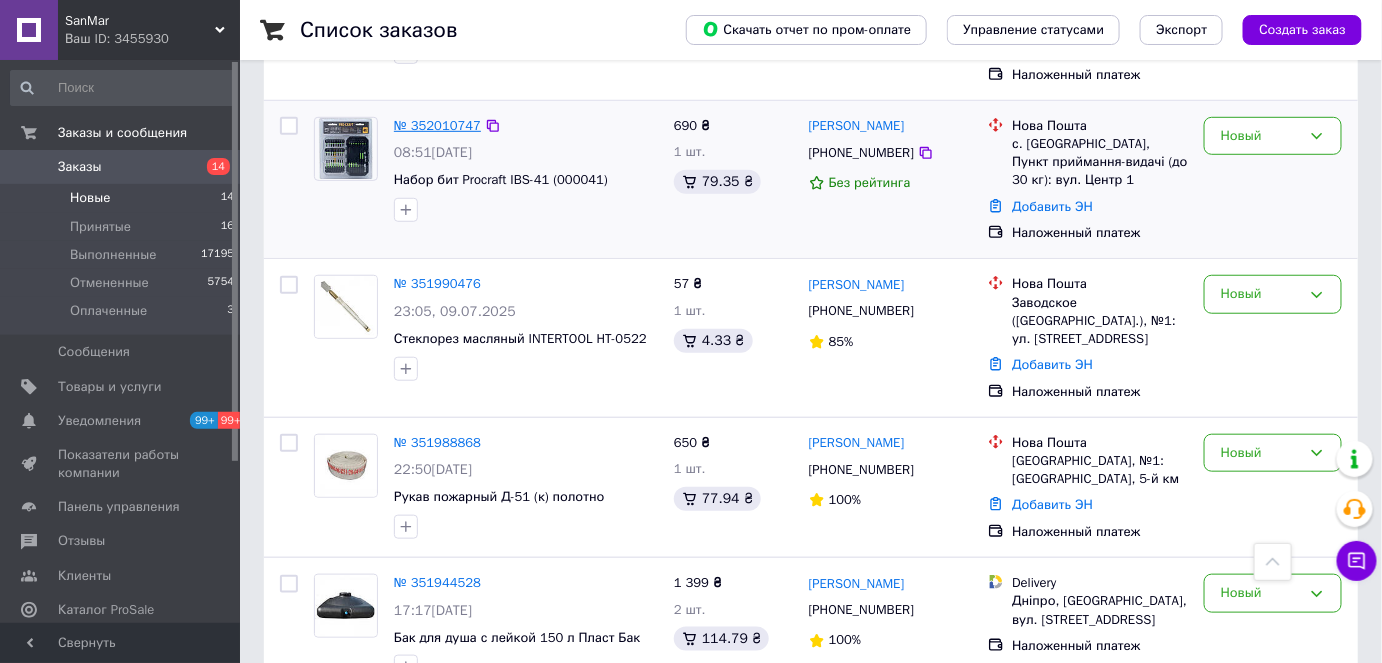 click on "№ 352010747" at bounding box center [437, 125] 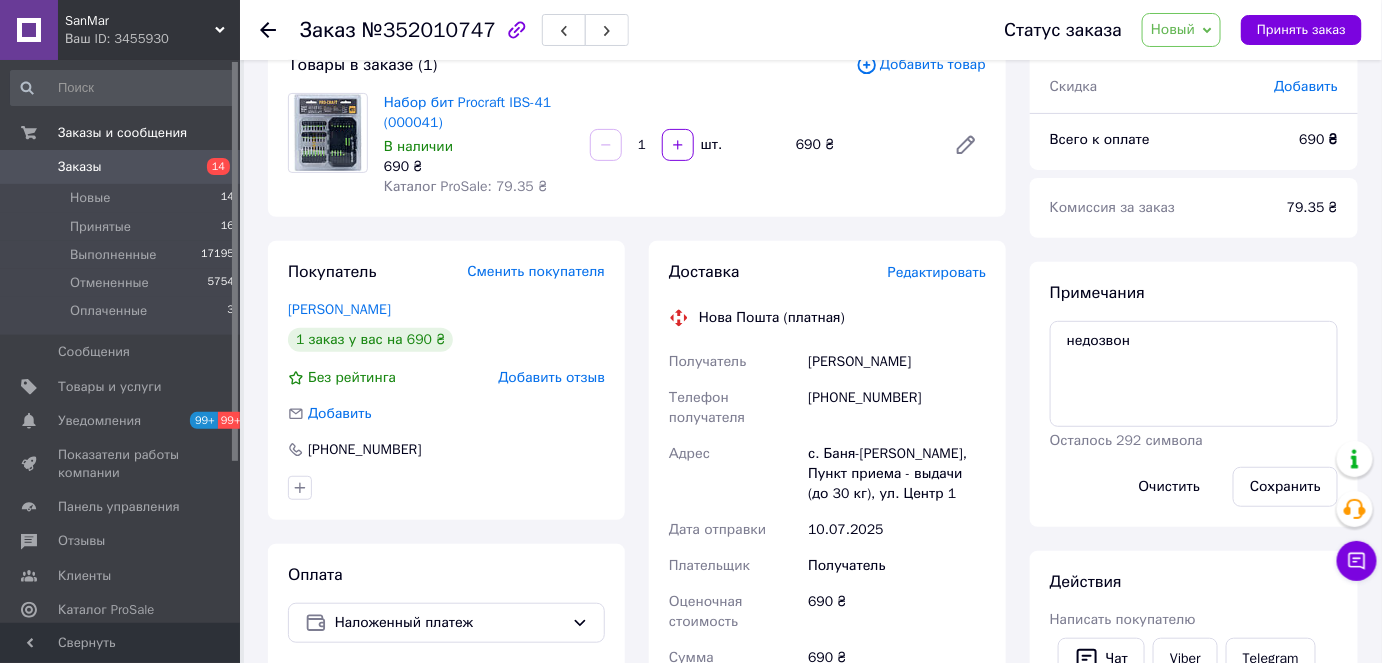 scroll, scrollTop: 0, scrollLeft: 0, axis: both 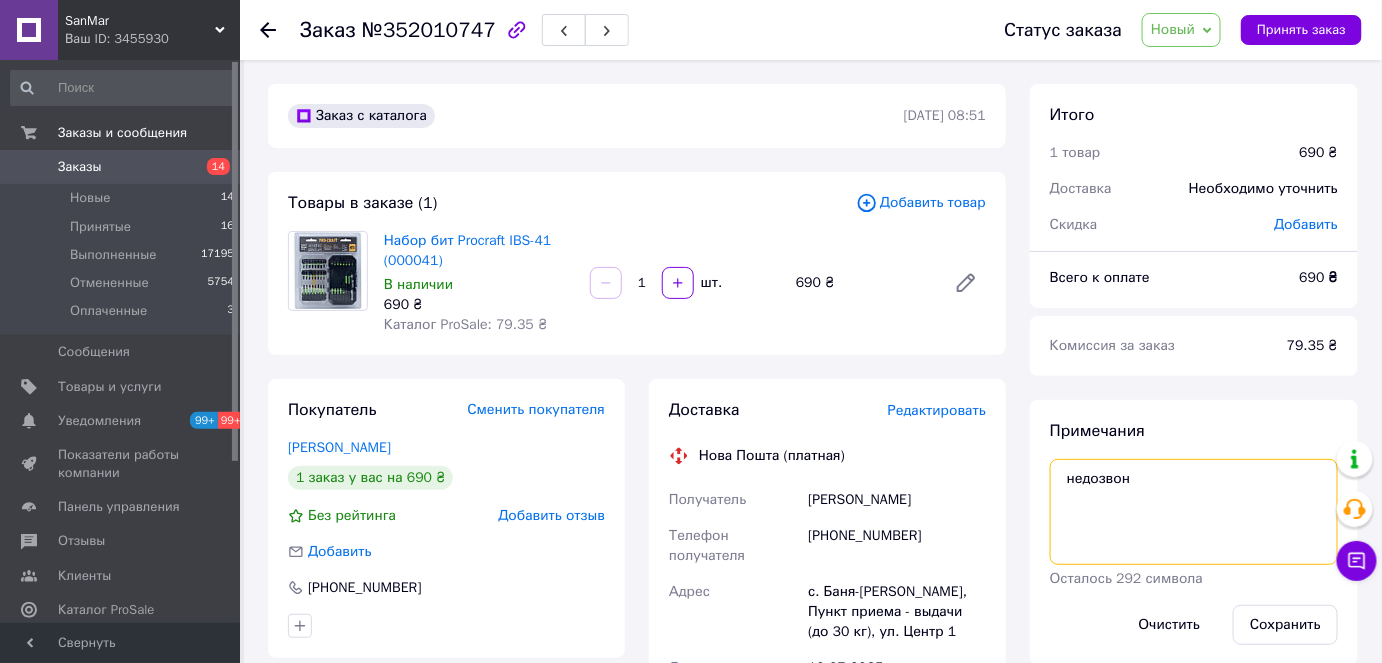 drag, startPoint x: 1096, startPoint y: 505, endPoint x: 1110, endPoint y: 489, distance: 21.260292 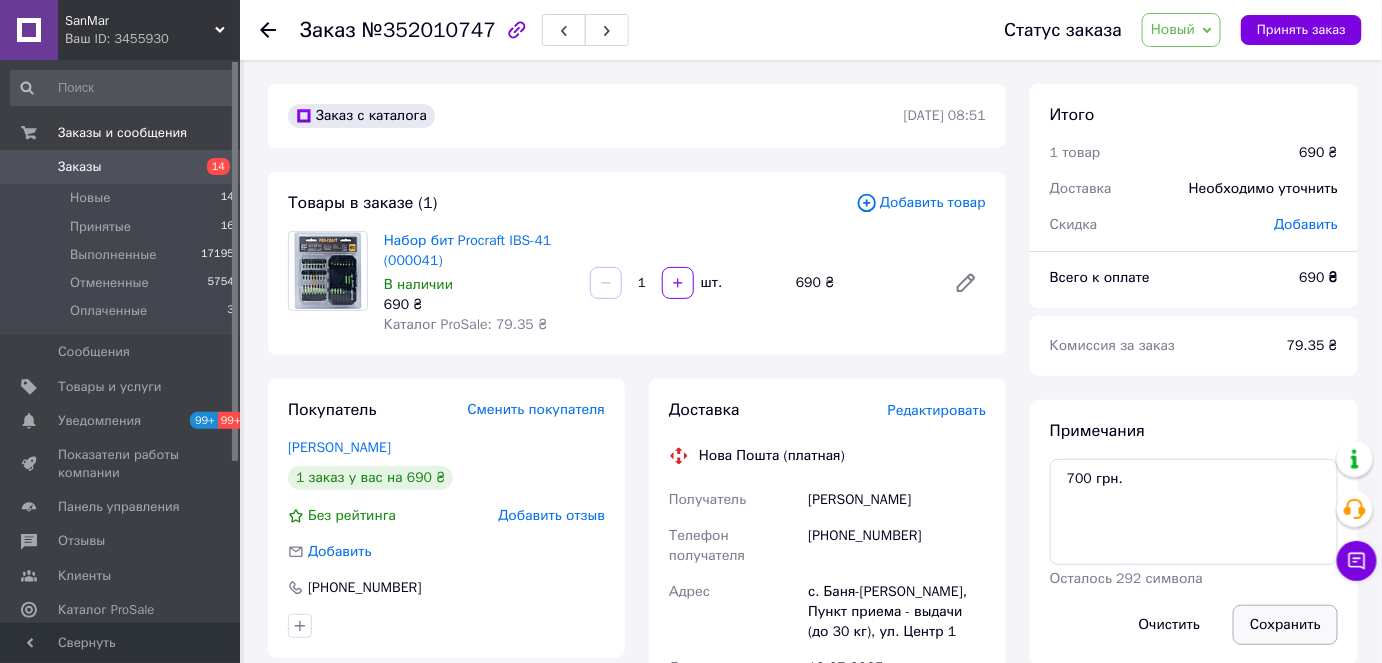 click on "Сохранить" at bounding box center (1285, 625) 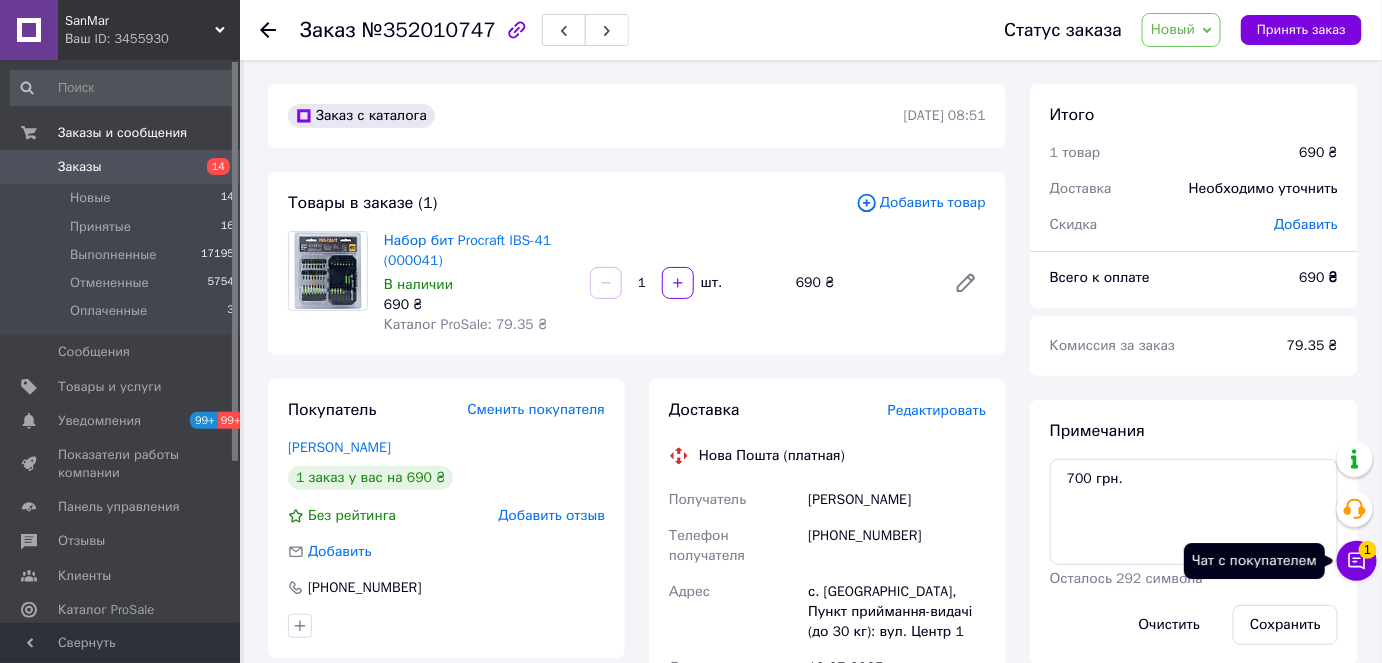 click on "Чат с покупателем 1" at bounding box center (1357, 561) 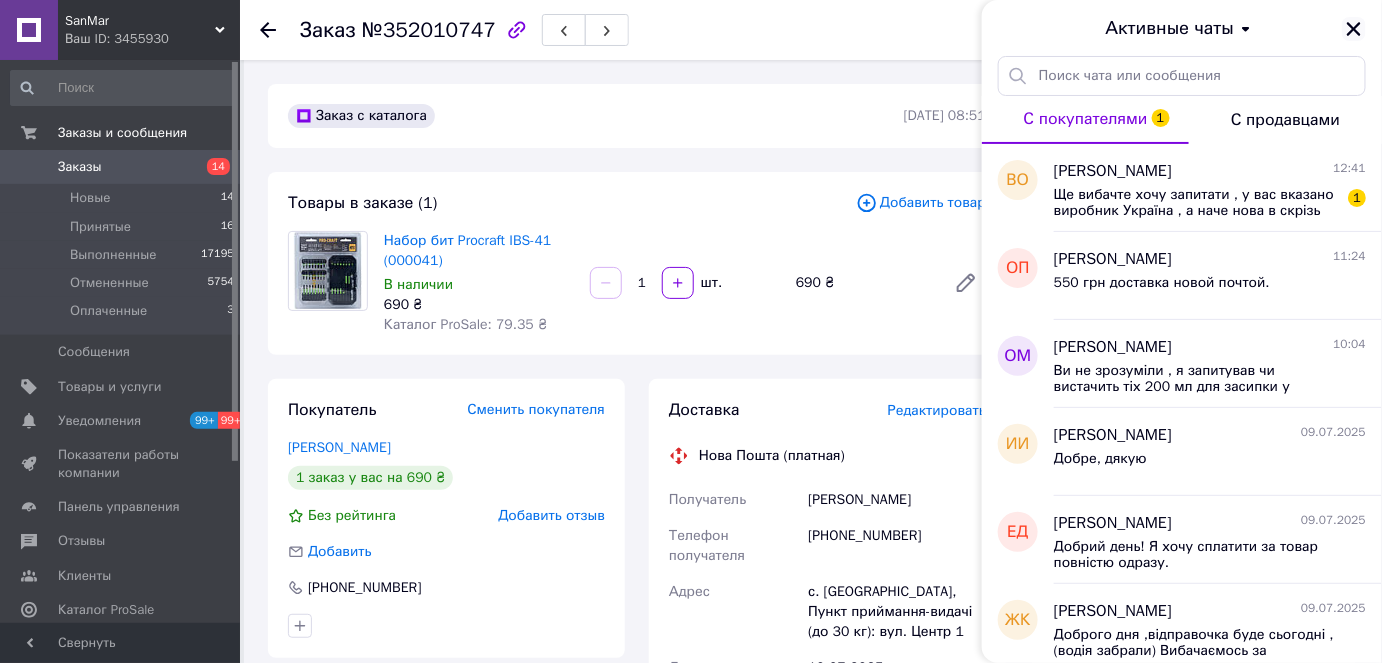 click 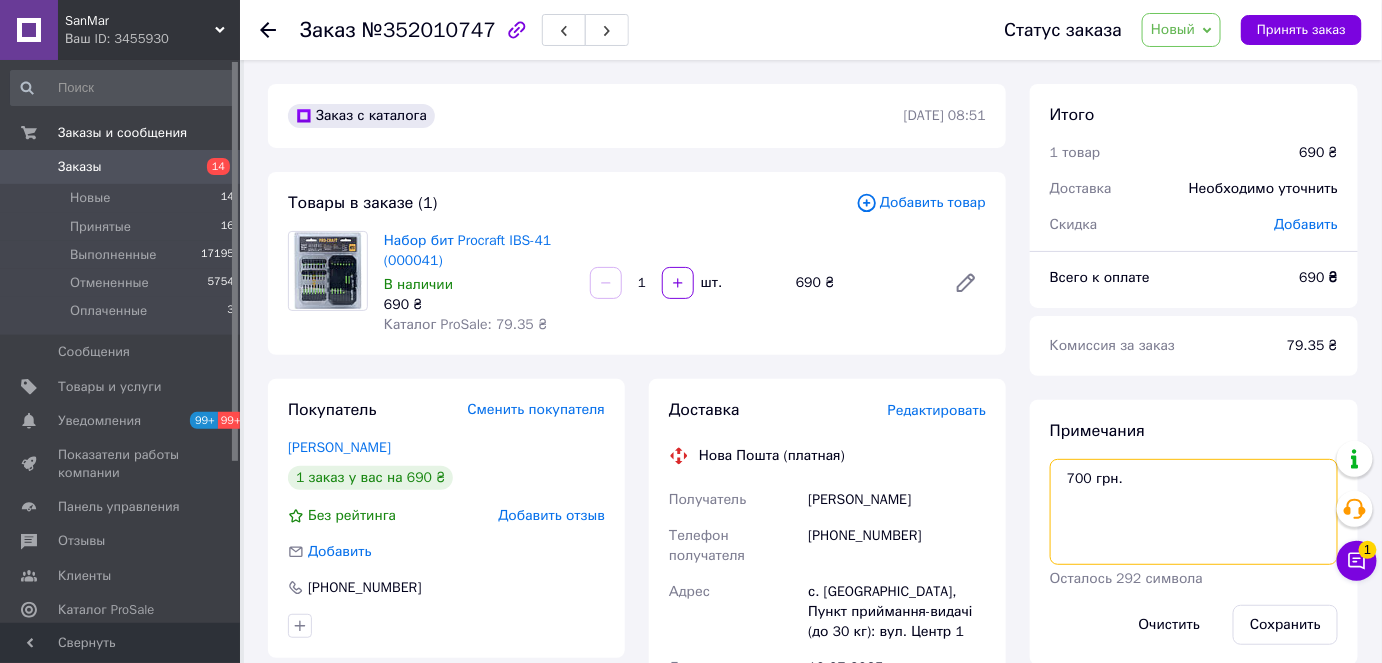 click on "700 грн." at bounding box center [1194, 512] 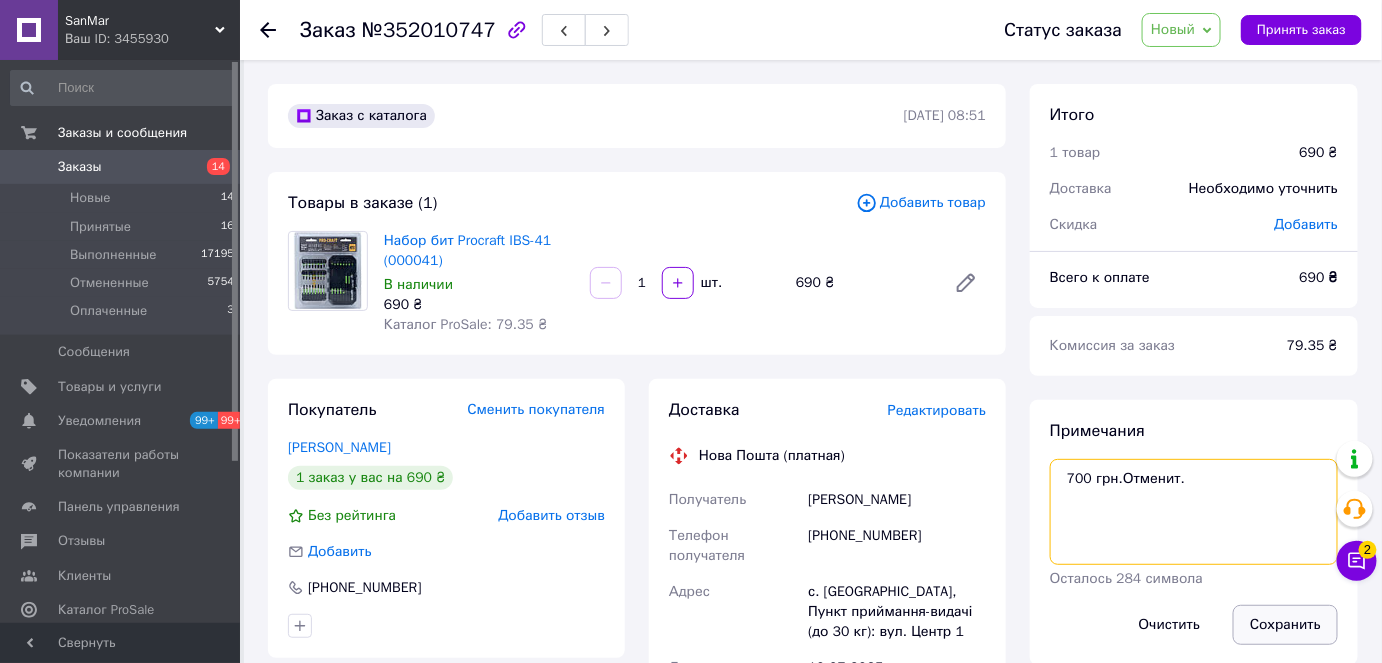 type on "700 грн.Отменит." 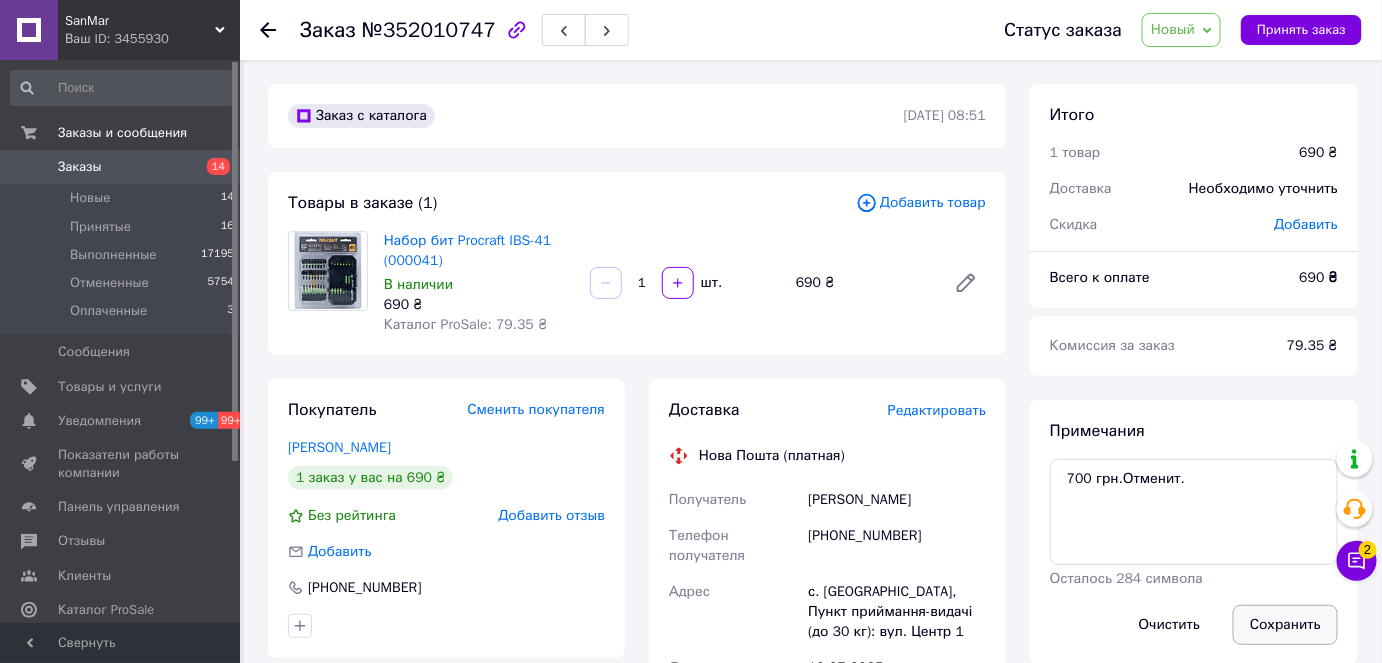 click on "Сохранить" at bounding box center (1285, 625) 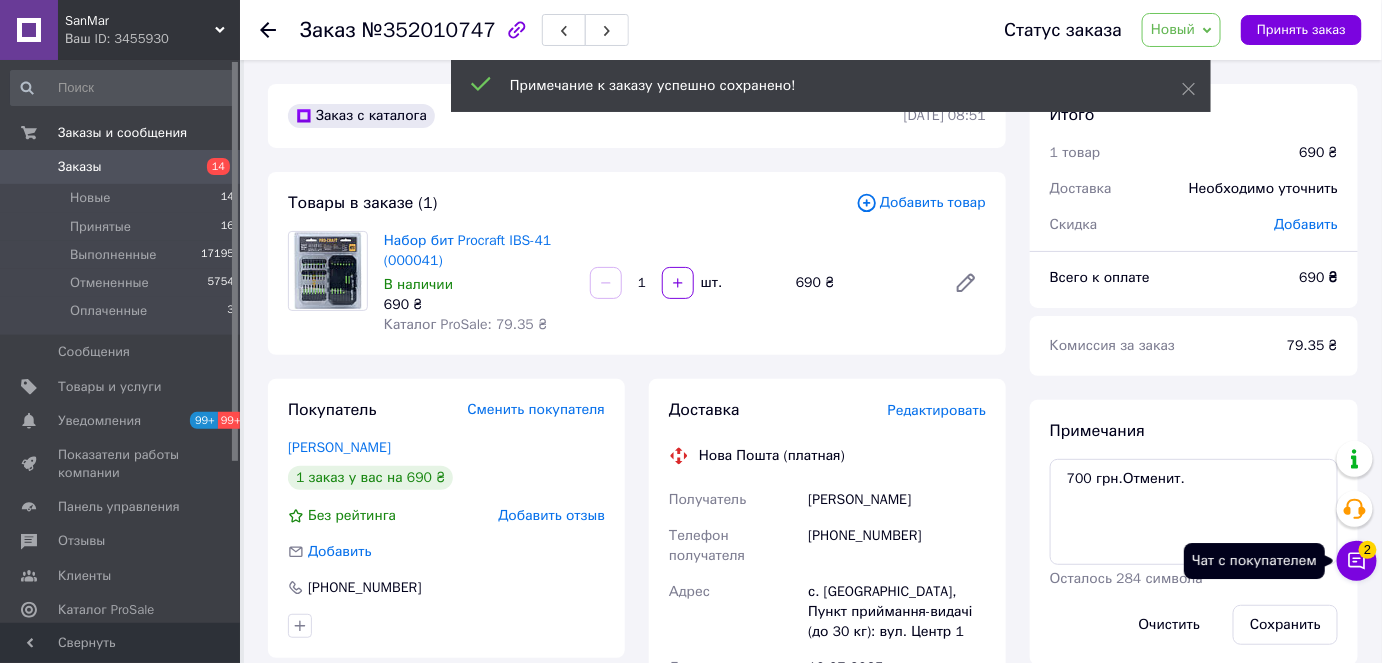 click 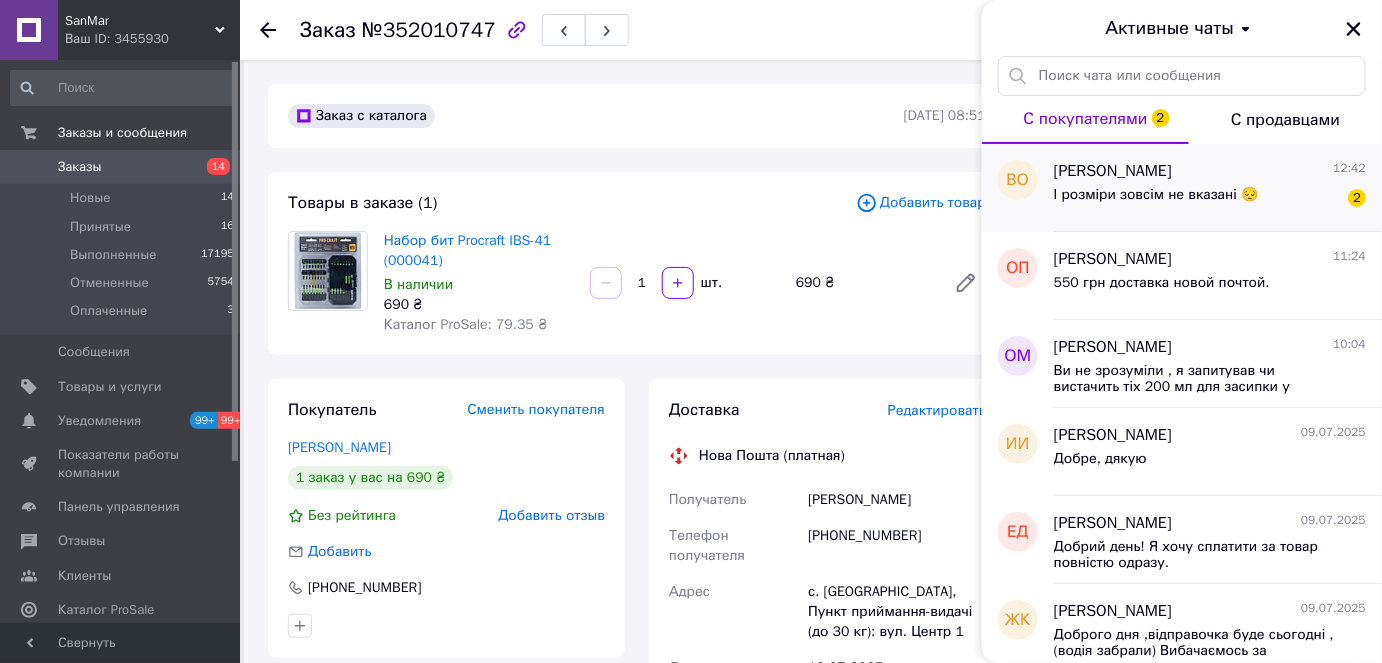 click on "І розміри зовсім не вказані 😔" at bounding box center (1156, 195) 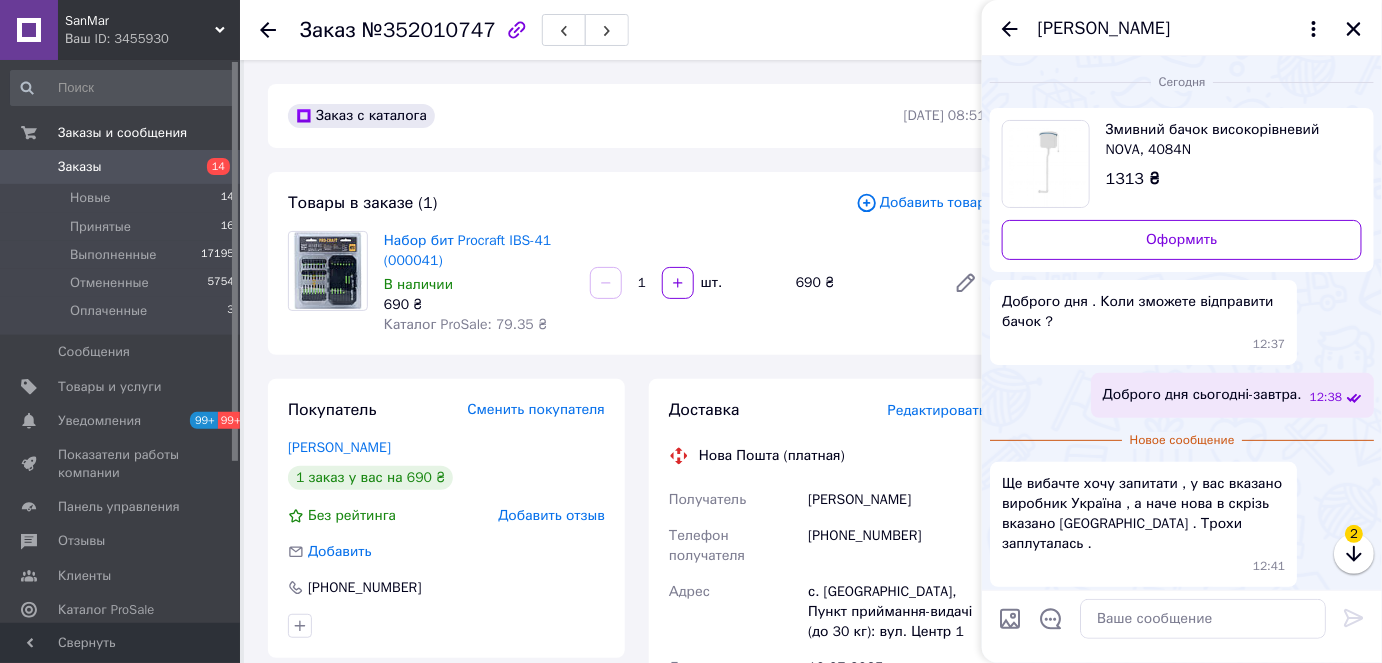 scroll, scrollTop: 37, scrollLeft: 0, axis: vertical 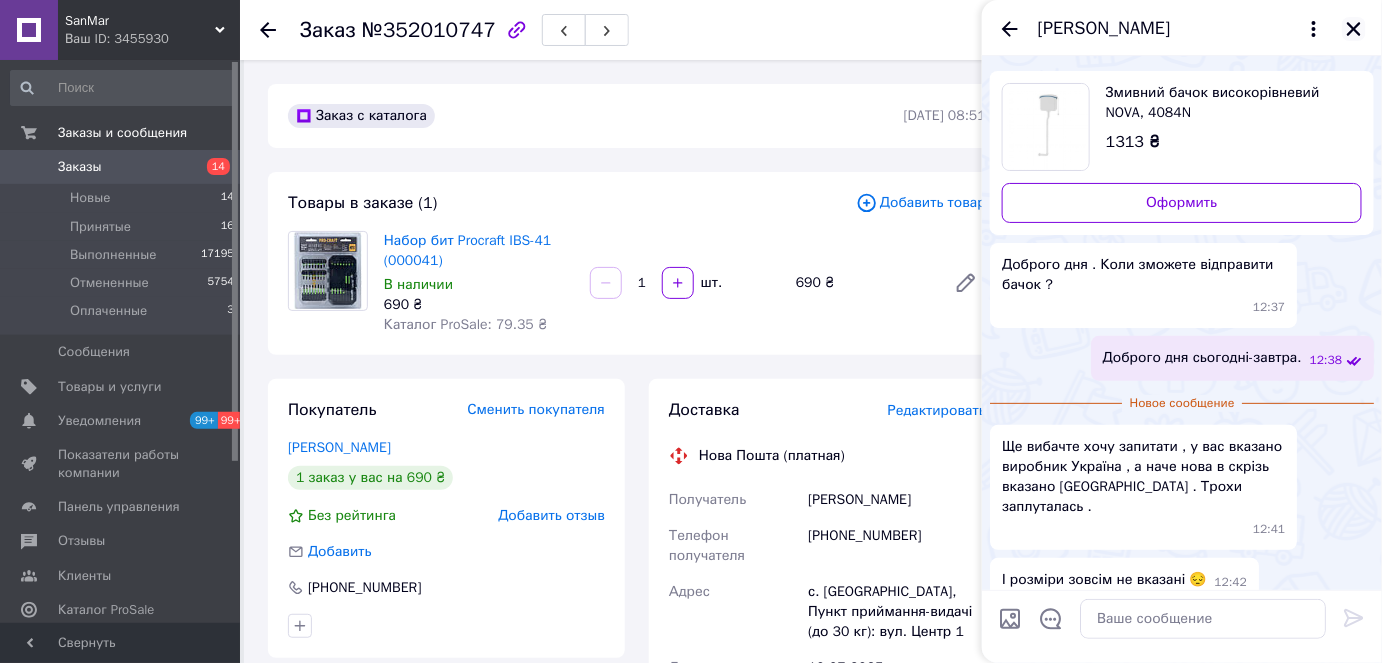 click 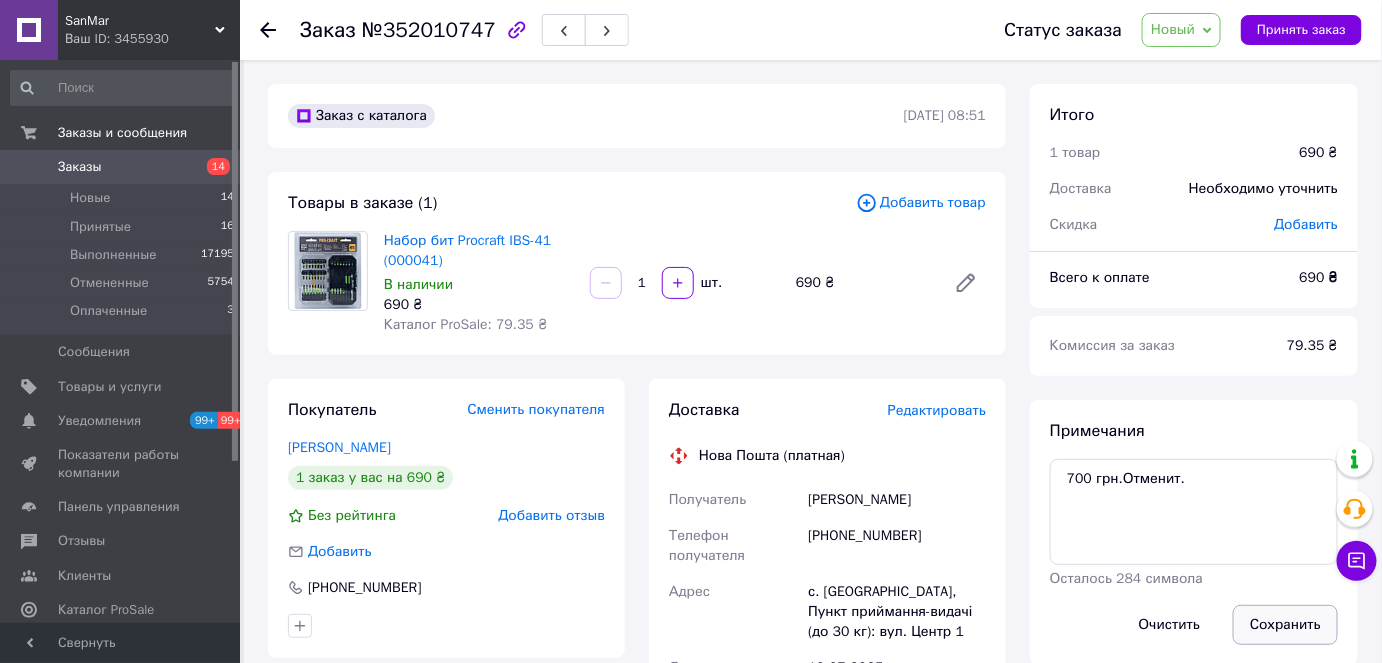 click on "Сохранить" at bounding box center (1285, 625) 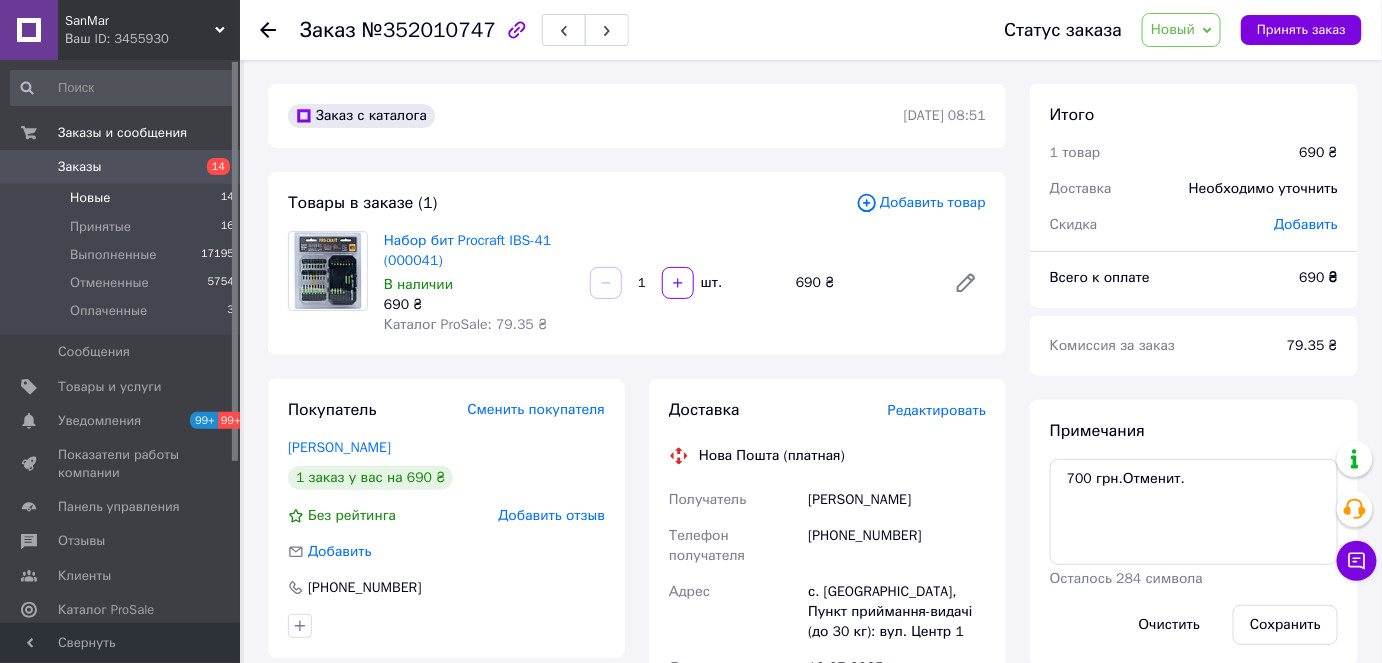 click on "Новые" at bounding box center (90, 198) 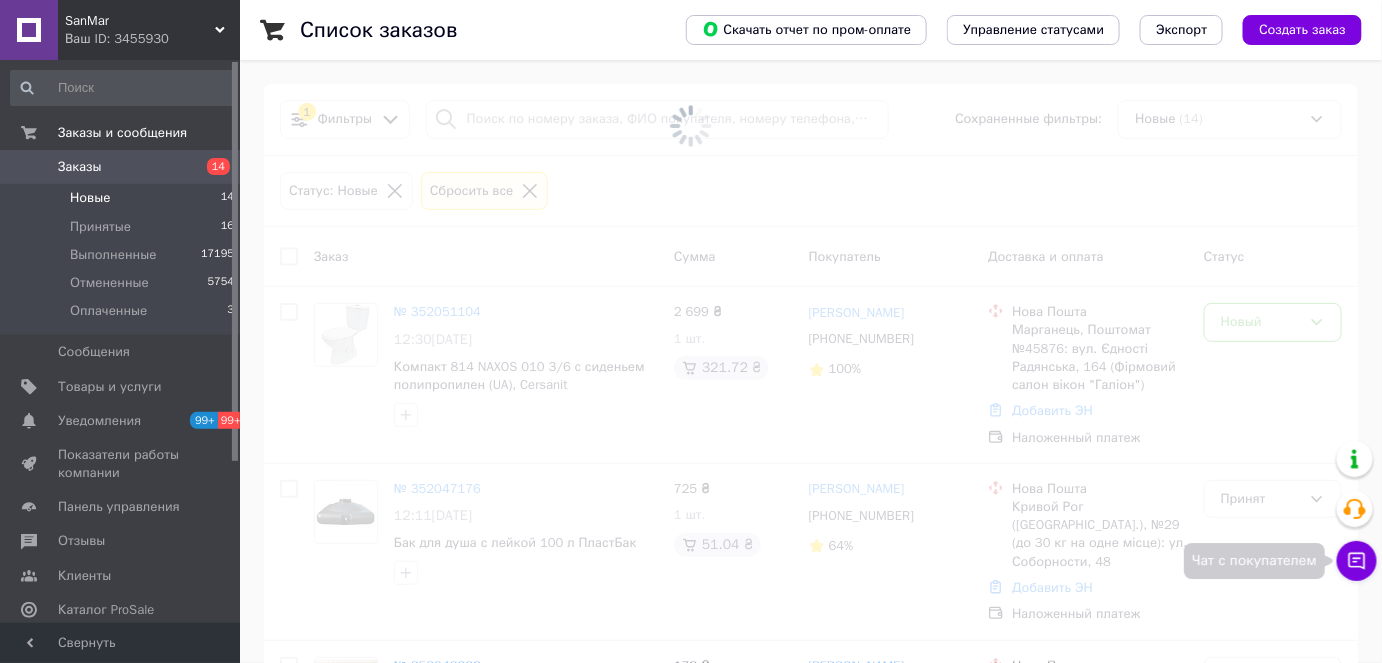 click on "Чат с покупателем" at bounding box center [1357, 561] 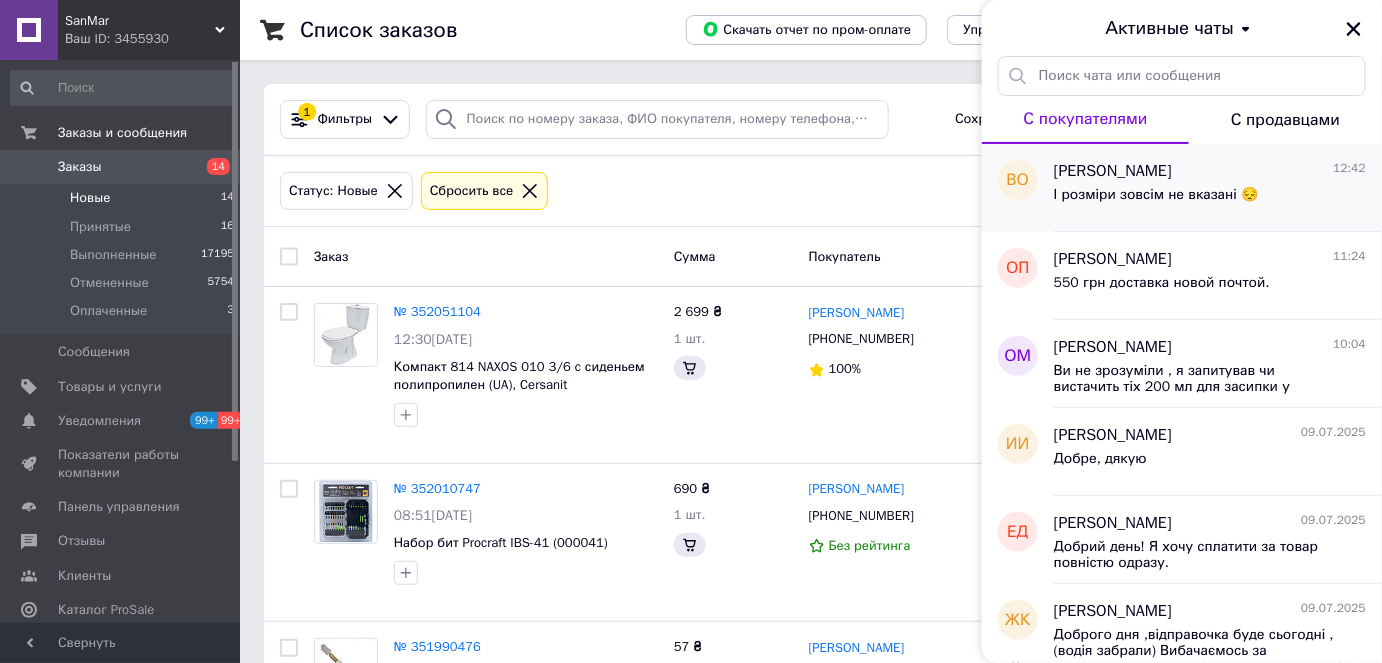 click on "І розміри зовсім не вказані 😔" at bounding box center [1156, 195] 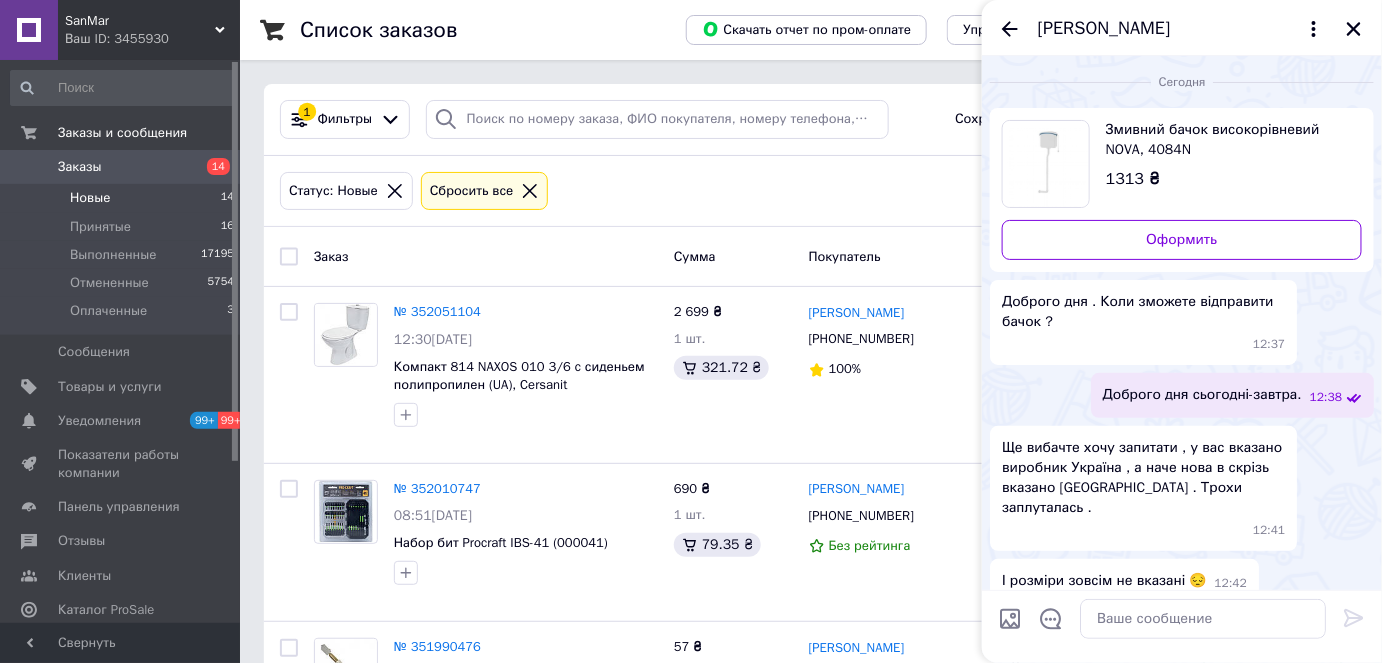 scroll, scrollTop: 1, scrollLeft: 0, axis: vertical 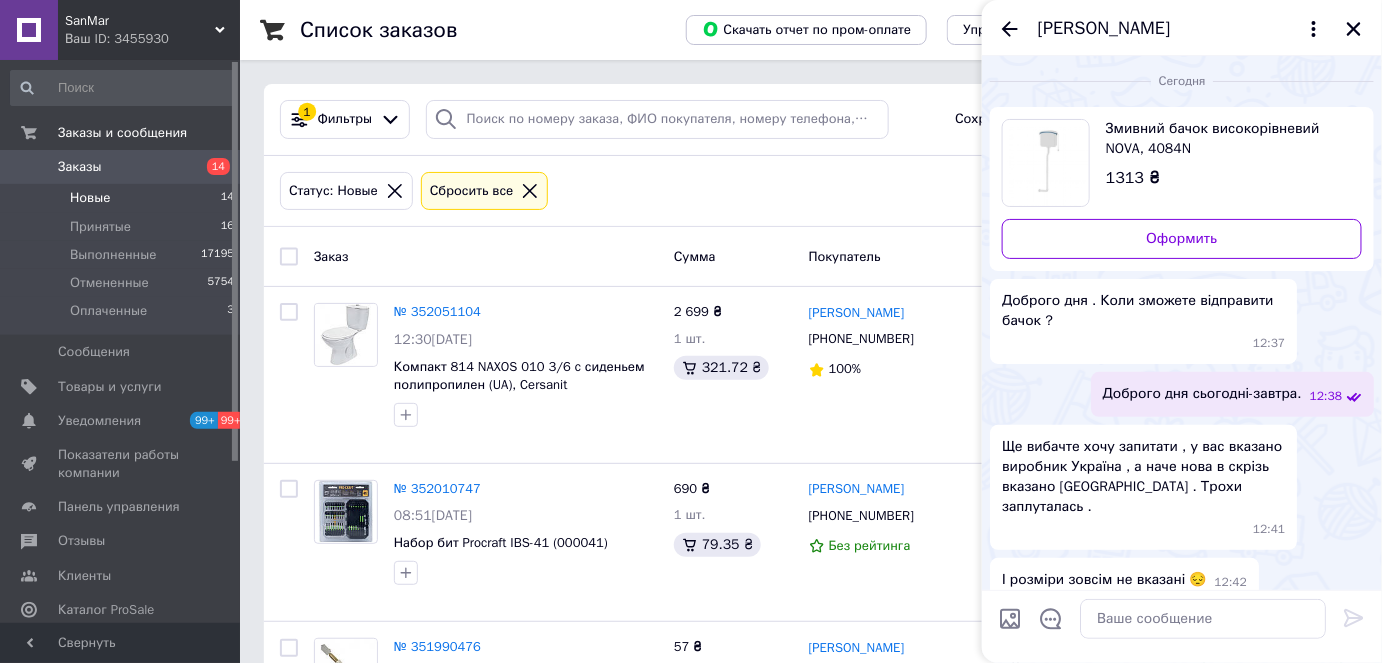 click on "Змивний бачок високорівневий NOVA, 4084N" at bounding box center [1226, 139] 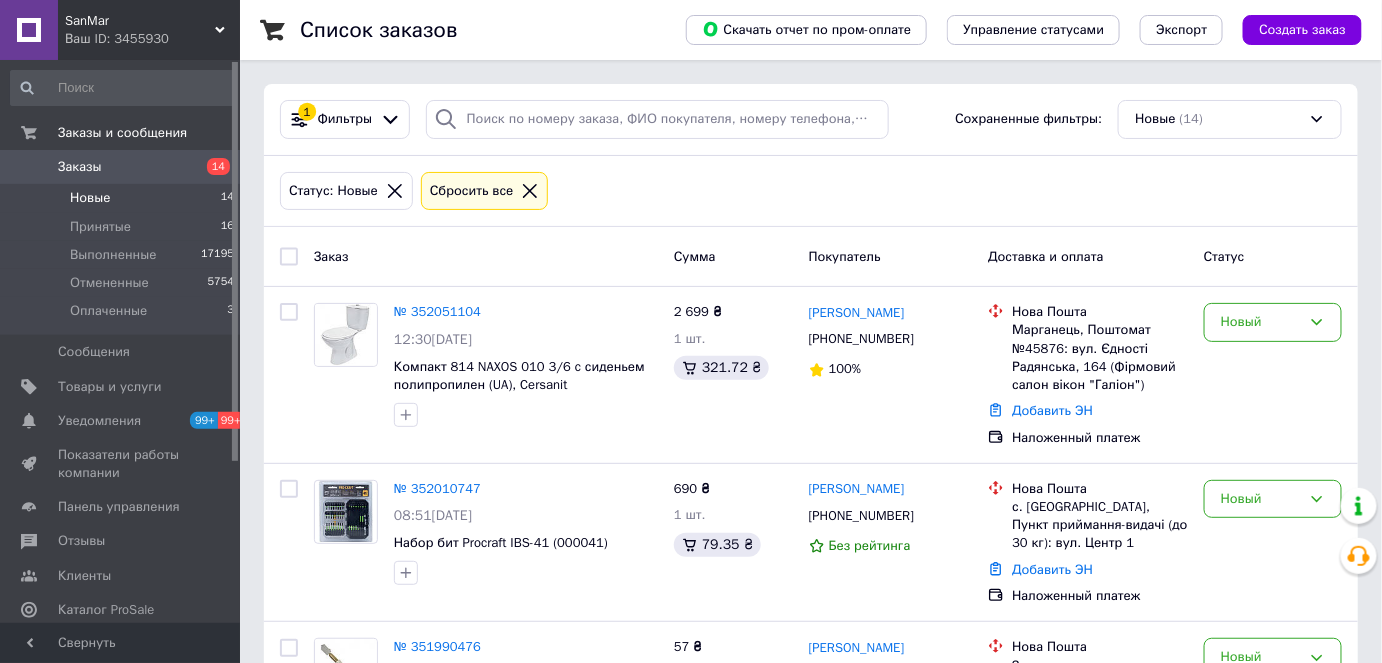 click on "Новые 14" at bounding box center (123, 198) 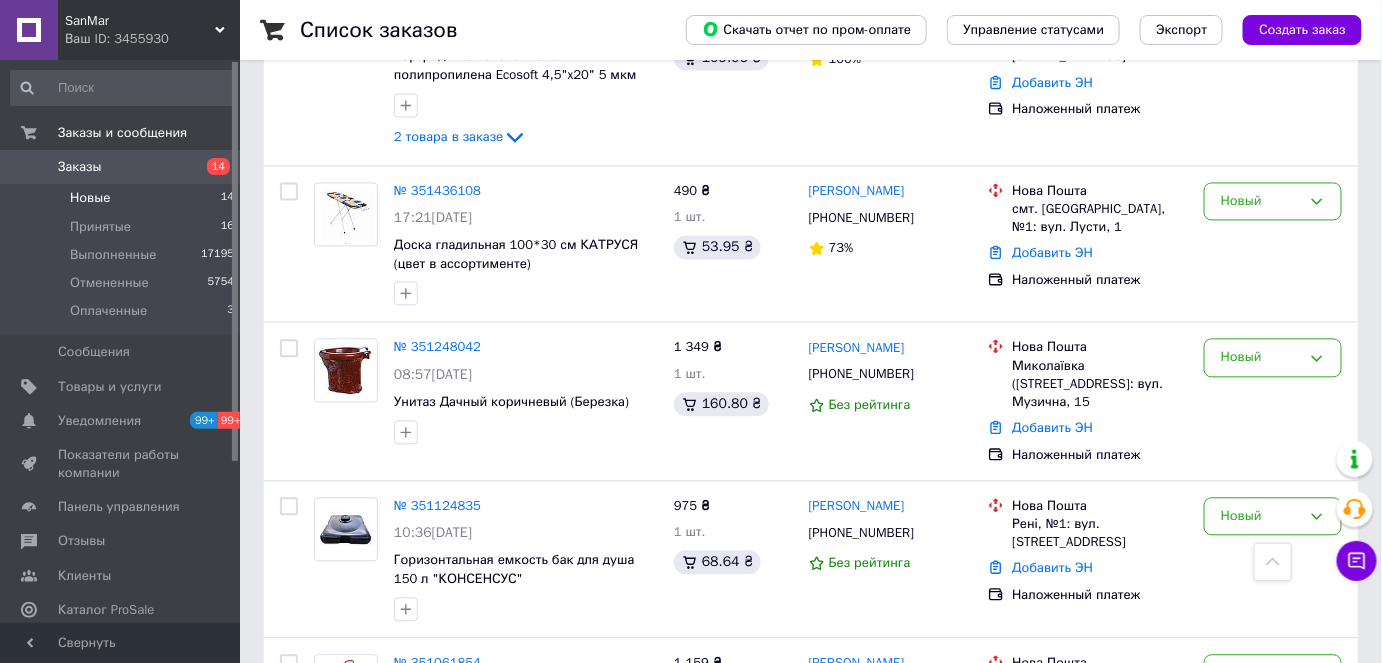 scroll, scrollTop: 1363, scrollLeft: 0, axis: vertical 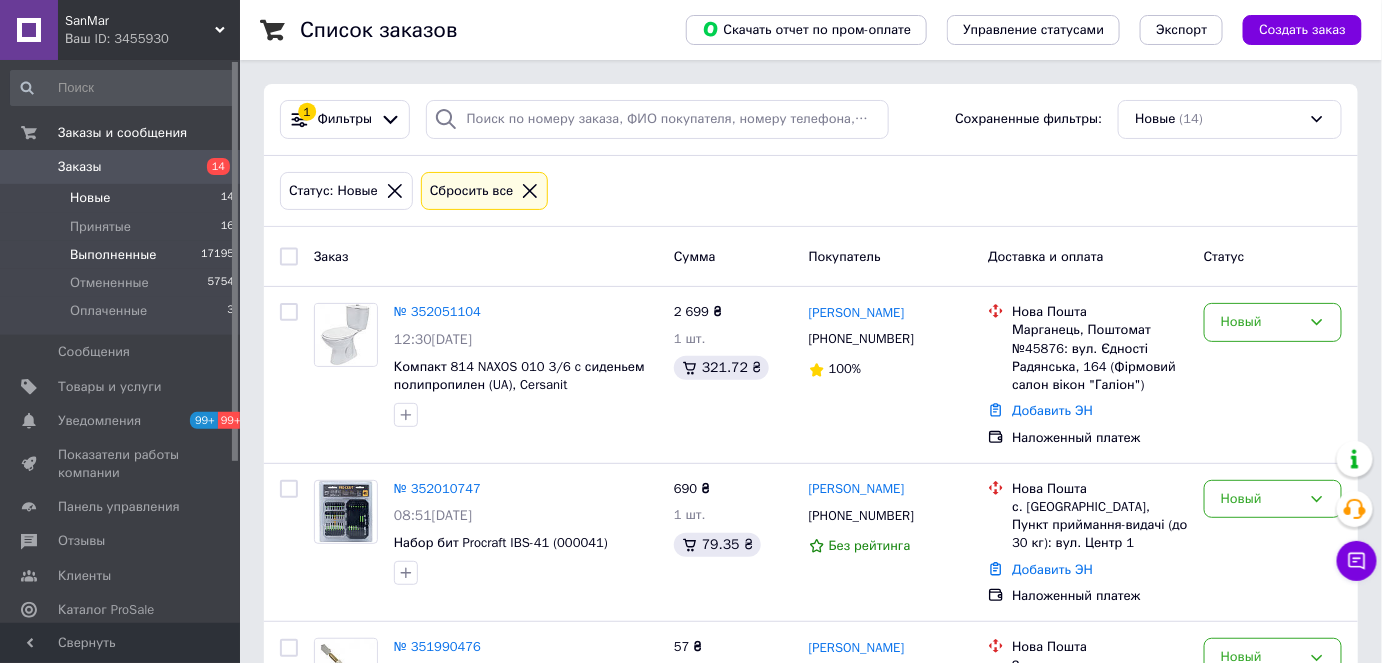 click on "Выполненные" at bounding box center [113, 255] 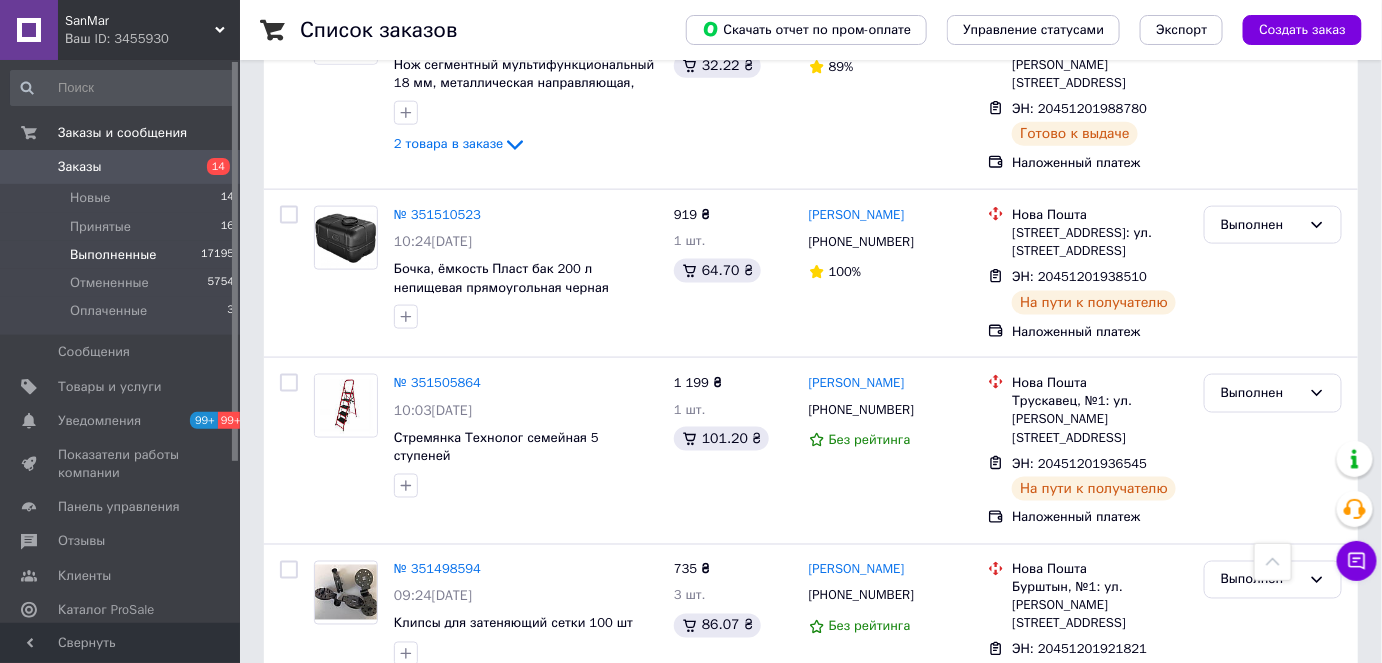 scroll, scrollTop: 3303, scrollLeft: 0, axis: vertical 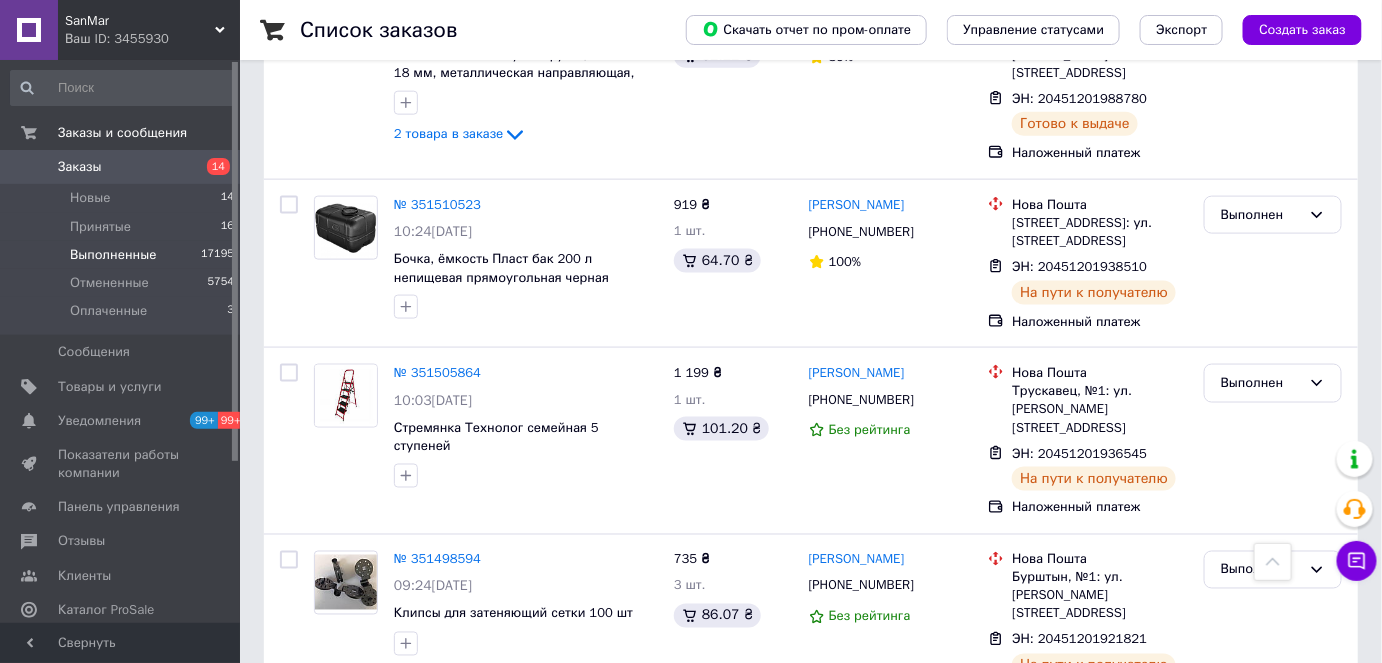 click on "2" at bounding box center [327, 765] 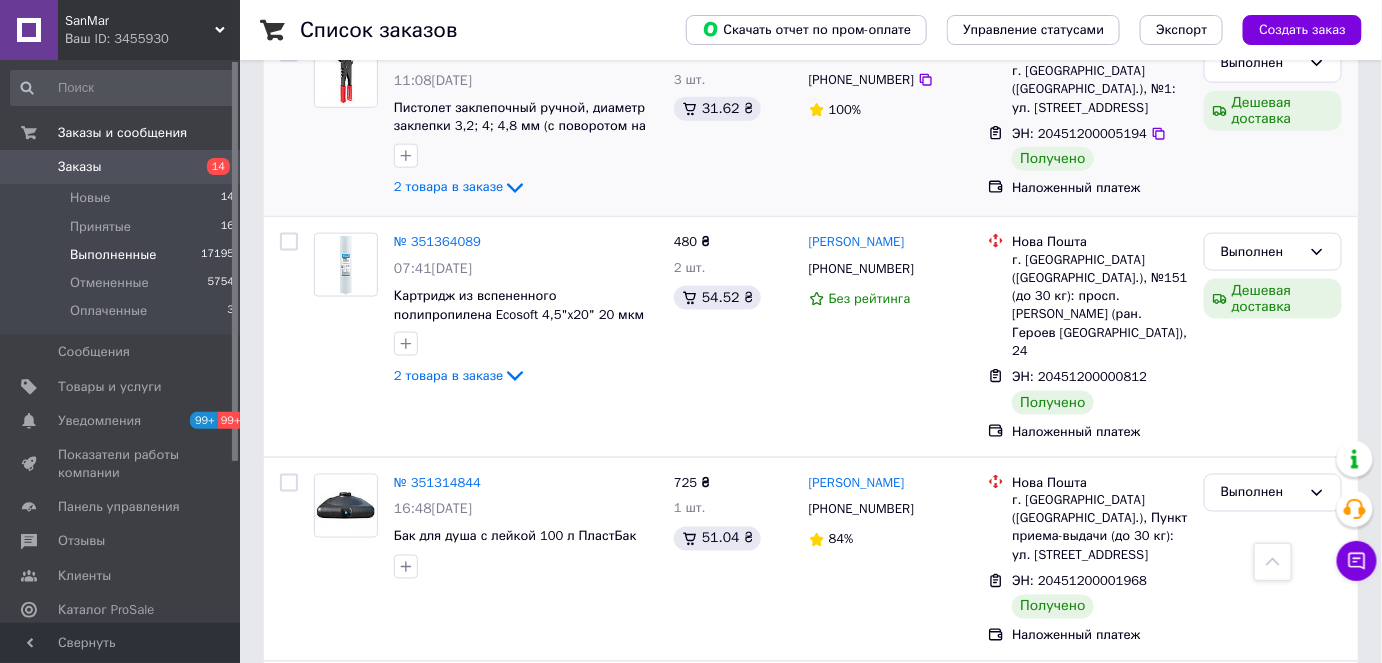 scroll, scrollTop: 3328, scrollLeft: 0, axis: vertical 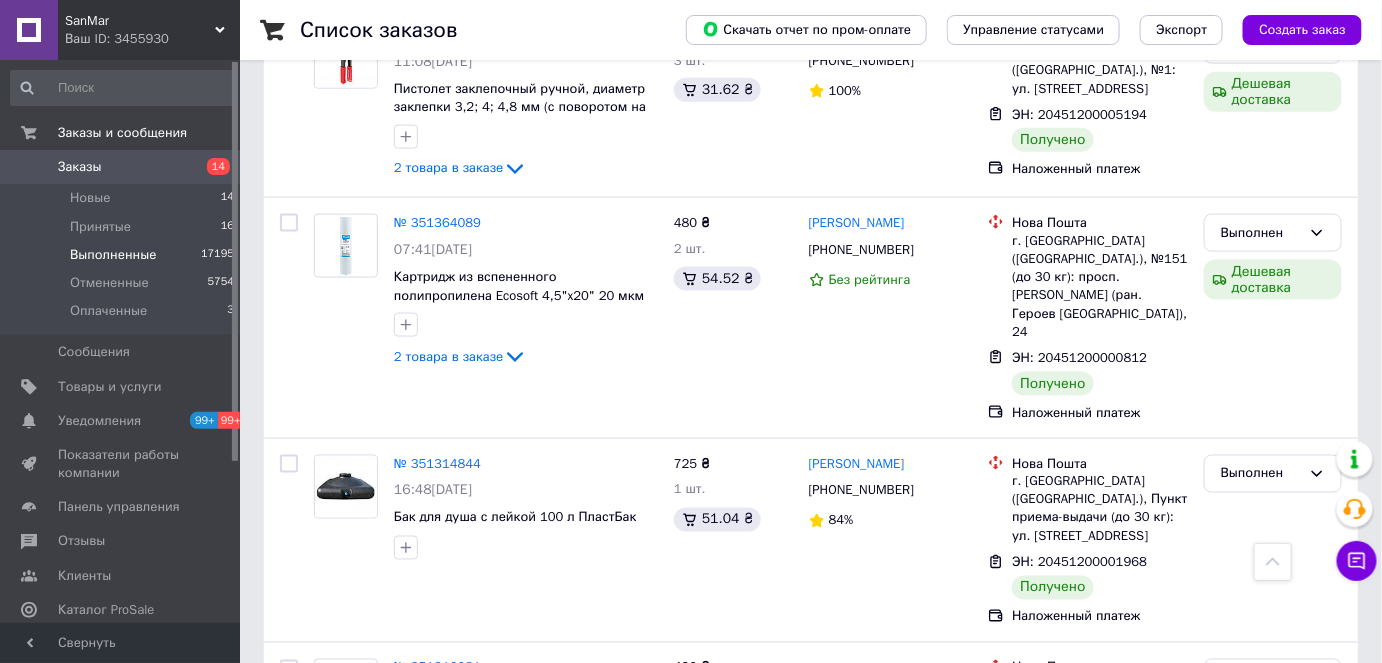 click on "3" at bounding box center [505, 874] 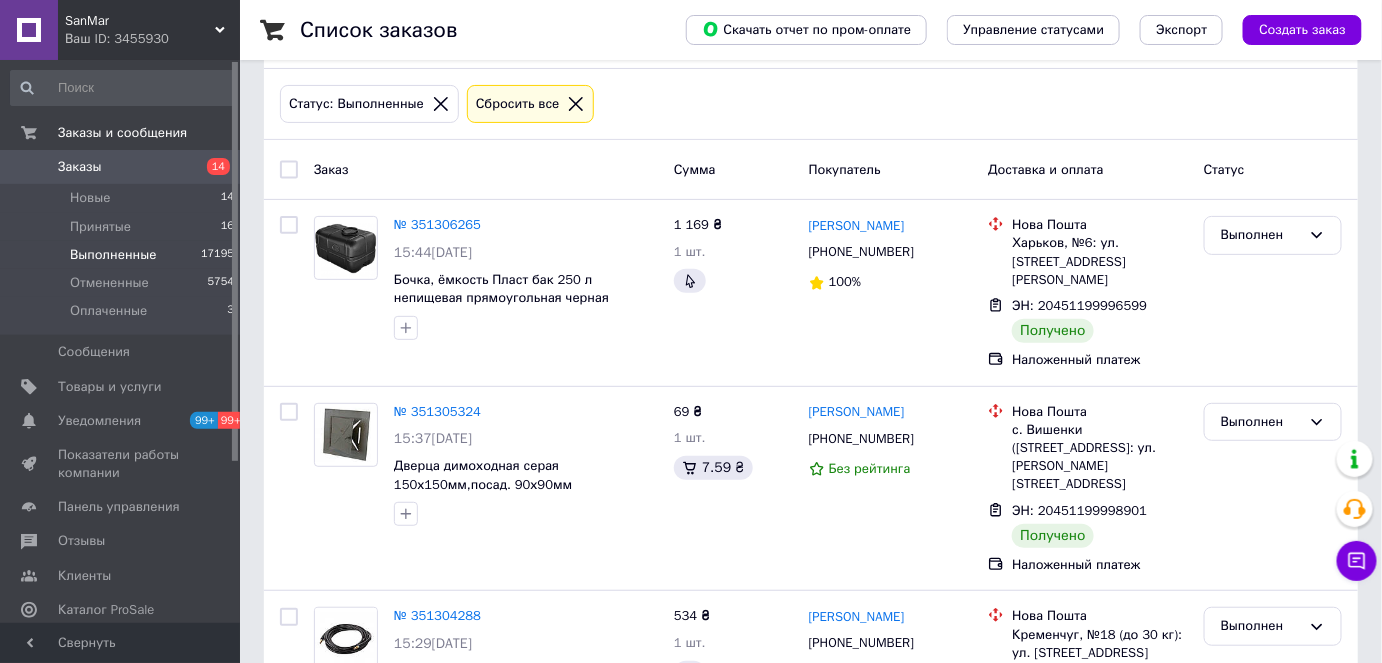 scroll, scrollTop: 0, scrollLeft: 0, axis: both 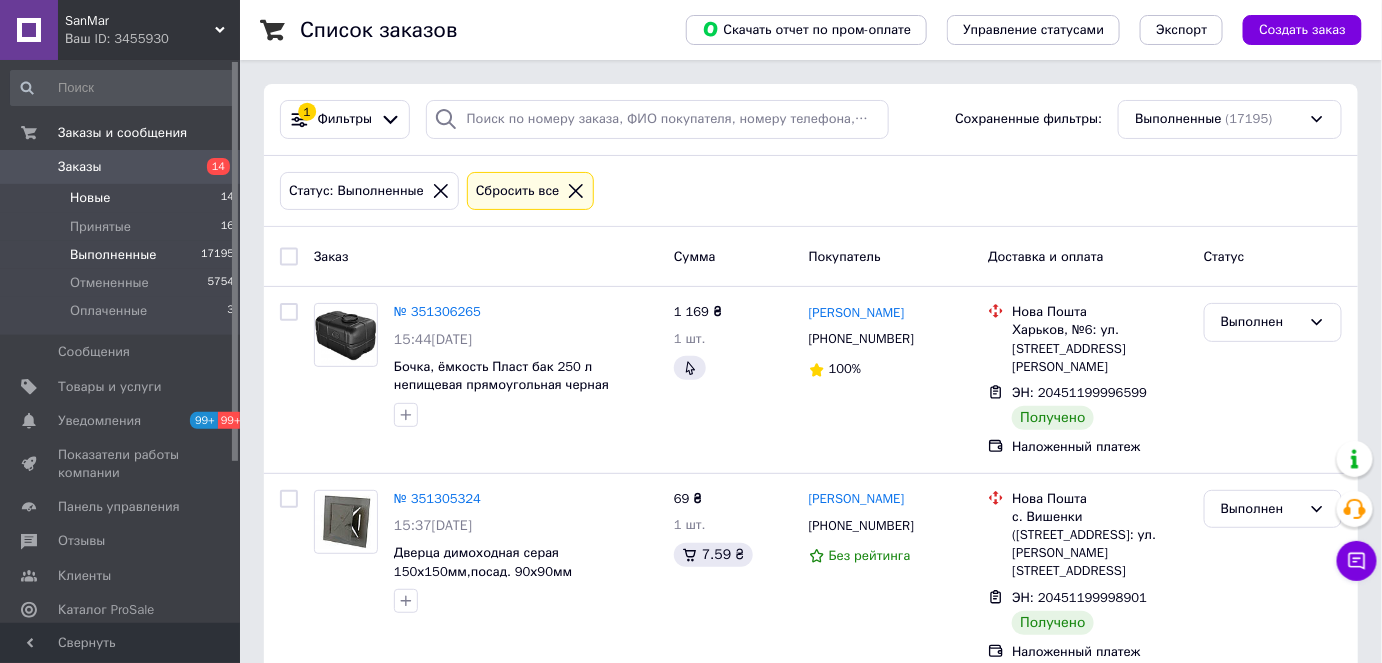 click on "Новые 14" at bounding box center [123, 198] 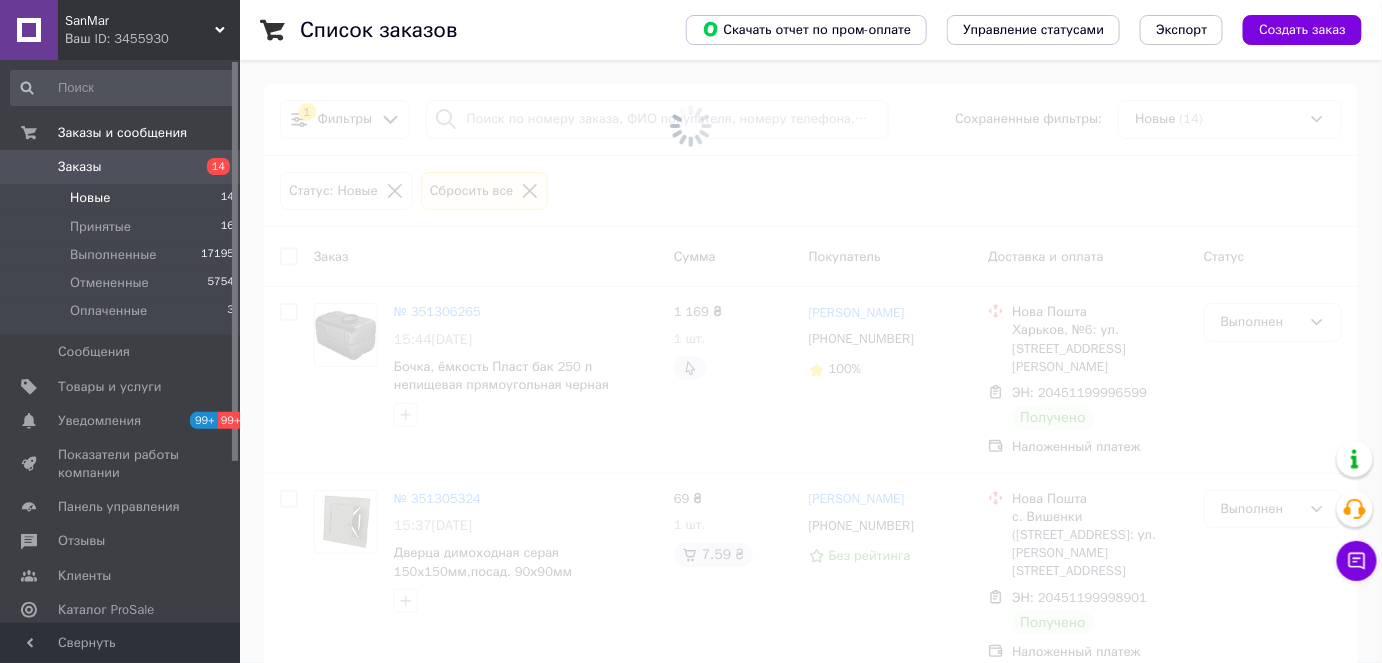 click on "Новые 14" at bounding box center (123, 198) 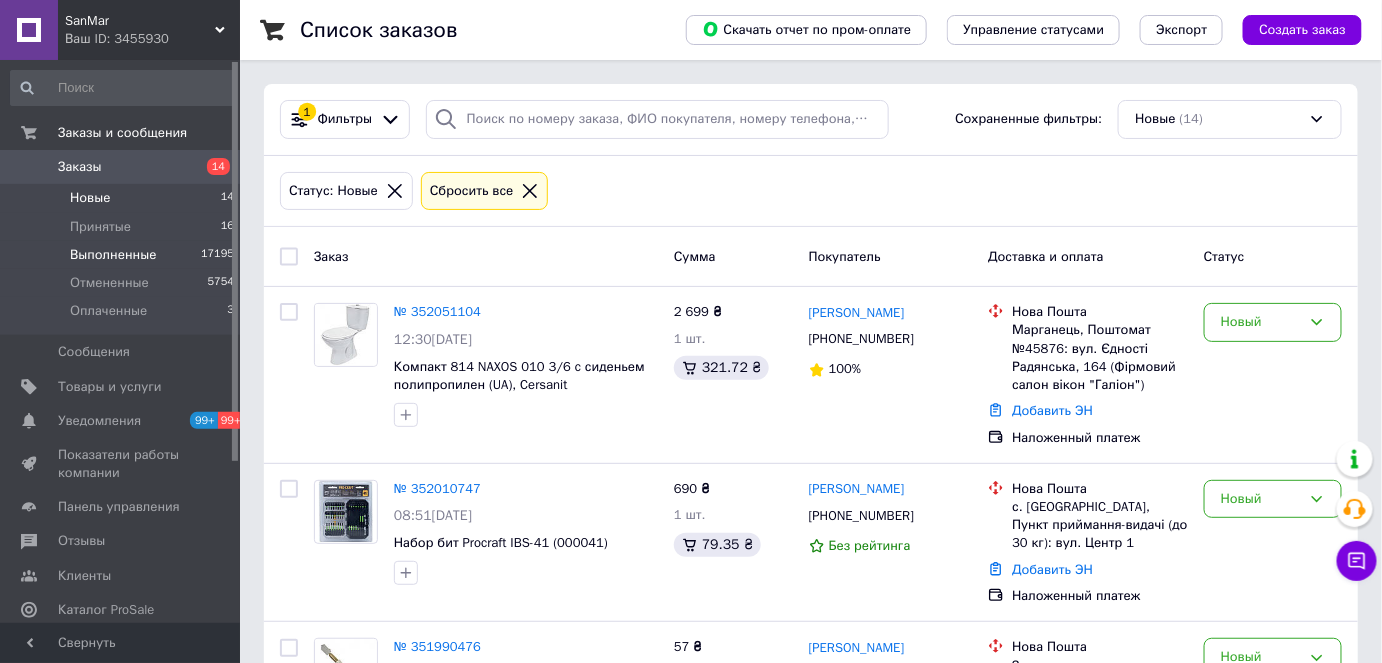 click on "Выполненные 17195" at bounding box center [123, 255] 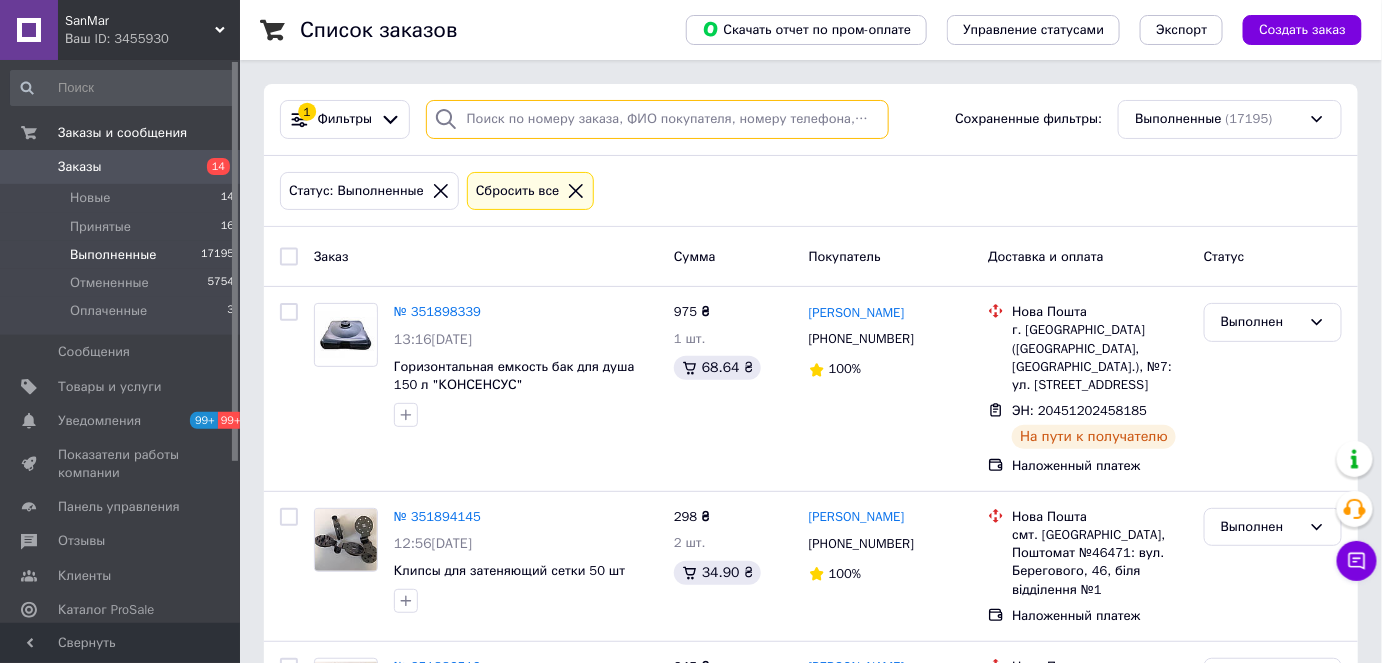 click at bounding box center (657, 119) 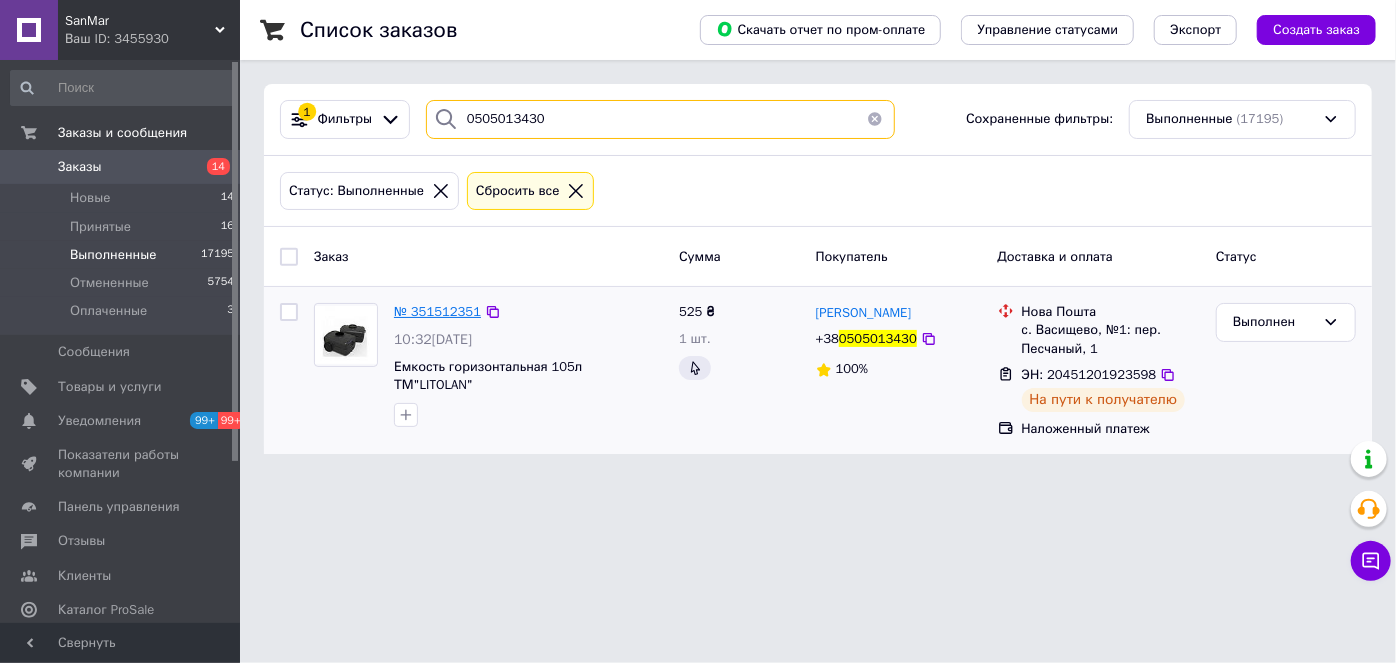 type on "0505013430" 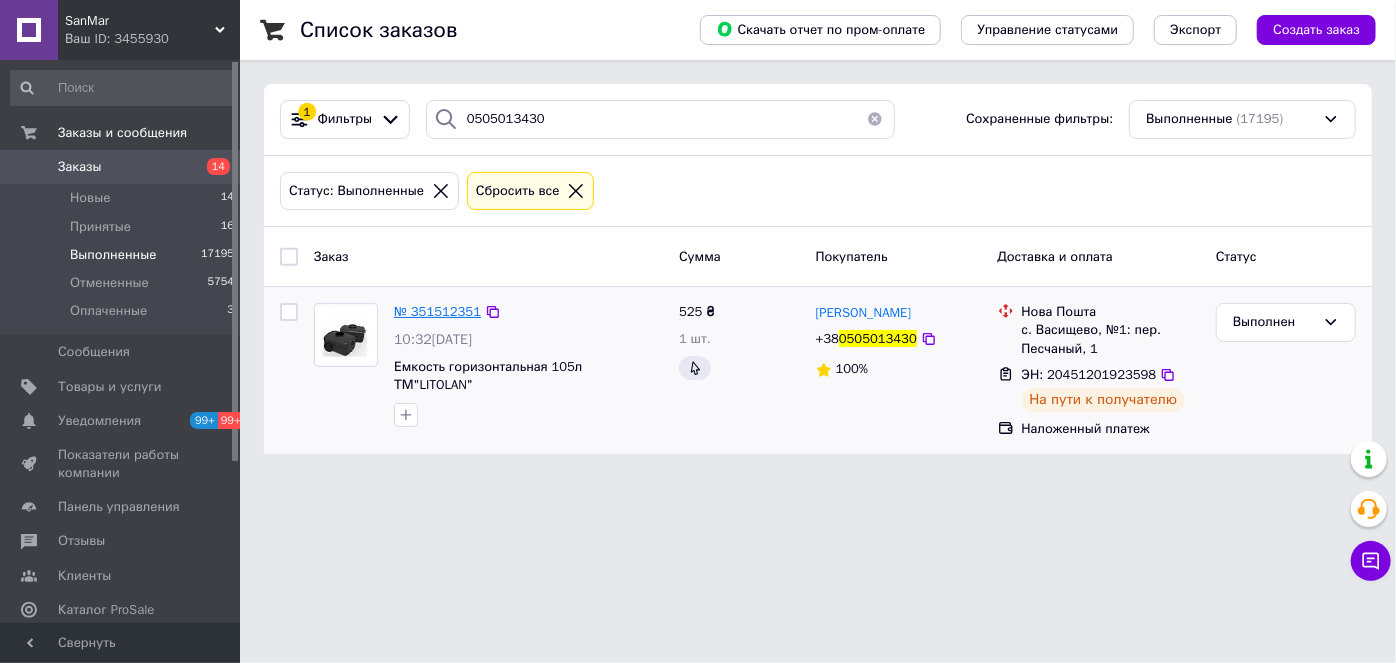 click on "№ 351512351" at bounding box center (437, 311) 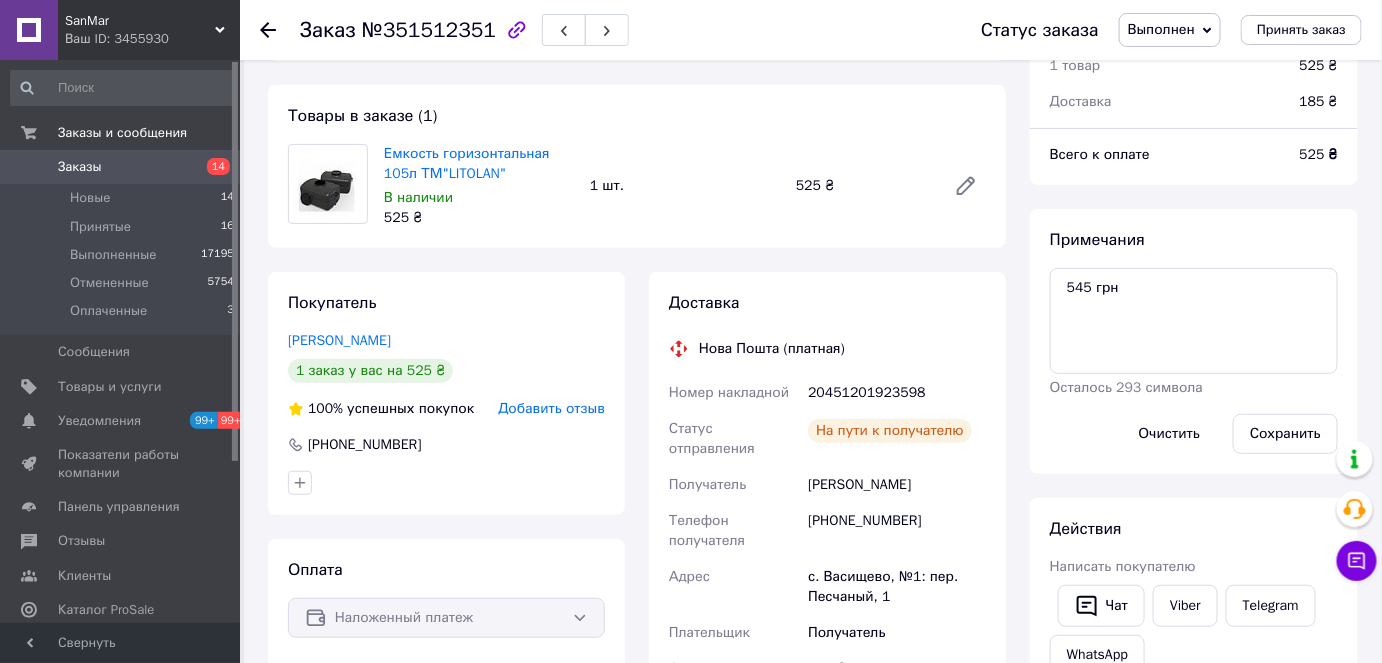 scroll, scrollTop: 0, scrollLeft: 0, axis: both 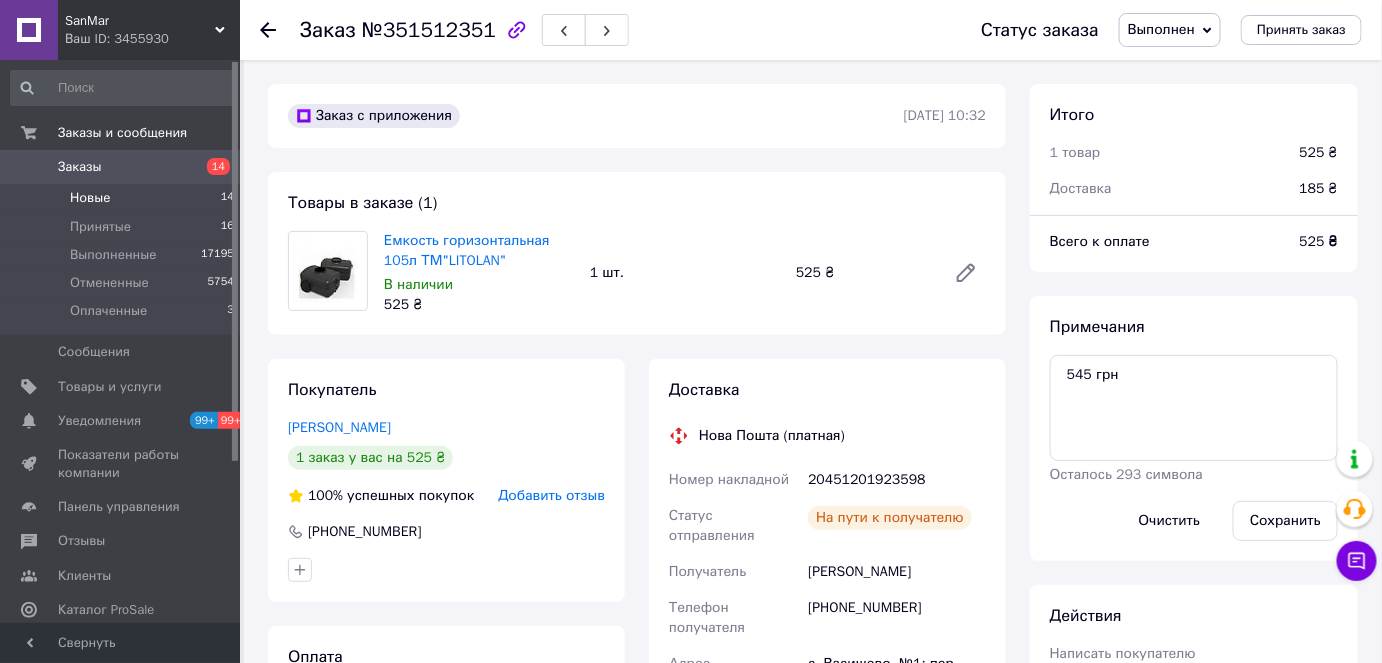 click on "Новые 14" at bounding box center (123, 198) 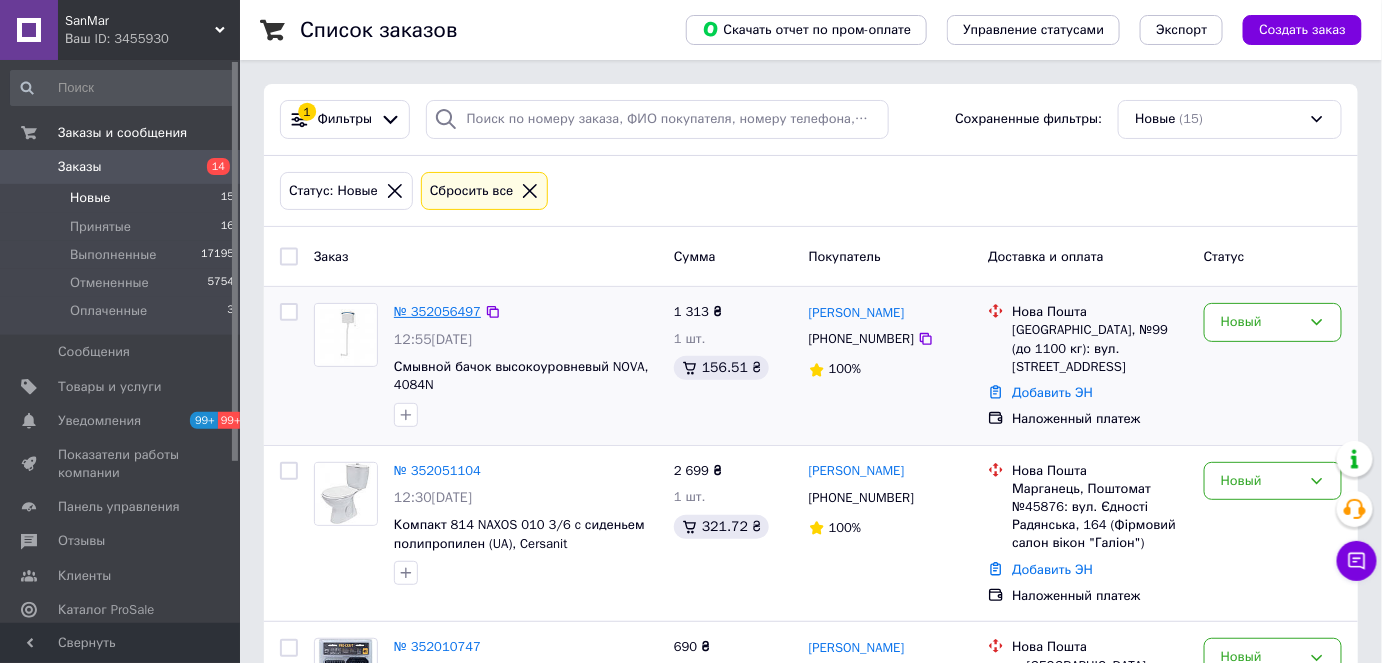 click on "№ 352056497" at bounding box center [437, 311] 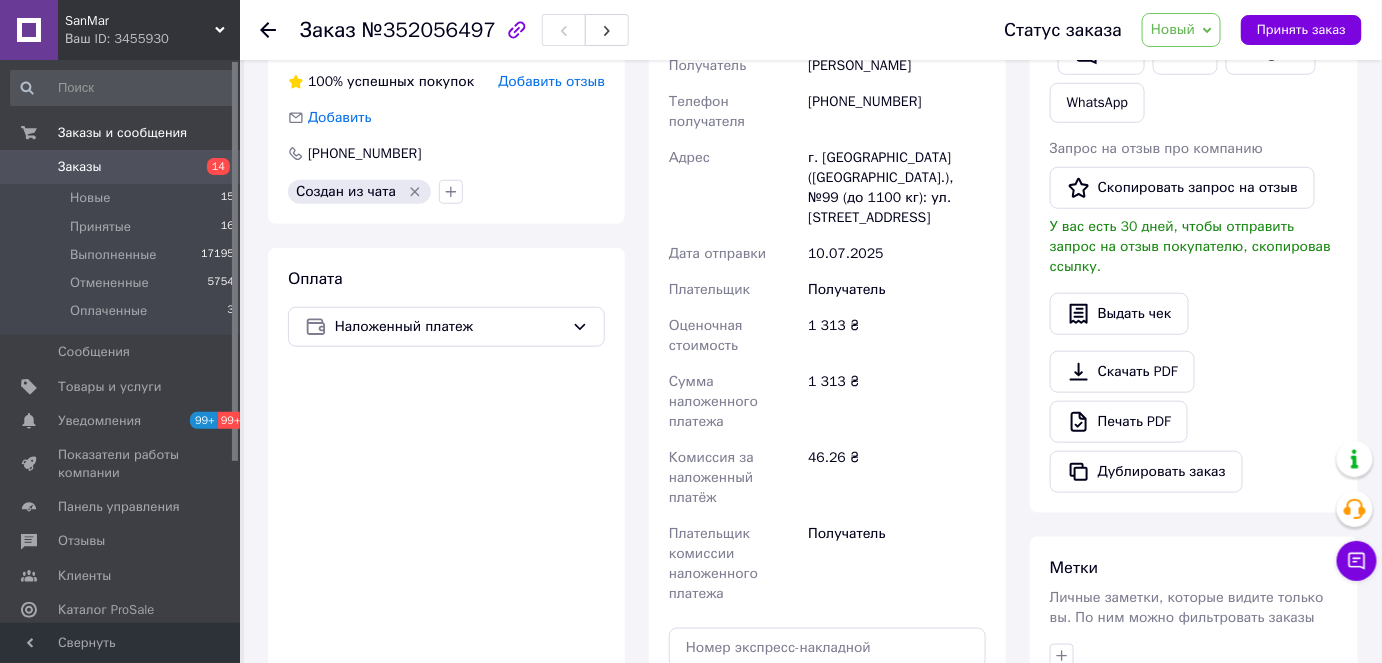 scroll, scrollTop: 727, scrollLeft: 0, axis: vertical 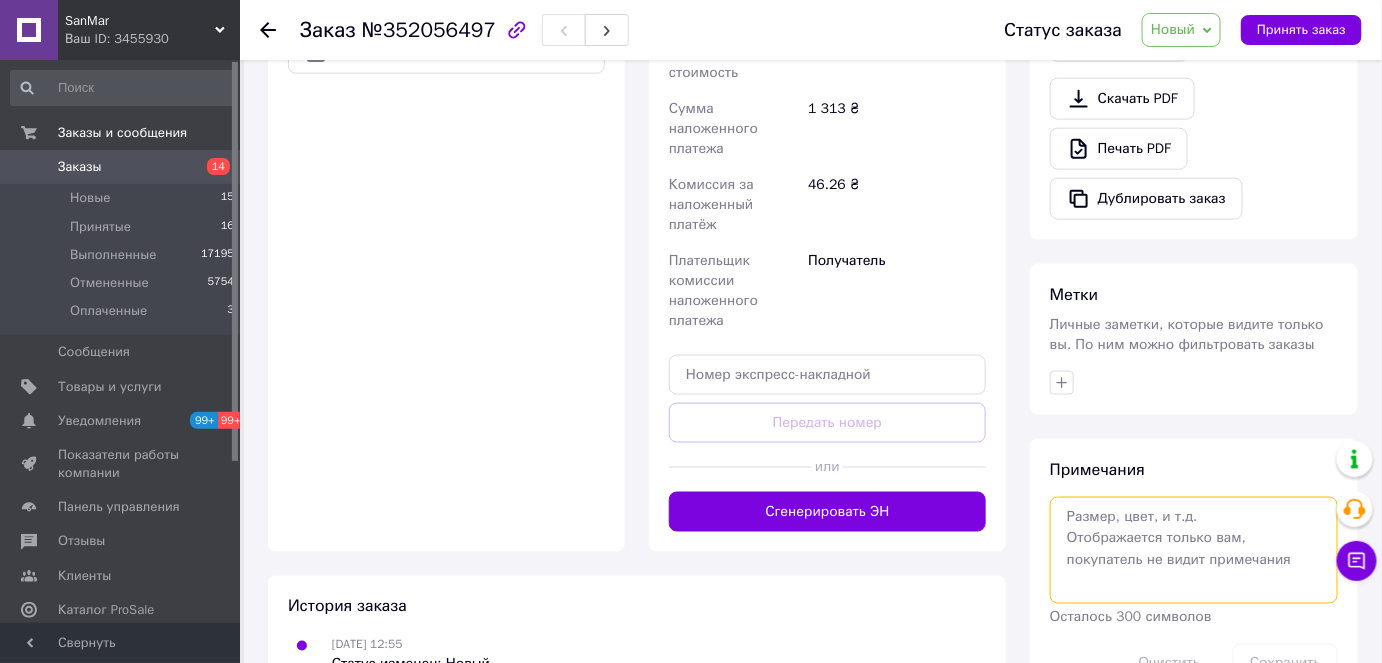click at bounding box center (1194, 550) 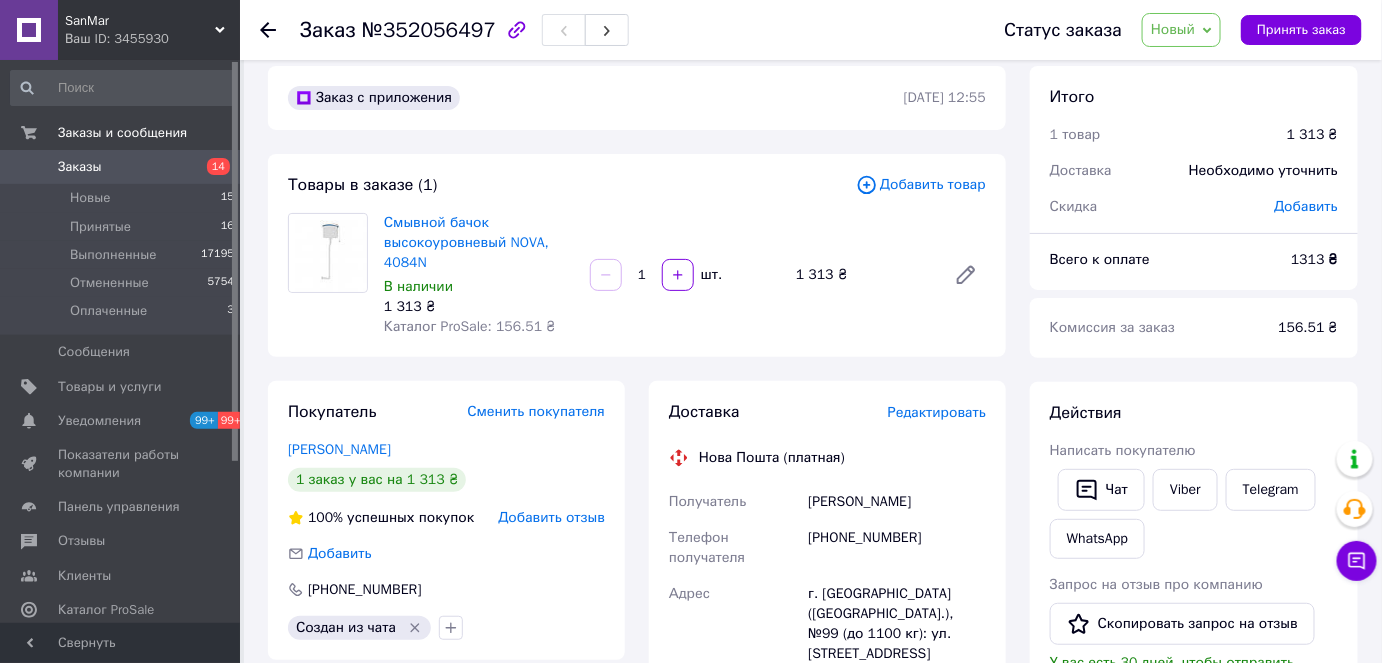 scroll, scrollTop: 0, scrollLeft: 0, axis: both 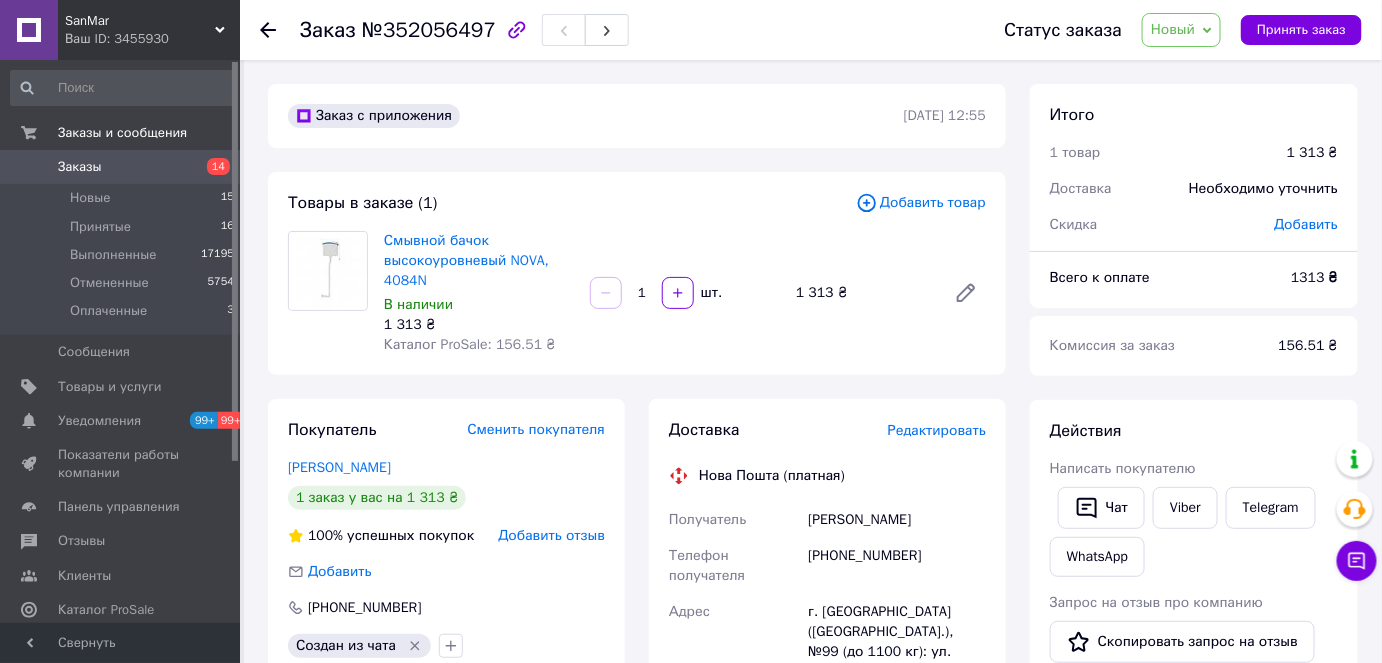 type on "1335 грн." 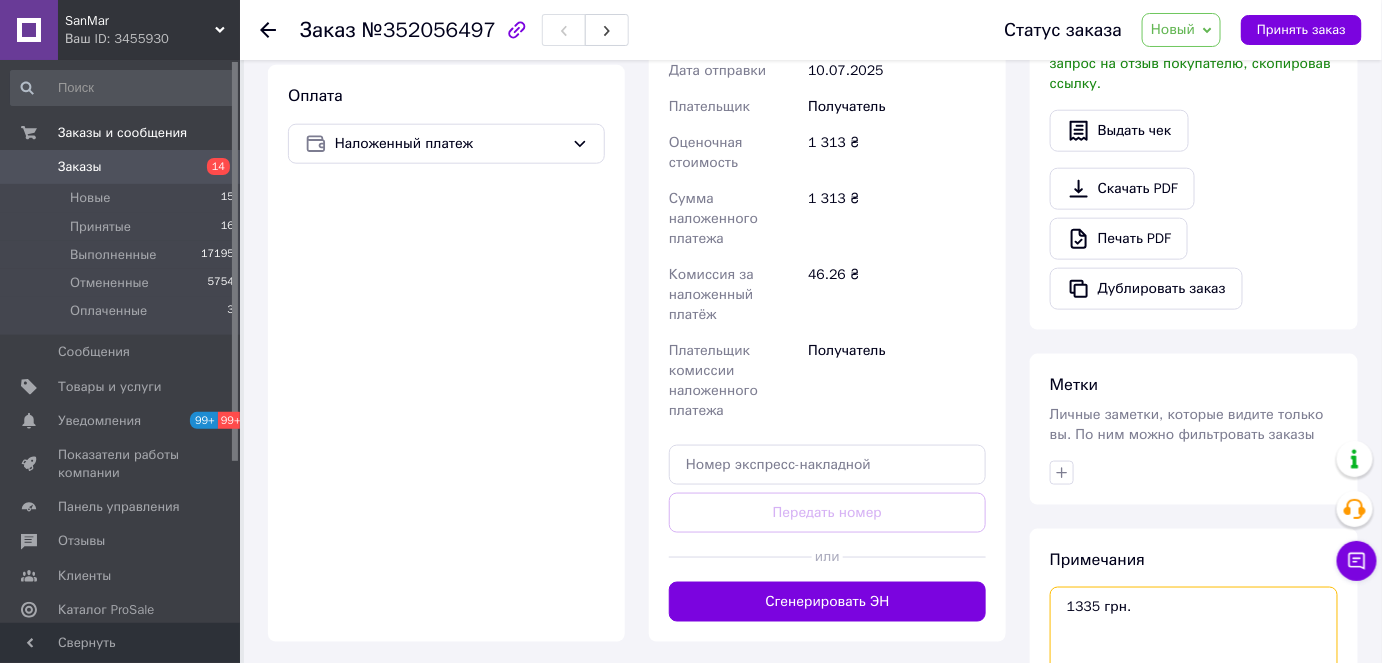 scroll, scrollTop: 727, scrollLeft: 0, axis: vertical 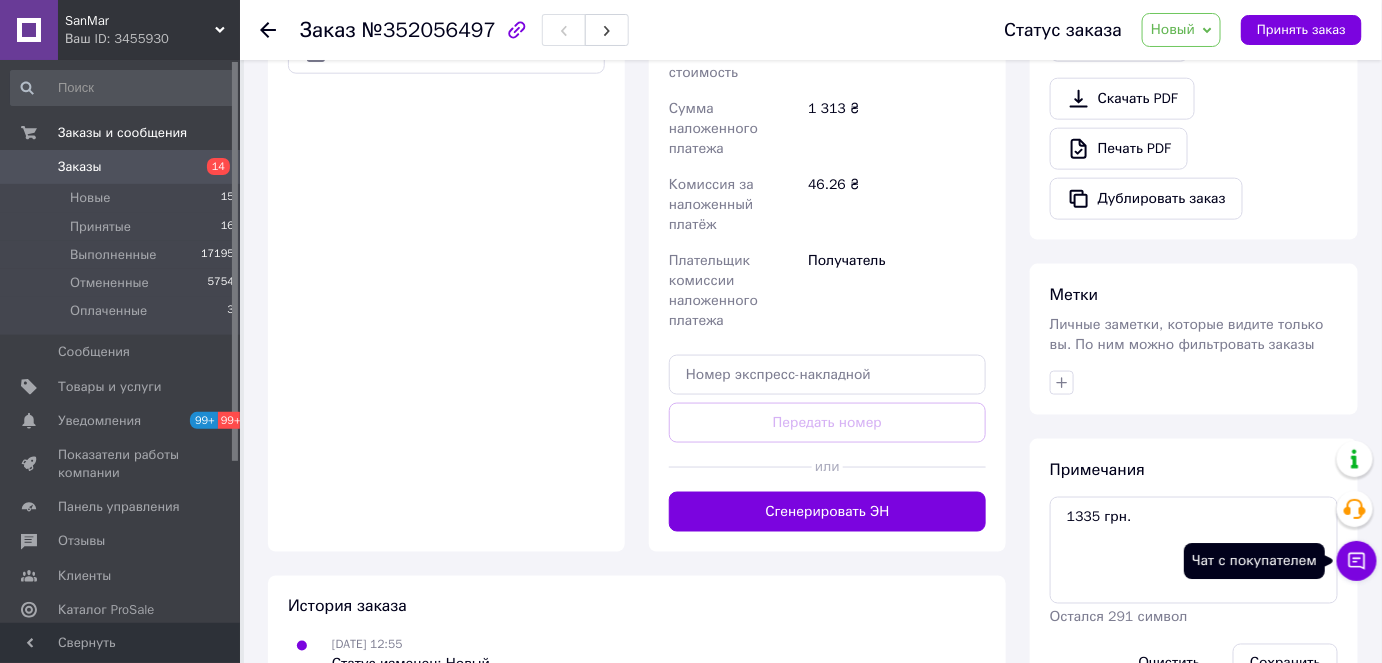 click on "Чат с покупателем" at bounding box center (1357, 561) 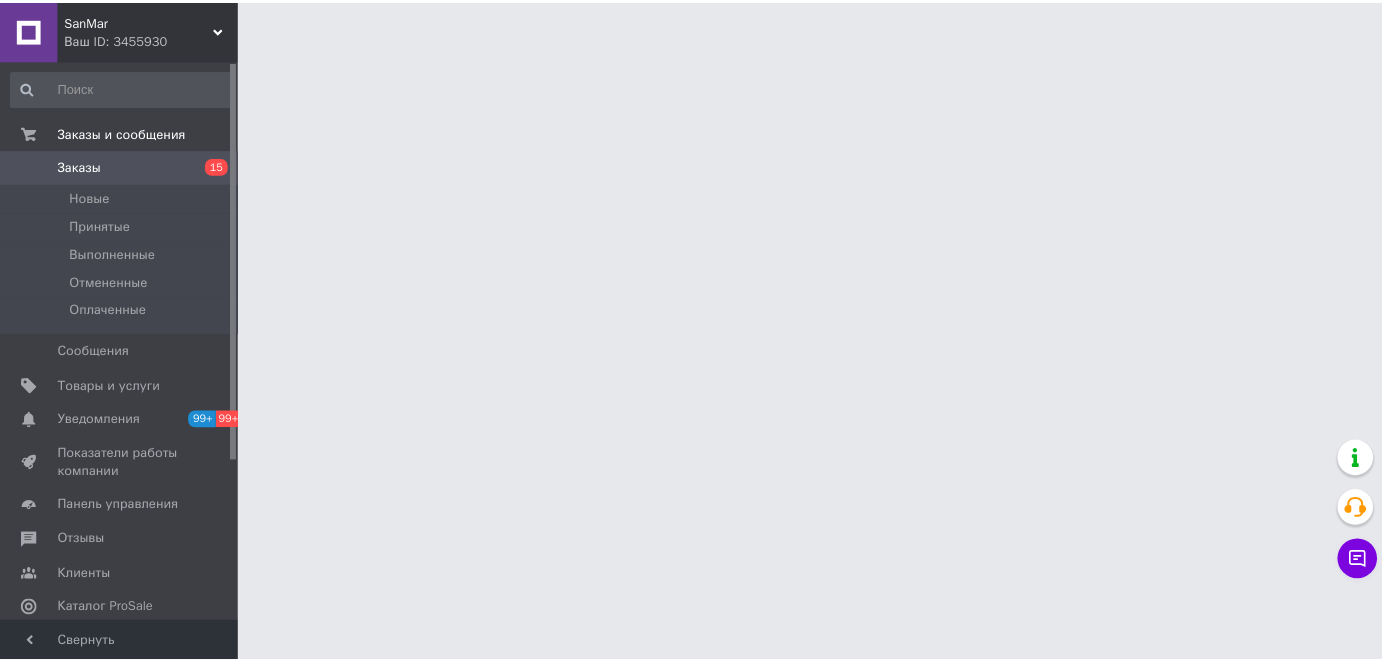 scroll, scrollTop: 0, scrollLeft: 0, axis: both 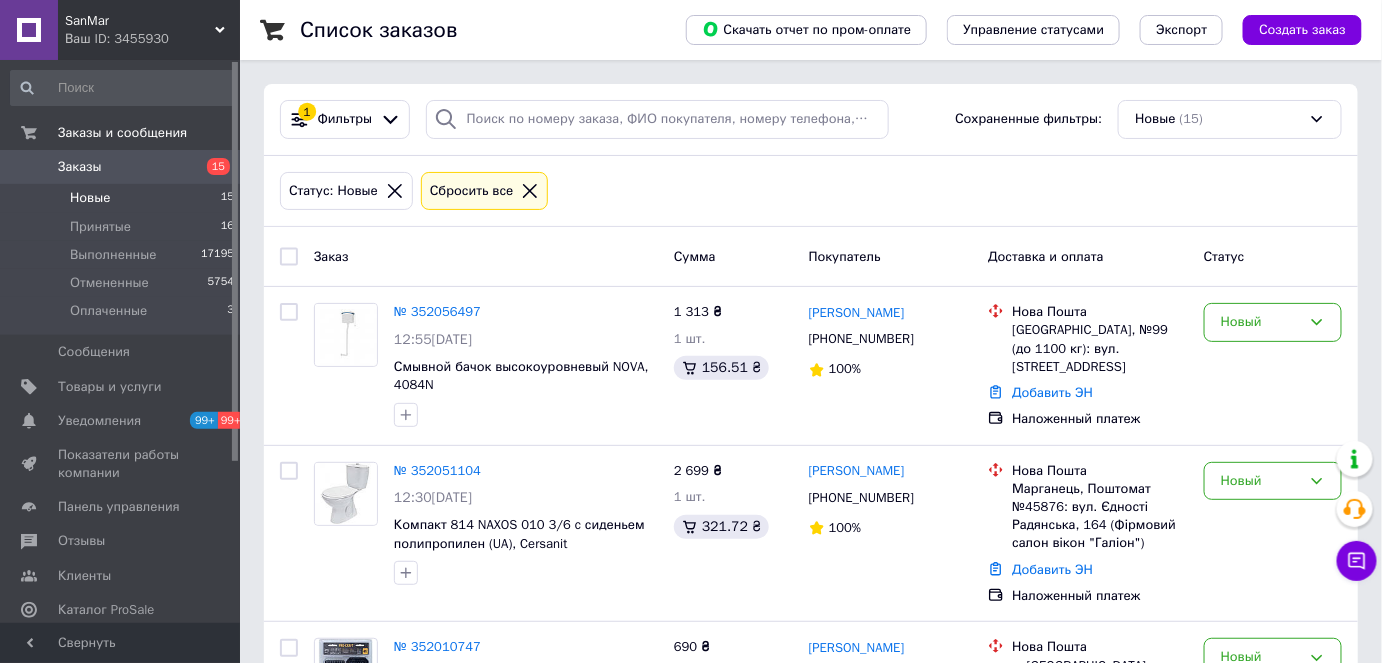 click on "Новые 15" at bounding box center [123, 198] 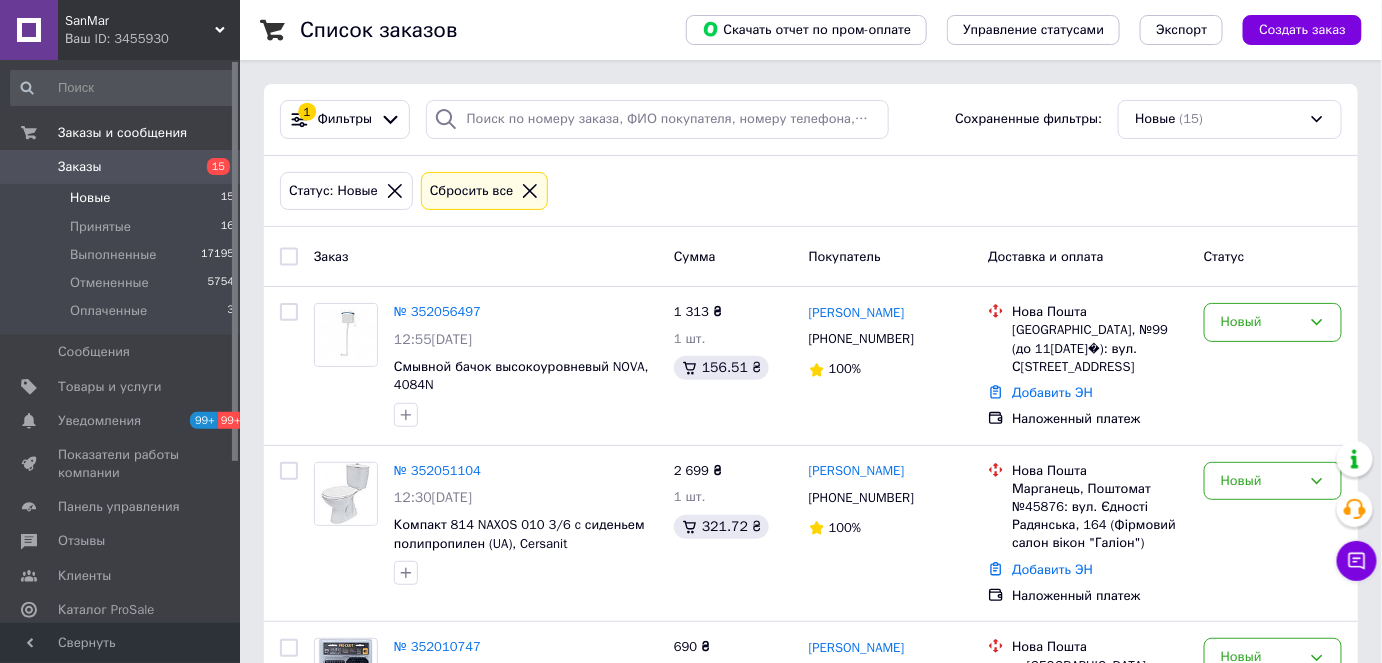scroll, scrollTop: 181, scrollLeft: 0, axis: vertical 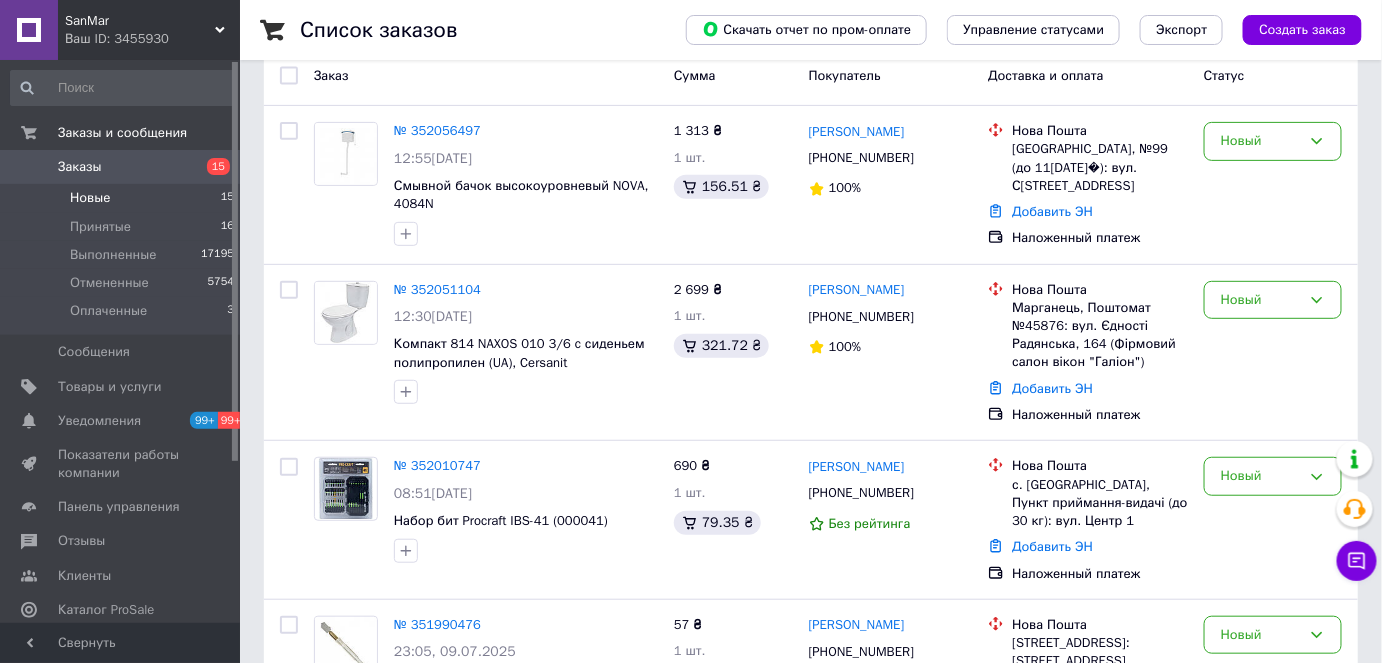 click on "Новые 15" at bounding box center [123, 198] 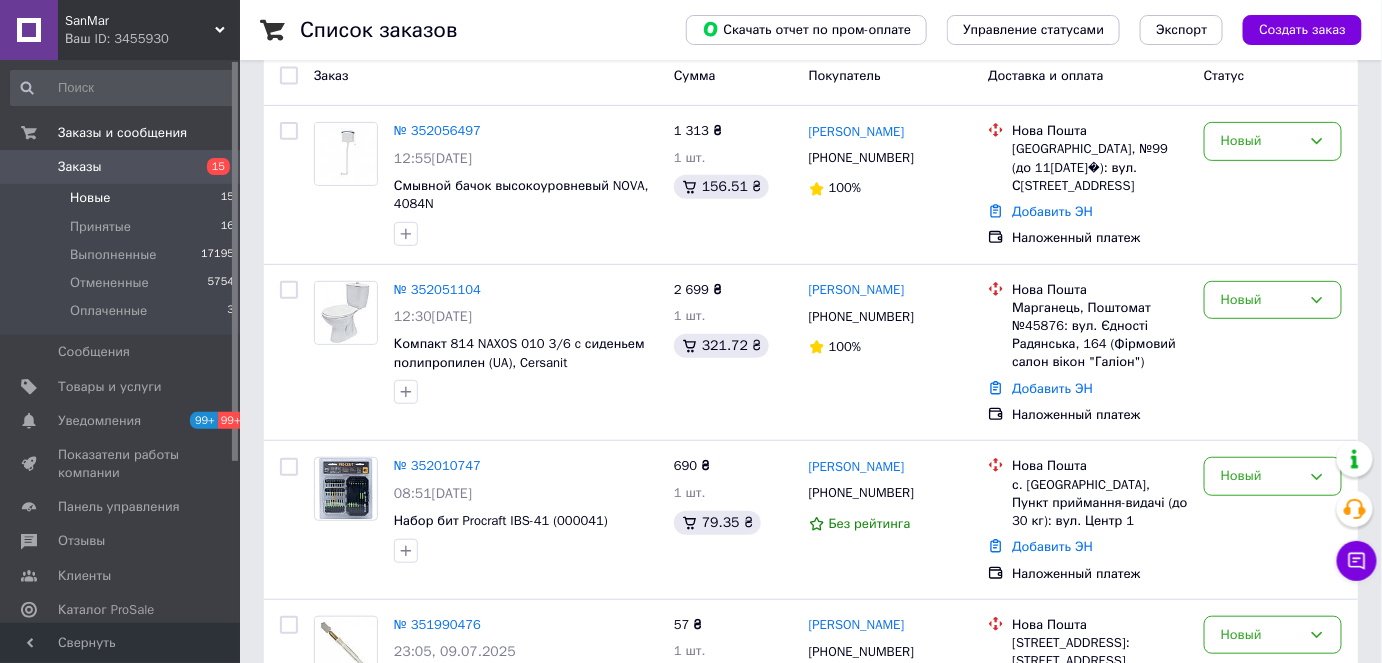 click on "Новые 15" at bounding box center (123, 198) 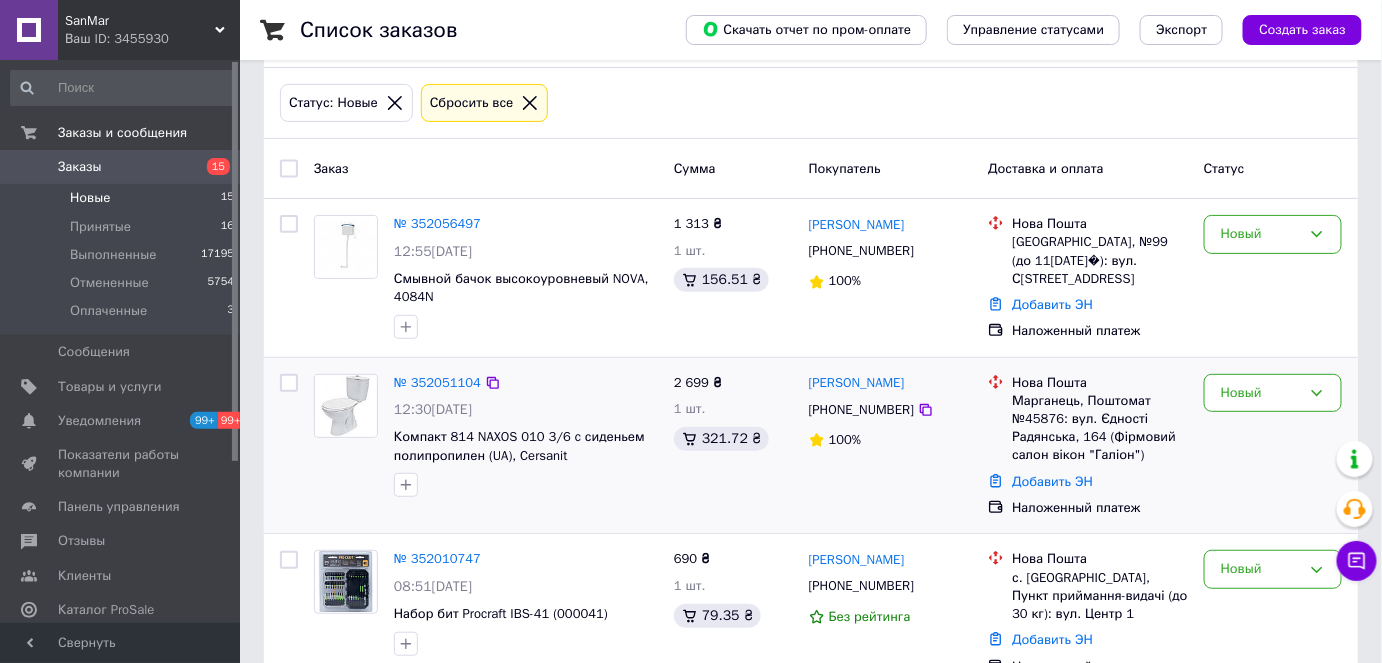 scroll, scrollTop: 0, scrollLeft: 0, axis: both 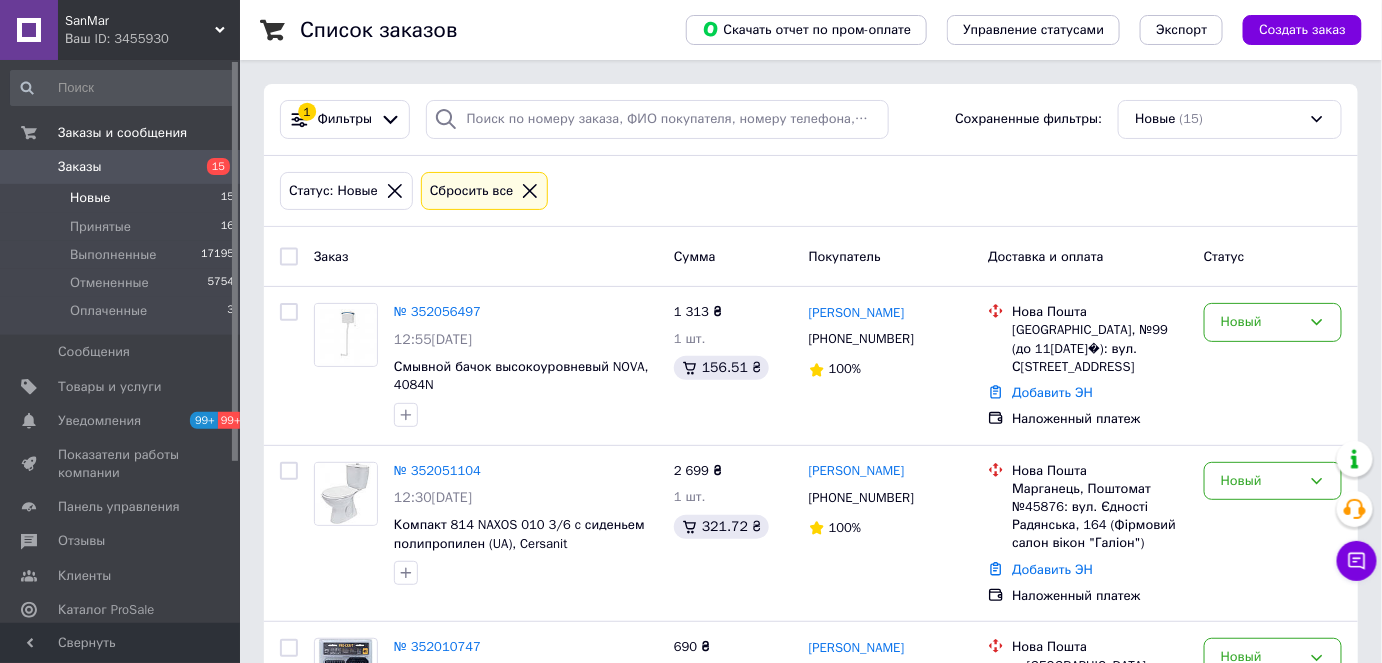 click on "Новые 15" at bounding box center (123, 198) 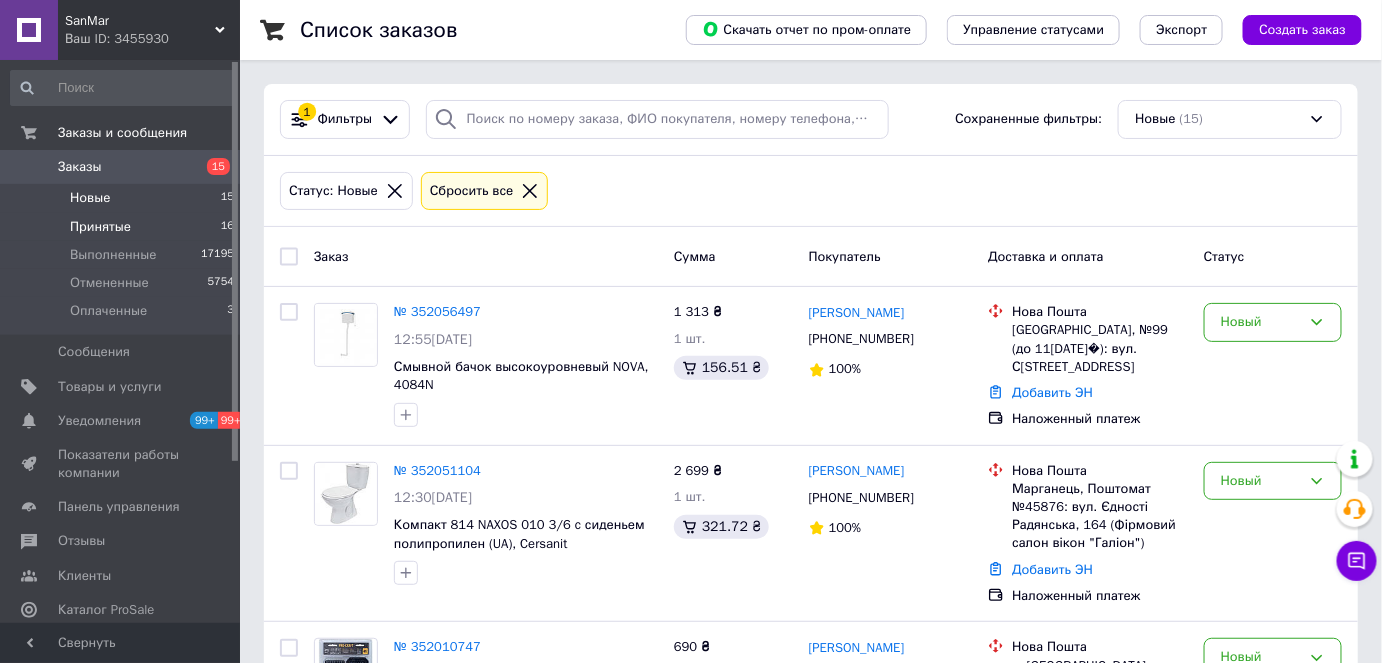click on "Принятые 16" at bounding box center [123, 227] 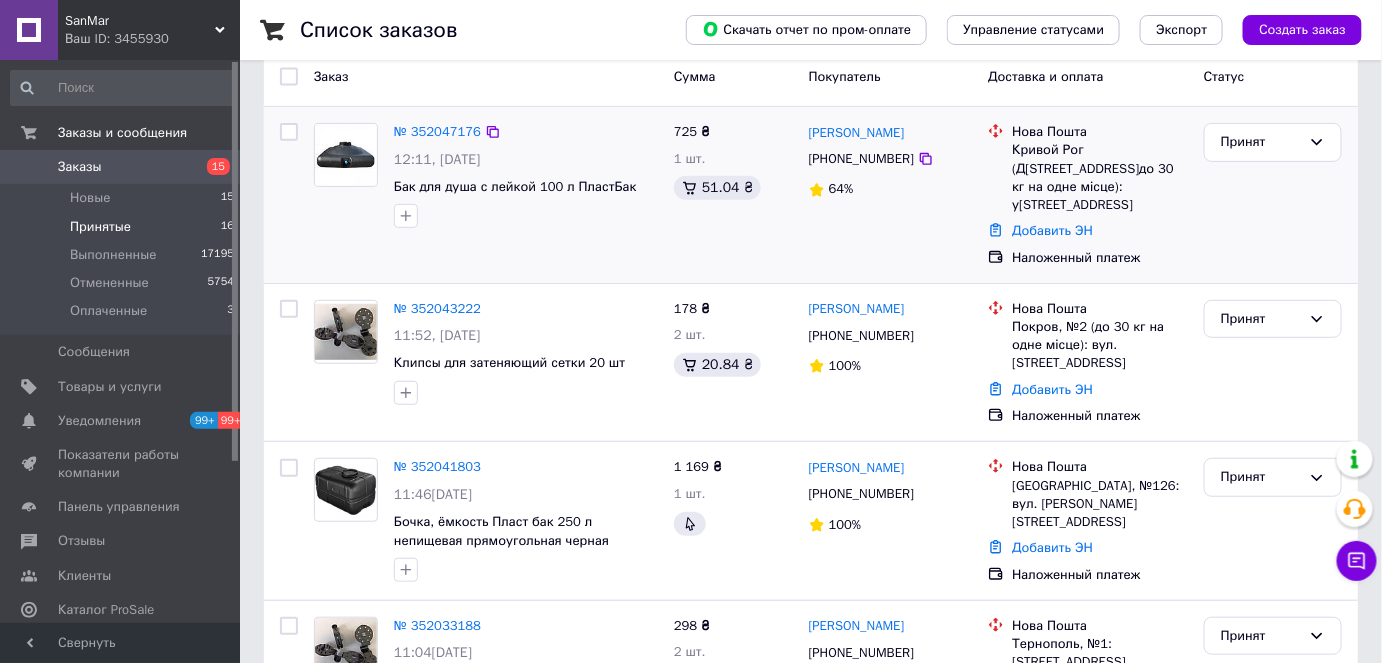 scroll, scrollTop: 181, scrollLeft: 0, axis: vertical 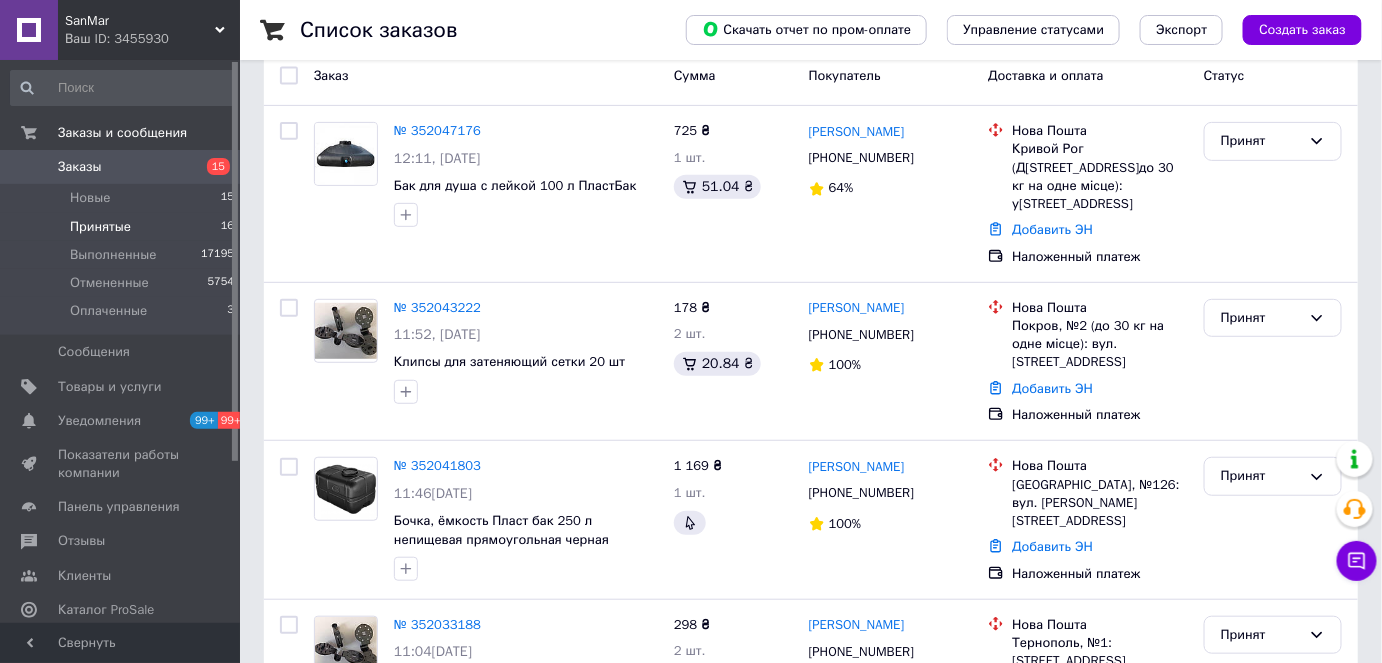 click on "Принятые 16" at bounding box center (123, 227) 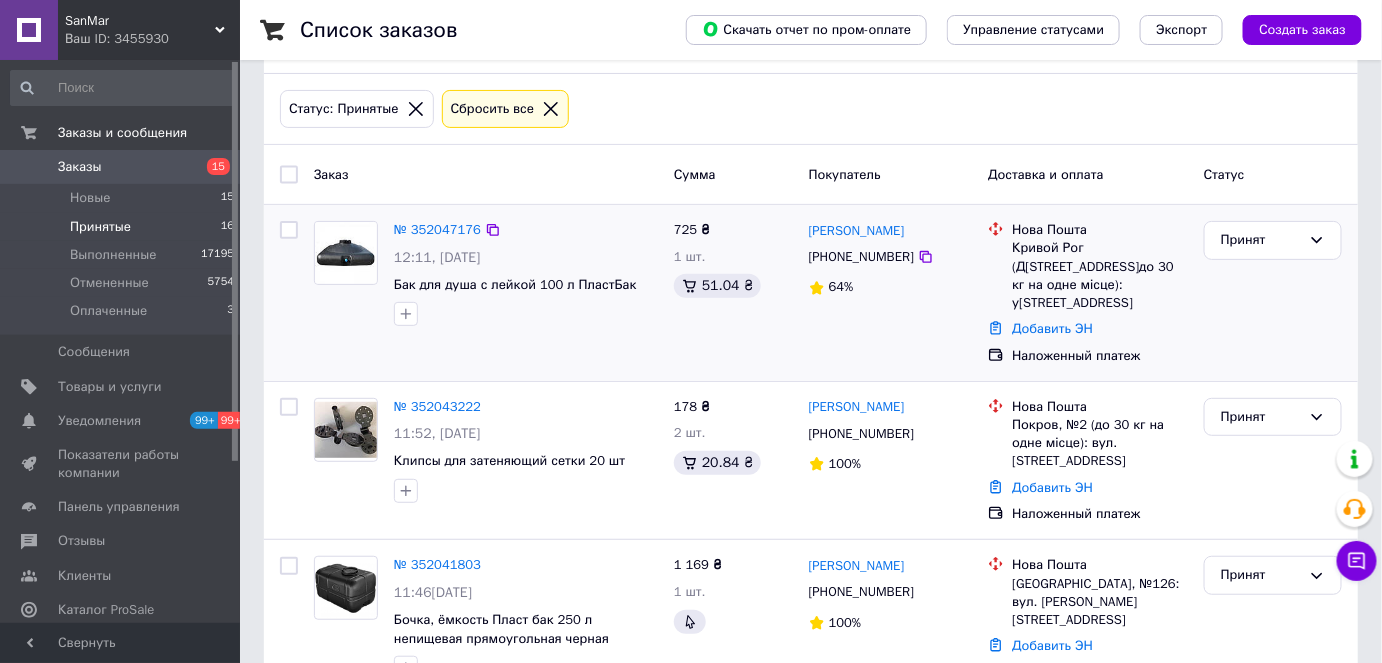 scroll, scrollTop: 0, scrollLeft: 0, axis: both 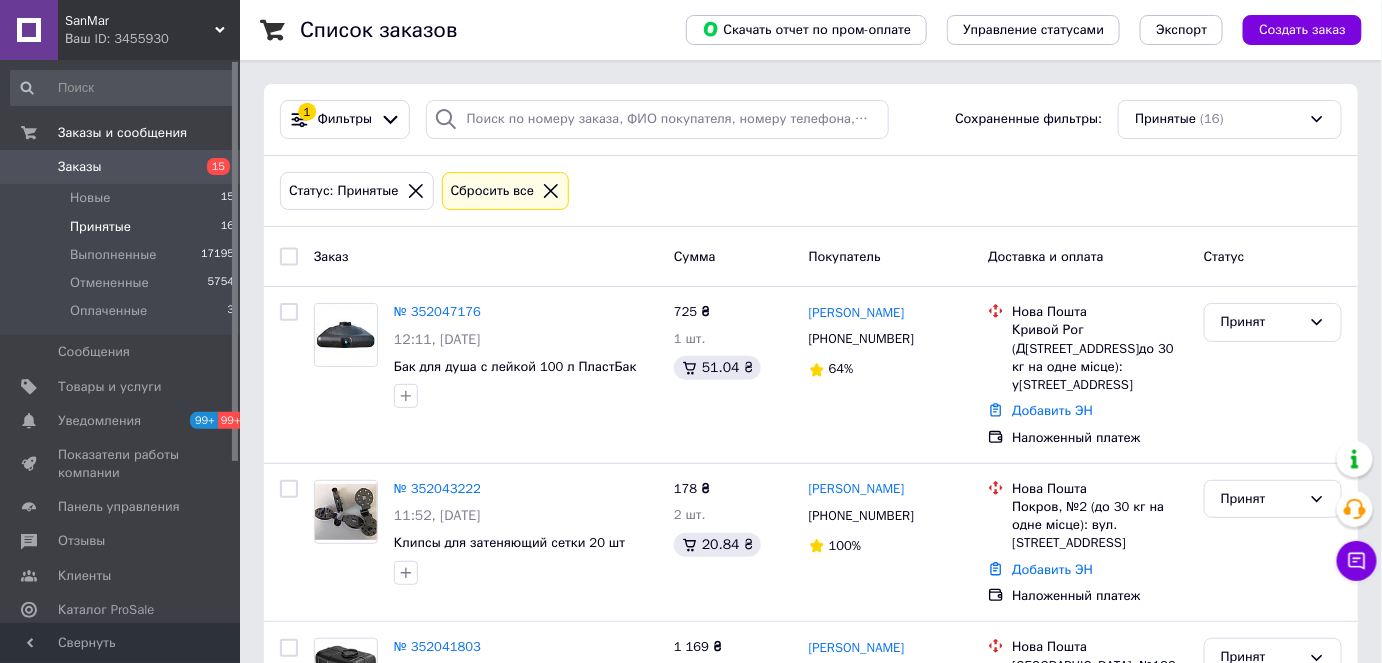 click on "Новые 15" at bounding box center [123, 198] 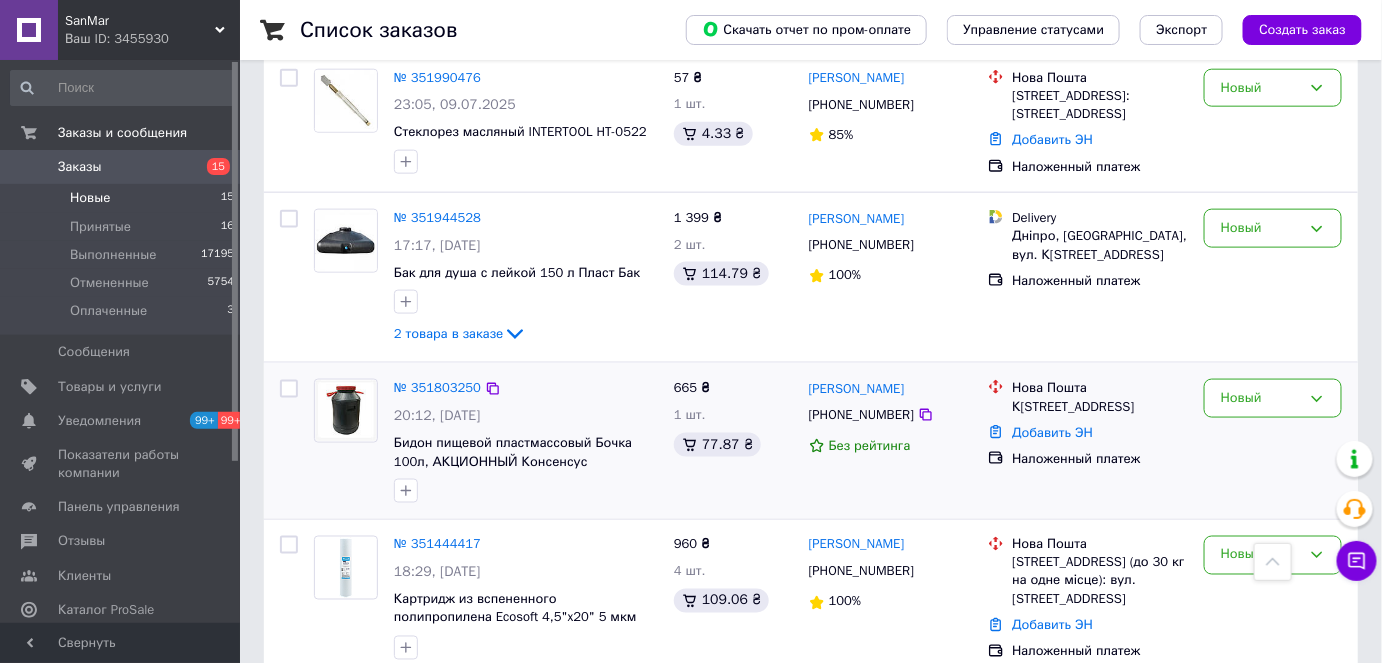 scroll, scrollTop: 727, scrollLeft: 0, axis: vertical 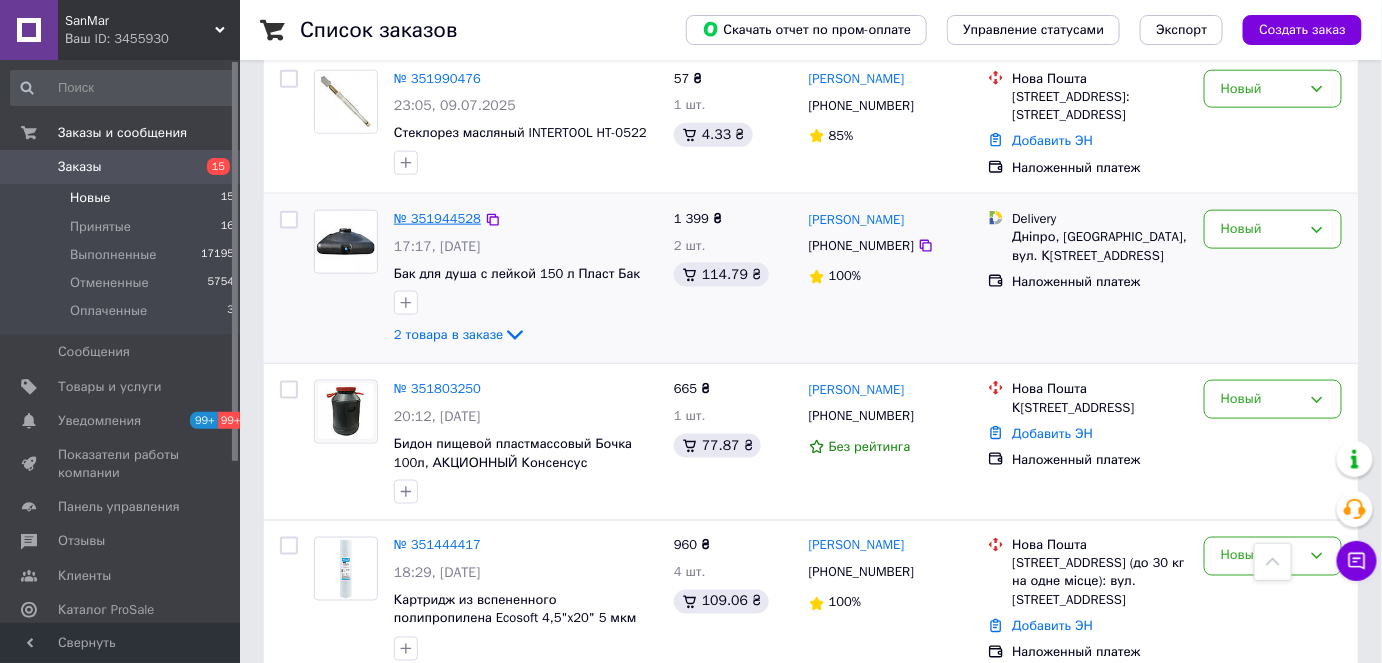click on "№ 351944528" at bounding box center [437, 218] 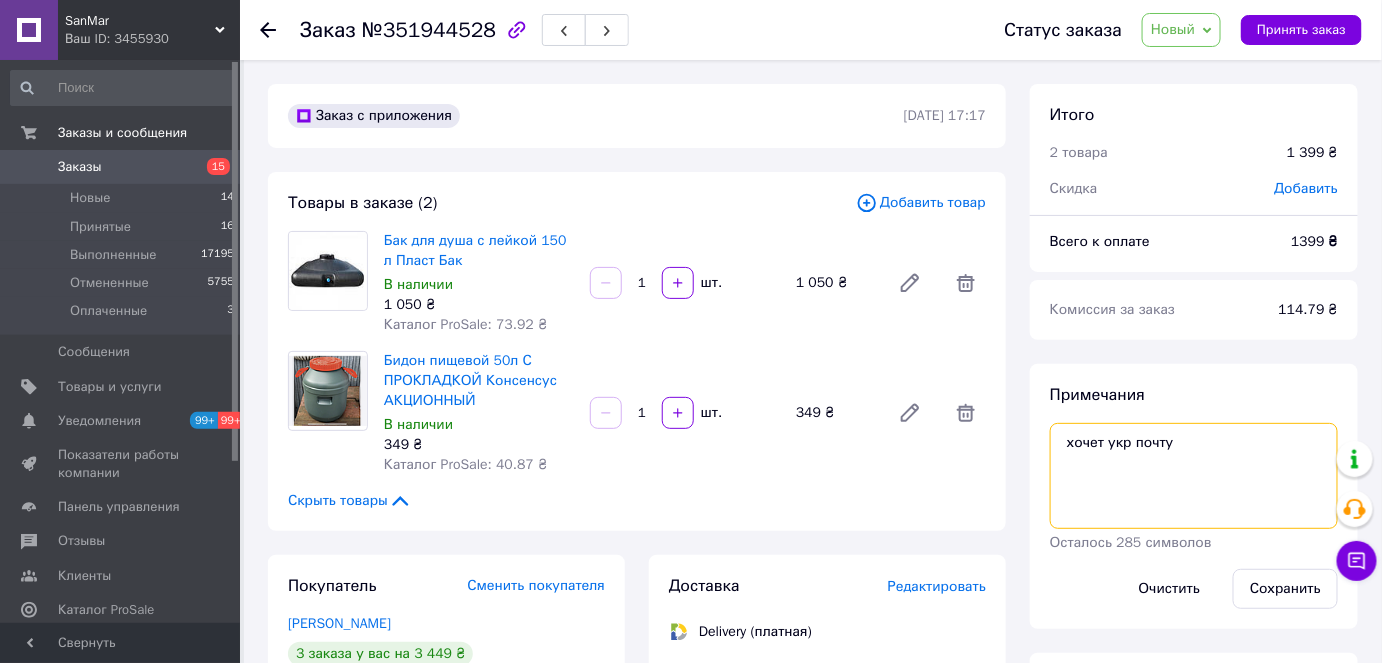 drag, startPoint x: 1214, startPoint y: 432, endPoint x: 845, endPoint y: 437, distance: 369.03387 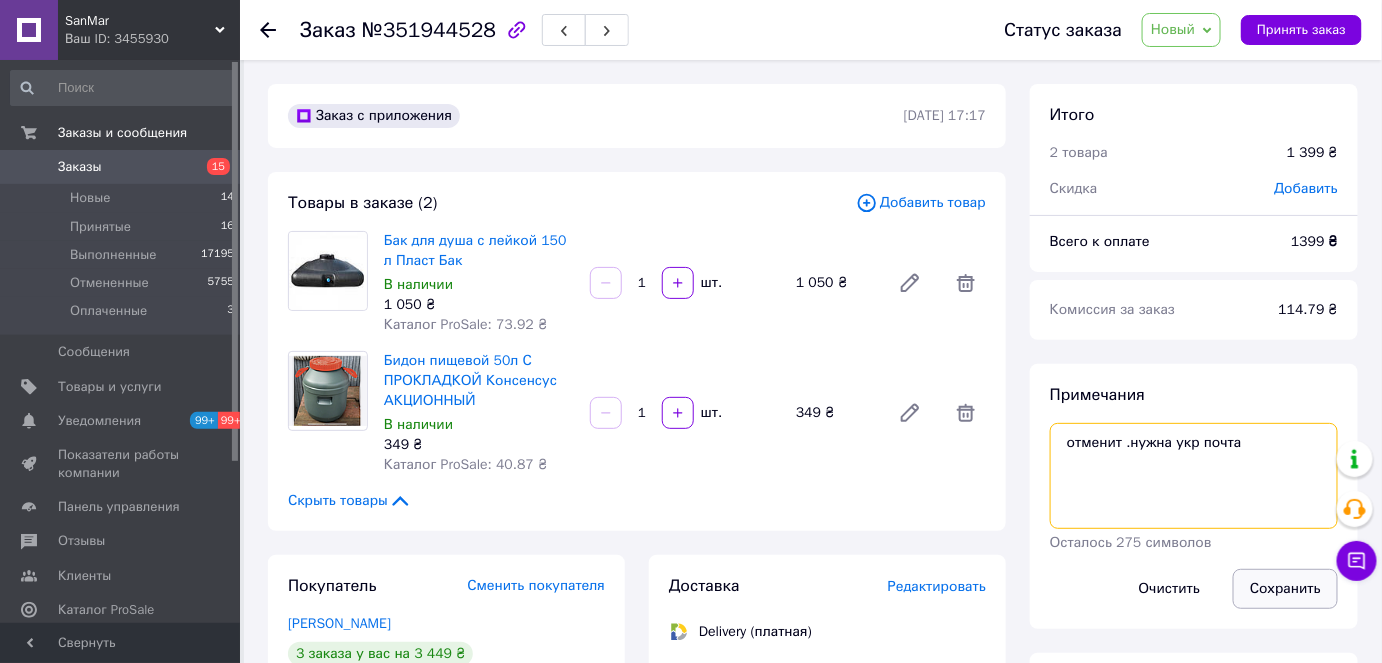 type on "отменит .нужна укр почта" 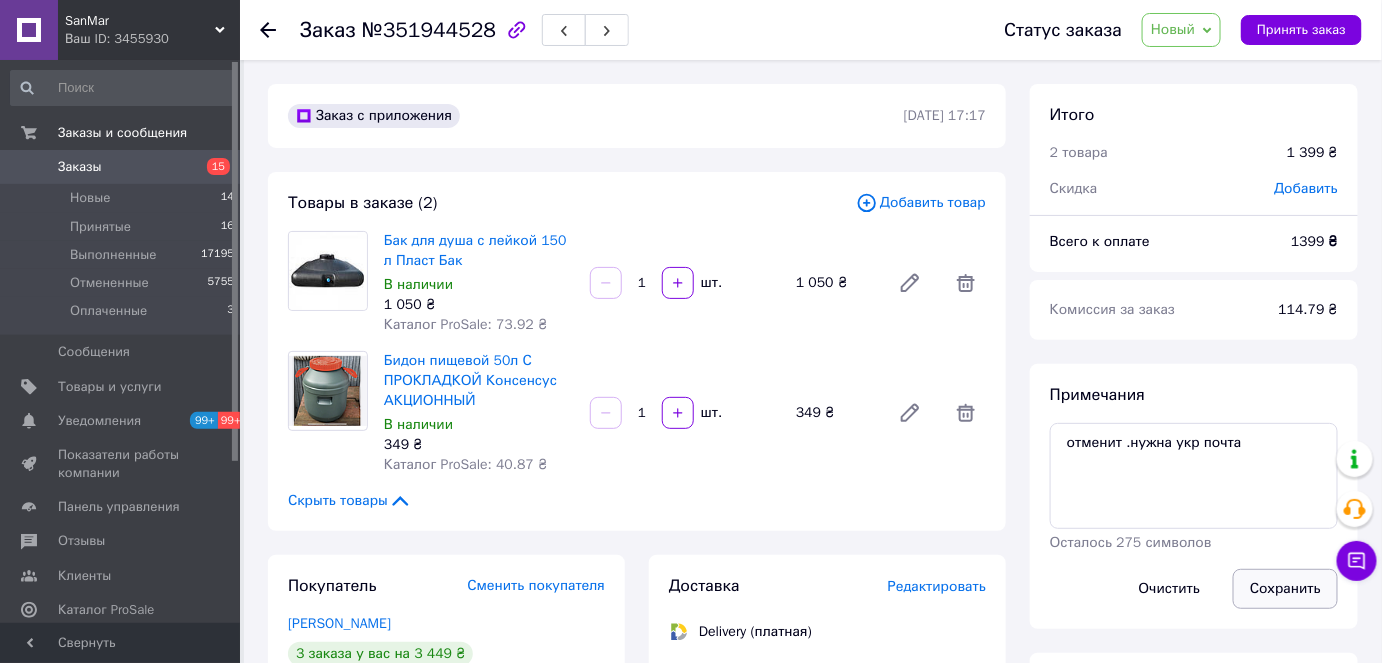 click on "Сохранить" at bounding box center [1285, 589] 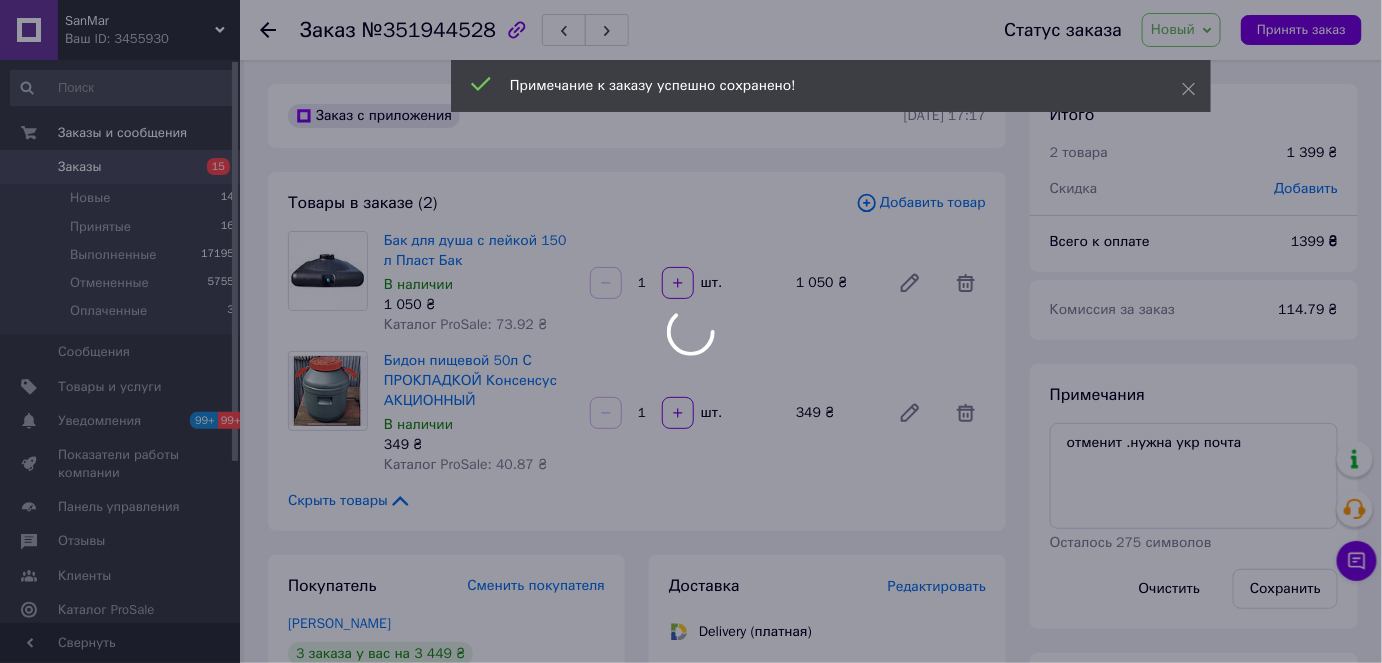 click on "SanMar Ваш ID: 3455930 Сайт SanMar Кабинет покупателя Проверить состояние системы Страница на портале Справка Выйти Заказы и сообщения Заказы 15 Новые 14 Принятые 16 Выполненные 17195 Отмененные 5755 Оплаченные 3 Сообщения 0 Товары и услуги Уведомления 99+ 99+ Показатели работы компании Панель управления Отзывы Клиенты Каталог ProSale Аналитика Управление сайтом Кошелек компании Маркет Настройки Тарифы и счета Prom топ Свернуть
Заказ №351944528 Статус заказа Новый Принят Выполнен Отменен Оплаченный Принять заказ 1 050 ₴ 1" at bounding box center [691, 709] 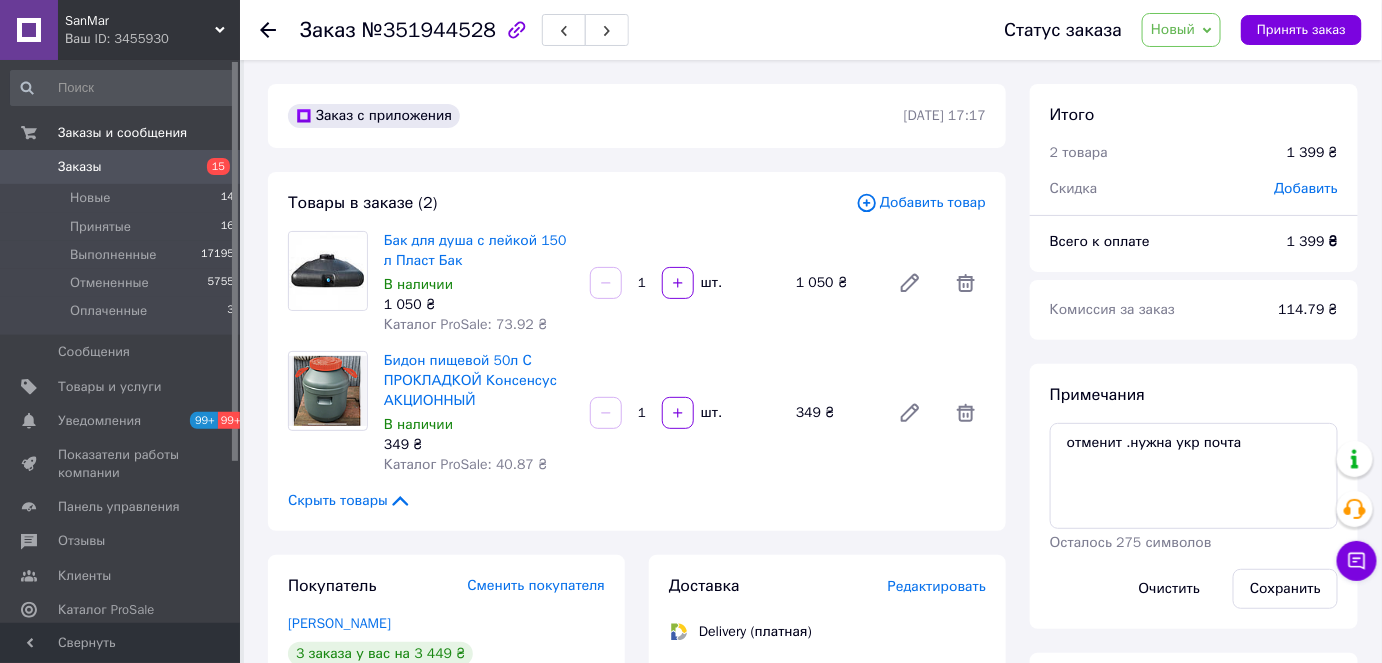 click on "Новые 14" at bounding box center [123, 198] 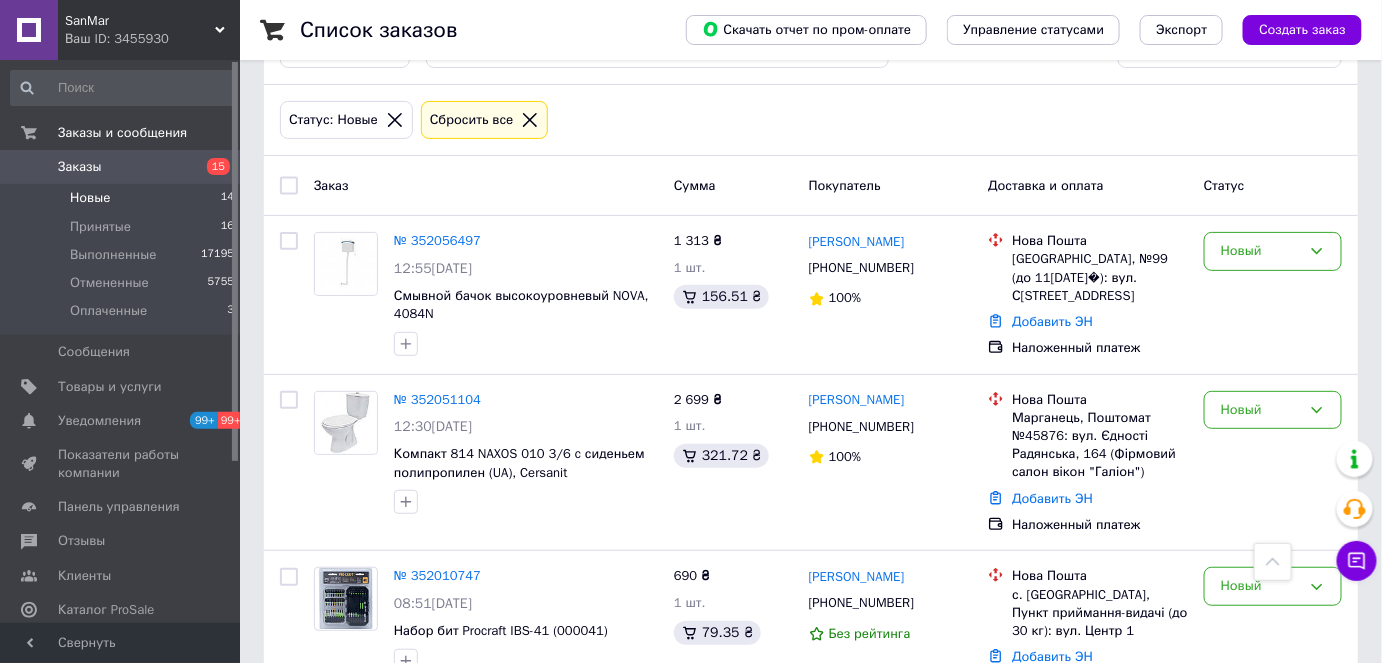 scroll, scrollTop: 0, scrollLeft: 0, axis: both 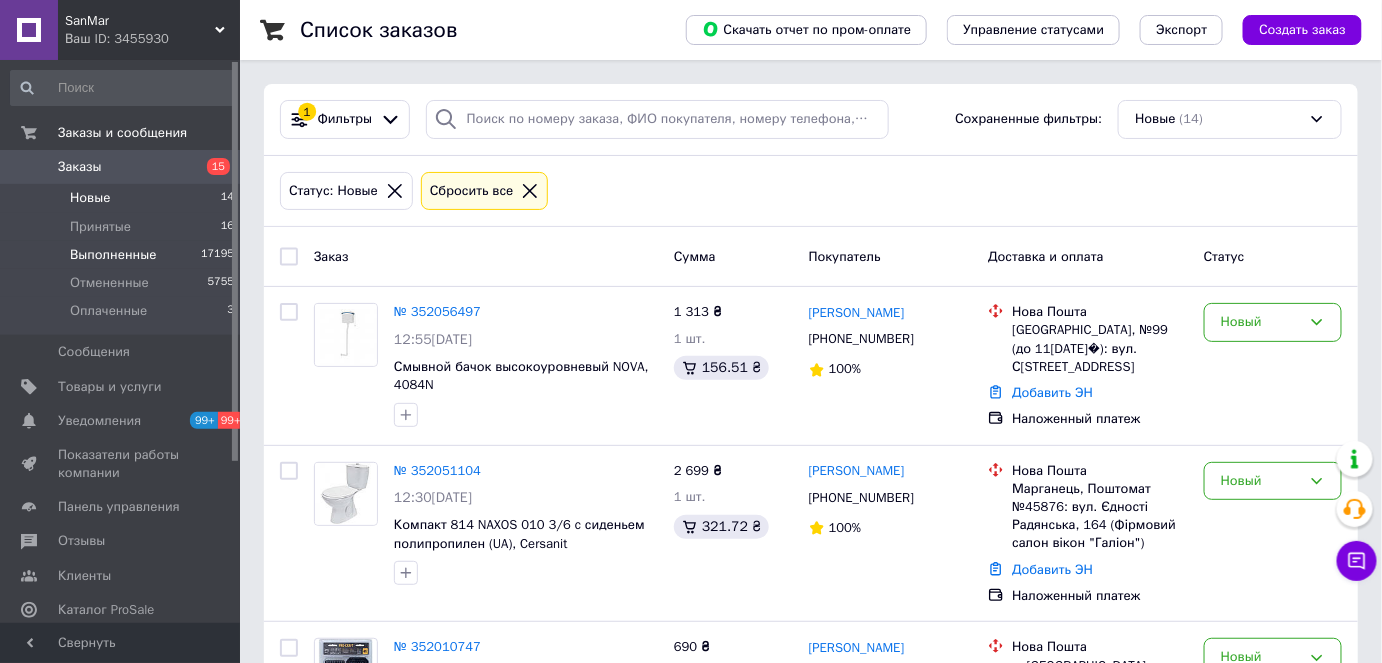 click on "Выполненные" at bounding box center [113, 255] 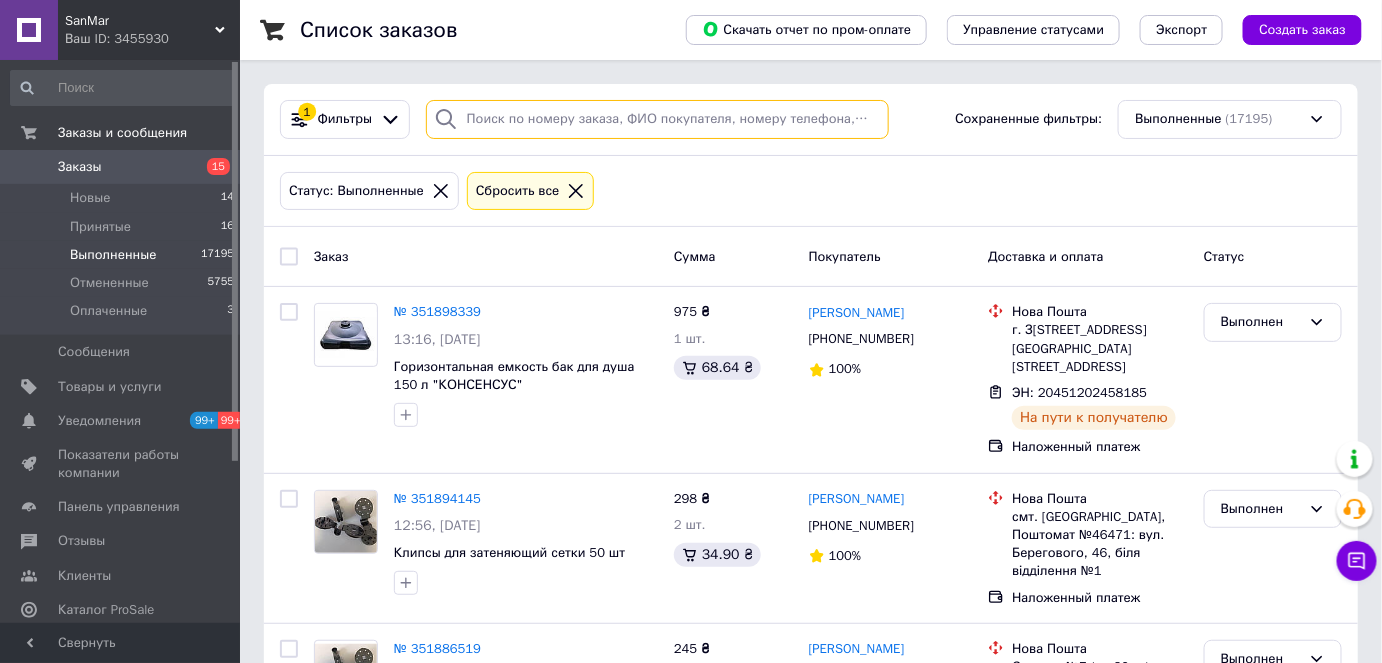 click at bounding box center (657, 119) 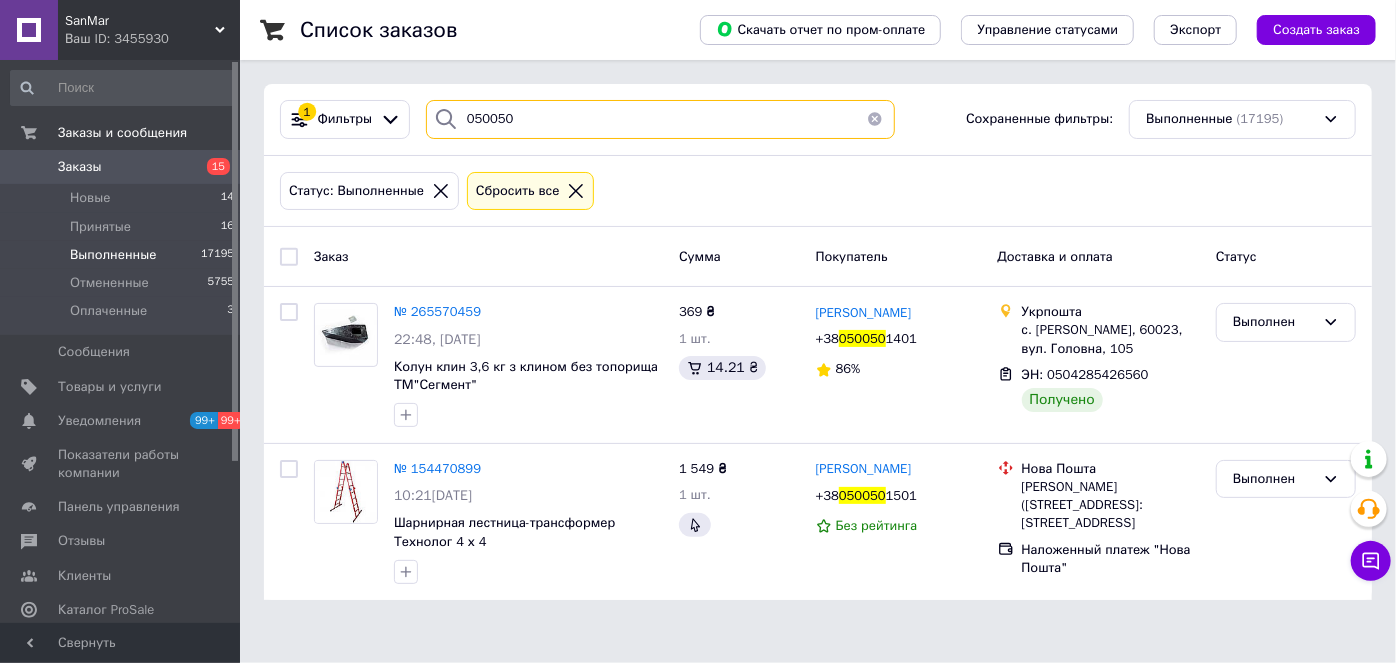 click on "050050" at bounding box center [660, 119] 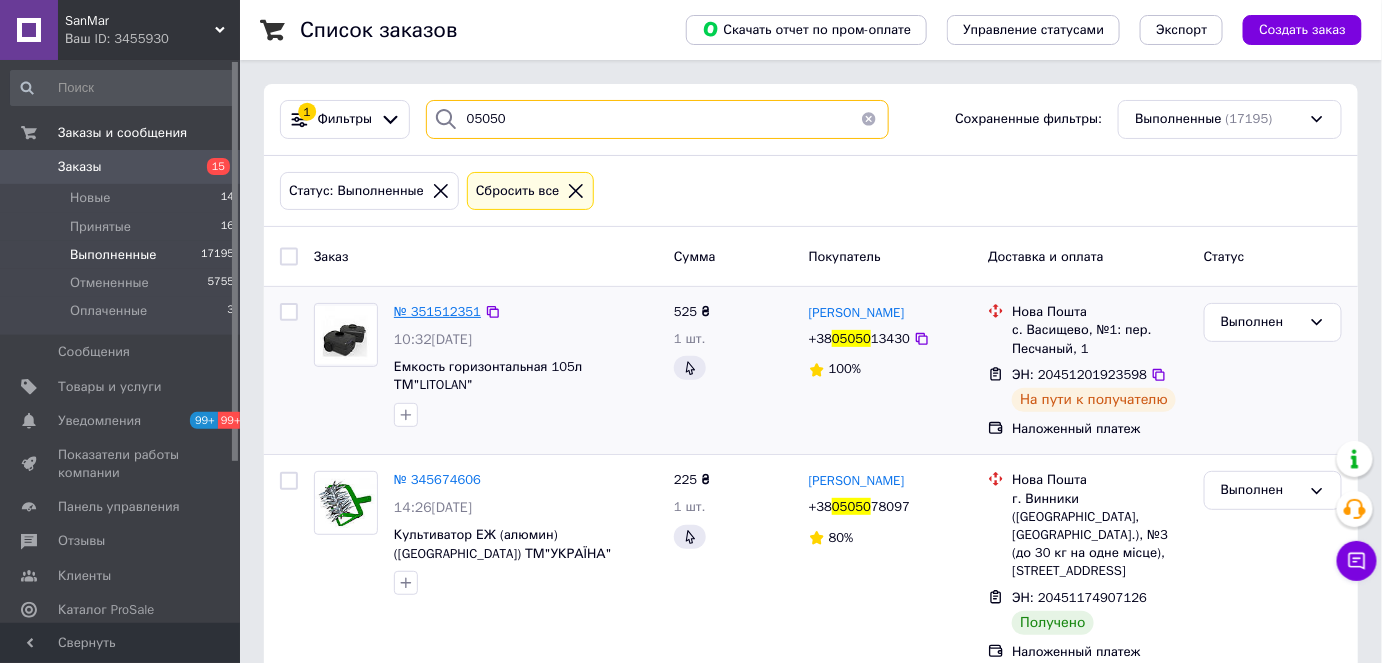 type on "05050" 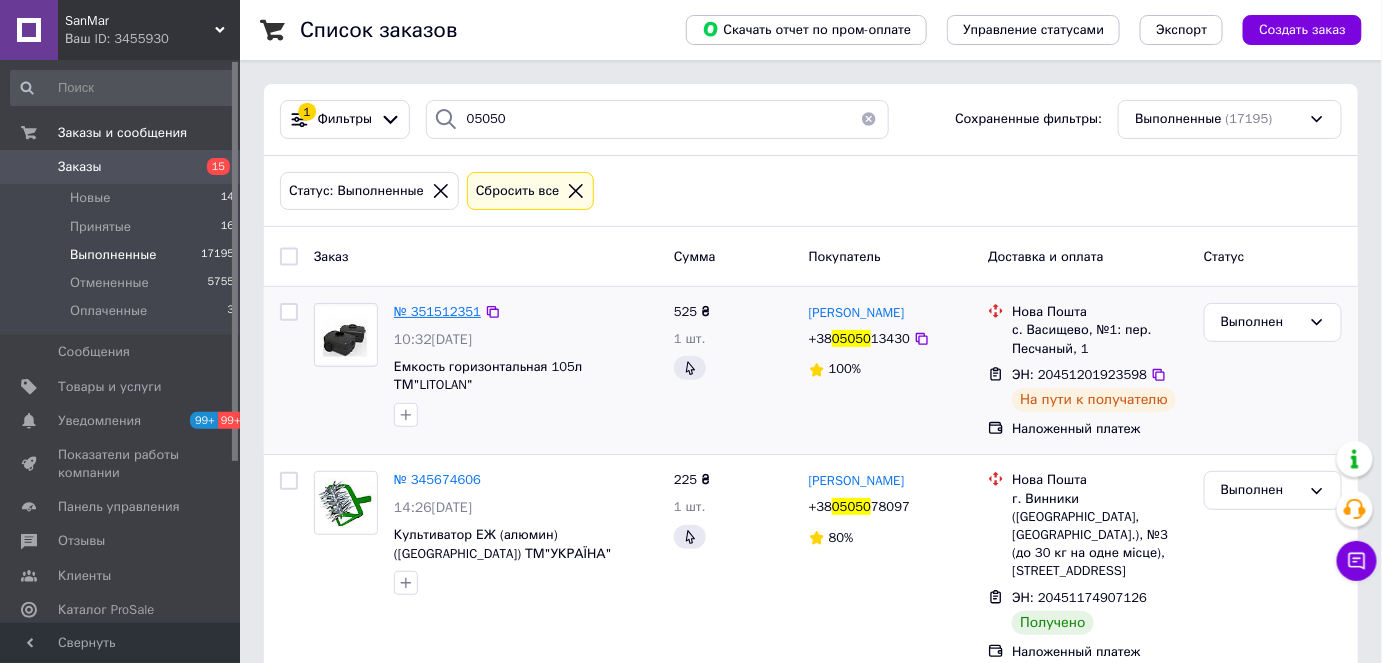 click on "№ 351512351" at bounding box center [437, 311] 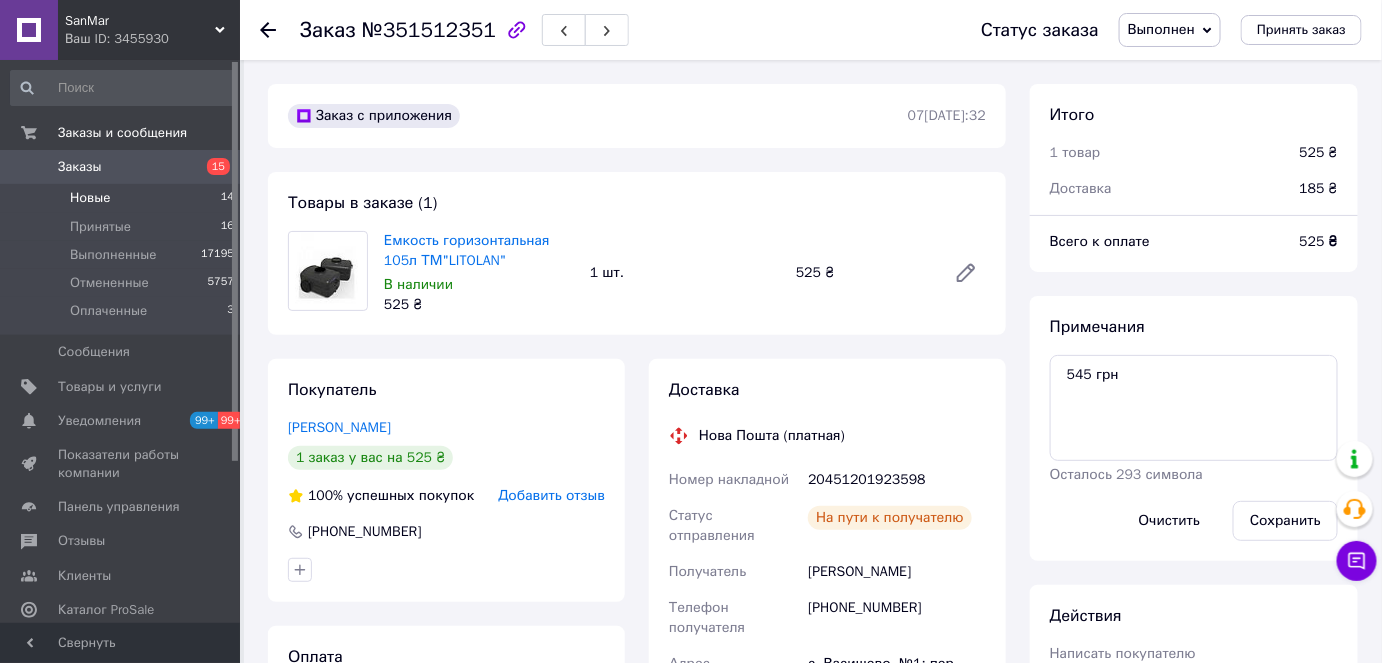 click on "Новые 14" at bounding box center [123, 198] 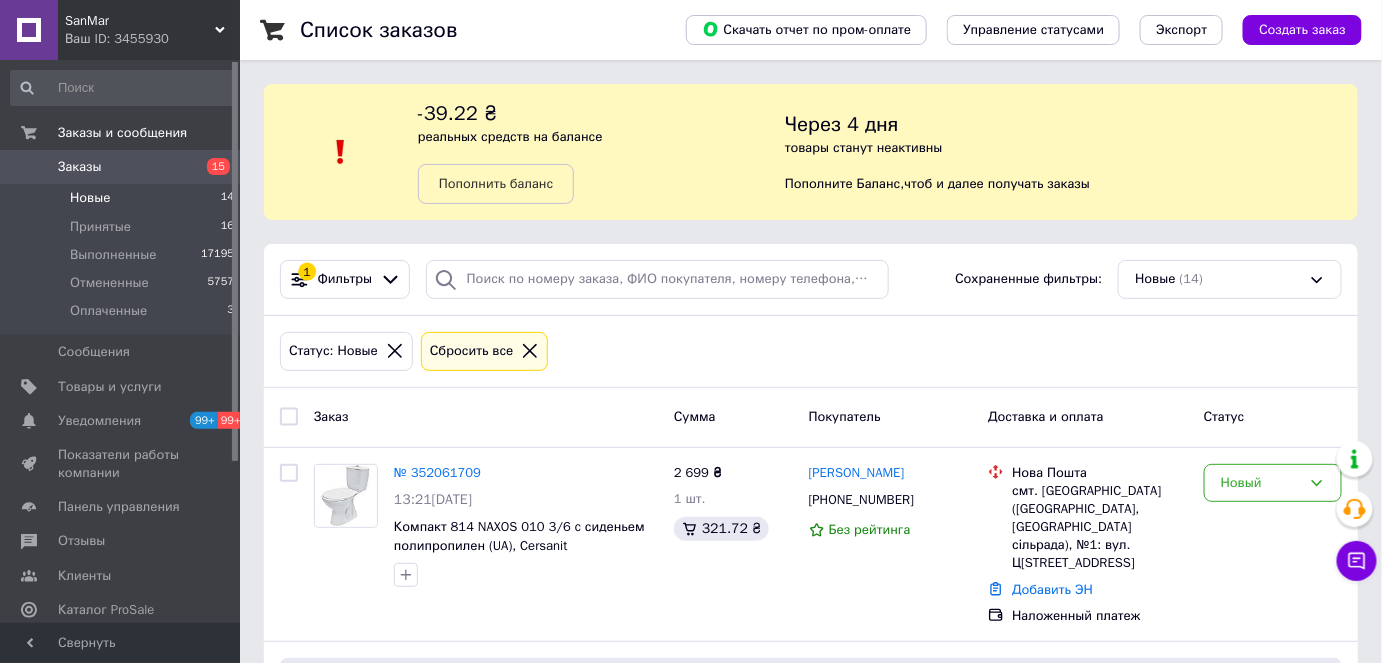 click on "Новые 14" at bounding box center (123, 198) 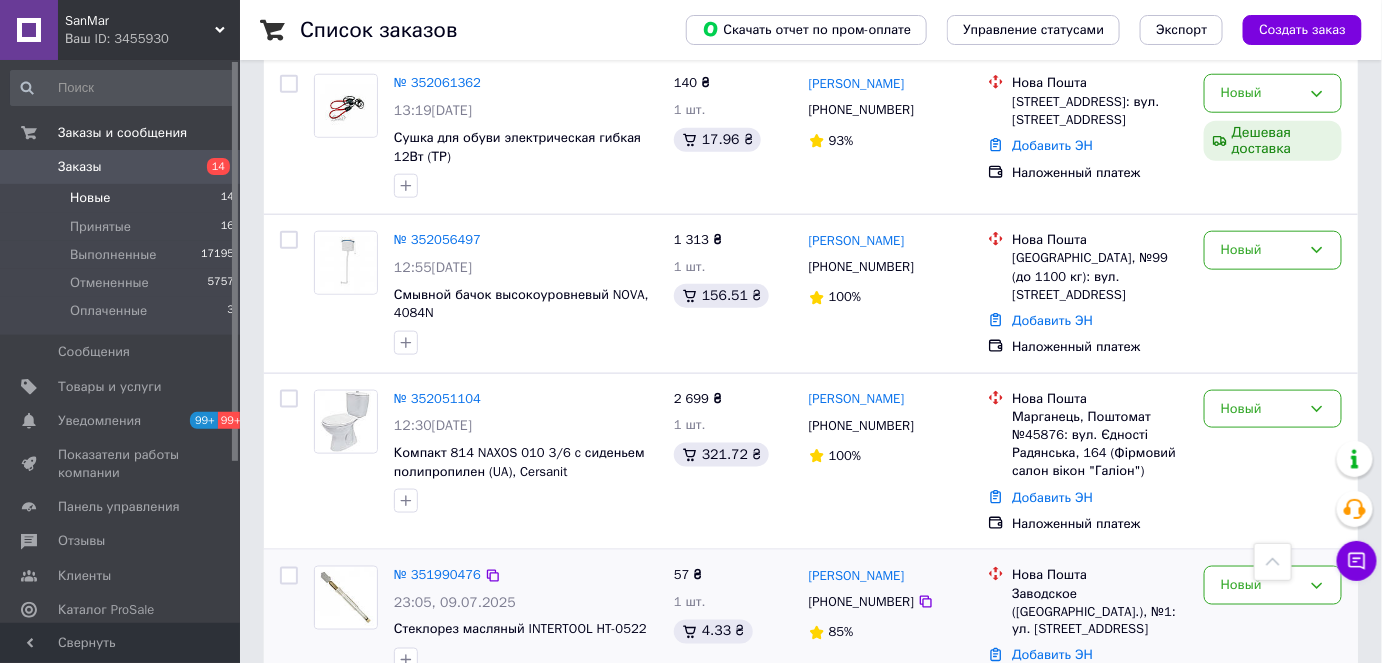 scroll, scrollTop: 272, scrollLeft: 0, axis: vertical 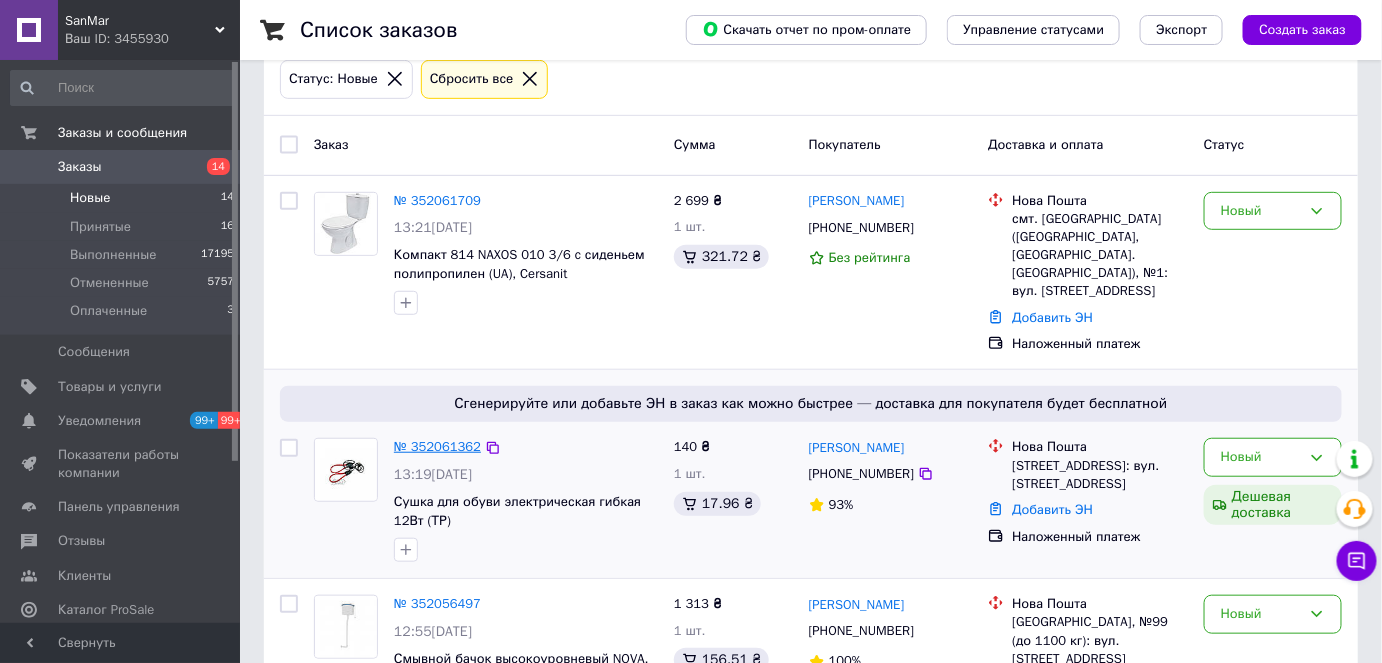 click on "№ 352061362" at bounding box center (437, 446) 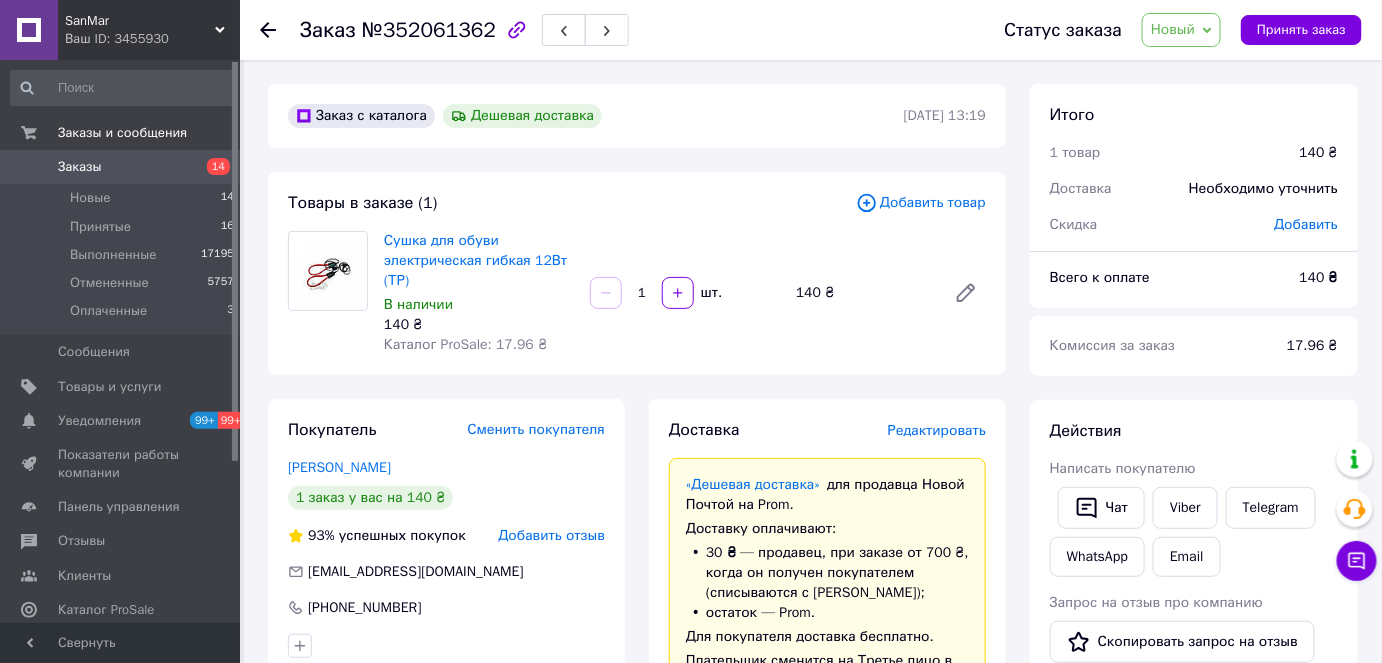scroll, scrollTop: 0, scrollLeft: 0, axis: both 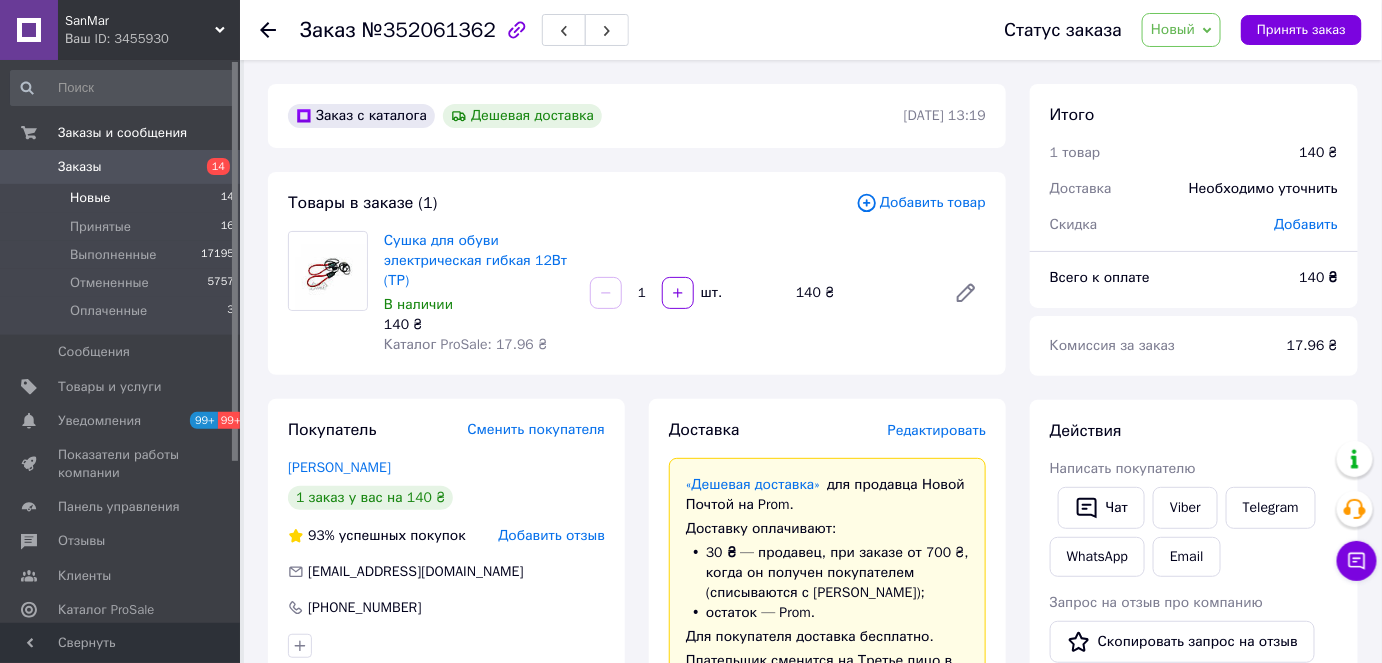 click on "Новые 14" at bounding box center [123, 198] 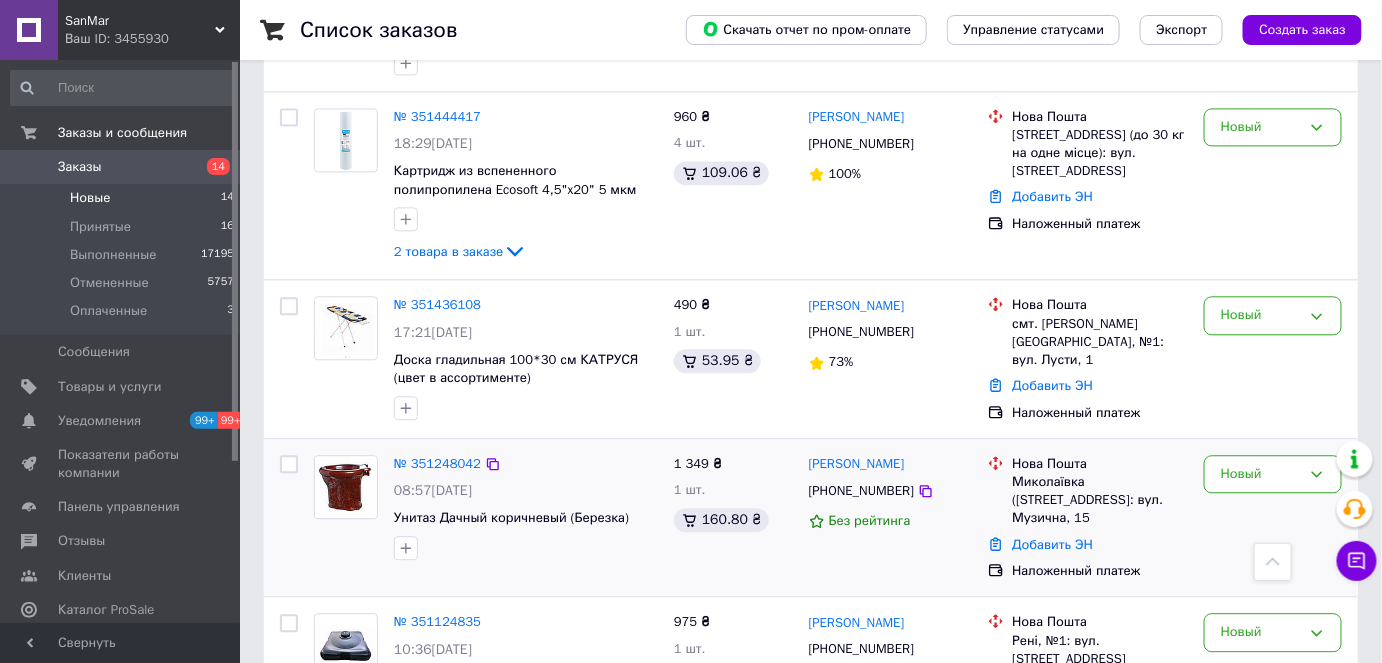 scroll, scrollTop: 1454, scrollLeft: 0, axis: vertical 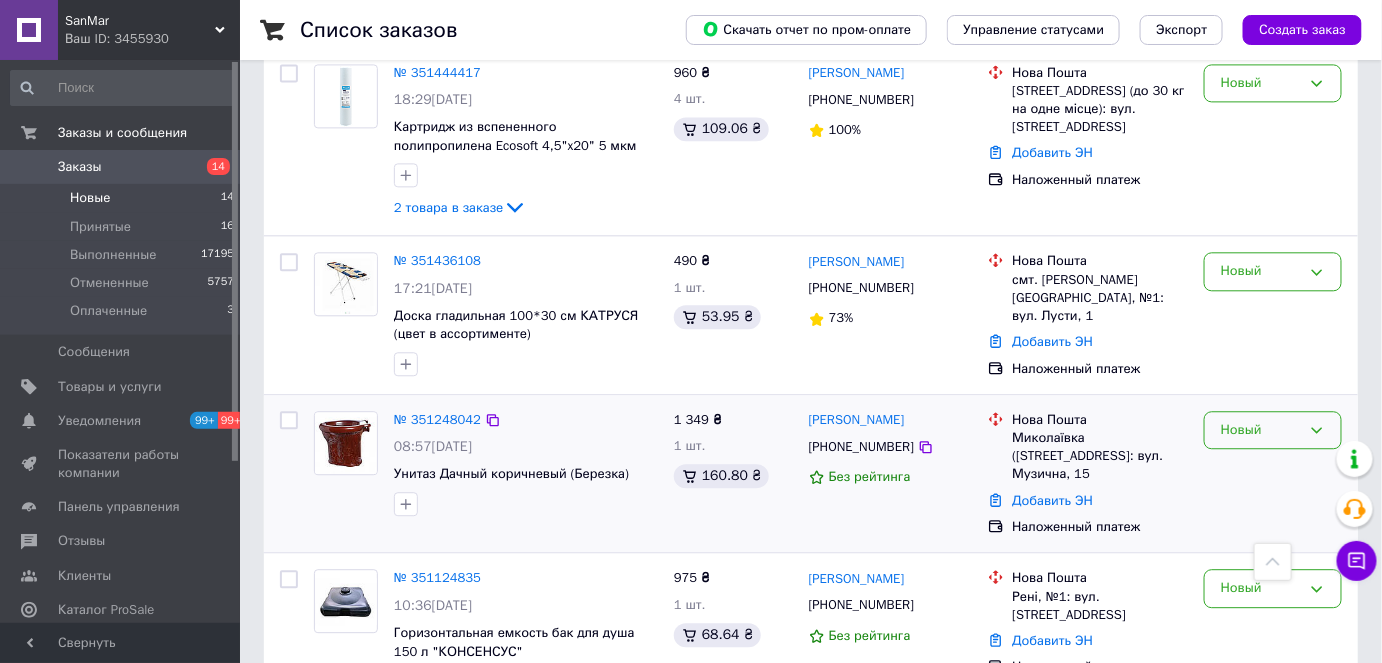 click on "Новый" at bounding box center (1273, 430) 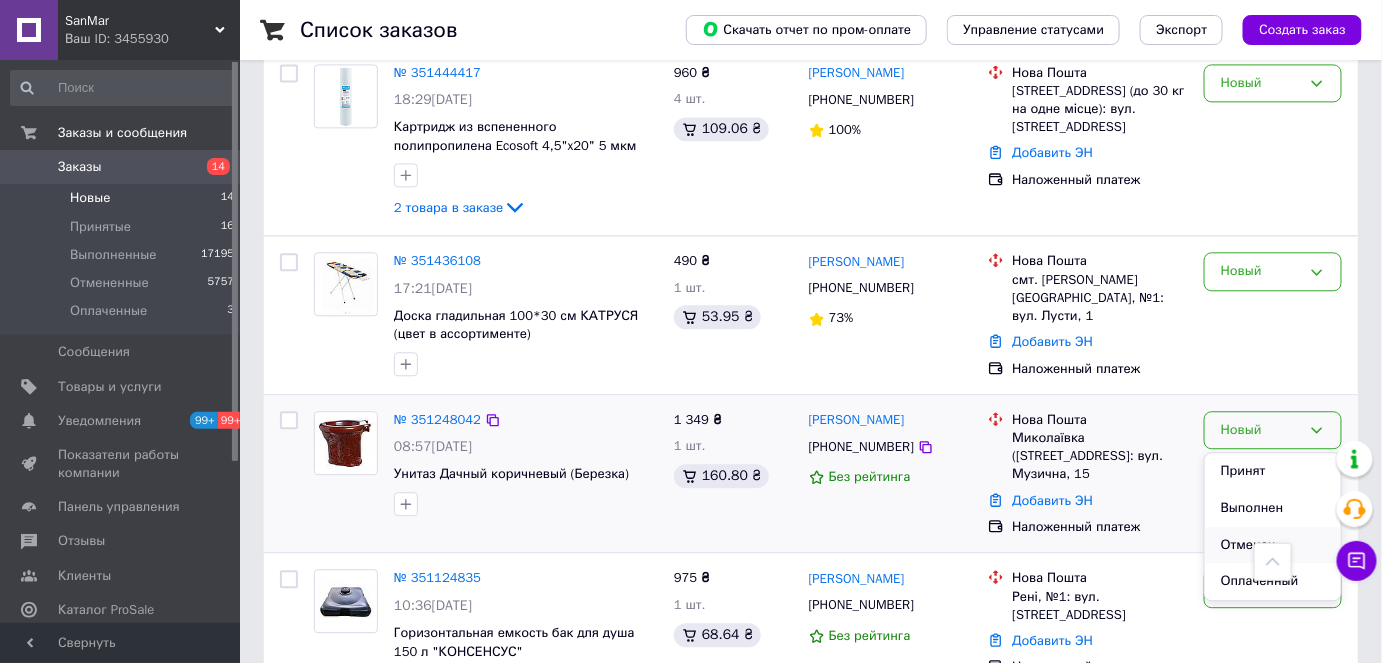 click on "Отменен" at bounding box center (1273, 545) 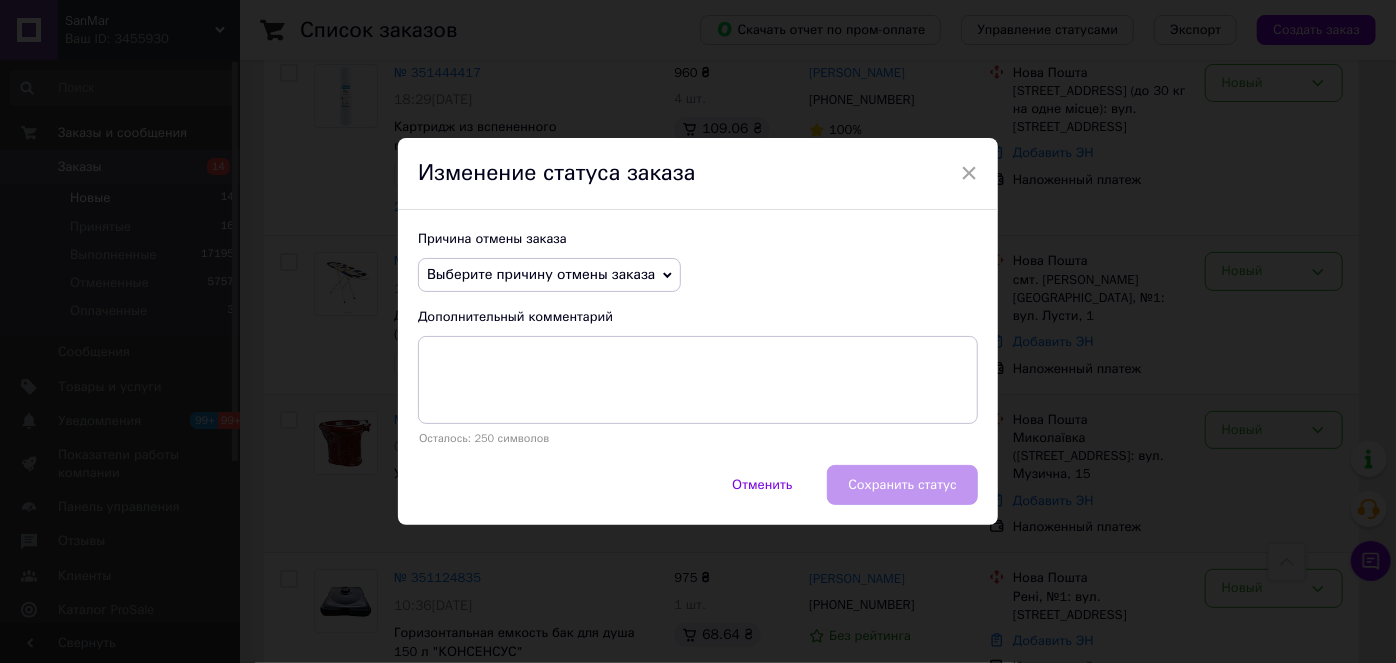 click on "Выберите причину отмены заказа" at bounding box center (549, 275) 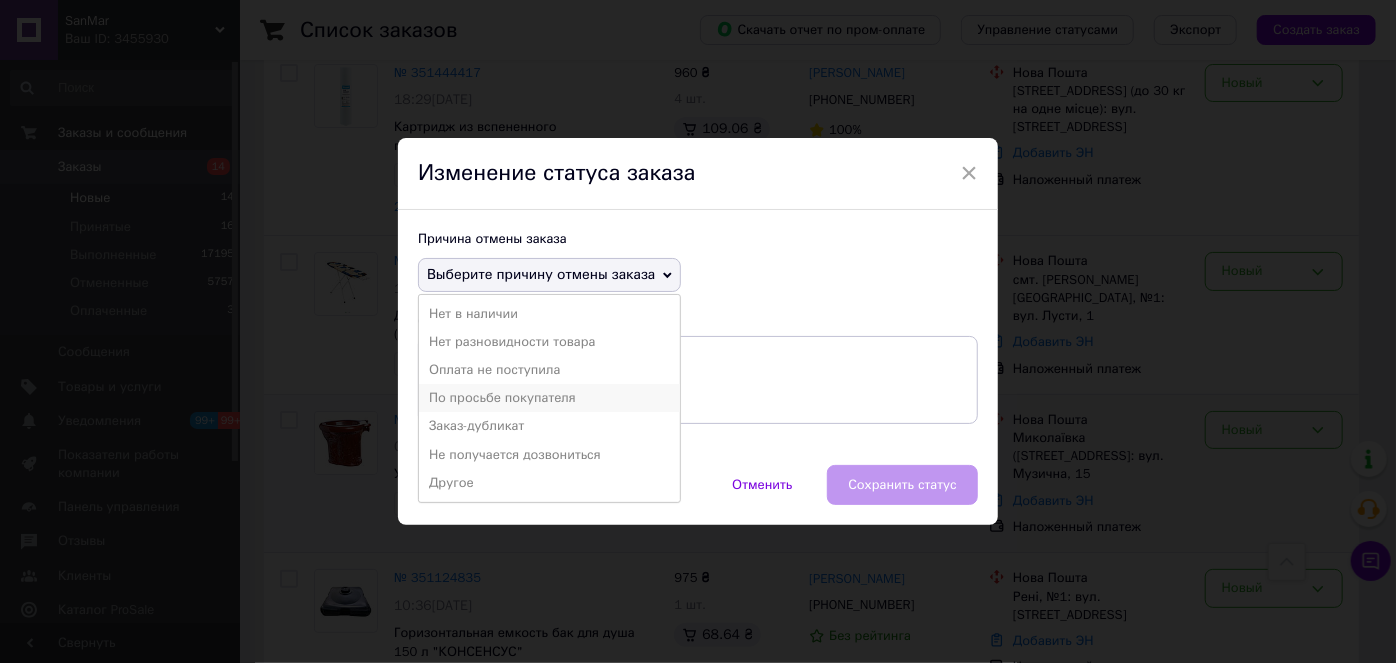 click on "По просьбе покупателя" at bounding box center [549, 398] 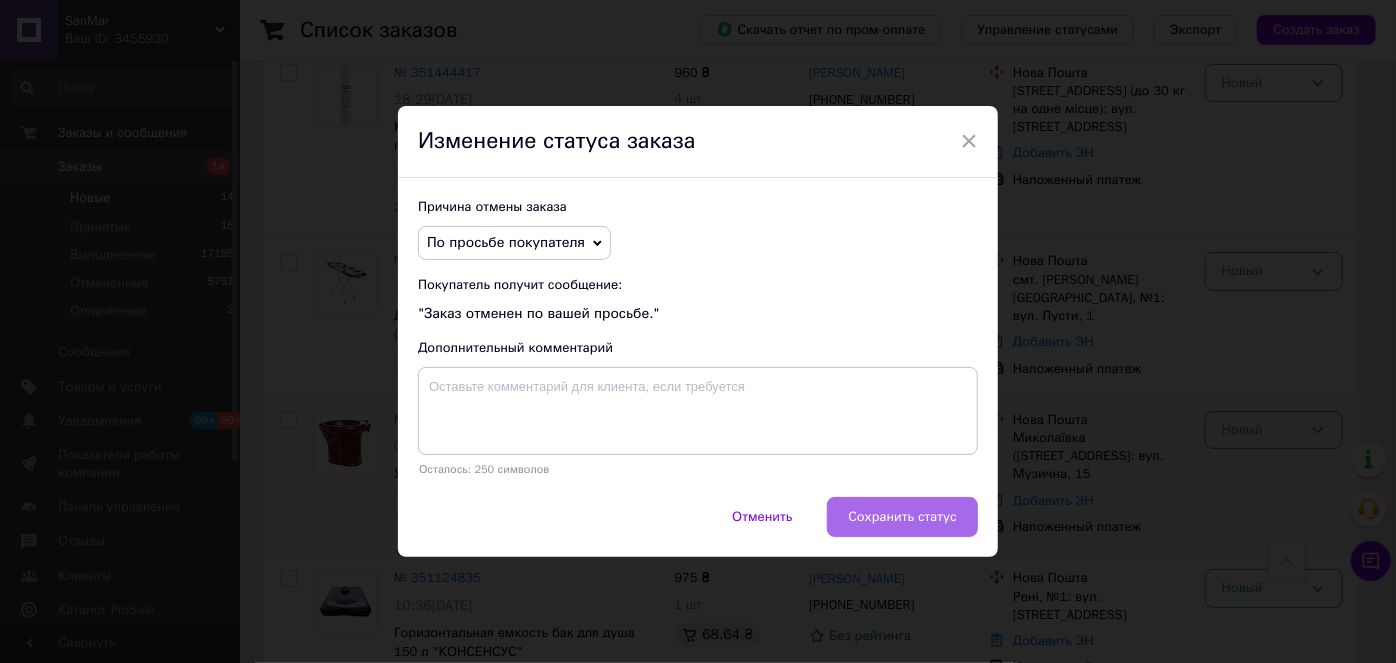 click on "Сохранить статус" at bounding box center [902, 517] 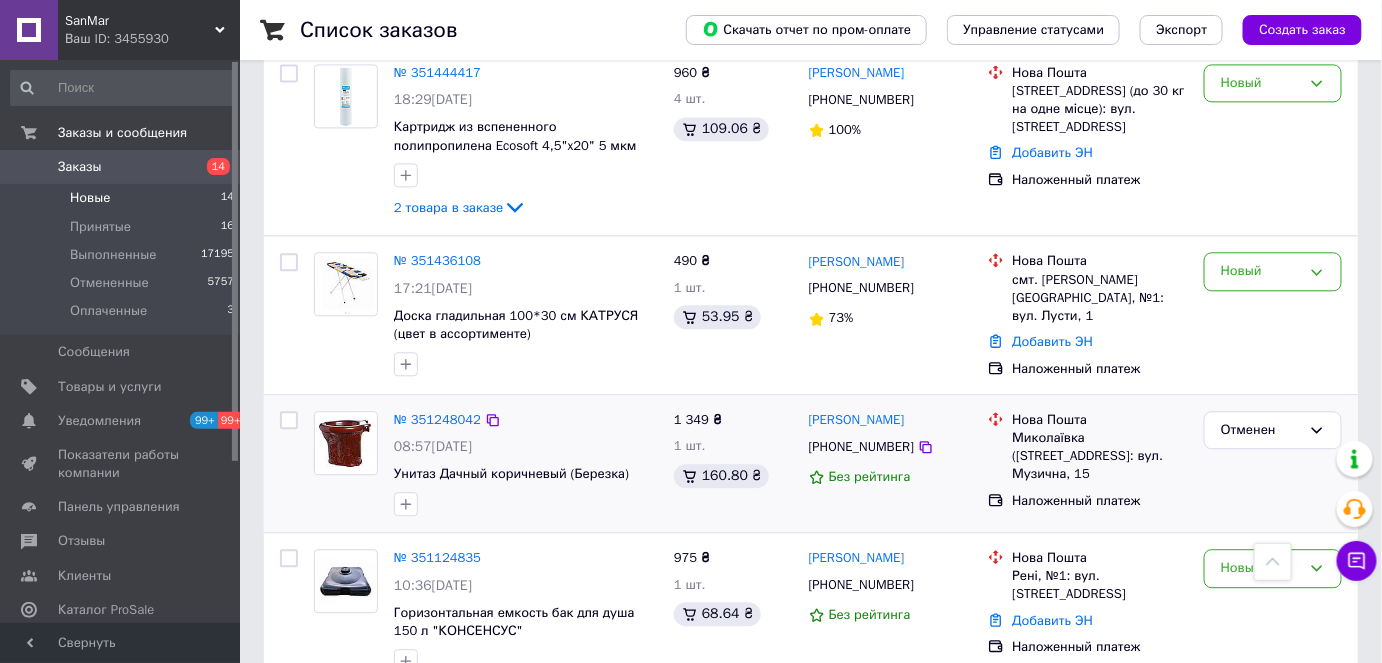 click on "Новые" at bounding box center [90, 198] 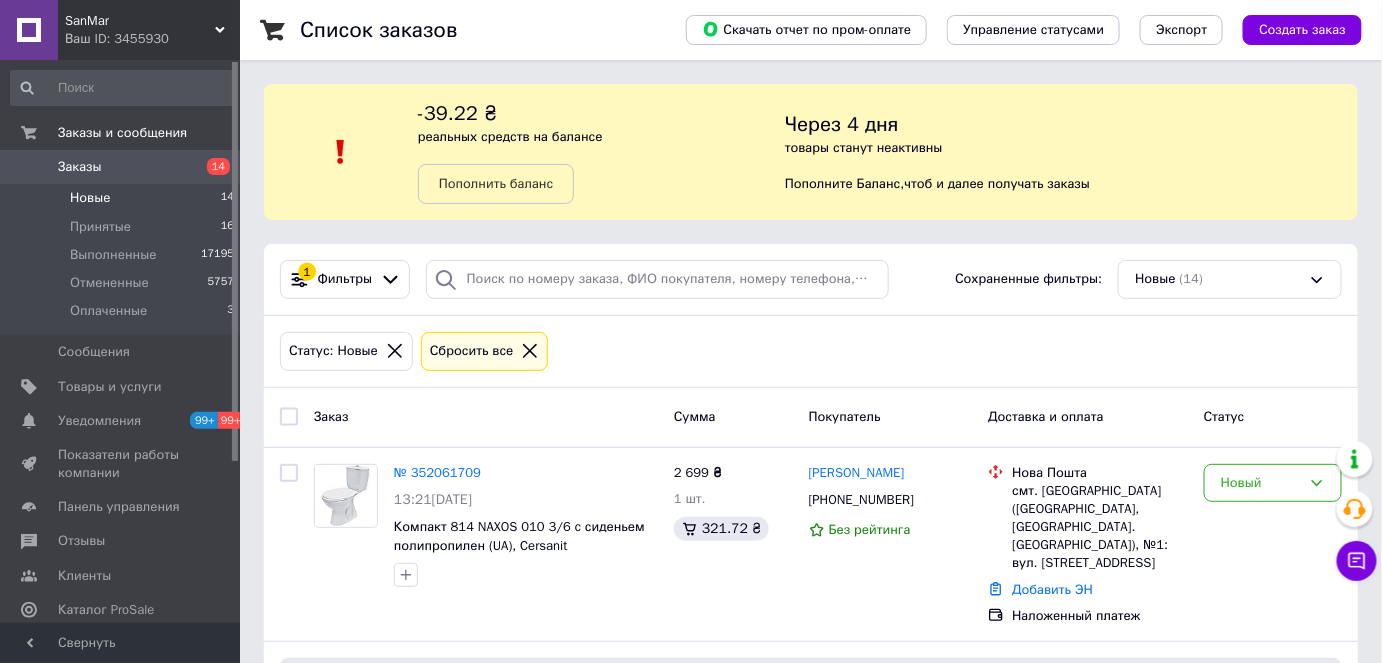 scroll, scrollTop: 272, scrollLeft: 0, axis: vertical 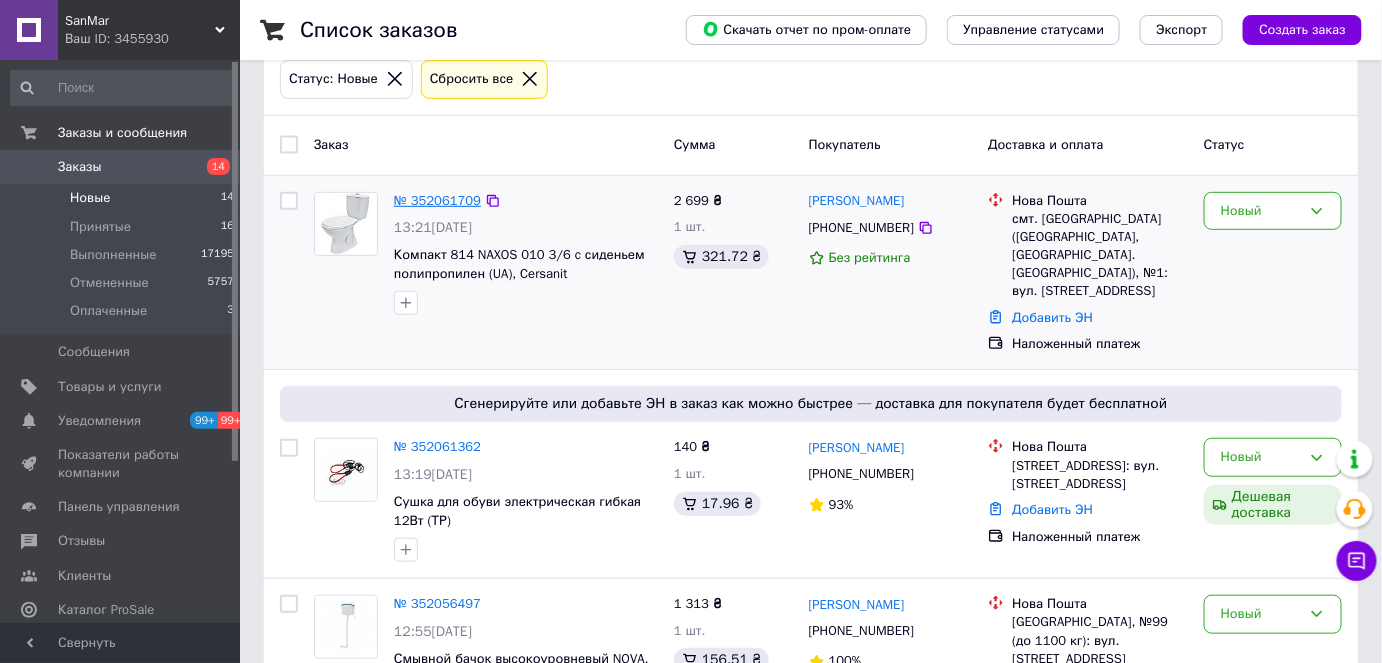 click on "№ 352061709" at bounding box center (437, 200) 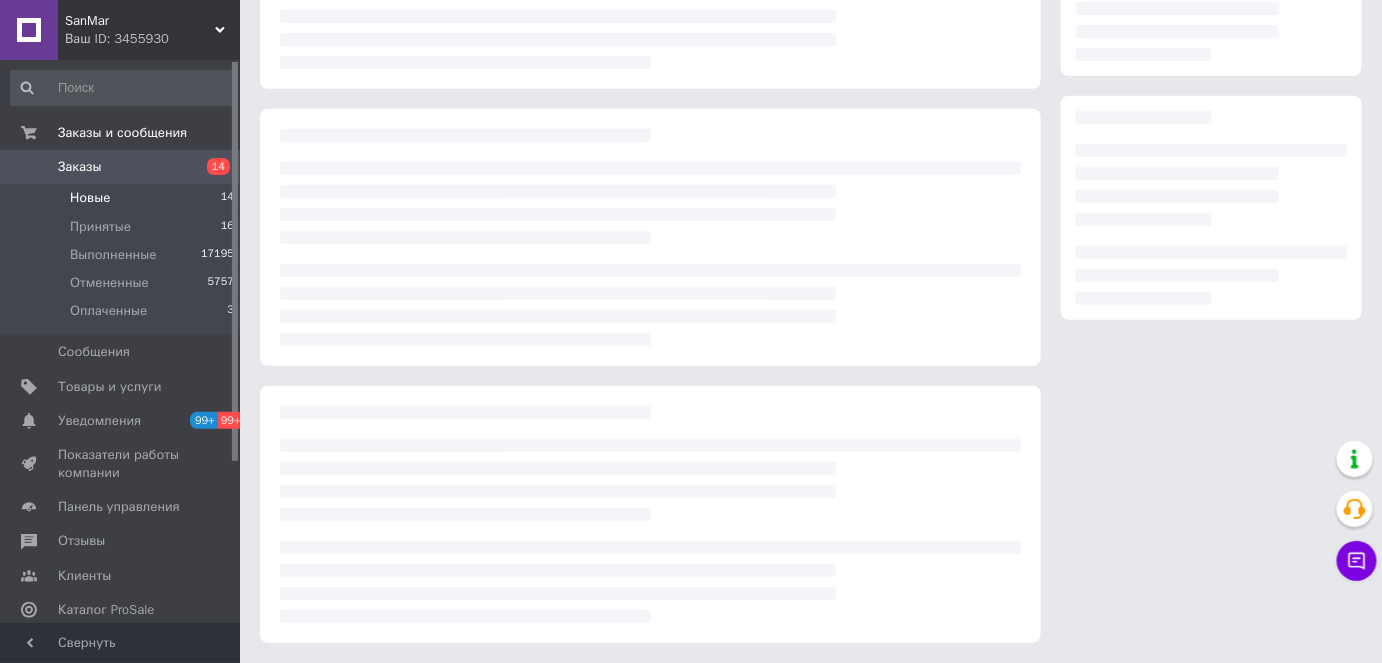 scroll, scrollTop: 0, scrollLeft: 0, axis: both 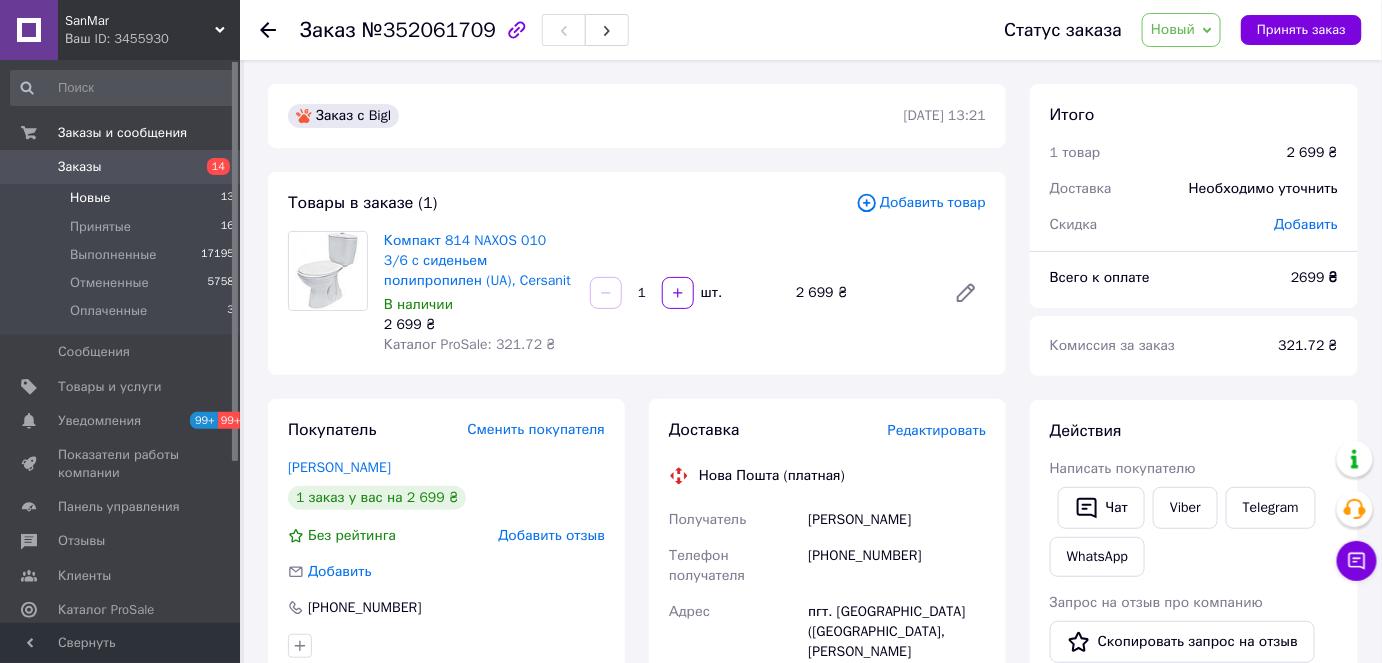 click on "Новые 13" at bounding box center (123, 198) 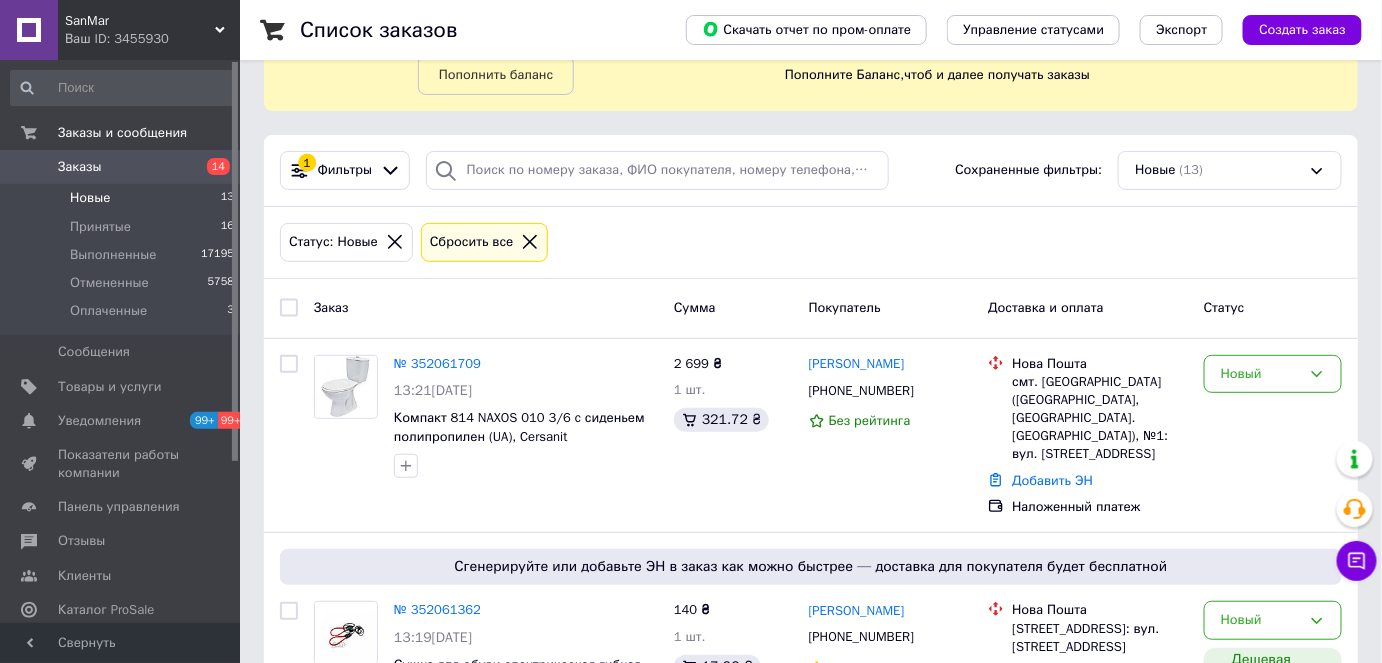 scroll, scrollTop: 454, scrollLeft: 0, axis: vertical 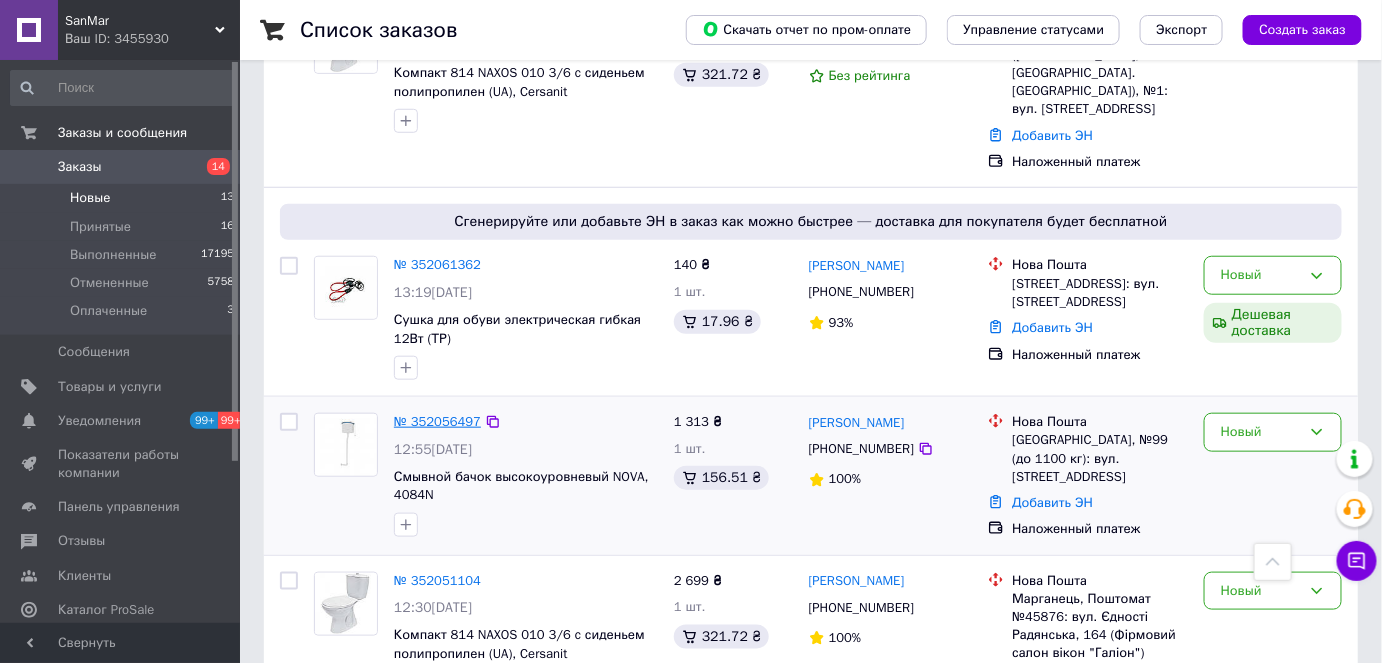 click on "№ 352056497" at bounding box center [437, 421] 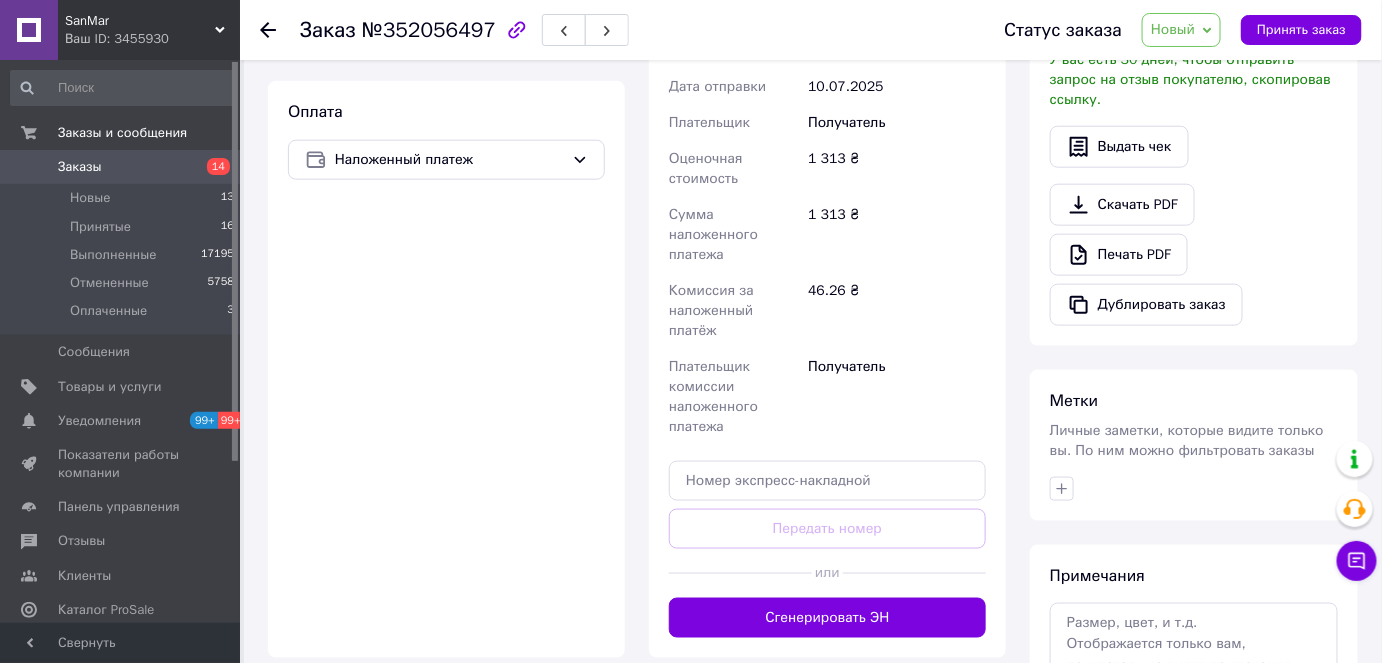 scroll, scrollTop: 727, scrollLeft: 0, axis: vertical 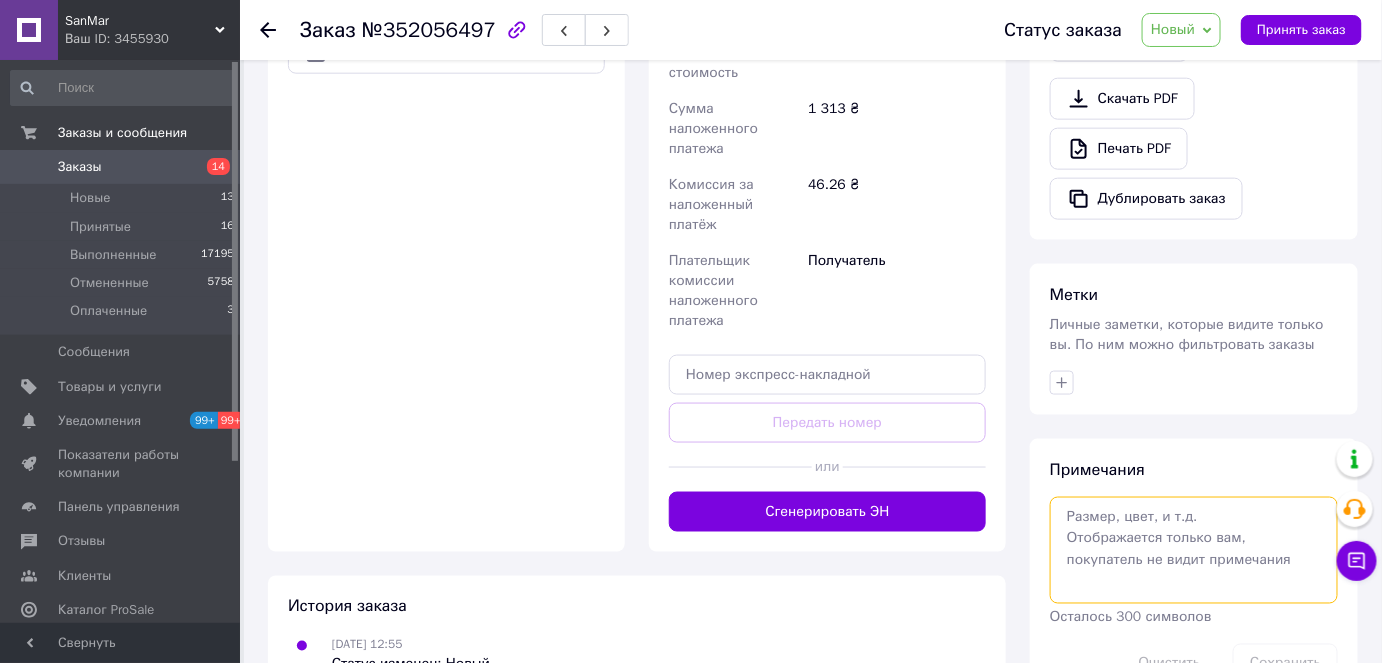 click at bounding box center [1194, 550] 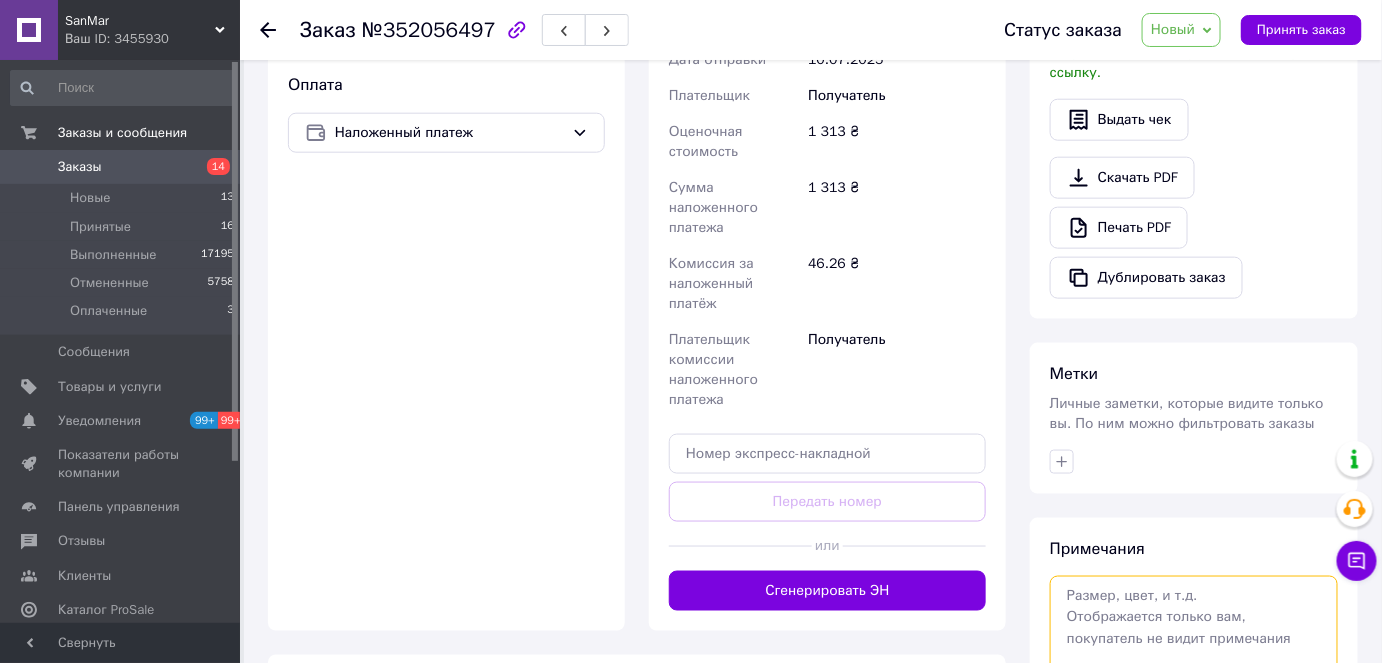 scroll, scrollTop: 767, scrollLeft: 0, axis: vertical 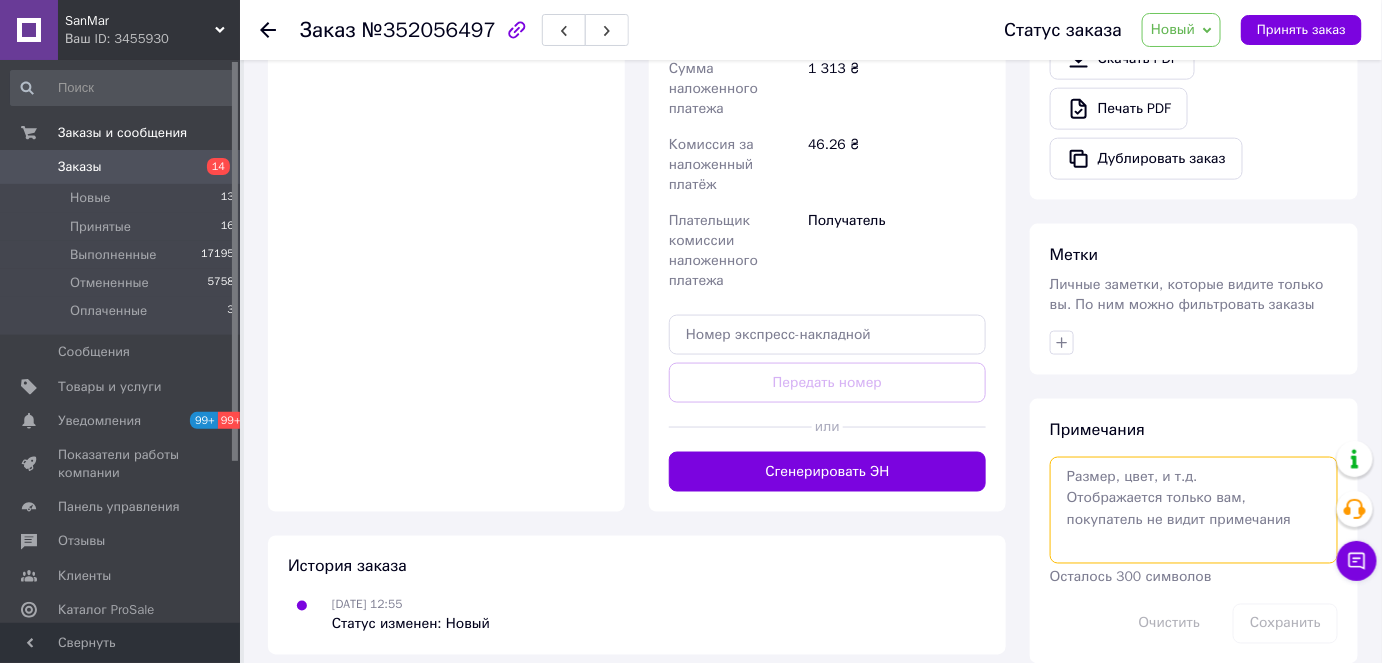 click at bounding box center (1194, 510) 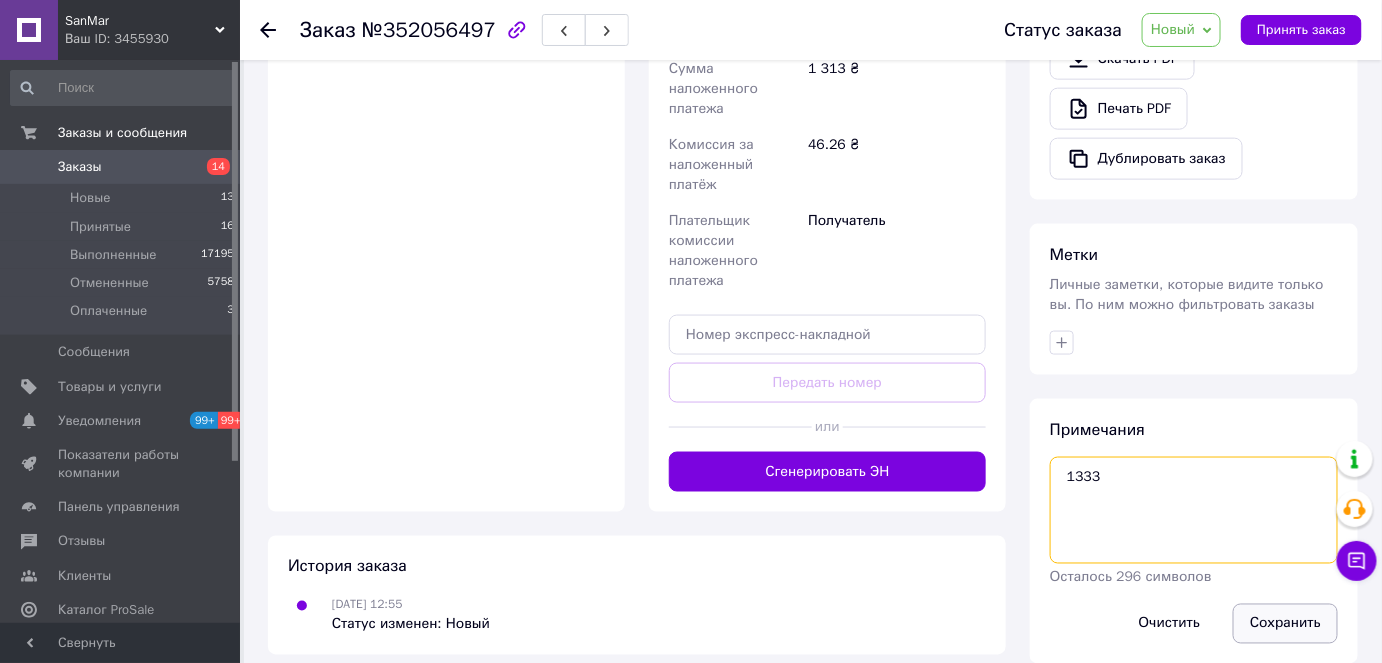 type on "1333" 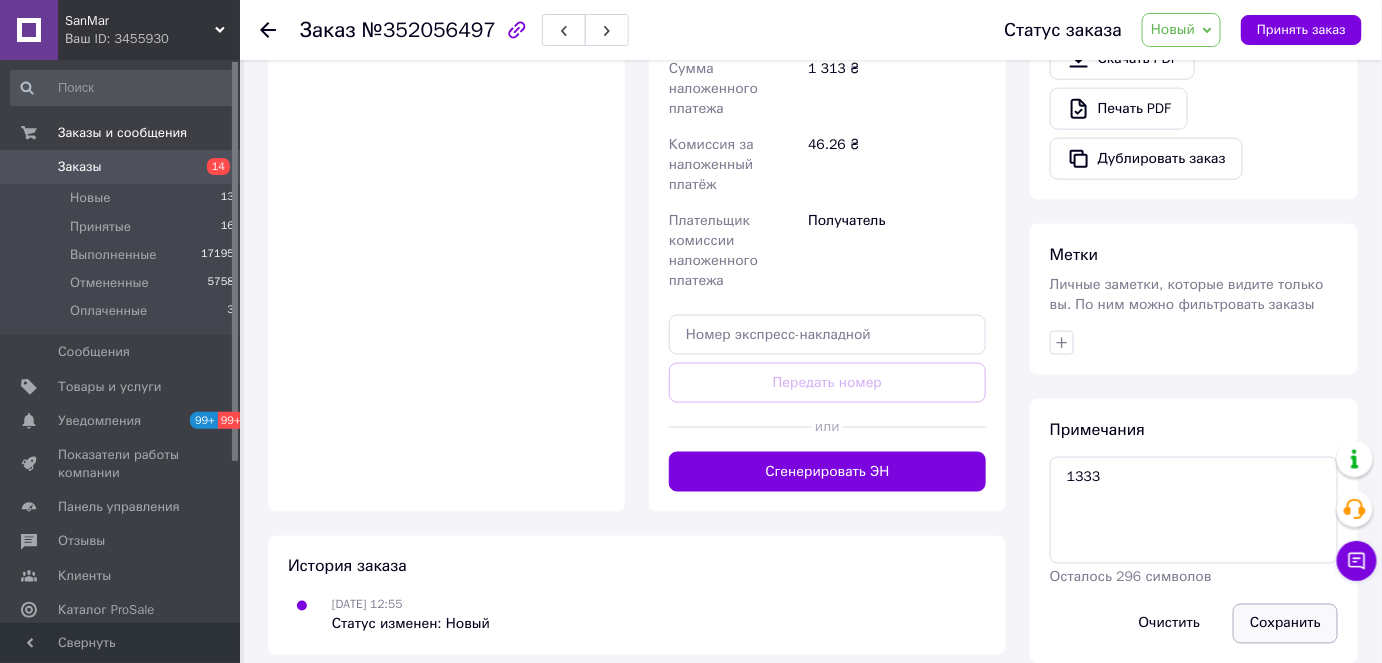 click on "Сохранить" at bounding box center [1285, 624] 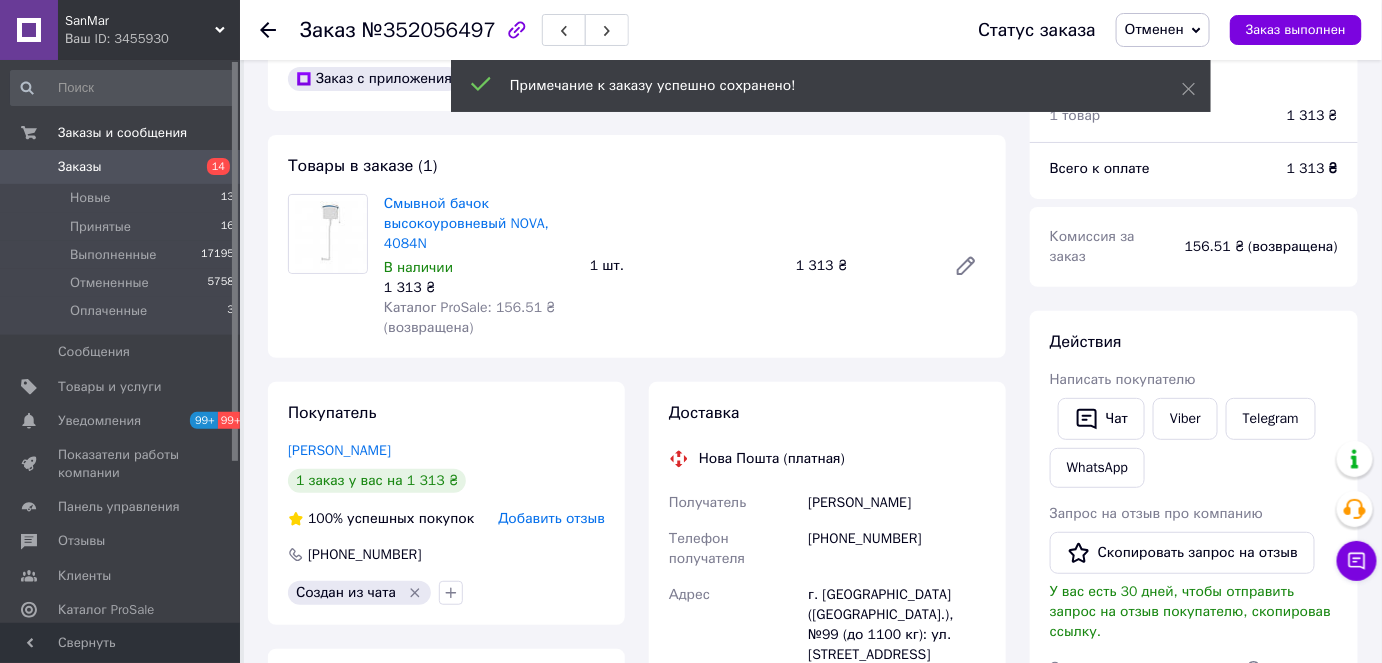 scroll, scrollTop: 0, scrollLeft: 0, axis: both 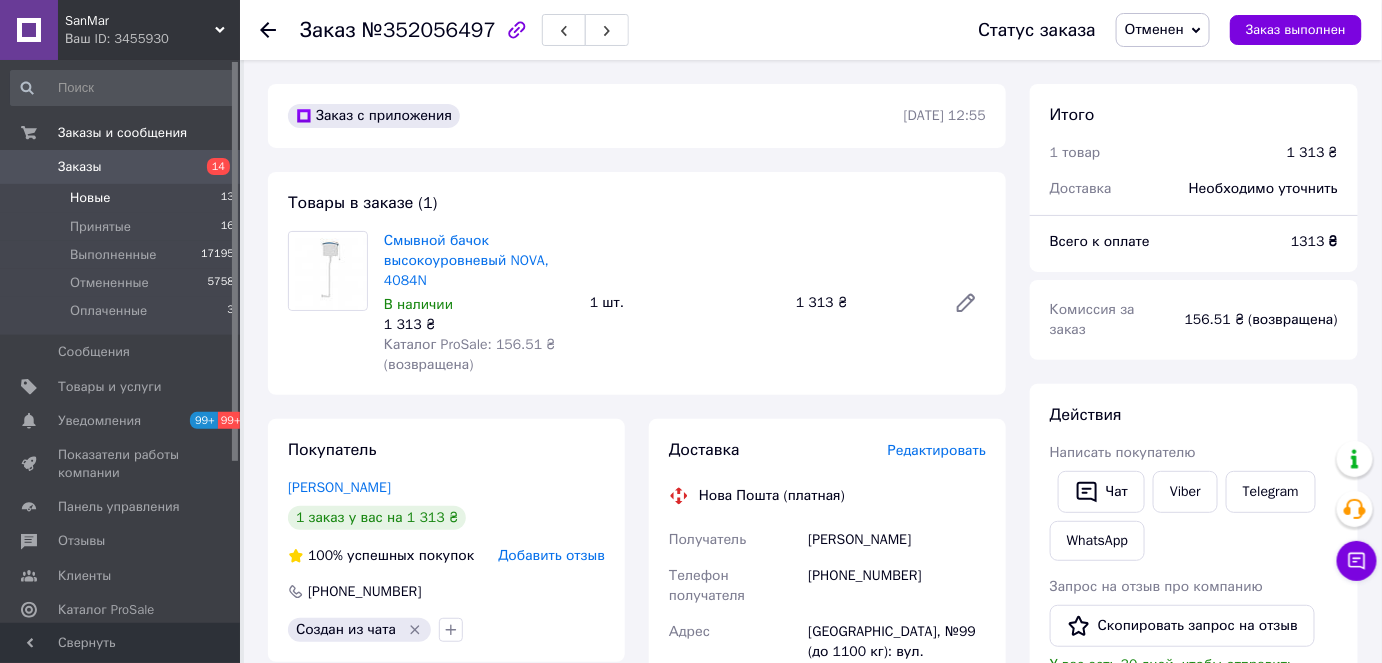 click on "Новые 13" at bounding box center [123, 198] 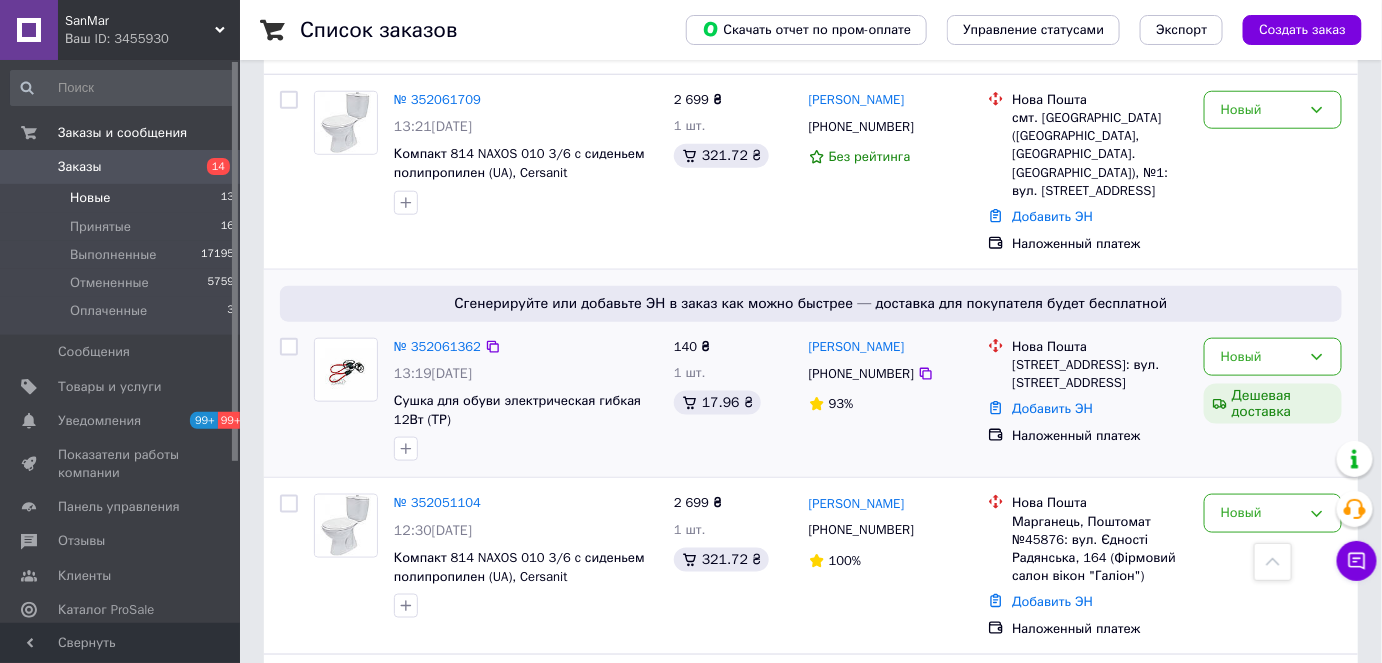 scroll, scrollTop: 636, scrollLeft: 0, axis: vertical 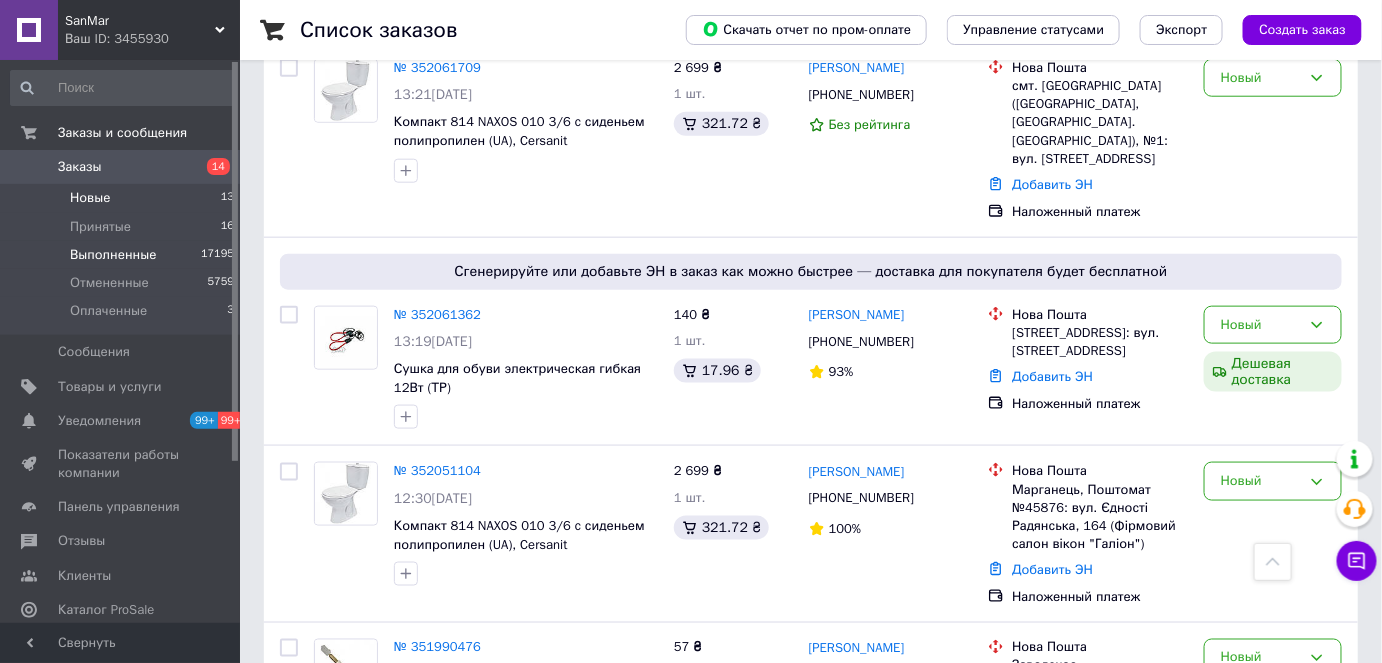 click on "Выполненные 17195" at bounding box center (123, 255) 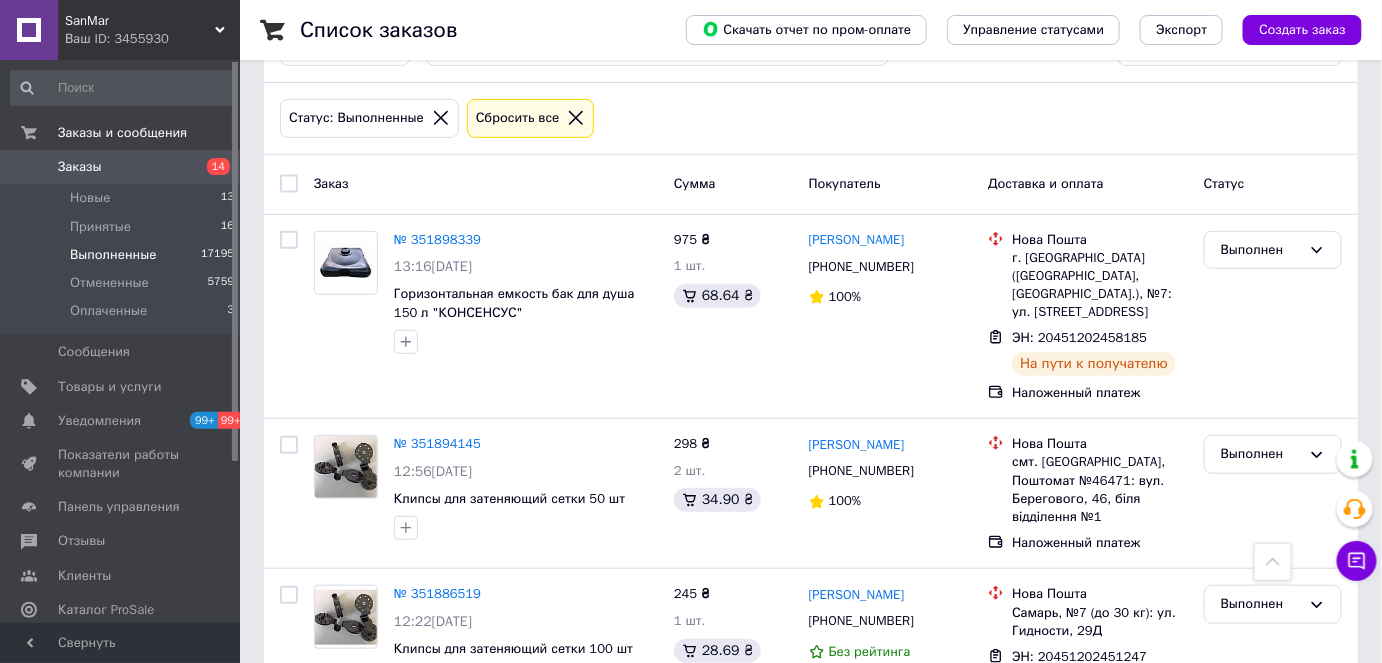 scroll, scrollTop: 90, scrollLeft: 0, axis: vertical 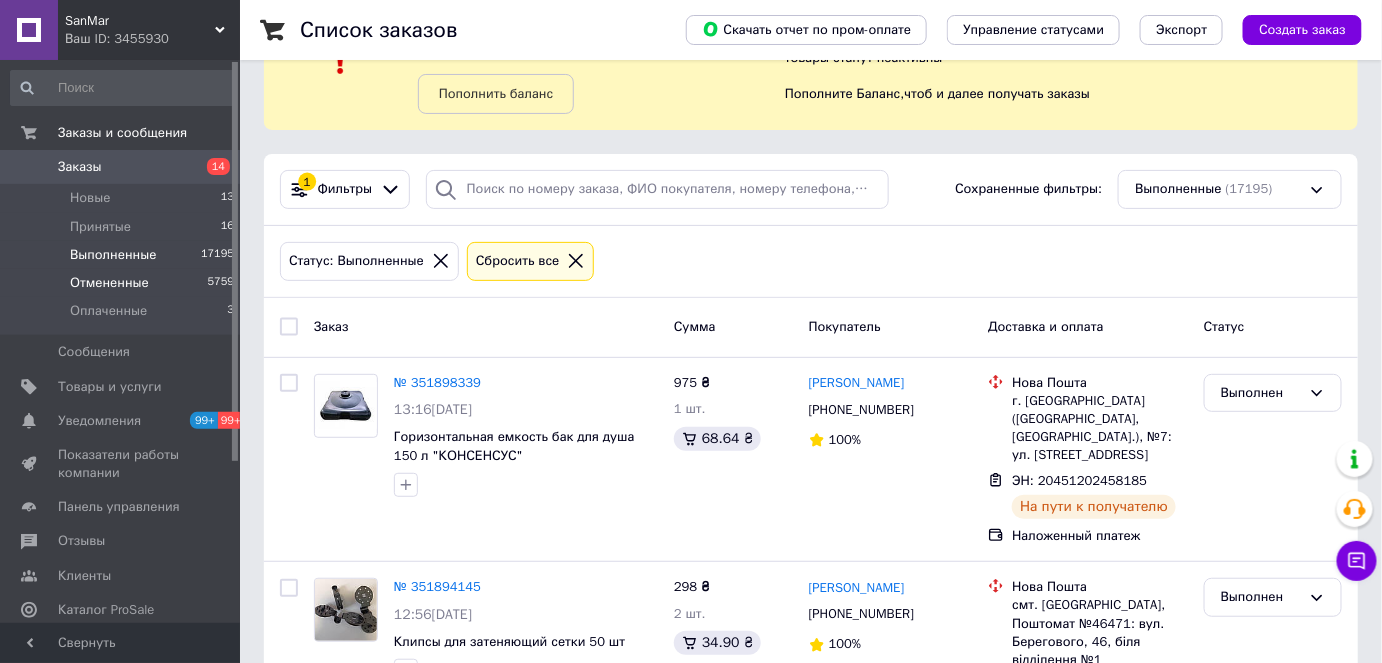 click on "Отмененные" at bounding box center [109, 283] 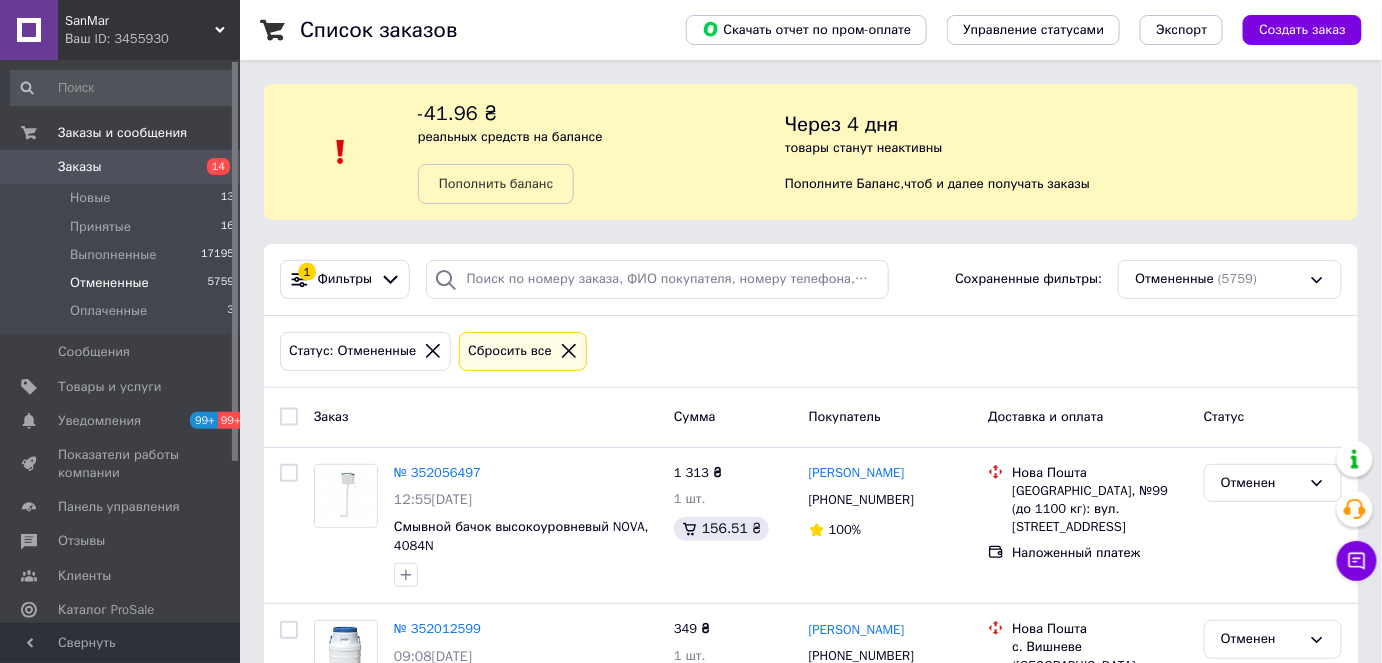 scroll, scrollTop: 181, scrollLeft: 0, axis: vertical 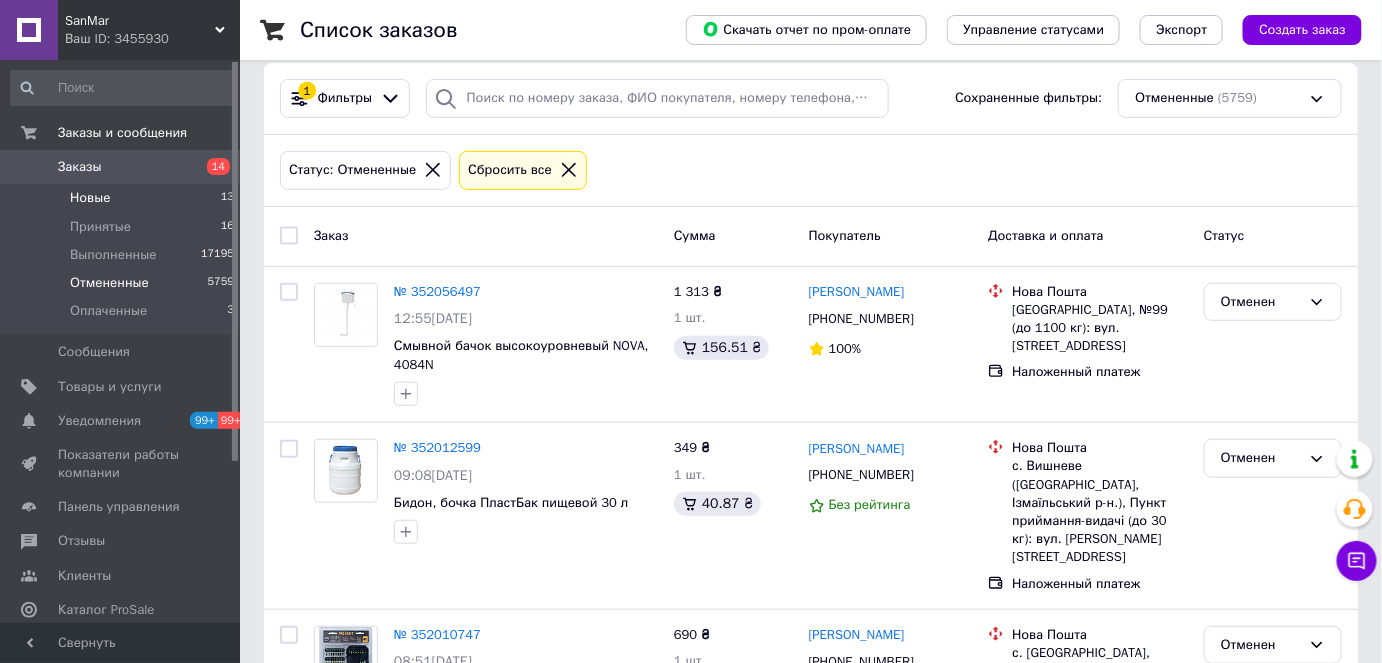 click on "Новые" at bounding box center [90, 198] 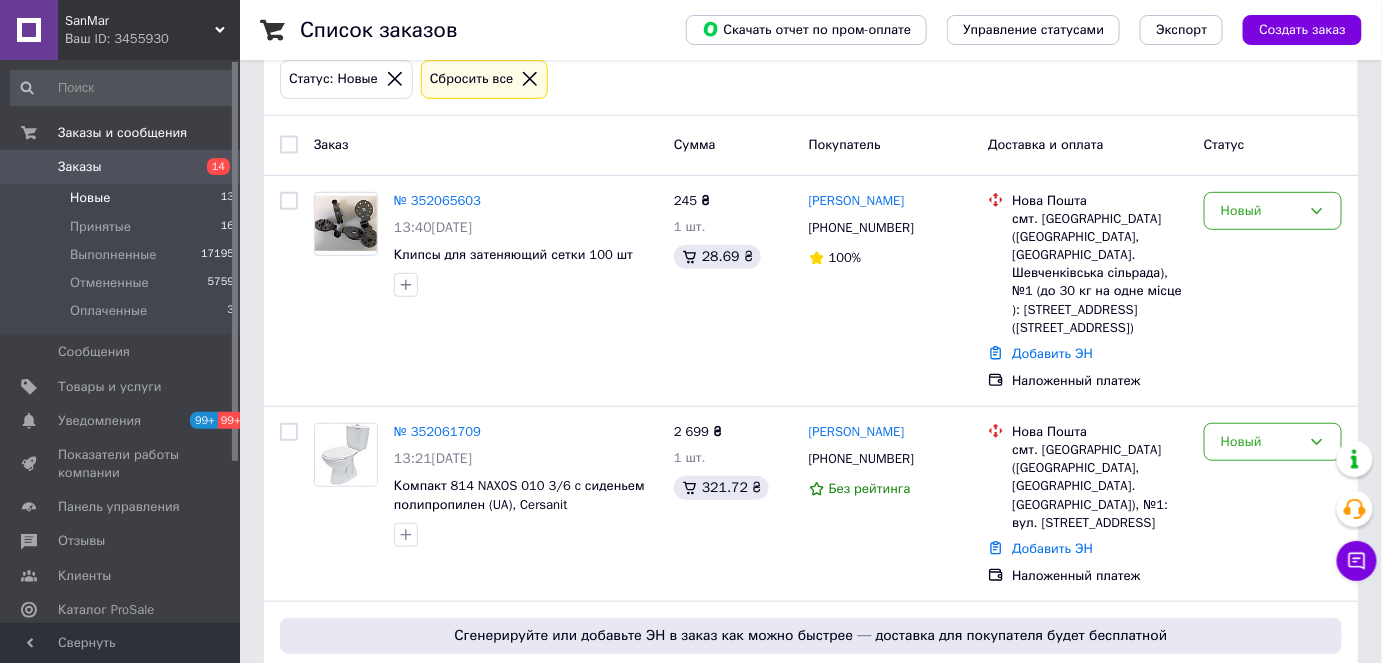 scroll, scrollTop: 272, scrollLeft: 0, axis: vertical 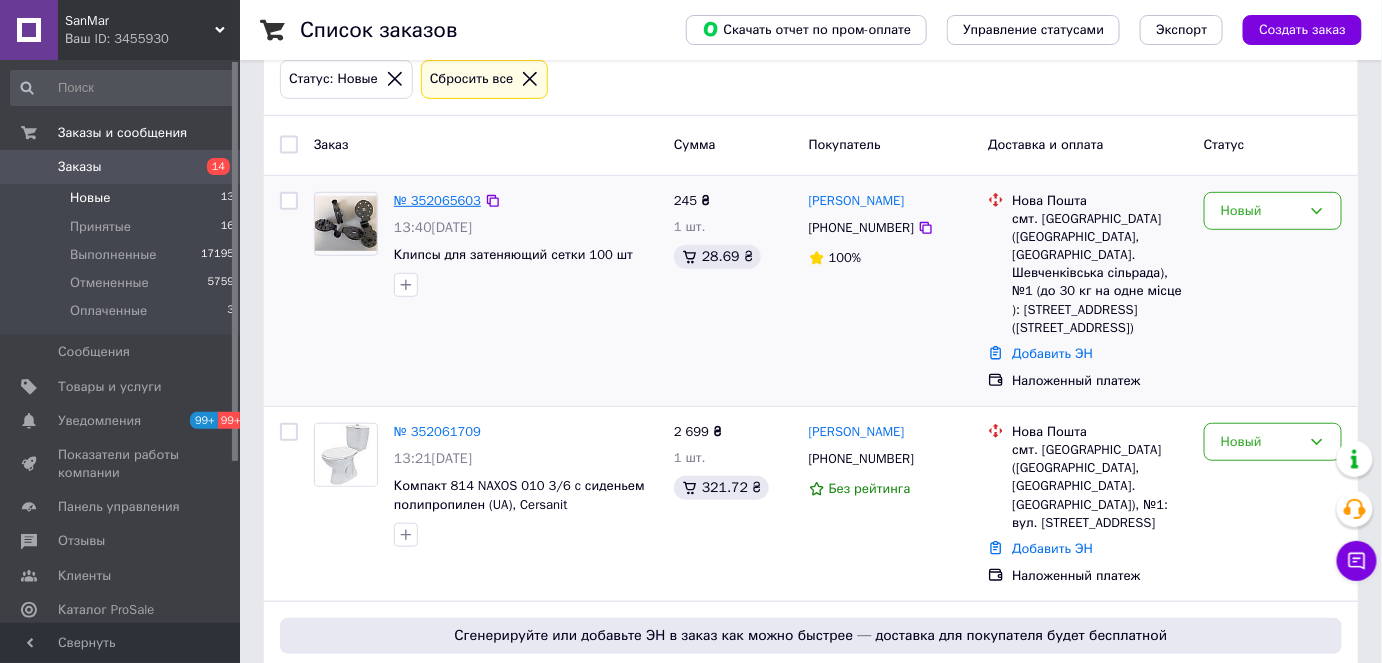 click on "№ 352065603" at bounding box center (437, 200) 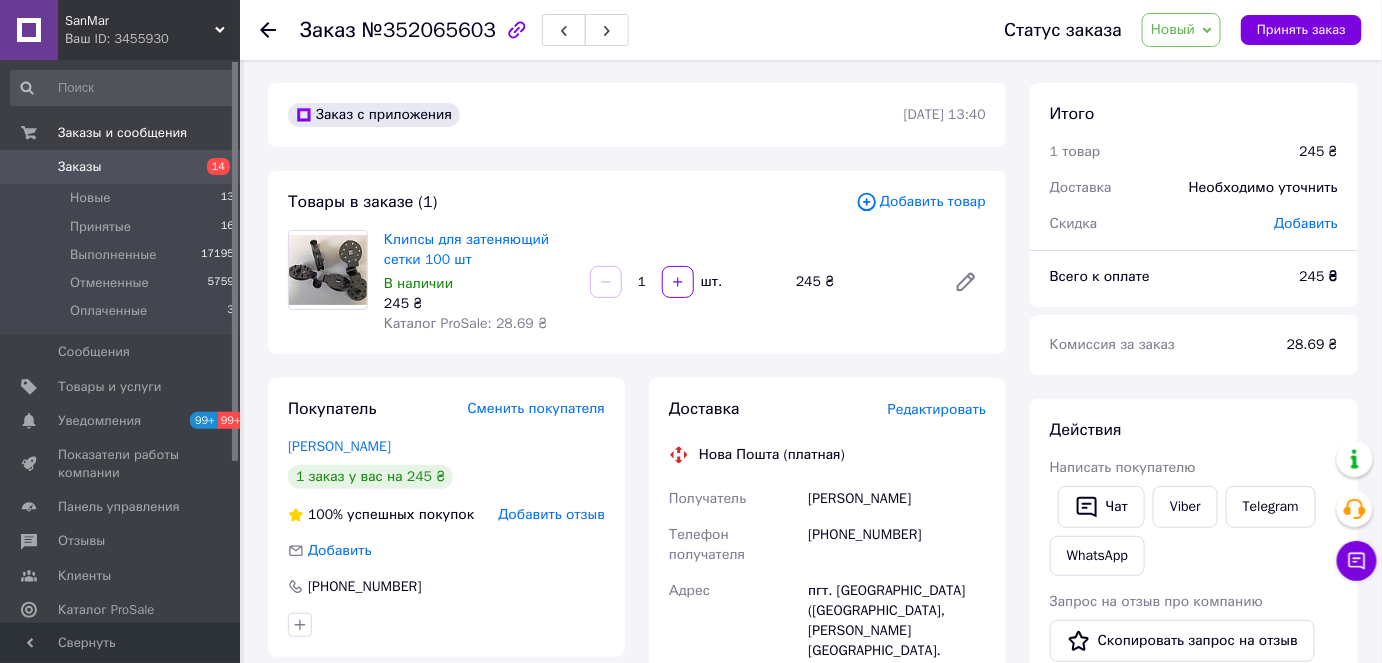 scroll, scrollTop: 0, scrollLeft: 0, axis: both 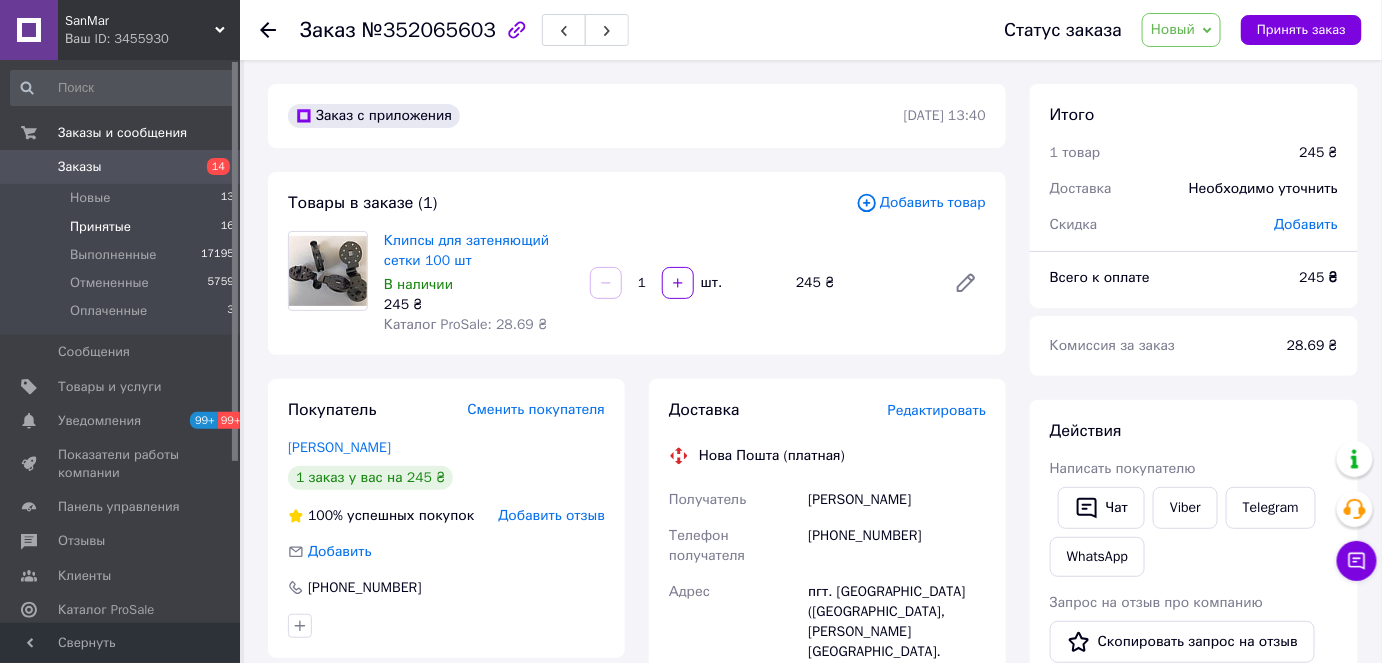 click on "Принятые" at bounding box center (100, 227) 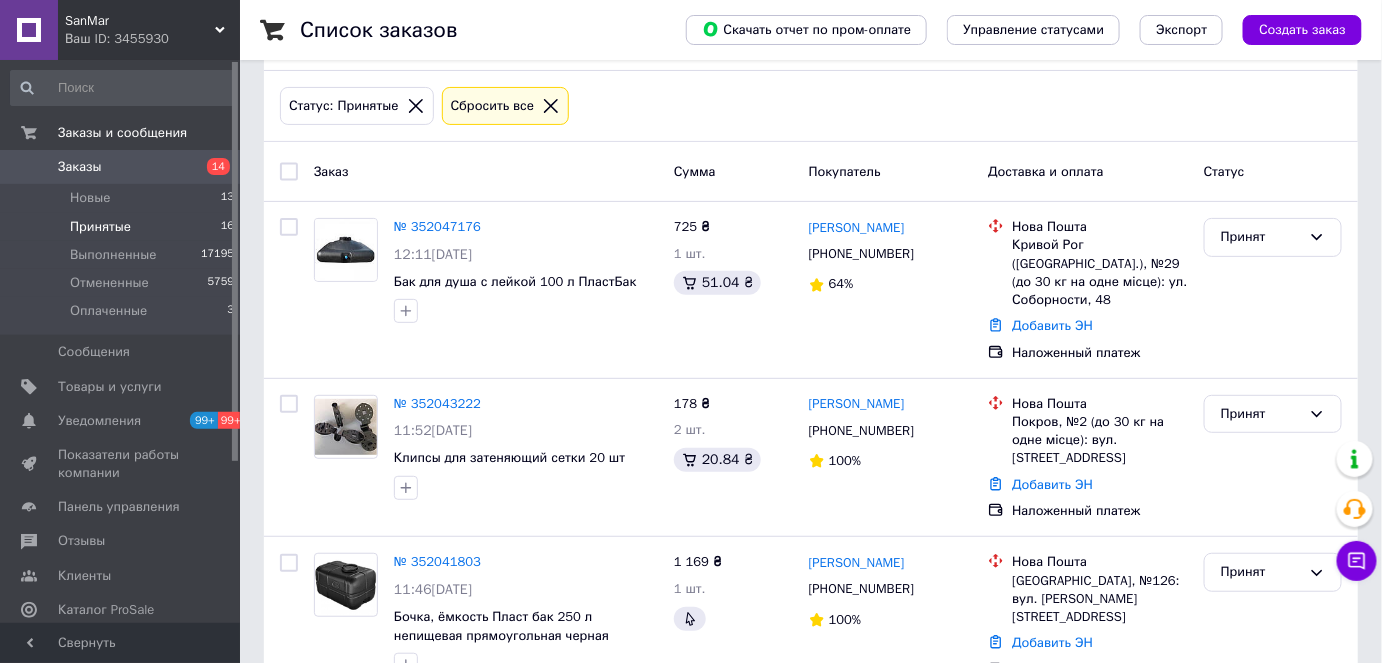 scroll, scrollTop: 181, scrollLeft: 0, axis: vertical 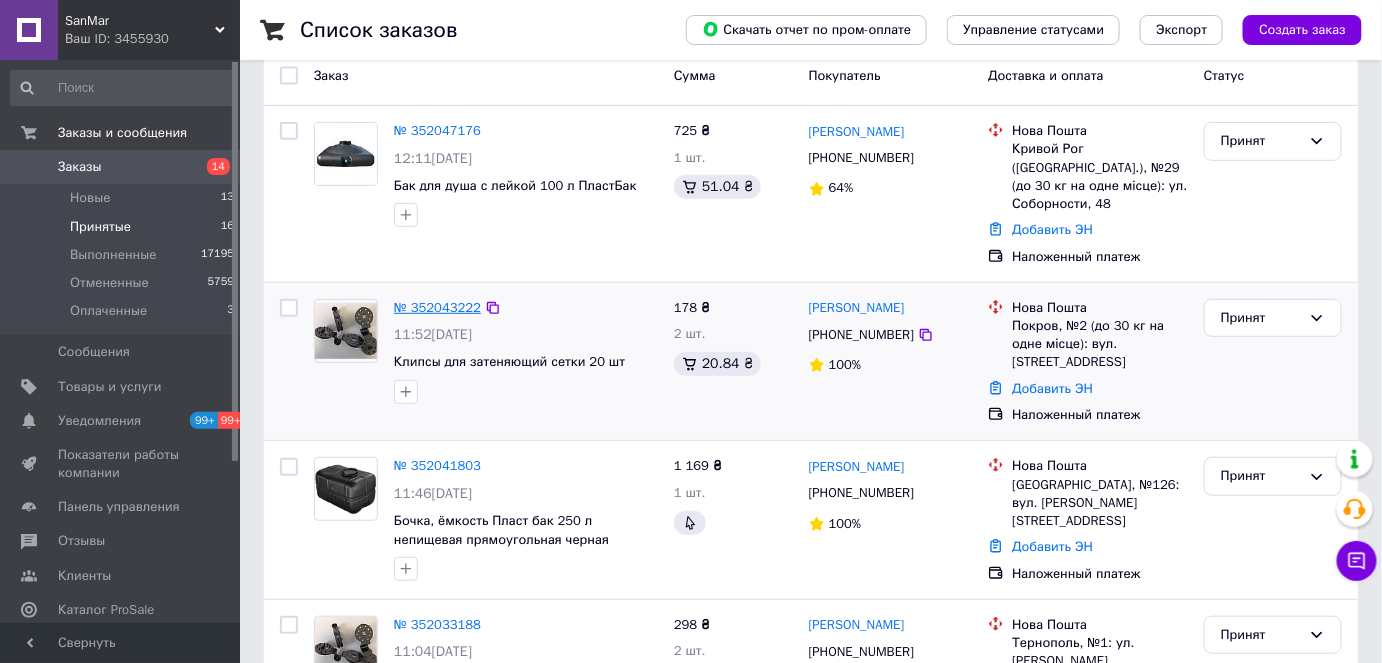 click on "№ 352043222" at bounding box center (437, 307) 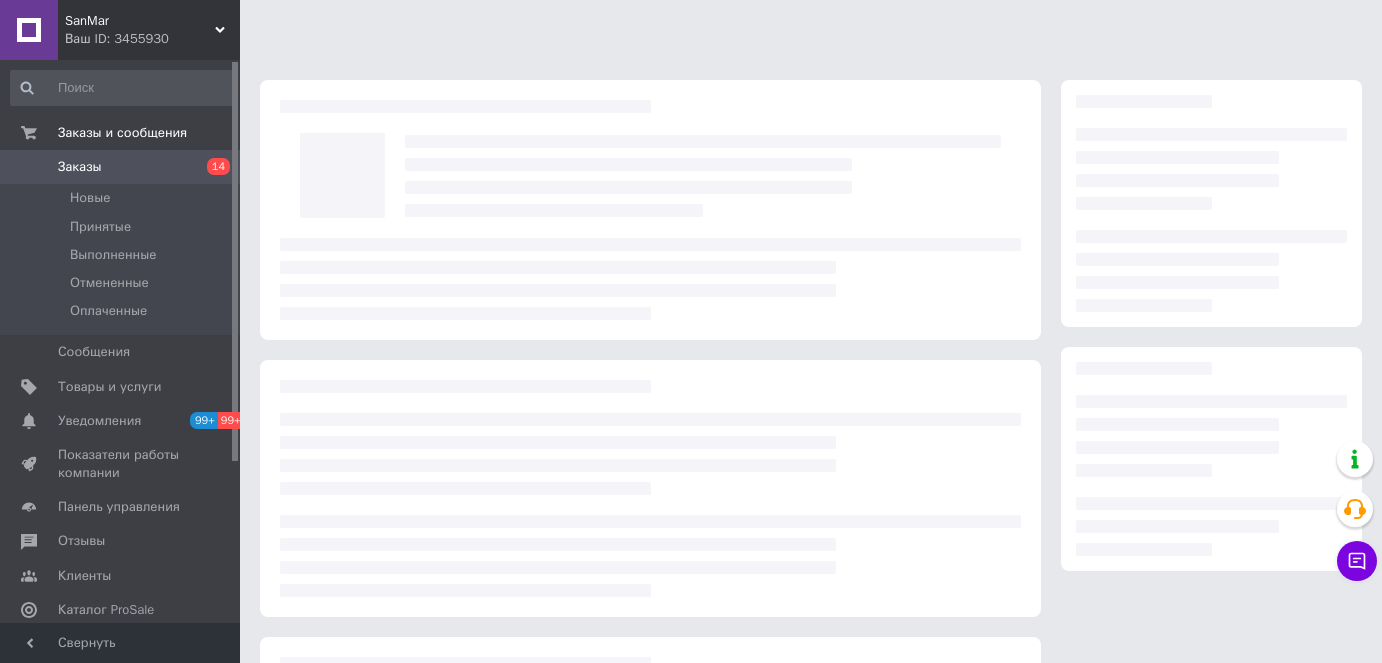 scroll, scrollTop: 181, scrollLeft: 0, axis: vertical 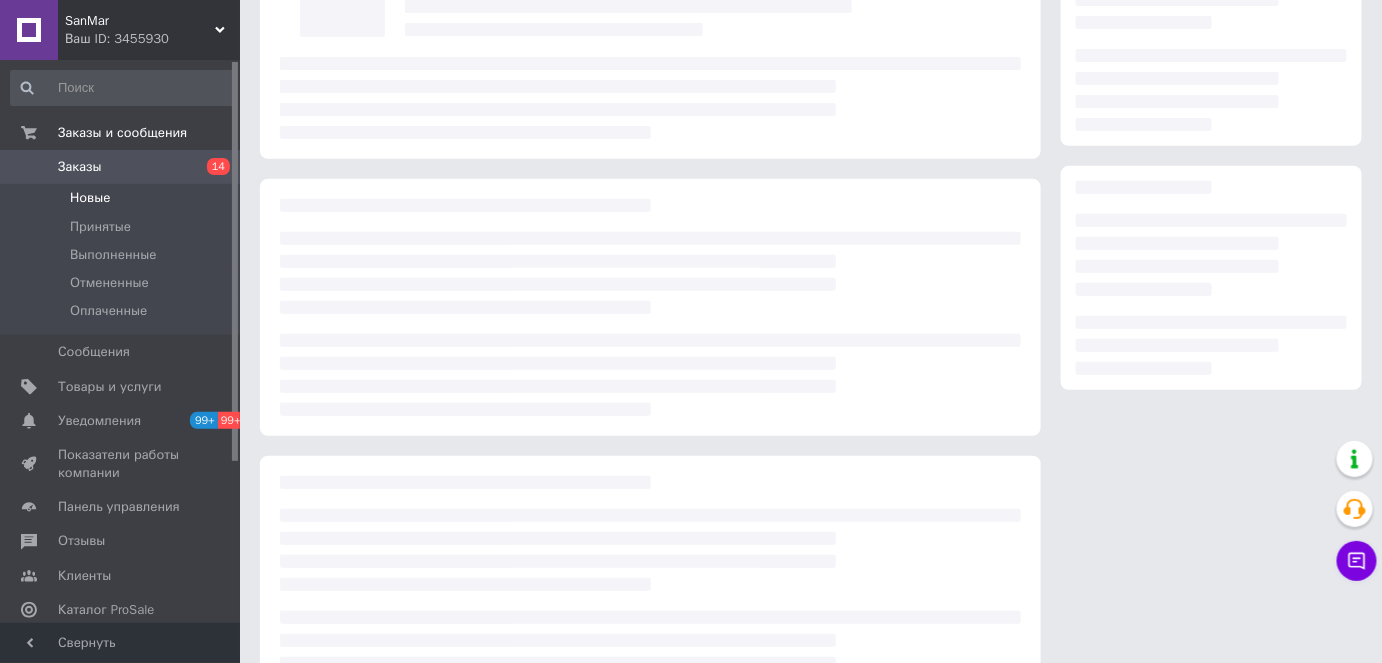 click on "Новые" at bounding box center (123, 198) 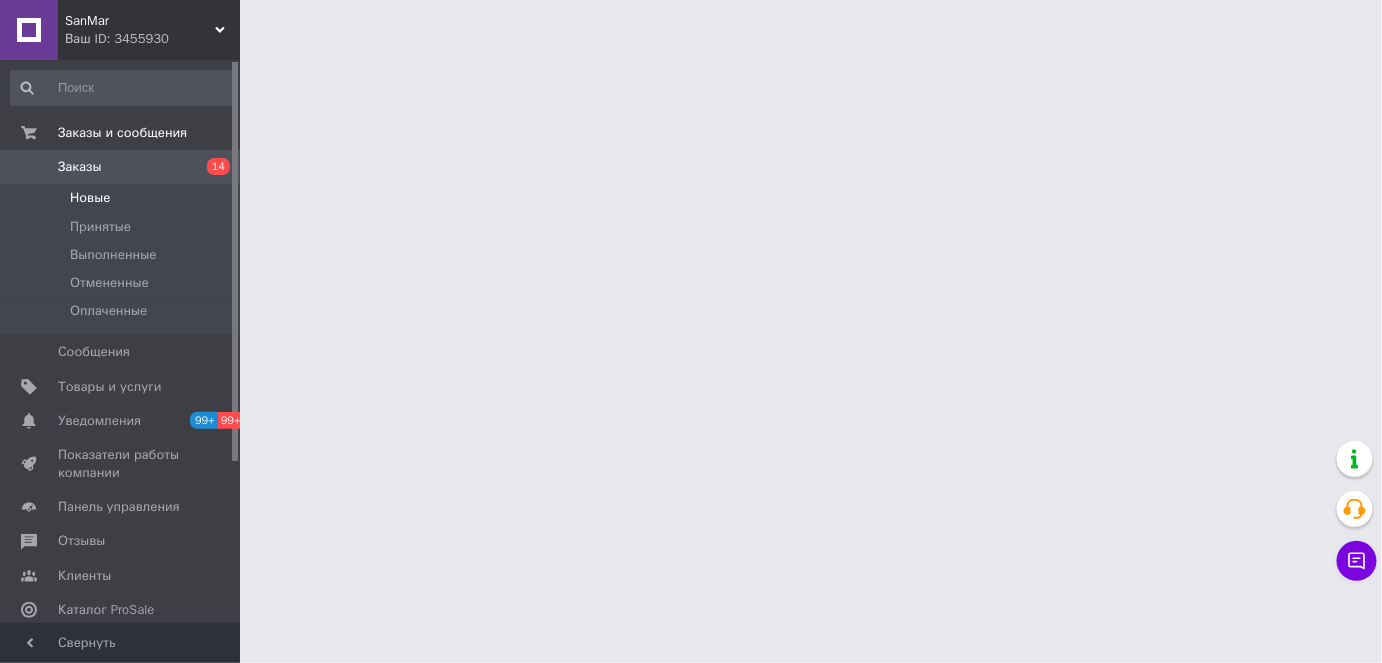 scroll, scrollTop: 0, scrollLeft: 0, axis: both 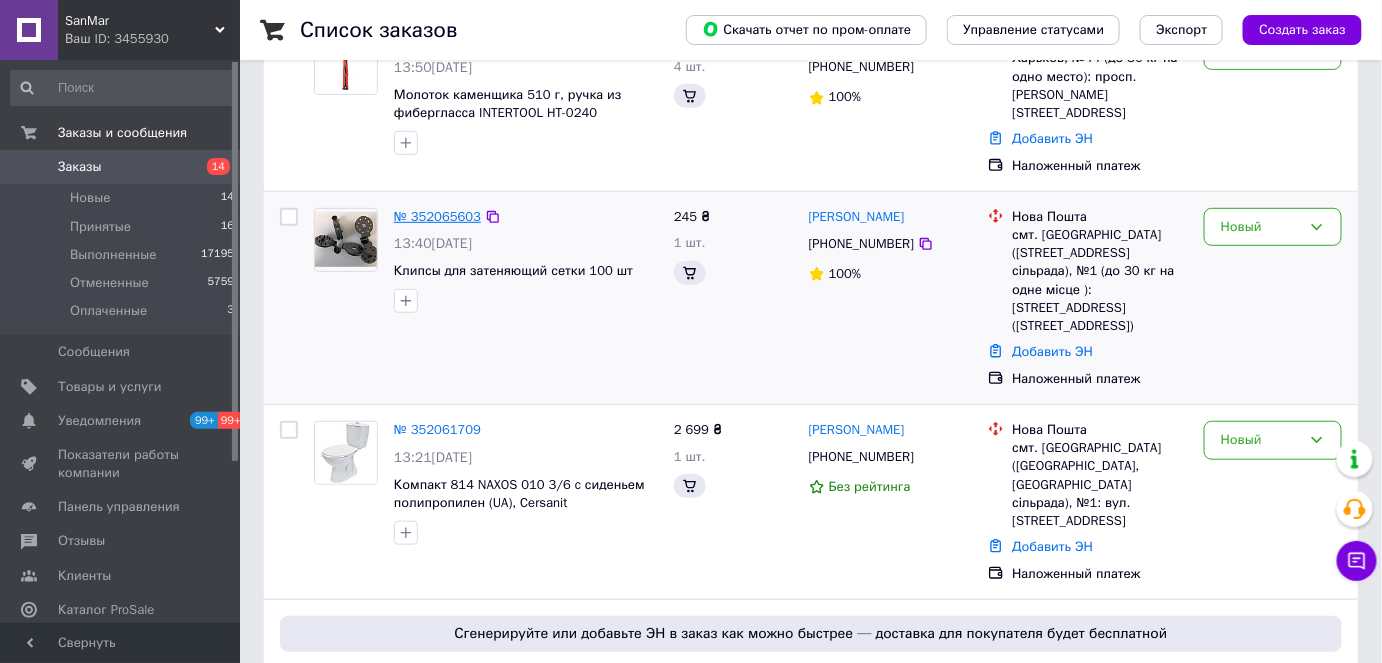 click on "№ 352065603" at bounding box center [437, 216] 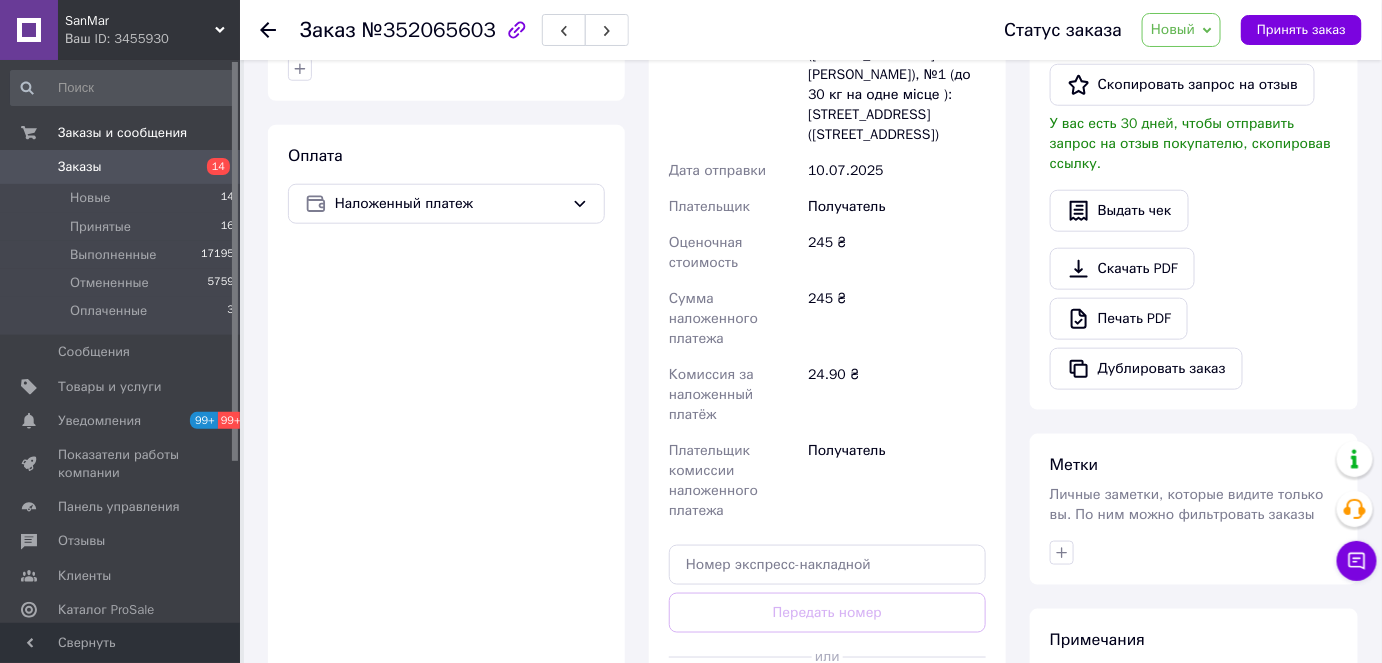 scroll, scrollTop: 636, scrollLeft: 0, axis: vertical 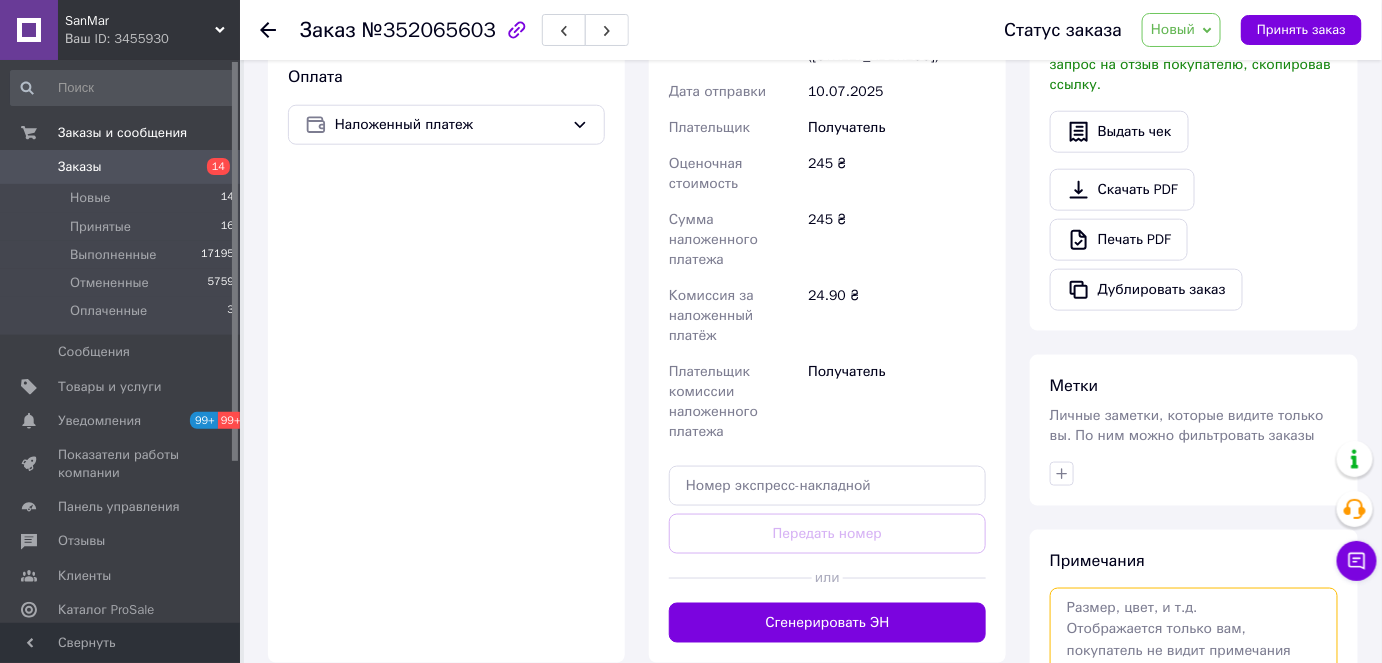 click at bounding box center (1194, 641) 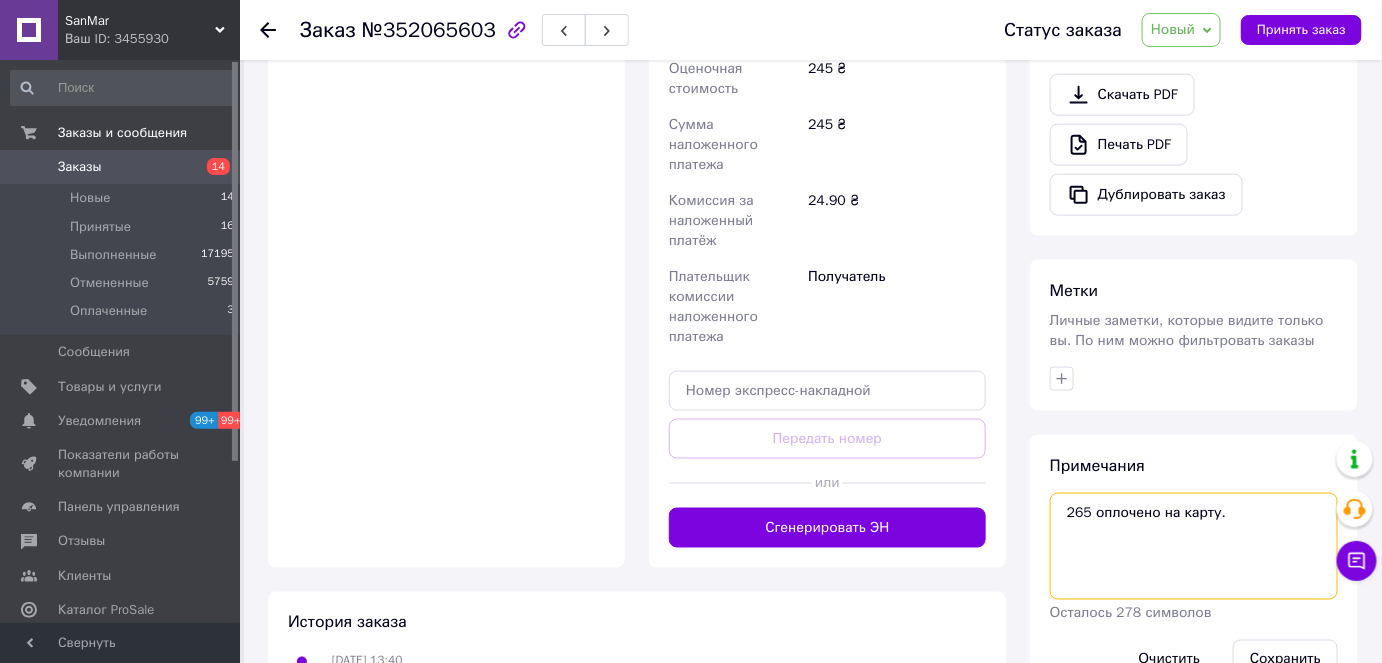 scroll, scrollTop: 821, scrollLeft: 0, axis: vertical 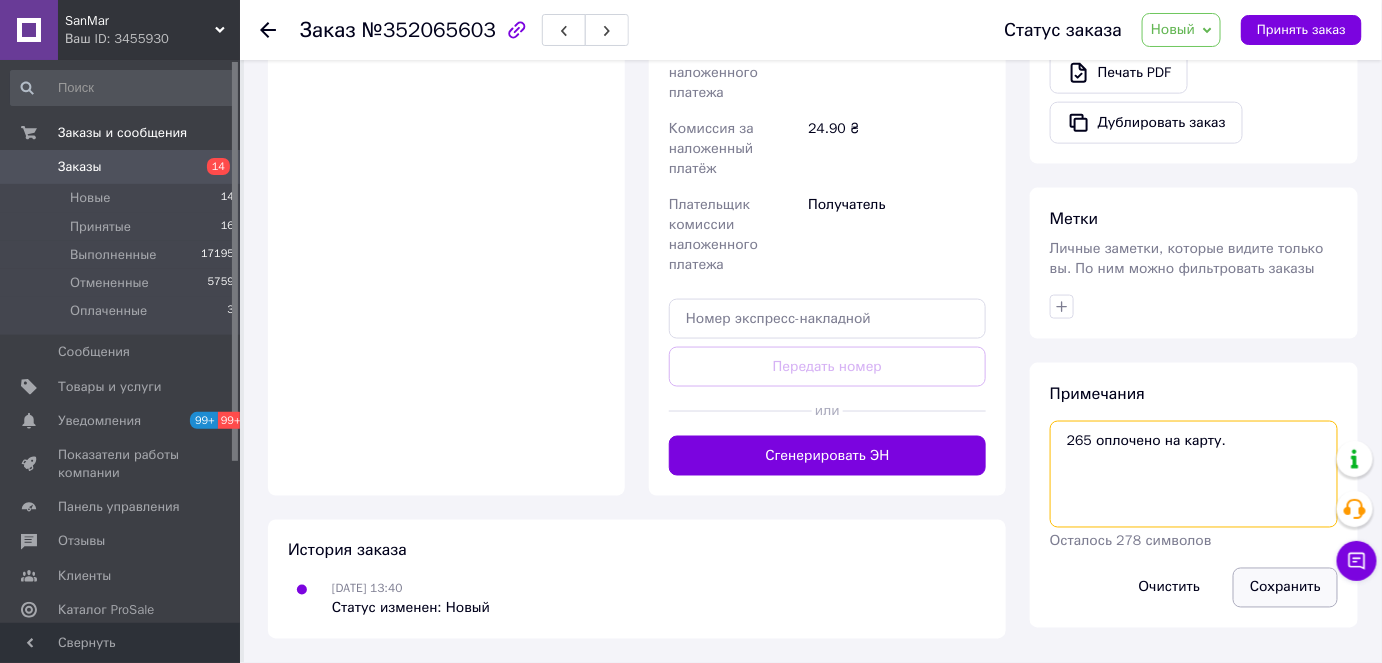 type on "265 оплочено на карту." 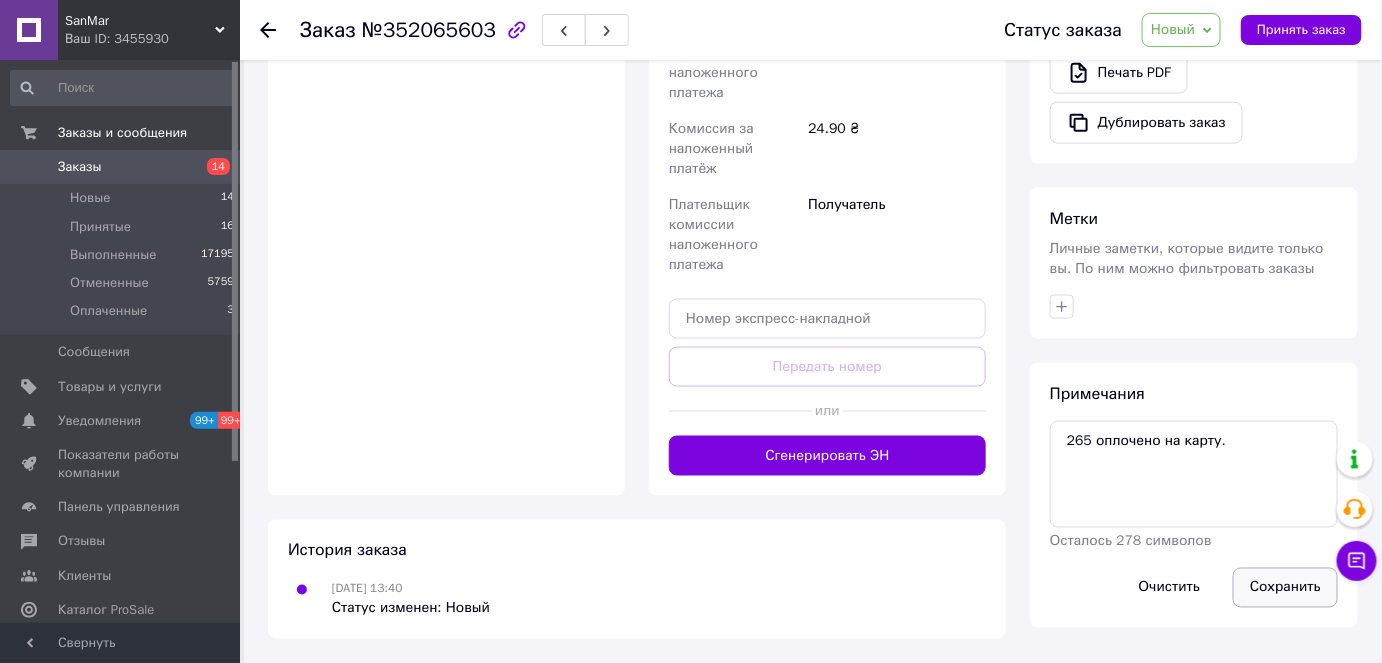 click on "Сохранить" at bounding box center (1285, 588) 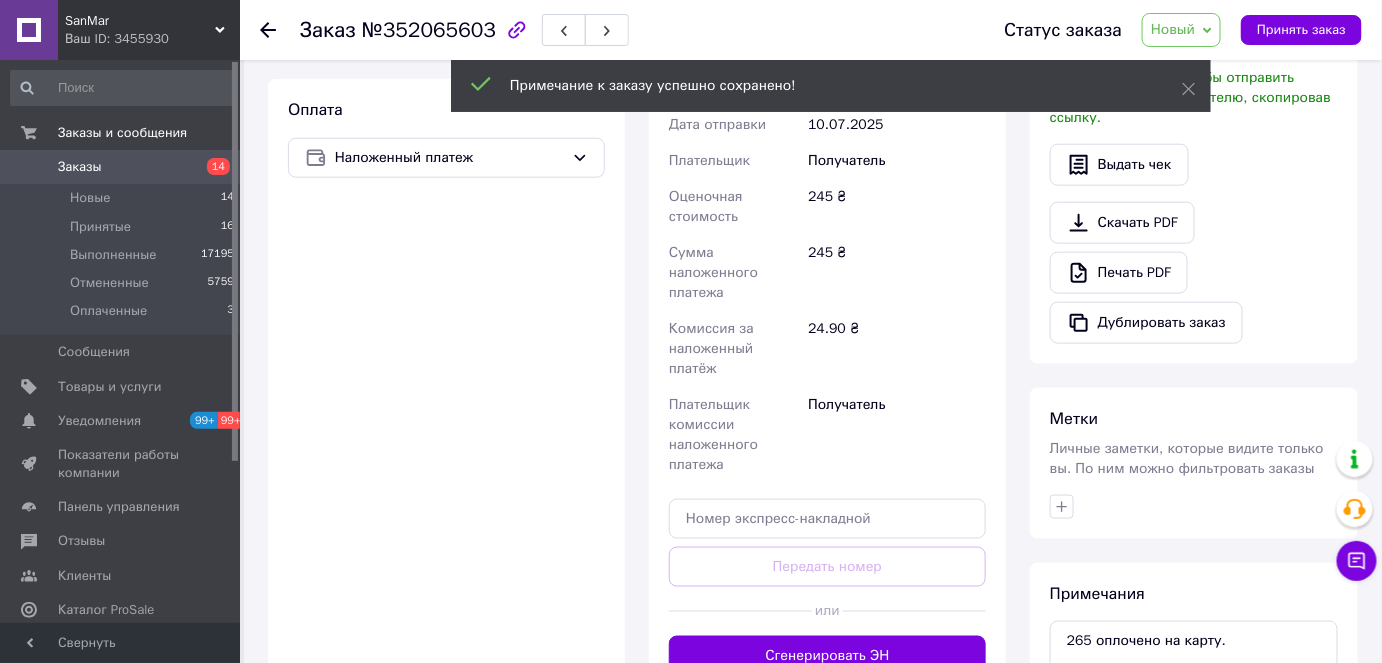 scroll, scrollTop: 457, scrollLeft: 0, axis: vertical 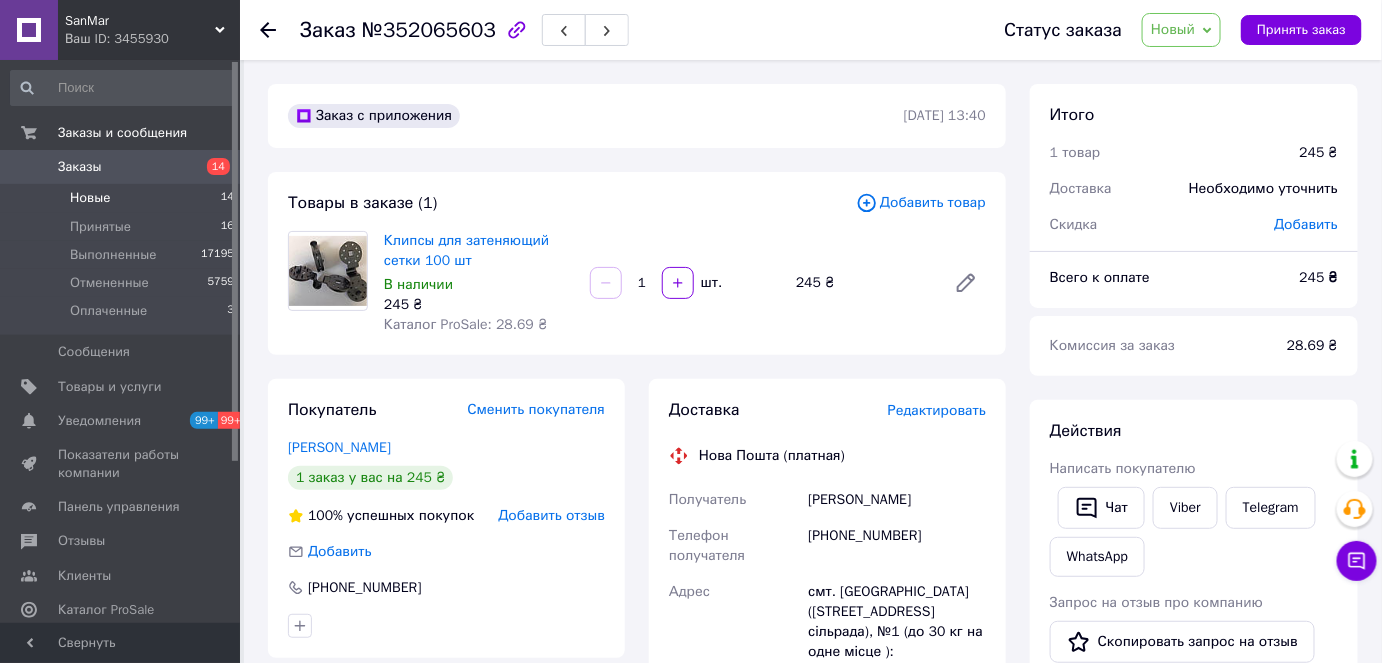 click on "Новые" at bounding box center [90, 198] 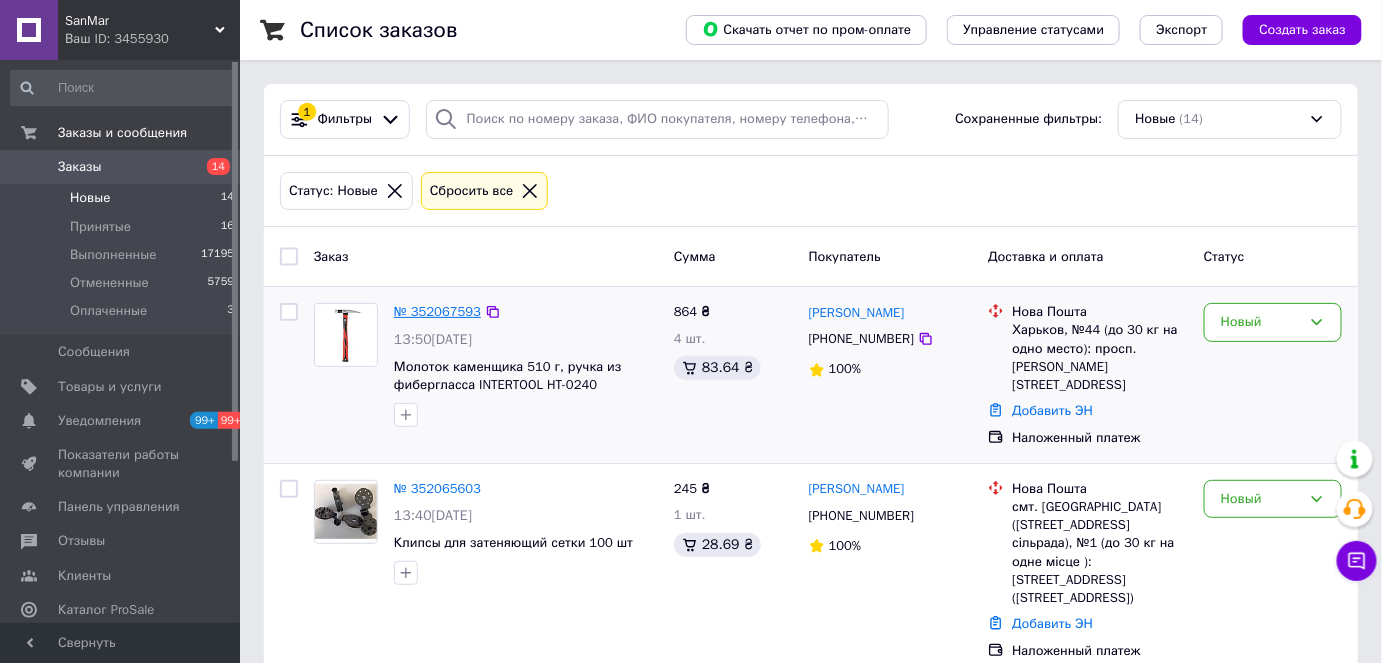click on "№ 352067593" at bounding box center (437, 311) 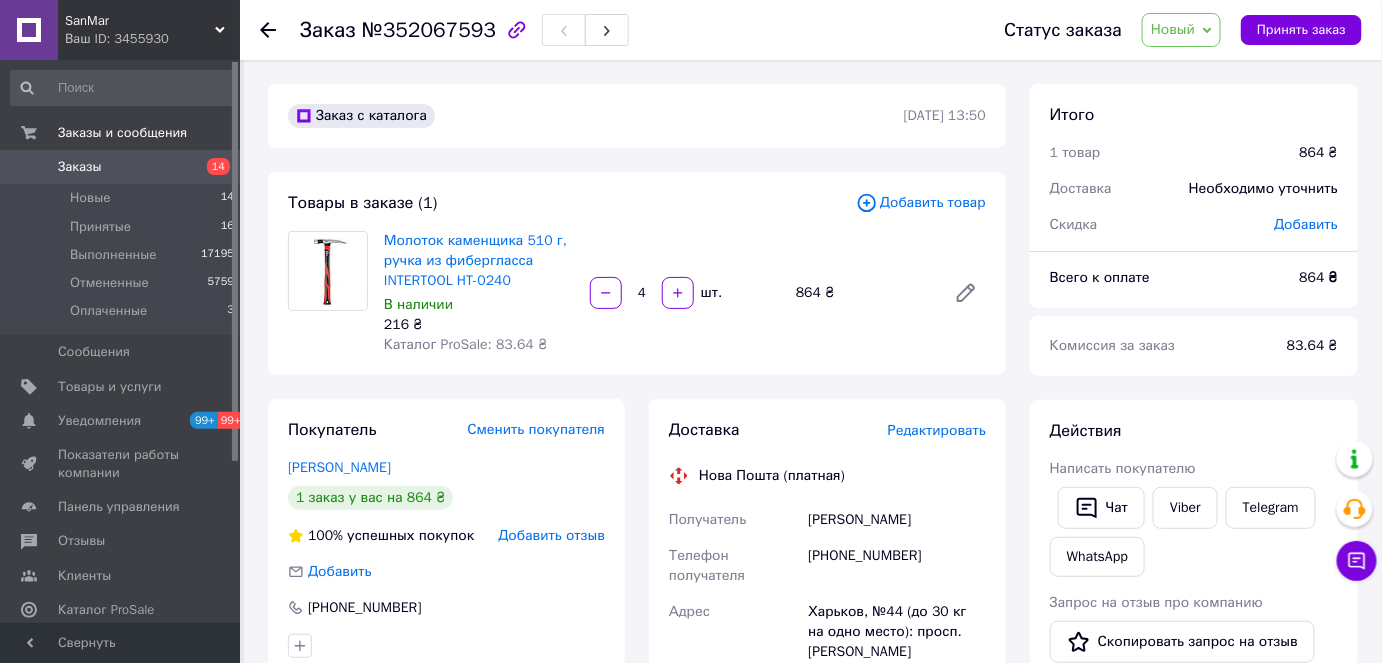 scroll, scrollTop: 90, scrollLeft: 0, axis: vertical 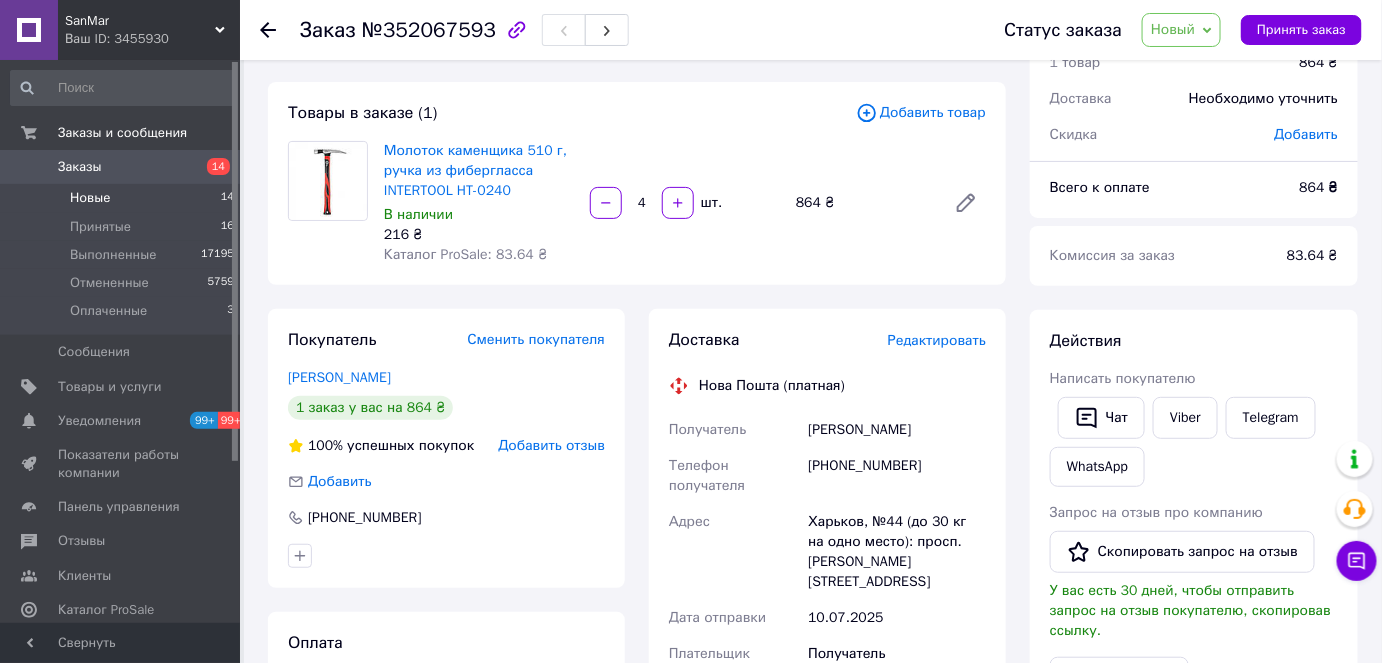 click on "Новые 14" at bounding box center [123, 198] 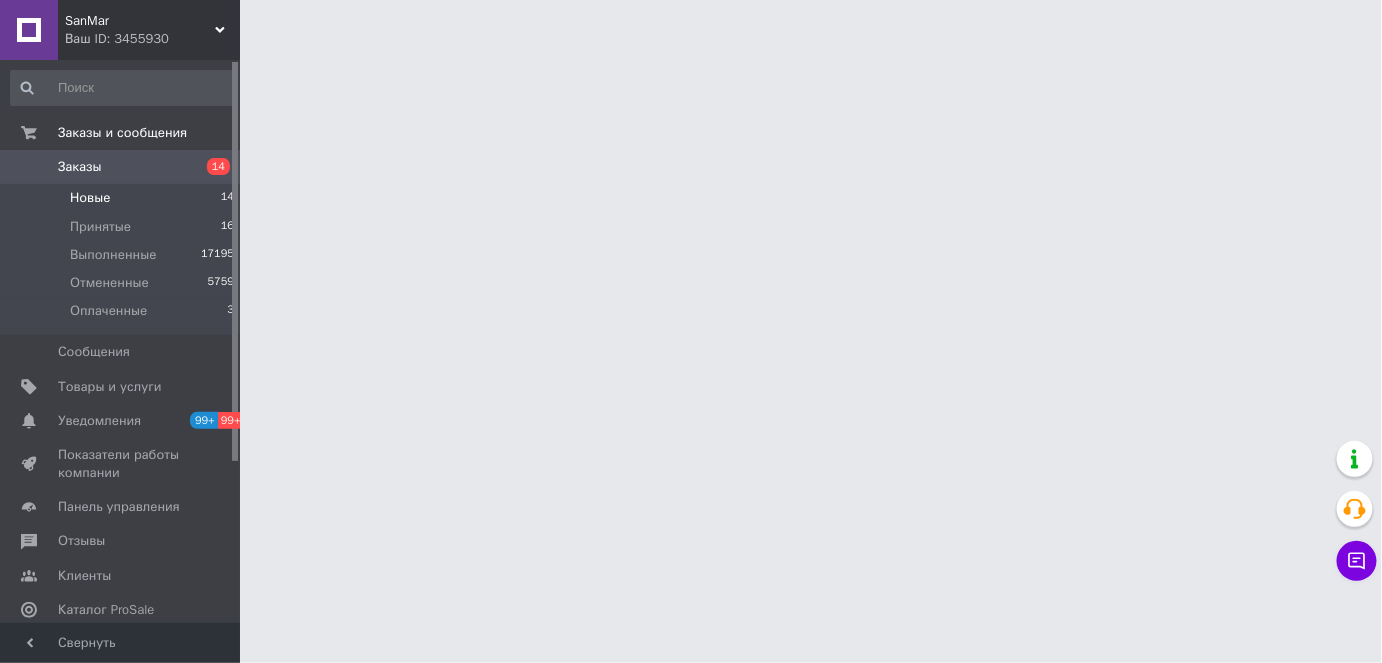 scroll, scrollTop: 0, scrollLeft: 0, axis: both 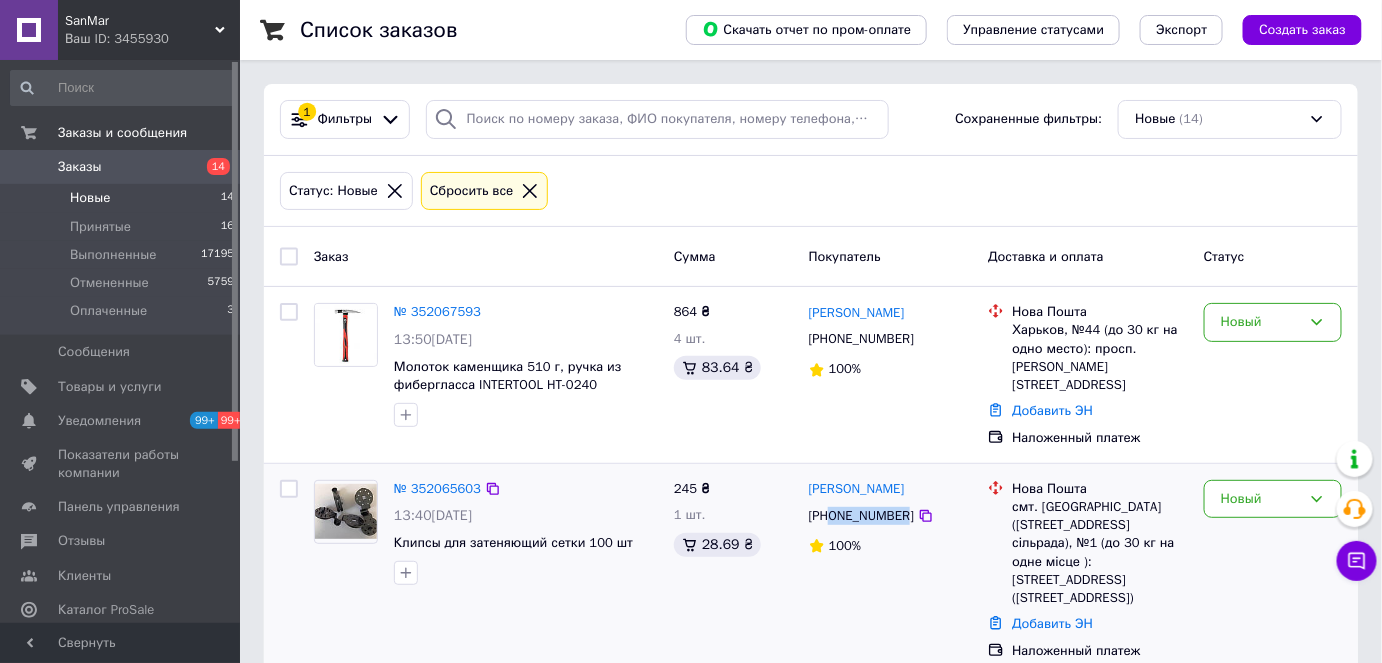 drag, startPoint x: 832, startPoint y: 497, endPoint x: 900, endPoint y: 501, distance: 68.117546 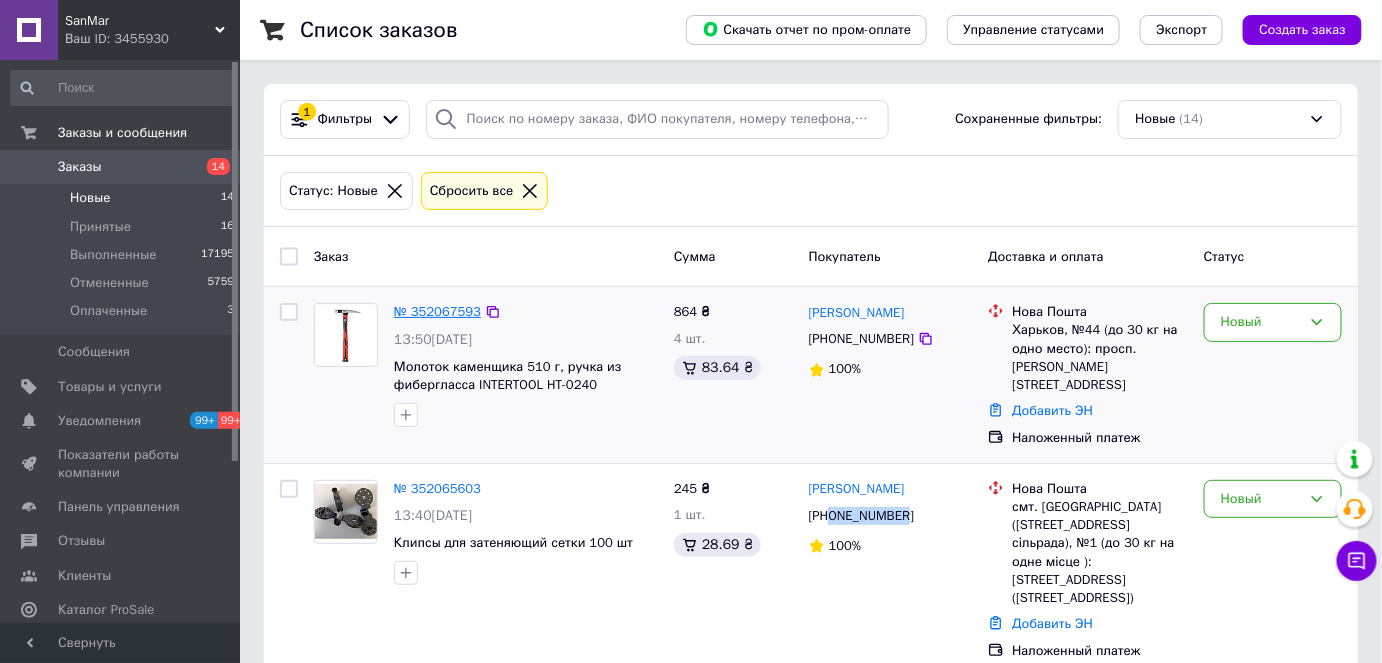 click on "№ 352067593" at bounding box center (437, 311) 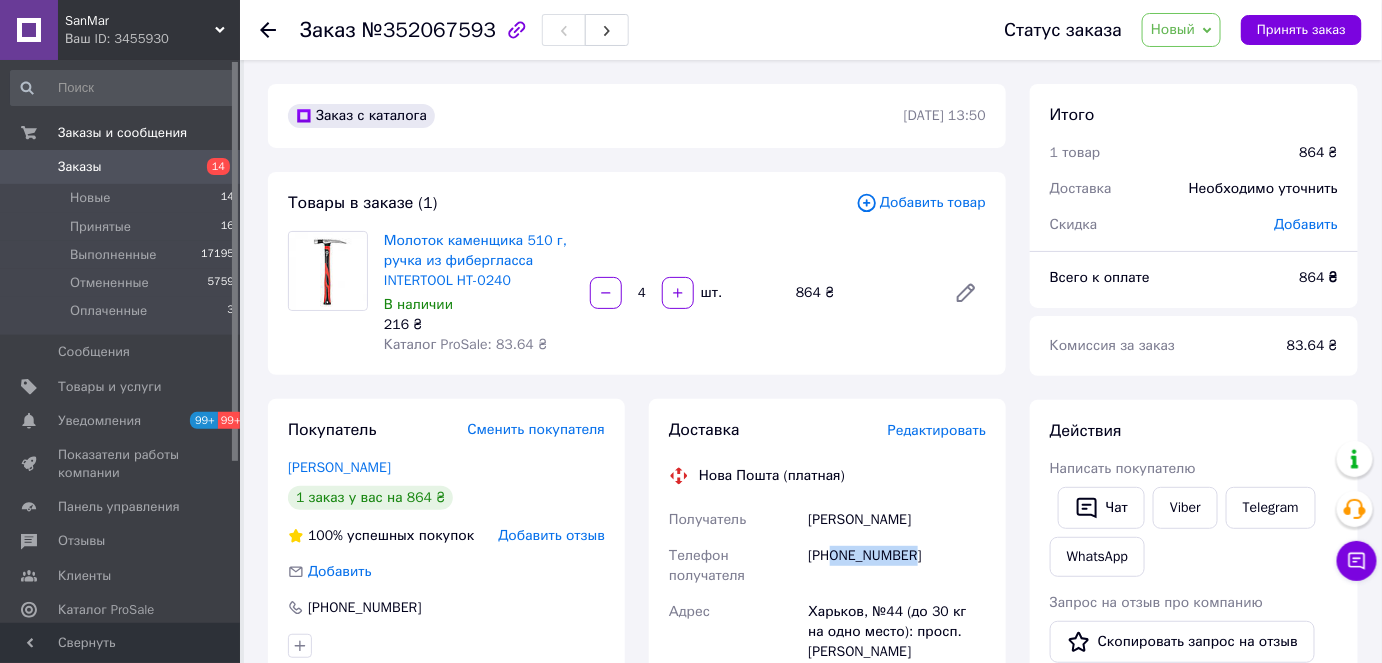 drag, startPoint x: 834, startPoint y: 554, endPoint x: 917, endPoint y: 554, distance: 83 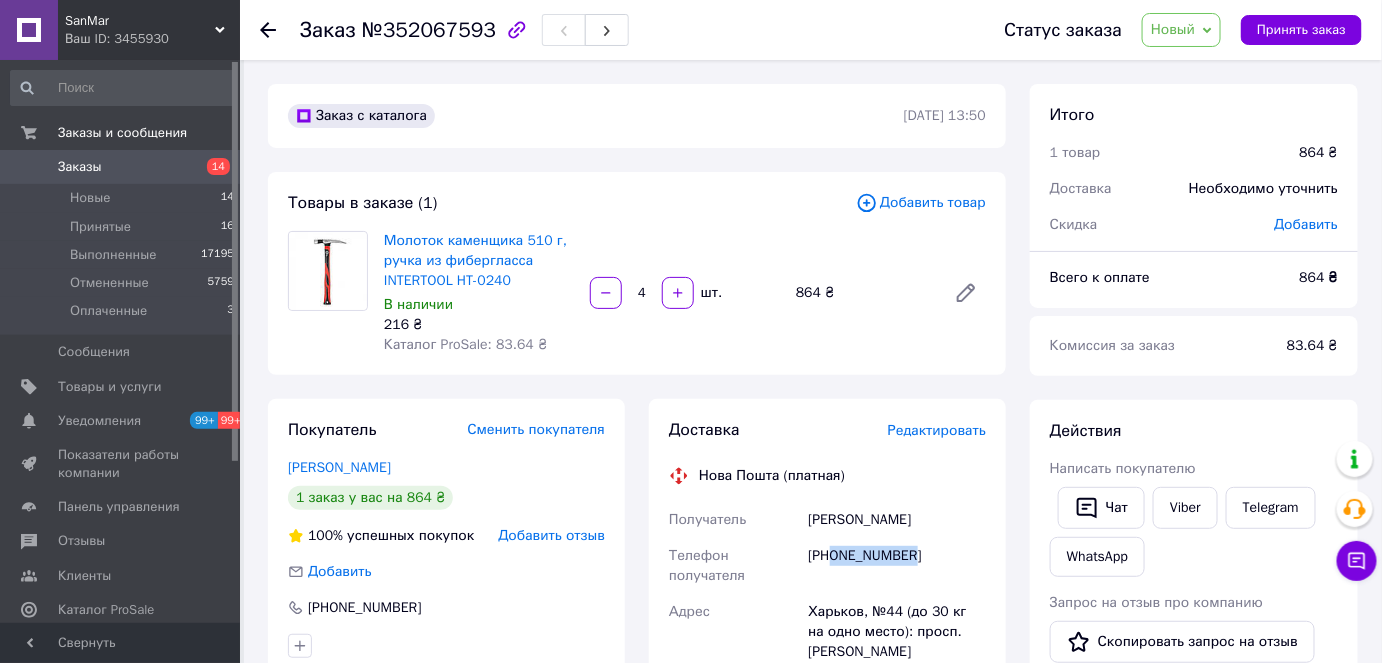click on "SanMar" at bounding box center [140, 21] 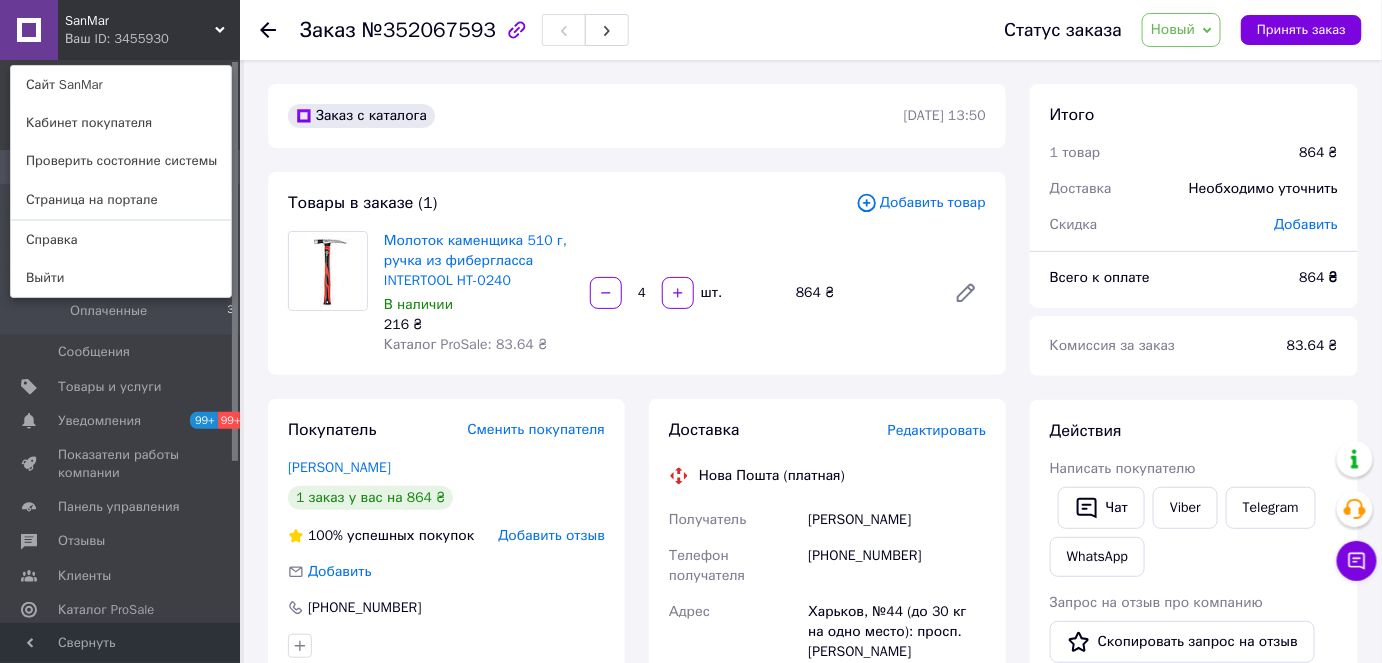click on "Заказ с каталога" at bounding box center (594, 116) 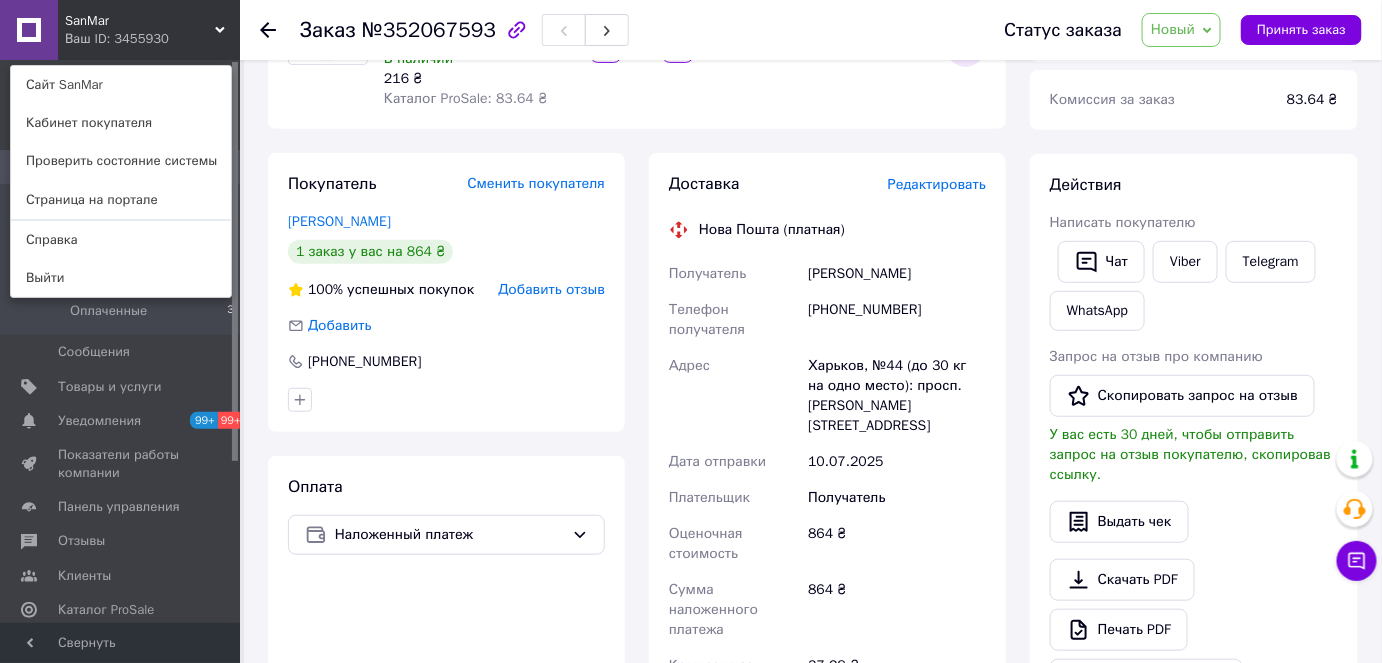 scroll, scrollTop: 363, scrollLeft: 0, axis: vertical 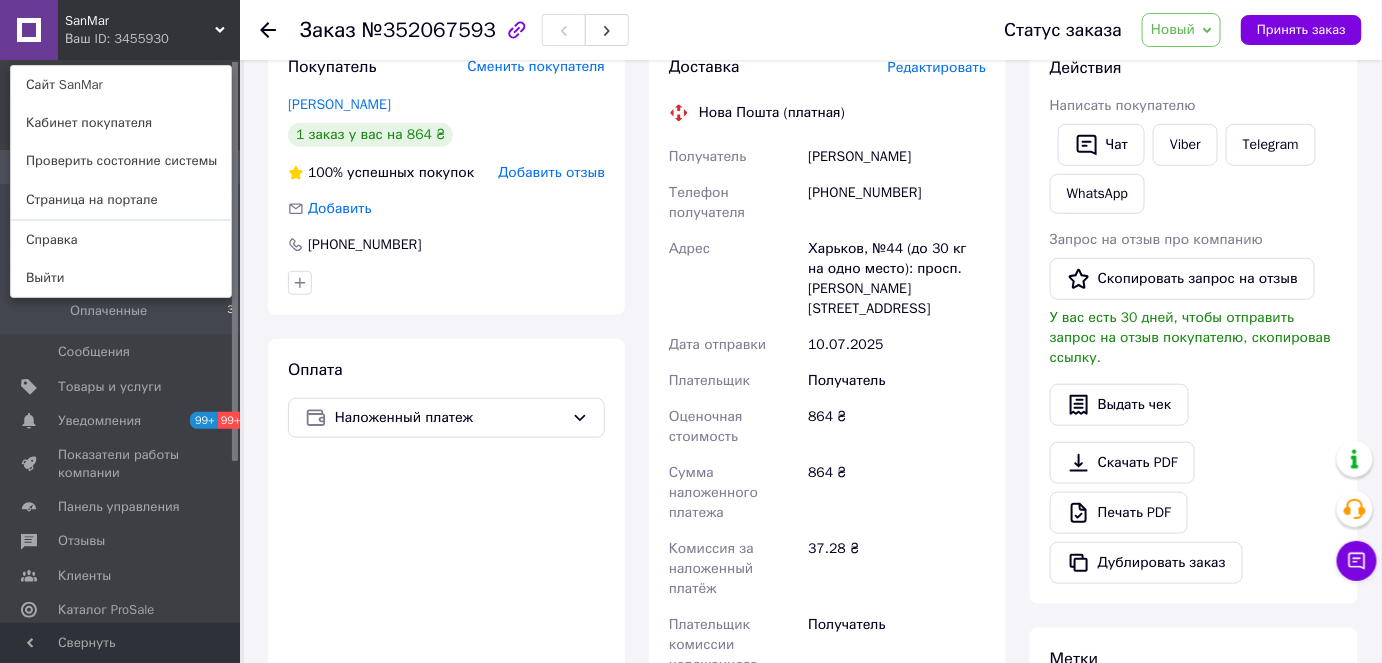 click on "Покупатель Сменить покупателя небрат Сергей 1 заказ у вас на 864 ₴ 100%   успешных покупок Добавить отзыв Добавить +380670110066" at bounding box center (446, 175) 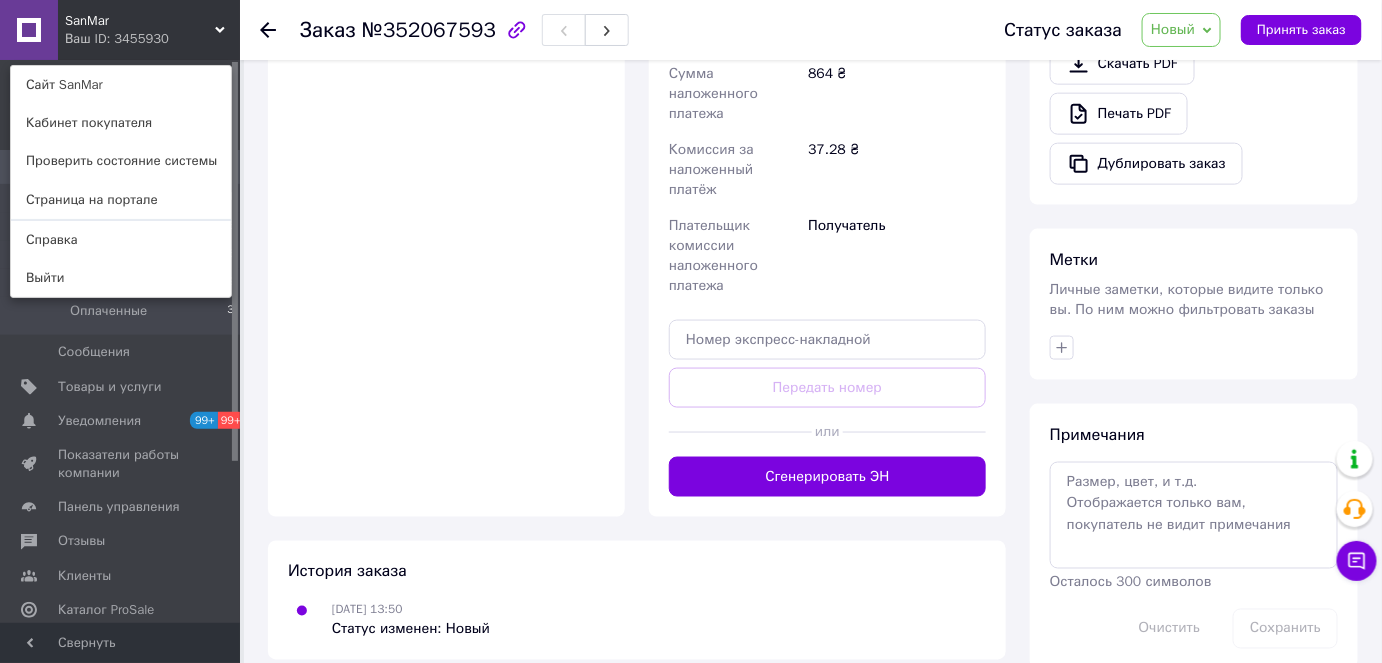 scroll, scrollTop: 767, scrollLeft: 0, axis: vertical 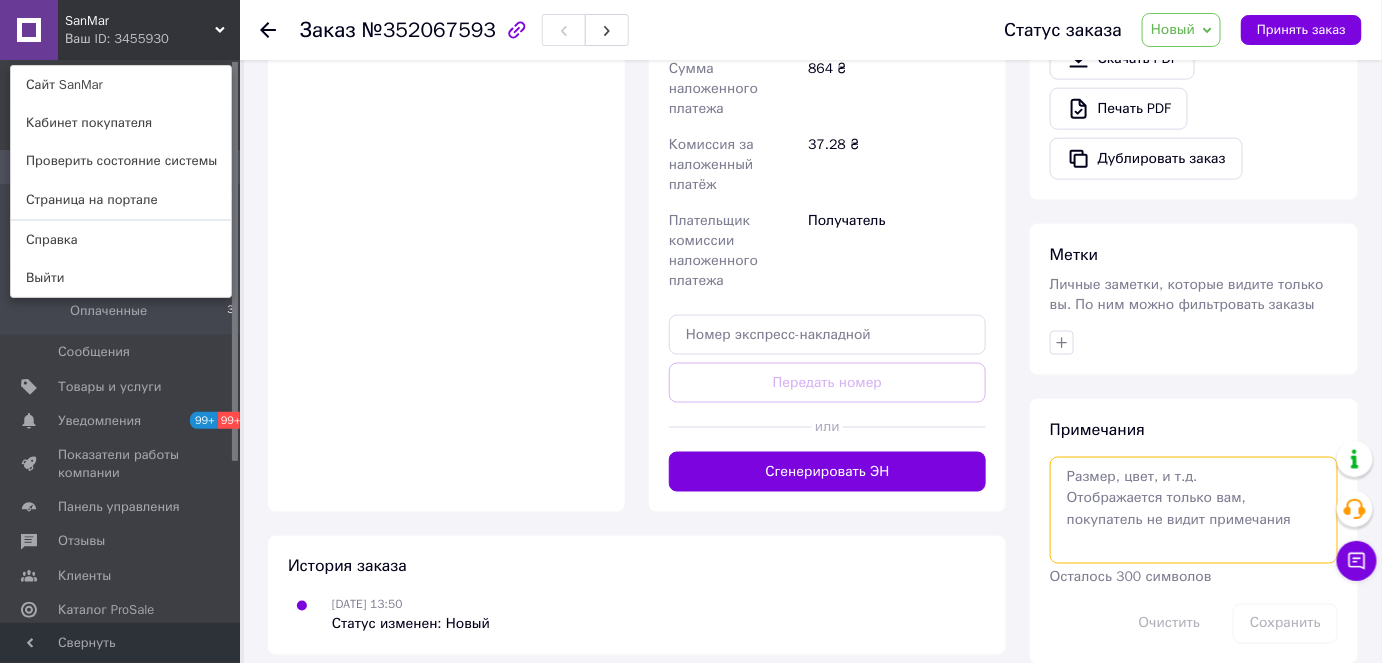 click at bounding box center [1194, 510] 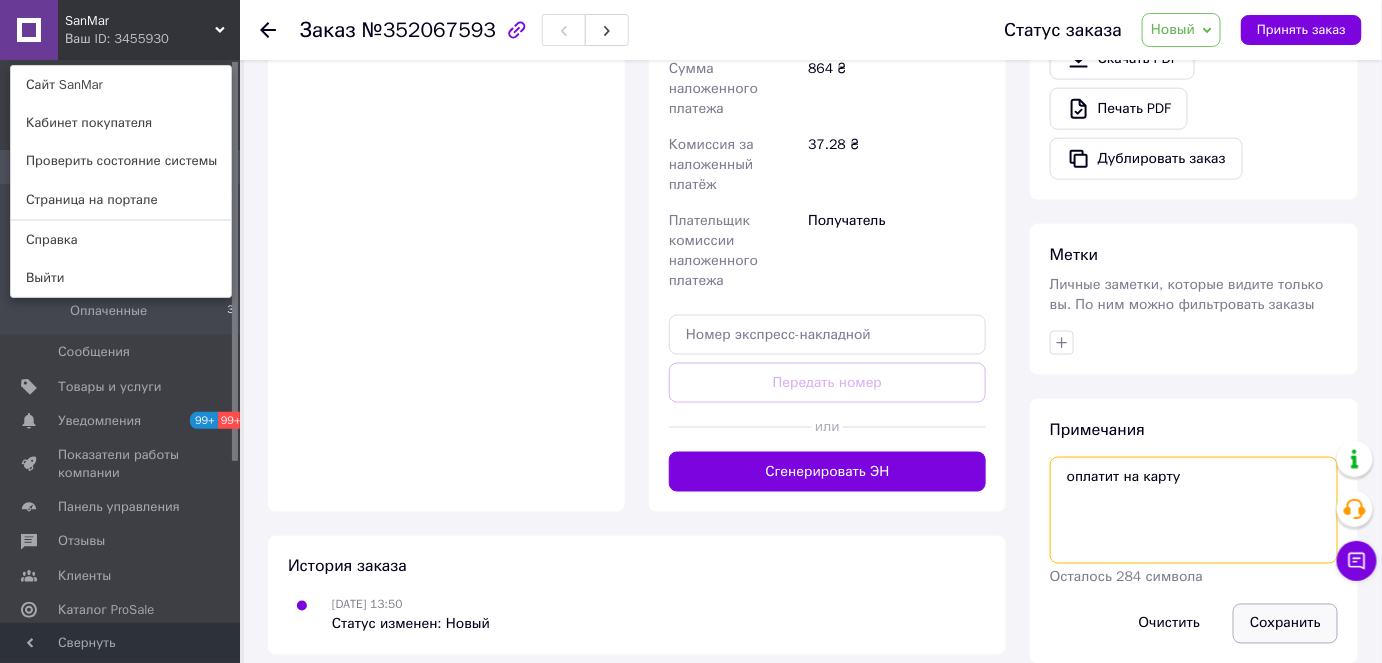 type on "оплатит на карту" 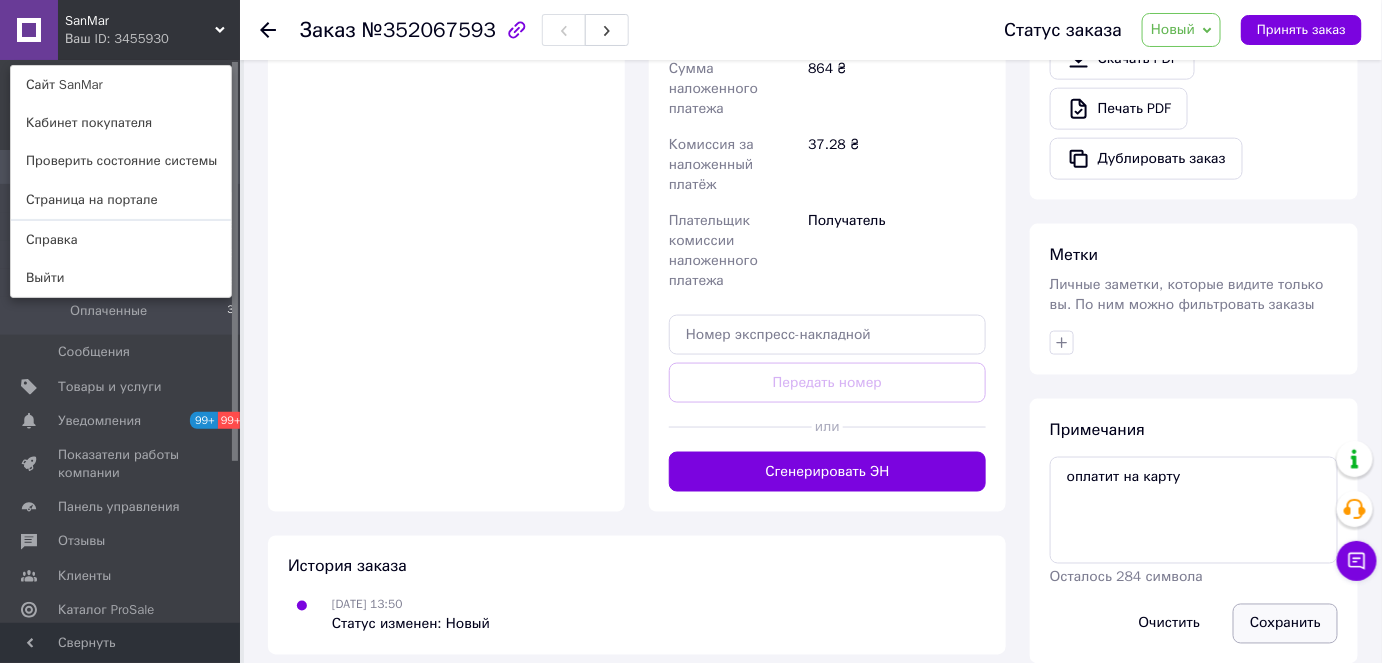 click on "Сохранить" at bounding box center [1285, 624] 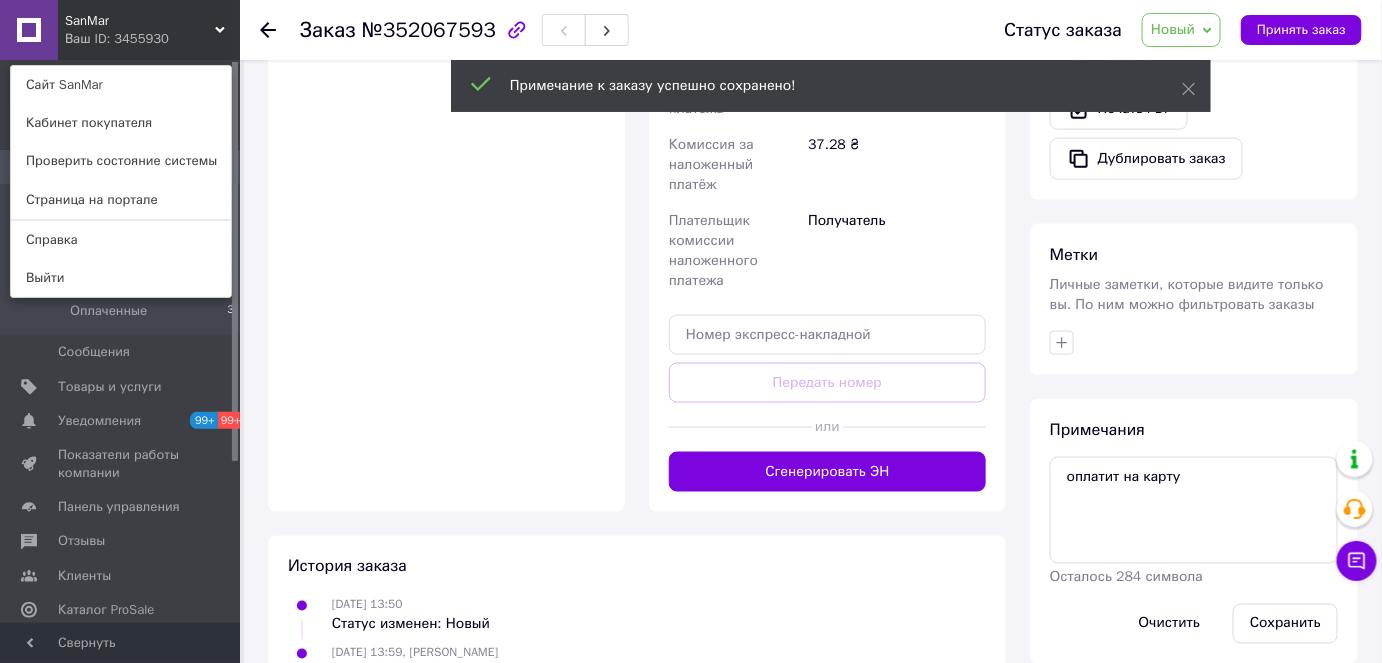 click on "Оплата Наложенный платеж" at bounding box center [446, 223] 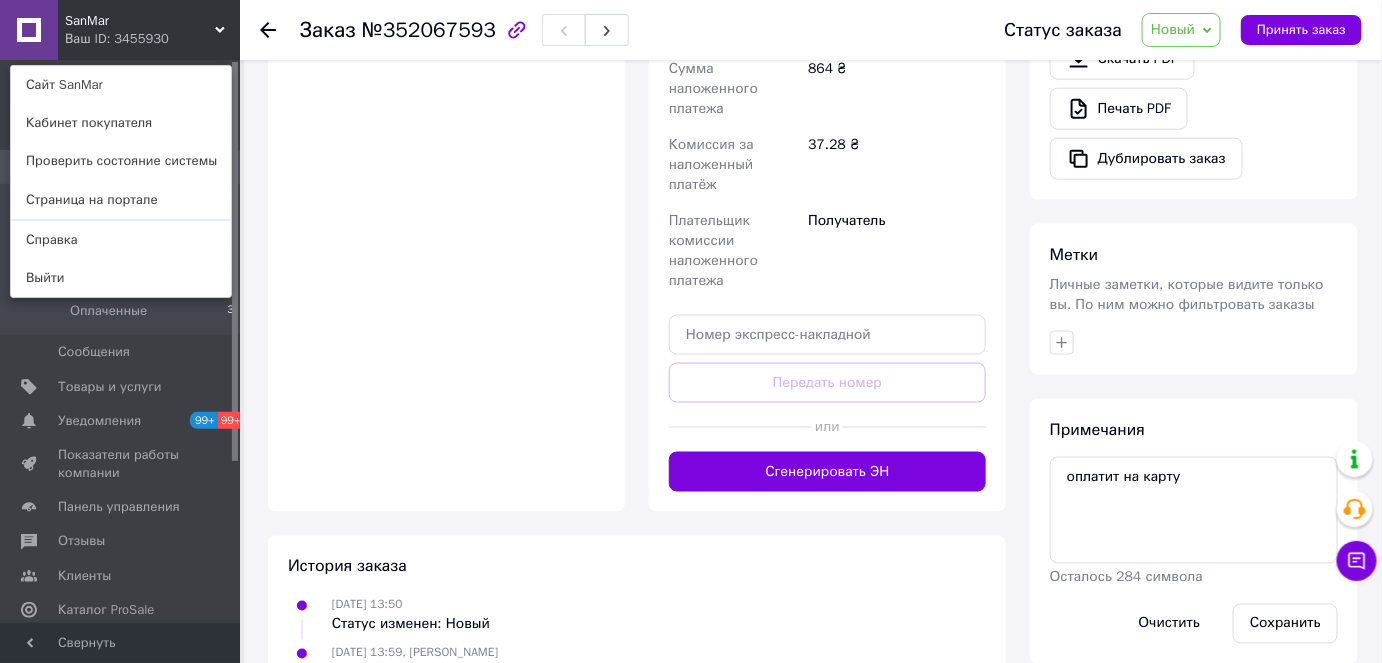 click on "SanMar Ваш ID: 3455930 Сайт SanMar Кабинет покупателя Проверить состояние системы Страница на портале Справка Выйти" at bounding box center (120, 30) 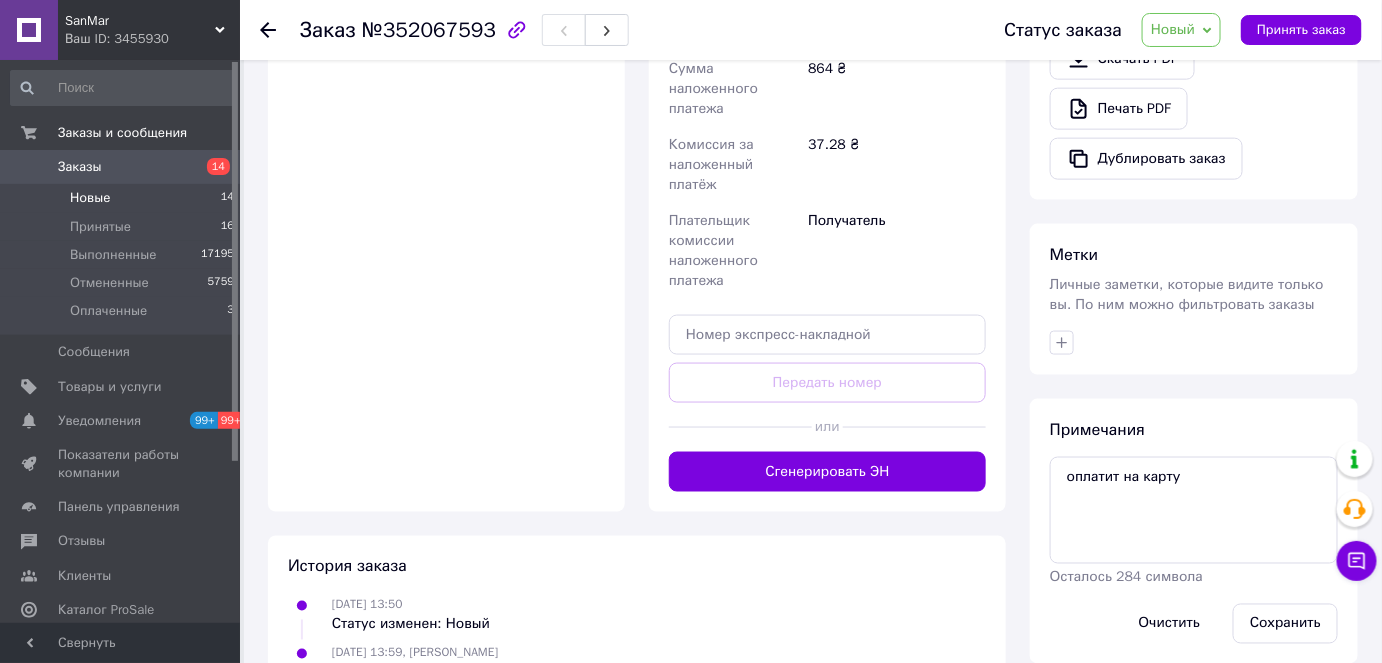 click on "Новые 14" at bounding box center (123, 198) 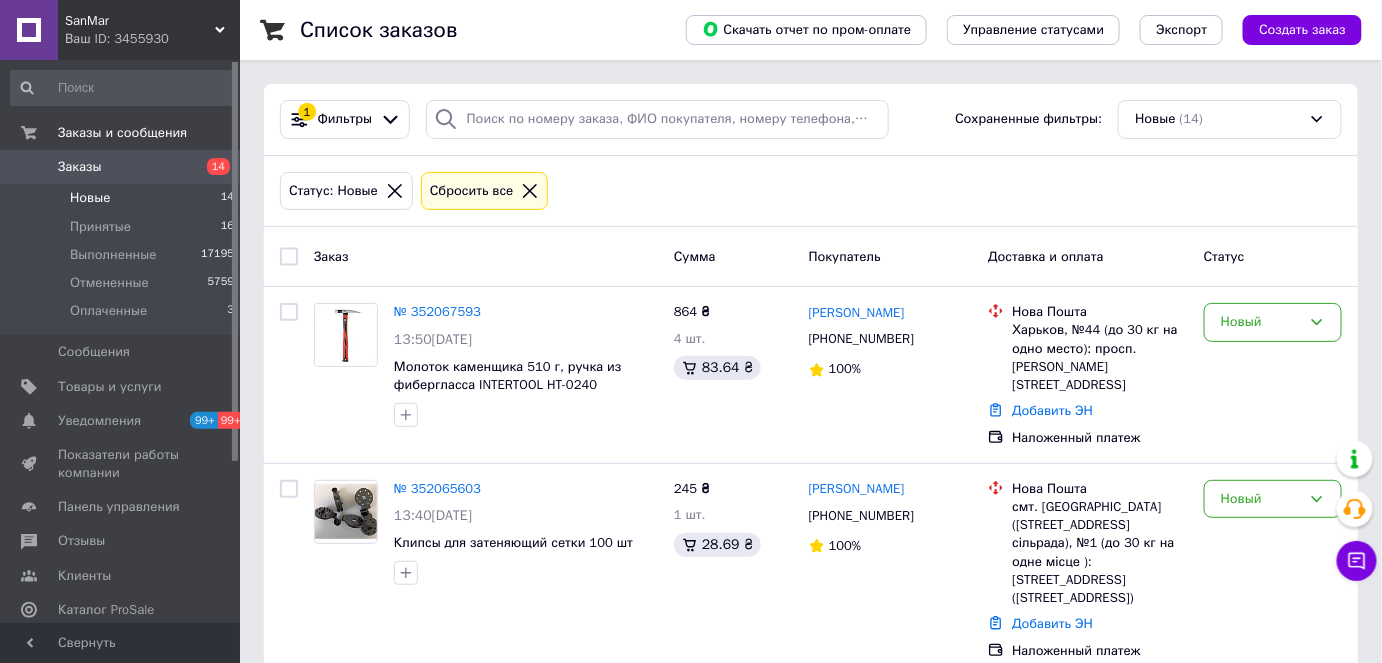 scroll, scrollTop: 181, scrollLeft: 0, axis: vertical 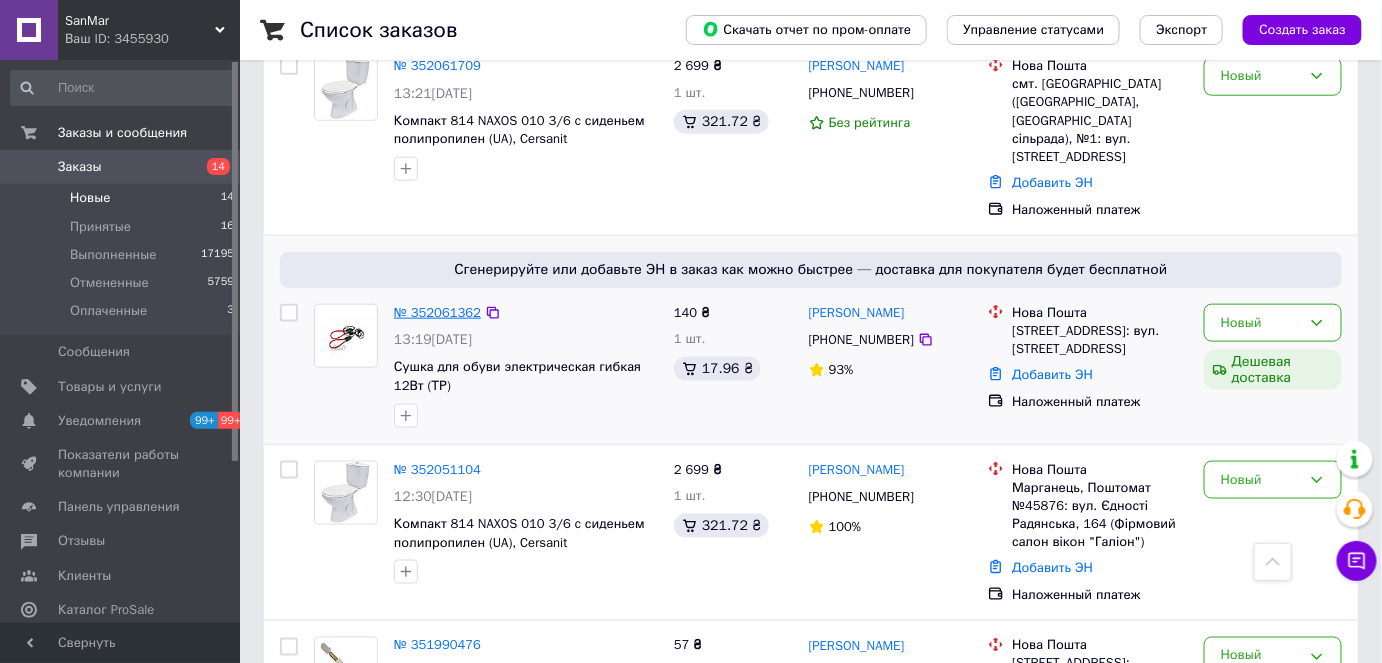 click on "№ 352061362" at bounding box center [437, 312] 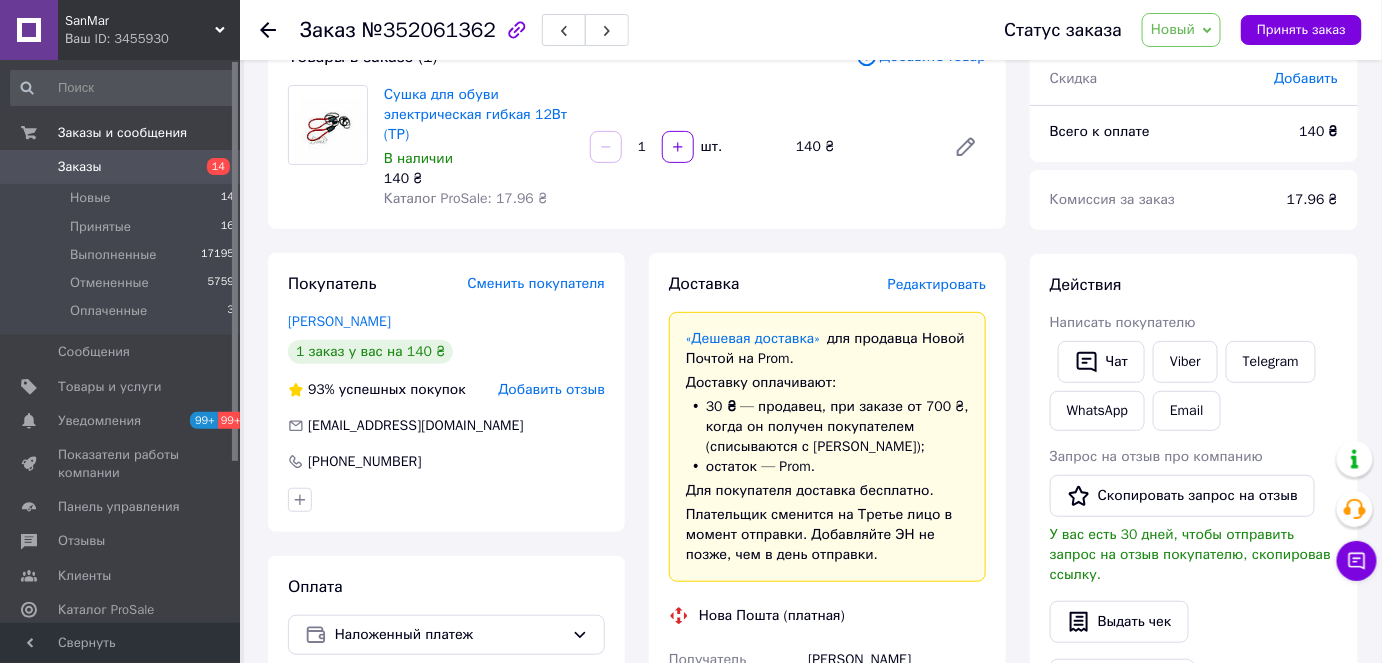 scroll, scrollTop: 0, scrollLeft: 0, axis: both 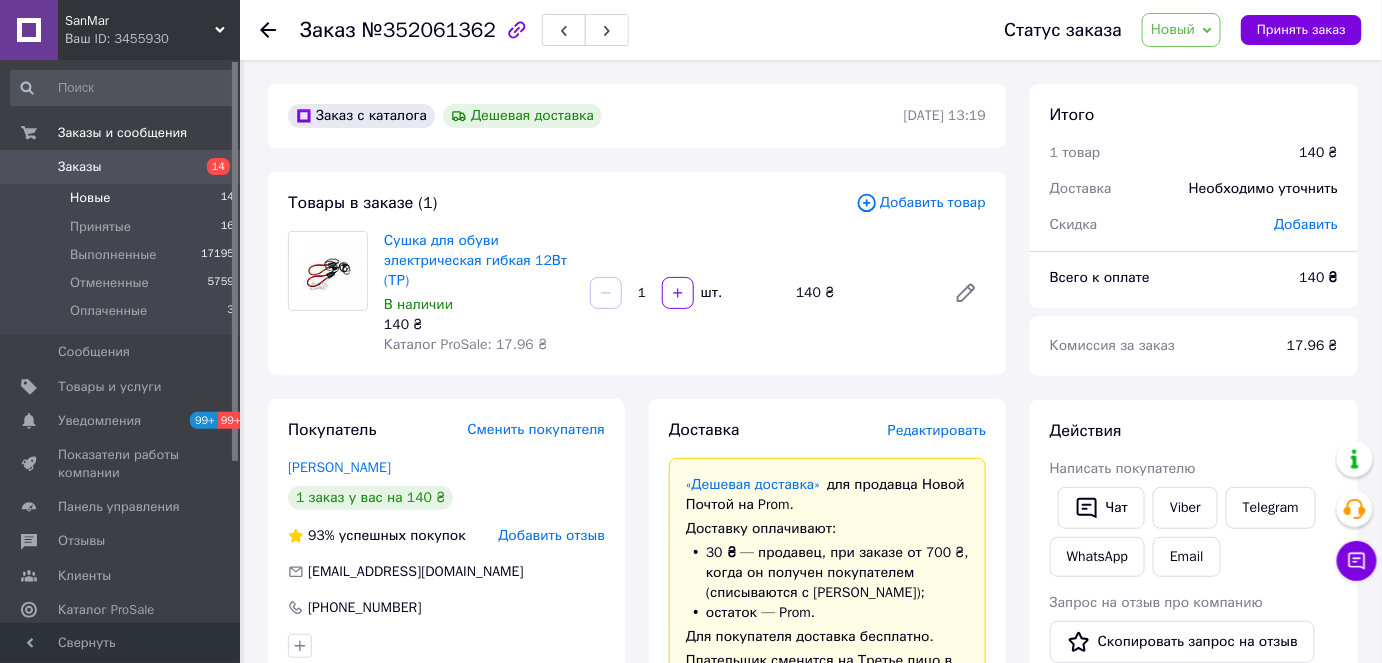 click on "Новые 14" at bounding box center [123, 198] 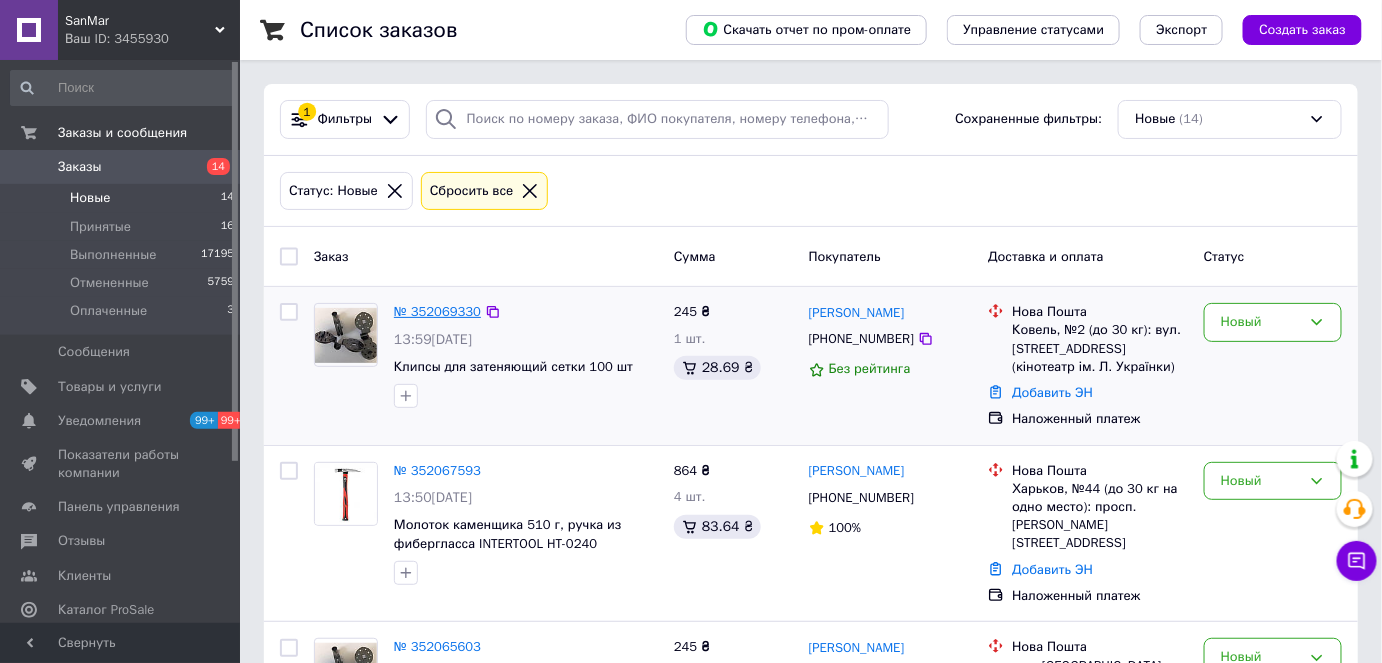 click on "№ 352069330" at bounding box center (437, 311) 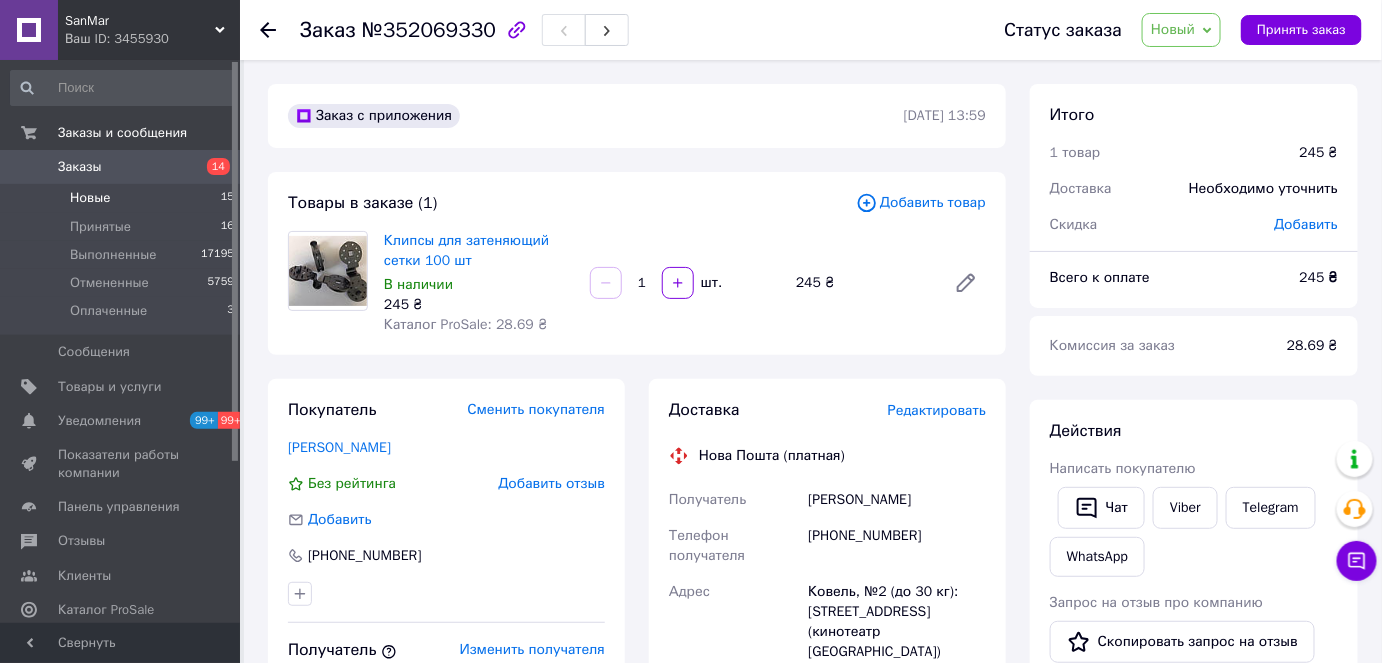 click on "Новые" at bounding box center (90, 198) 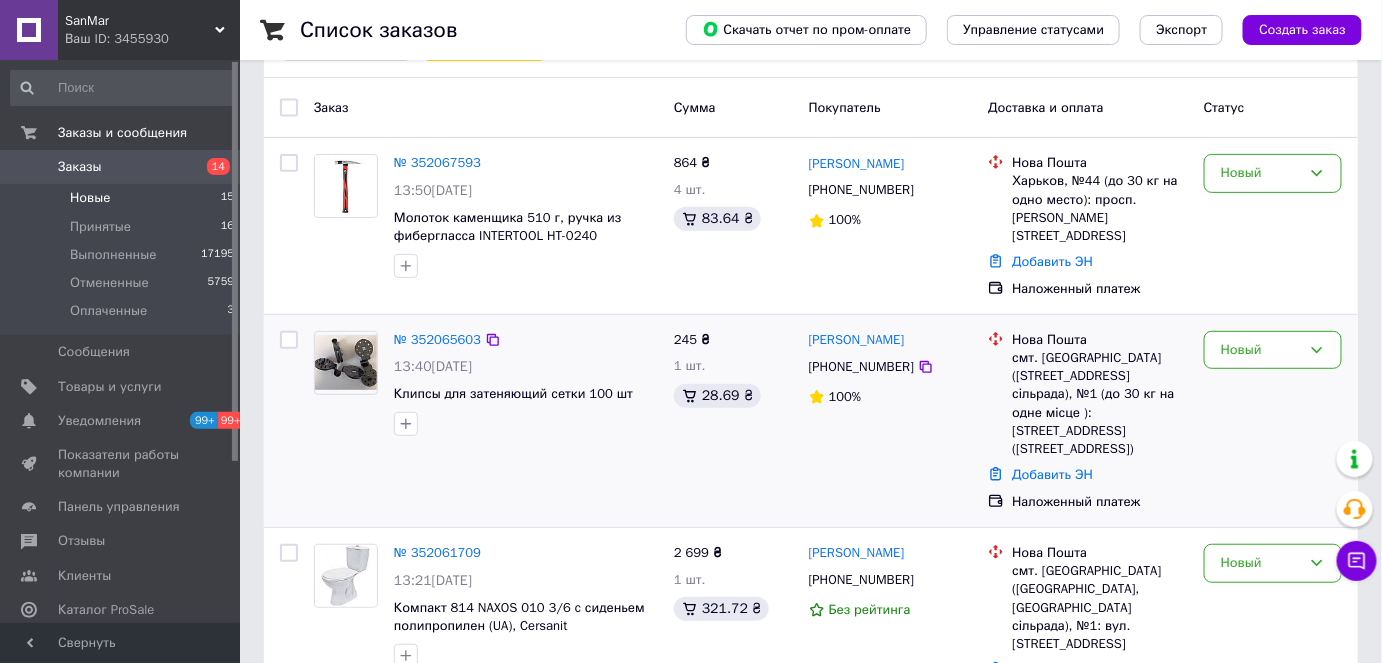 scroll, scrollTop: 181, scrollLeft: 0, axis: vertical 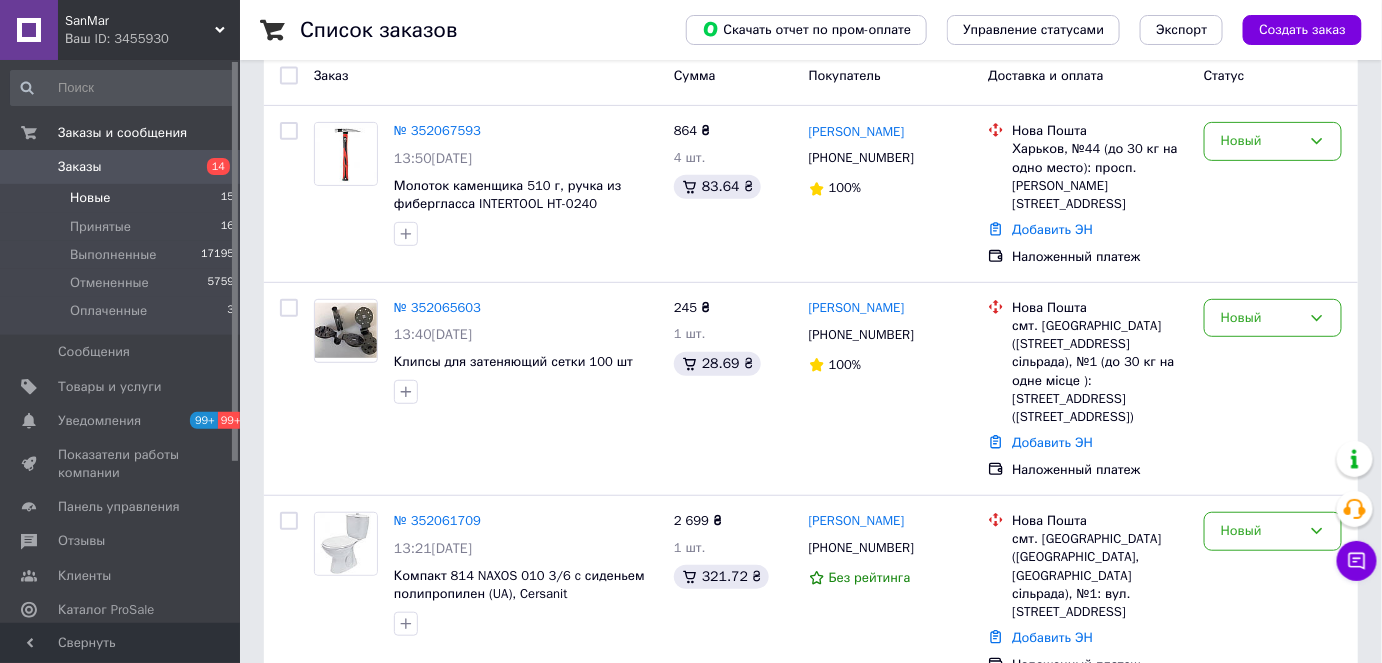 click on "Новые 15" at bounding box center (123, 198) 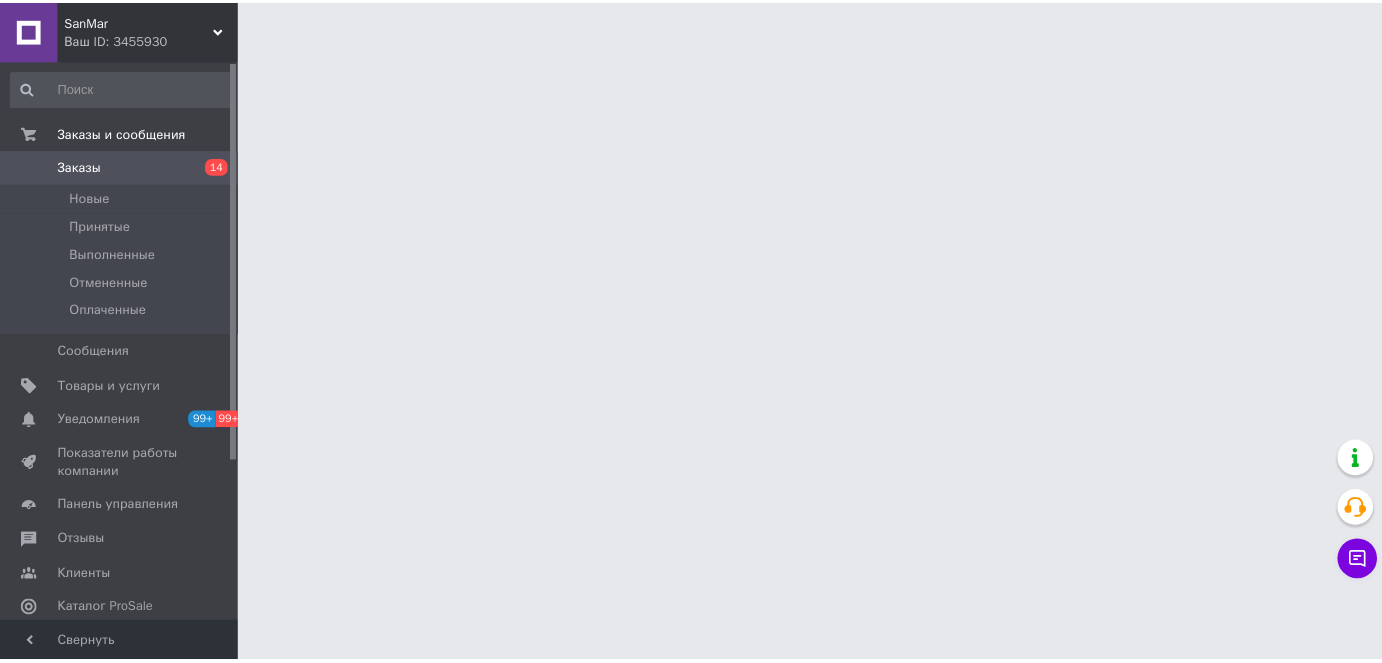 scroll, scrollTop: 0, scrollLeft: 0, axis: both 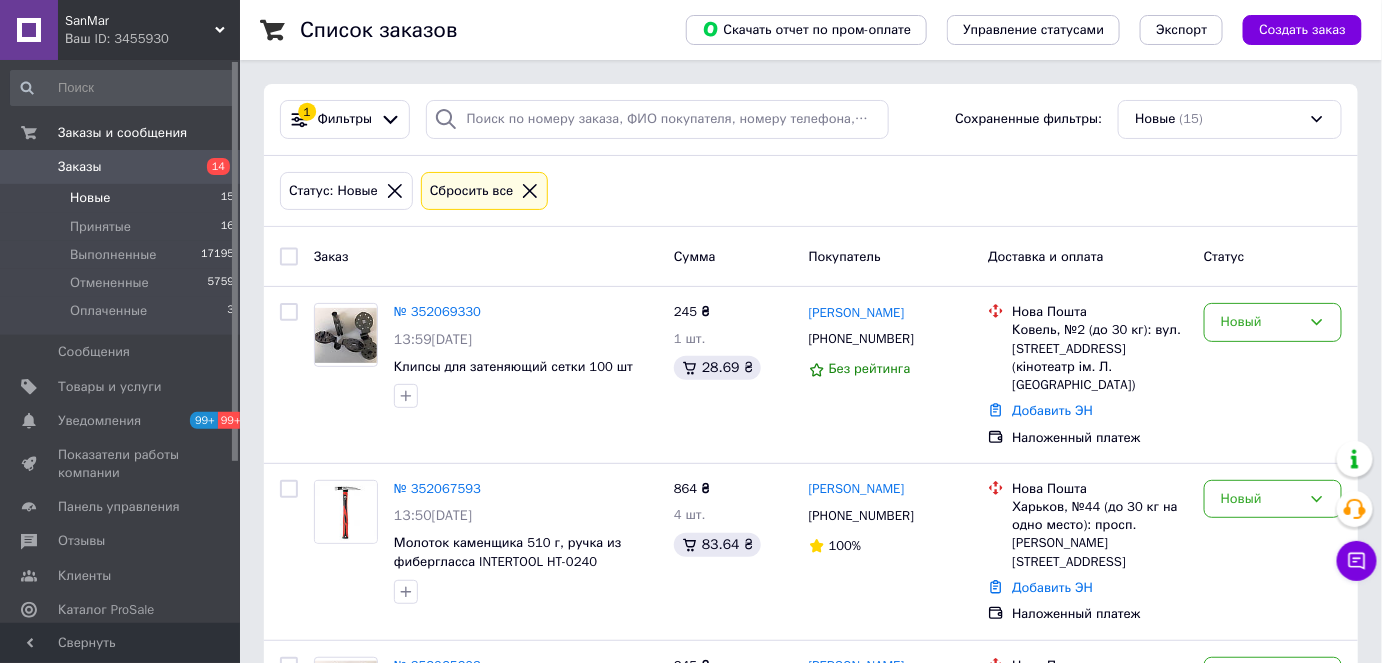click on "SanMar" at bounding box center [140, 21] 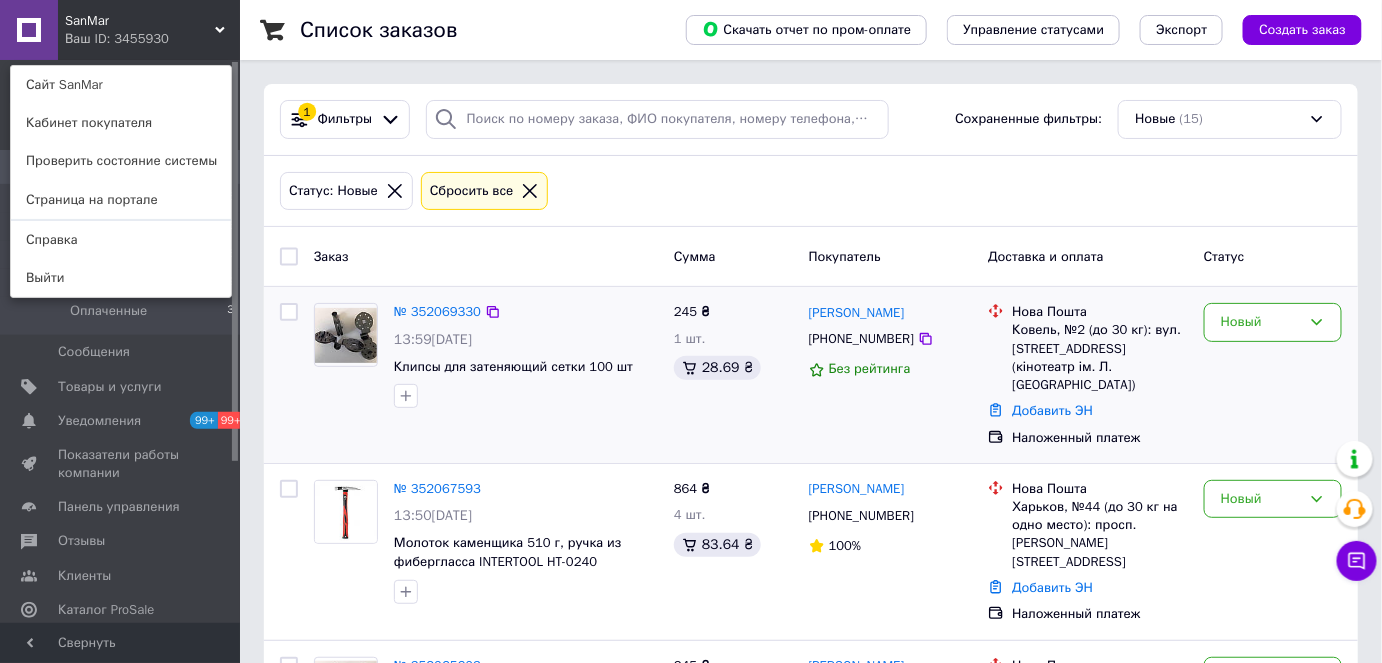 click at bounding box center (289, 375) 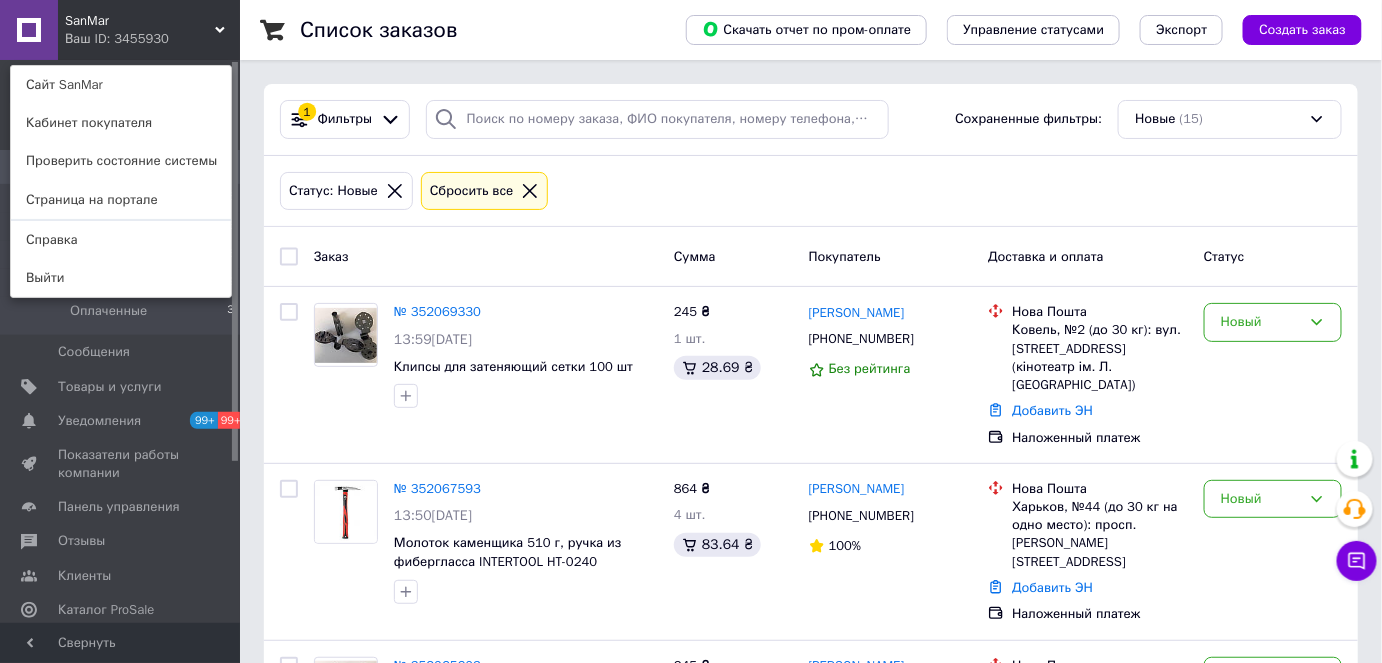 click on "SanMar Ваш ID: 3455930 Сайт SanMar Кабинет покупателя Проверить состояние системы Страница на портале Справка Выйти" at bounding box center (120, 30) 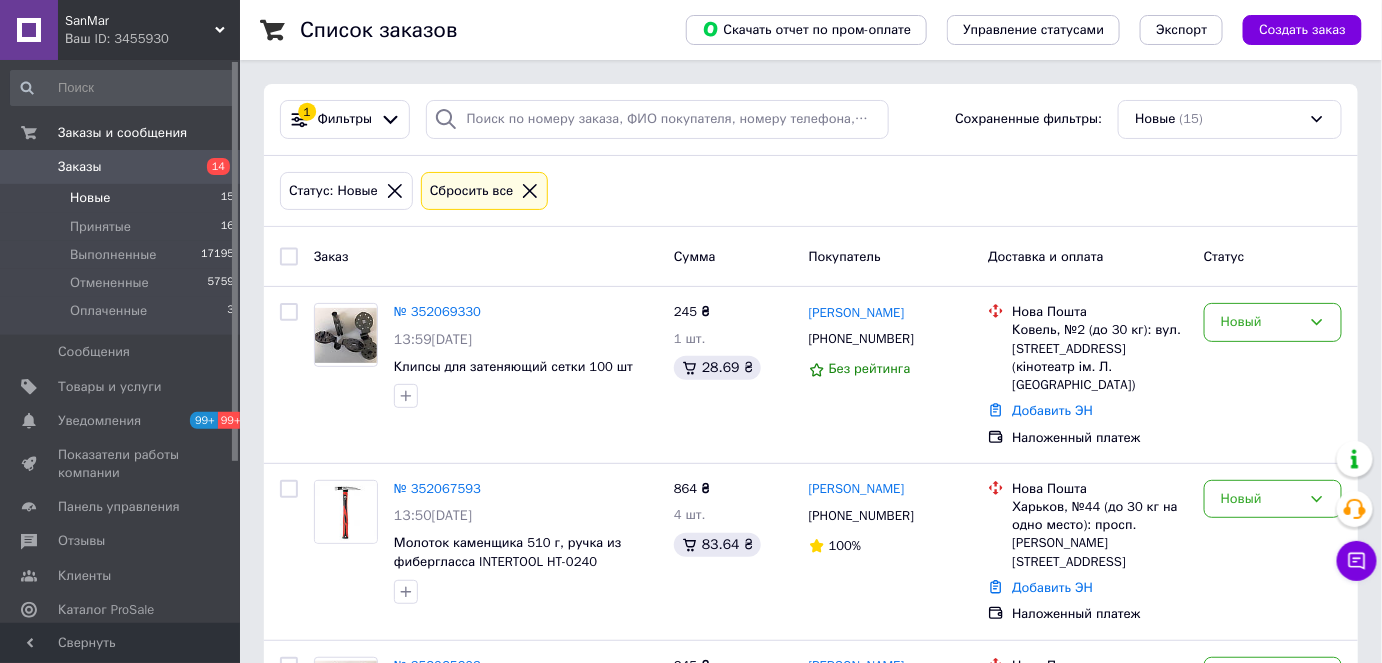 click on "Новые 15" at bounding box center [123, 198] 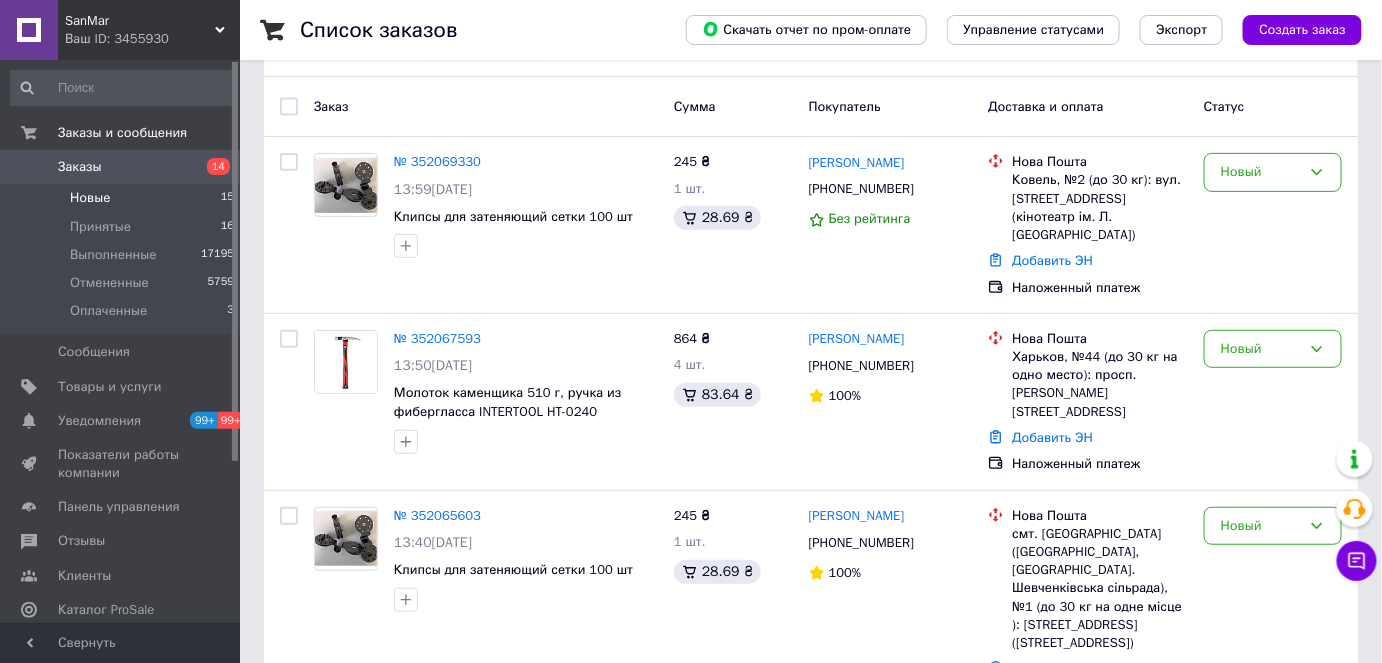 scroll, scrollTop: 181, scrollLeft: 0, axis: vertical 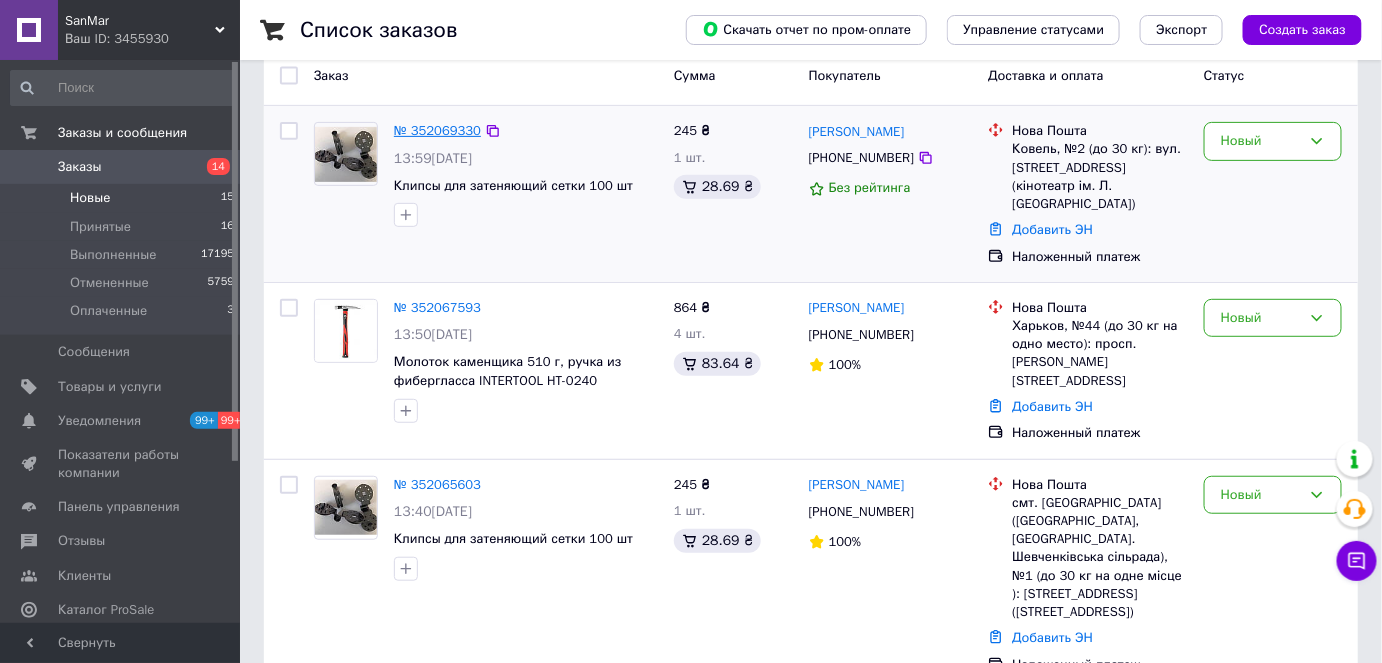 click on "№ 352069330" at bounding box center [437, 130] 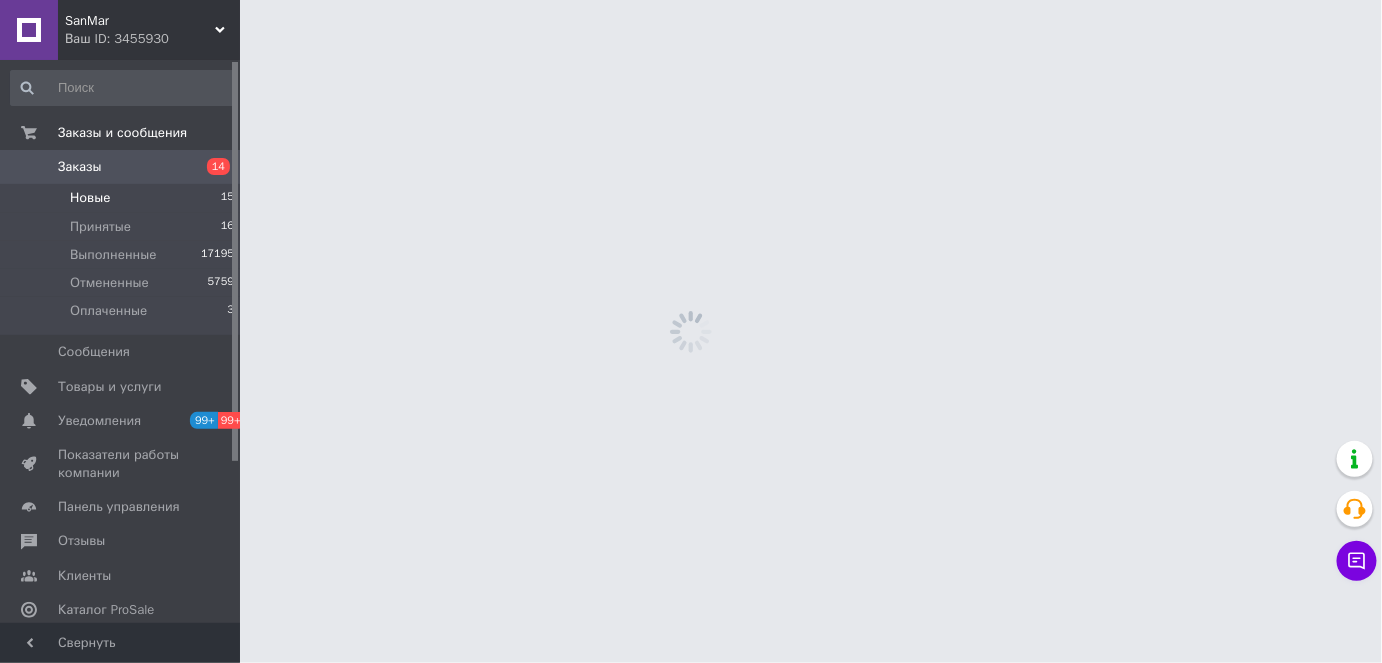 scroll, scrollTop: 0, scrollLeft: 0, axis: both 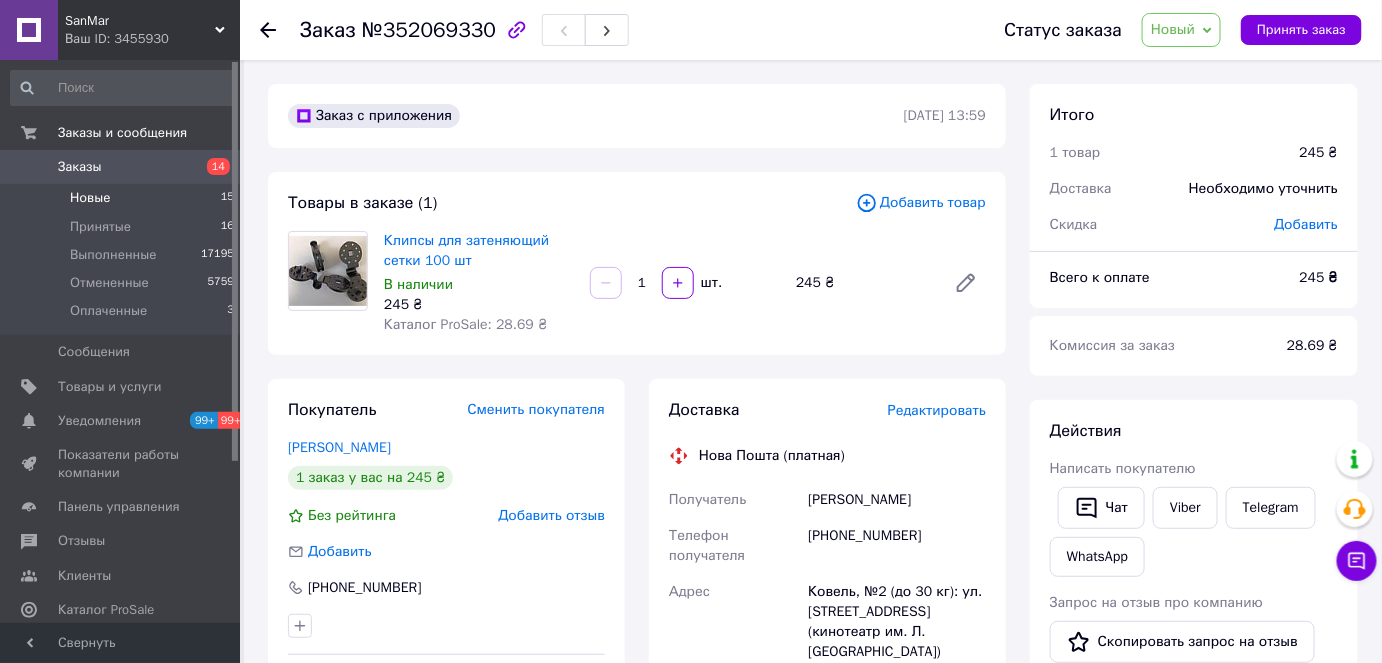 click on "Новые 15" at bounding box center [123, 198] 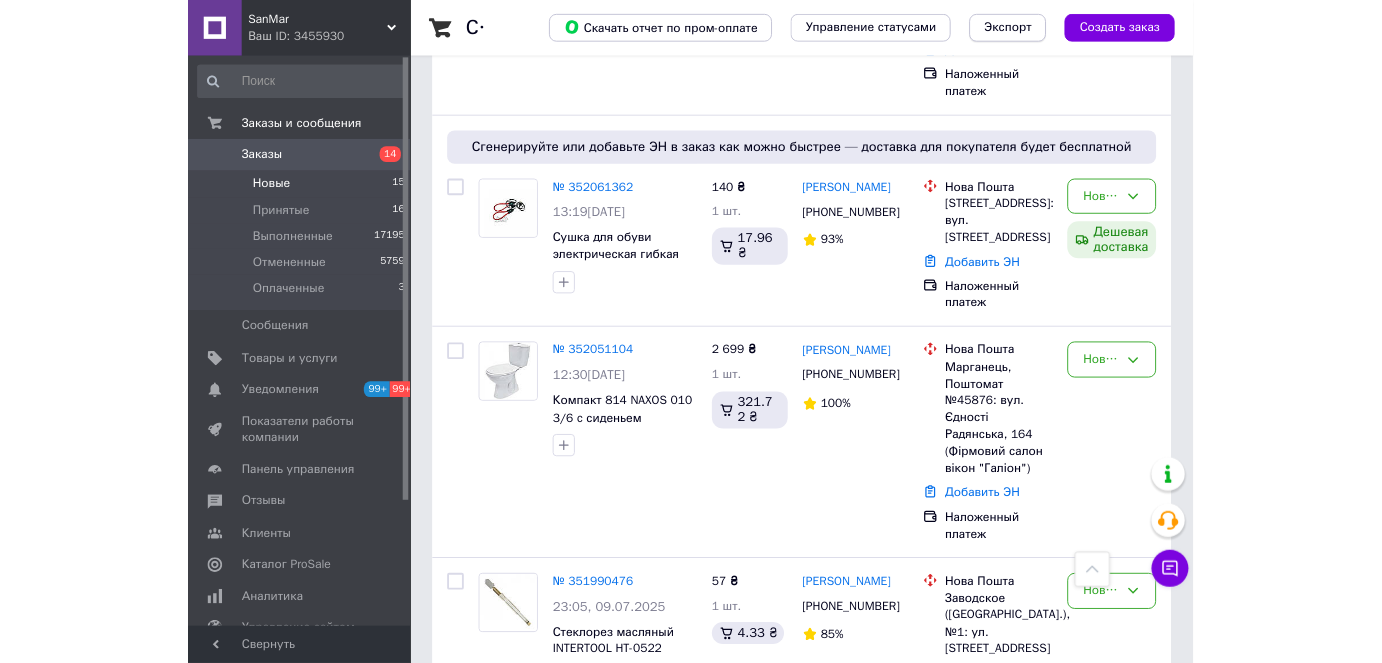 scroll, scrollTop: 978, scrollLeft: 0, axis: vertical 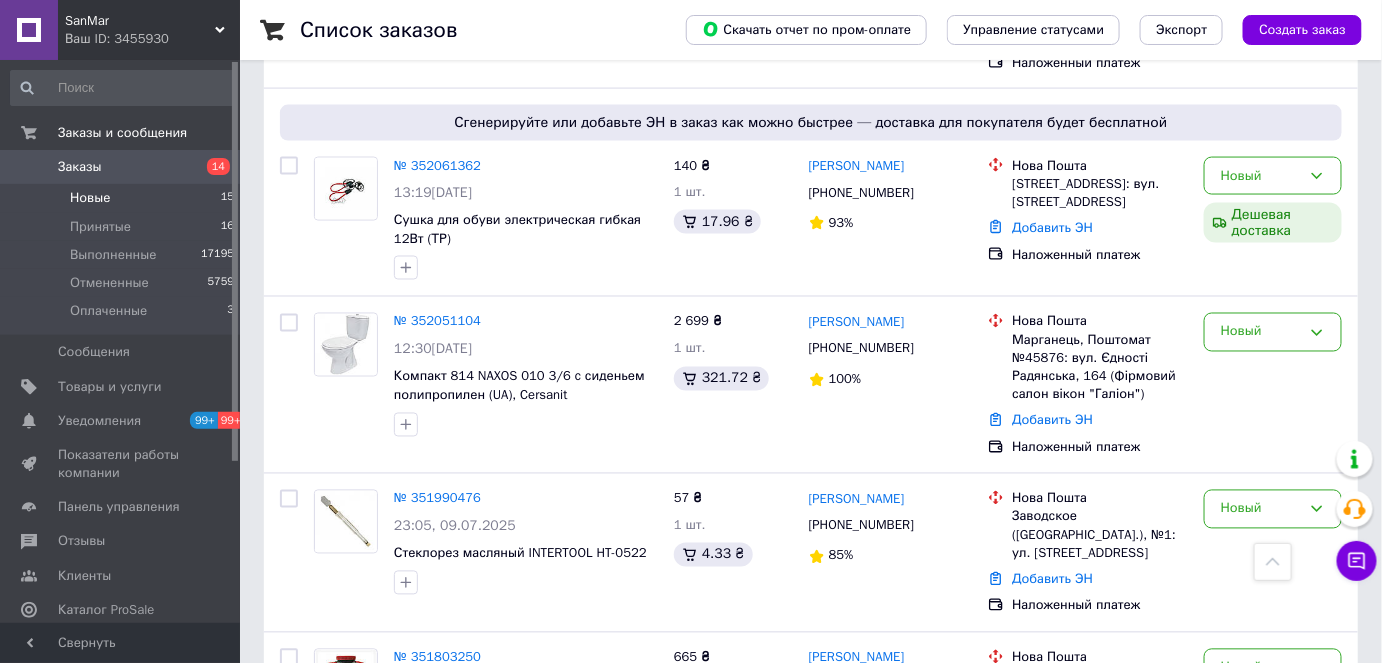 click on "Новые 15" at bounding box center (123, 198) 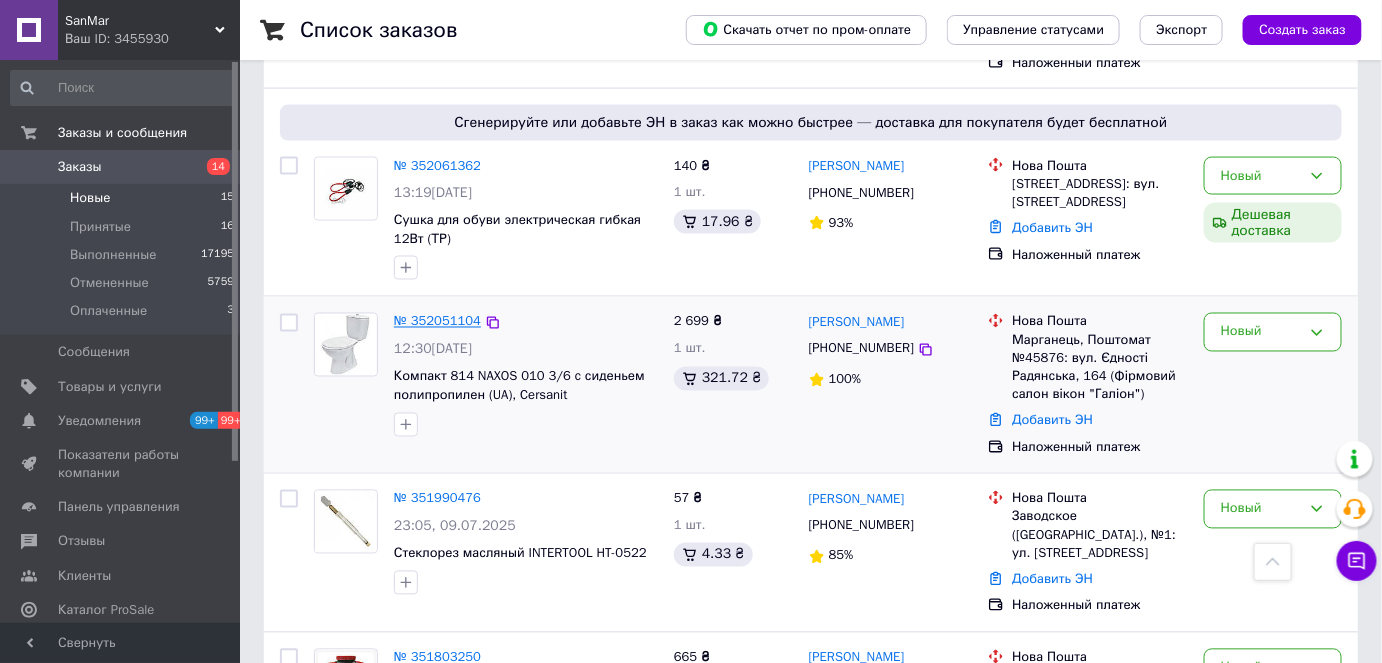 click on "№ 352051104" at bounding box center (437, 321) 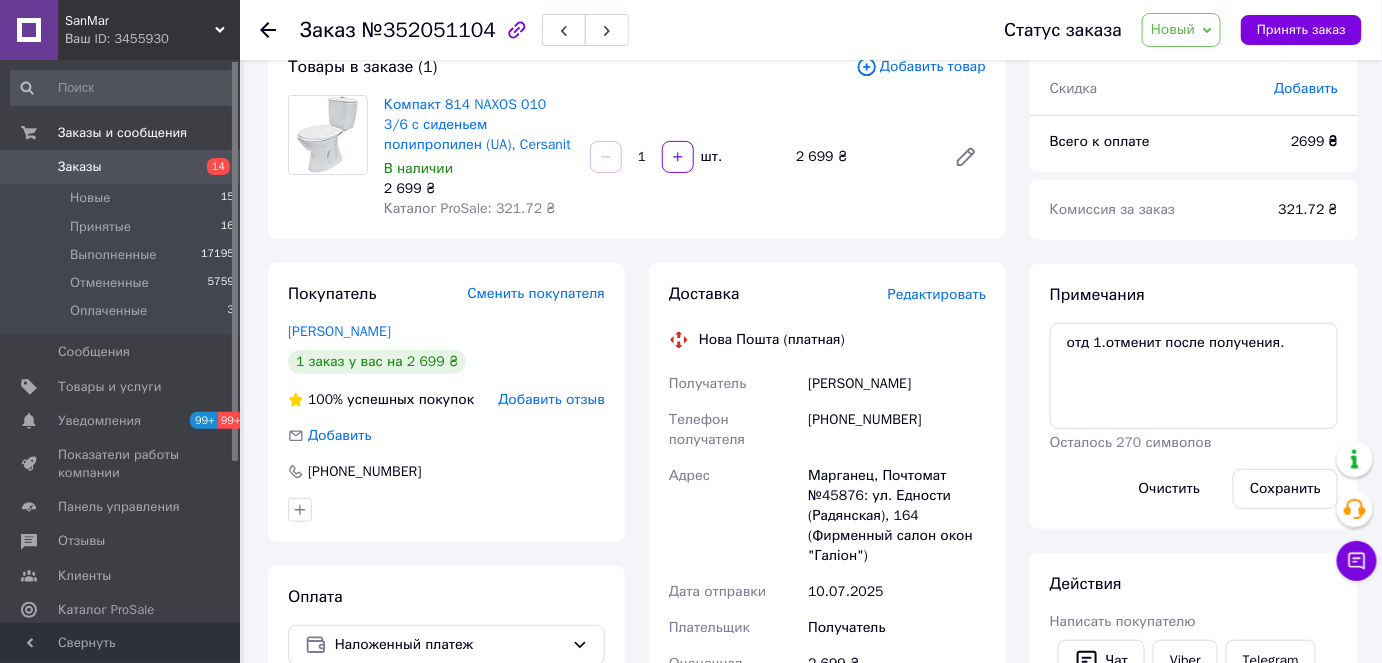 scroll, scrollTop: 0, scrollLeft: 0, axis: both 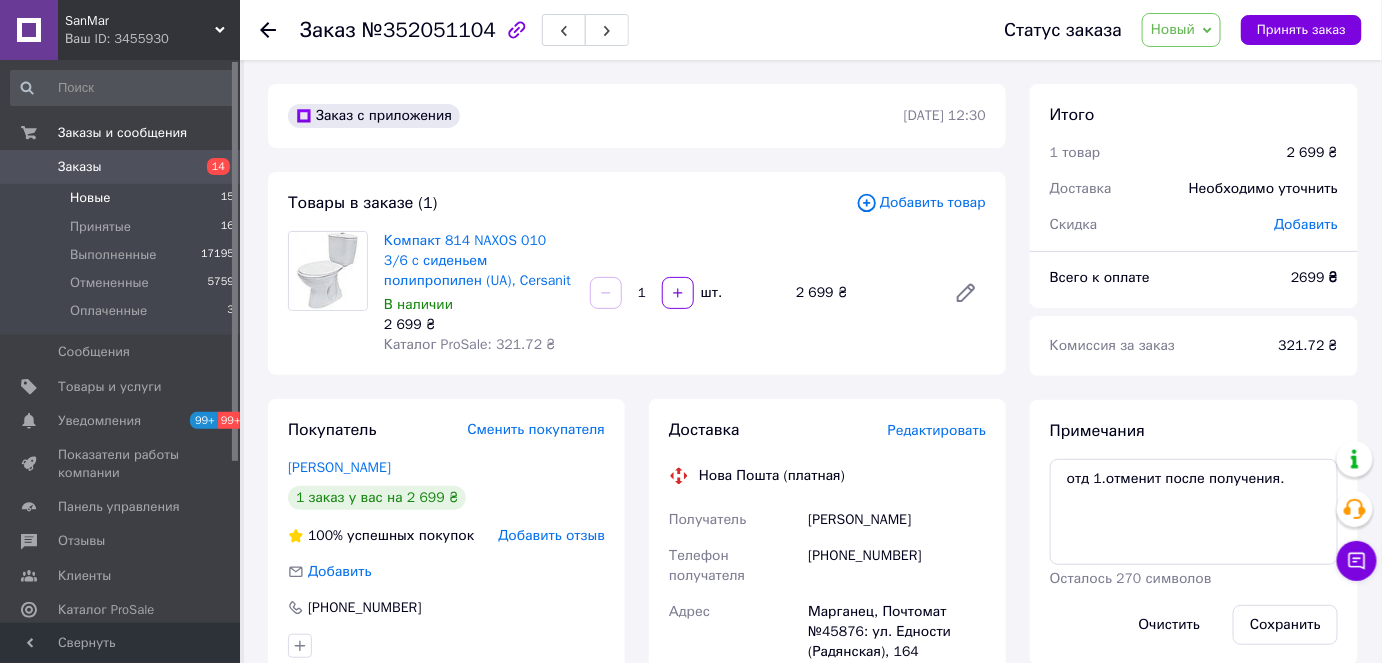 click on "Новые" at bounding box center (90, 198) 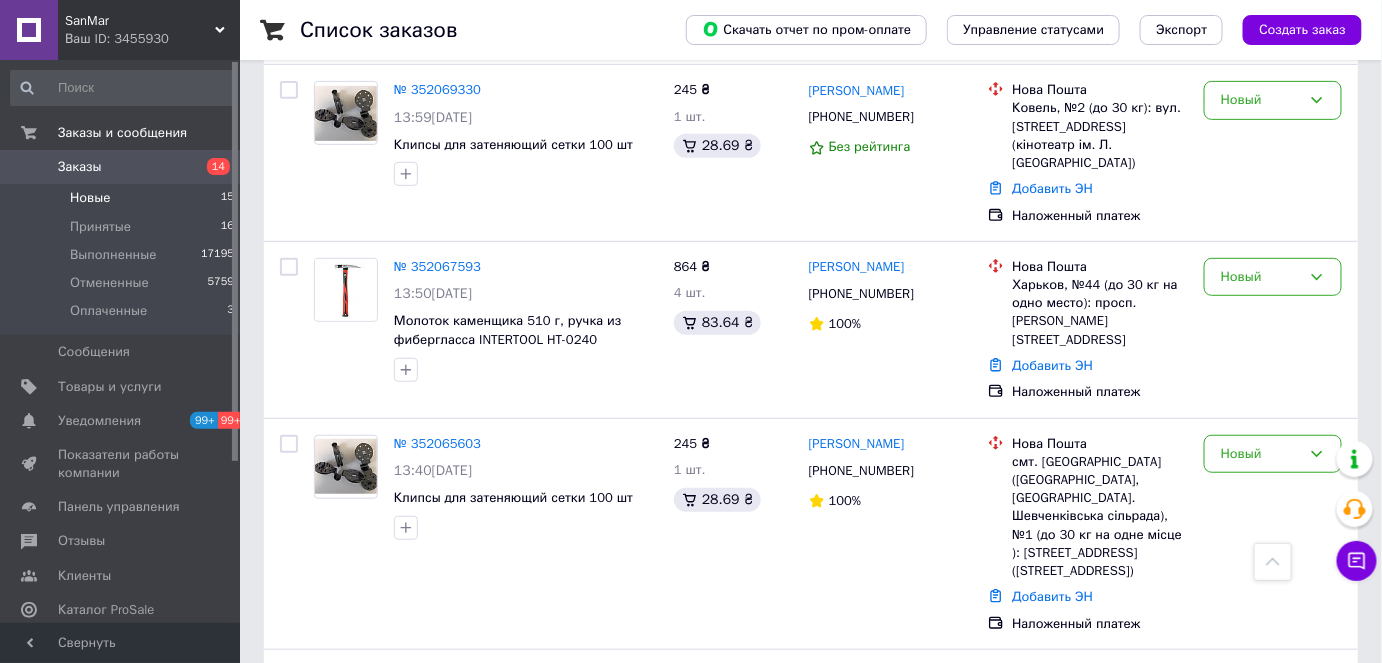 scroll, scrollTop: 0, scrollLeft: 0, axis: both 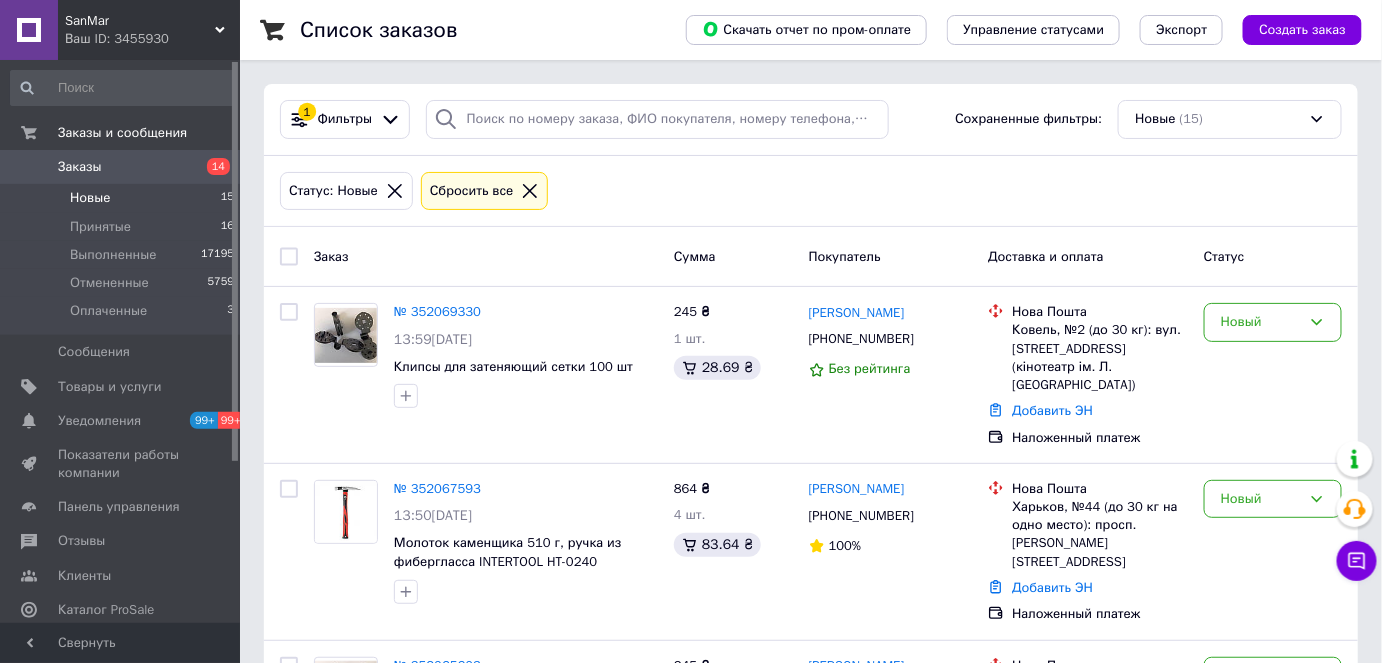 click at bounding box center [280, 30] 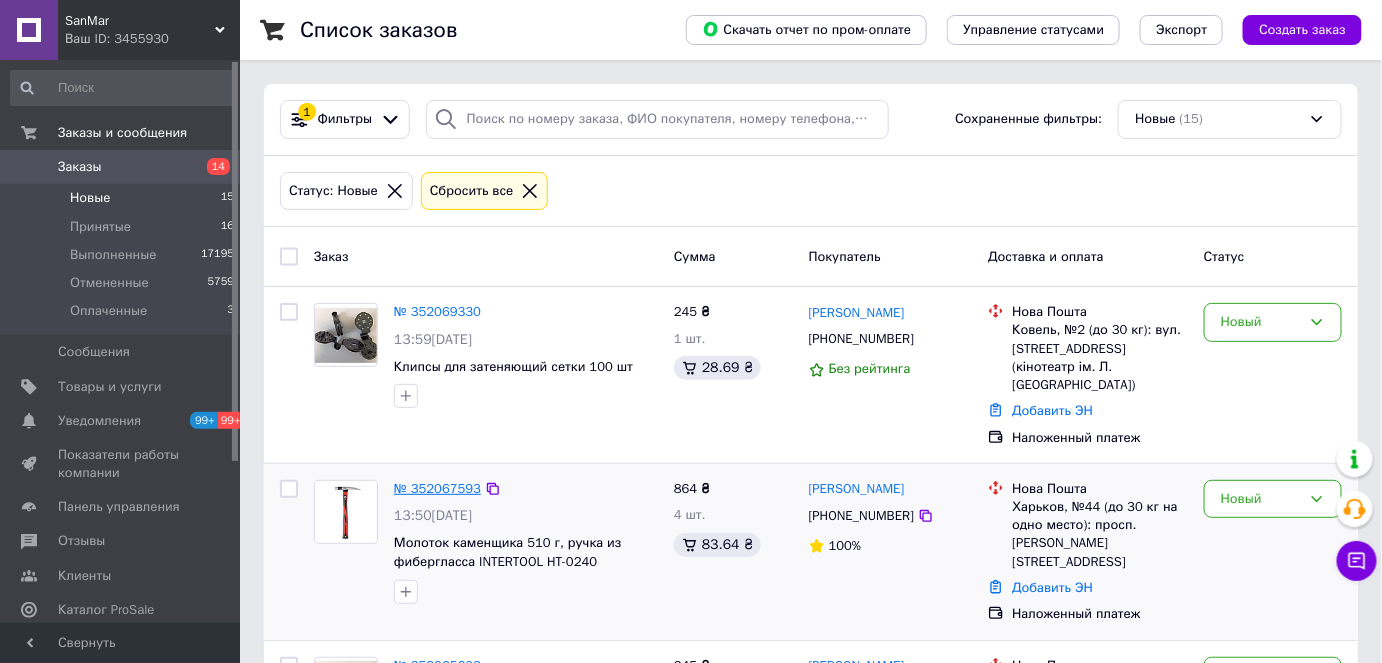 click on "№ 352067593" at bounding box center (437, 488) 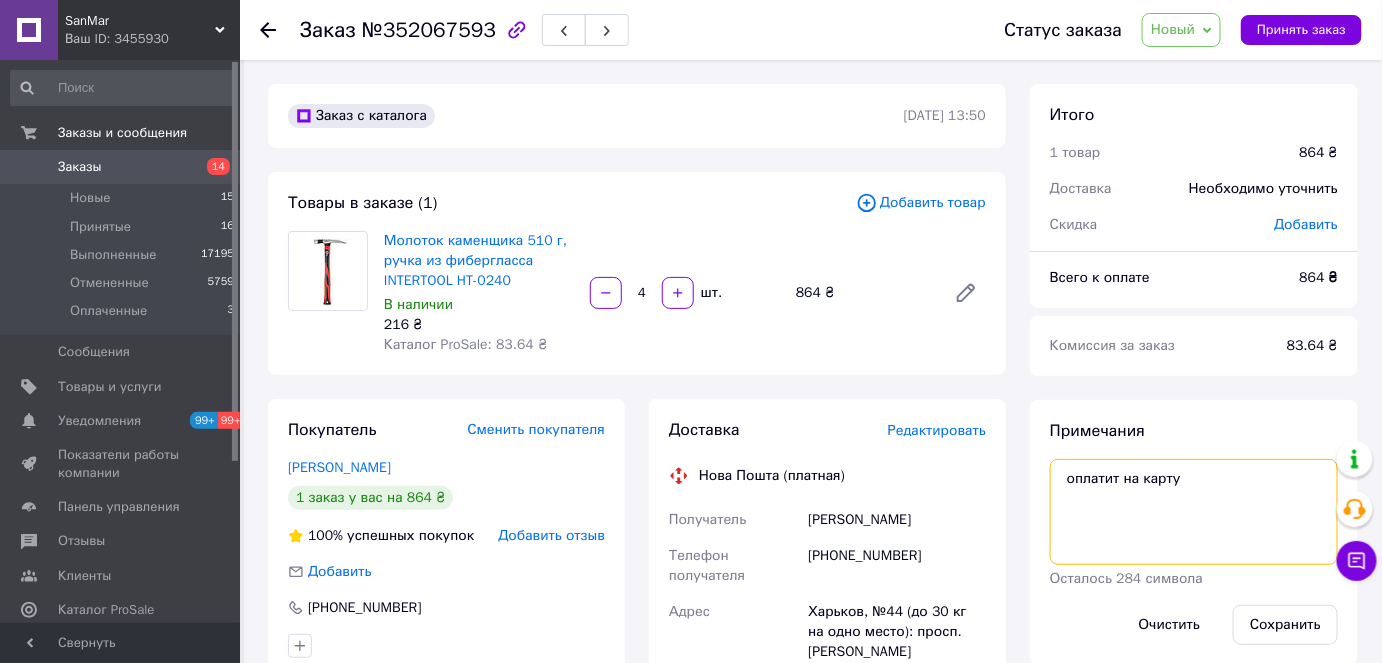 click on "оплатит на карту" at bounding box center [1194, 512] 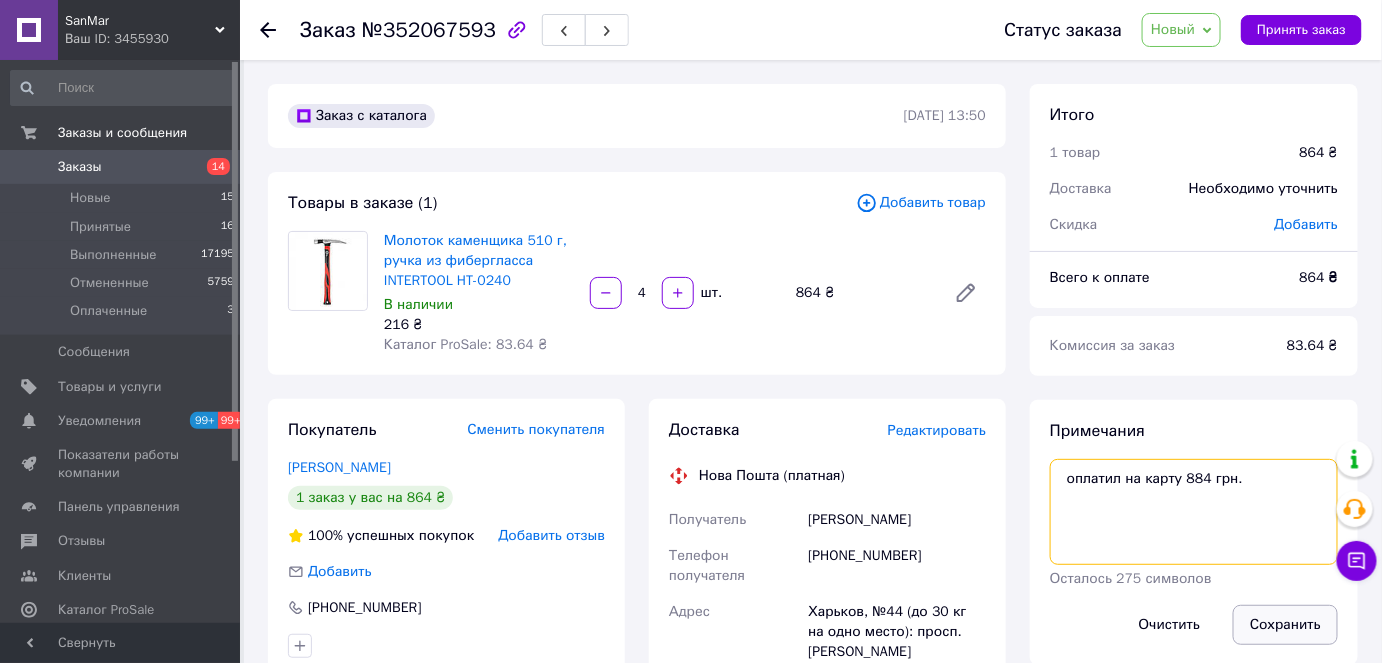 type on "оплатил на карту 884 грн." 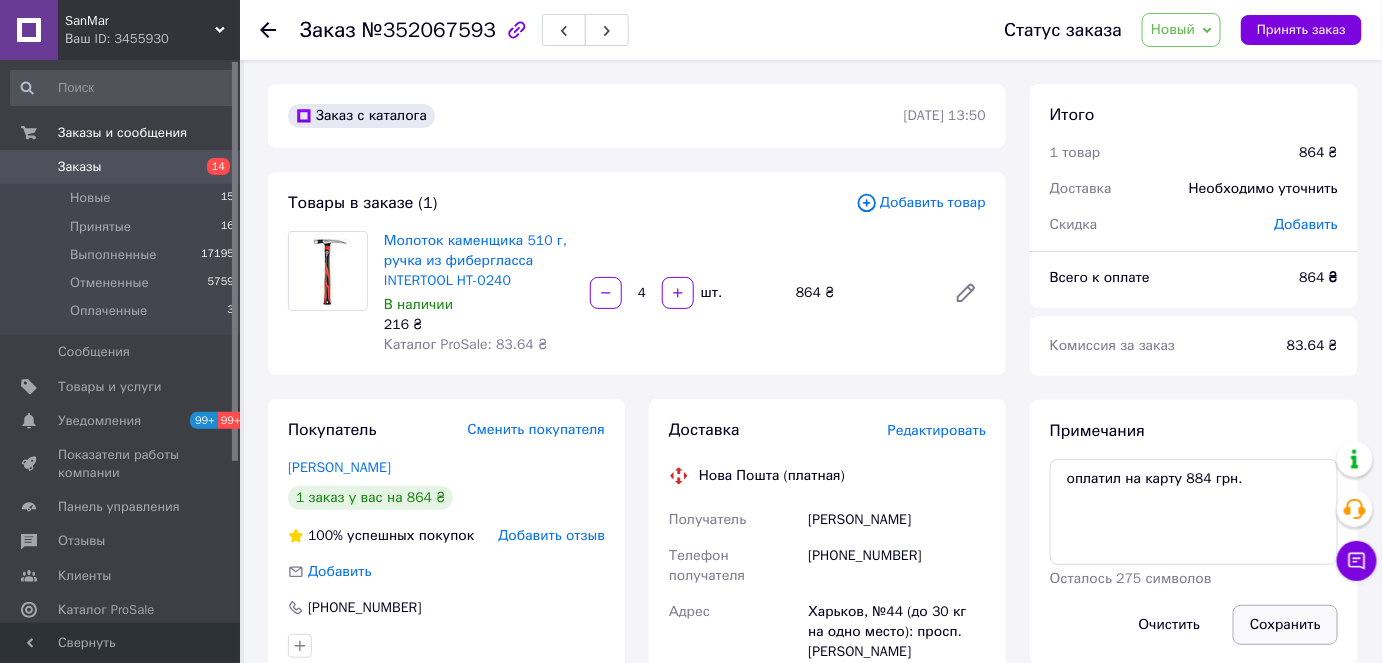 click on "Сохранить" at bounding box center (1285, 625) 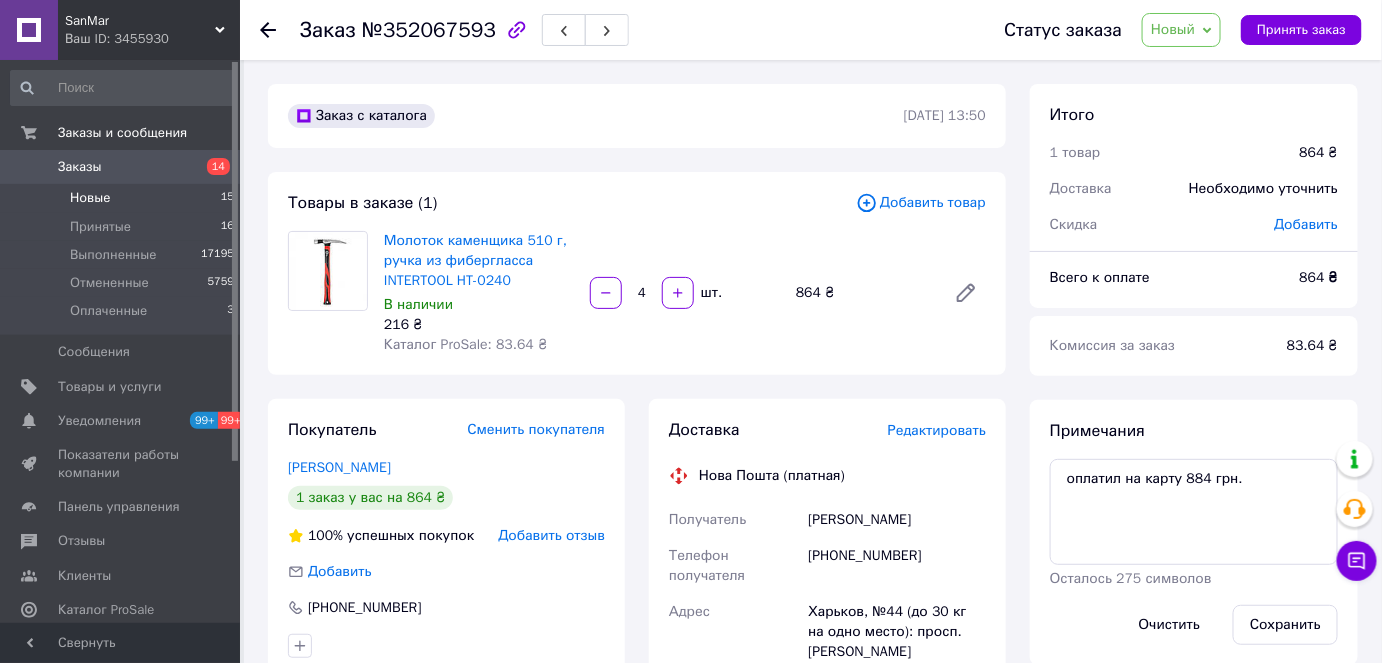 click on "Новые 15" at bounding box center (123, 198) 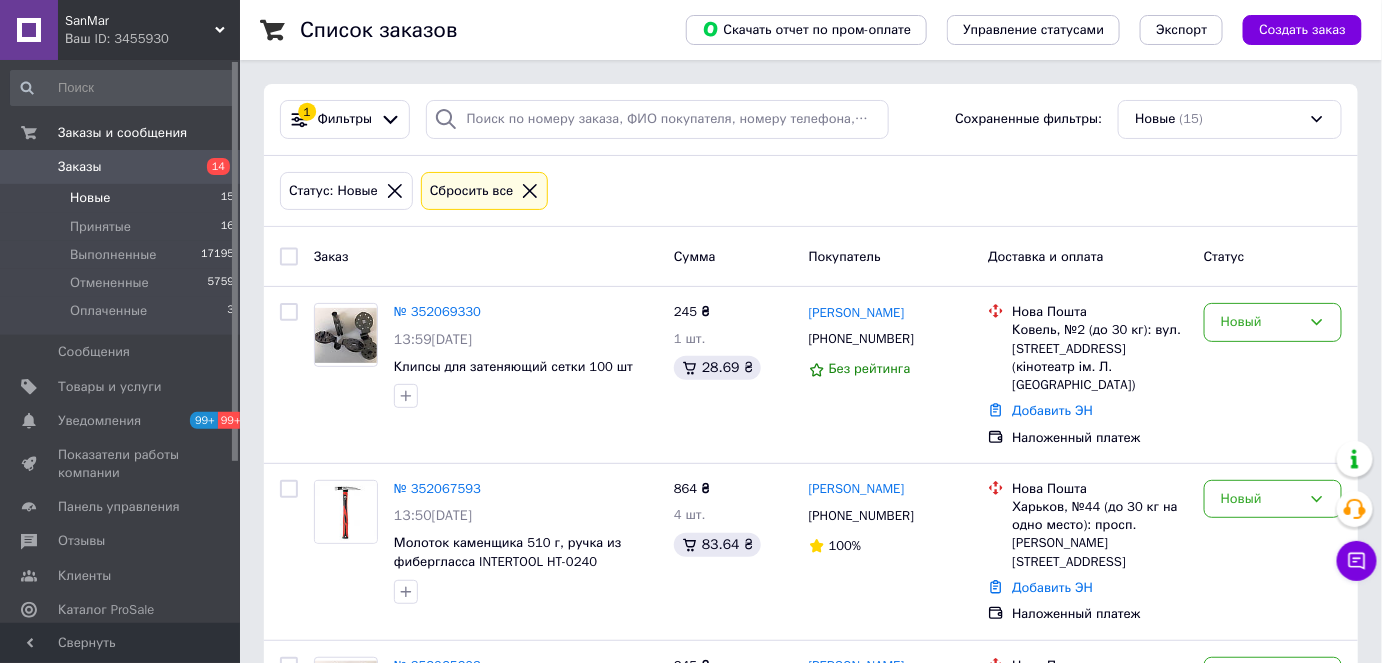 click on "Список заказов   Скачать отчет по пром-оплате Управление статусами Экспорт Создать заказ 1 Фильтры Сохраненные фильтры: Новые (15) Статус: Новые Сбросить все Заказ Сумма Покупатель Доставка и оплата Статус № 352069330 13:59[DATE] Клипсы для затеняющий сетки 100 шт 245 ₴ 1 шт. 28.69 ₴ [PERSON_NAME] [PHONE_NUMBER] Без рейтинга Нова Пошта Ковель, №2 (до 30 кг): вул. [STREET_ADDRESS] (кінотеатр ім. Л. Українки) Добавить ЭН Наложенный платеж Новый № 352067593 13:50[DATE] Молоток каменщика 510 г, ручка из фибергласса INTERTOOL HT-0240 864 ₴ 4 шт. 83.64 ₴ [PERSON_NAME] [PHONE_NUMBER] 100% Нова Пошта Добавить ЭН Новый" at bounding box center (811, 1478) 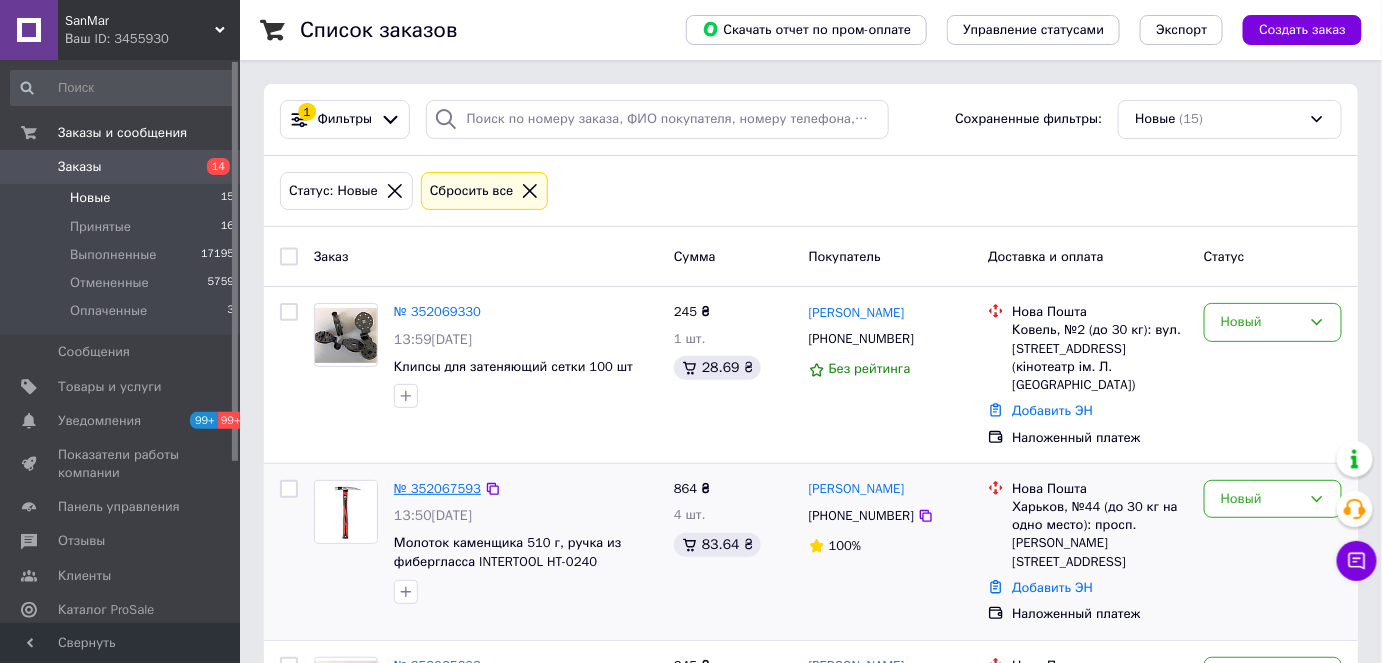 click on "№ 352067593" at bounding box center [437, 488] 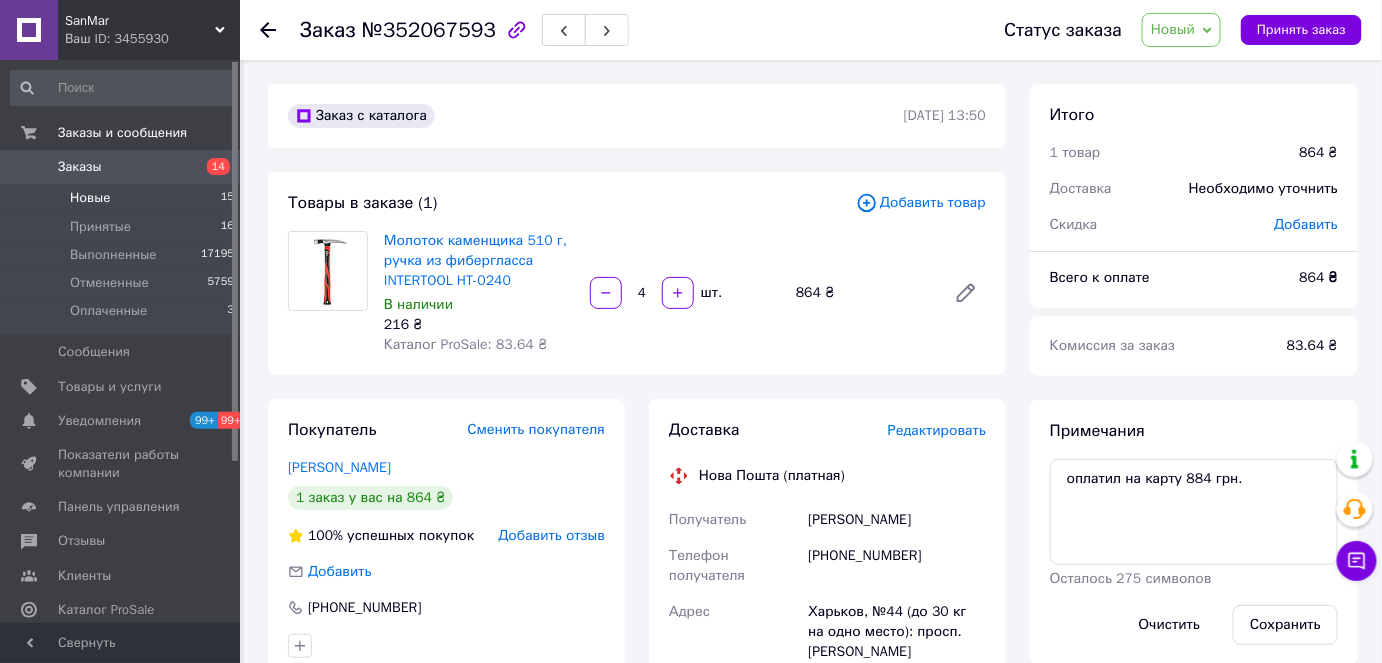 click on "Новые" at bounding box center (90, 198) 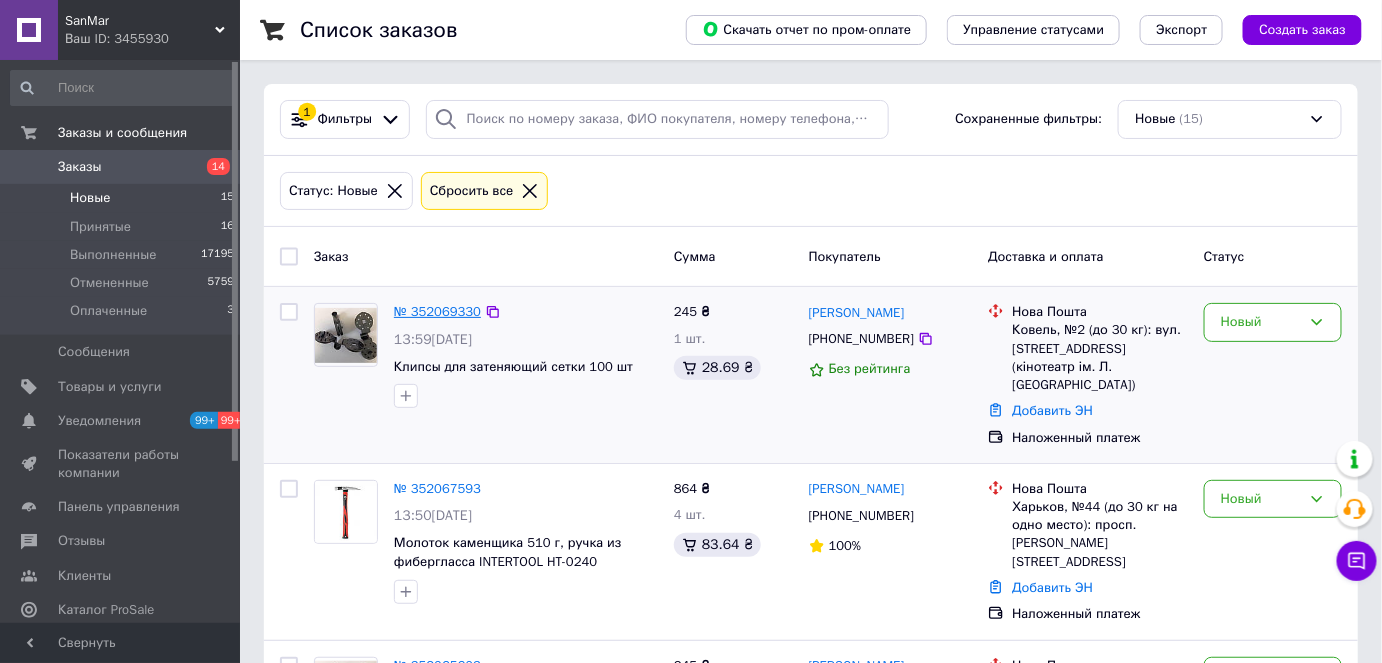click on "№ 352069330" at bounding box center (437, 311) 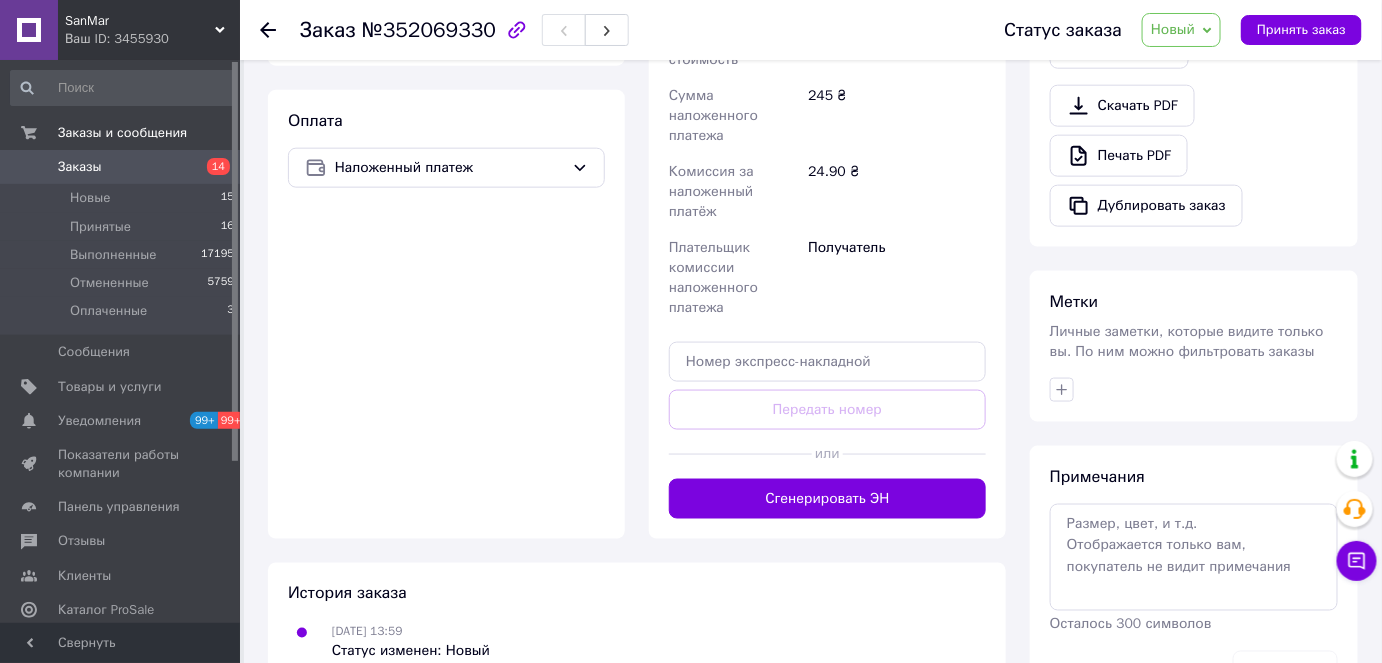 scroll, scrollTop: 676, scrollLeft: 0, axis: vertical 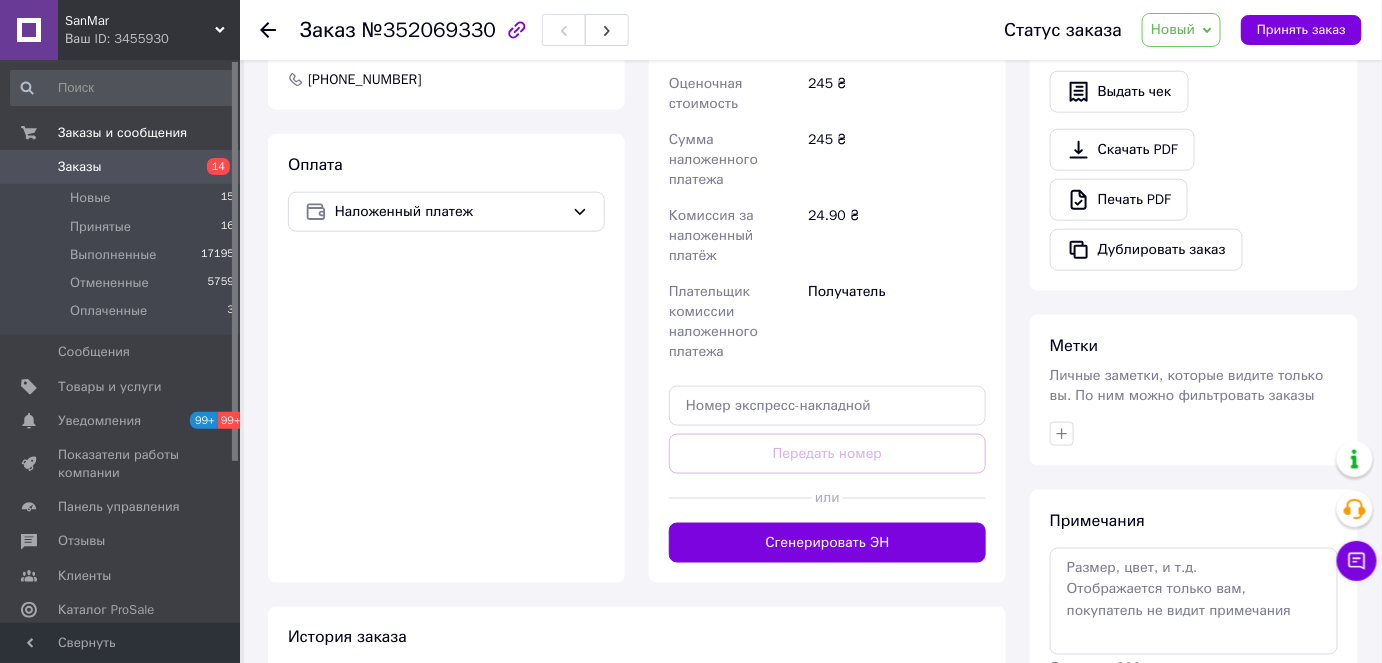 click on "Примечания Осталось 300 символов Очистить Сохранить" at bounding box center [1194, 622] 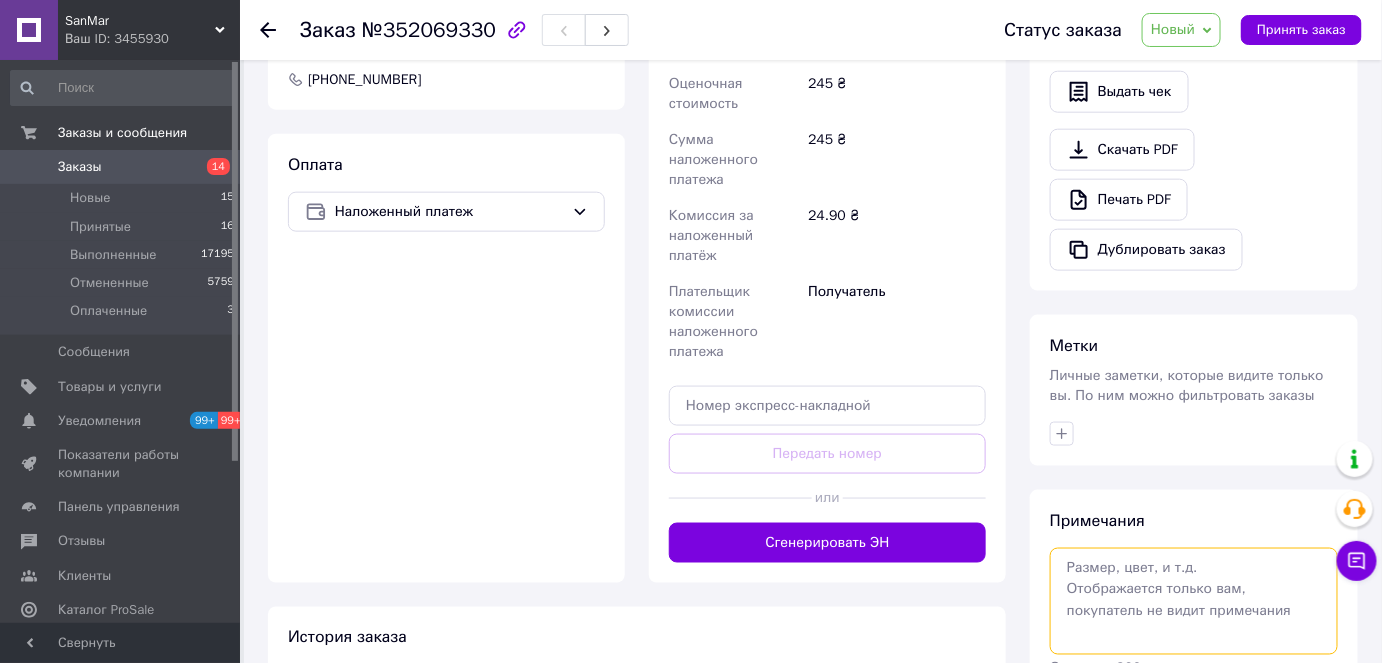 click at bounding box center (1194, 601) 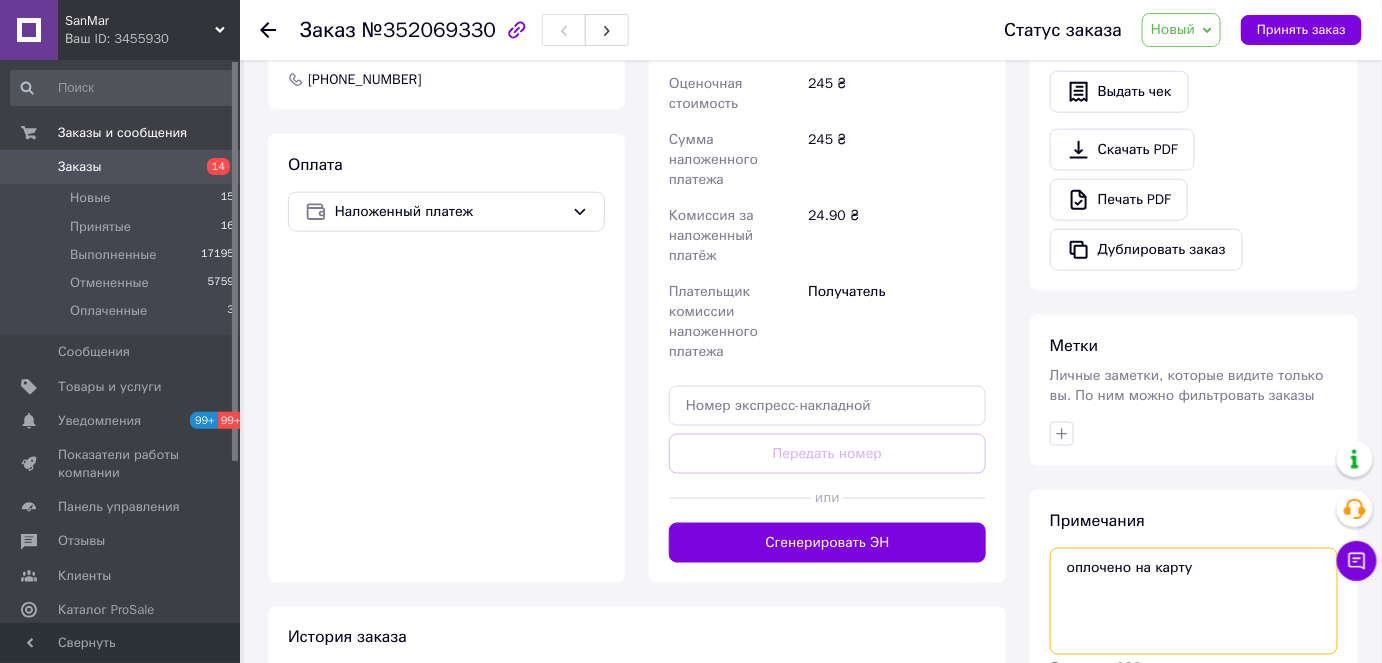 scroll, scrollTop: 767, scrollLeft: 0, axis: vertical 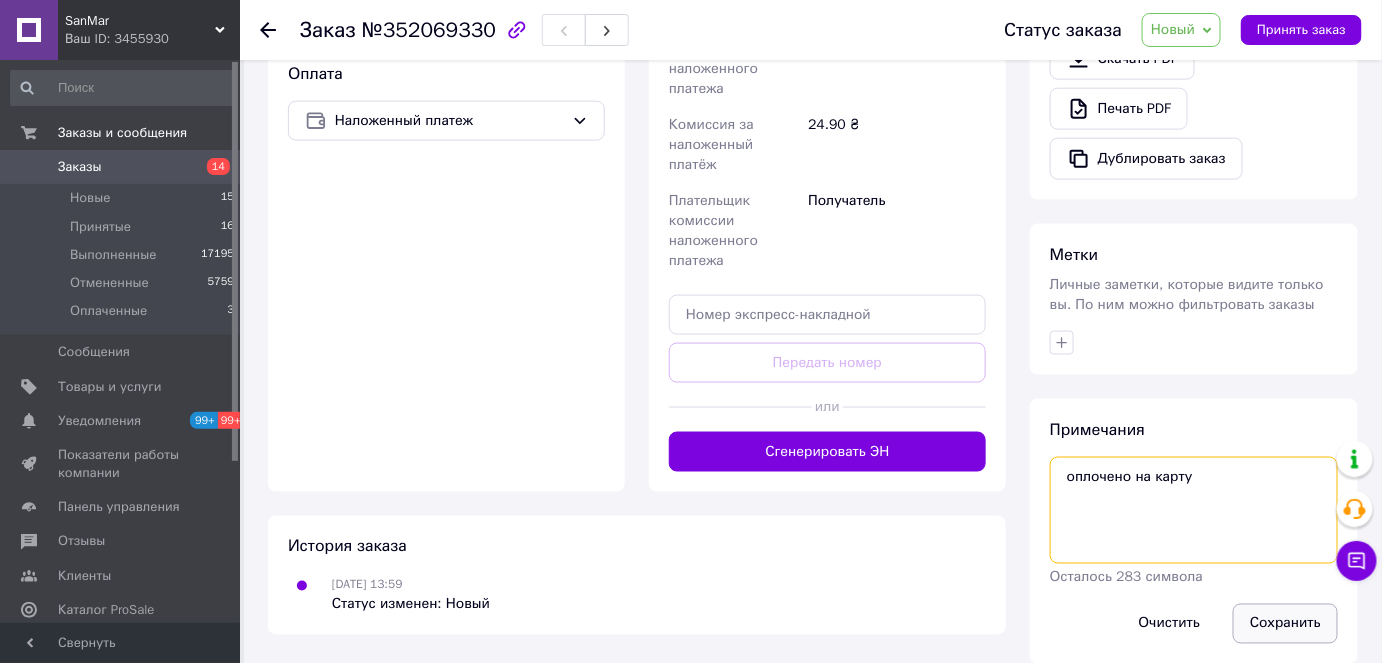 type on "оплочено на карту" 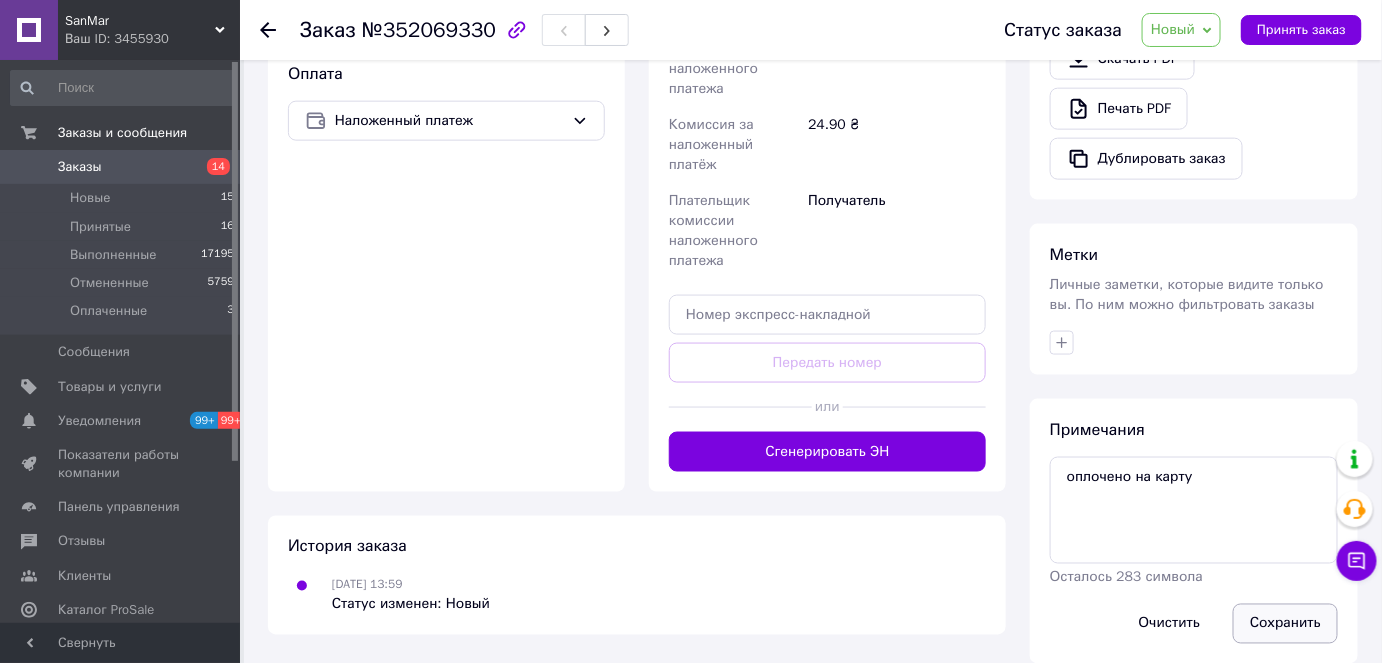 click on "Сохранить" at bounding box center (1285, 624) 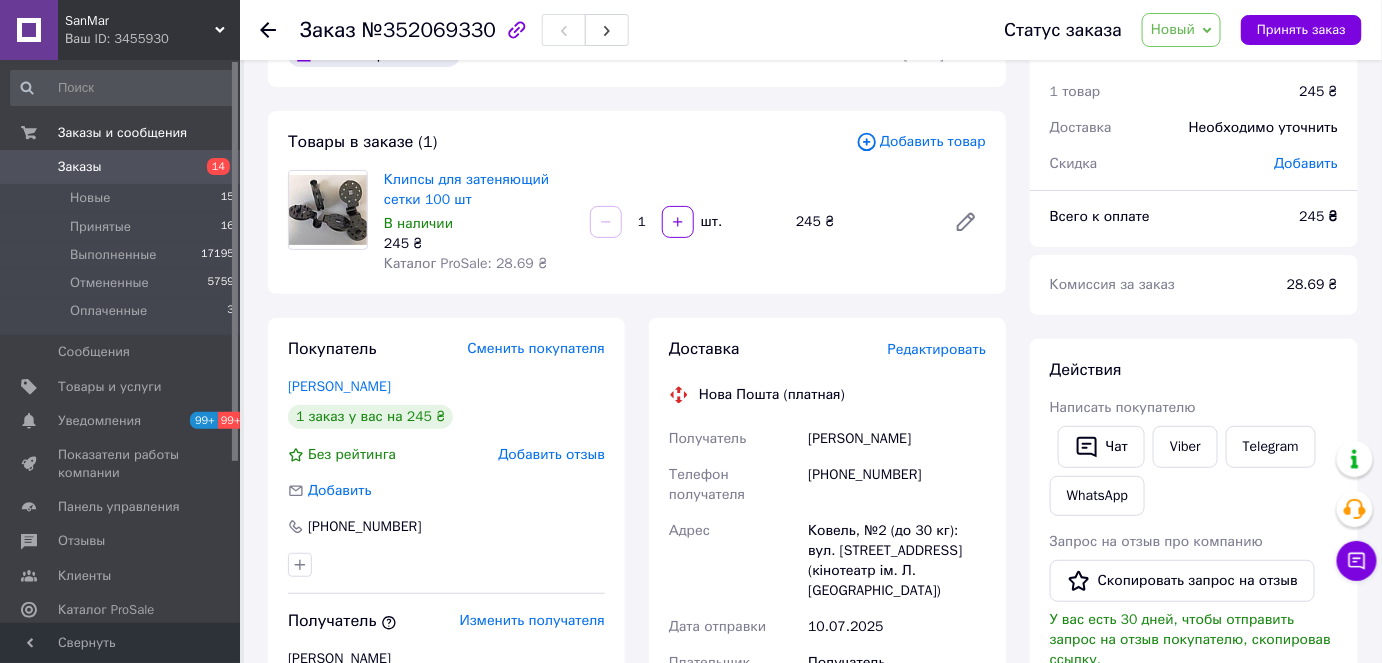 scroll, scrollTop: 0, scrollLeft: 0, axis: both 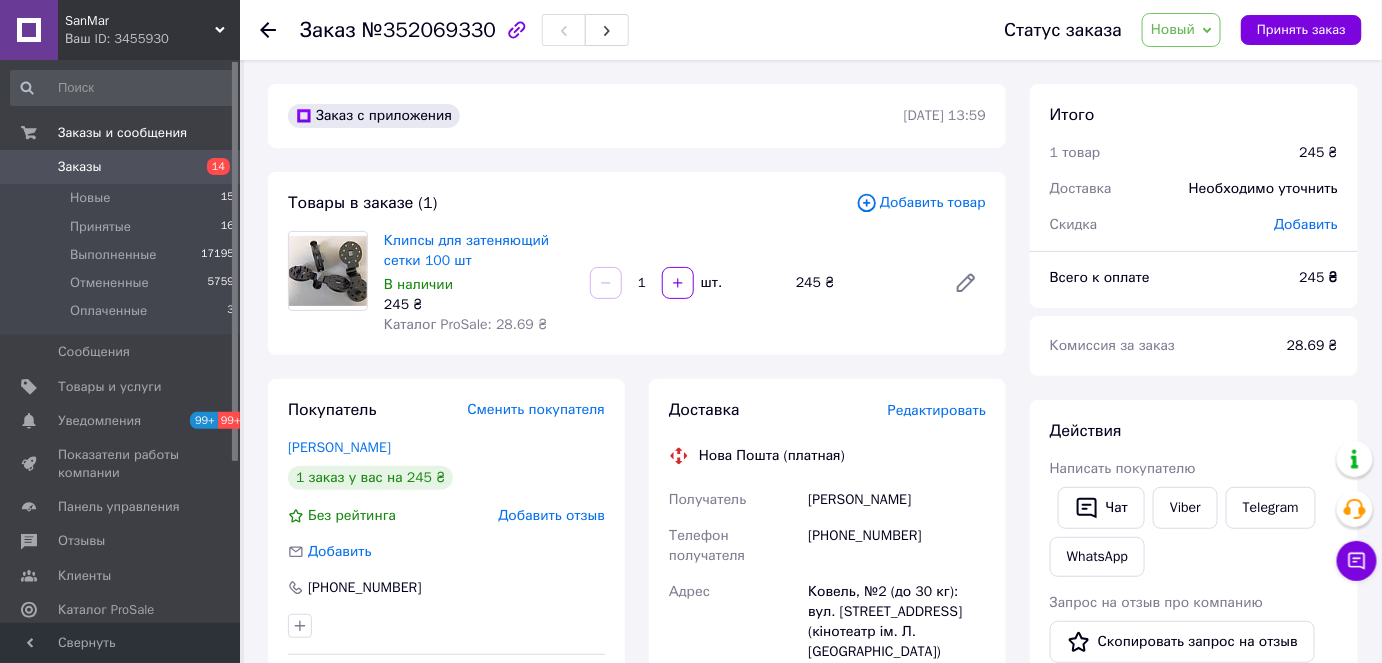click 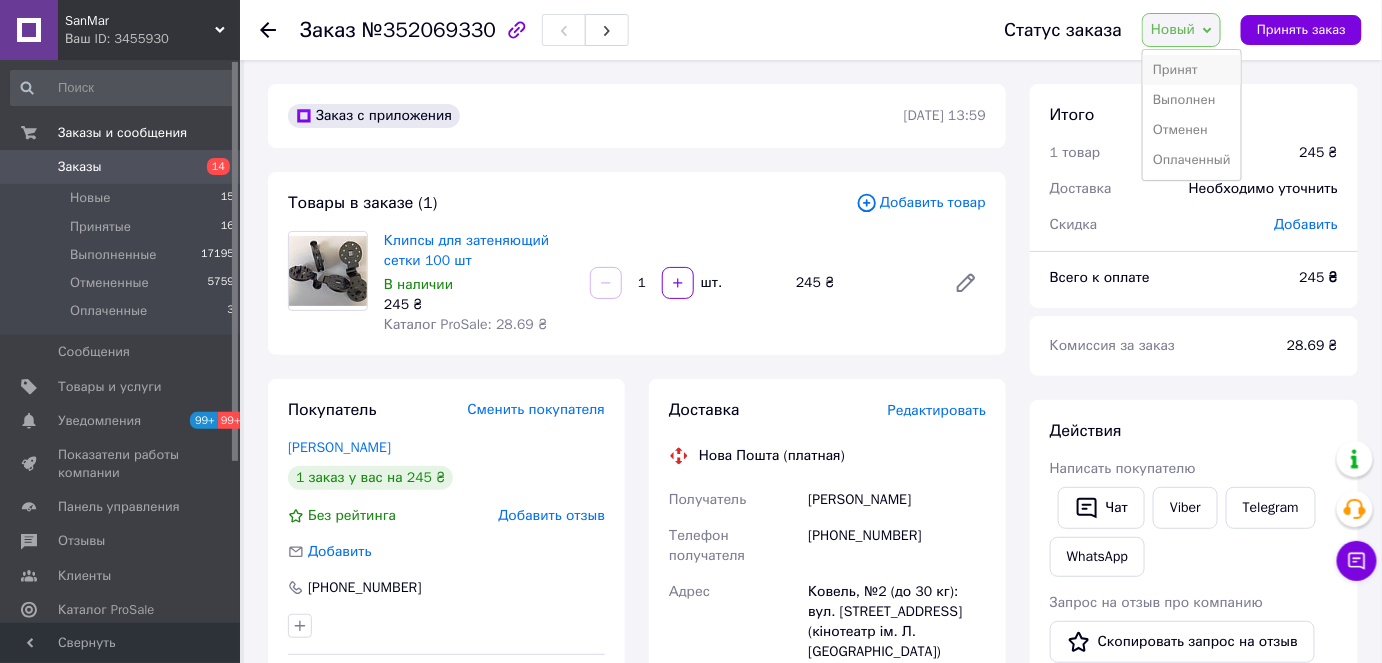 click on "Принят" at bounding box center (1192, 70) 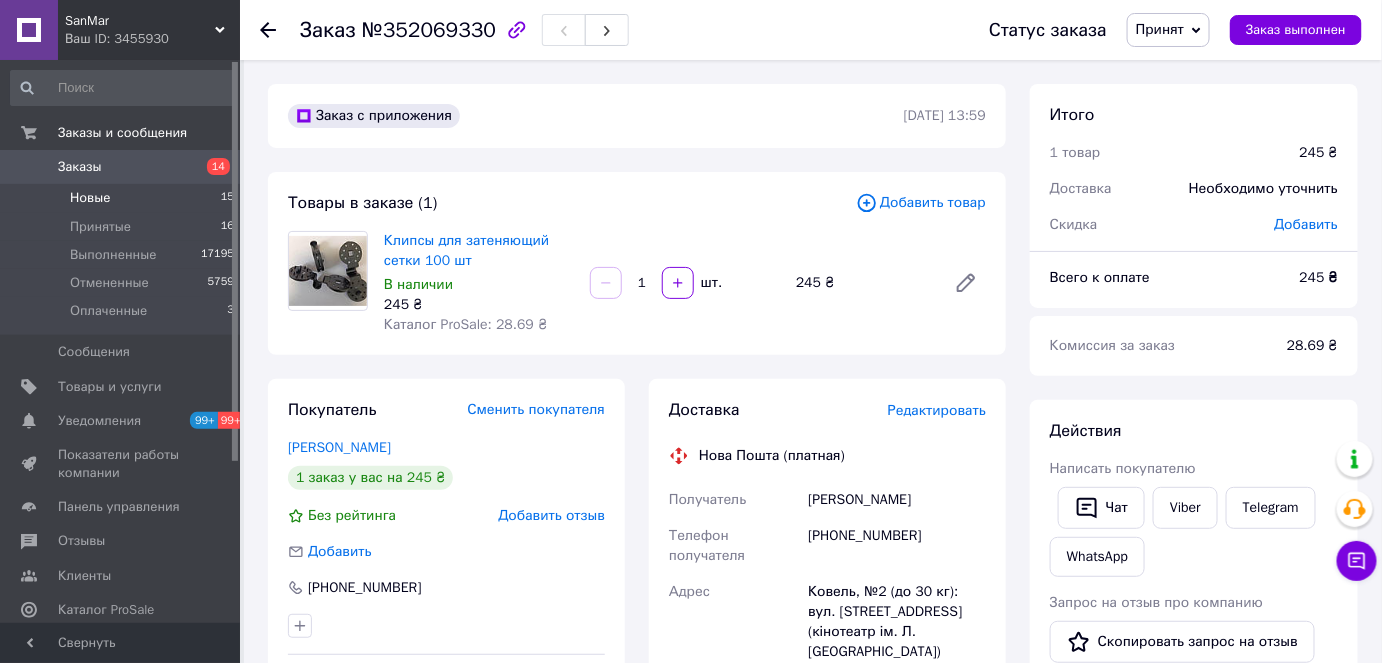 click on "Новые 15" at bounding box center [123, 198] 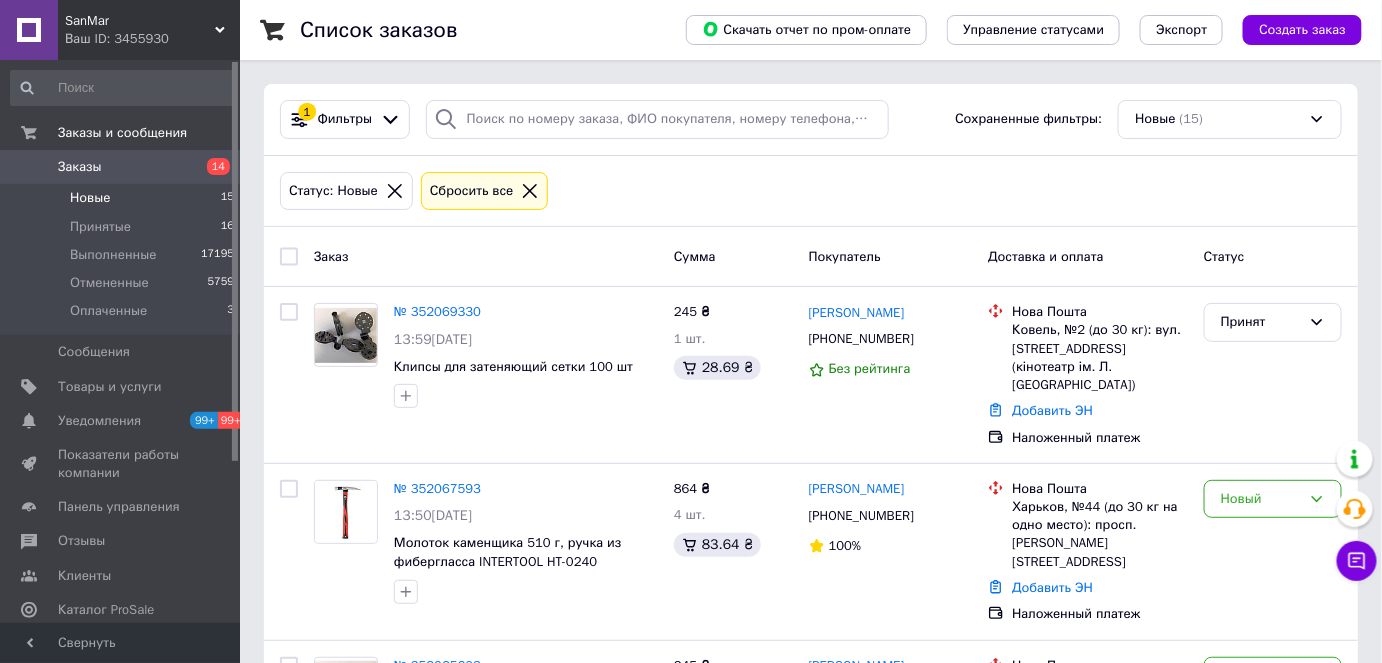 click on "Новые 15" at bounding box center [123, 198] 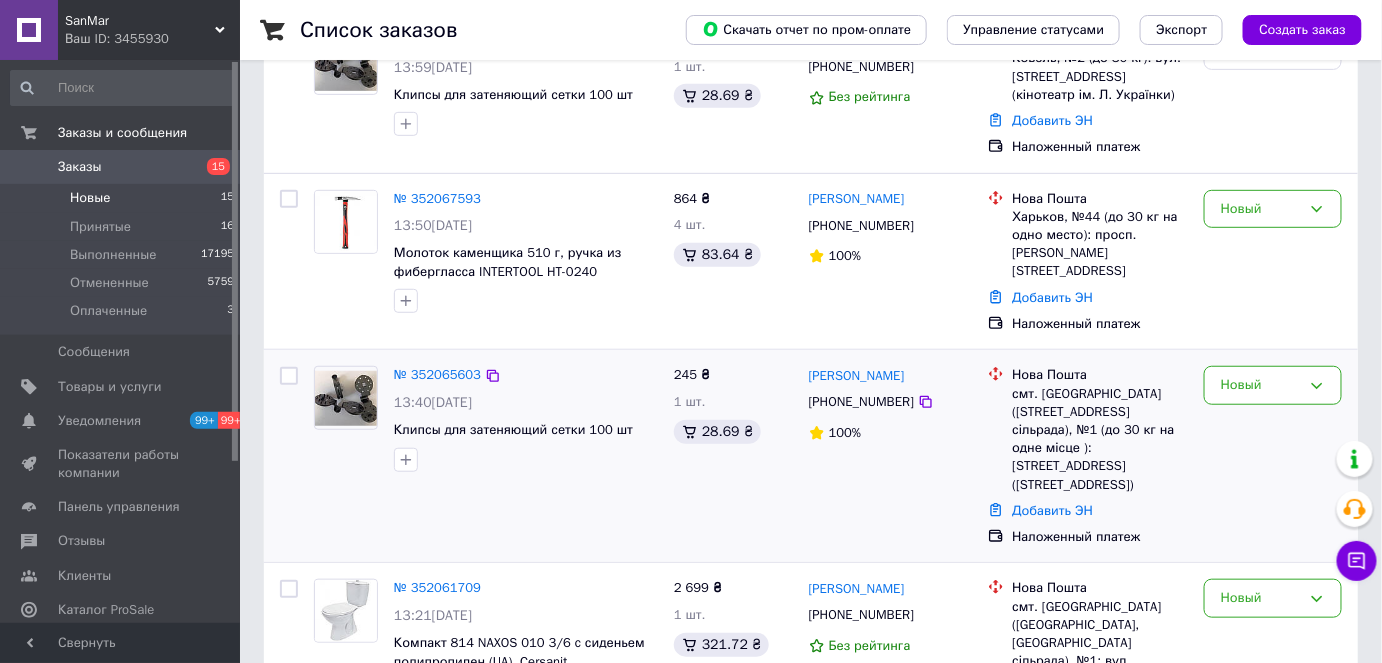 scroll, scrollTop: 272, scrollLeft: 0, axis: vertical 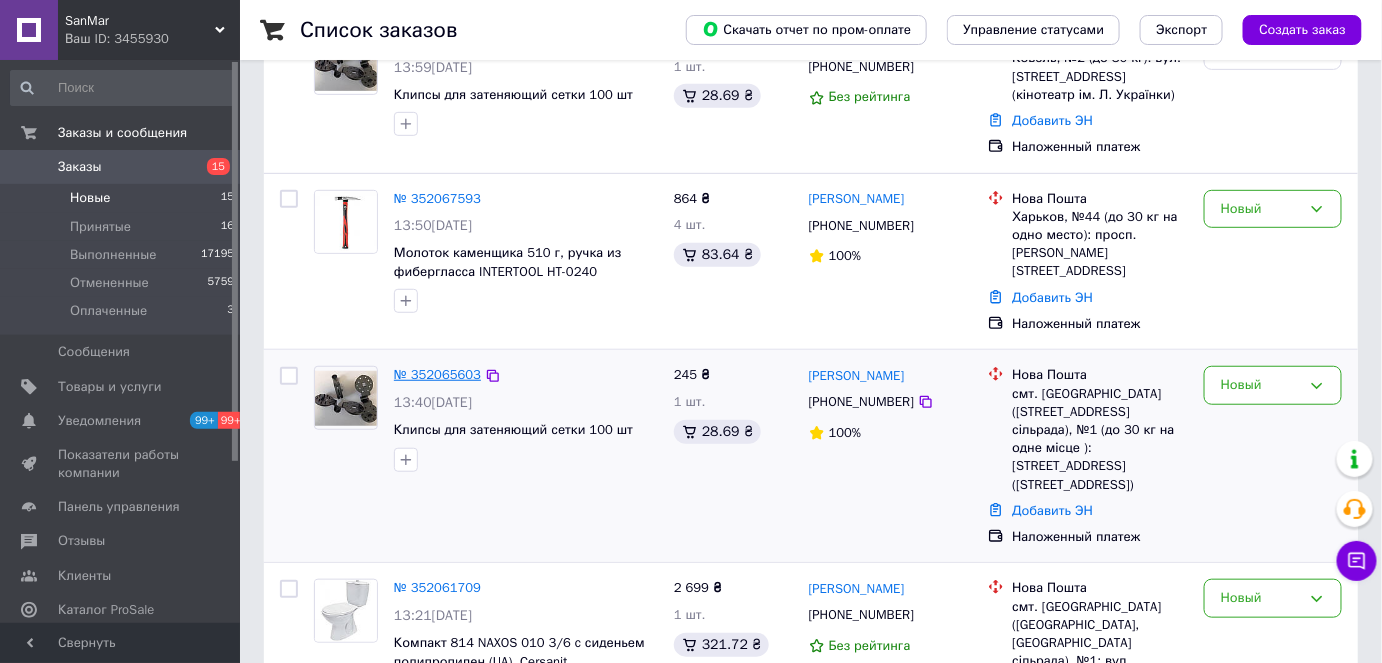 click on "№ 352065603" at bounding box center (437, 374) 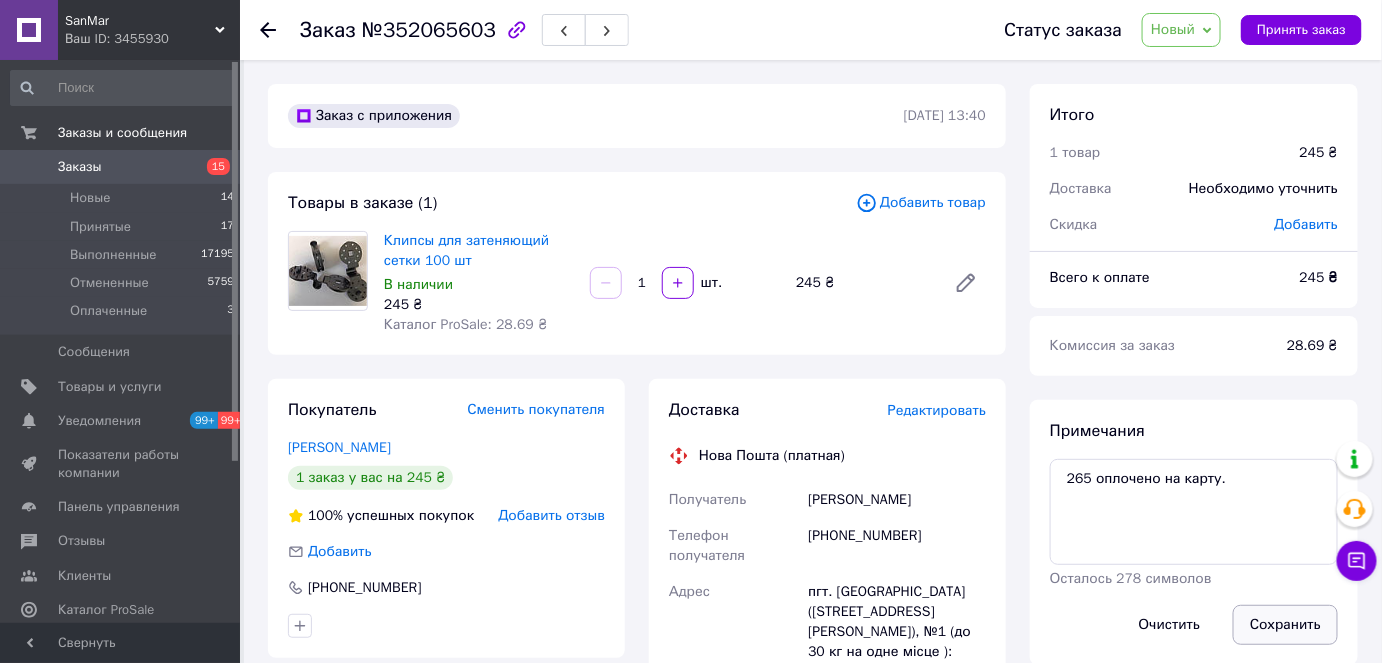 click on "Сохранить" at bounding box center (1285, 625) 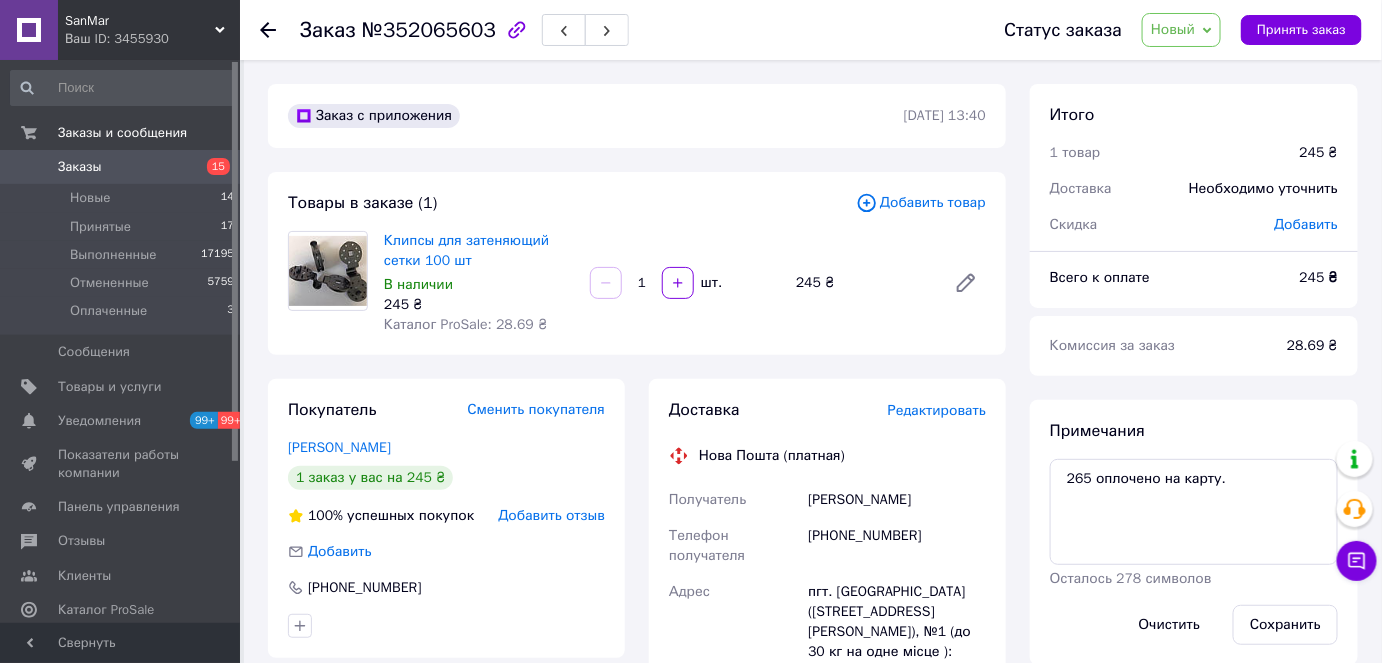 click 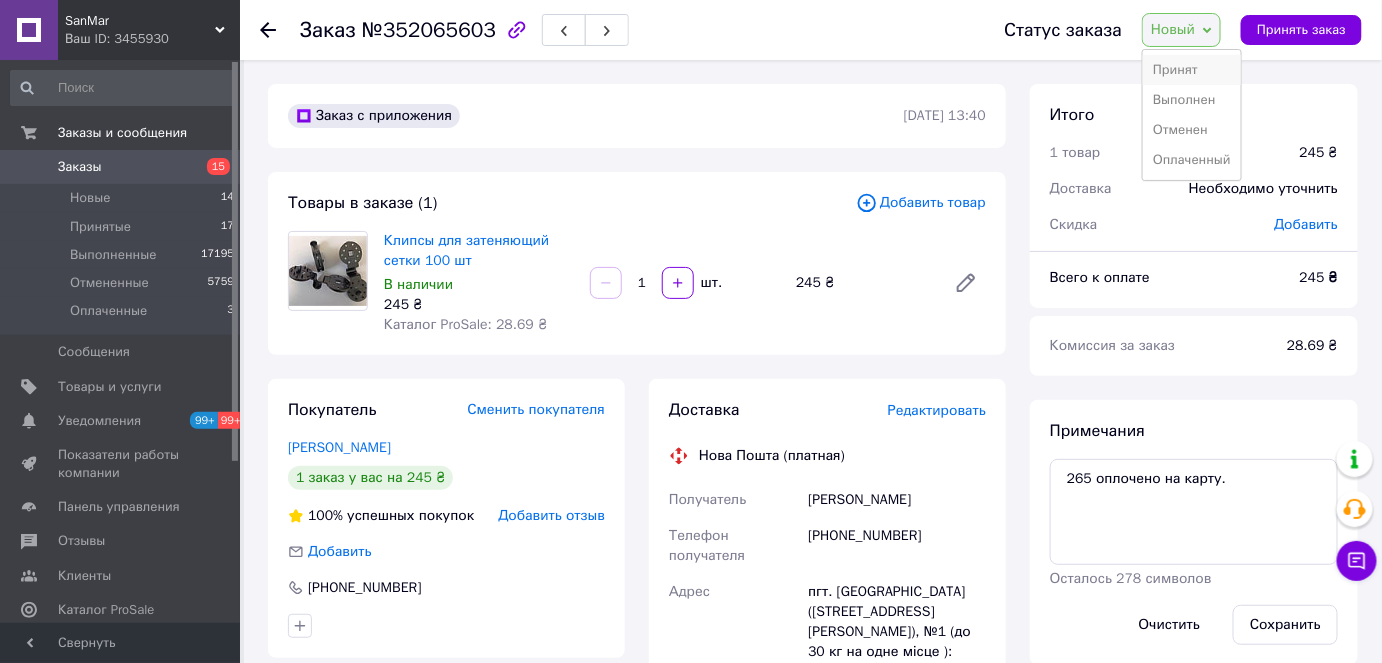 click on "Принят" at bounding box center [1192, 70] 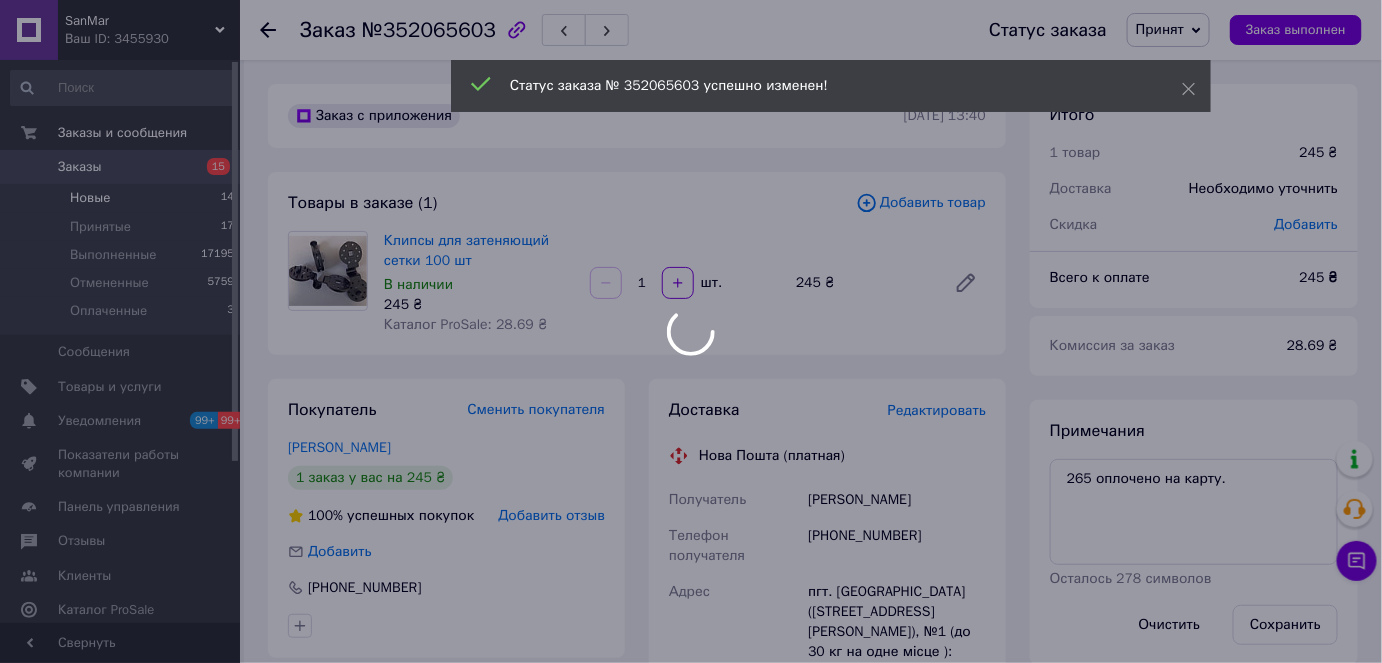 click at bounding box center (691, 331) 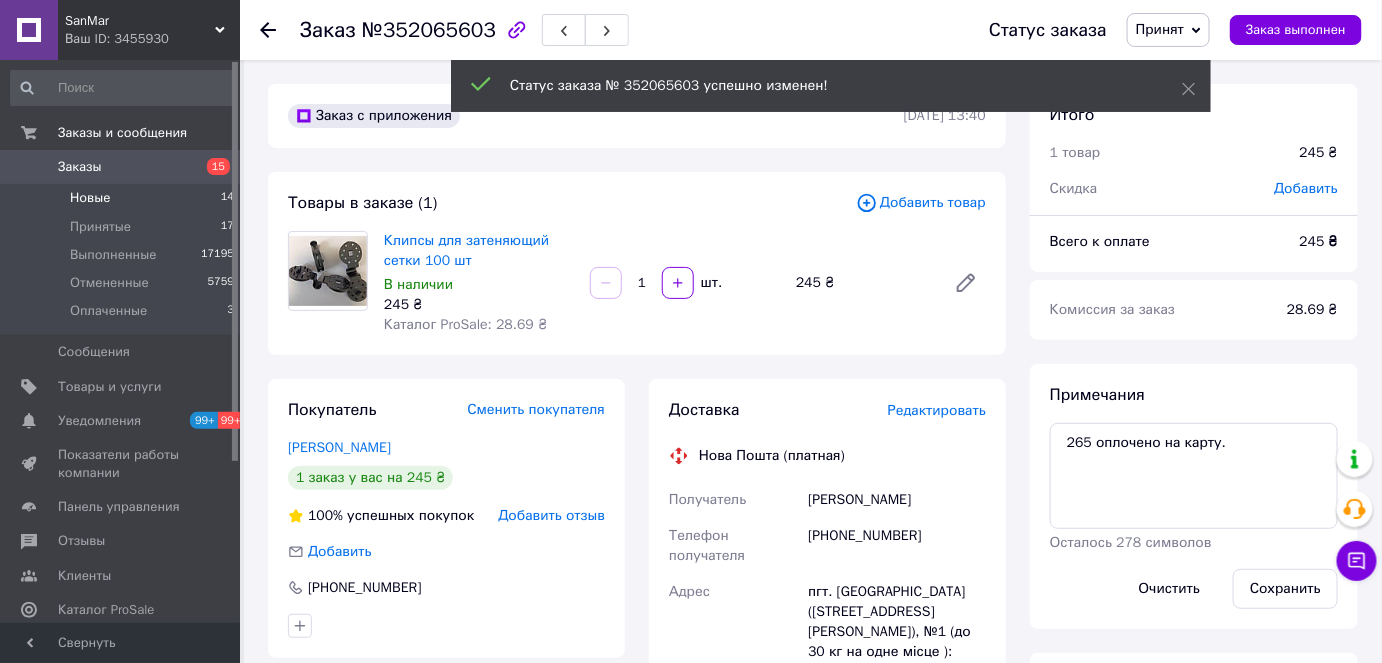 click on "Новые 14" at bounding box center (123, 198) 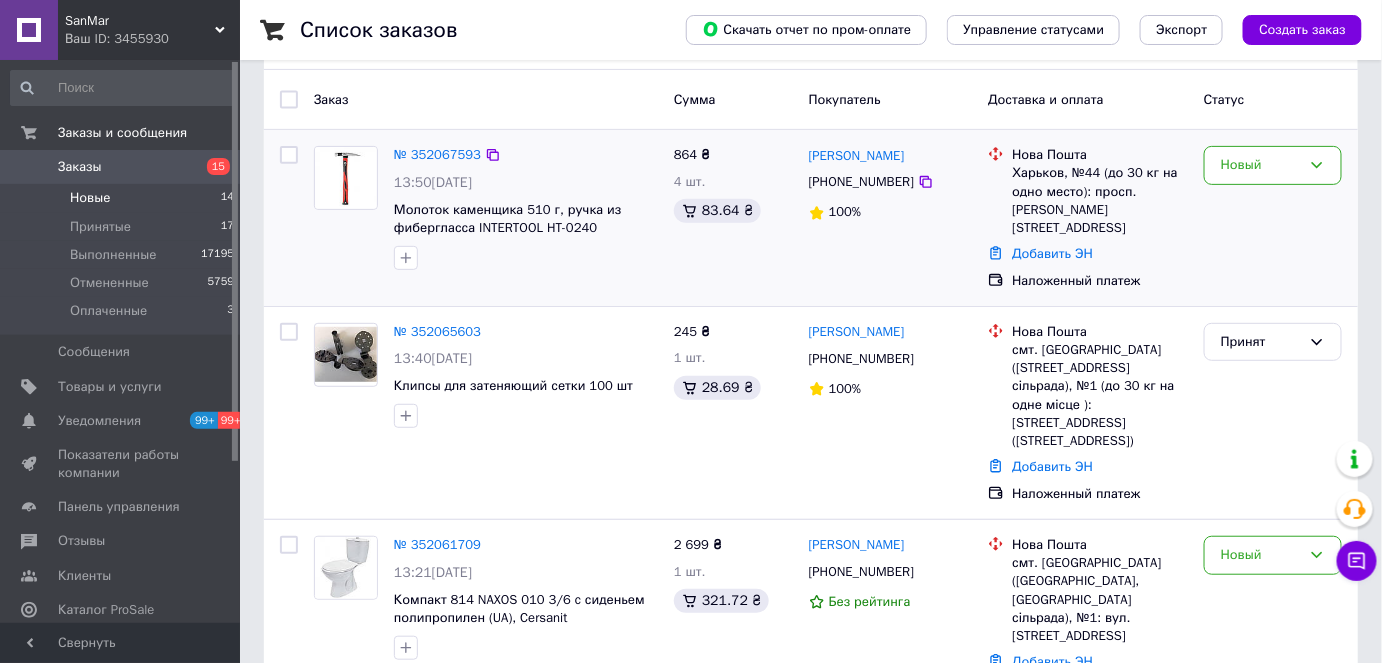 scroll, scrollTop: 0, scrollLeft: 0, axis: both 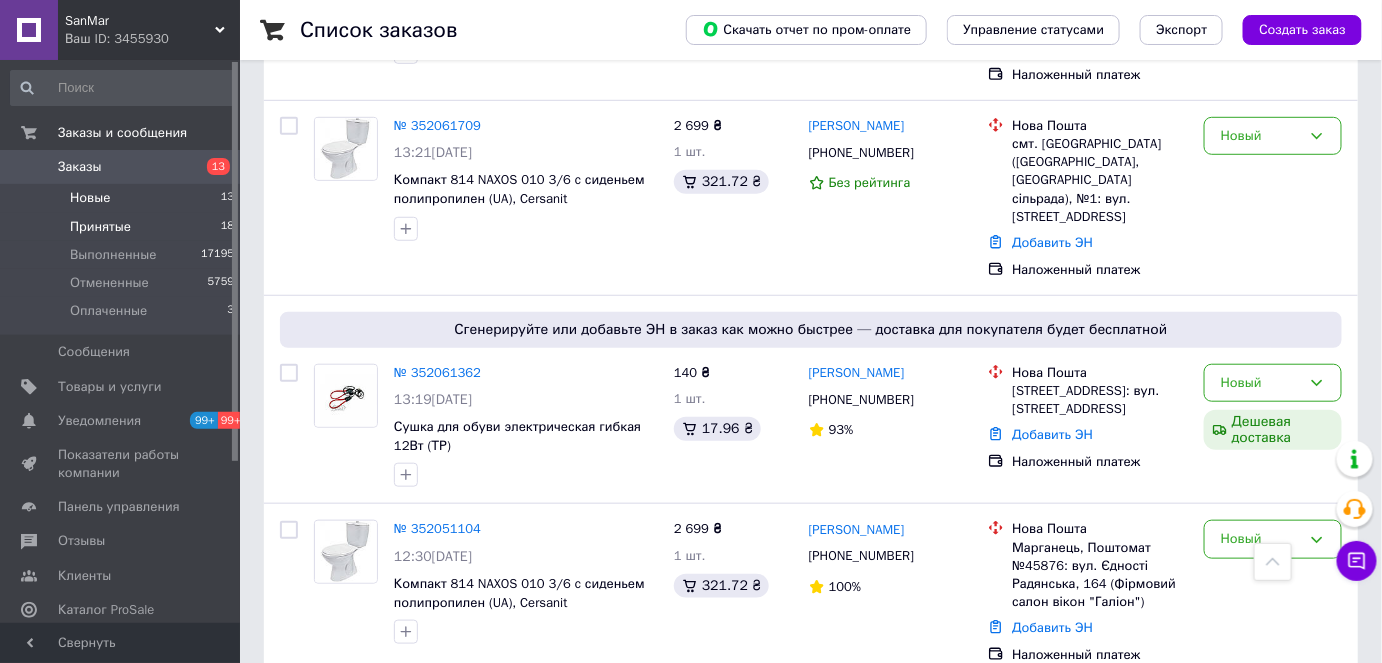 click on "Принятые 18" at bounding box center [123, 227] 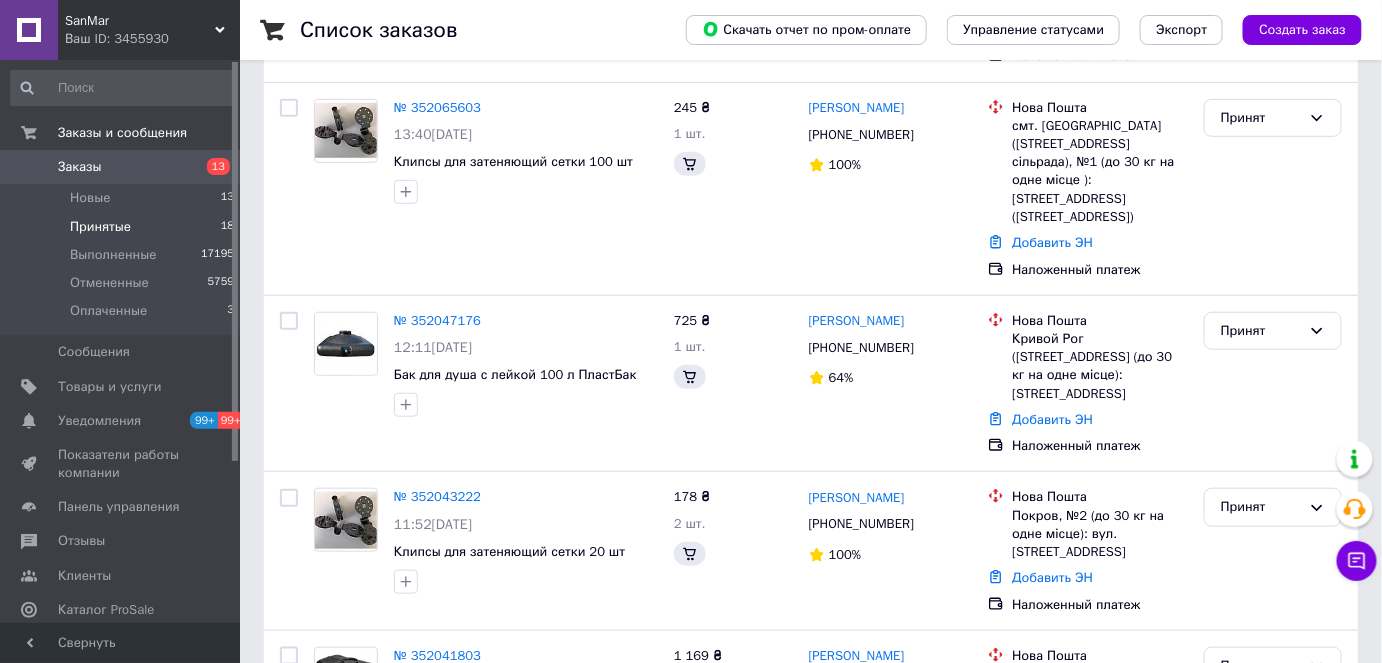 scroll, scrollTop: 0, scrollLeft: 0, axis: both 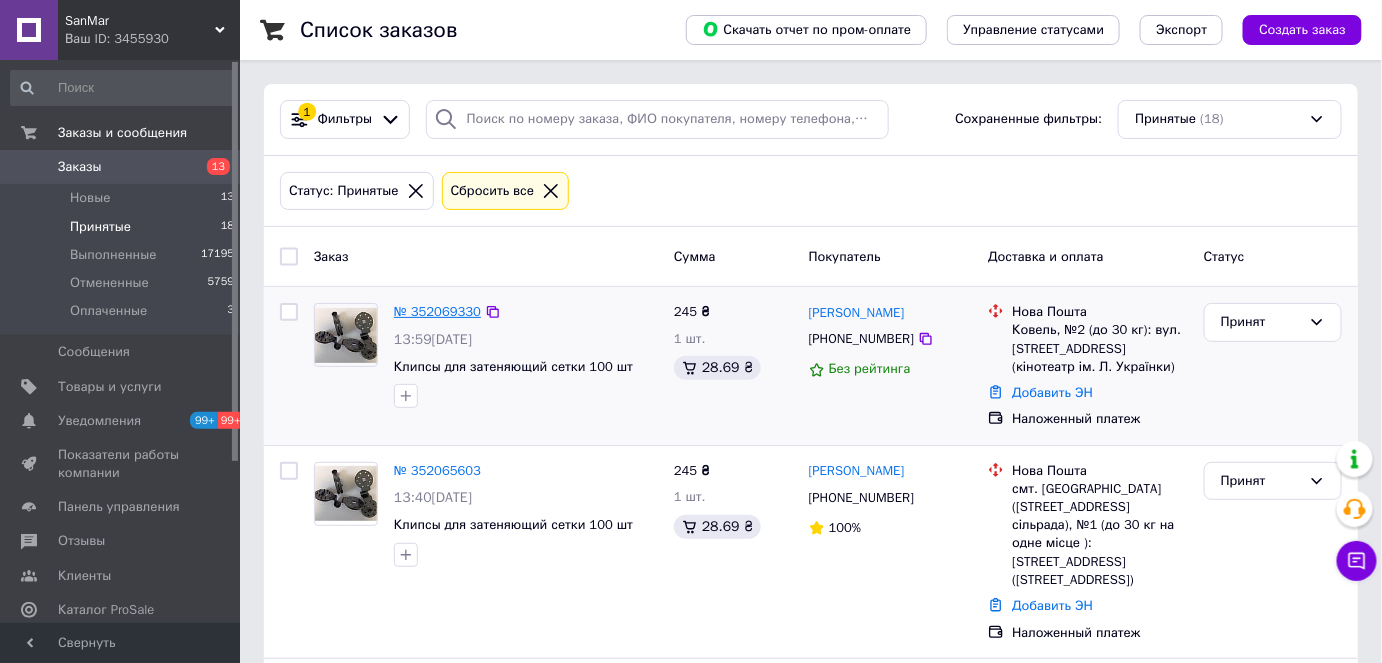 click on "№ 352069330" at bounding box center (437, 311) 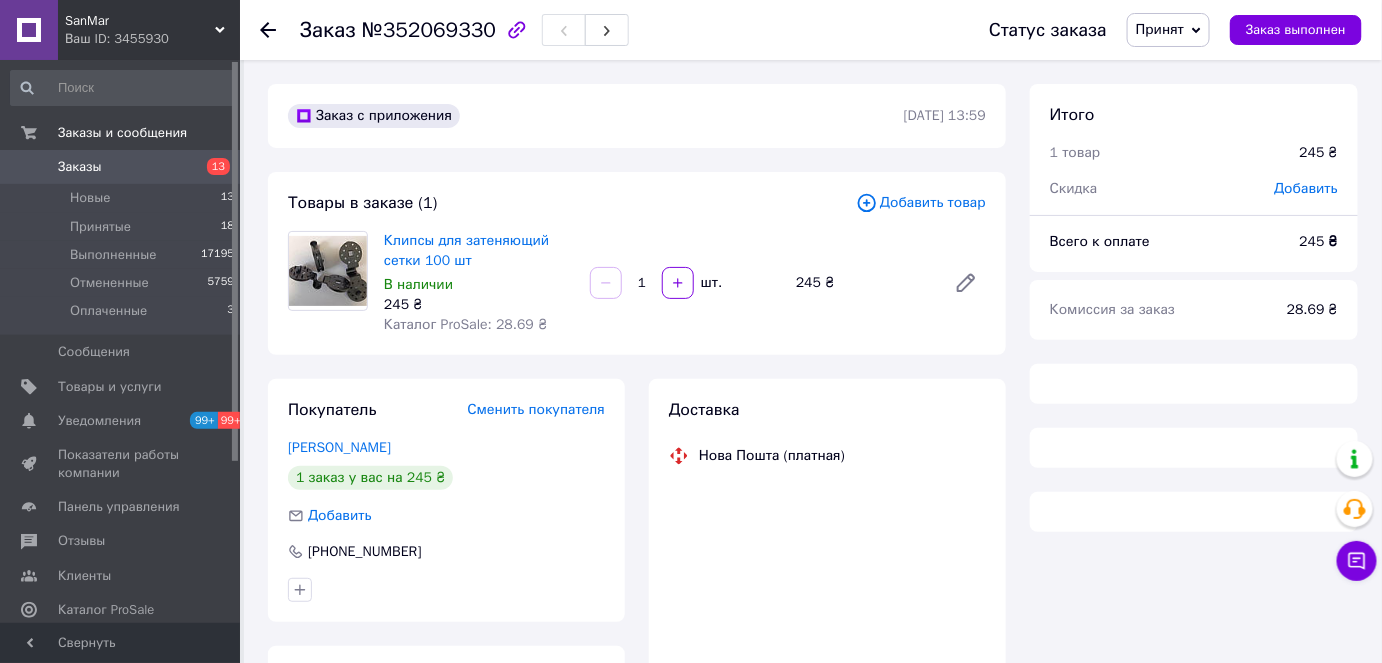 scroll, scrollTop: 90, scrollLeft: 0, axis: vertical 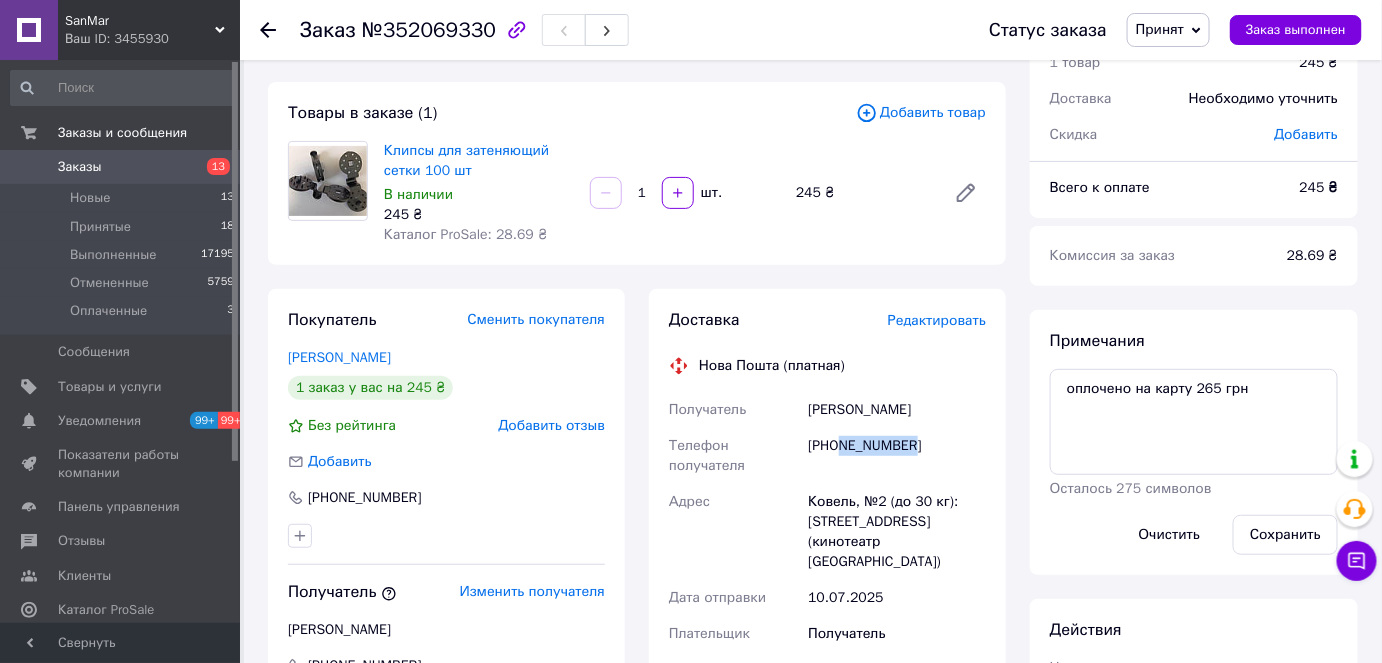 drag, startPoint x: 840, startPoint y: 447, endPoint x: 947, endPoint y: 458, distance: 107.563934 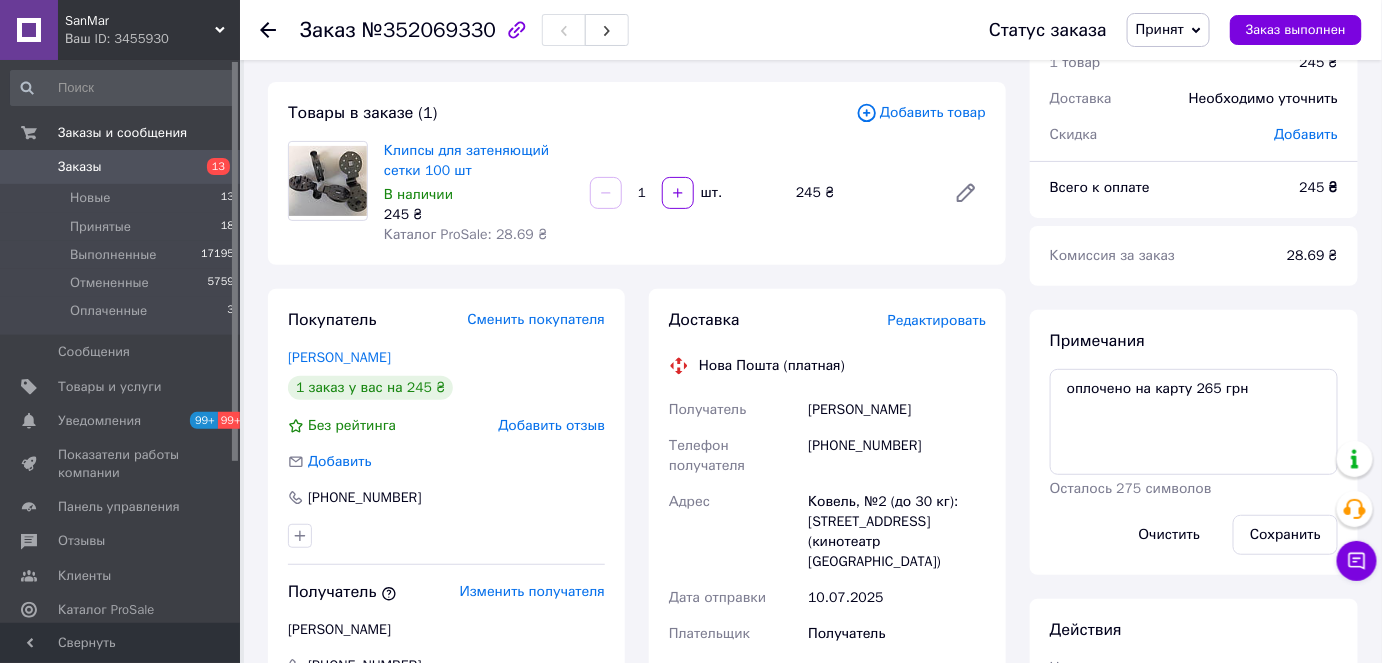 click on "Ваш ID: 3455930" at bounding box center (152, 39) 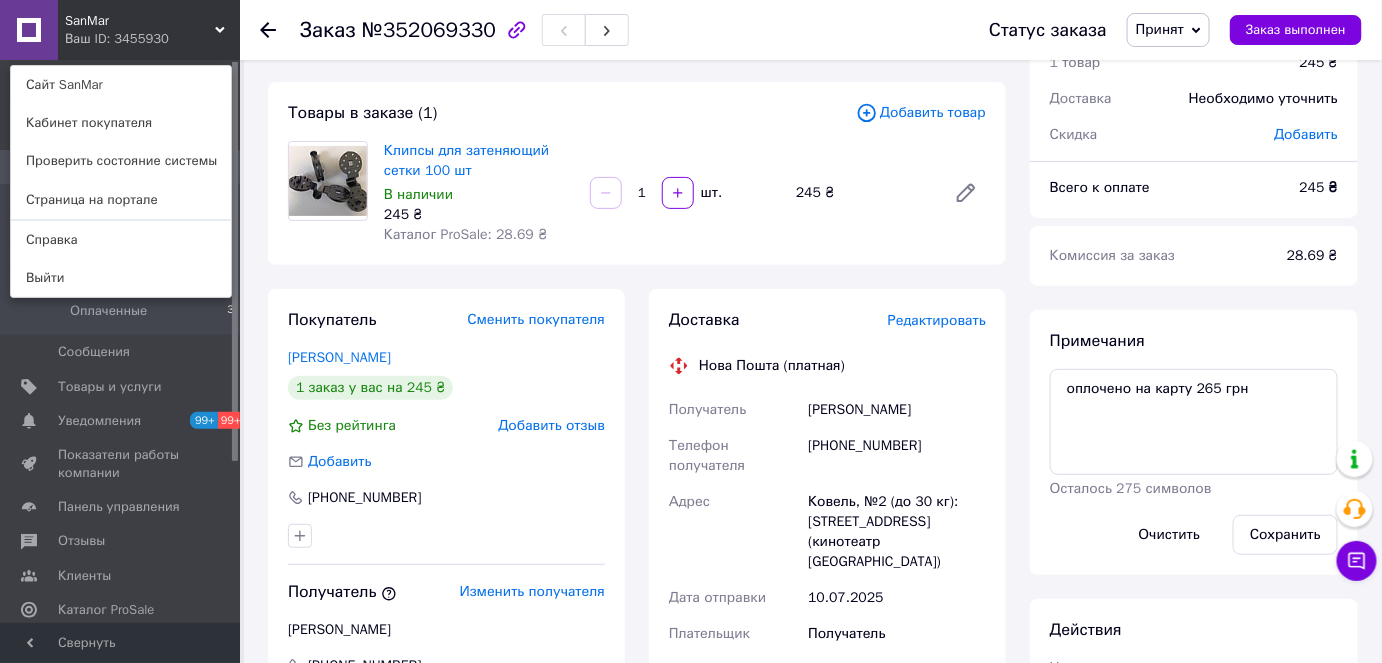 click on "Нова Пошта (платная)" at bounding box center (827, 366) 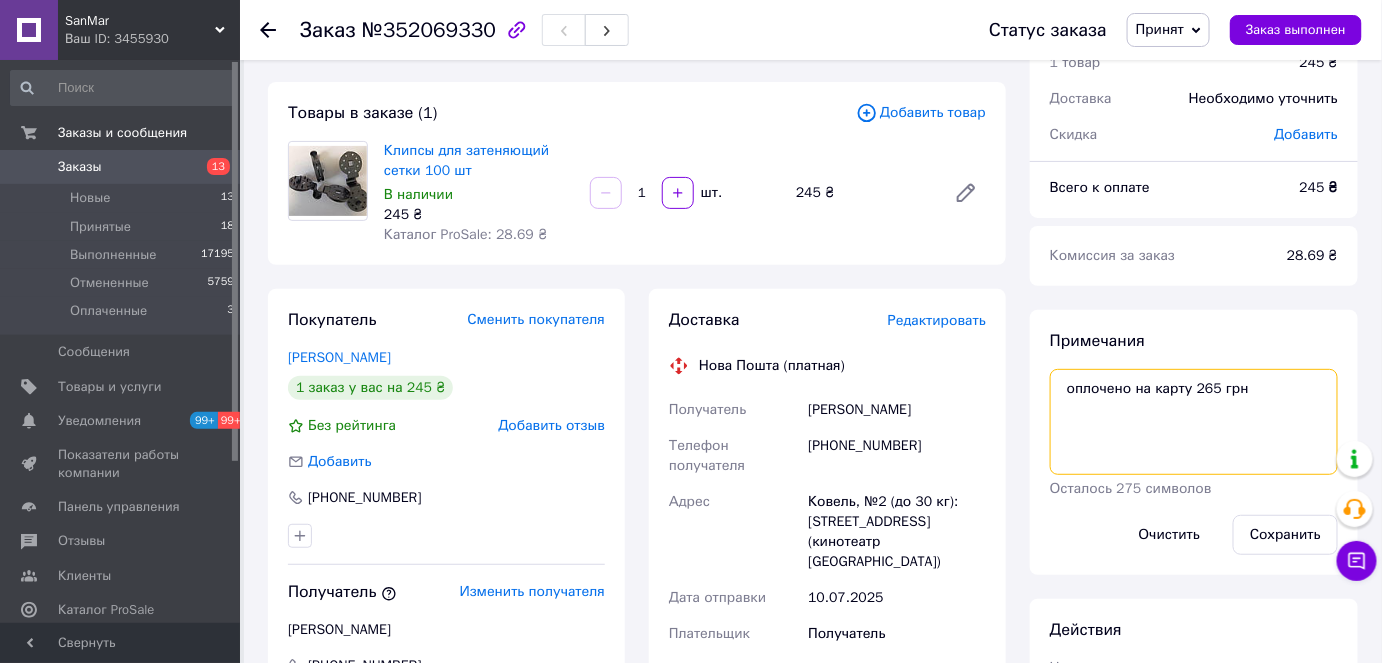 drag, startPoint x: 1187, startPoint y: 390, endPoint x: 1025, endPoint y: 390, distance: 162 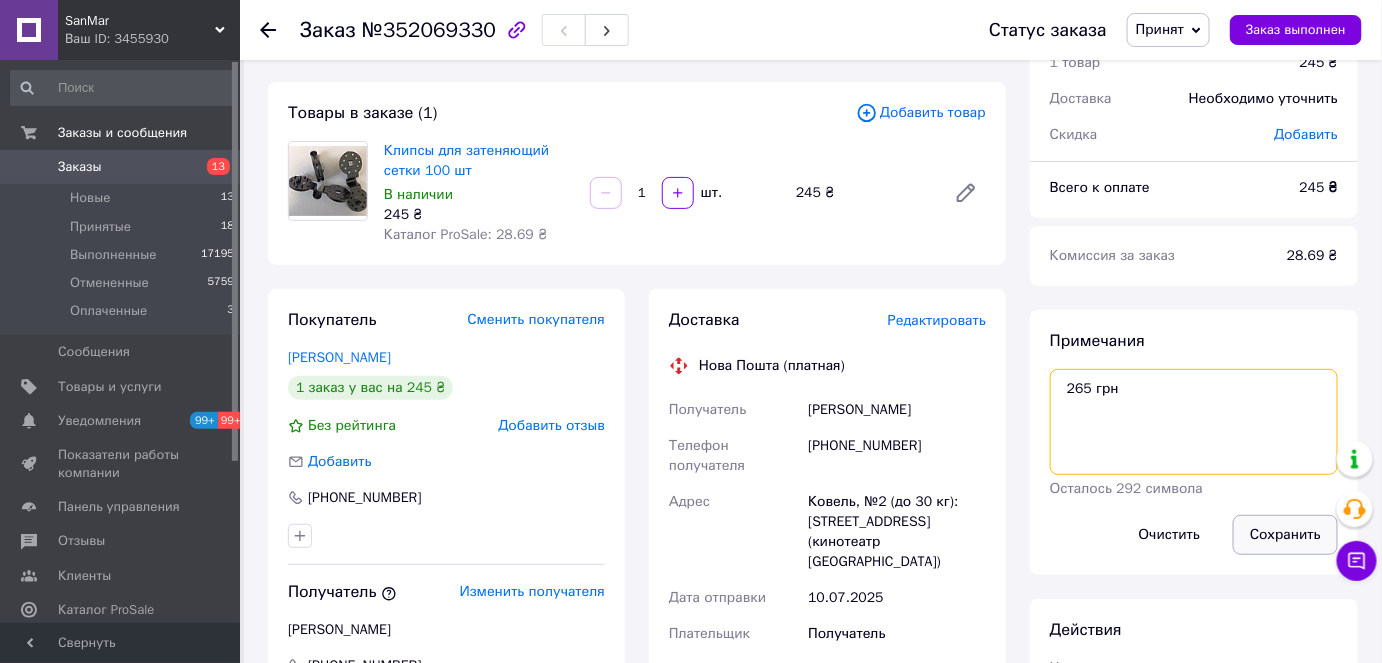 type on "265 грн" 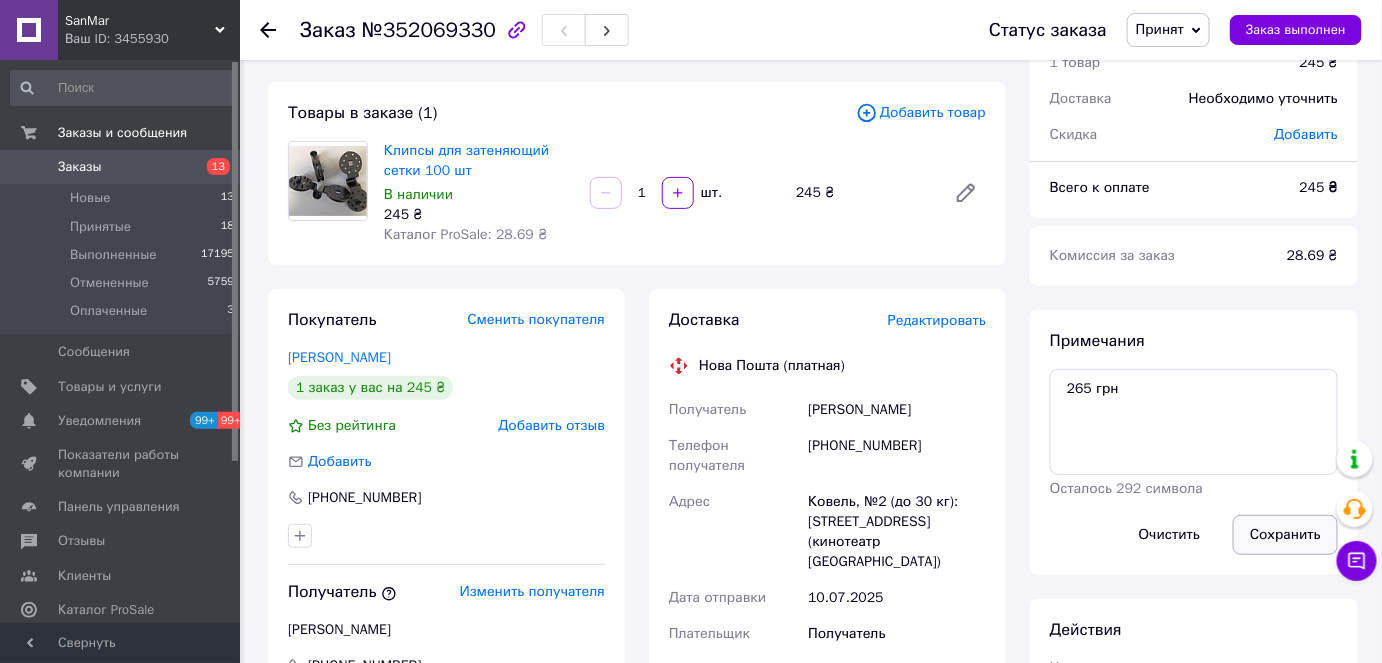 click on "Сохранить" at bounding box center (1285, 535) 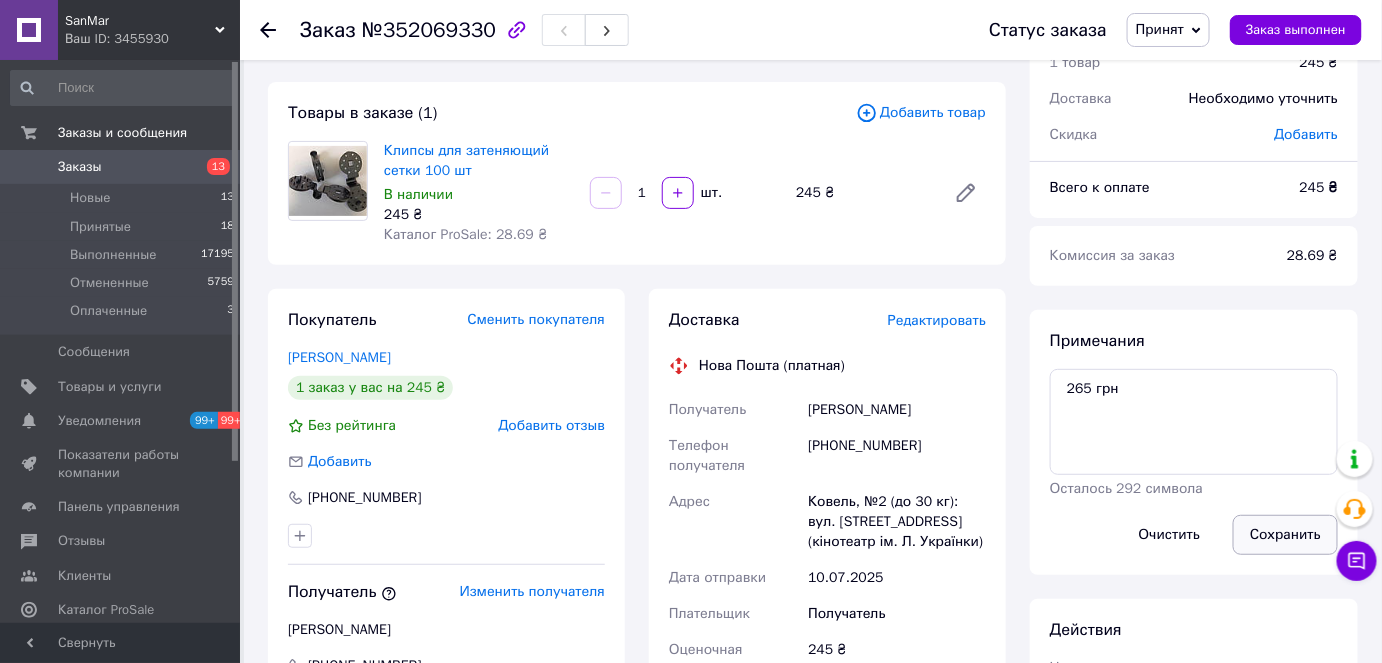 click on "Сохранить" at bounding box center [1285, 535] 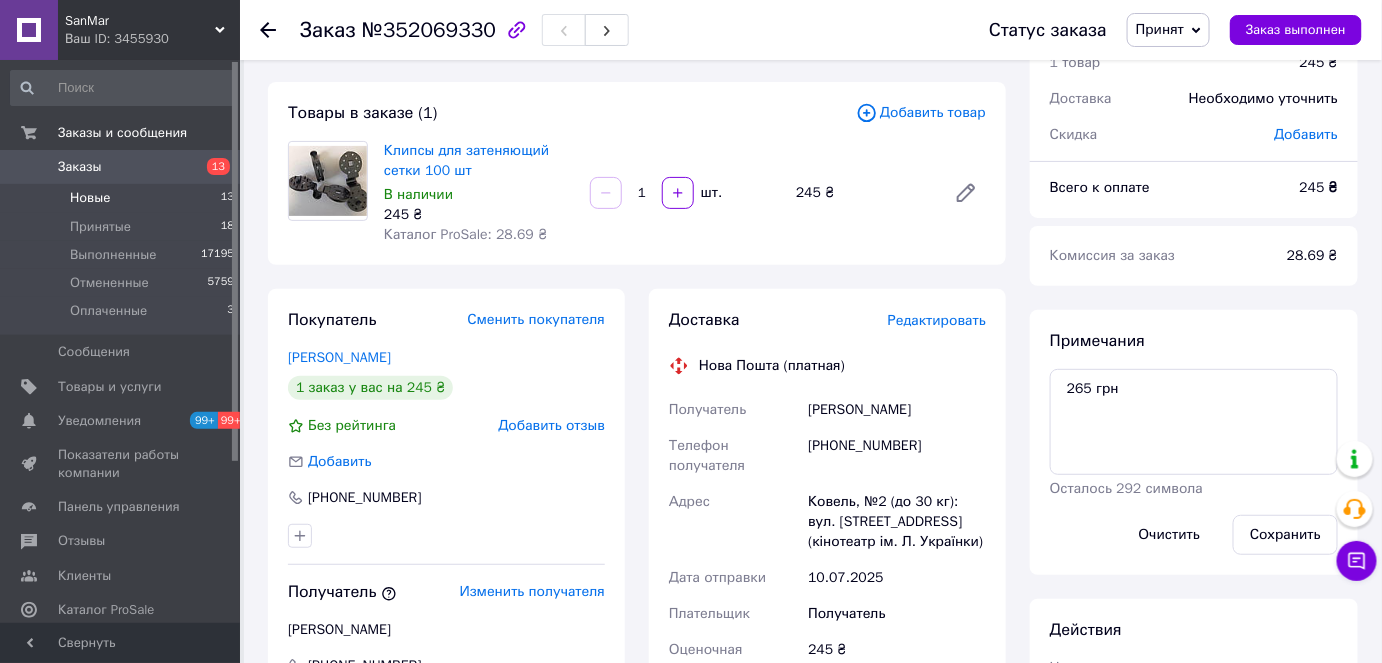 click on "Новые 13" at bounding box center (123, 198) 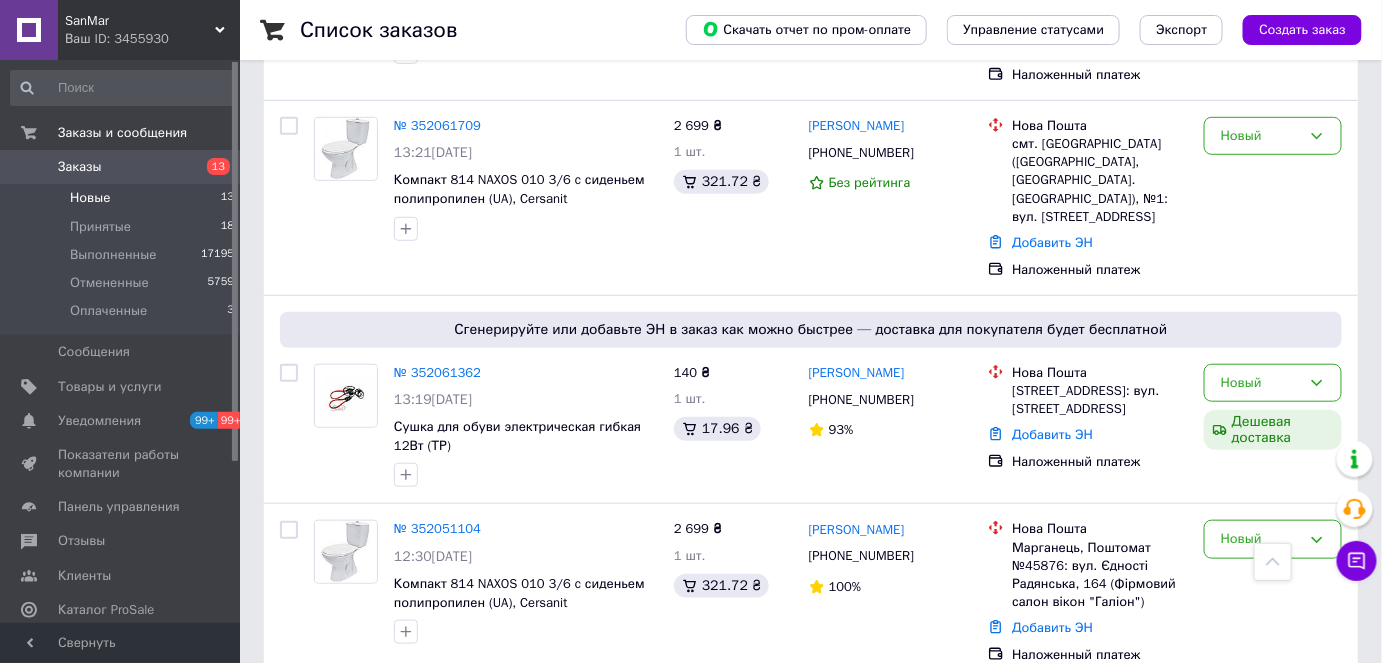 scroll, scrollTop: 545, scrollLeft: 0, axis: vertical 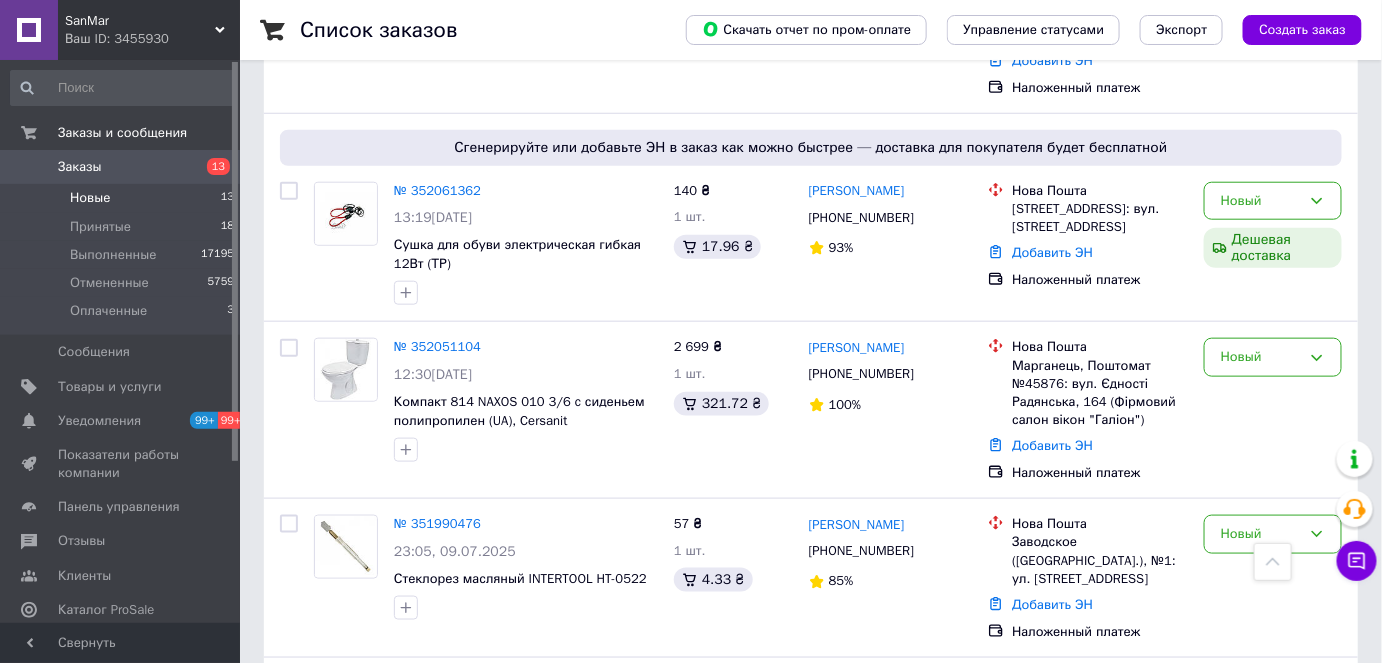 click on "Новые 13" at bounding box center [123, 198] 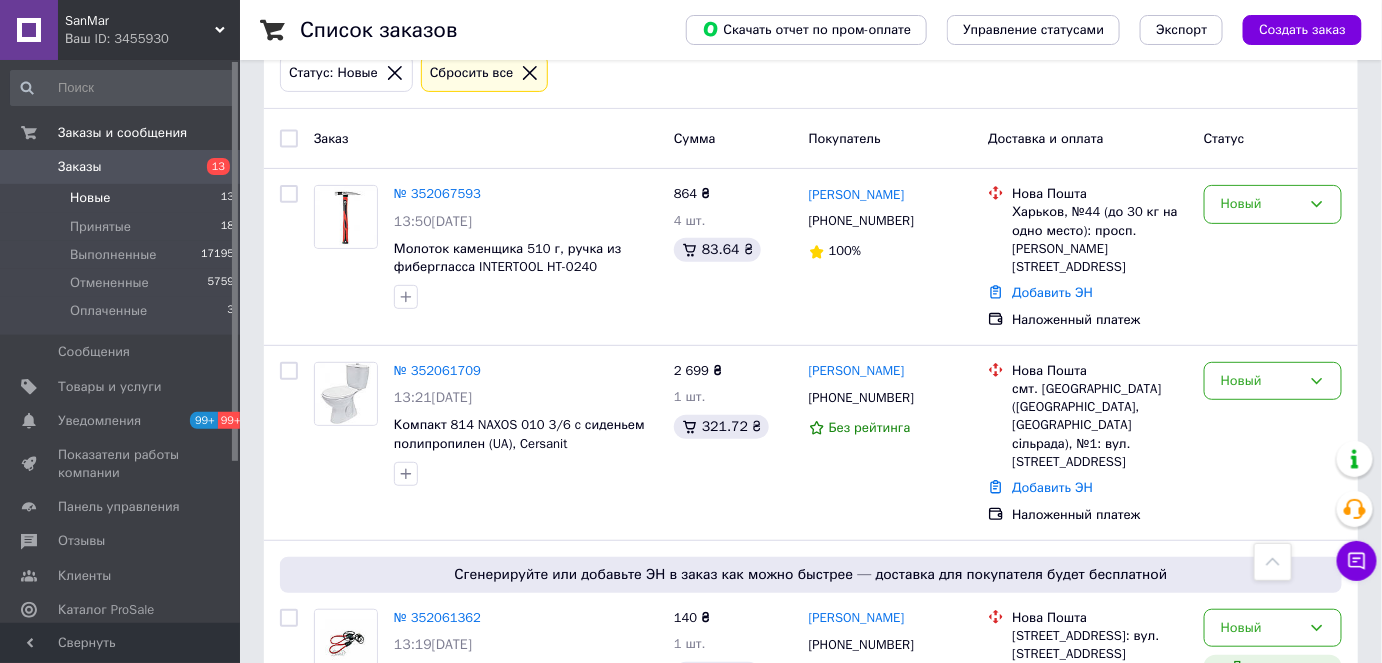 scroll, scrollTop: 0, scrollLeft: 0, axis: both 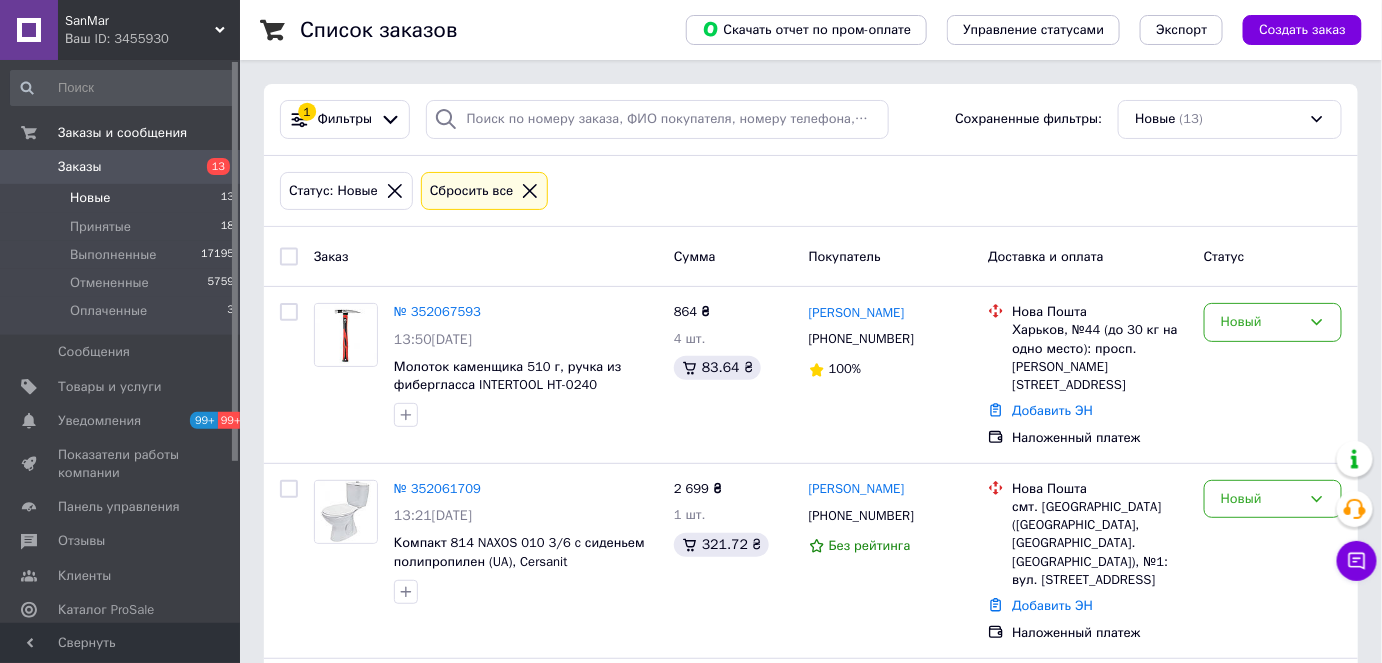 click on "Новые 13" at bounding box center (123, 198) 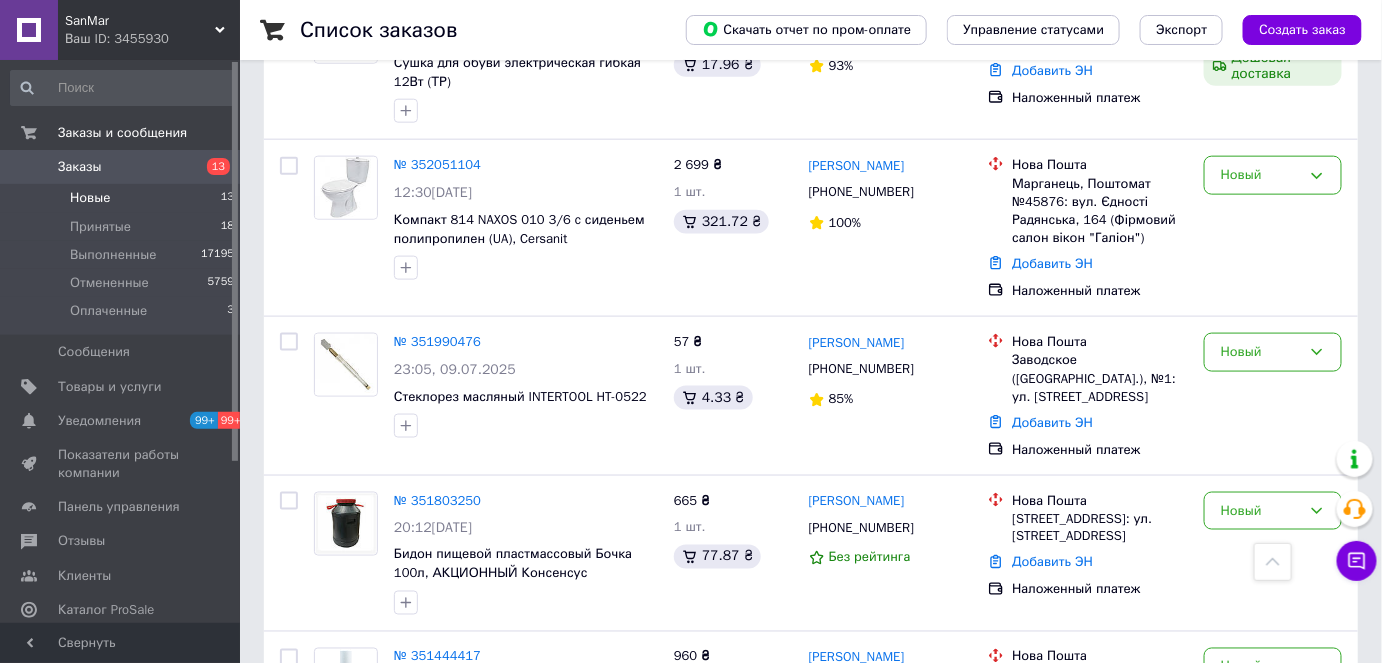 scroll, scrollTop: 909, scrollLeft: 0, axis: vertical 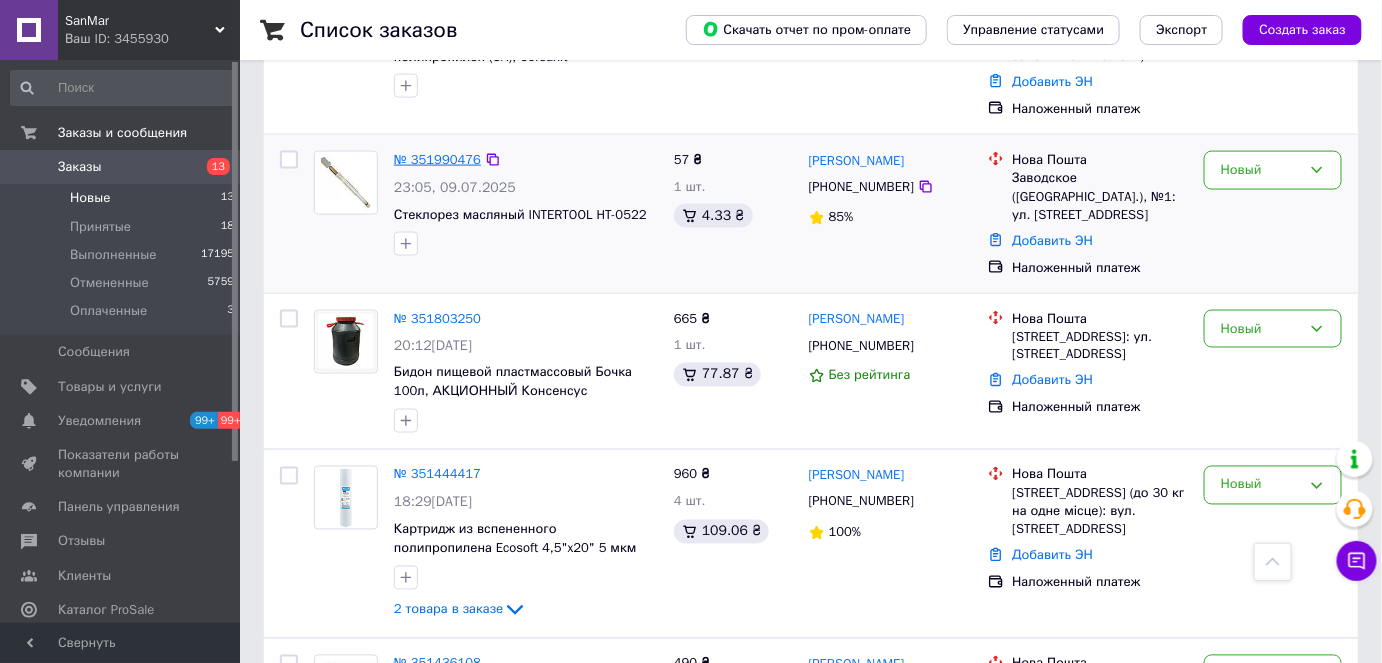 click on "№ 351990476" at bounding box center (437, 159) 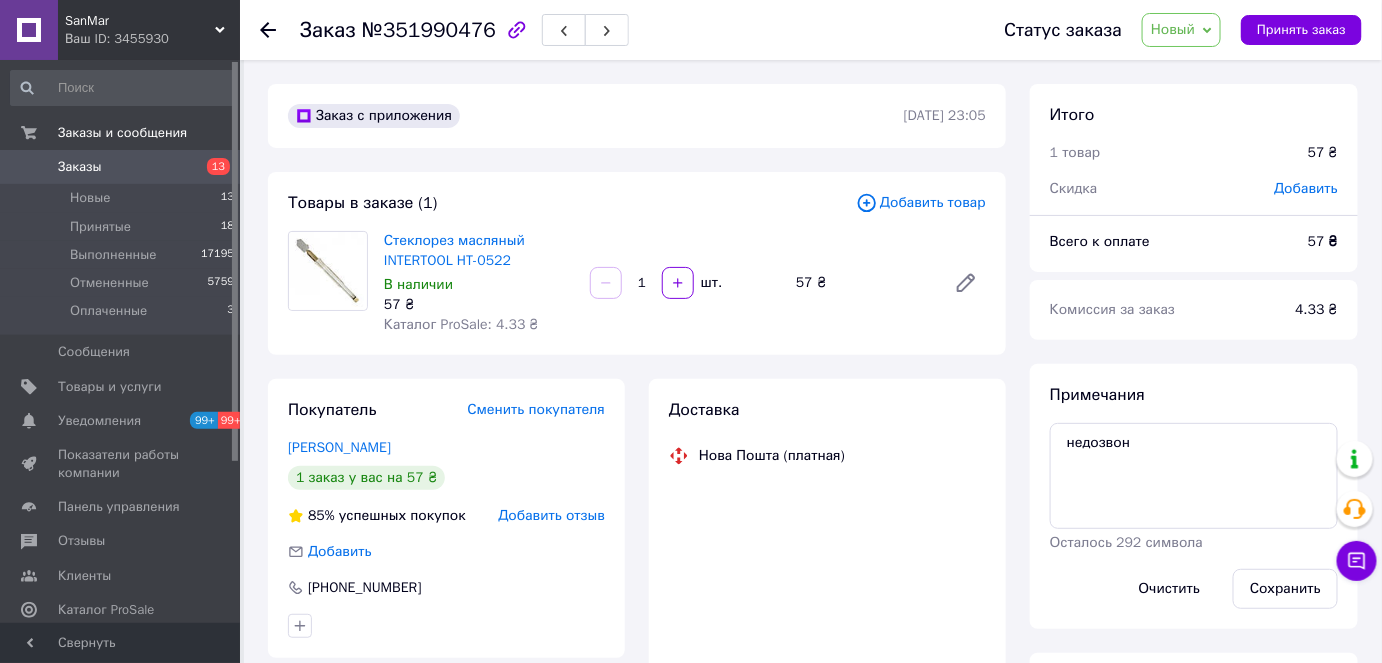 scroll, scrollTop: 90, scrollLeft: 0, axis: vertical 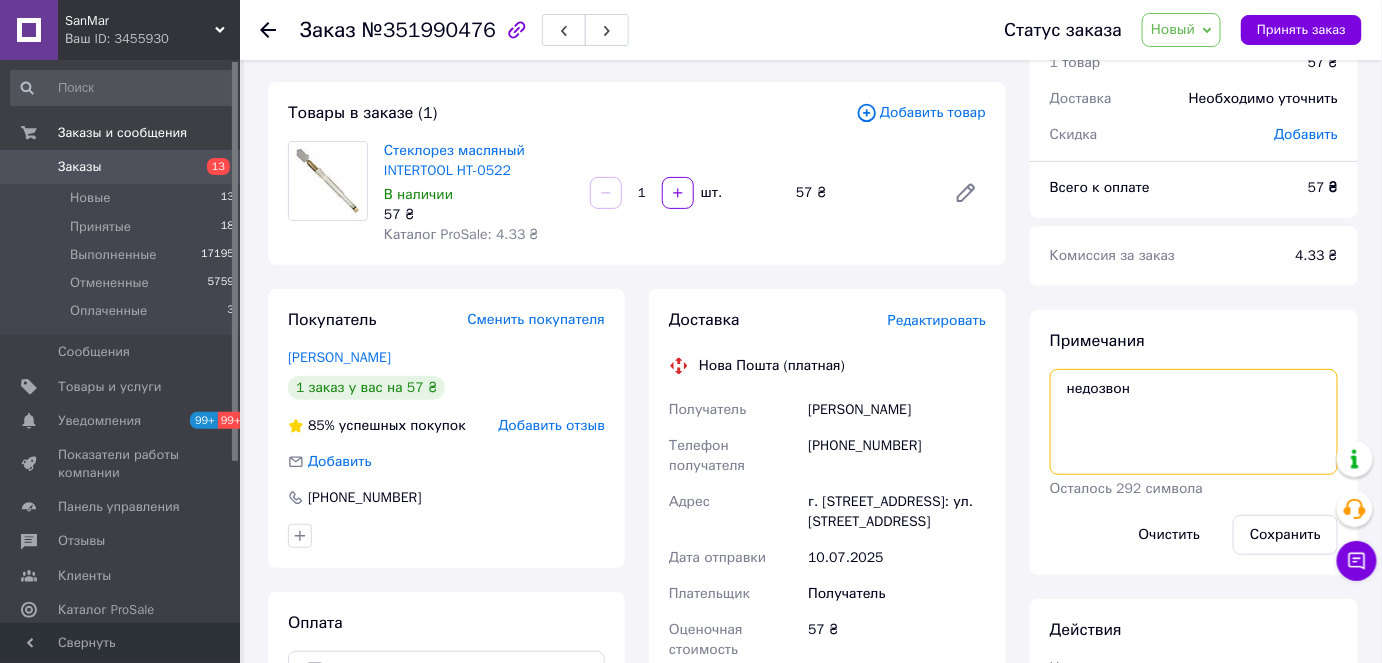 drag, startPoint x: 1157, startPoint y: 405, endPoint x: 950, endPoint y: 392, distance: 207.4078 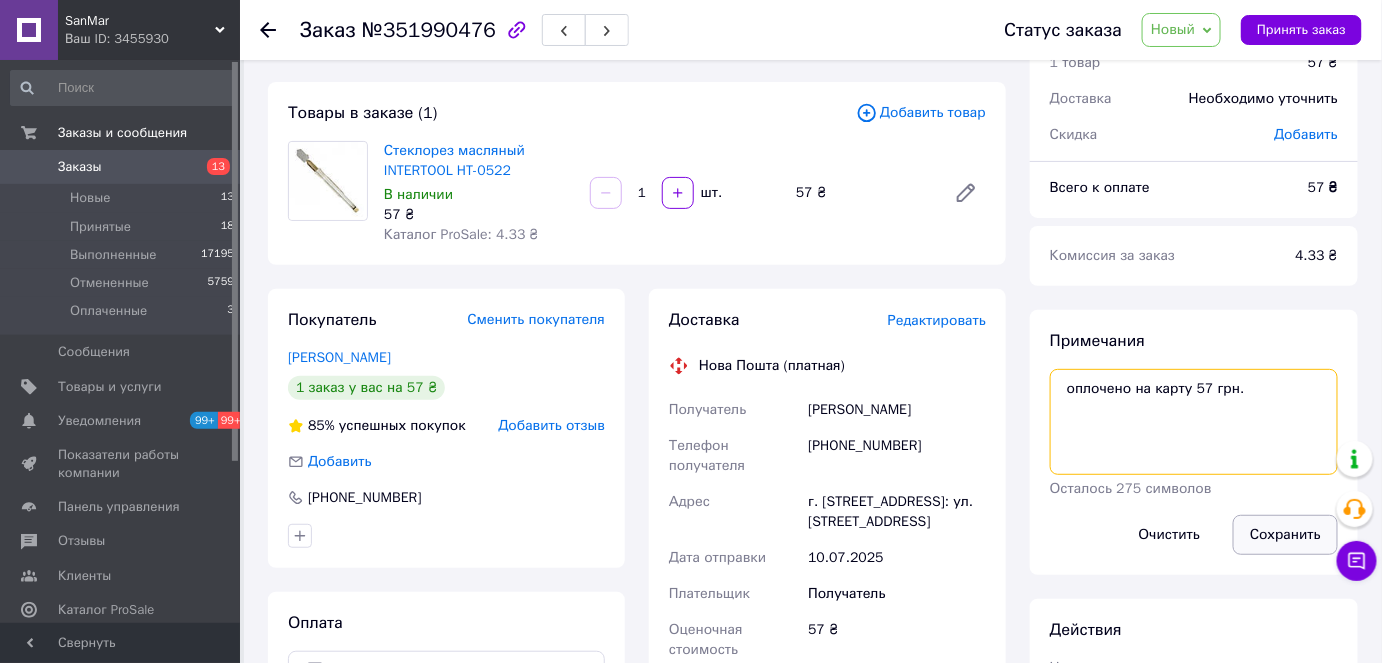 type on "оплочено на карту 57 грн." 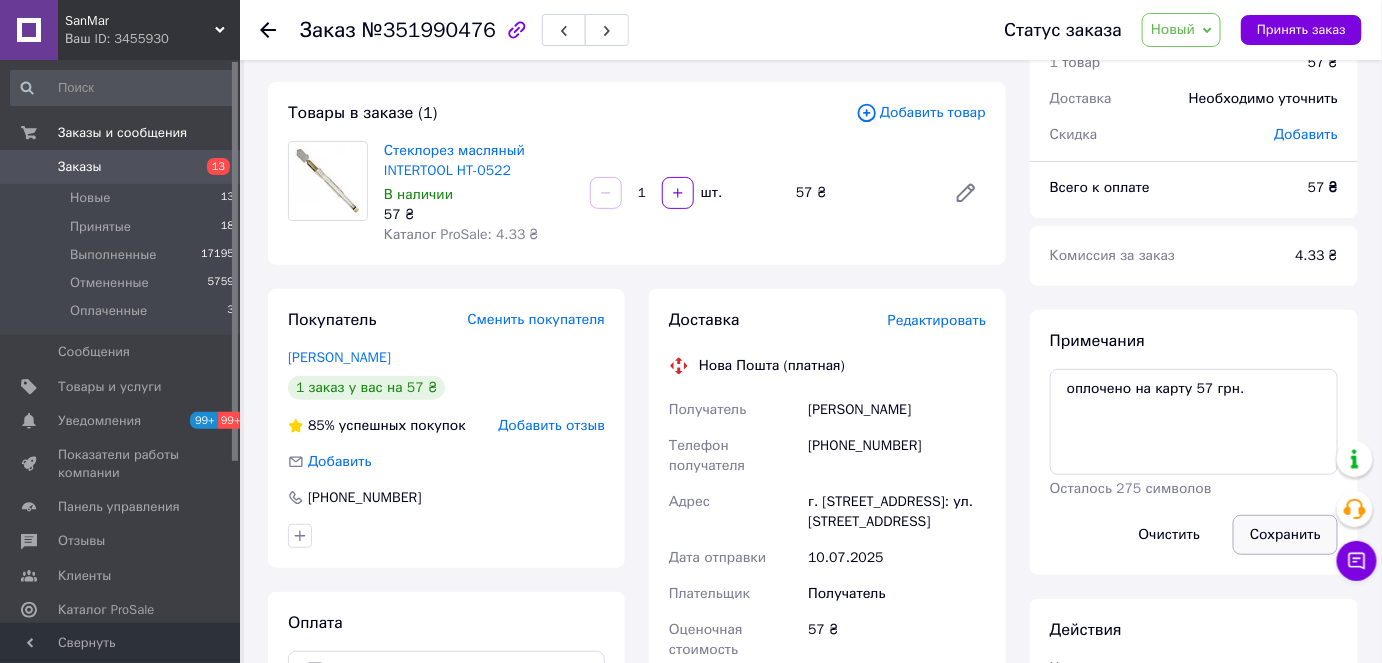 click on "Сохранить" at bounding box center (1285, 535) 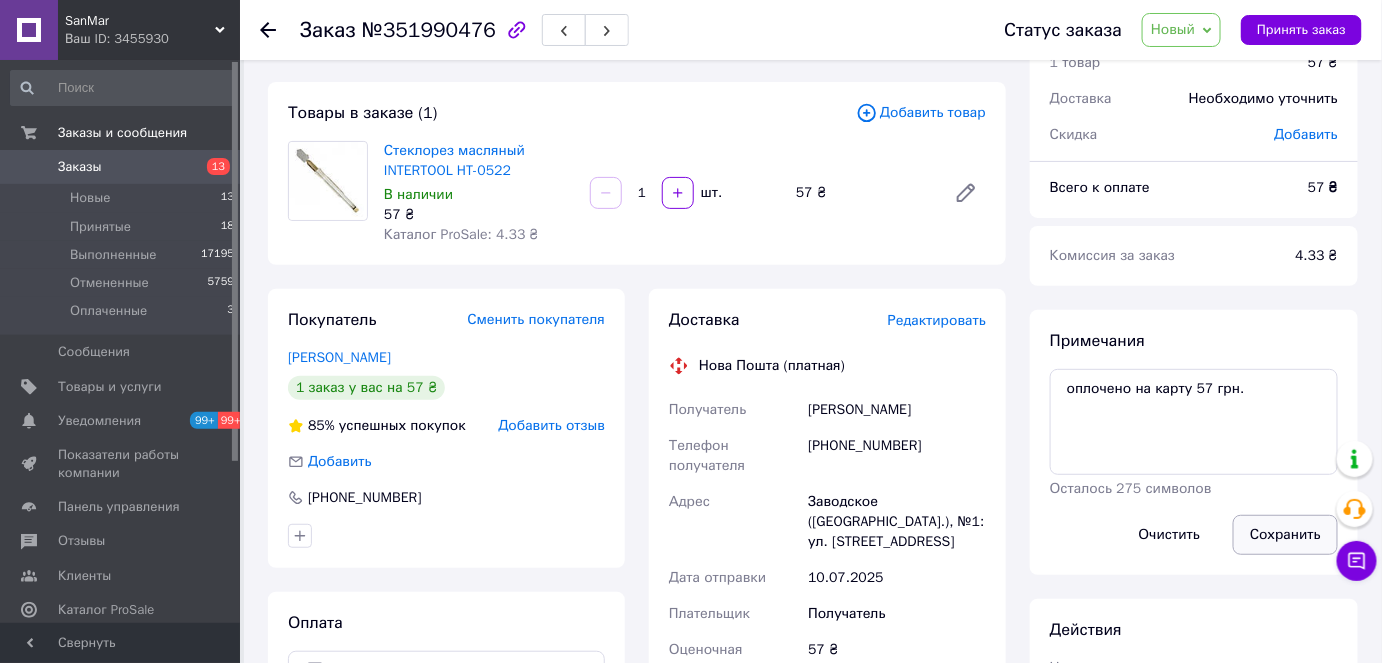 click on "Сохранить" at bounding box center (1285, 535) 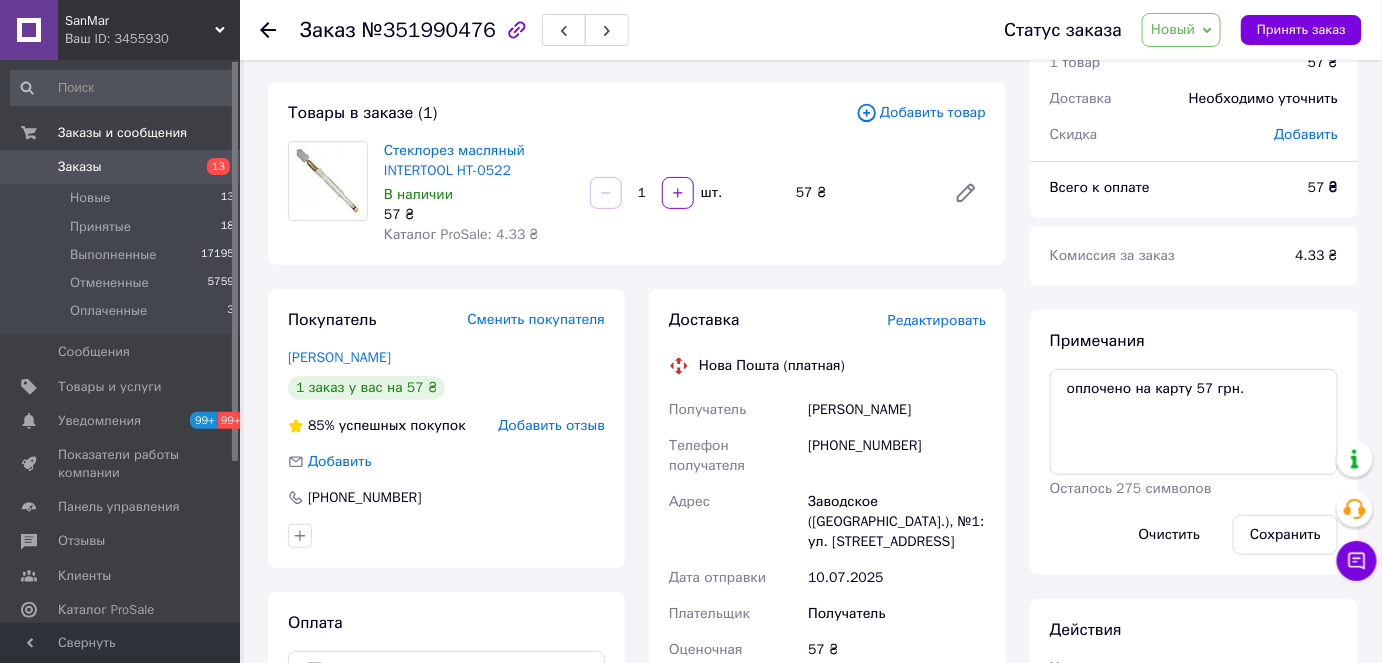 click on "Новый" at bounding box center [1181, 30] 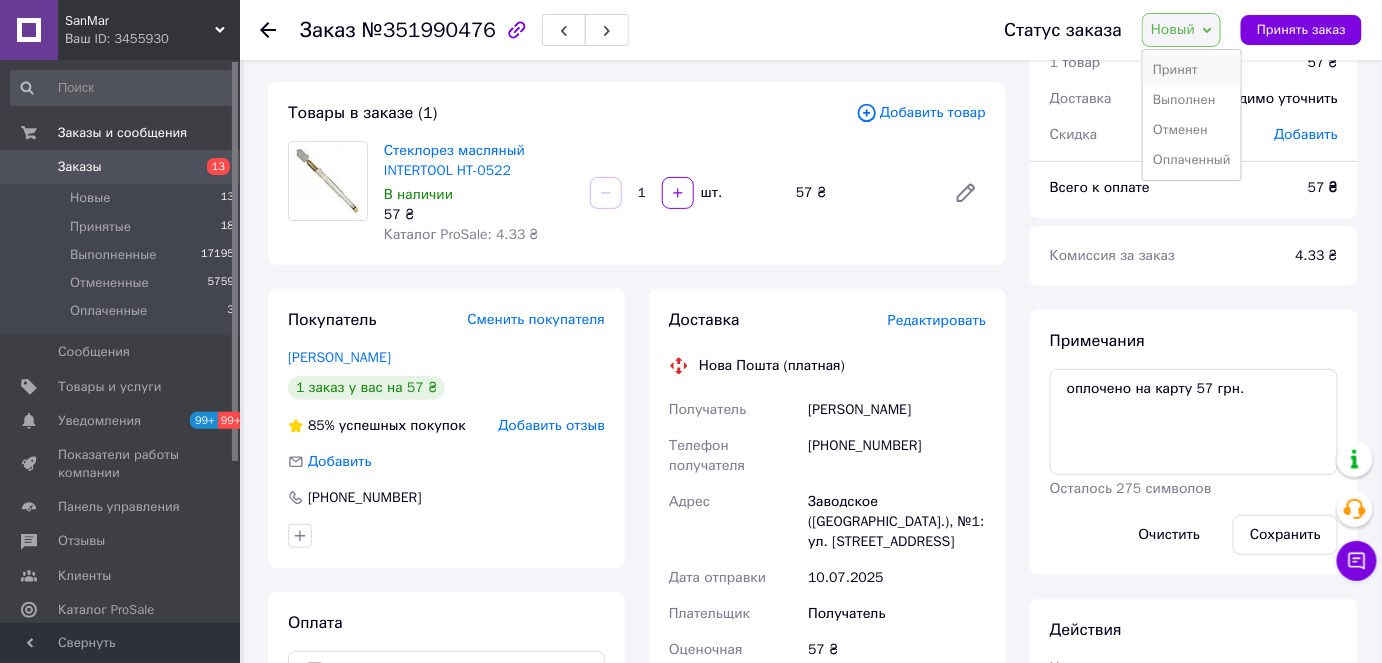 click on "Принят" at bounding box center (1192, 70) 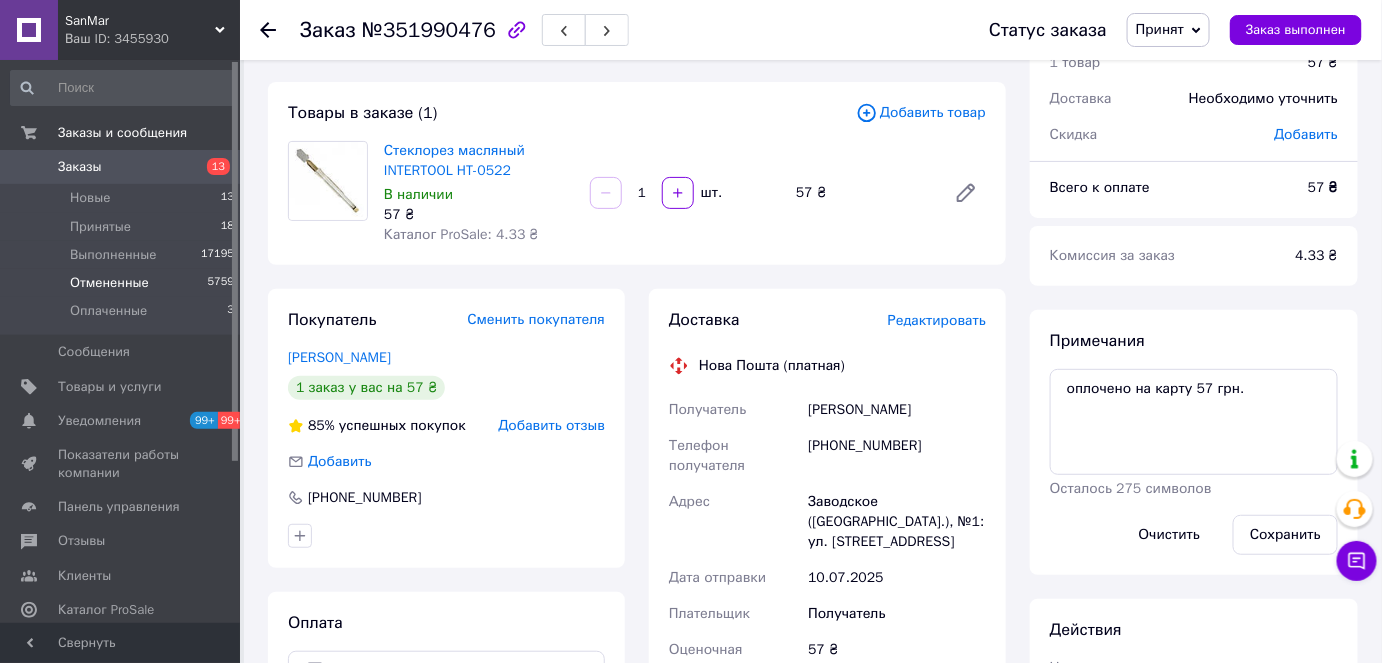 click on "Отмененные" at bounding box center [109, 283] 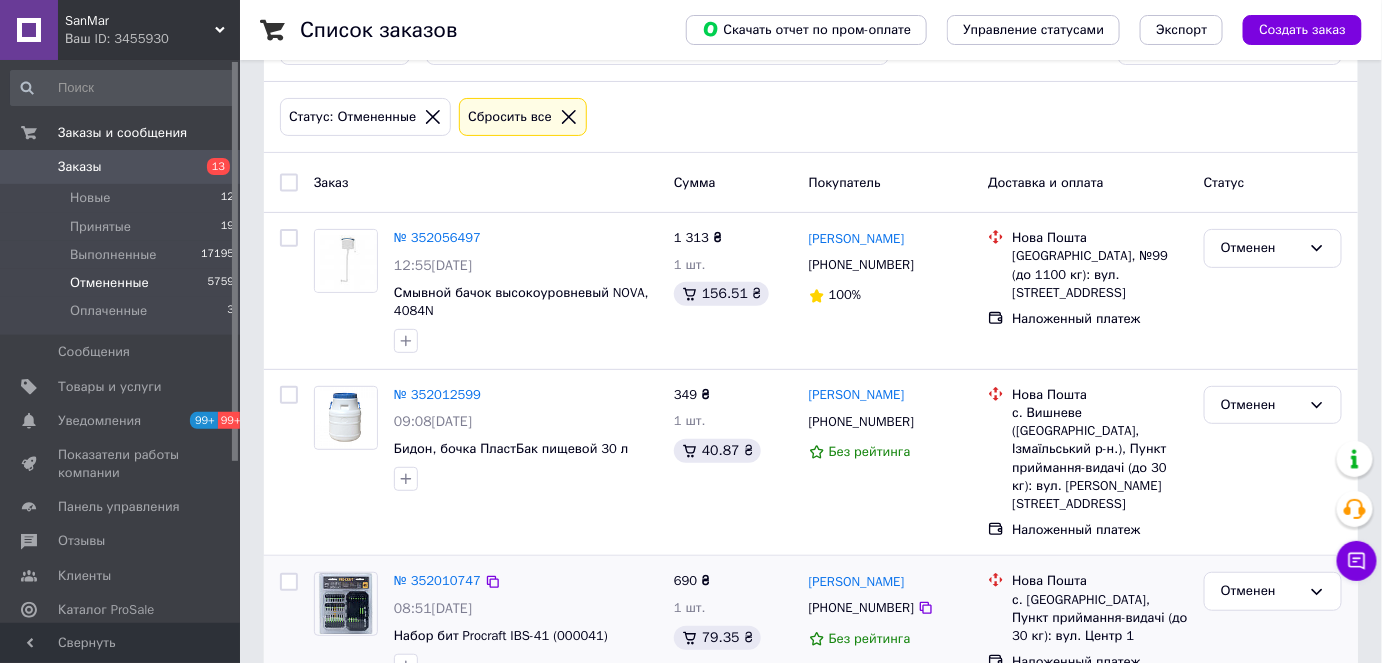 scroll, scrollTop: 0, scrollLeft: 0, axis: both 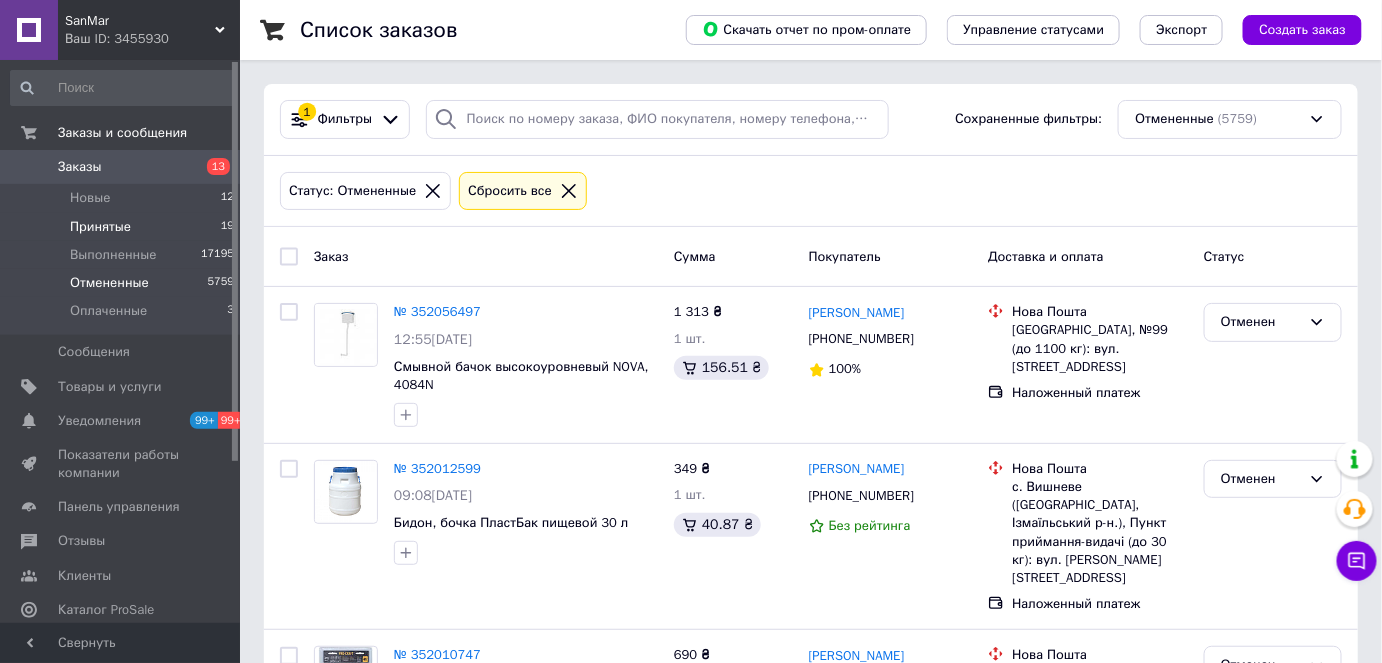 click on "Принятые" at bounding box center (100, 227) 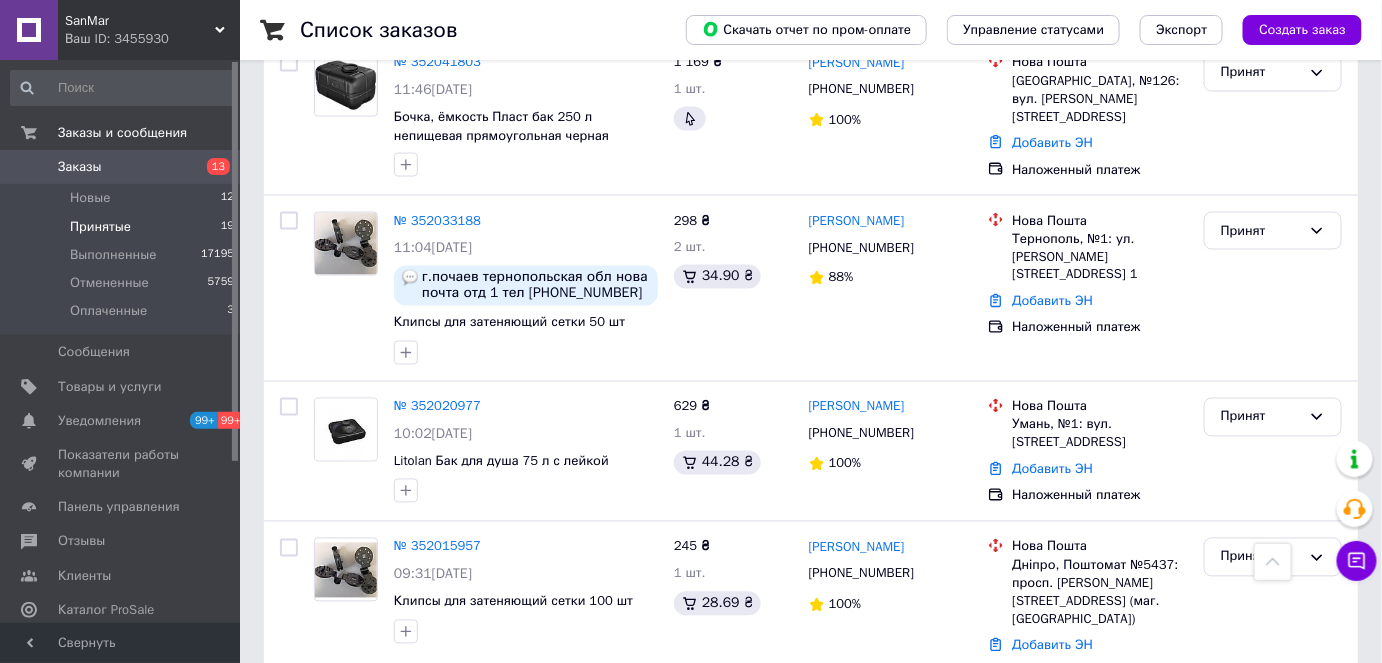 scroll, scrollTop: 1090, scrollLeft: 0, axis: vertical 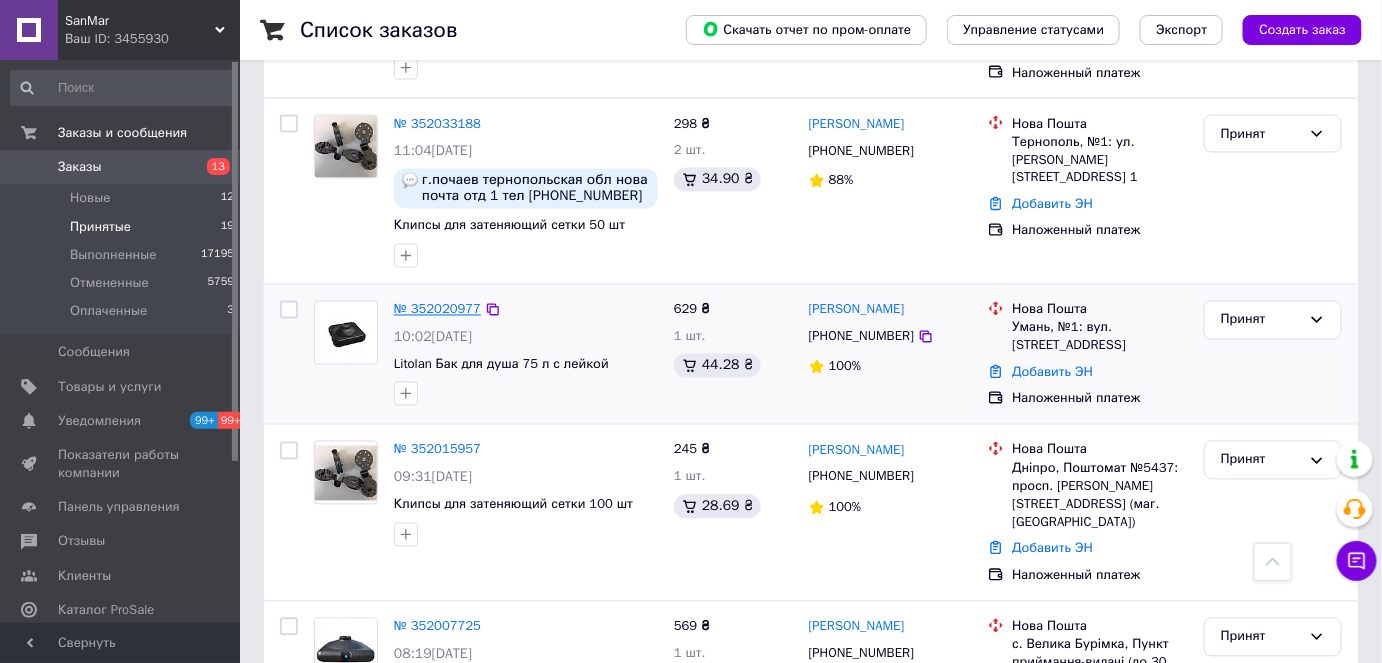 click on "№ 352020977" at bounding box center (437, 309) 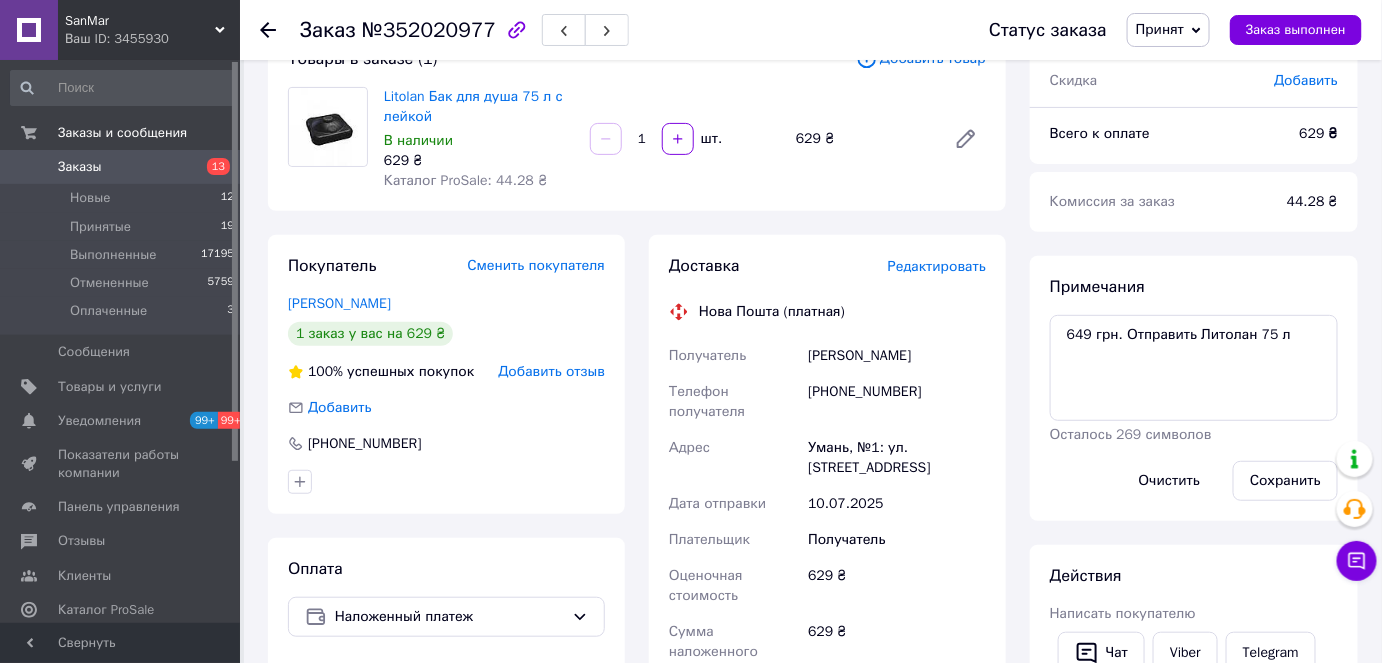 scroll, scrollTop: 137, scrollLeft: 0, axis: vertical 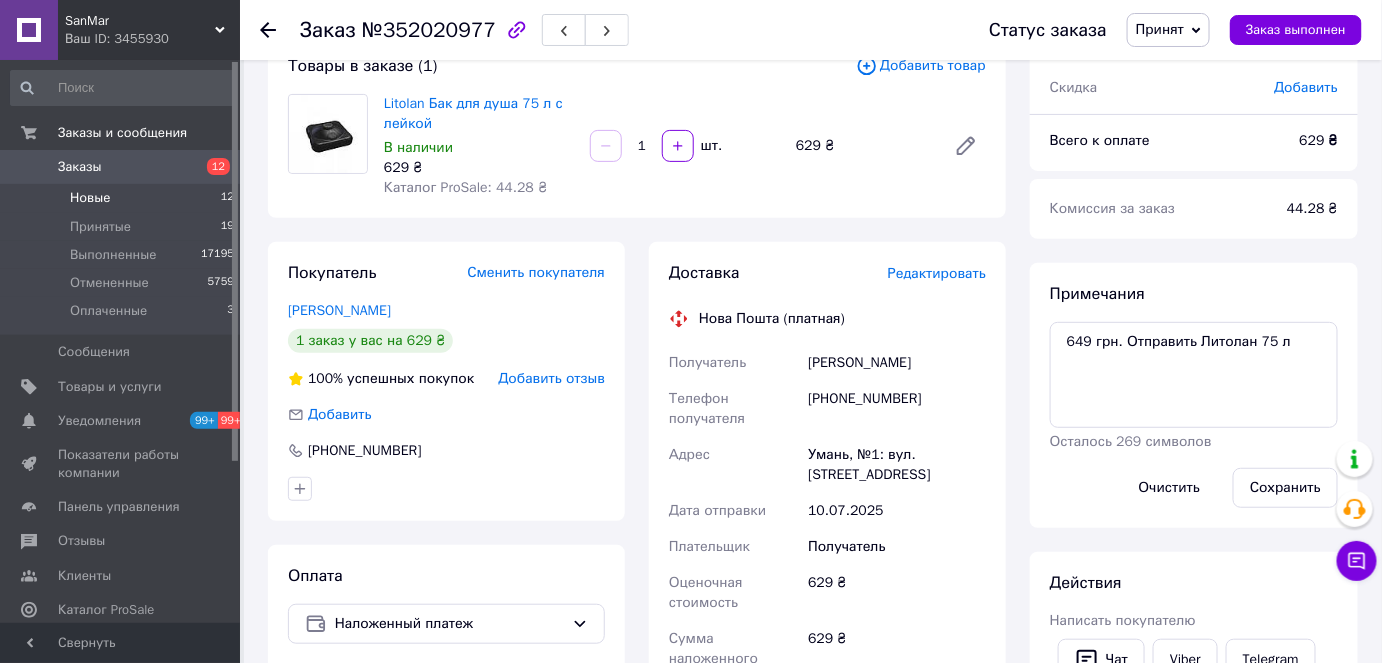 click on "Новые 12" at bounding box center [123, 198] 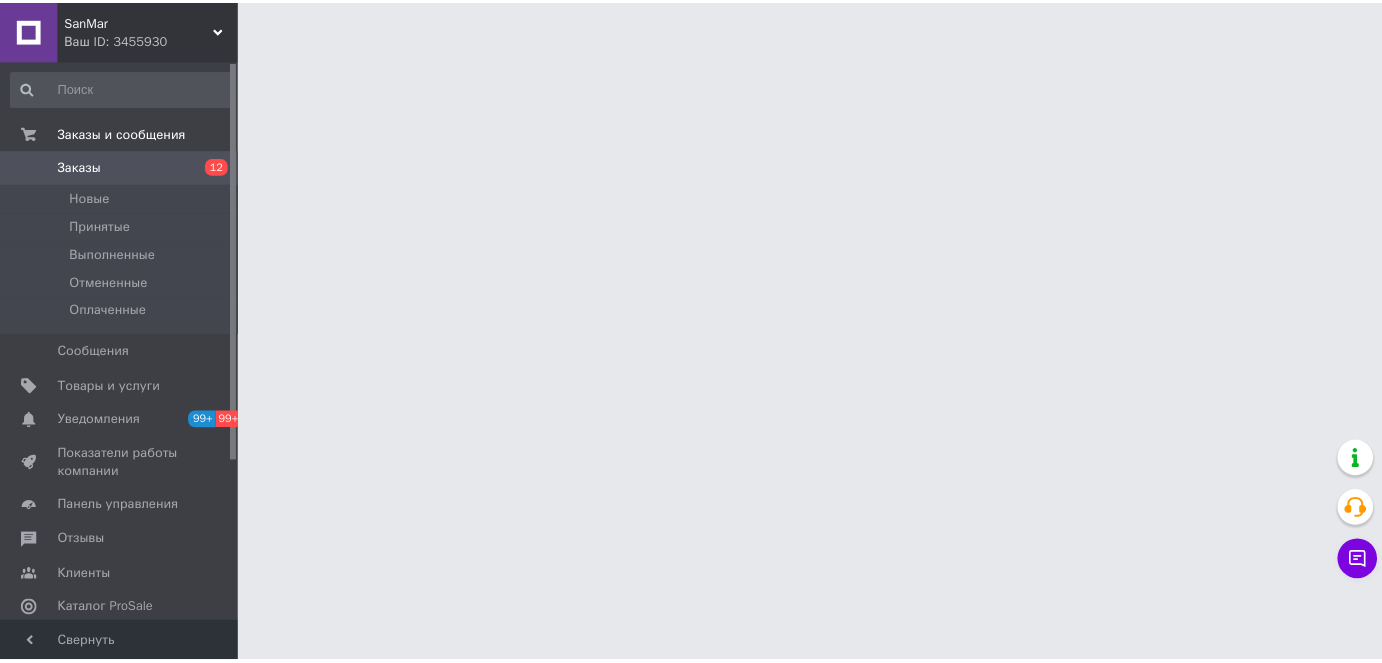 scroll, scrollTop: 0, scrollLeft: 0, axis: both 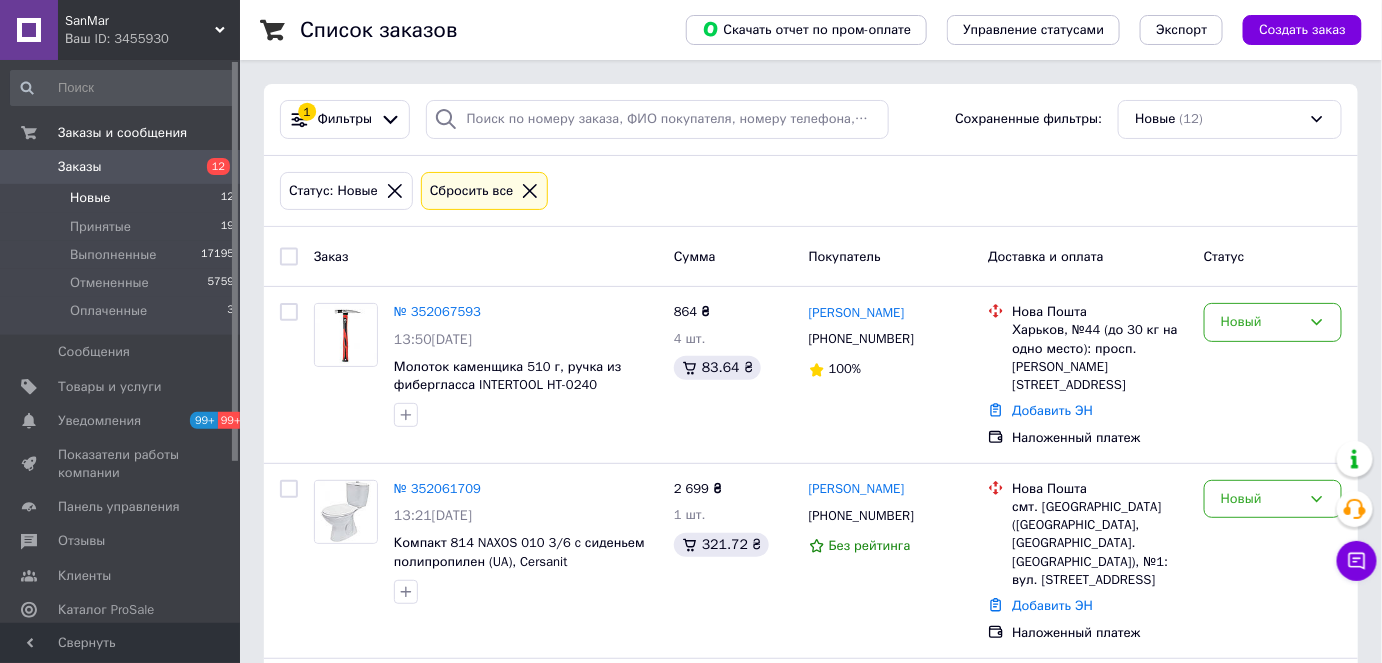click on "Новые 12" at bounding box center (123, 198) 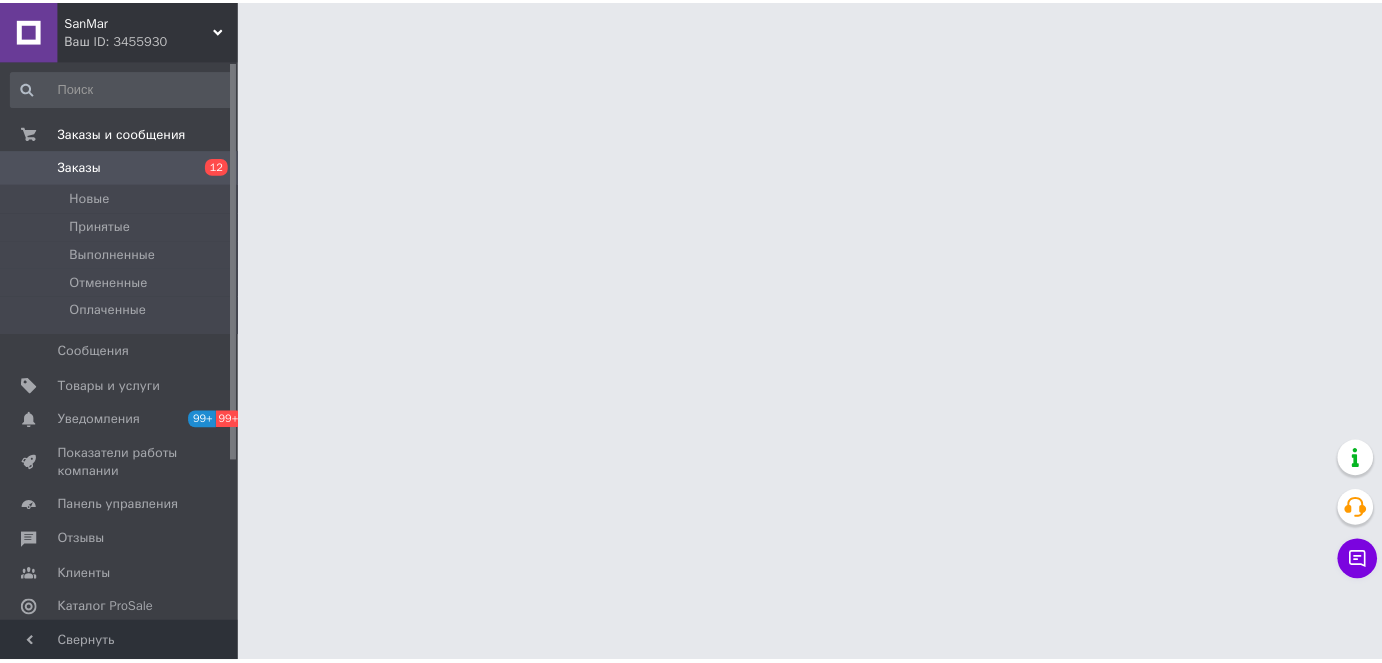 scroll, scrollTop: 0, scrollLeft: 0, axis: both 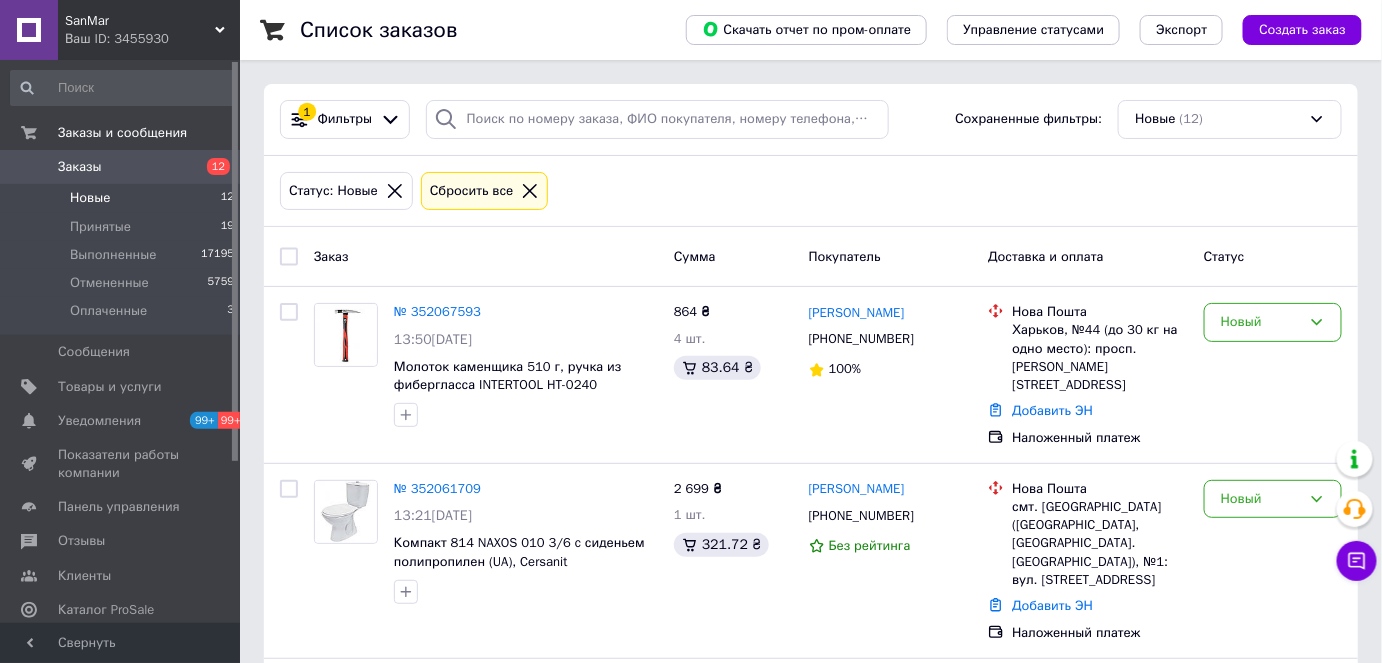click on "Новые 12" at bounding box center [123, 198] 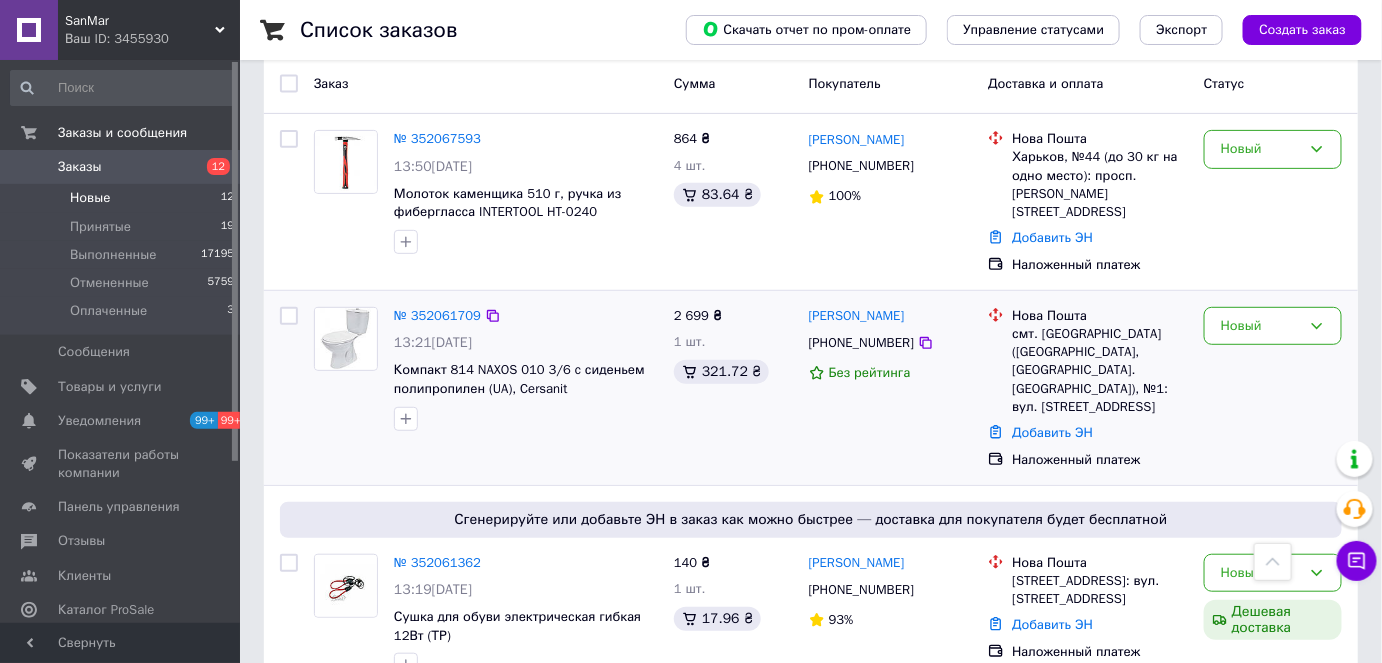 scroll, scrollTop: 0, scrollLeft: 0, axis: both 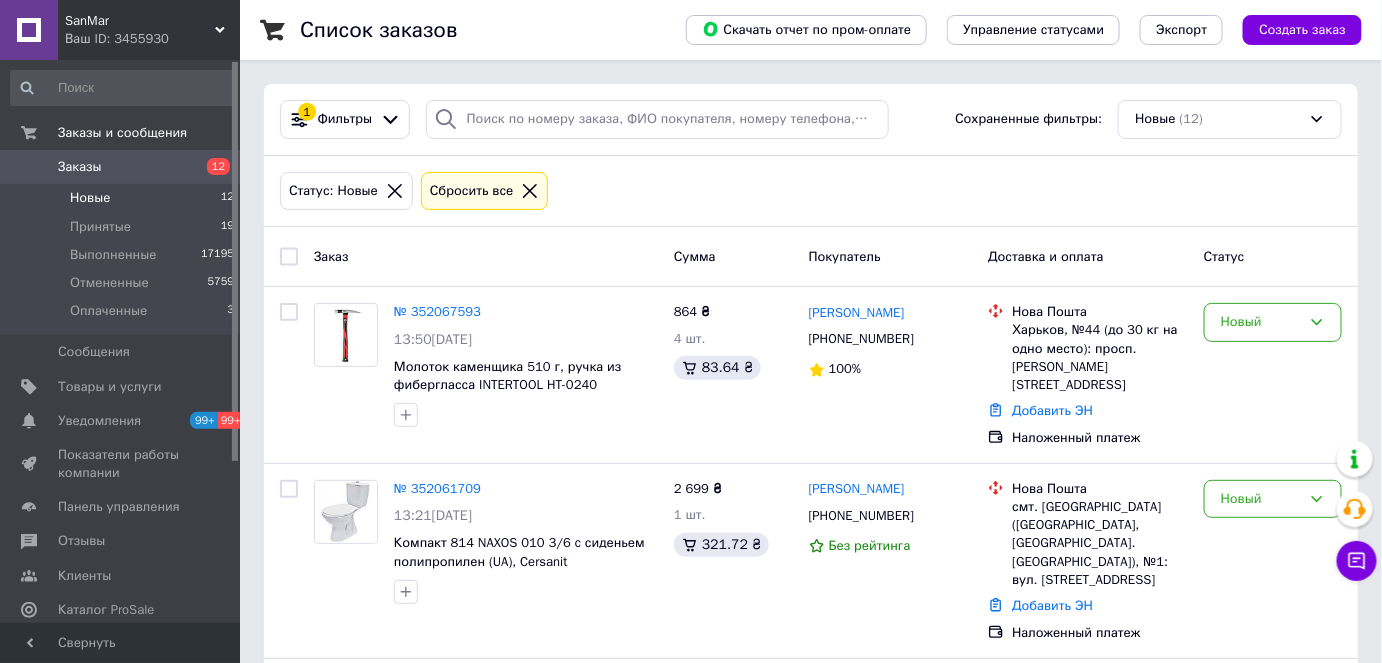 click on "Статус: Новые Сбросить все" at bounding box center (811, 191) 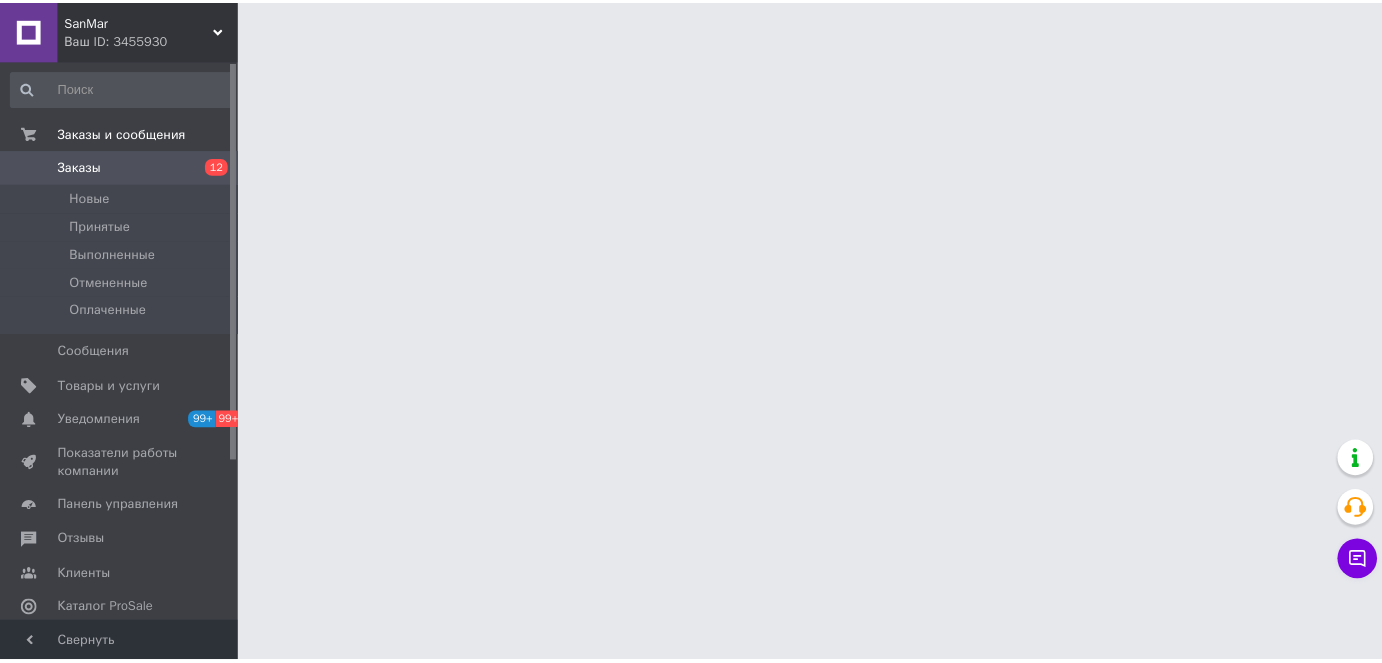 scroll, scrollTop: 0, scrollLeft: 0, axis: both 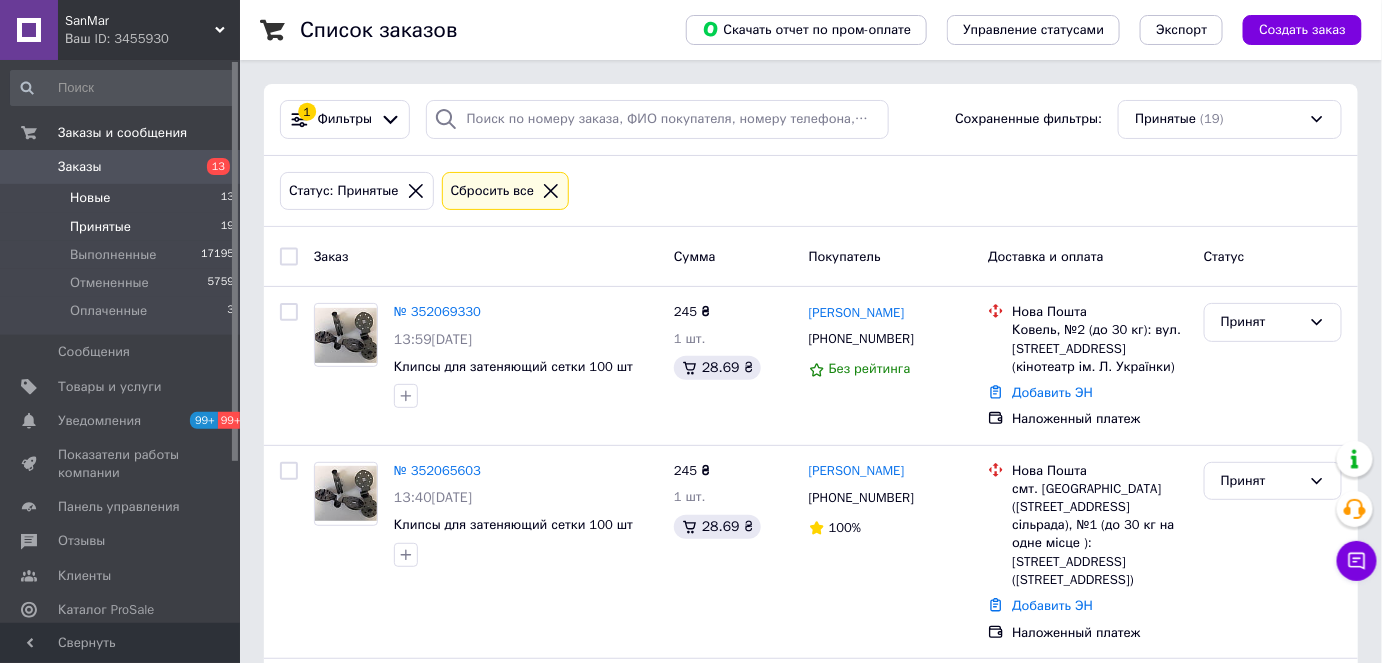 click on "Новые 13" at bounding box center (123, 198) 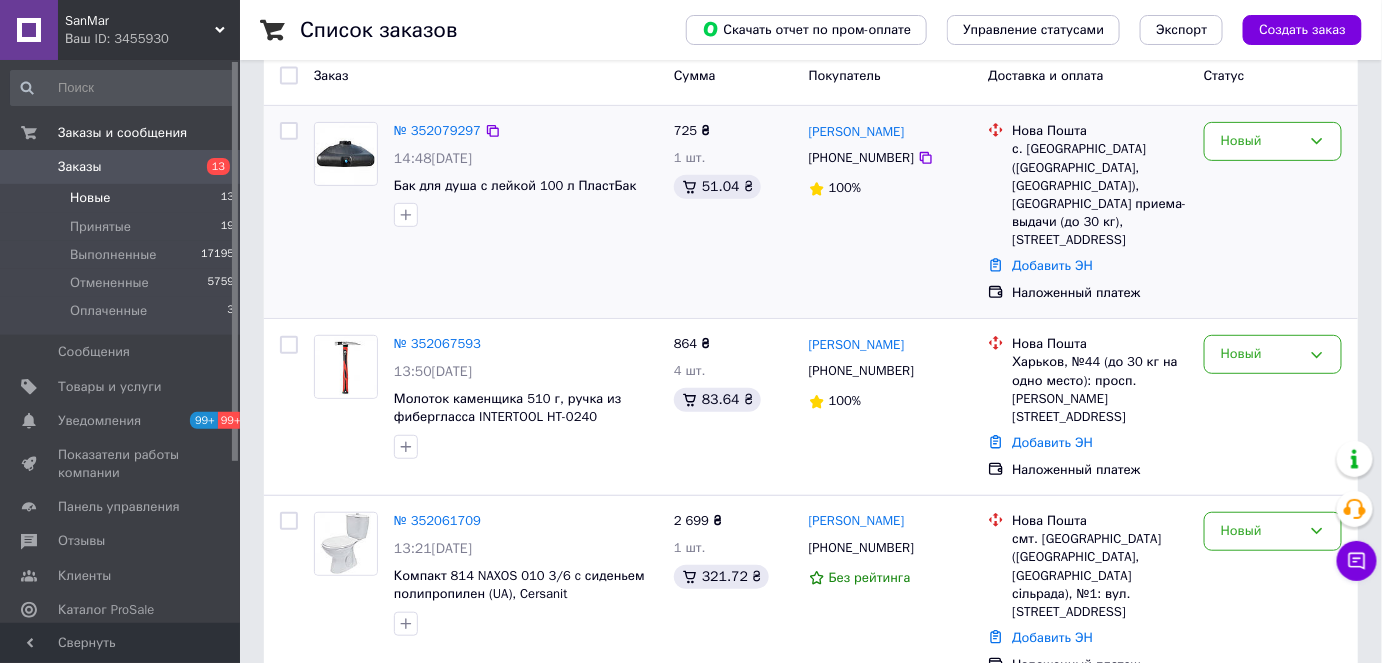 scroll, scrollTop: 0, scrollLeft: 0, axis: both 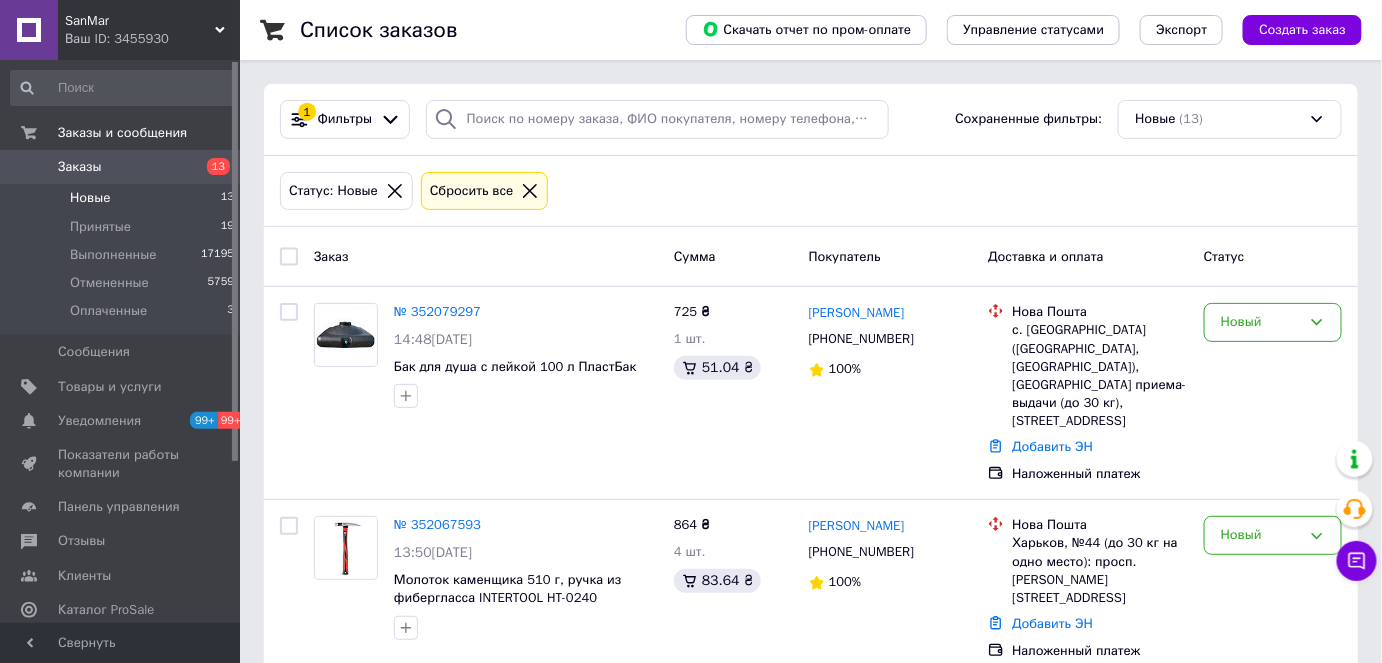click on "Список заказов" at bounding box center (473, 30) 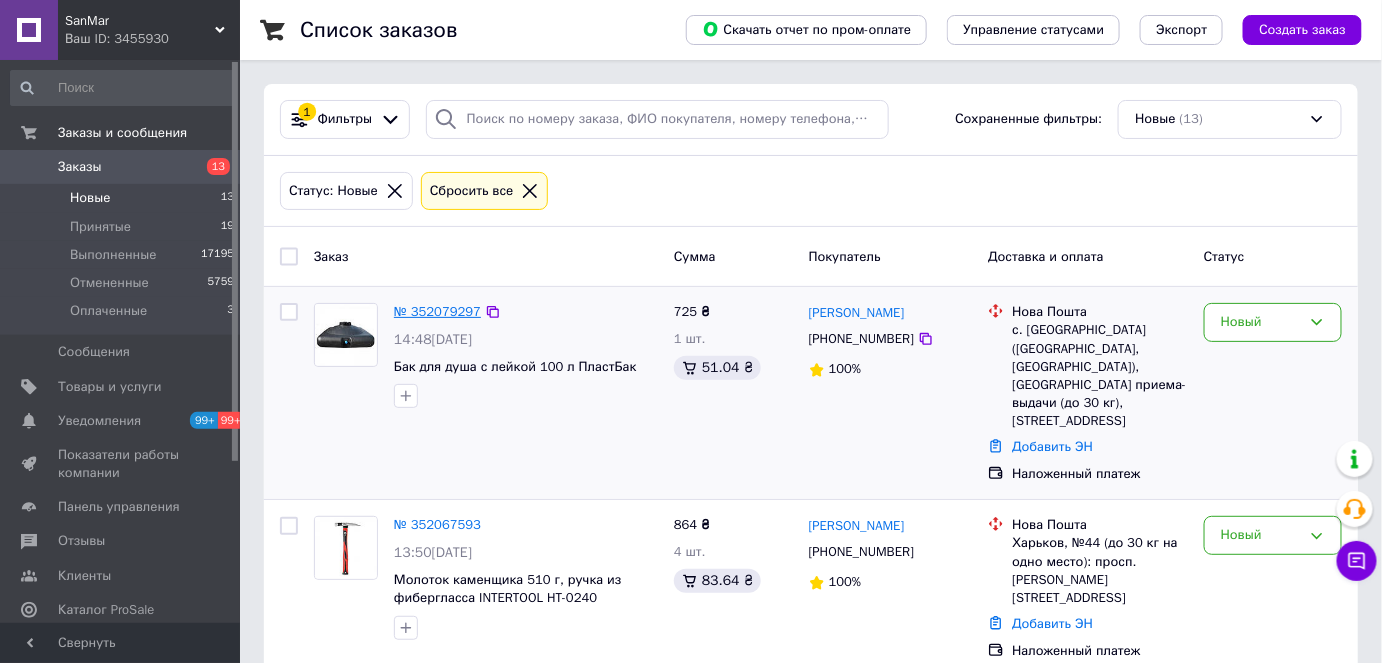 click on "№ 352079297" at bounding box center [437, 311] 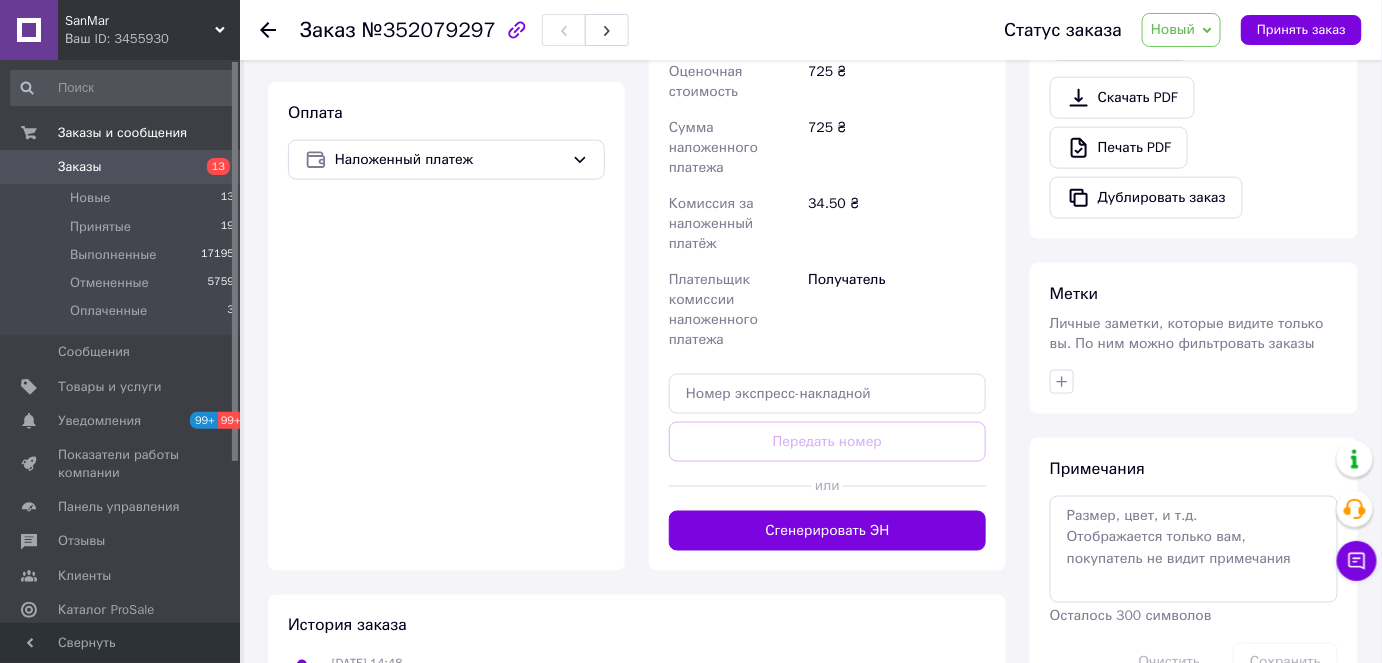 scroll, scrollTop: 821, scrollLeft: 0, axis: vertical 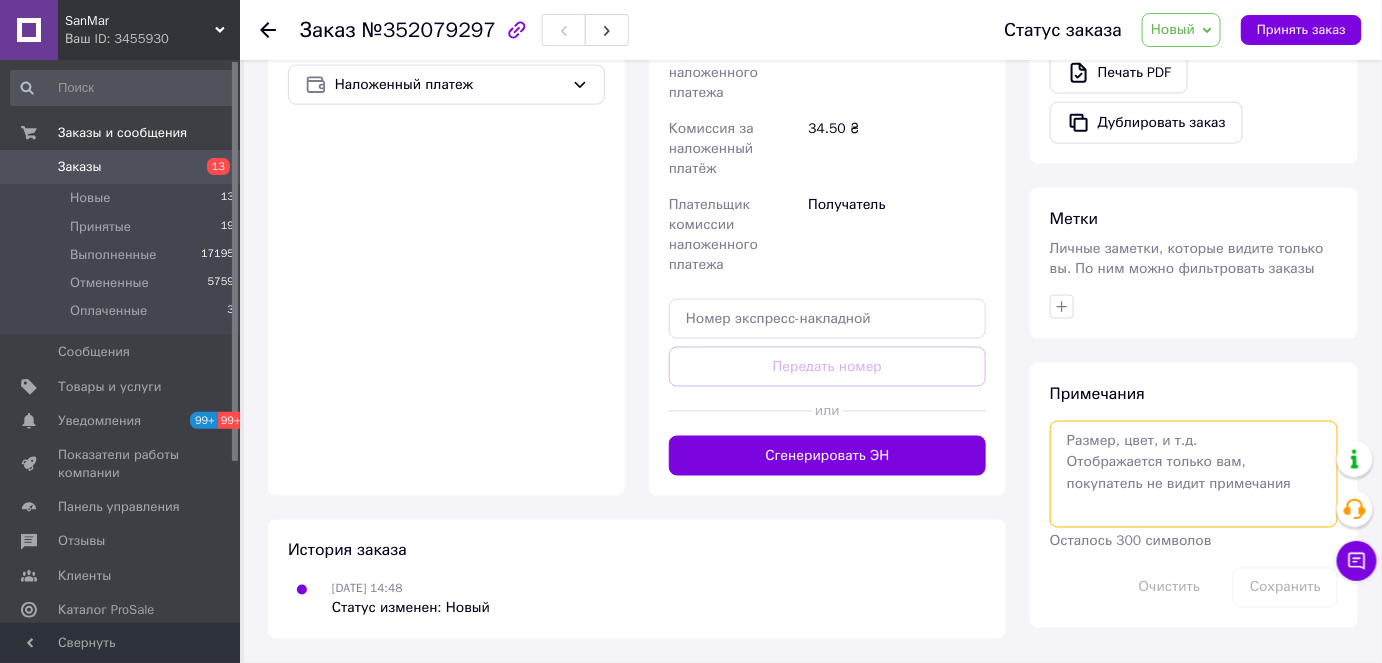 click at bounding box center (1194, 474) 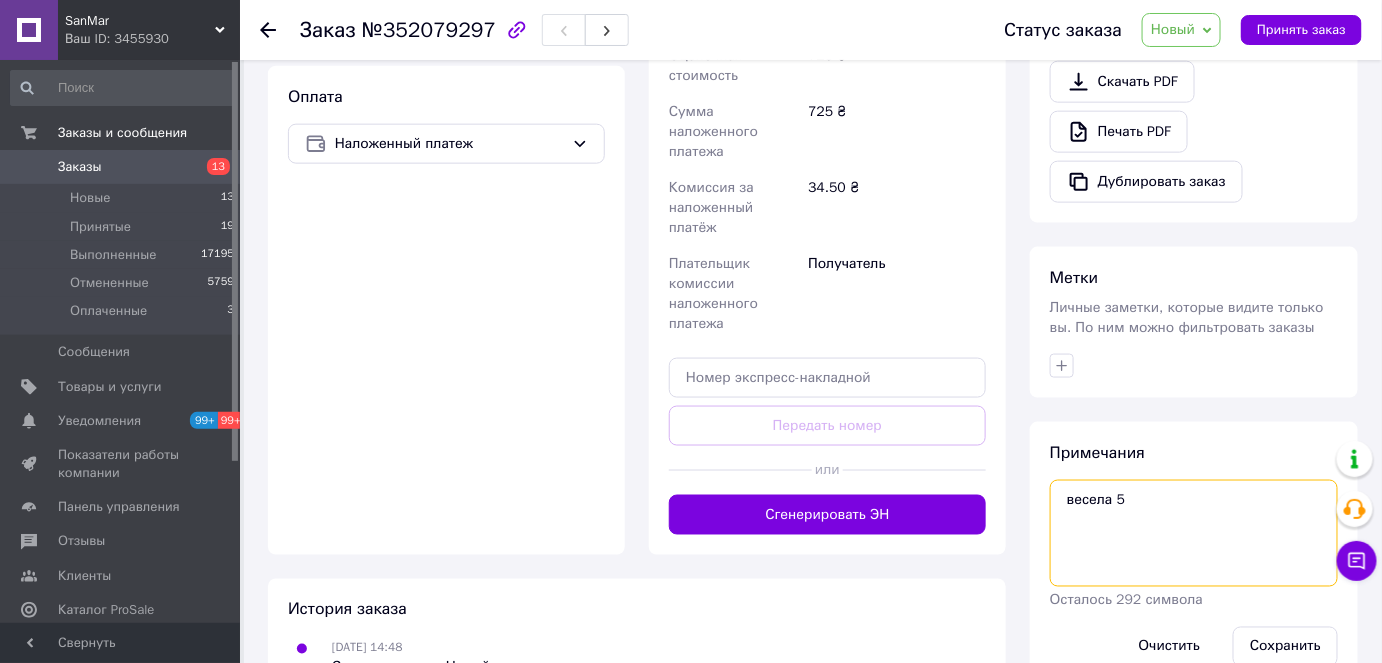 scroll, scrollTop: 821, scrollLeft: 0, axis: vertical 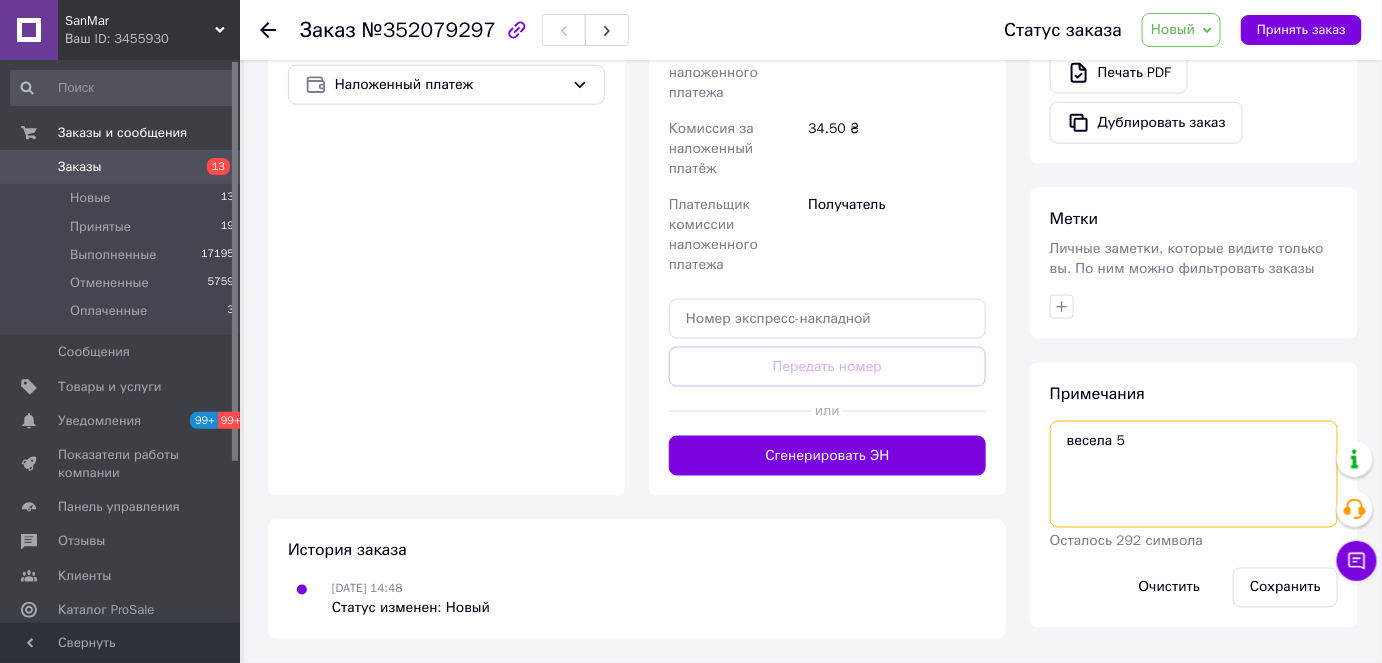 click on "весела 5" at bounding box center (1194, 474) 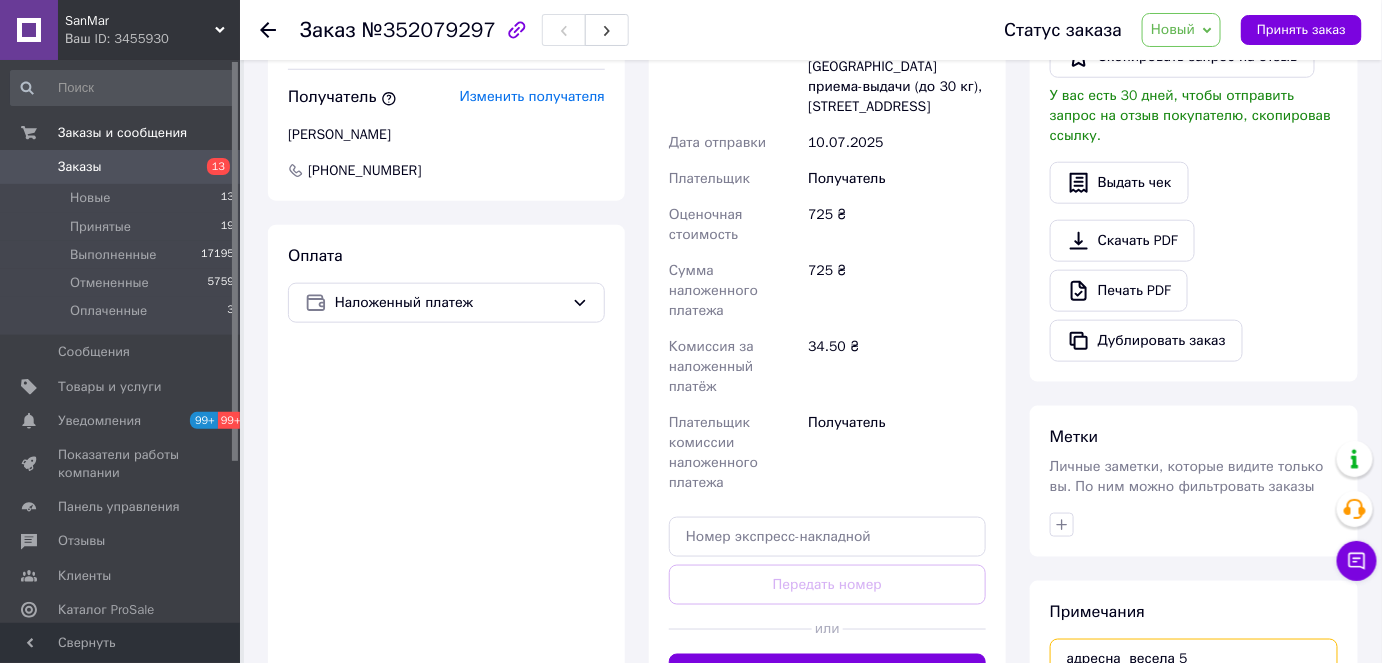 scroll, scrollTop: 730, scrollLeft: 0, axis: vertical 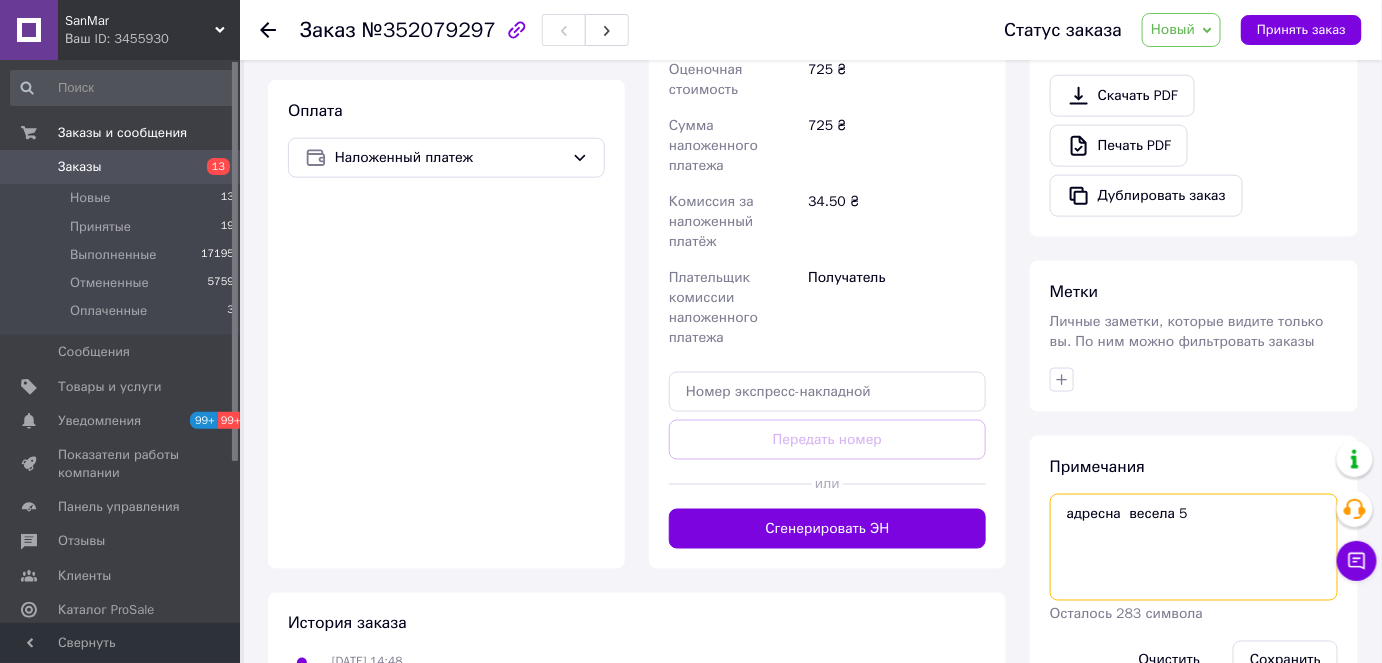 click on "адресна  весела 5" at bounding box center [1194, 547] 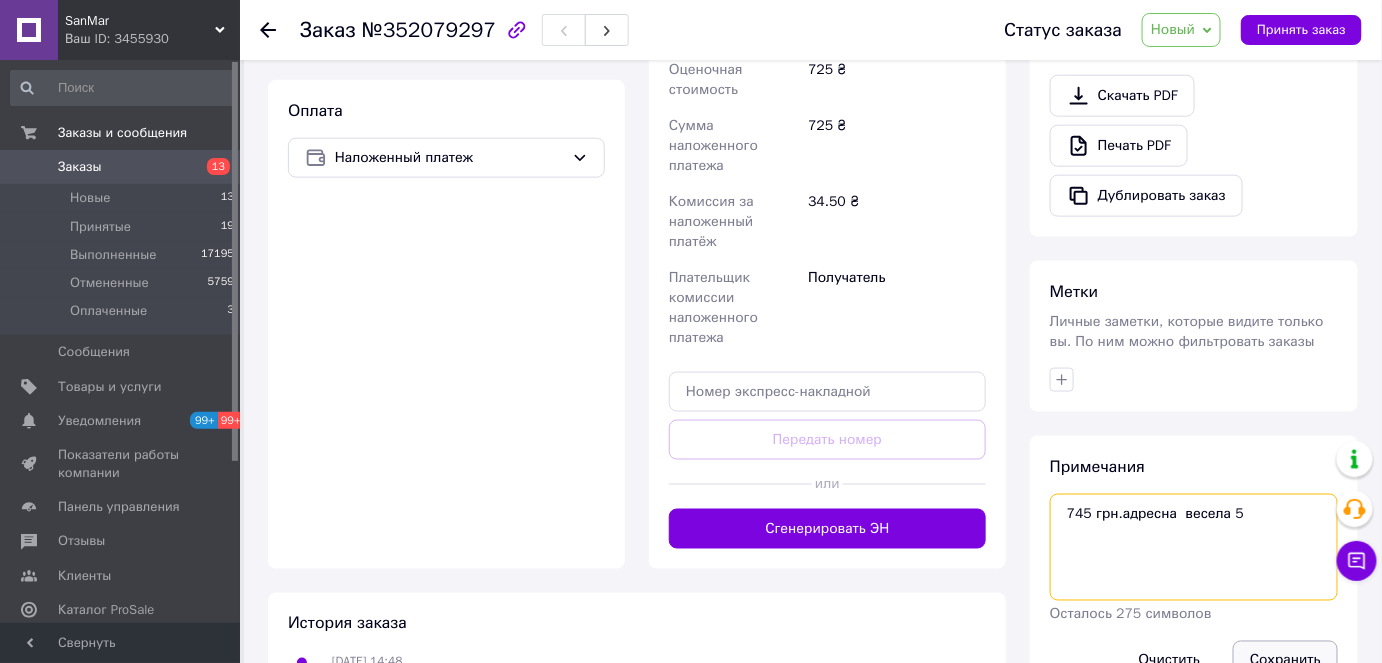 type on "745 грн.адресна  весела 5" 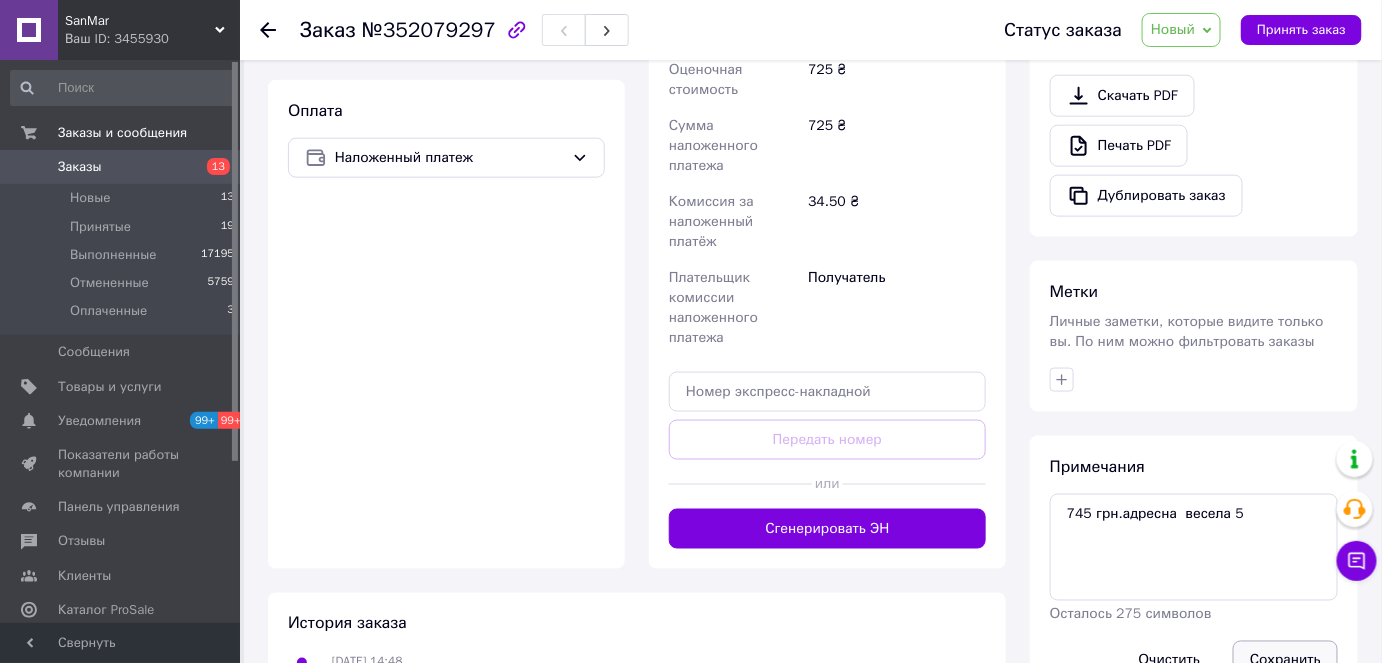 click on "Сохранить" at bounding box center (1285, 661) 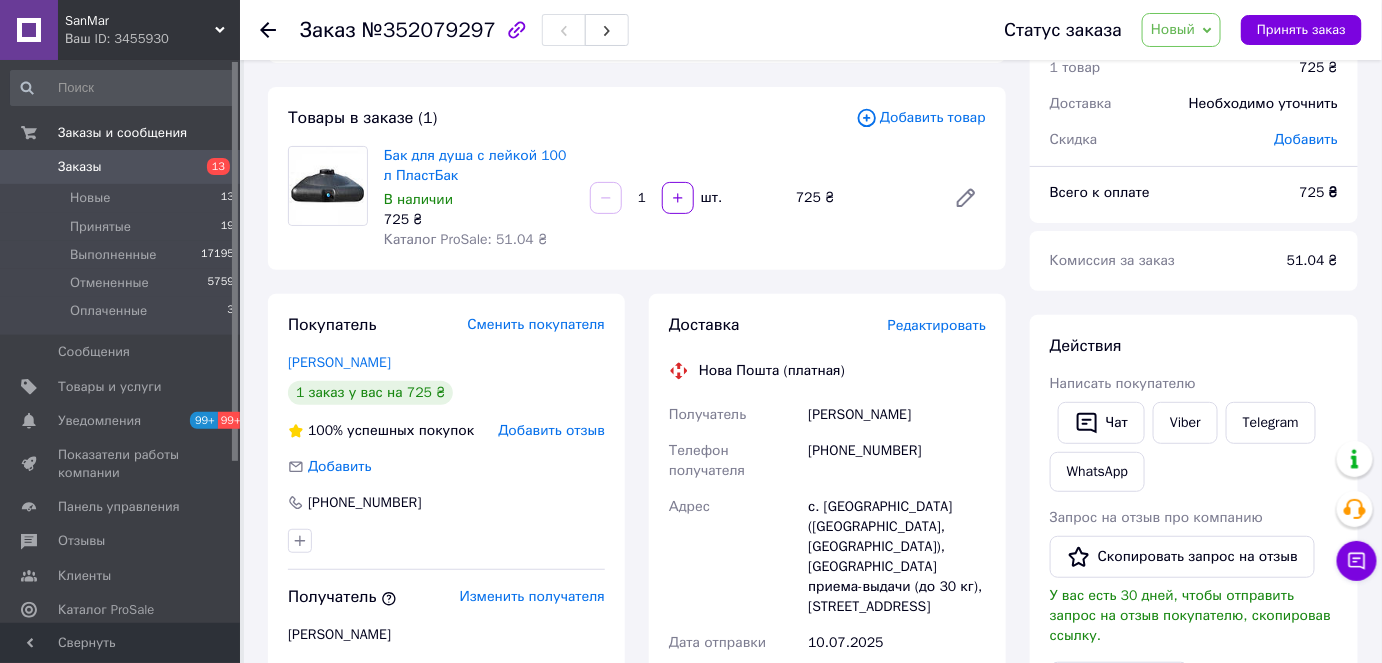 scroll, scrollTop: 0, scrollLeft: 0, axis: both 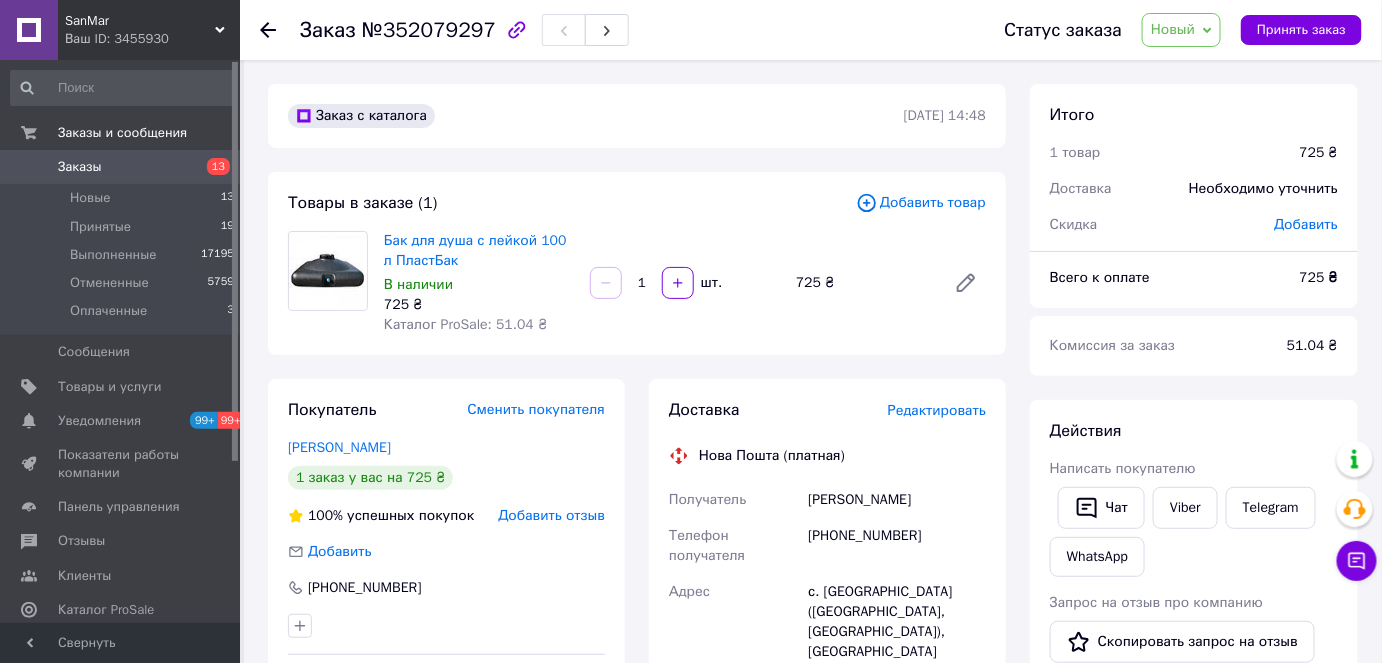 click on "Новый" at bounding box center (1181, 30) 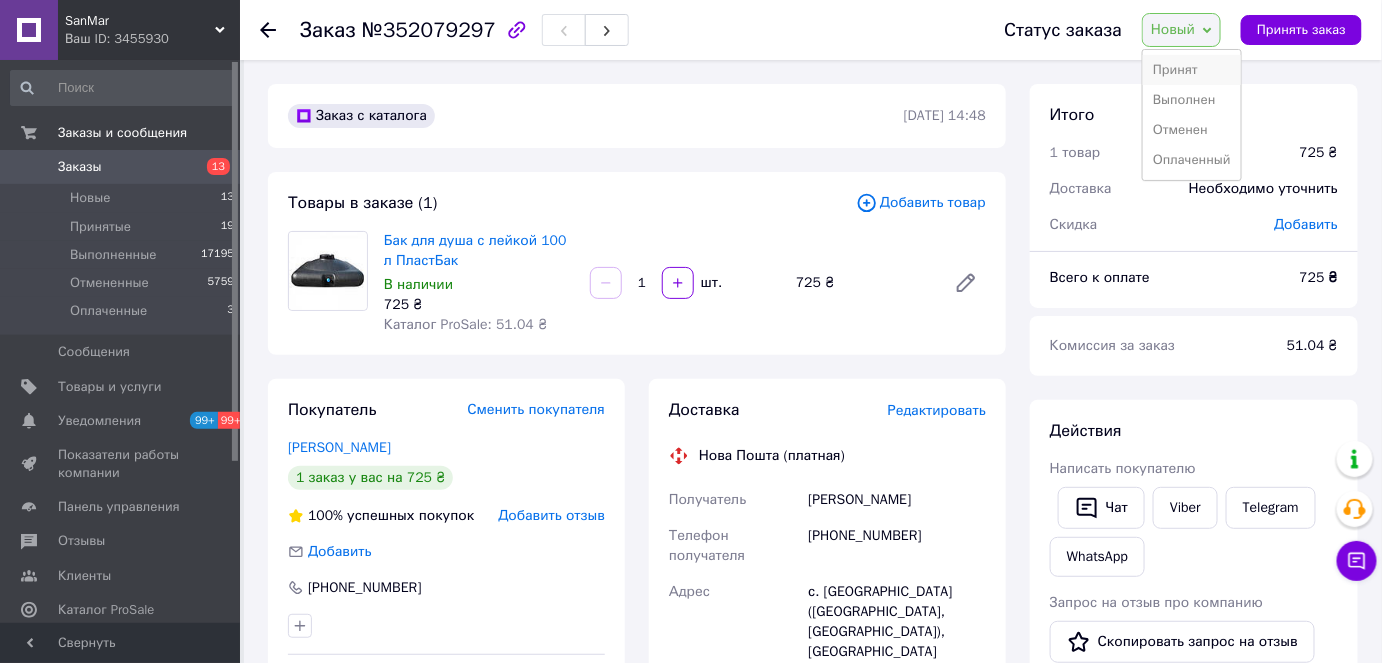 click on "Принят" at bounding box center (1192, 70) 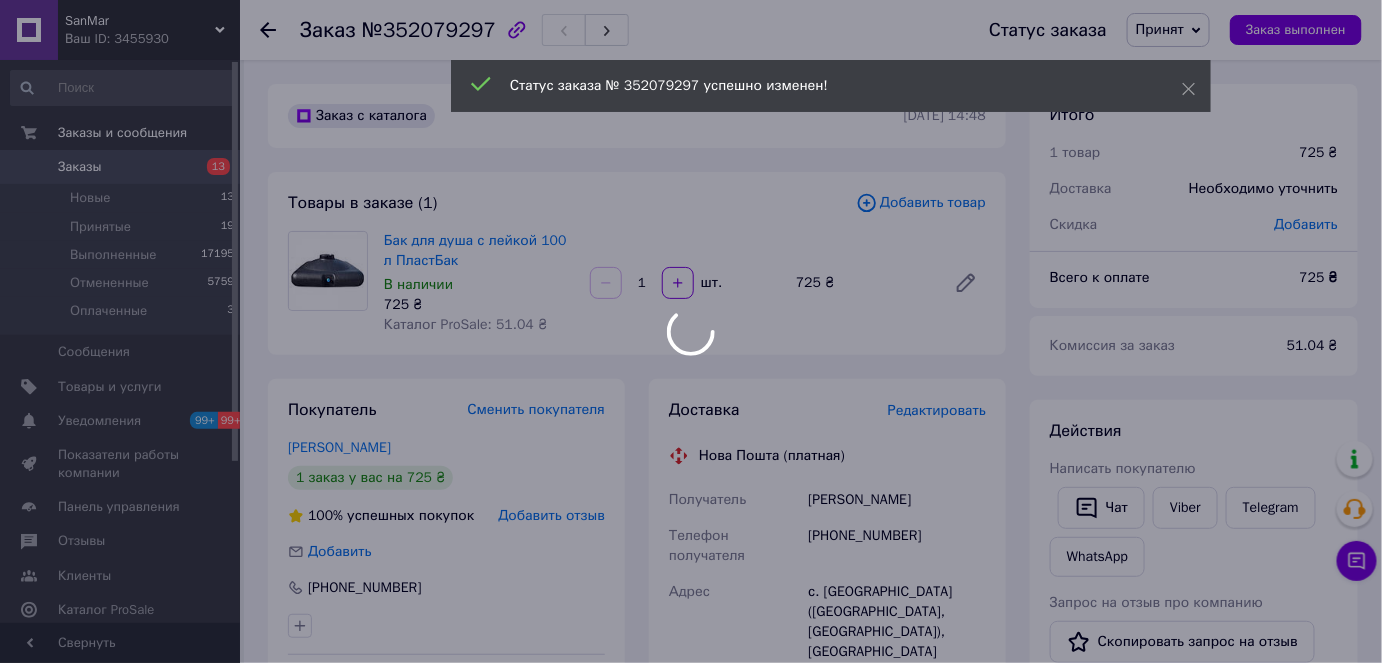 click at bounding box center [691, 331] 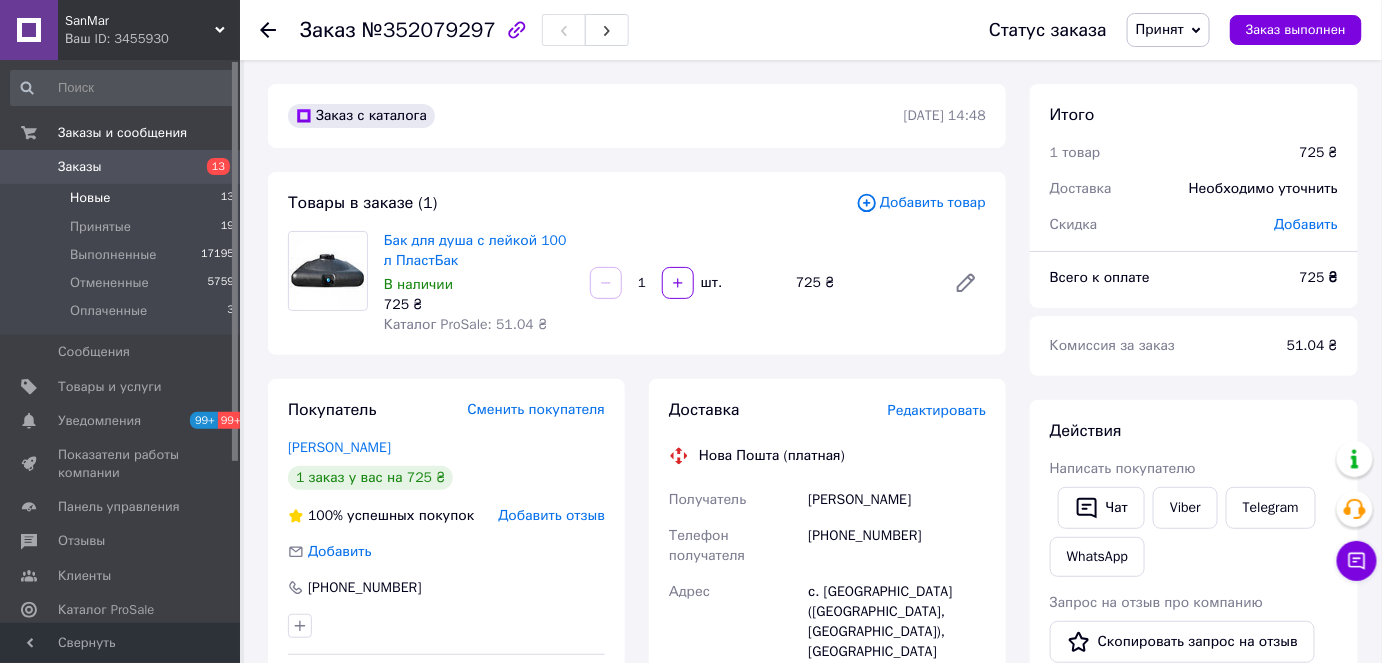 click on "Новые 13" at bounding box center [123, 198] 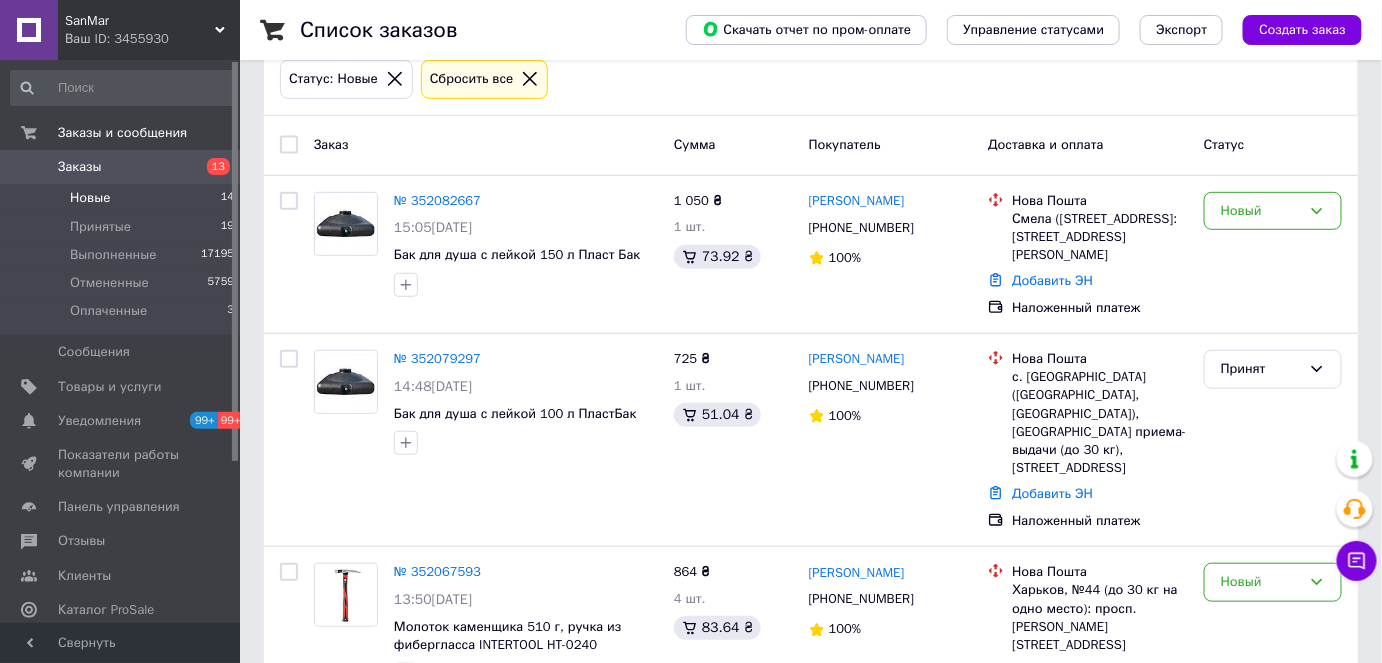 scroll, scrollTop: 272, scrollLeft: 0, axis: vertical 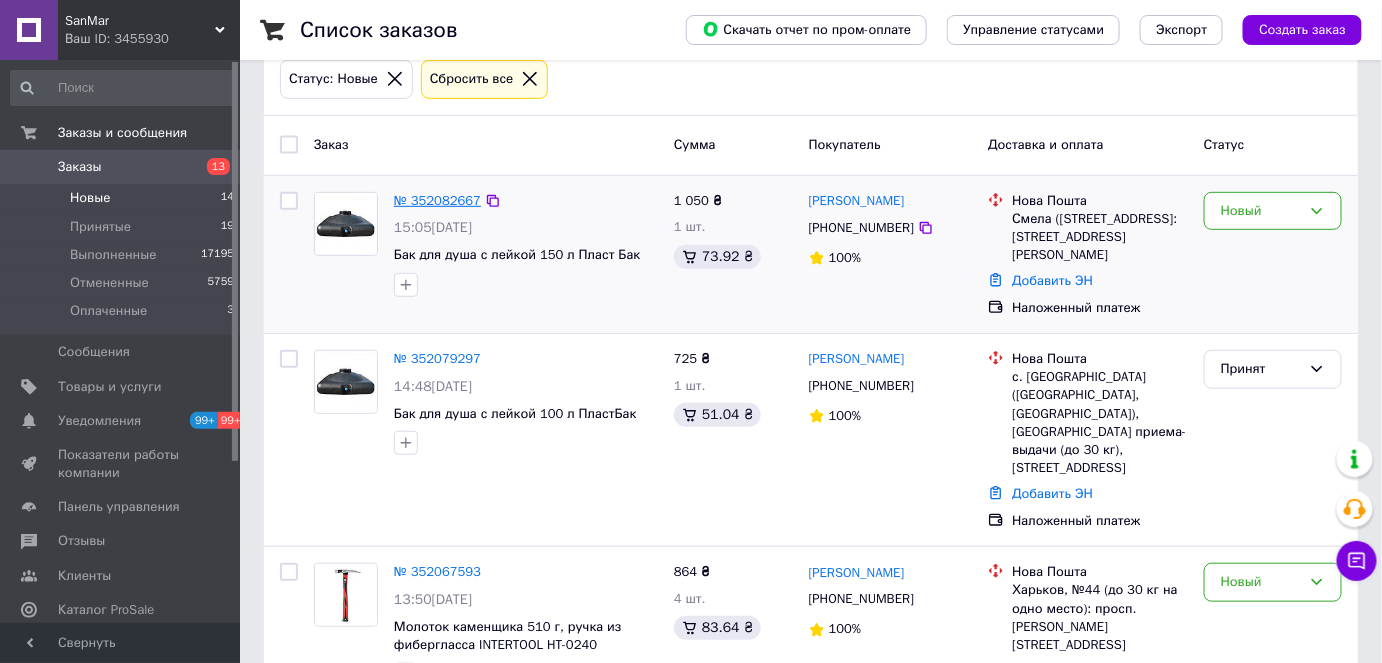 click on "№ 352082667" at bounding box center [437, 200] 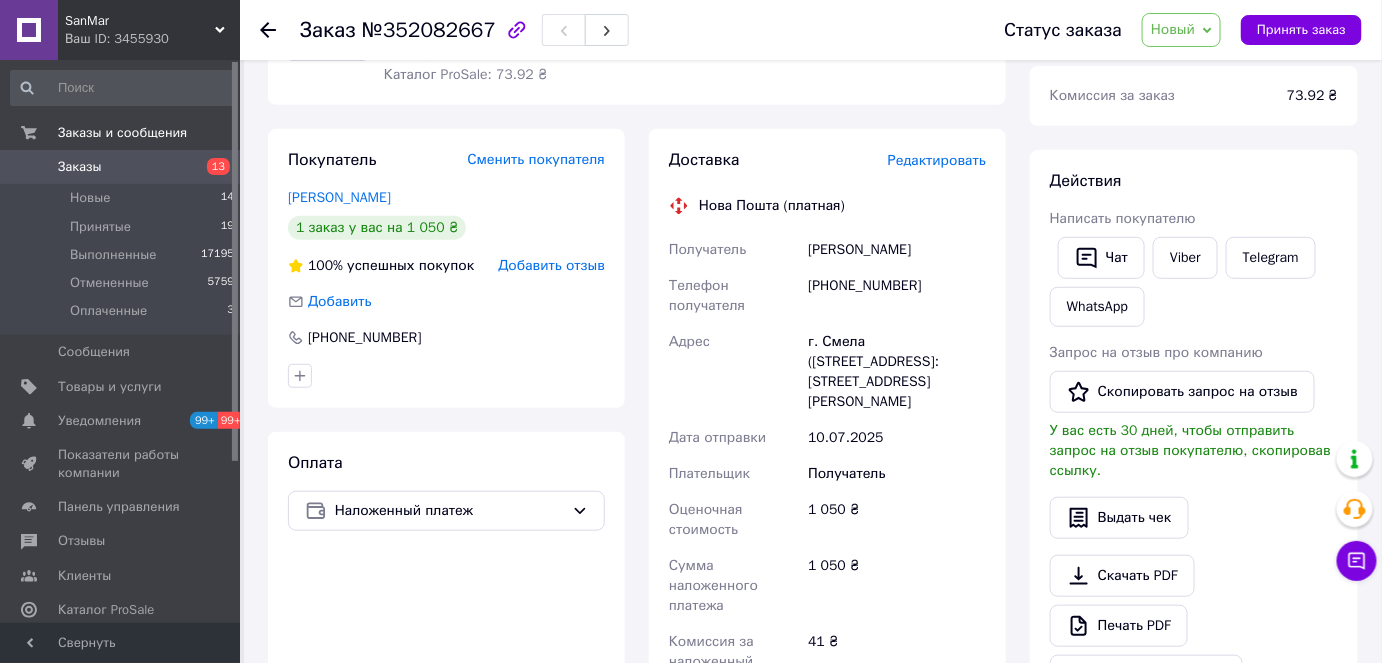 scroll, scrollTop: 0, scrollLeft: 0, axis: both 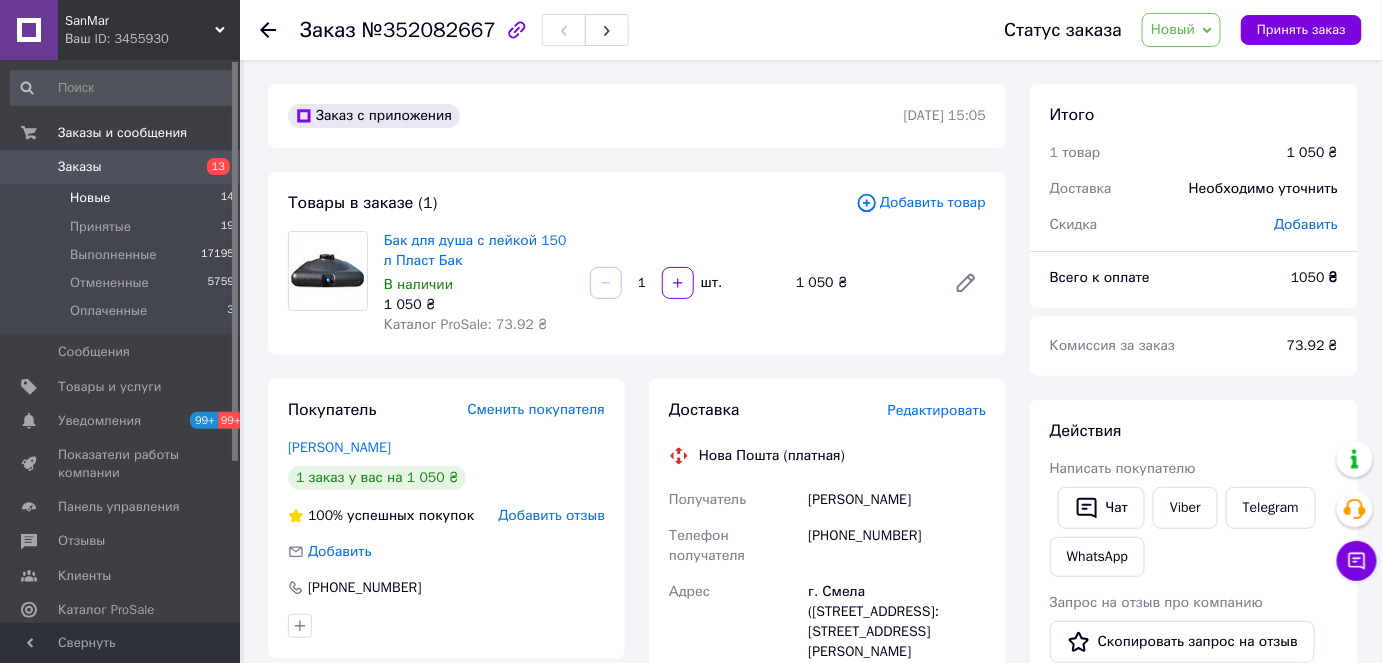 click on "Новые 14" at bounding box center (123, 198) 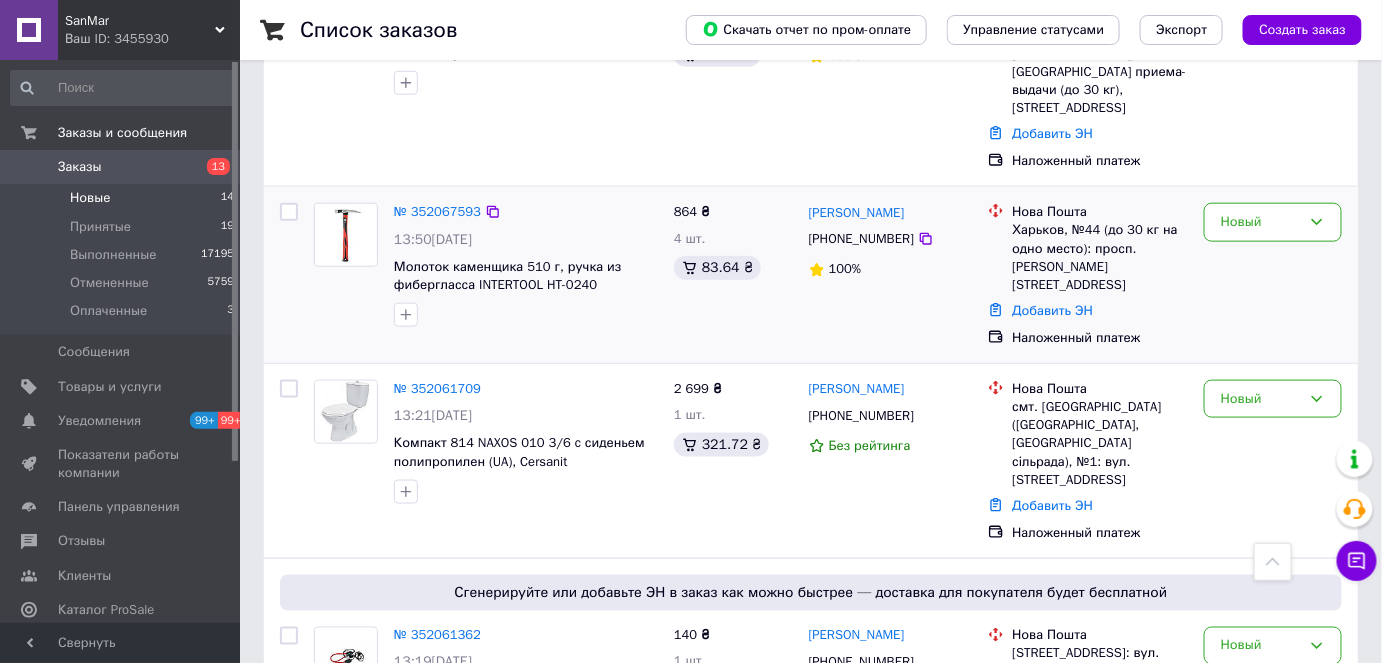 scroll, scrollTop: 727, scrollLeft: 0, axis: vertical 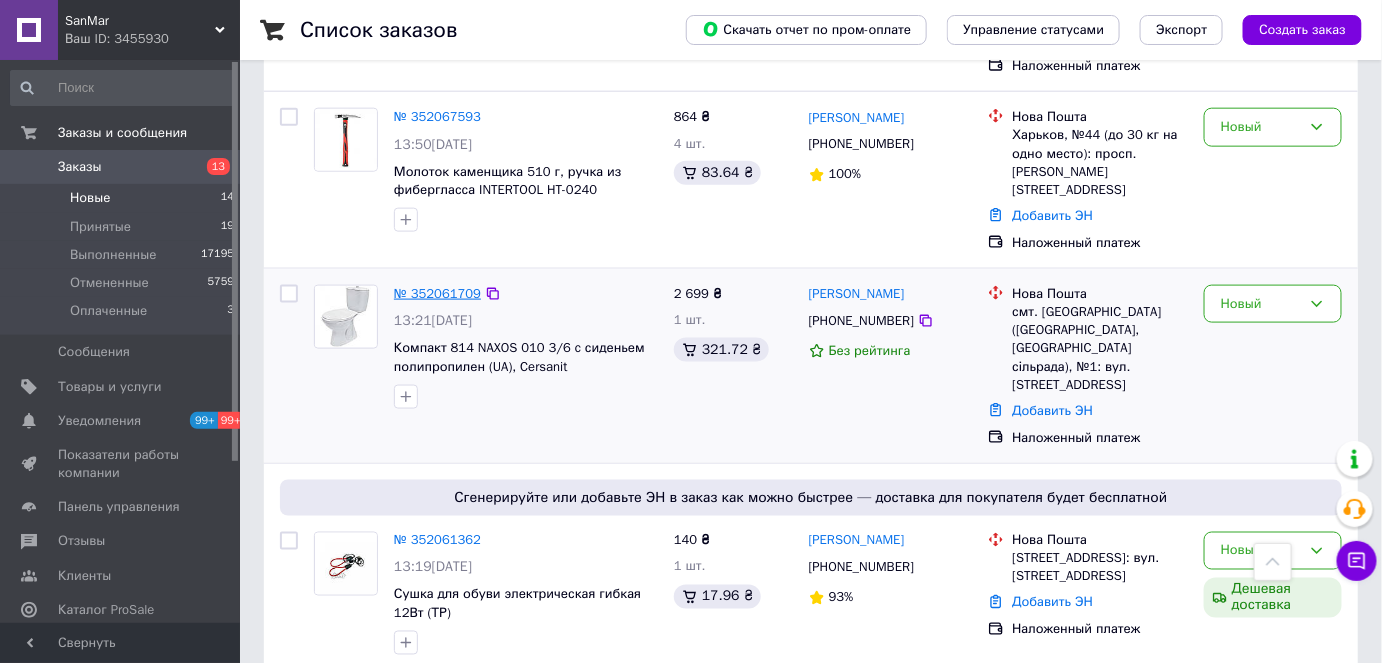 click on "№ 352061709" at bounding box center (437, 293) 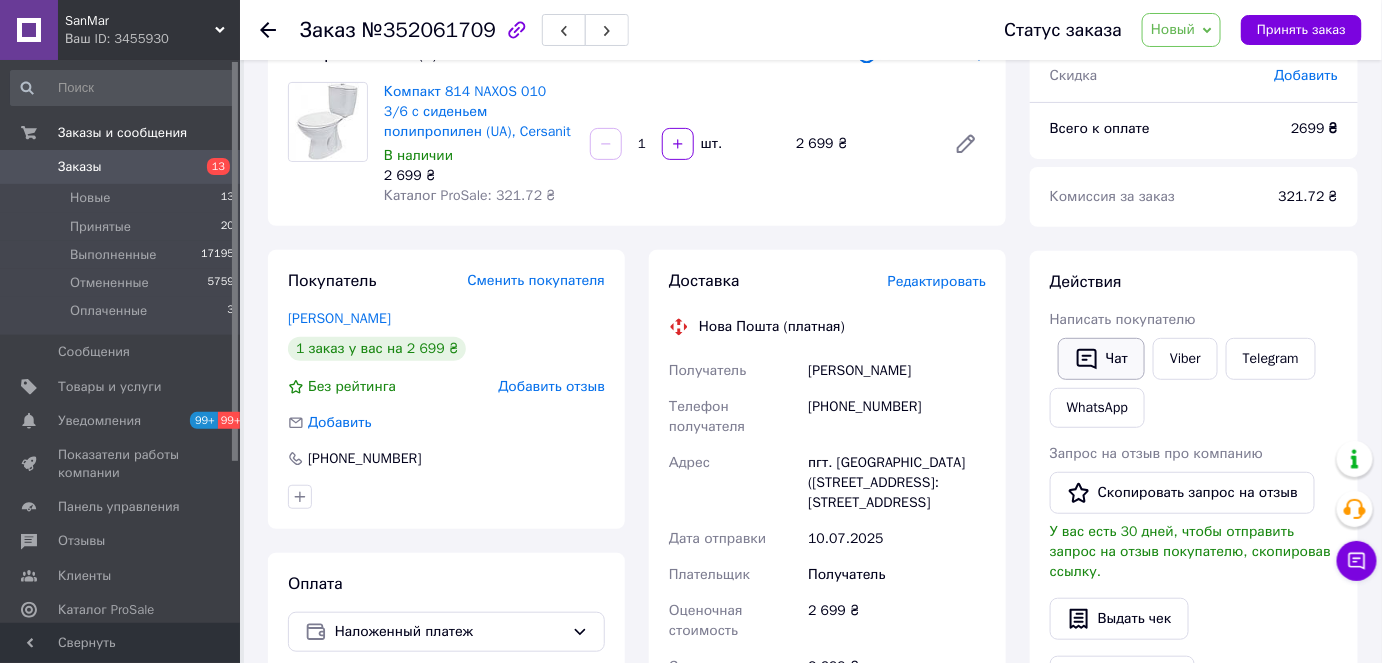 scroll, scrollTop: 90, scrollLeft: 0, axis: vertical 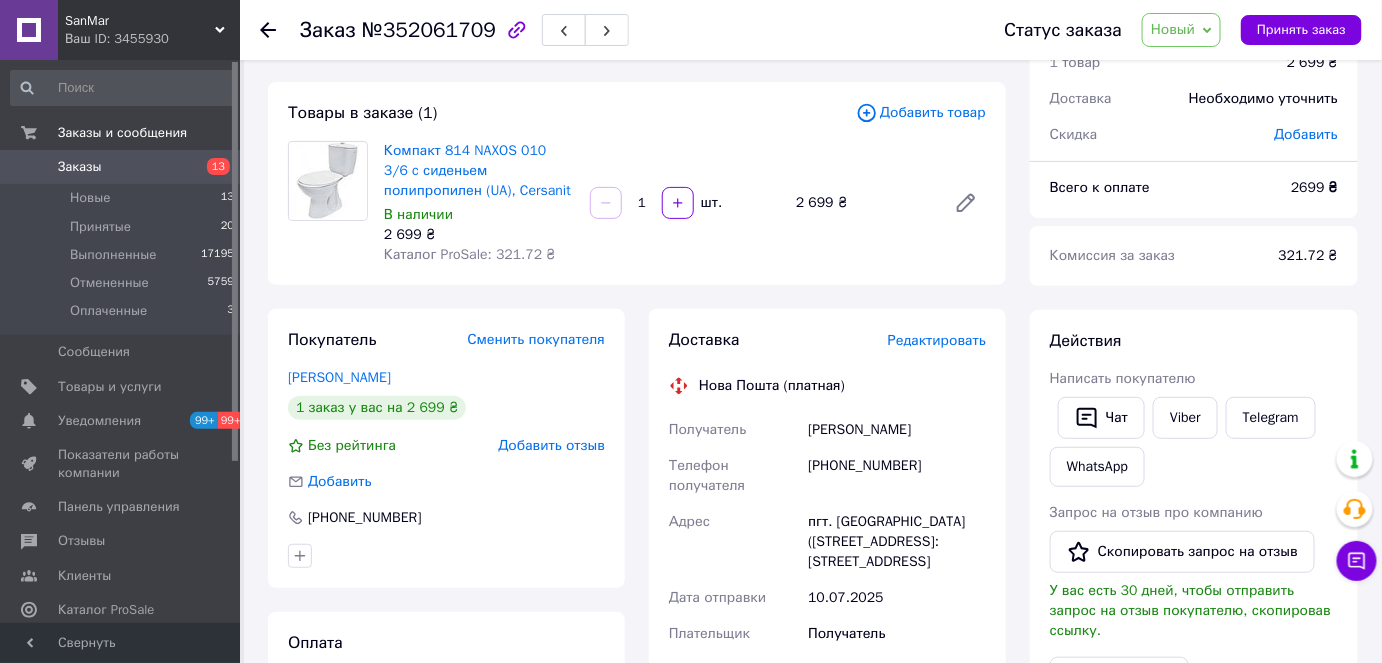drag, startPoint x: 807, startPoint y: 521, endPoint x: 965, endPoint y: 586, distance: 170.84789 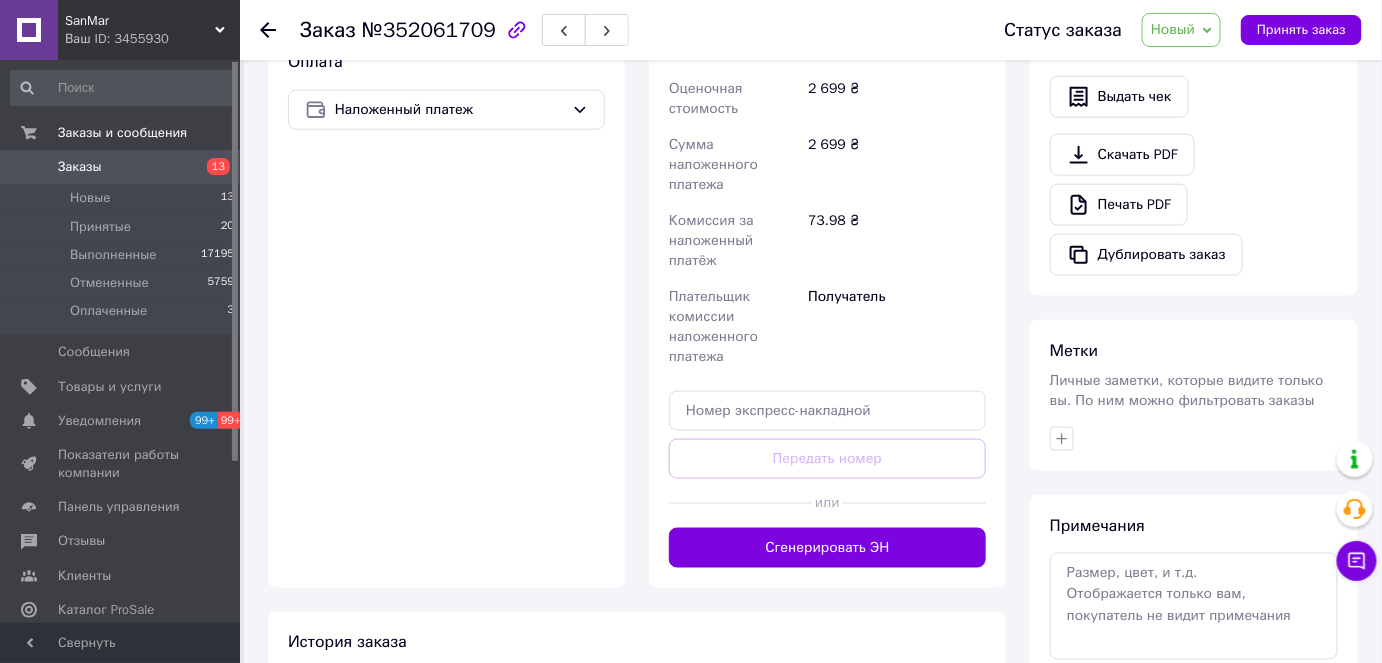 scroll, scrollTop: 781, scrollLeft: 0, axis: vertical 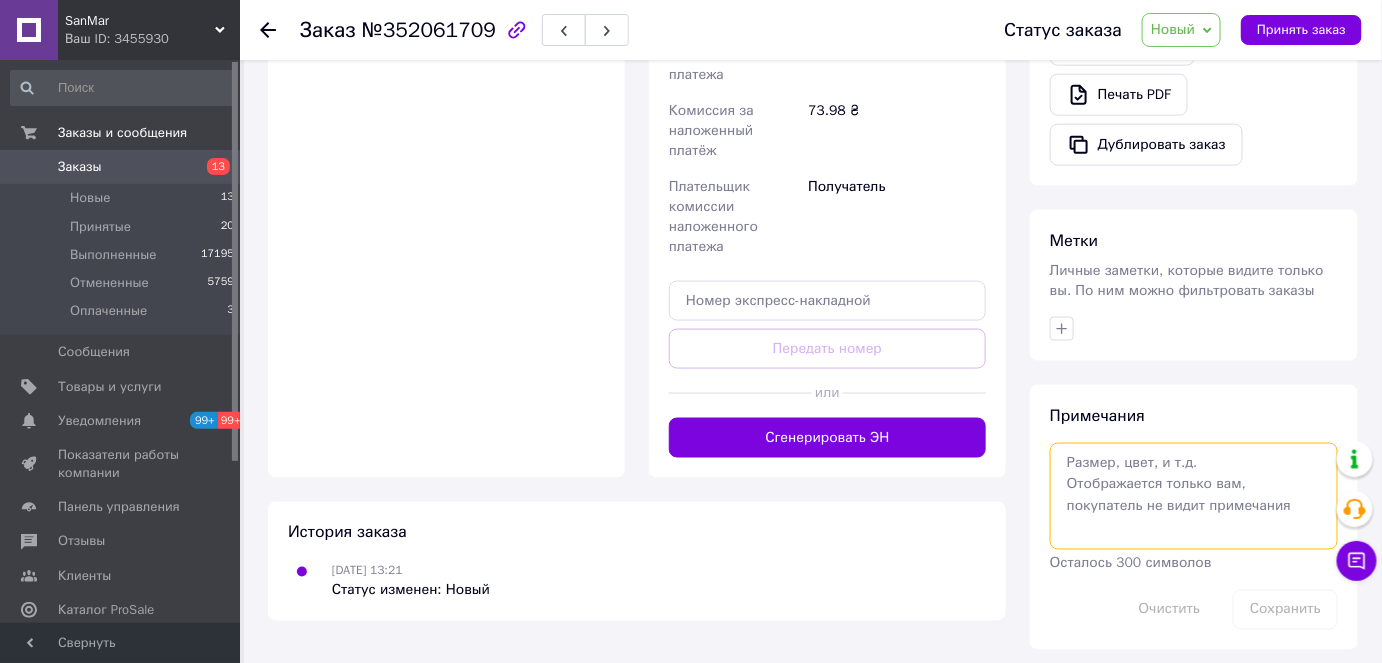 click at bounding box center [1194, 496] 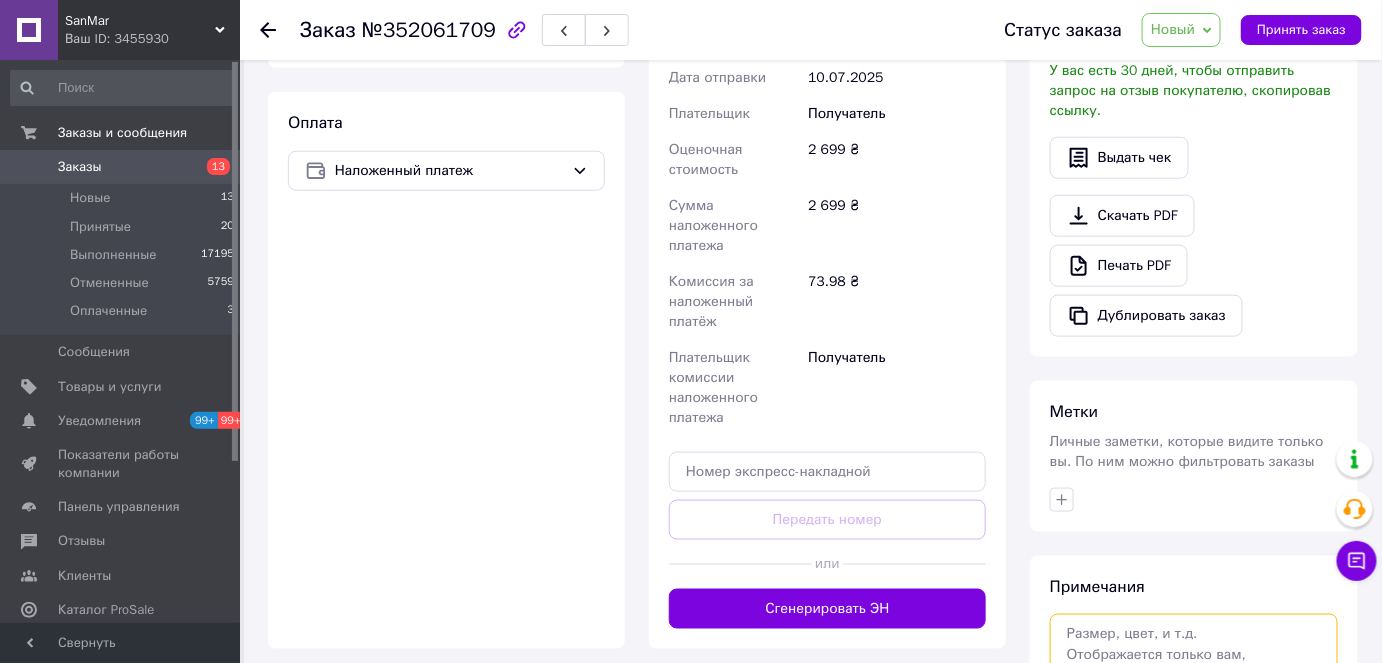 scroll, scrollTop: 781, scrollLeft: 0, axis: vertical 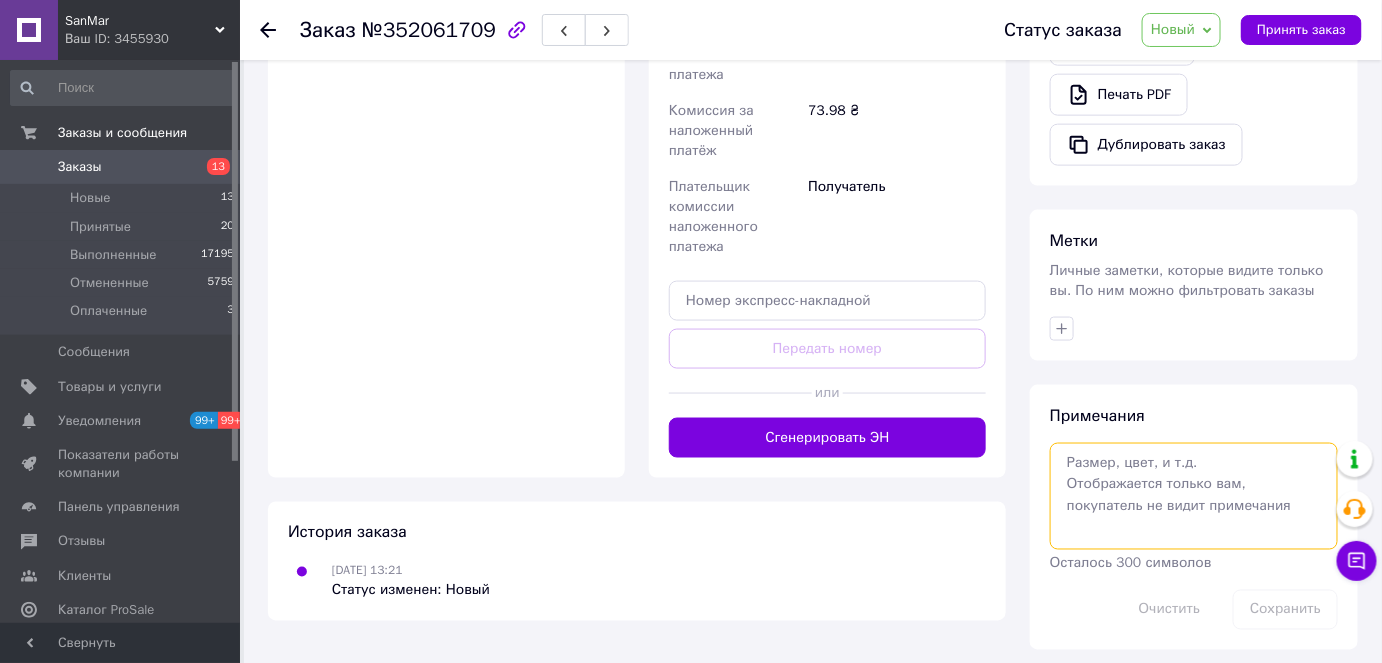 click at bounding box center (1194, 496) 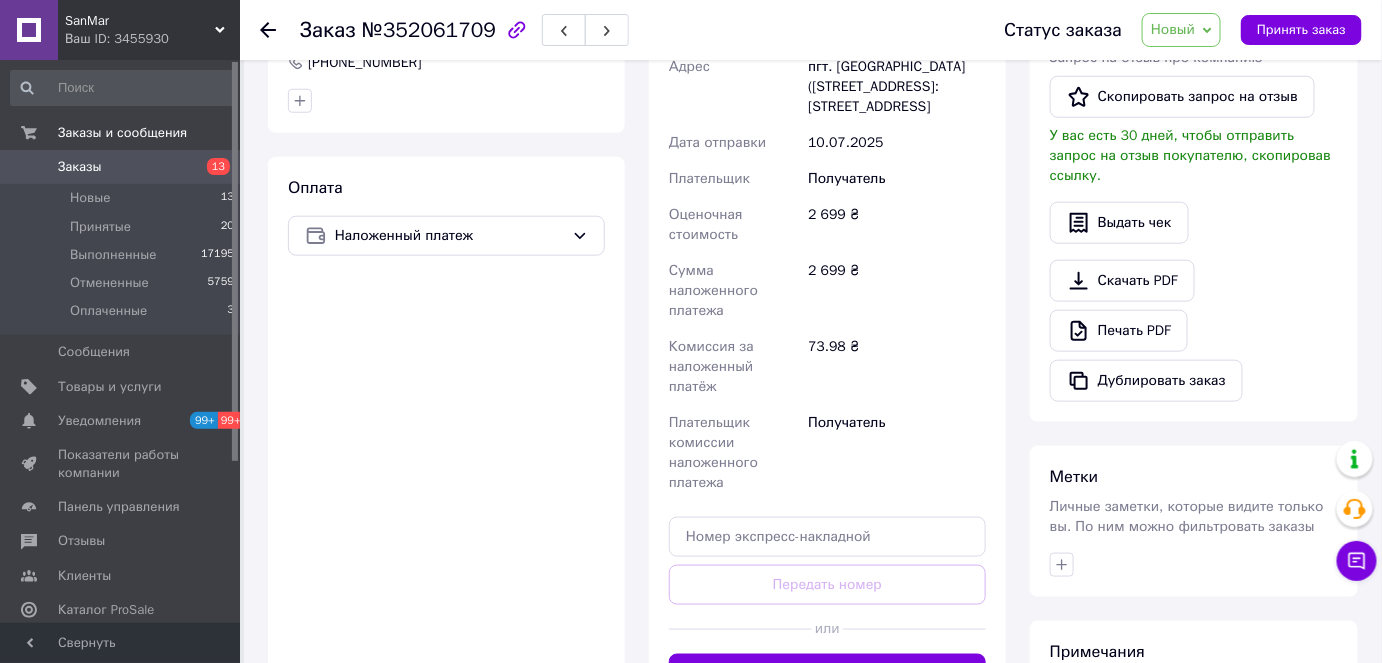 scroll, scrollTop: 727, scrollLeft: 0, axis: vertical 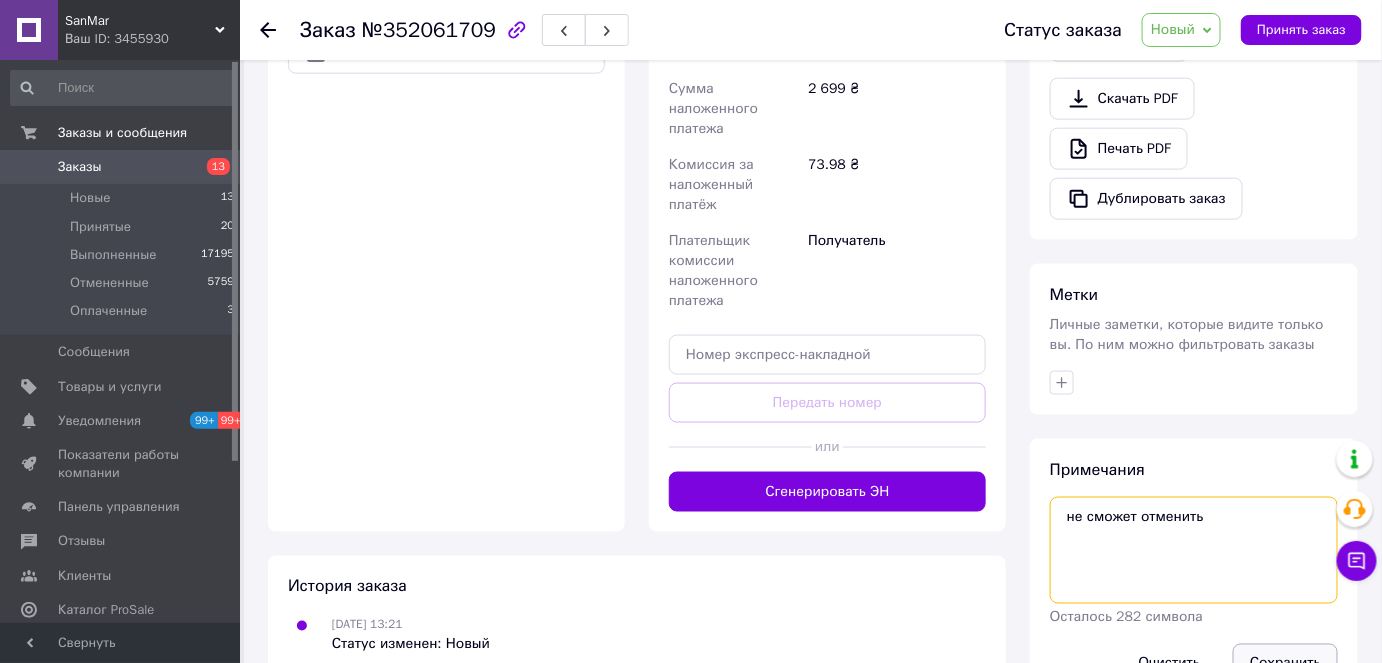 type on "не сможет отменить" 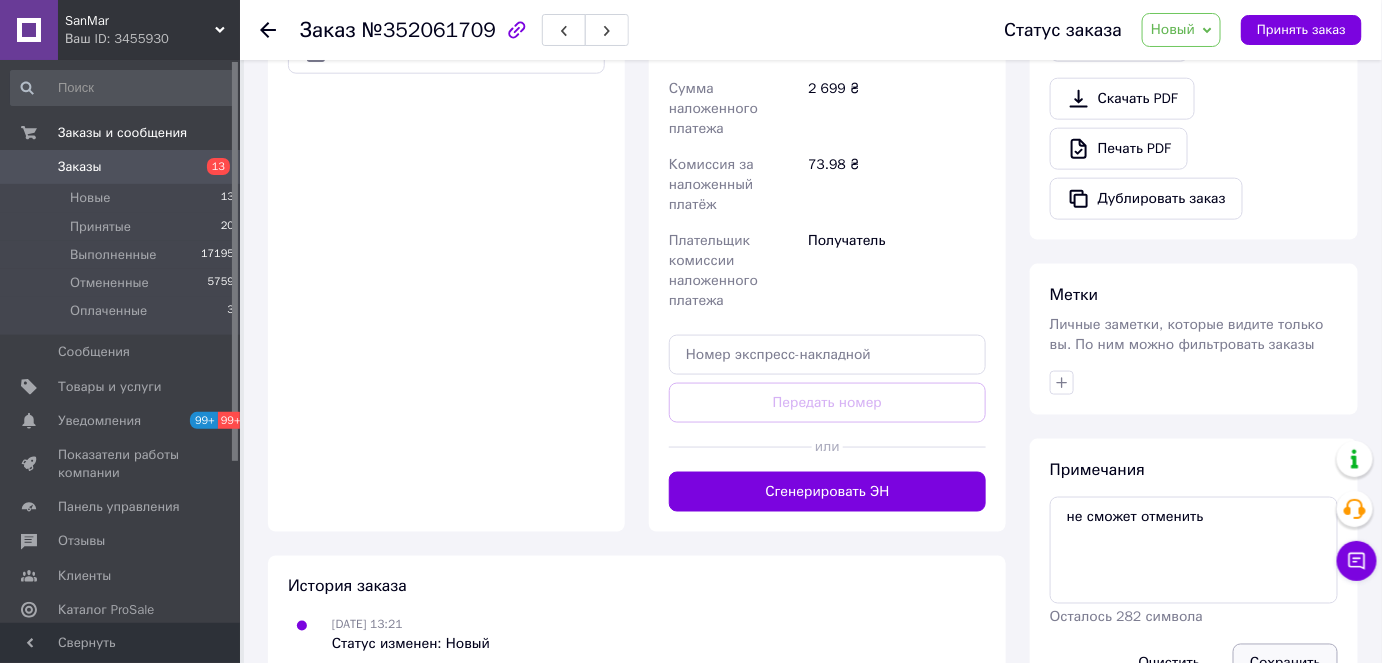 click on "Сохранить" at bounding box center [1285, 664] 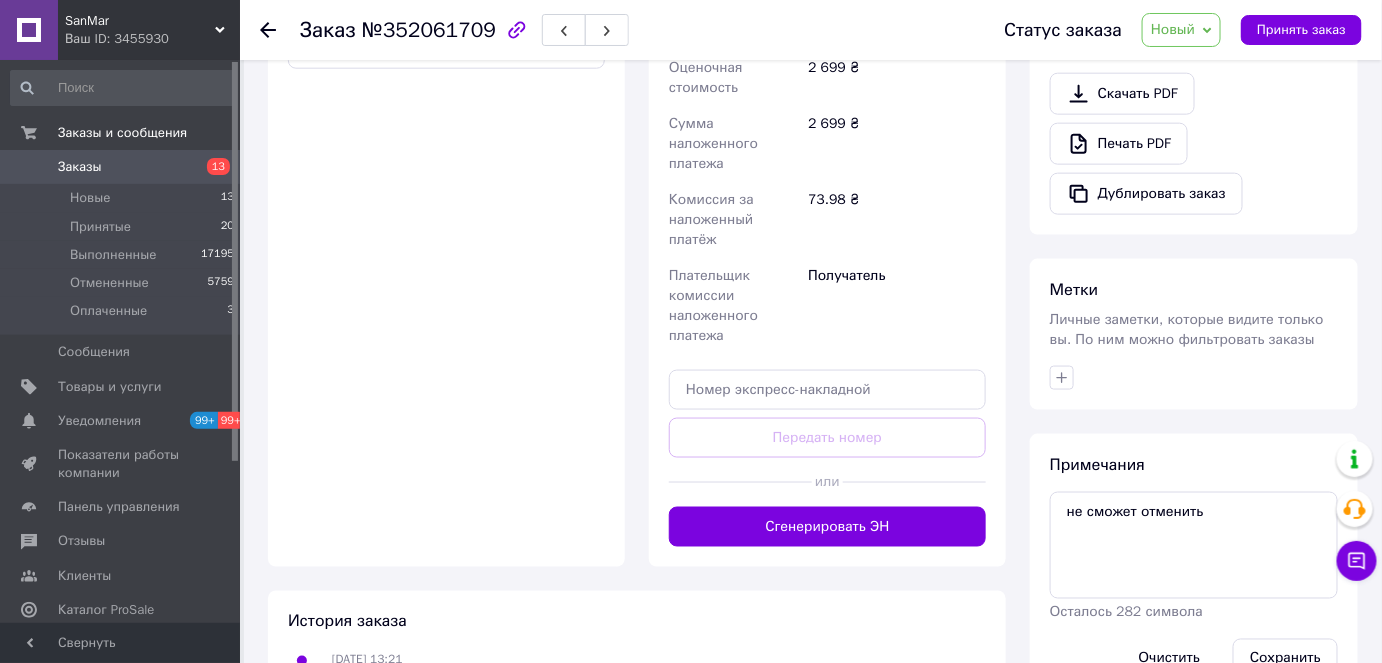 scroll, scrollTop: 829, scrollLeft: 0, axis: vertical 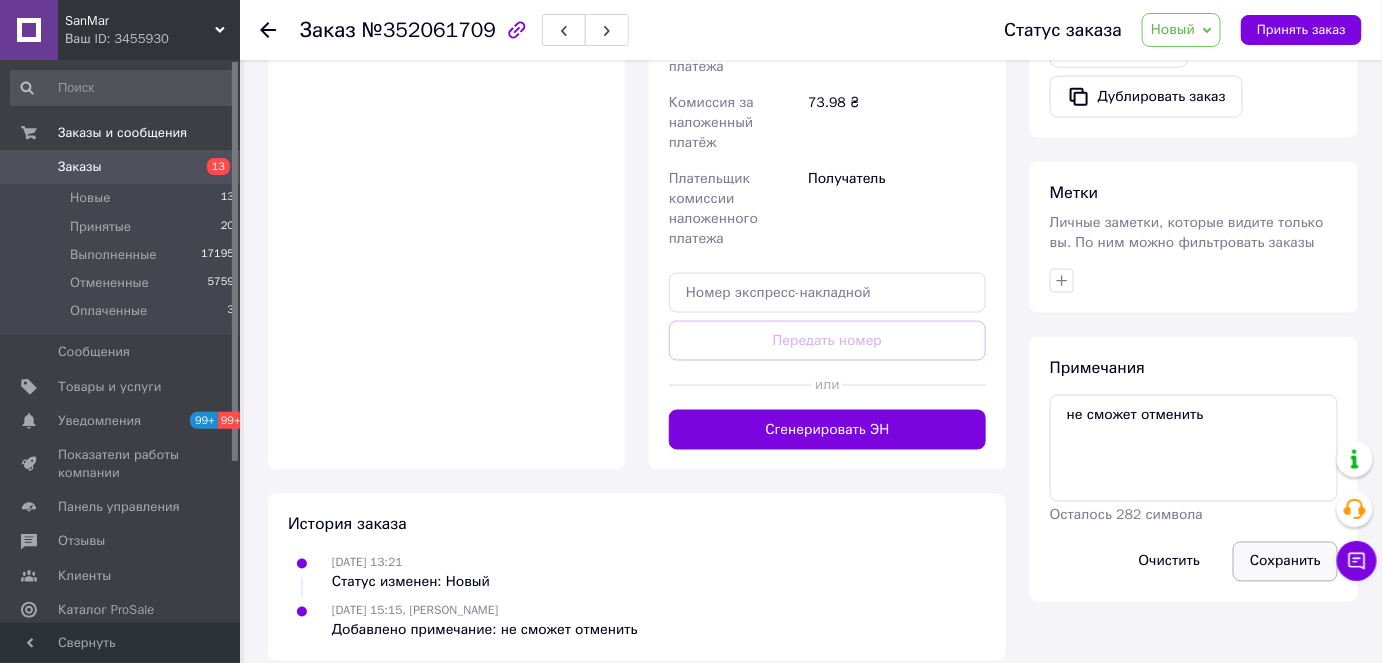 click on "Сохранить" at bounding box center (1285, 562) 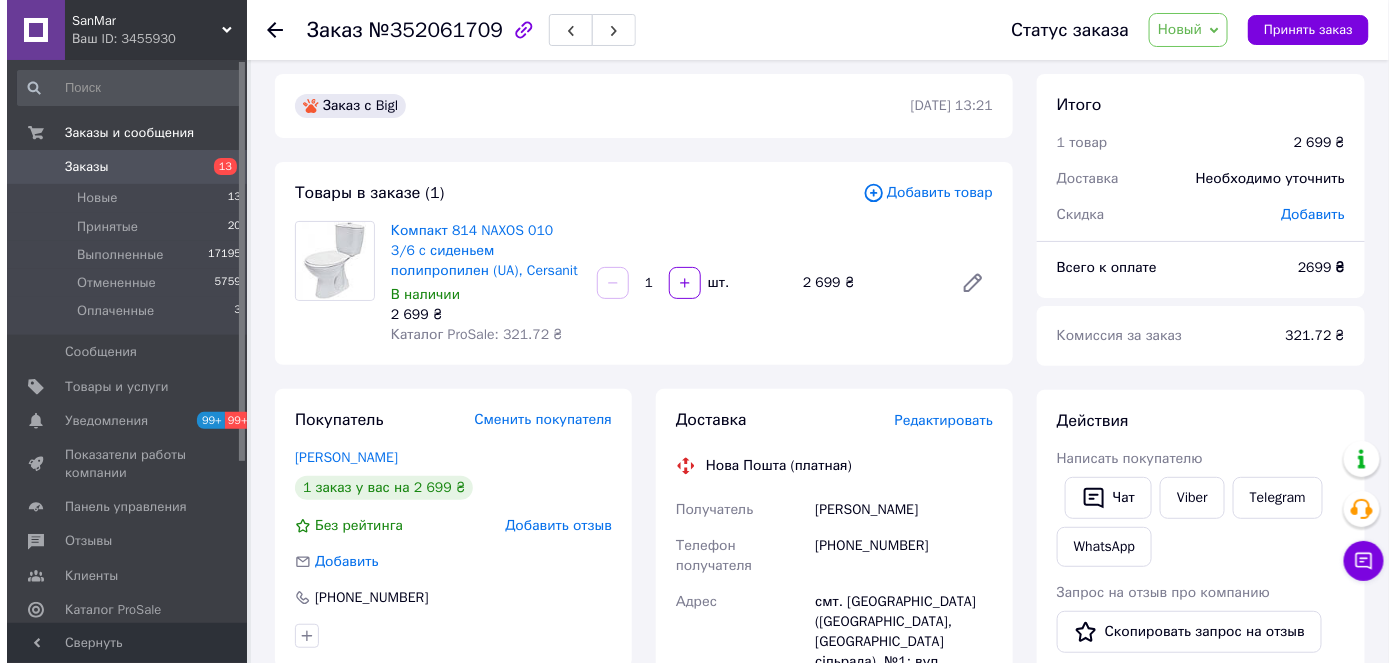 scroll, scrollTop: 0, scrollLeft: 0, axis: both 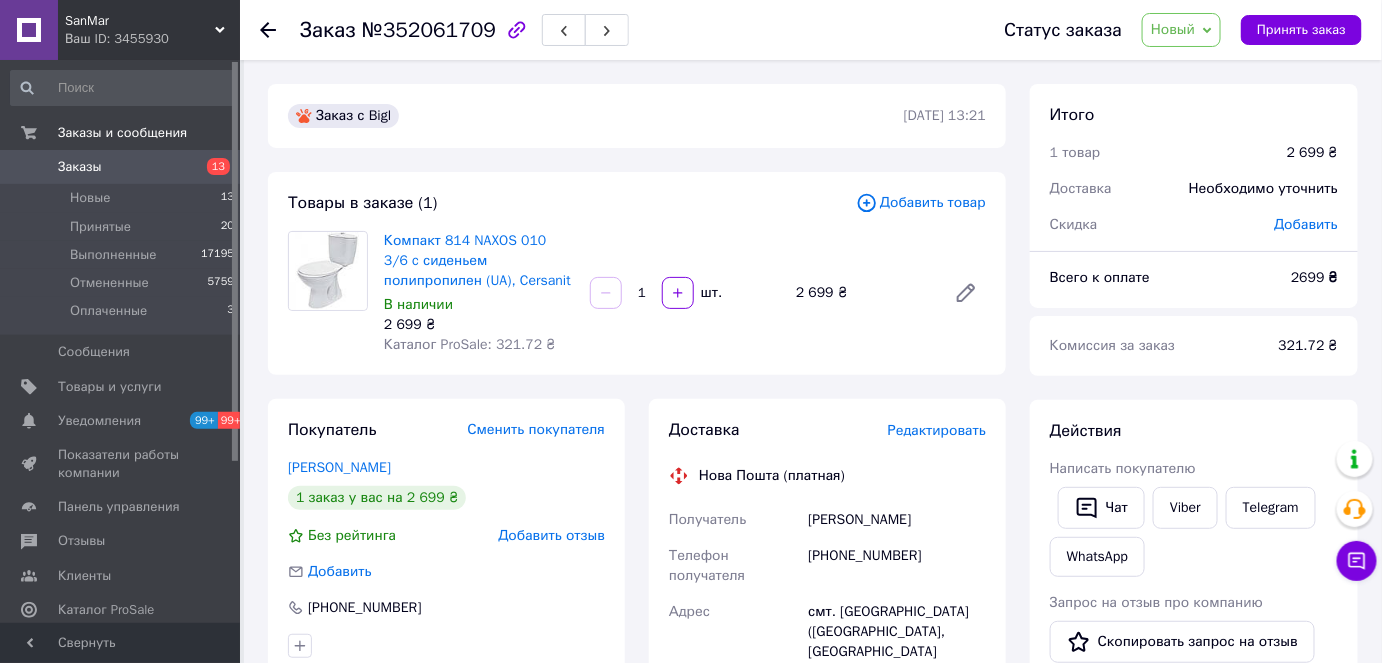 click on "Новый" at bounding box center (1181, 30) 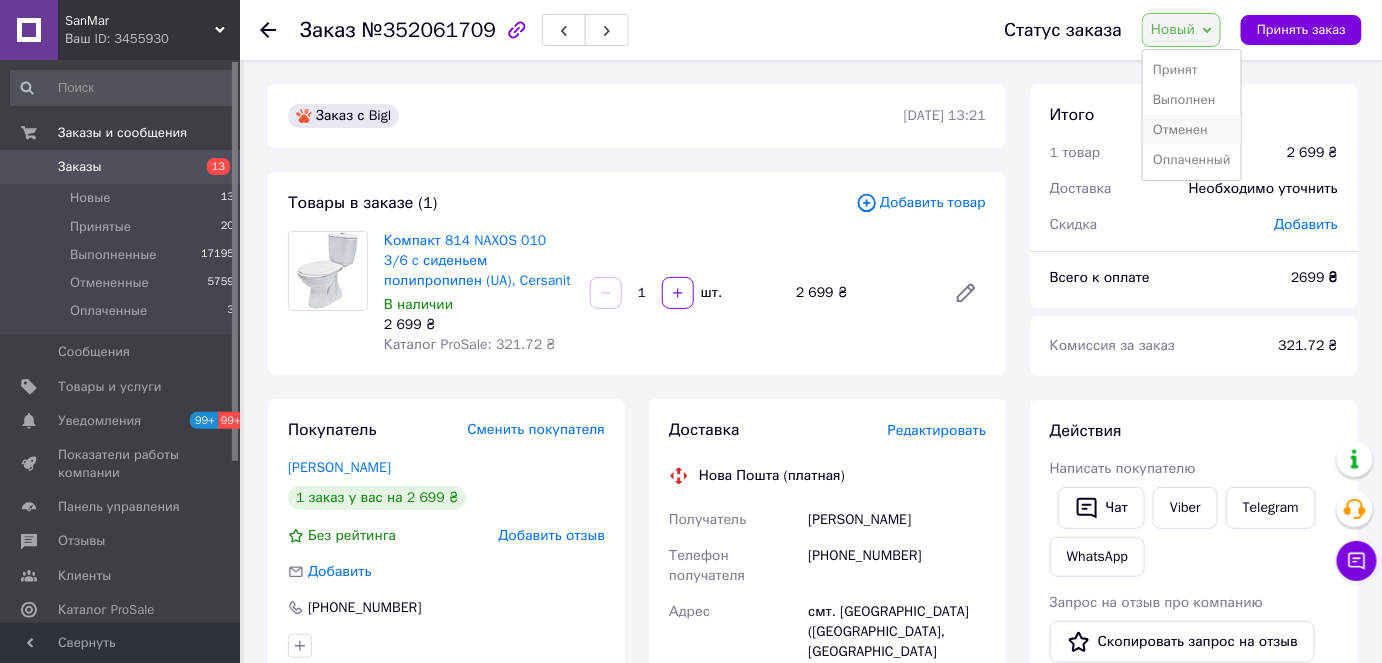 click on "Отменен" at bounding box center [1192, 130] 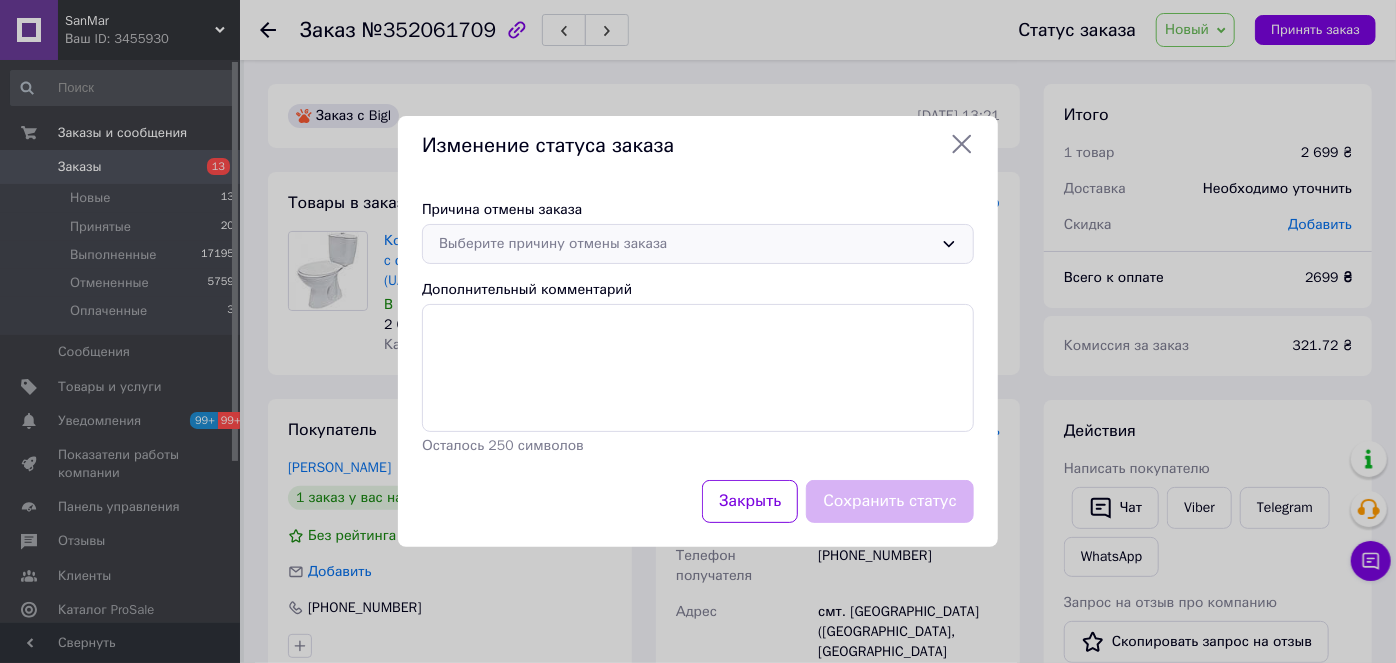 click 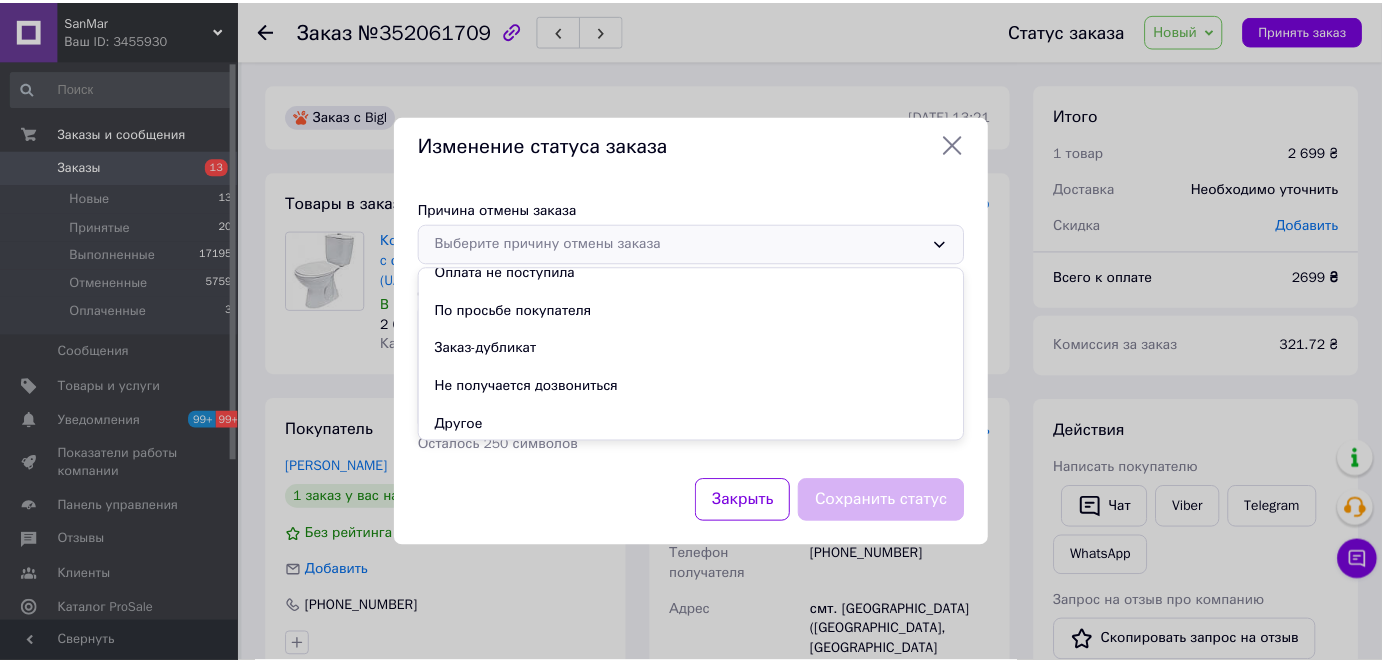 scroll, scrollTop: 93, scrollLeft: 0, axis: vertical 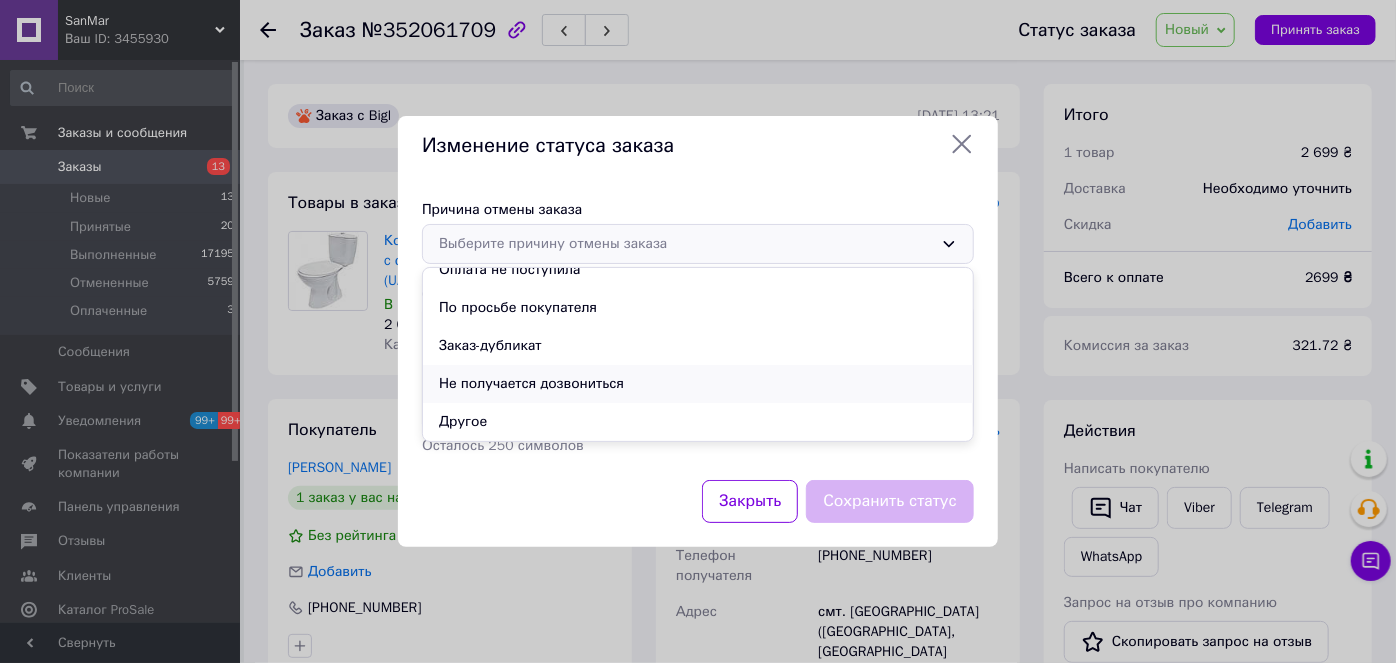 click on "Не получается дозвониться" at bounding box center [698, 384] 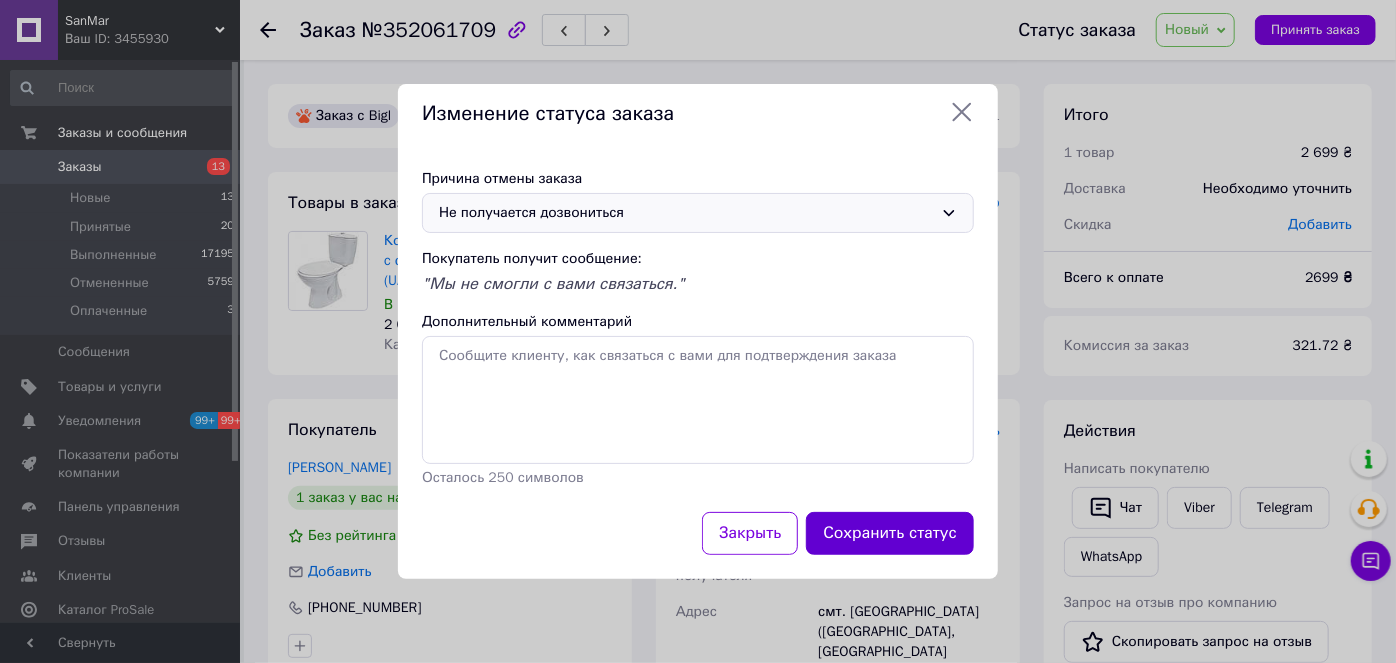 click on "Сохранить статус" at bounding box center (890, 533) 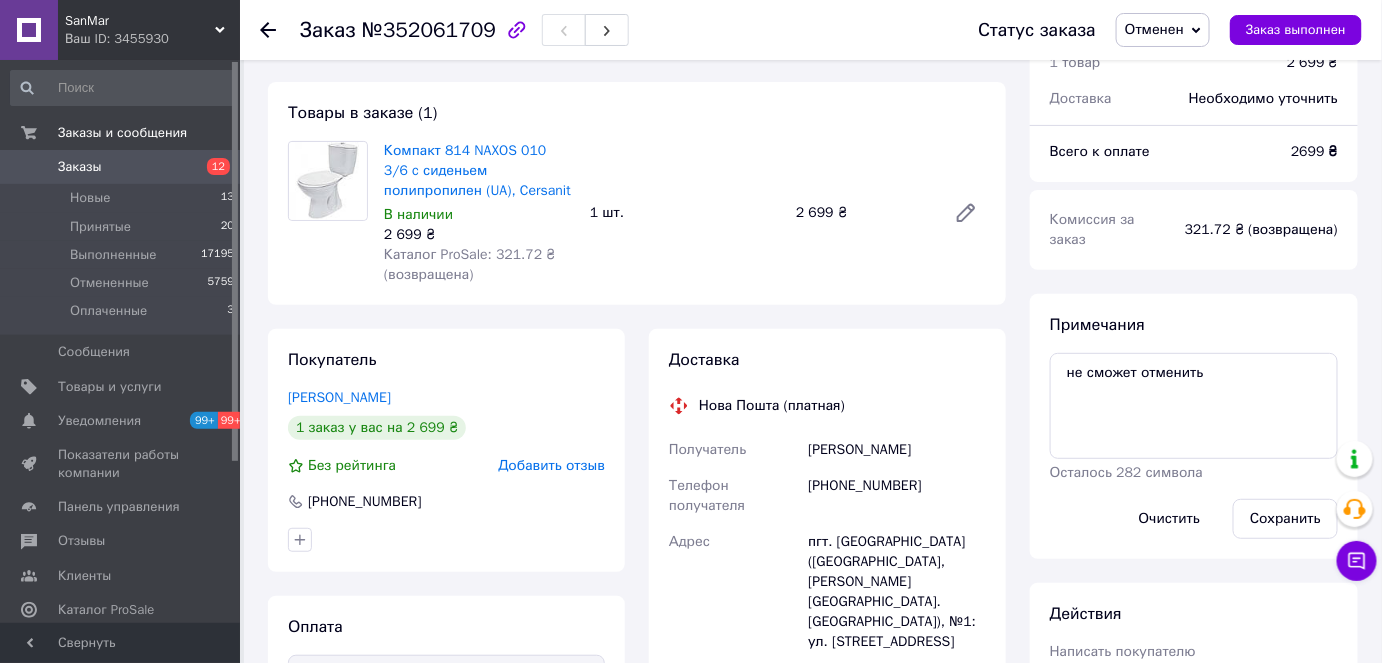 scroll, scrollTop: 0, scrollLeft: 0, axis: both 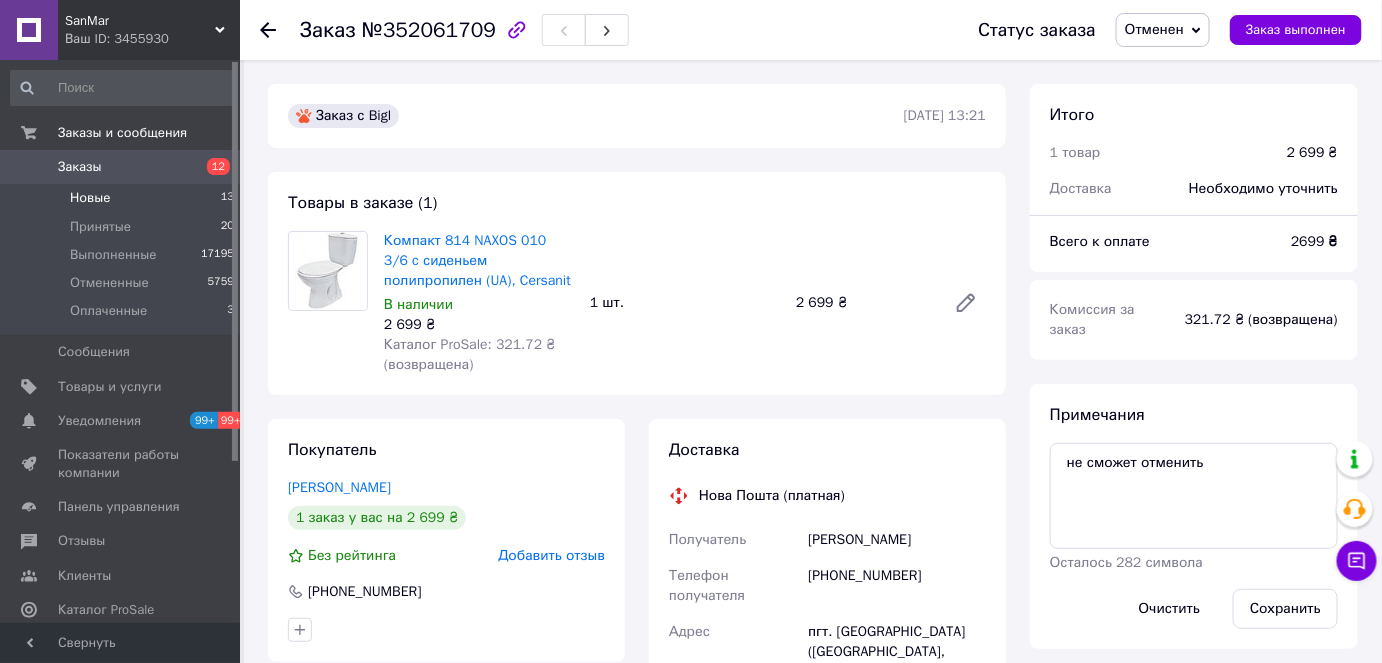 click on "Новые" at bounding box center (90, 198) 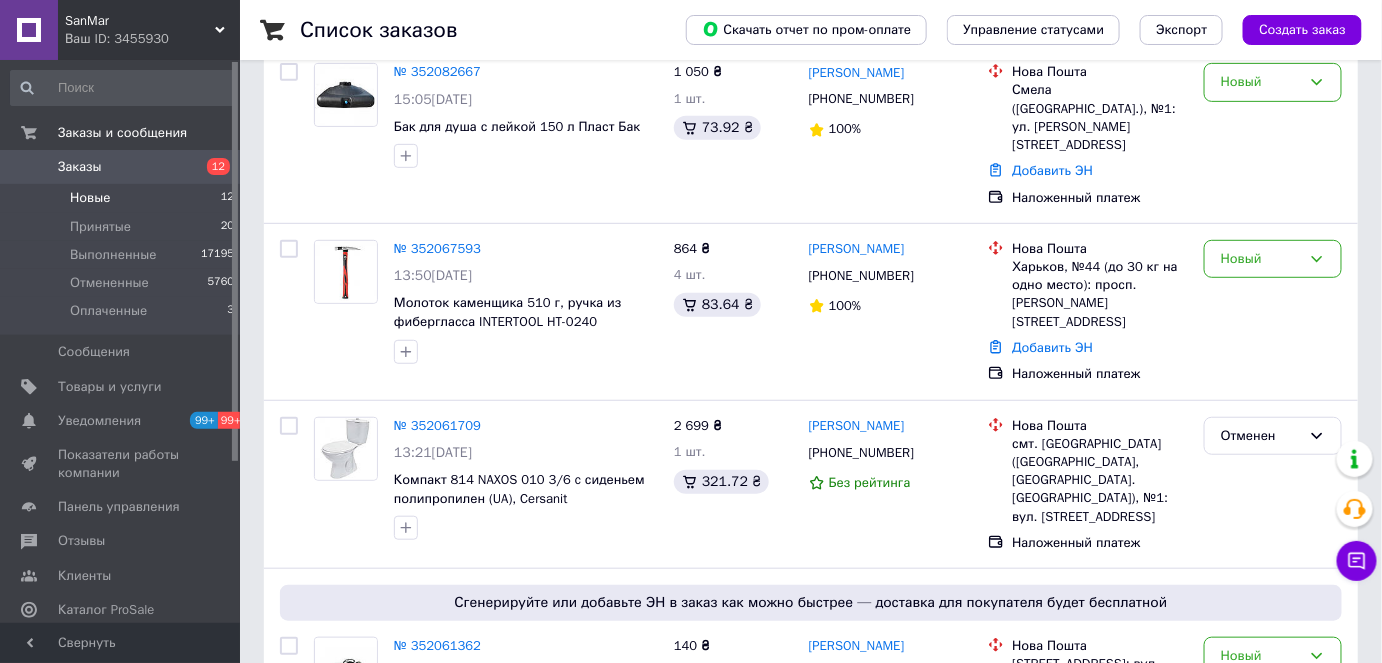 scroll, scrollTop: 272, scrollLeft: 0, axis: vertical 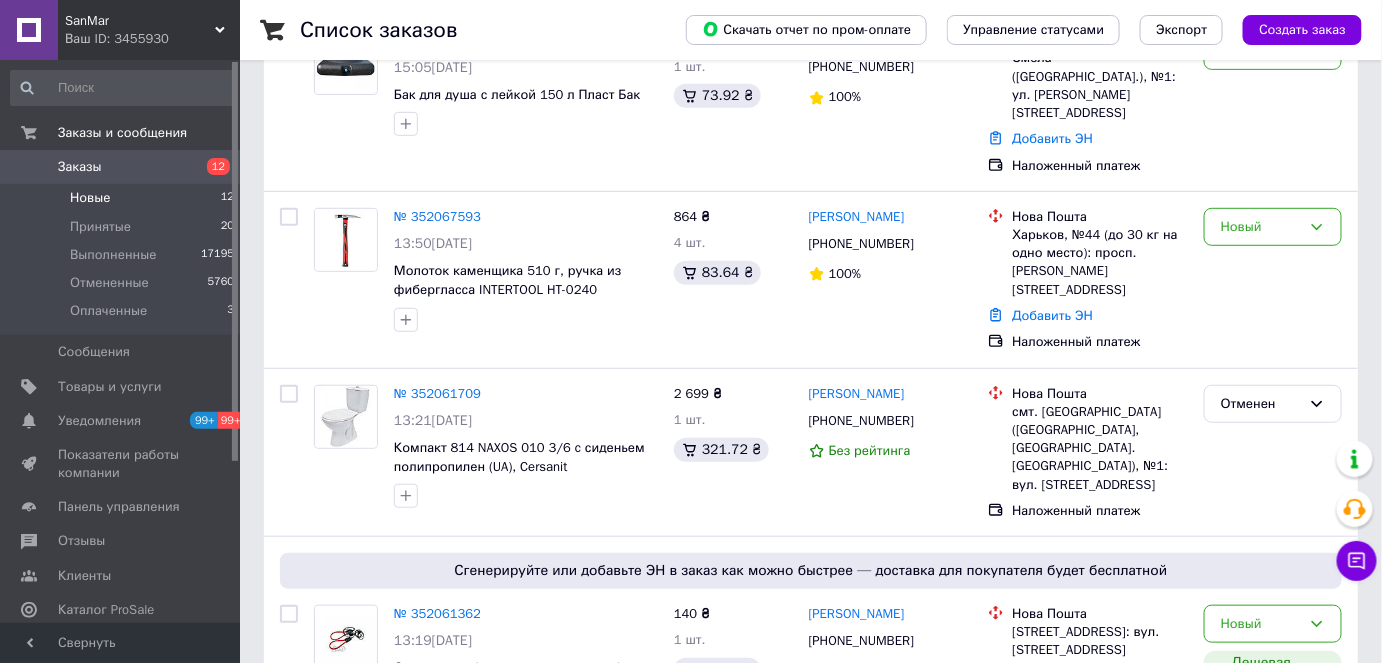 click on "Новые 12" at bounding box center [123, 198] 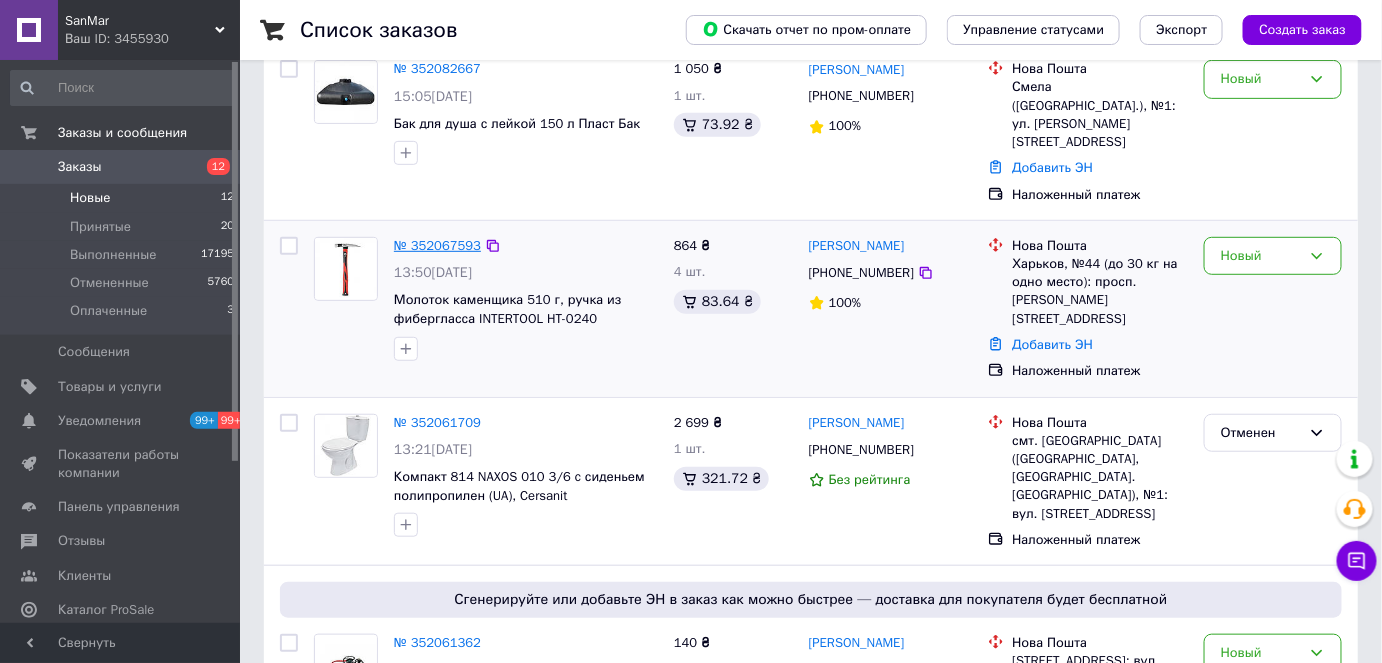scroll, scrollTop: 0, scrollLeft: 0, axis: both 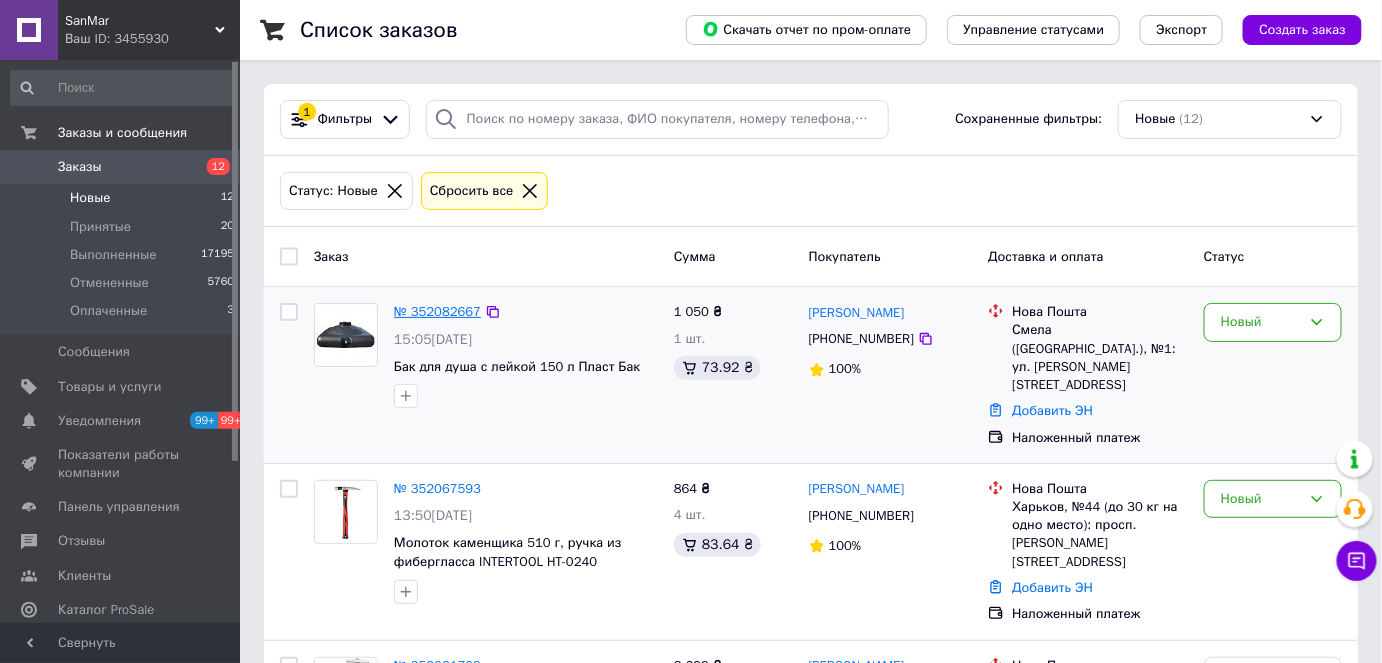 click on "№ 352082667" at bounding box center (437, 311) 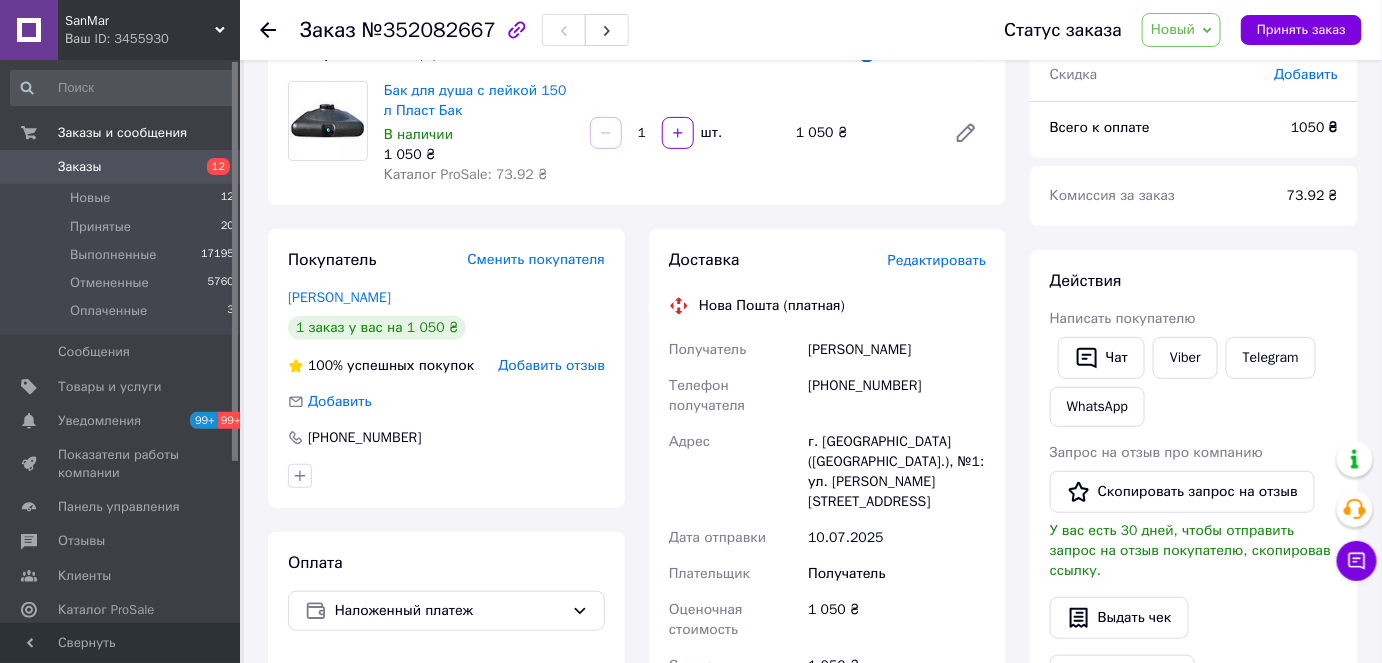scroll, scrollTop: 181, scrollLeft: 0, axis: vertical 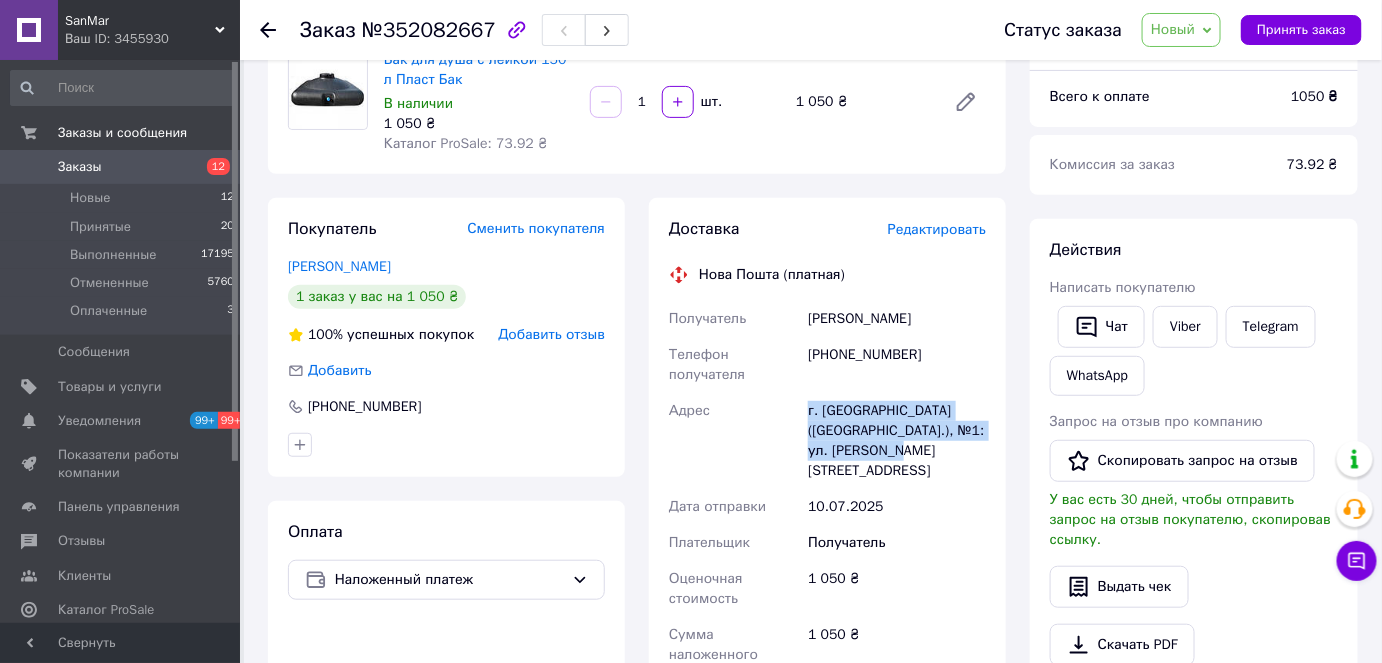 drag, startPoint x: 803, startPoint y: 407, endPoint x: 954, endPoint y: 450, distance: 157.00319 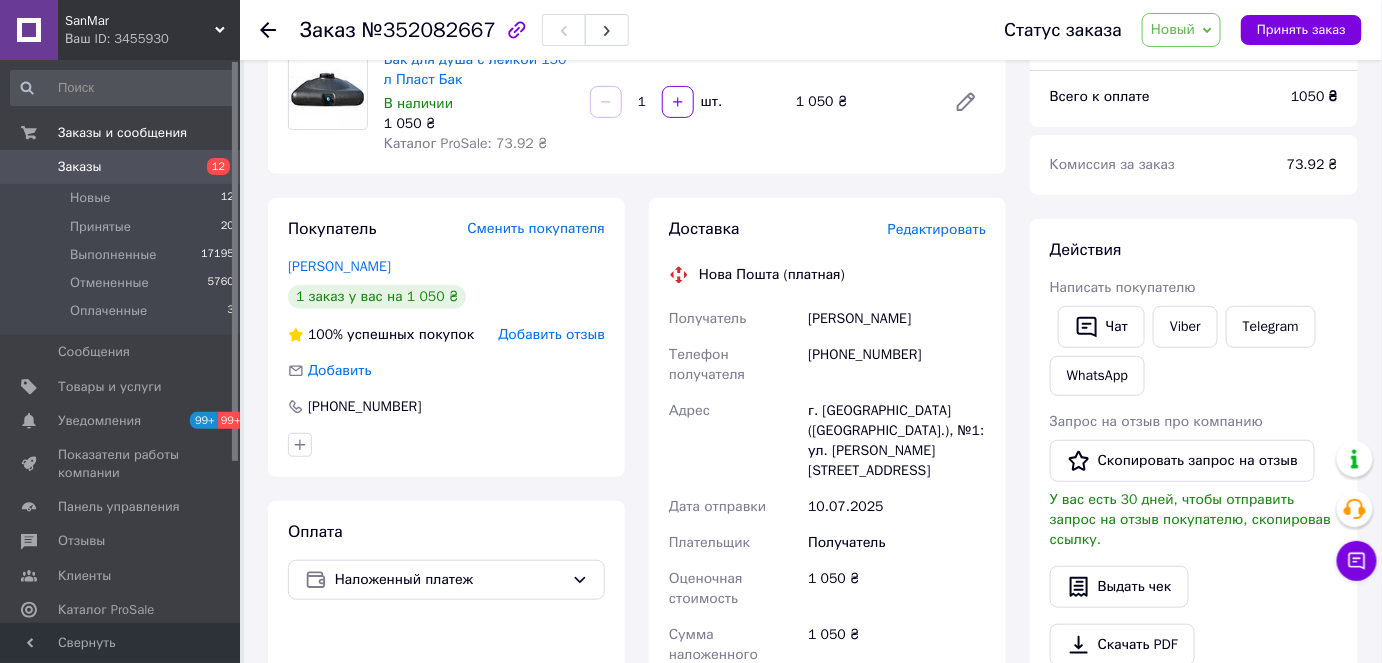 click on "Нова Пошта (платная)" at bounding box center (827, 275) 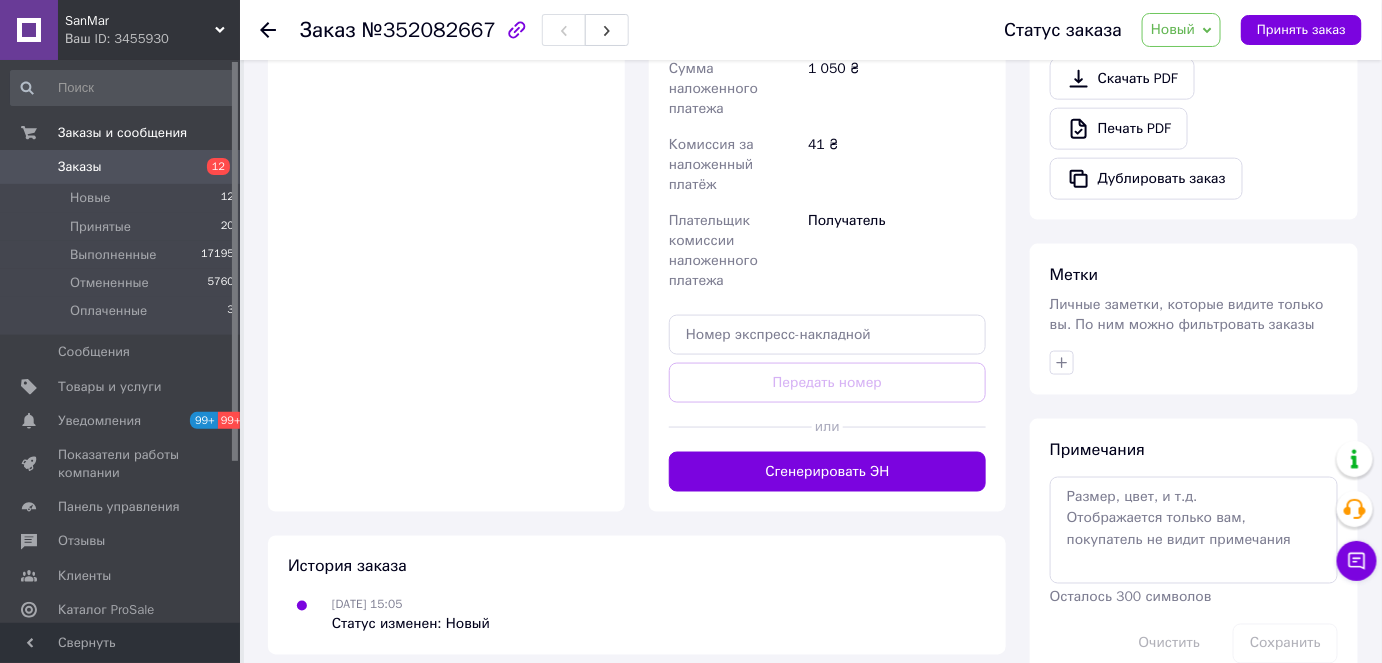 scroll, scrollTop: 767, scrollLeft: 0, axis: vertical 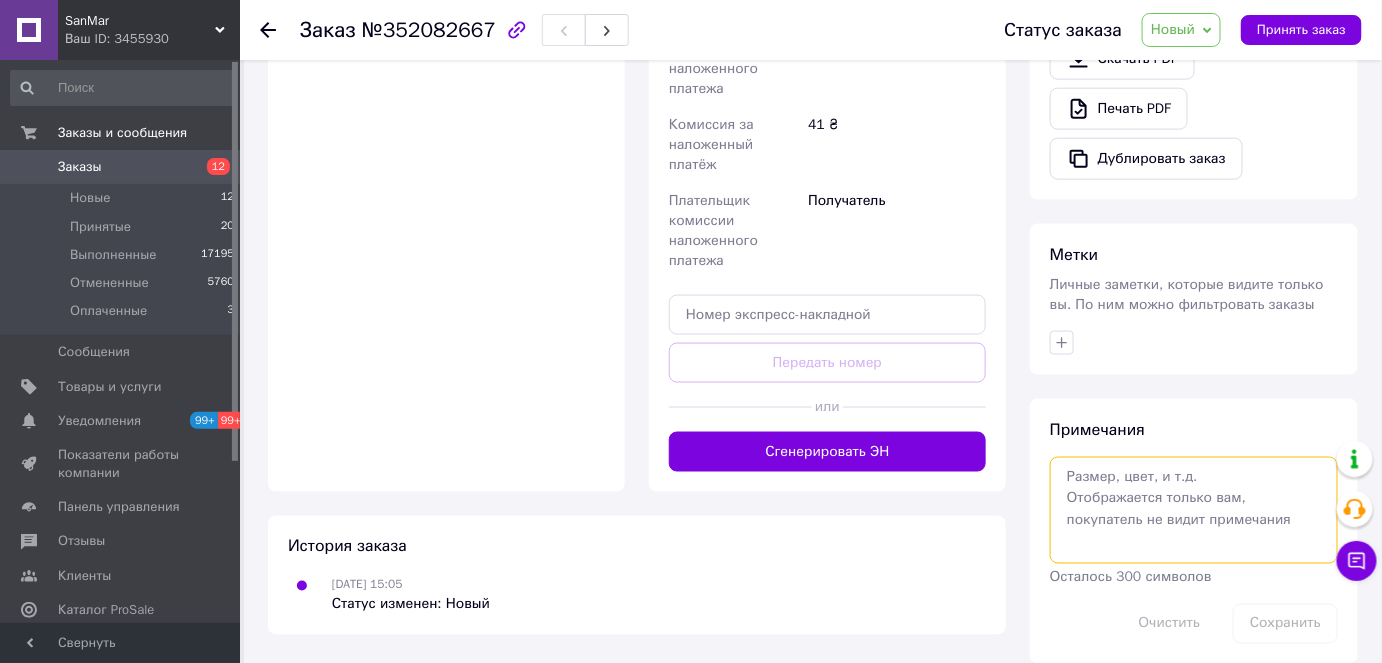 click at bounding box center [1194, 510] 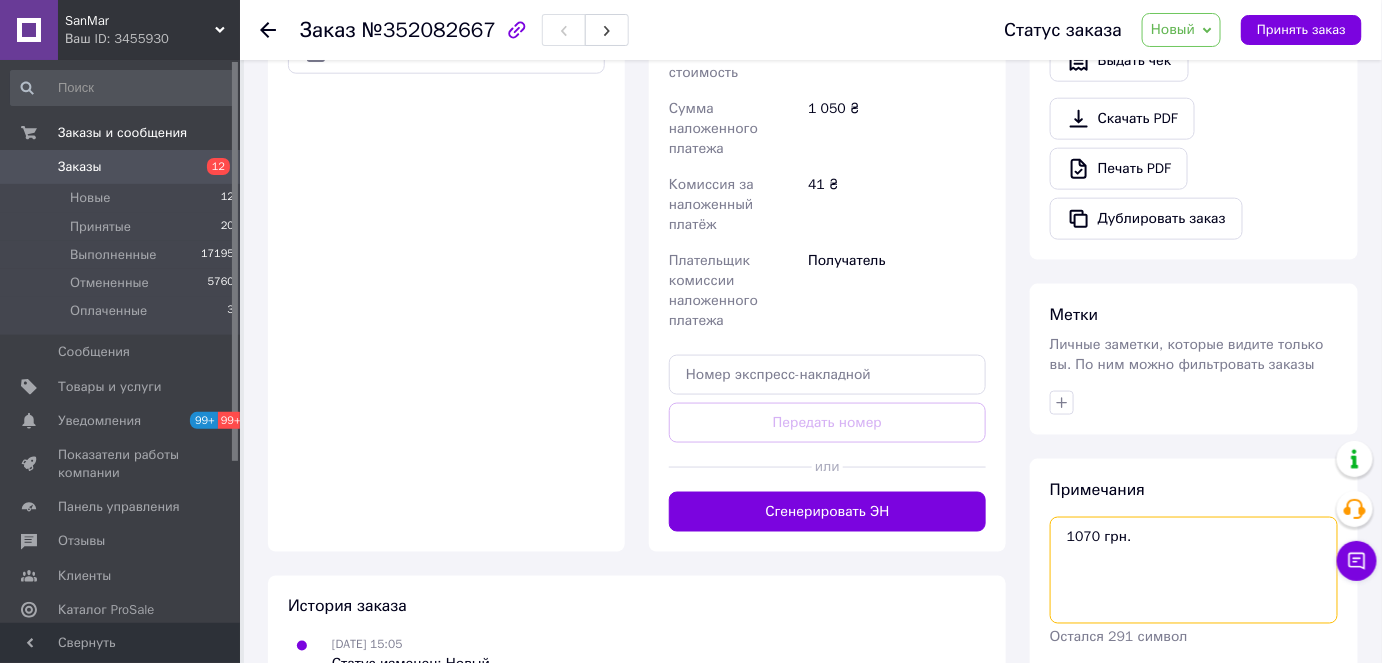 scroll, scrollTop: 767, scrollLeft: 0, axis: vertical 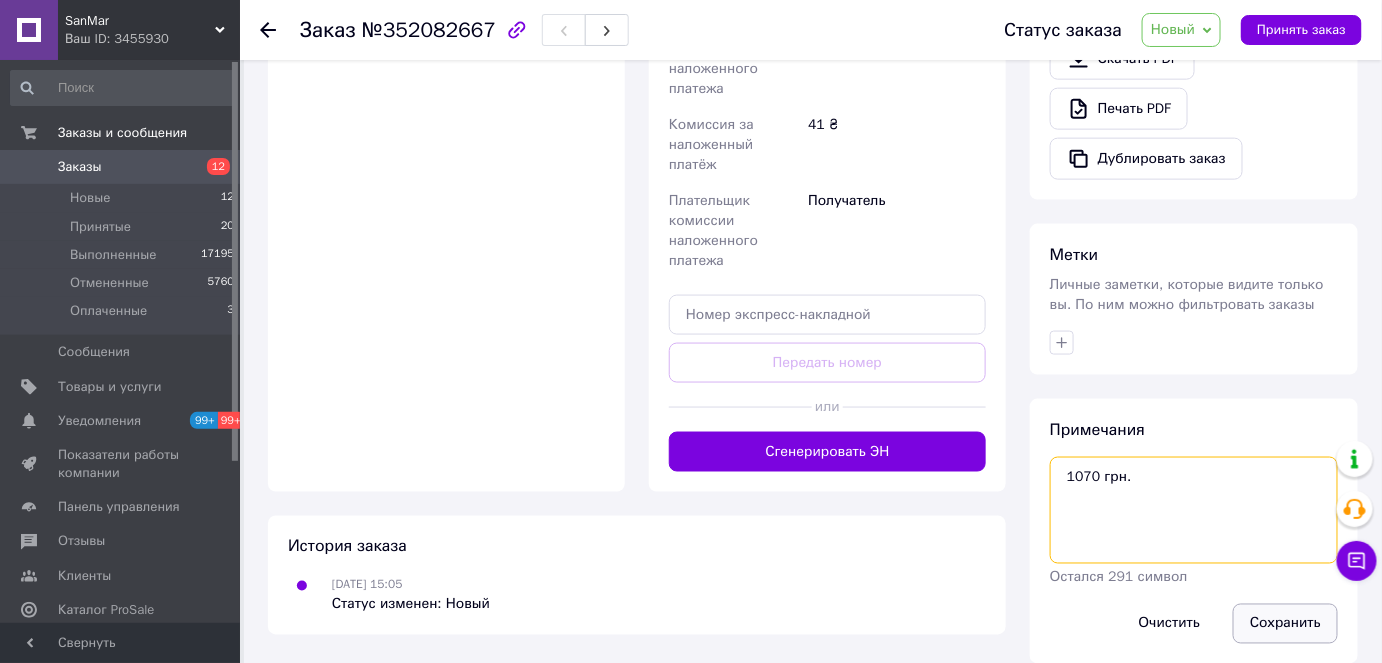 type on "1070 грн." 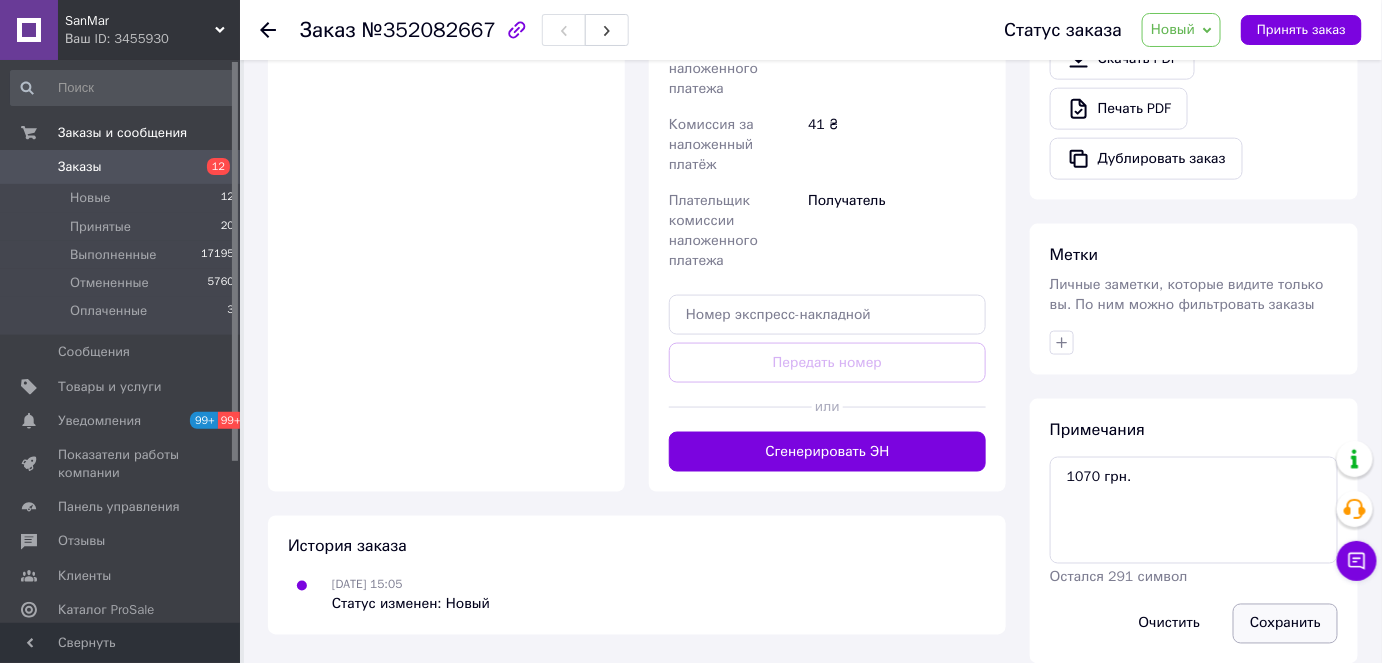 click on "Сохранить" at bounding box center (1285, 624) 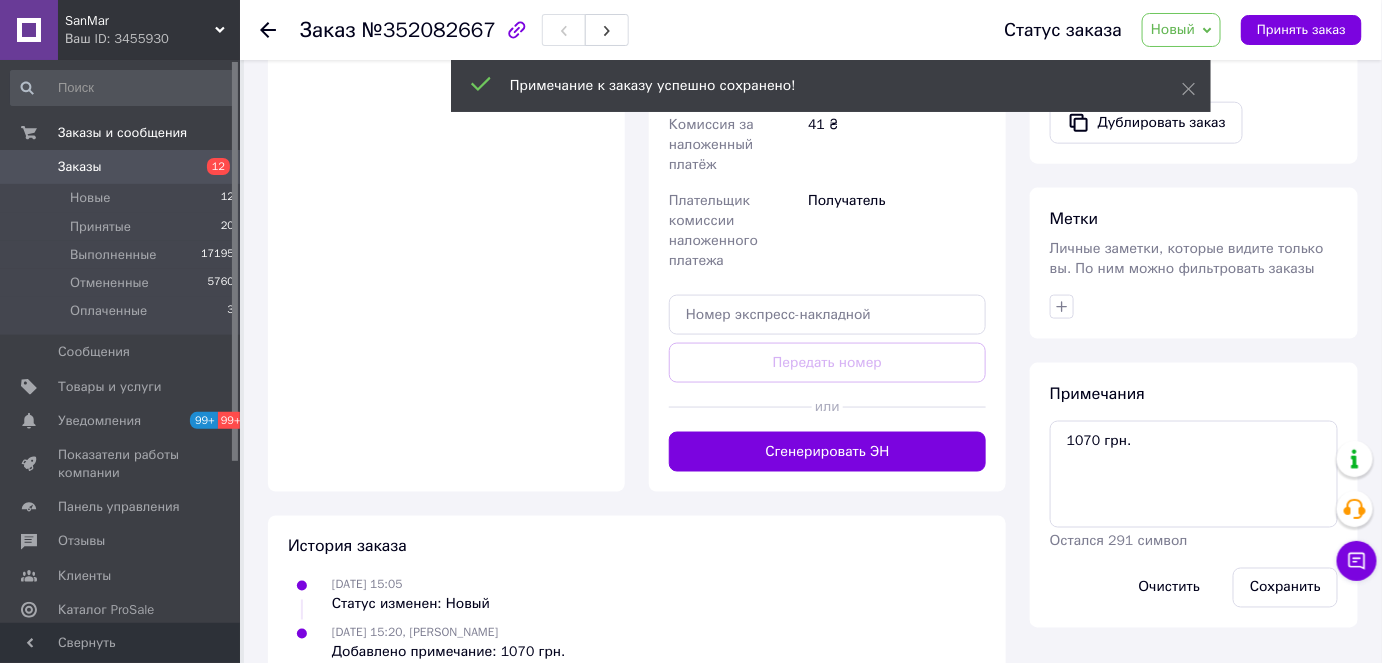 click on "Новый" at bounding box center (1181, 30) 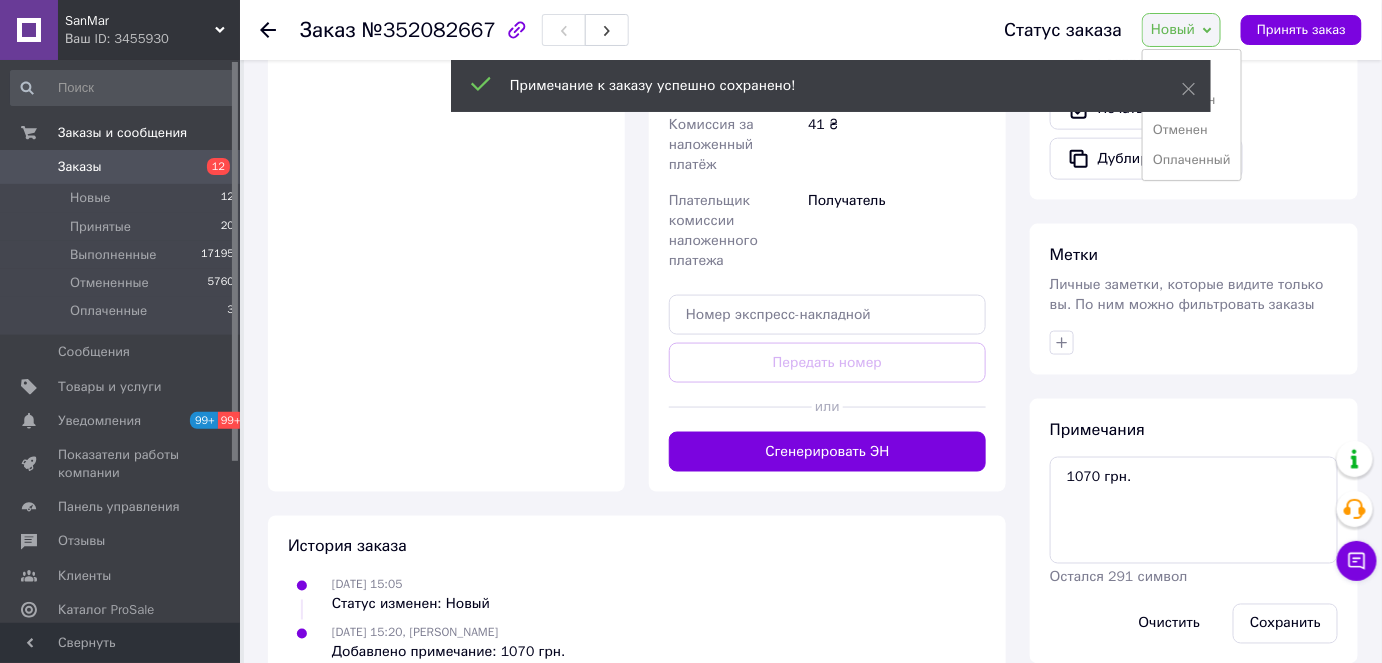 click on "Заказ №352082667" at bounding box center (632, 30) 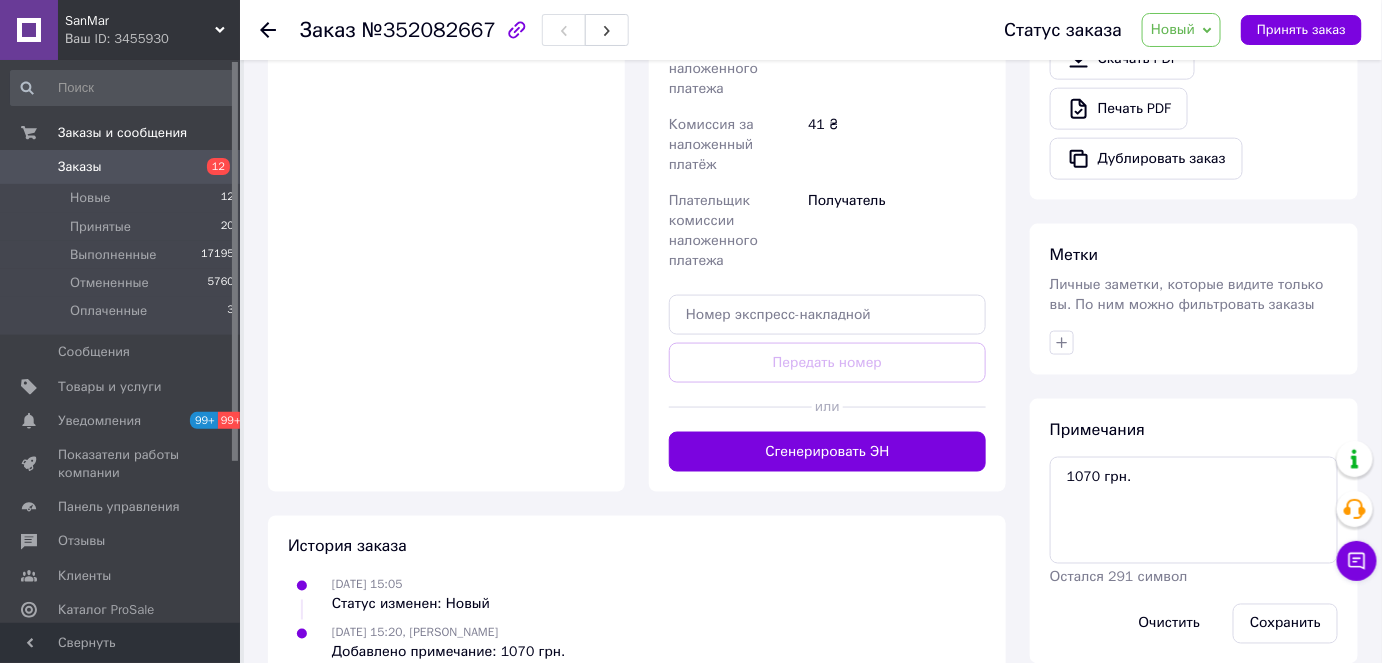 click 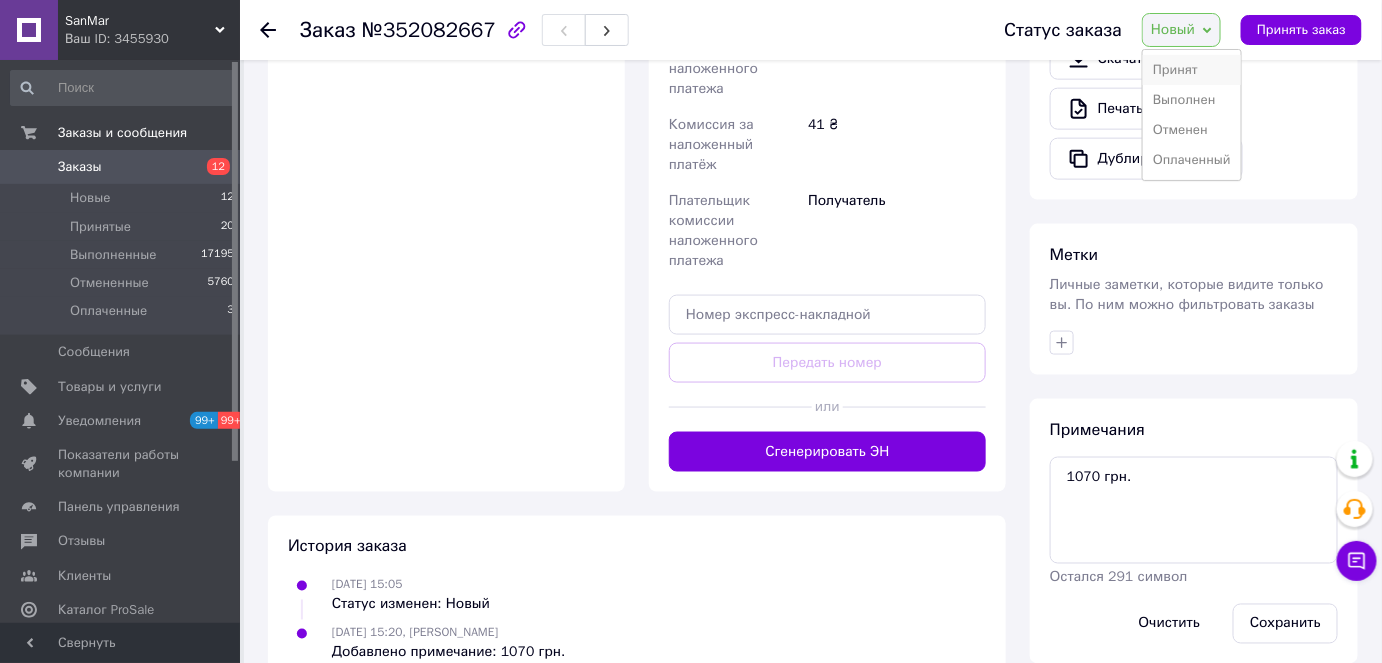 click on "Принят" at bounding box center [1192, 70] 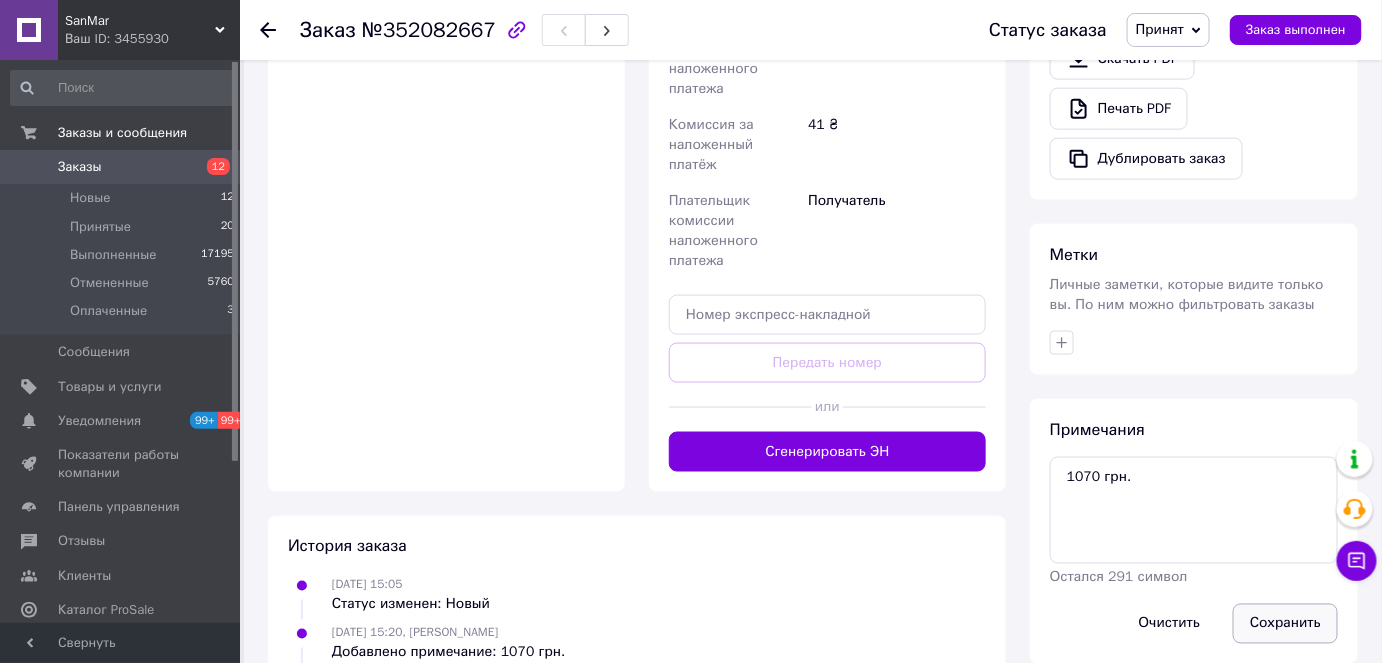 click on "Сохранить" at bounding box center [1285, 624] 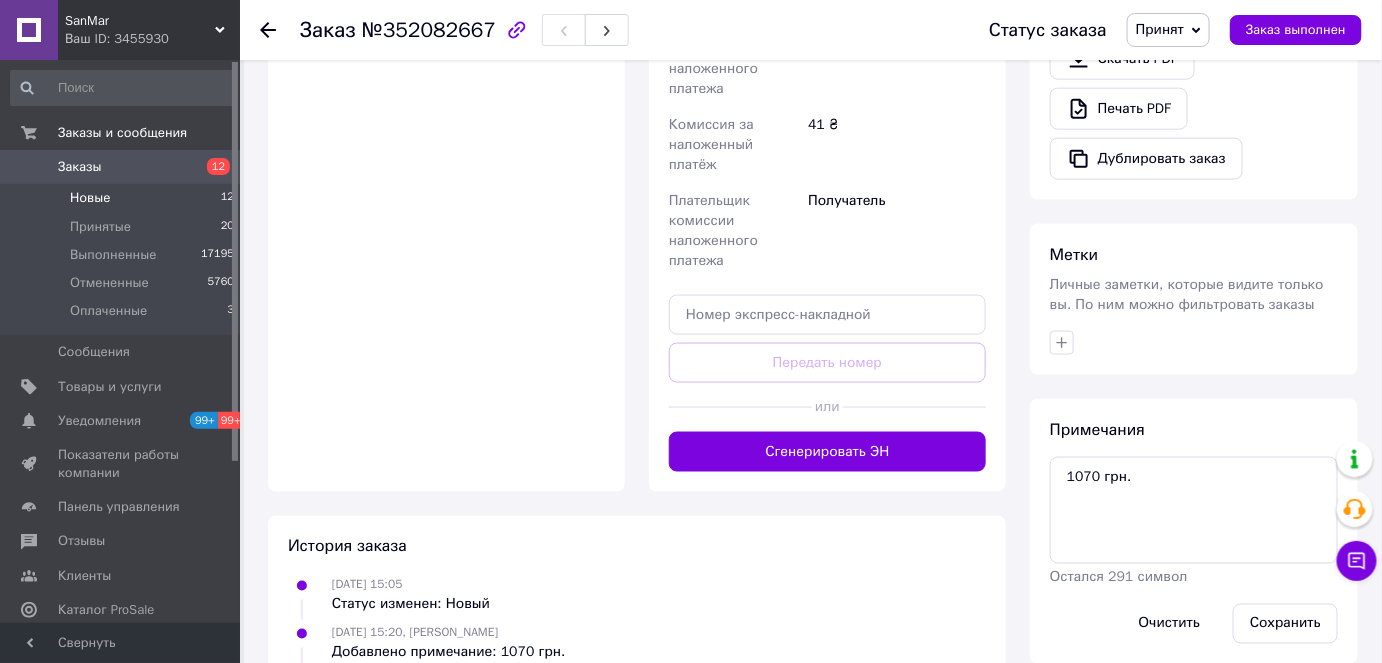 click on "Новые 12" at bounding box center (123, 198) 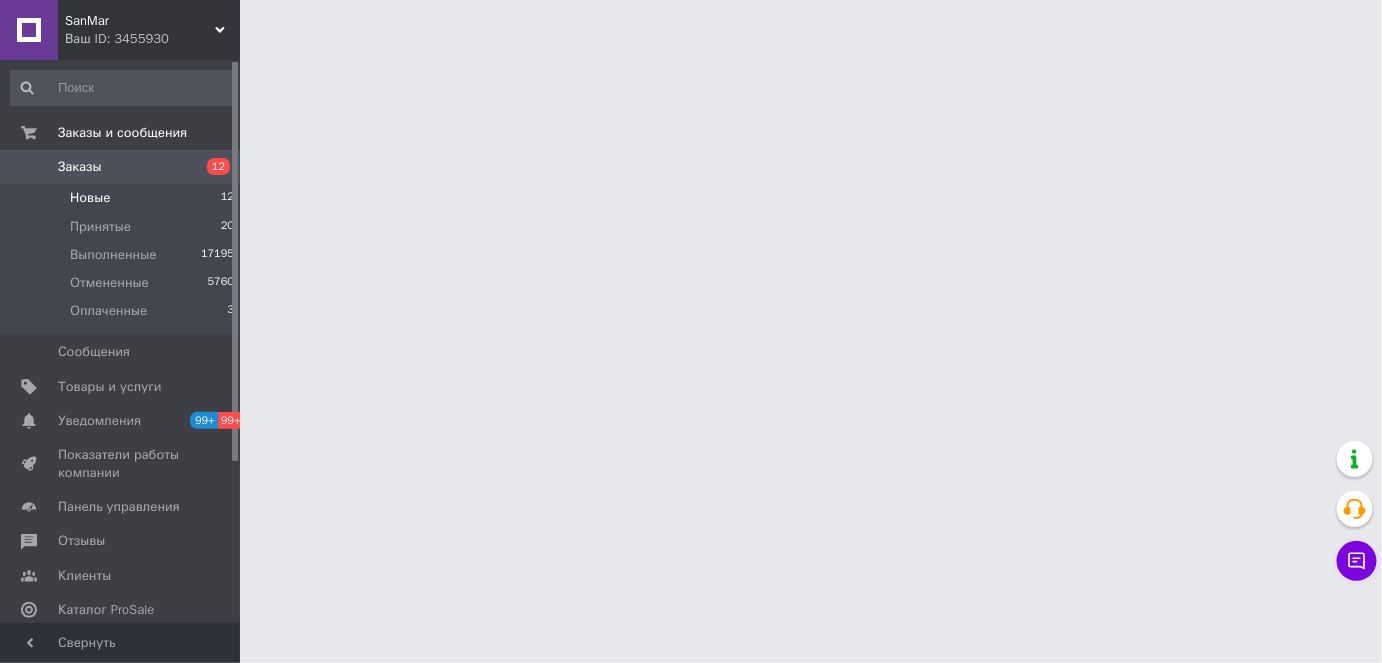 scroll, scrollTop: 0, scrollLeft: 0, axis: both 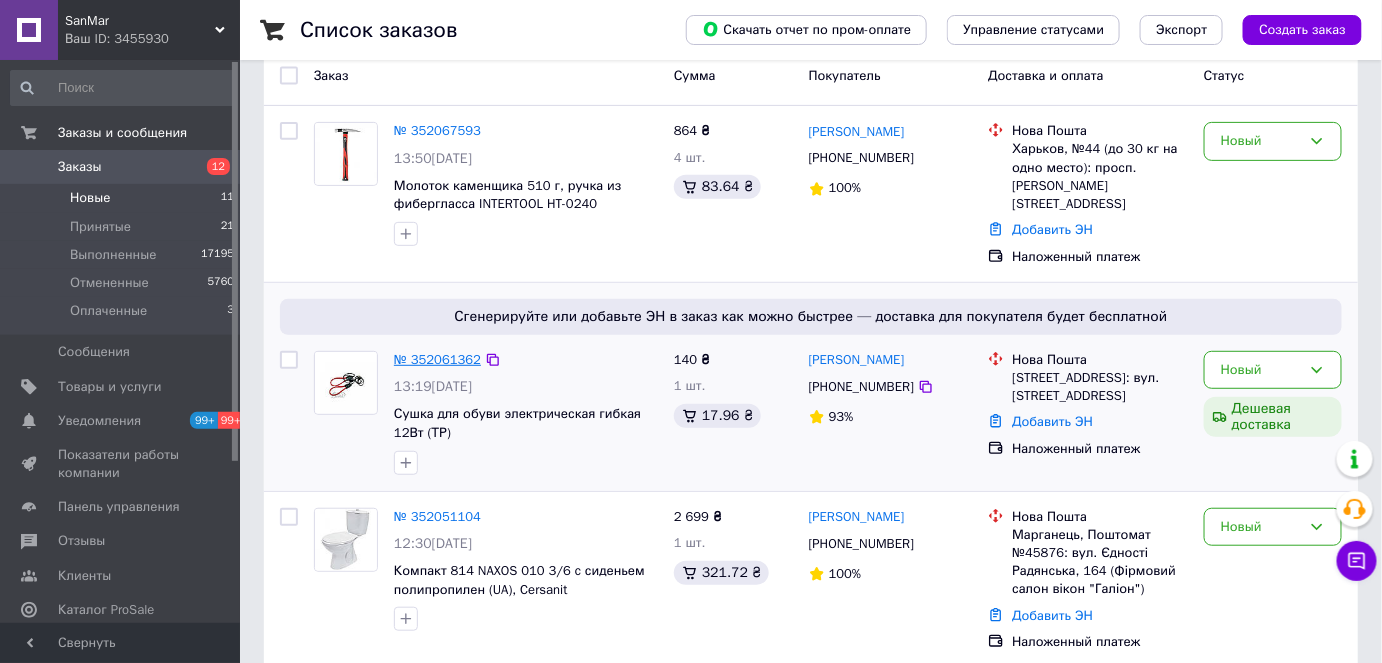 click on "№ 352061362" at bounding box center (437, 359) 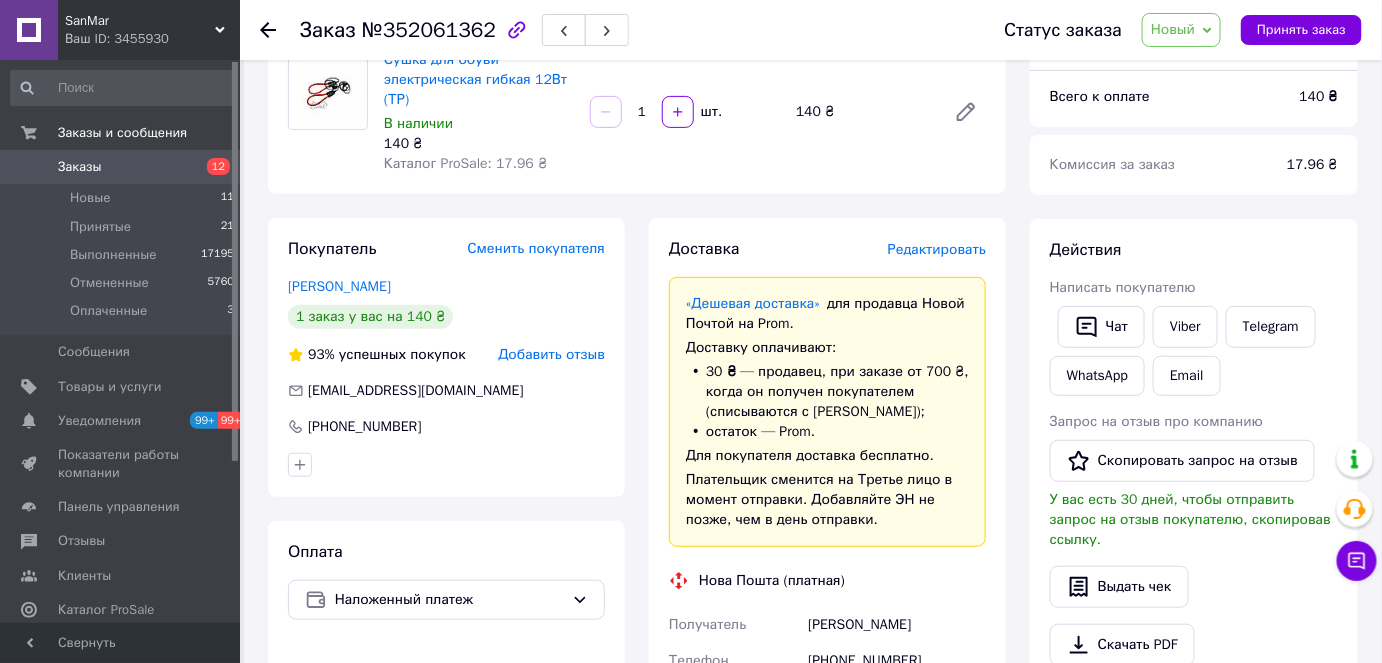 scroll, scrollTop: 0, scrollLeft: 0, axis: both 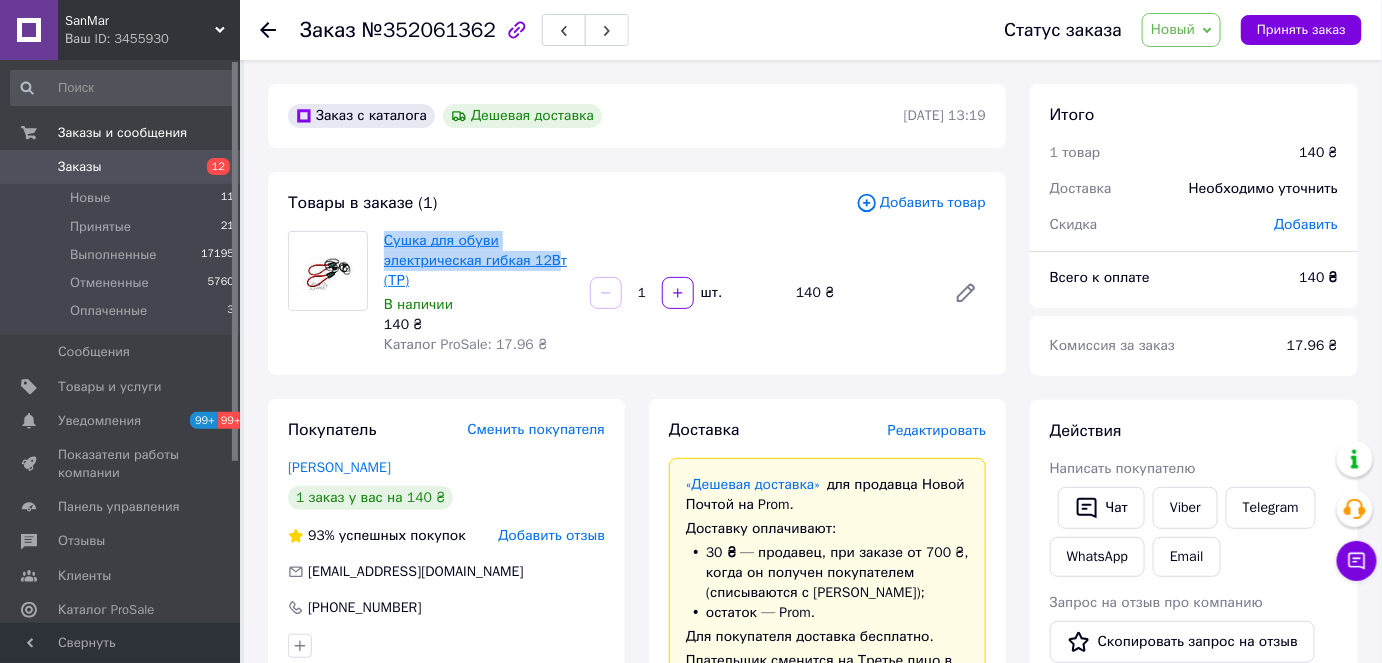 drag, startPoint x: 381, startPoint y: 246, endPoint x: 549, endPoint y: 266, distance: 169.1863 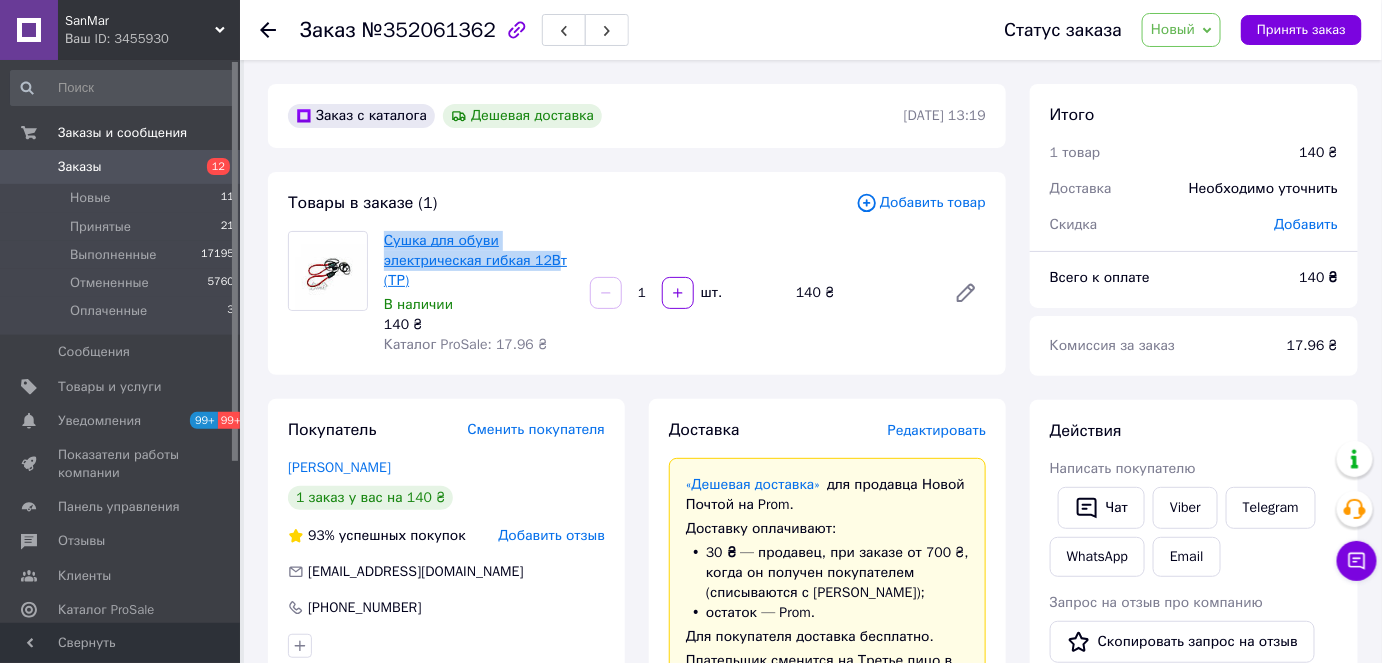 copy on "Сушка для обуви электрическая гибкая 12В" 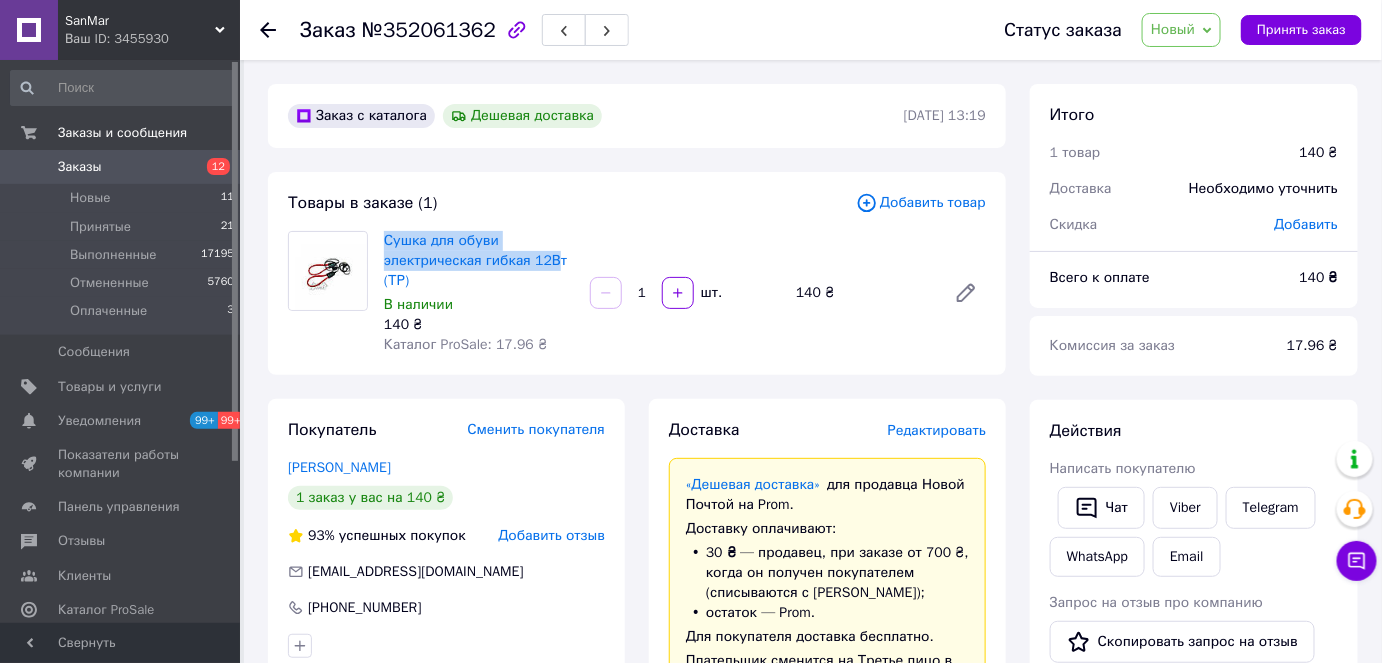 click at bounding box center (327, 271) 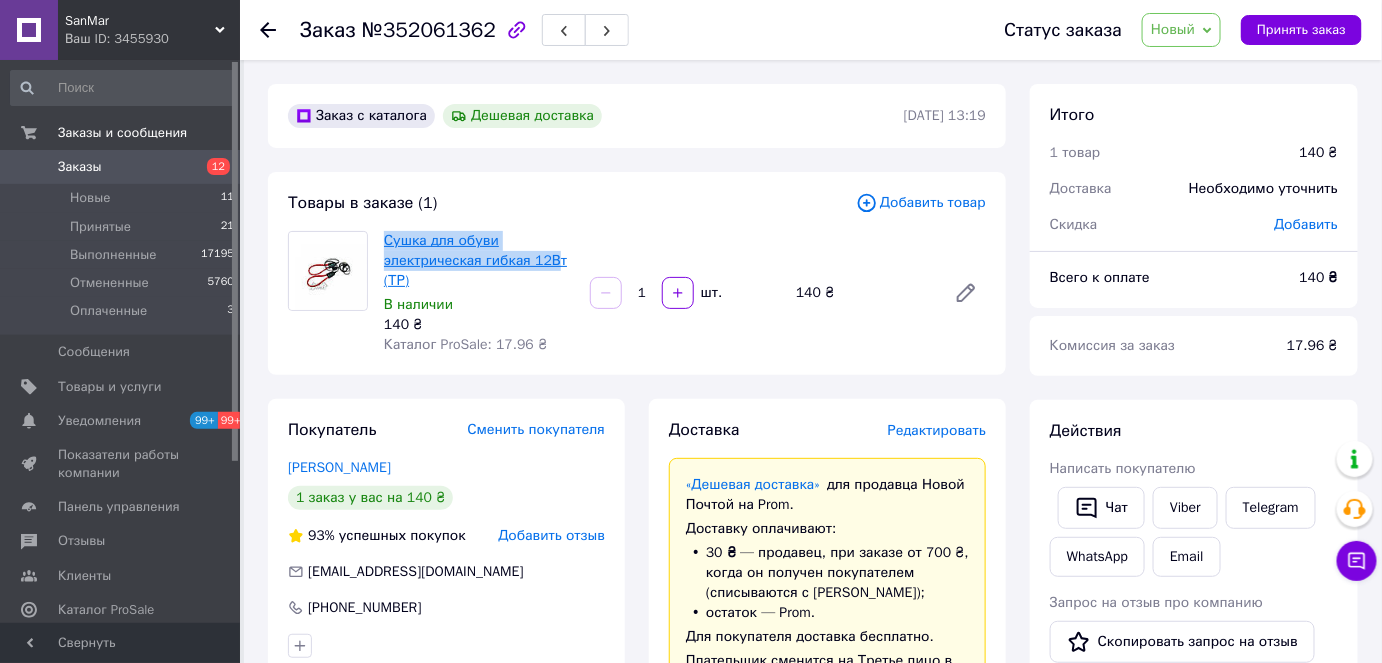 click on "Сушка для обуви электрическая гибкая 12Вт (ТР)" at bounding box center [475, 260] 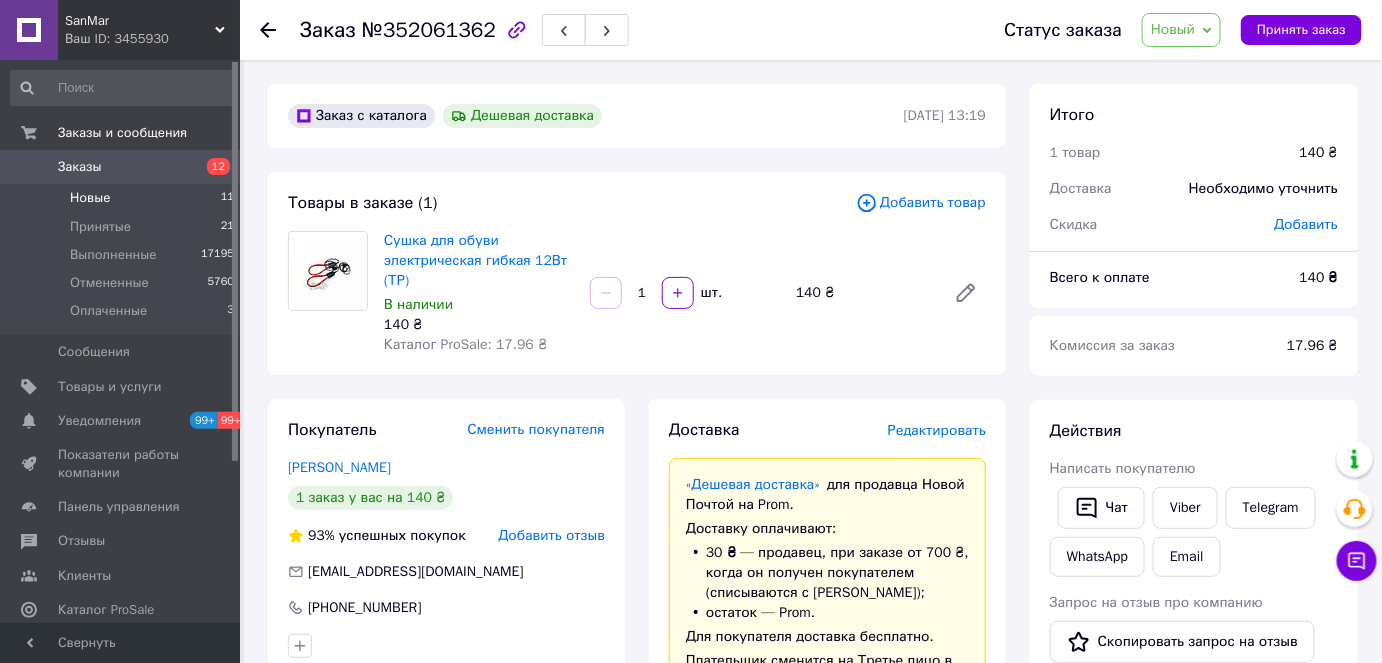 click on "Новые 11" at bounding box center (123, 198) 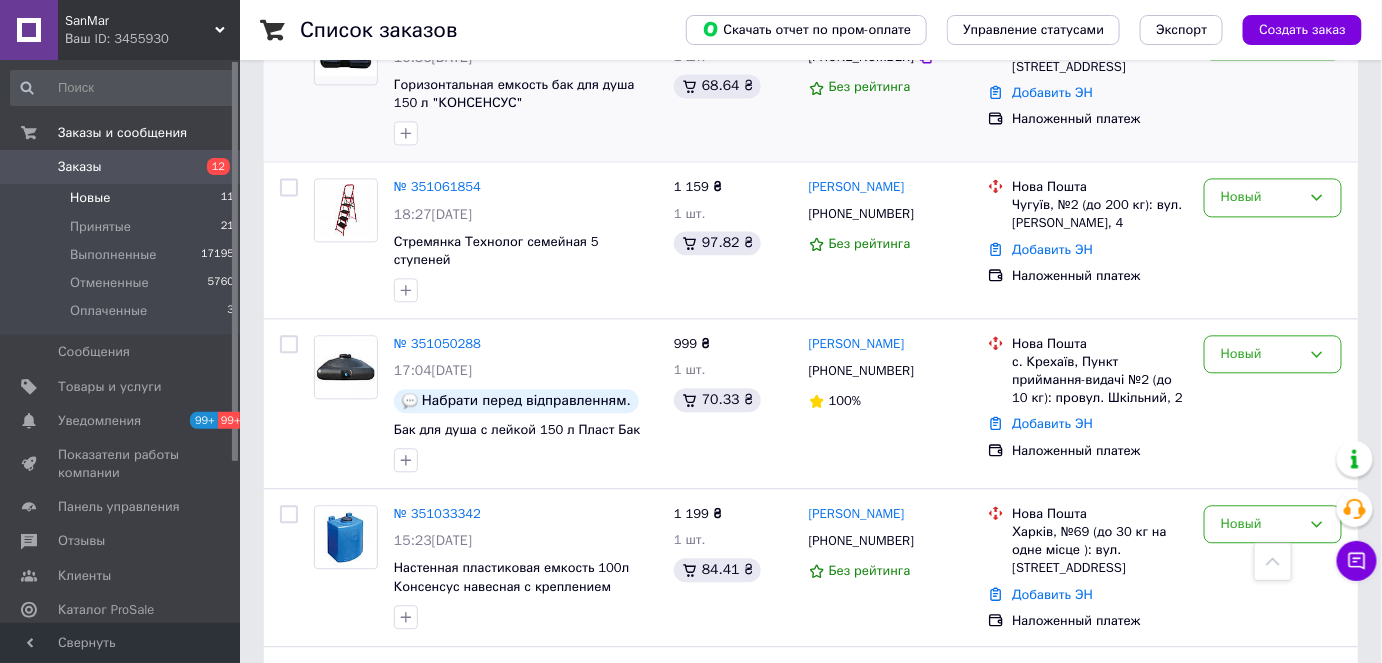 scroll, scrollTop: 1454, scrollLeft: 0, axis: vertical 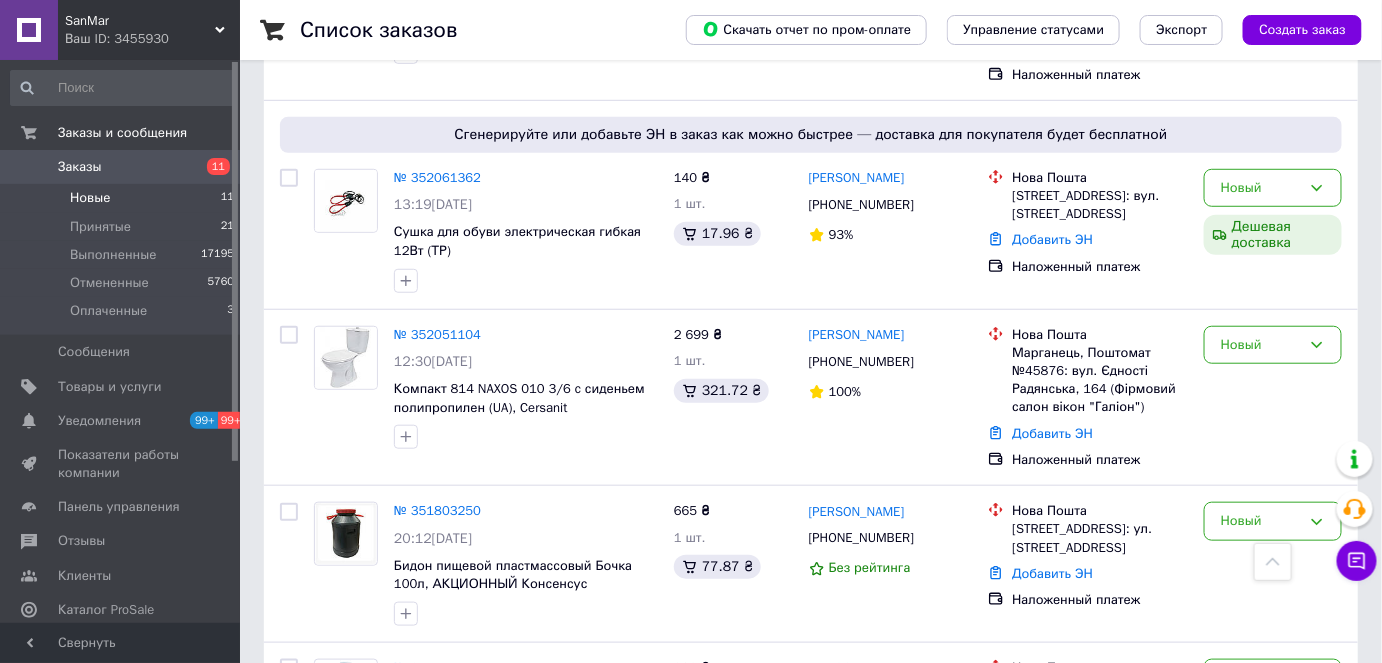 click on "Новые" at bounding box center (90, 198) 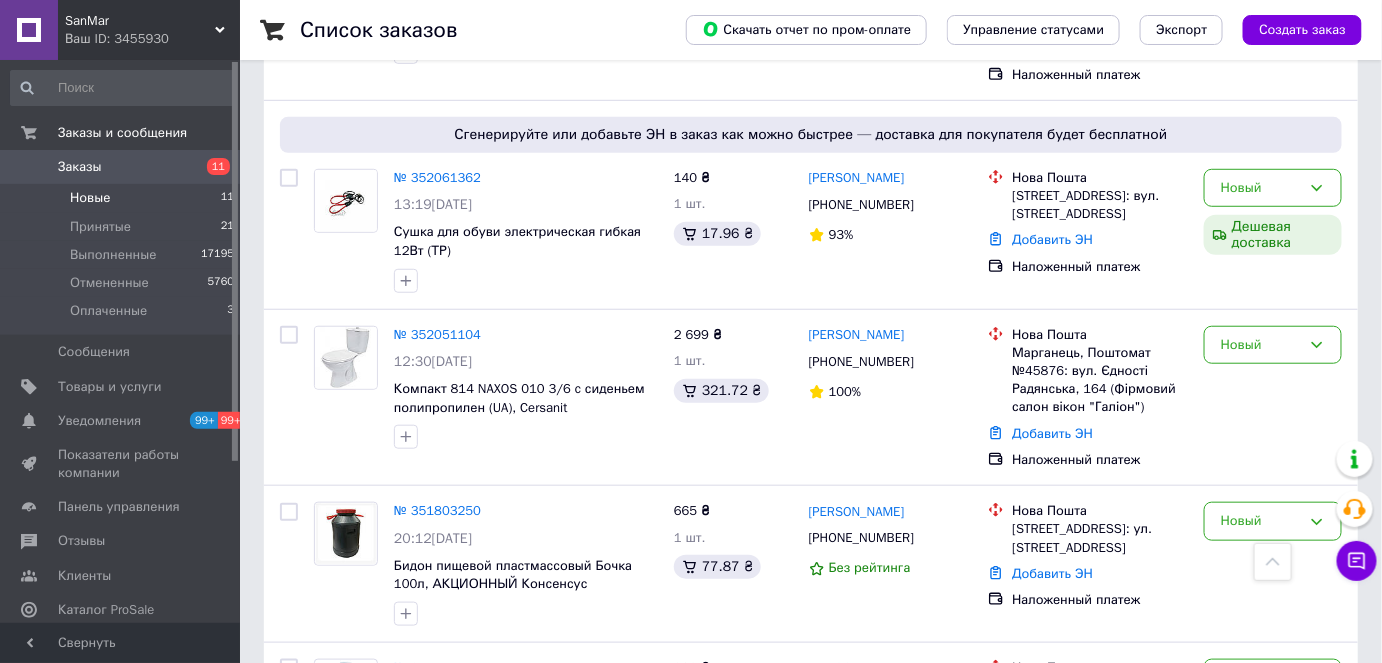 click on "Новые 11" at bounding box center (123, 198) 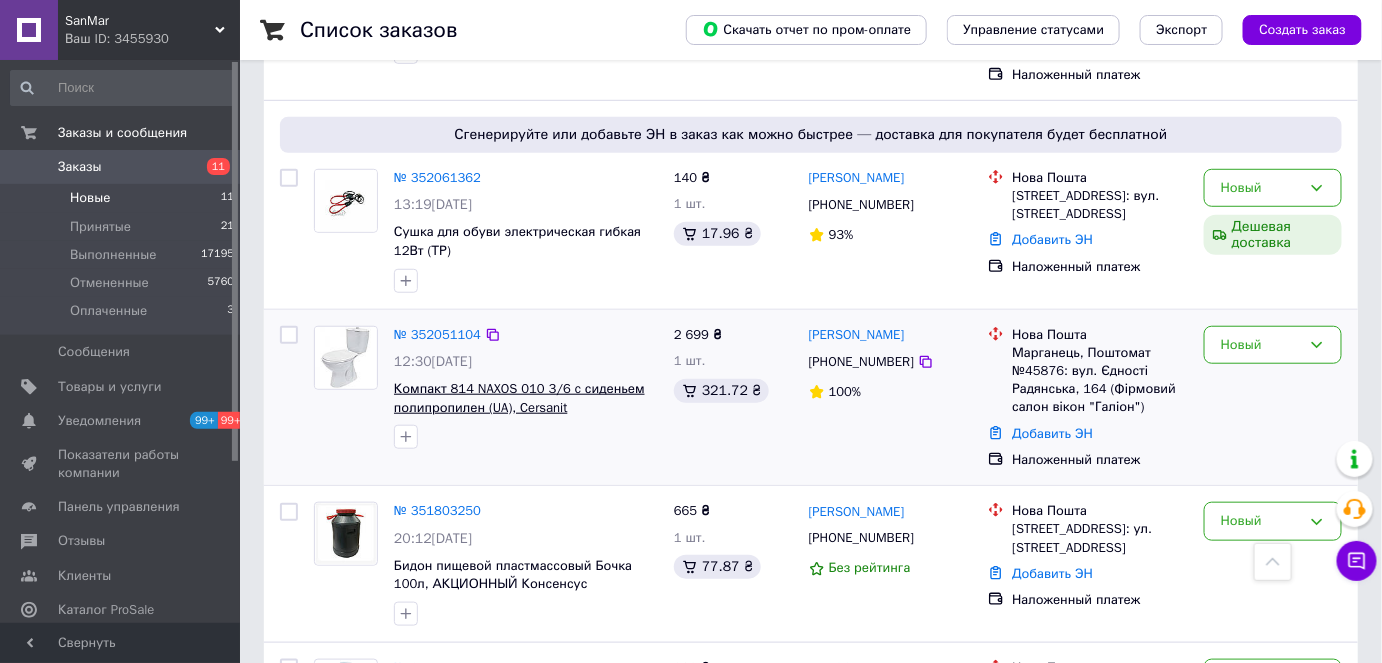 scroll, scrollTop: 0, scrollLeft: 0, axis: both 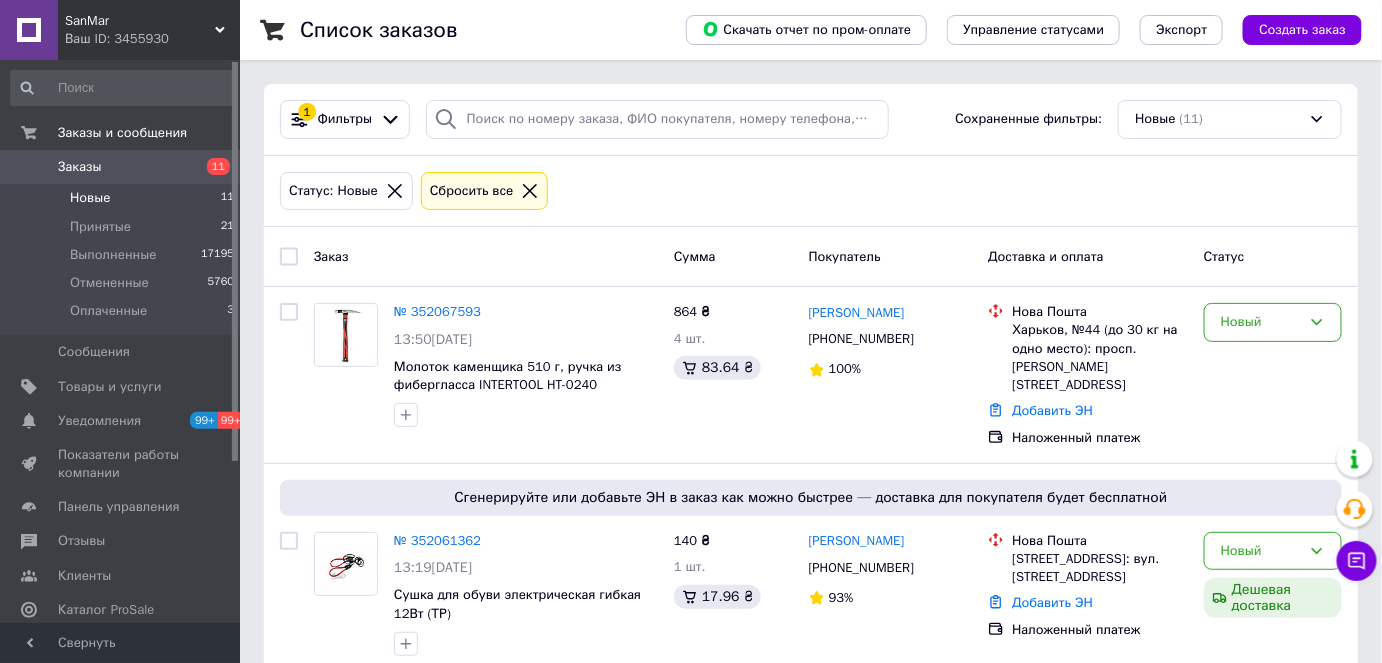click on "Новые 11" at bounding box center (123, 198) 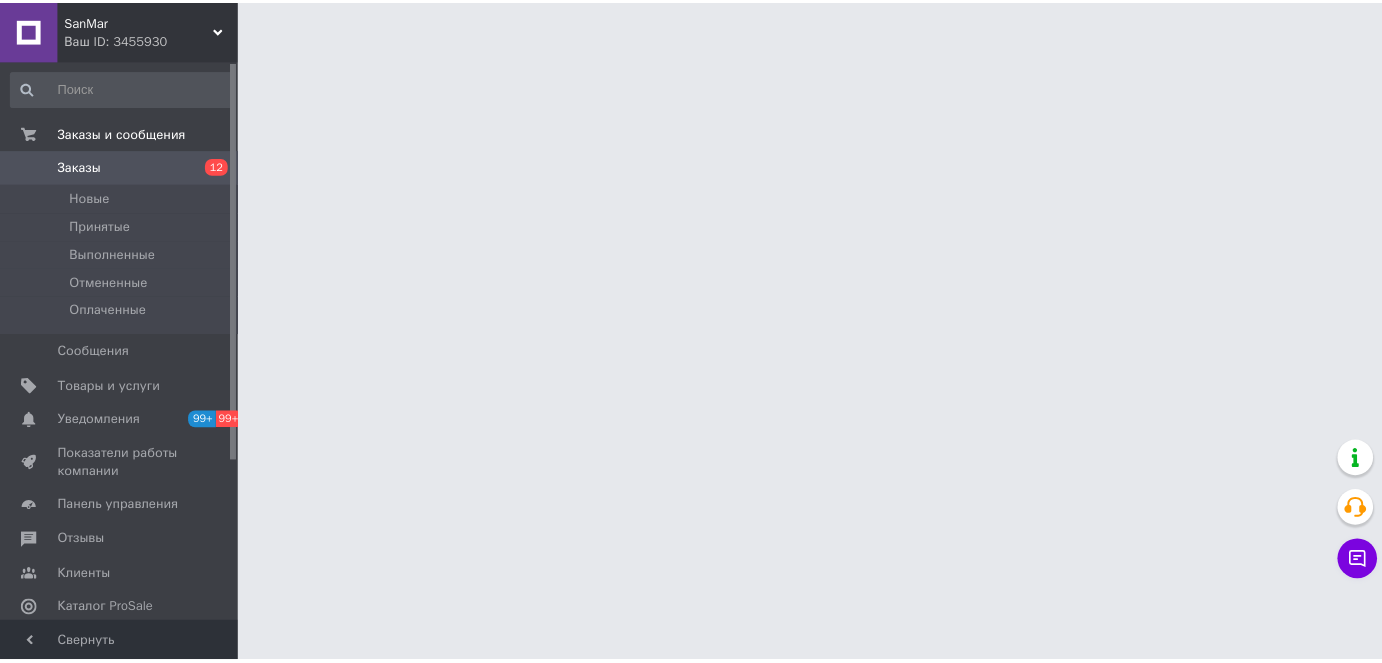 scroll, scrollTop: 0, scrollLeft: 0, axis: both 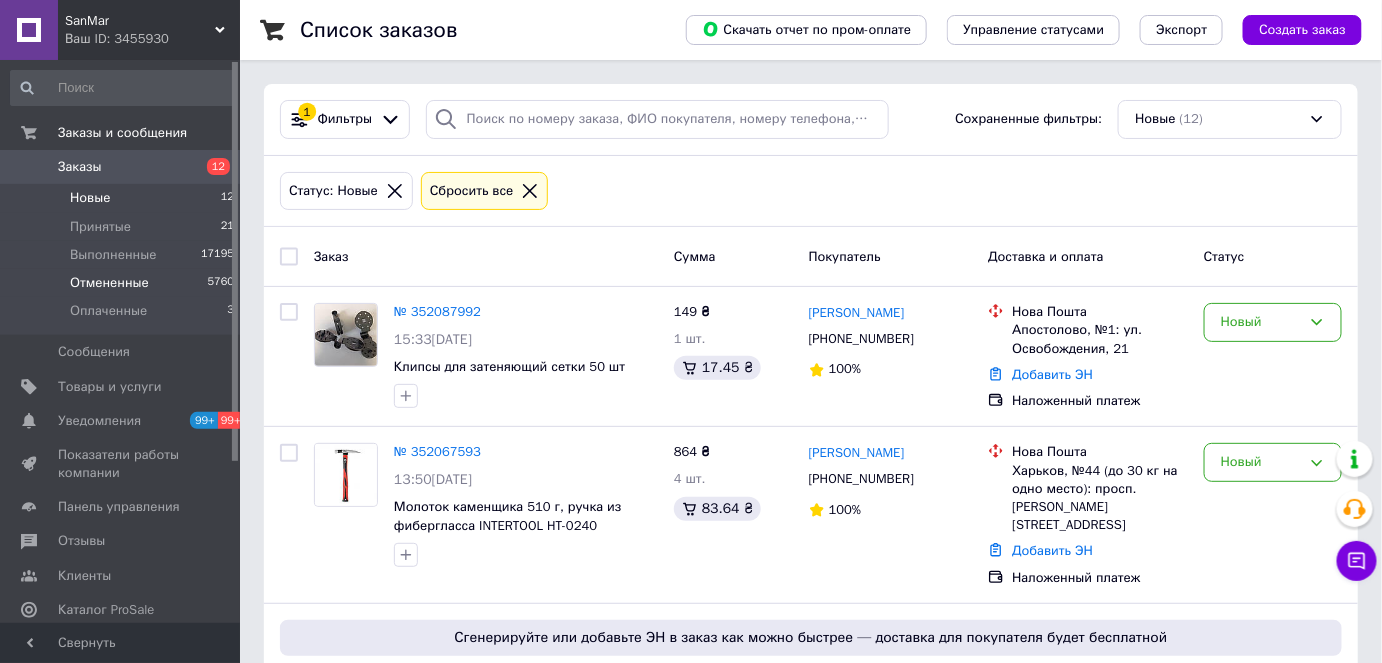 click on "Отмененные 5760" at bounding box center [123, 283] 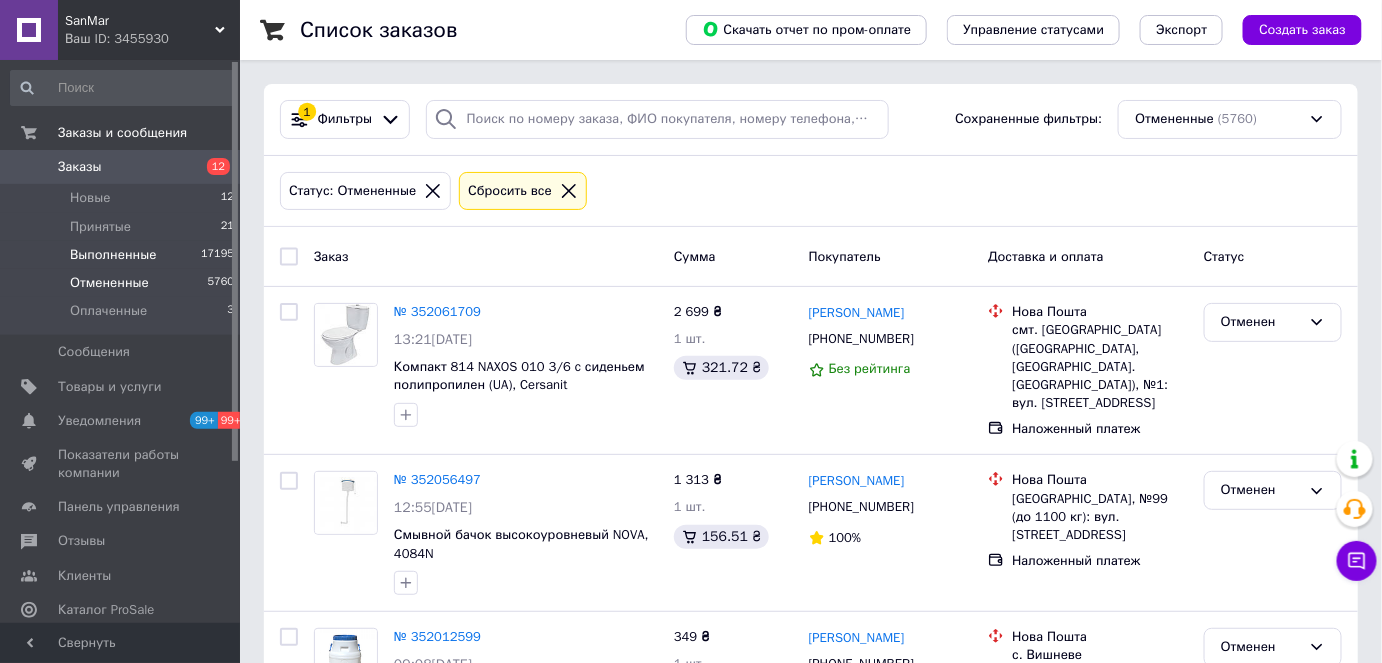 click on "Выполненные" at bounding box center (113, 255) 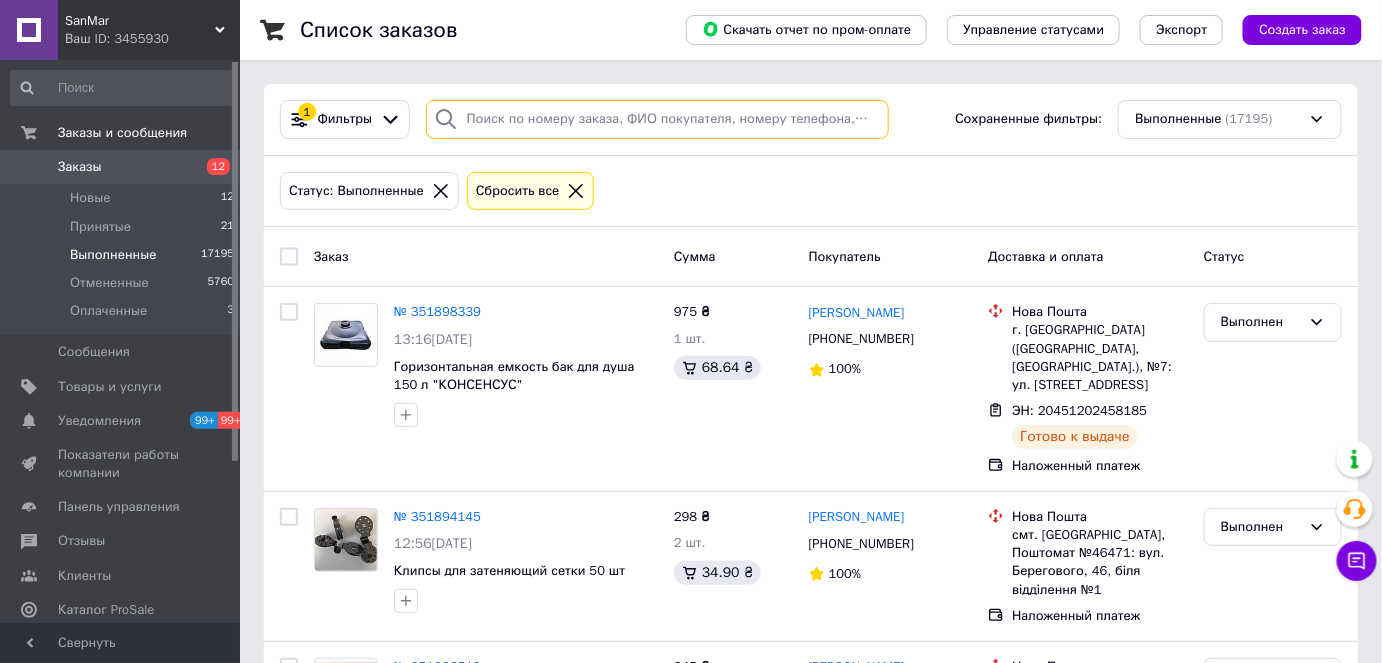 click at bounding box center (657, 119) 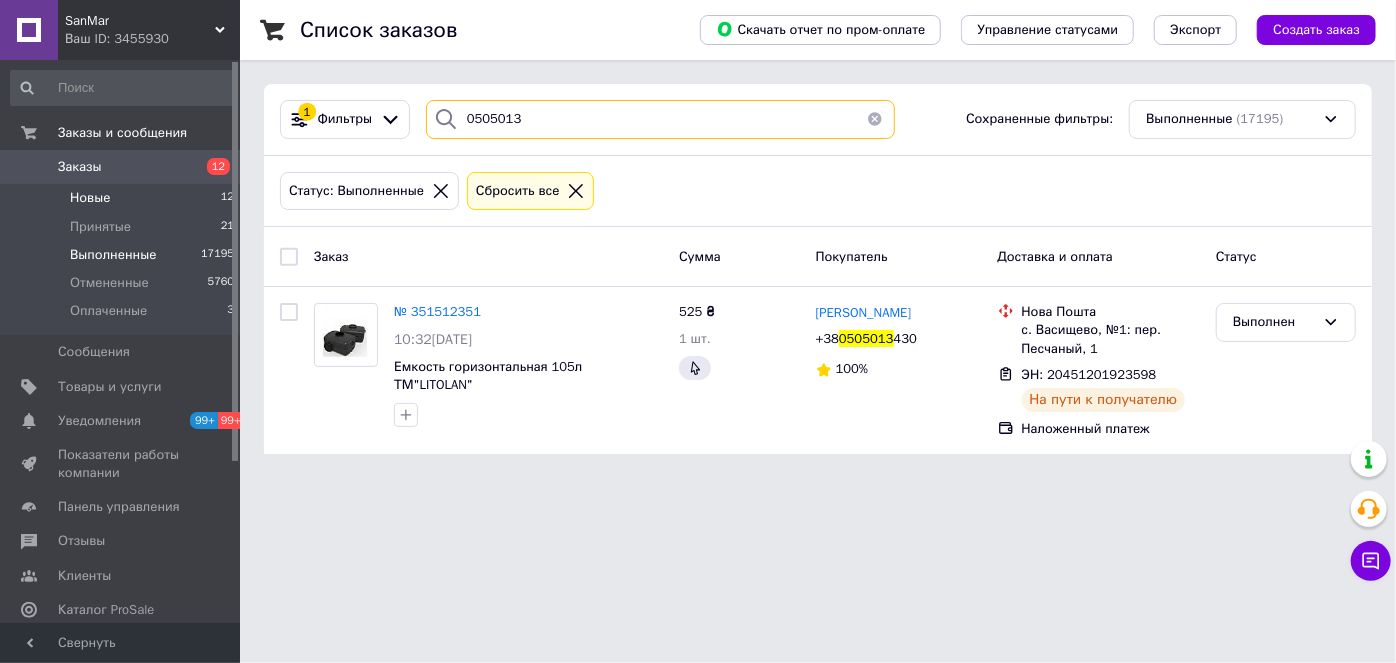 type on "0505013" 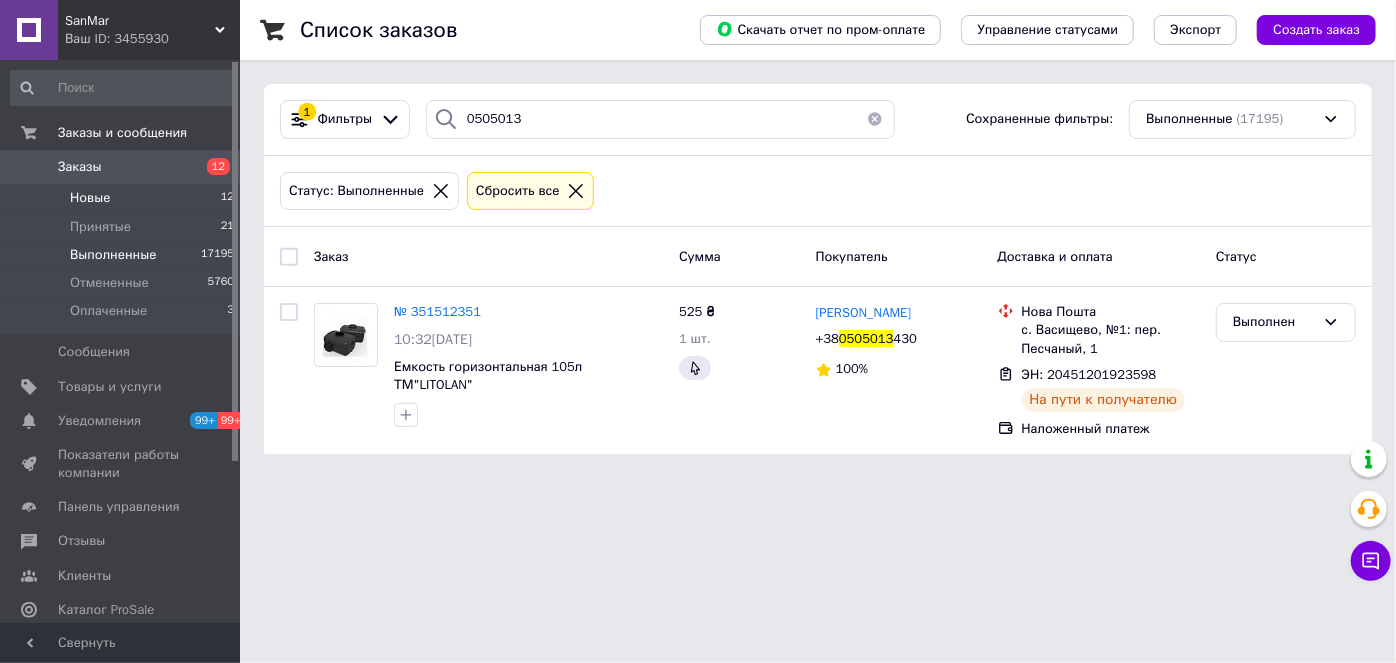 click on "Новые 12" at bounding box center [123, 198] 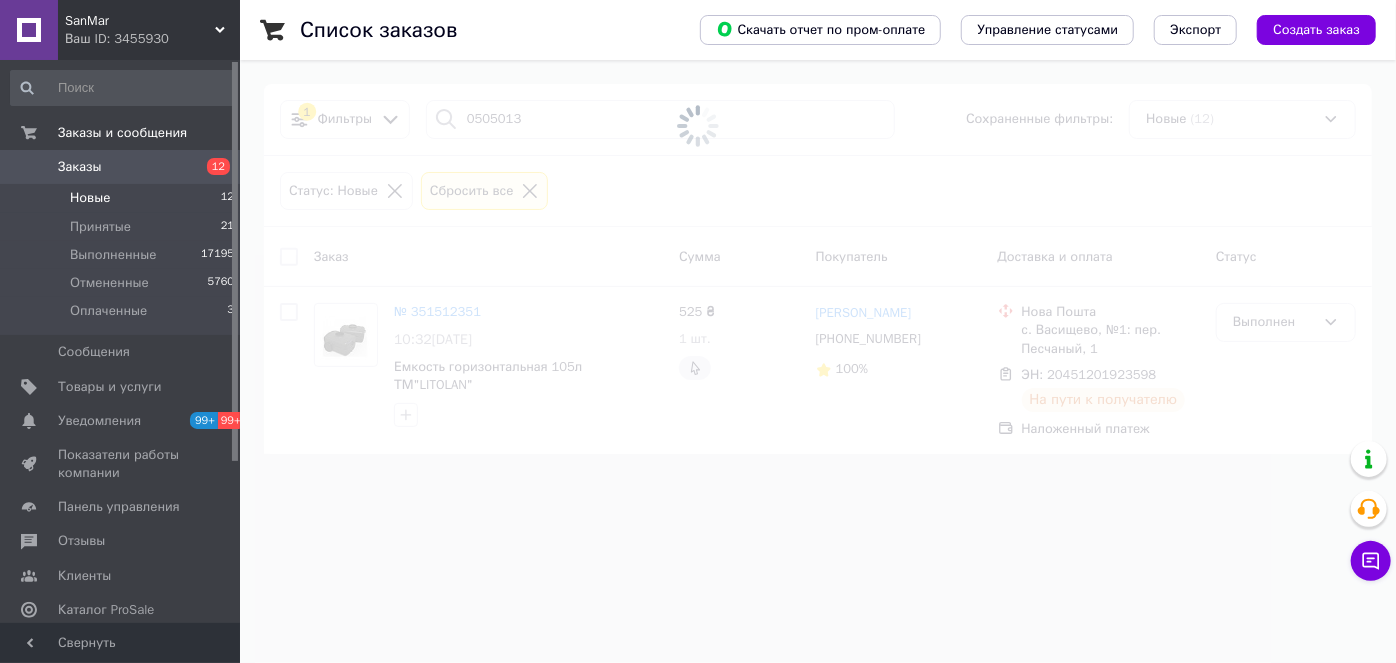 type 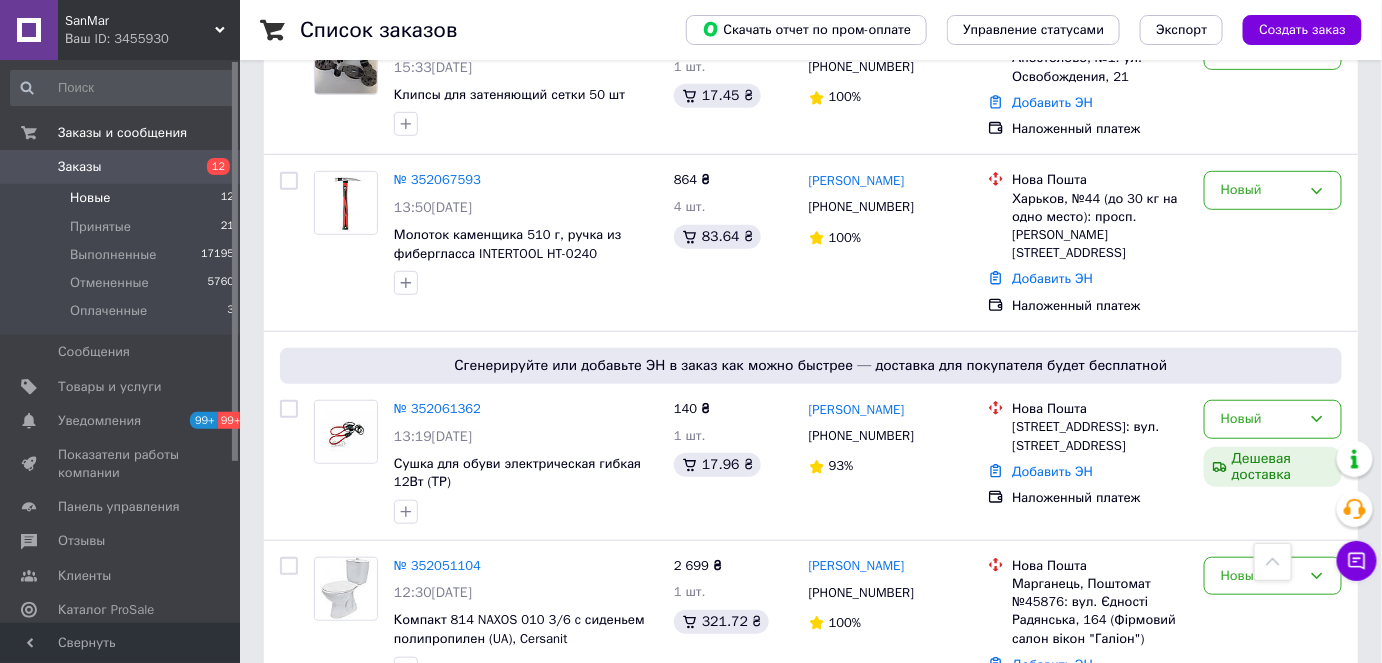 scroll, scrollTop: 0, scrollLeft: 0, axis: both 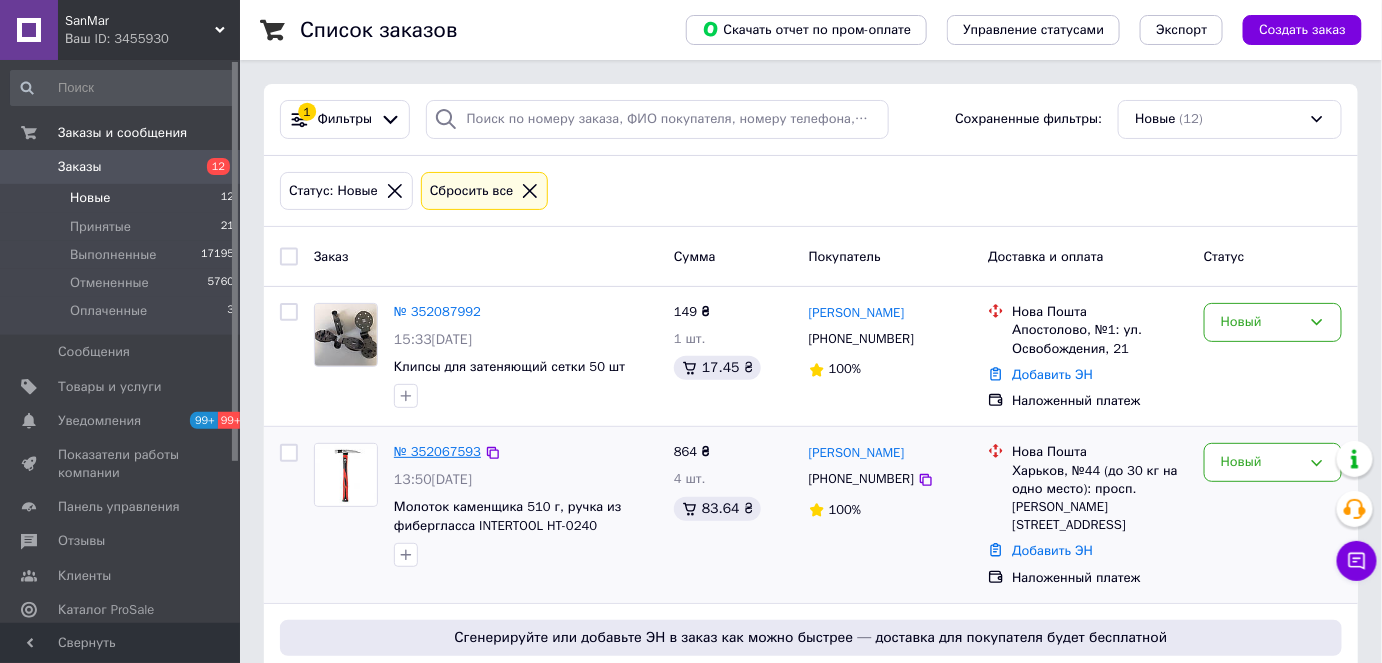 click on "№ 352067593" at bounding box center (437, 451) 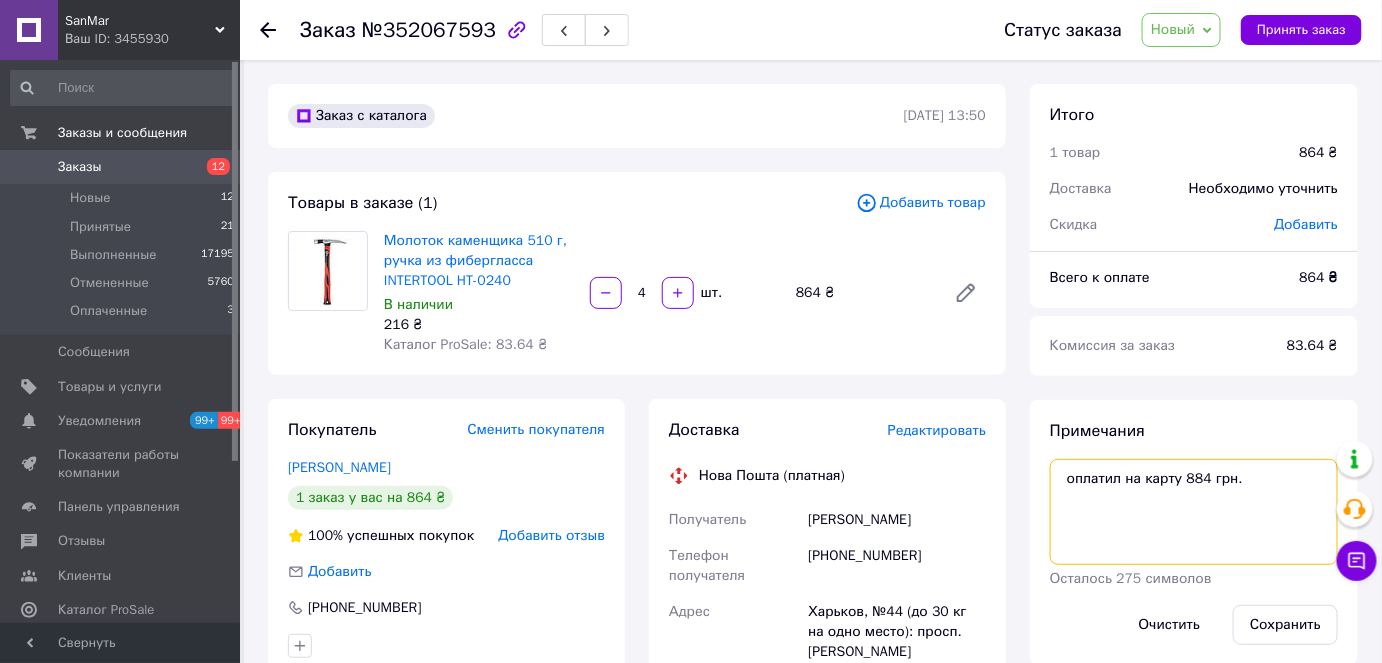 click on "оплатил на карту 884 грн." at bounding box center (1194, 512) 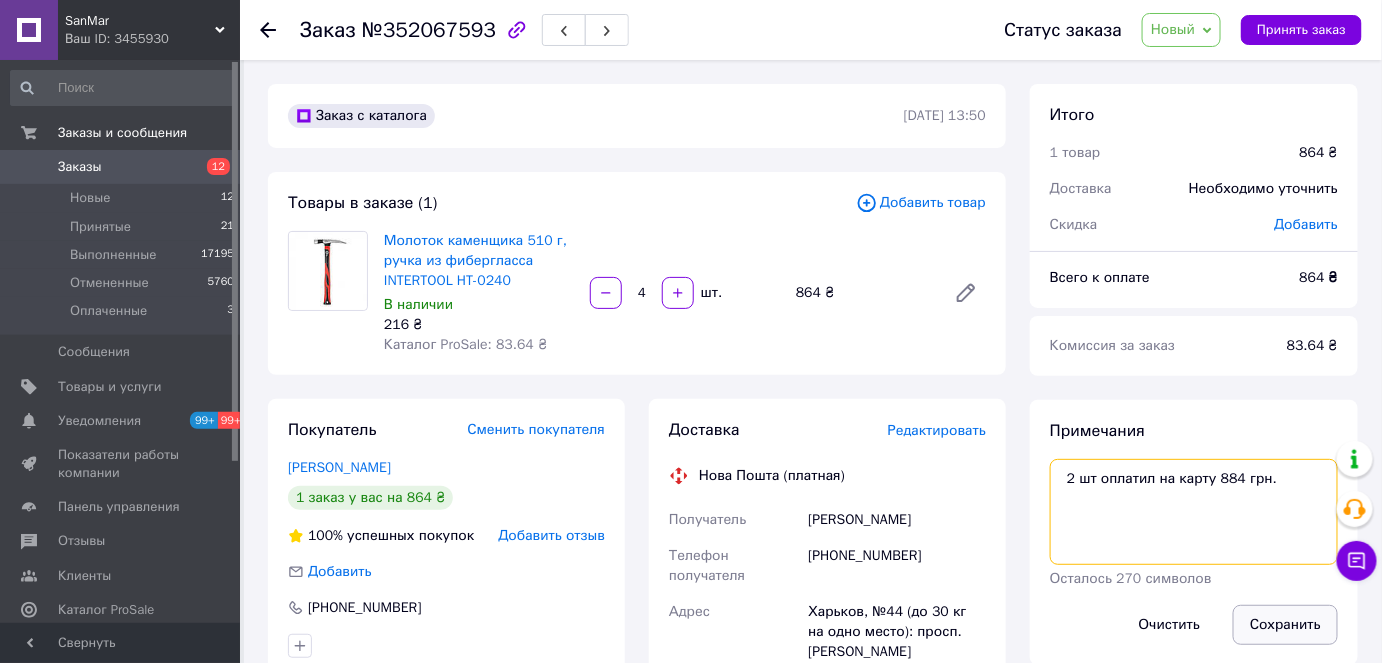 type on "2 шт оплатил на карту 884 грн." 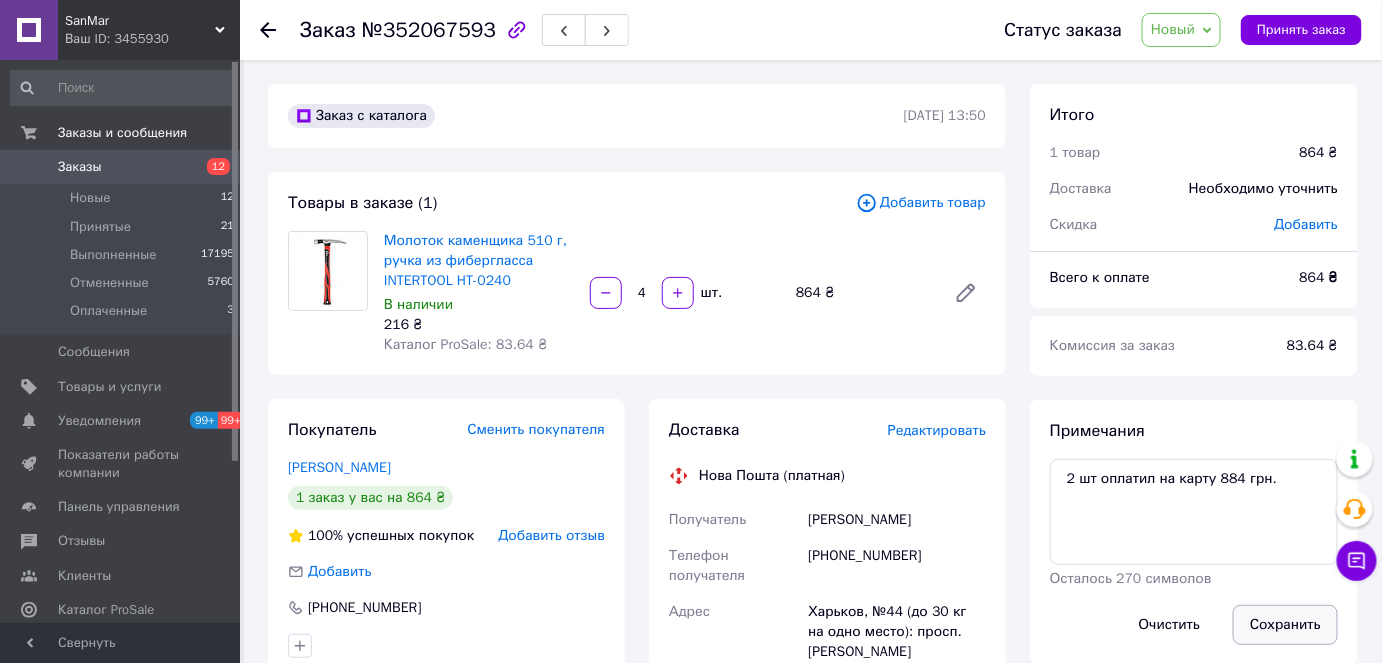 click on "Сохранить" at bounding box center [1285, 625] 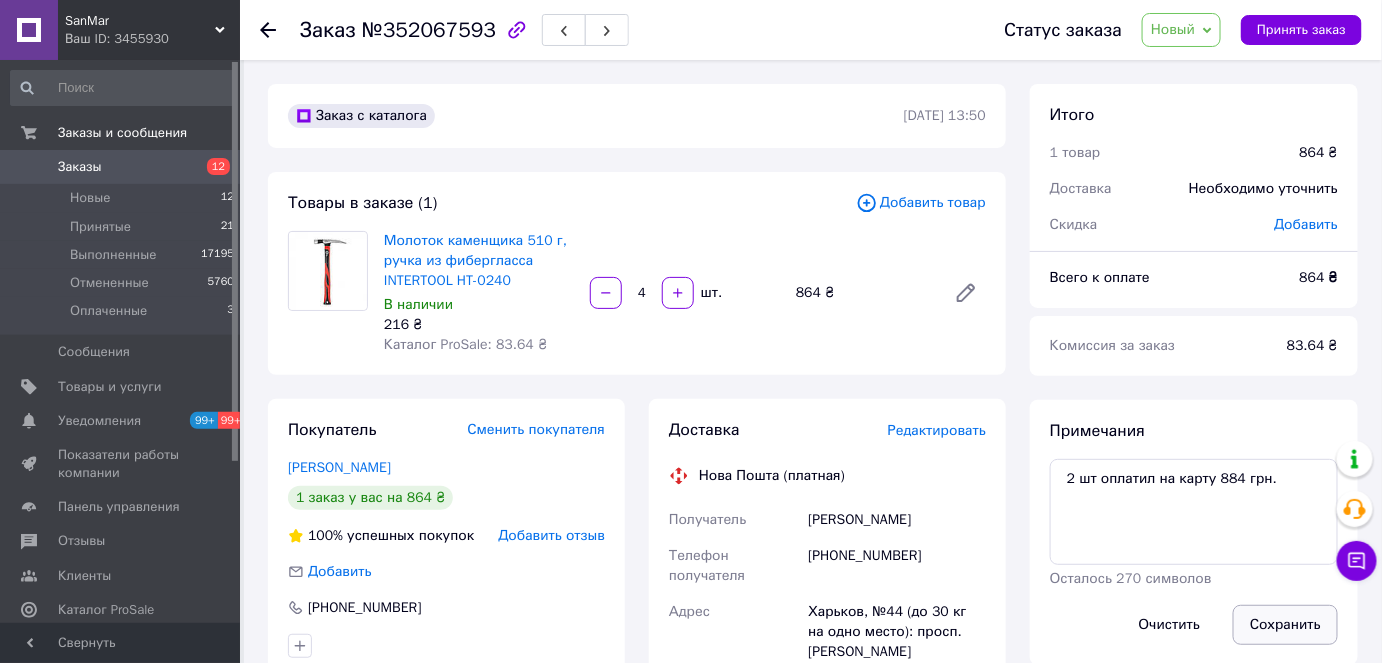 click on "Сохранить" at bounding box center [1285, 625] 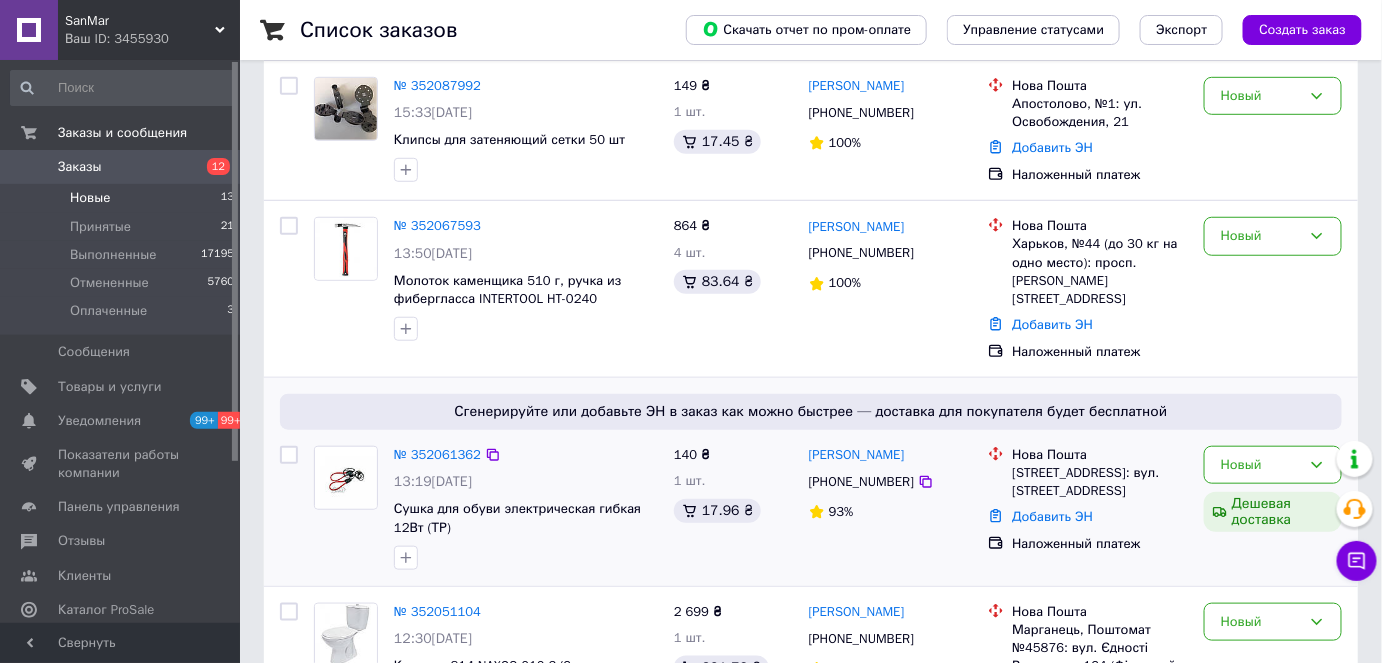 scroll, scrollTop: 545, scrollLeft: 0, axis: vertical 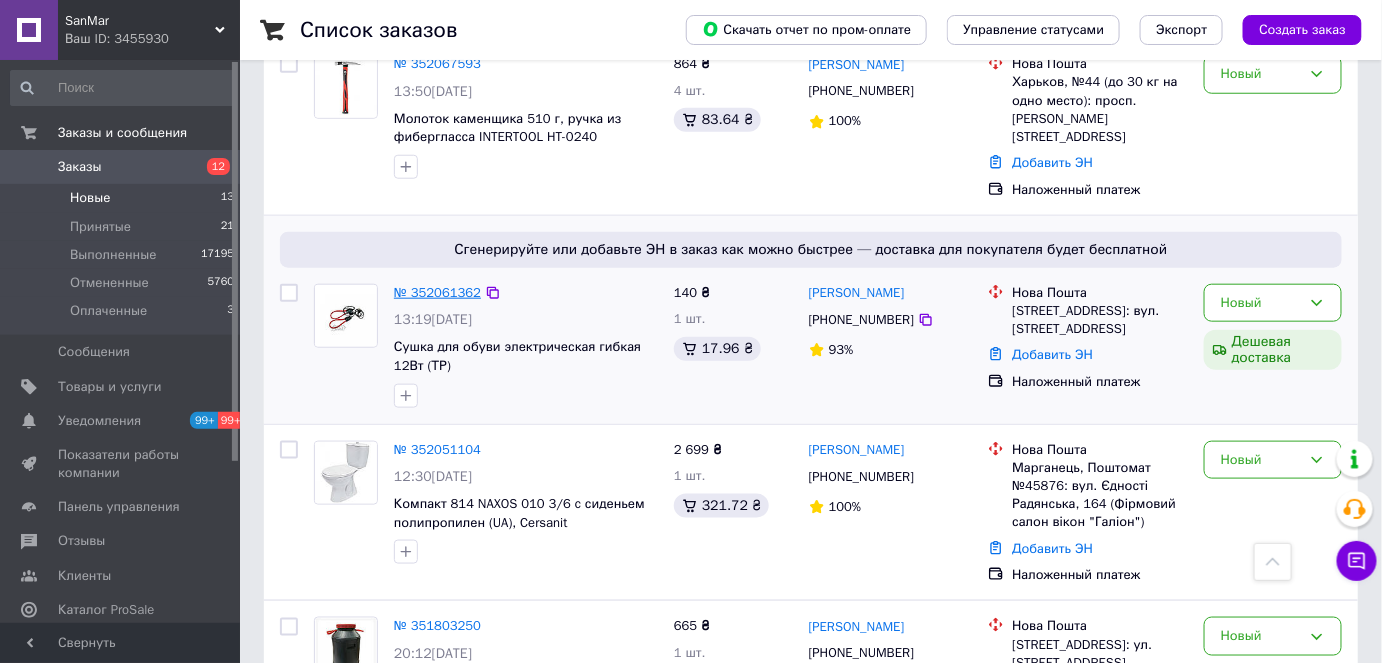 click on "№ 352061362" at bounding box center (437, 292) 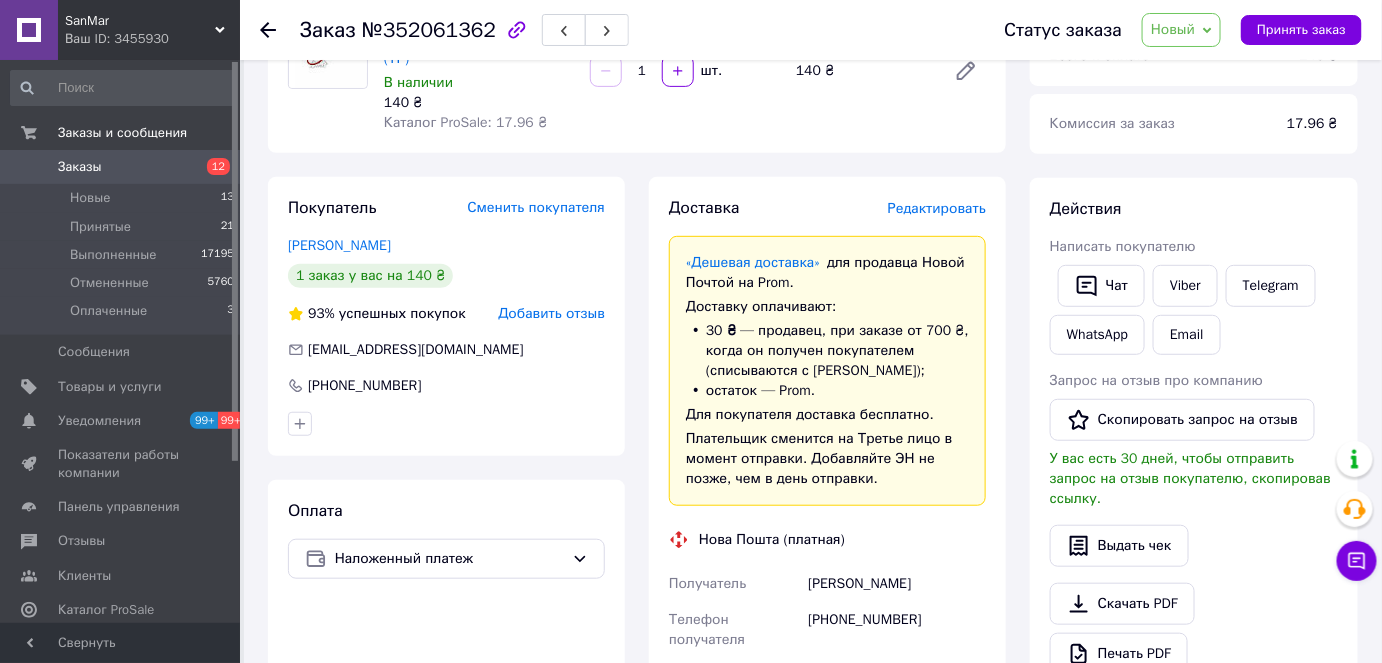 scroll, scrollTop: 0, scrollLeft: 0, axis: both 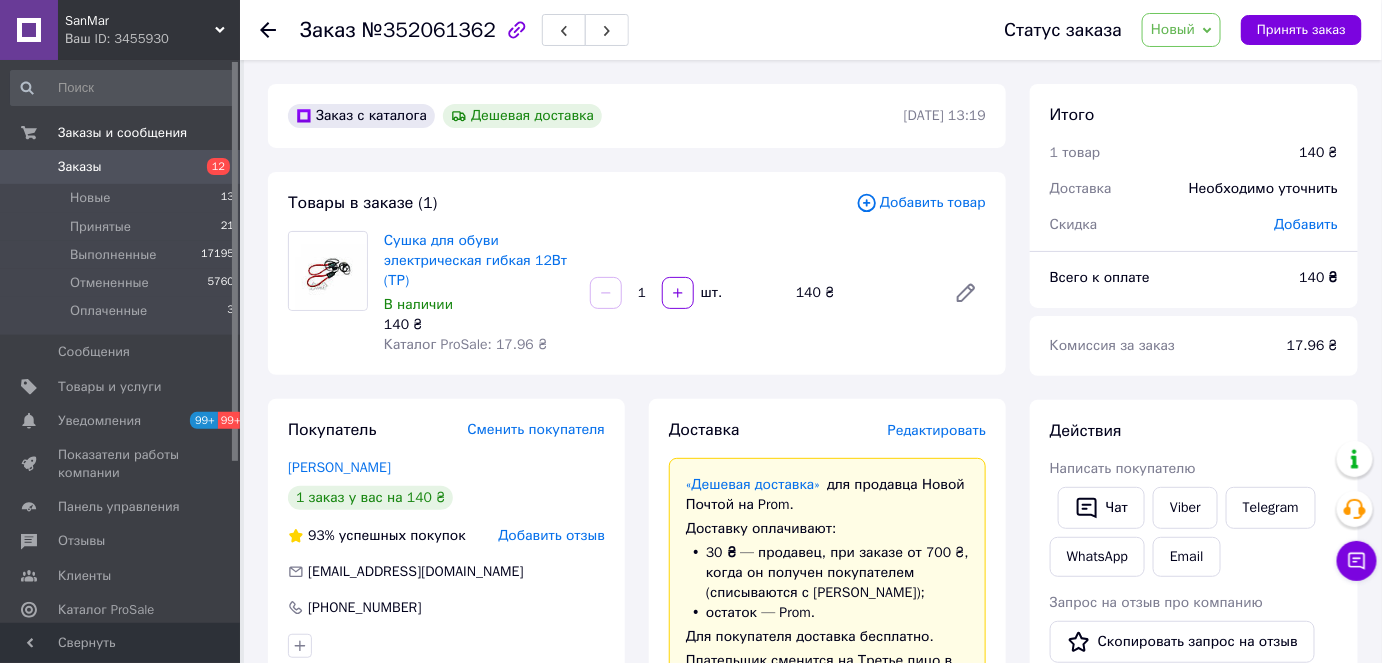 click at bounding box center [327, 271] 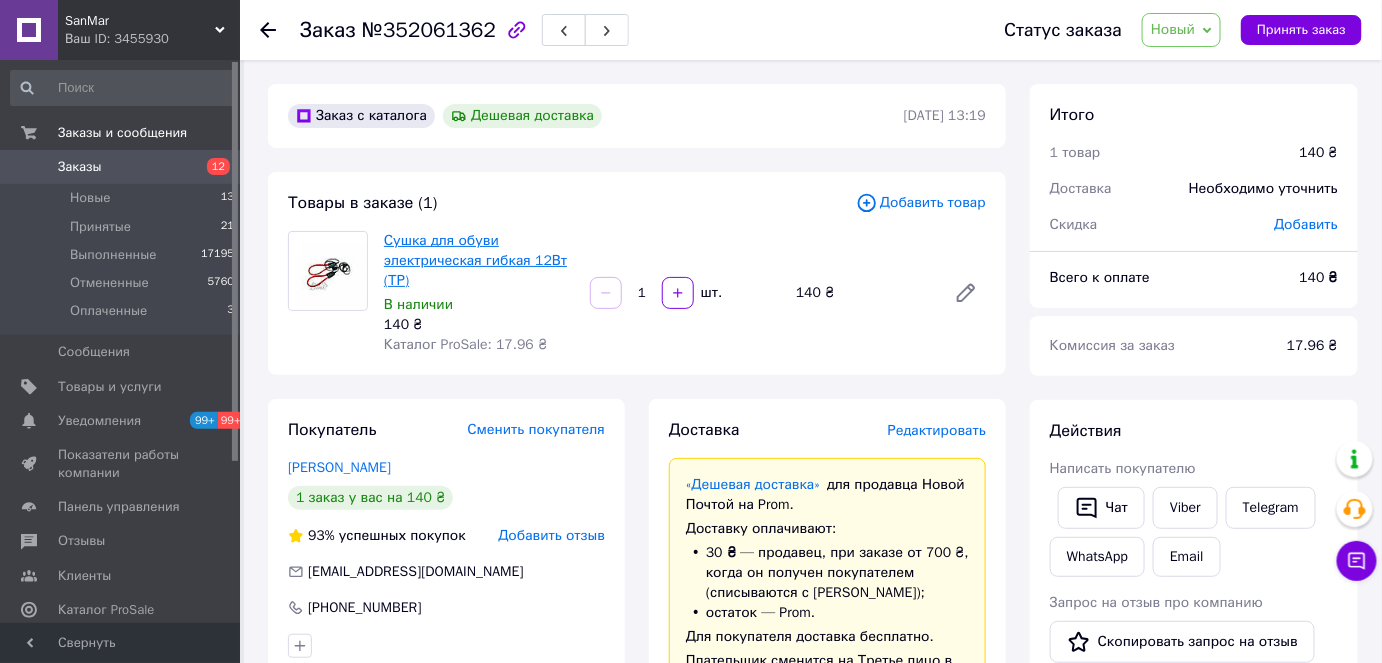click on "Сушка для обуви электрическая гибкая 12Вт (ТР)" at bounding box center (475, 260) 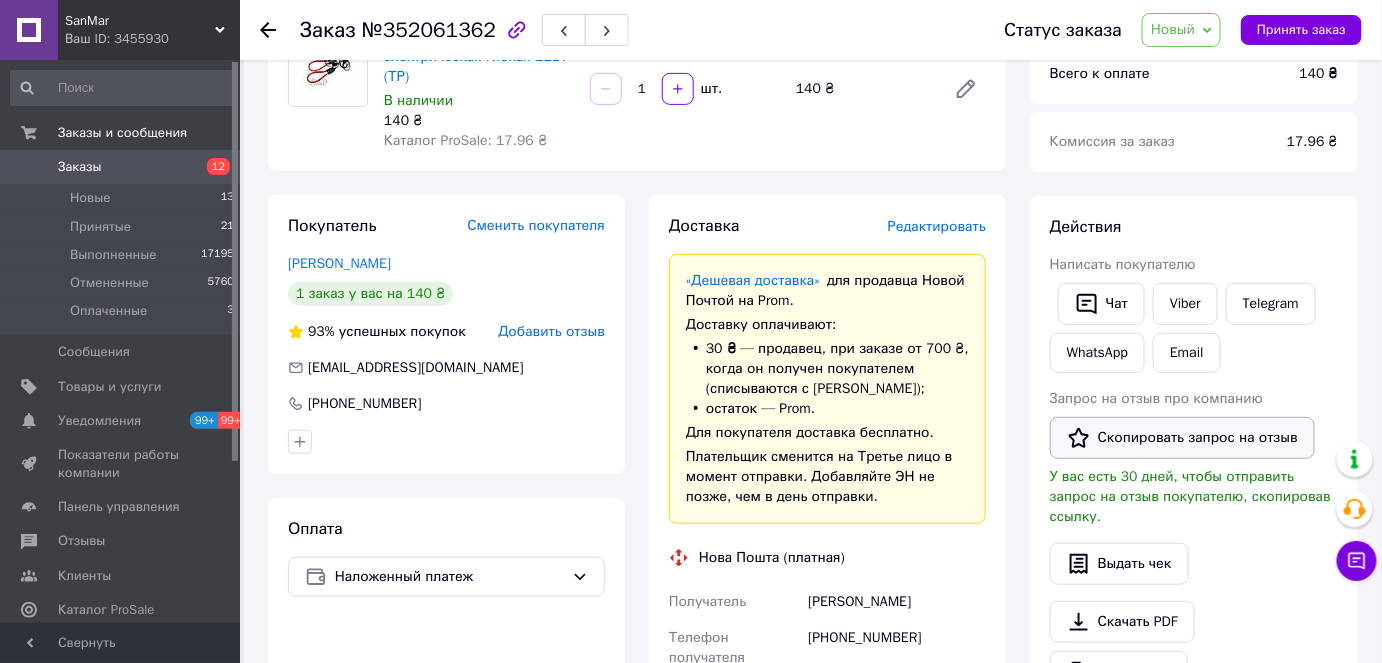 scroll, scrollTop: 0, scrollLeft: 0, axis: both 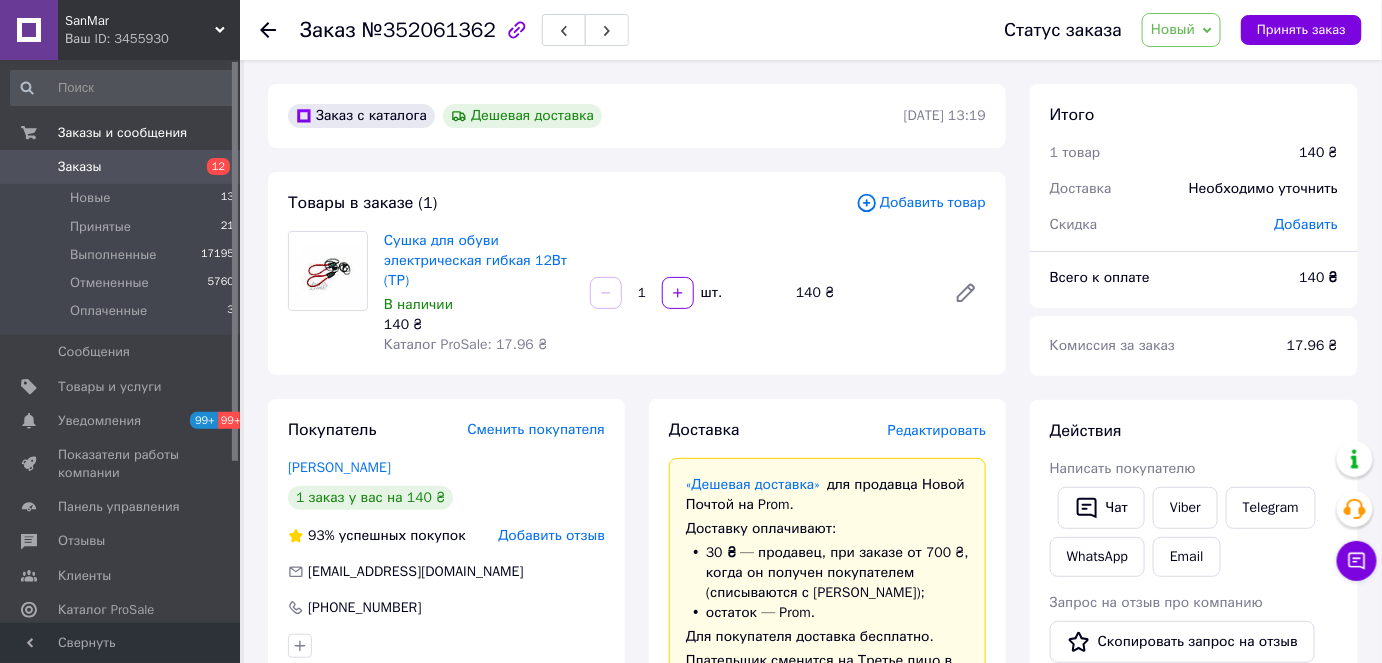 click on "Товары в заказе (1) Добавить товар Сушка для обуви электрическая гибкая 12Вт (ТР) В наличии 140 ₴ Каталог ProSale: 17.96 ₴  1   шт. 140 ₴" at bounding box center [637, 273] 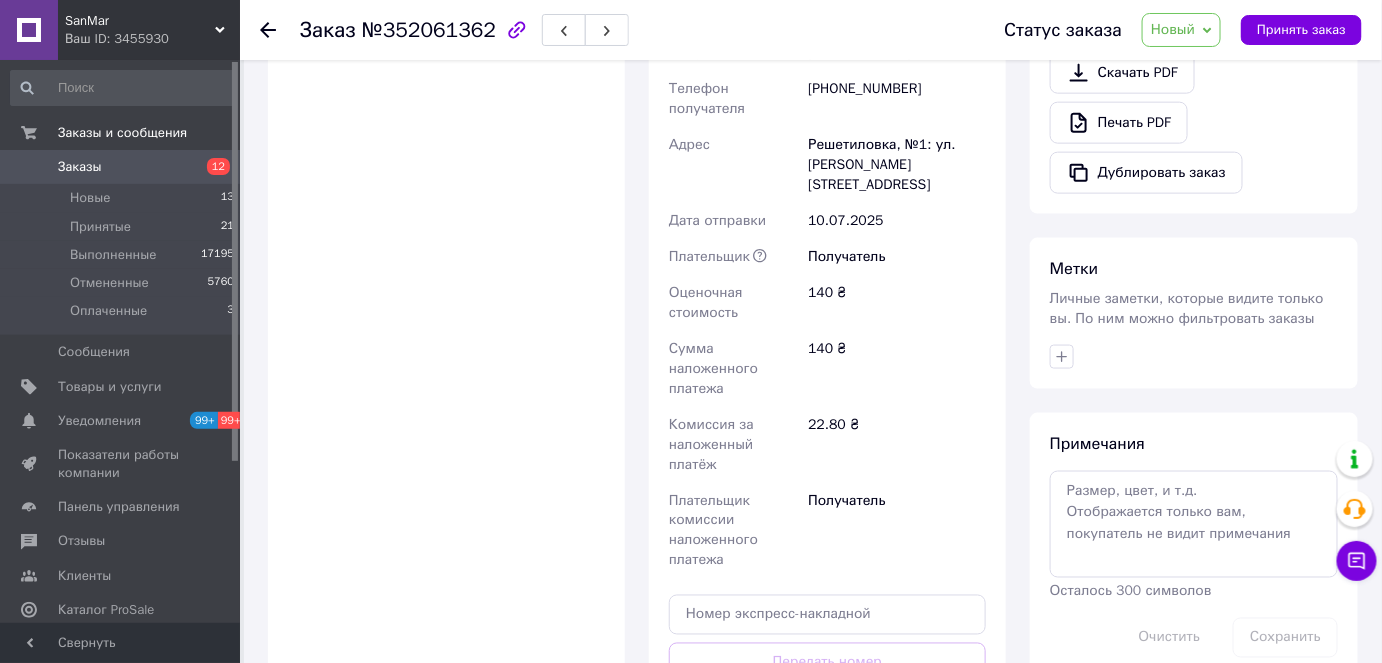 scroll, scrollTop: 935, scrollLeft: 0, axis: vertical 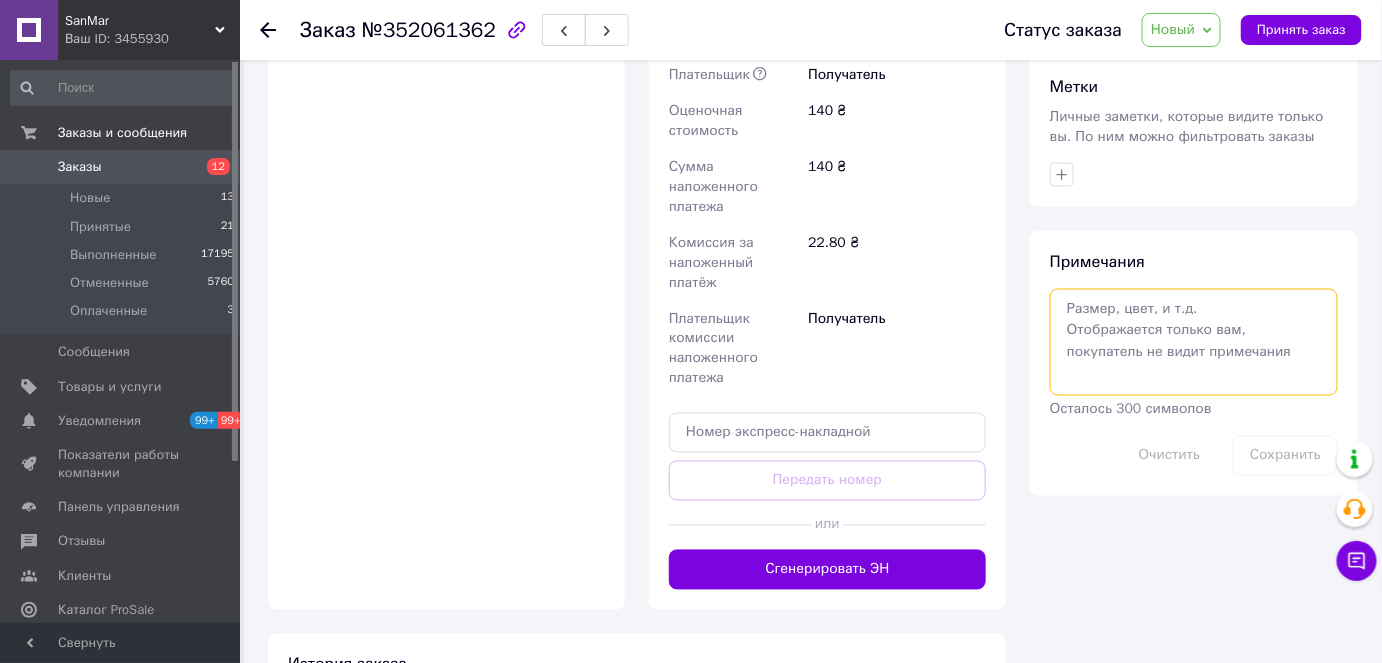click at bounding box center (1194, 342) 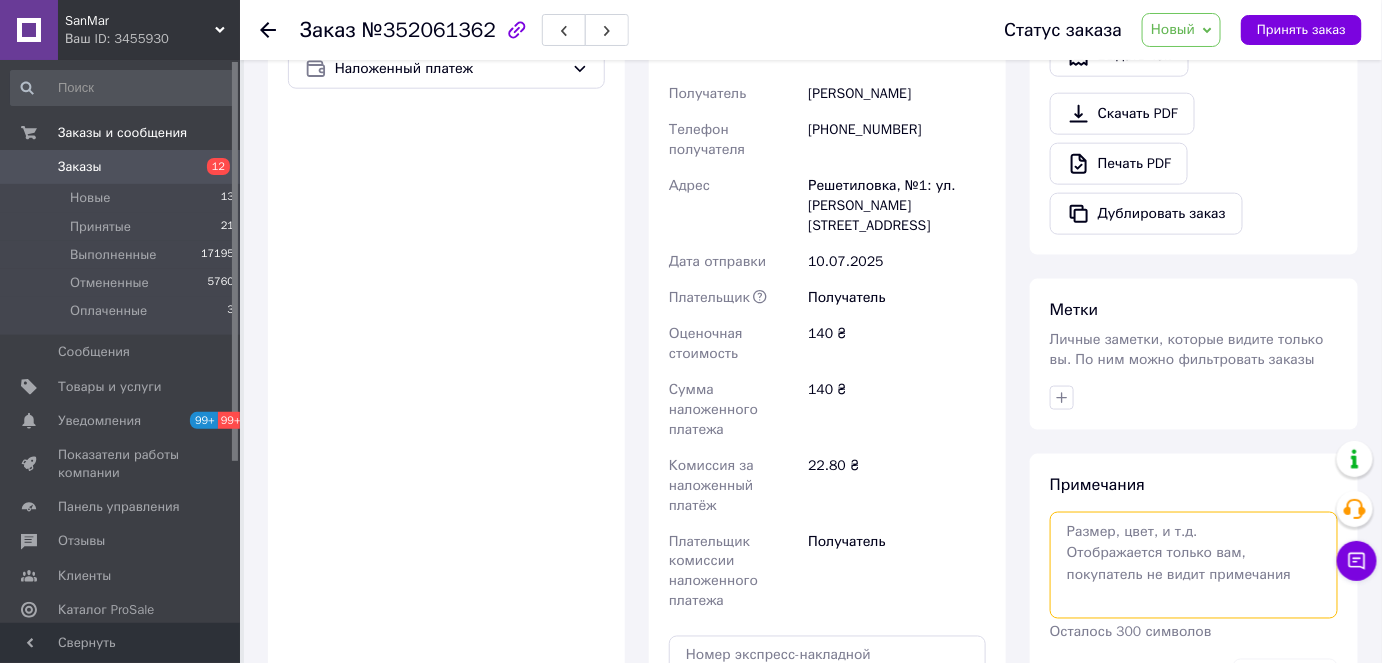 scroll, scrollTop: 844, scrollLeft: 0, axis: vertical 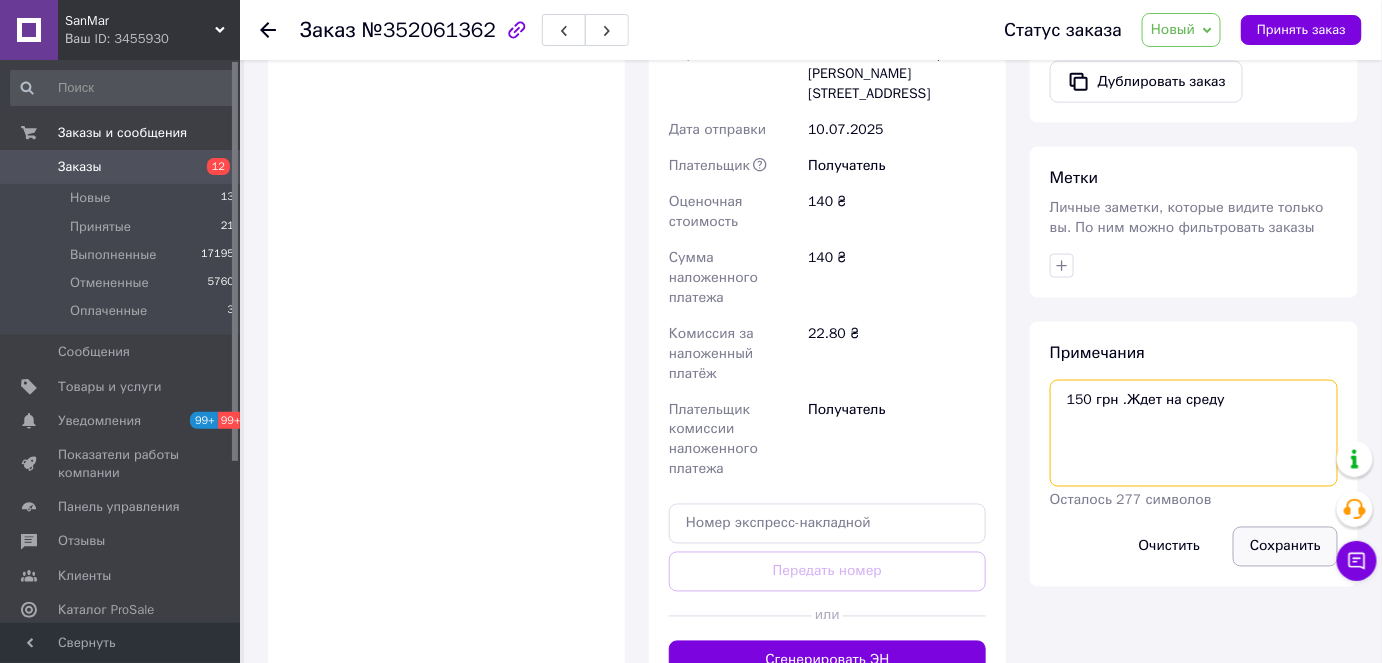 type on "150 грн .Ждет на среду" 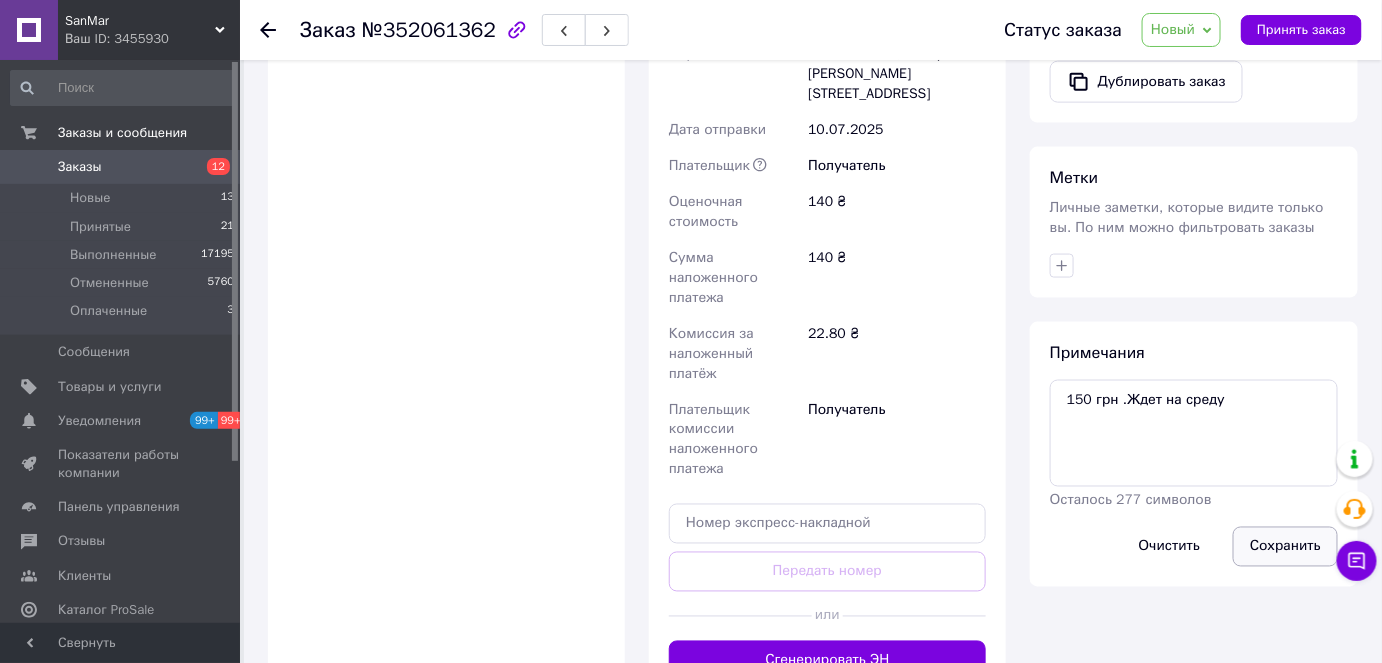 click on "Сохранить" at bounding box center (1285, 547) 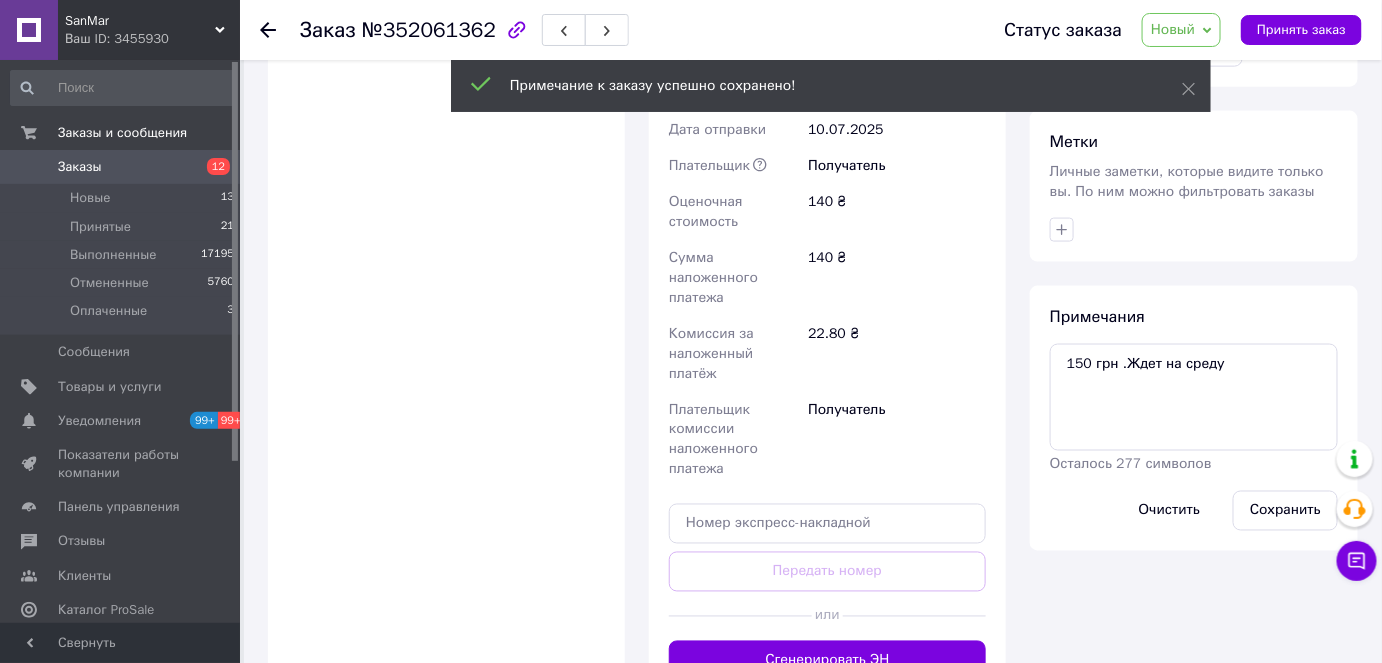 click on "Новый" at bounding box center (1181, 30) 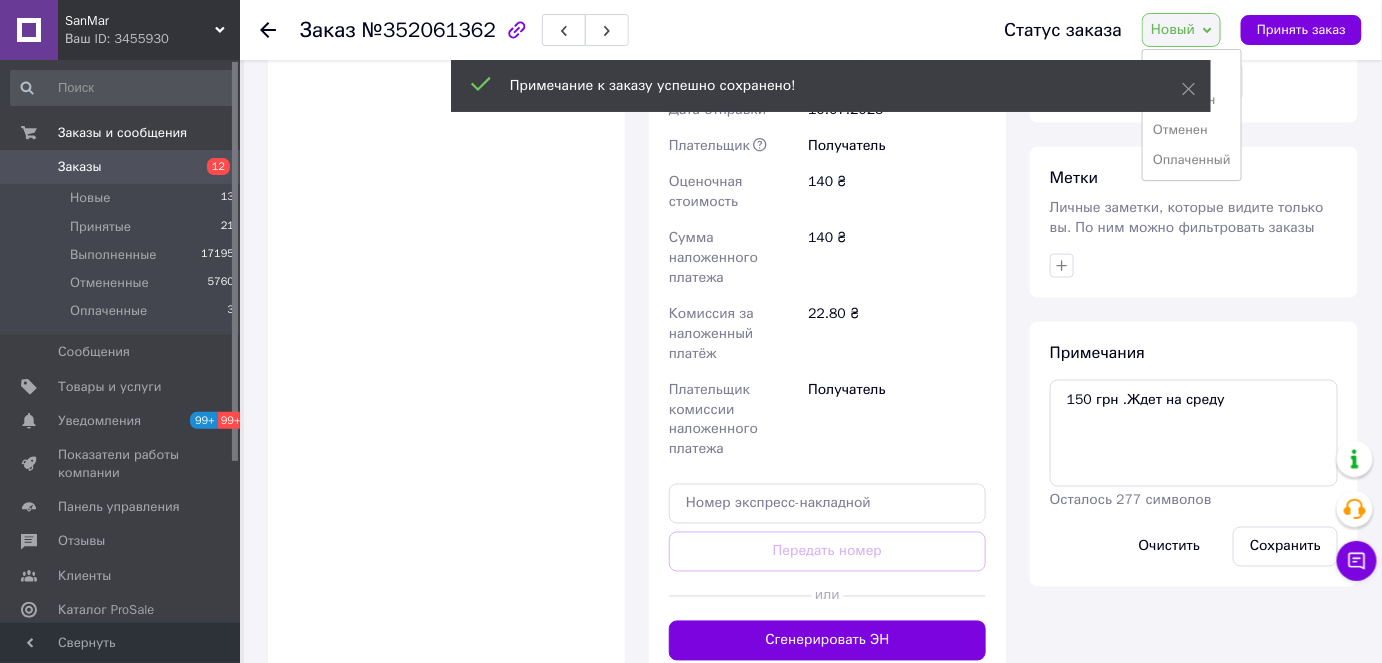 click on "Заказ №352061362" at bounding box center [632, 30] 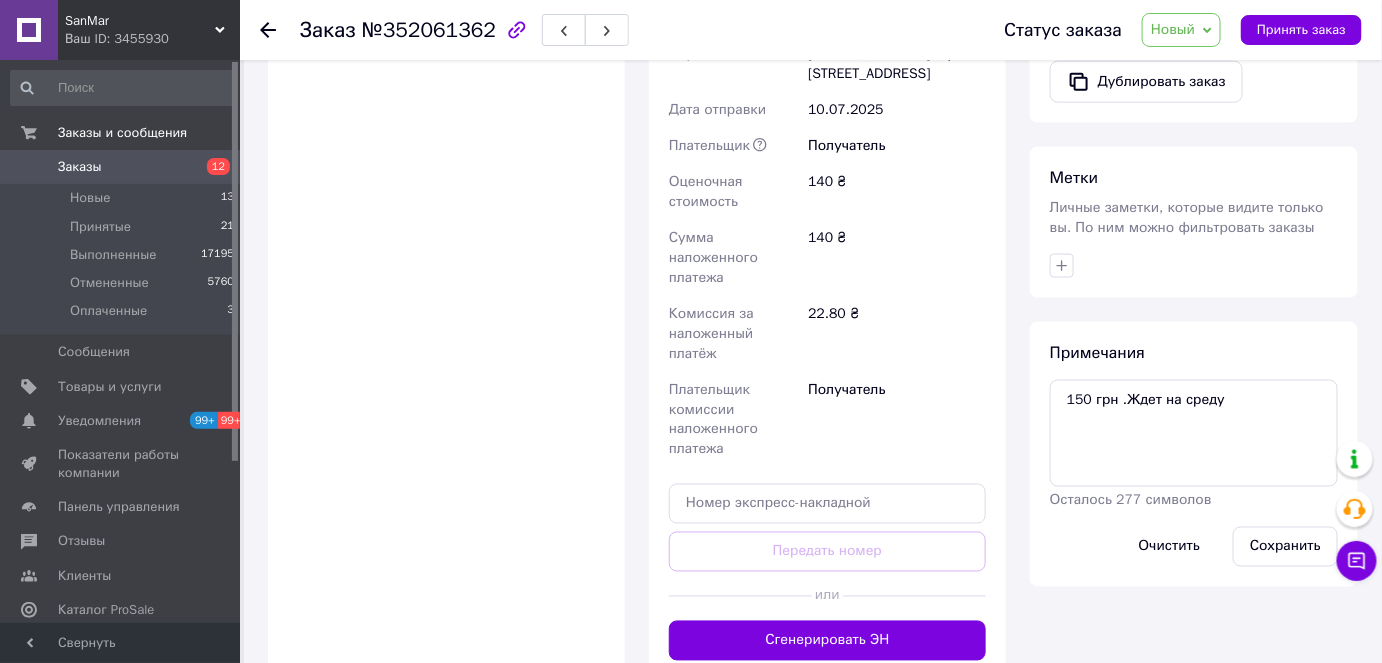 click 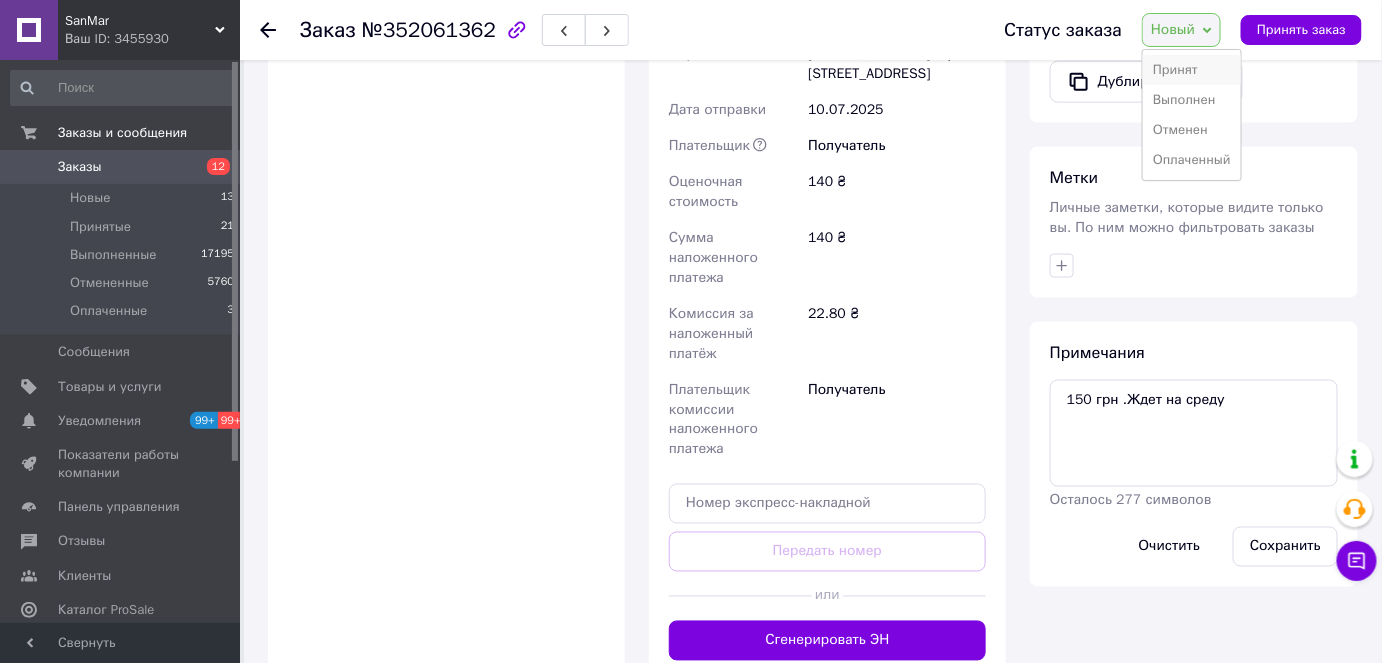 click on "Принят" at bounding box center (1192, 70) 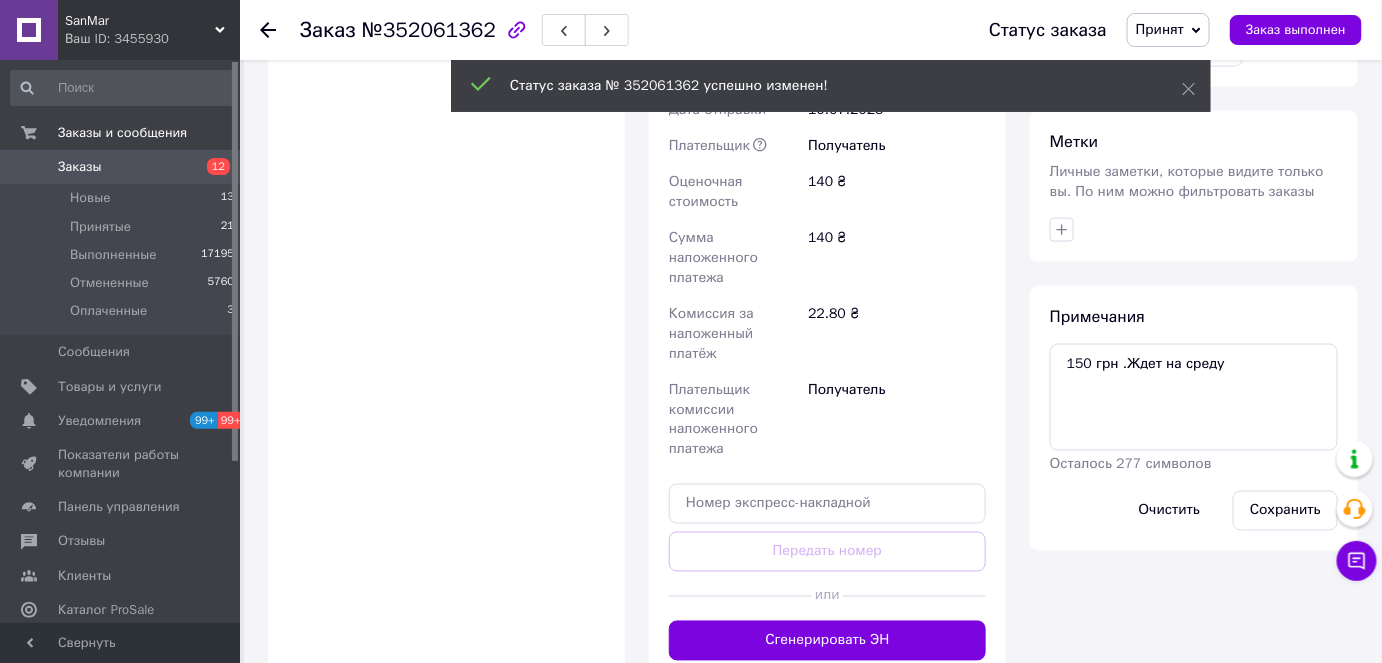click on "Новые 13" at bounding box center [123, 198] 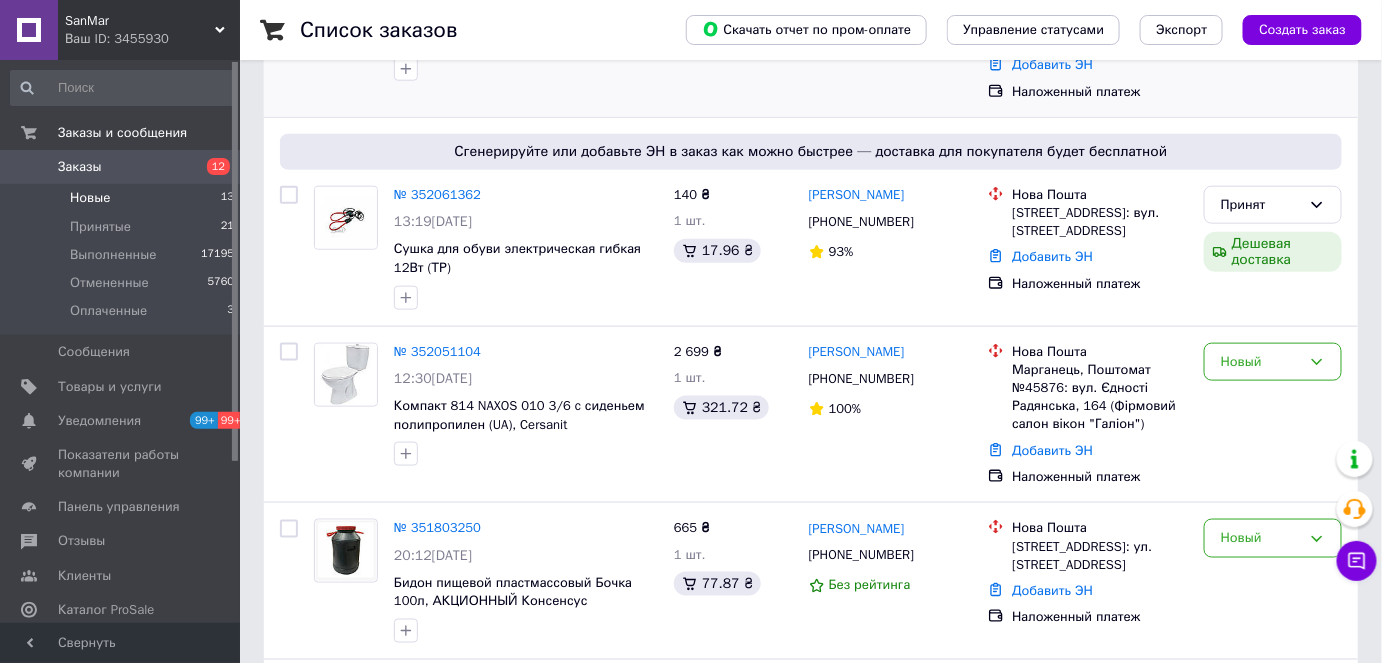 scroll, scrollTop: 727, scrollLeft: 0, axis: vertical 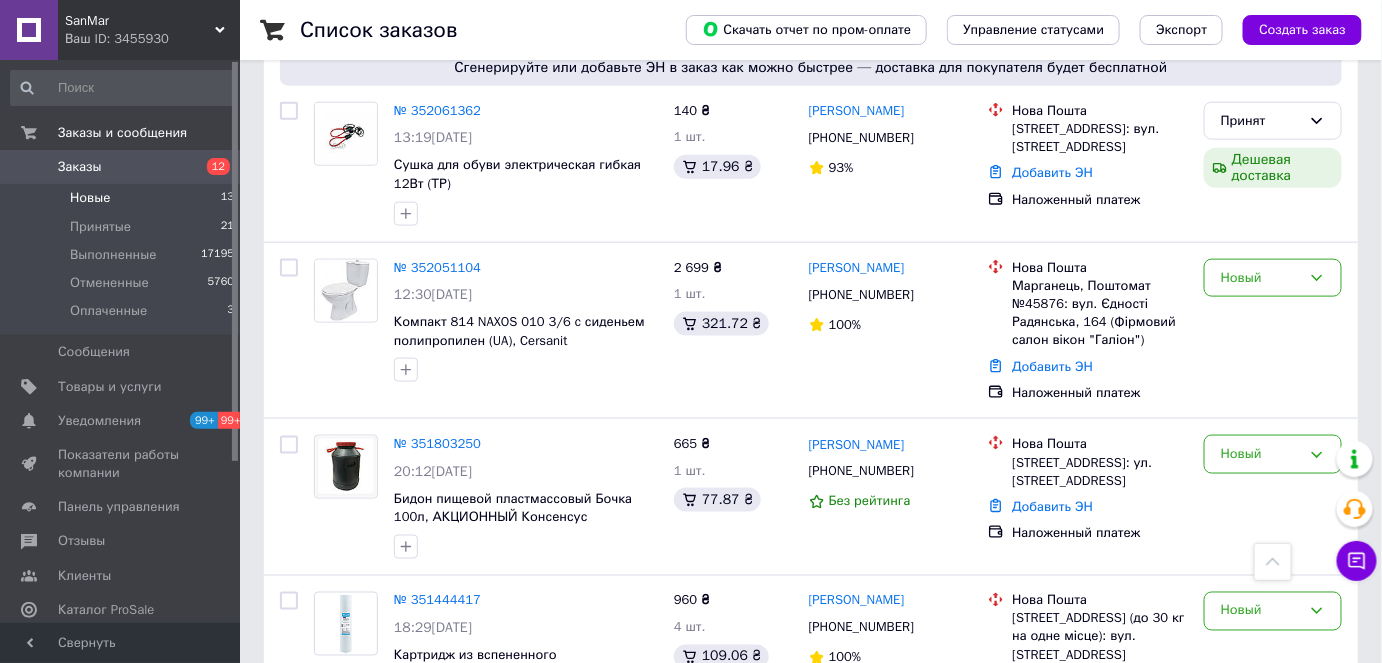 click on "Новые 13" at bounding box center (123, 198) 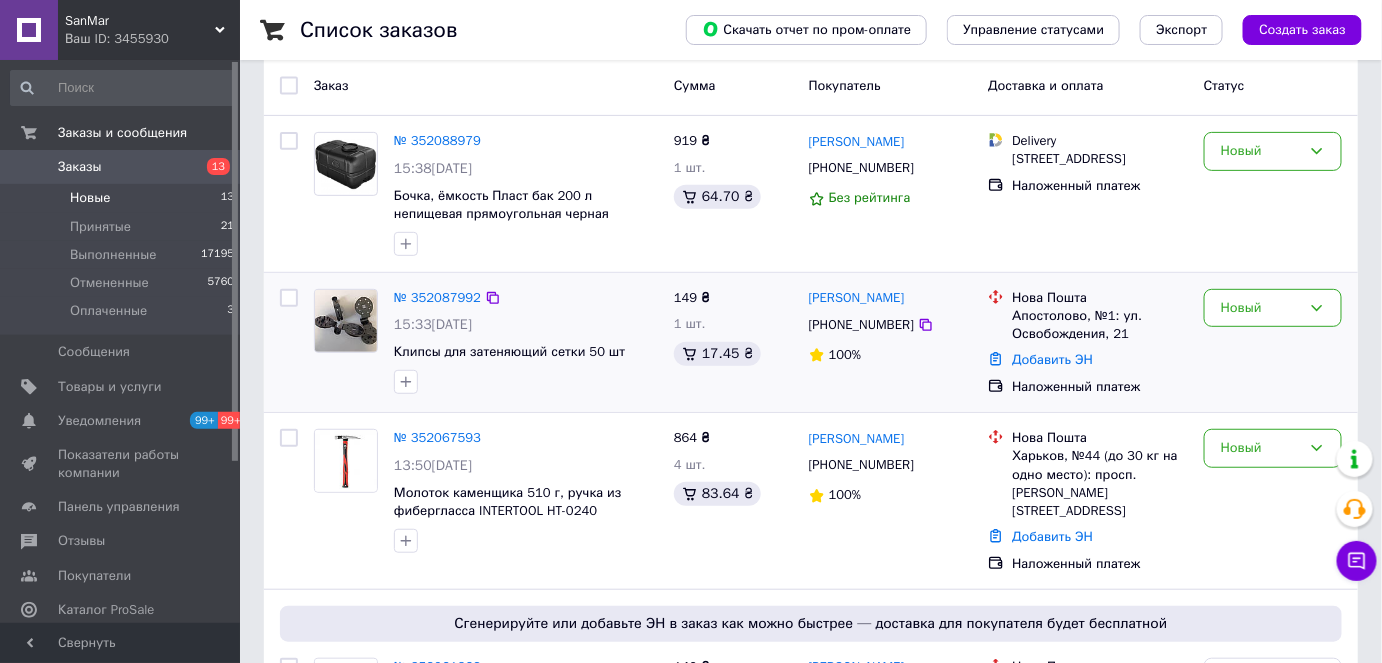 scroll, scrollTop: 181, scrollLeft: 0, axis: vertical 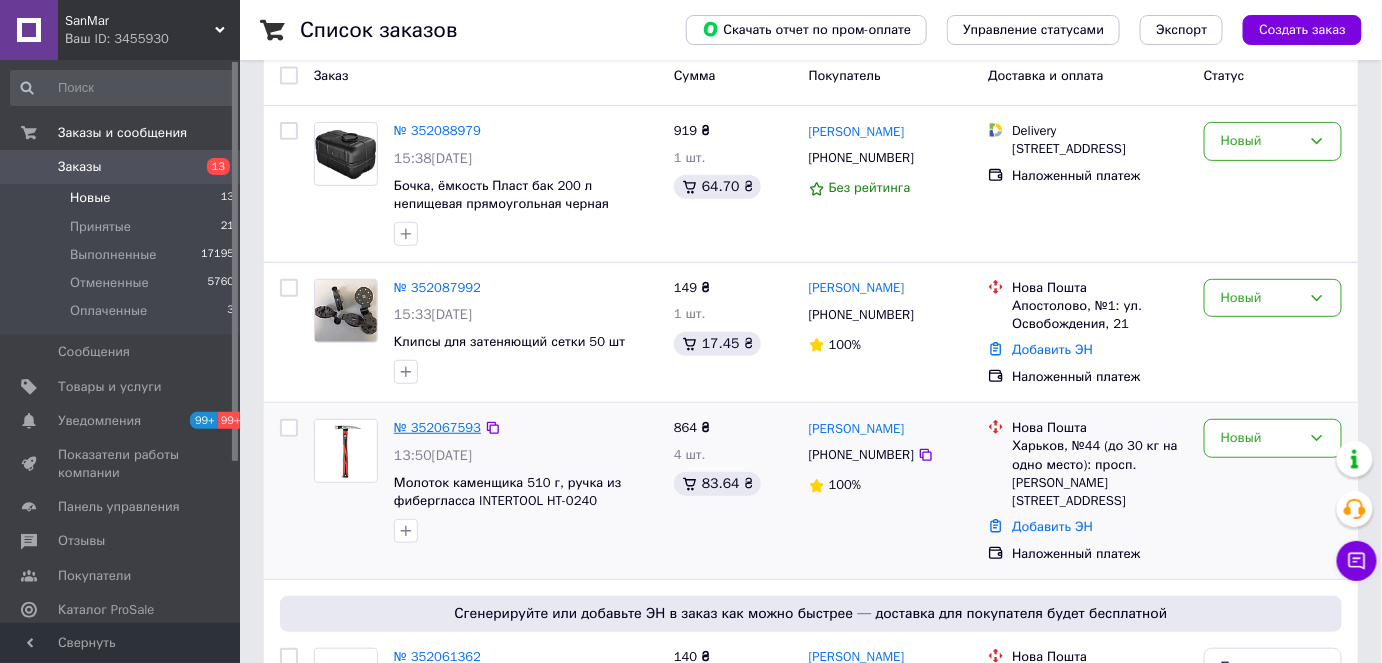 click on "№ 352067593" at bounding box center [437, 427] 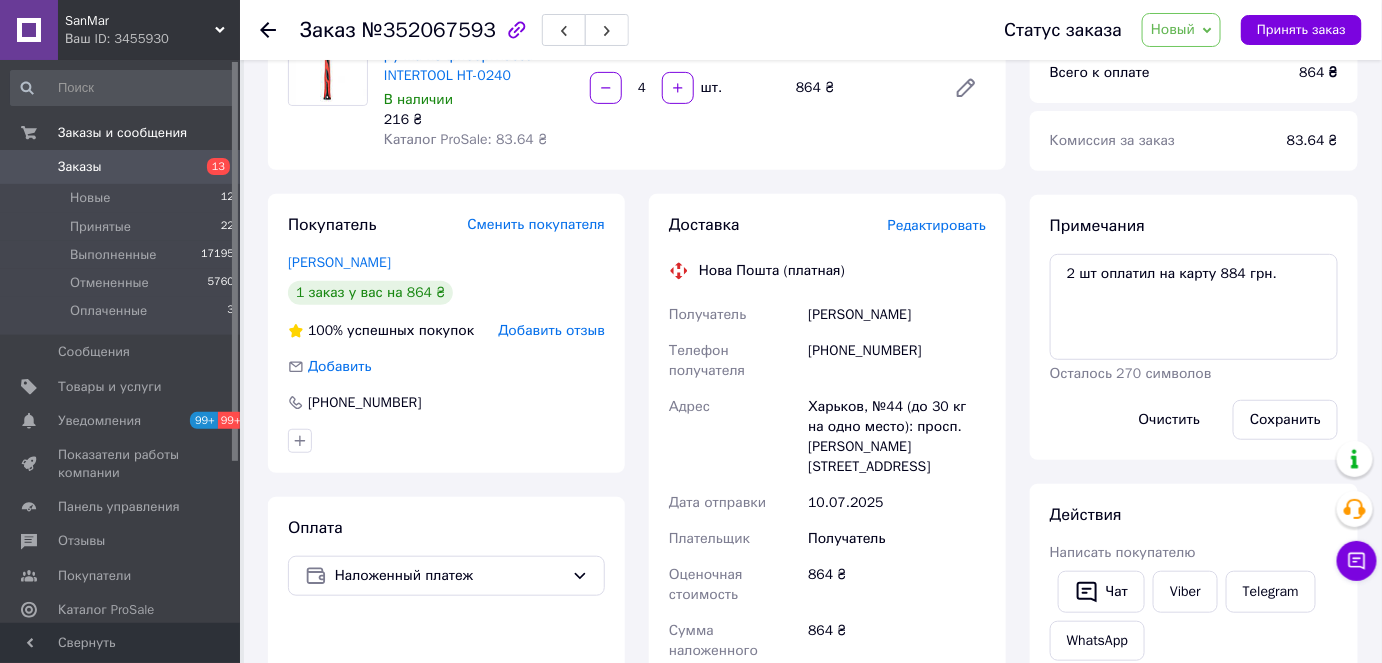 scroll, scrollTop: 86, scrollLeft: 0, axis: vertical 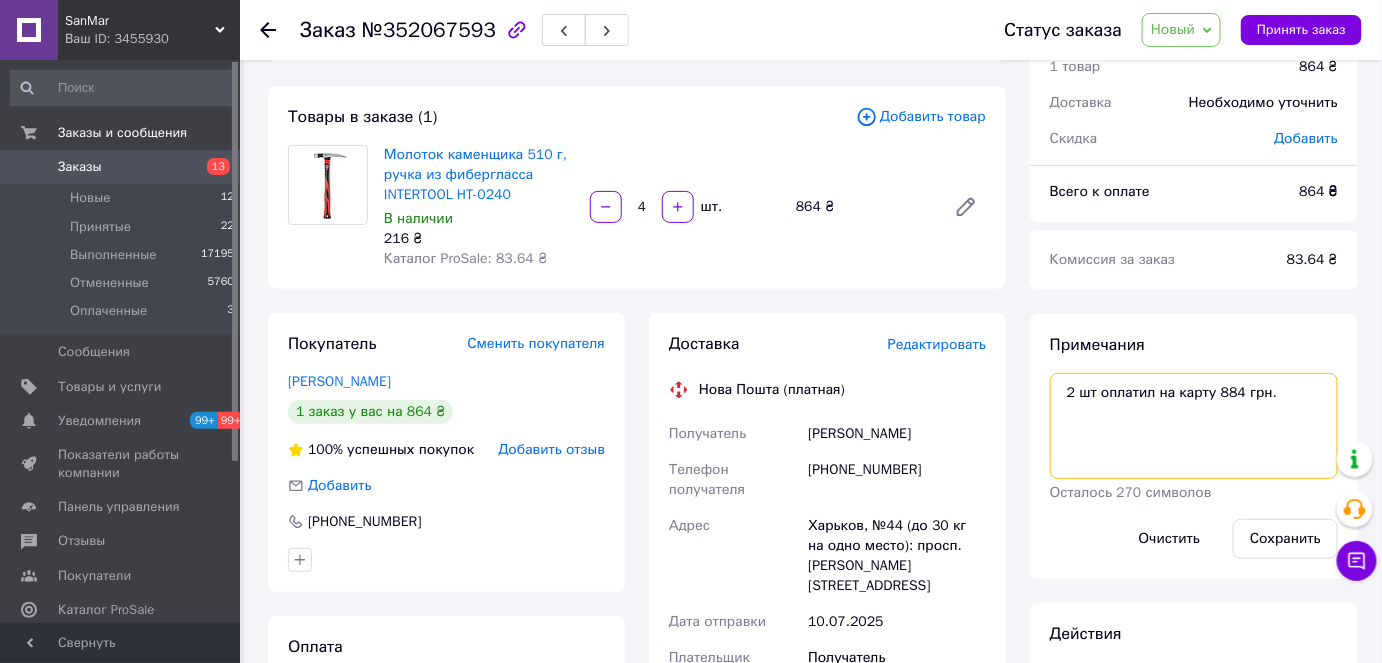 click on "2 шт оплатил на карту 884 грн." at bounding box center (1194, 426) 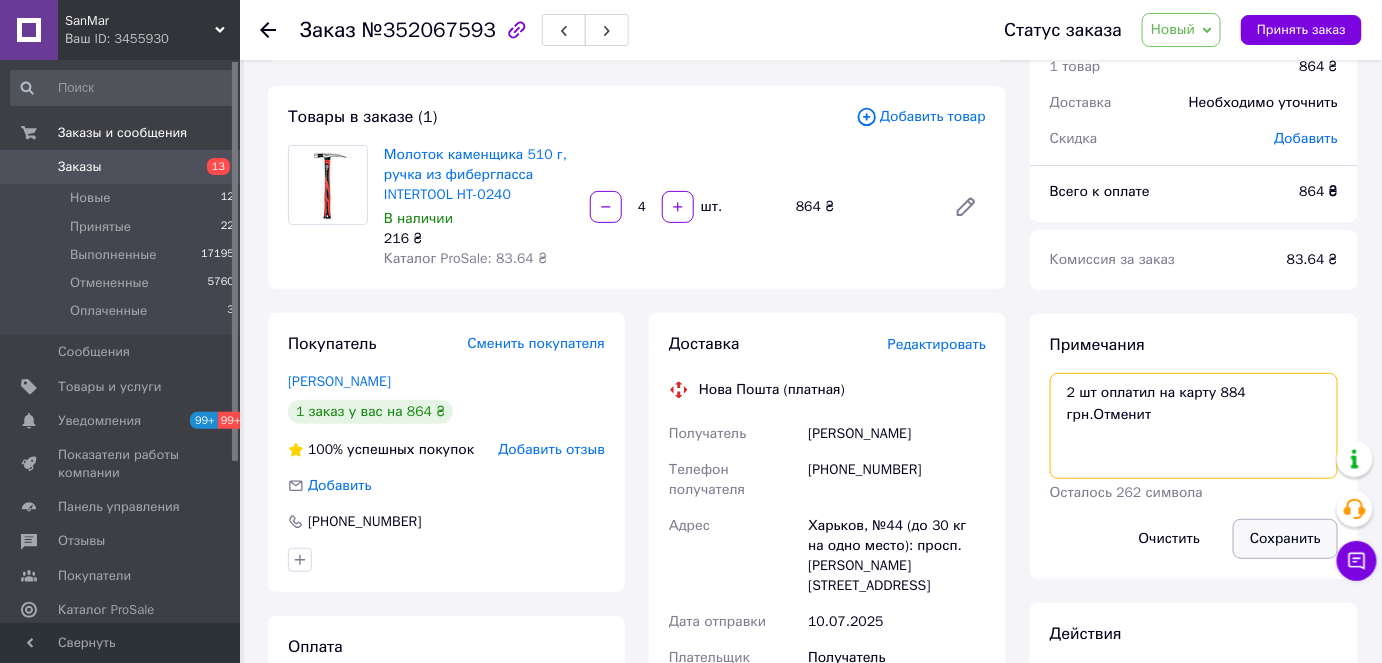 type on "2 шт оплатил на карту 884 грн.Отменит" 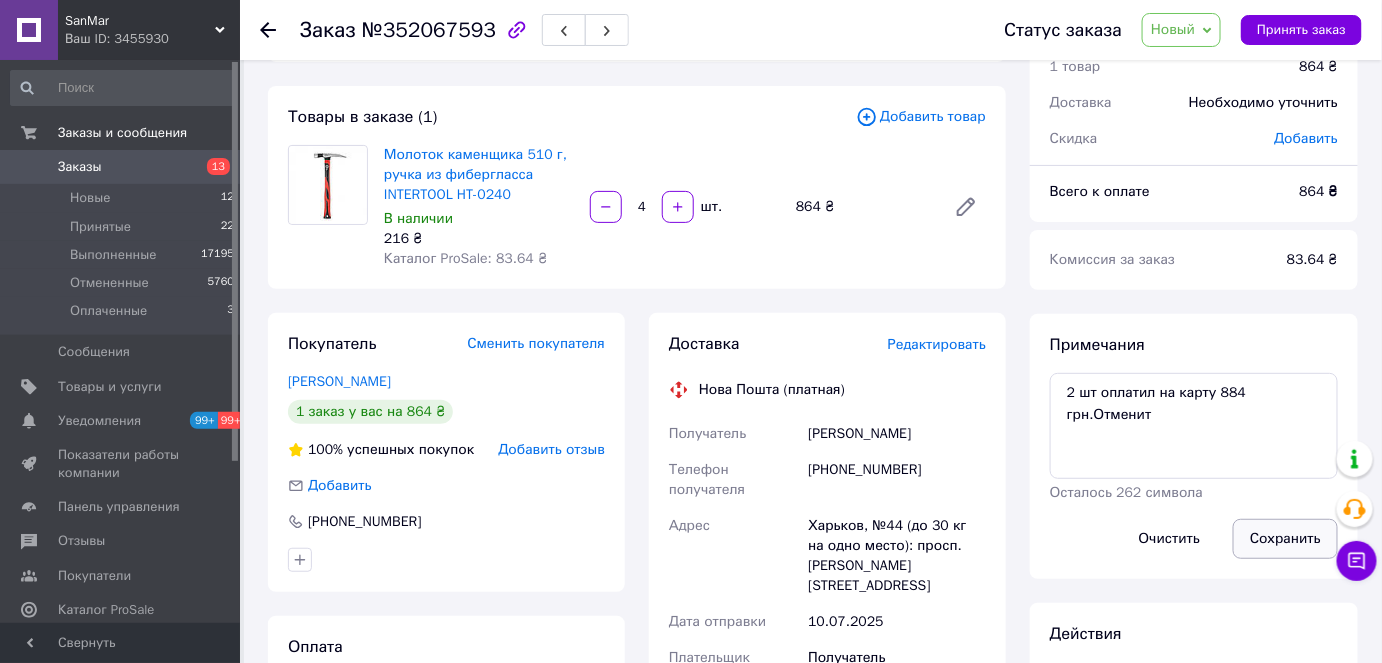 click on "Сохранить" at bounding box center [1285, 539] 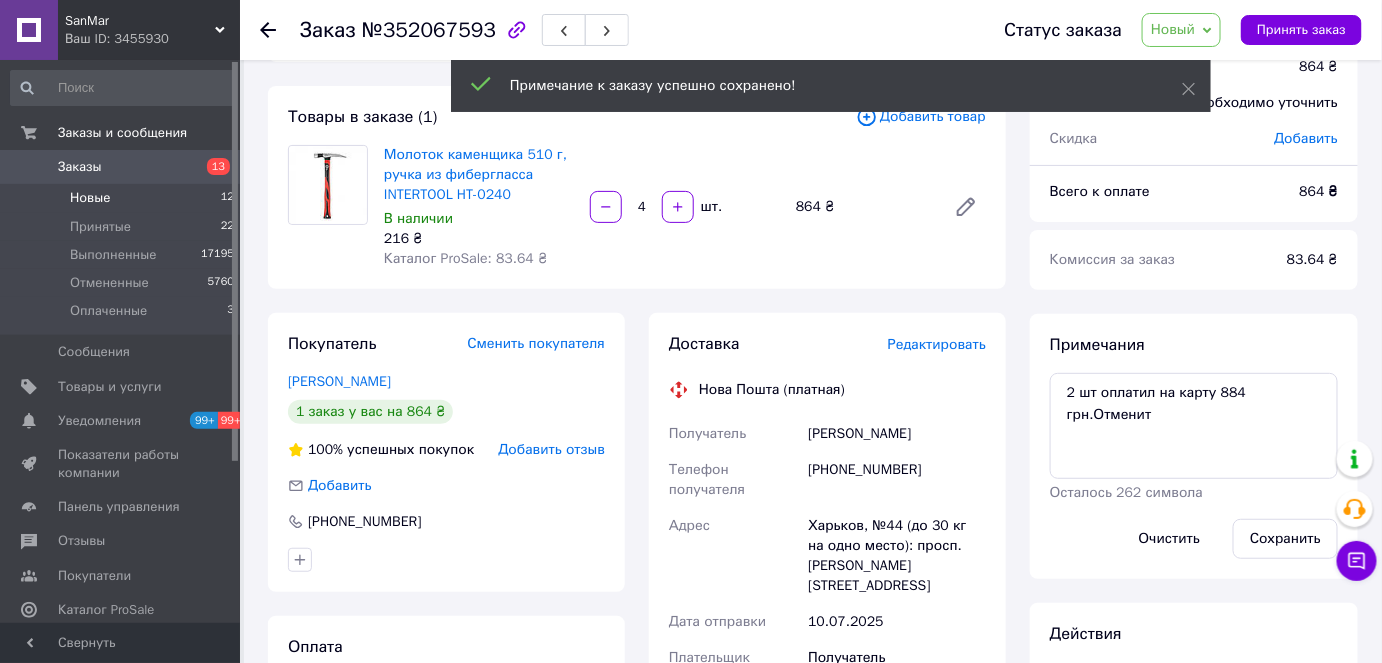 click on "Новые" at bounding box center (90, 198) 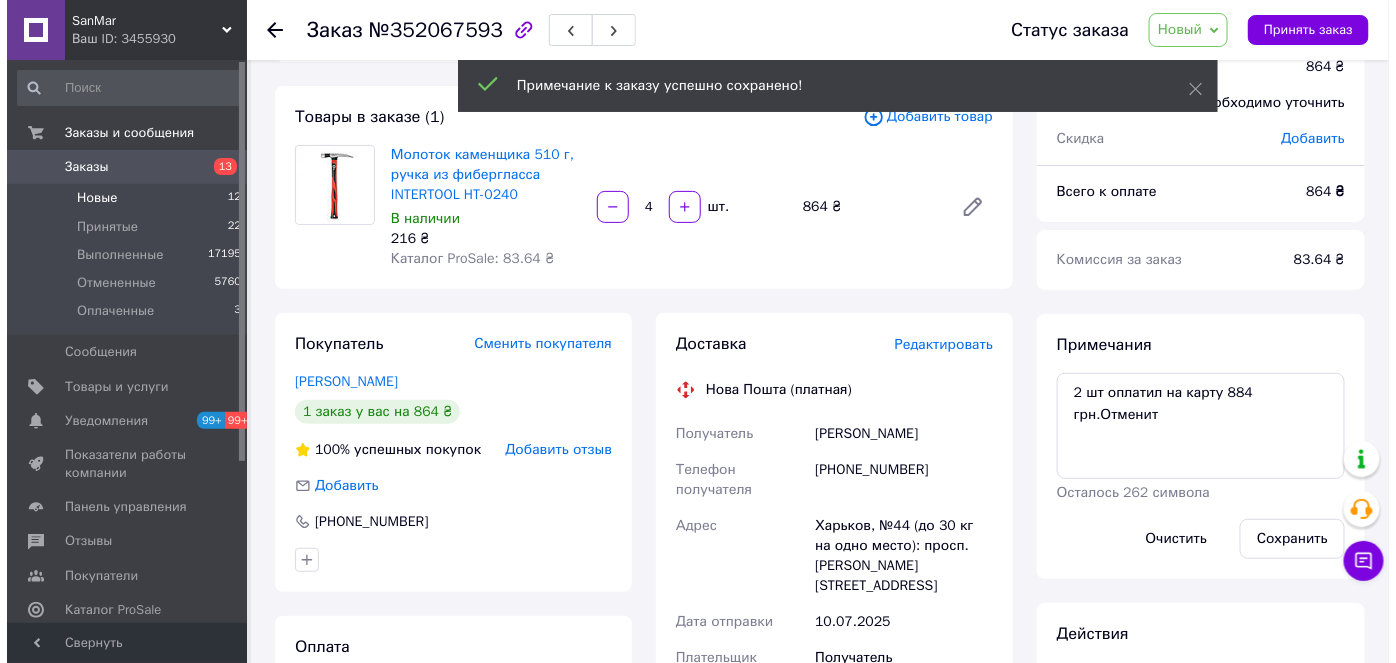 scroll, scrollTop: 0, scrollLeft: 0, axis: both 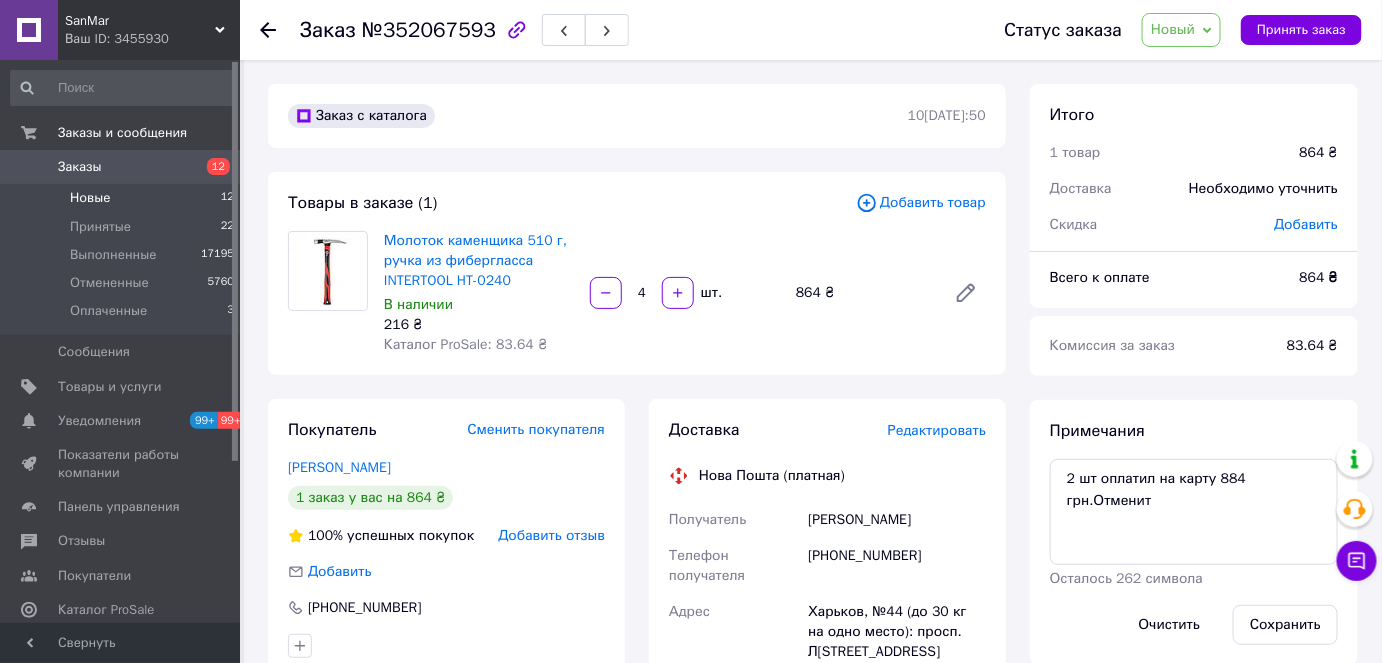 click on "Новые 12" at bounding box center (123, 198) 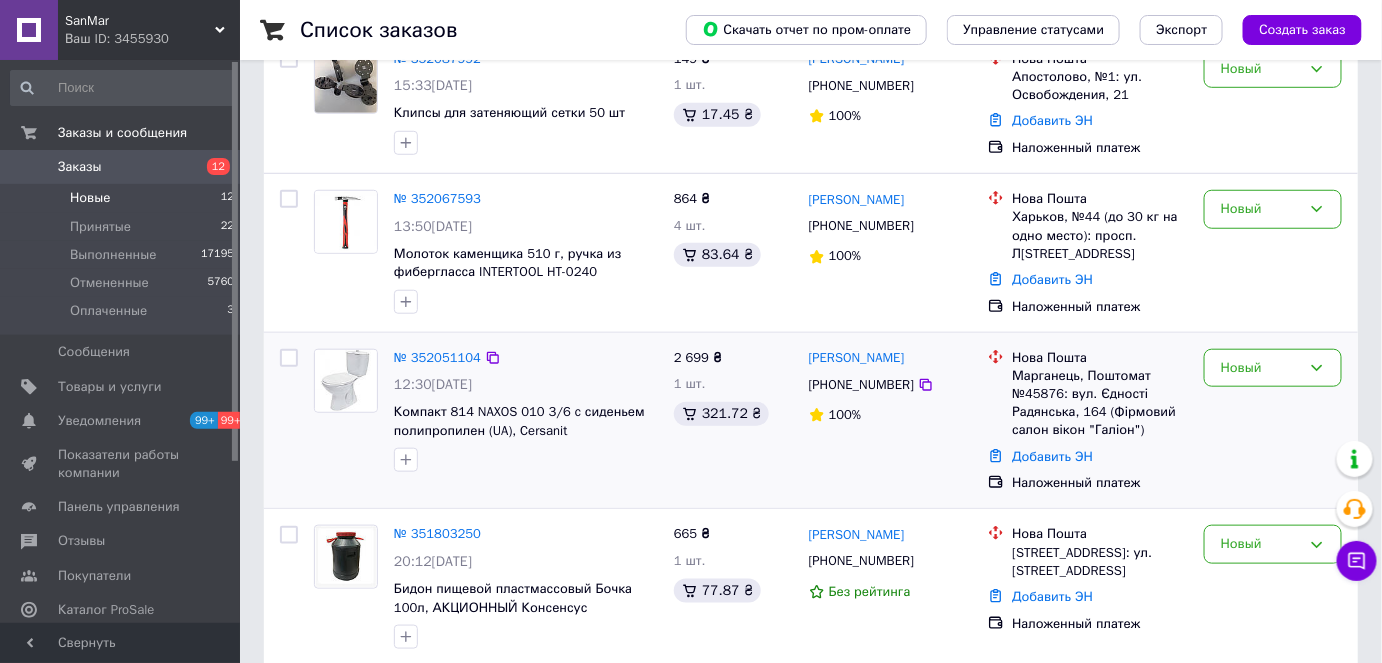 scroll, scrollTop: 454, scrollLeft: 0, axis: vertical 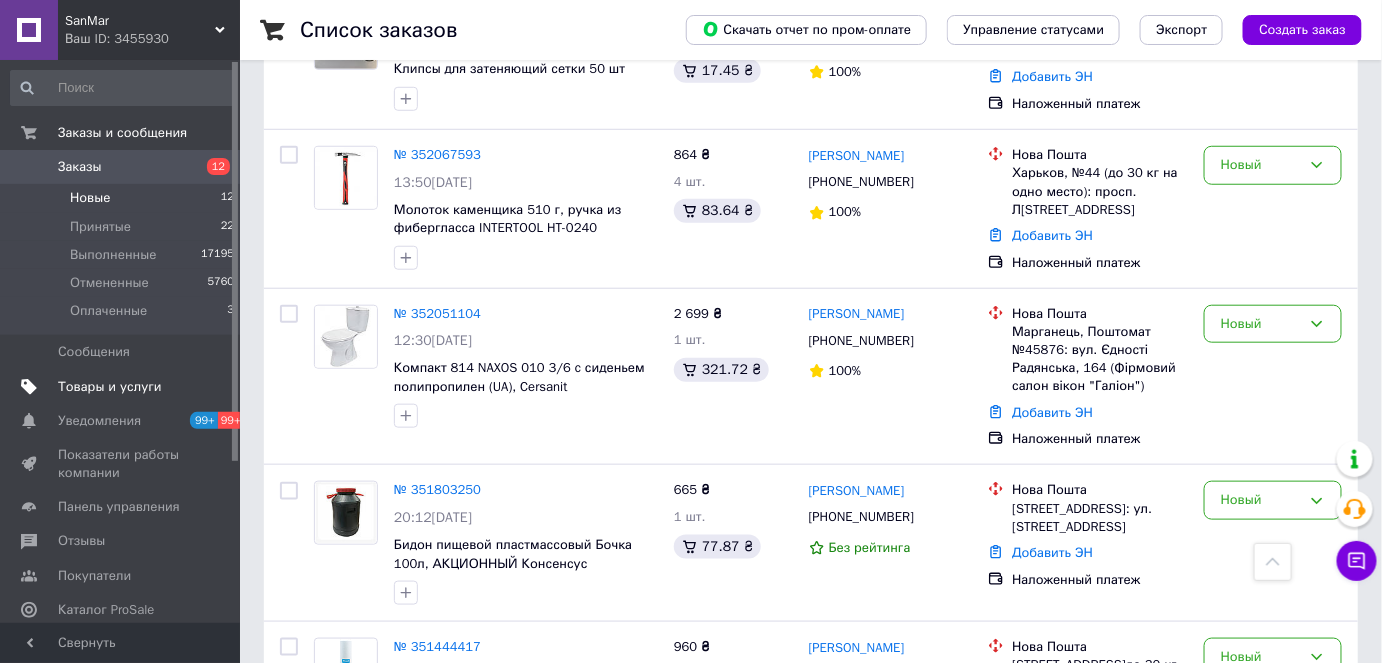 click on "Товары и услуги" at bounding box center (110, 387) 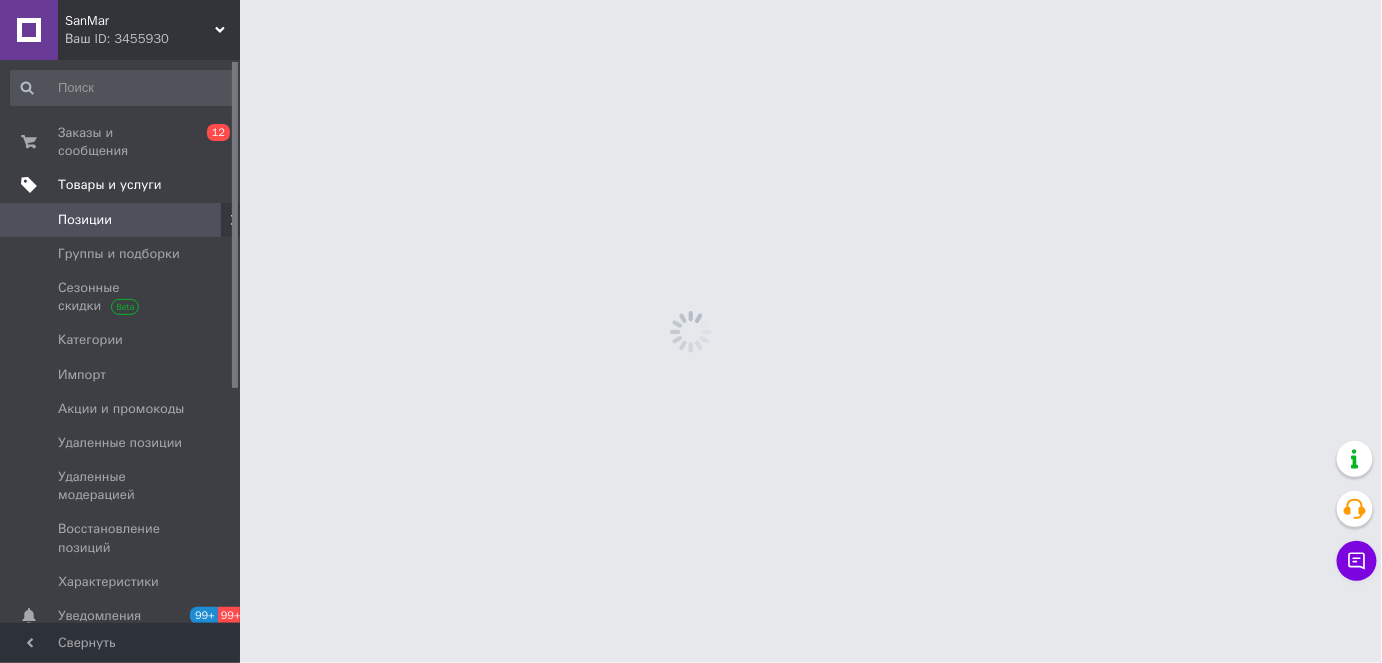 scroll, scrollTop: 0, scrollLeft: 0, axis: both 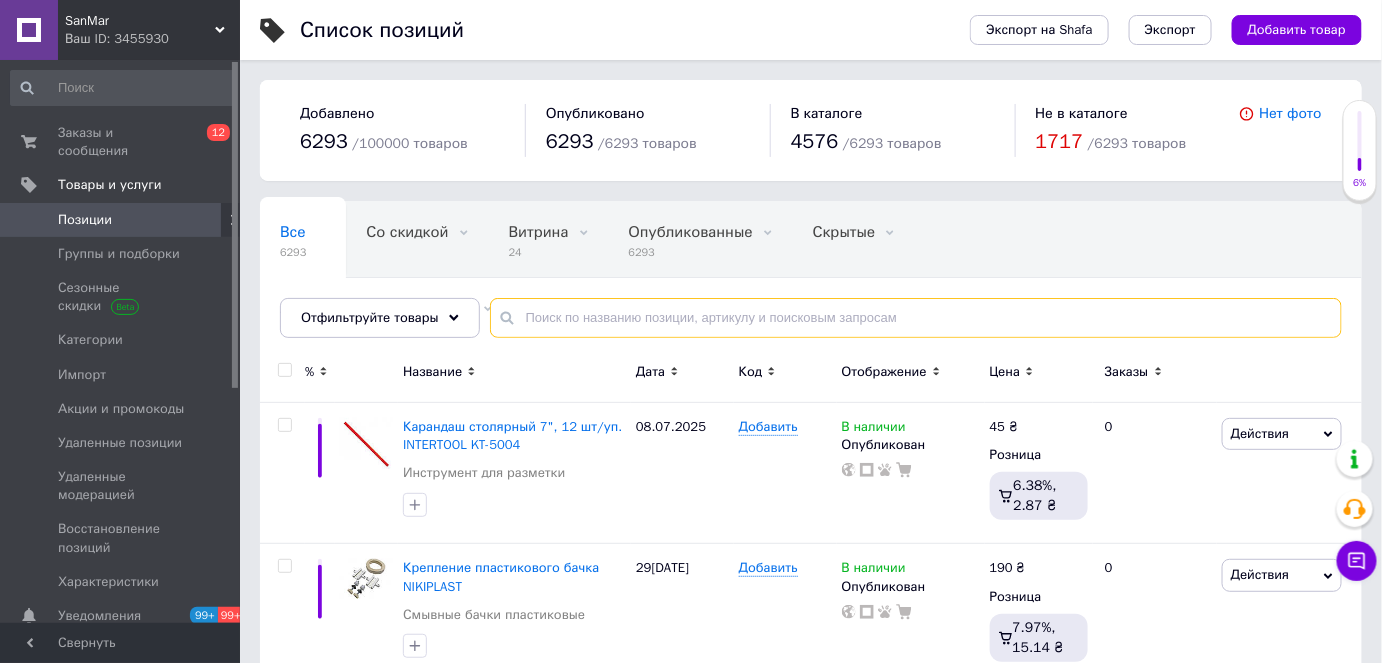 click at bounding box center [916, 318] 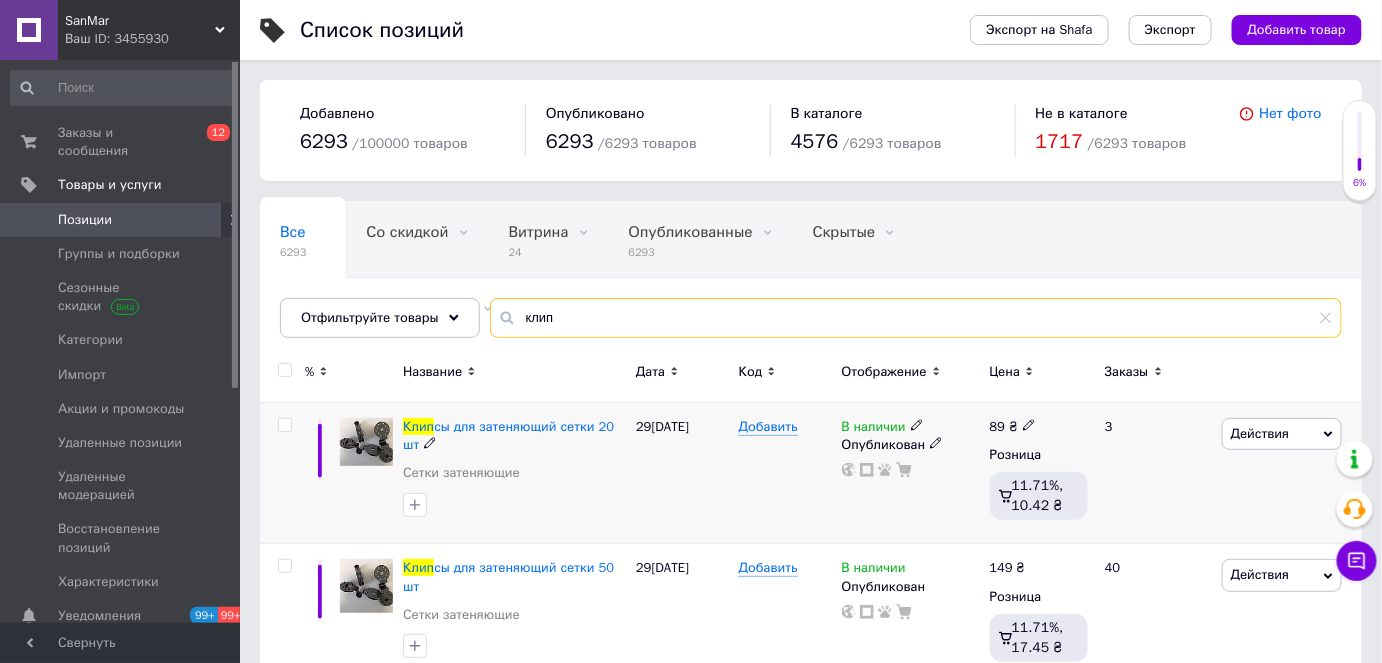 type on "клип" 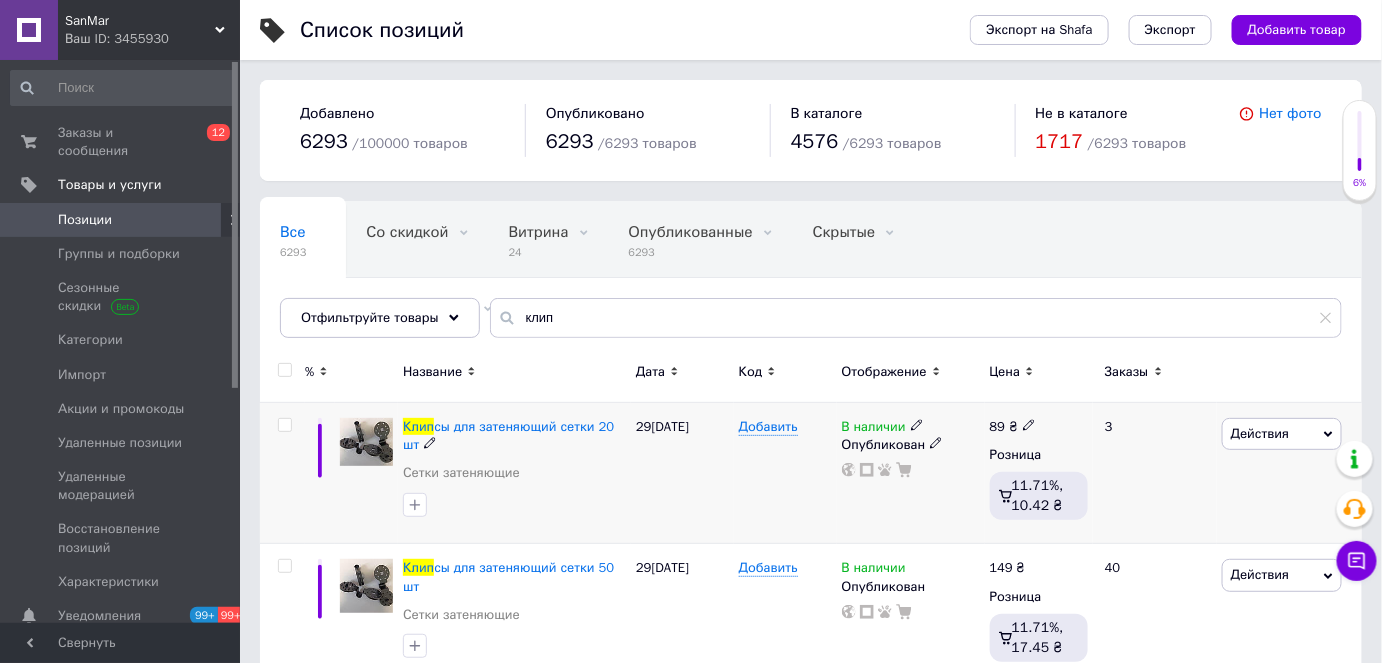 click 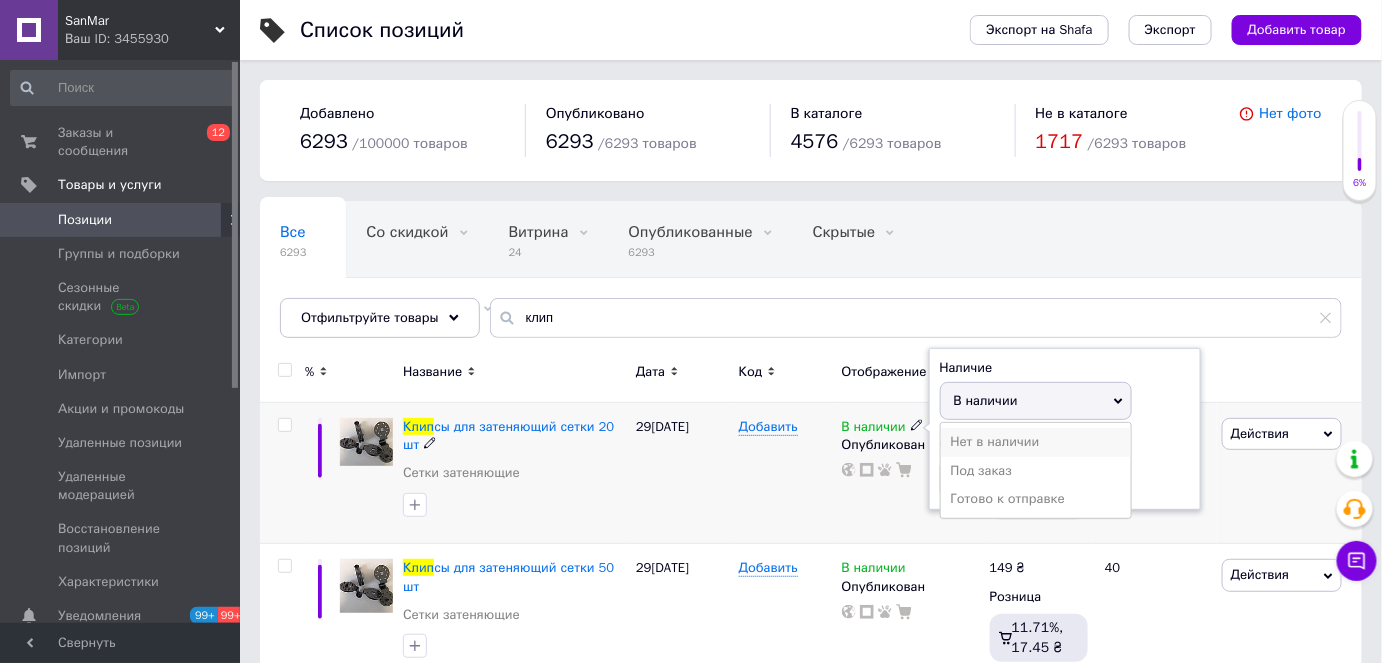 click on "Нет в наличии" at bounding box center [1036, 442] 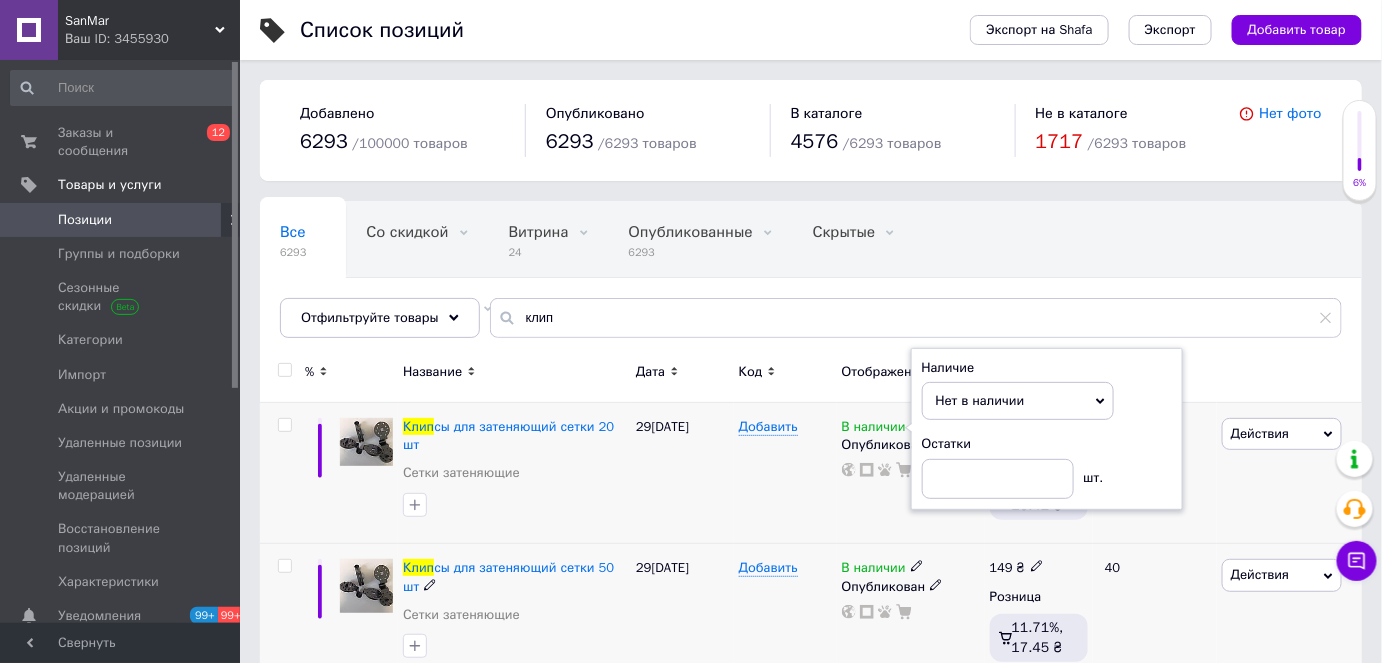 click 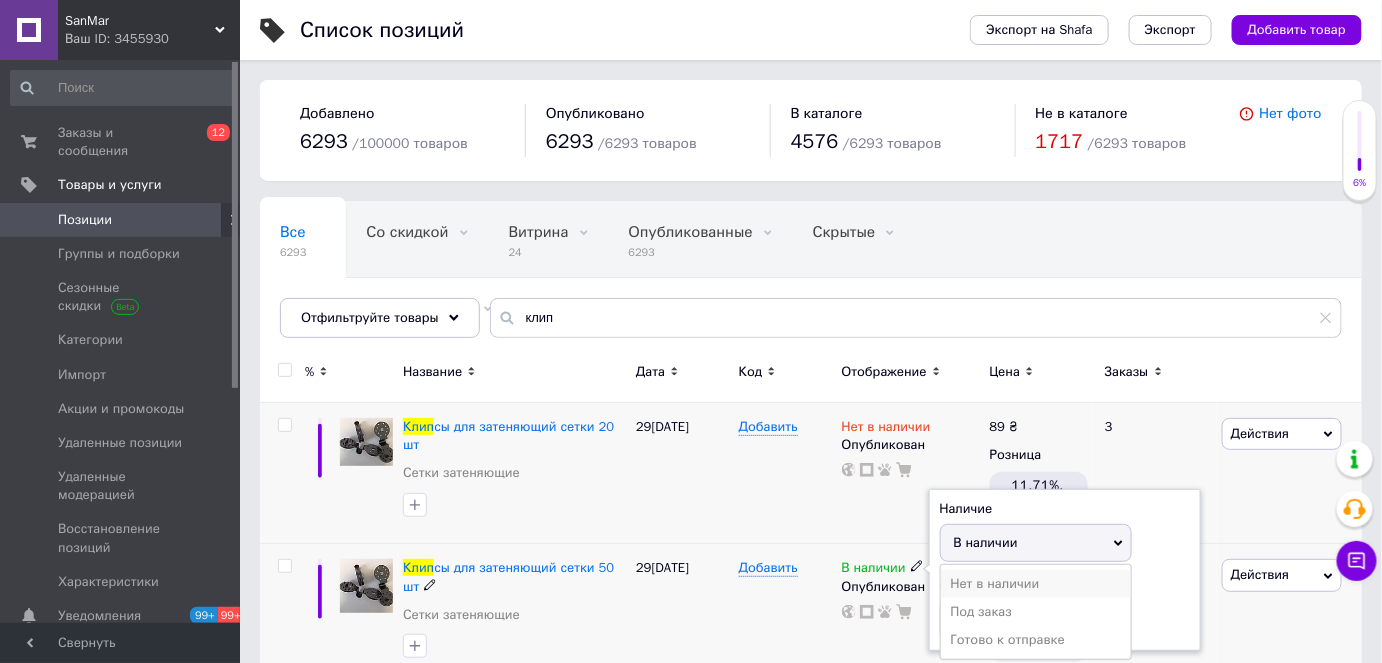 click on "Нет в наличии" at bounding box center [1036, 584] 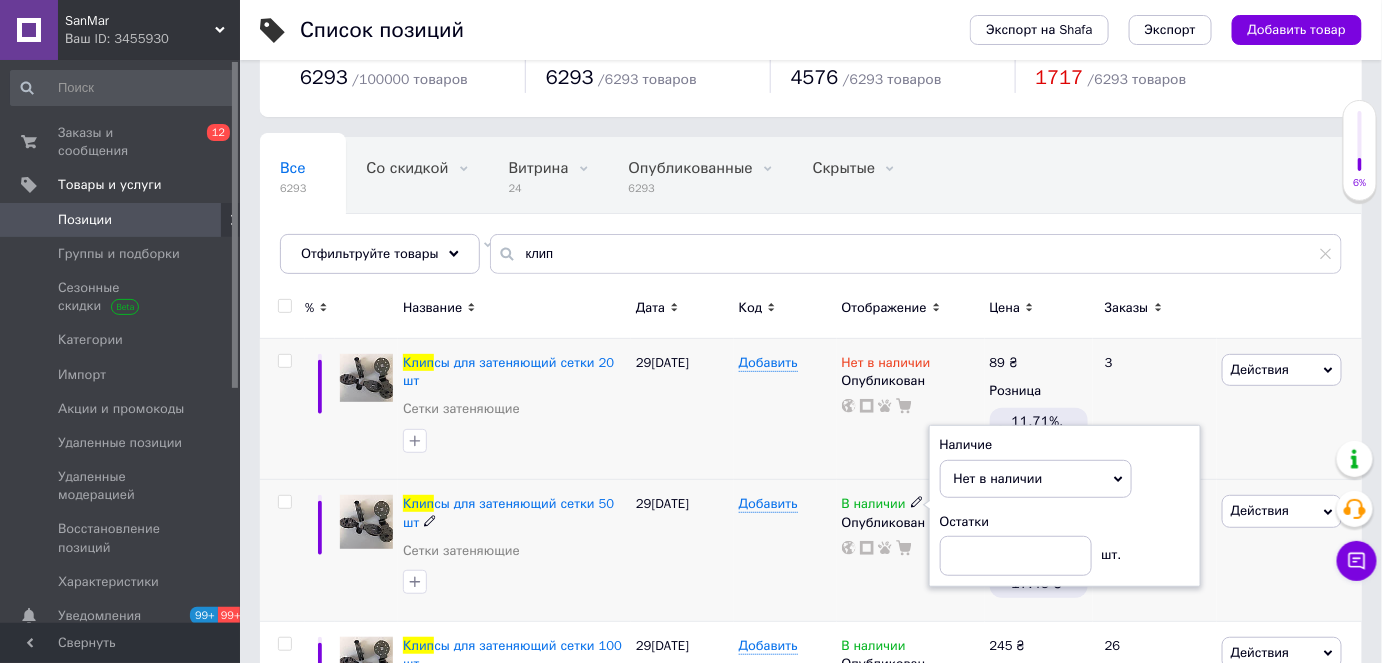 scroll, scrollTop: 181, scrollLeft: 0, axis: vertical 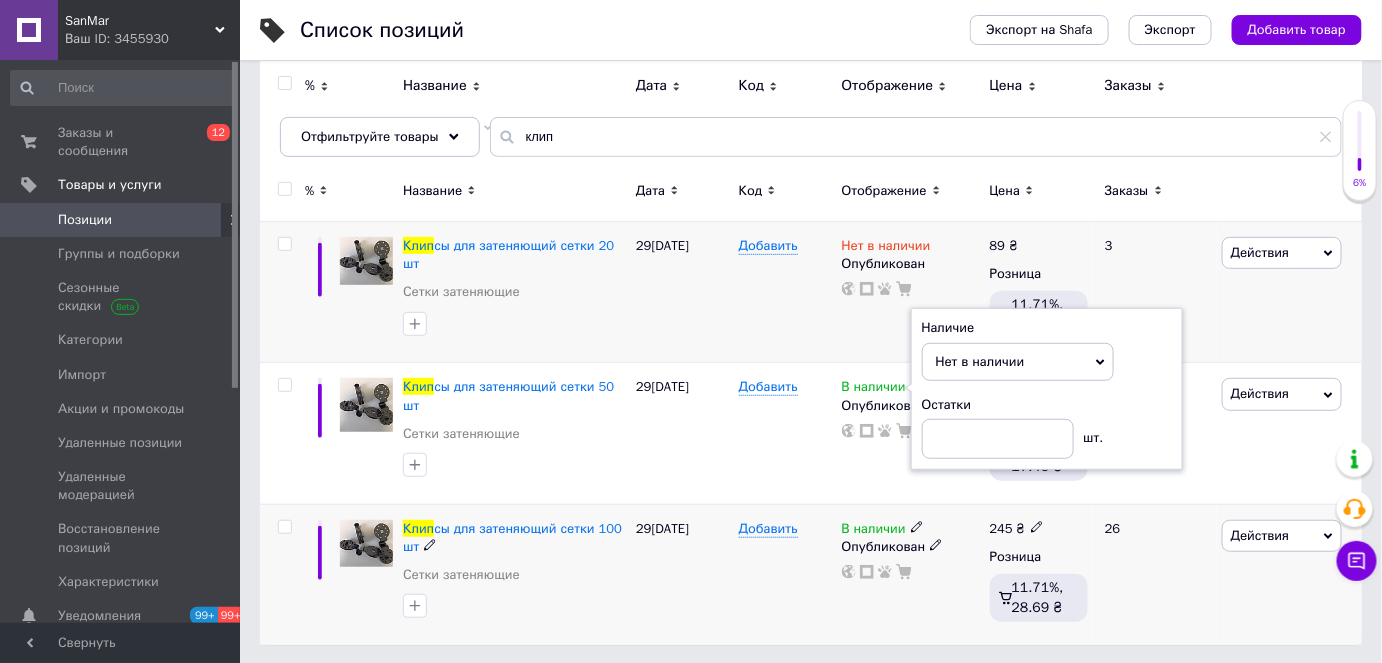click 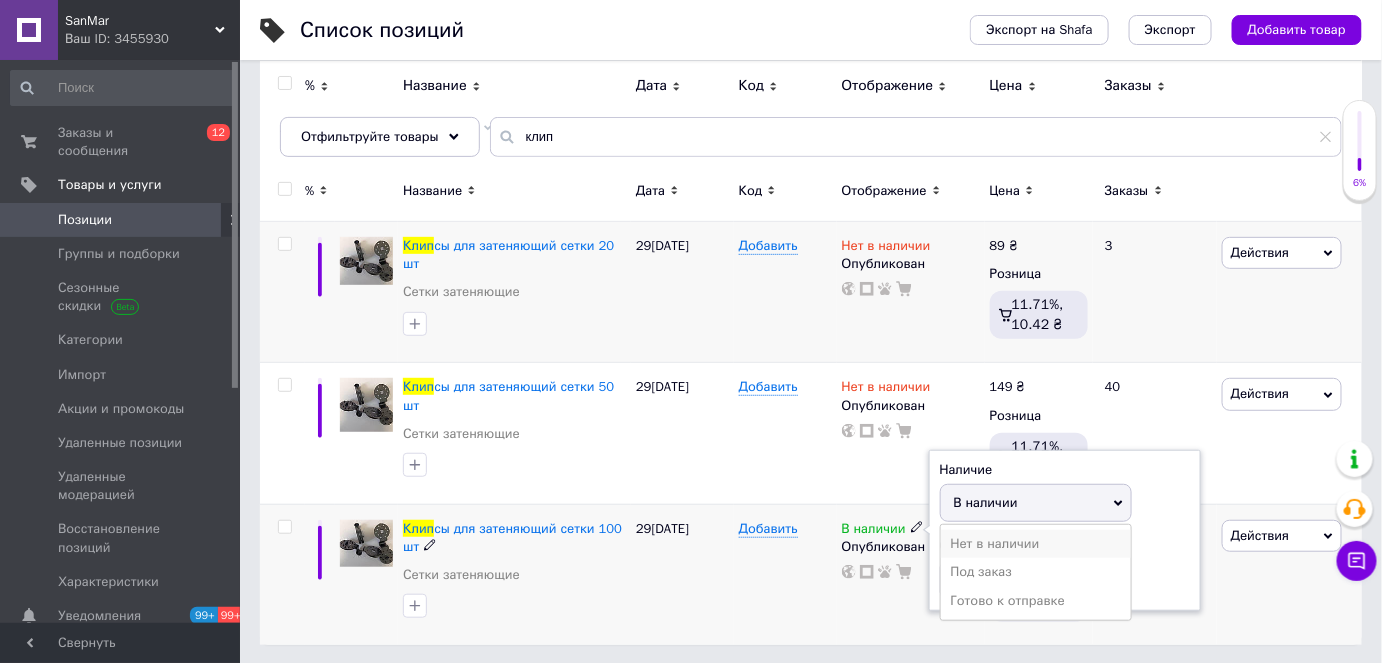 click on "Нет в наличии" at bounding box center (1036, 544) 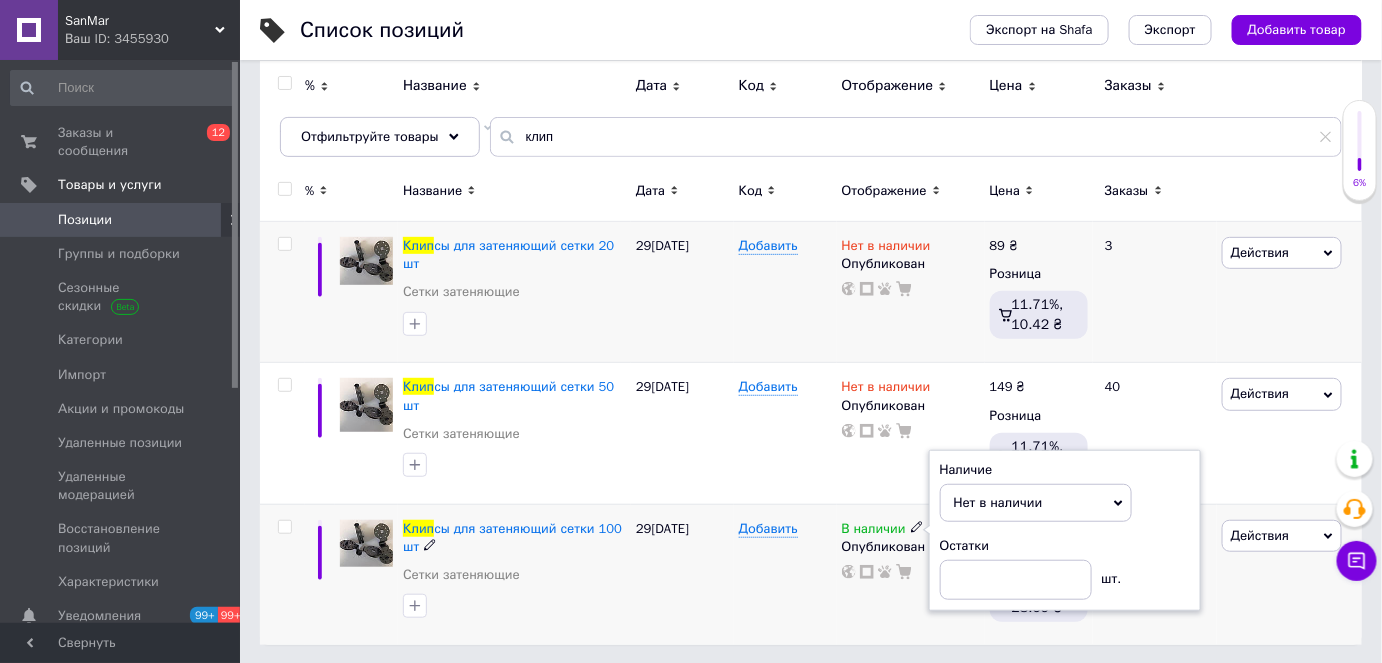 click on "Добавить" at bounding box center (785, 574) 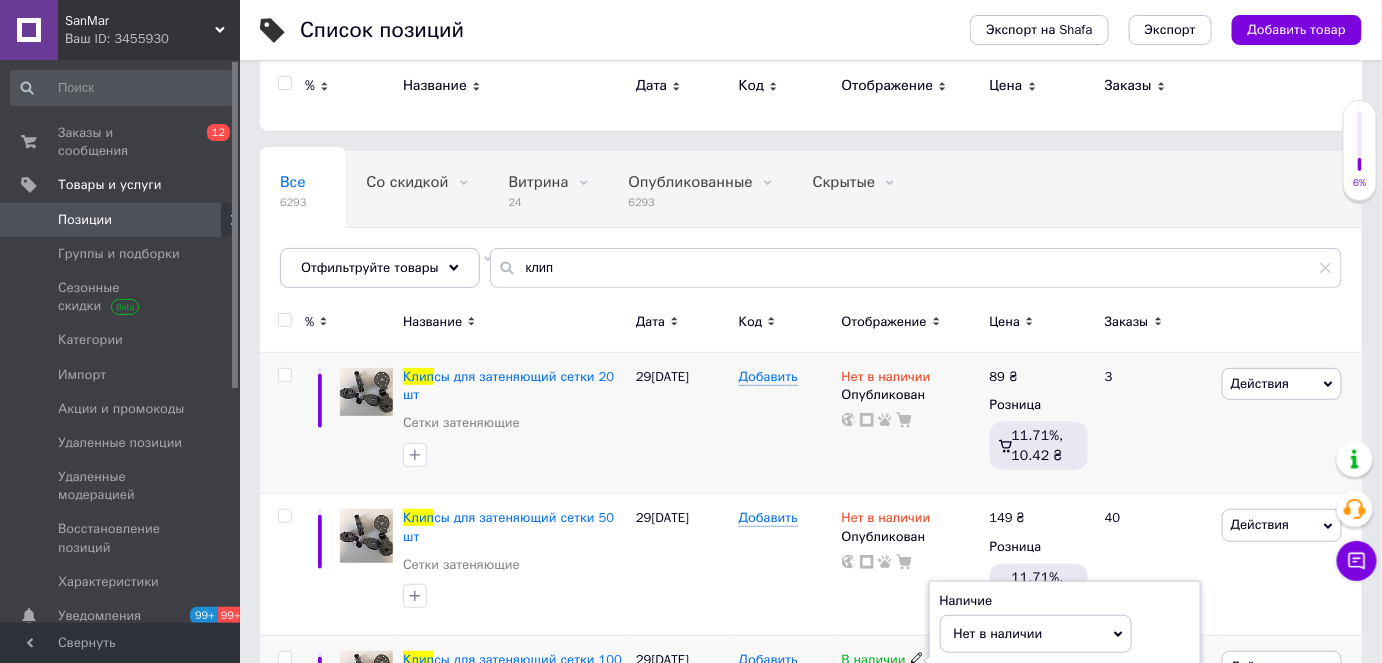 scroll, scrollTop: 0, scrollLeft: 0, axis: both 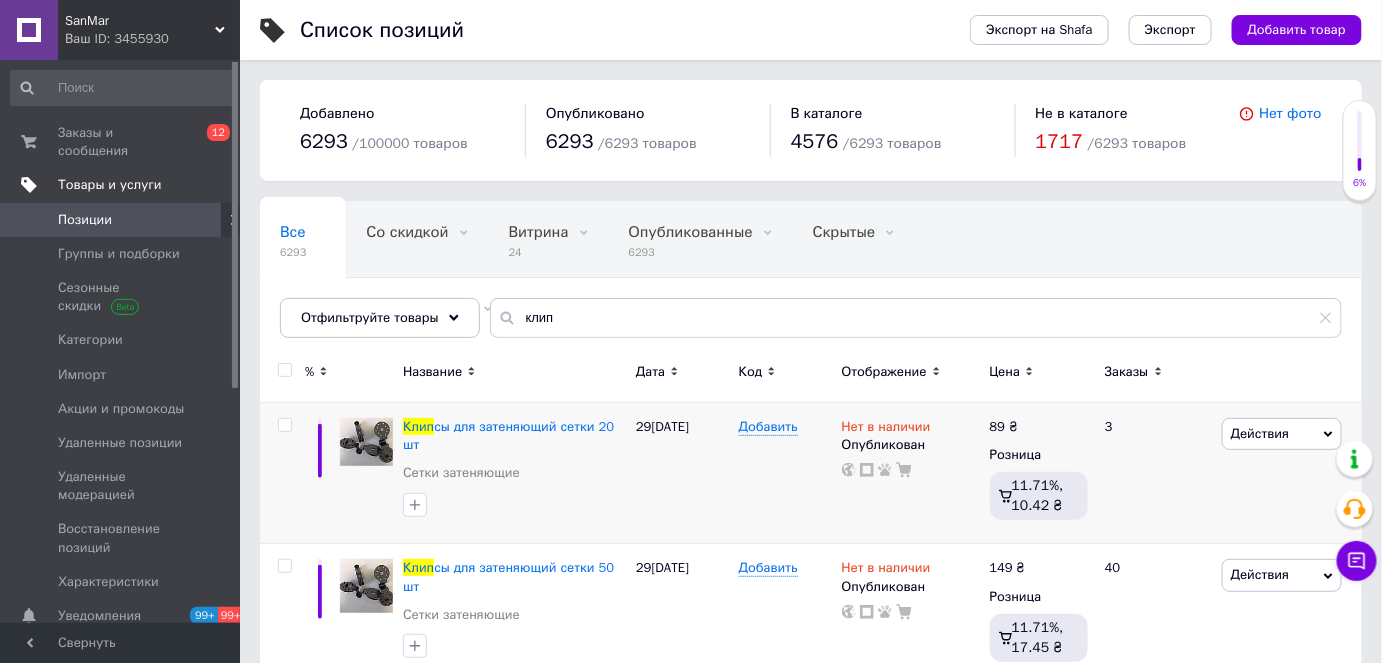 click on "Товары и услуги" at bounding box center [110, 185] 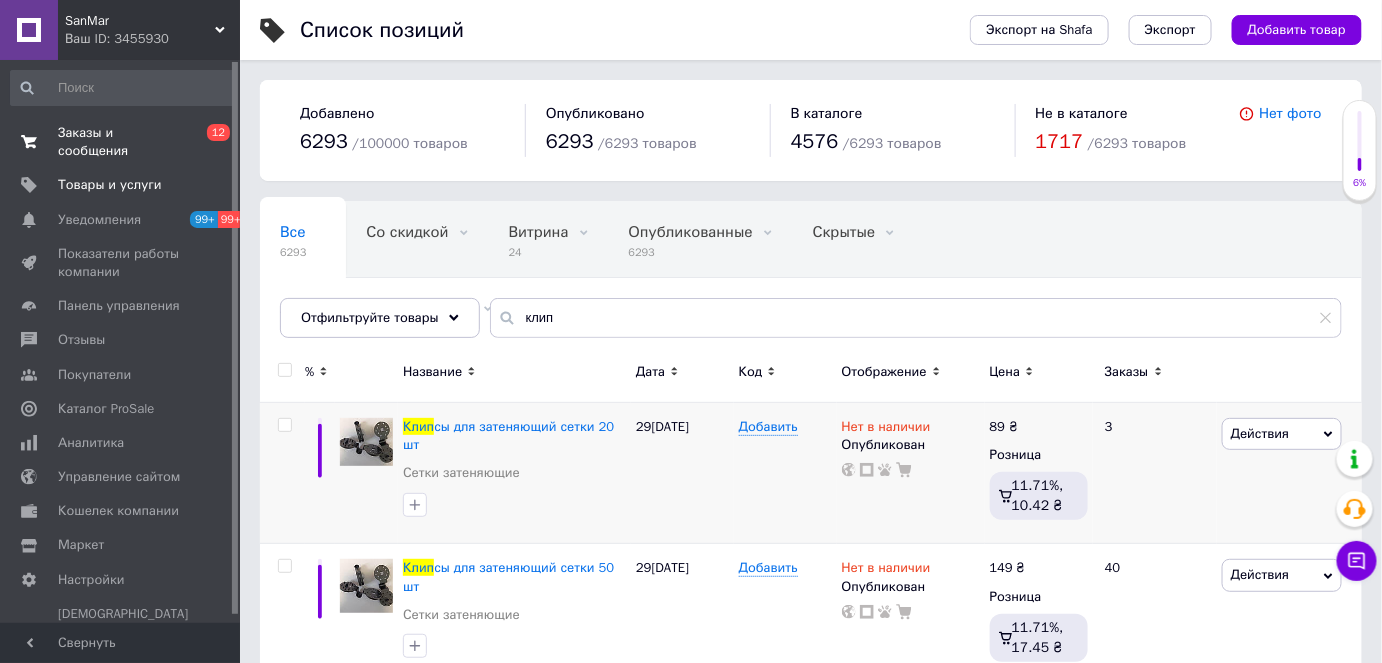 click on "Заказы и сообщения" at bounding box center [121, 142] 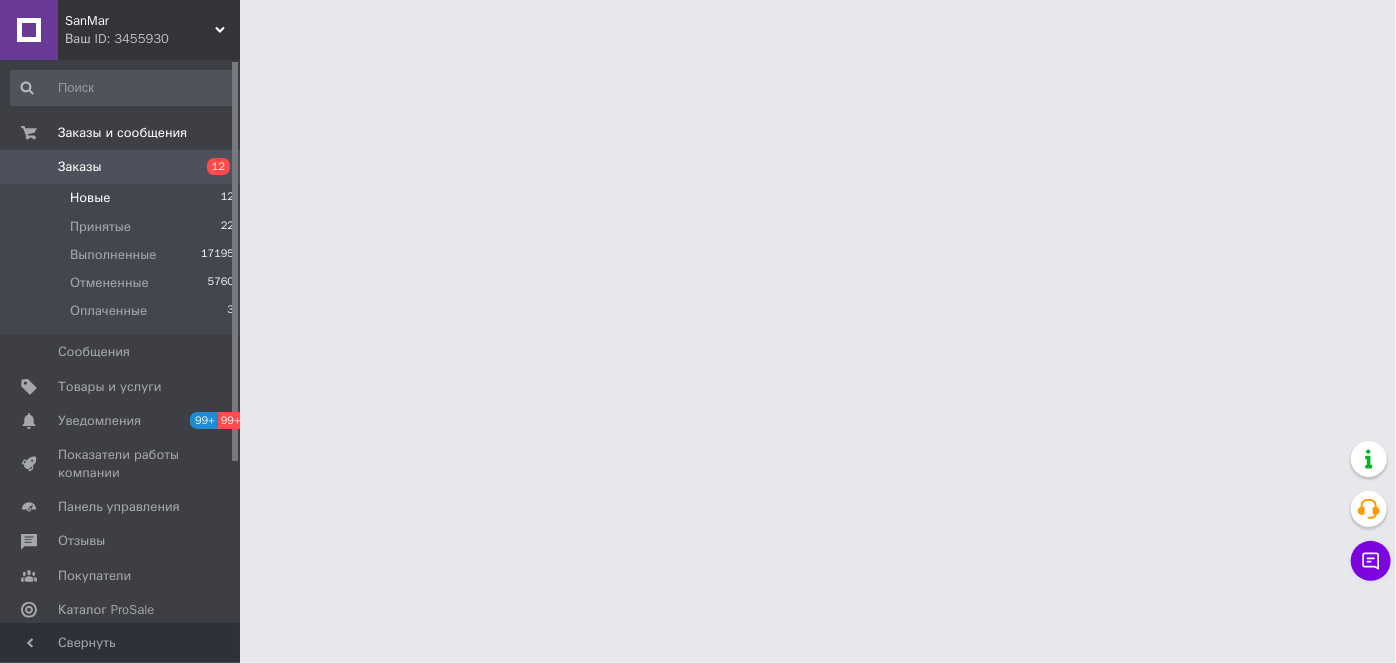 click on "Новые" at bounding box center (90, 198) 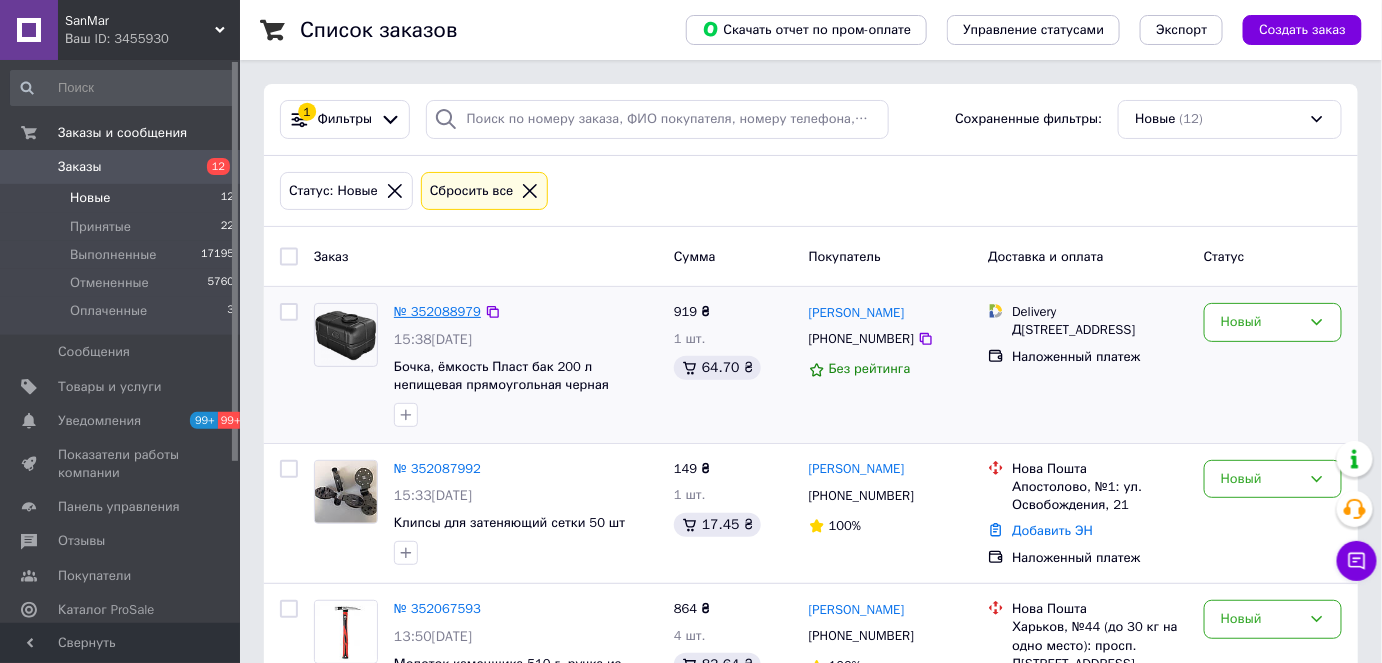 click on "№ 352088979" at bounding box center [437, 311] 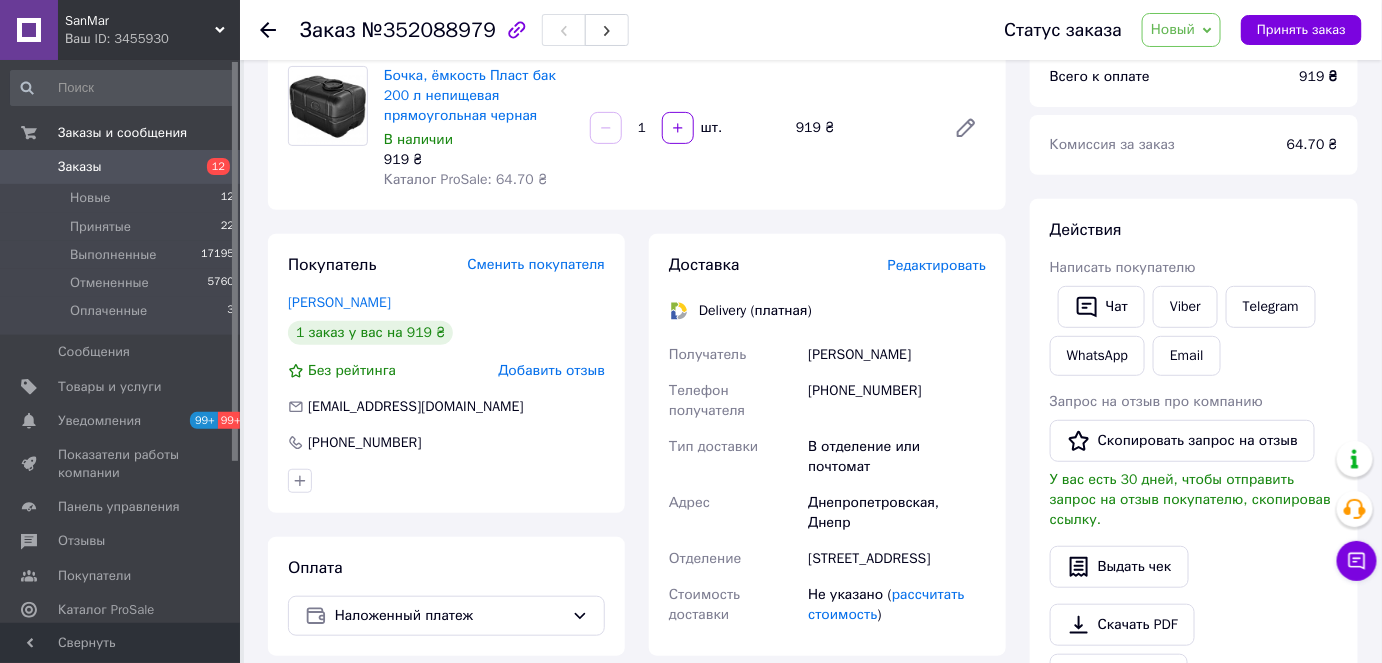 scroll, scrollTop: 272, scrollLeft: 0, axis: vertical 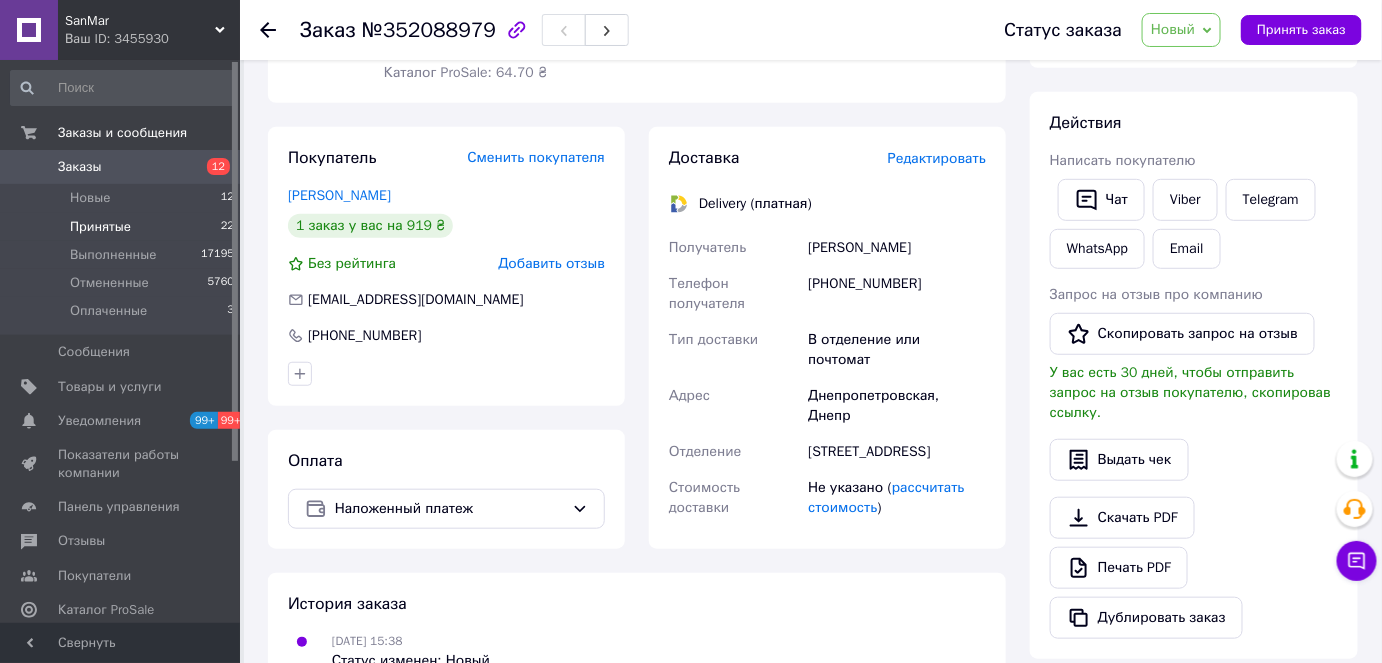 click on "Принятые 22" at bounding box center (123, 227) 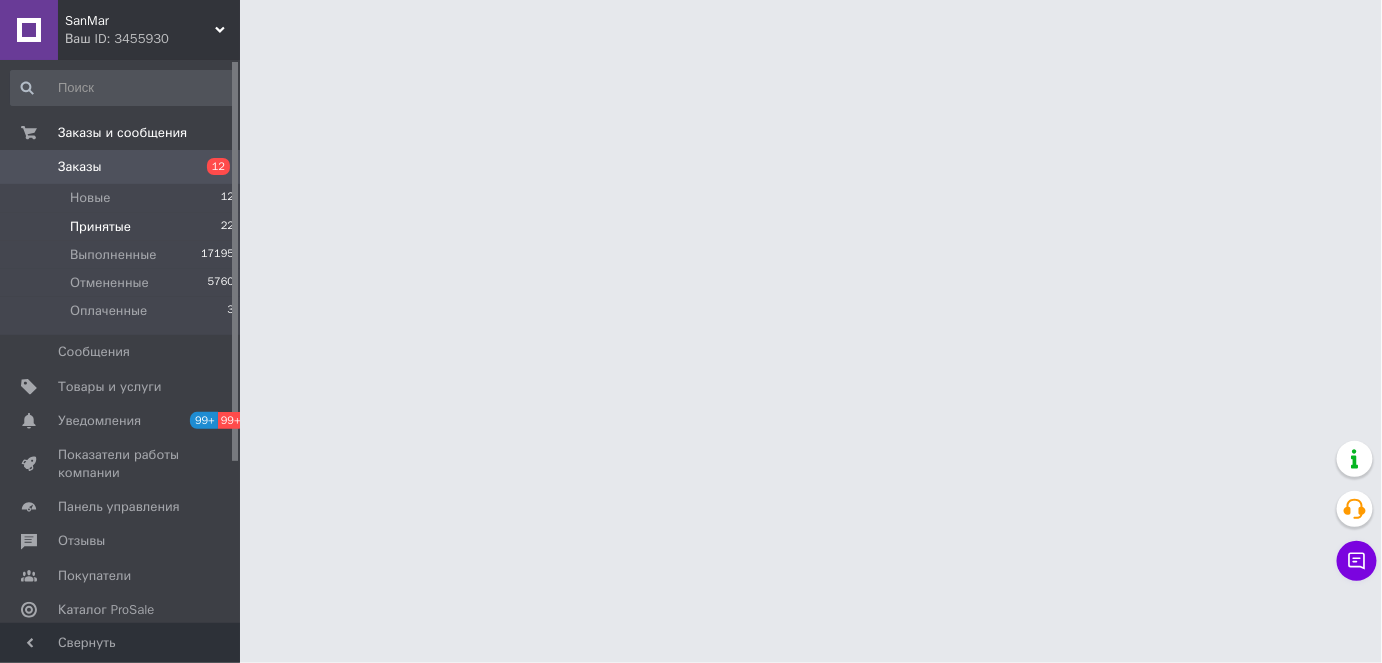 scroll, scrollTop: 0, scrollLeft: 0, axis: both 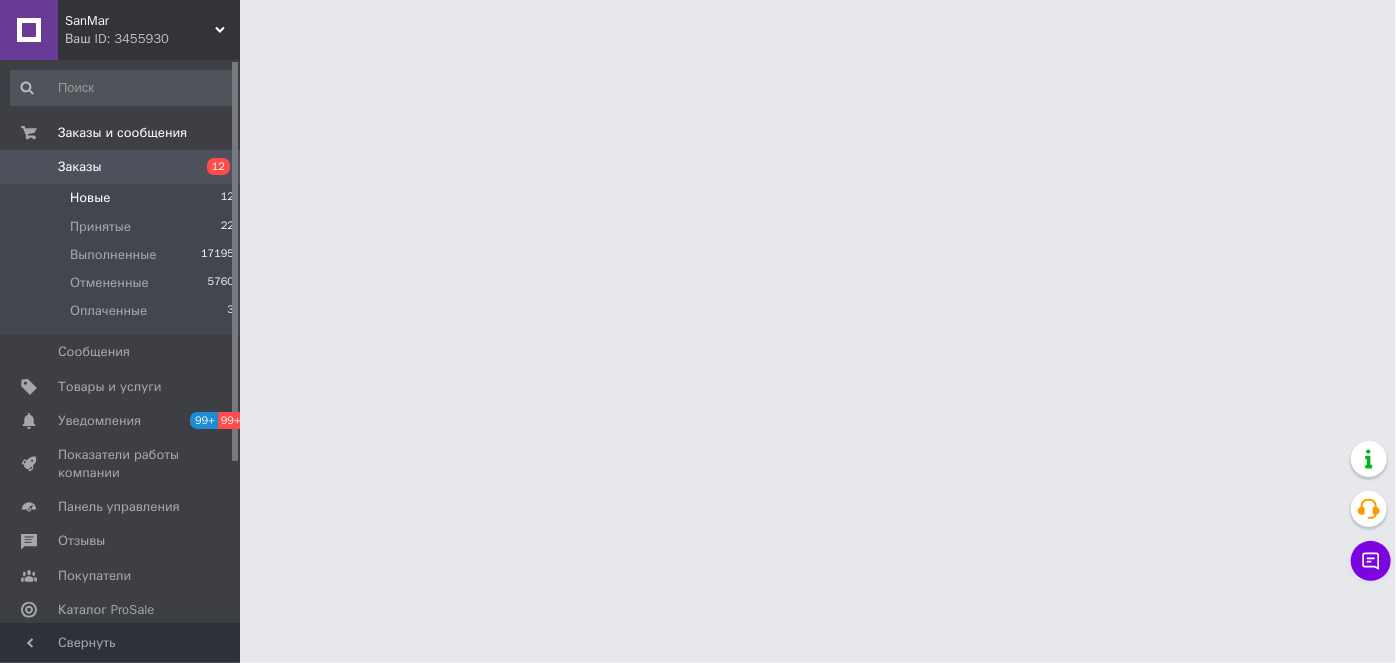 click on "Новые 12" at bounding box center (123, 198) 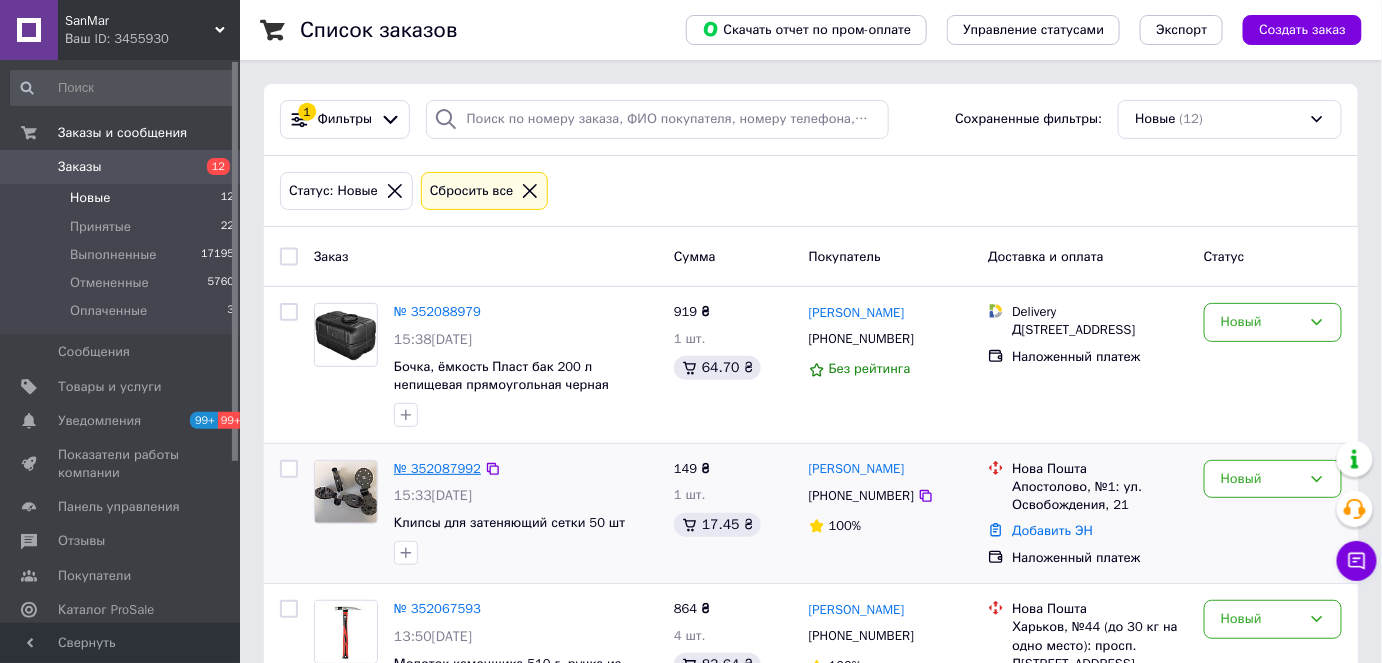 click on "№ 352087992" at bounding box center [437, 468] 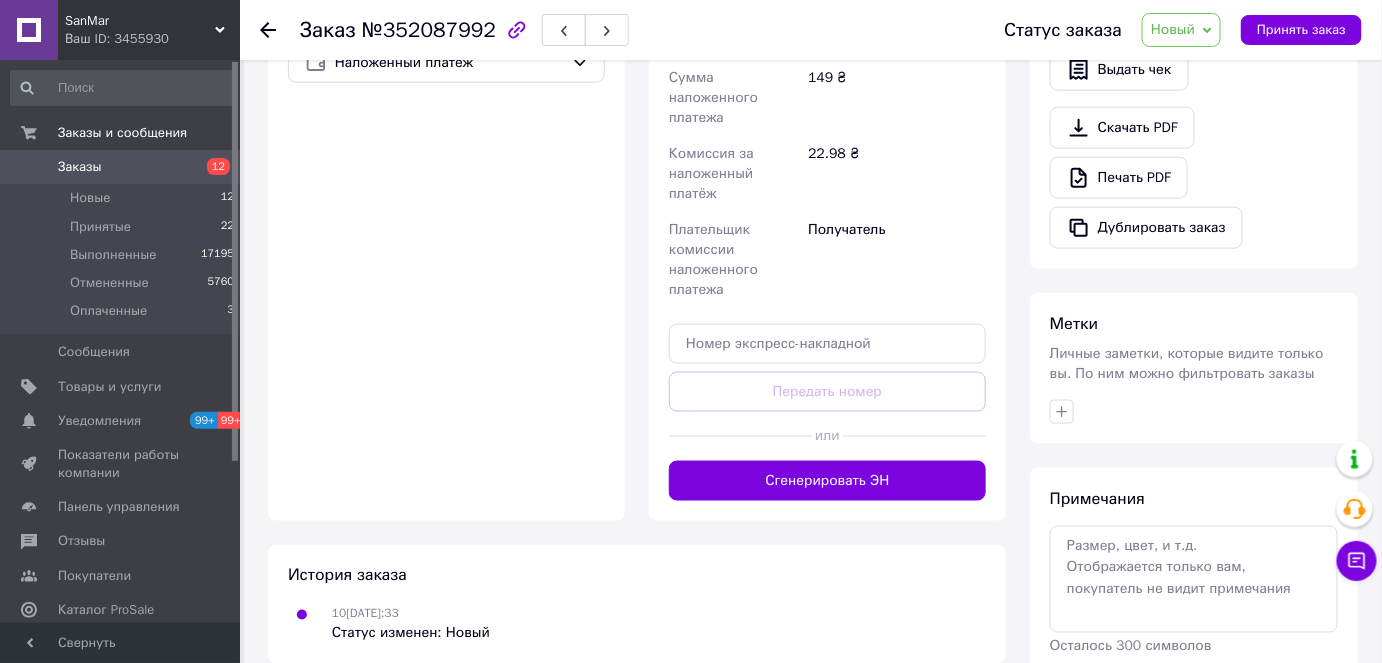 scroll, scrollTop: 767, scrollLeft: 0, axis: vertical 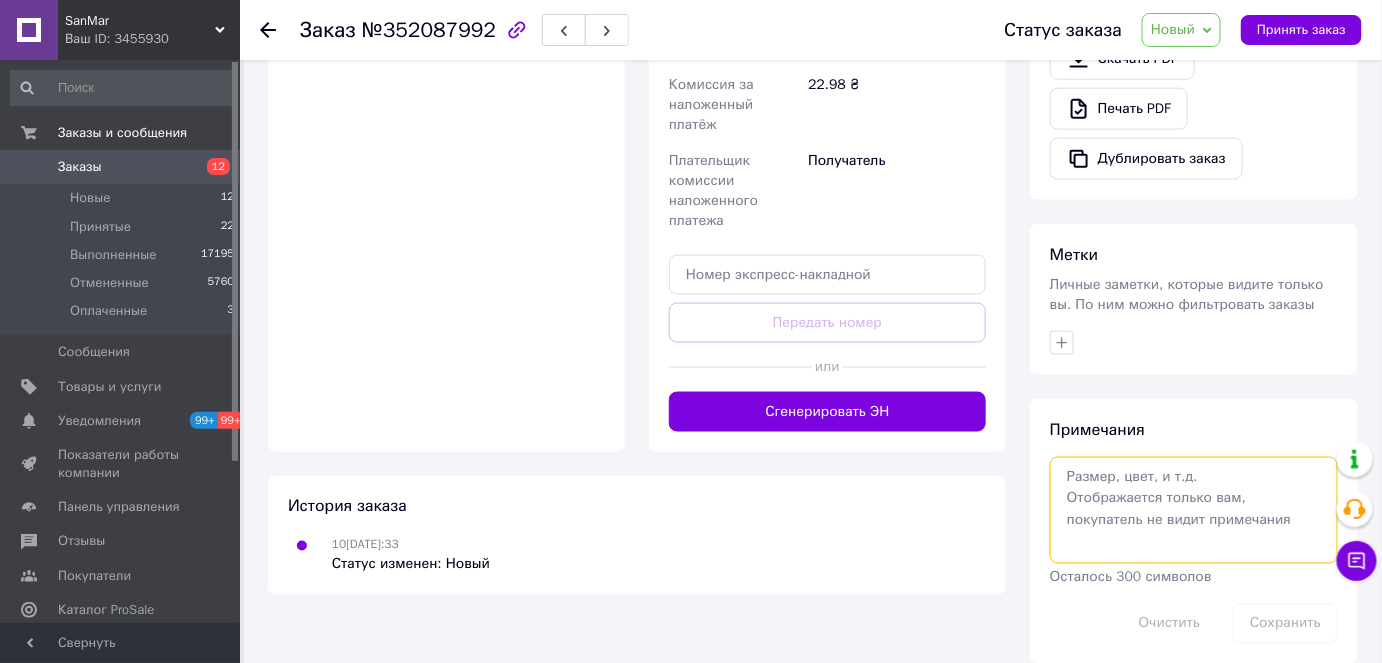 click at bounding box center [1194, 510] 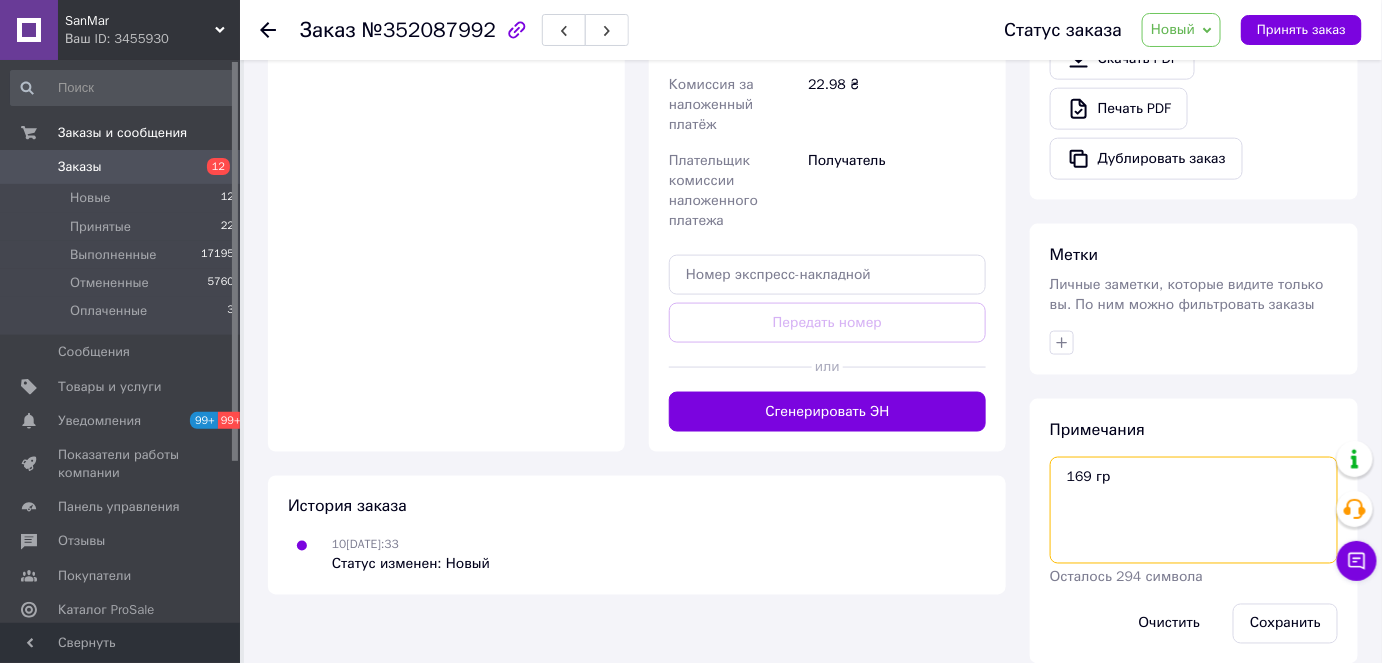 type on "169 грн" 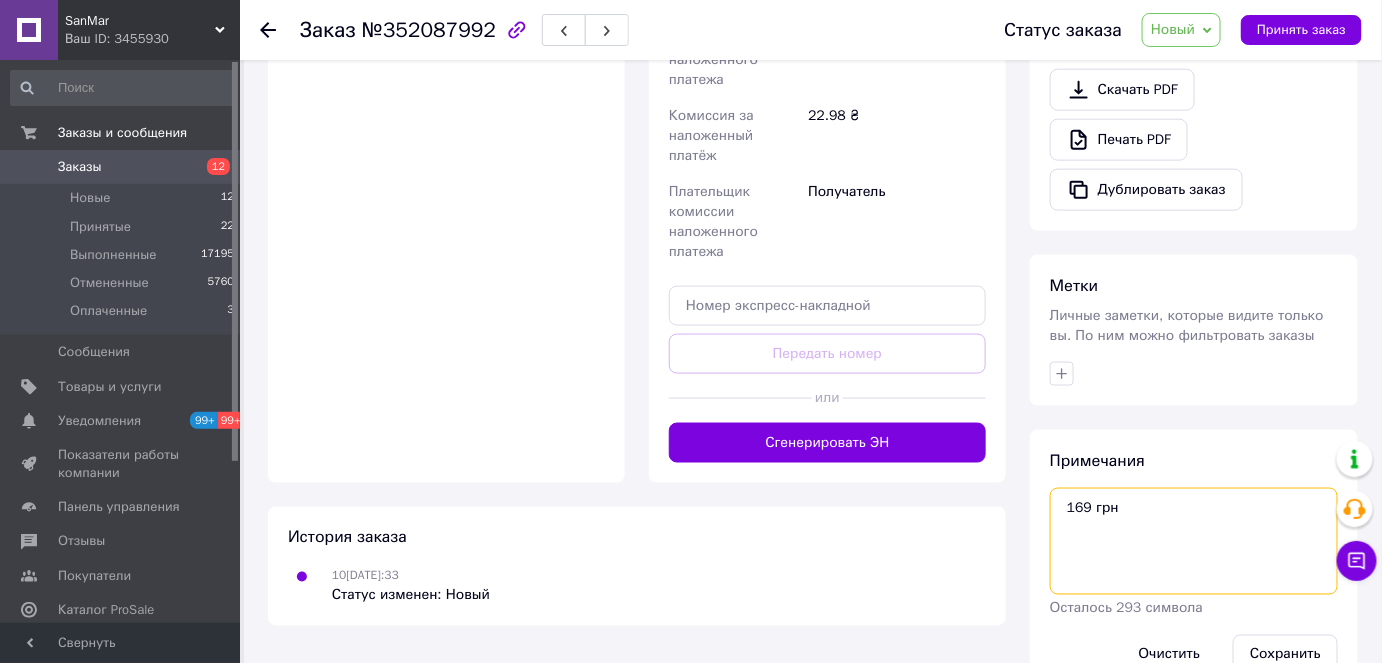 scroll, scrollTop: 767, scrollLeft: 0, axis: vertical 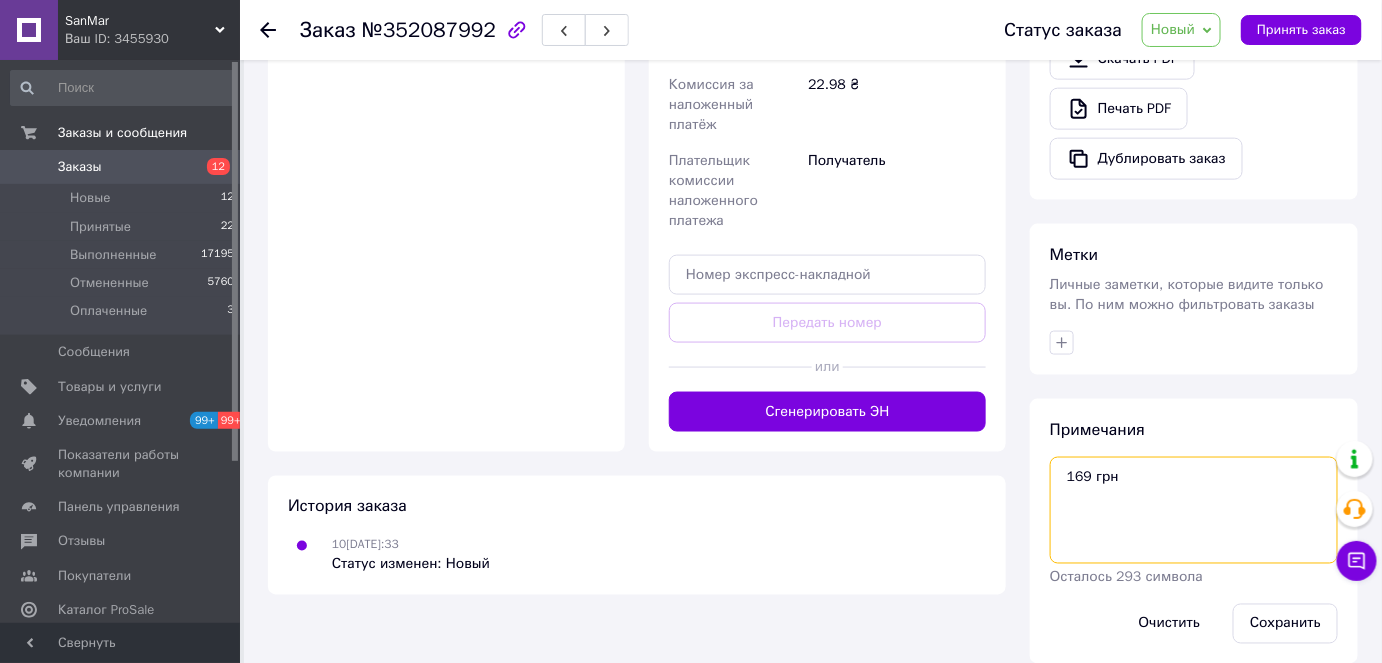 drag, startPoint x: 1157, startPoint y: 469, endPoint x: 846, endPoint y: 435, distance: 312.853 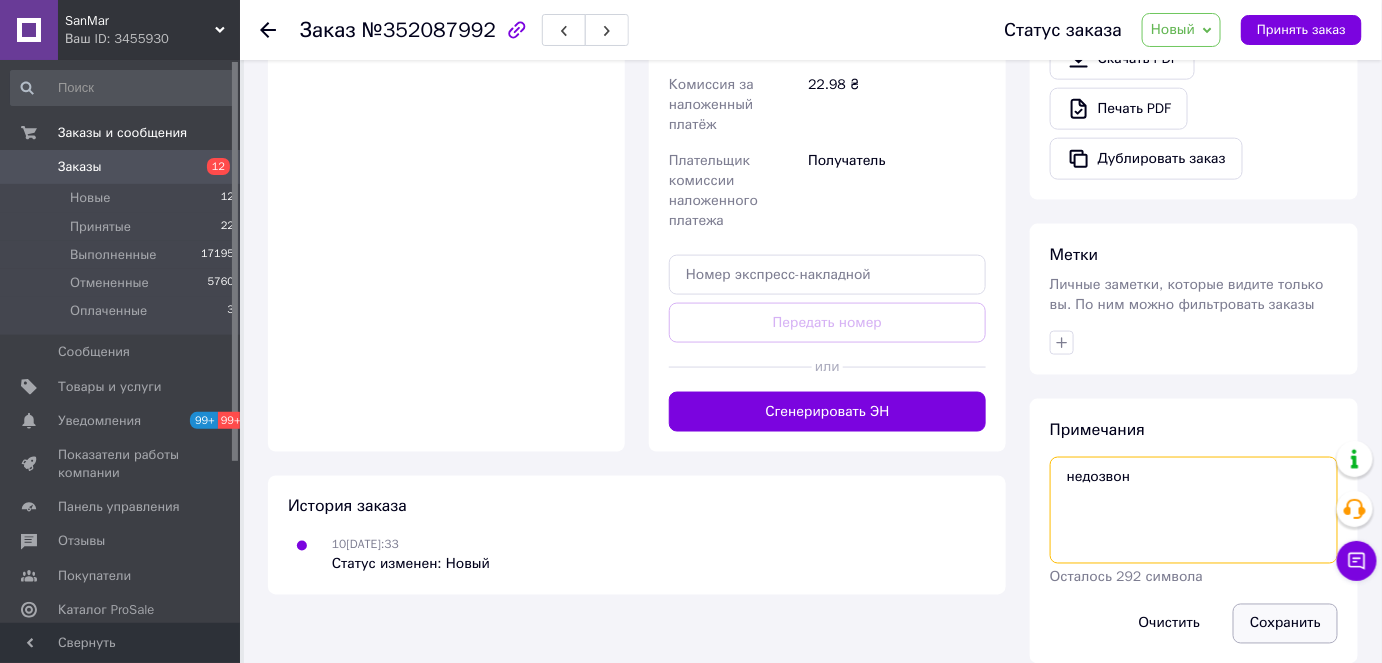 type on "недозвон" 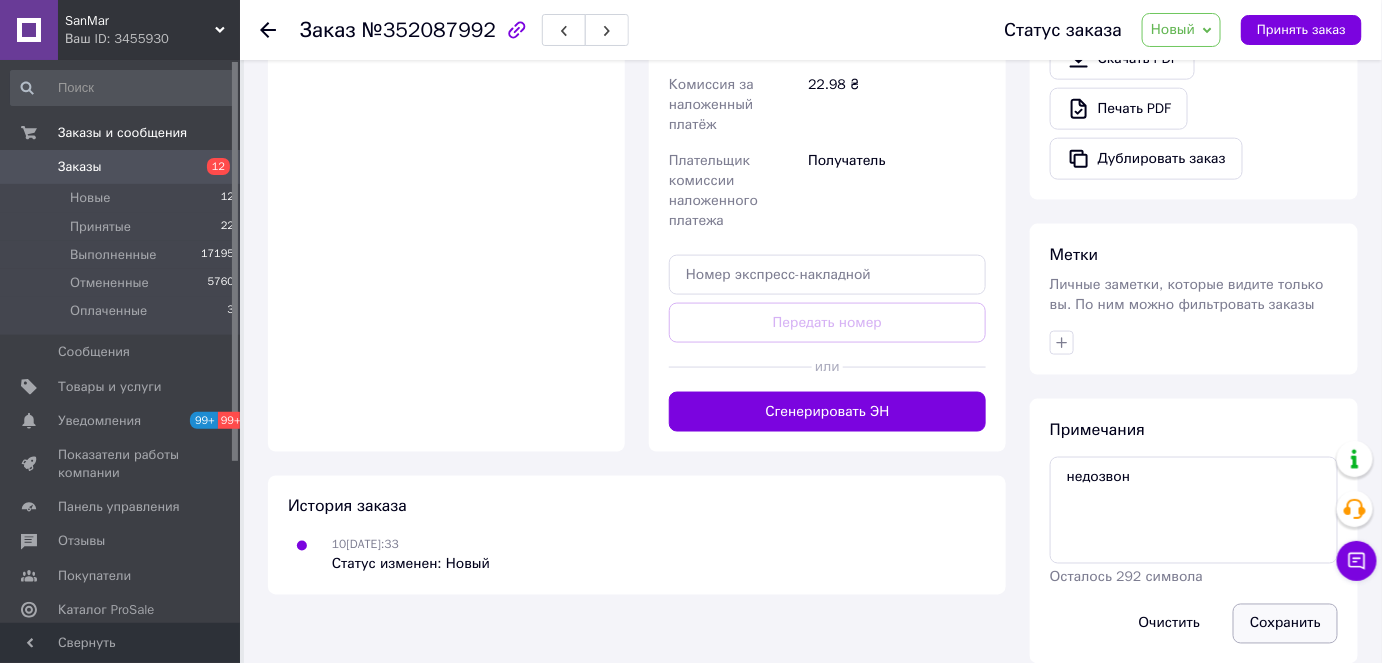click on "Сохранить" at bounding box center [1285, 624] 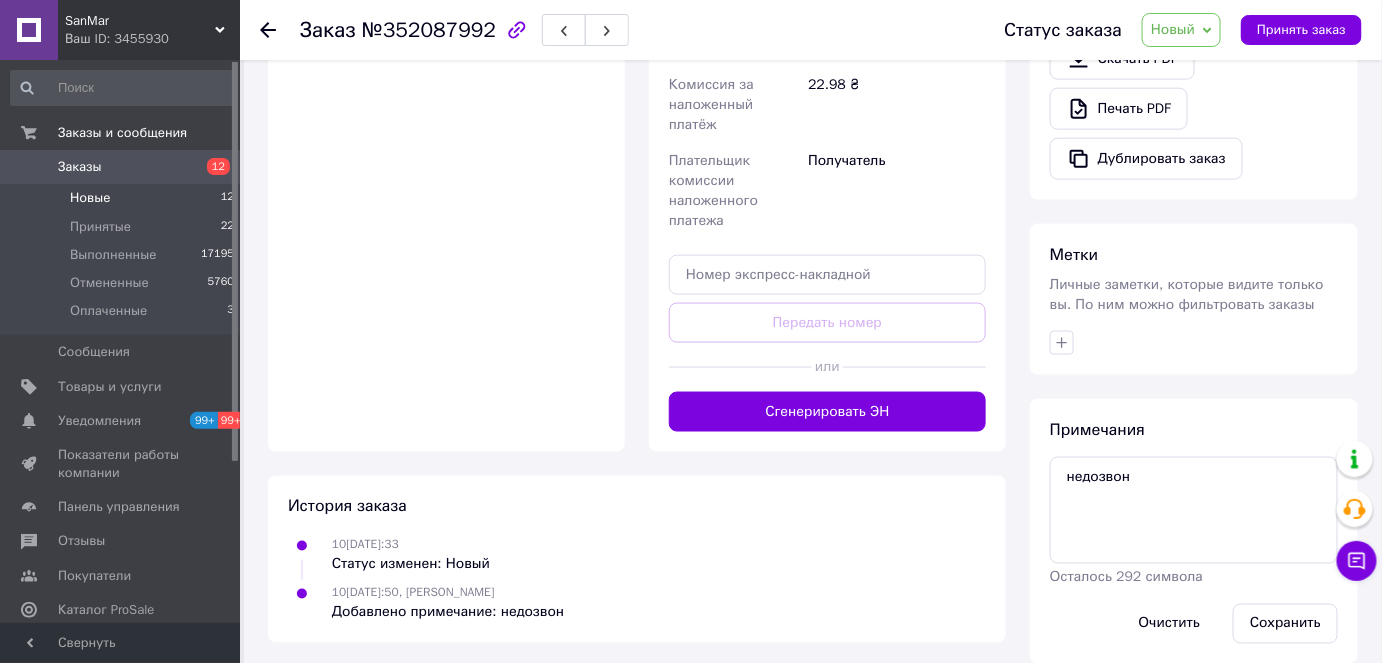 click on "Новые 12" at bounding box center (123, 198) 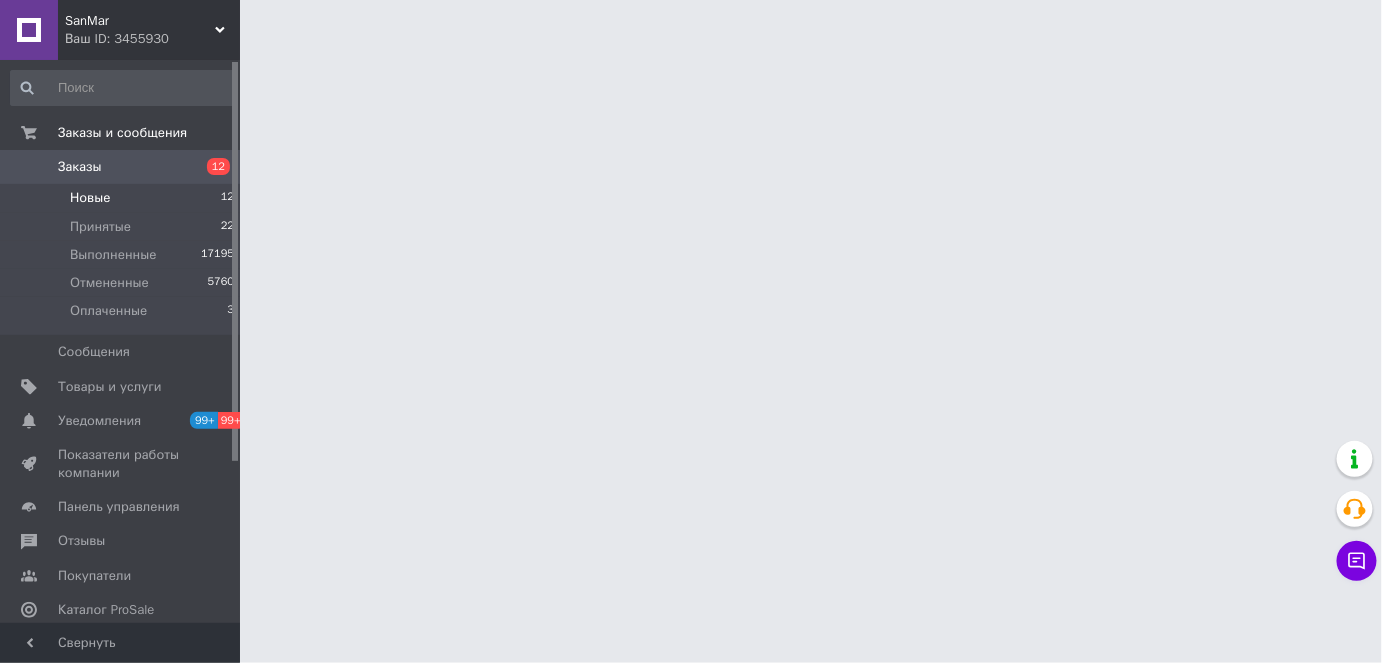 scroll, scrollTop: 0, scrollLeft: 0, axis: both 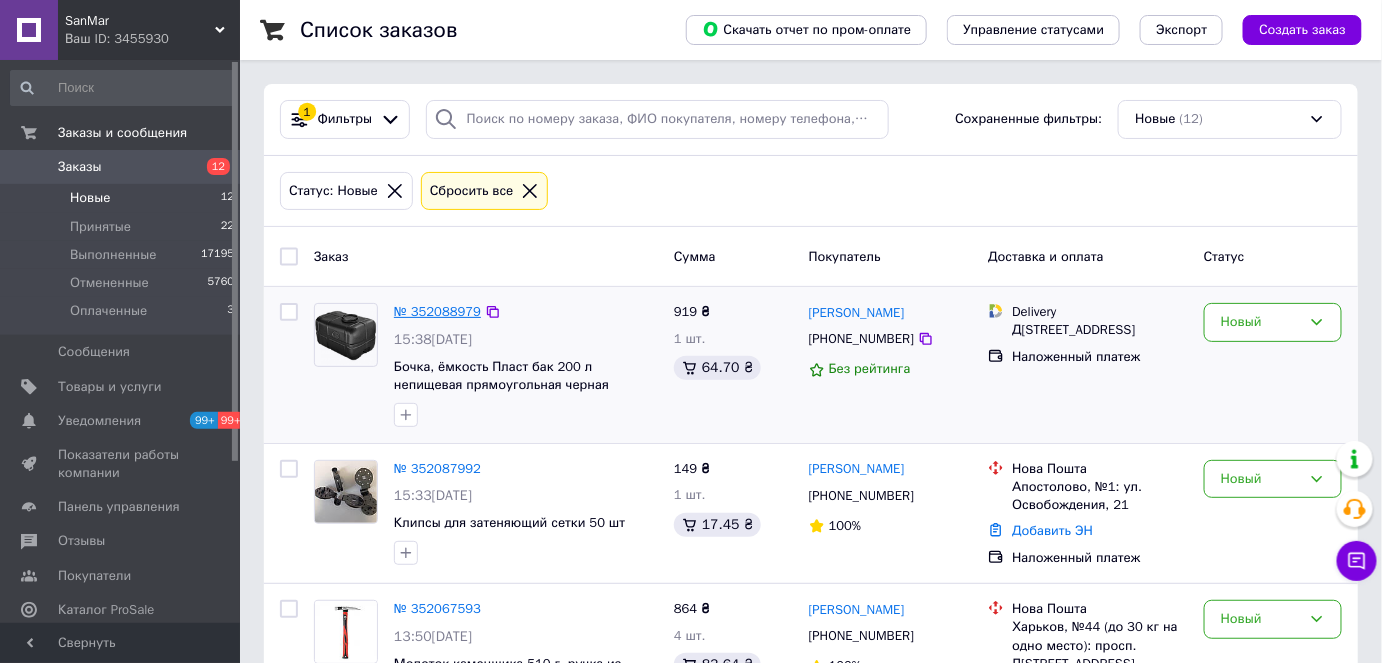 click on "№ 352088979" at bounding box center [437, 311] 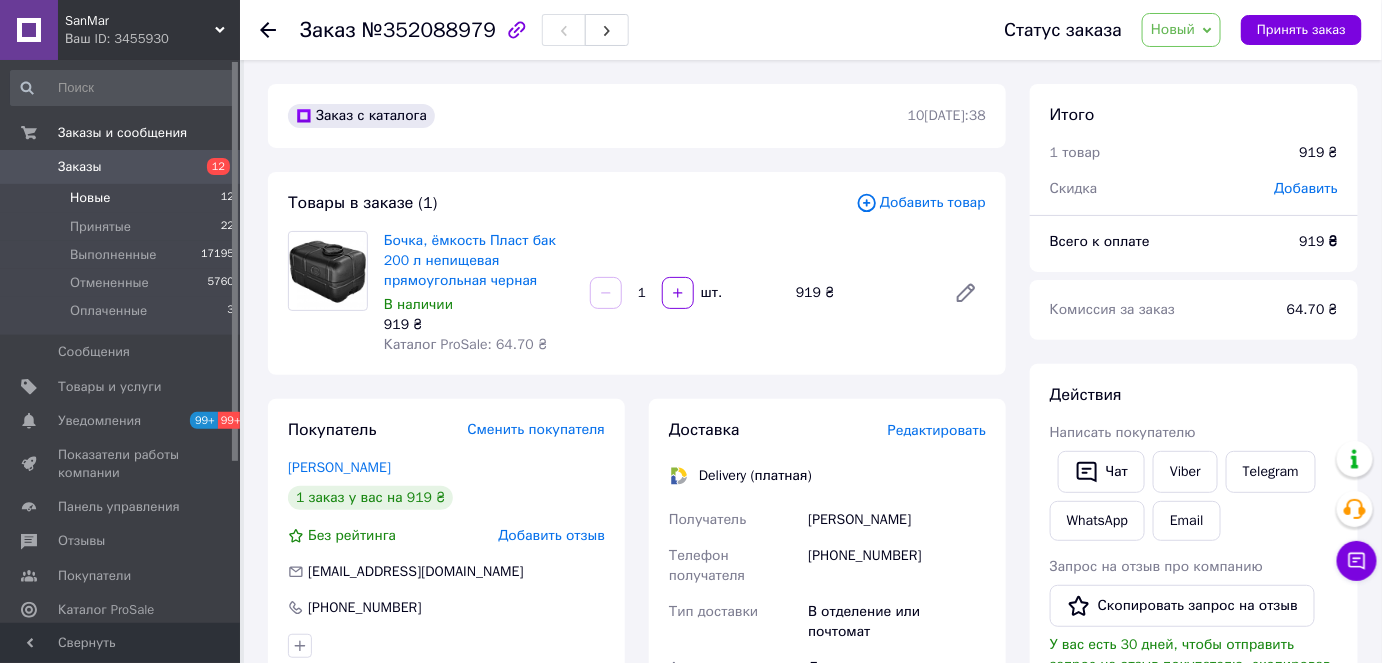 click on "Новые" at bounding box center [90, 198] 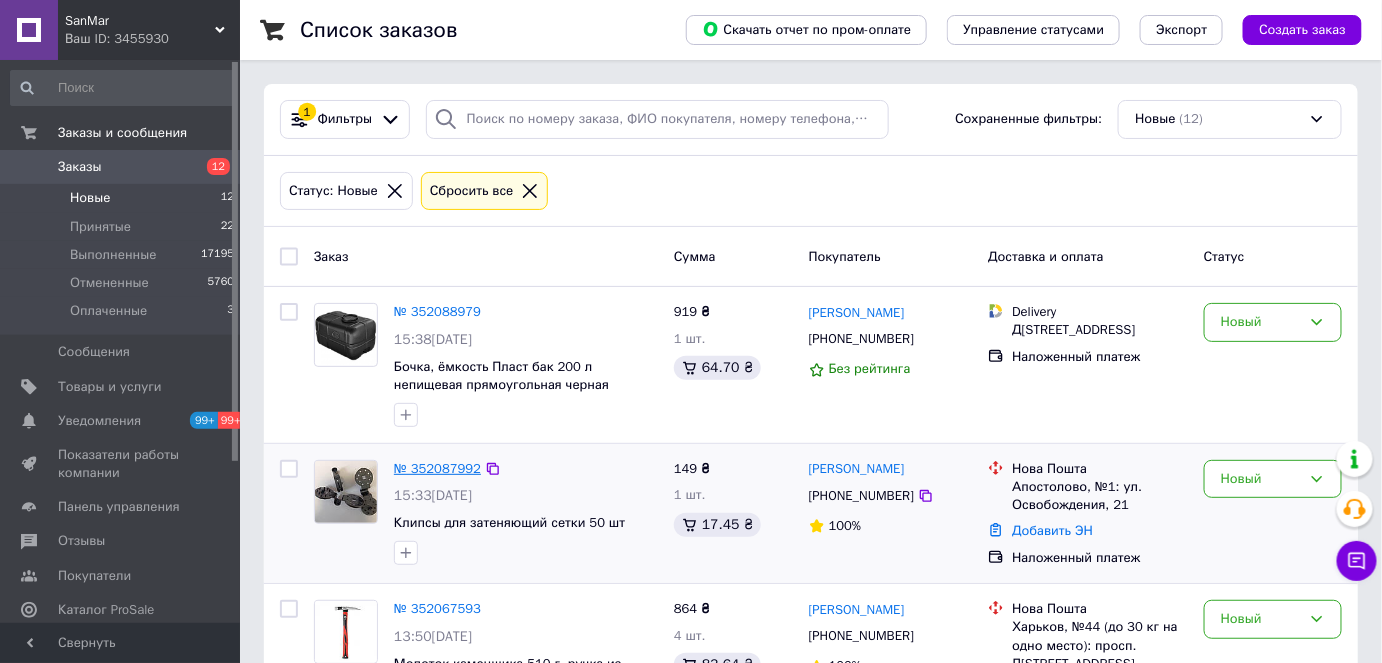 click on "№ 352087992" at bounding box center (437, 468) 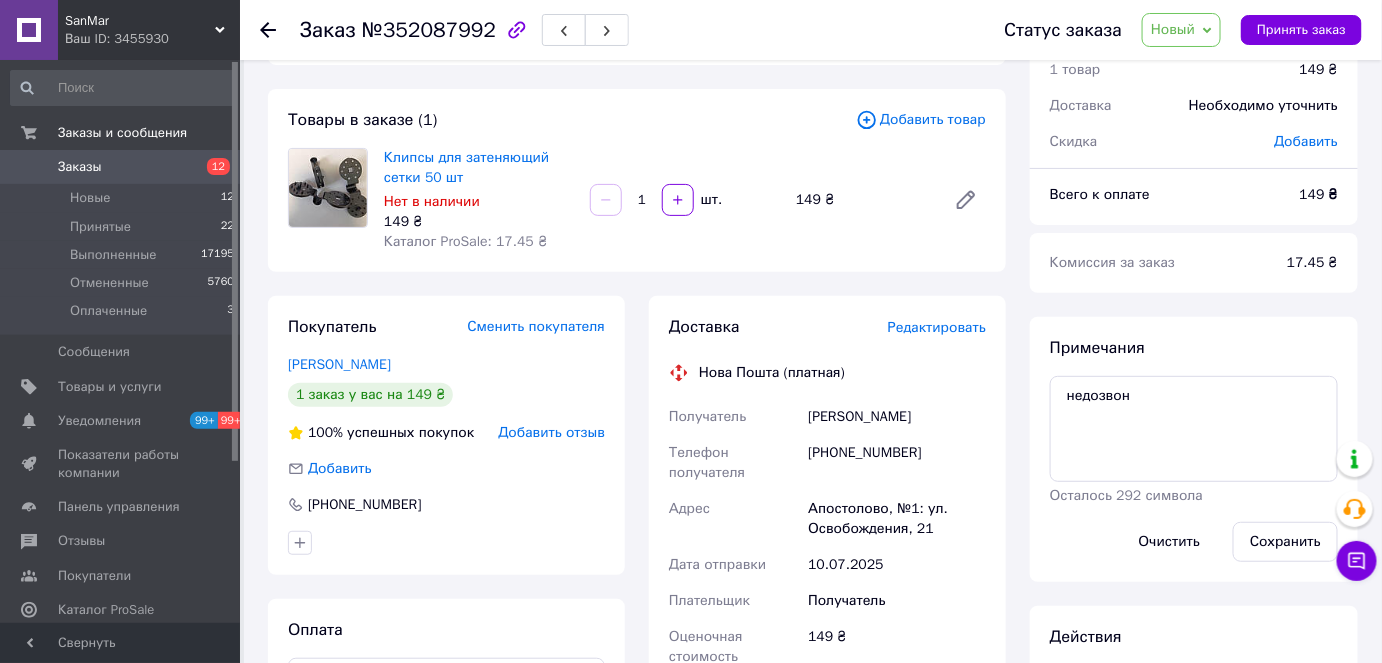 scroll, scrollTop: 181, scrollLeft: 0, axis: vertical 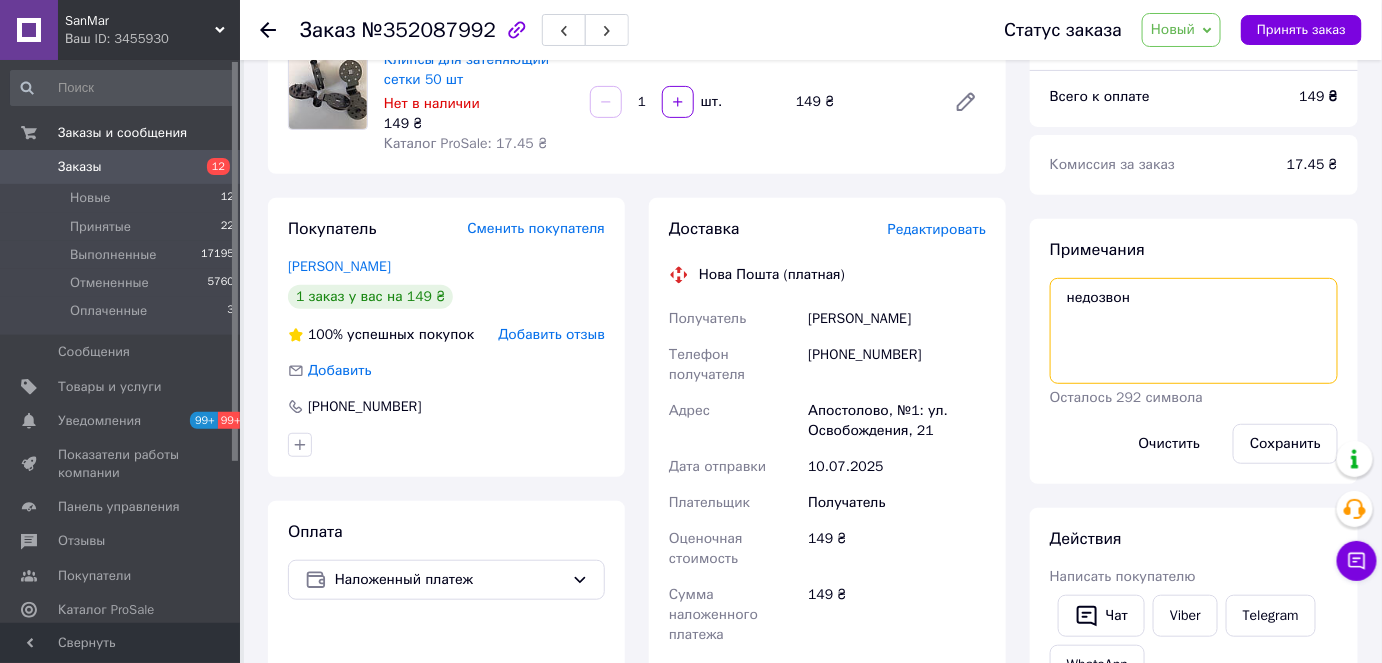 drag, startPoint x: 1215, startPoint y: 307, endPoint x: 865, endPoint y: 299, distance: 350.09143 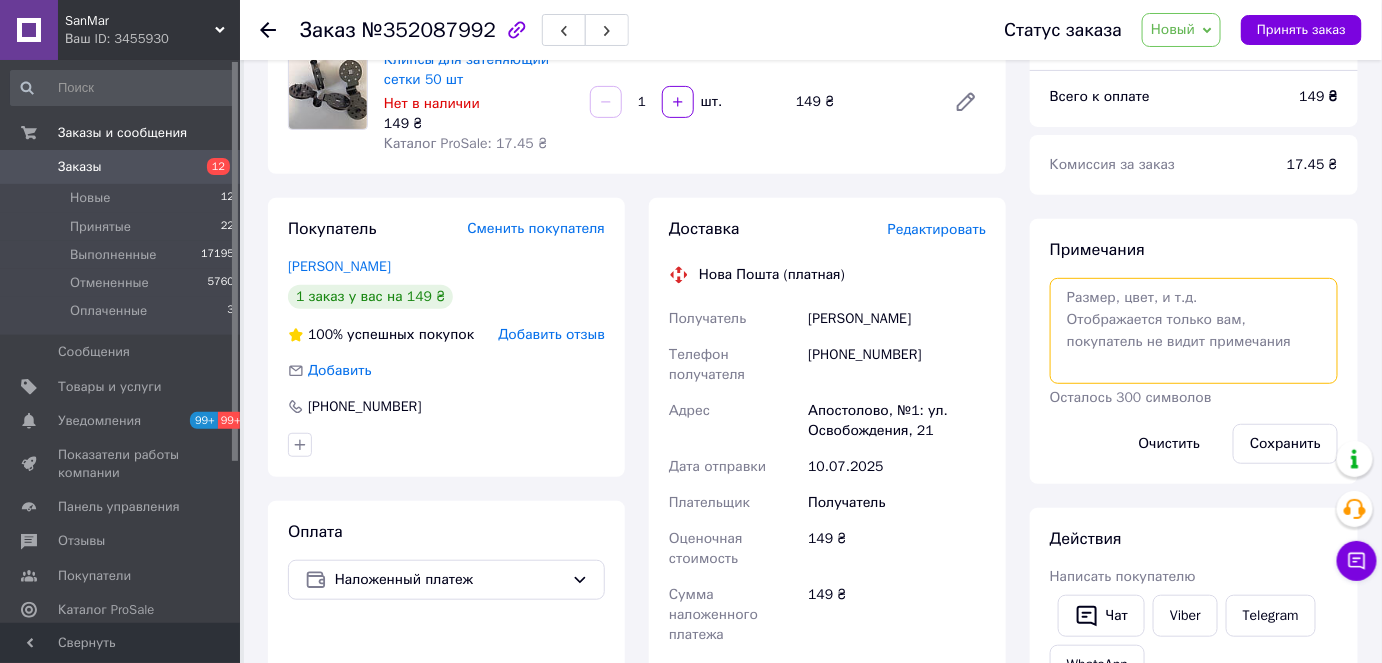scroll, scrollTop: 0, scrollLeft: 0, axis: both 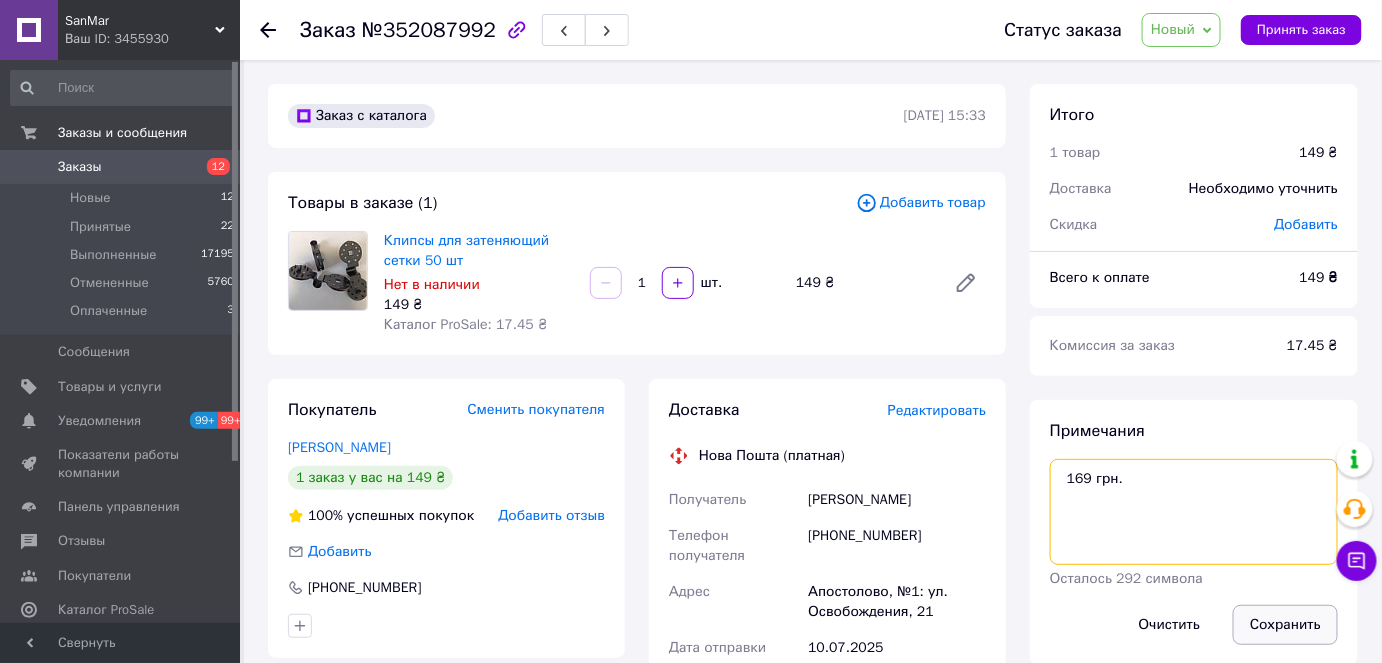 type on "169 грн." 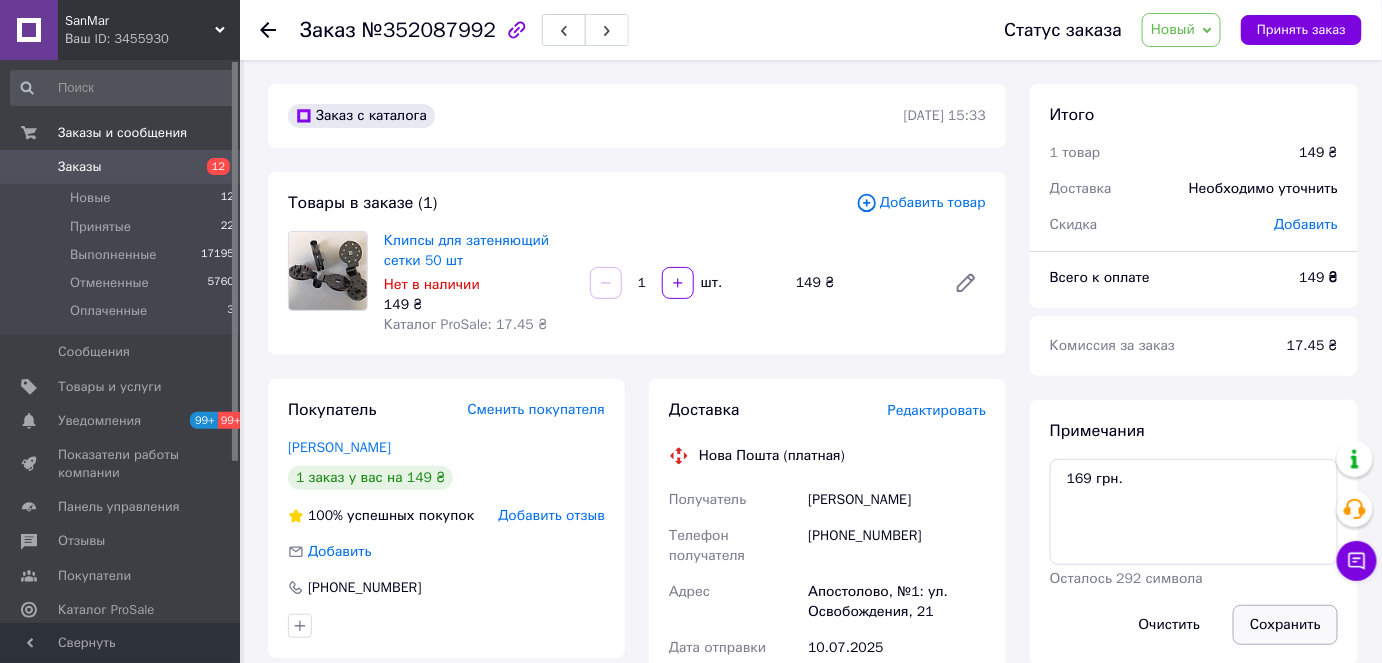click on "Сохранить" at bounding box center (1285, 625) 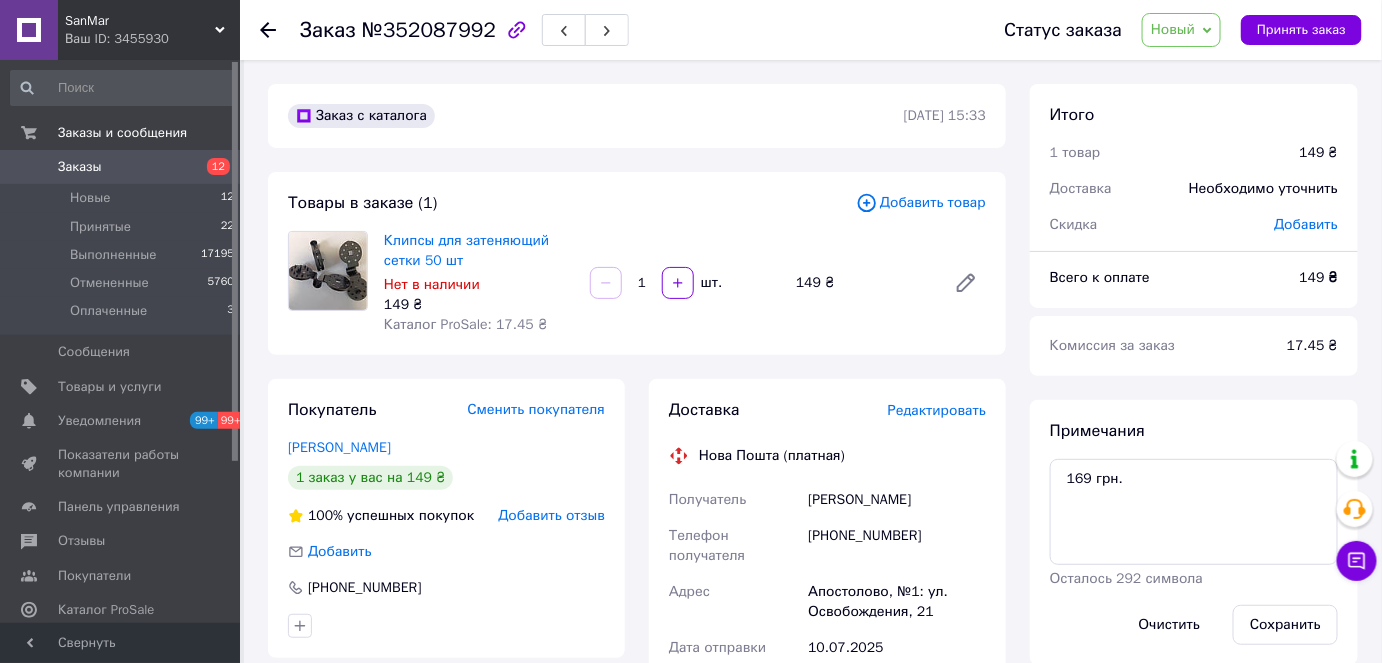 click 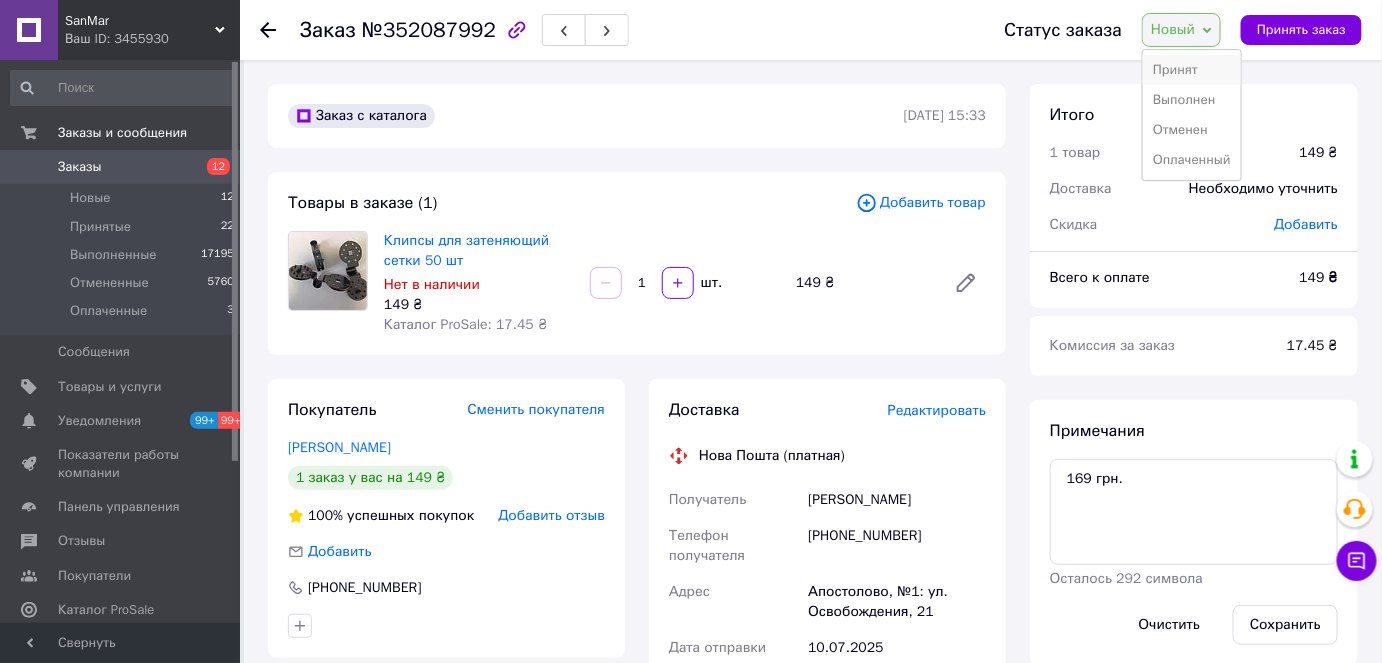 click on "Принят" at bounding box center [1192, 70] 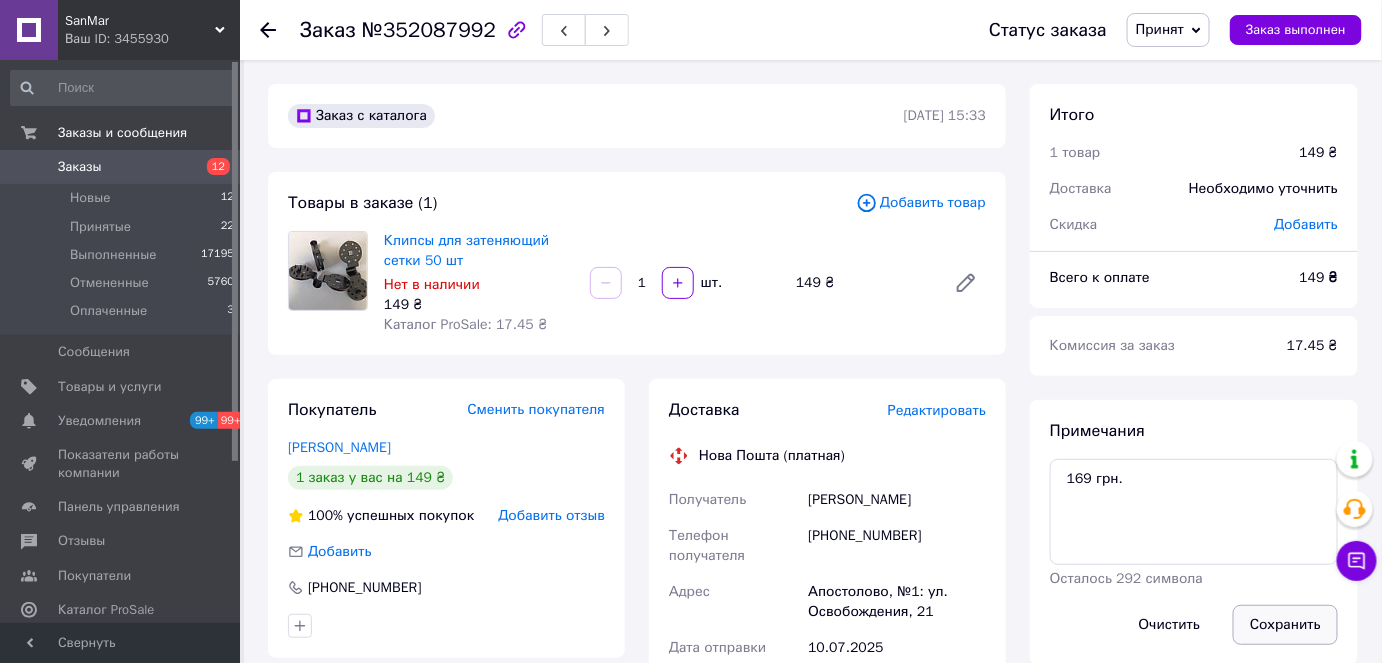 click on "Сохранить" at bounding box center (1285, 625) 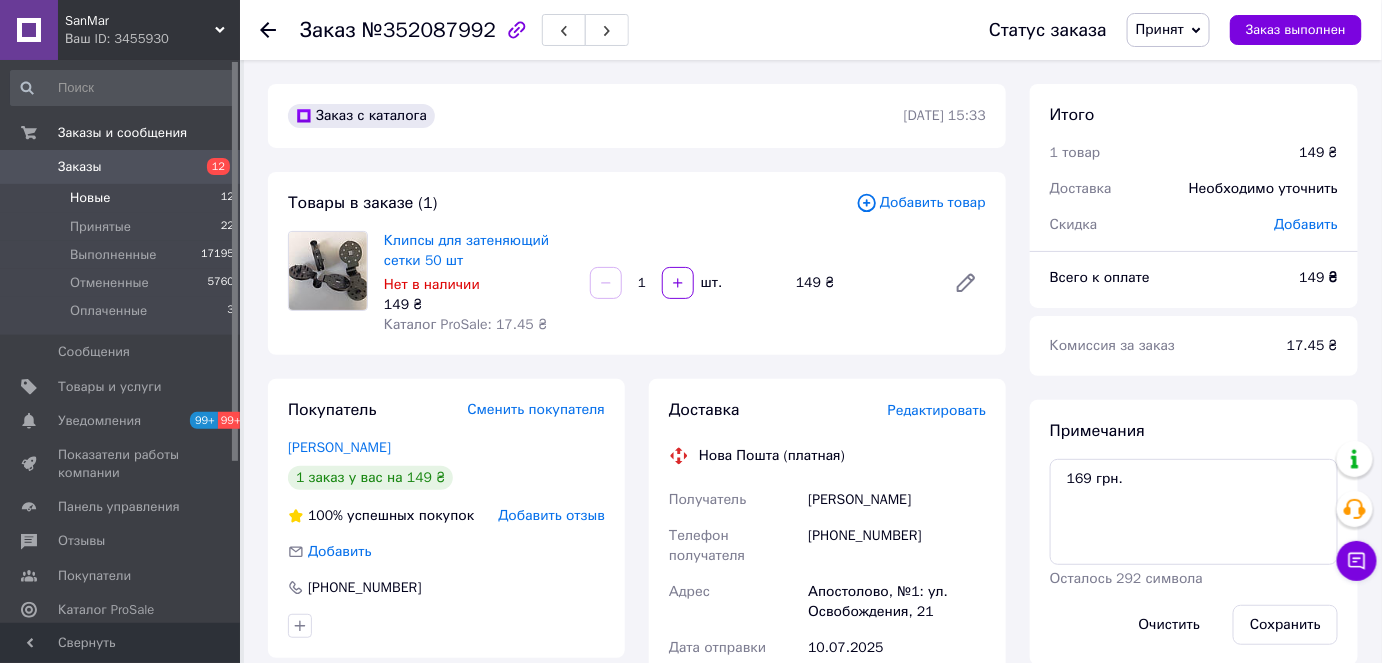 click on "Новые 12" at bounding box center [123, 198] 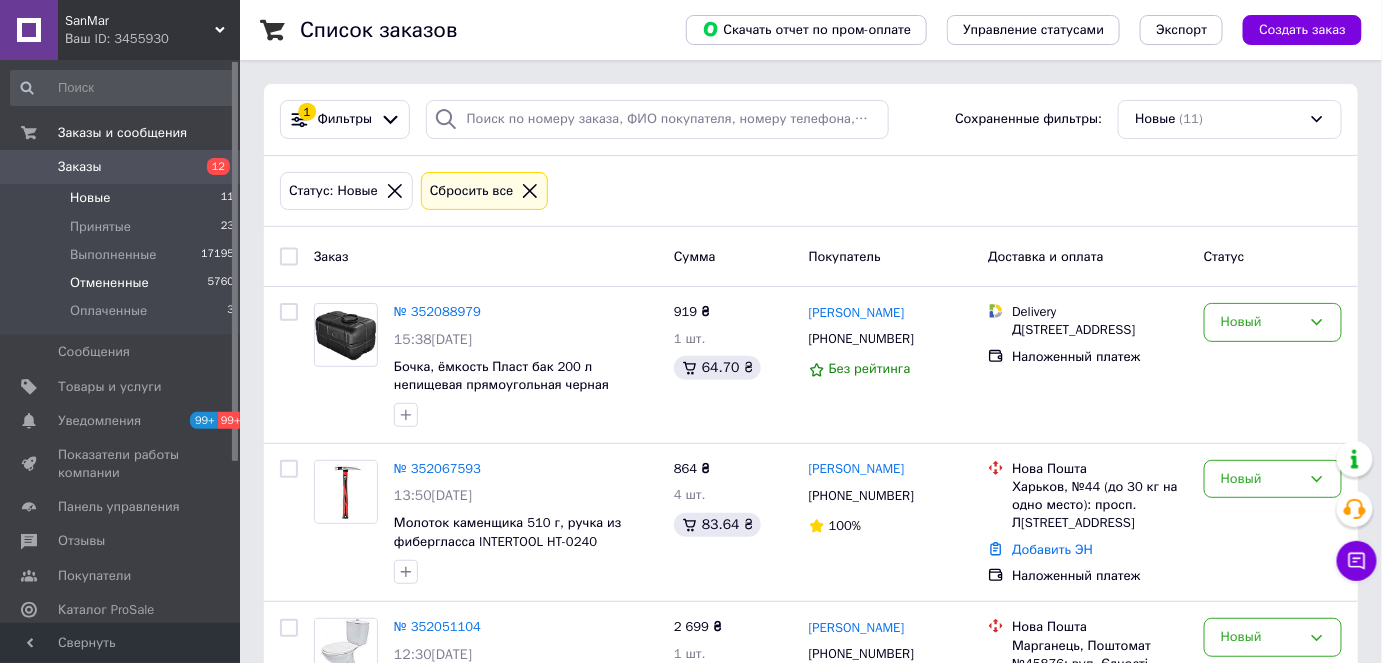 click on "Отмененные" at bounding box center (109, 283) 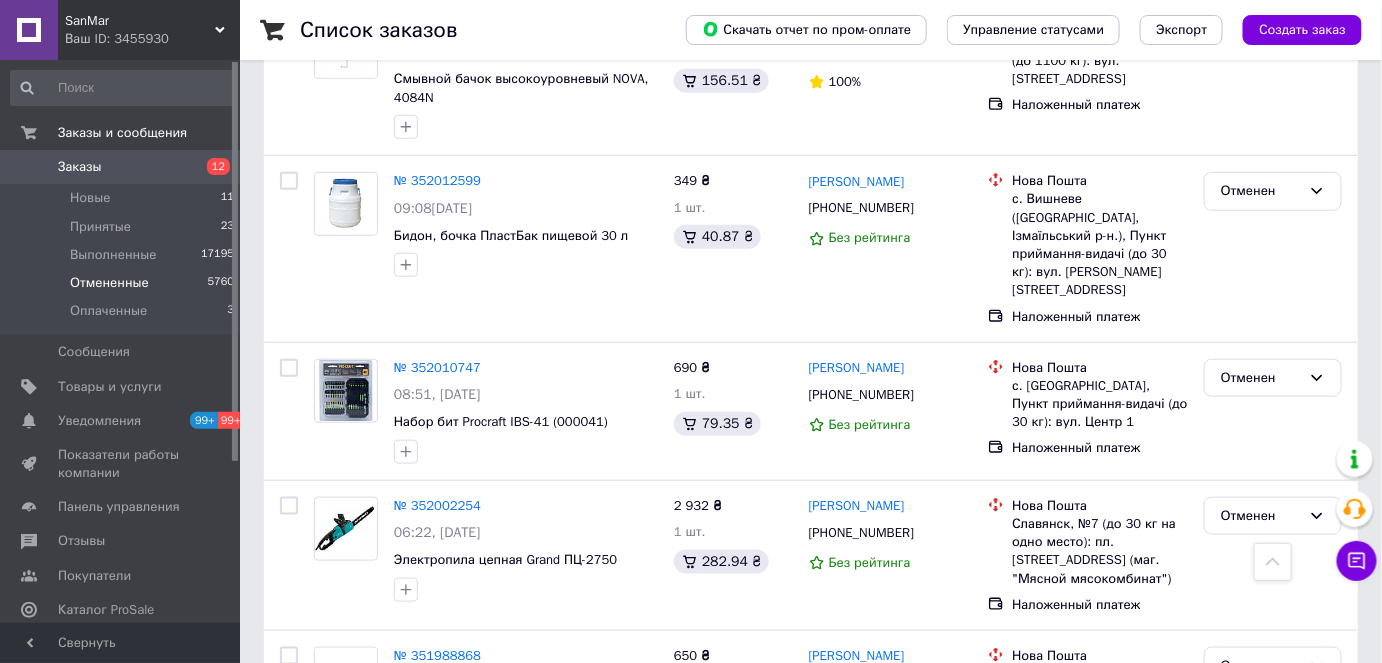 scroll, scrollTop: 454, scrollLeft: 0, axis: vertical 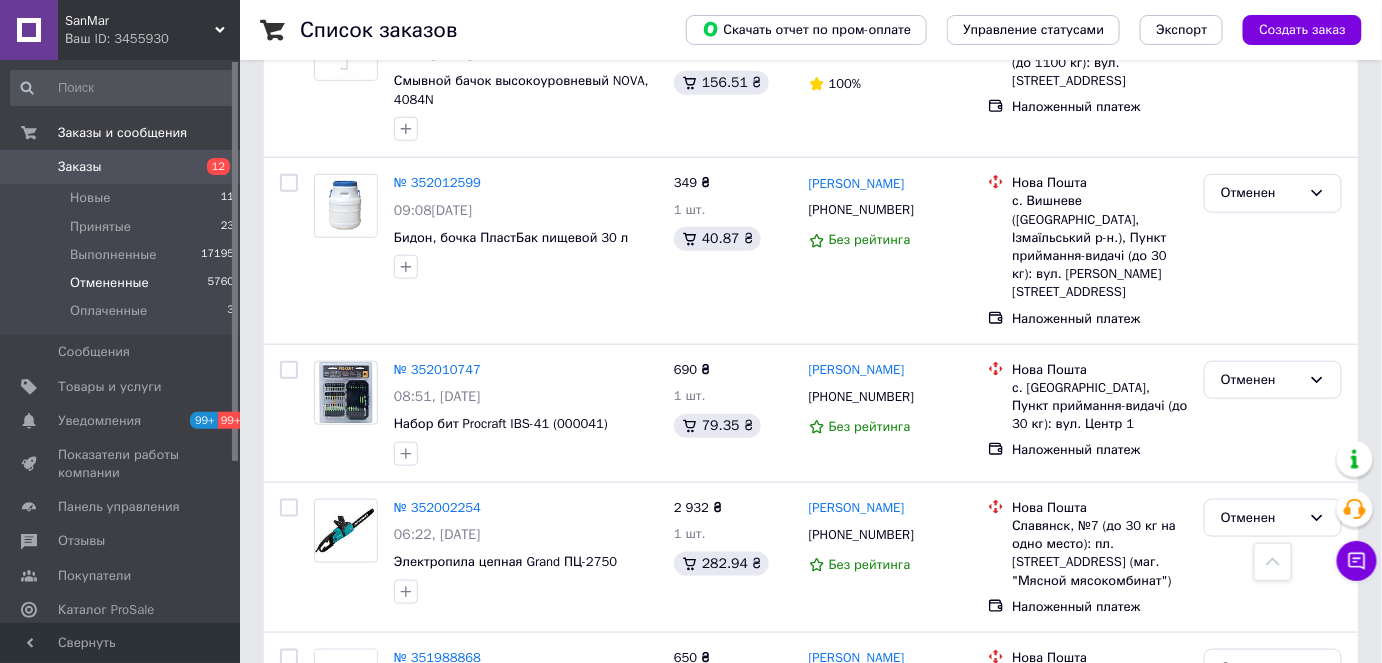 click on "Отмененные 5760" at bounding box center (123, 283) 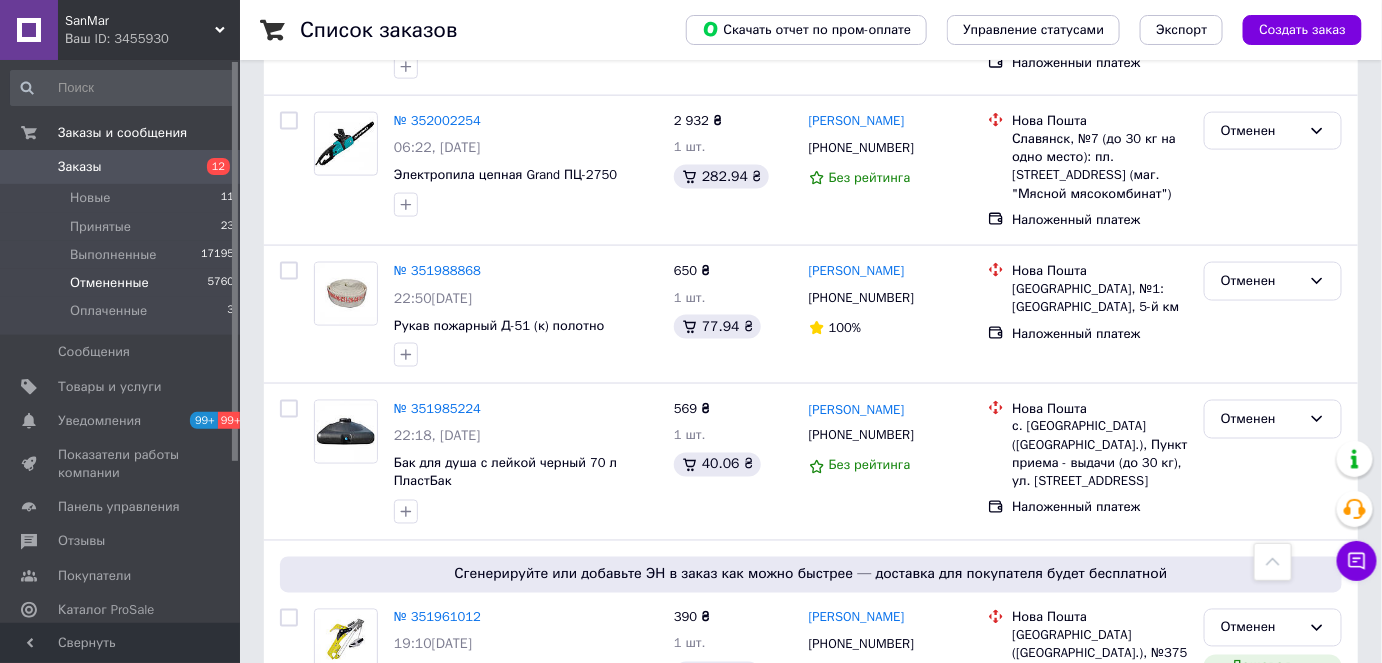 scroll, scrollTop: 909, scrollLeft: 0, axis: vertical 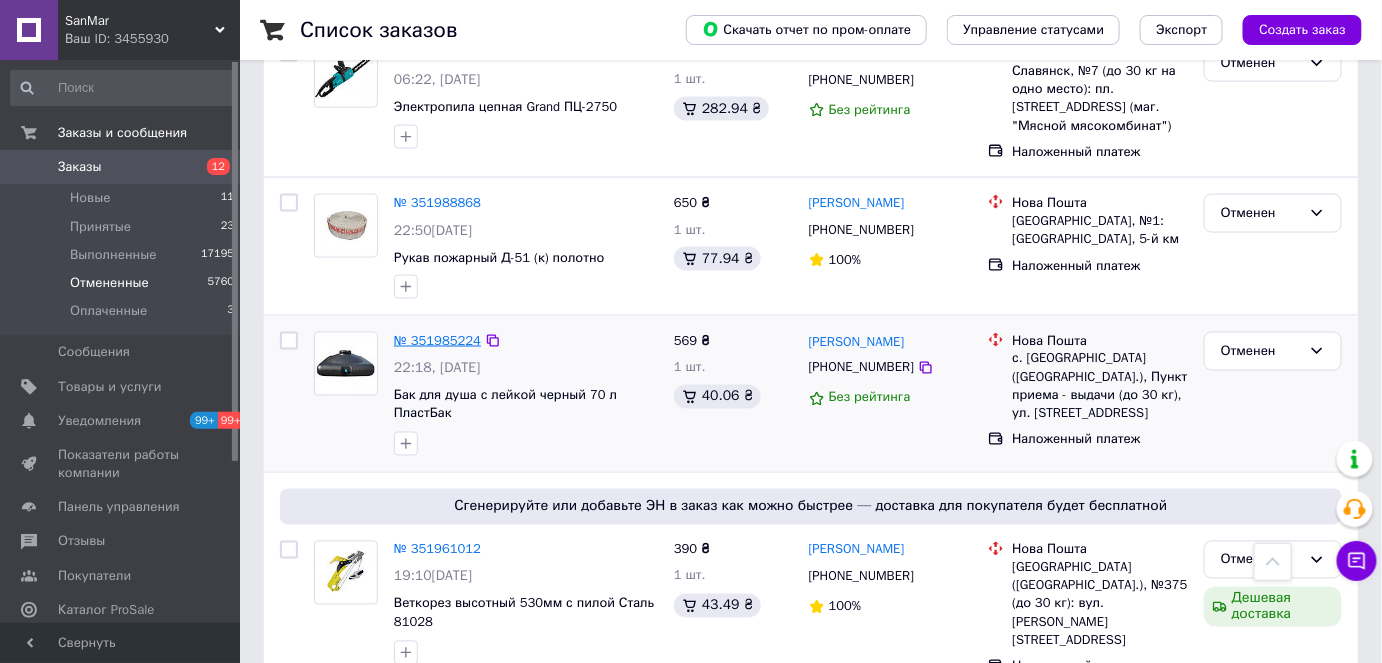 click on "№ 351985224" at bounding box center (437, 340) 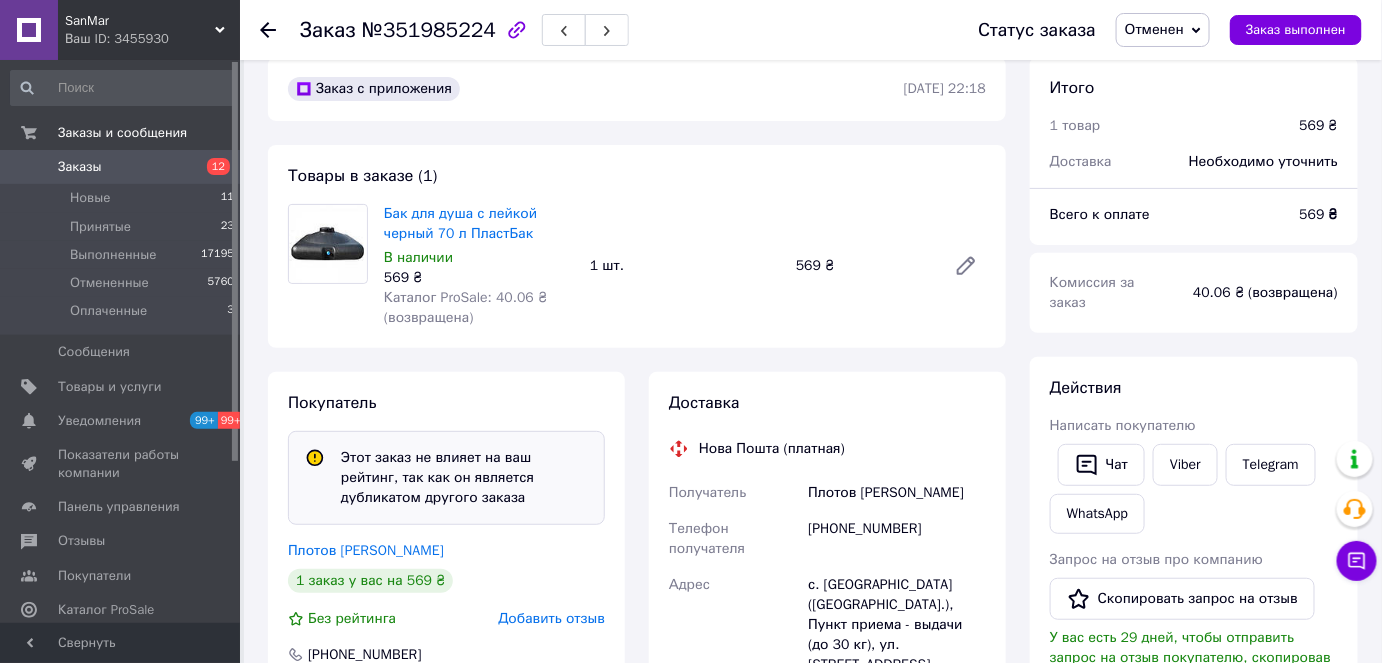 scroll, scrollTop: 0, scrollLeft: 0, axis: both 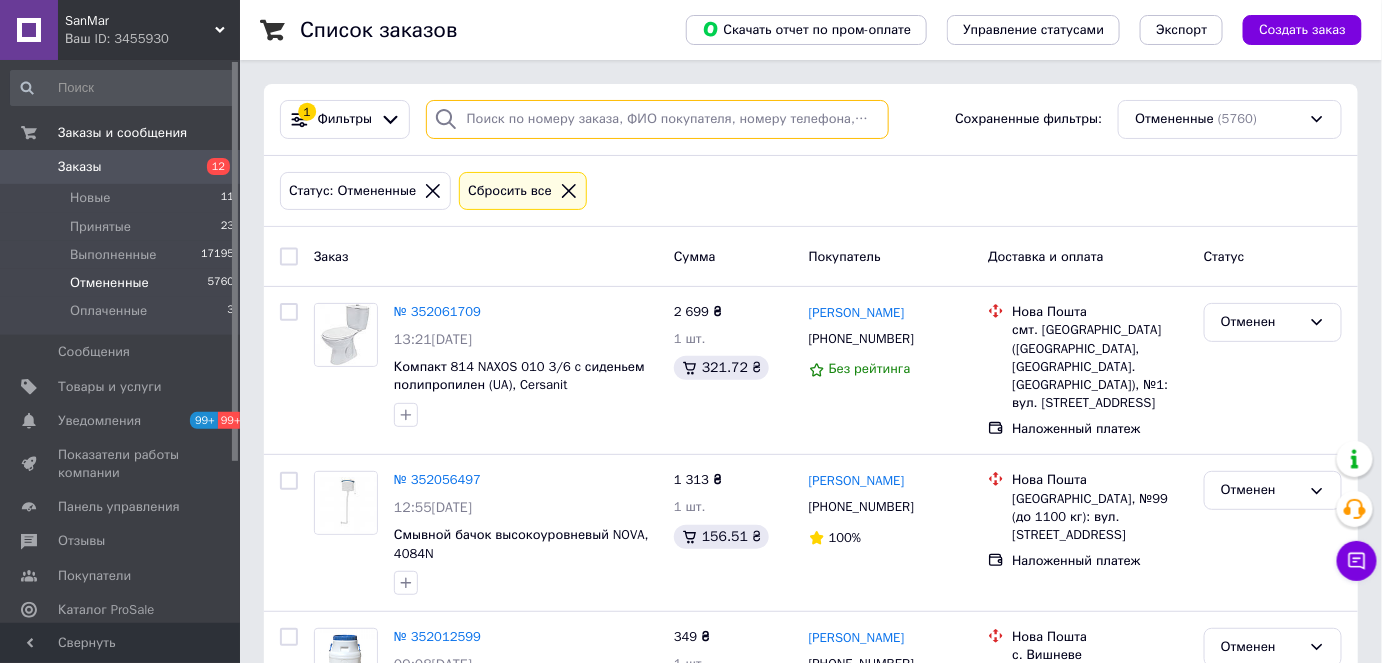 click at bounding box center [657, 119] 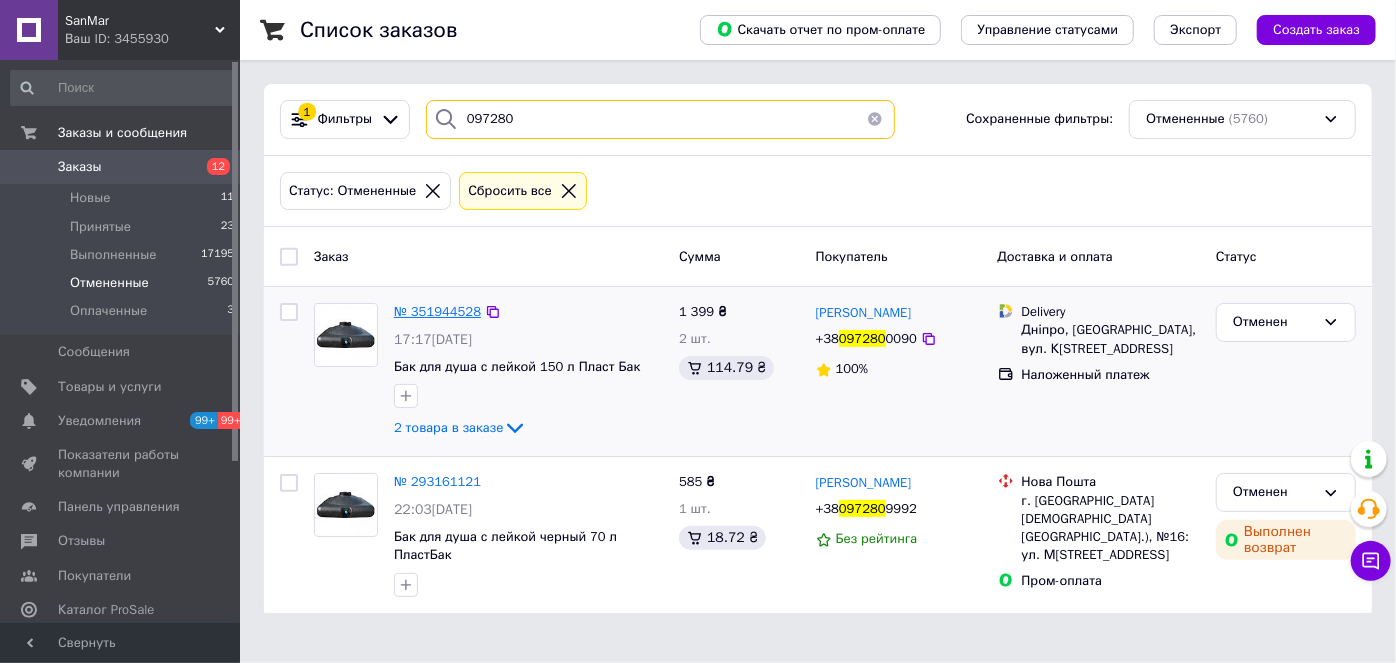 type on "097280" 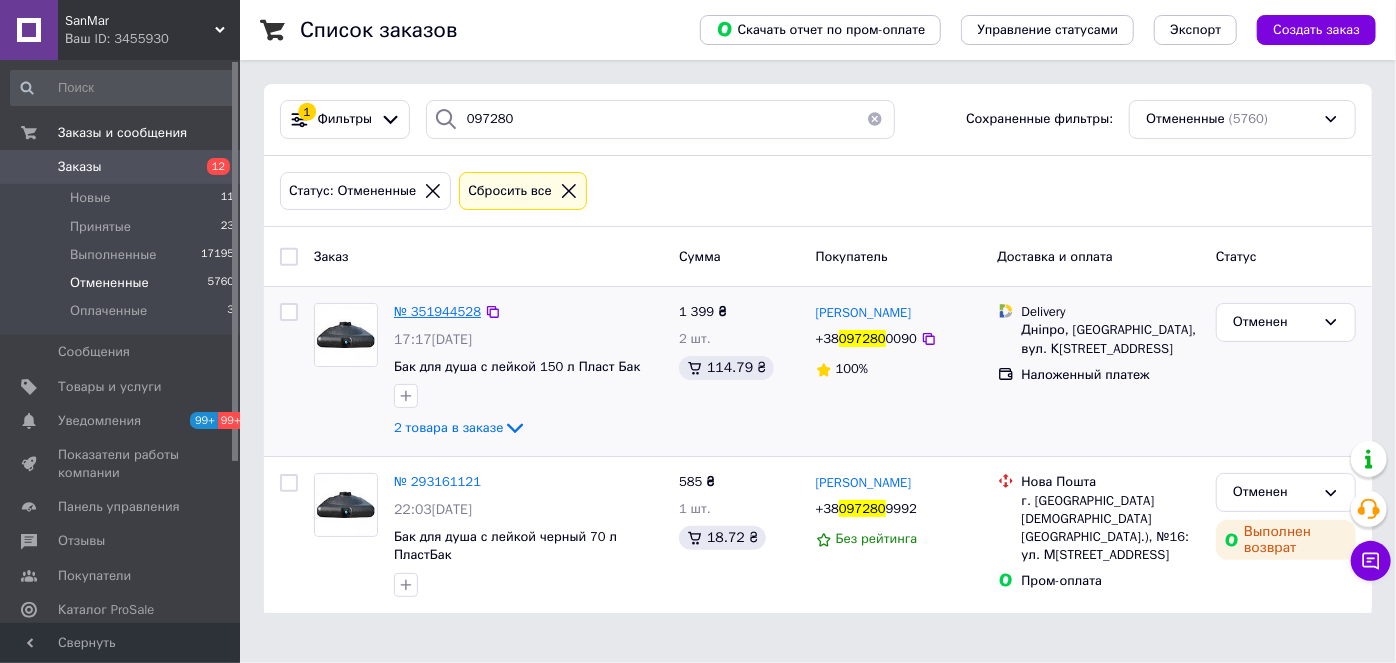 click on "№ 351944528" at bounding box center (437, 311) 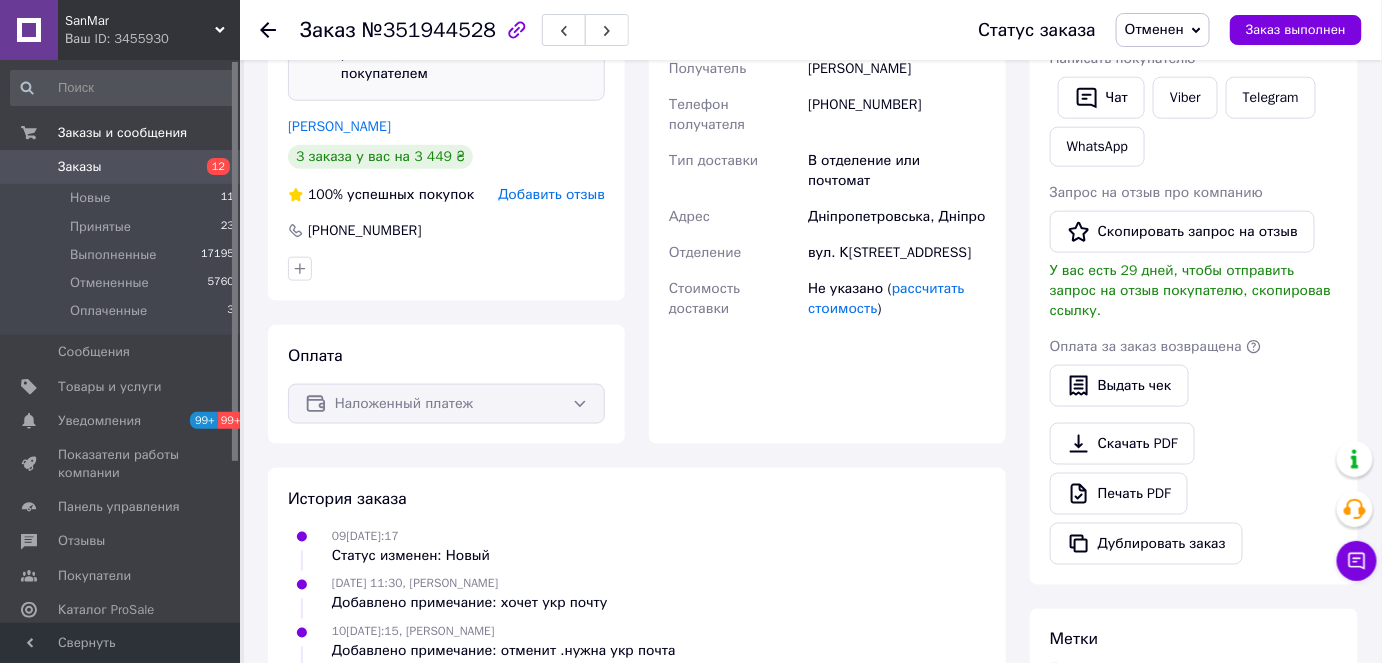 scroll, scrollTop: 508, scrollLeft: 0, axis: vertical 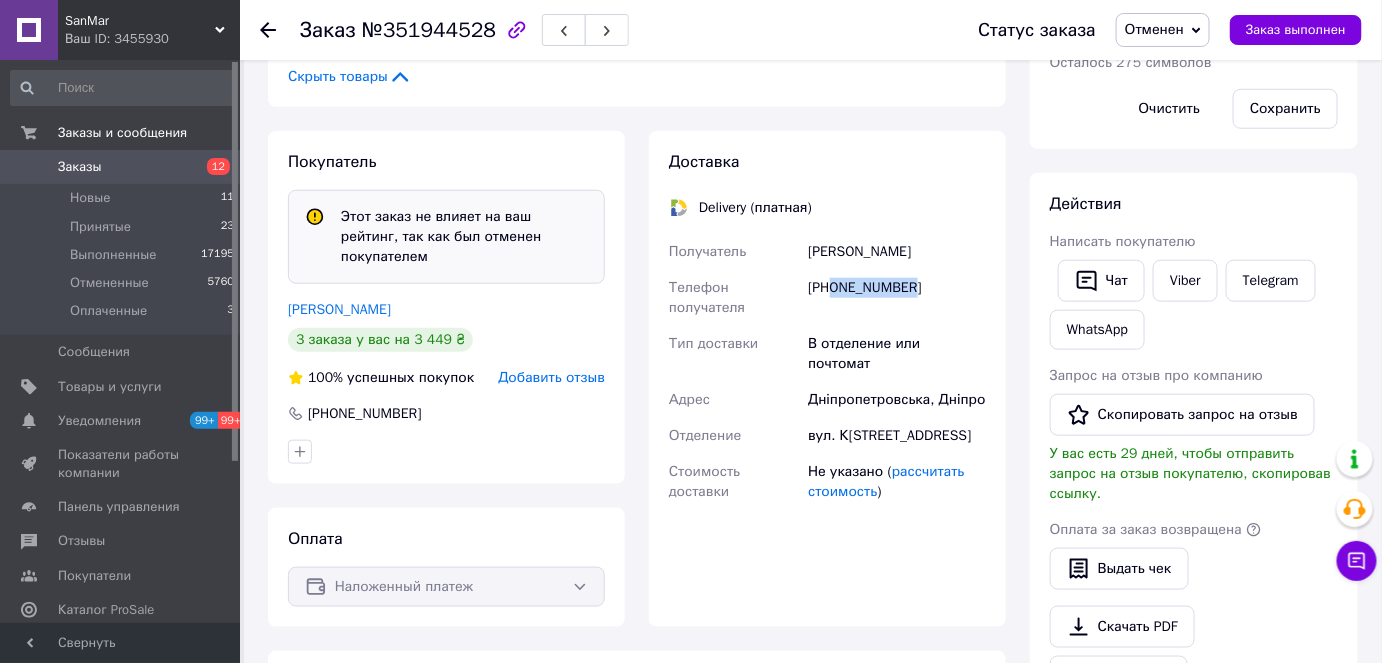 drag, startPoint x: 830, startPoint y: 292, endPoint x: 934, endPoint y: 298, distance: 104.172935 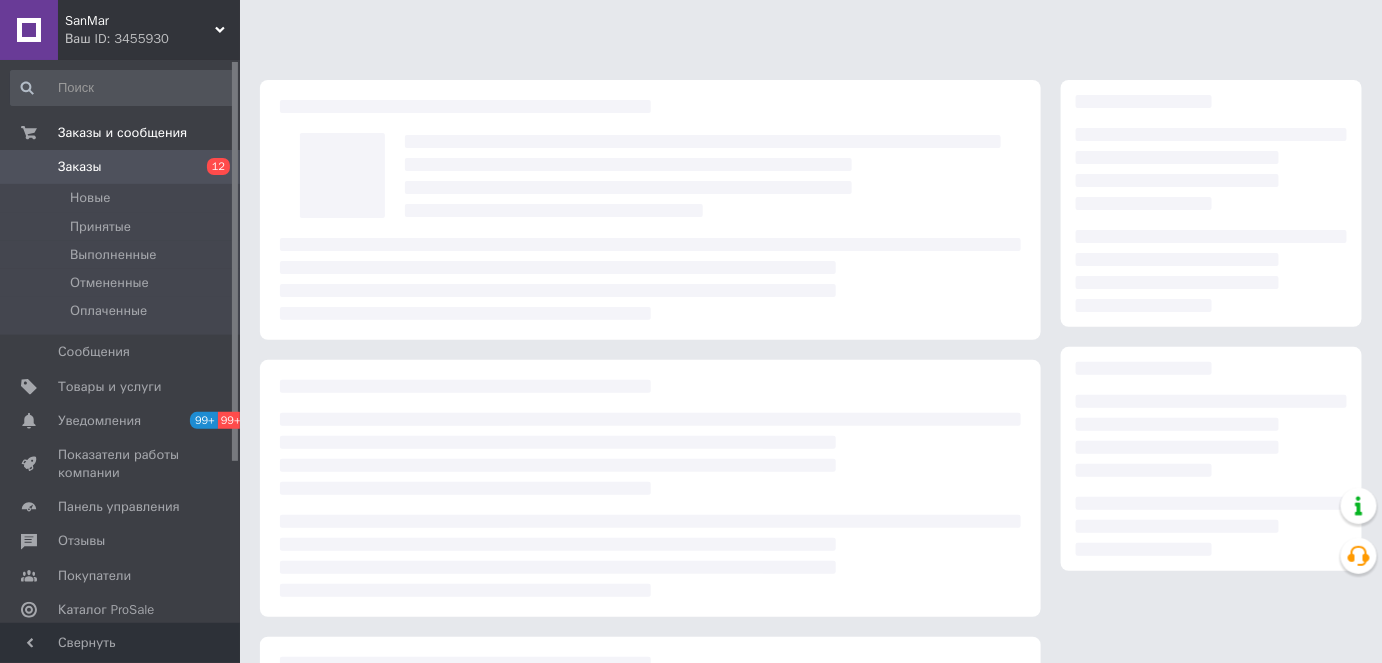 scroll, scrollTop: 250, scrollLeft: 0, axis: vertical 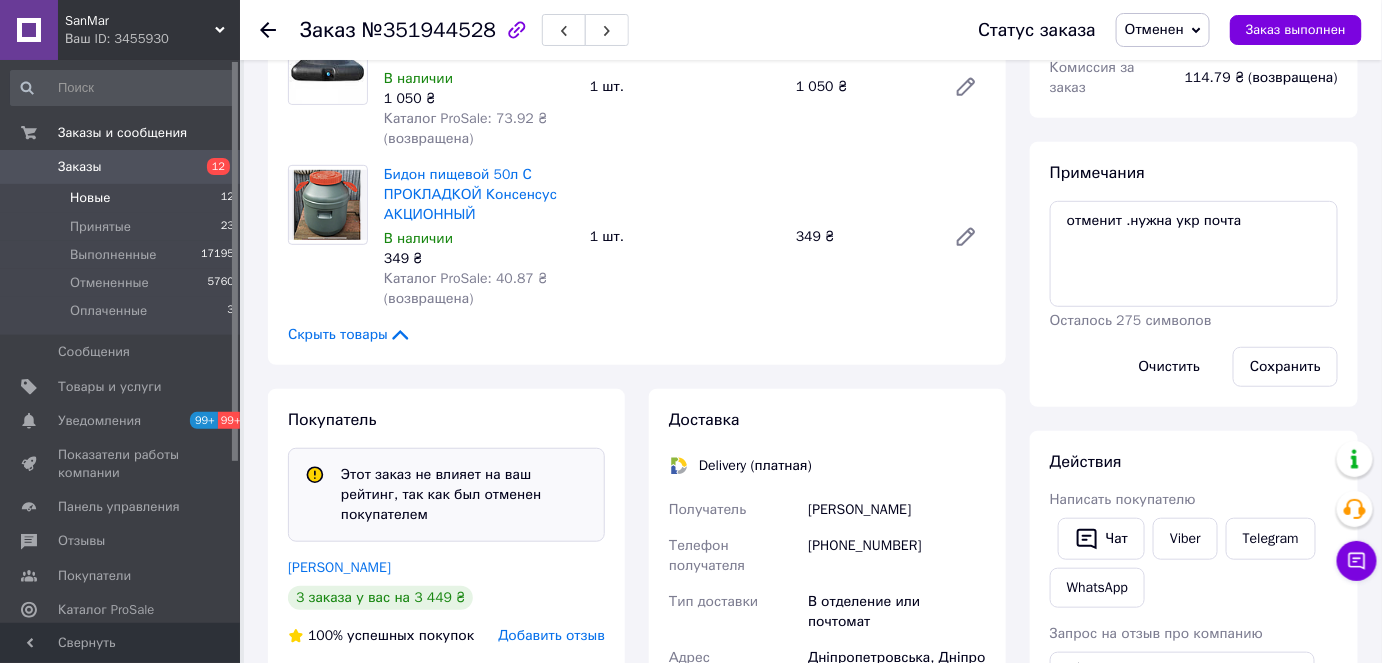 click on "Новые 12" at bounding box center [123, 198] 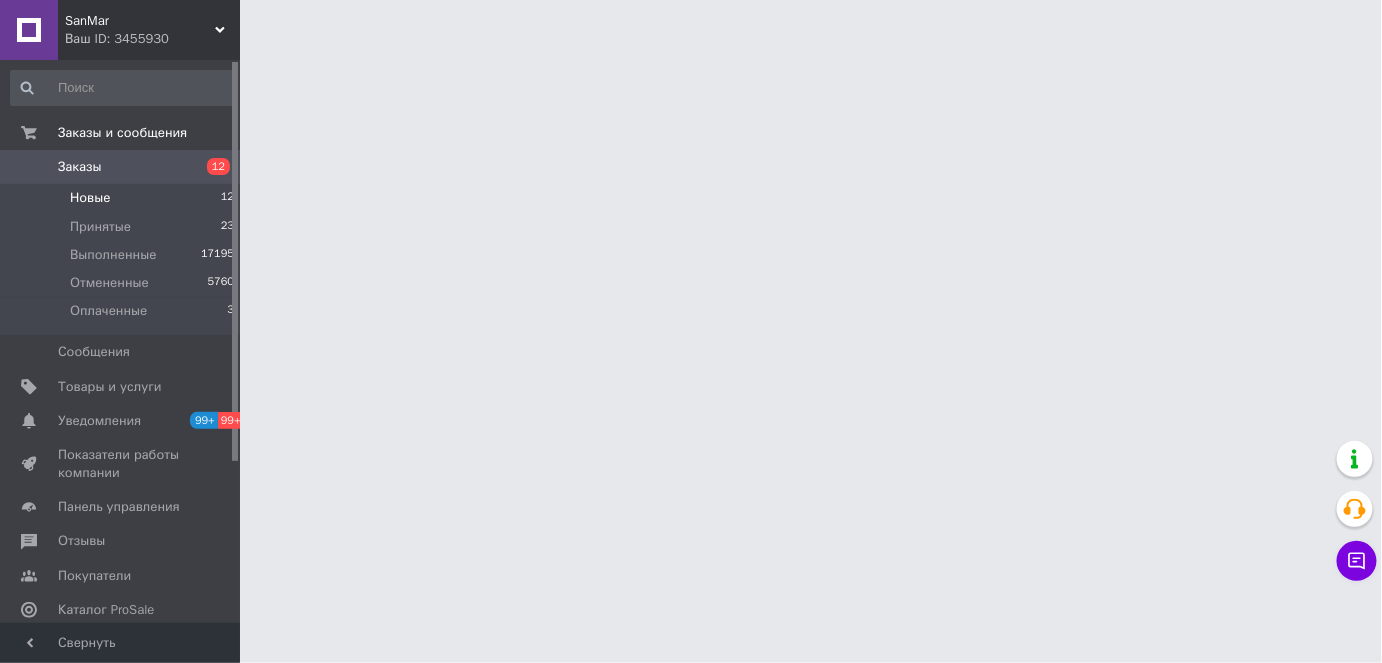 scroll, scrollTop: 0, scrollLeft: 0, axis: both 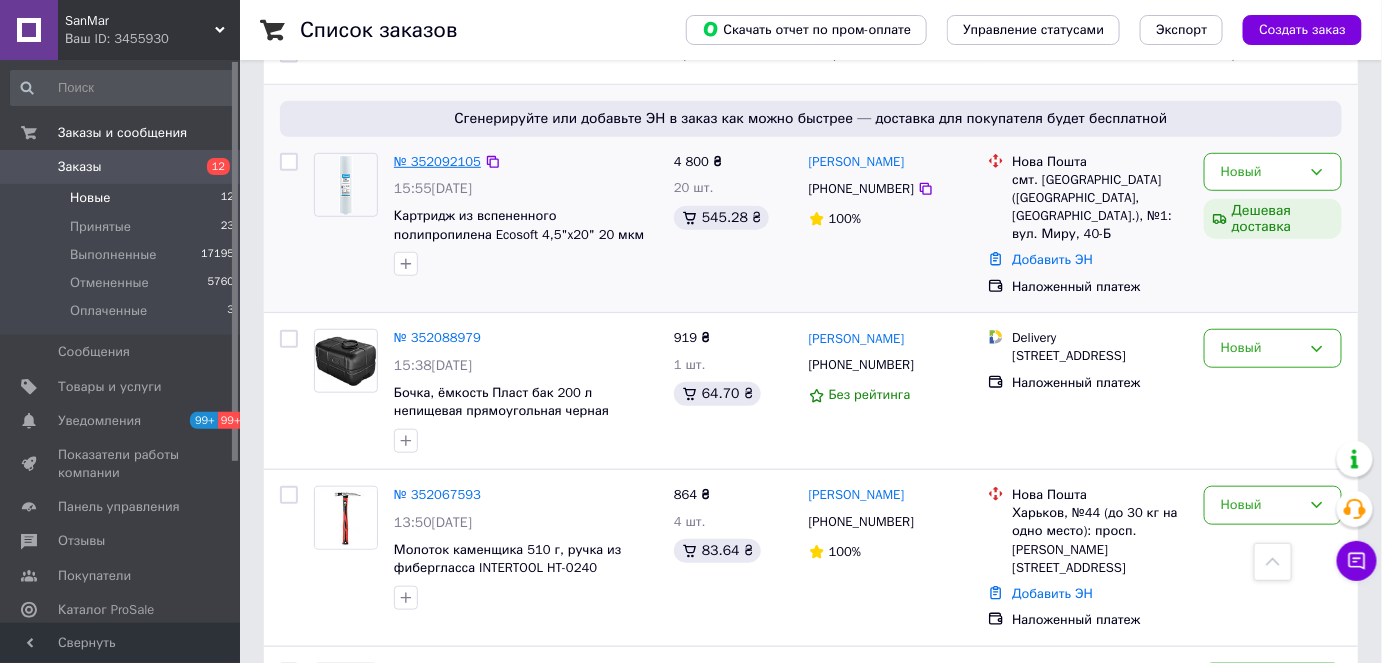 click on "№ 352092105" at bounding box center [437, 161] 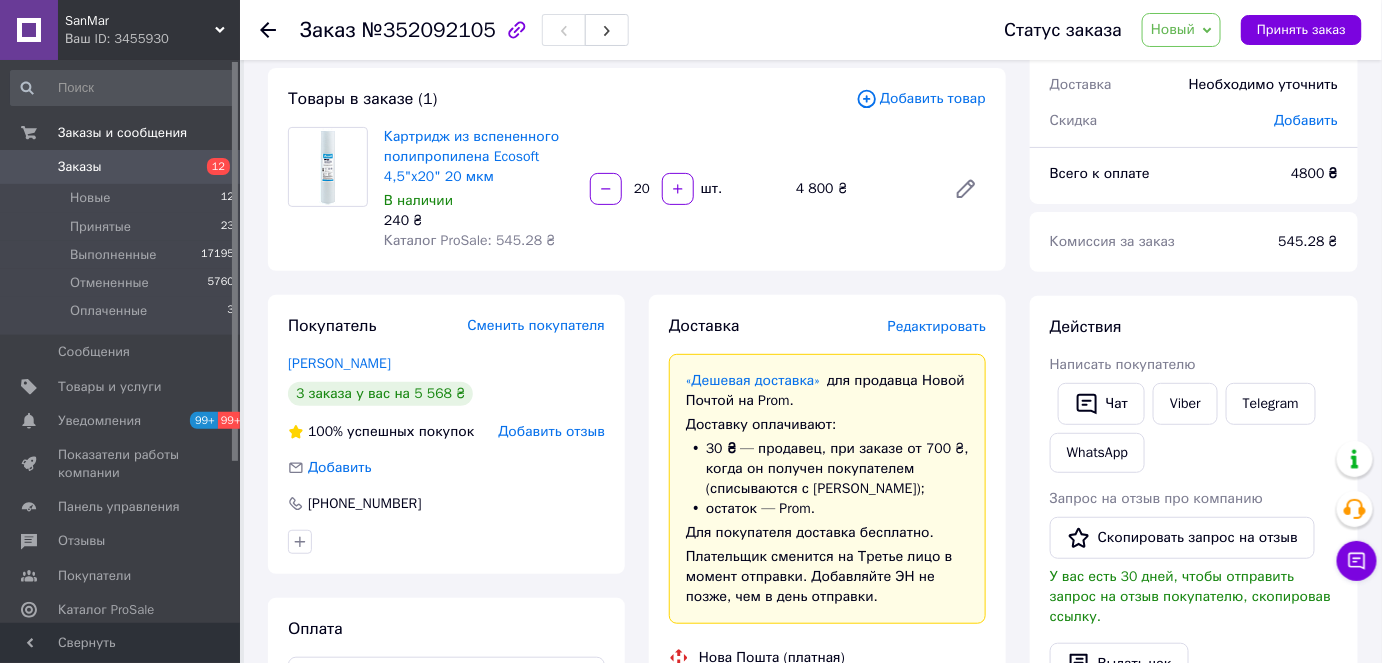 scroll, scrollTop: 0, scrollLeft: 0, axis: both 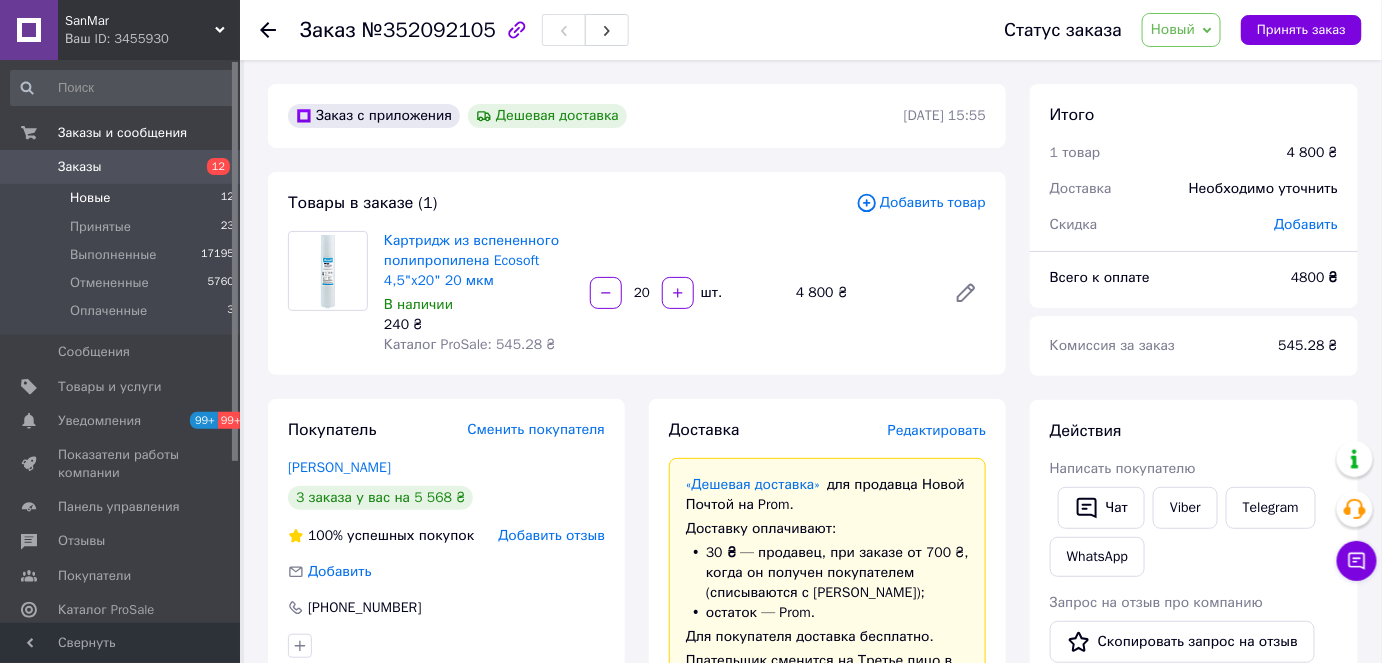 click on "Новые" at bounding box center (90, 198) 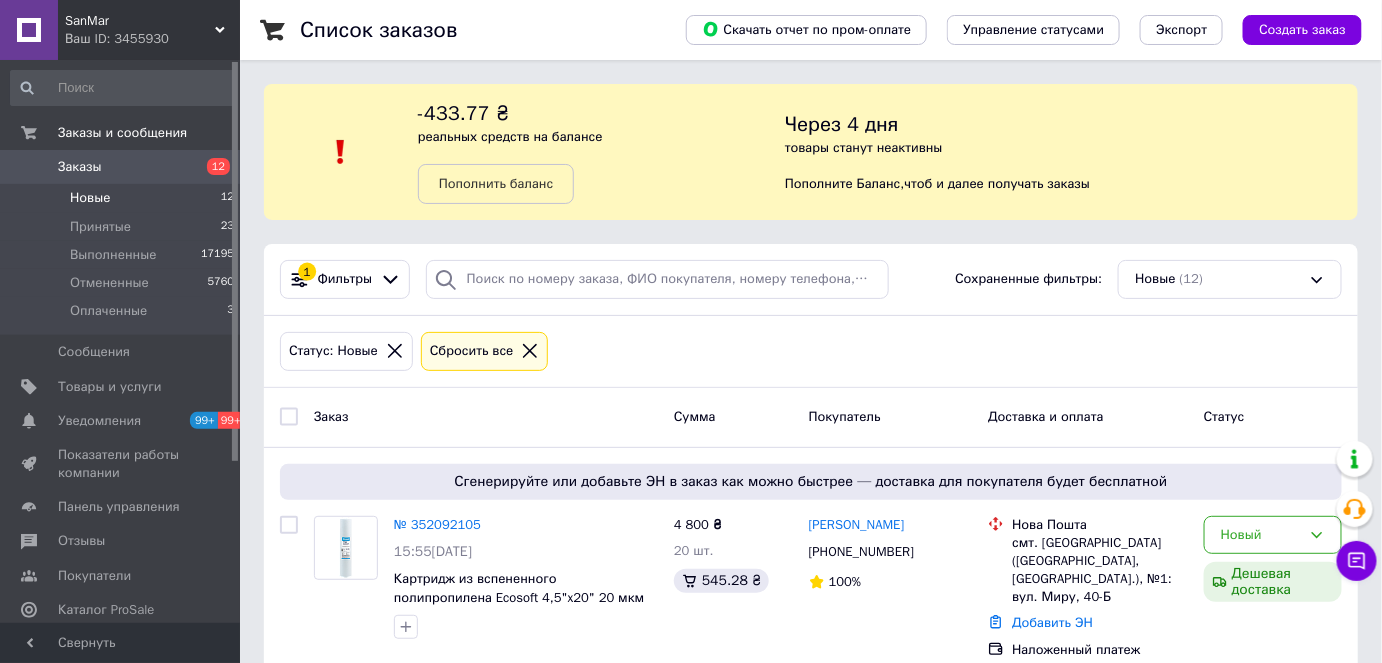 scroll, scrollTop: 181, scrollLeft: 0, axis: vertical 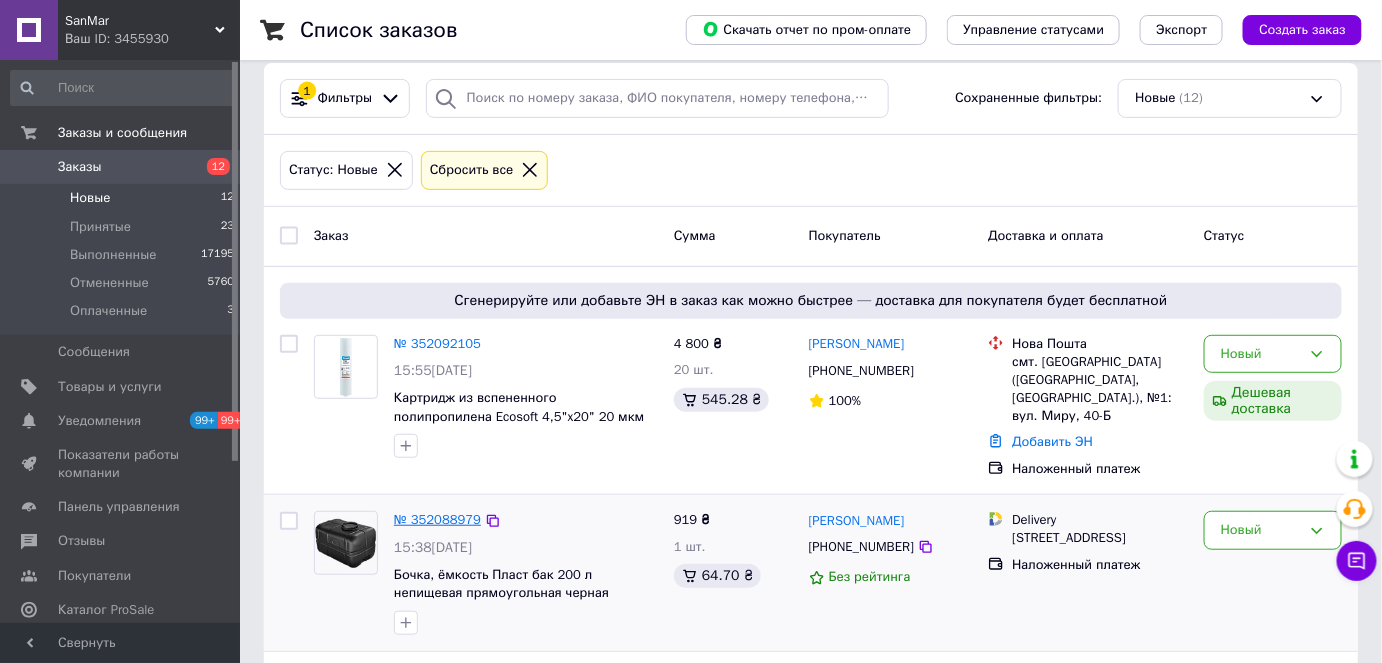 click on "№ 352088979" at bounding box center [437, 519] 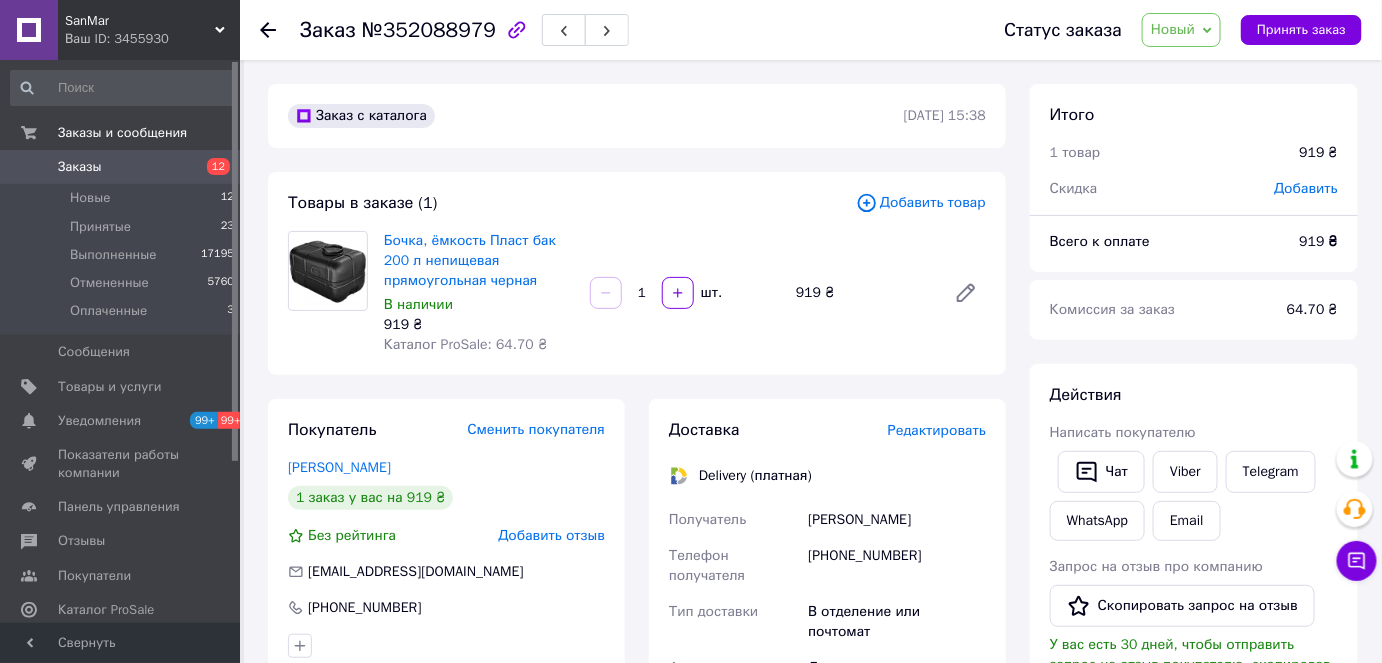 scroll, scrollTop: 0, scrollLeft: 0, axis: both 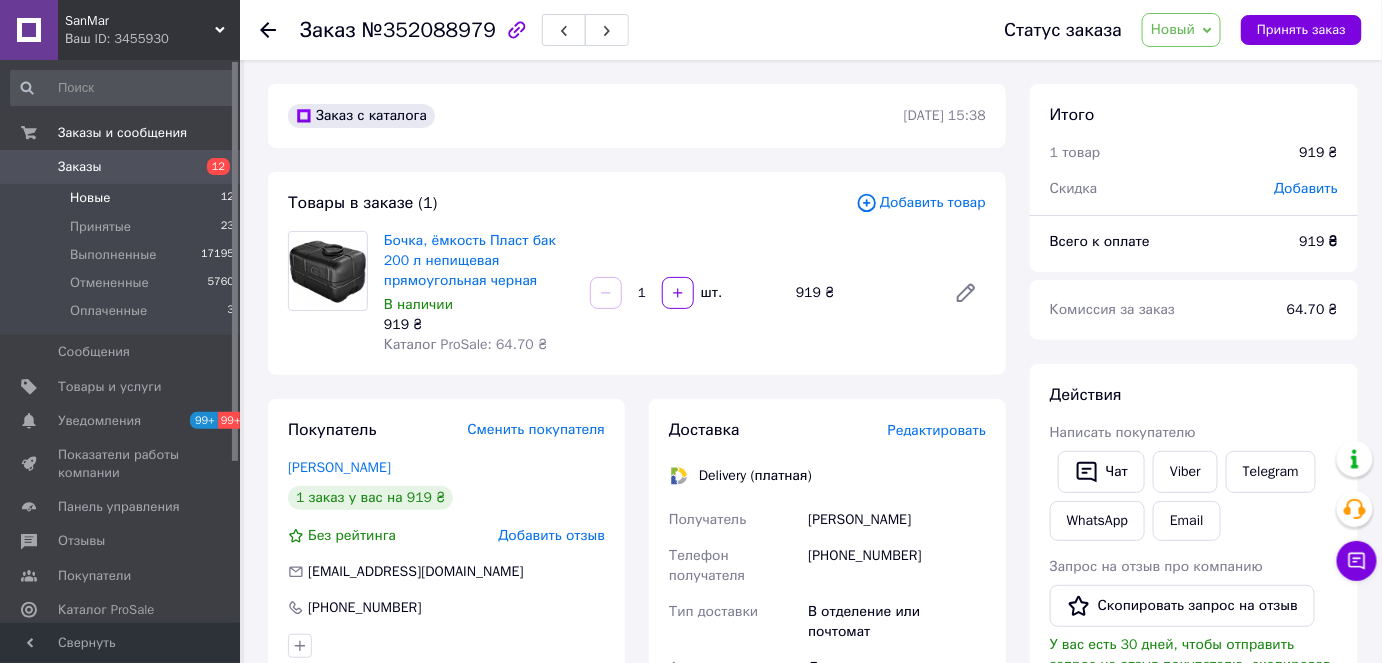 click on "Новые 12" at bounding box center (123, 198) 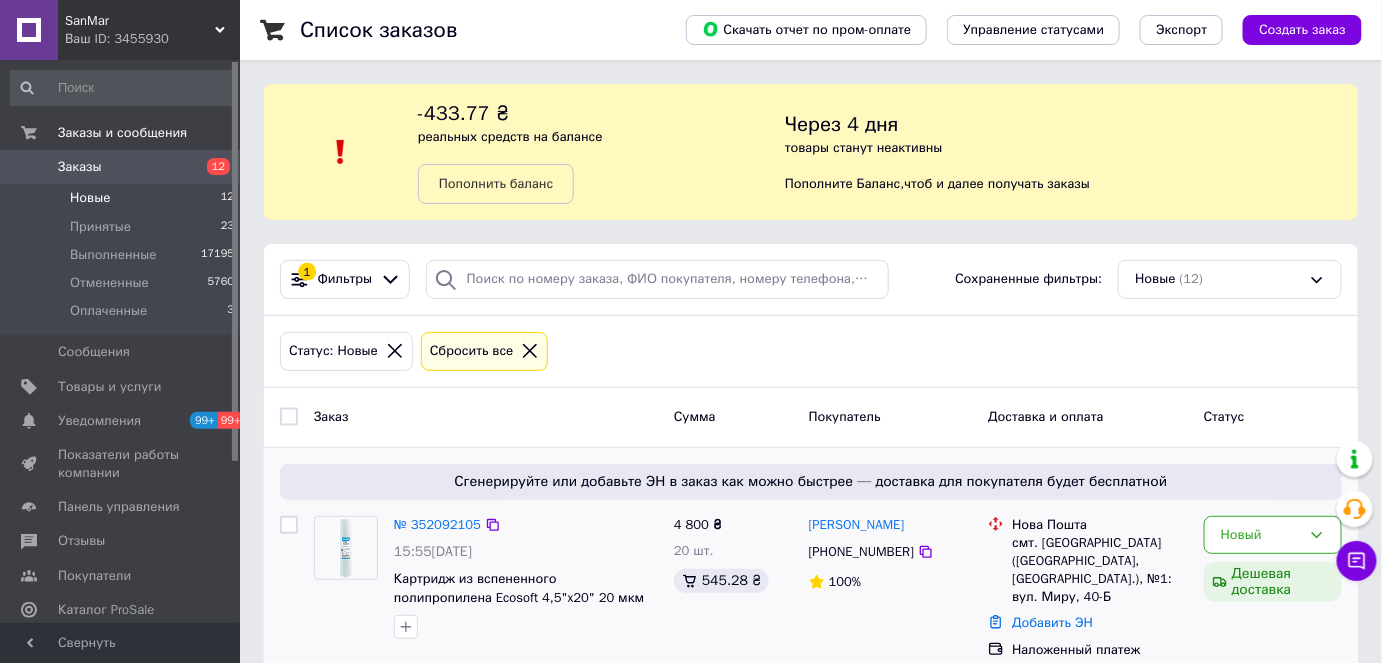 click on "15:55[DATE]" at bounding box center [433, 551] 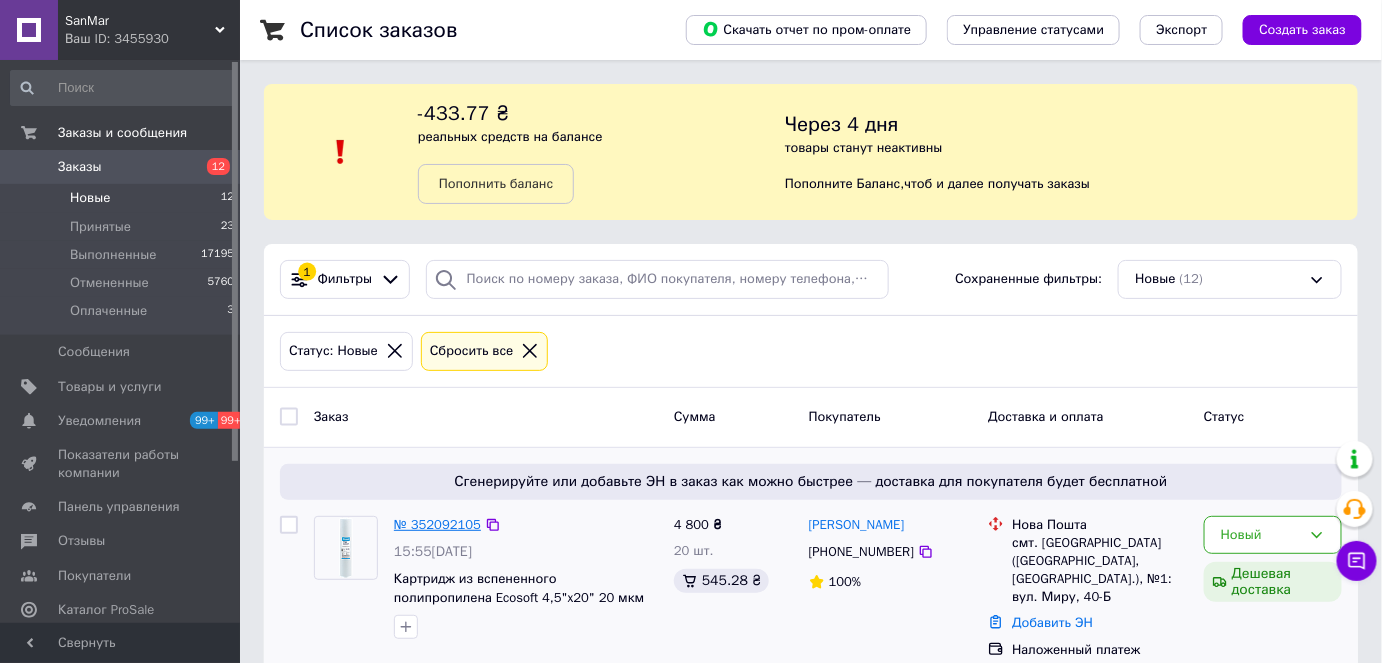 click on "№ 352092105" at bounding box center [437, 524] 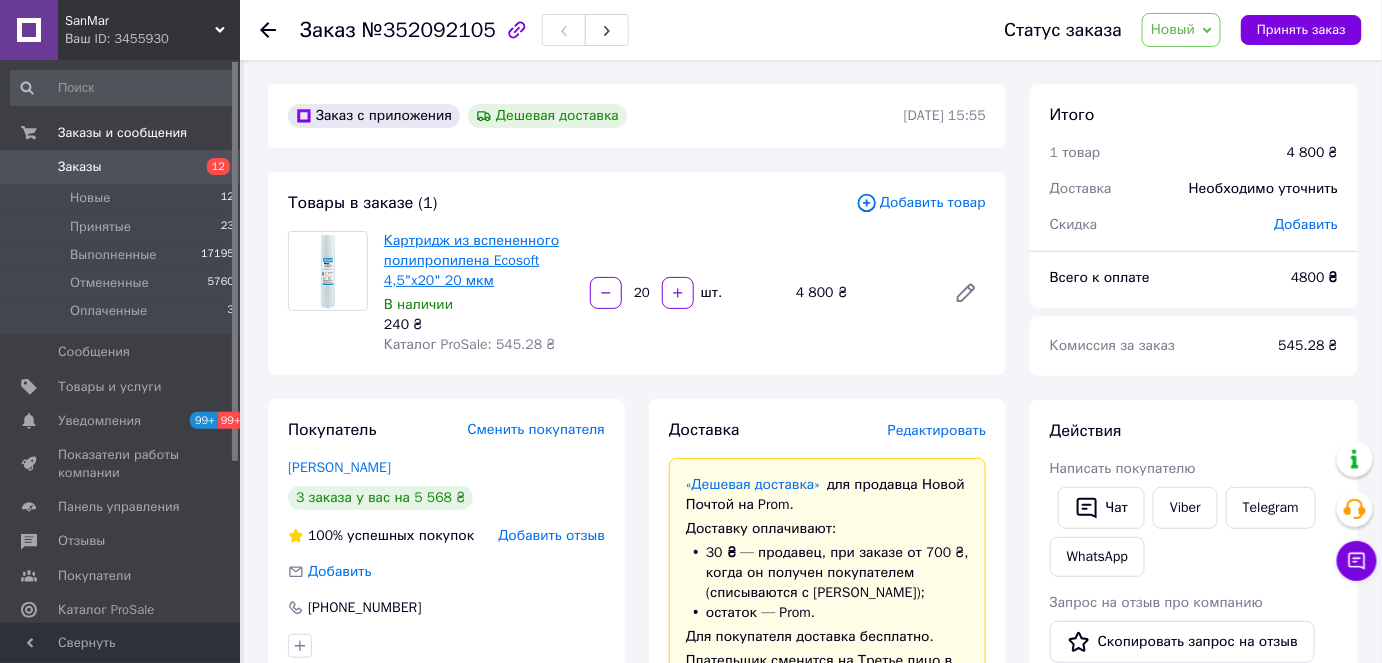 click on "Картридж из вспененного полипропилена Ecosoft 4,5"x20" 20 мкм" at bounding box center (471, 260) 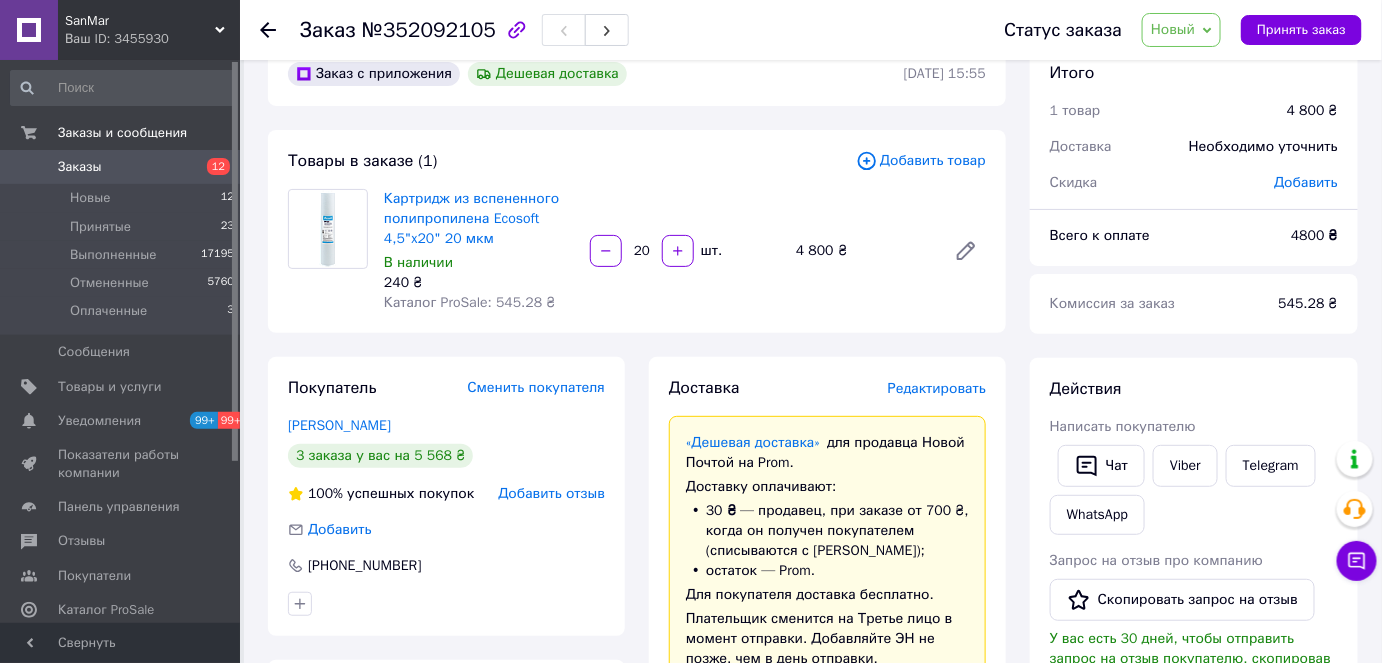 scroll, scrollTop: 0, scrollLeft: 0, axis: both 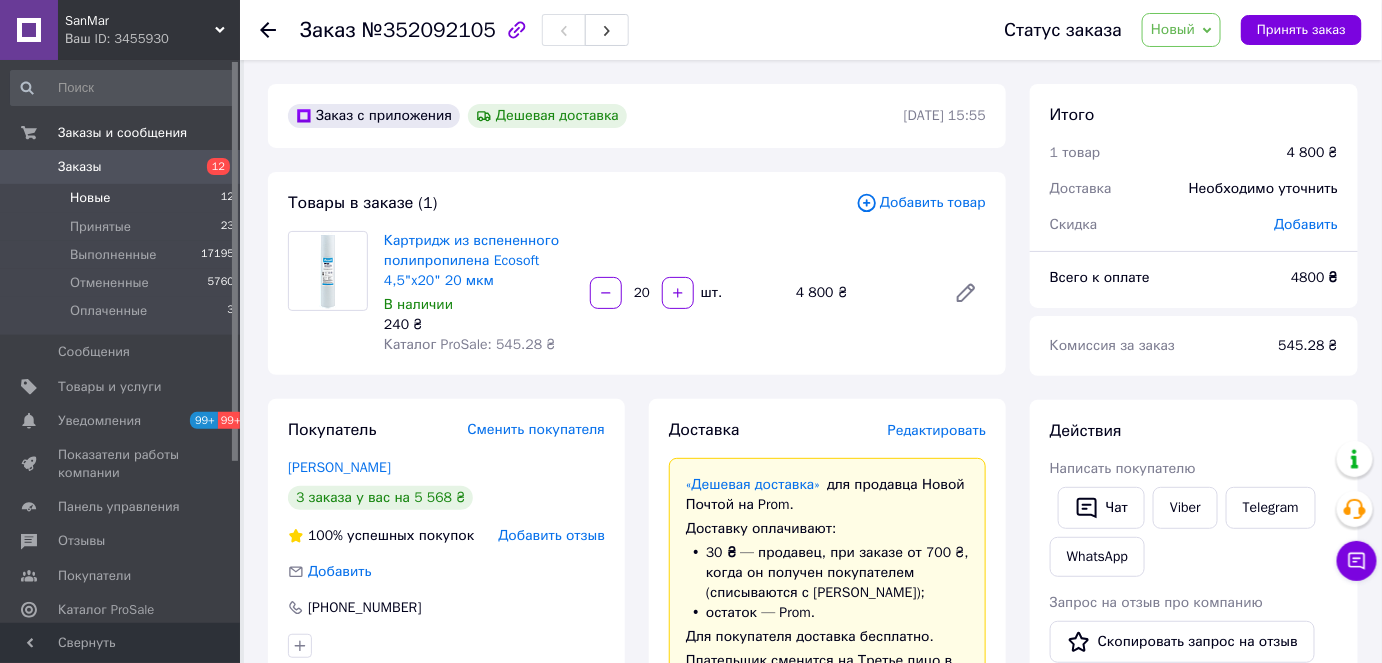 click on "Новые 12" at bounding box center [123, 198] 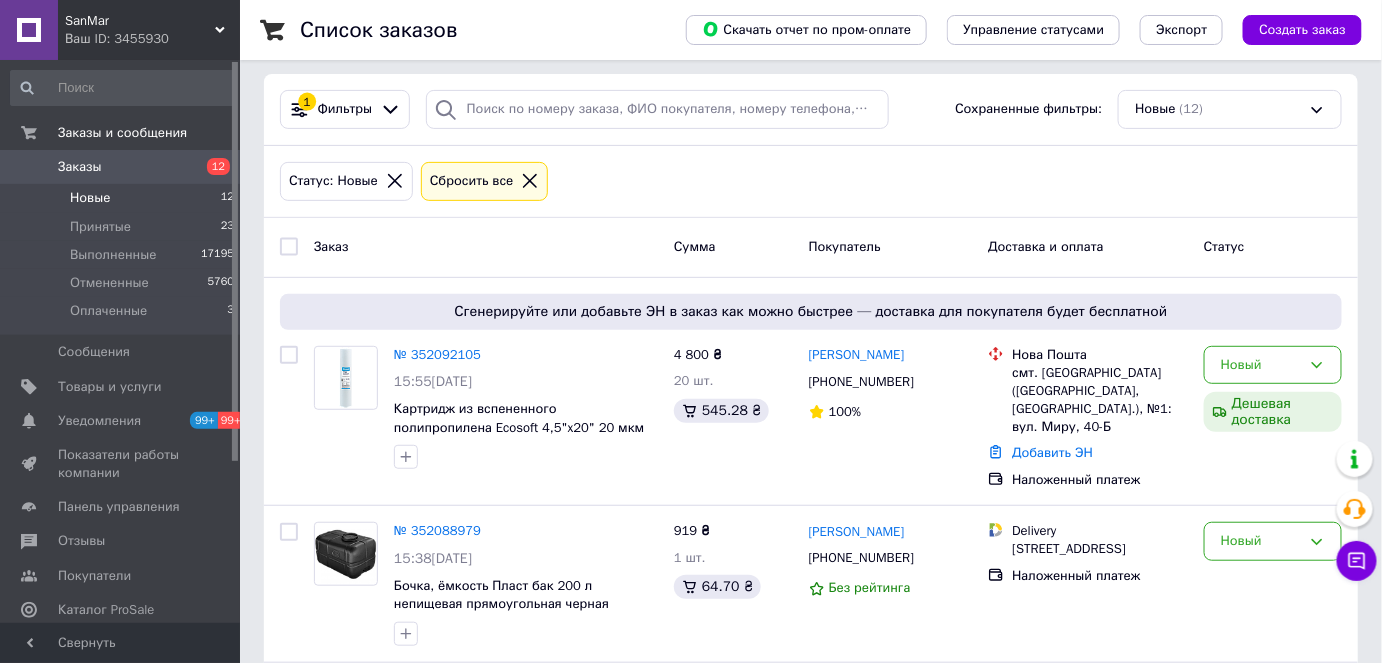scroll, scrollTop: 181, scrollLeft: 0, axis: vertical 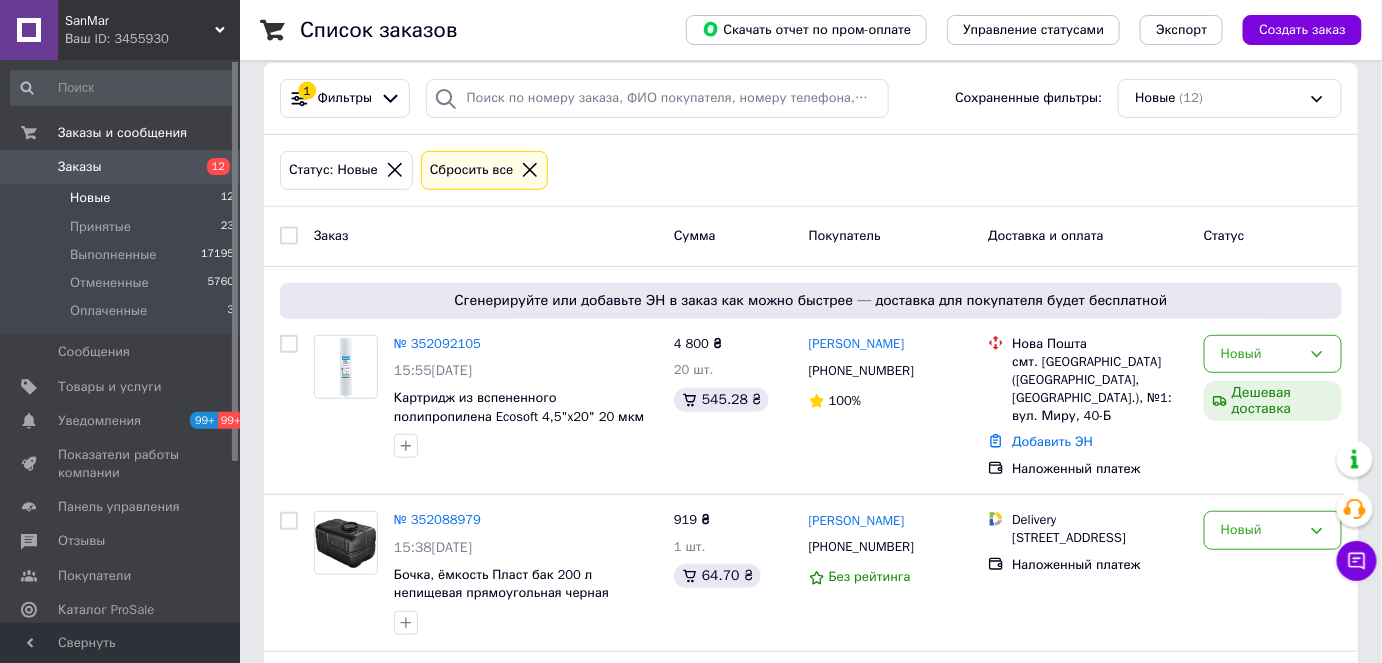 click on "Новые 12" at bounding box center [123, 198] 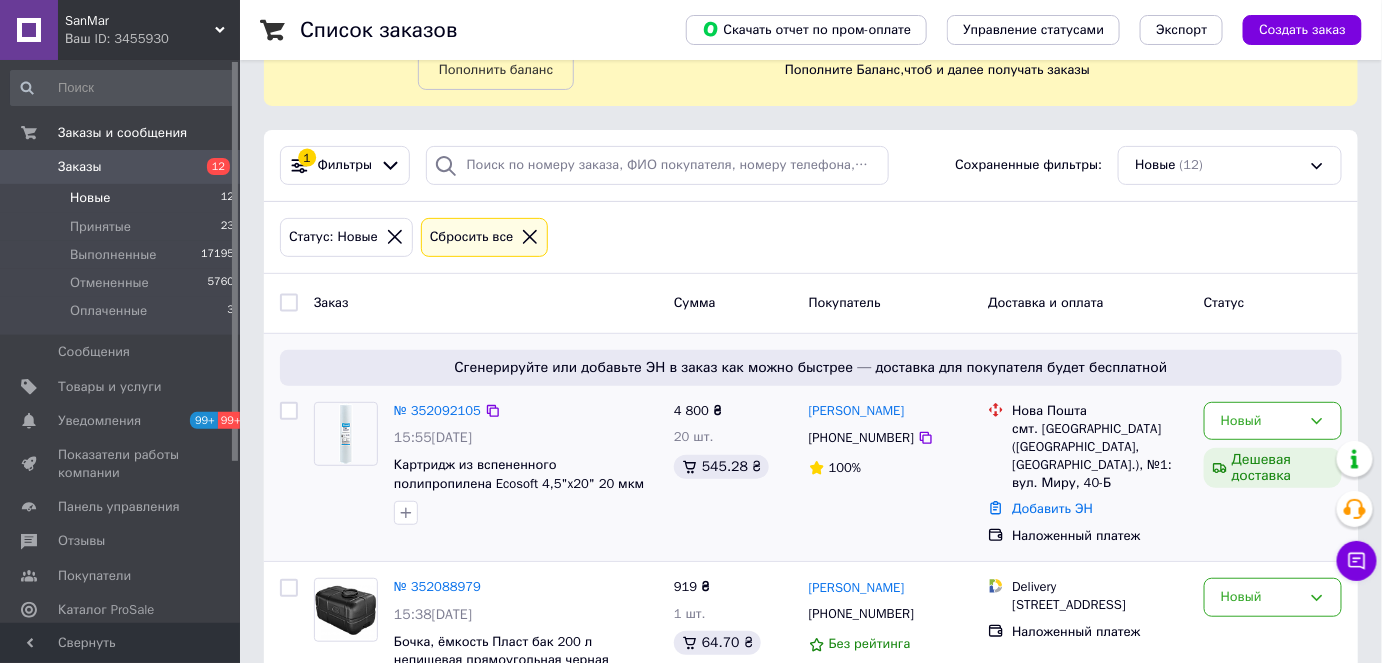 scroll, scrollTop: 272, scrollLeft: 0, axis: vertical 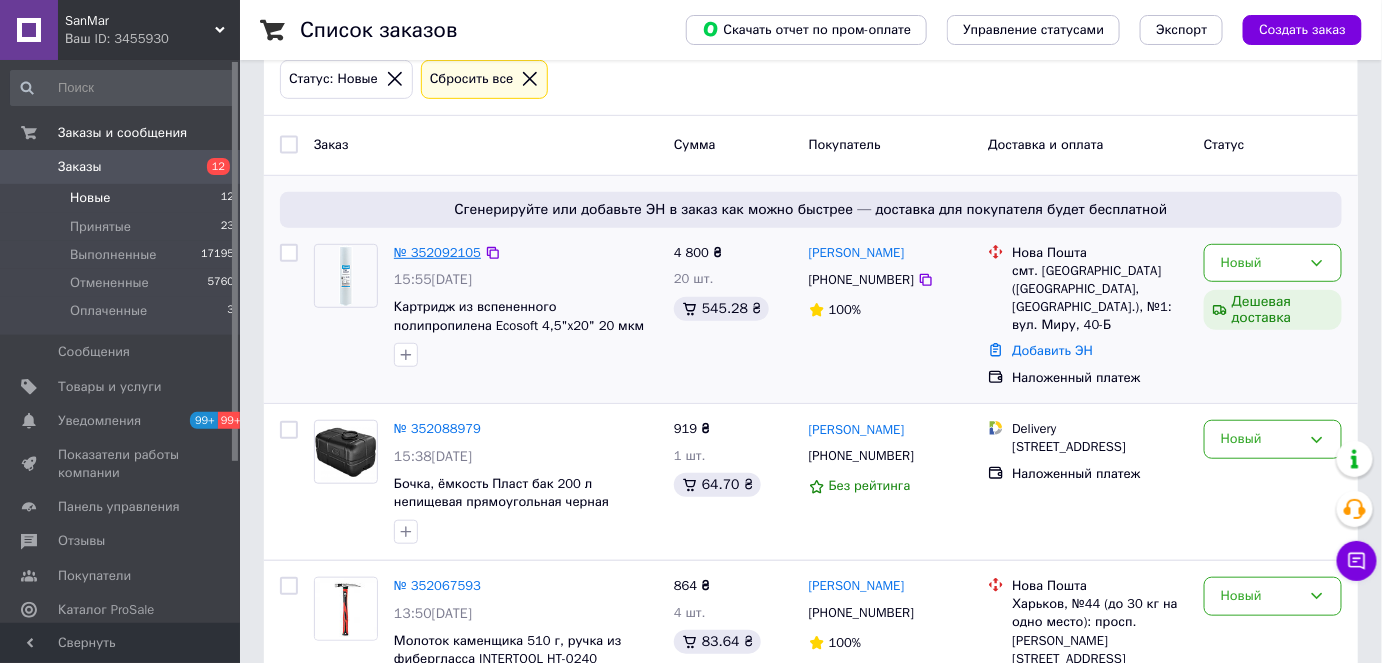 click on "№ 352092105" at bounding box center (437, 252) 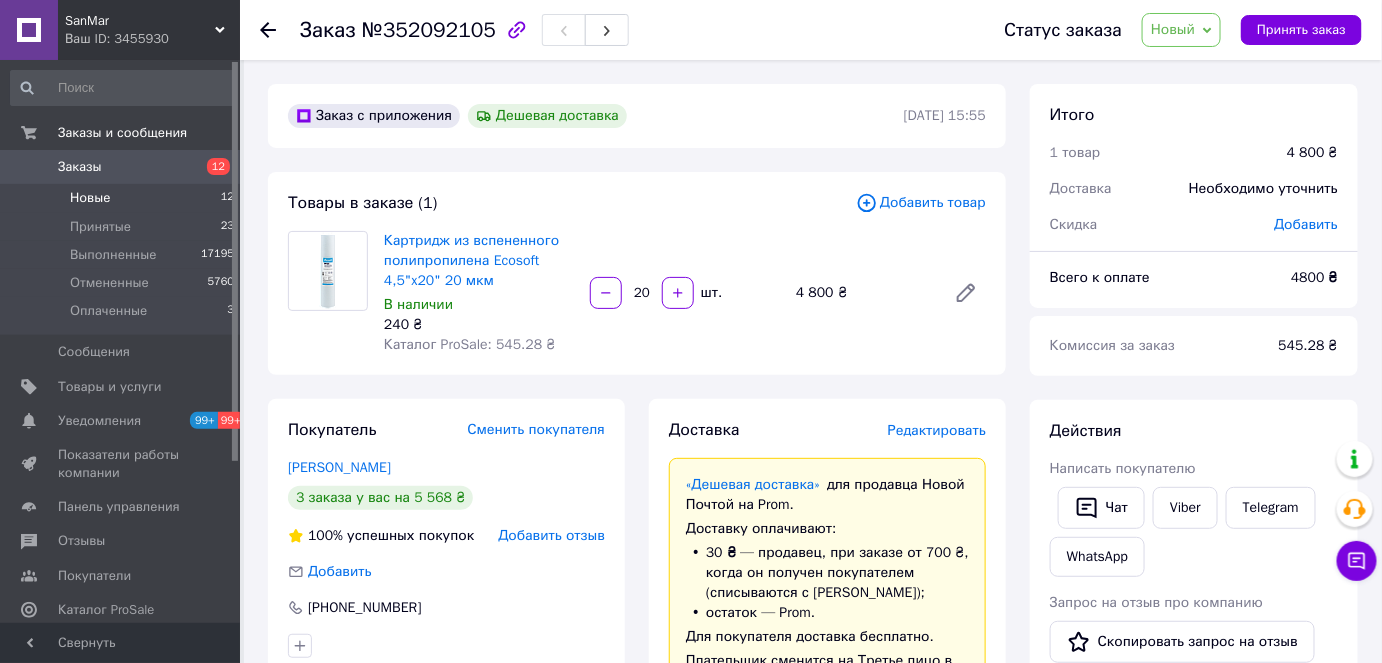 click on "Новые 12" at bounding box center [123, 198] 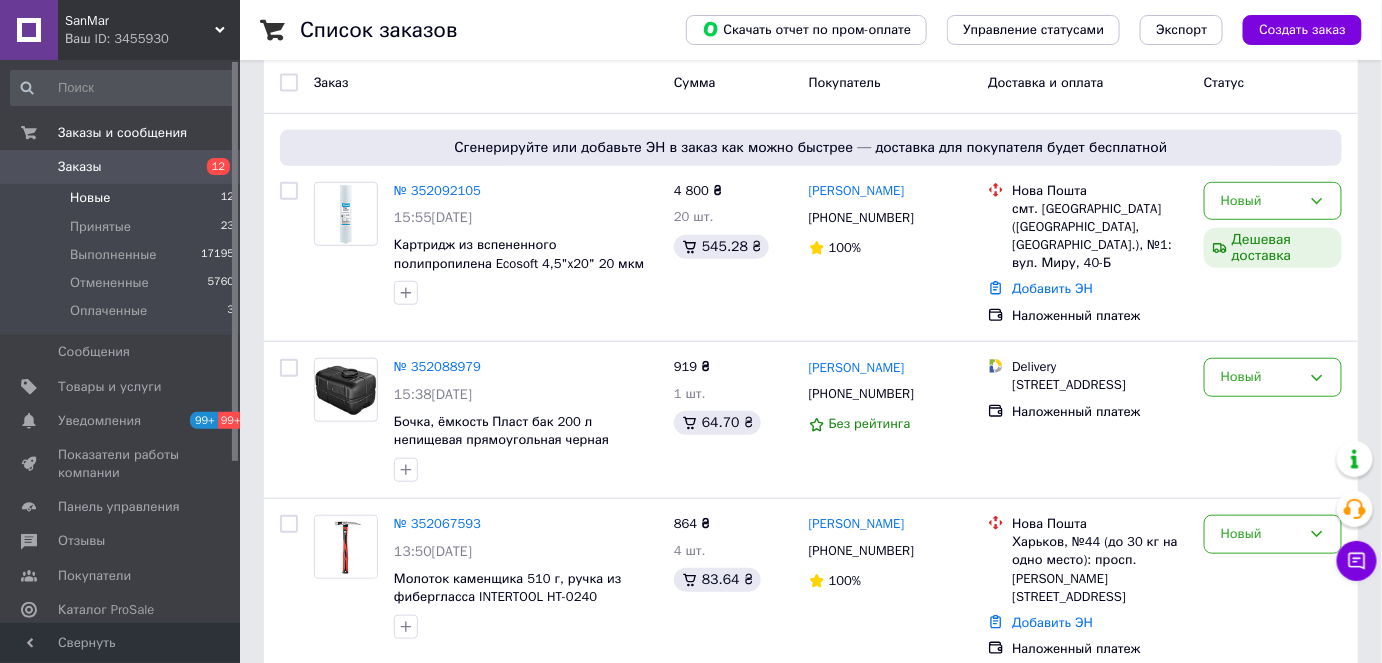 scroll, scrollTop: 363, scrollLeft: 0, axis: vertical 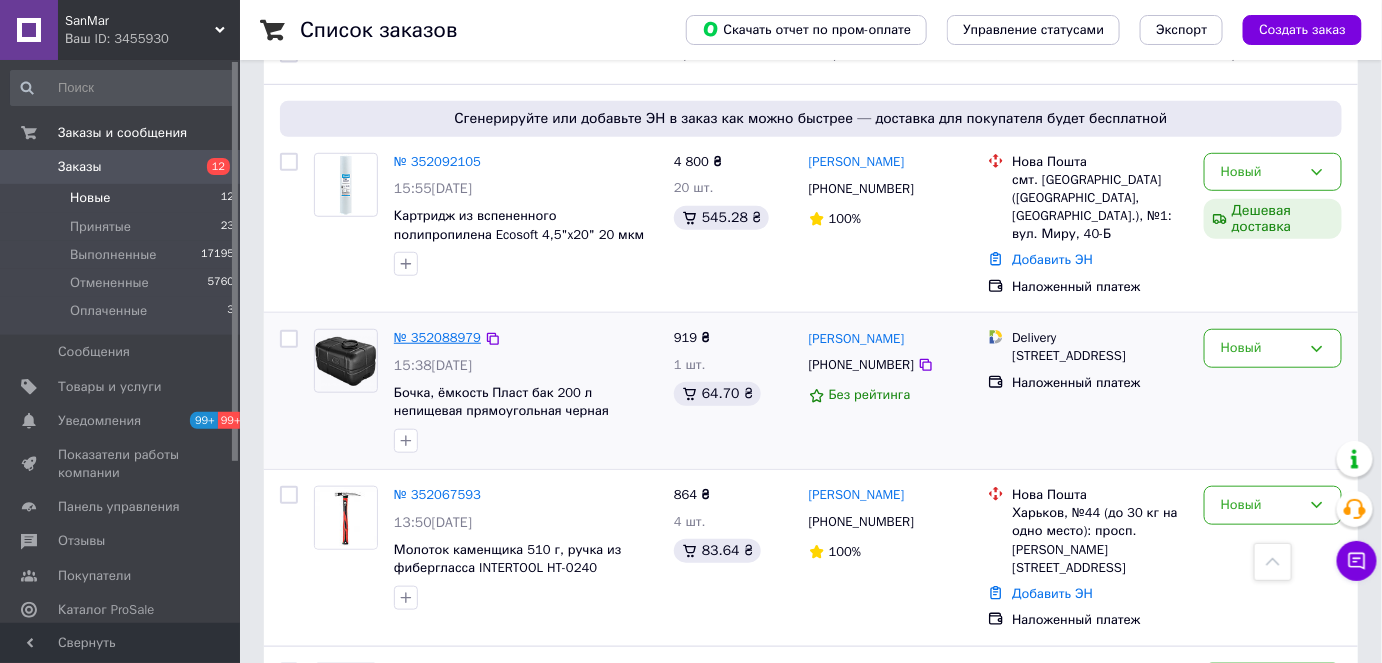 click on "№ 352088979" at bounding box center [437, 337] 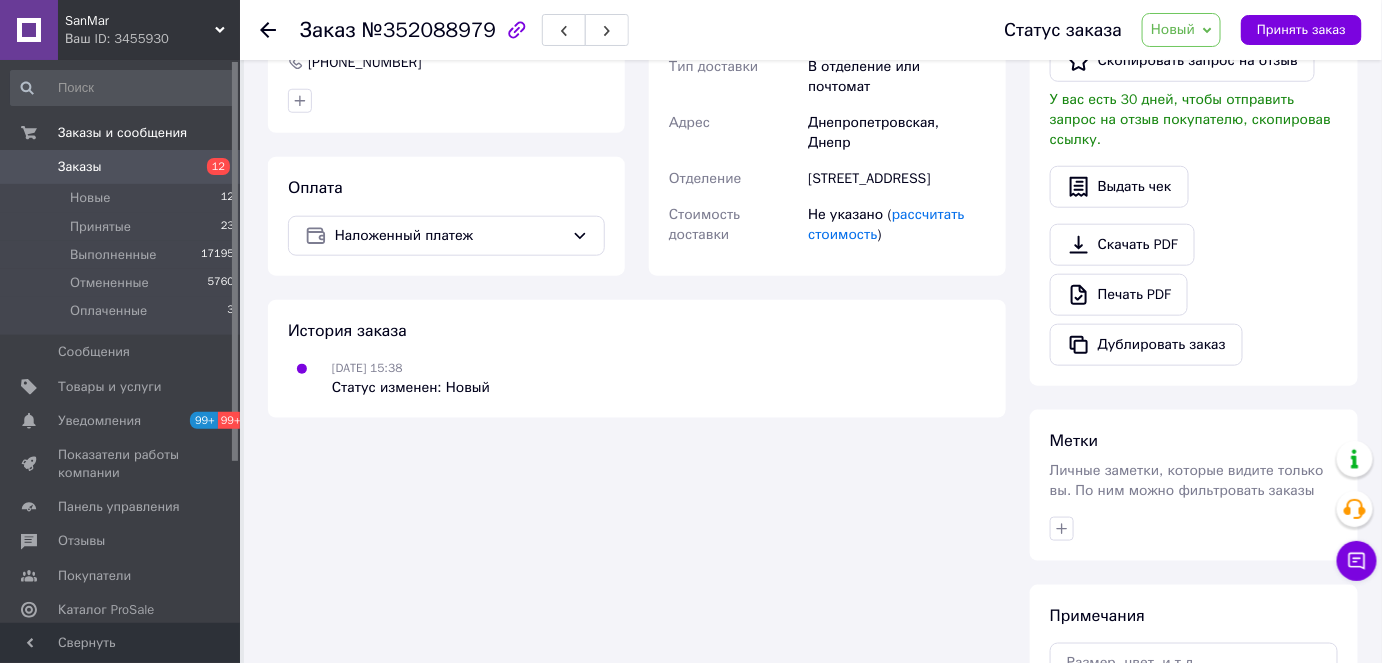 scroll, scrollTop: 727, scrollLeft: 0, axis: vertical 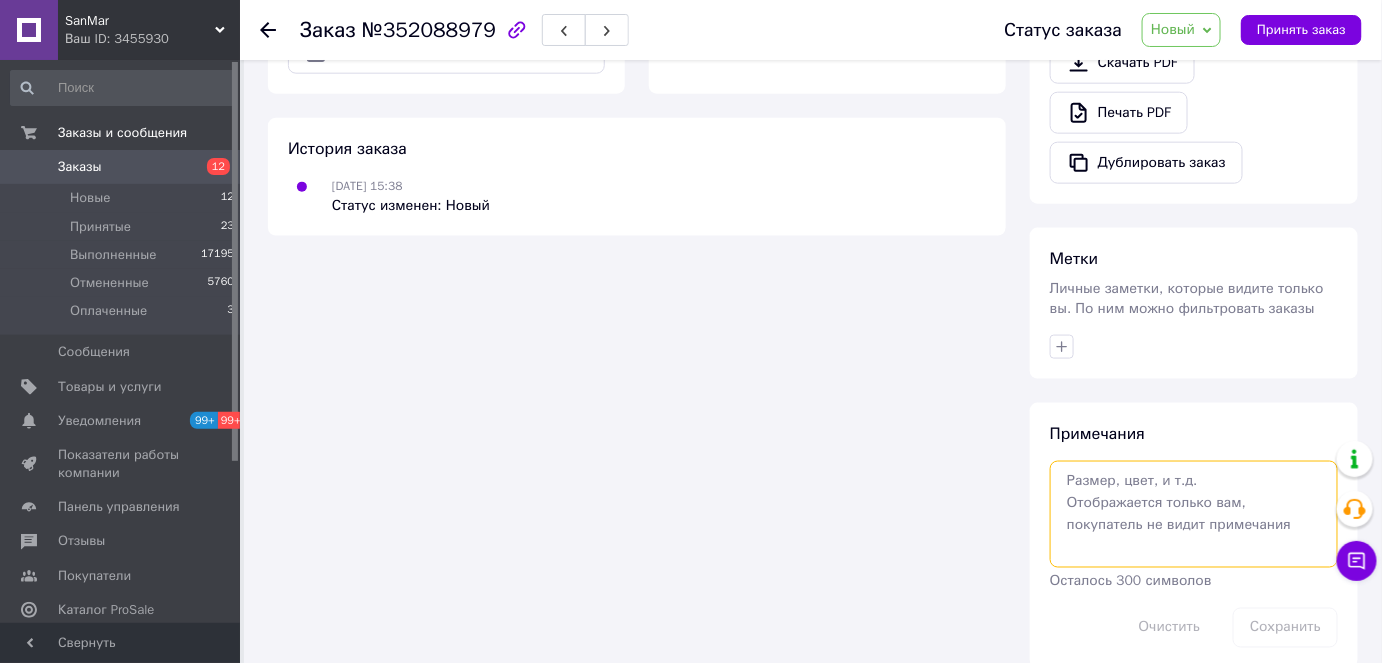 click at bounding box center (1194, 514) 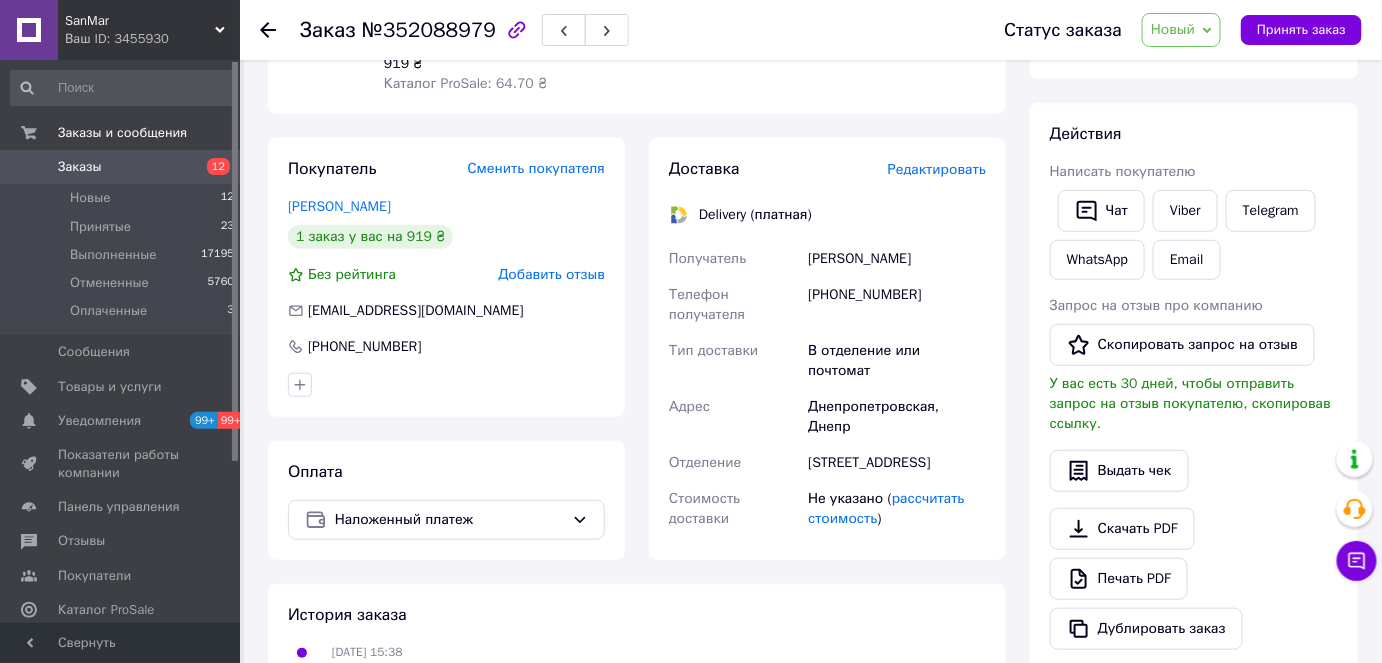 scroll, scrollTop: 272, scrollLeft: 0, axis: vertical 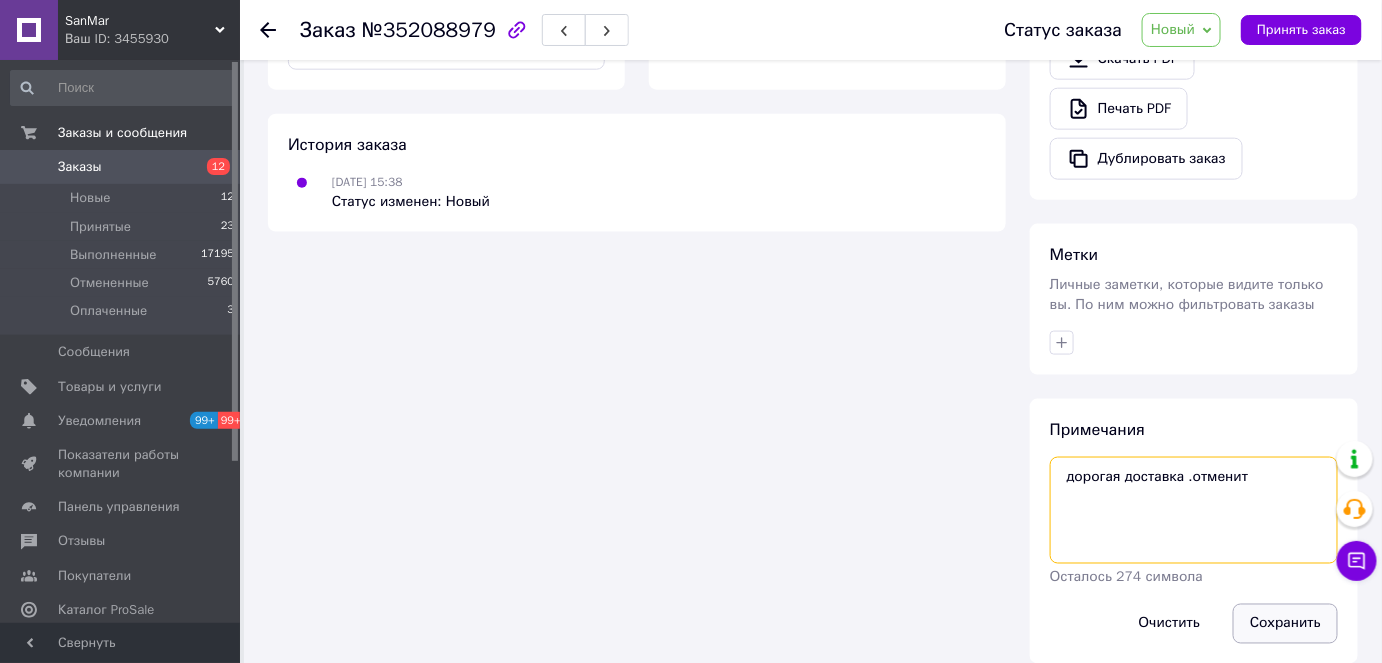 type on "дорогая доставка .отменит" 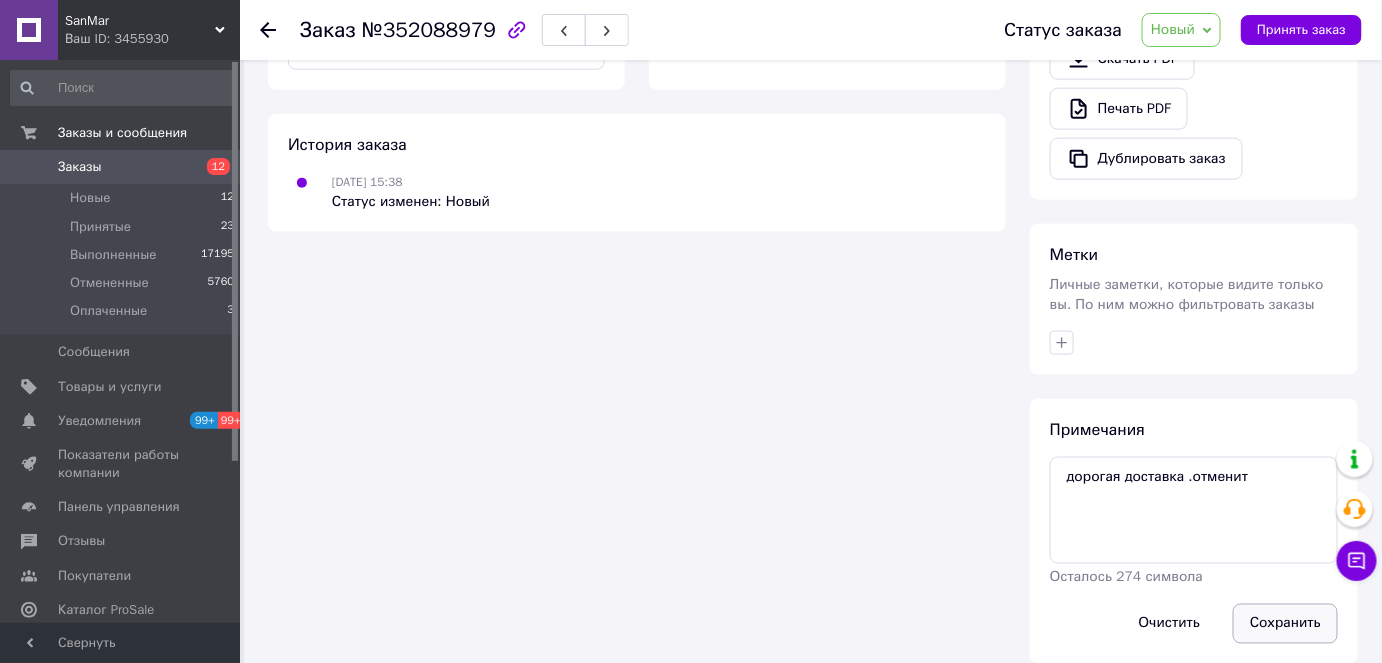 click on "Сохранить" at bounding box center [1285, 624] 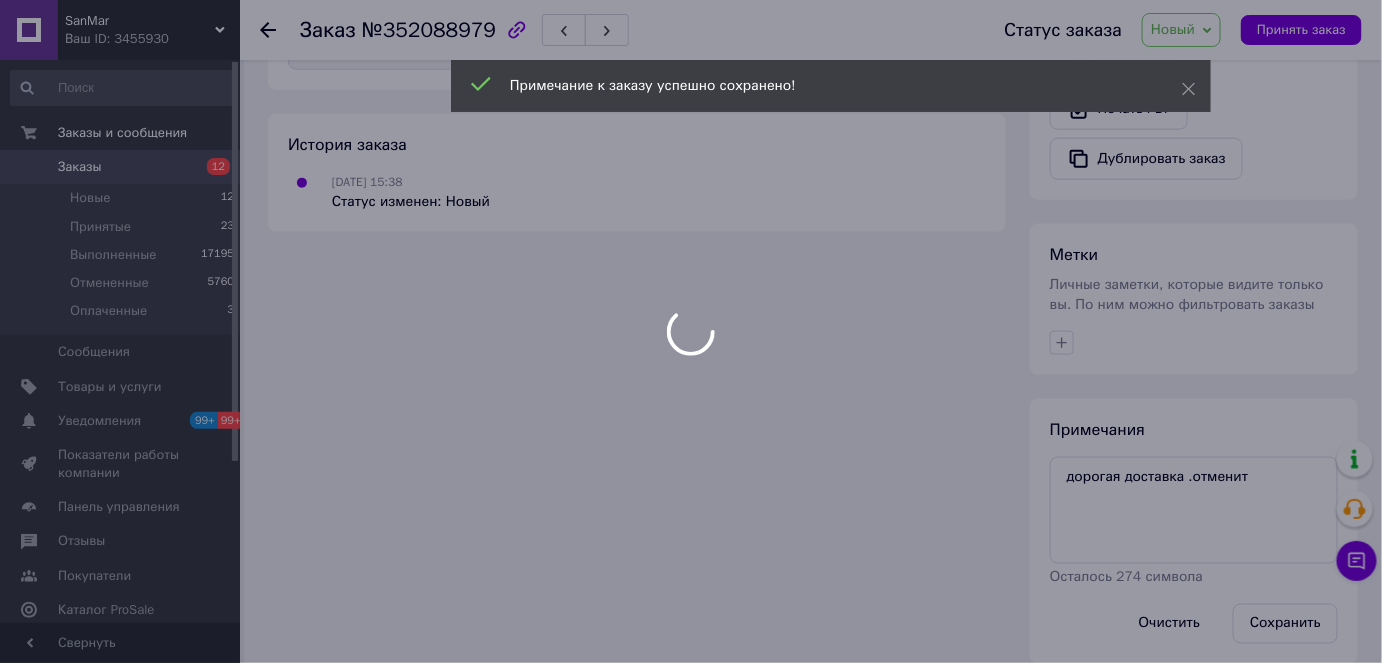 click at bounding box center (691, 331) 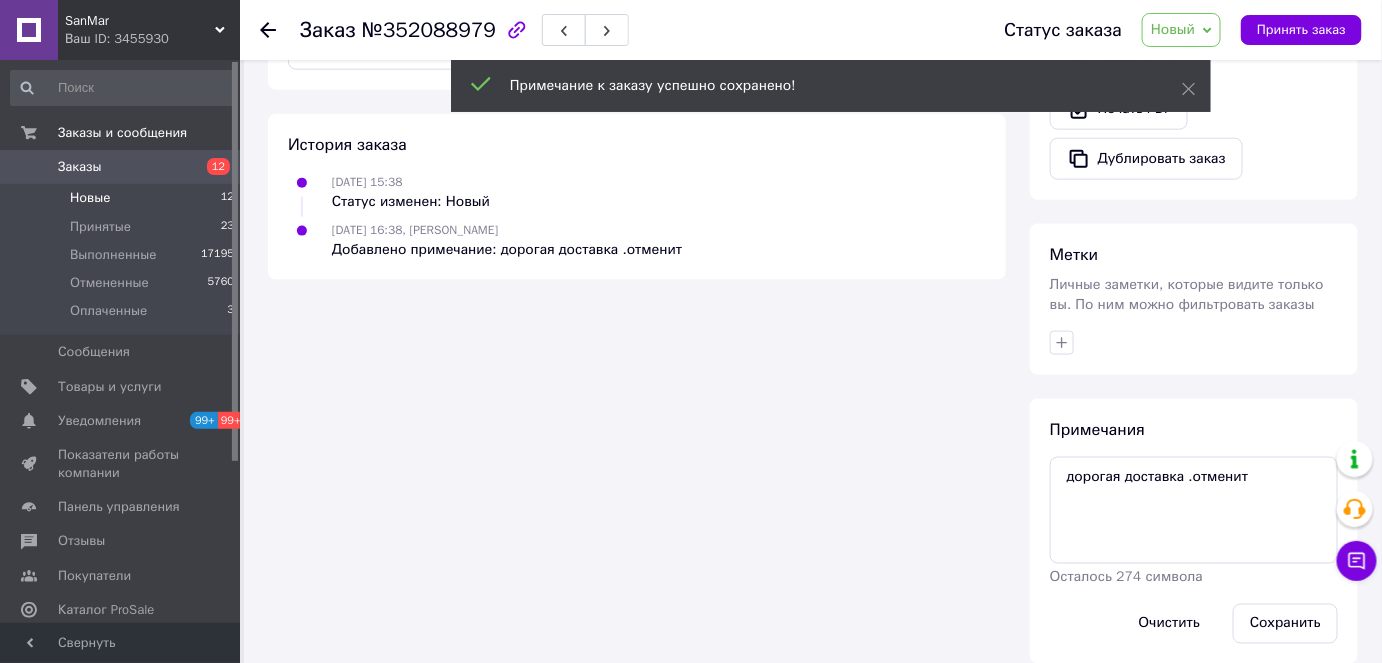 click on "Новые 12" at bounding box center [123, 198] 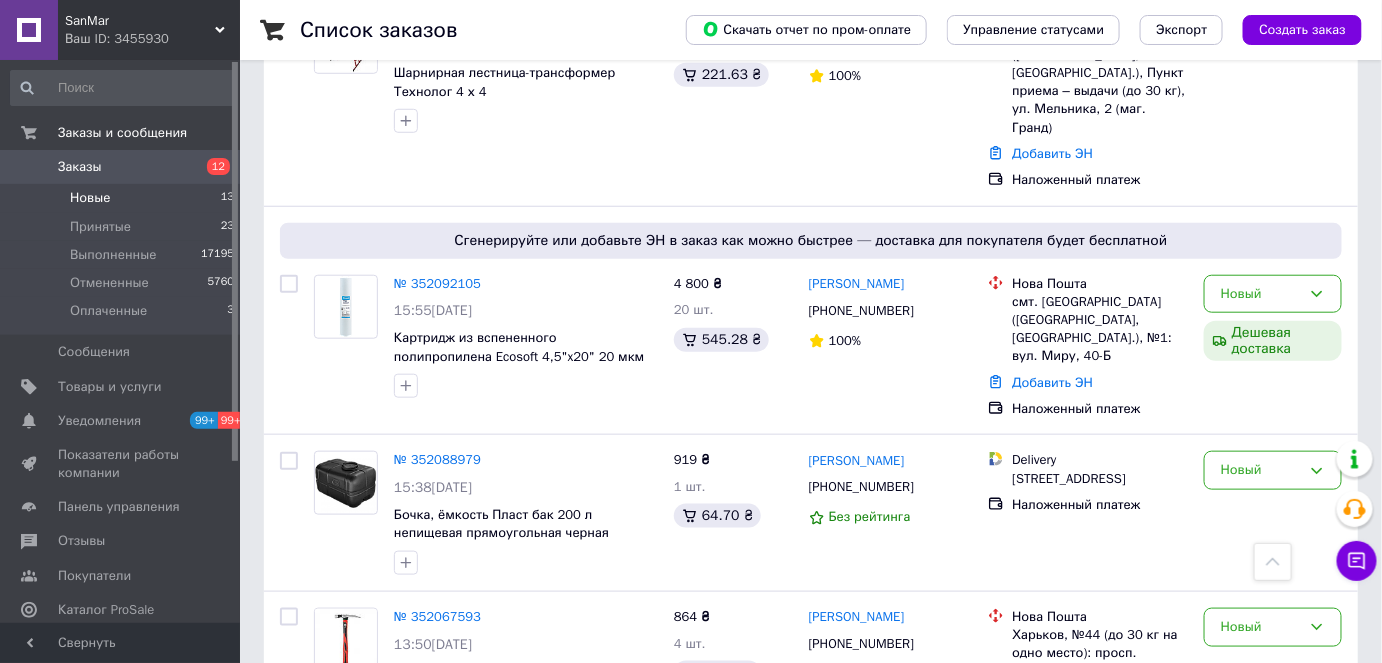 scroll, scrollTop: 272, scrollLeft: 0, axis: vertical 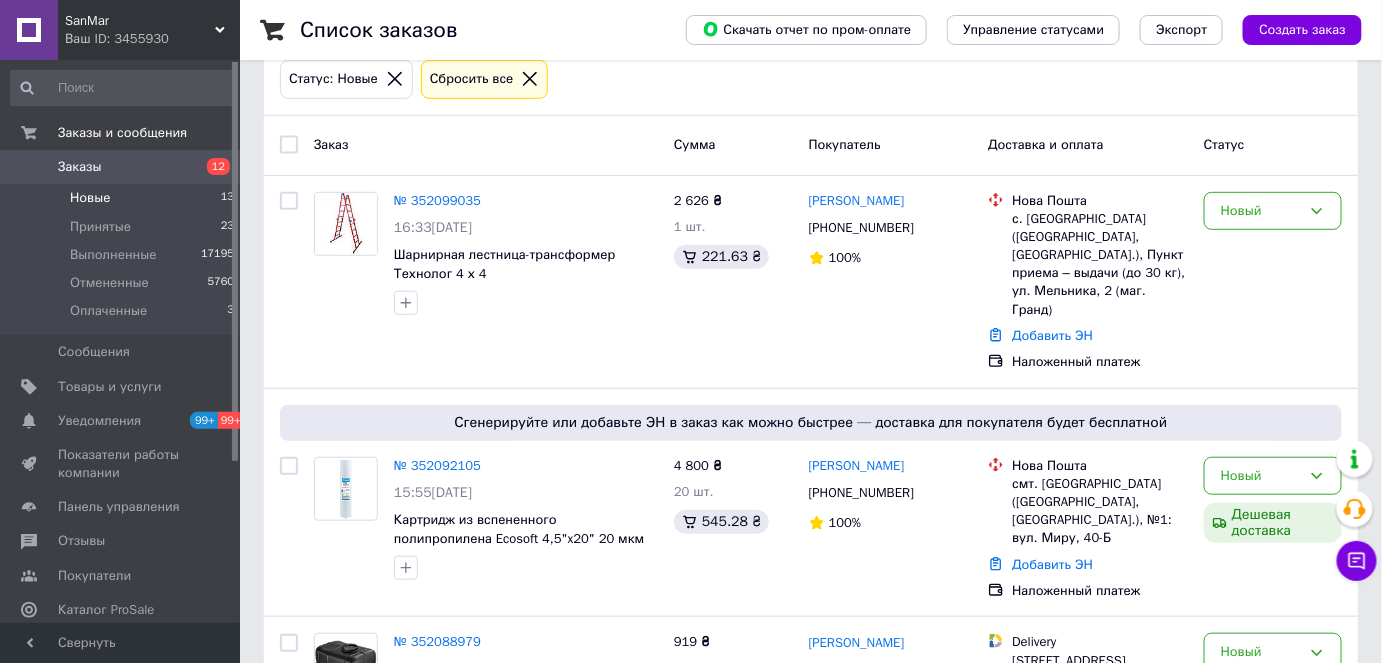 click on "Новые" at bounding box center [90, 198] 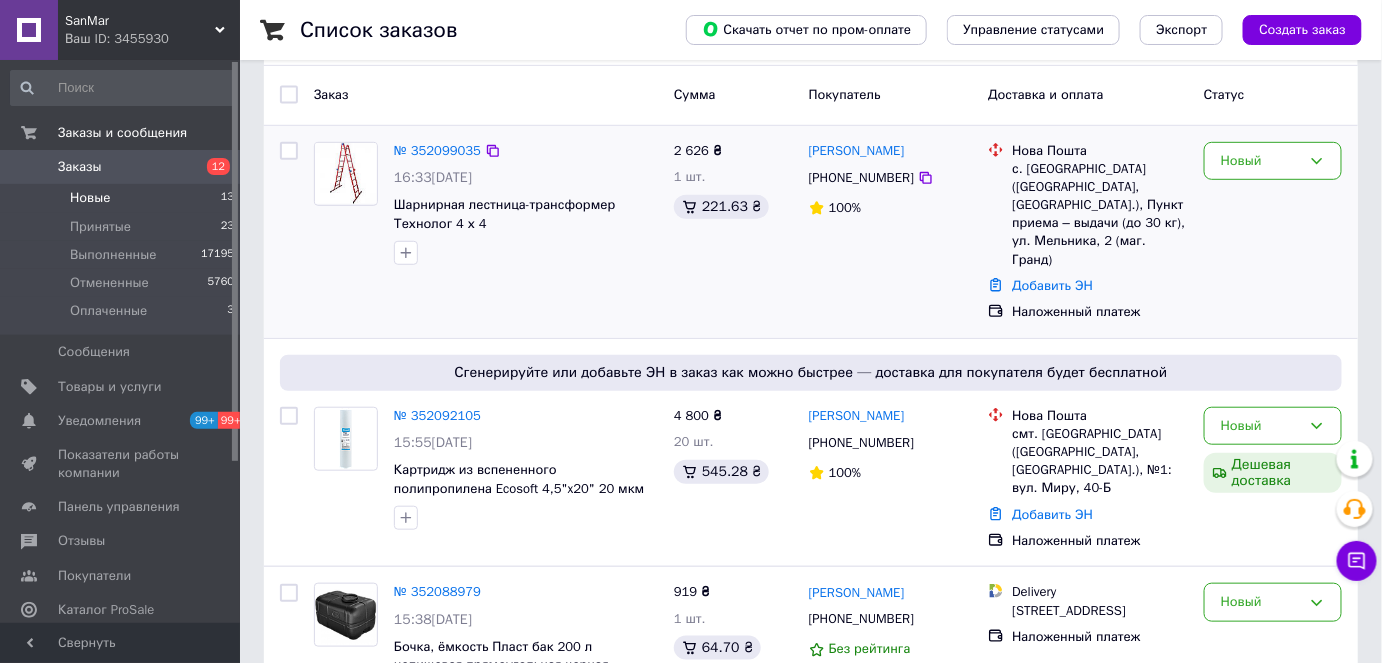 scroll, scrollTop: 454, scrollLeft: 0, axis: vertical 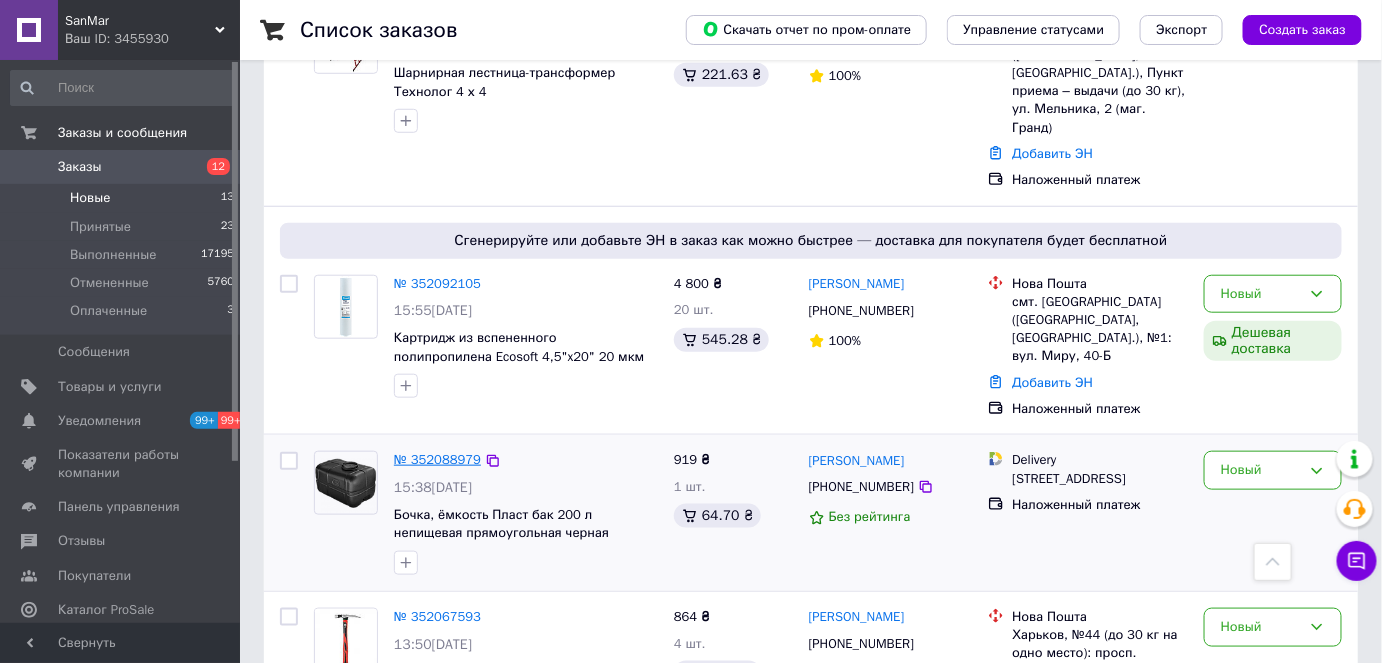 click on "№ 352088979" at bounding box center (437, 459) 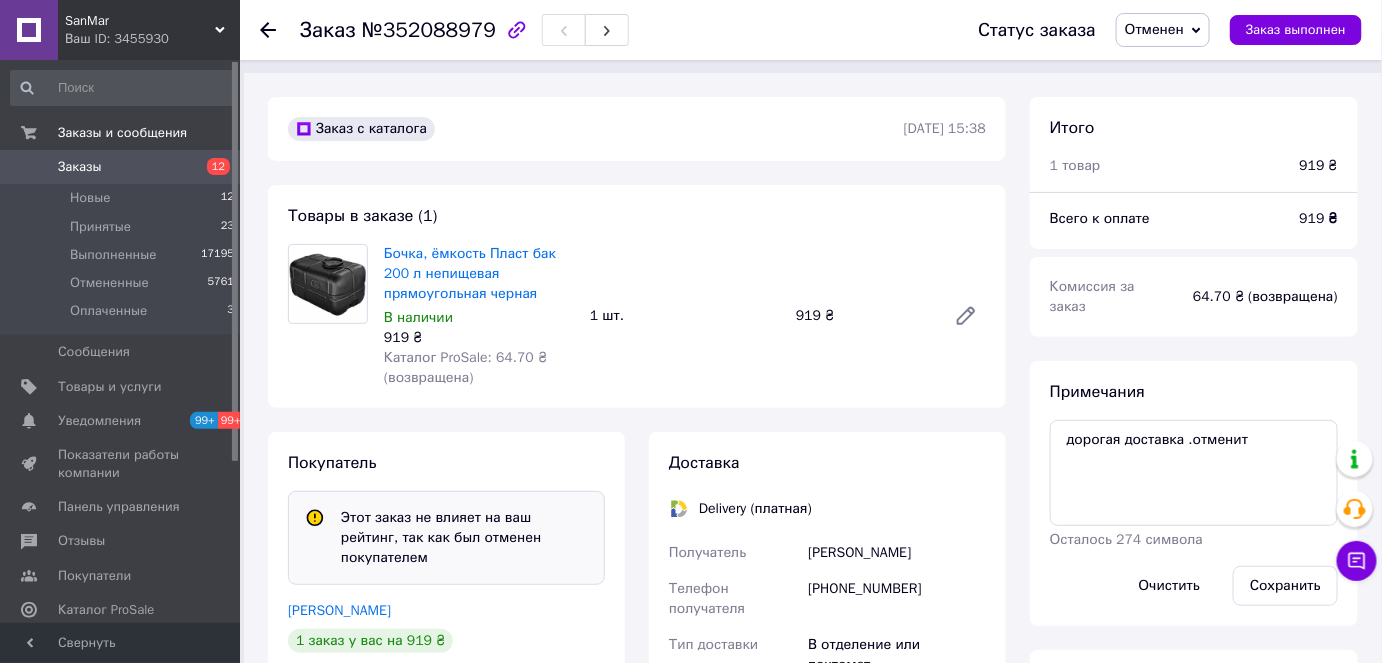 scroll, scrollTop: 0, scrollLeft: 0, axis: both 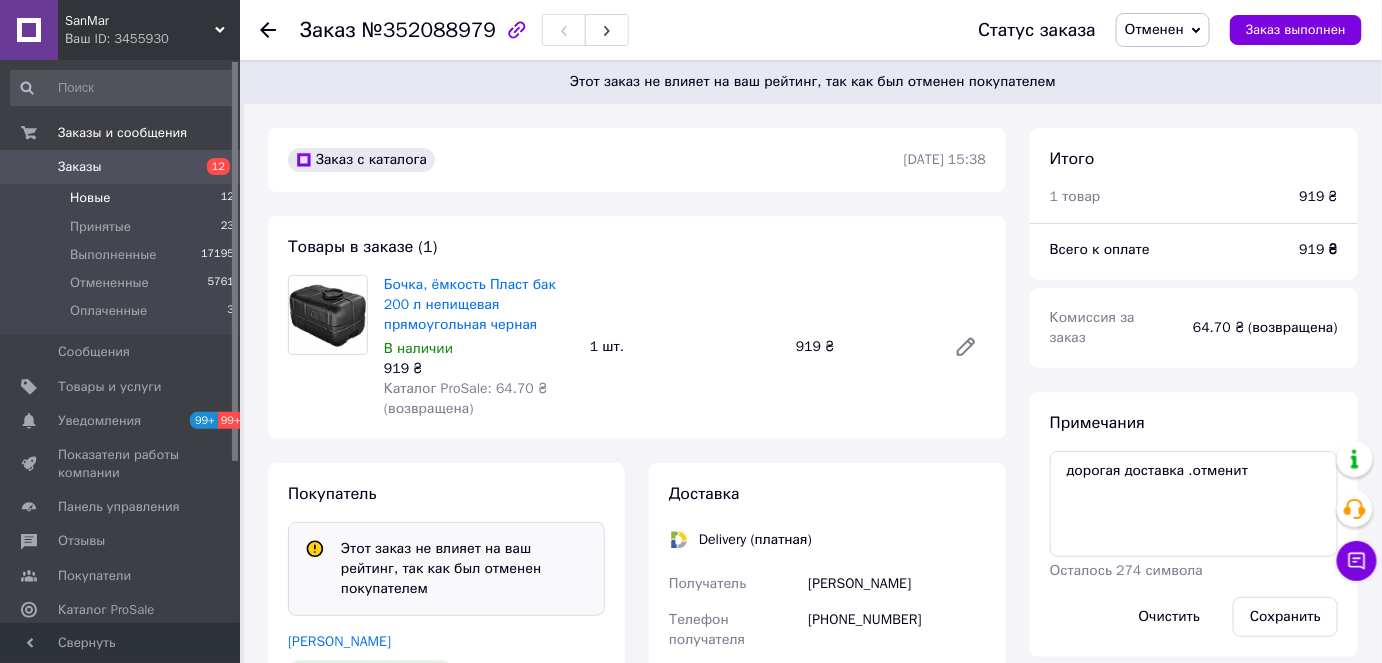 click on "Новые 12" at bounding box center [123, 198] 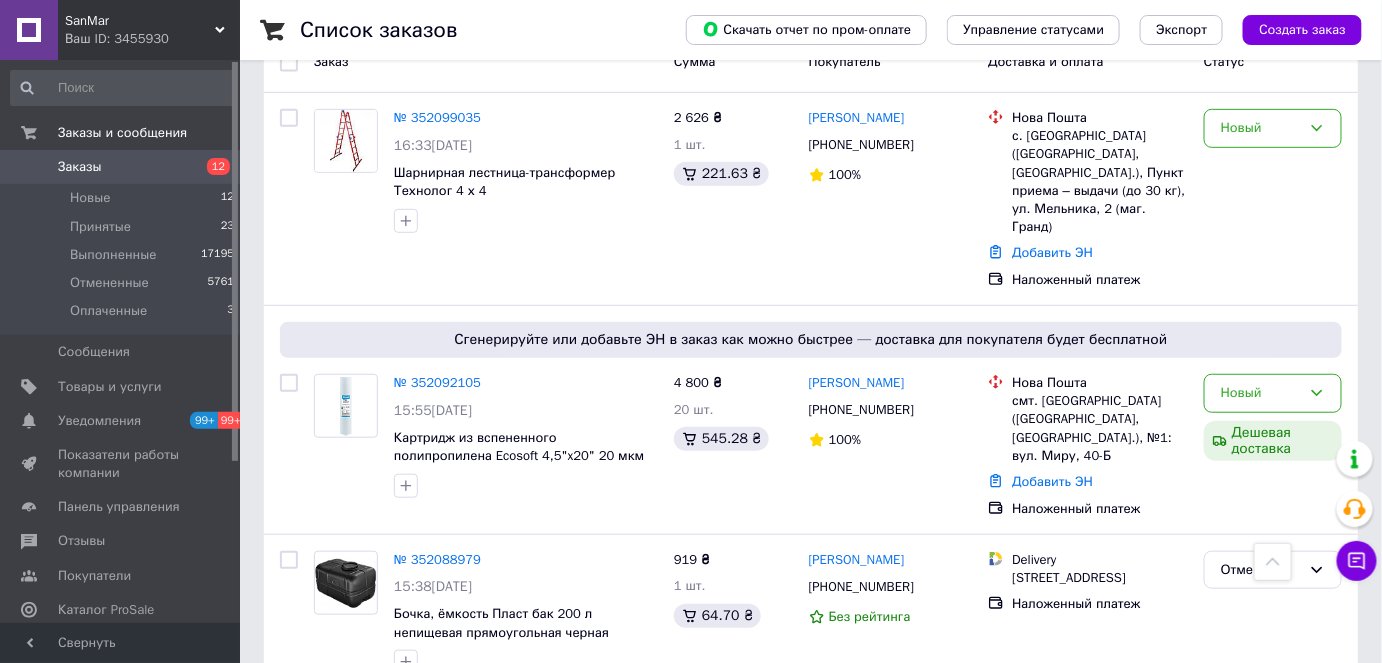 scroll, scrollTop: 0, scrollLeft: 0, axis: both 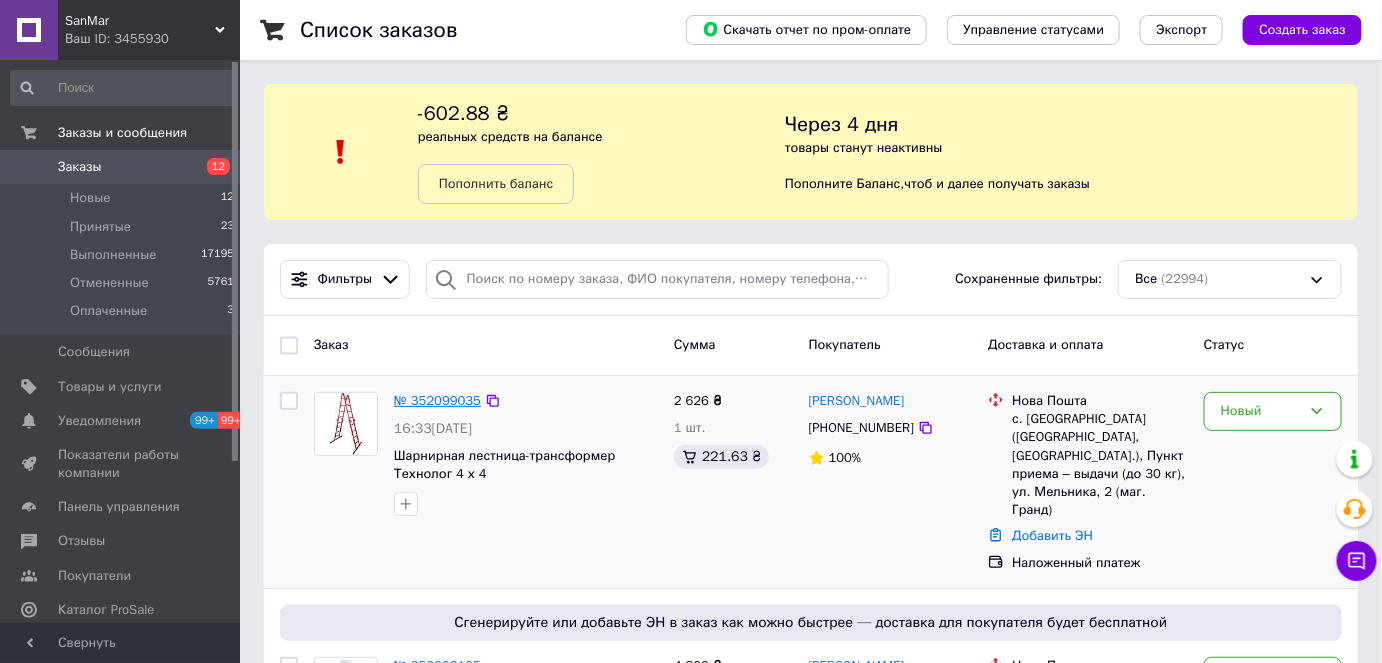 click on "№ 352099035" at bounding box center [437, 400] 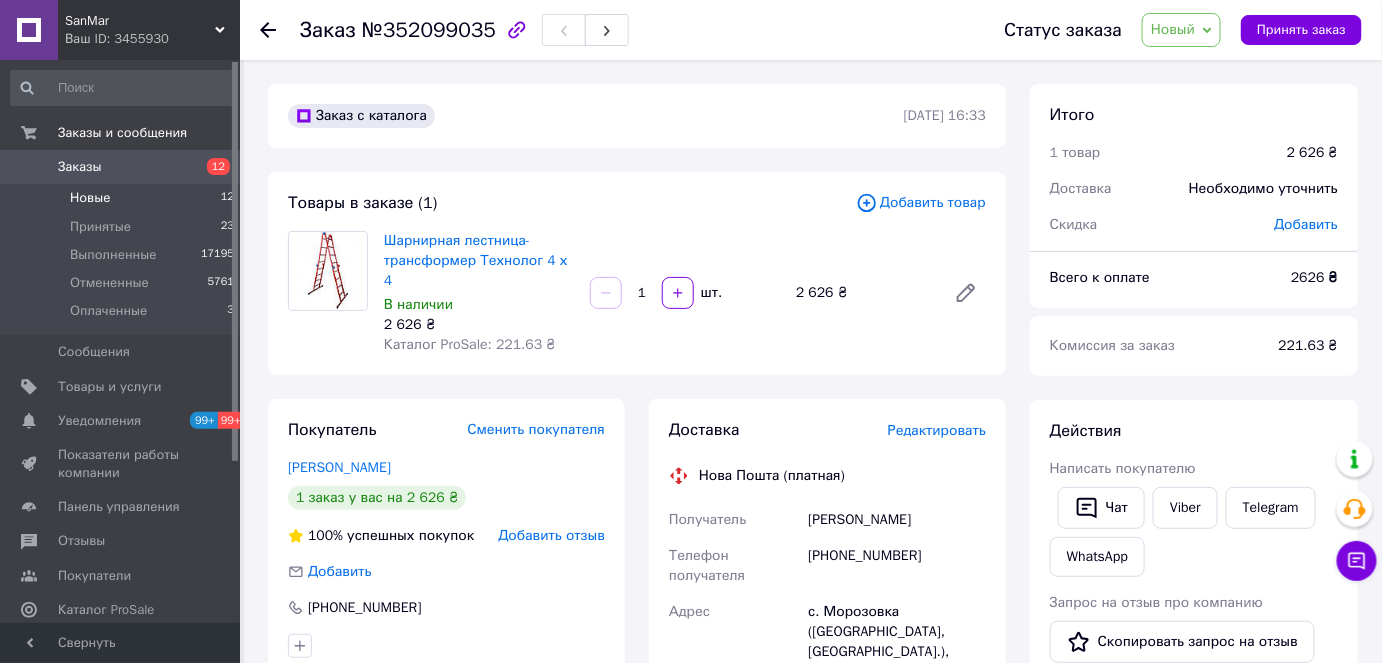 click on "Новые 12" at bounding box center (123, 198) 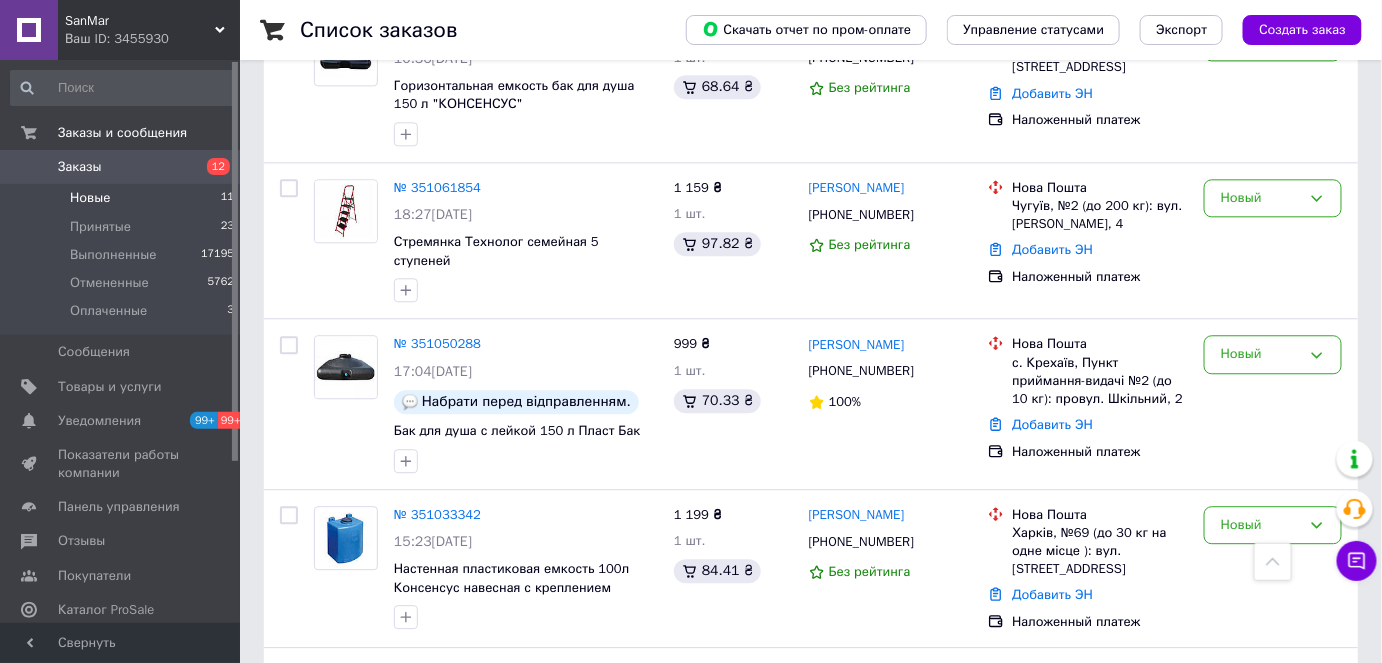 scroll, scrollTop: 1619, scrollLeft: 0, axis: vertical 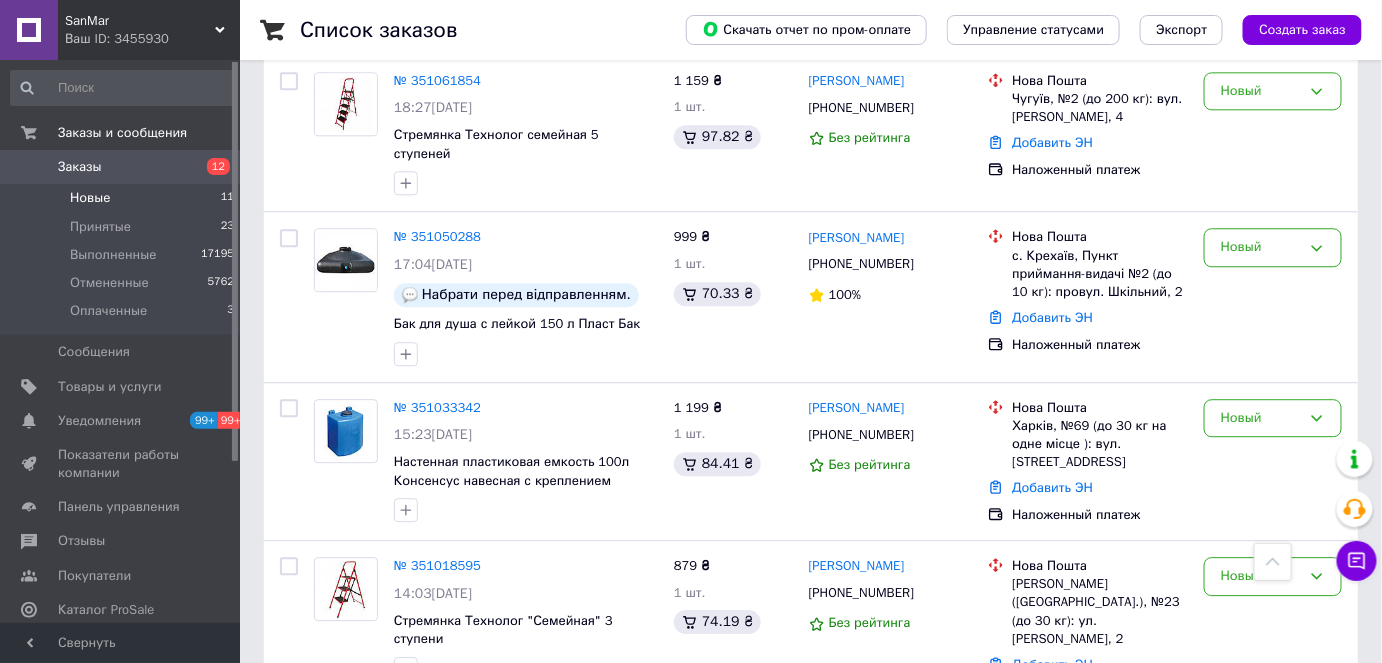 click on "Новые 11" at bounding box center (123, 198) 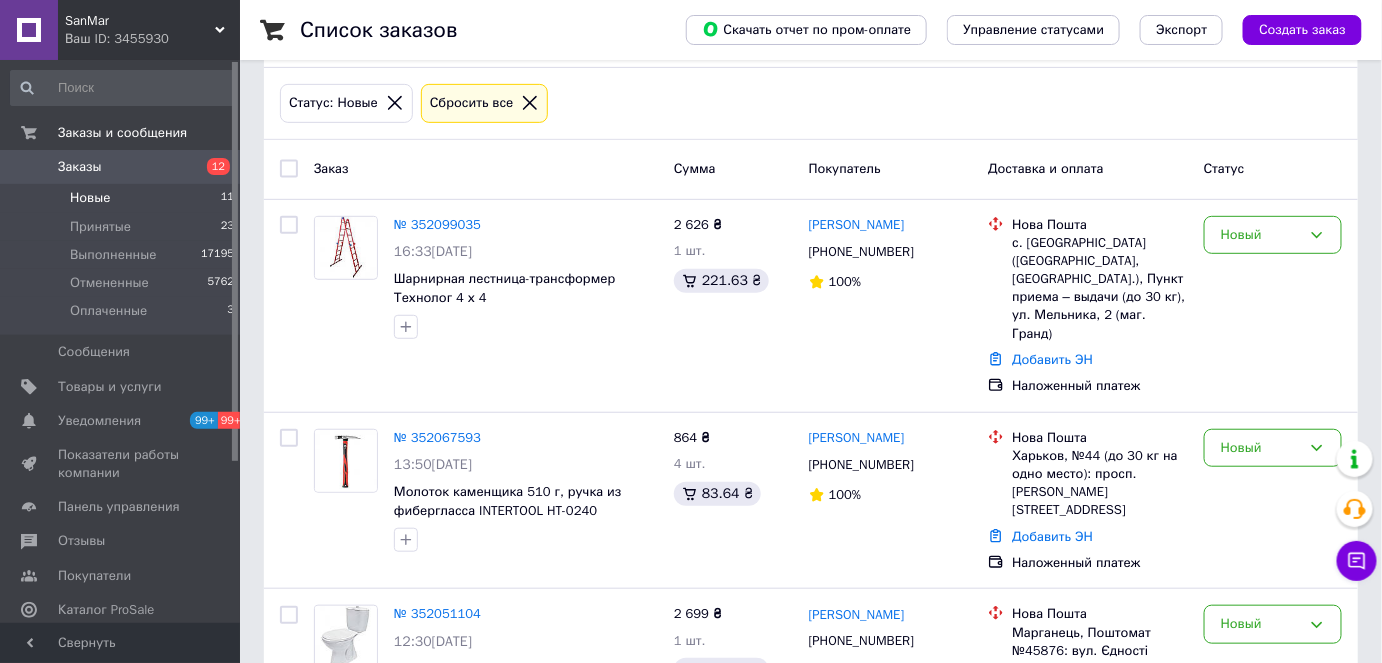 scroll, scrollTop: 74, scrollLeft: 0, axis: vertical 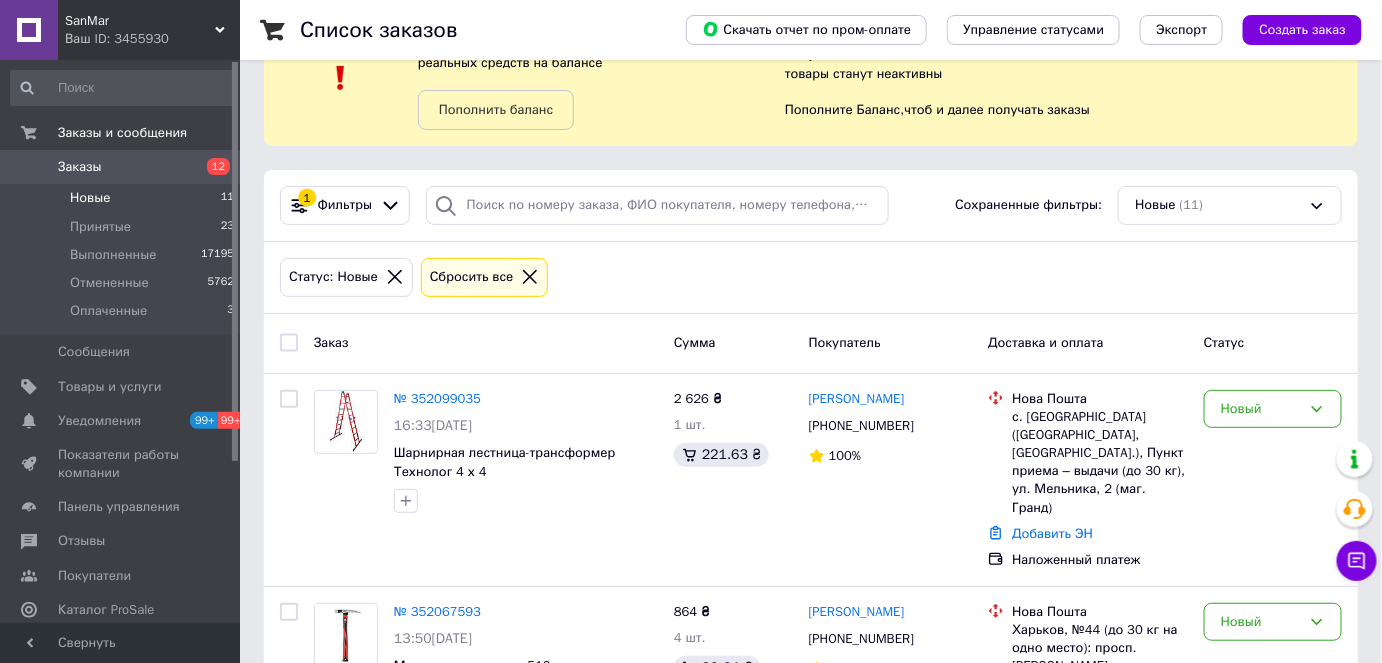 click on "Новые 11" at bounding box center (123, 198) 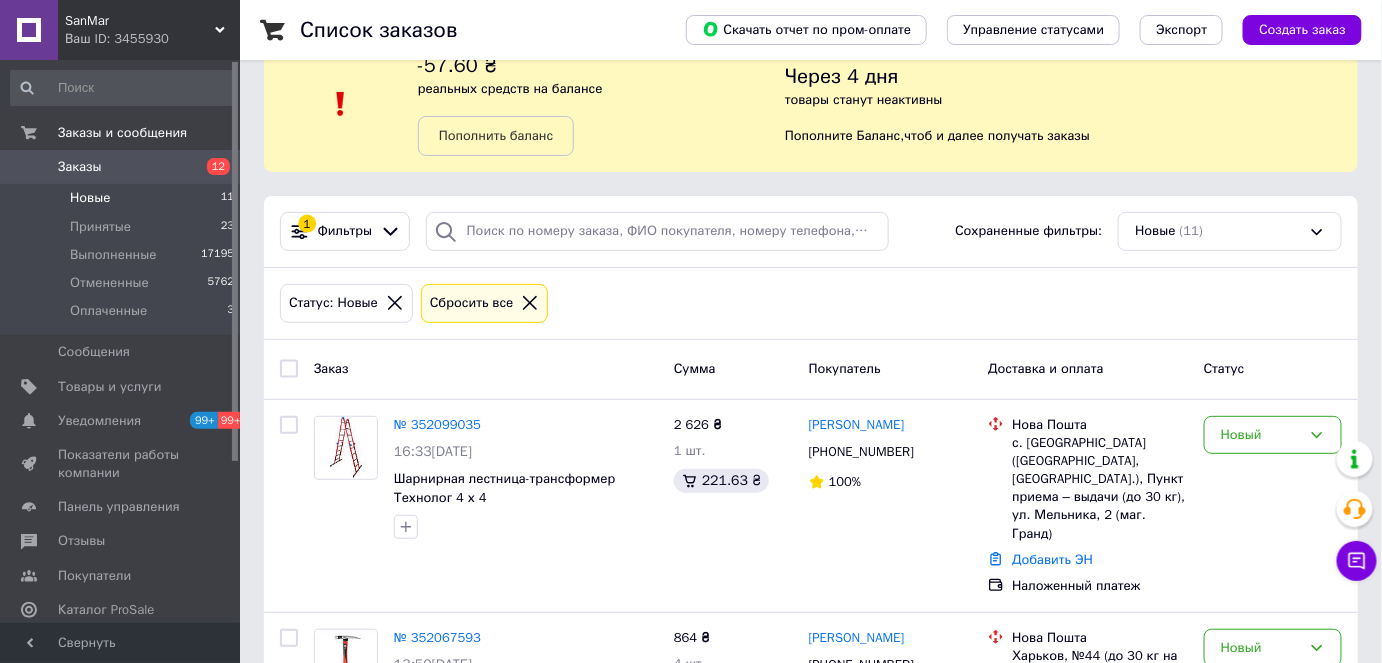 scroll, scrollTop: 90, scrollLeft: 0, axis: vertical 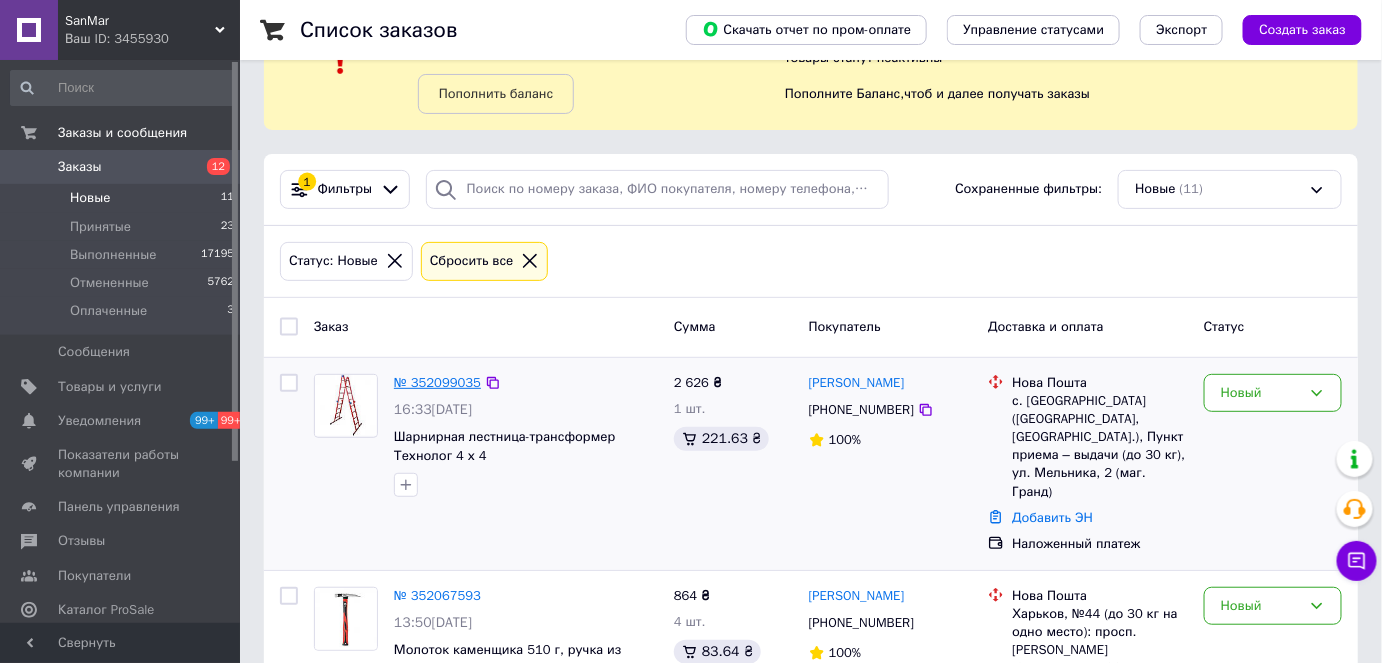 click on "№ 352099035" at bounding box center [437, 382] 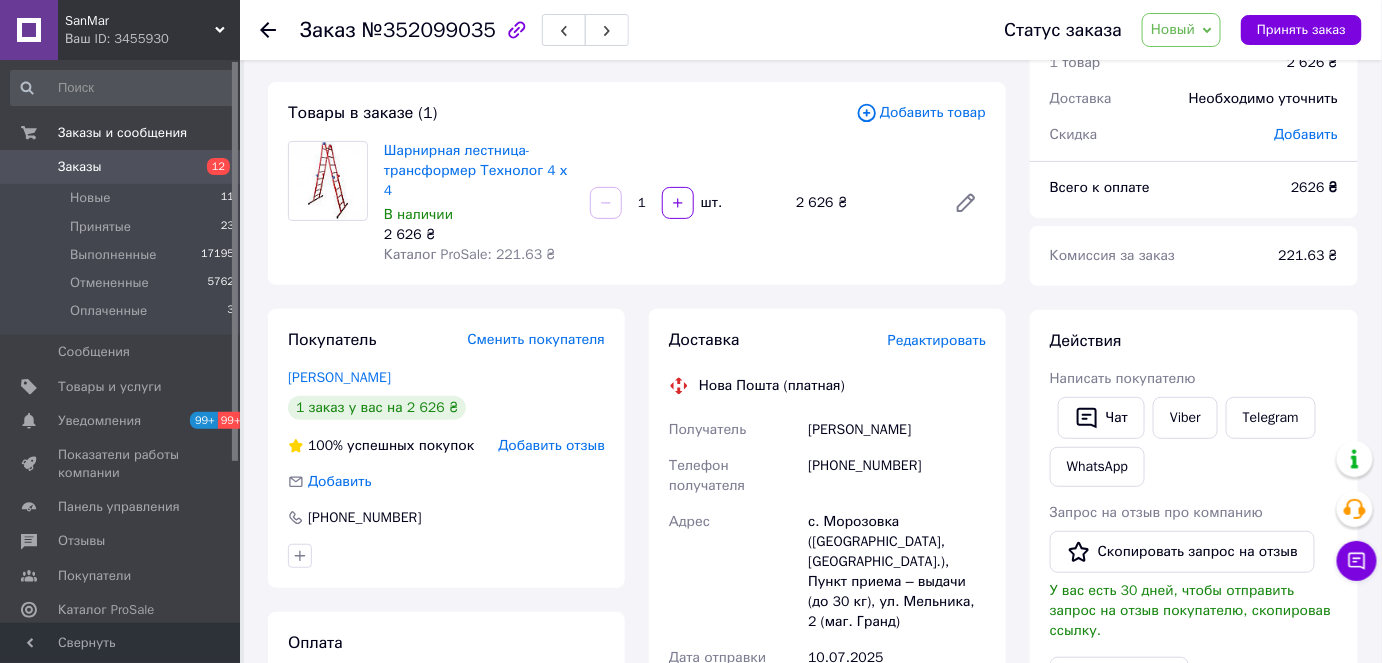 scroll, scrollTop: 0, scrollLeft: 0, axis: both 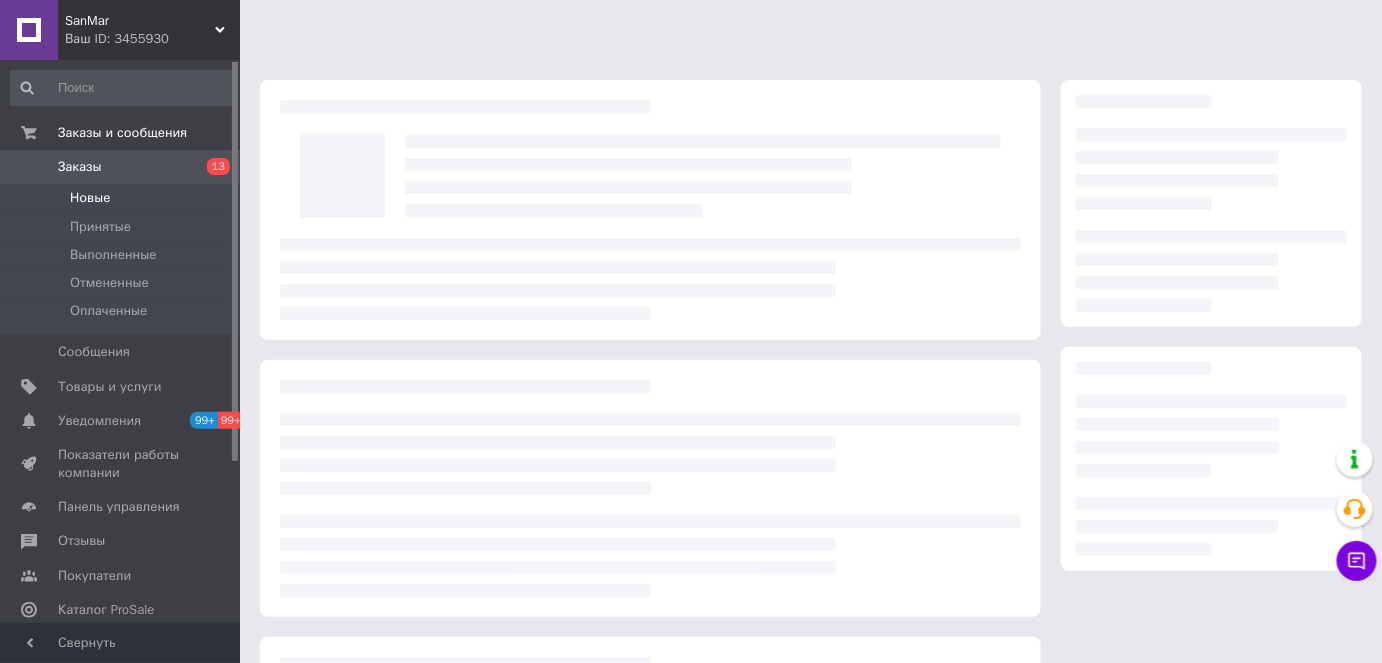 click on "Новые" at bounding box center (123, 198) 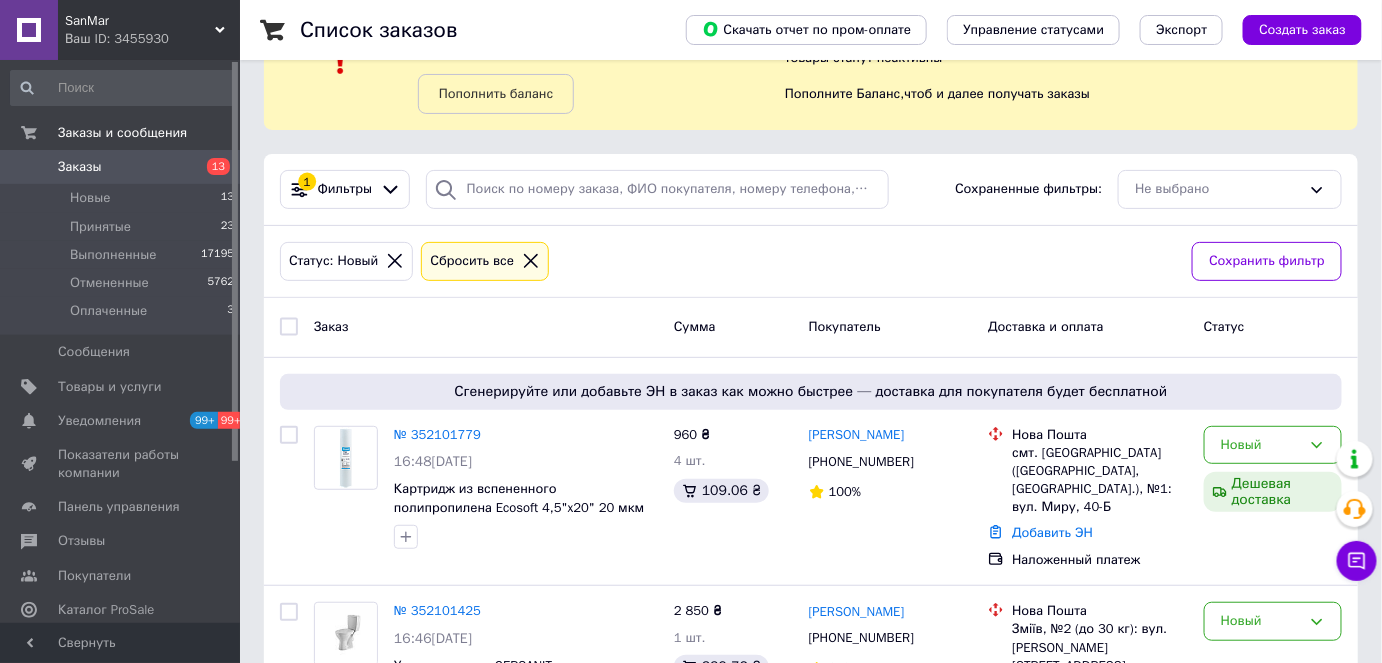scroll, scrollTop: 181, scrollLeft: 0, axis: vertical 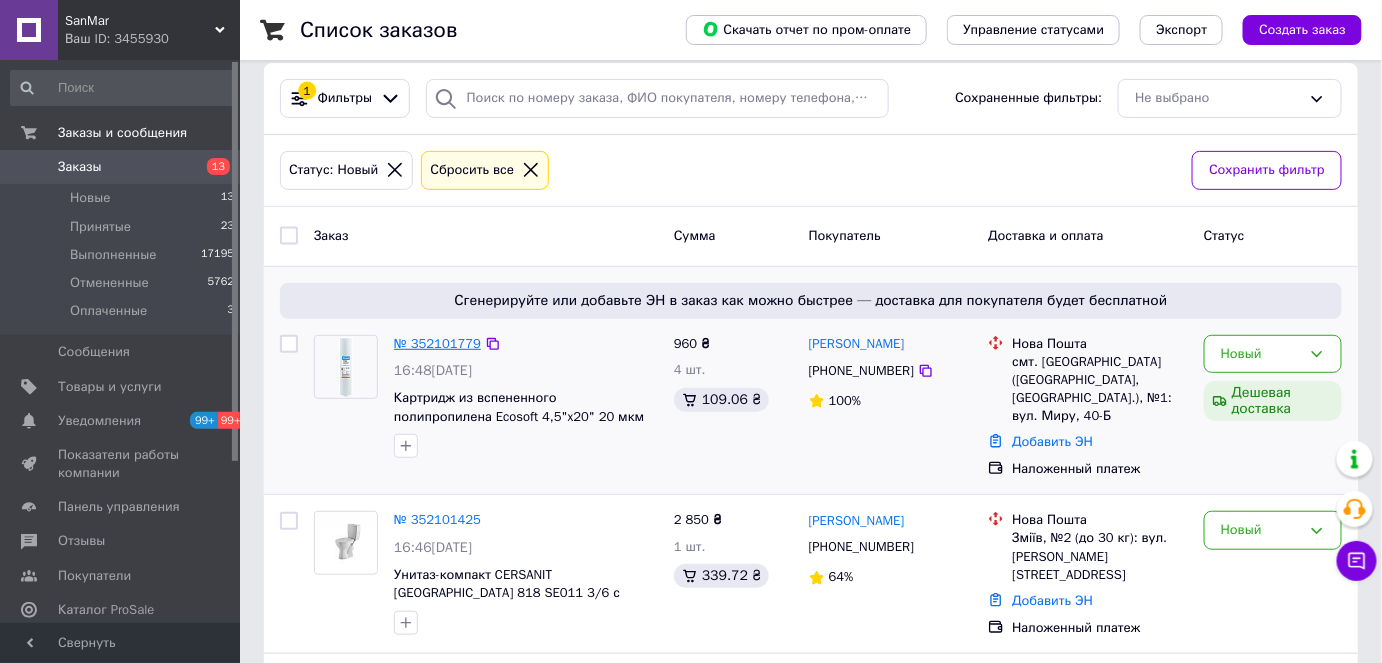 click on "№ 352101779" at bounding box center (437, 343) 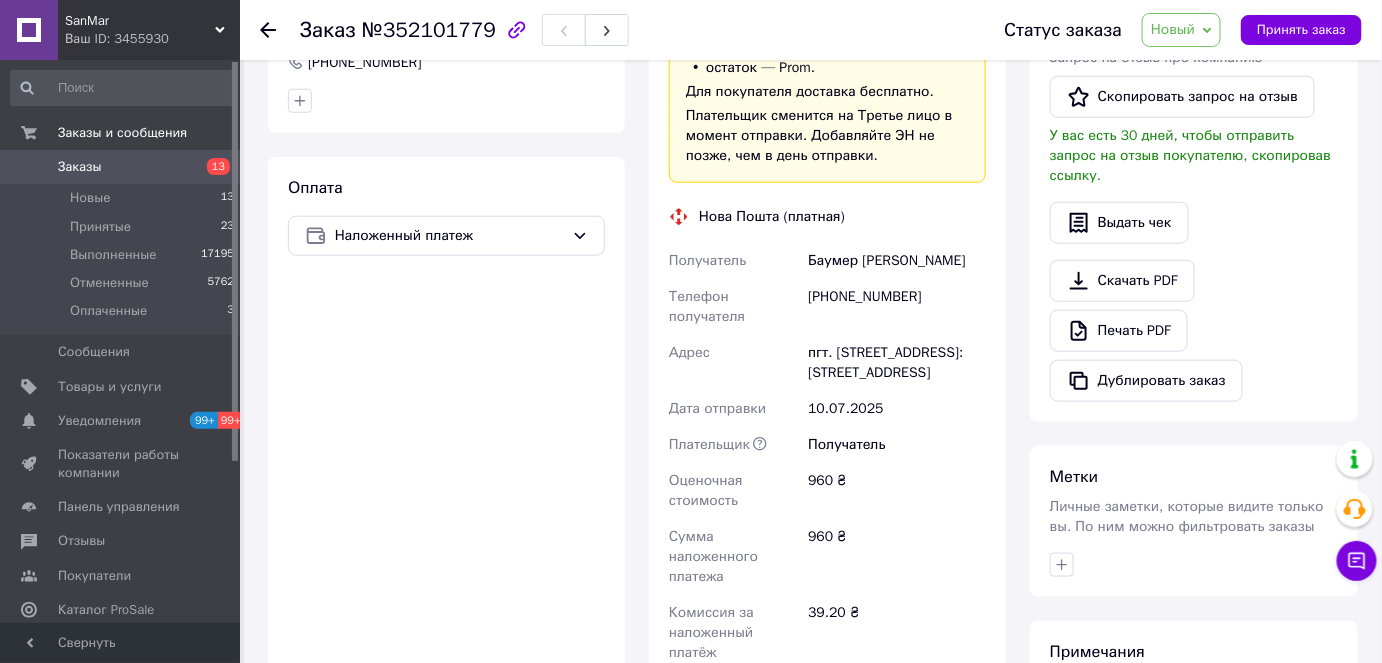 scroll, scrollTop: 909, scrollLeft: 0, axis: vertical 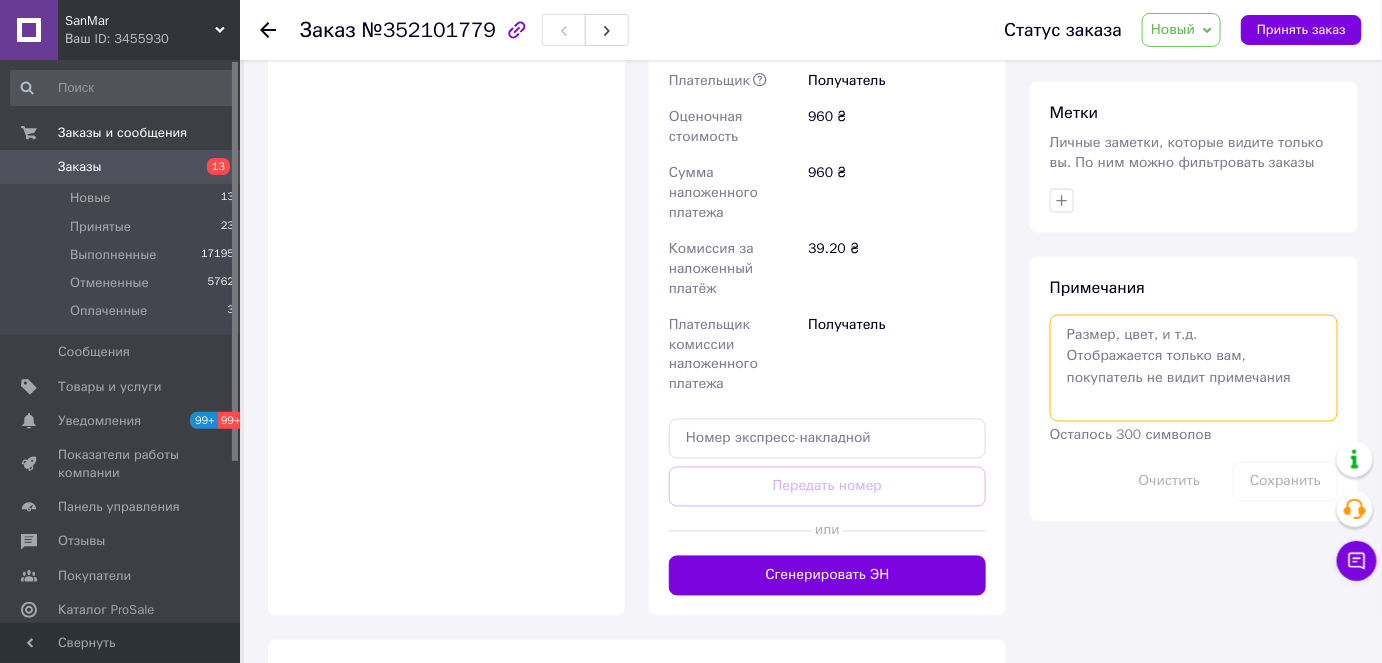 click at bounding box center (1194, 368) 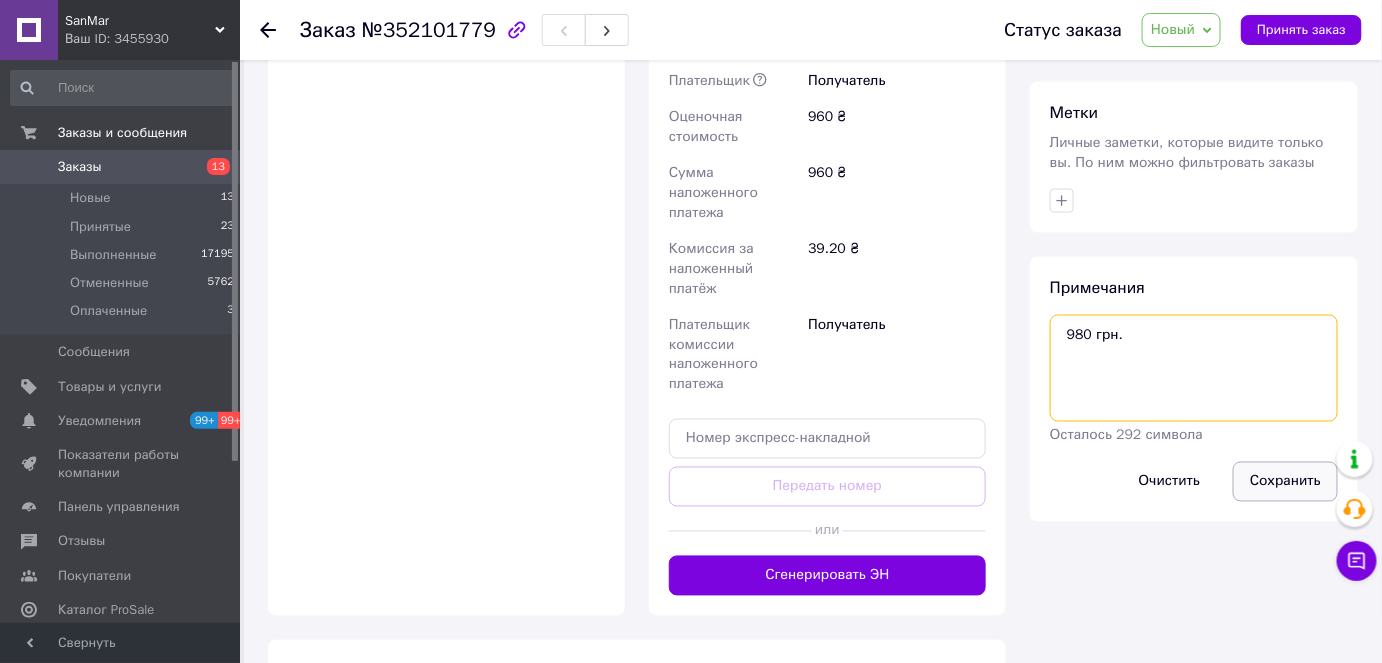 type on "980 грн." 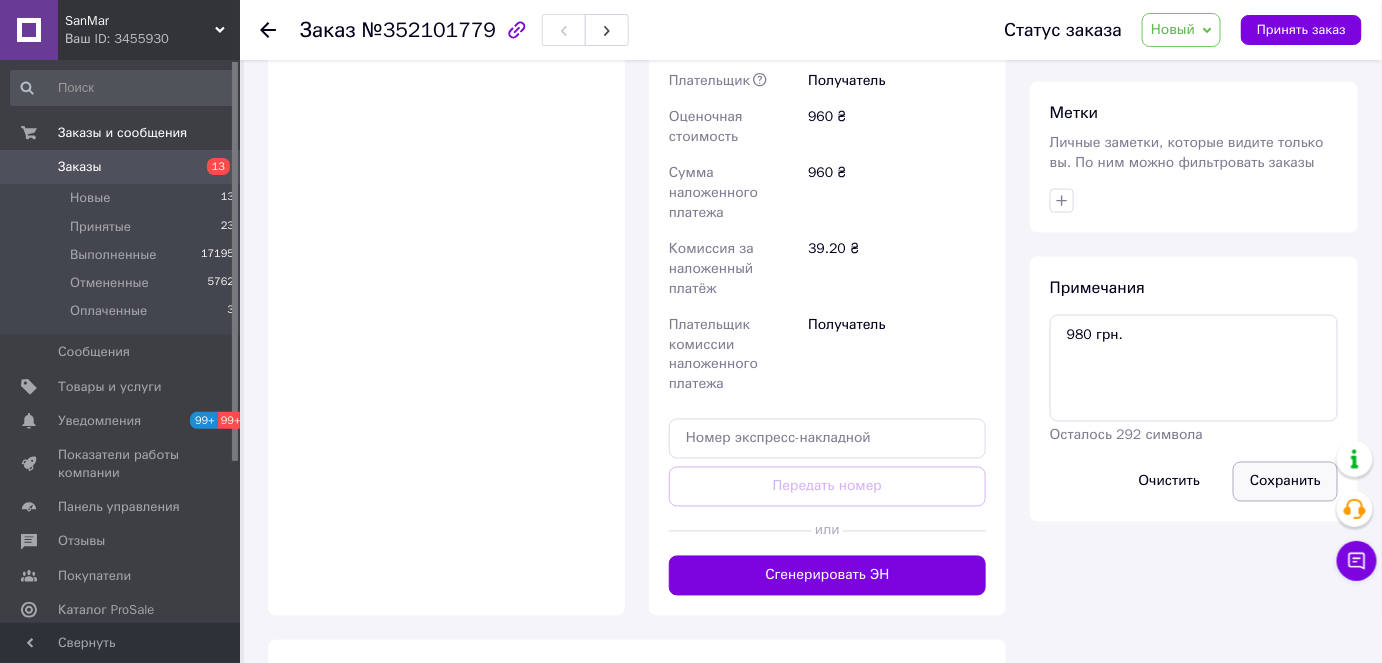 click on "Сохранить" at bounding box center (1285, 482) 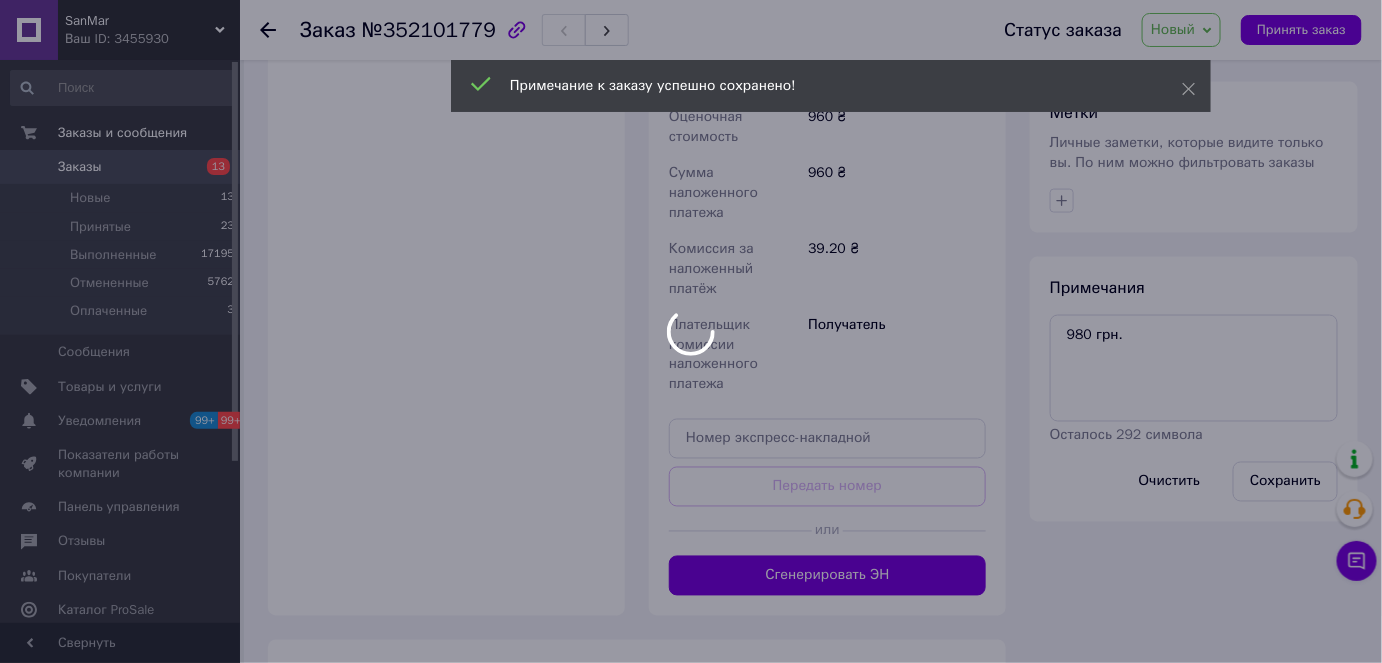 click at bounding box center [691, 331] 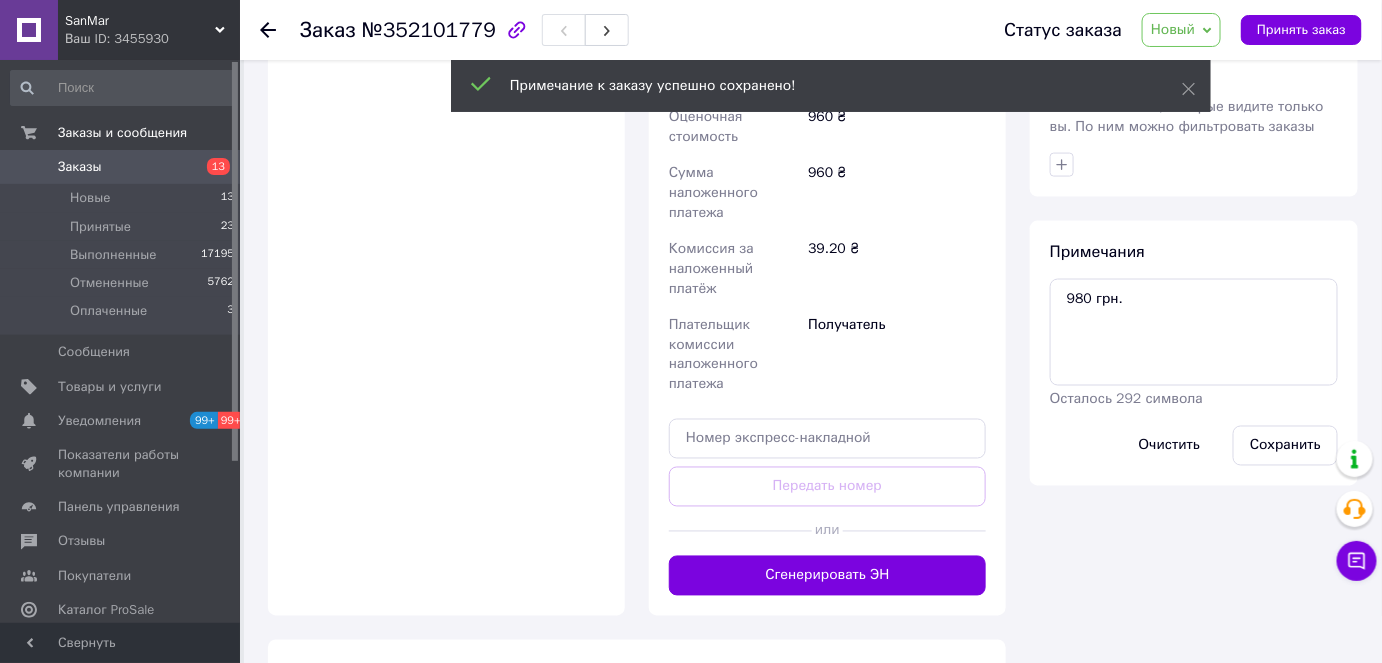 click on "Новый" at bounding box center (1181, 30) 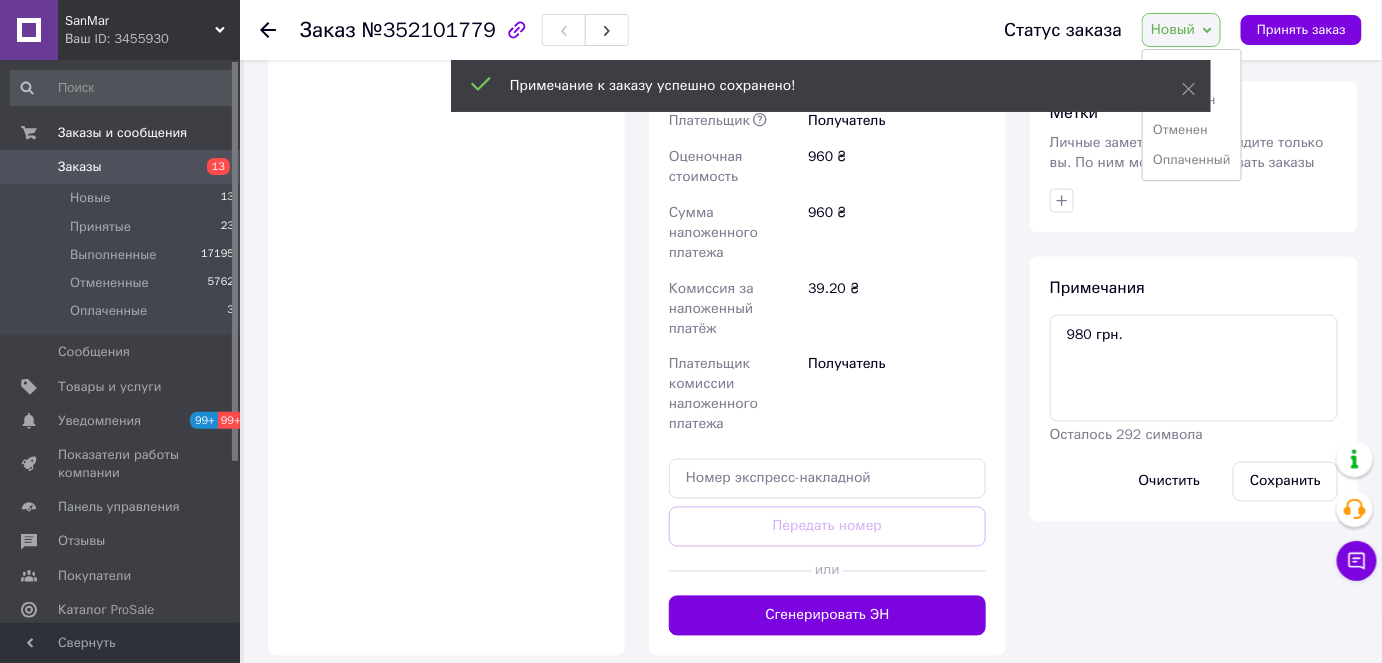 click on "Статус заказа Новый Принят Выполнен Отменен Оплаченный Принять заказ" at bounding box center (1163, 30) 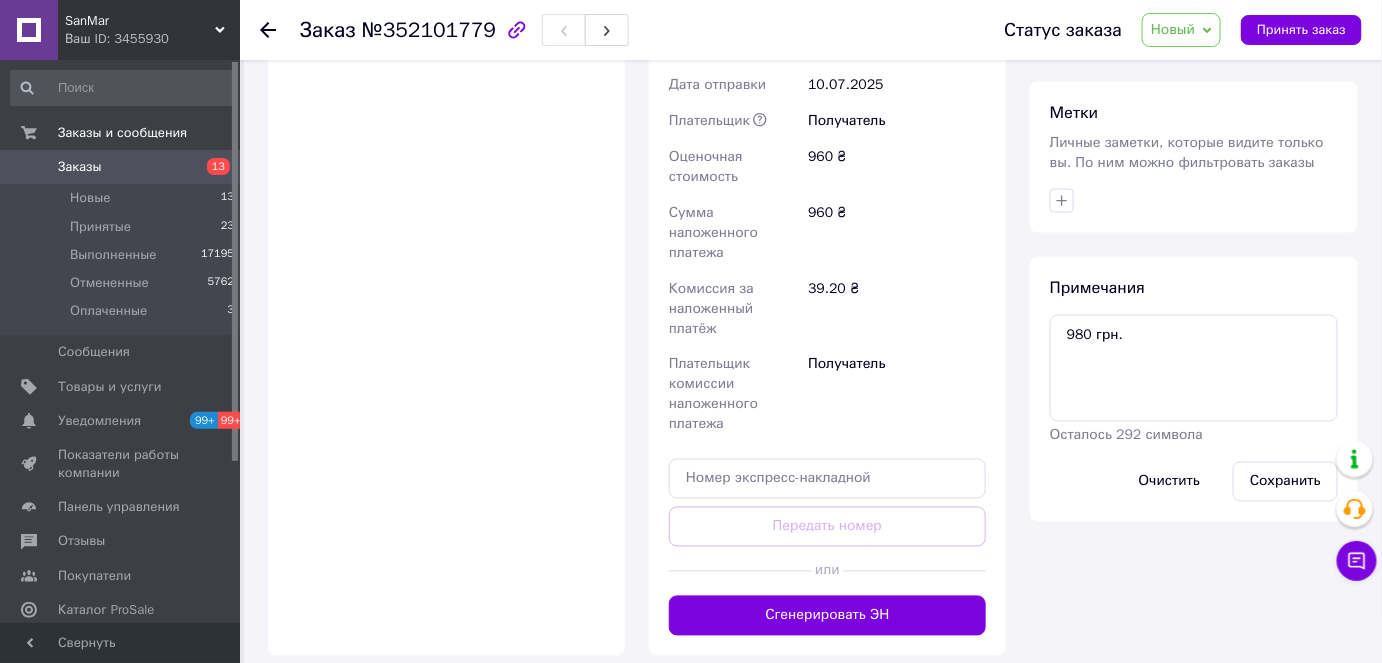 click on "Новый" at bounding box center [1181, 30] 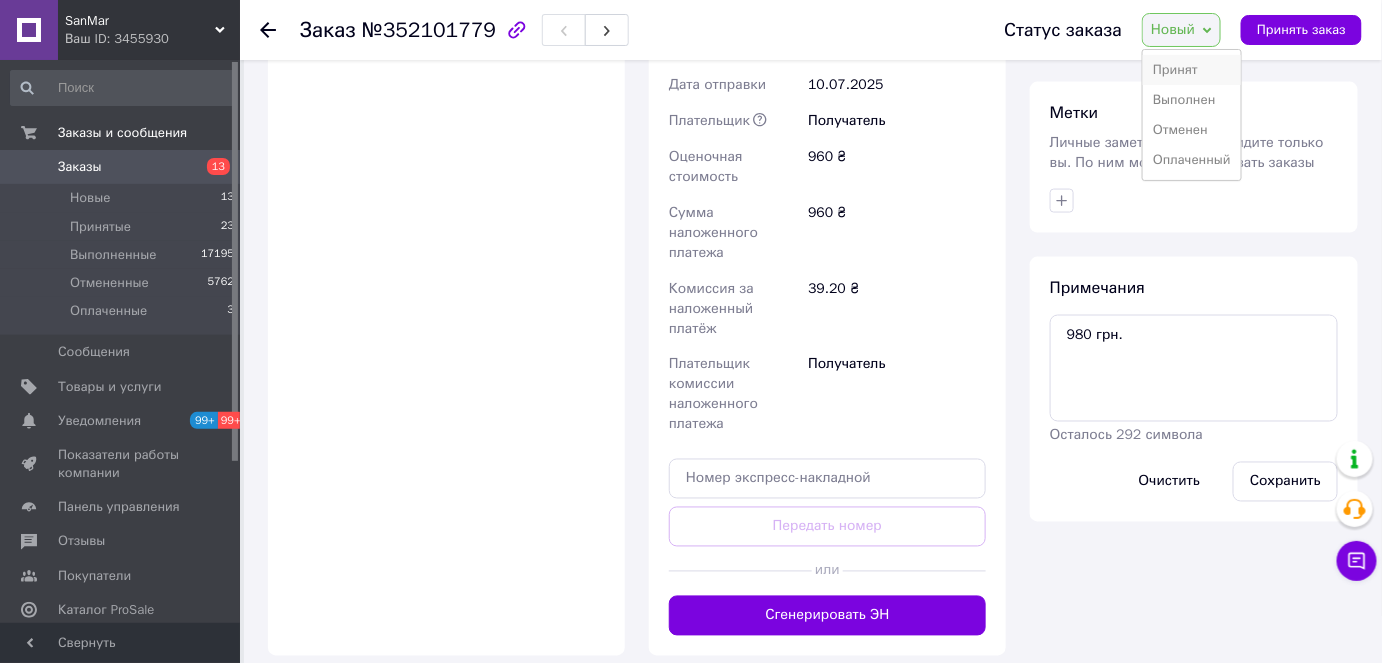 click on "Принят" at bounding box center [1192, 70] 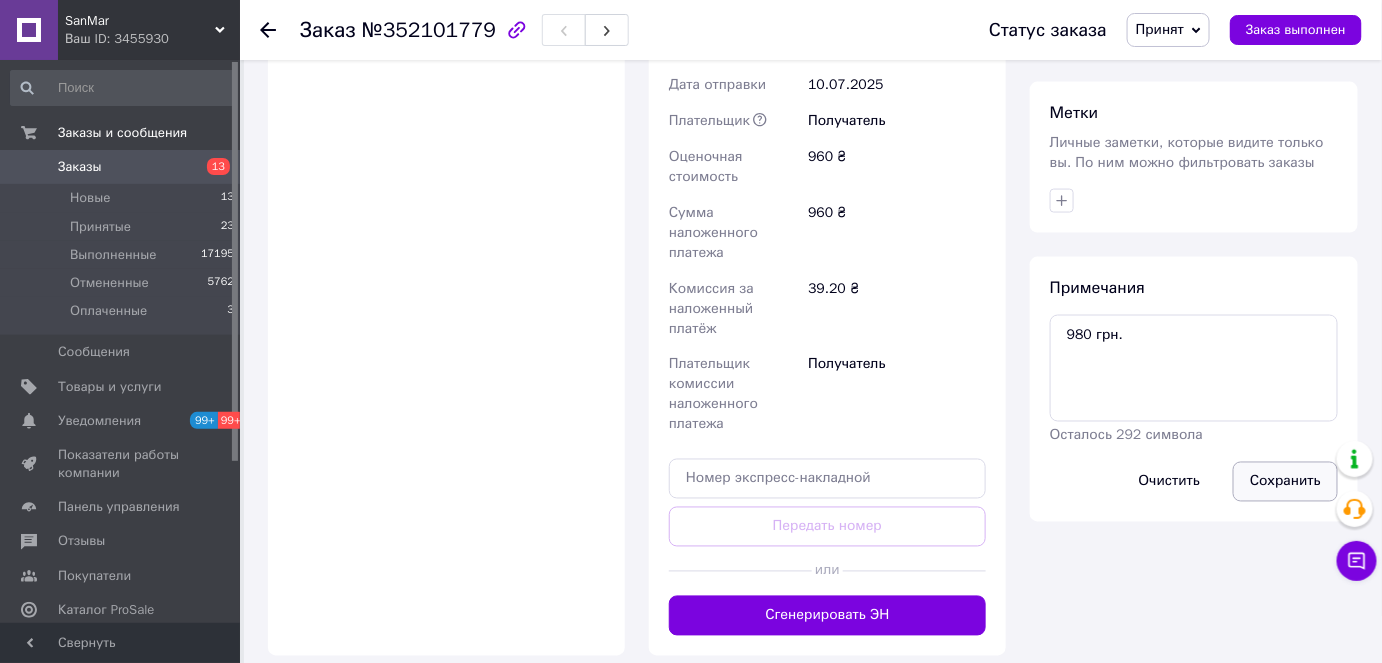 click on "Сохранить" at bounding box center (1285, 482) 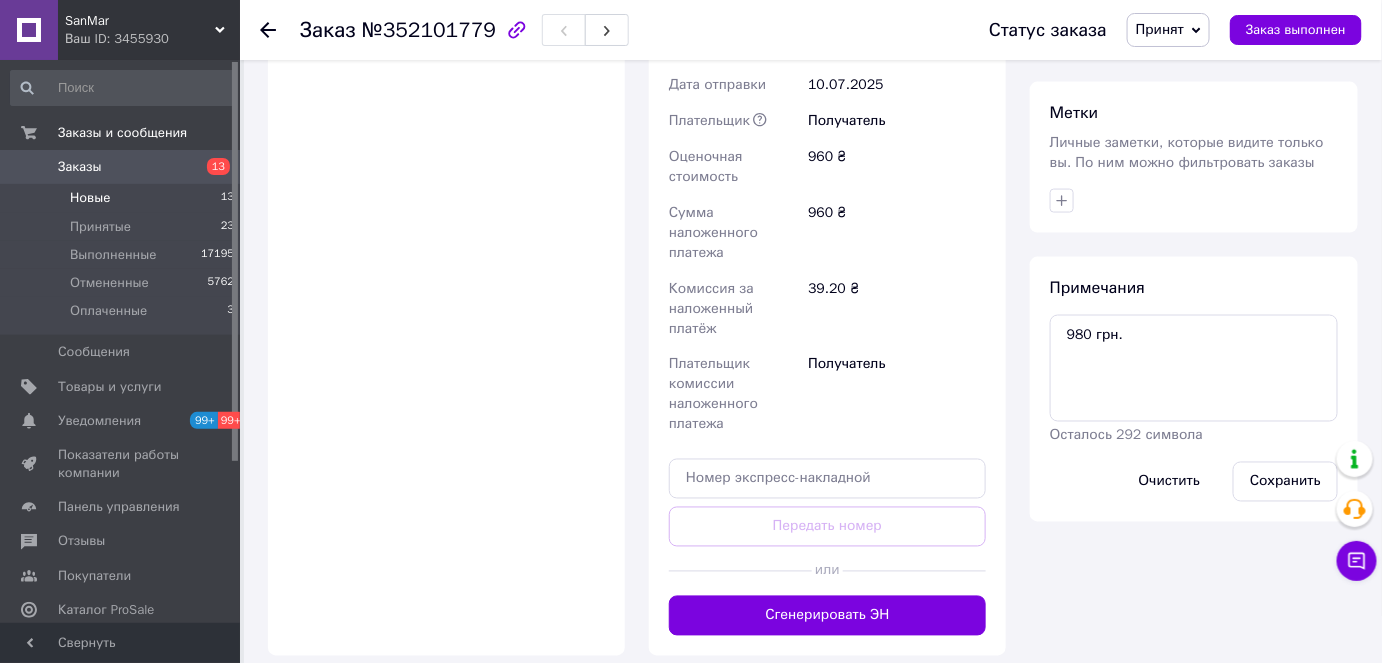 click on "Новые 13" at bounding box center (123, 198) 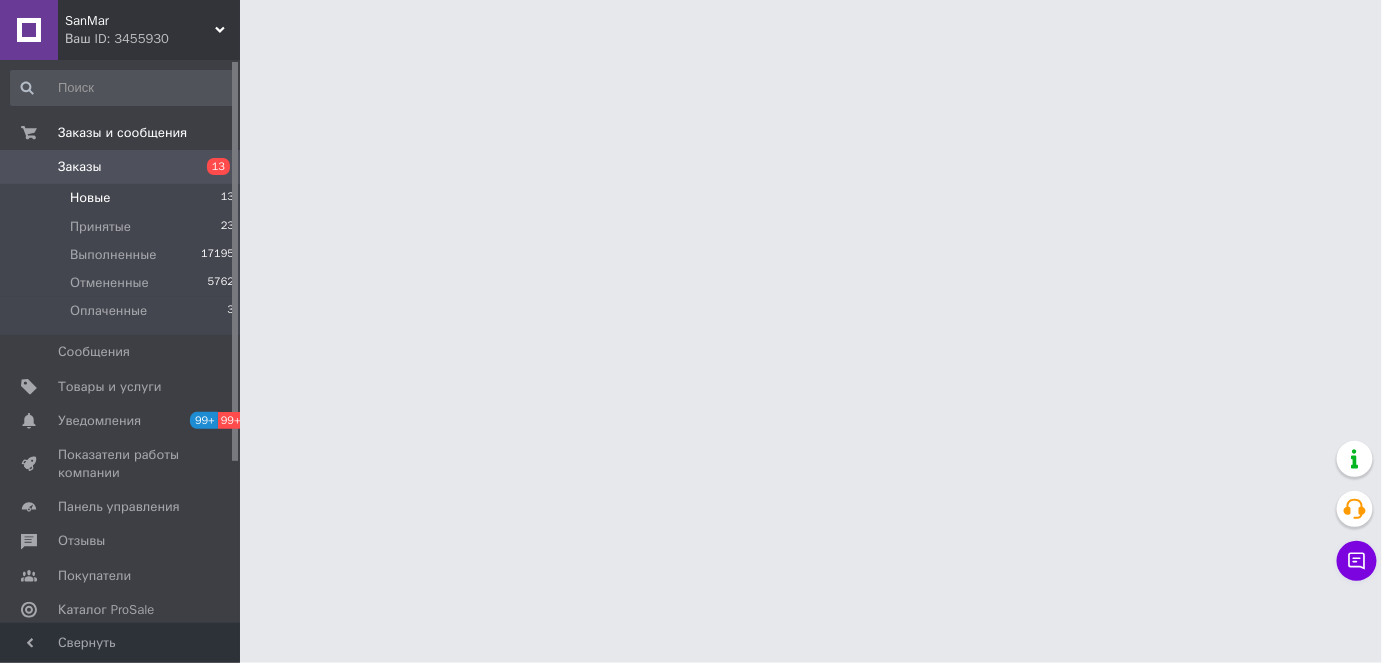 scroll, scrollTop: 0, scrollLeft: 0, axis: both 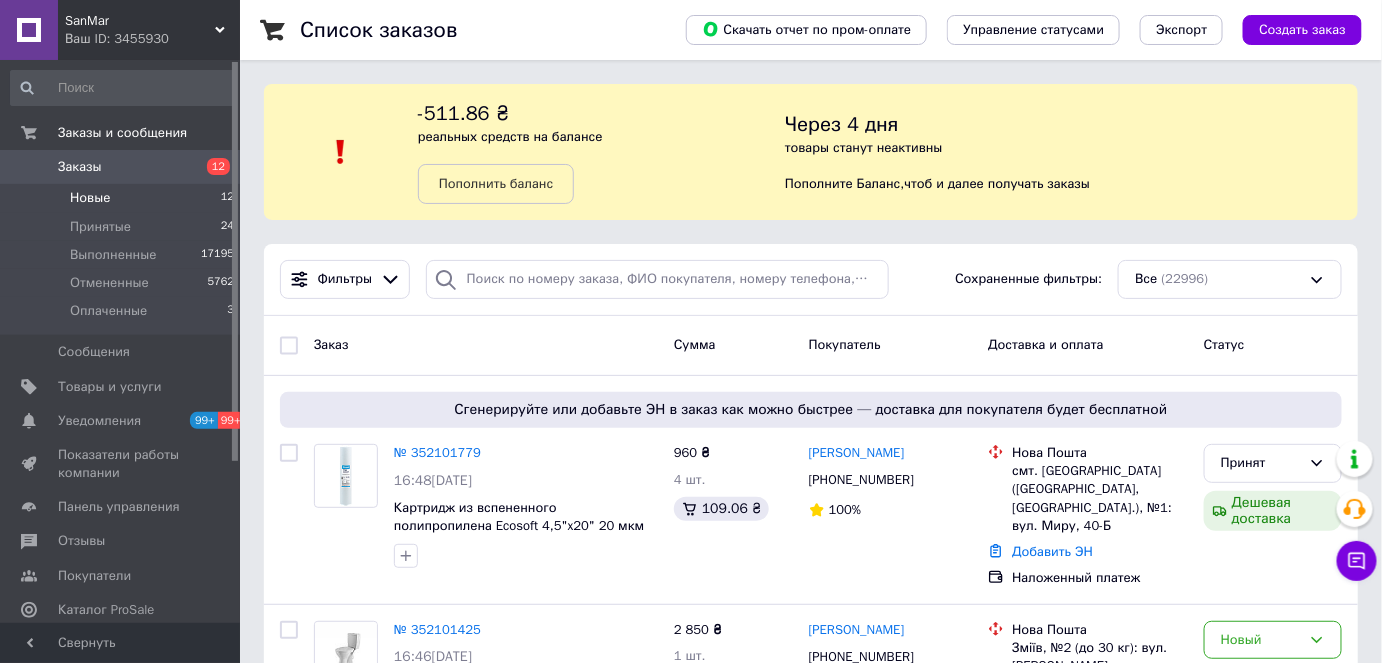 click on "Новые 12" at bounding box center (123, 198) 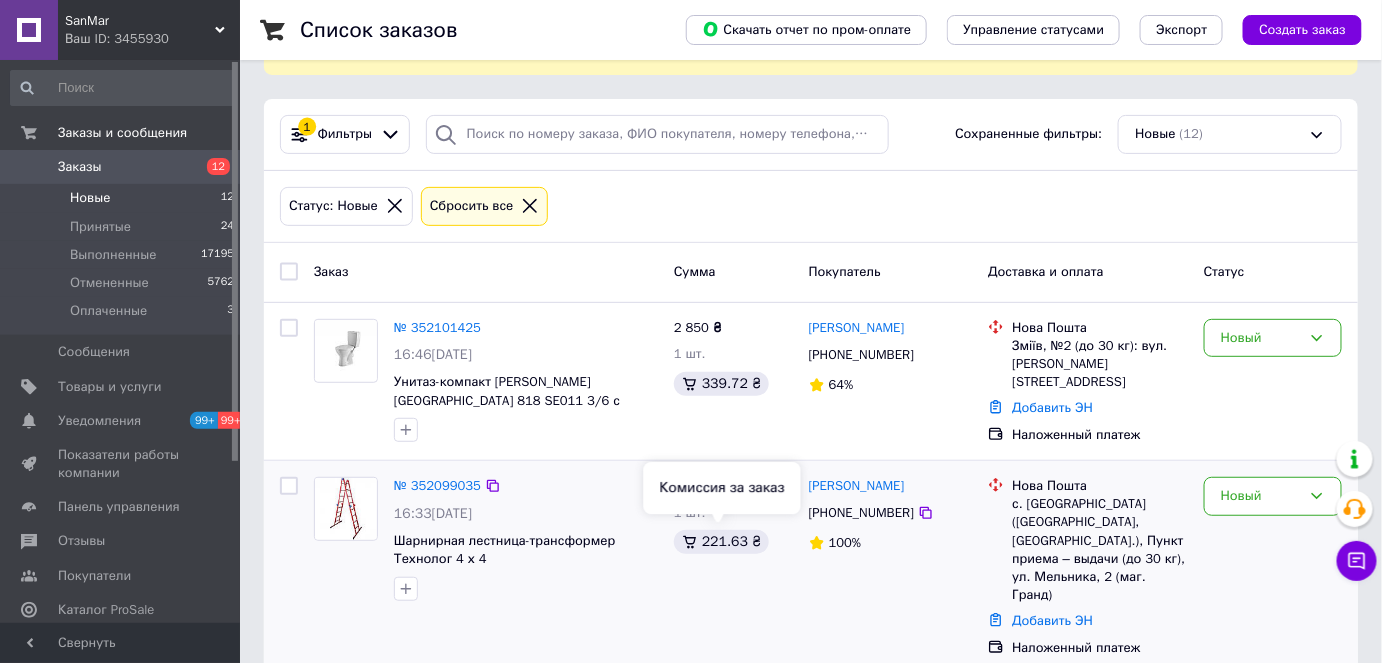 scroll, scrollTop: 0, scrollLeft: 0, axis: both 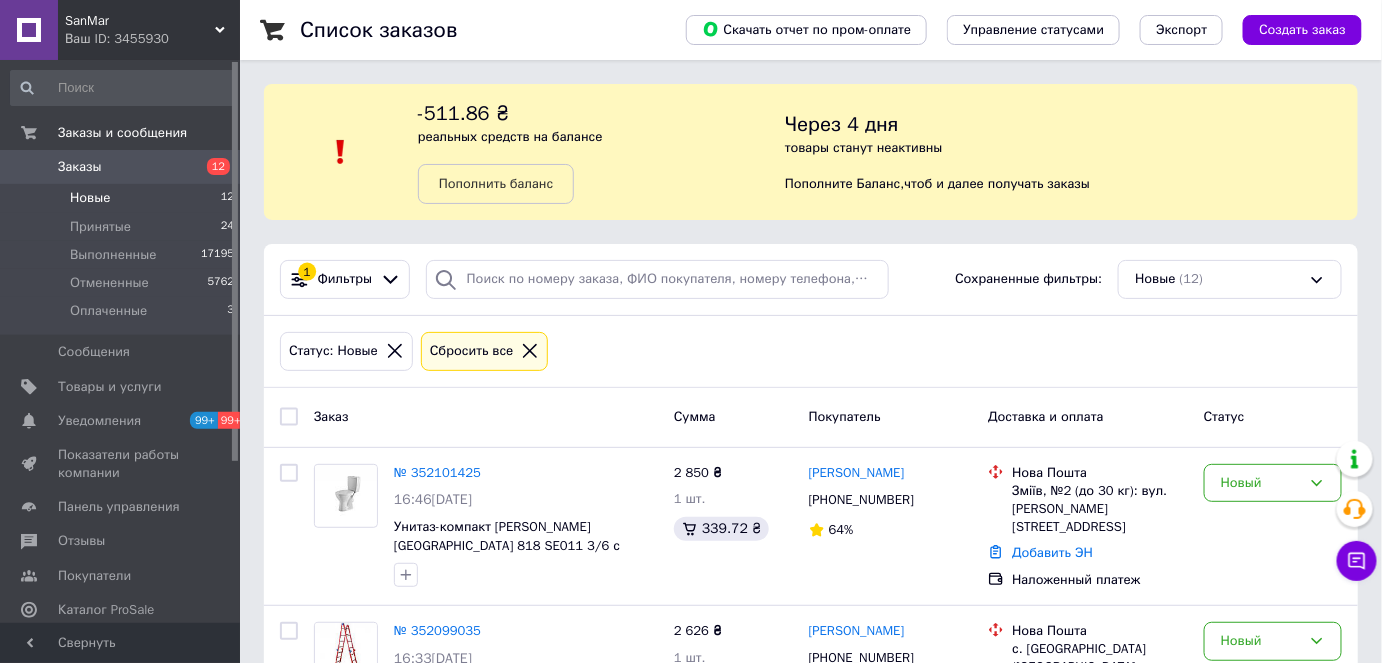 click on "Новые 12" at bounding box center (123, 198) 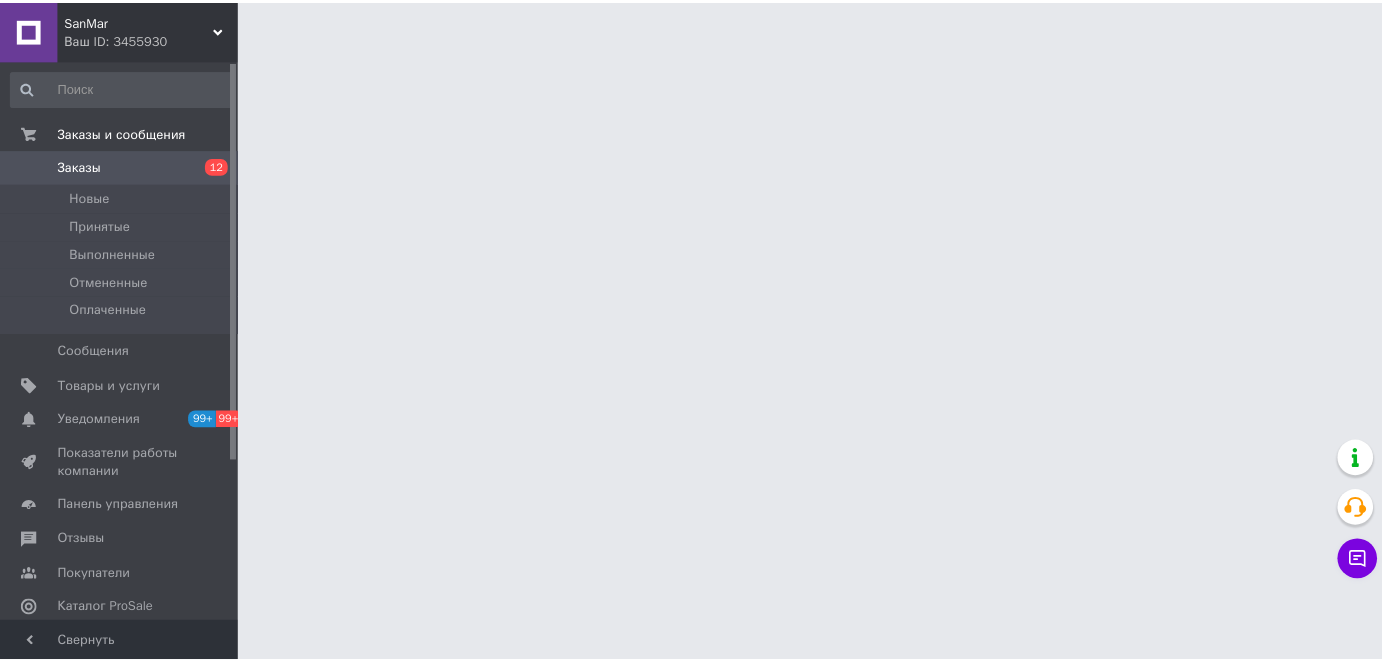 scroll, scrollTop: 0, scrollLeft: 0, axis: both 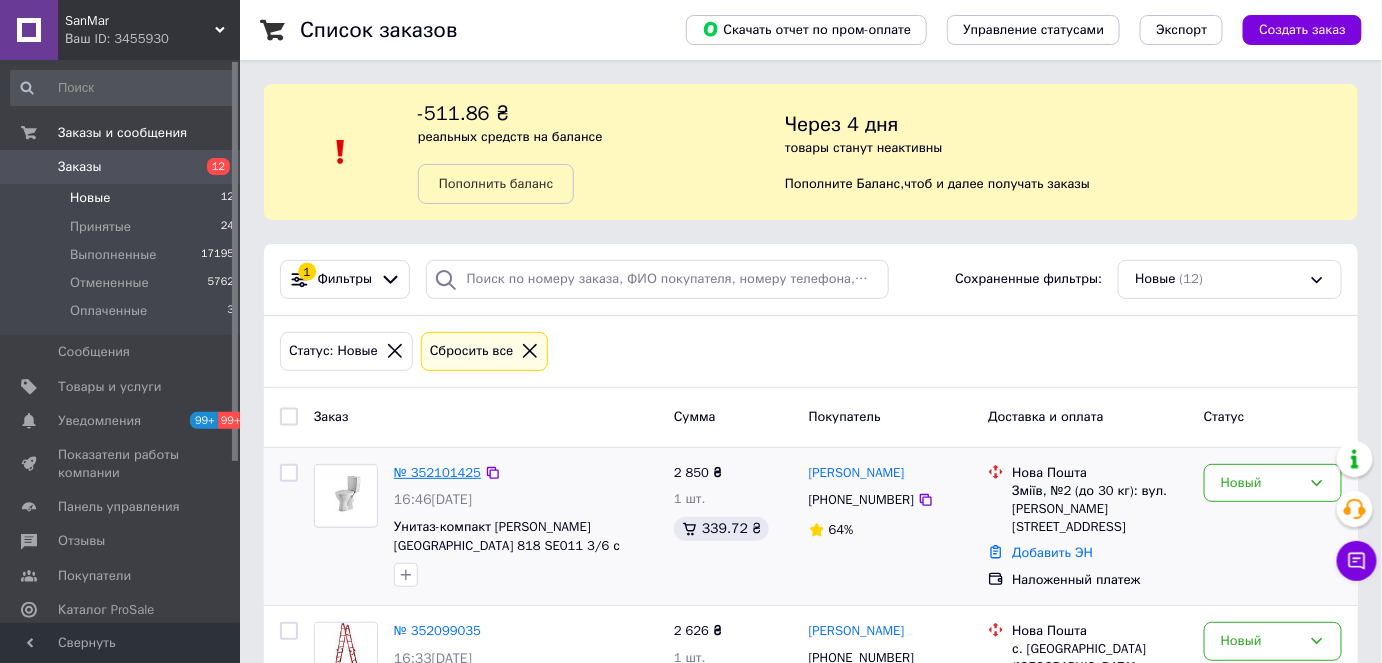 click on "№ 352101425" at bounding box center (437, 472) 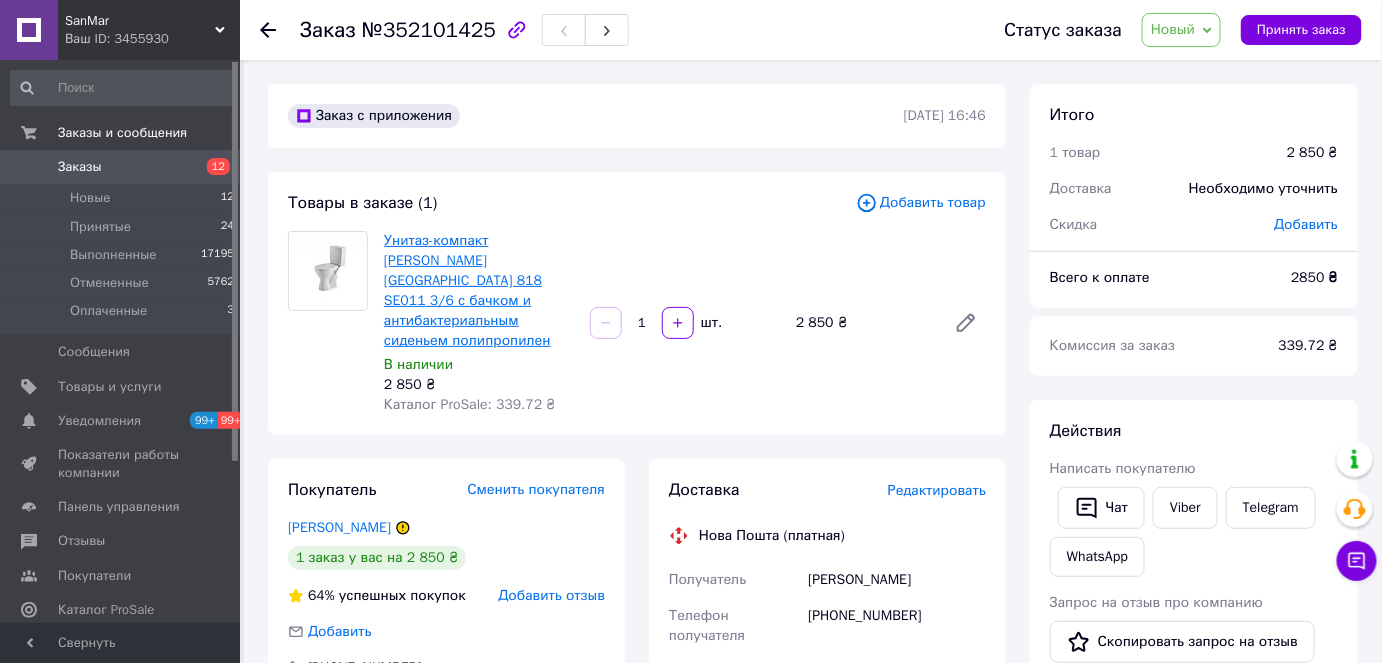 click on "Унитаз-компакт [PERSON_NAME][GEOGRAPHIC_DATA] 818 SE011 3/6  с бачком и антибактериальным сиденьем полипропилен" at bounding box center (467, 290) 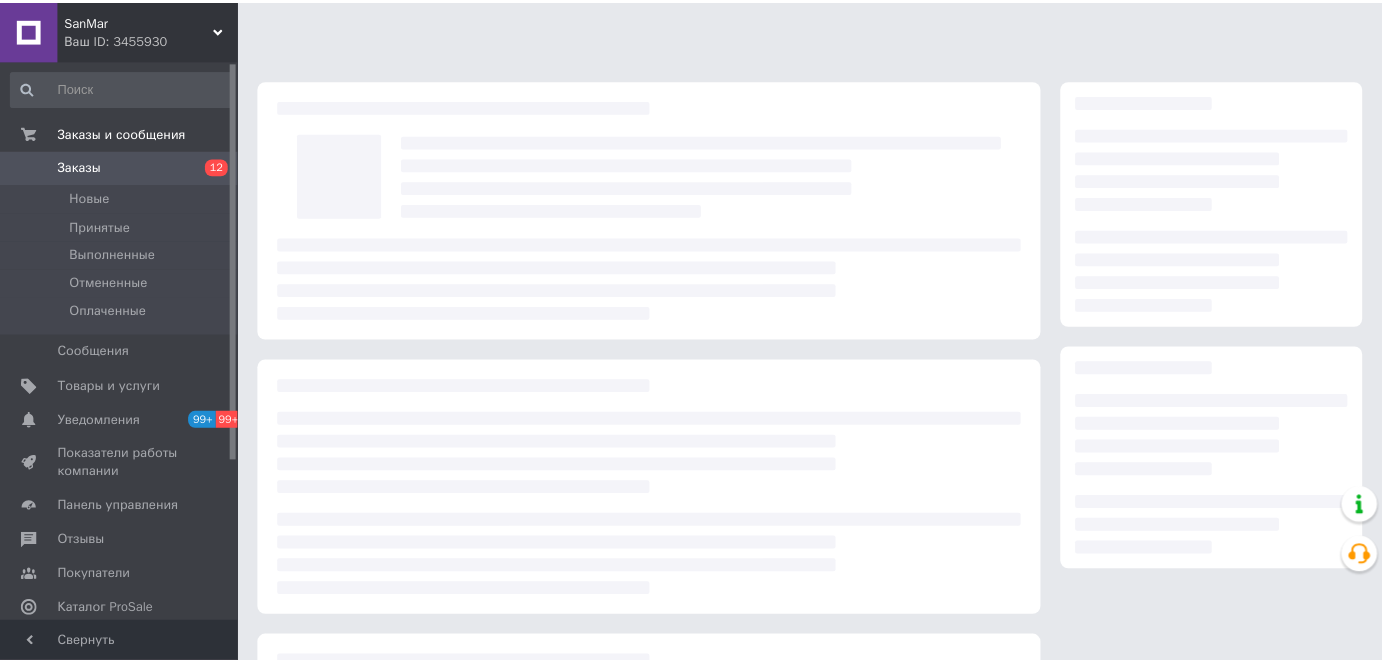 scroll, scrollTop: 0, scrollLeft: 0, axis: both 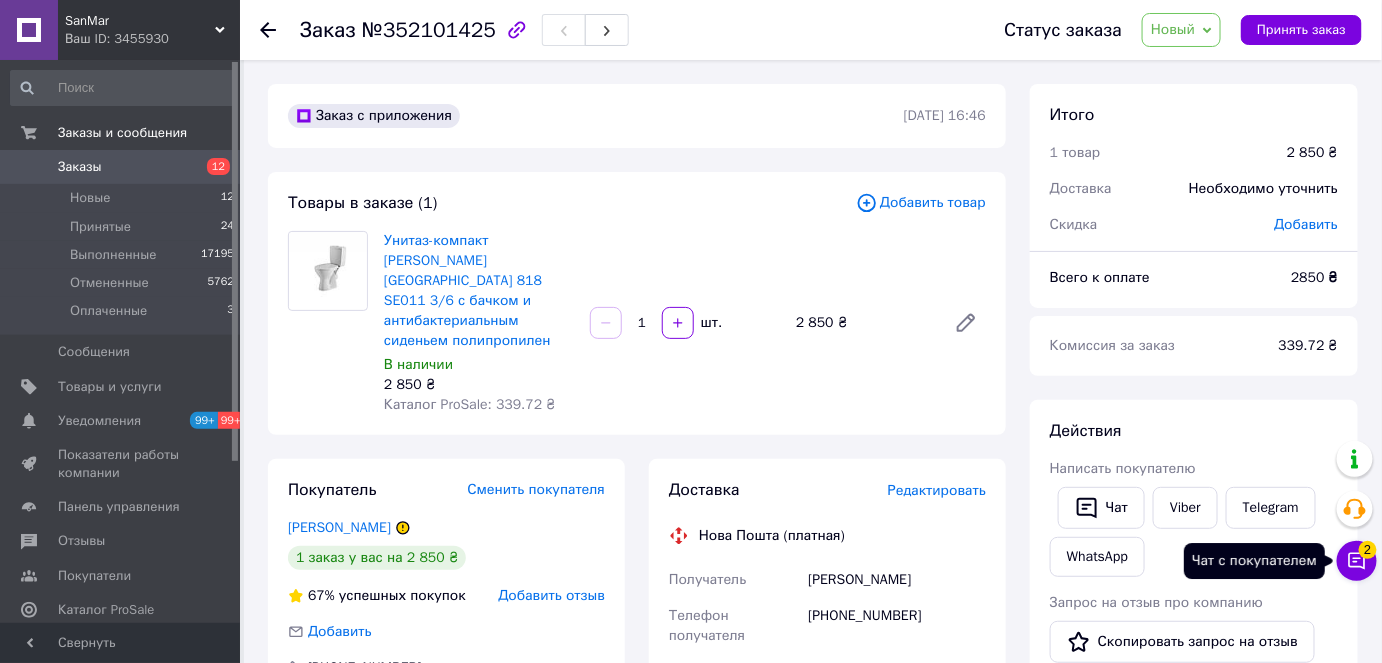 click 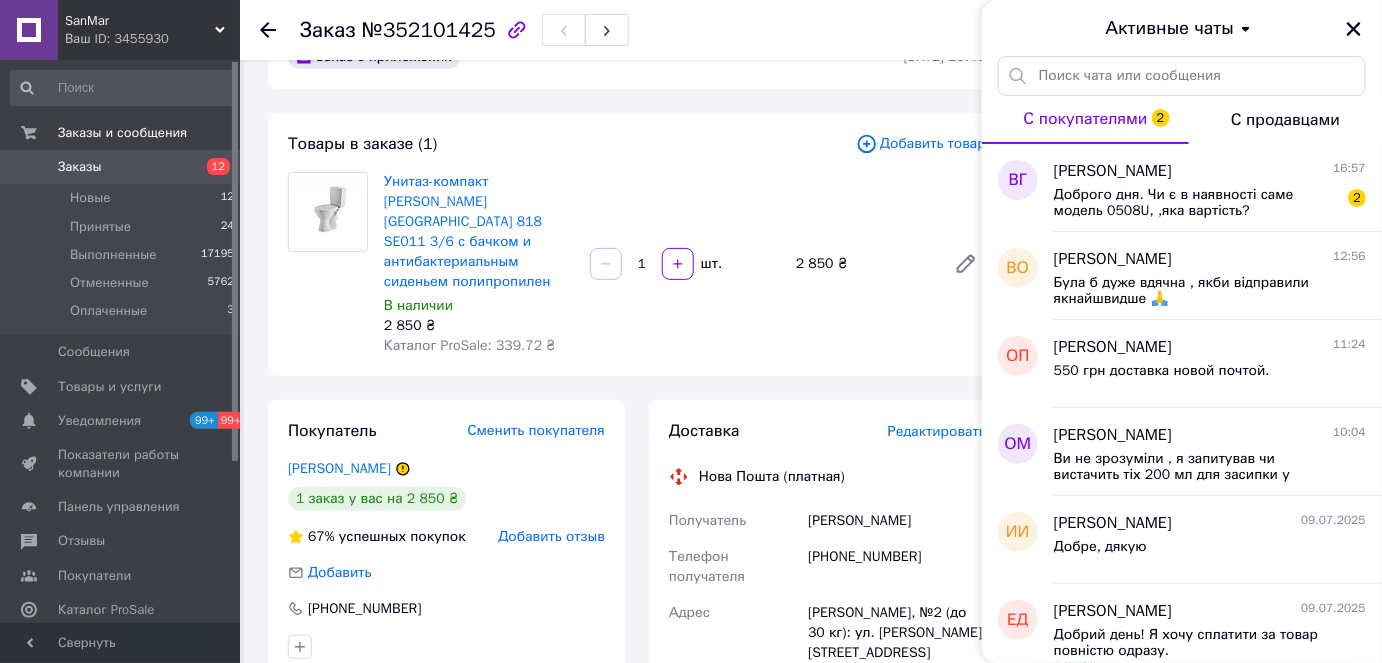 scroll, scrollTop: 90, scrollLeft: 0, axis: vertical 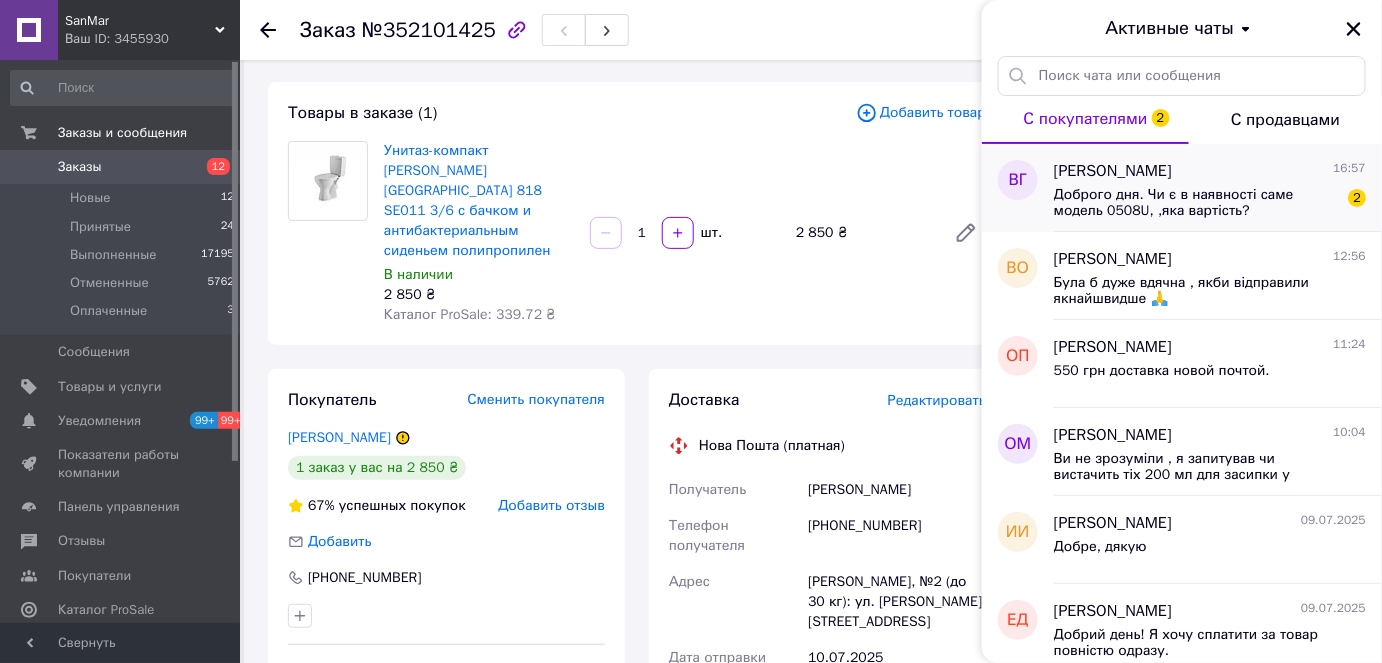 click on "Доброго дня. Чи є в наявності саме модель 0508U, ,яка вартість?" at bounding box center (1196, 203) 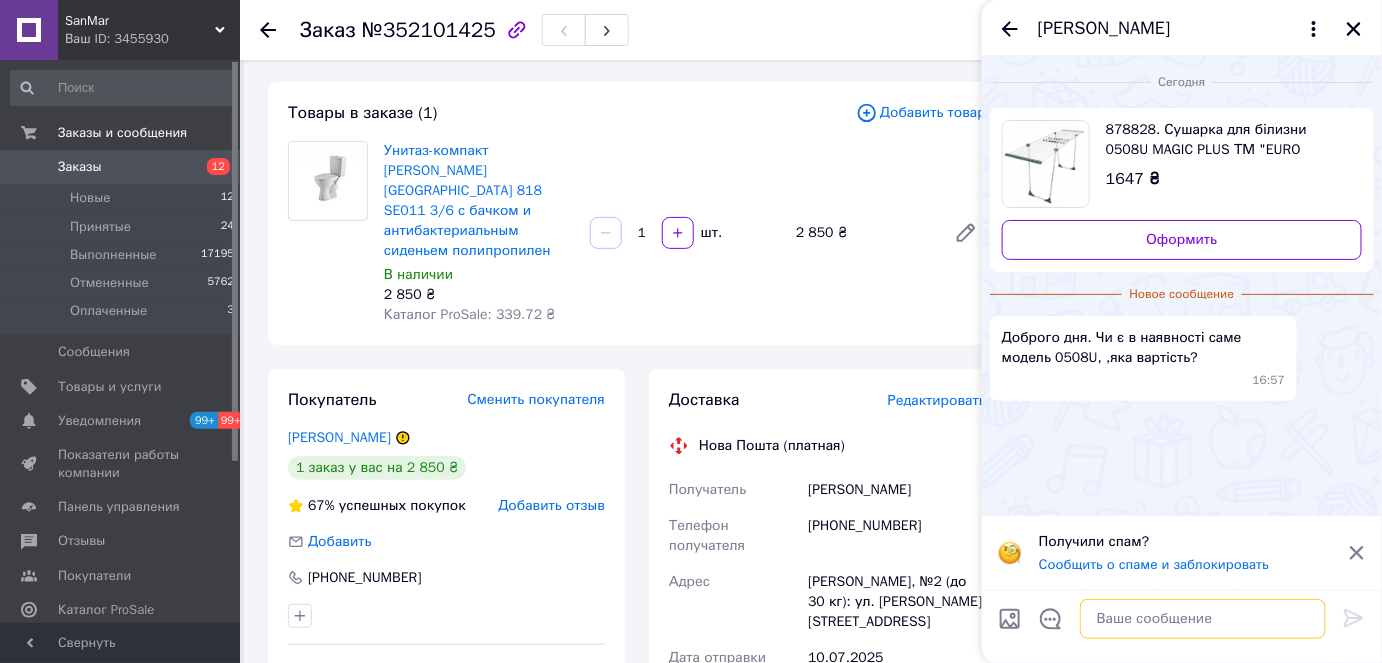 click at bounding box center (1203, 619) 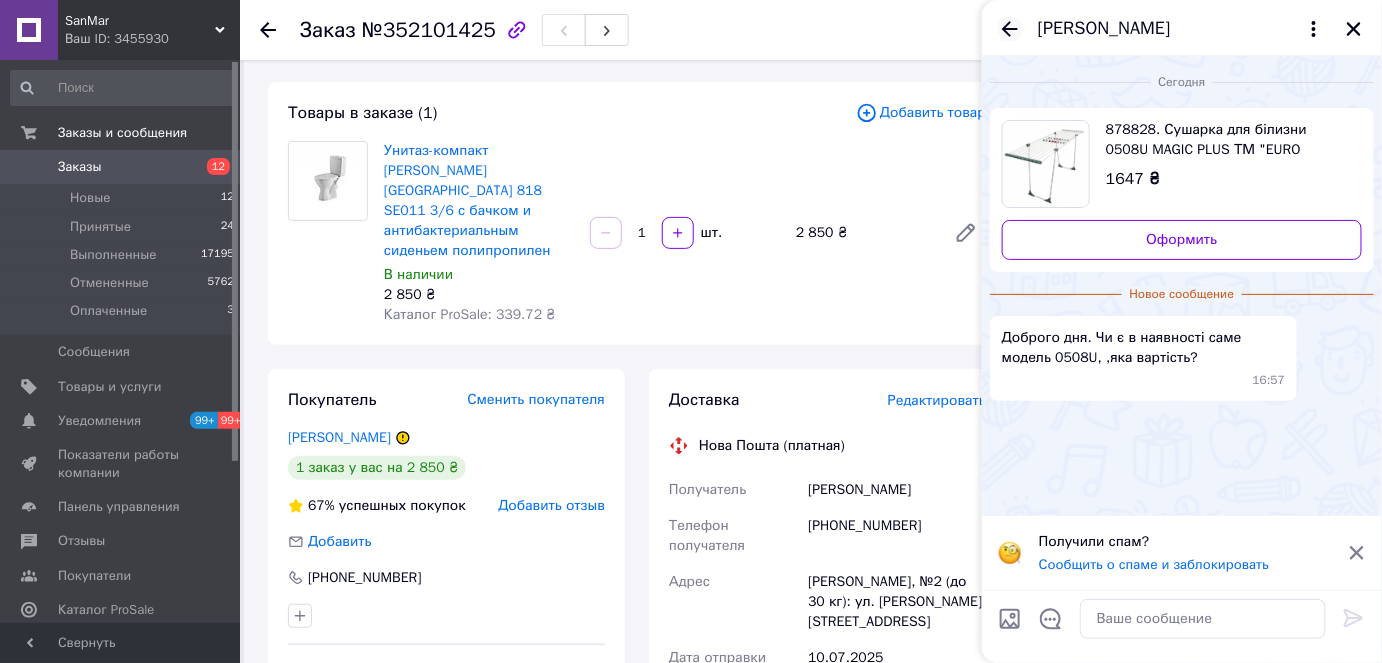 click 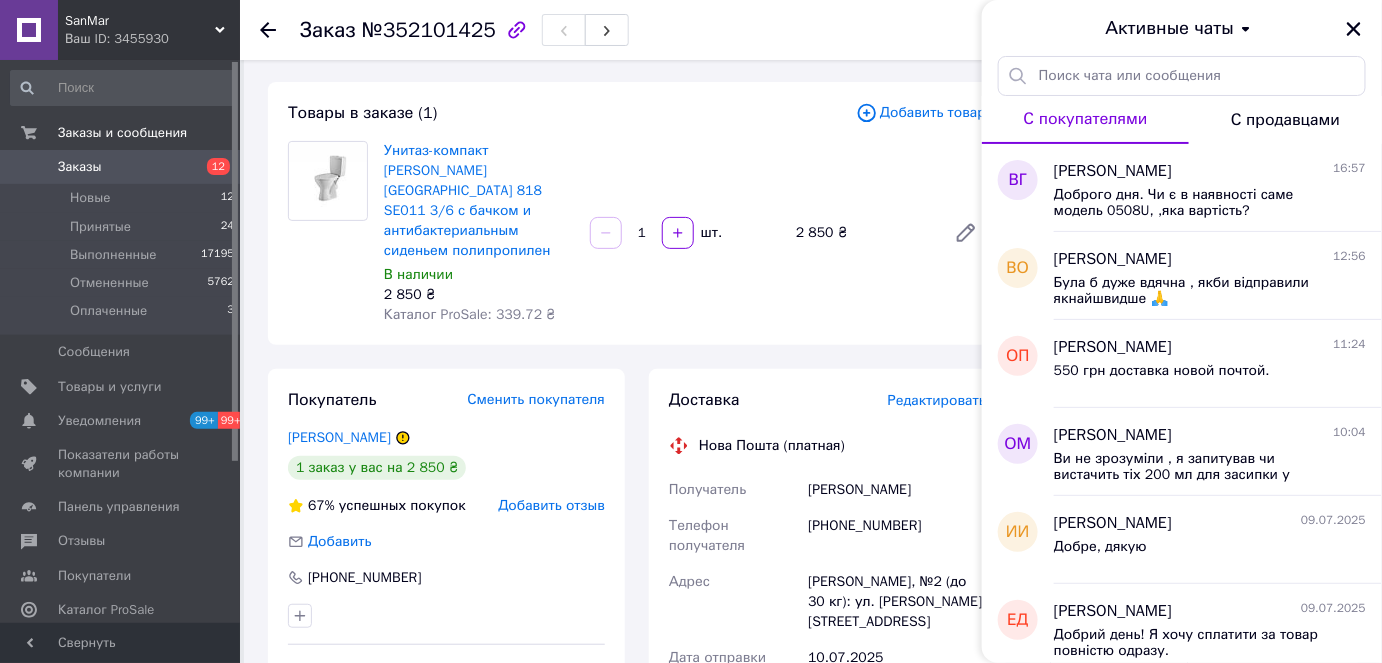 click on "Заказ №352101425" at bounding box center (632, 30) 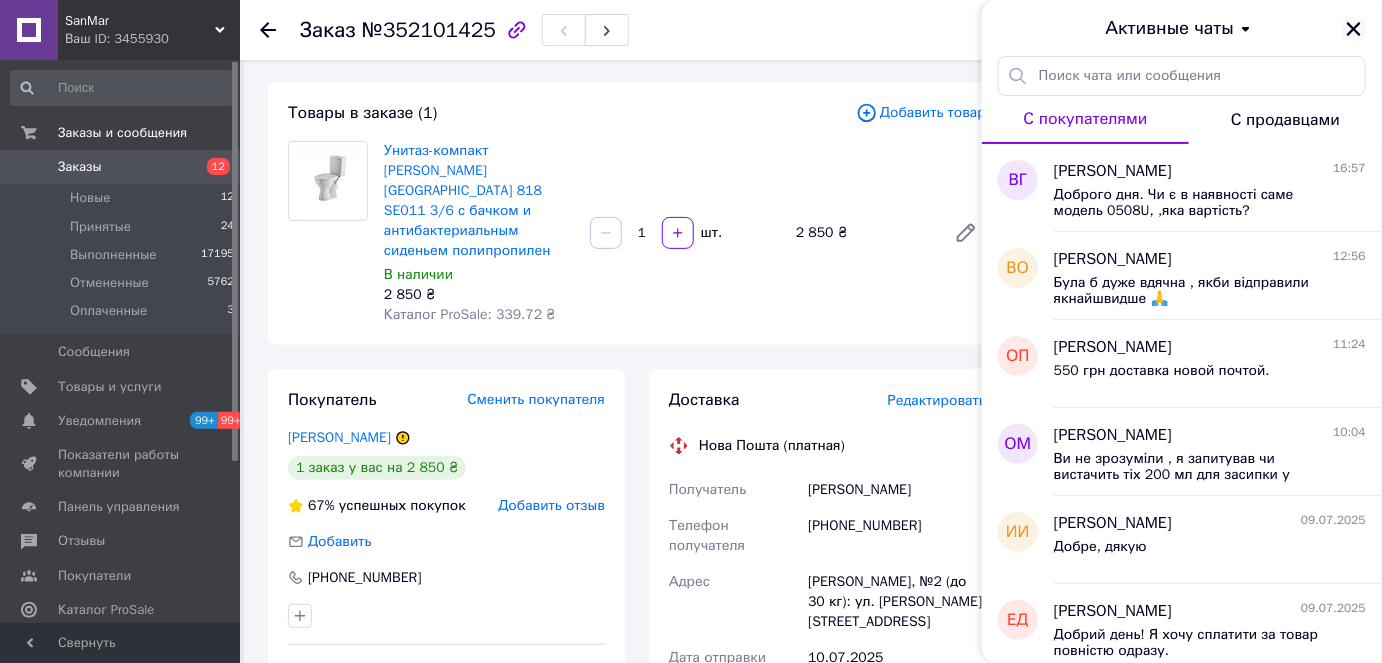 click 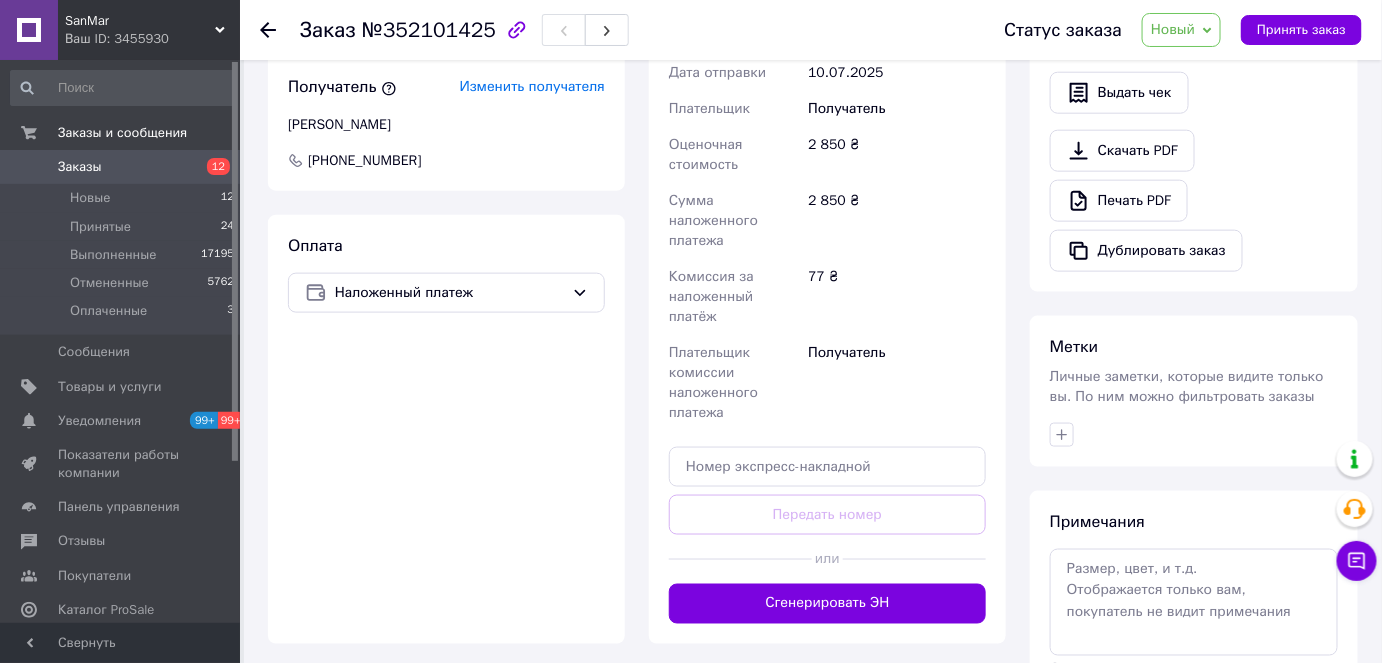 scroll, scrollTop: 767, scrollLeft: 0, axis: vertical 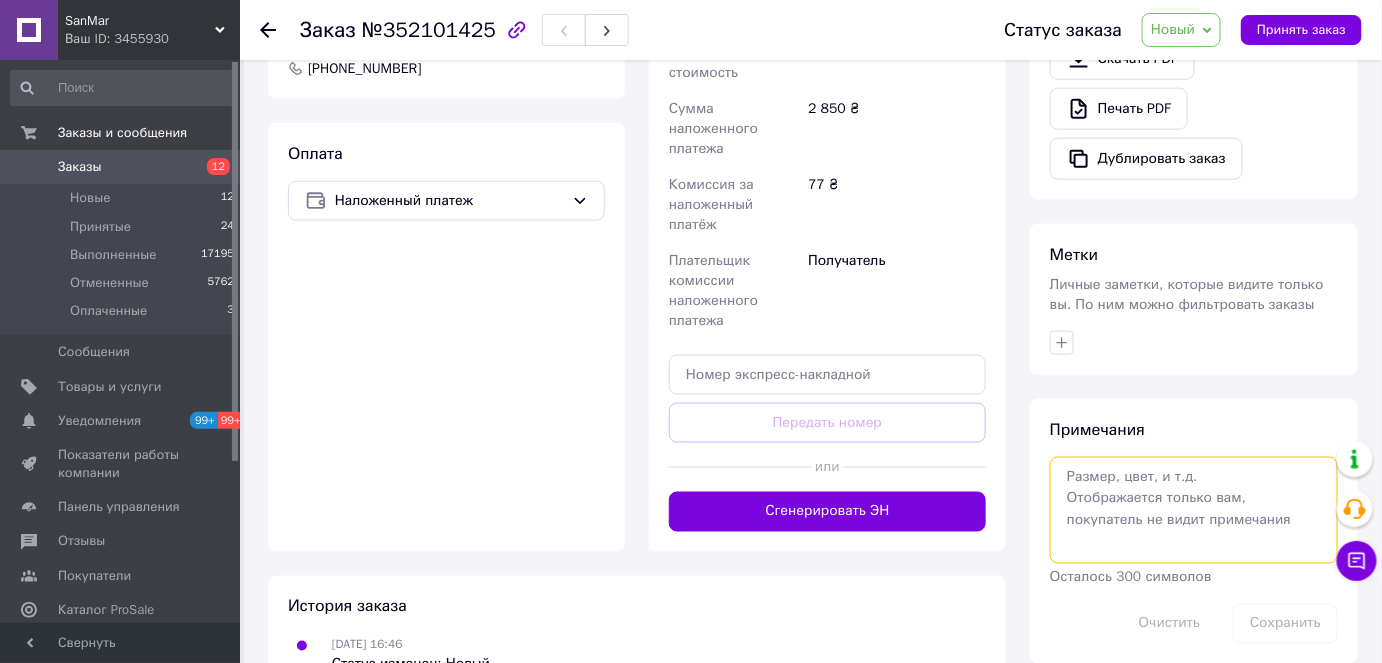 click at bounding box center (1194, 510) 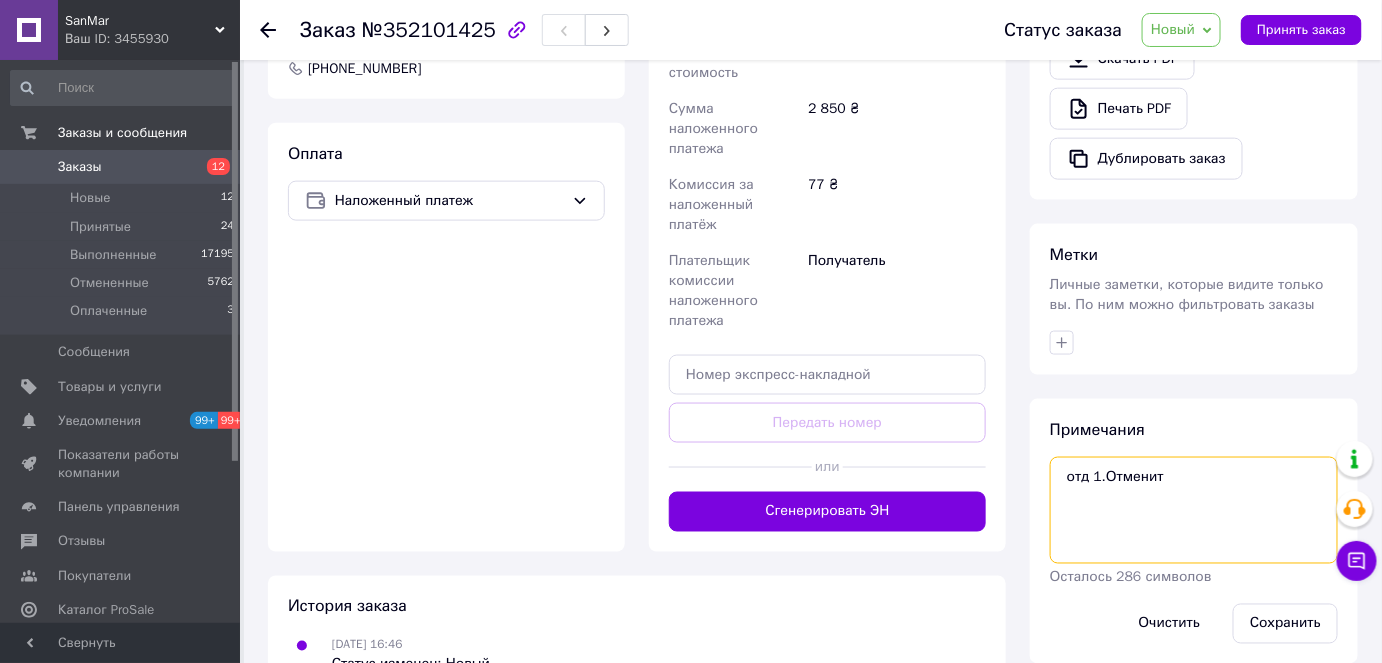 click on "отд 1.Отменит" at bounding box center (1194, 510) 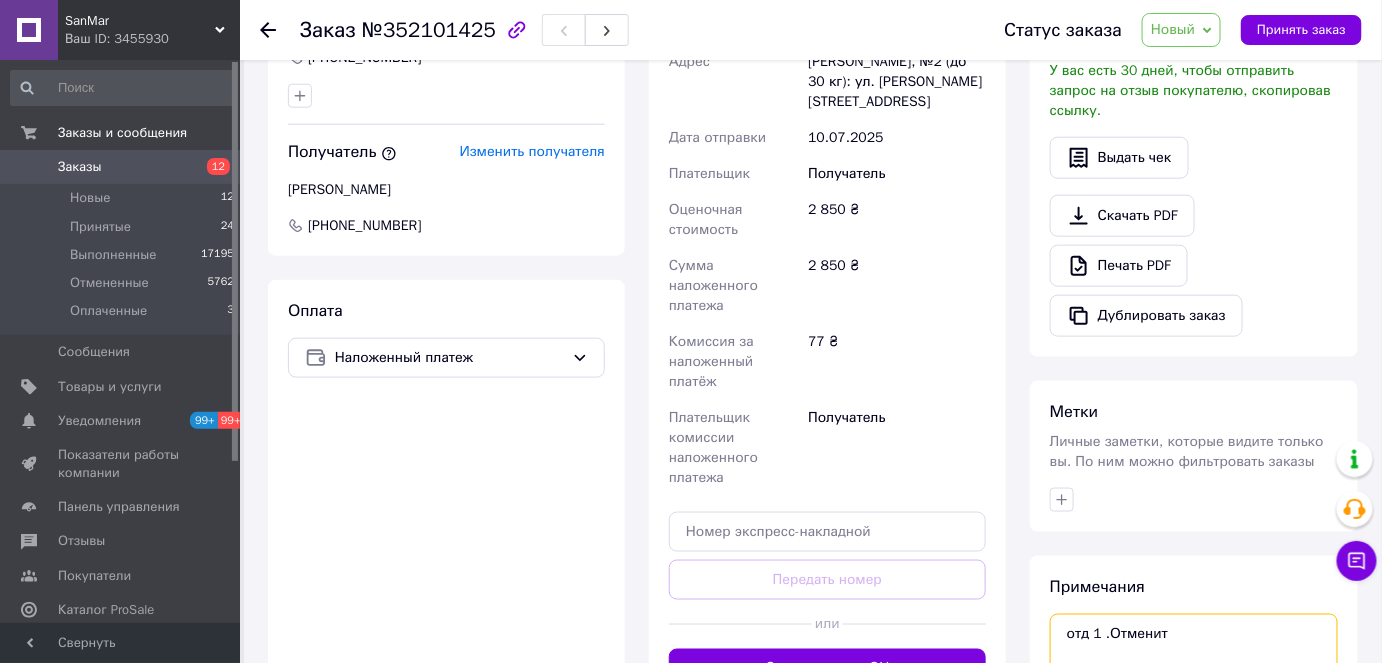 scroll, scrollTop: 767, scrollLeft: 0, axis: vertical 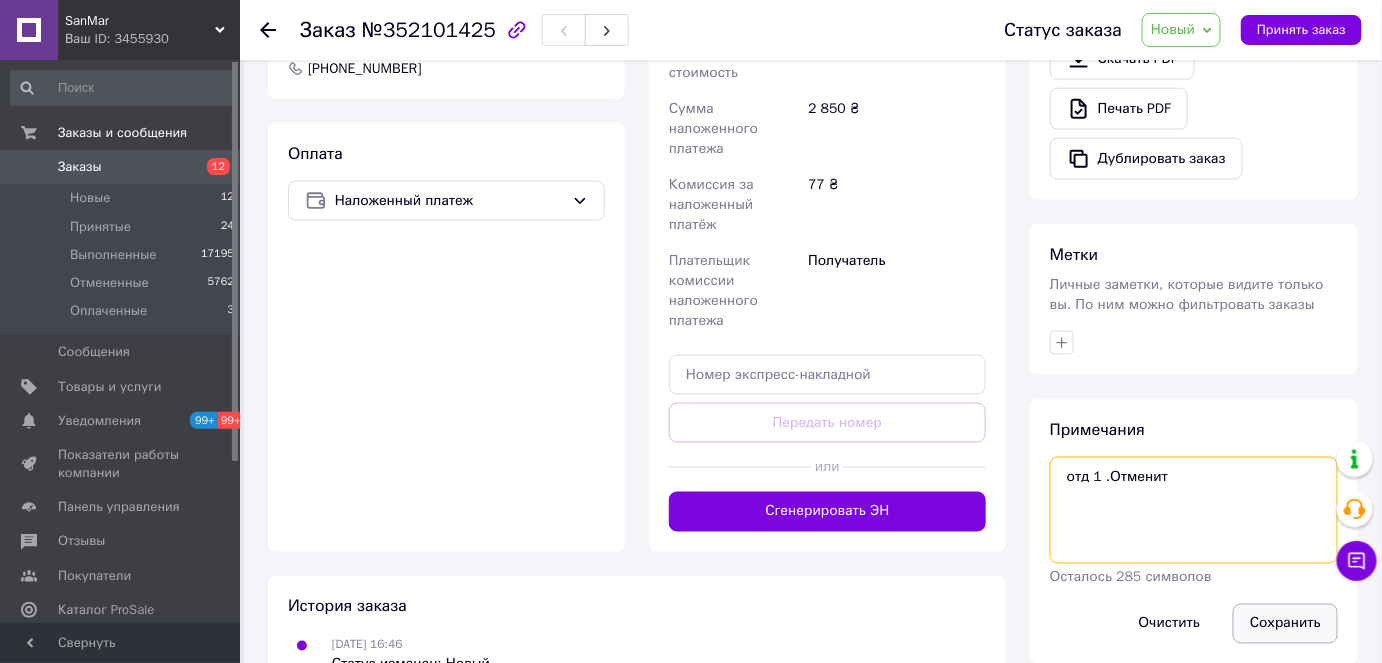 type on "отд 1 .Отменит" 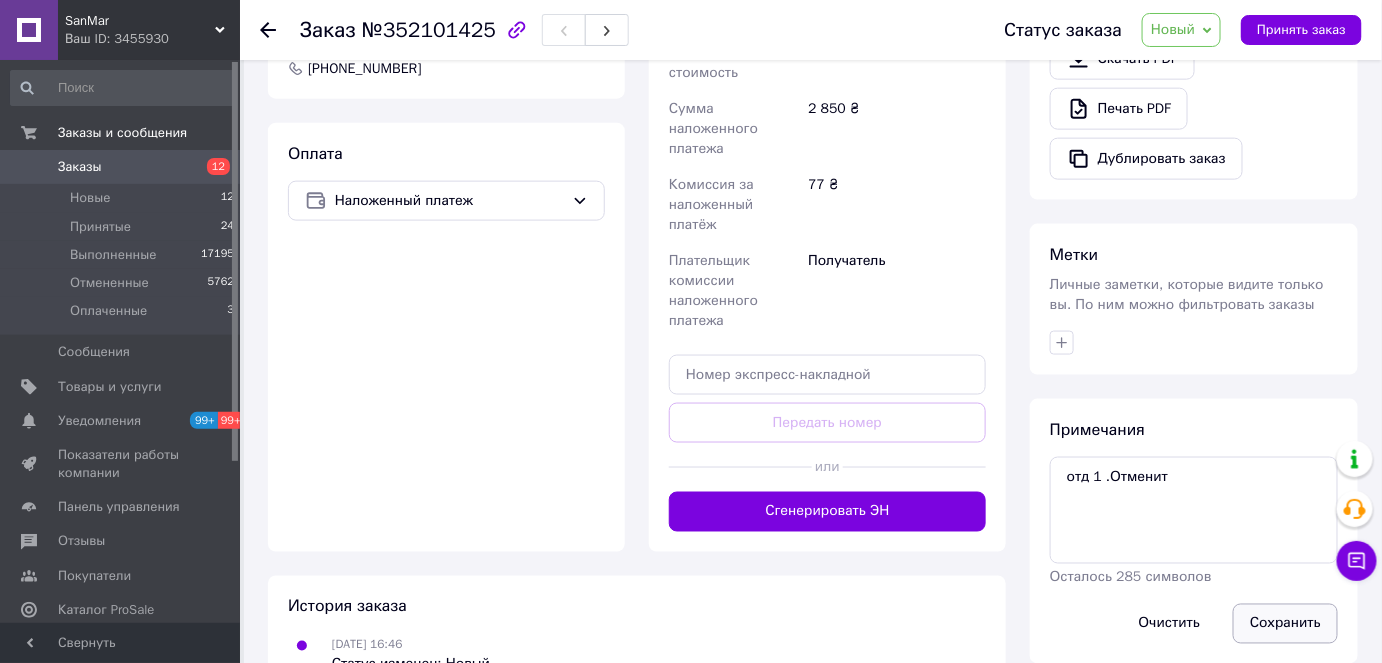 click on "Сохранить" at bounding box center [1285, 624] 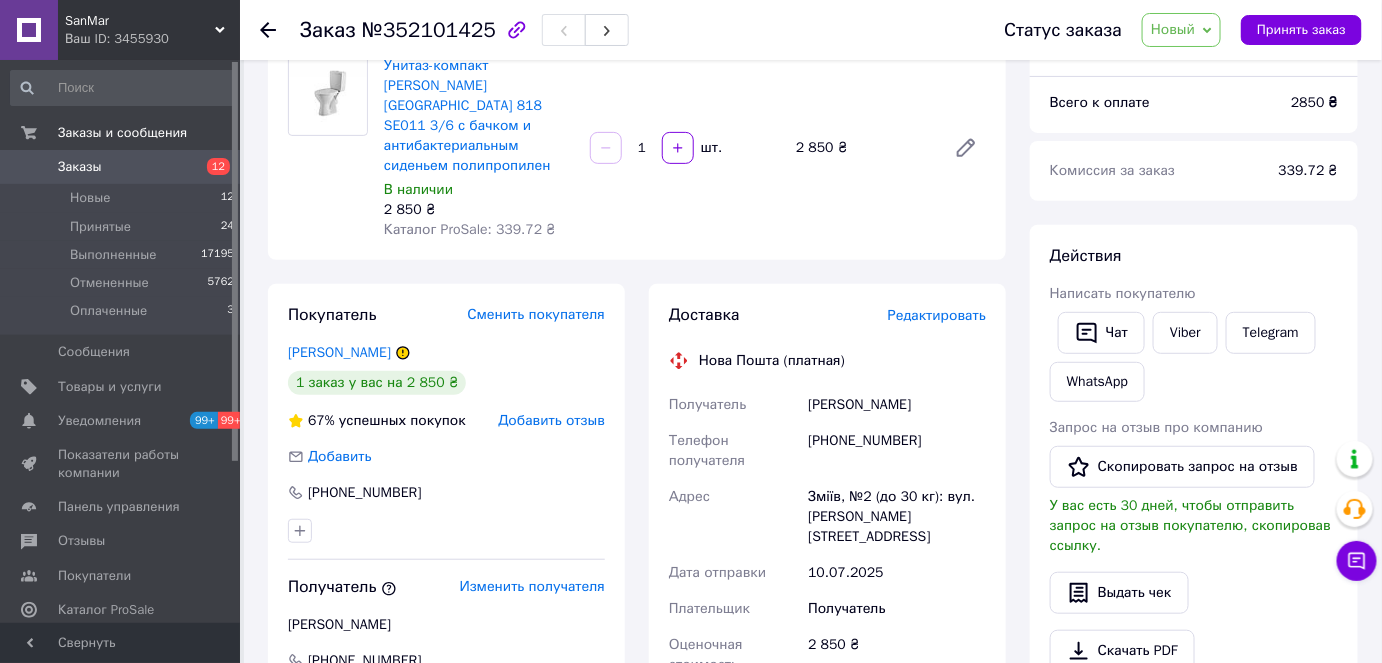 scroll, scrollTop: 40, scrollLeft: 0, axis: vertical 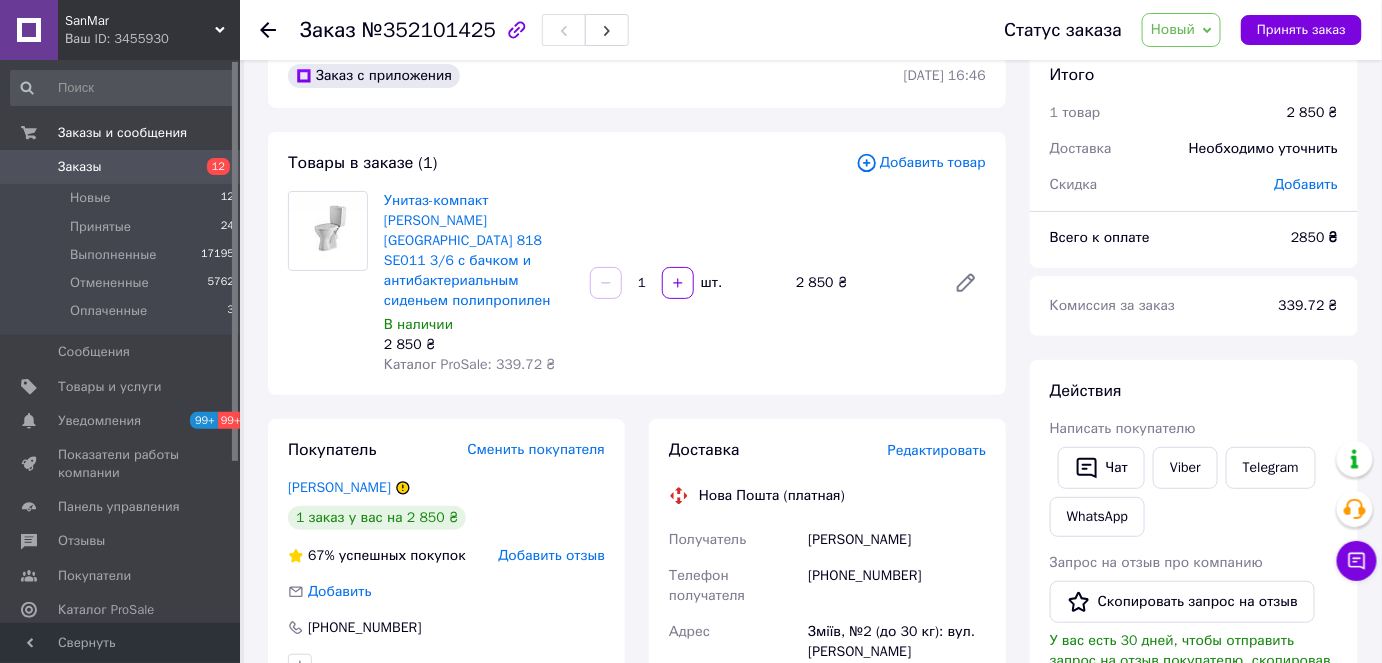 click on "Чат с покупателем" at bounding box center [1357, 561] 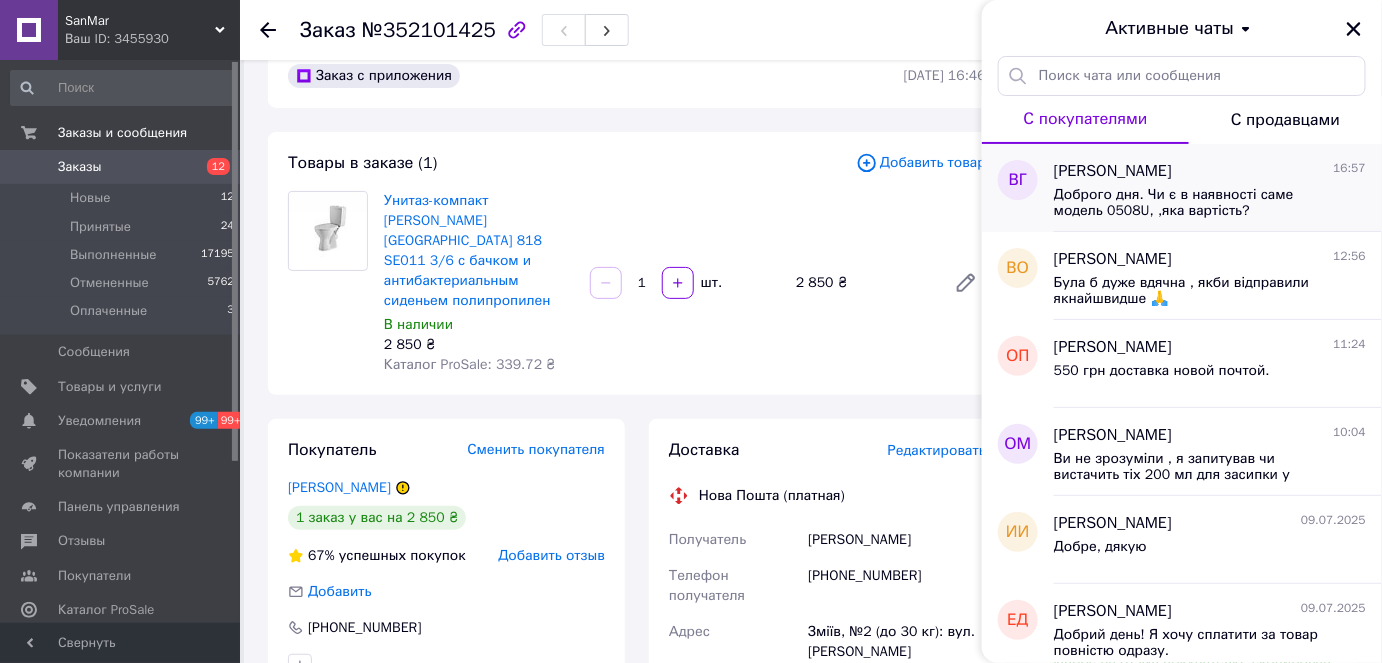 click on "Доброго дня. Чи є в наявності саме модель 0508U, ,яка вартість?" at bounding box center [1210, 201] 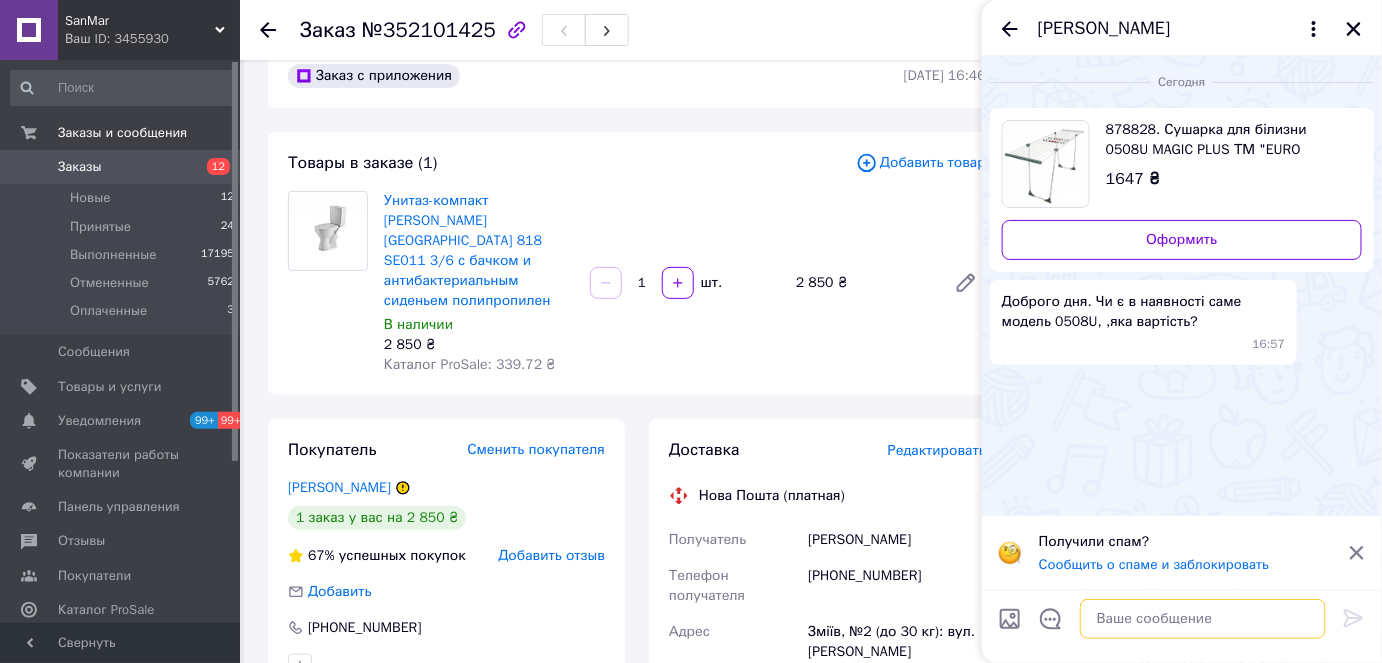 click at bounding box center (1203, 619) 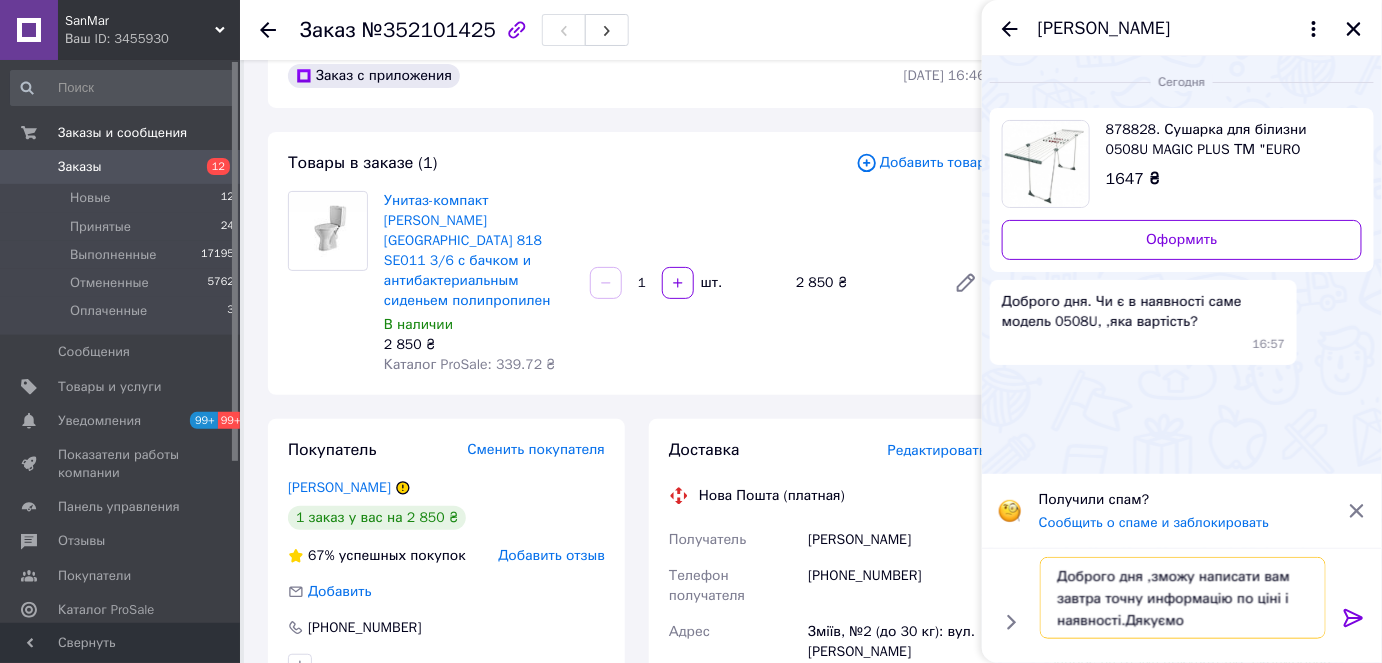 type on "Доброго дня ,зможу написати вам завтра точну информацію по ціні і наявності.Дякуємо" 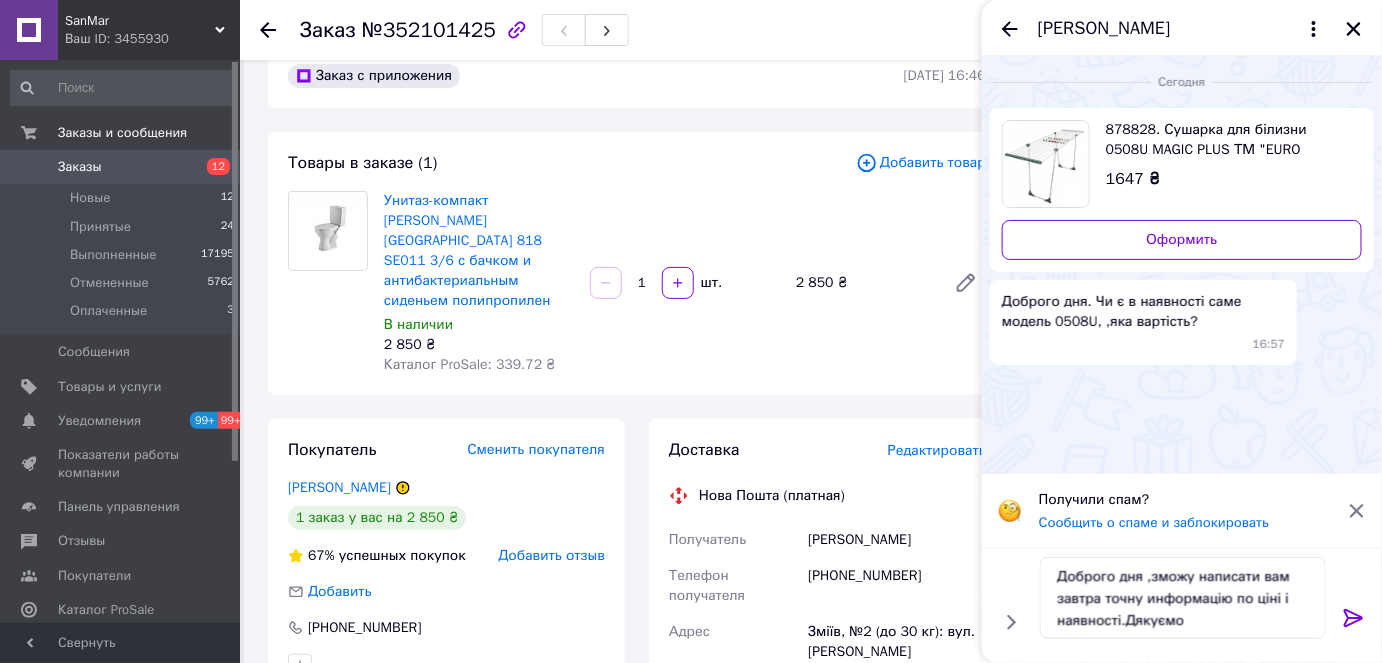 click at bounding box center (1354, 622) 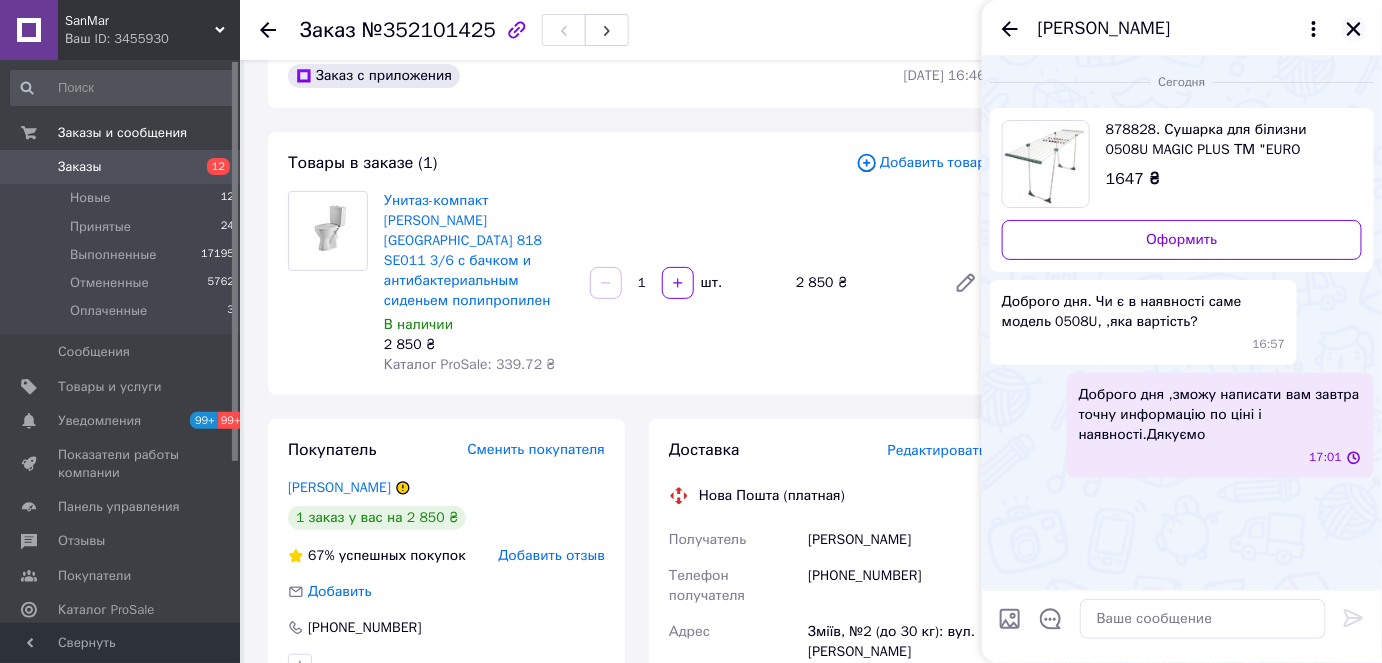 click 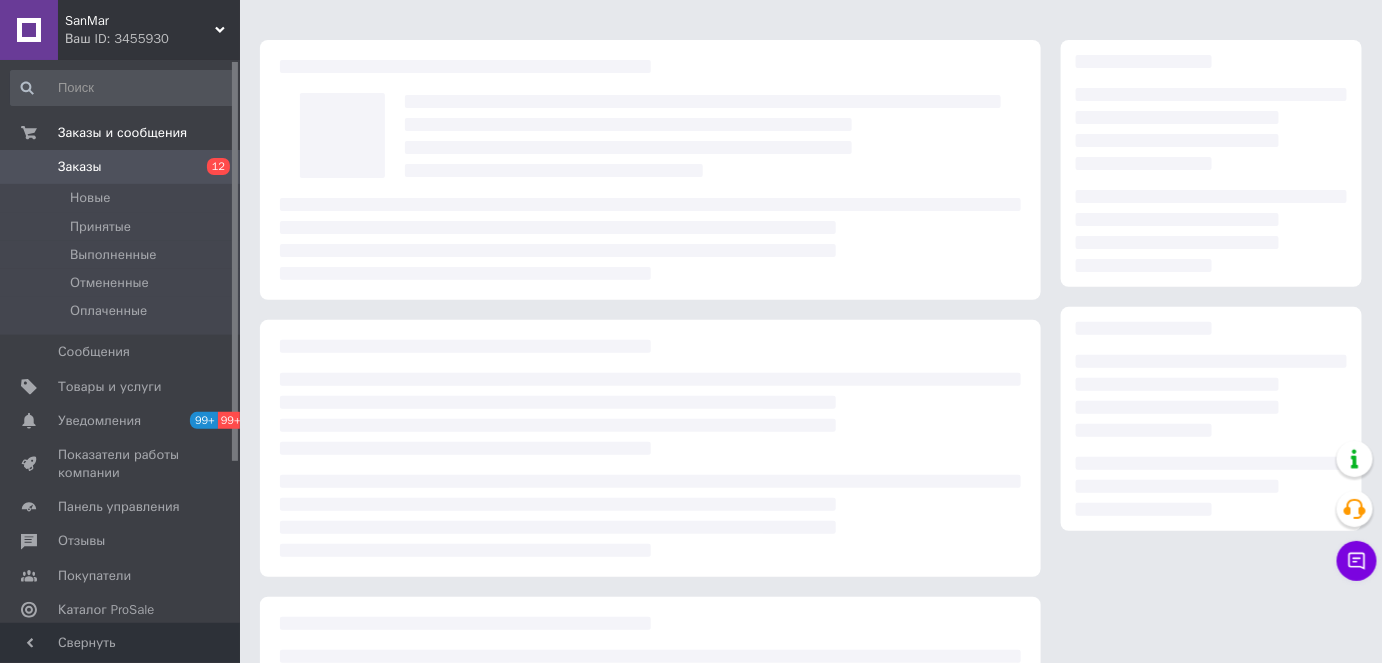 scroll, scrollTop: 40, scrollLeft: 0, axis: vertical 